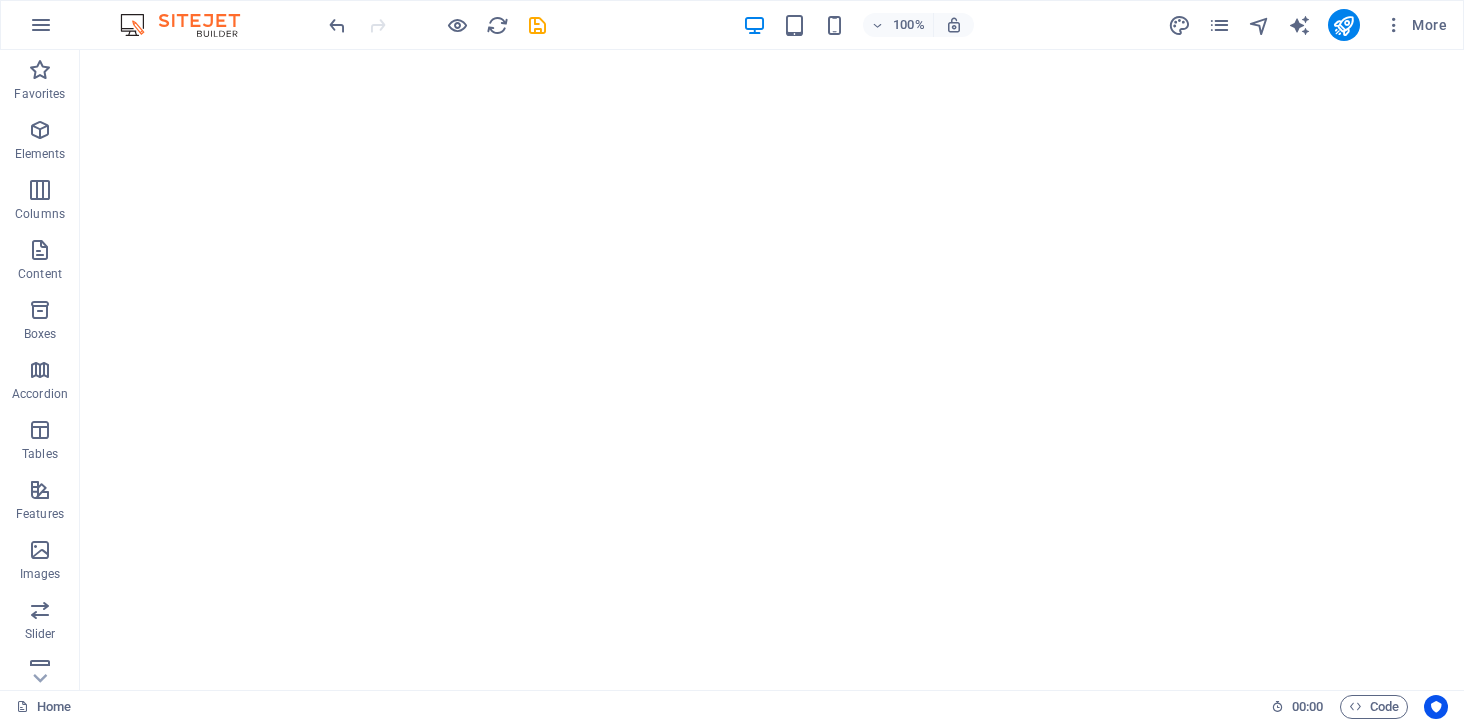 scroll, scrollTop: 0, scrollLeft: 0, axis: both 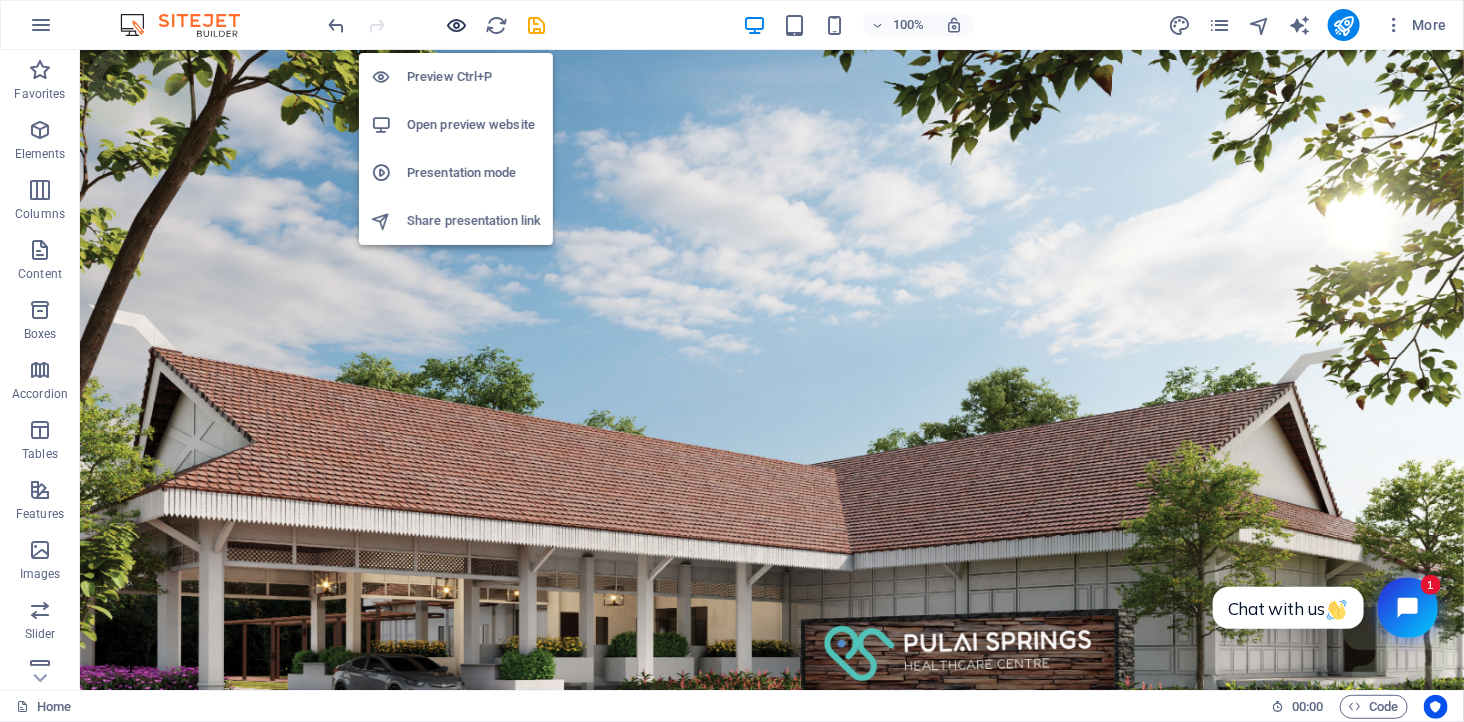 click at bounding box center [457, 25] 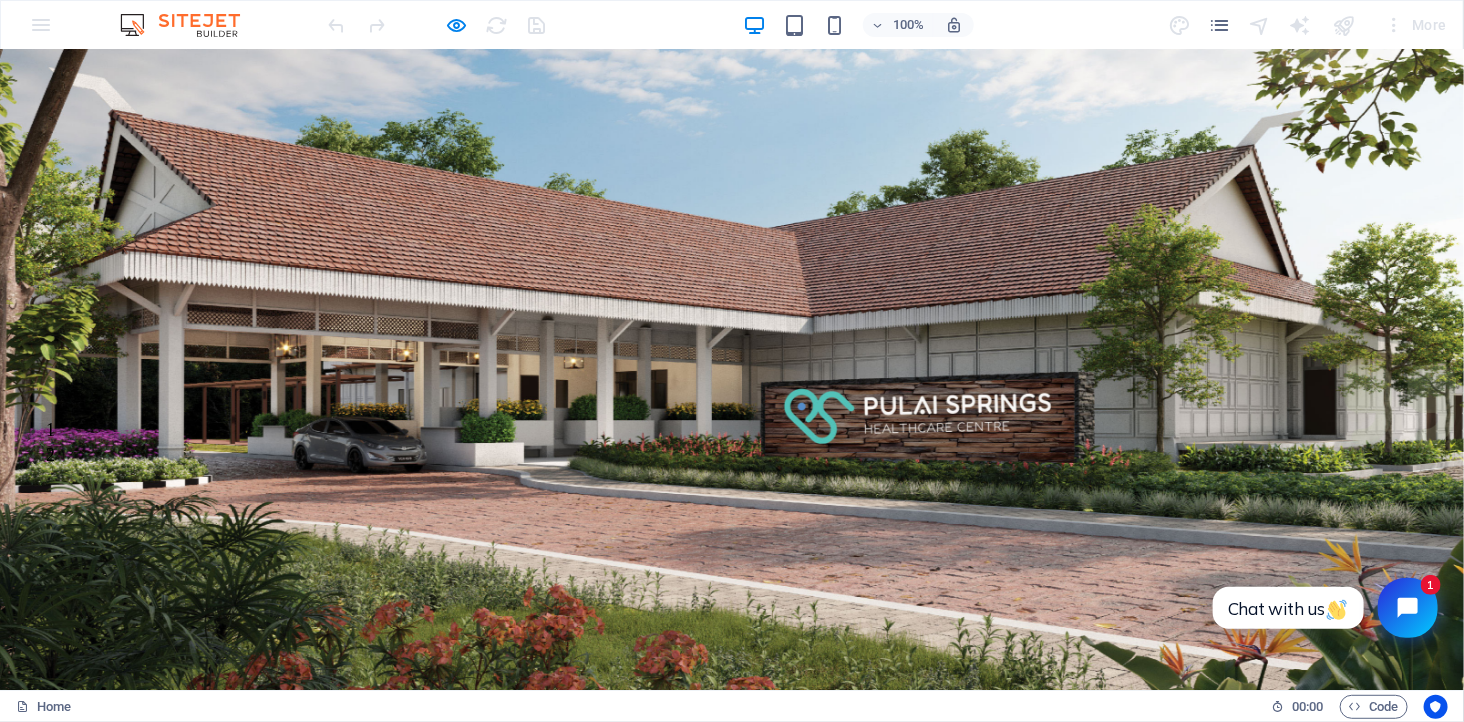 scroll, scrollTop: 0, scrollLeft: 0, axis: both 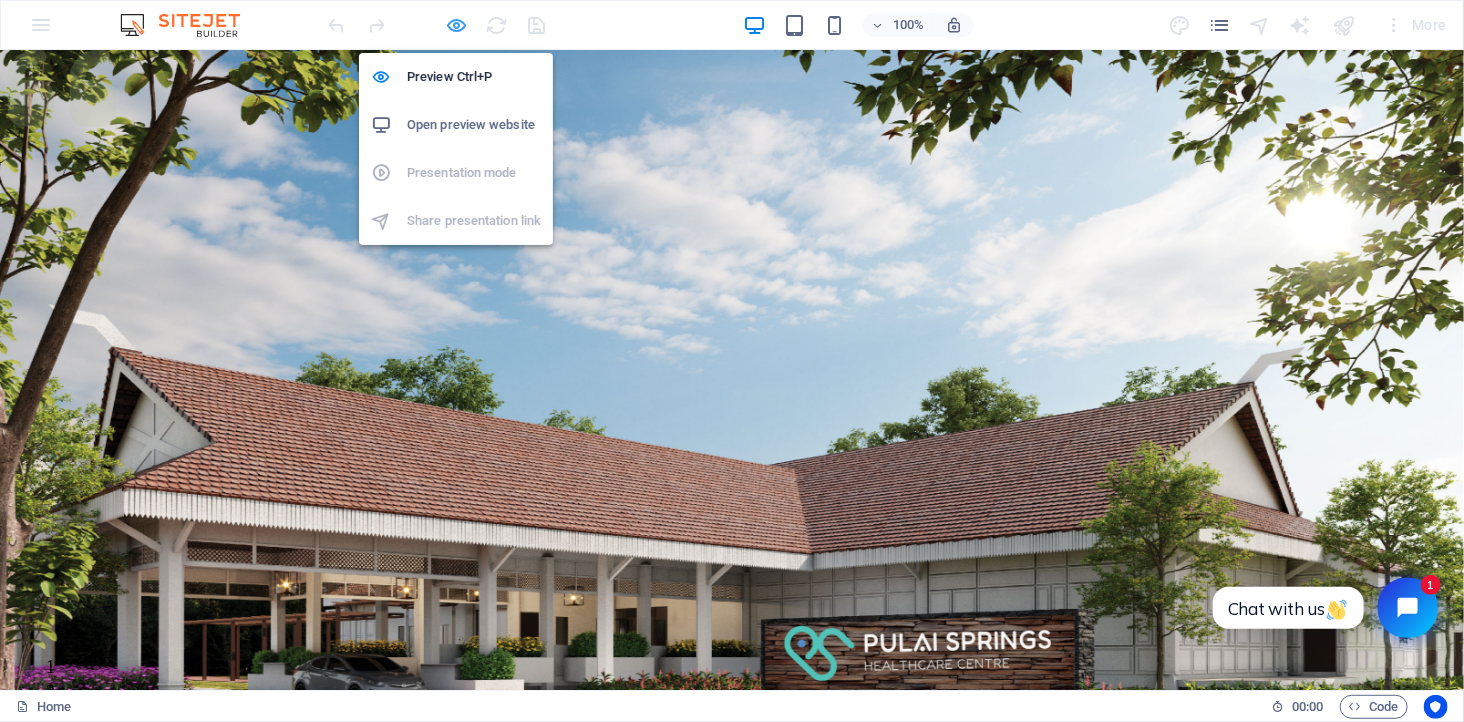 click at bounding box center [457, 25] 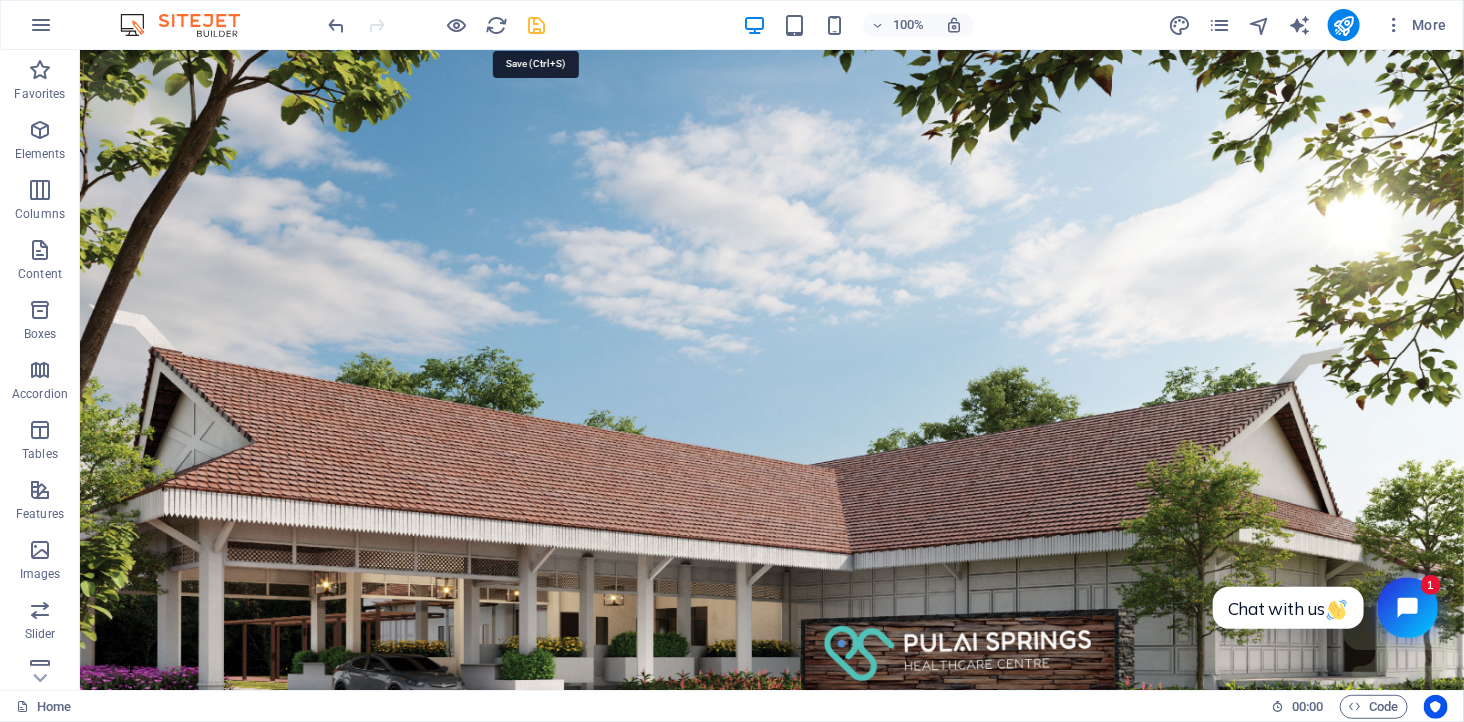 click at bounding box center (537, 25) 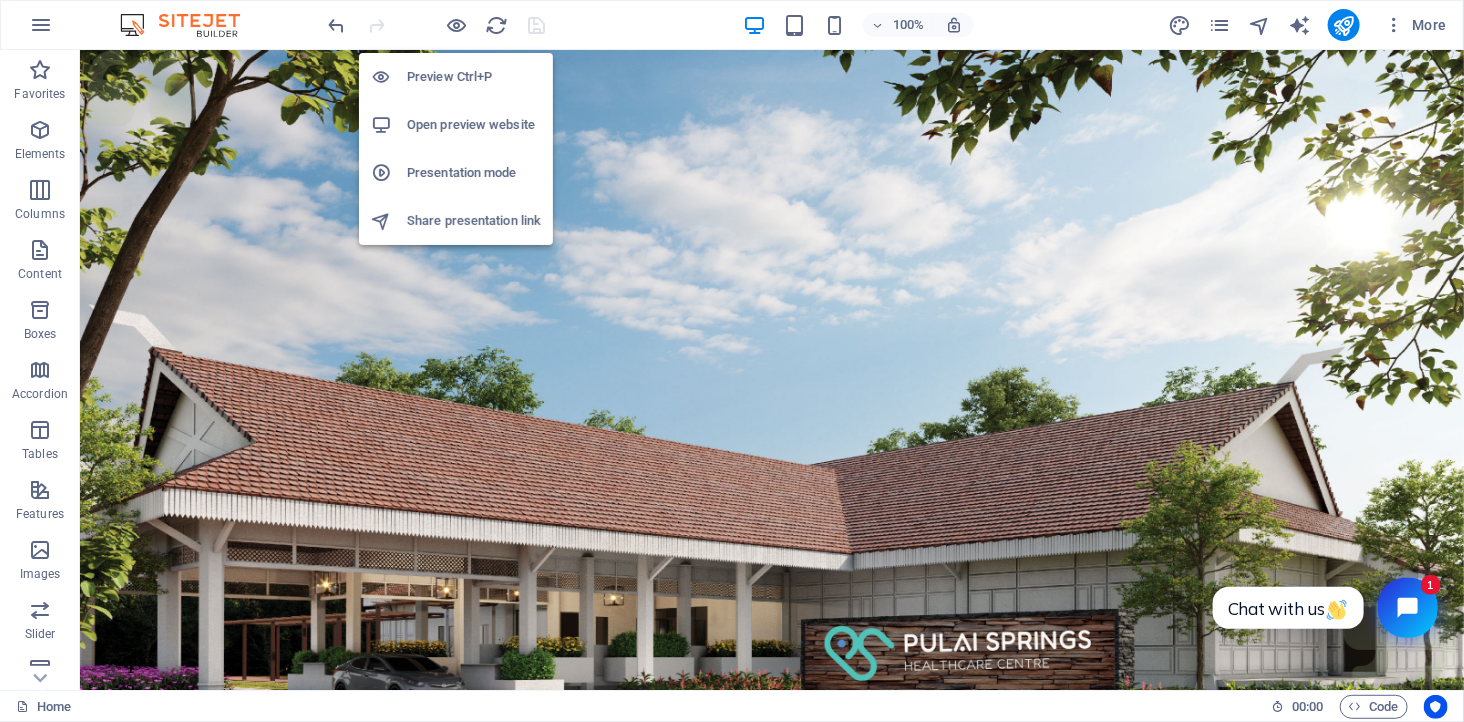 click on "Open preview website" at bounding box center [474, 125] 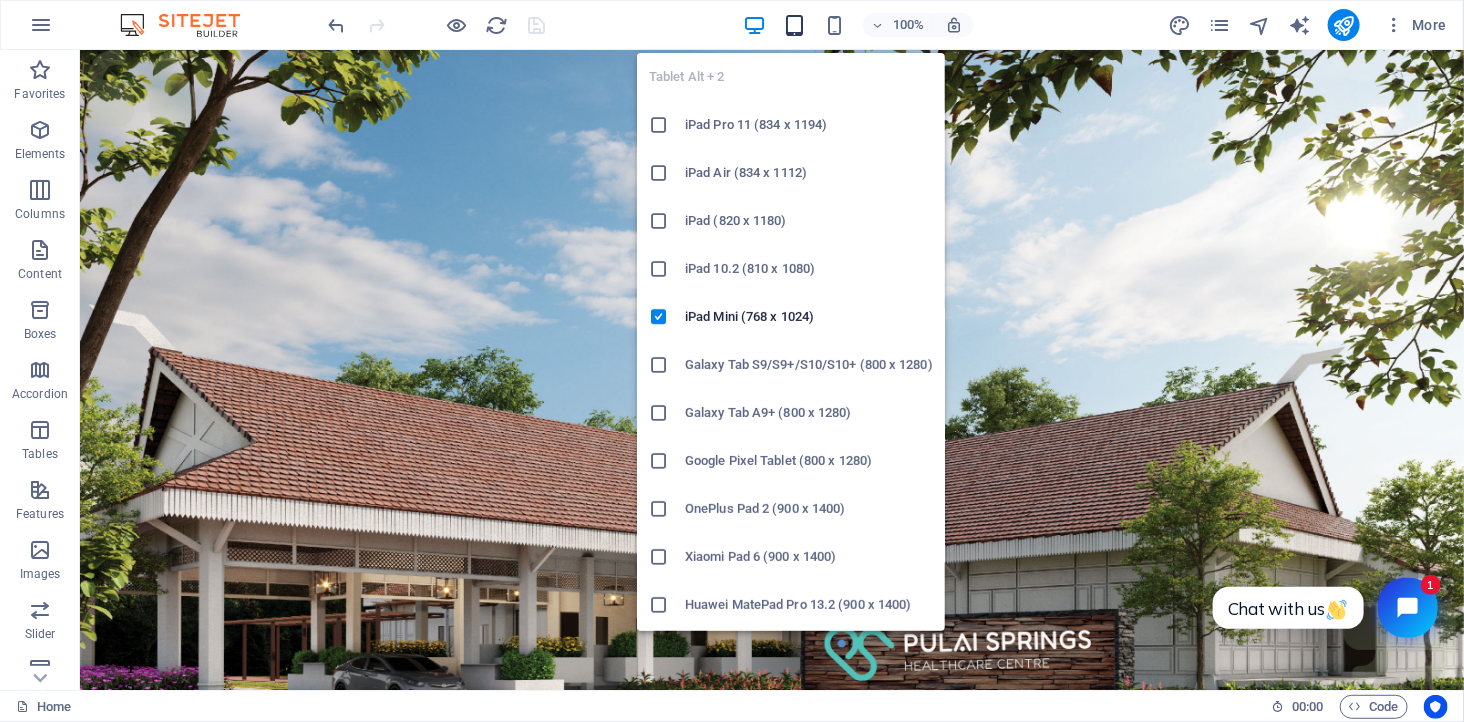 click at bounding box center (794, 25) 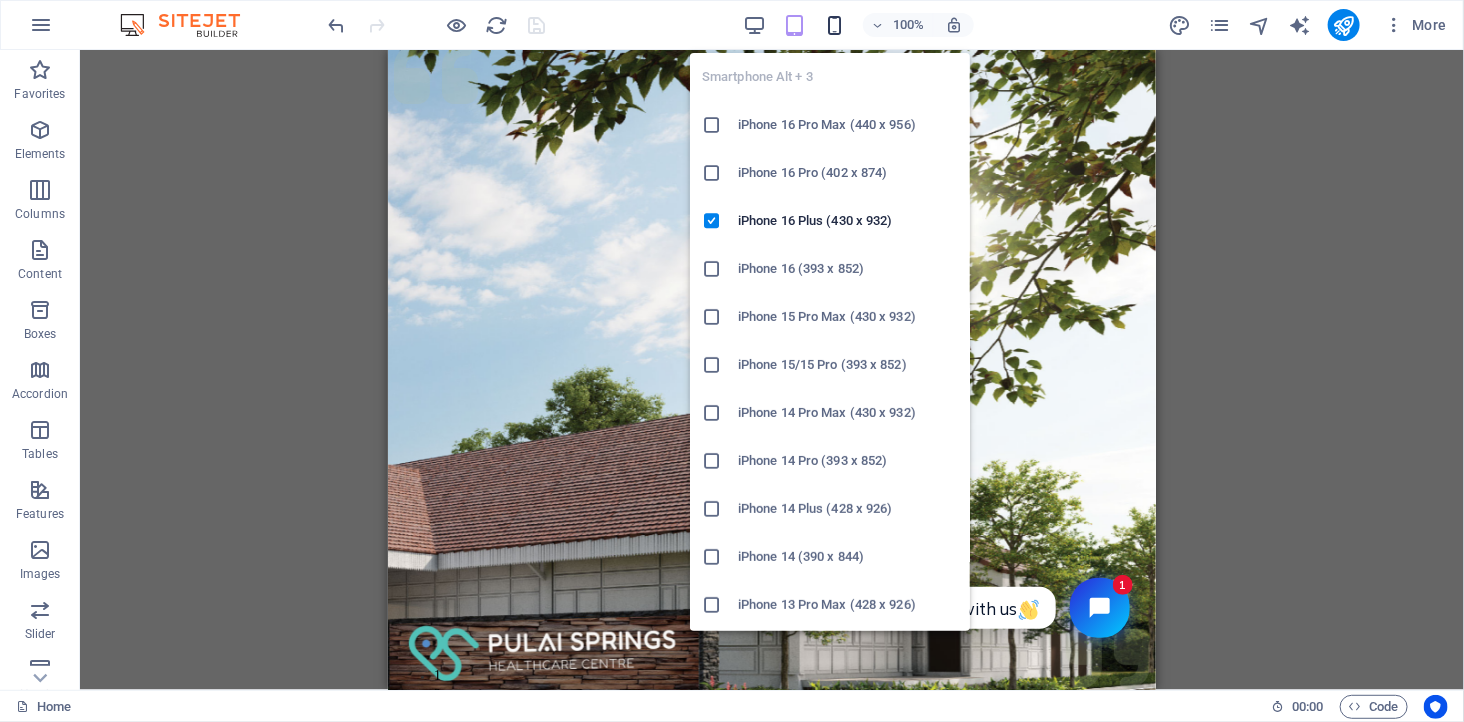 click at bounding box center [834, 25] 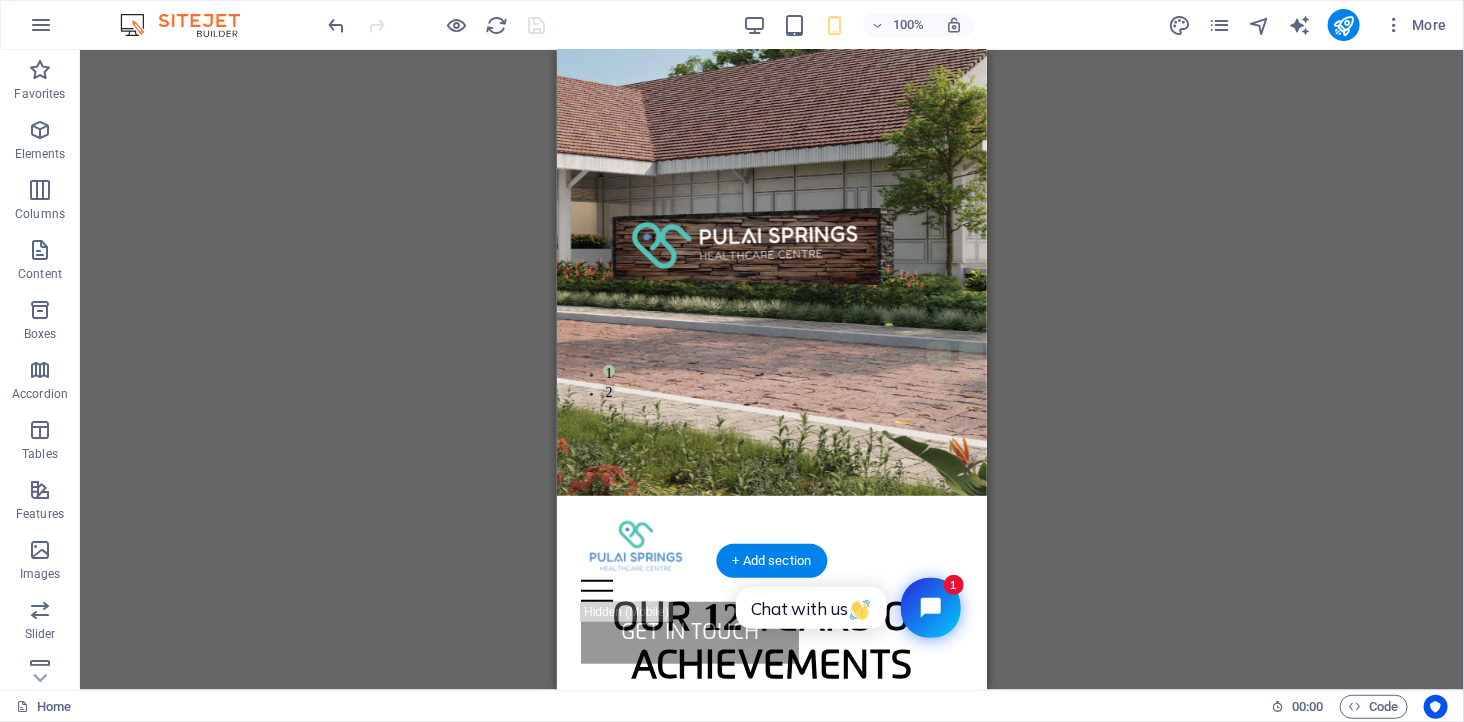 scroll, scrollTop: 444, scrollLeft: 0, axis: vertical 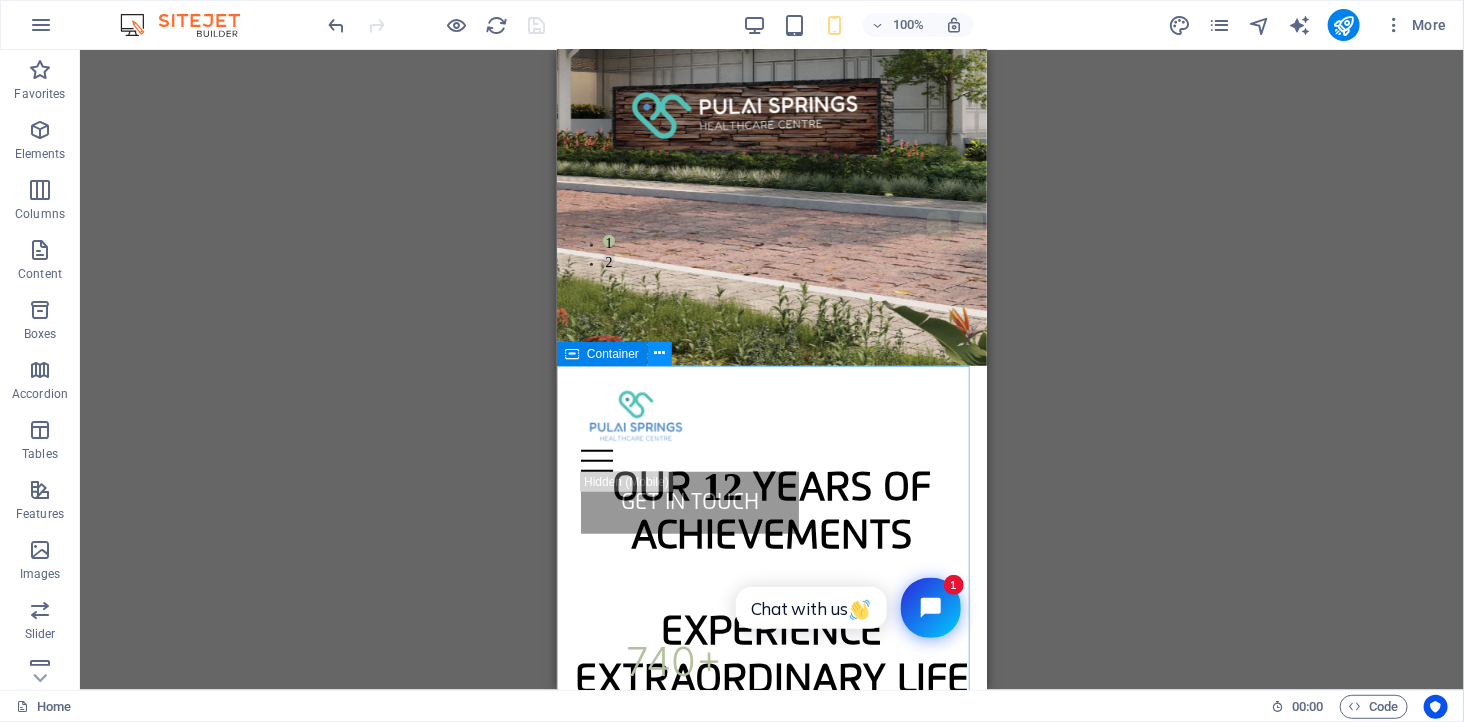click at bounding box center (660, 353) 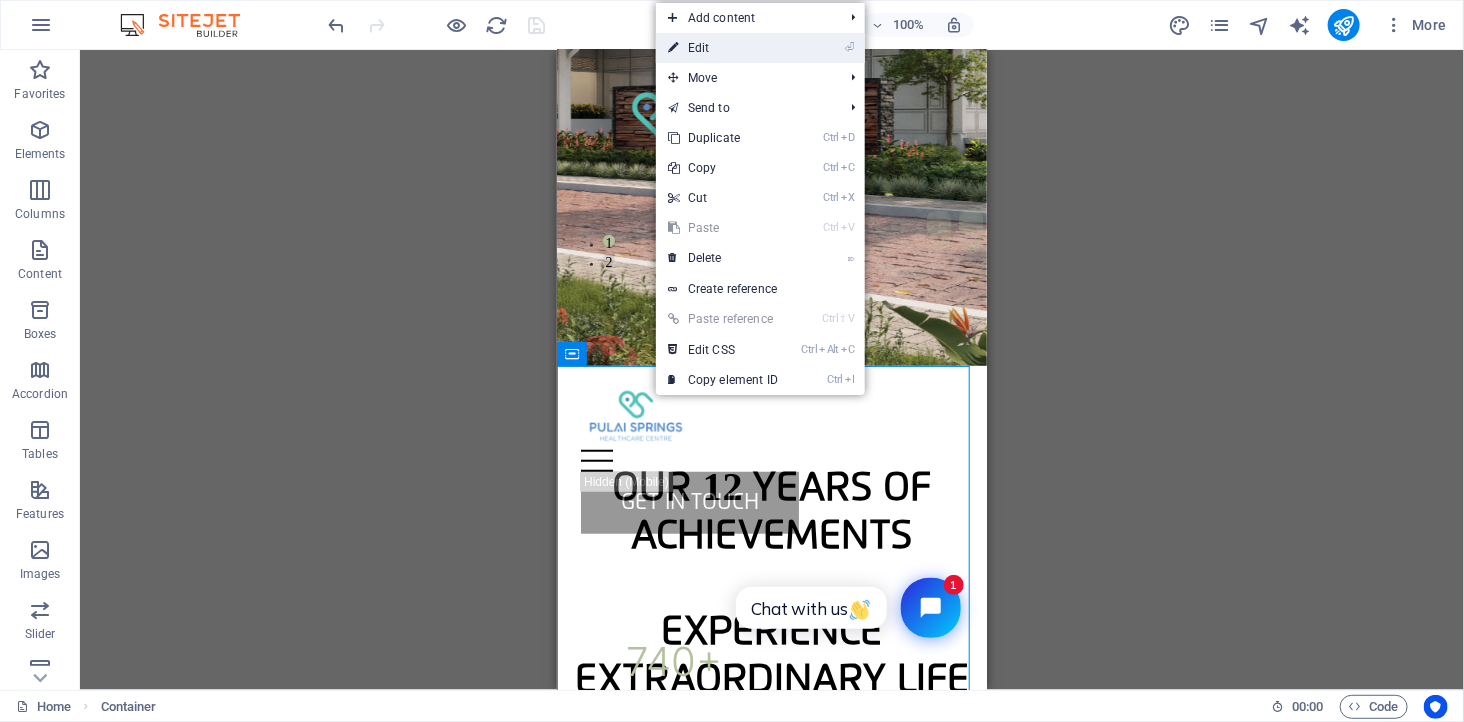 click on "⏎  Edit" at bounding box center [723, 48] 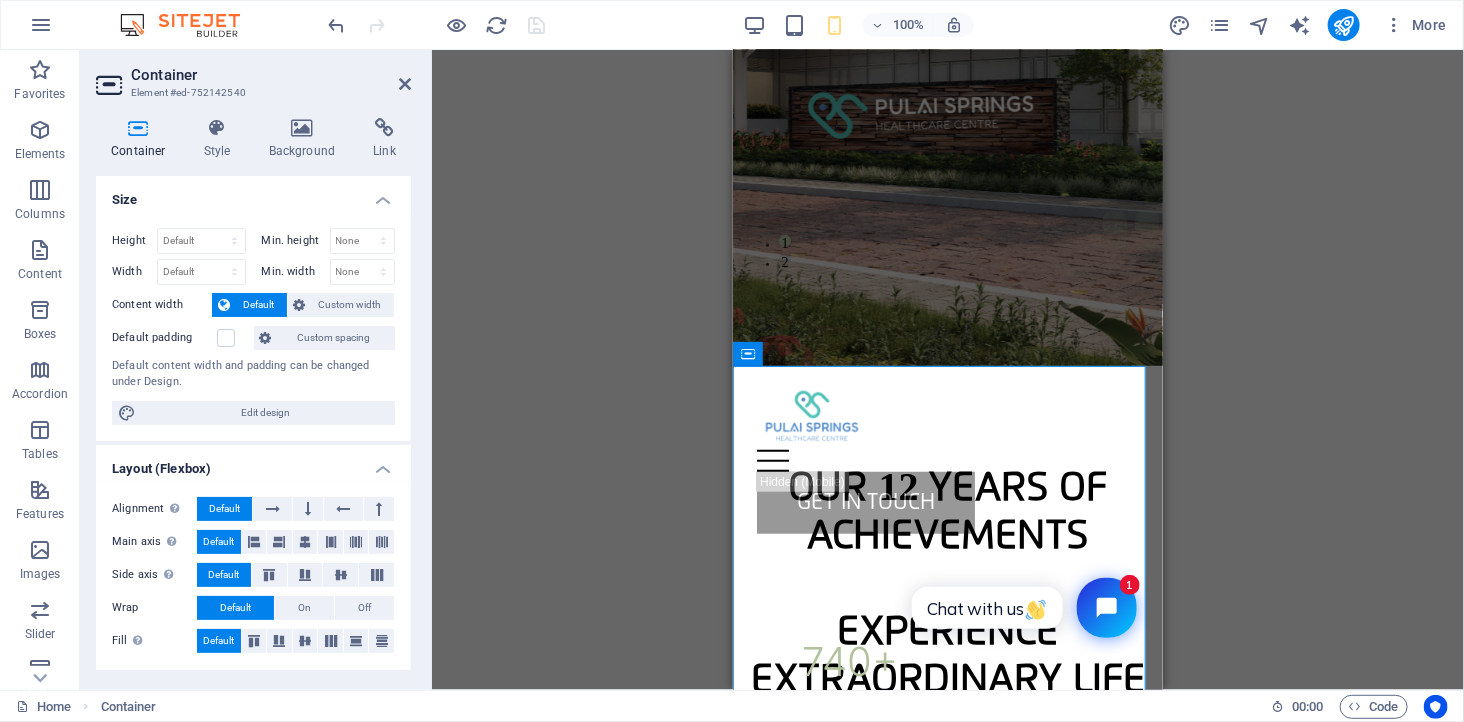 click on "Default" at bounding box center (258, 305) 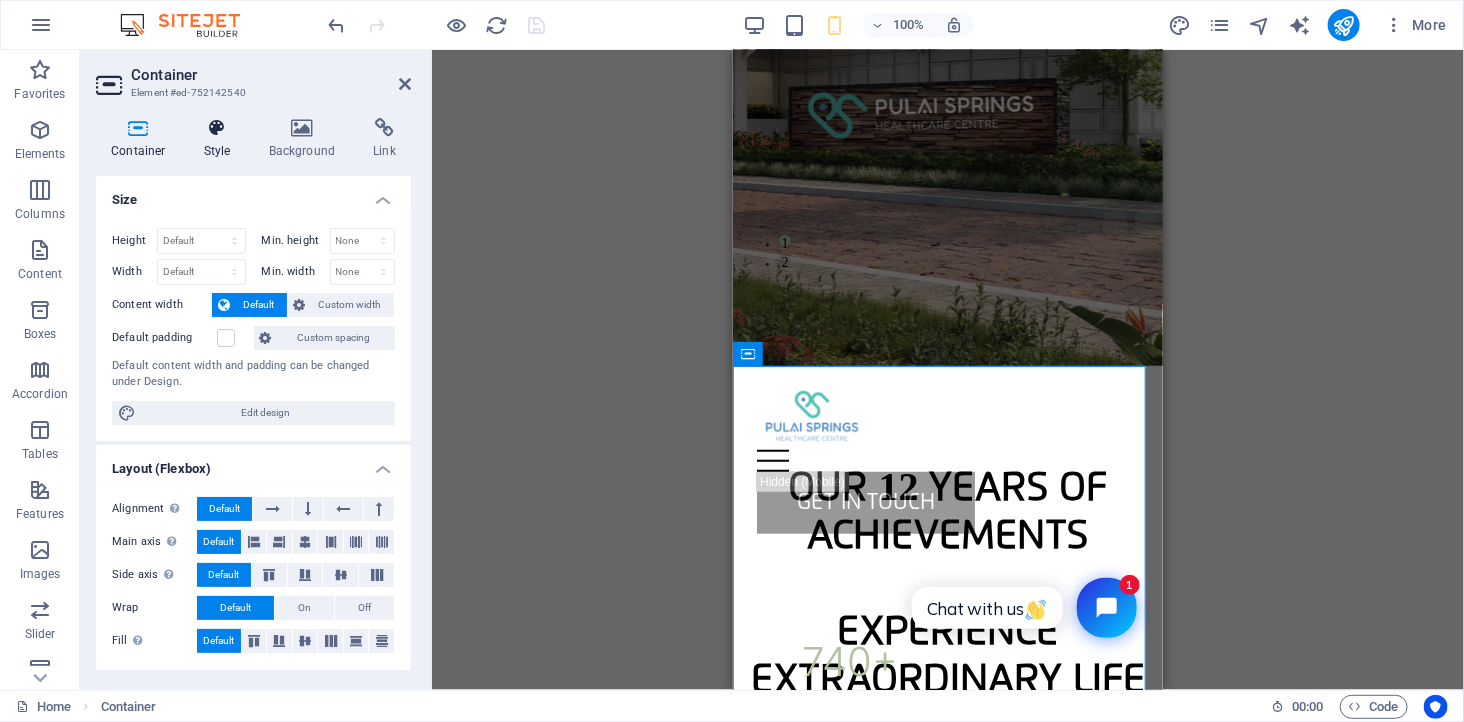 click at bounding box center [217, 128] 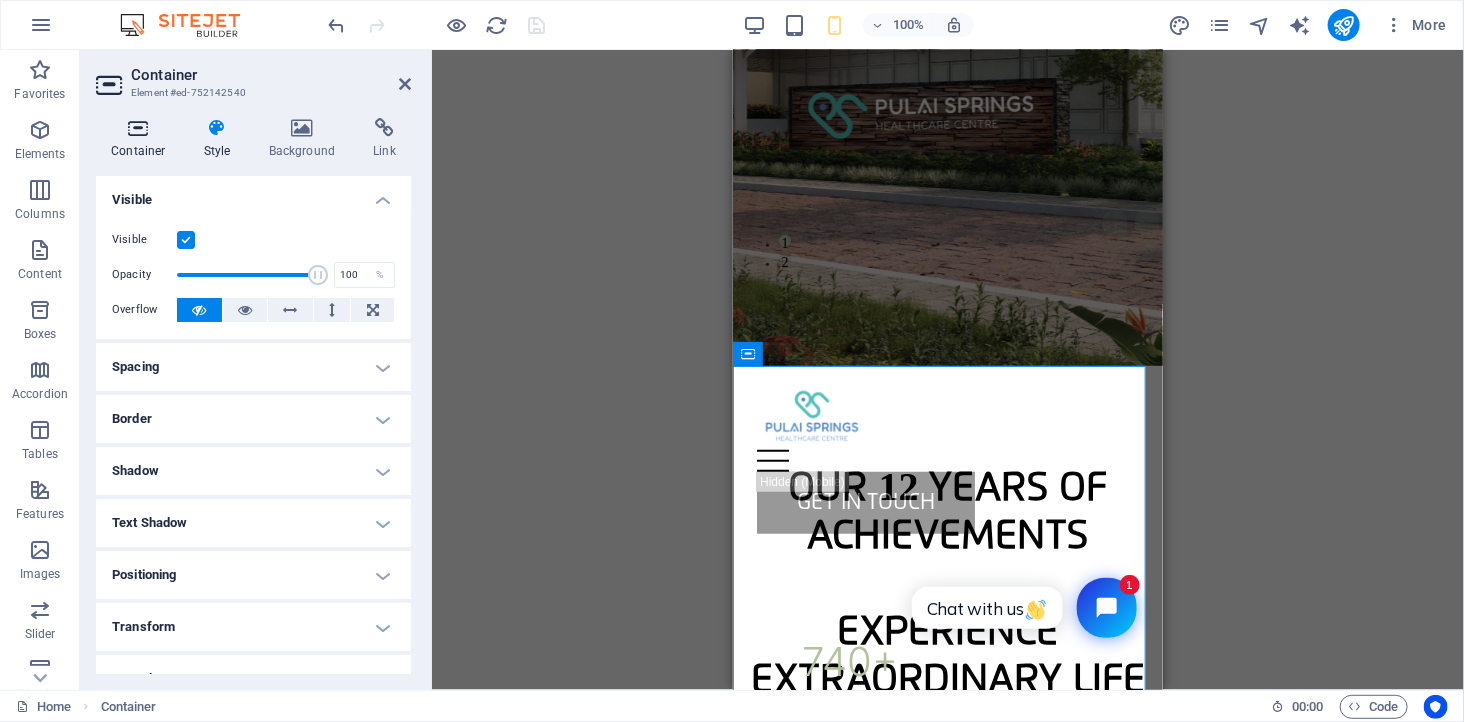 click at bounding box center (138, 128) 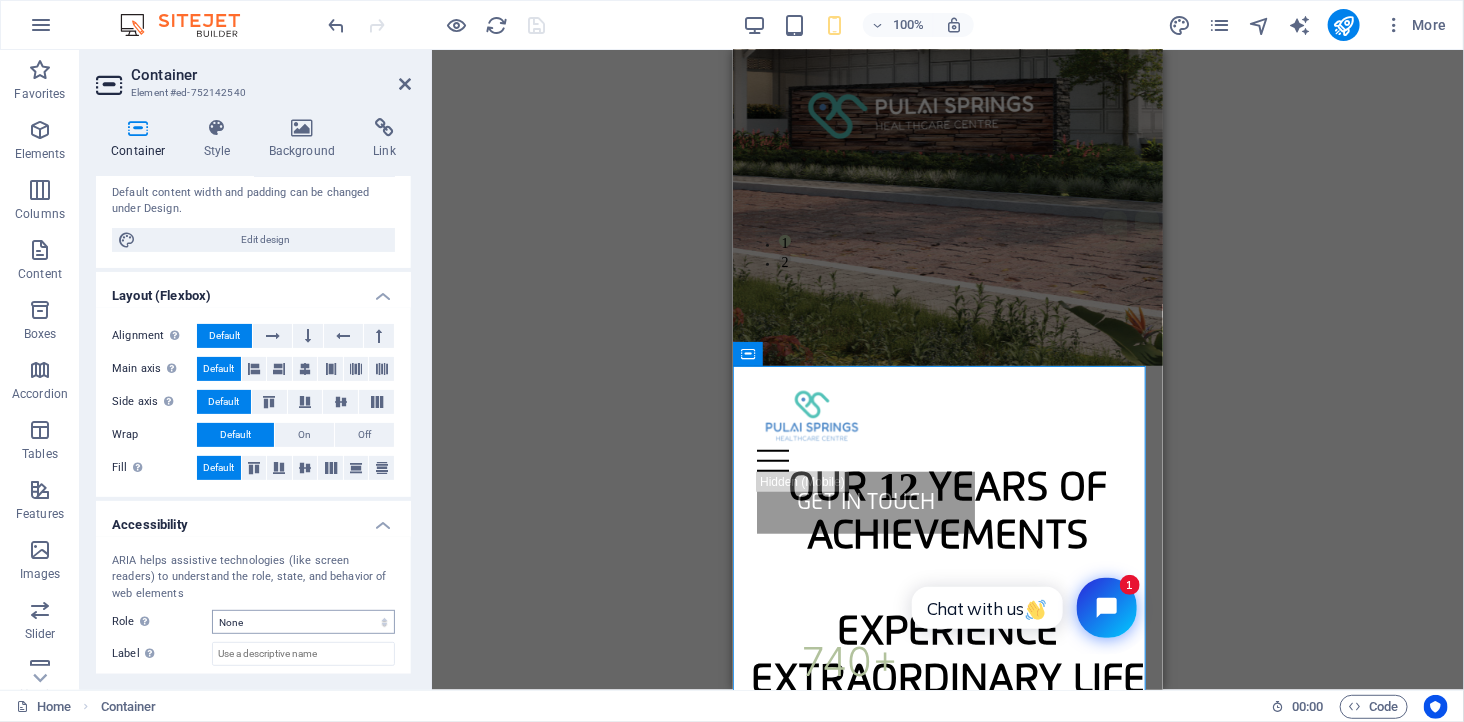 scroll, scrollTop: 0, scrollLeft: 0, axis: both 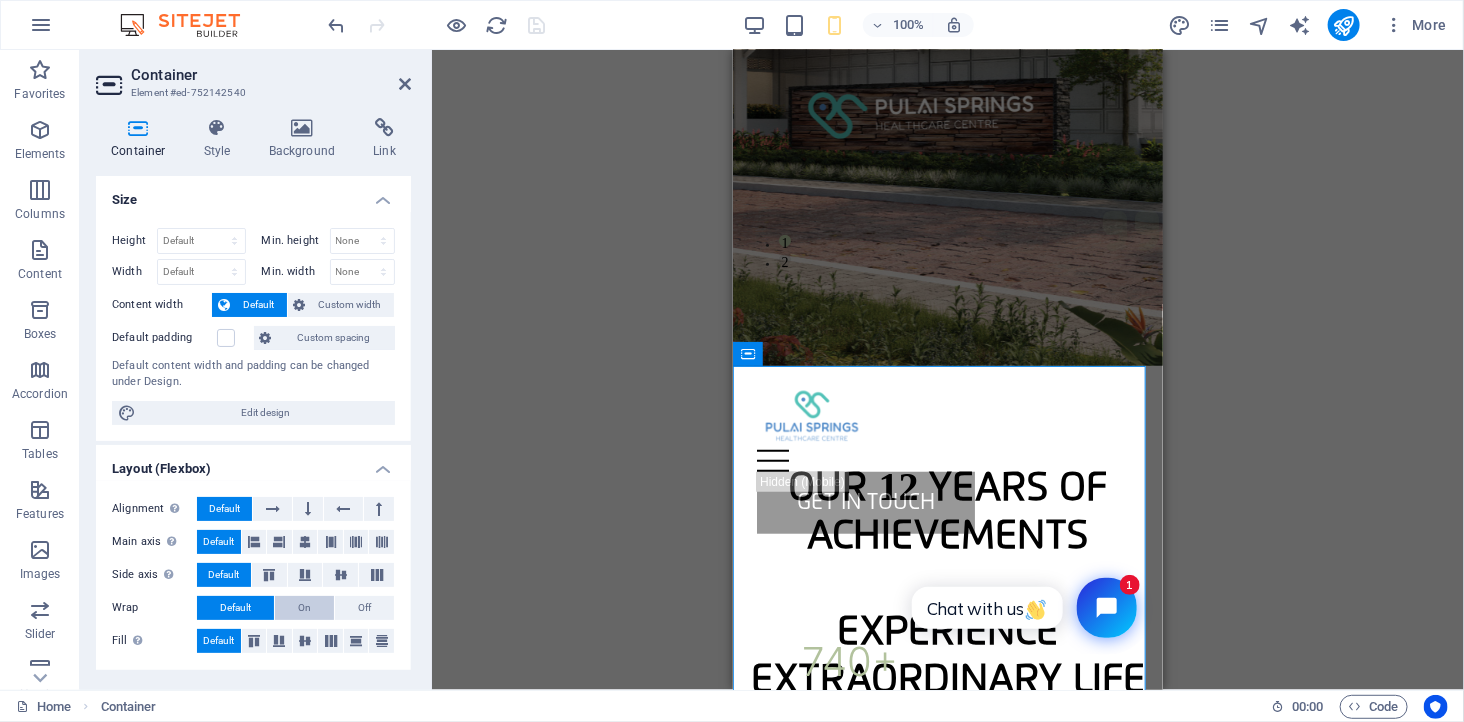 click on "On" at bounding box center [304, 608] 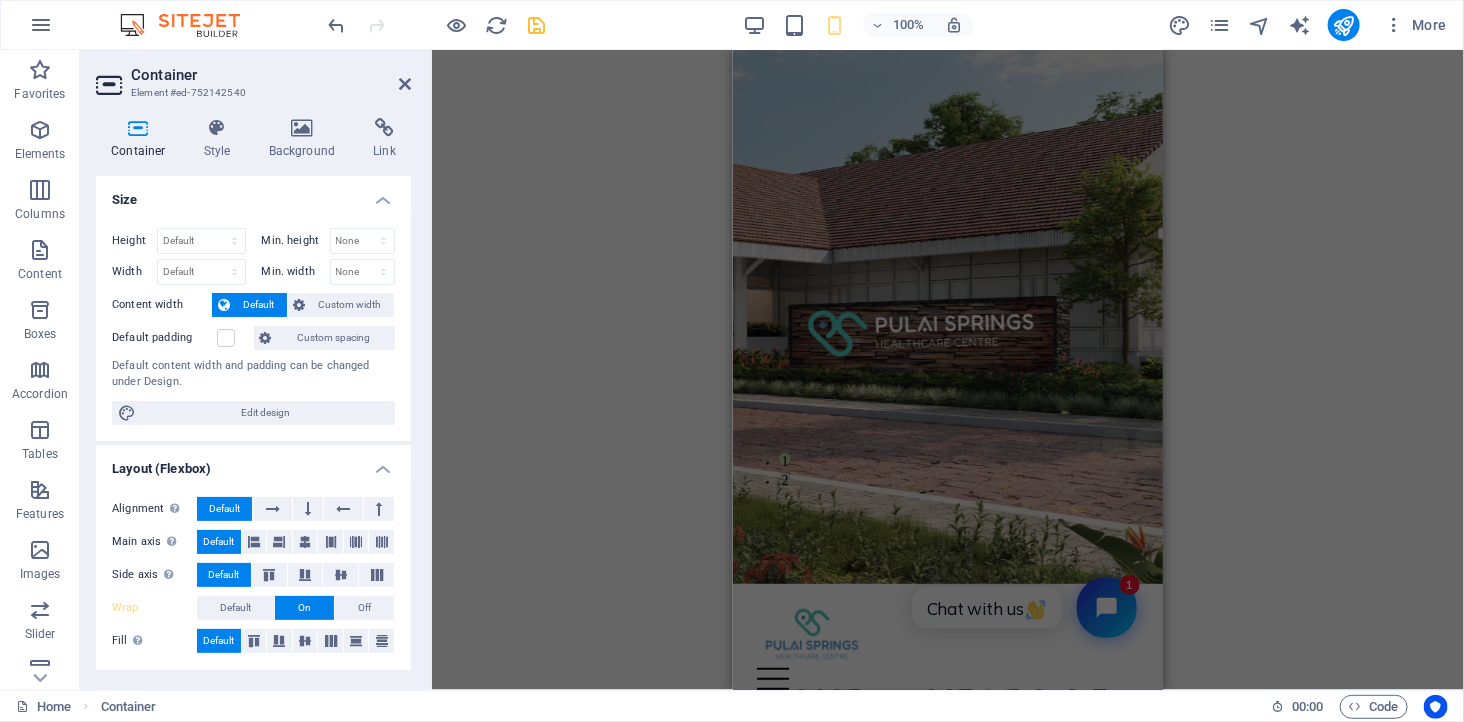 scroll, scrollTop: 0, scrollLeft: 0, axis: both 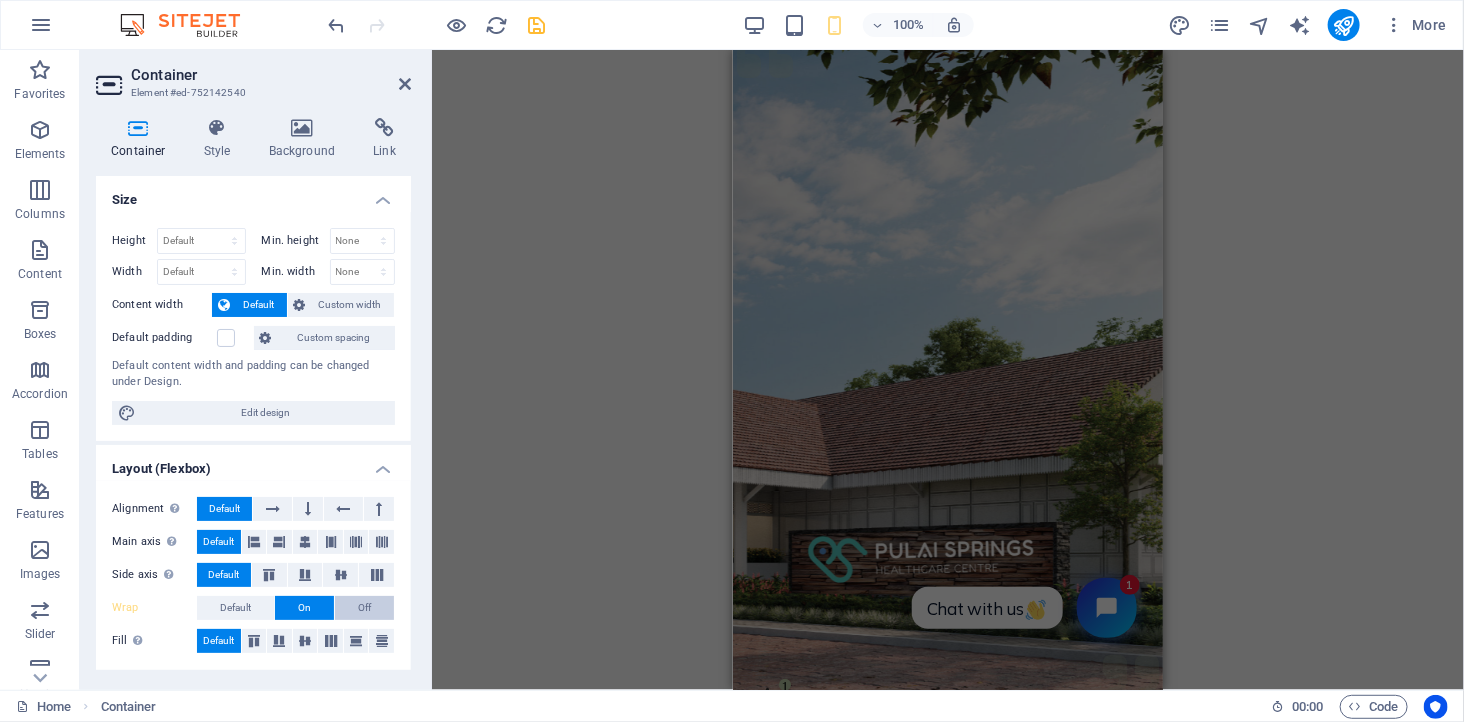 click on "Off" at bounding box center (364, 608) 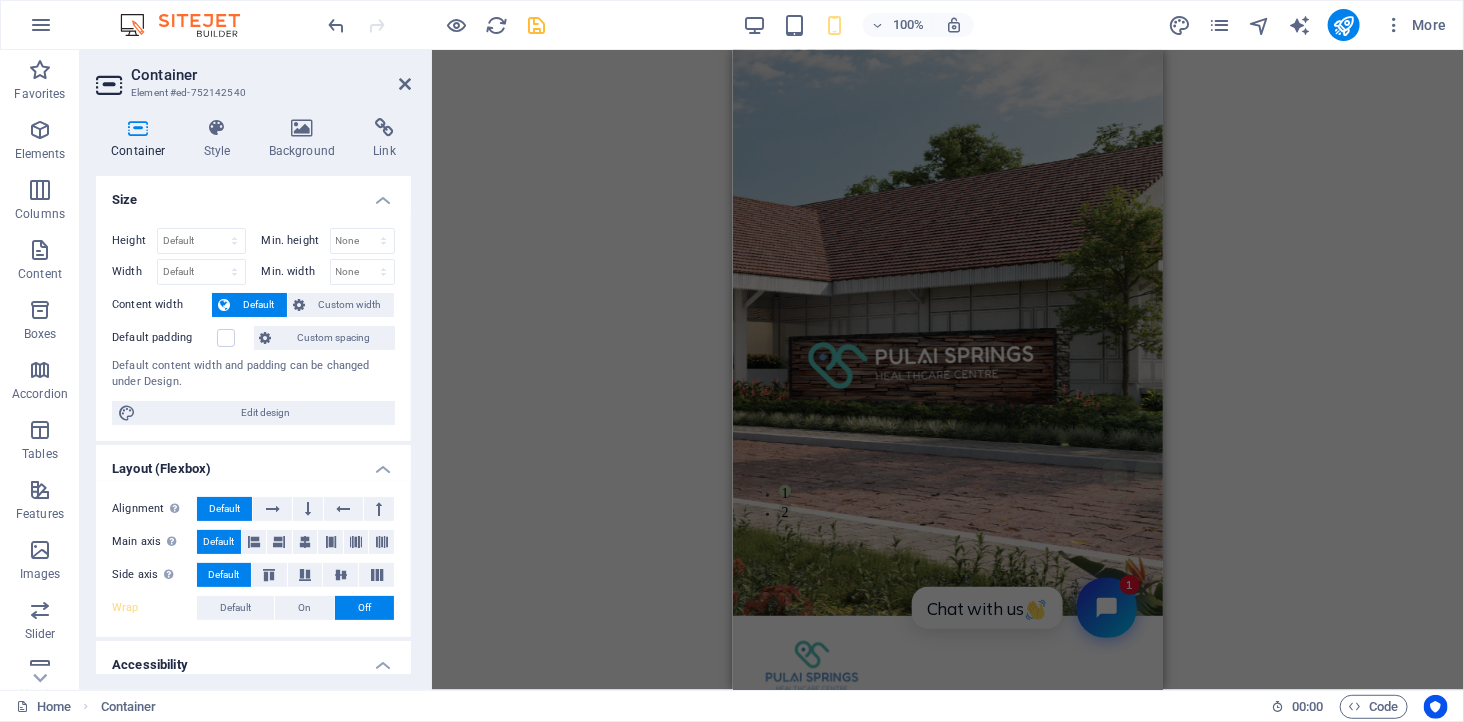 scroll, scrollTop: 0, scrollLeft: 0, axis: both 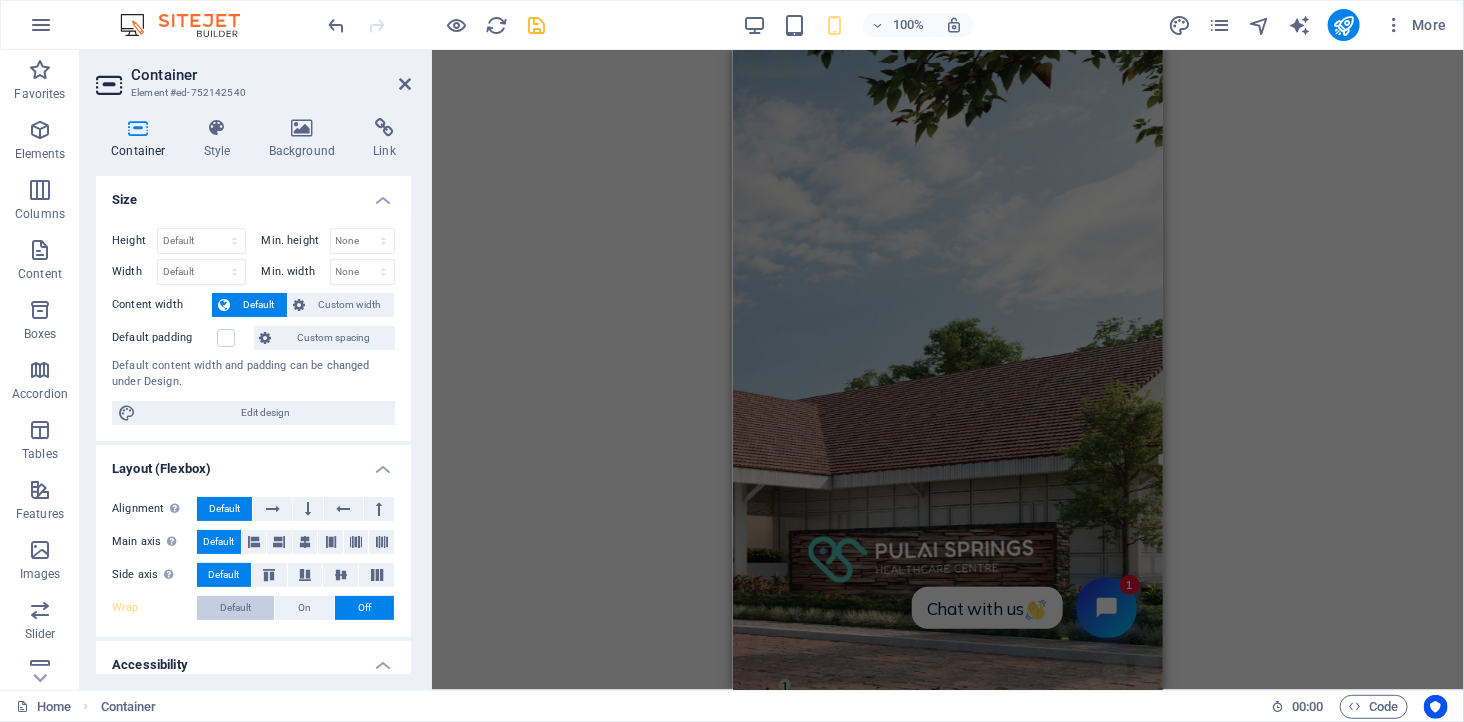 click on "Default" at bounding box center [235, 608] 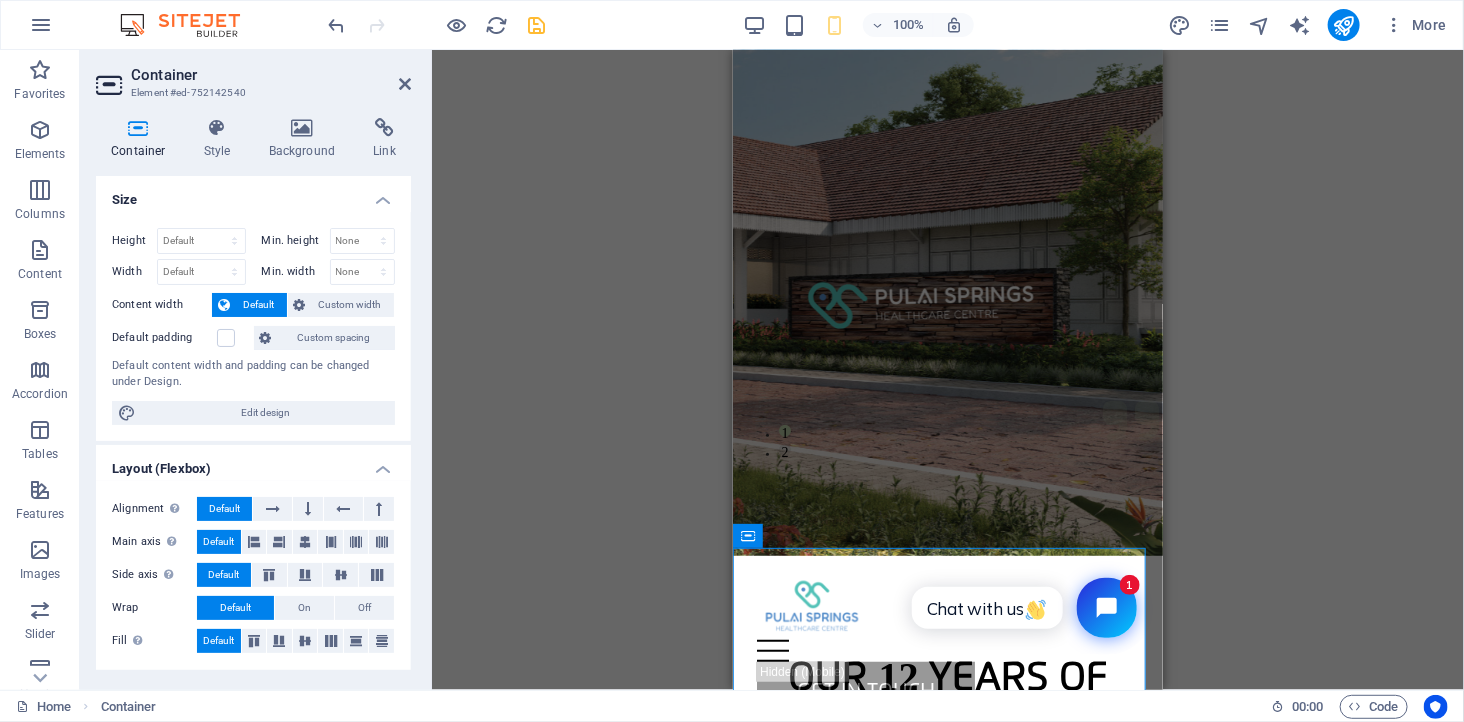 scroll, scrollTop: 18, scrollLeft: 0, axis: vertical 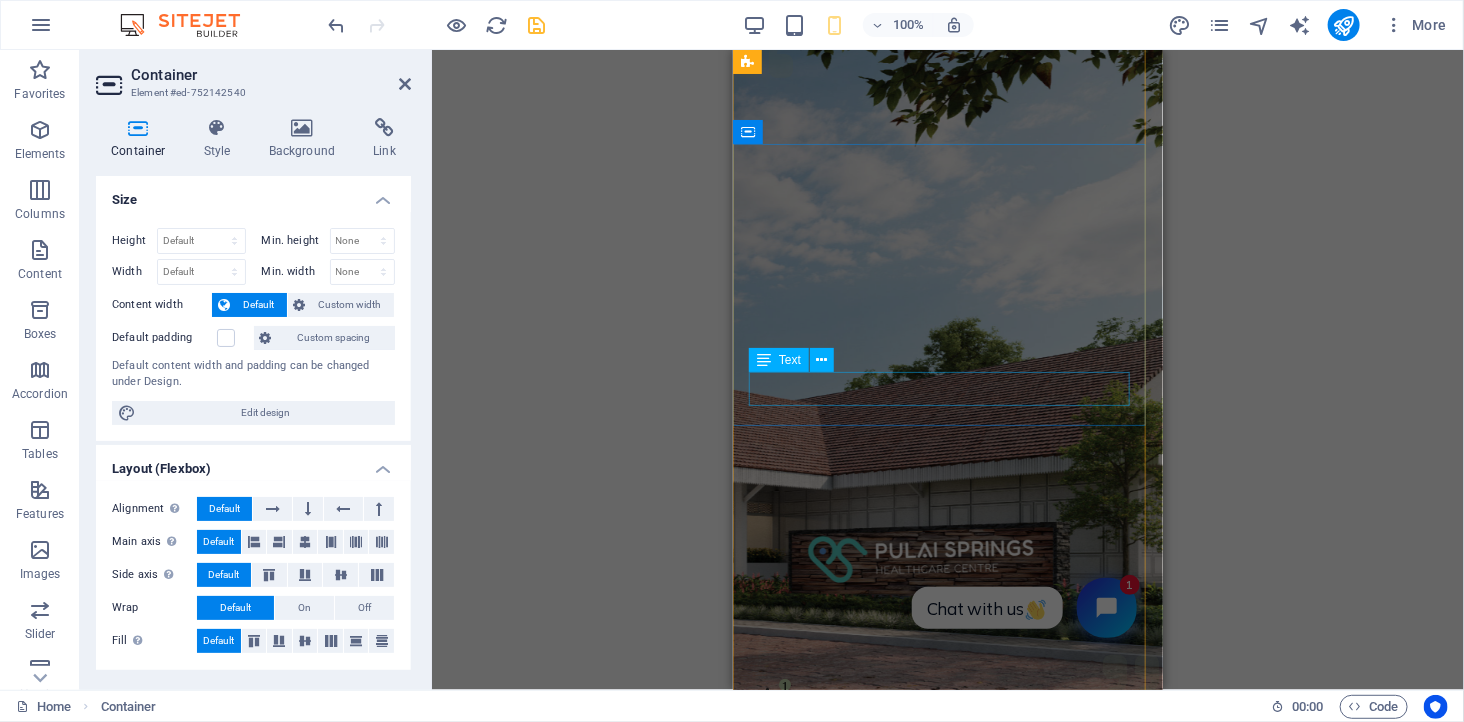 click on "Experience extraordinary life moments" at bounding box center (947, 1125) 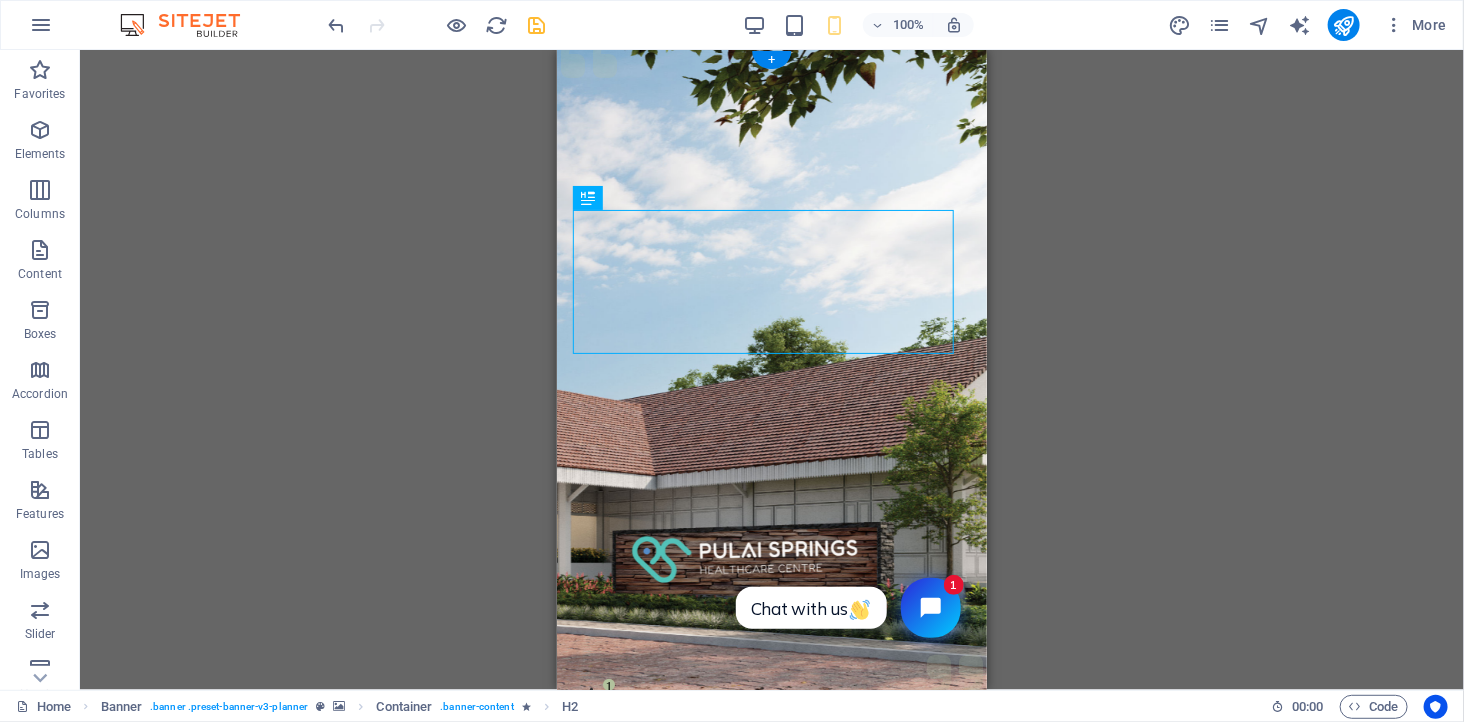 click at bounding box center [771, 429] 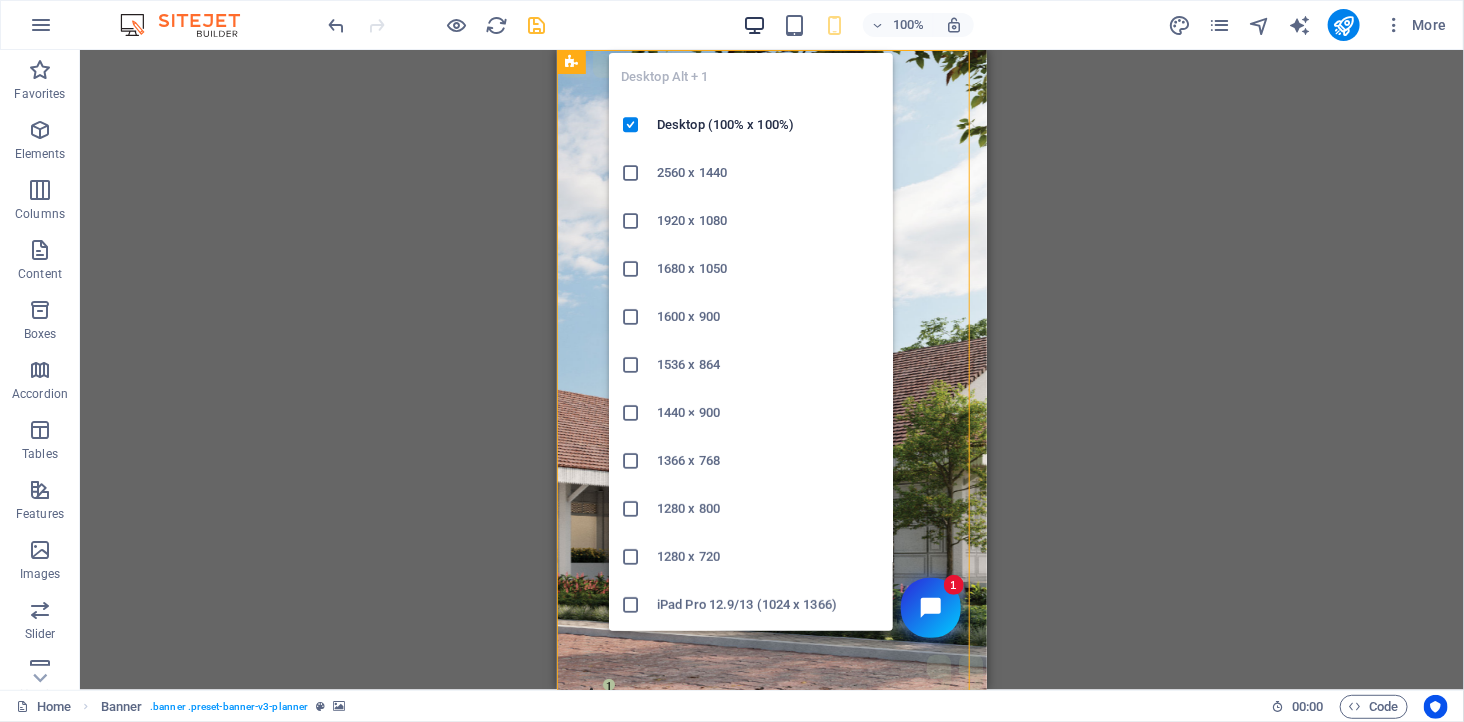 click at bounding box center [754, 25] 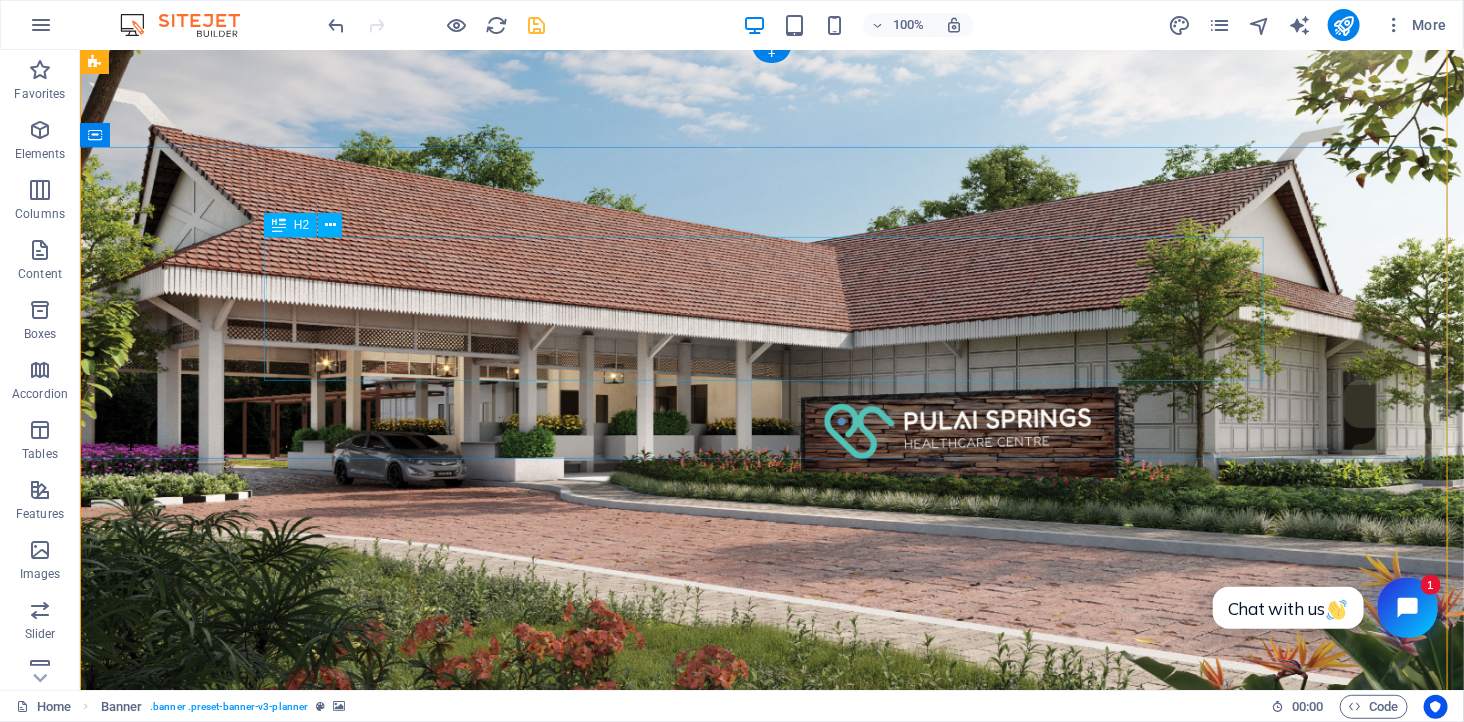 scroll, scrollTop: 0, scrollLeft: 0, axis: both 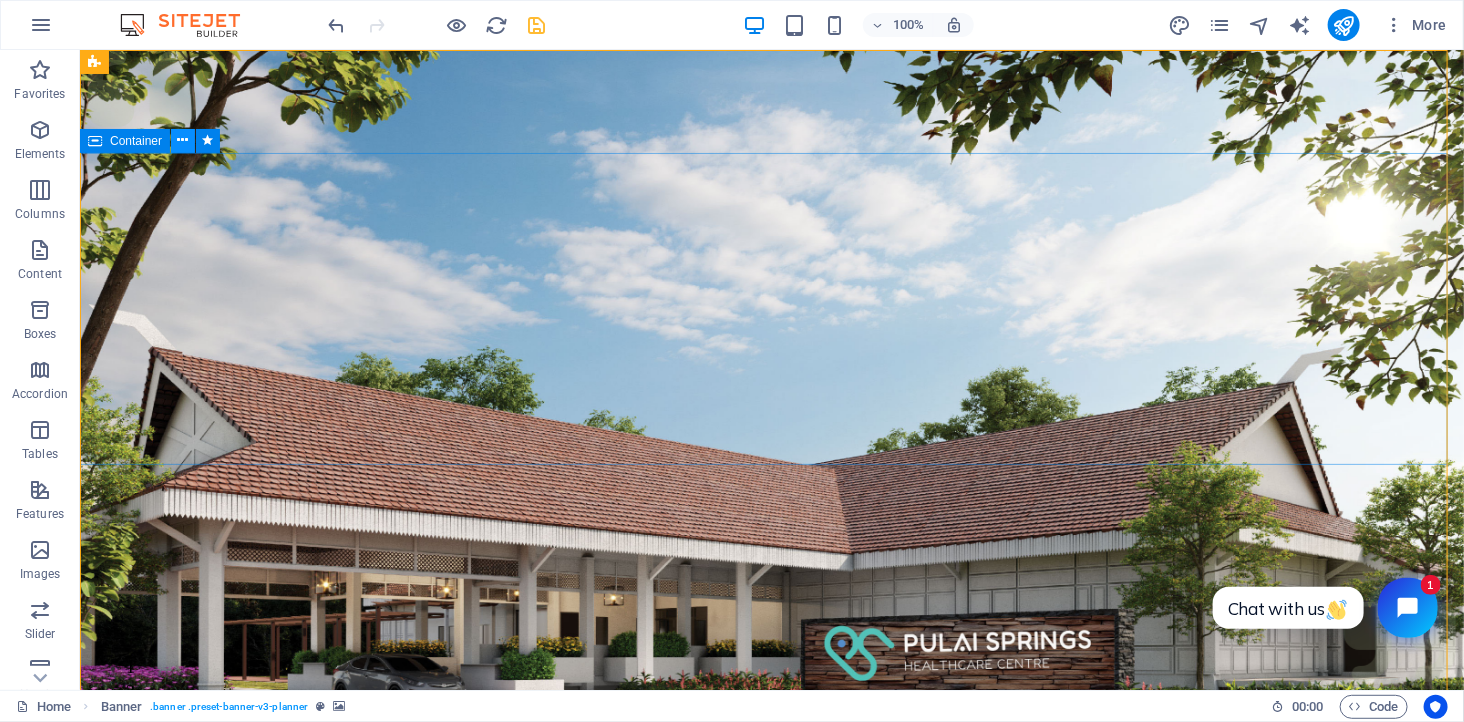 click at bounding box center [183, 140] 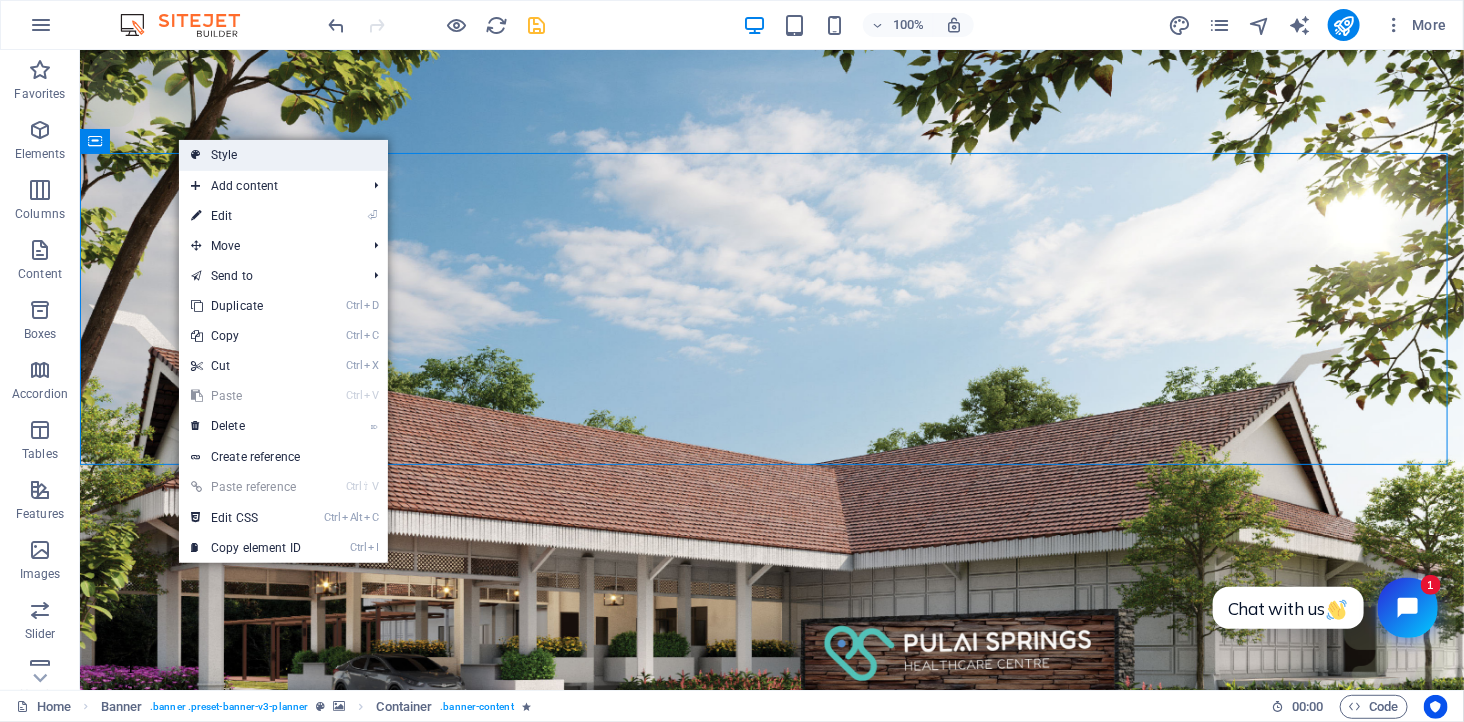 drag, startPoint x: 55, startPoint y: 174, endPoint x: 266, endPoint y: 157, distance: 211.68373 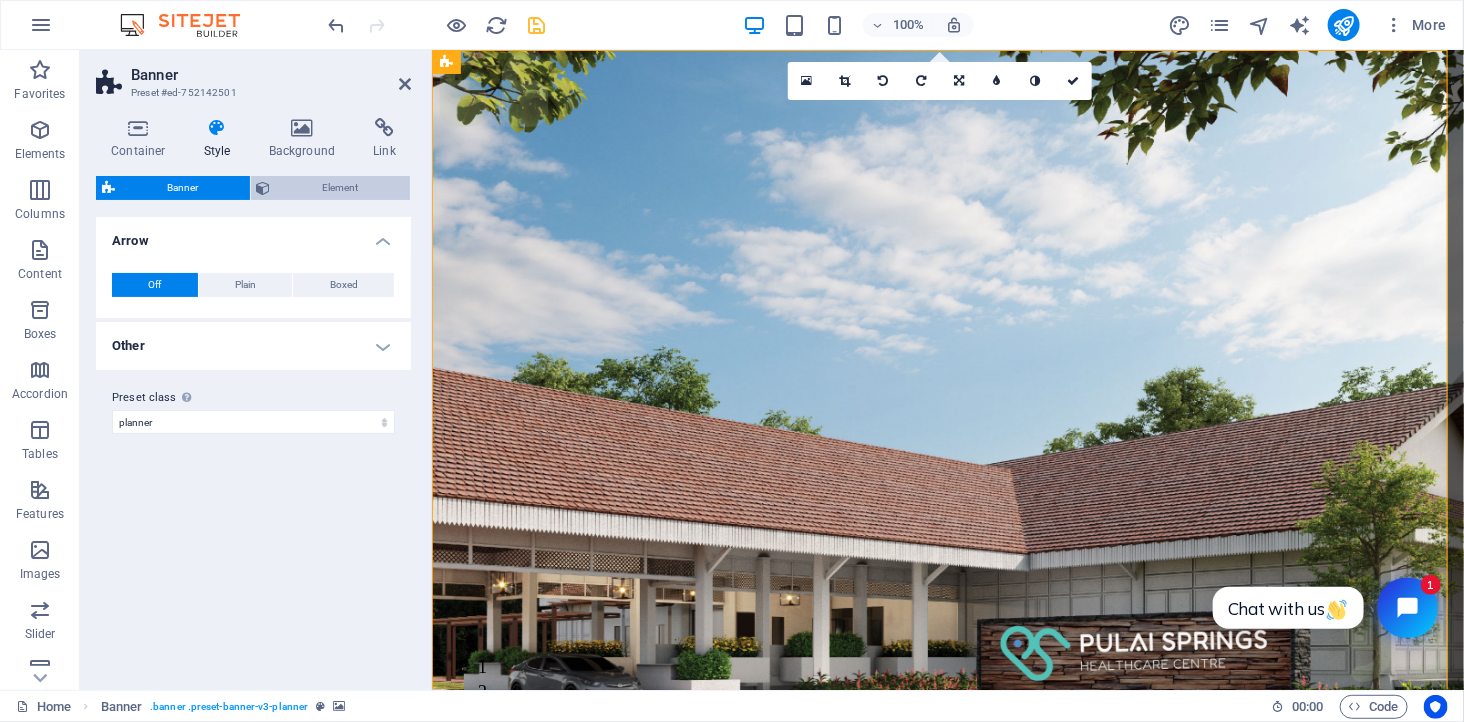 click on "Element" at bounding box center [341, 188] 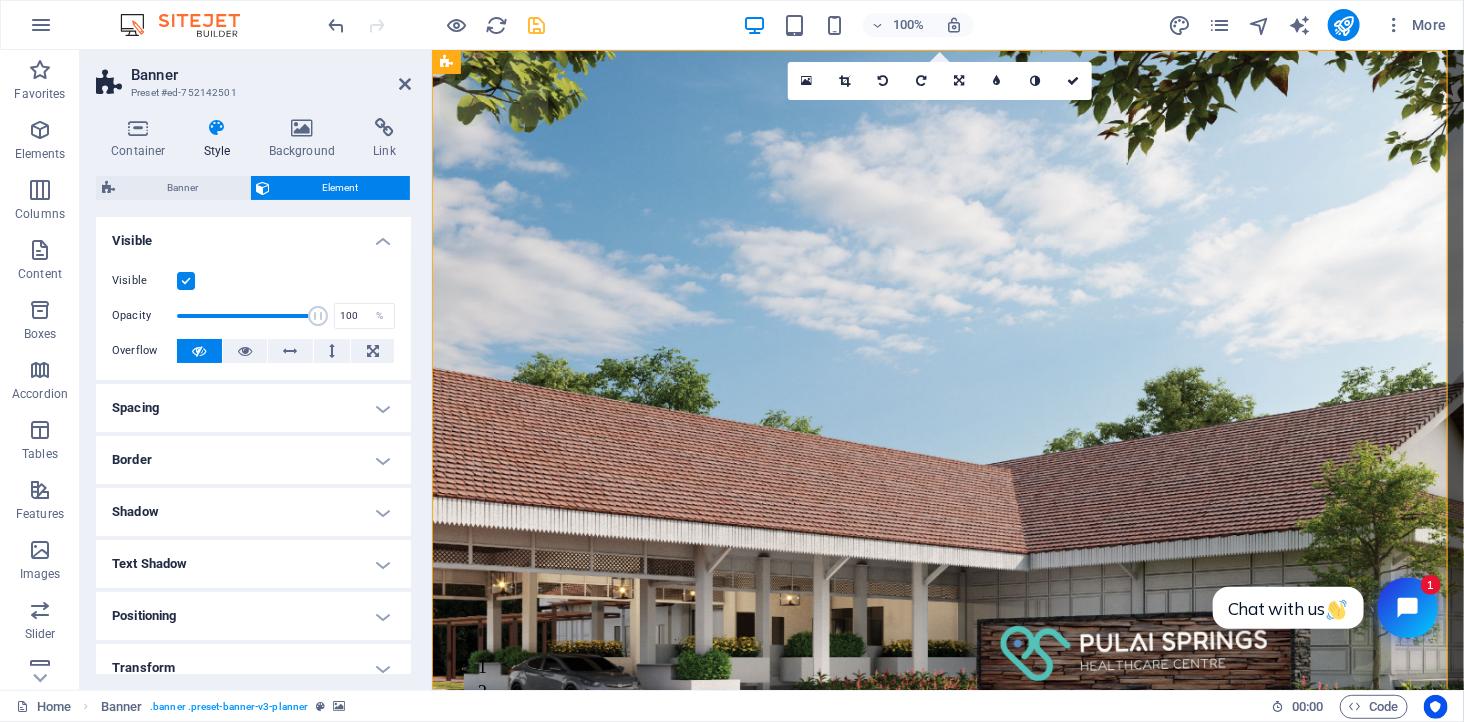 click on "Style" at bounding box center (221, 139) 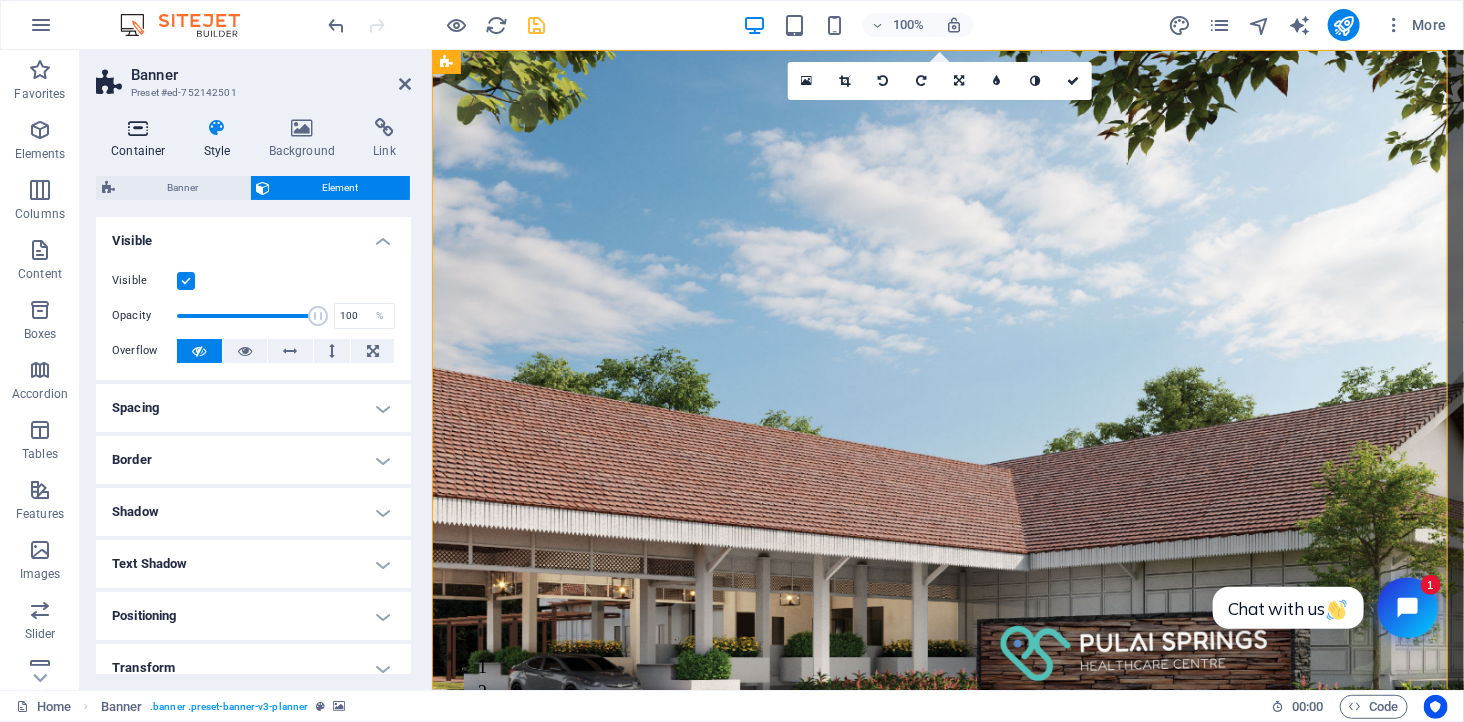 click at bounding box center [138, 128] 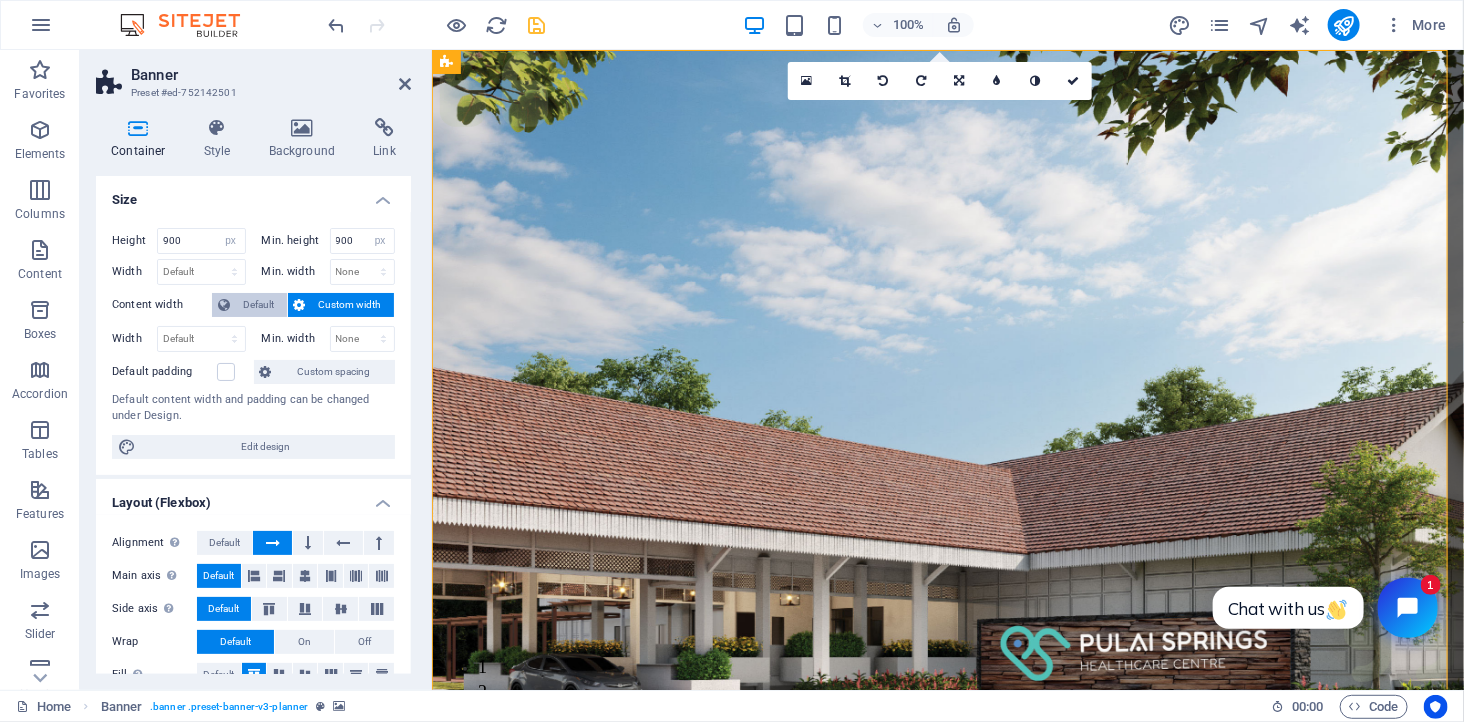 click on "Default" at bounding box center [258, 305] 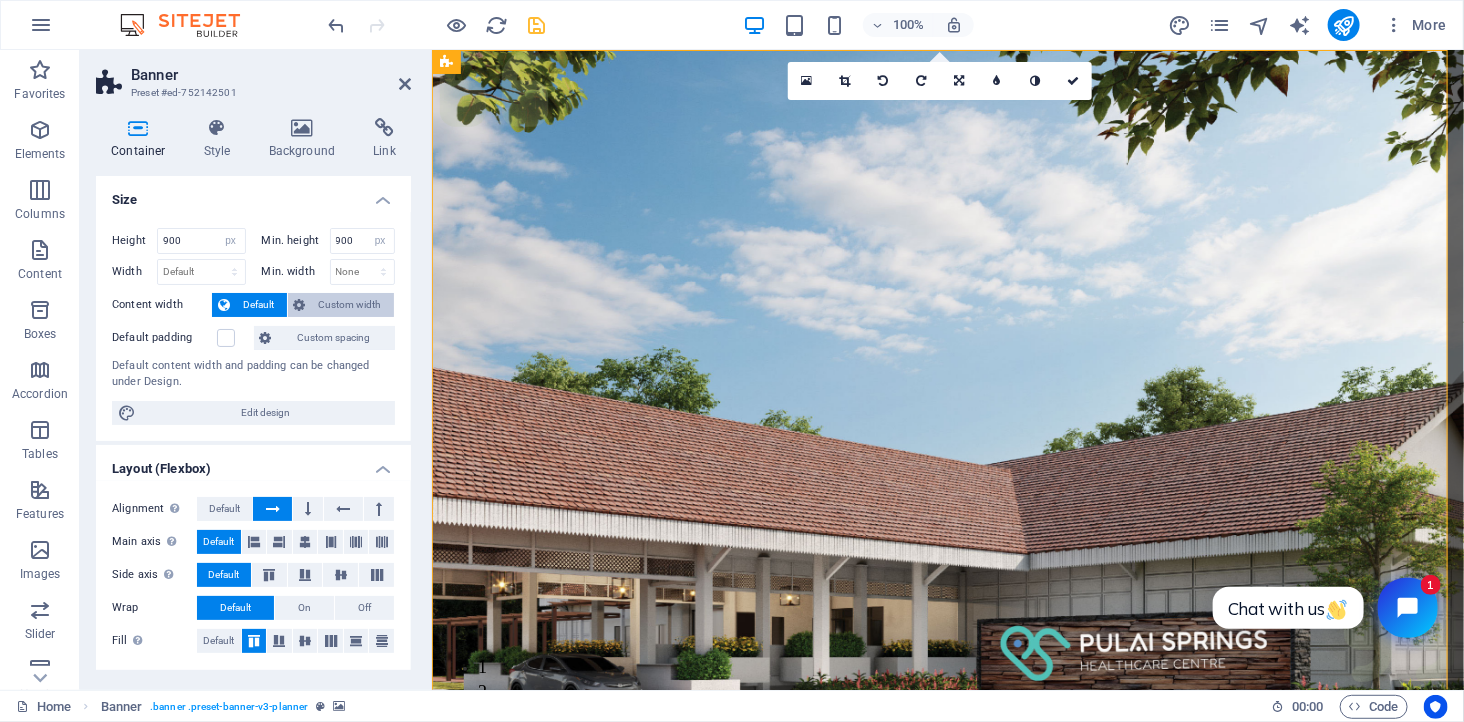 click on "Custom width" at bounding box center (350, 305) 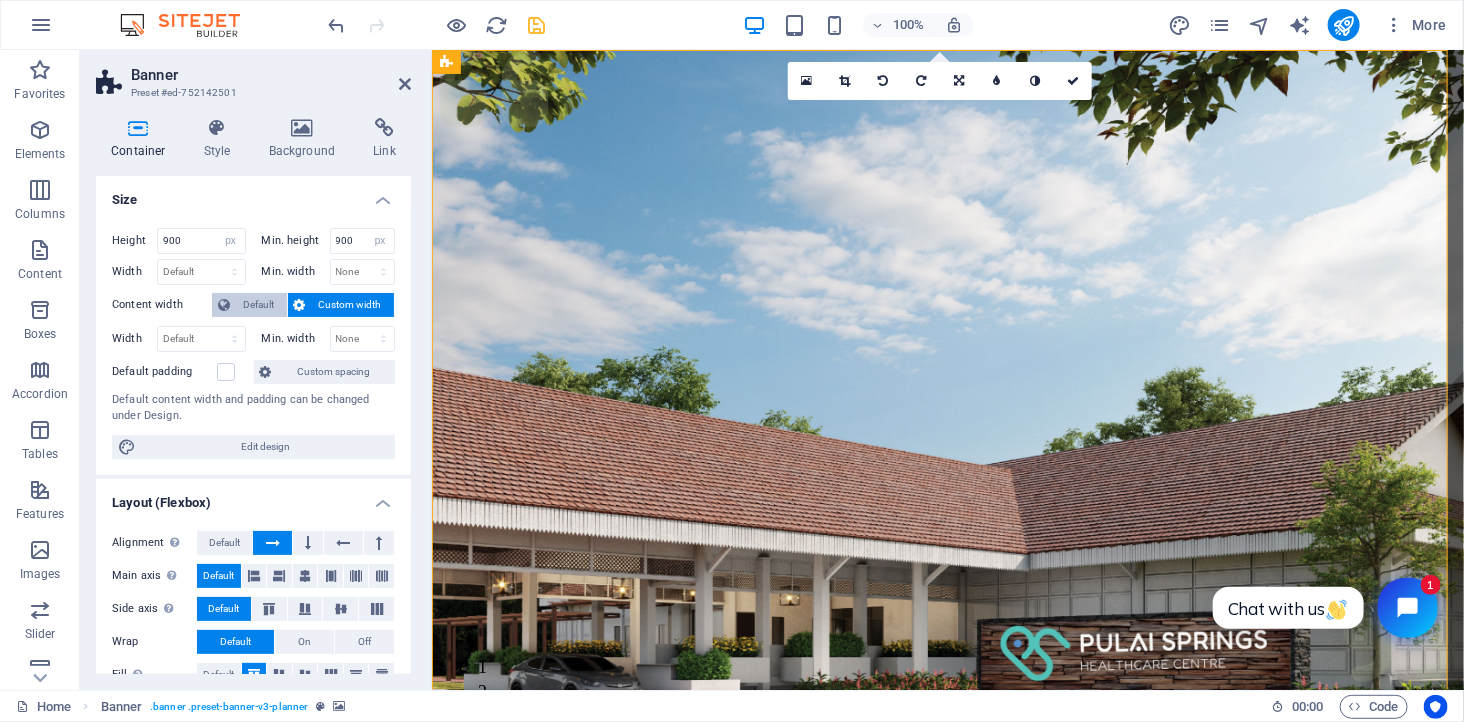 click on "Default" at bounding box center [258, 305] 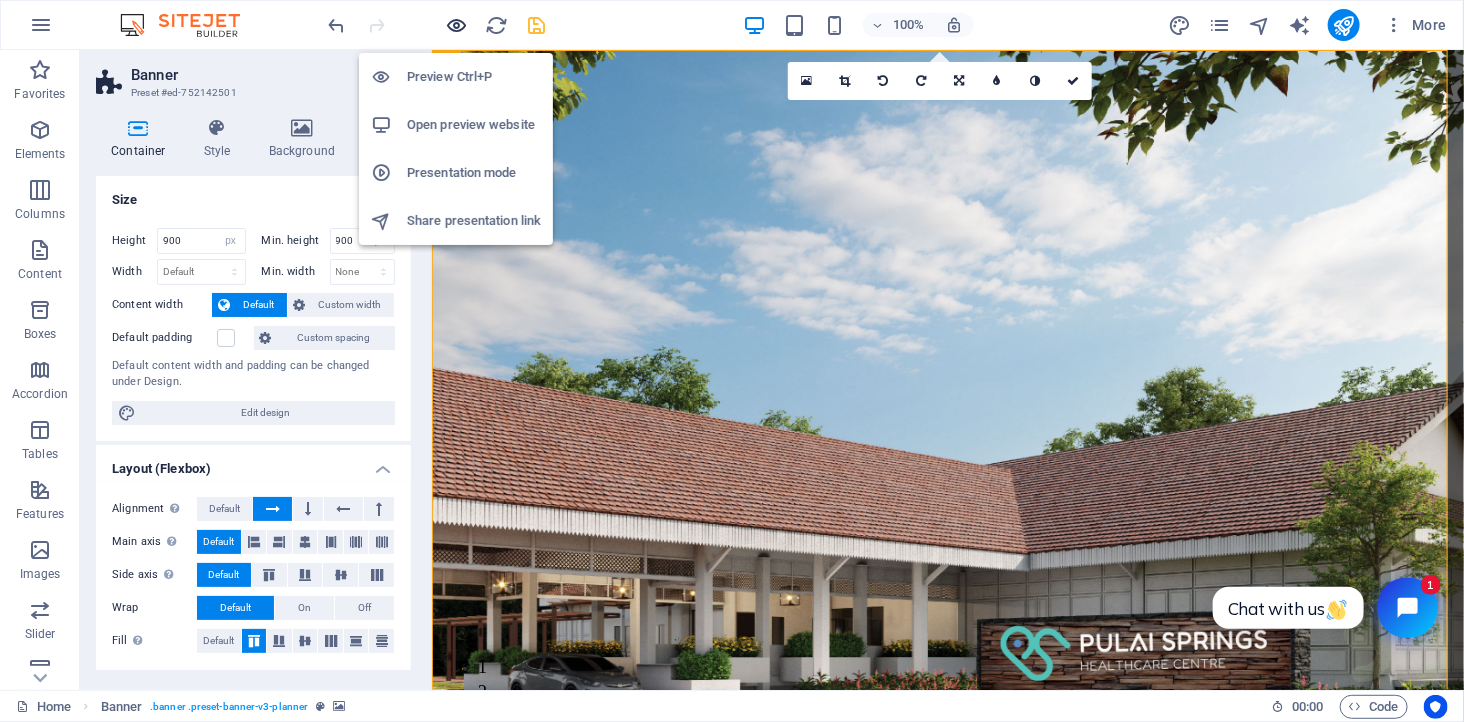 click at bounding box center [457, 25] 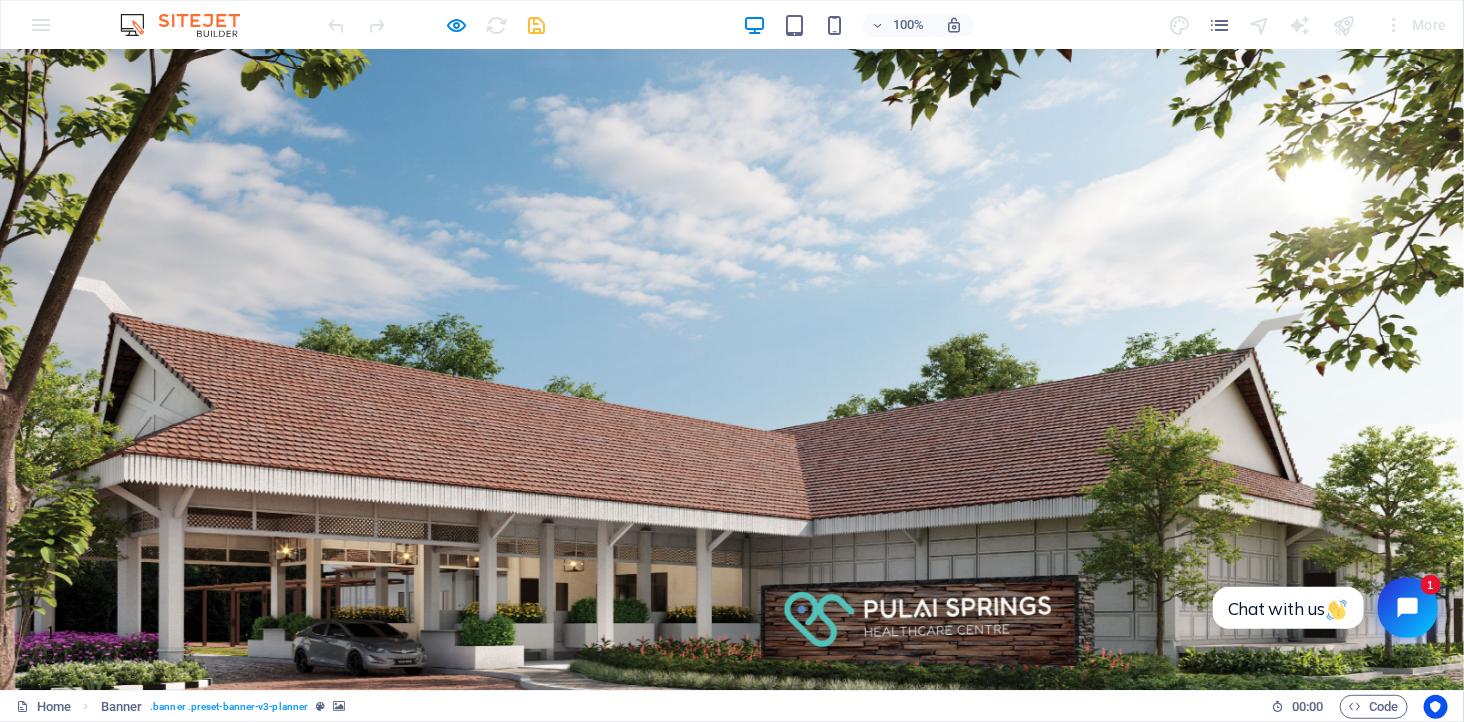 scroll, scrollTop: 0, scrollLeft: 0, axis: both 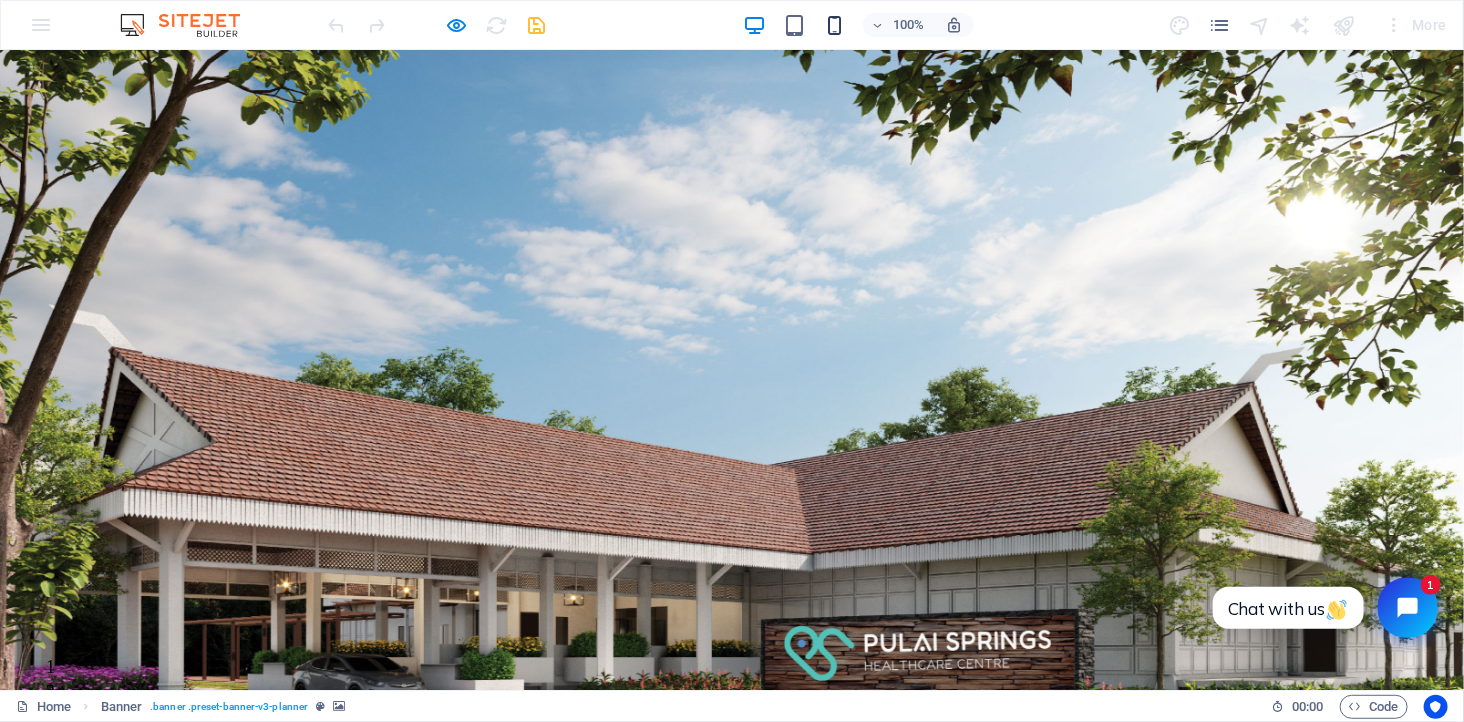 click at bounding box center (834, 25) 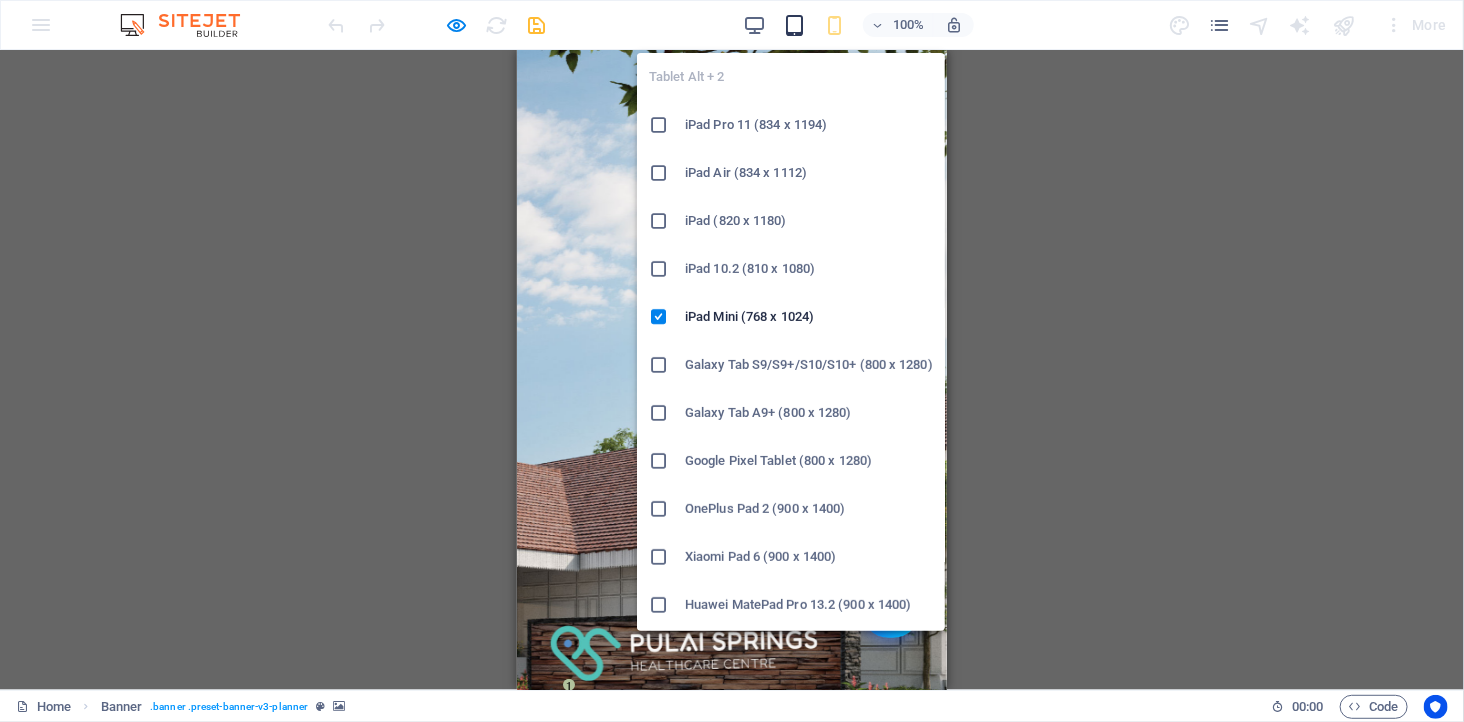 click at bounding box center (794, 25) 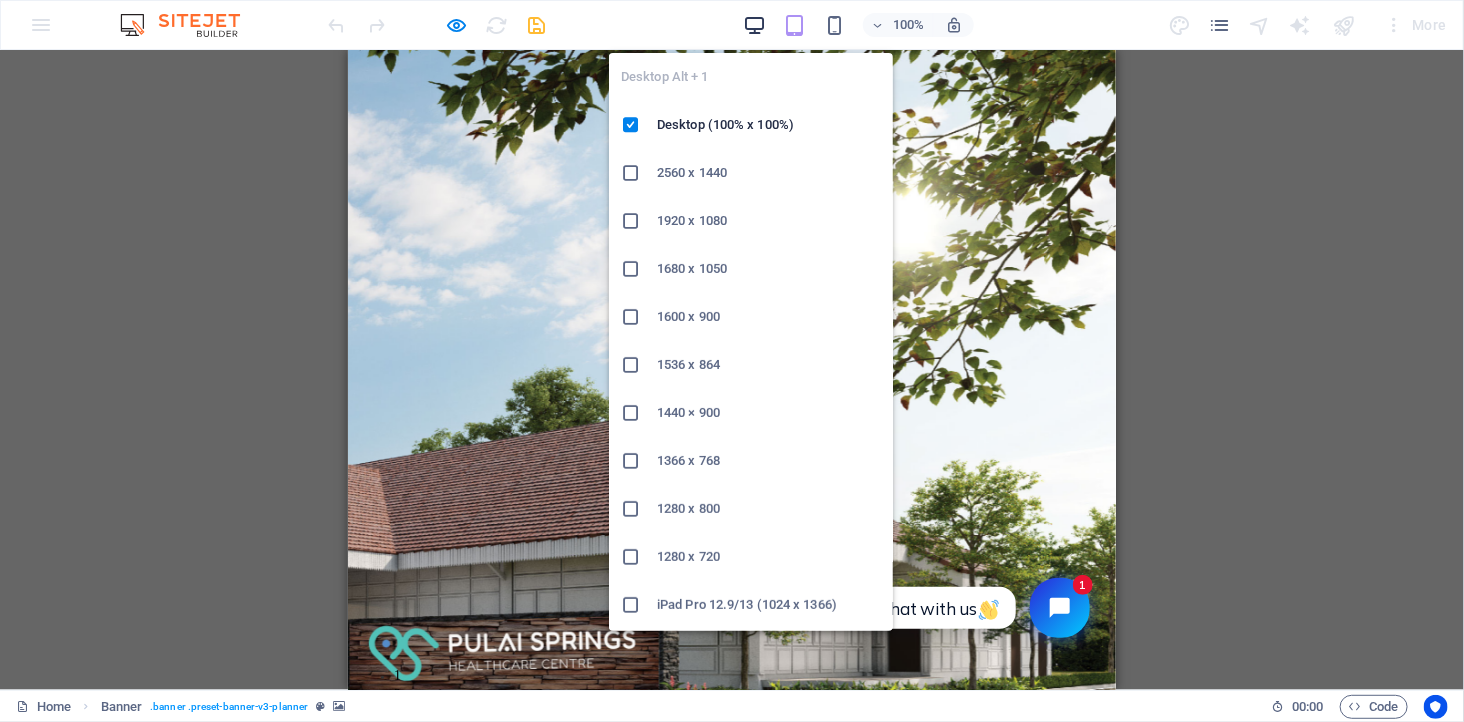 click at bounding box center [754, 25] 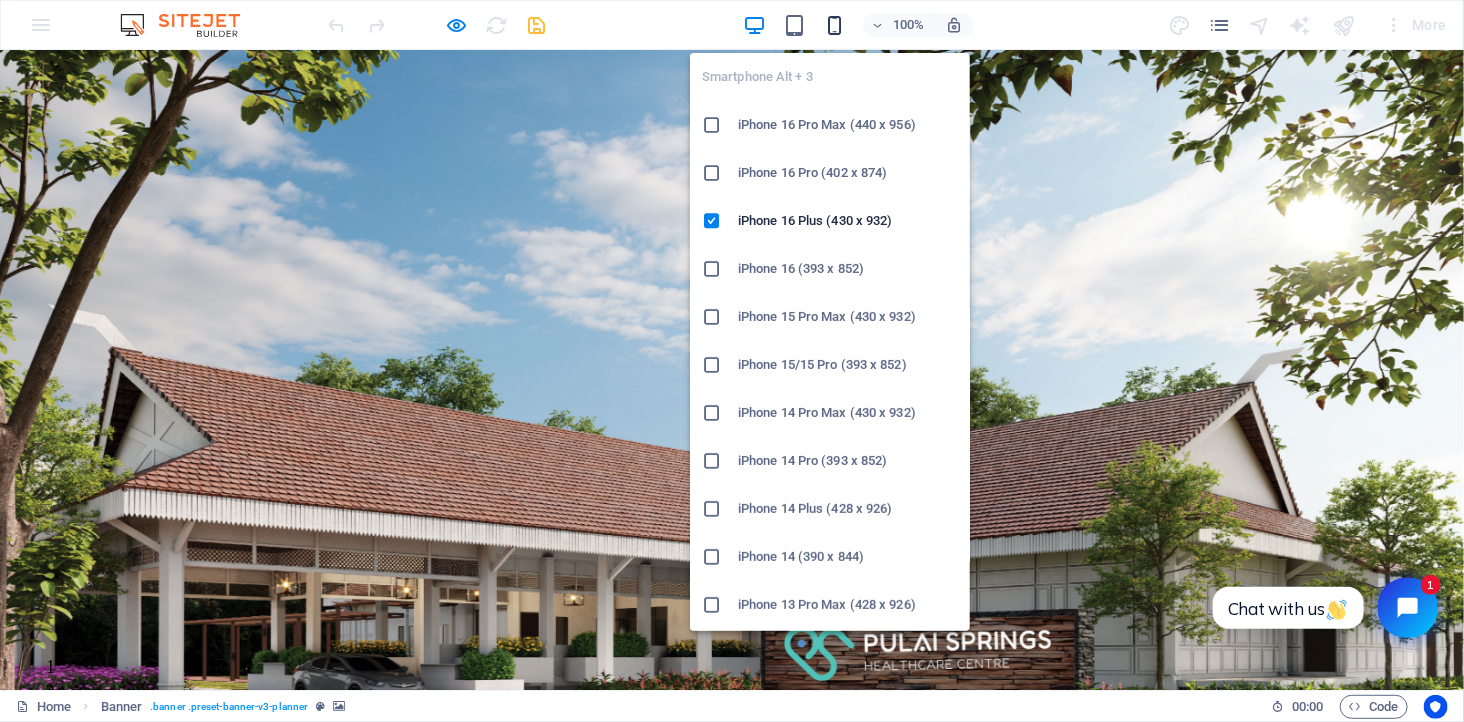 click at bounding box center [834, 25] 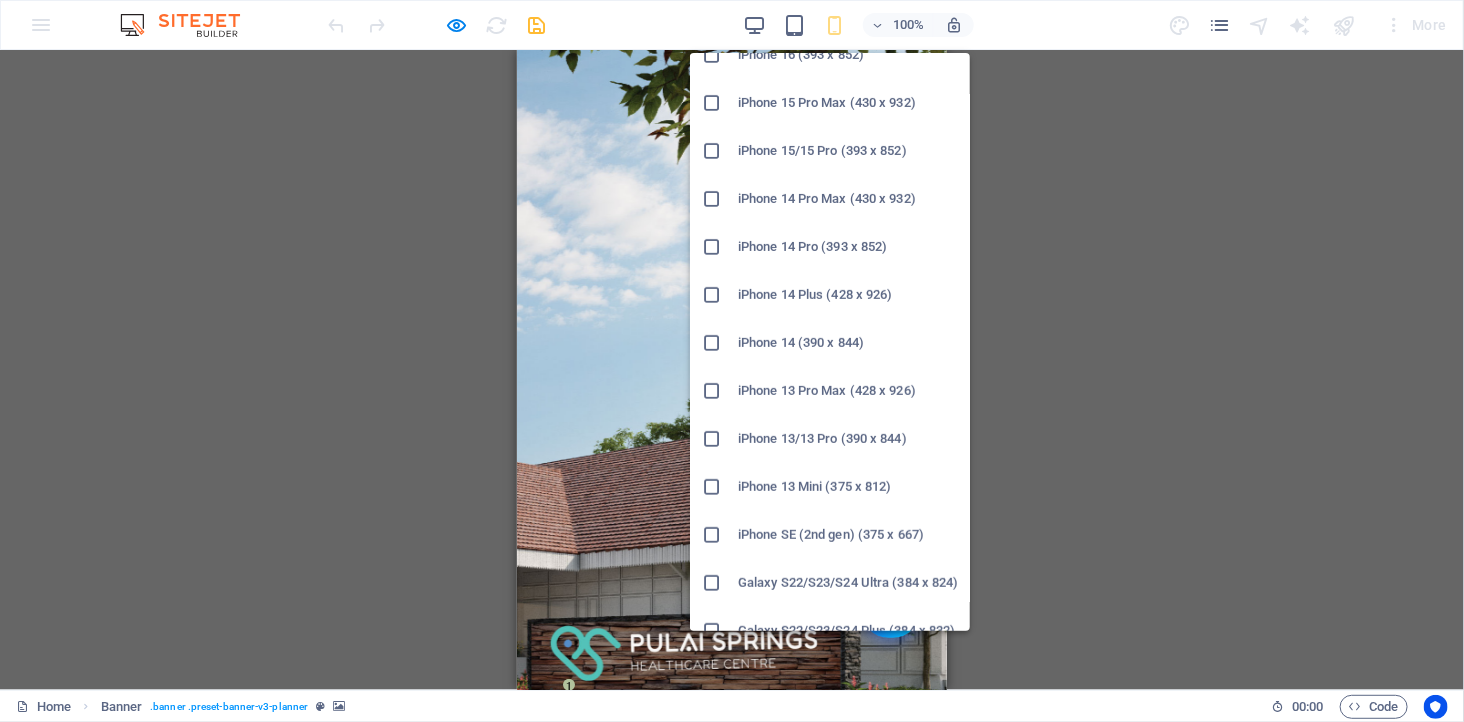 scroll, scrollTop: 333, scrollLeft: 0, axis: vertical 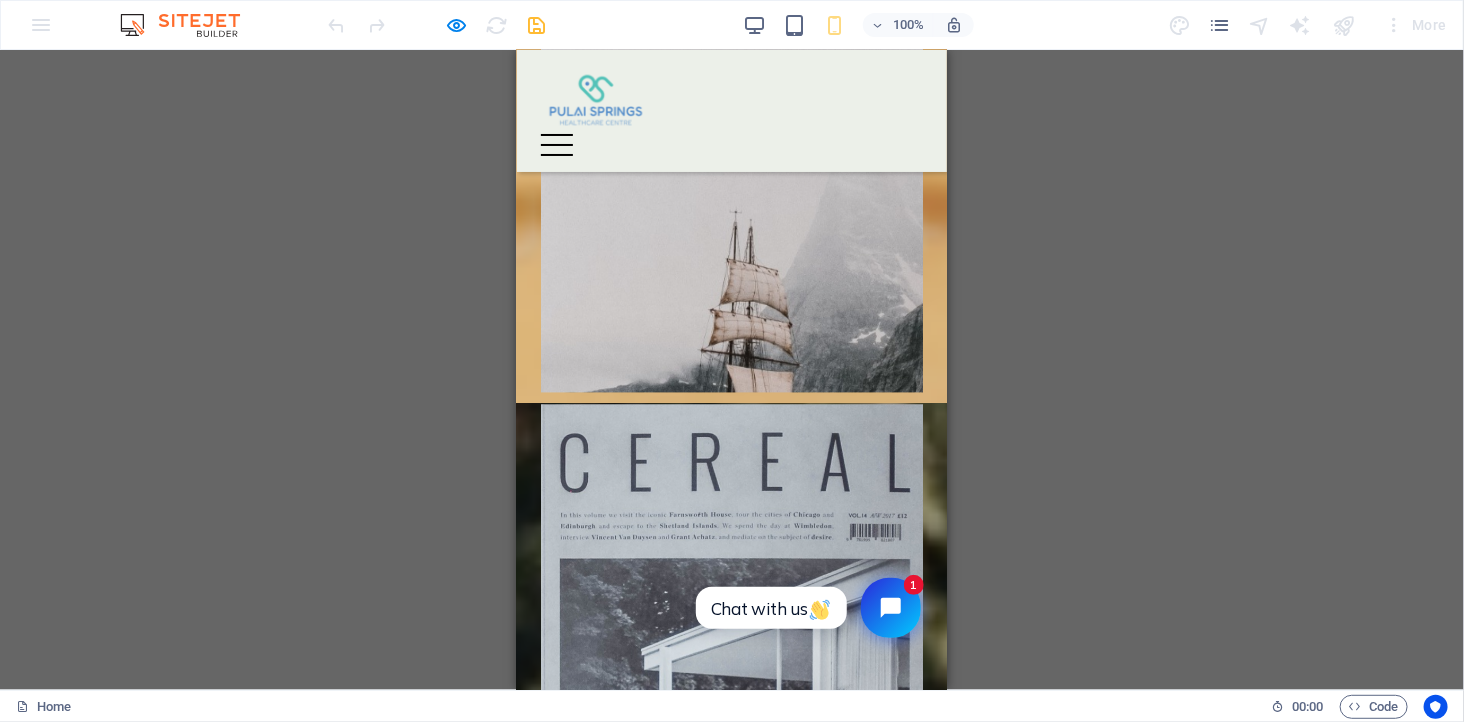 click at bounding box center [556, 154] 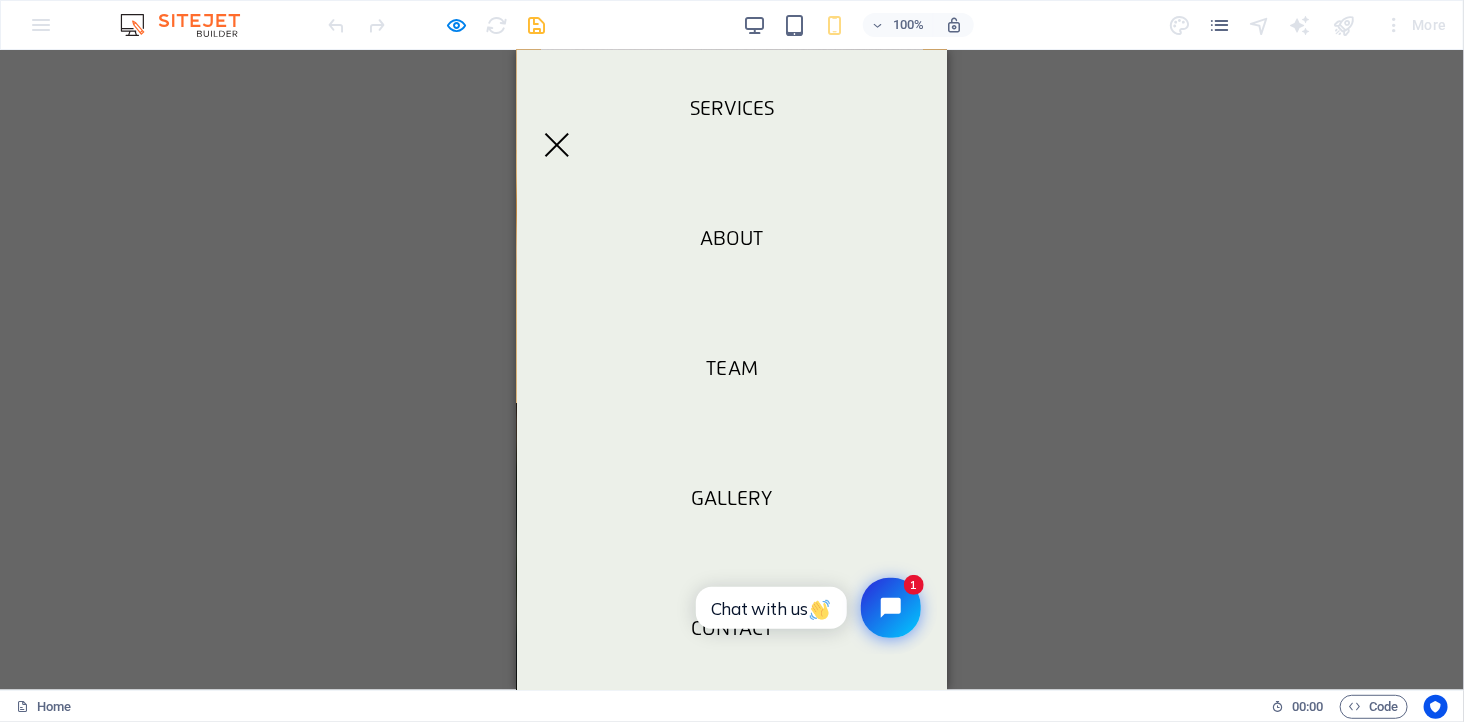 click at bounding box center (556, 144) 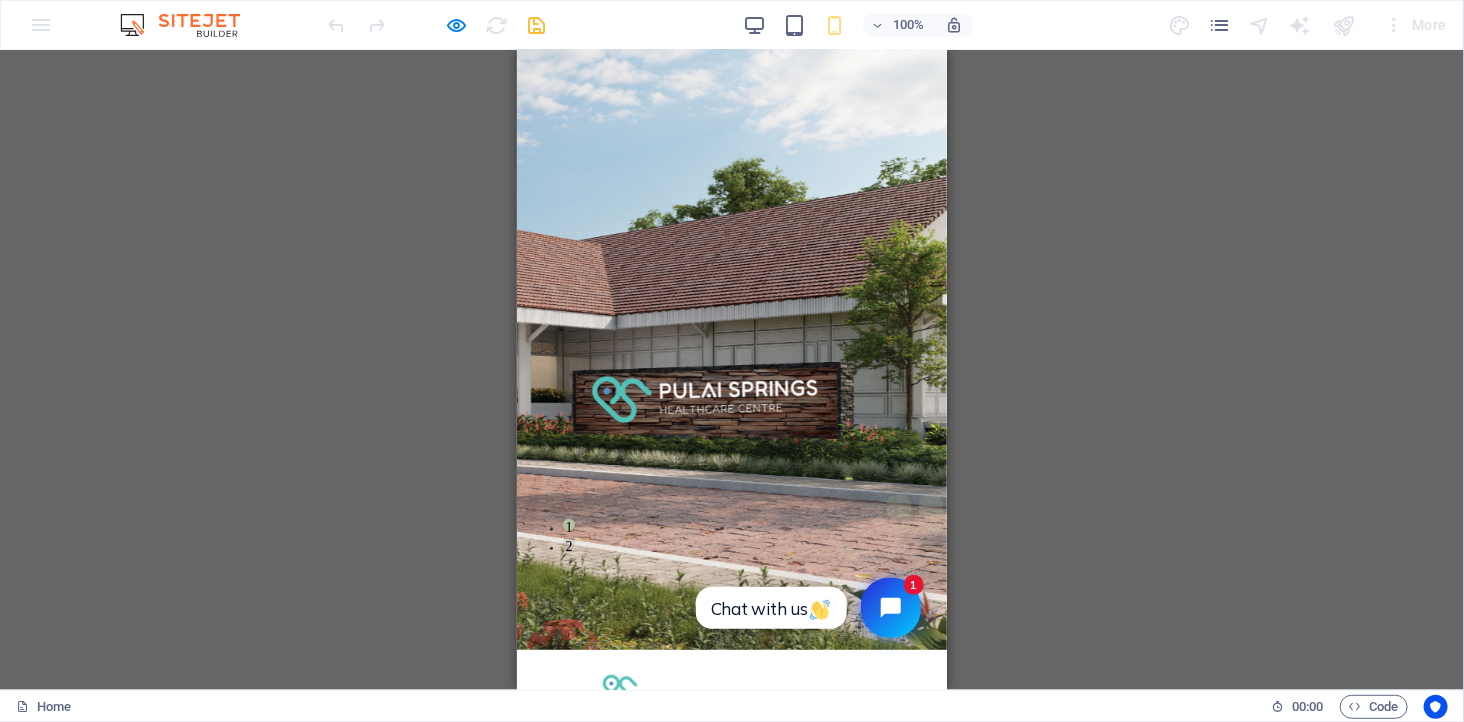 scroll, scrollTop: 0, scrollLeft: 0, axis: both 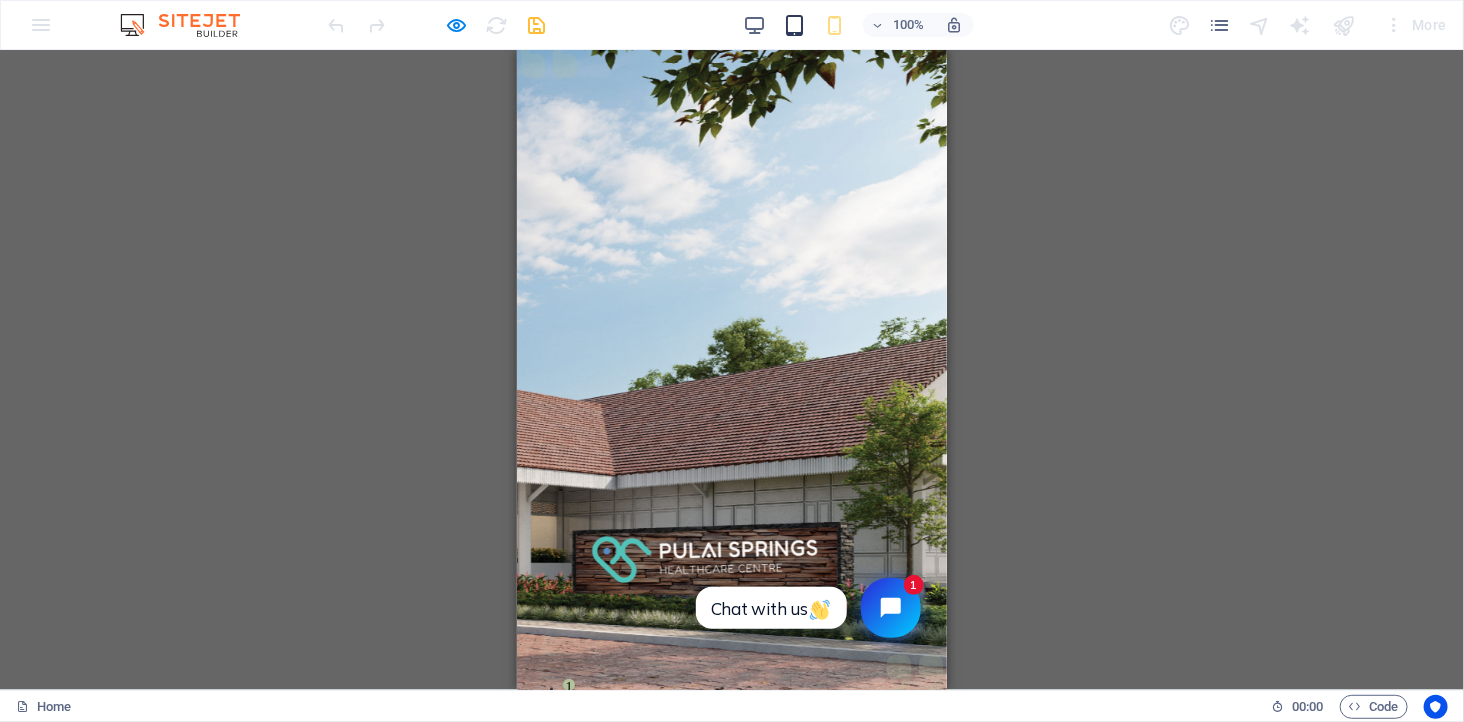 click at bounding box center [794, 25] 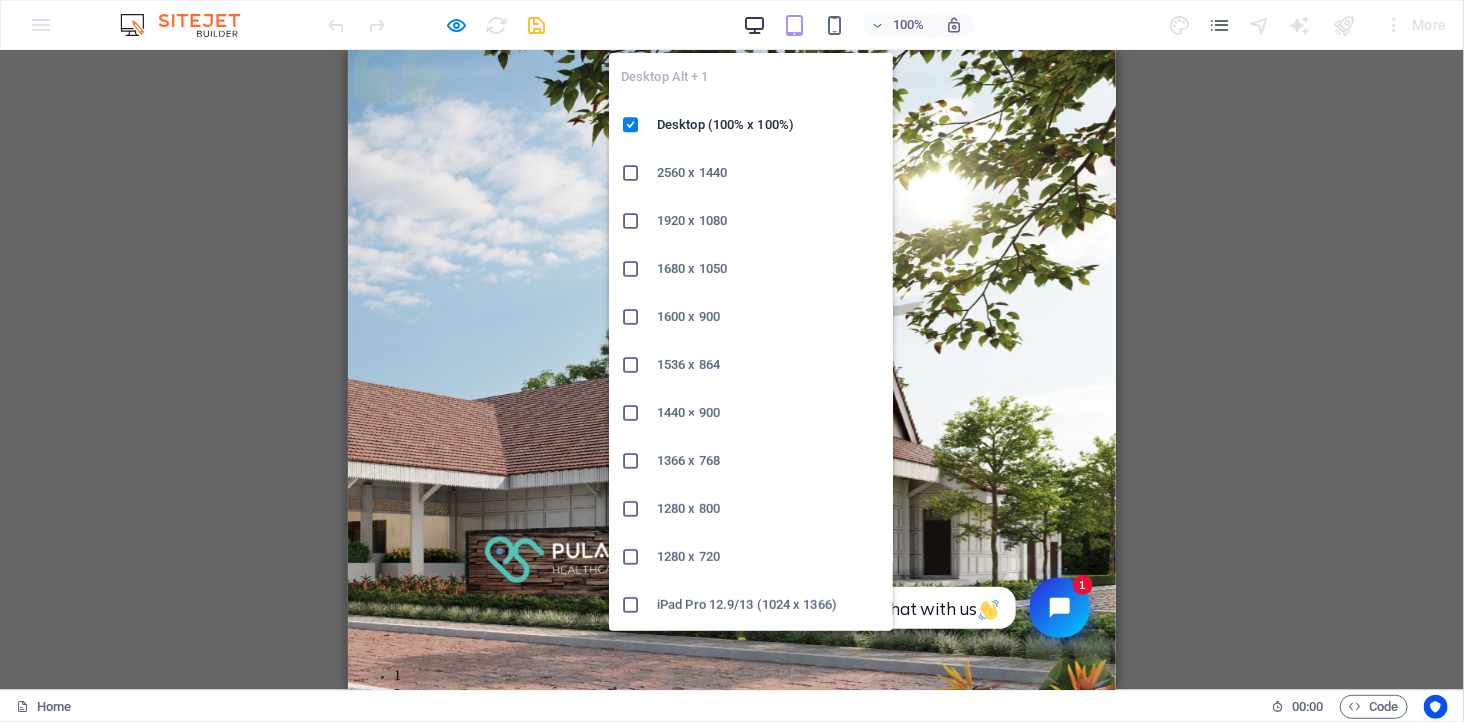 click at bounding box center [754, 25] 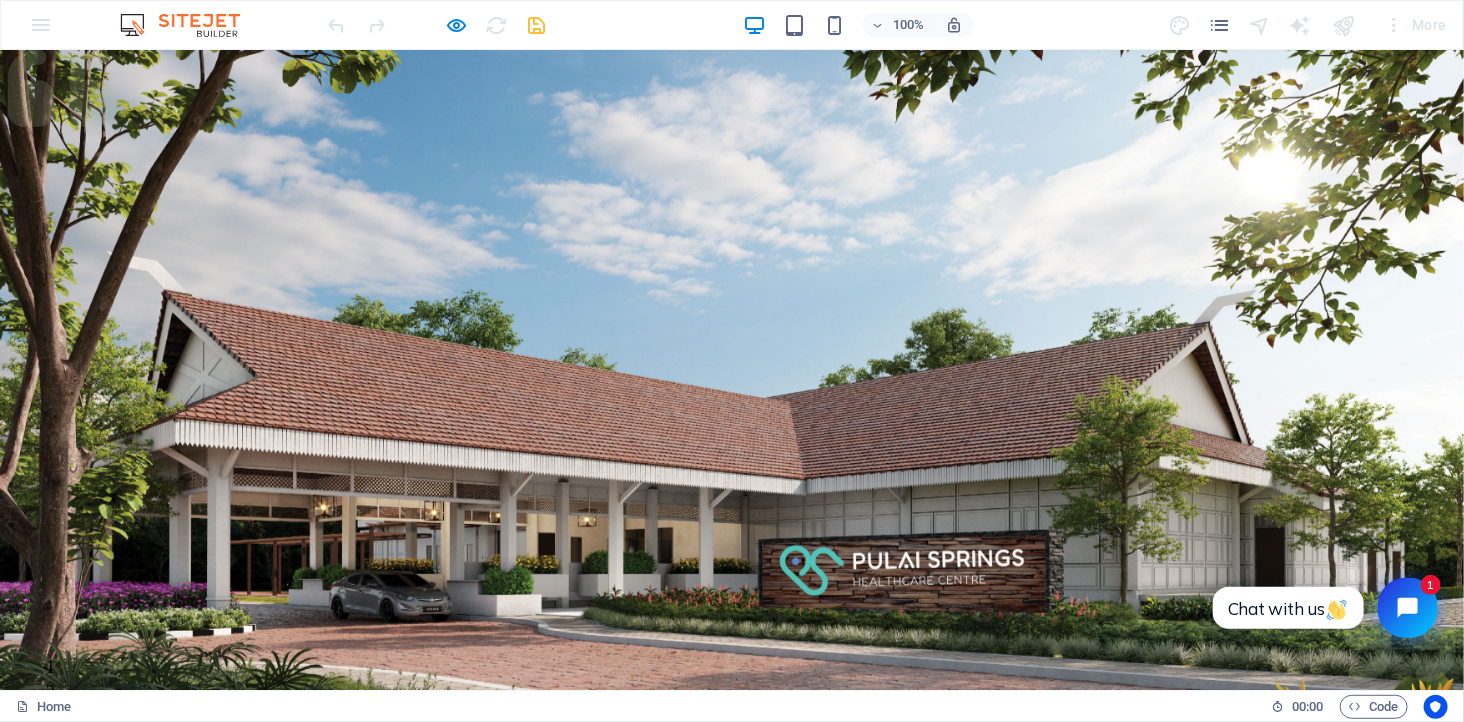 click on "100%" at bounding box center [858, 25] 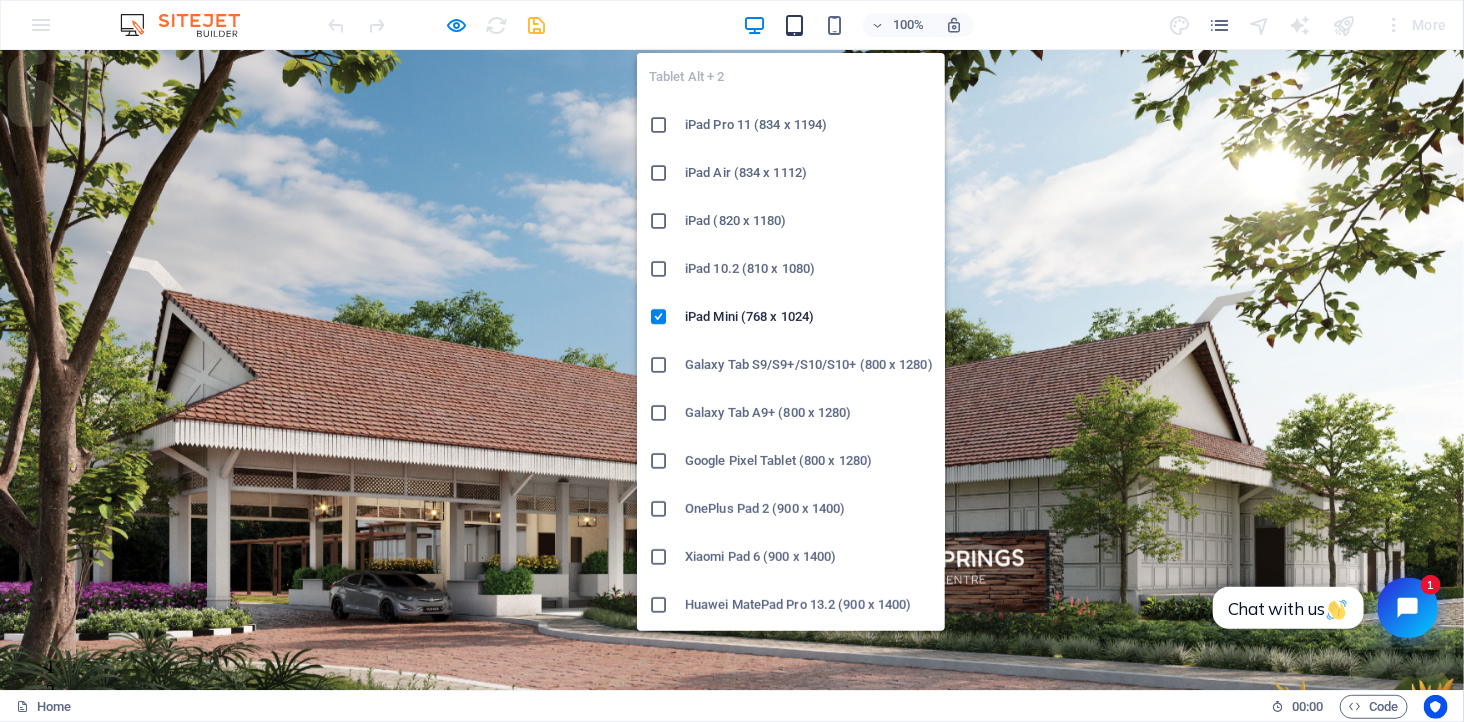 click at bounding box center [794, 25] 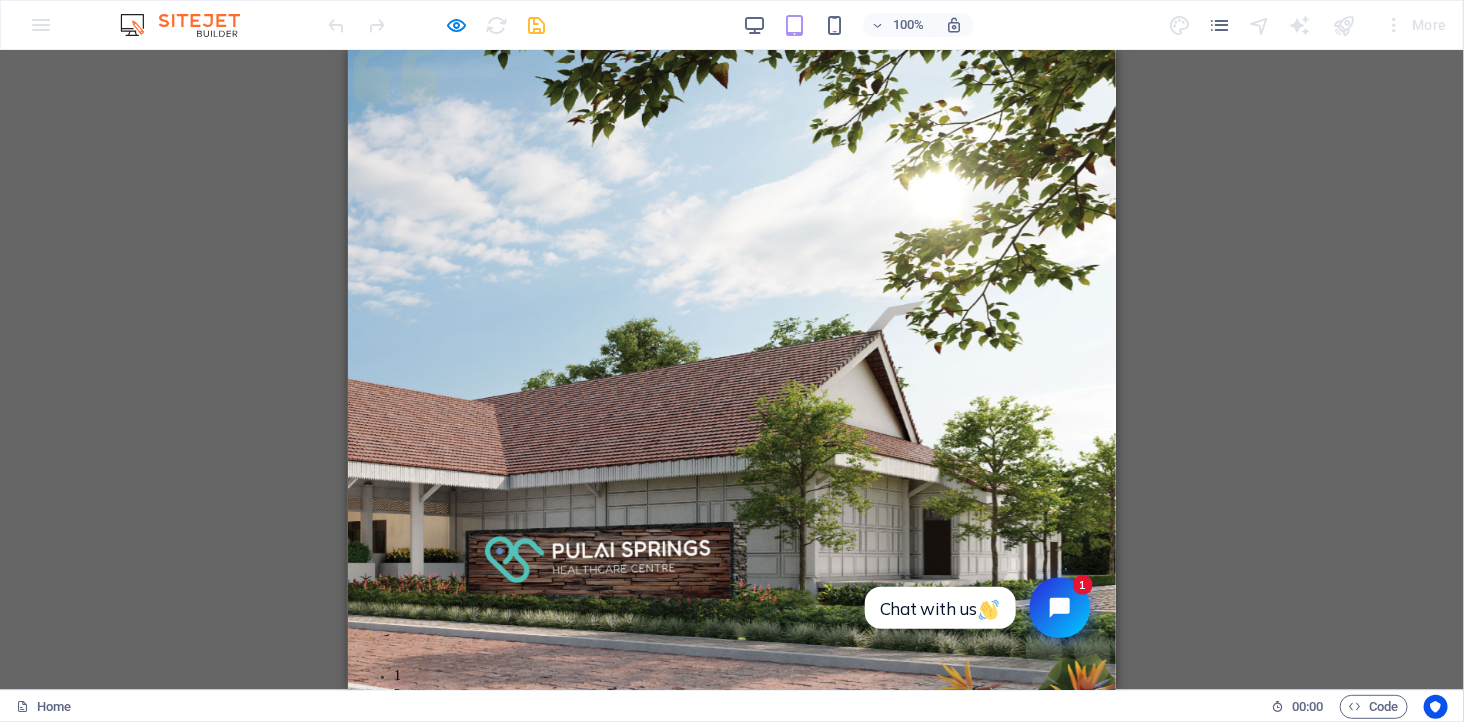 click on "100%" at bounding box center [858, 25] 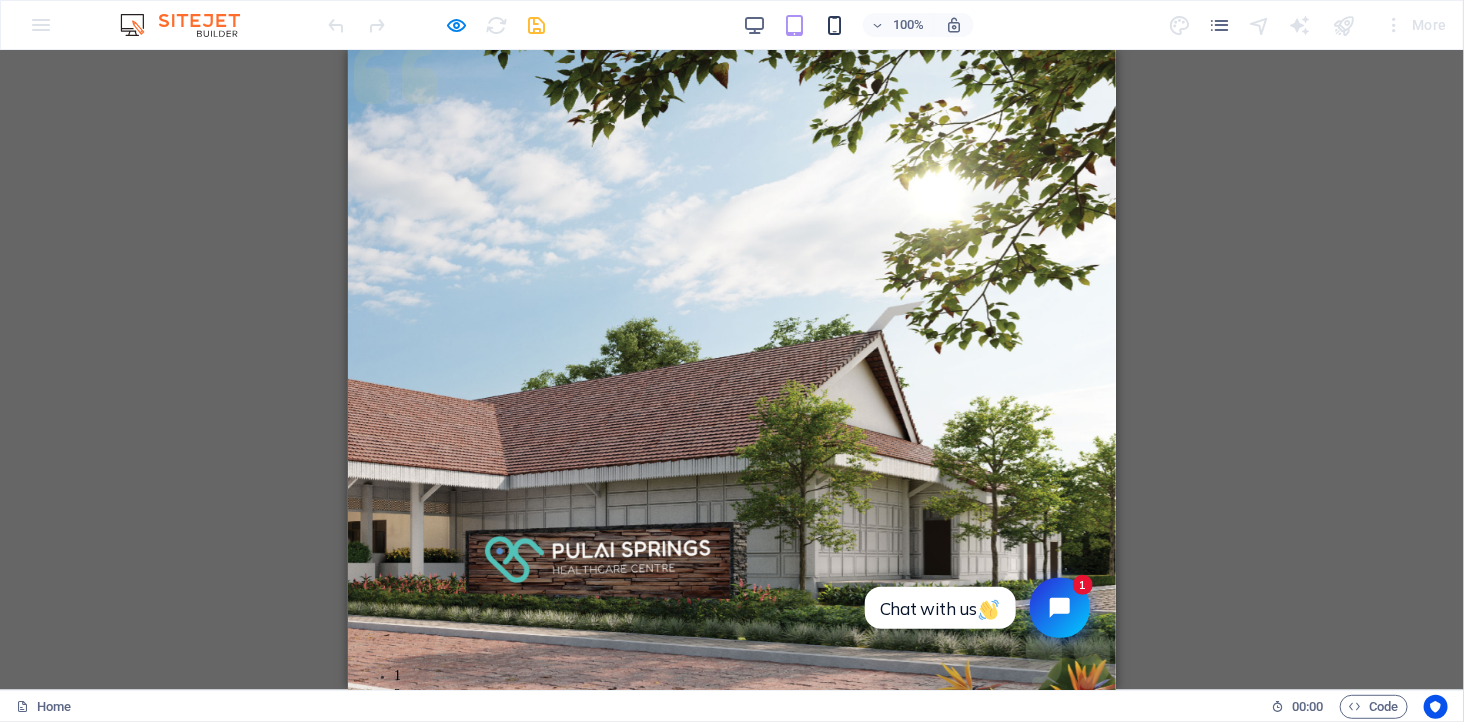 click at bounding box center (834, 25) 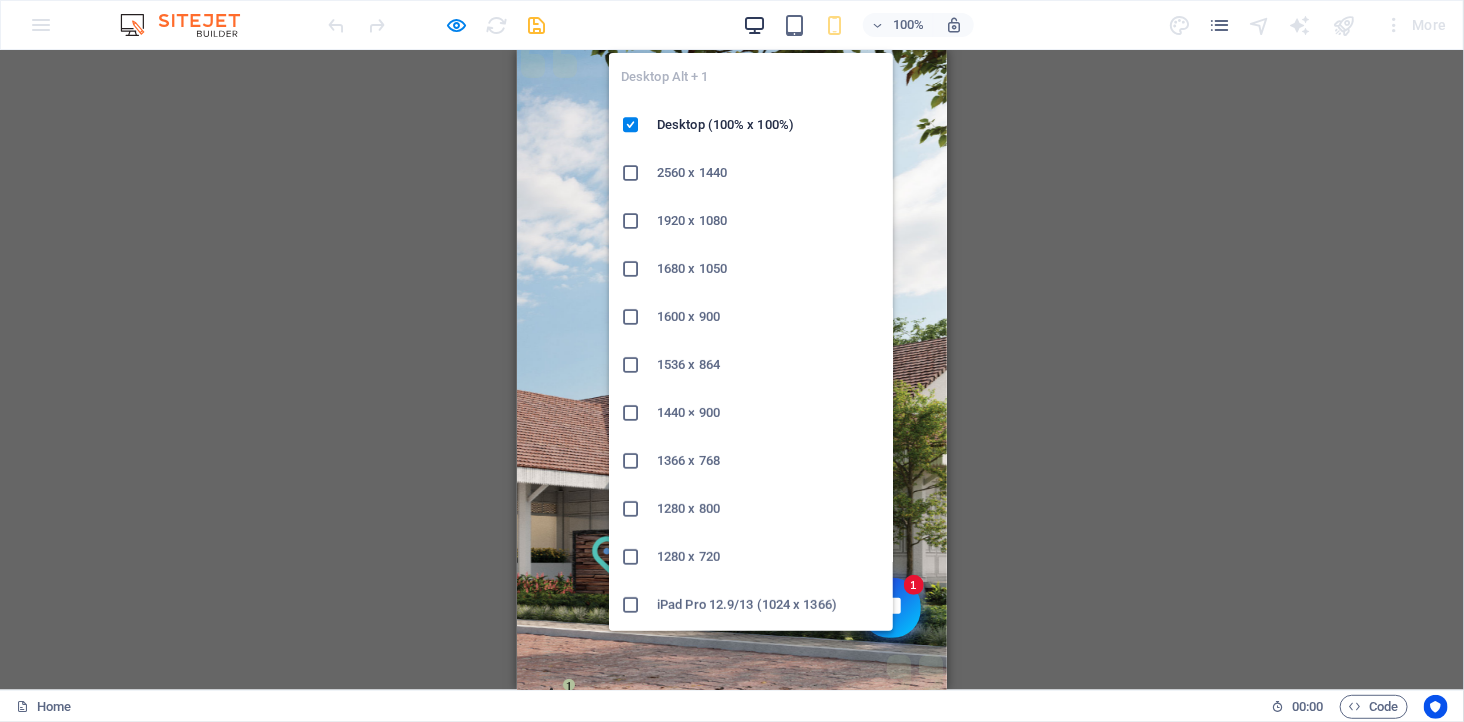 click at bounding box center (754, 25) 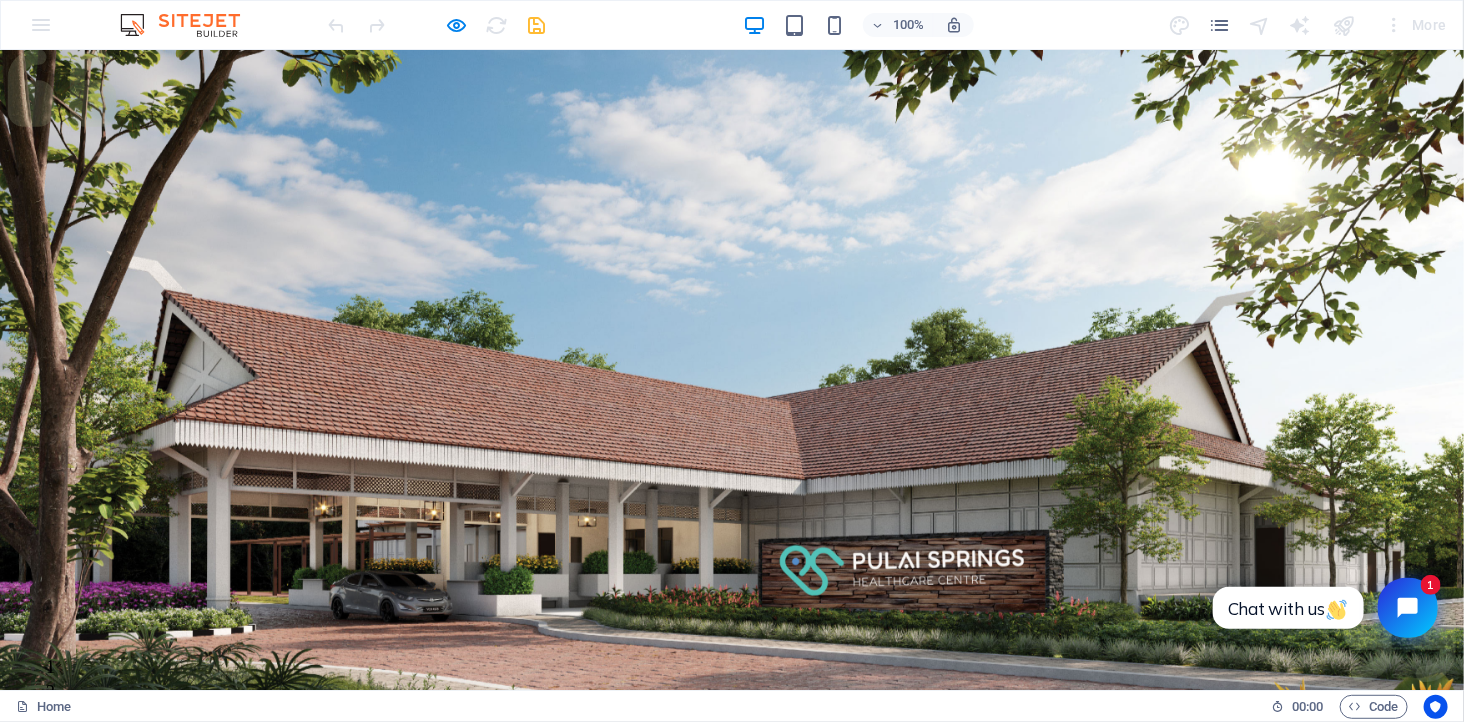 click on "Experience extraordinary life moments Plan your appointment with us" at bounding box center (732, 1155) 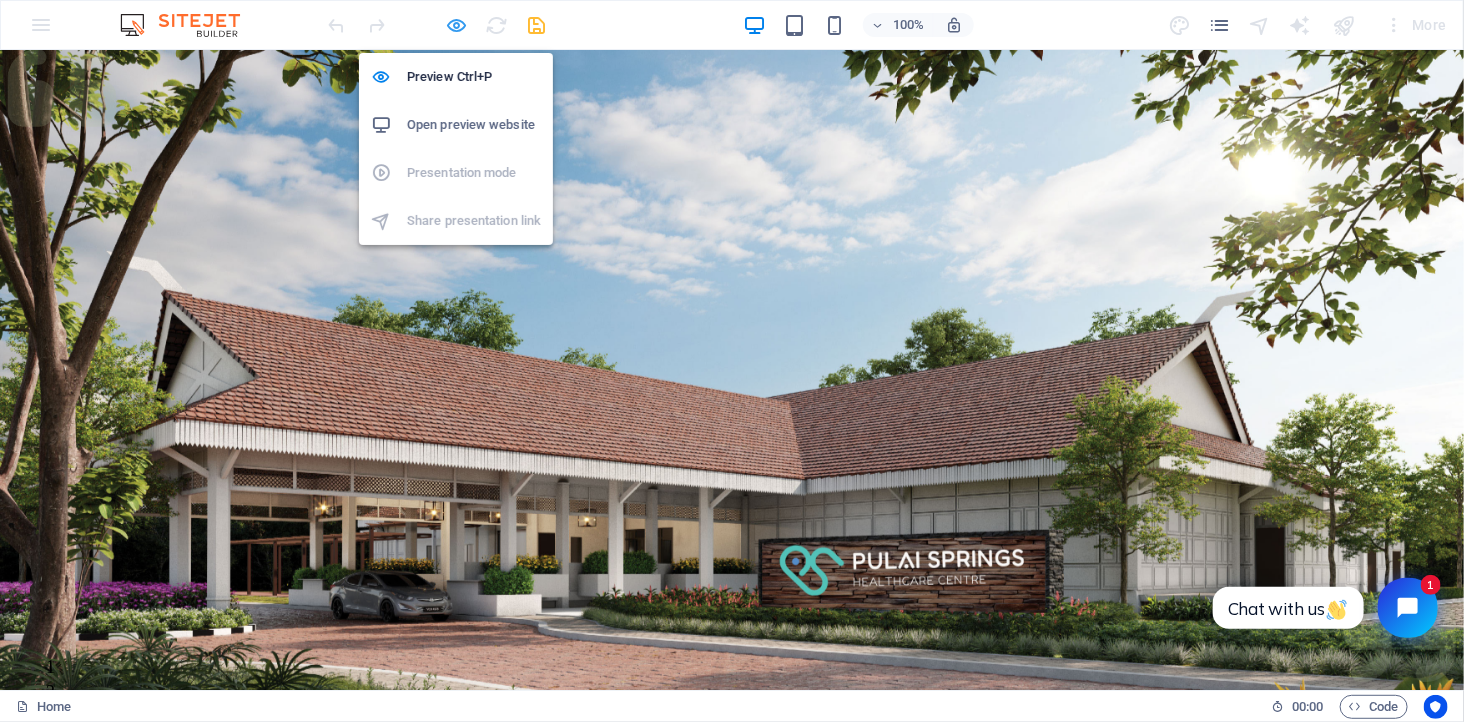 click at bounding box center [457, 25] 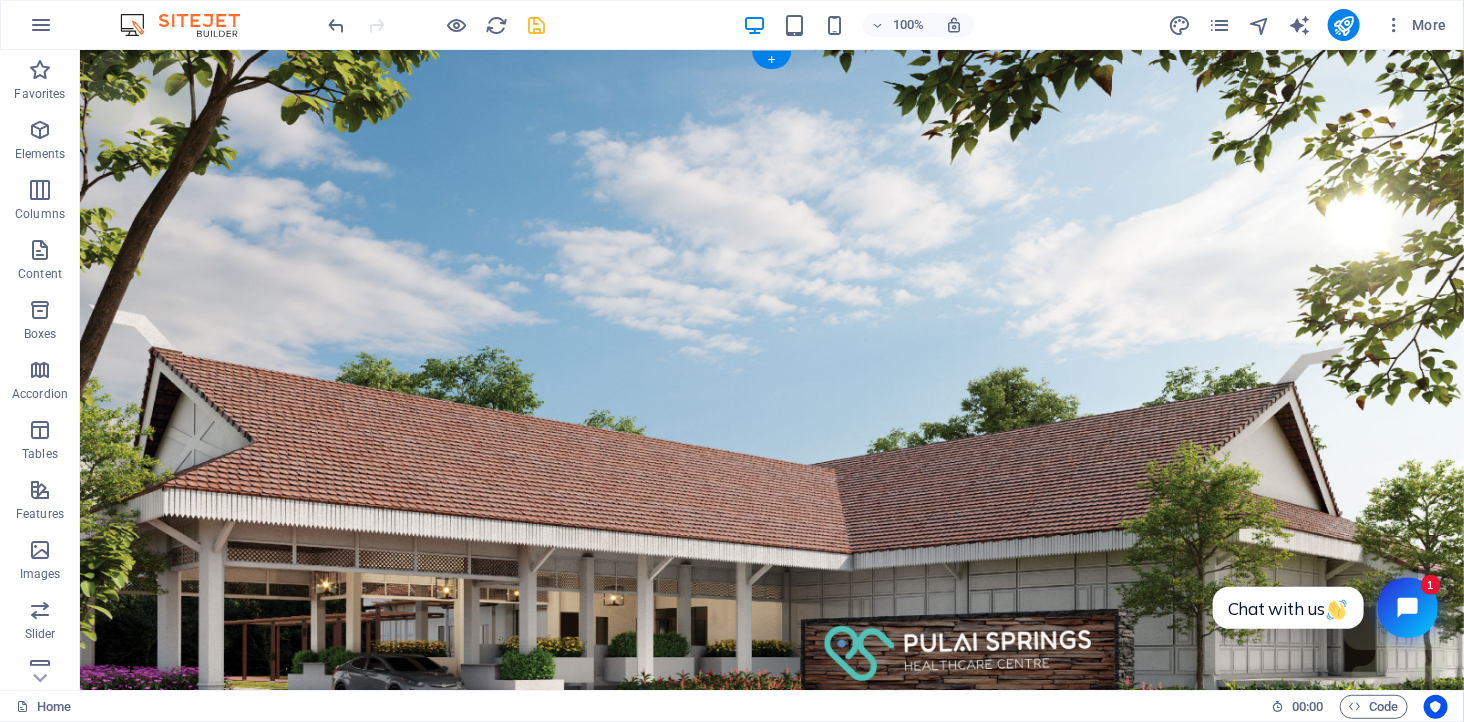 click at bounding box center [771, 499] 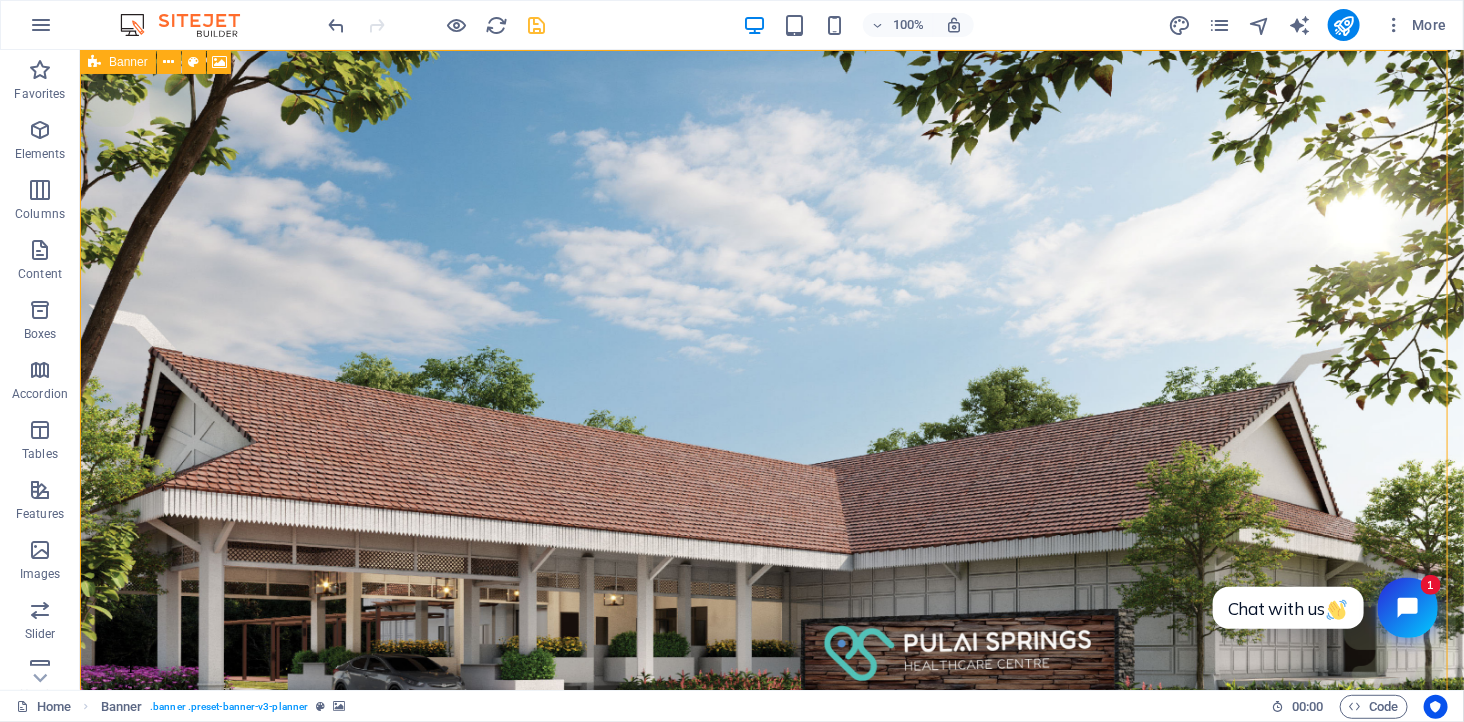click at bounding box center (94, 62) 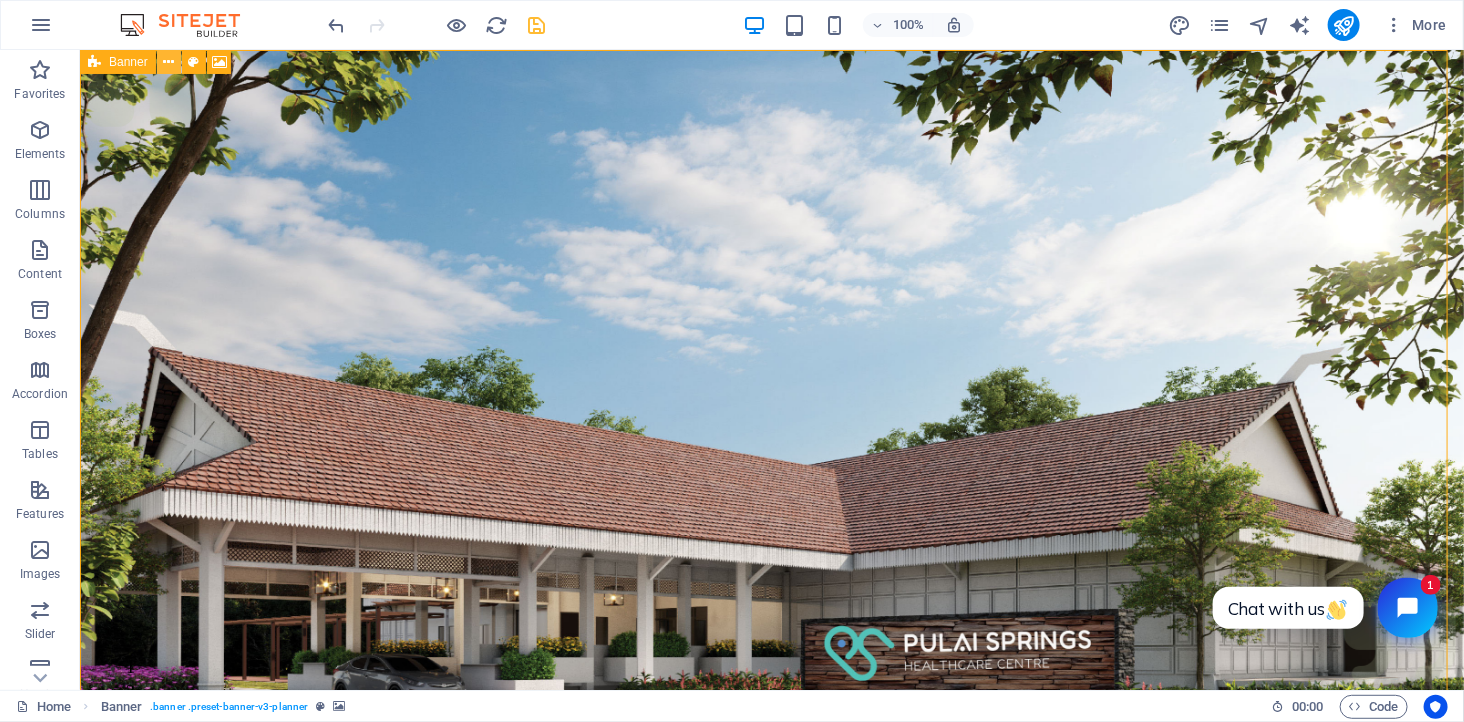 click at bounding box center (168, 62) 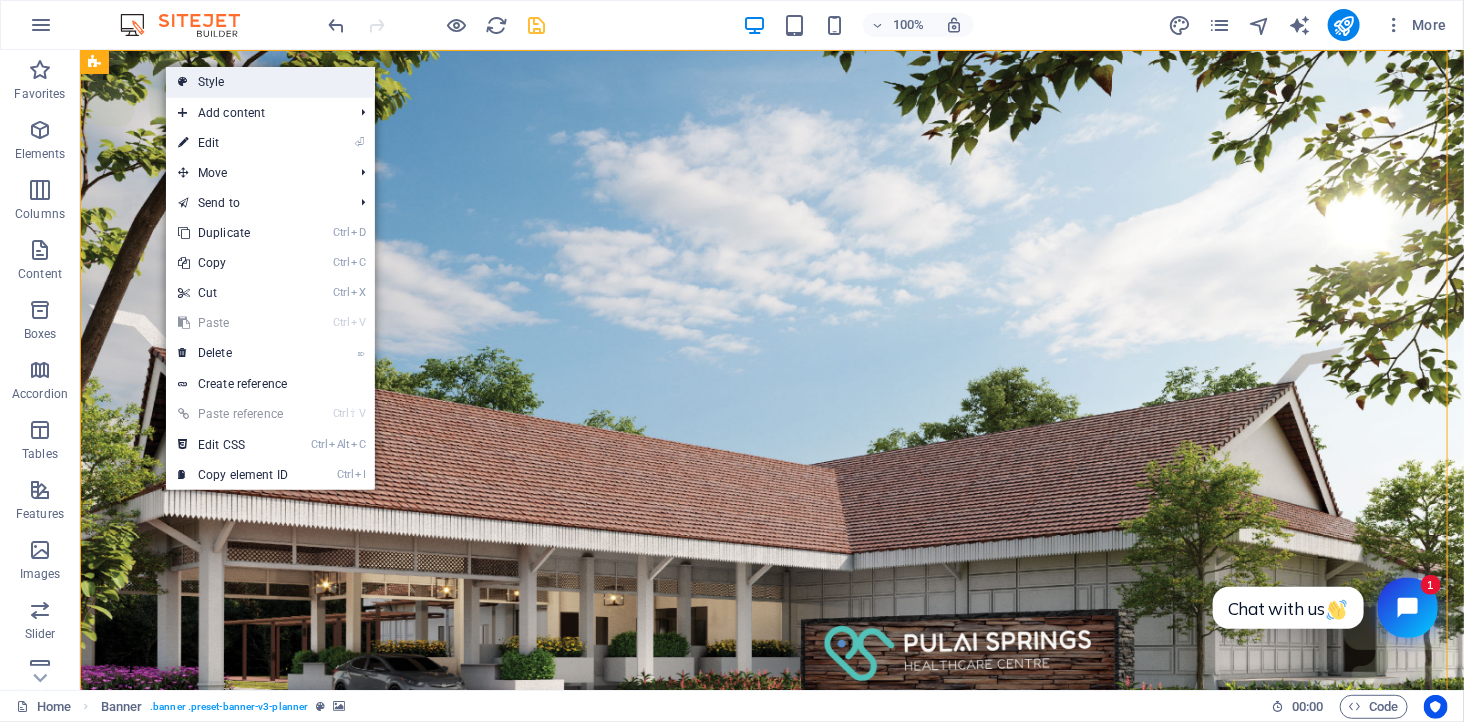 click on "Style" at bounding box center [270, 82] 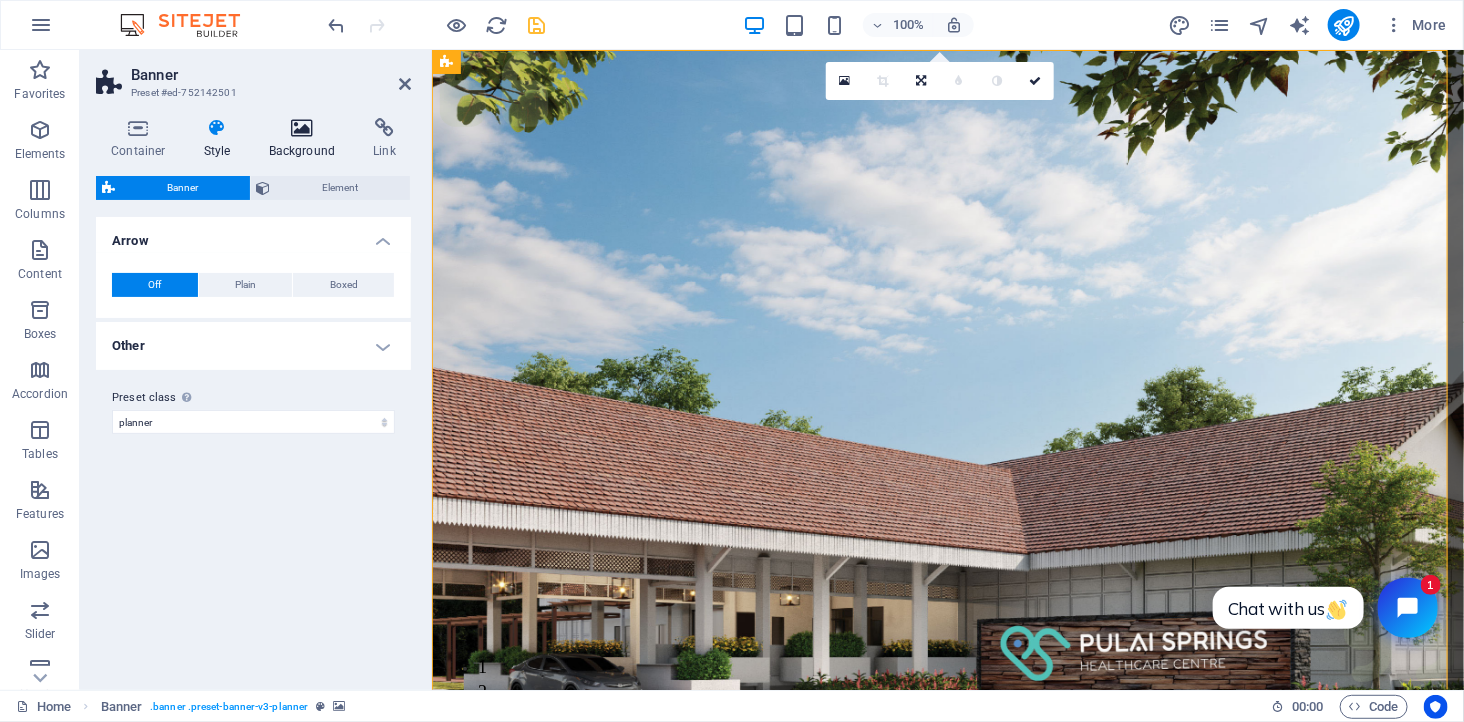 click on "Background" at bounding box center [306, 139] 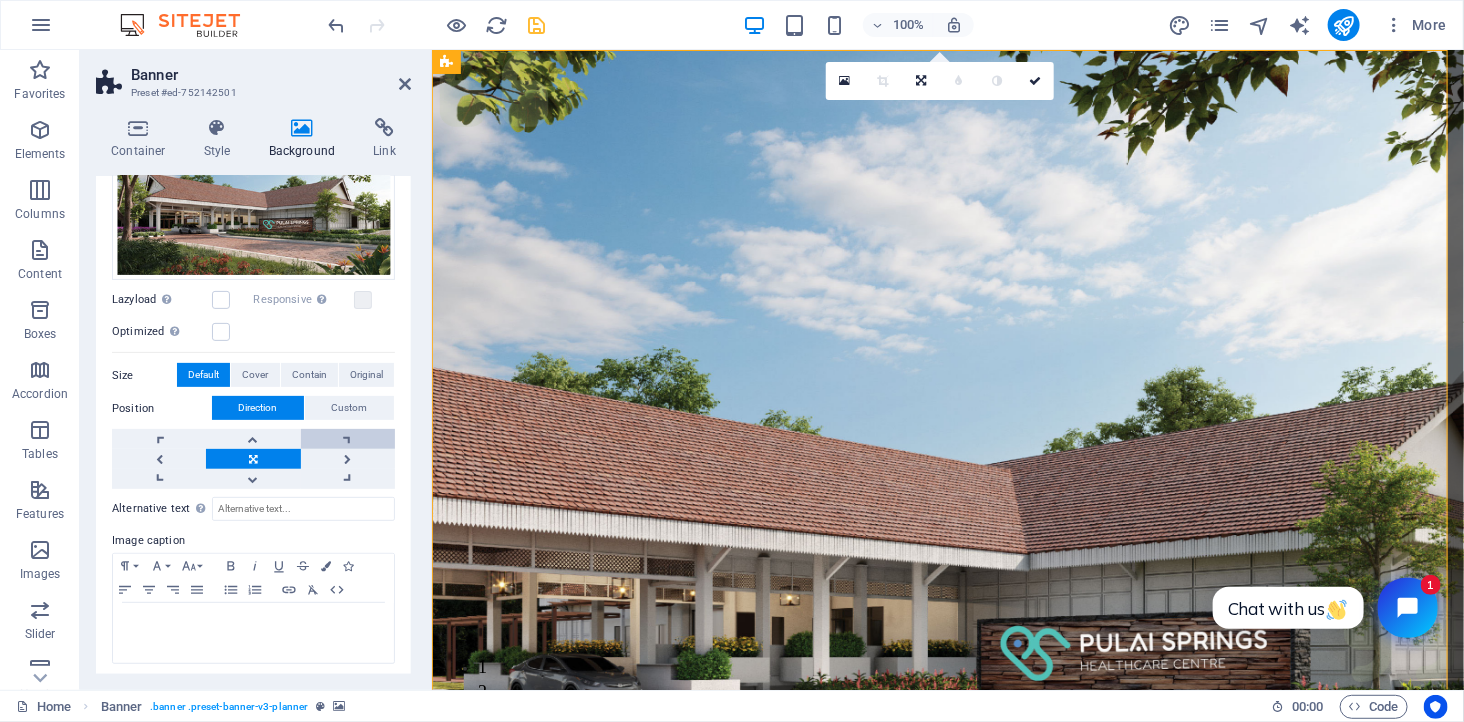 scroll, scrollTop: 241, scrollLeft: 0, axis: vertical 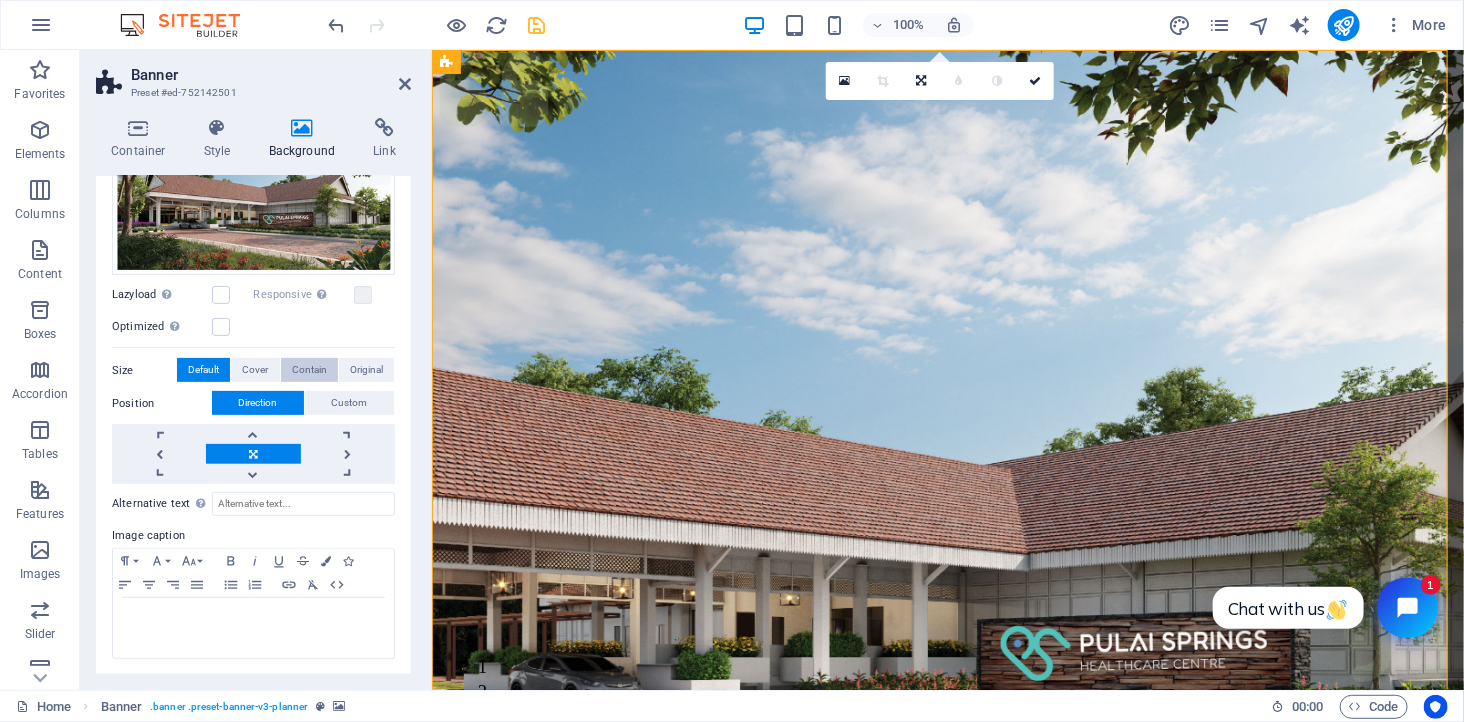 click on "Contain" at bounding box center (309, 370) 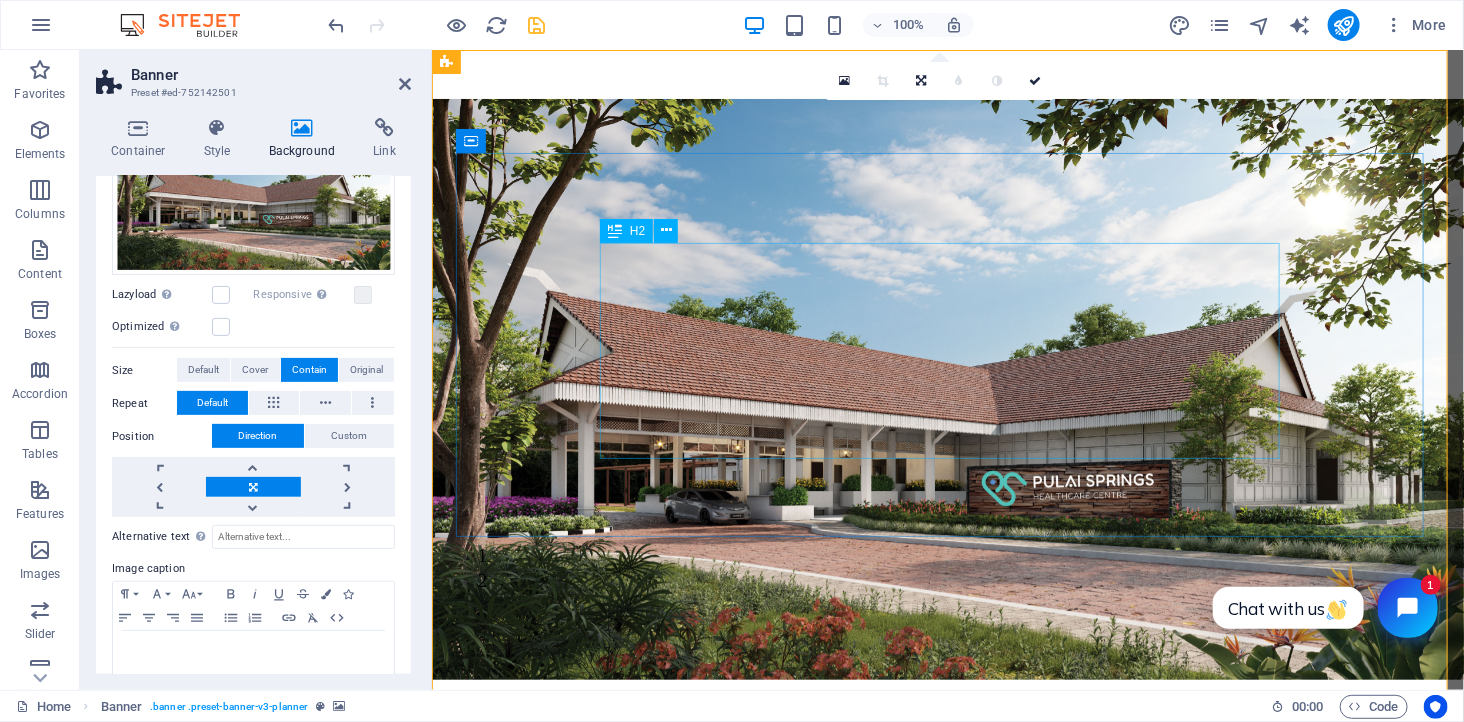 scroll, scrollTop: 0, scrollLeft: 0, axis: both 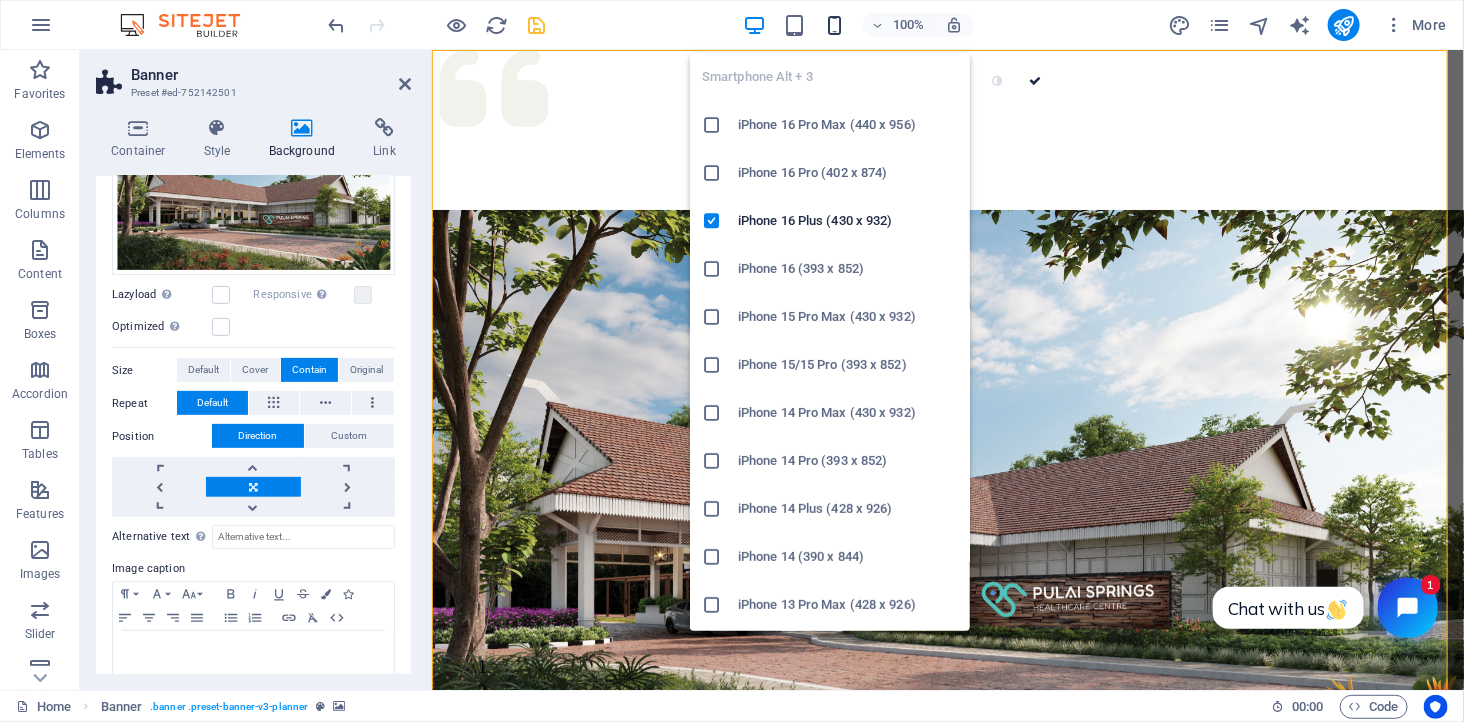 click at bounding box center [834, 25] 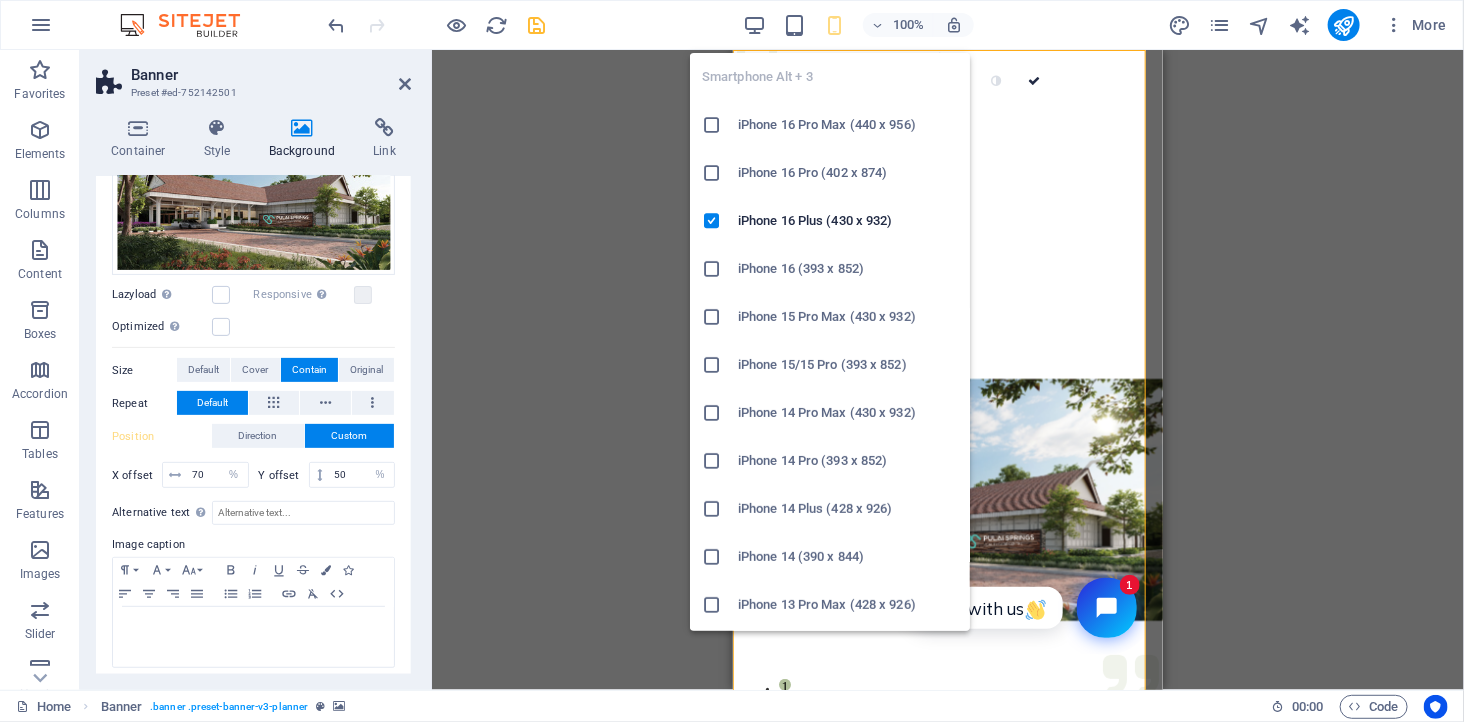 type on "70" 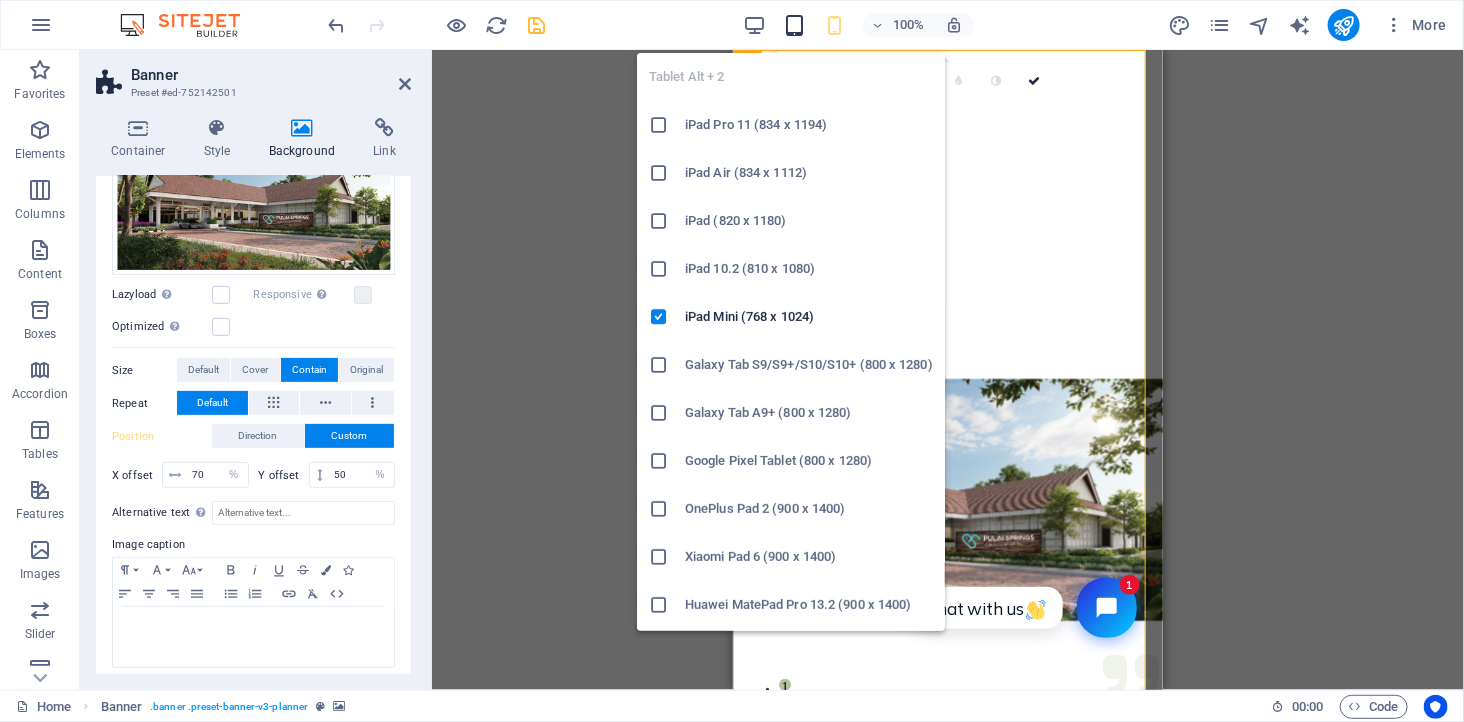 click at bounding box center [794, 25] 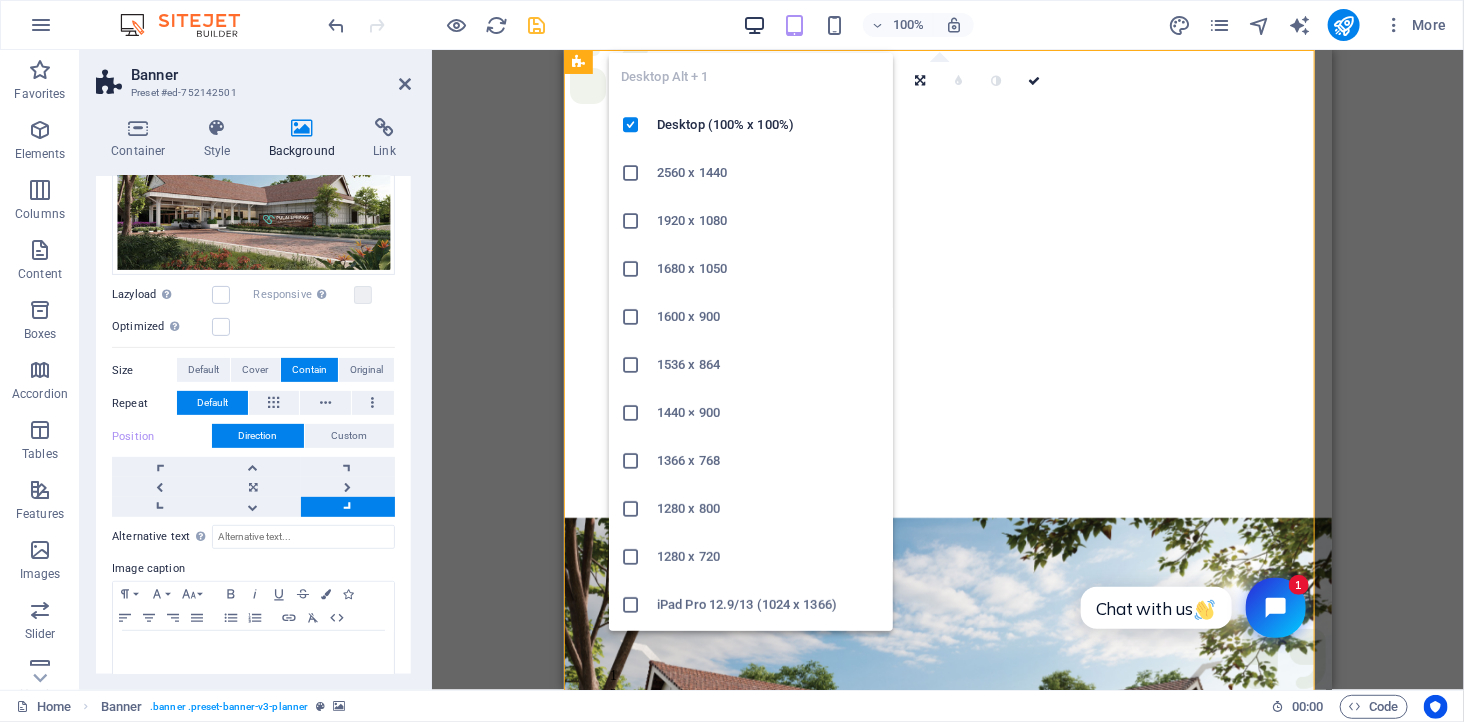 click at bounding box center (754, 25) 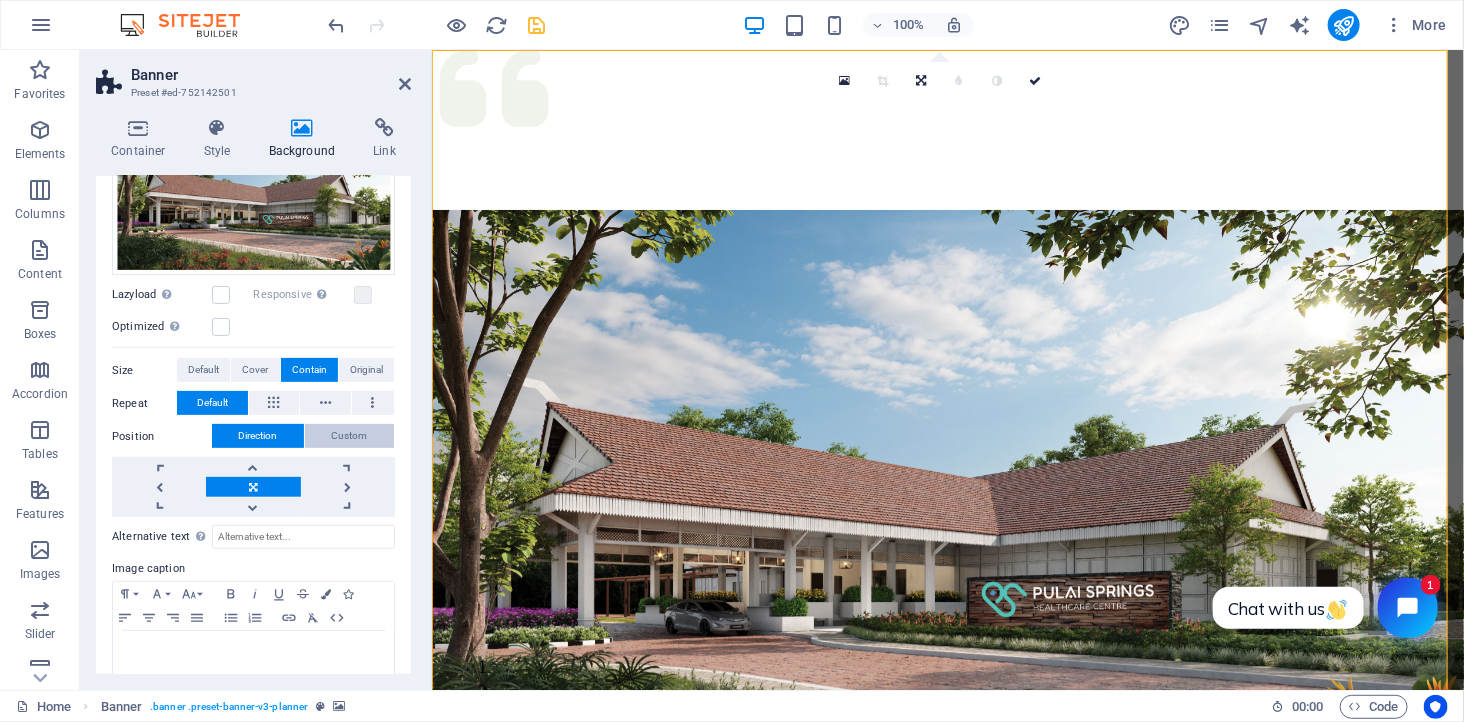 click on "Custom" at bounding box center [349, 436] 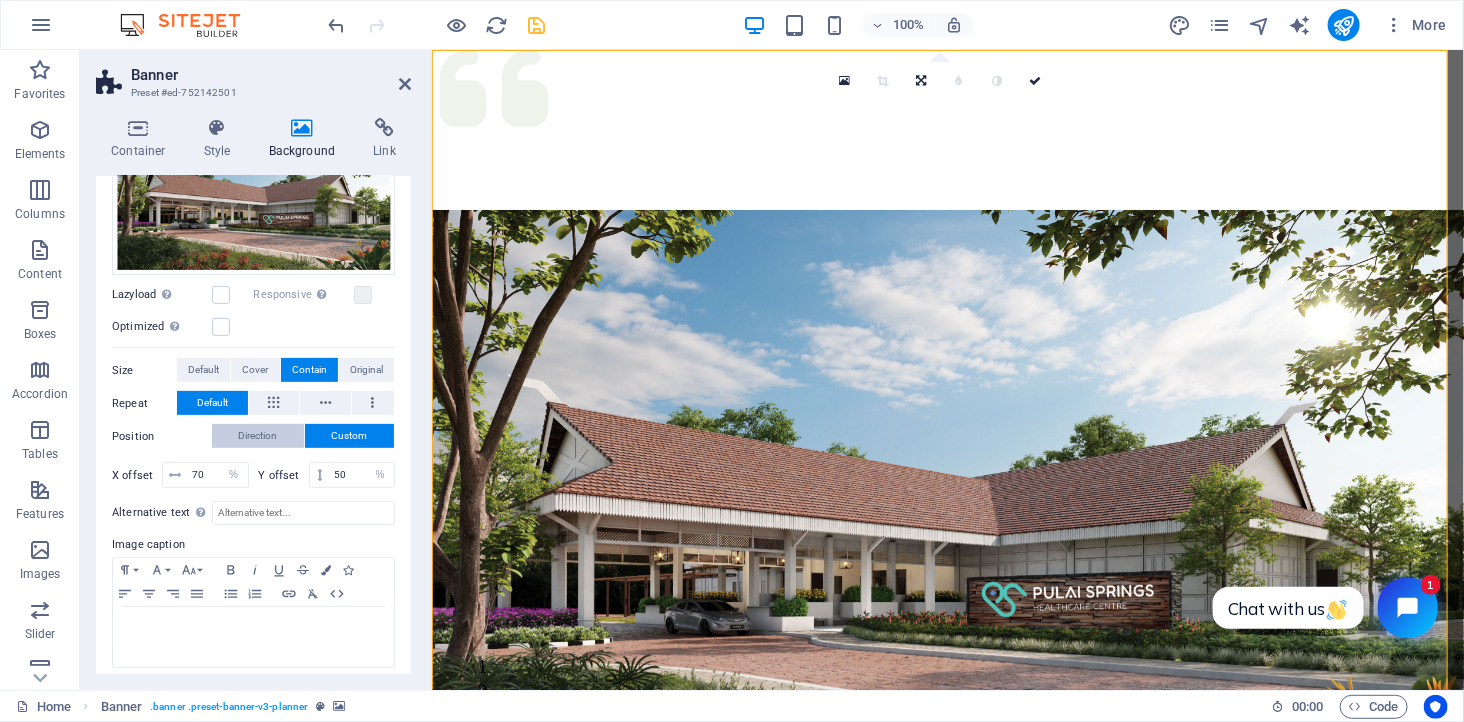click on "Direction" at bounding box center (258, 436) 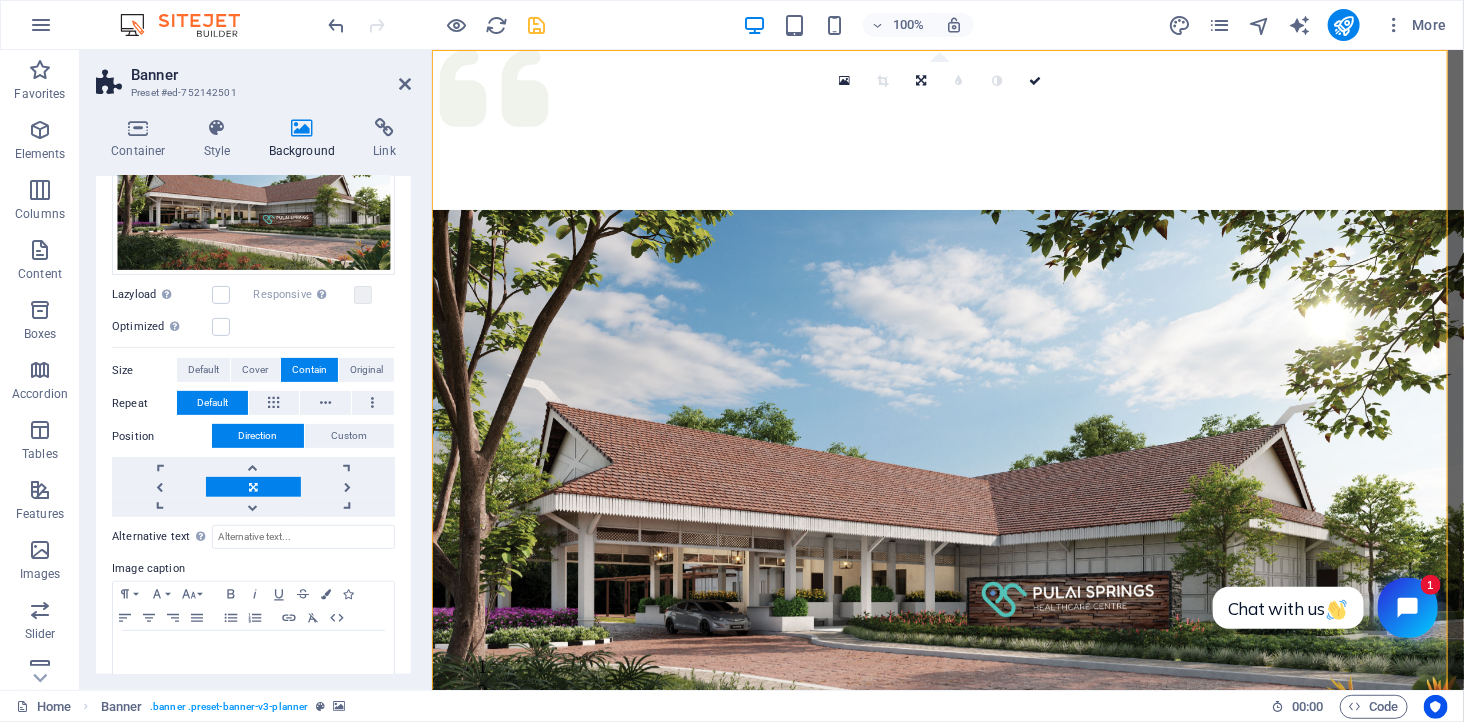click at bounding box center [253, 487] 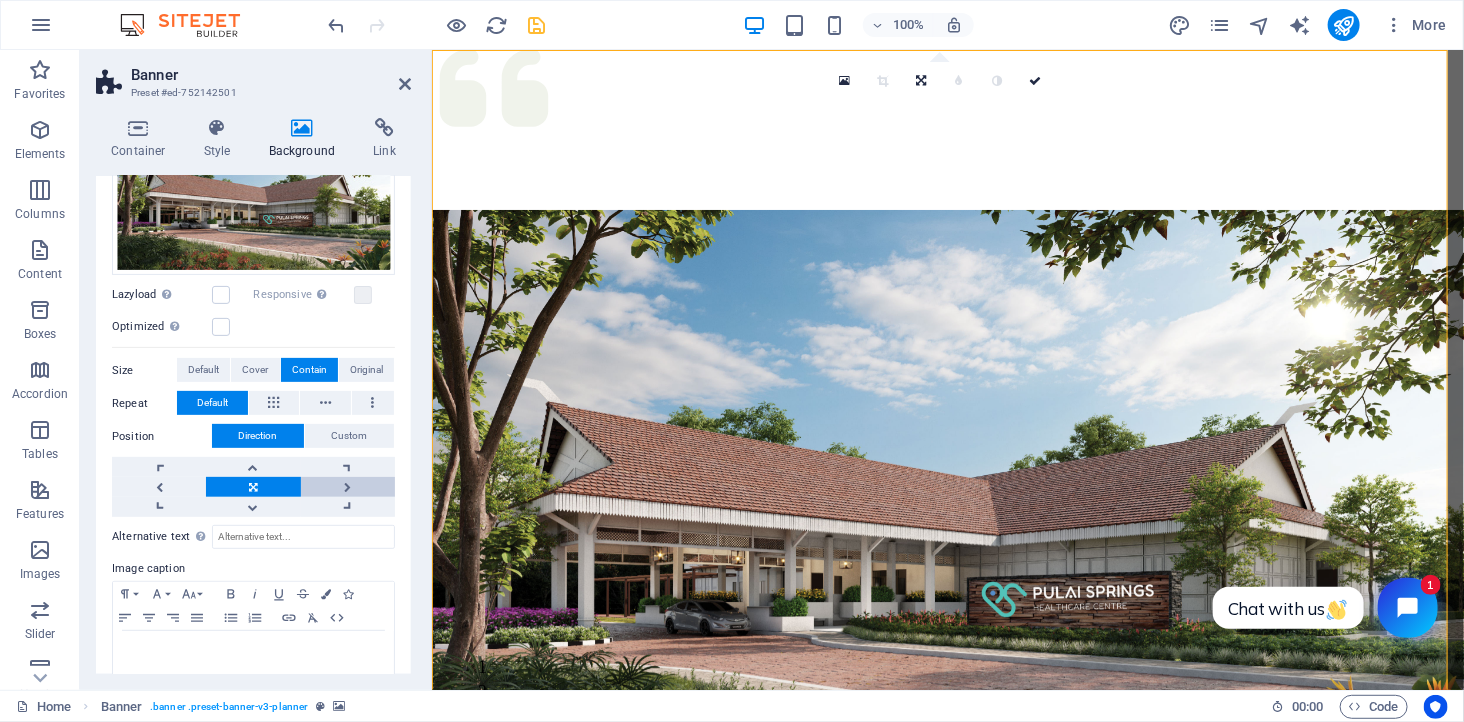 drag, startPoint x: 264, startPoint y: 487, endPoint x: 364, endPoint y: 492, distance: 100.12492 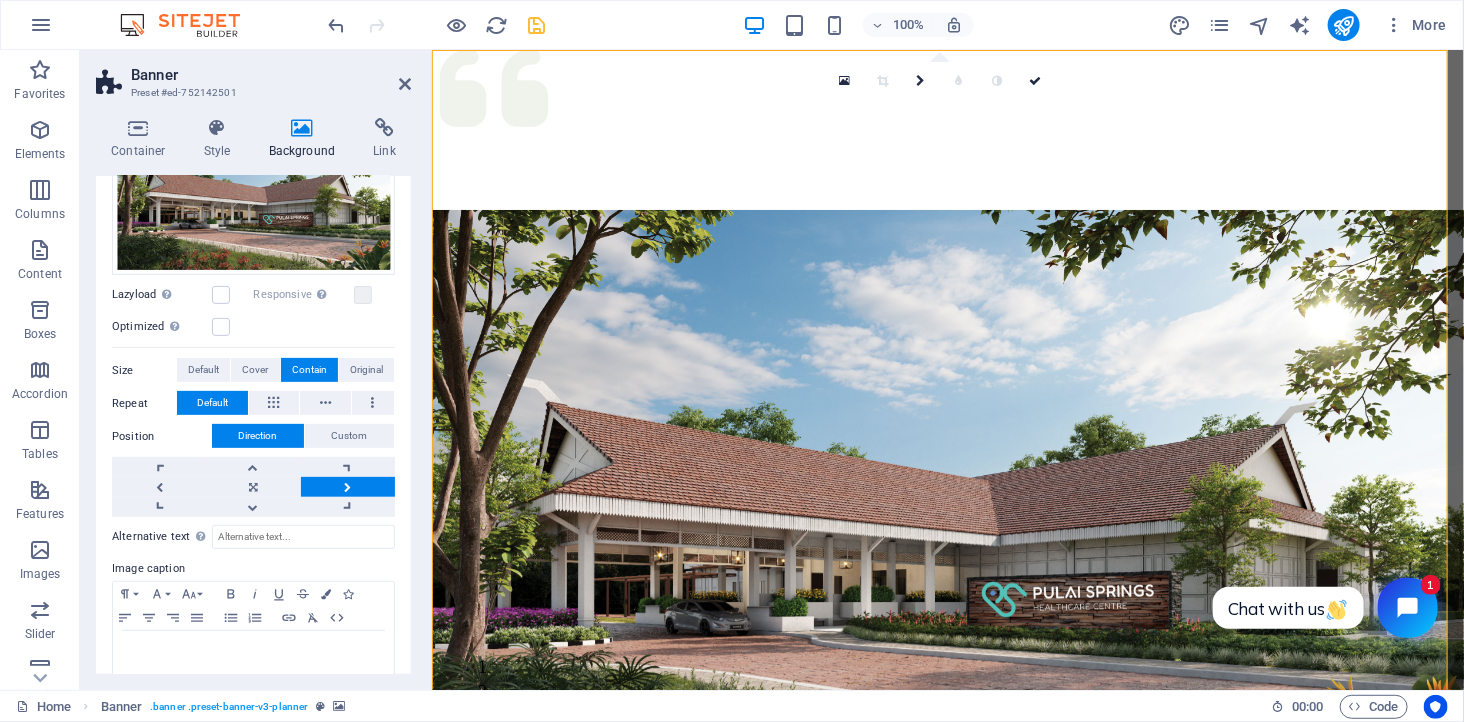click at bounding box center (348, 487) 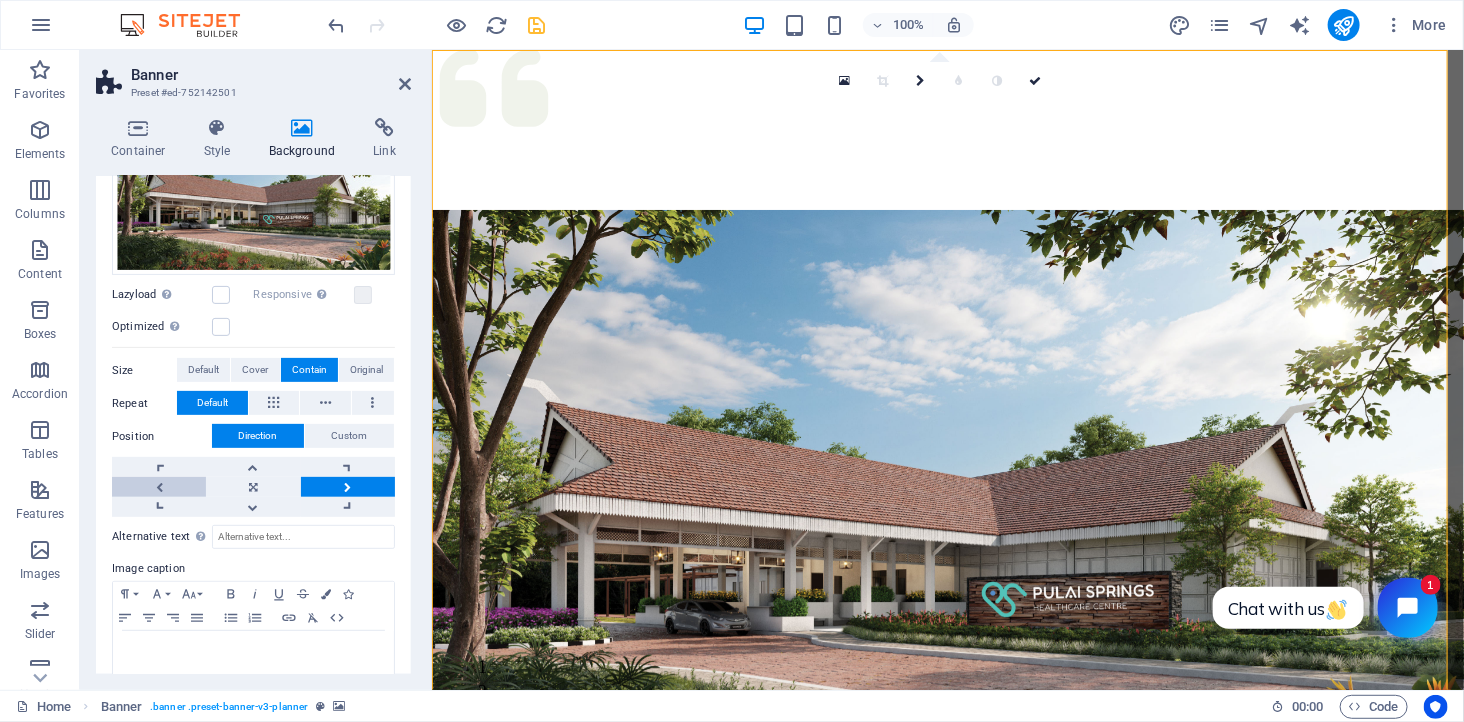 click at bounding box center [159, 487] 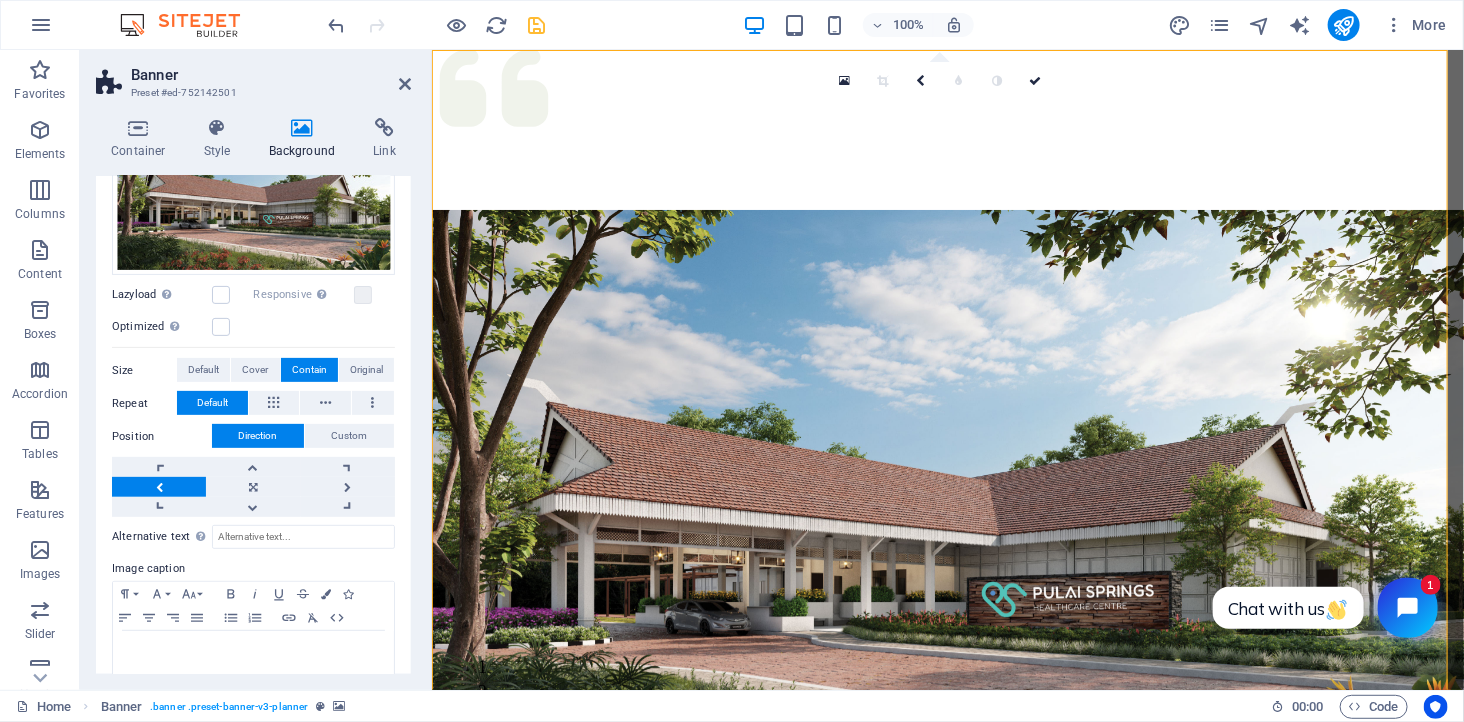 click at bounding box center [159, 487] 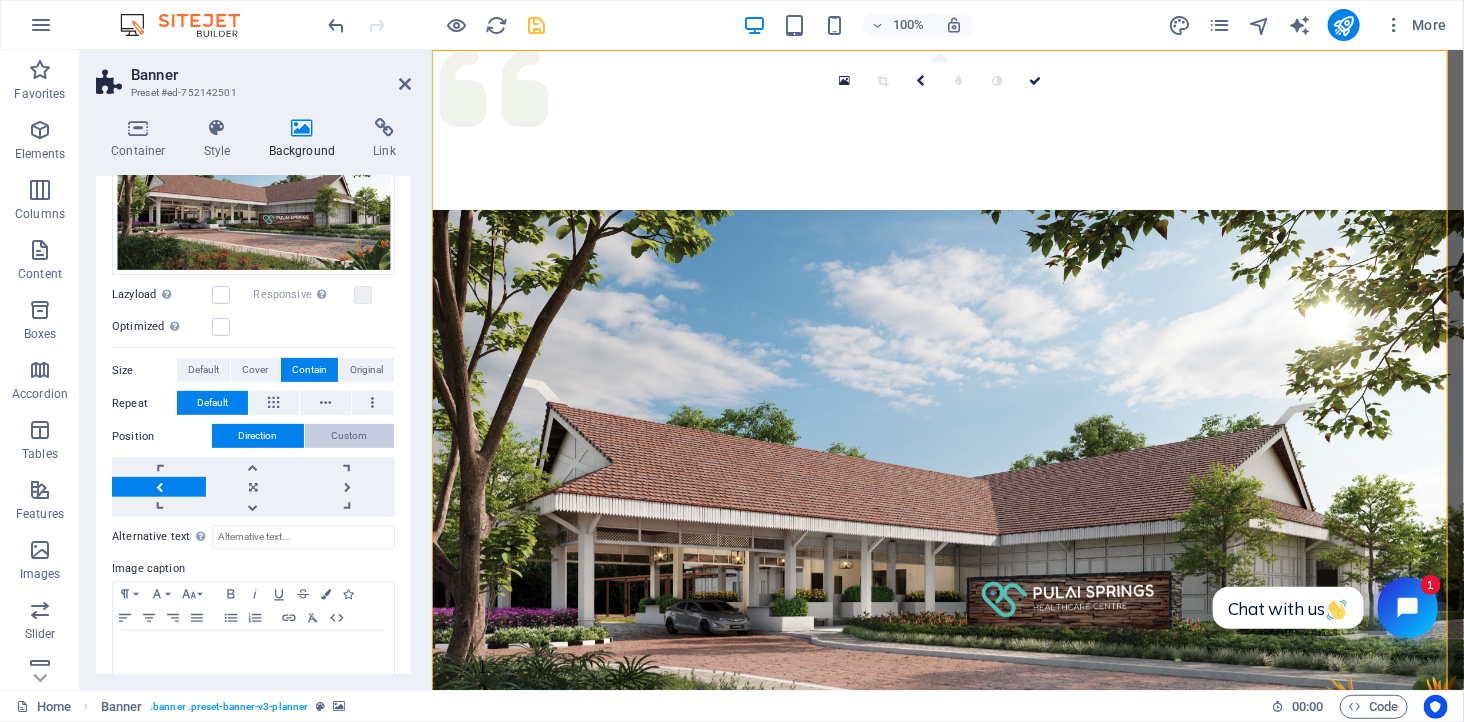 click on "Custom" at bounding box center [350, 436] 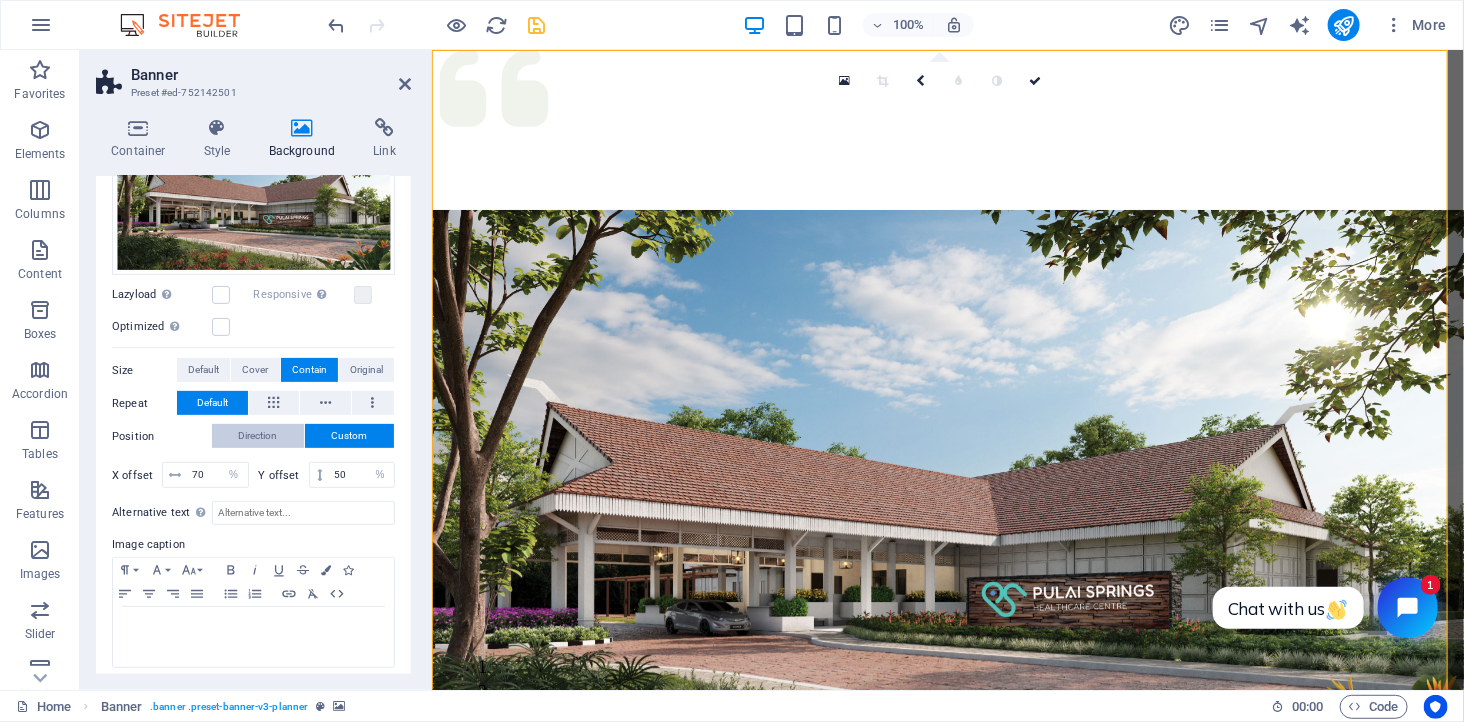 click on "Direction" at bounding box center [258, 436] 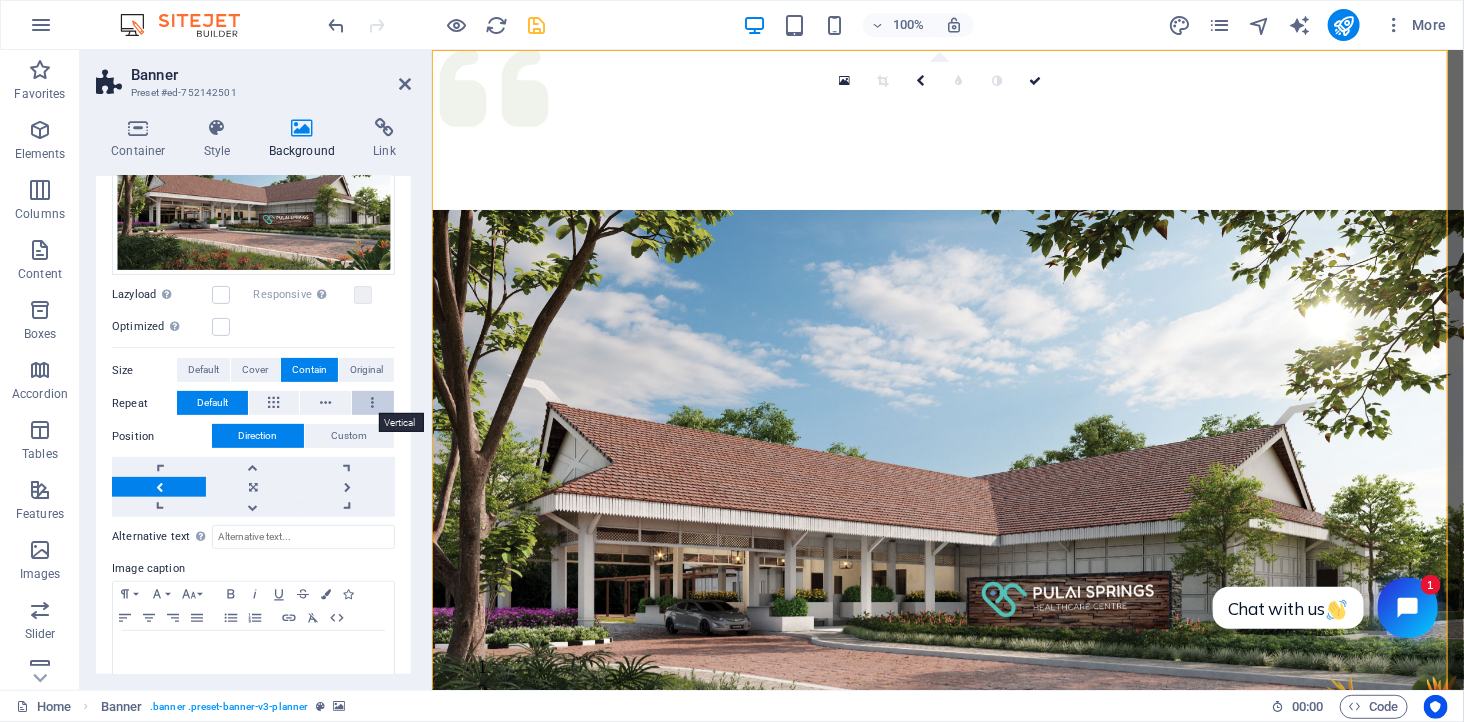 click at bounding box center (372, 403) 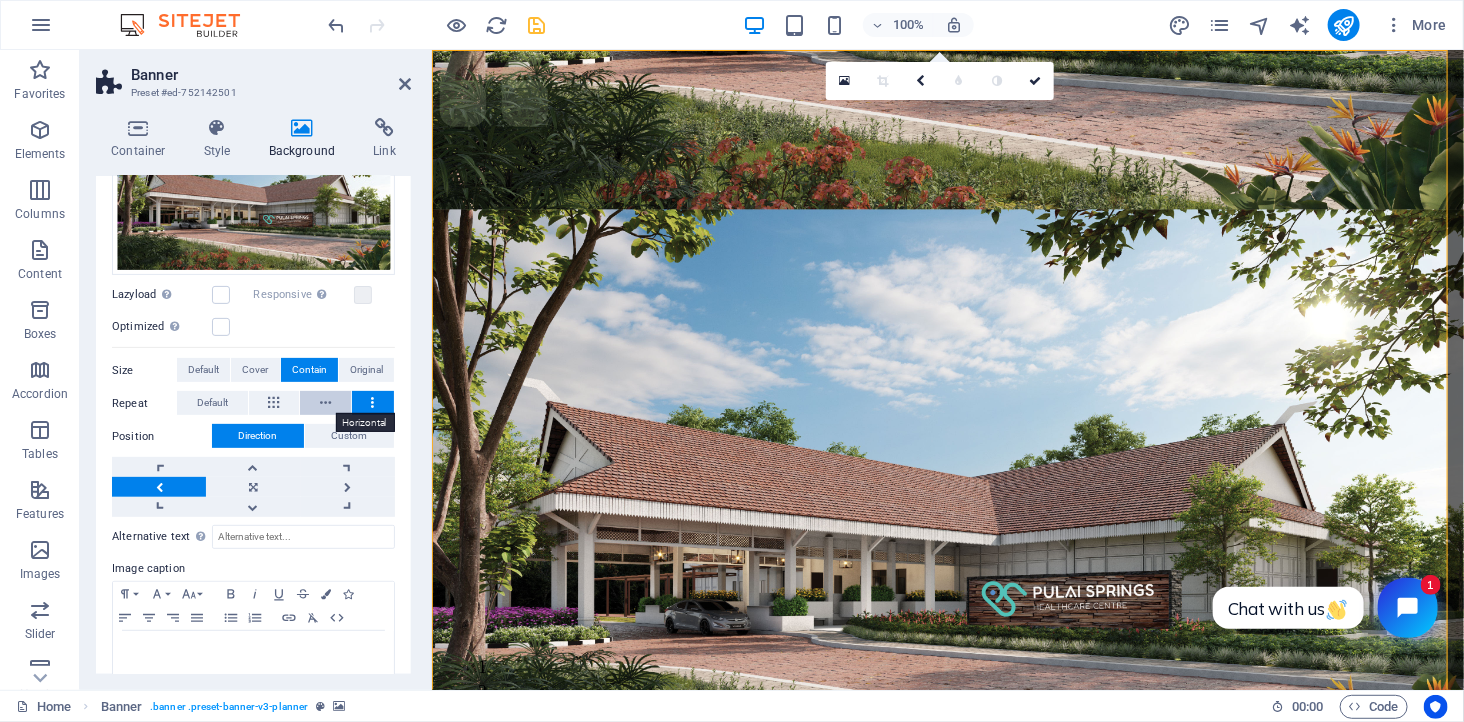 click at bounding box center [325, 403] 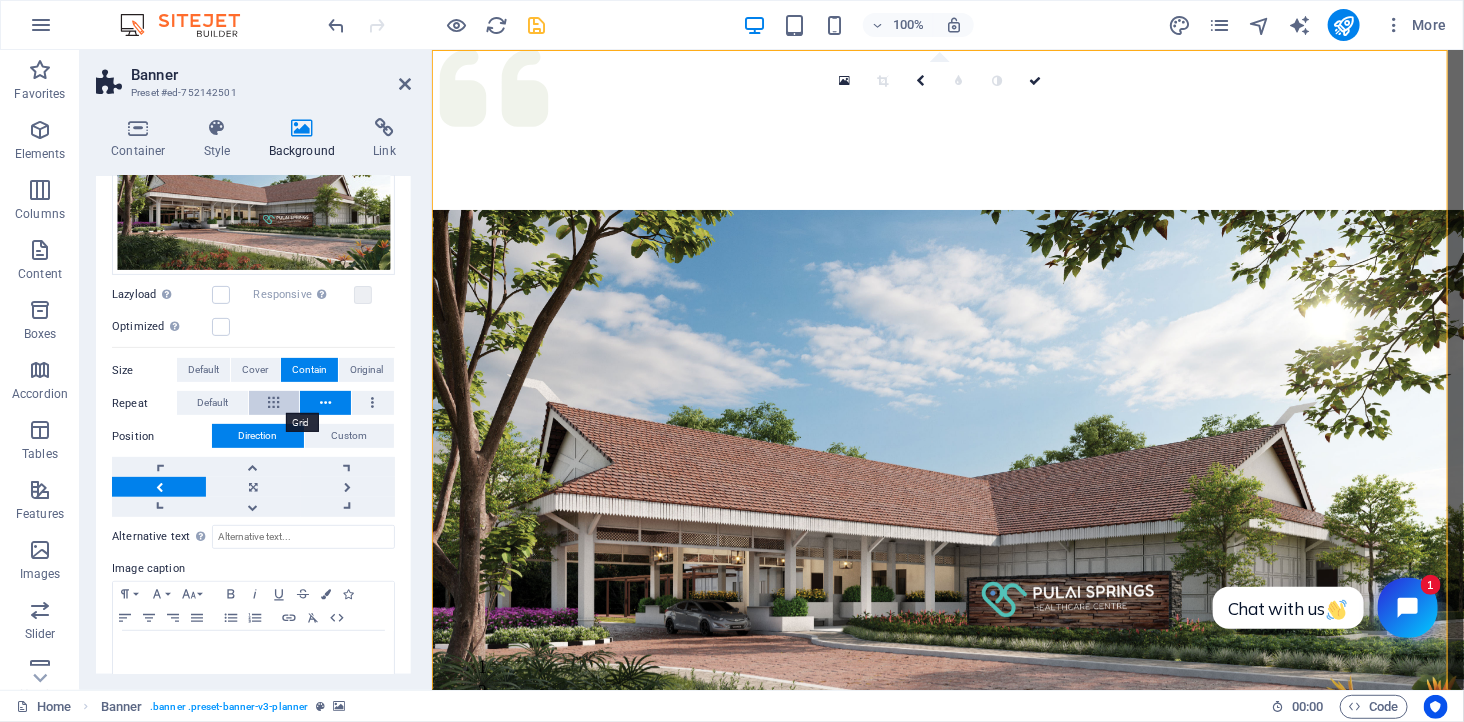click at bounding box center (273, 403) 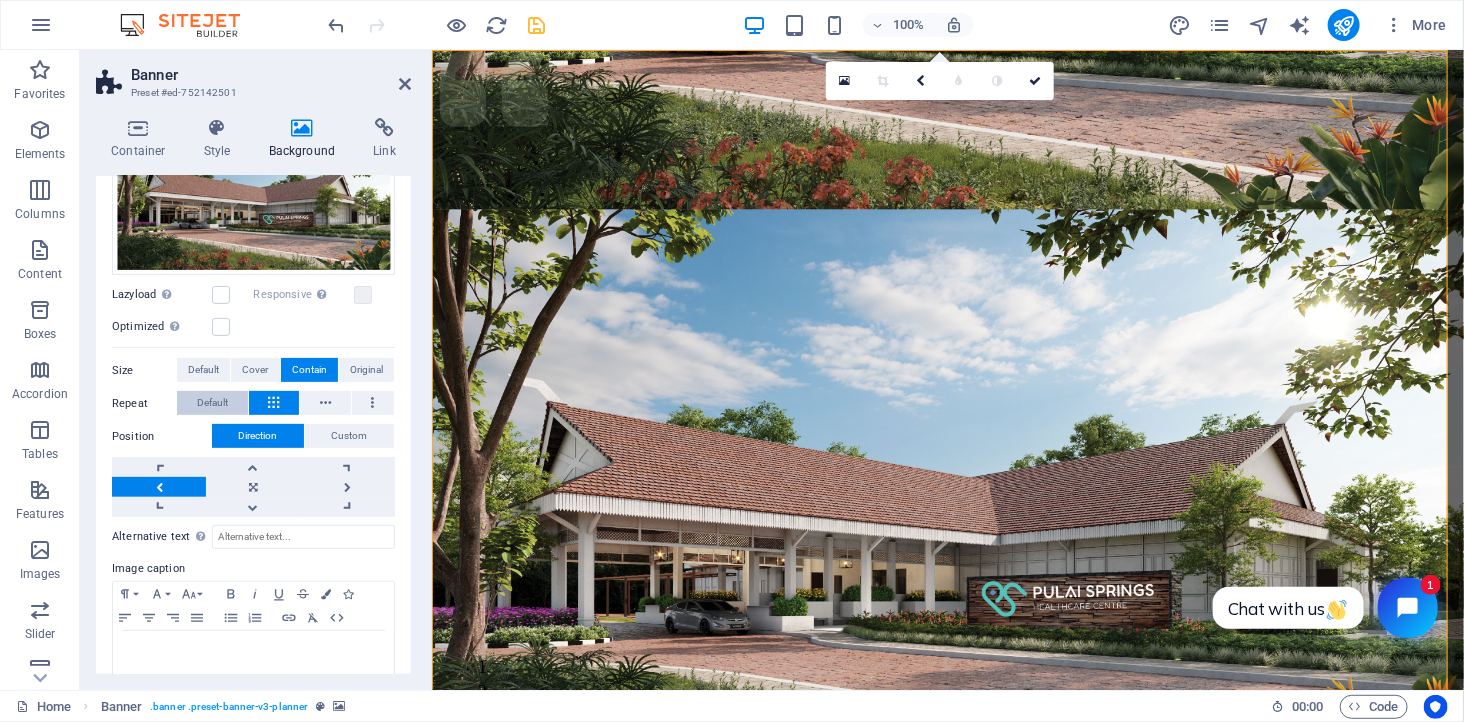click on "Default" at bounding box center (212, 403) 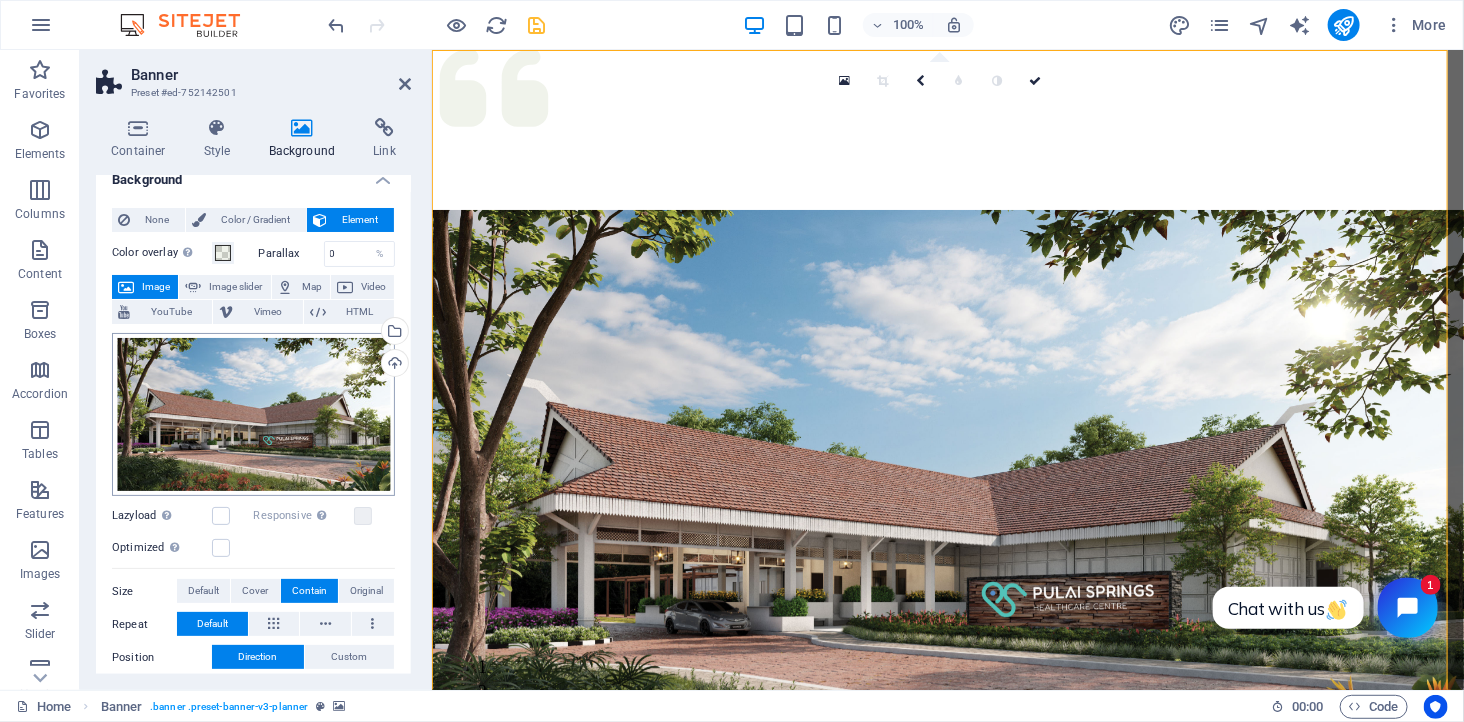 scroll, scrollTop: 0, scrollLeft: 0, axis: both 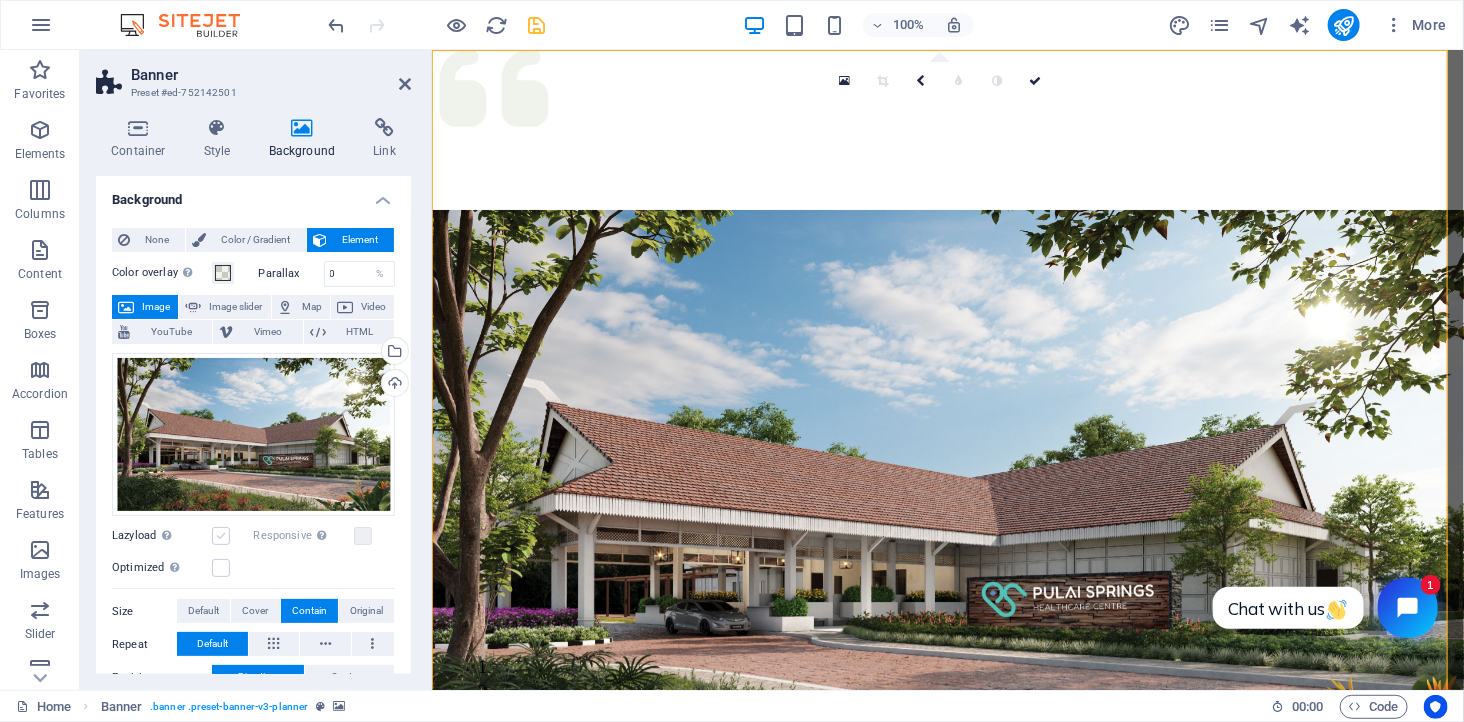 click at bounding box center (221, 536) 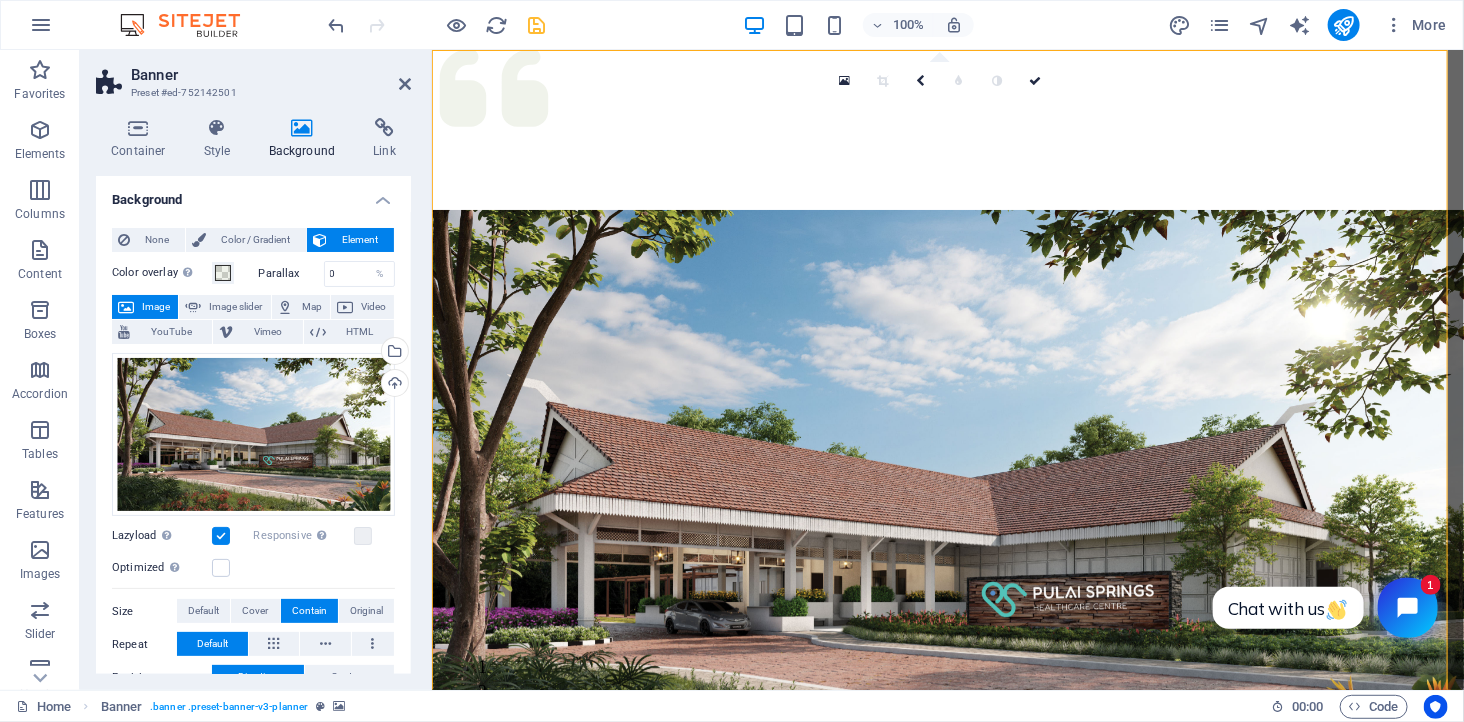 click at bounding box center (537, 25) 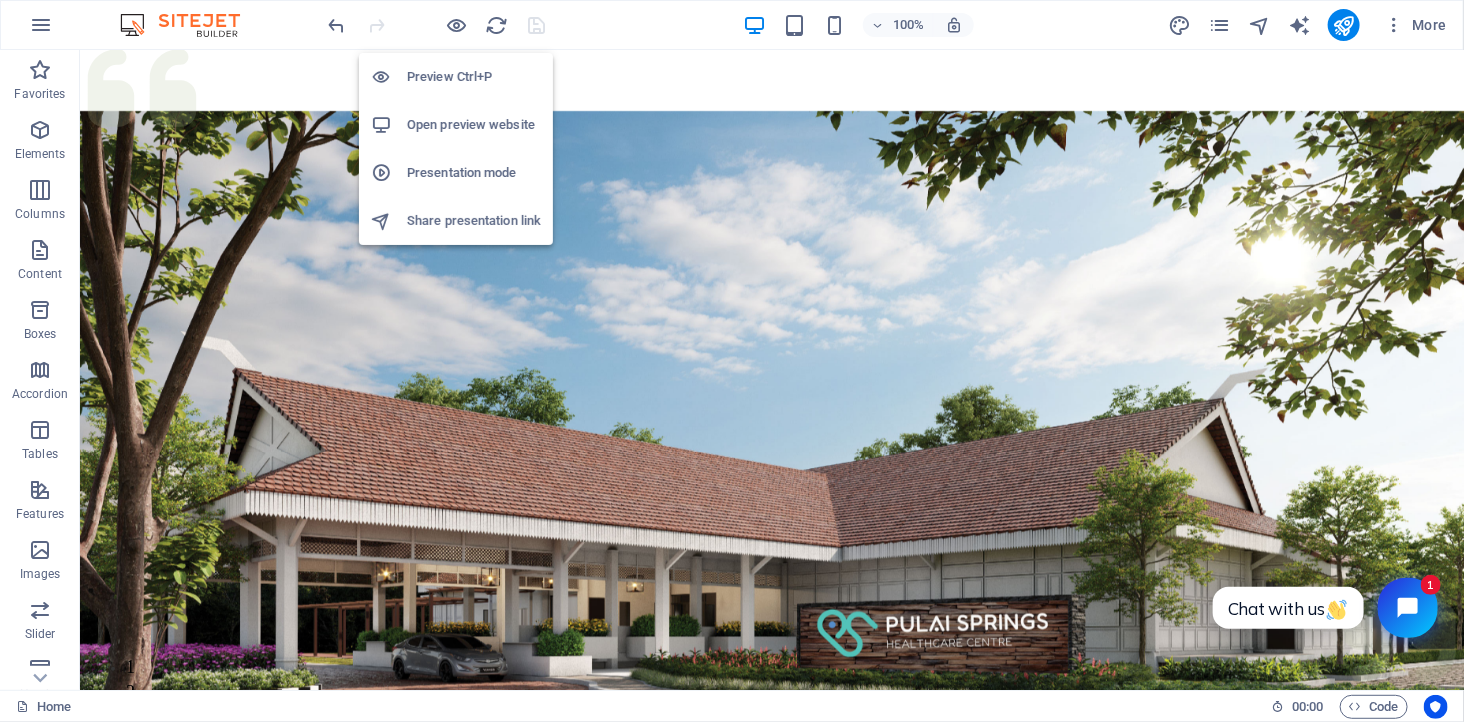 click on "Preview Ctrl+P" at bounding box center [474, 77] 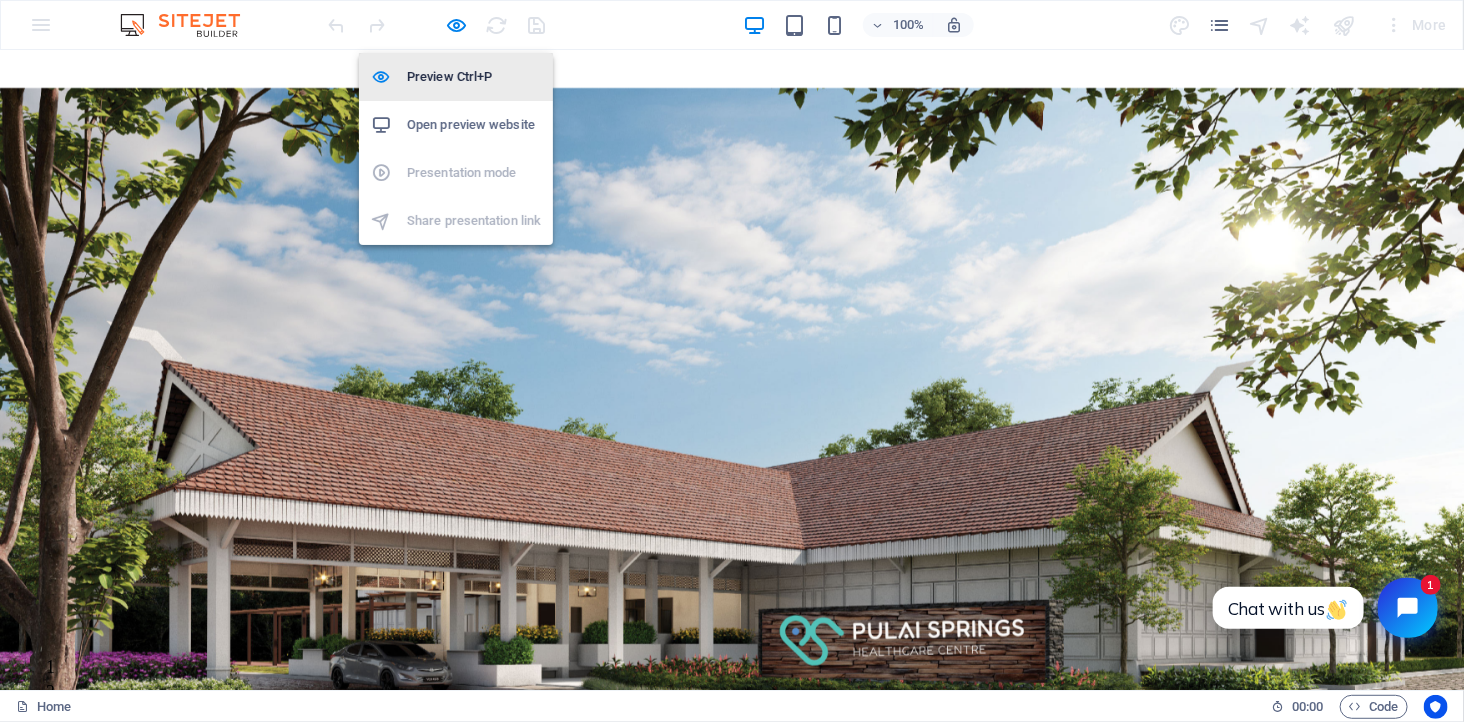 click on "Preview Ctrl+P" at bounding box center [474, 77] 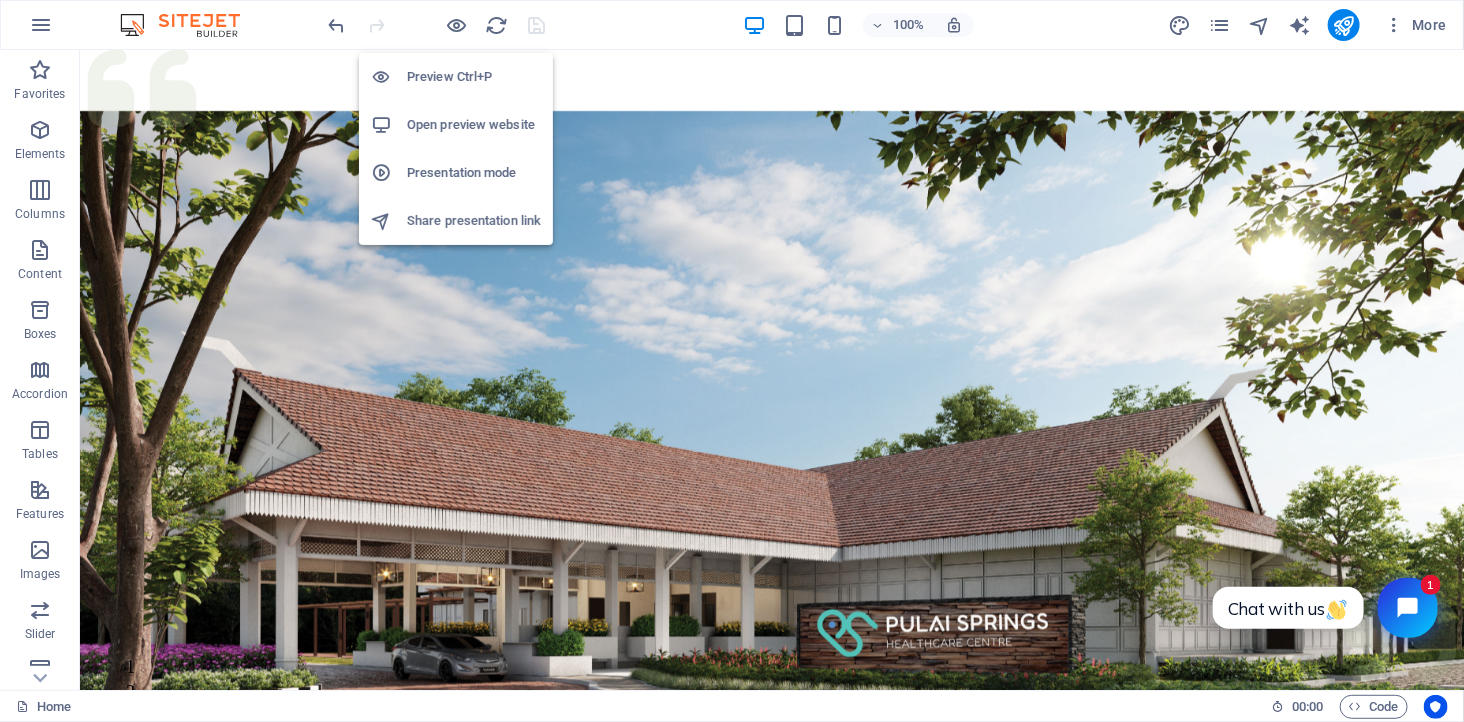 click on "Open preview website" at bounding box center [474, 125] 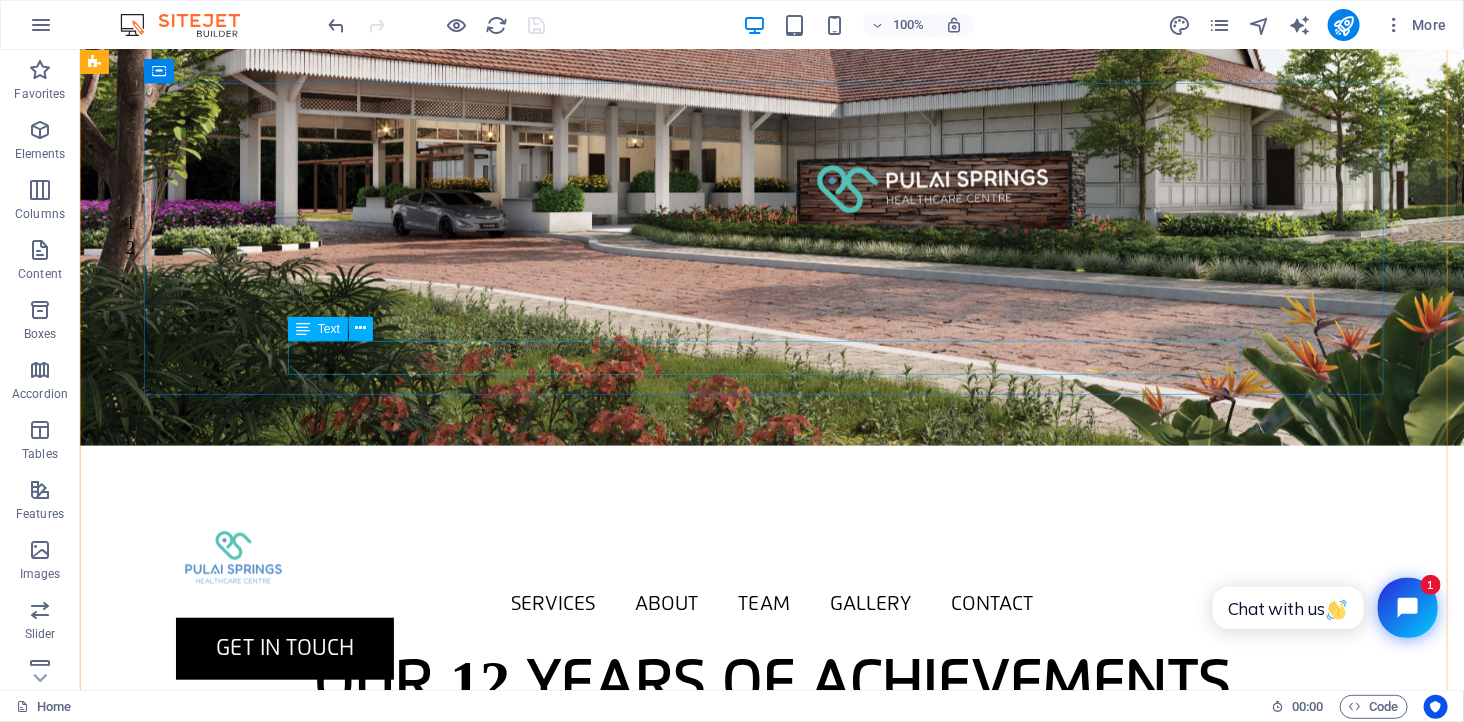 scroll, scrollTop: 0, scrollLeft: 0, axis: both 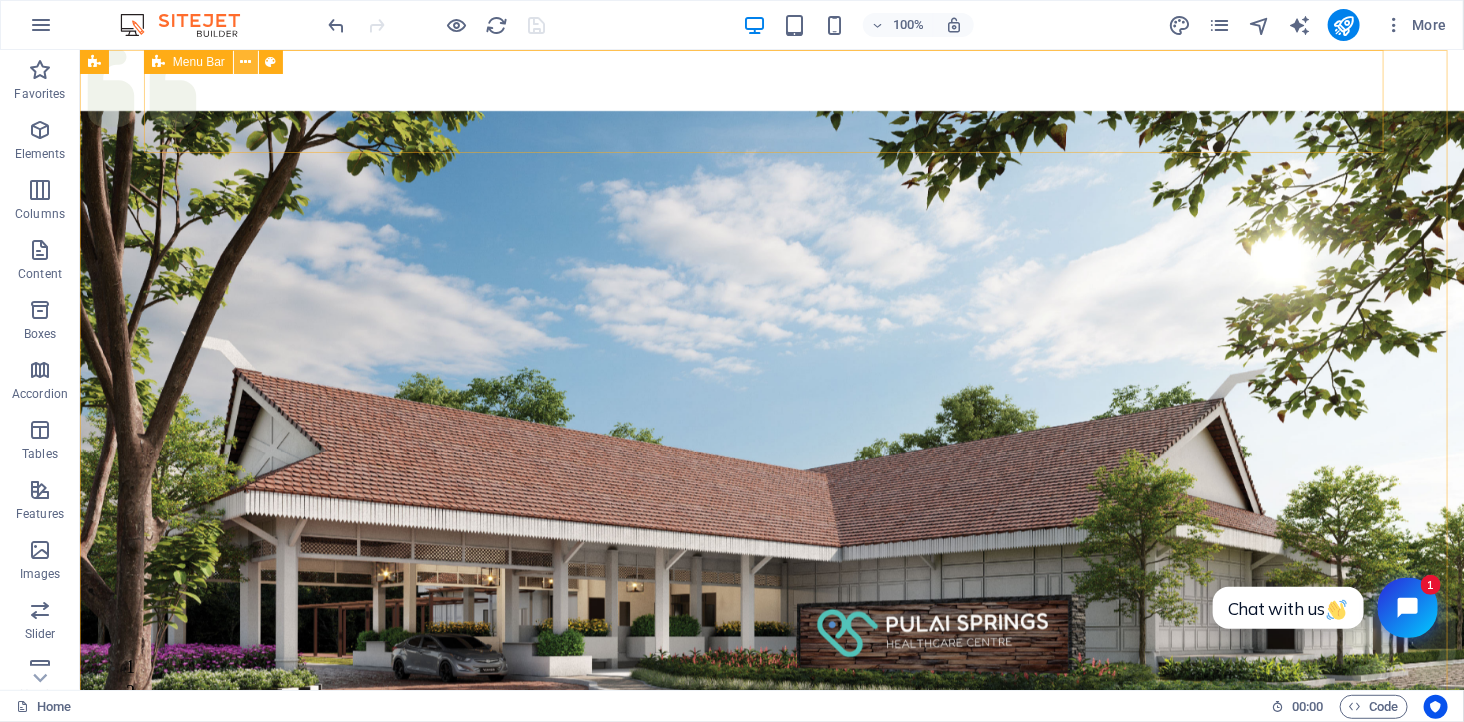 click at bounding box center (245, 62) 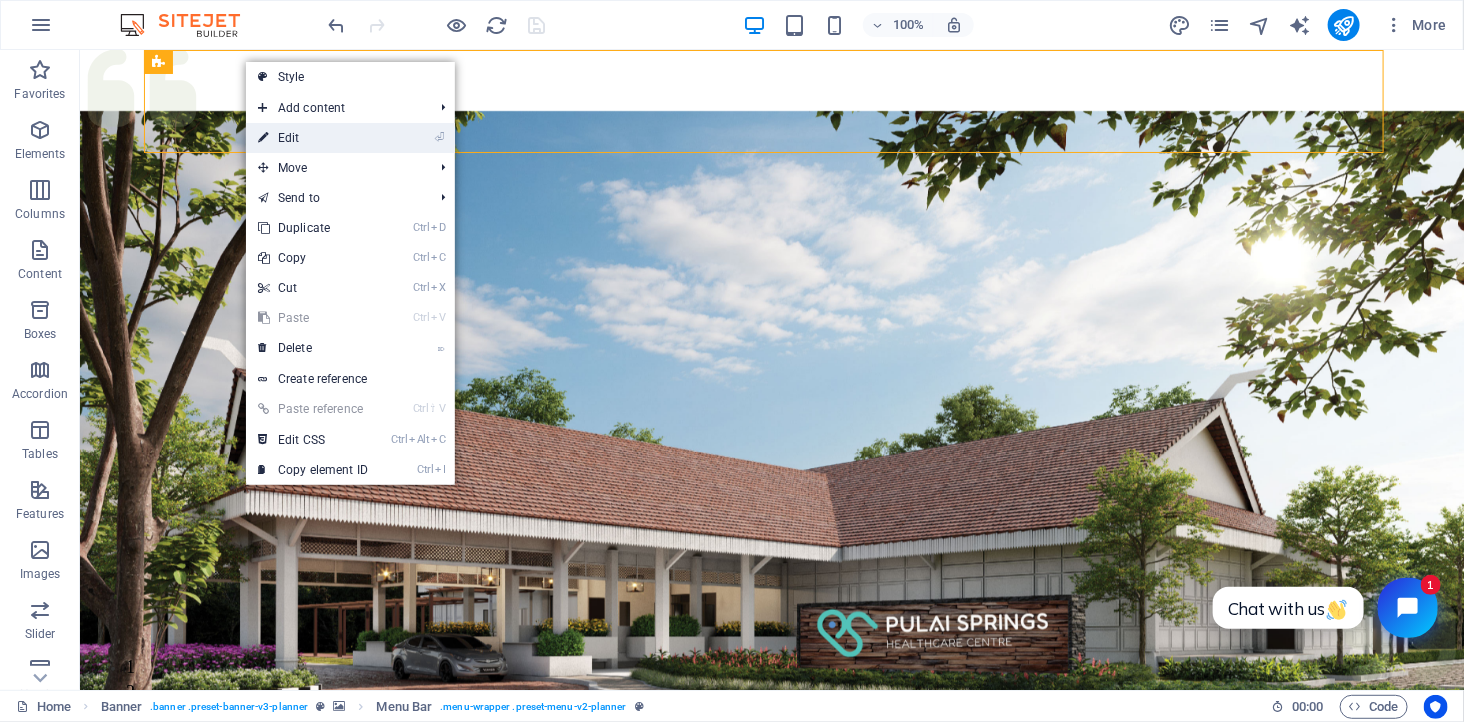 click on "⏎  Edit" at bounding box center [313, 138] 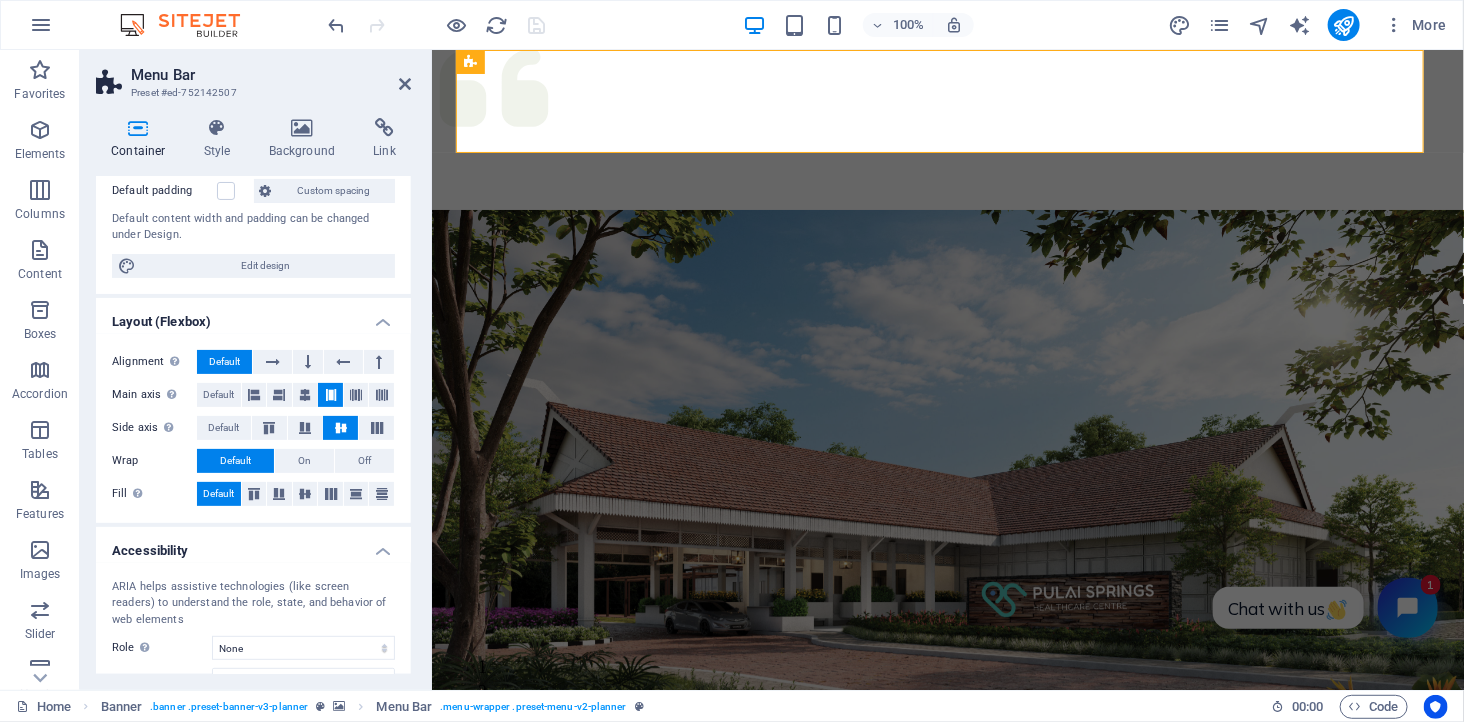 scroll, scrollTop: 276, scrollLeft: 0, axis: vertical 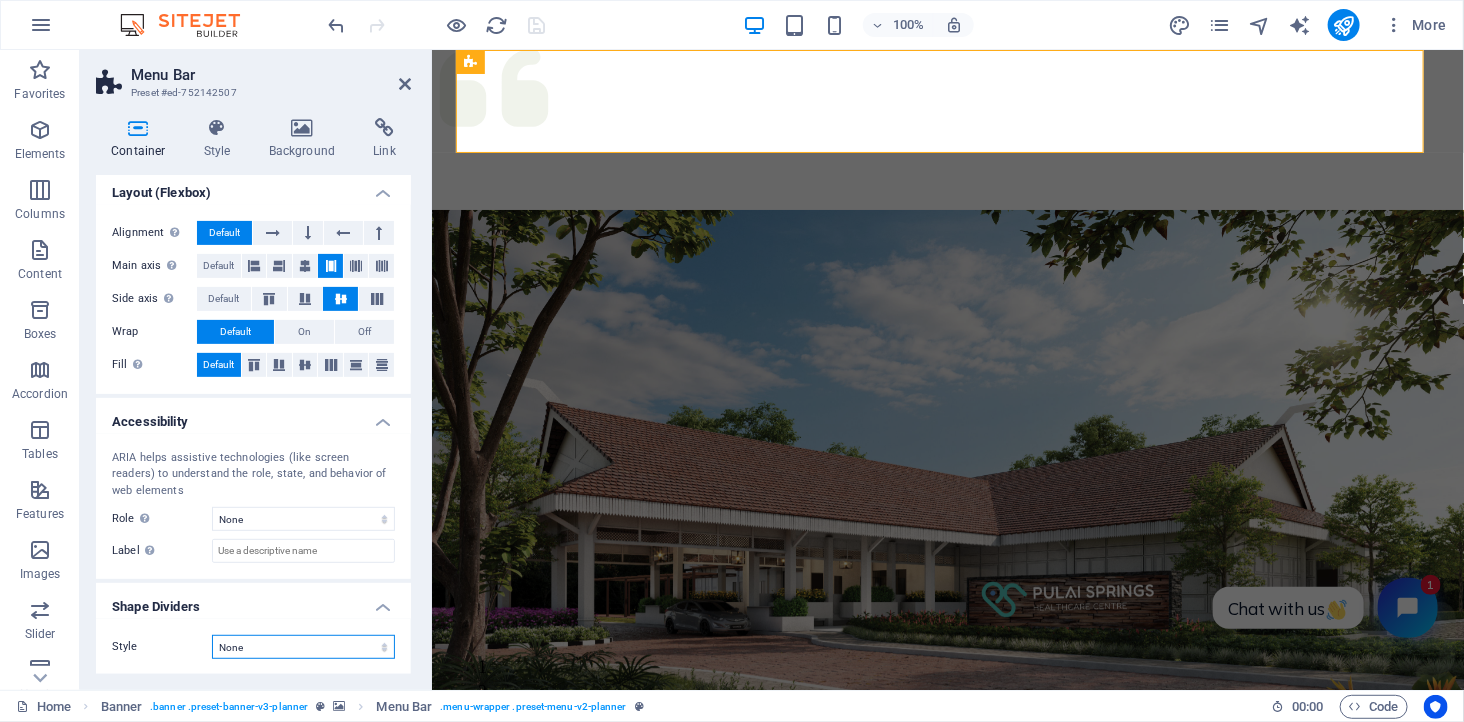 click on "None Triangle Square Diagonal Polygon 1 Polygon 2 Zigzag Multiple Zigzags Waves Multiple Waves Half Circle Circle Circle Shadow Blocks Hexagons Clouds Multiple Clouds Fan Pyramids Book Paint Drip Fire Shredded Paper Arrow" at bounding box center (303, 647) 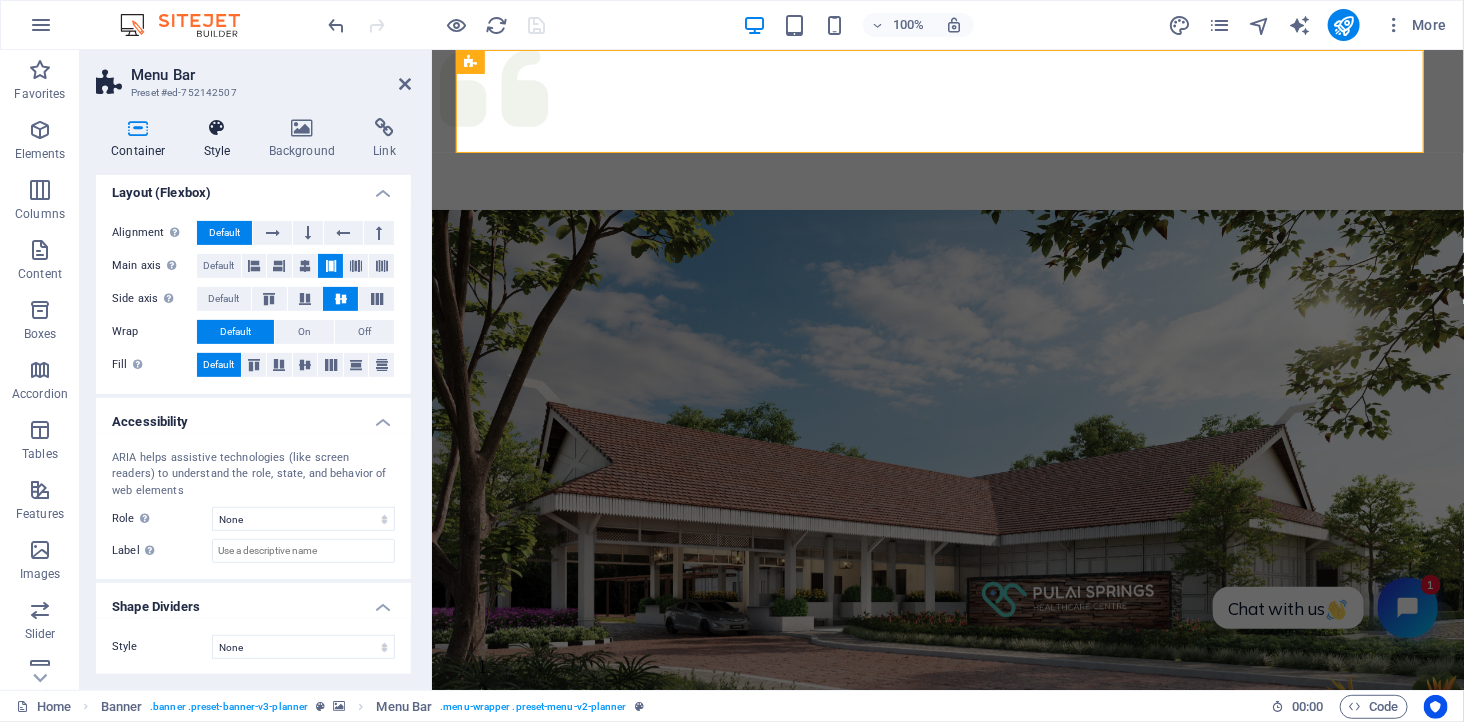 click at bounding box center [217, 128] 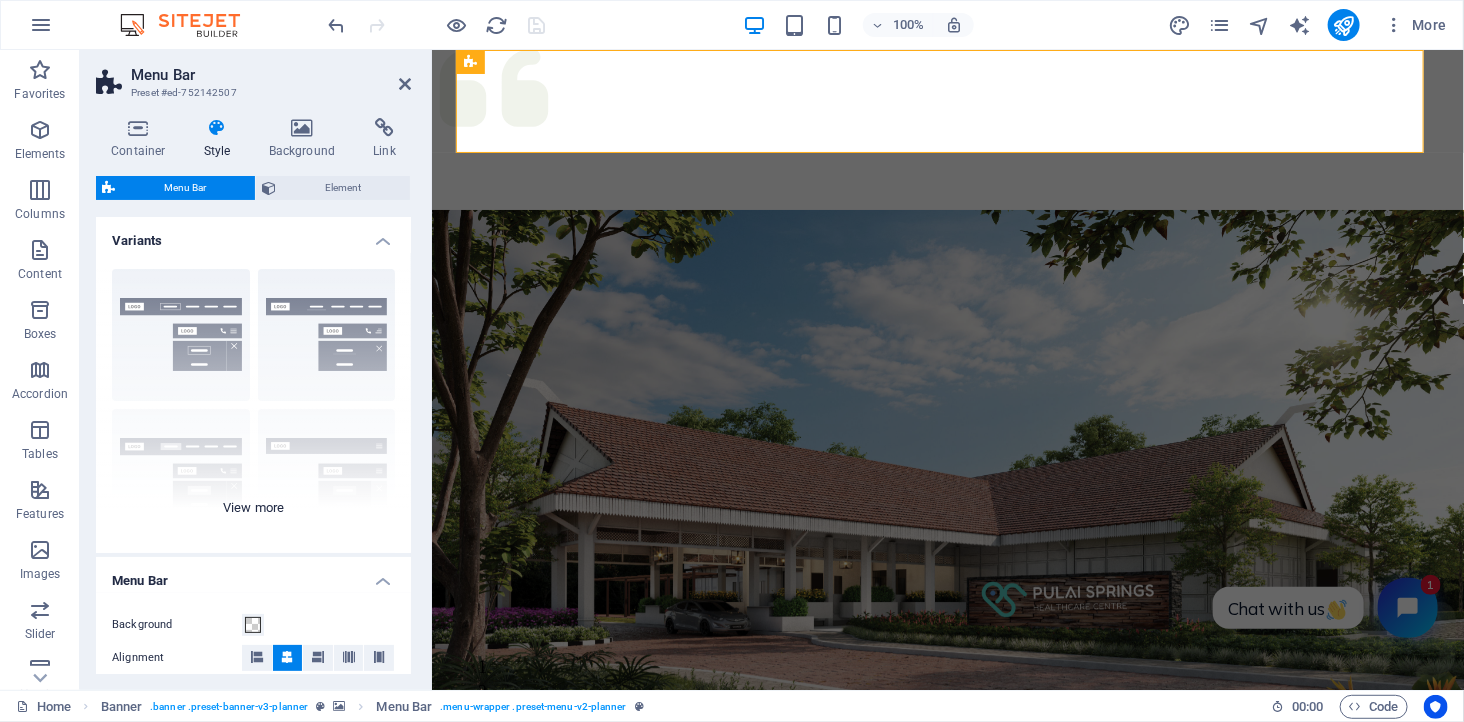click on "Border Centered Default Fixed Loki Trigger Wide XXL" at bounding box center [253, 403] 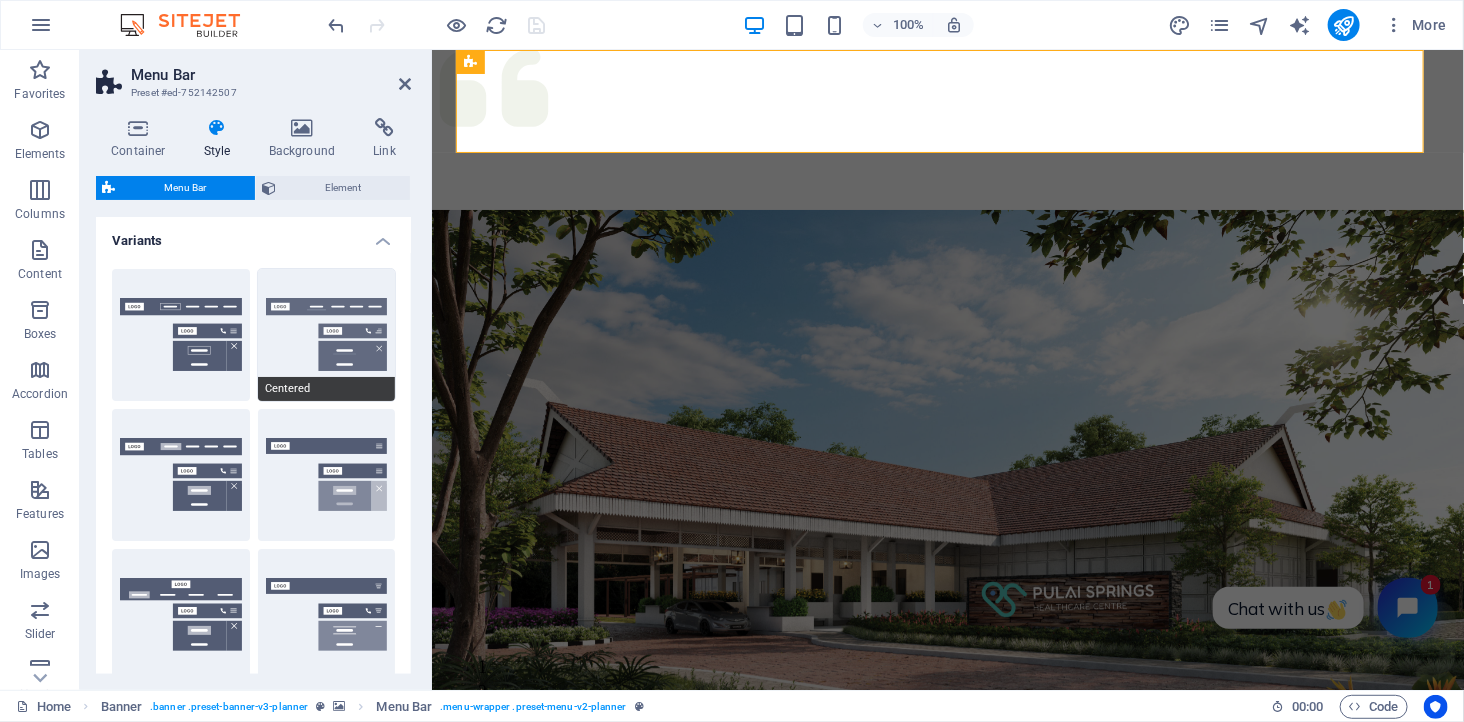 click on "Centered" at bounding box center [327, 335] 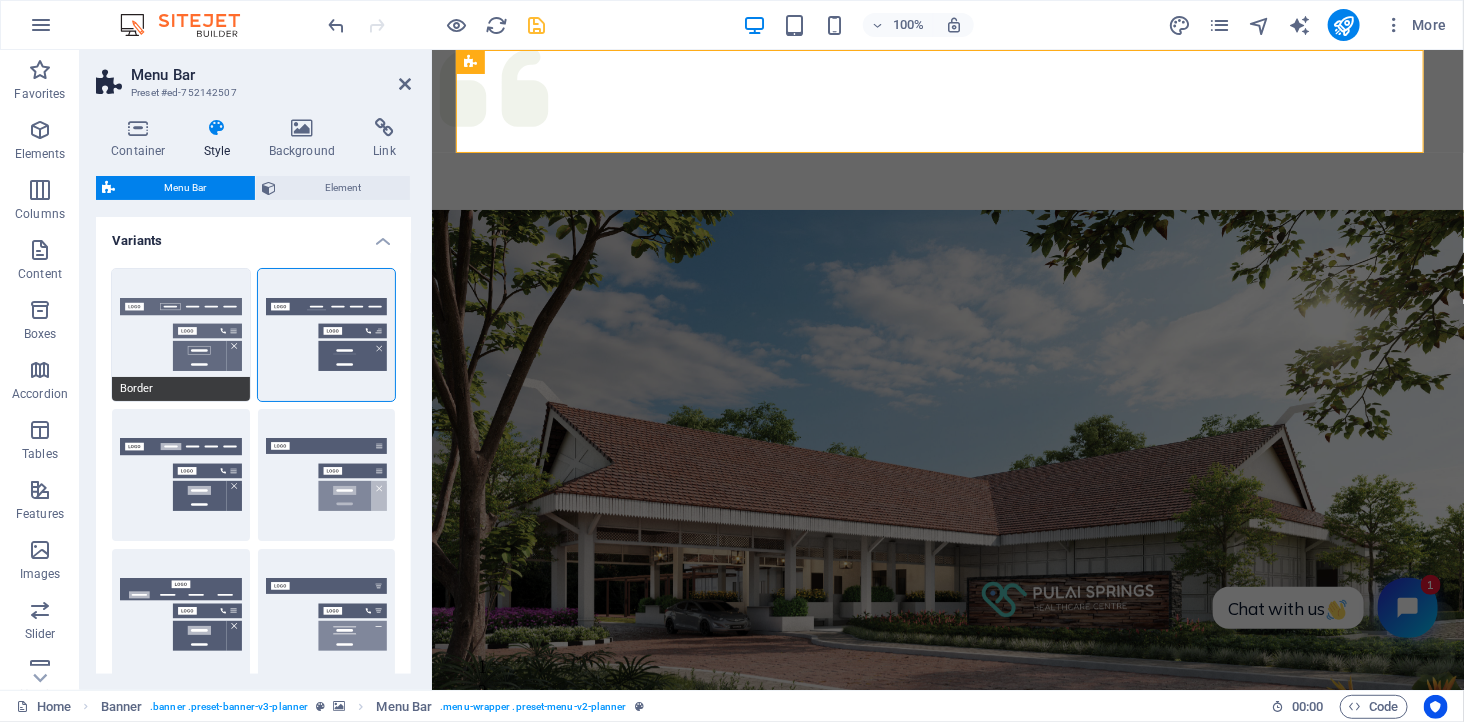 click on "Border" at bounding box center (181, 335) 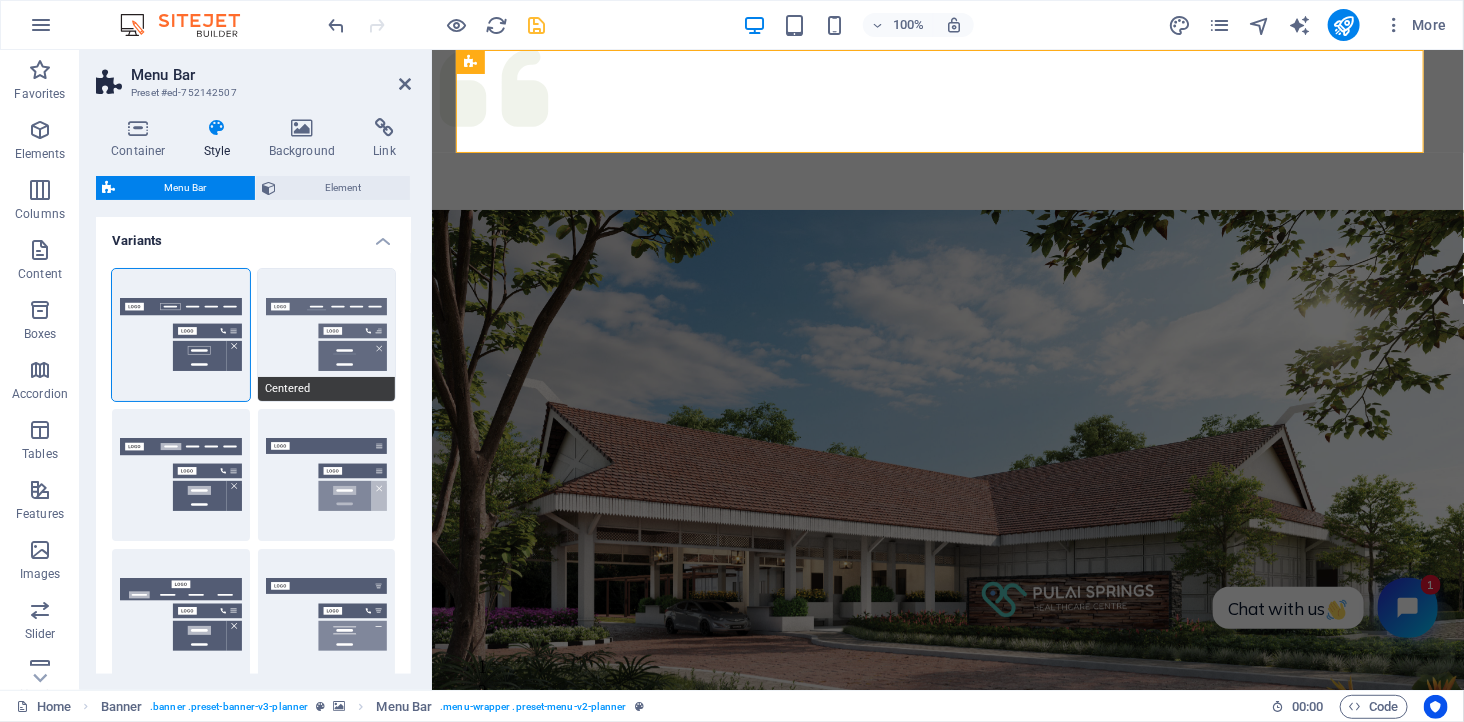 click on "Centered" at bounding box center (327, 335) 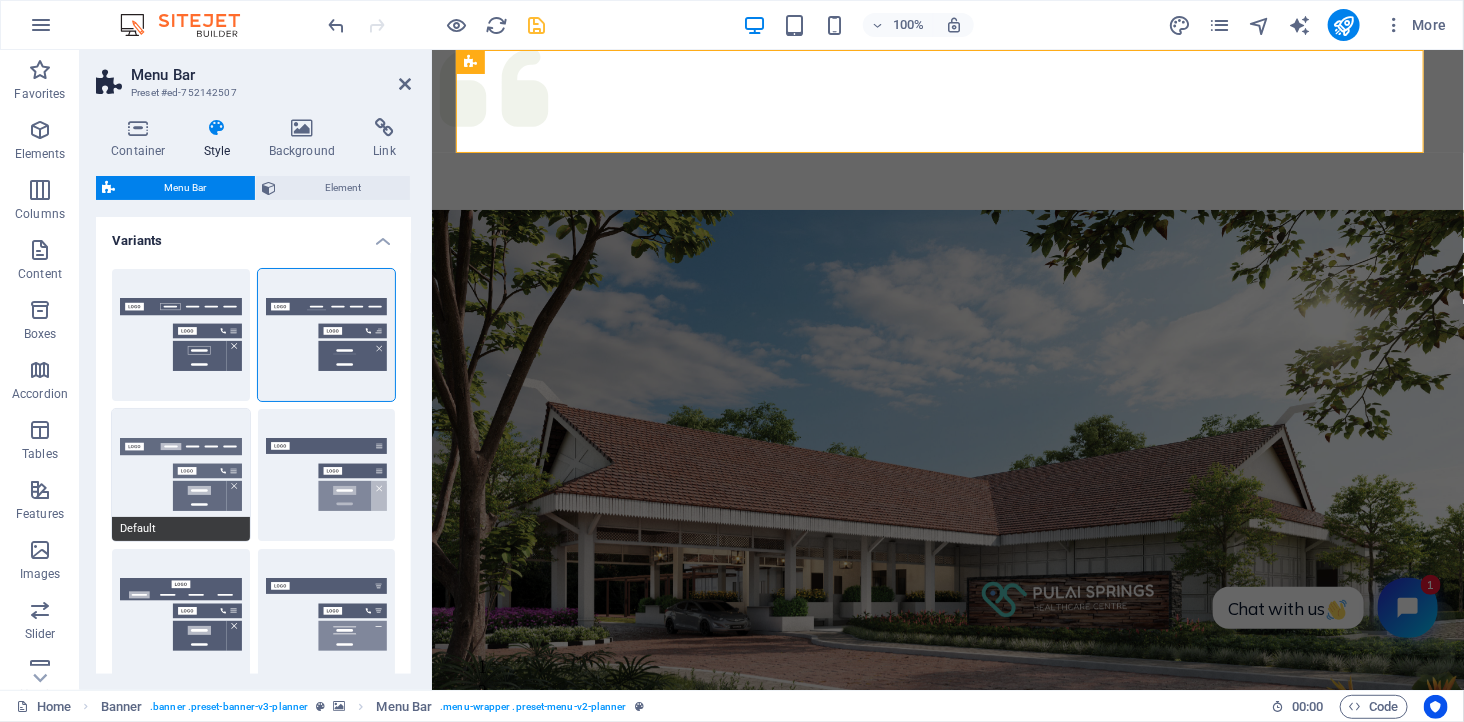 click on "Default" at bounding box center (181, 475) 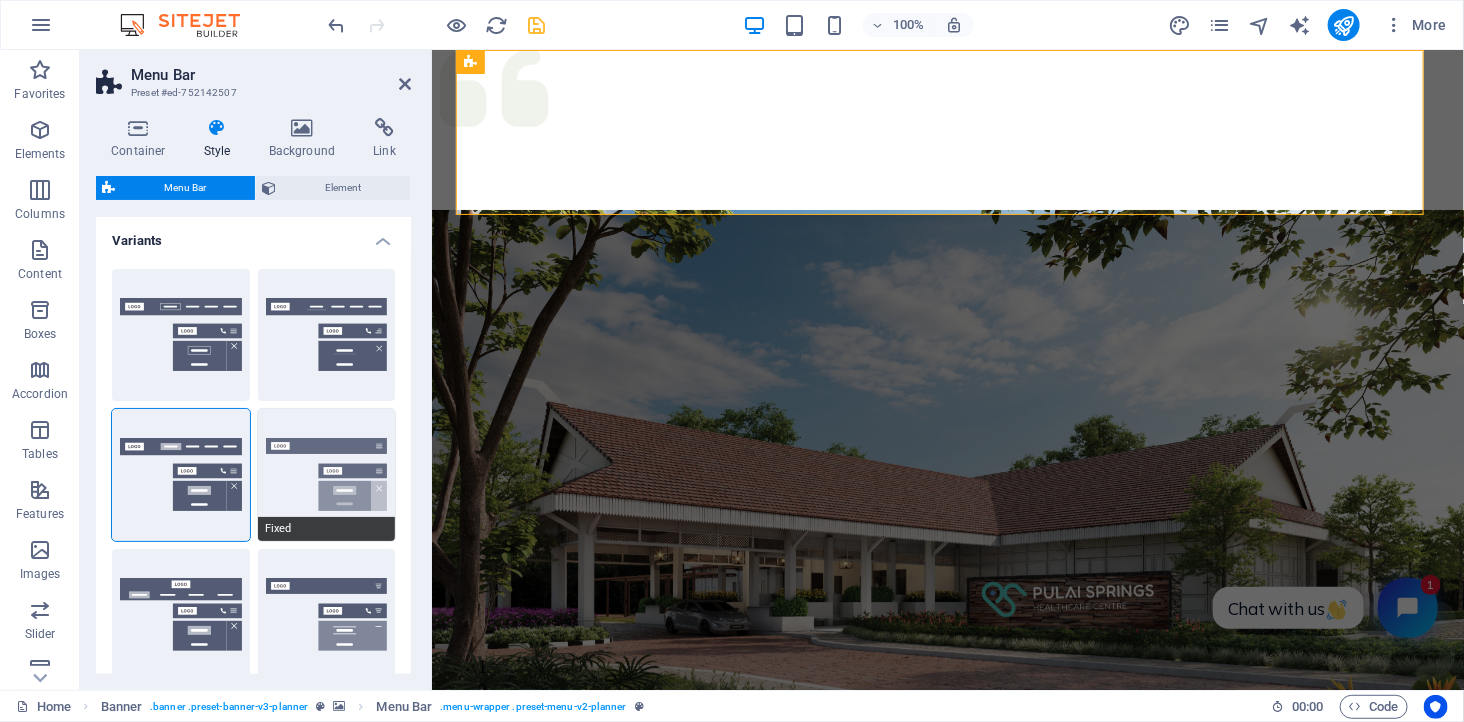 click on "Fixed" at bounding box center [327, 475] 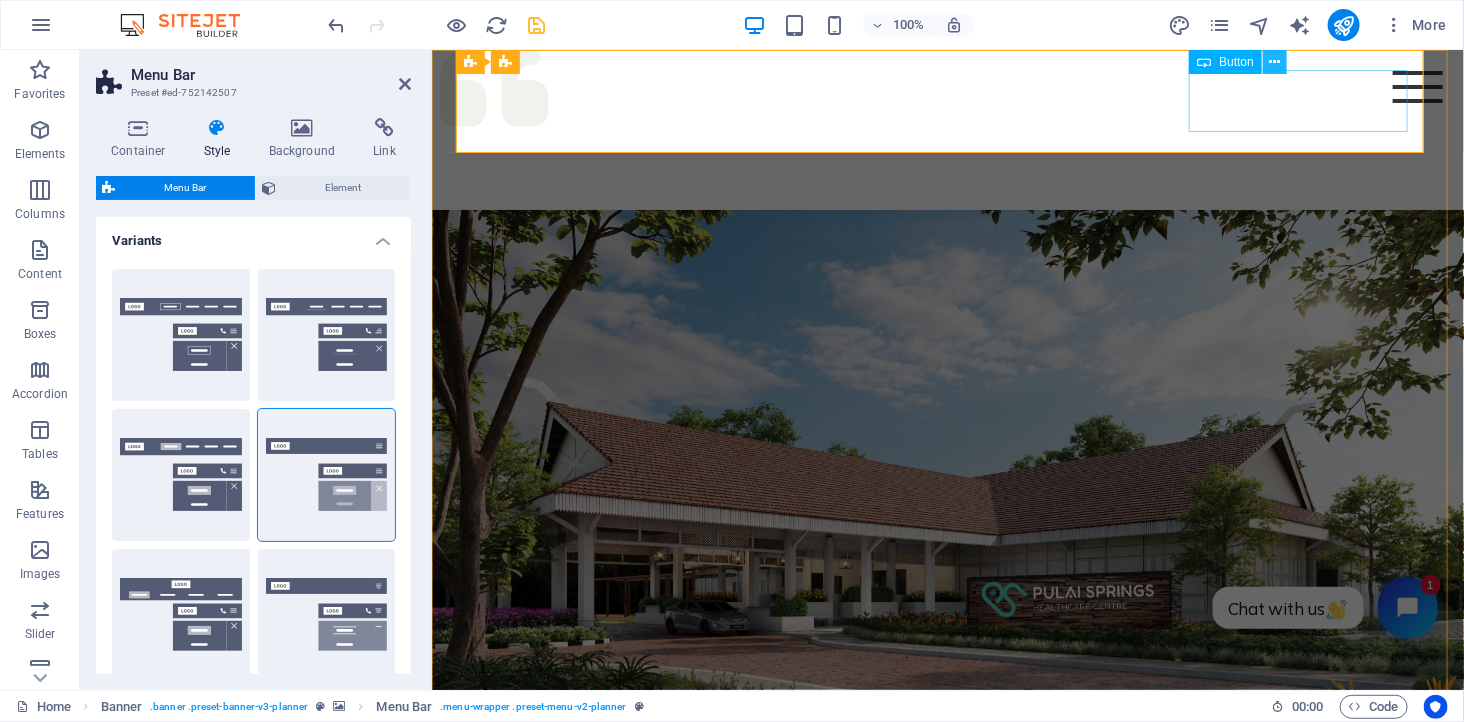 click at bounding box center [1275, 62] 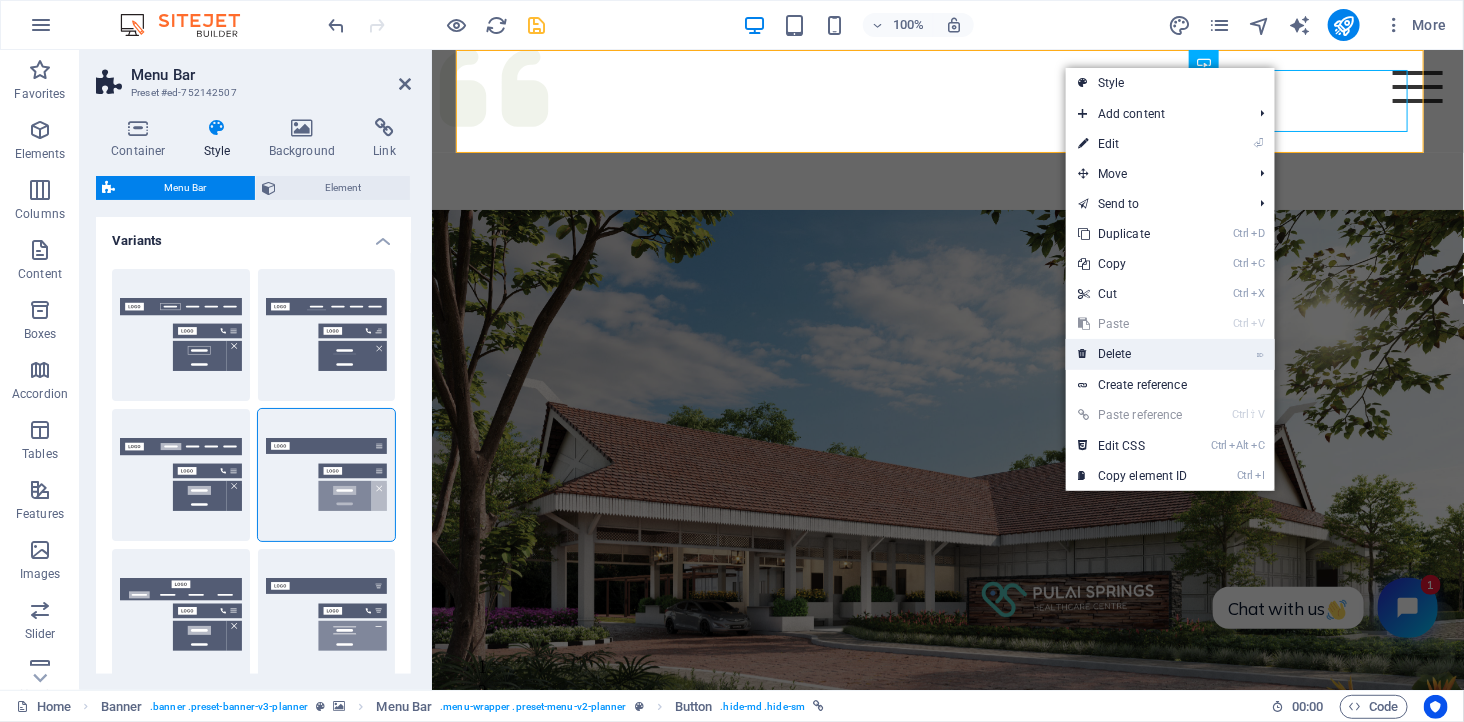 click on "⌦  Delete" at bounding box center [1133, 354] 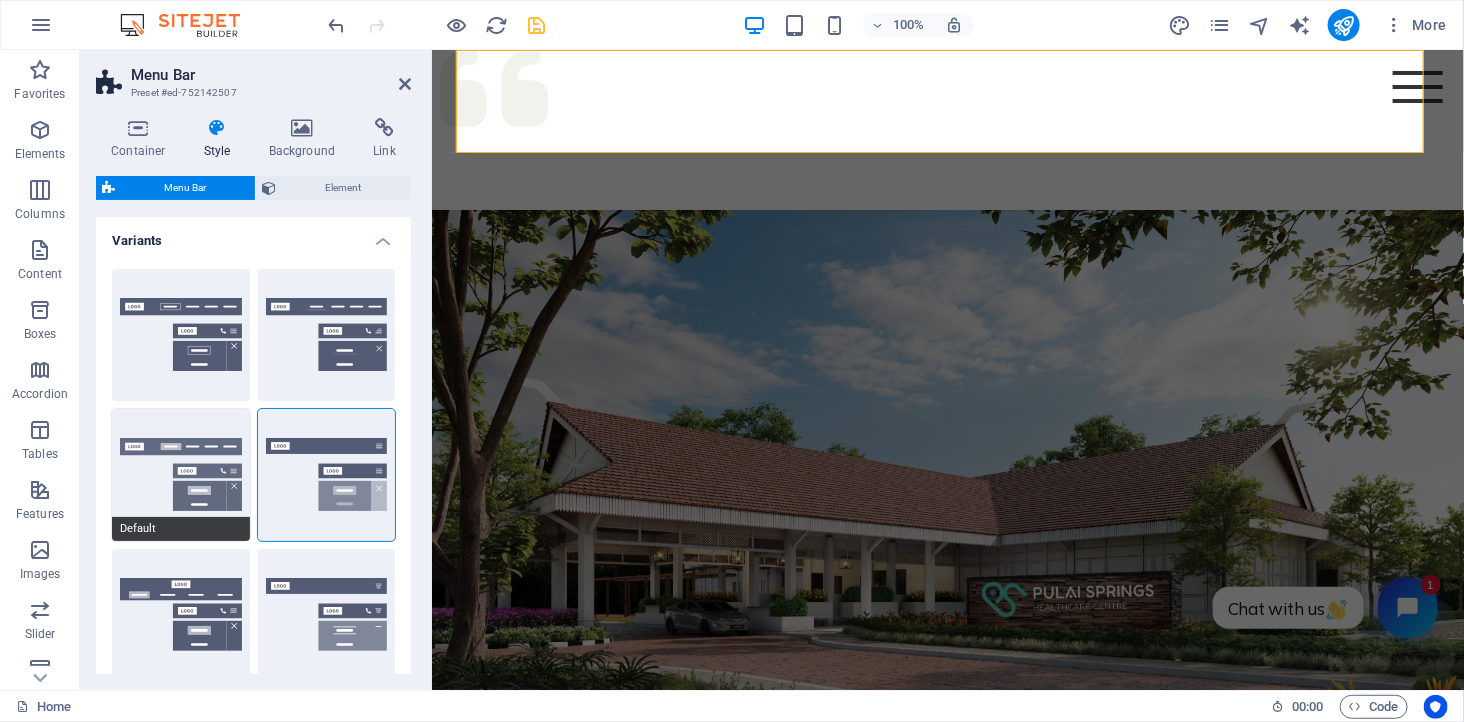 click on "Default" at bounding box center [181, 475] 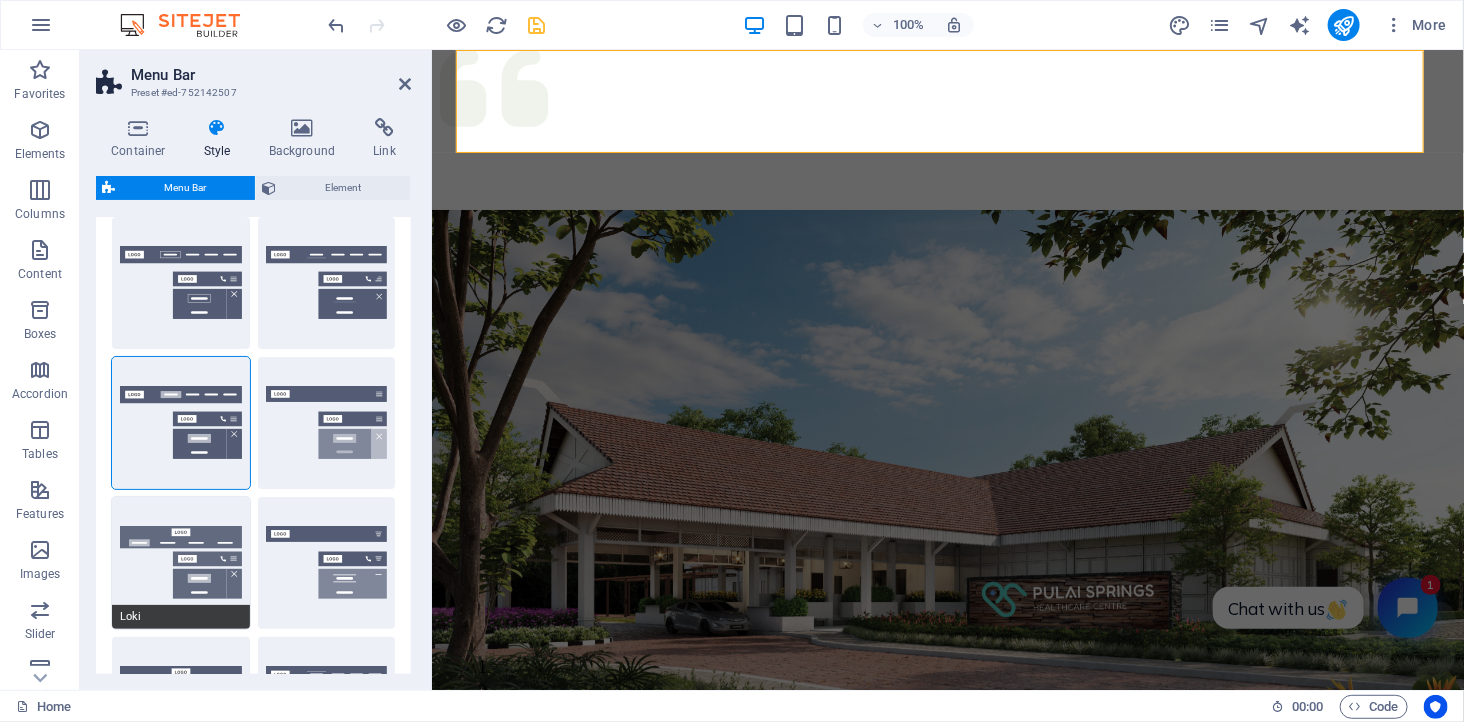 scroll, scrollTop: 0, scrollLeft: 0, axis: both 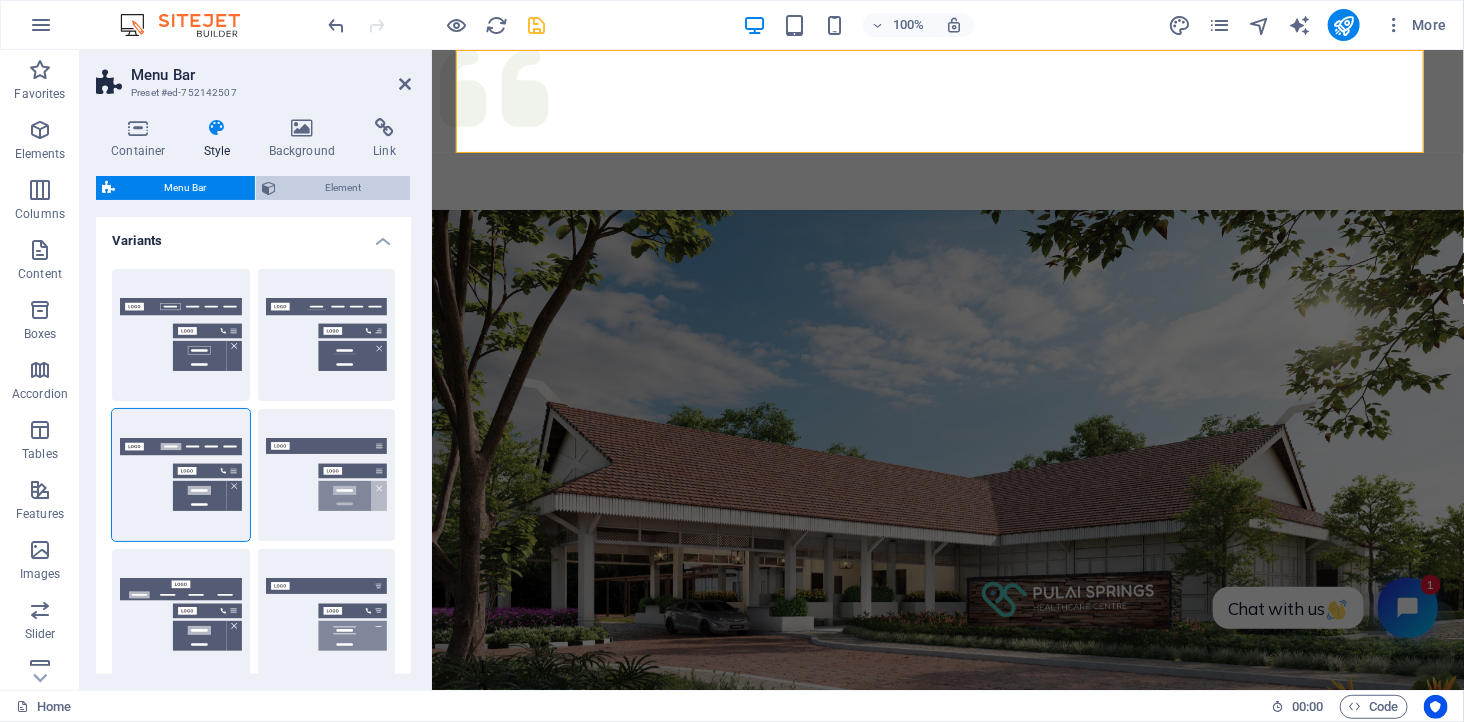 click on "Element" at bounding box center (343, 188) 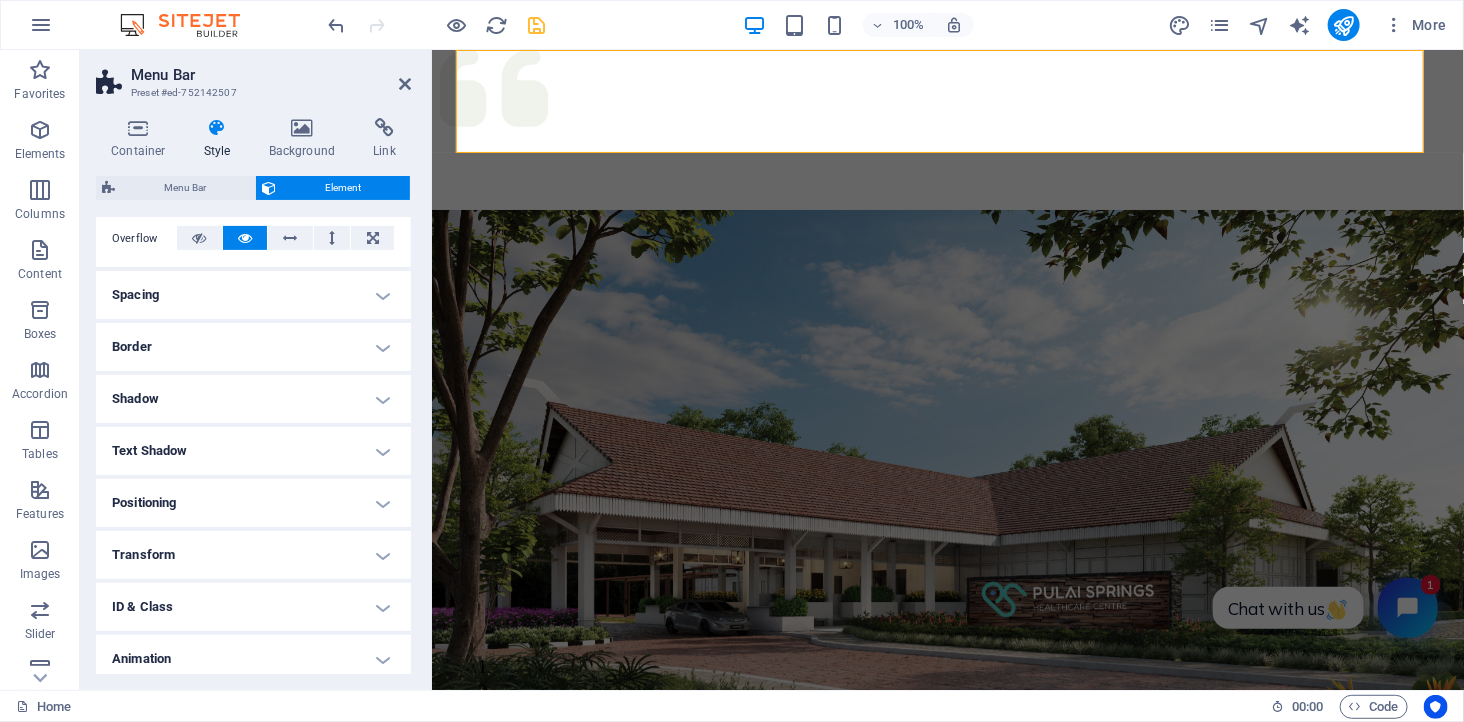 scroll, scrollTop: 333, scrollLeft: 0, axis: vertical 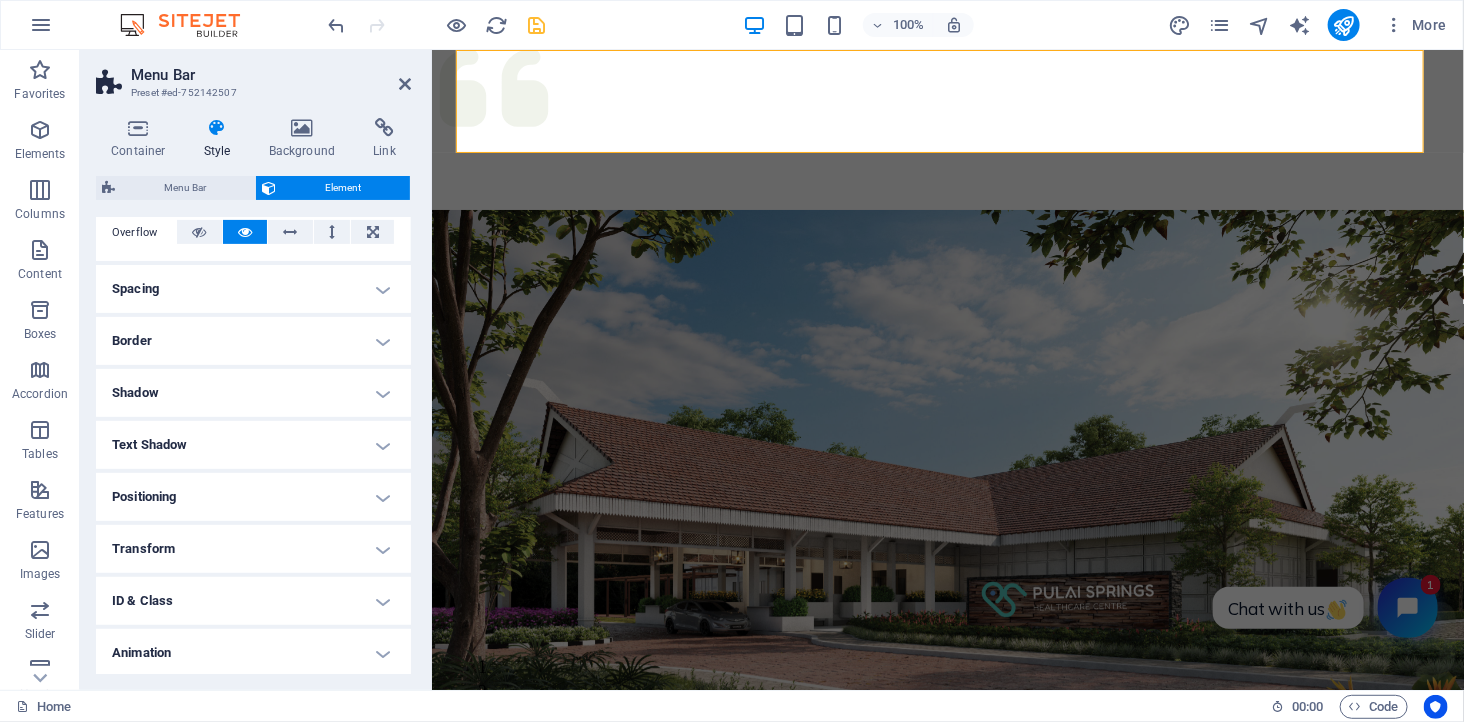 click on "Positioning" at bounding box center [253, 497] 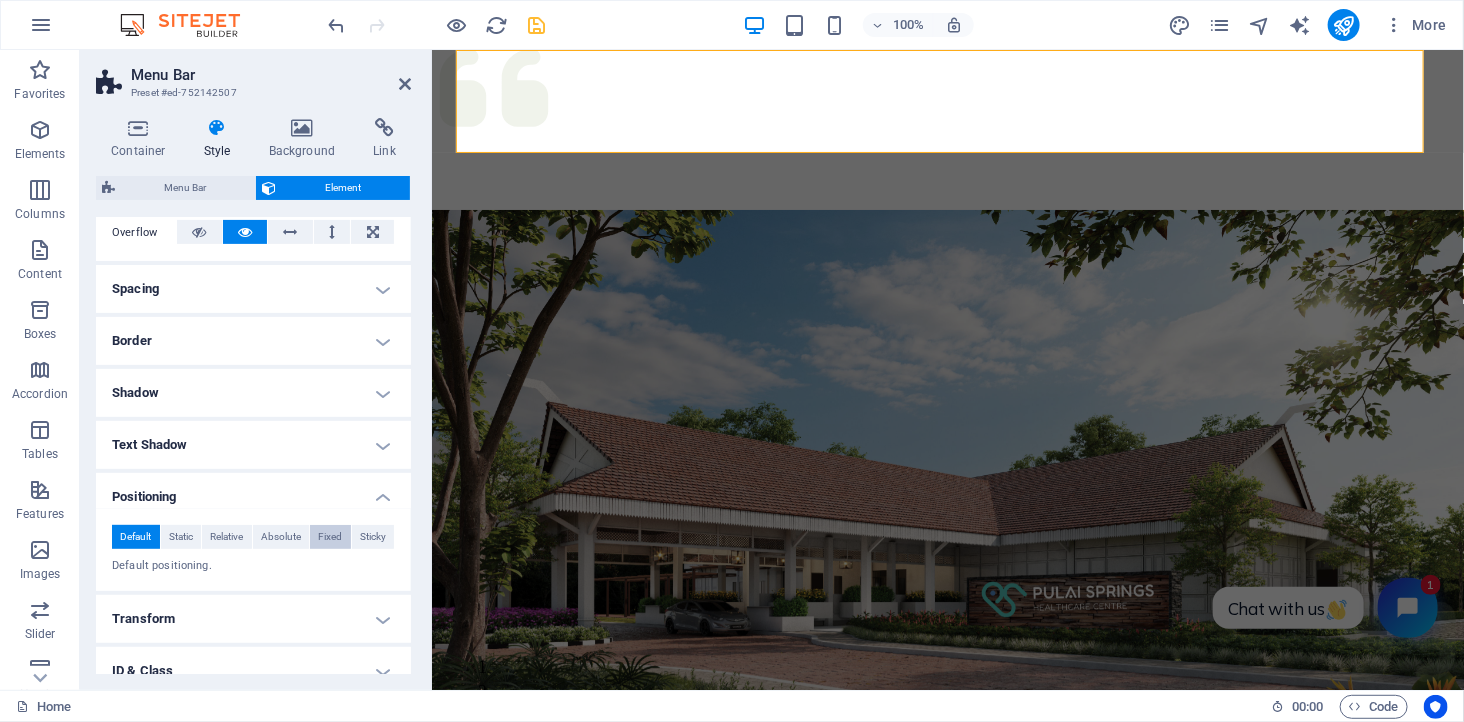 click on "Fixed" at bounding box center (330, 537) 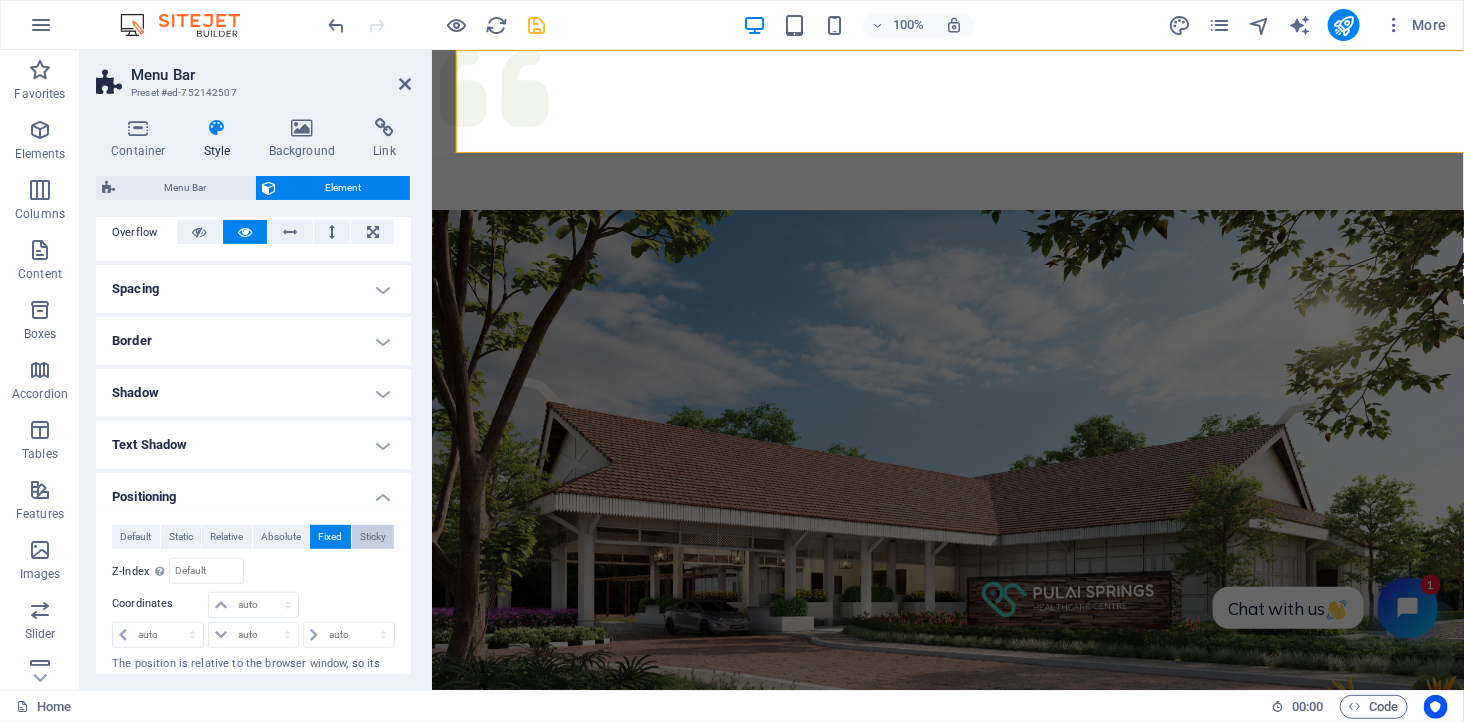 click on "Sticky" at bounding box center [373, 537] 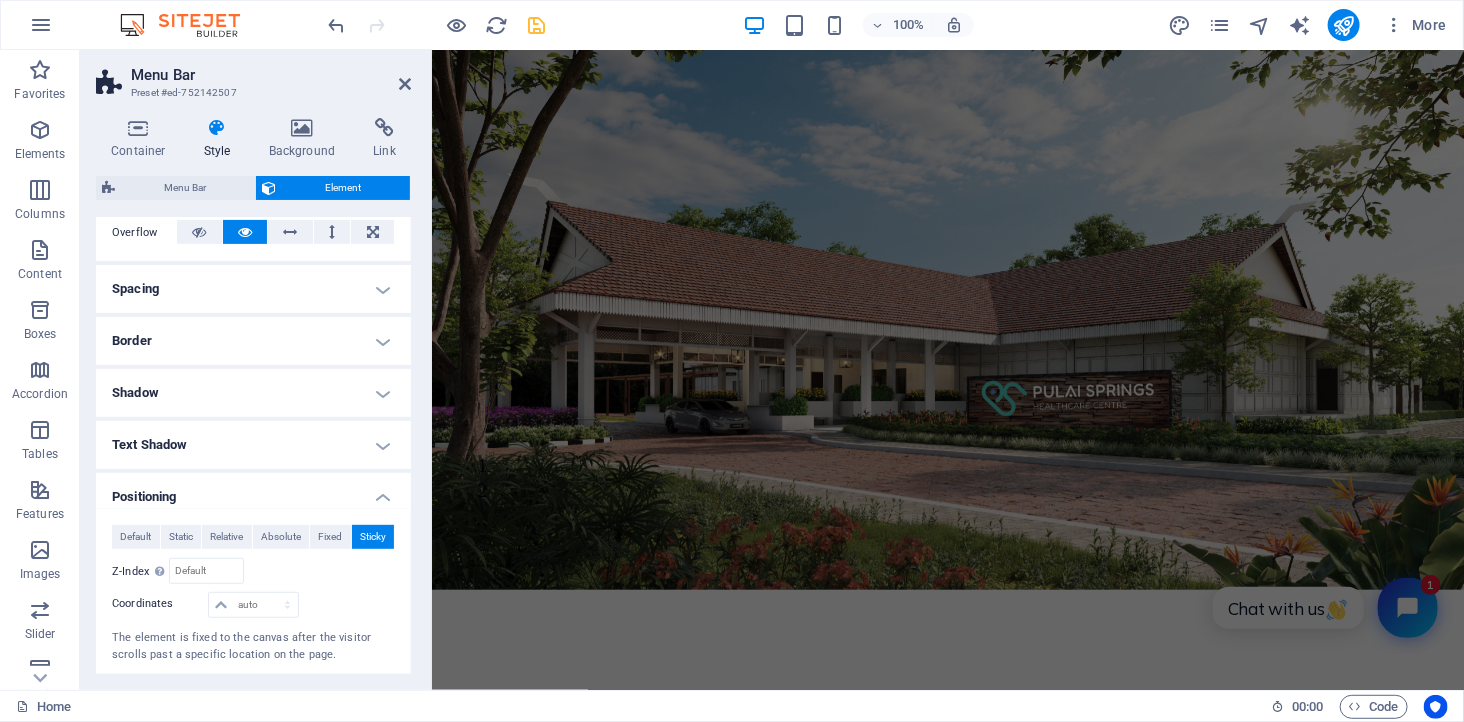 scroll, scrollTop: 0, scrollLeft: 0, axis: both 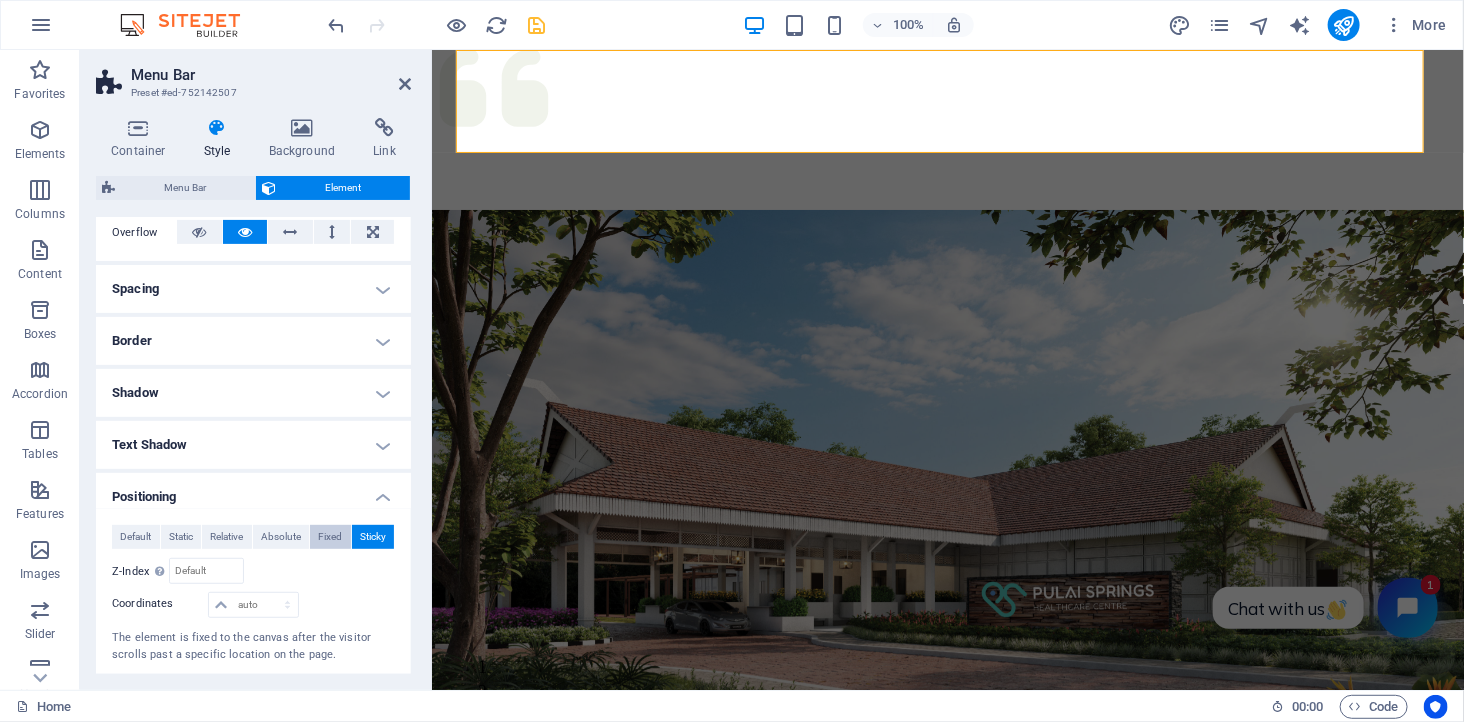 click on "Fixed" at bounding box center [330, 537] 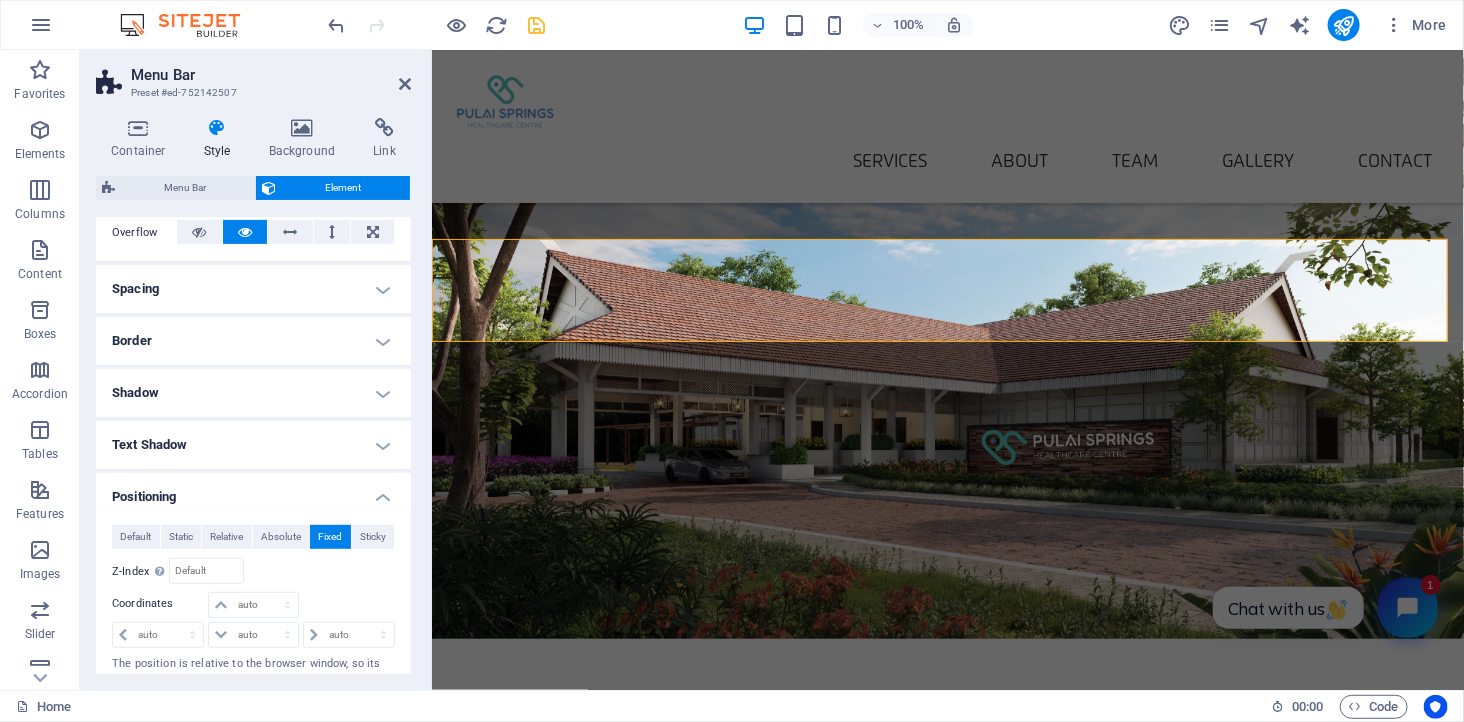 scroll, scrollTop: 0, scrollLeft: 0, axis: both 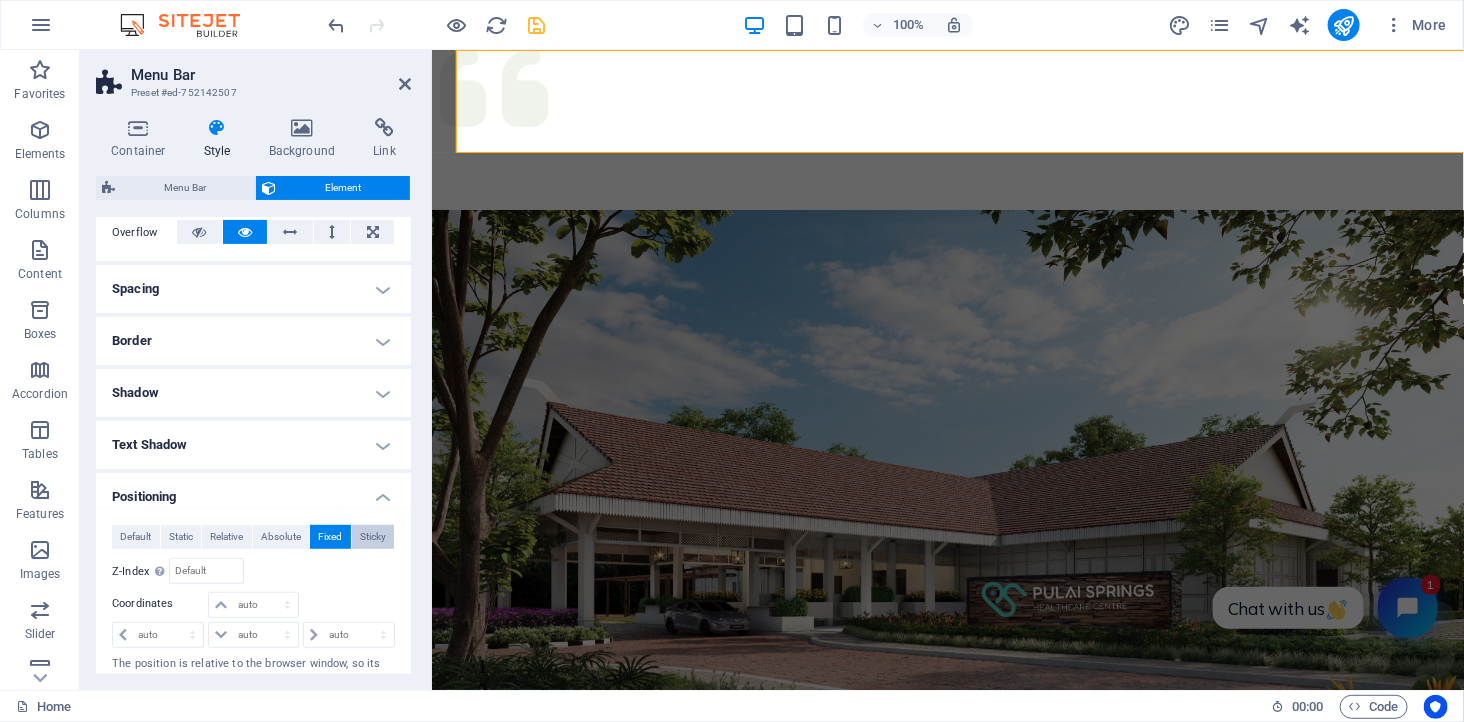 click on "Sticky" at bounding box center [373, 537] 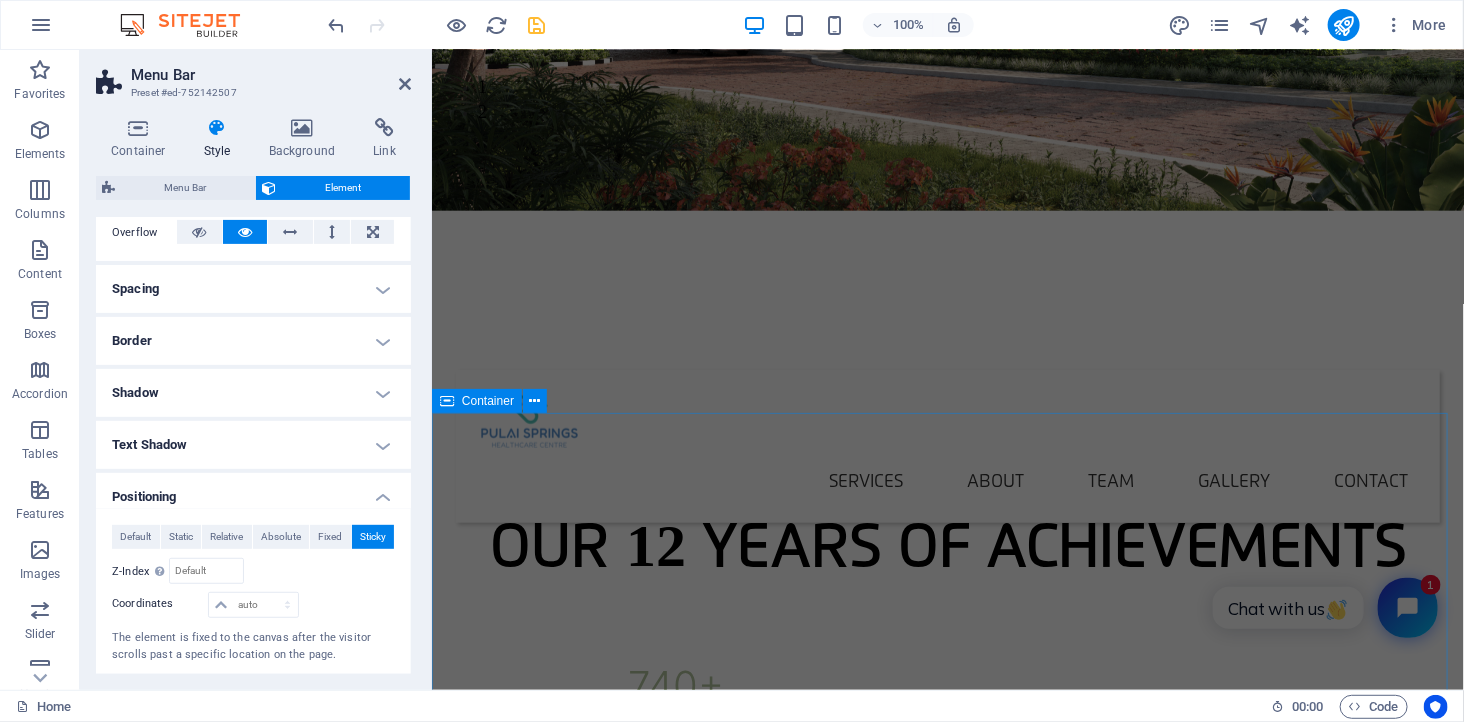 scroll, scrollTop: 777, scrollLeft: 0, axis: vertical 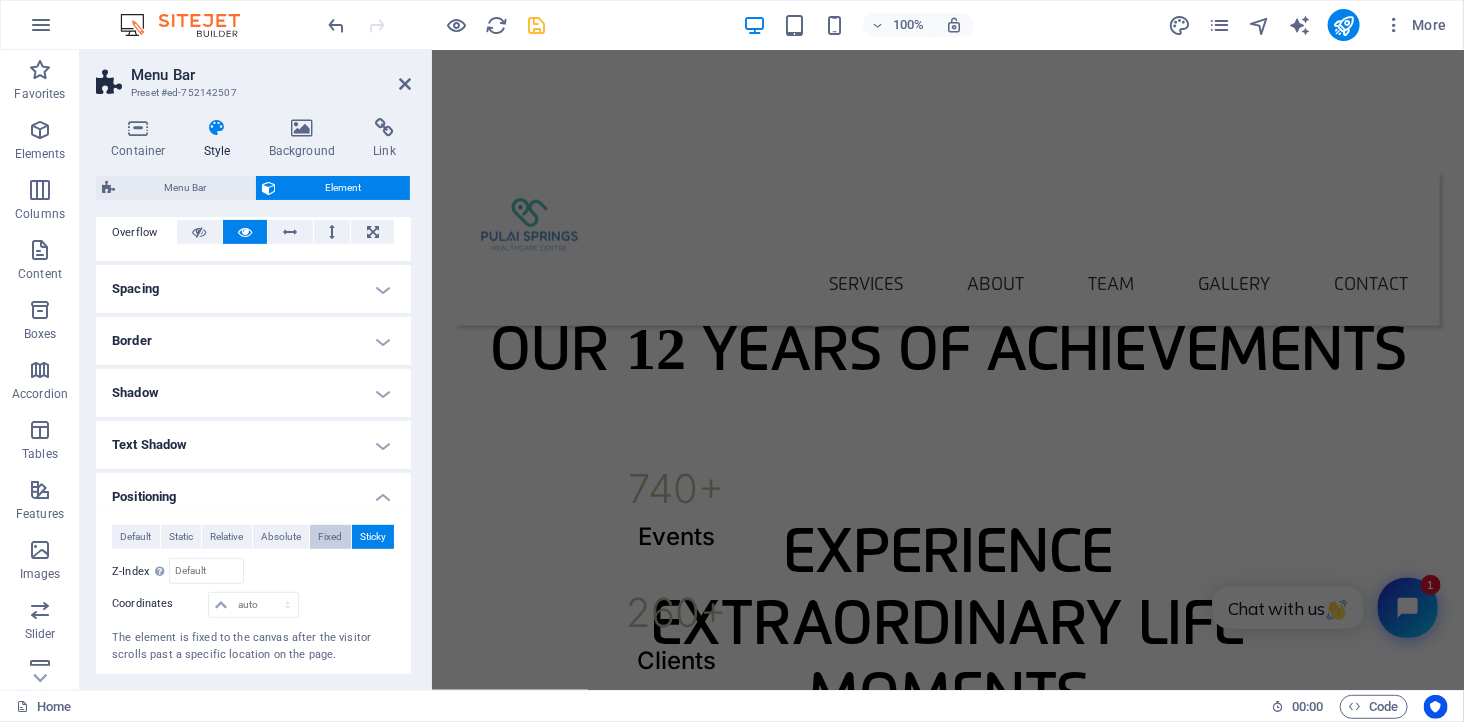 click on "Fixed" at bounding box center [330, 537] 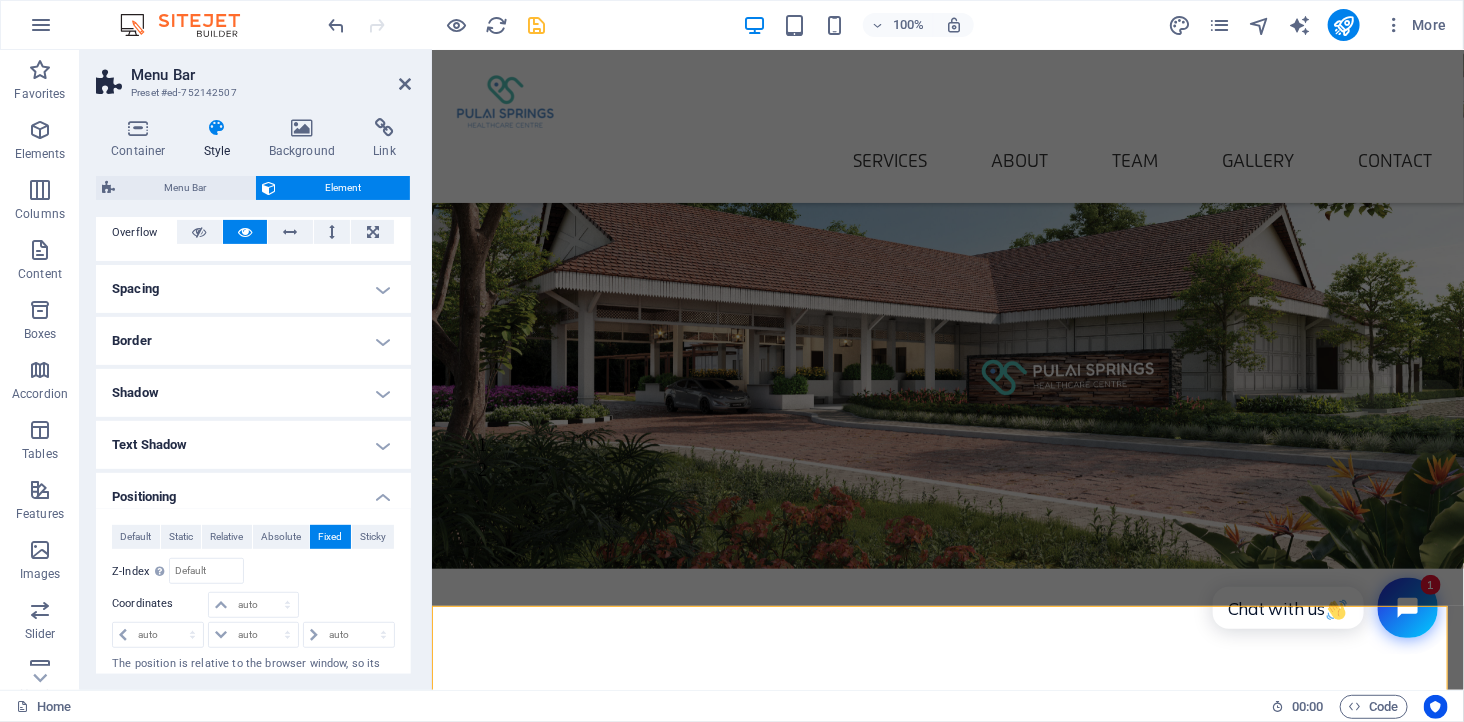 scroll, scrollTop: 0, scrollLeft: 0, axis: both 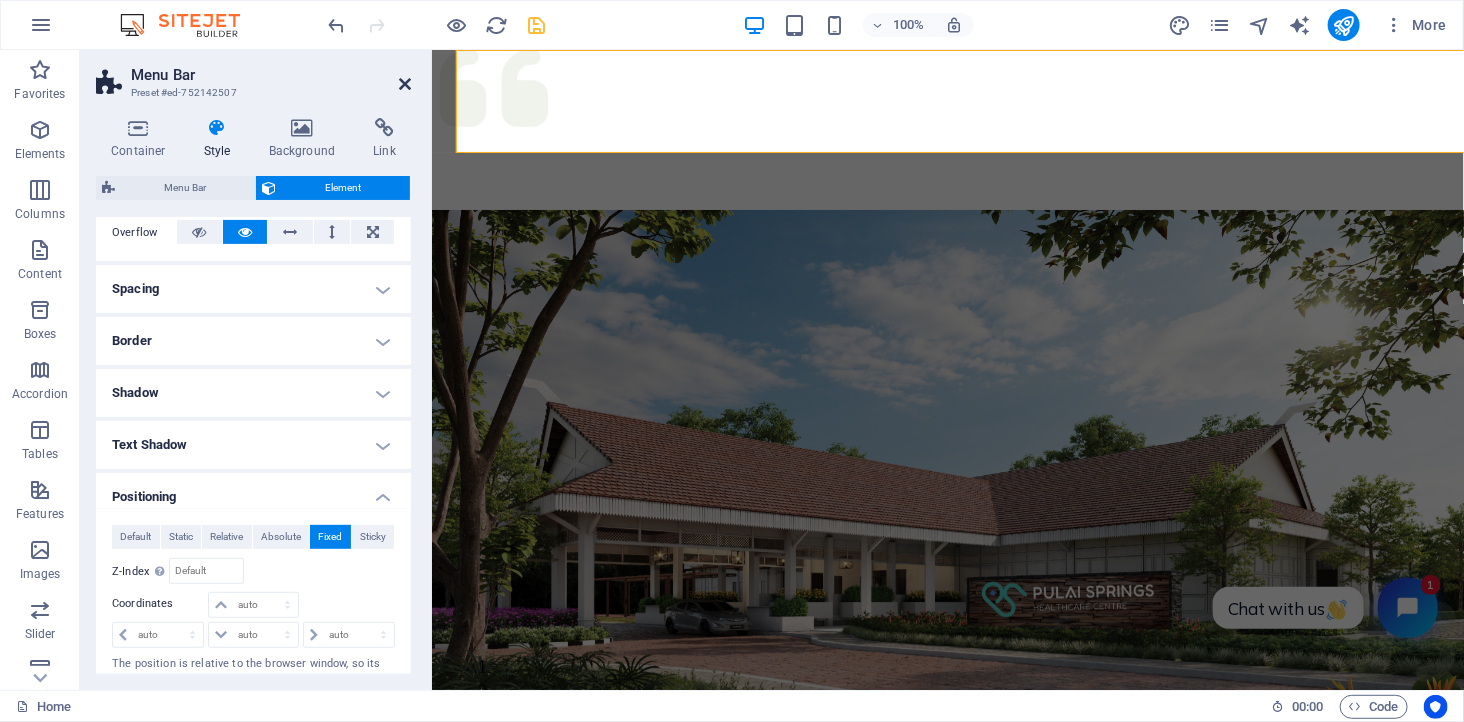 click at bounding box center (405, 84) 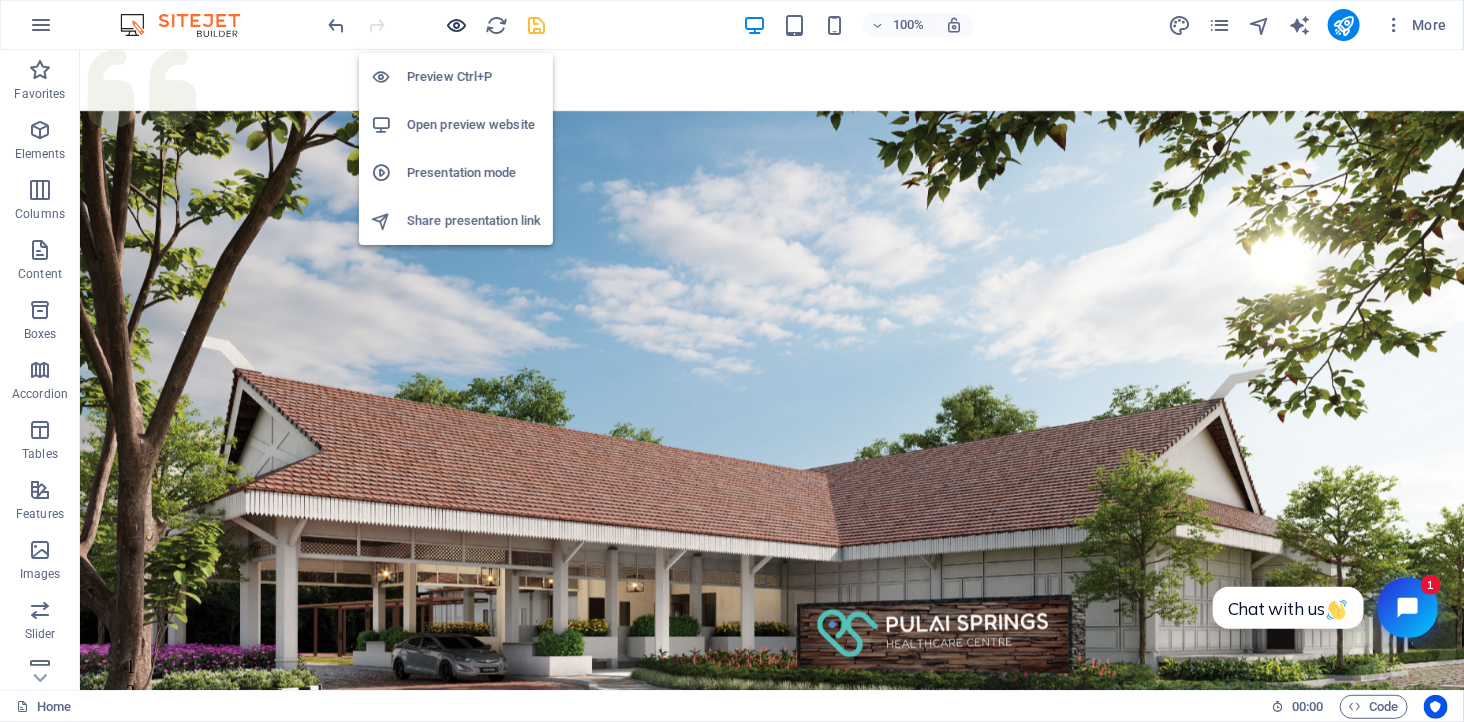 click at bounding box center [457, 25] 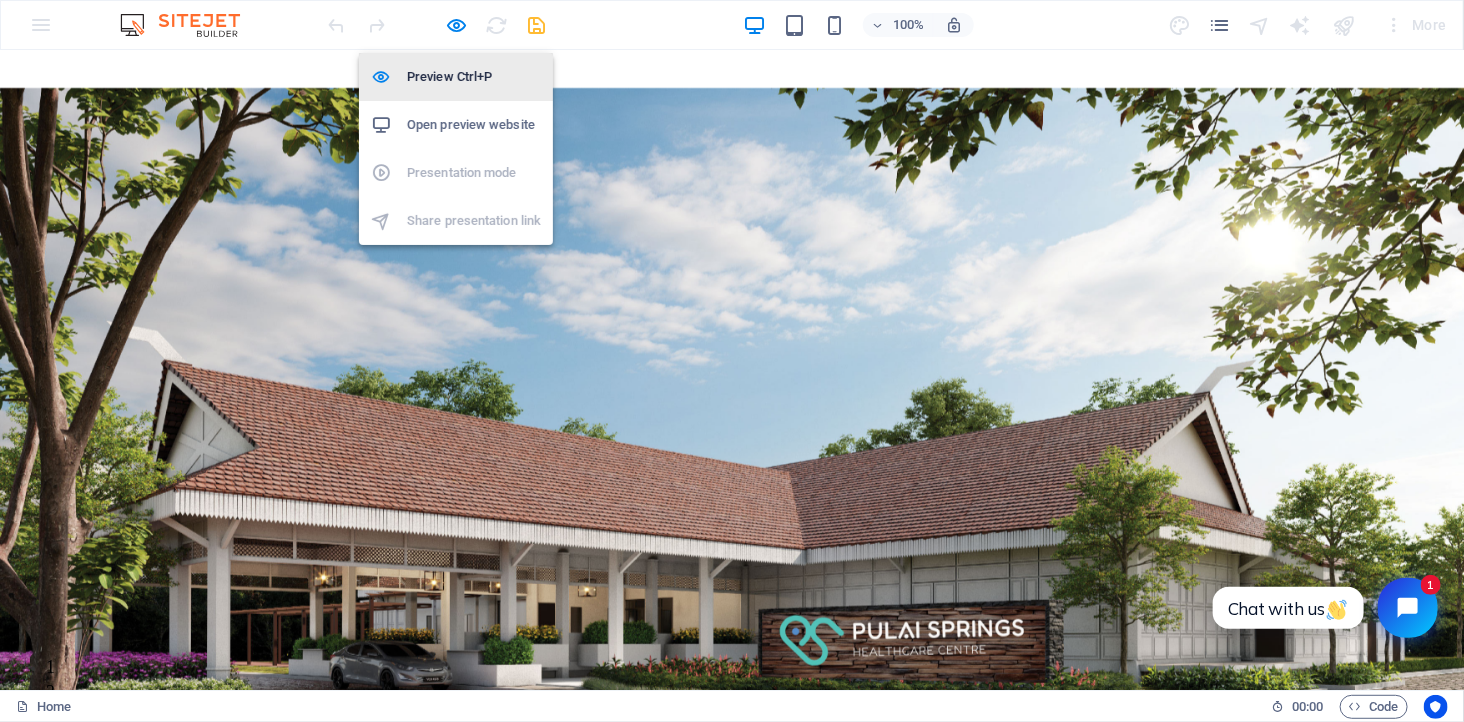 click on "Preview Ctrl+P" at bounding box center (474, 77) 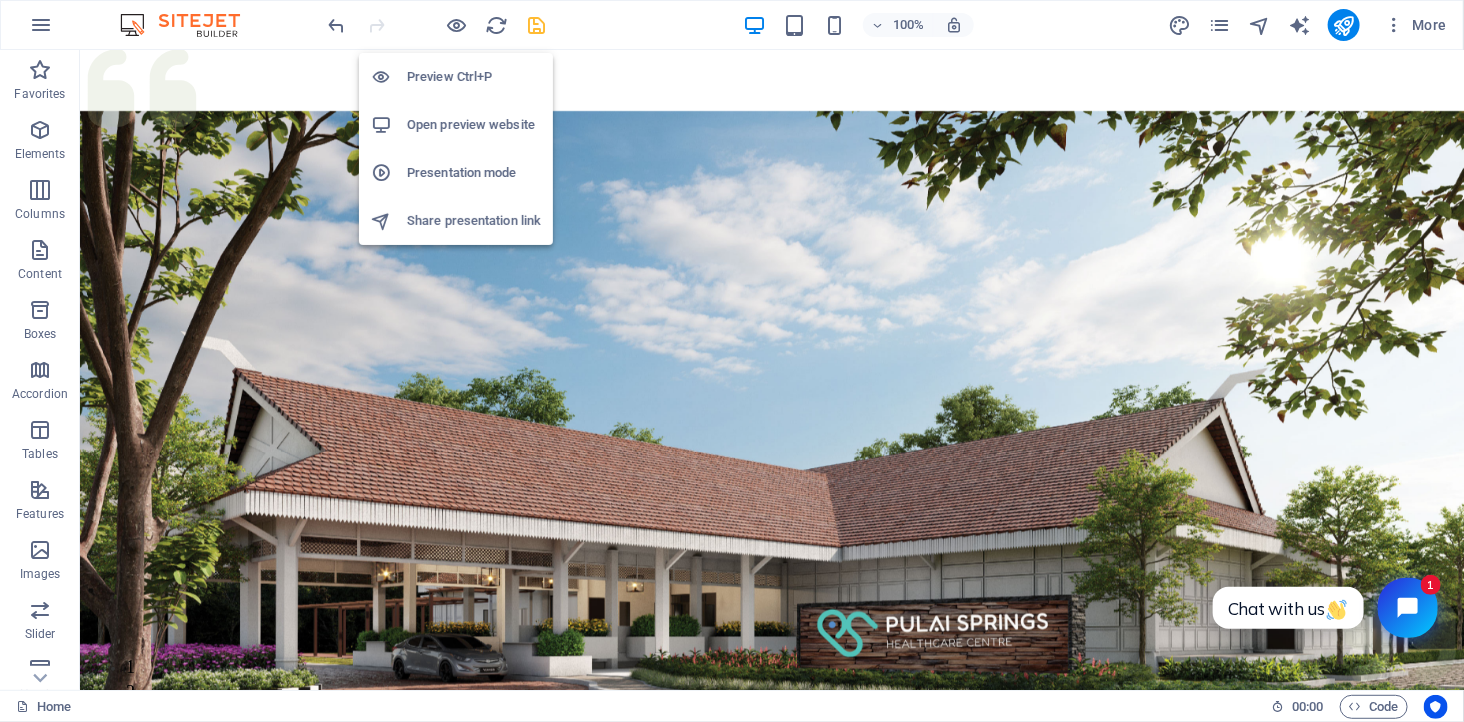 click on "Open preview website" at bounding box center [474, 125] 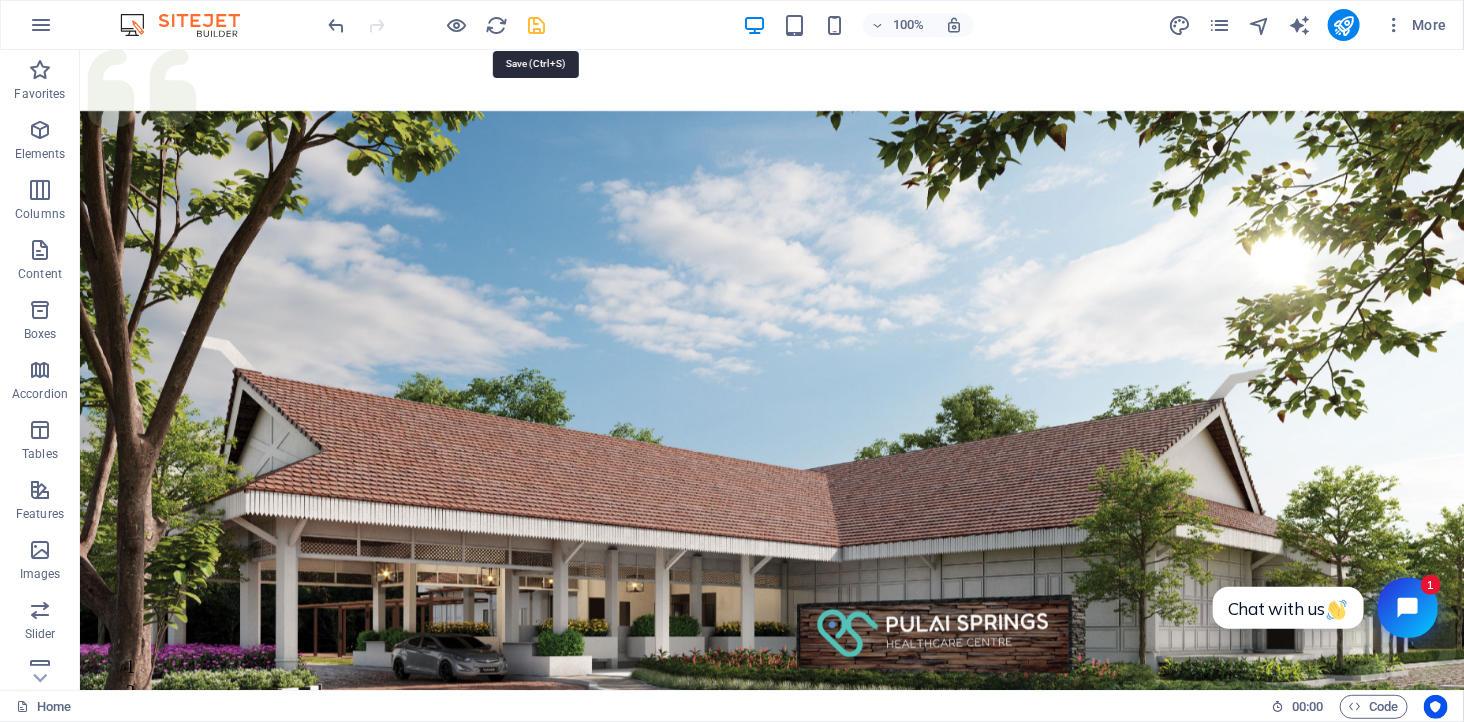 click at bounding box center (537, 25) 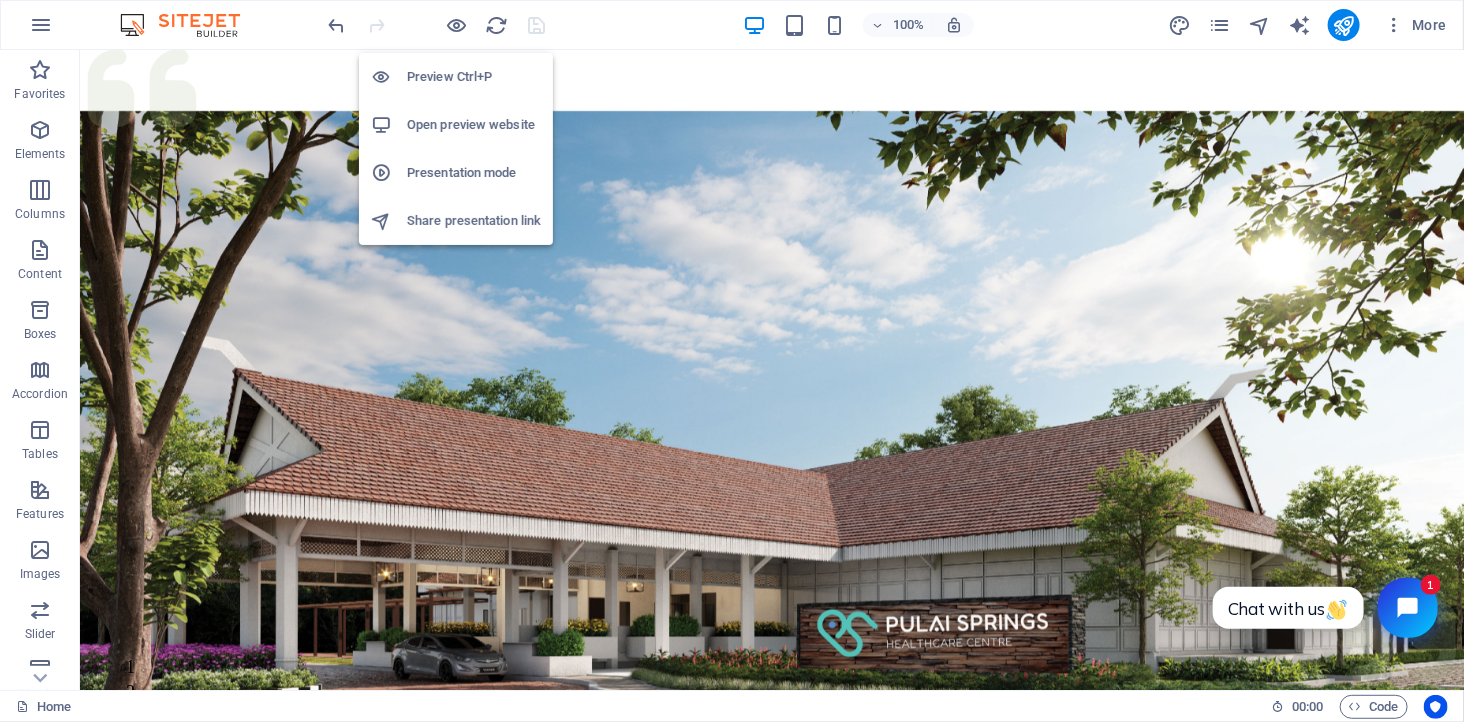 click on "Open preview website" at bounding box center [474, 125] 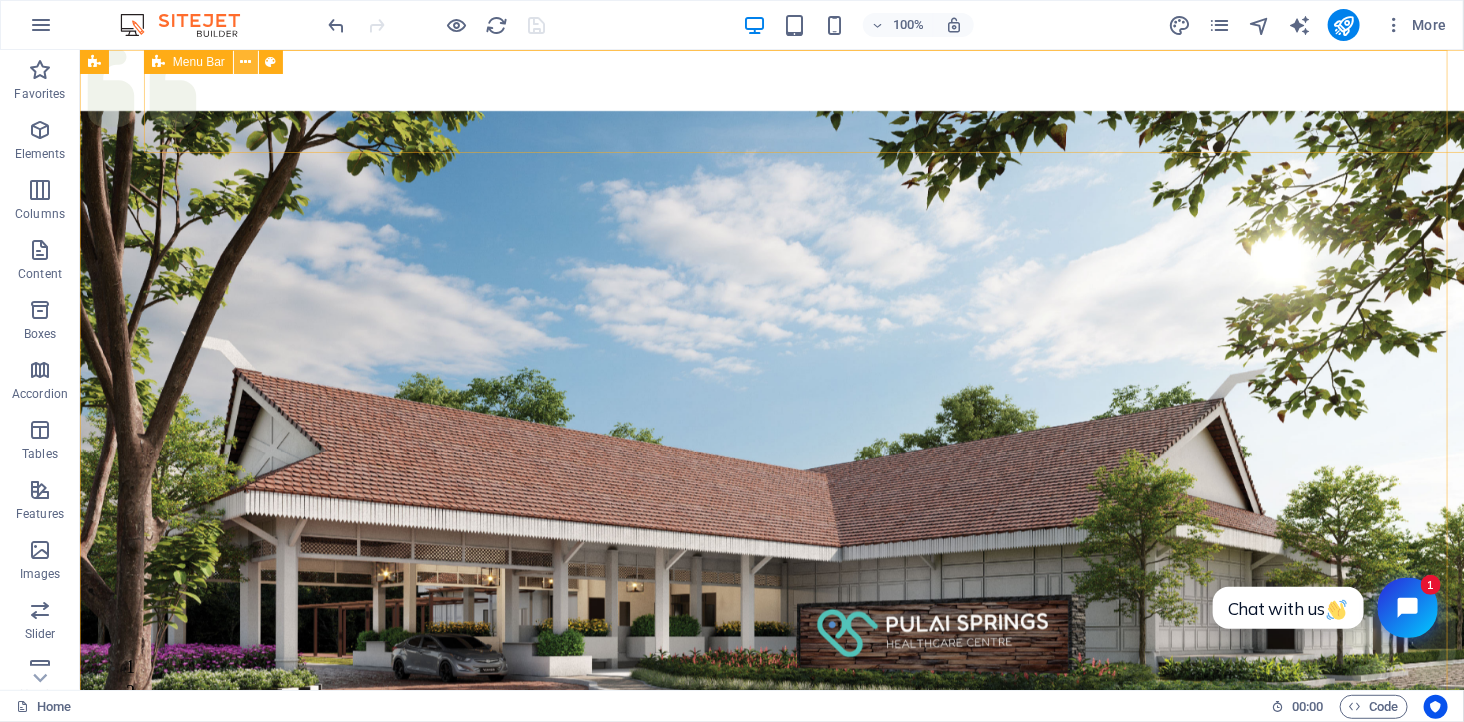 click at bounding box center [245, 62] 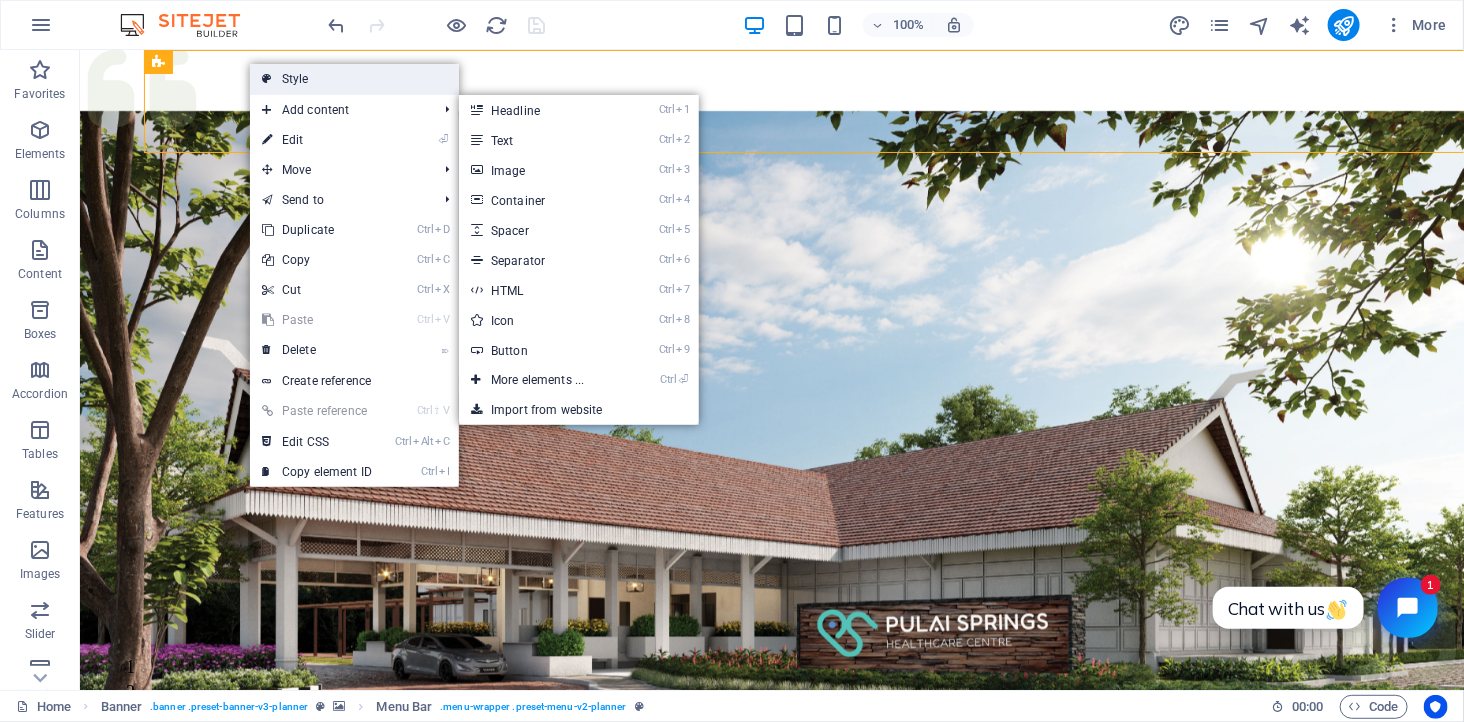 click on "Style" at bounding box center [354, 79] 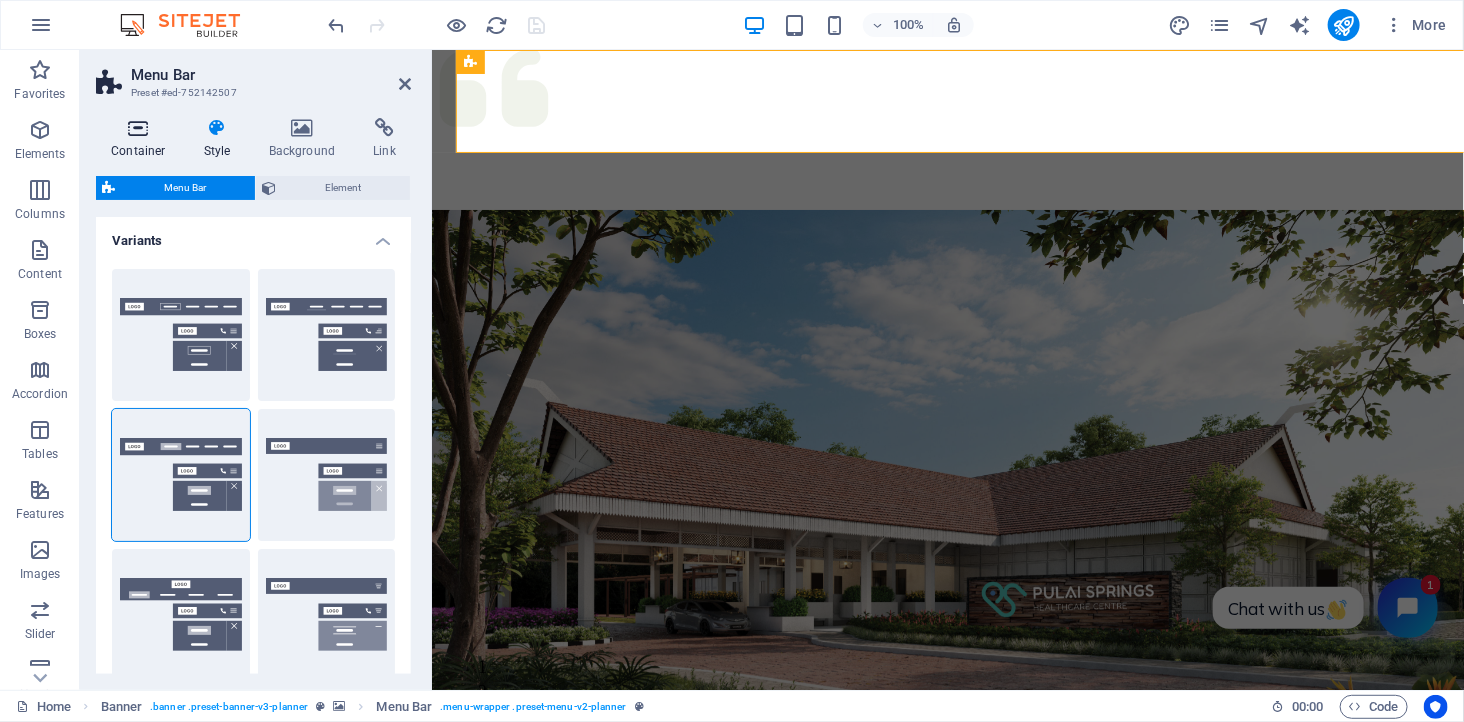 click at bounding box center [138, 128] 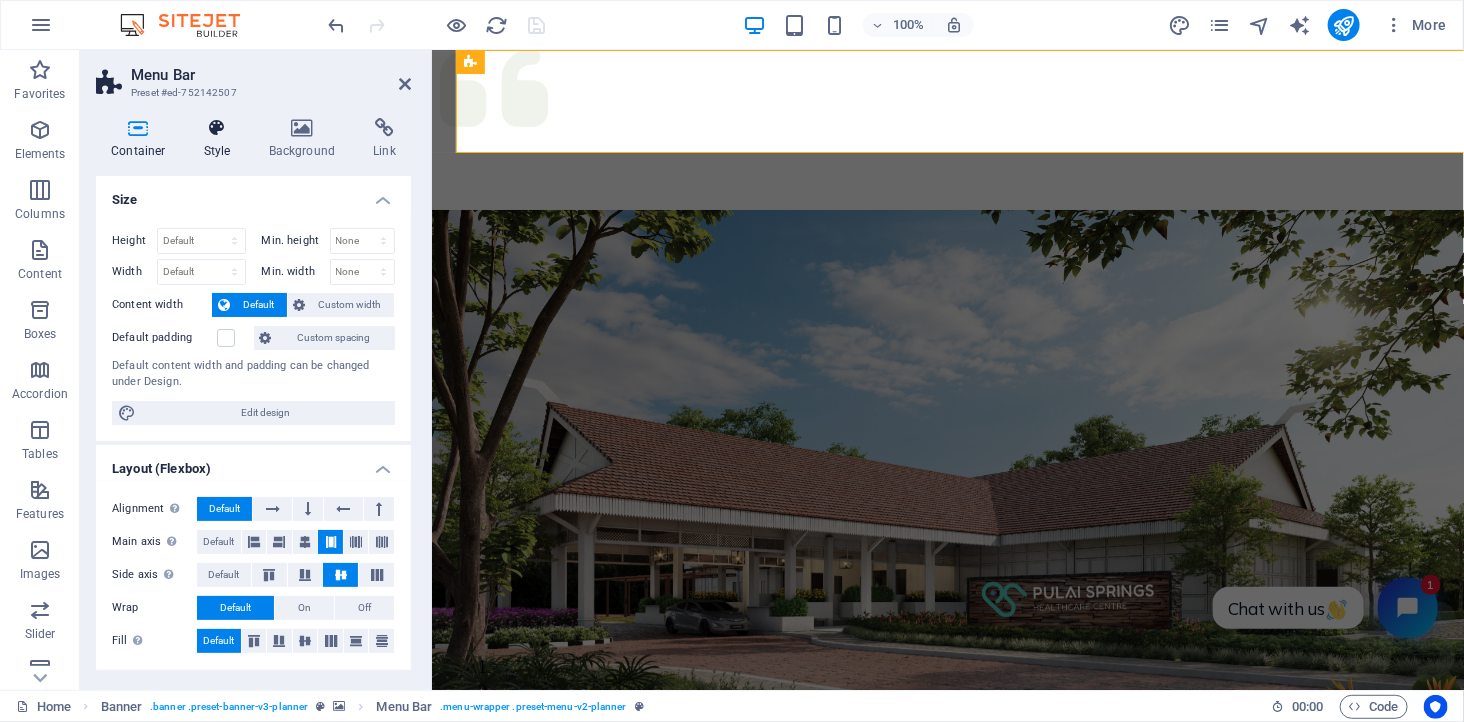 click at bounding box center [217, 128] 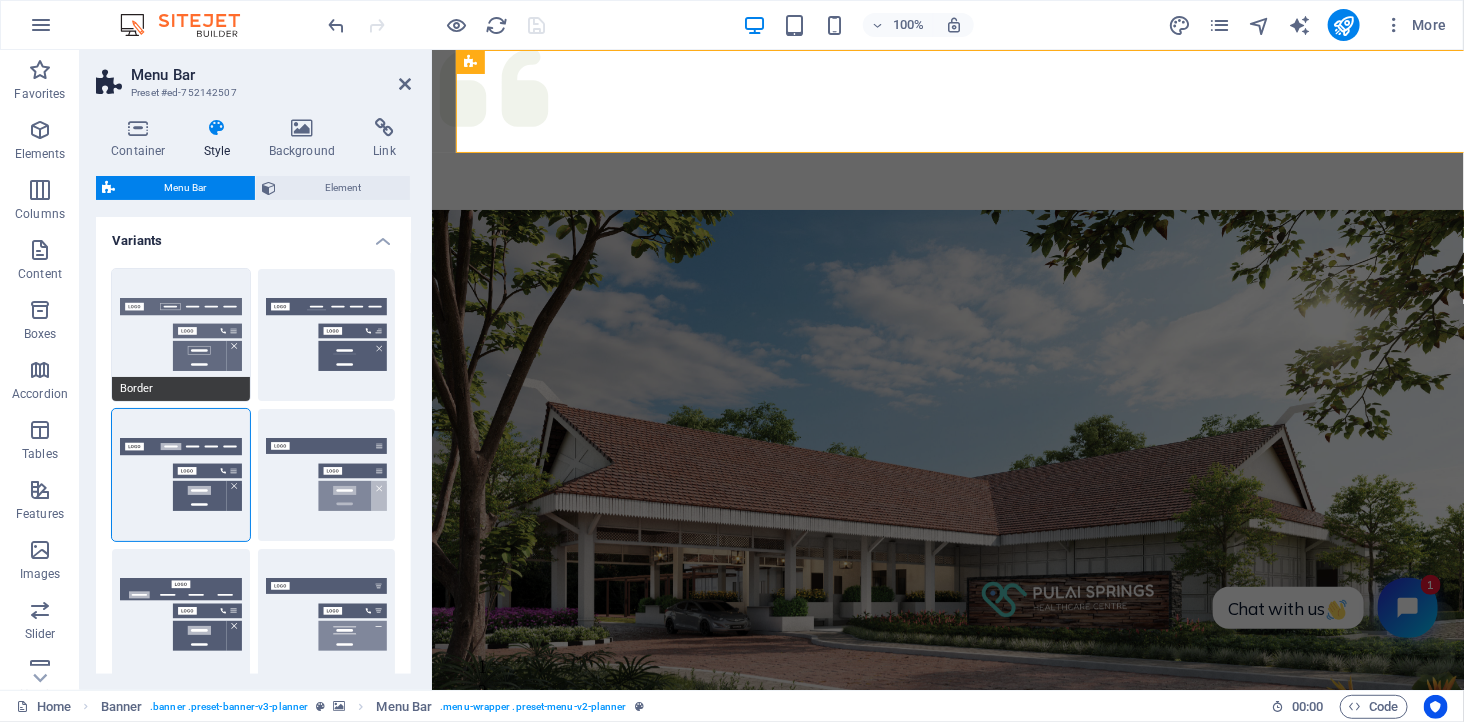 click on "Border" at bounding box center [181, 335] 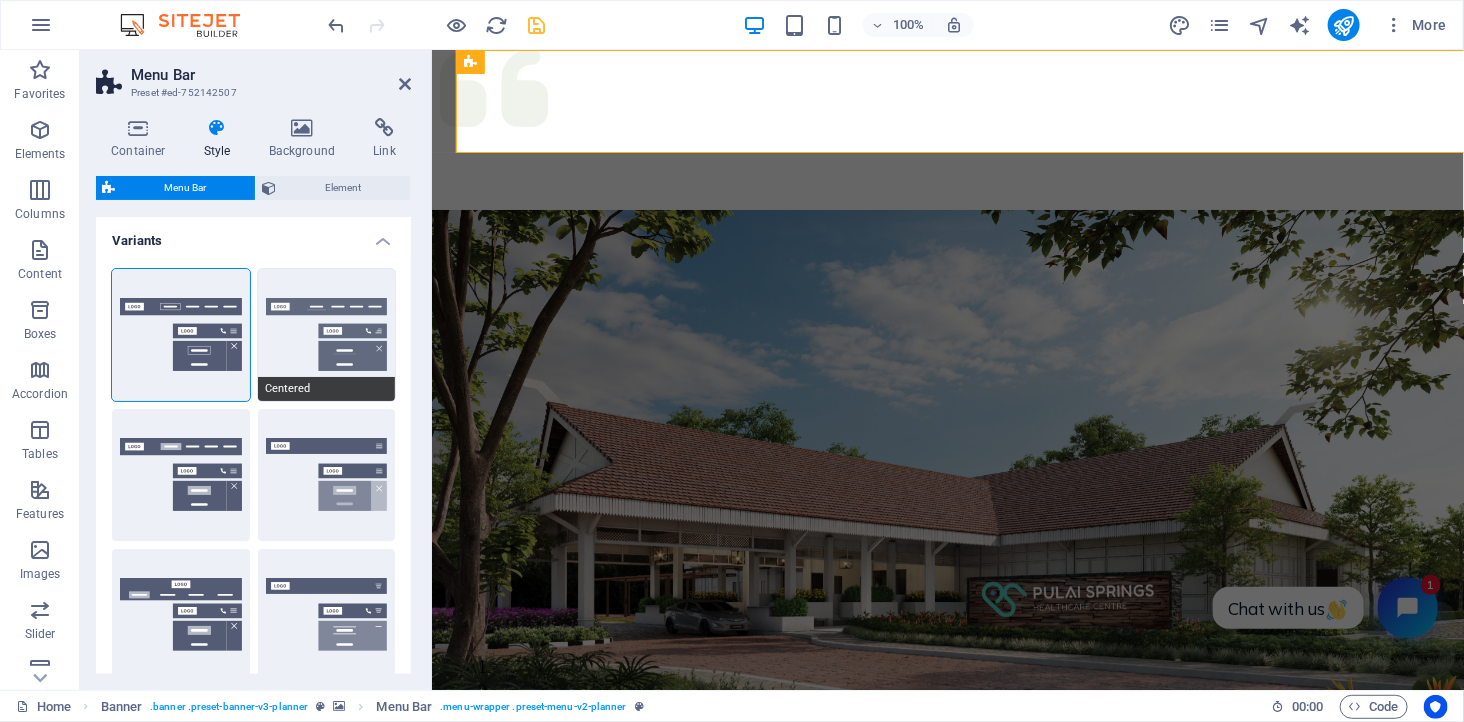 click on "Centered" at bounding box center [327, 335] 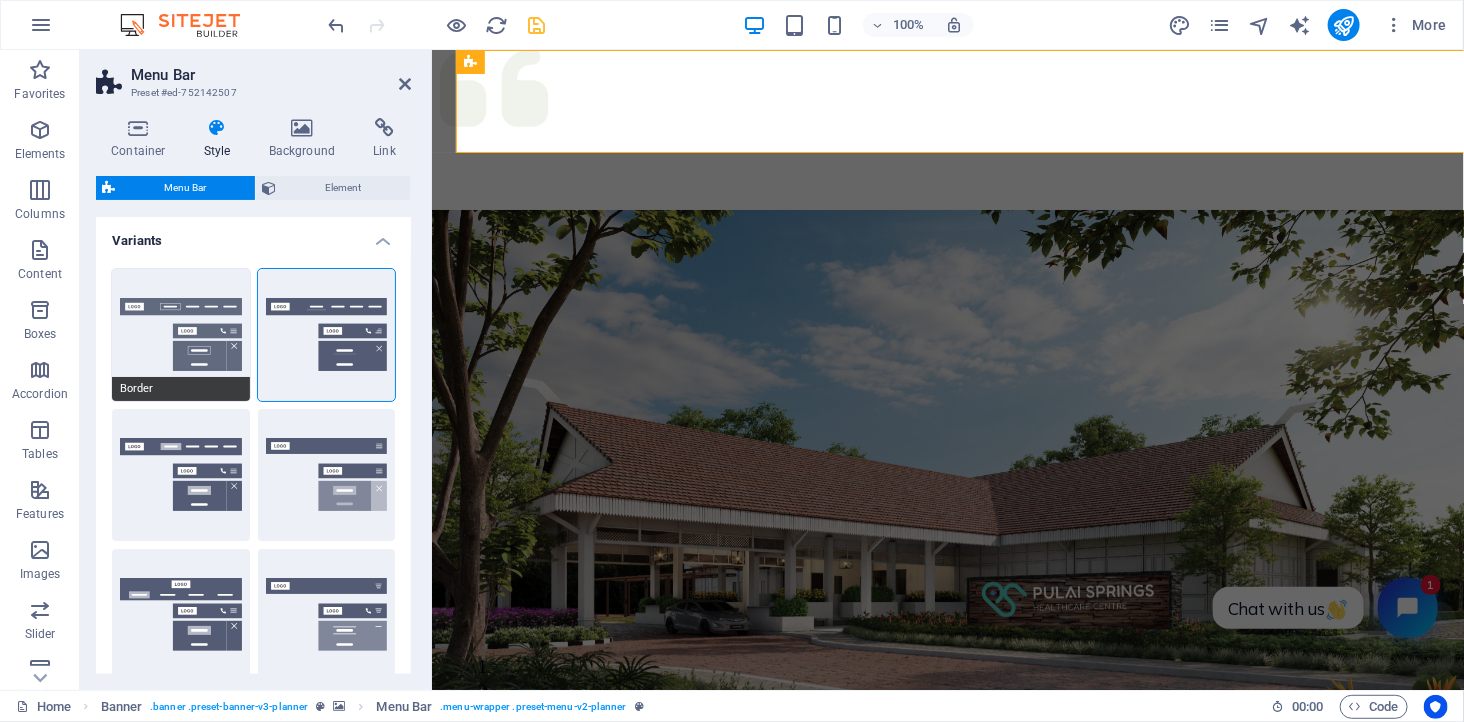 click on "Border" at bounding box center (181, 335) 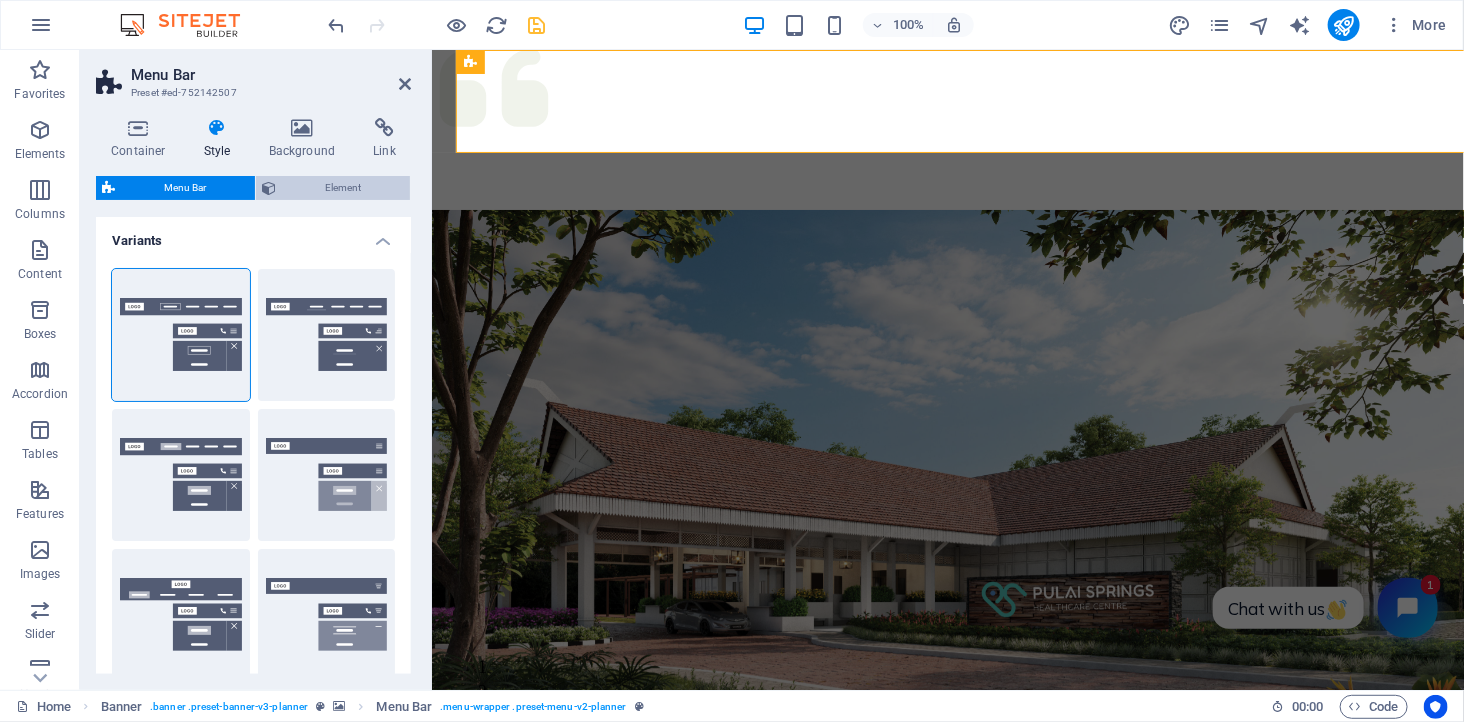 click on "Element" at bounding box center [343, 188] 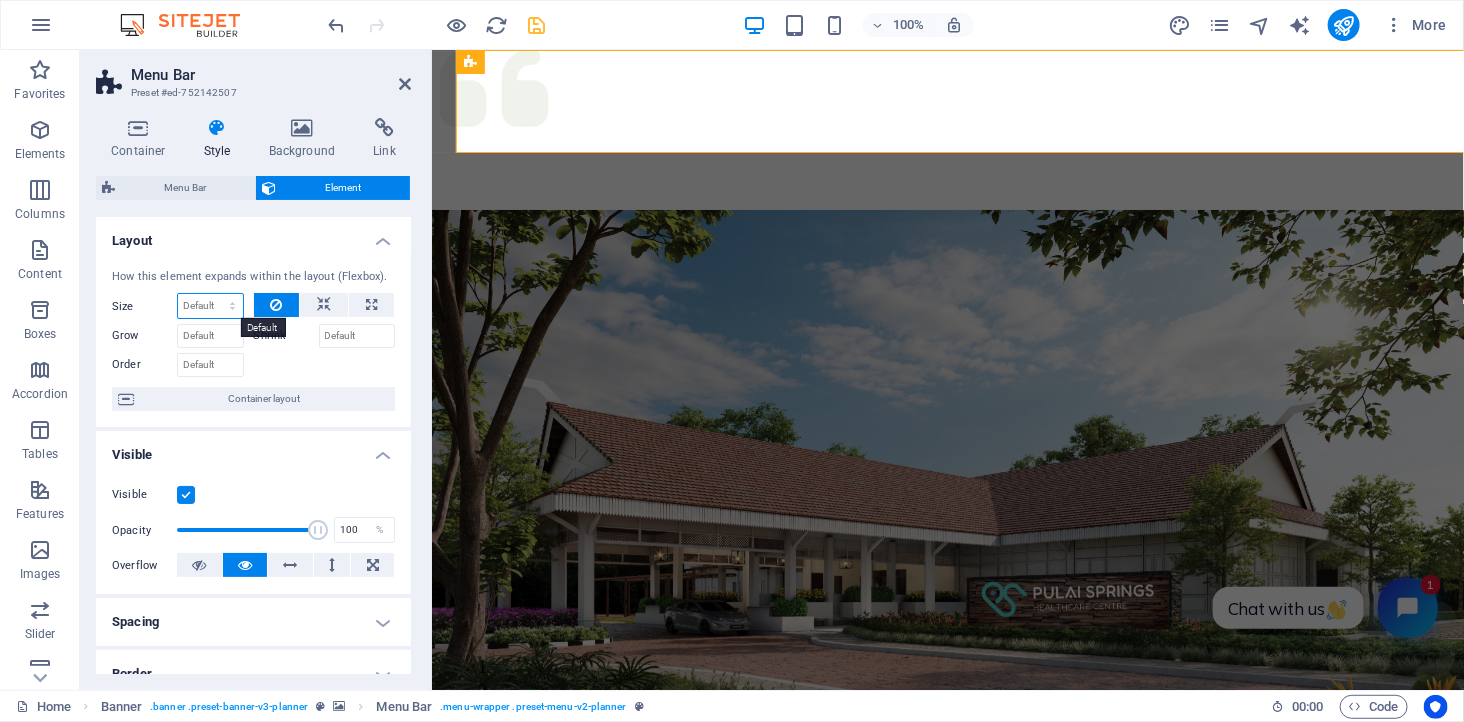 click on "Default auto px % 1/1 1/2 1/3 1/4 1/5 1/6 1/7 1/8 1/9 1/10" at bounding box center (210, 306) 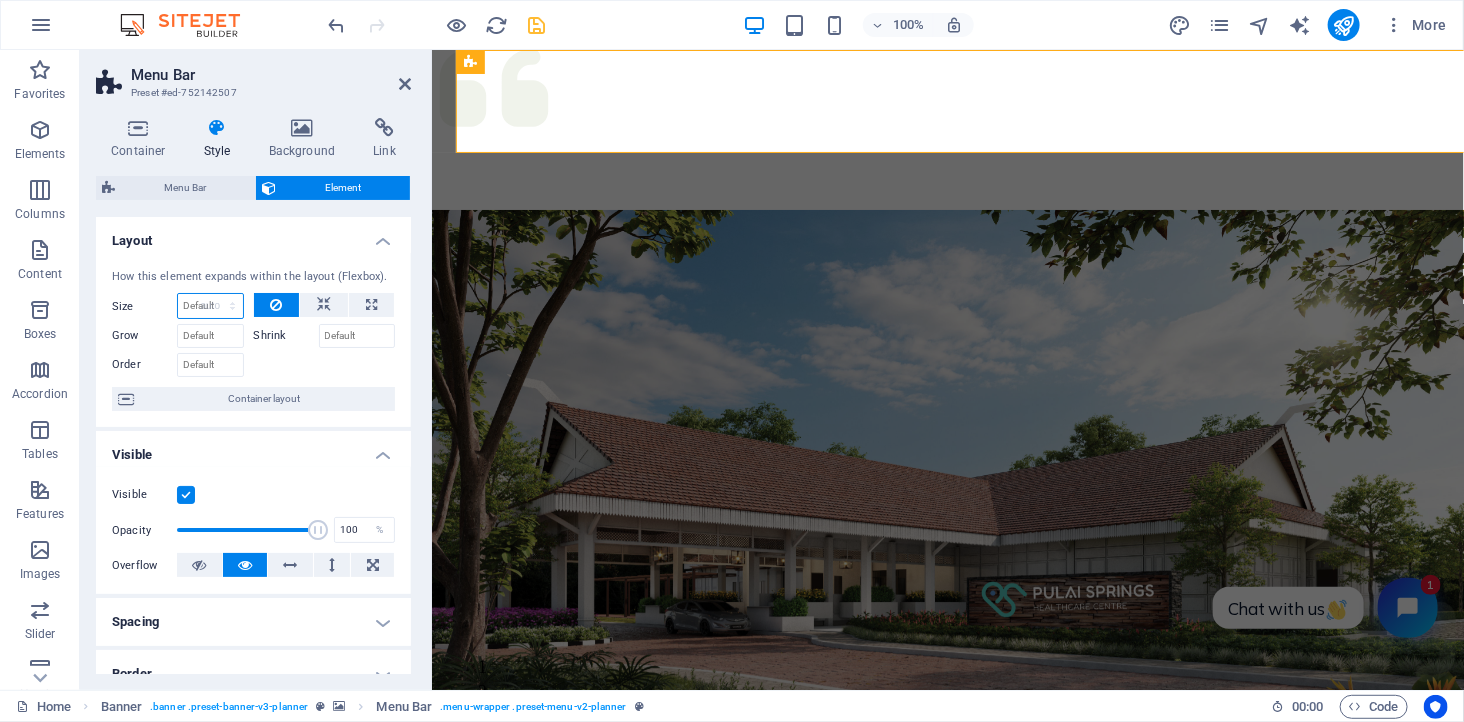 click on "Default auto px % 1/1 1/2 1/3 1/4 1/5 1/6 1/7 1/8 1/9 1/10" at bounding box center (210, 306) 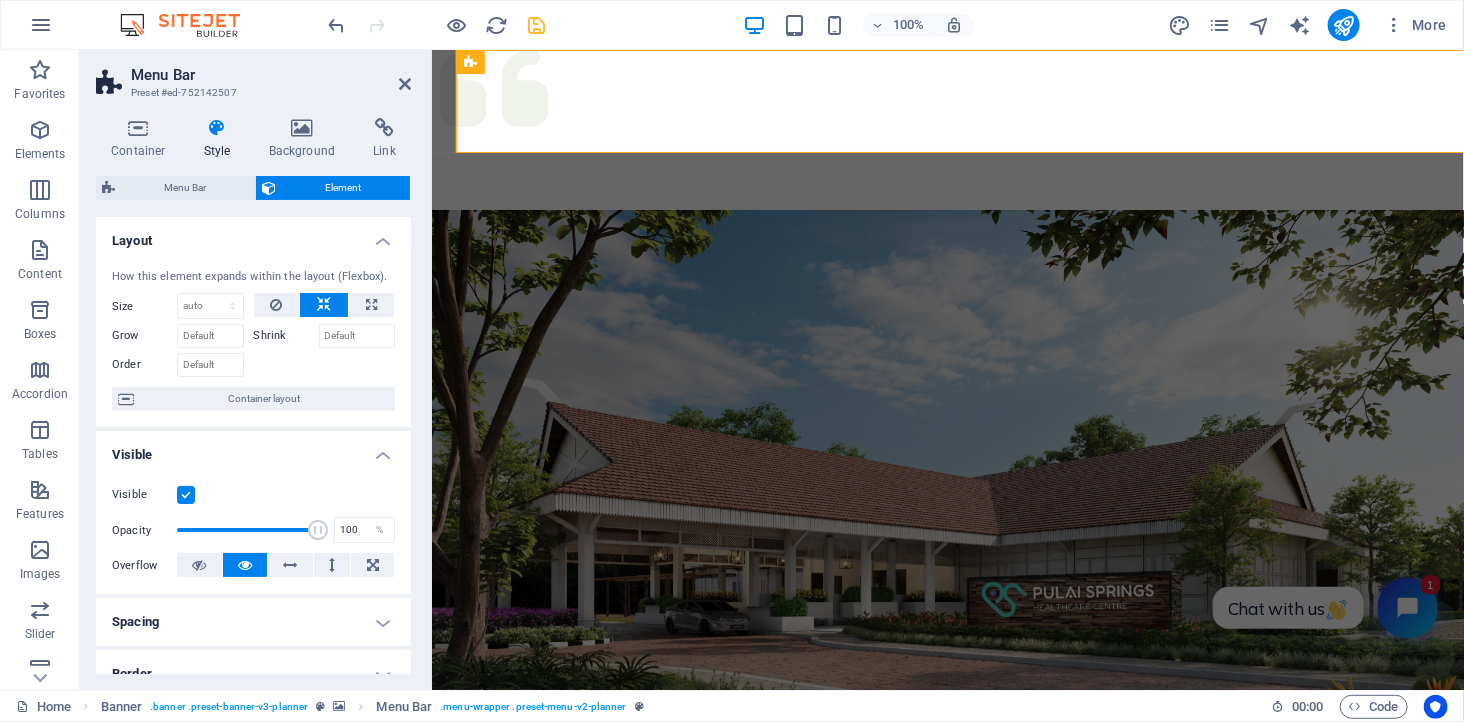click at bounding box center (186, 495) 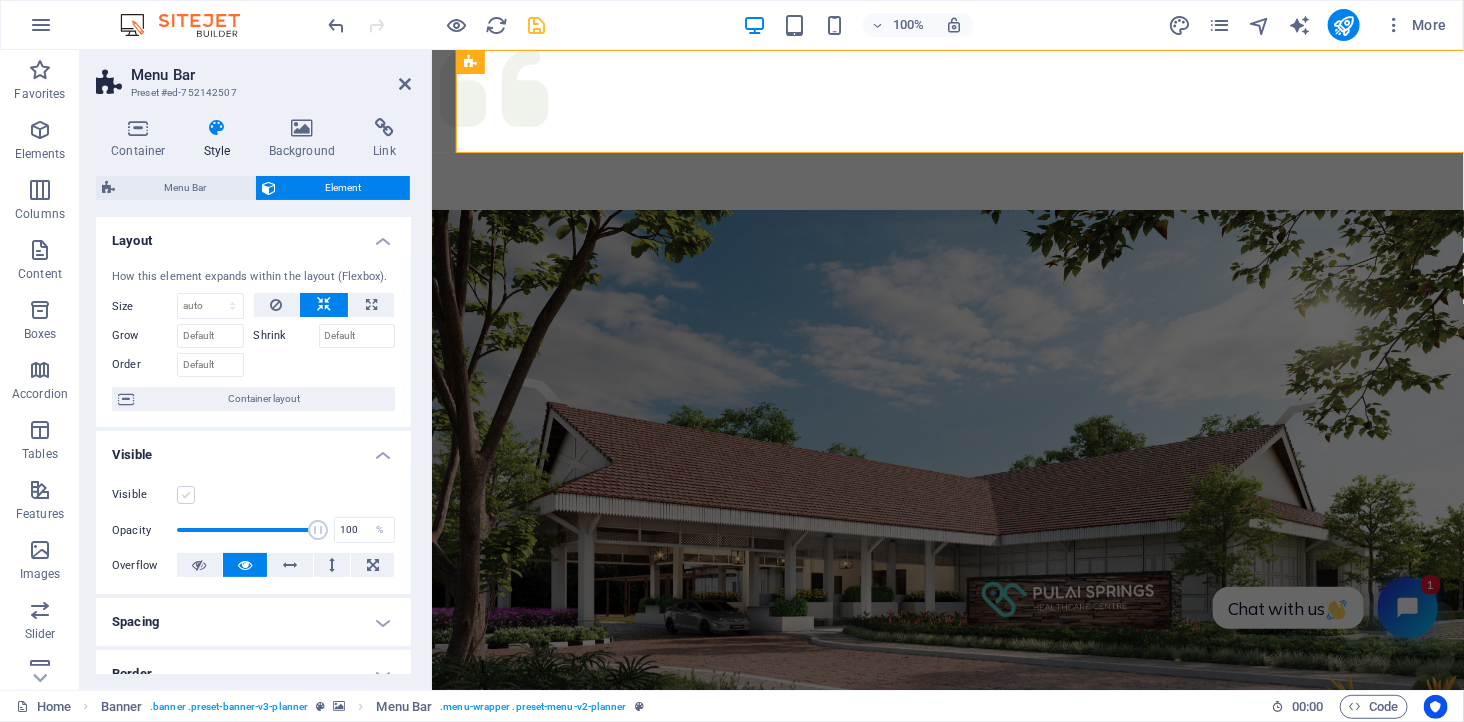 click at bounding box center [186, 495] 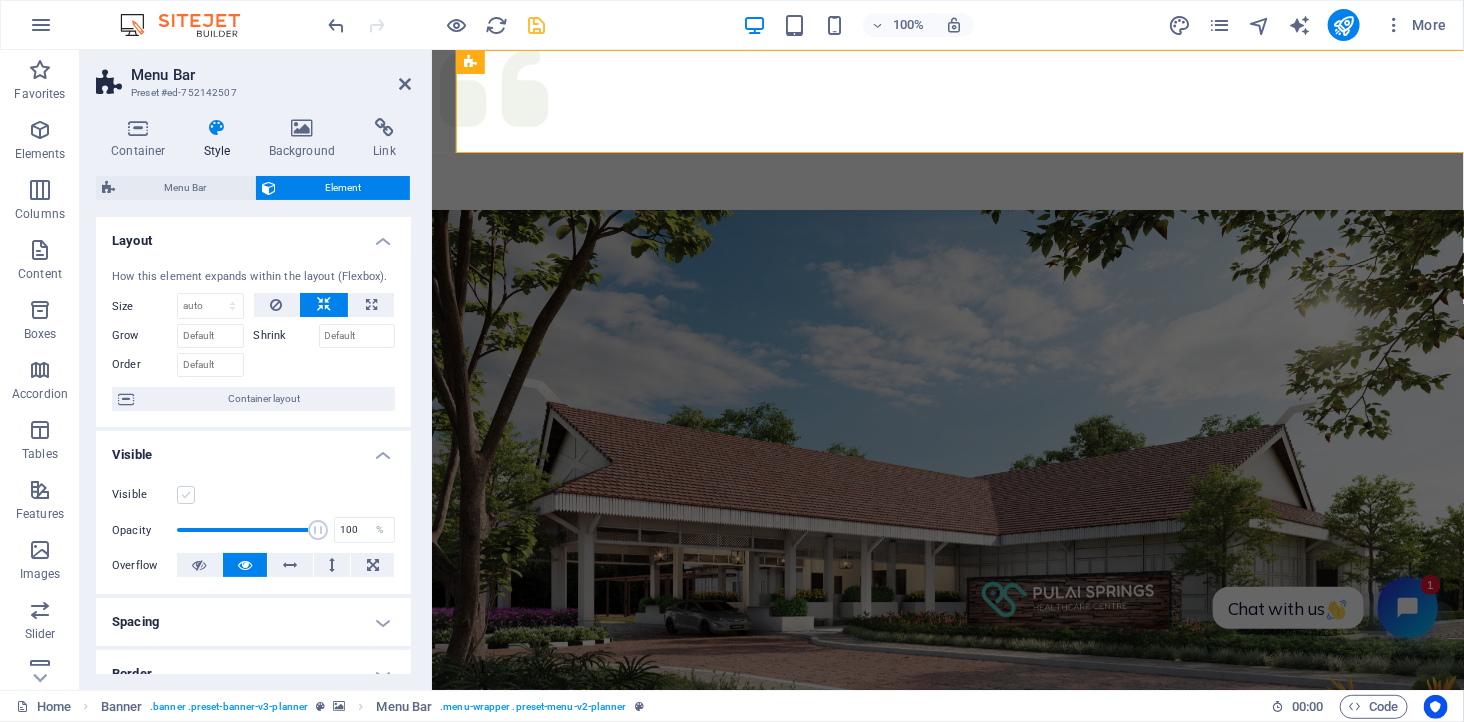 click on "Visible" at bounding box center [0, 0] 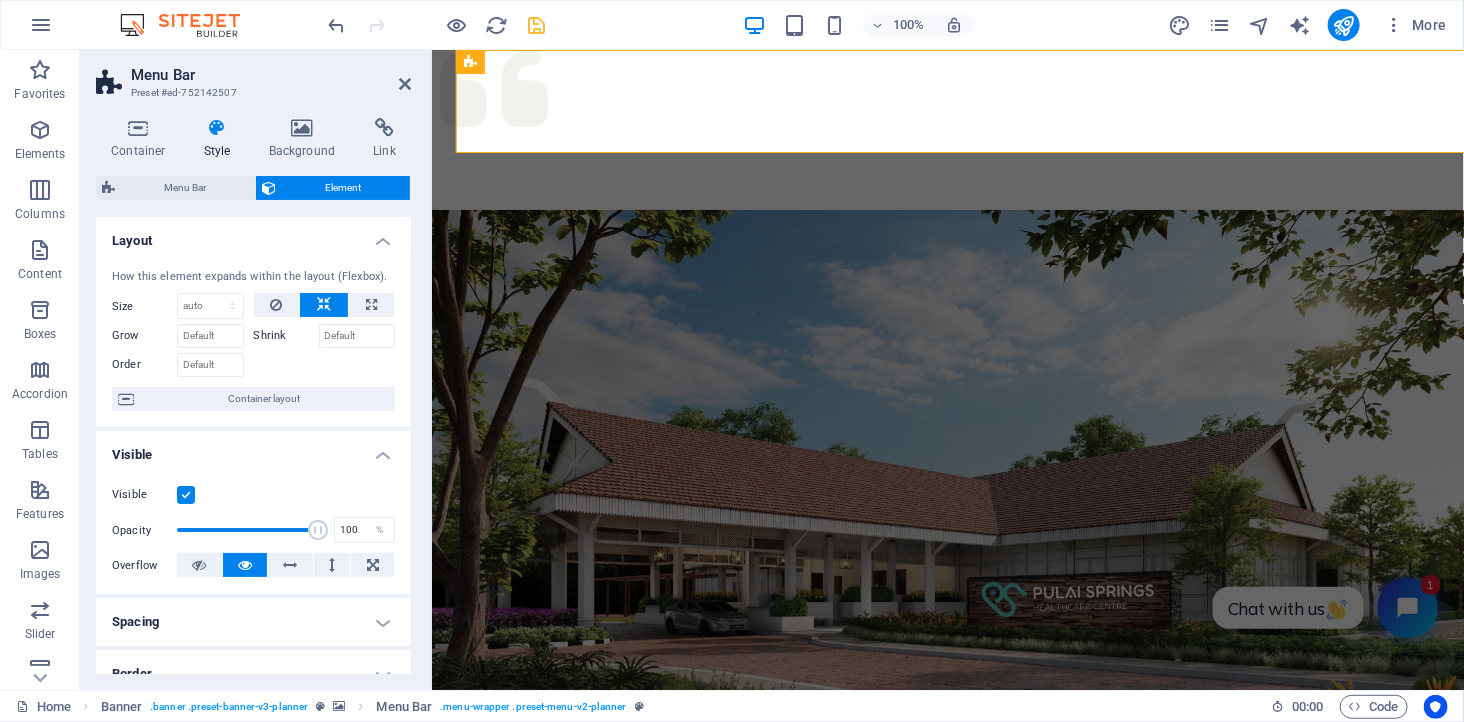 click at bounding box center (186, 495) 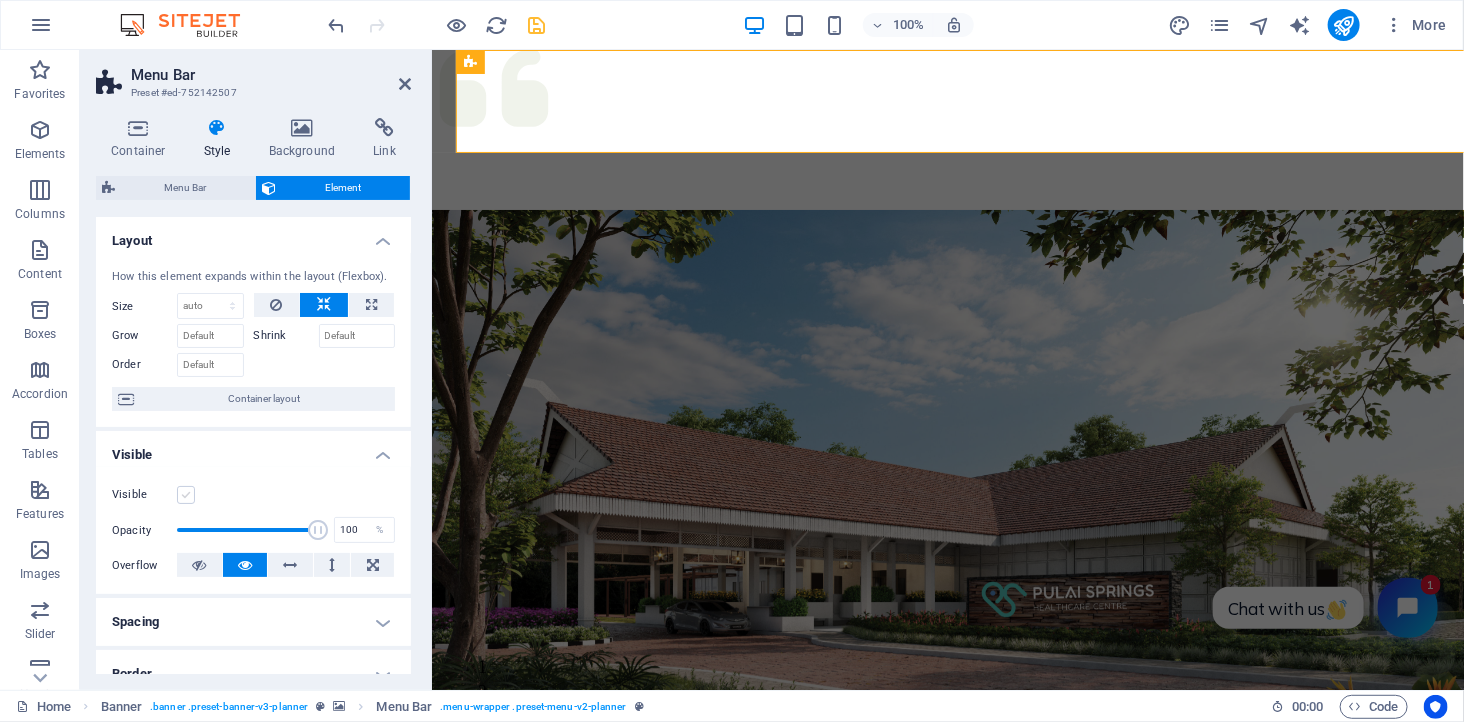 click at bounding box center [186, 495] 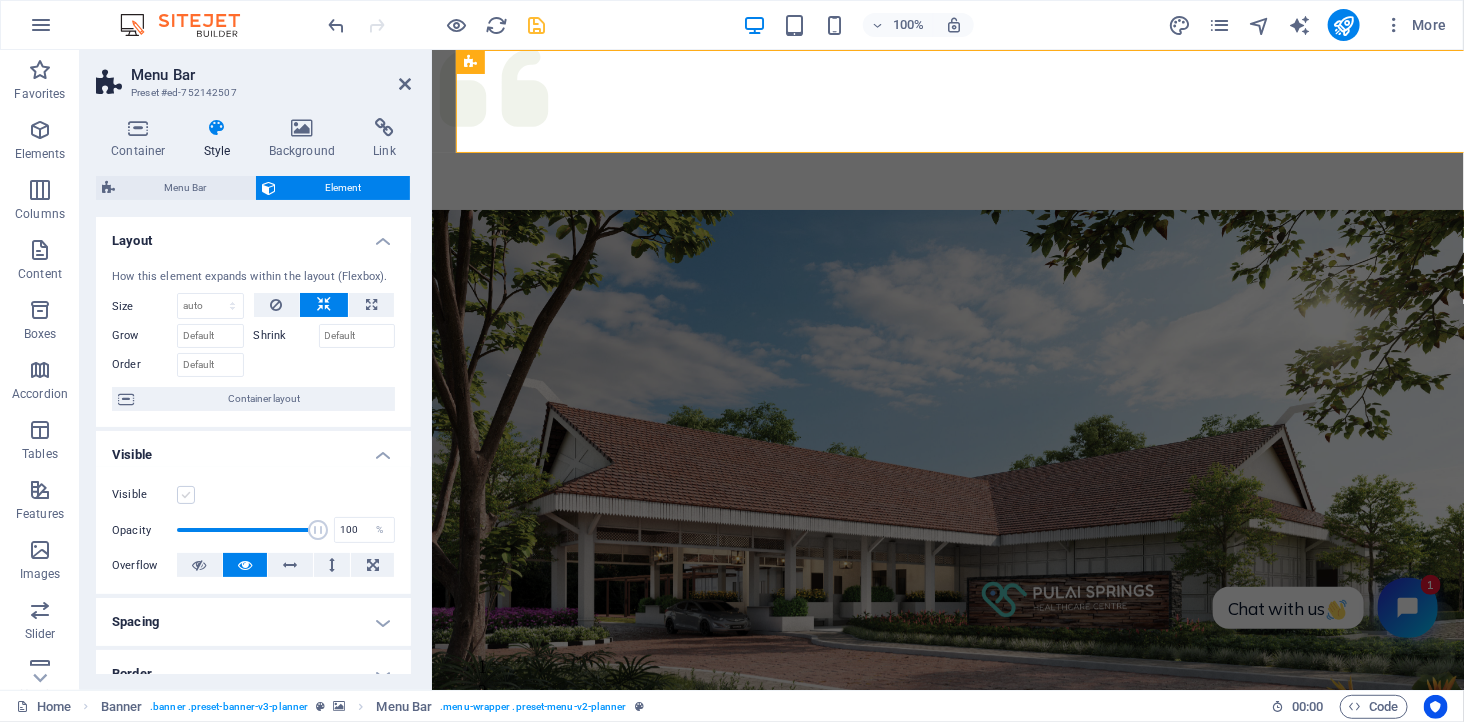click on "Visible" at bounding box center (0, 0) 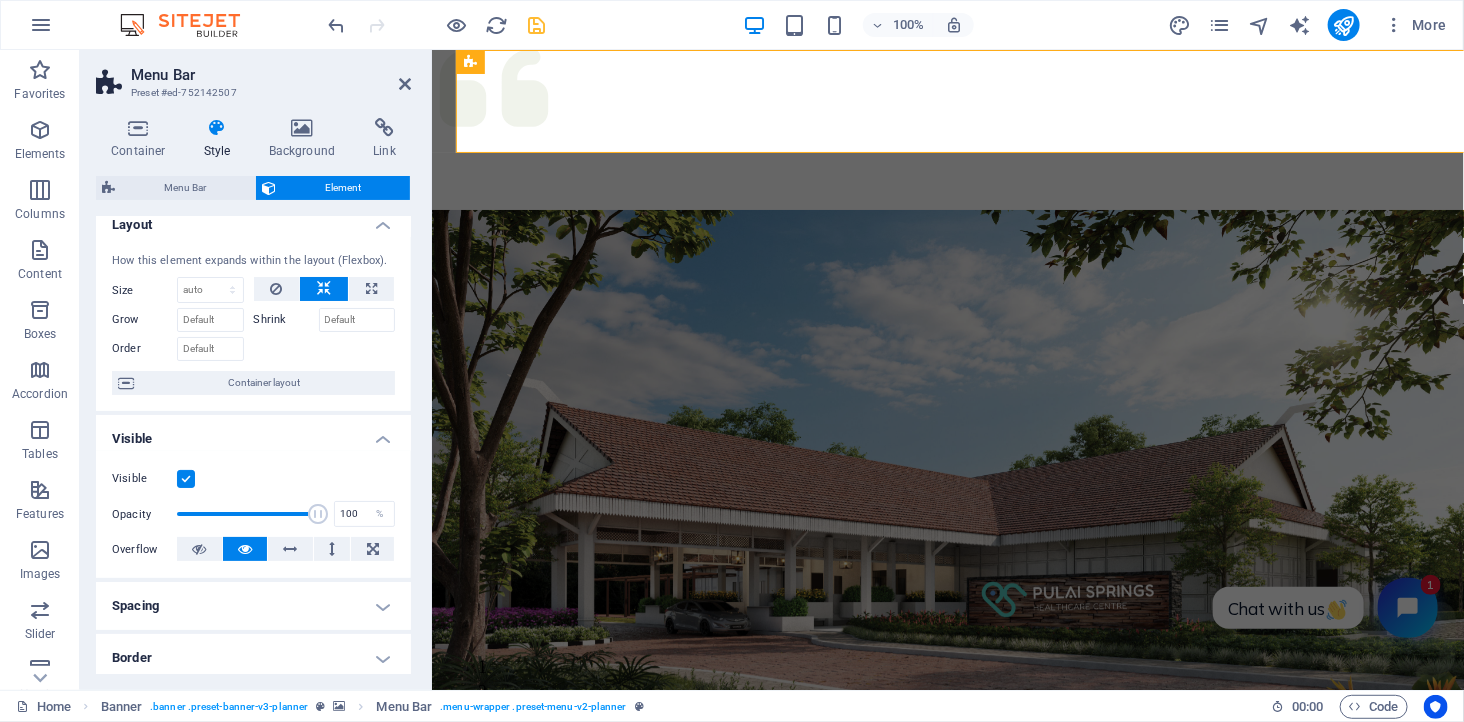 scroll, scrollTop: 0, scrollLeft: 0, axis: both 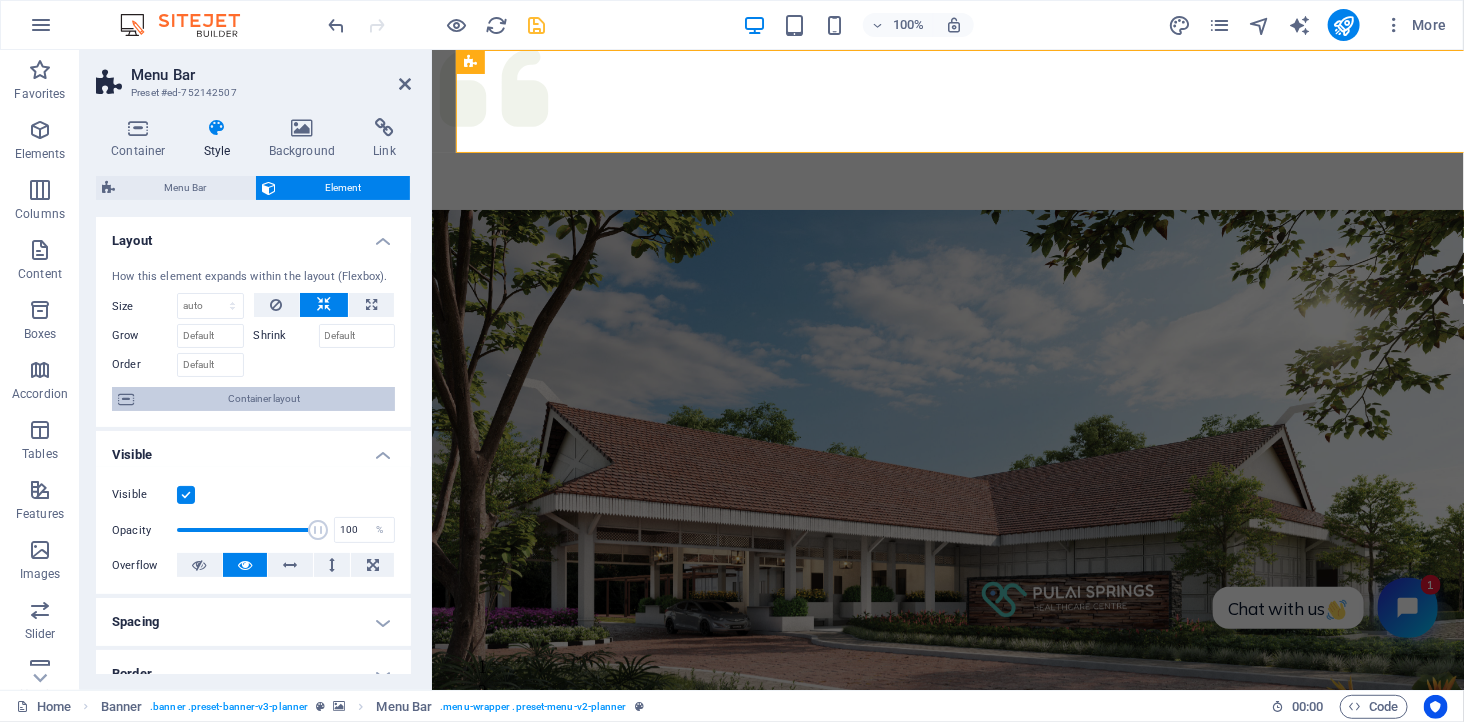 click on "Container layout" at bounding box center (264, 399) 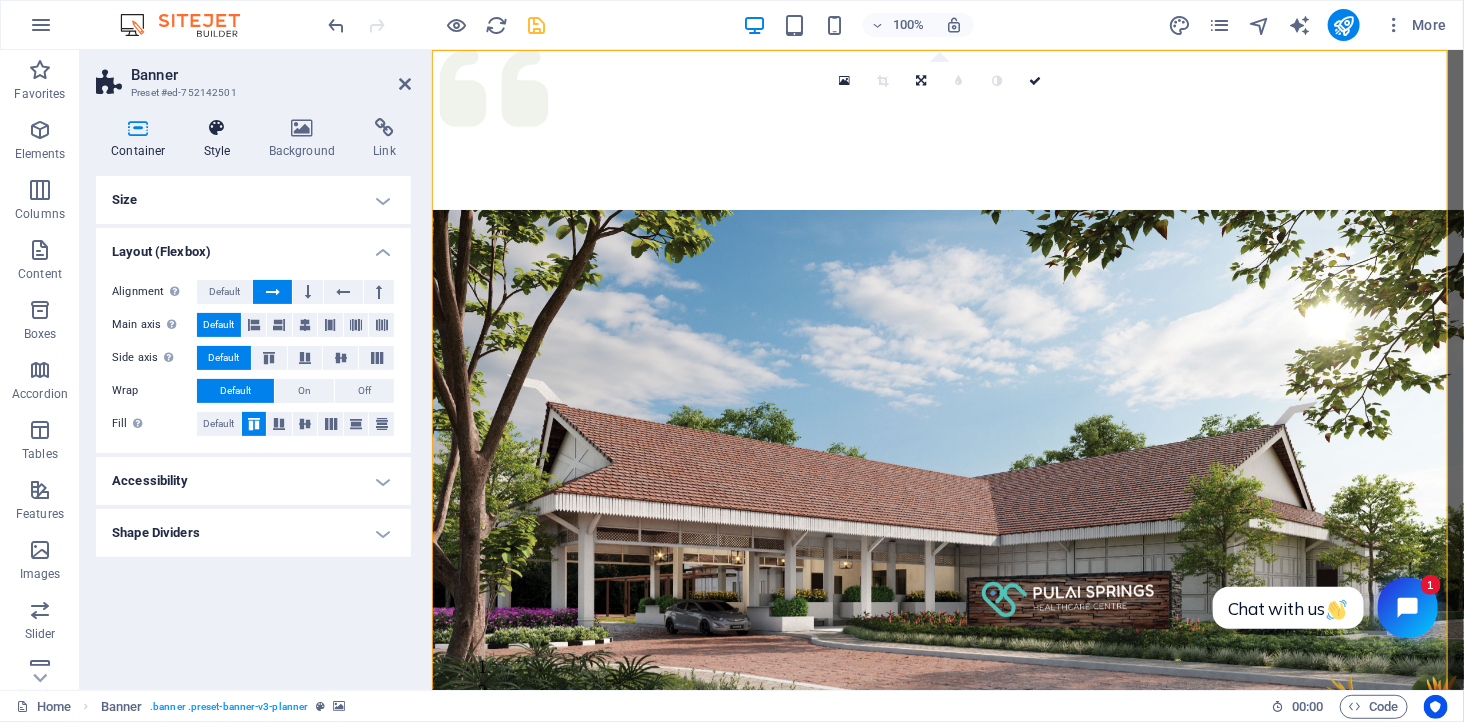 click at bounding box center (217, 128) 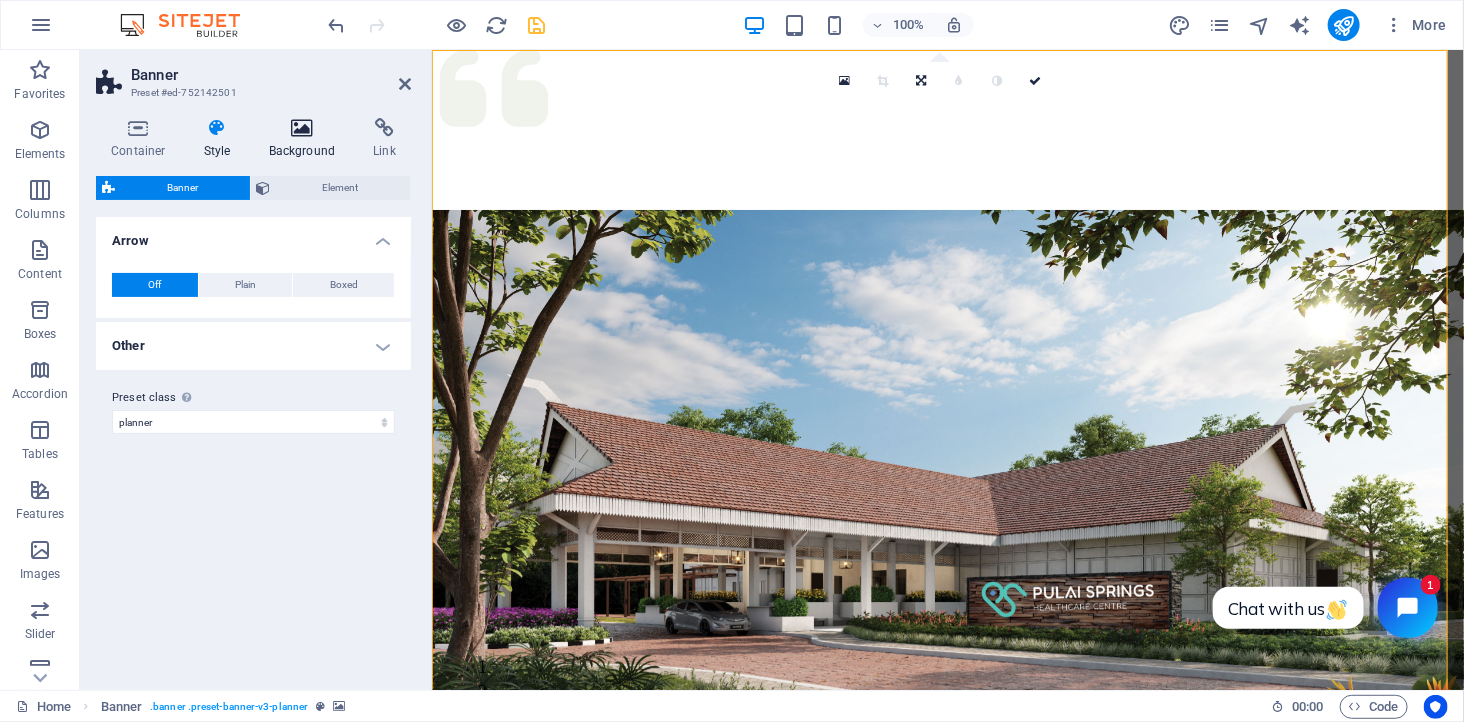 click on "Background" at bounding box center [306, 139] 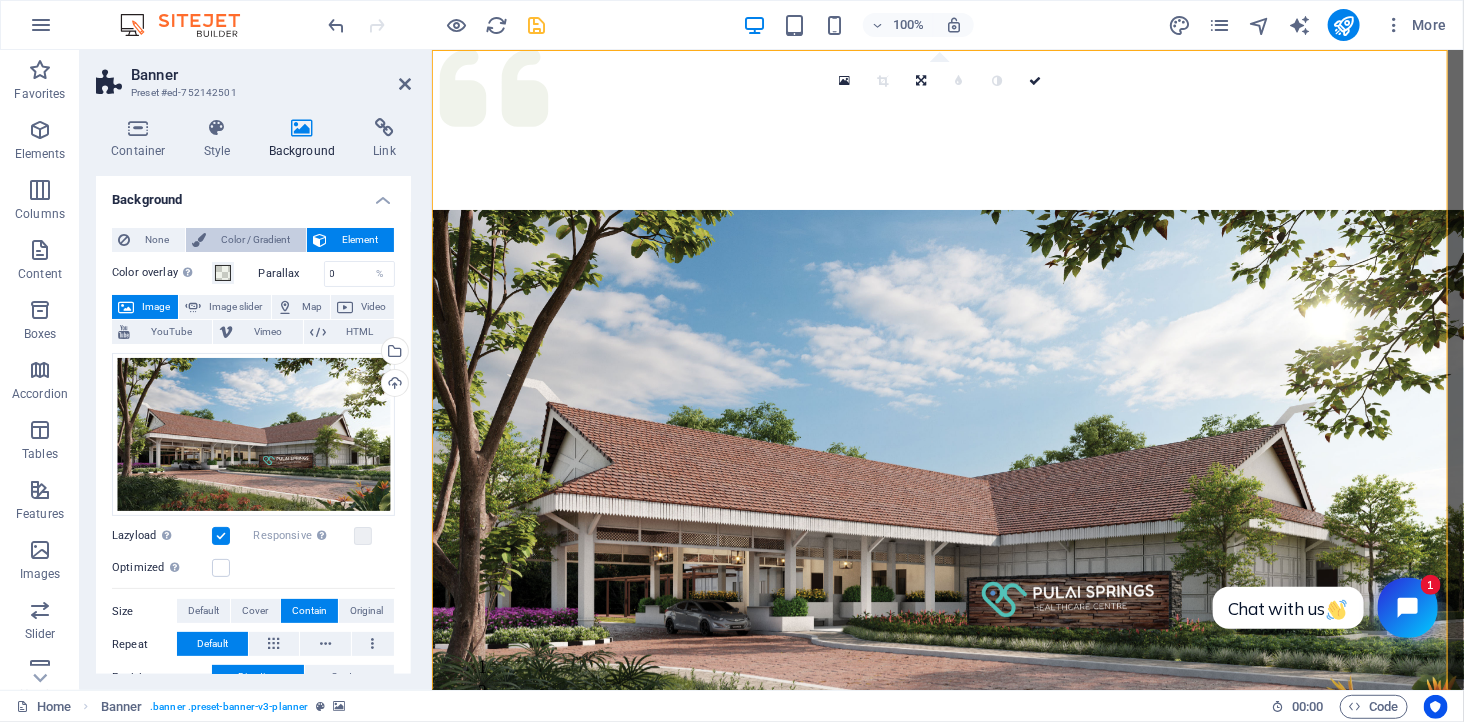 click on "Color / Gradient" at bounding box center [256, 240] 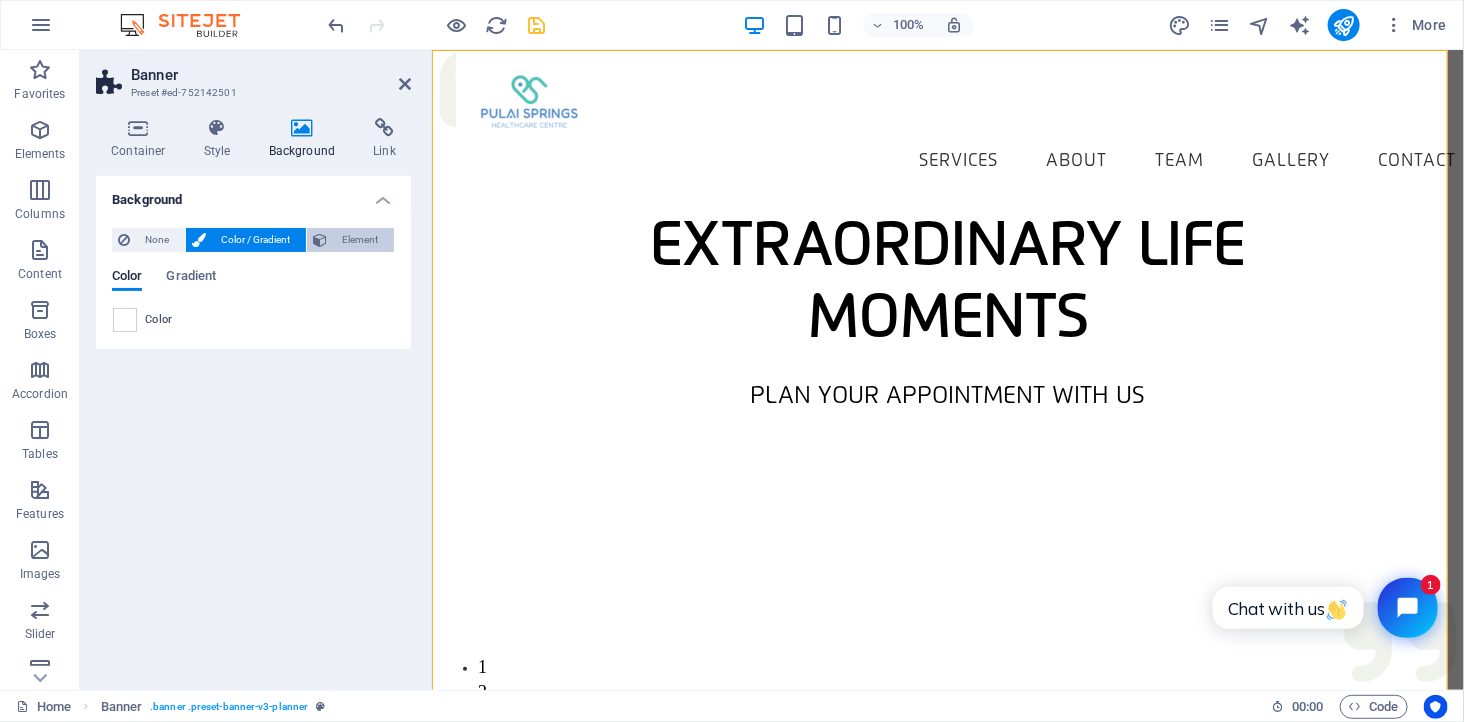 click on "Element" at bounding box center [360, 240] 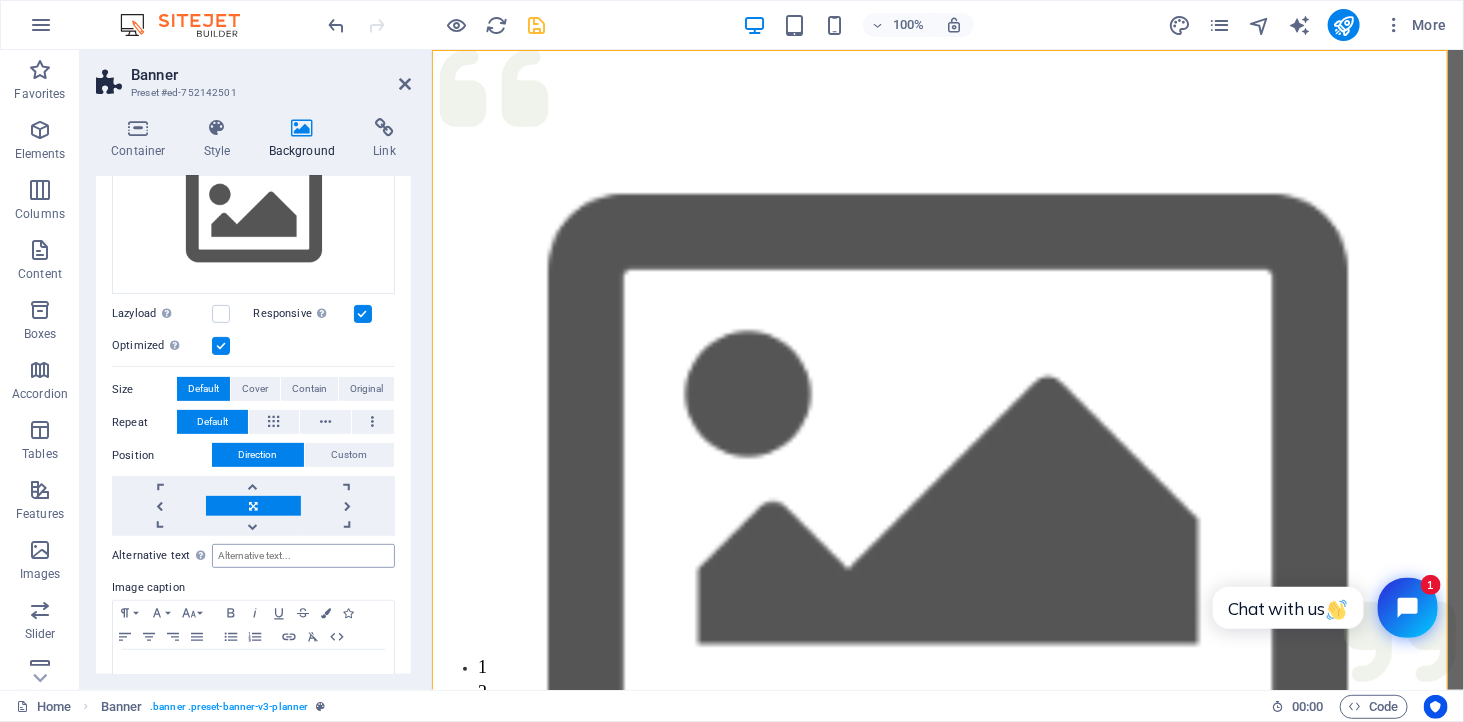 scroll, scrollTop: 0, scrollLeft: 0, axis: both 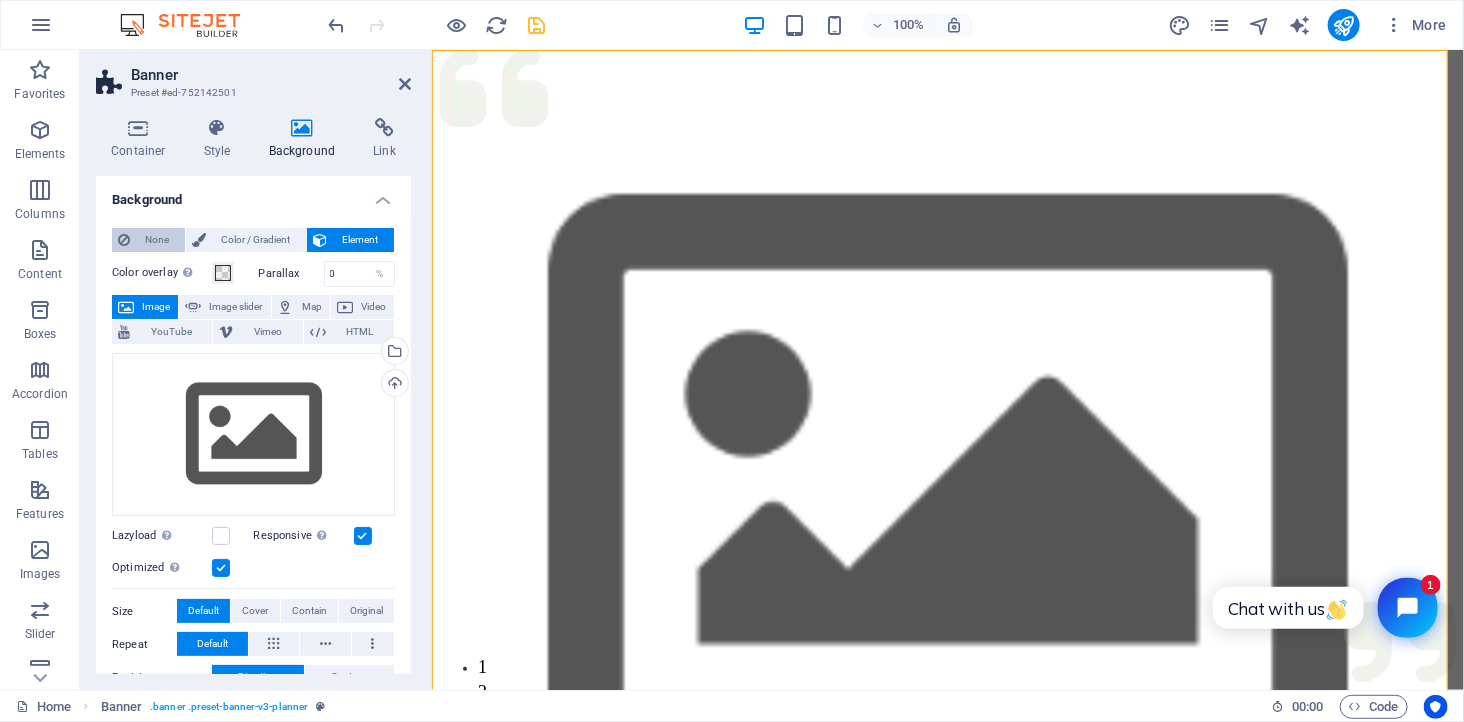 click on "None" at bounding box center [157, 240] 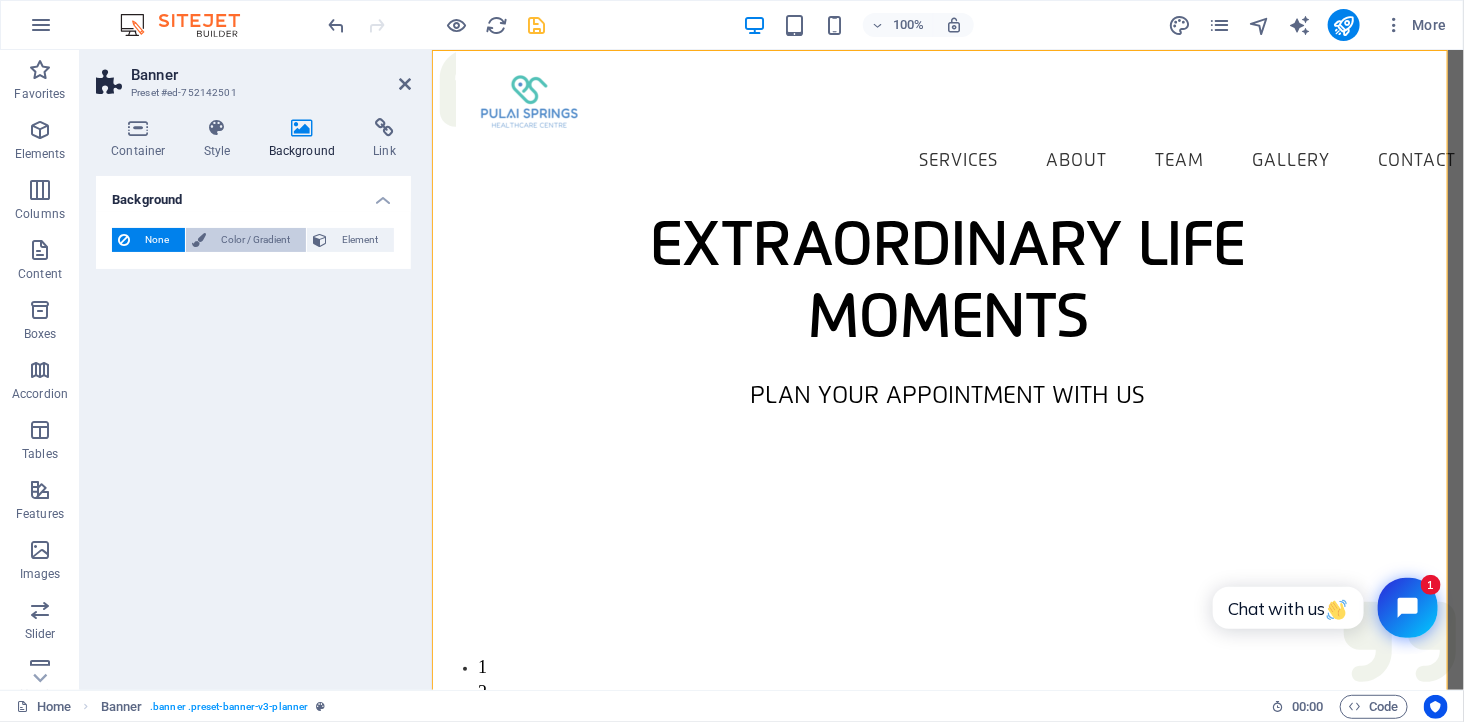 click on "Color / Gradient" at bounding box center (256, 240) 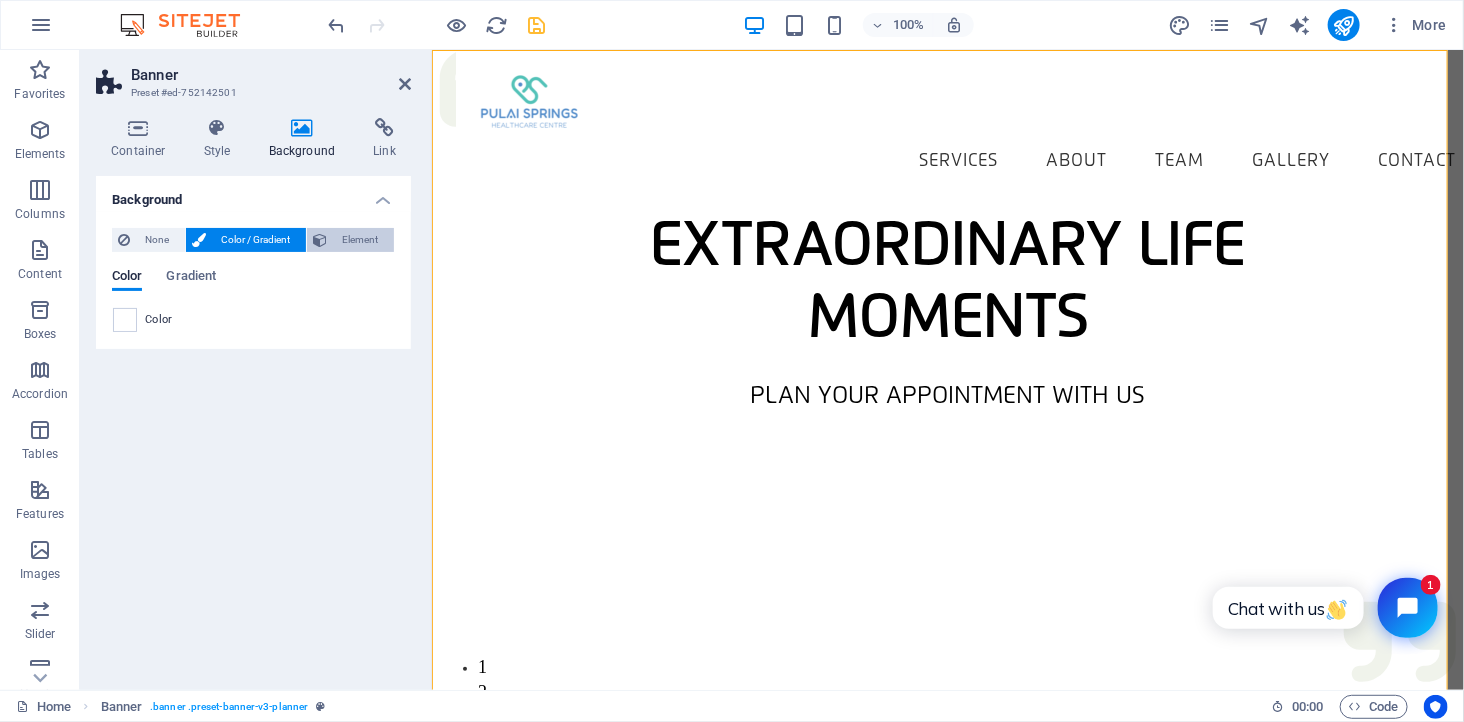 click on "Element" at bounding box center [360, 240] 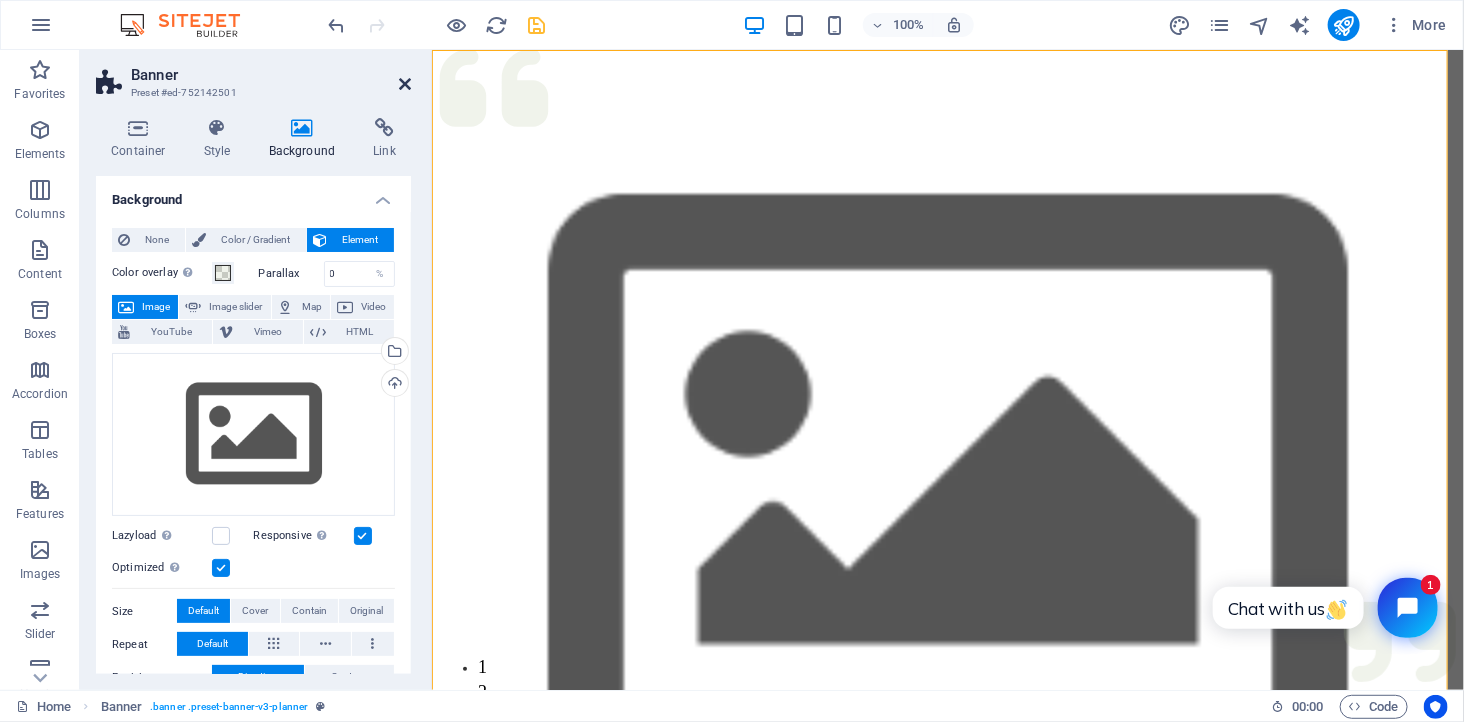 click at bounding box center [405, 84] 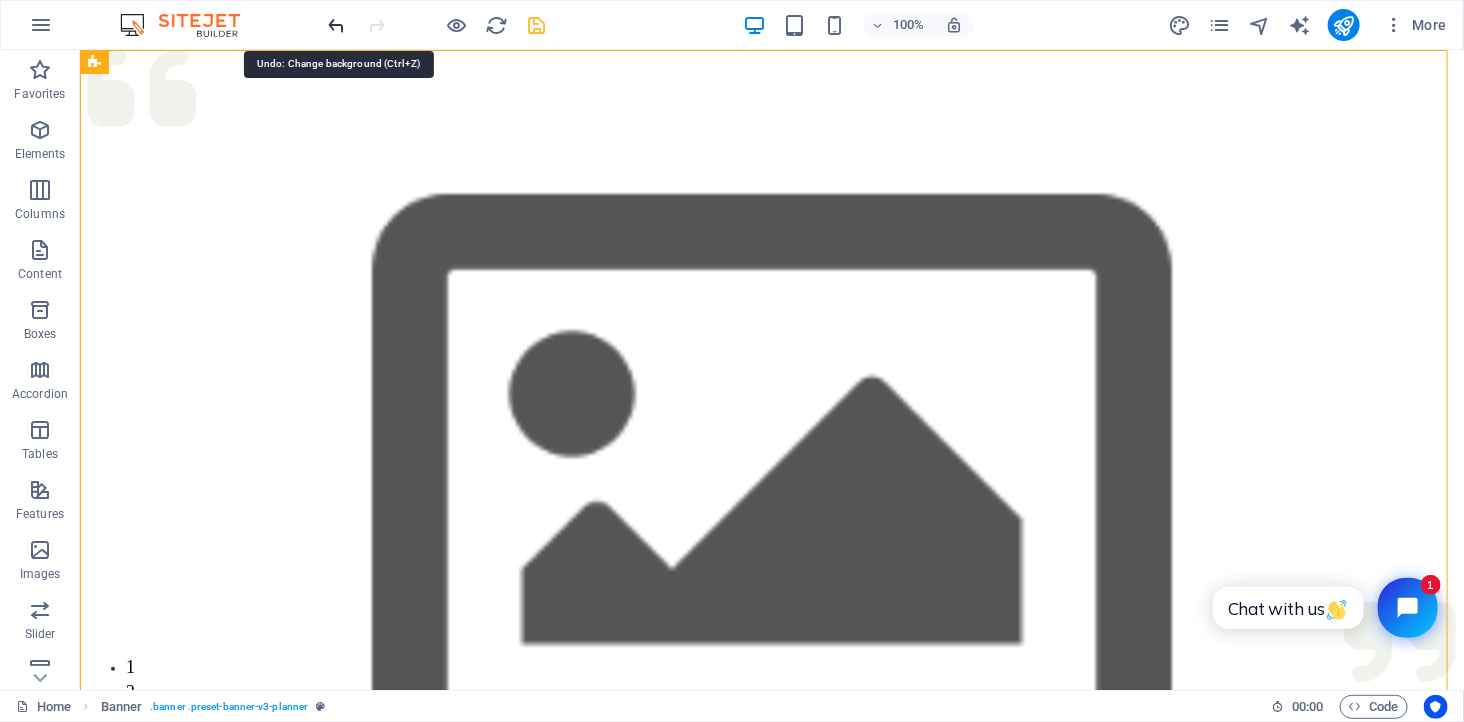 click at bounding box center [337, 25] 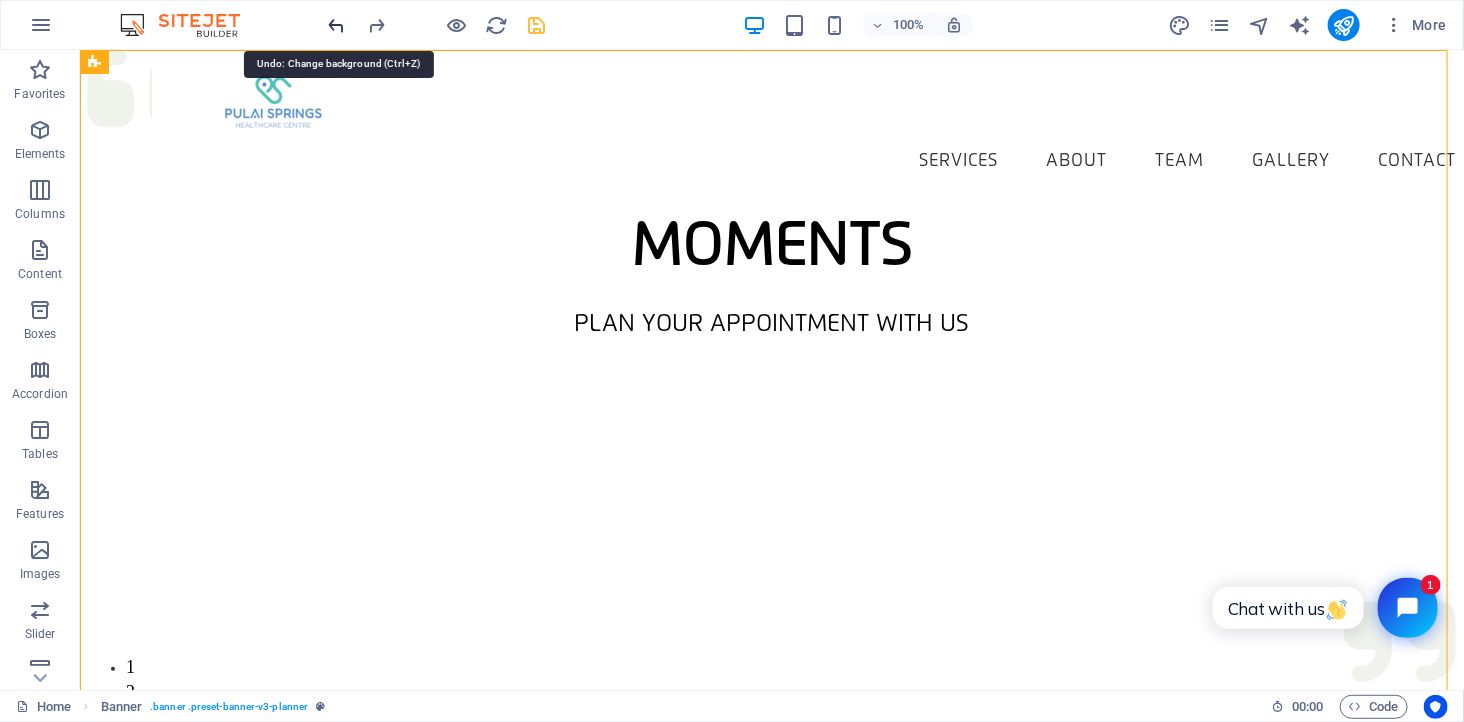 click at bounding box center (337, 25) 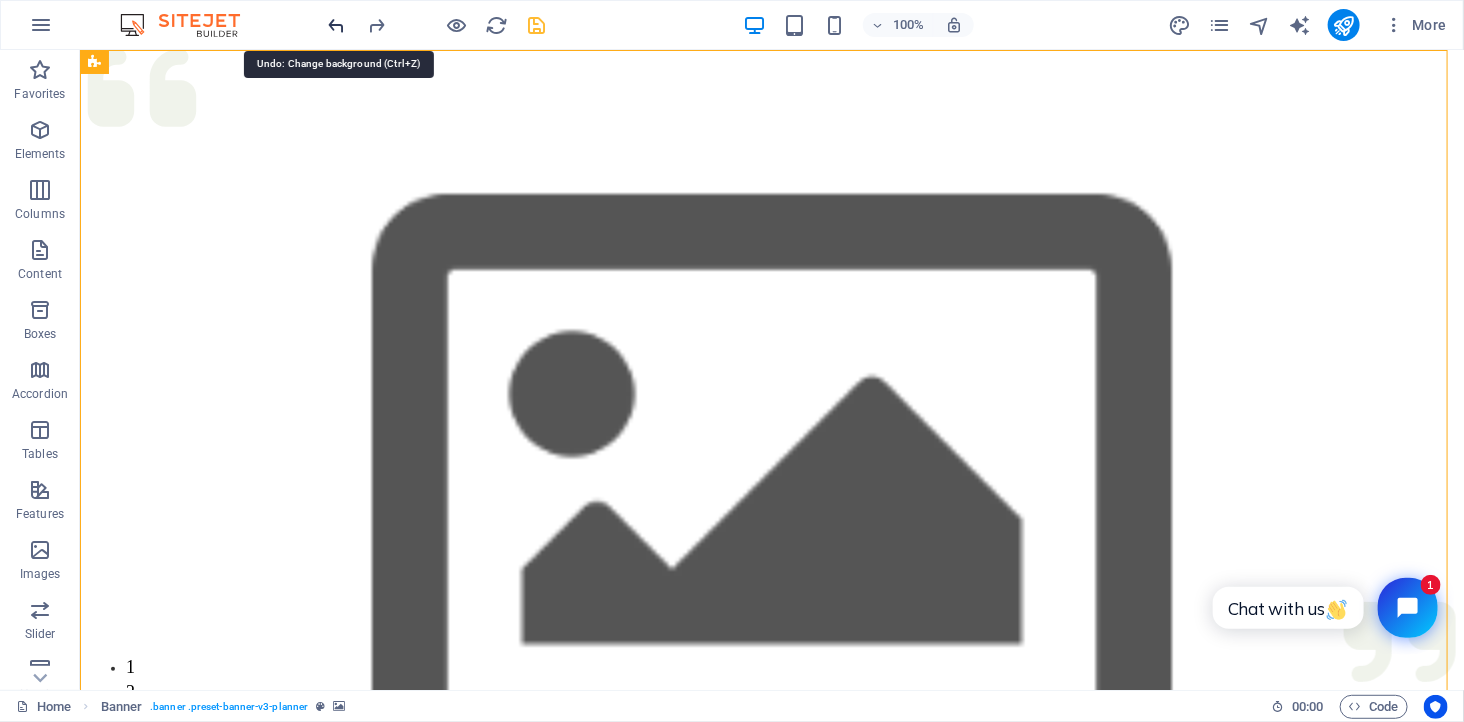 click at bounding box center [337, 25] 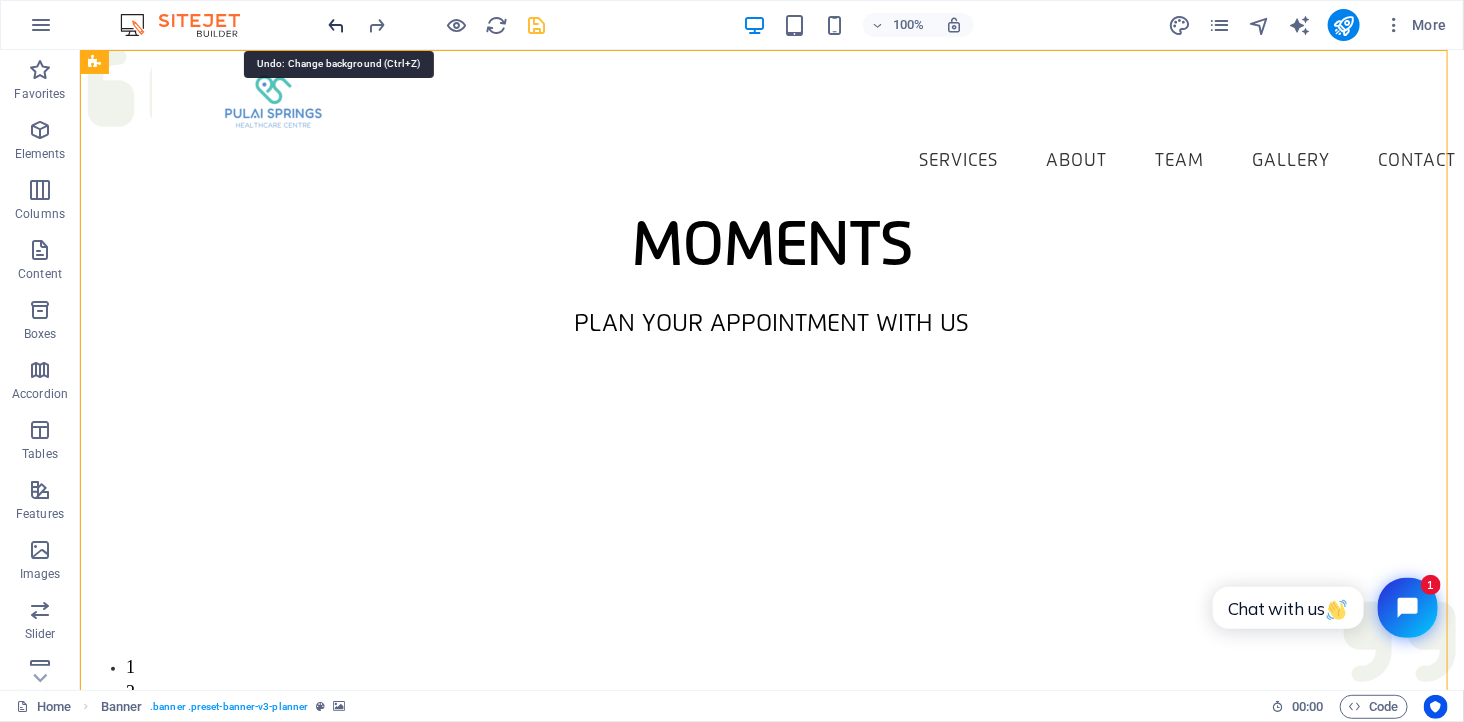 click at bounding box center (337, 25) 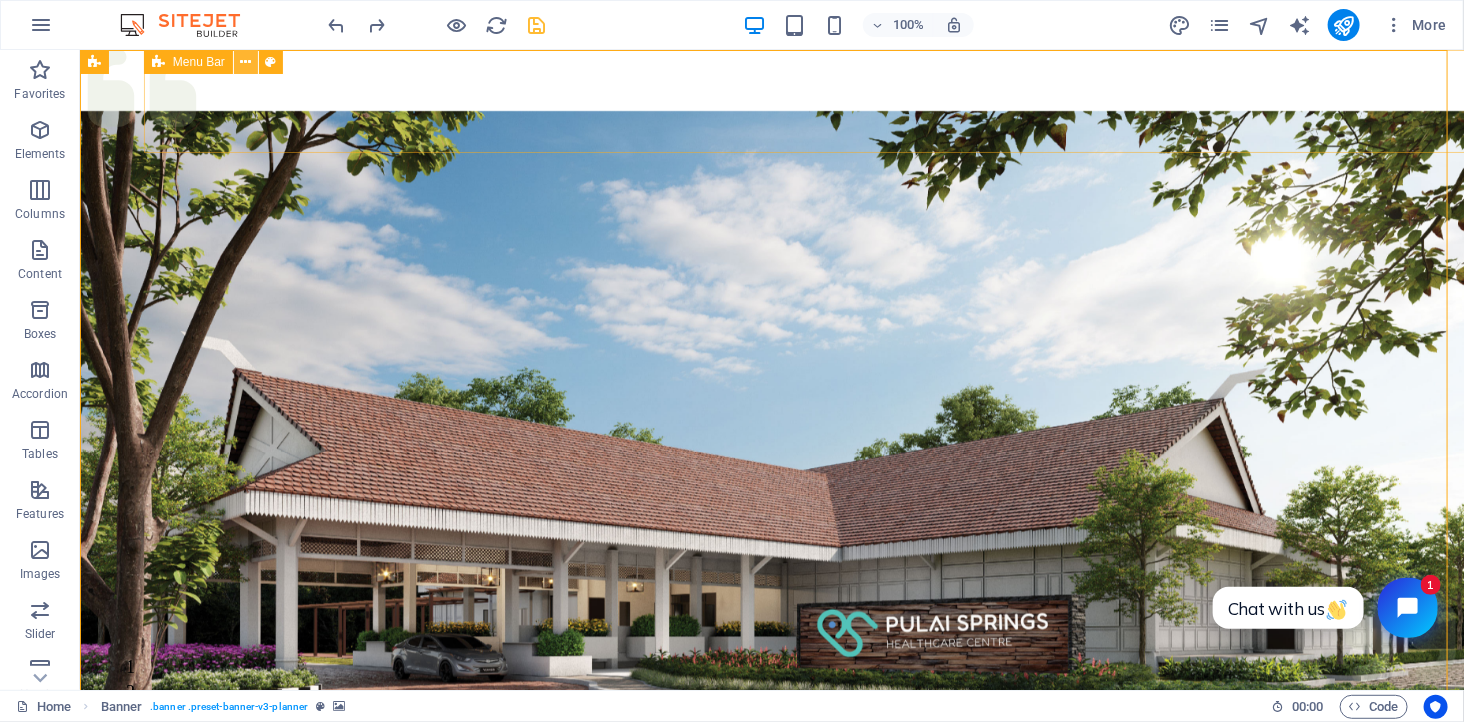 click at bounding box center (245, 62) 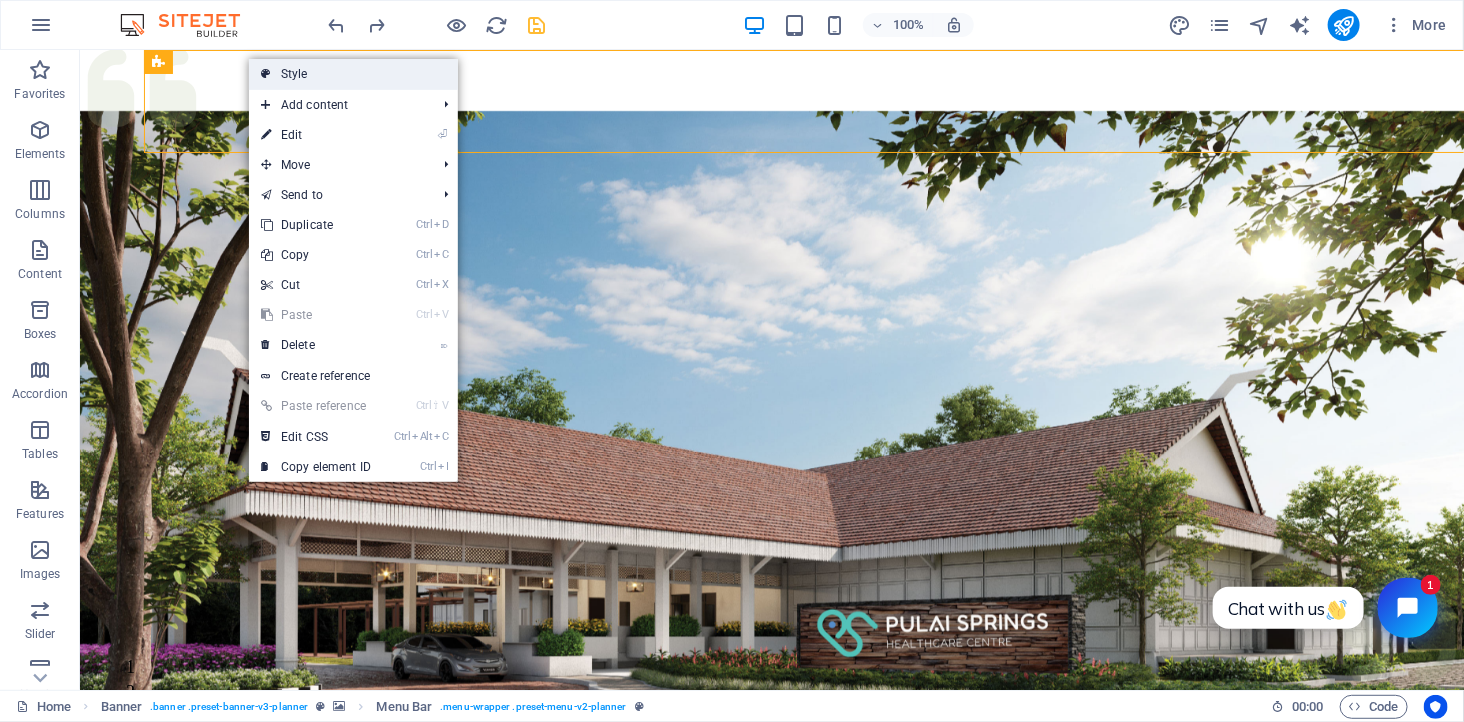 click on "Style" at bounding box center [353, 74] 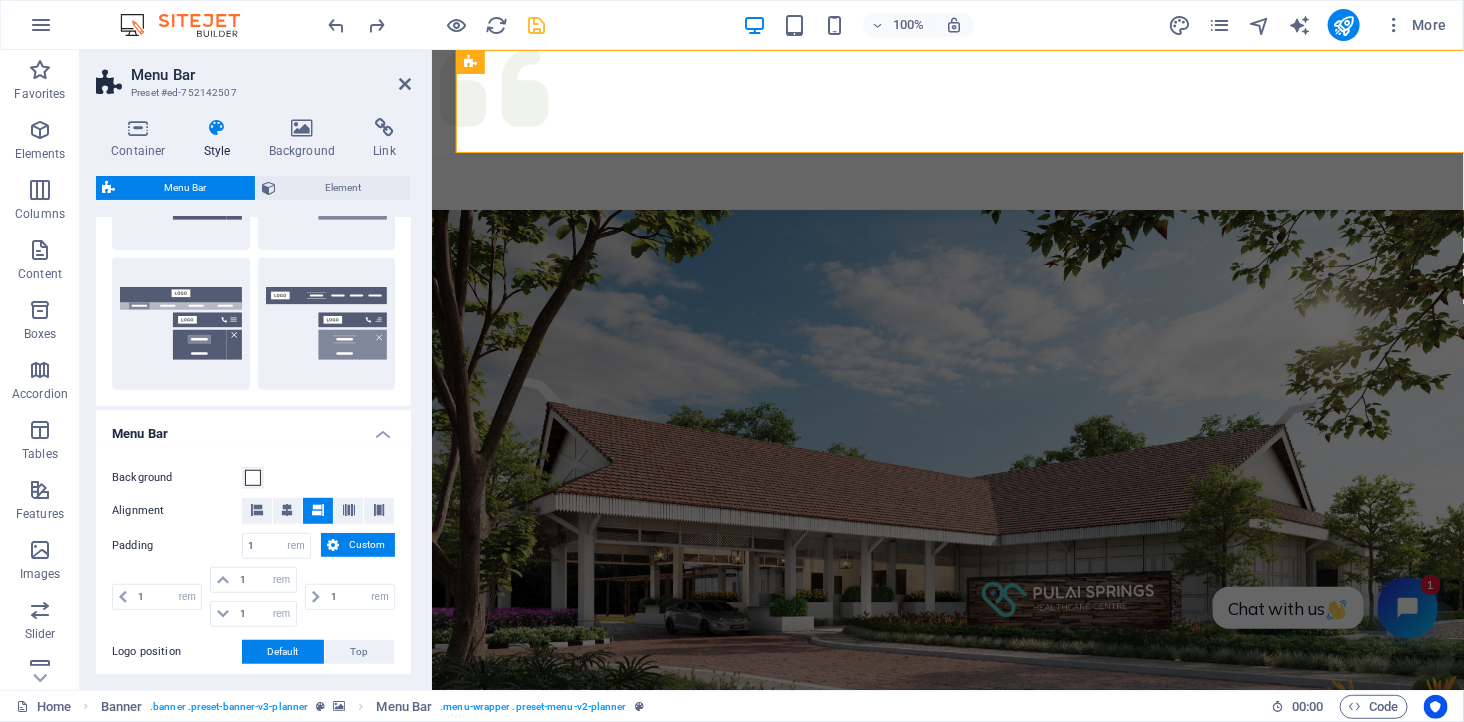 scroll, scrollTop: 444, scrollLeft: 0, axis: vertical 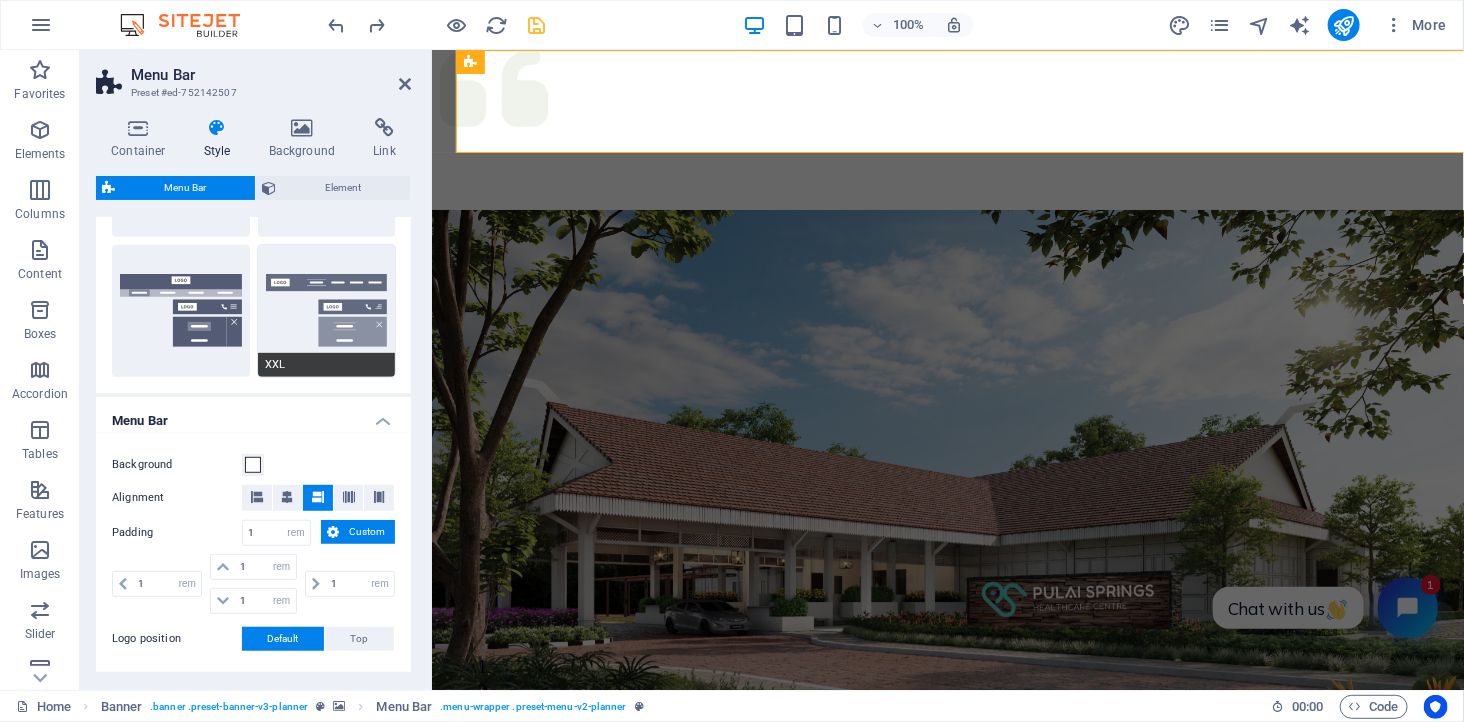 click on "XXL" at bounding box center (327, 311) 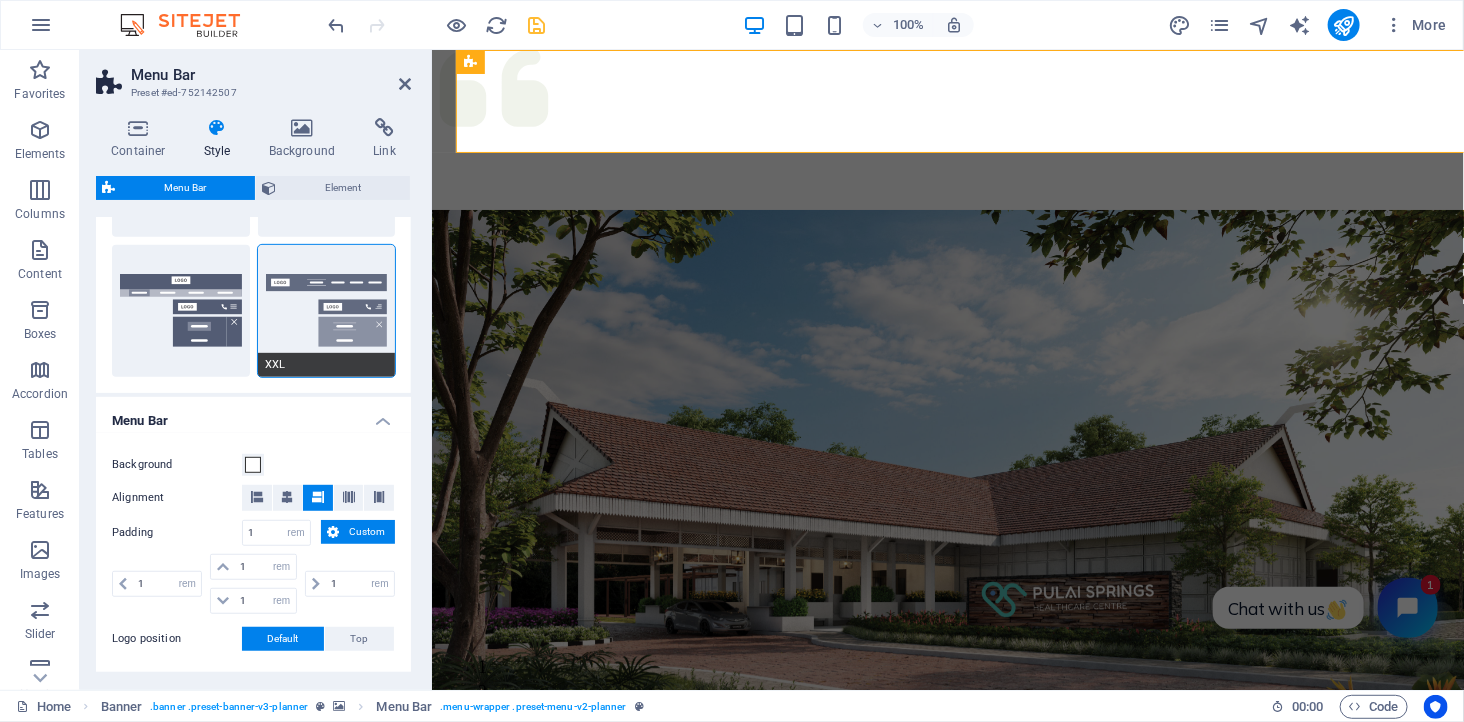 scroll, scrollTop: 0, scrollLeft: 0, axis: both 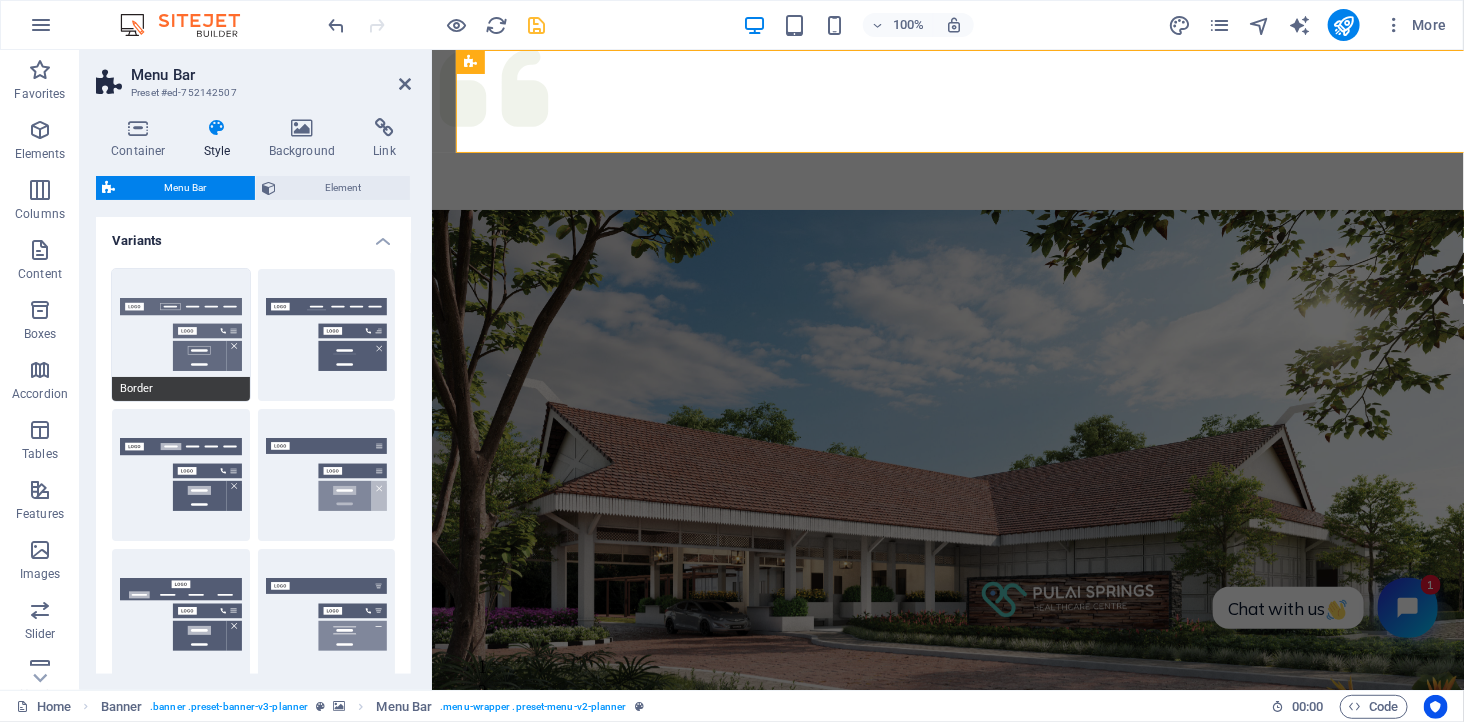 click on "Border" at bounding box center (181, 335) 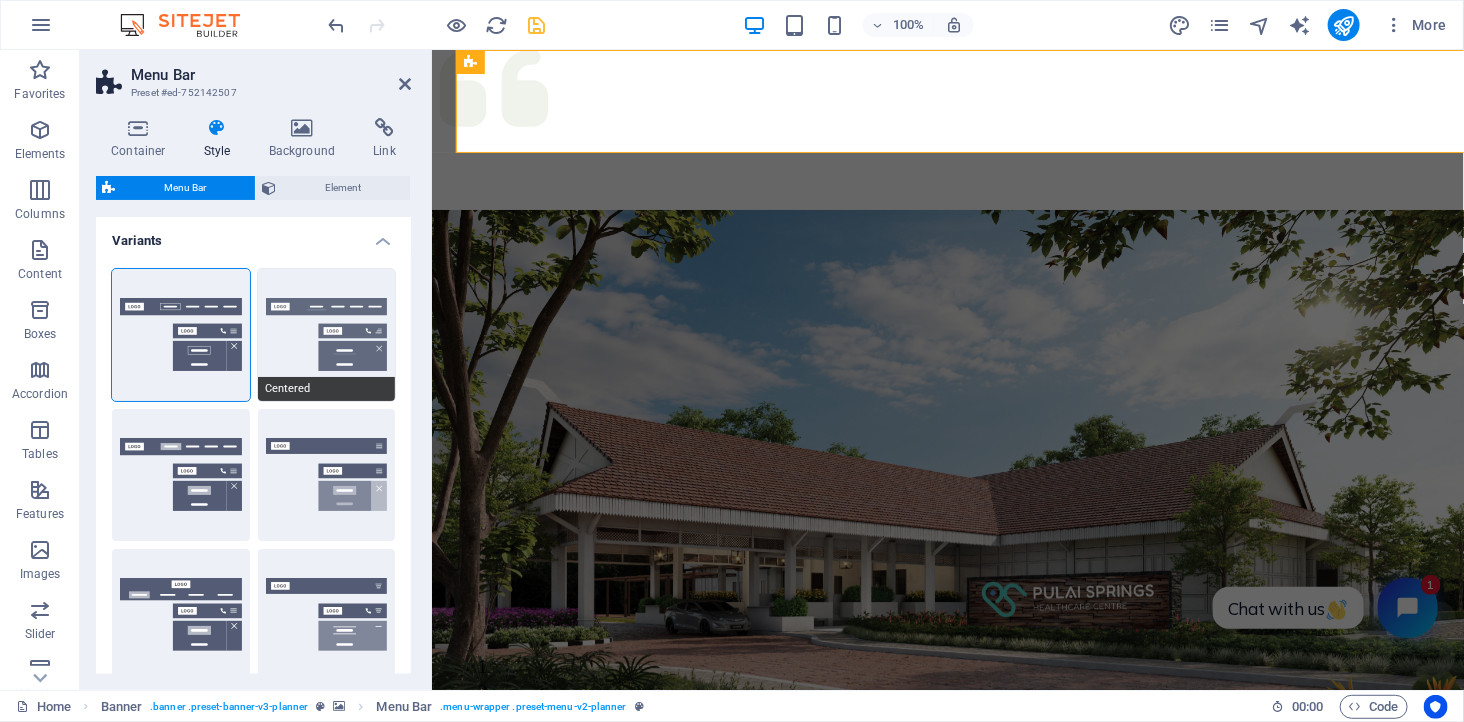 click on "Centered" at bounding box center (327, 335) 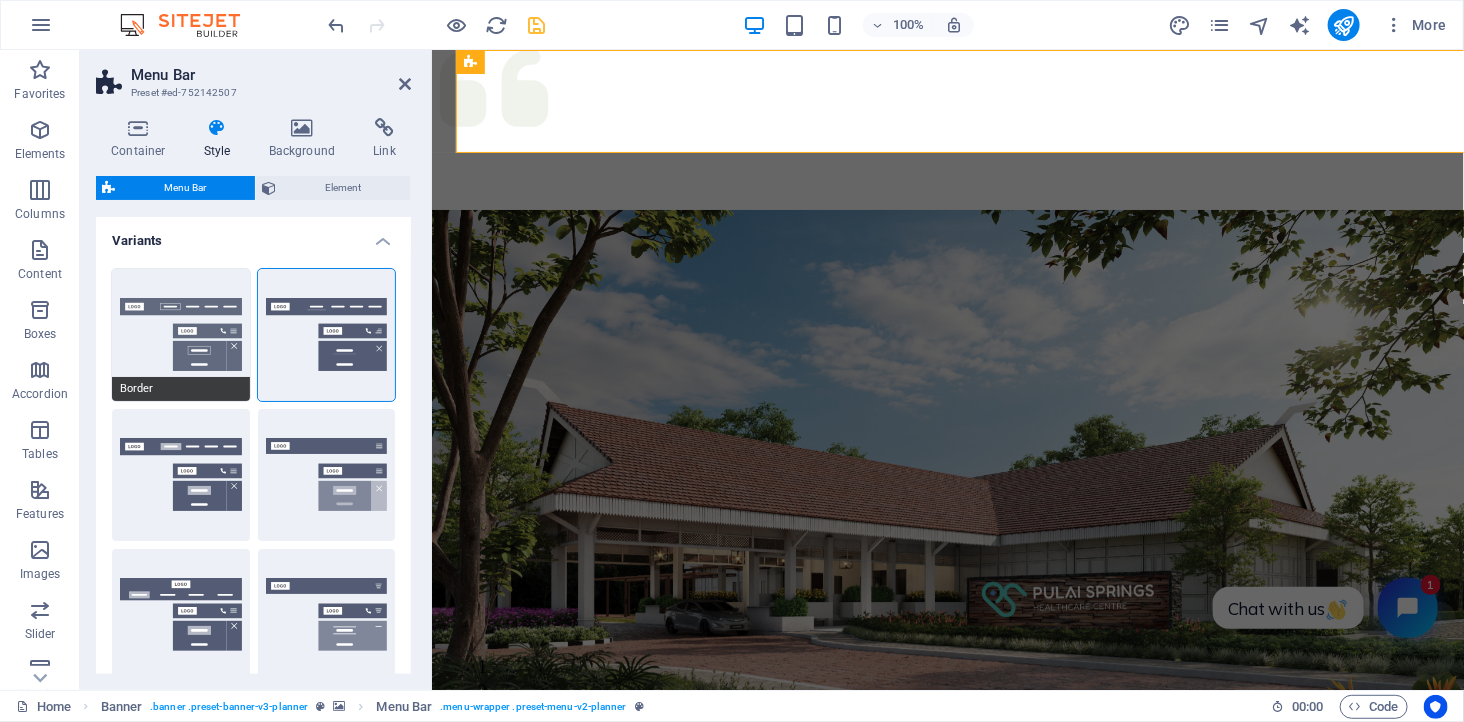 click on "Border" at bounding box center (181, 335) 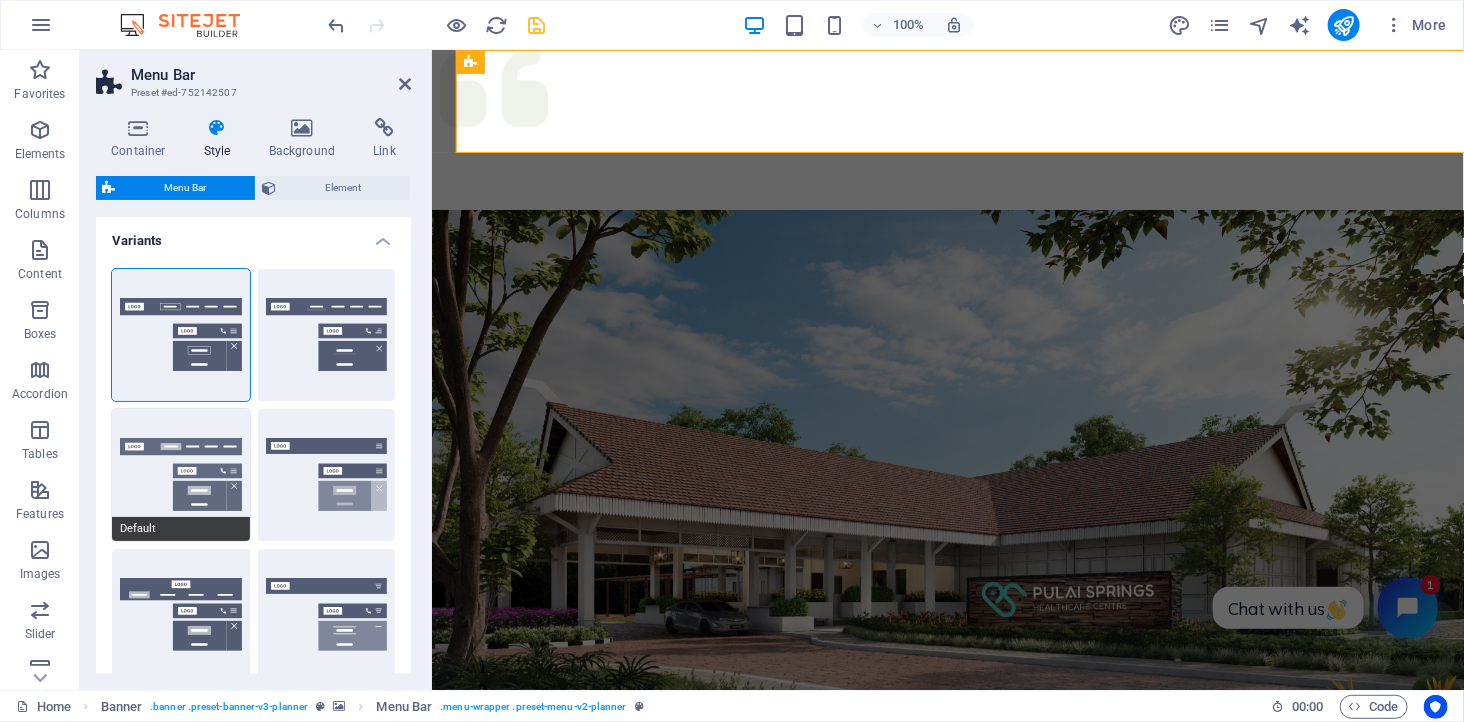 click on "Default" at bounding box center (181, 475) 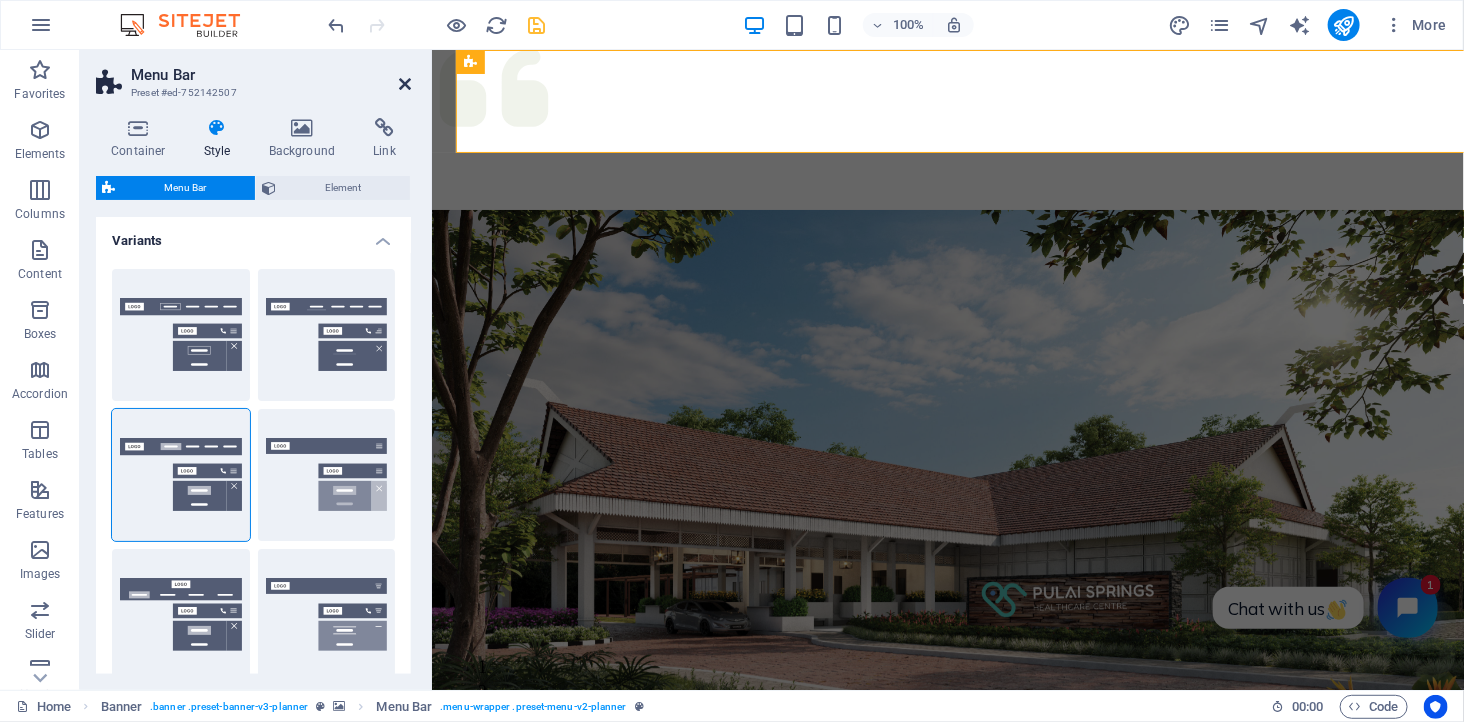 click at bounding box center [405, 84] 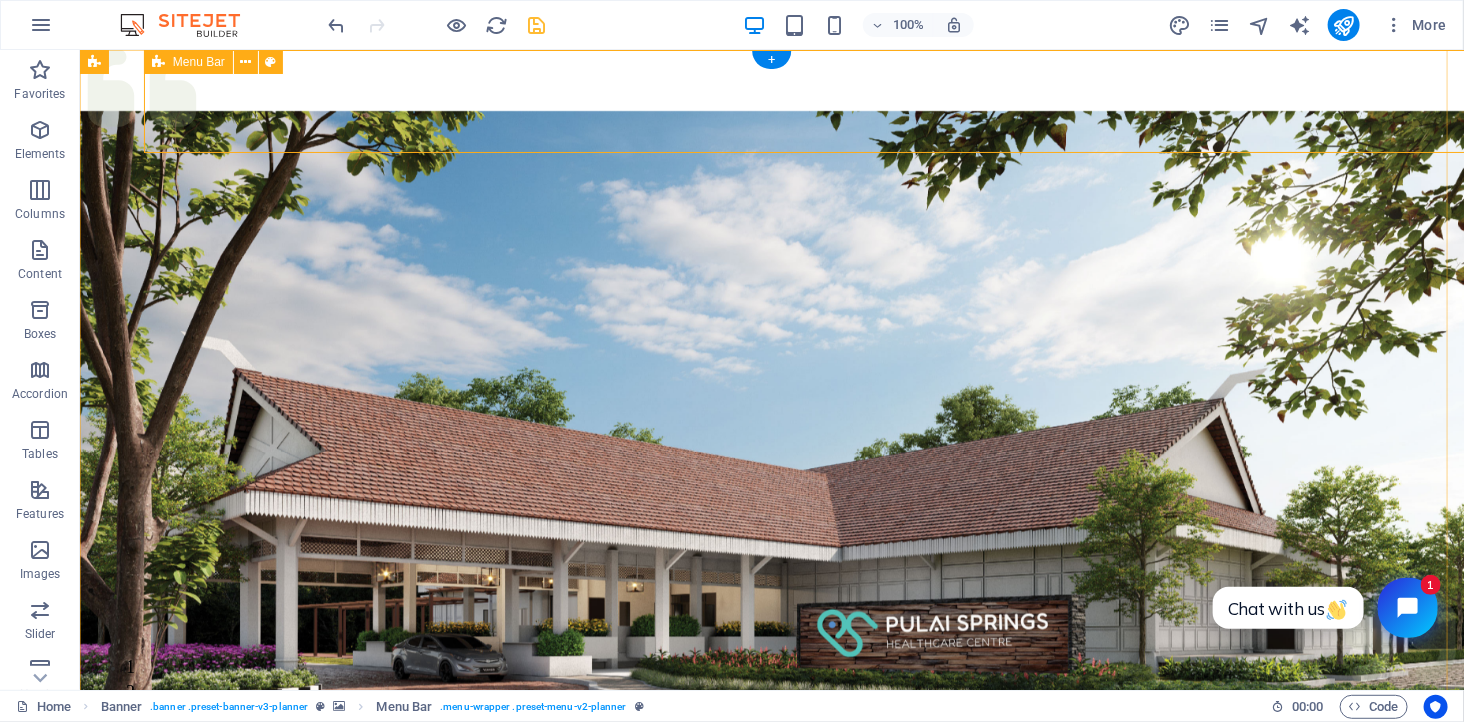 click on "Services About Team Gallery Contact" at bounding box center (843, 1025) 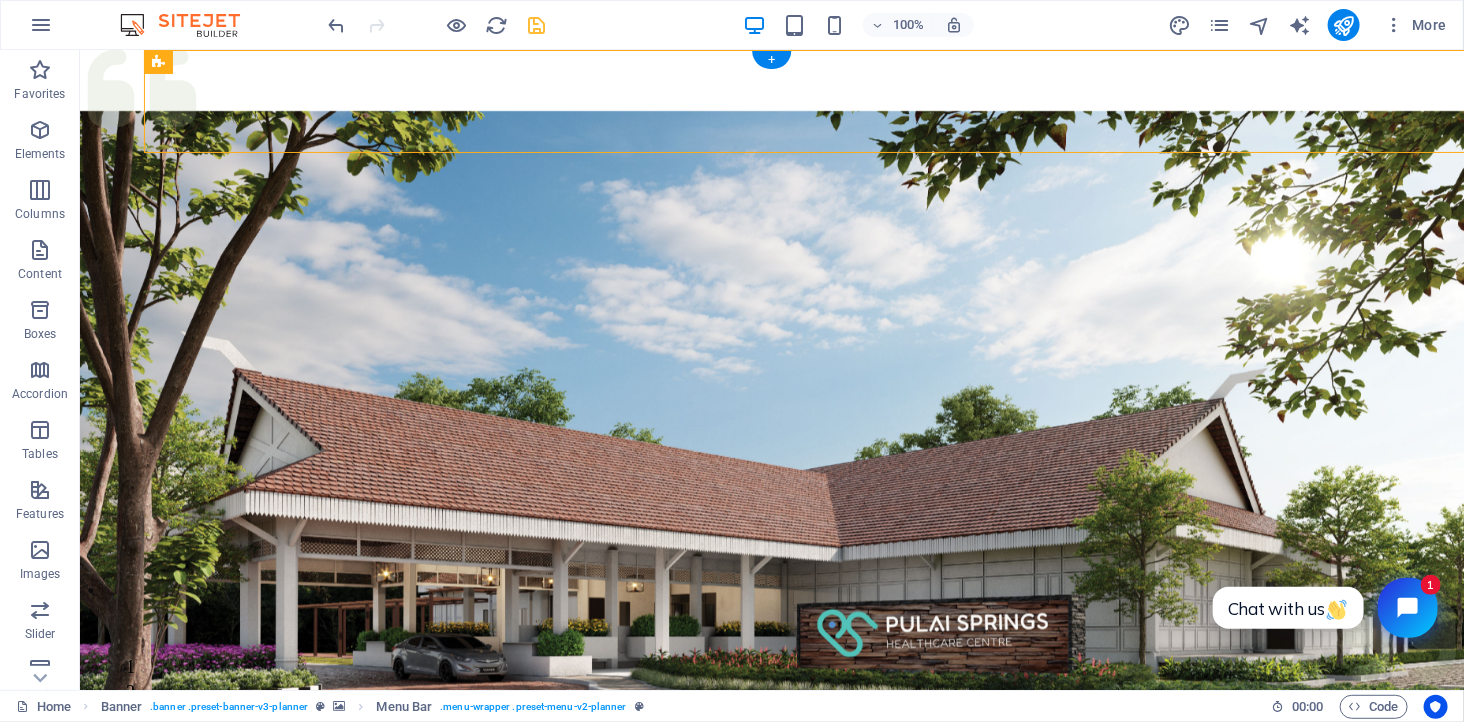 click at bounding box center [771, 499] 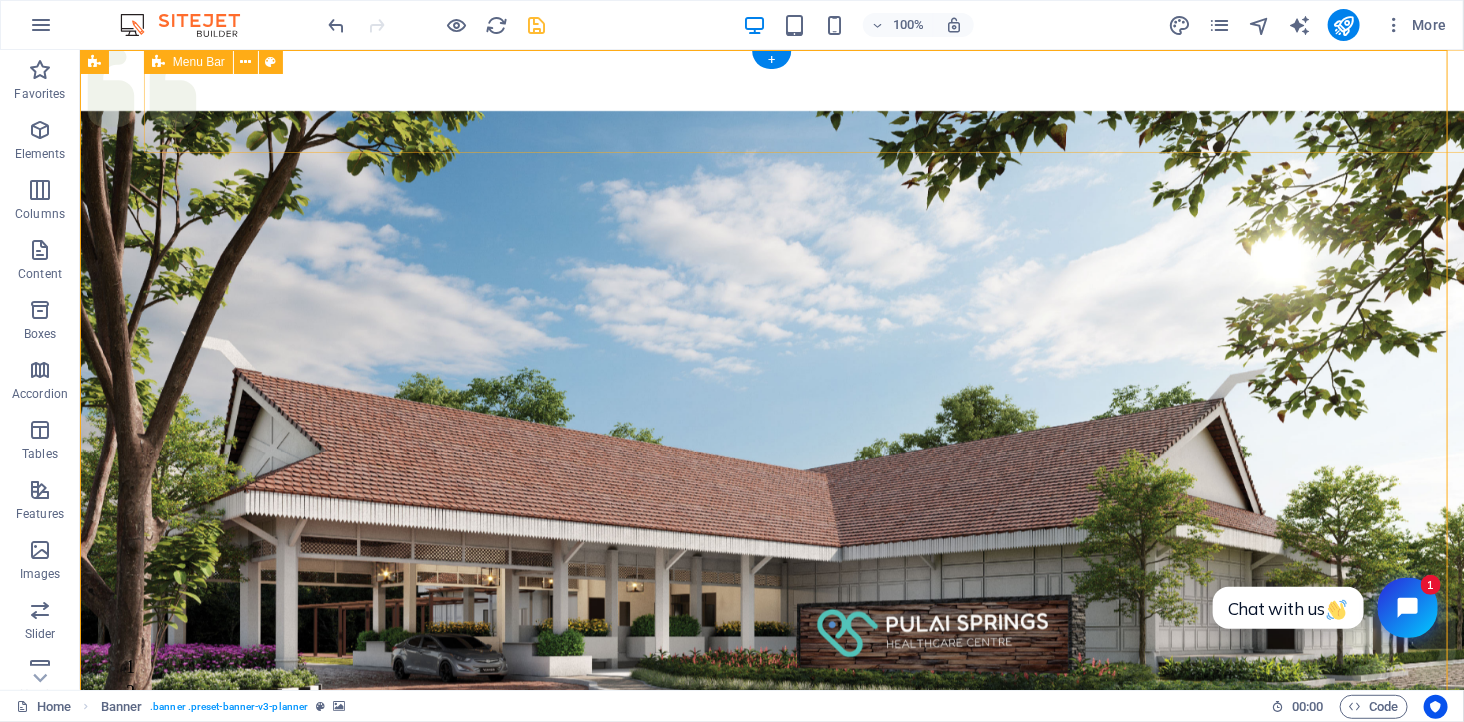click on "Services About Team Gallery Contact" at bounding box center (843, 1025) 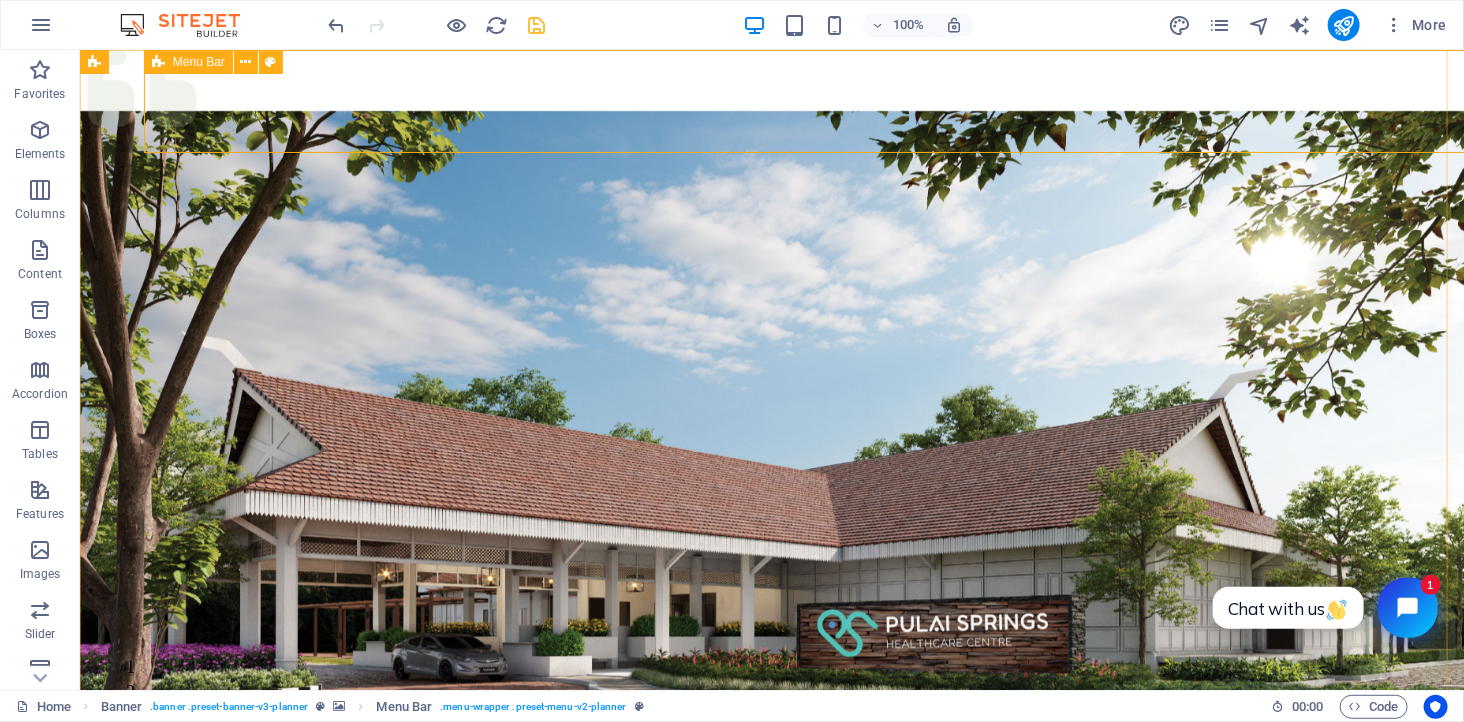 click on "Menu Bar" at bounding box center [188, 62] 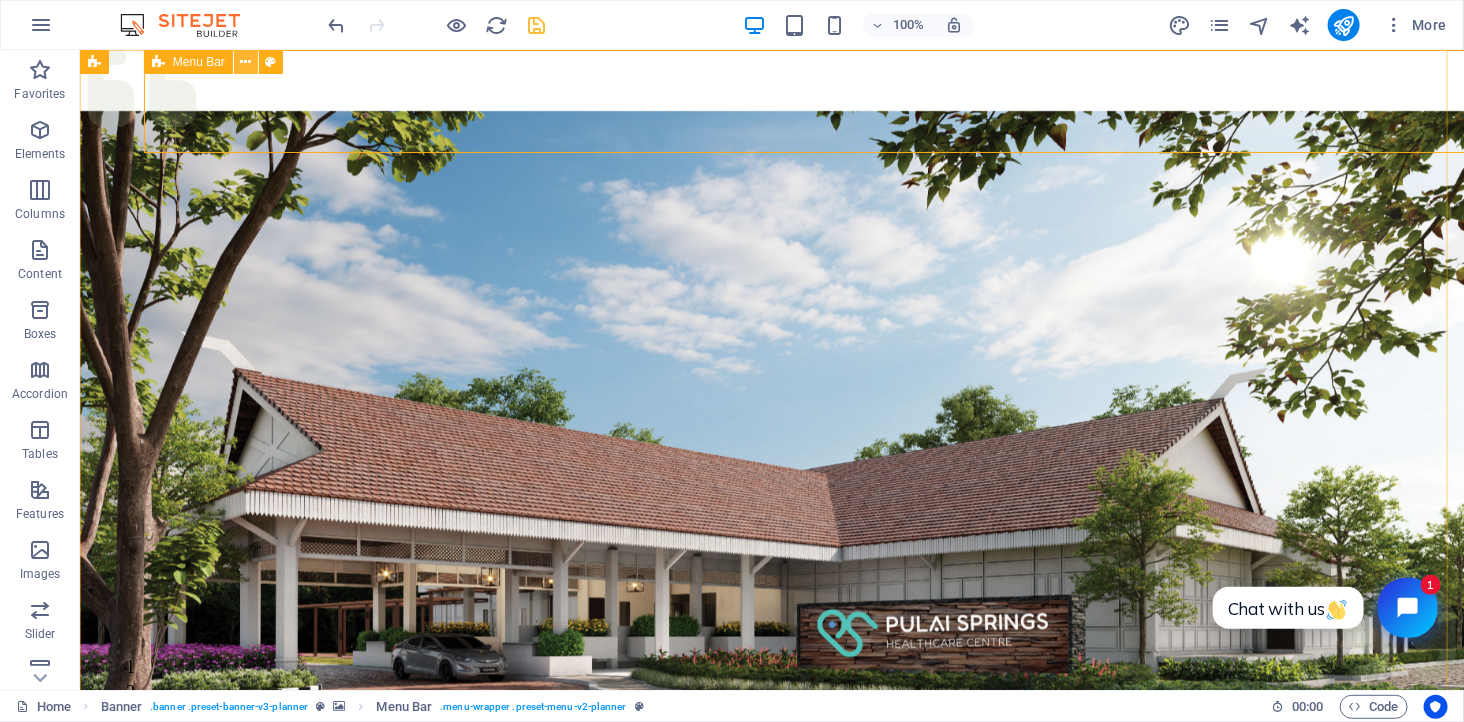 click at bounding box center (245, 62) 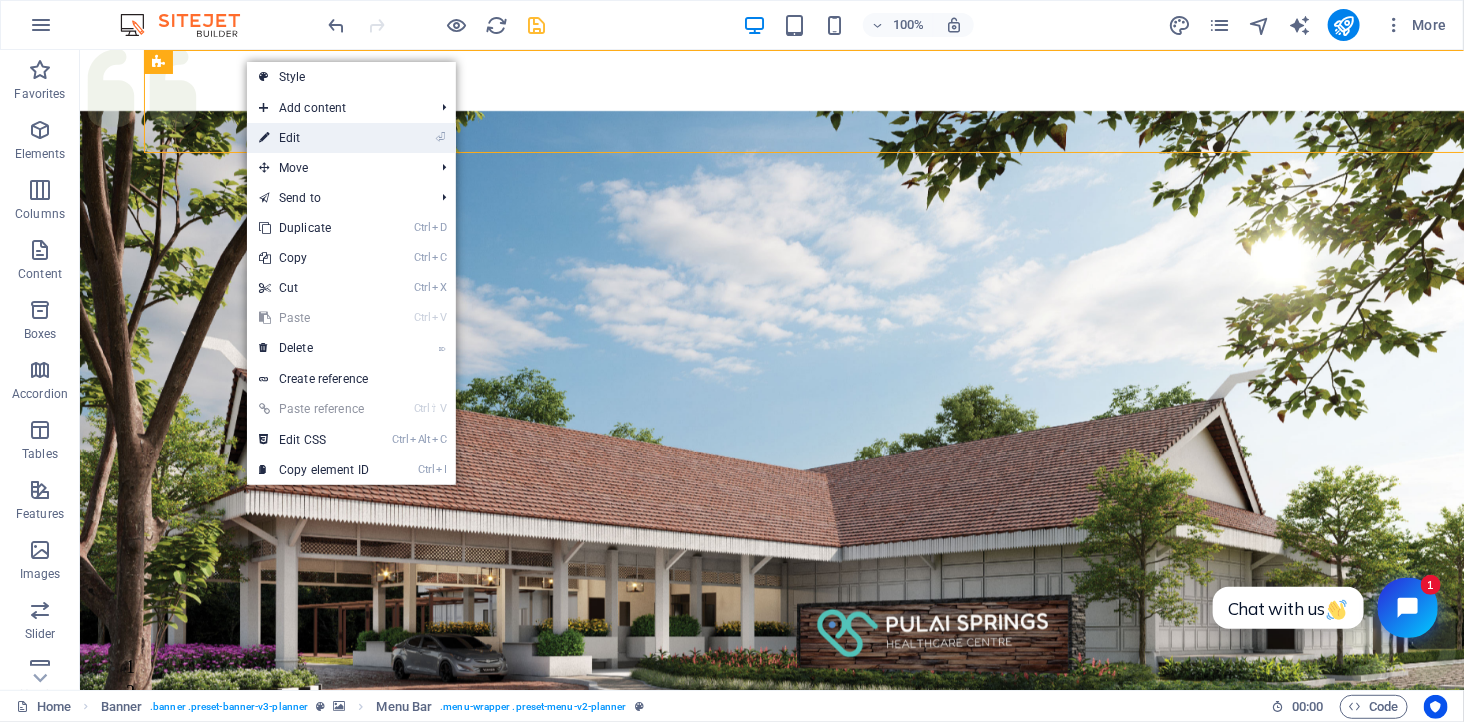 click on "⏎  Edit" at bounding box center (314, 138) 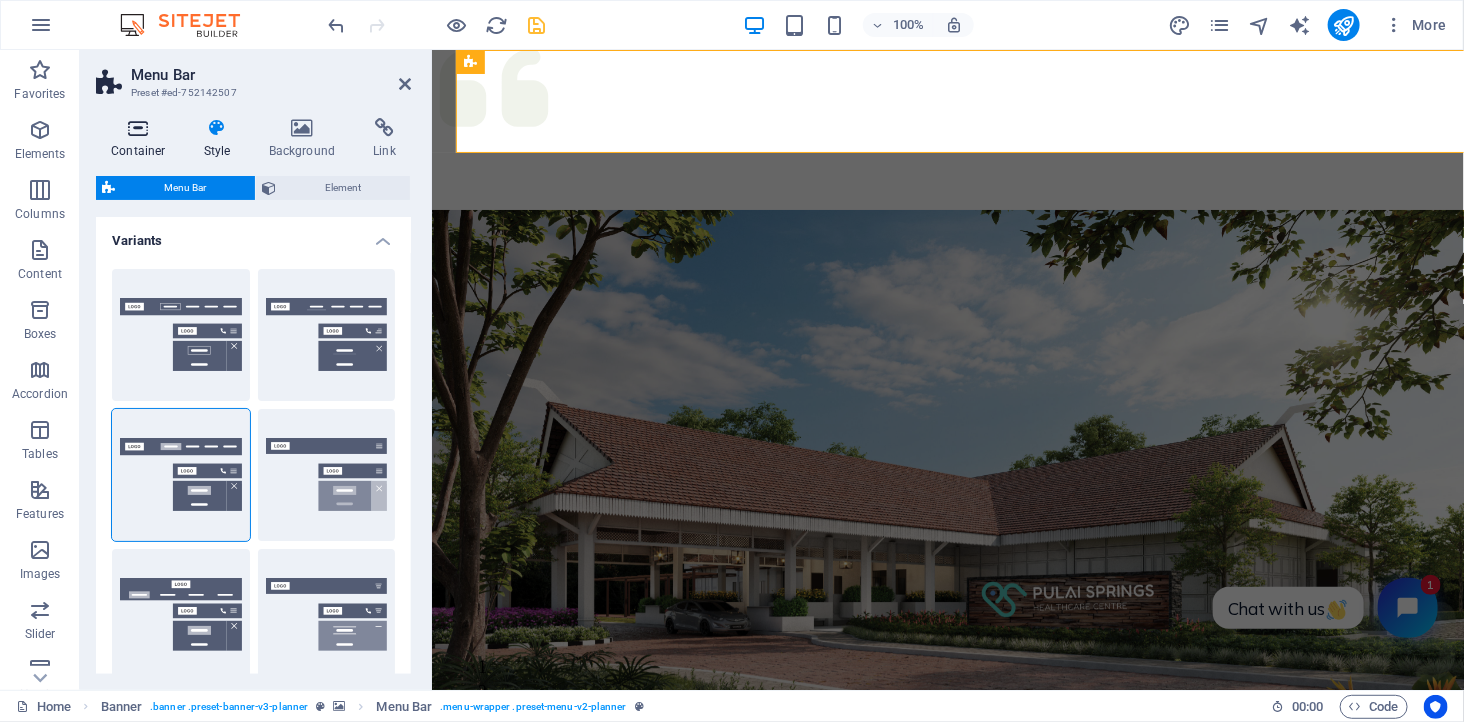 click on "Container" at bounding box center [142, 139] 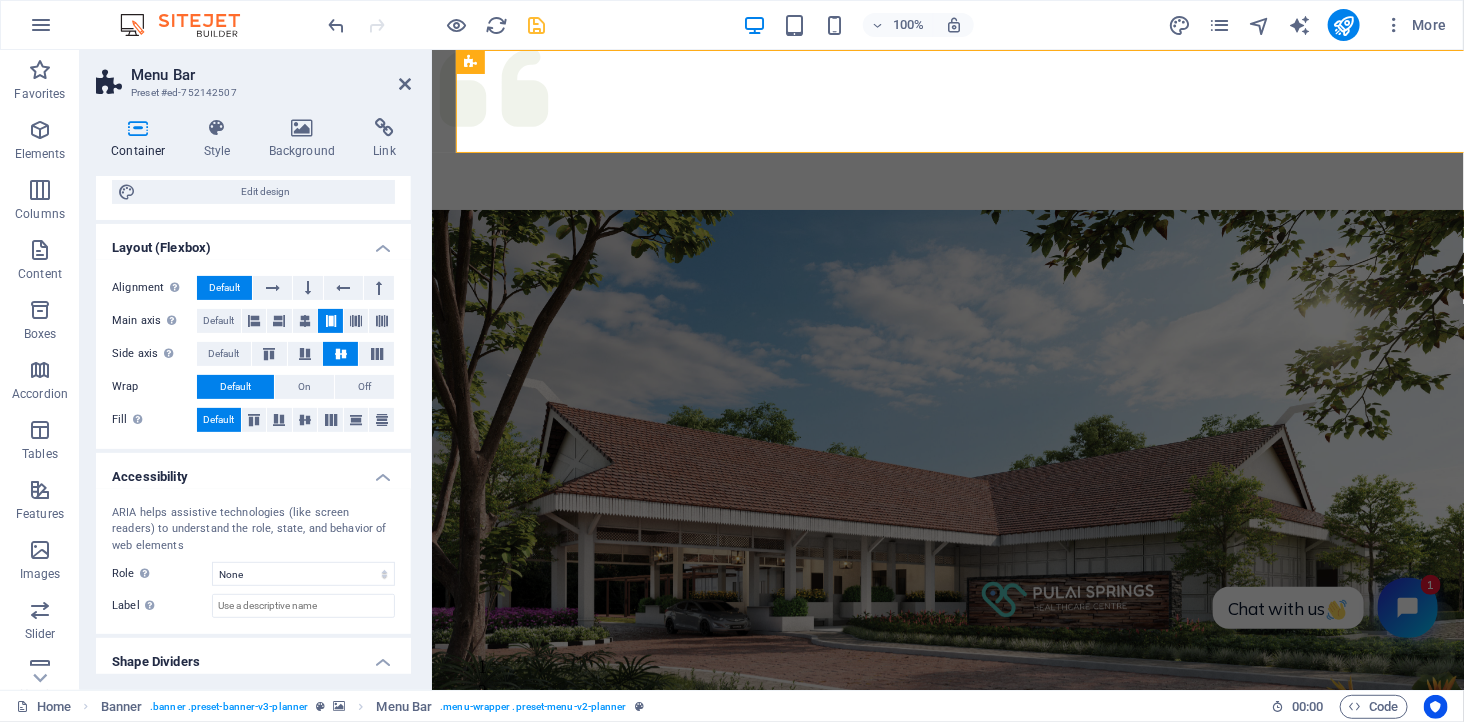 scroll, scrollTop: 222, scrollLeft: 0, axis: vertical 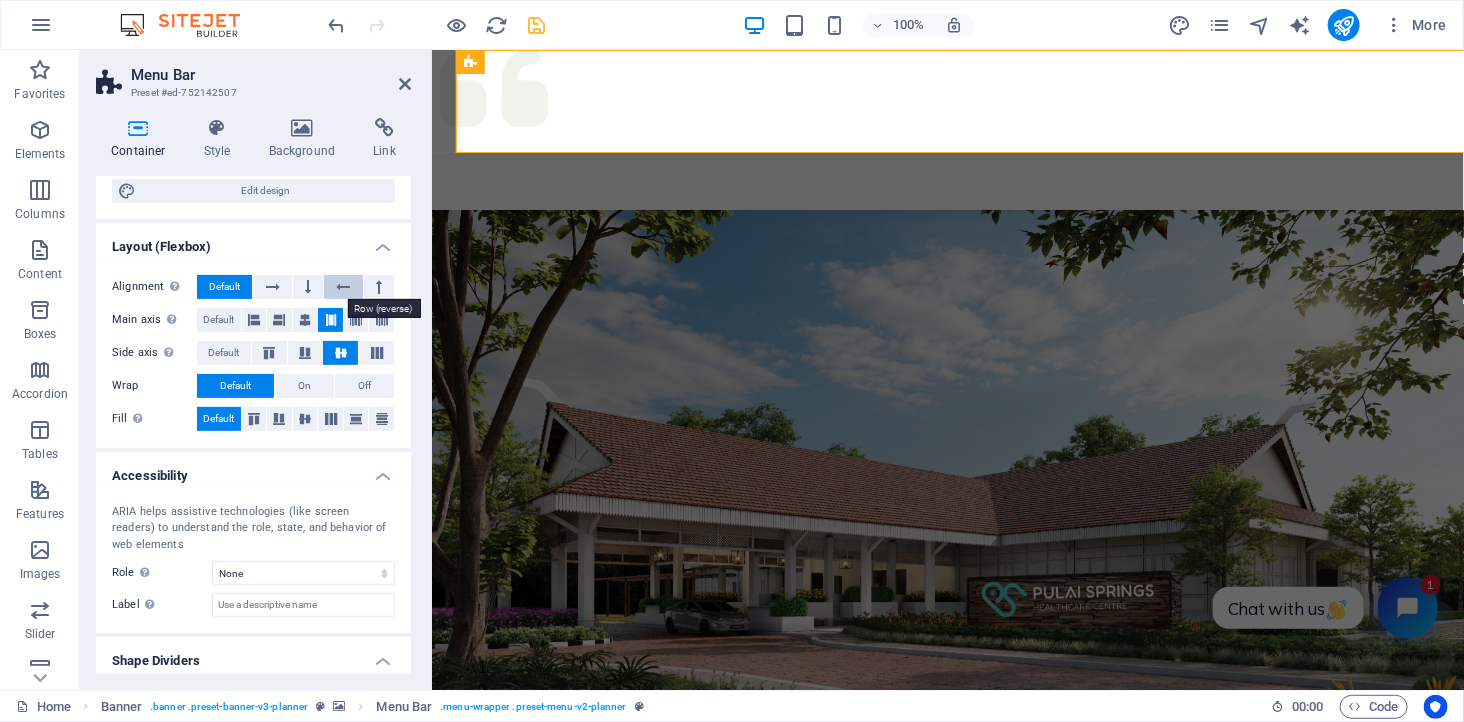 click at bounding box center [343, 287] 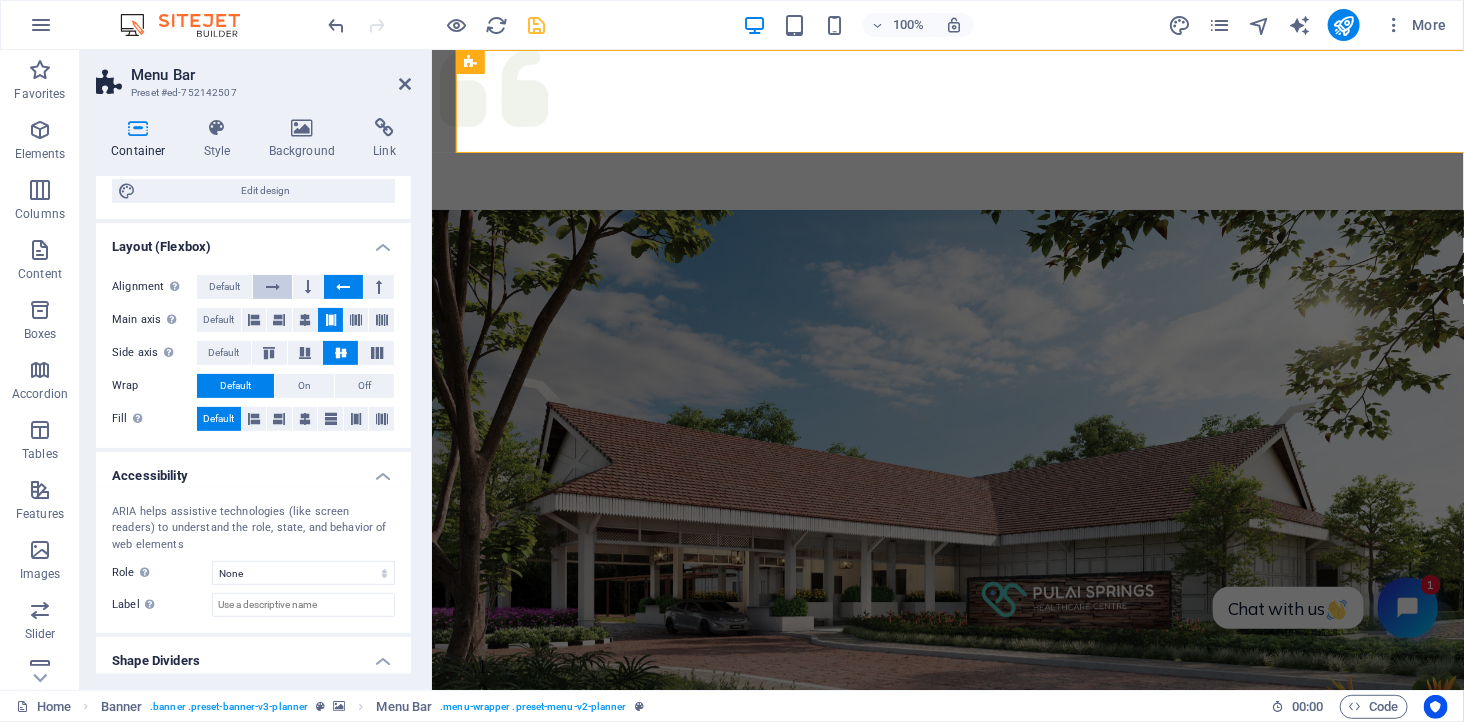 click at bounding box center (273, 287) 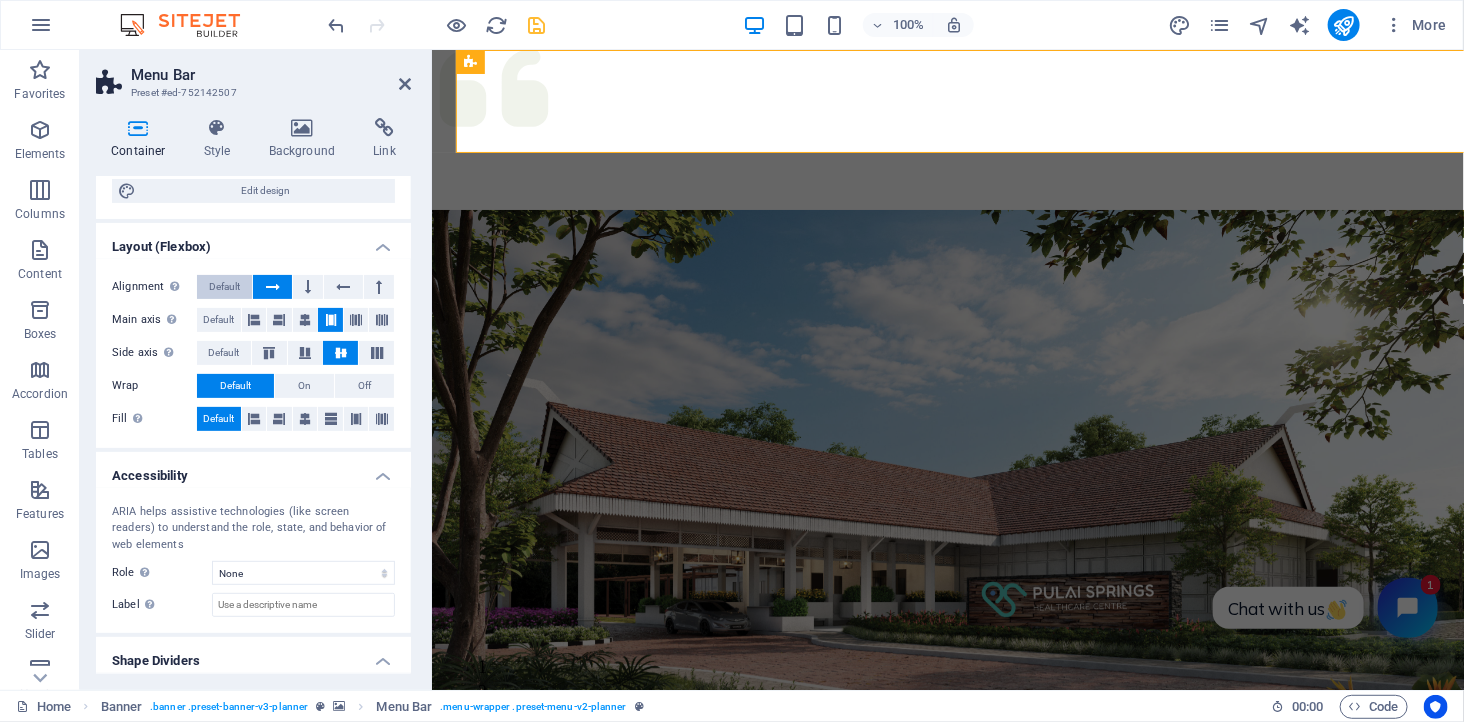 click on "Default" at bounding box center (224, 287) 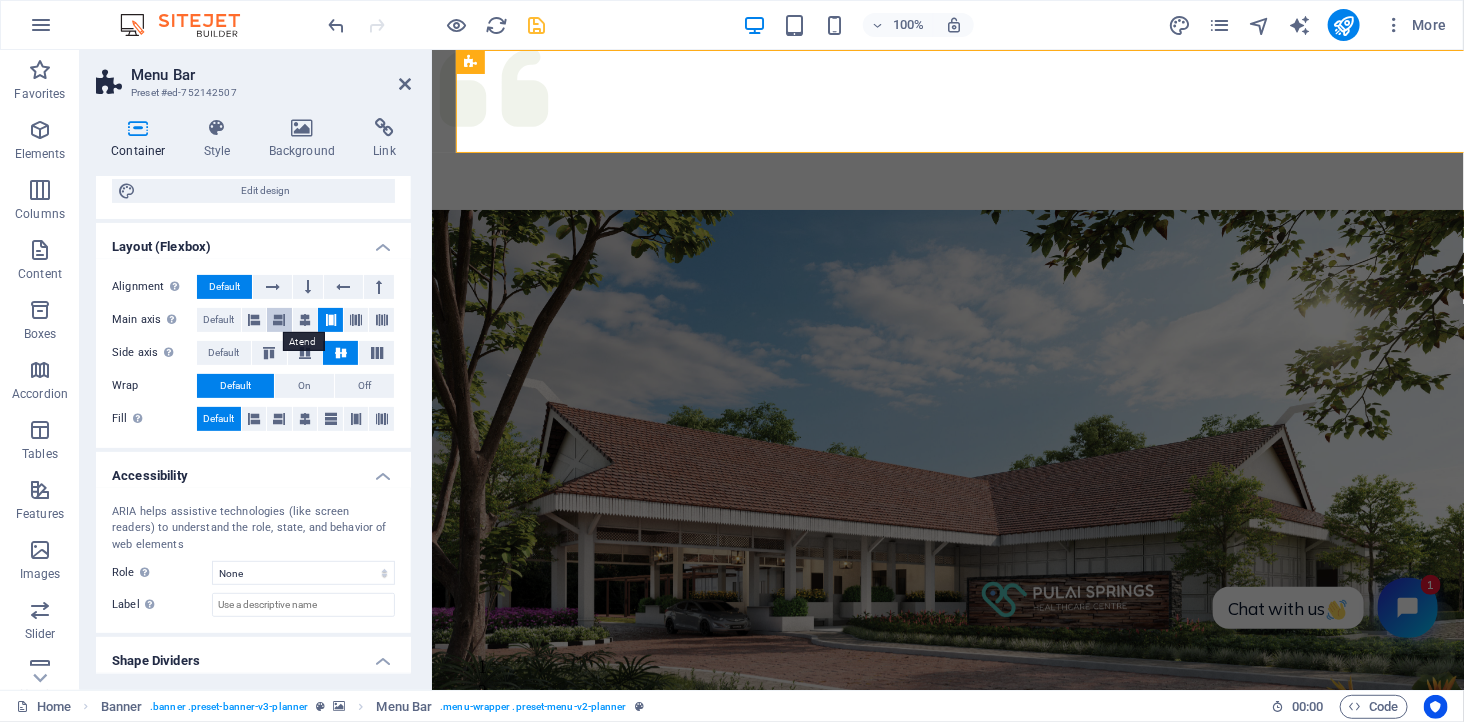 click at bounding box center (279, 320) 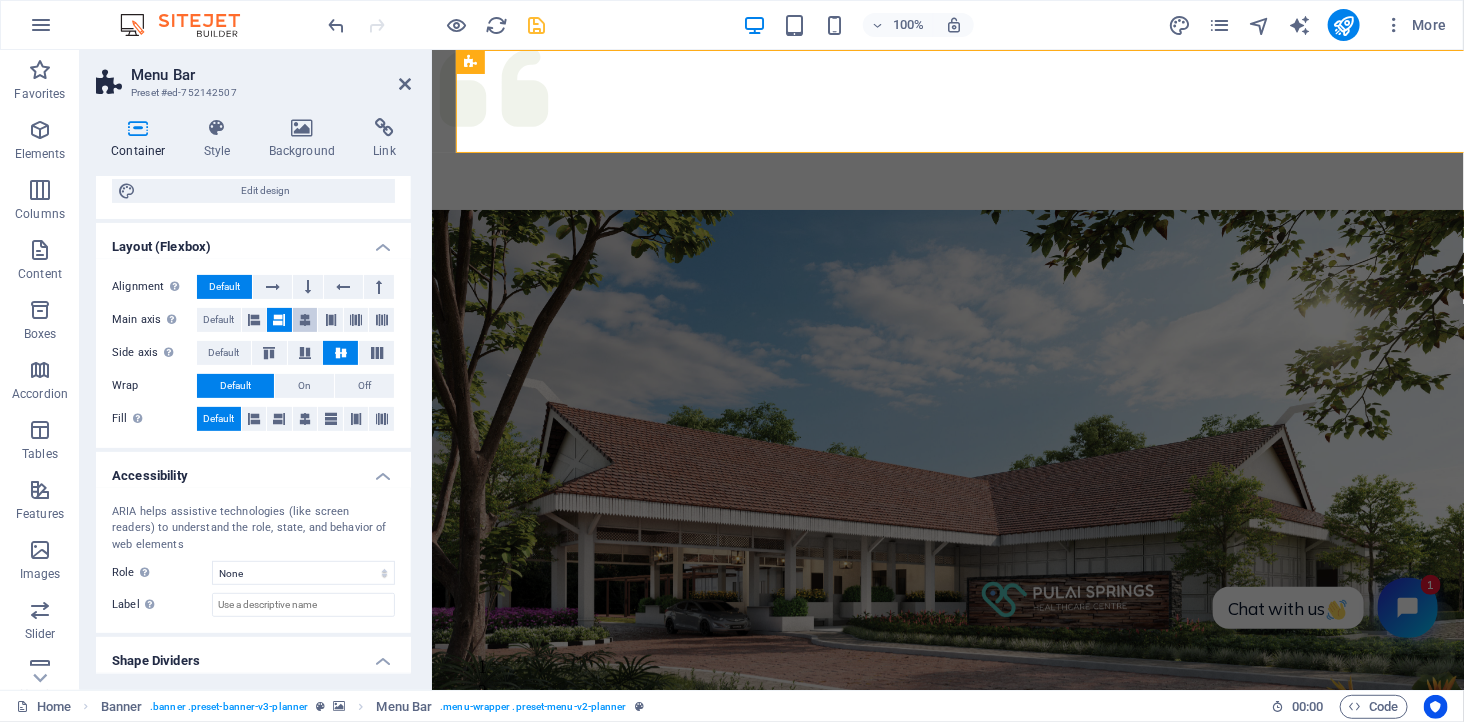 click at bounding box center [305, 320] 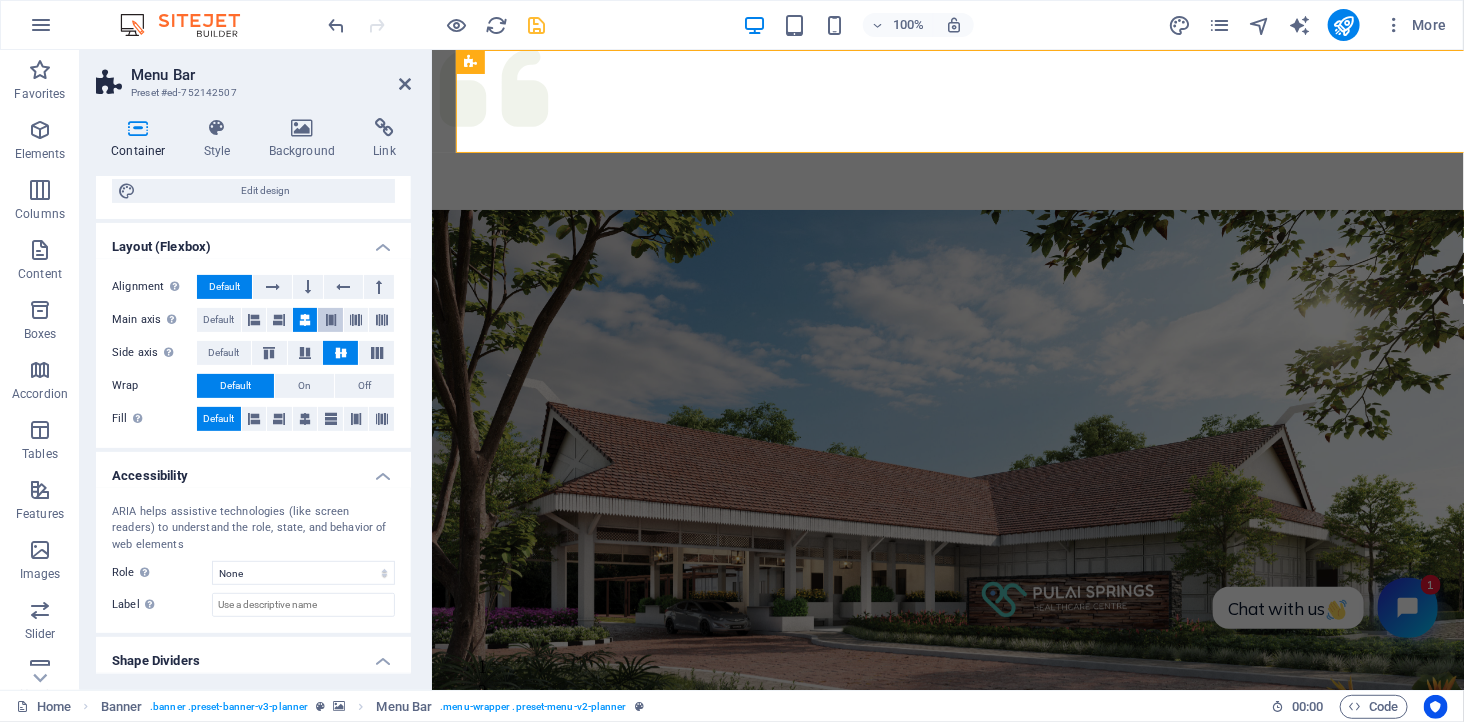 click at bounding box center [331, 320] 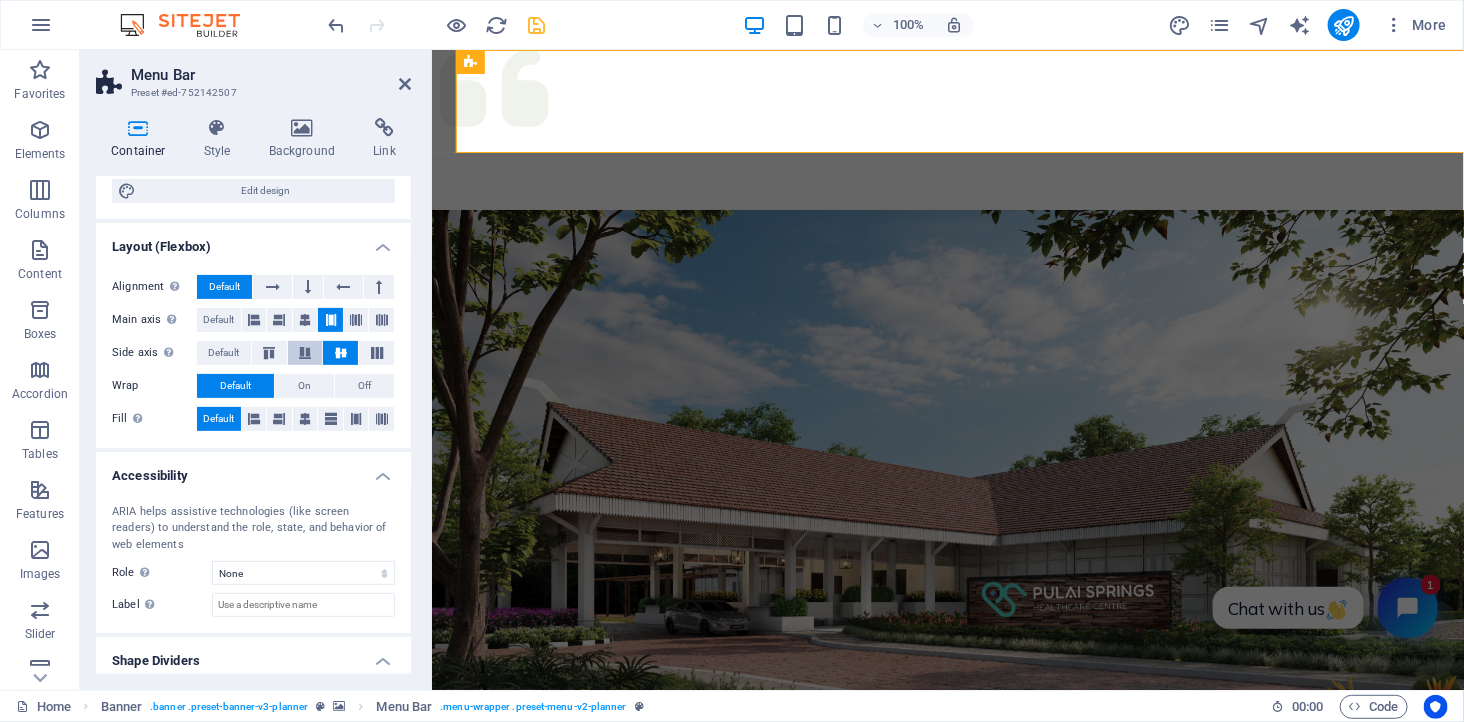 click at bounding box center (305, 353) 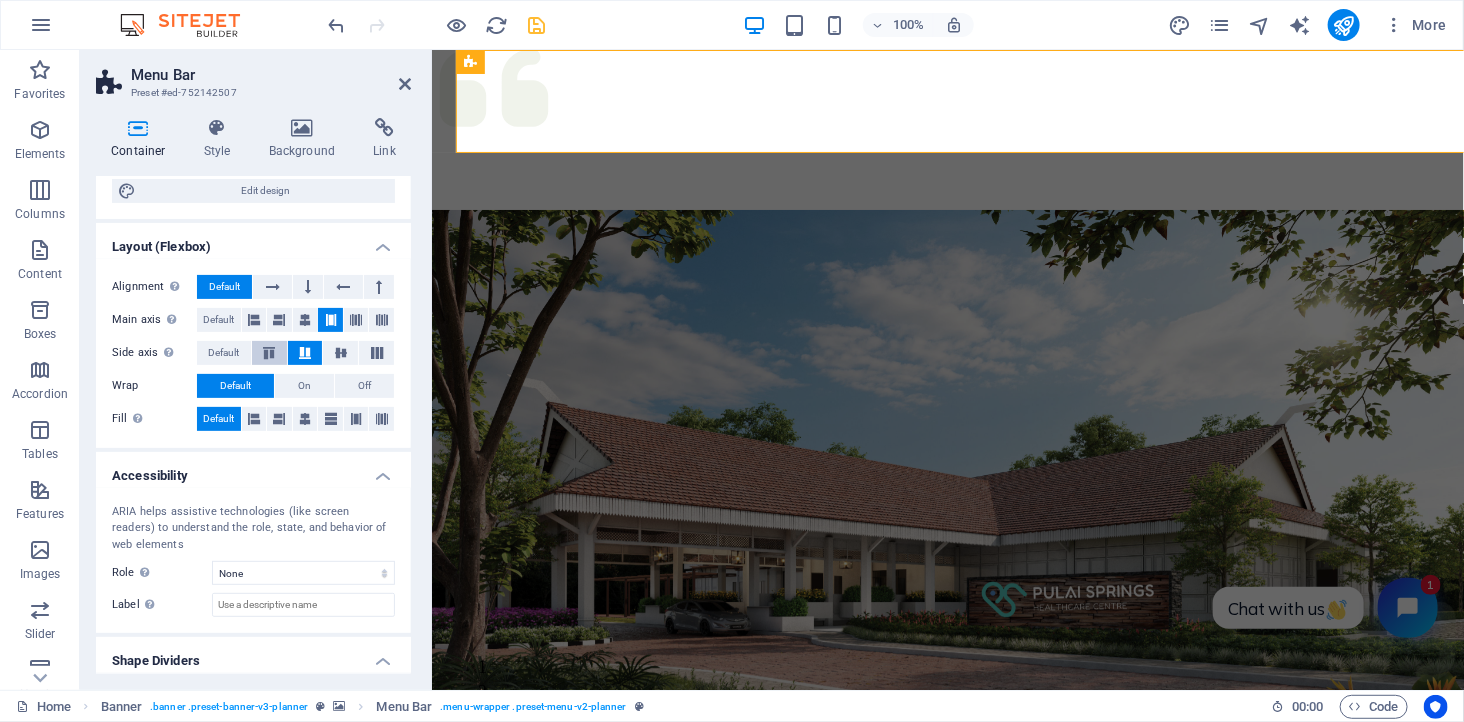 click at bounding box center (269, 353) 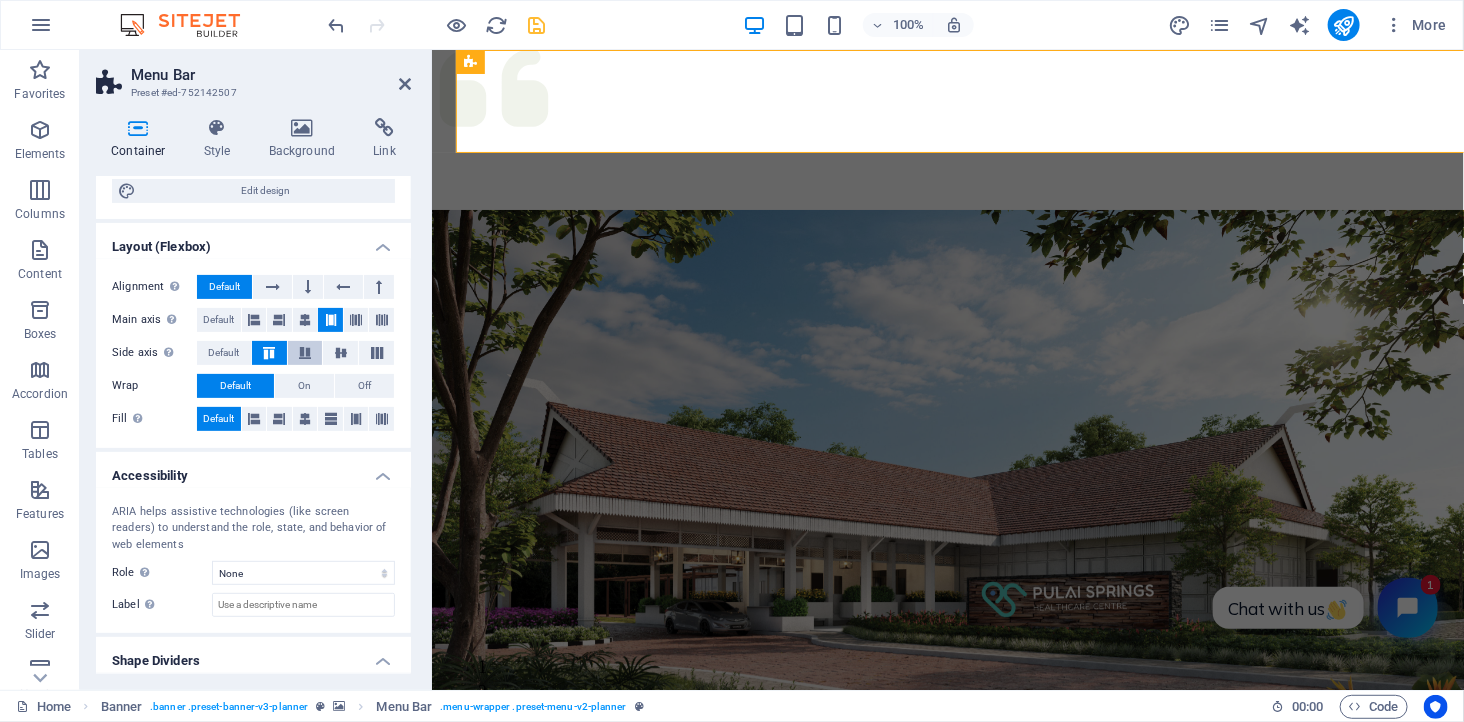 click at bounding box center (305, 353) 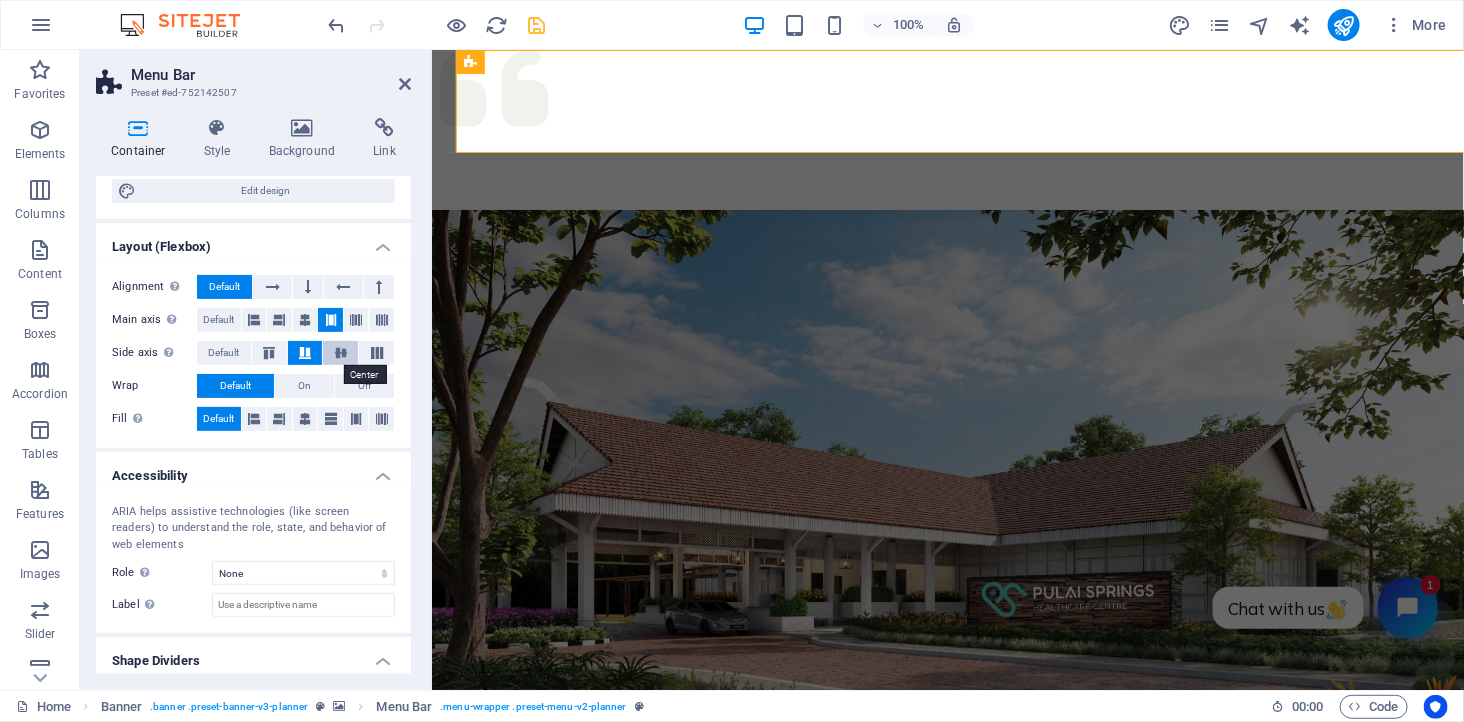 click at bounding box center [341, 353] 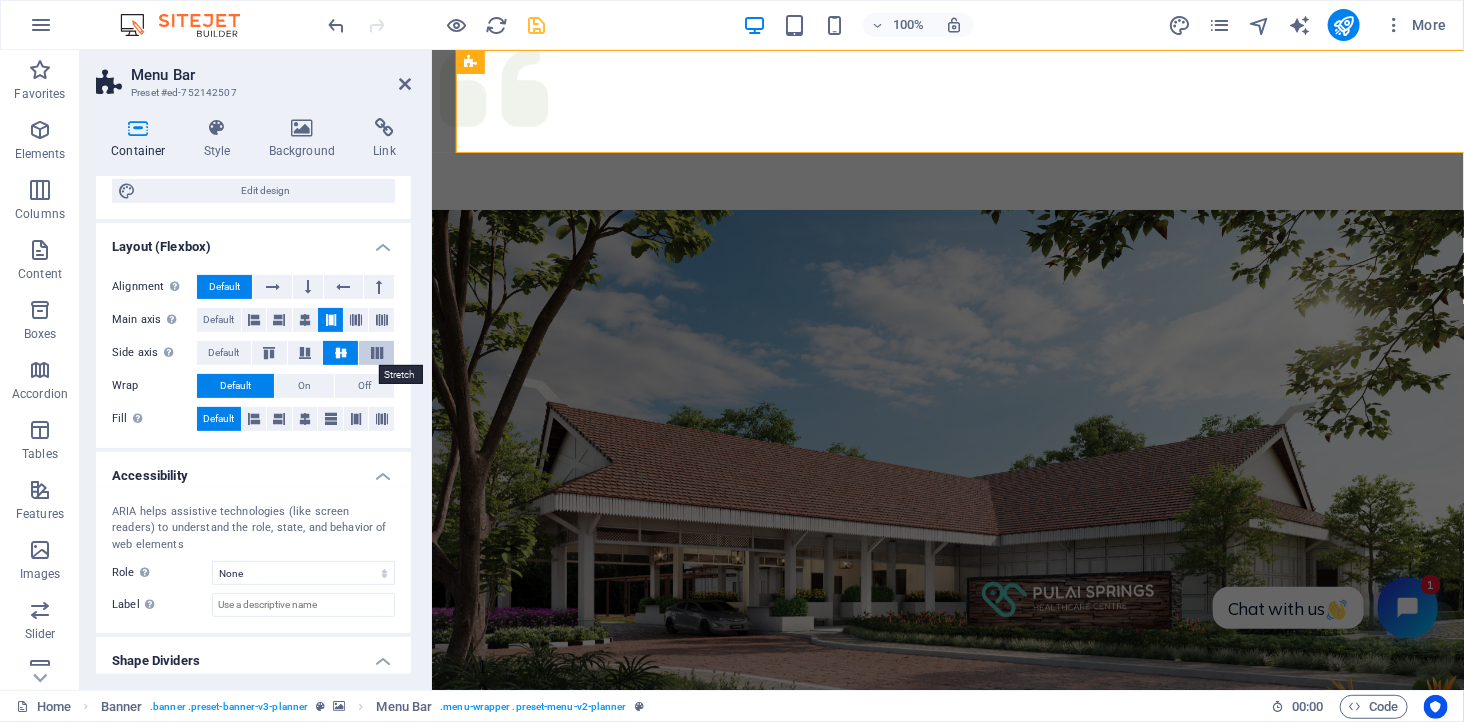 click at bounding box center (377, 353) 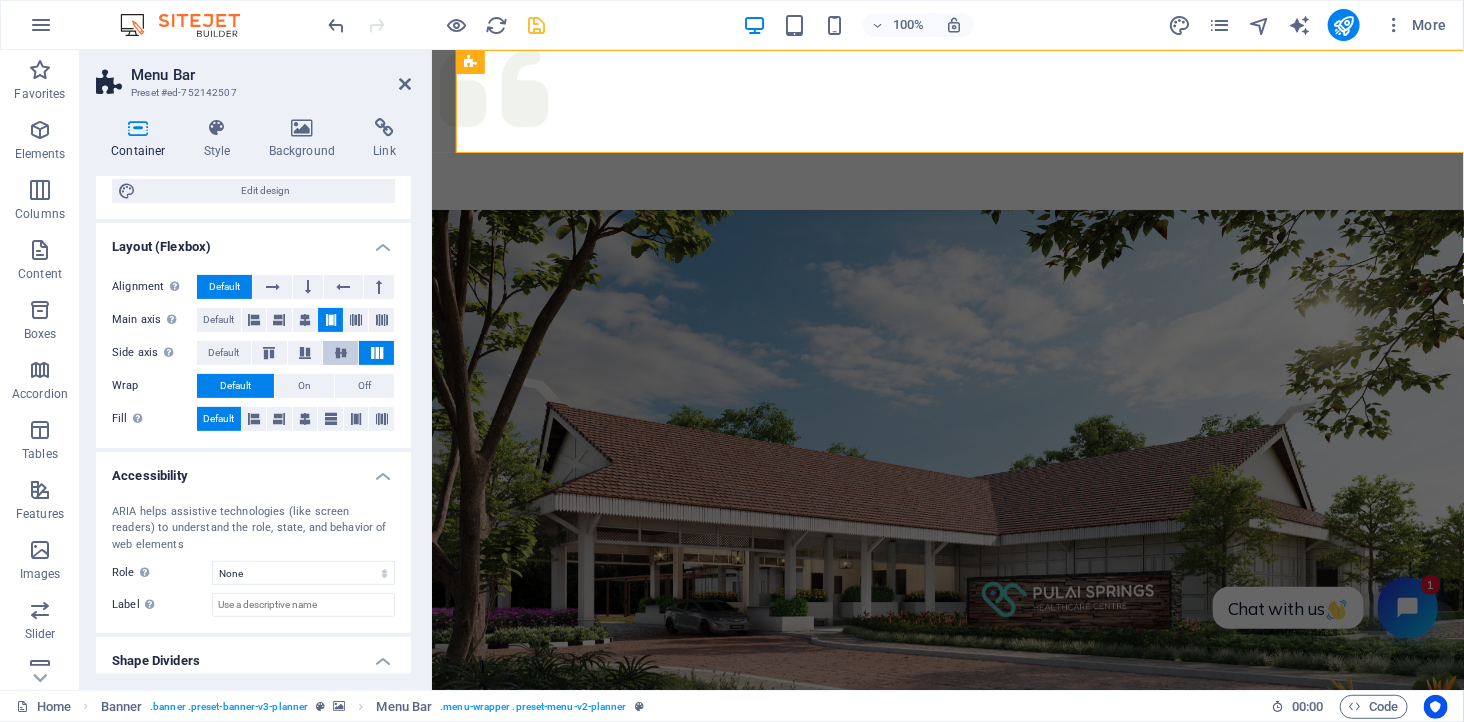 click at bounding box center [341, 353] 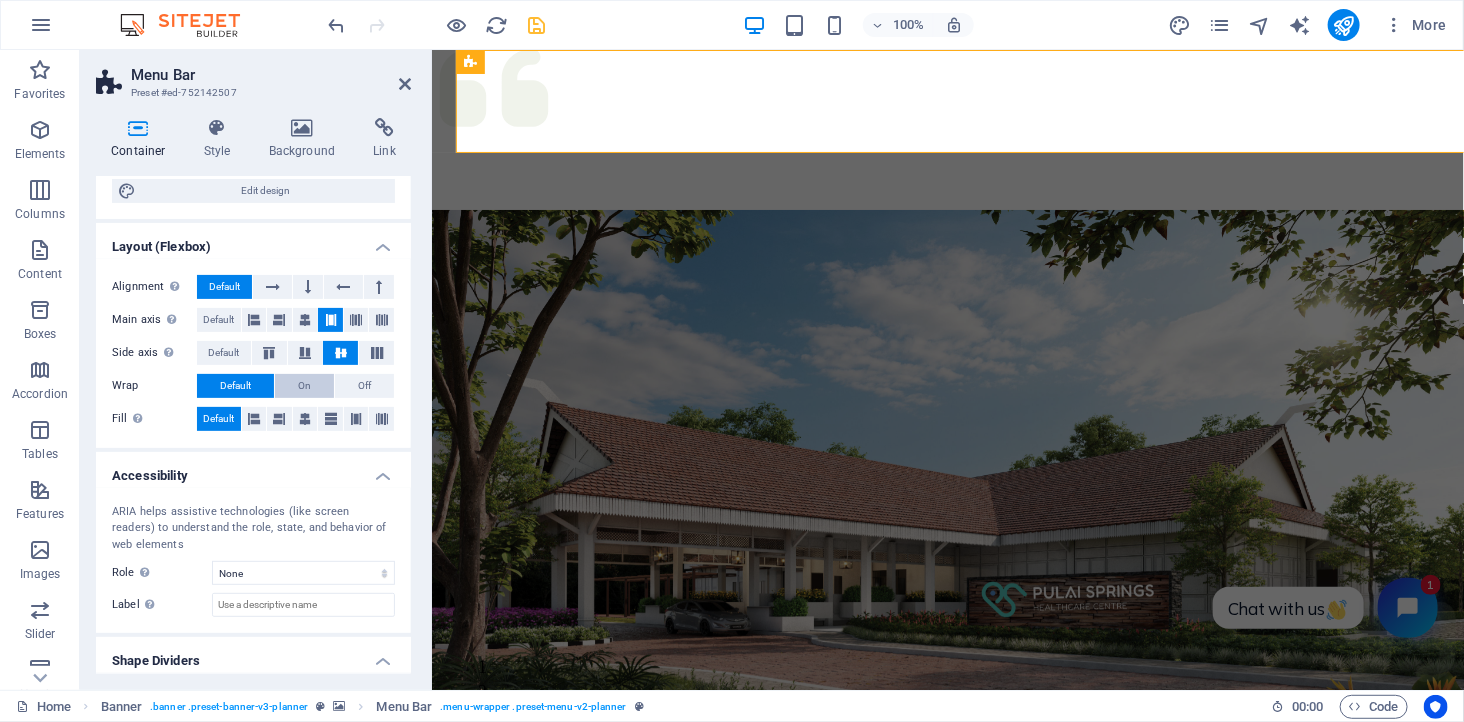click on "On" at bounding box center (304, 386) 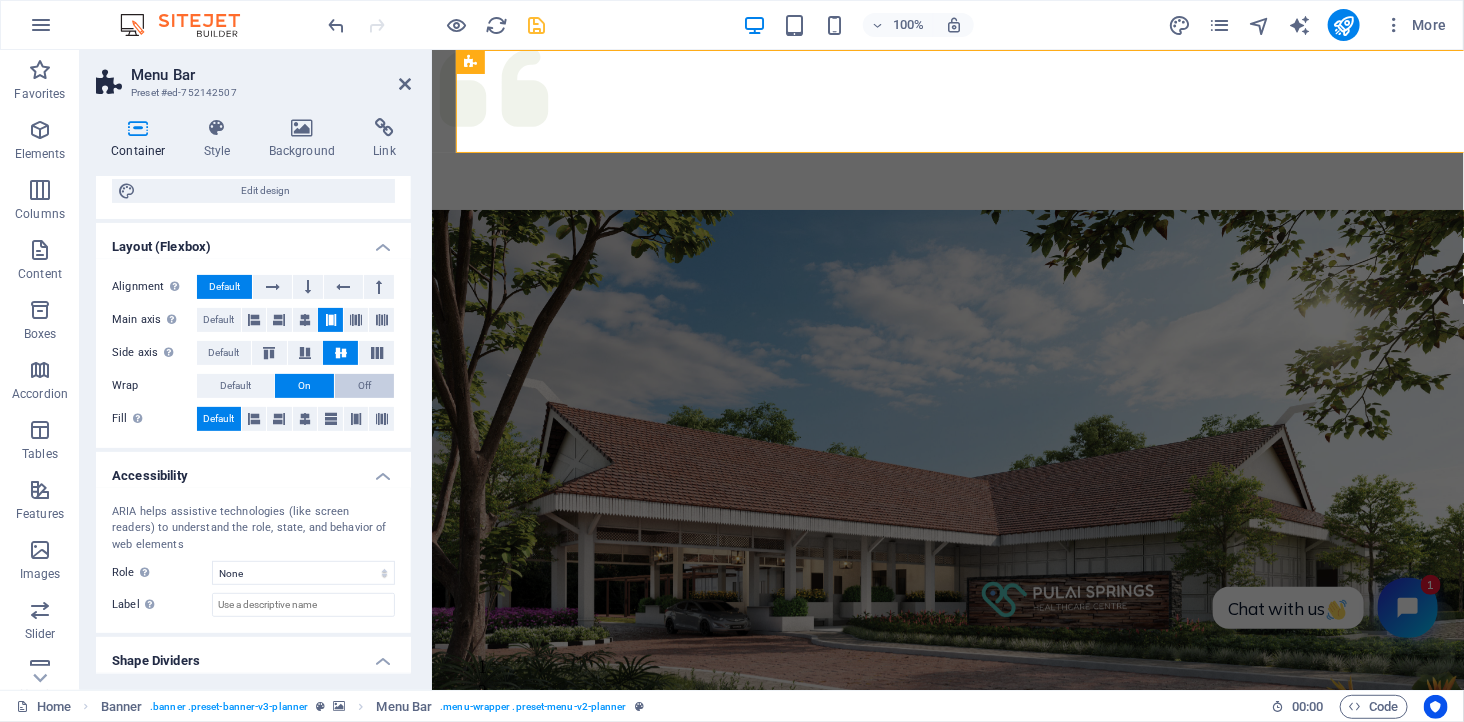 click on "Off" at bounding box center [364, 386] 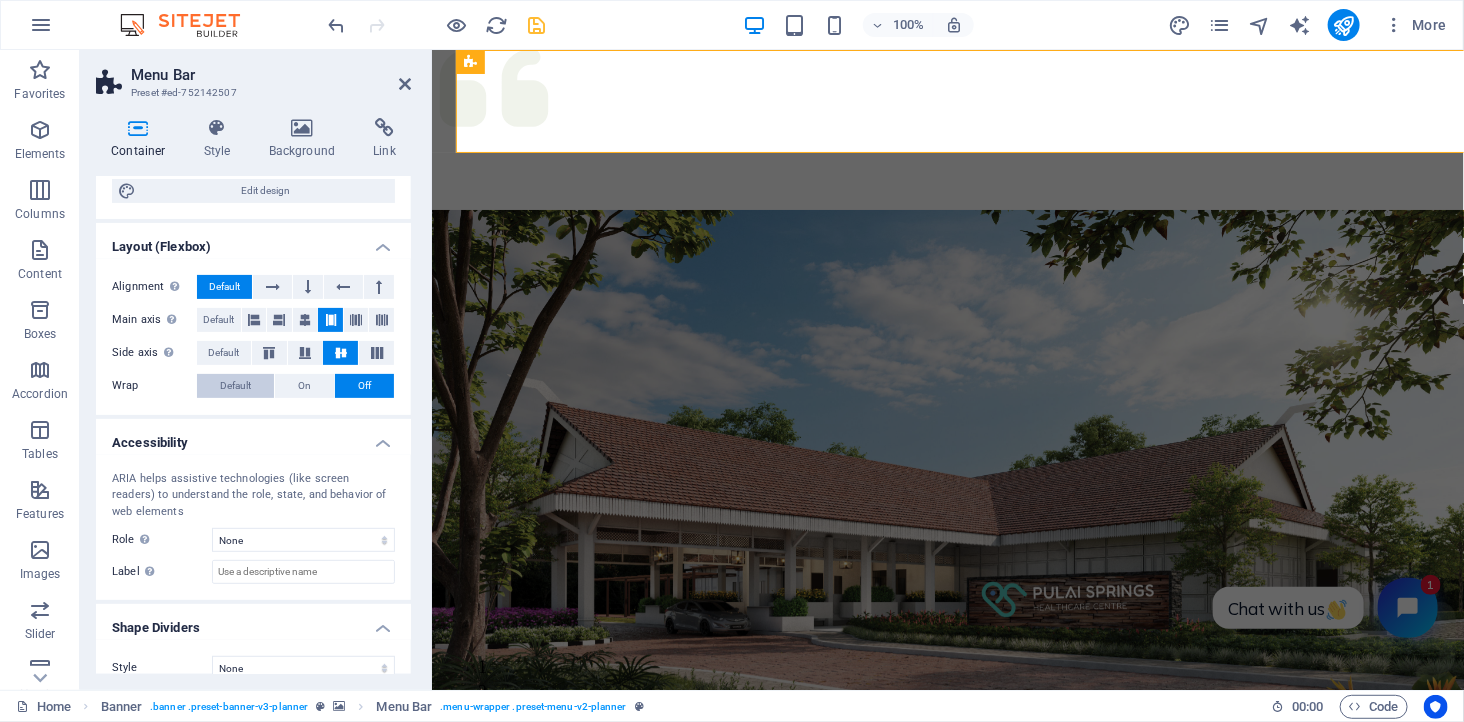 click on "Default" at bounding box center (235, 386) 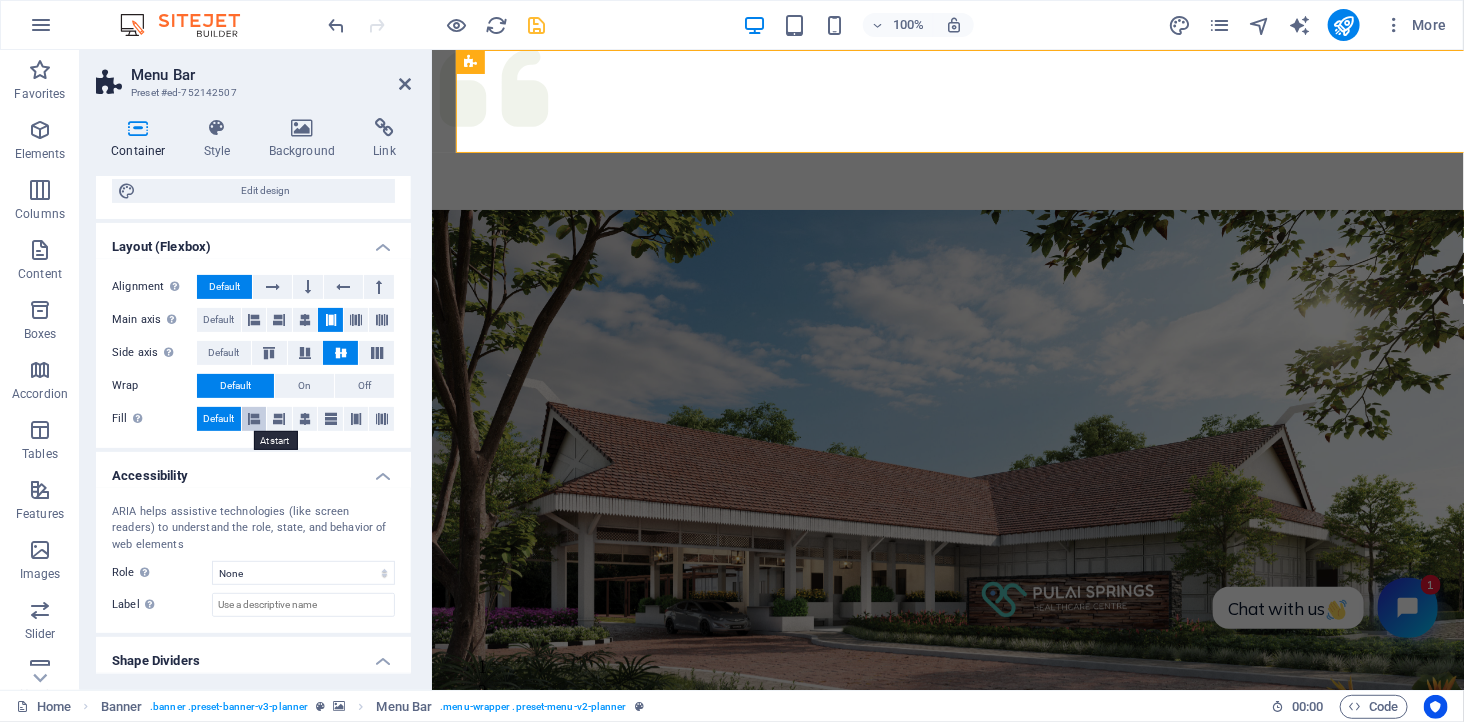 click at bounding box center (254, 419) 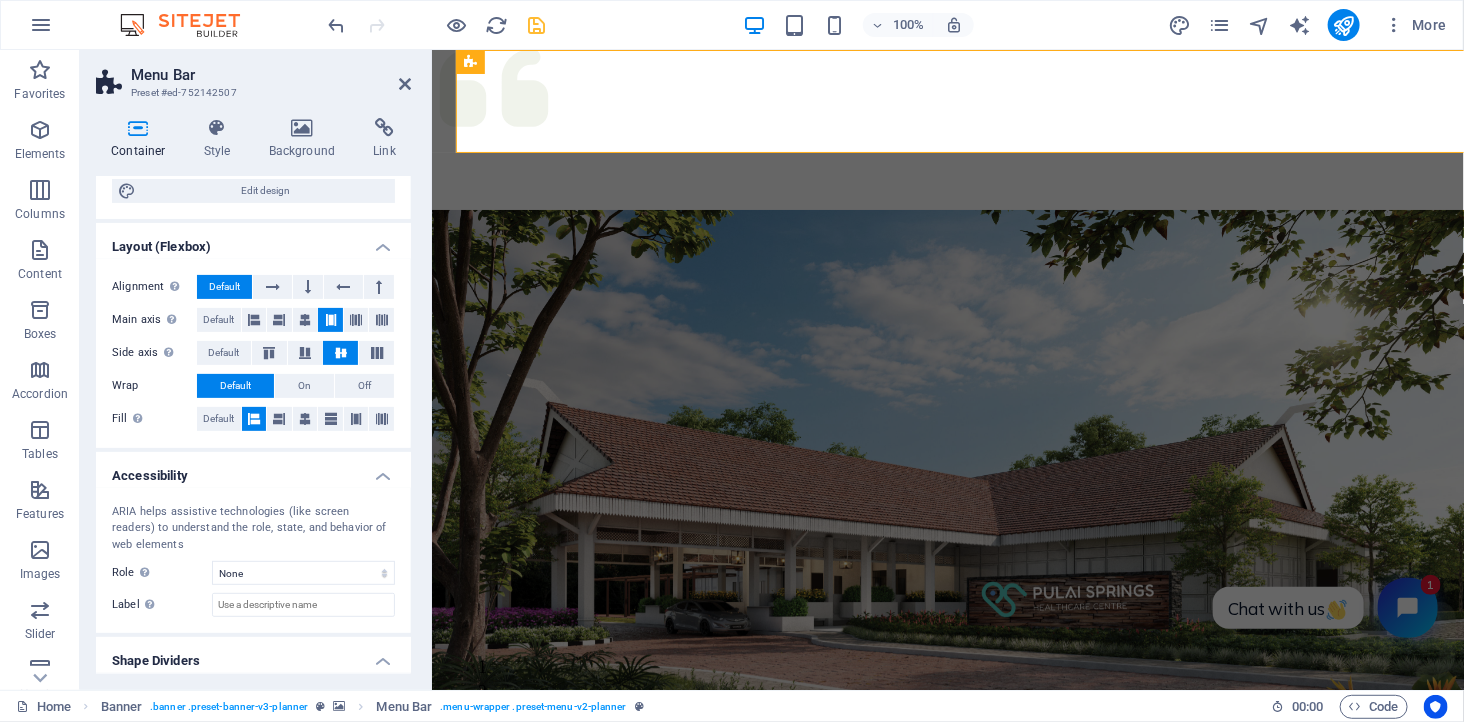 click at bounding box center [254, 419] 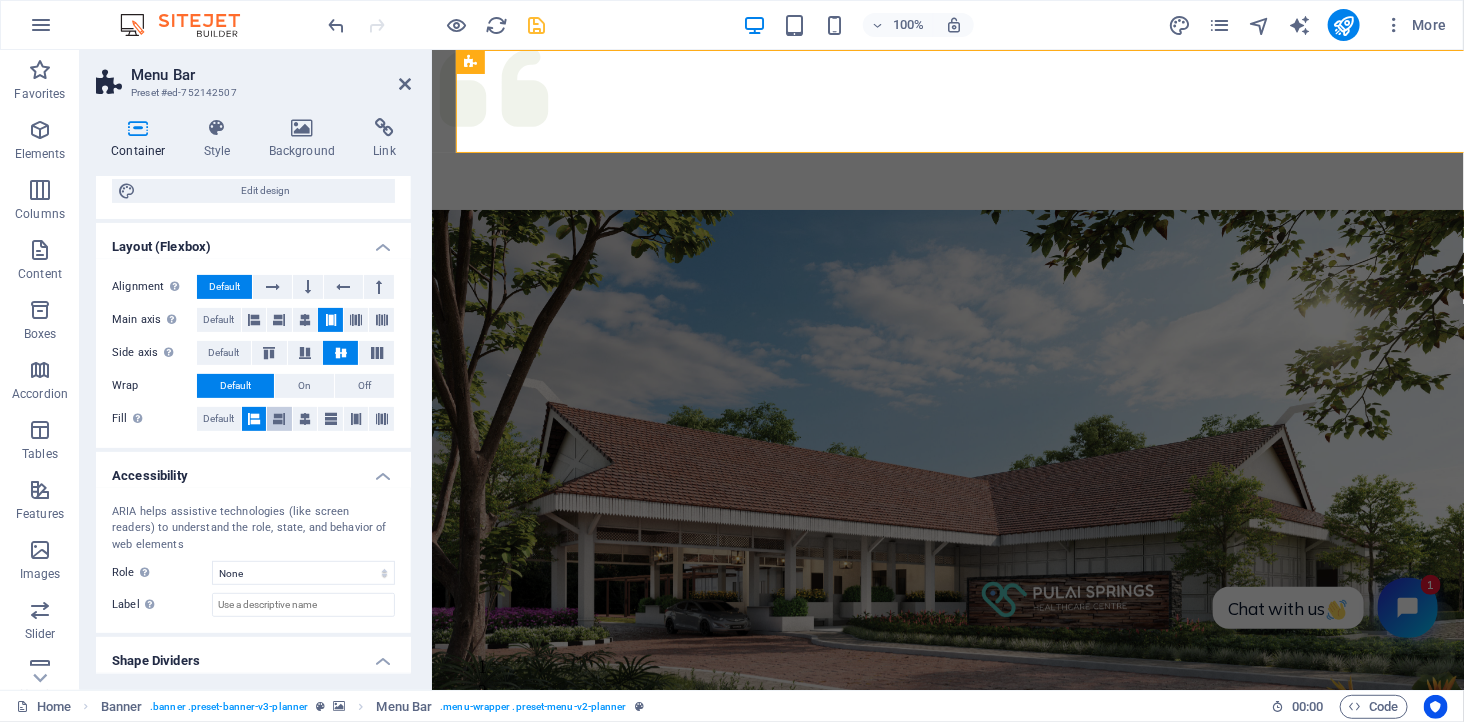 click at bounding box center [279, 419] 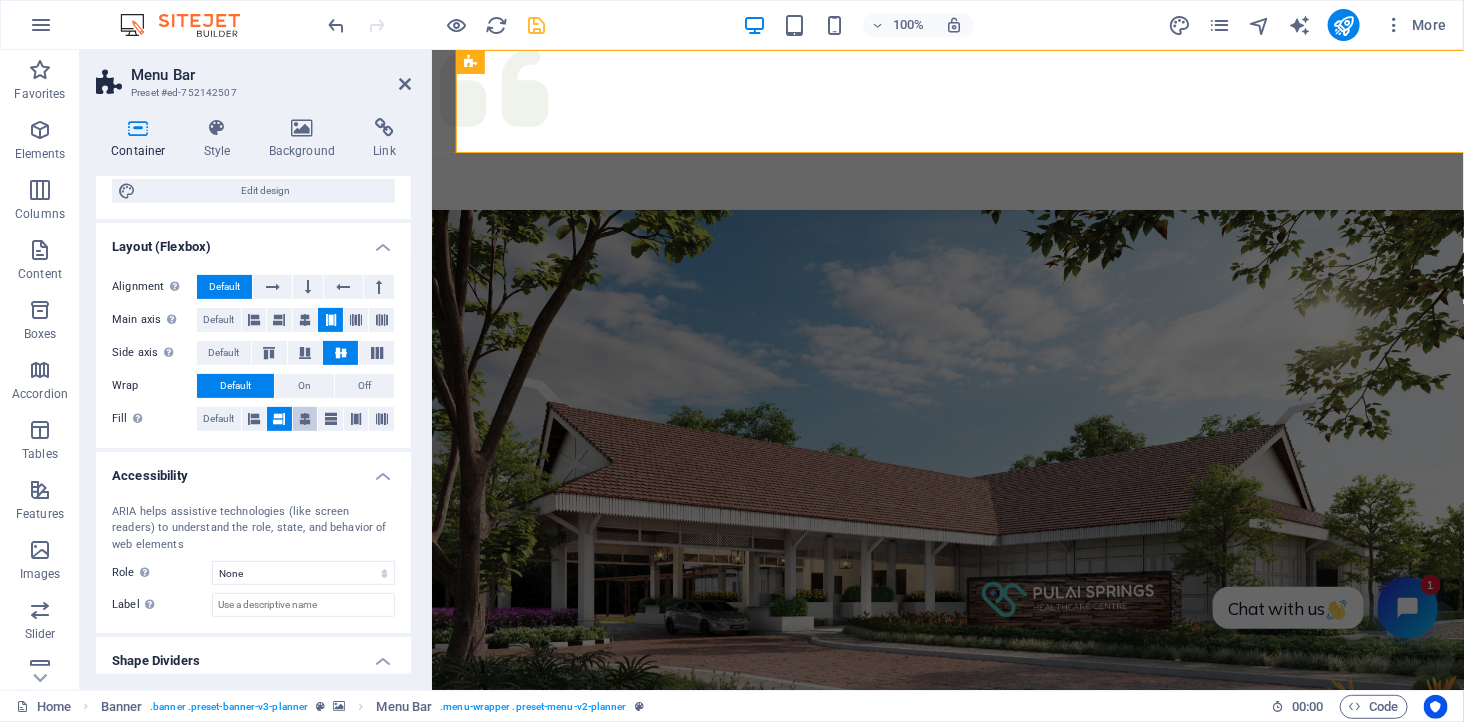 click at bounding box center [305, 419] 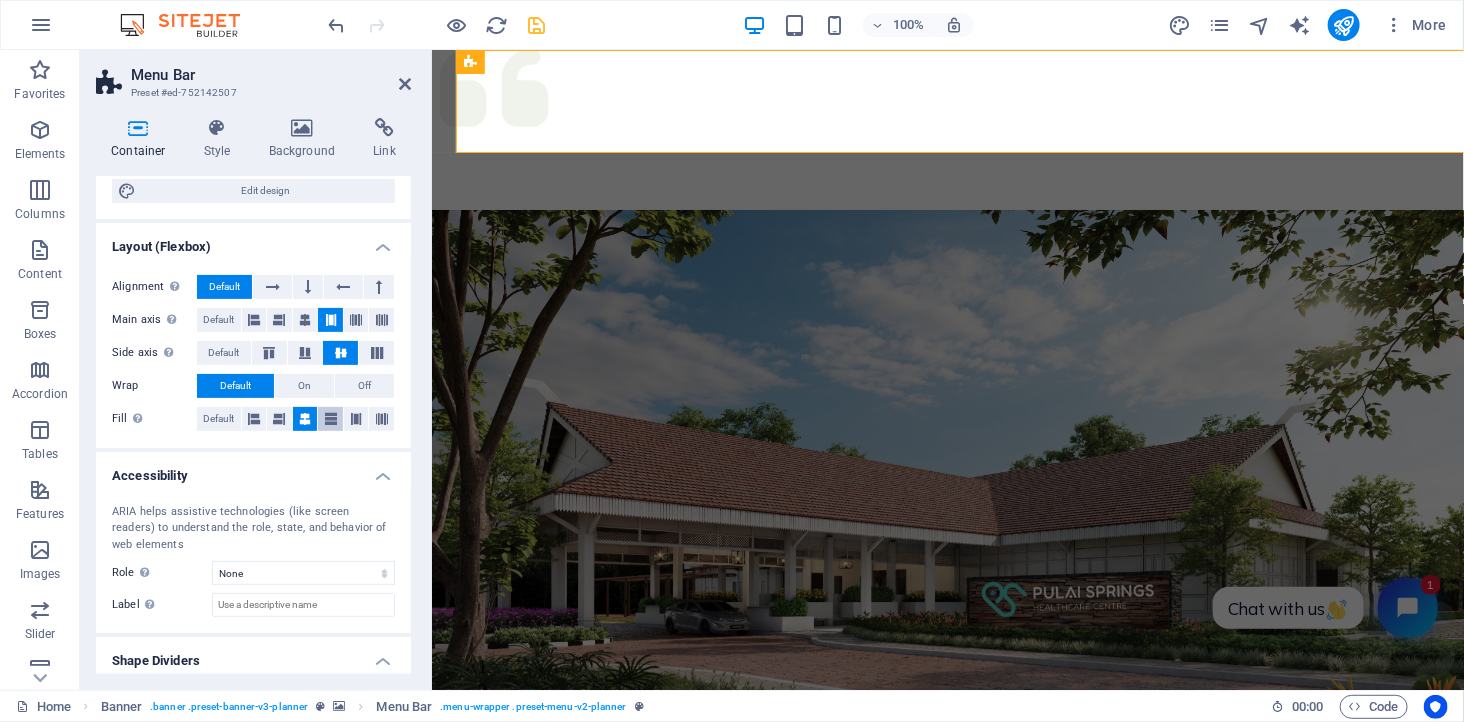click at bounding box center [331, 419] 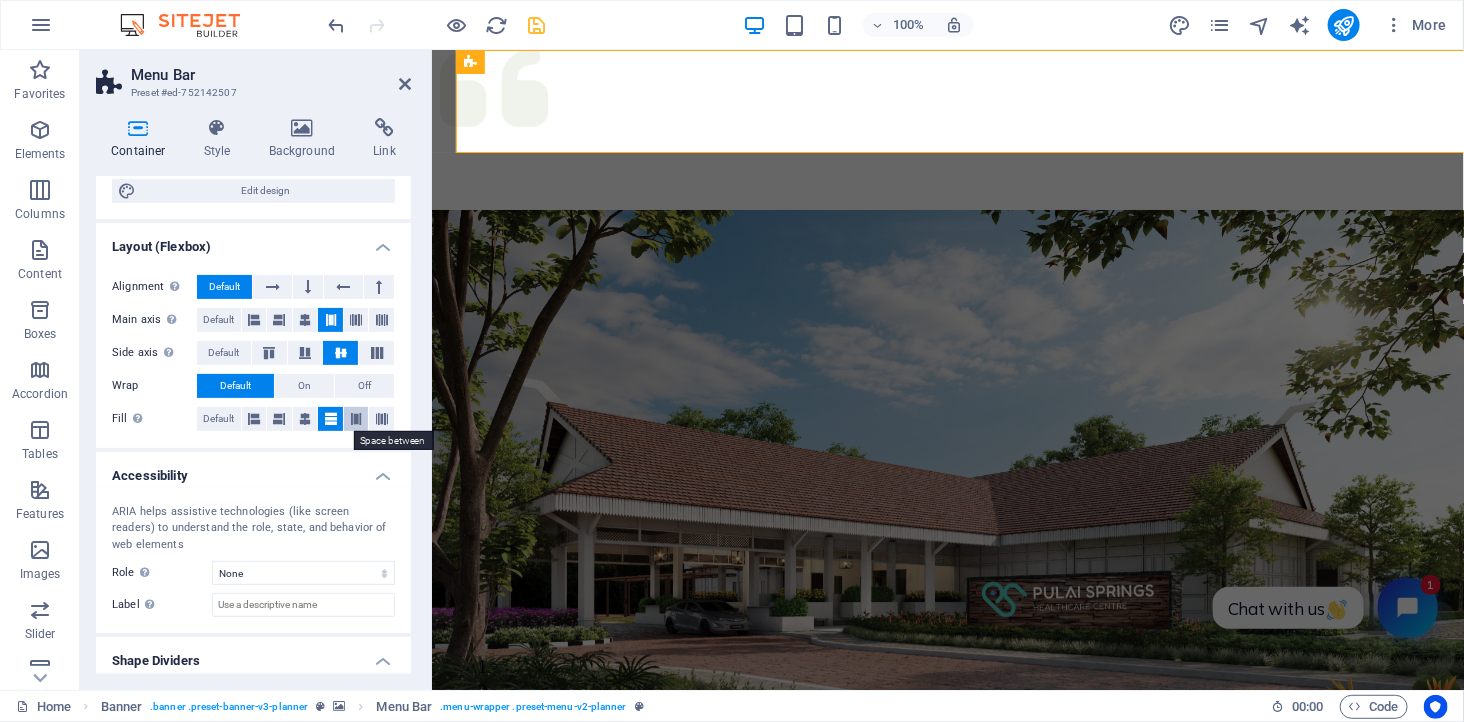 click at bounding box center [356, 419] 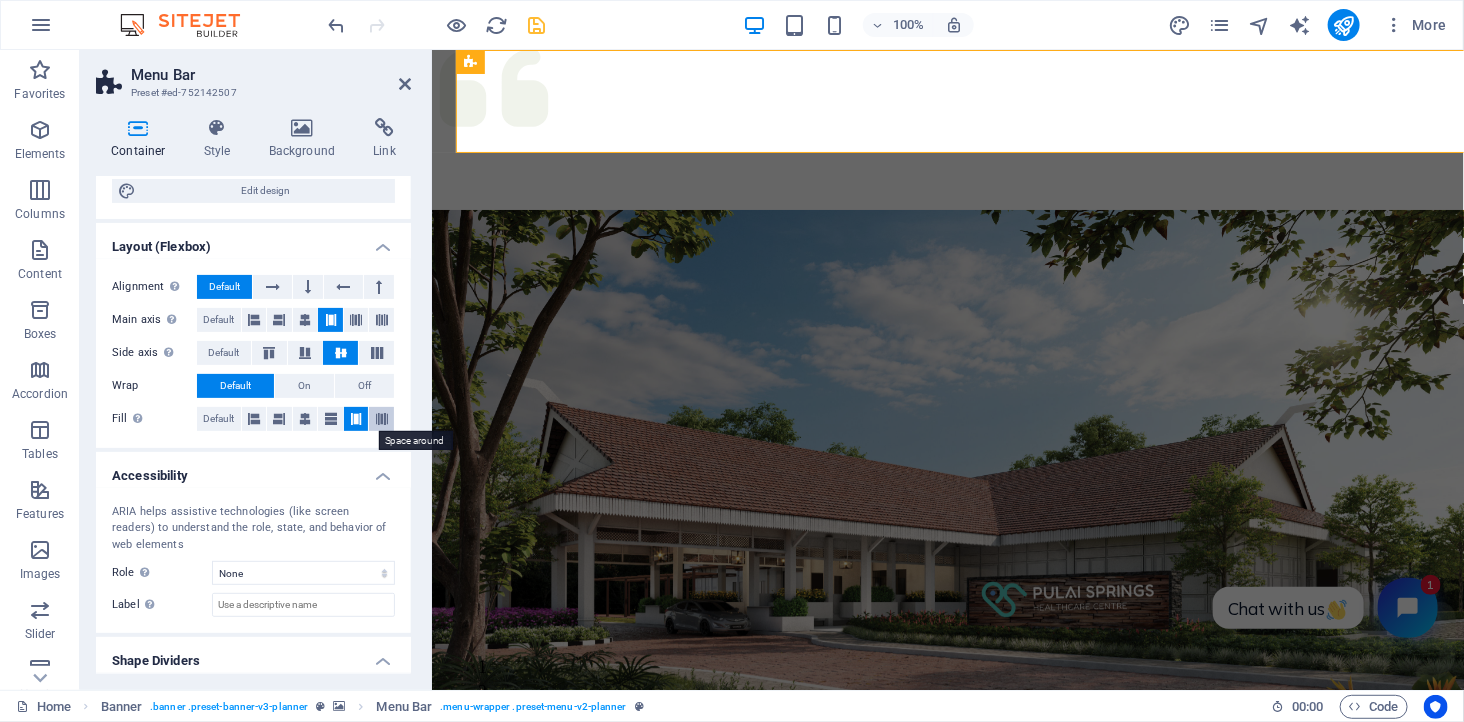 click at bounding box center [382, 419] 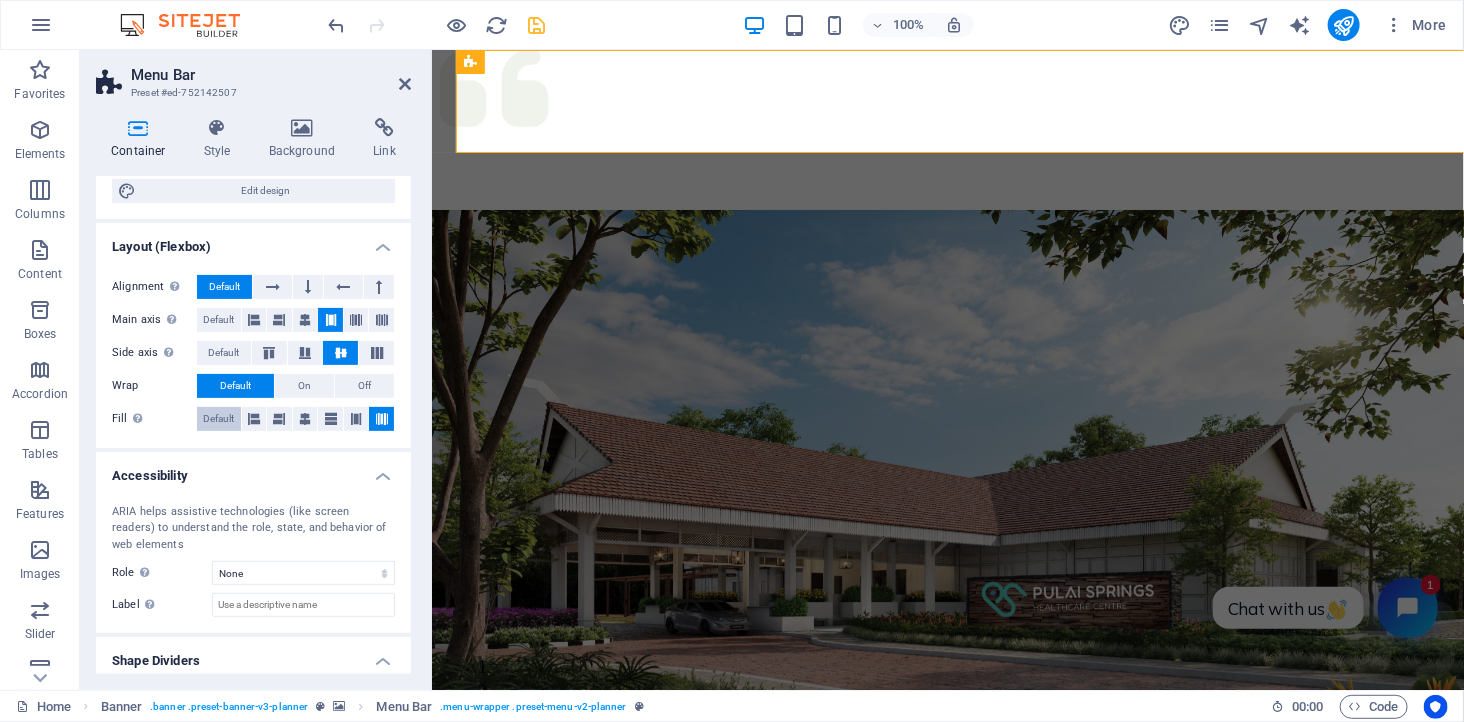 click on "Default" at bounding box center [218, 419] 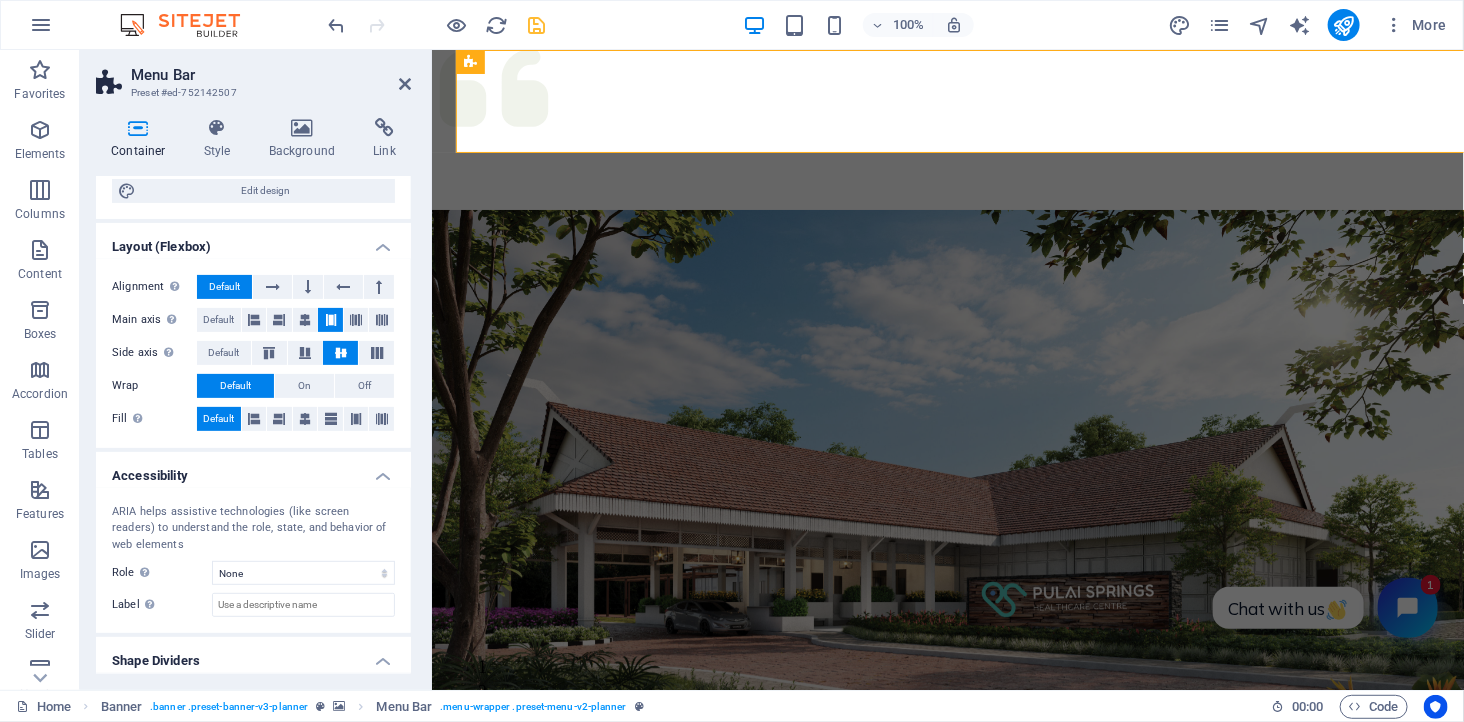 scroll, scrollTop: 276, scrollLeft: 0, axis: vertical 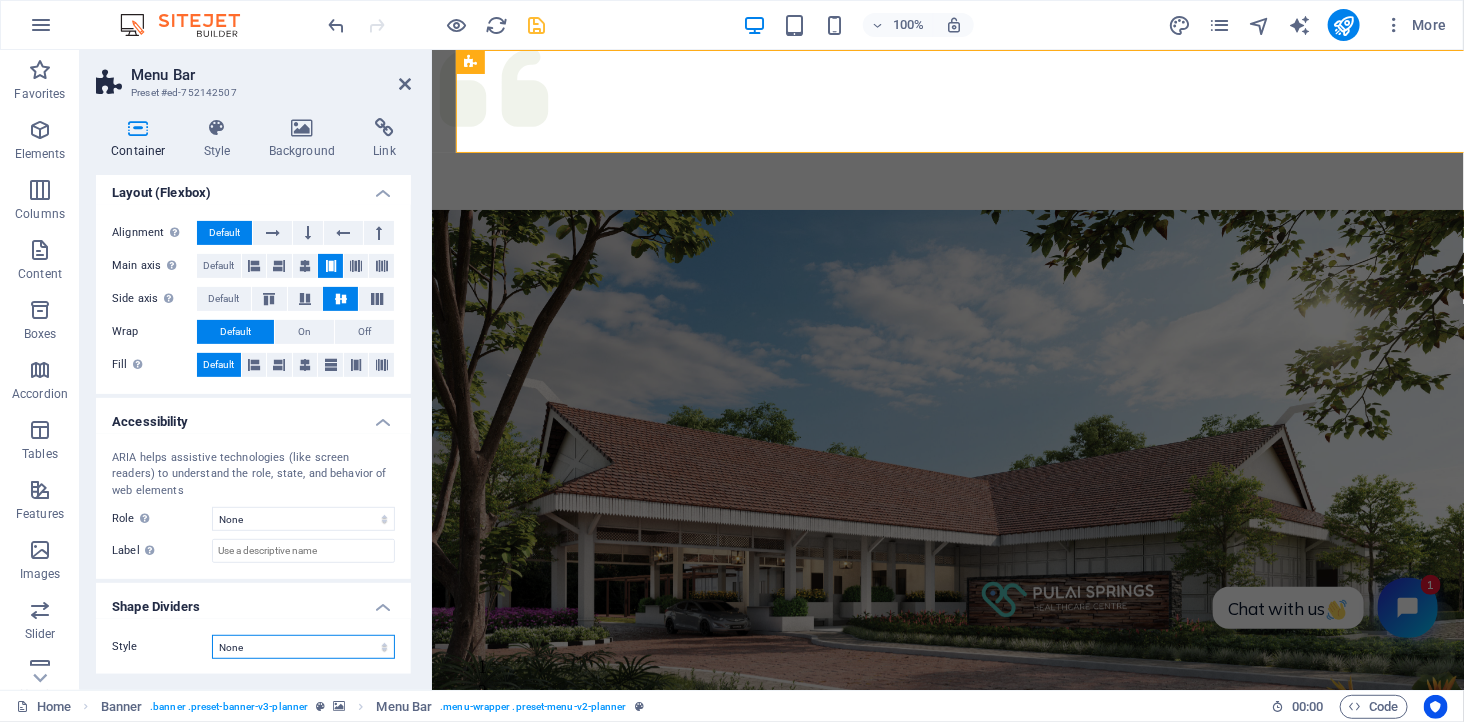 click on "None Triangle Square Diagonal Polygon 1 Polygon 2 Zigzag Multiple Zigzags Waves Multiple Waves Half Circle Circle Circle Shadow Blocks Hexagons Clouds Multiple Clouds Fan Pyramids Book Paint Drip Fire Shredded Paper Arrow" at bounding box center [303, 647] 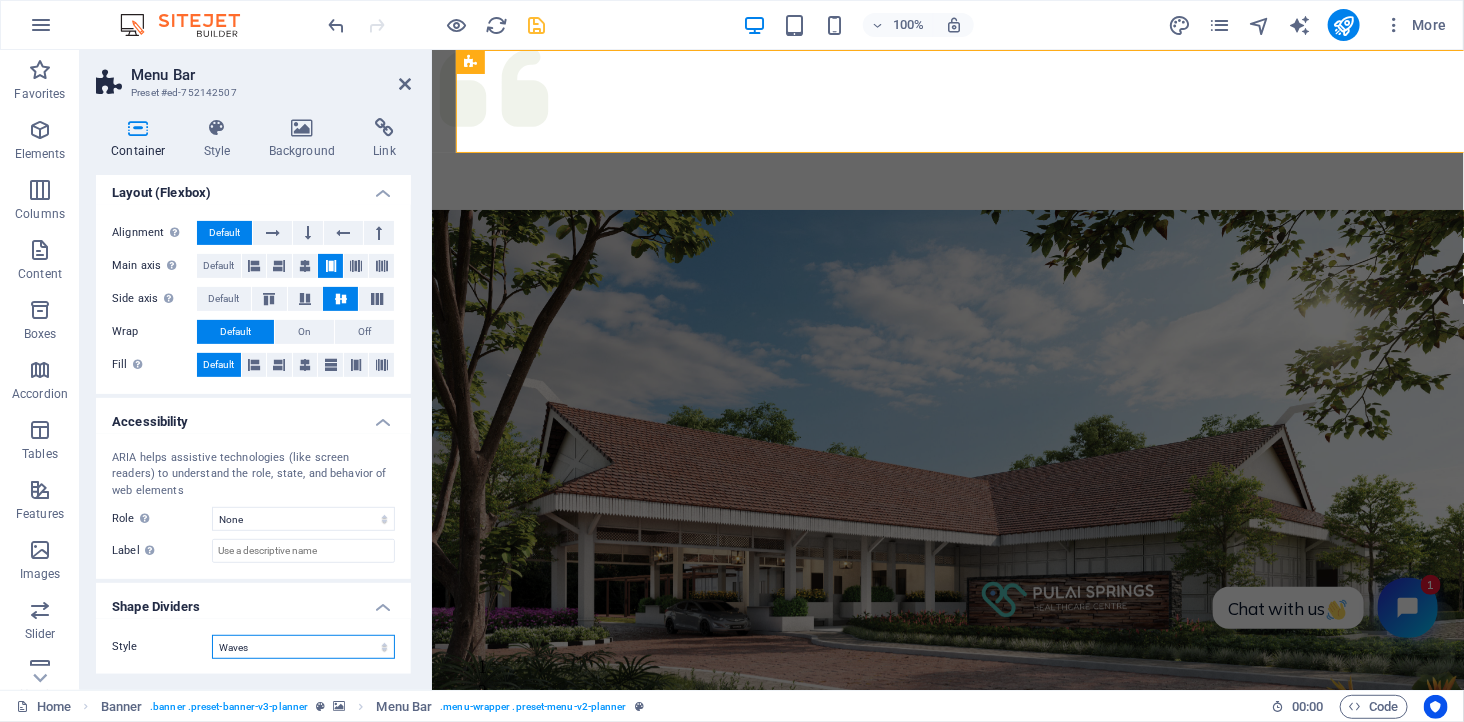 click on "None Triangle Square Diagonal Polygon 1 Polygon 2 Zigzag Multiple Zigzags Waves Multiple Waves Half Circle Circle Circle Shadow Blocks Hexagons Clouds Multiple Clouds Fan Pyramids Book Paint Drip Fire Shredded Paper Arrow" at bounding box center (303, 647) 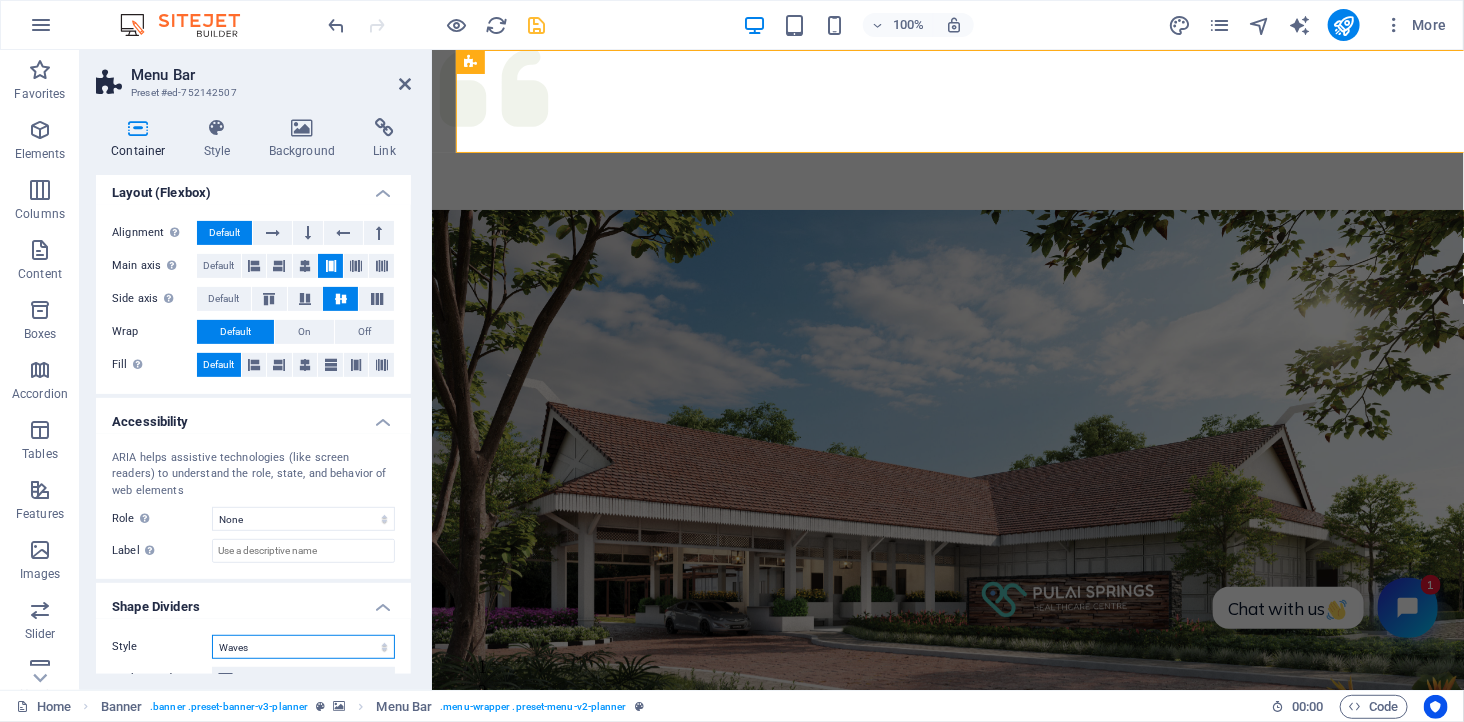 click on "None Triangle Square Diagonal Polygon 1 Polygon 2 Zigzag Multiple Zigzags Waves Multiple Waves Half Circle Circle Circle Shadow Blocks Hexagons Clouds Multiple Clouds Fan Pyramids Book Paint Drip Fire Shredded Paper Arrow" at bounding box center (303, 647) 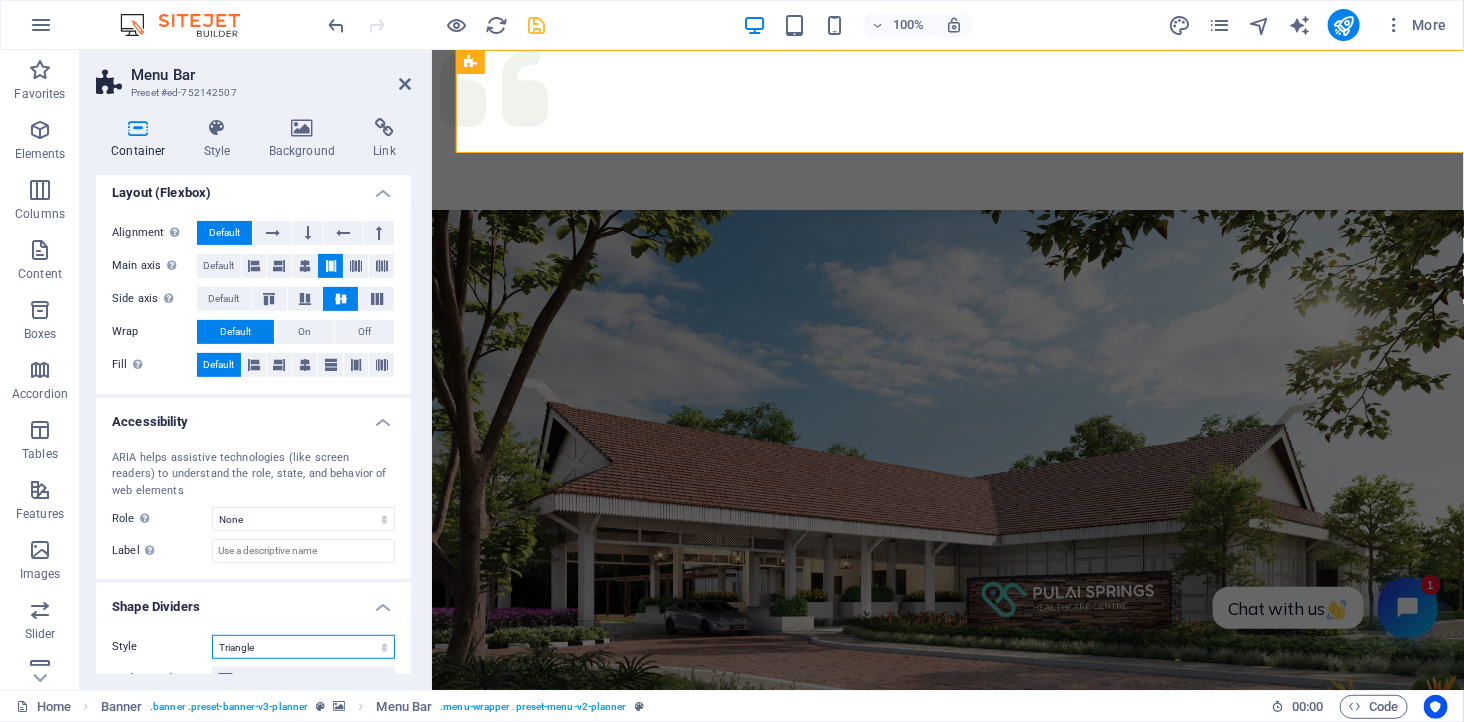 click on "None Triangle Square Diagonal Polygon 1 Polygon 2 Zigzag Multiple Zigzags Waves Multiple Waves Half Circle Circle Circle Shadow Blocks Hexagons Clouds Multiple Clouds Fan Pyramids Book Paint Drip Fire Shredded Paper Arrow" at bounding box center (303, 647) 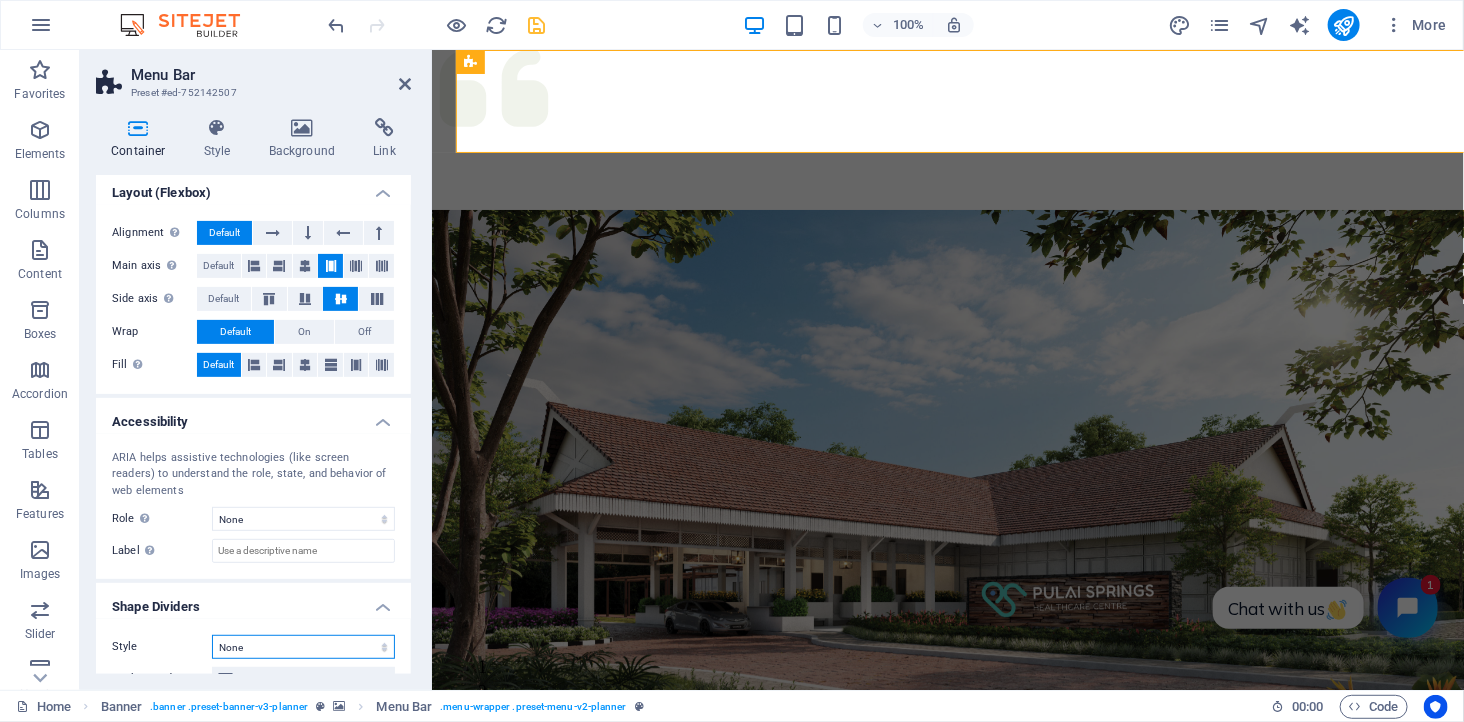 click on "None Triangle Square Diagonal Polygon 1 Polygon 2 Zigzag Multiple Zigzags Waves Multiple Waves Half Circle Circle Circle Shadow Blocks Hexagons Clouds Multiple Clouds Fan Pyramids Book Paint Drip Fire Shredded Paper Arrow" at bounding box center (303, 647) 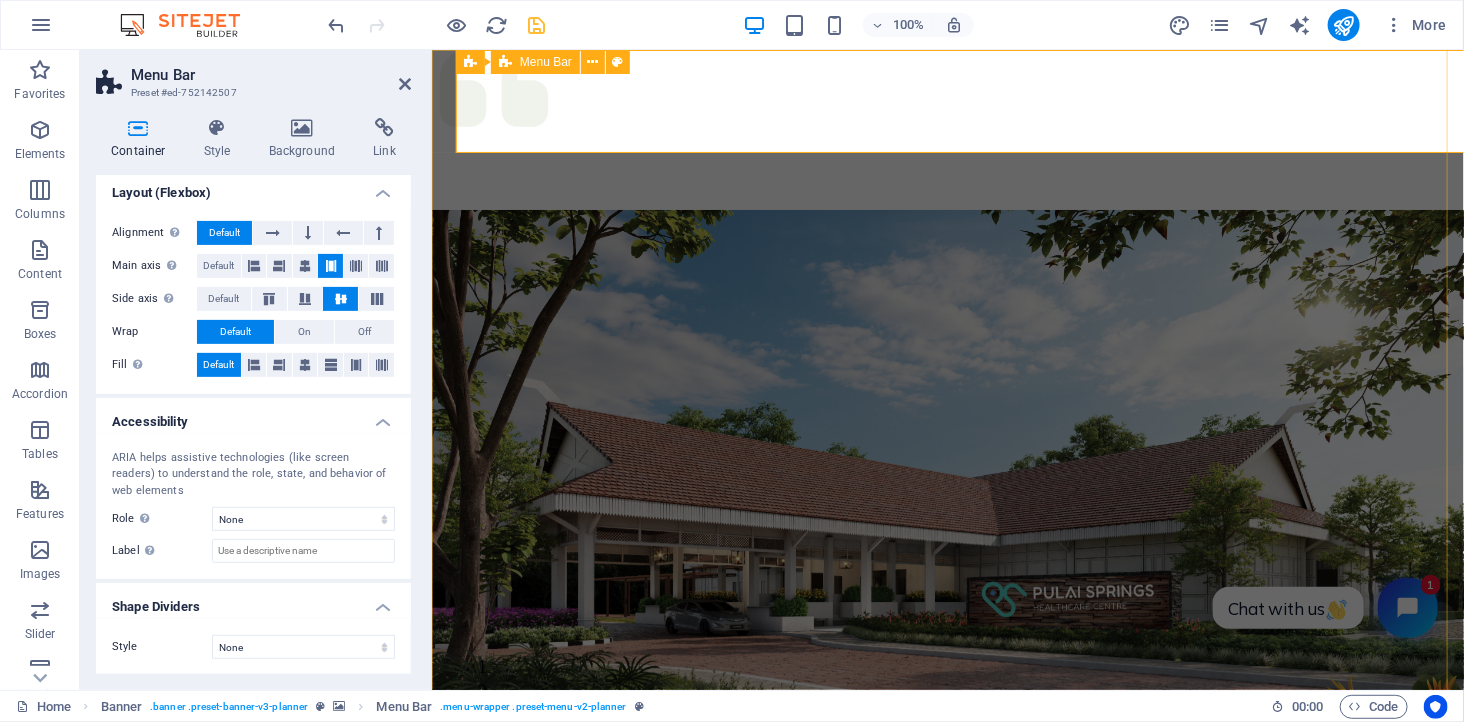 click on "Services About Team Gallery Contact" at bounding box center [971, 1025] 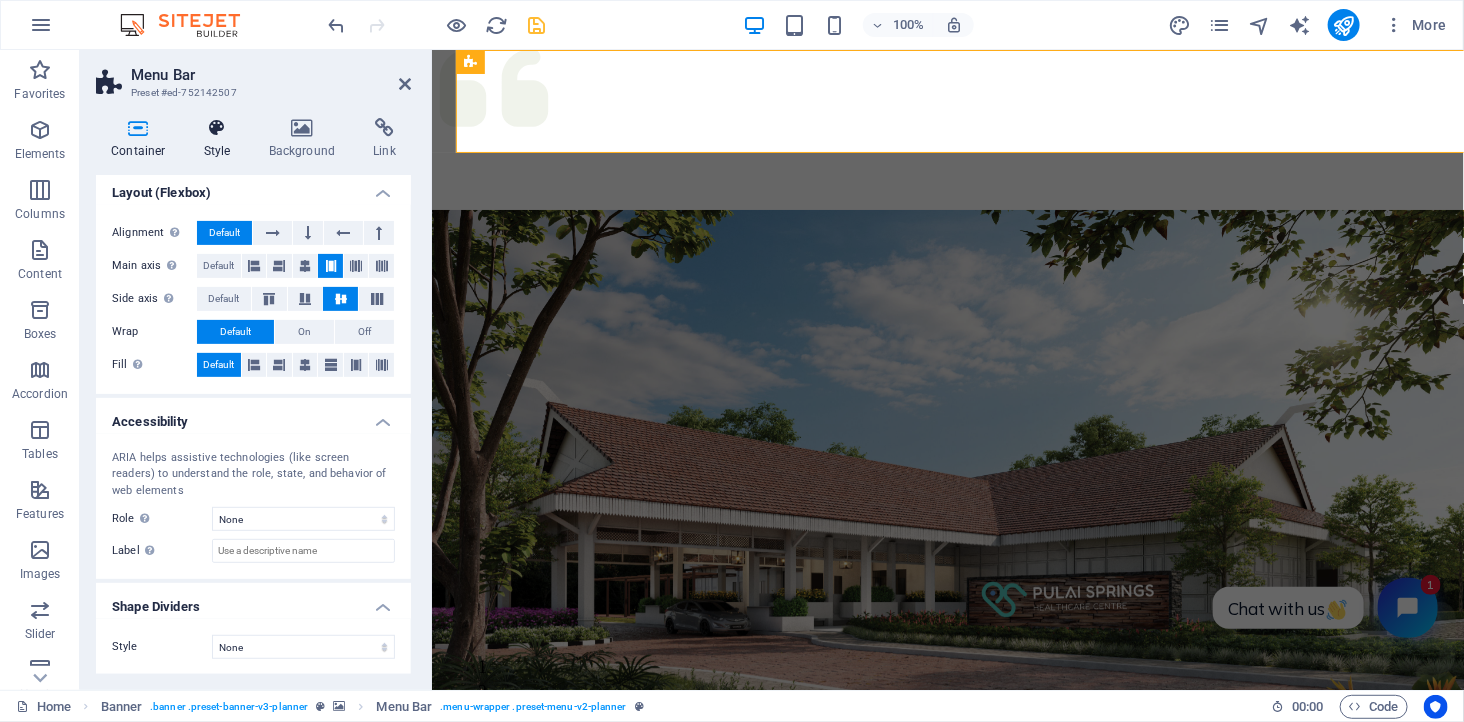 click at bounding box center [217, 128] 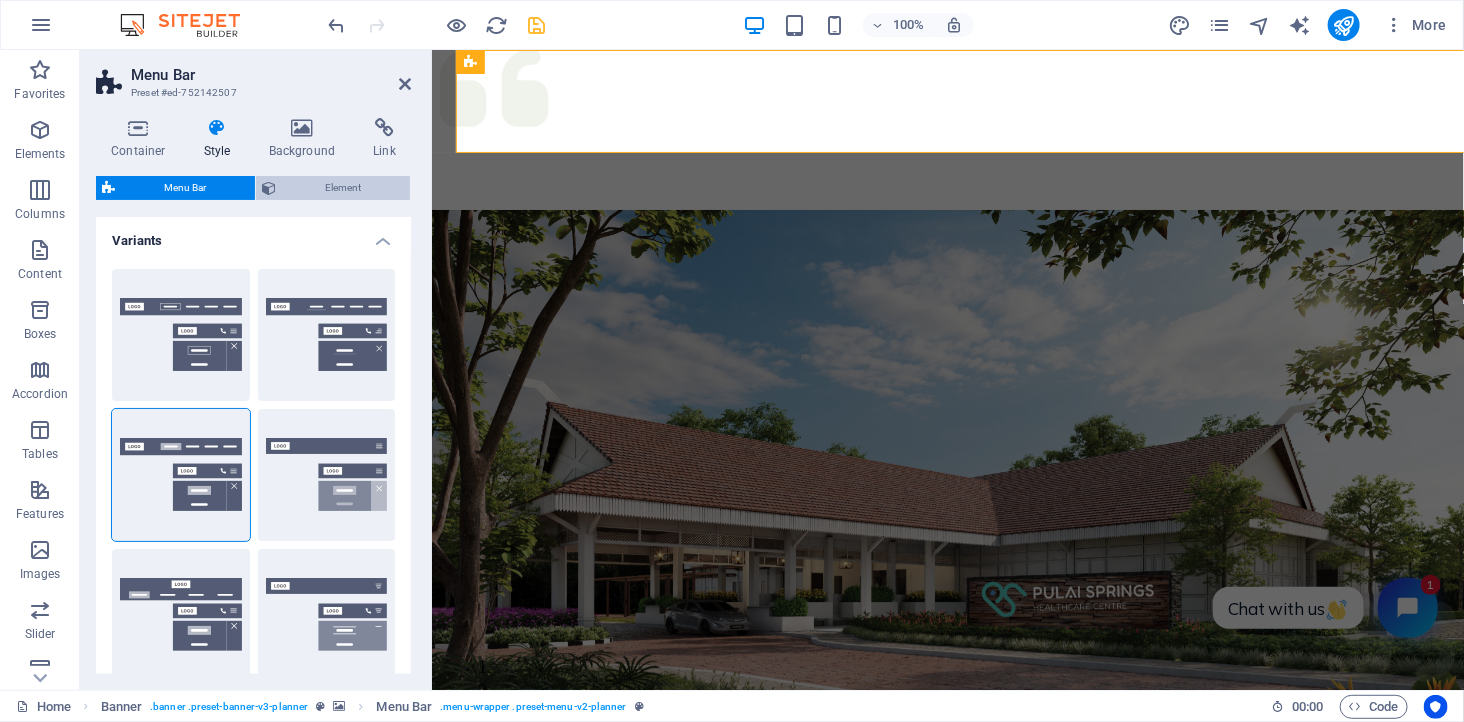 click on "Element" at bounding box center [343, 188] 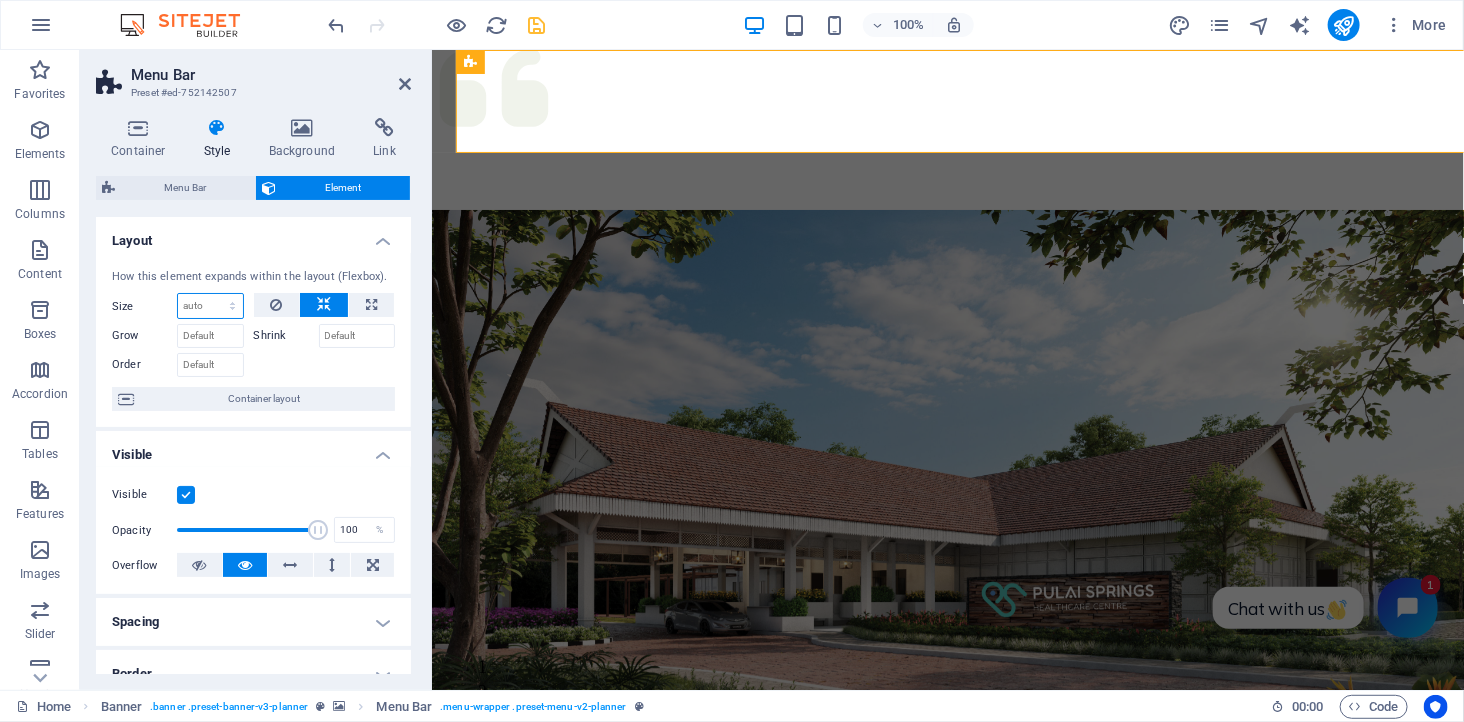 click on "Default auto px % 1/1 1/2 1/3 1/4 1/5 1/6 1/7 1/8 1/9 1/10" at bounding box center (210, 306) 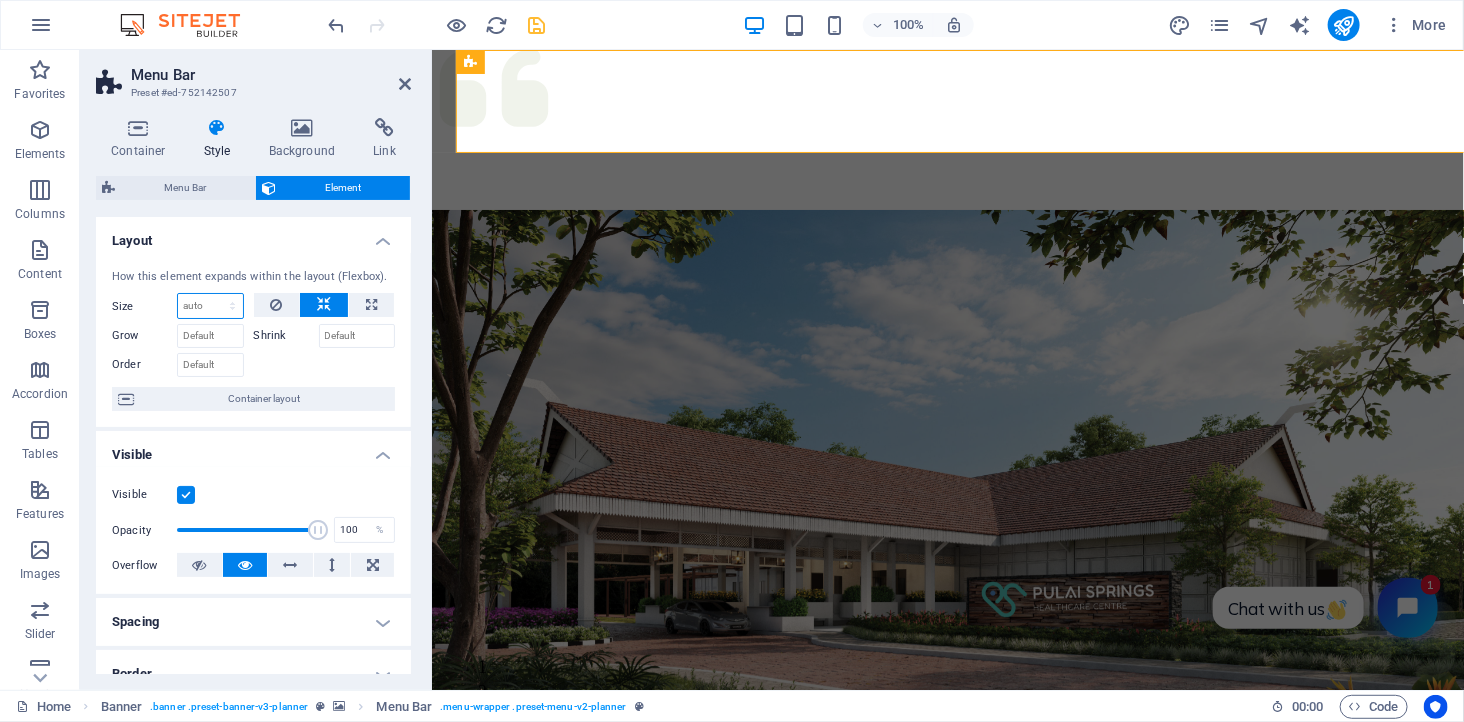 select on "%" 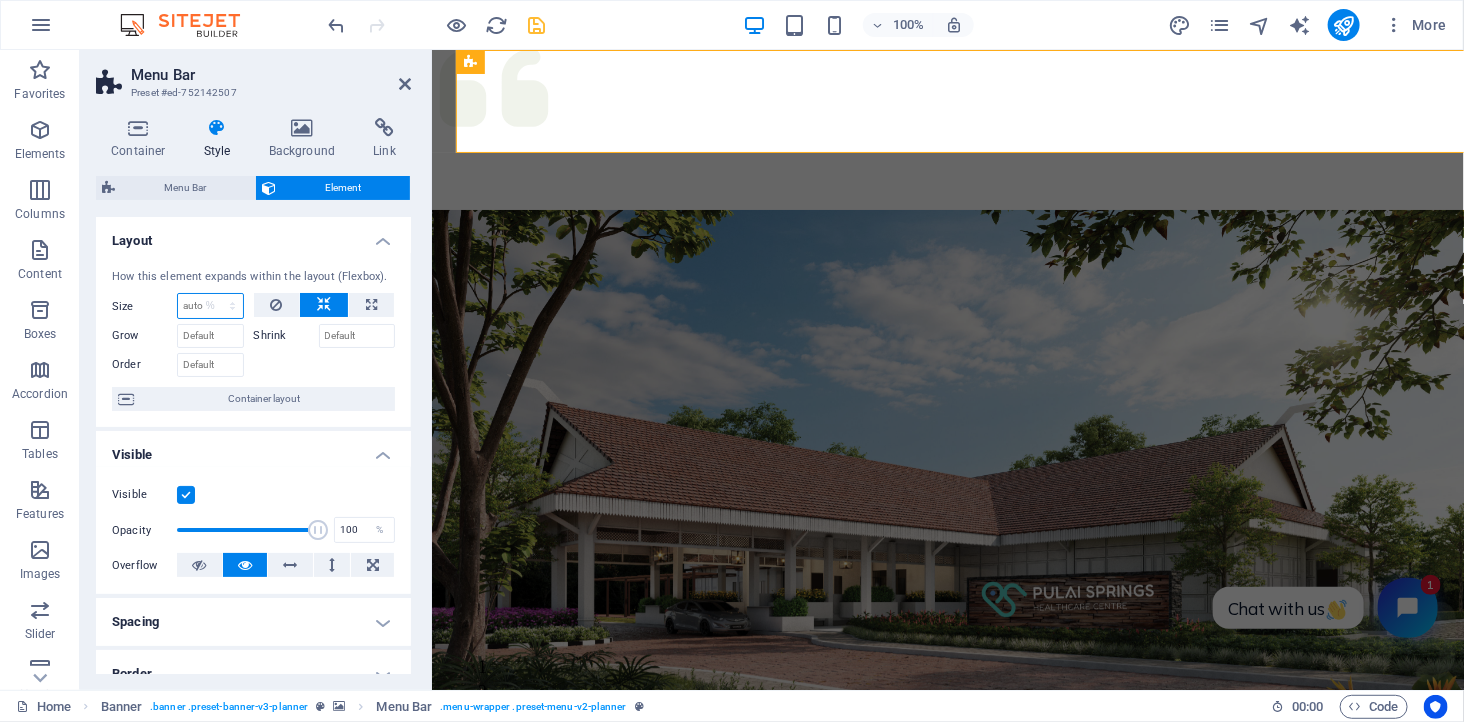 click on "Default auto px % 1/1 1/2 1/3 1/4 1/5 1/6 1/7 1/8 1/9 1/10" at bounding box center [210, 306] 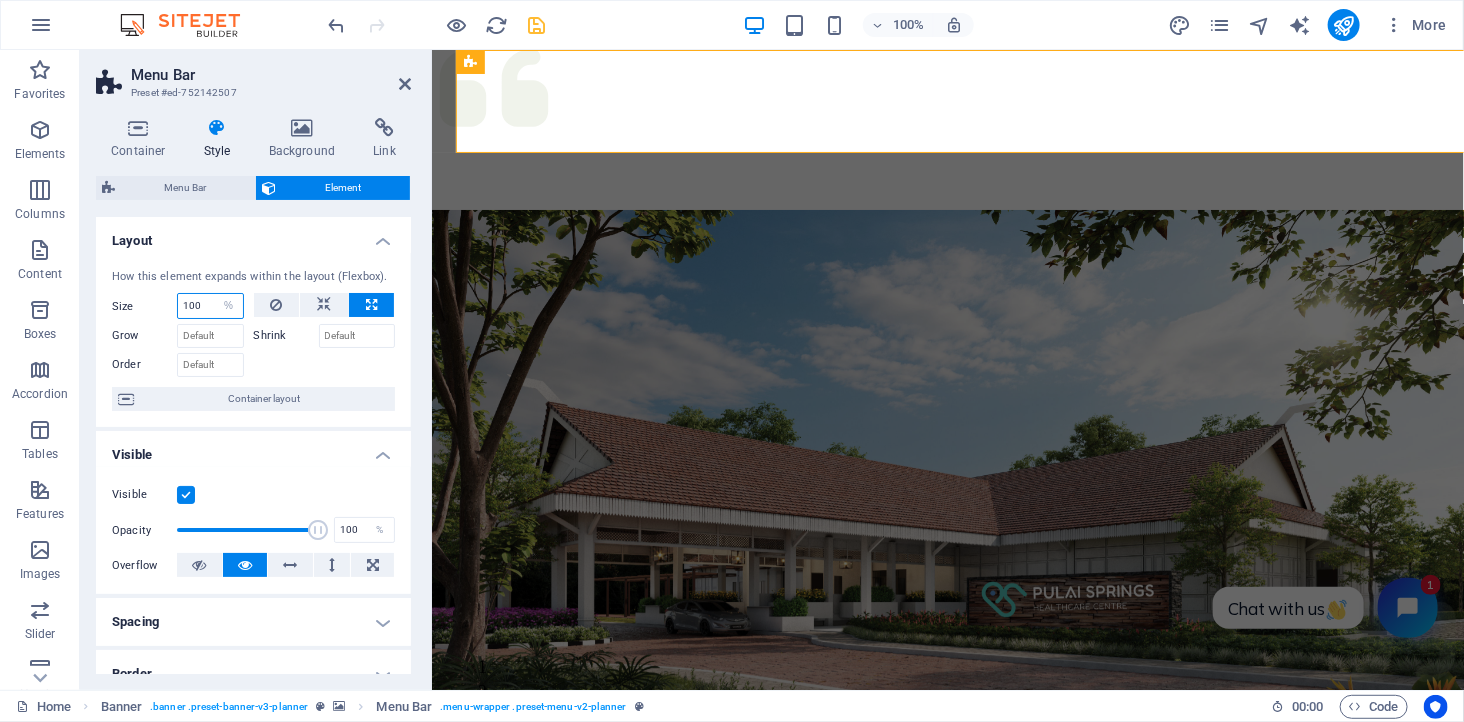 click on "100" at bounding box center [210, 306] 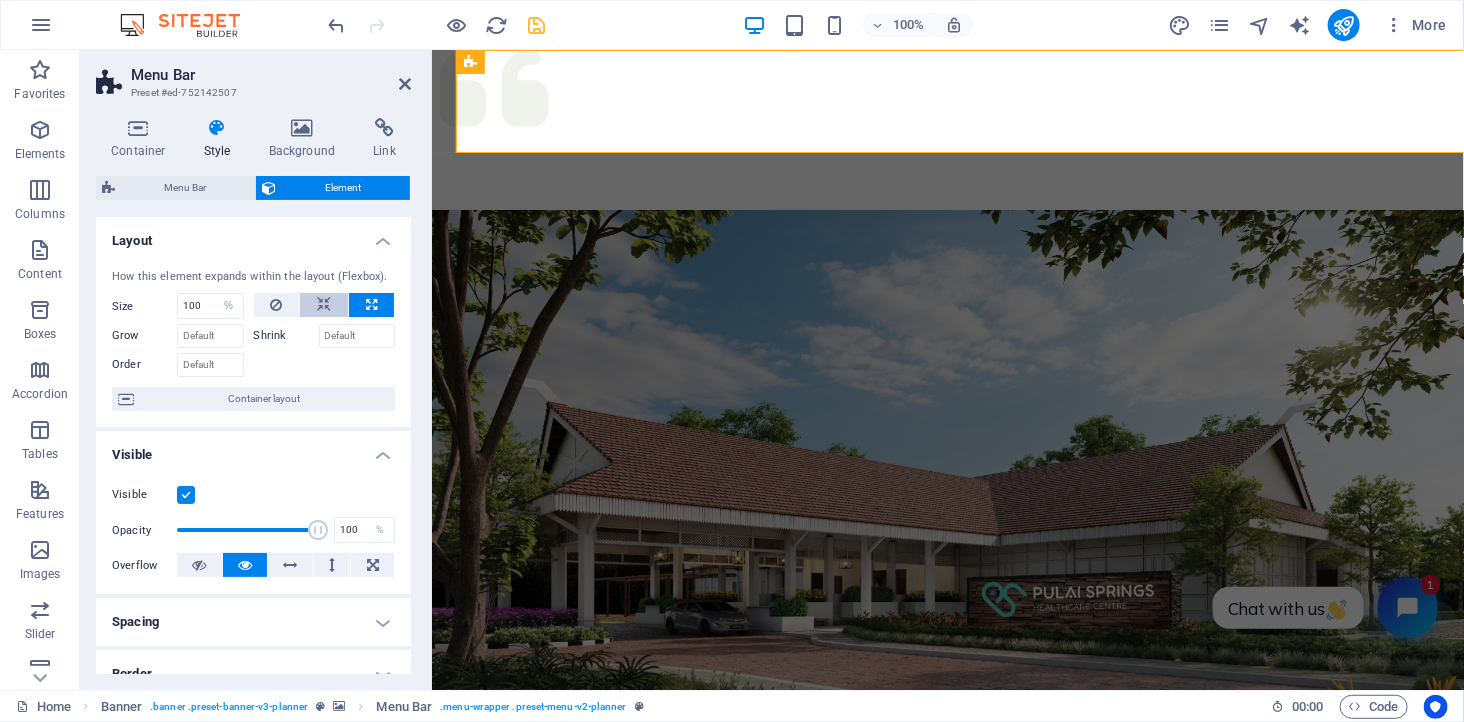 click at bounding box center [324, 305] 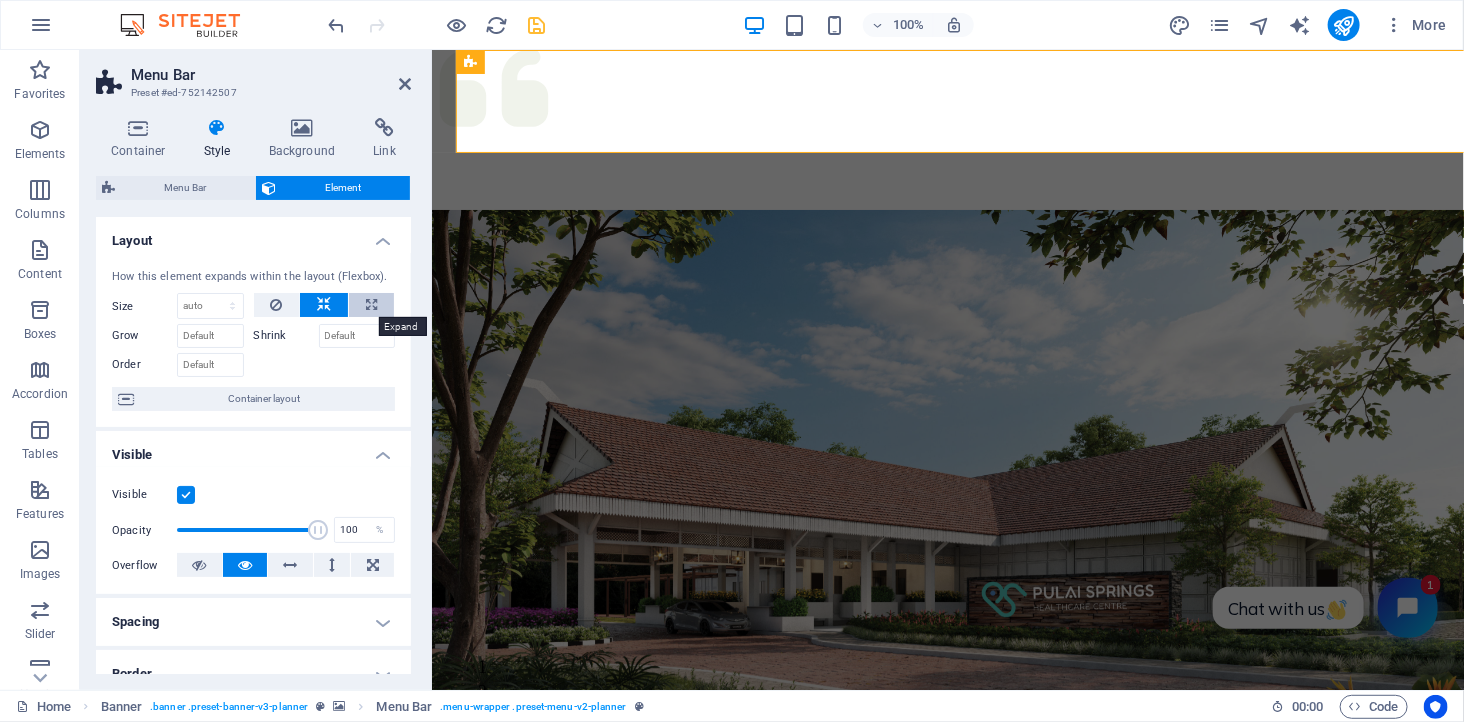 click at bounding box center (371, 305) 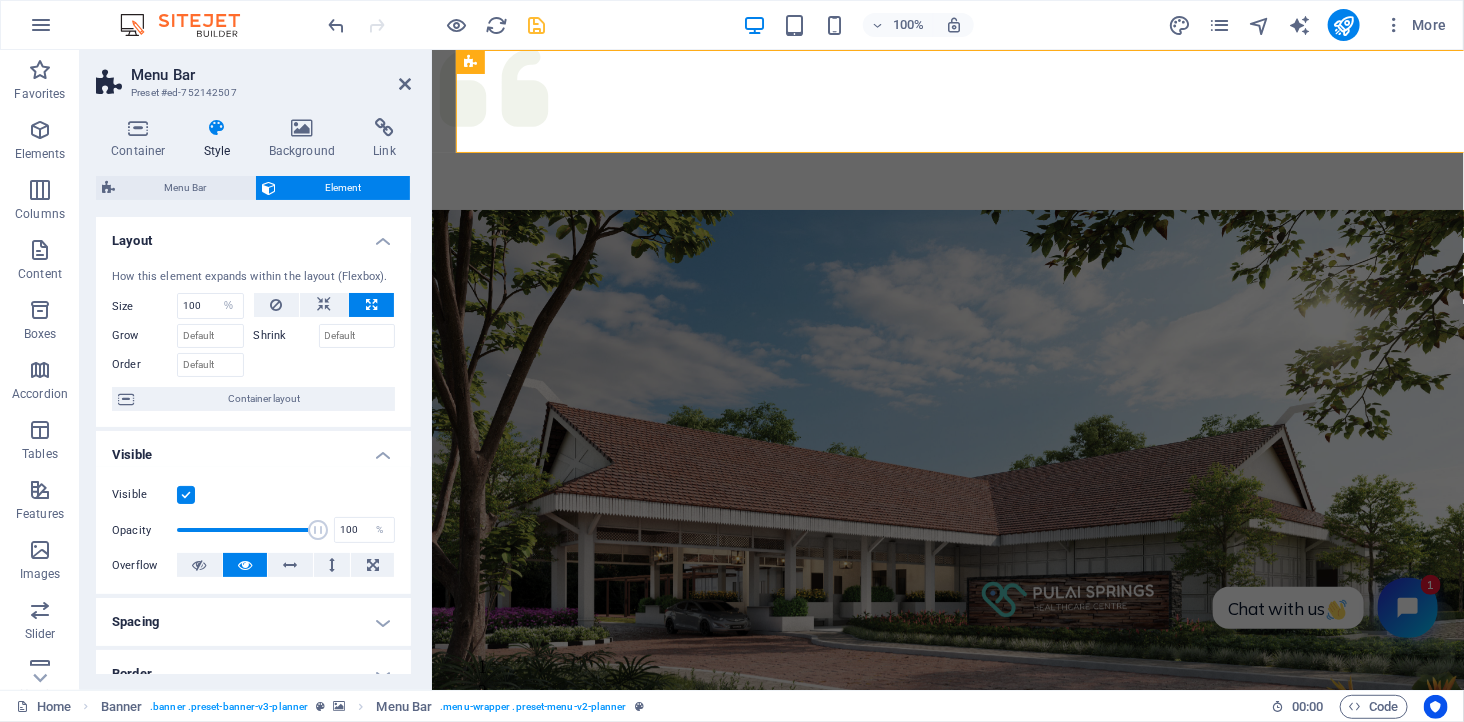 click at bounding box center (325, 362) 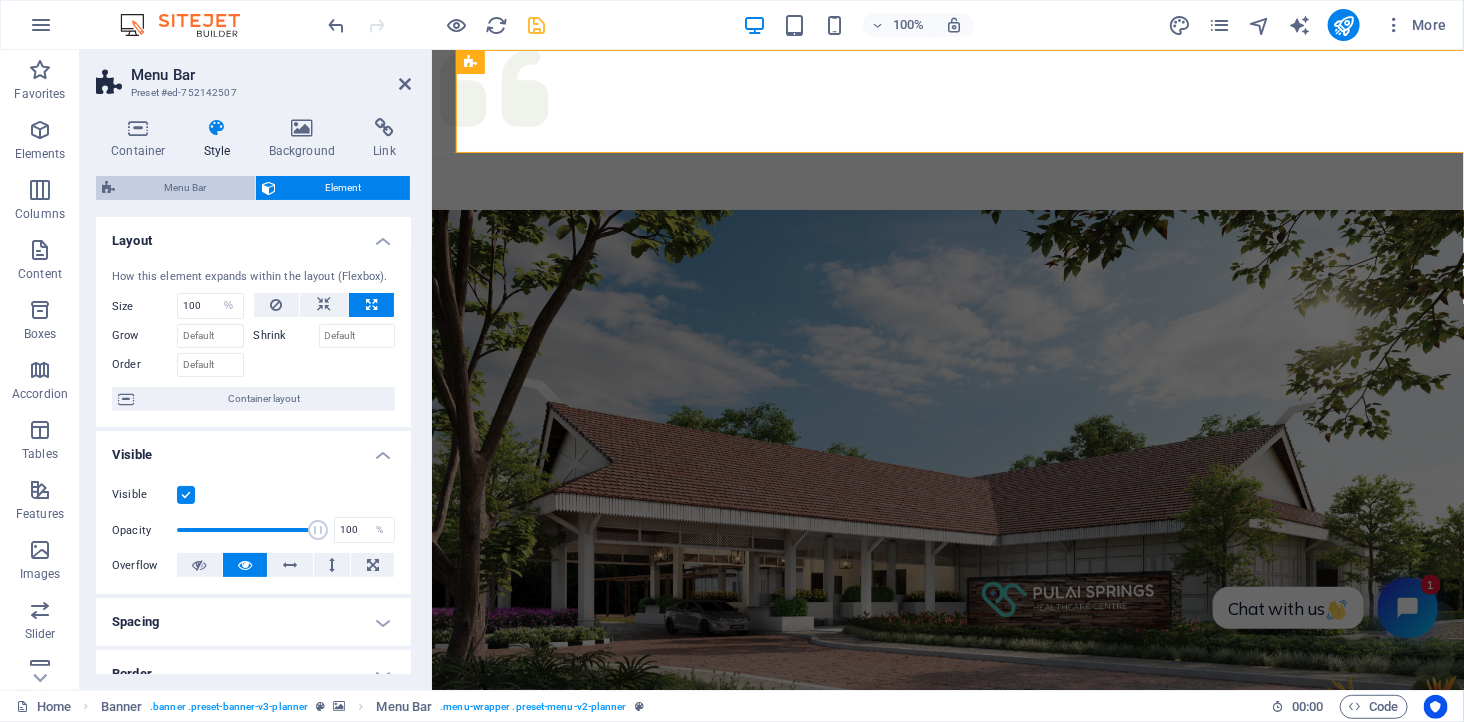 click on "Menu Bar" at bounding box center (185, 188) 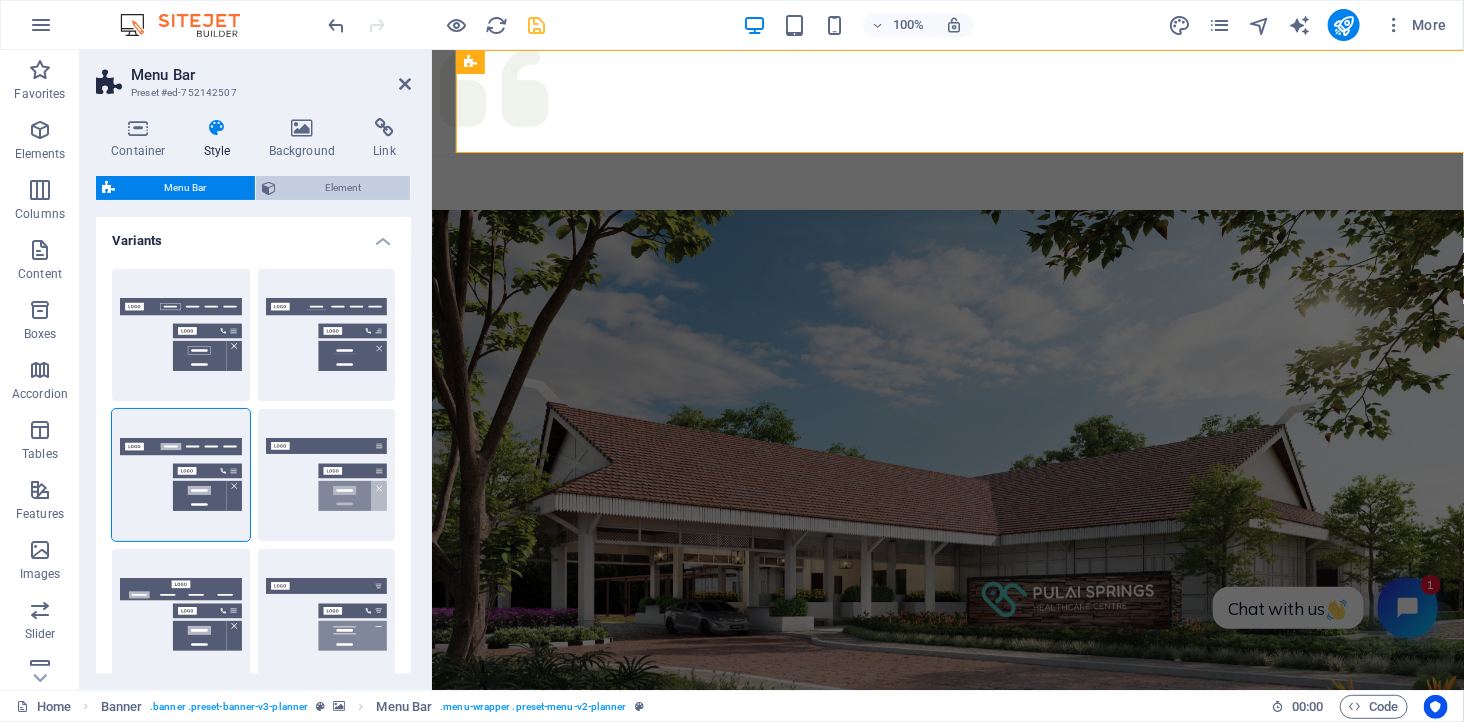 click on "Element" at bounding box center [343, 188] 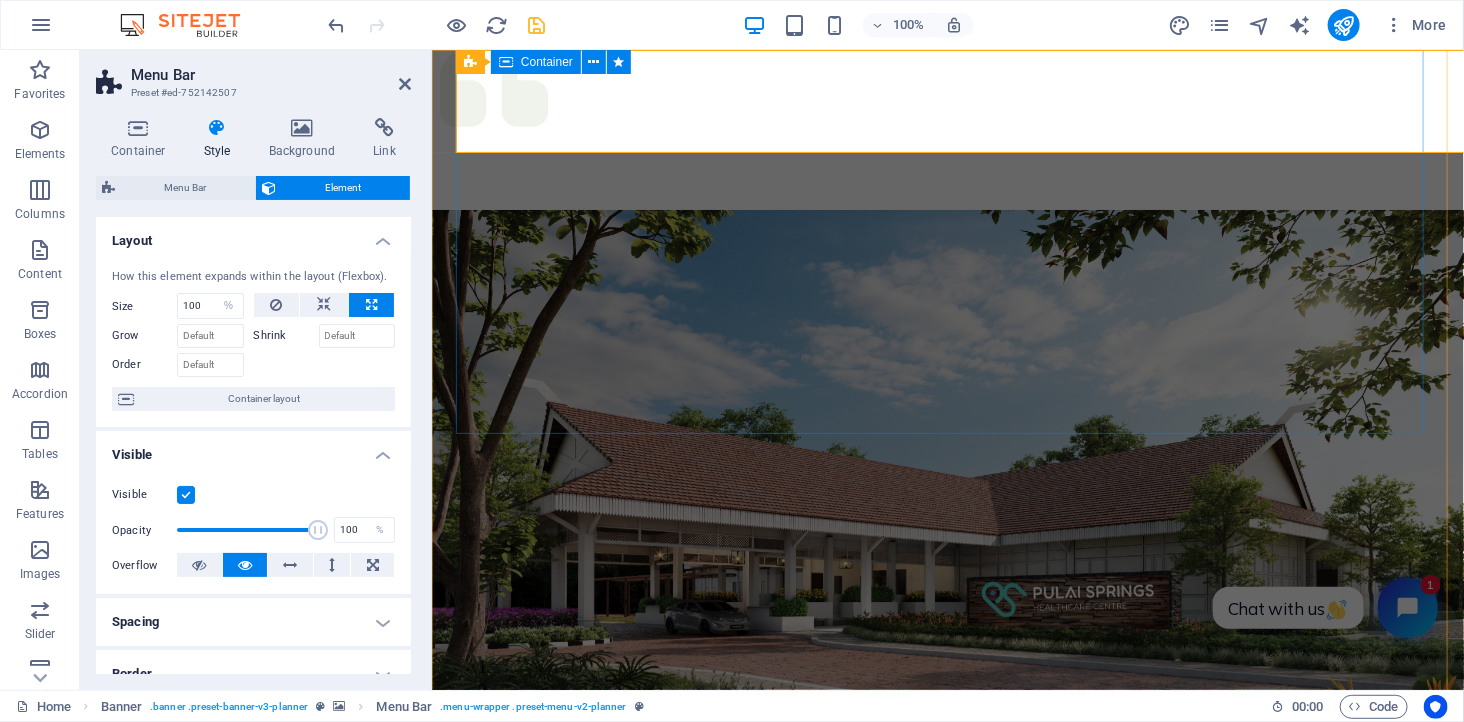 click on "Experience extraordinary life moments Plan your appointment with us" at bounding box center [947, 1141] 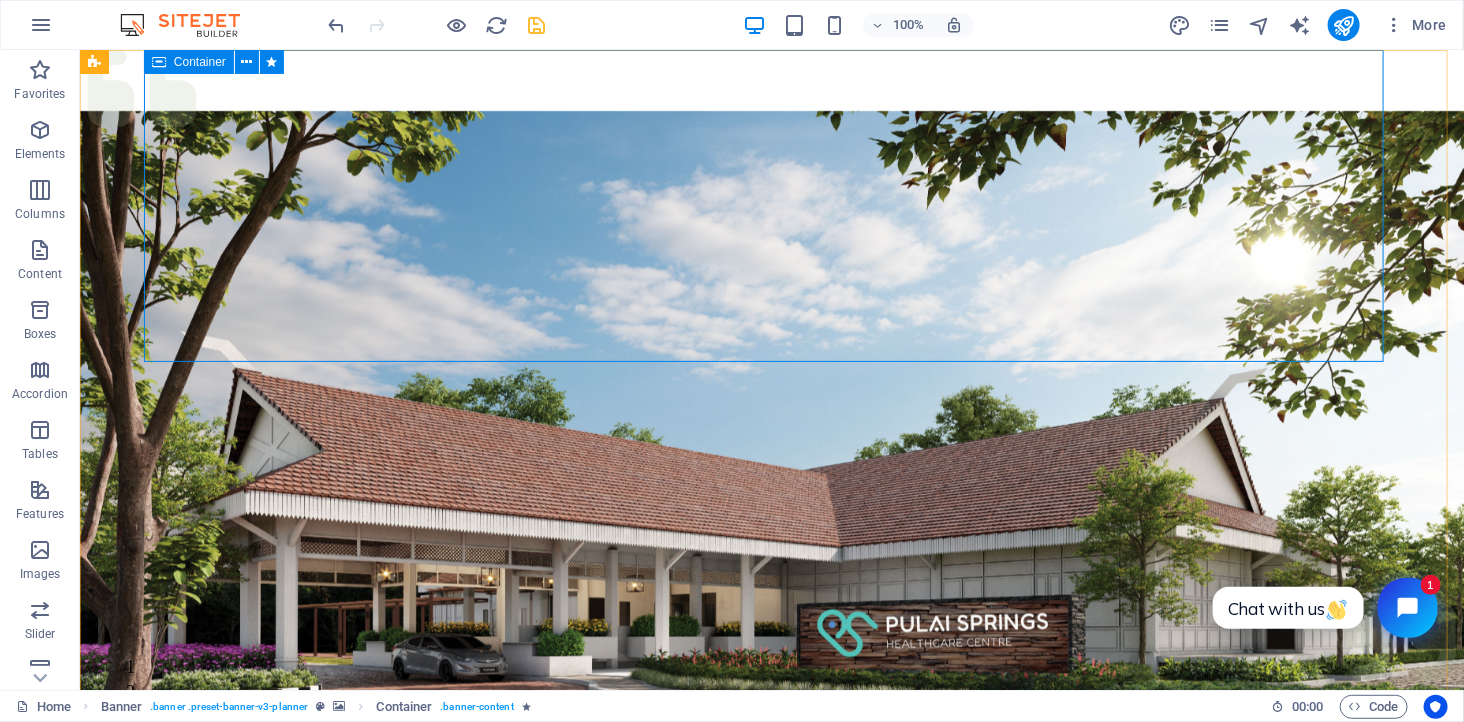 click at bounding box center [159, 62] 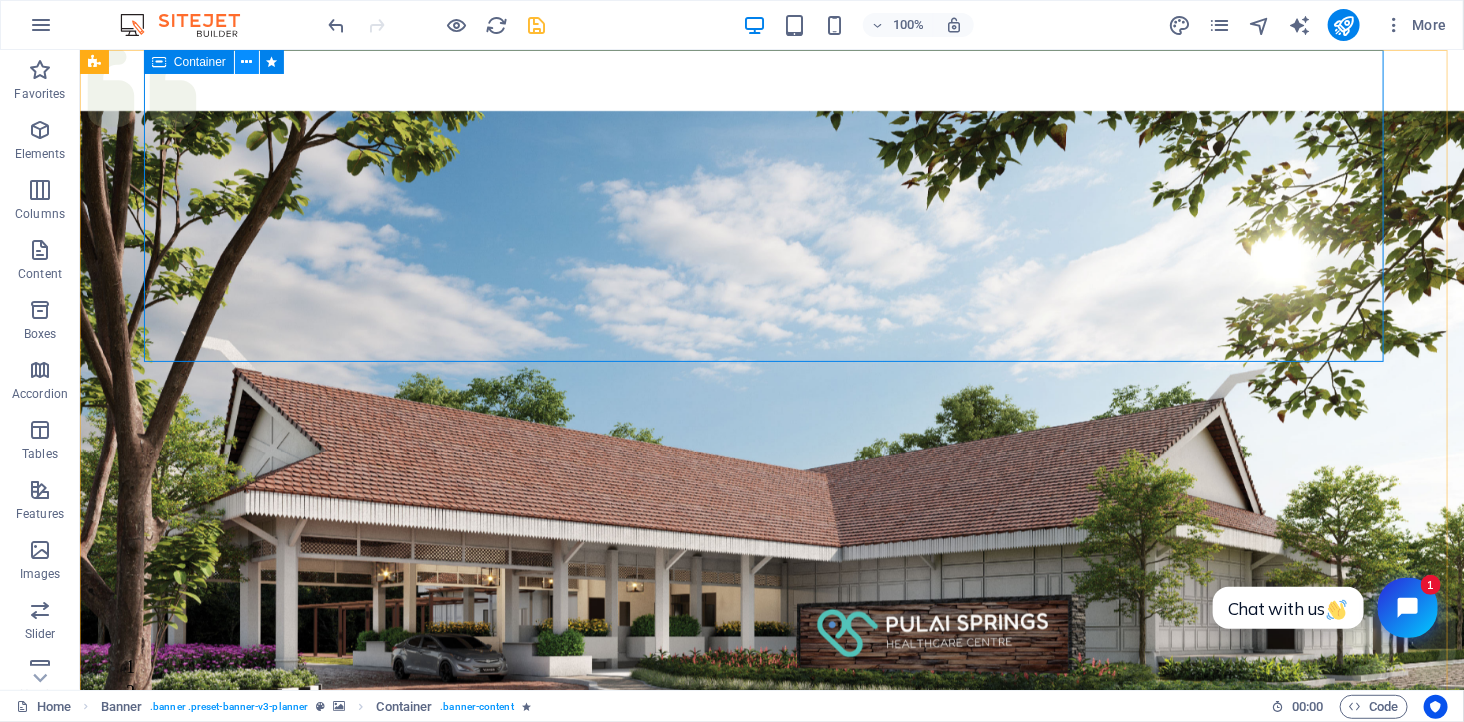click at bounding box center (246, 62) 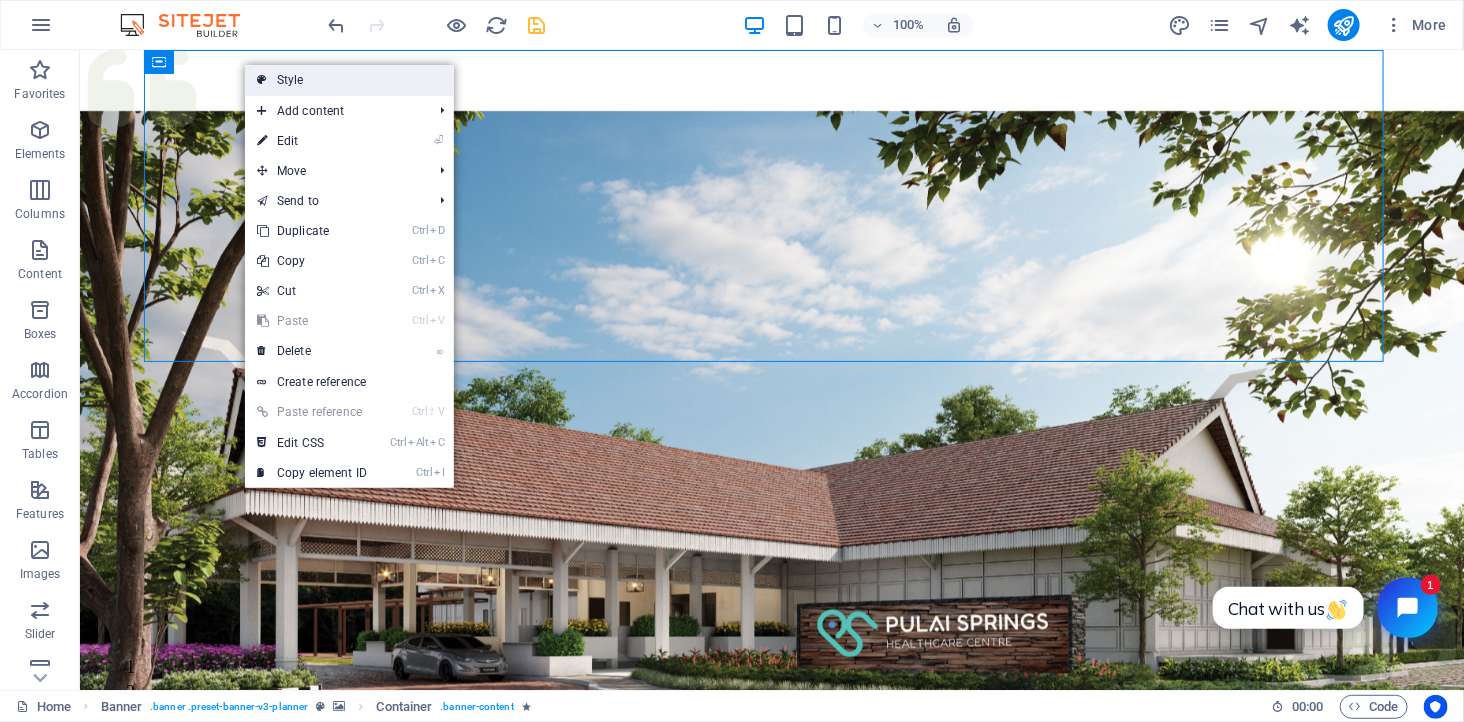 click at bounding box center (262, 80) 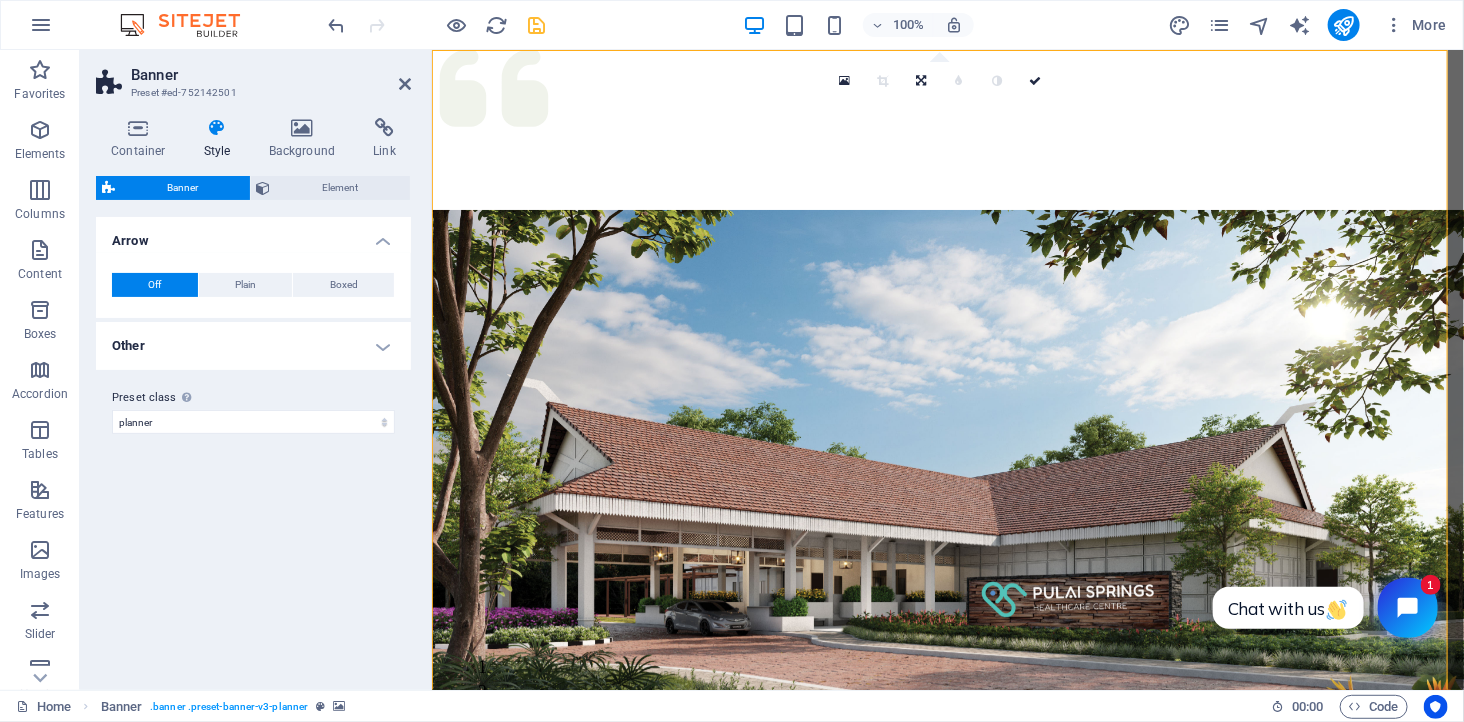 click on "Style" at bounding box center (221, 139) 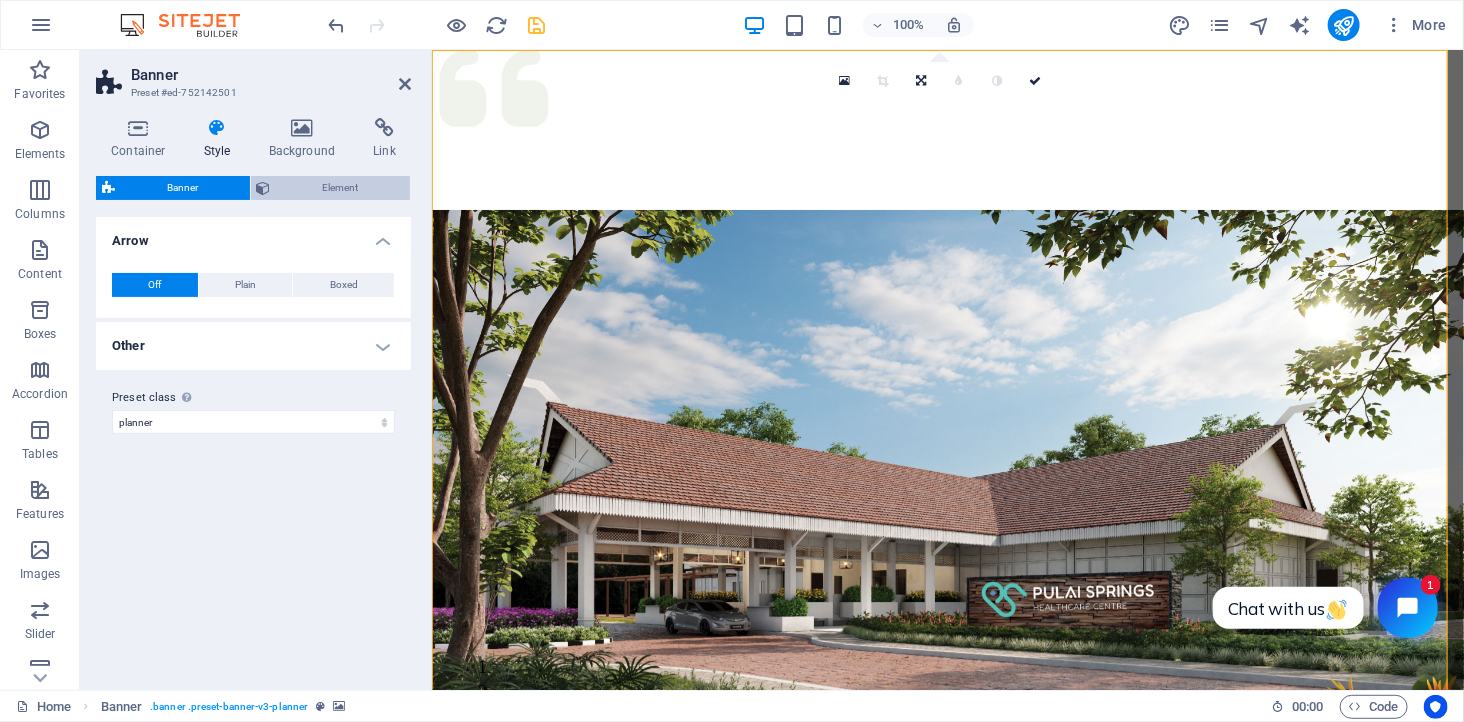 click on "Element" at bounding box center (341, 188) 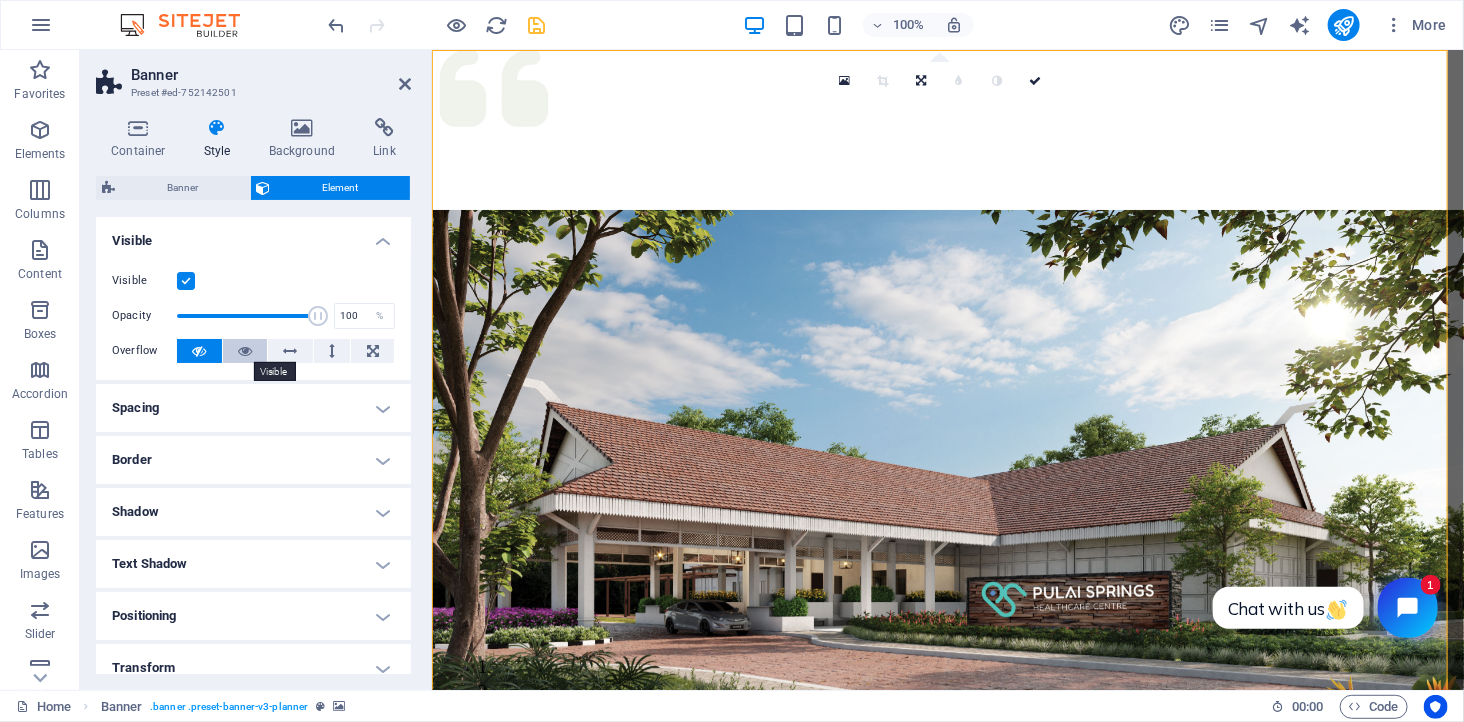 click at bounding box center (245, 351) 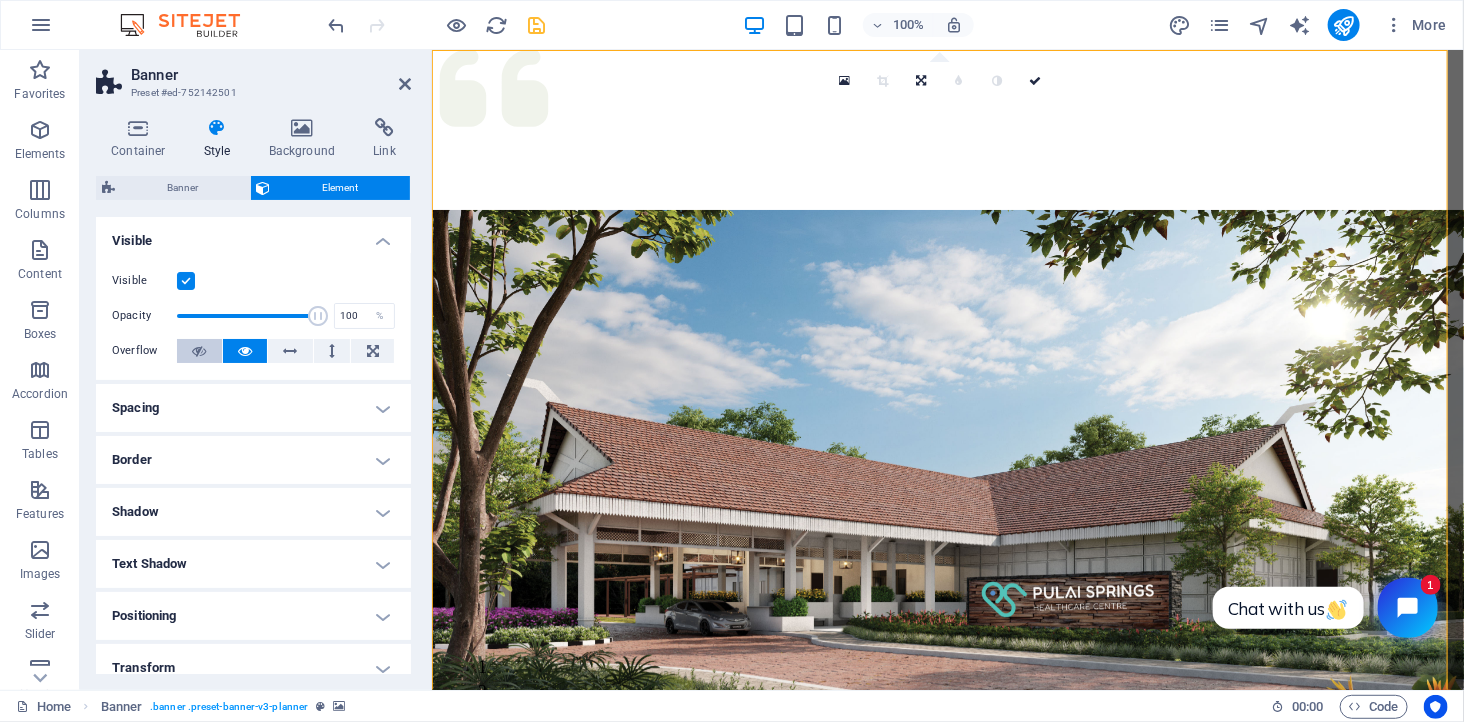 click at bounding box center (199, 351) 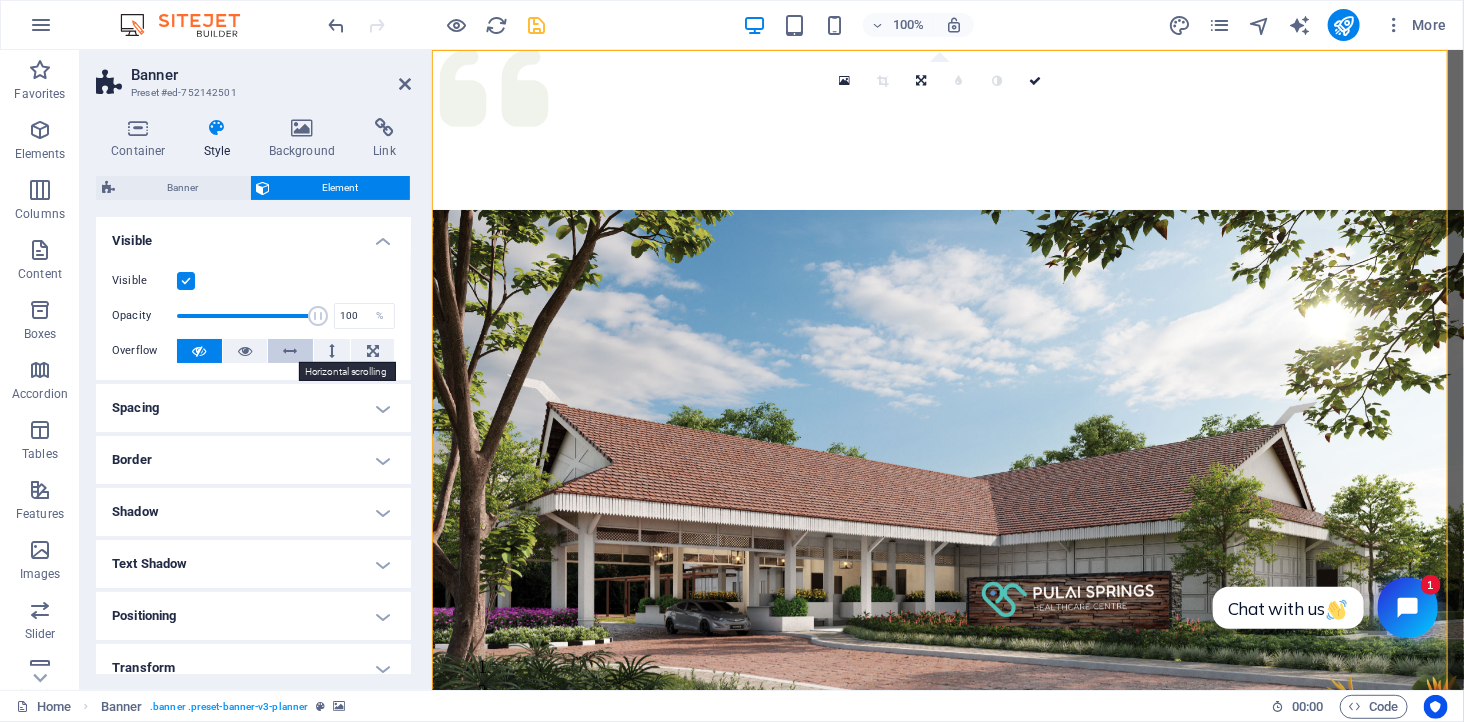 click at bounding box center [291, 351] 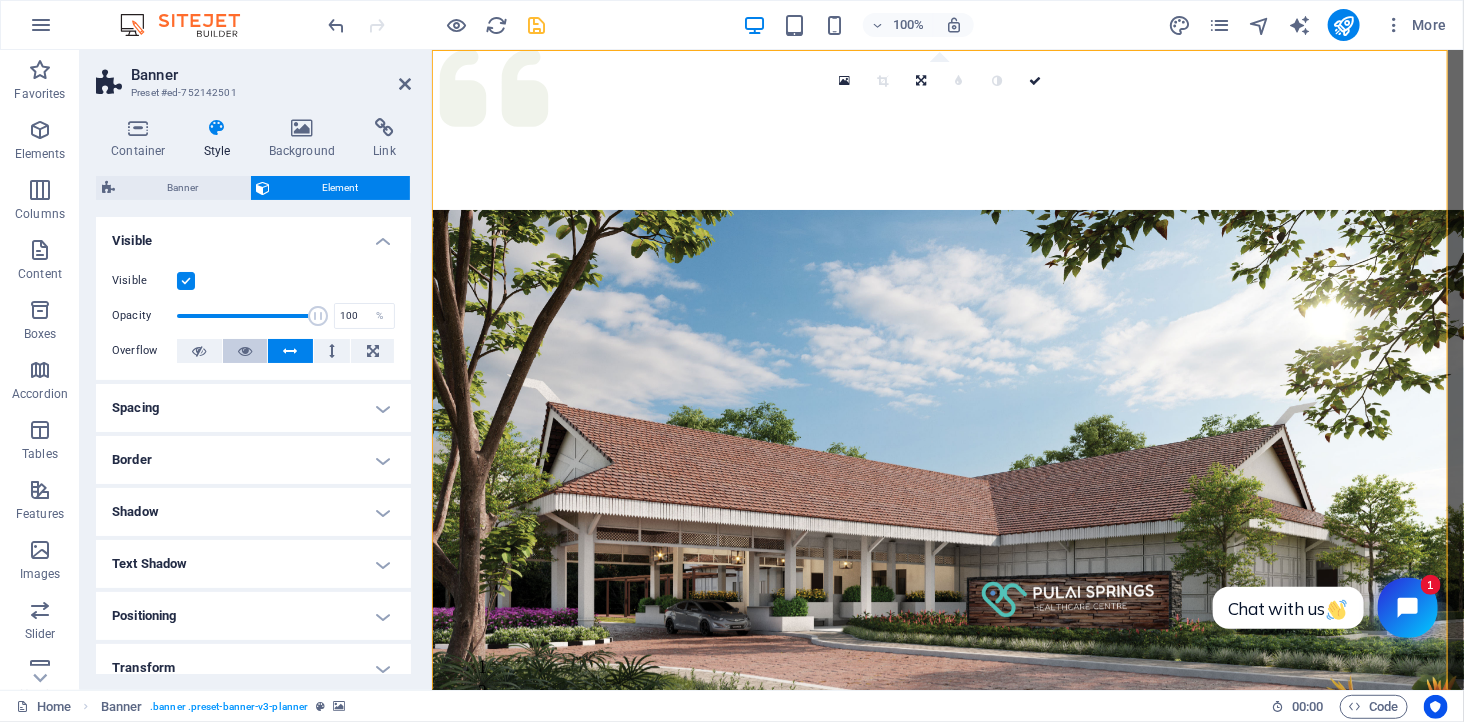 click at bounding box center (245, 351) 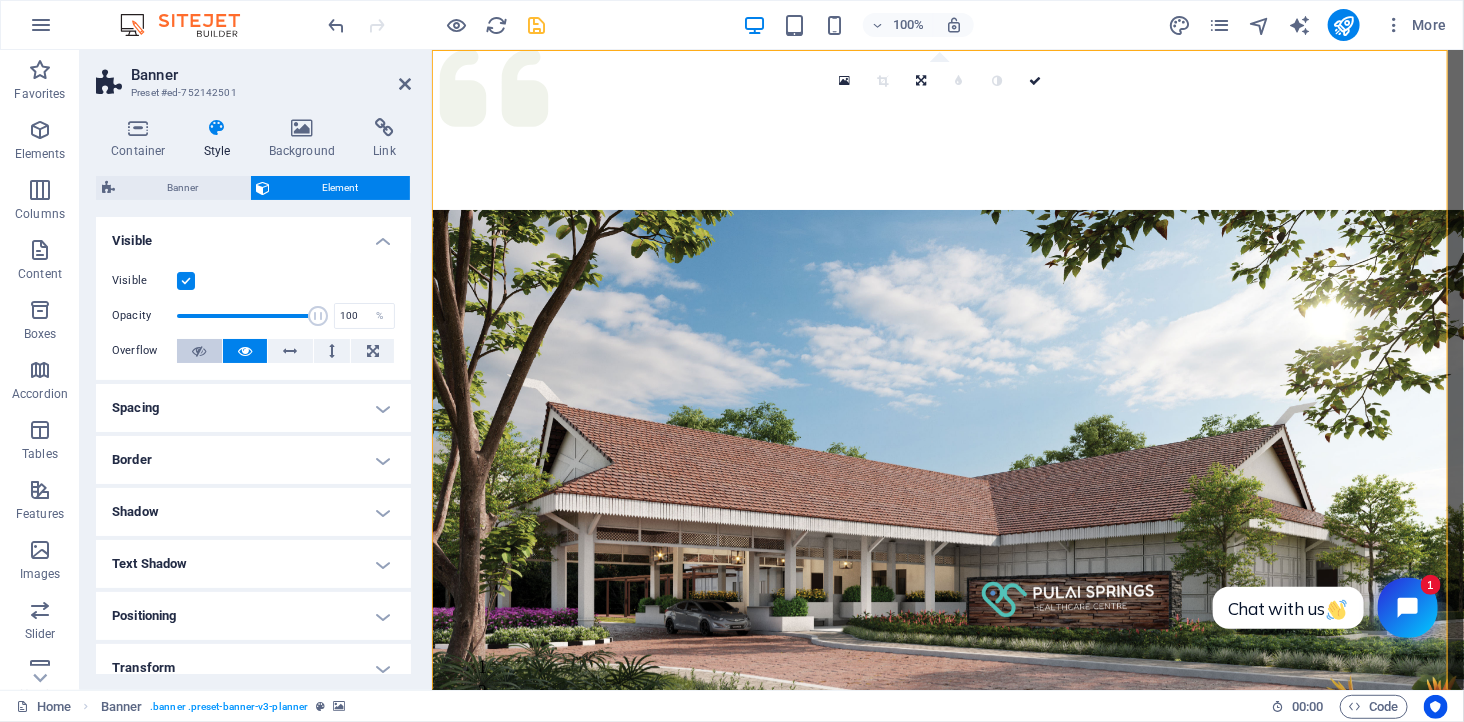 click at bounding box center (199, 351) 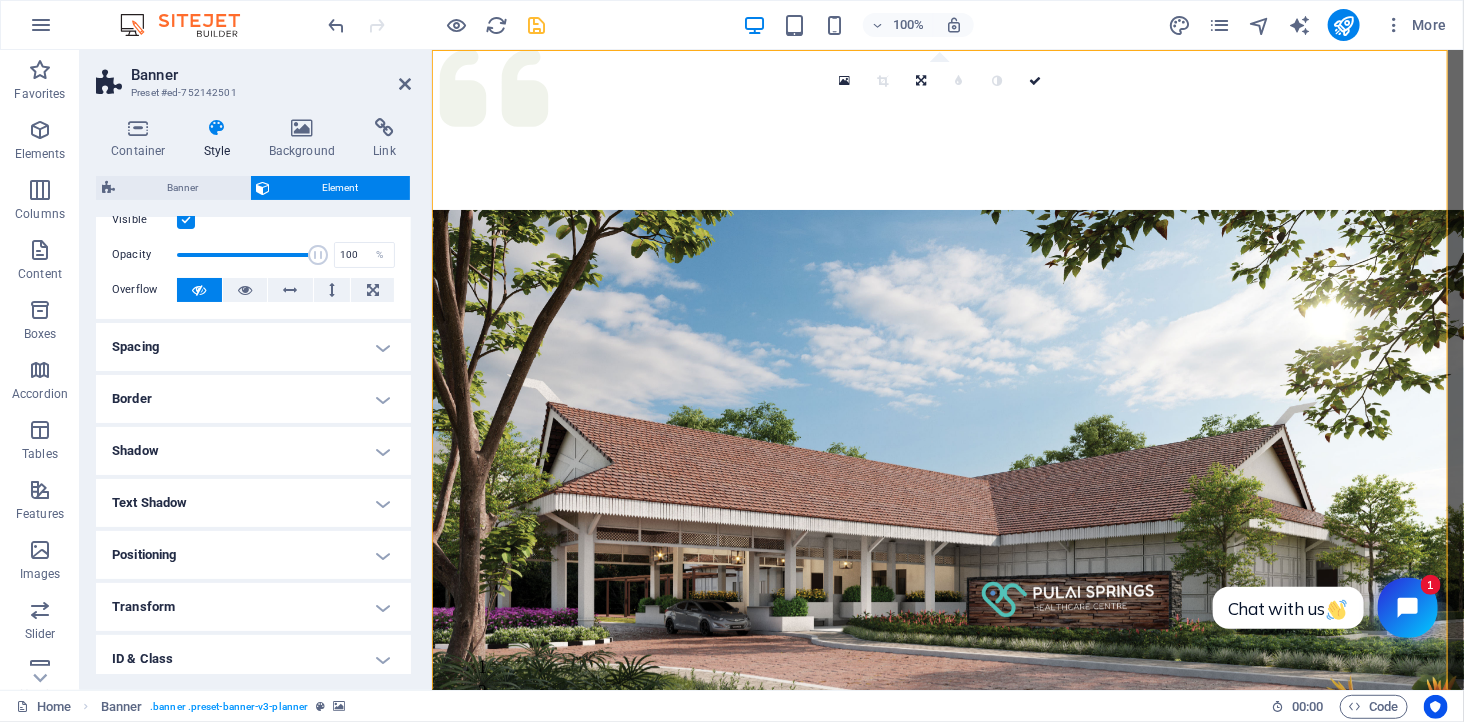 scroll, scrollTop: 0, scrollLeft: 0, axis: both 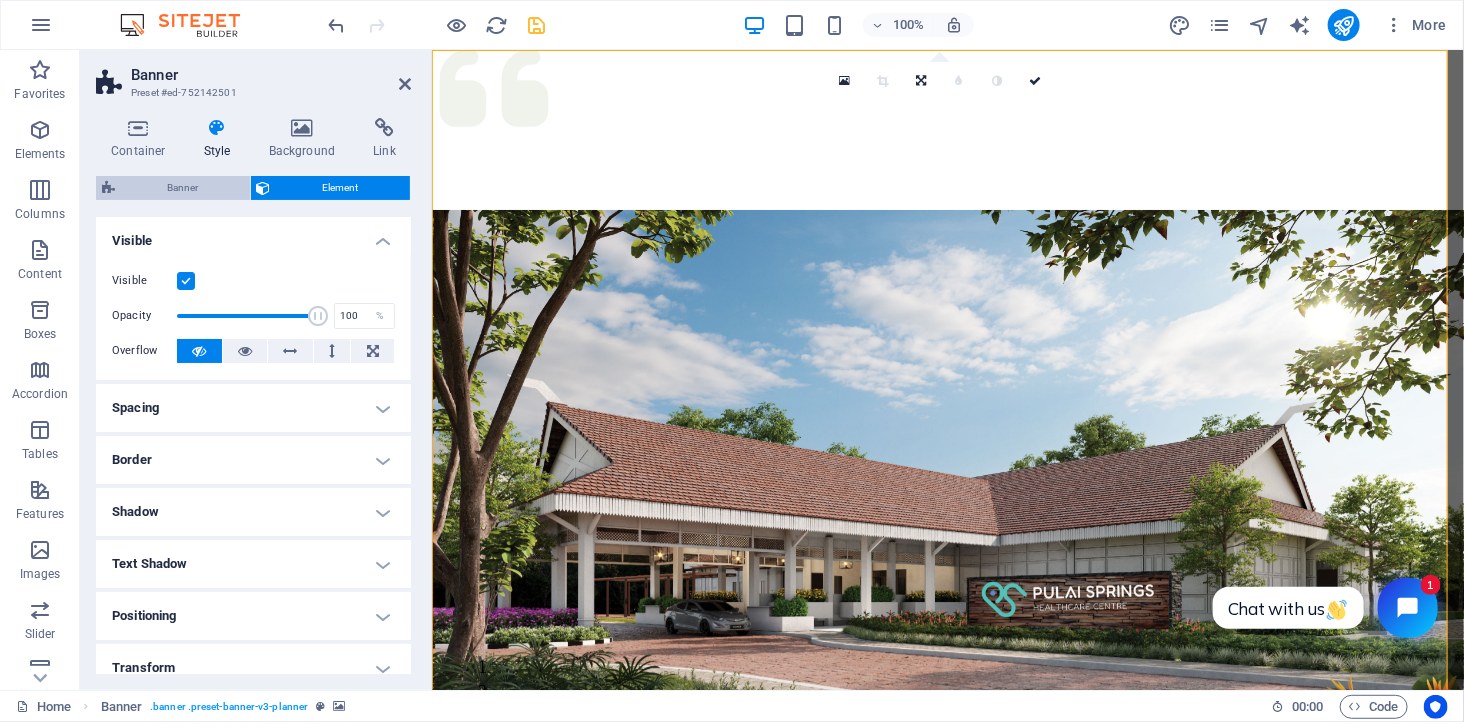 click on "Banner" at bounding box center [182, 188] 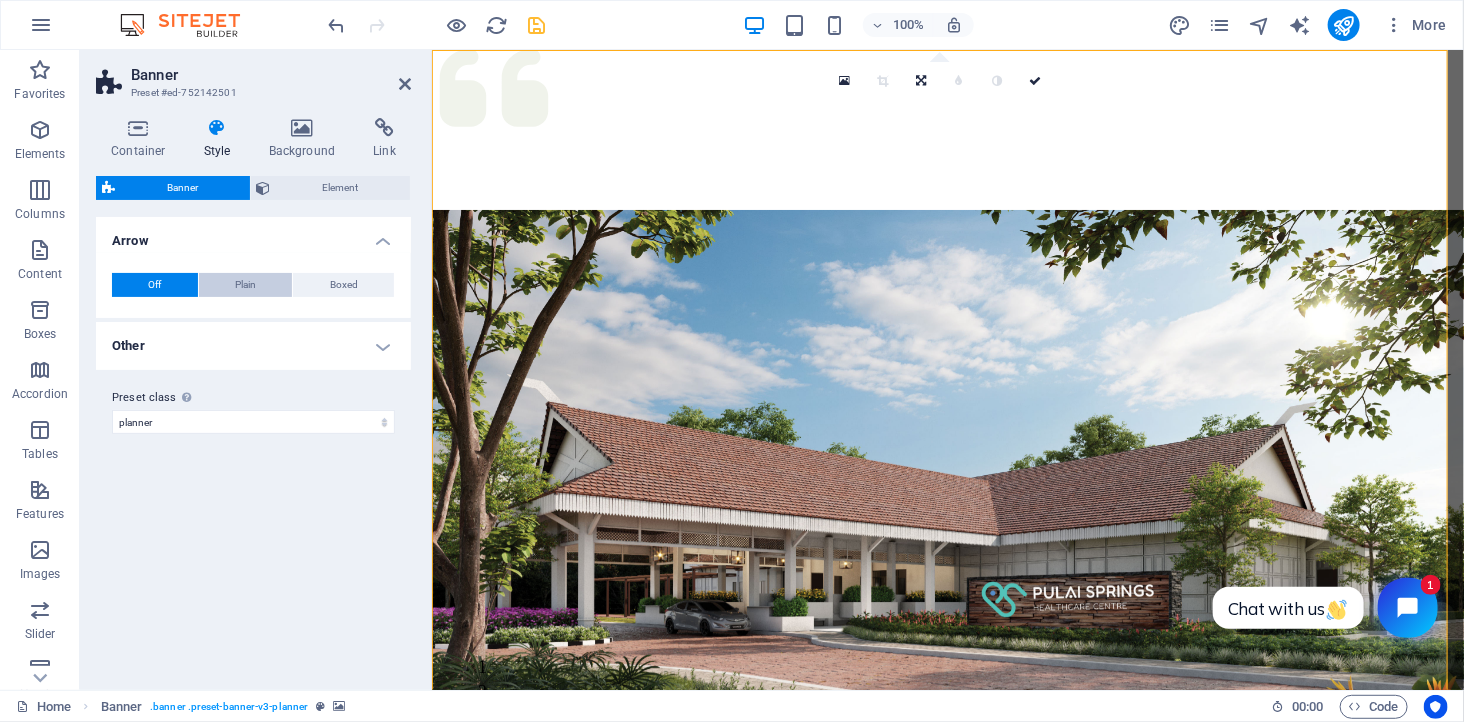 click on "Plain" at bounding box center [245, 285] 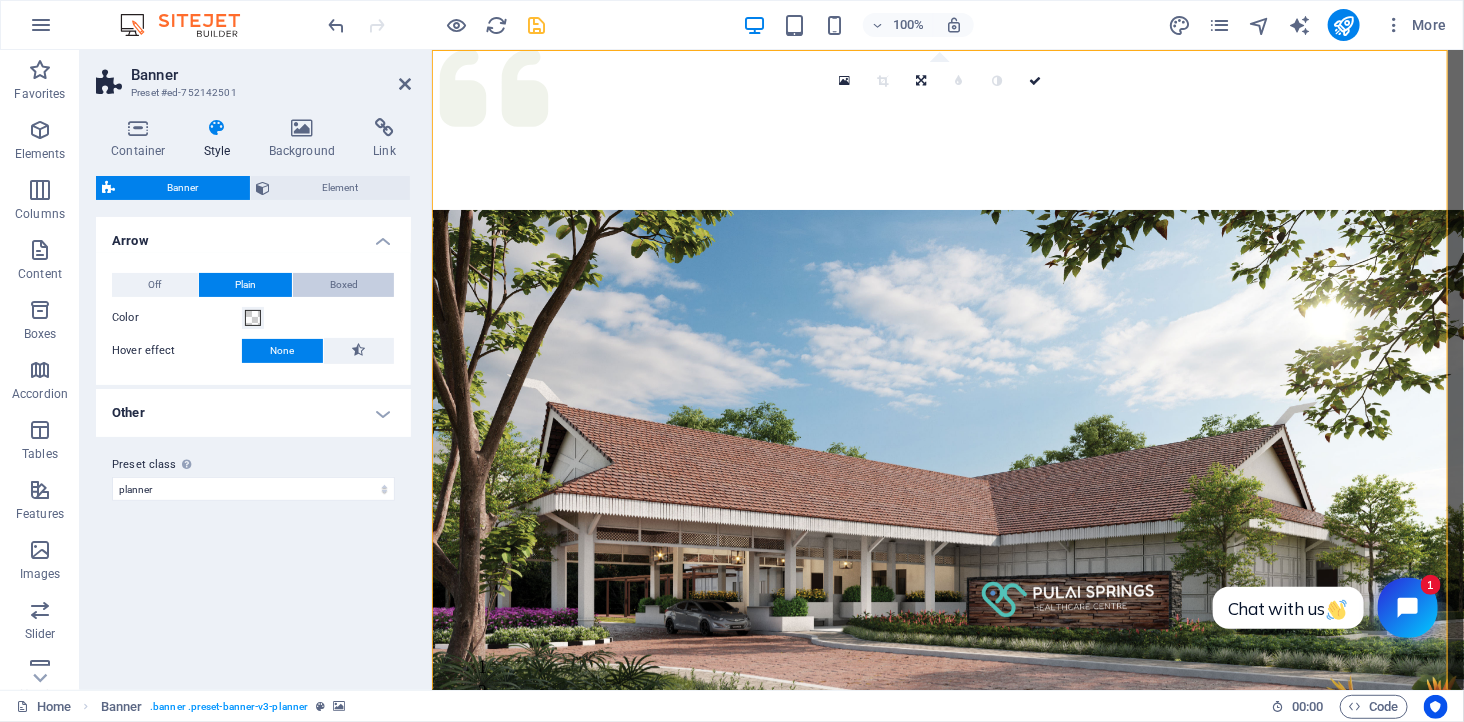 click on "Boxed" at bounding box center [344, 285] 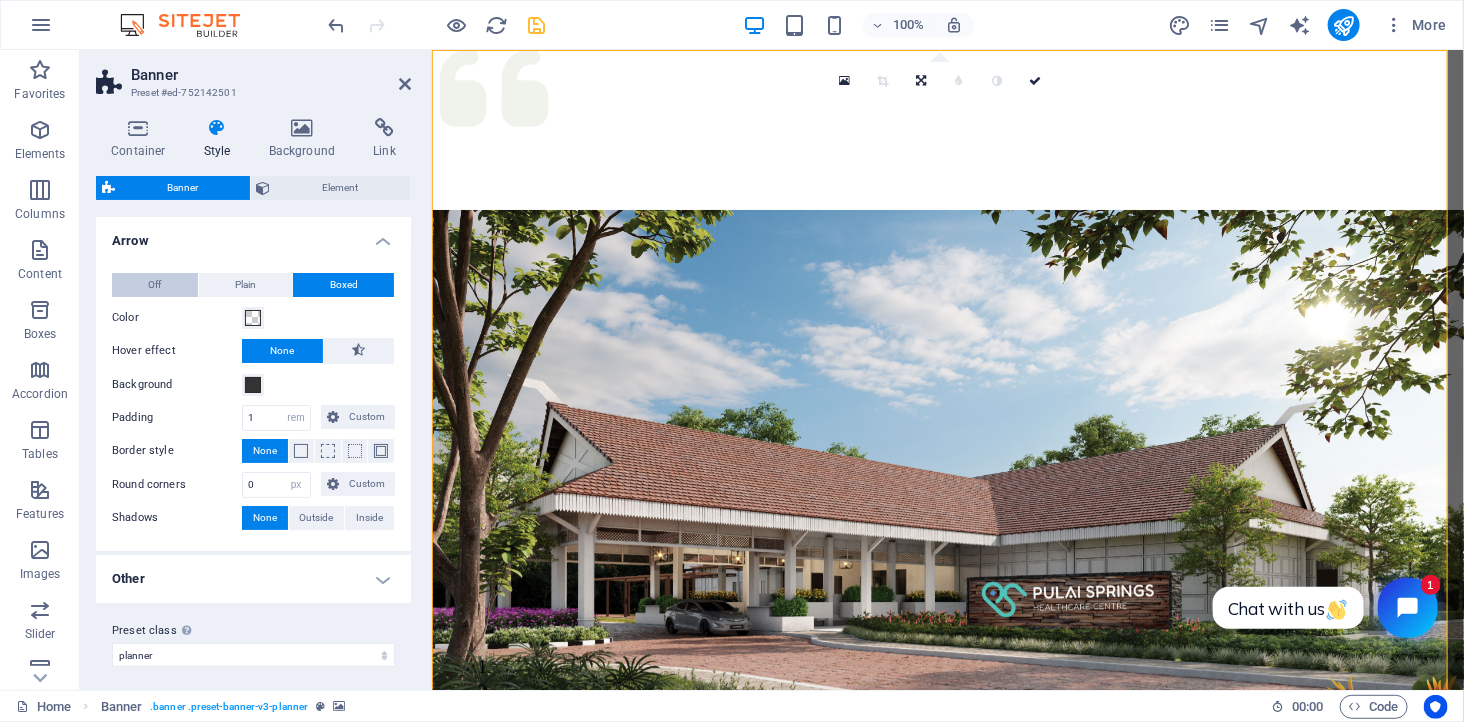 click on "Off" at bounding box center (154, 285) 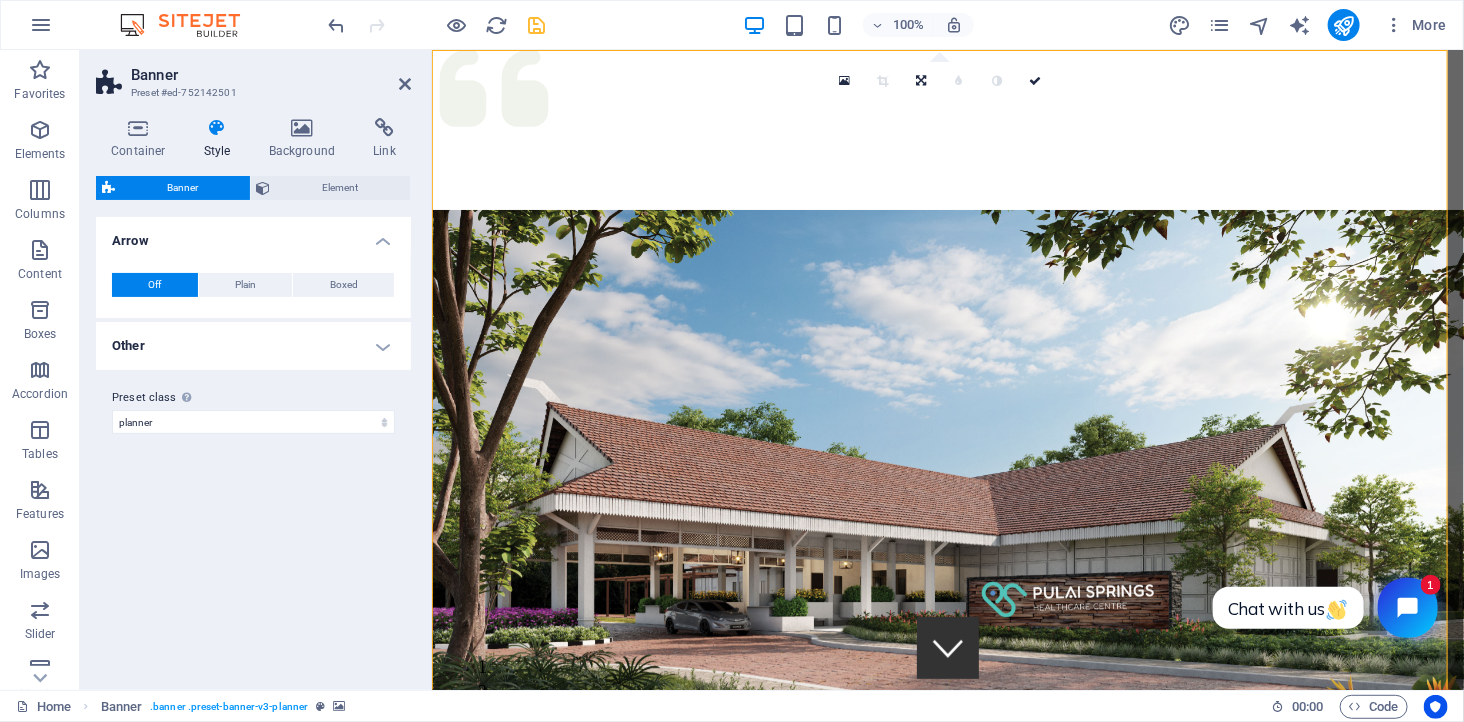 click on "Other" at bounding box center (253, 346) 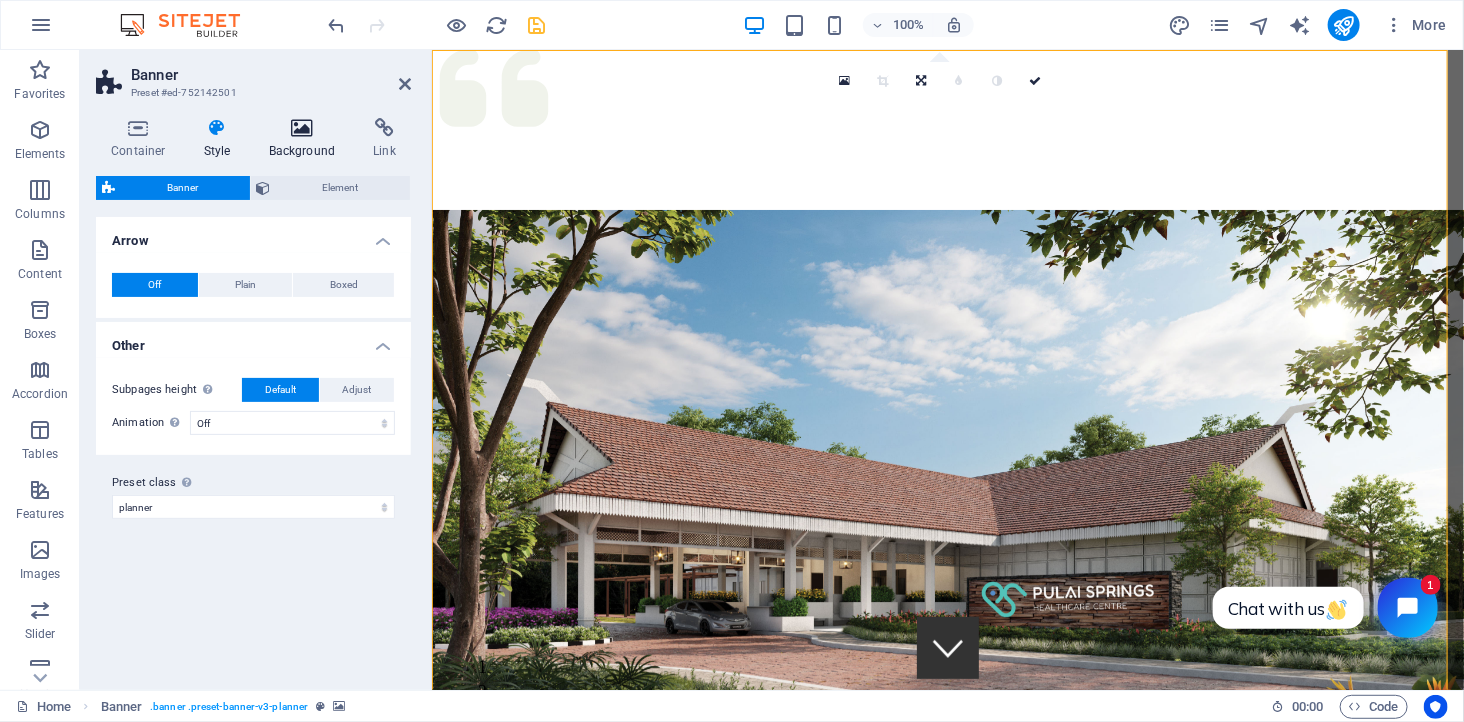 click at bounding box center (302, 128) 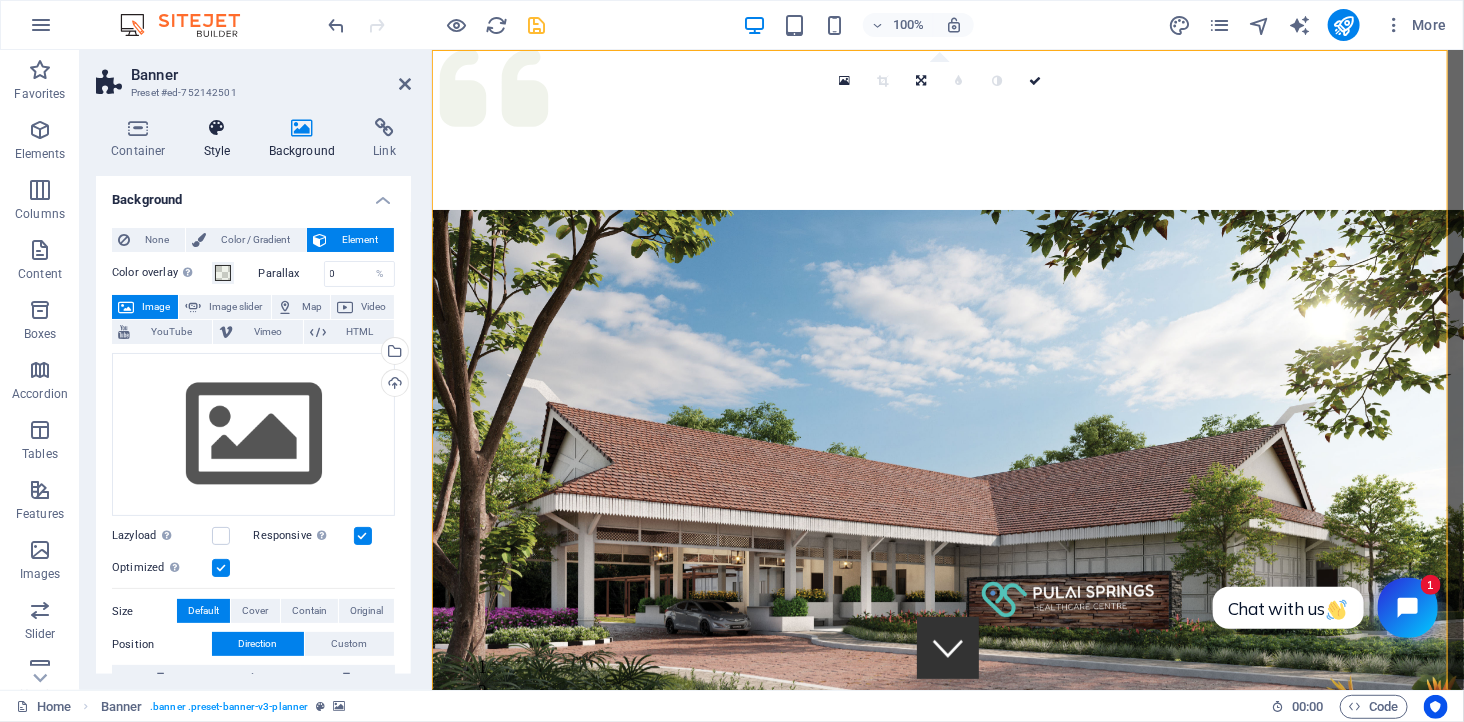 click at bounding box center (217, 128) 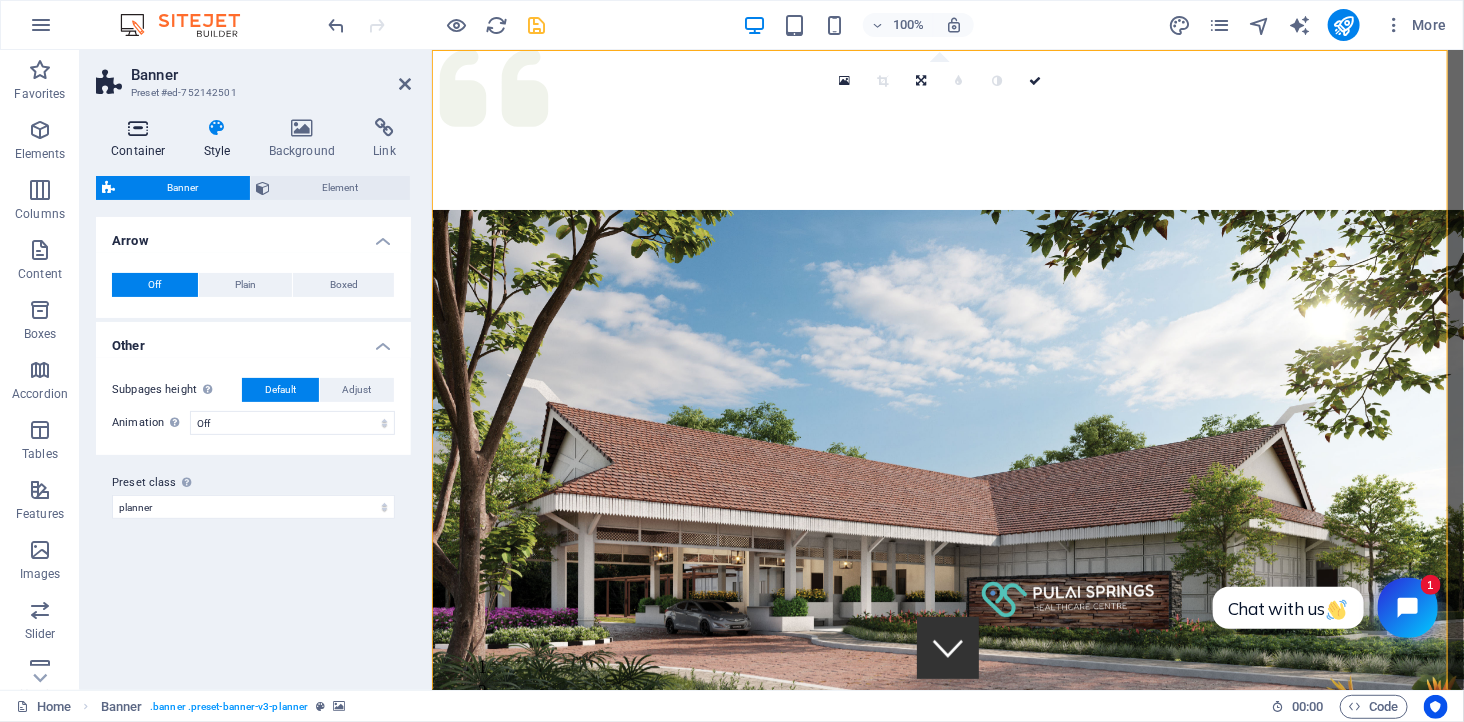 click at bounding box center (138, 128) 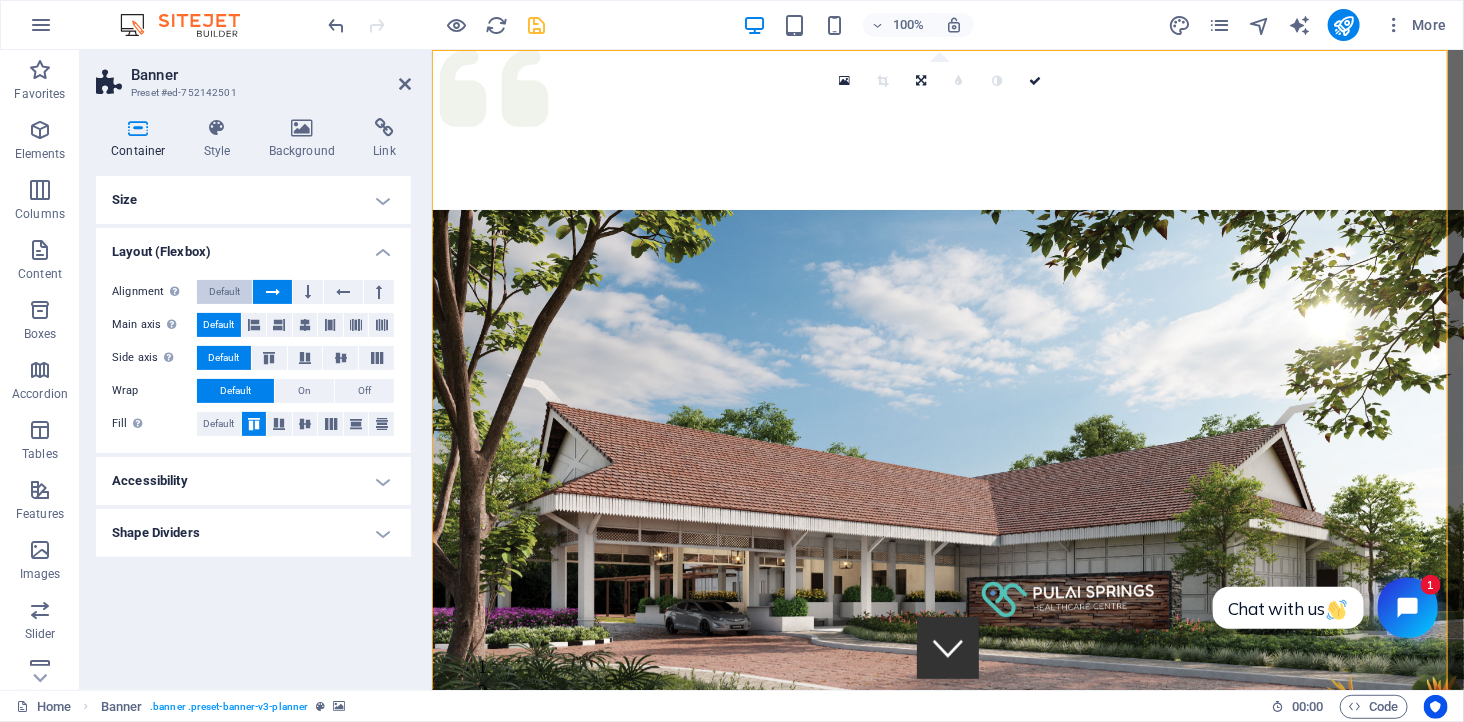 click on "Default" at bounding box center [224, 292] 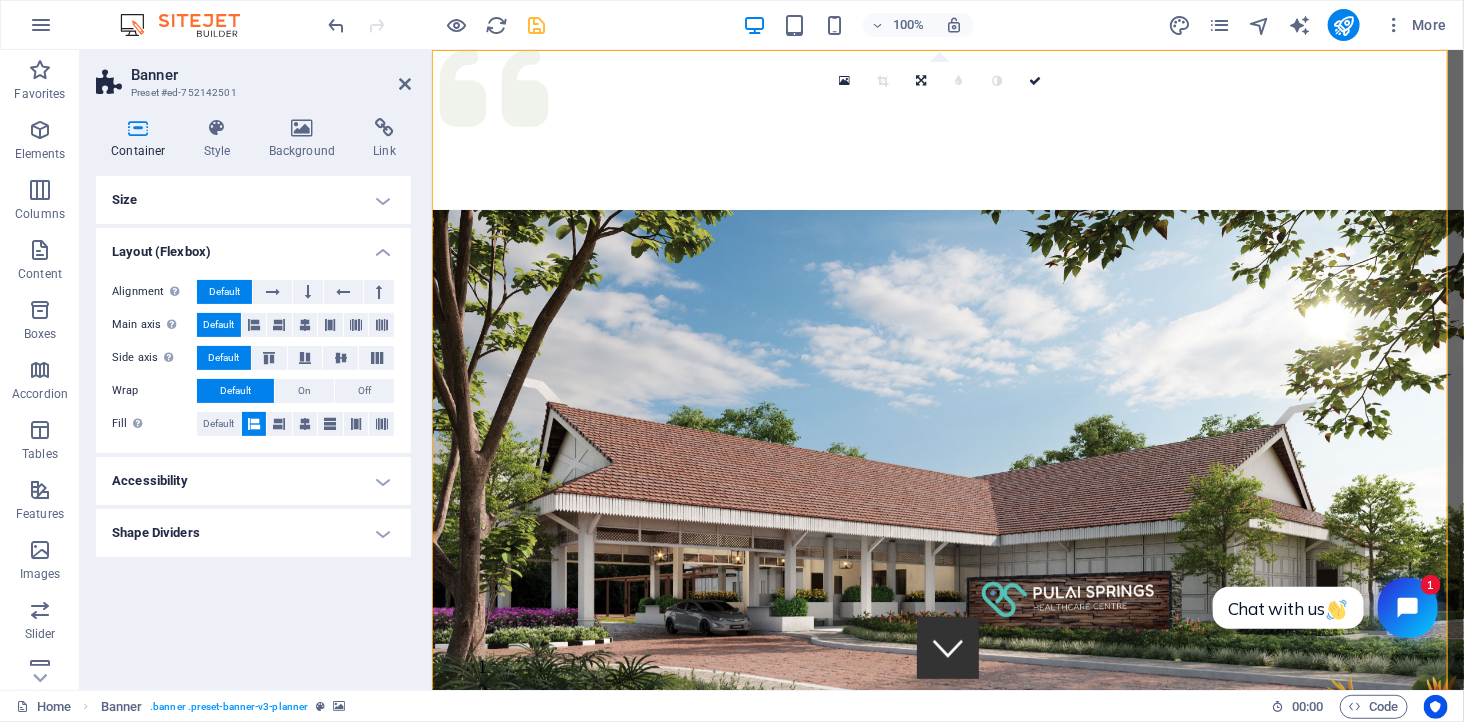 click on "Accessibility" at bounding box center [253, 481] 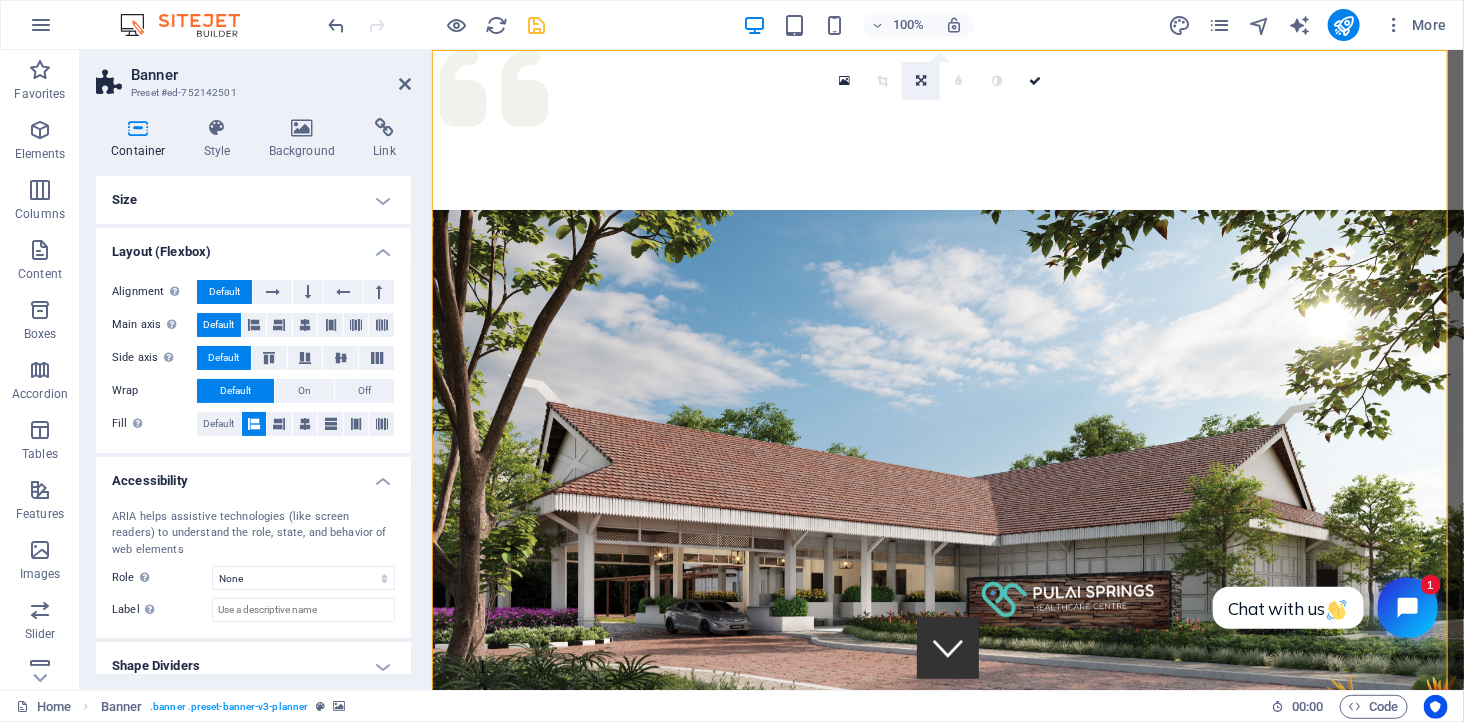 click at bounding box center [921, 81] 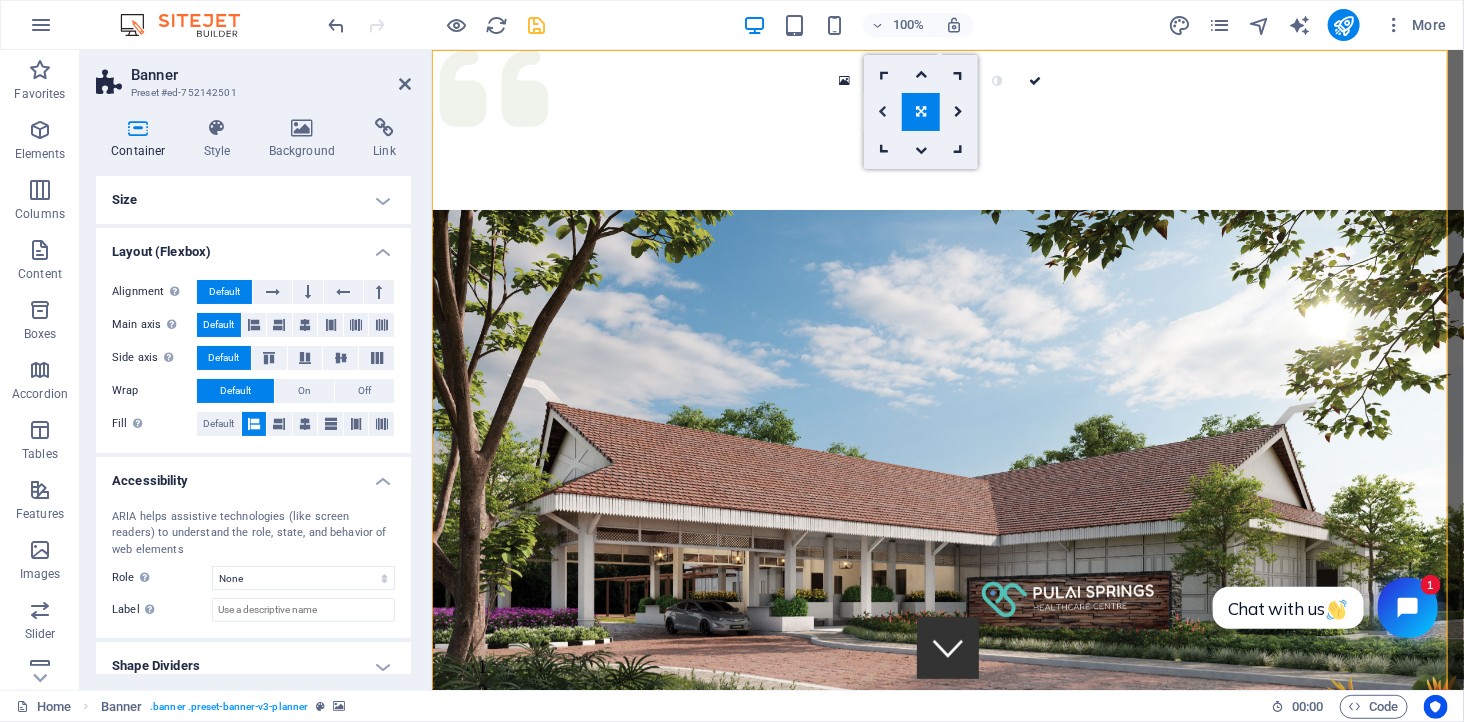 click at bounding box center [882, 112] 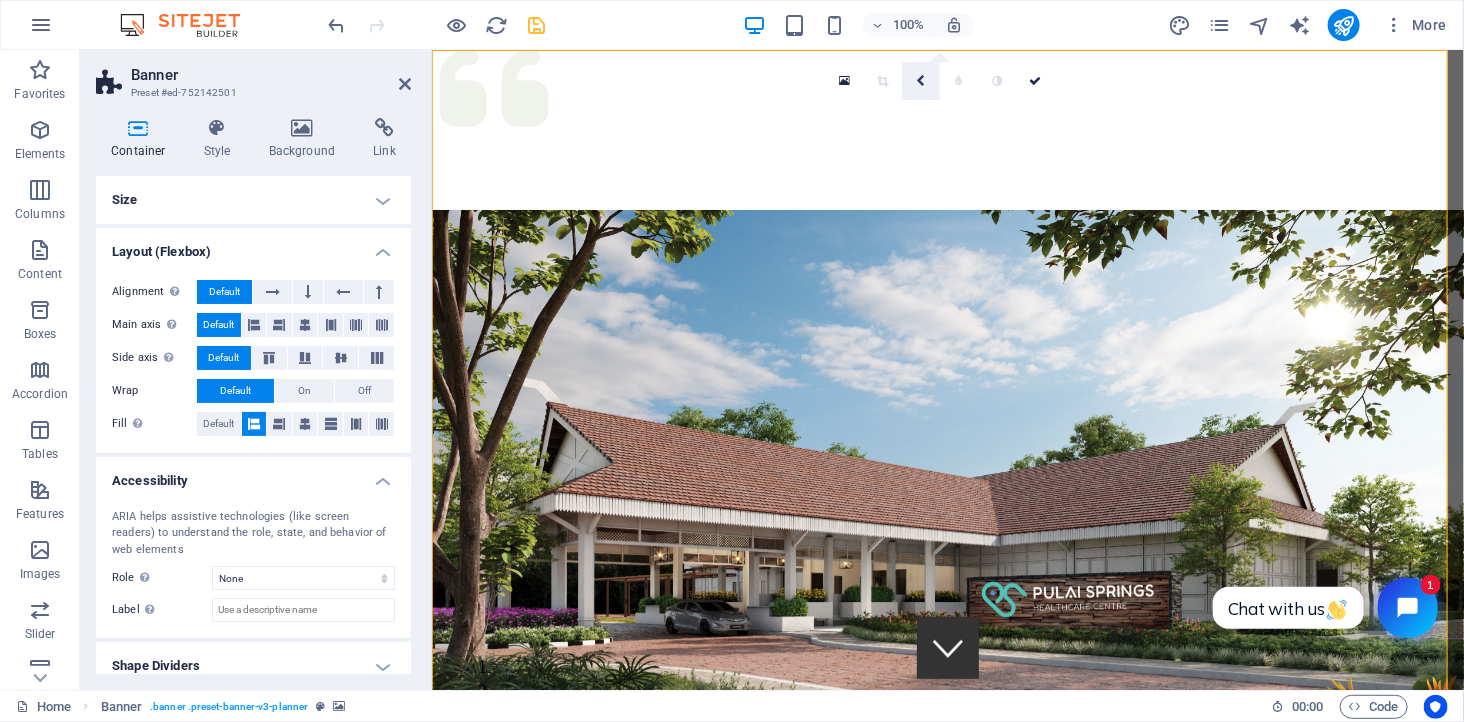 click at bounding box center [920, 81] 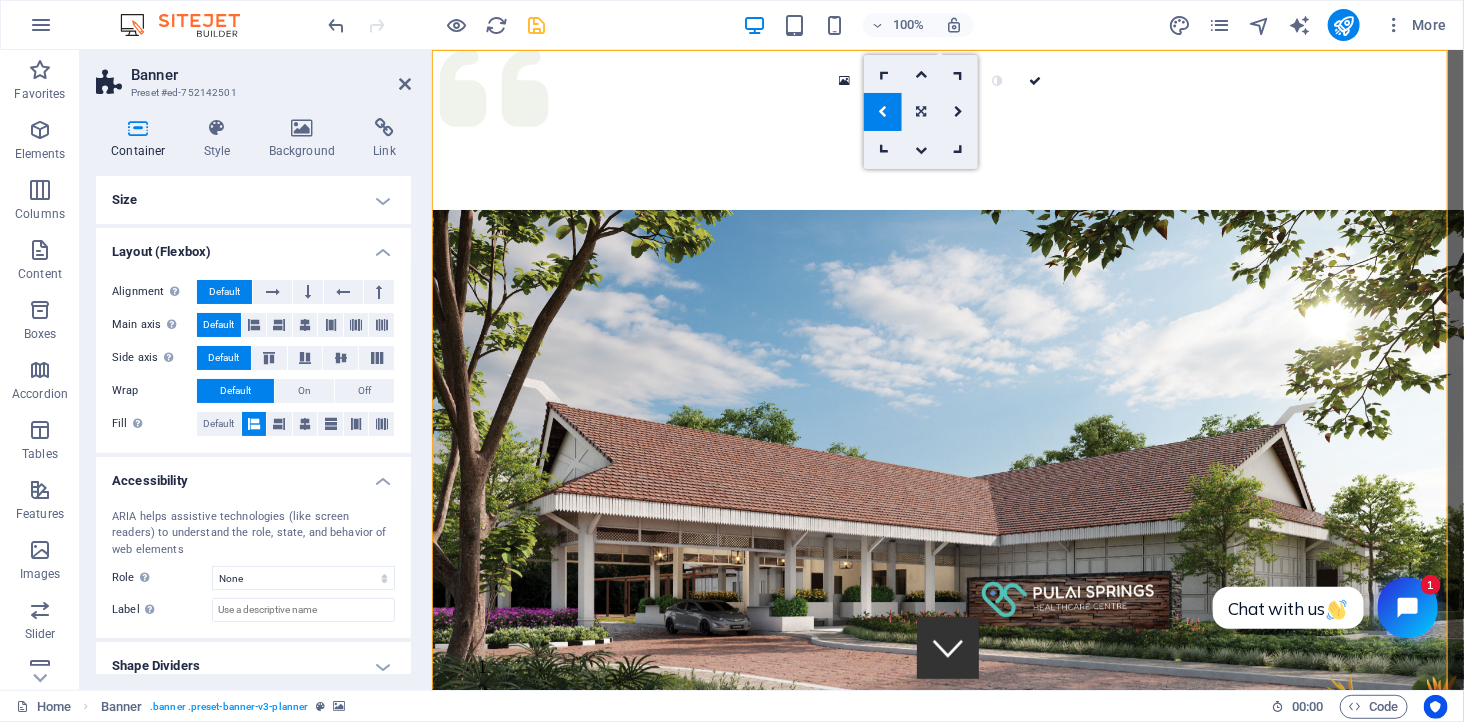 click at bounding box center [921, 112] 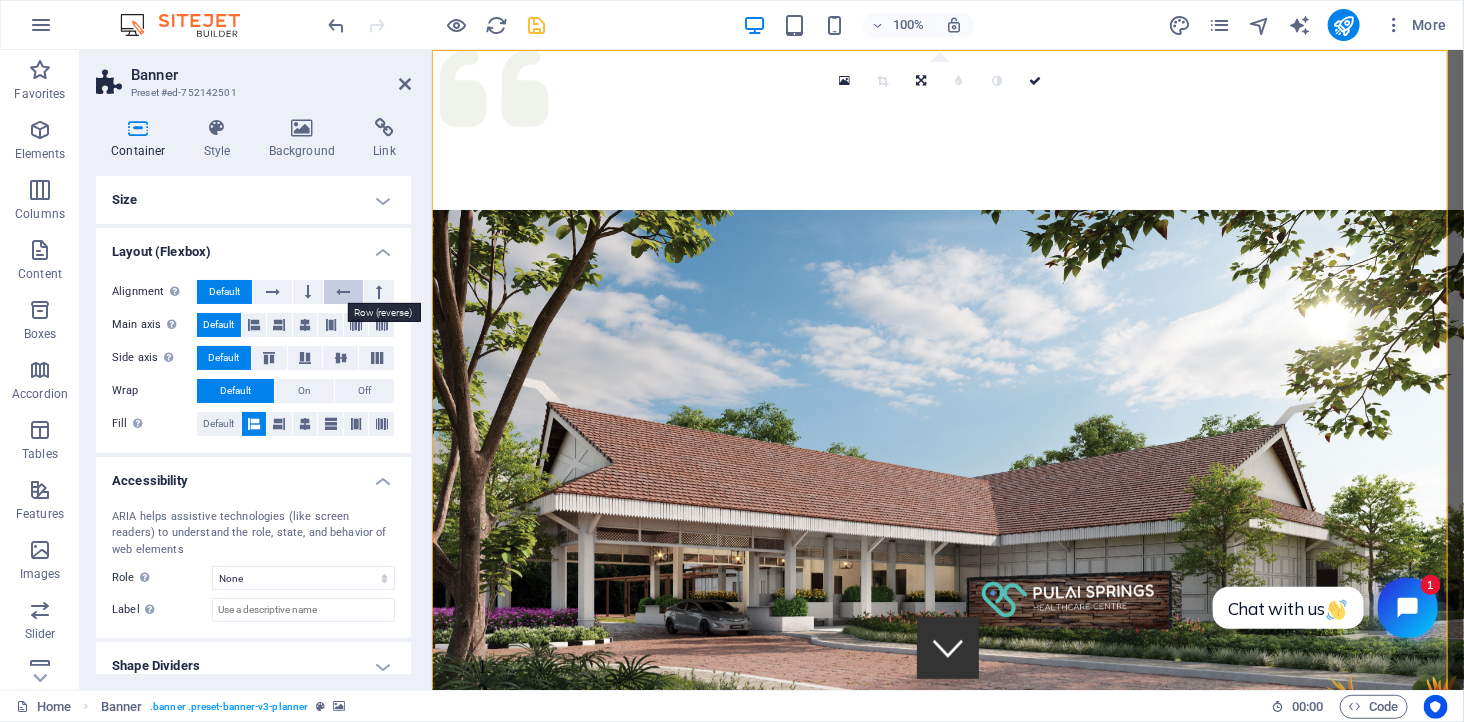 click at bounding box center [343, 292] 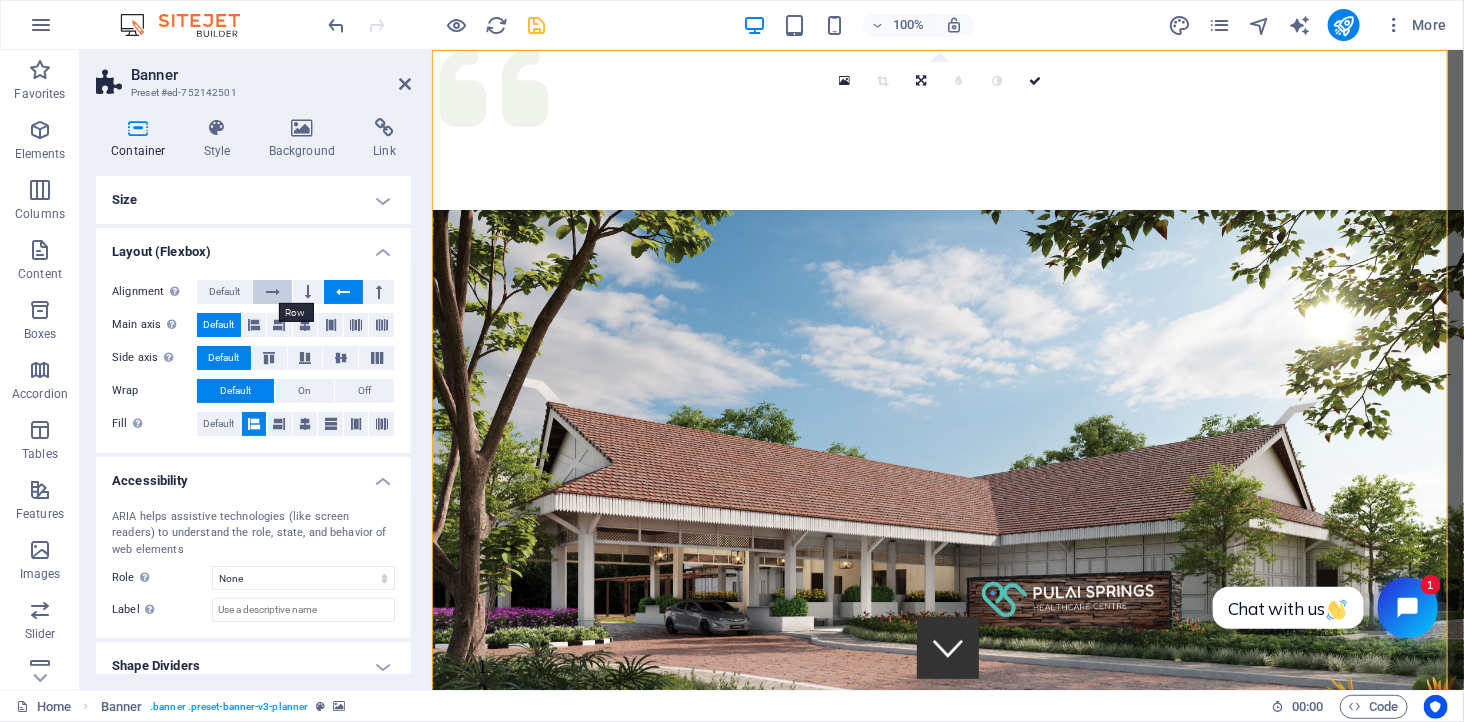 click at bounding box center [273, 292] 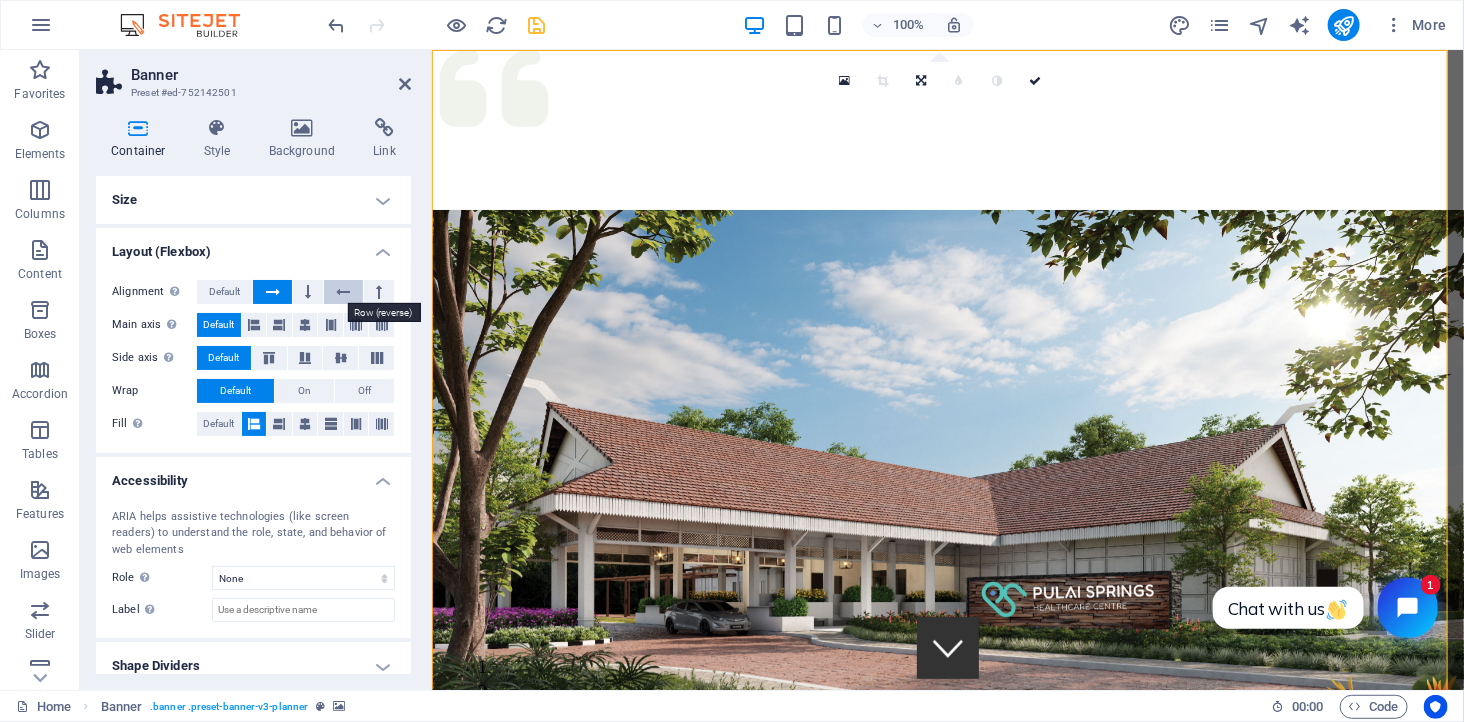 click at bounding box center (343, 292) 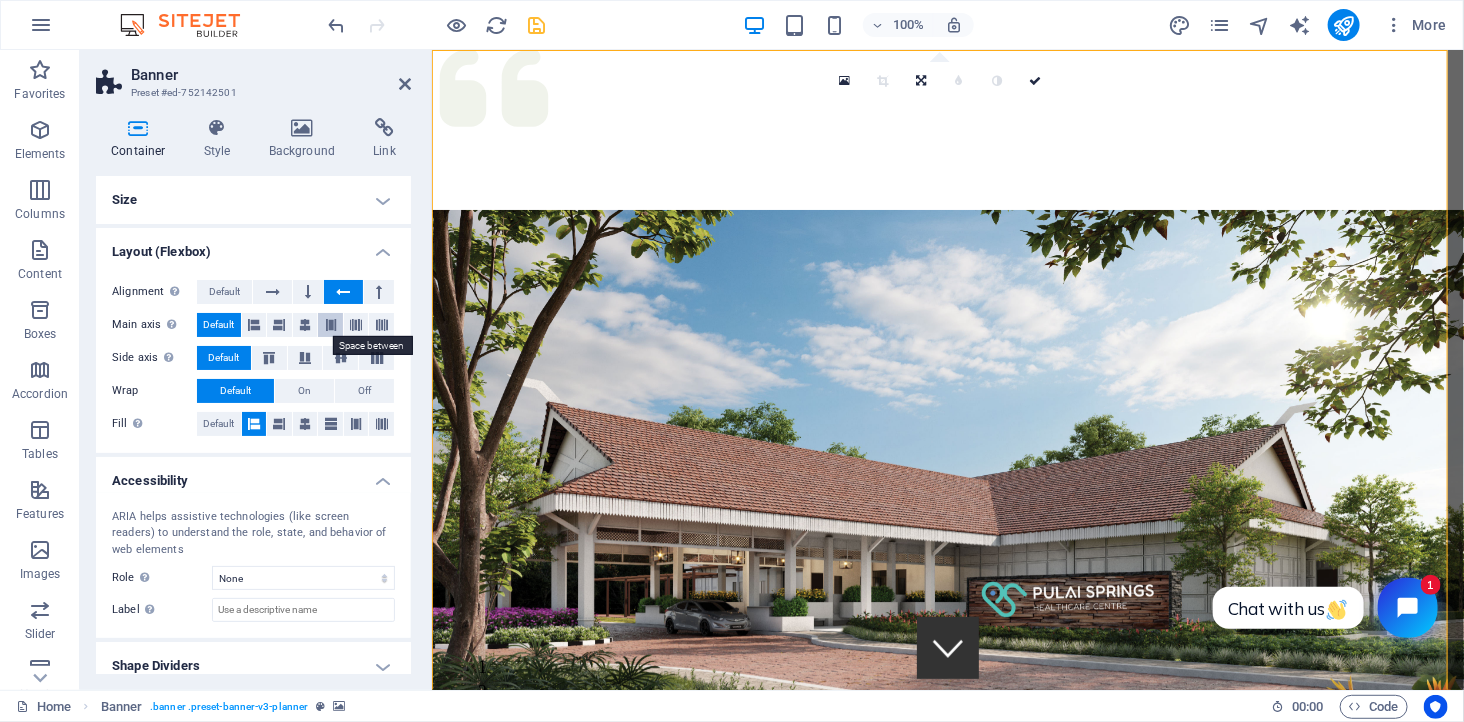 click at bounding box center (331, 325) 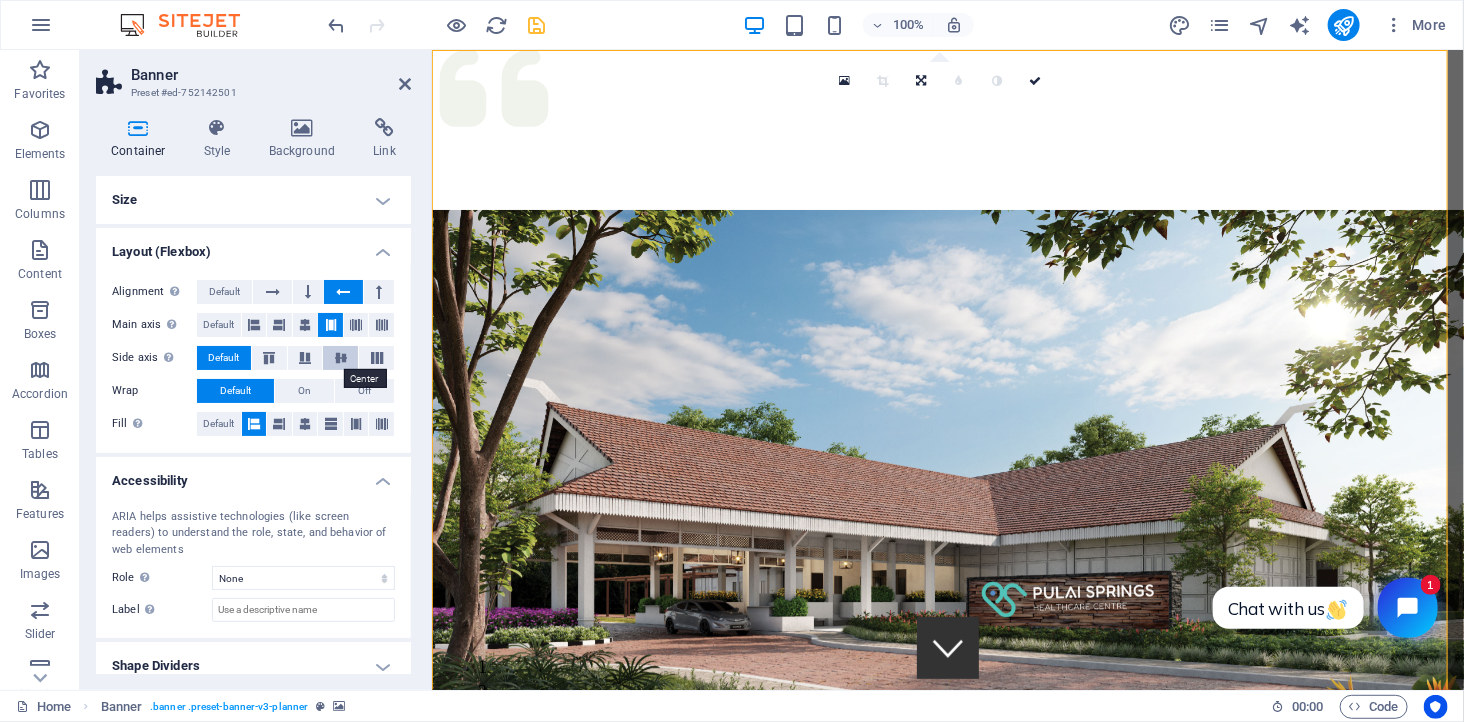 click at bounding box center (341, 358) 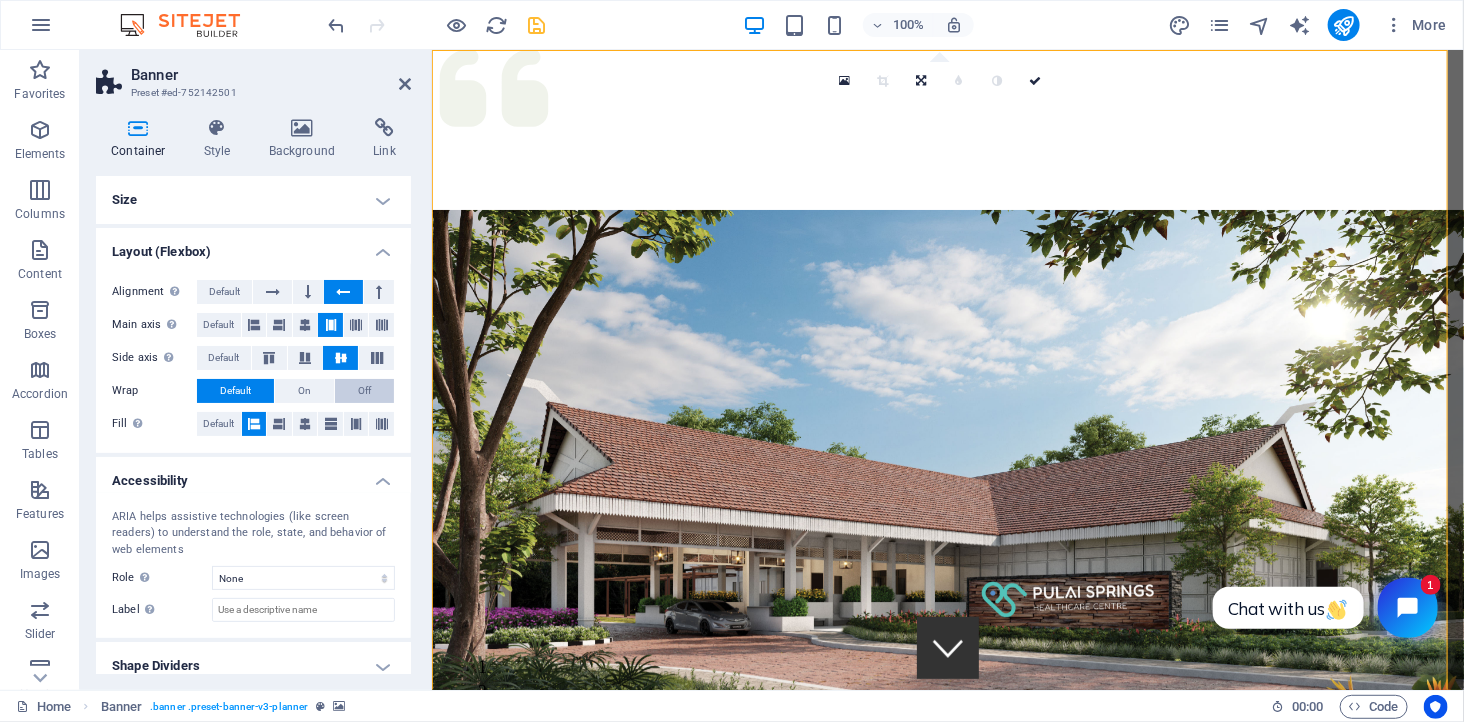 click on "Off" at bounding box center (364, 391) 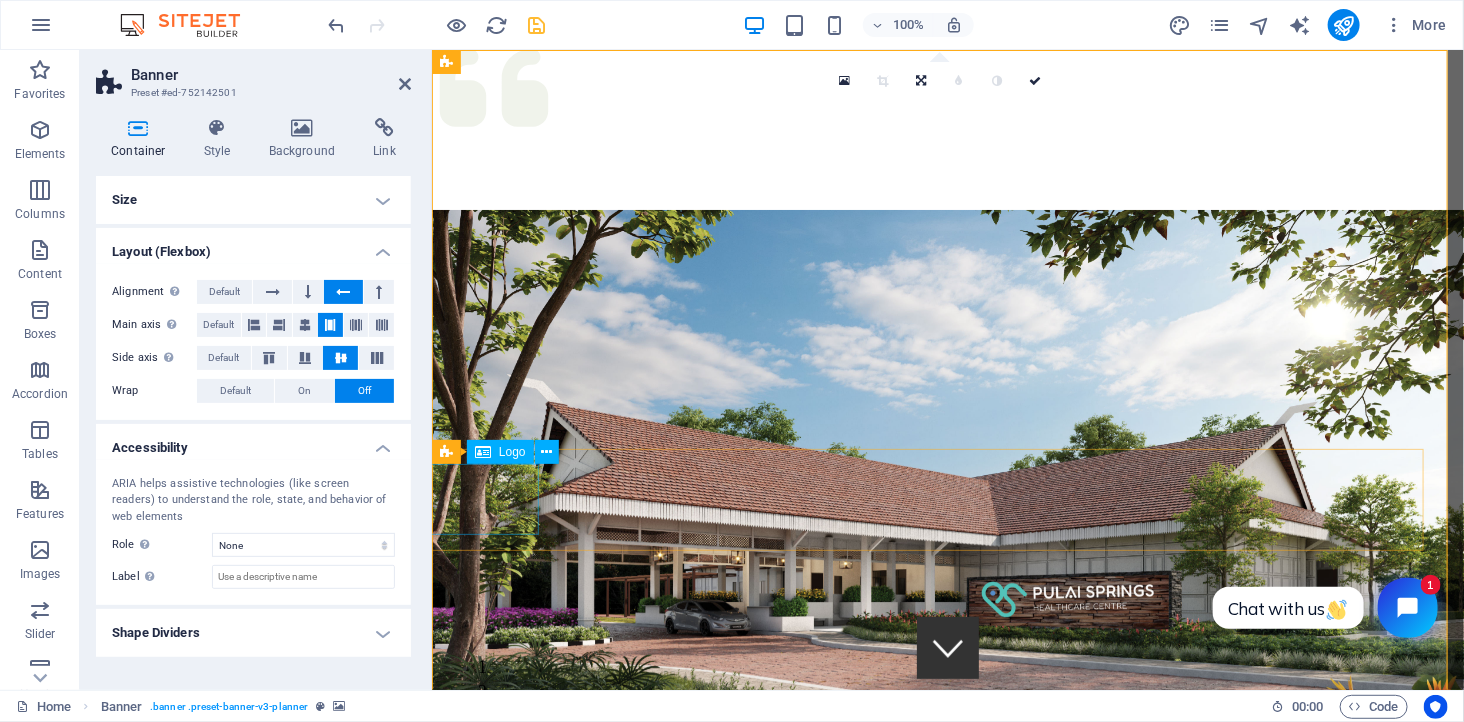 click at bounding box center [971, 1000] 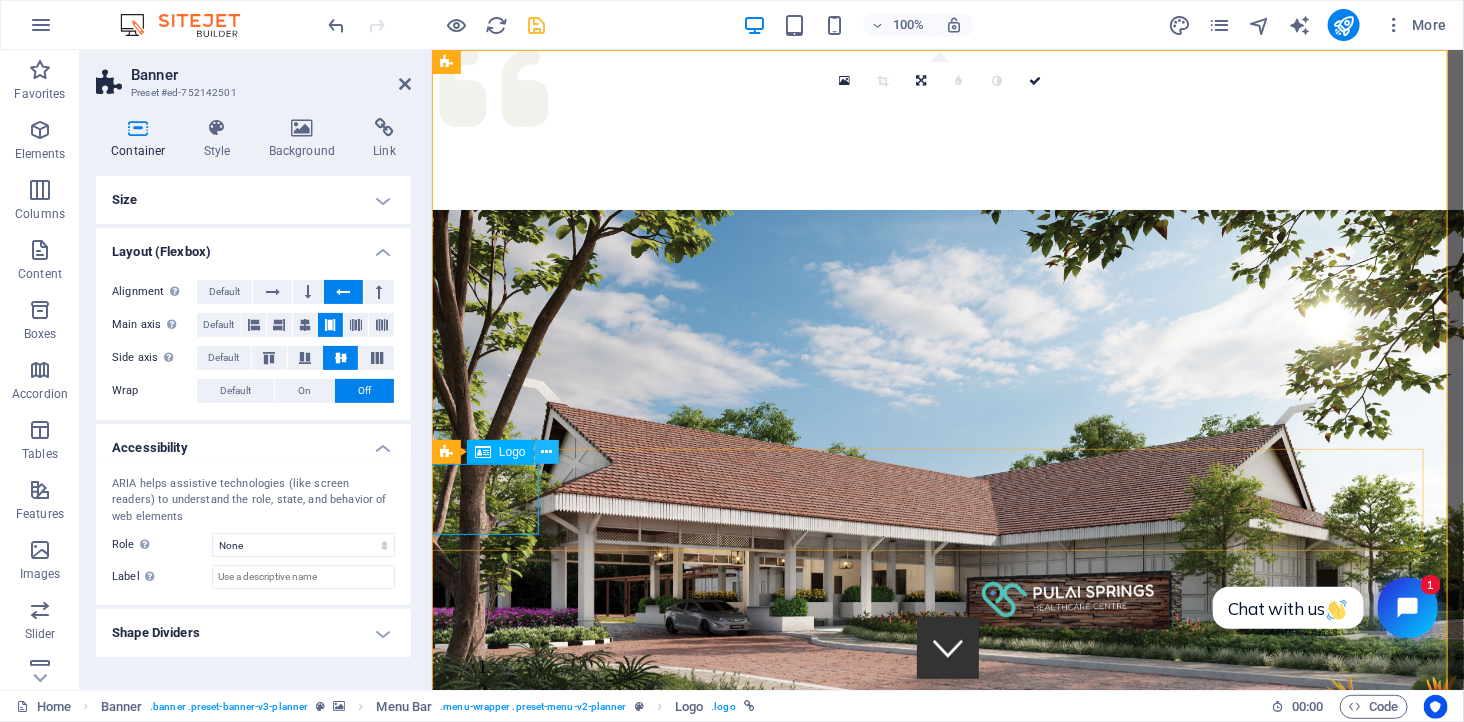 click at bounding box center (546, 452) 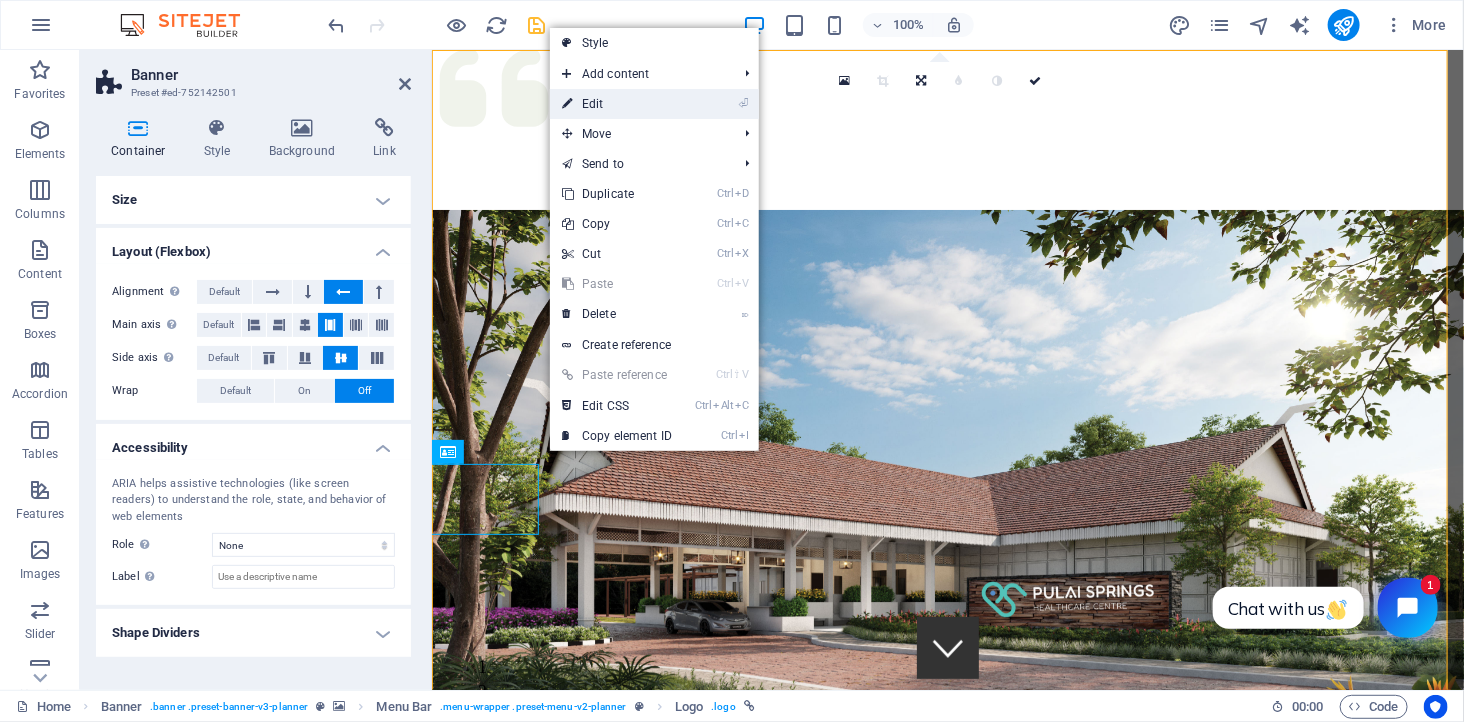 click on "⏎  Edit" at bounding box center [617, 104] 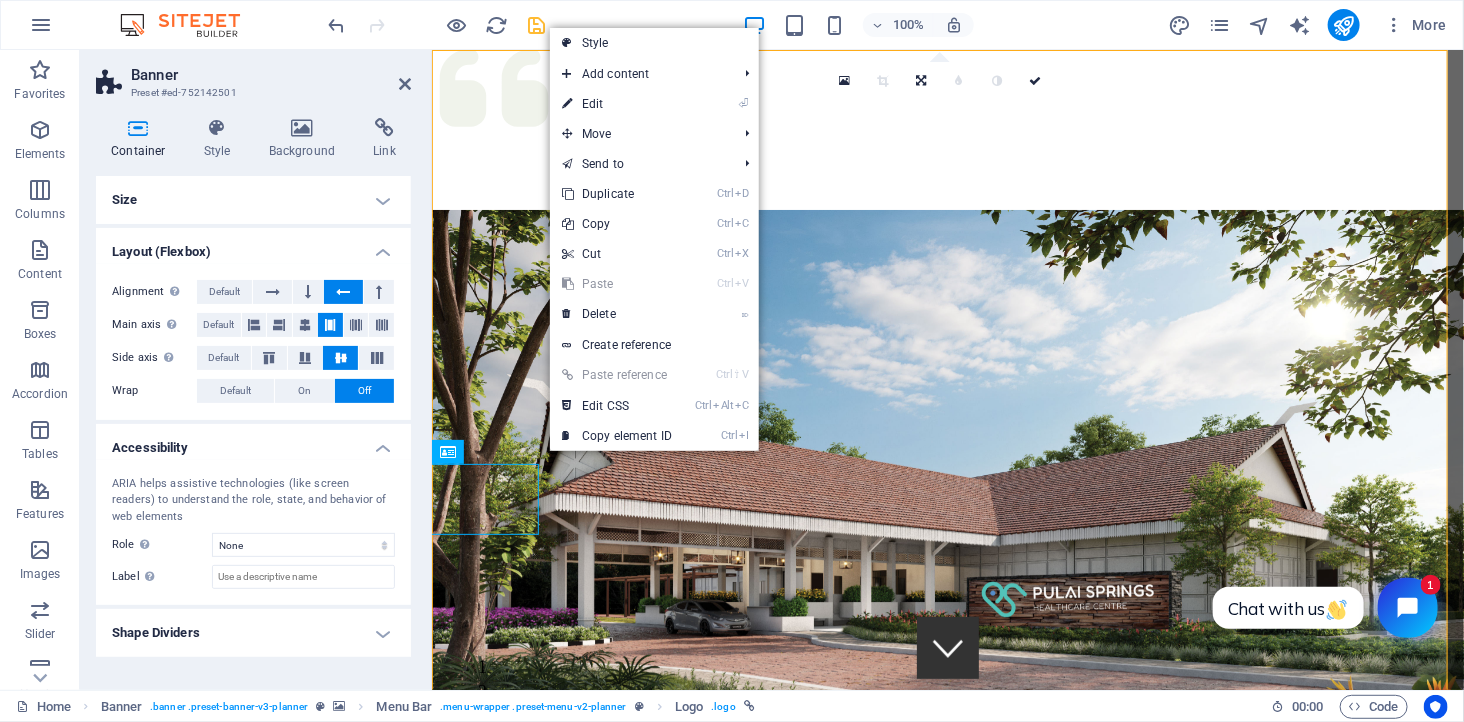 select on "px" 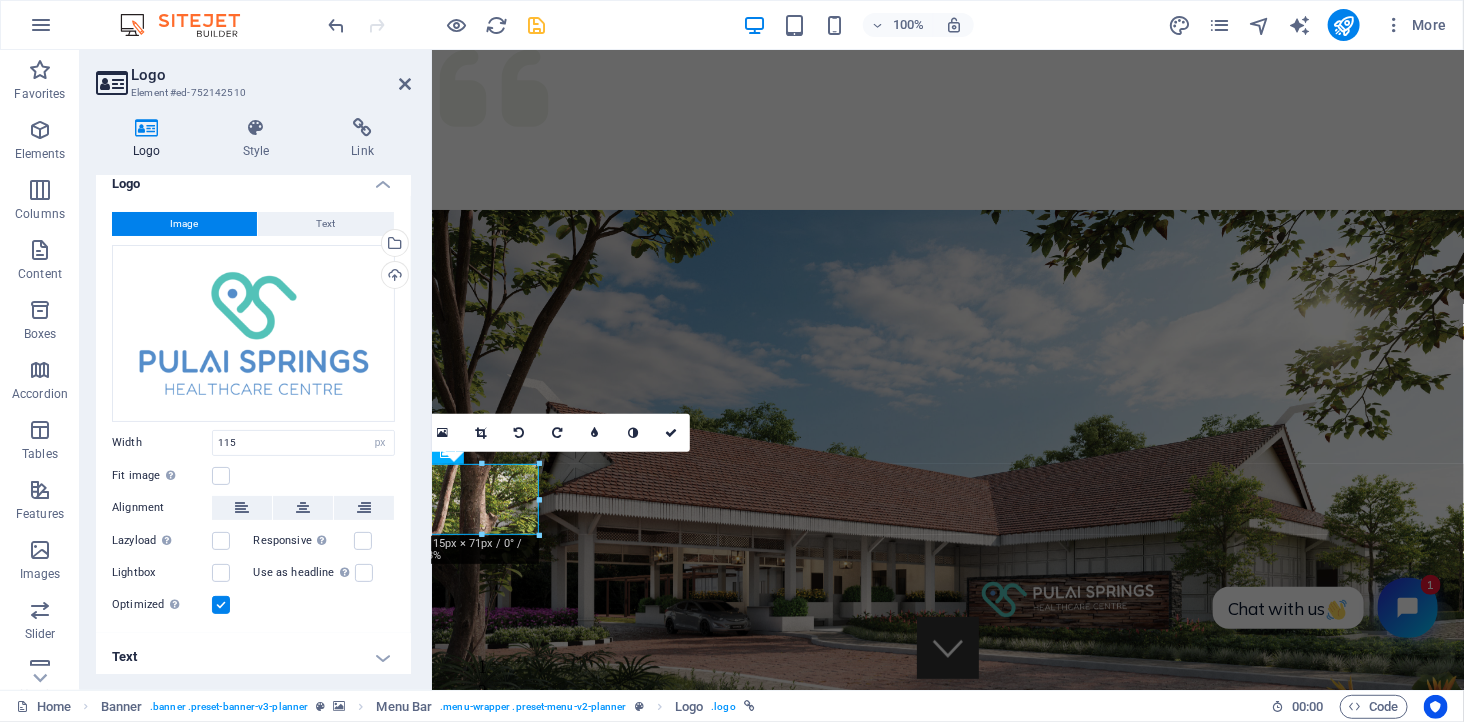 scroll, scrollTop: 20, scrollLeft: 0, axis: vertical 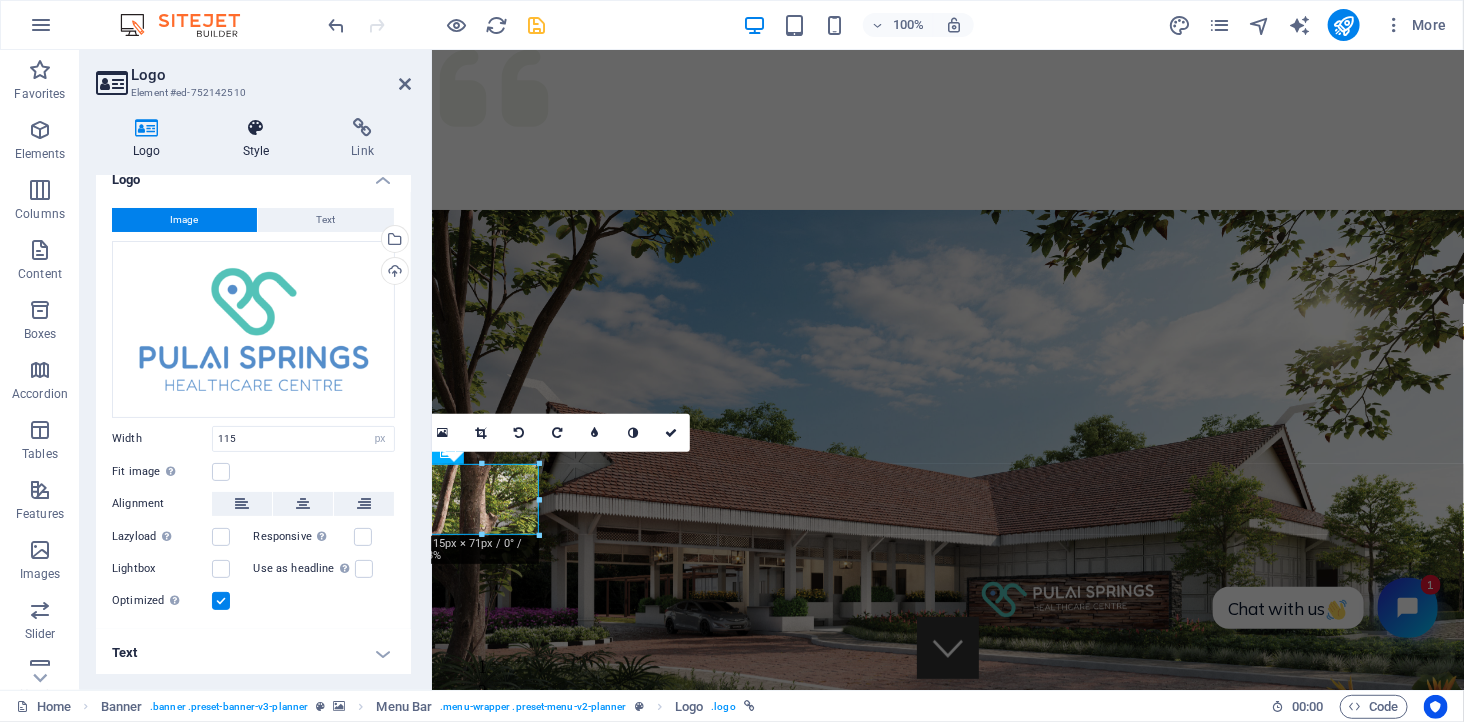 click at bounding box center [256, 128] 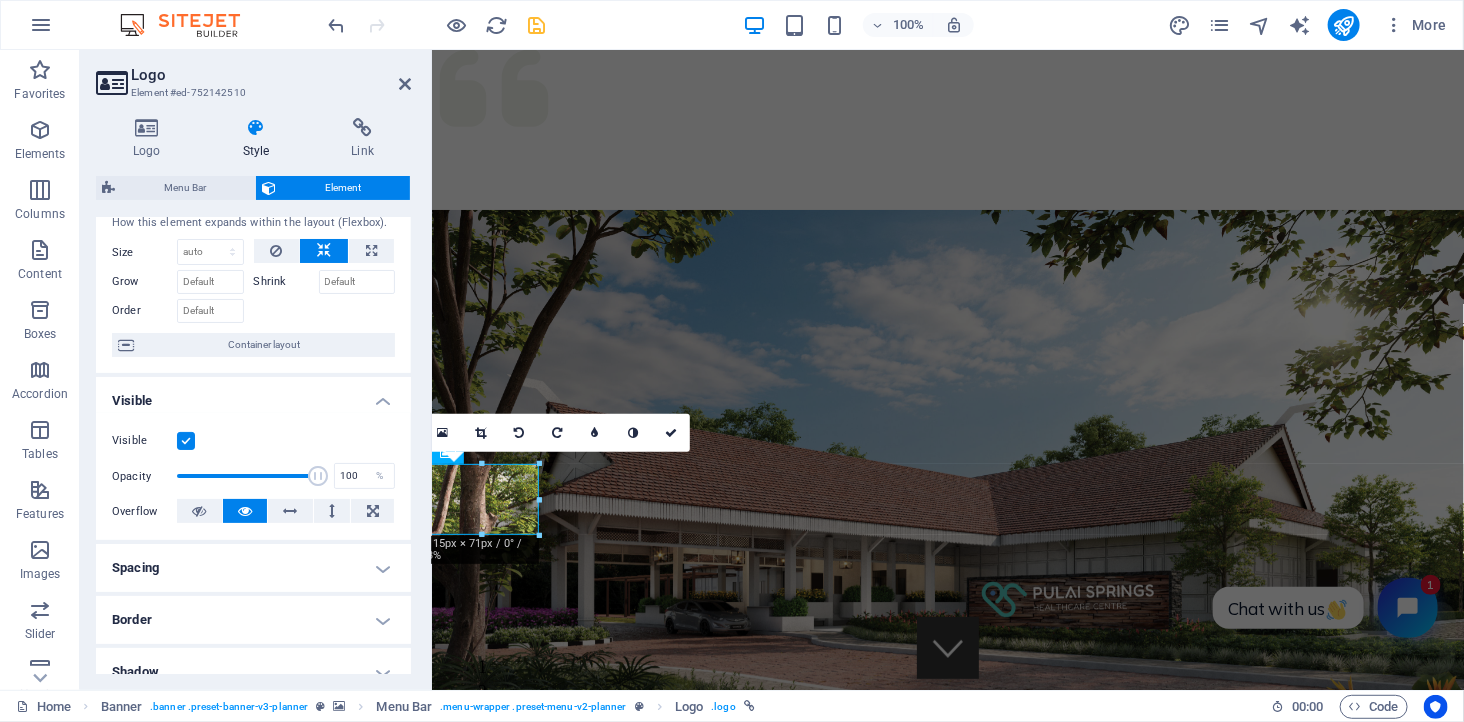 scroll, scrollTop: 0, scrollLeft: 0, axis: both 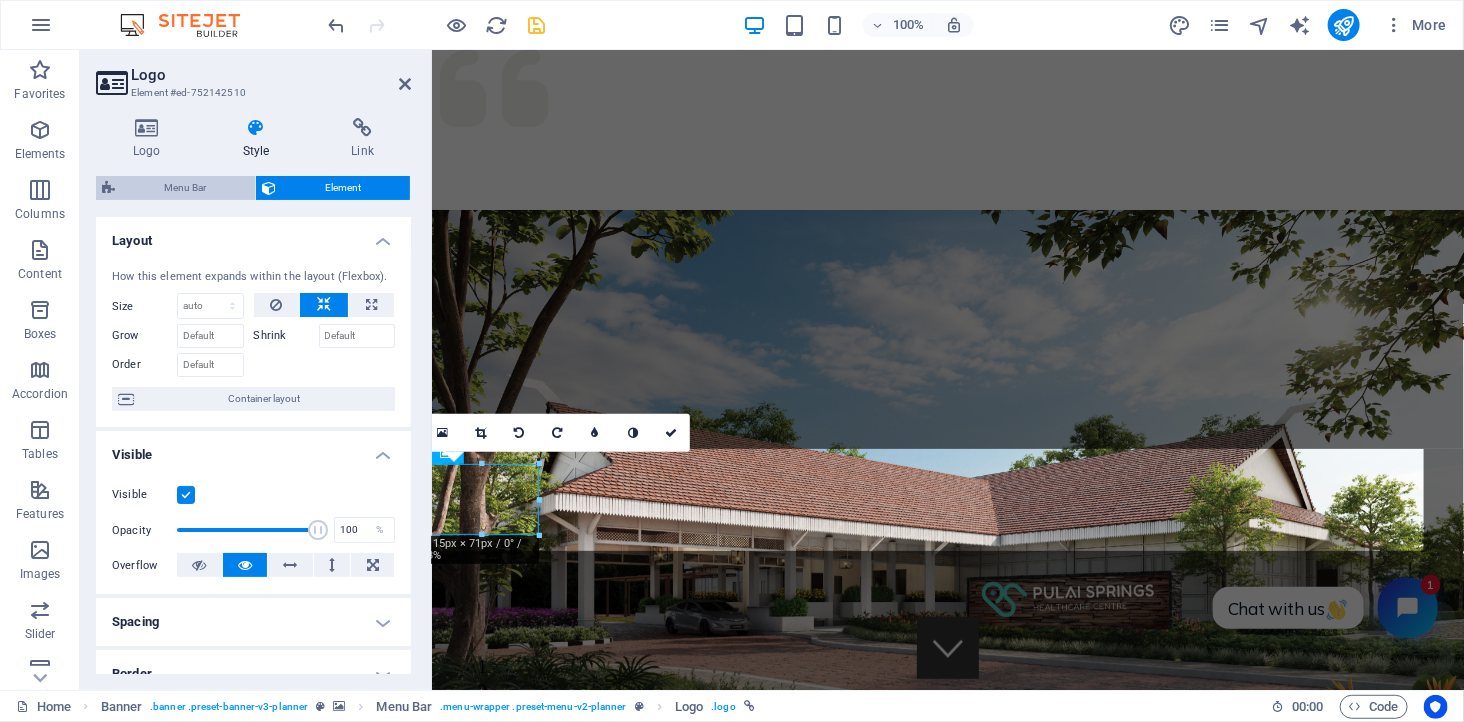 click on "Menu Bar" at bounding box center [185, 188] 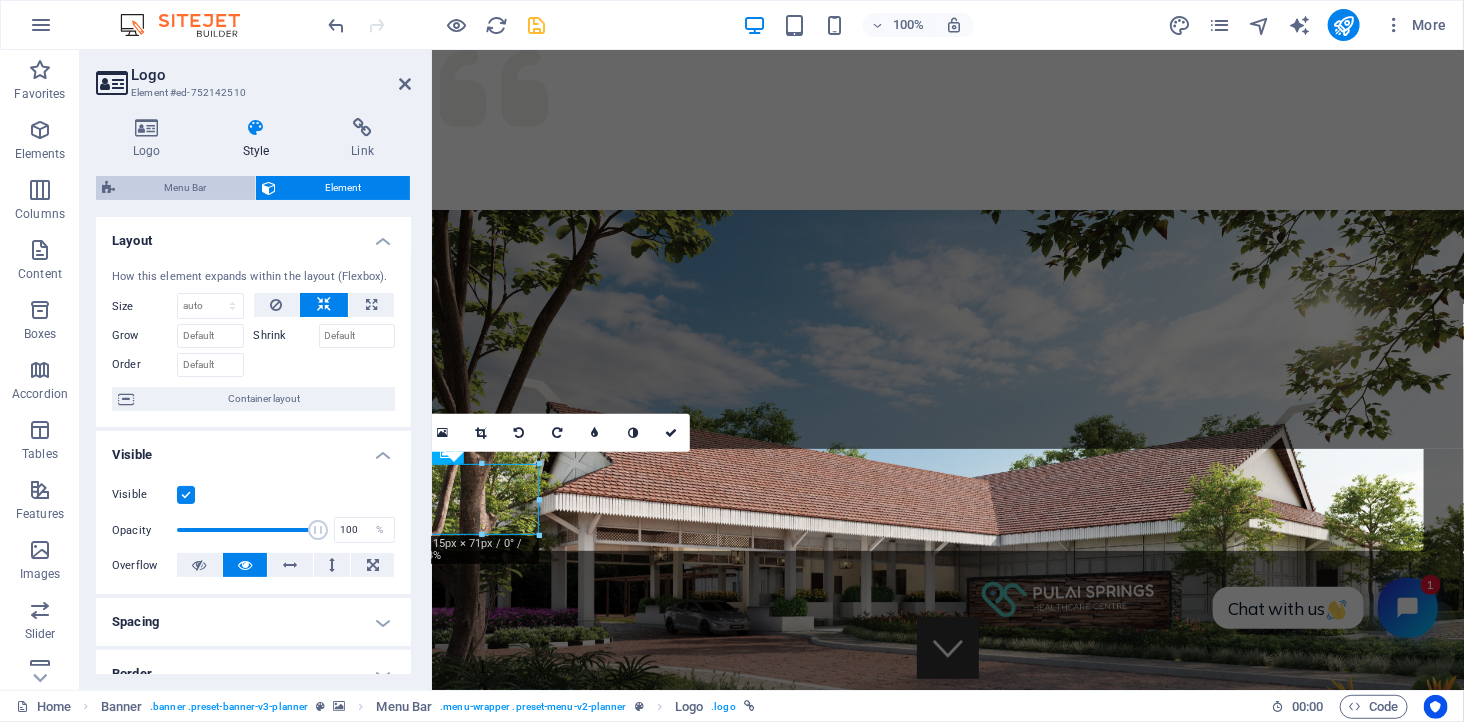 select on "rem" 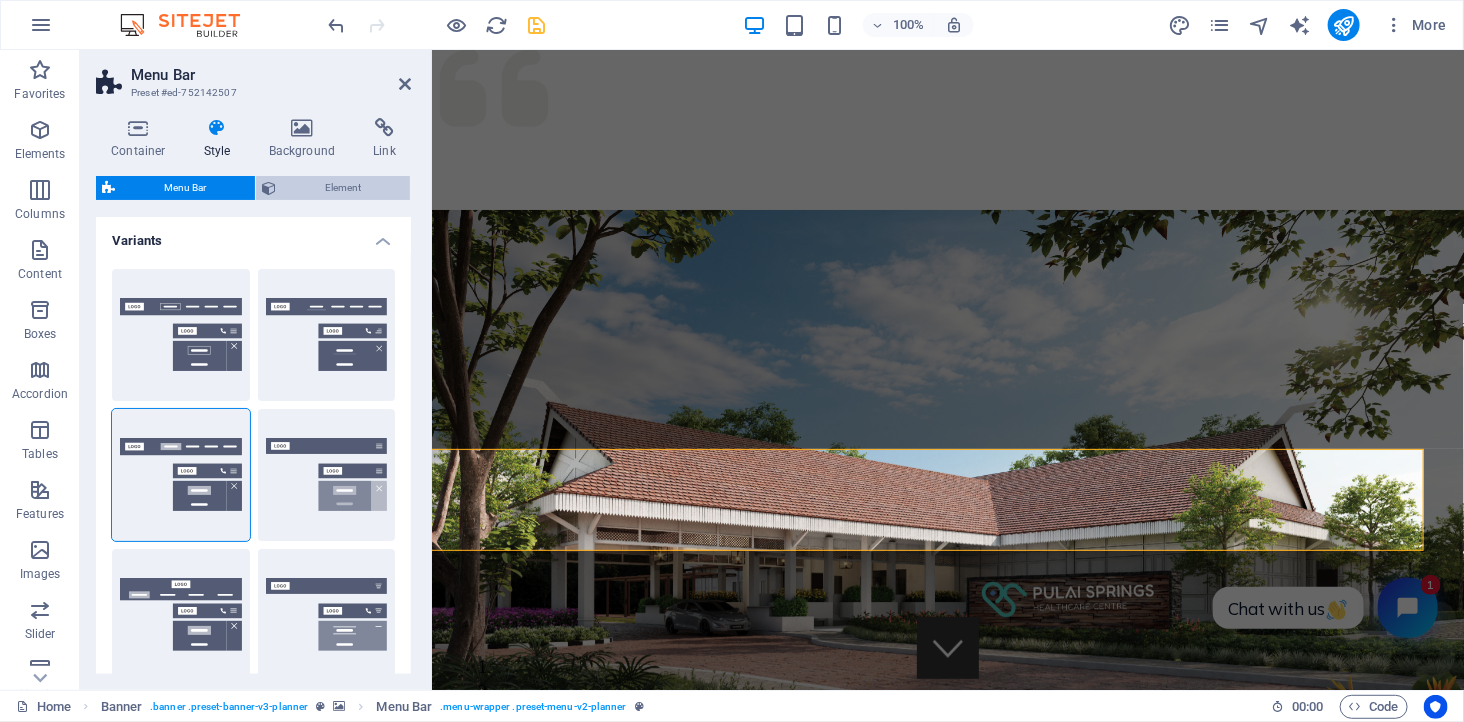 click on "Element" at bounding box center [343, 188] 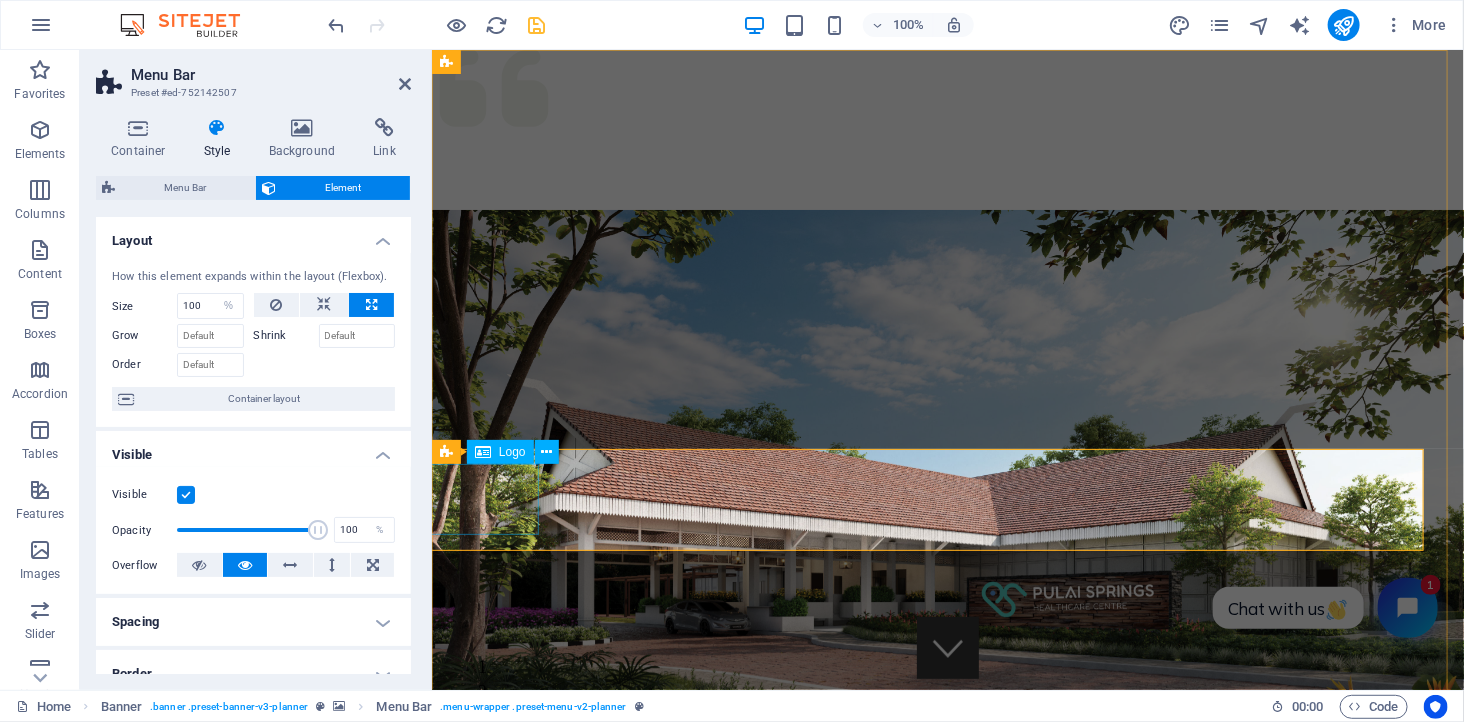 click at bounding box center [971, 1000] 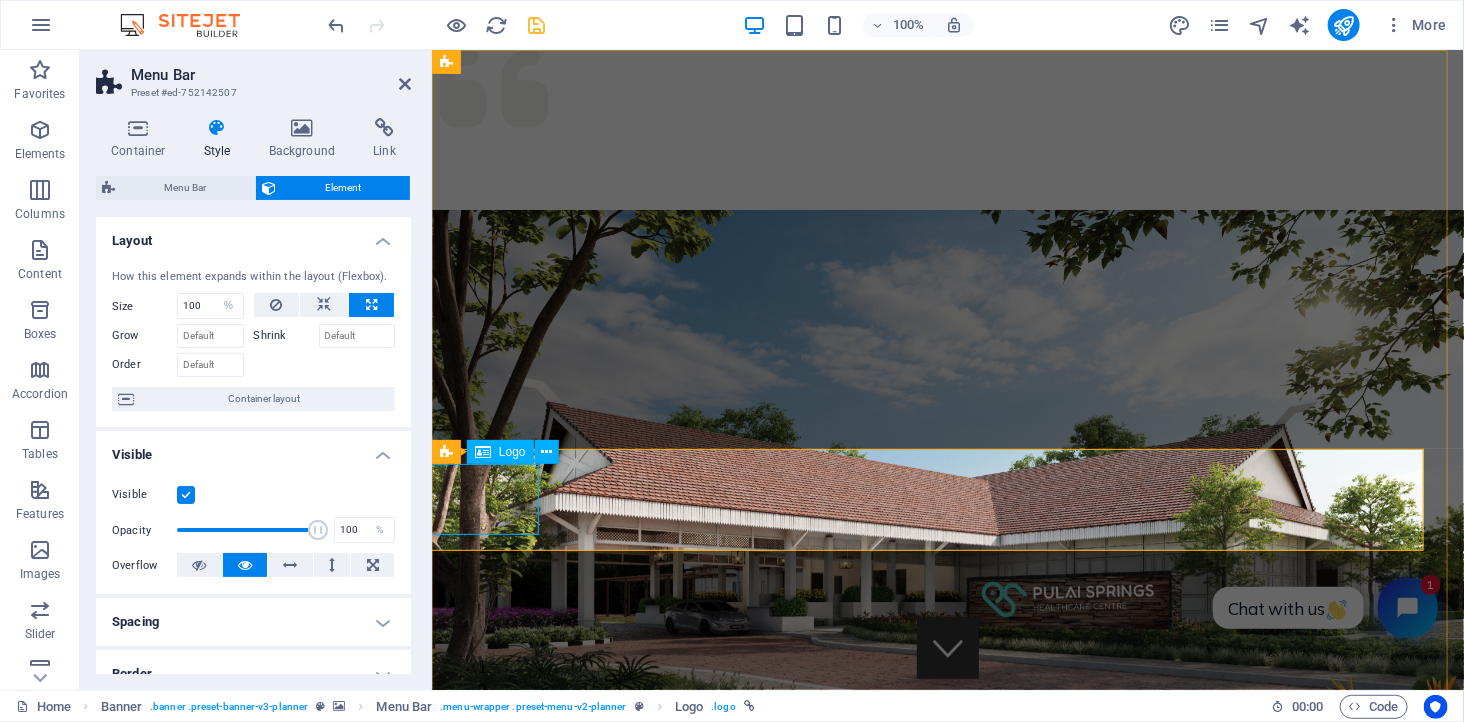 click on "Logo" at bounding box center (512, 452) 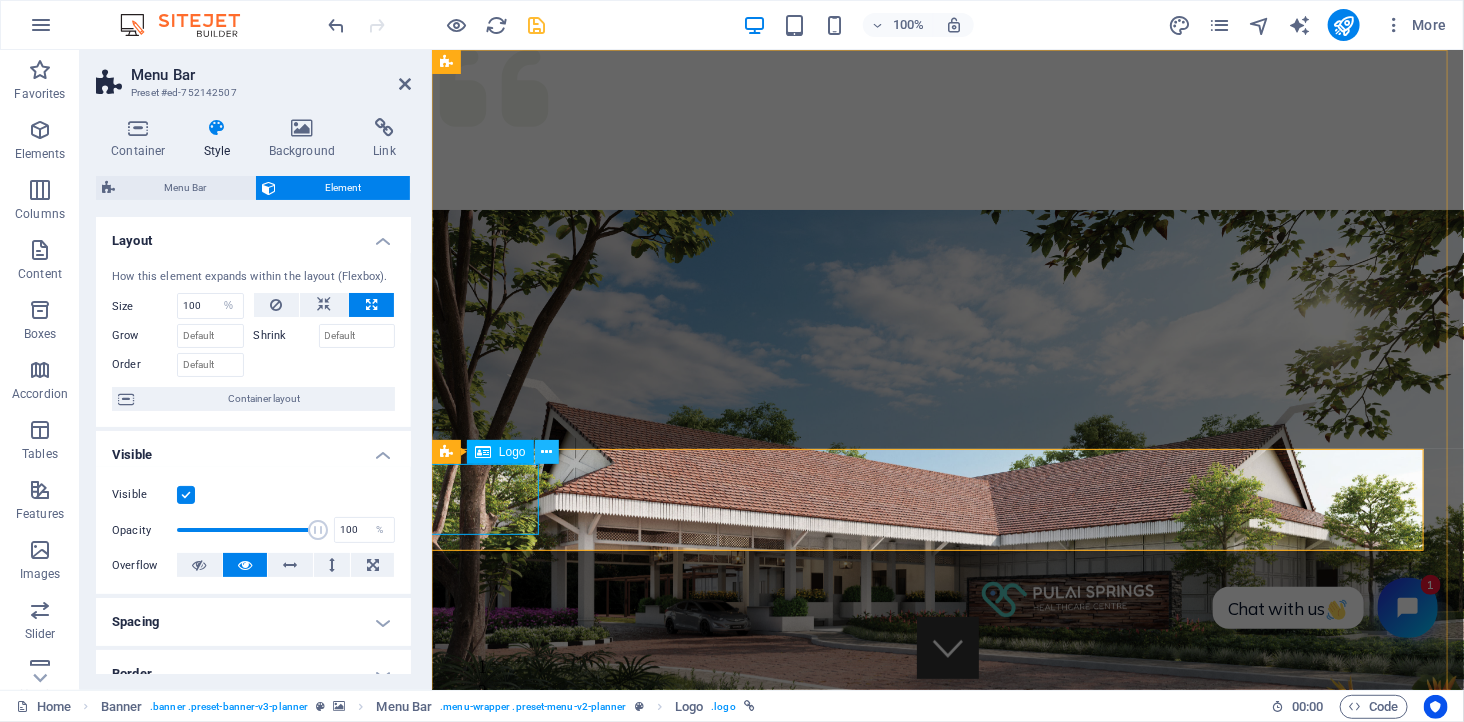 click at bounding box center [546, 452] 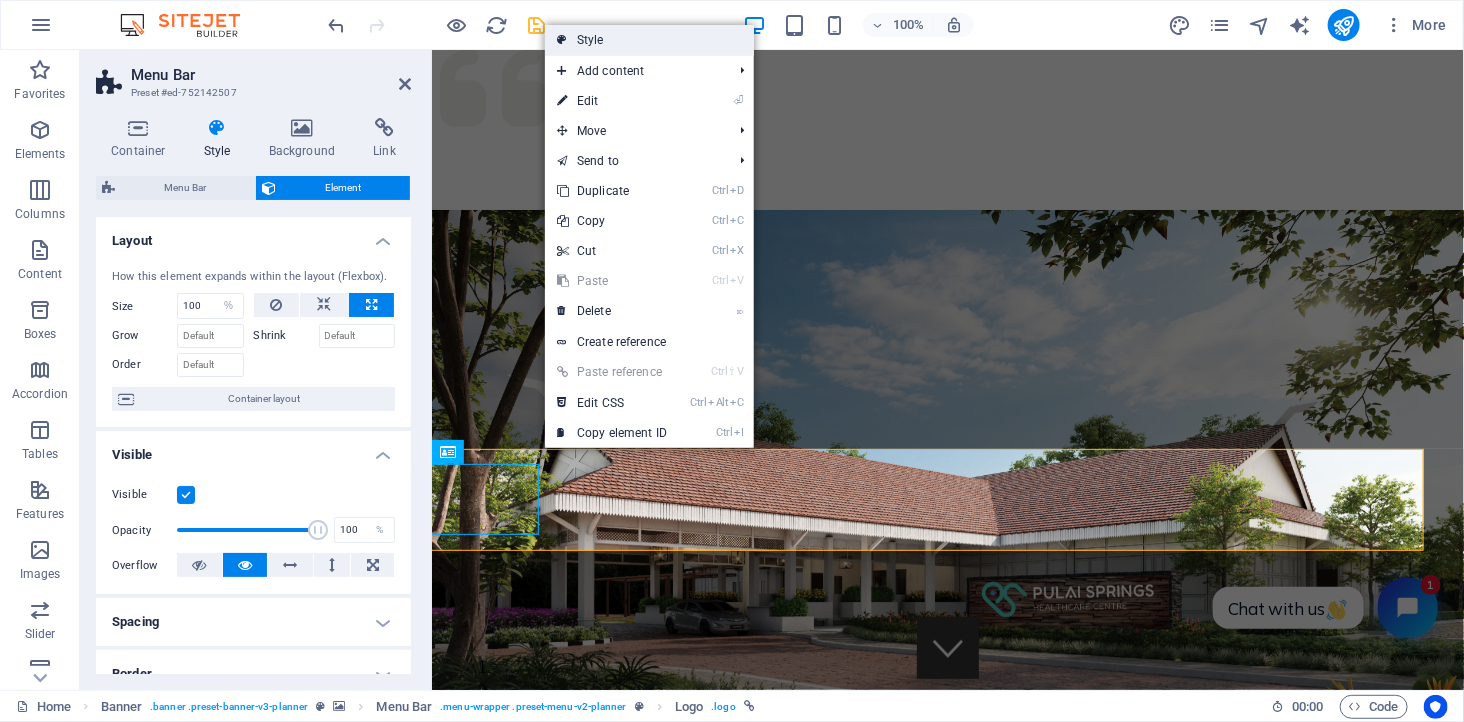 click on "Style" at bounding box center (649, 40) 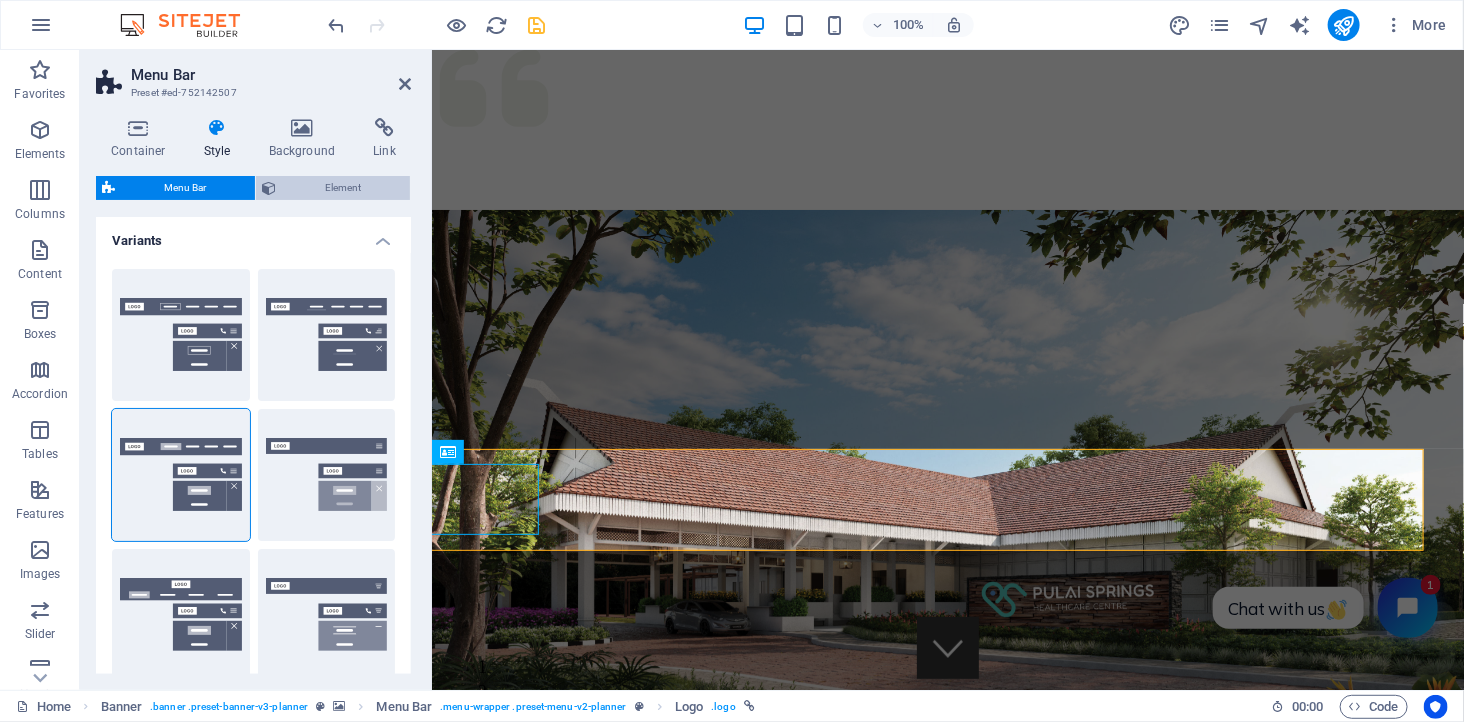 click on "Element" at bounding box center (343, 188) 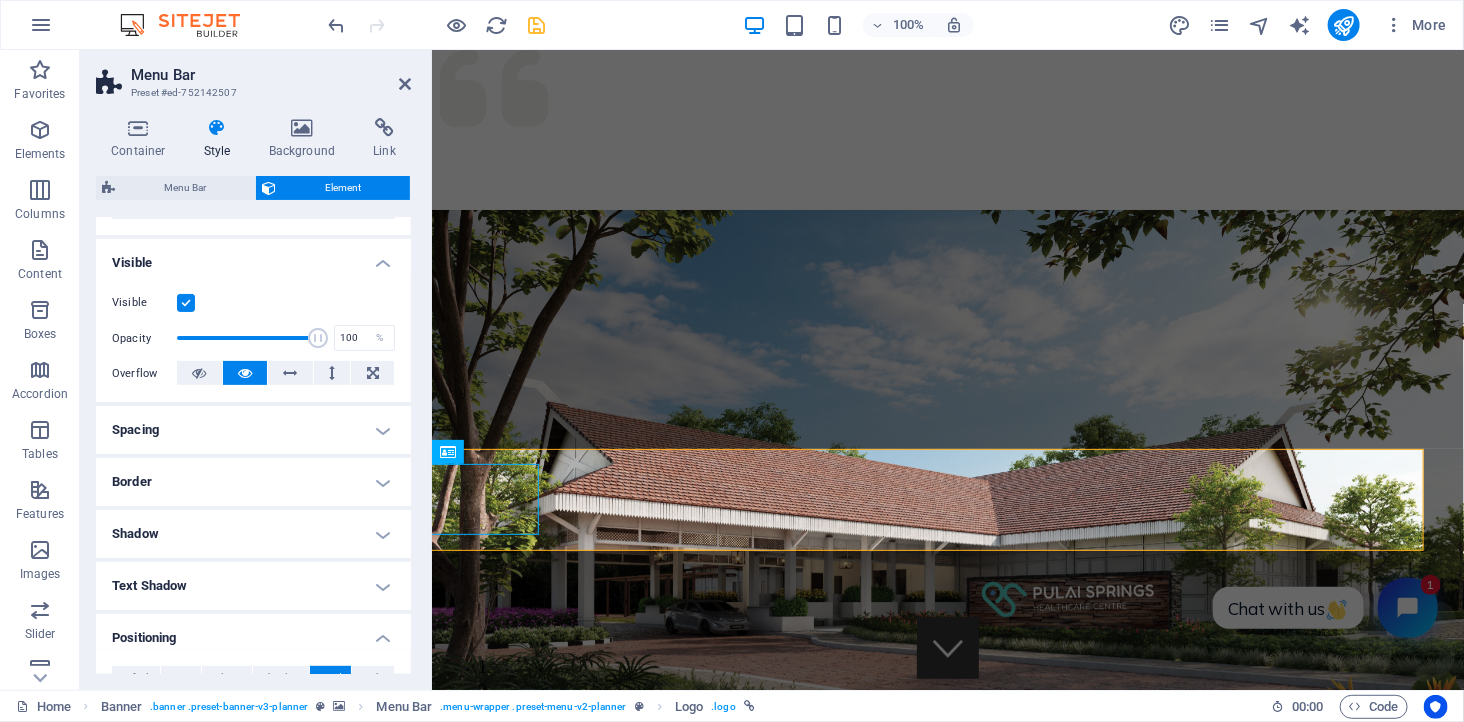 scroll, scrollTop: 222, scrollLeft: 0, axis: vertical 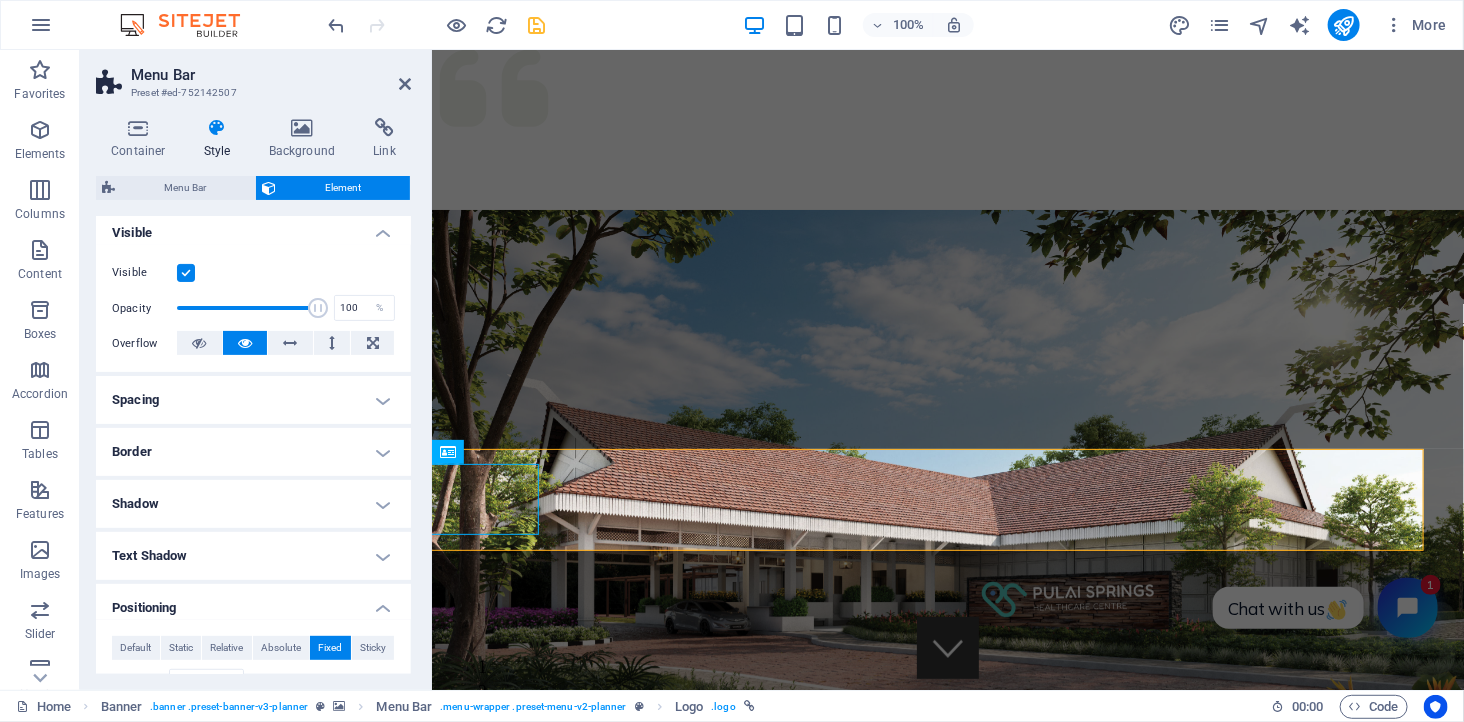 click on "Spacing" at bounding box center (253, 400) 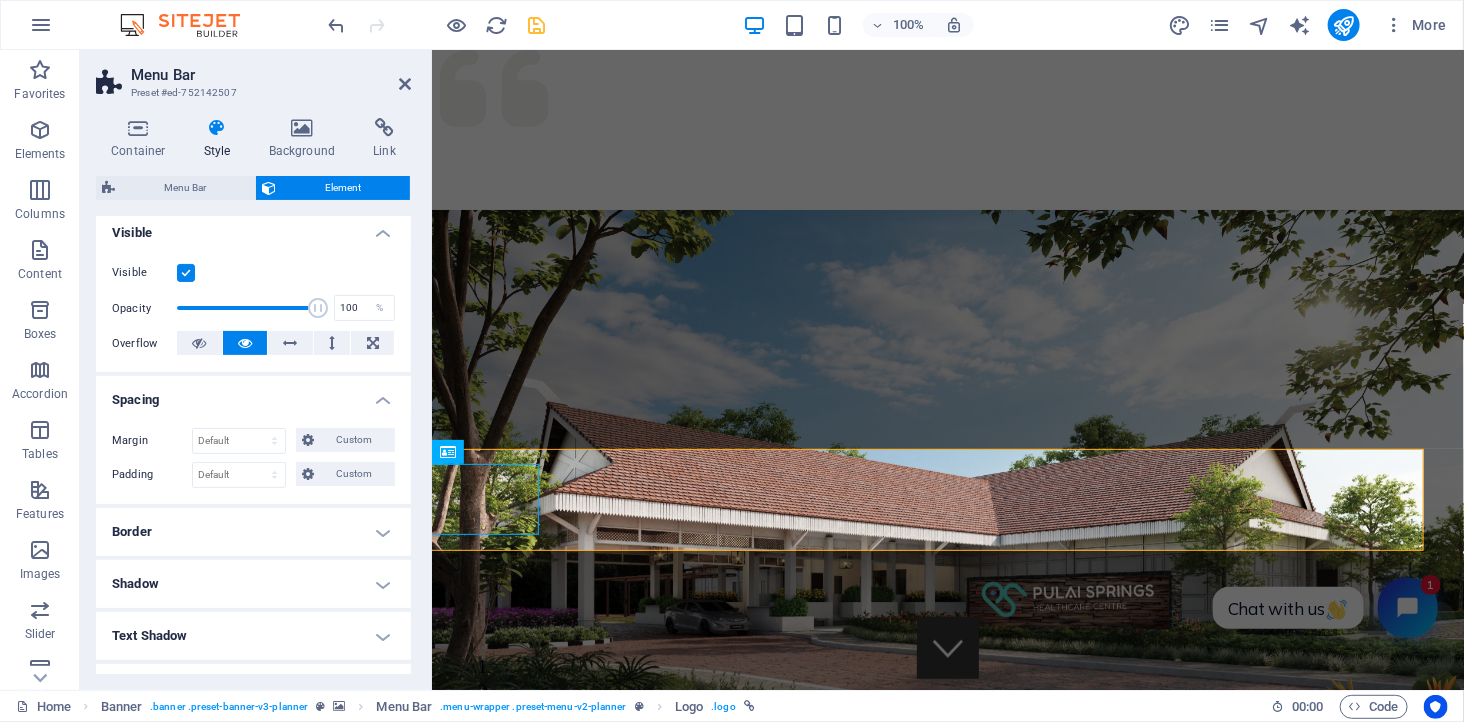 click on "Border" at bounding box center [253, 532] 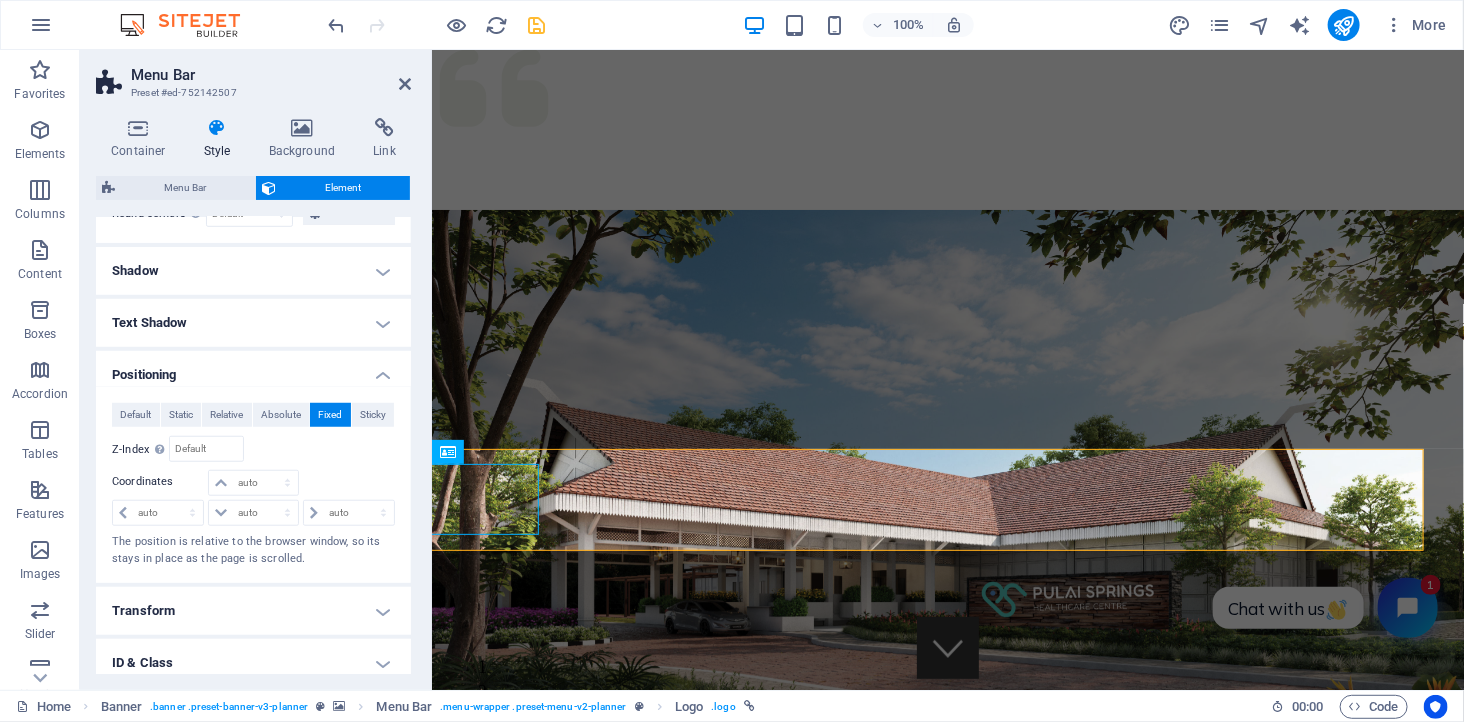 scroll, scrollTop: 666, scrollLeft: 0, axis: vertical 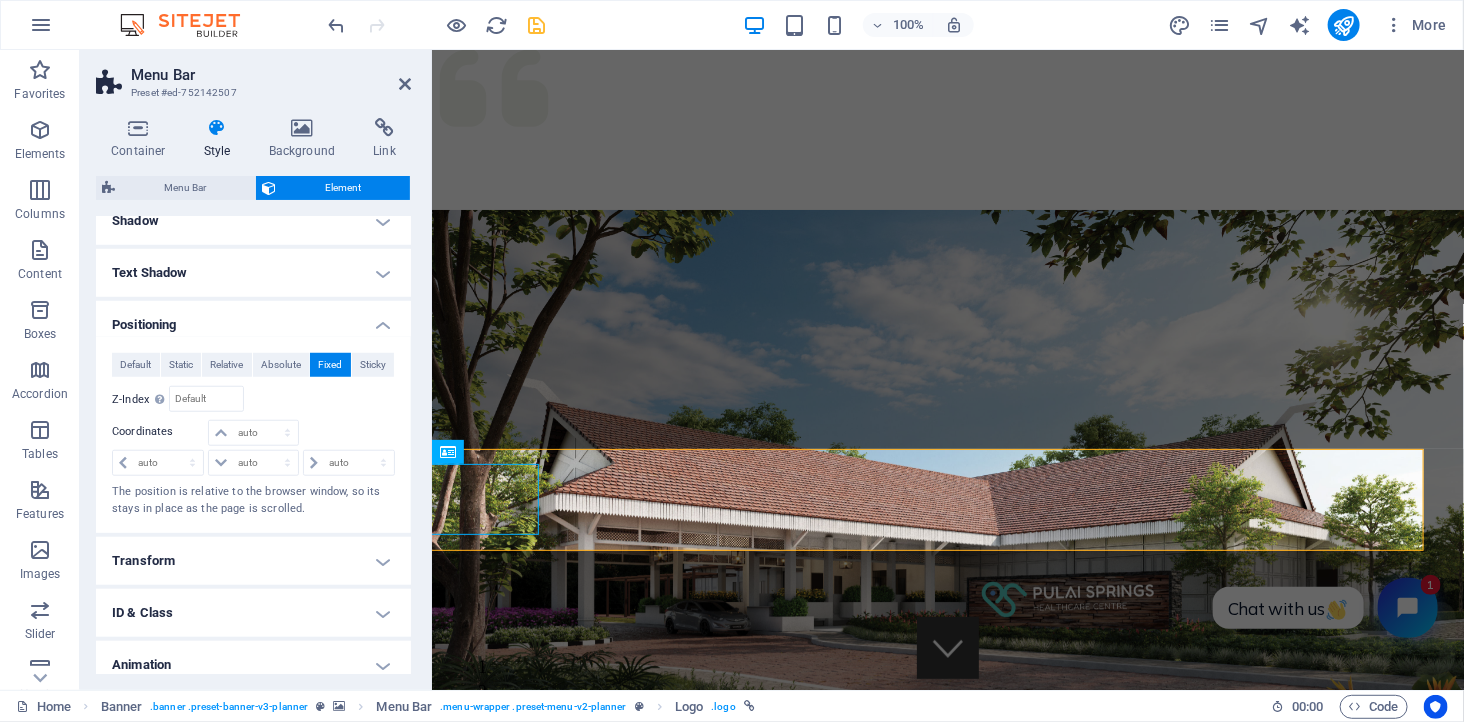 click at bounding box center (947, 499) 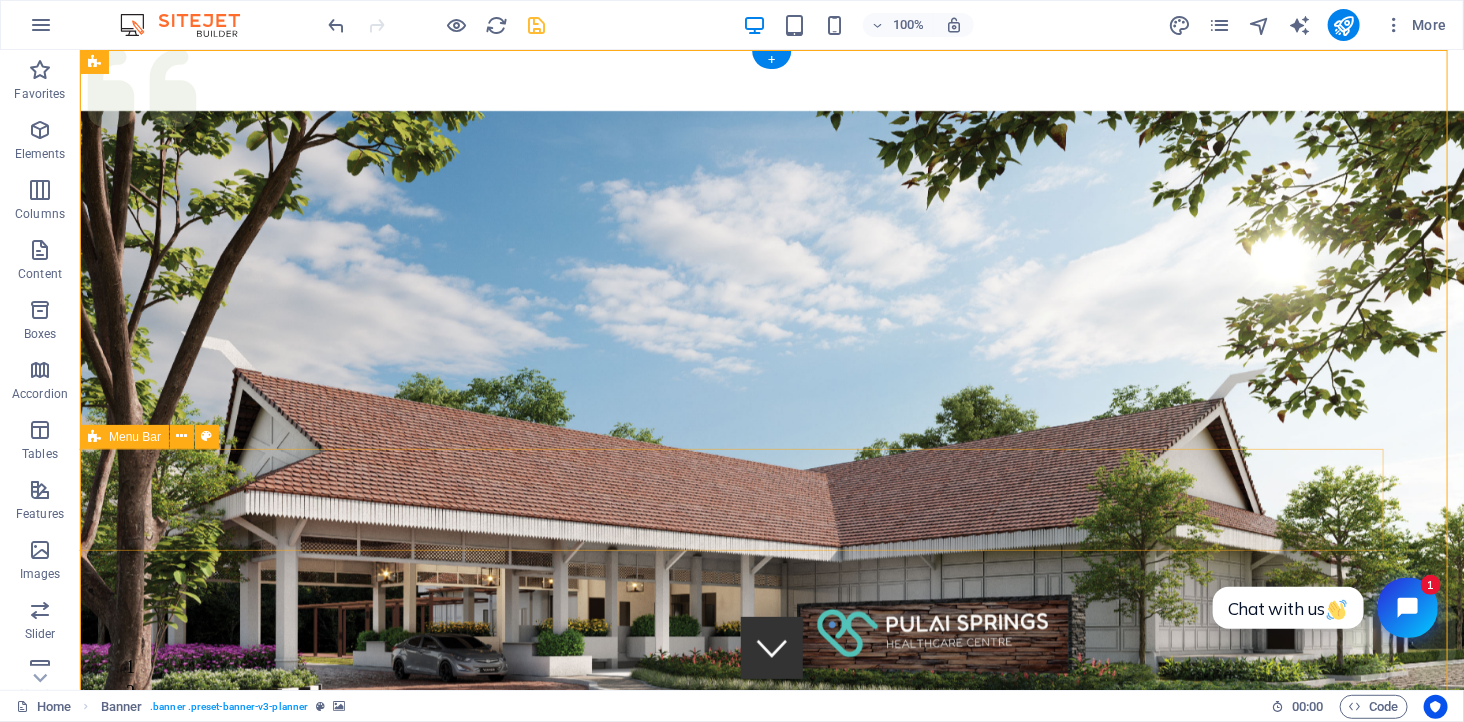 click on "Services About Team Gallery Contact" at bounding box center [843, 1025] 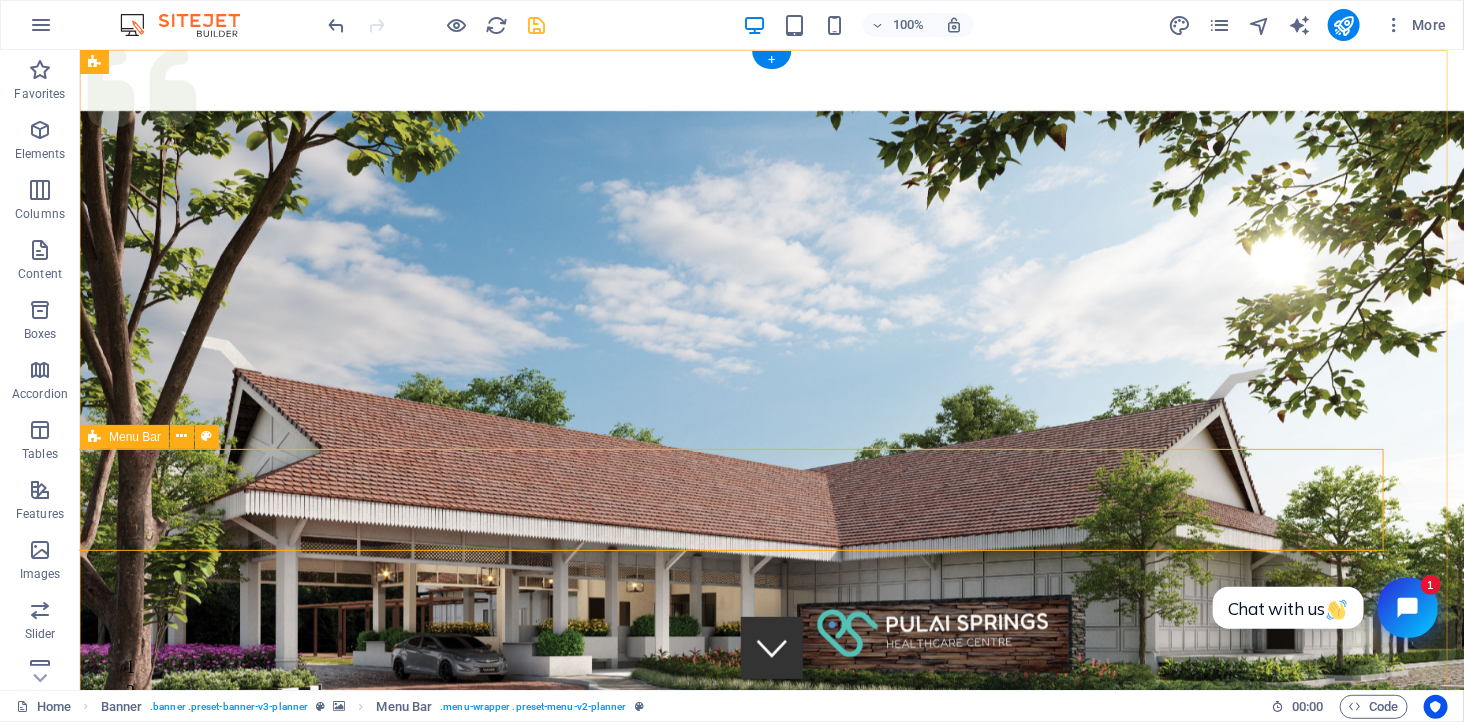 click on "Services About Team Gallery Contact" at bounding box center [843, 1025] 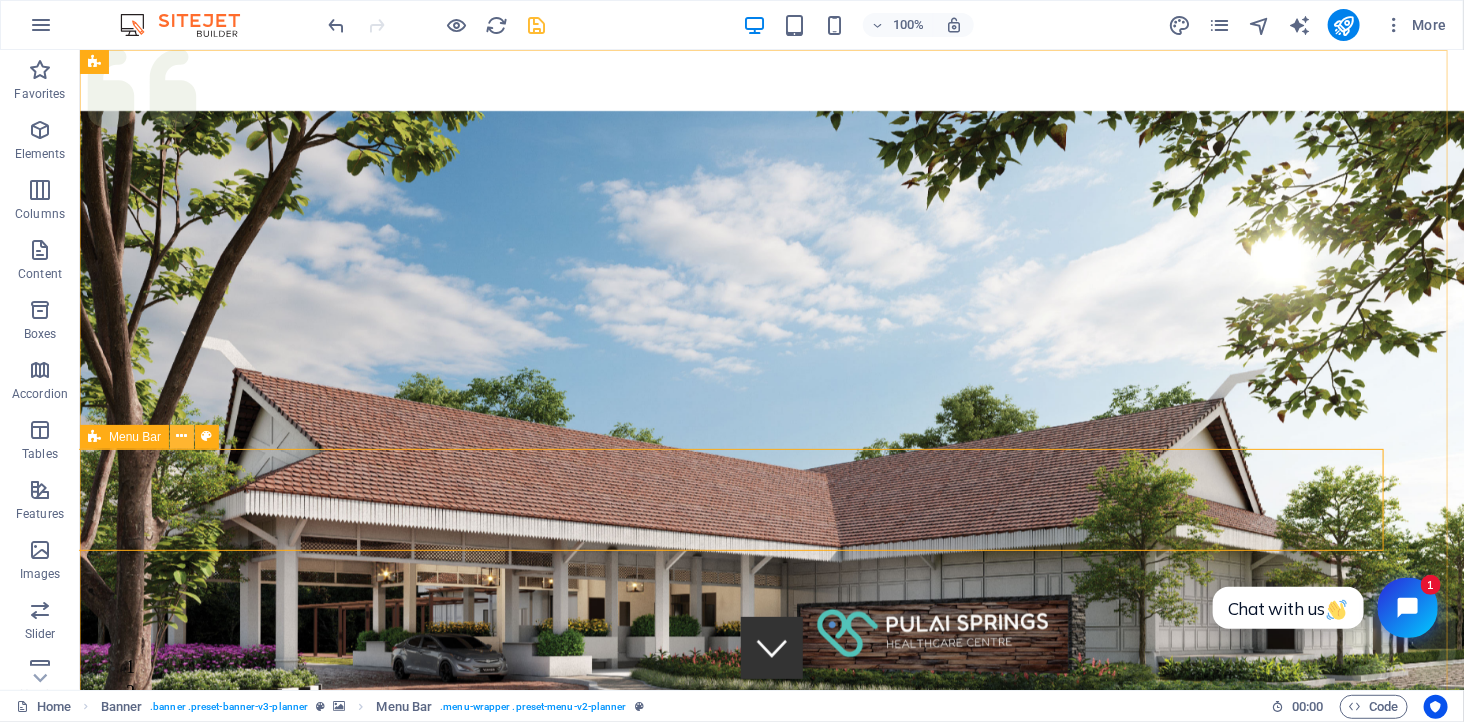 click at bounding box center [182, 436] 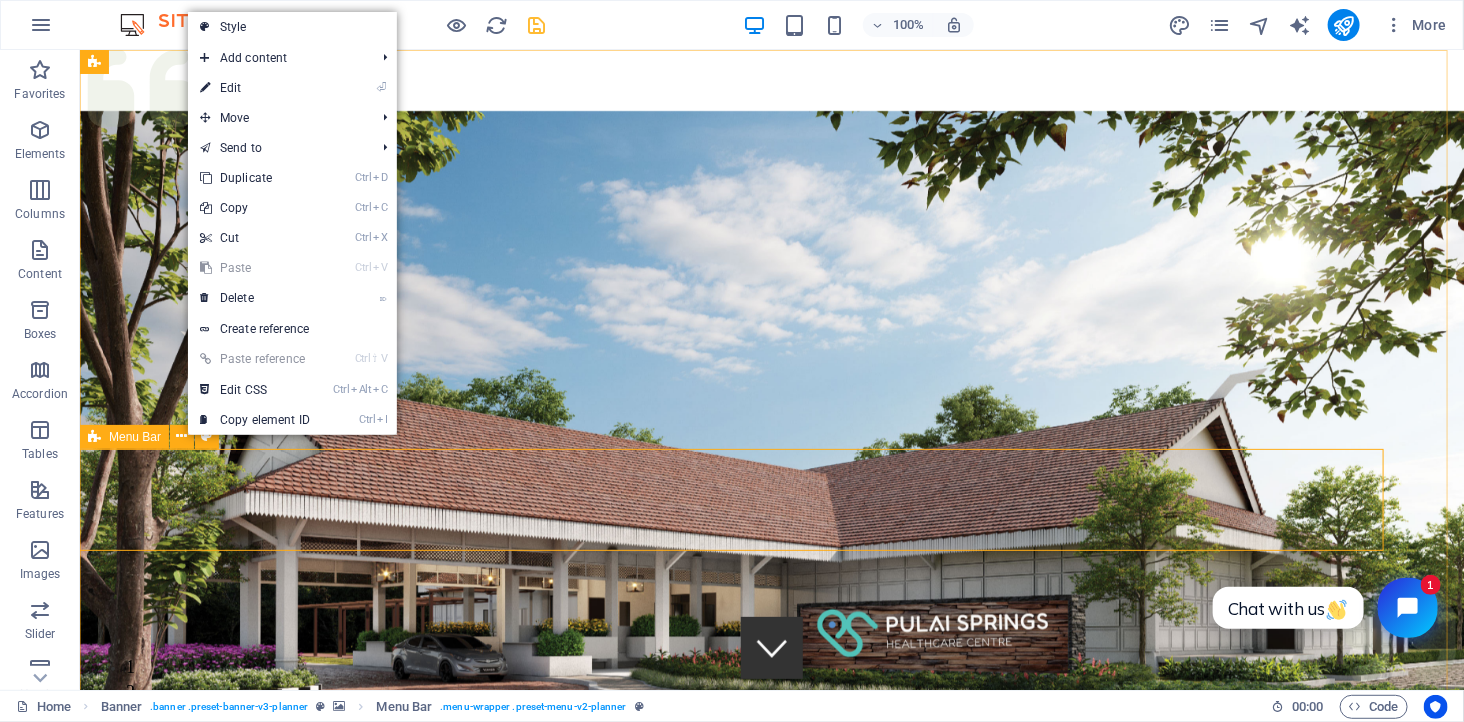 click on "Services About Team Gallery Contact" at bounding box center (843, 1025) 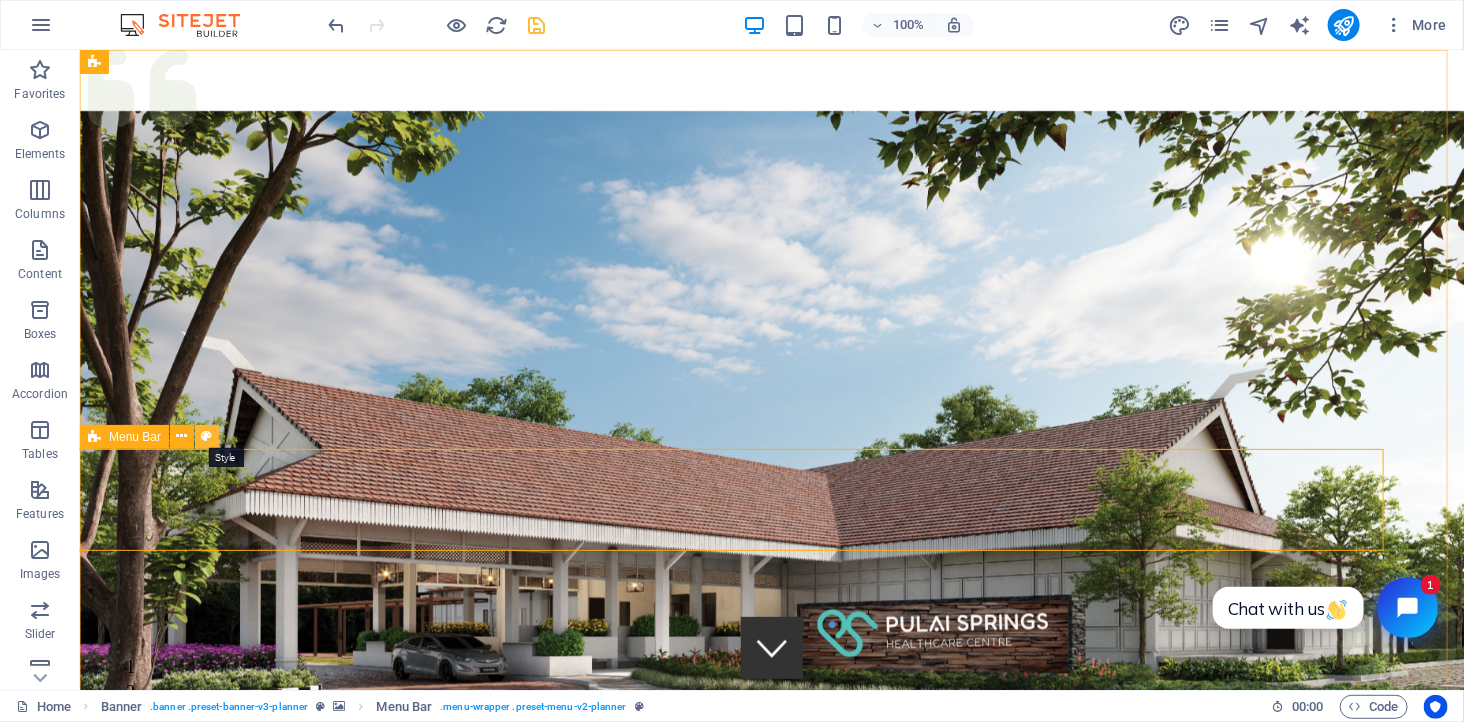 click at bounding box center [207, 436] 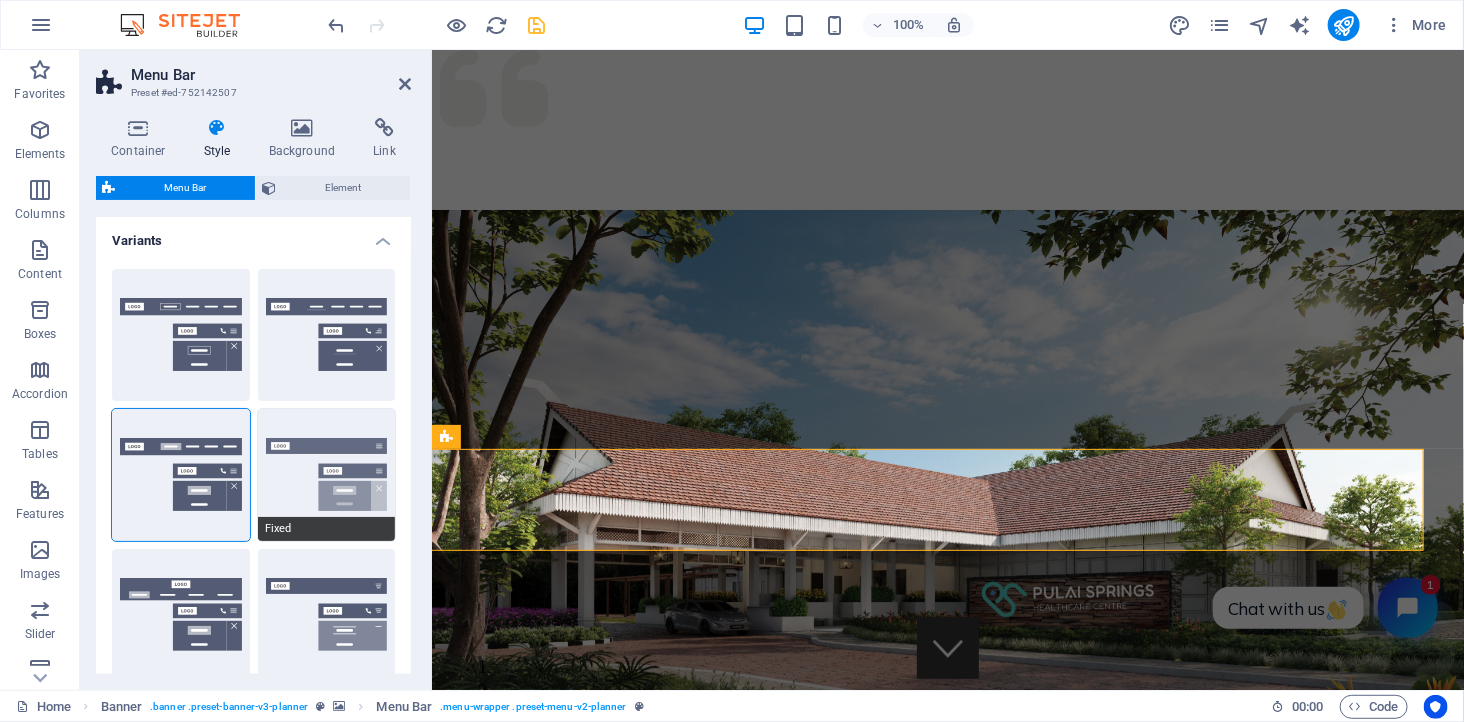 click on "Fixed" at bounding box center [327, 475] 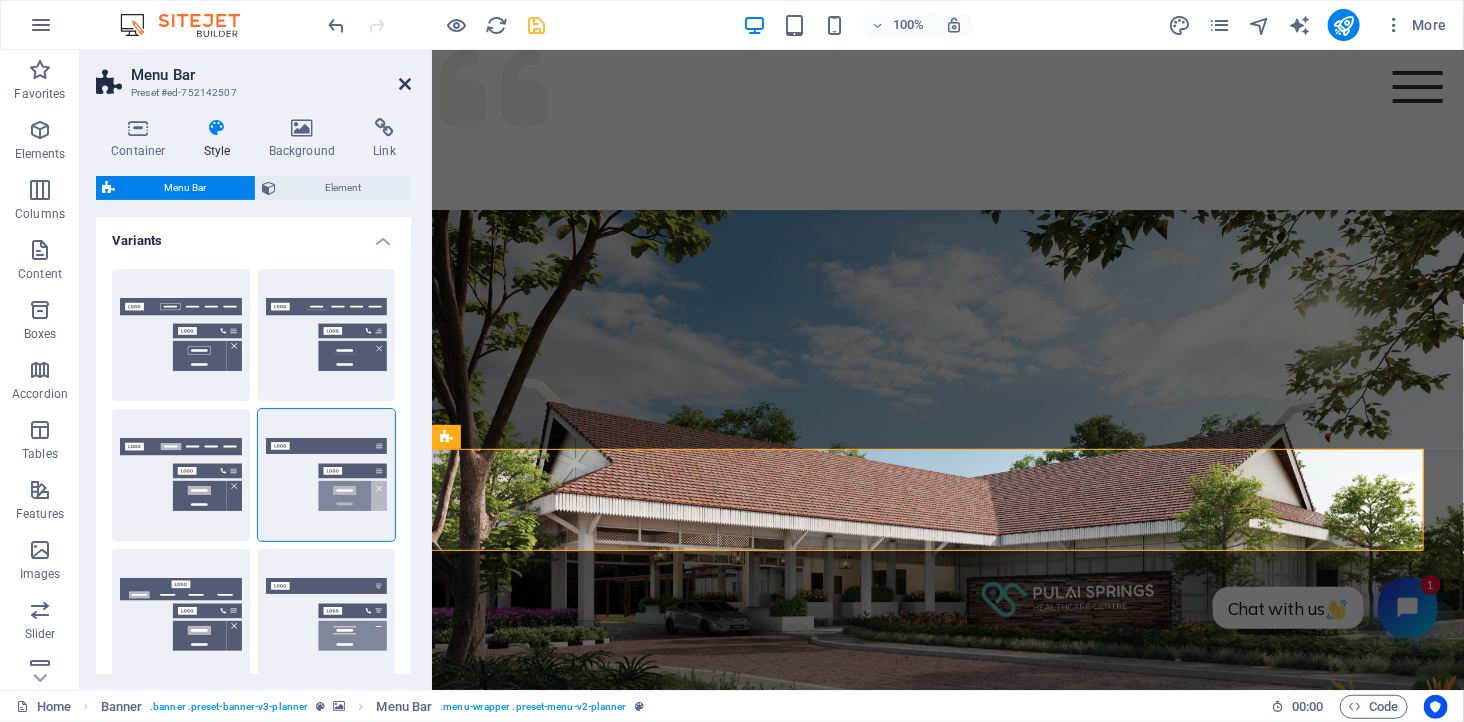 click at bounding box center [405, 84] 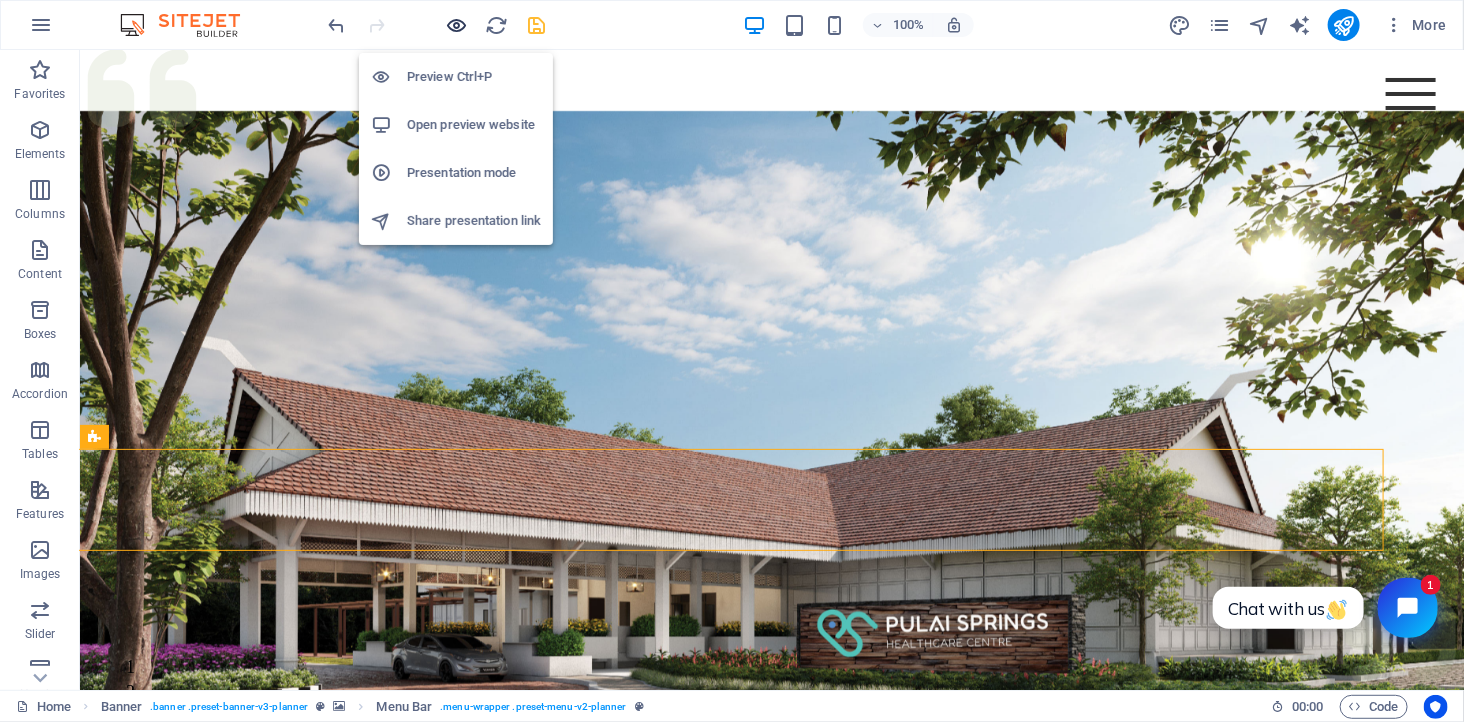 click at bounding box center (457, 25) 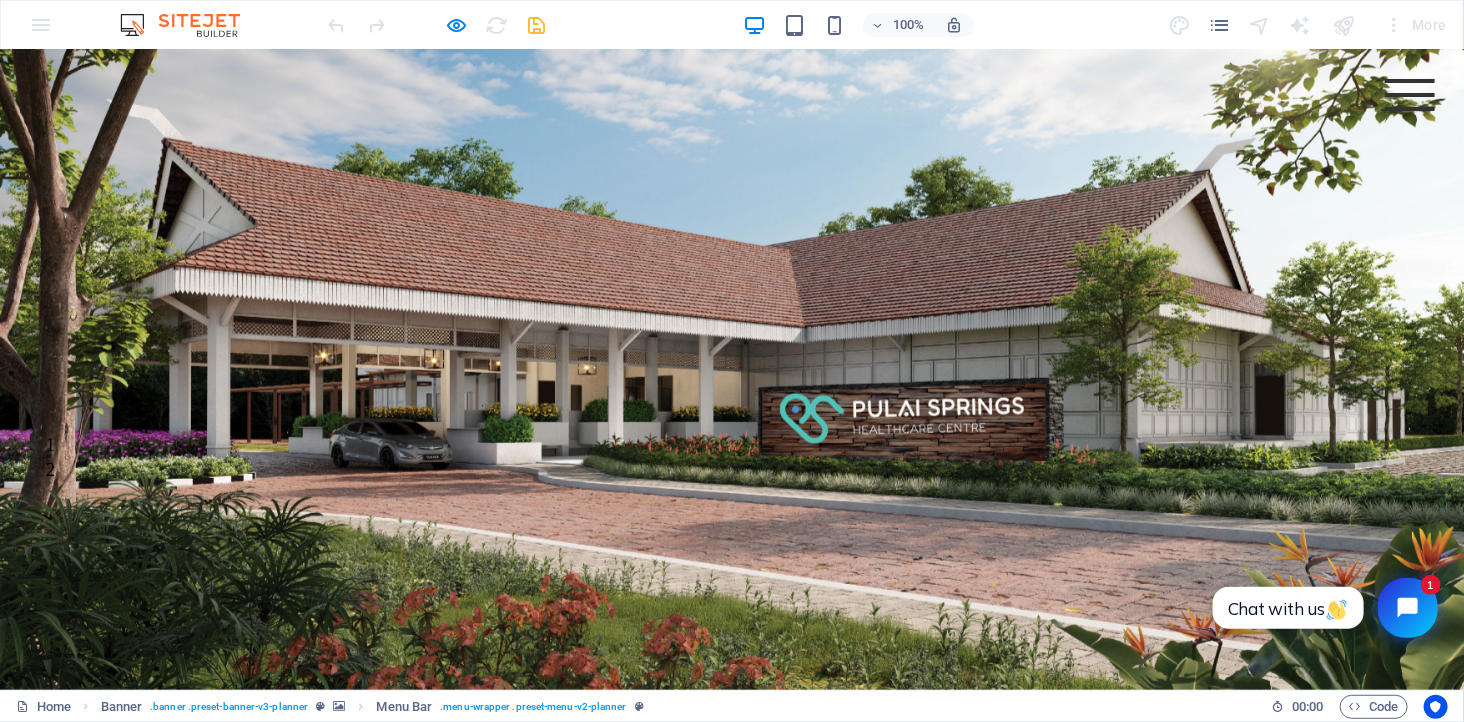 scroll, scrollTop: 0, scrollLeft: 0, axis: both 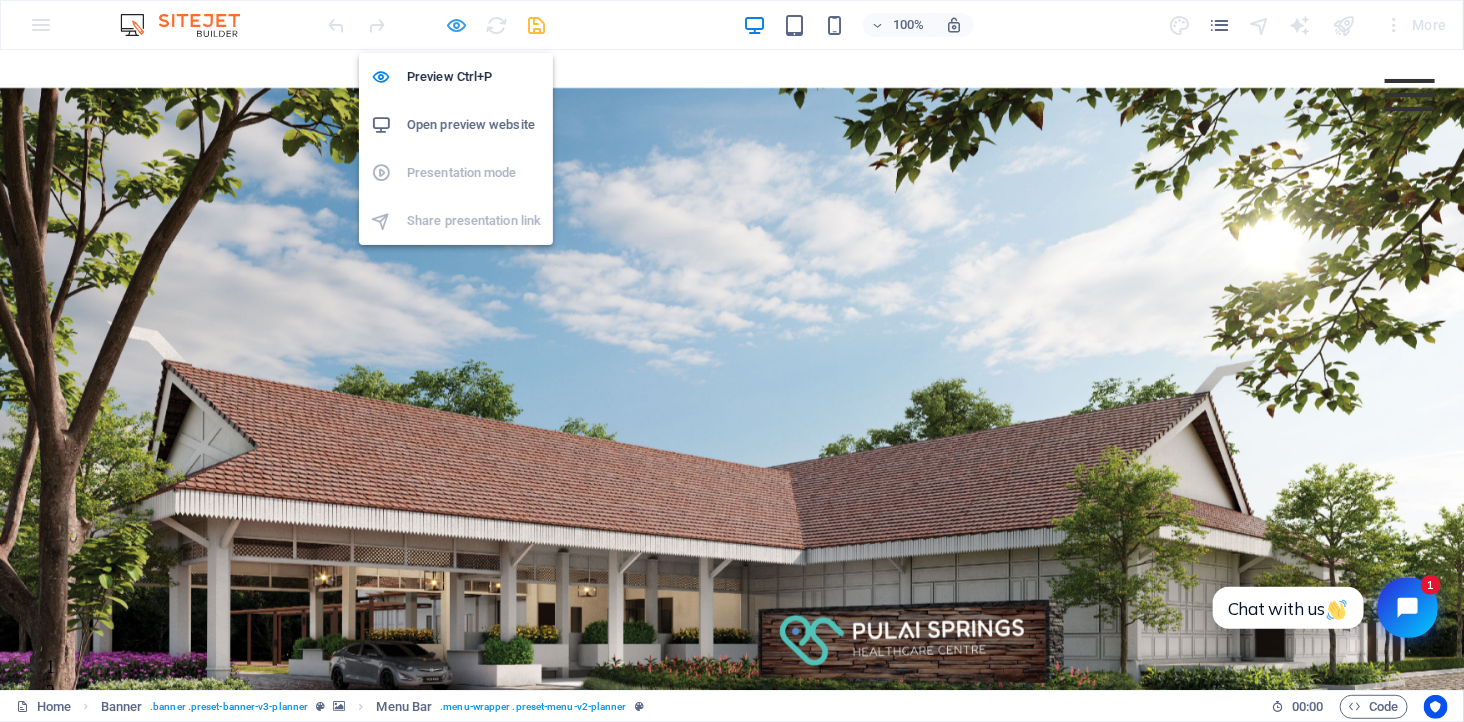 click at bounding box center (457, 25) 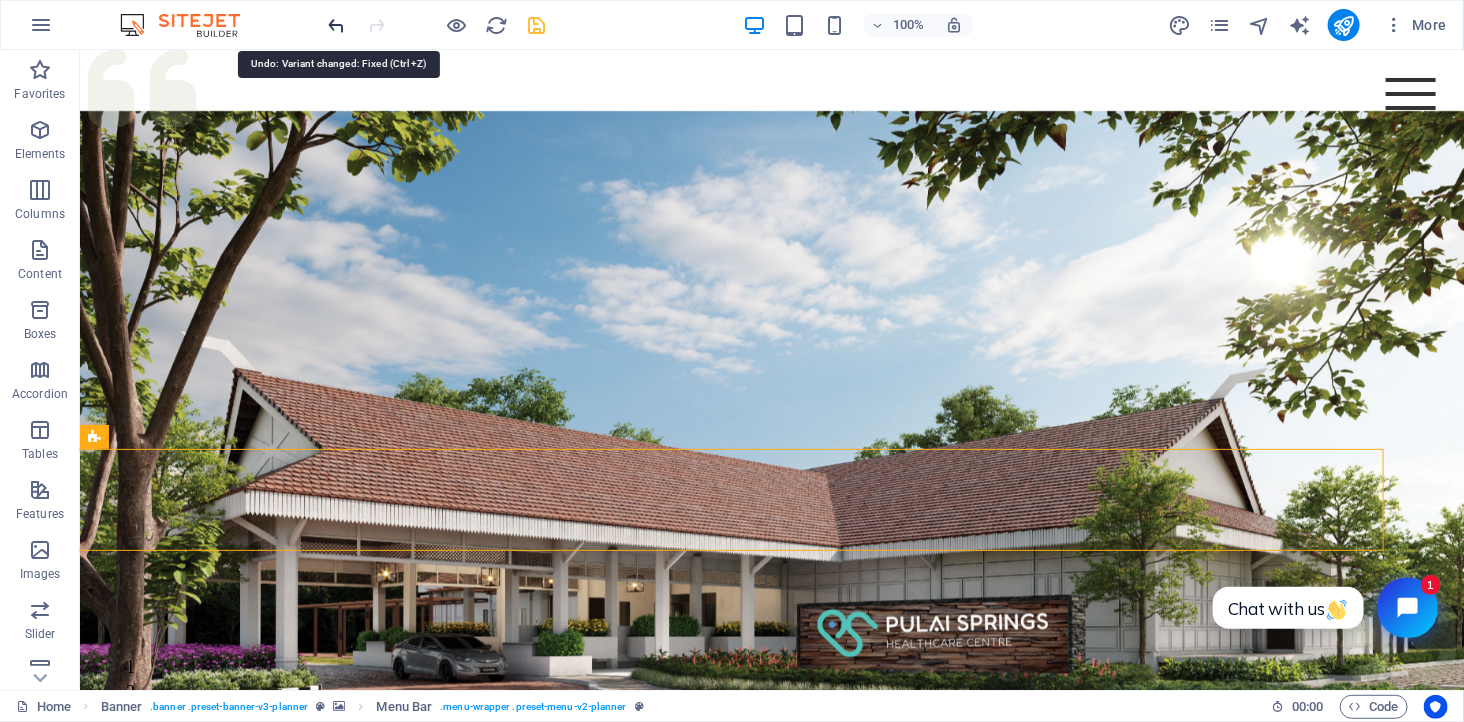 click at bounding box center (337, 25) 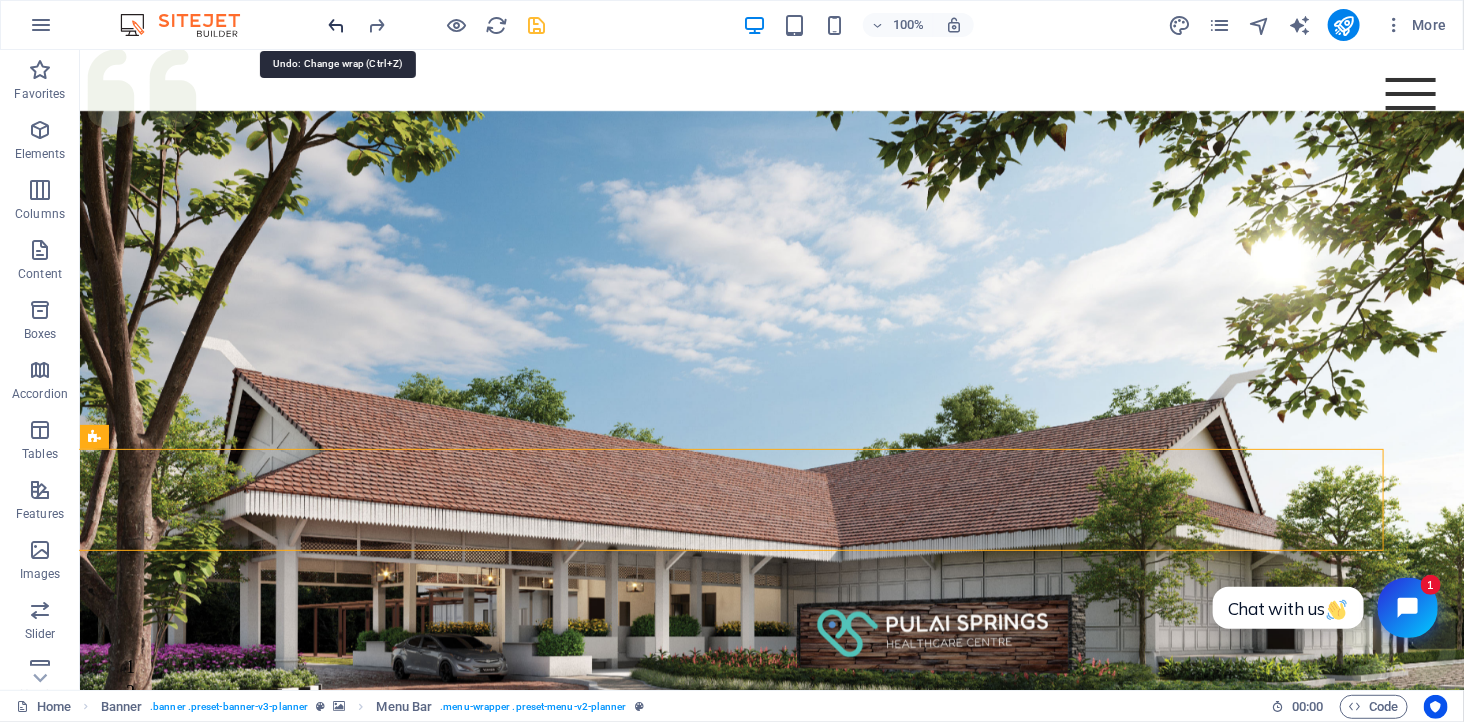 click at bounding box center (337, 25) 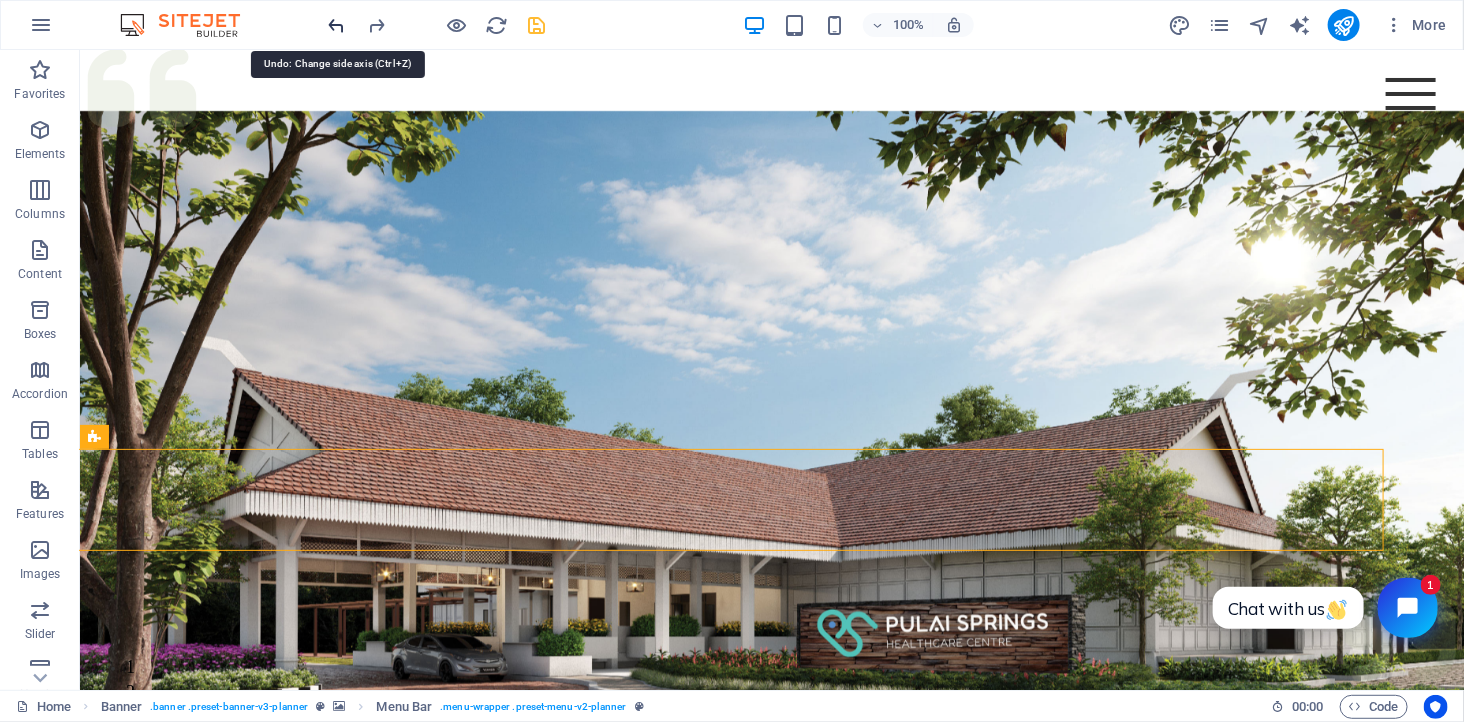 click at bounding box center [337, 25] 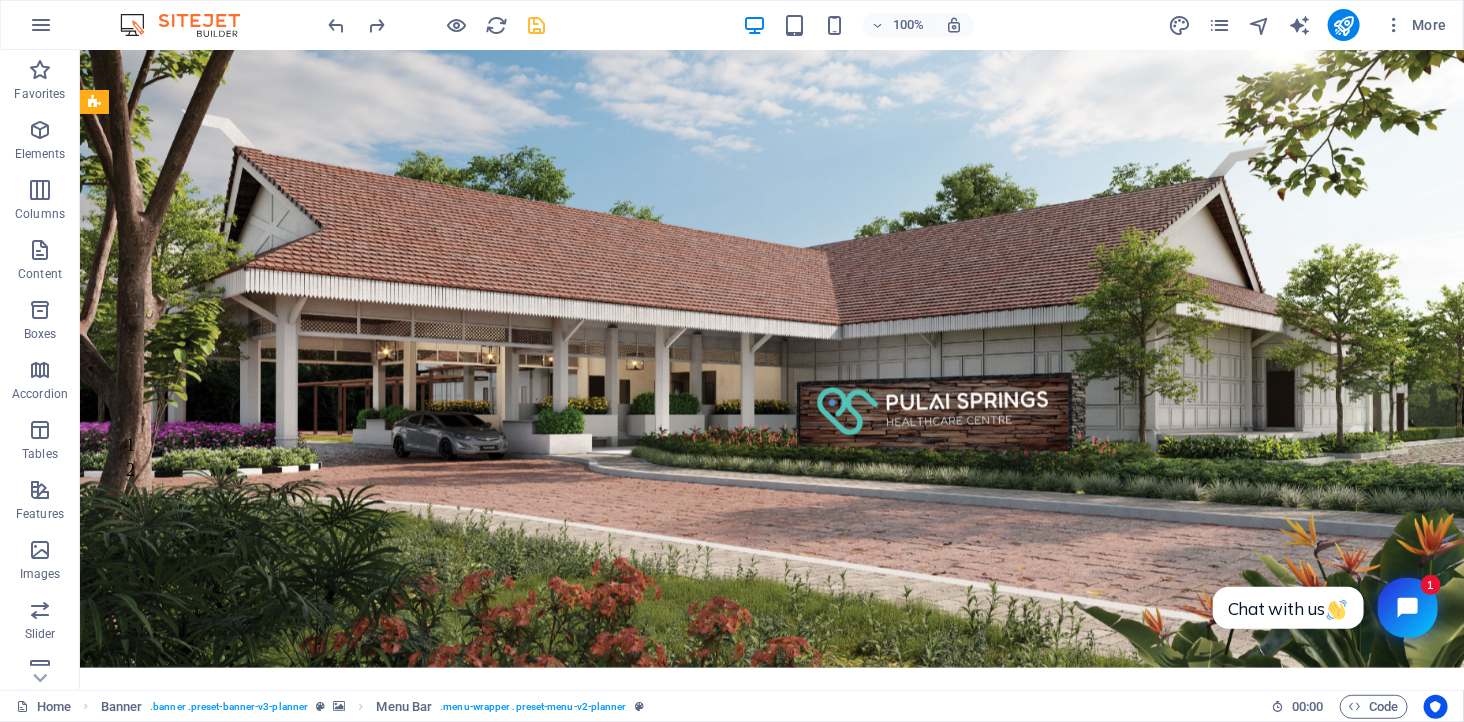 scroll, scrollTop: 0, scrollLeft: 0, axis: both 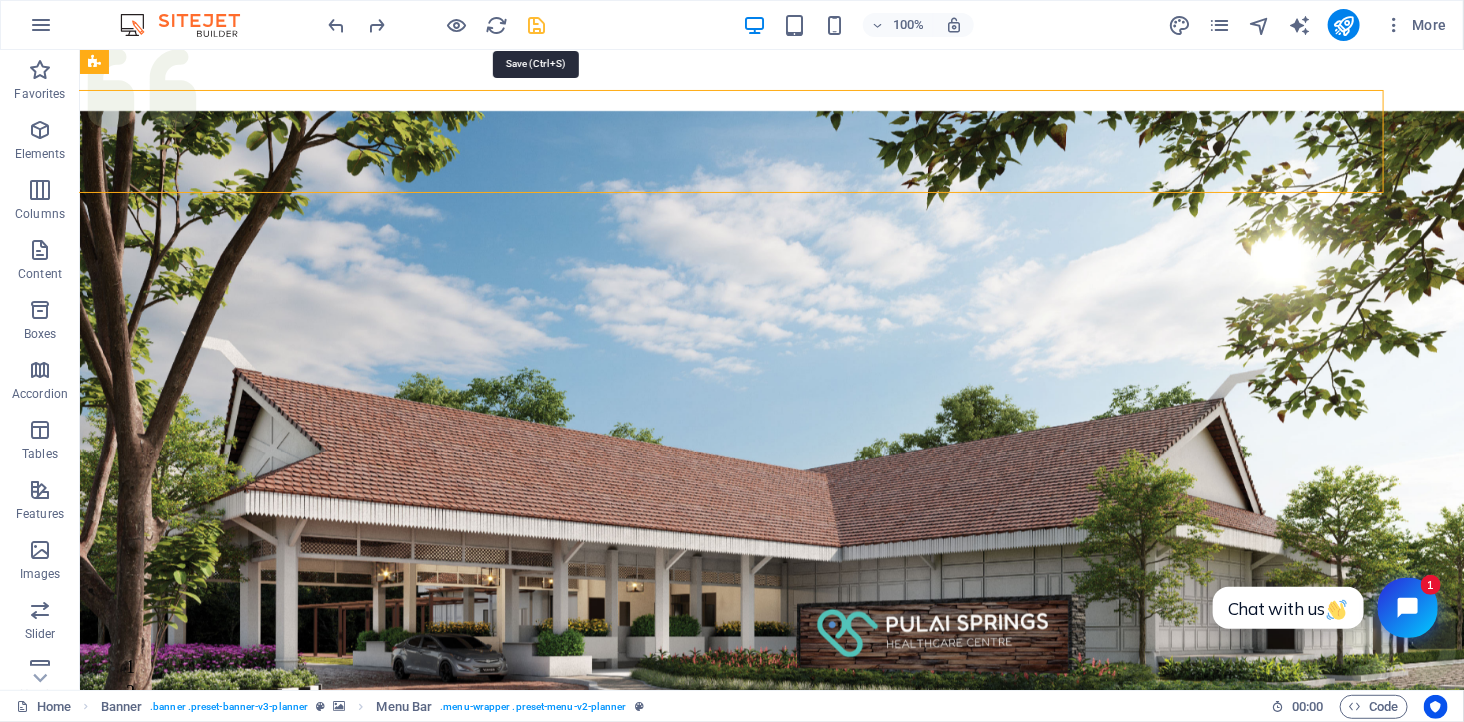 click at bounding box center [537, 25] 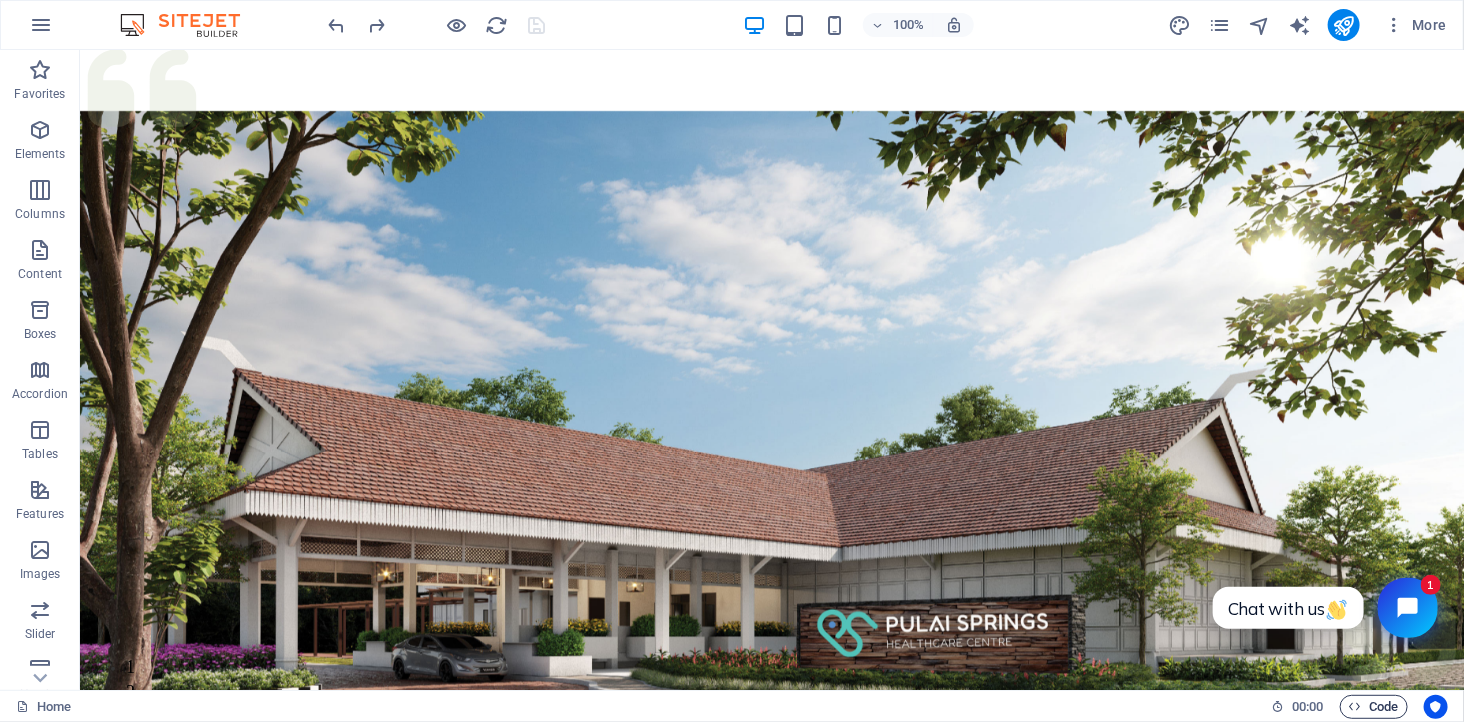 click on "Code" at bounding box center (1374, 707) 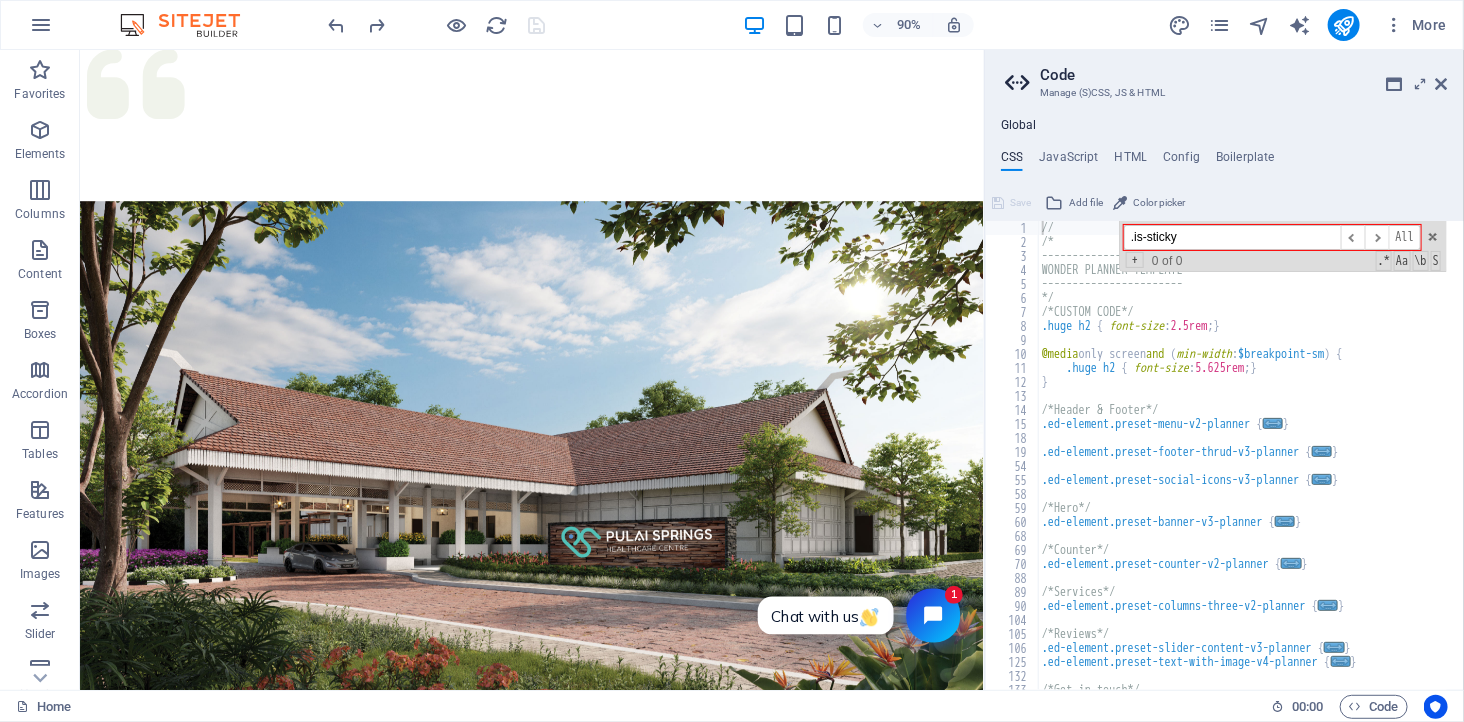 drag, startPoint x: 1206, startPoint y: 250, endPoint x: 1047, endPoint y: 216, distance: 162.59459 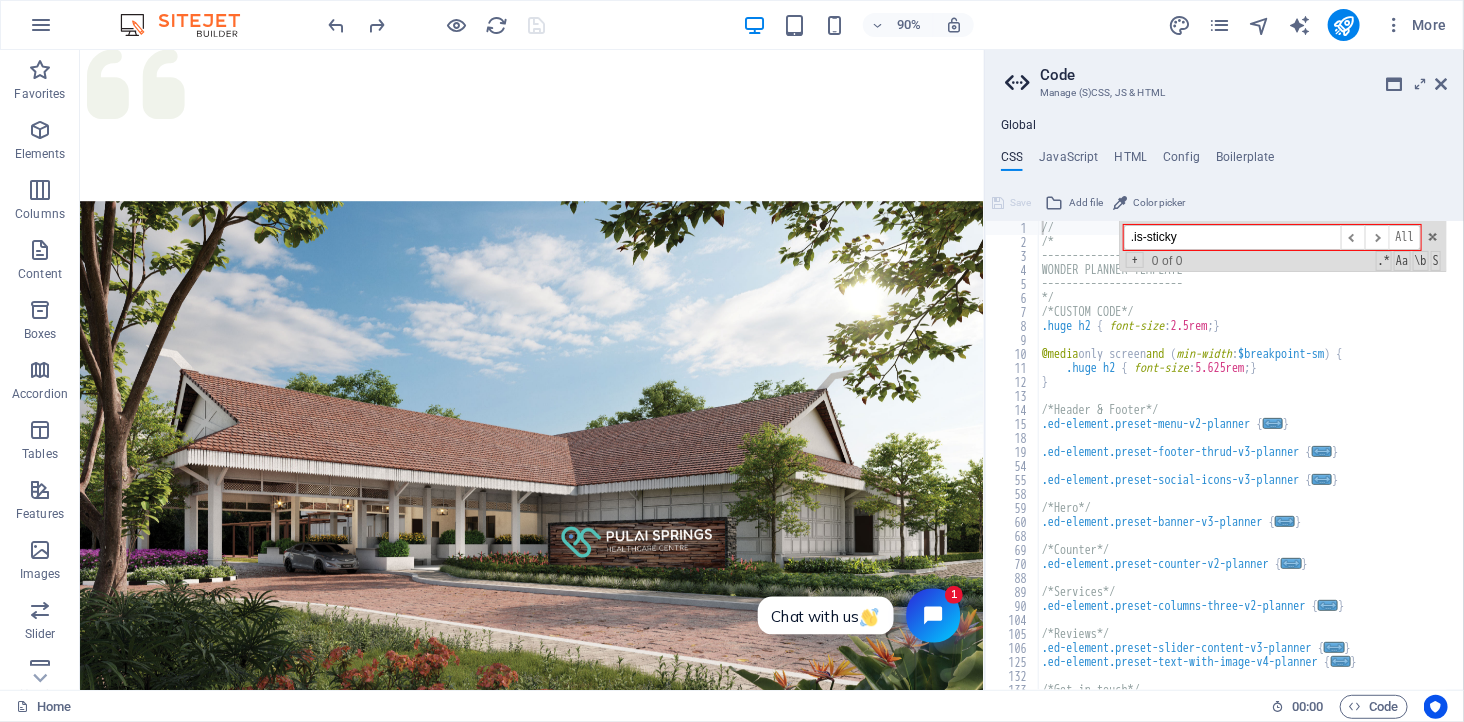 drag, startPoint x: 1185, startPoint y: 245, endPoint x: 1076, endPoint y: 231, distance: 109.89541 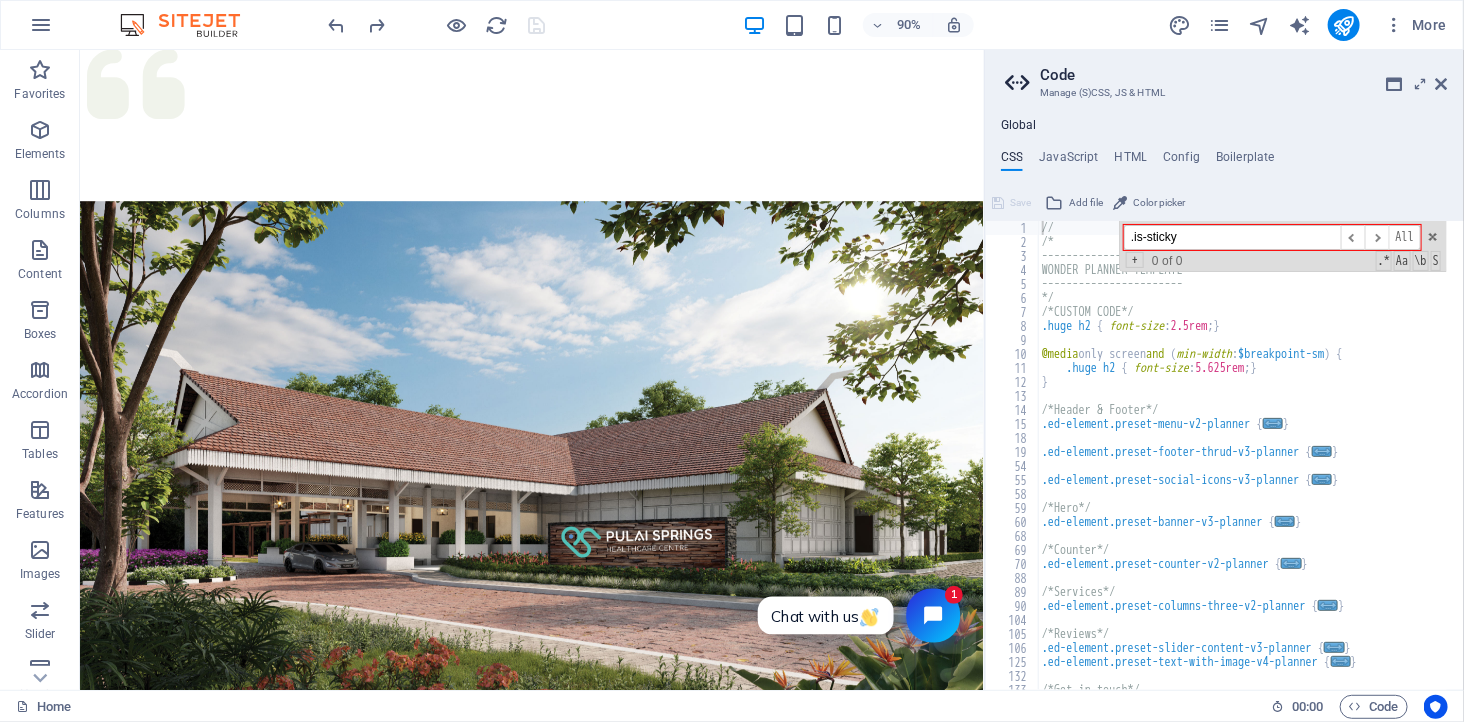 click on "//  /* ----------------------- WONDER PLANNER TEMPLATE ----------------------- */ /*CUSTOM CODE*/ .huge   h2   {   font-size :  2.5rem ;  } @media  only screen  and   ( min-width :  $breakpoint-sm )   {      .huge   h2   {   font-size :  5.625rem ;  } } /*Header & Footer*/ .ed-element.preset-menu-v2-planner   { ... } .ed-element.preset-footer-thrud-v3-planner   { ... } .ed-element.preset-social-icons-v3-planner   { ... } /*Hero*/ .ed-element.preset-banner-v3-planner   { ... } /*Counter*/ .ed-element.preset-counter-v2-planner   { ... } /*Services*/ .ed-element.preset-columns-three-v2-planner   { ... } /*Reviews*/ .ed-element.preset-slider-content-v3-planner   { ... } .ed-element.preset-text-with-image-v4-planner   { ... } /*Get in touch*/ .ed-element.preset-contact-form-v3-planner   { ... } .is-sticky ​ ​ All Replace All + 0 of 0 .* Aa \b S" at bounding box center (1242, 455) 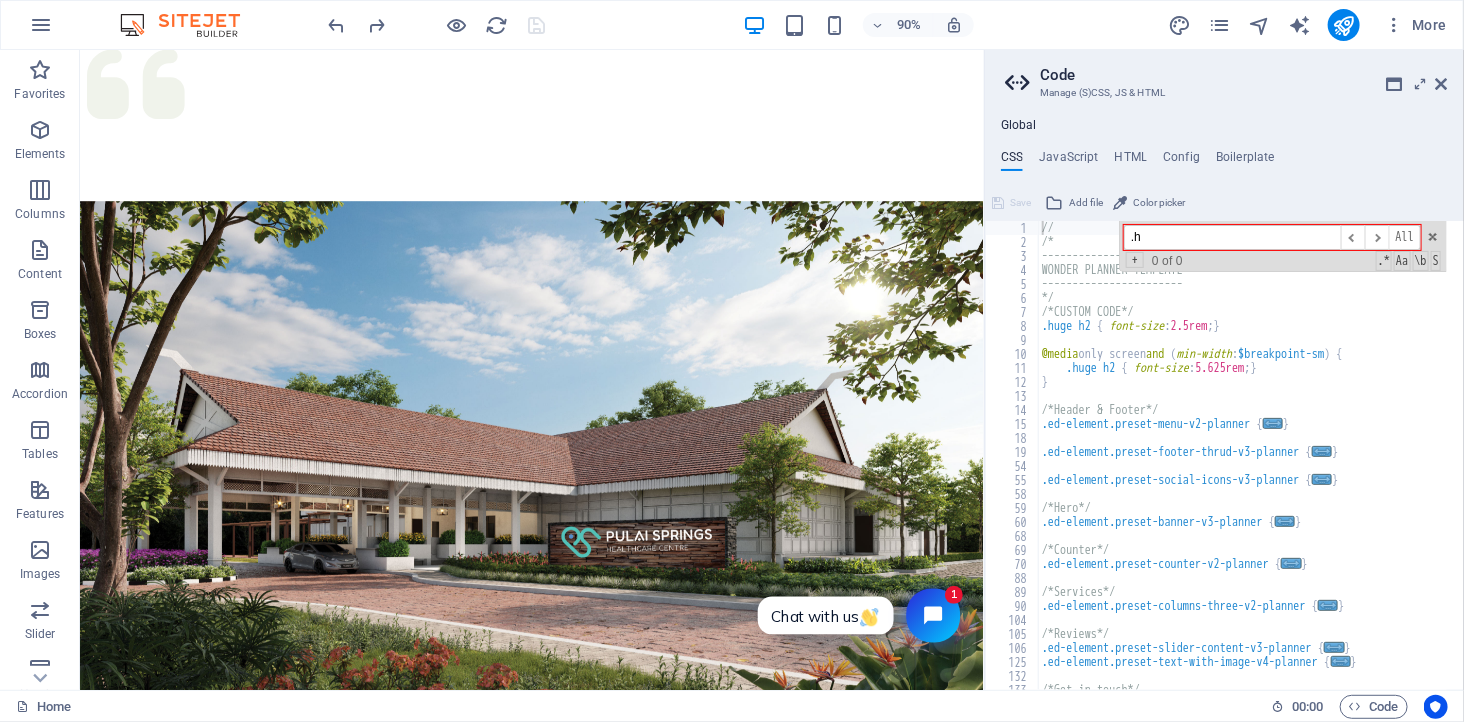 type on "." 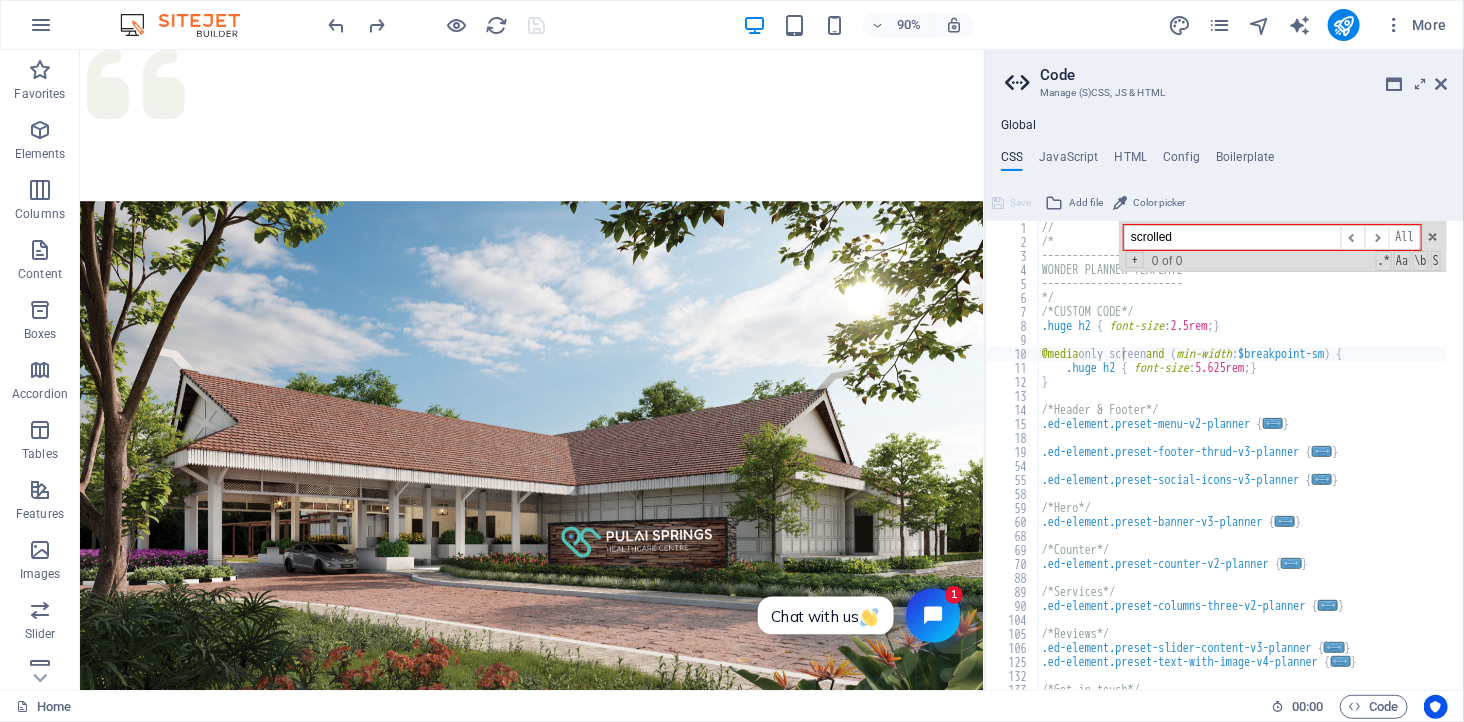 drag, startPoint x: 1188, startPoint y: 236, endPoint x: 1100, endPoint y: 232, distance: 88.09086 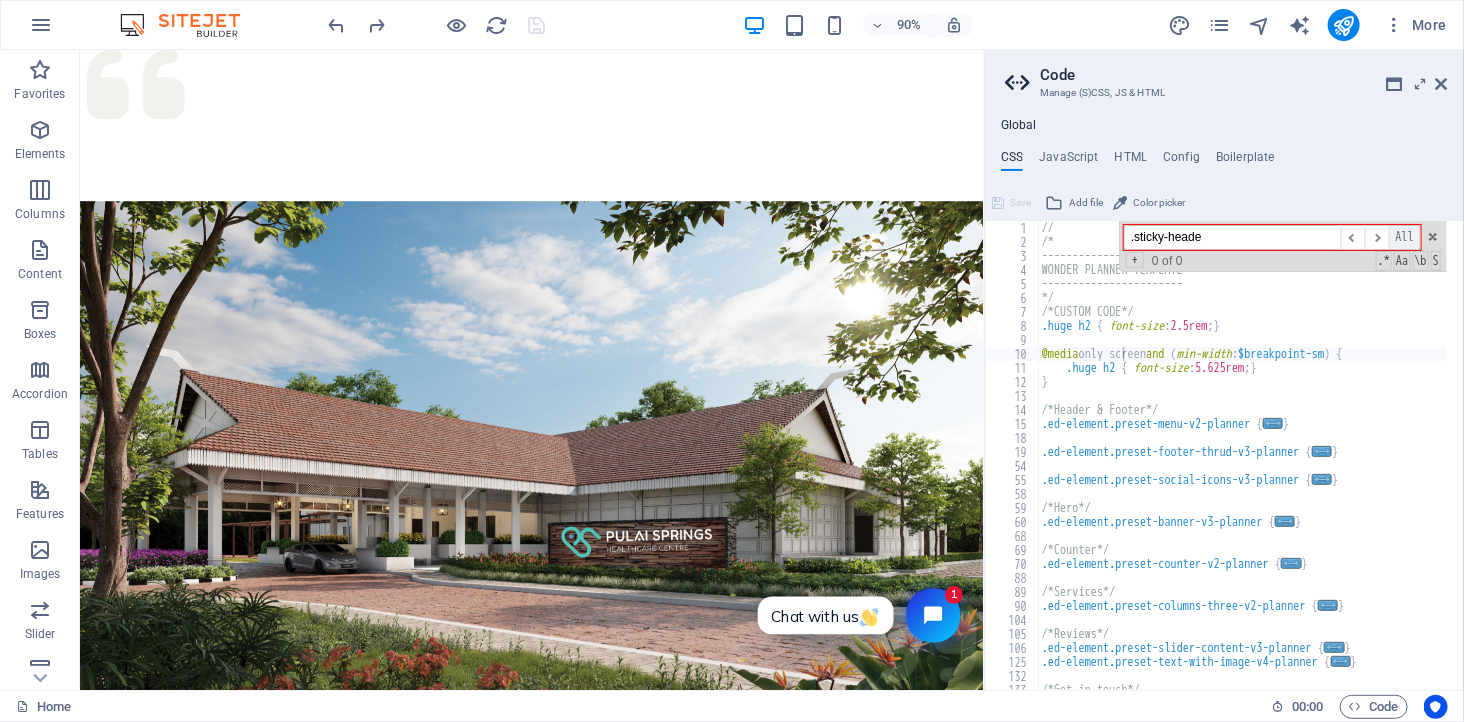 type on ".sticky-heade" 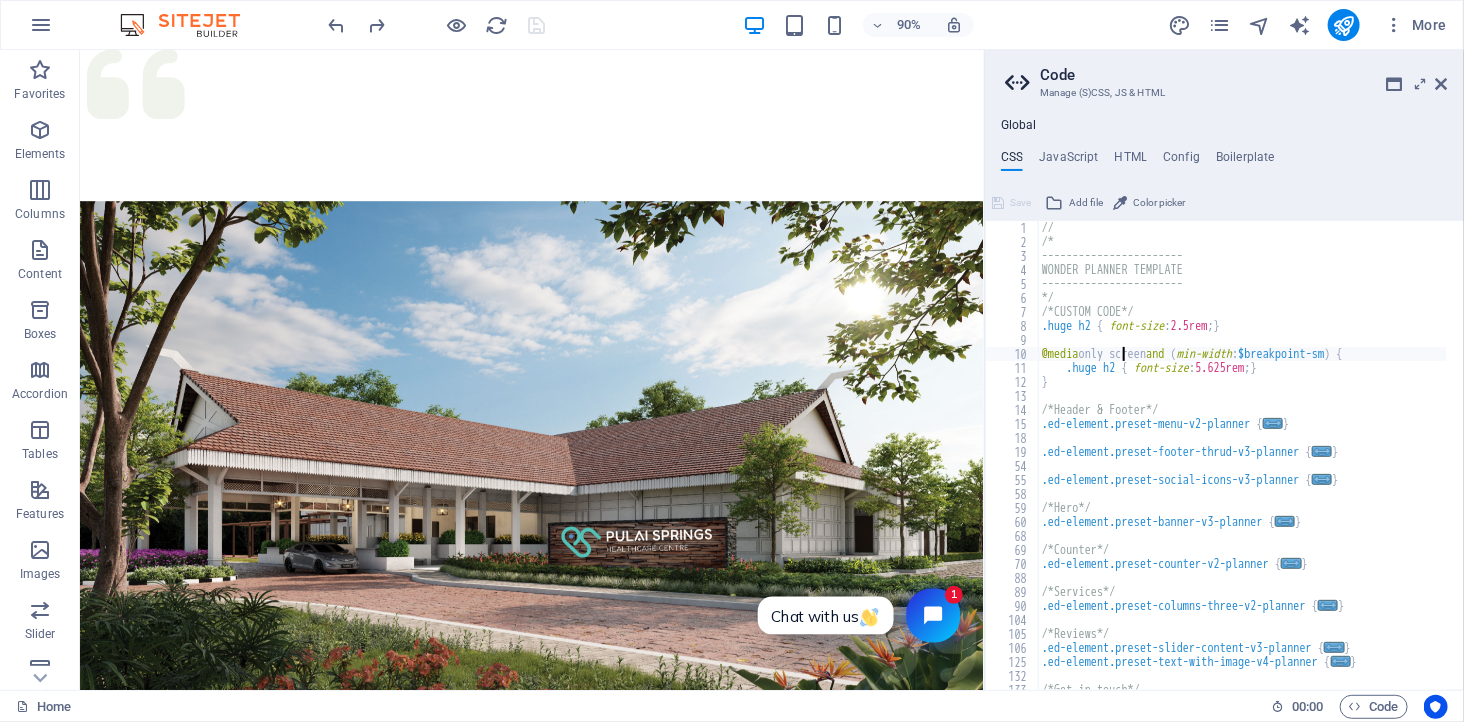 click on "//  /* ----------------------- WONDER PLANNER TEMPLATE ----------------------- */ /*CUSTOM CODE*/ .huge   h2   {   font-size :  2.5rem ;  } @media  only screen  and   ( min-width :  $breakpoint-sm )   {      .huge   h2   {   font-size :  5.625rem ;  } } /*Header & Footer*/ .ed-element.preset-menu-v2-planner   { ... } .ed-element.preset-footer-thrud-v3-planner   { ... } .ed-element.preset-social-icons-v3-planner   { ... } /*Hero*/ .ed-element.preset-banner-v3-planner   { ... } /*Counter*/ .ed-element.preset-counter-v2-planner   { ... } /*Services*/ .ed-element.preset-columns-three-v2-planner   { ... } /*Reviews*/ .ed-element.preset-slider-content-v3-planner   { ... } .ed-element.preset-text-with-image-v4-planner   { ... } /*Get in touch*/ .ed-element.preset-contact-form-v3-planner   { ... }" at bounding box center (1242, 470) 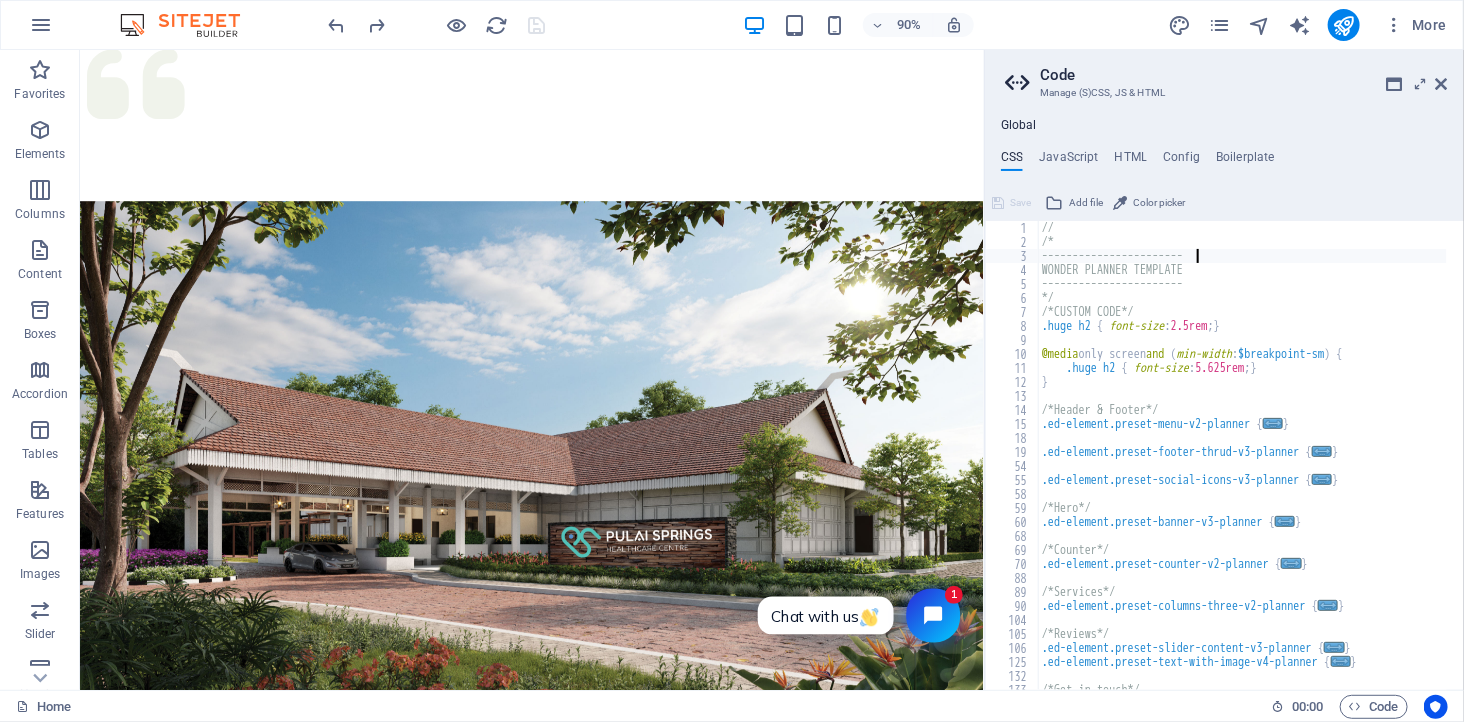 scroll, scrollTop: 230, scrollLeft: 0, axis: vertical 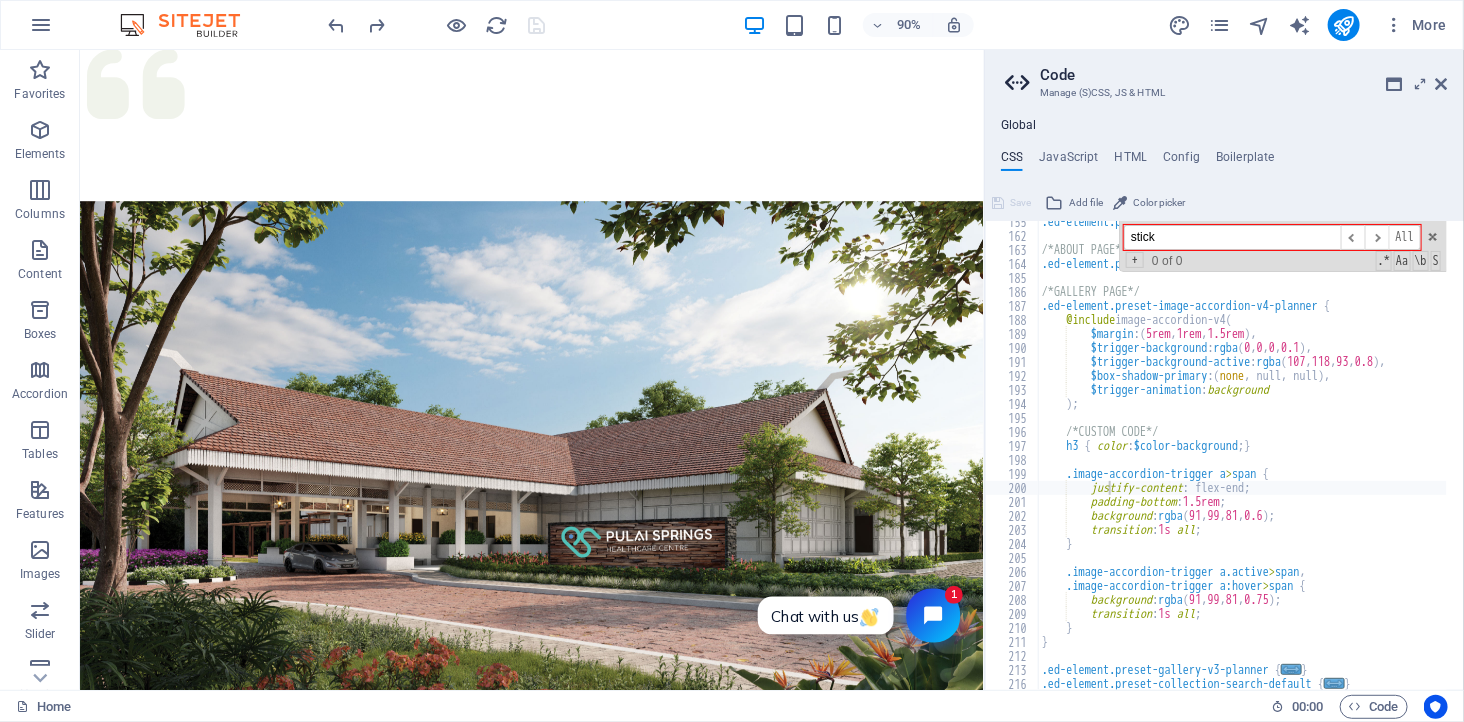 type on "stick" 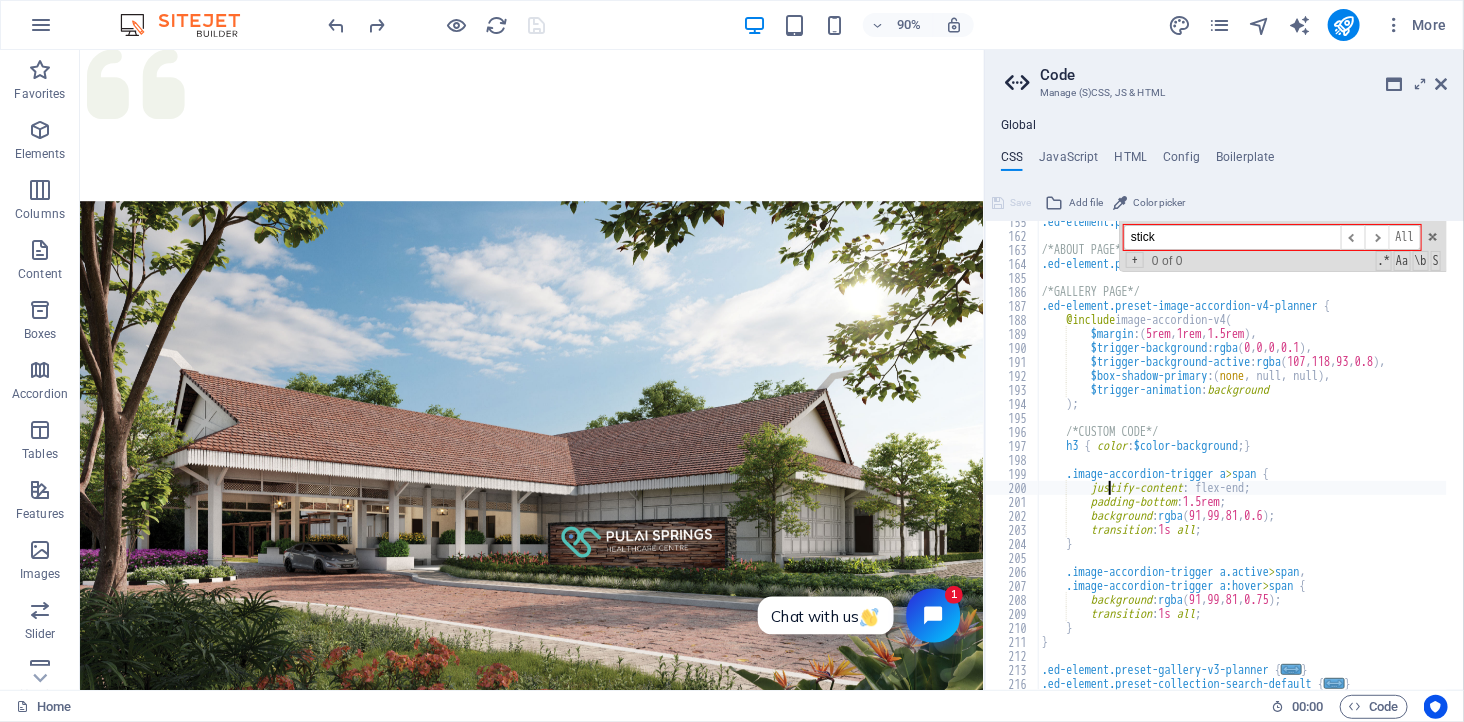 drag, startPoint x: 1011, startPoint y: 330, endPoint x: 1287, endPoint y: 191, distance: 309.02588 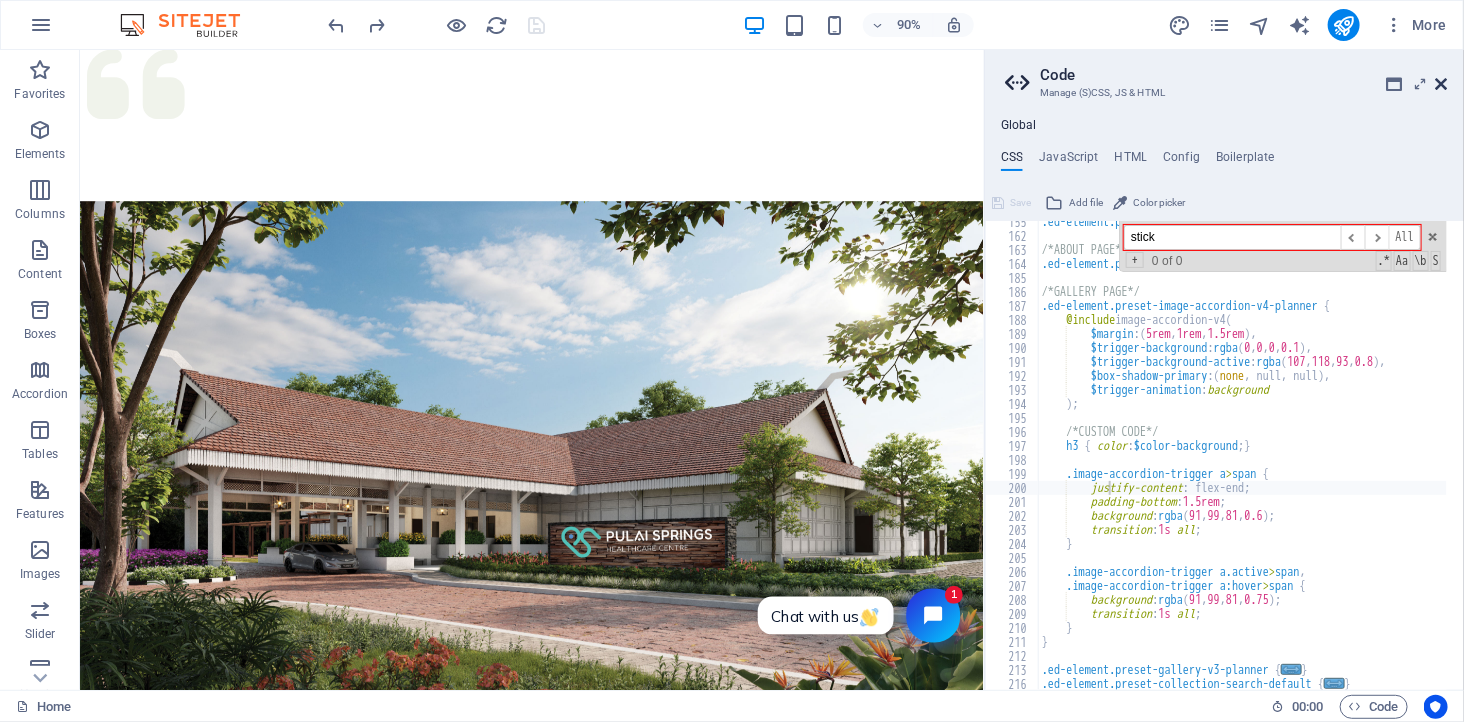 click at bounding box center (1442, 84) 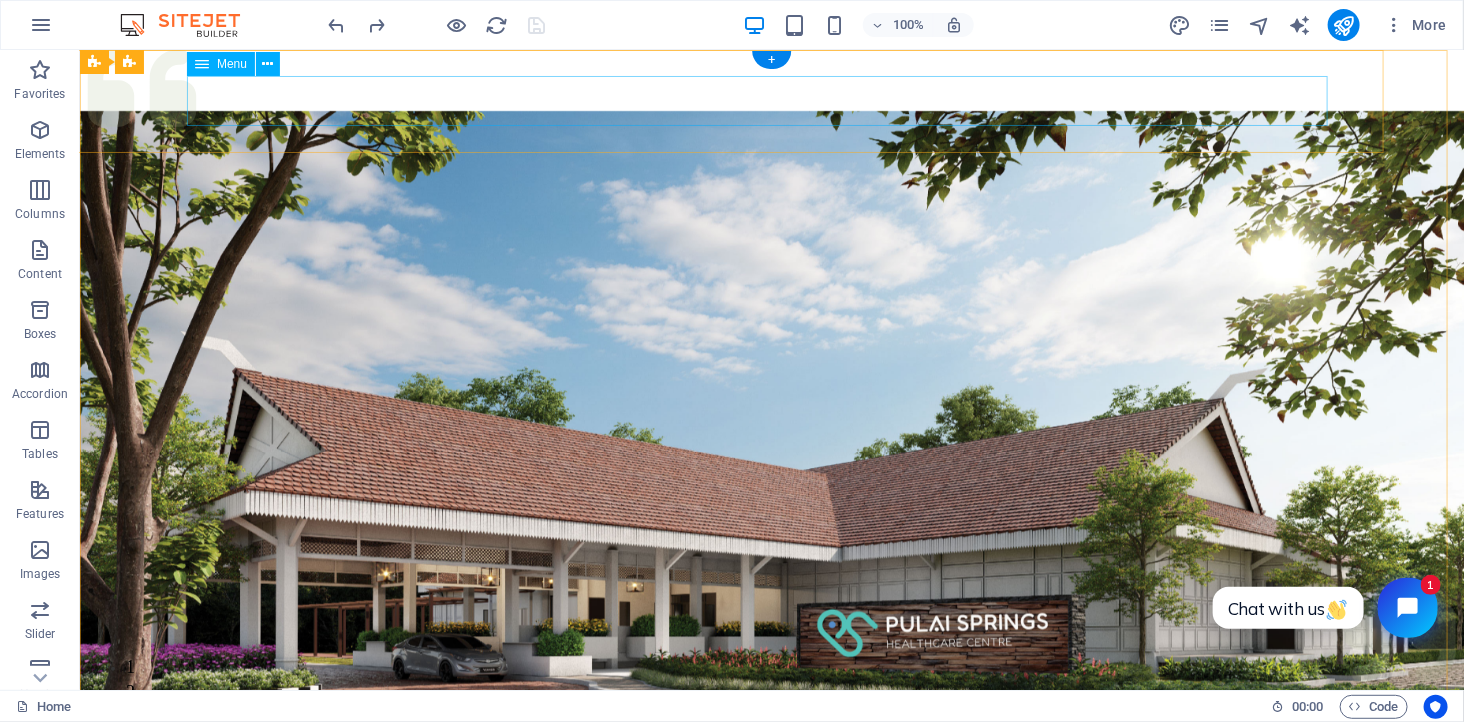 click on "Services About Team Gallery Contact" at bounding box center (843, 1061) 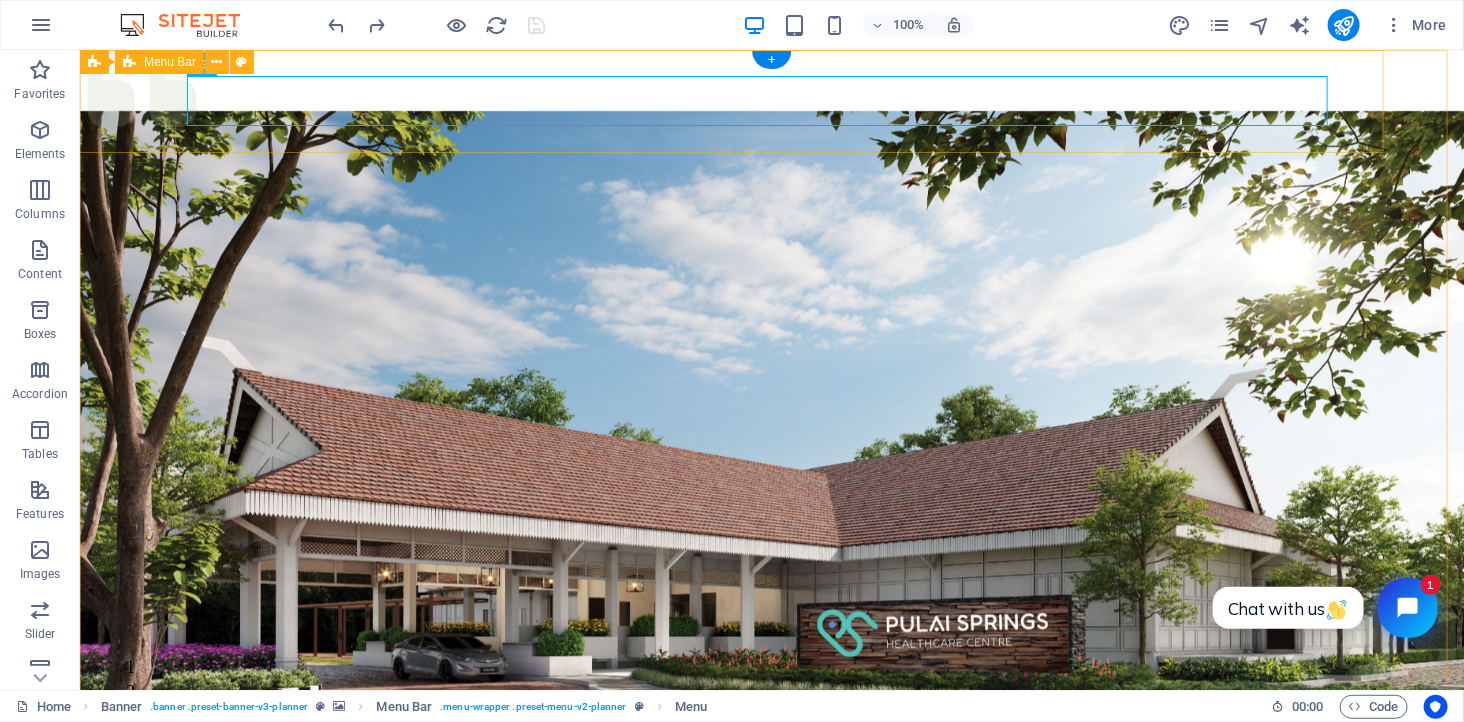 click on "Services About Team Gallery Contact" at bounding box center [843, 1025] 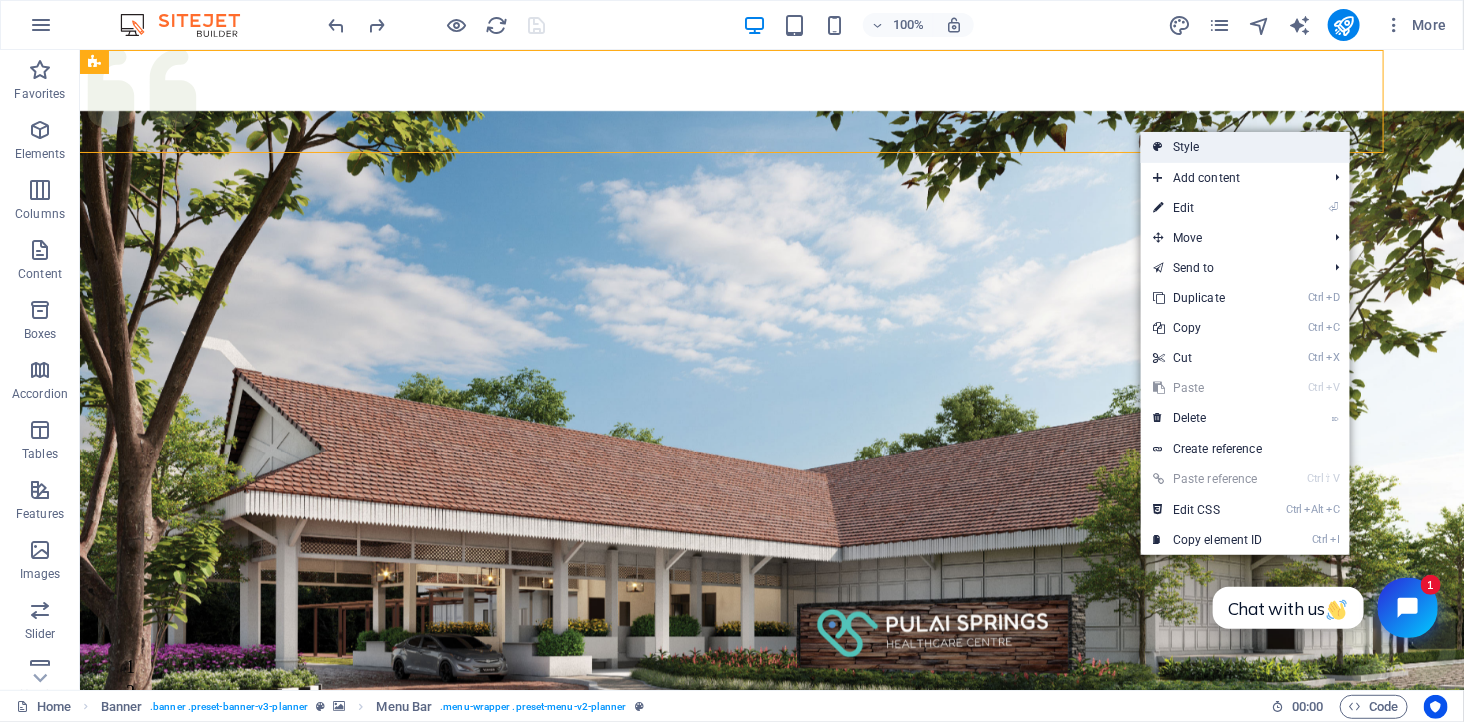click on "Style" at bounding box center (1245, 147) 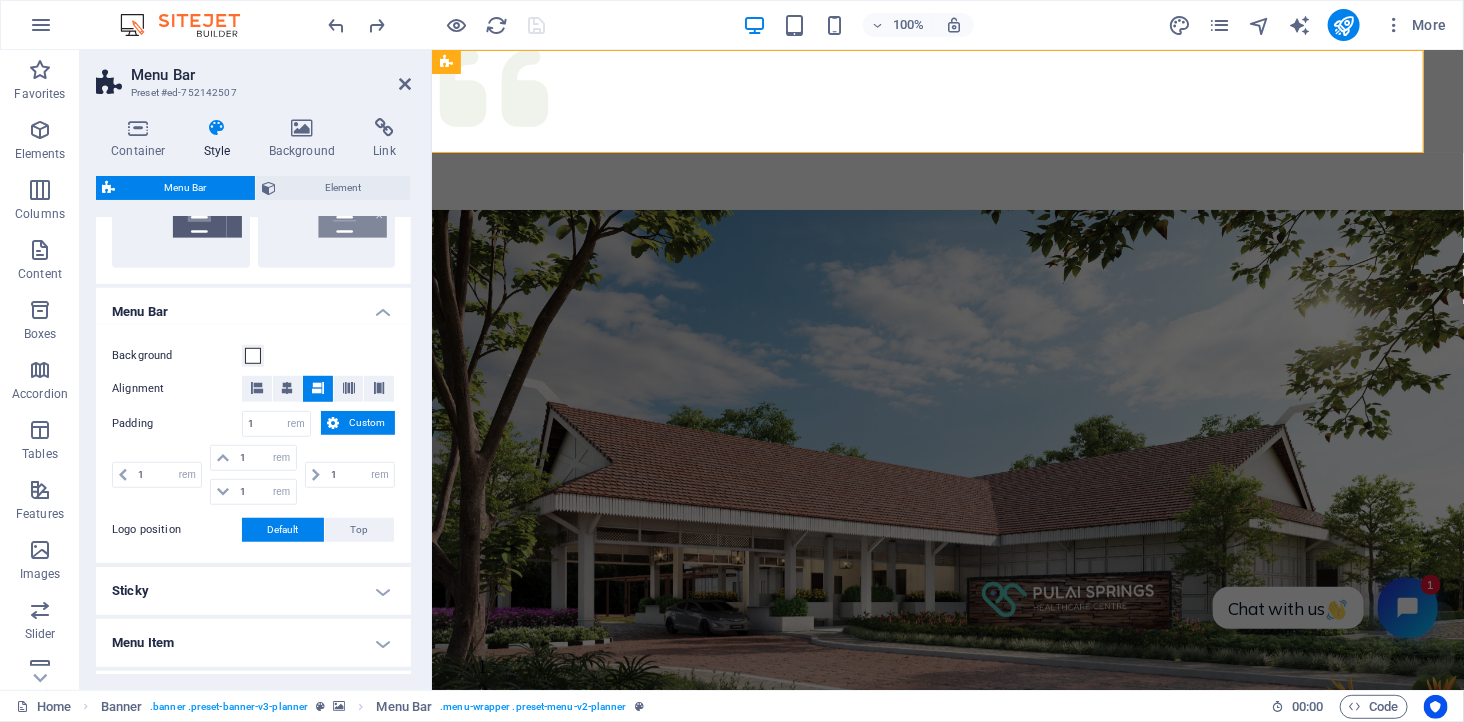 scroll, scrollTop: 555, scrollLeft: 0, axis: vertical 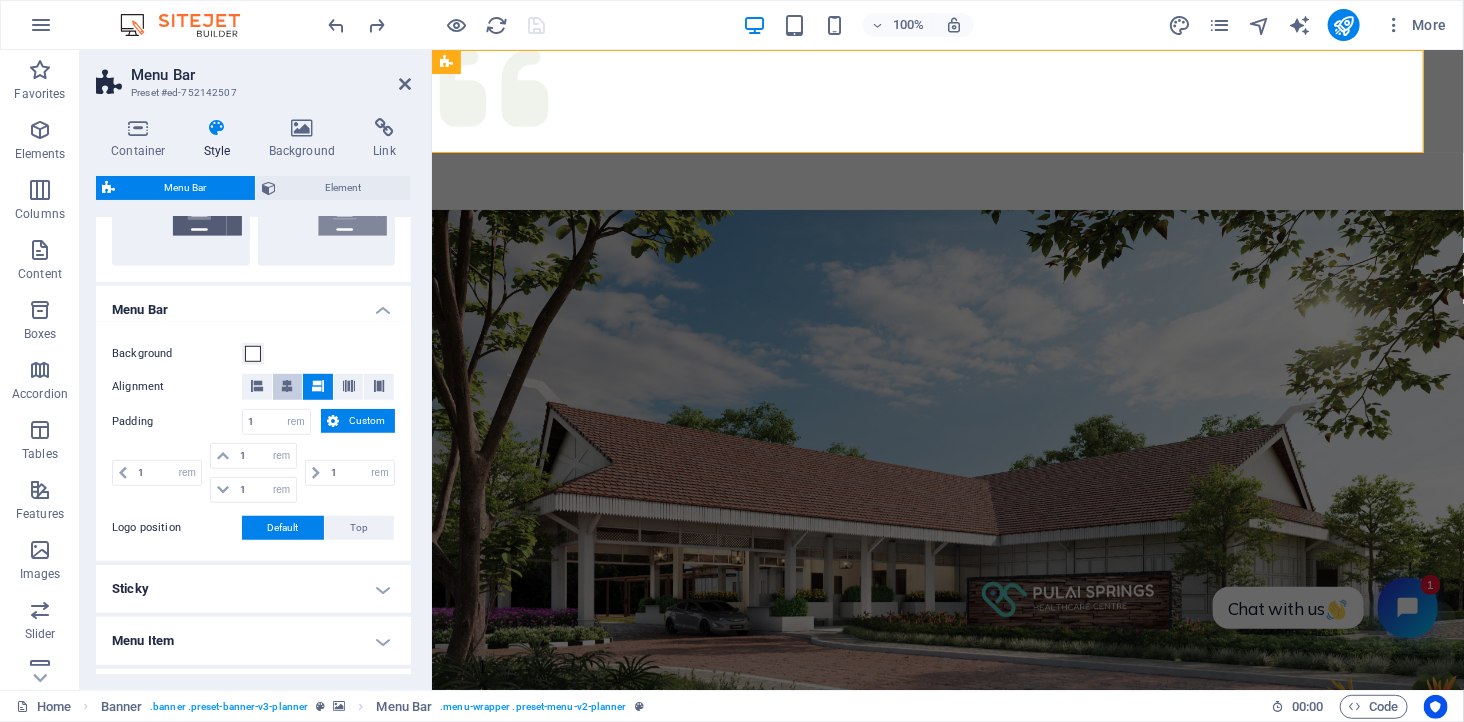 click at bounding box center (287, 386) 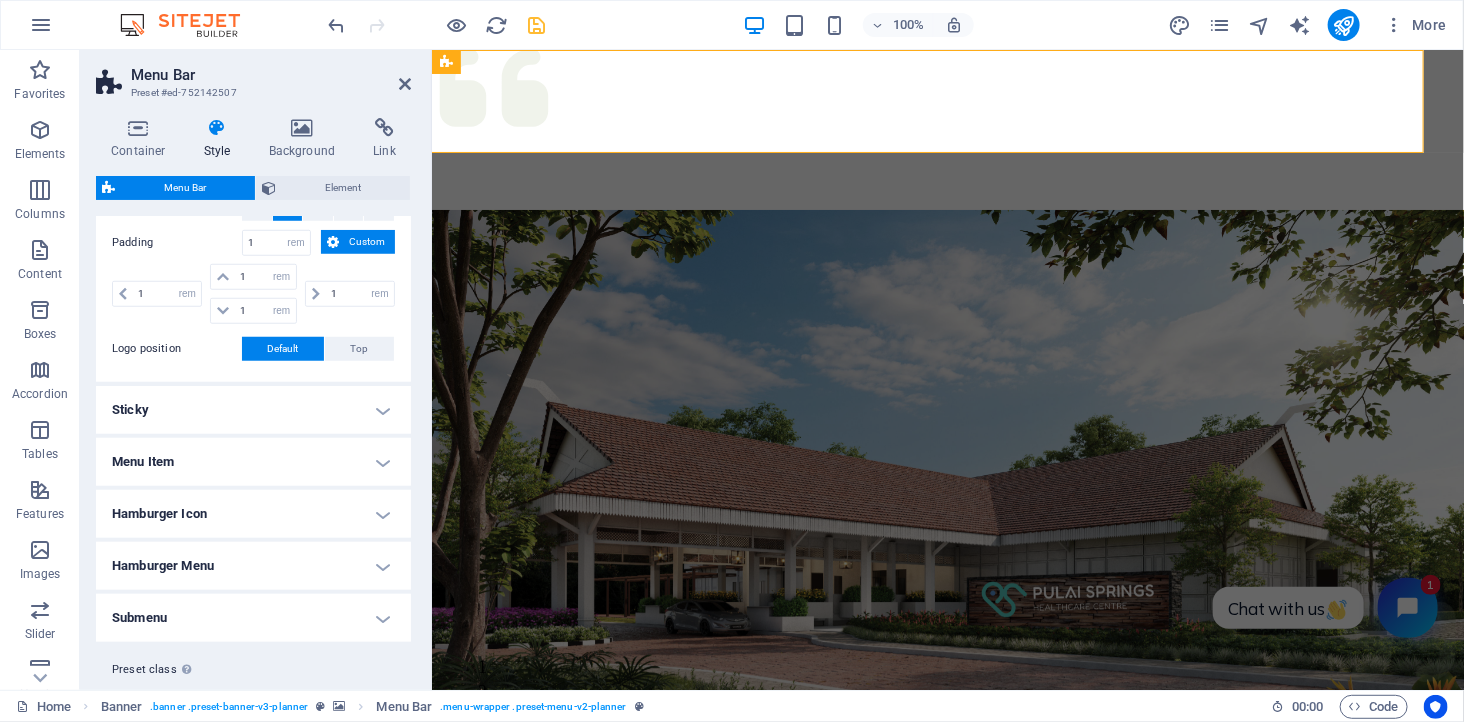 scroll, scrollTop: 777, scrollLeft: 0, axis: vertical 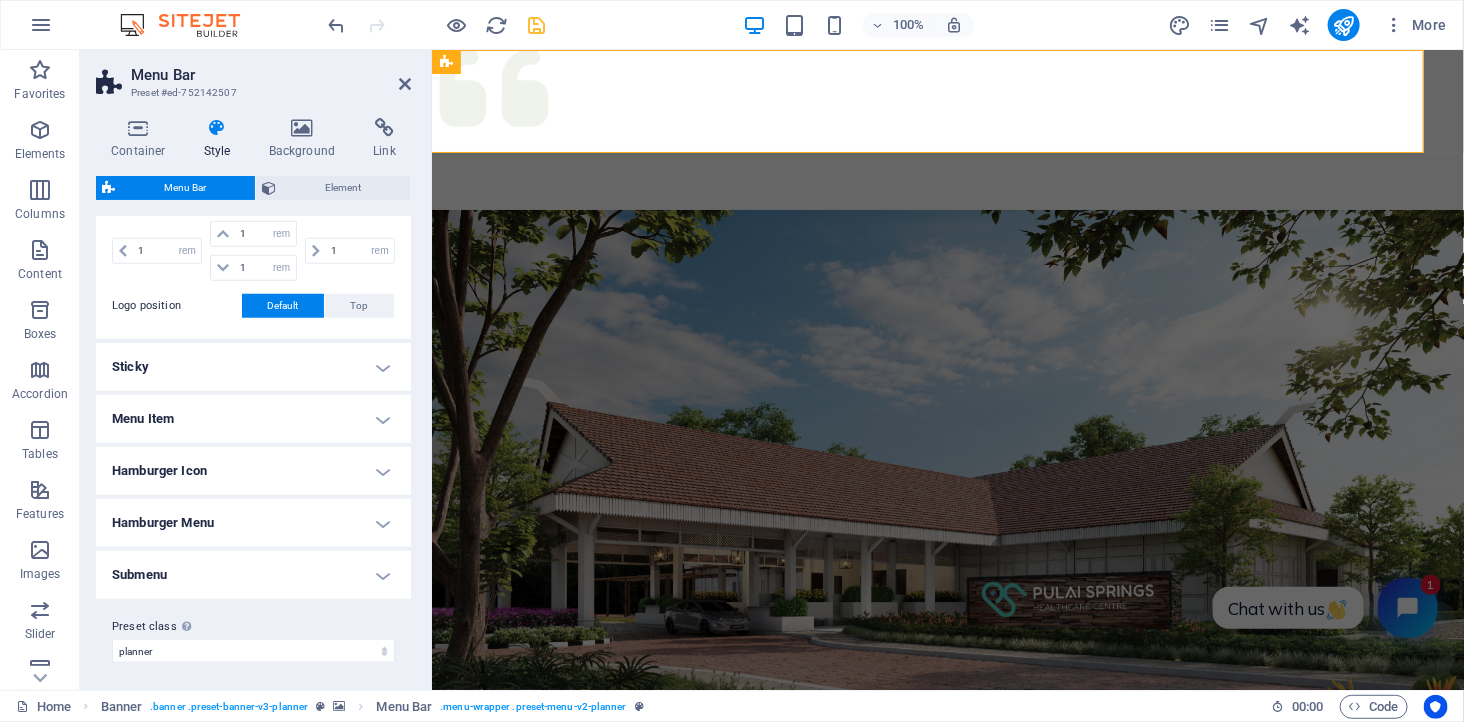 click on "Sticky" at bounding box center (253, 367) 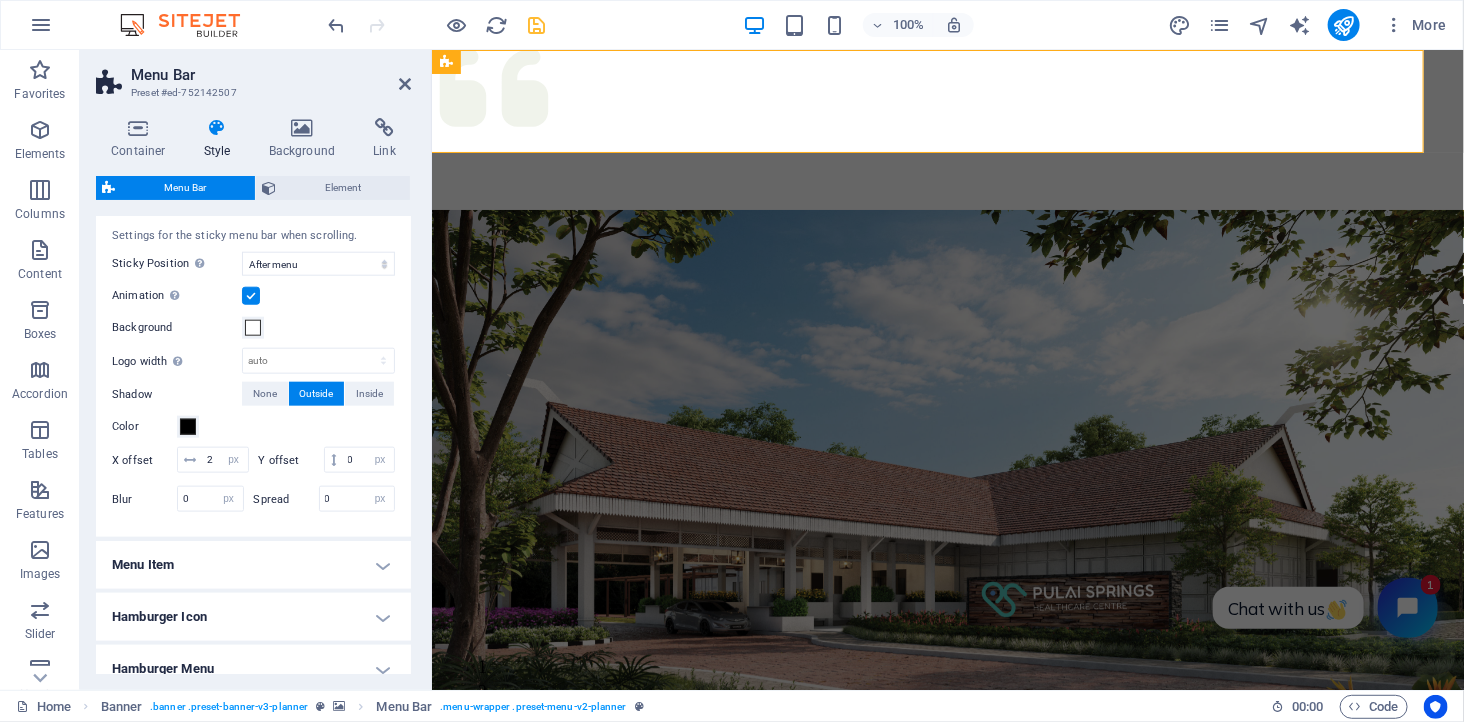 scroll, scrollTop: 1000, scrollLeft: 0, axis: vertical 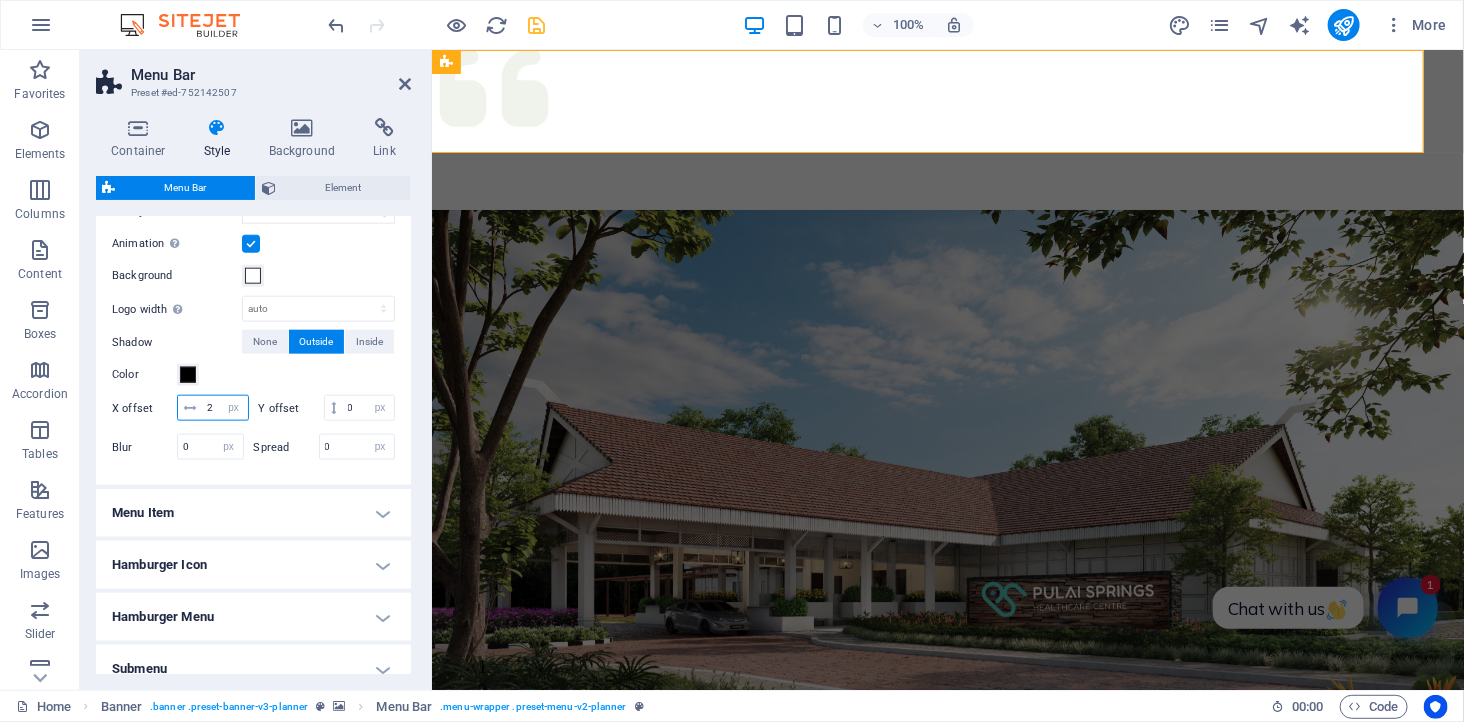 click on "2" at bounding box center [225, 408] 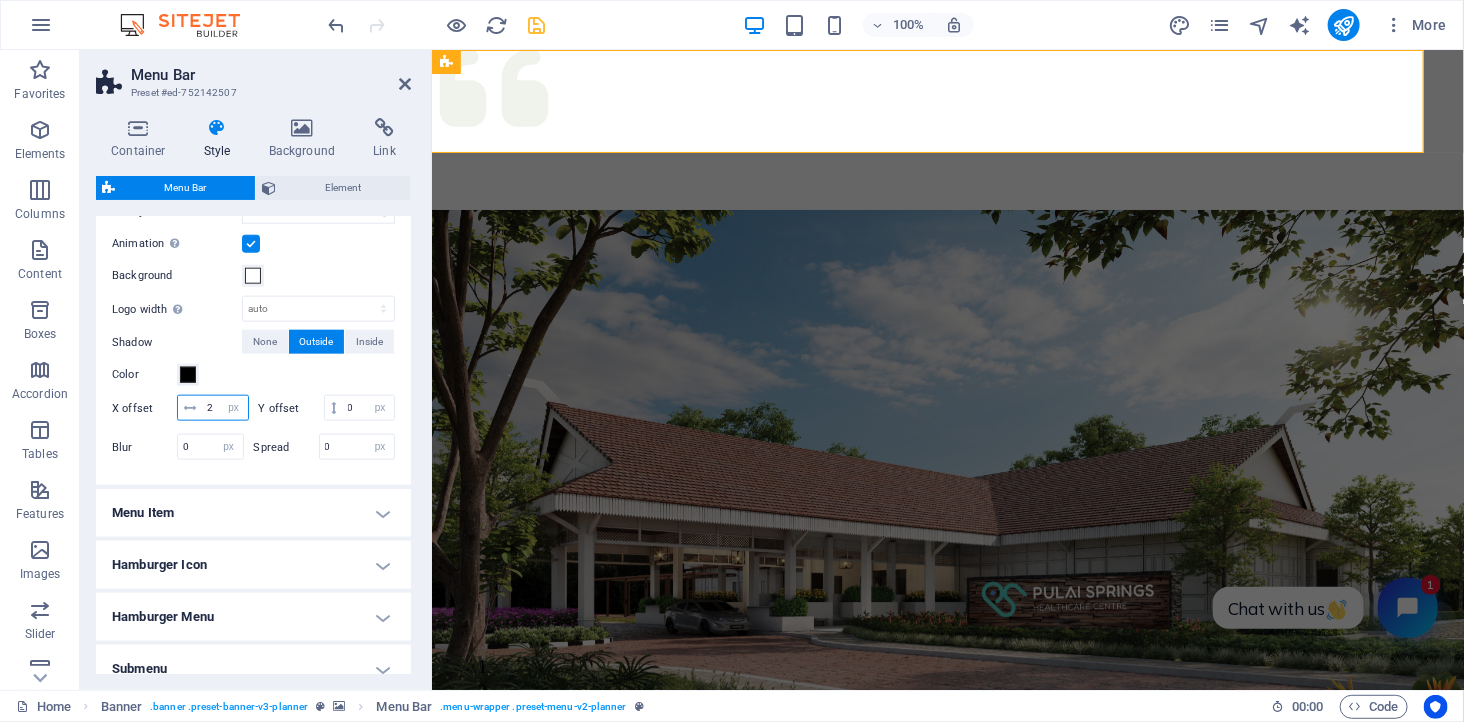 type on "0" 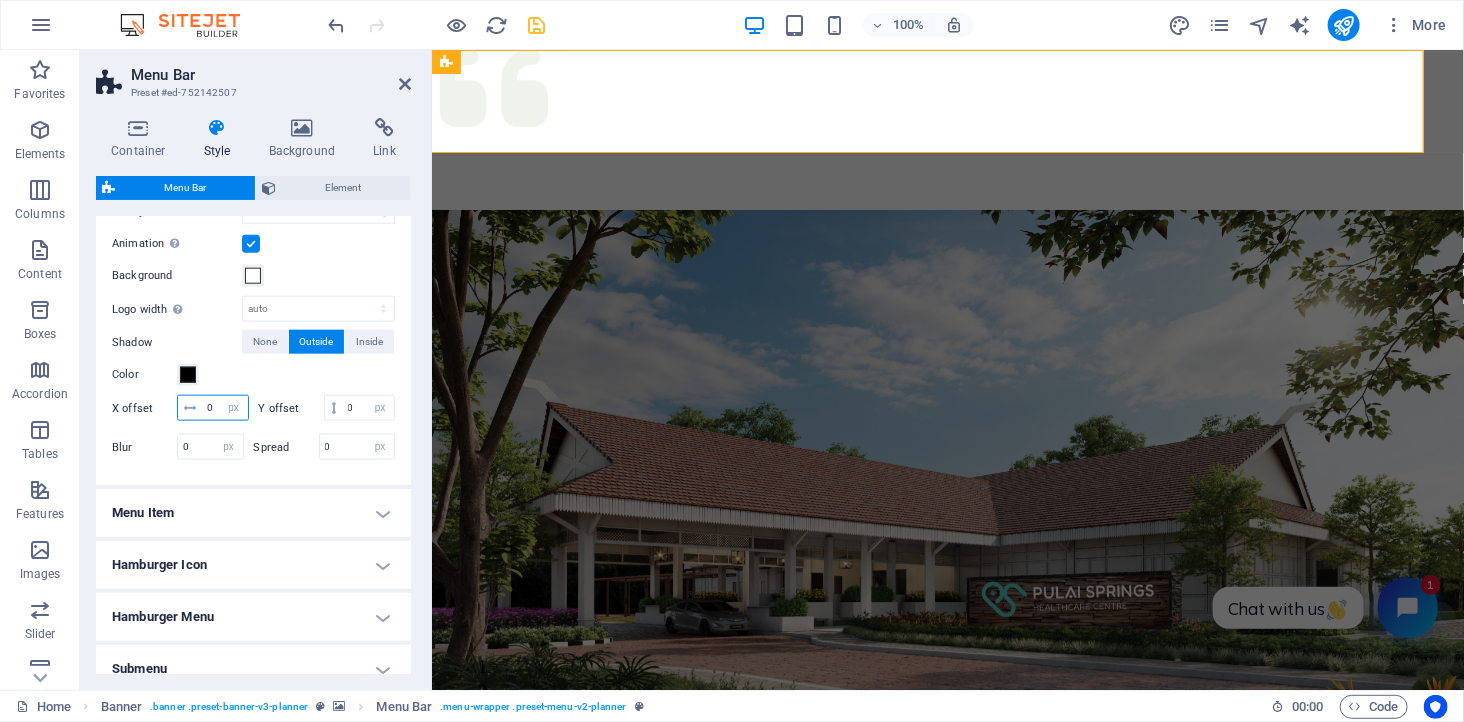 type 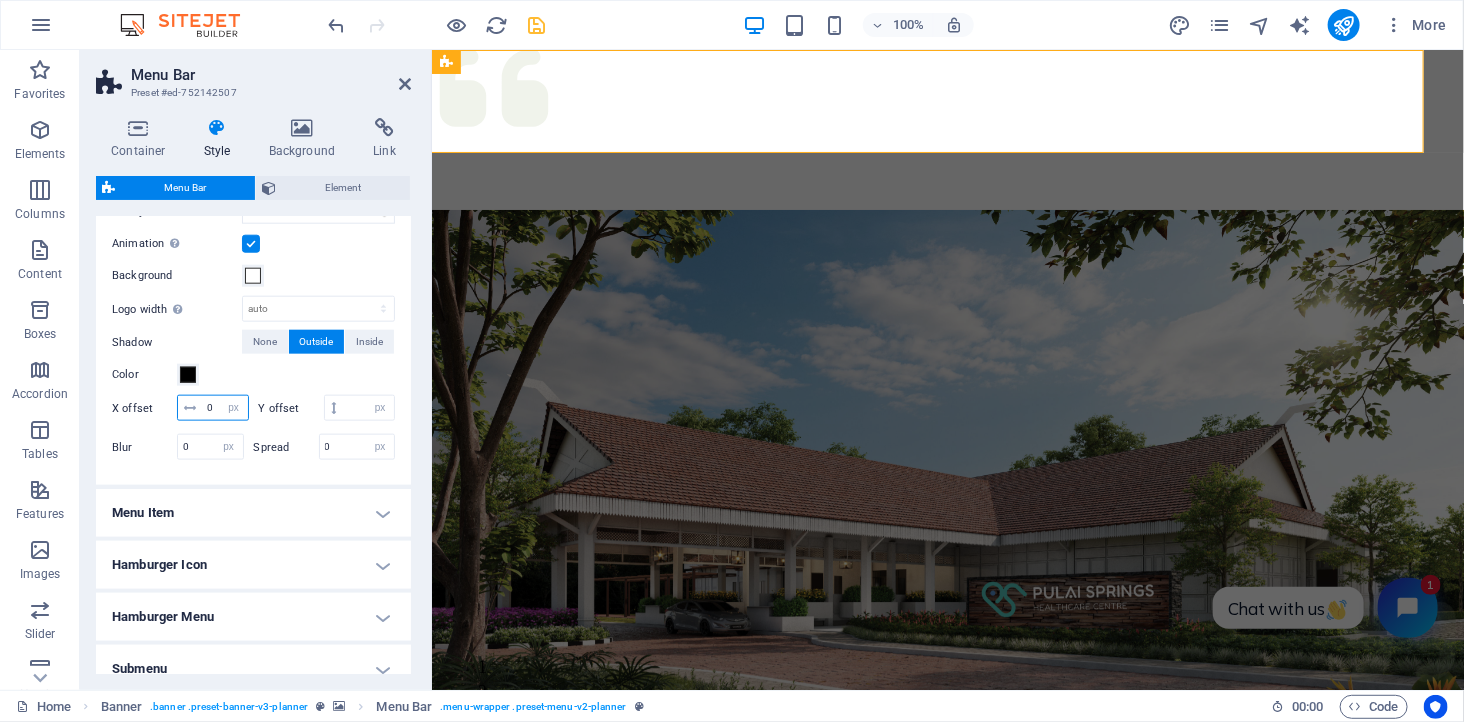 type on "0" 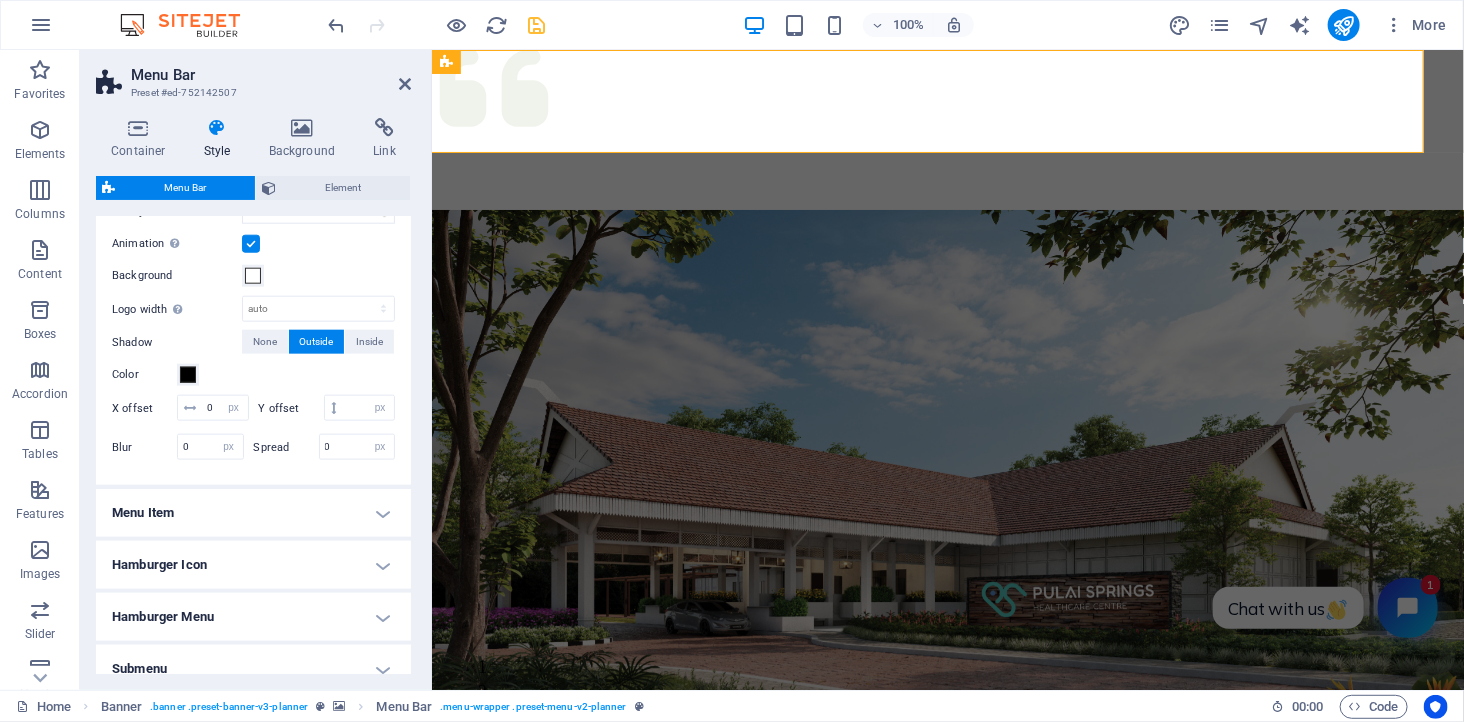 click on "Color" at bounding box center [253, 375] 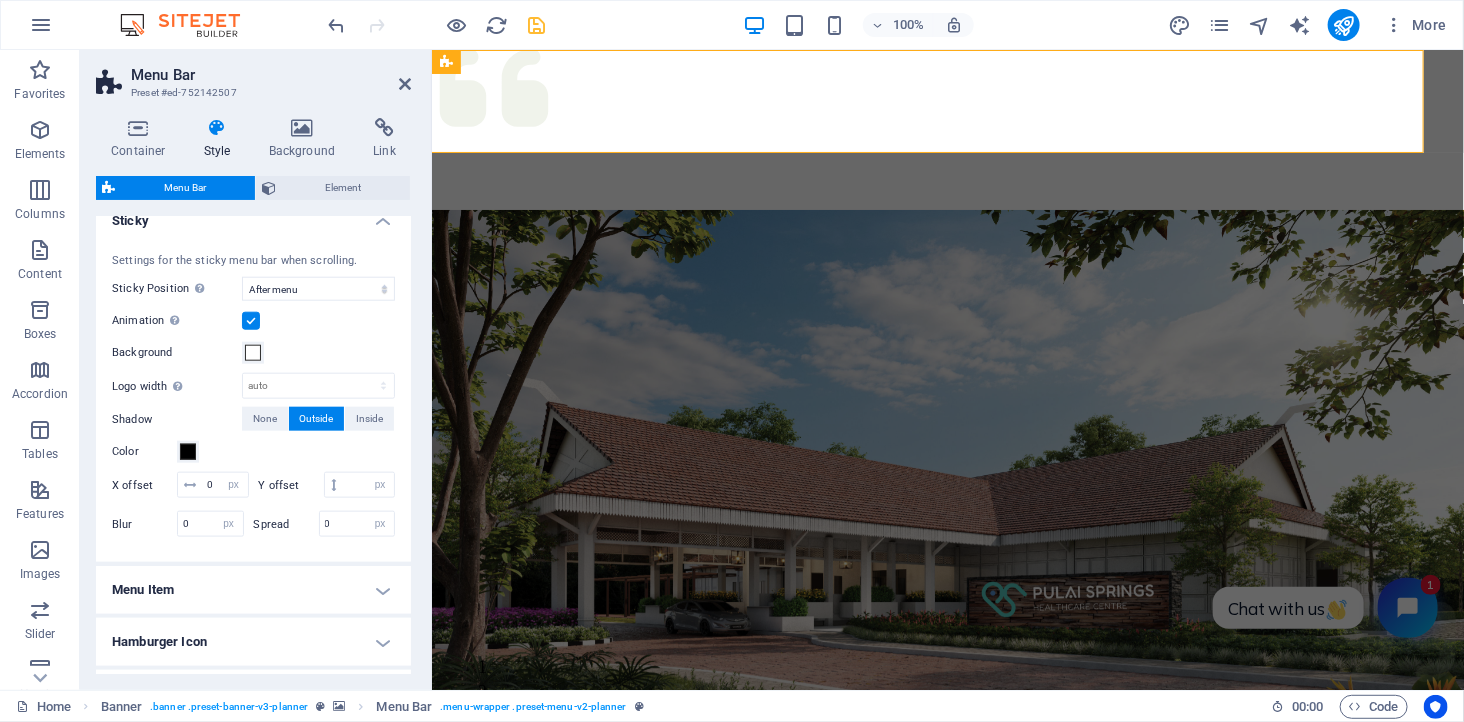 scroll, scrollTop: 888, scrollLeft: 0, axis: vertical 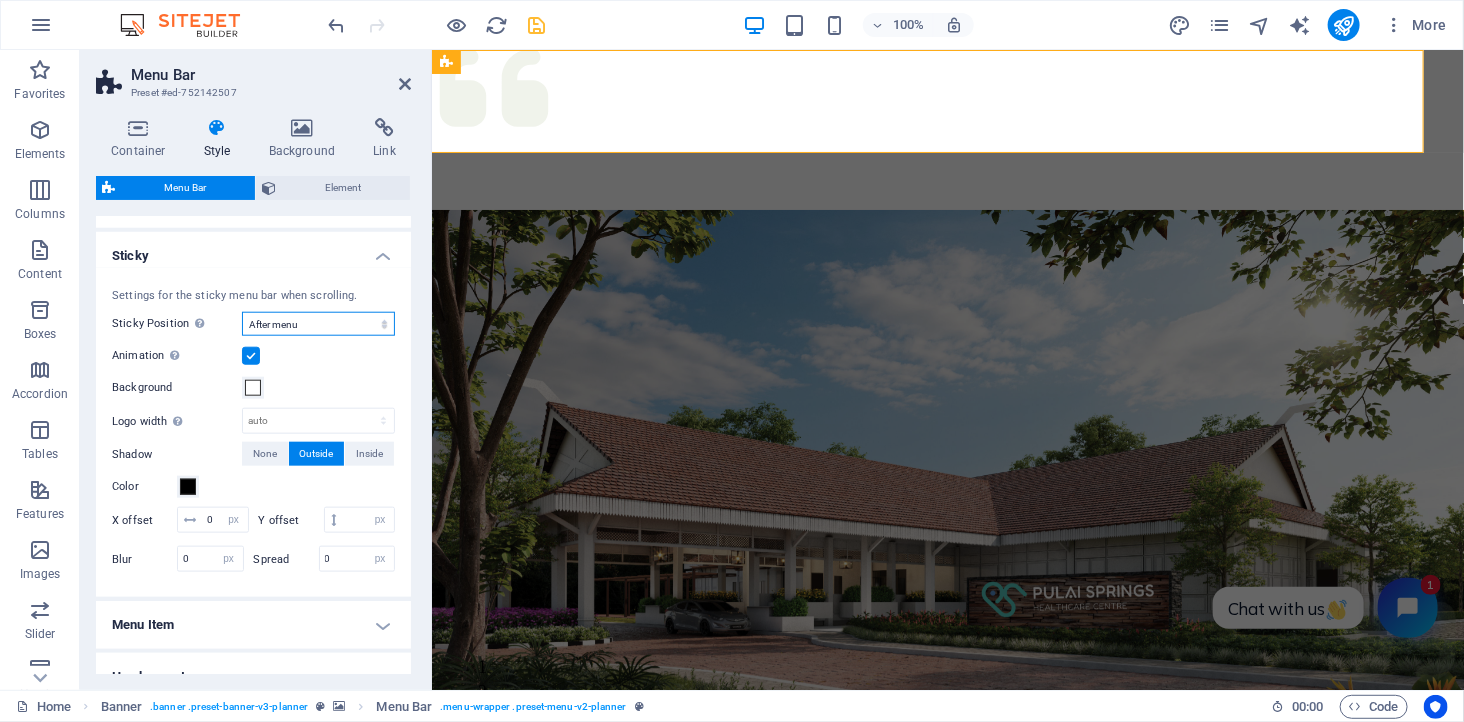 click on "Off Instant After menu After banner When scrolling up" at bounding box center (318, 324) 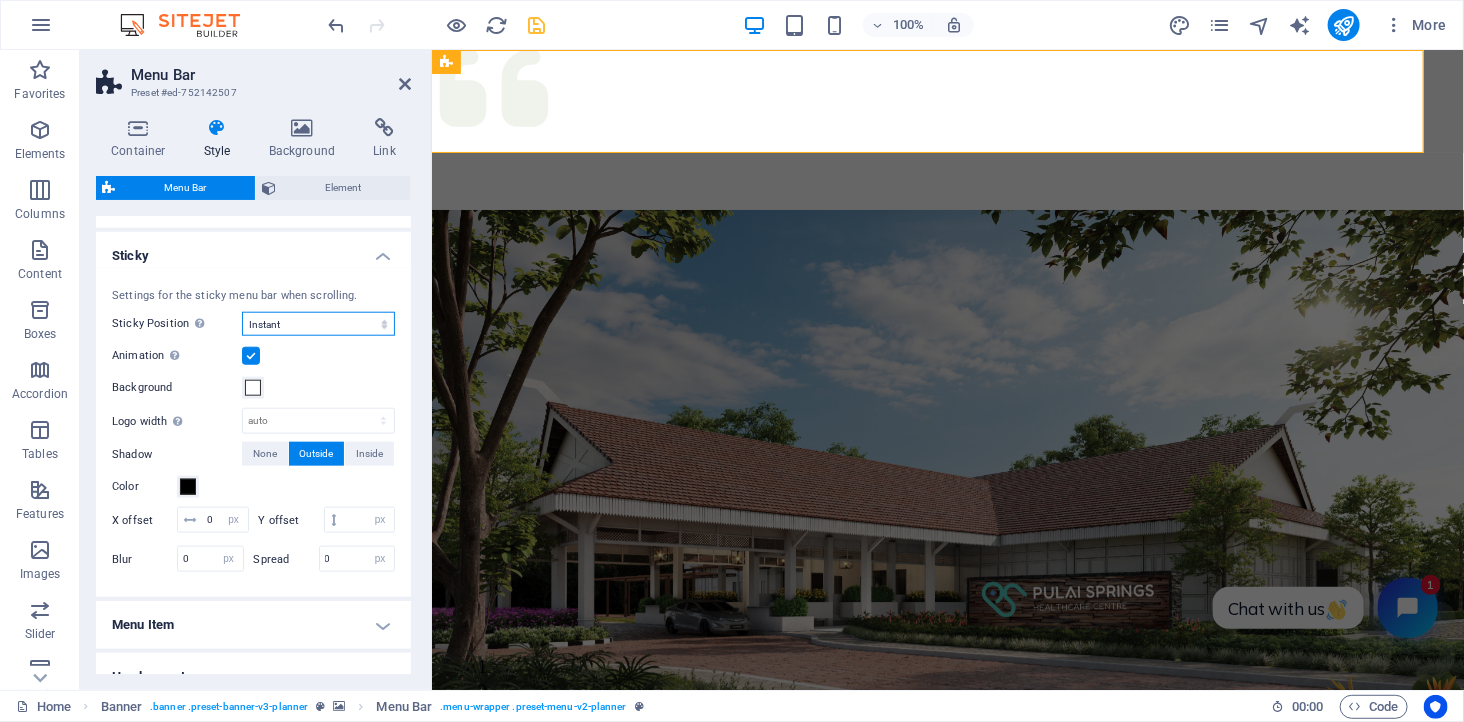 click on "Off Instant After menu After banner When scrolling up" at bounding box center [318, 324] 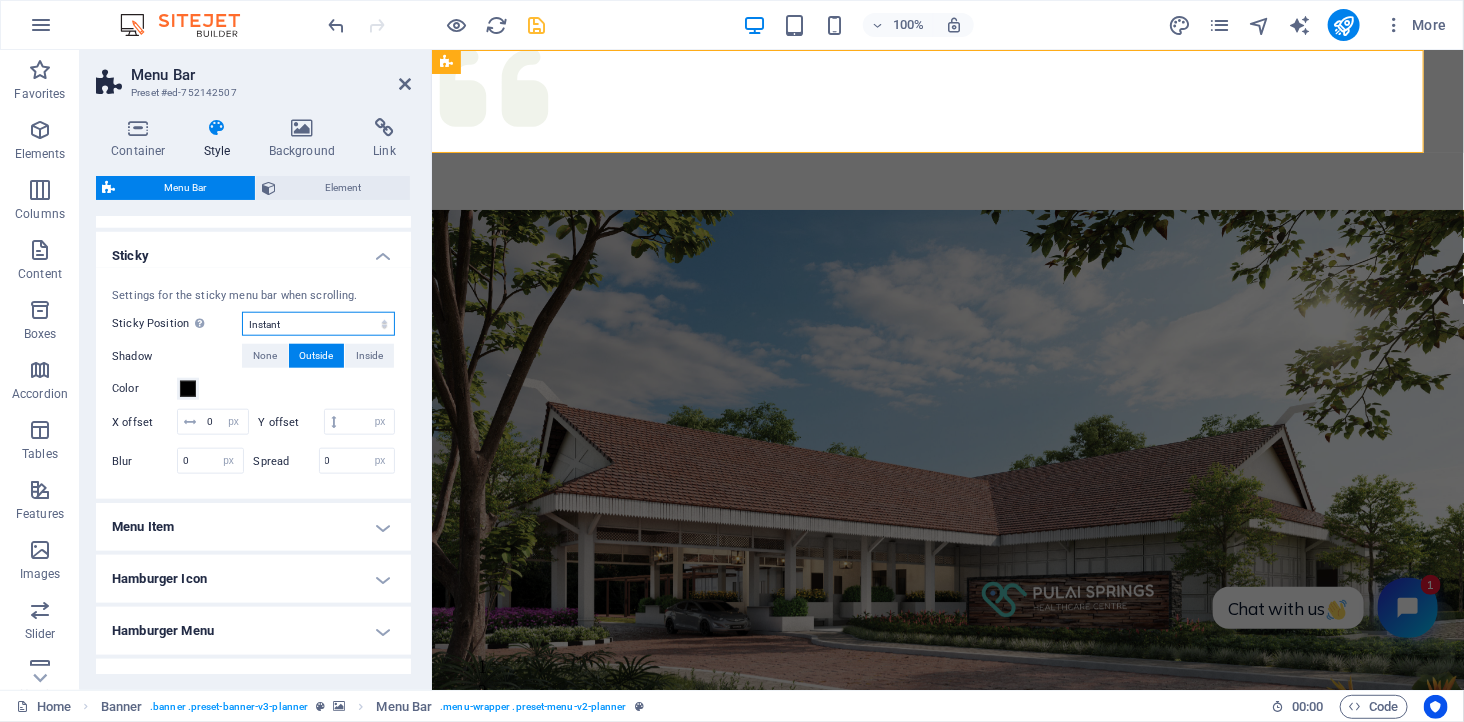 click on "Off Instant After menu After banner When scrolling up" at bounding box center (318, 324) 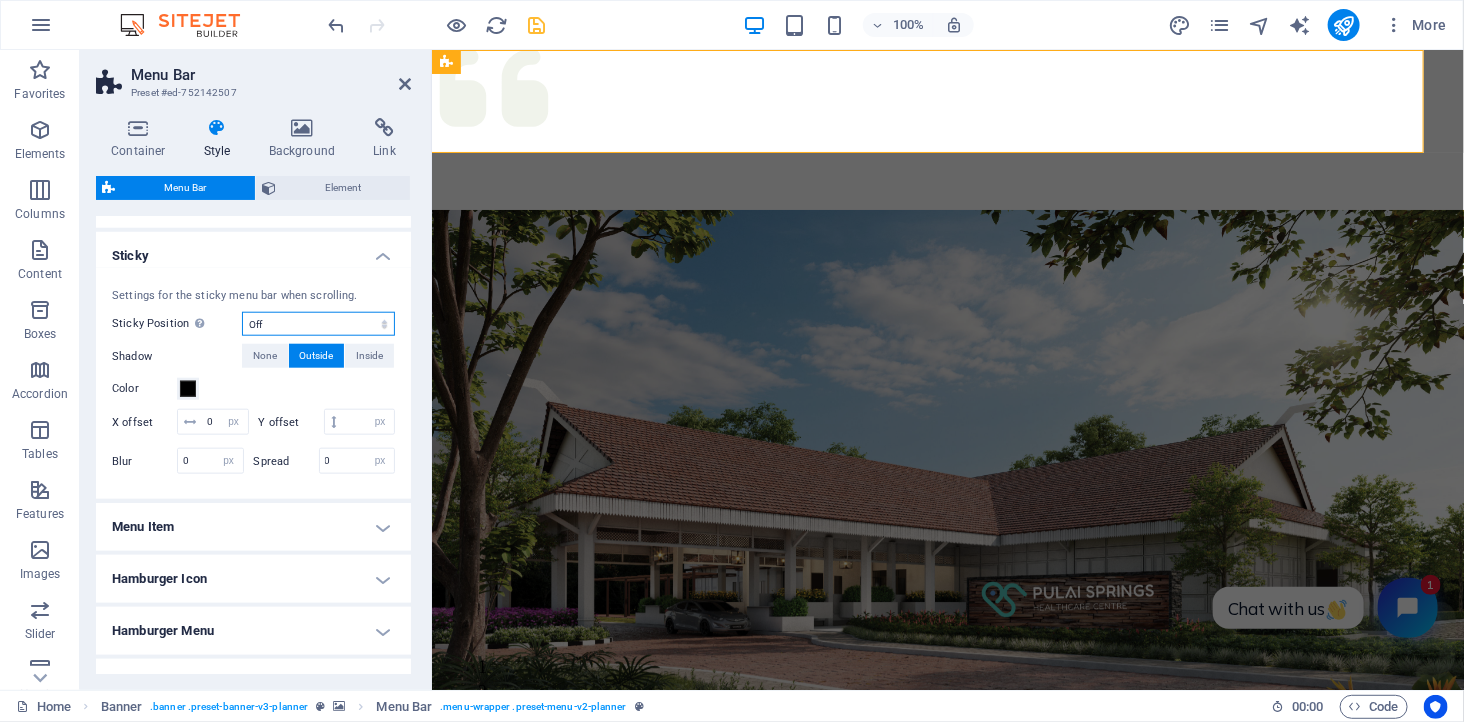 click on "Off Instant After menu After banner When scrolling up" at bounding box center (318, 324) 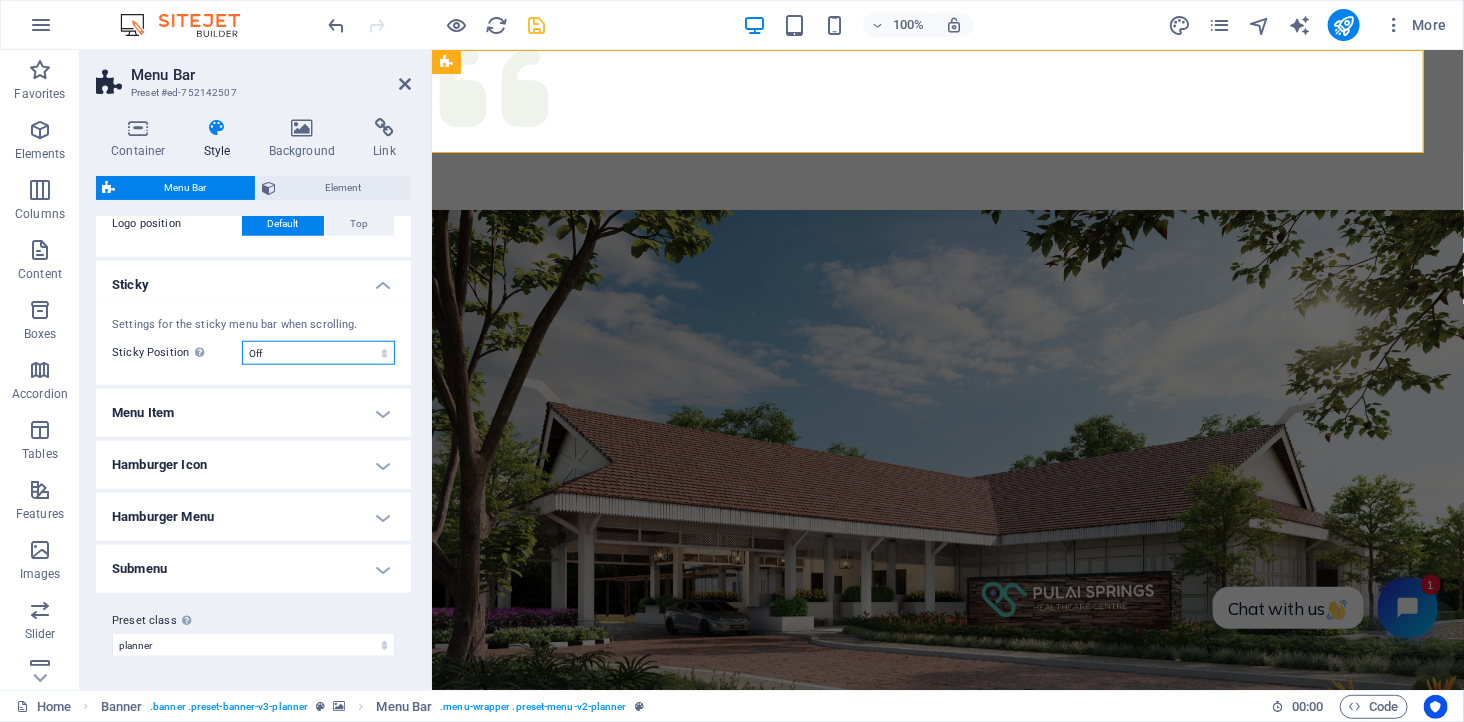 scroll, scrollTop: 856, scrollLeft: 0, axis: vertical 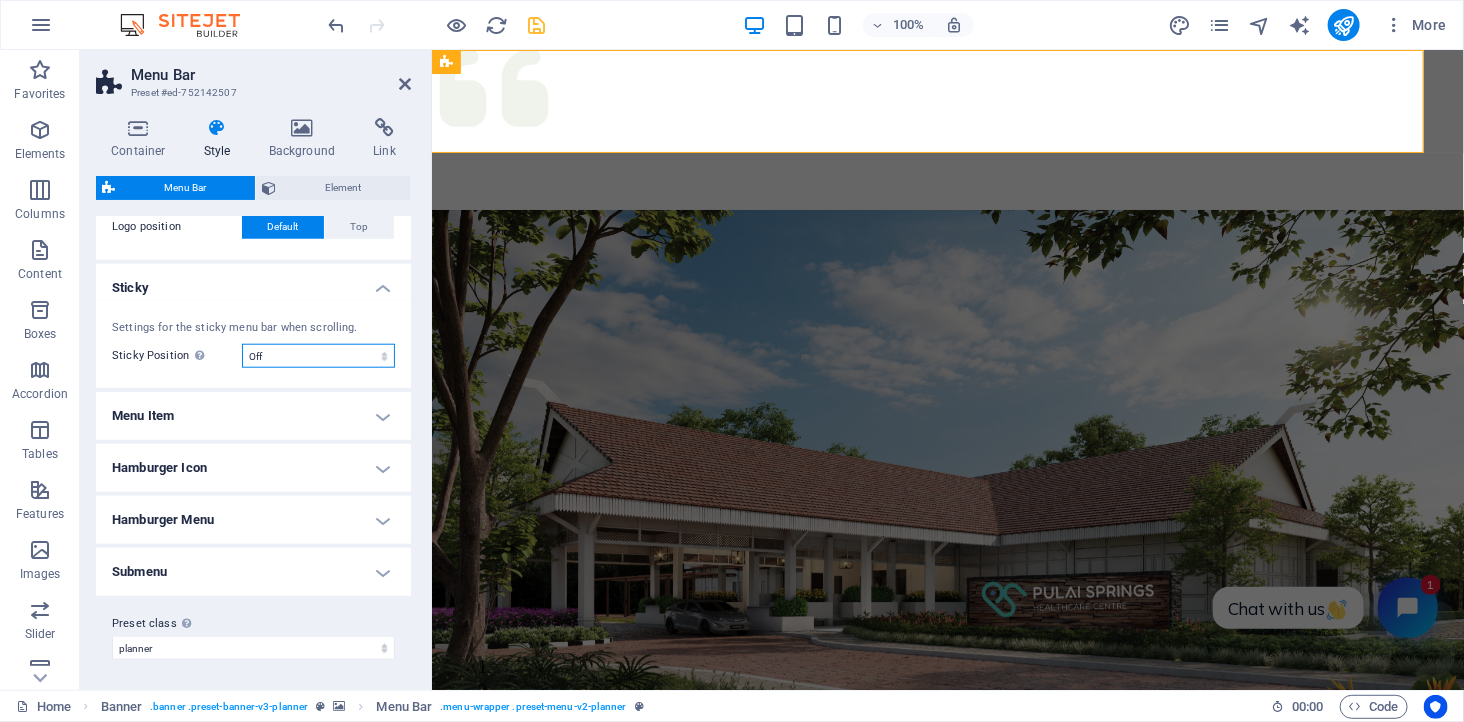 click on "Off Instant After menu After banner When scrolling up" at bounding box center [318, 356] 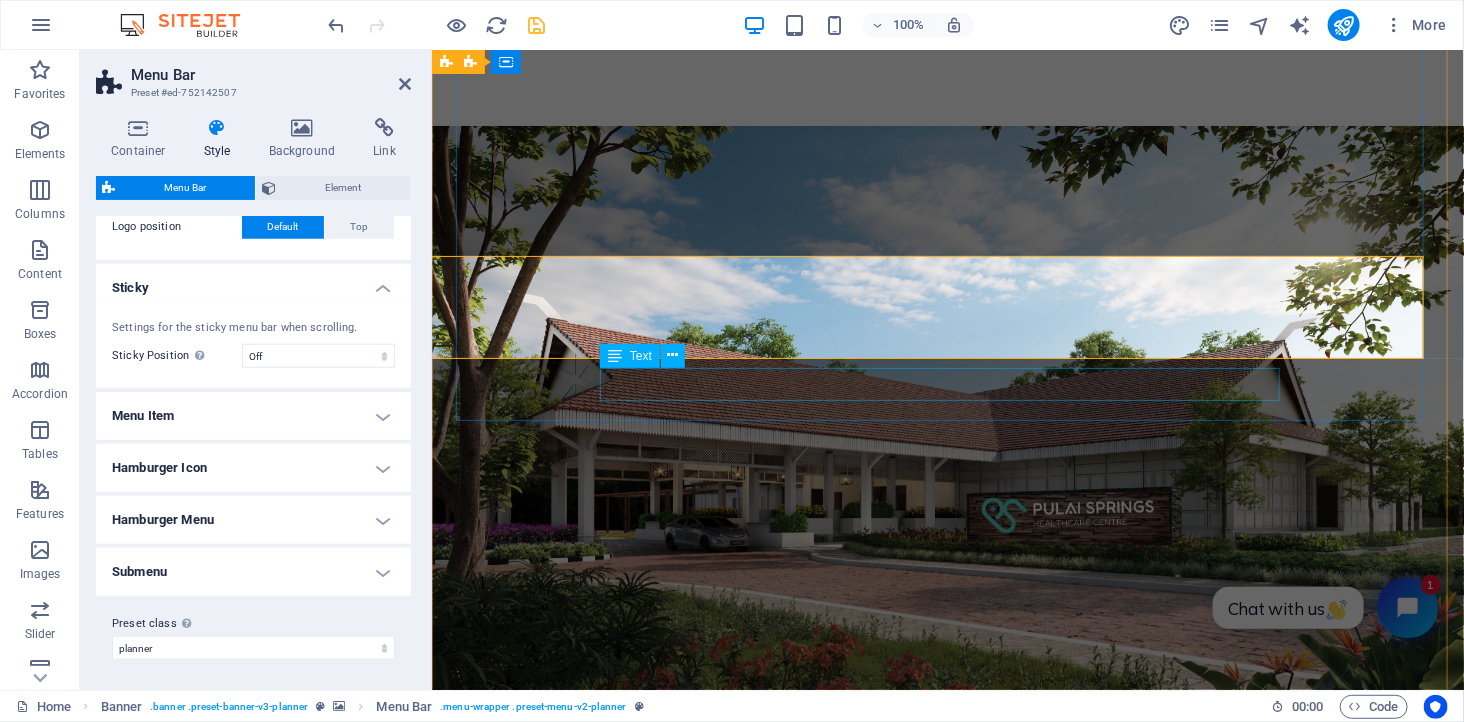 scroll, scrollTop: 0, scrollLeft: 0, axis: both 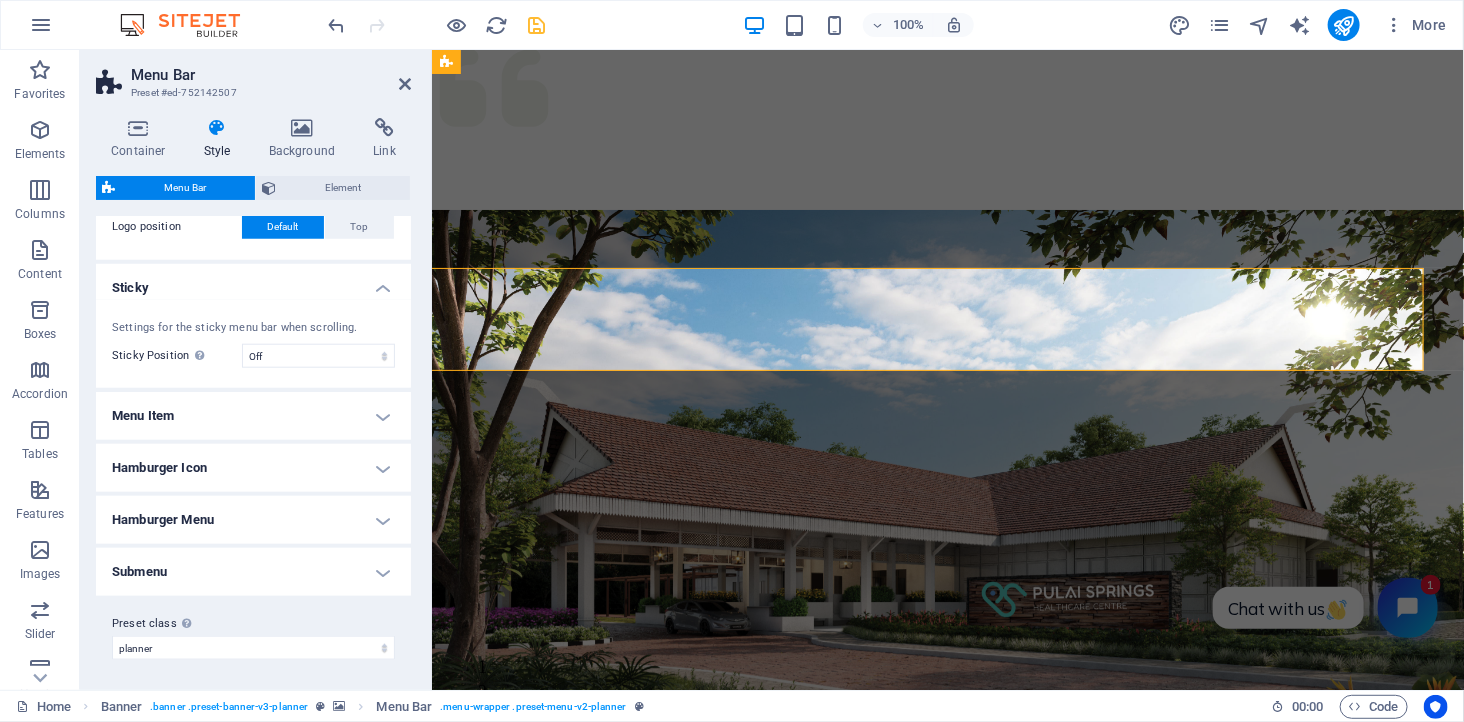 click on "Hamburger Menu" at bounding box center (253, 520) 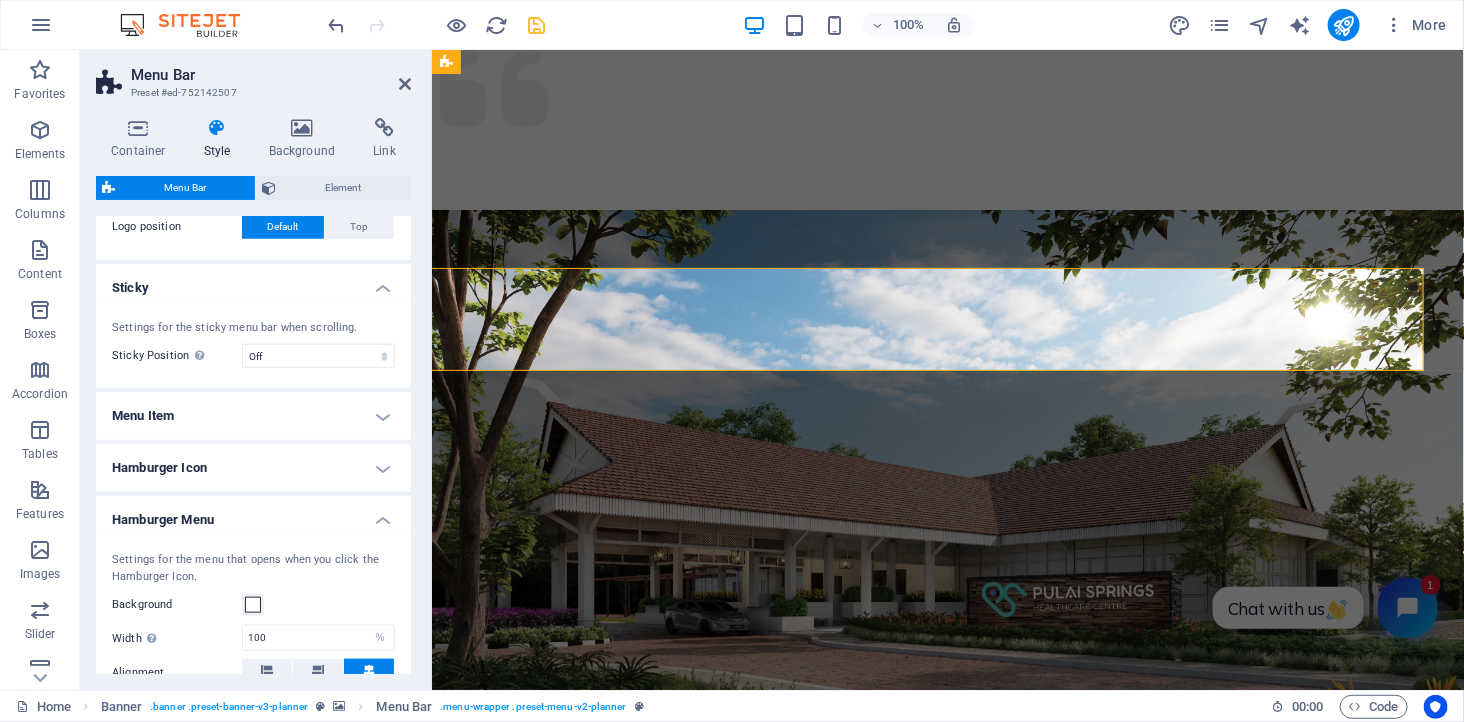 click on "Hamburger Menu" at bounding box center [253, 514] 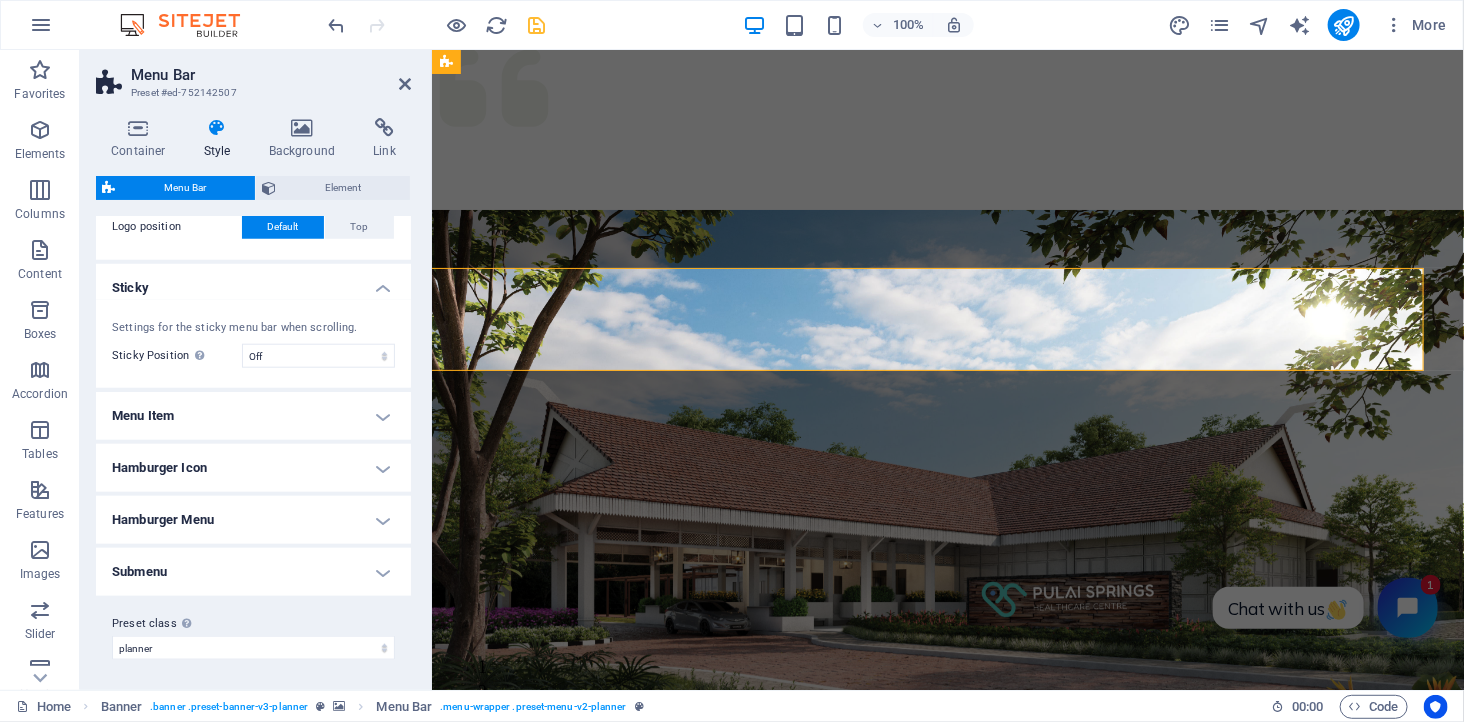 click on "Menu Item" at bounding box center (253, 416) 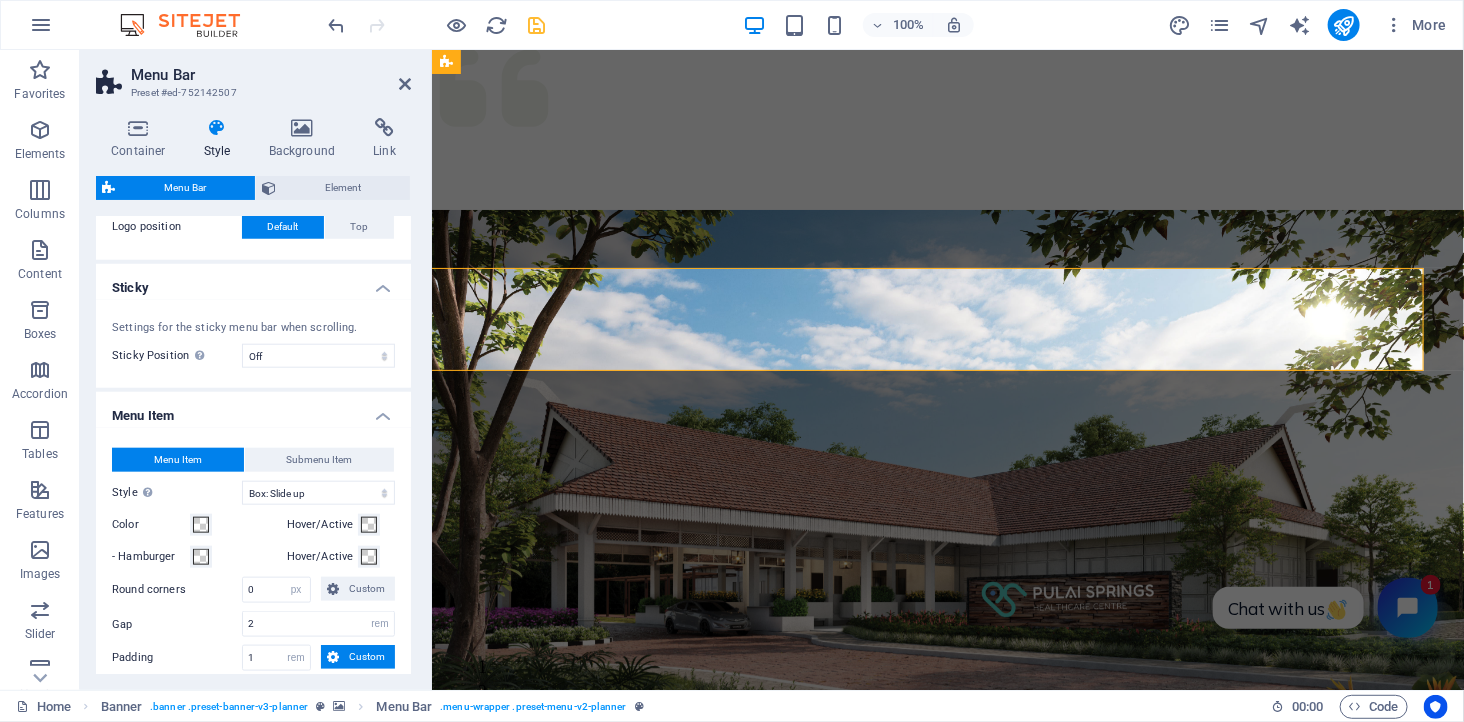 click on "Menu Item" at bounding box center [253, 410] 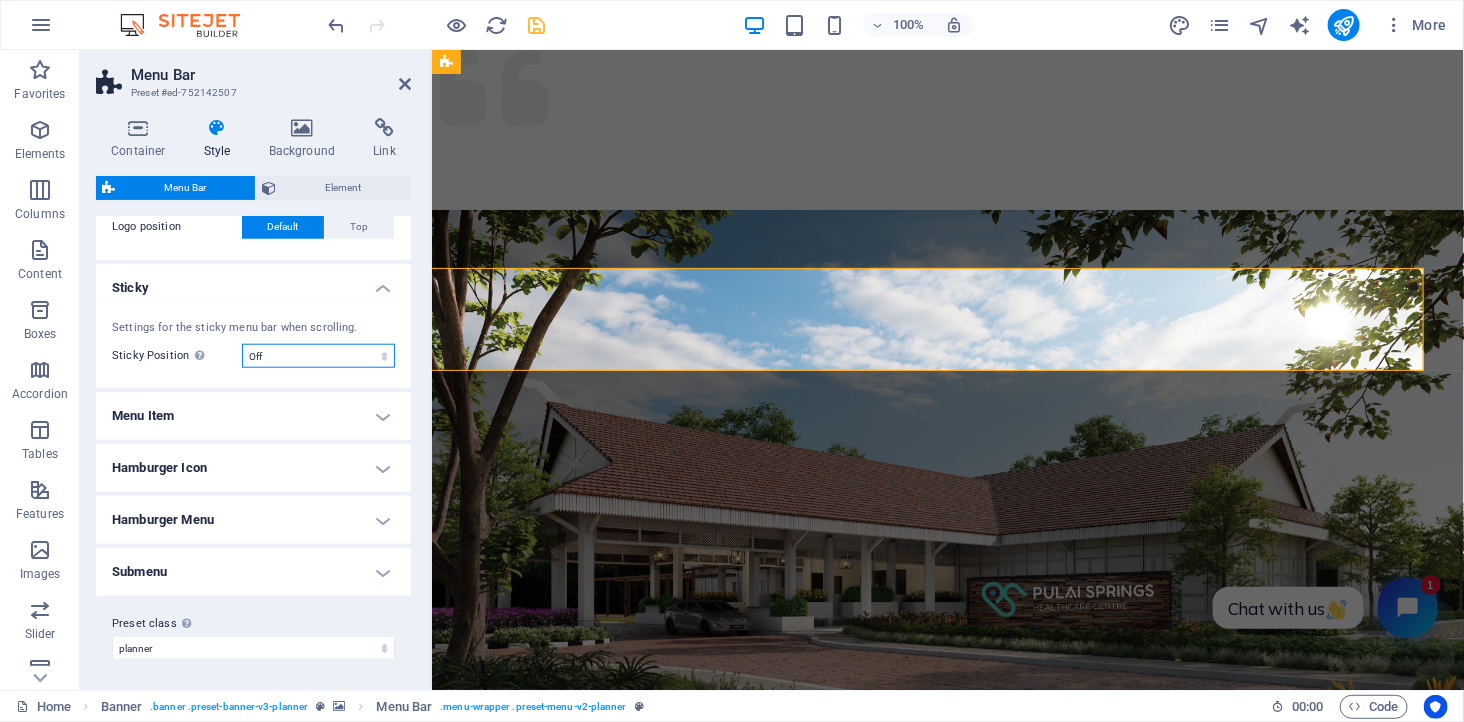 click on "Off Instant After menu After banner When scrolling up" at bounding box center (318, 356) 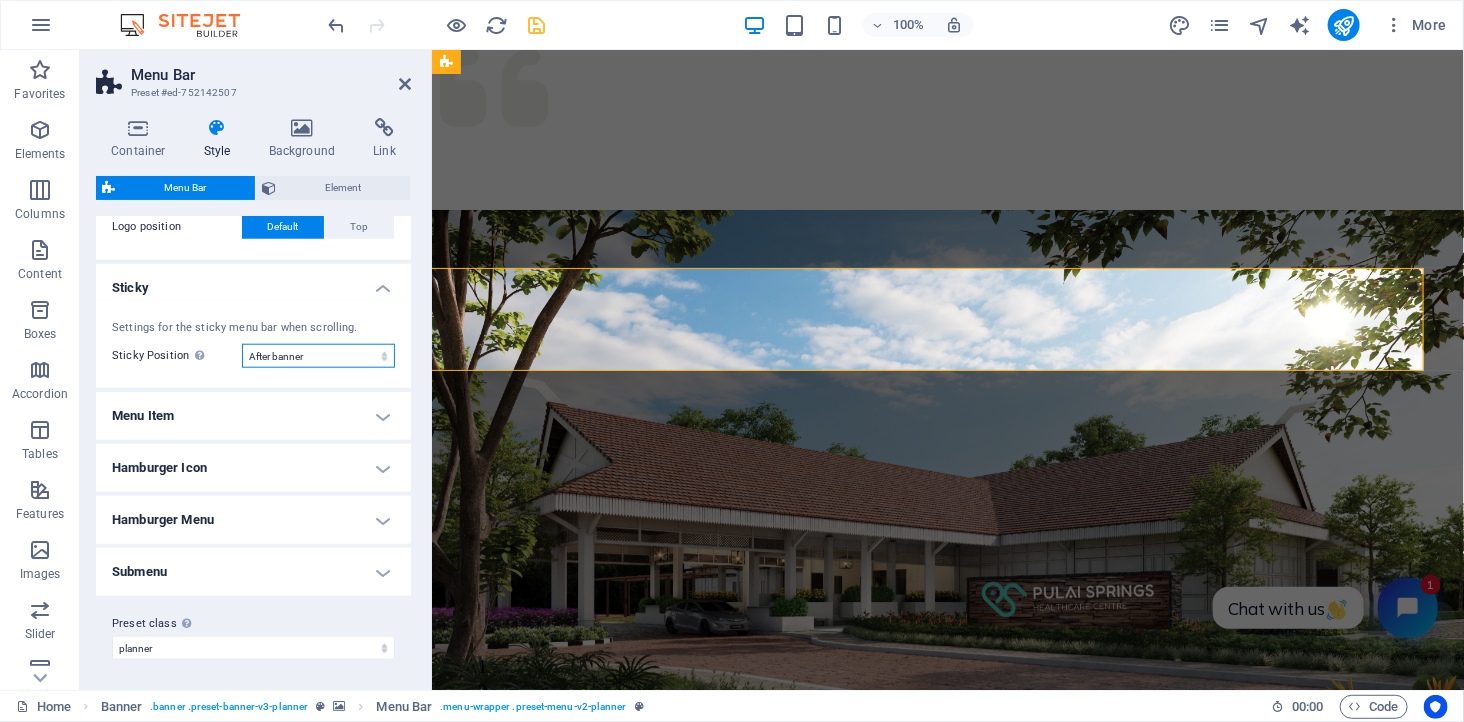 click on "Off Instant After menu After banner When scrolling up" at bounding box center (318, 356) 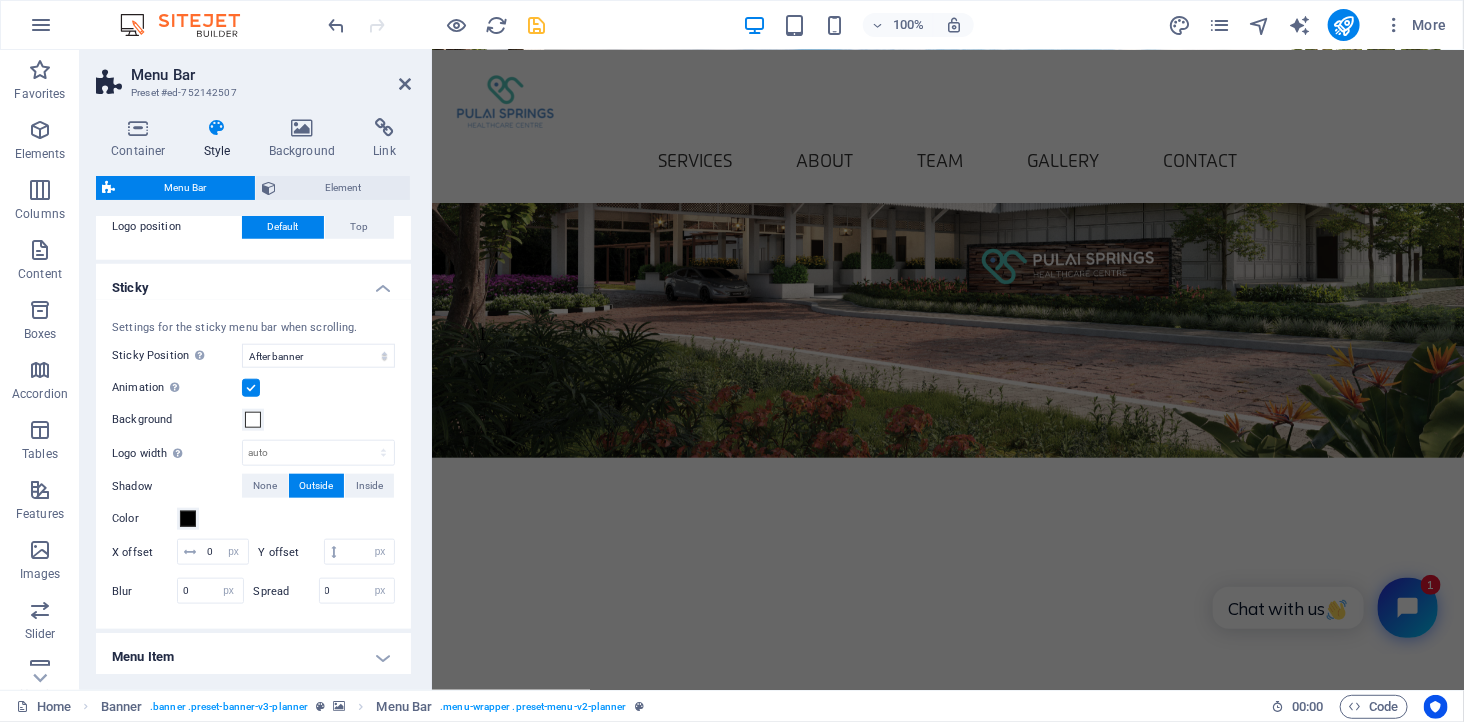 scroll, scrollTop: 0, scrollLeft: 0, axis: both 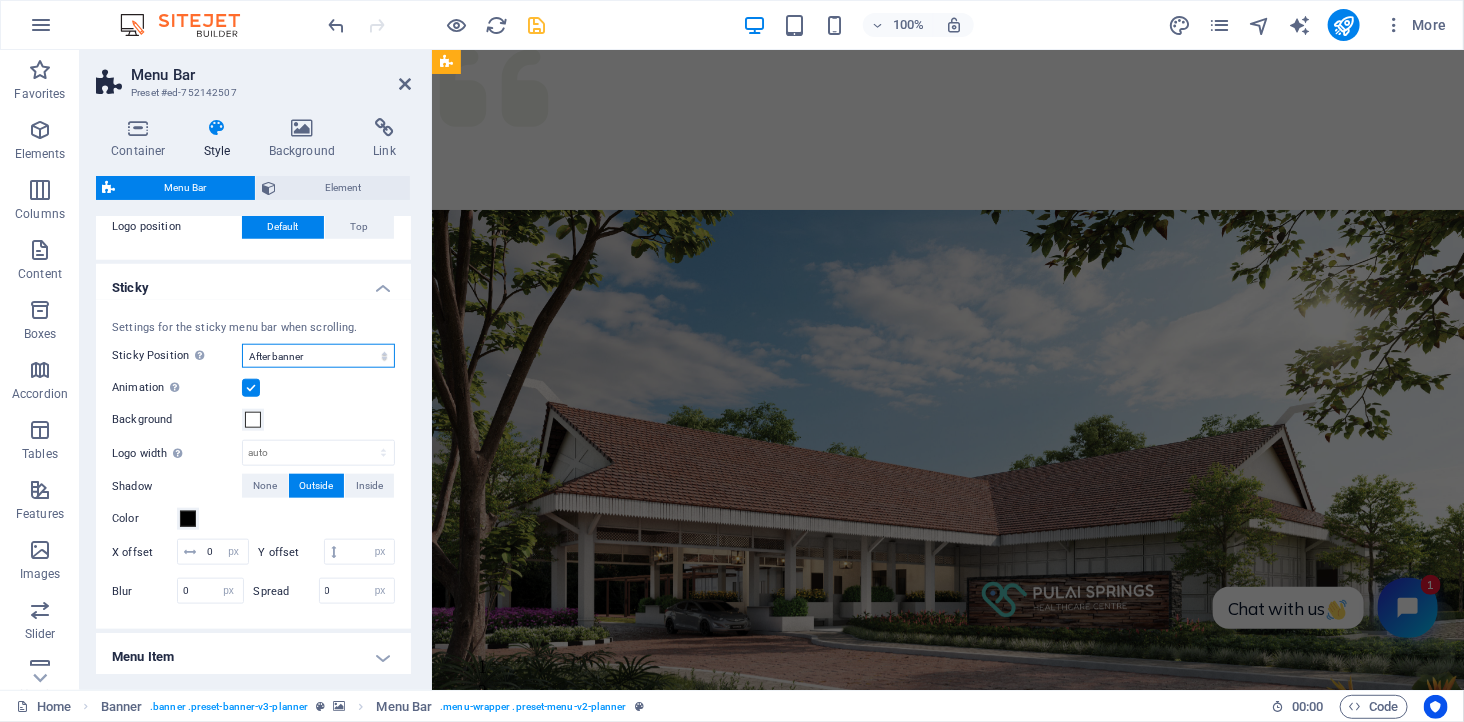 click on "Off Instant After menu After banner When scrolling up" at bounding box center [318, 356] 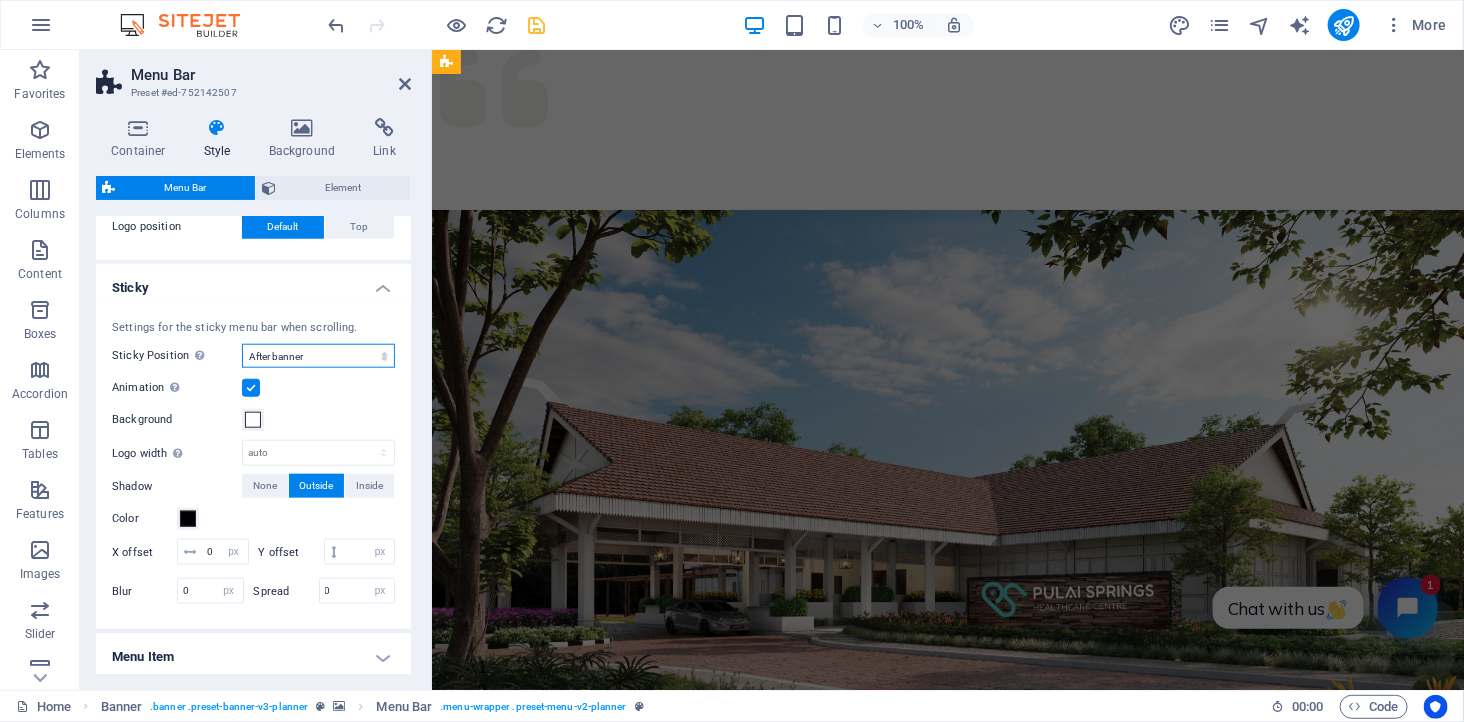 select on "sticky_instant" 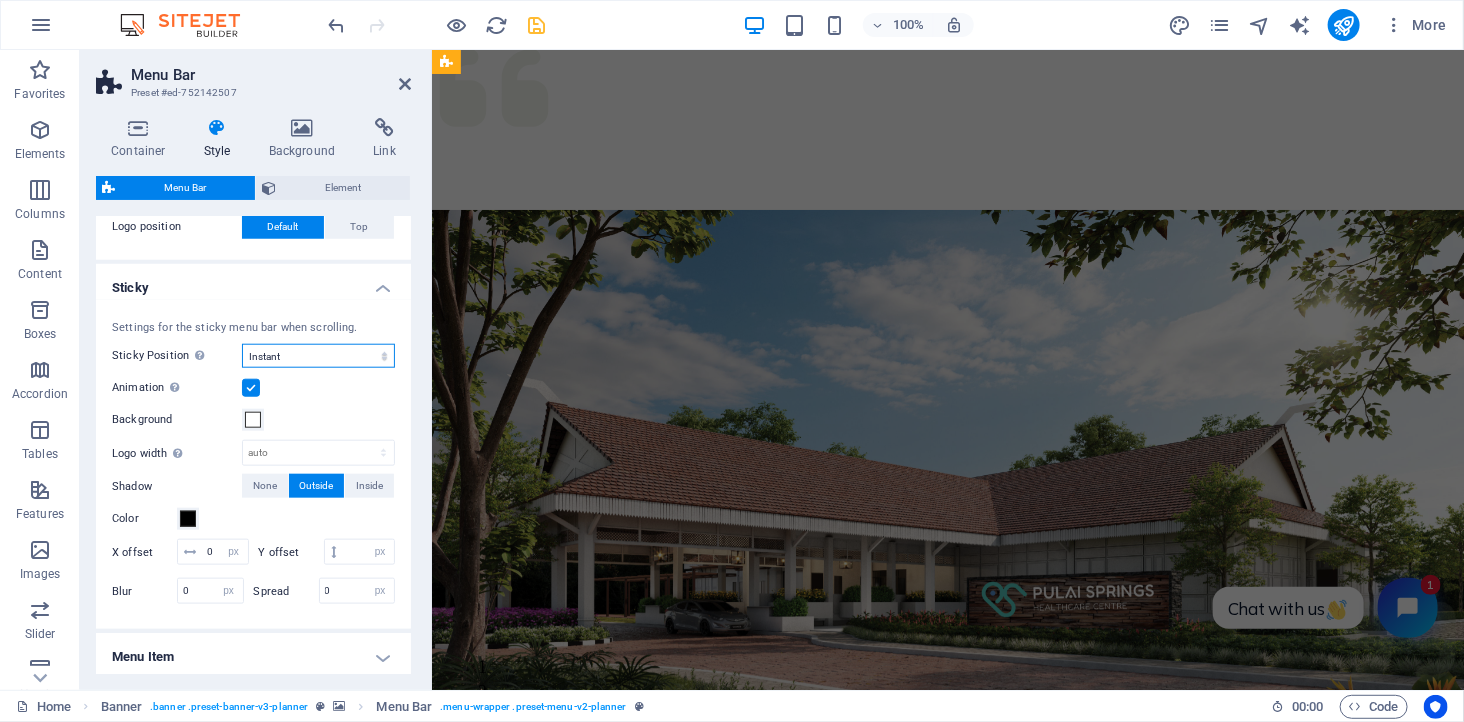 click on "Off Instant After menu After banner When scrolling up" at bounding box center [318, 356] 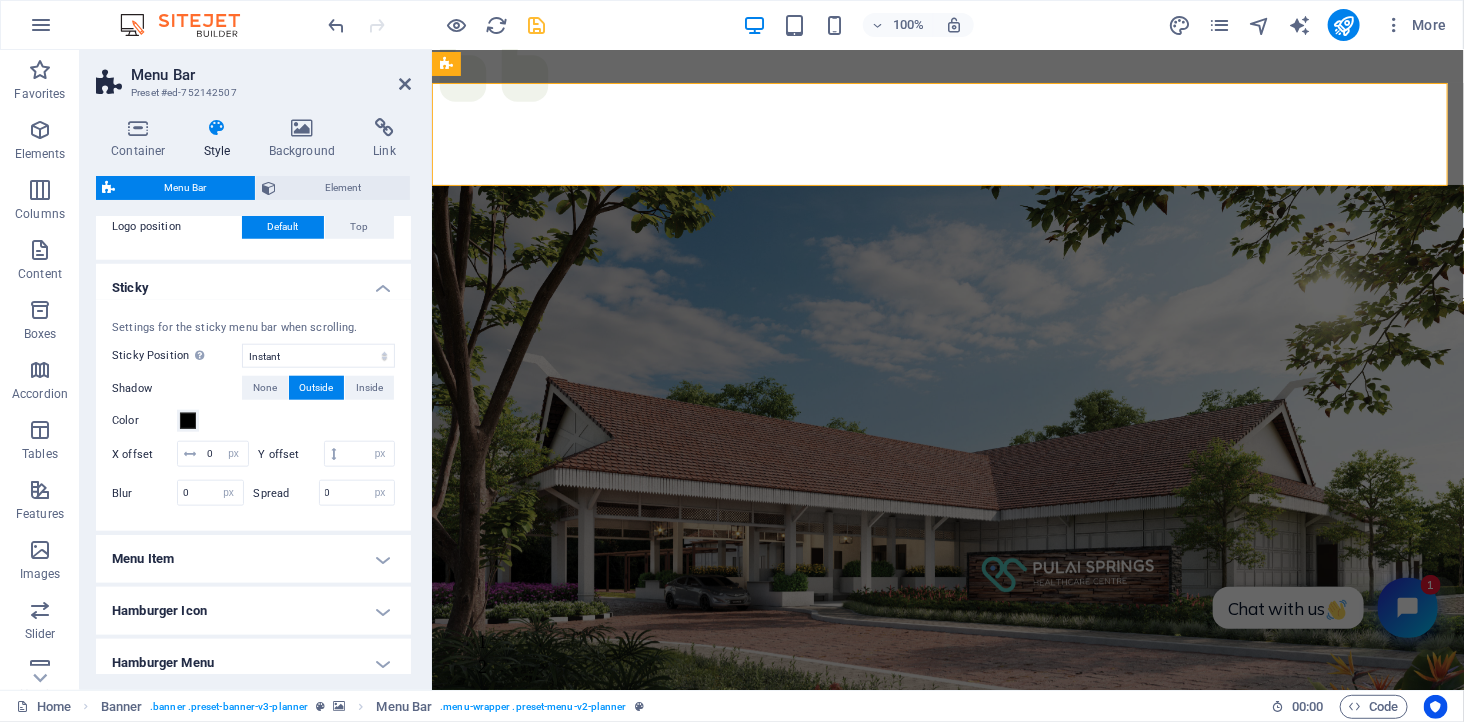 scroll, scrollTop: 0, scrollLeft: 0, axis: both 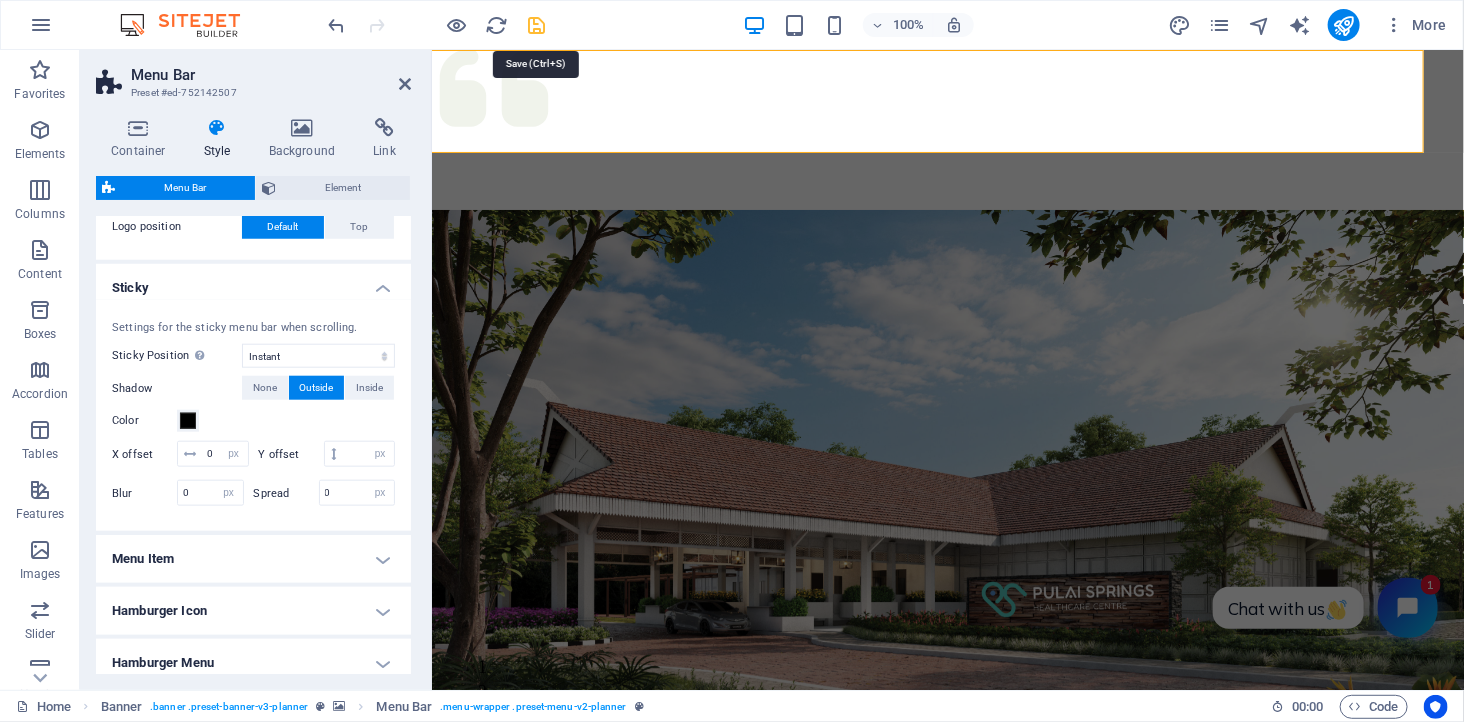 click at bounding box center [537, 25] 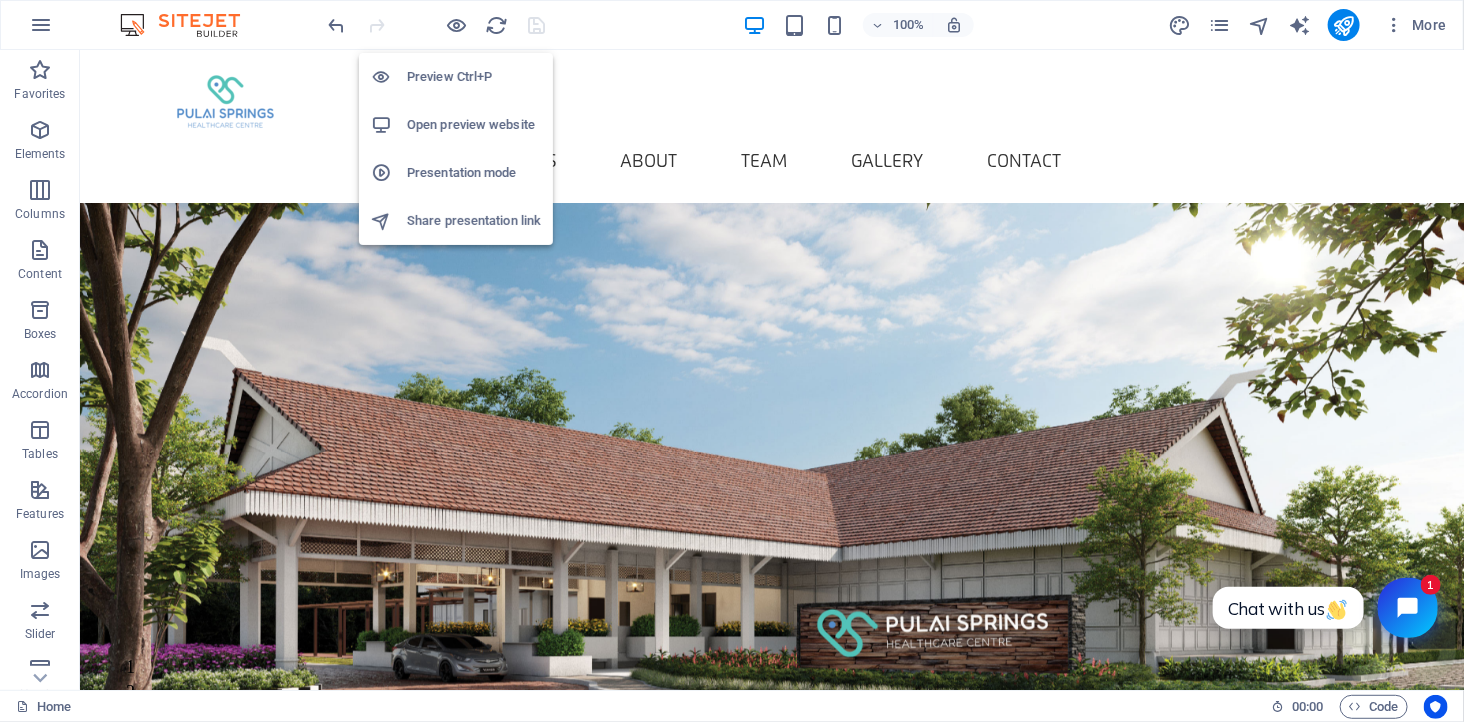click on "Open preview website" at bounding box center [474, 125] 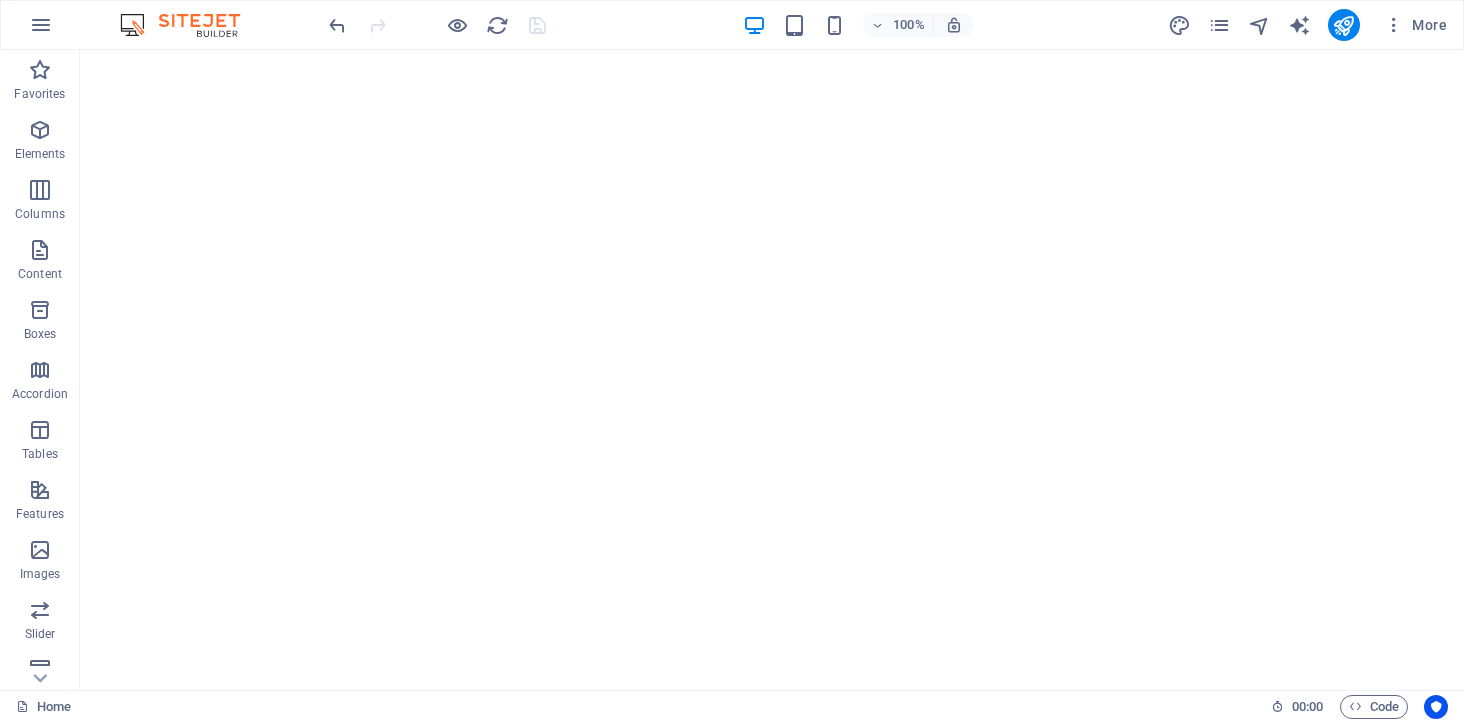 scroll, scrollTop: 0, scrollLeft: 0, axis: both 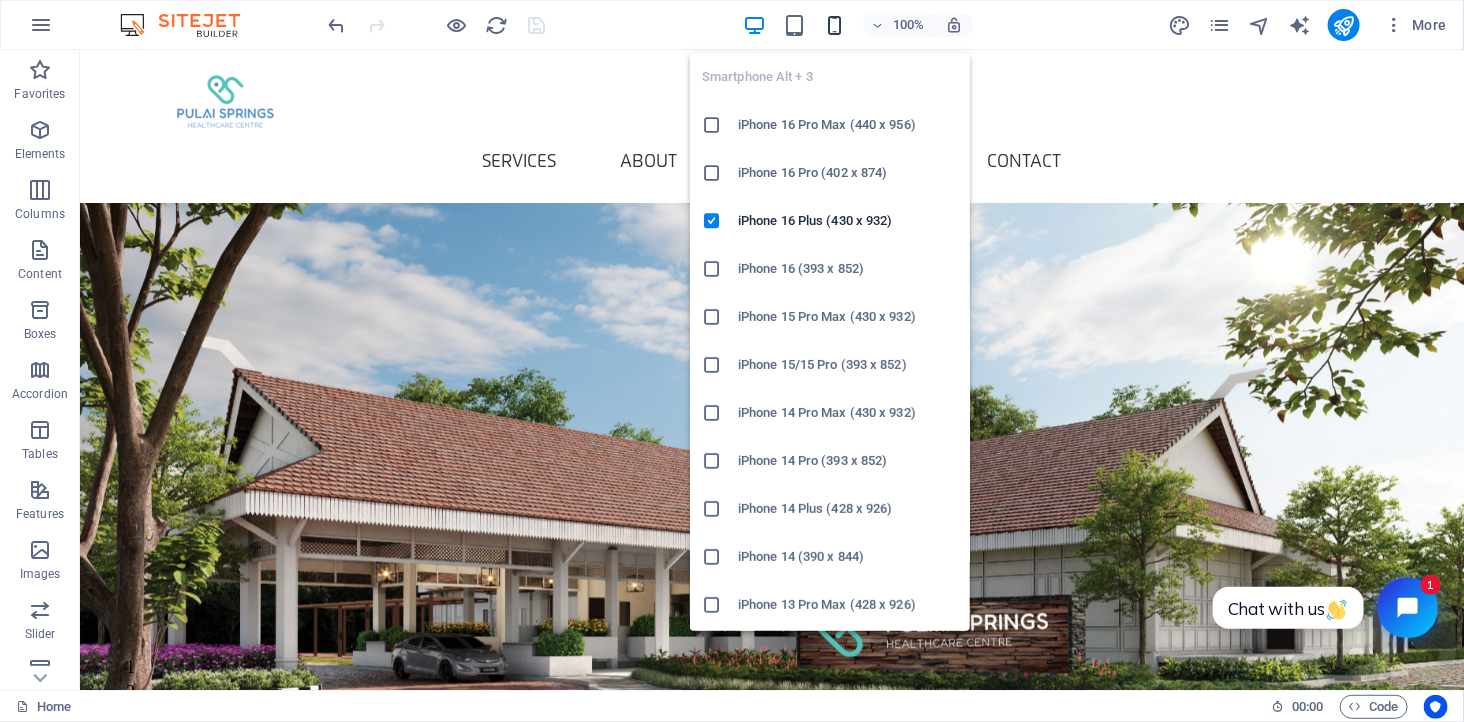 click at bounding box center [834, 25] 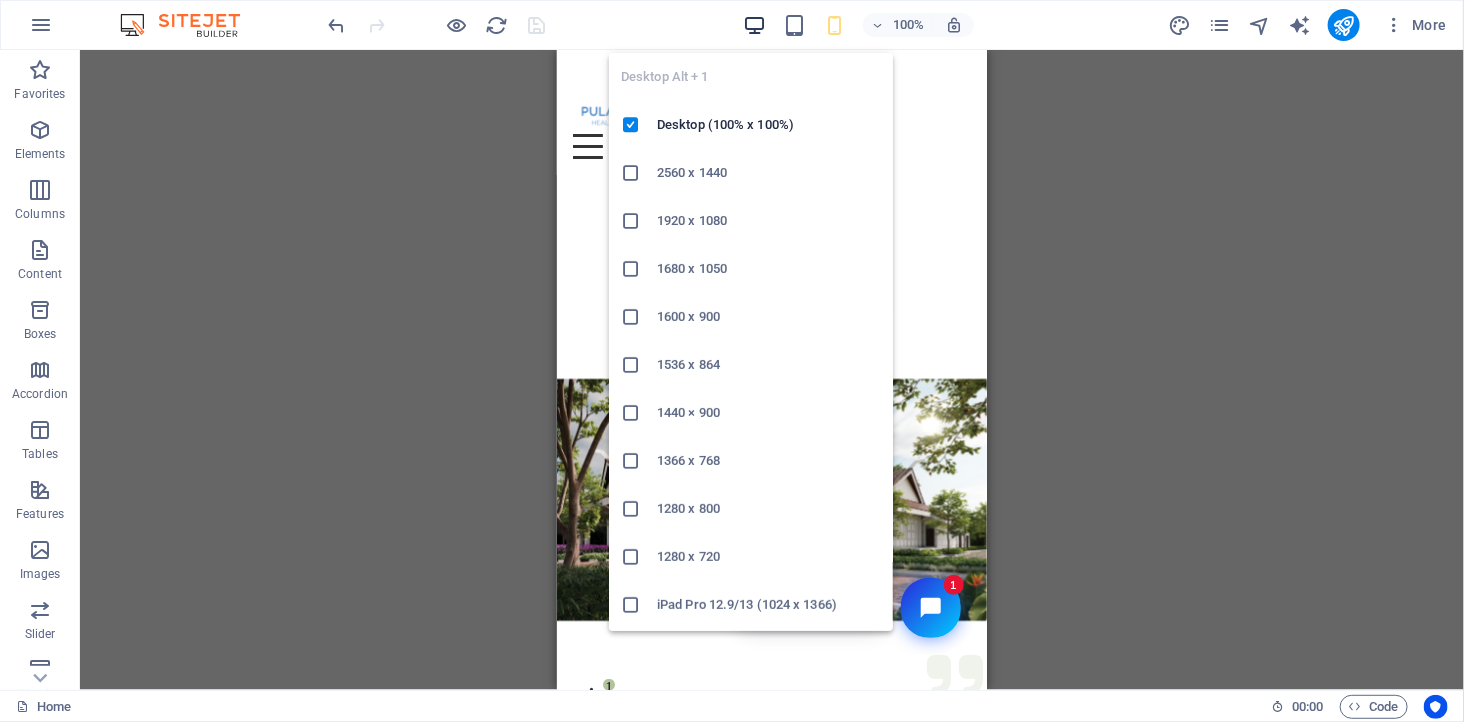 click at bounding box center (754, 25) 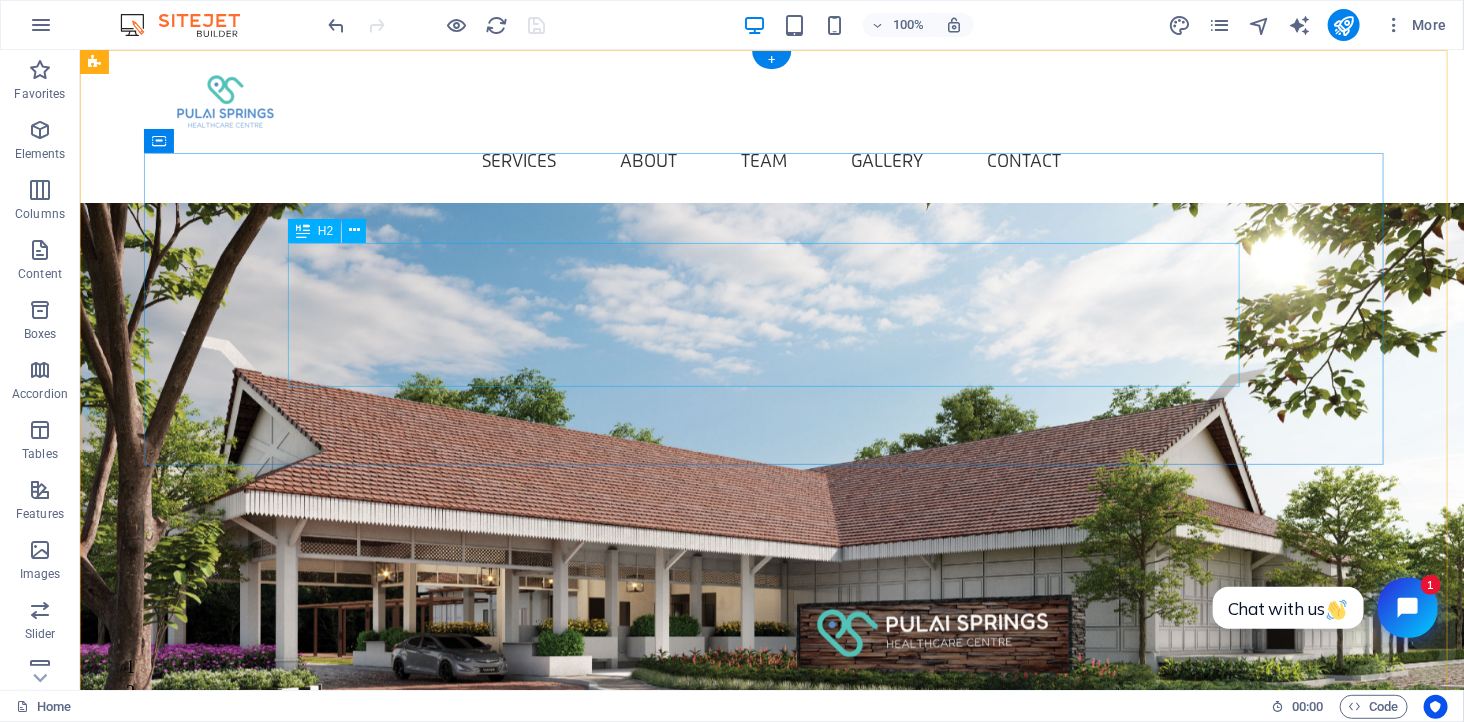click on "Experience extraordinary life moments" at bounding box center [771, 1214] 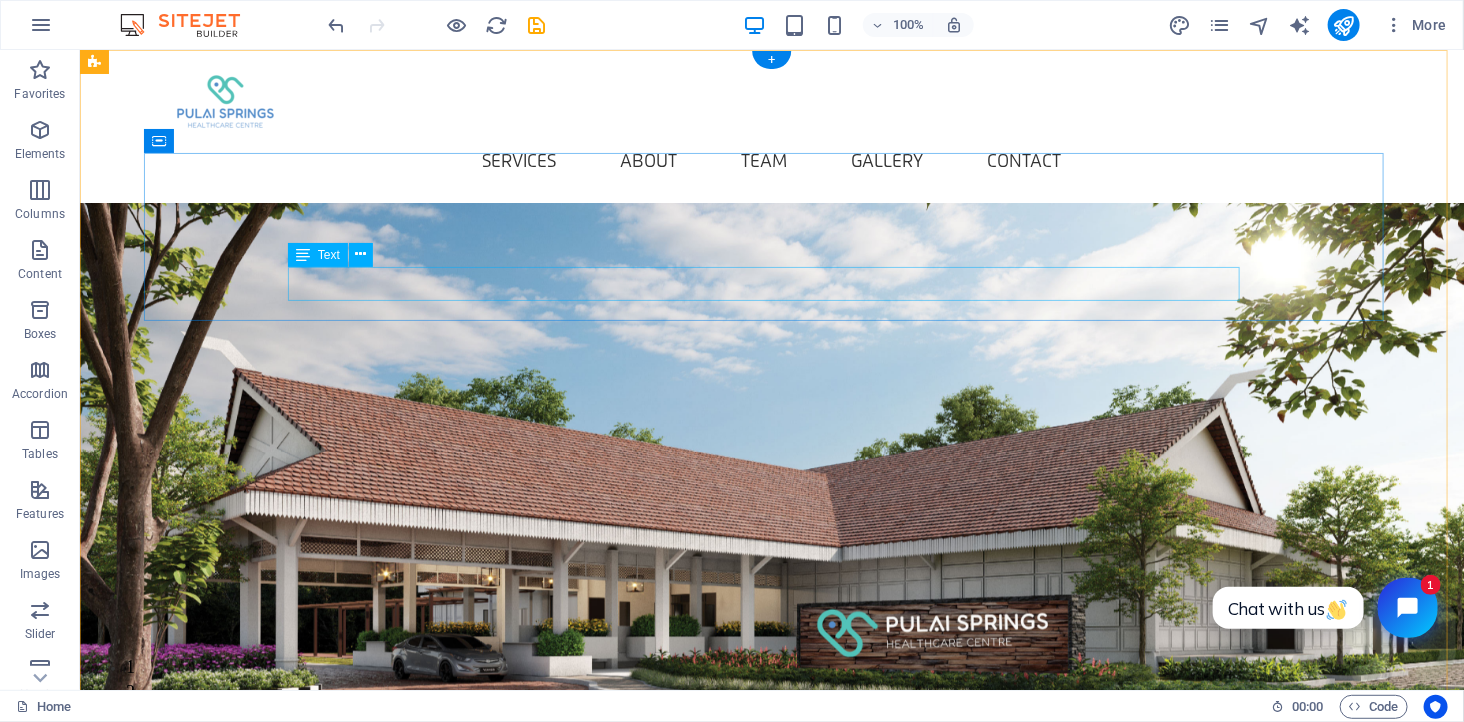 click on "Plan your appointment with us" at bounding box center (771, 1183) 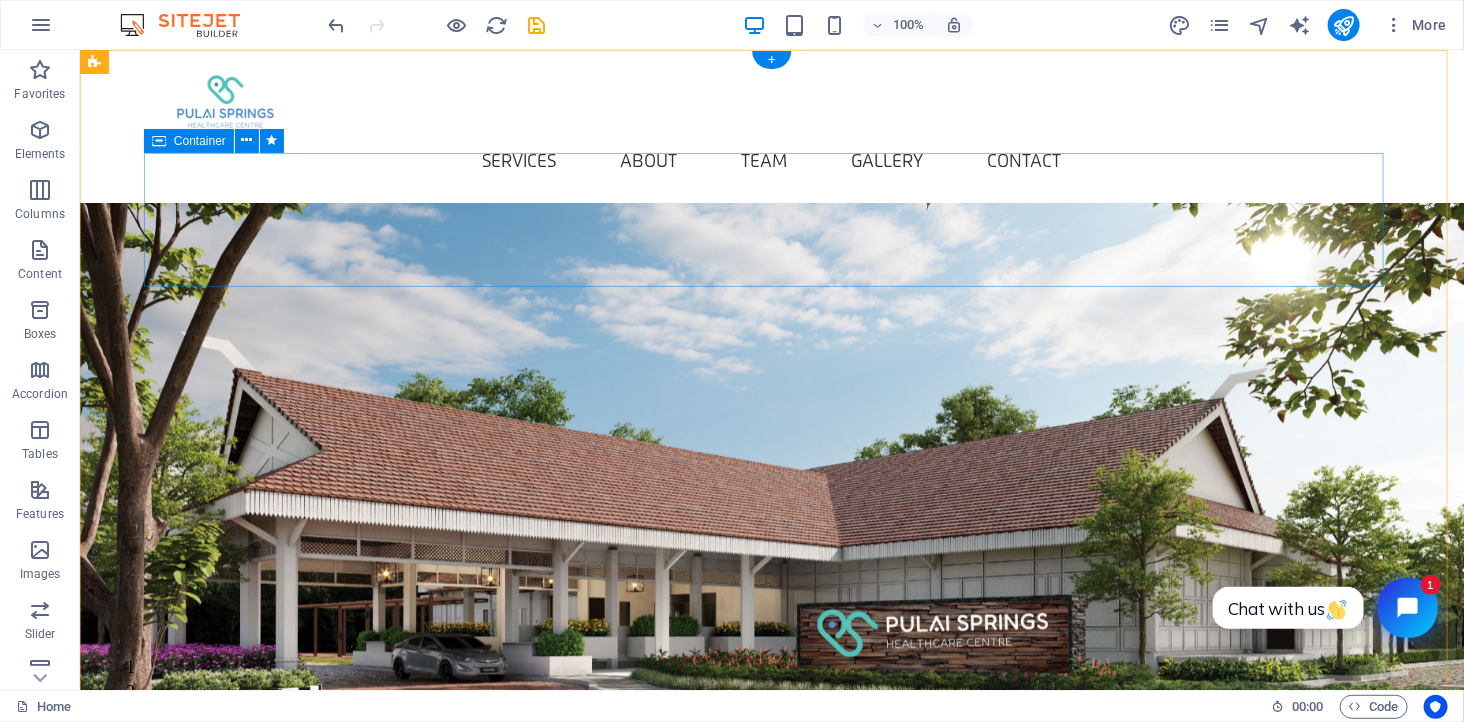 click at bounding box center (771, 1119) 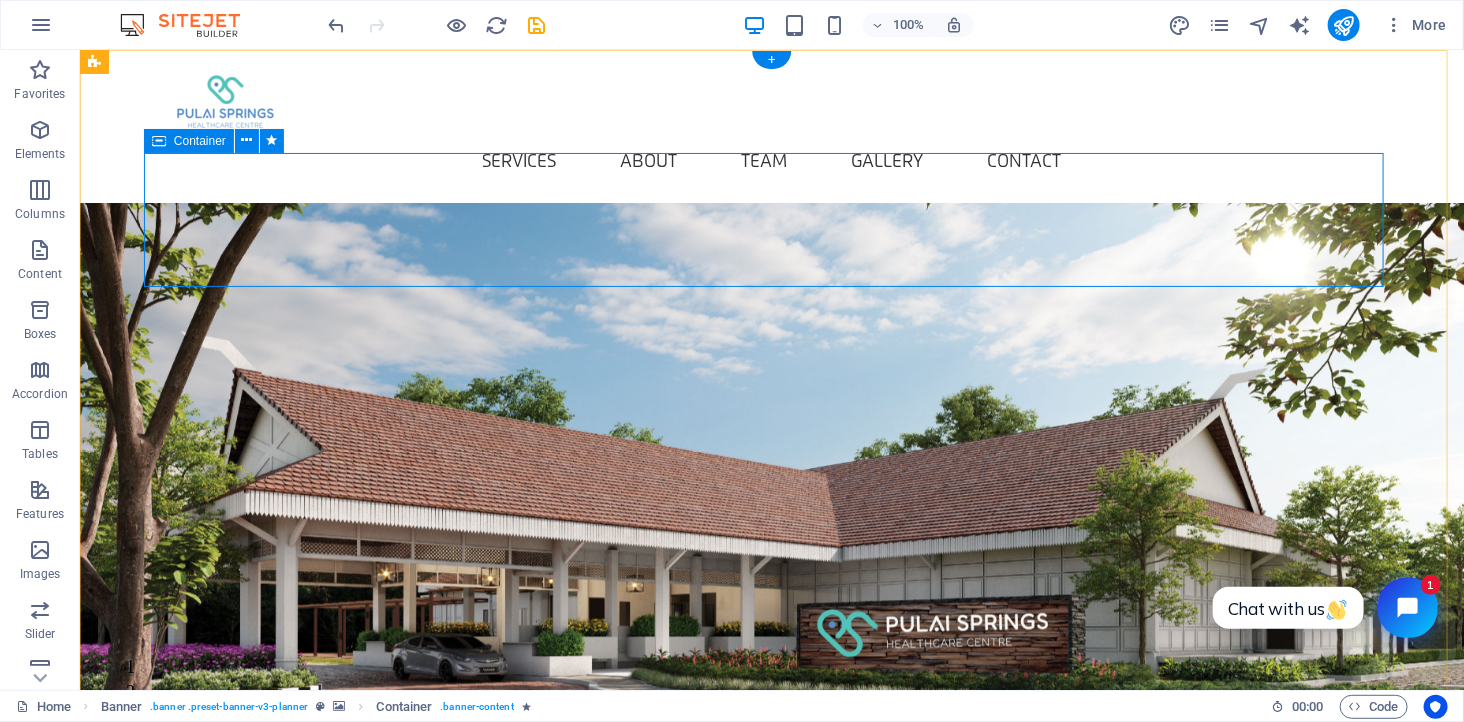 click on "Services About Team Gallery Contact" at bounding box center (771, 499) 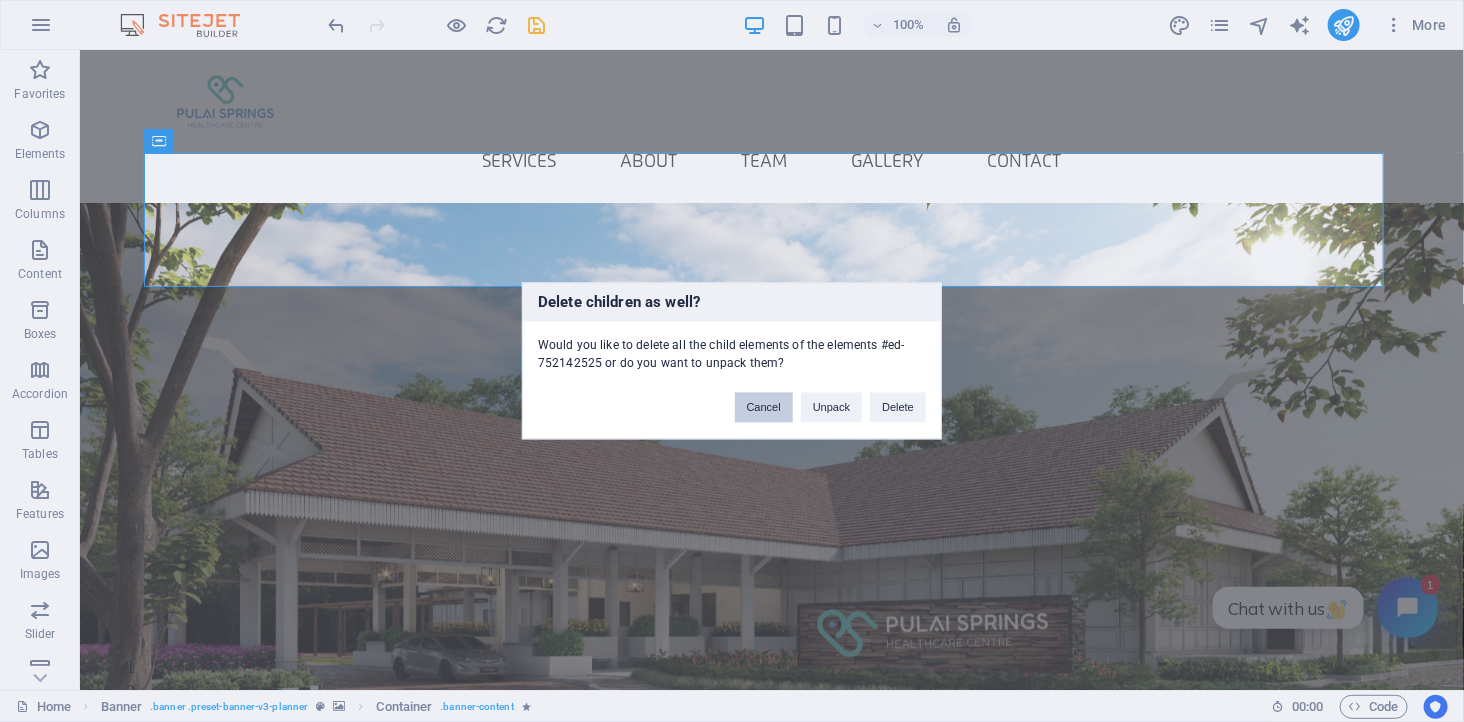 click on "Cancel" at bounding box center (764, 408) 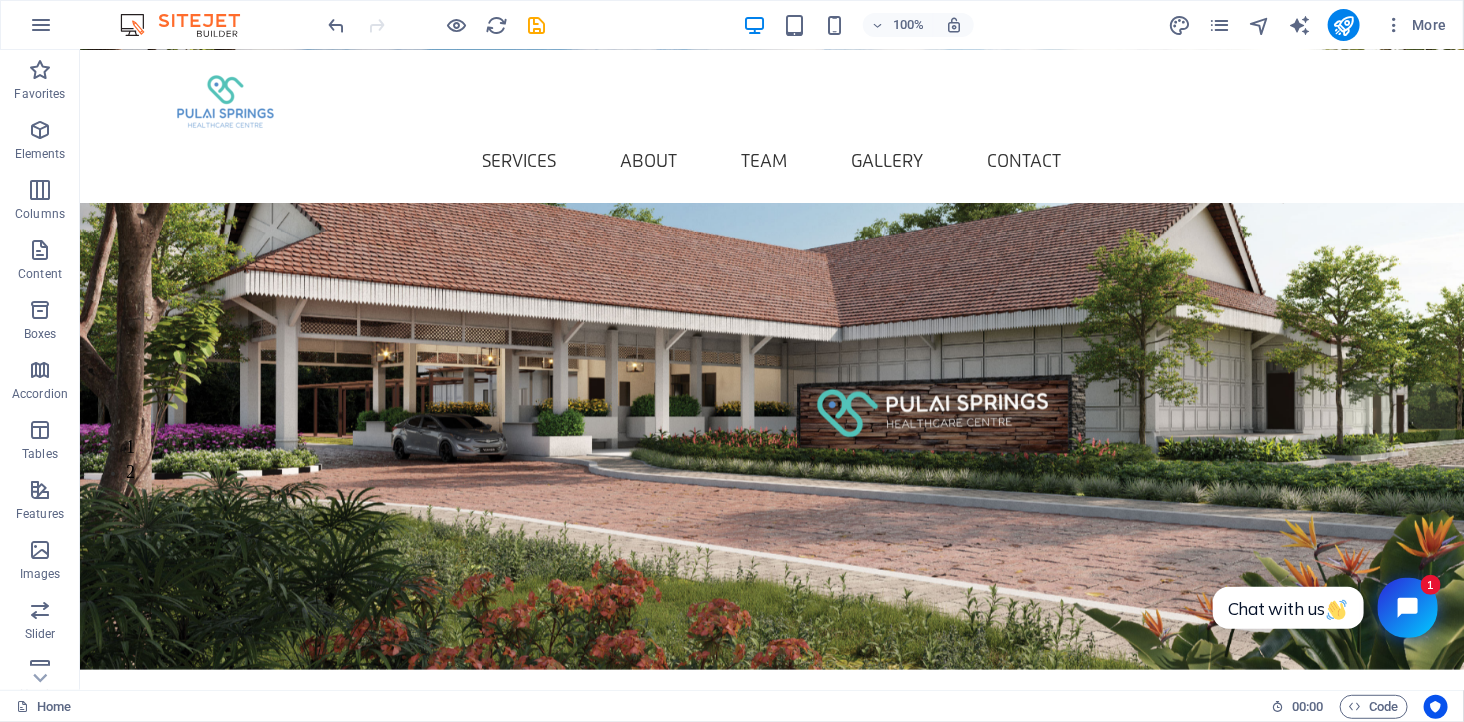 scroll, scrollTop: 0, scrollLeft: 0, axis: both 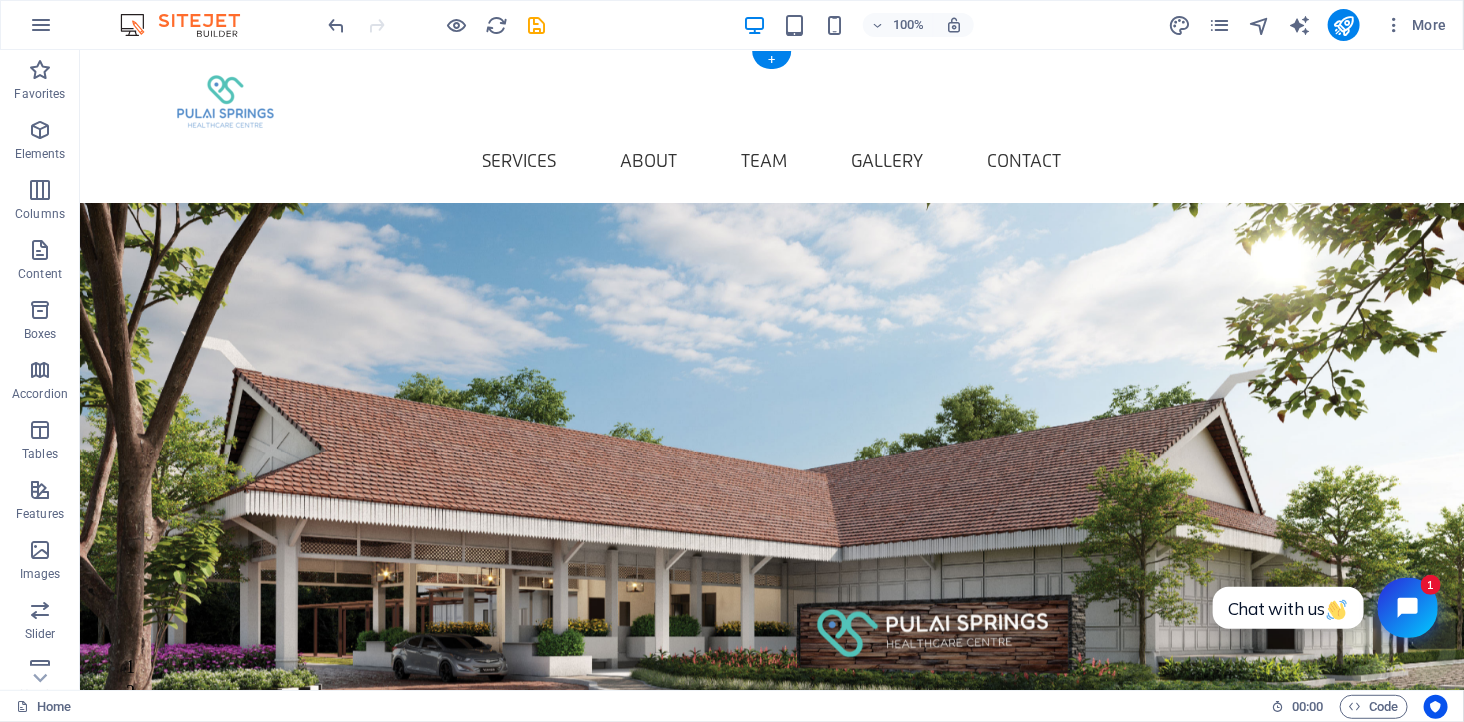 click at bounding box center [771, 499] 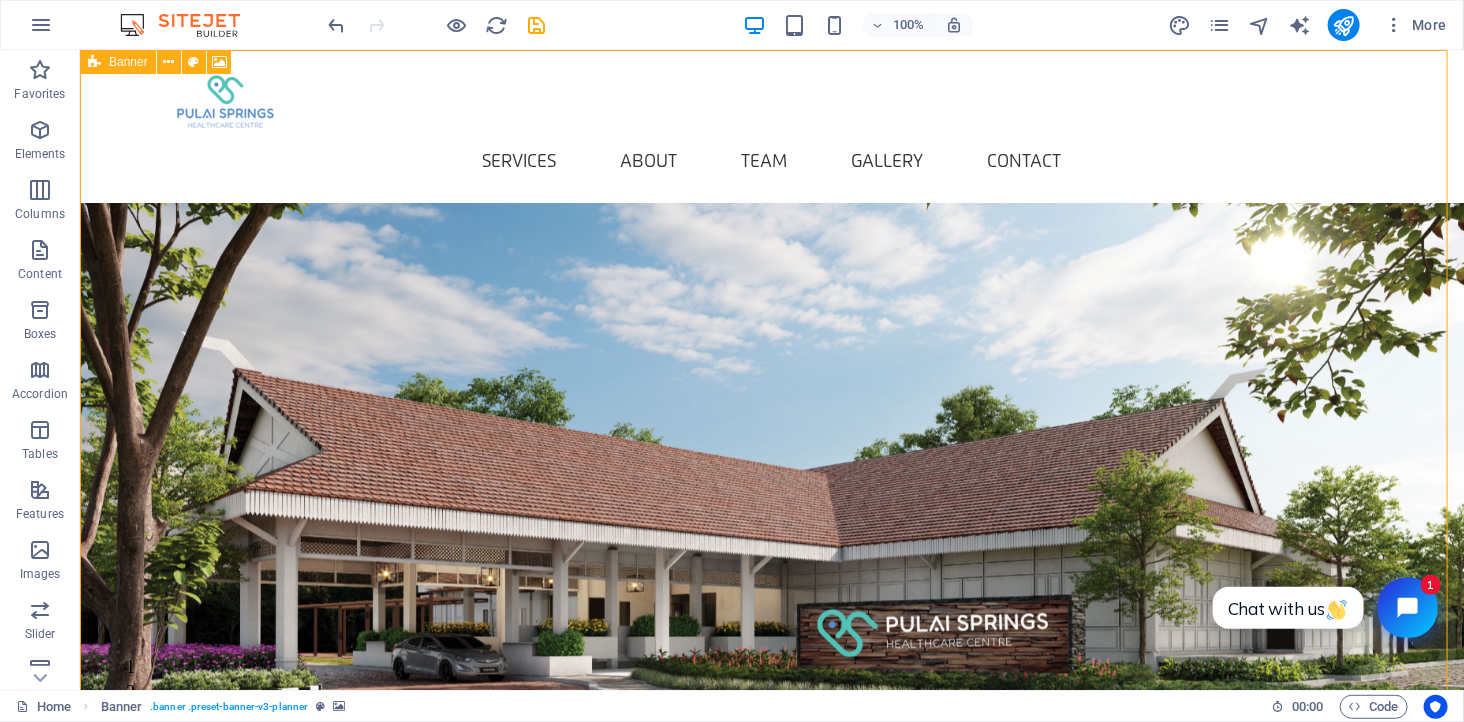 click on "Banner" at bounding box center [128, 62] 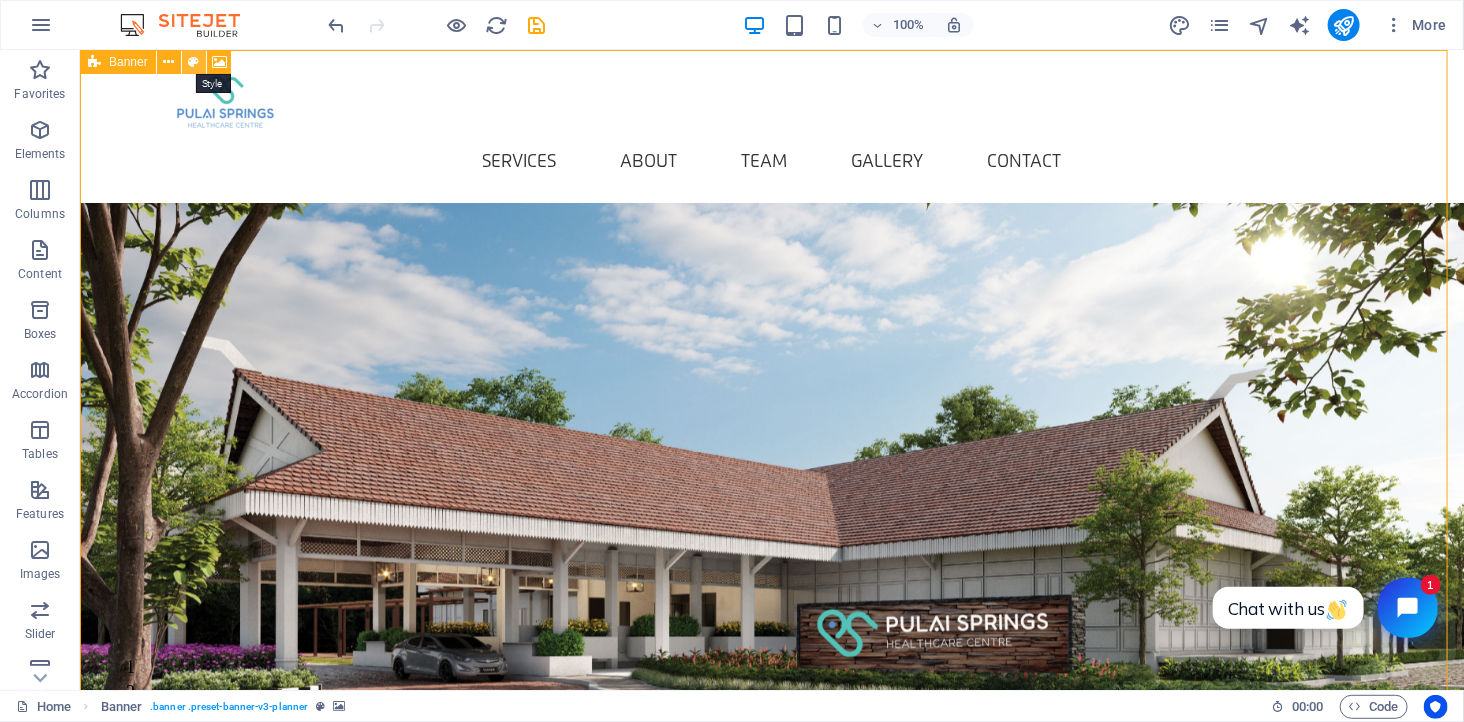 click at bounding box center (193, 62) 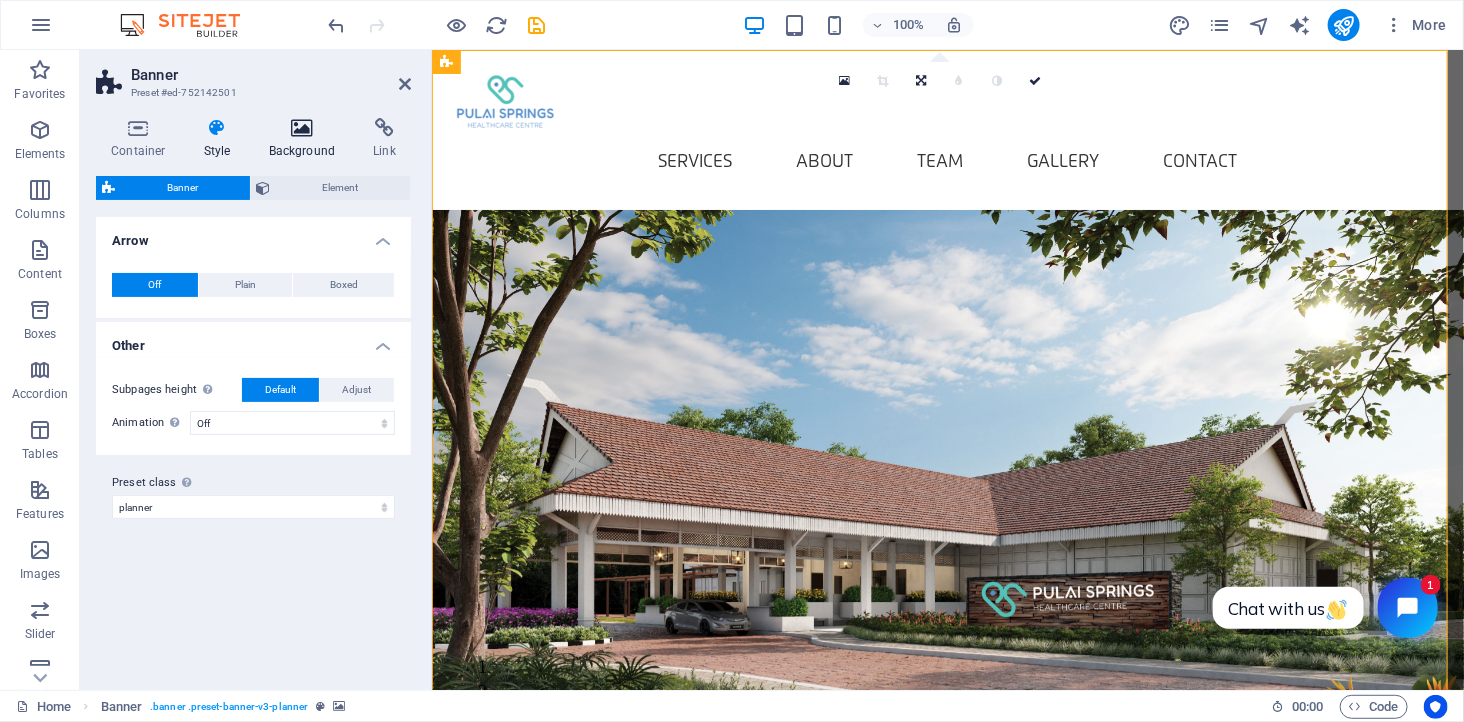 click at bounding box center (302, 128) 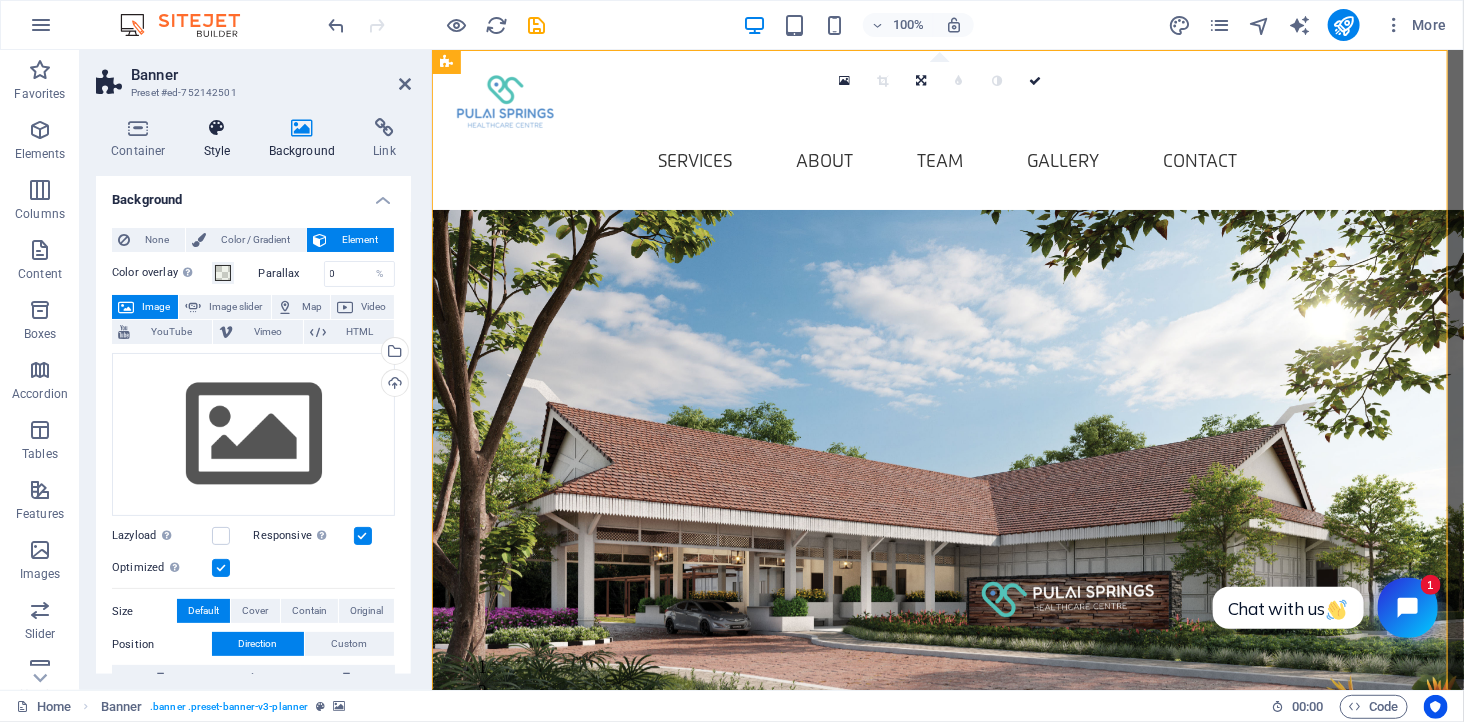 click at bounding box center (217, 128) 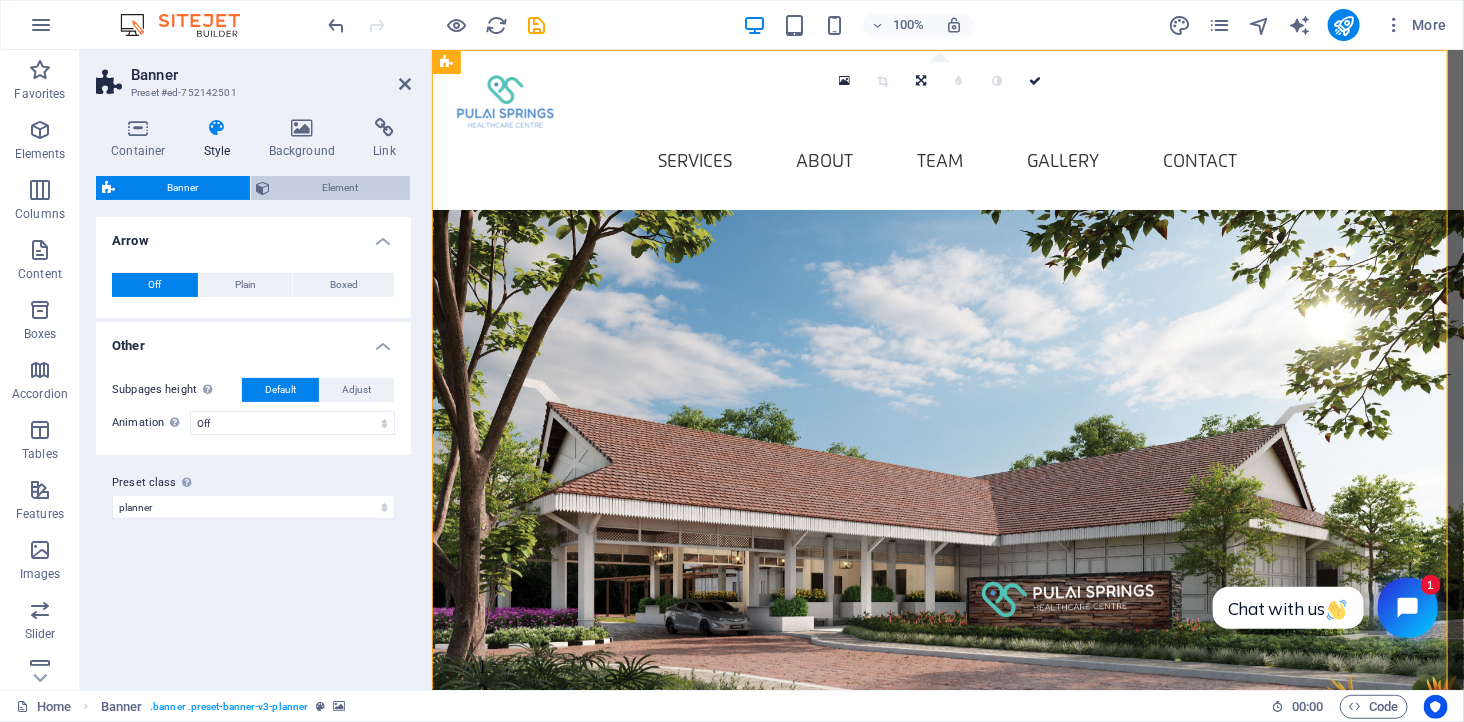 click on "Element" at bounding box center [341, 188] 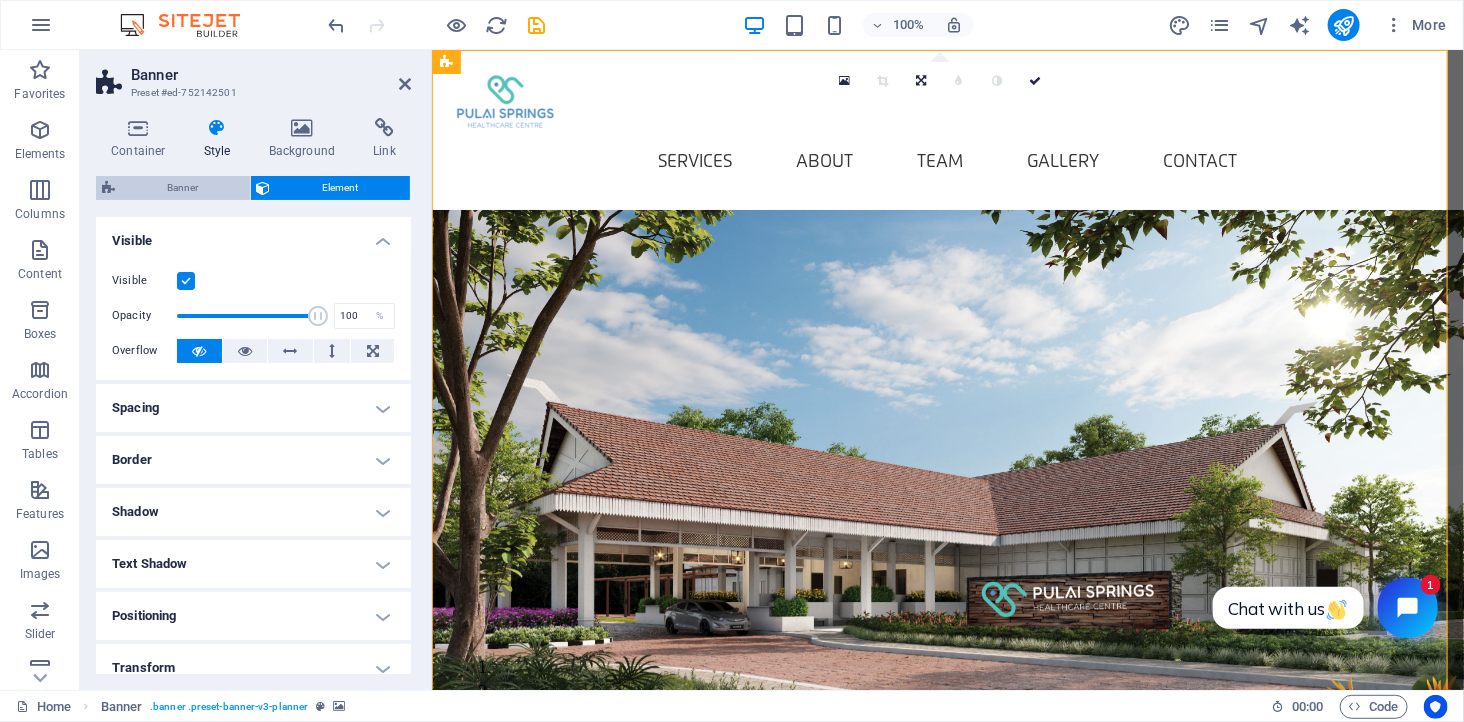 click on "Banner" at bounding box center (182, 188) 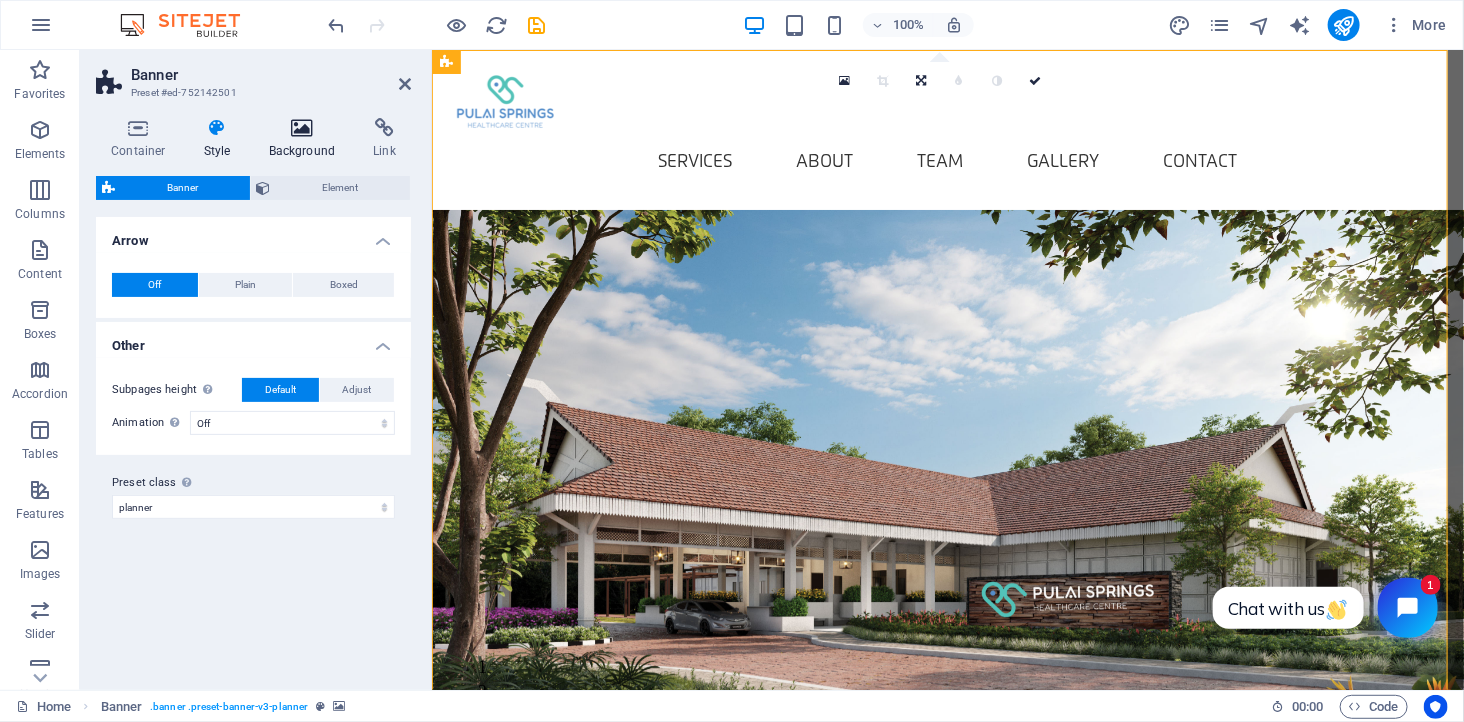 click at bounding box center [302, 128] 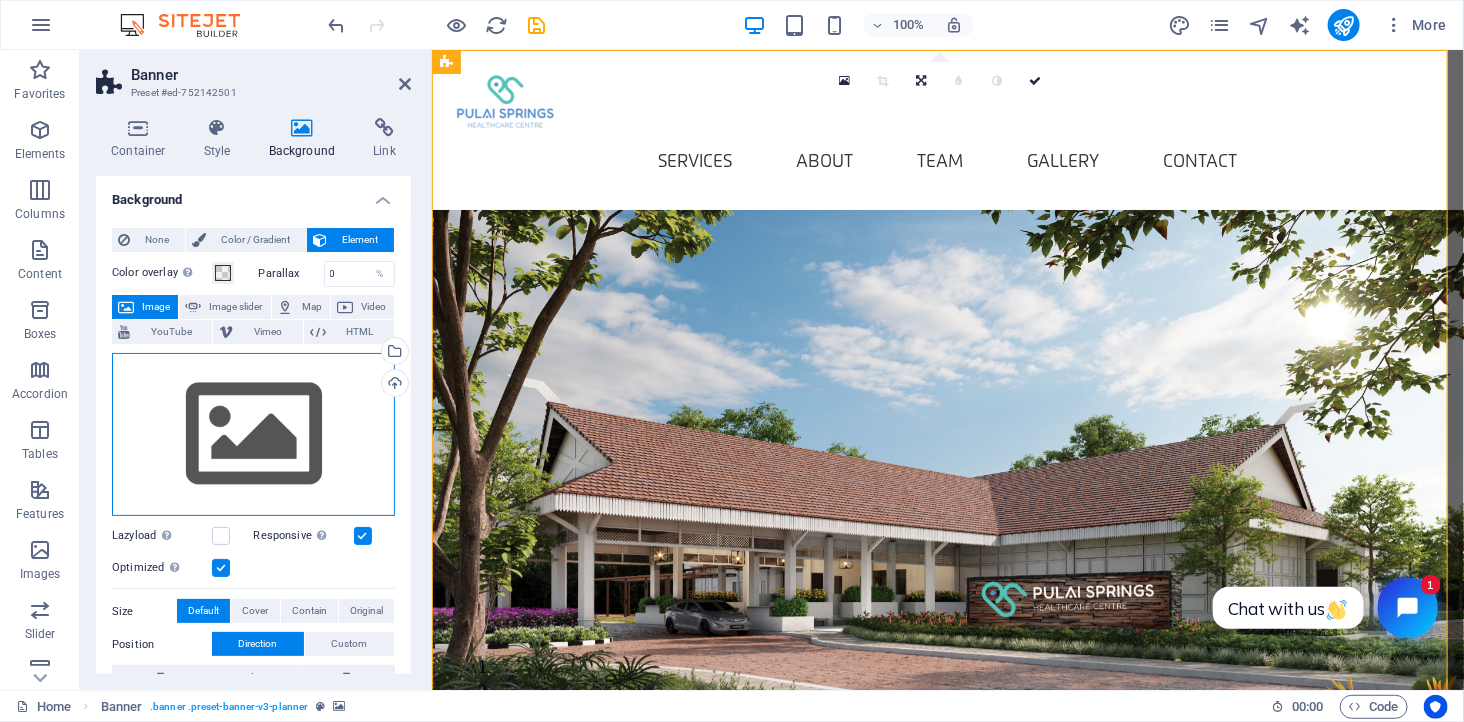 click on "Drag files here, click to choose files or select files from Files or our free stock photos & videos" at bounding box center [253, 435] 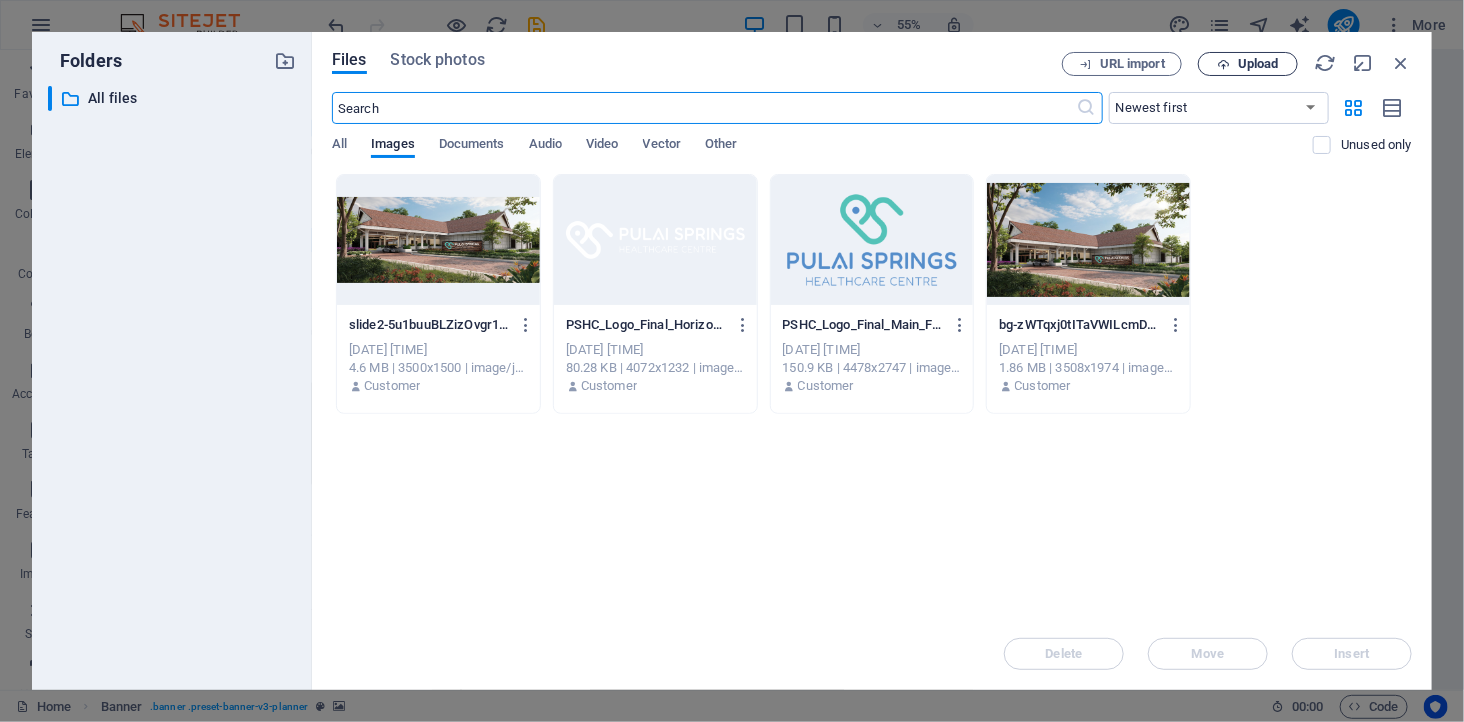 click on "Upload" at bounding box center [1258, 64] 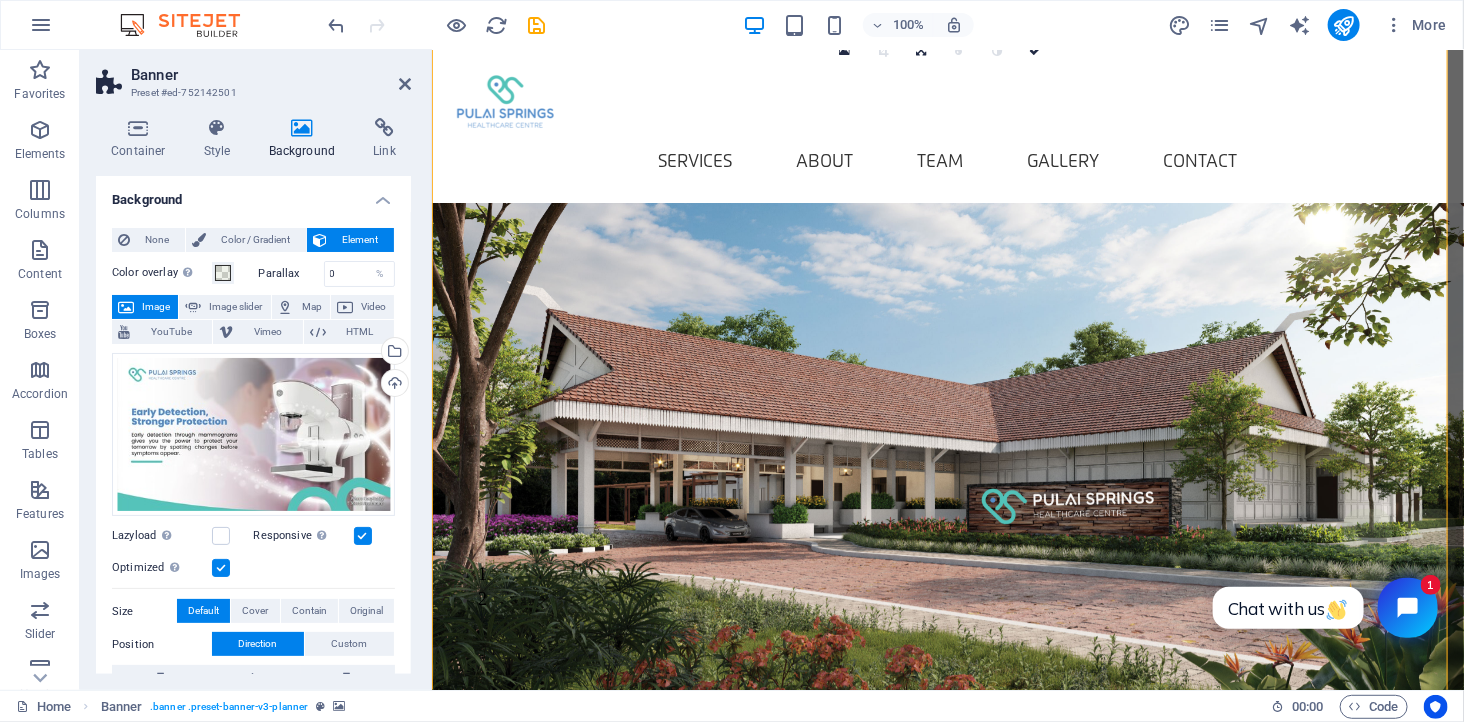 scroll, scrollTop: 0, scrollLeft: 0, axis: both 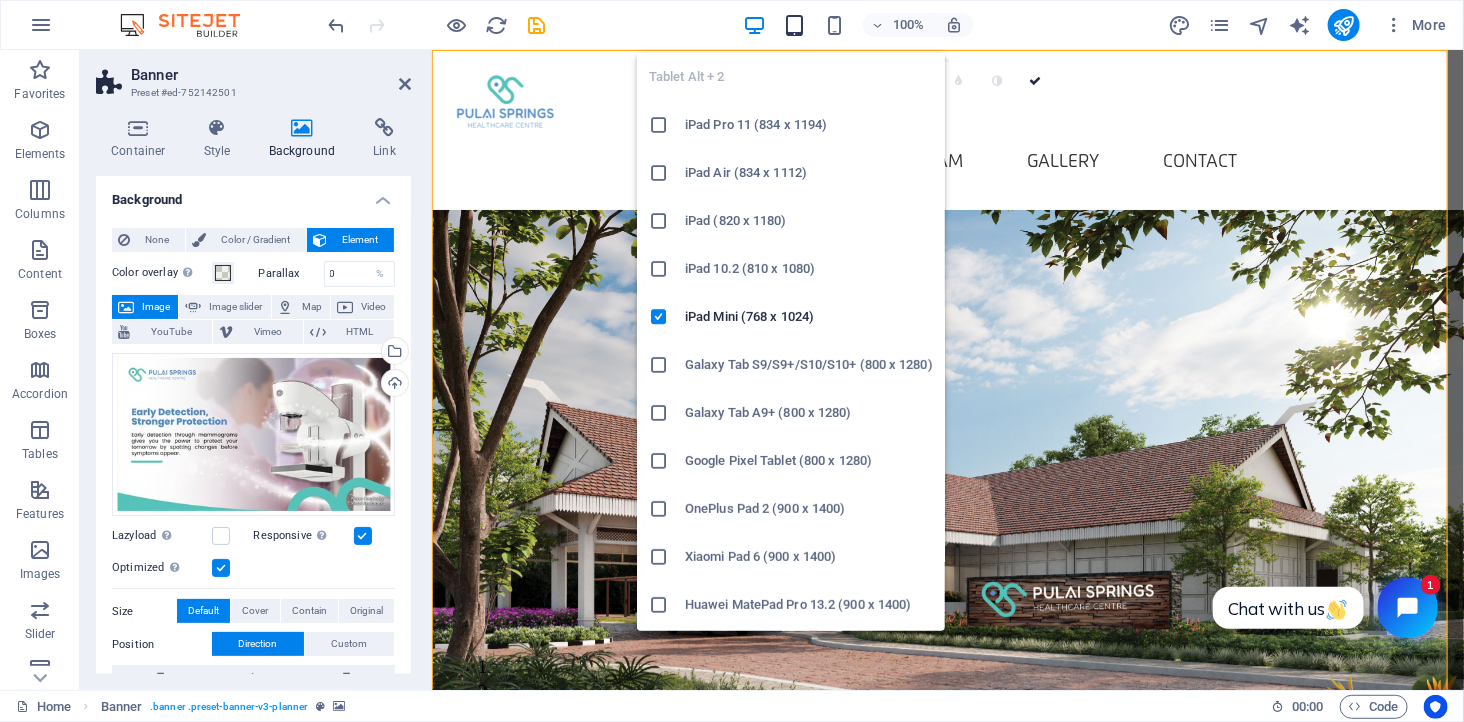 click at bounding box center [794, 25] 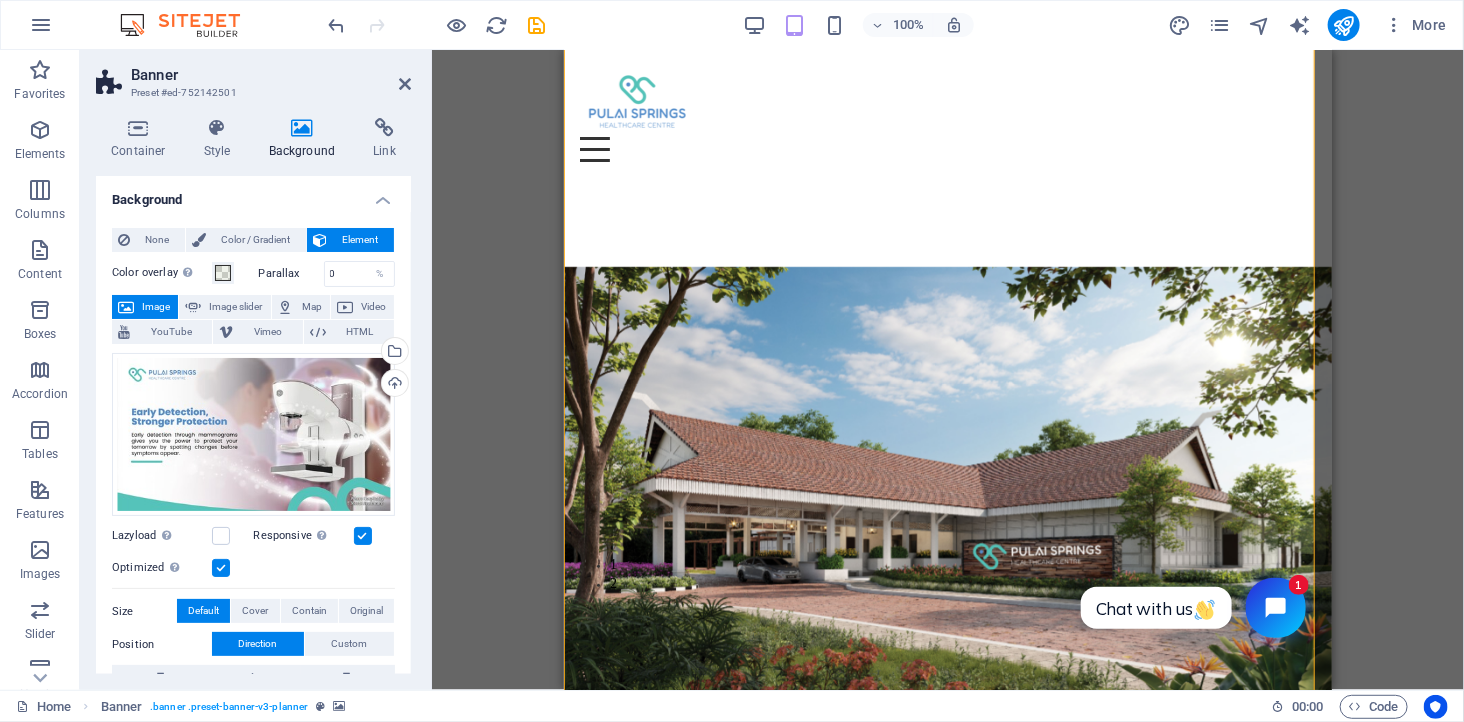 scroll, scrollTop: 0, scrollLeft: 0, axis: both 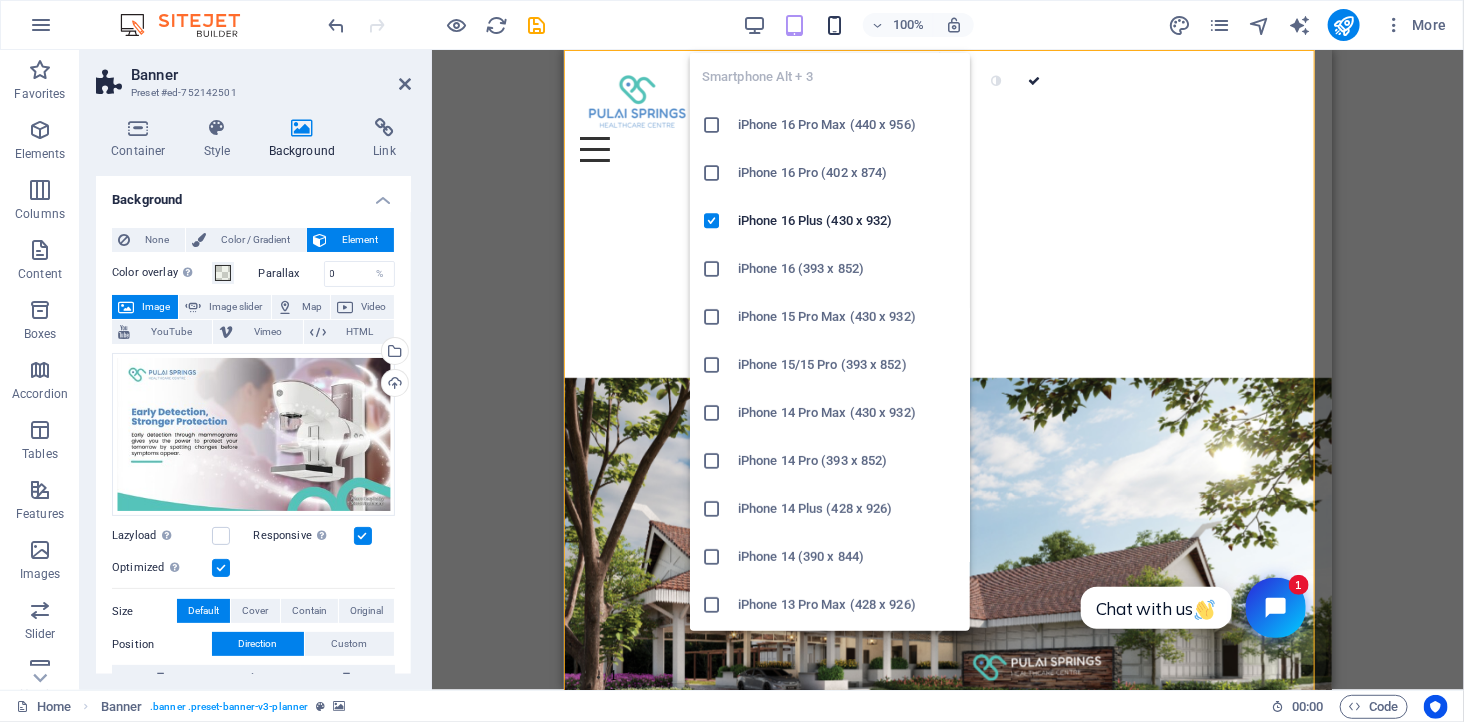 click at bounding box center [834, 25] 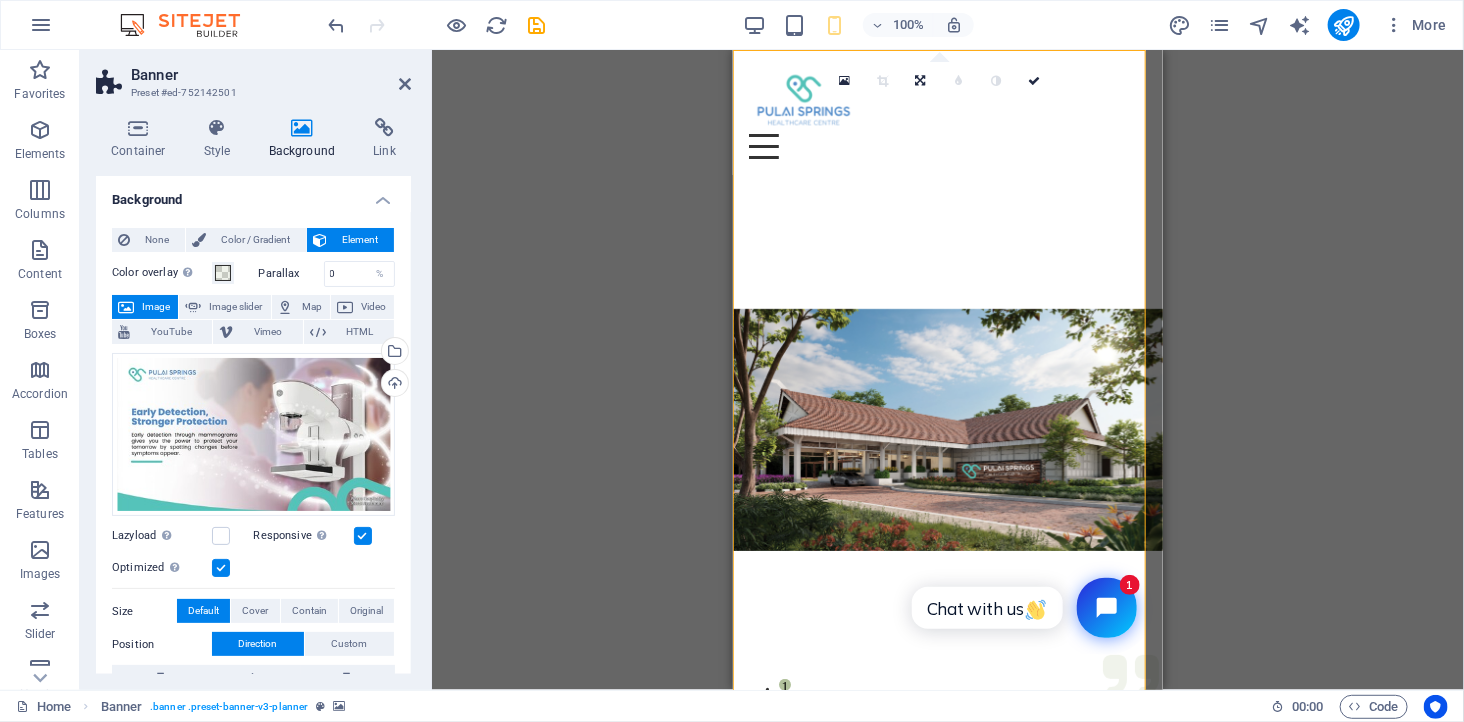 click at bounding box center (947, 429) 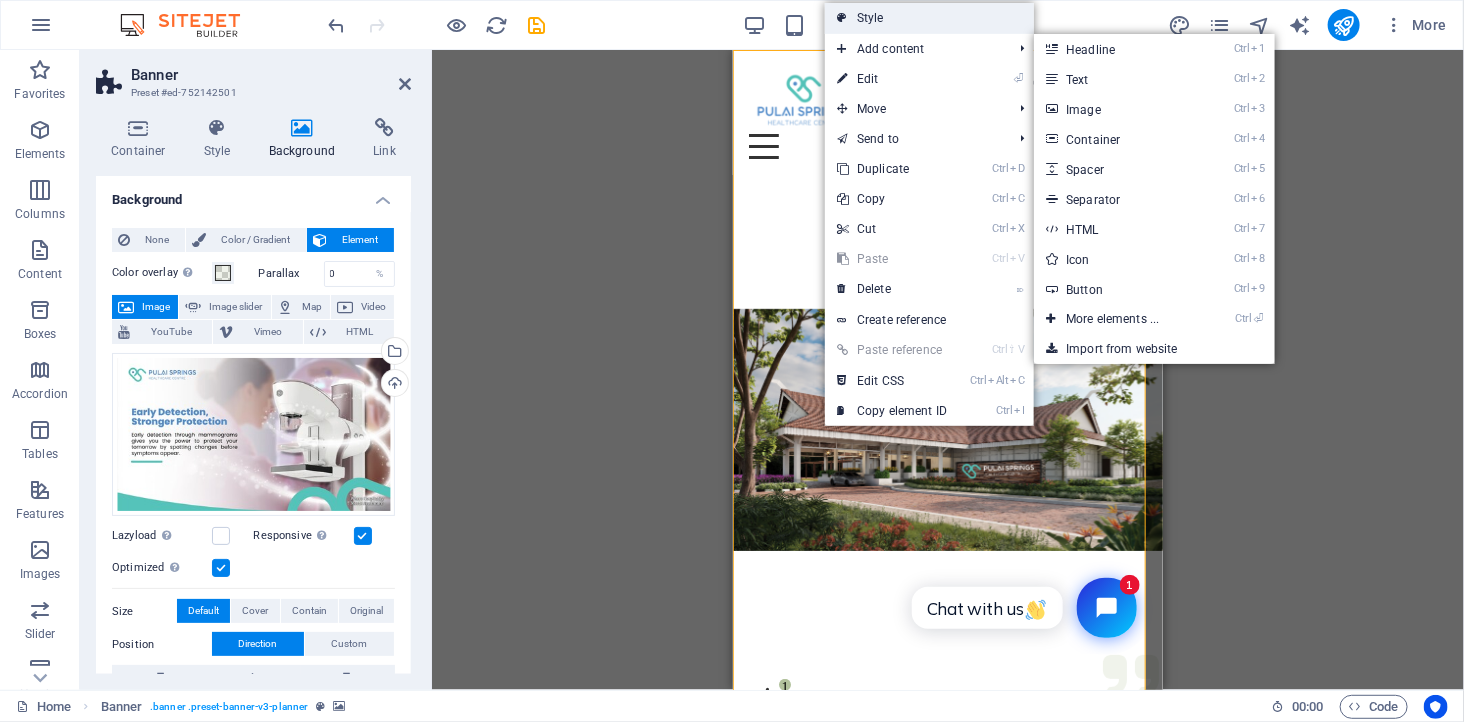 click on "Style" at bounding box center (929, 18) 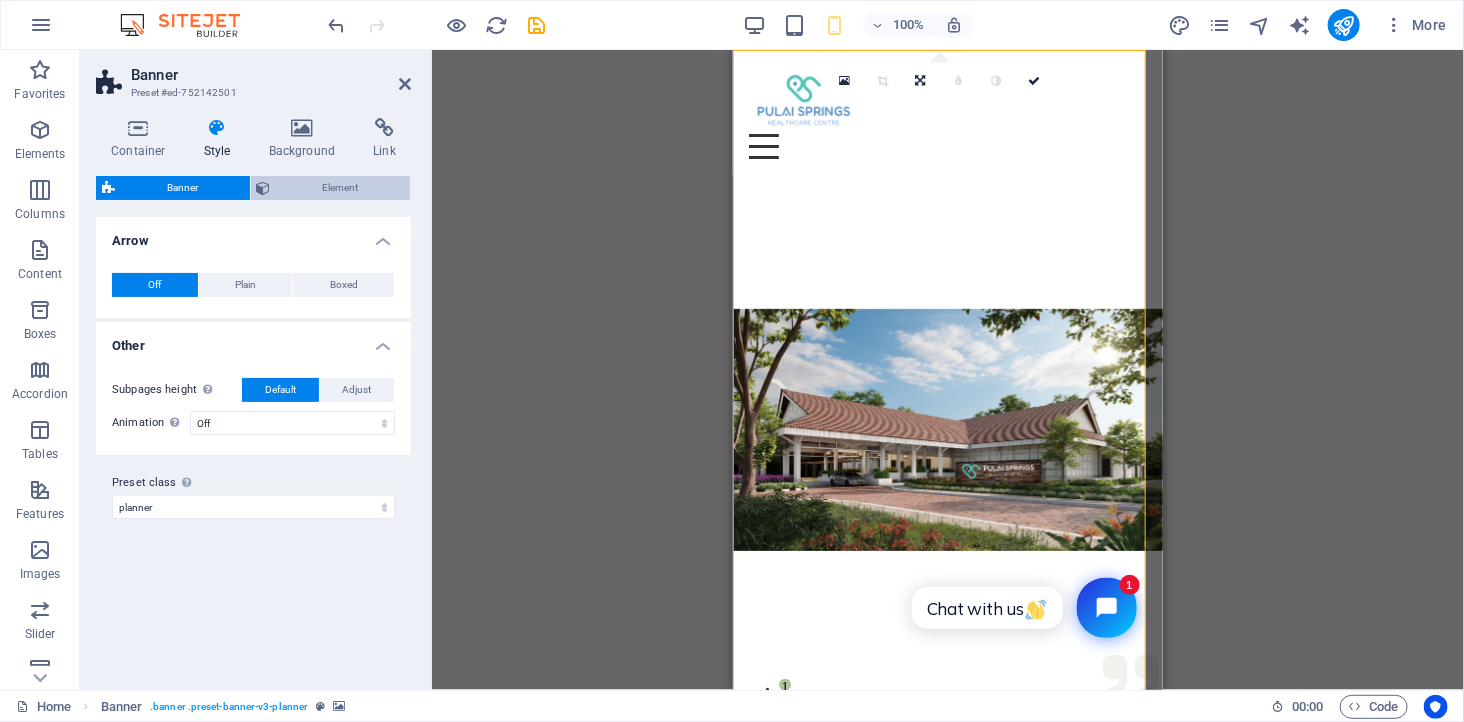click on "Element" at bounding box center (341, 188) 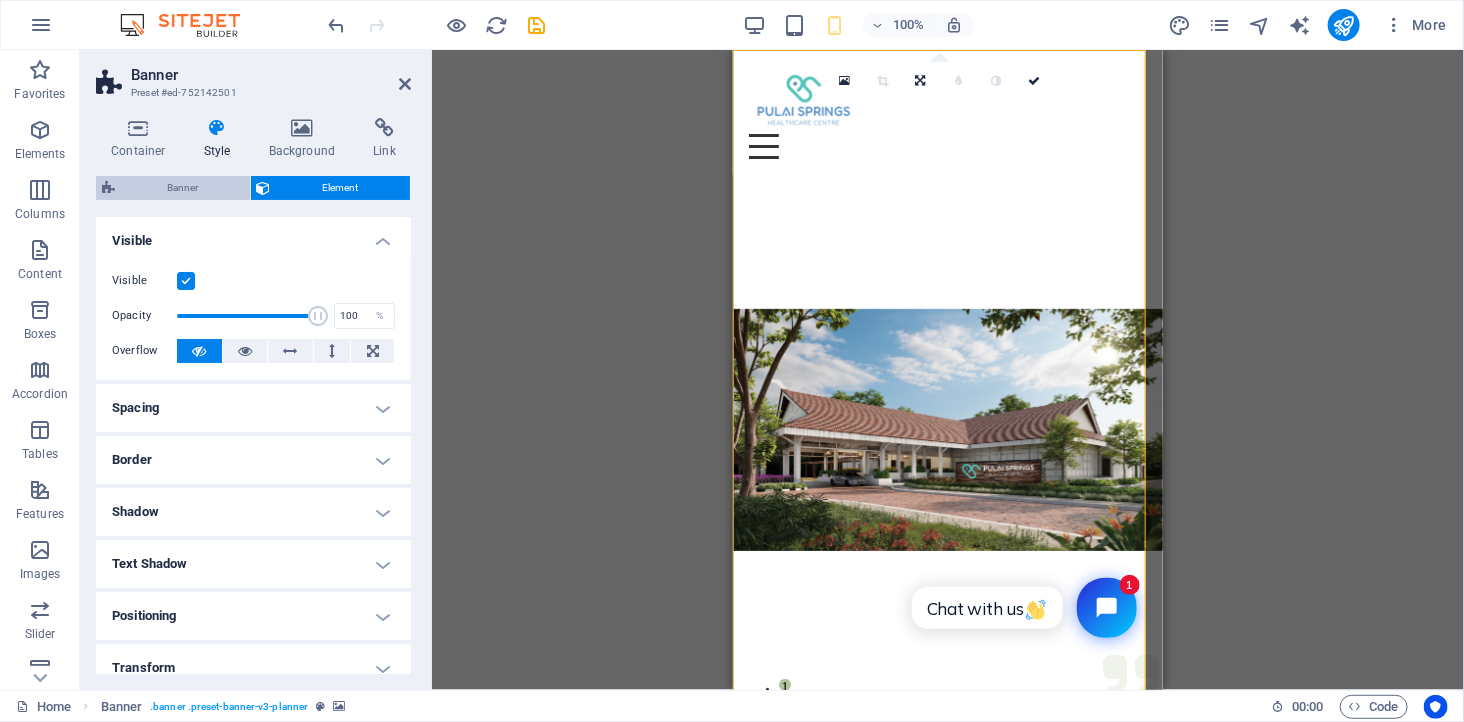 click on "Banner" at bounding box center (182, 188) 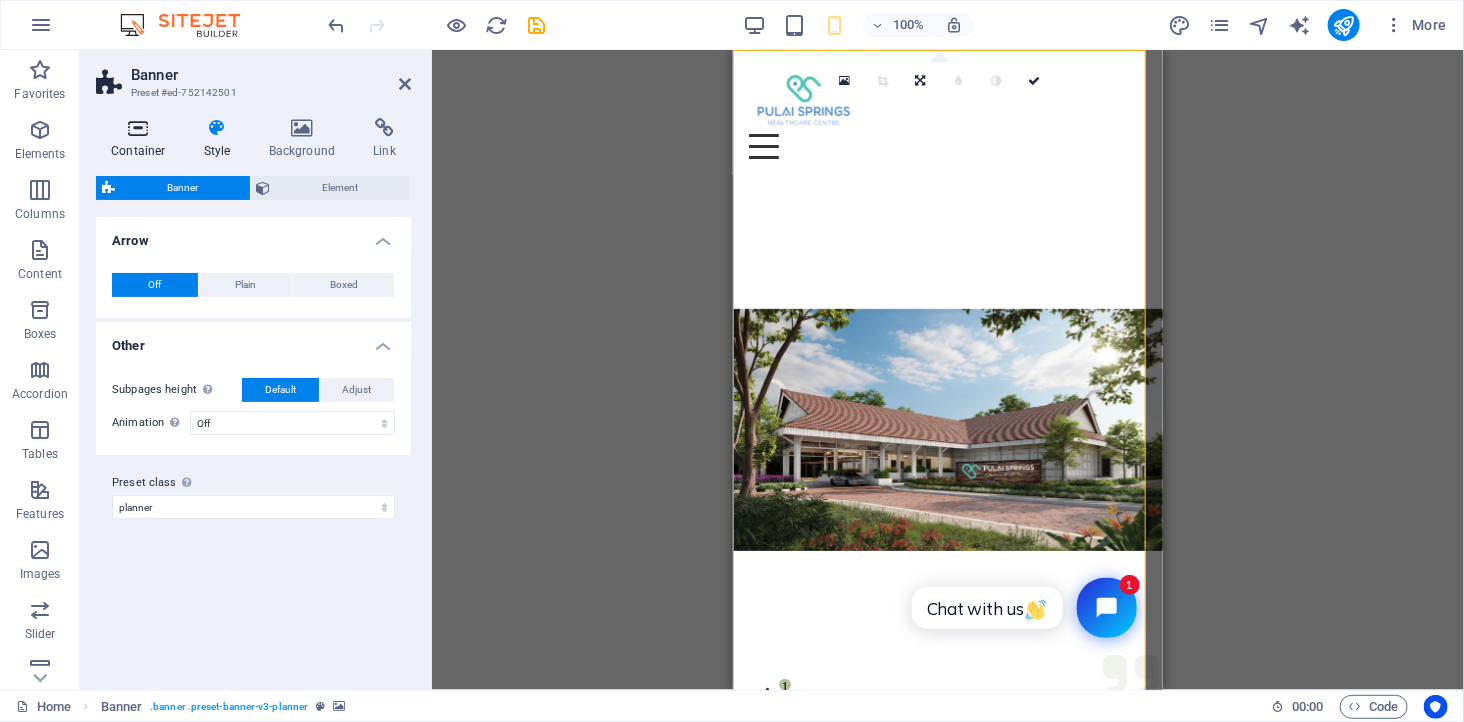 click on "Container" at bounding box center (142, 139) 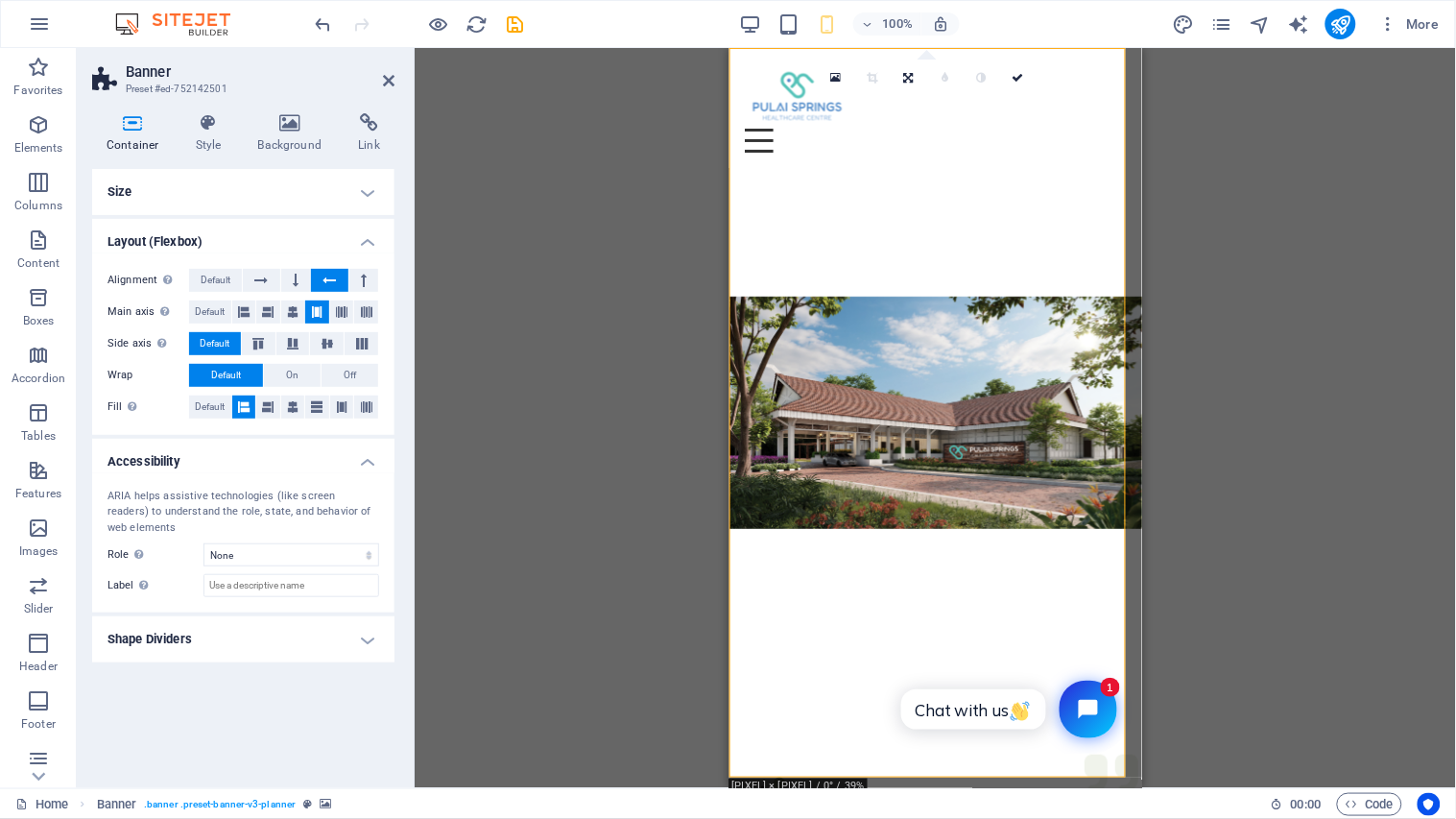 click on "Drag here to replace the existing content. Press “Ctrl” if you want to create a new element.
H2   Banner   Container   Spacer   Text   Banner   Menu Bar   Button   Container   H2   Spacer   HTML   Counter   Container   H2   Container   Spacer   3 columns   Container   H2   Spacer   Slider   Slider   Preset   Slider   Slider   Slider   Spacer   Container   Container   Container   H2   Container   Container   H2   Spacer   Text   Spacer   Placeholder   Preset   Container   H3   Container   Container   HTML   Container   Banner   Logo   Menu   Text   Text   Container   HTML   Text   Container   Container   Container   Container   H3   Text   Spacer   Form   Contact Form   Input   Textarea   Form button   Checkbox   Date   Text   Container   HTML   Container   HTML   Text 180 170 160 150 140 130 120 110 100 90 80 70 60 50 40 30 20 10 0 -10 -20 -30 -40 -50 -60 -70 -80 -90 -100 -110 -120 -130 -140 -150 -160 -170 3508px × 6452px / 0° / 39% 0" at bounding box center [935, 418] 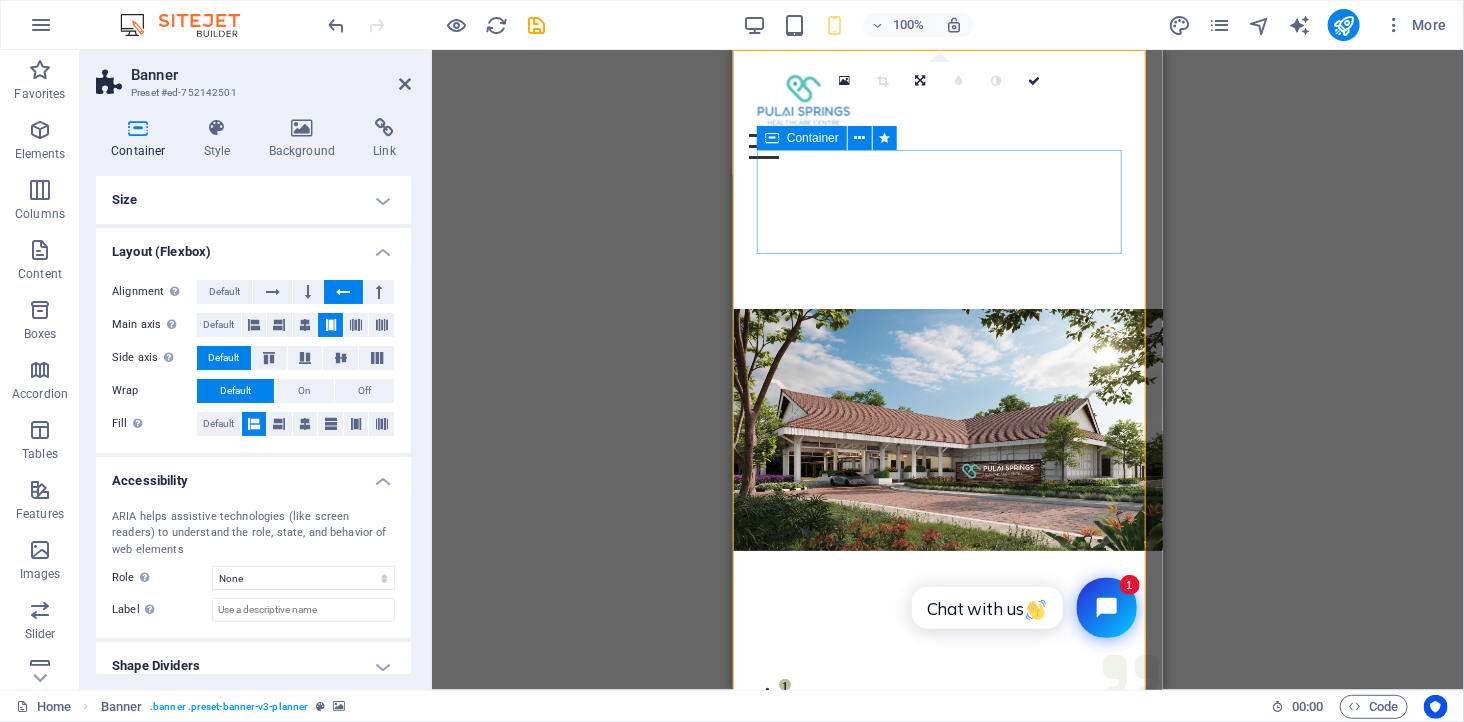 click at bounding box center [947, 981] 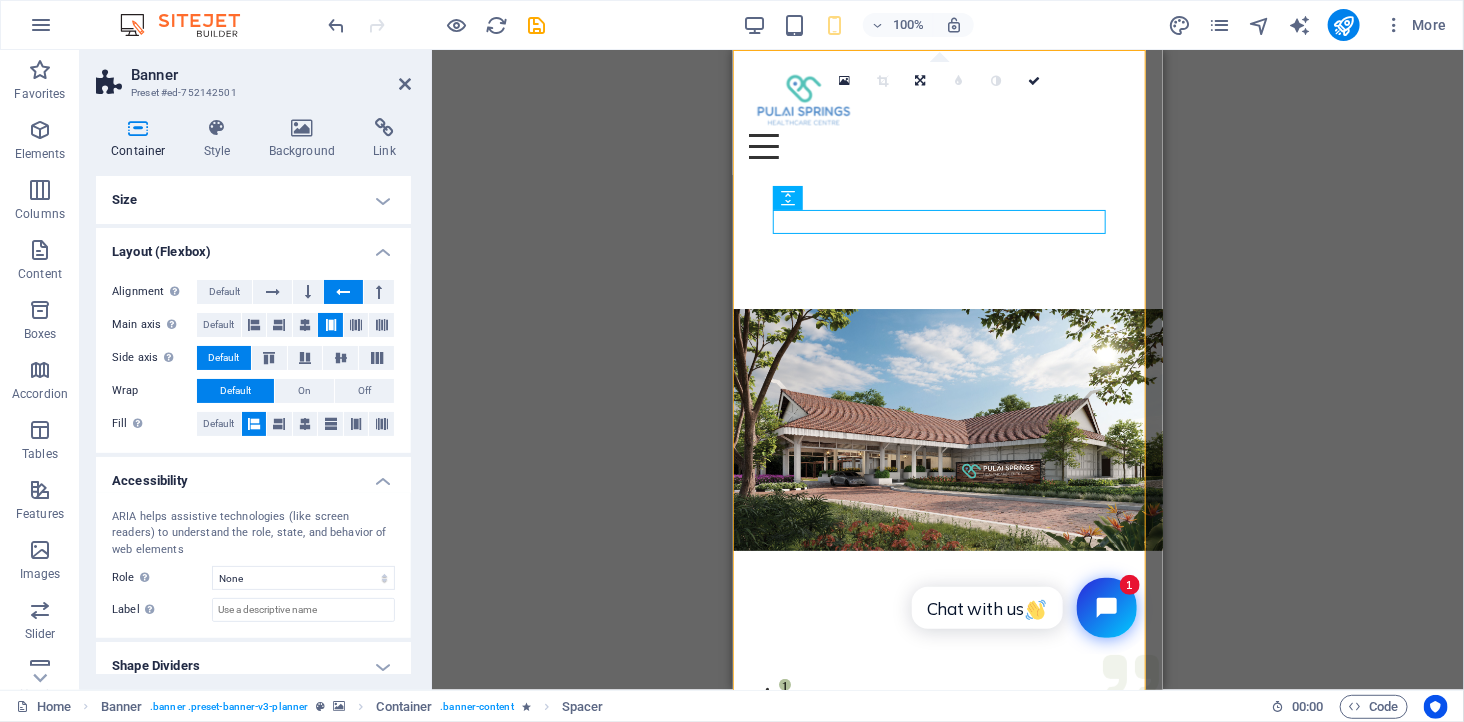 click at bounding box center (947, 429) 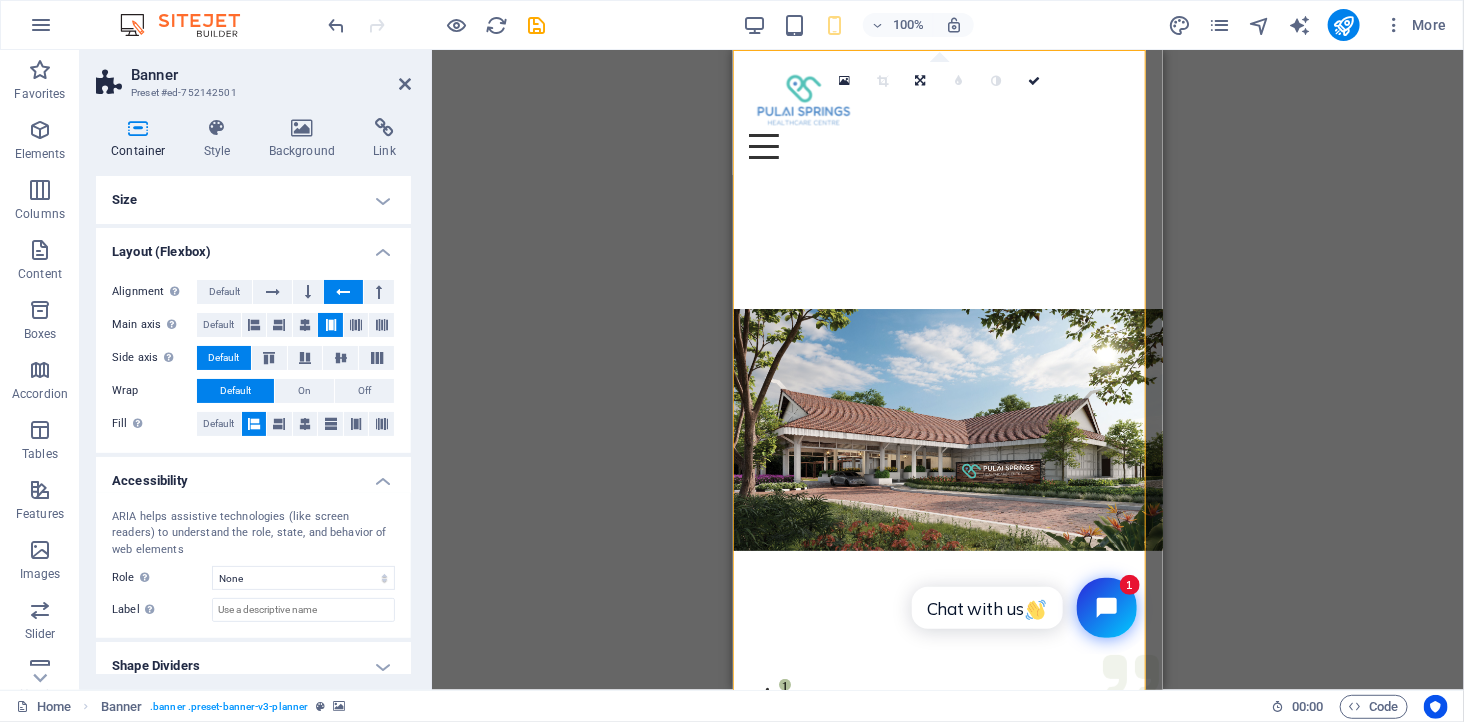 click at bounding box center (947, 429) 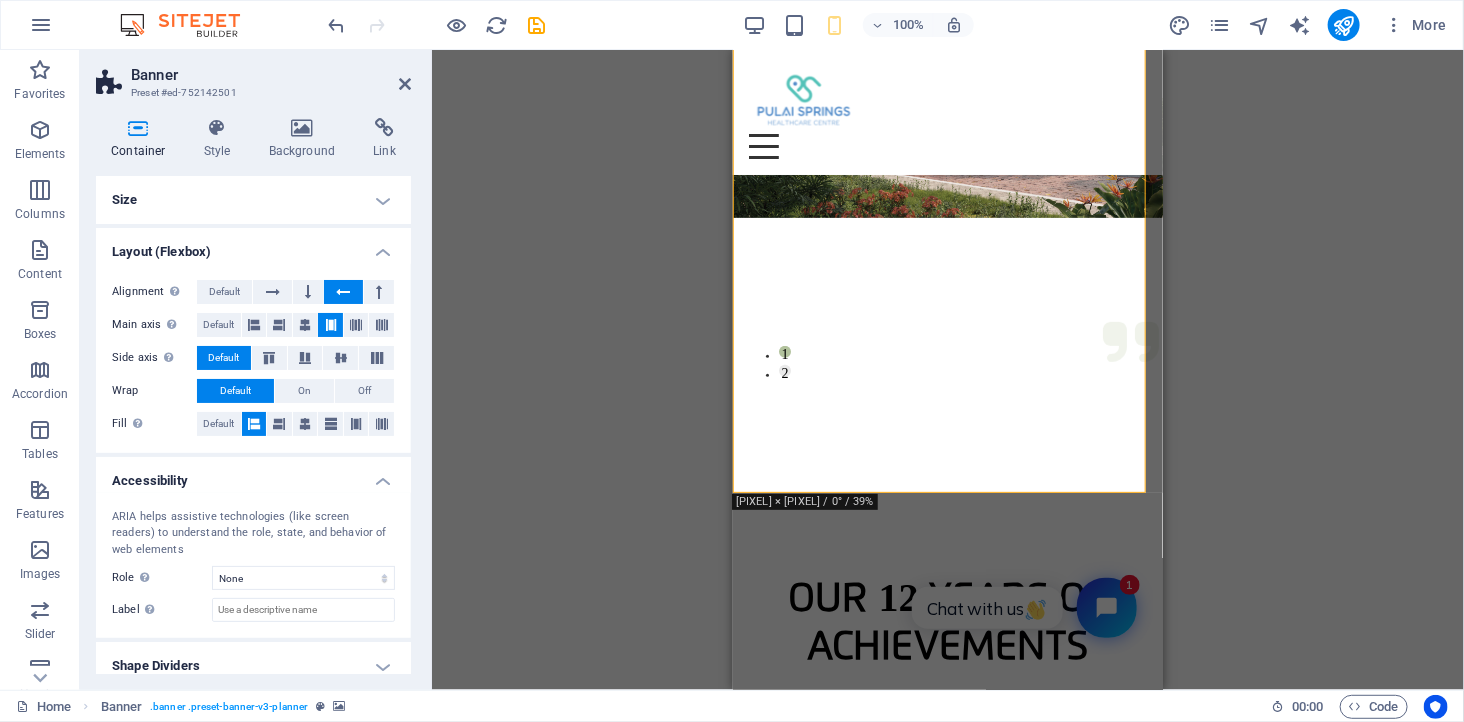 scroll, scrollTop: 0, scrollLeft: 0, axis: both 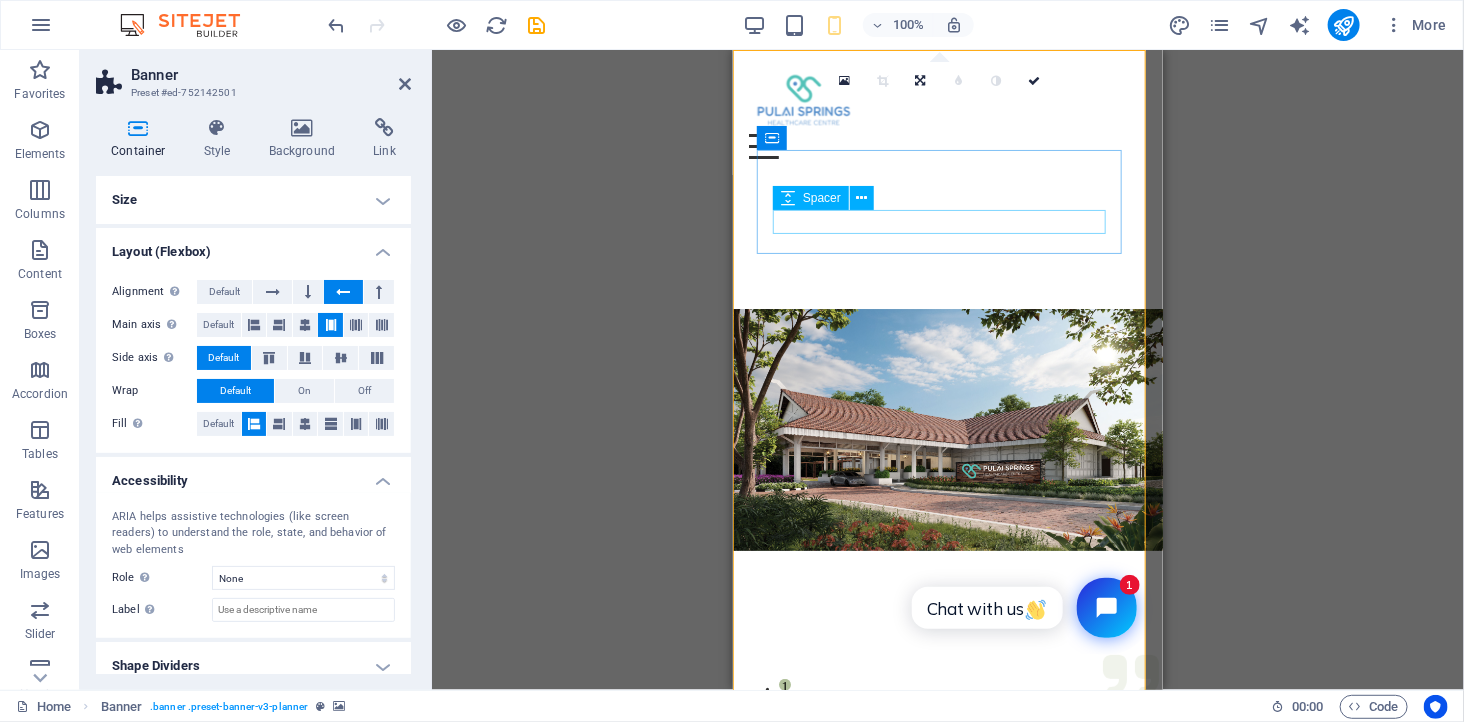click at bounding box center [947, 981] 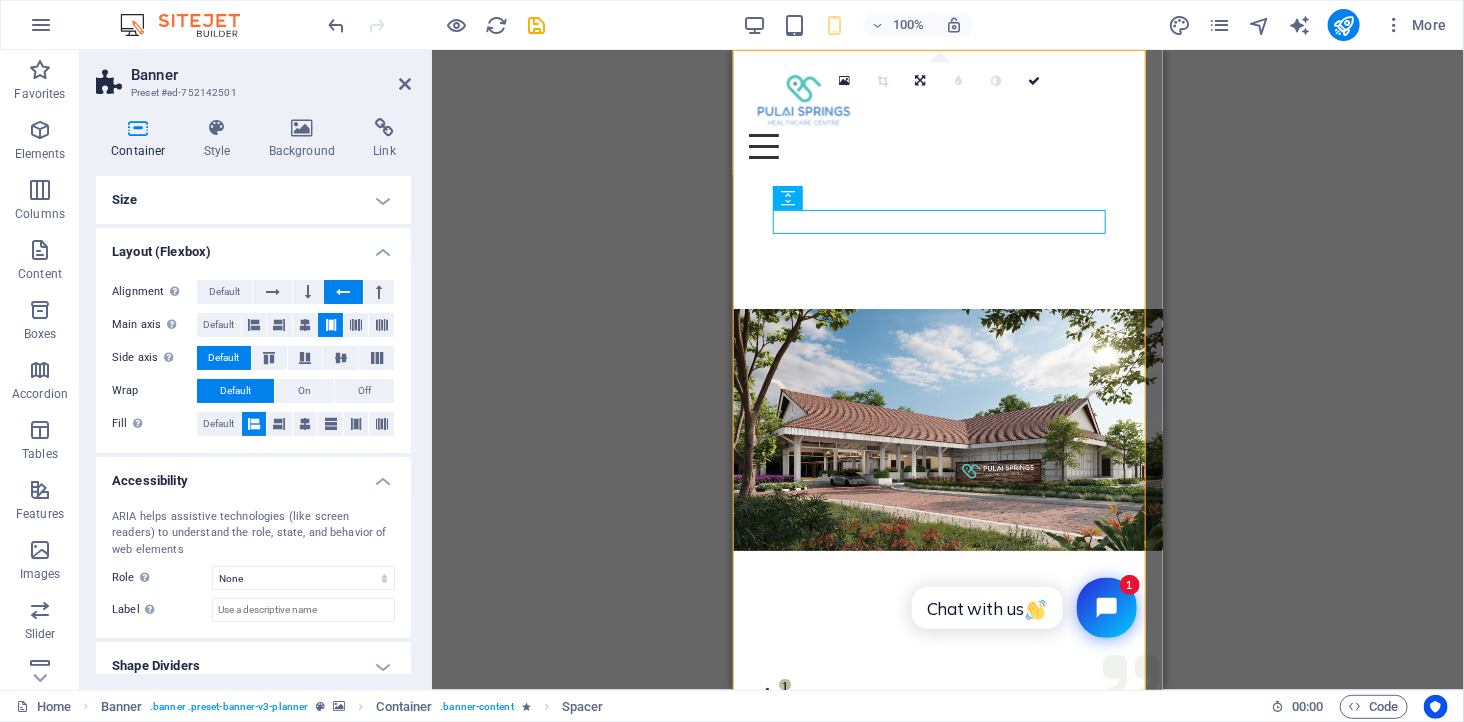 click at bounding box center [947, 429] 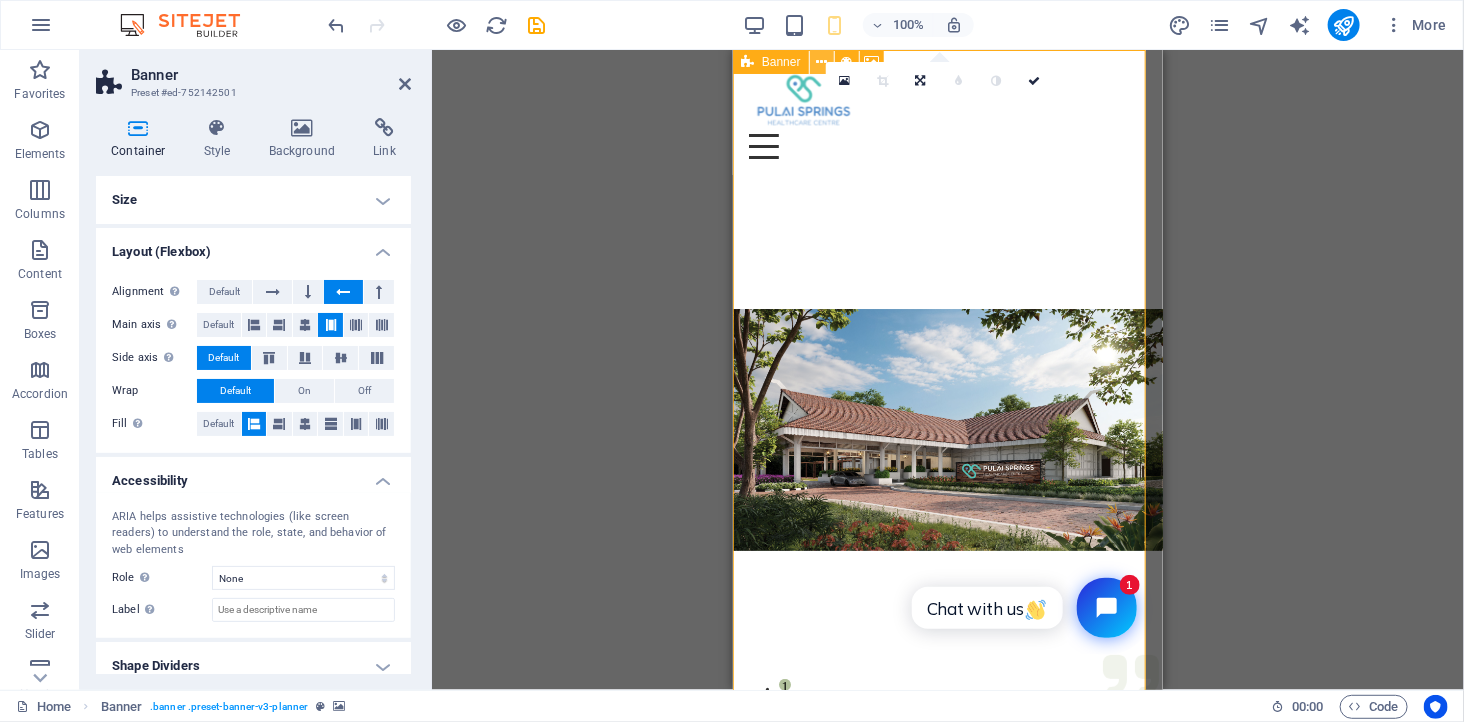 click at bounding box center [821, 62] 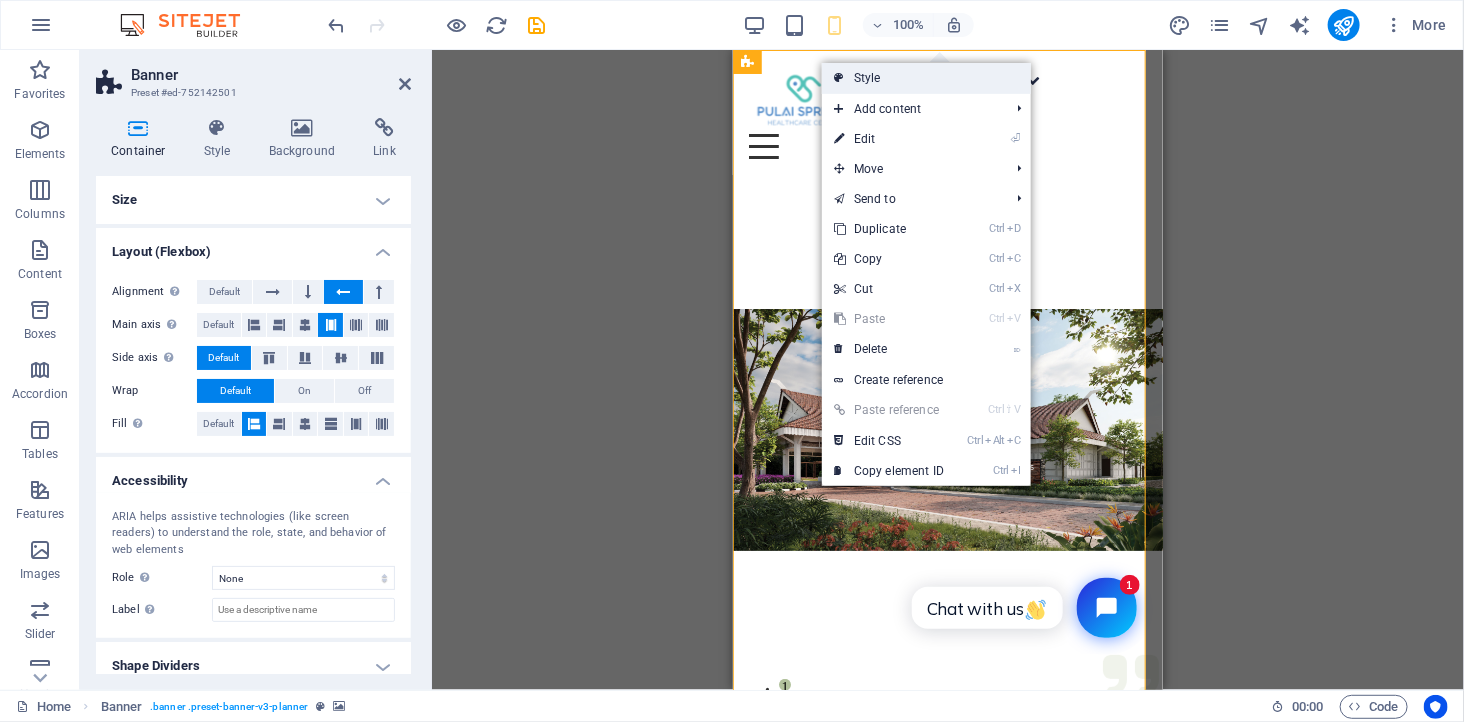 click at bounding box center (839, 78) 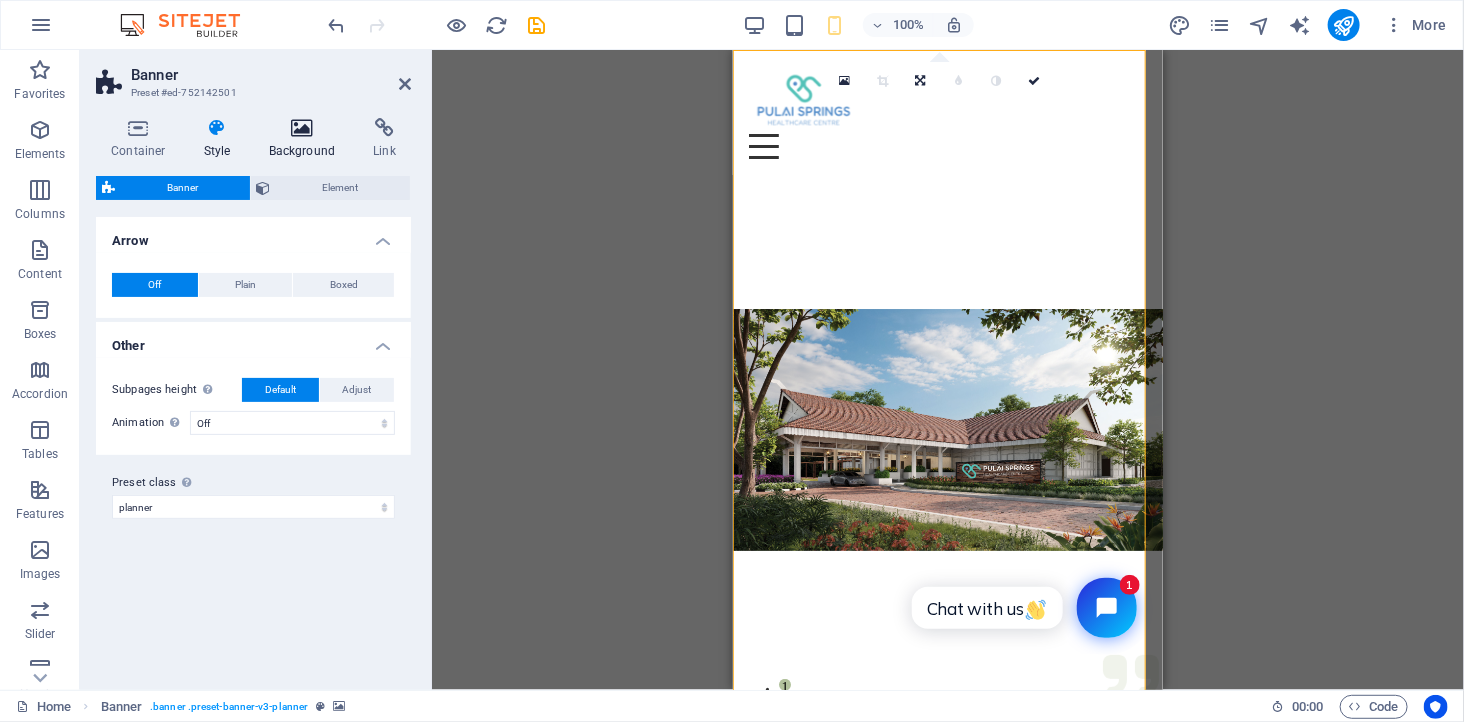 click at bounding box center [302, 128] 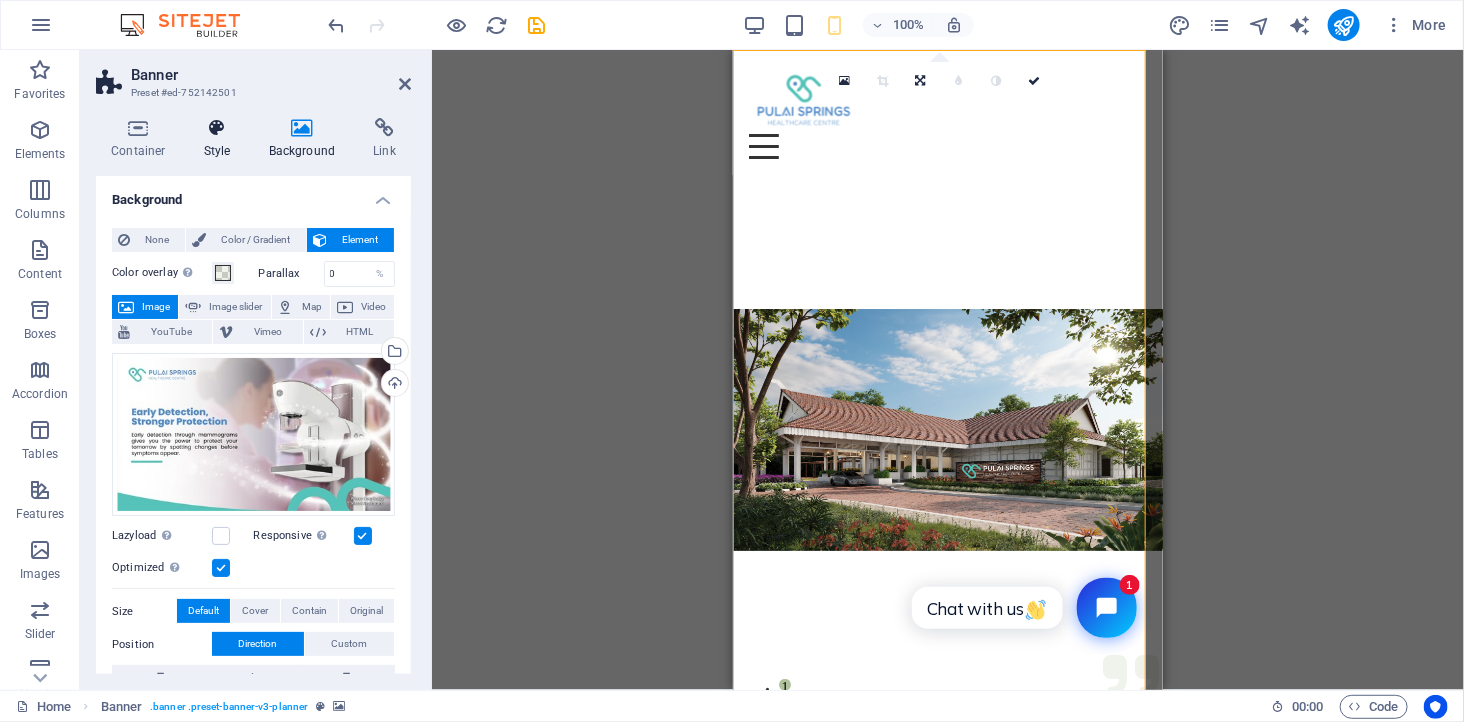 click at bounding box center (217, 128) 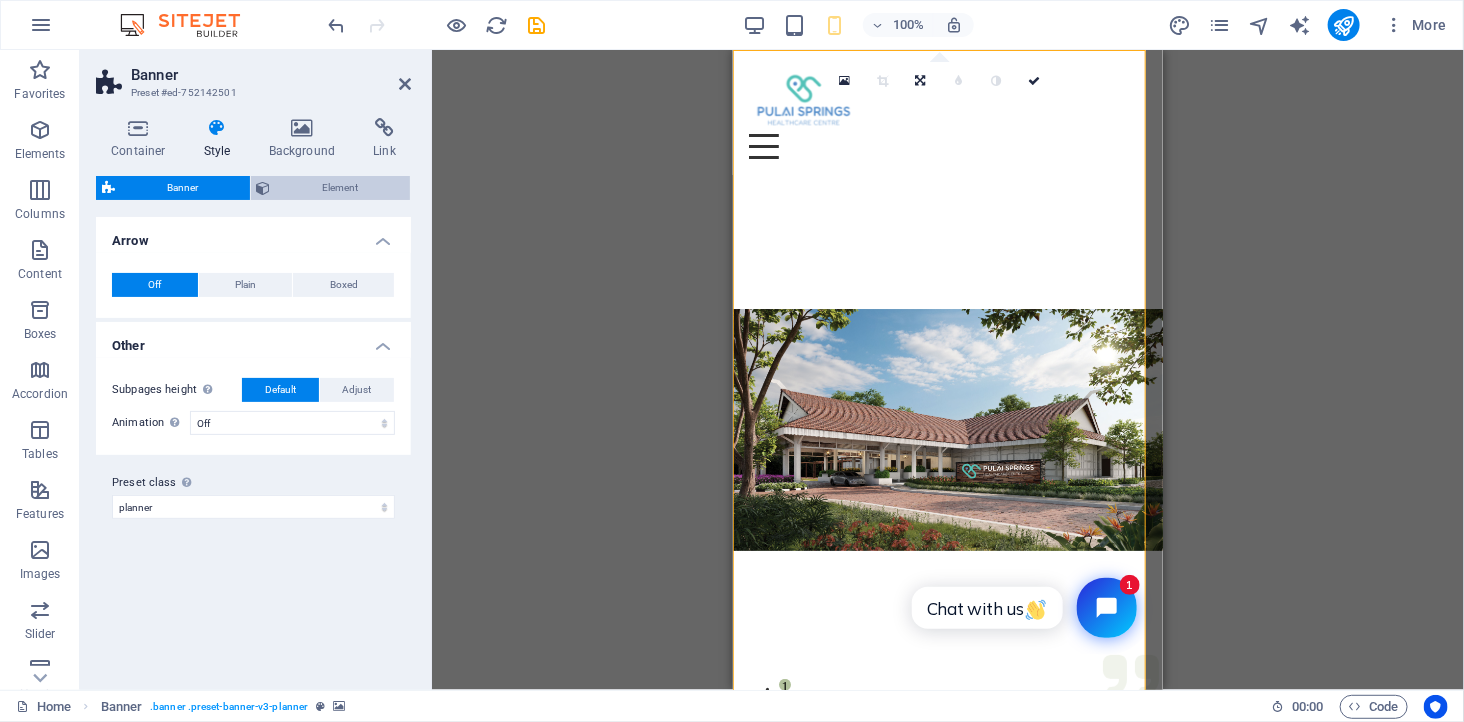 click on "Element" at bounding box center [341, 188] 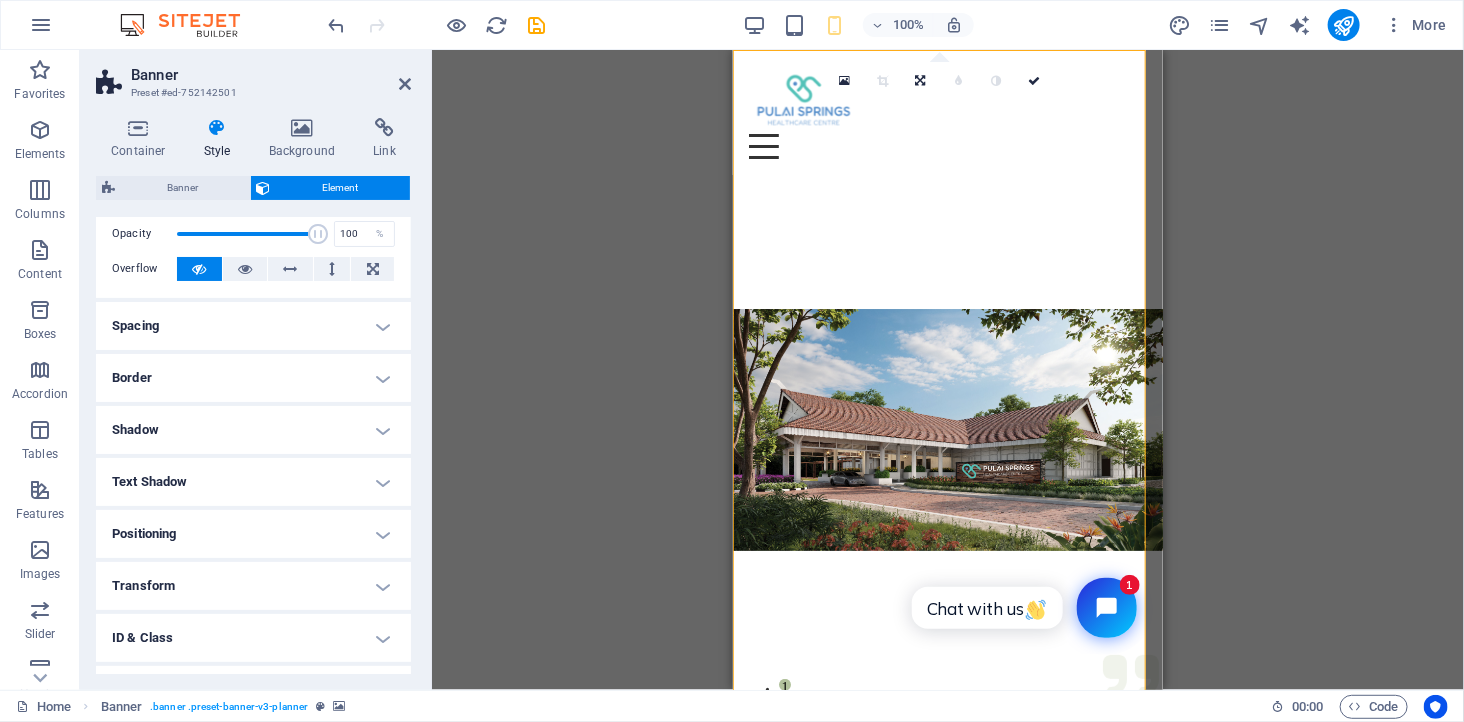 scroll, scrollTop: 0, scrollLeft: 0, axis: both 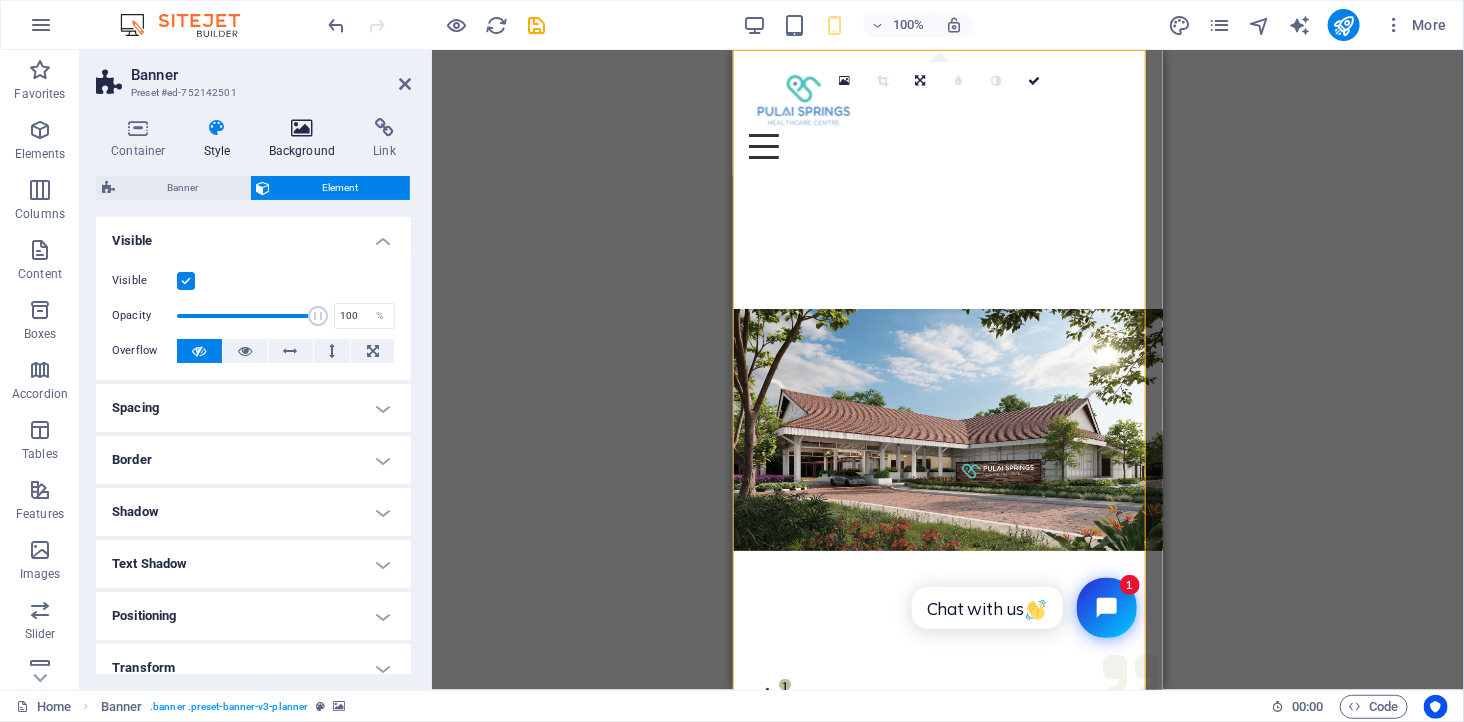 click at bounding box center [302, 128] 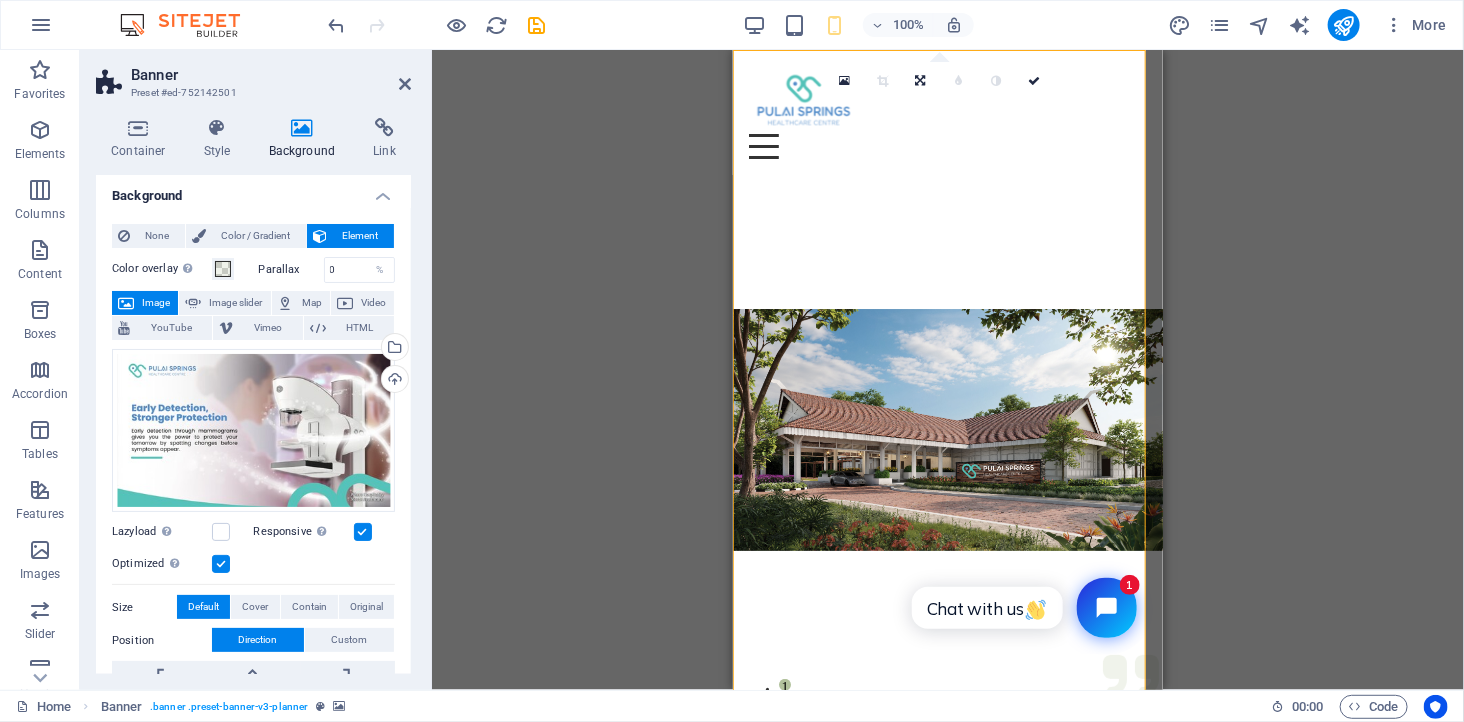 scroll, scrollTop: 0, scrollLeft: 0, axis: both 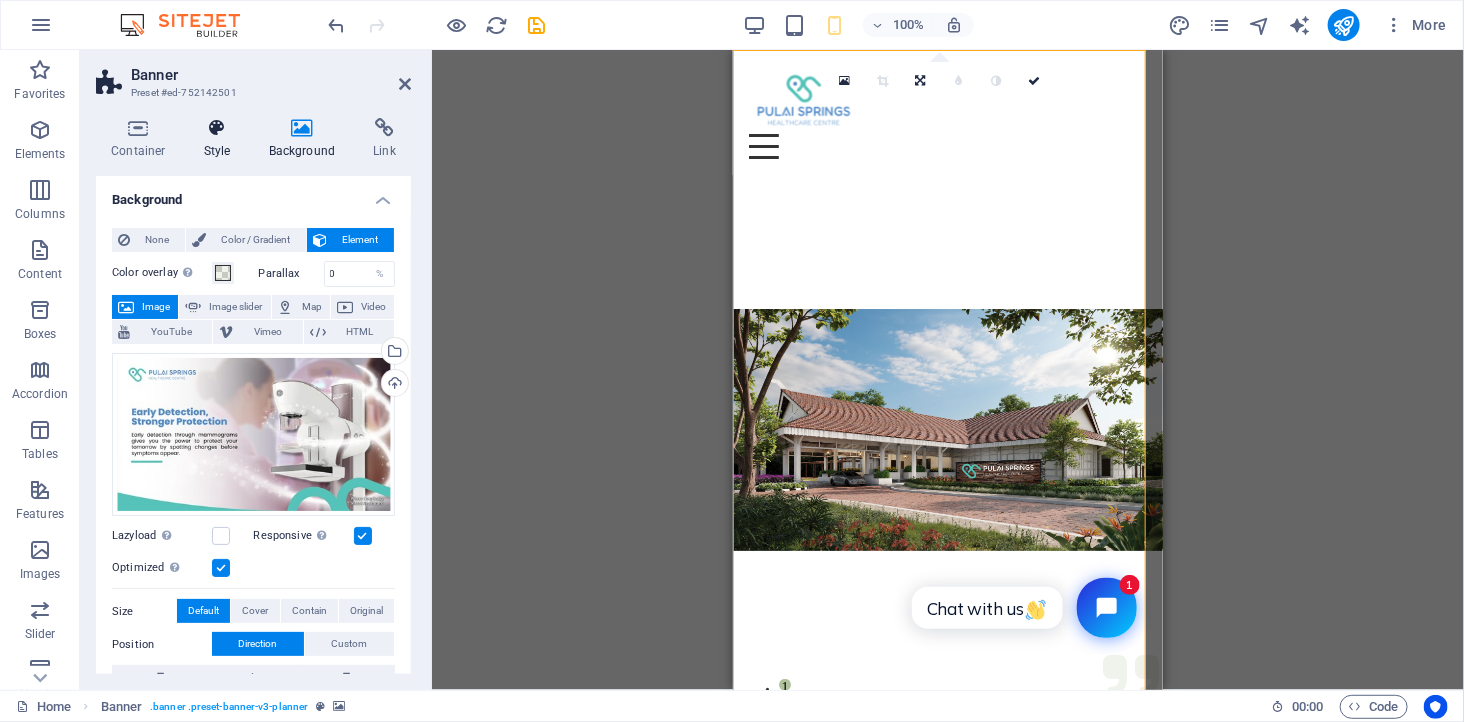 click on "Style" at bounding box center [221, 139] 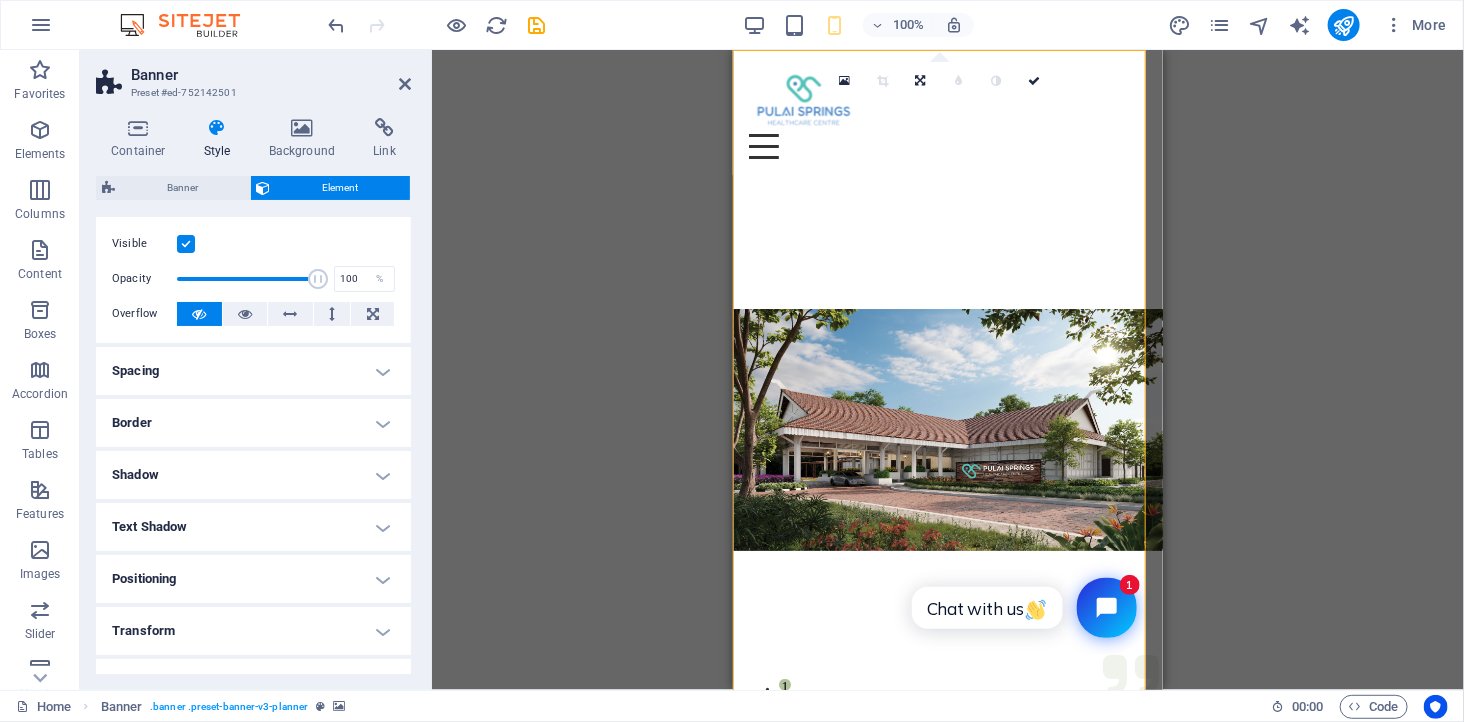 scroll, scrollTop: 0, scrollLeft: 0, axis: both 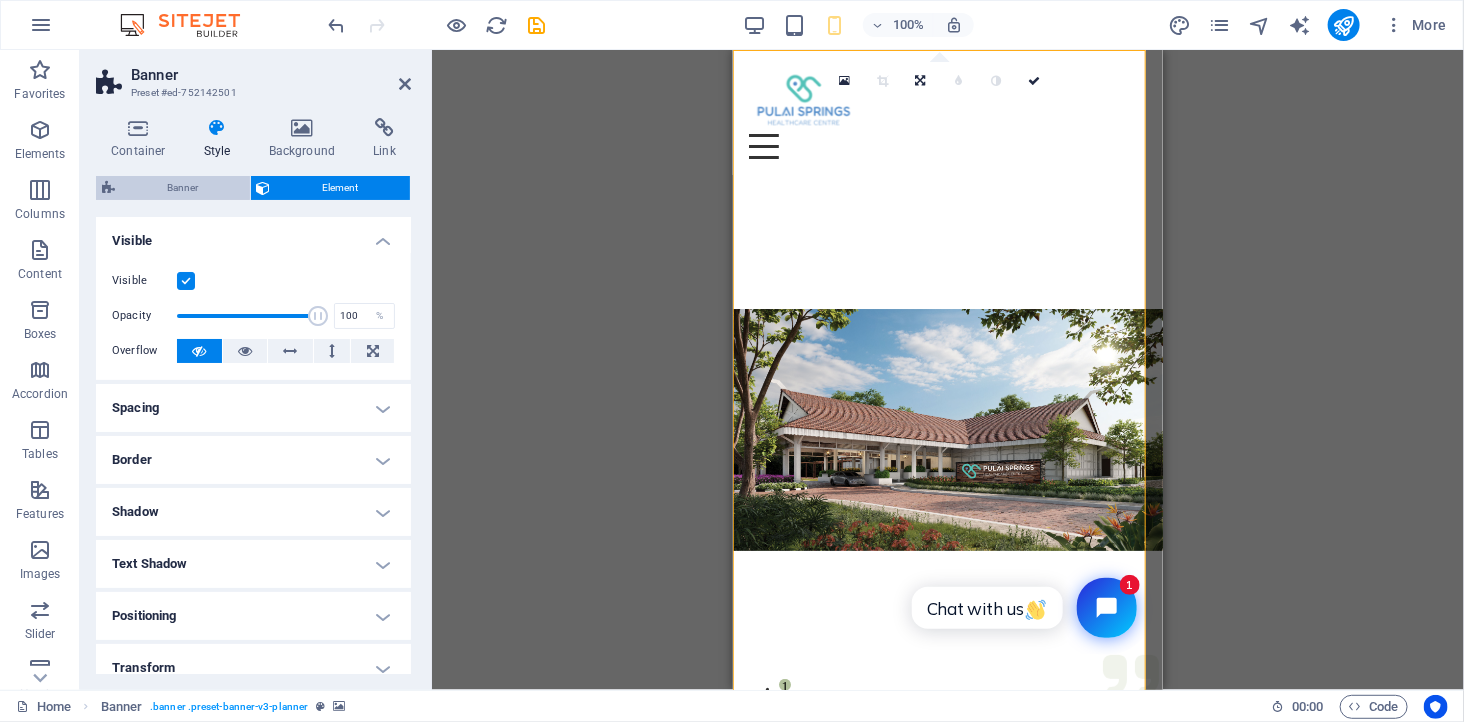 click on "Banner" at bounding box center (182, 188) 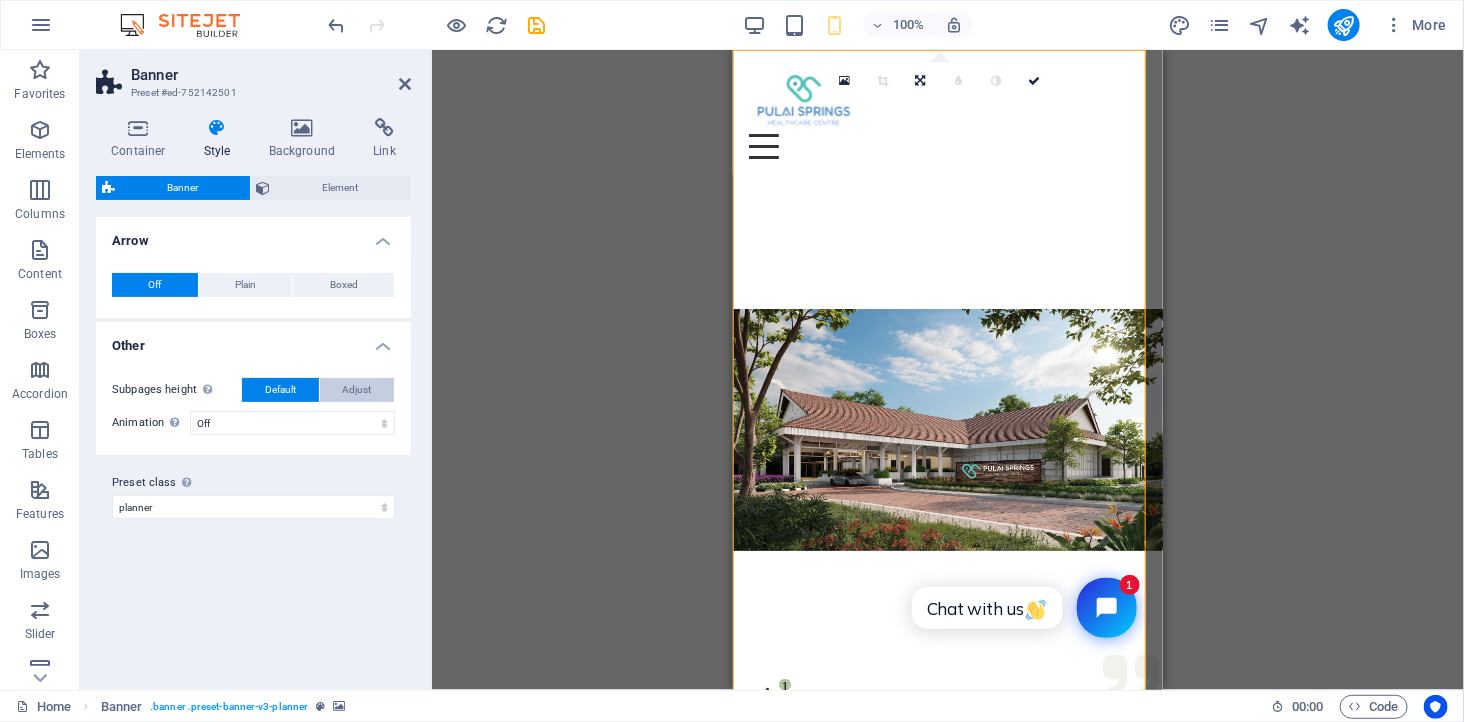 click on "Adjust" at bounding box center (356, 390) 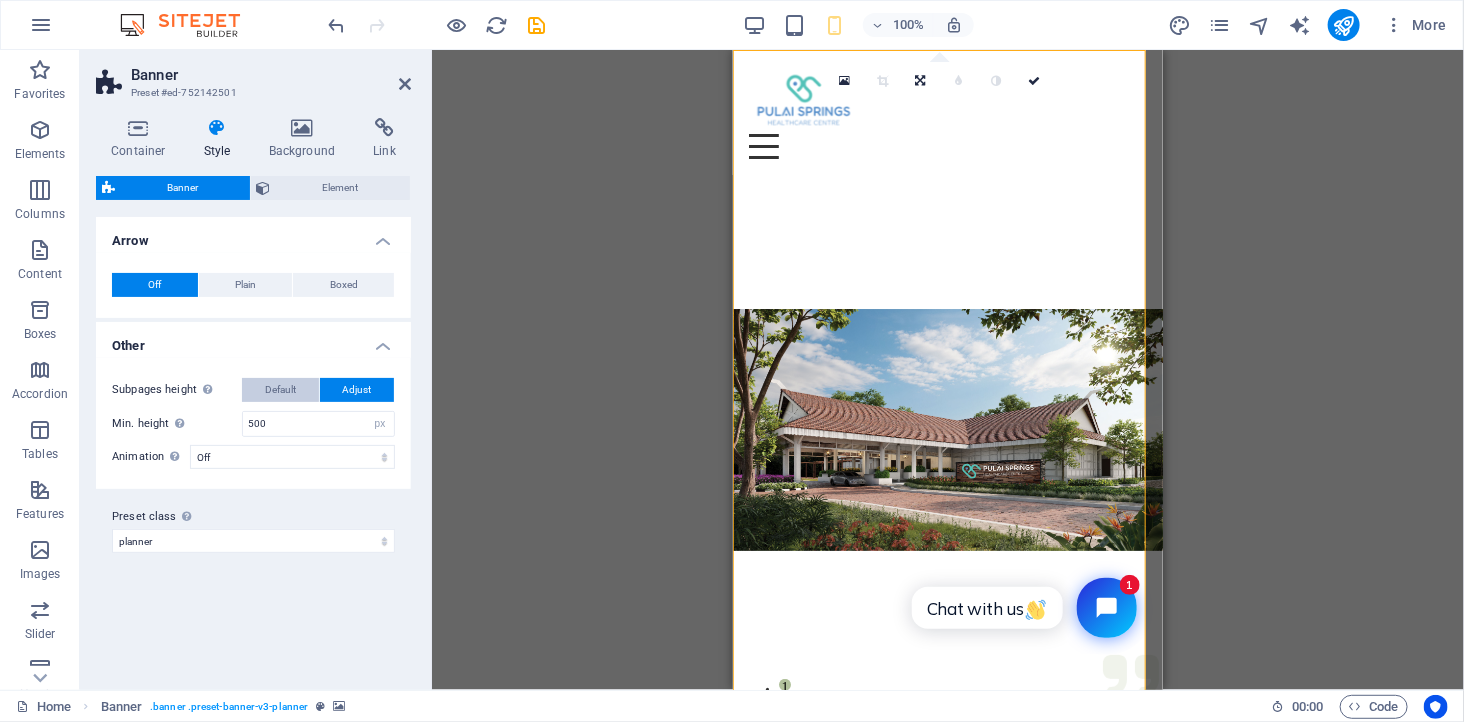 click on "Default" at bounding box center (280, 390) 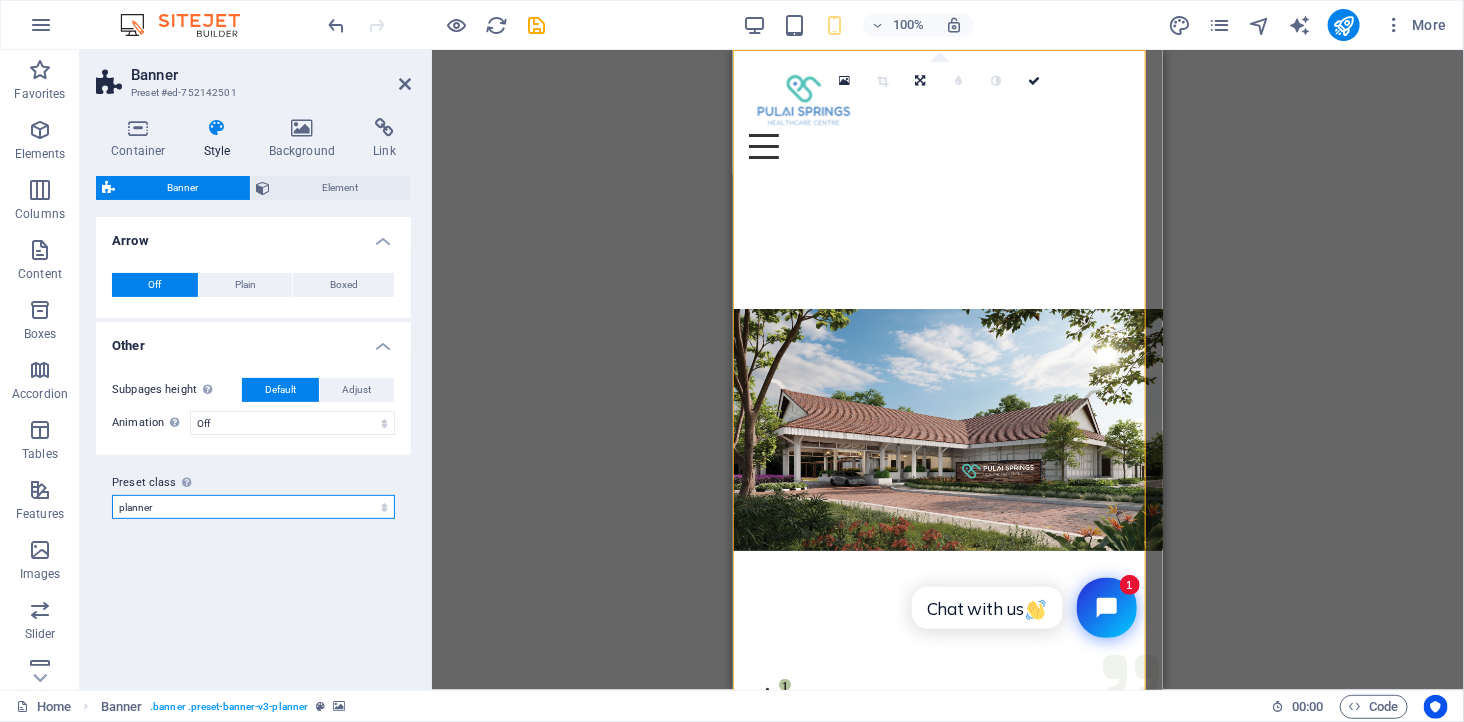 click on "planner Add preset class" at bounding box center (253, 507) 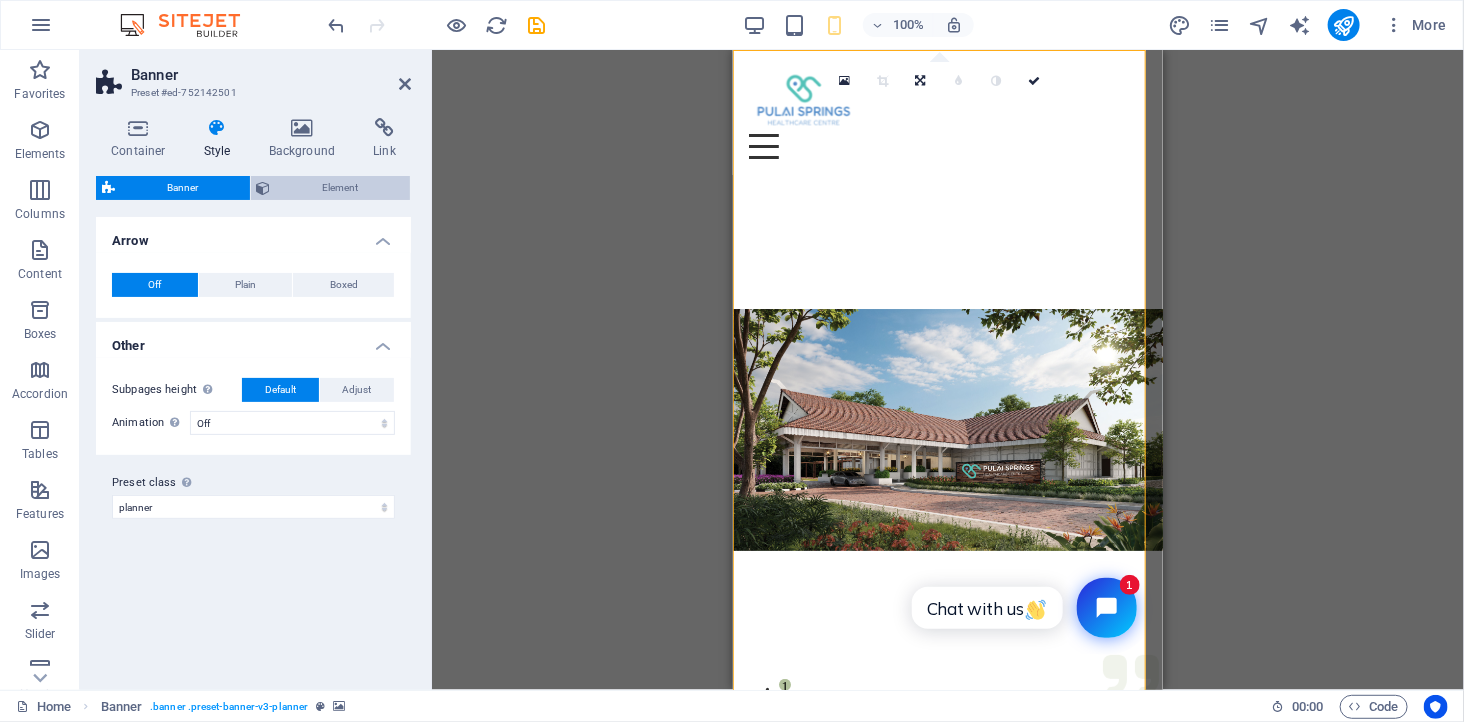 click on "Element" at bounding box center [341, 188] 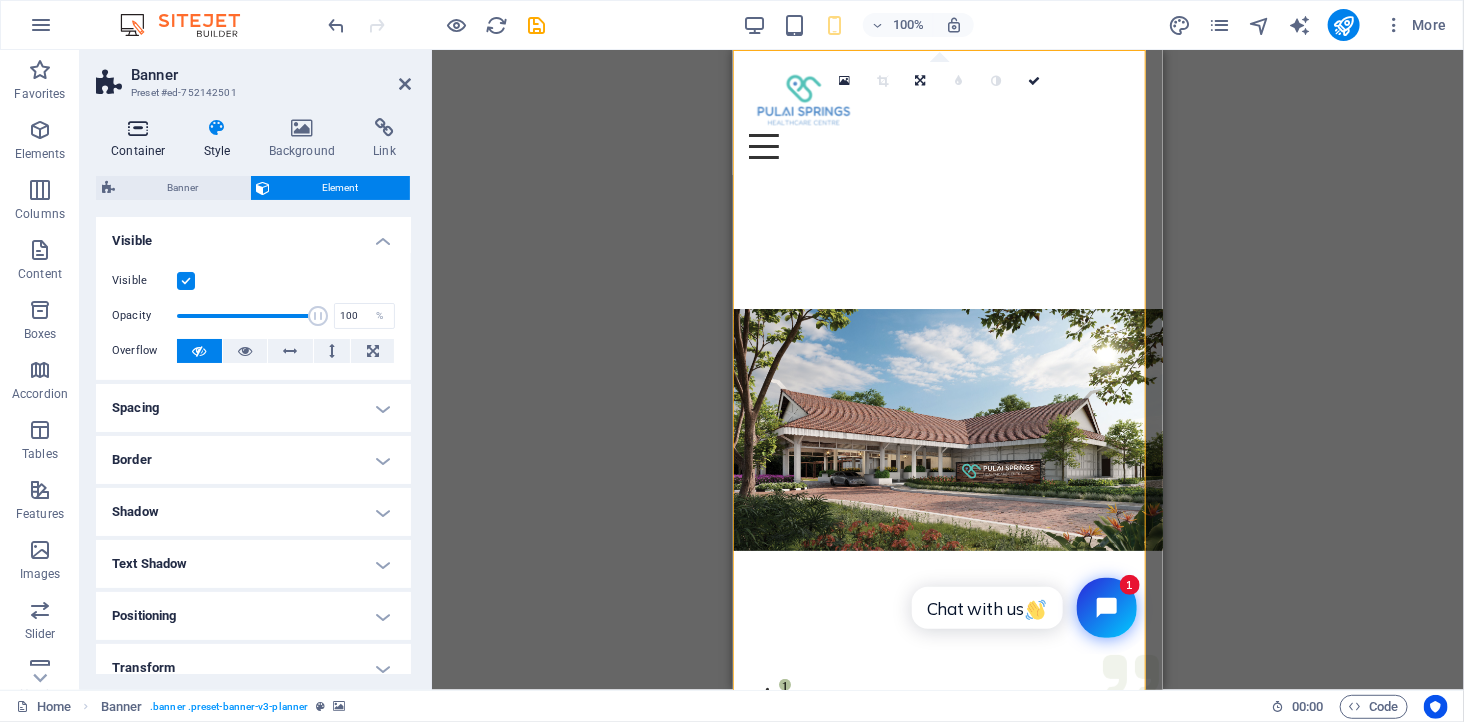 click at bounding box center (138, 128) 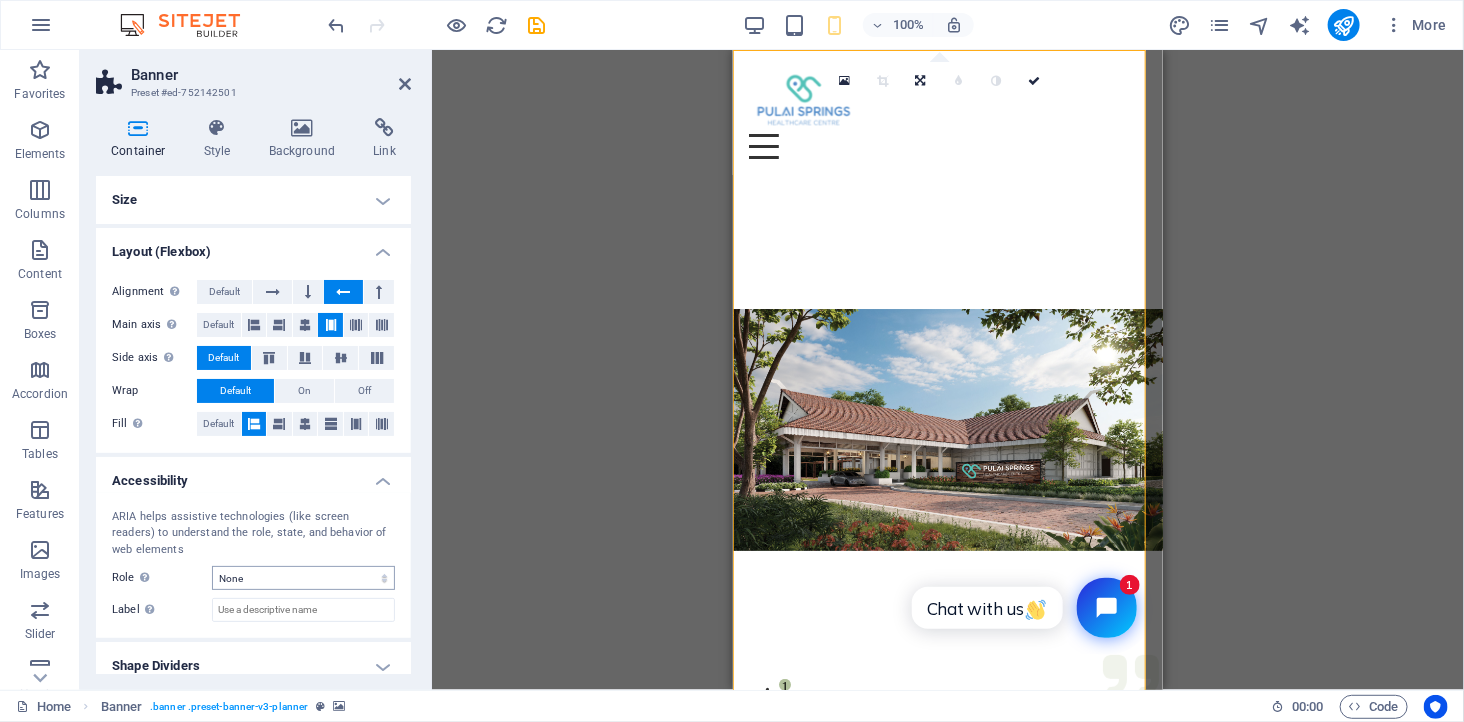 scroll, scrollTop: 15, scrollLeft: 0, axis: vertical 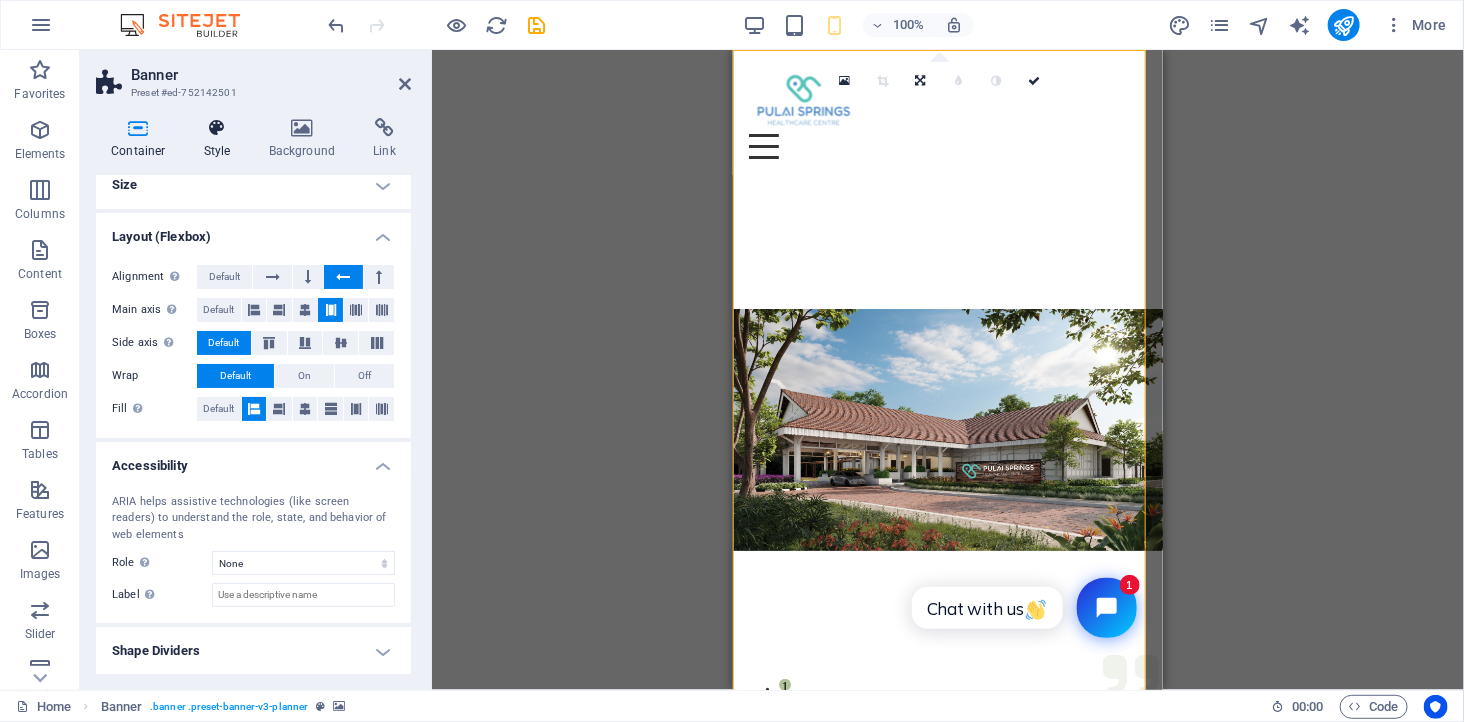 click on "Style" at bounding box center (221, 139) 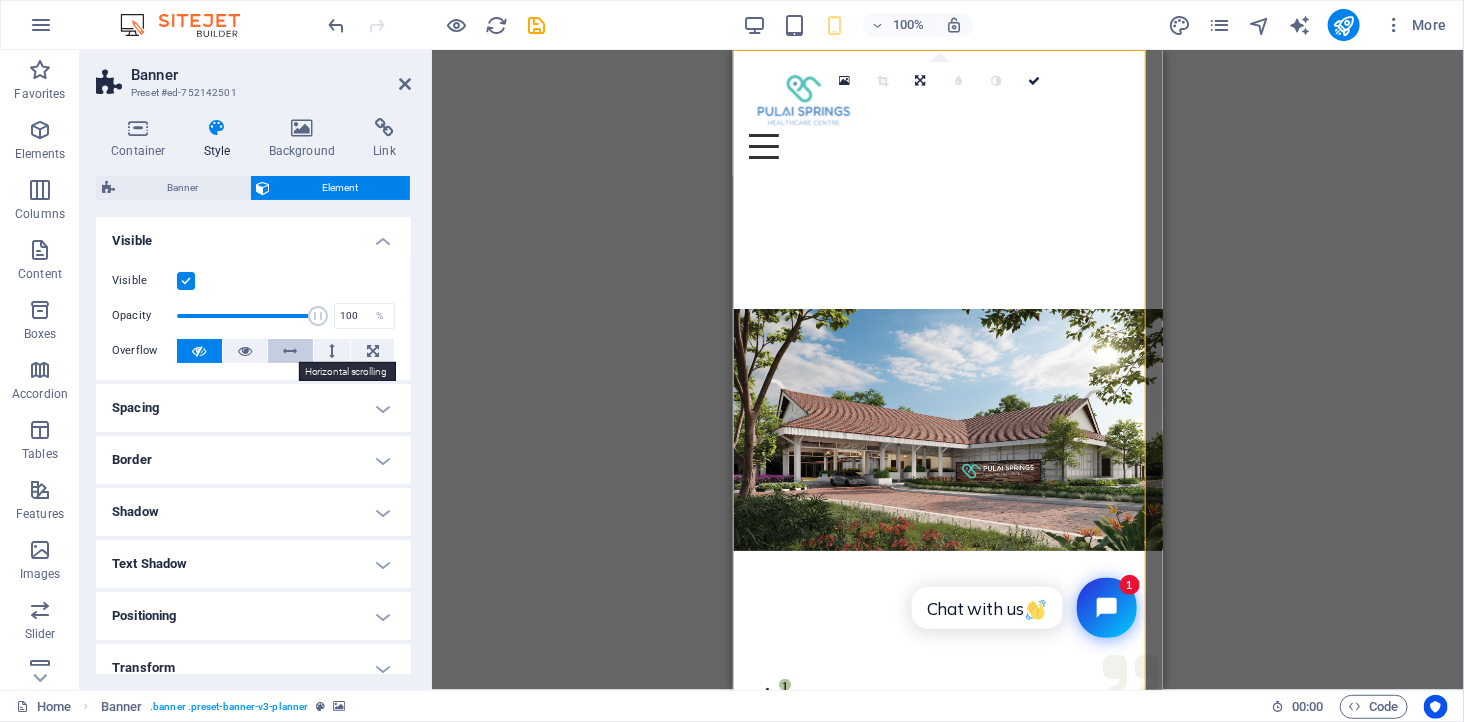 click at bounding box center (291, 351) 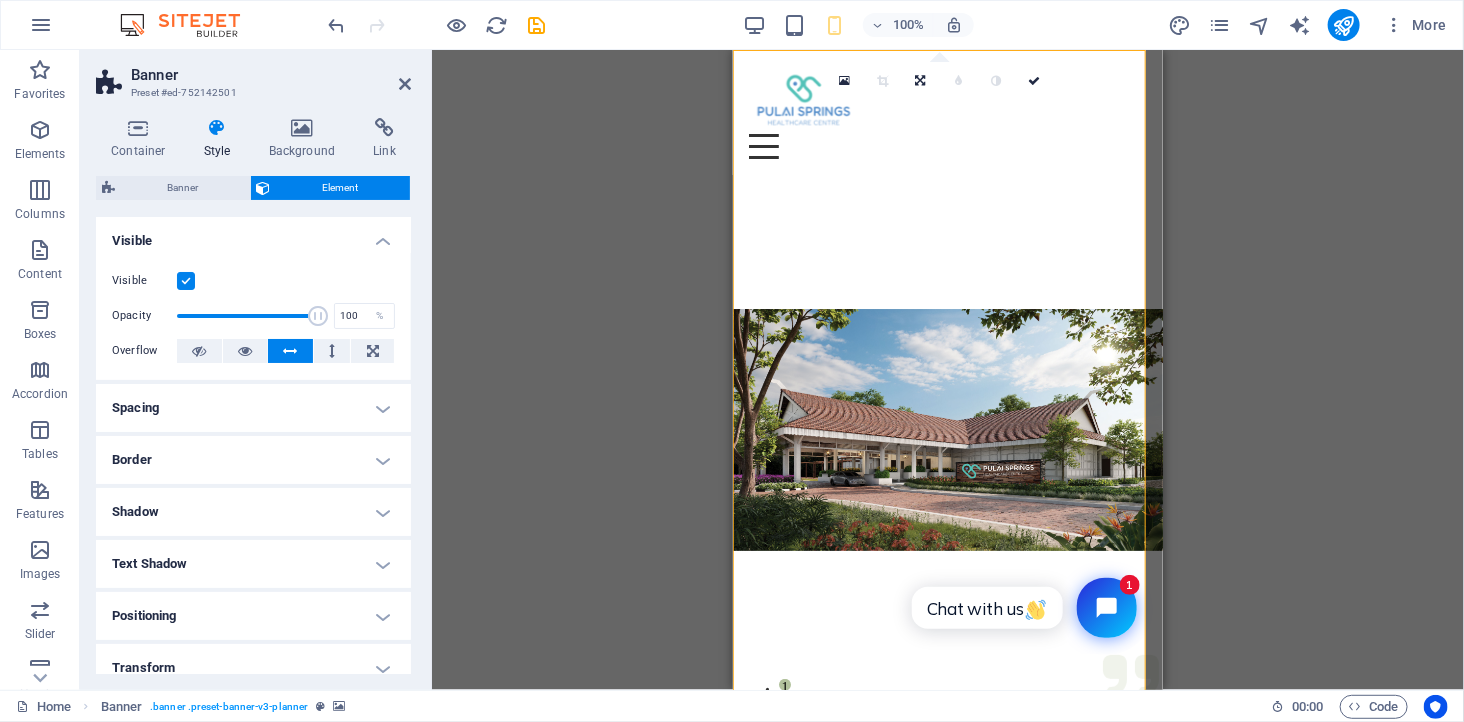 click at bounding box center (291, 351) 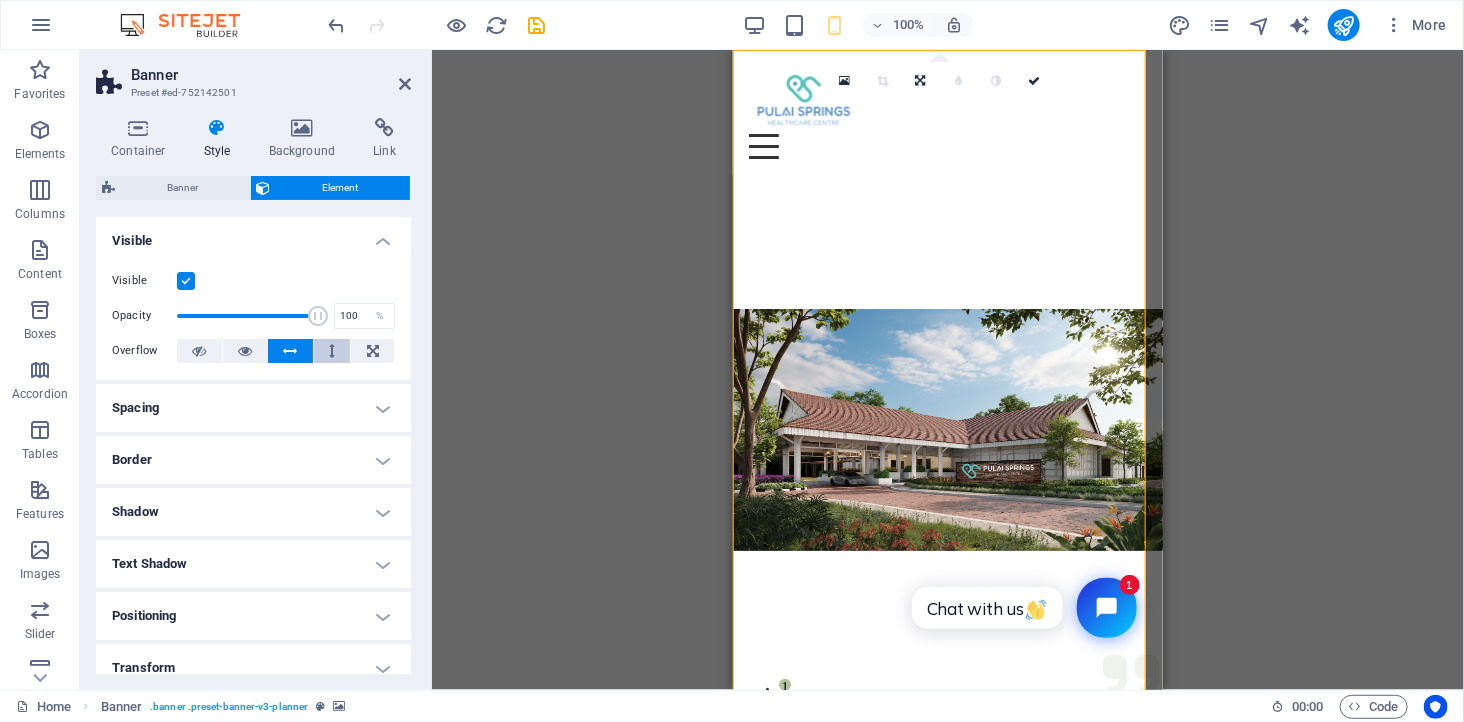 click at bounding box center [332, 351] 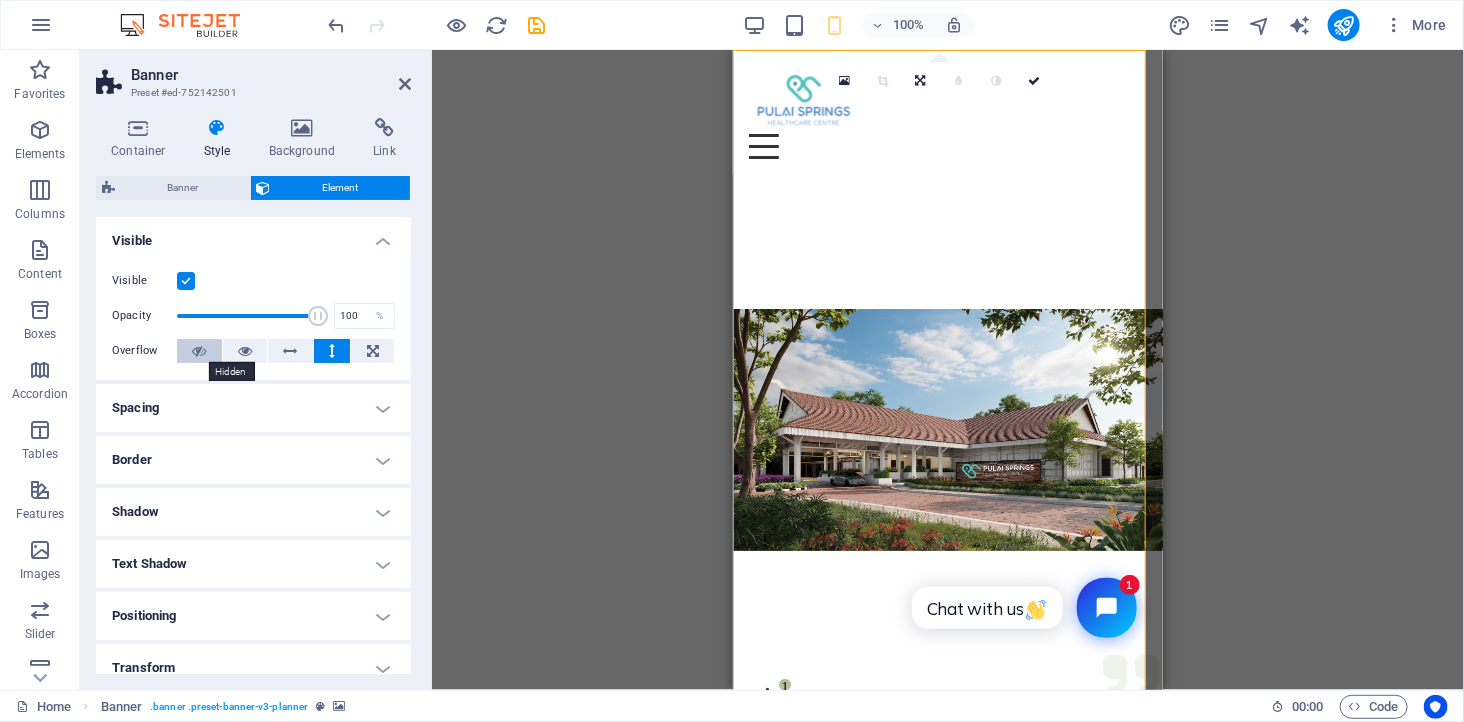 click at bounding box center (199, 351) 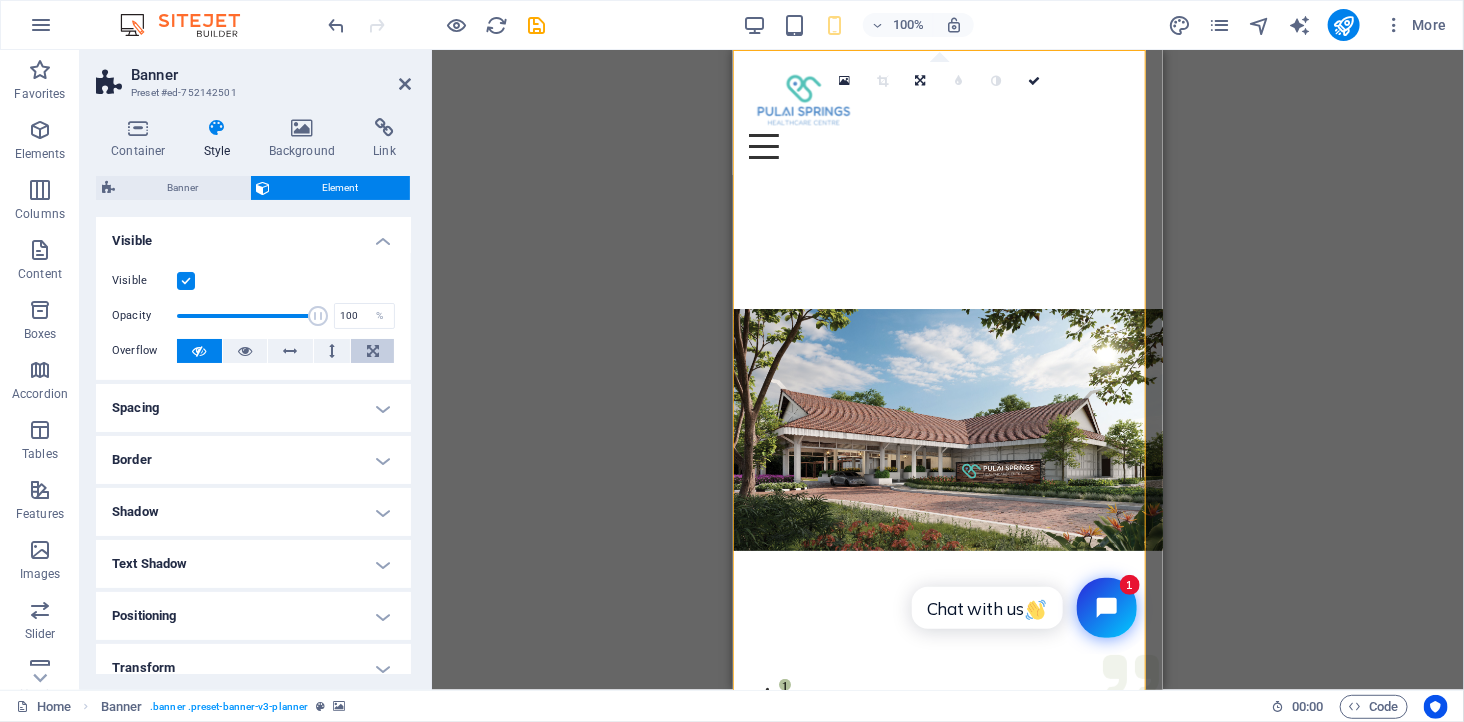 click at bounding box center [373, 351] 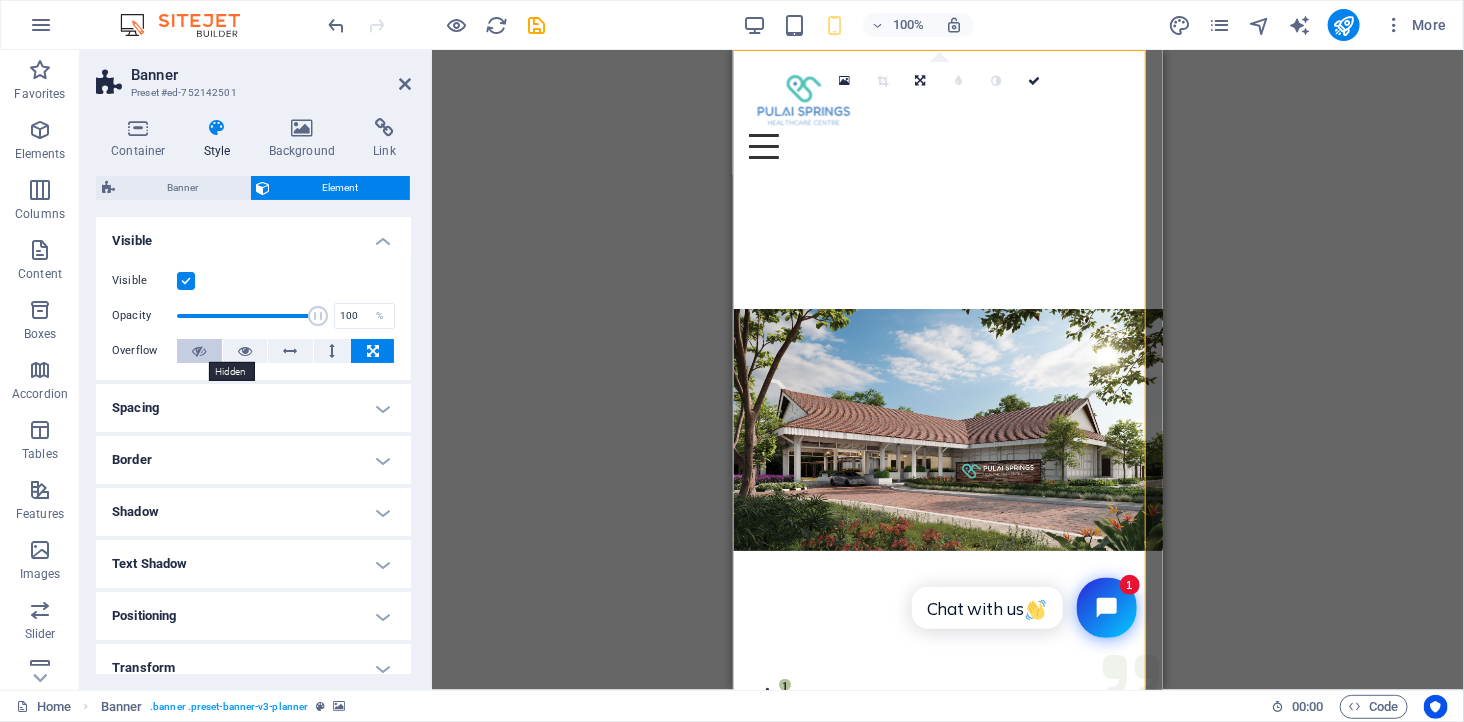 click at bounding box center [199, 351] 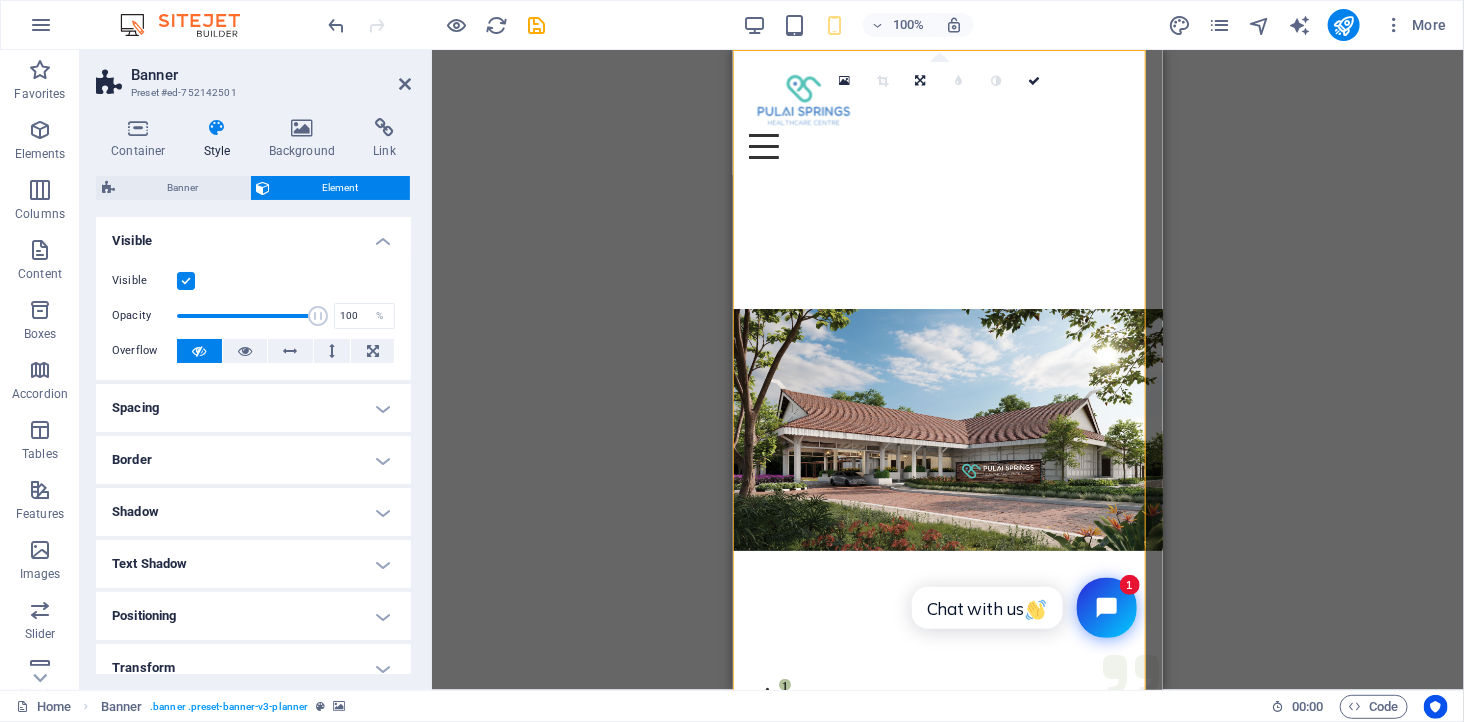 click on "Spacing" at bounding box center [253, 408] 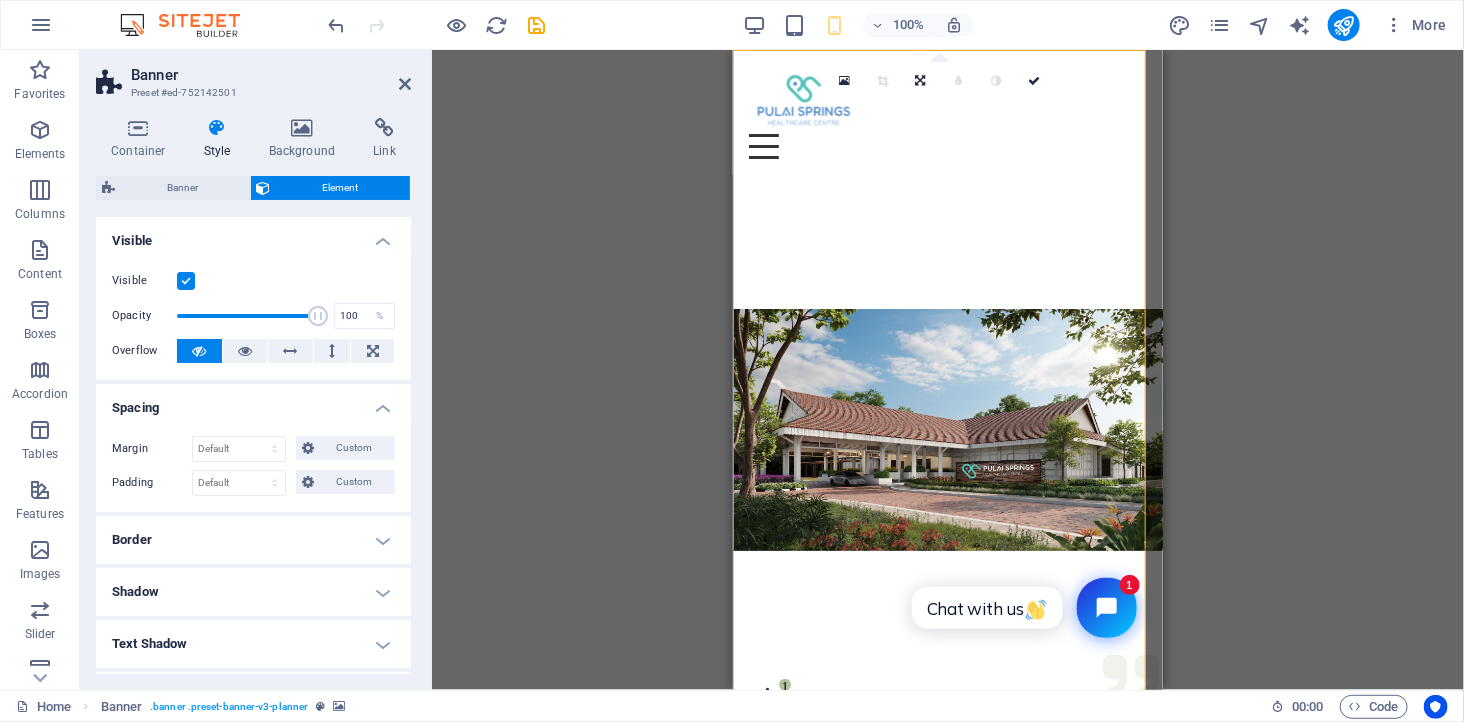 click on "Border" at bounding box center [253, 540] 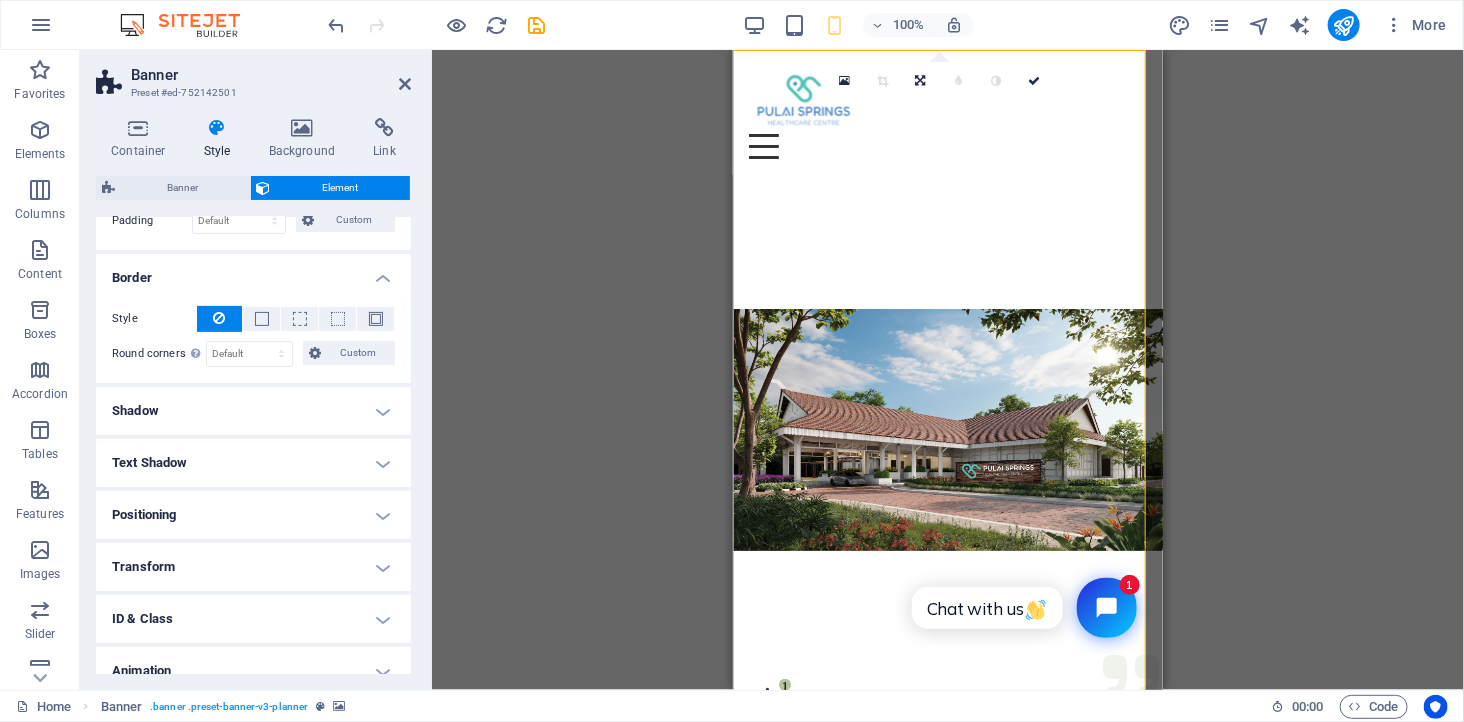scroll, scrollTop: 333, scrollLeft: 0, axis: vertical 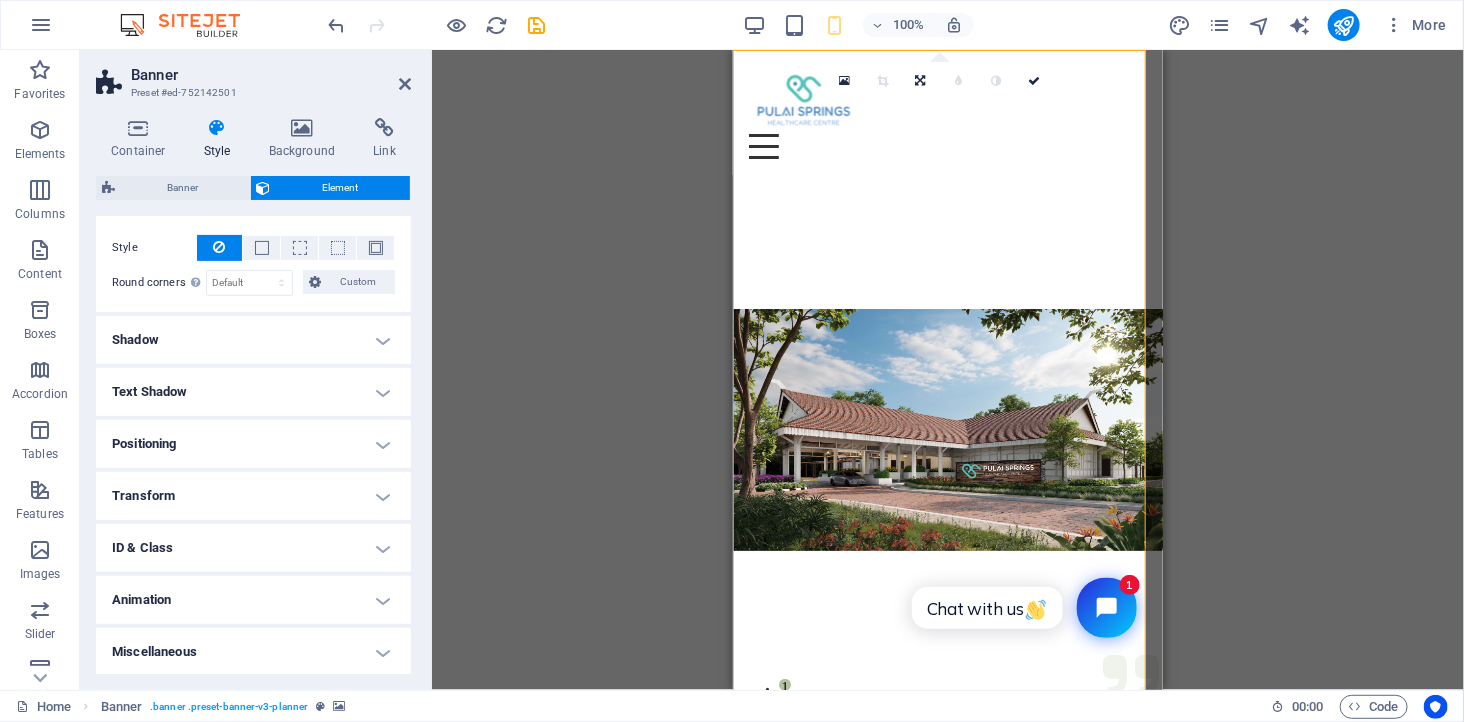 click on "Positioning" at bounding box center [253, 444] 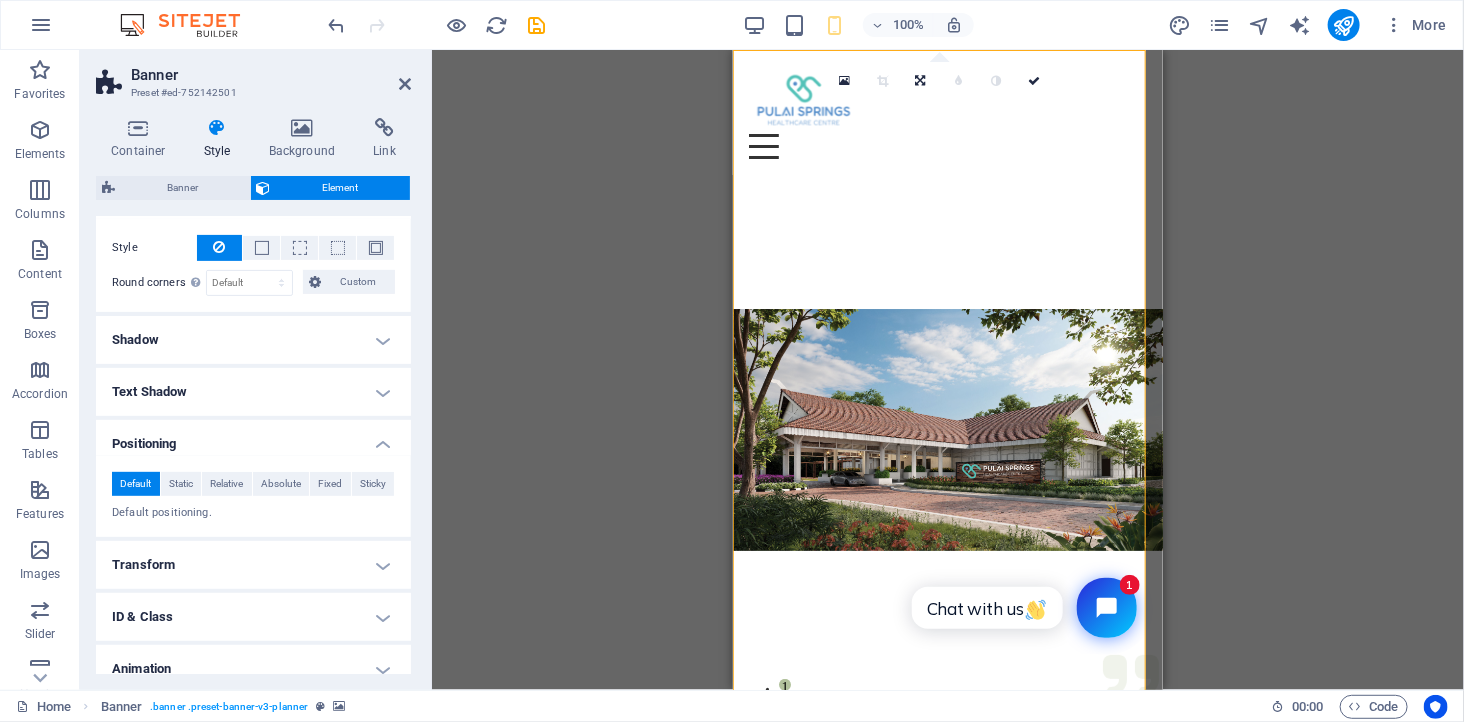 click on "Transform" at bounding box center [253, 565] 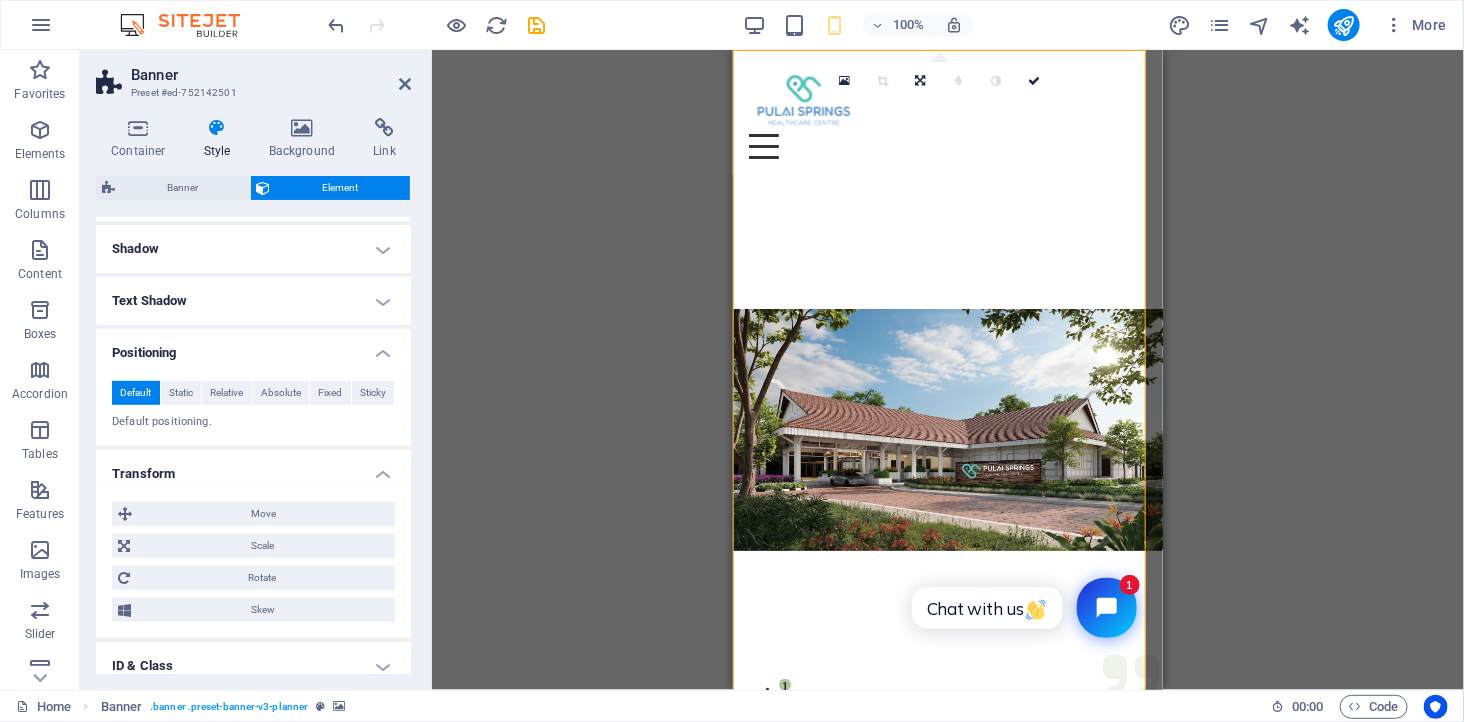 scroll, scrollTop: 543, scrollLeft: 0, axis: vertical 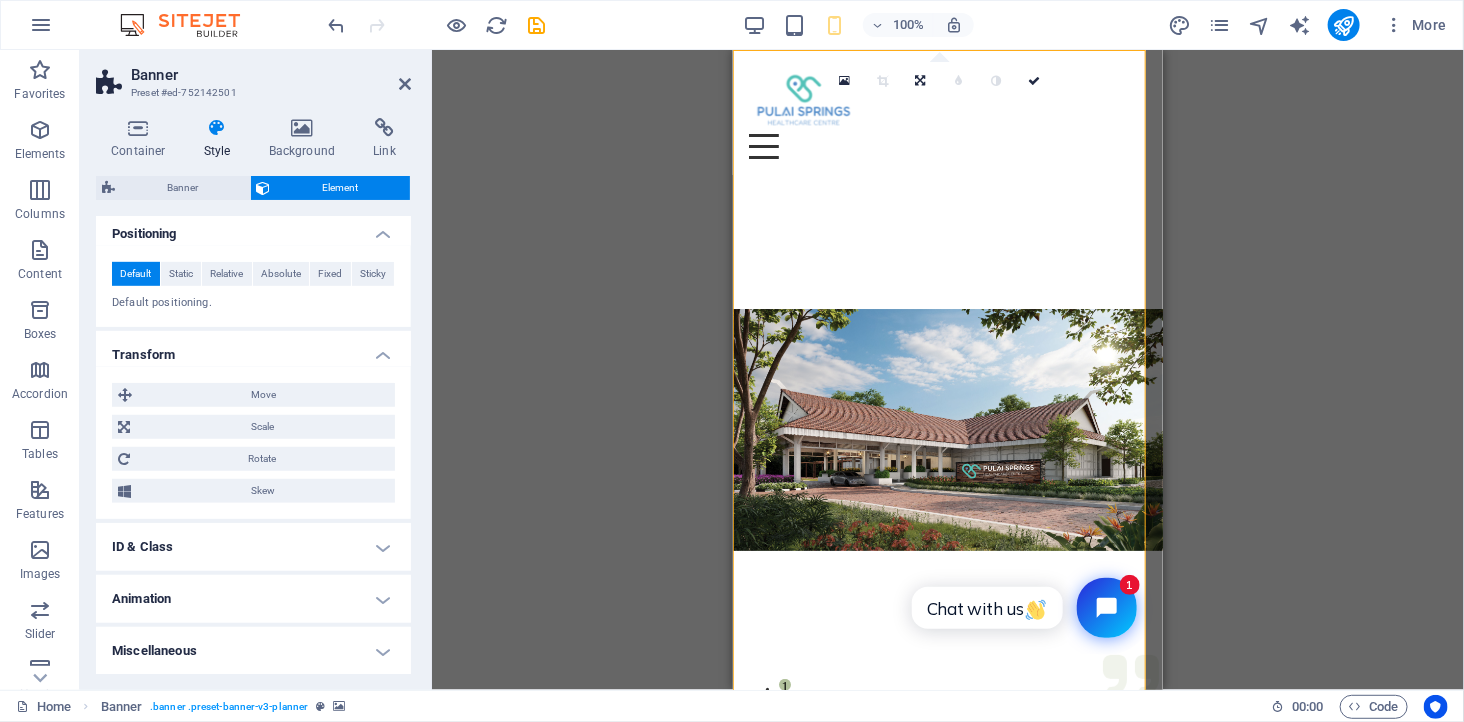 click on "Animation" at bounding box center (253, 599) 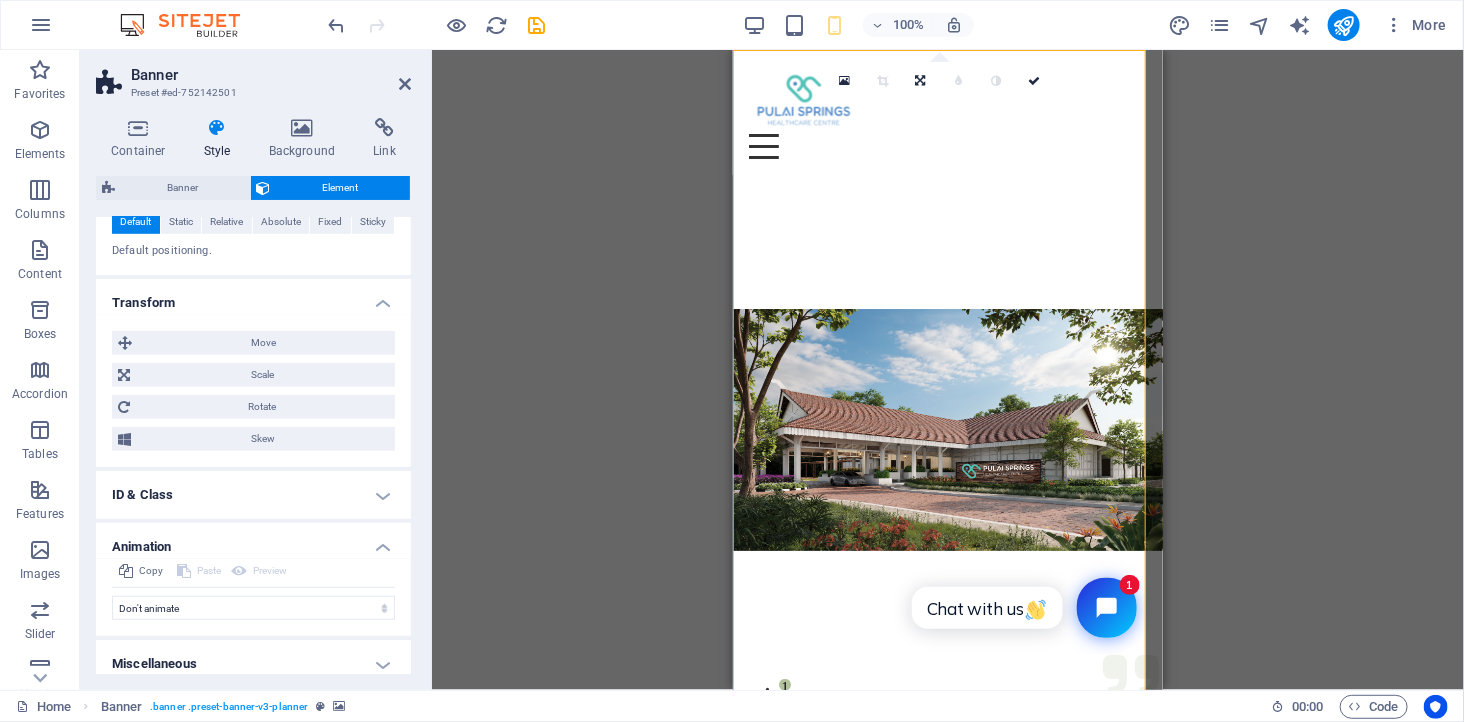 scroll, scrollTop: 607, scrollLeft: 0, axis: vertical 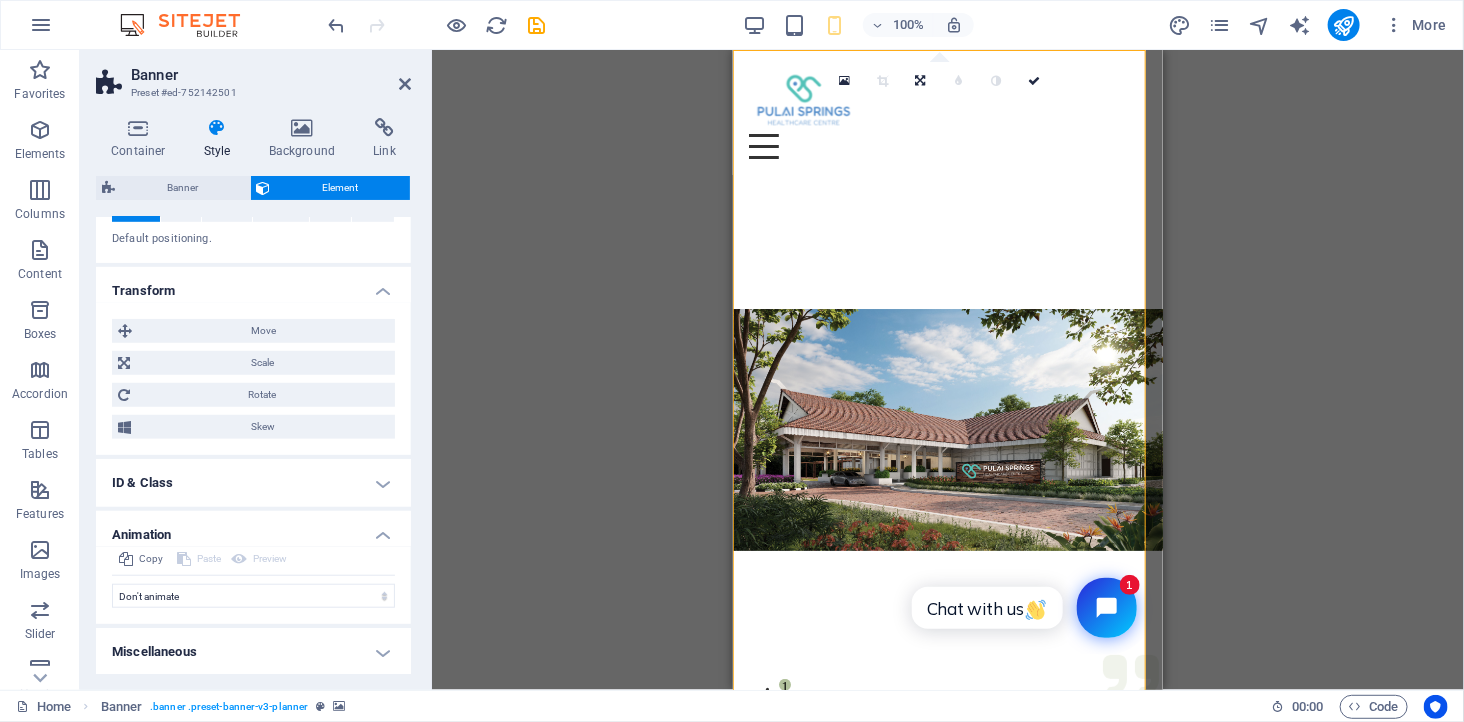 click on "Miscellaneous" at bounding box center (253, 652) 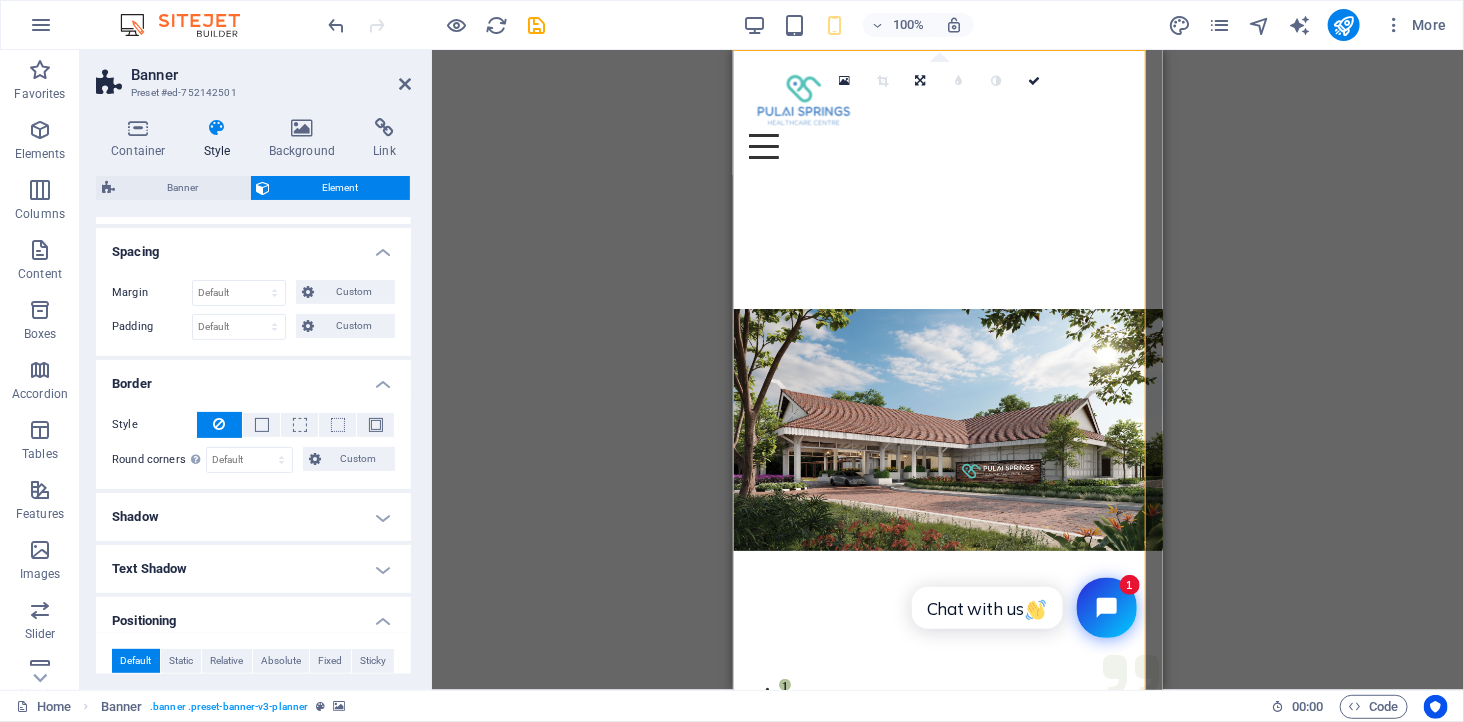 scroll, scrollTop: 0, scrollLeft: 0, axis: both 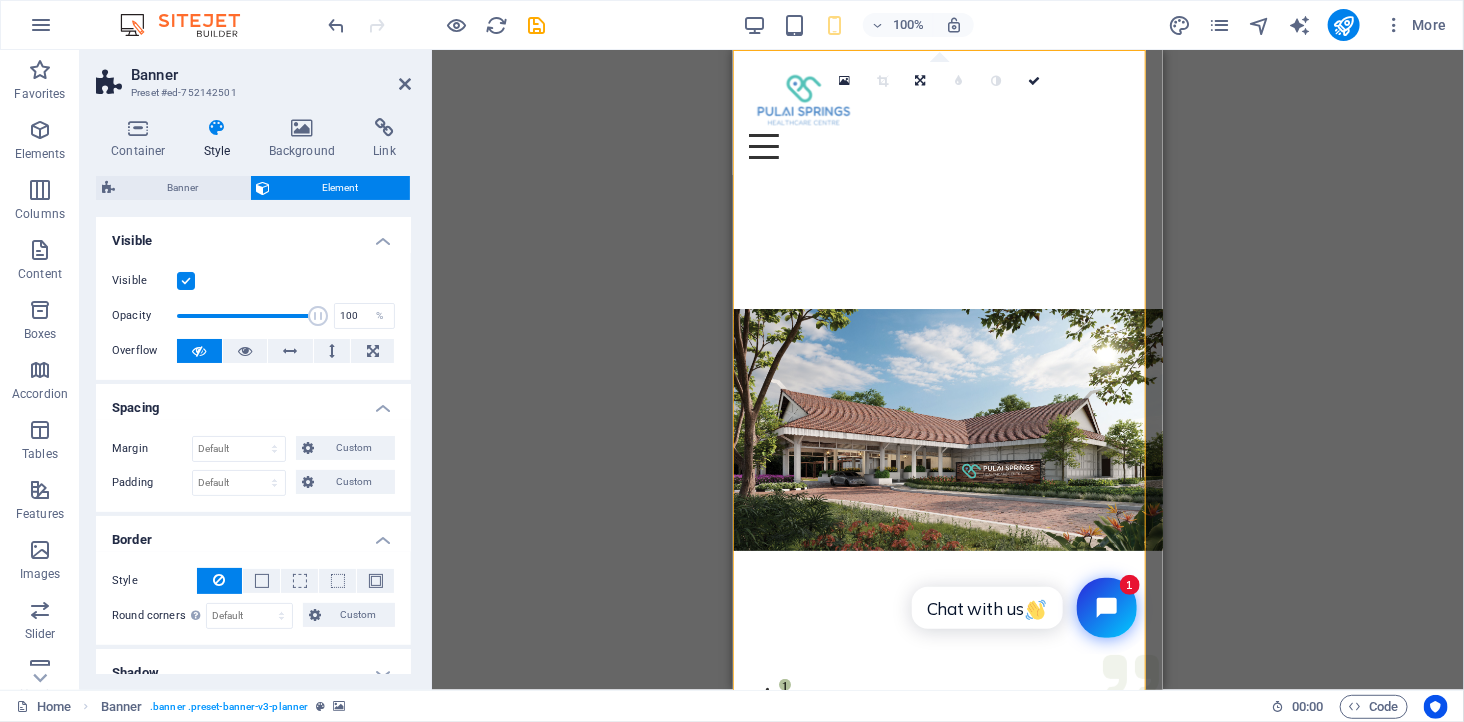 click at bounding box center [217, 128] 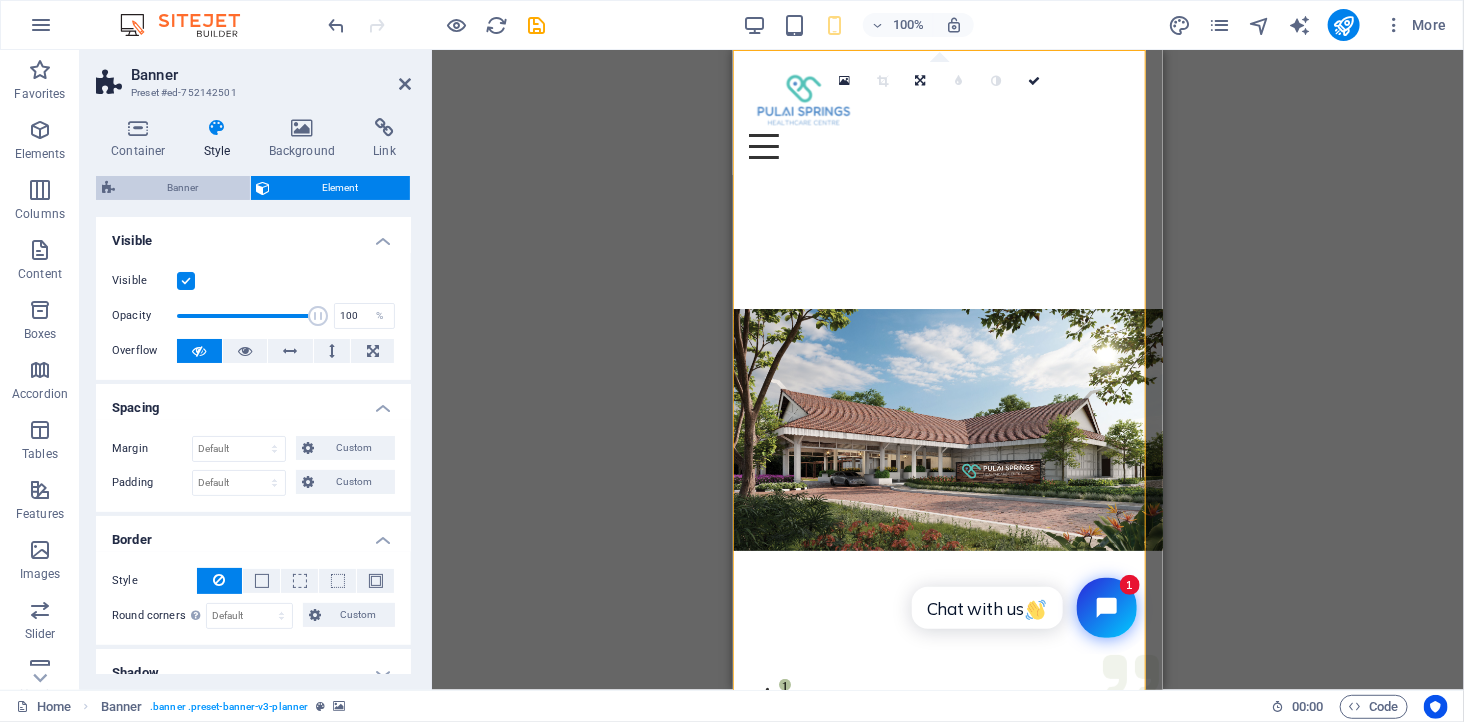 click on "Banner" at bounding box center [182, 188] 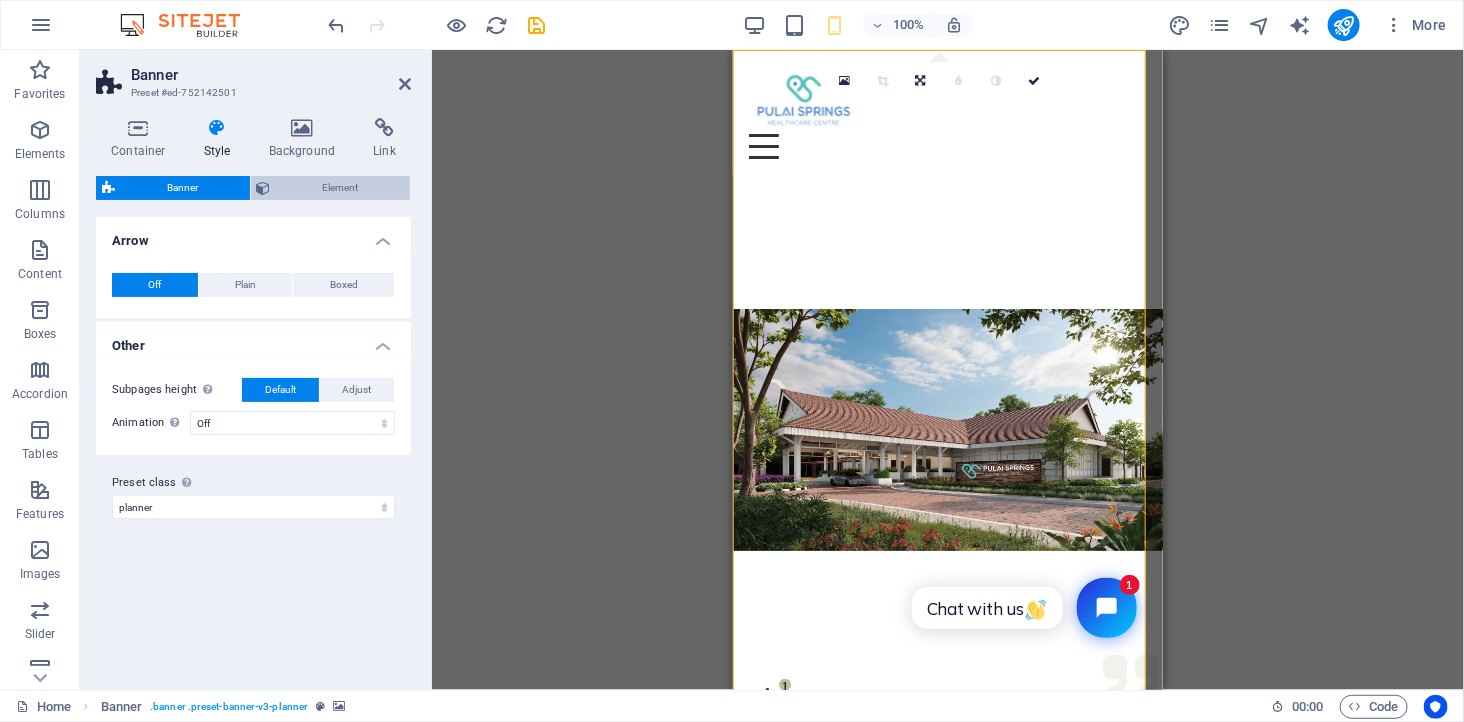 click on "Element" at bounding box center [341, 188] 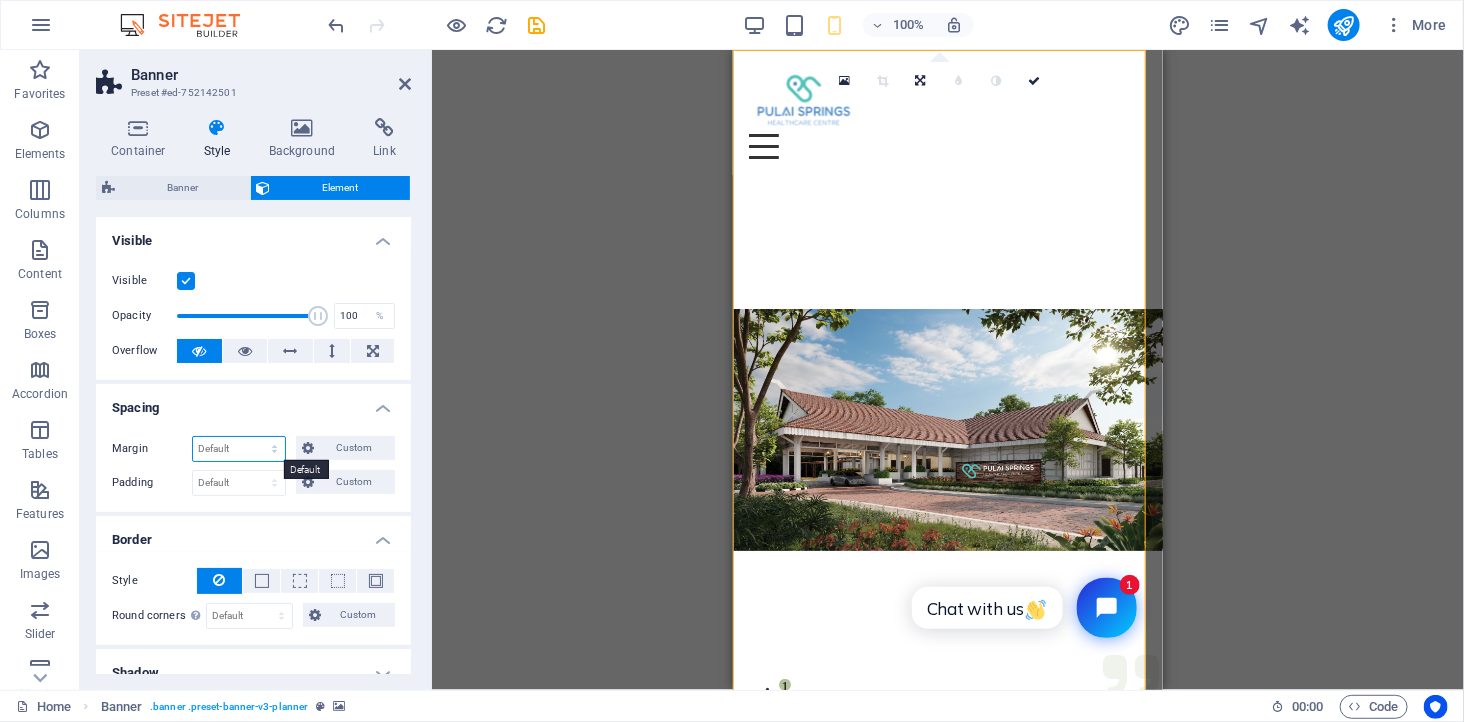 click on "Default auto px % rem vw vh Custom" at bounding box center [239, 449] 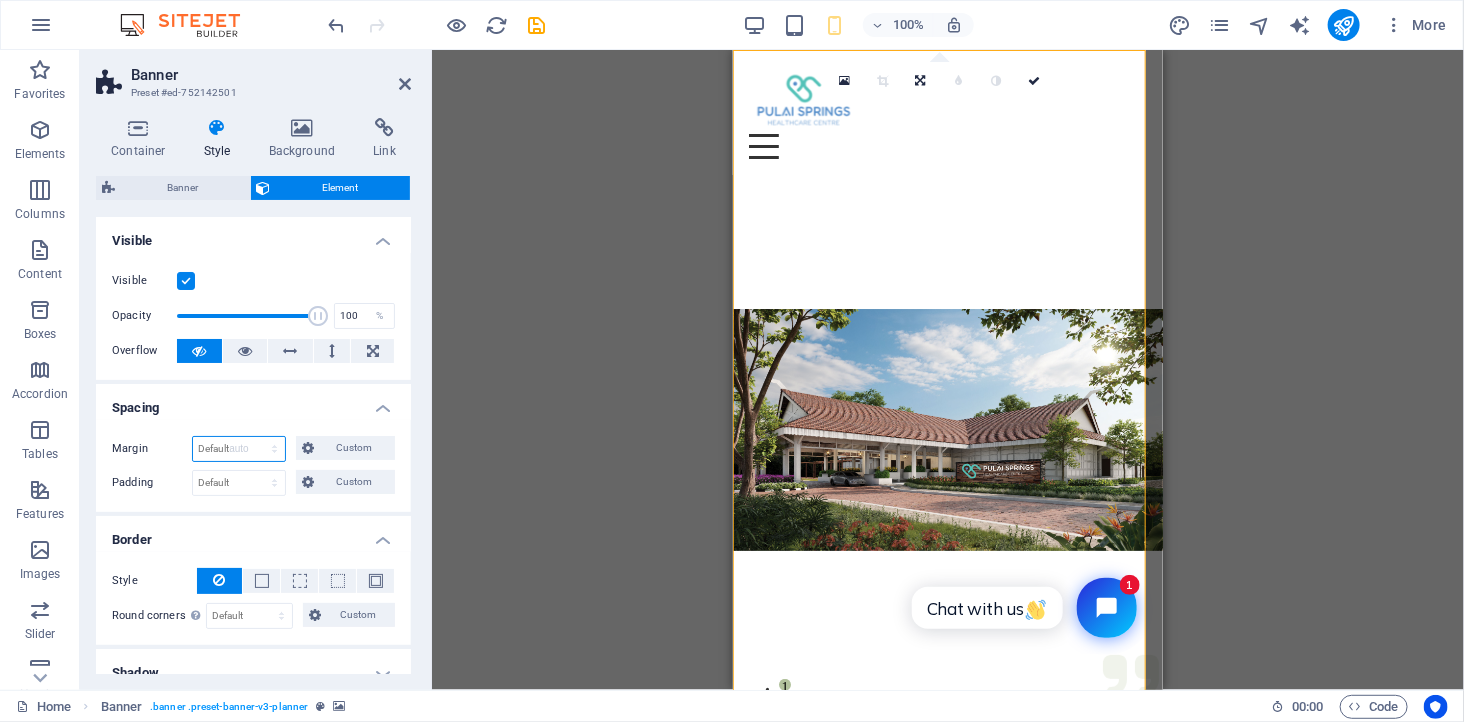 click on "Default auto px % rem vw vh Custom" at bounding box center (239, 449) 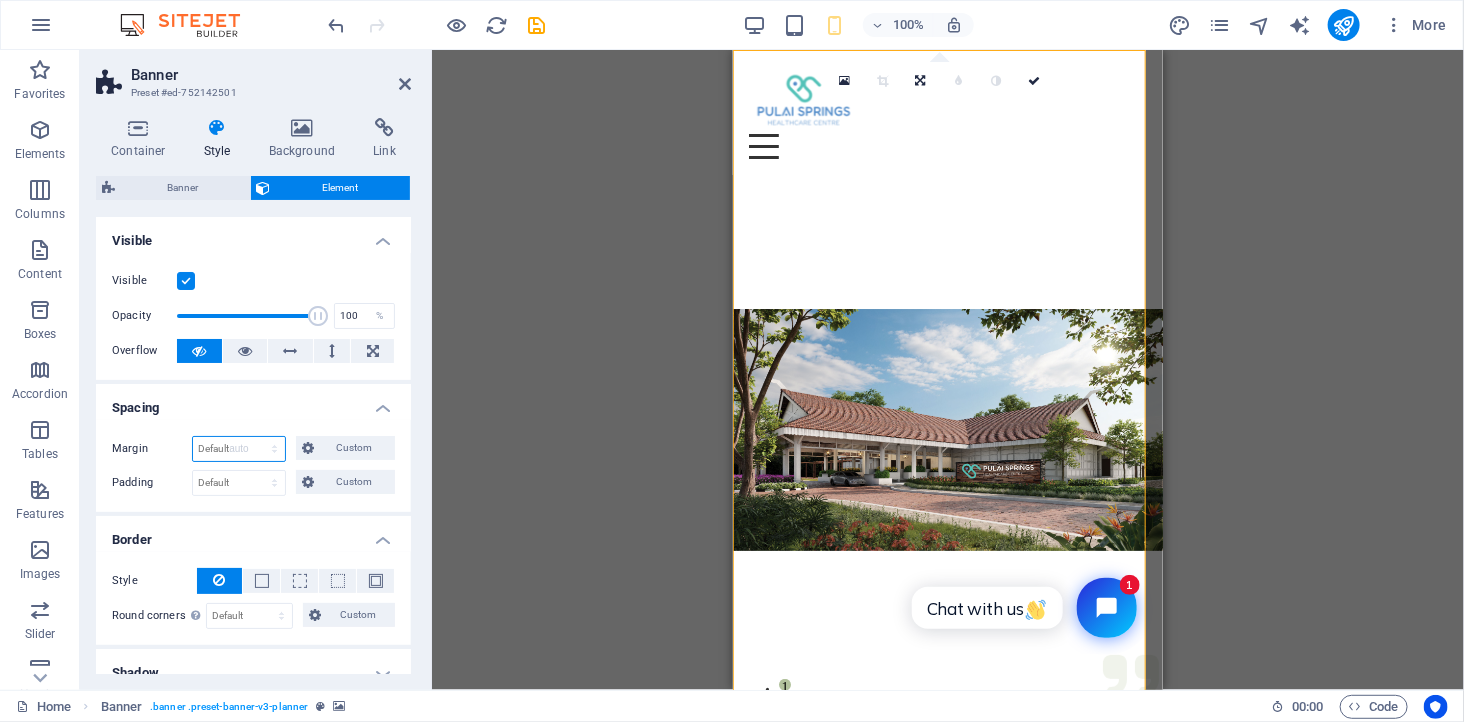 select on "DISABLED_OPTION_VALUE" 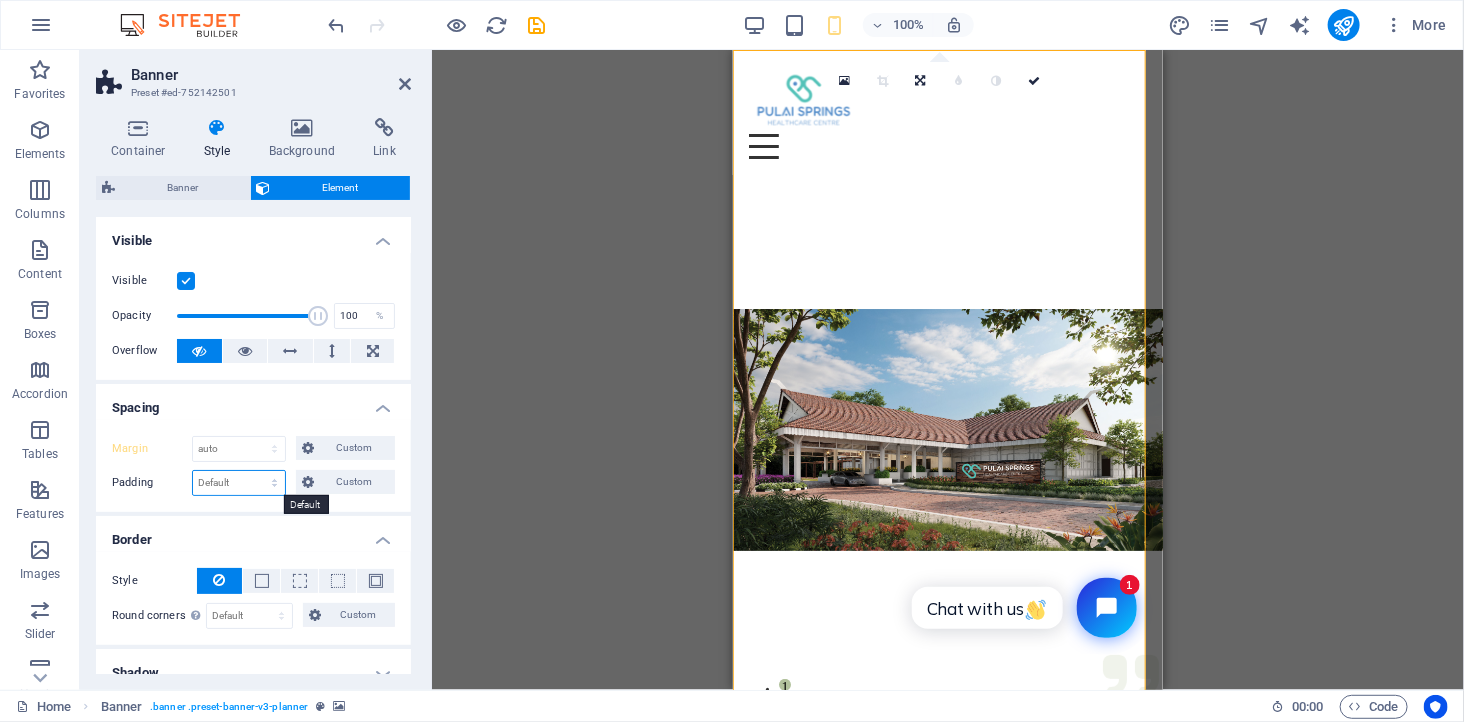 click on "Default px rem % vh vw Custom" at bounding box center (239, 483) 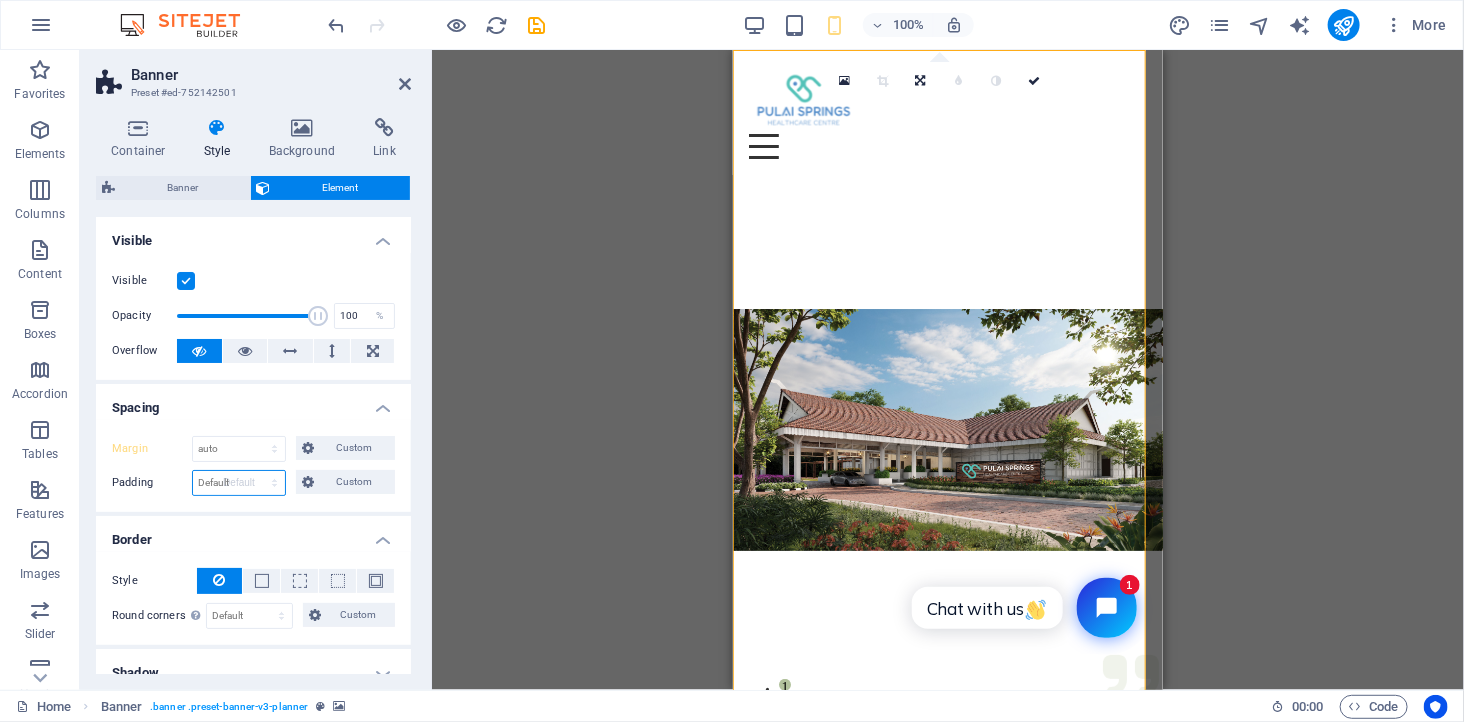 click on "Default px rem % vh vw Custom" at bounding box center (239, 483) 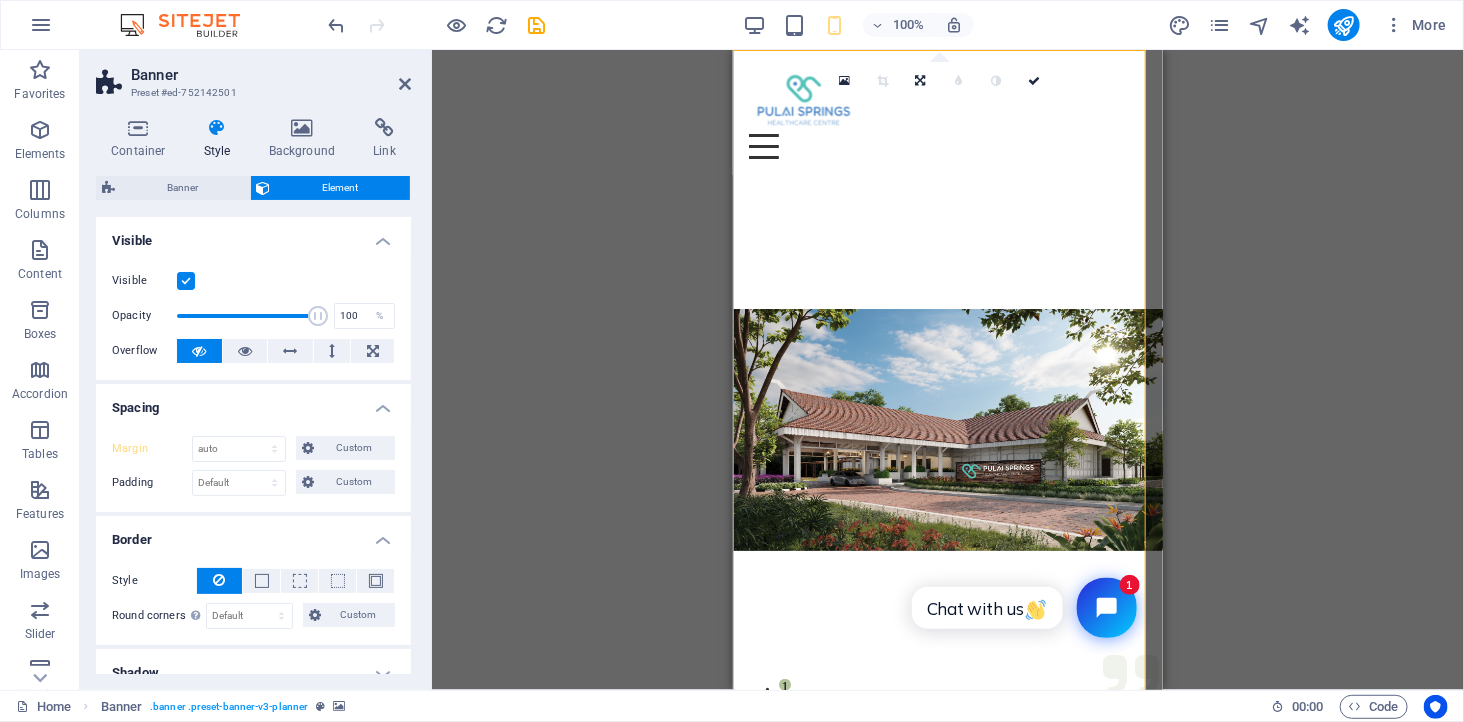 click on "Padding" at bounding box center [152, 483] 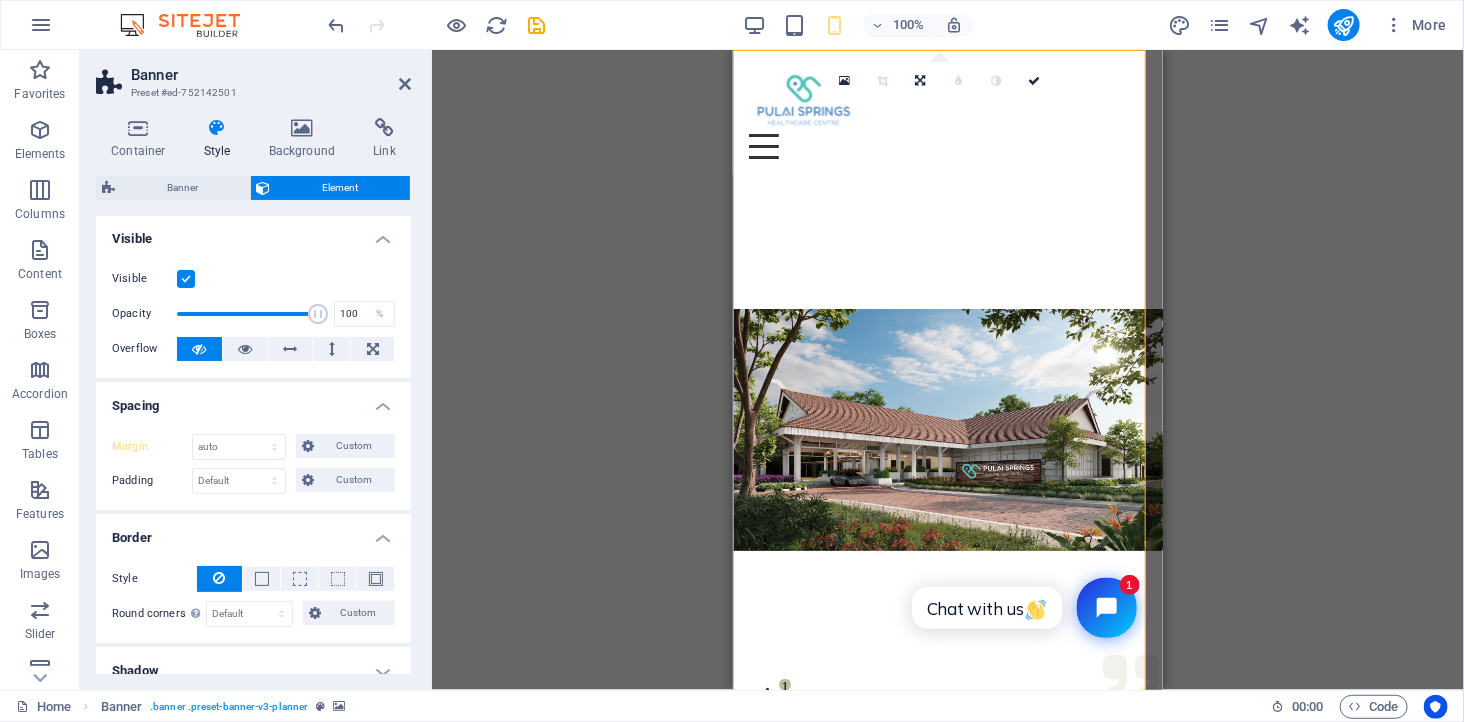scroll, scrollTop: 0, scrollLeft: 0, axis: both 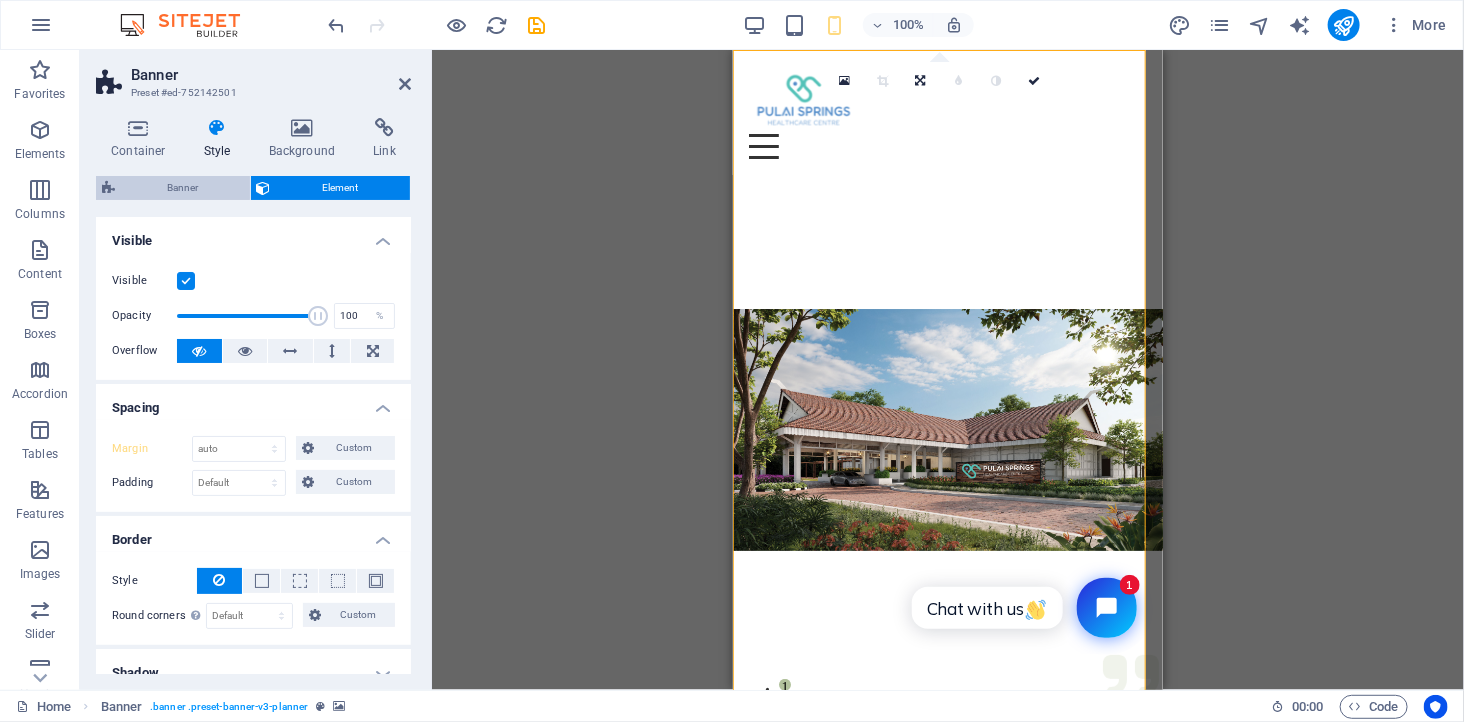 click on "Banner" at bounding box center (182, 188) 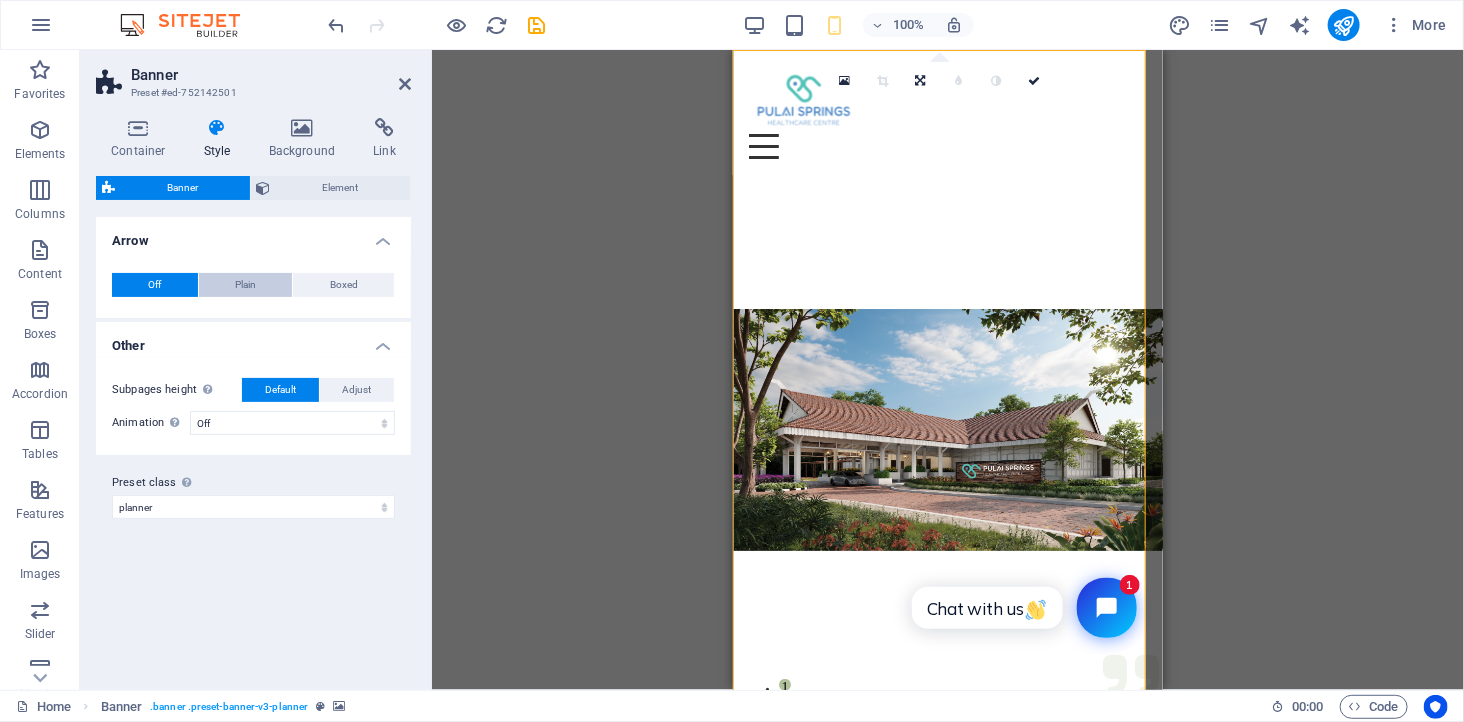 click on "Plain" at bounding box center [246, 285] 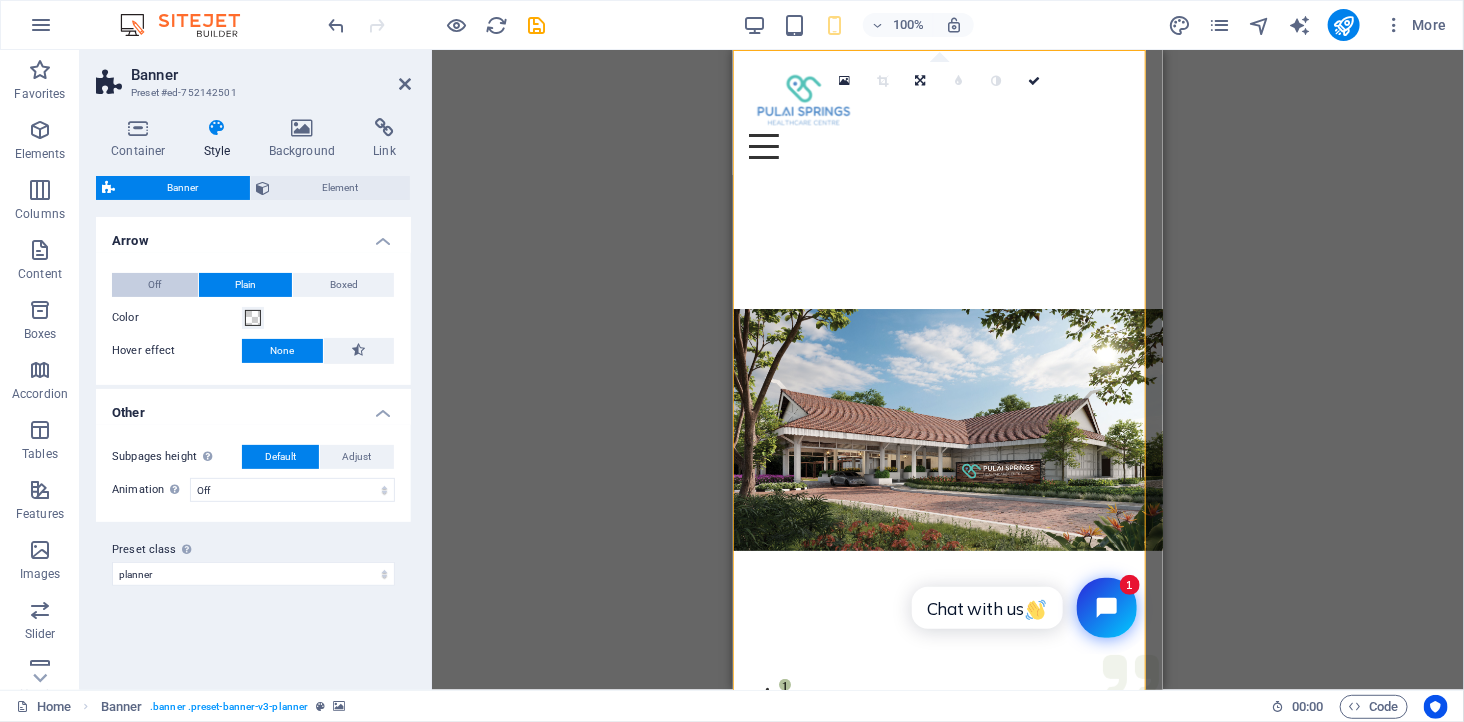 click on "Off" at bounding box center [155, 285] 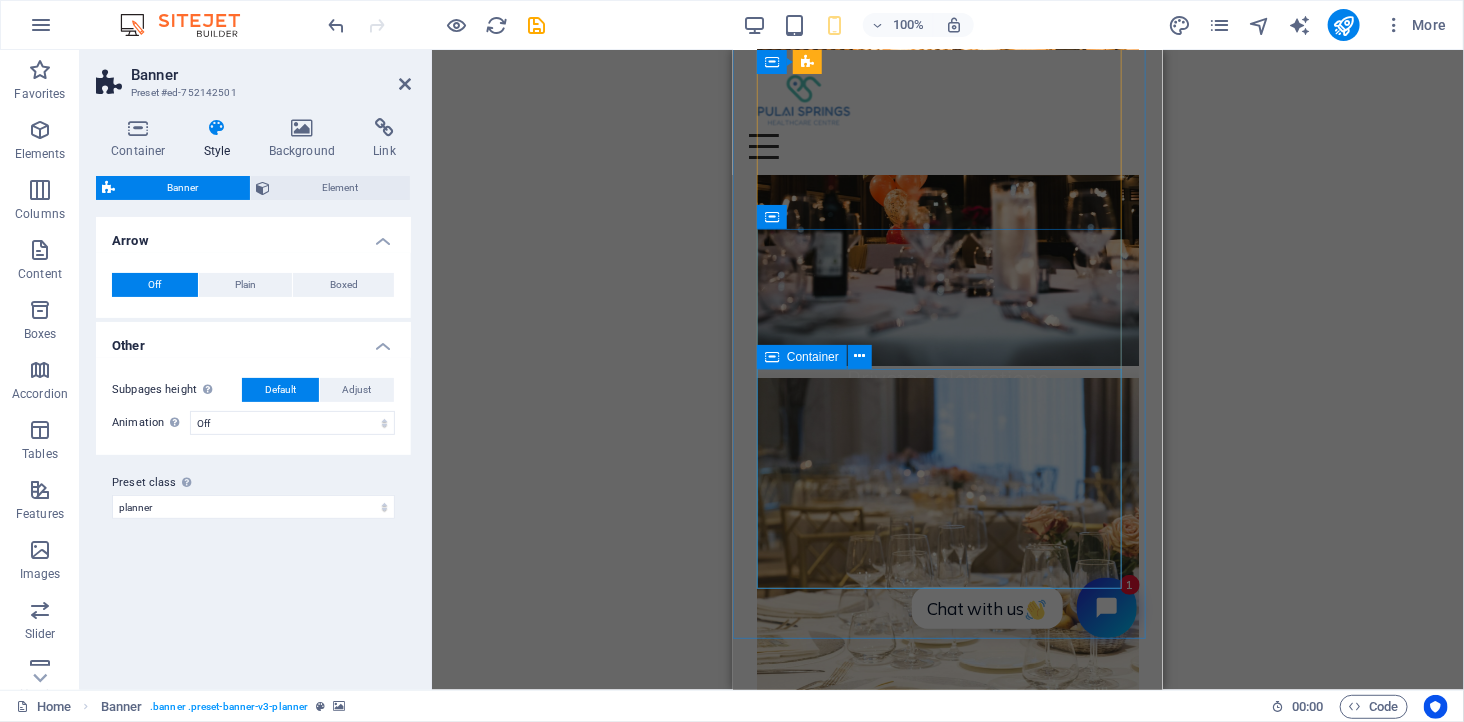 scroll, scrollTop: 2333, scrollLeft: 0, axis: vertical 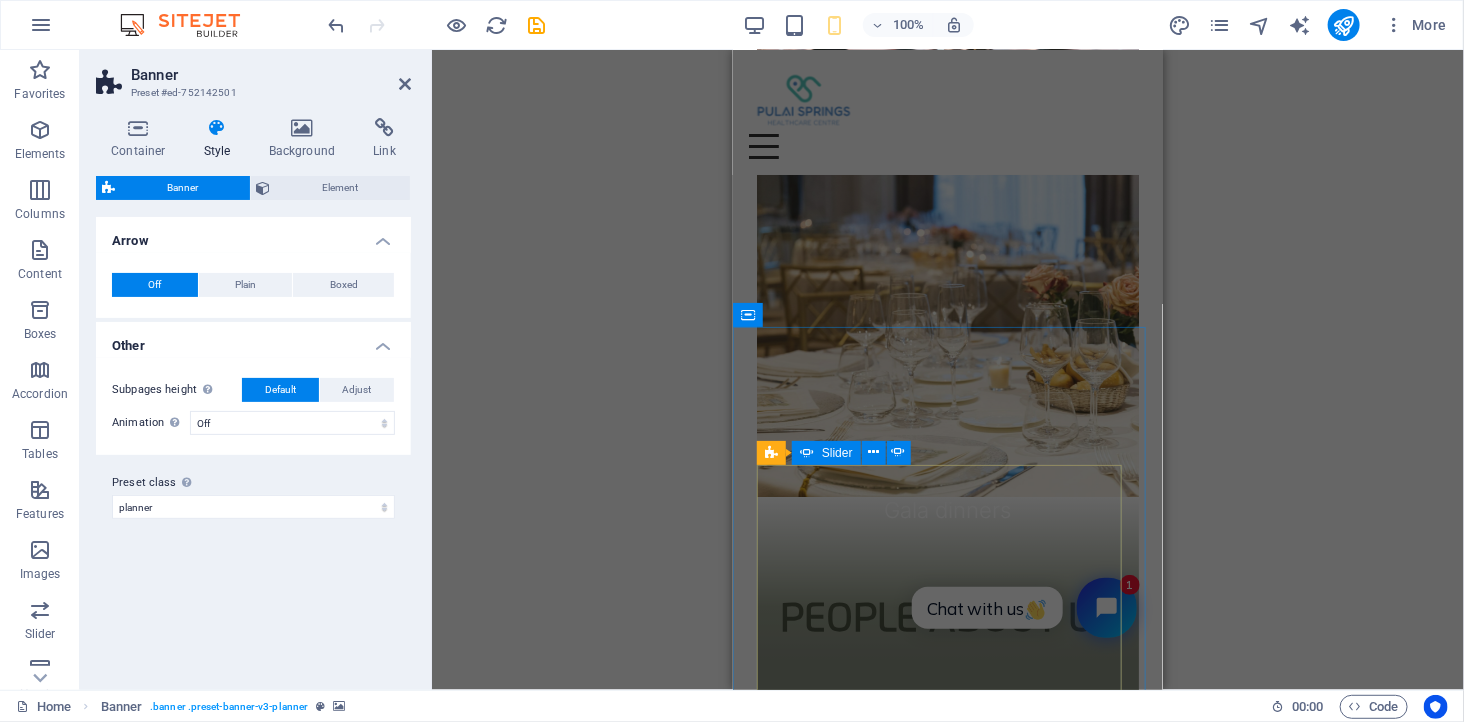 click on "Drag here to replace the existing content. Press “Ctrl” if you want to create a new element.
H2   Banner   Container   Spacer   Text   Banner   Menu Bar   Button   Container   H2   Spacer   HTML   Counter   Container   H2   Container   Spacer   3 columns   Container   H2   Spacer   Slider   Preset   Slider   Slider   Slider   Spacer   Container   Container   Container   H2   Container   Container   H2   Spacer   Text   Spacer   Placeholder   Slider   Slider   Container   H3   Container   Container   HTML   Container   Banner   Logo   Menu   Text   Text   Container   HTML   Text   Container   Container   Container   Container   H3   Text   Spacer   Form   Contact Form   Input   Textarea   Form button   Checkbox   Date   Text   Counter   Container   HTML   Container   HTML   Text 180 170 160 150 140 130 120 110 100 90 80 70 60 50 40 30 20 10 0 -10 -20 -30 -40 -50 -60 -70 -80 -90 -100 -110 -120 -130 -140 -150 -160 -170 3508px × 6452px / 0° / 39% 0" at bounding box center [948, 370] 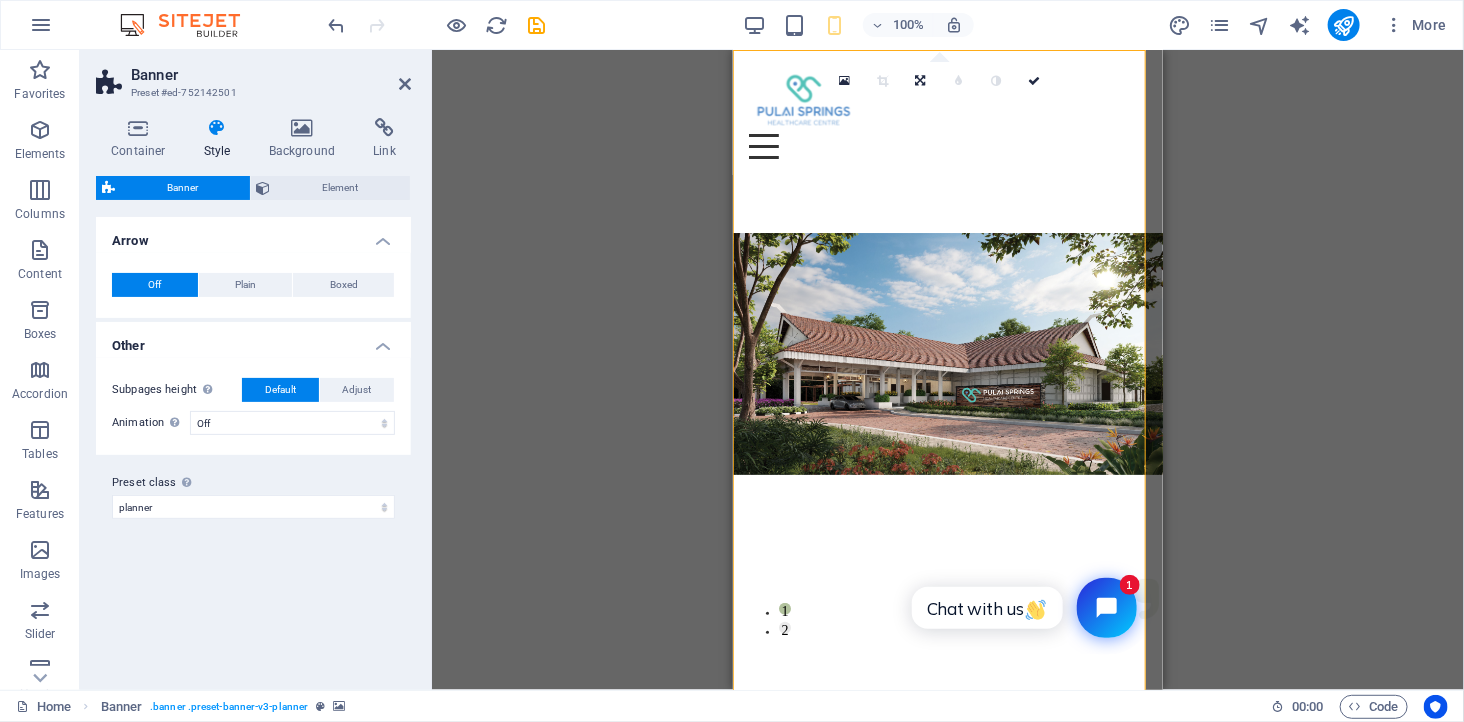 scroll, scrollTop: 0, scrollLeft: 0, axis: both 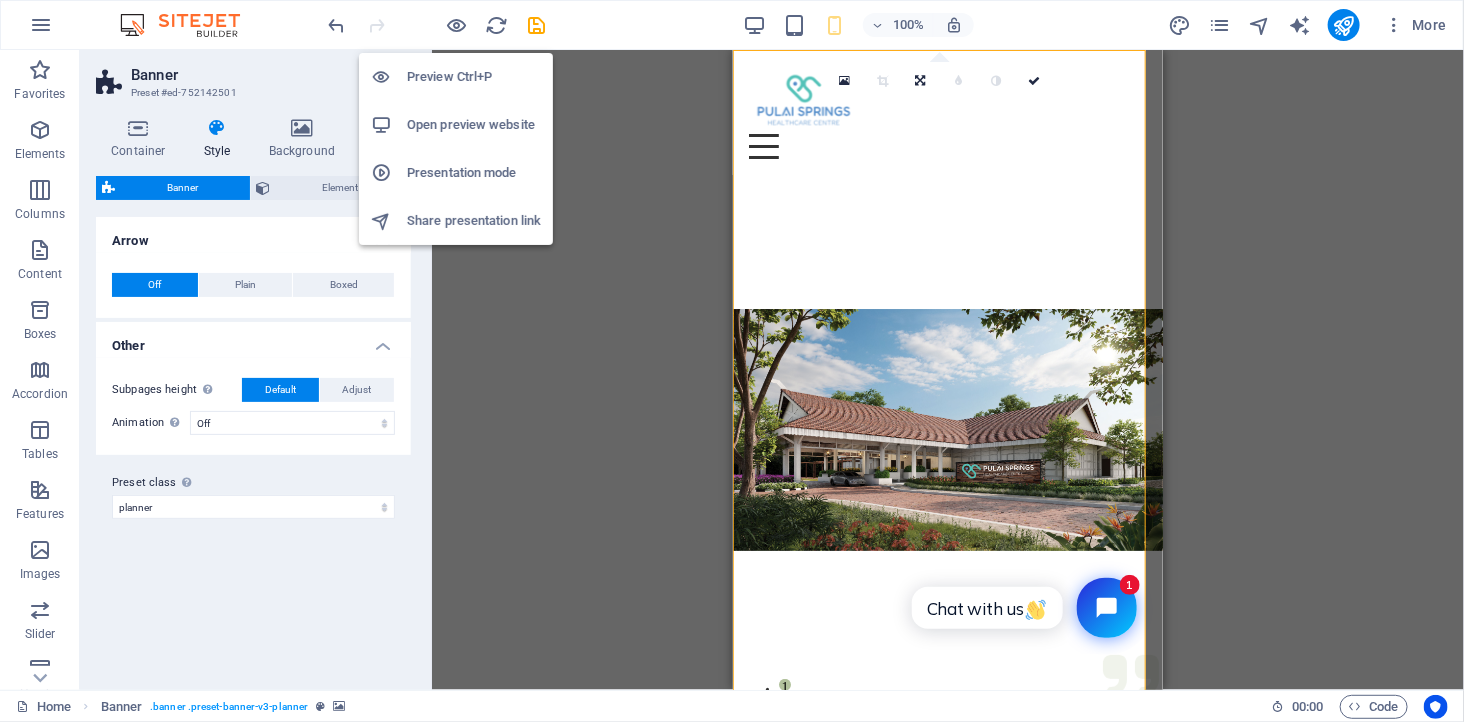 click on "Open preview website" at bounding box center [474, 125] 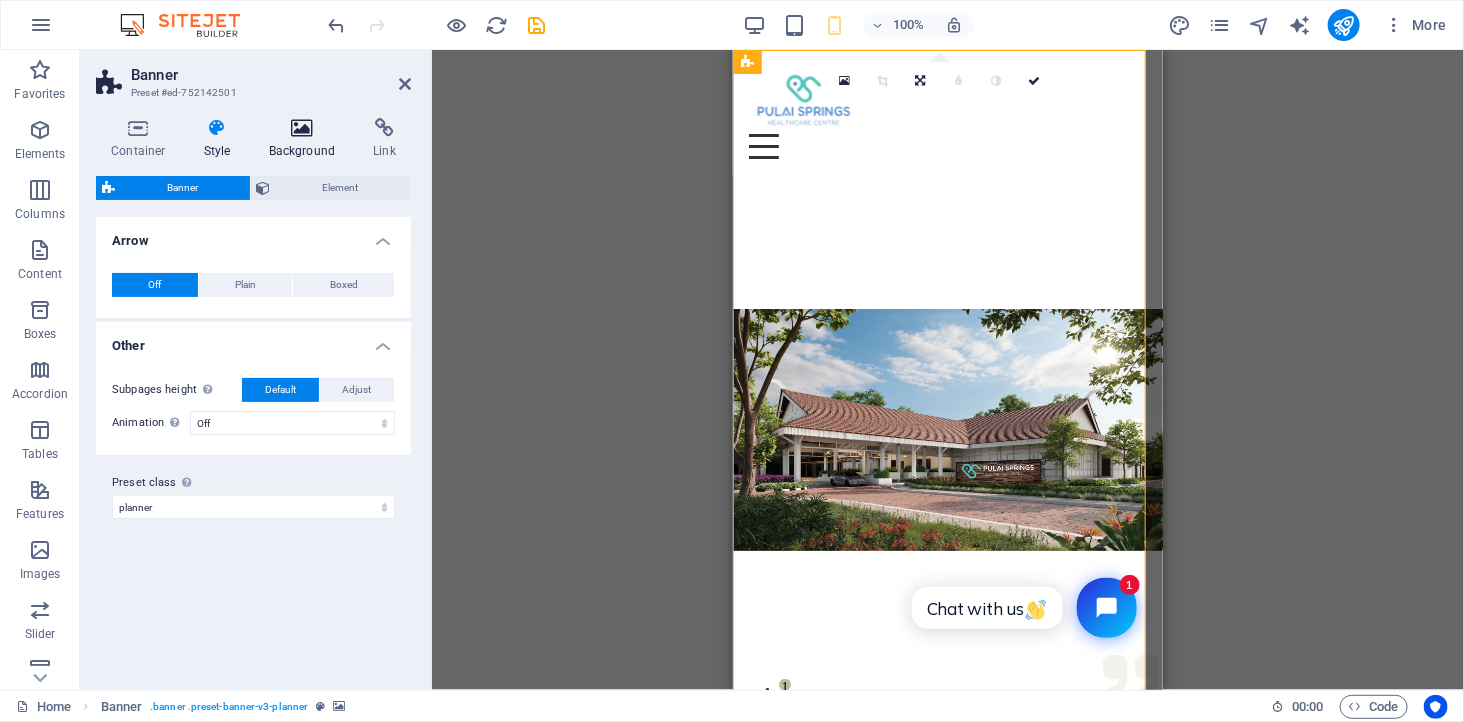 click at bounding box center [302, 128] 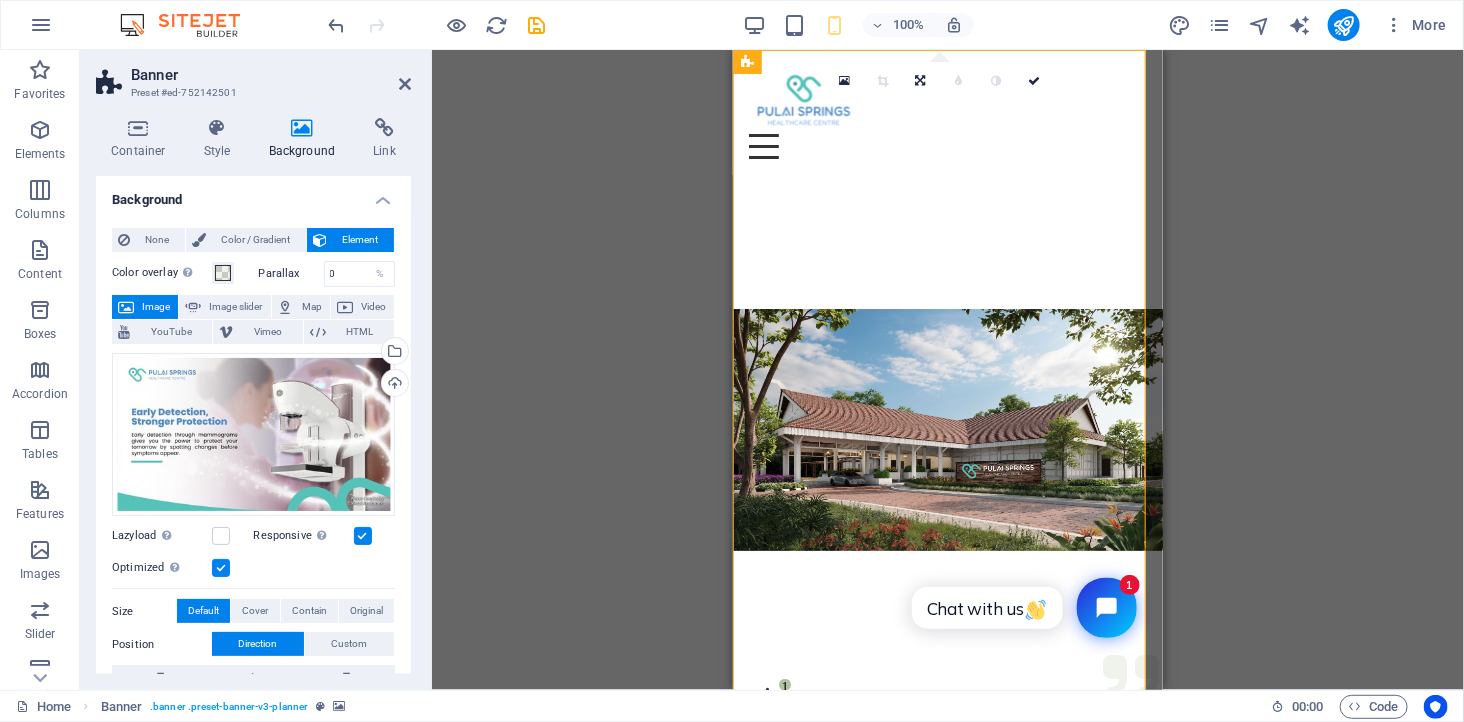 click at bounding box center [947, 429] 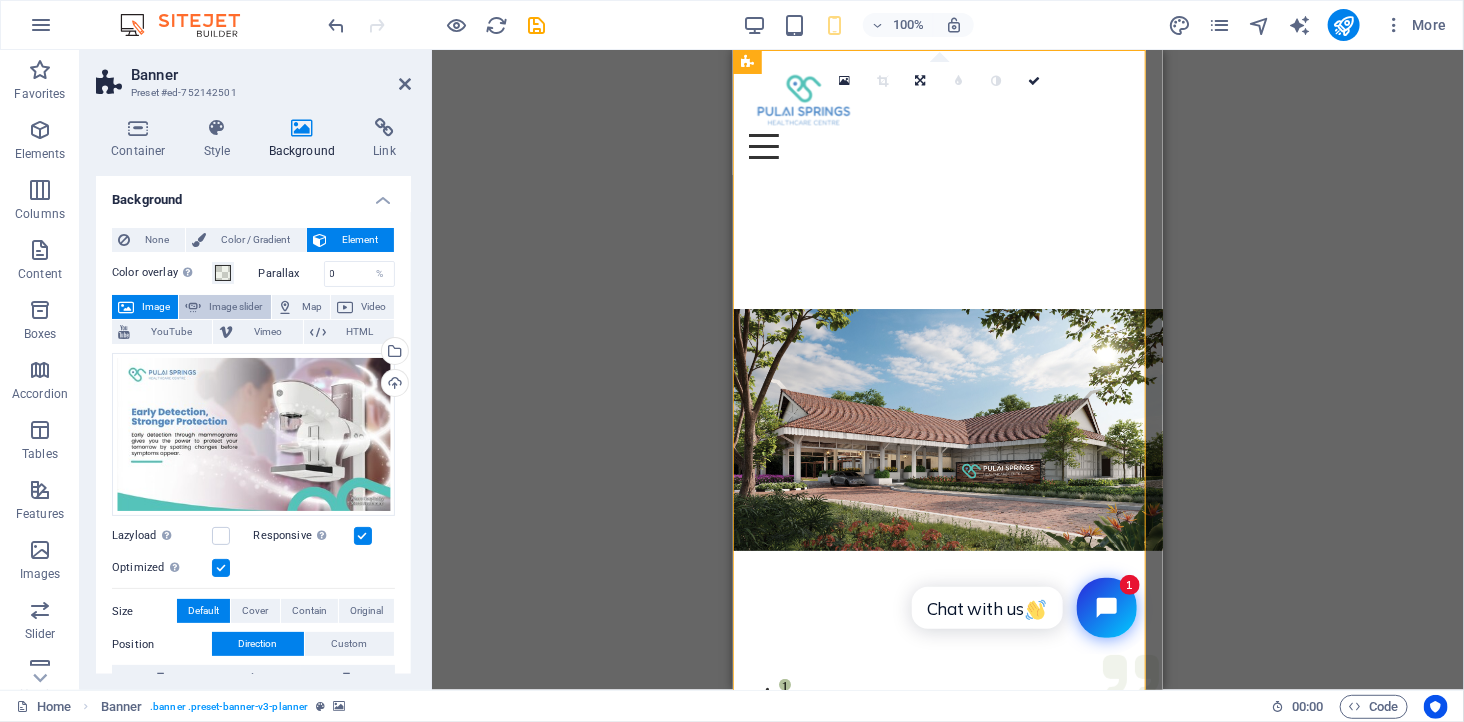 click on "Image slider" at bounding box center (235, 307) 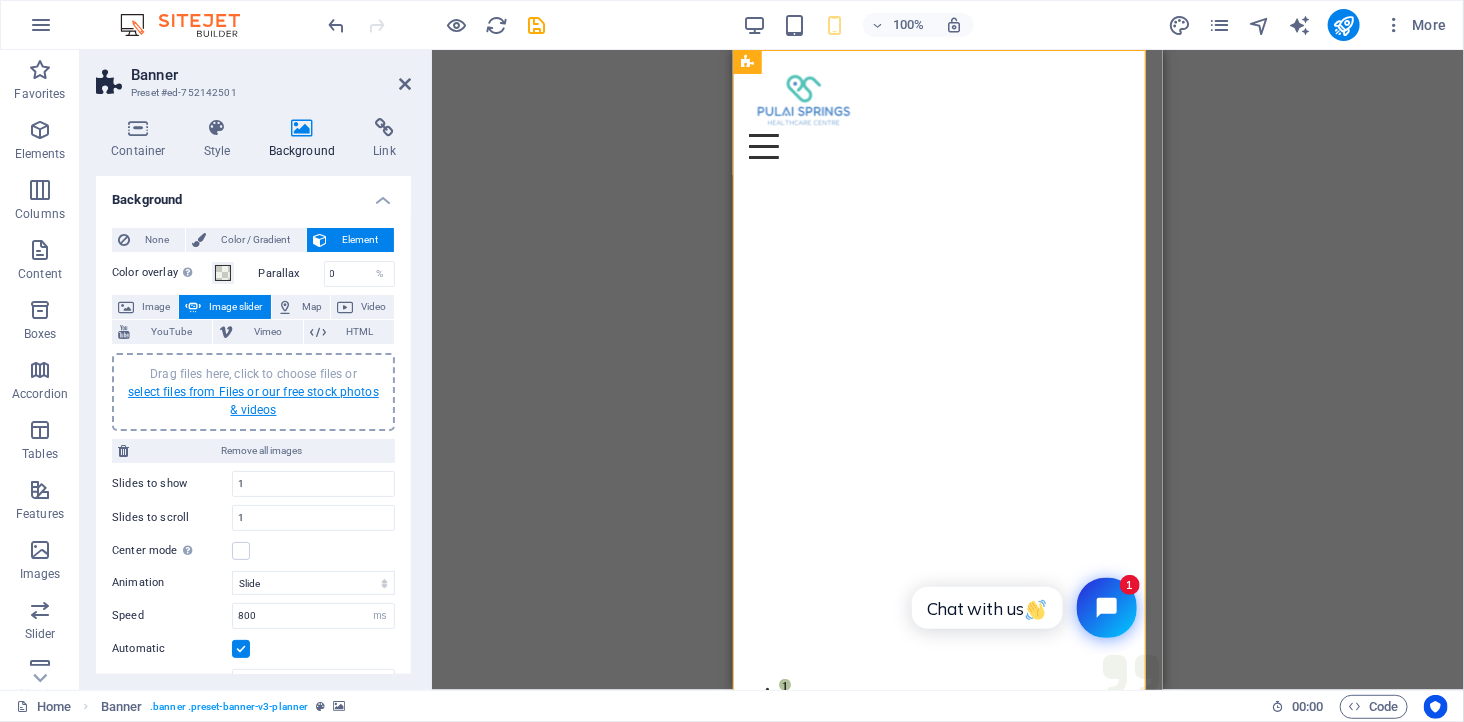 click on "select files from Files or our free stock photos & videos" at bounding box center [253, 401] 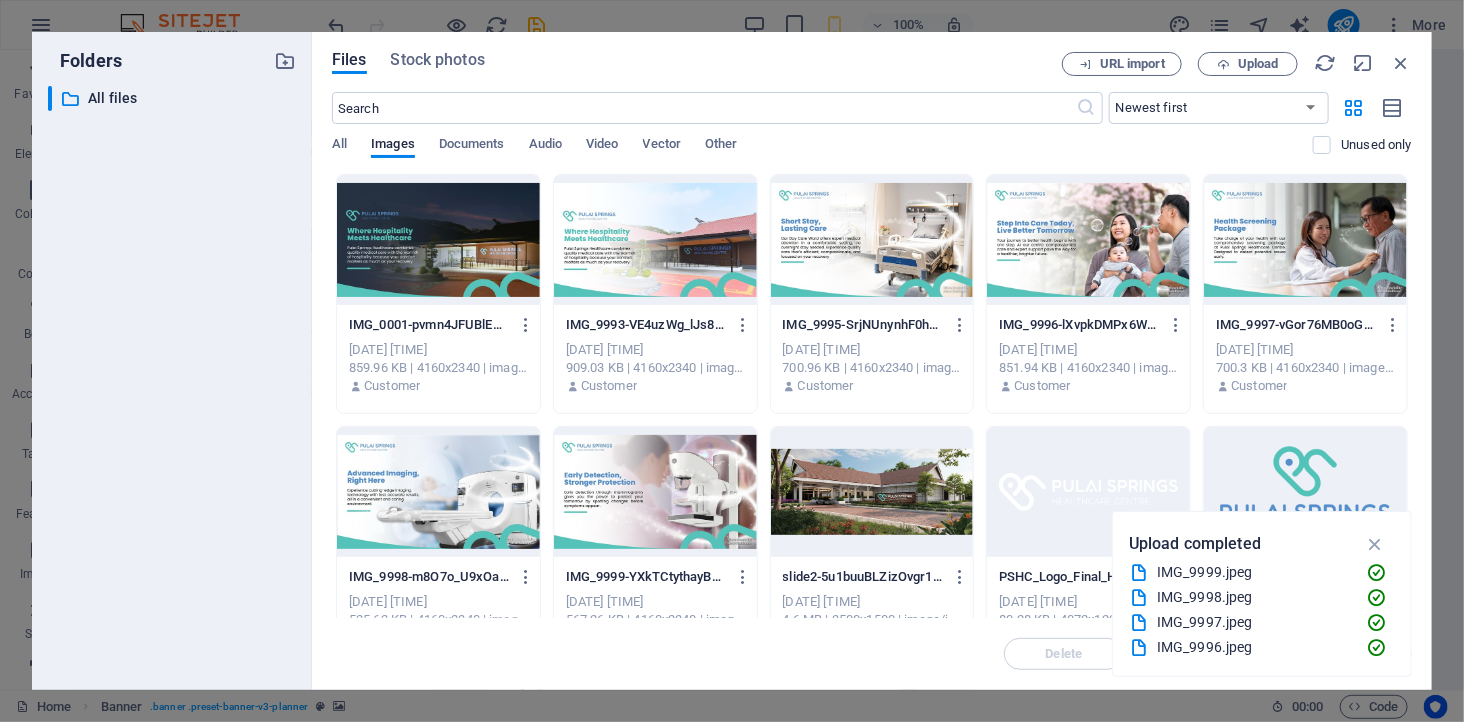 click at bounding box center (655, 492) 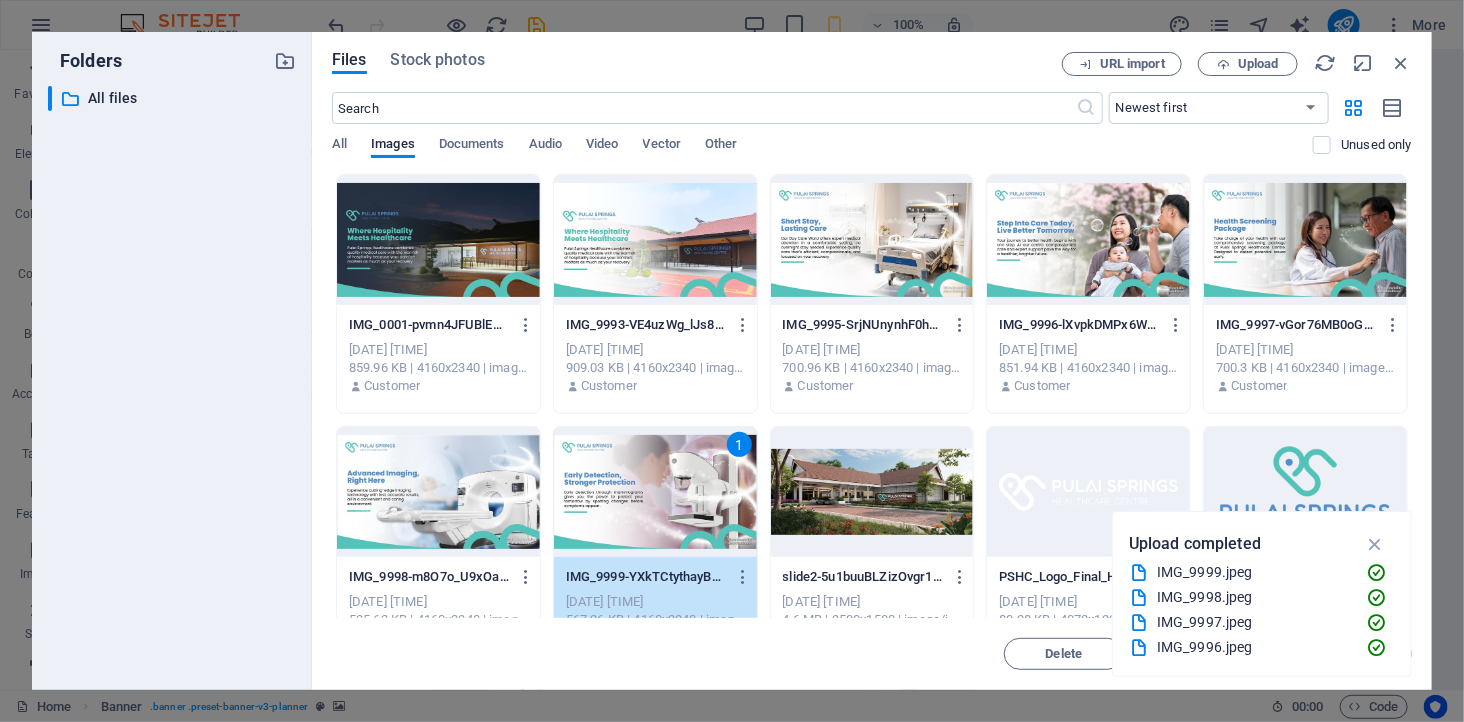 click at bounding box center [872, 492] 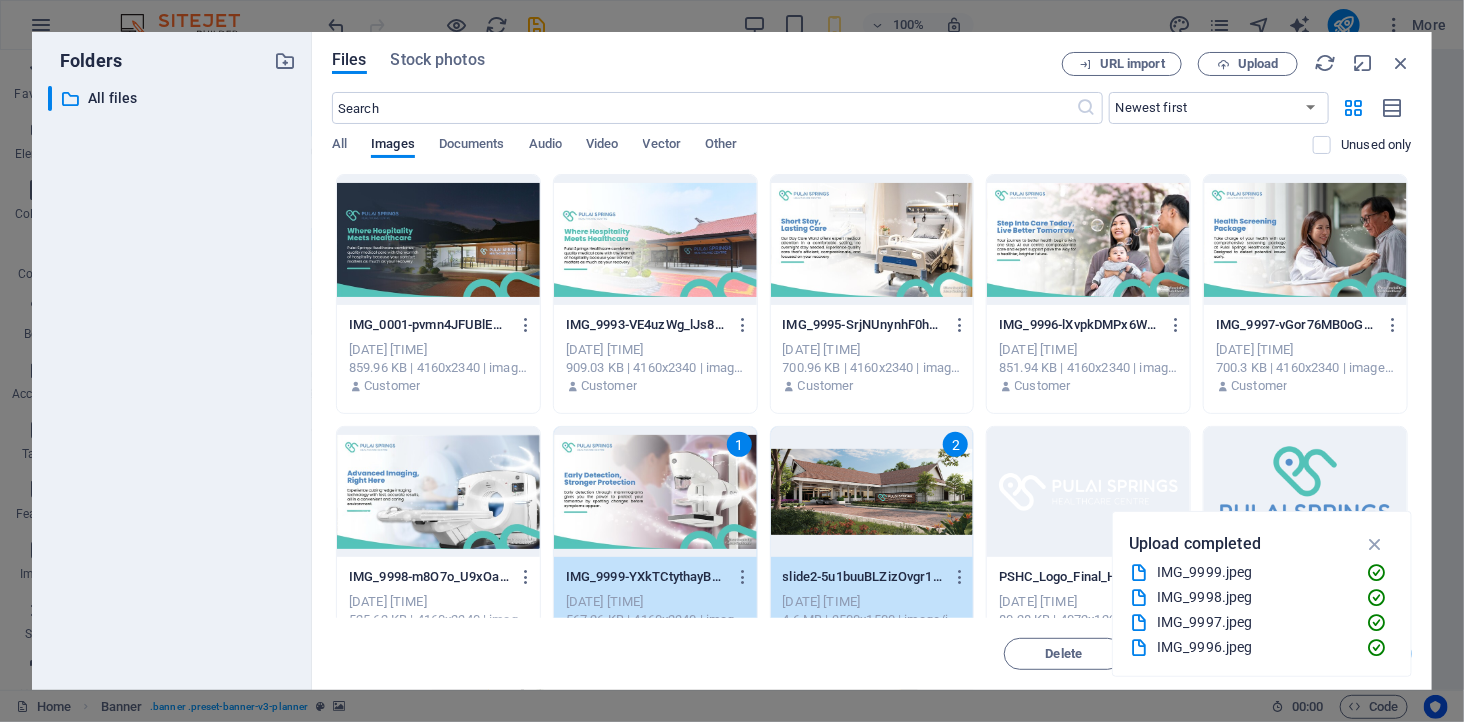 click on "2" at bounding box center (872, 492) 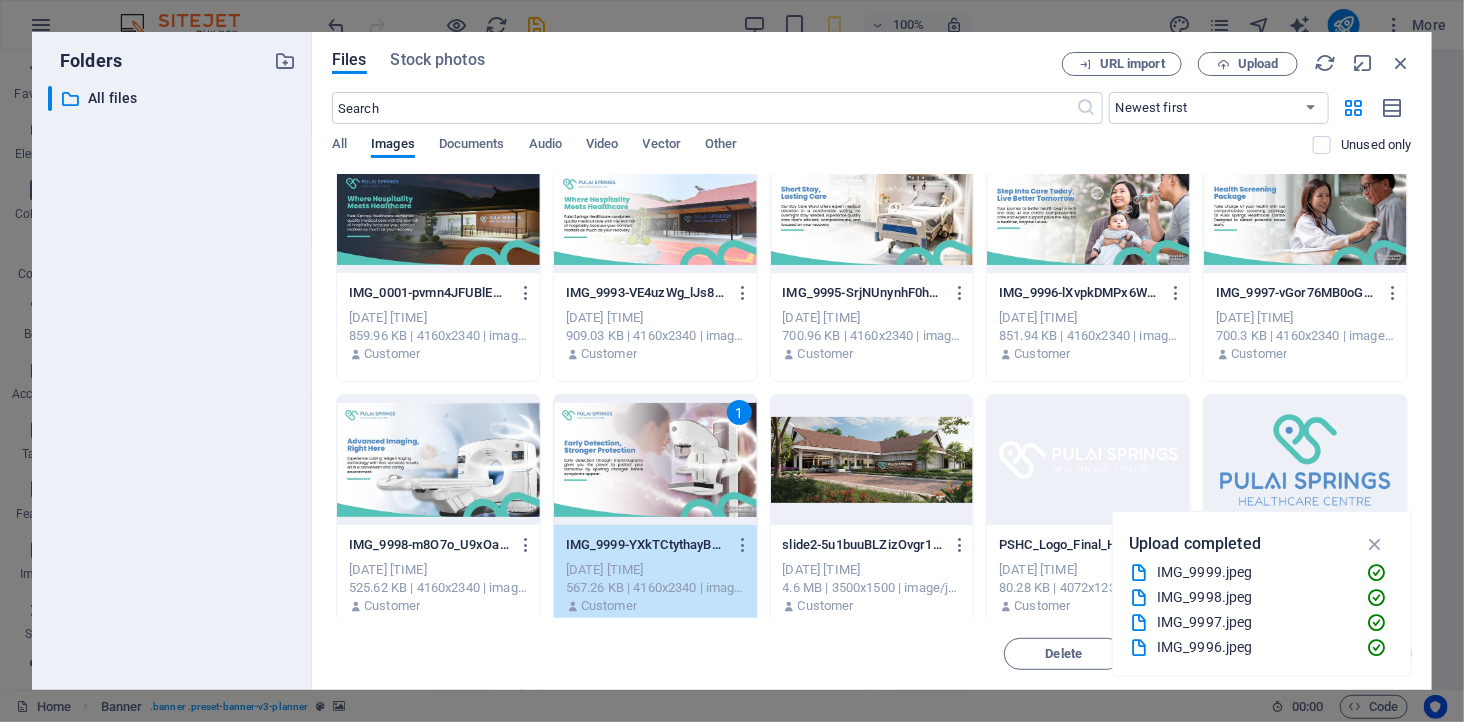 scroll, scrollTop: 0, scrollLeft: 0, axis: both 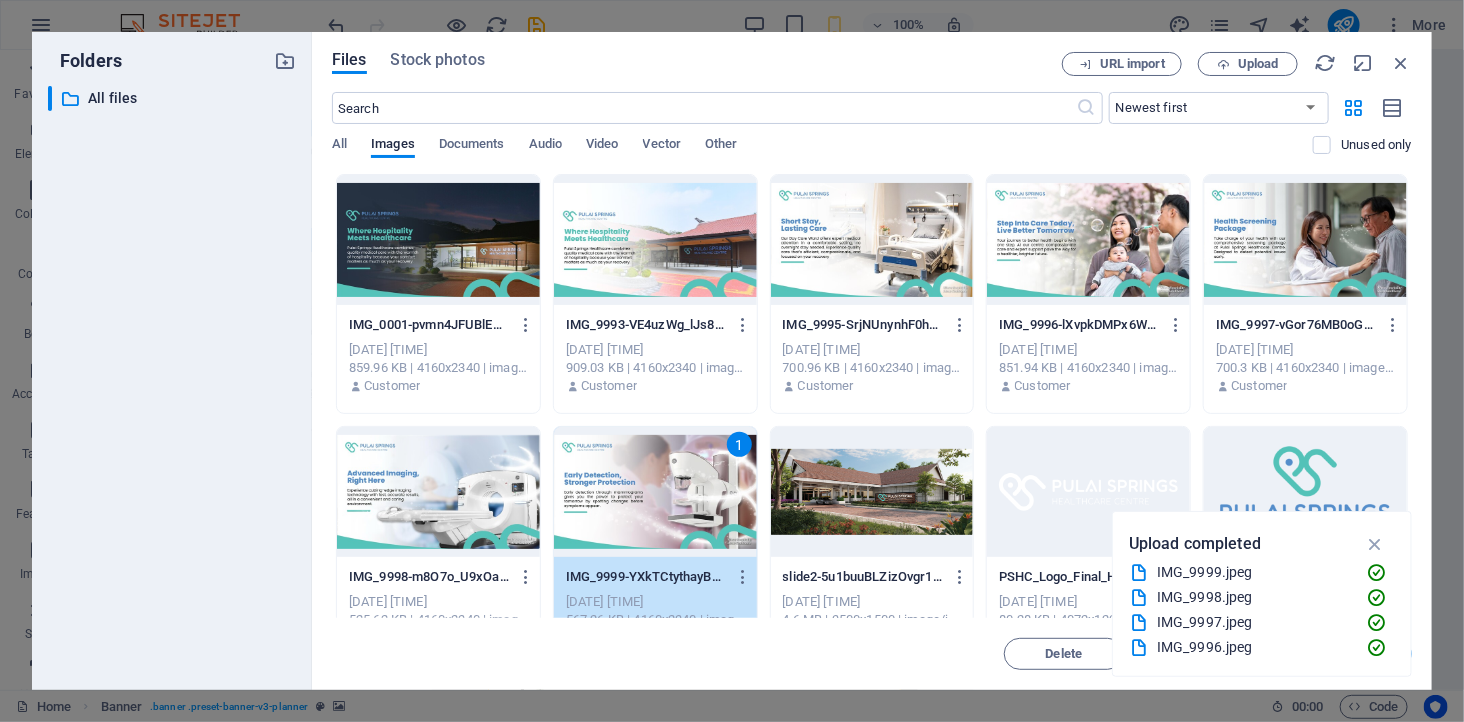 click at bounding box center [438, 240] 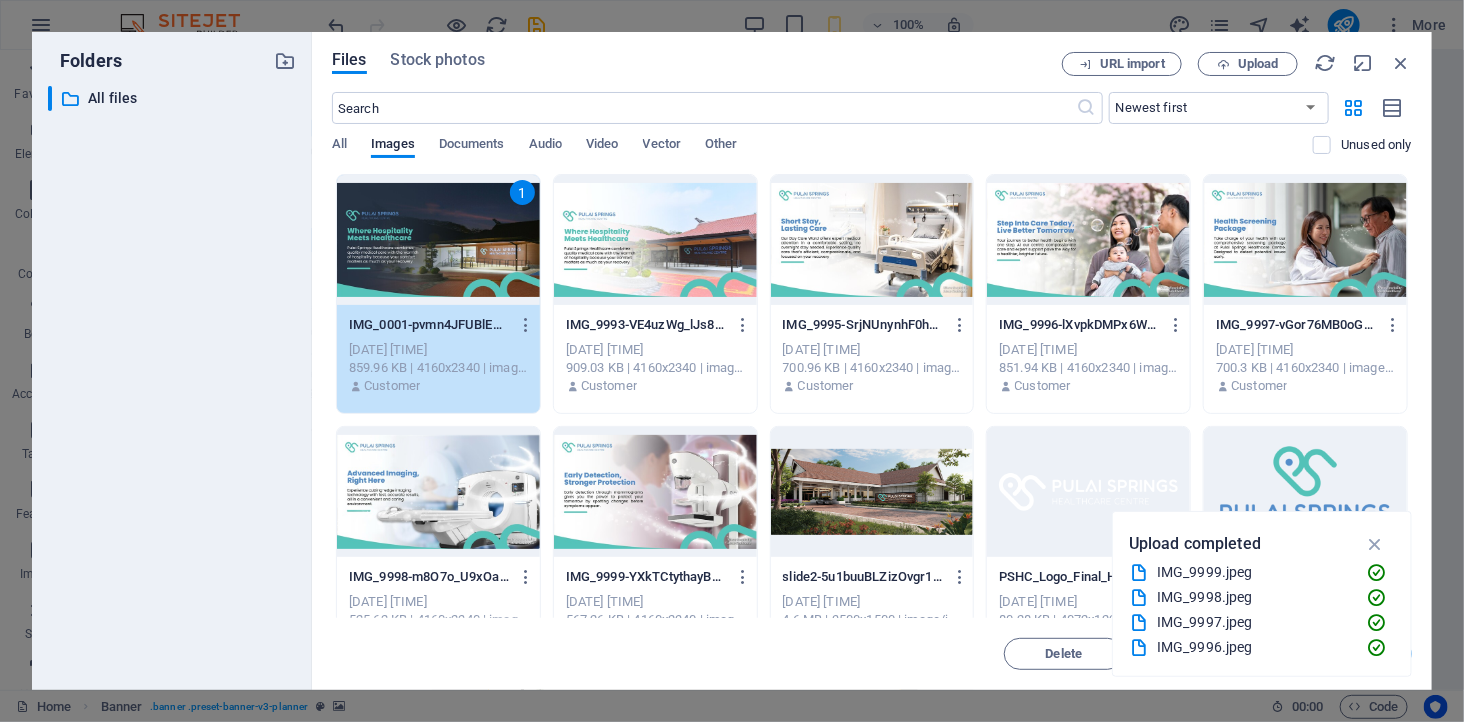 click at bounding box center [655, 240] 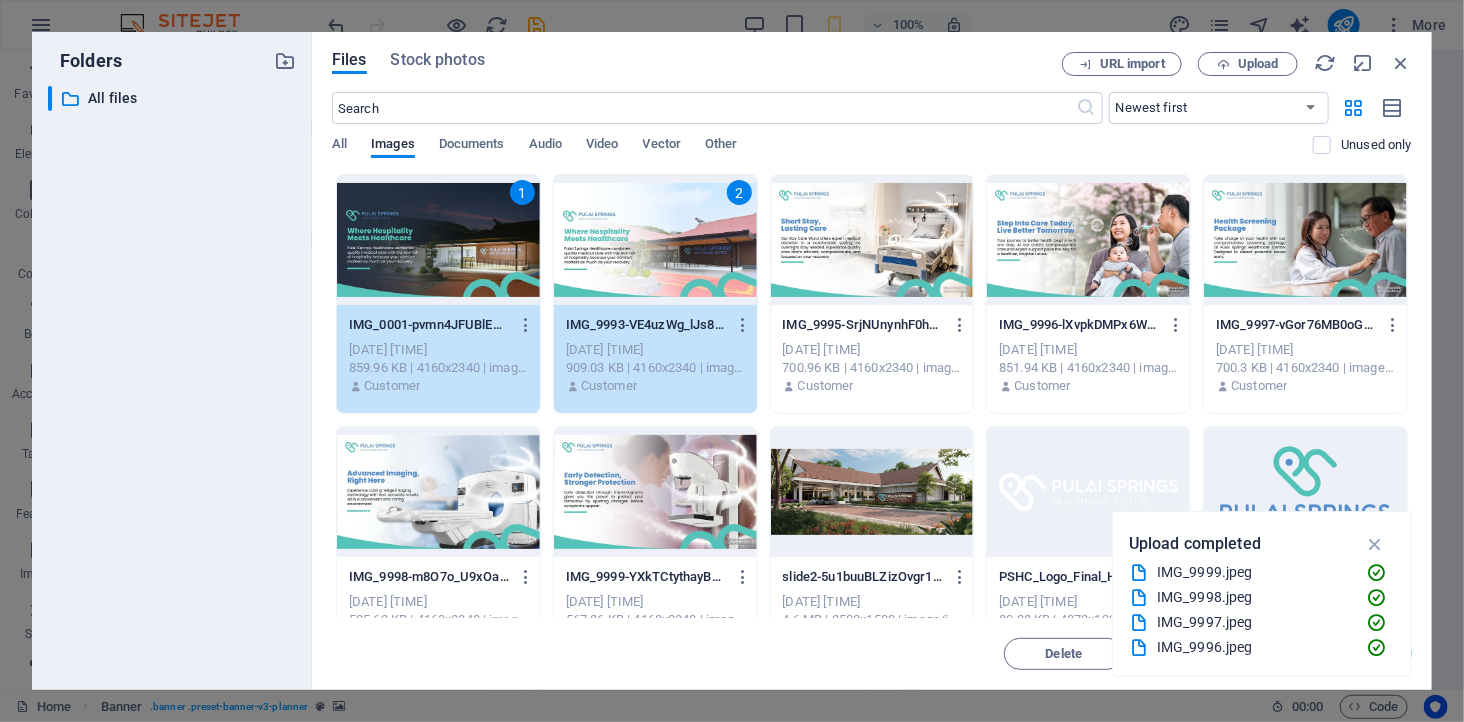 click at bounding box center [872, 240] 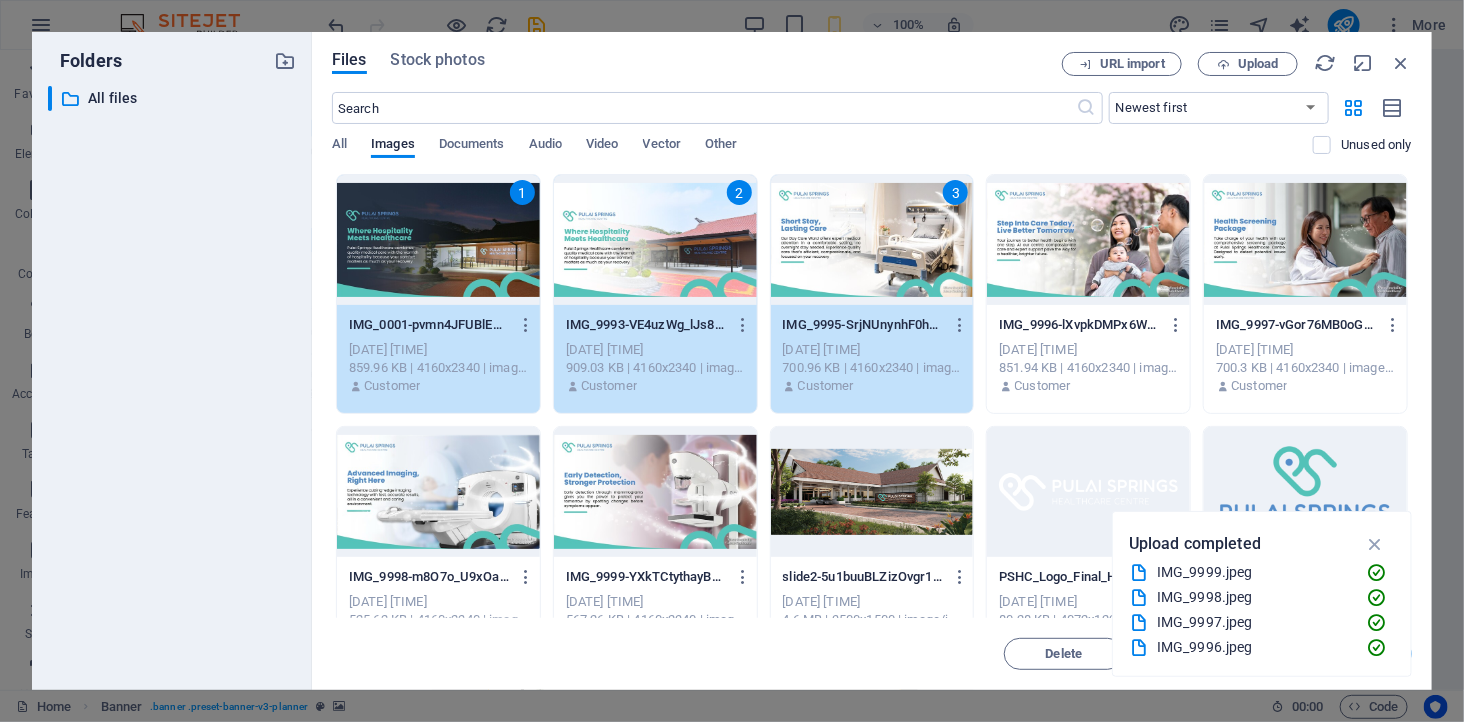 click at bounding box center (1088, 240) 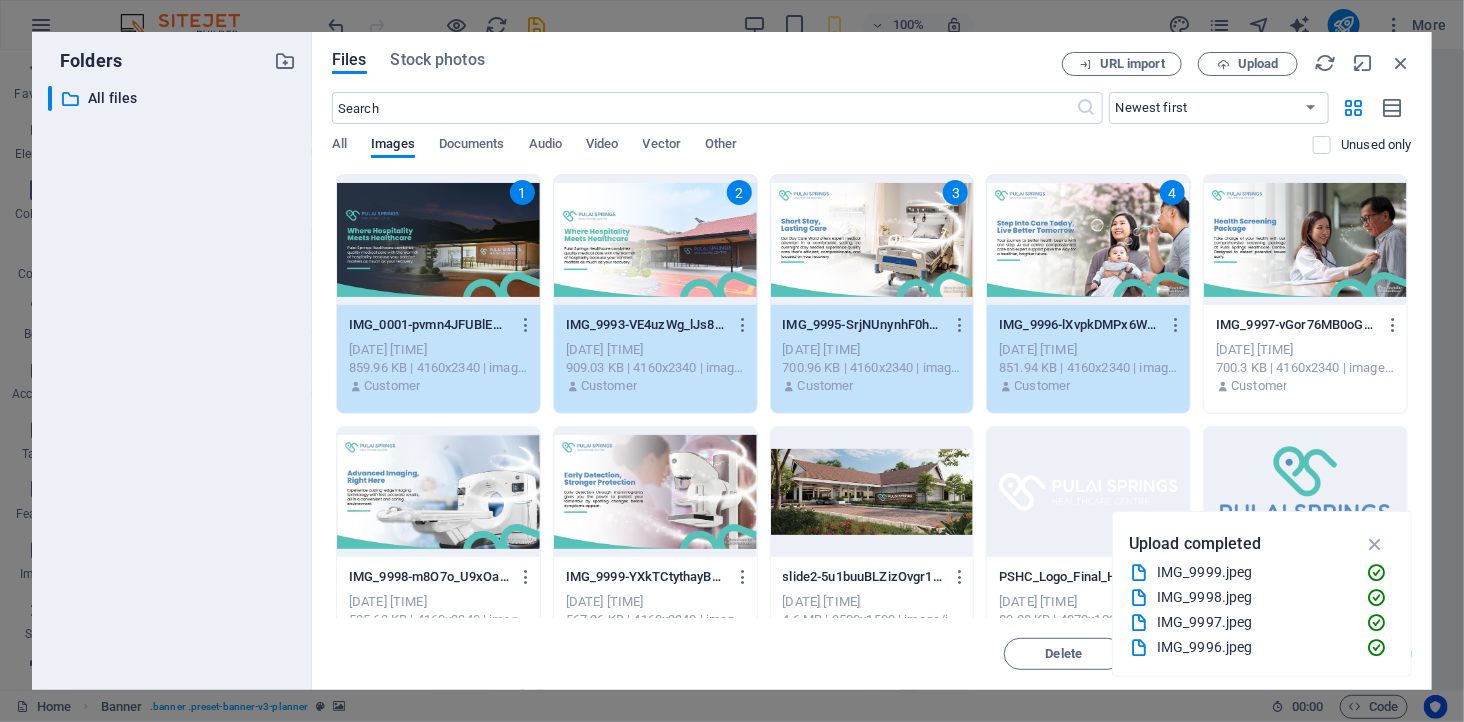 click at bounding box center [1305, 240] 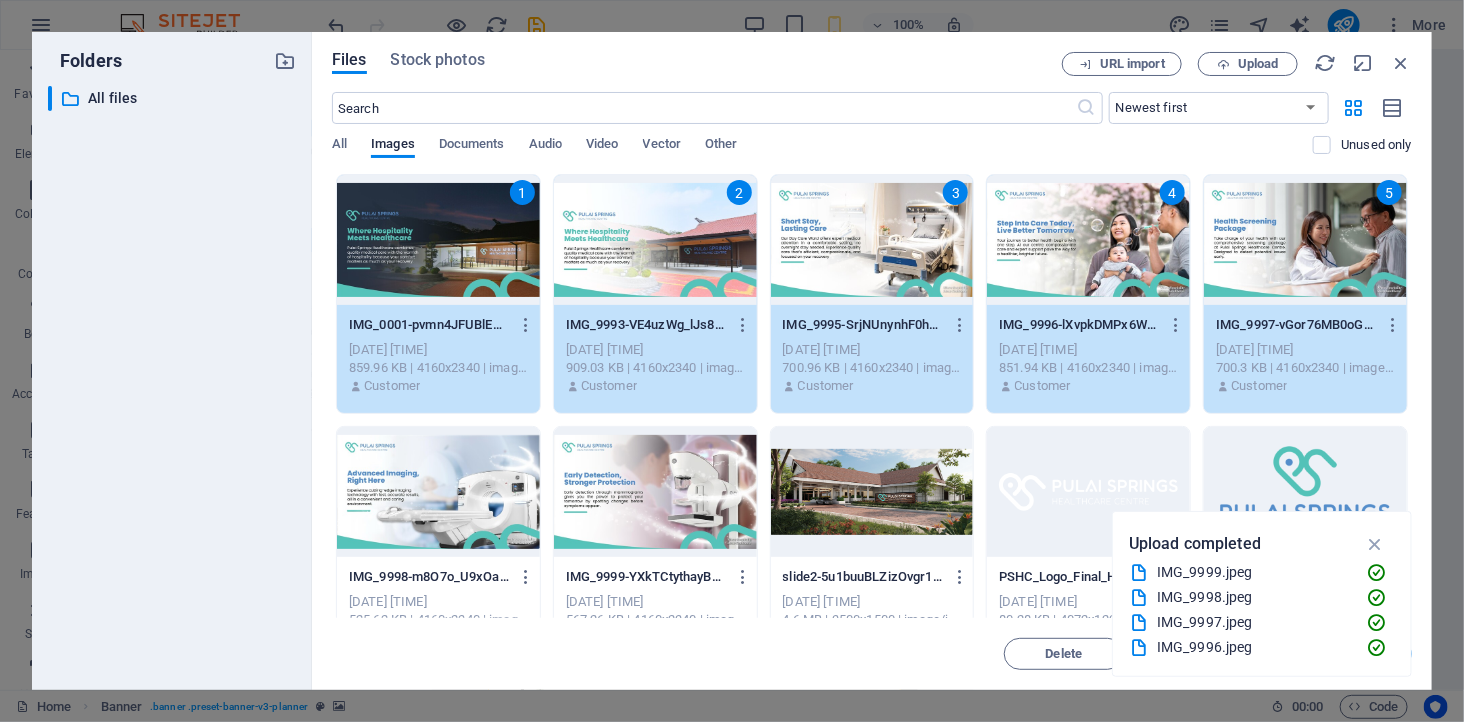 click at bounding box center [438, 492] 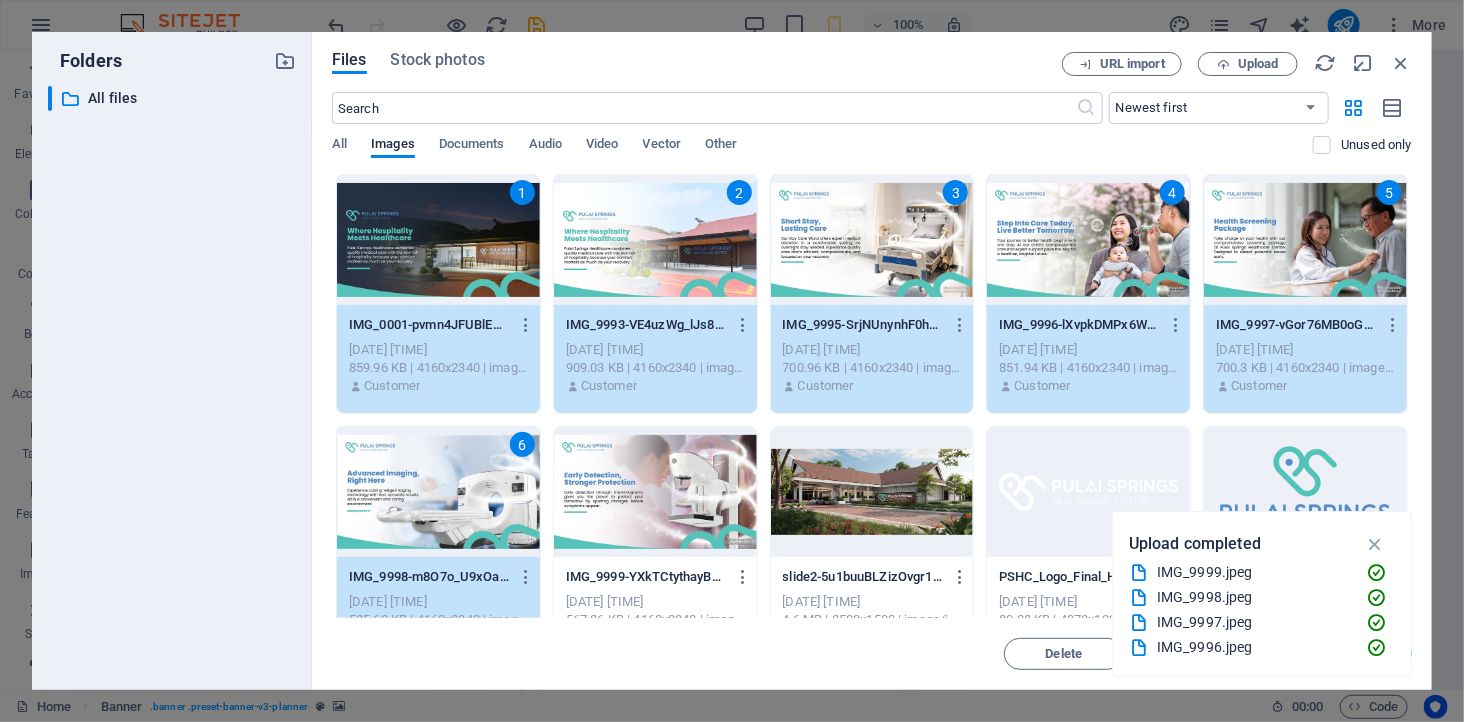 click at bounding box center [655, 492] 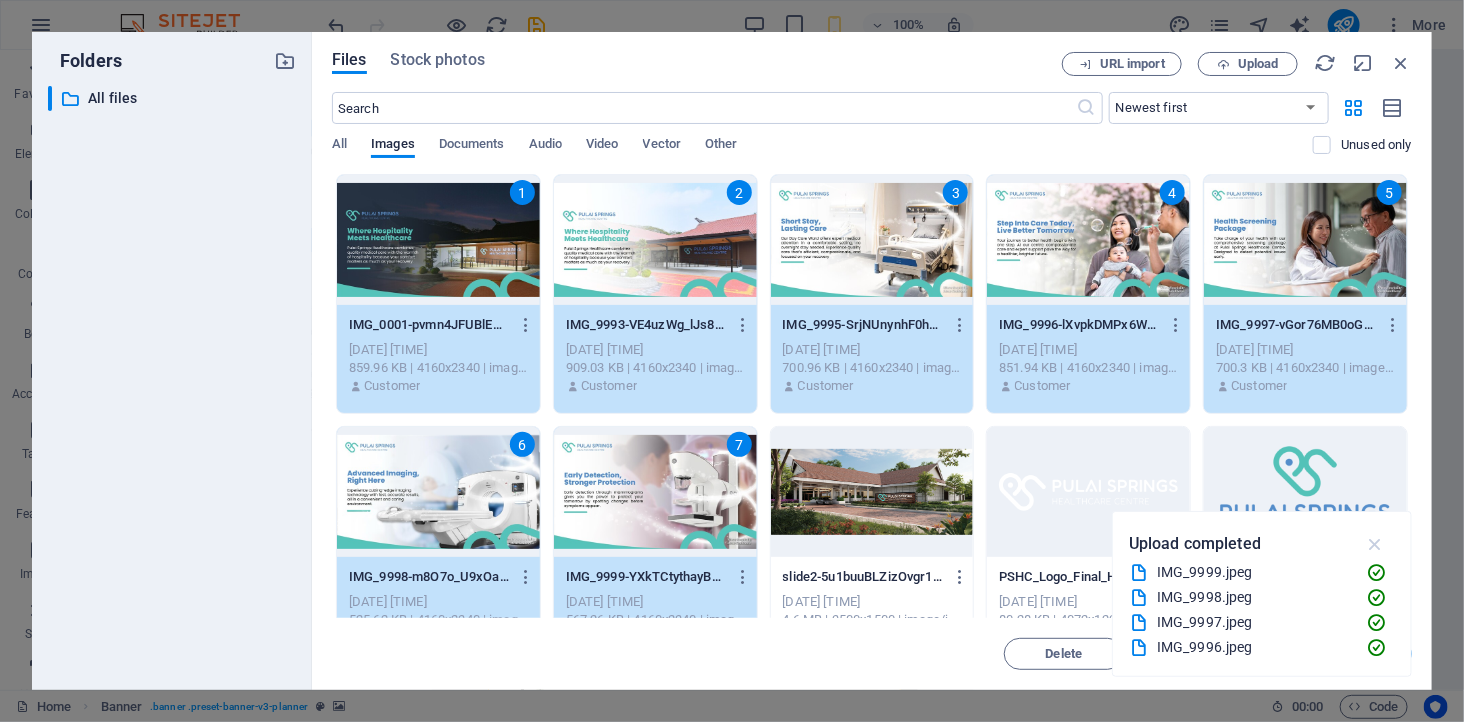 click at bounding box center (1375, 544) 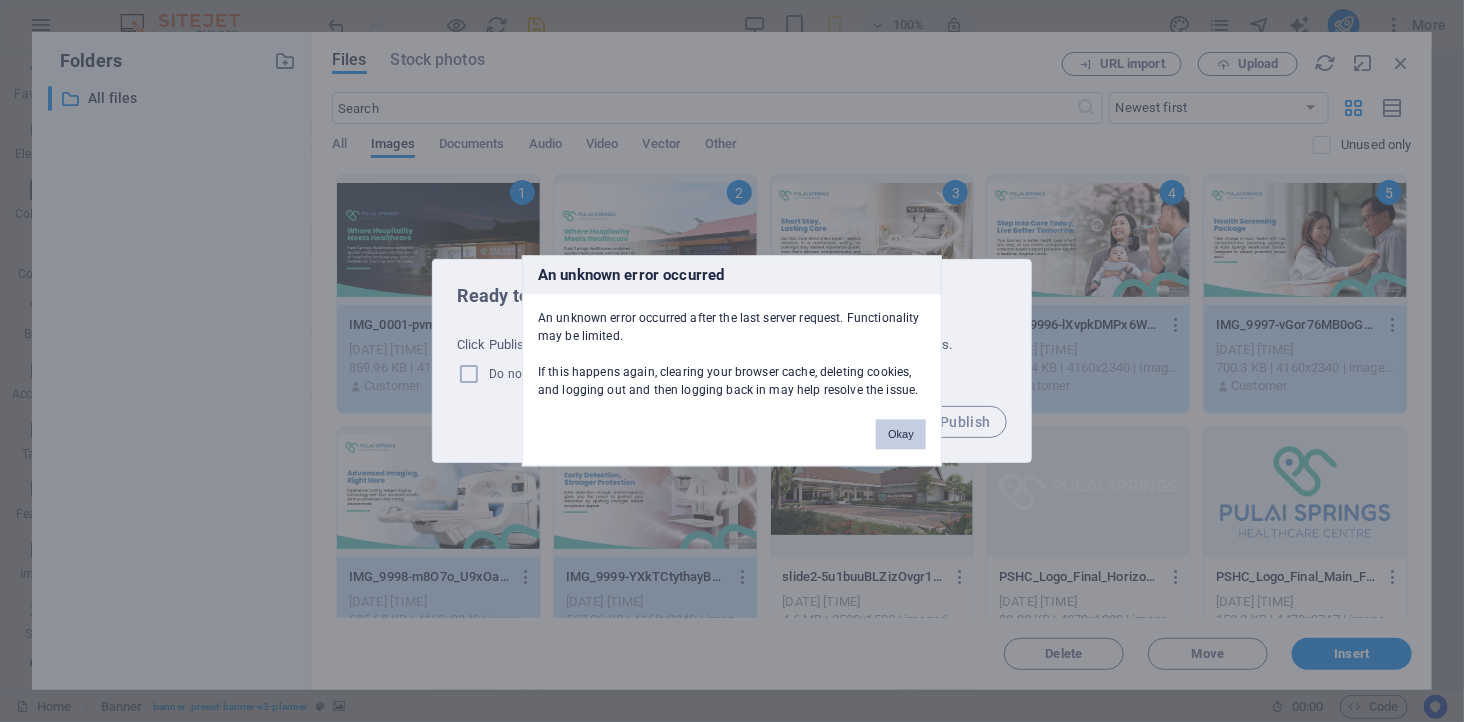 click on "Okay" at bounding box center [901, 435] 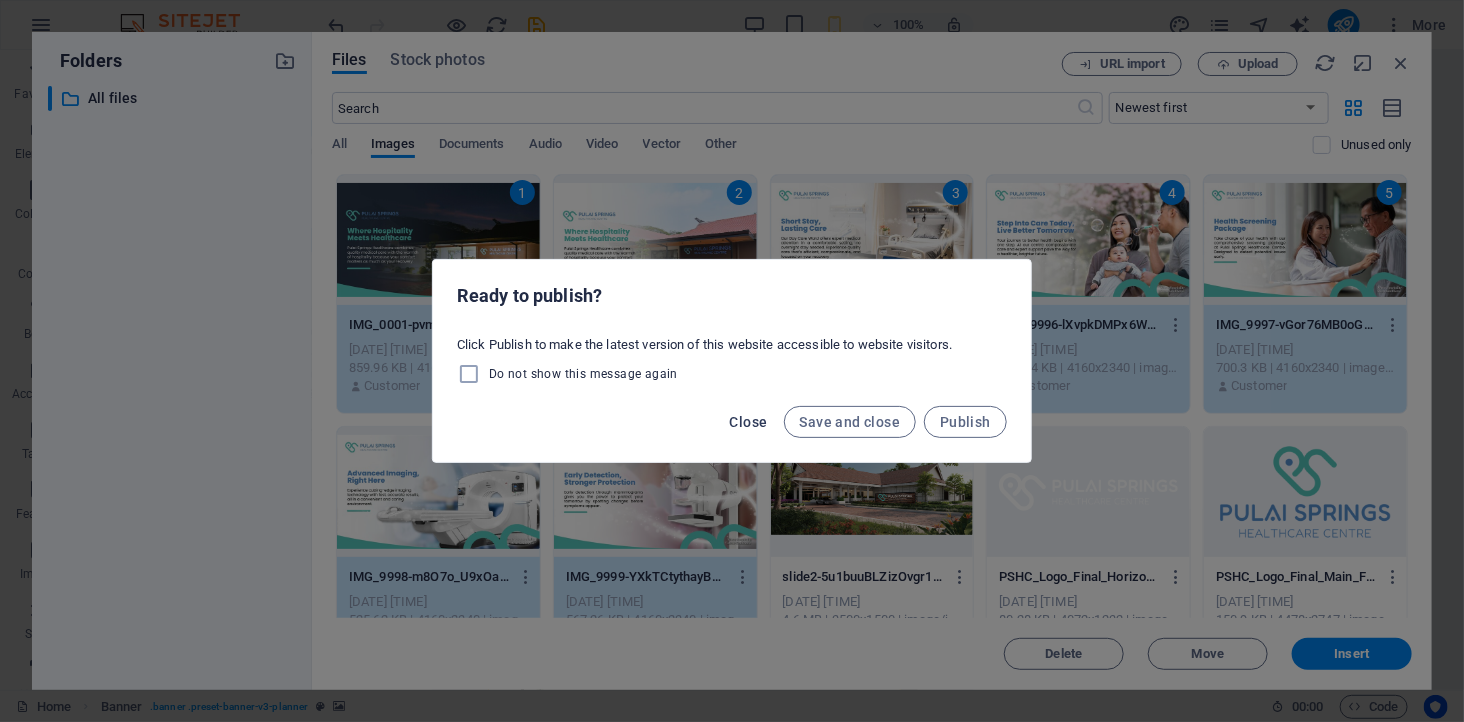 click on "Close" at bounding box center [749, 422] 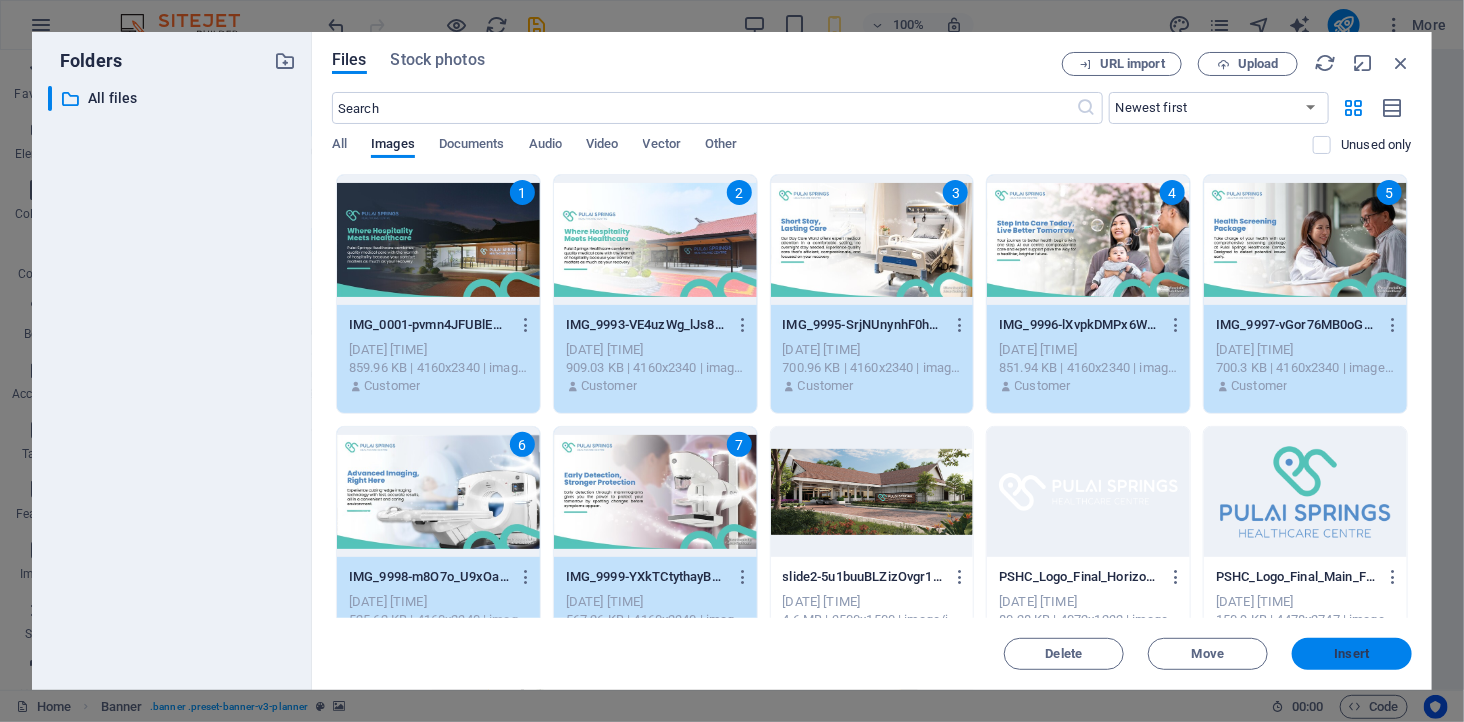 click on "Insert" at bounding box center [1352, 654] 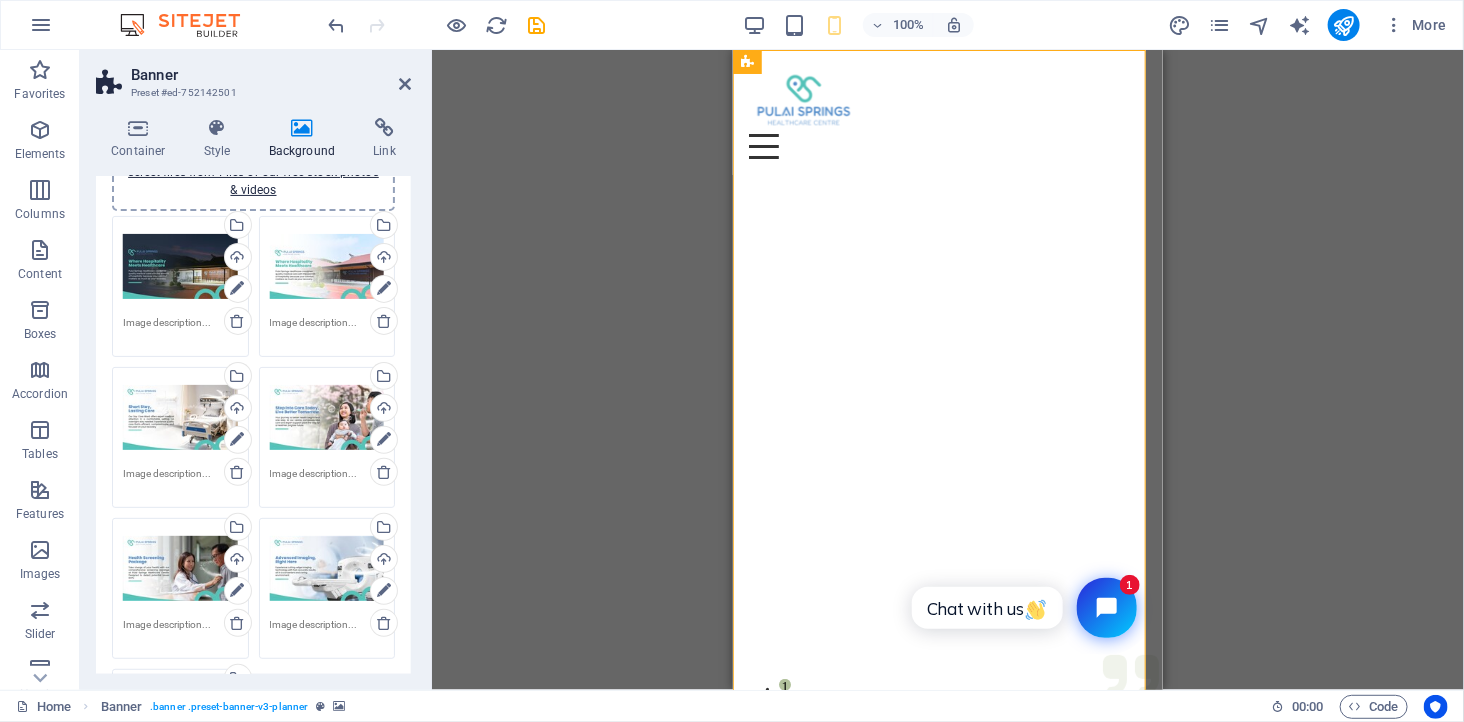 scroll, scrollTop: 222, scrollLeft: 0, axis: vertical 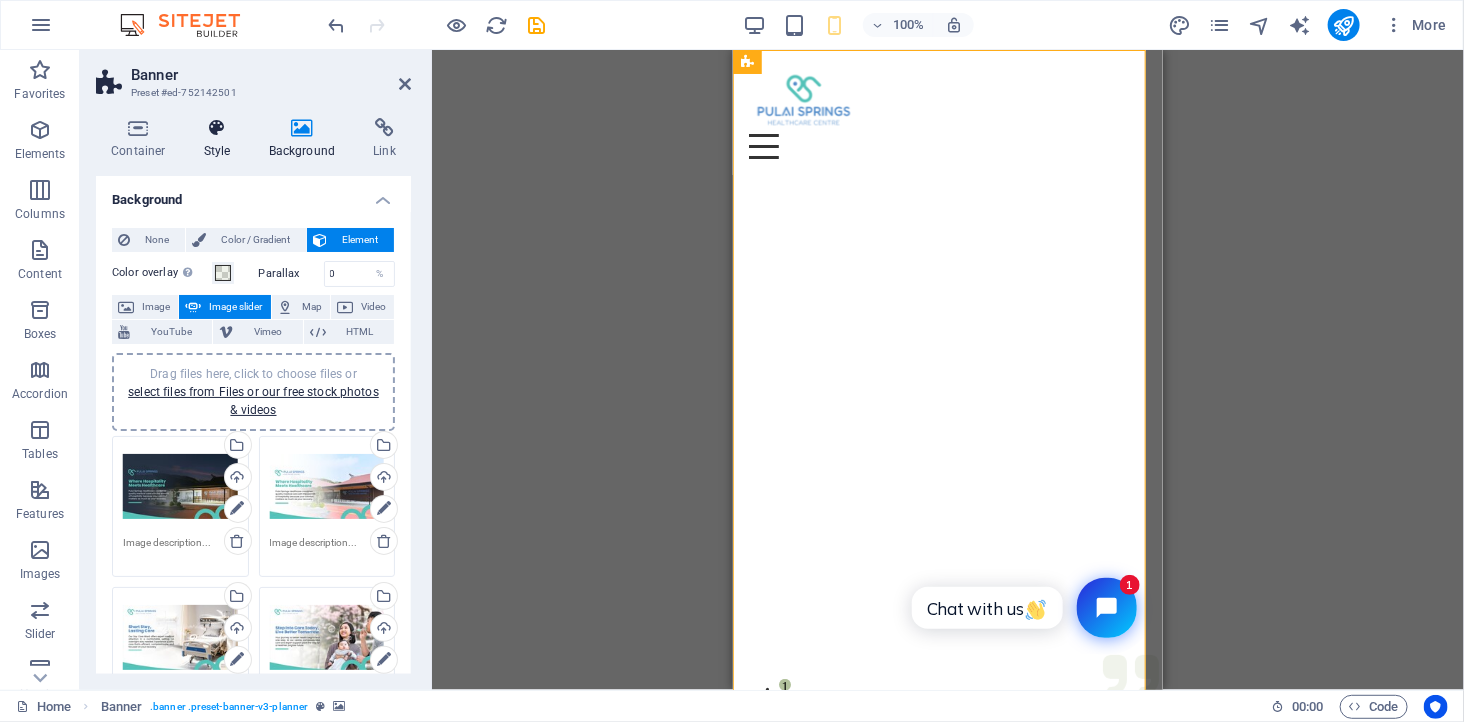 click on "Style" at bounding box center (221, 139) 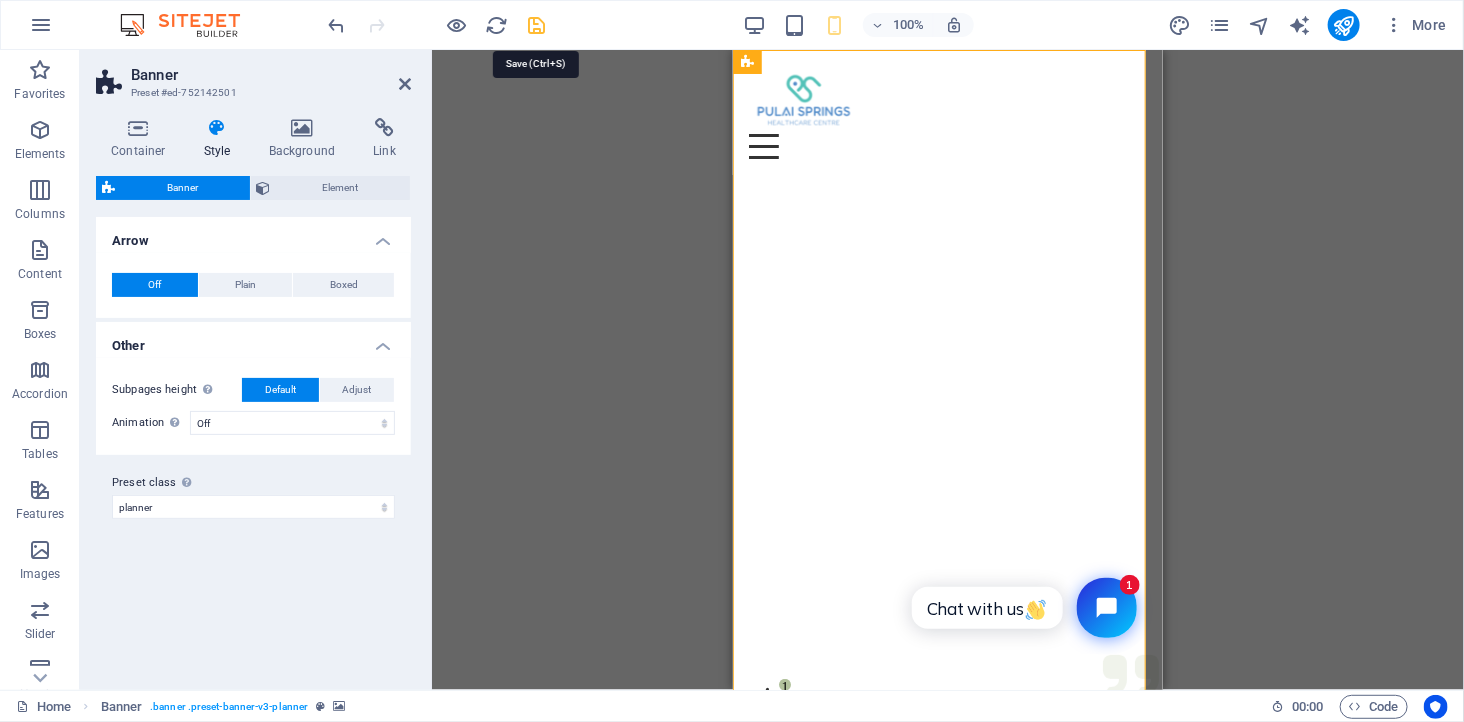 click at bounding box center [537, 25] 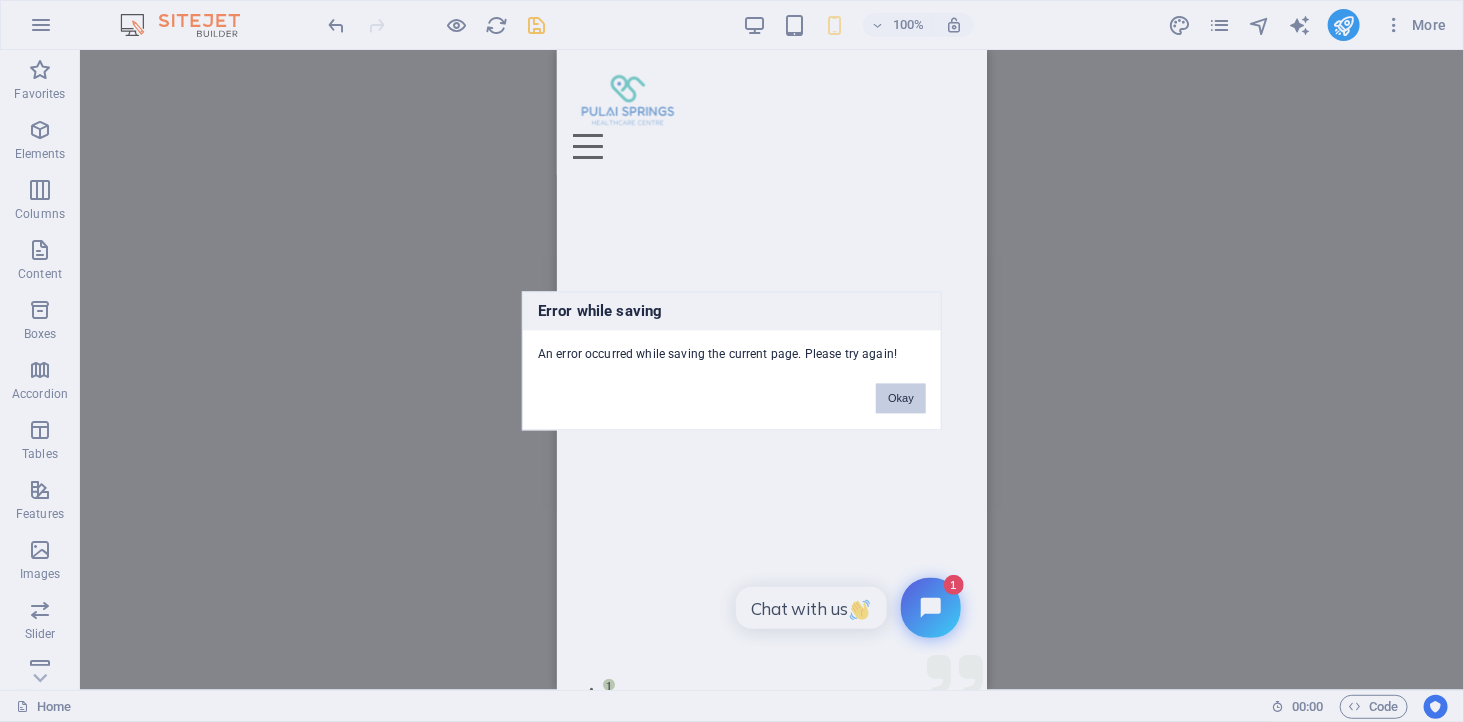 click on "Okay" at bounding box center (901, 399) 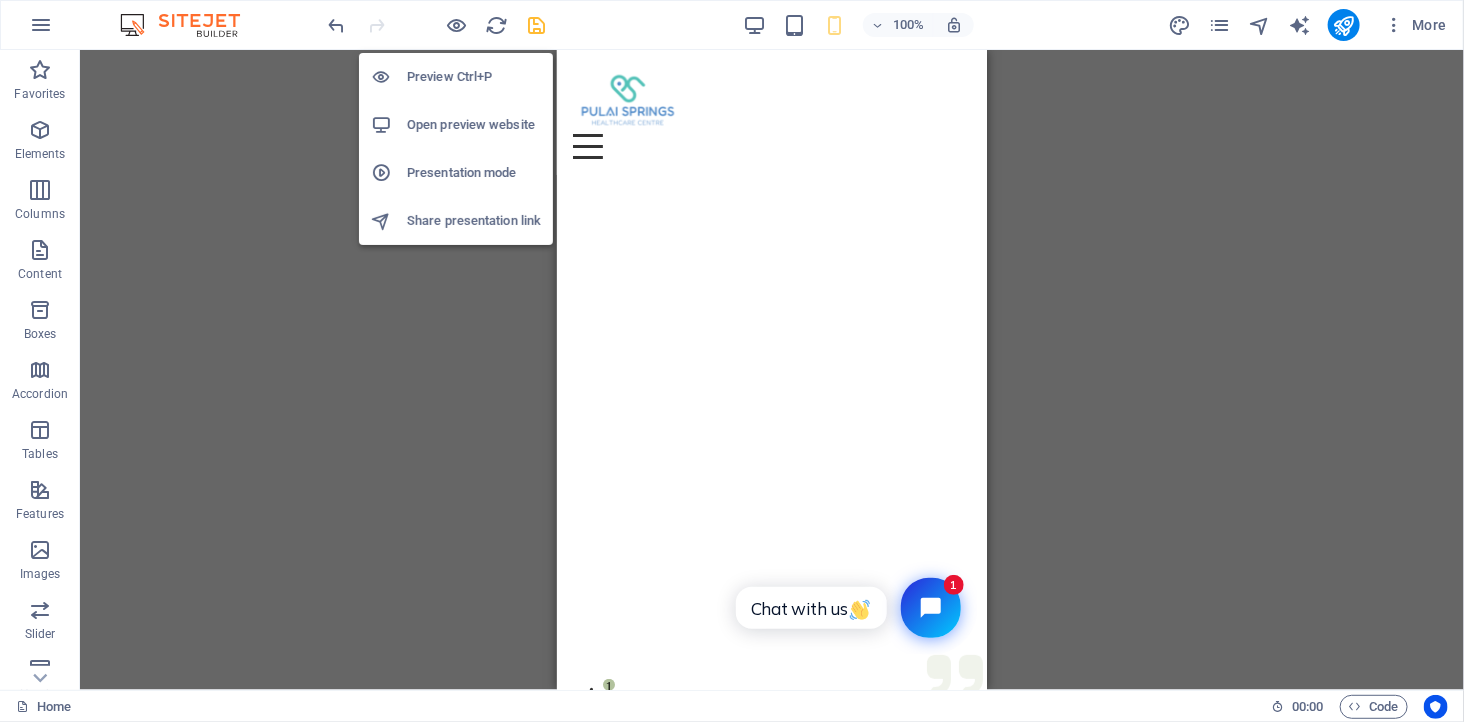click on "Open preview website" at bounding box center (474, 125) 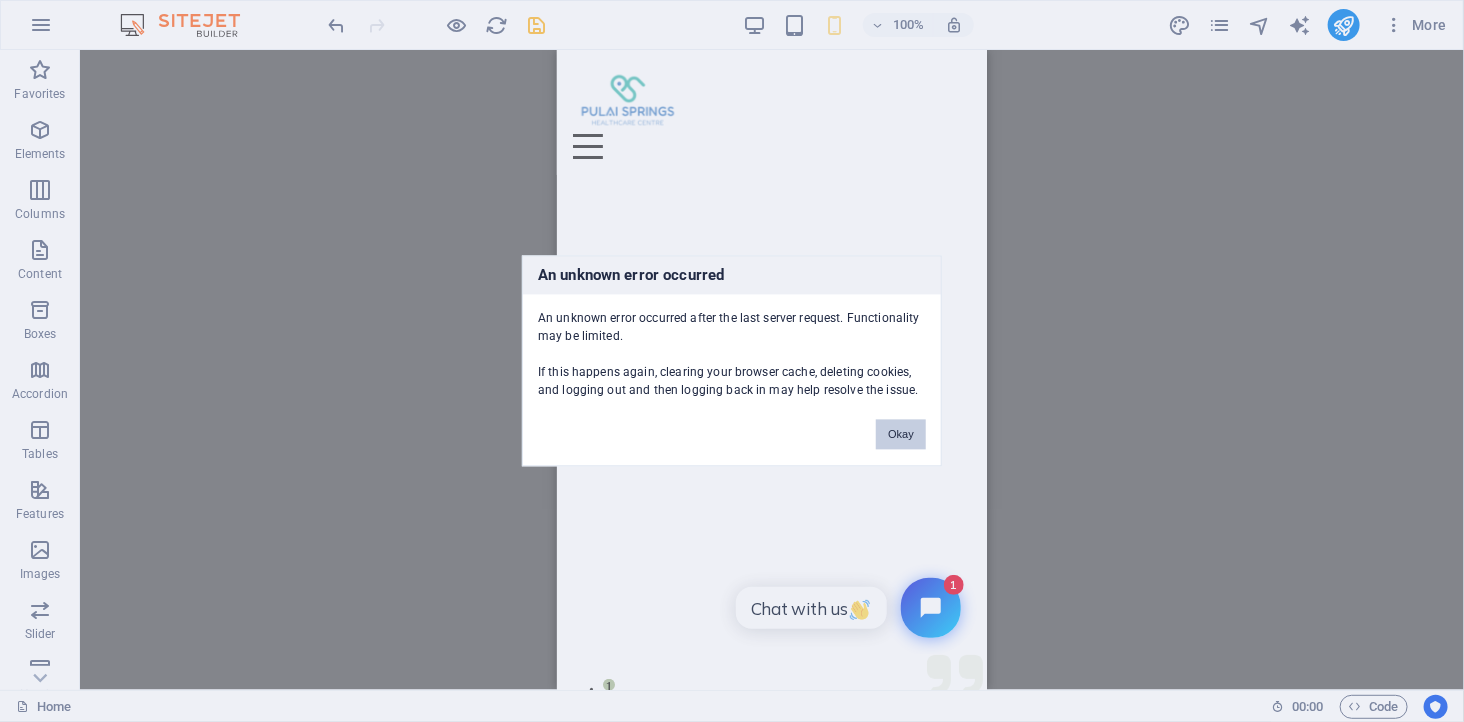 click on "Okay" at bounding box center (901, 435) 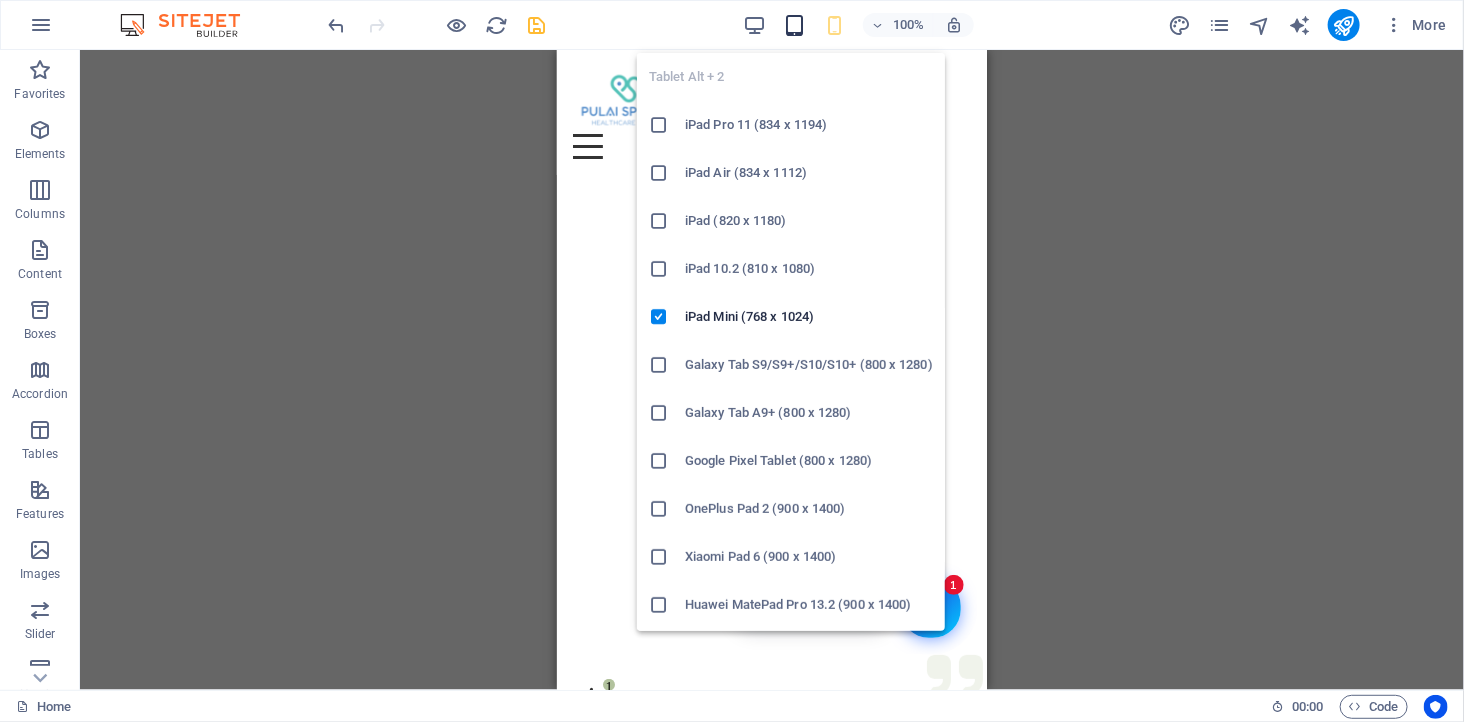 click at bounding box center (794, 25) 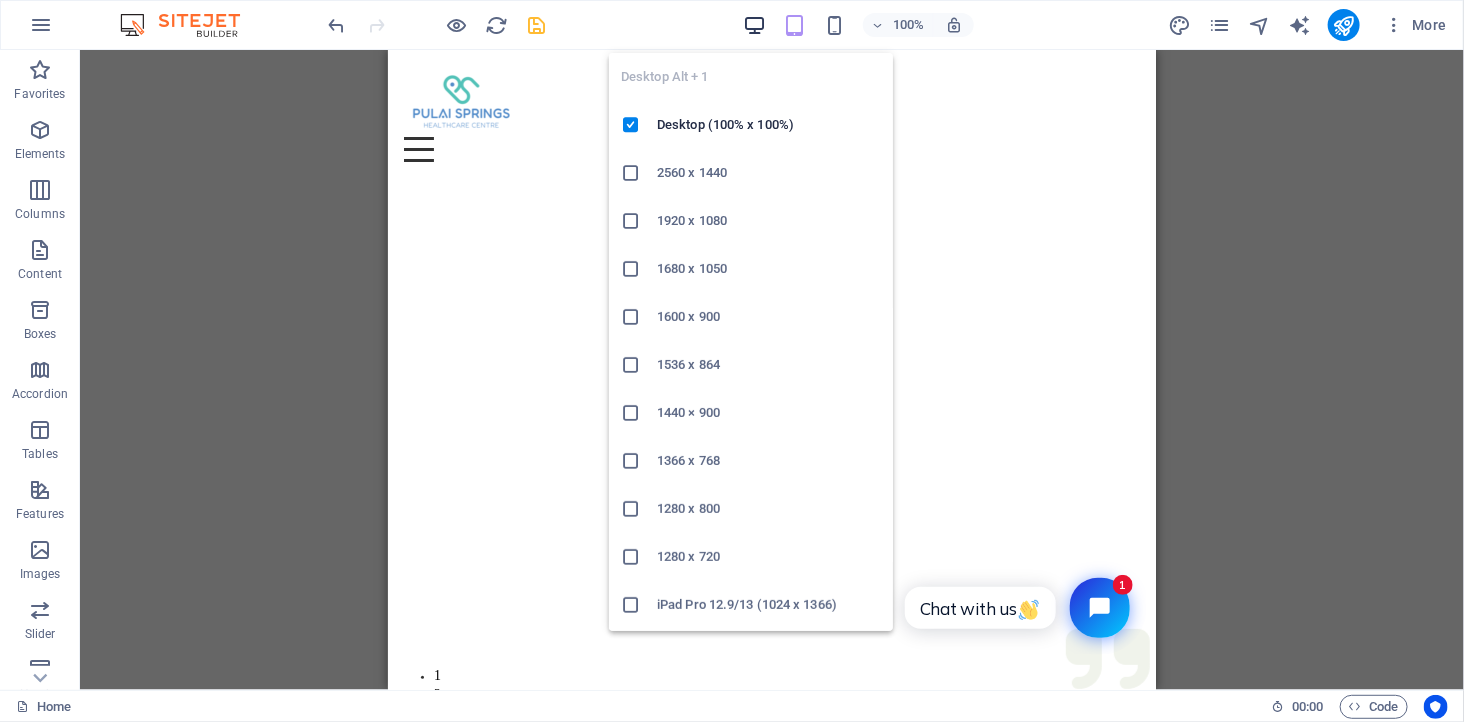 click at bounding box center [754, 25] 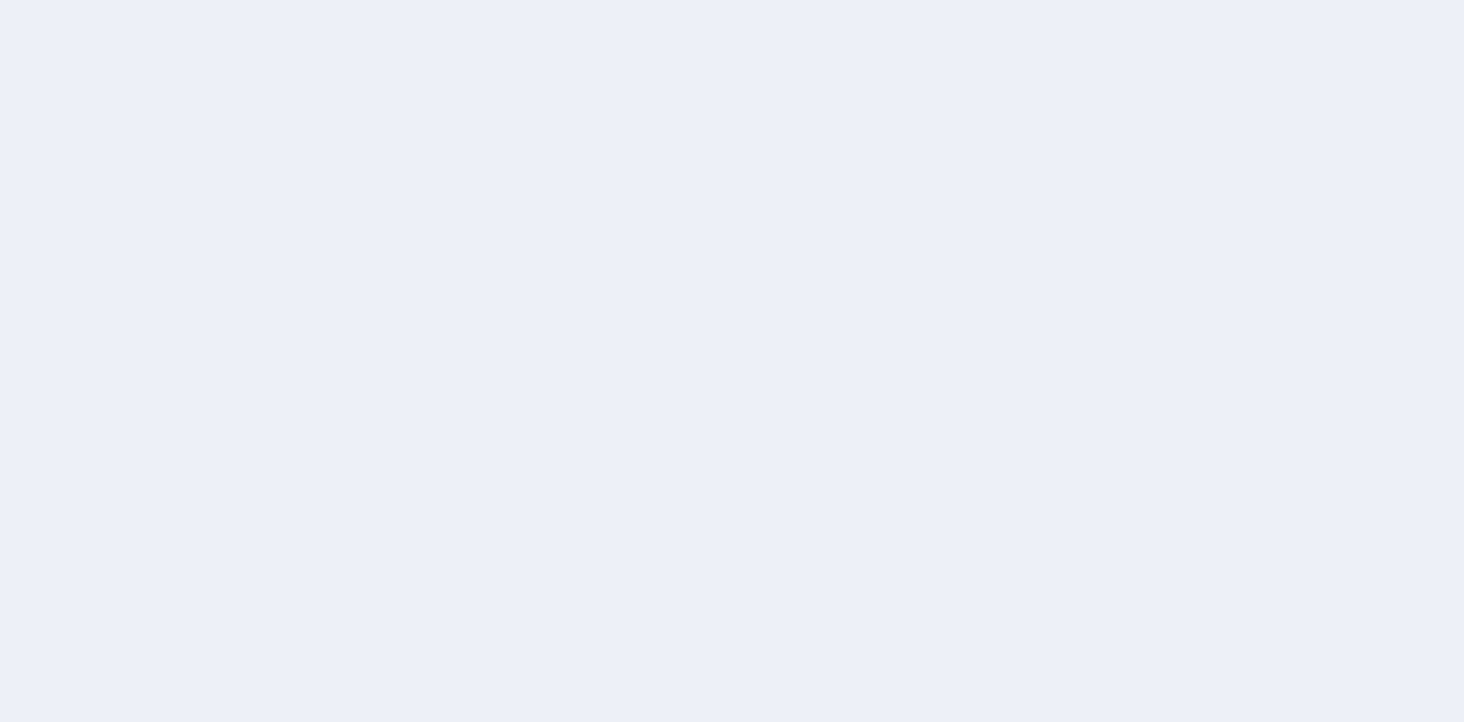 scroll, scrollTop: 0, scrollLeft: 0, axis: both 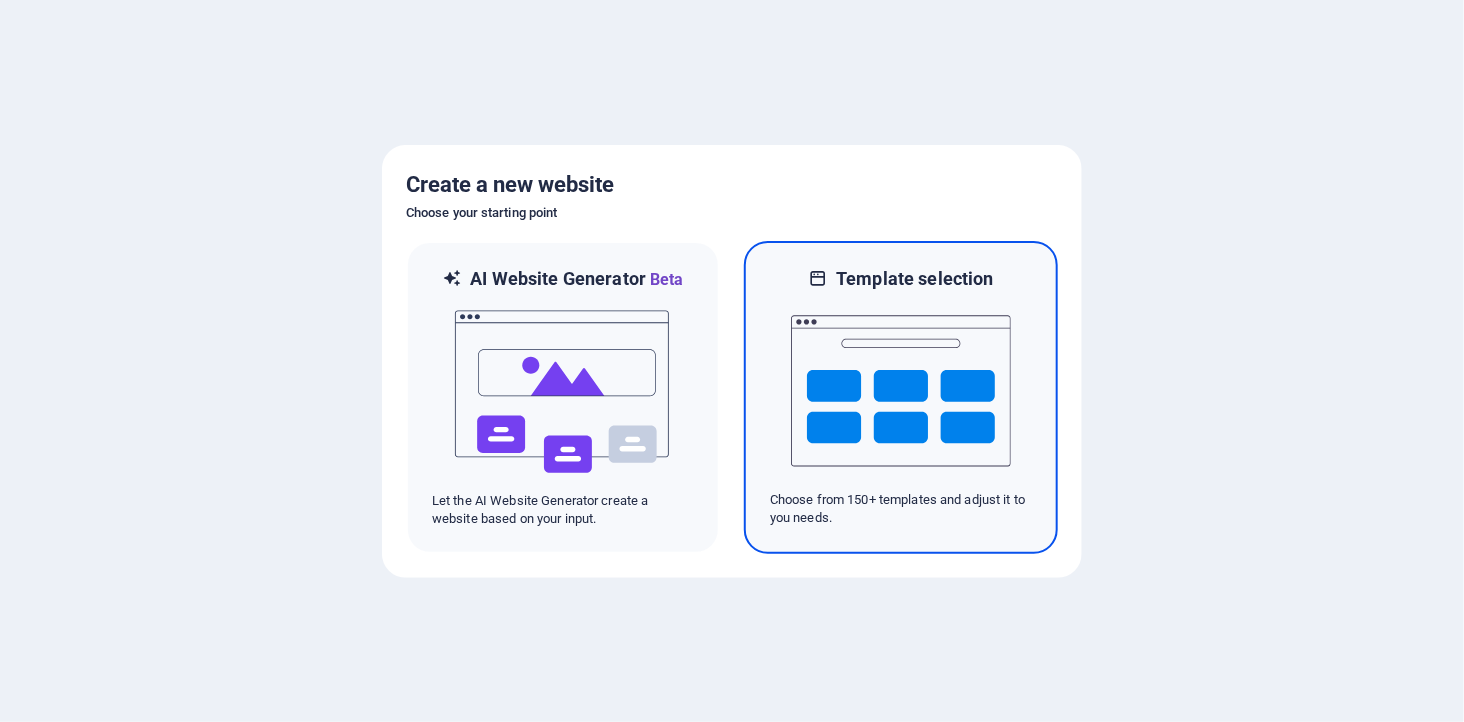 click at bounding box center (901, 391) 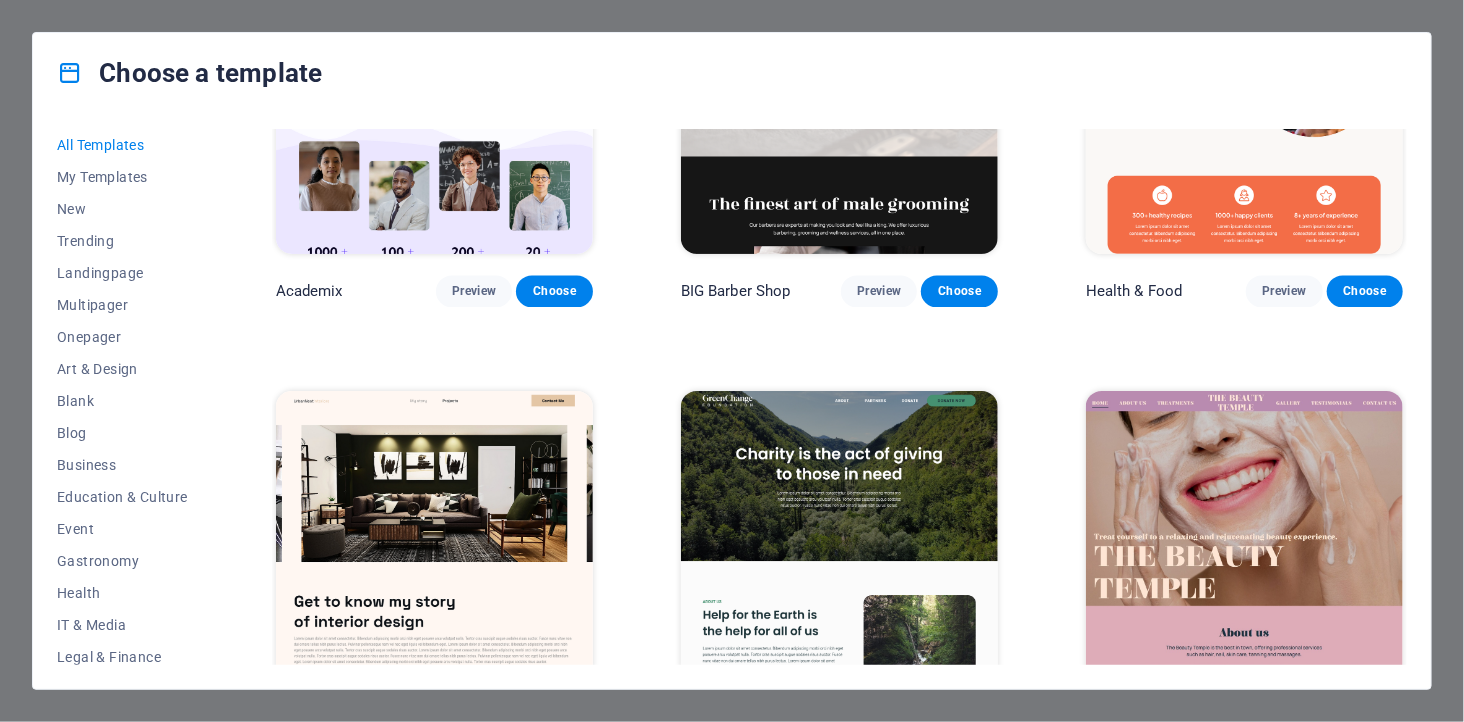 scroll, scrollTop: 2222, scrollLeft: 0, axis: vertical 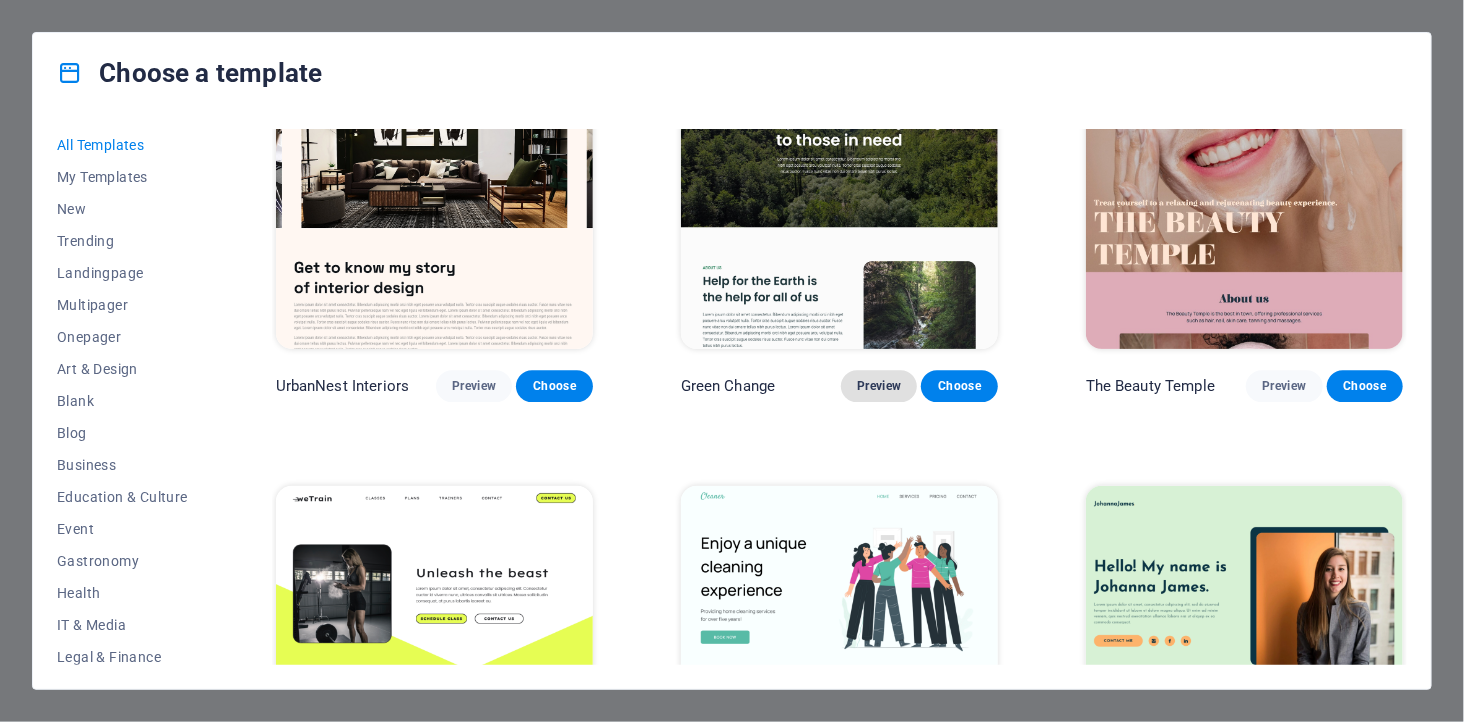 click on "Preview" at bounding box center [879, 386] 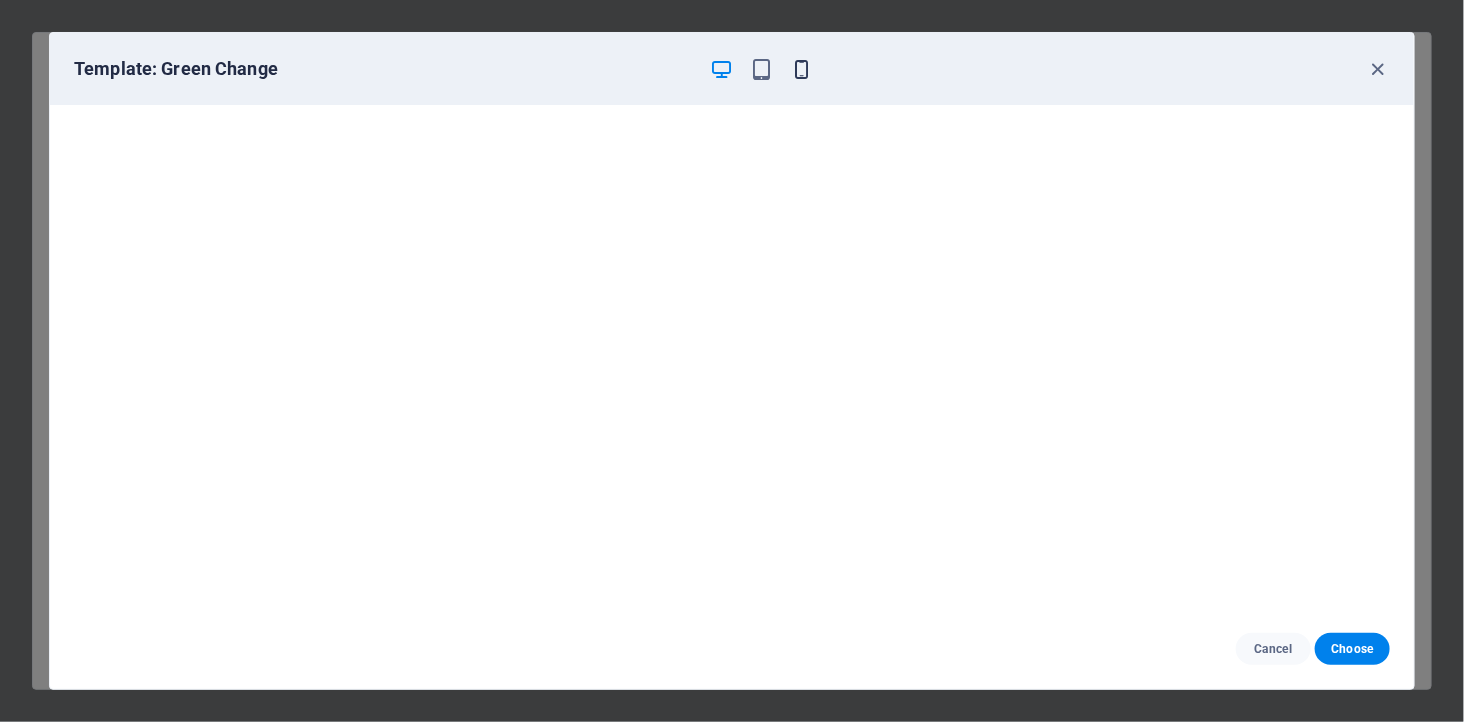 click at bounding box center [802, 69] 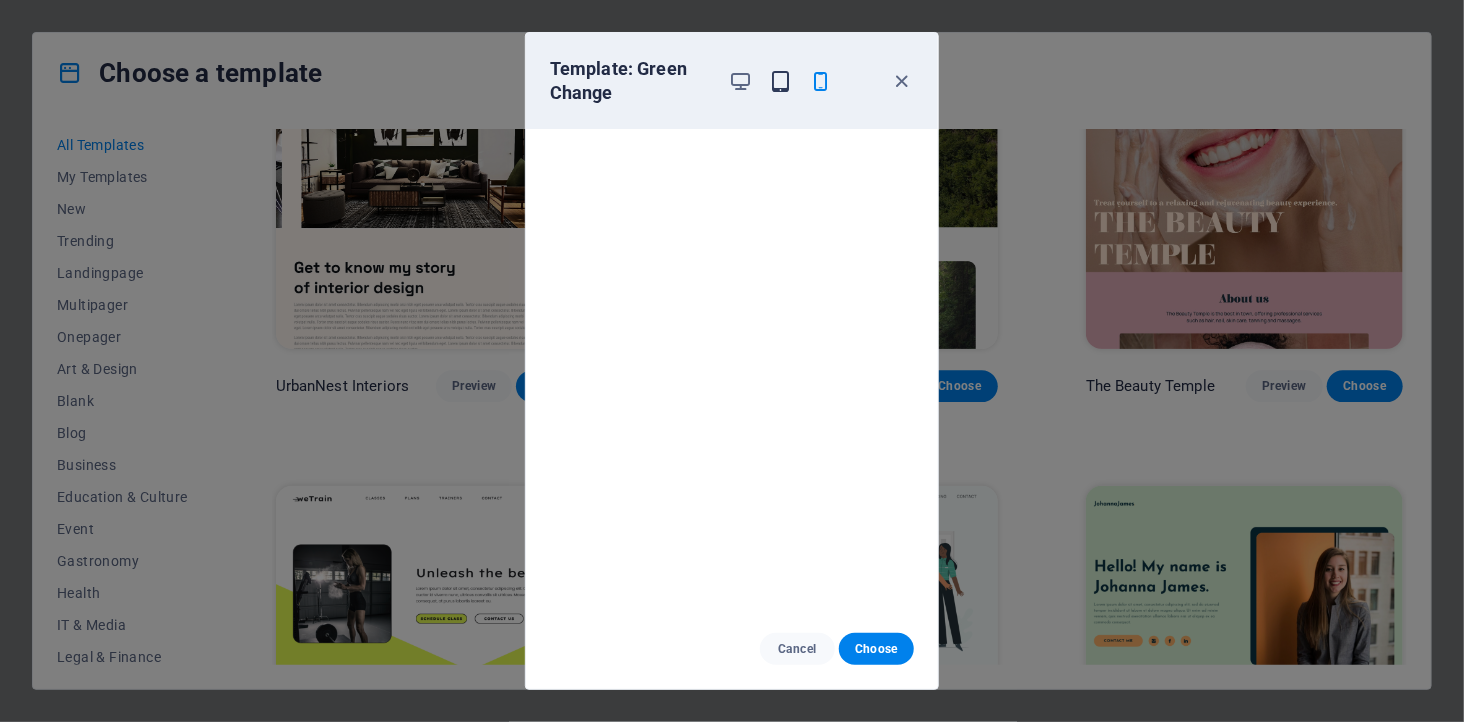 click at bounding box center [781, 81] 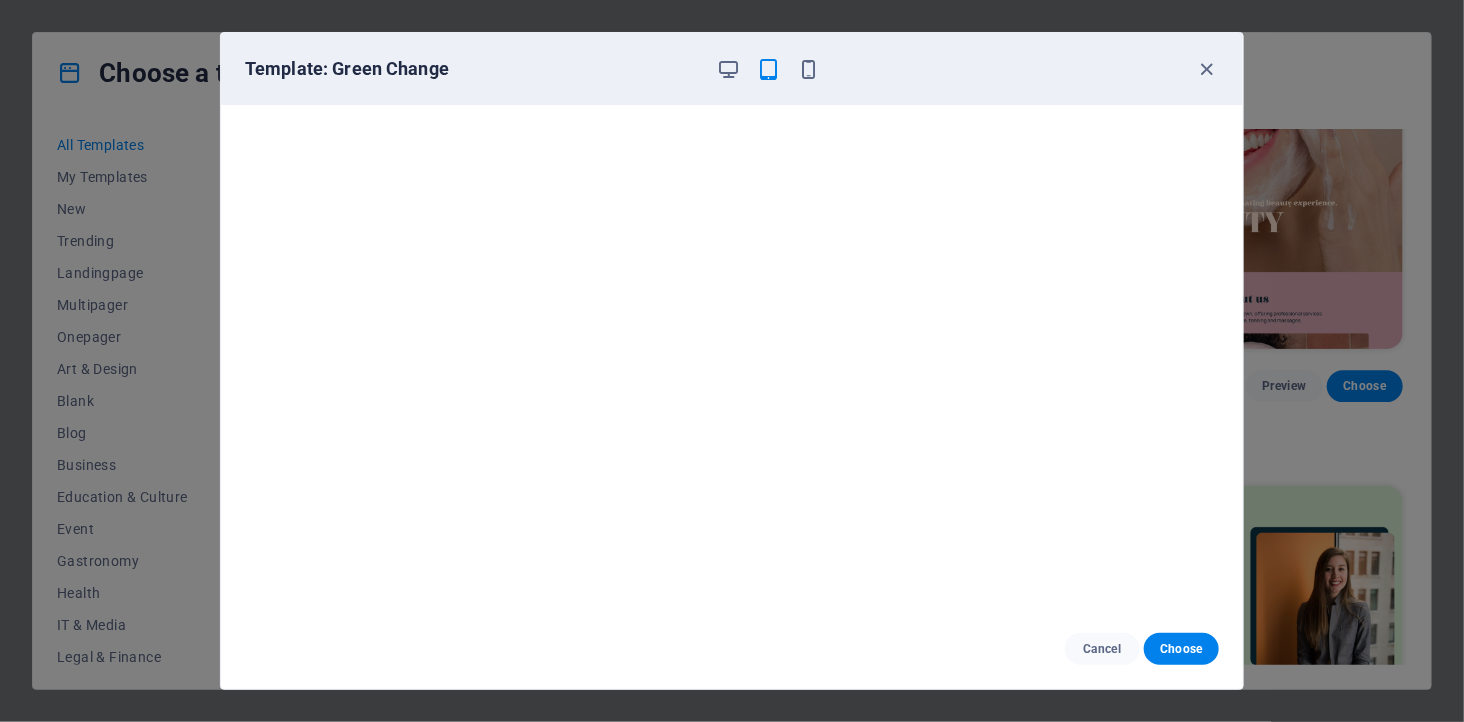 click on "Template: Green Change" at bounding box center [720, 69] 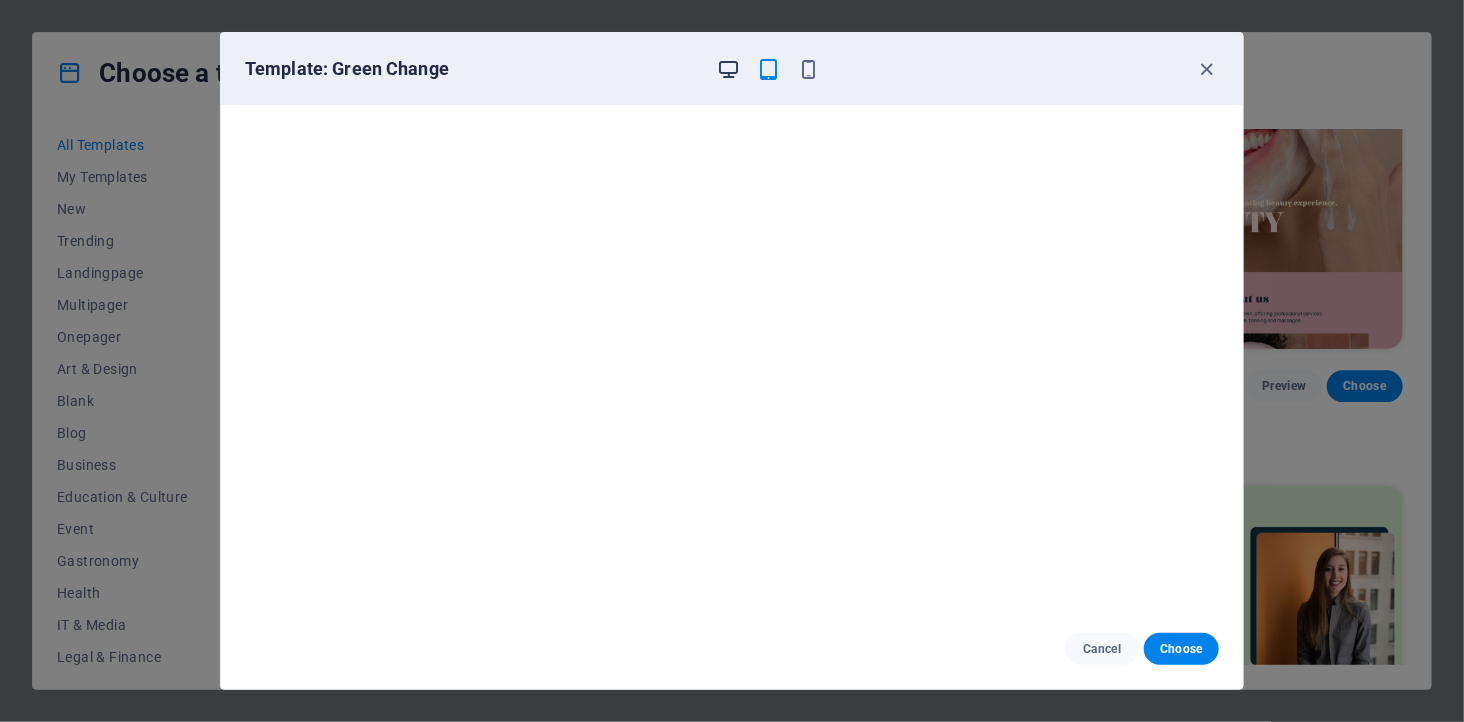 click at bounding box center [729, 69] 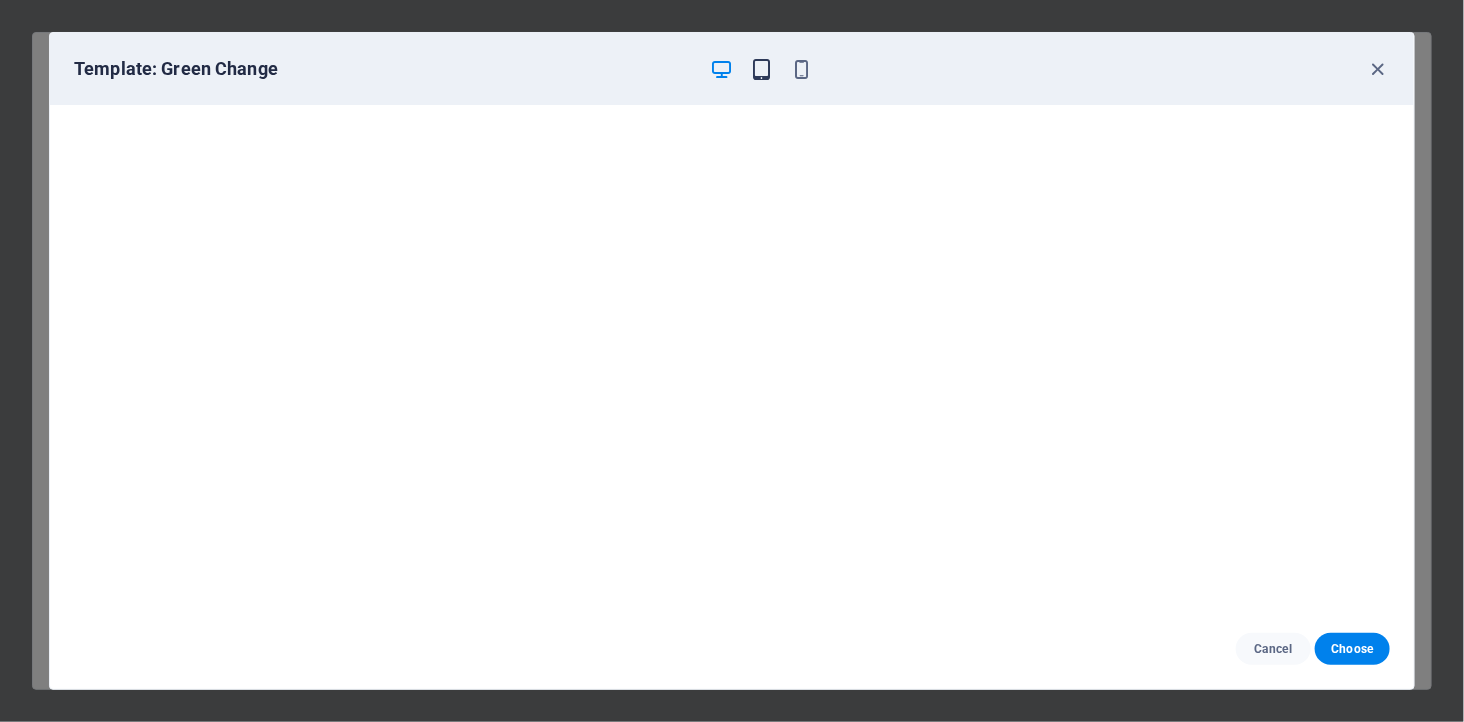 click at bounding box center [762, 69] 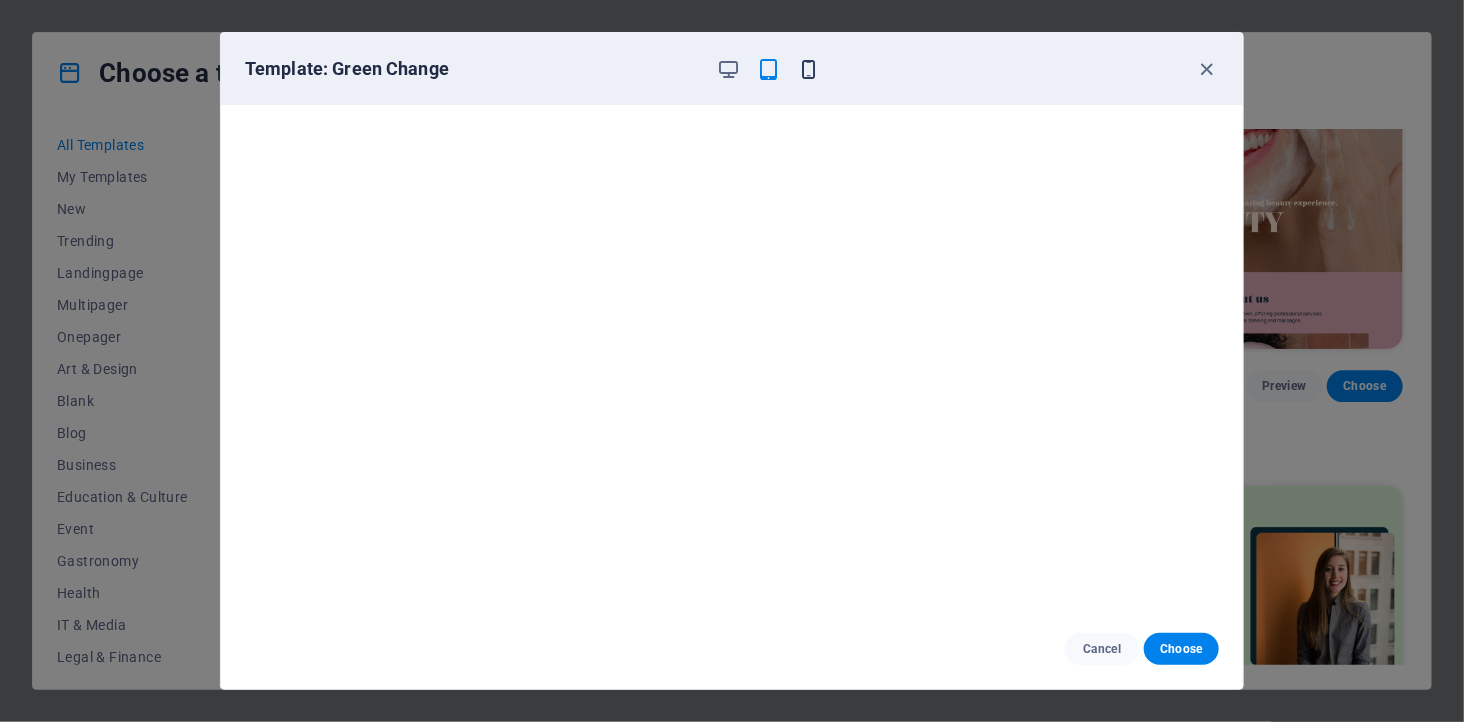 click at bounding box center (809, 69) 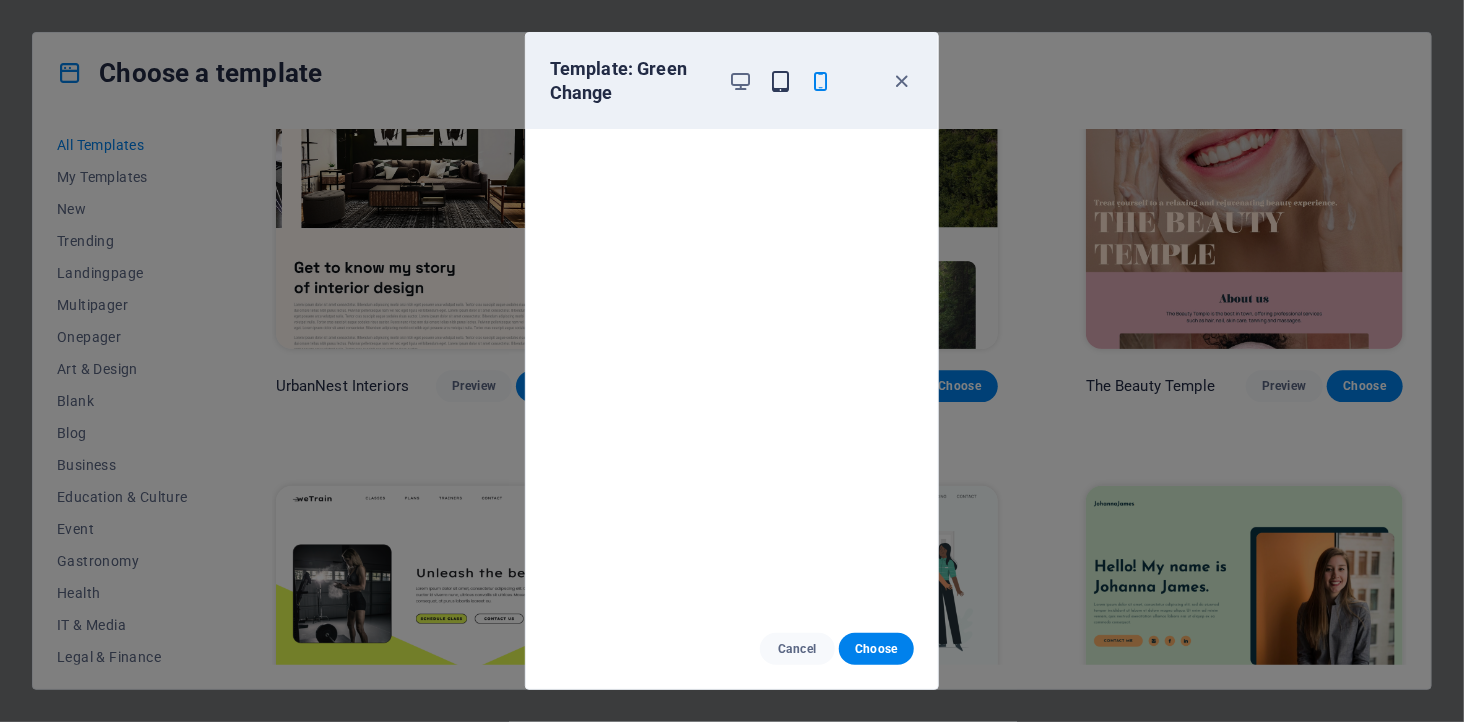 click at bounding box center (781, 81) 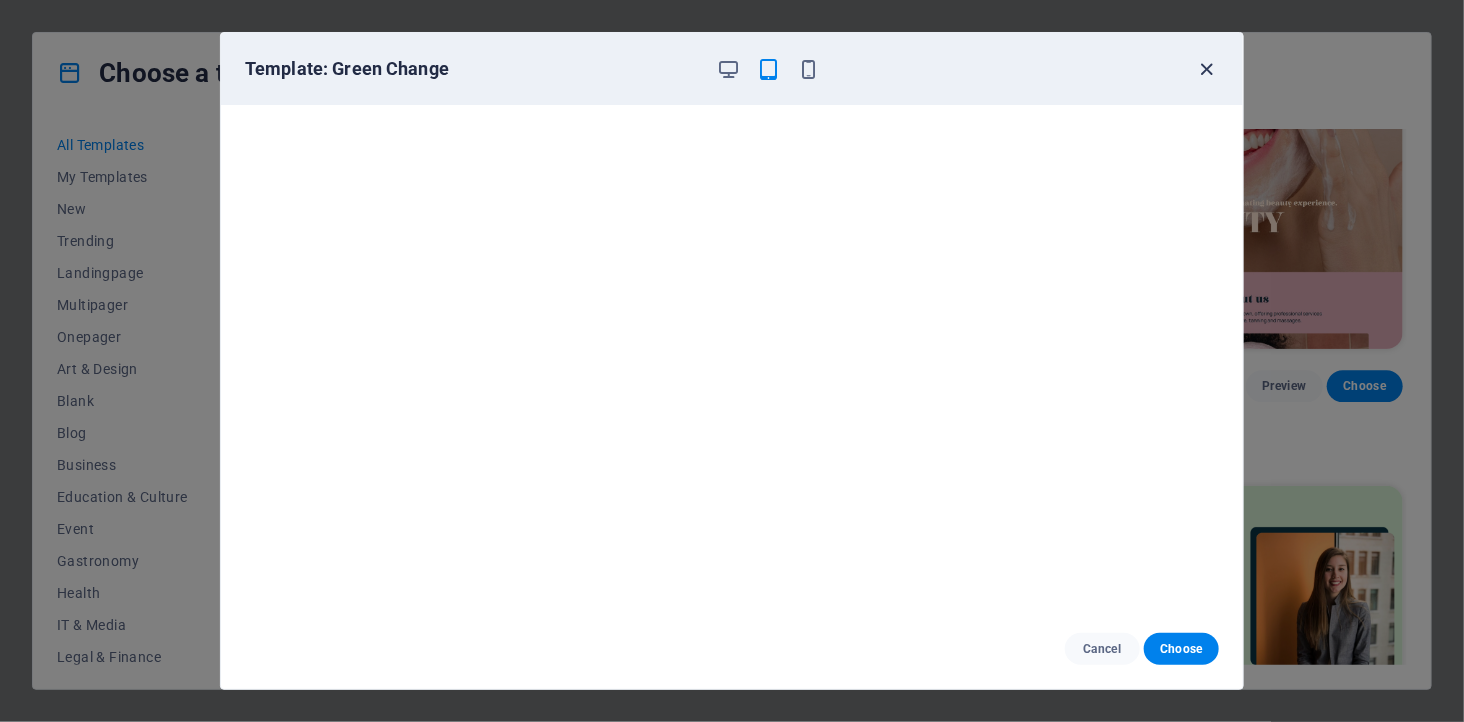 click at bounding box center (1207, 69) 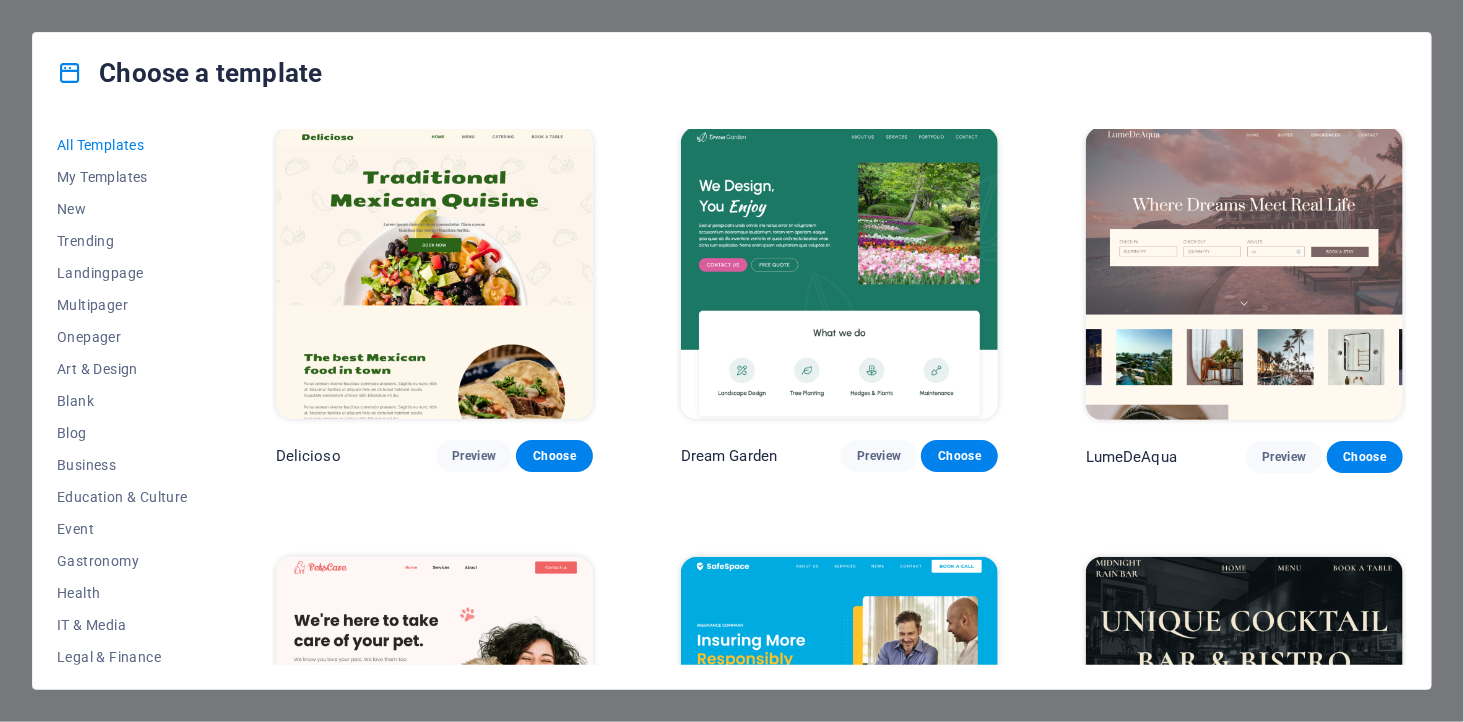 scroll, scrollTop: 3000, scrollLeft: 0, axis: vertical 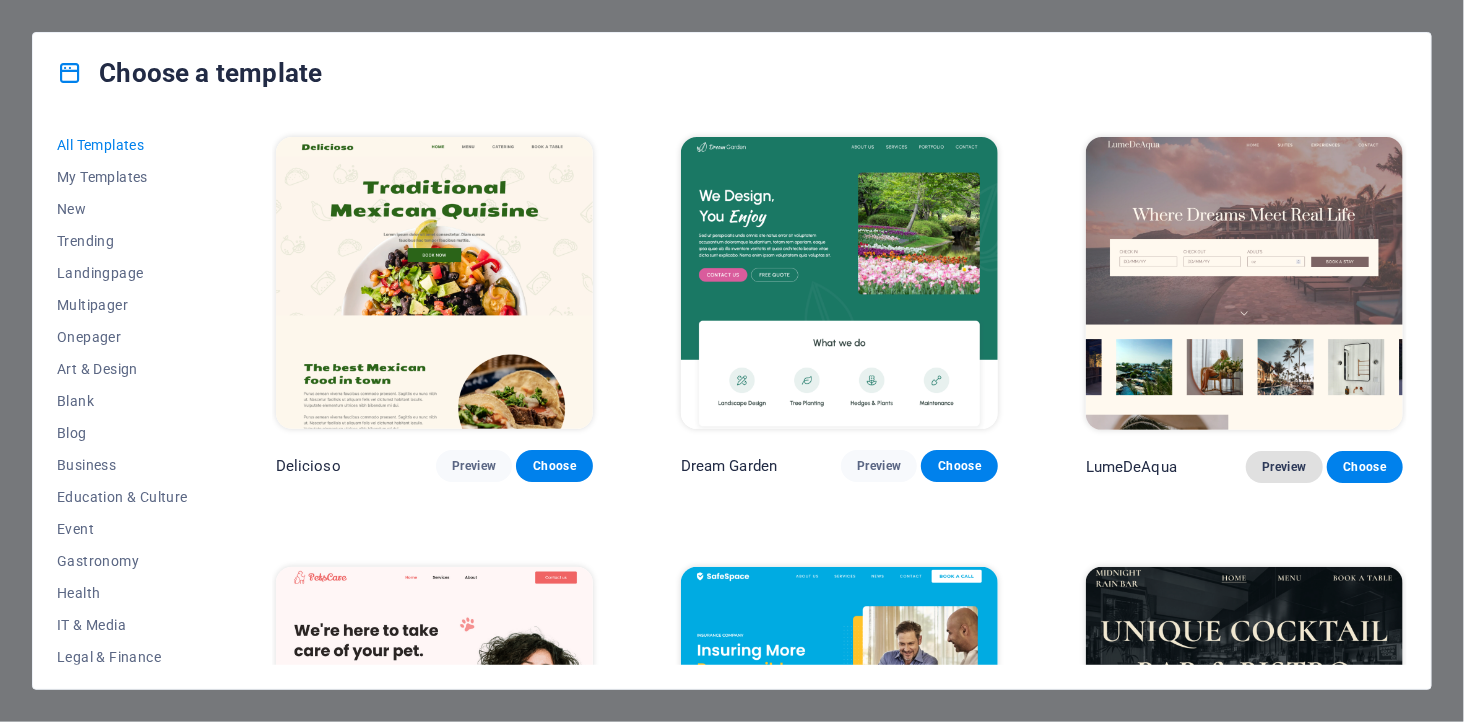 click on "Preview" at bounding box center (1284, 467) 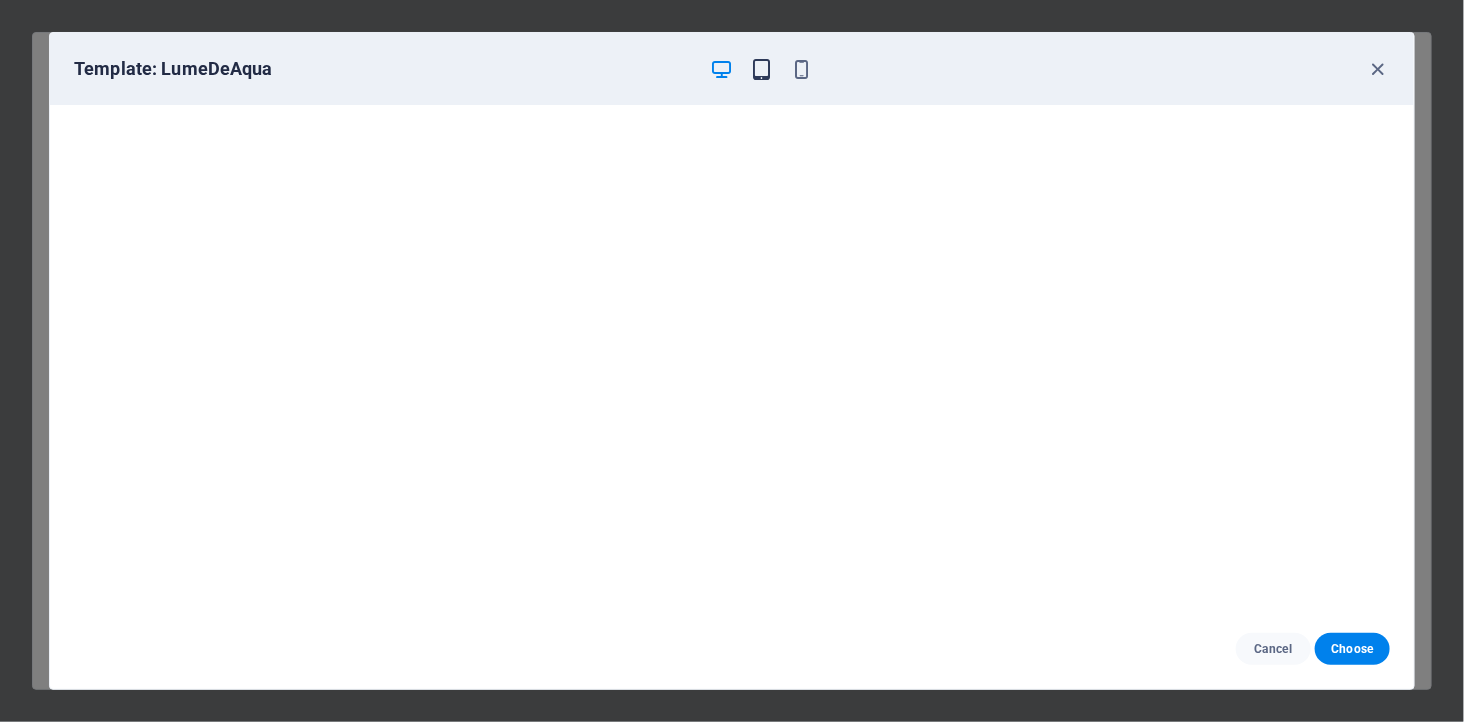 click at bounding box center [762, 69] 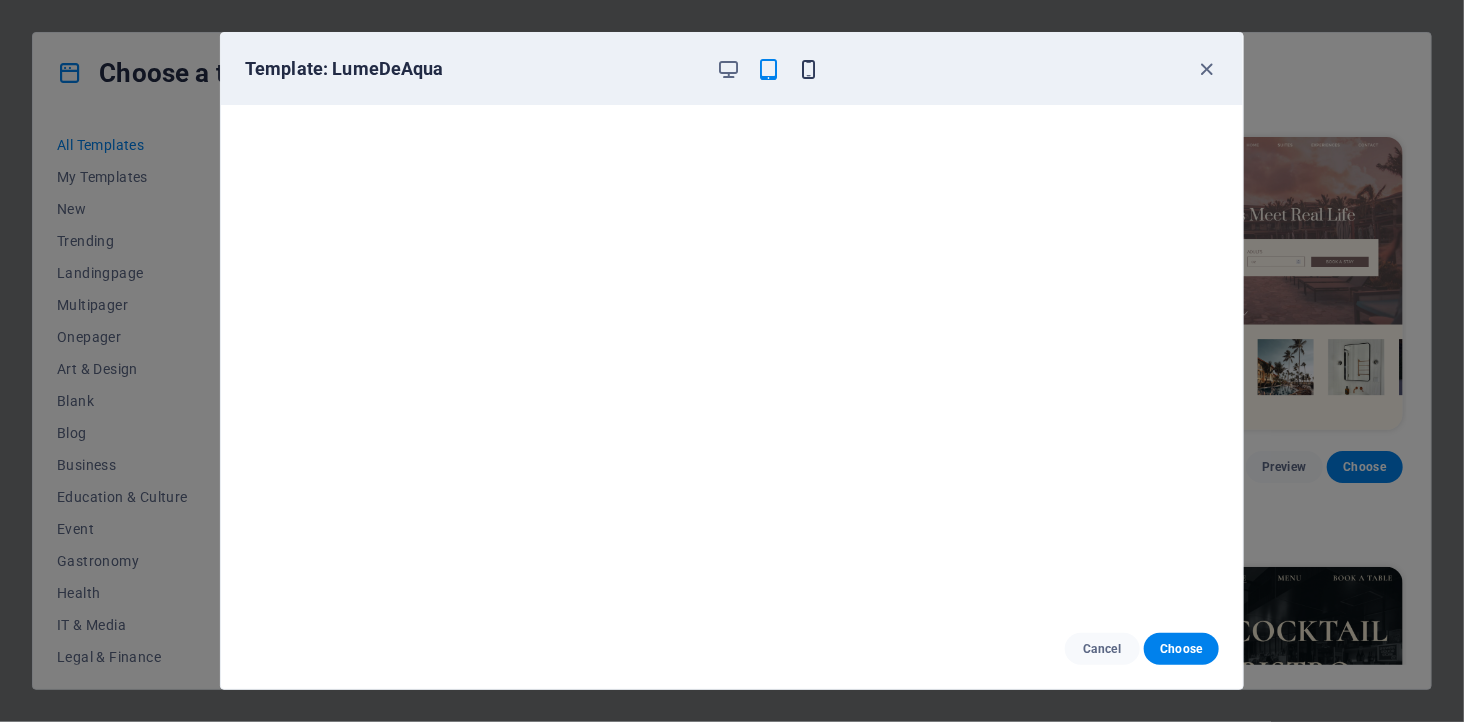 click at bounding box center (809, 69) 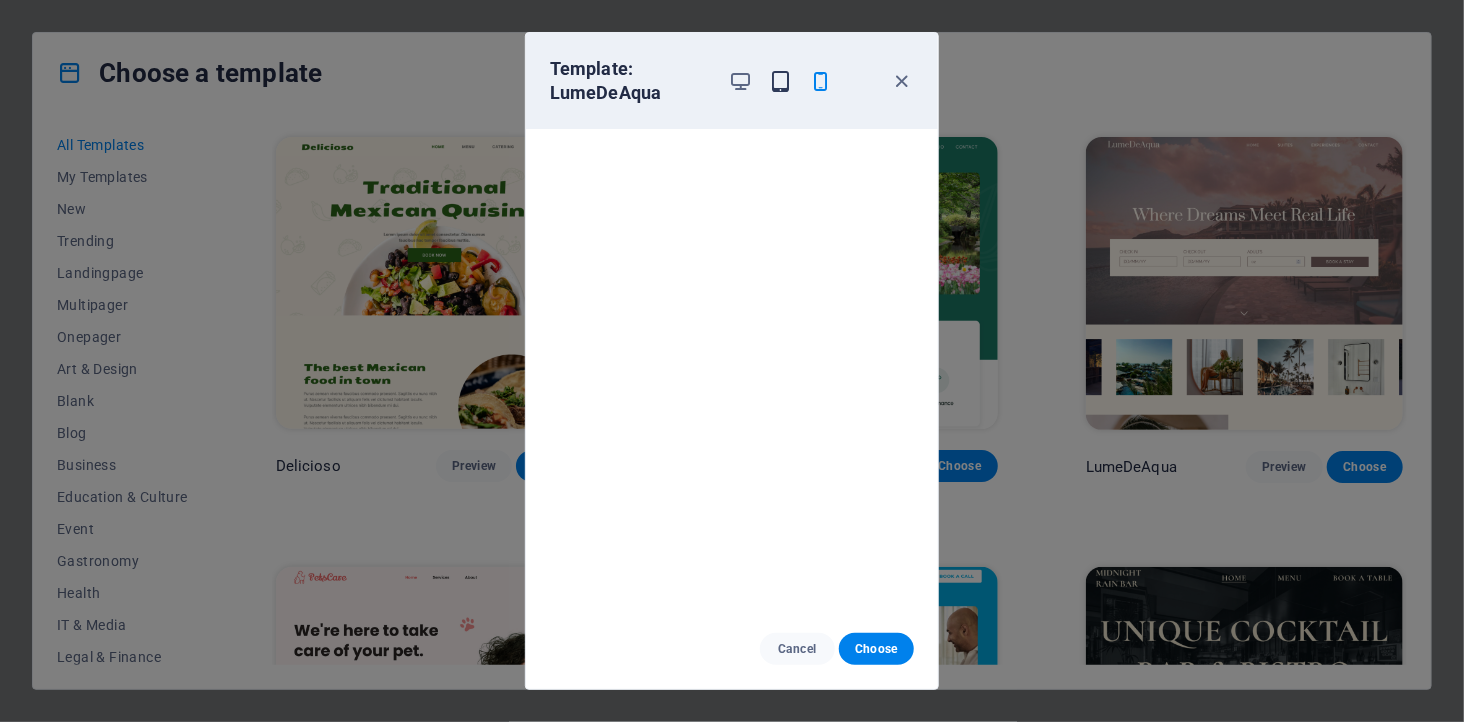 click at bounding box center [781, 81] 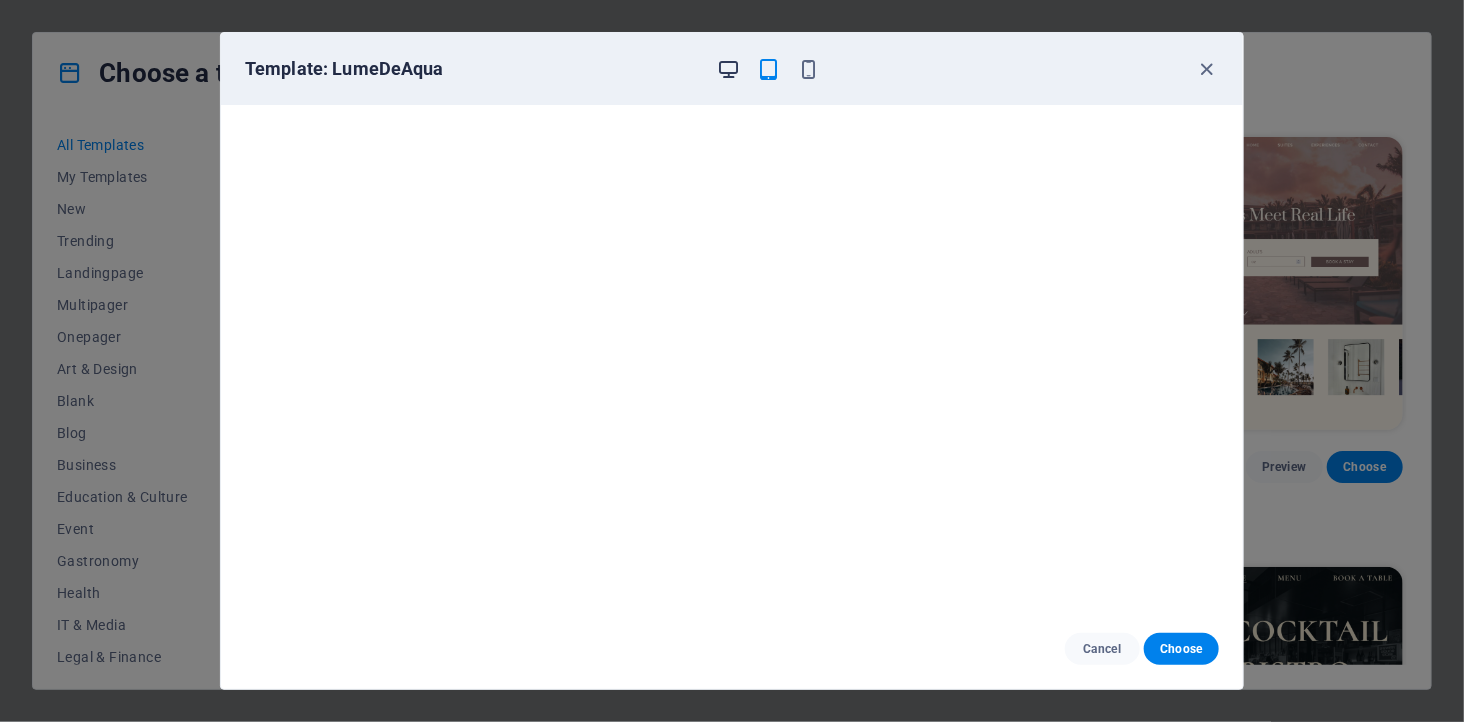 click at bounding box center (729, 69) 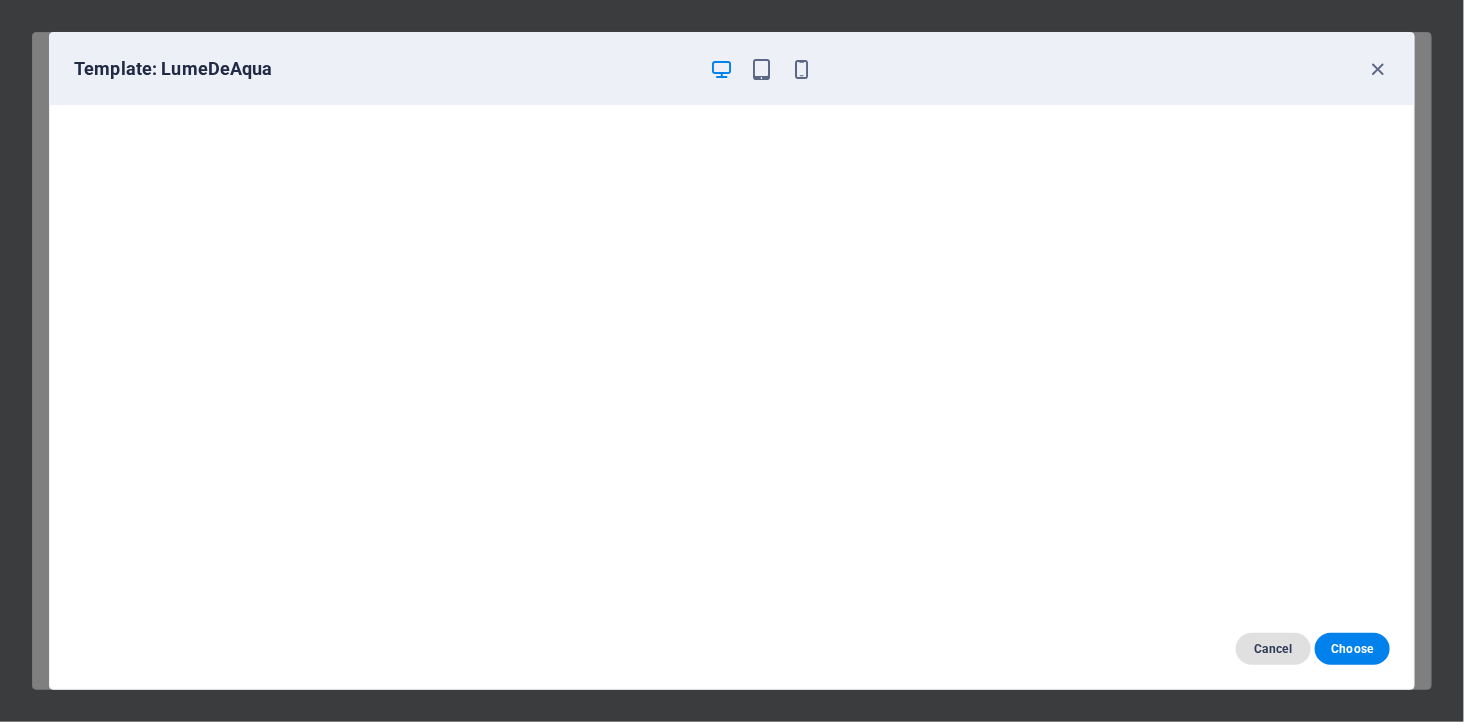 click on "Cancel" at bounding box center [1273, 649] 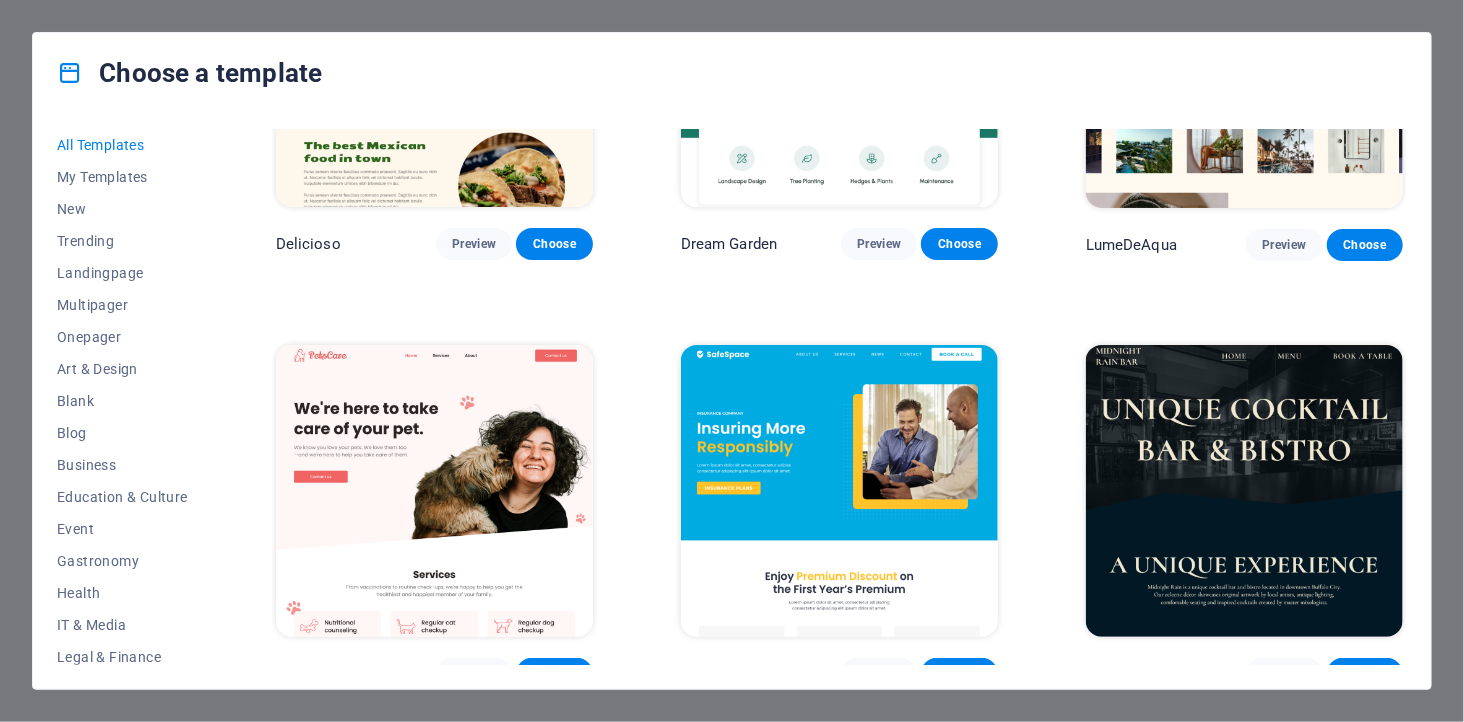 scroll, scrollTop: 3333, scrollLeft: 0, axis: vertical 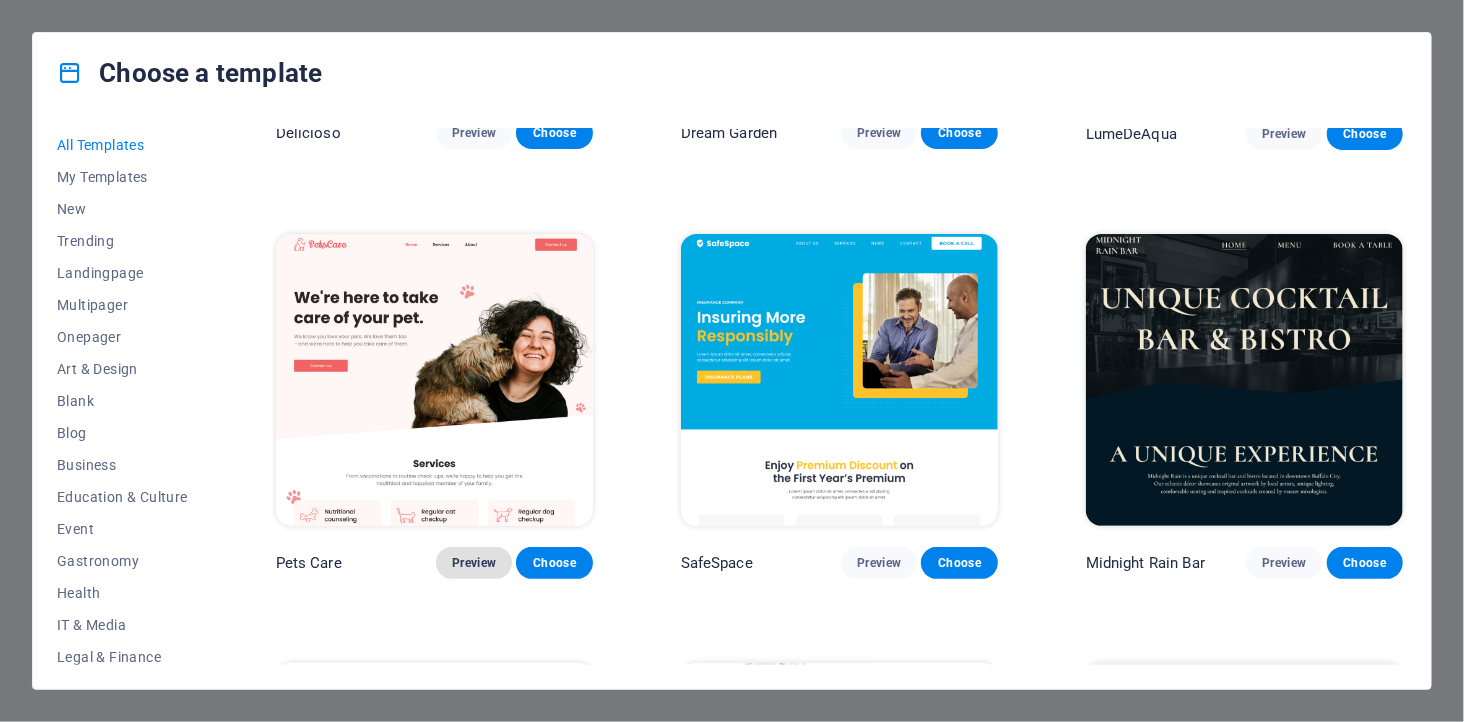 click on "Preview" at bounding box center (474, 563) 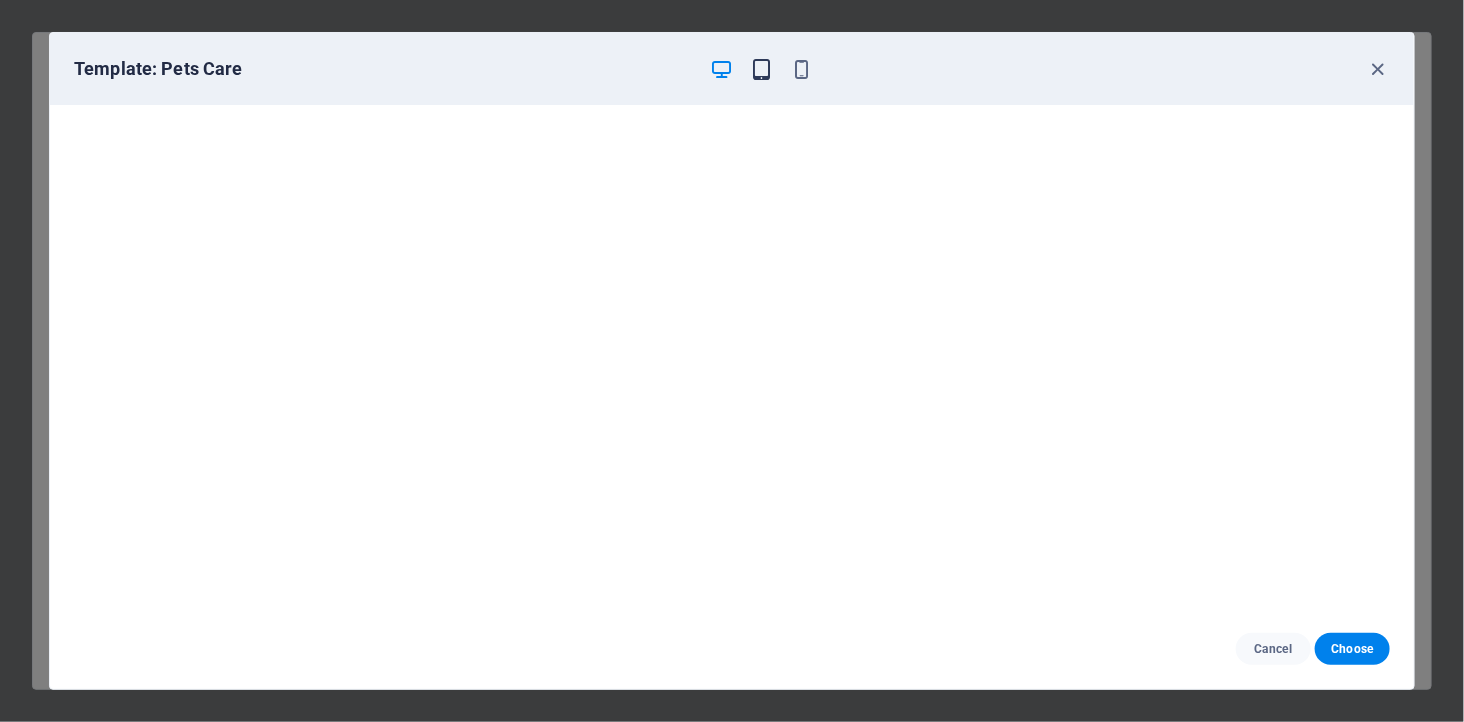click at bounding box center [762, 69] 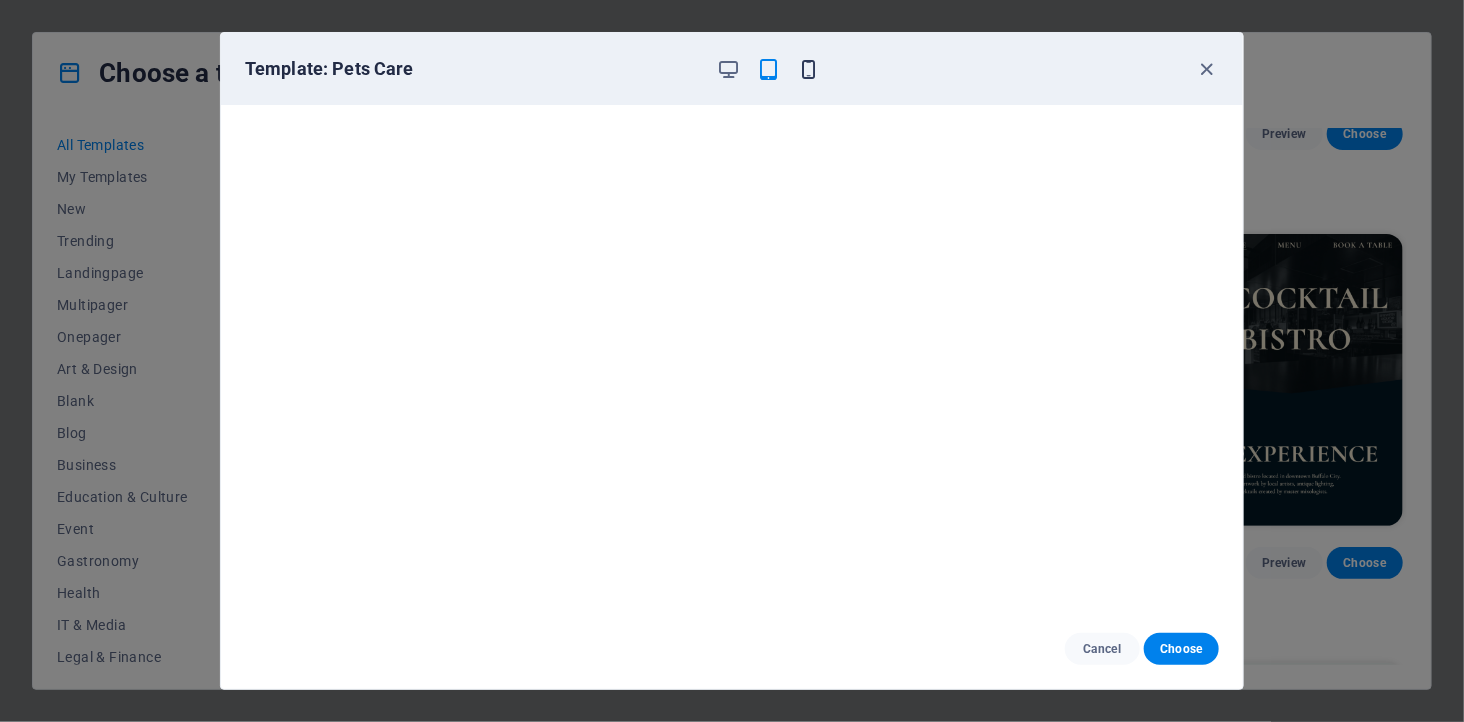 click at bounding box center (809, 69) 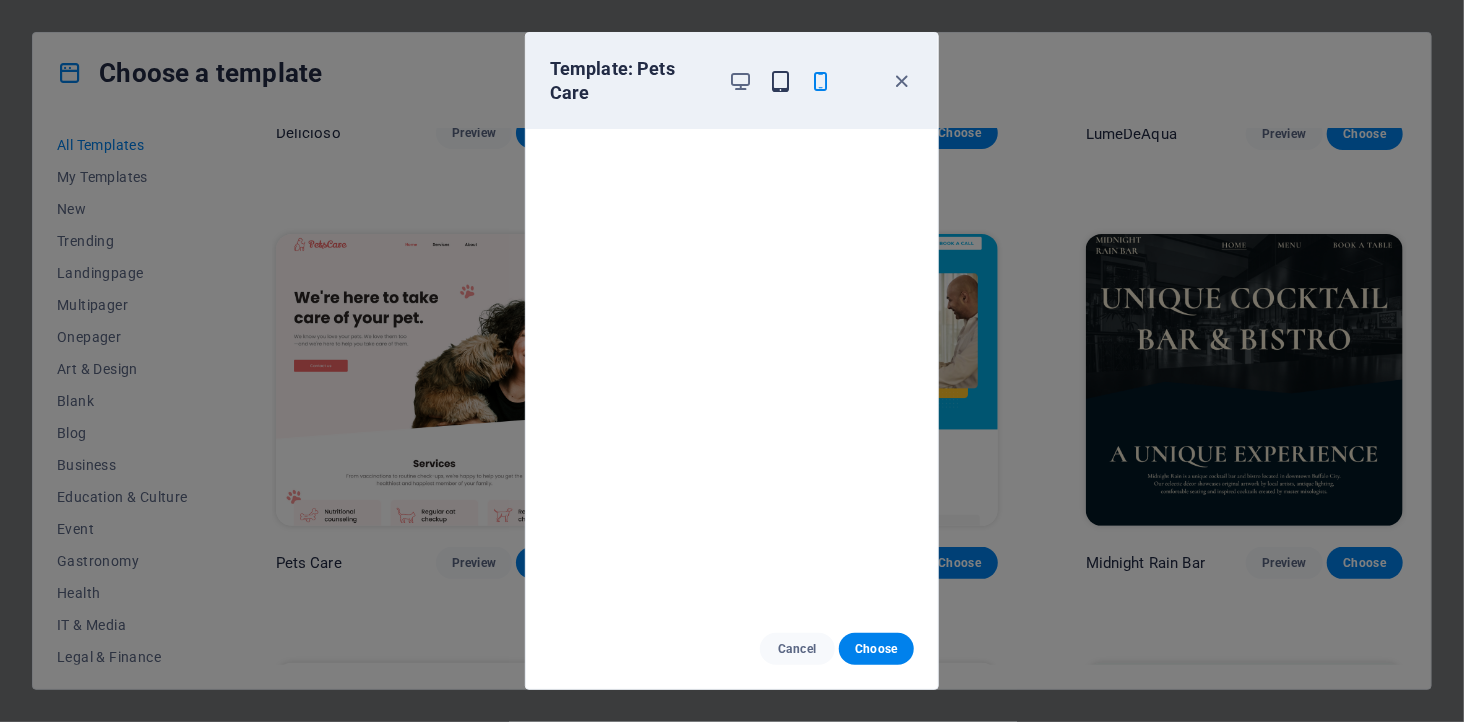 click at bounding box center [781, 81] 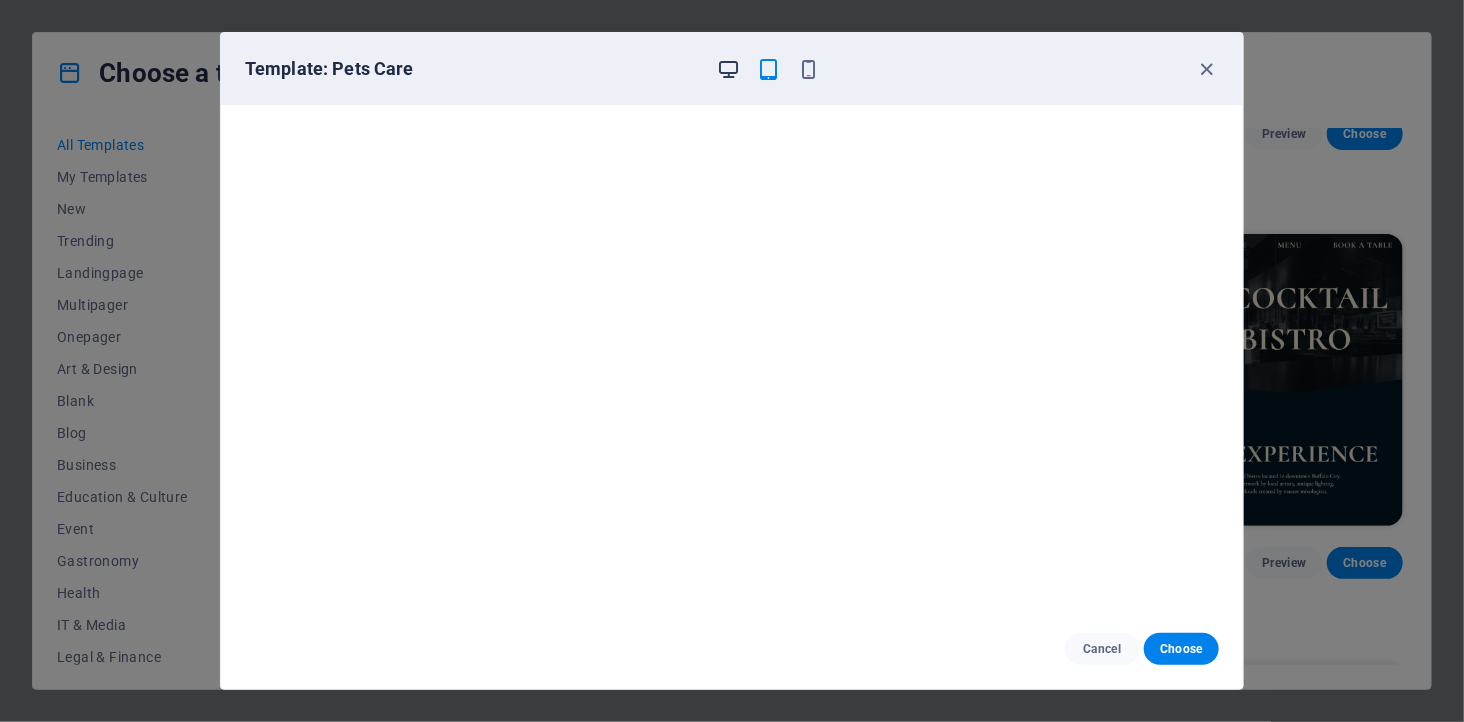 click at bounding box center [729, 69] 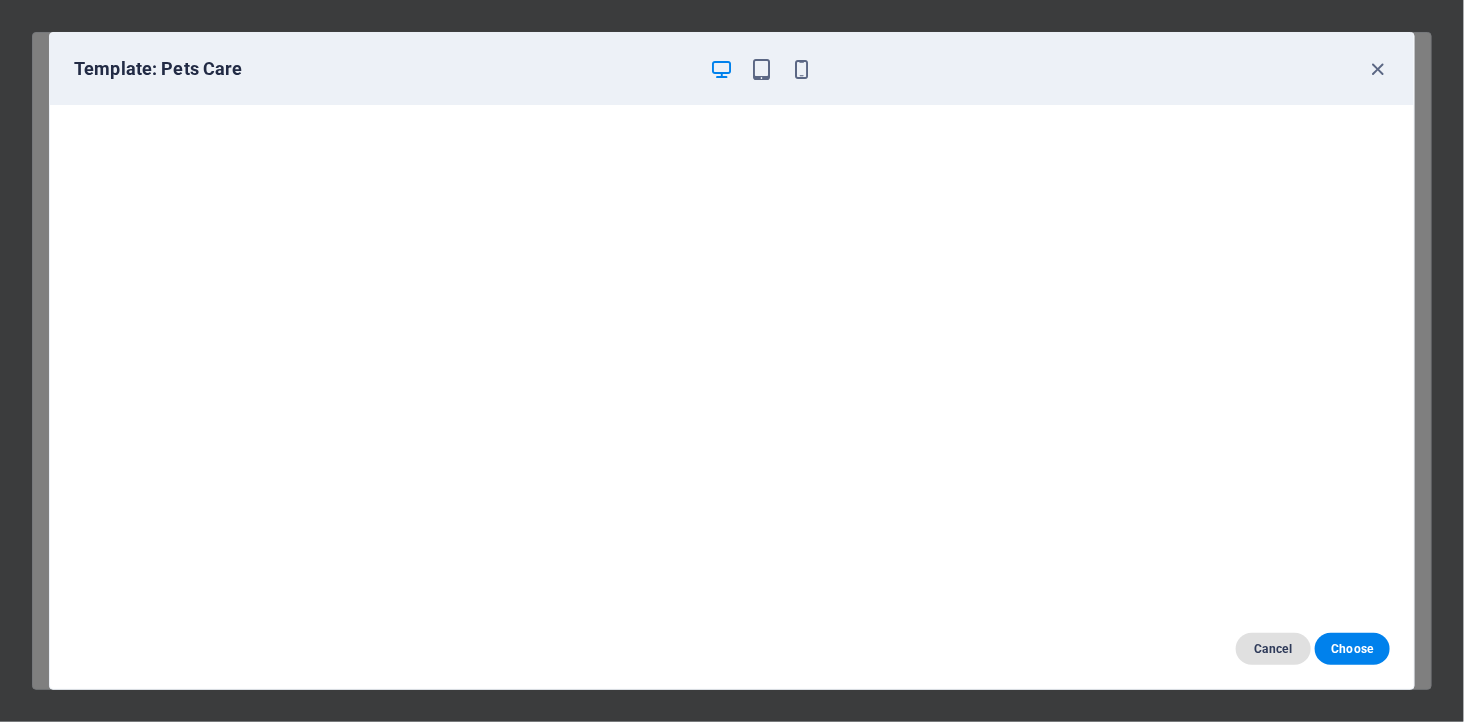click on "Cancel" at bounding box center (1273, 649) 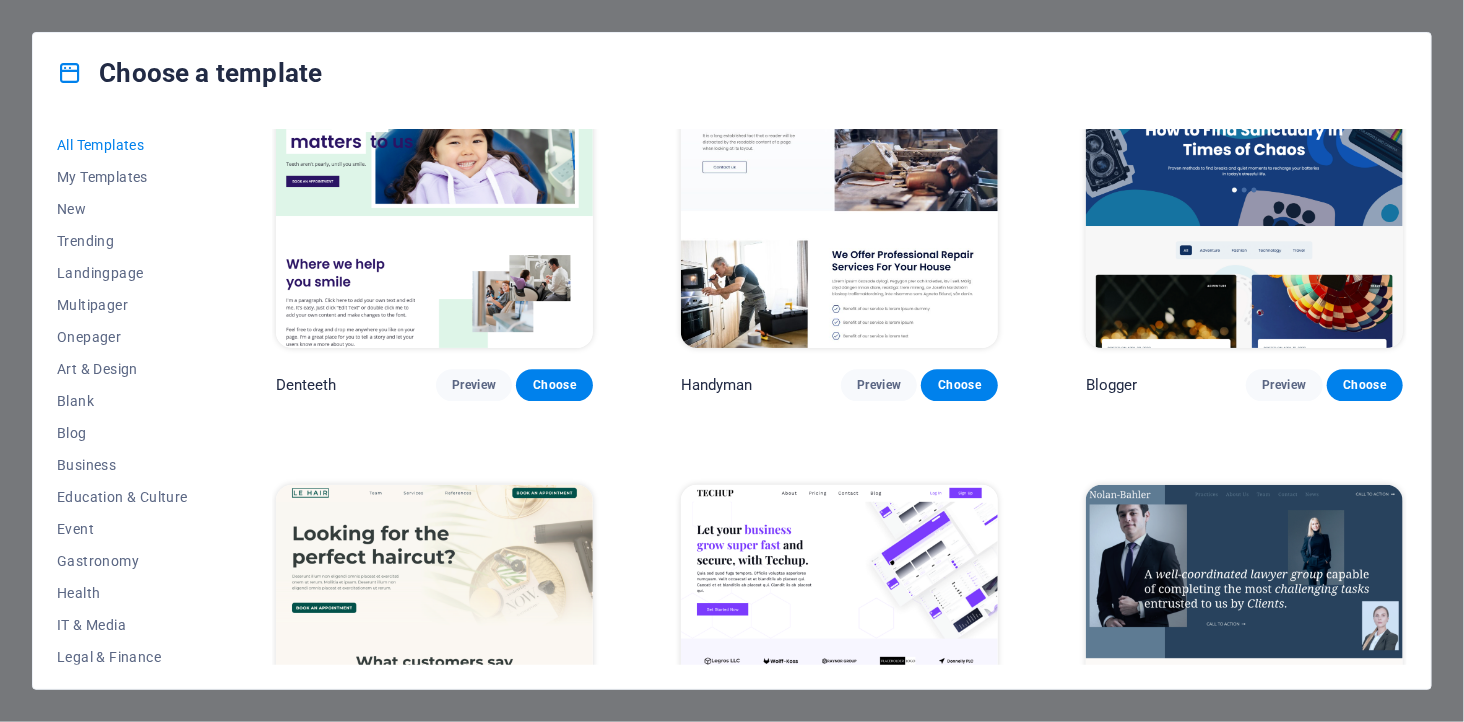scroll, scrollTop: 5666, scrollLeft: 0, axis: vertical 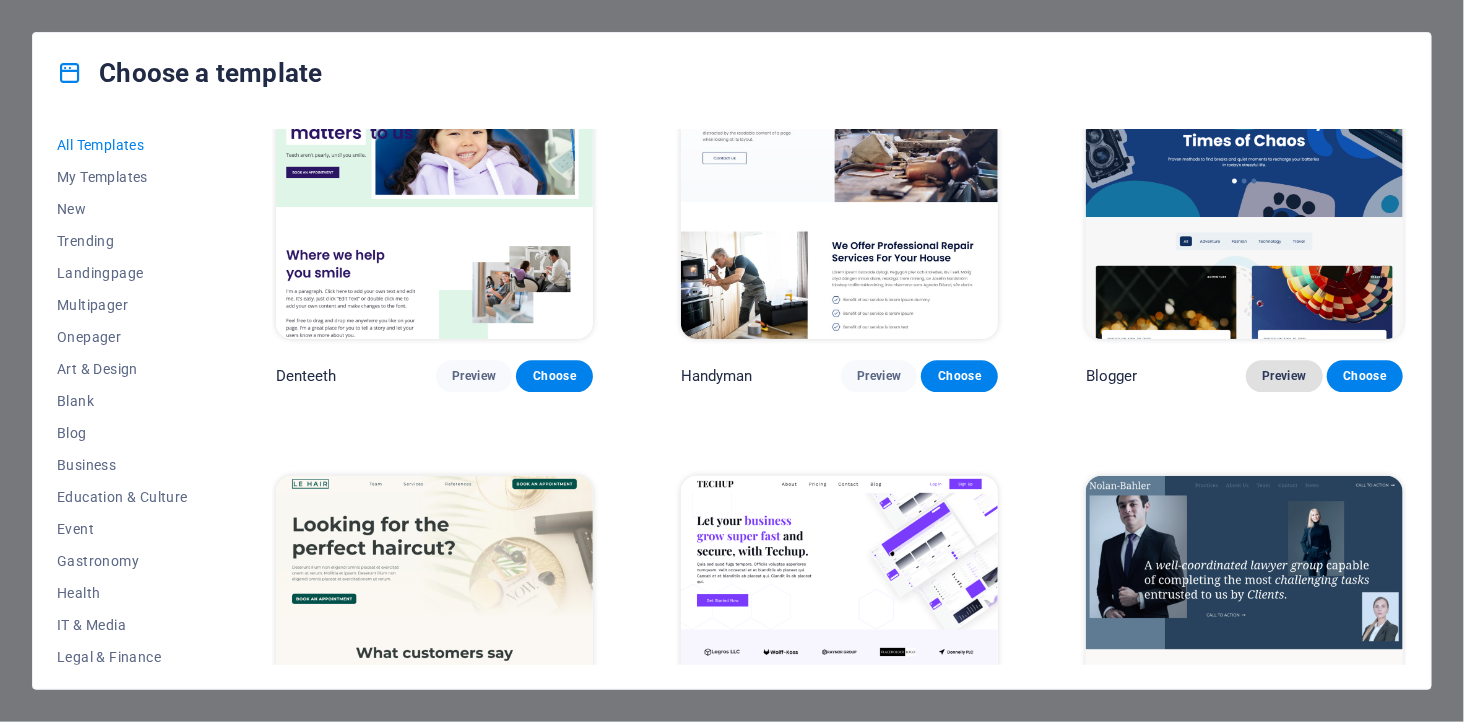 click on "Preview" at bounding box center (1284, 376) 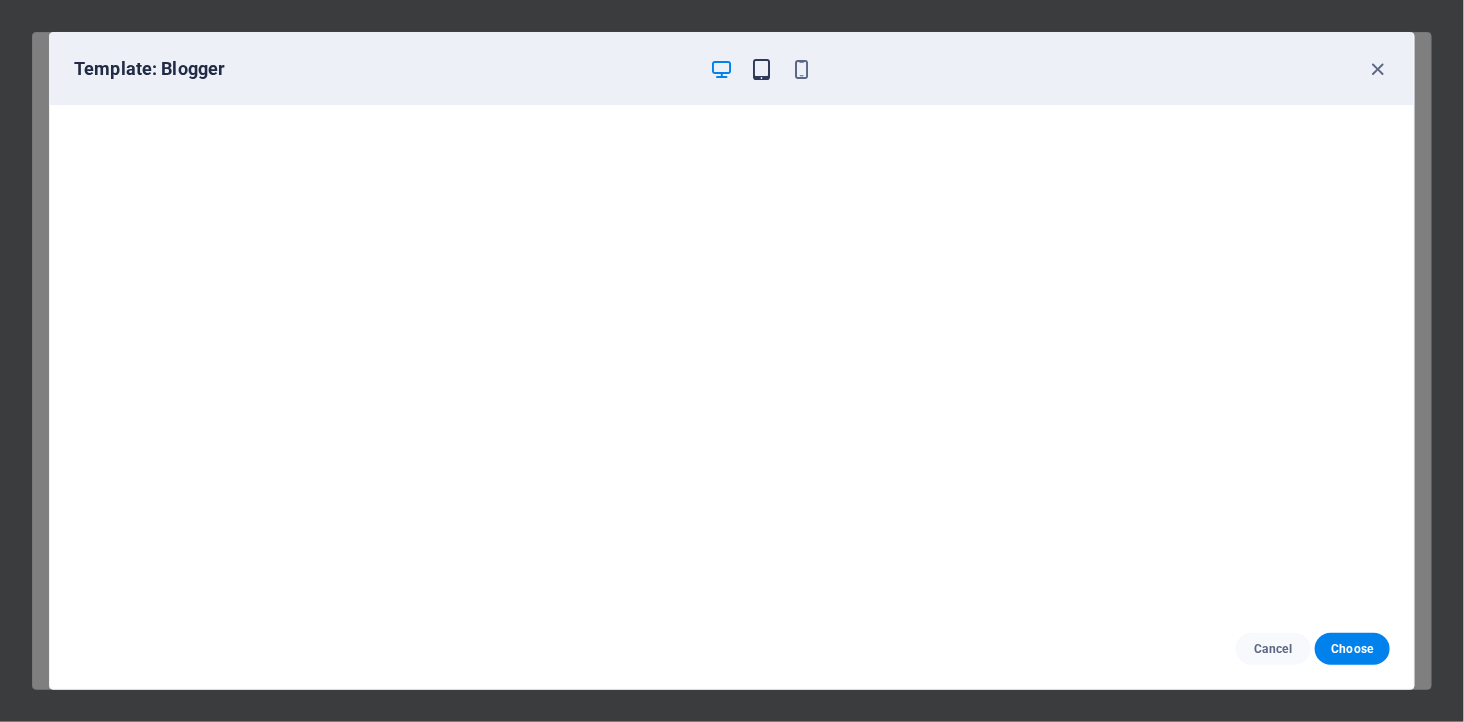 click at bounding box center (762, 69) 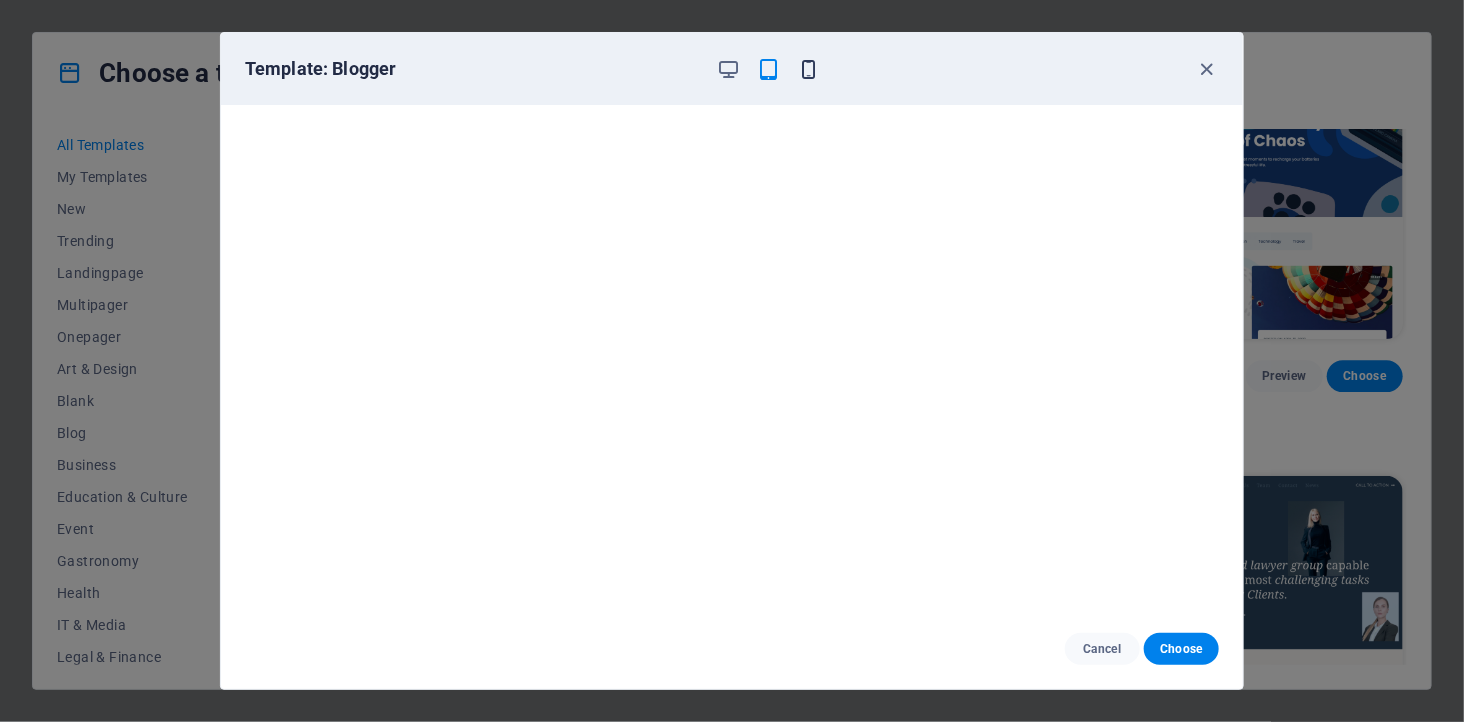 click at bounding box center [809, 69] 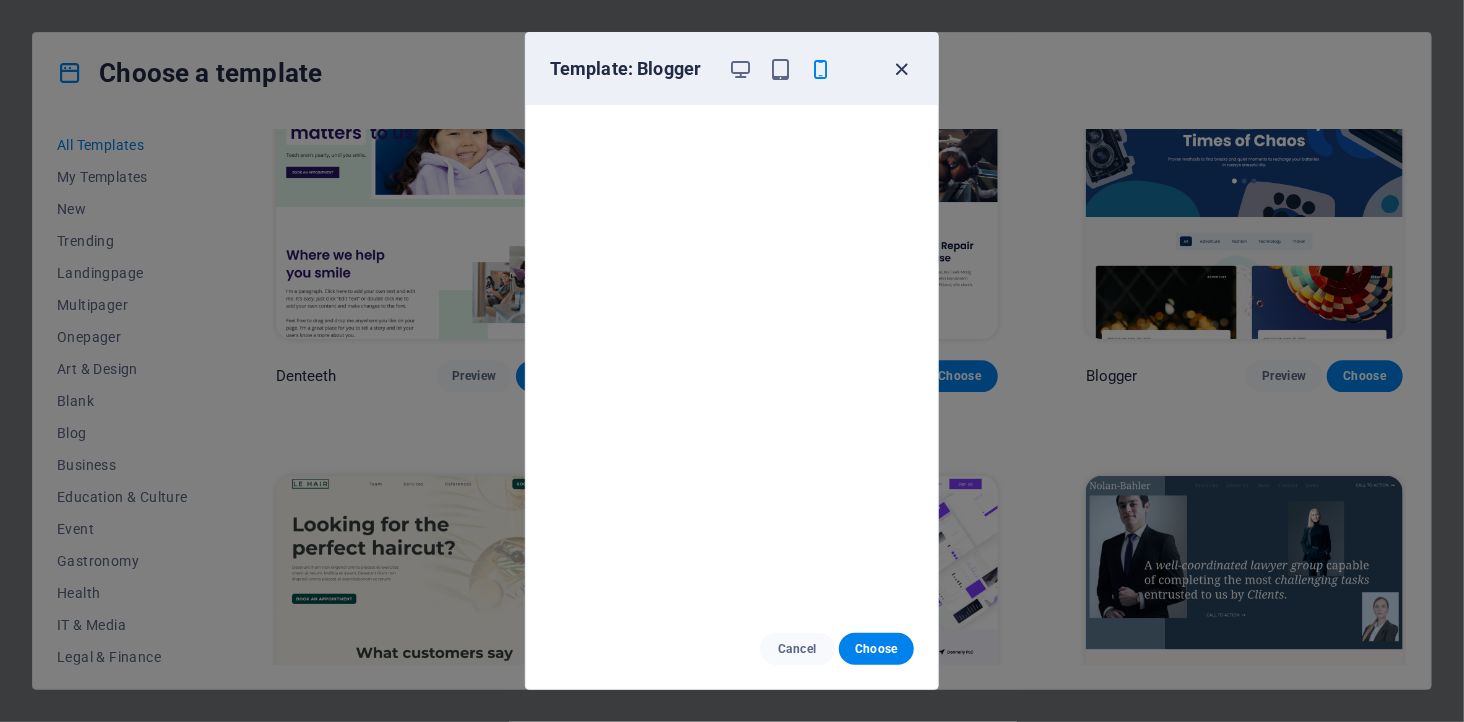 click at bounding box center (902, 69) 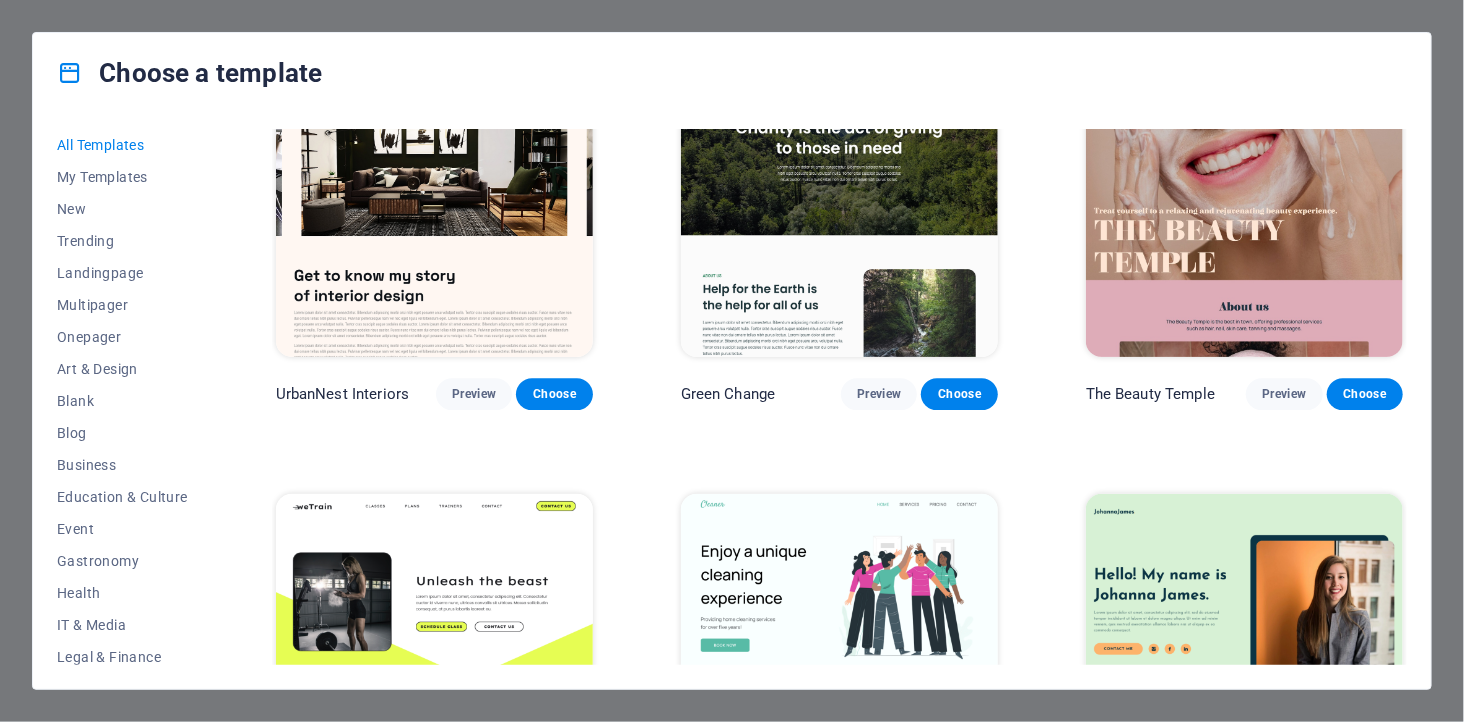 scroll, scrollTop: 2222, scrollLeft: 0, axis: vertical 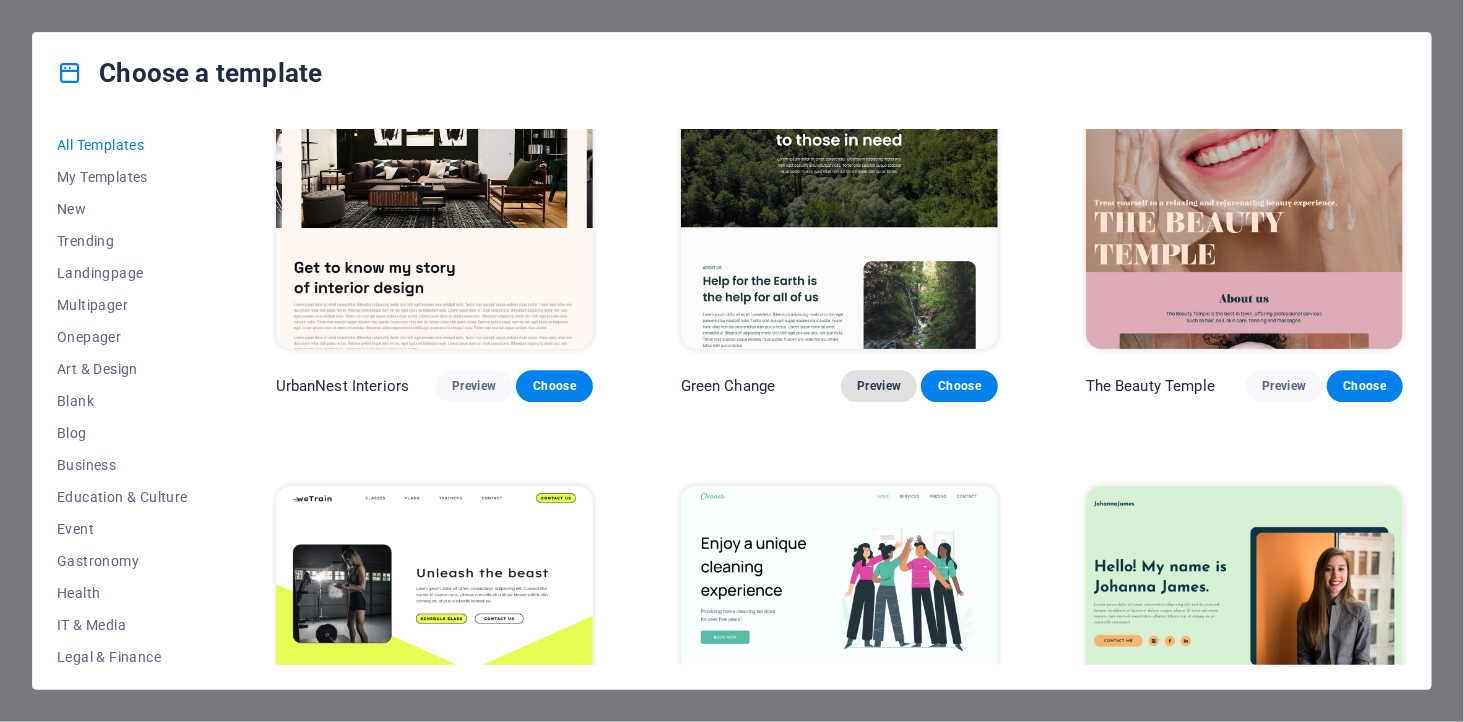 click on "Preview" at bounding box center [879, 386] 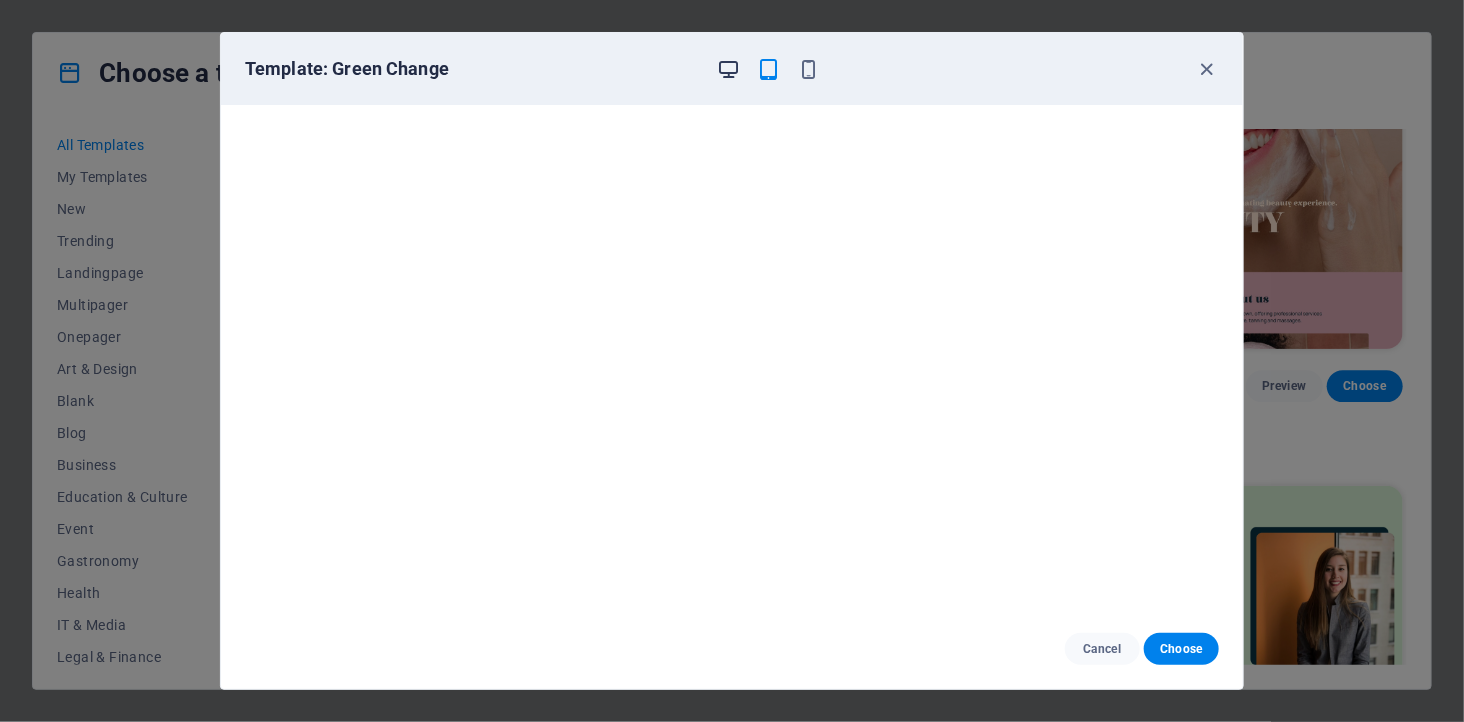 click at bounding box center (729, 69) 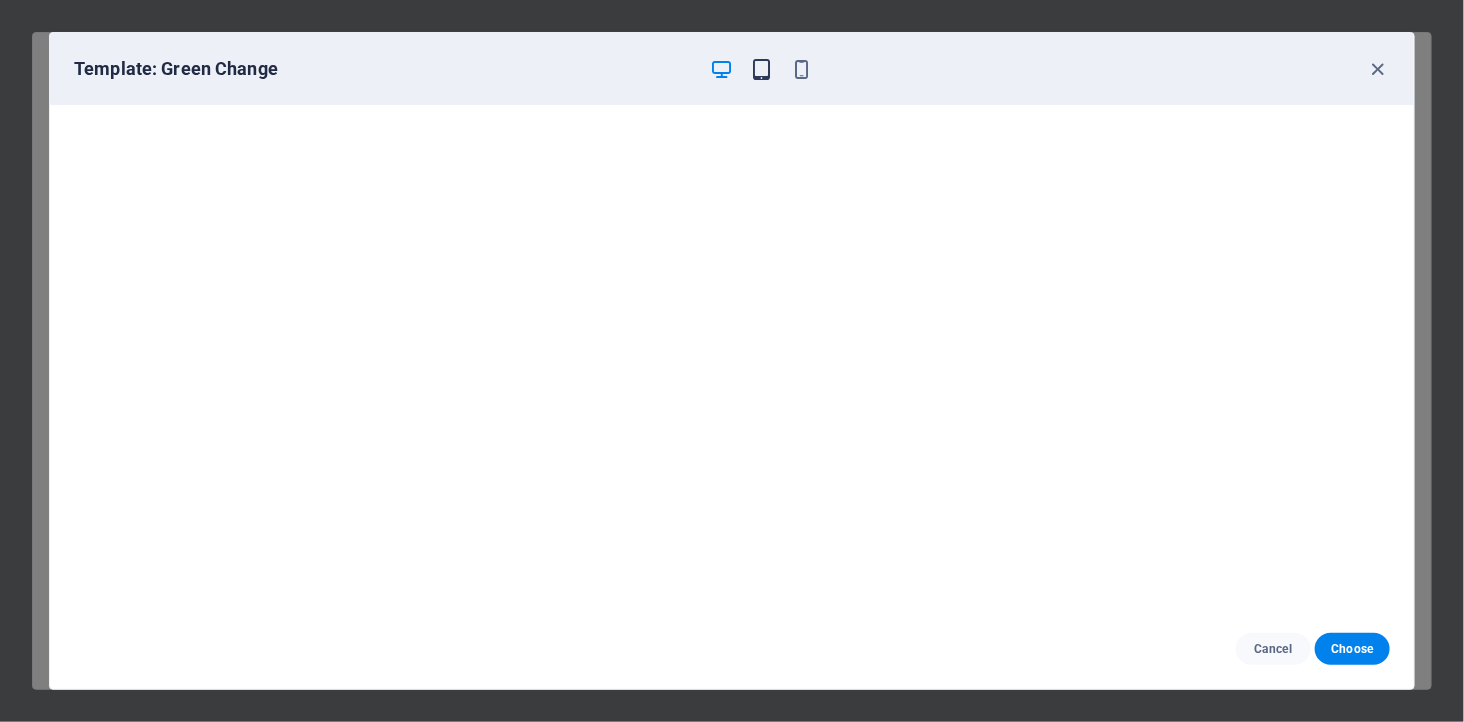 click at bounding box center (762, 69) 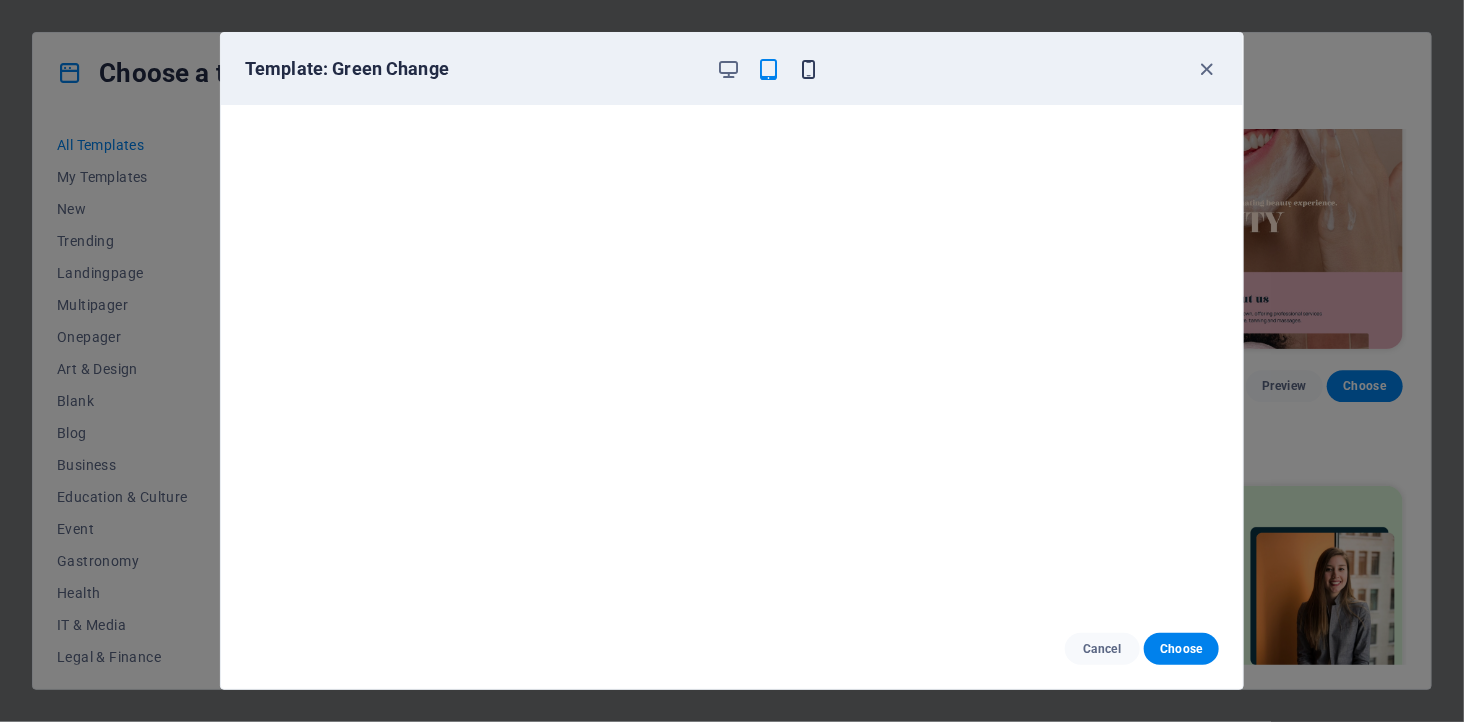 click at bounding box center [809, 69] 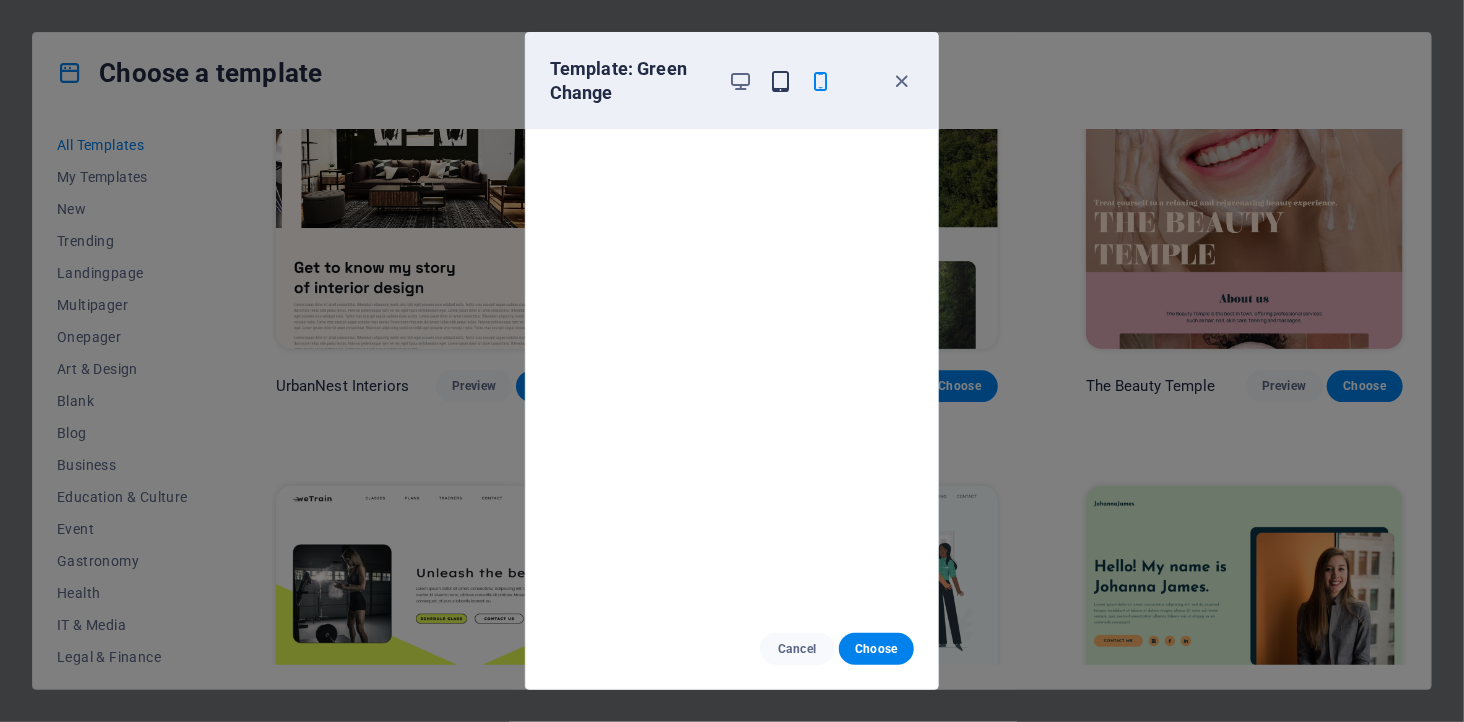 click at bounding box center (781, 81) 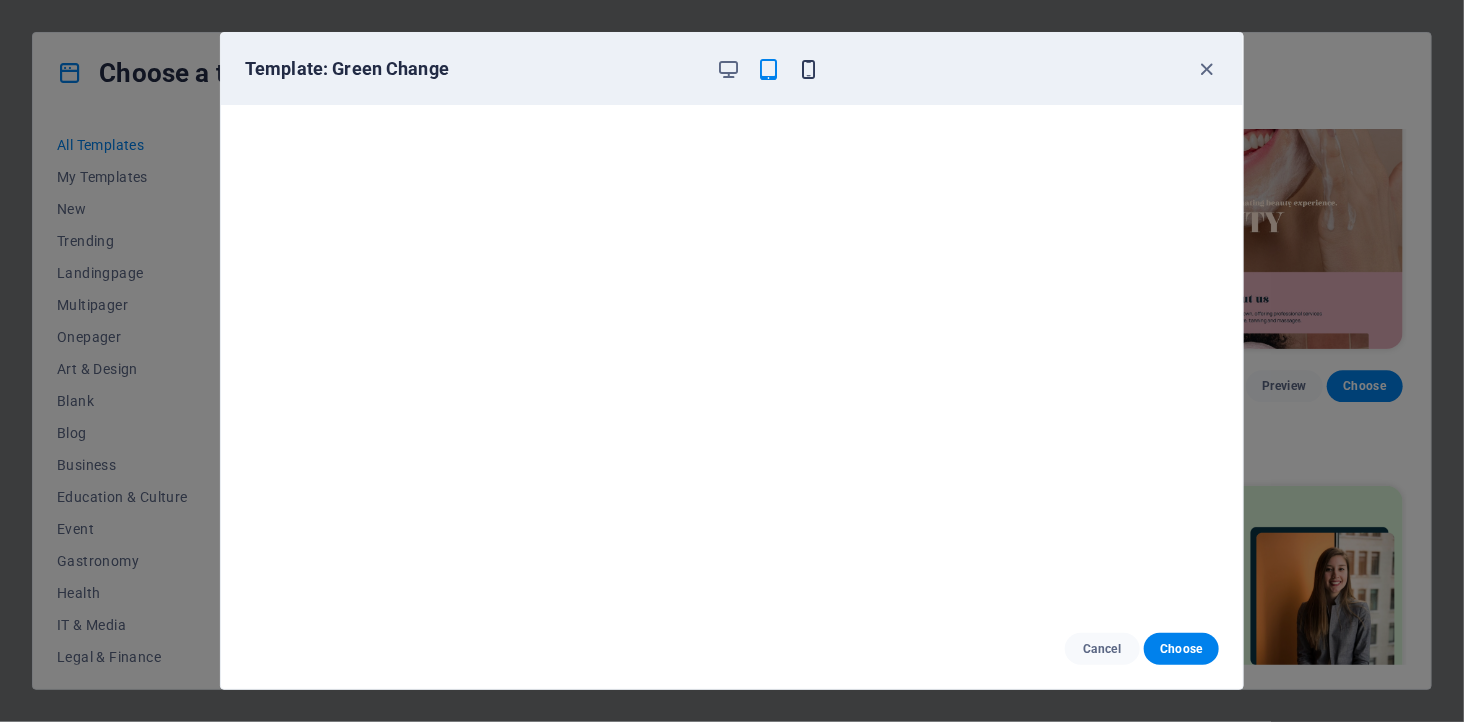 click at bounding box center [809, 69] 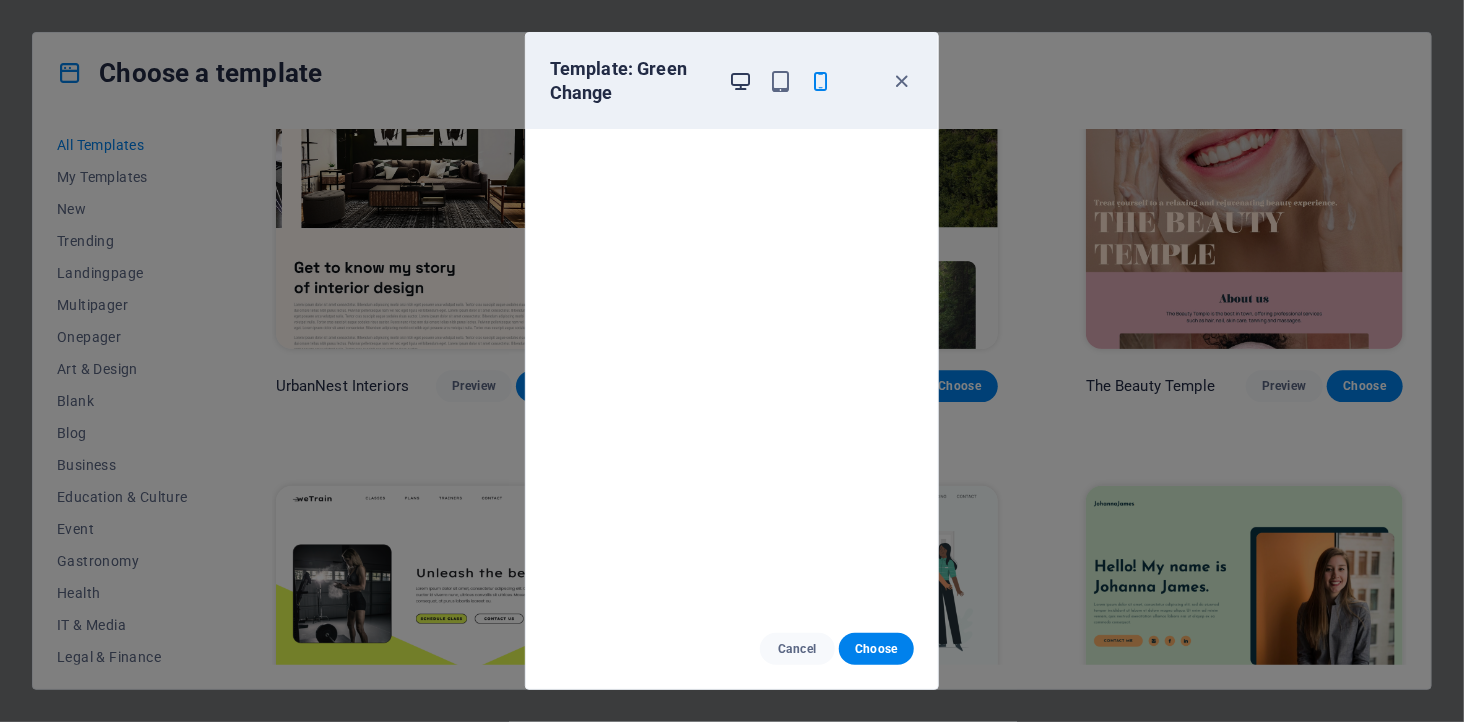 click at bounding box center (741, 81) 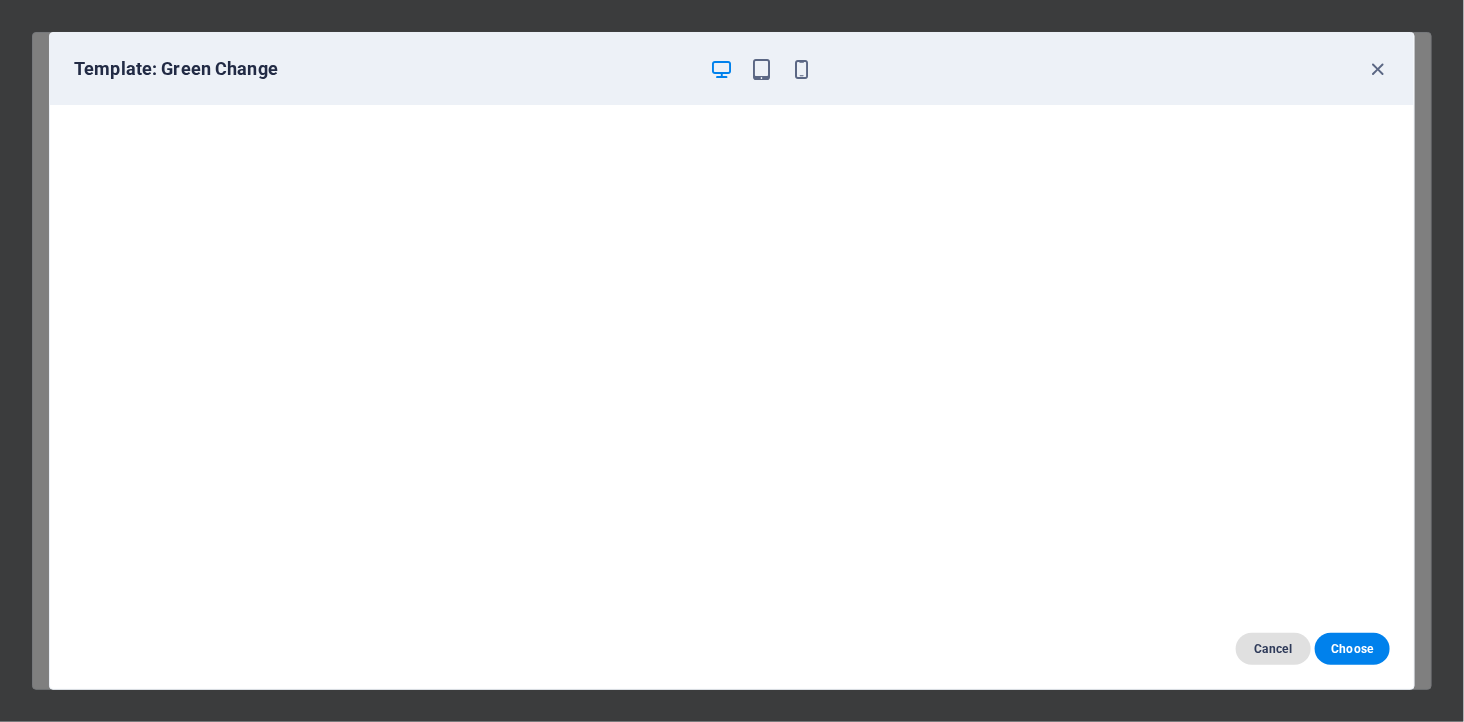 click on "Cancel" at bounding box center [1273, 649] 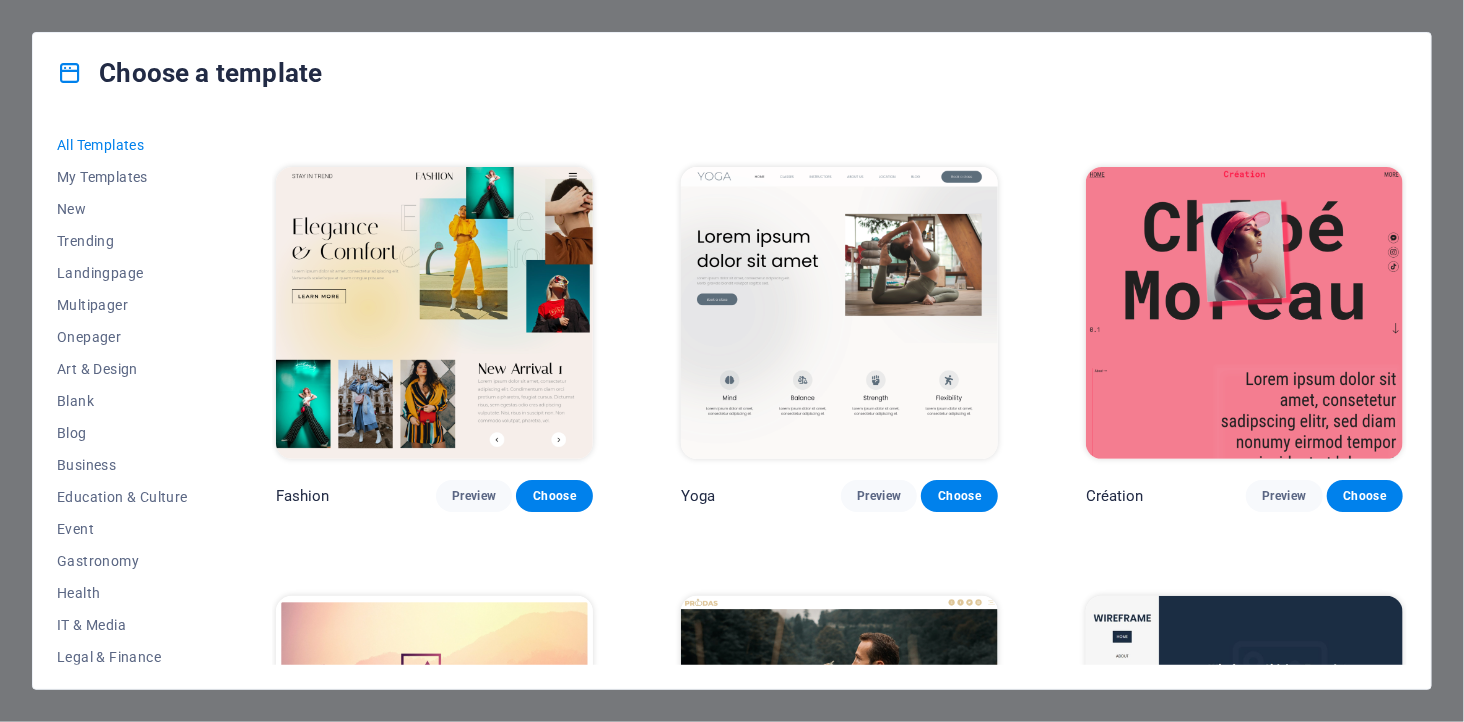scroll, scrollTop: 6666, scrollLeft: 0, axis: vertical 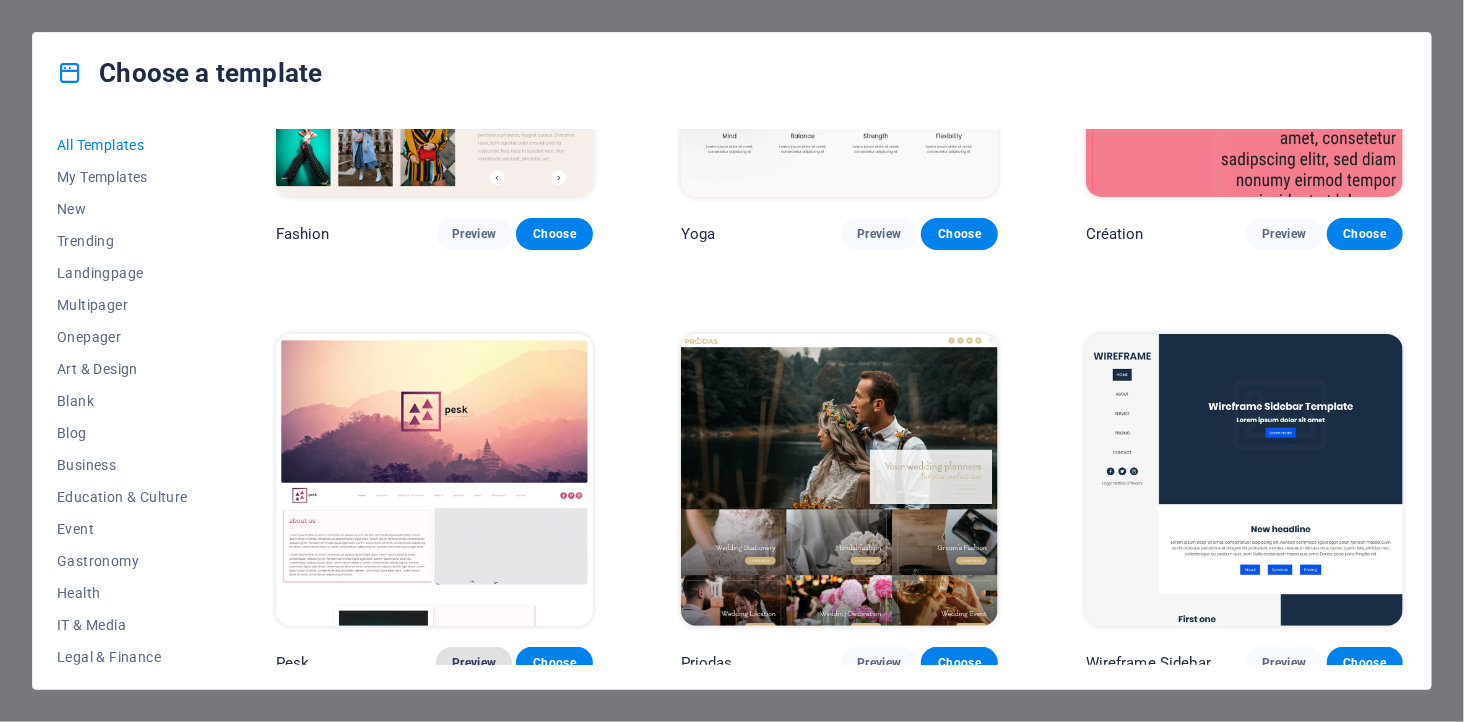 click on "Preview" at bounding box center (474, 663) 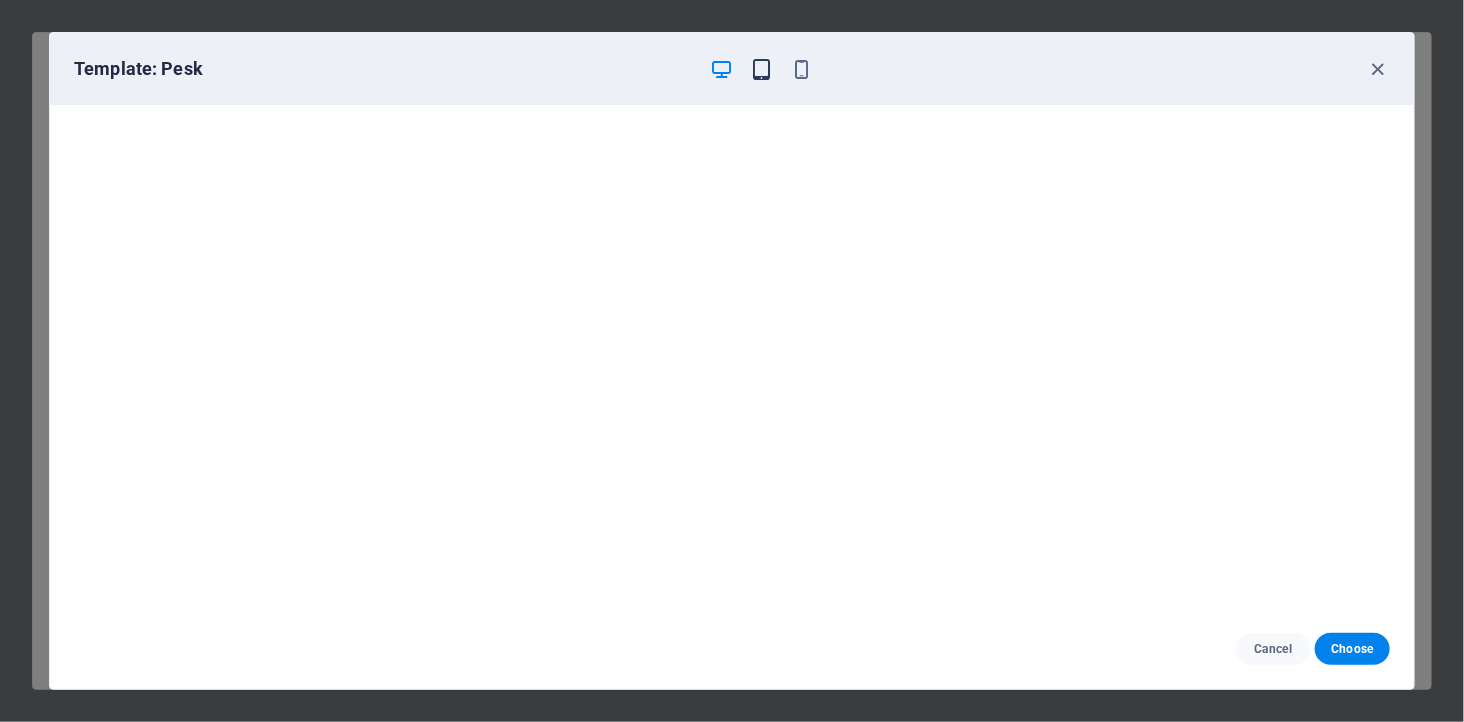 click at bounding box center [762, 69] 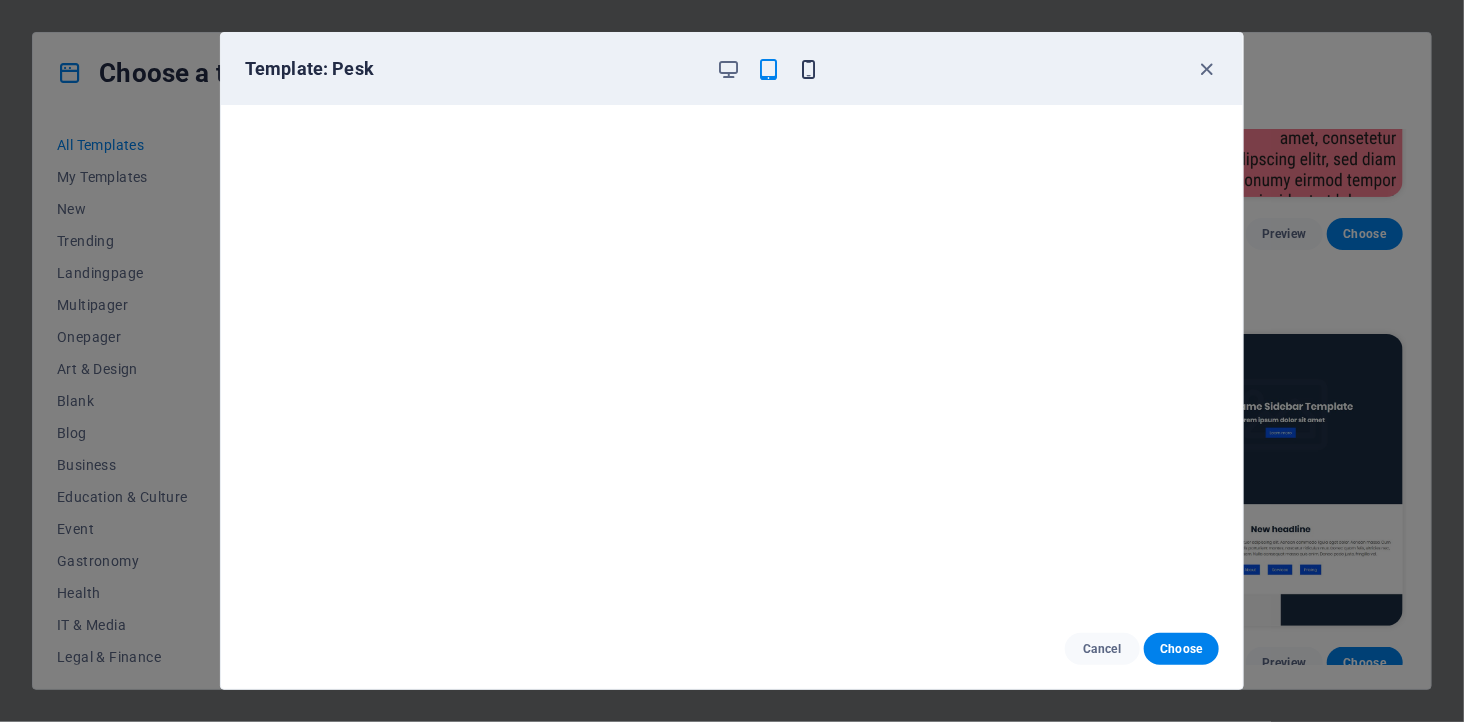click at bounding box center [809, 69] 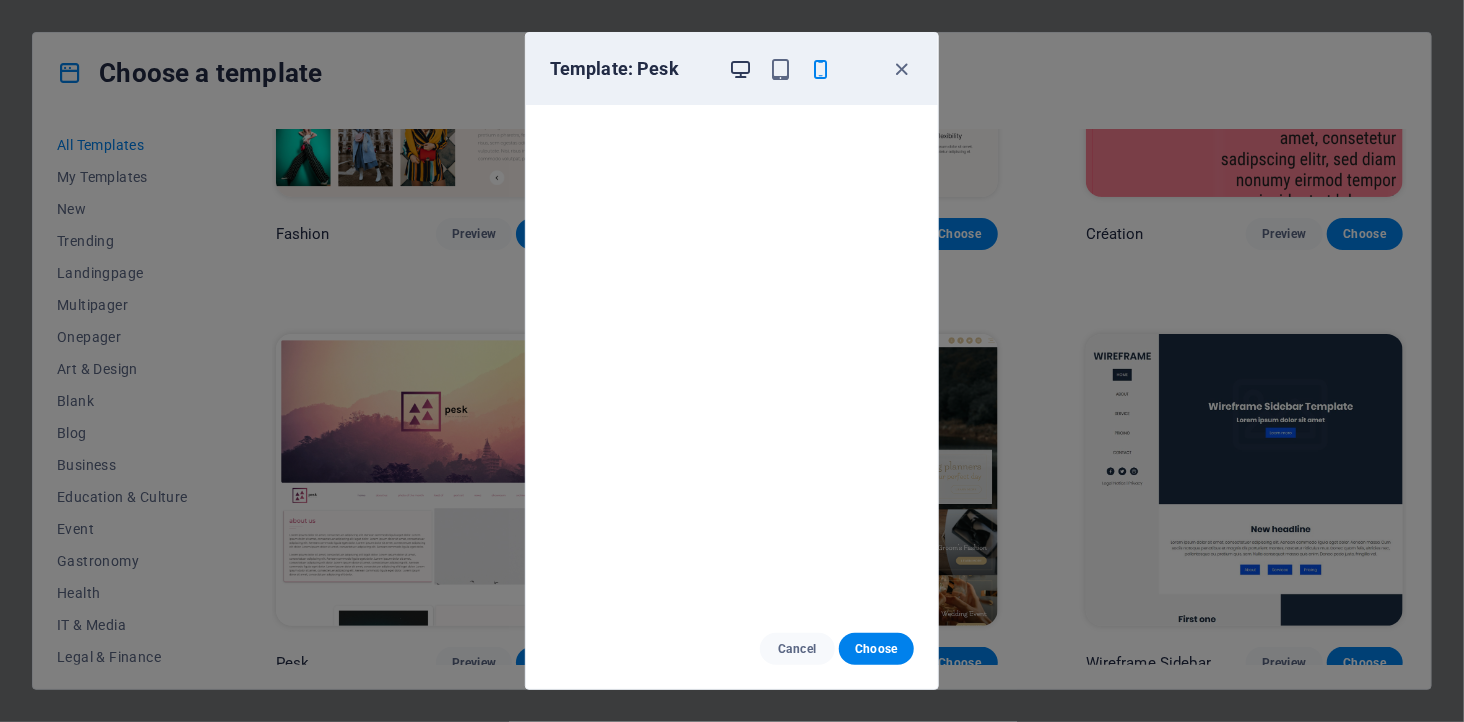 click at bounding box center [741, 69] 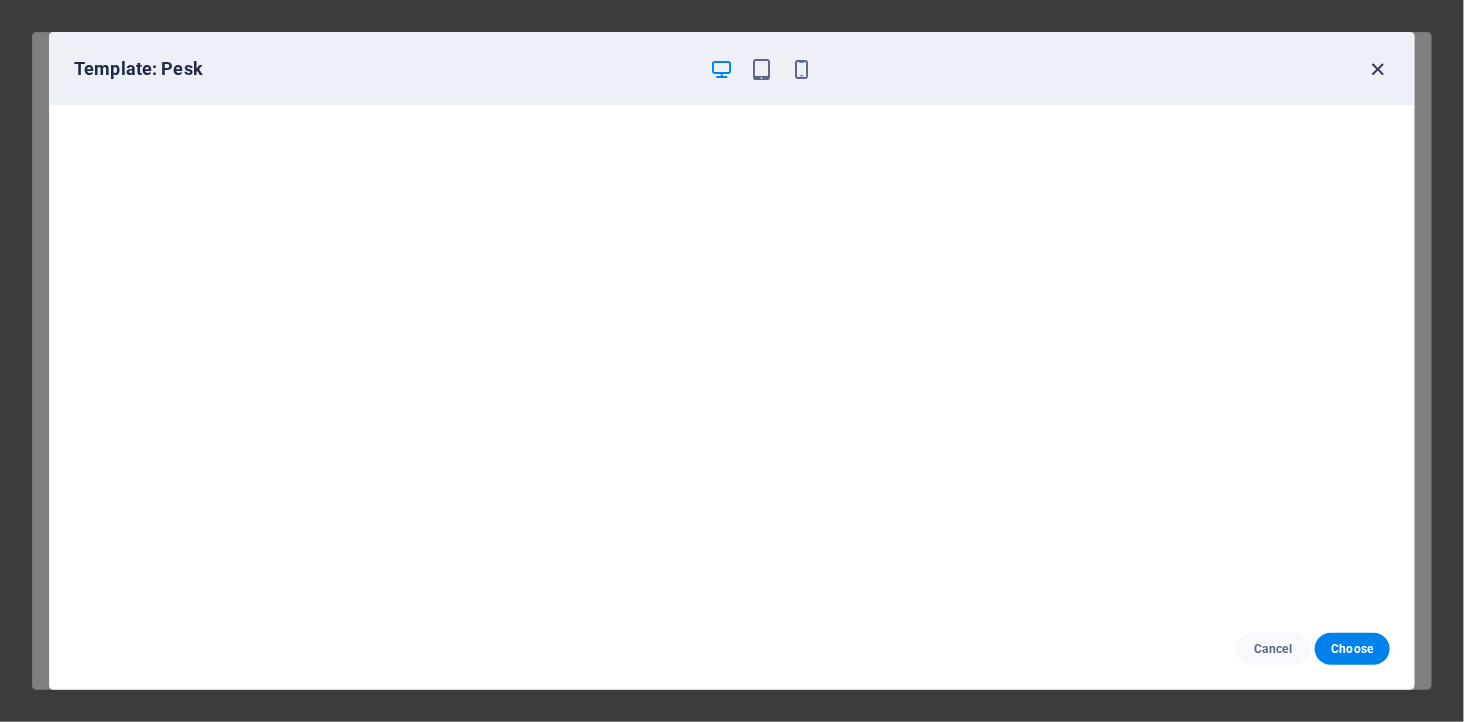 click at bounding box center [1378, 69] 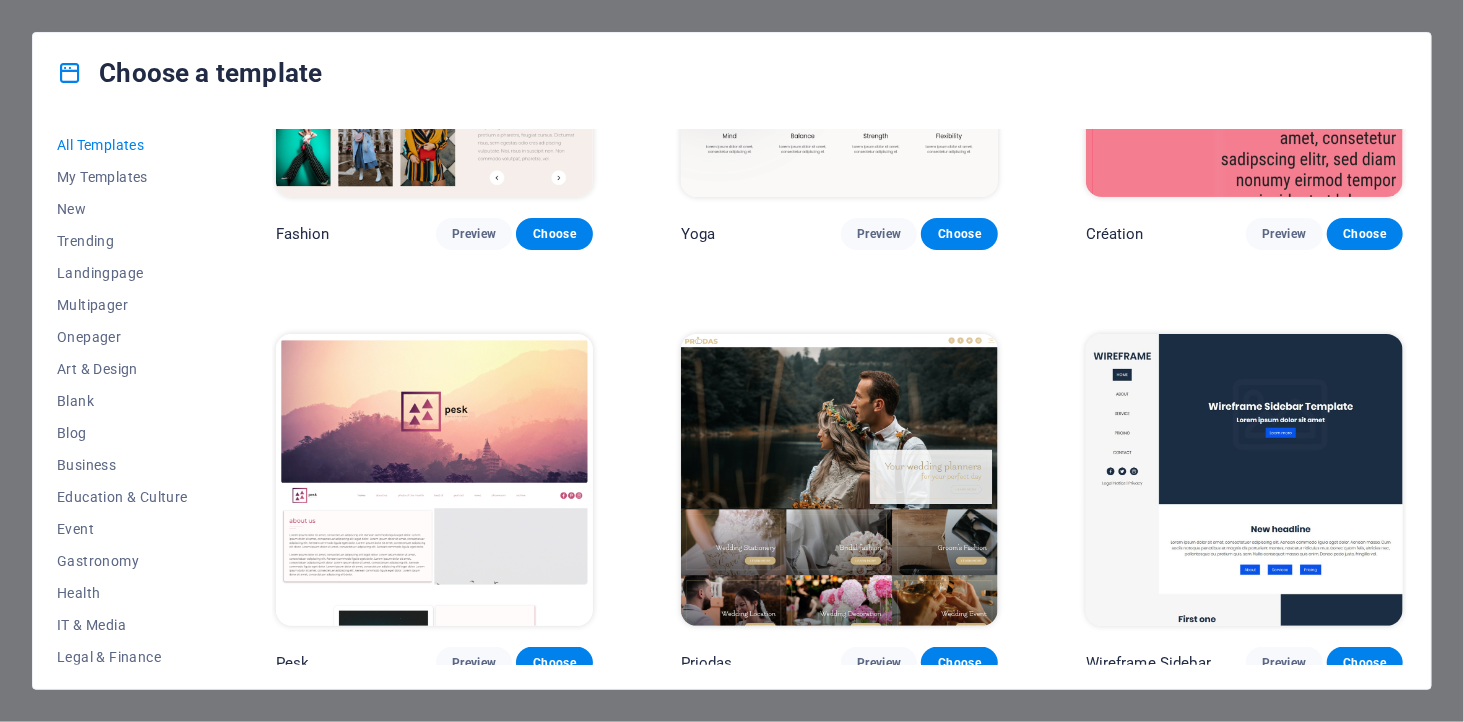 scroll, scrollTop: 7111, scrollLeft: 0, axis: vertical 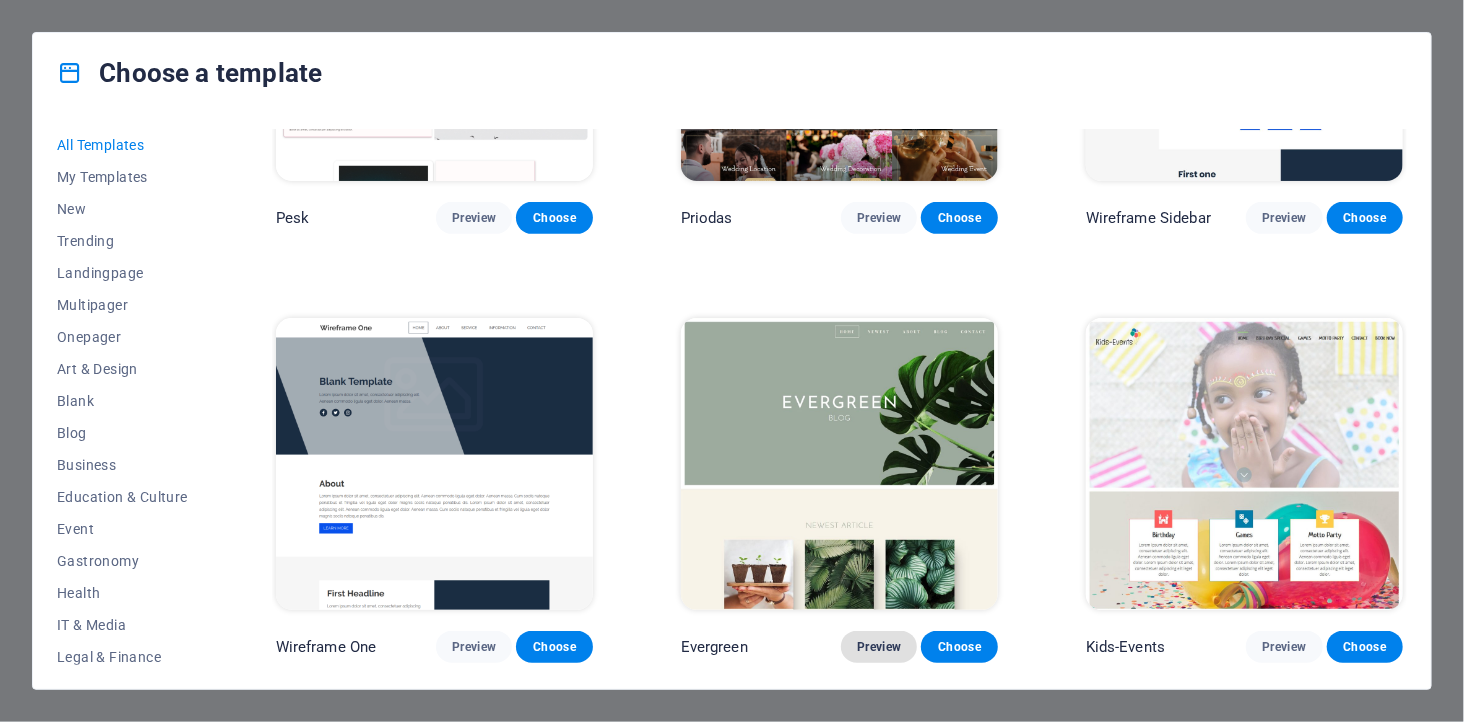 click on "Preview" at bounding box center [879, 647] 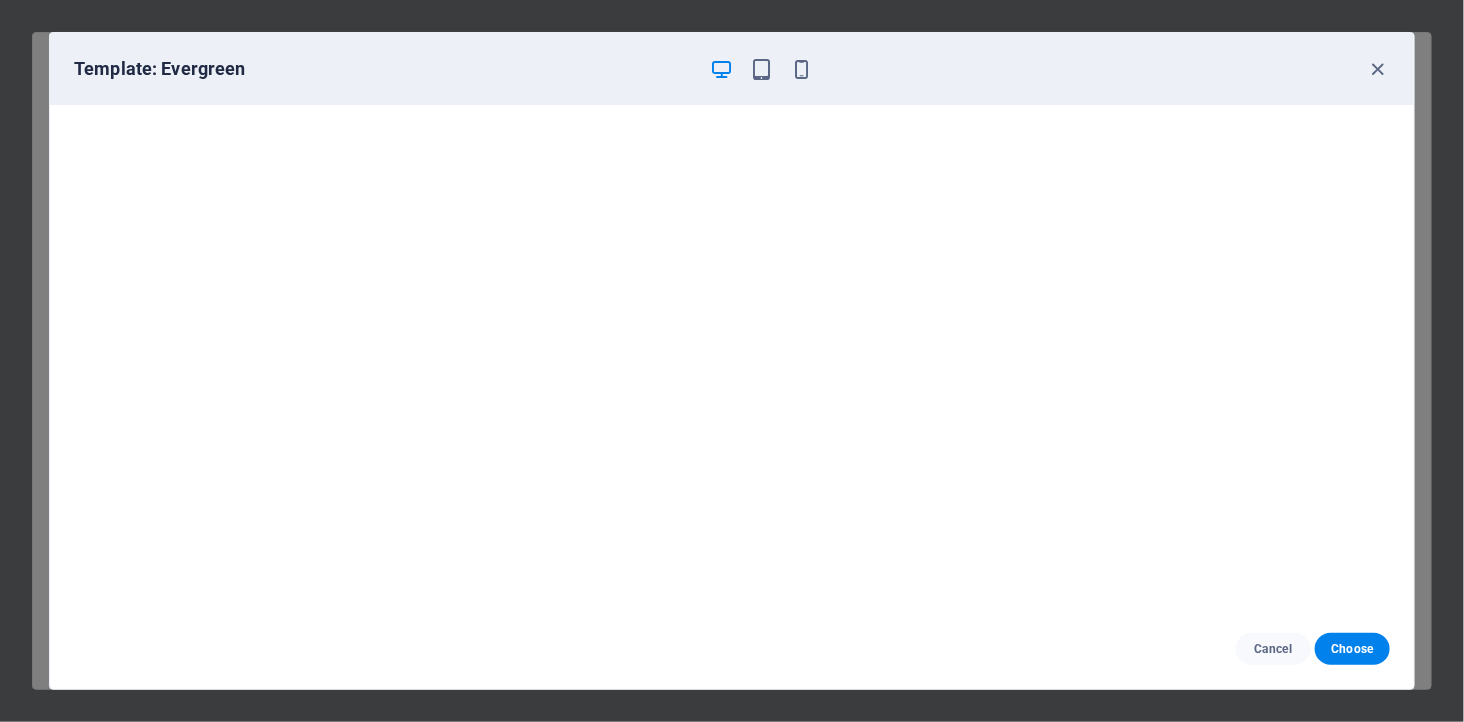 click on "Template: Evergreen" at bounding box center [732, 69] 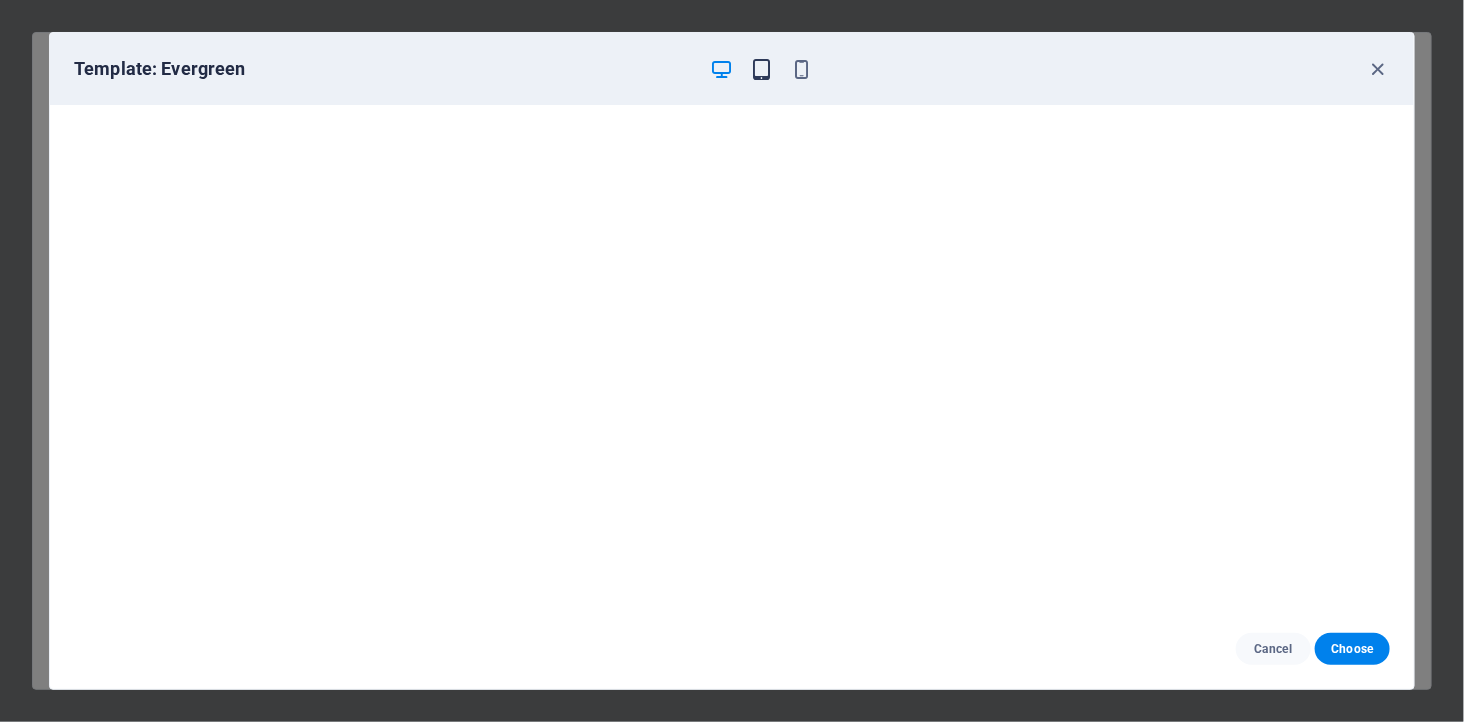 click at bounding box center (762, 69) 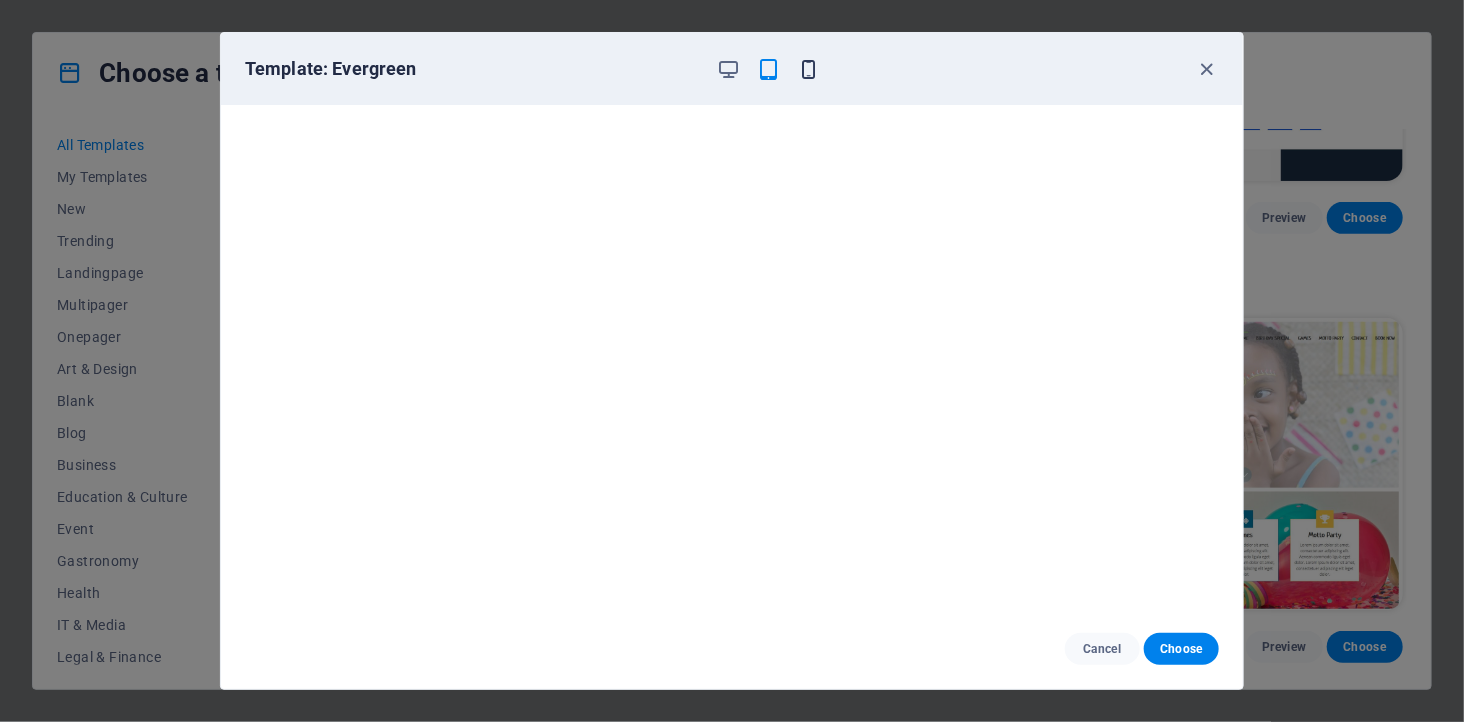 click at bounding box center (809, 69) 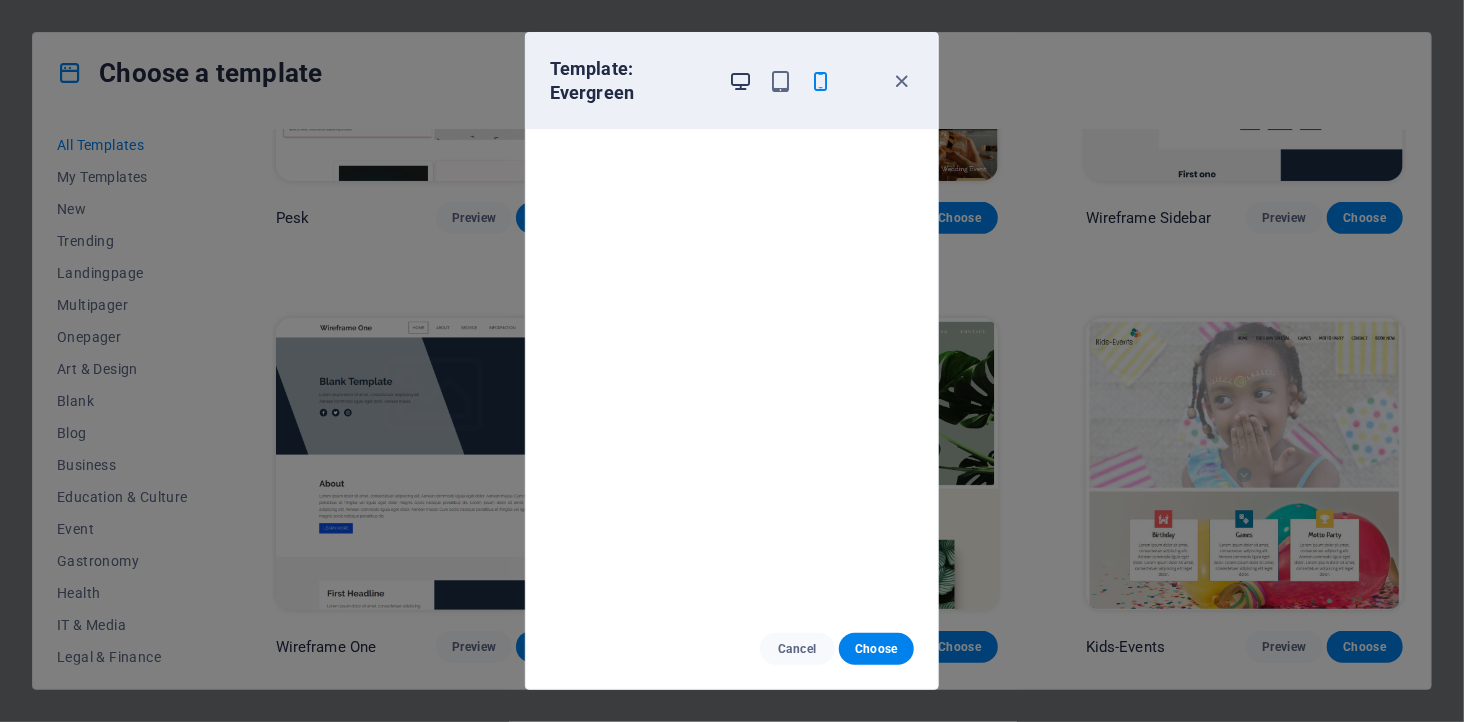 click at bounding box center [741, 81] 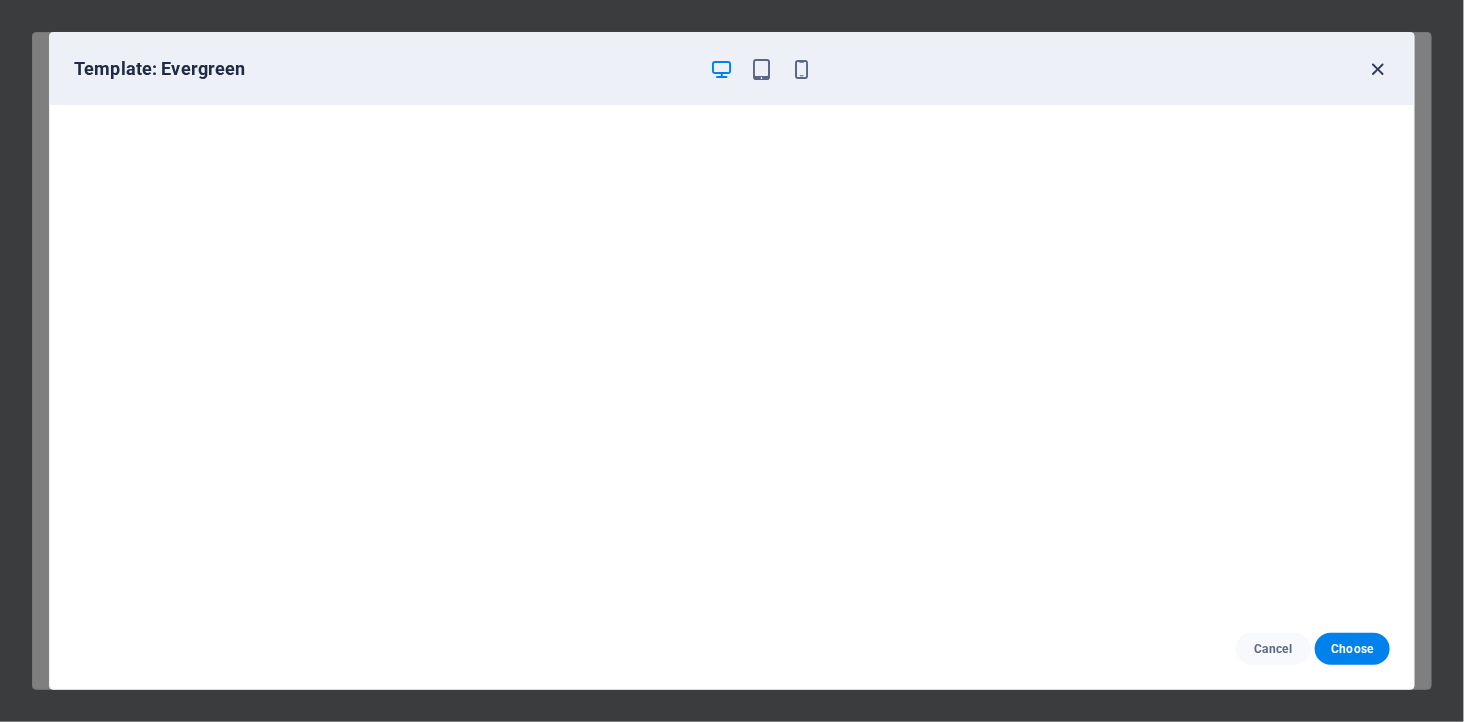click at bounding box center [1378, 69] 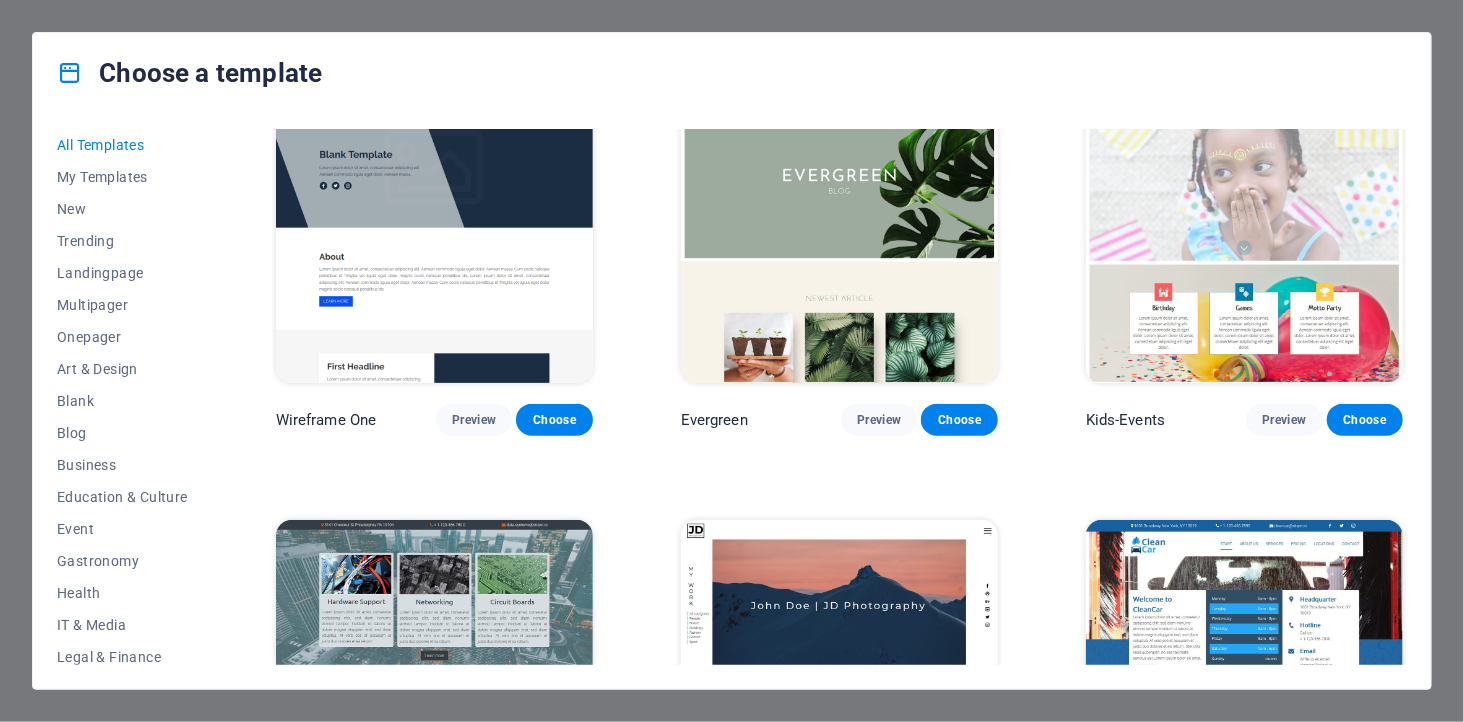 scroll, scrollTop: 7333, scrollLeft: 0, axis: vertical 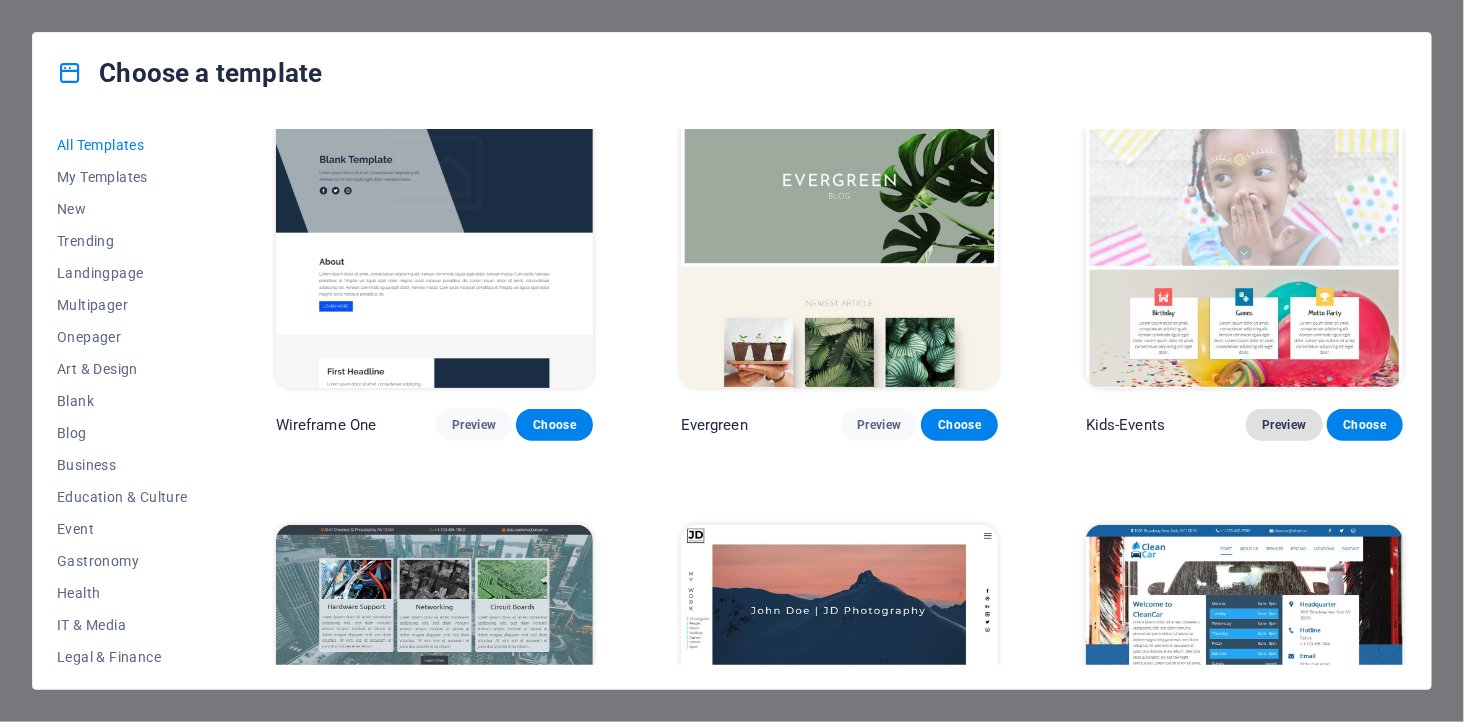 click on "Preview" at bounding box center (1284, 425) 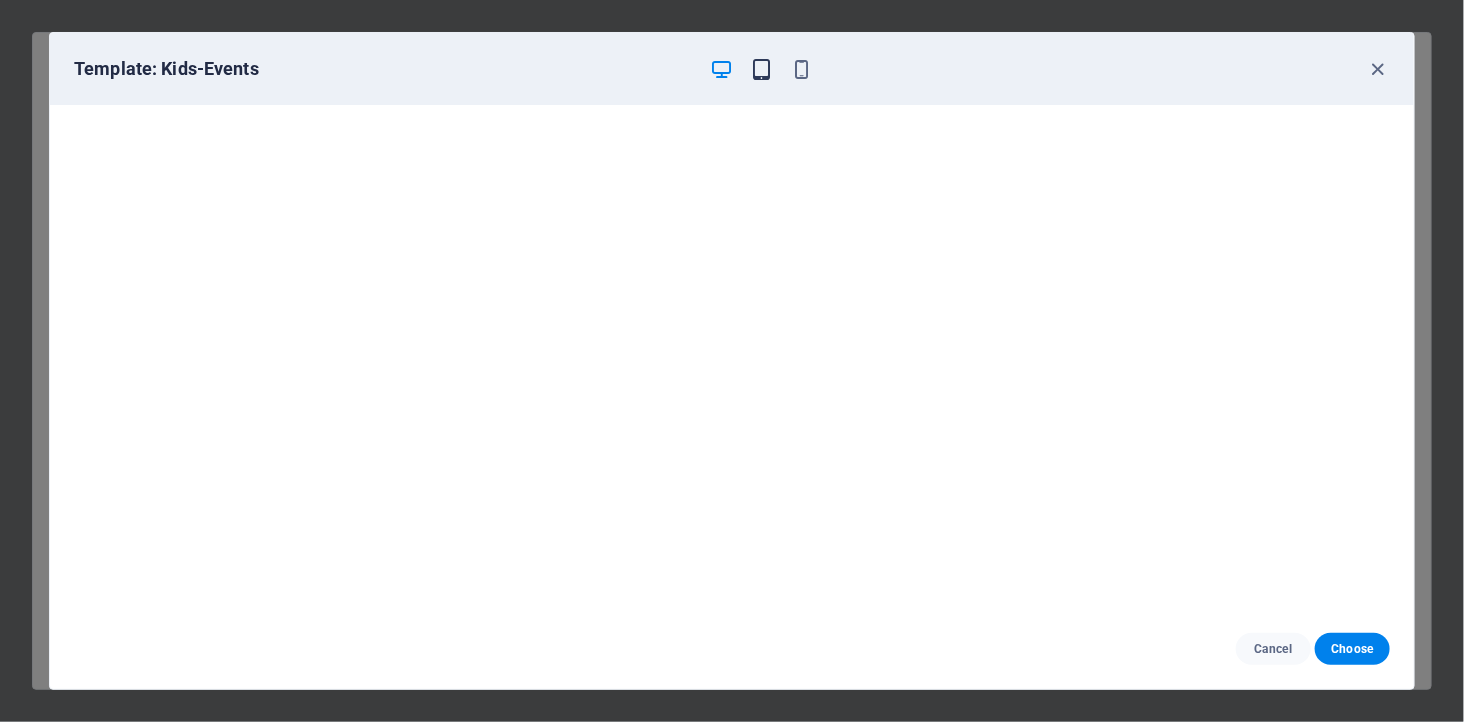 click at bounding box center (762, 69) 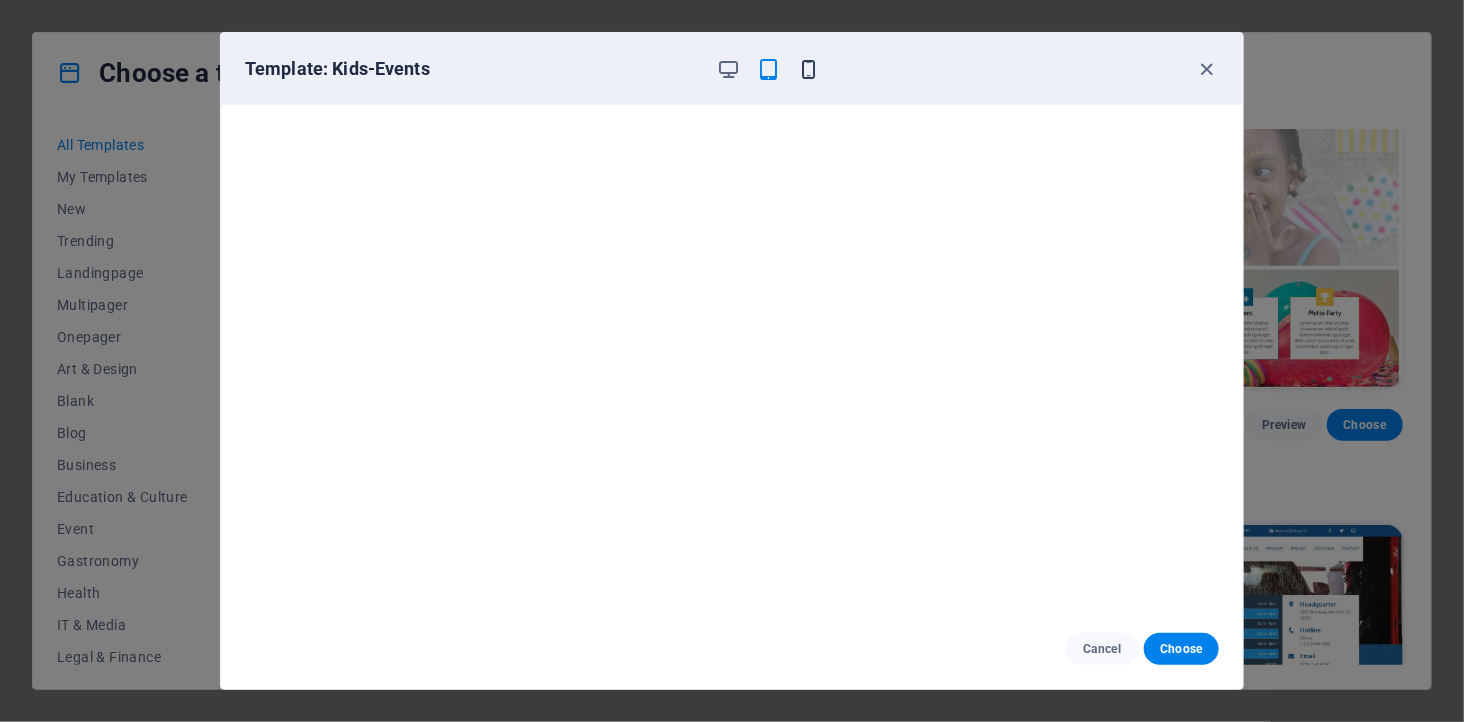 click at bounding box center [809, 69] 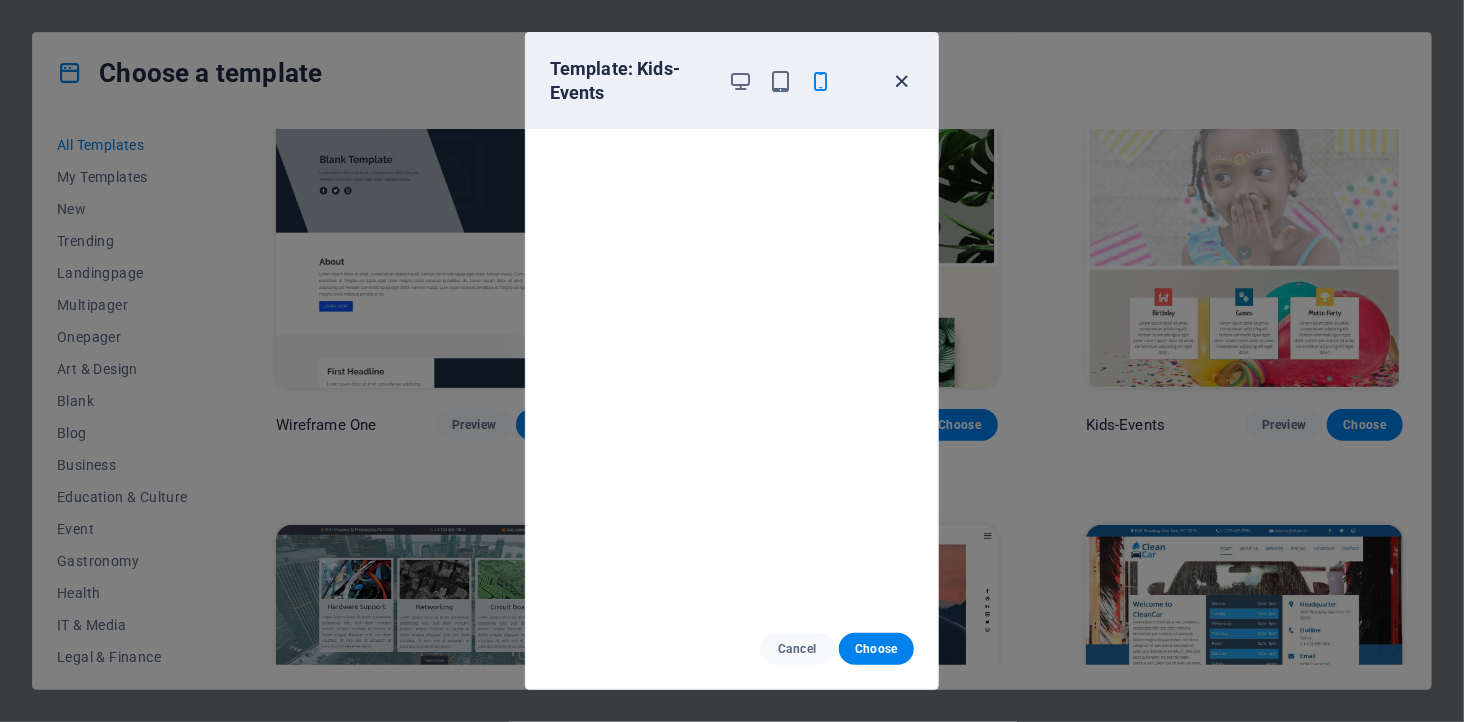 click at bounding box center [902, 81] 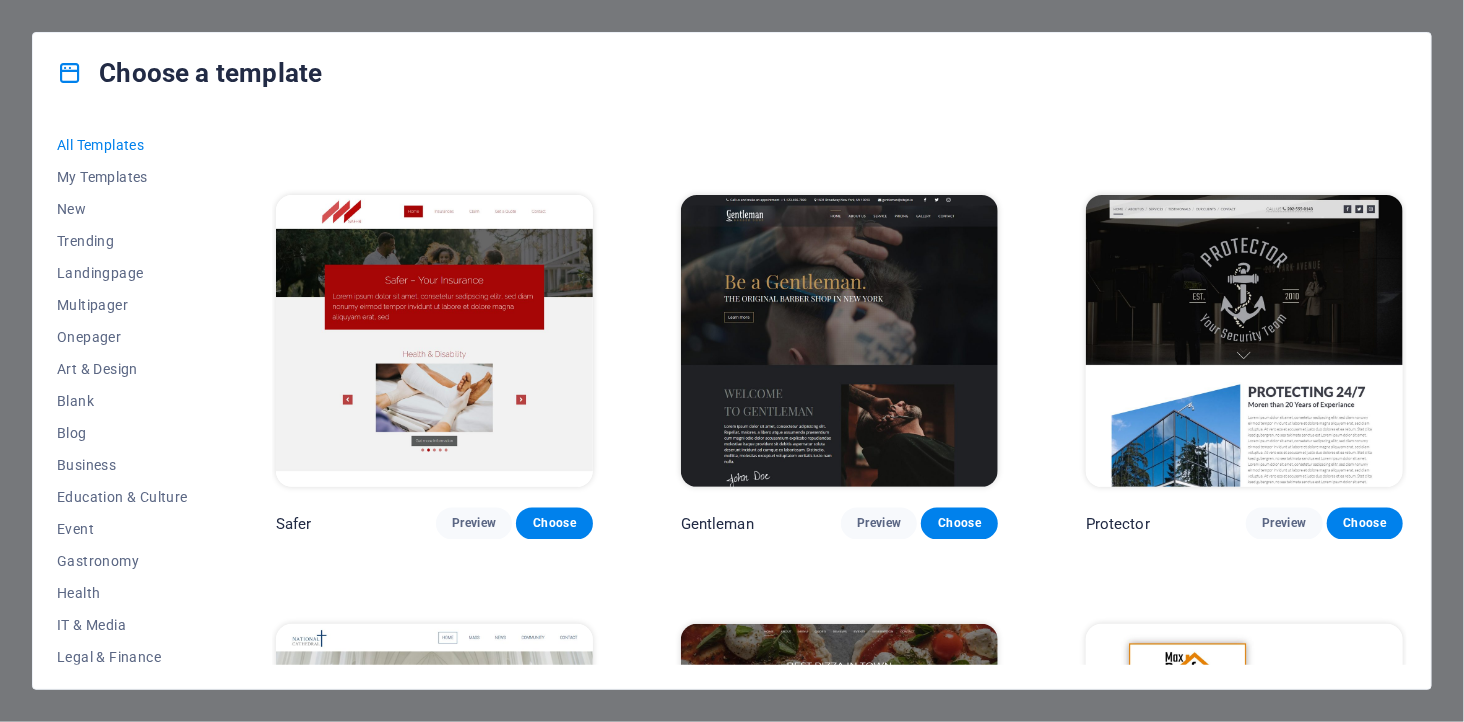 scroll, scrollTop: 8000, scrollLeft: 0, axis: vertical 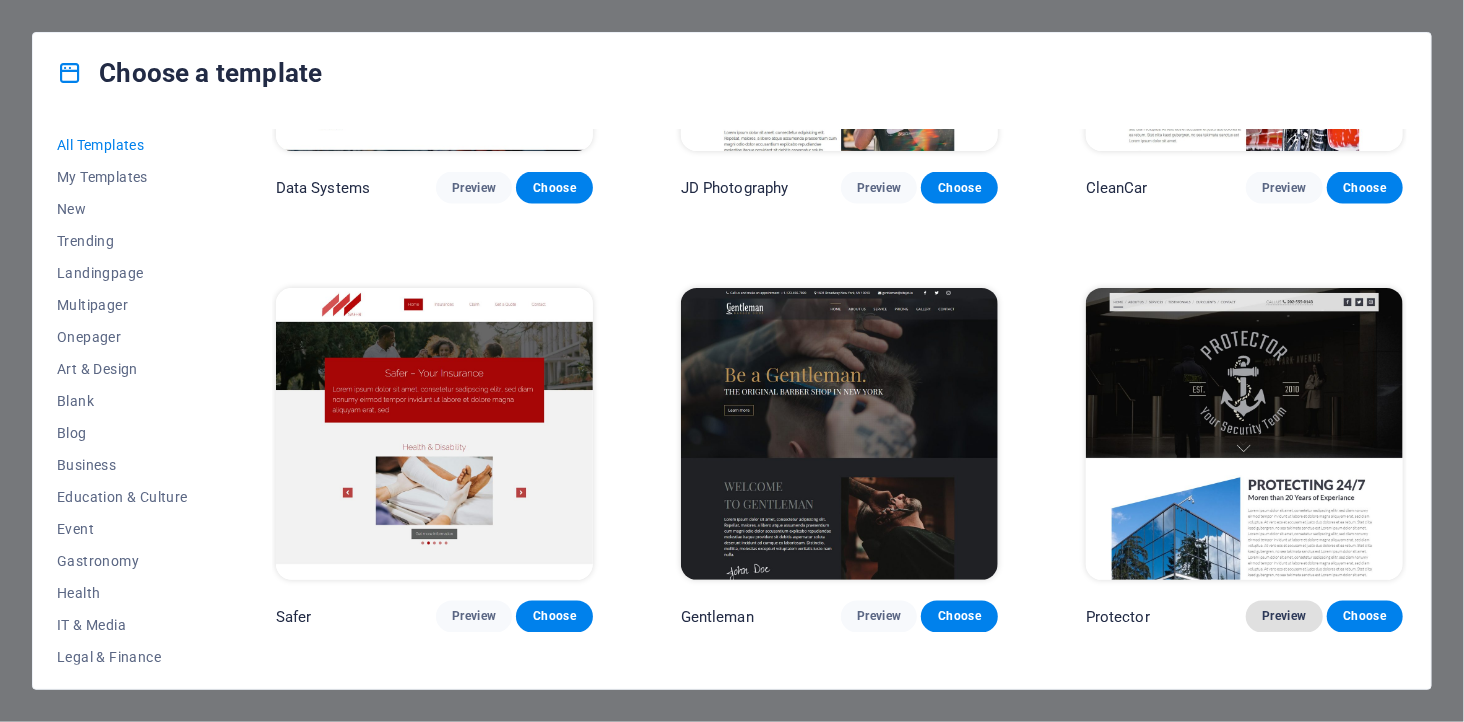 click on "Preview" at bounding box center [1284, 617] 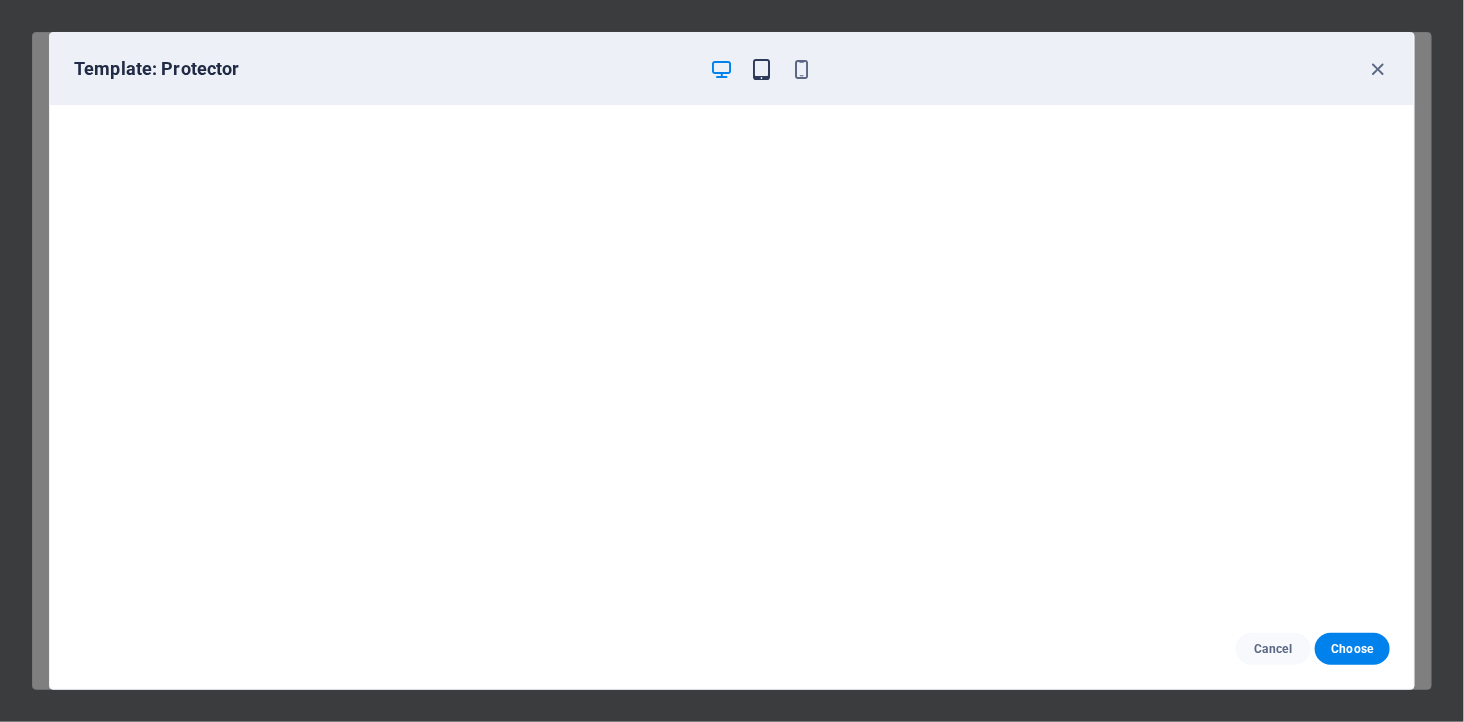 click at bounding box center [762, 69] 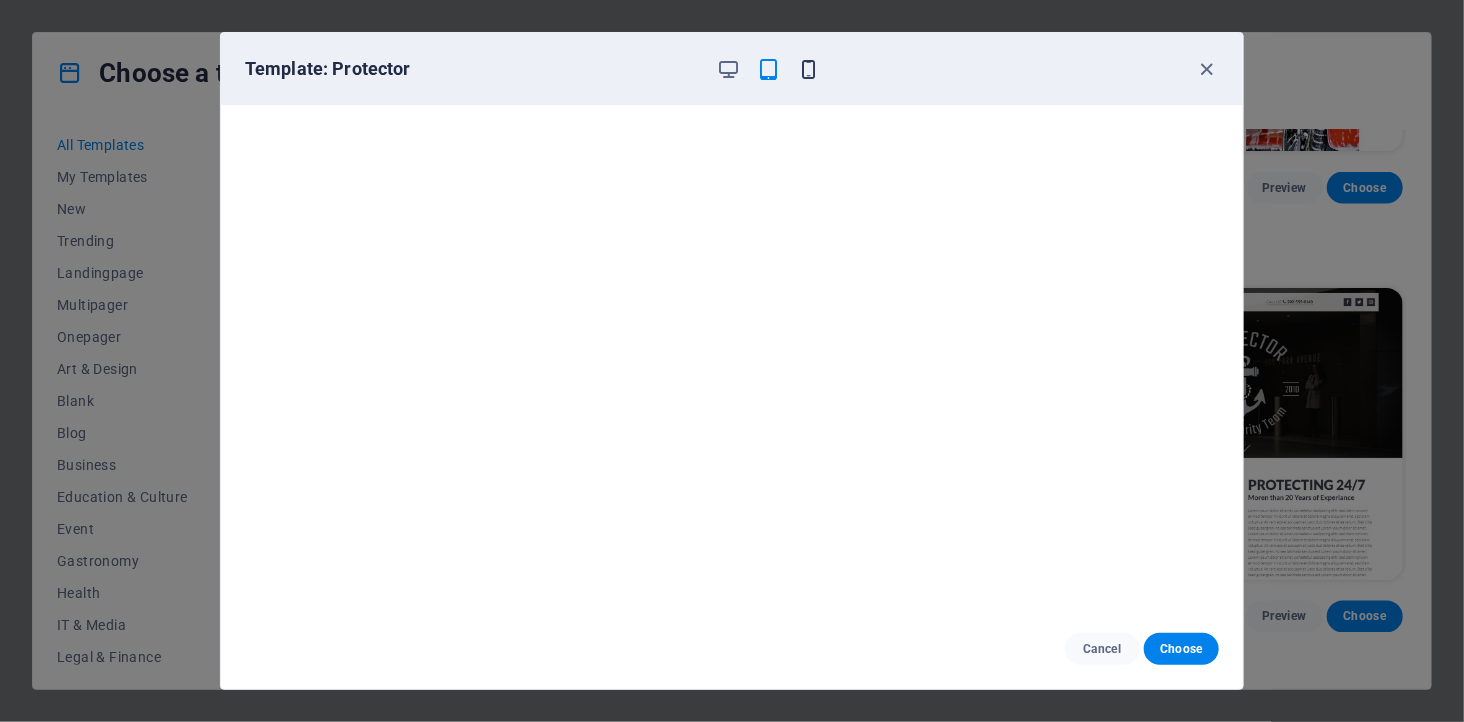 click at bounding box center (809, 69) 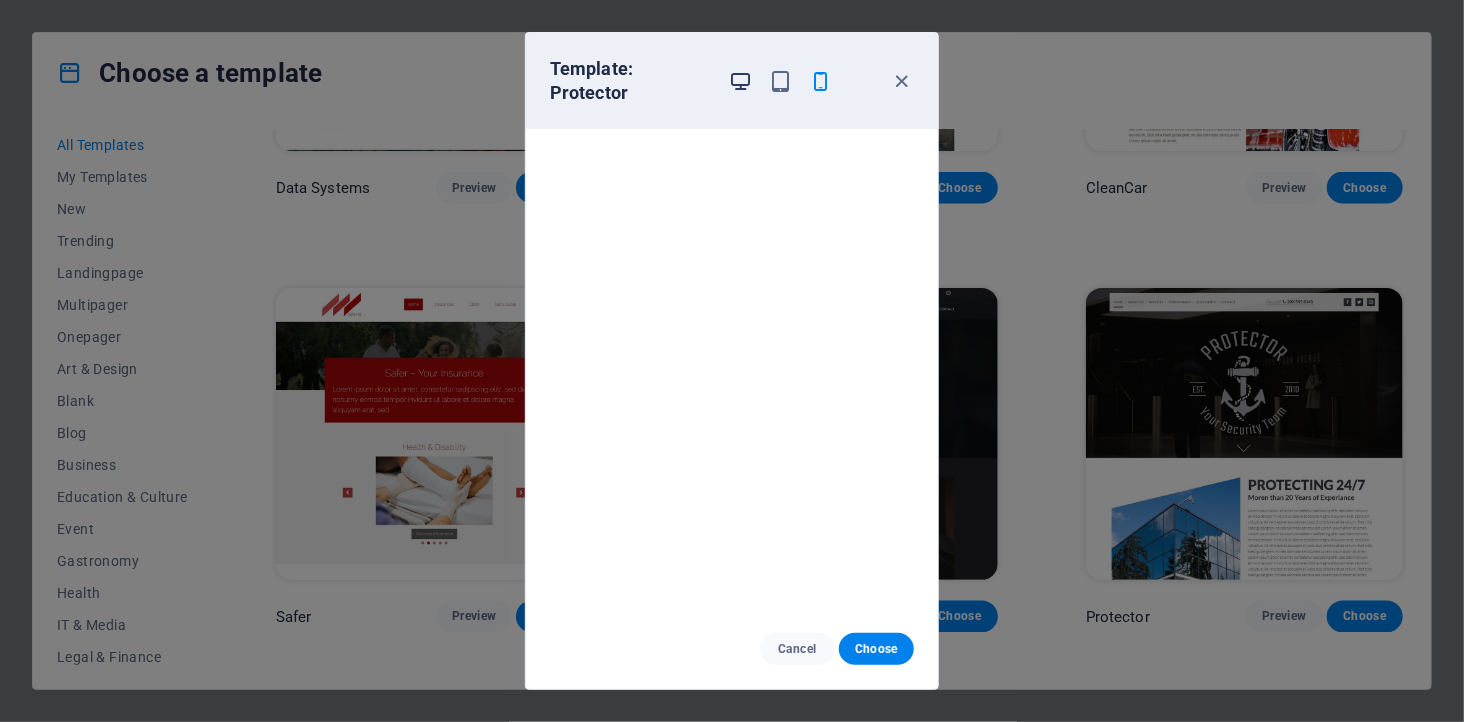 click at bounding box center [741, 81] 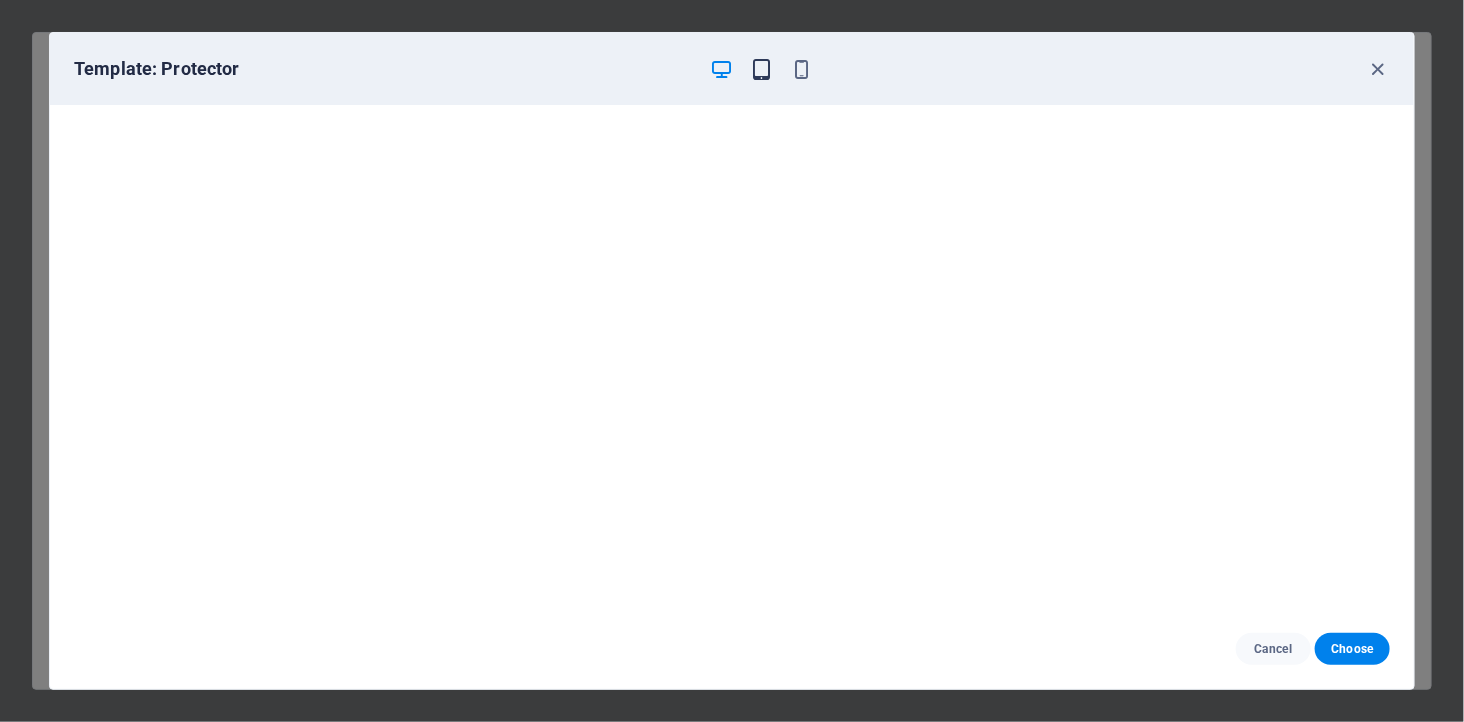 click at bounding box center (762, 69) 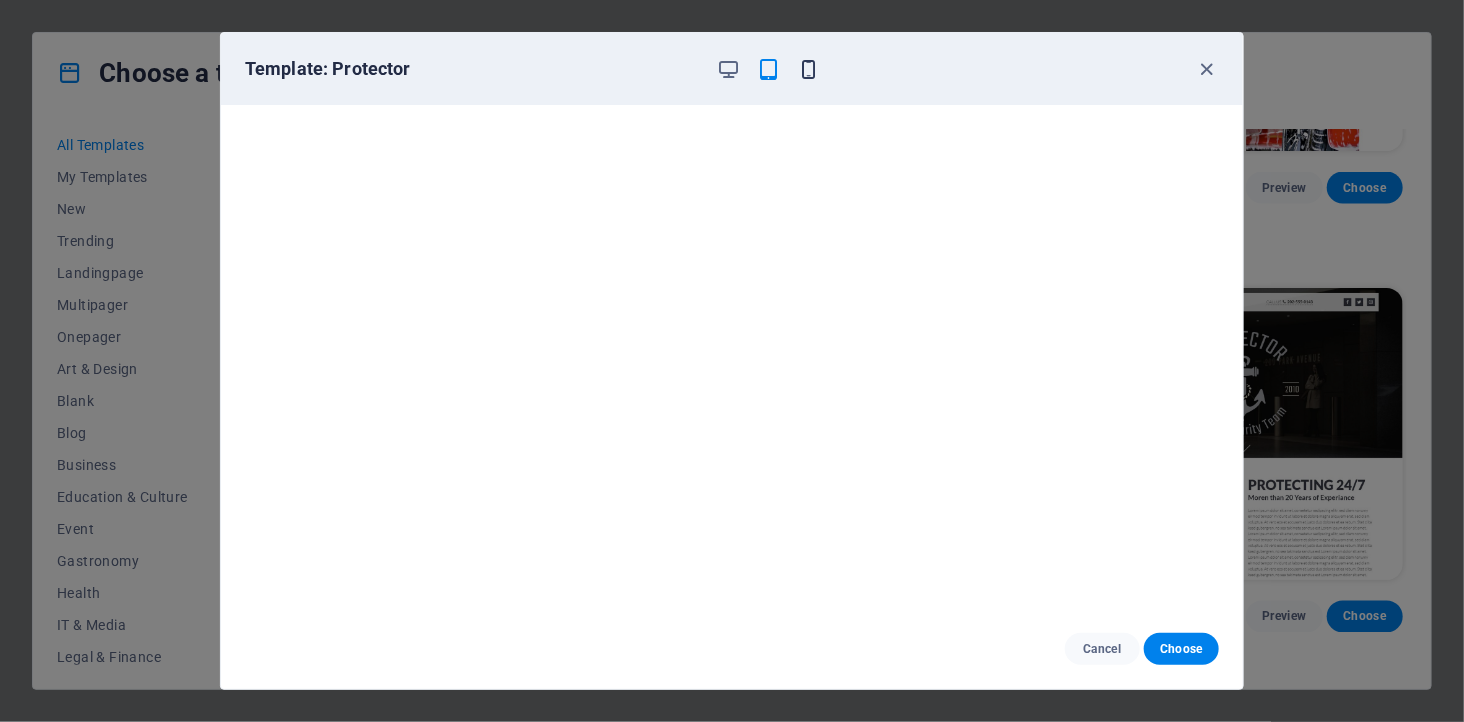 click at bounding box center [809, 69] 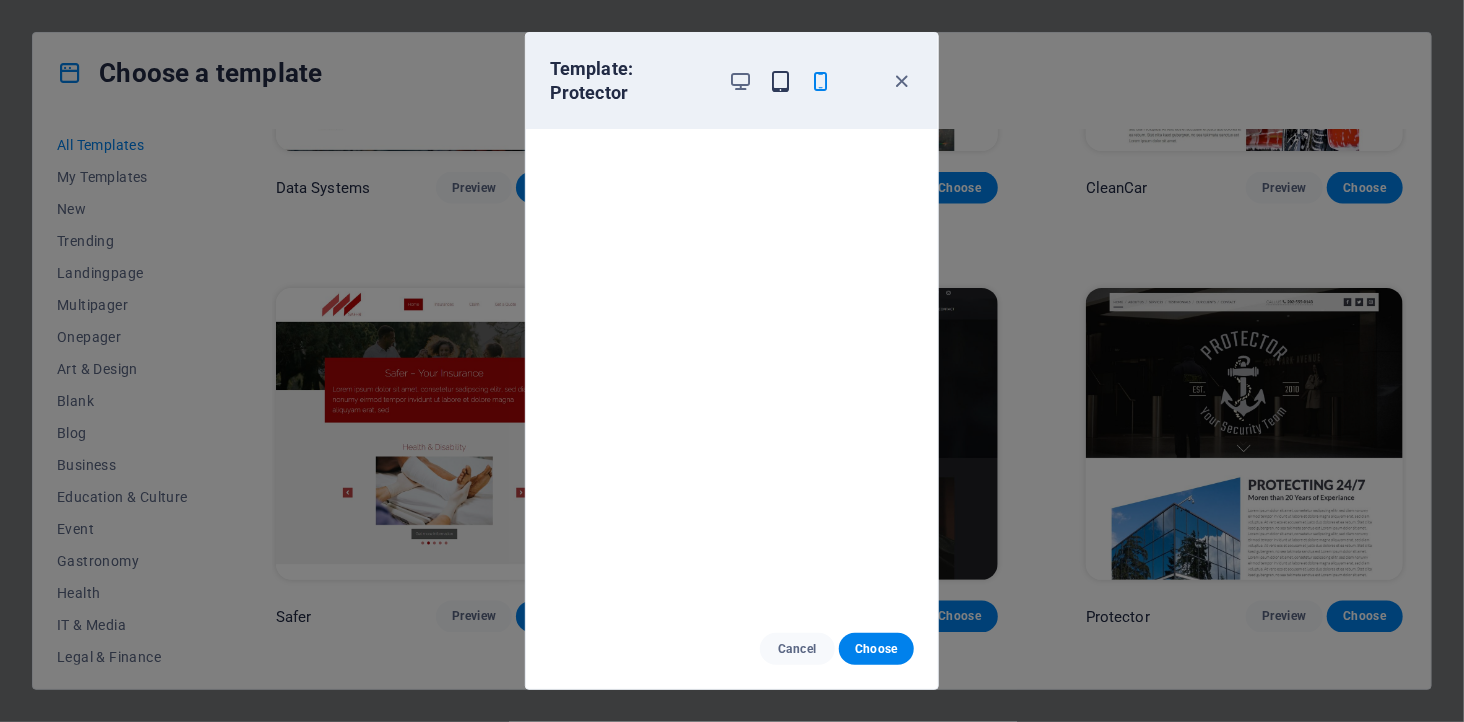 click at bounding box center (781, 81) 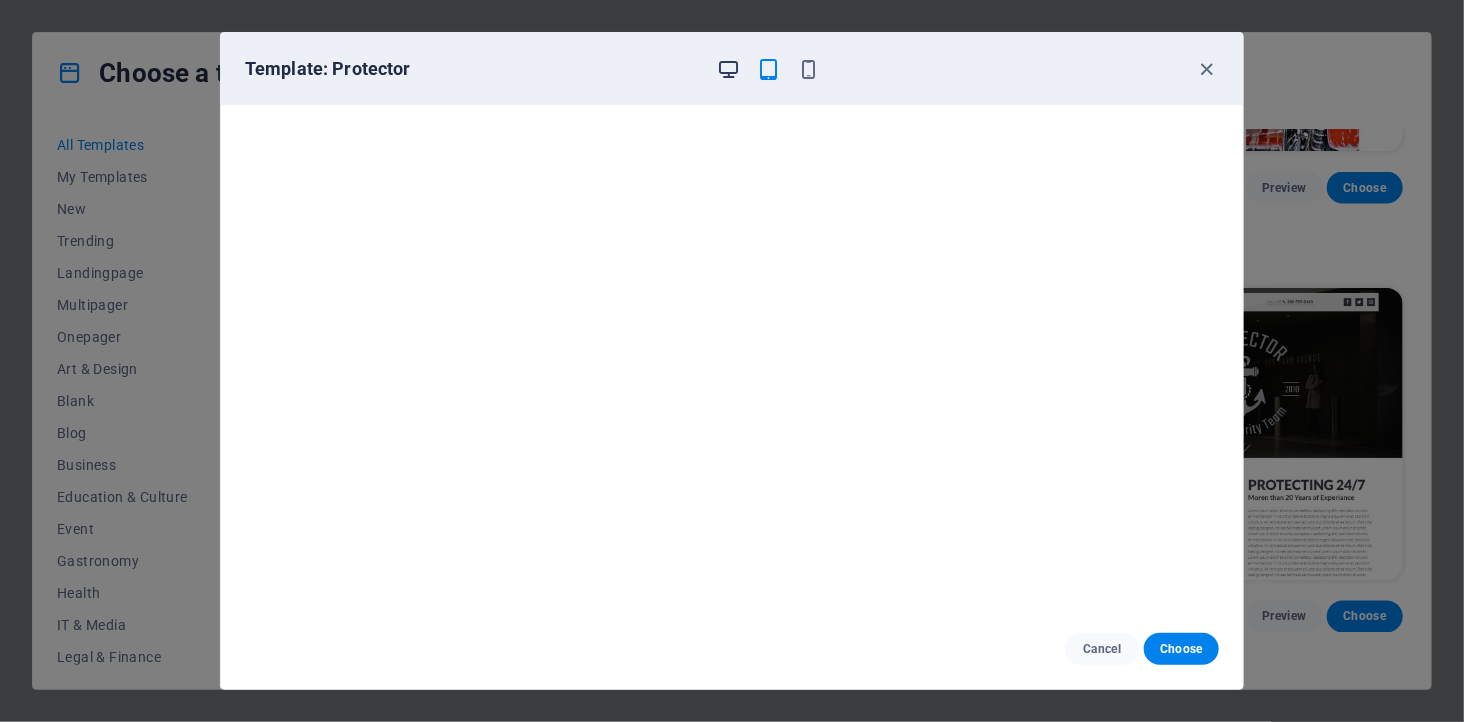 click at bounding box center (729, 69) 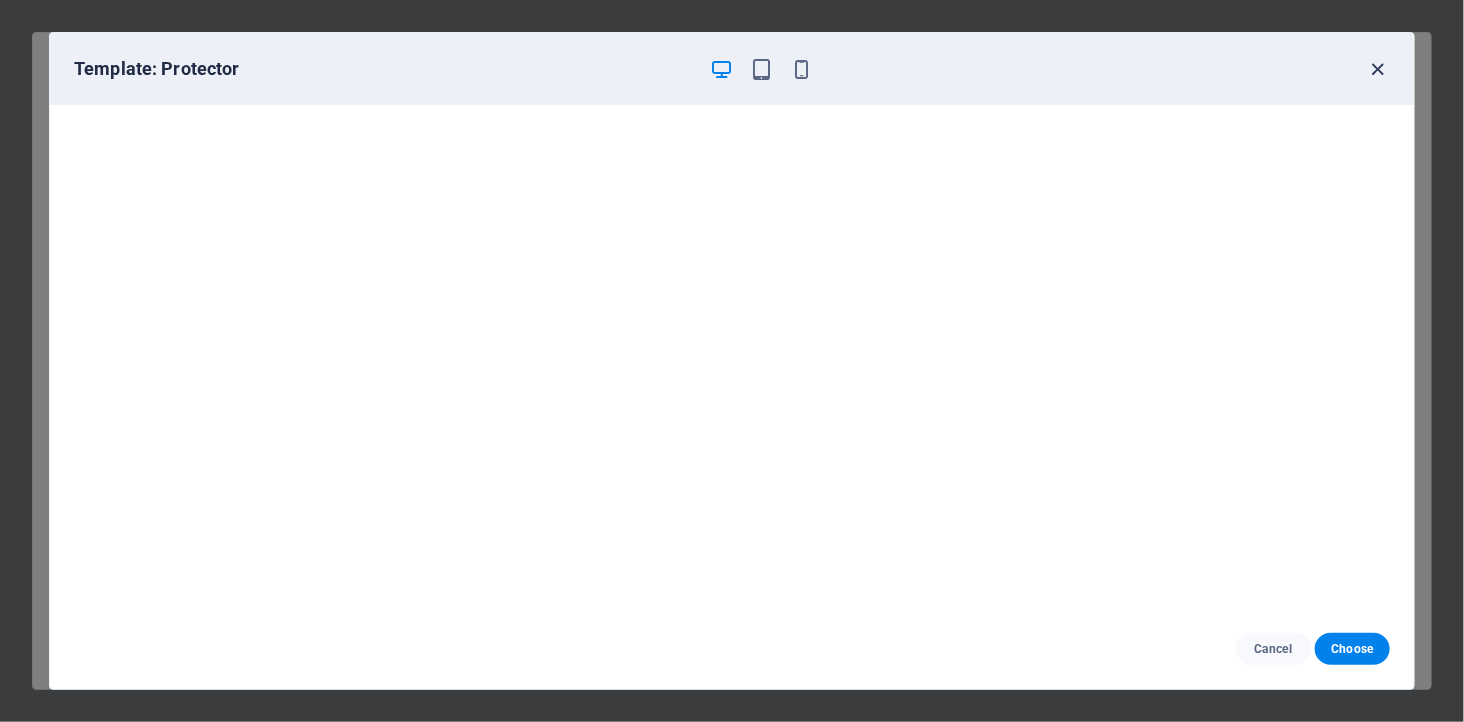 click at bounding box center (1378, 69) 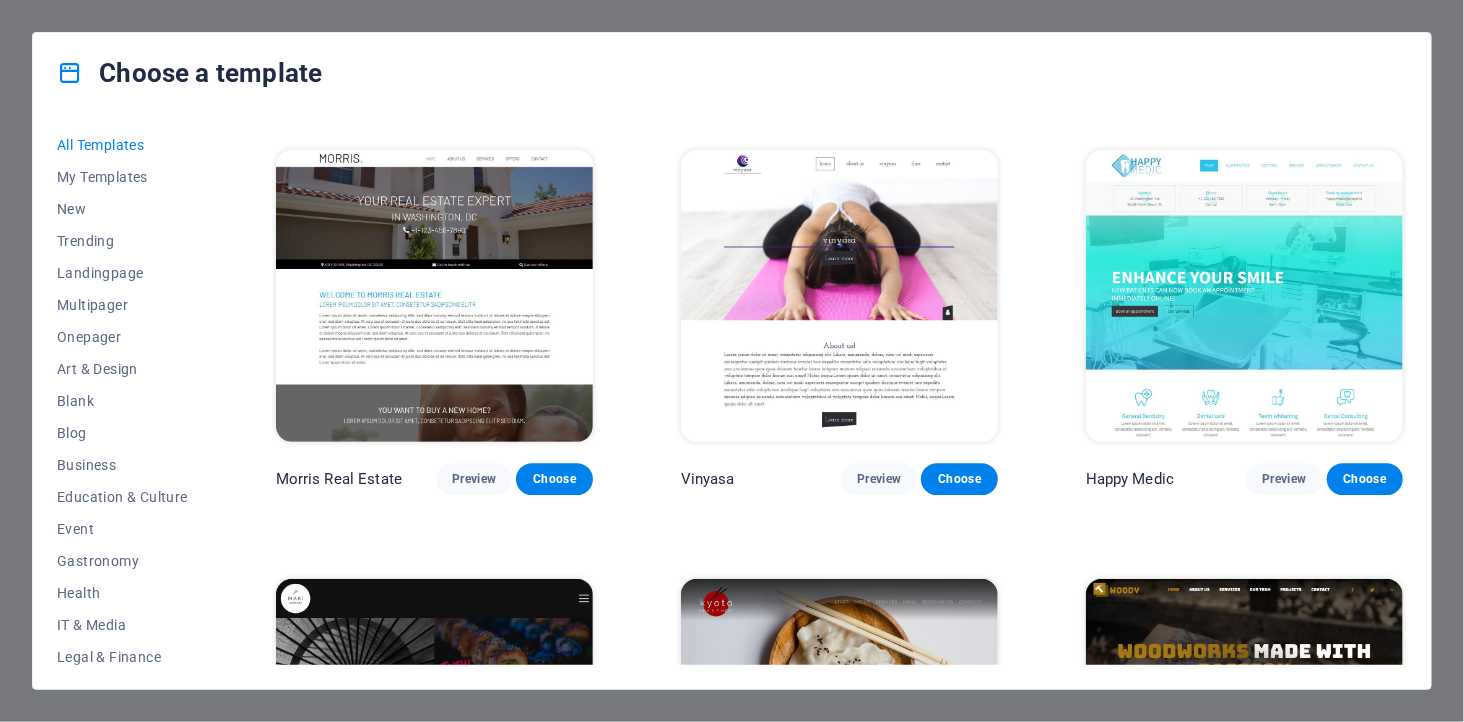 scroll, scrollTop: 9000, scrollLeft: 0, axis: vertical 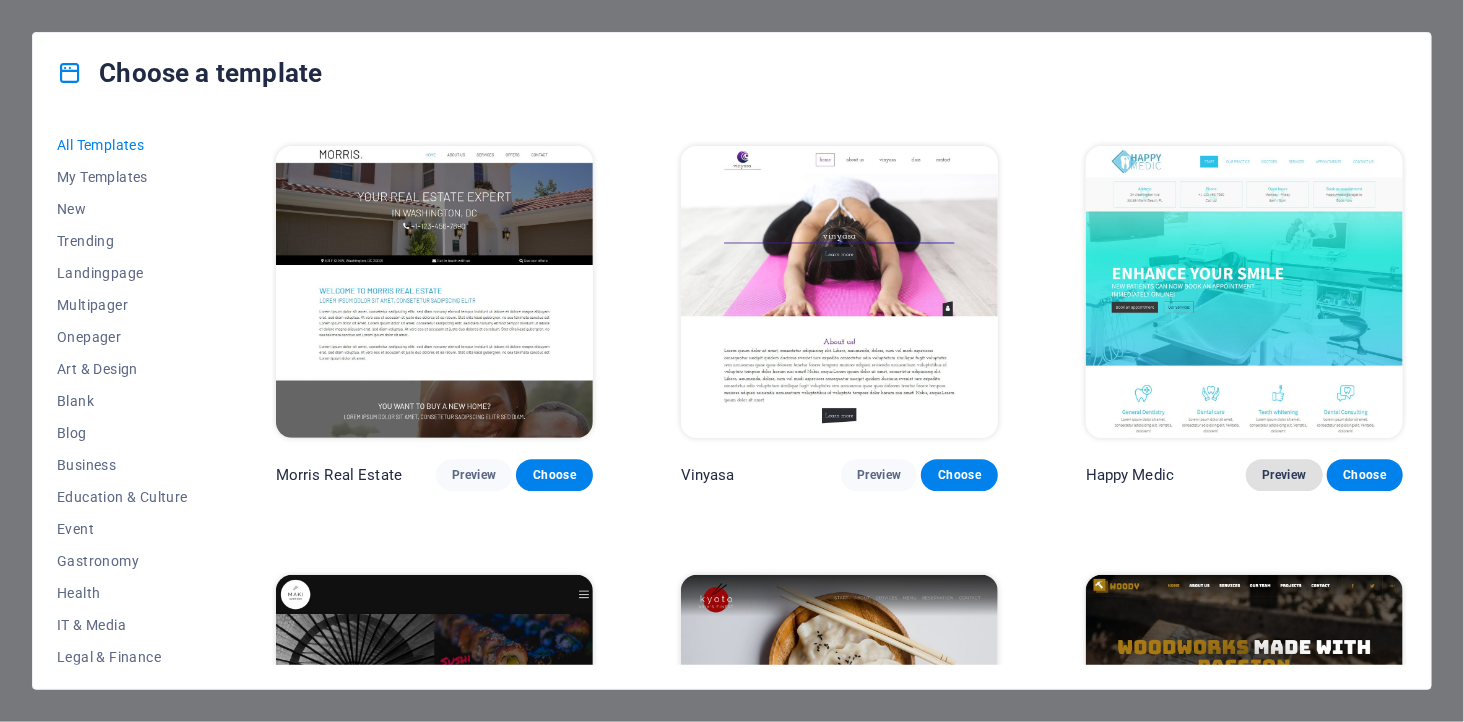 click on "Preview" at bounding box center [1284, 475] 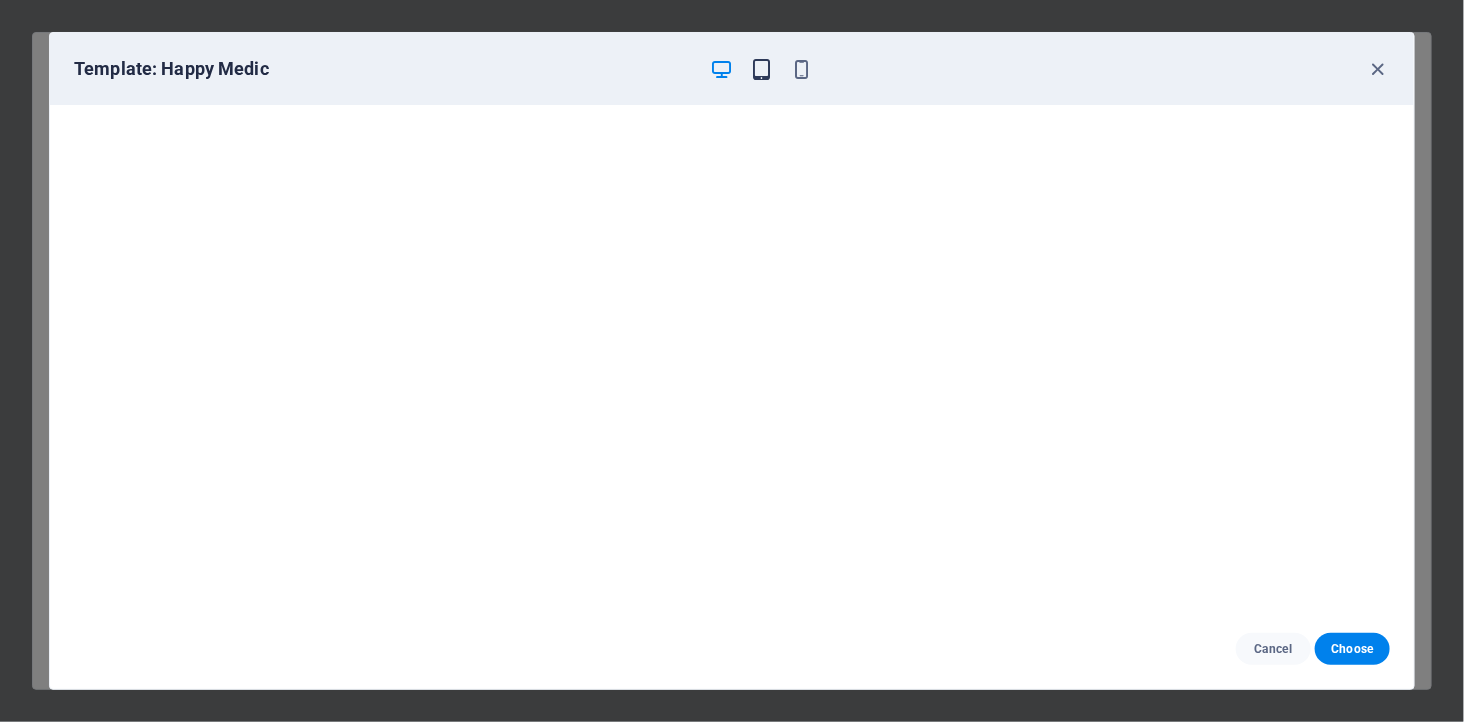 click at bounding box center (762, 69) 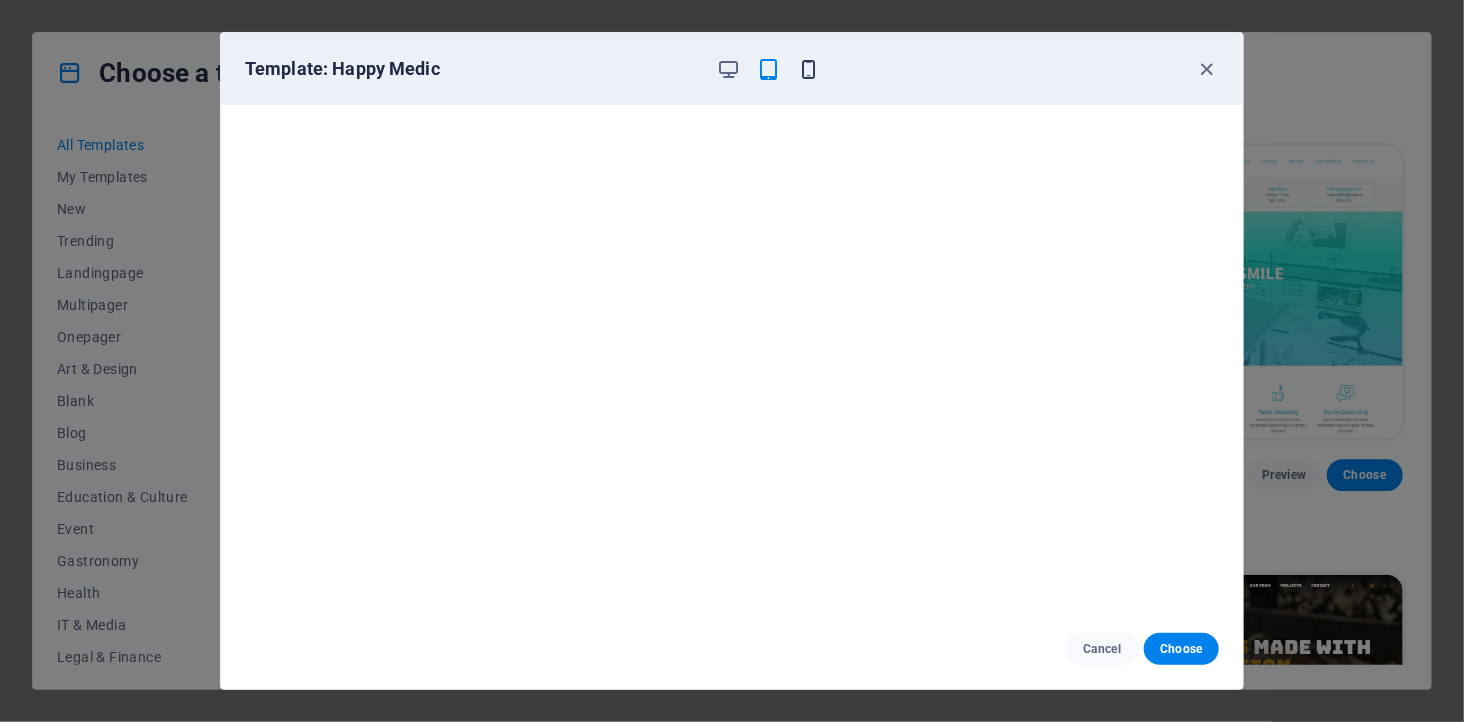 click at bounding box center (809, 69) 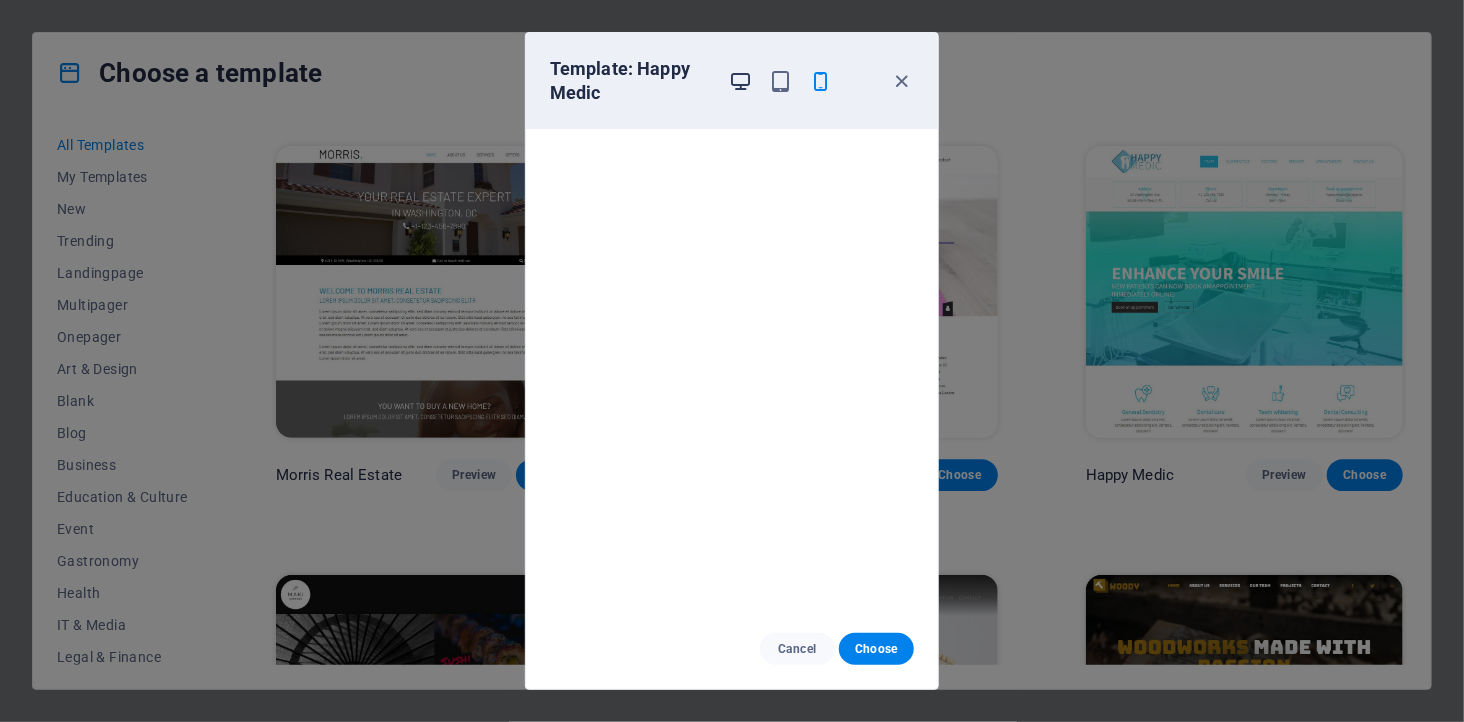 click at bounding box center [741, 81] 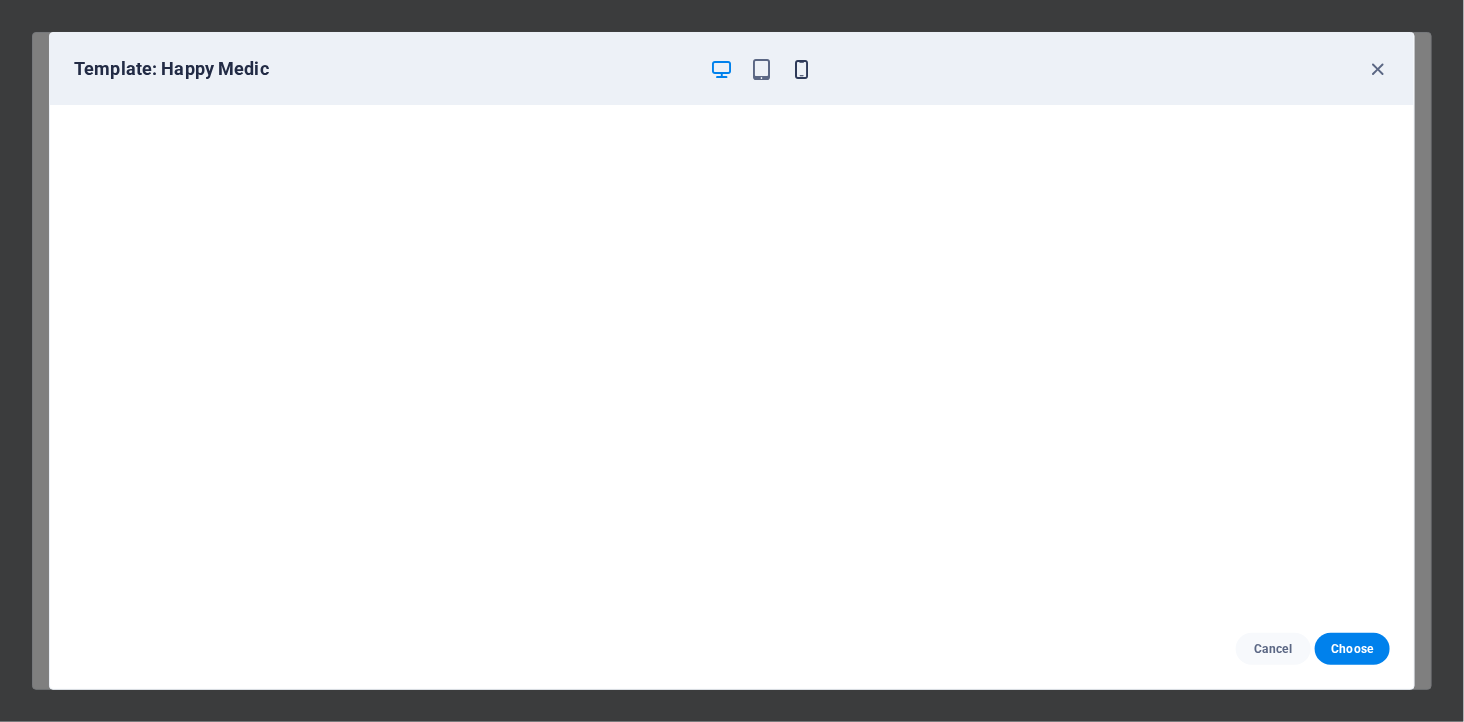 click at bounding box center [802, 69] 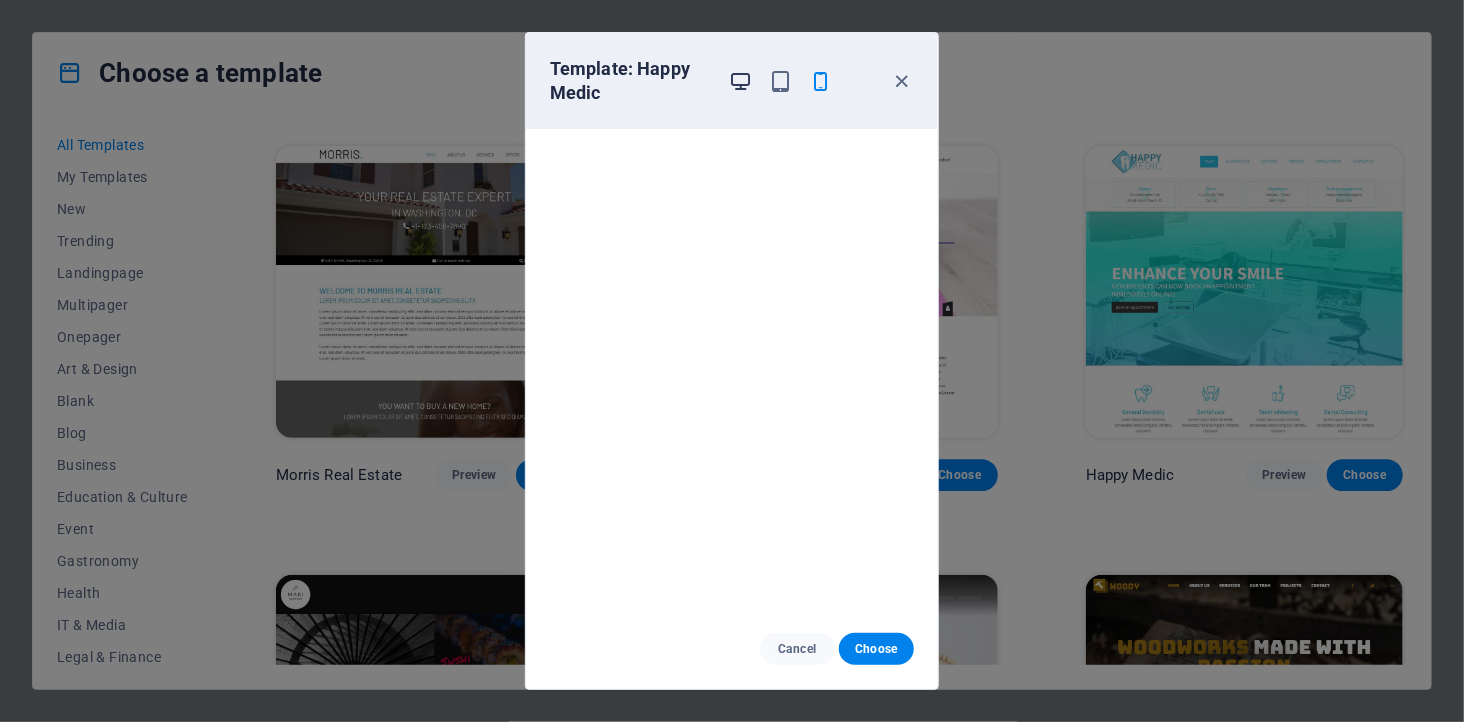 click at bounding box center [741, 81] 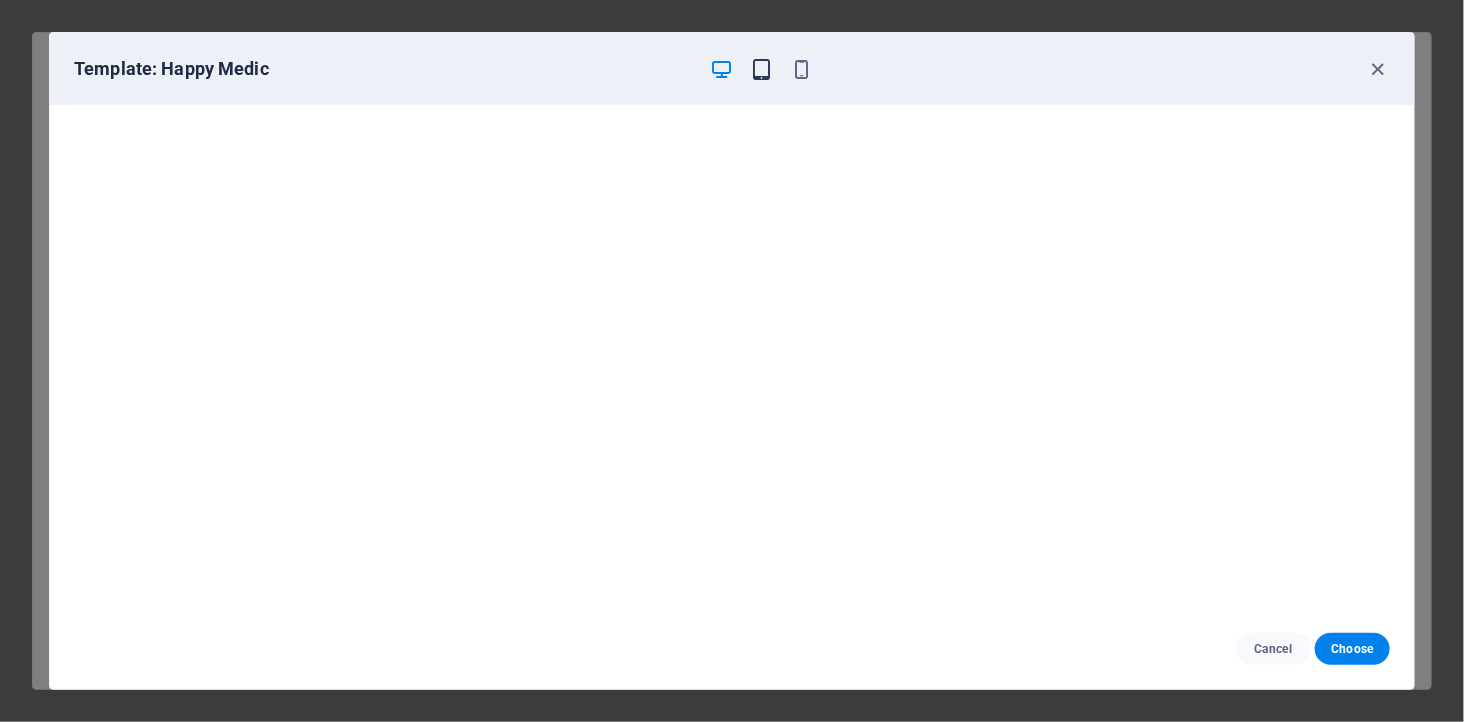 click at bounding box center (762, 69) 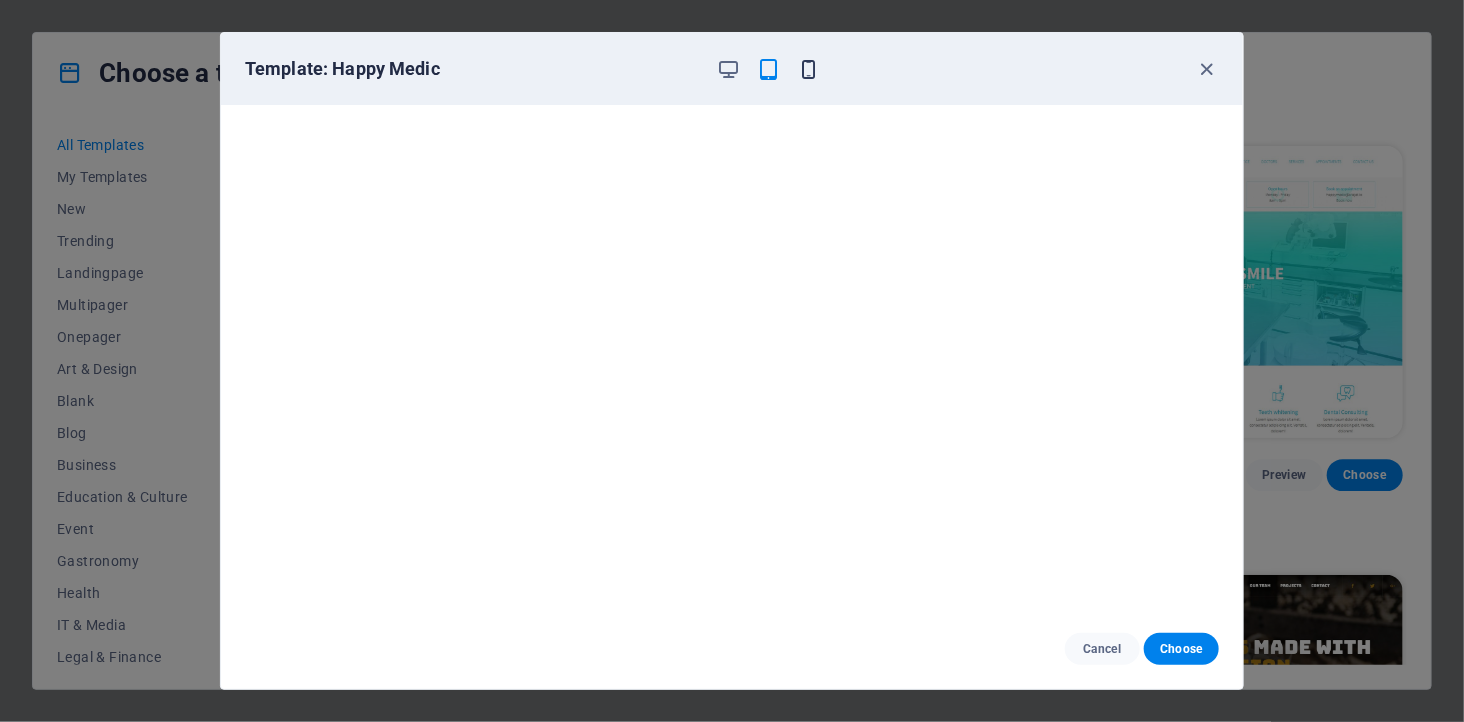click at bounding box center (809, 69) 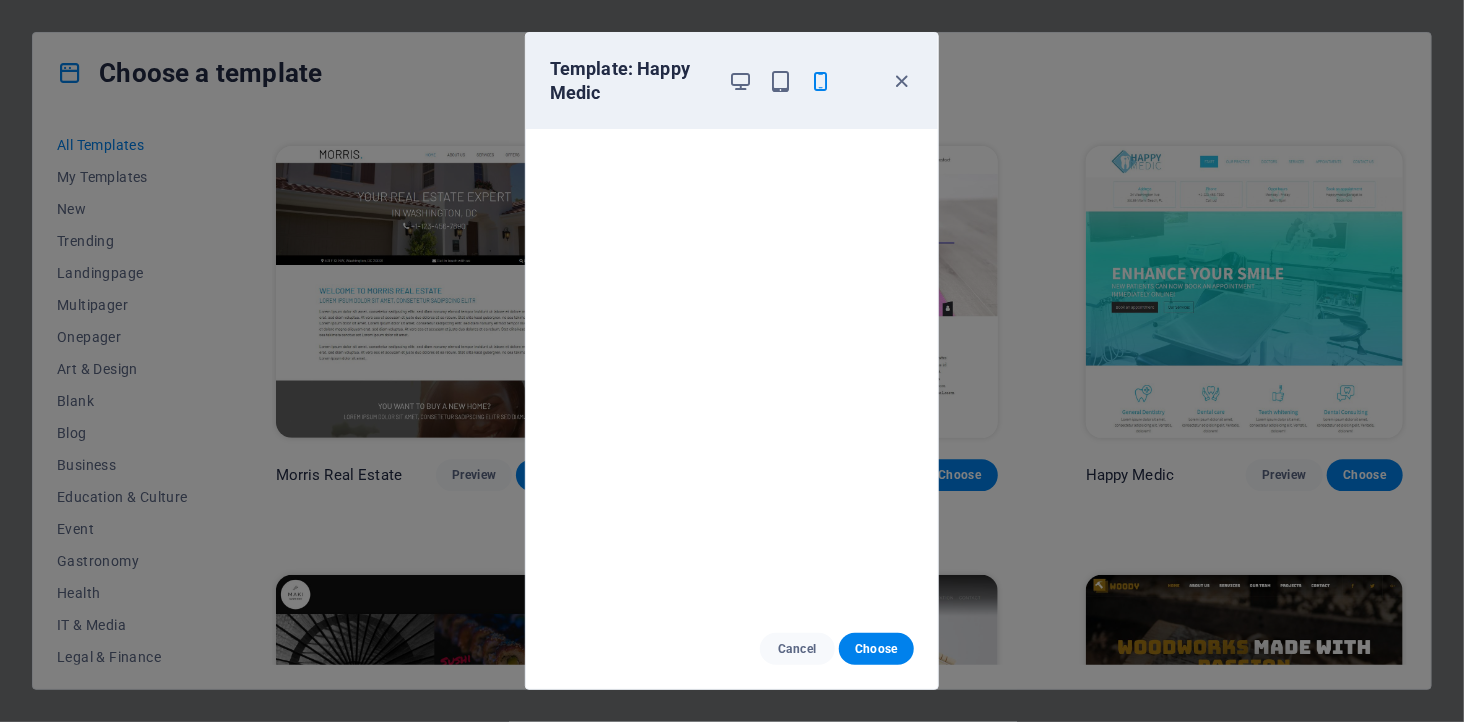 click on "Template: Happy Medic" at bounding box center [732, 81] 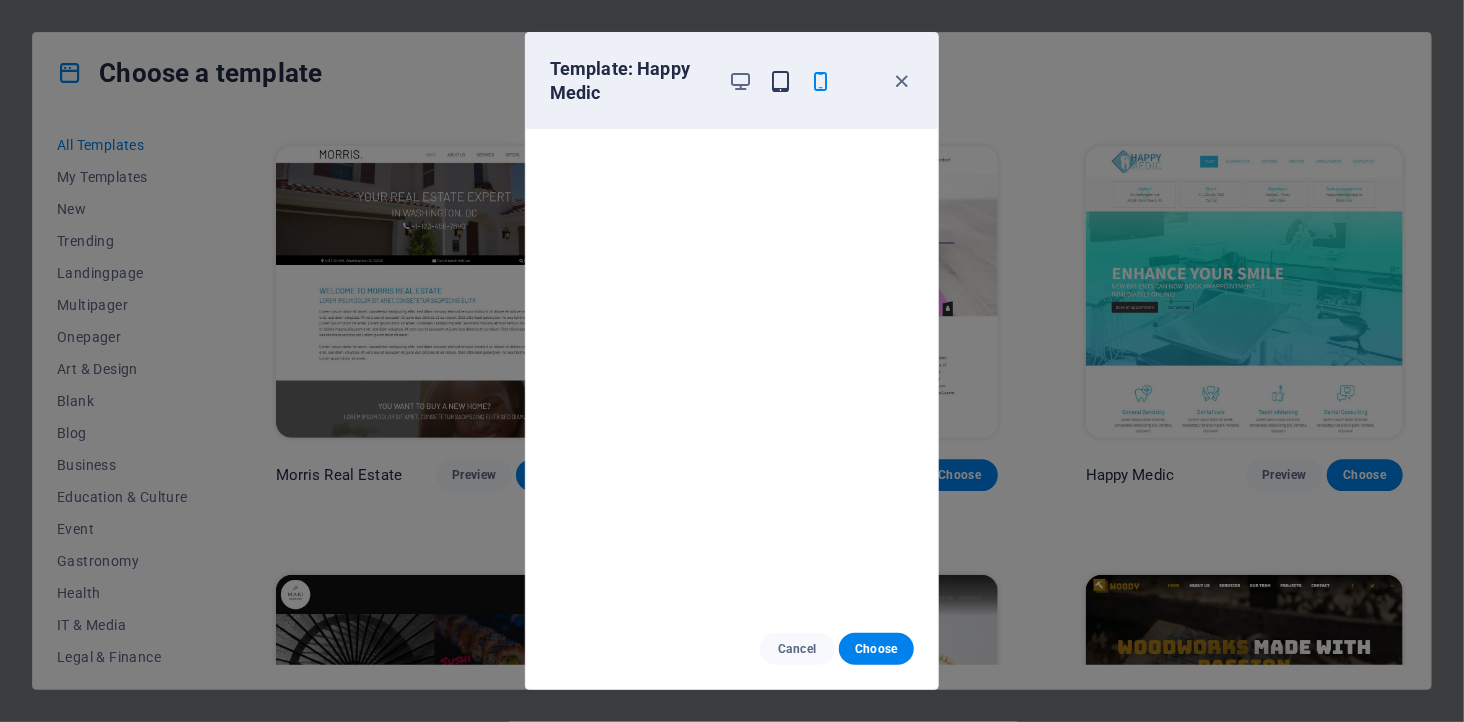 click at bounding box center [781, 81] 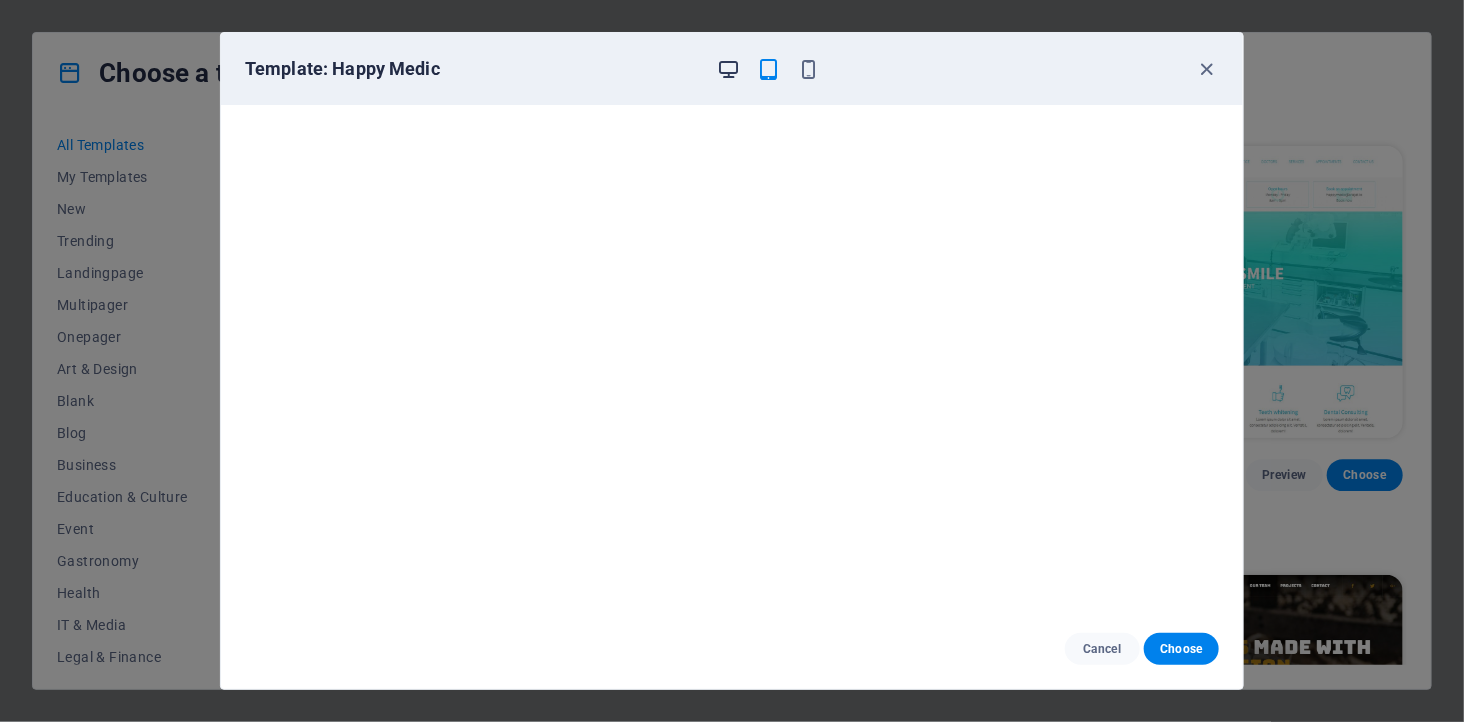 click at bounding box center [729, 69] 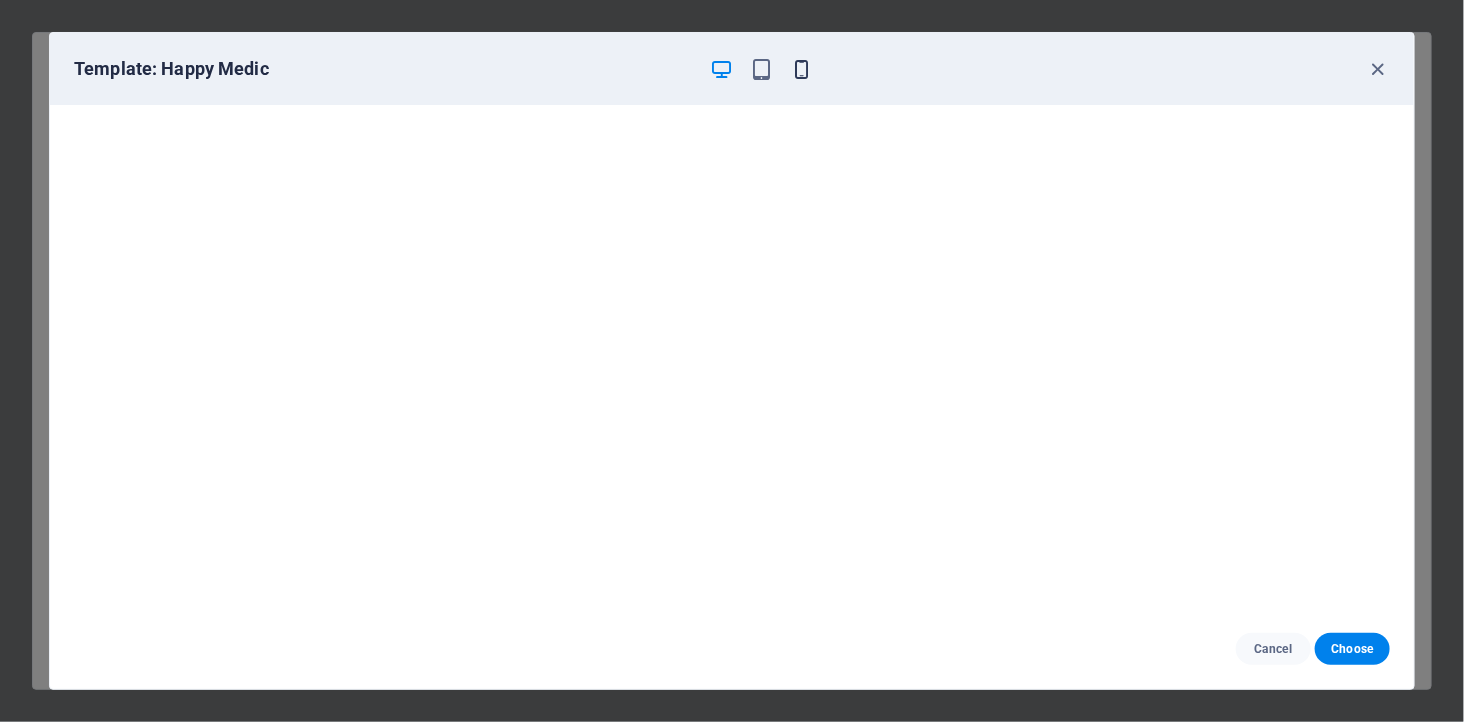 click at bounding box center (802, 69) 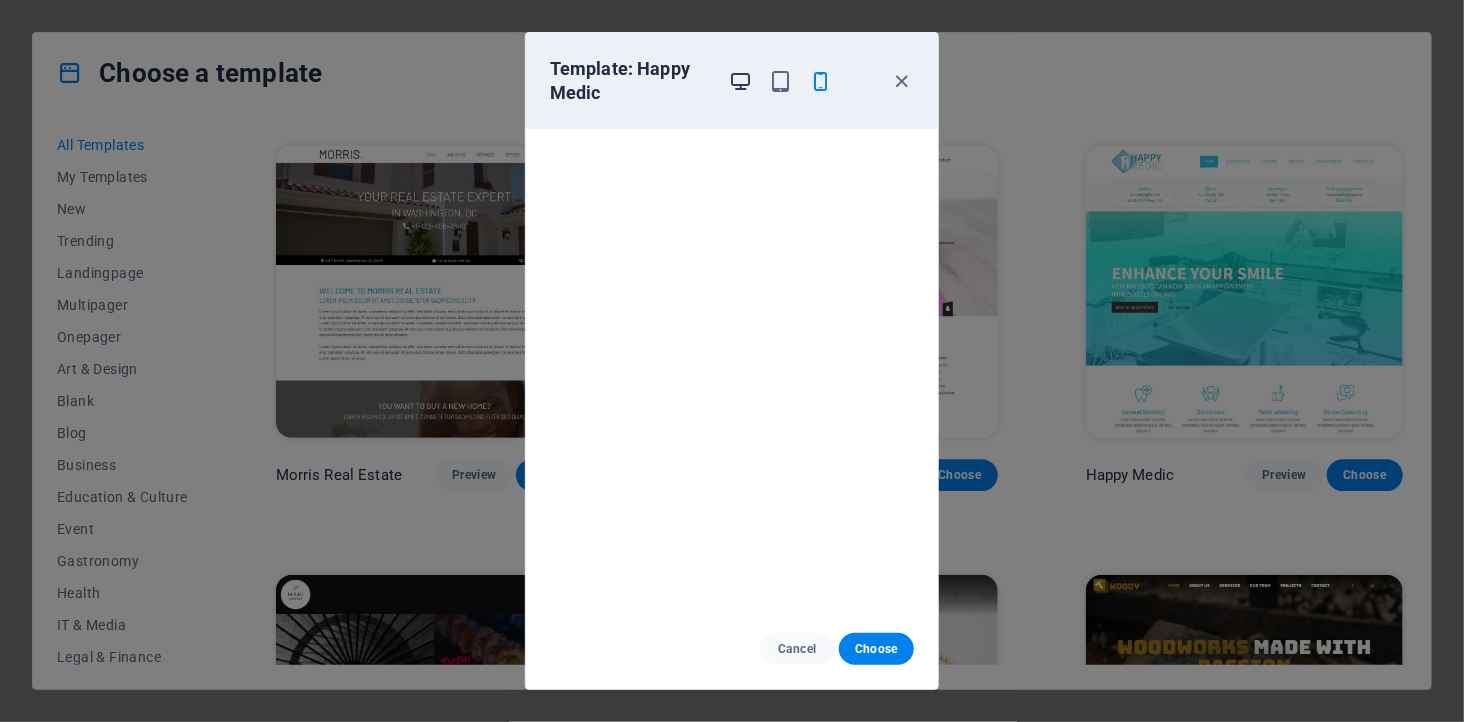 click at bounding box center [741, 81] 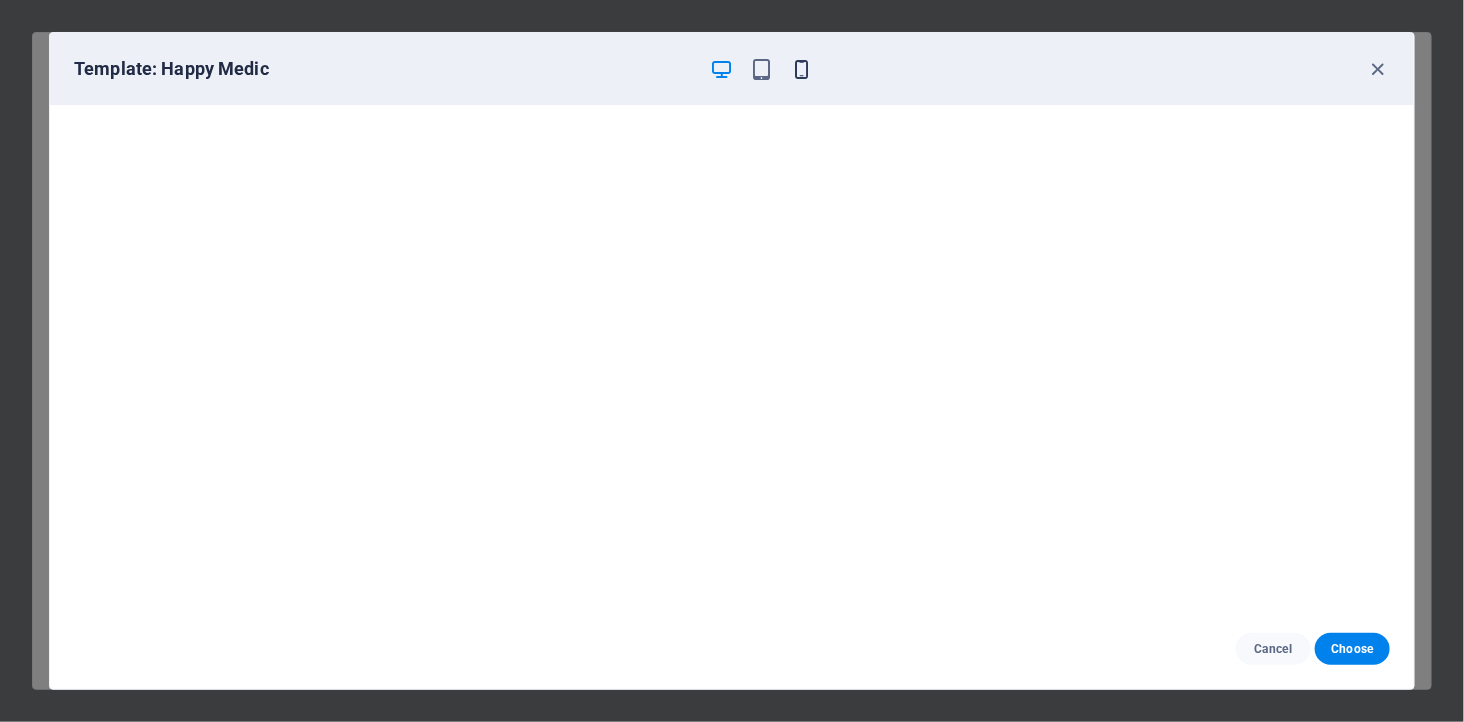 click at bounding box center [802, 69] 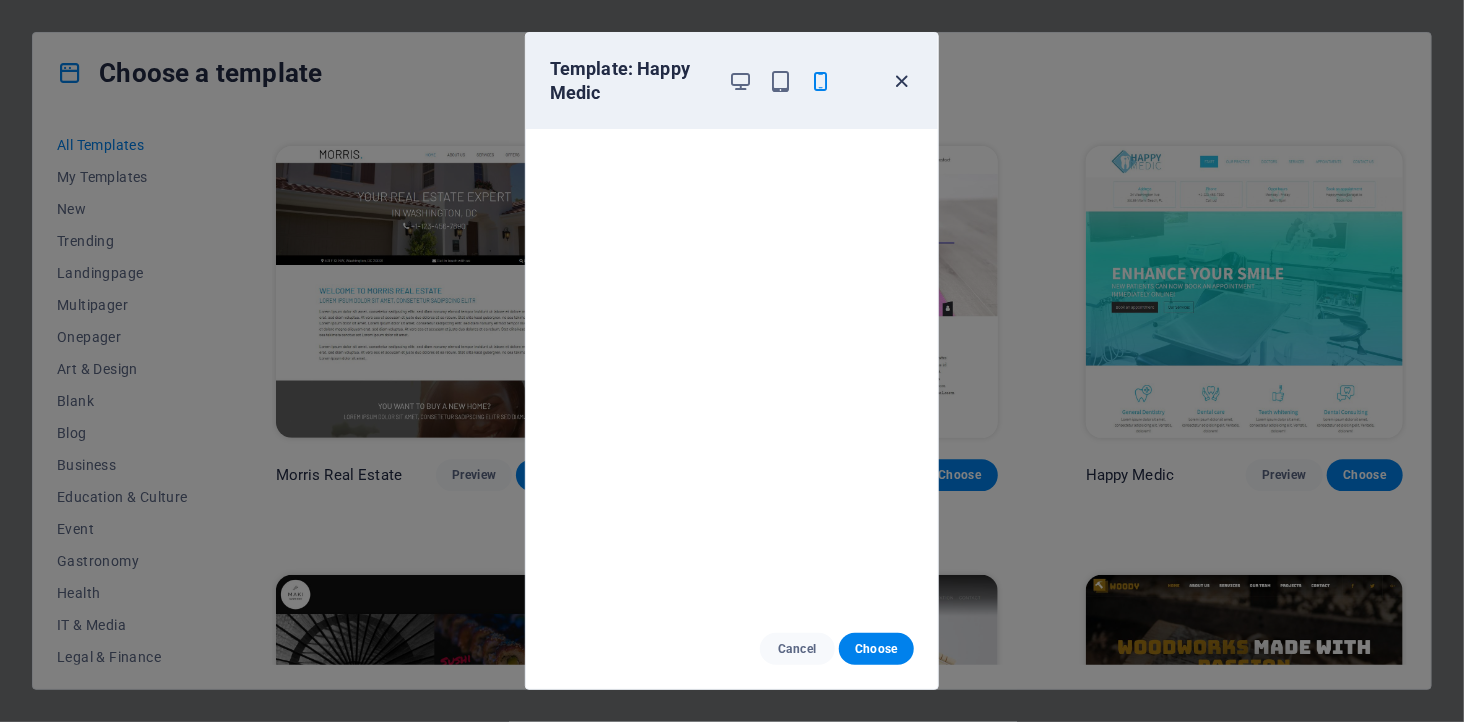 click at bounding box center [902, 81] 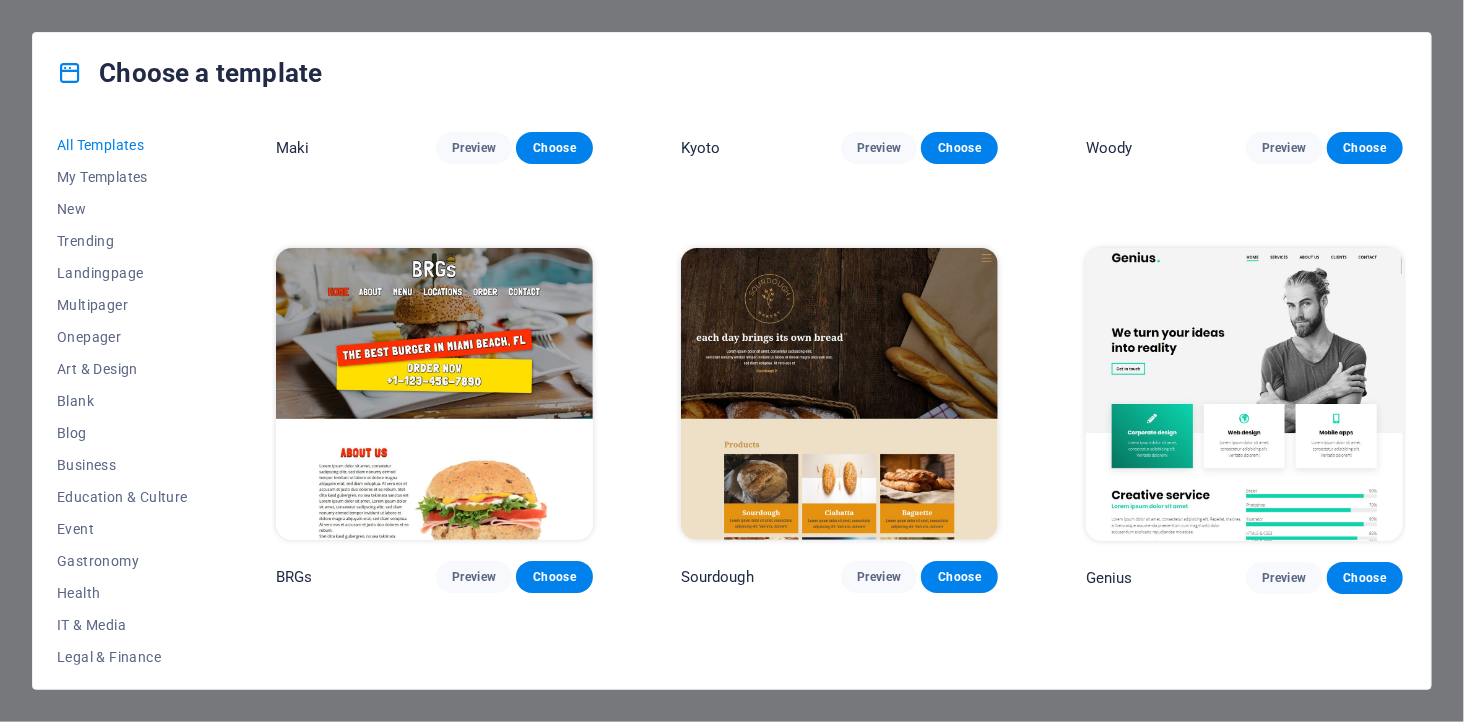 scroll, scrollTop: 9777, scrollLeft: 0, axis: vertical 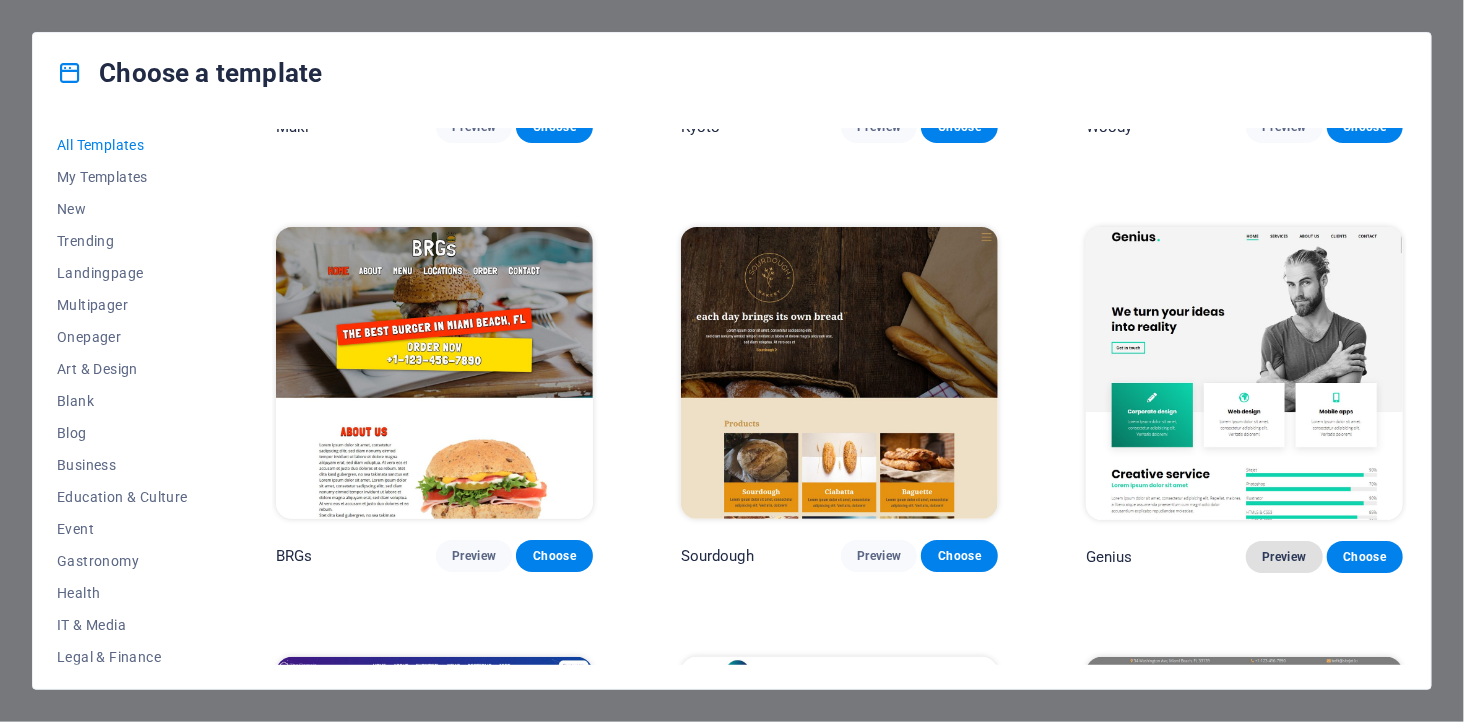 click on "Preview" at bounding box center (1284, 557) 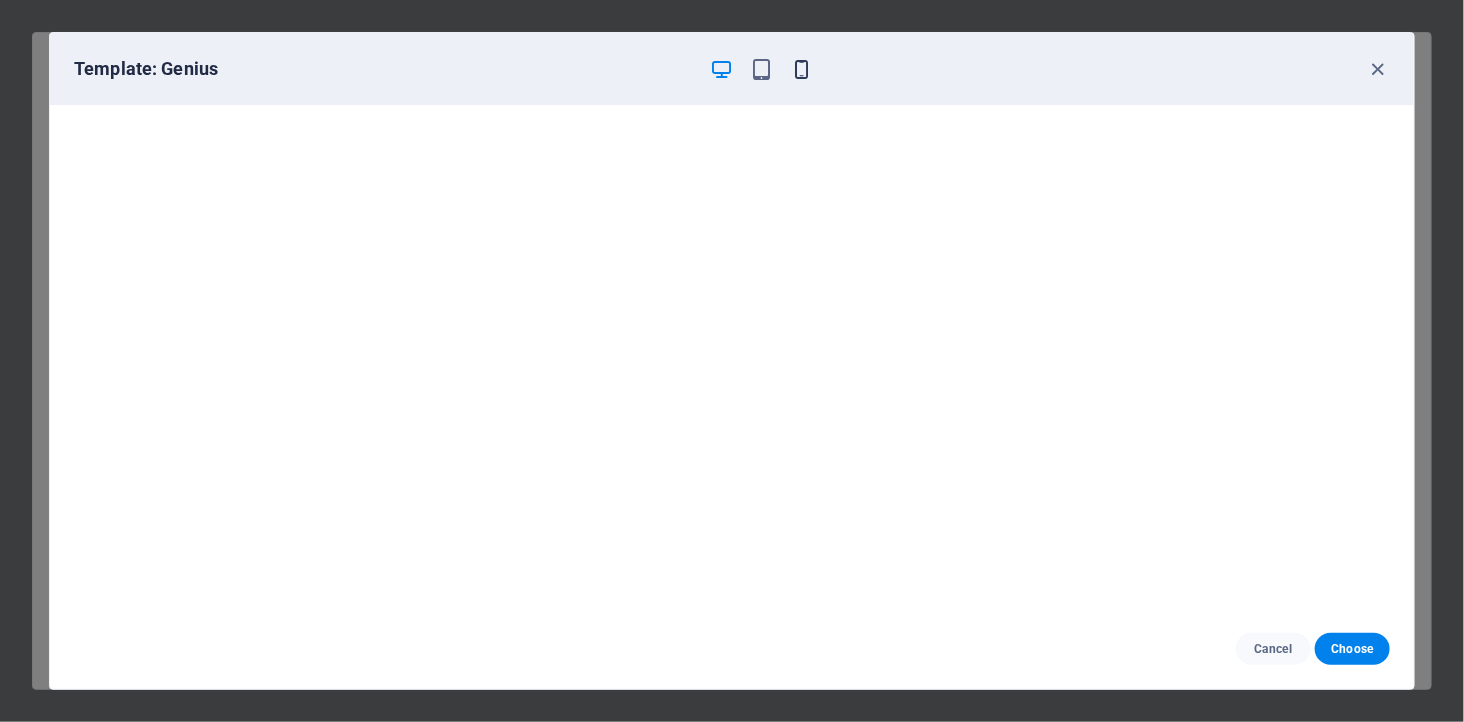 click at bounding box center [802, 69] 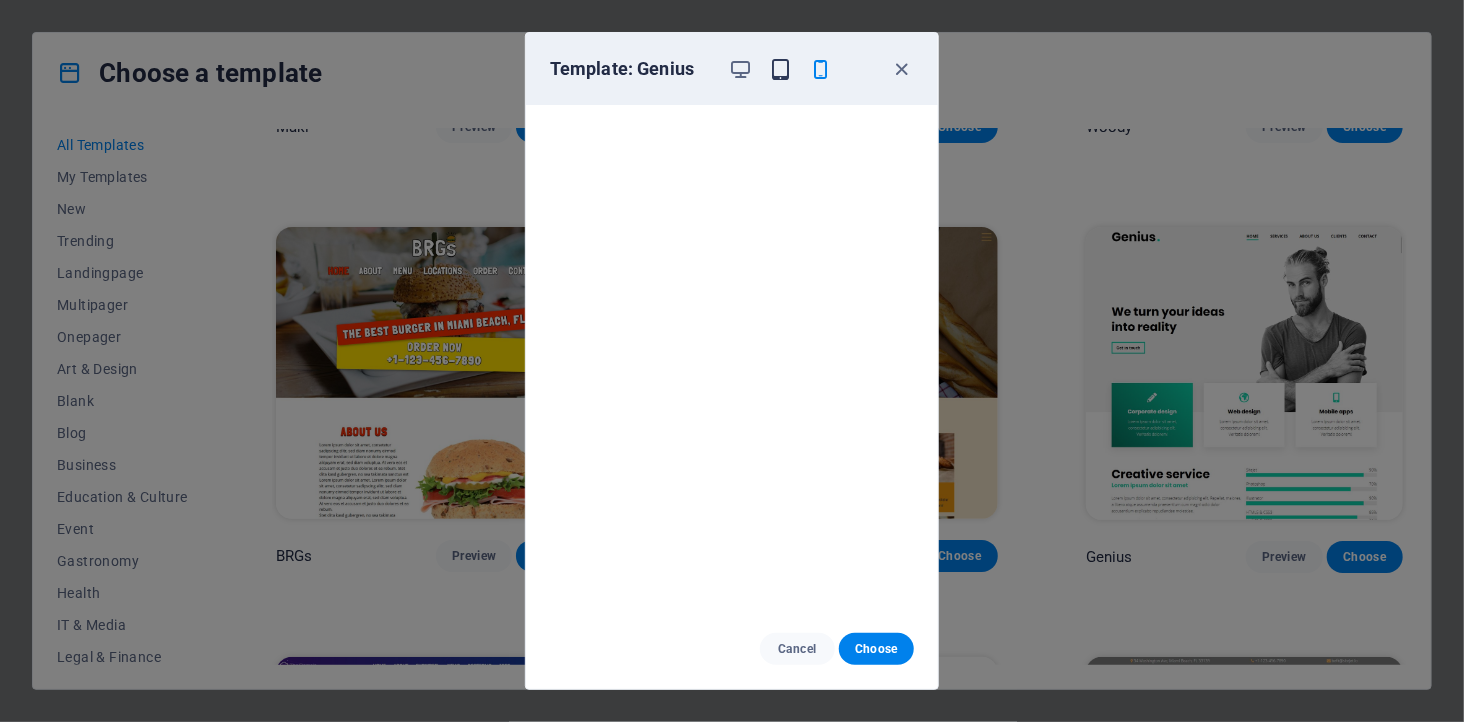 click at bounding box center (781, 69) 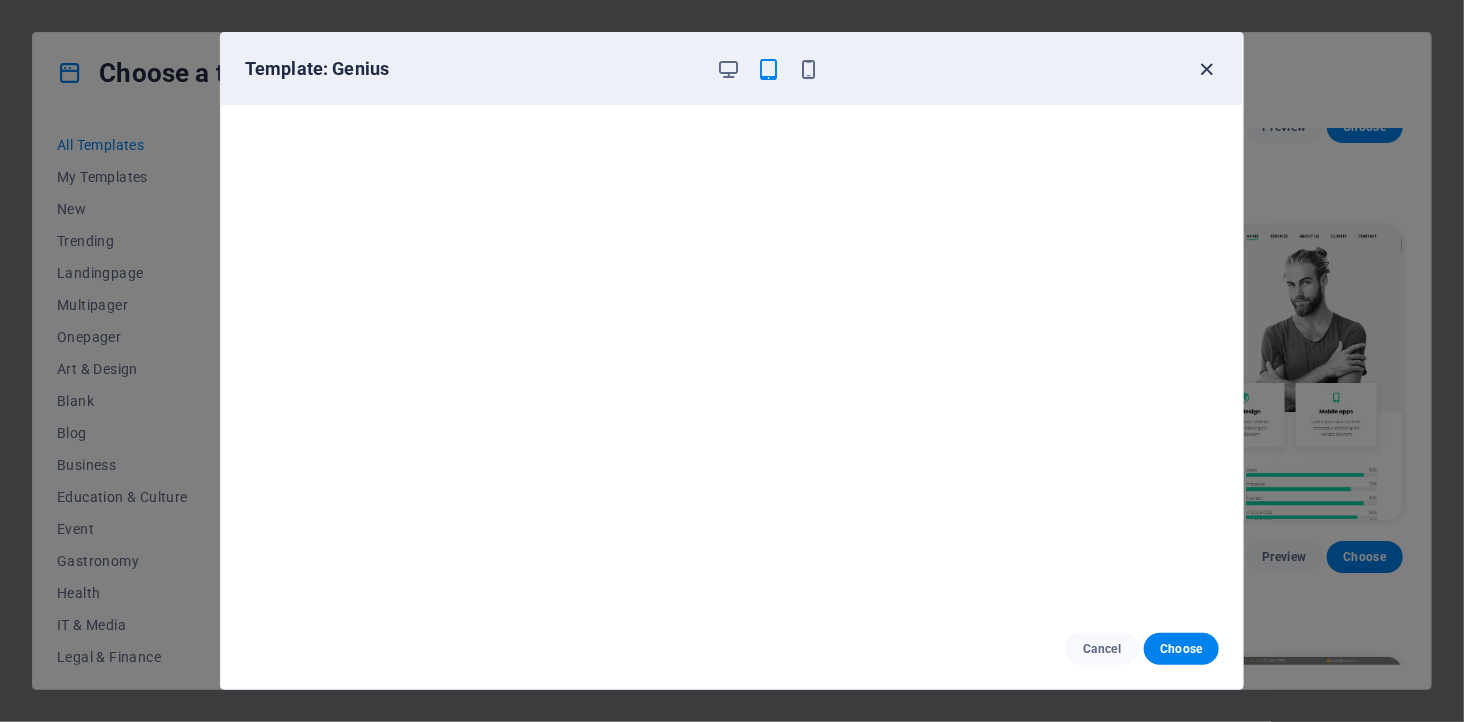 click at bounding box center [1207, 69] 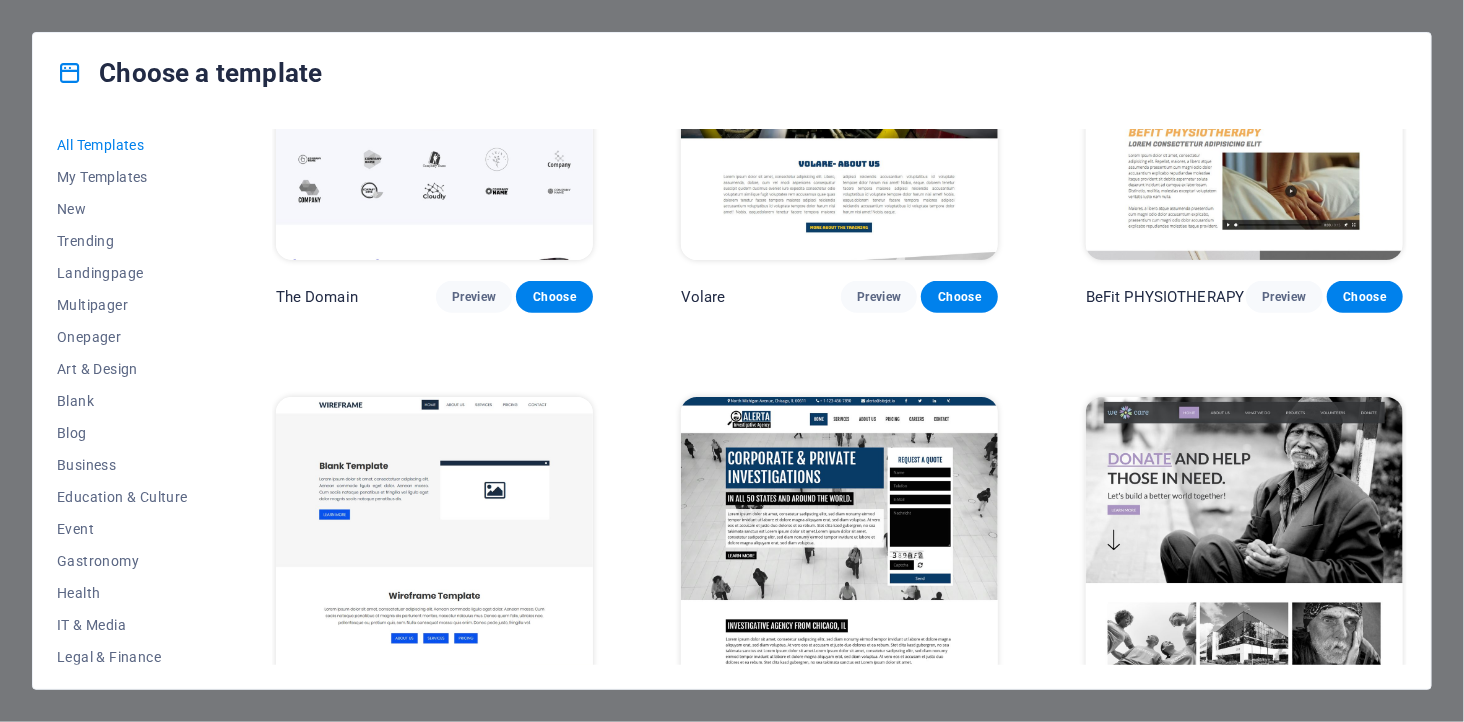 scroll, scrollTop: 10666, scrollLeft: 0, axis: vertical 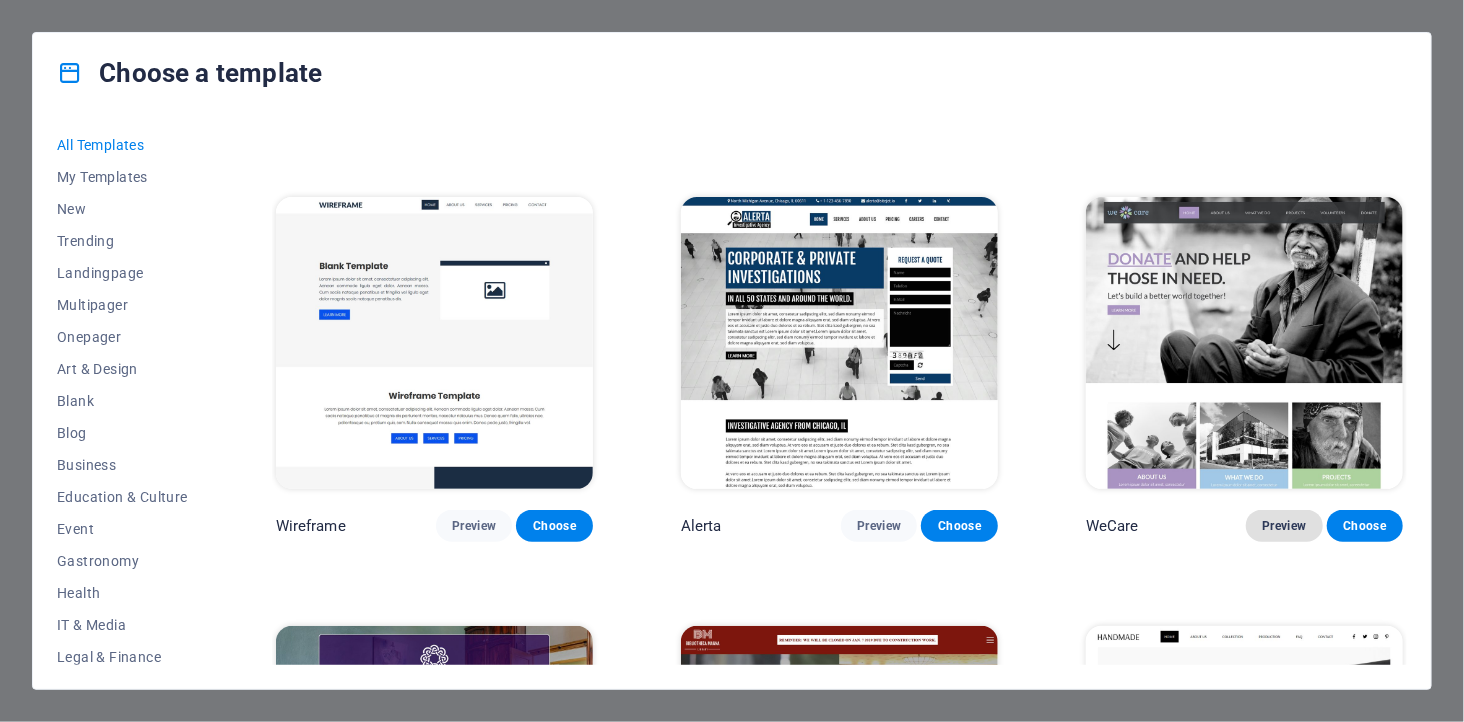 click on "Preview" at bounding box center [1284, 526] 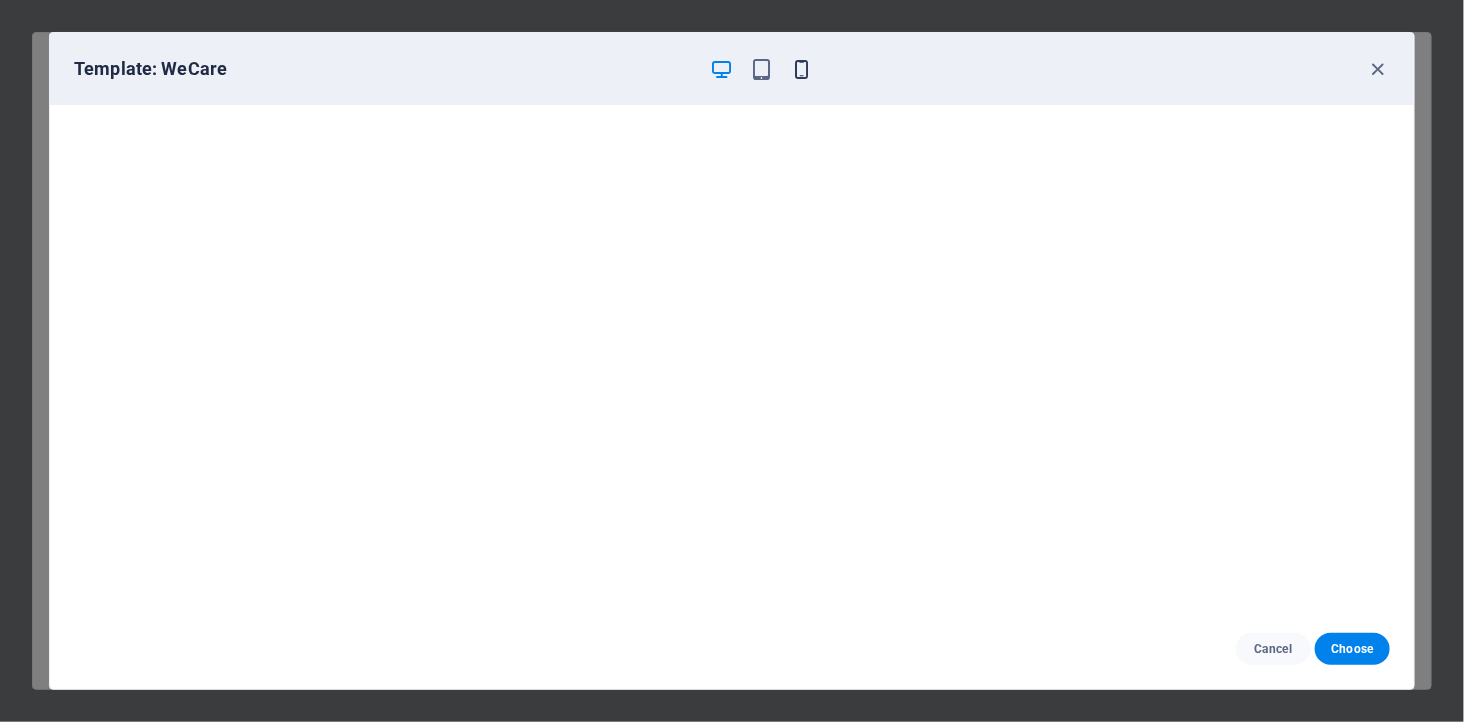 click at bounding box center [802, 69] 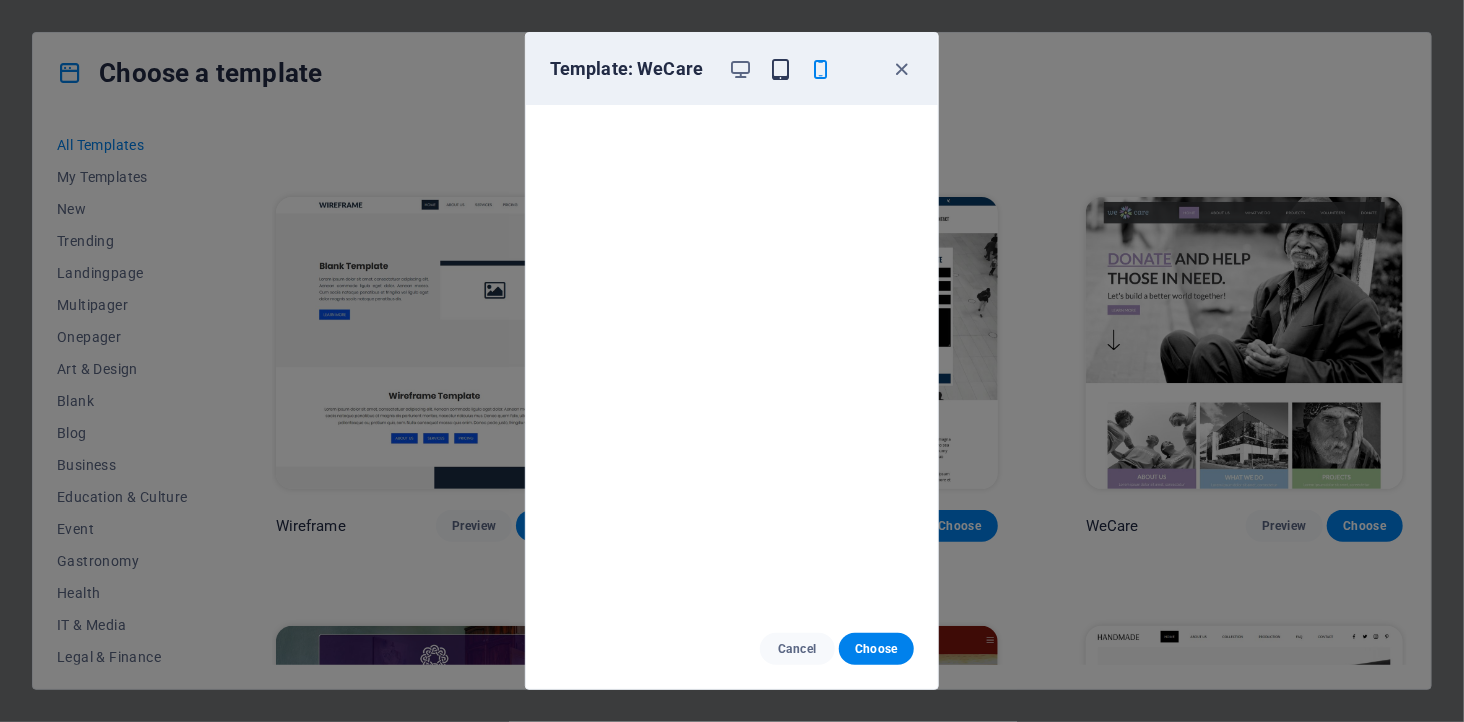 click at bounding box center [781, 69] 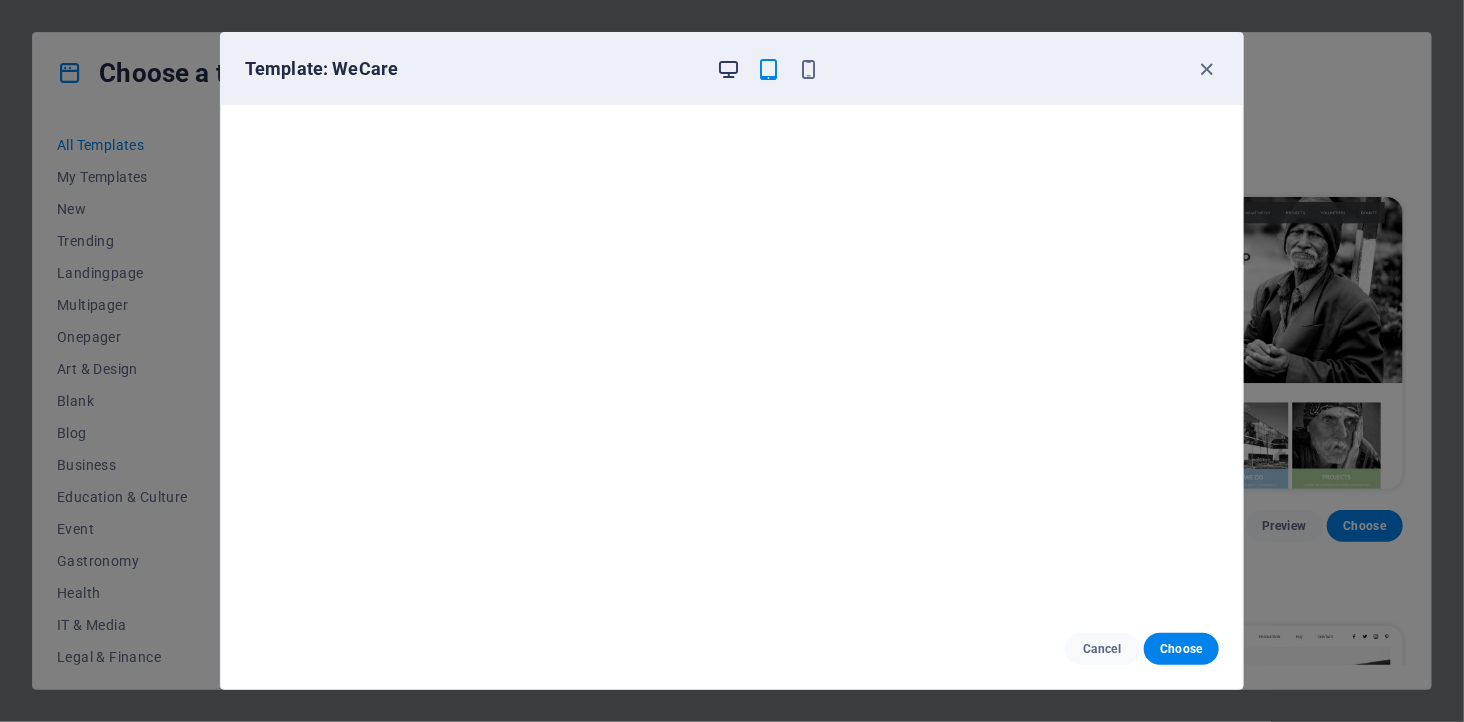 click at bounding box center [729, 69] 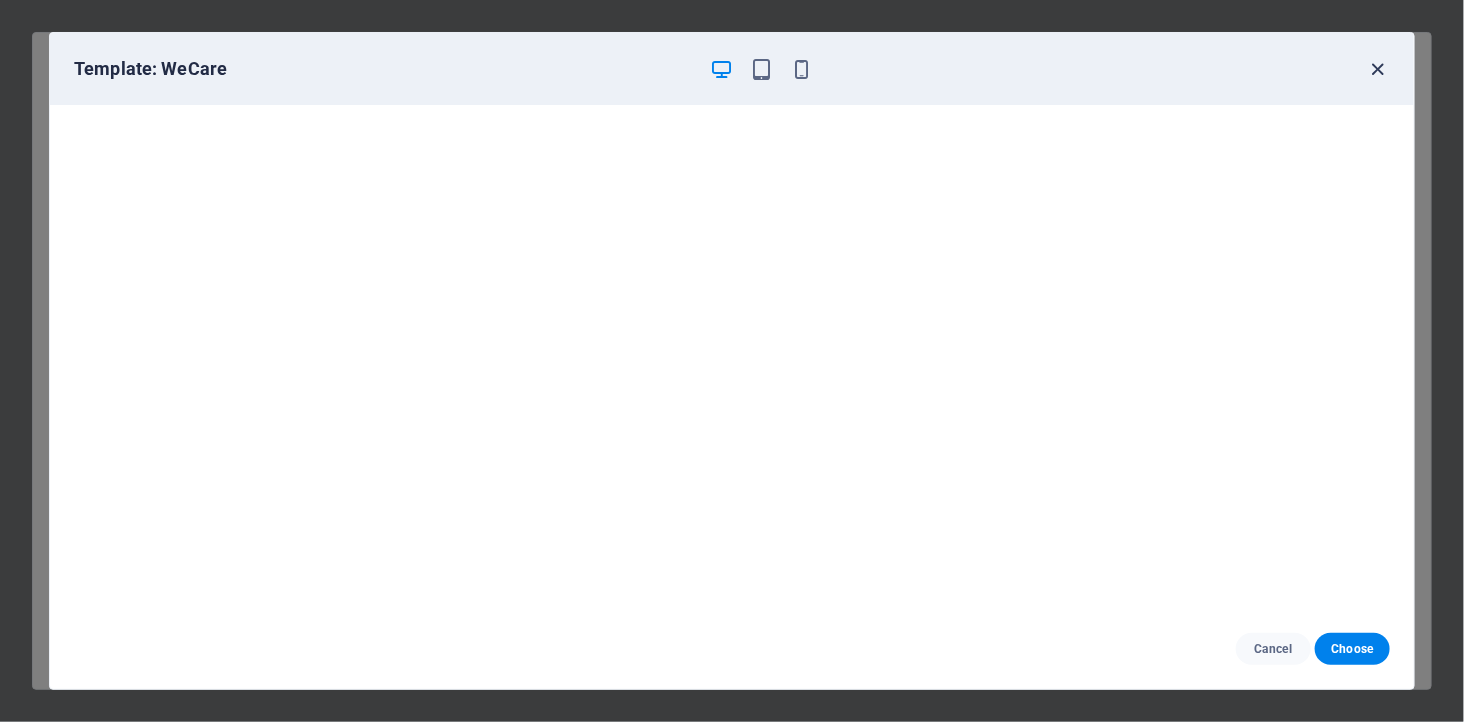click at bounding box center [1378, 69] 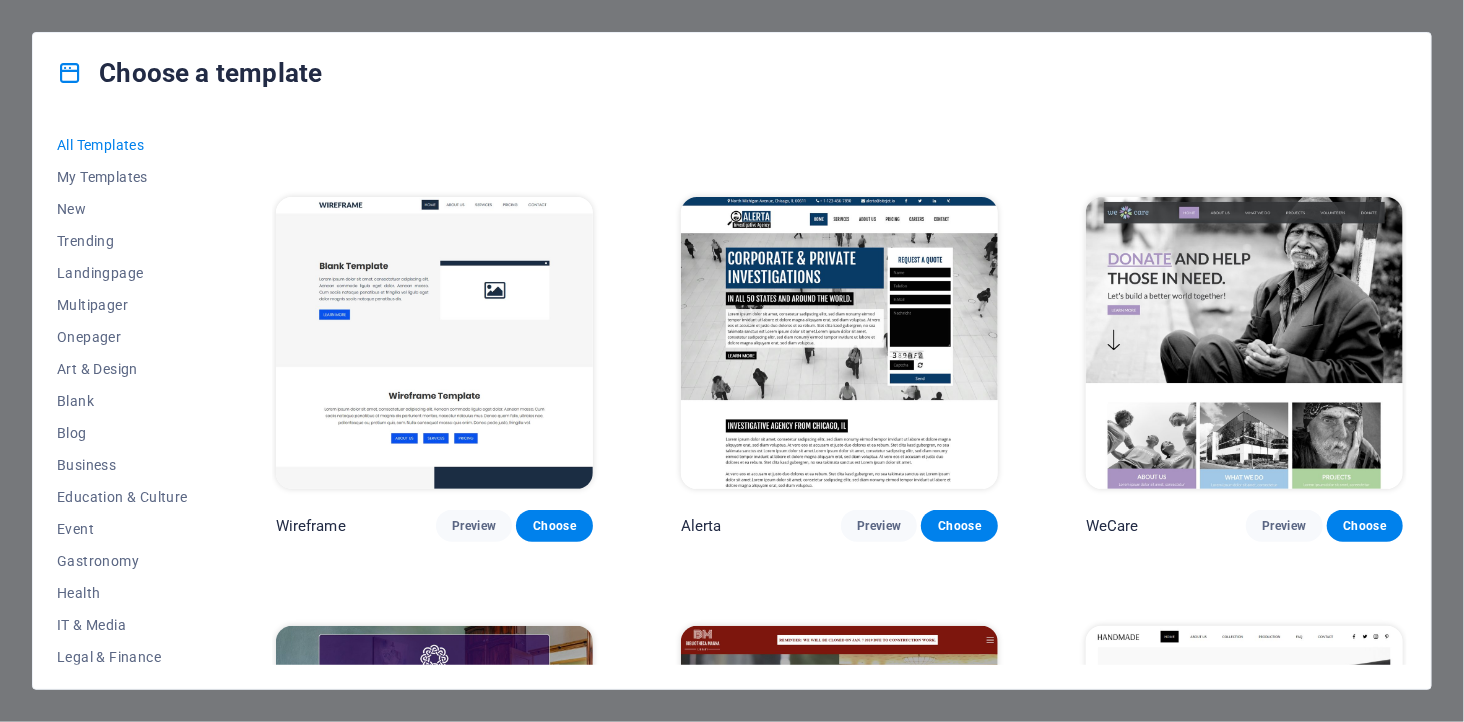 scroll, scrollTop: 11000, scrollLeft: 0, axis: vertical 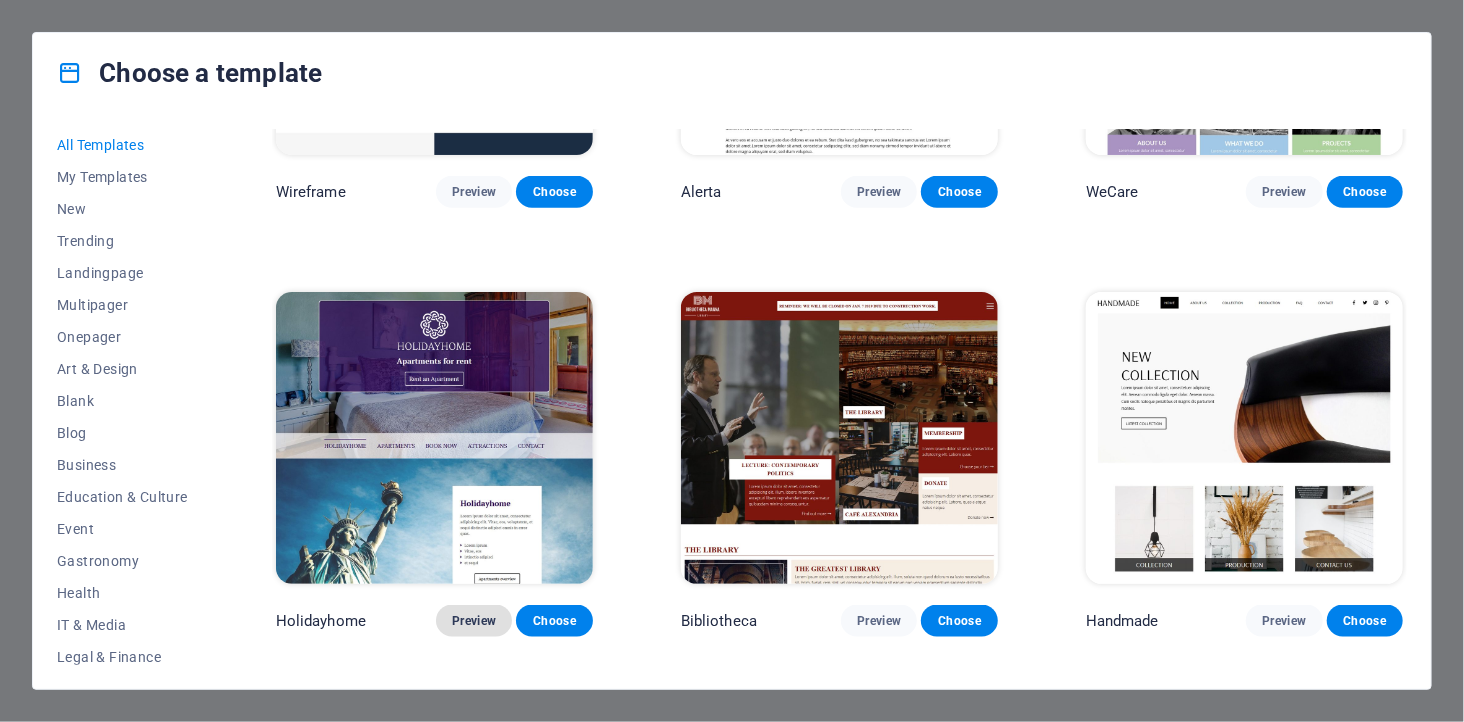 click on "Preview" at bounding box center (474, 621) 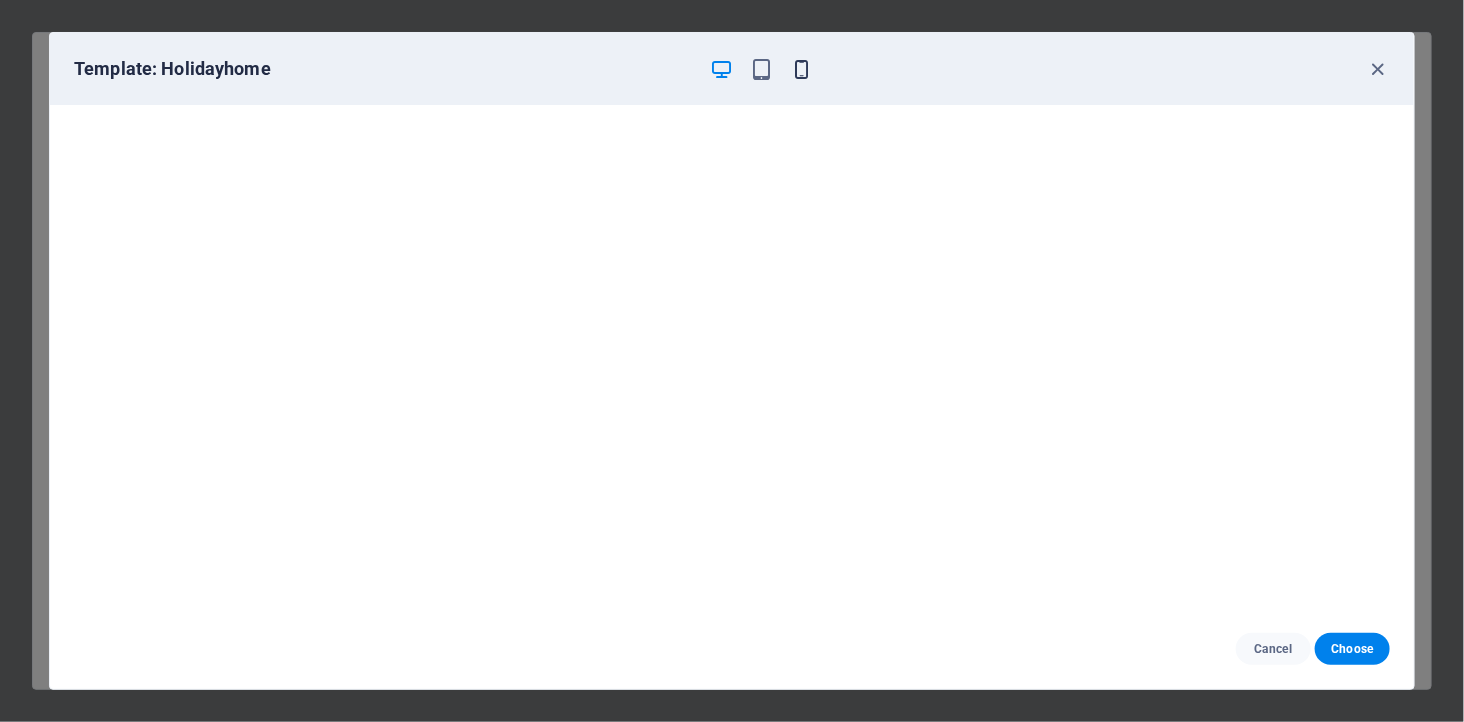 click at bounding box center [802, 69] 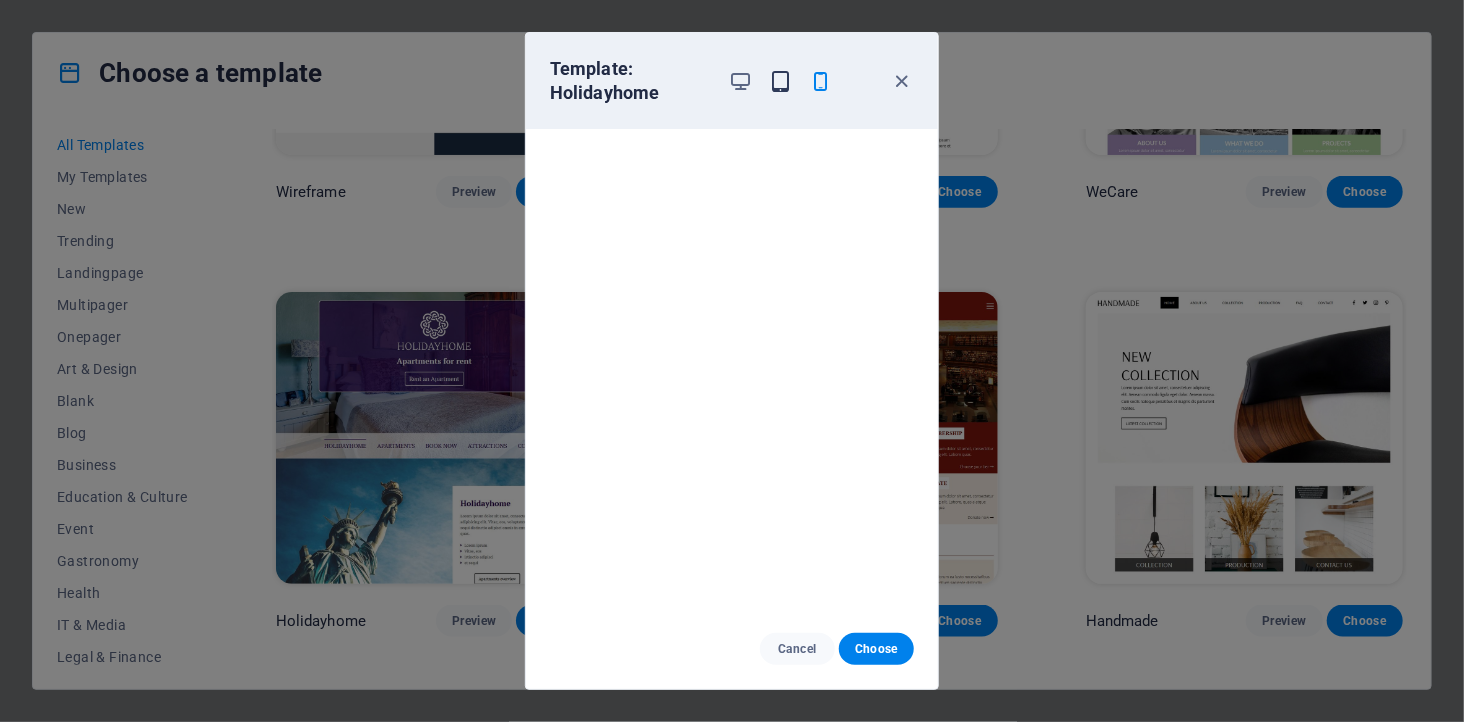 click at bounding box center [781, 81] 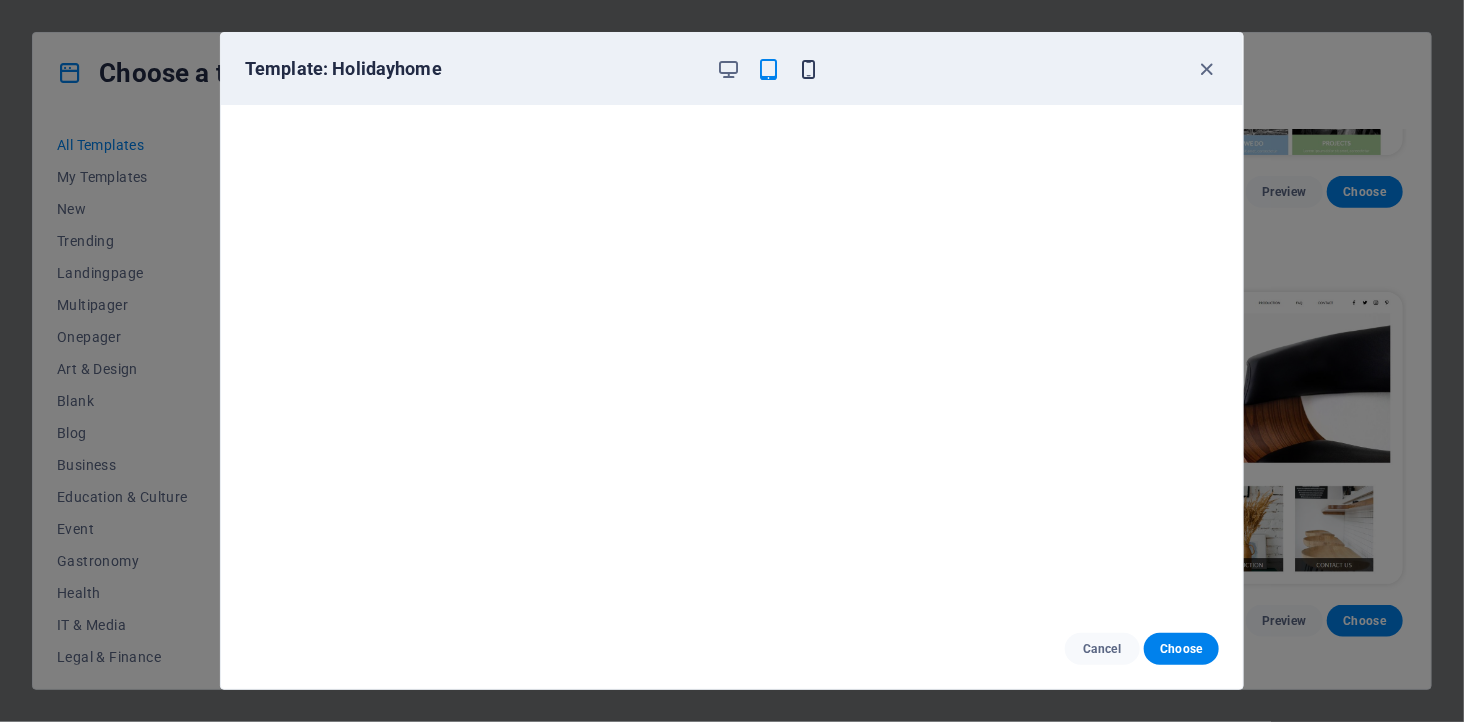 click at bounding box center [809, 69] 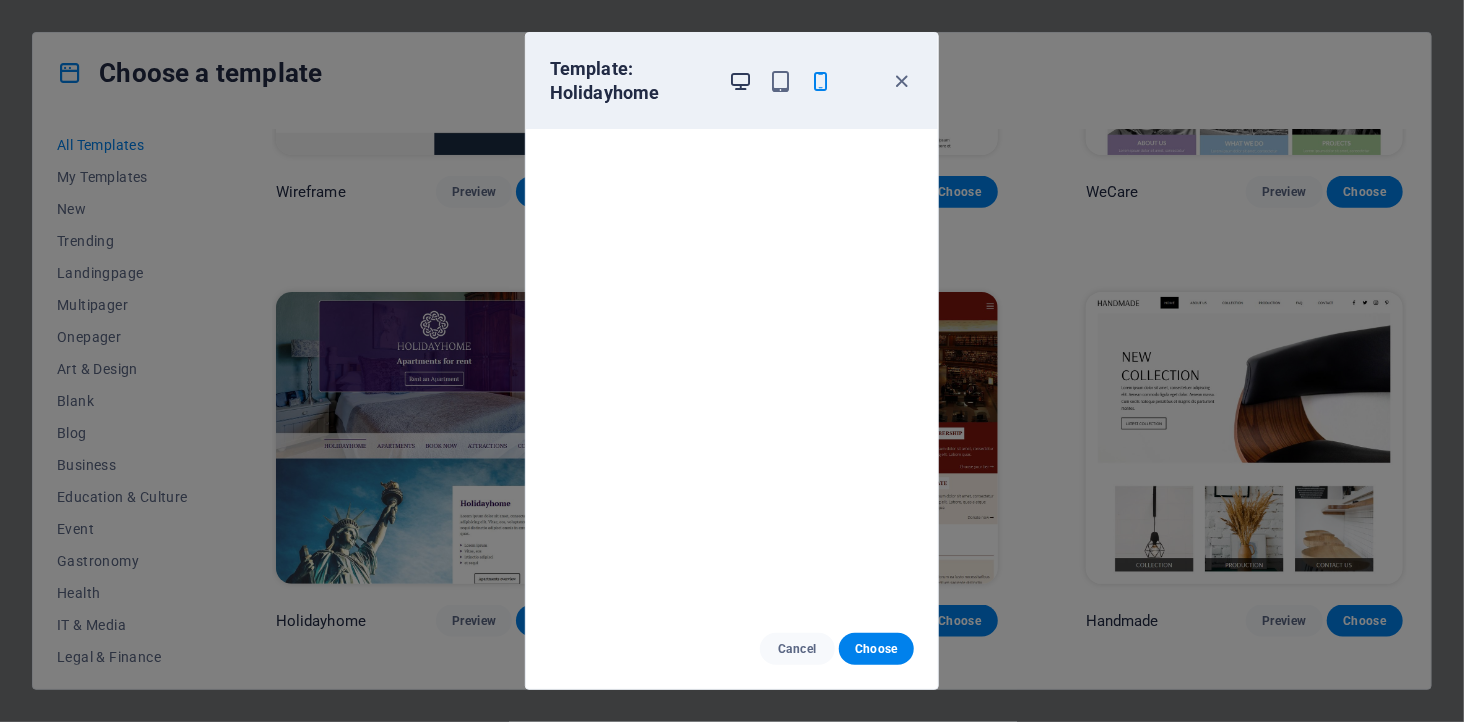 click at bounding box center [741, 81] 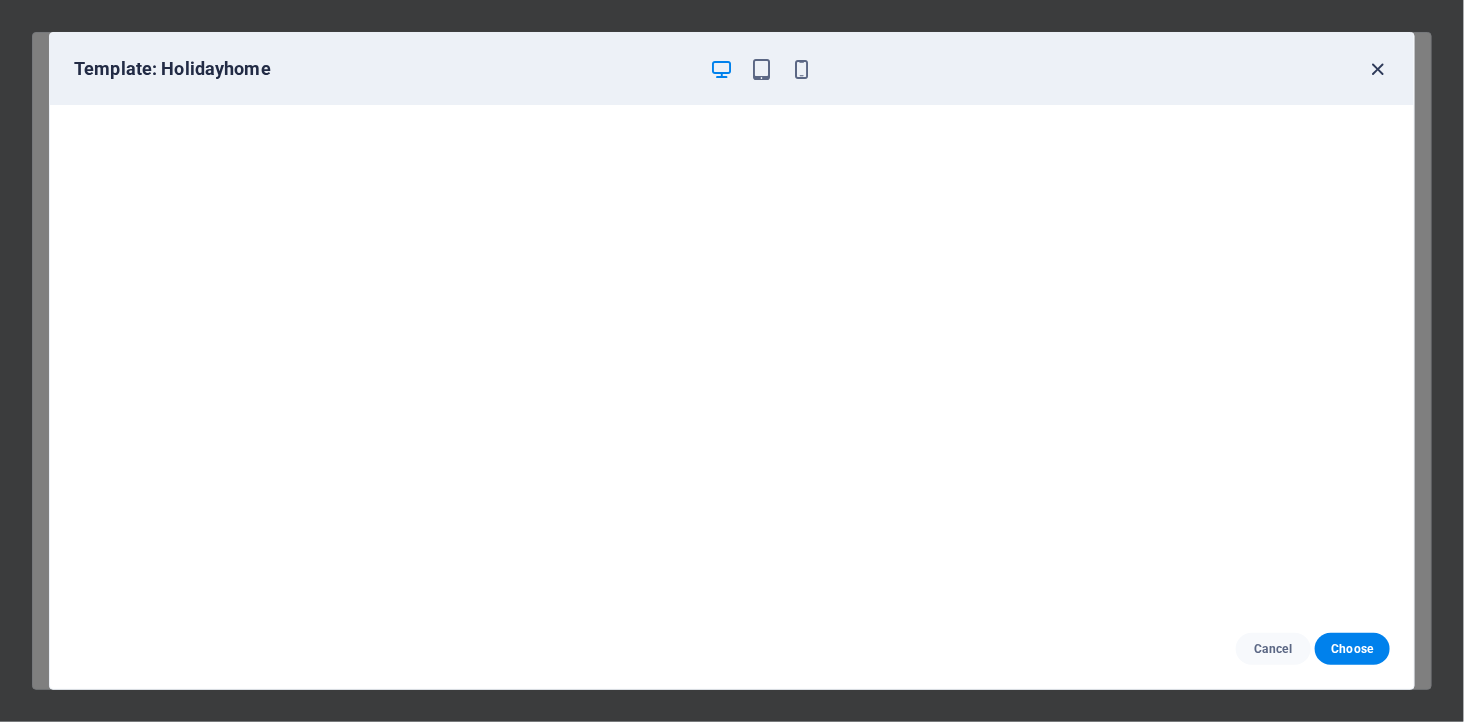 click at bounding box center [1378, 69] 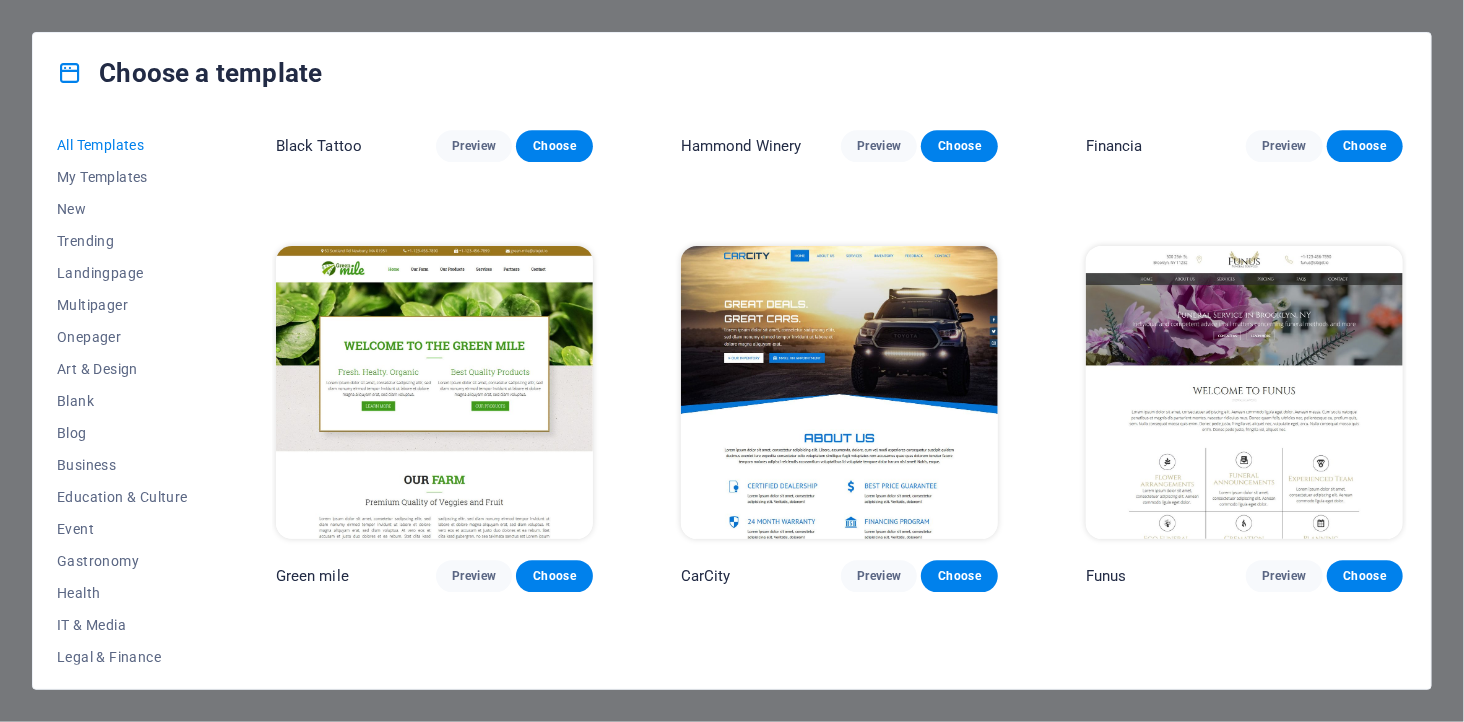 scroll, scrollTop: 11888, scrollLeft: 0, axis: vertical 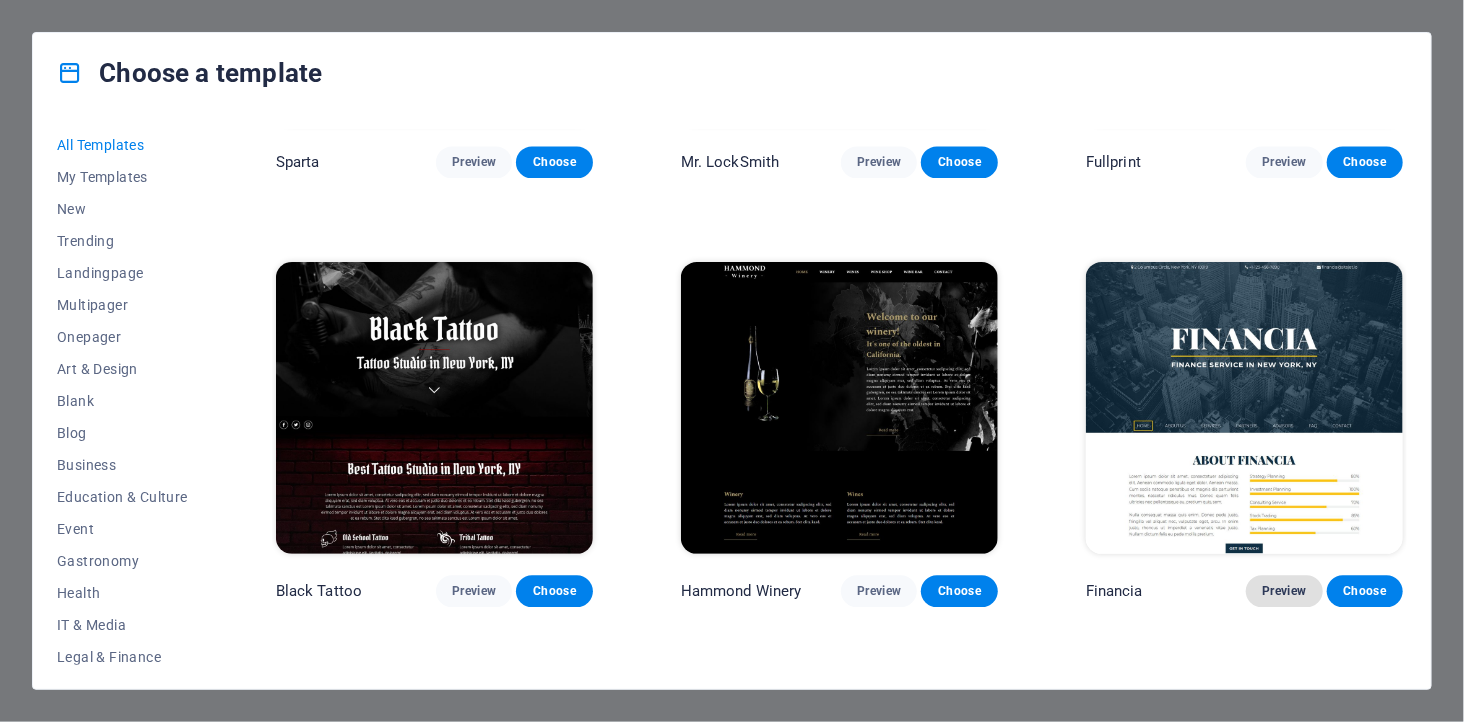 click on "Preview" at bounding box center [1284, 591] 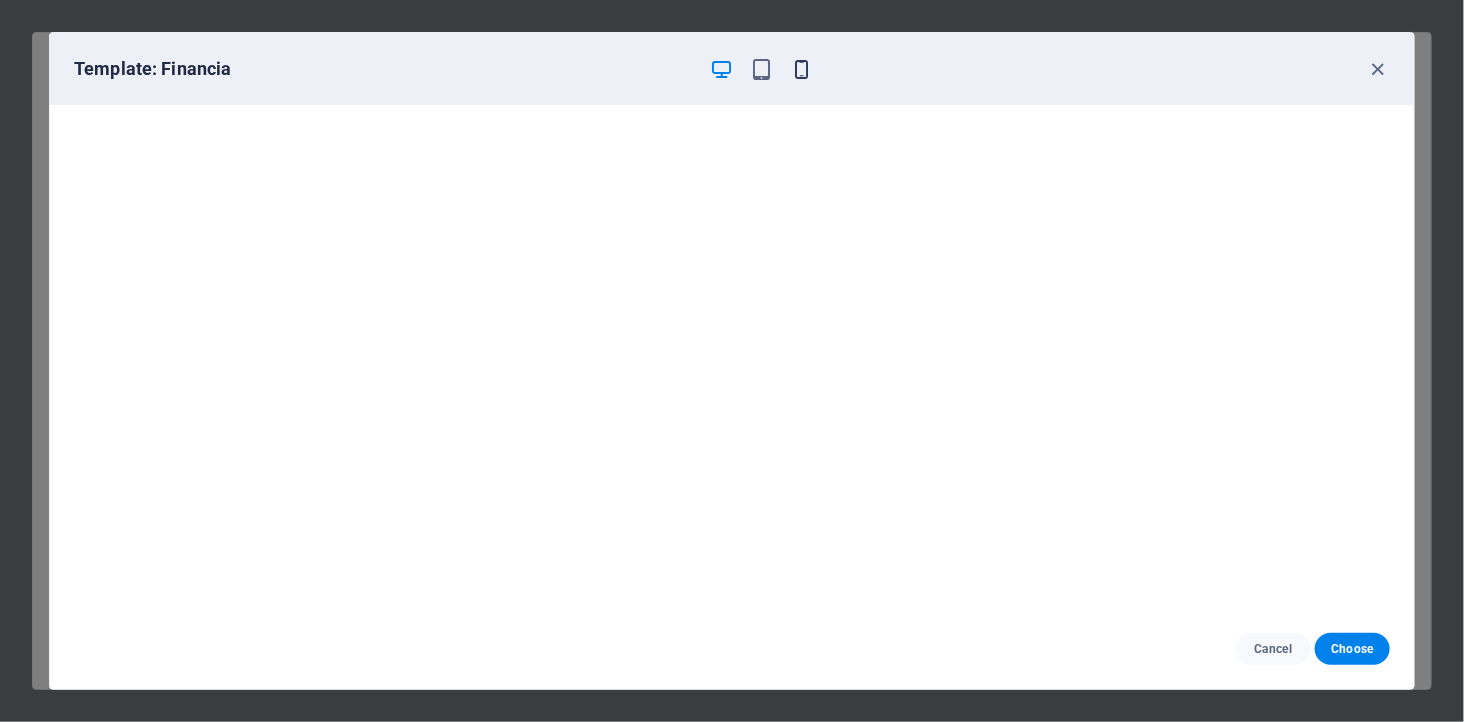 click at bounding box center [802, 69] 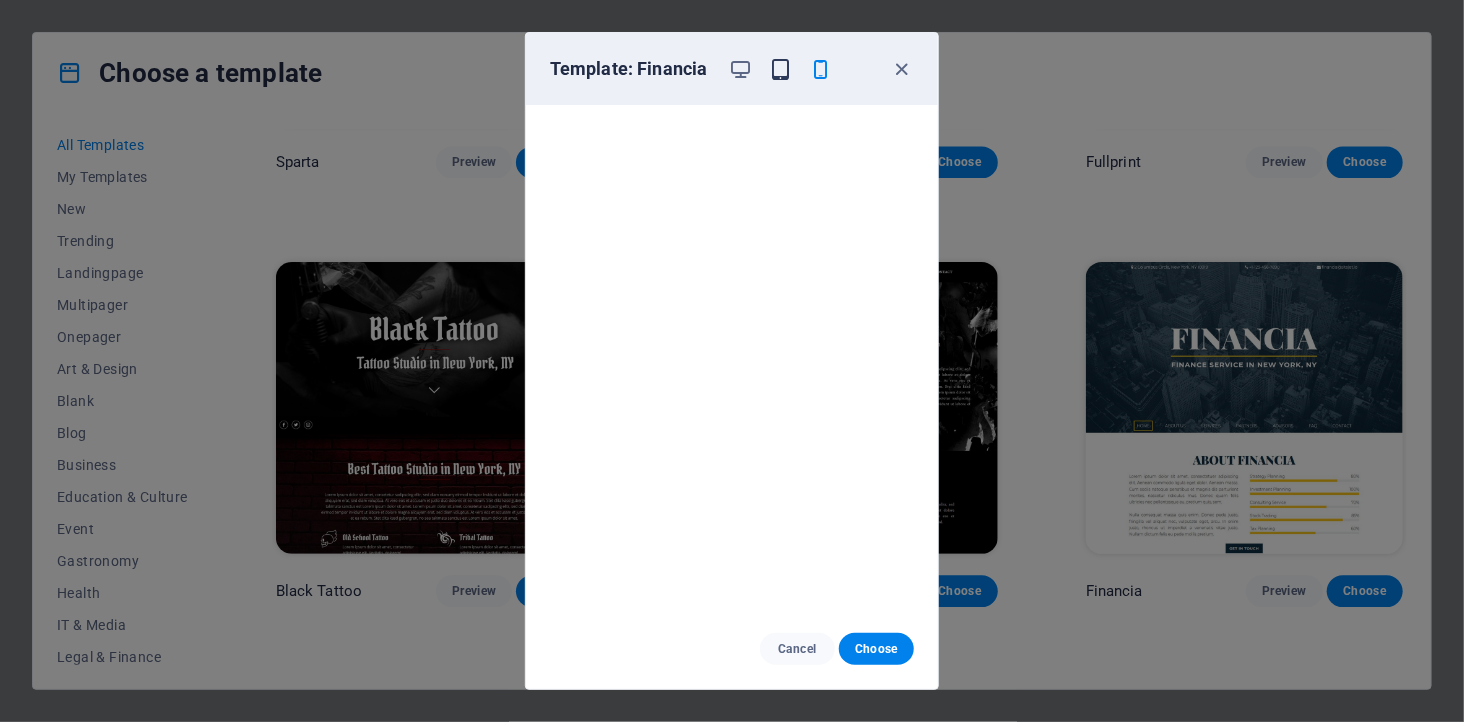click at bounding box center [781, 69] 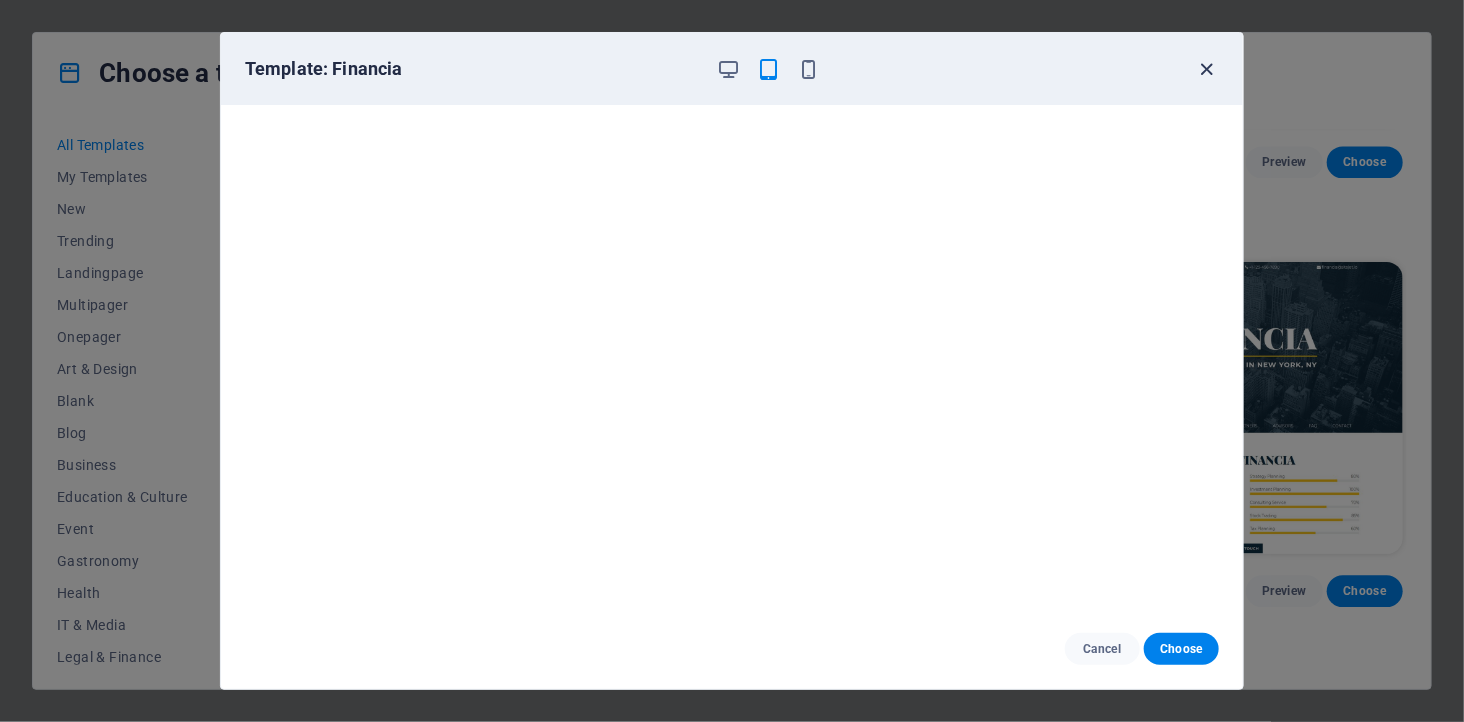 click at bounding box center (1207, 69) 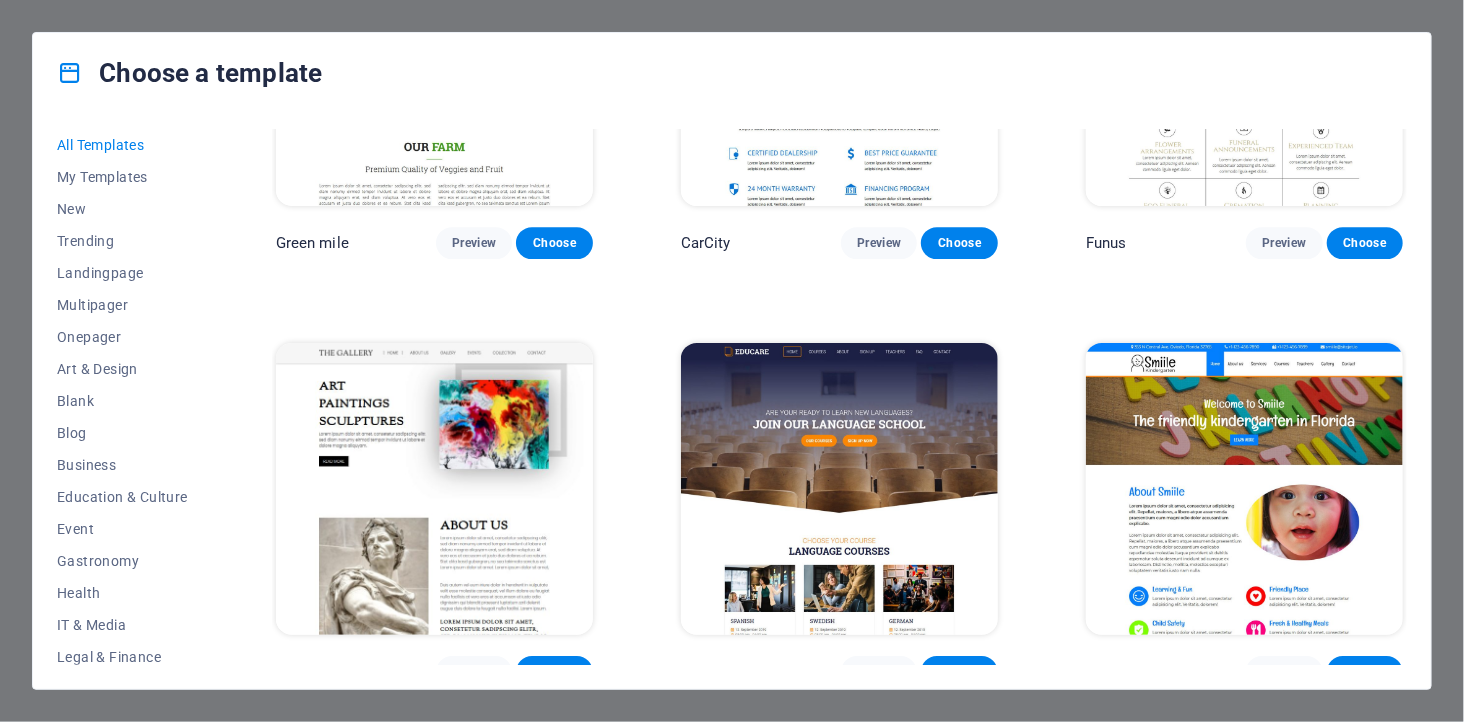 scroll, scrollTop: 12222, scrollLeft: 0, axis: vertical 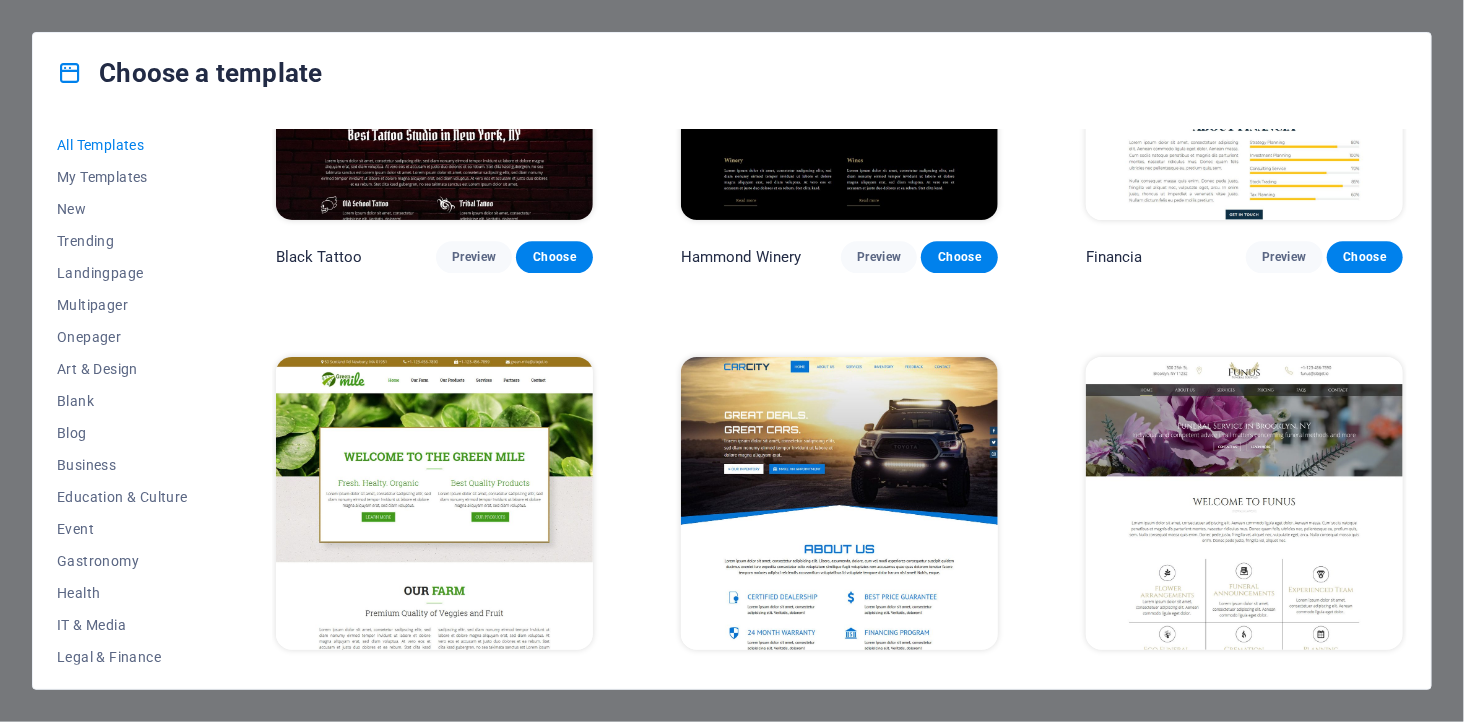 click on "Preview" at bounding box center [879, 687] 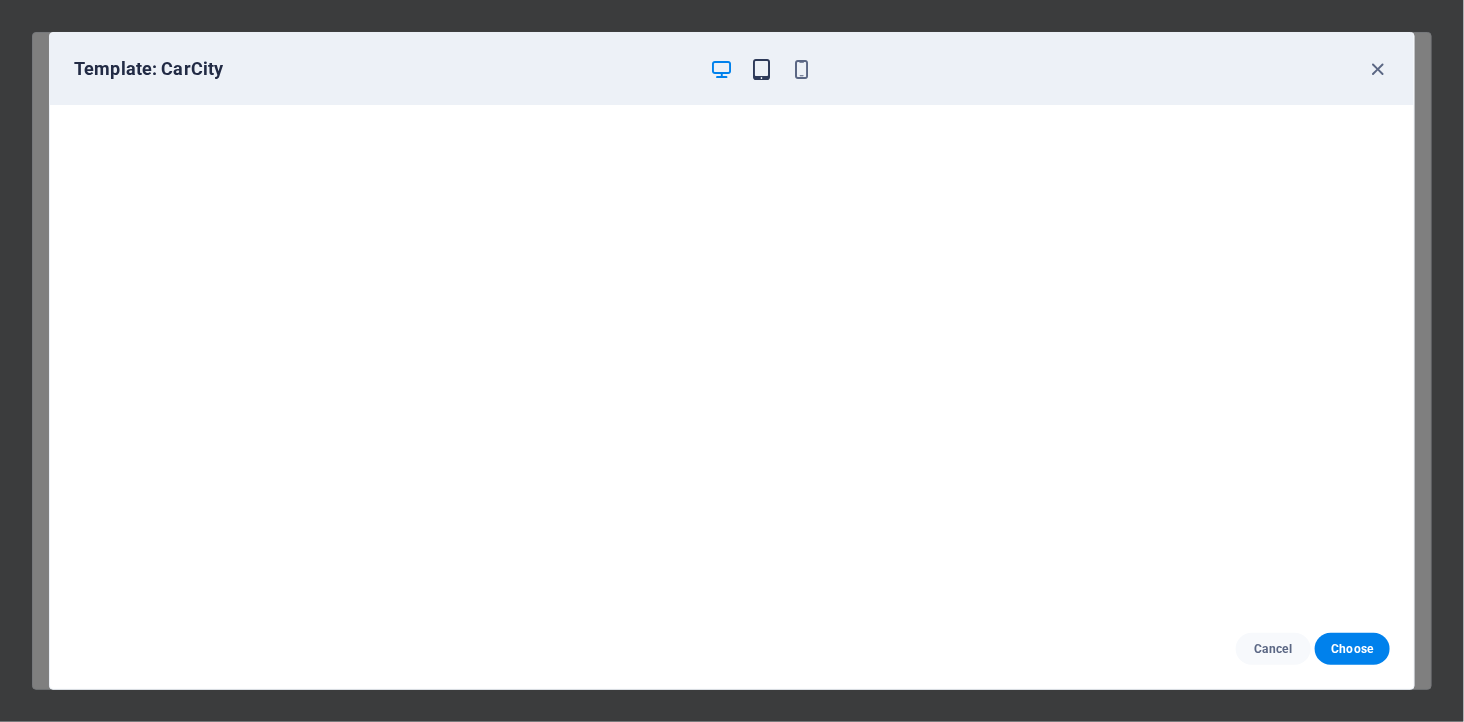 click at bounding box center (762, 69) 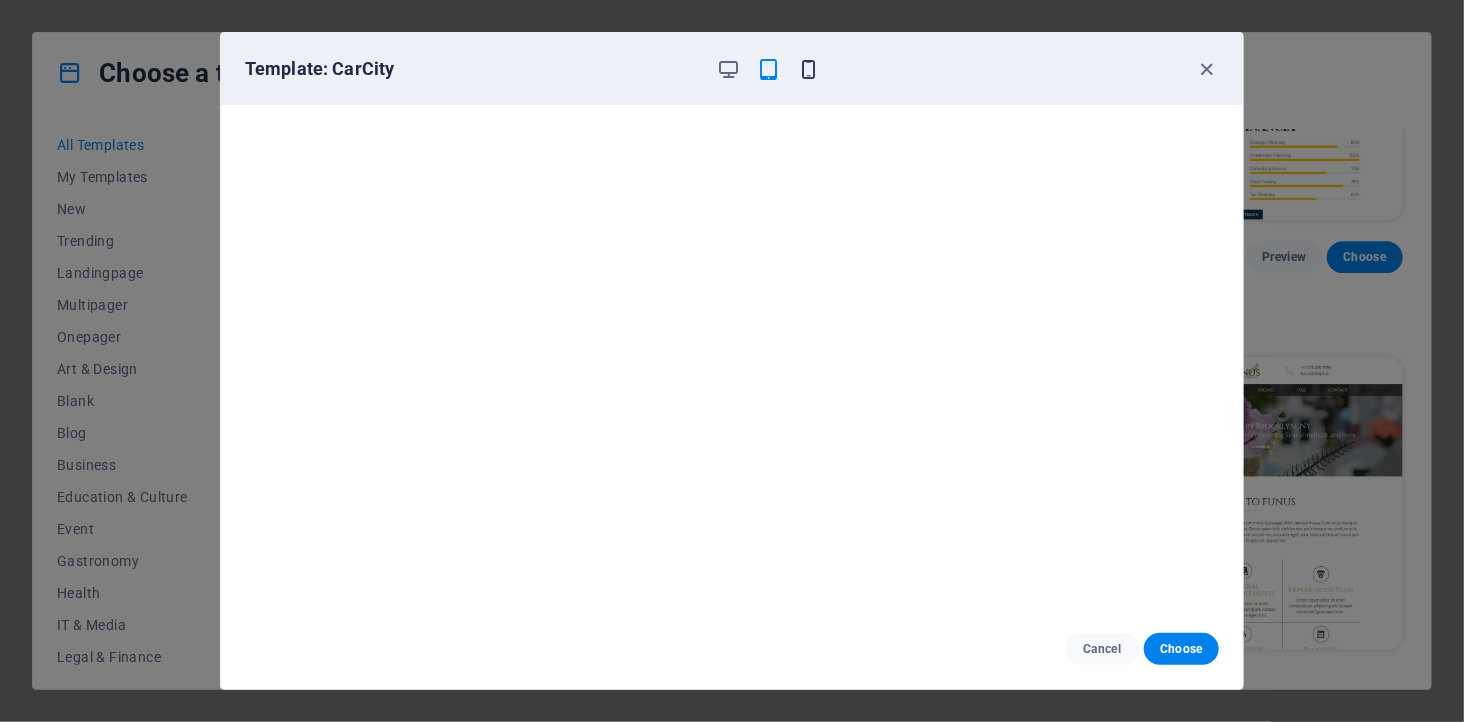 click at bounding box center (809, 69) 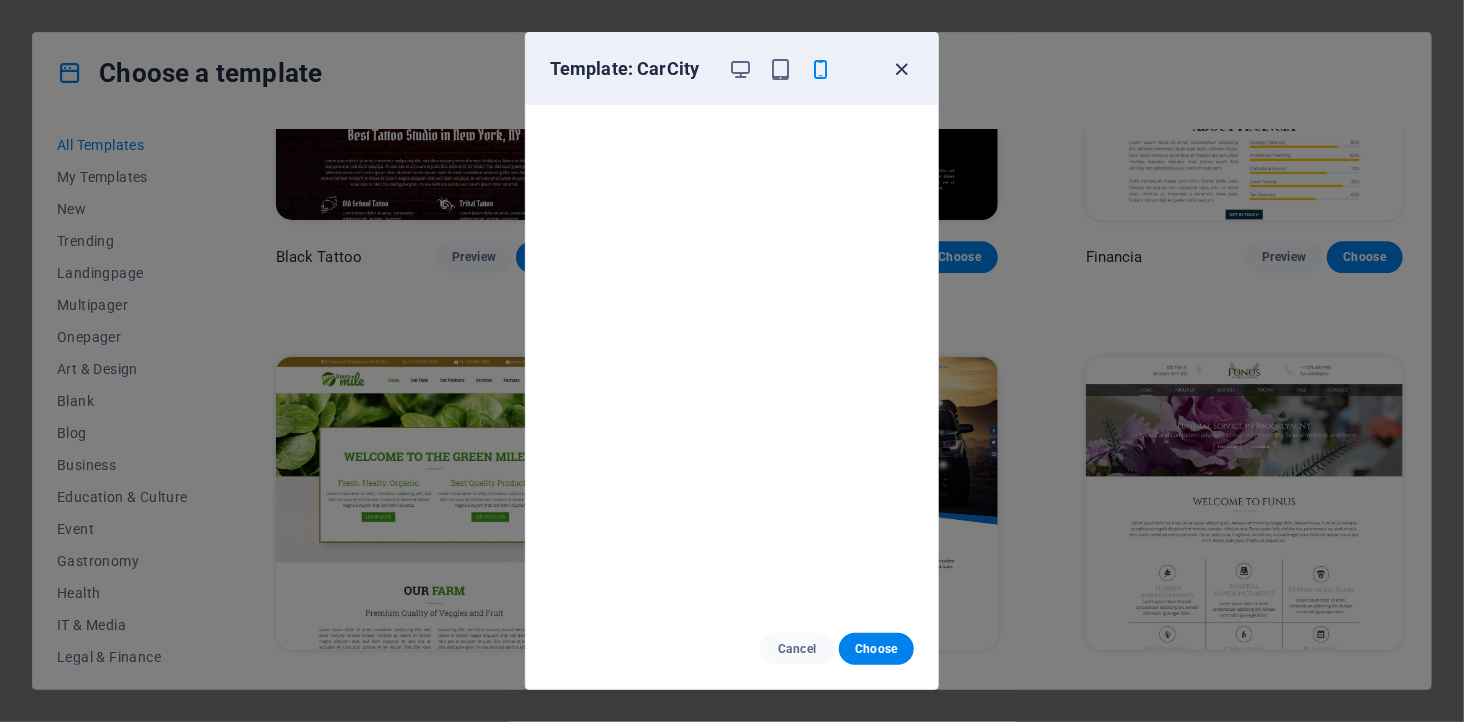 click at bounding box center (902, 69) 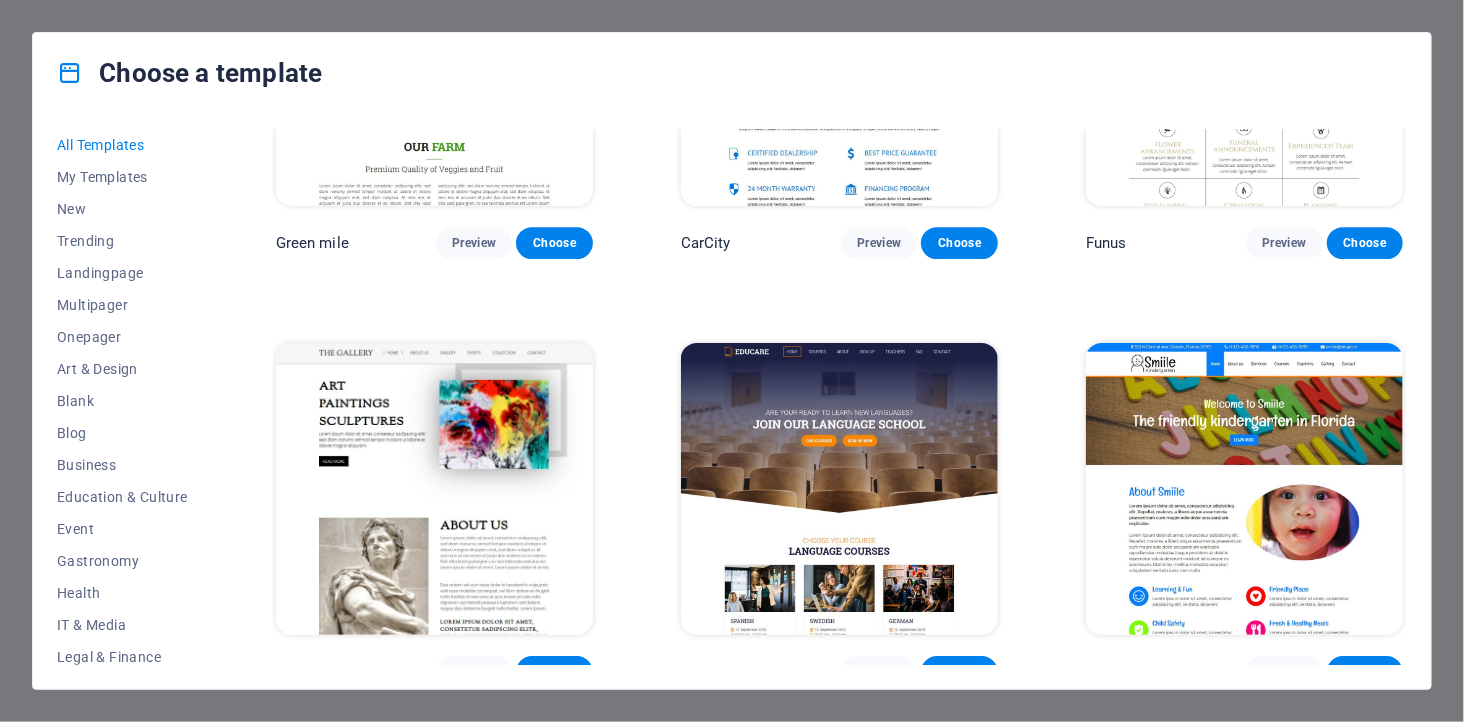 scroll, scrollTop: 12777, scrollLeft: 0, axis: vertical 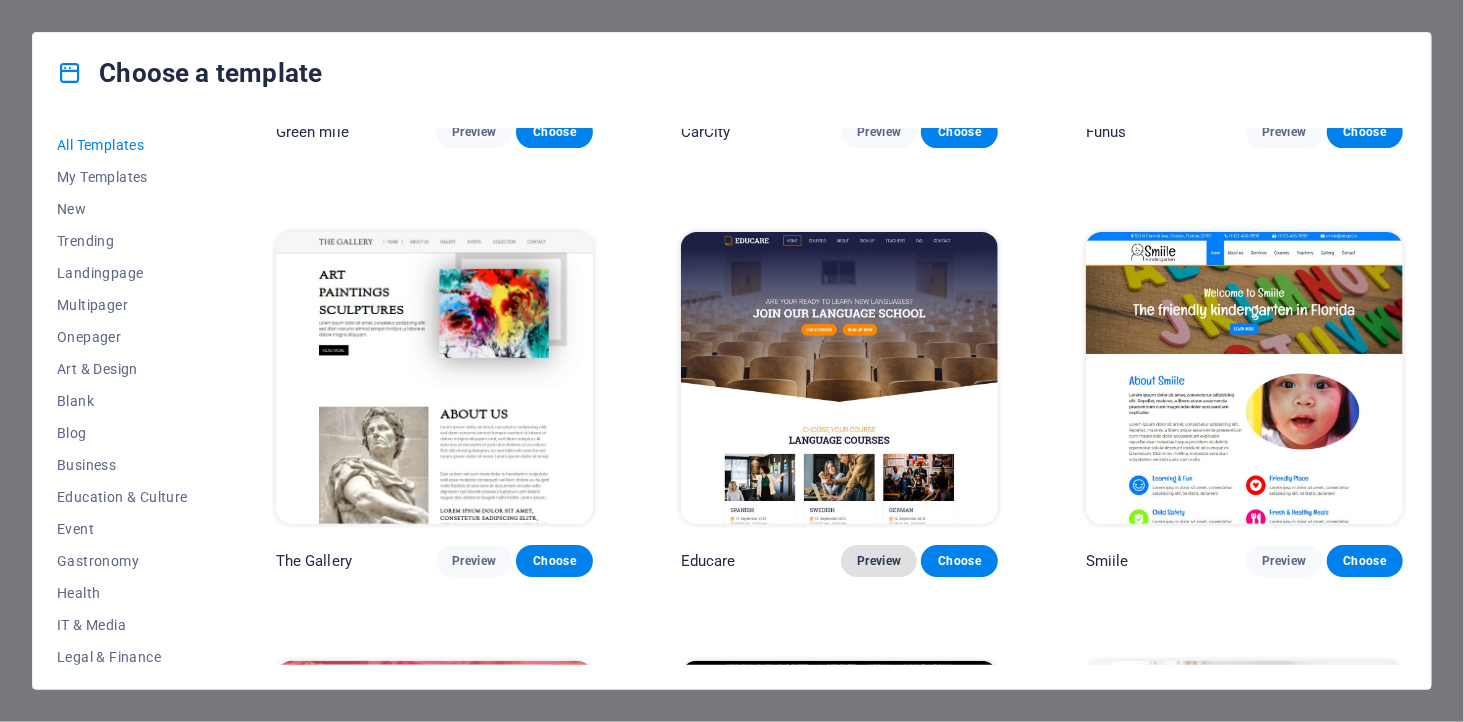 click on "Preview" at bounding box center [879, 561] 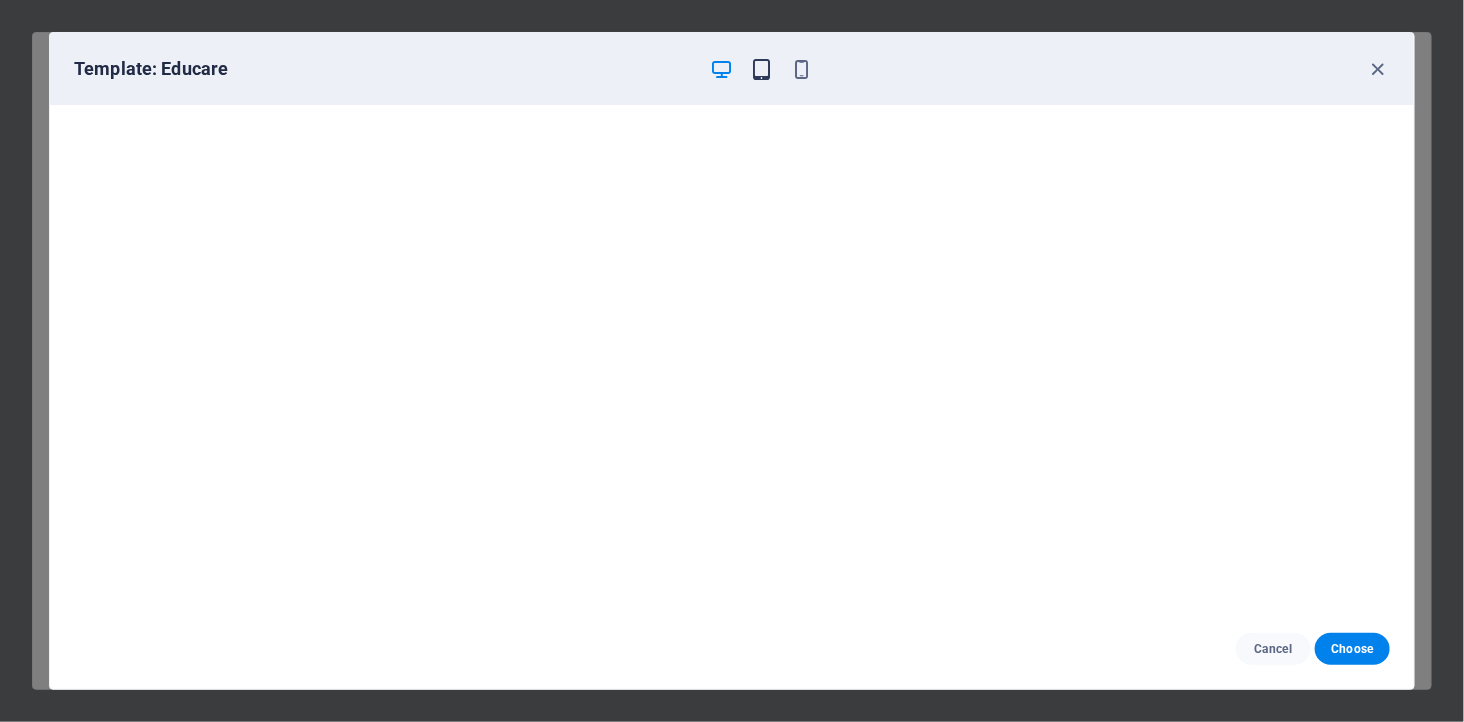 click at bounding box center (762, 69) 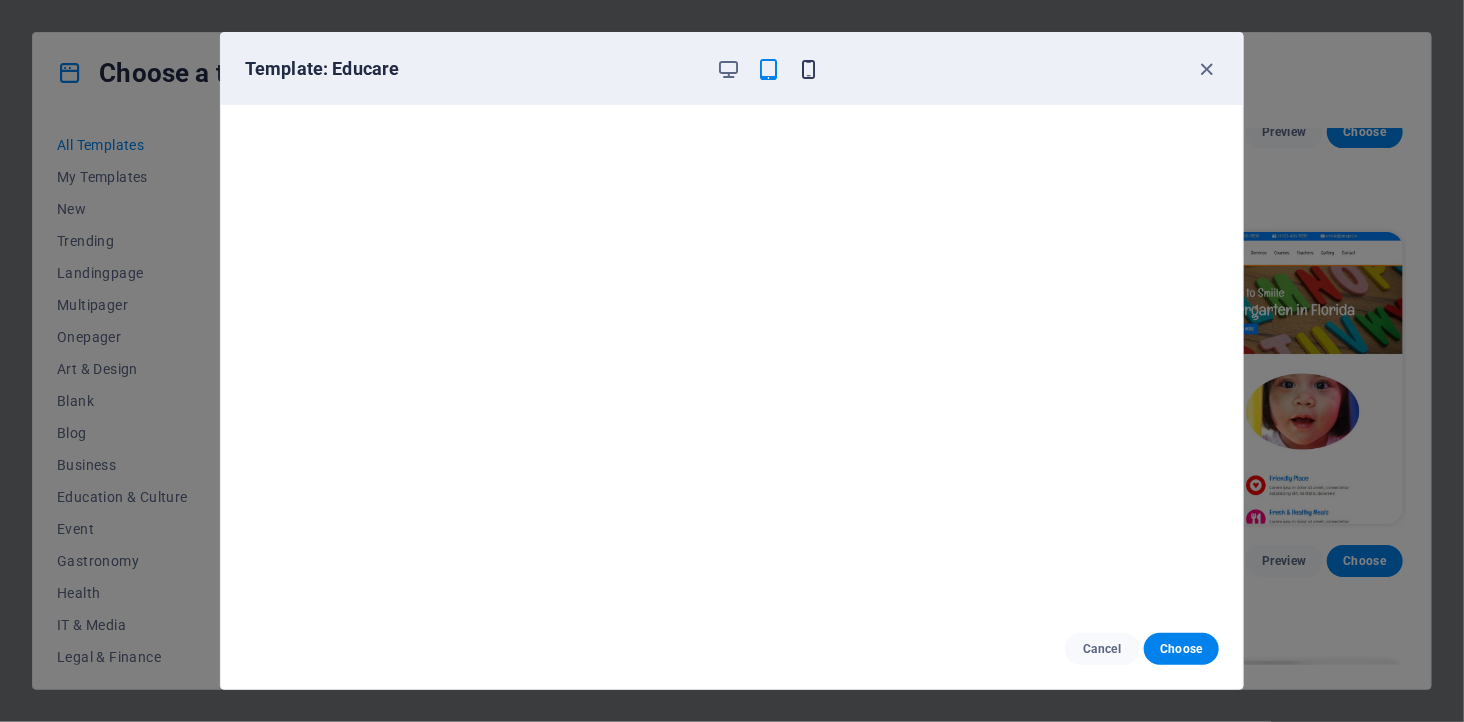 click at bounding box center [809, 69] 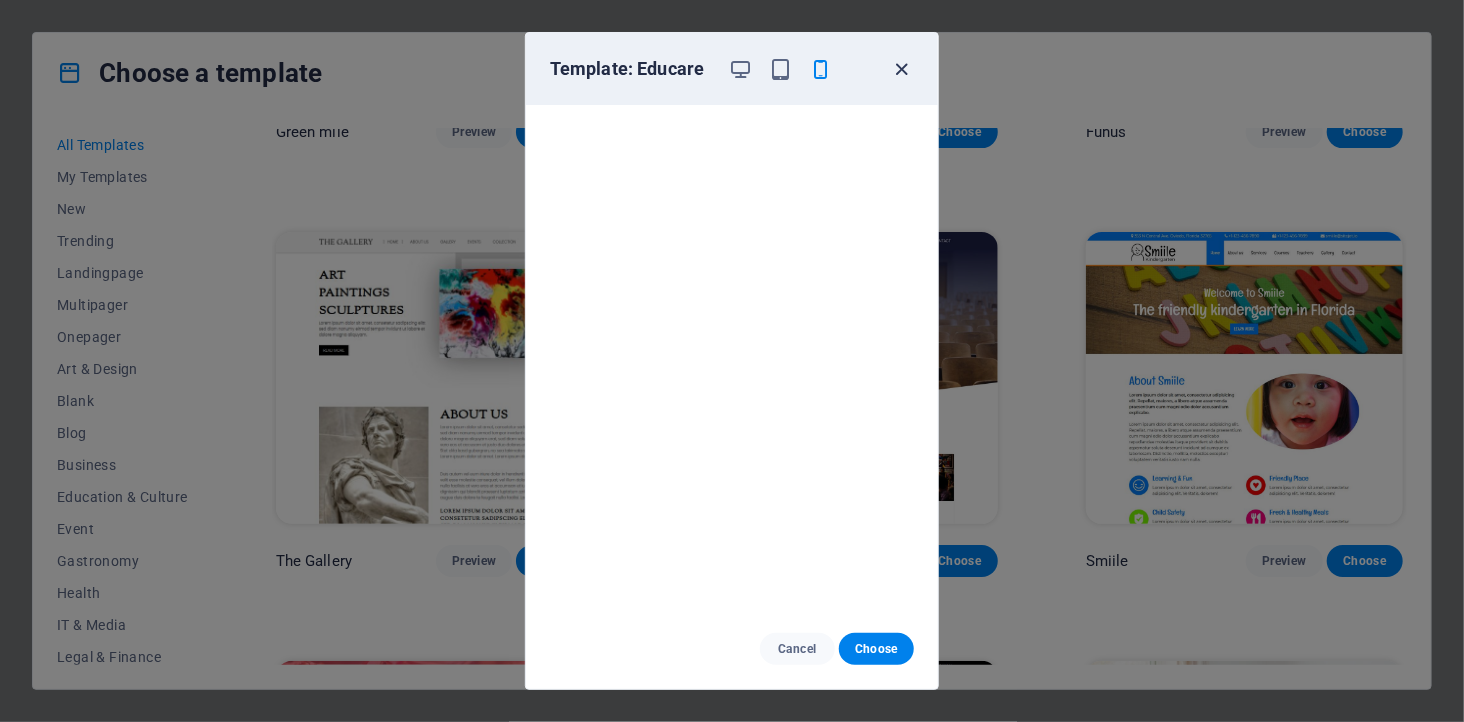 click at bounding box center [902, 69] 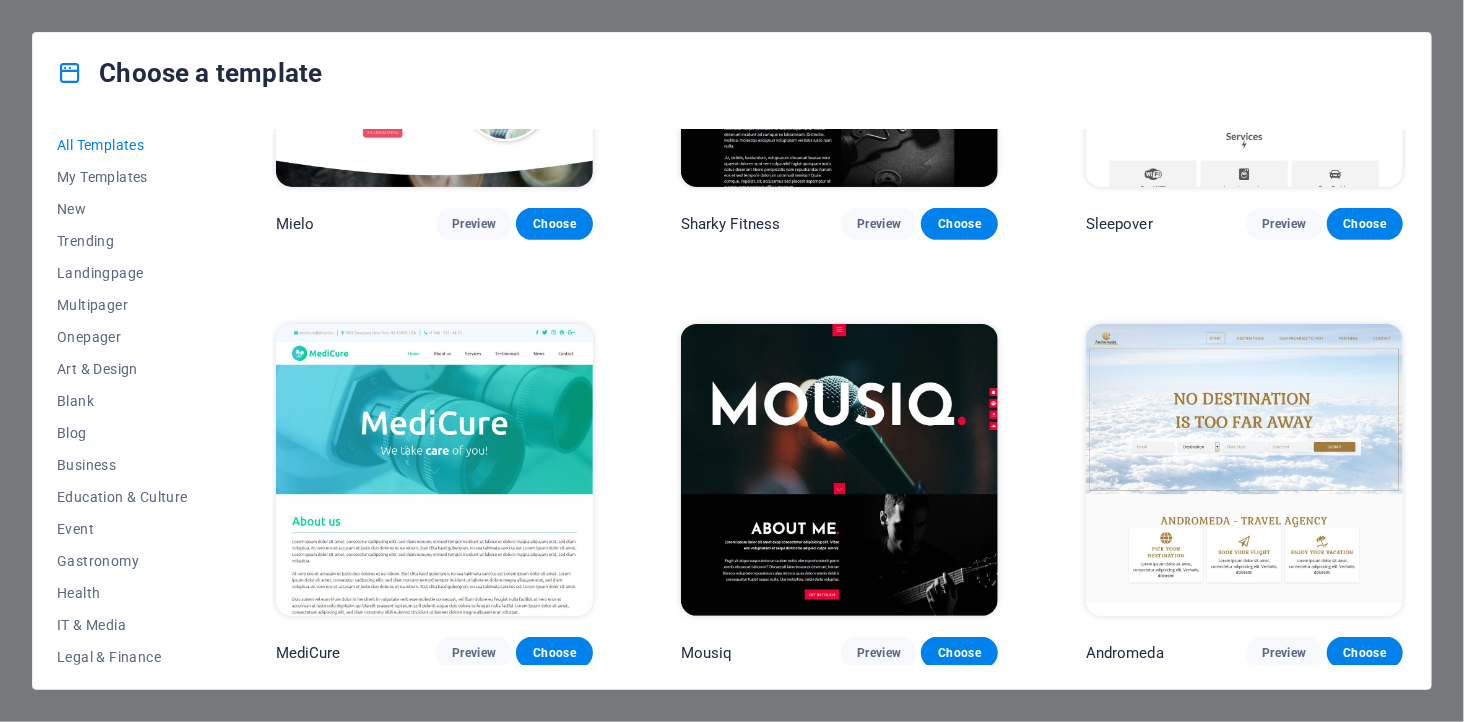 scroll, scrollTop: 13555, scrollLeft: 0, axis: vertical 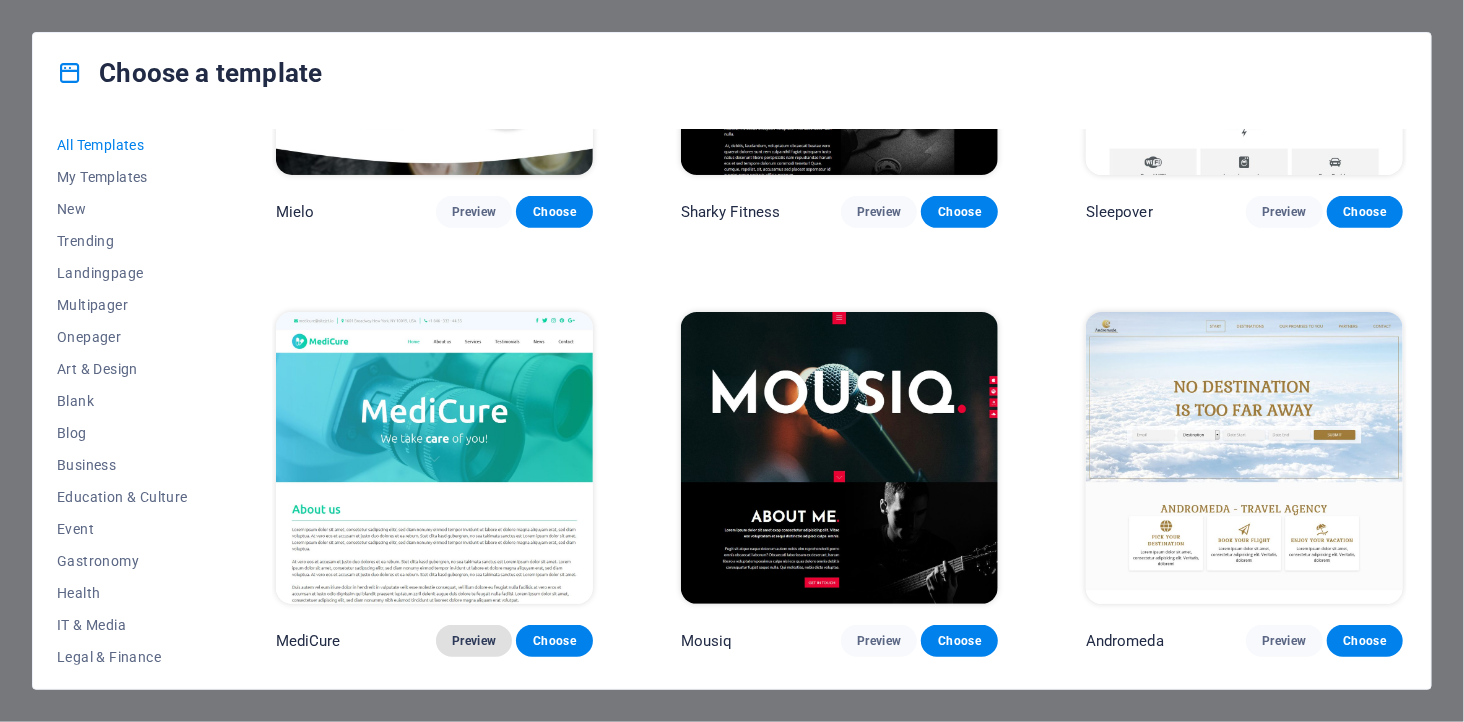 click on "Preview" at bounding box center [474, 641] 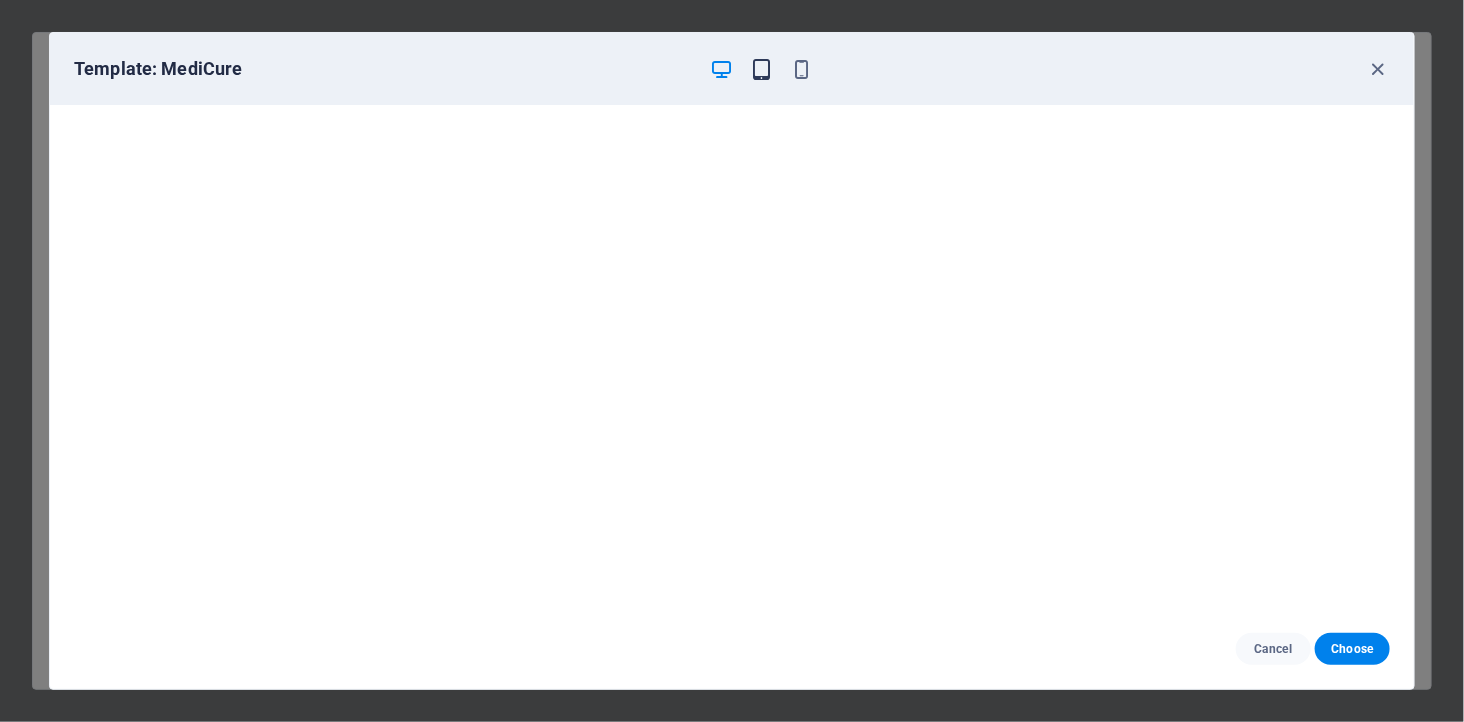click at bounding box center (762, 69) 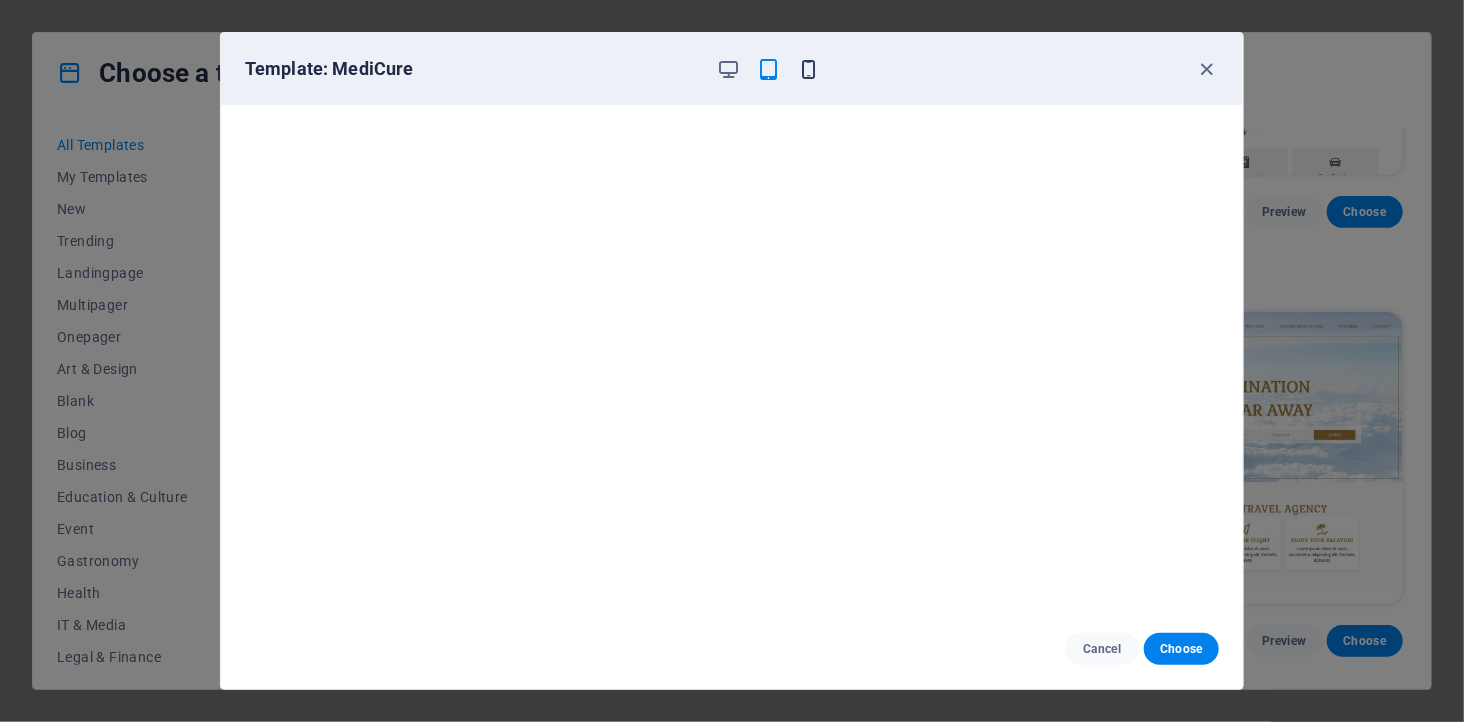 click at bounding box center (809, 69) 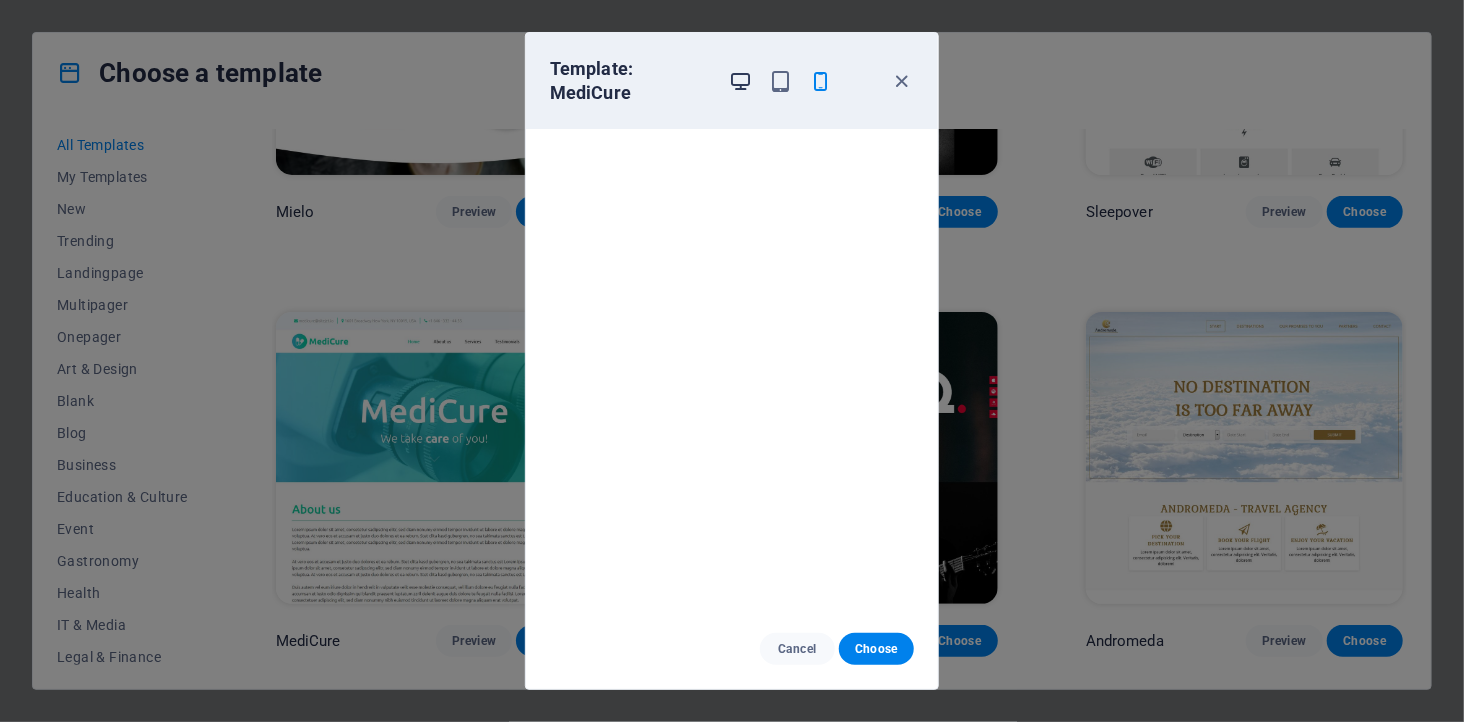 click at bounding box center (741, 81) 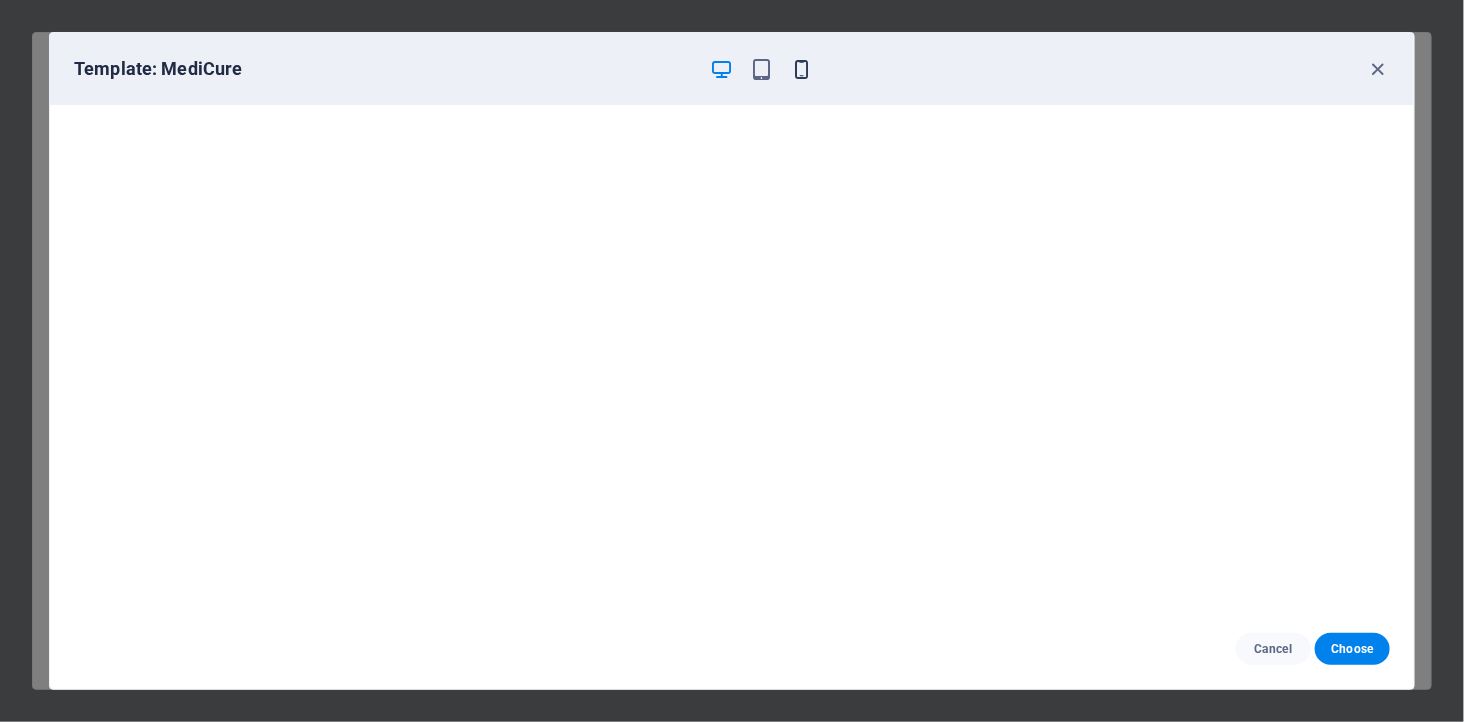 click at bounding box center [802, 69] 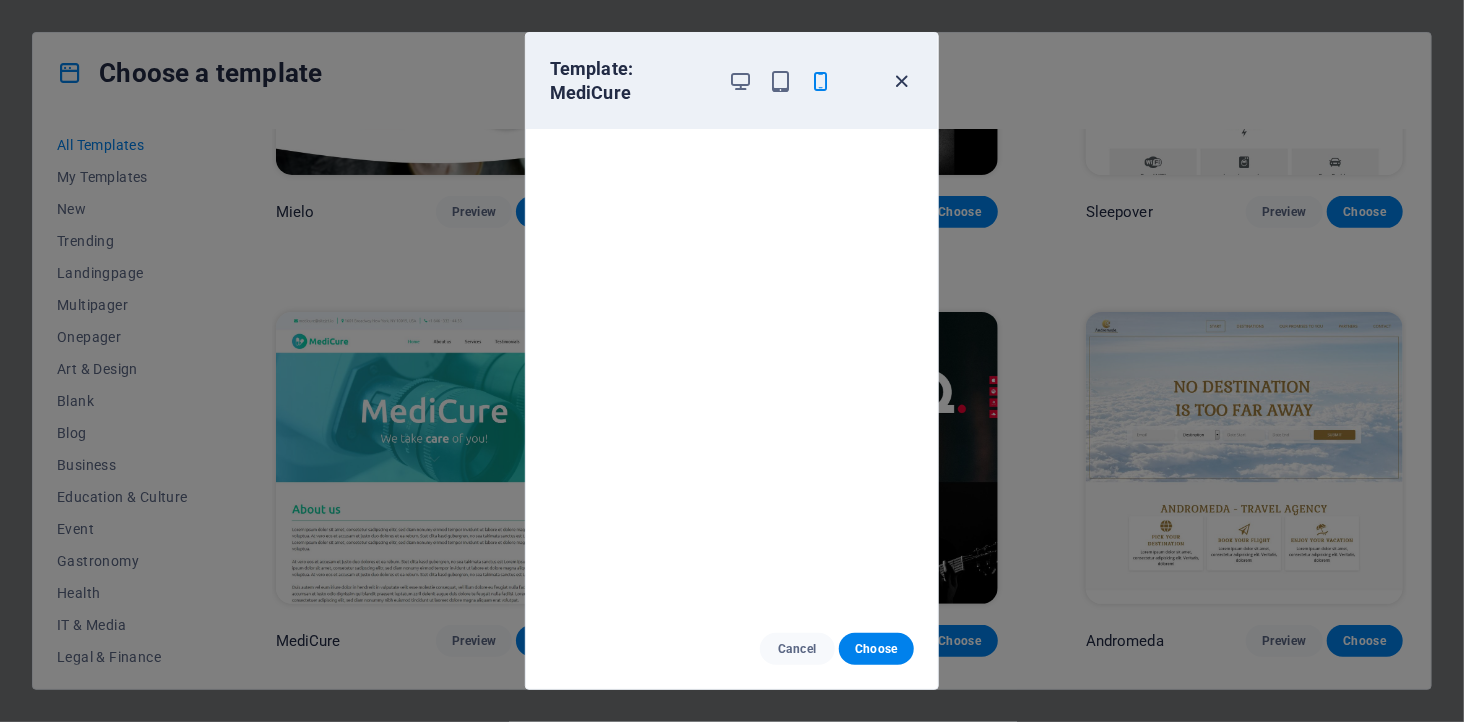 click at bounding box center [902, 81] 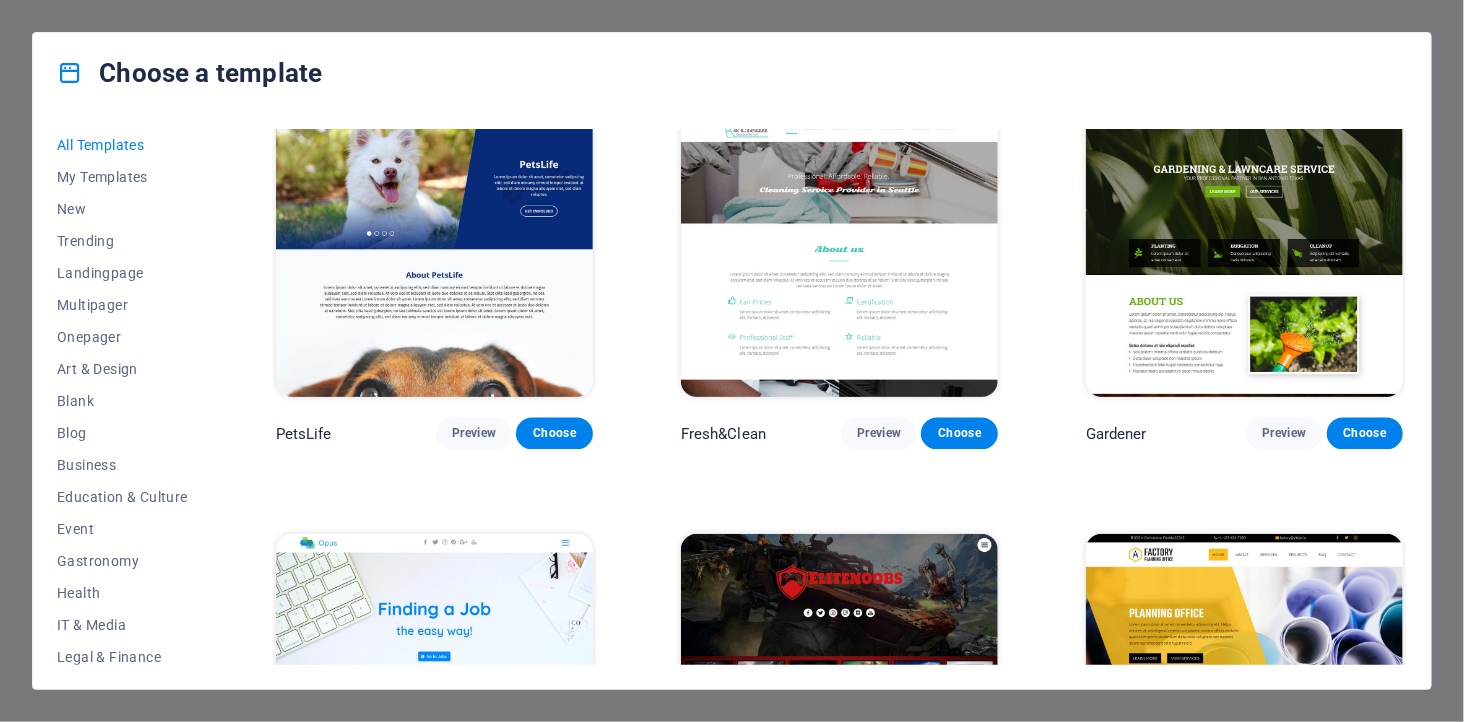 scroll, scrollTop: 14888, scrollLeft: 0, axis: vertical 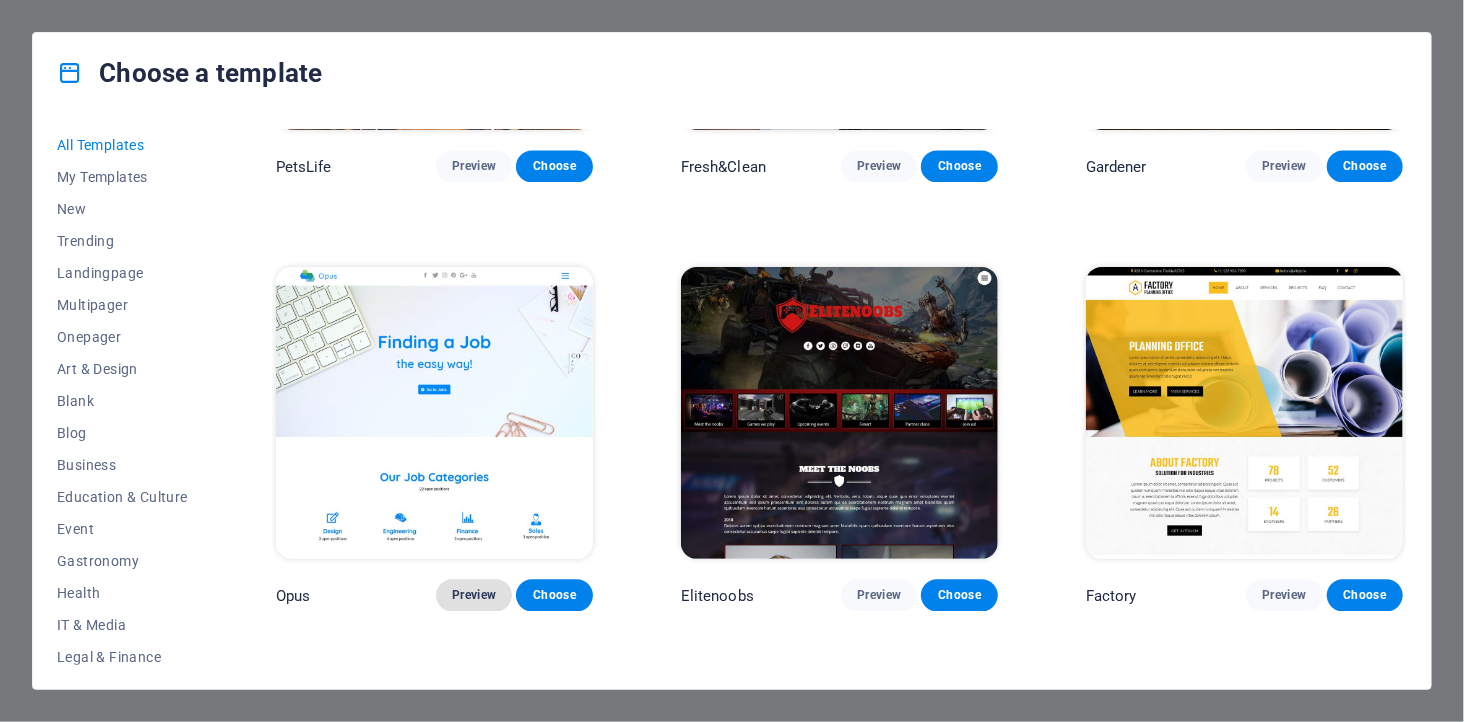click on "Preview" at bounding box center (474, 596) 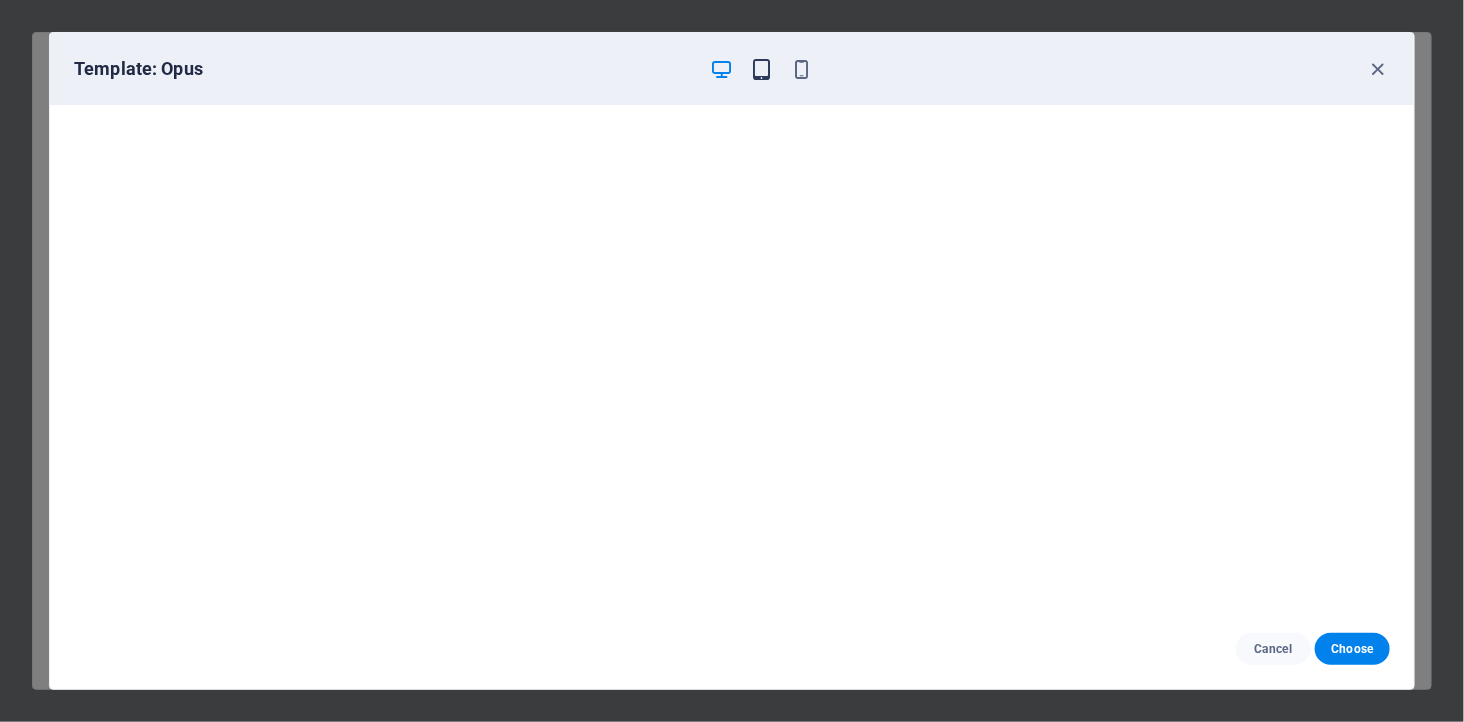 click at bounding box center (762, 69) 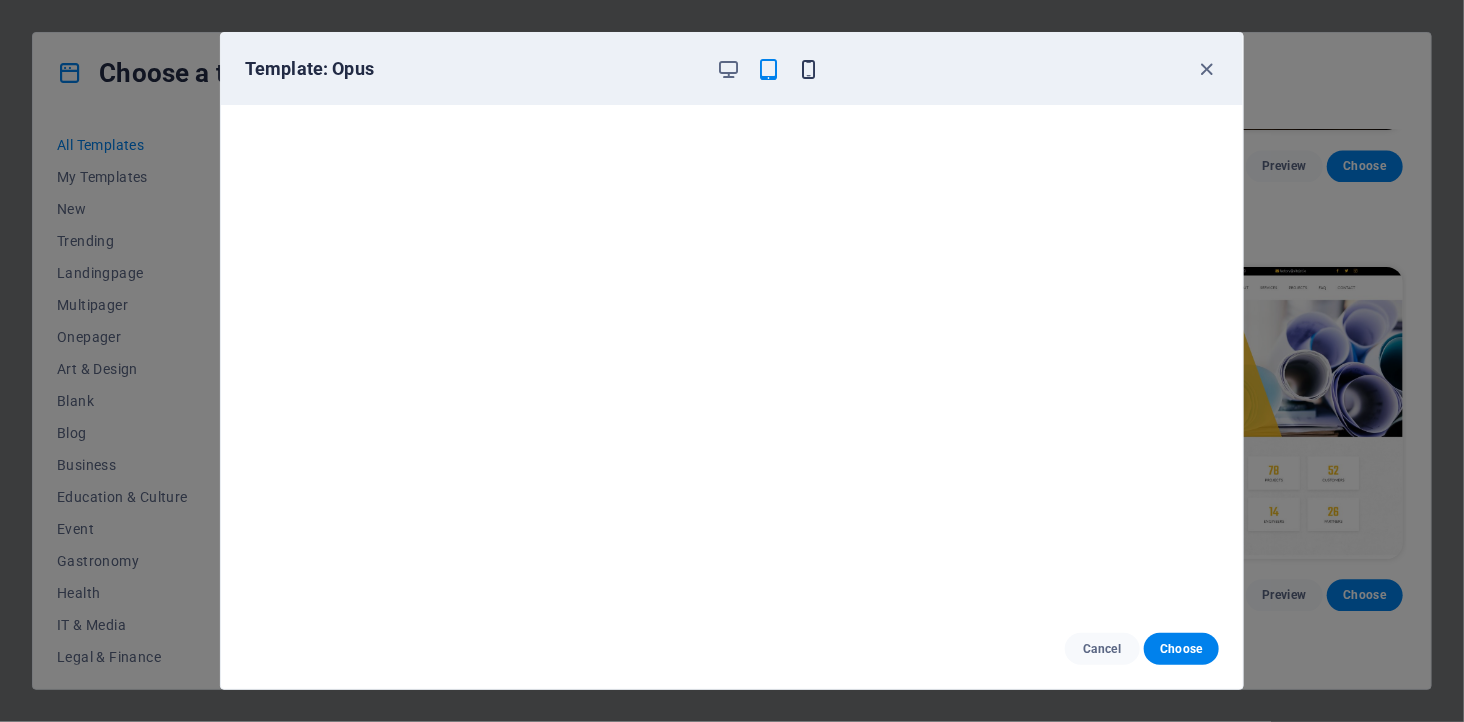 click at bounding box center (809, 69) 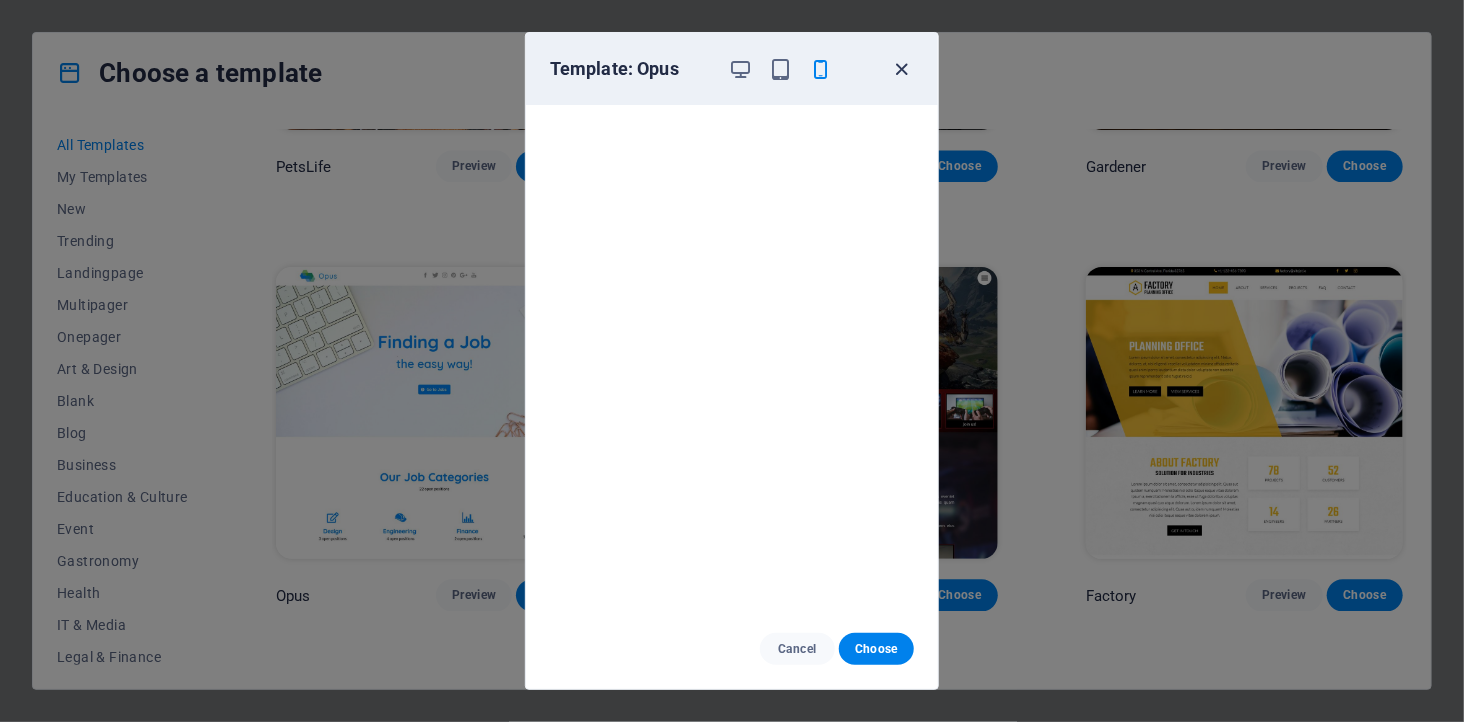 click at bounding box center [902, 69] 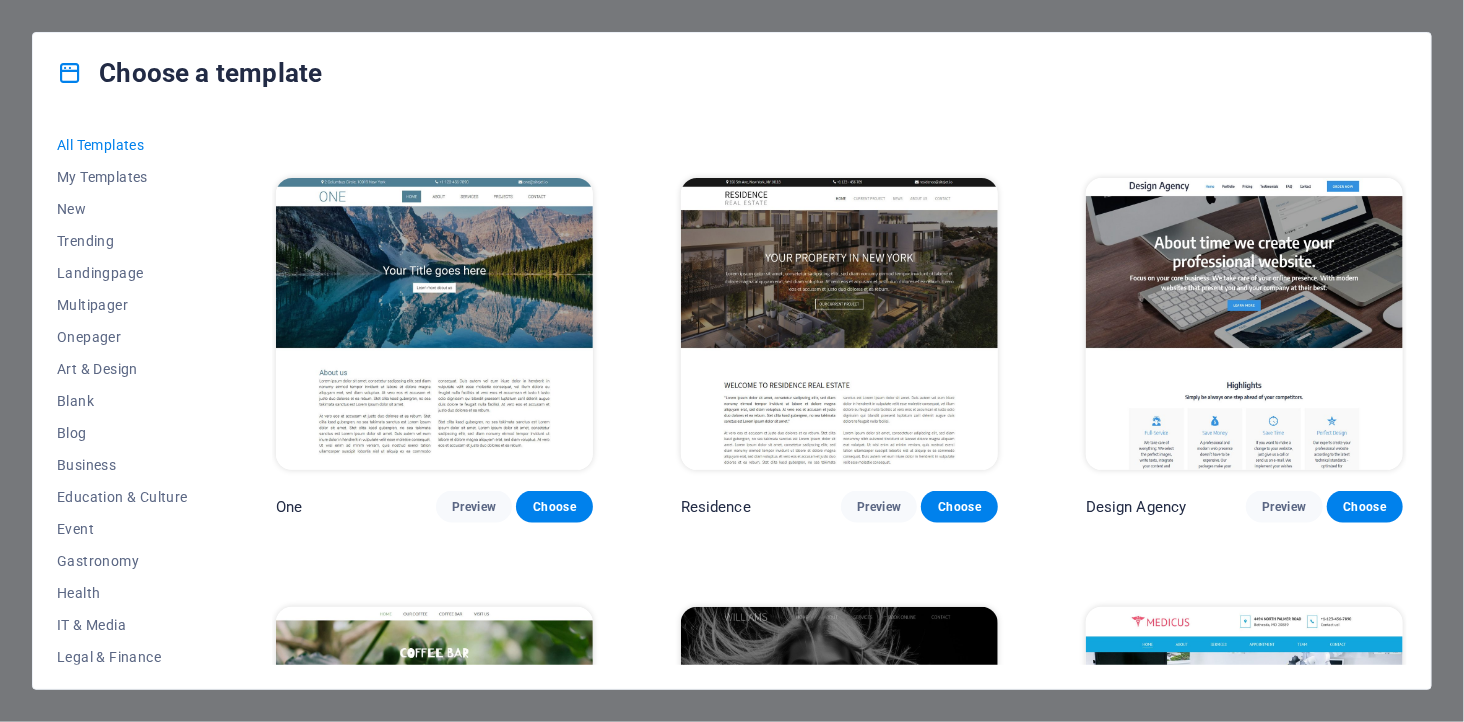 scroll, scrollTop: 17555, scrollLeft: 0, axis: vertical 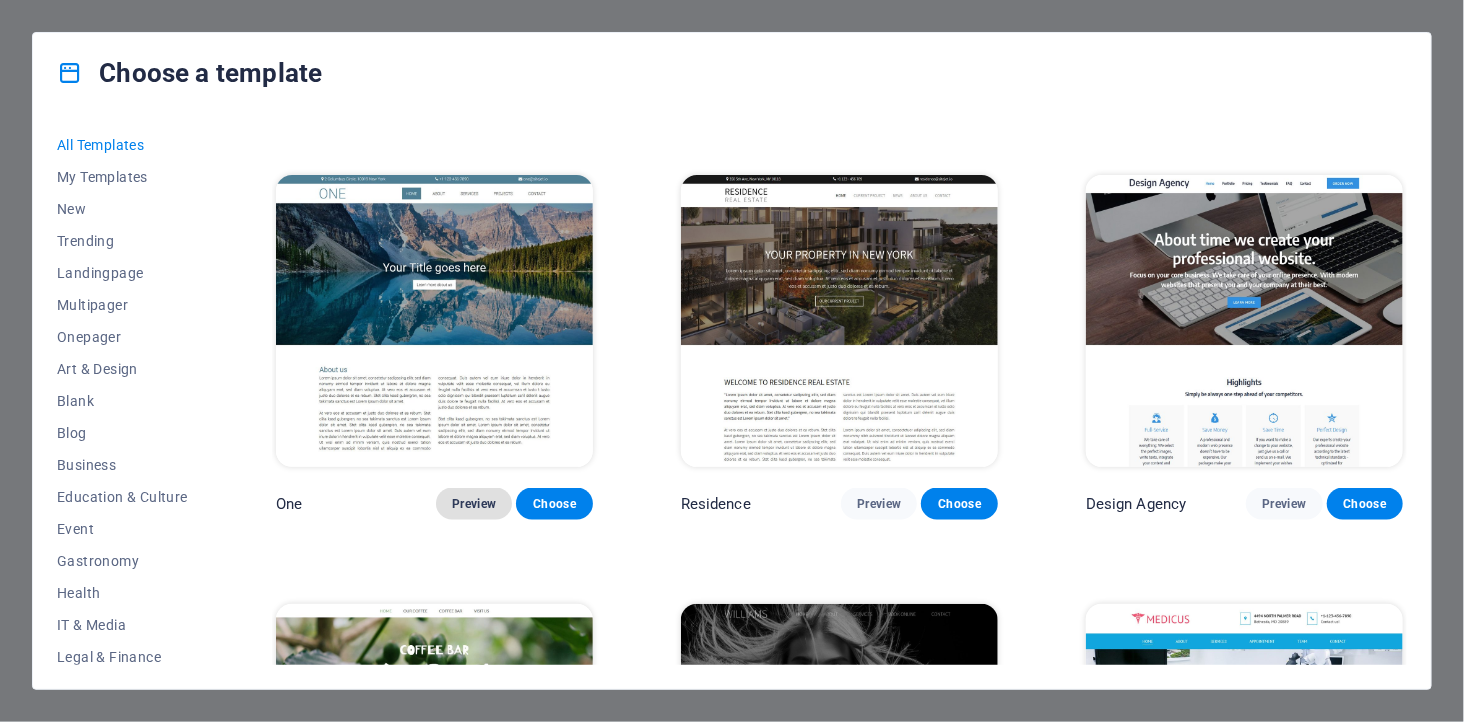 click on "Preview" at bounding box center [474, 504] 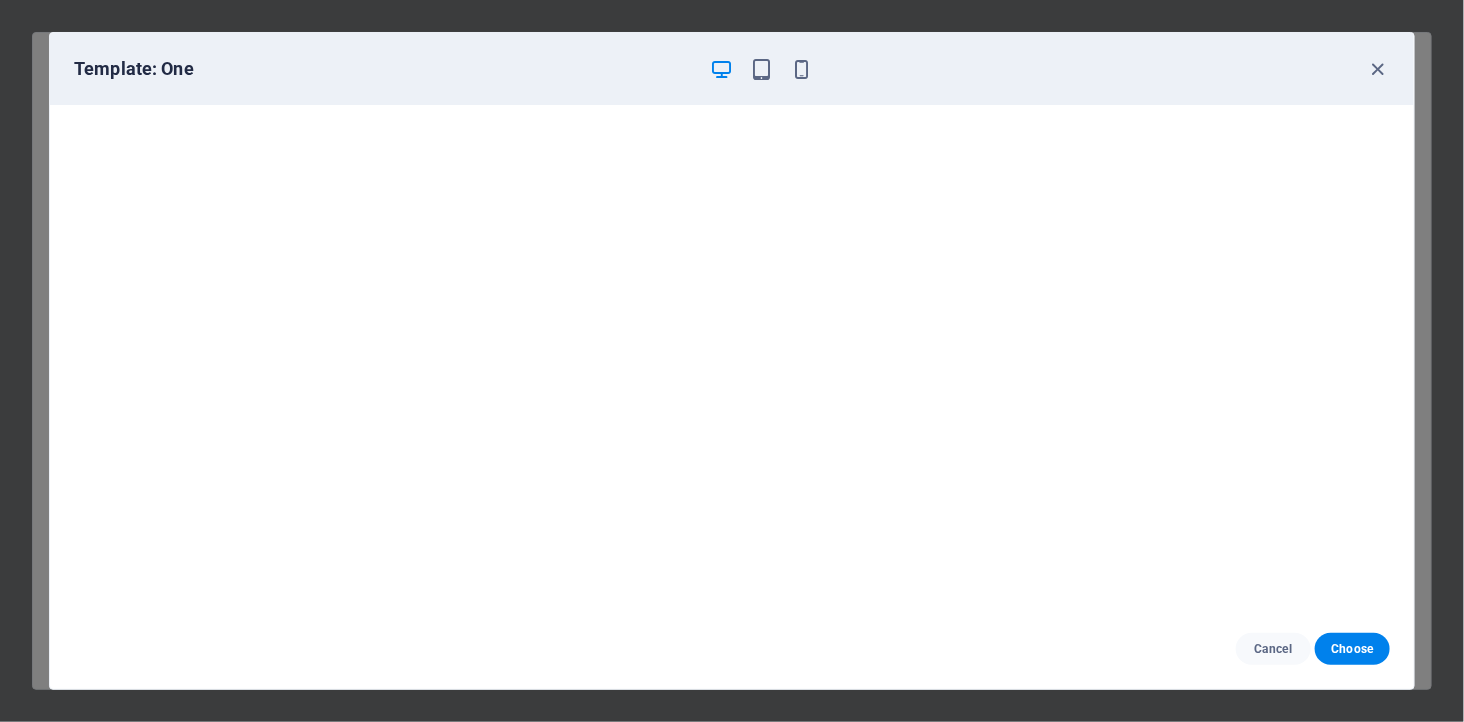 click at bounding box center (762, 69) 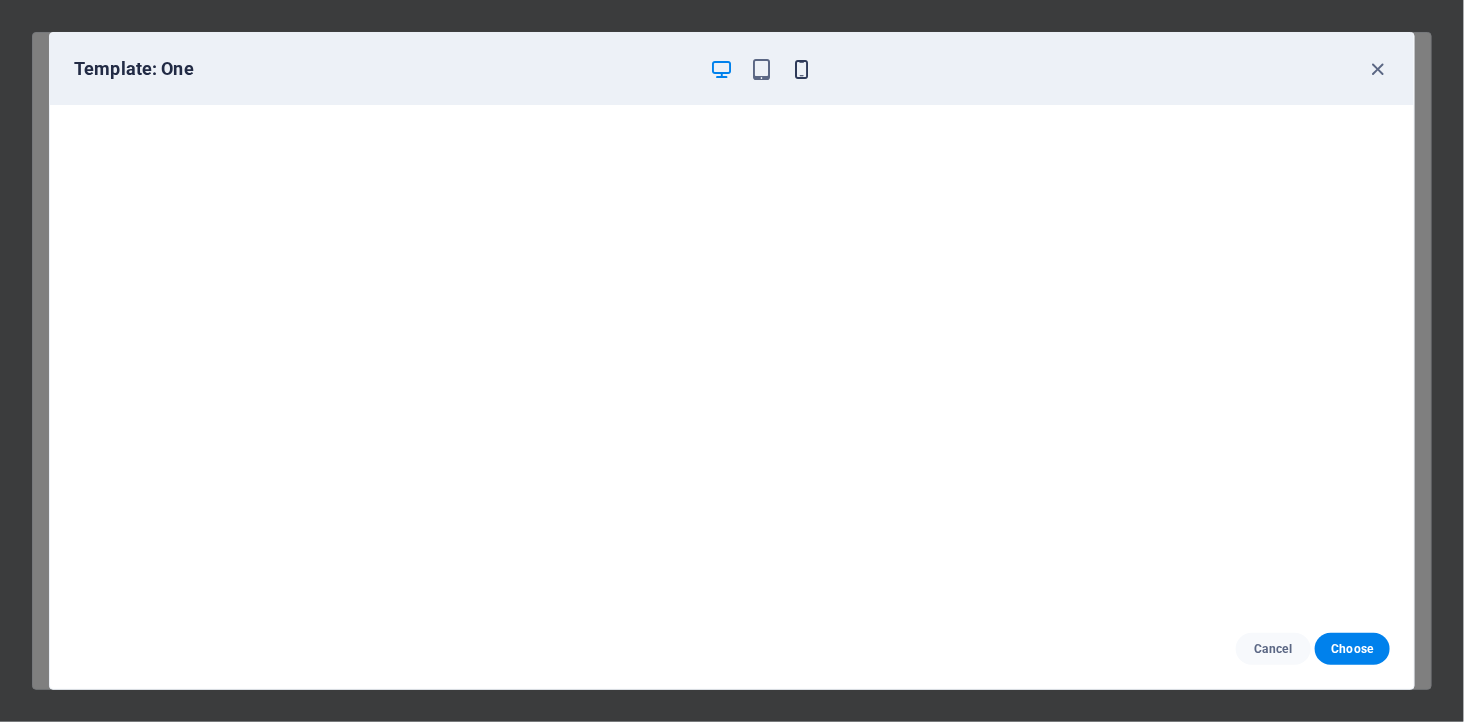 click at bounding box center (802, 69) 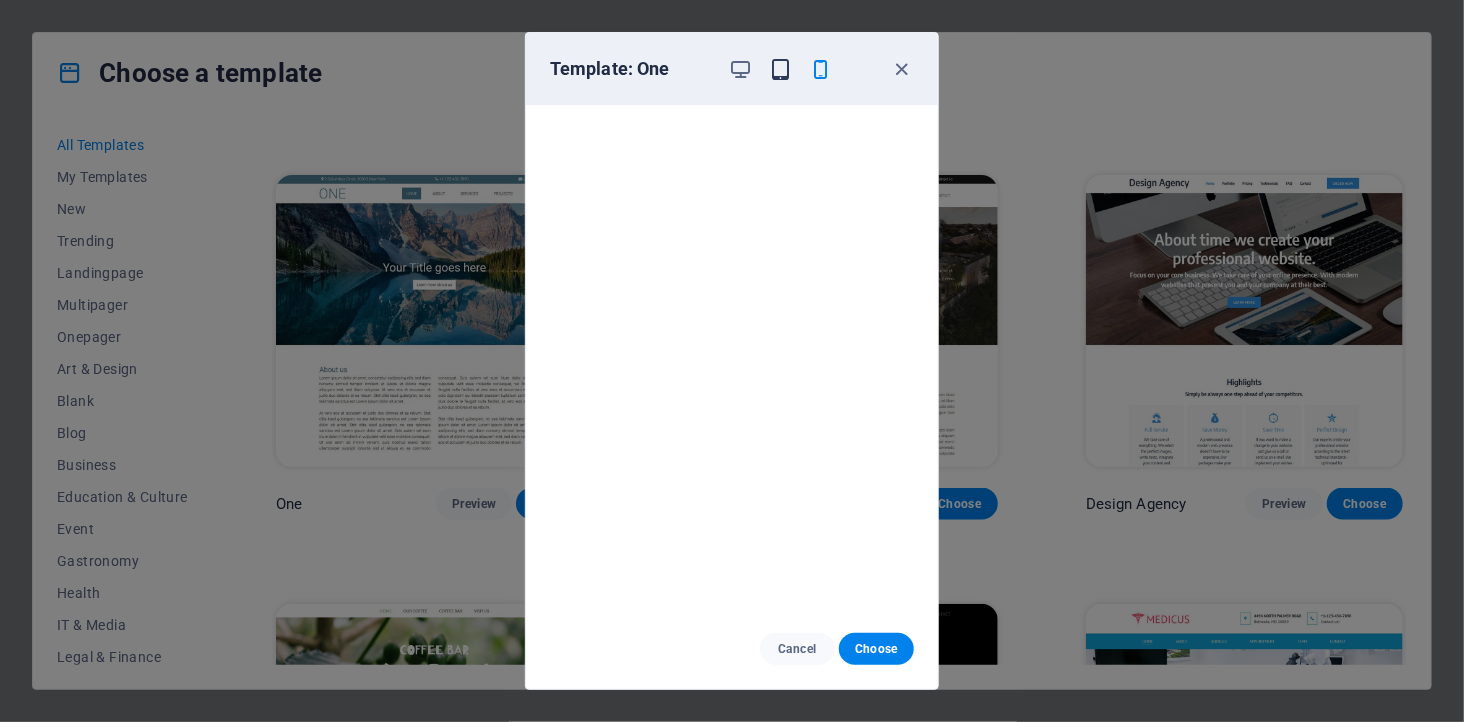 click at bounding box center (781, 69) 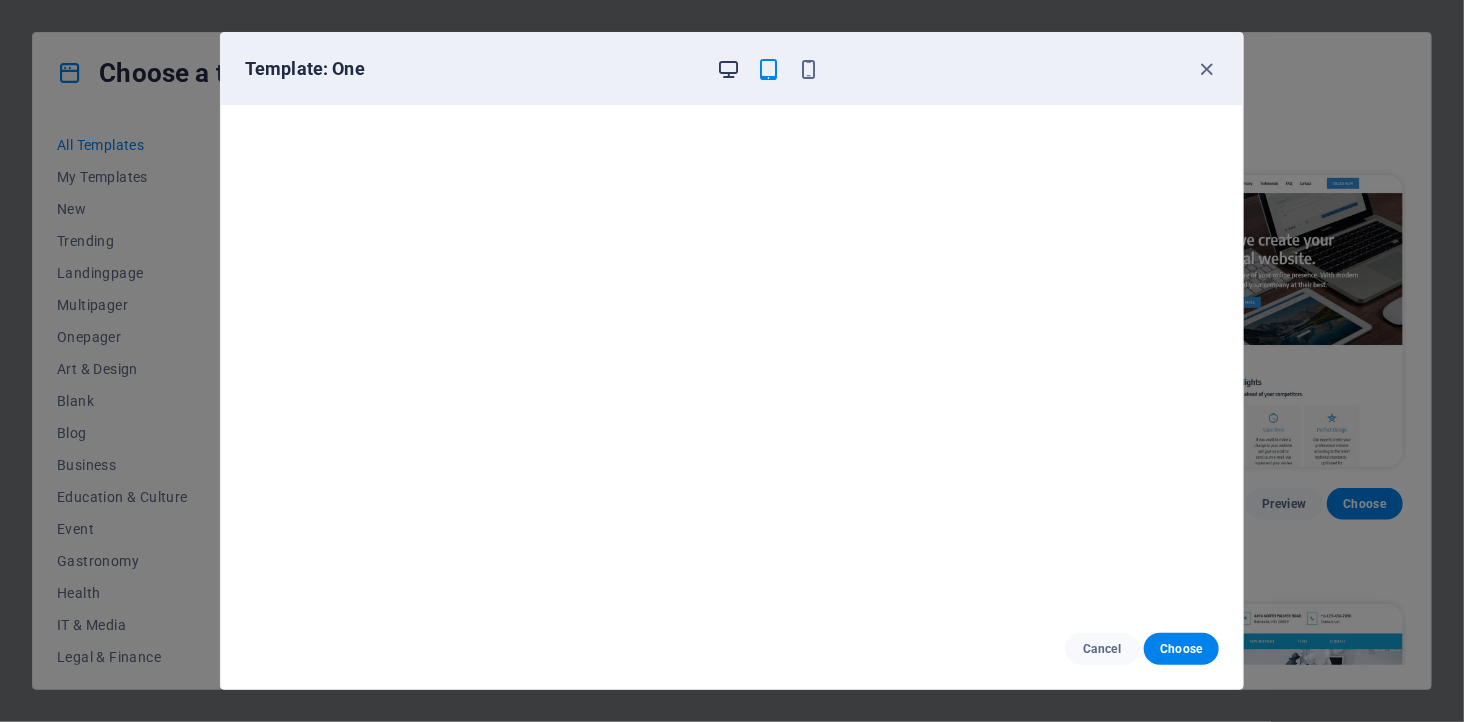 click at bounding box center [729, 69] 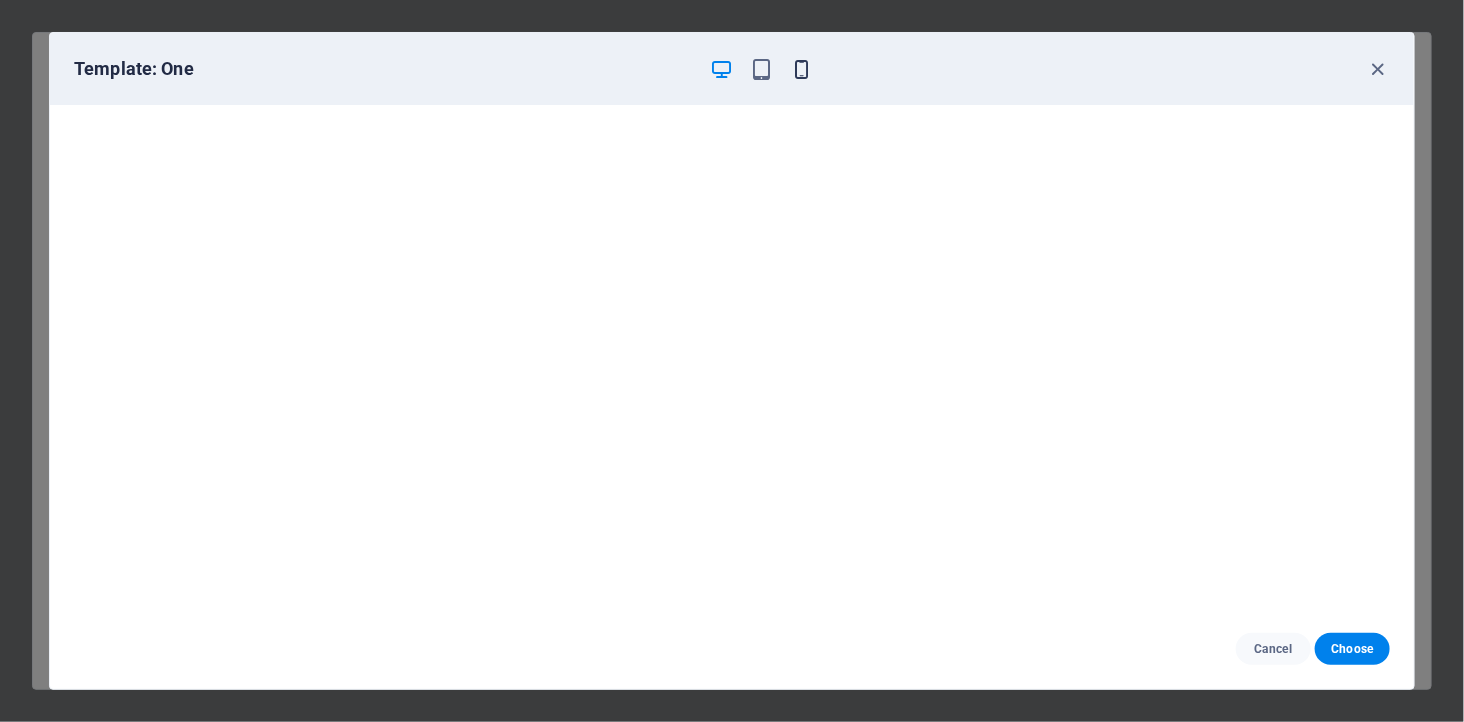 click at bounding box center [802, 69] 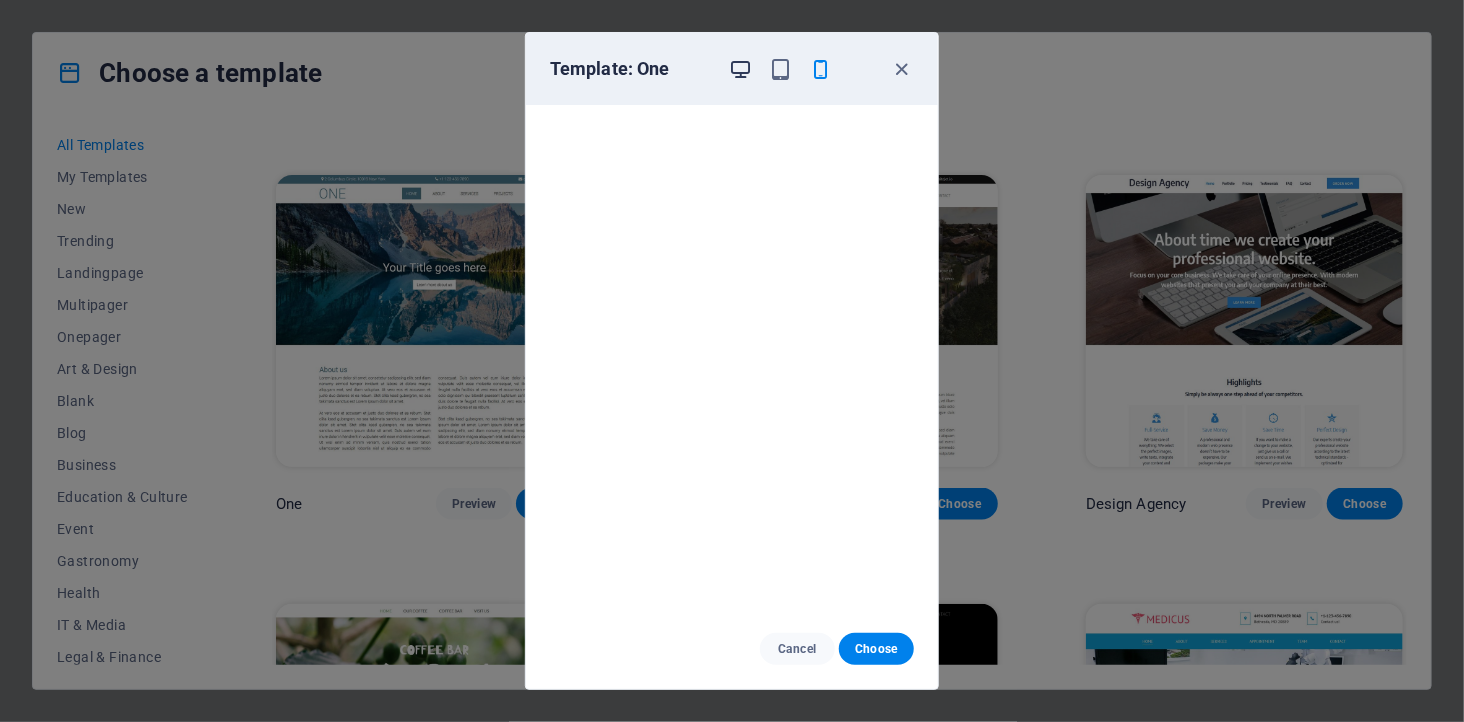 click at bounding box center (741, 69) 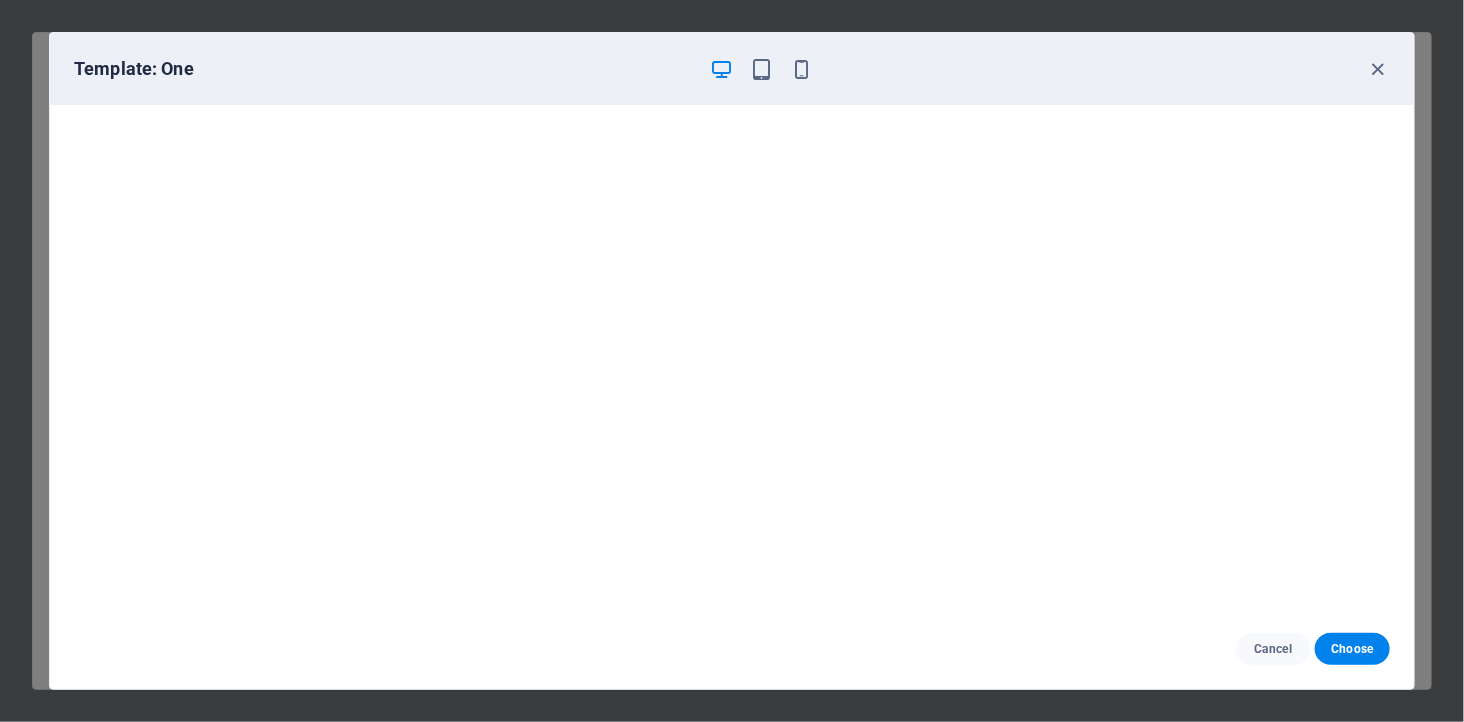 click at bounding box center (762, 69) 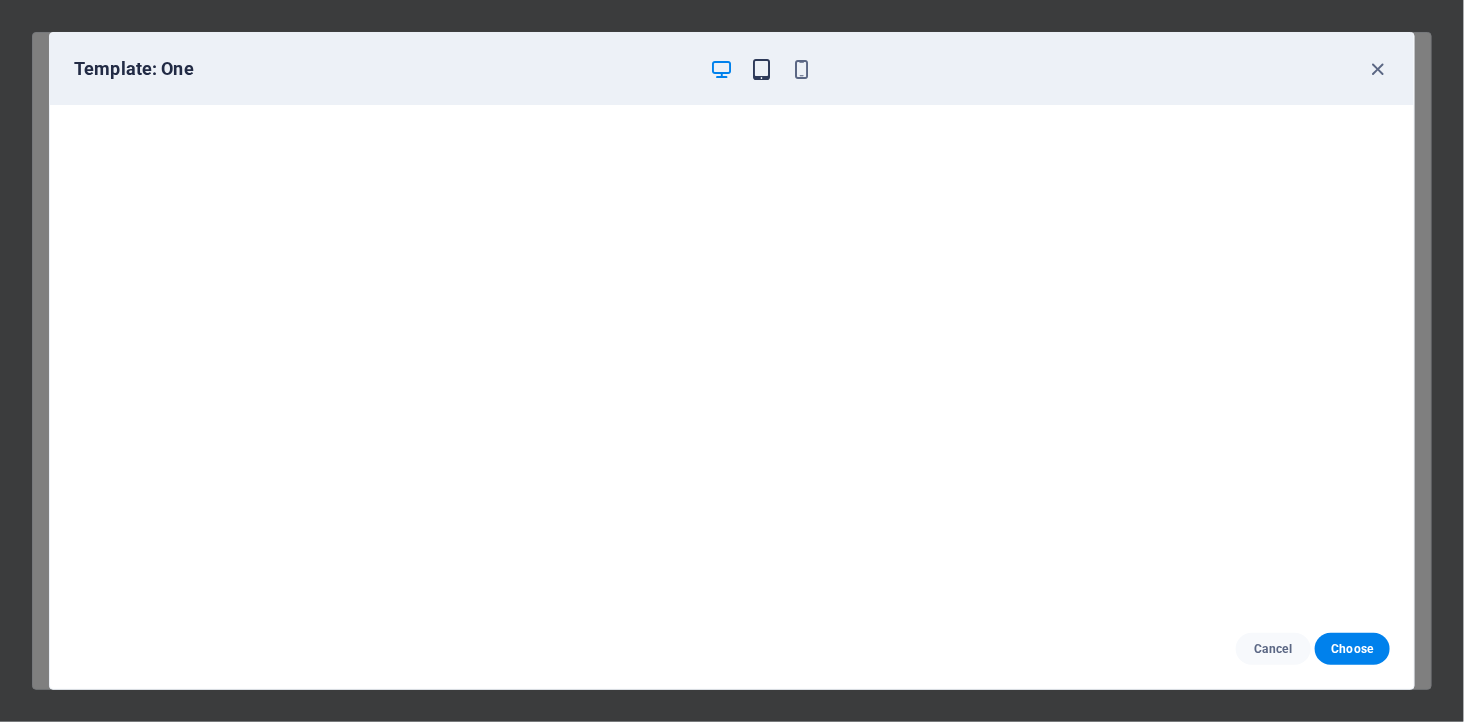 click at bounding box center (762, 69) 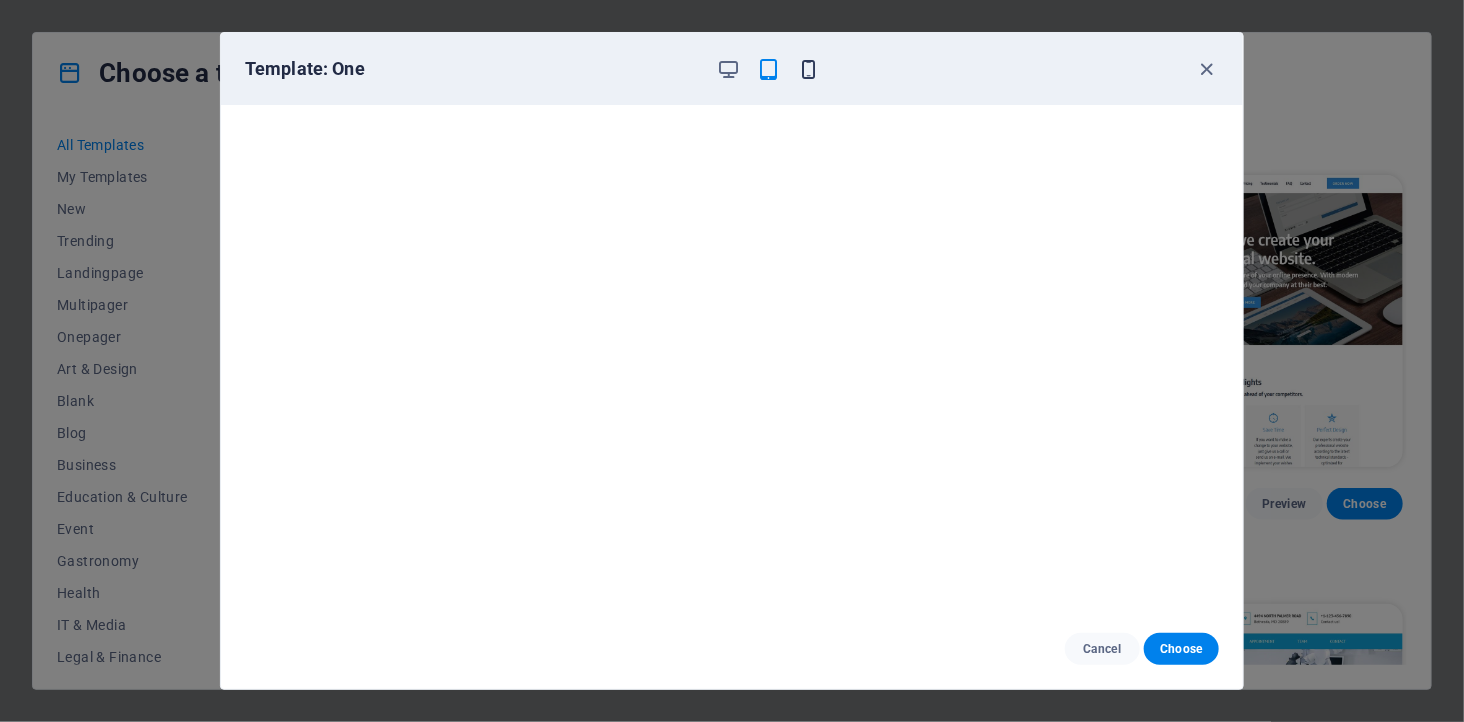 click at bounding box center [809, 69] 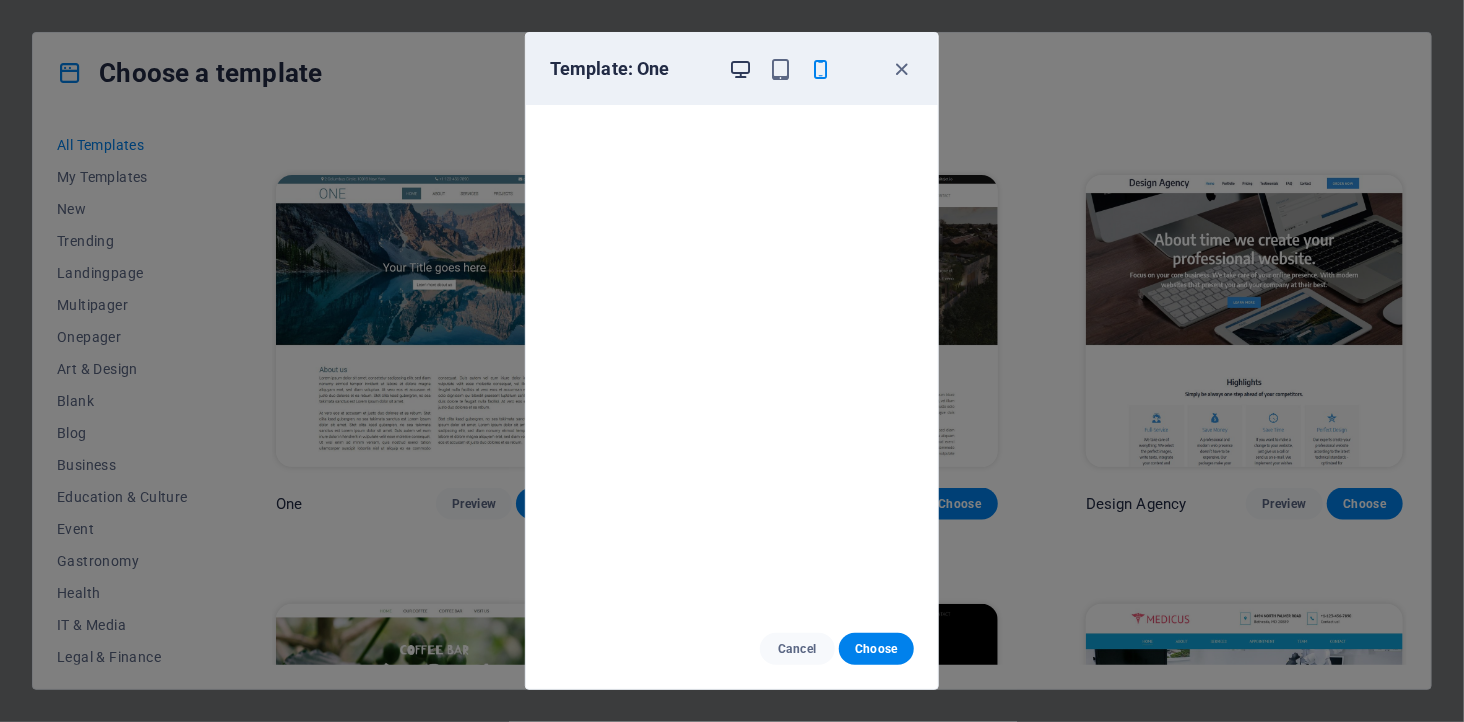click at bounding box center (741, 69) 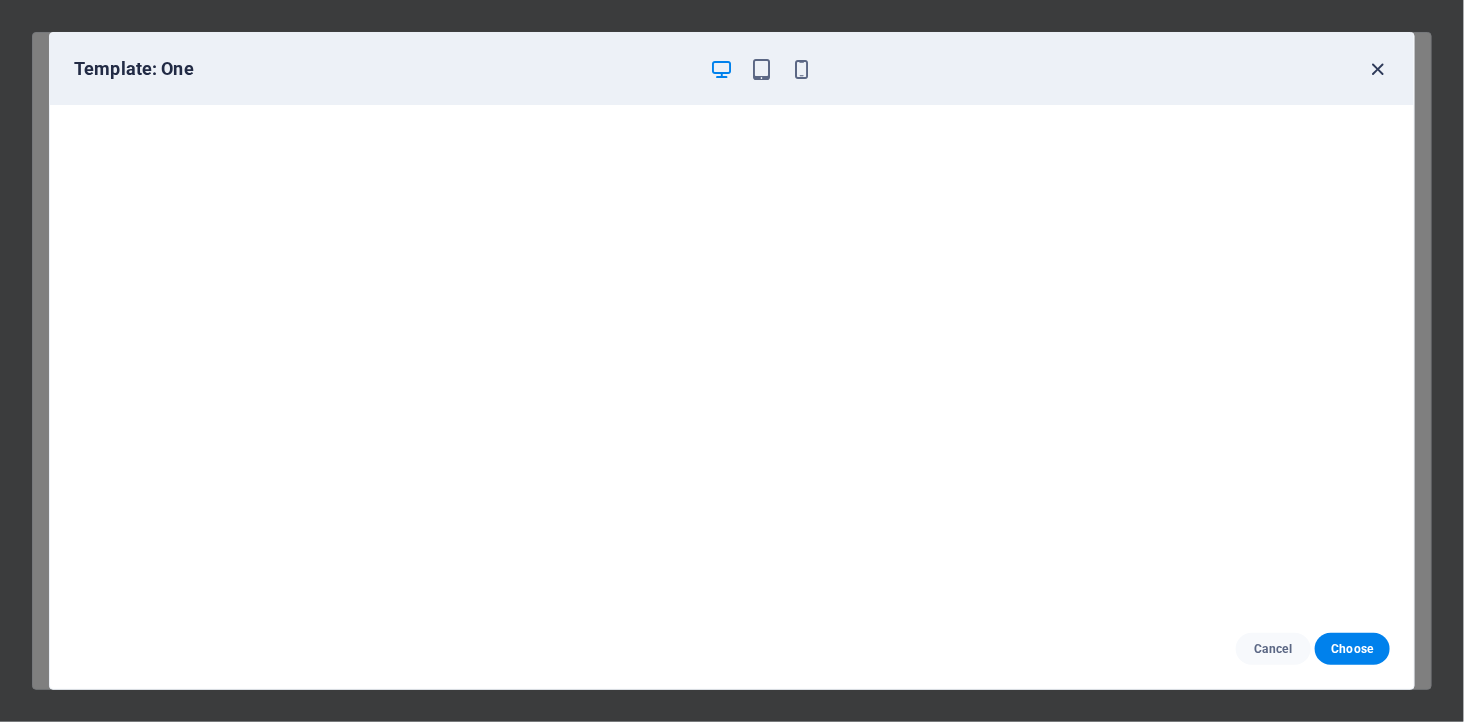 click at bounding box center [1378, 69] 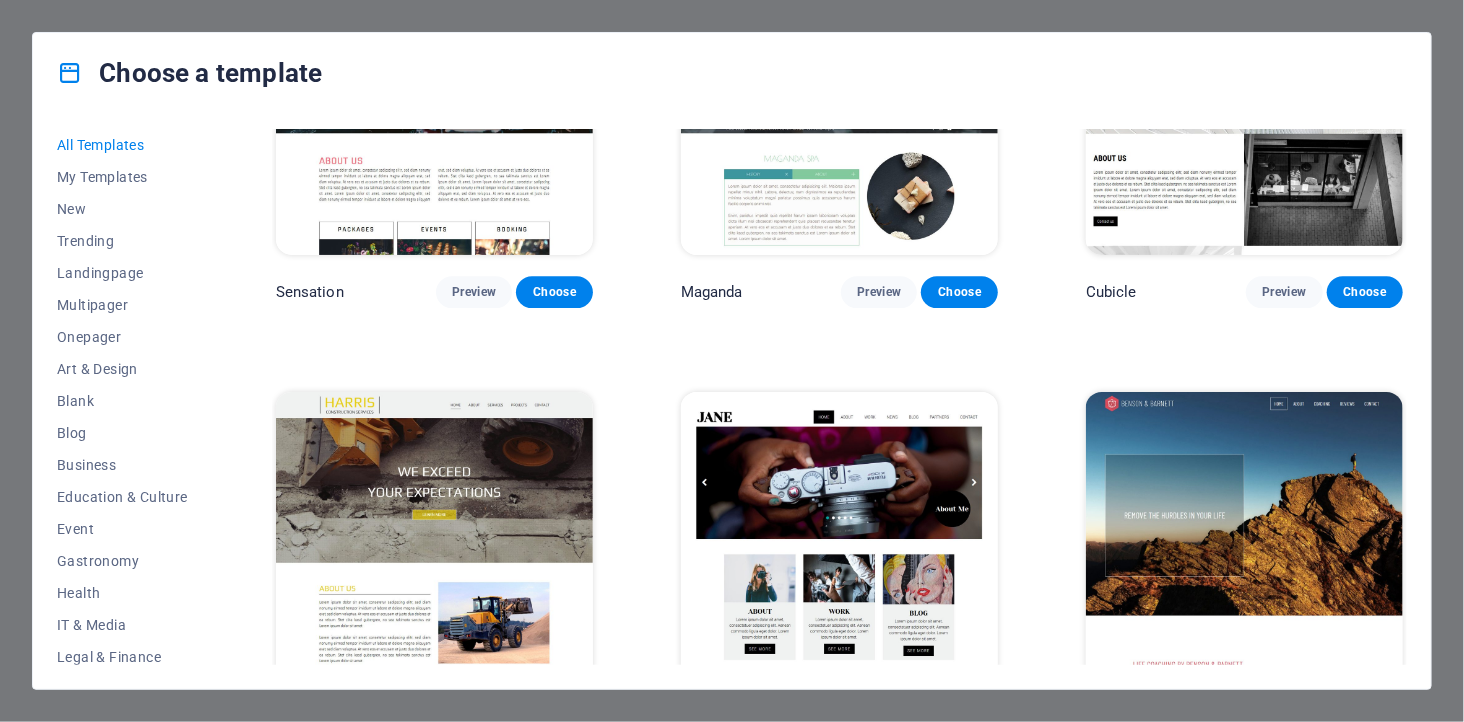 scroll, scrollTop: 18777, scrollLeft: 0, axis: vertical 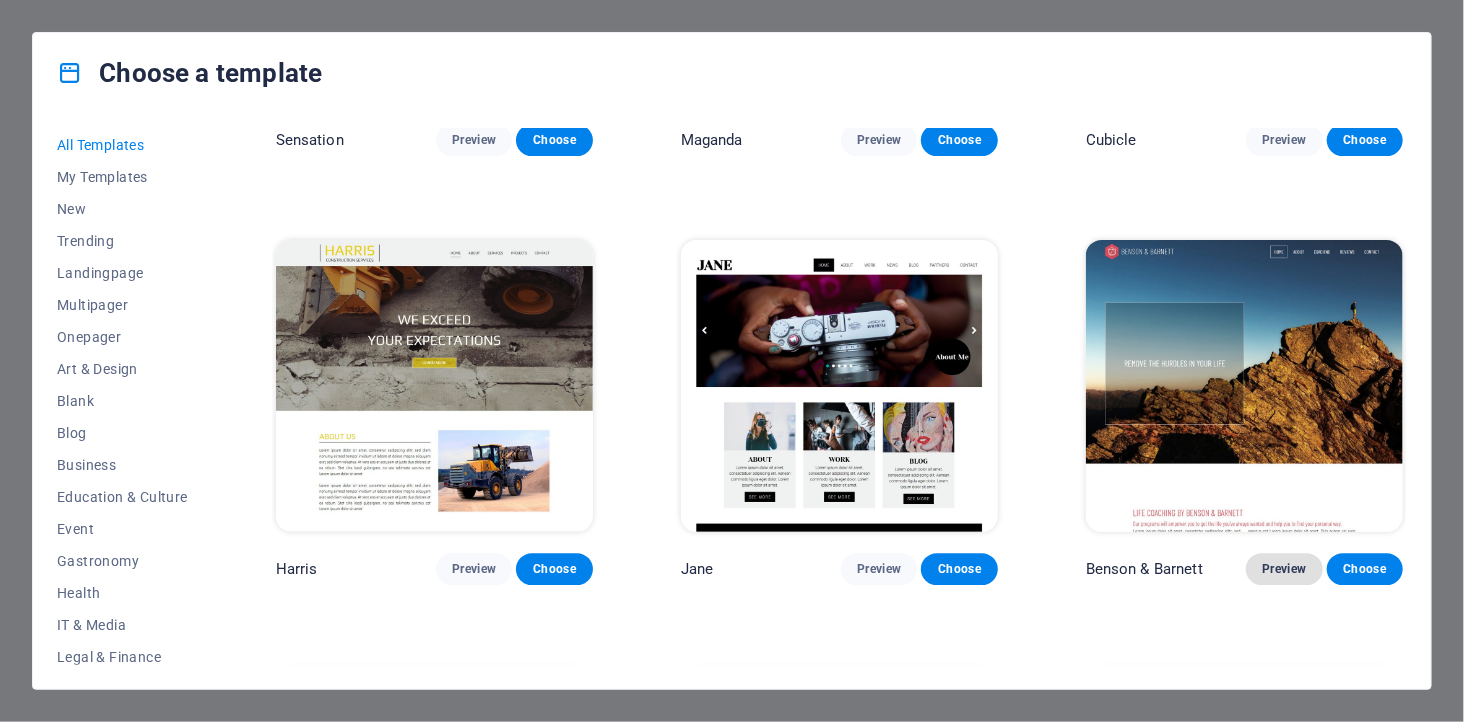 click on "Preview" at bounding box center (1284, 569) 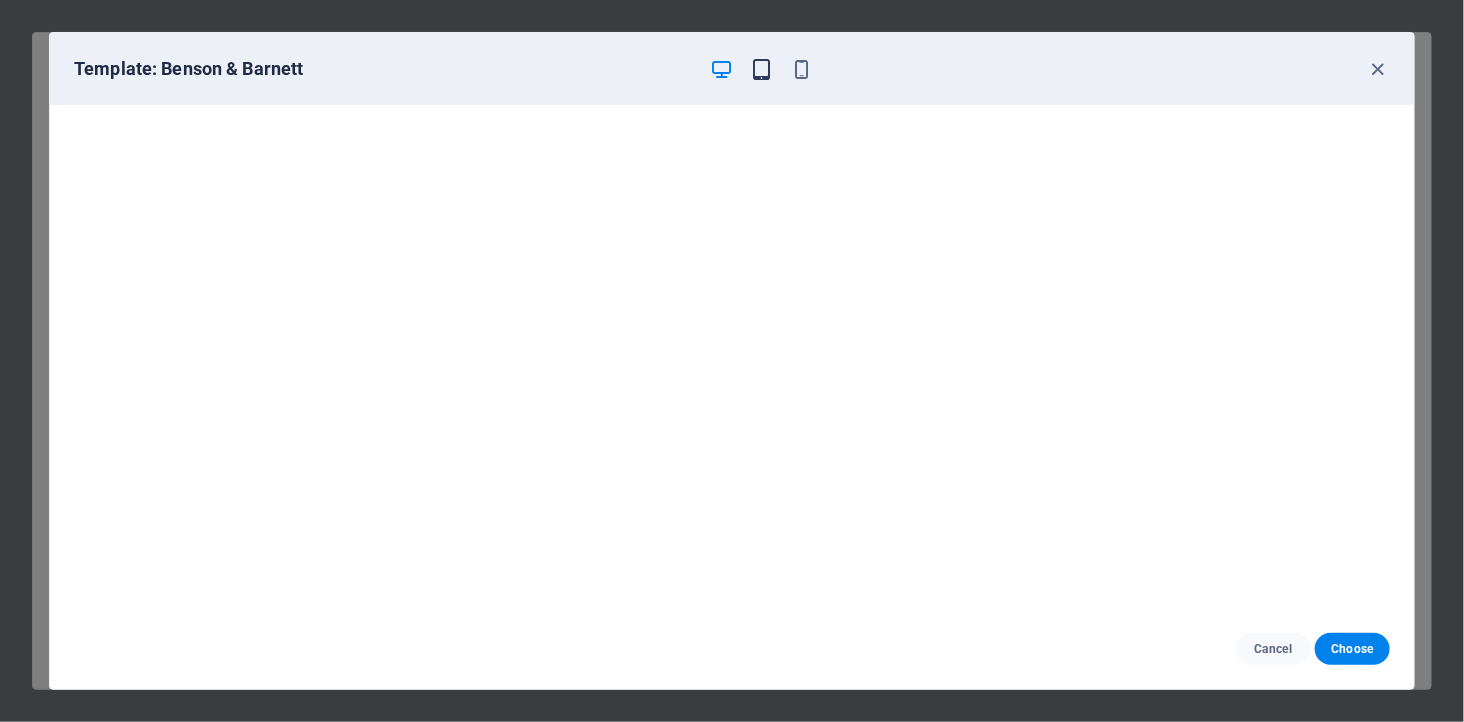 click at bounding box center (762, 69) 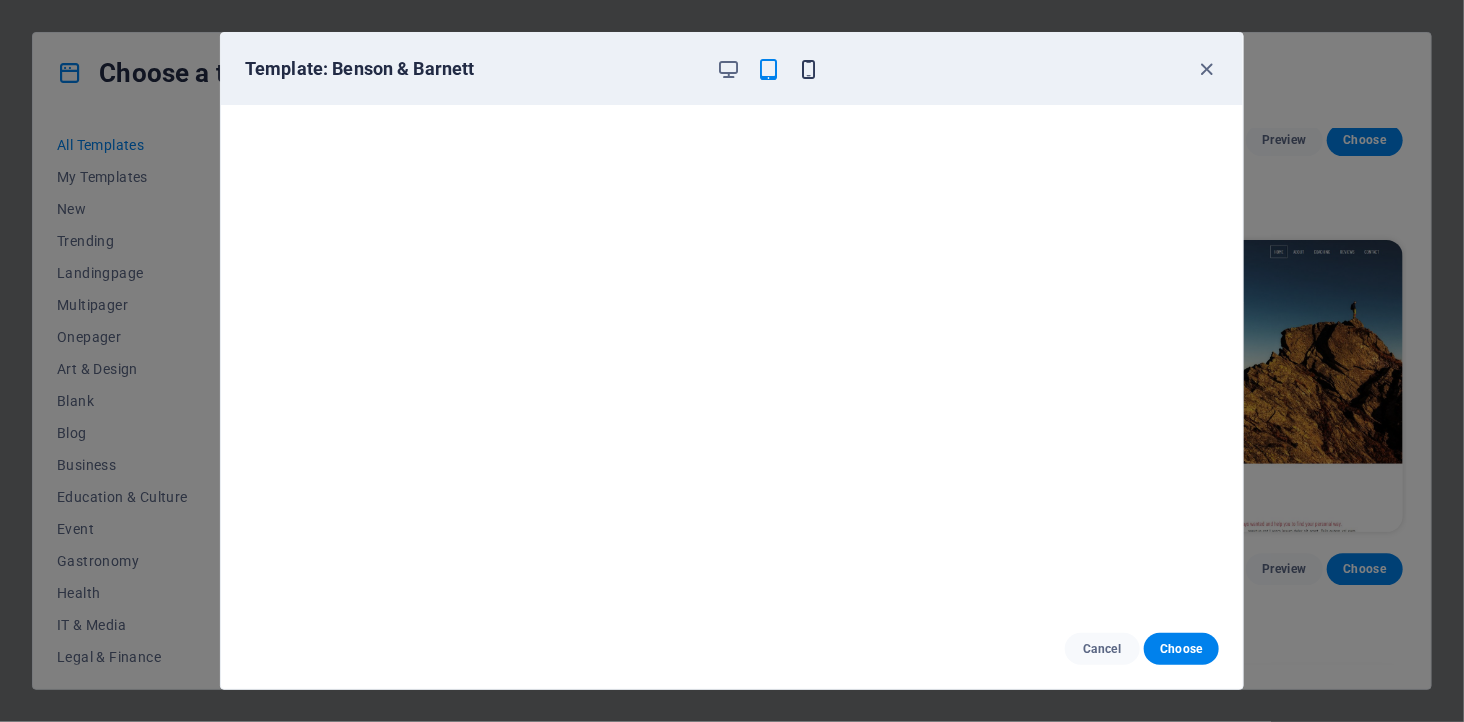 click at bounding box center (809, 69) 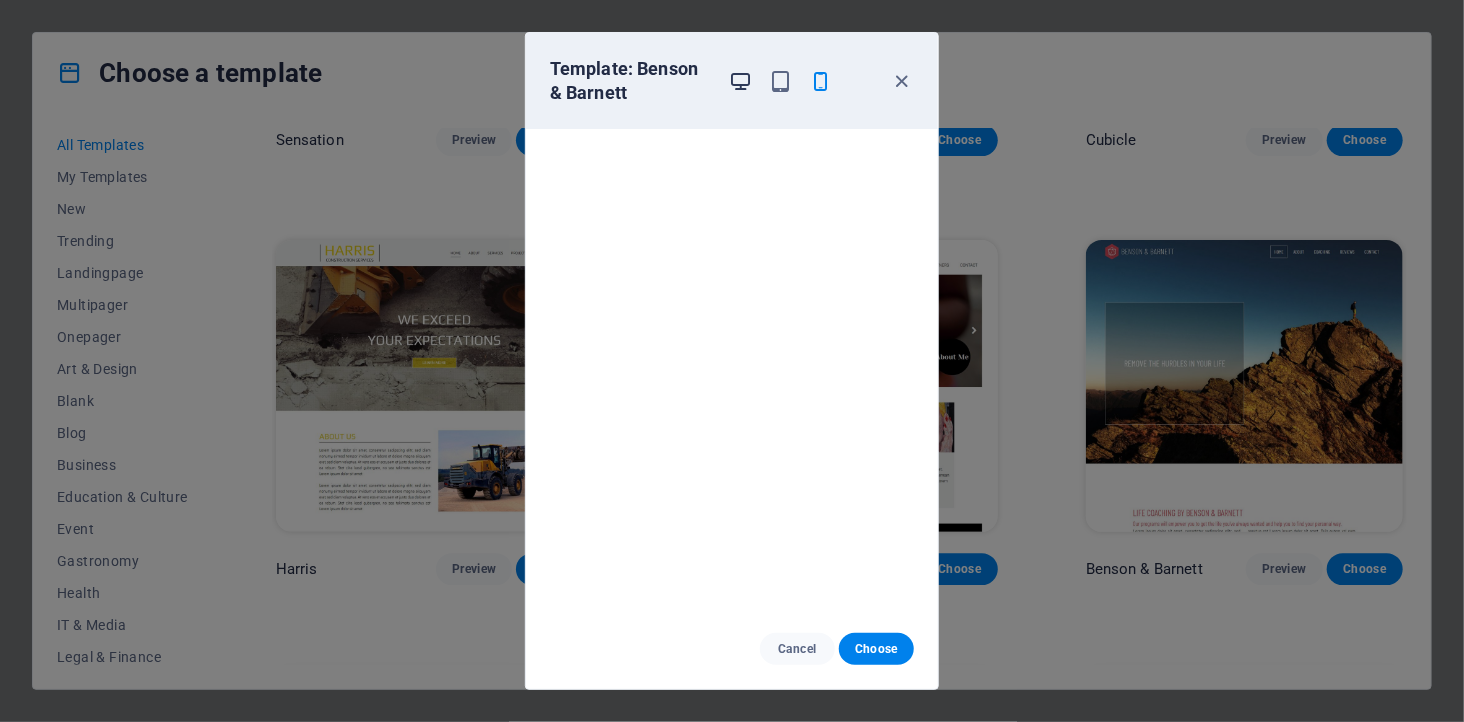 click at bounding box center (741, 81) 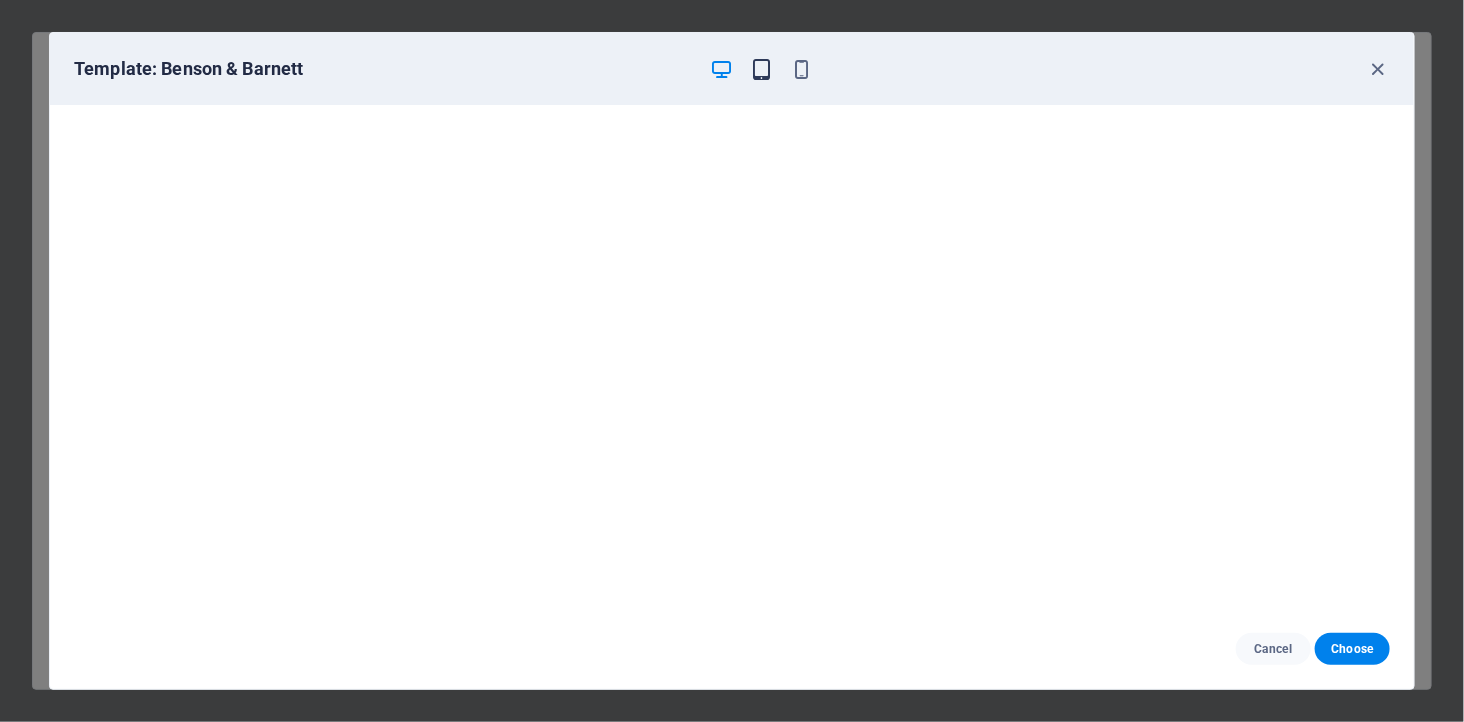 click at bounding box center (762, 69) 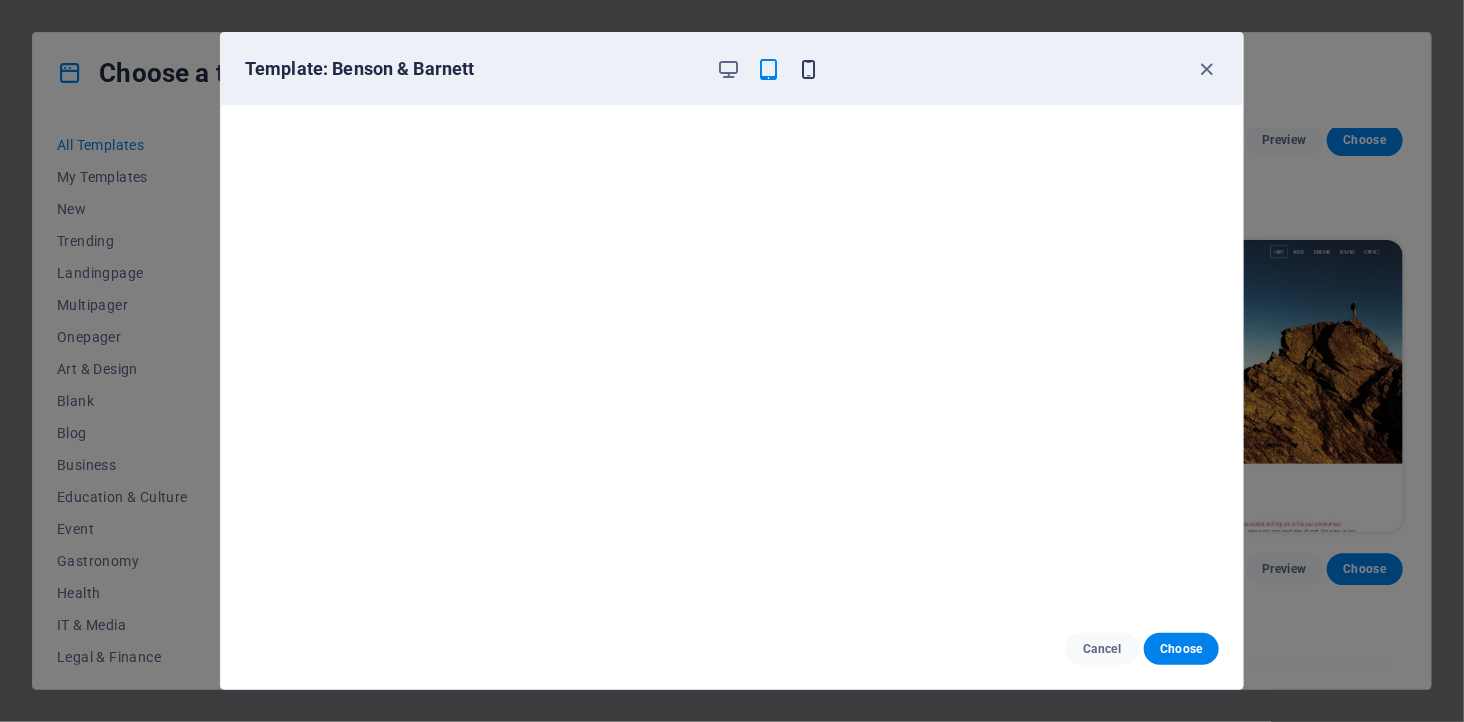 click at bounding box center (809, 69) 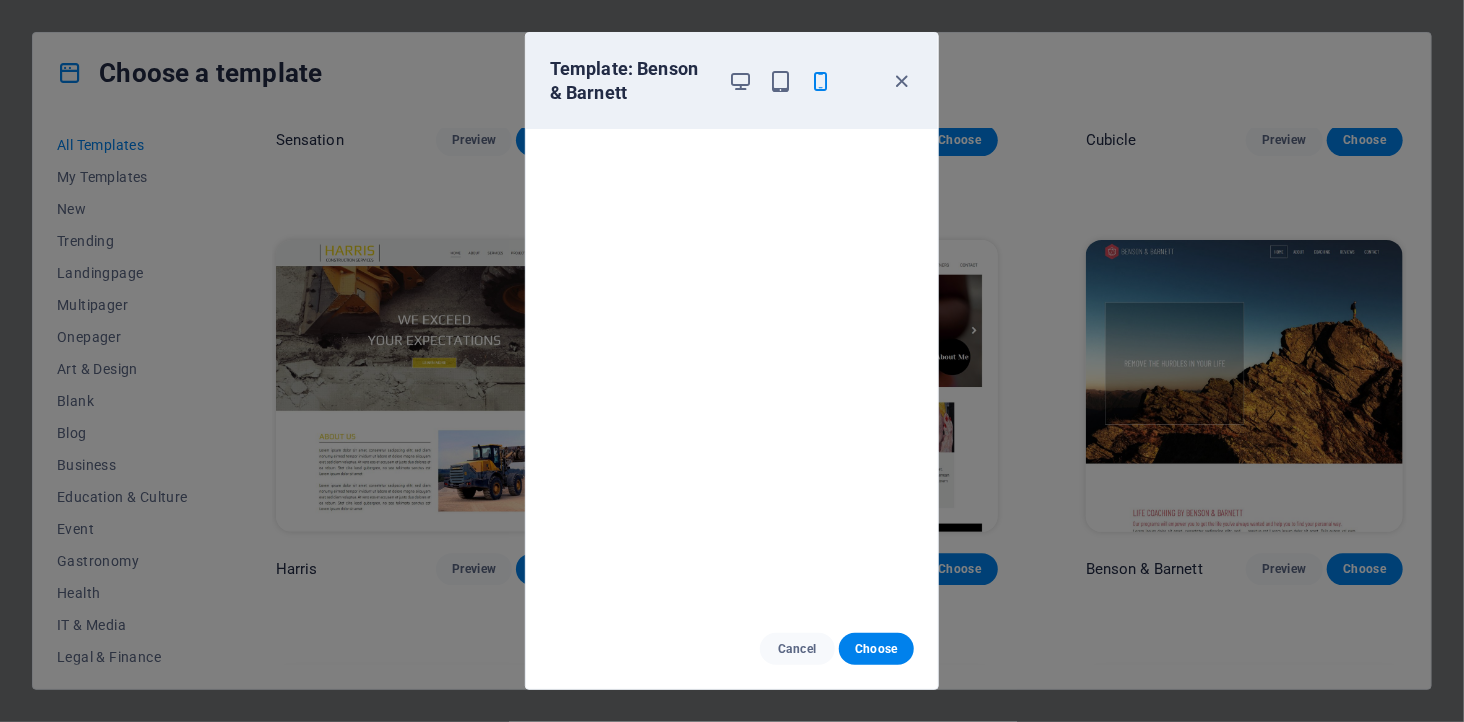 click on "Template: Benson & Barnett Cancel Choose" at bounding box center (732, 361) 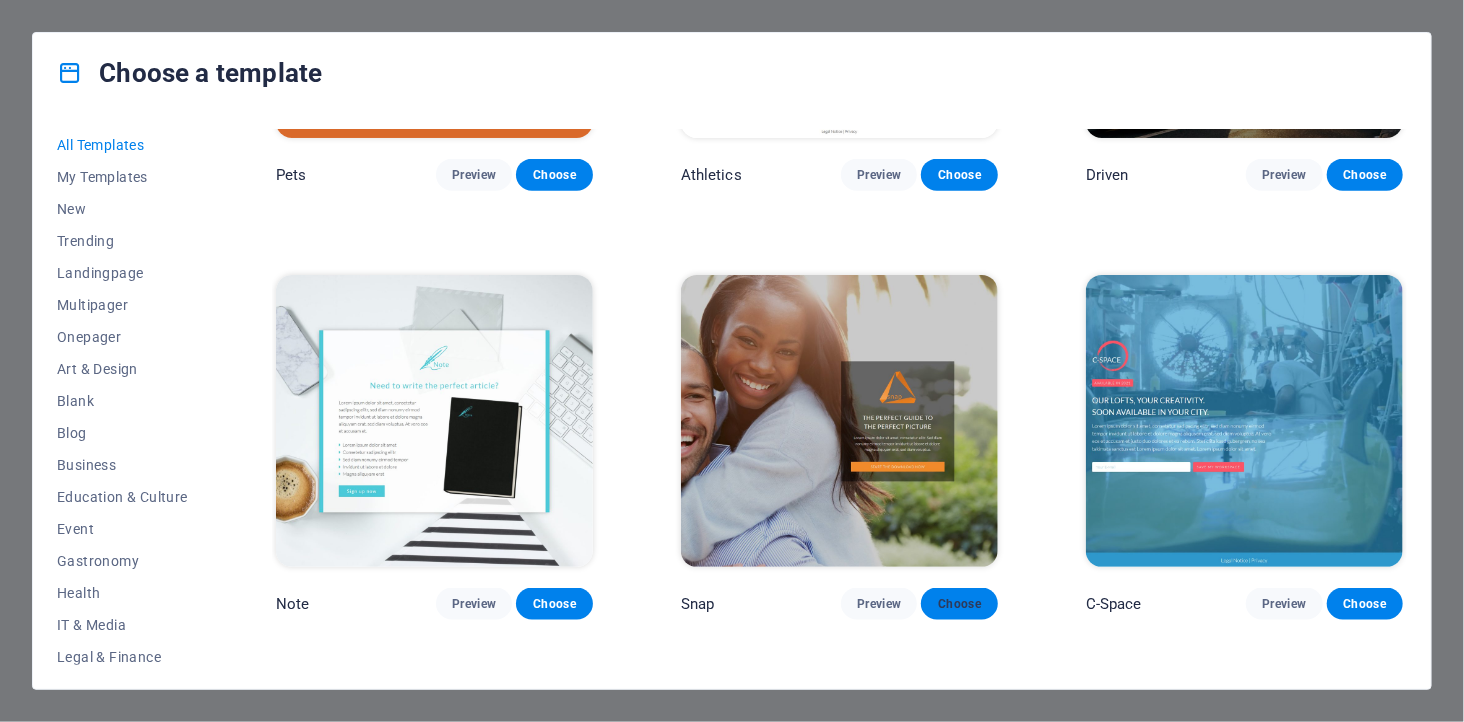 scroll, scrollTop: 21333, scrollLeft: 0, axis: vertical 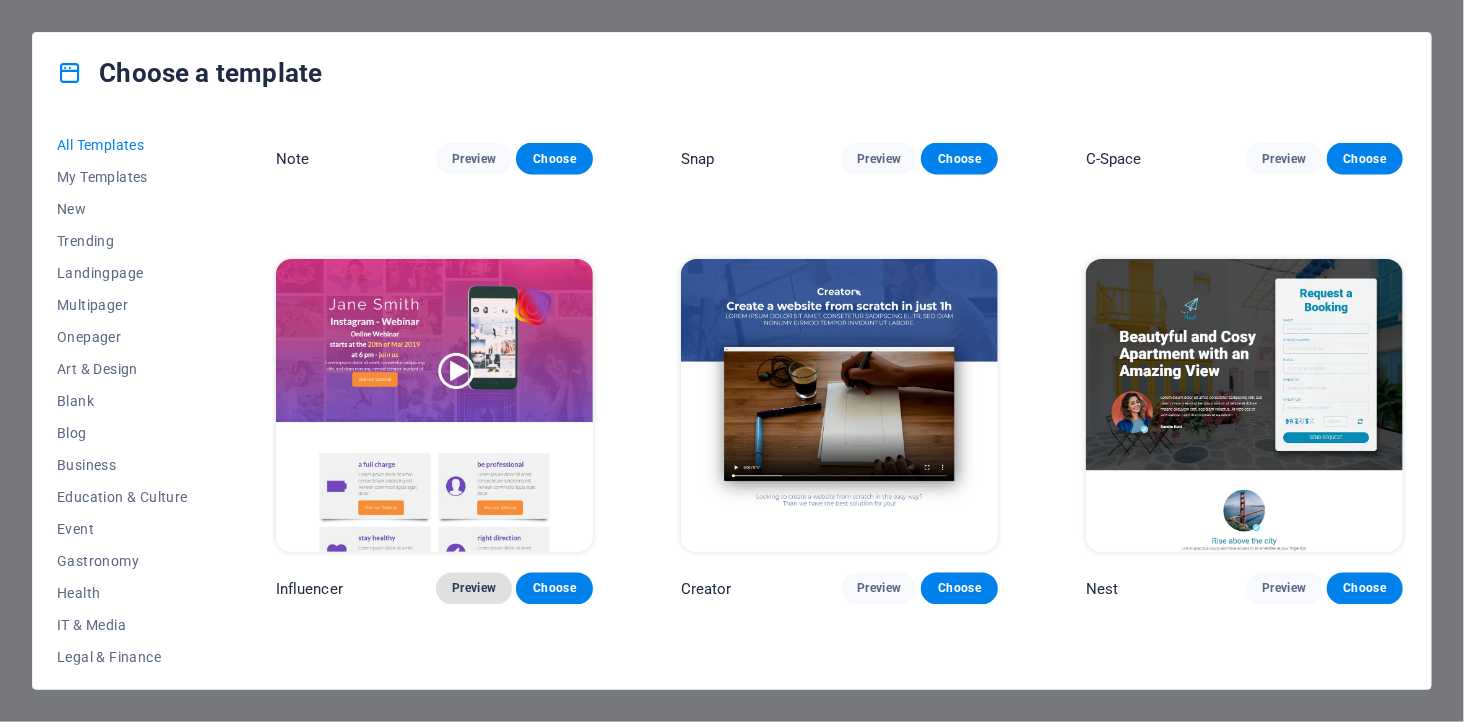 click on "Preview" at bounding box center (474, 589) 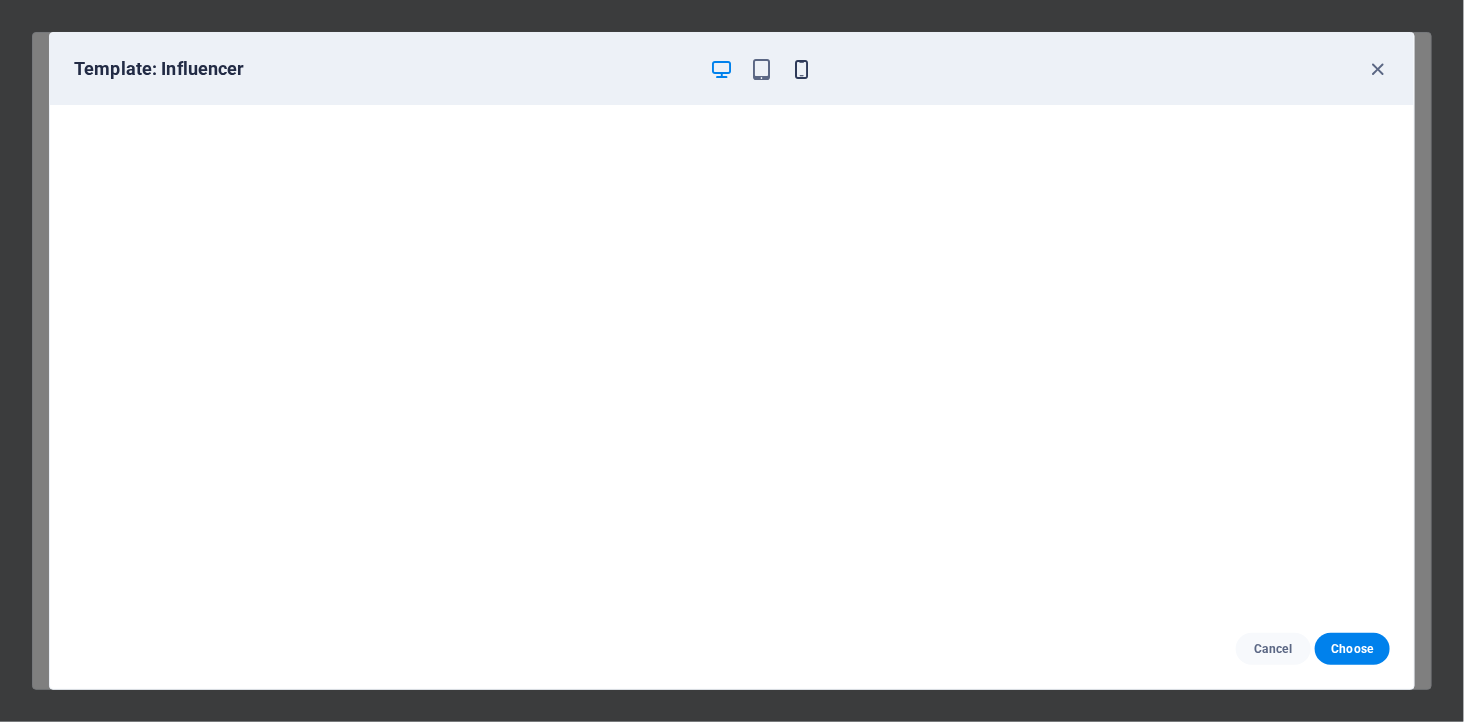 click at bounding box center (802, 69) 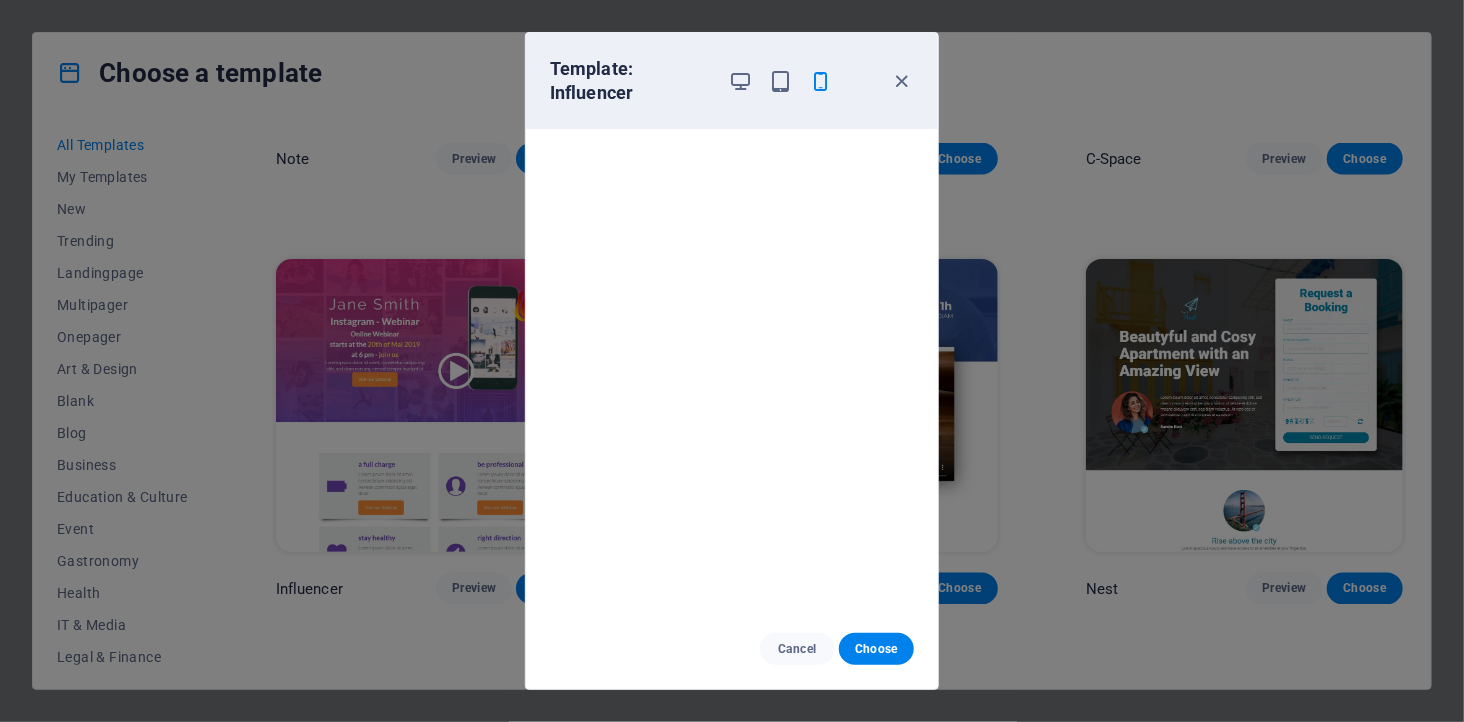 click on "Template: Influencer Cancel Choose" at bounding box center (732, 361) 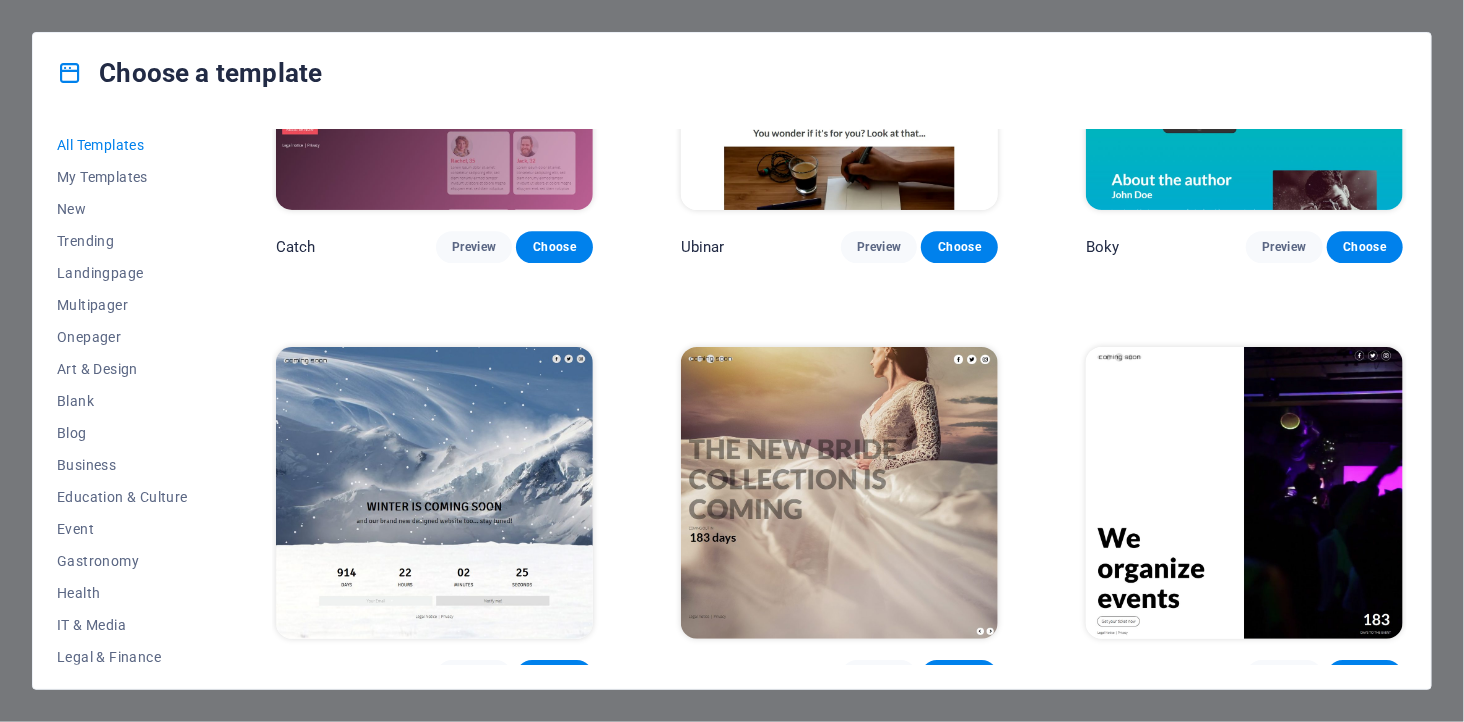 scroll, scrollTop: 22555, scrollLeft: 0, axis: vertical 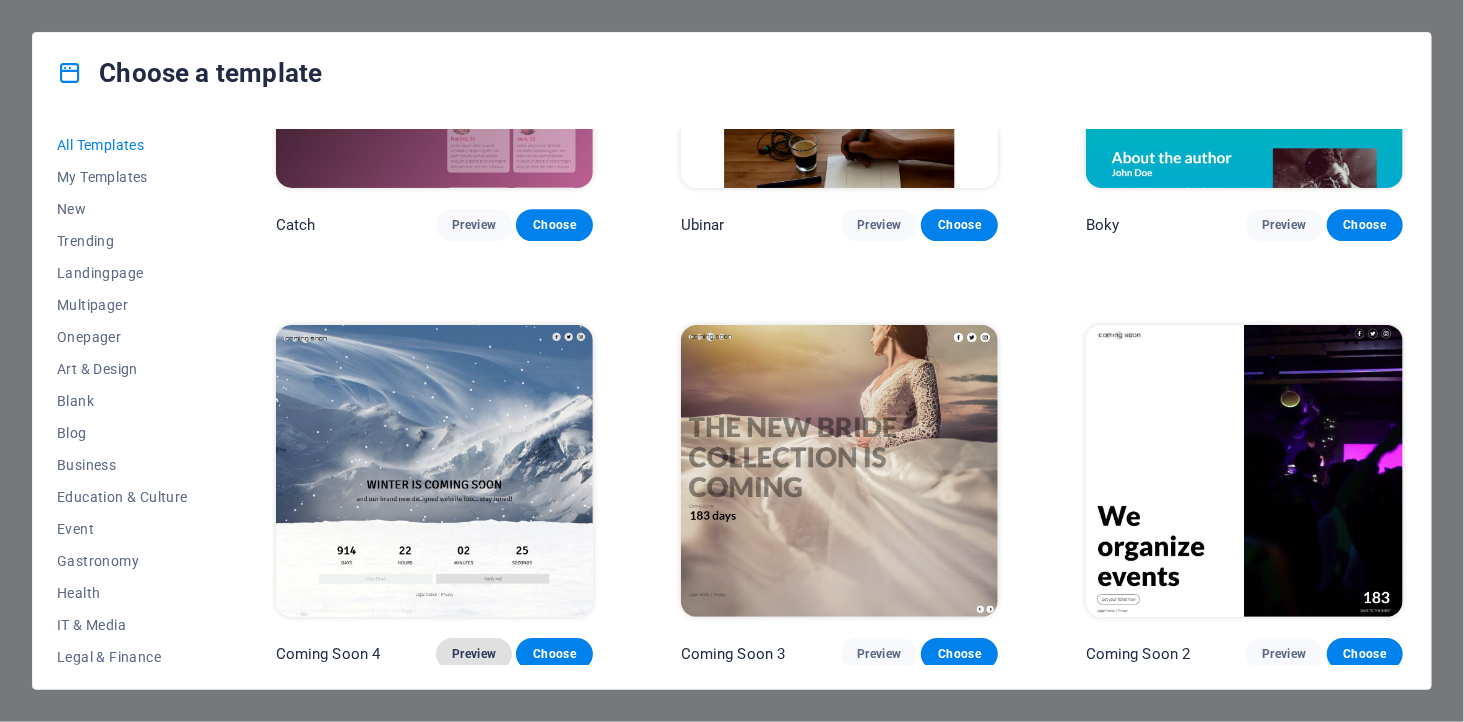 click on "Preview" at bounding box center (474, 654) 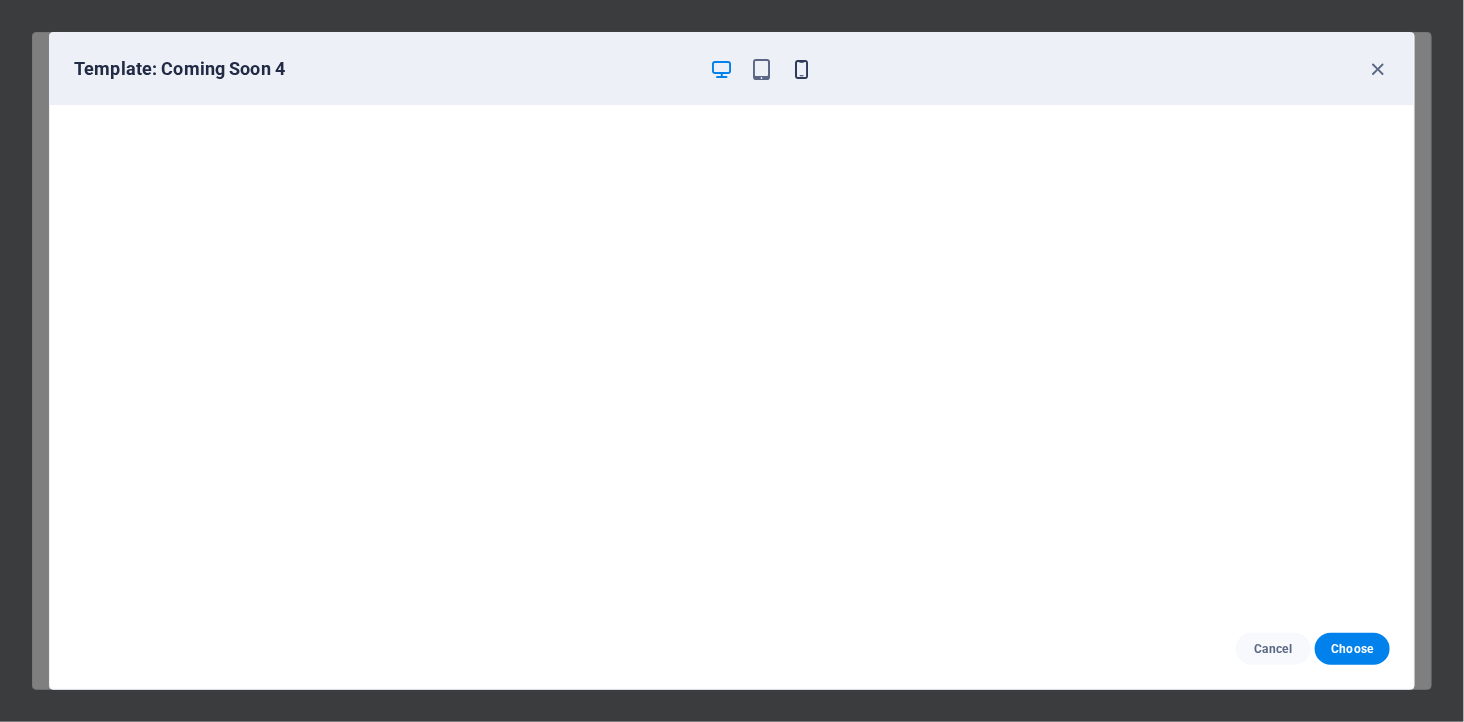 click at bounding box center (802, 69) 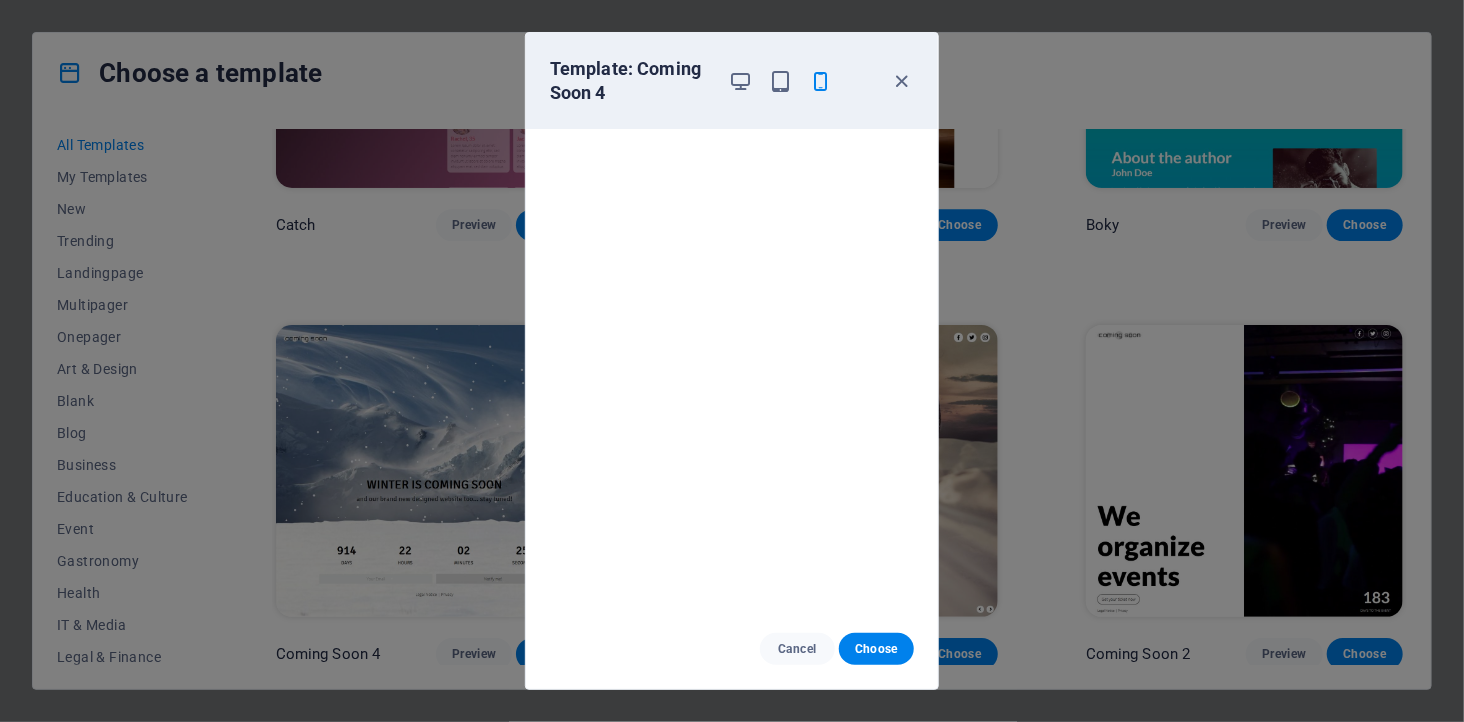 click on "Template: Coming Soon 4 Cancel Choose" at bounding box center [732, 361] 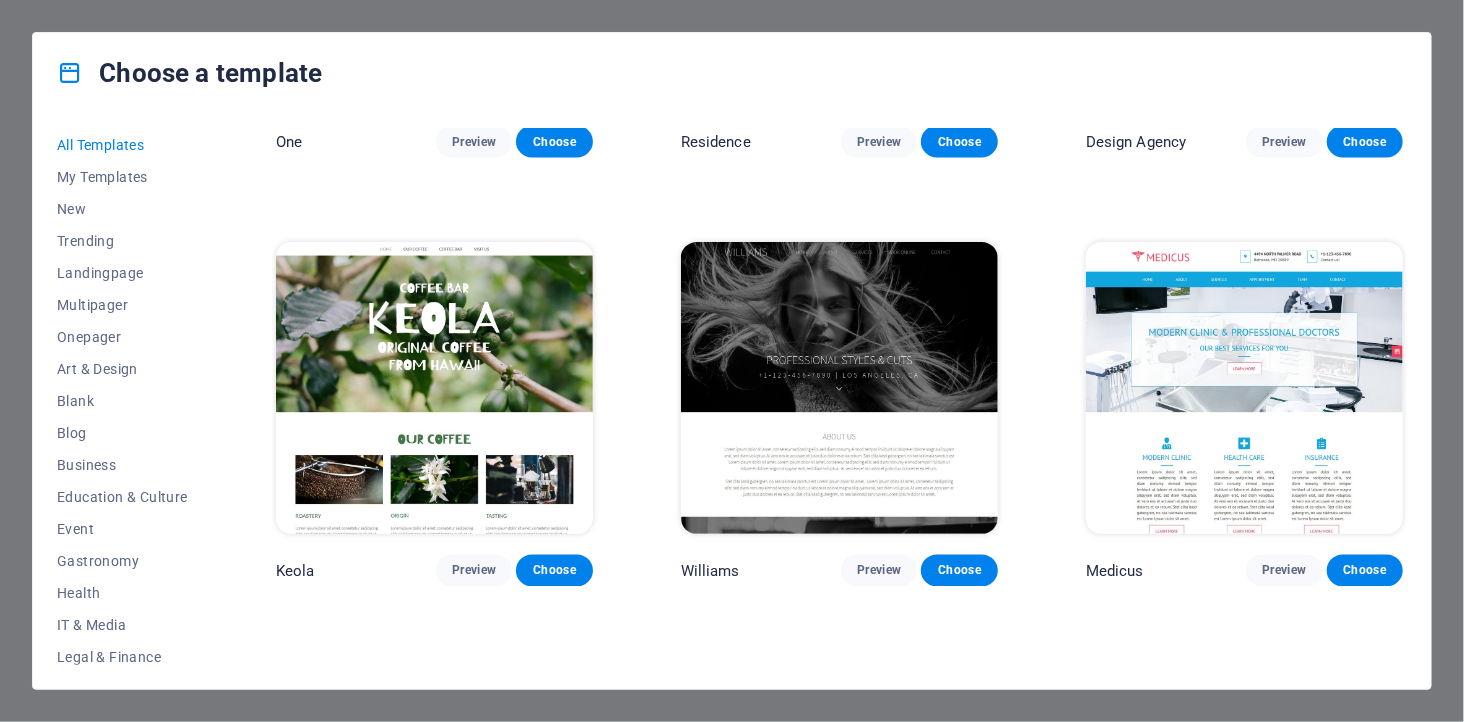 scroll, scrollTop: 17992, scrollLeft: 0, axis: vertical 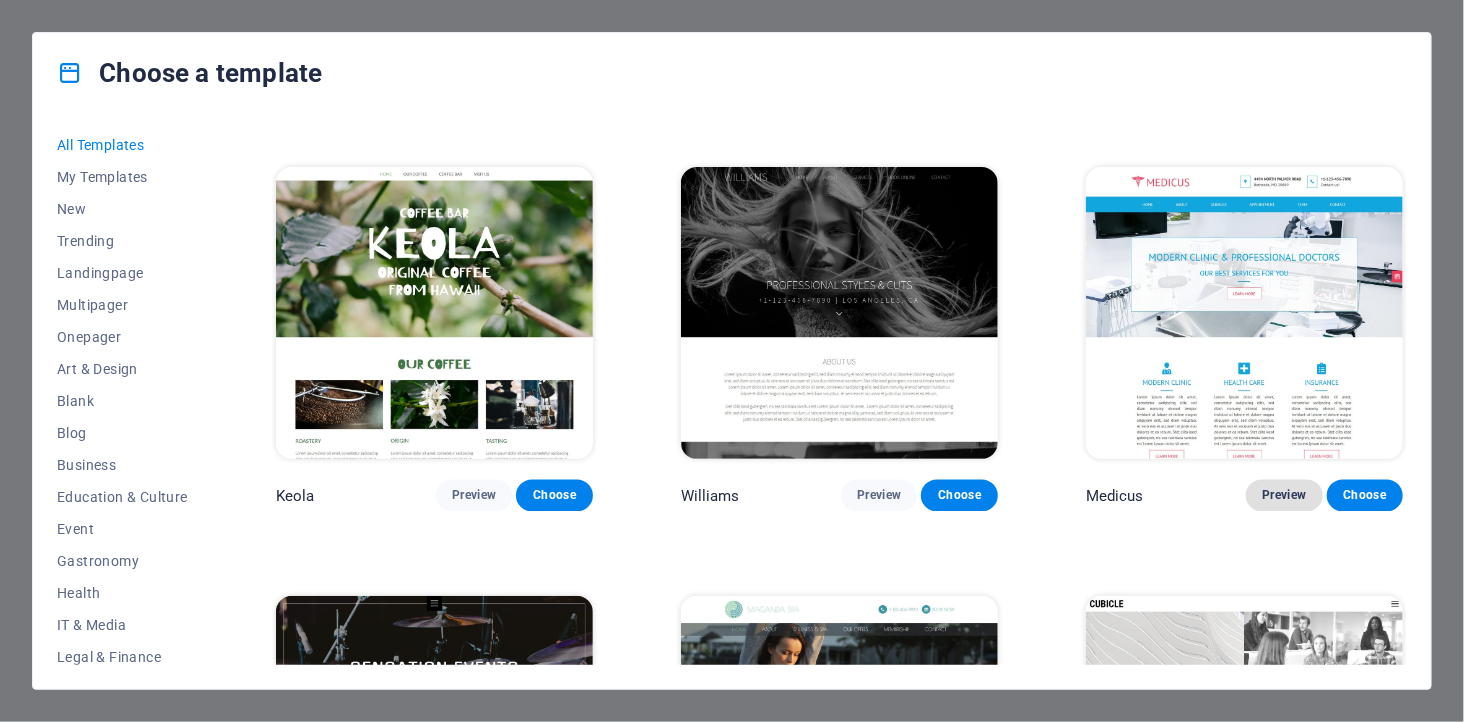 click on "Preview" at bounding box center [1284, 496] 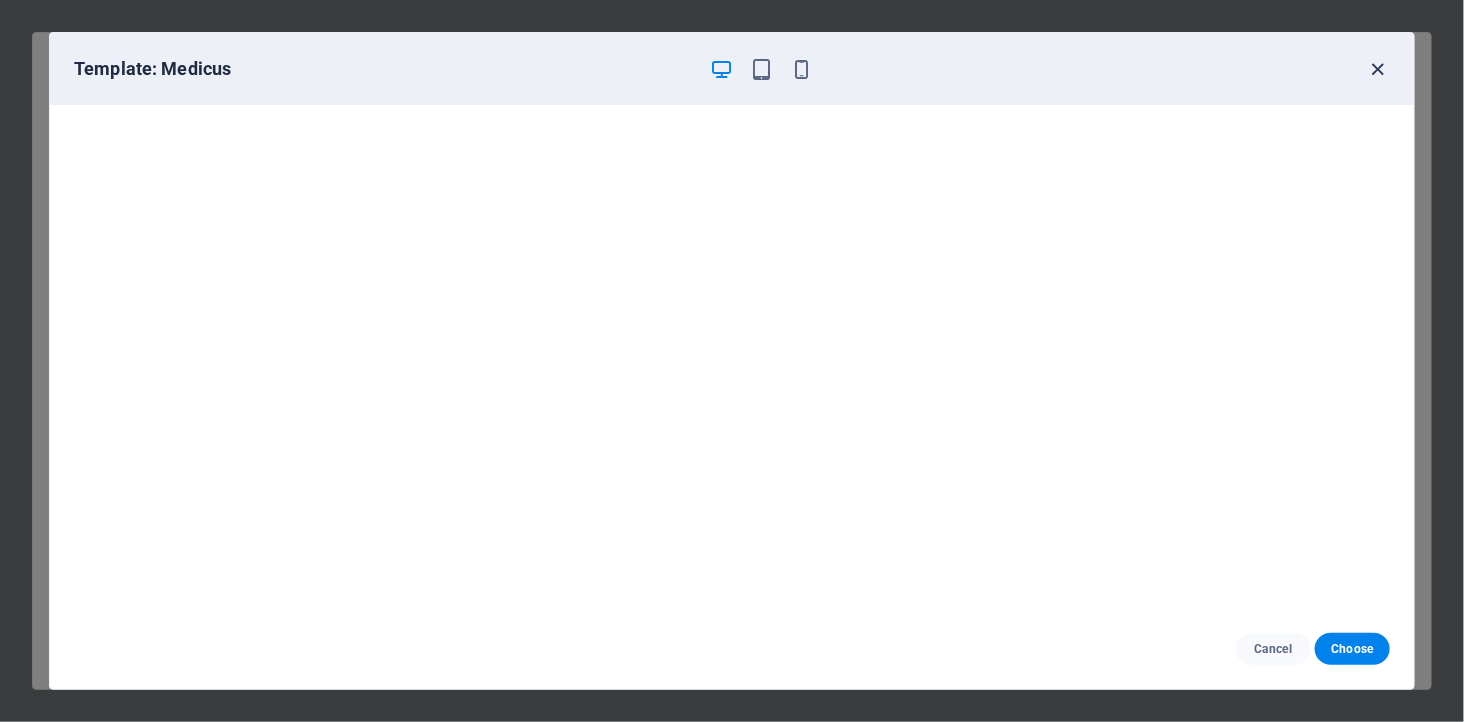 click at bounding box center (1378, 69) 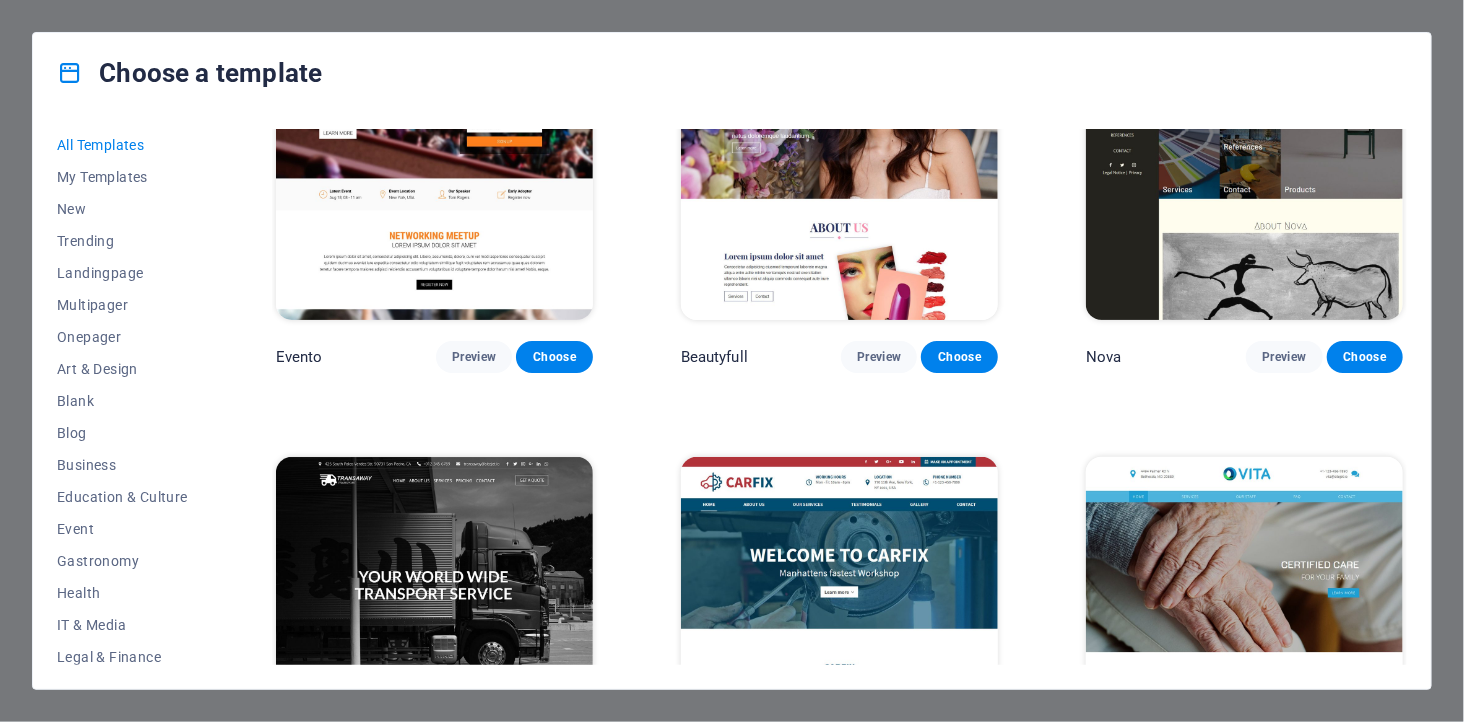 scroll, scrollTop: 16547, scrollLeft: 0, axis: vertical 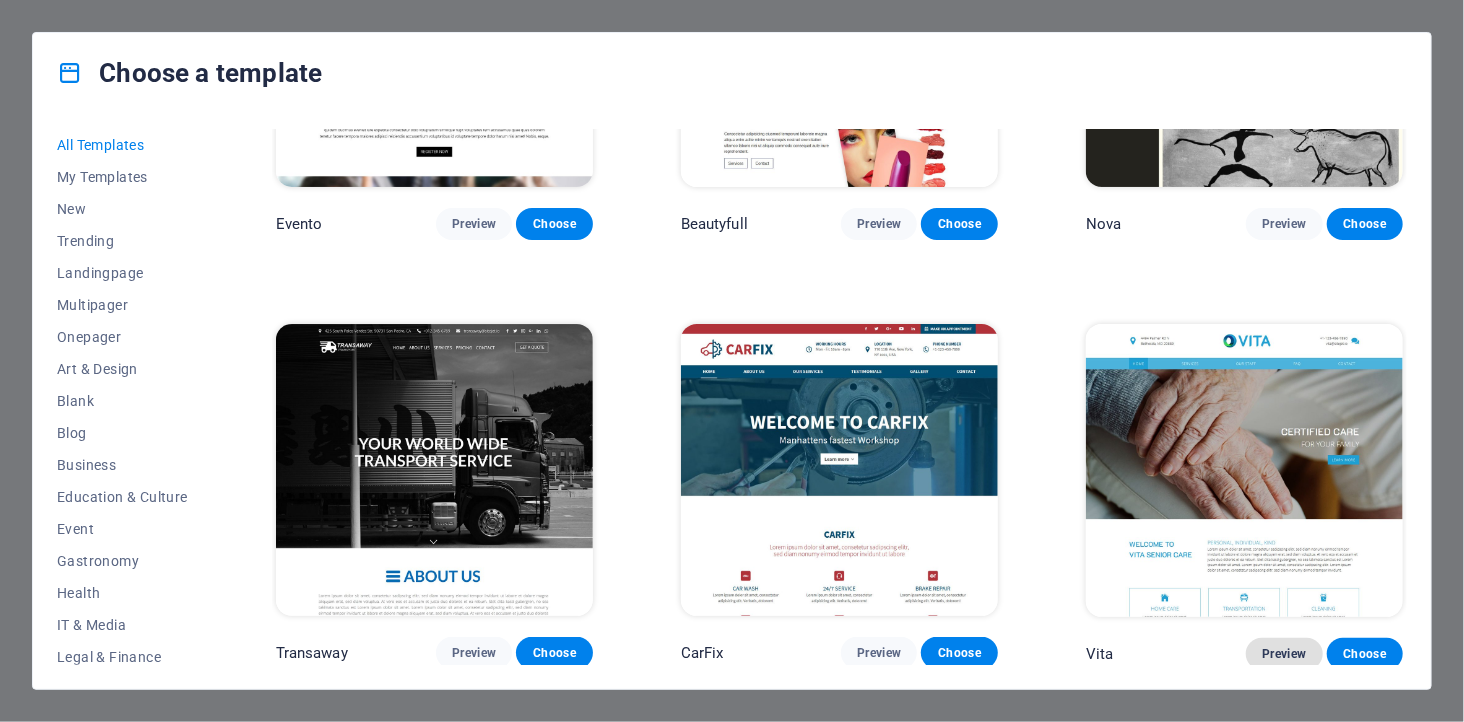 click on "Preview" at bounding box center (1284, 654) 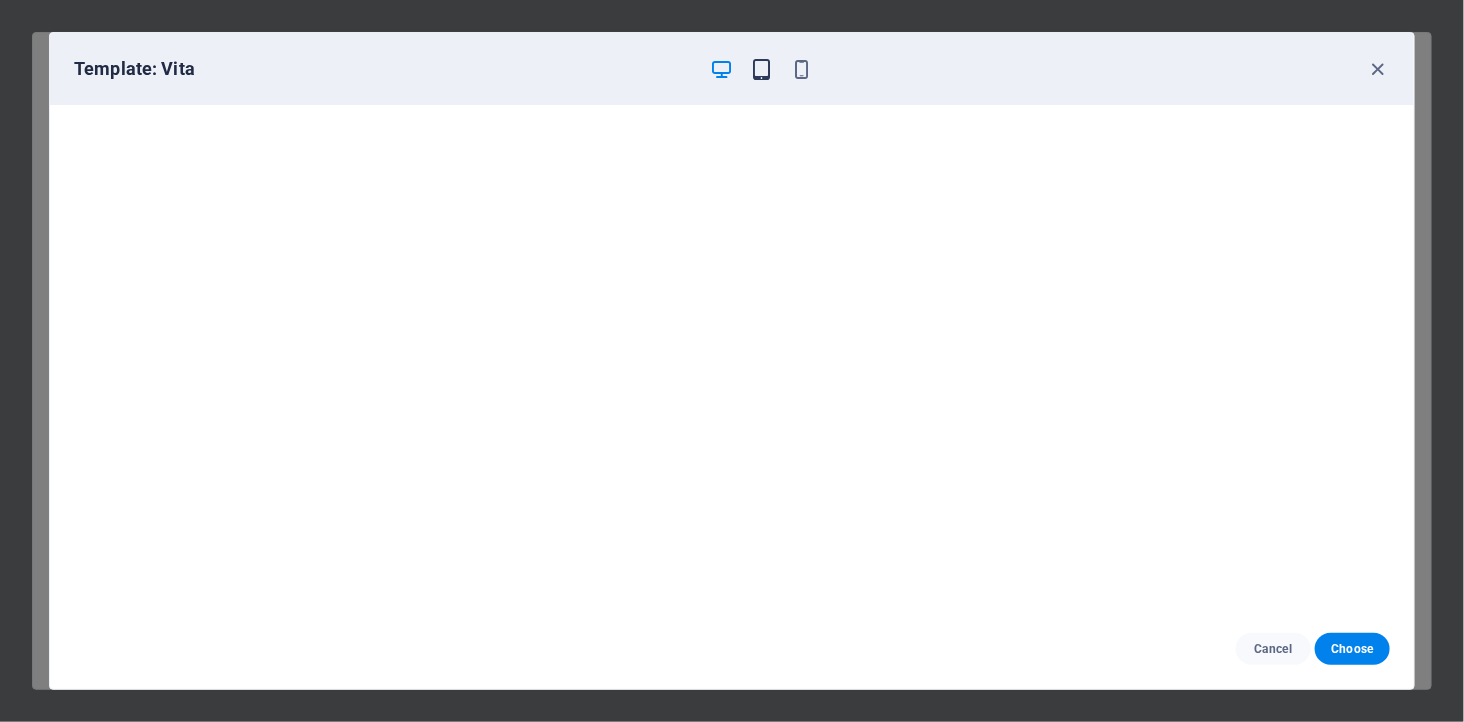 click at bounding box center [762, 69] 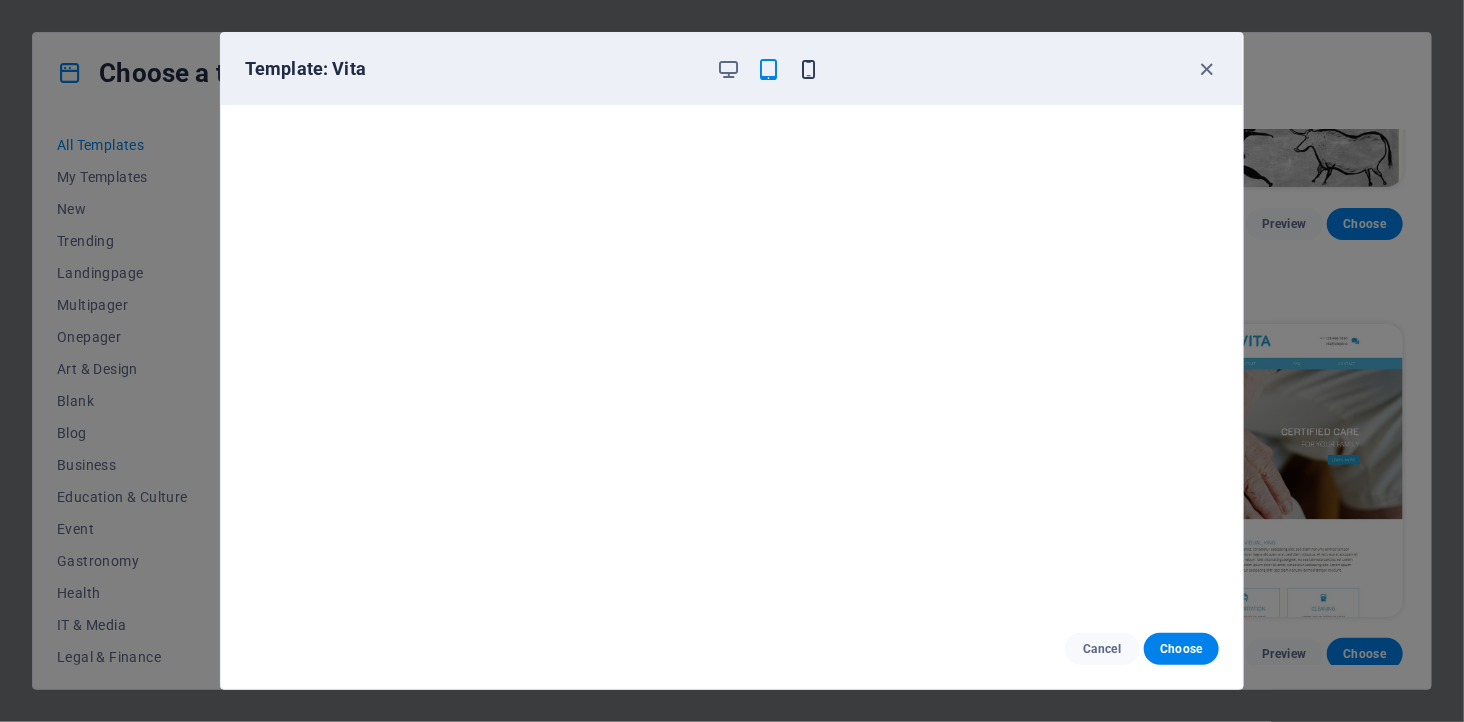 click at bounding box center (809, 69) 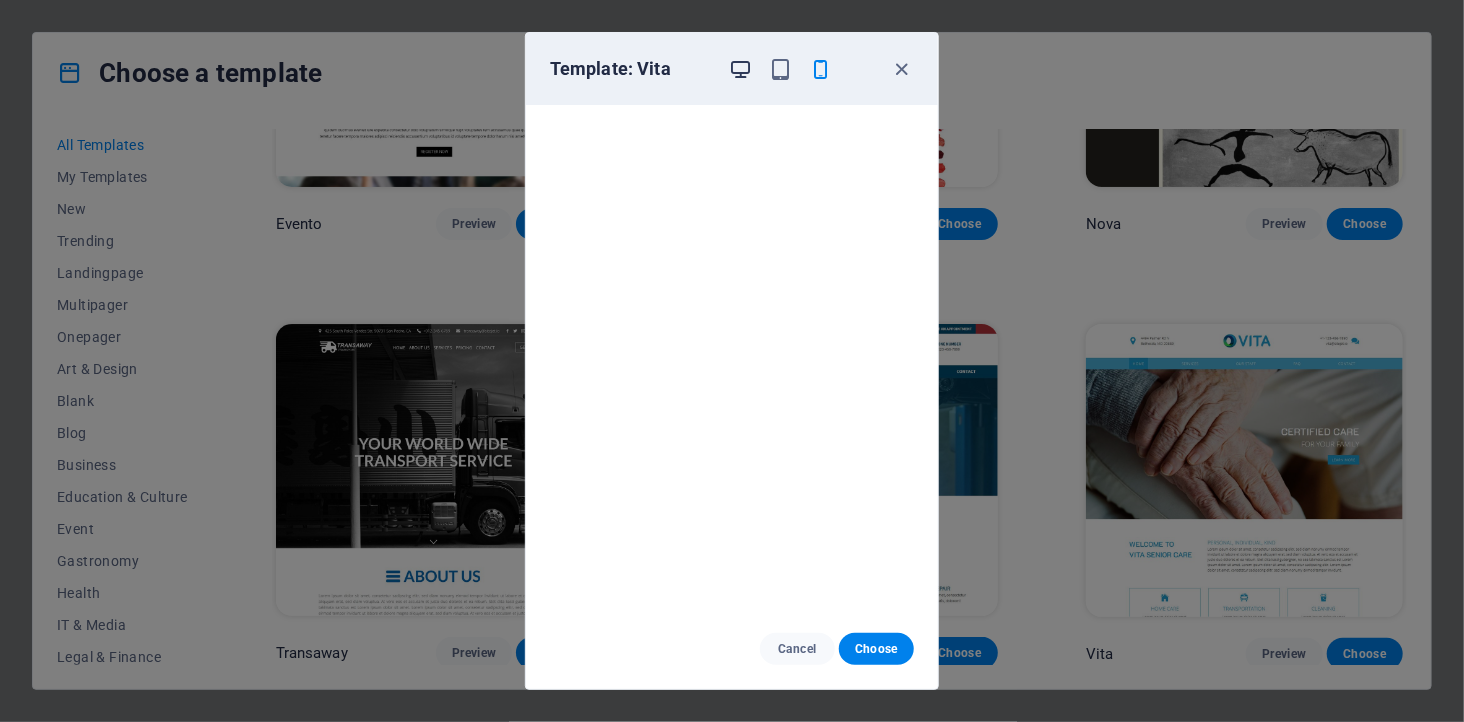 click at bounding box center (741, 69) 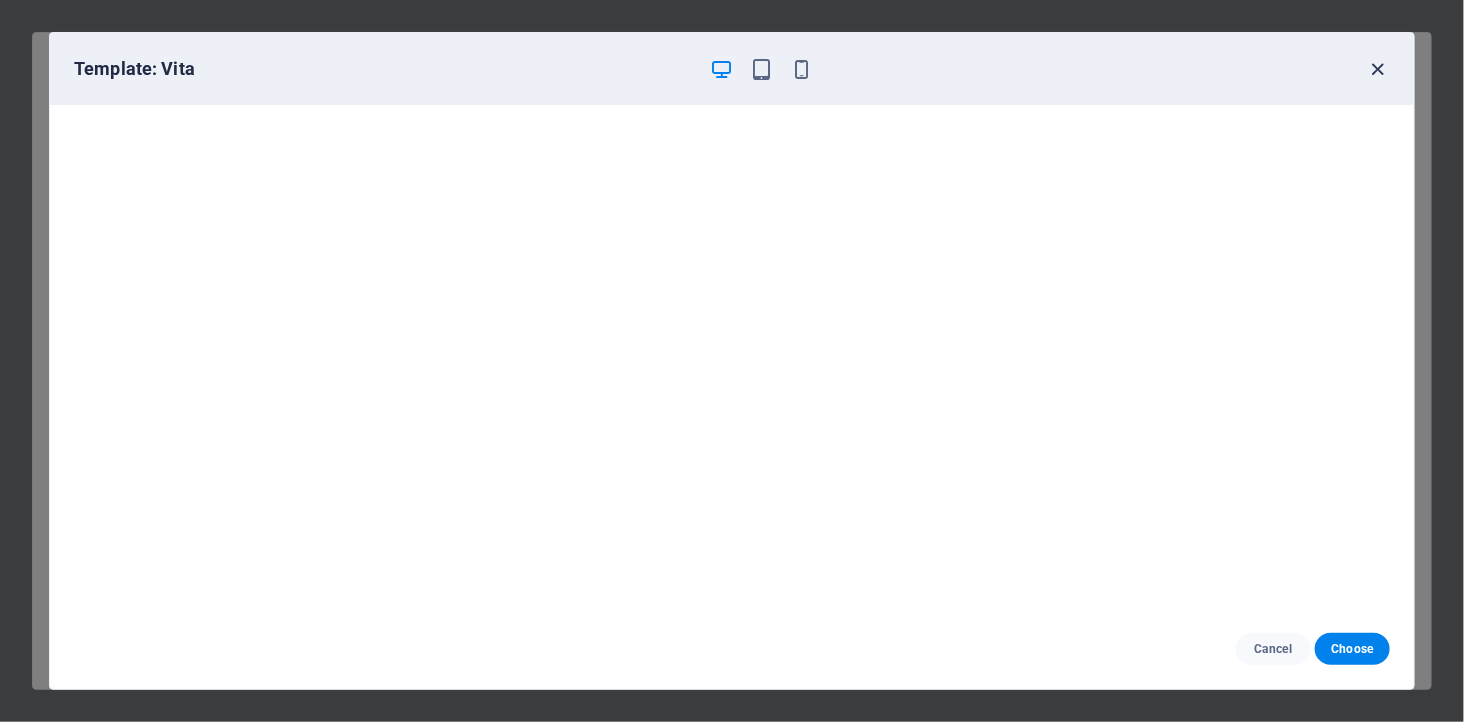 click at bounding box center (1378, 69) 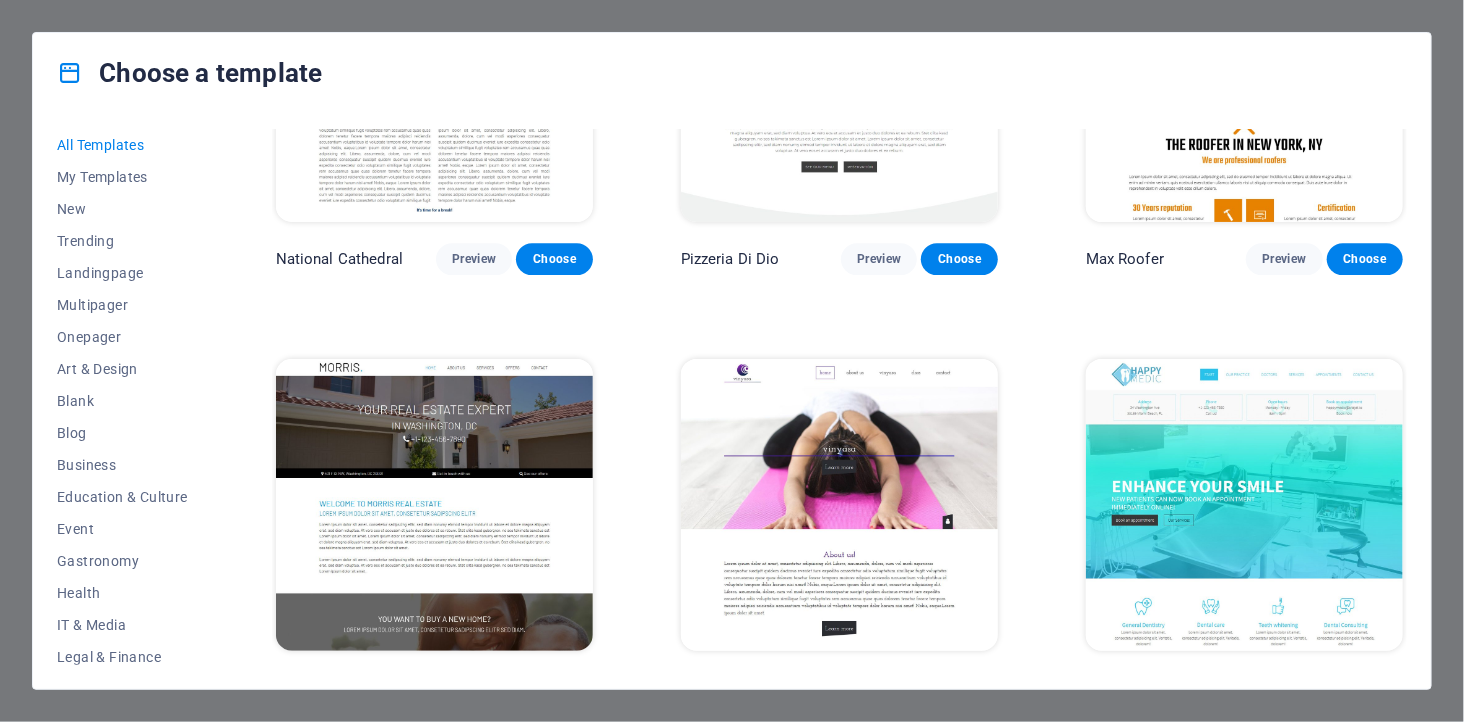 scroll, scrollTop: 8770, scrollLeft: 0, axis: vertical 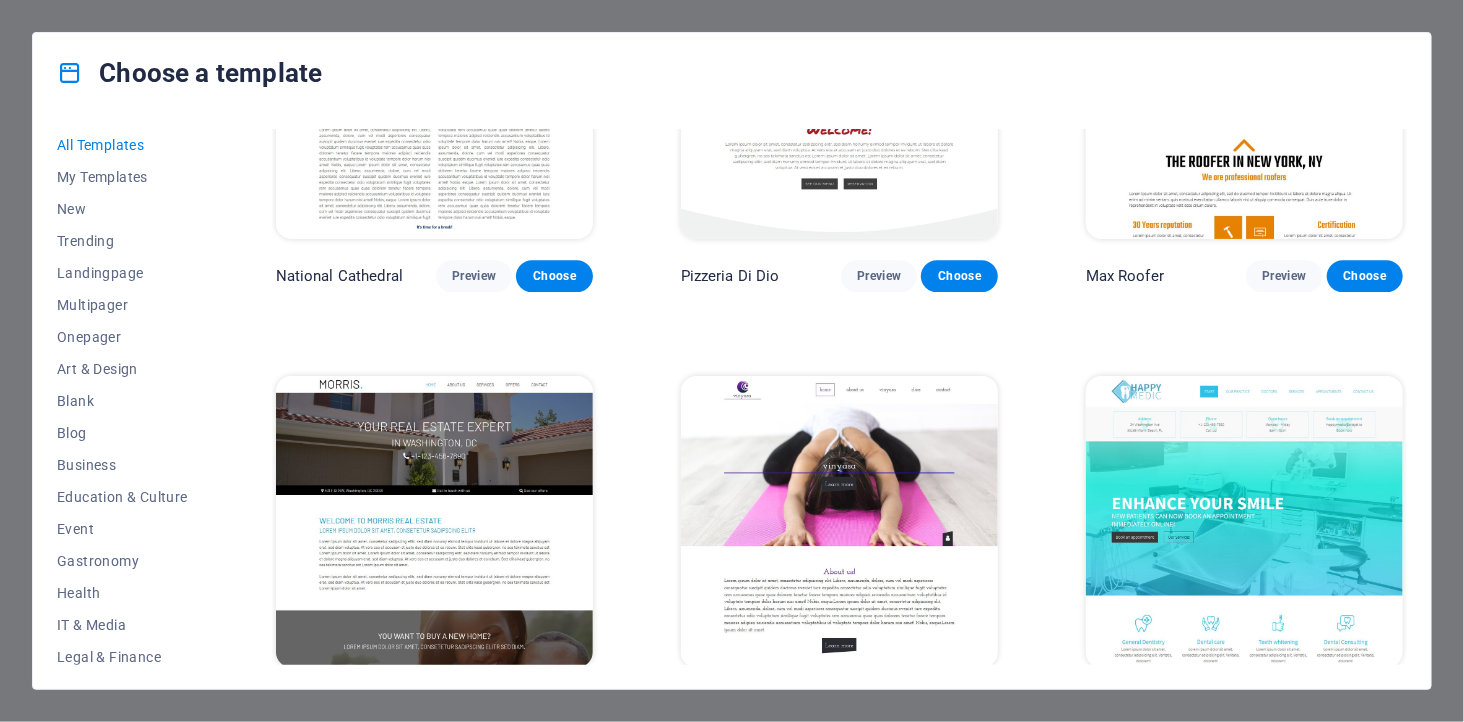 click at bounding box center (1244, 522) 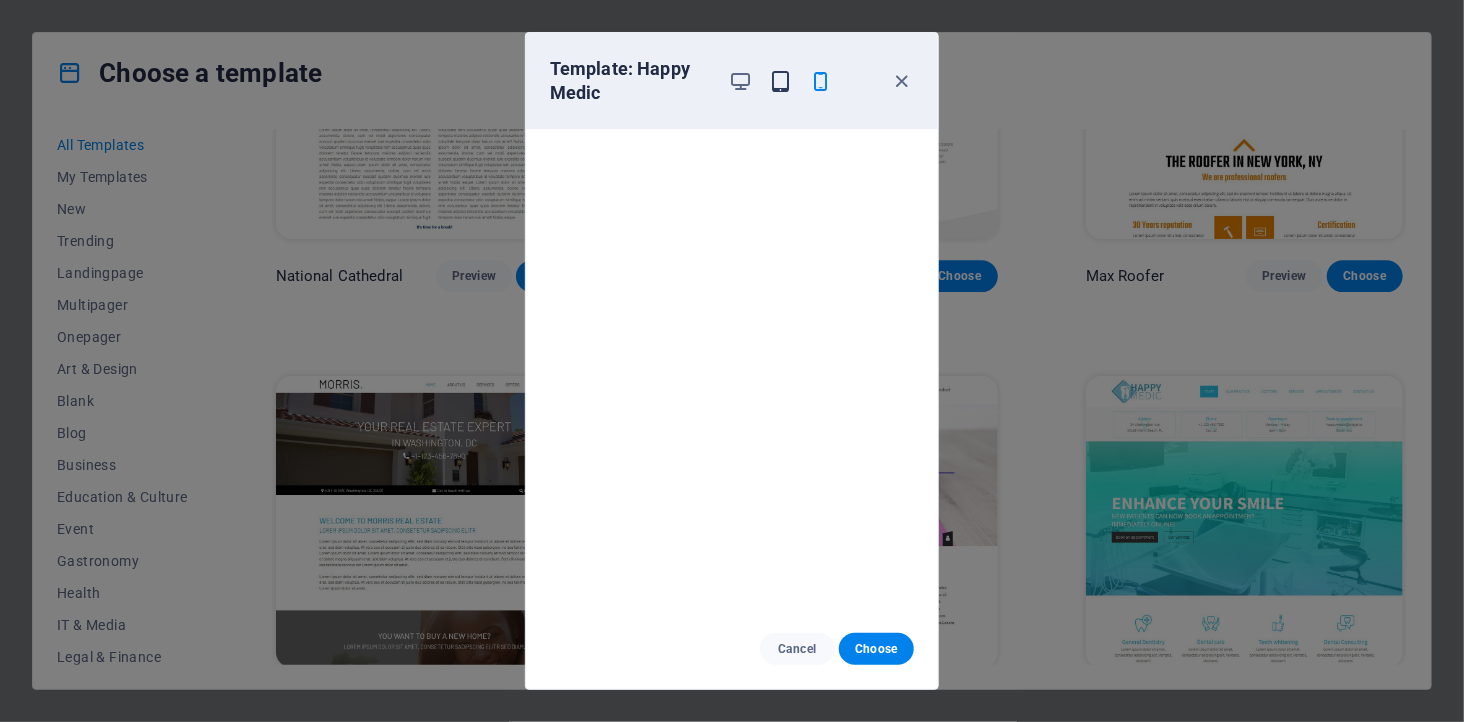 click at bounding box center (781, 81) 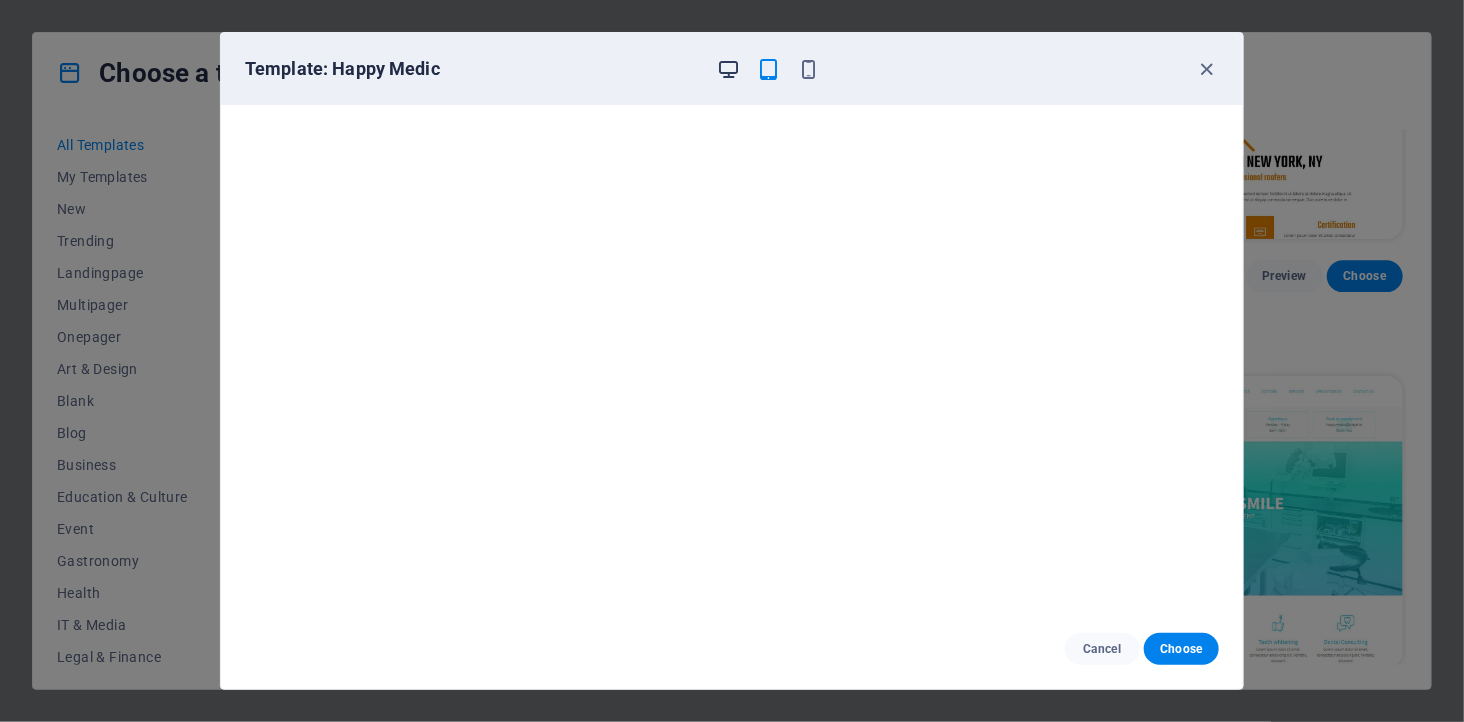 click at bounding box center [729, 69] 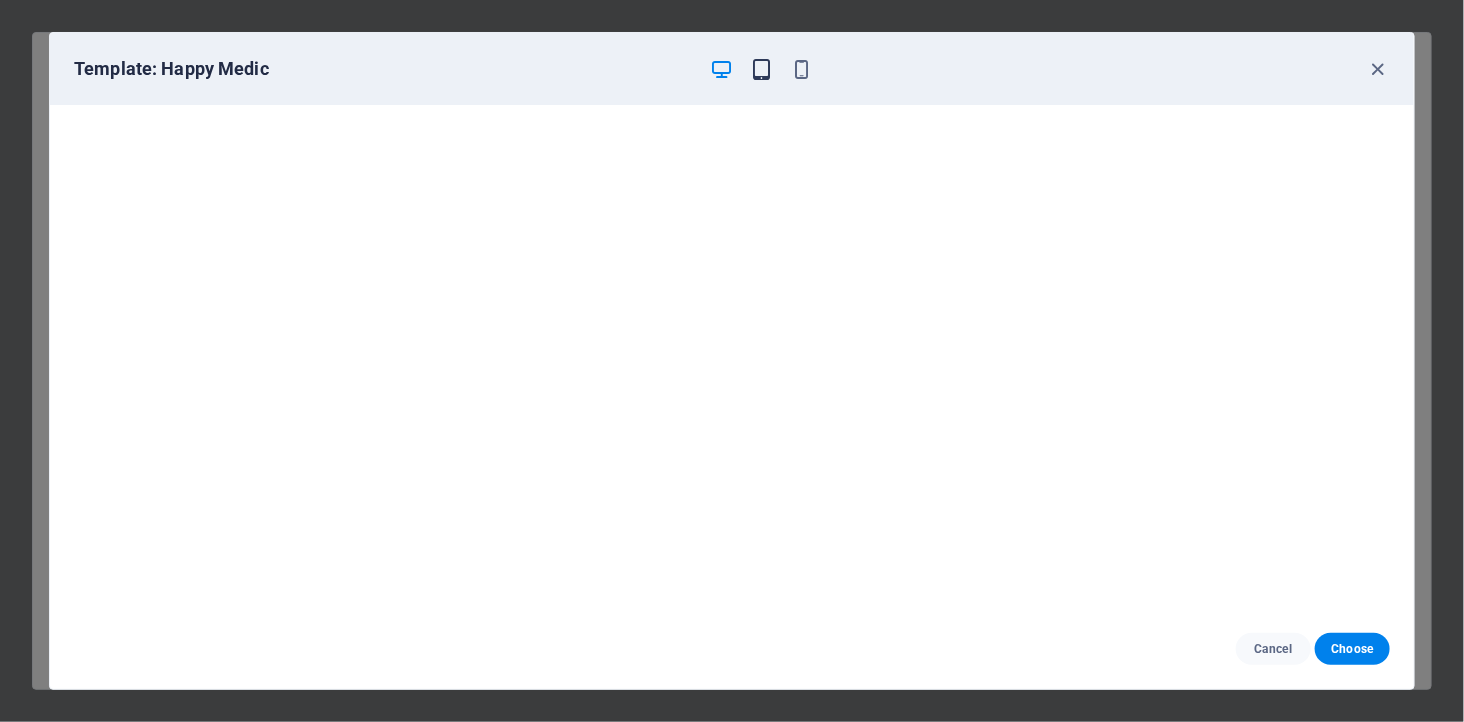 click at bounding box center (762, 69) 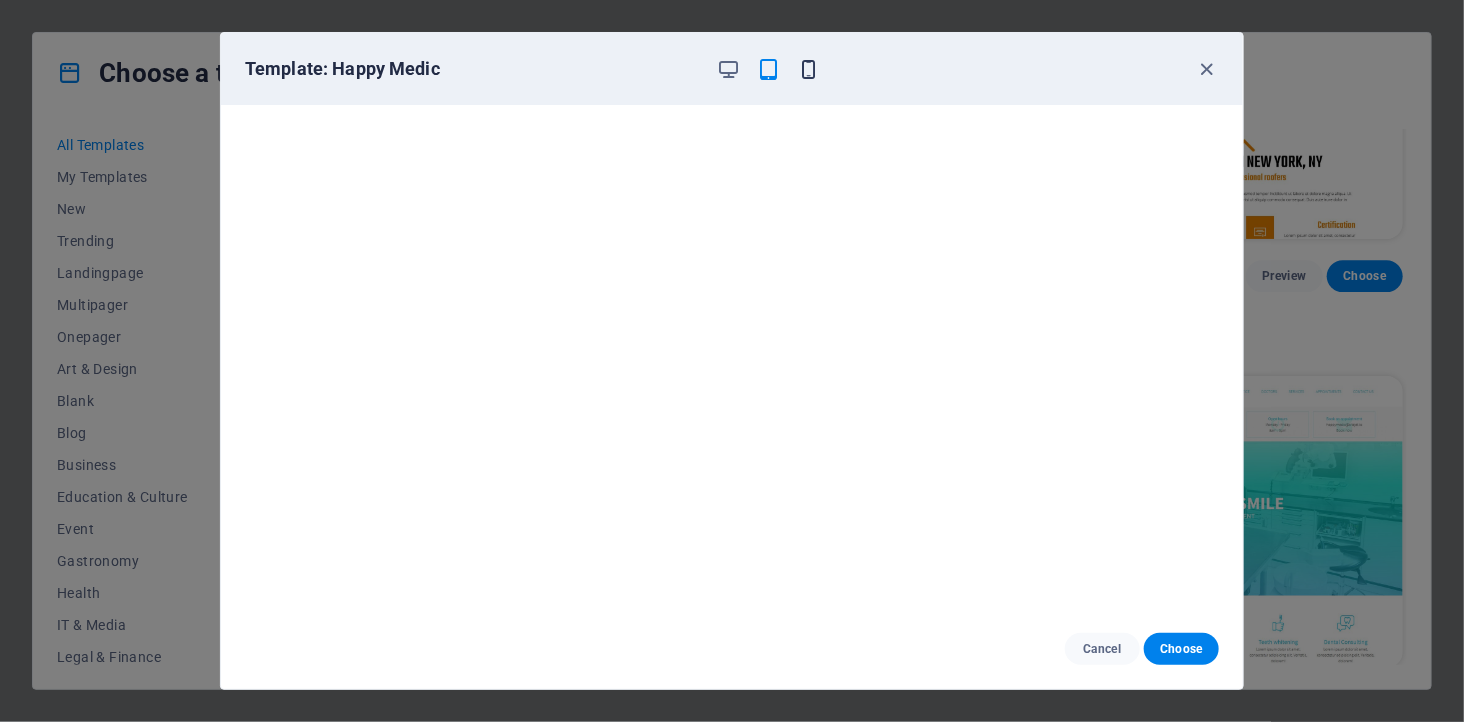 click at bounding box center [809, 69] 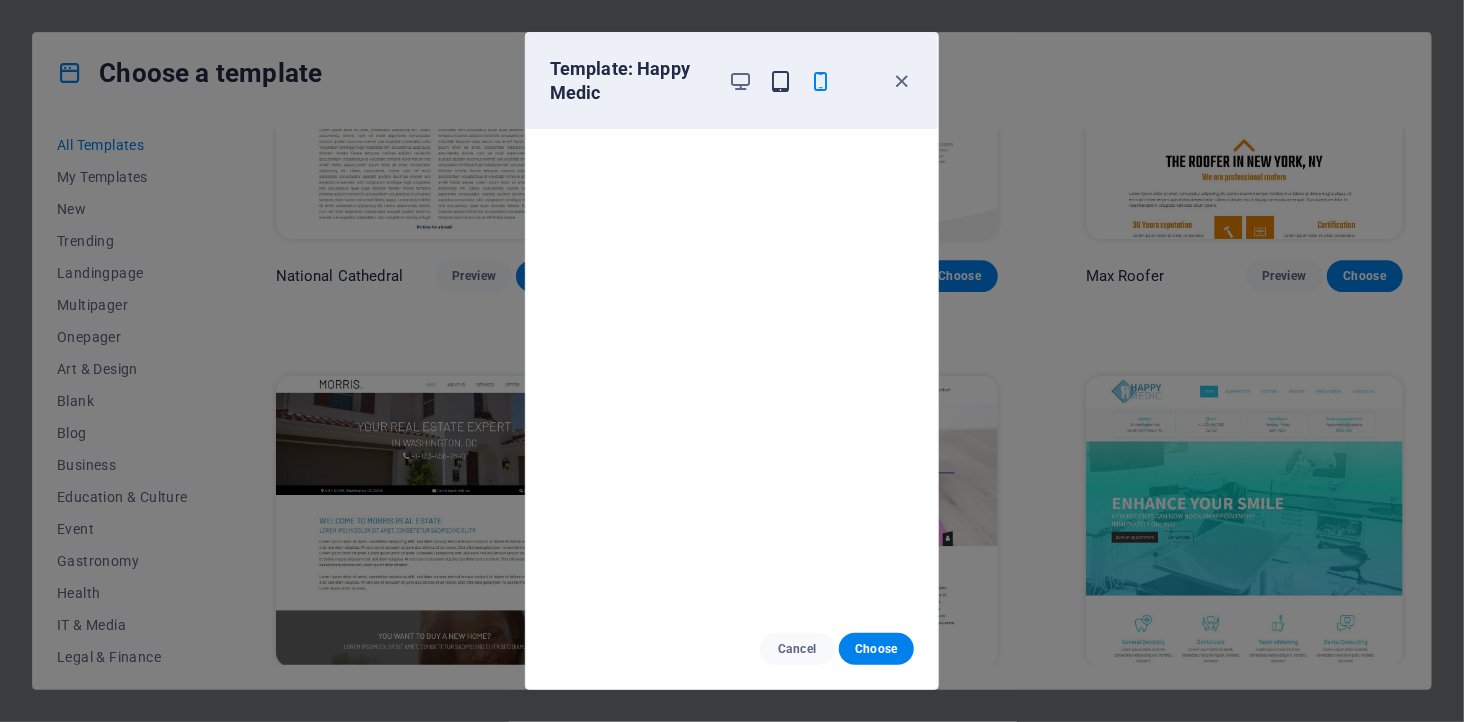 click at bounding box center [781, 81] 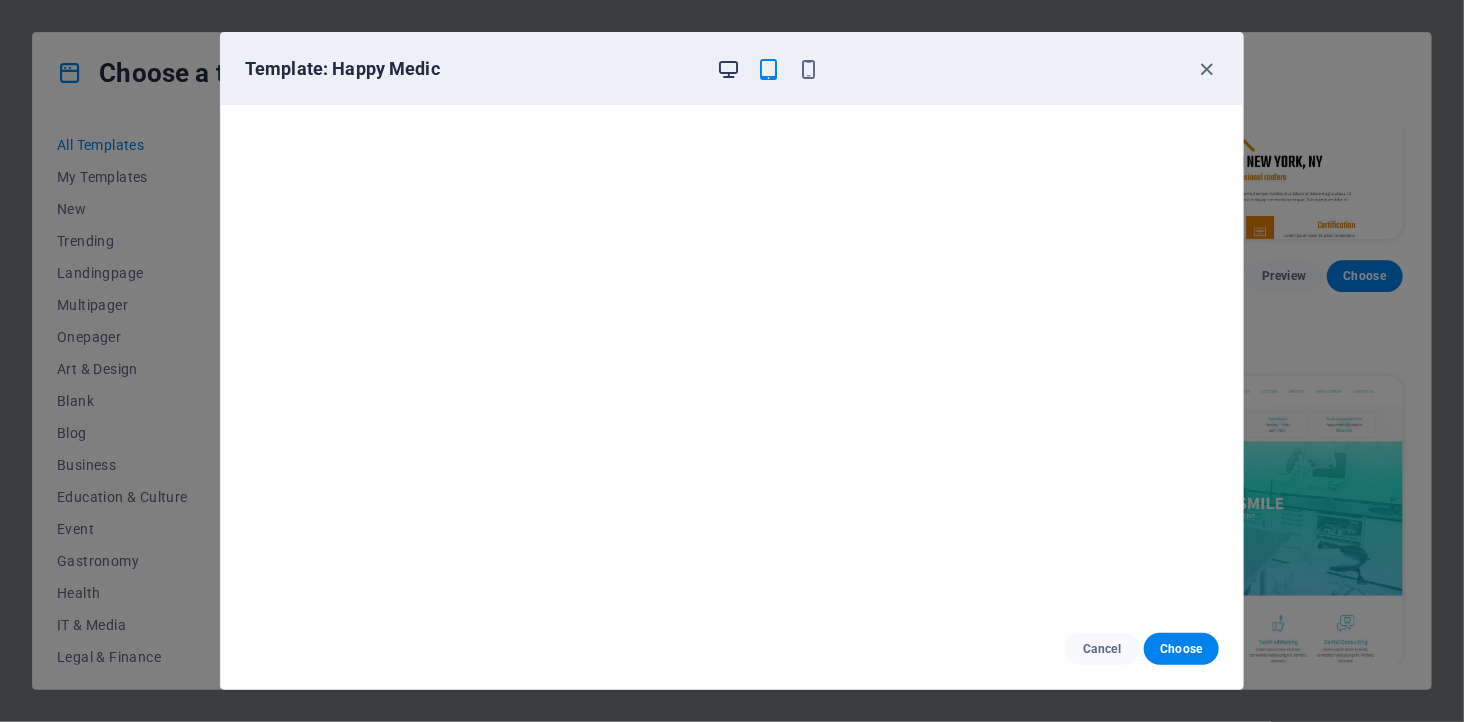 click at bounding box center (729, 69) 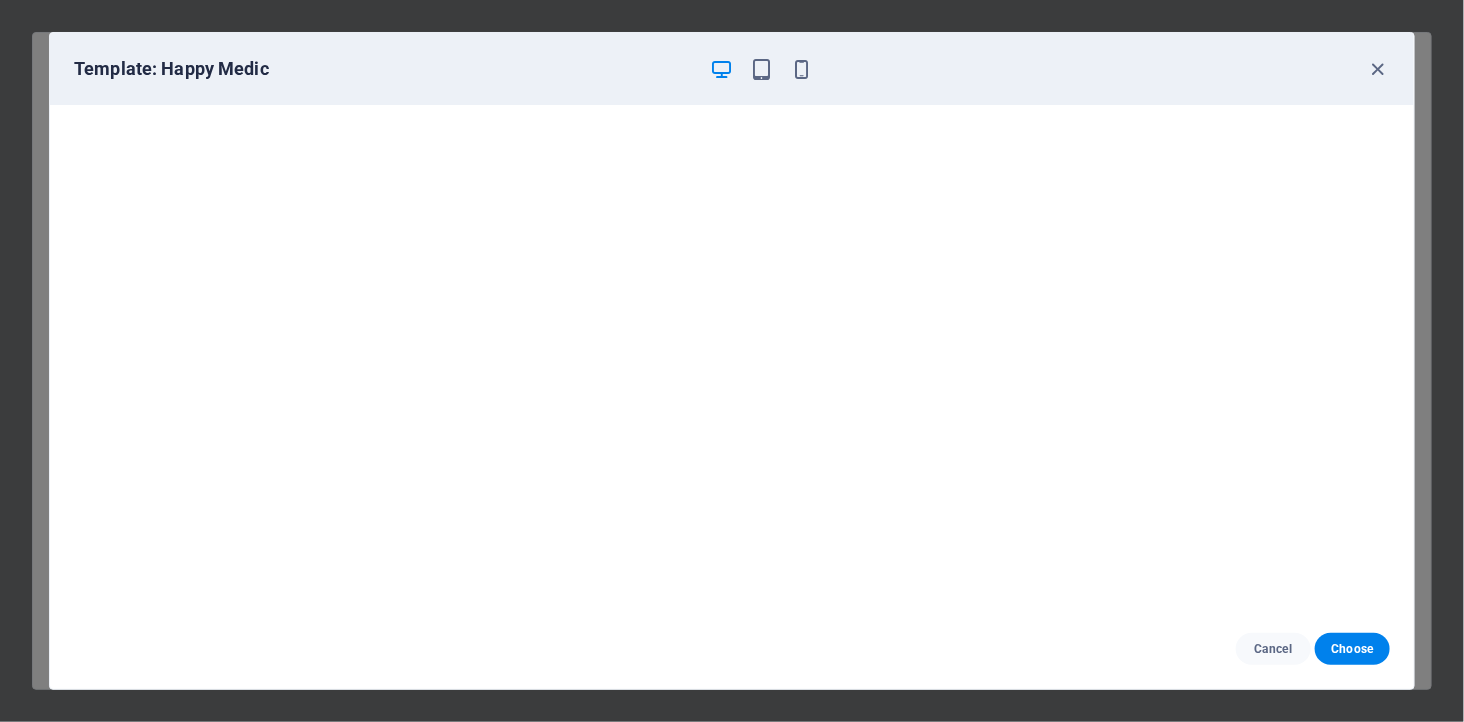 drag, startPoint x: 1364, startPoint y: 643, endPoint x: 1335, endPoint y: 615, distance: 40.311287 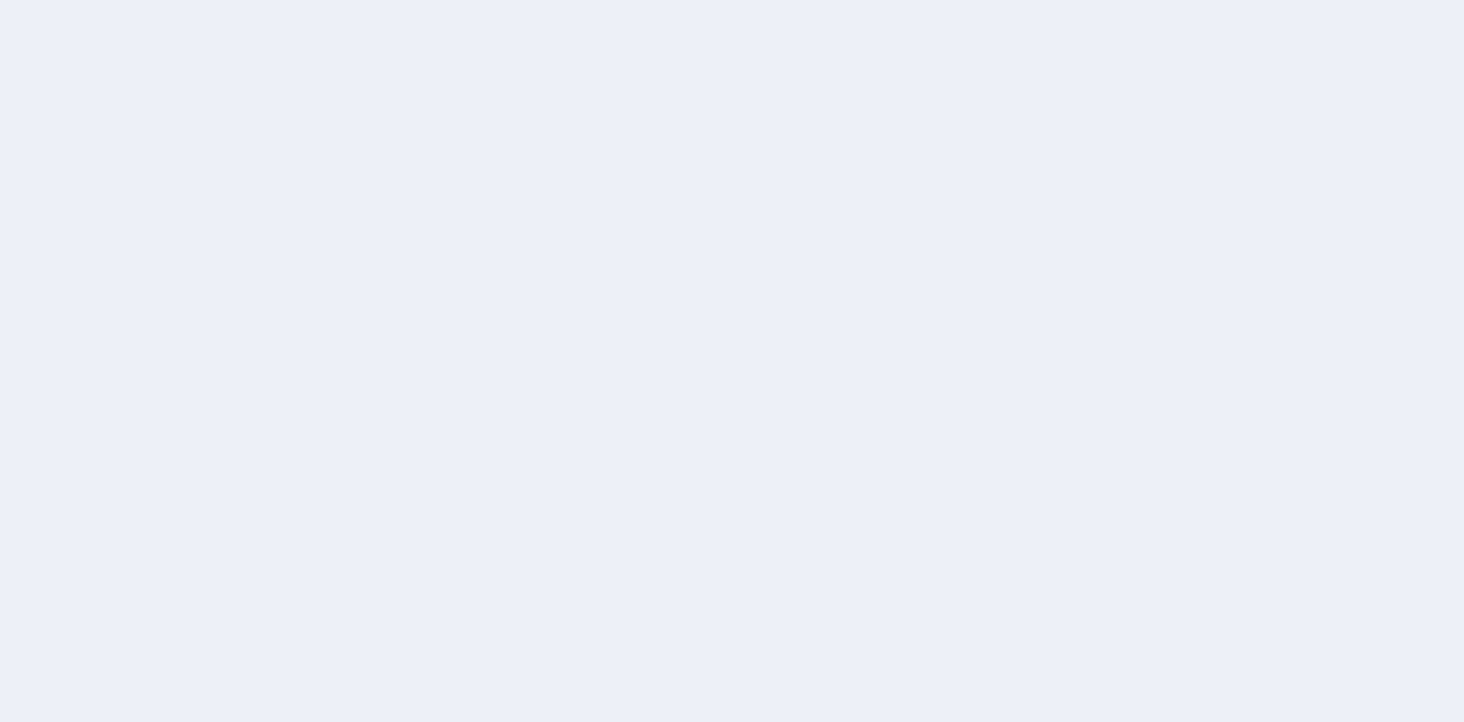 scroll, scrollTop: 0, scrollLeft: 0, axis: both 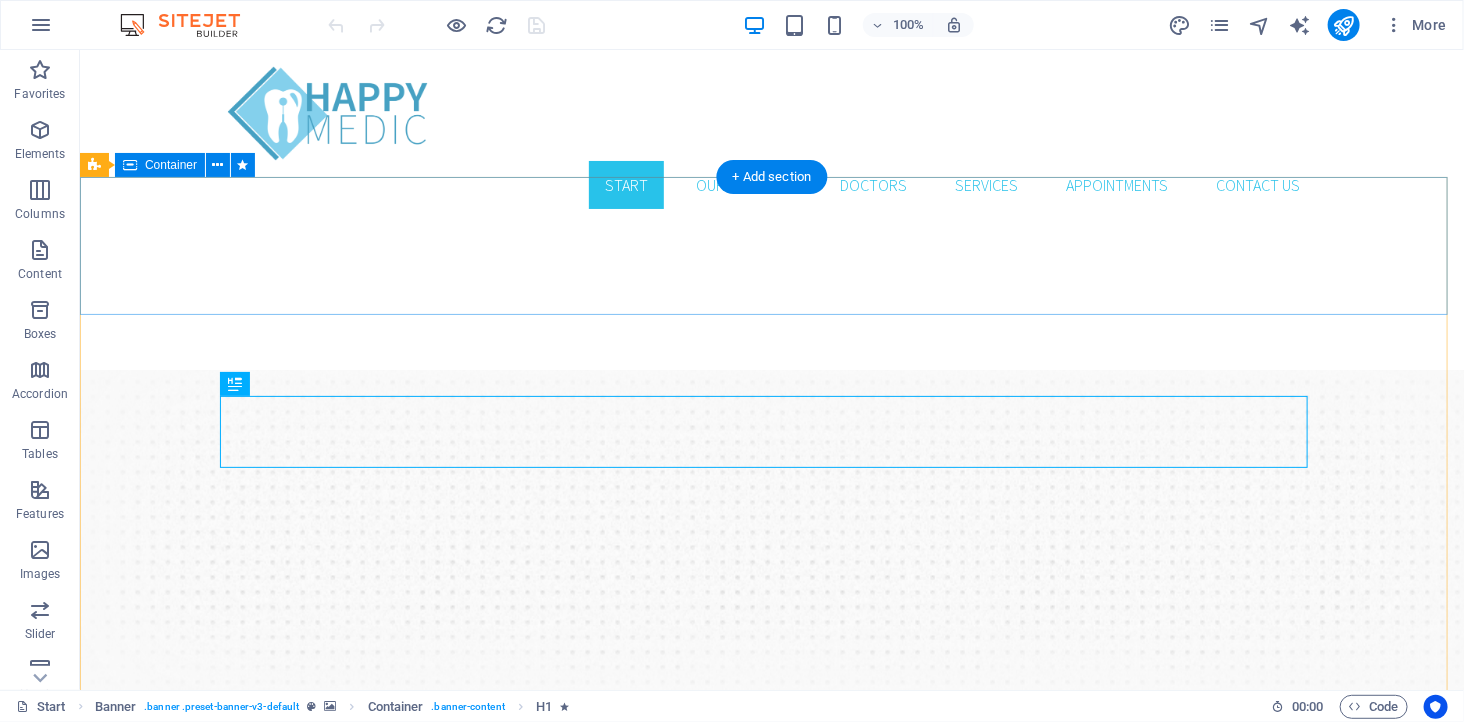 click on "Address   Phone Call us! Open hours Monday - Friday 8am - 5pm Book an appointment ********@cpanel.local Book now" at bounding box center (771, 982) 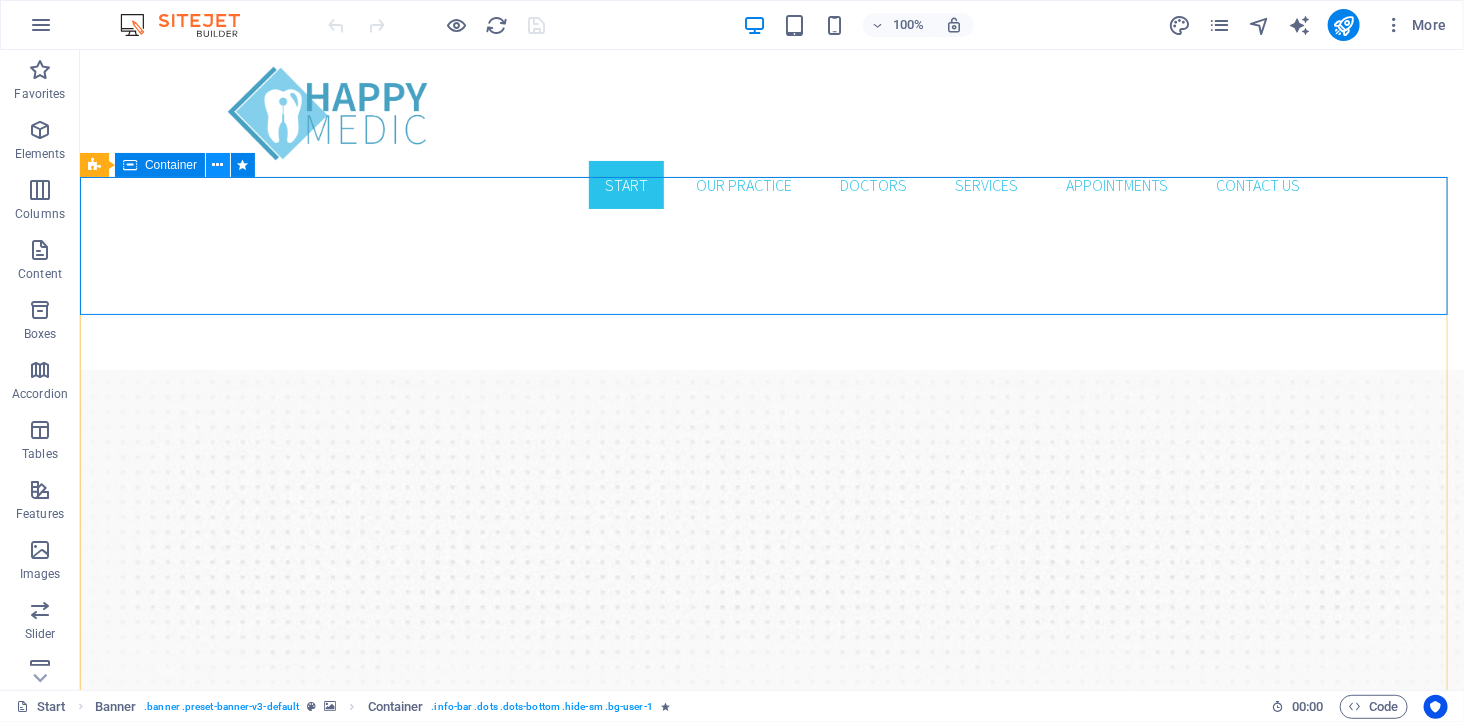click at bounding box center [218, 165] 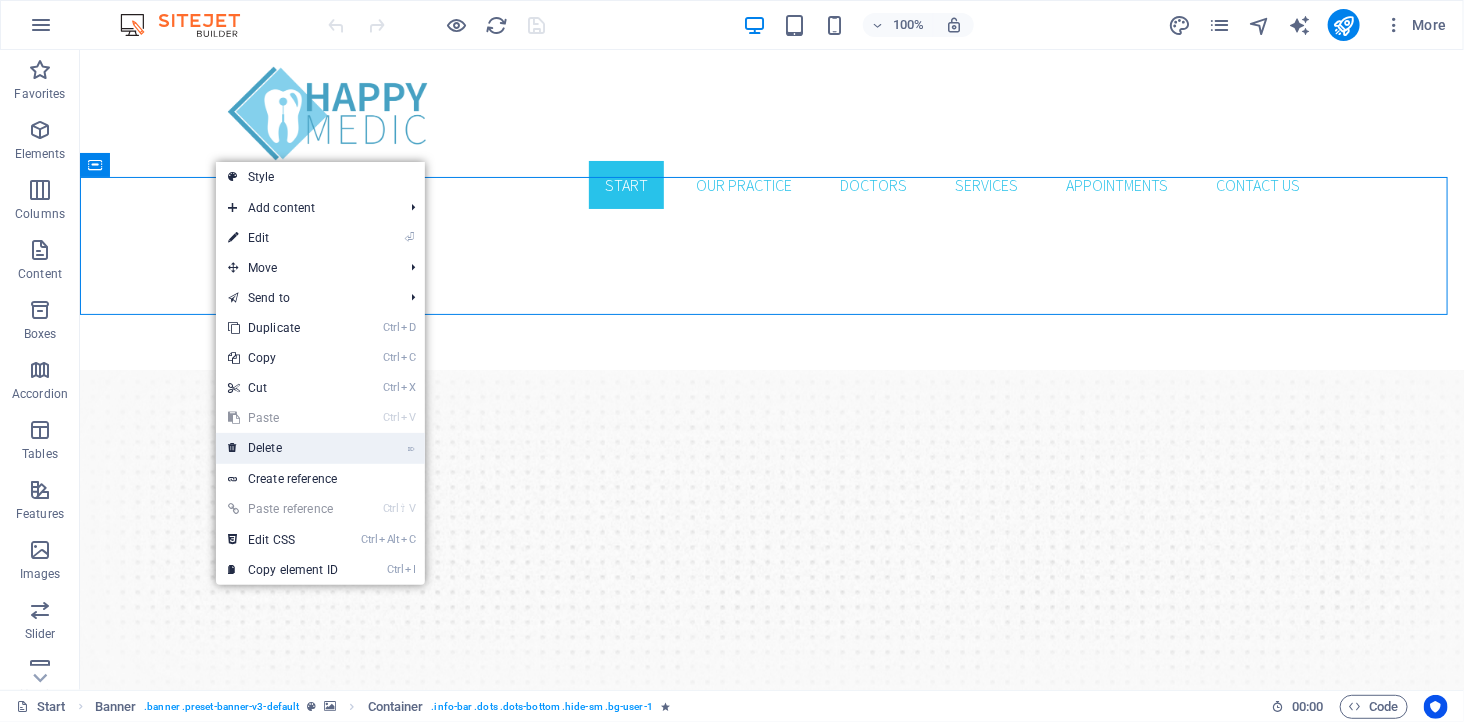 click on "⌦  Delete" at bounding box center (283, 448) 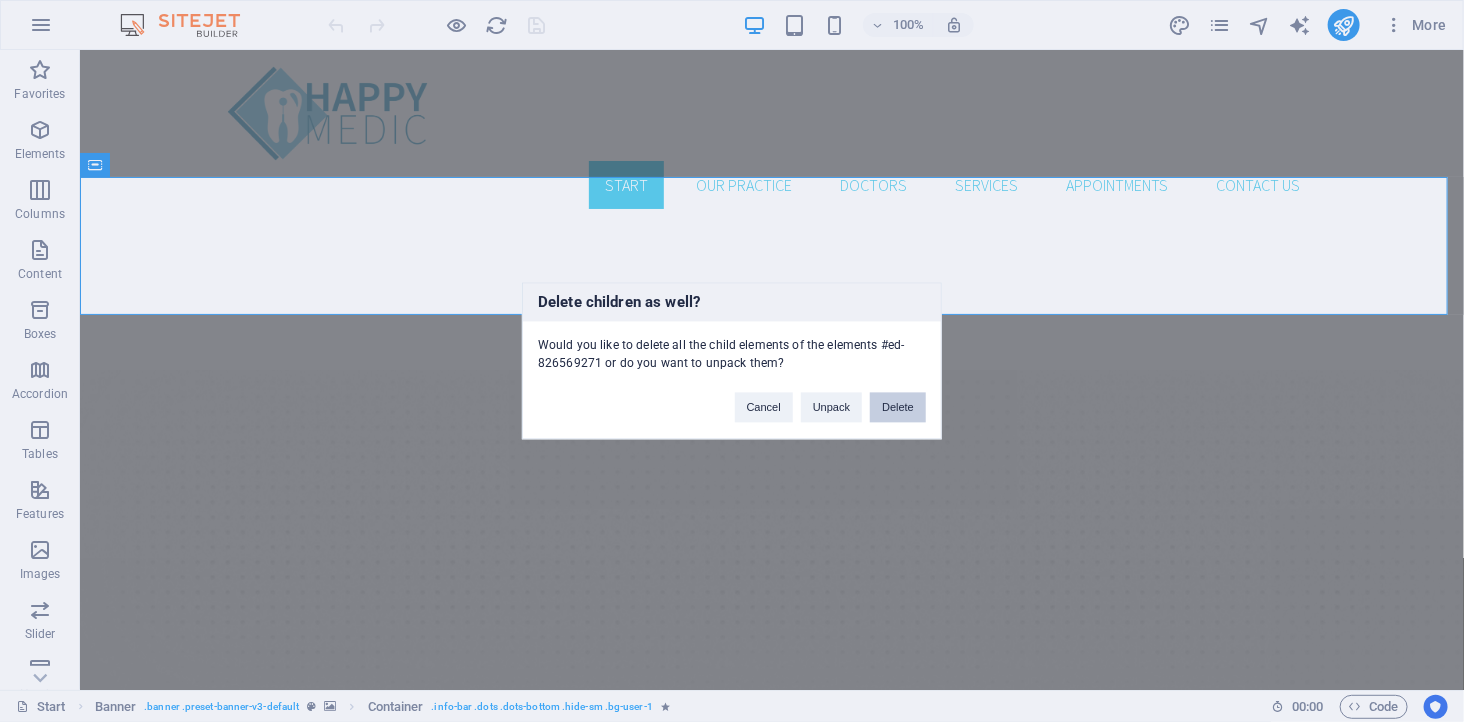 click on "Delete" at bounding box center (898, 408) 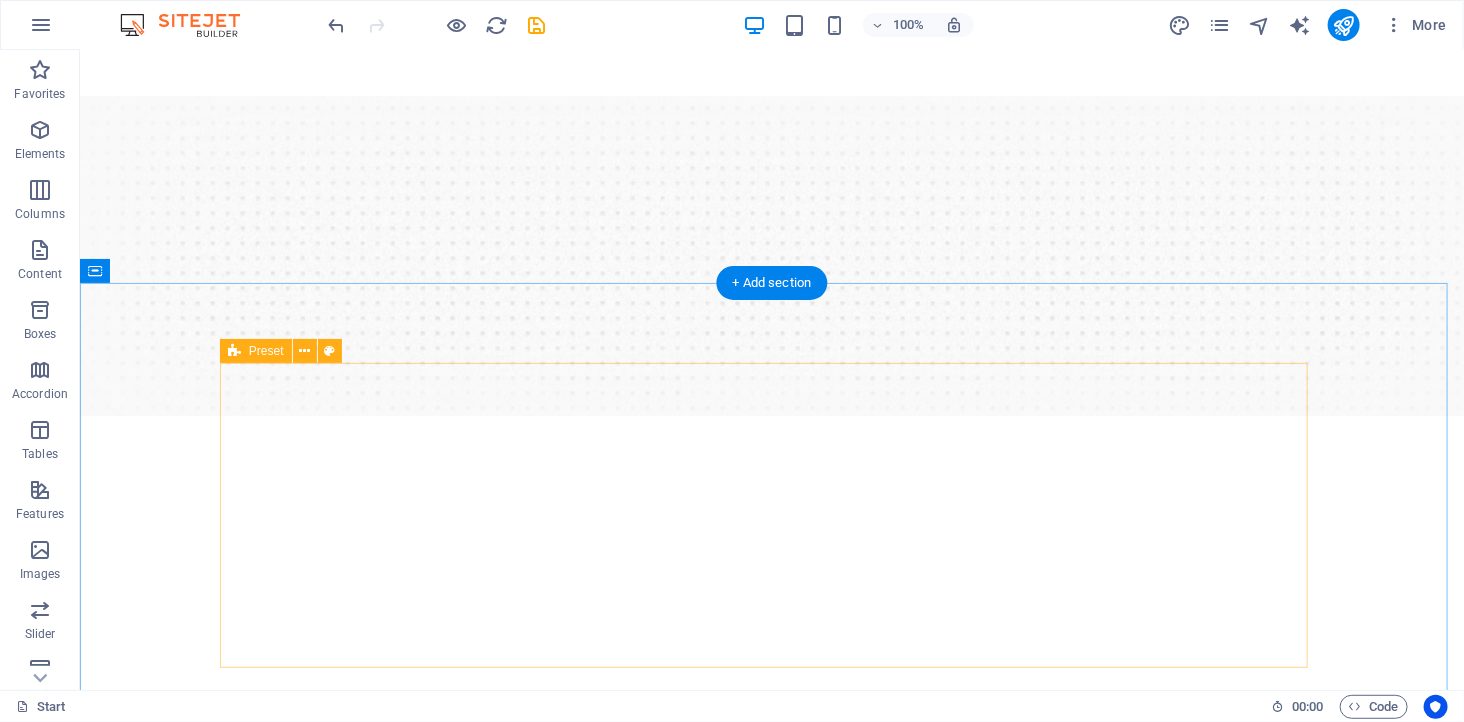 scroll, scrollTop: 0, scrollLeft: 0, axis: both 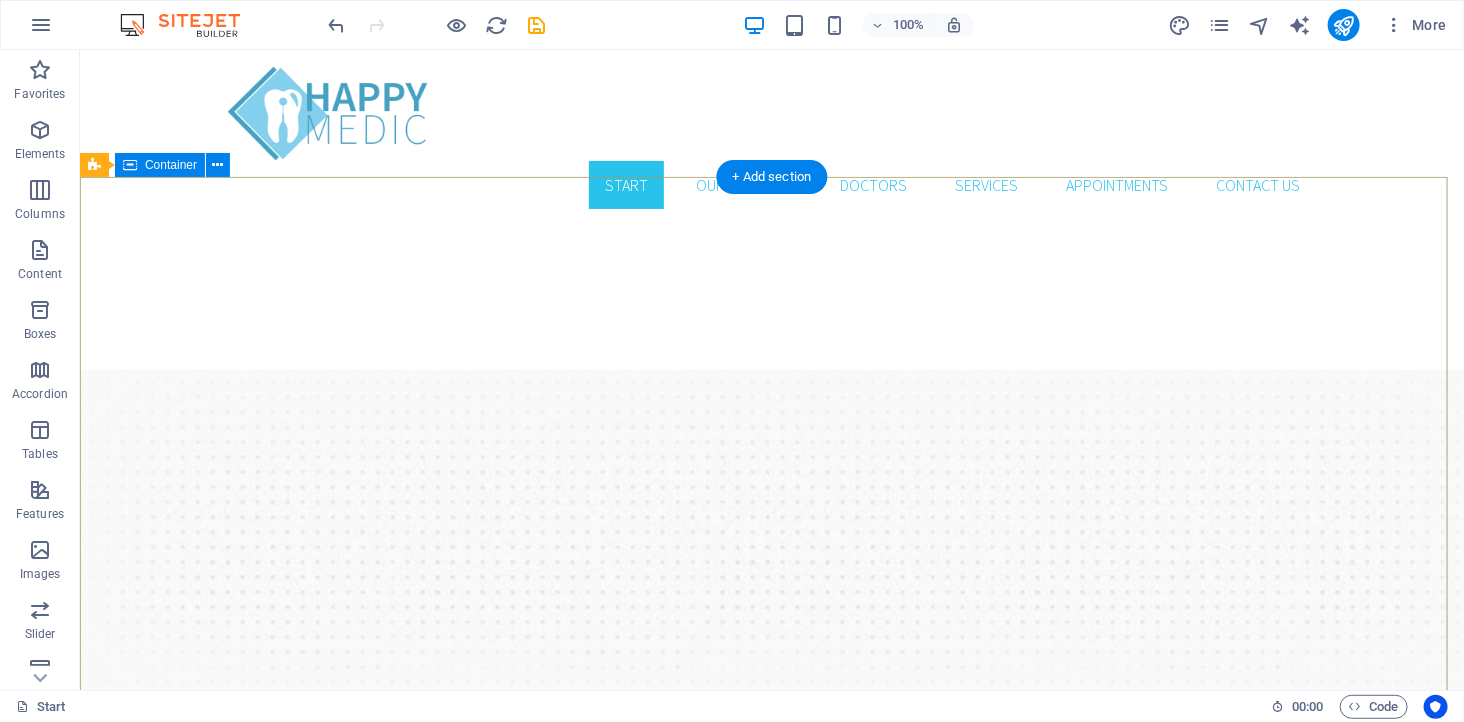 click on "Enhance Your Smile  New patients can now book an appointment immediately online!  Book an appointment Our Services" at bounding box center [771, 1008] 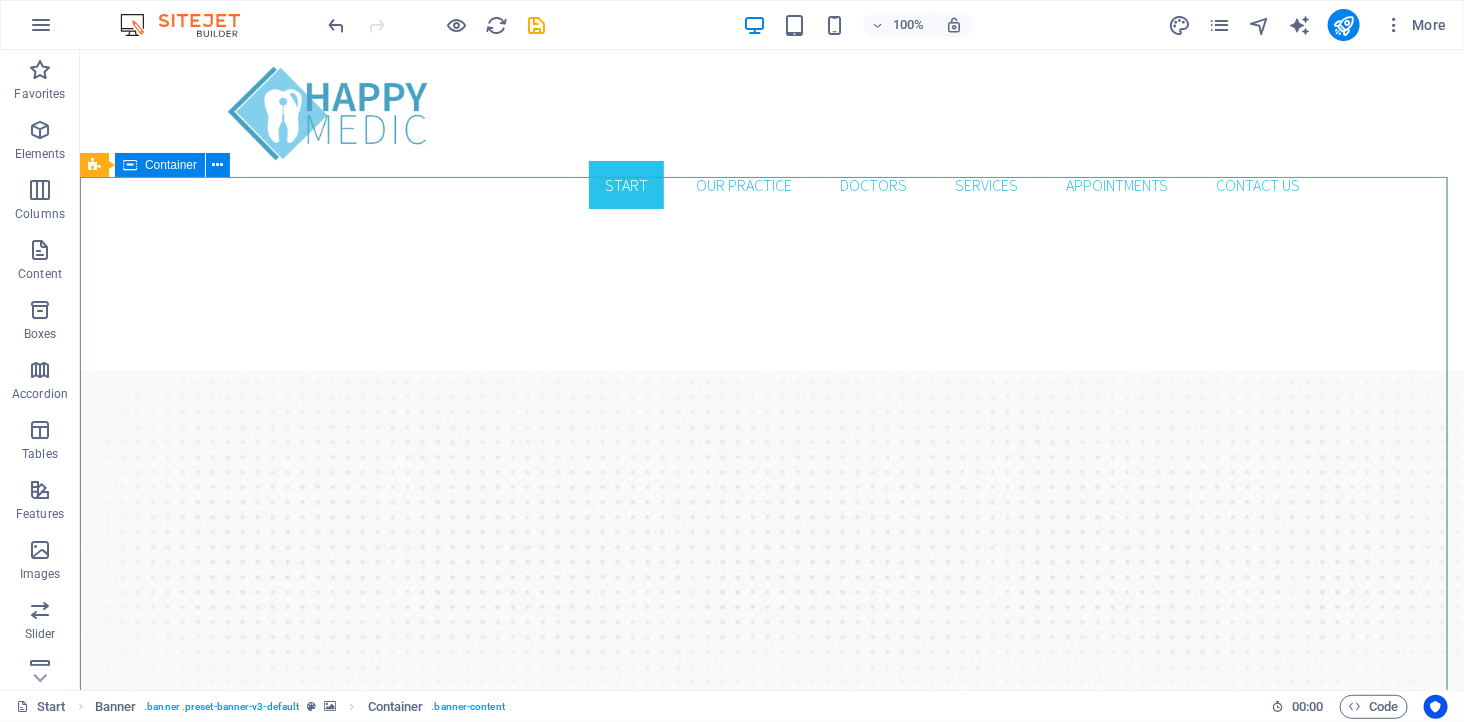 click on "Container" at bounding box center (171, 165) 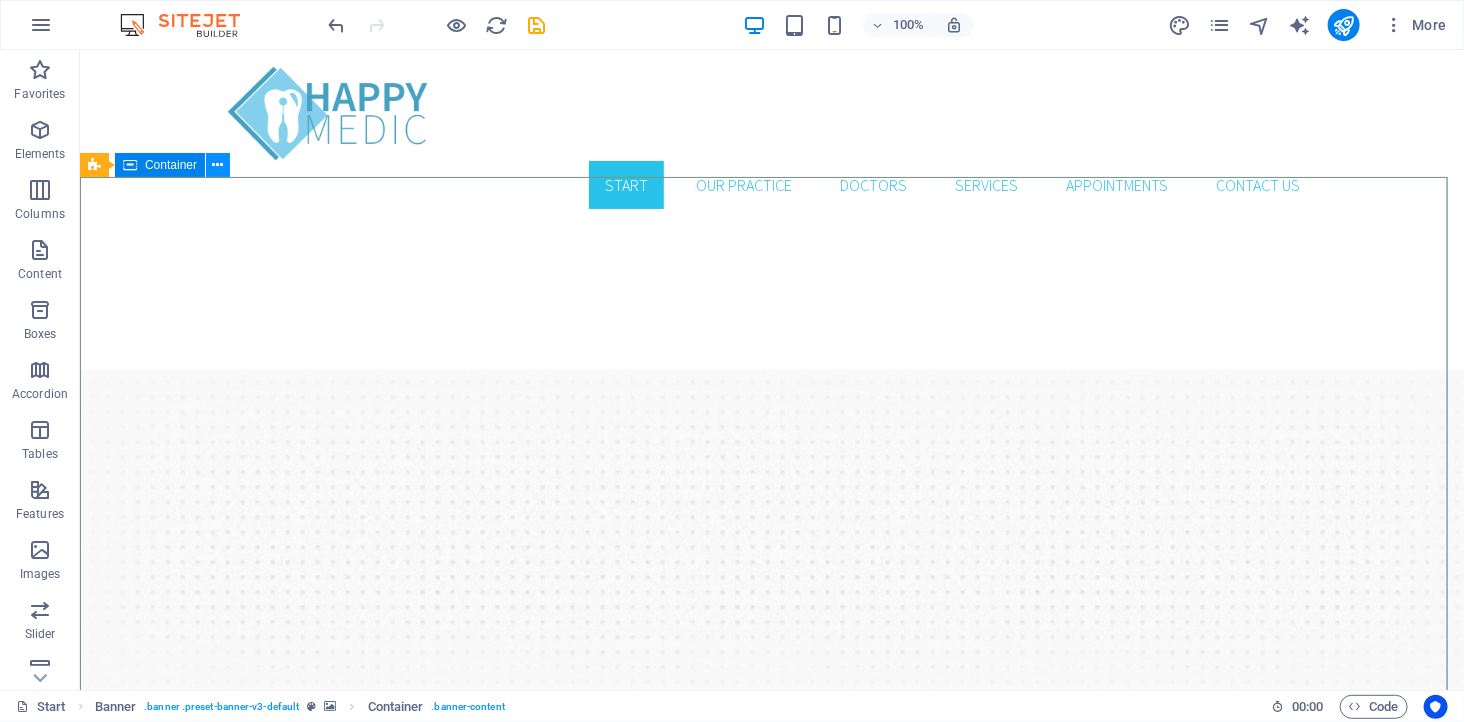 click at bounding box center (218, 165) 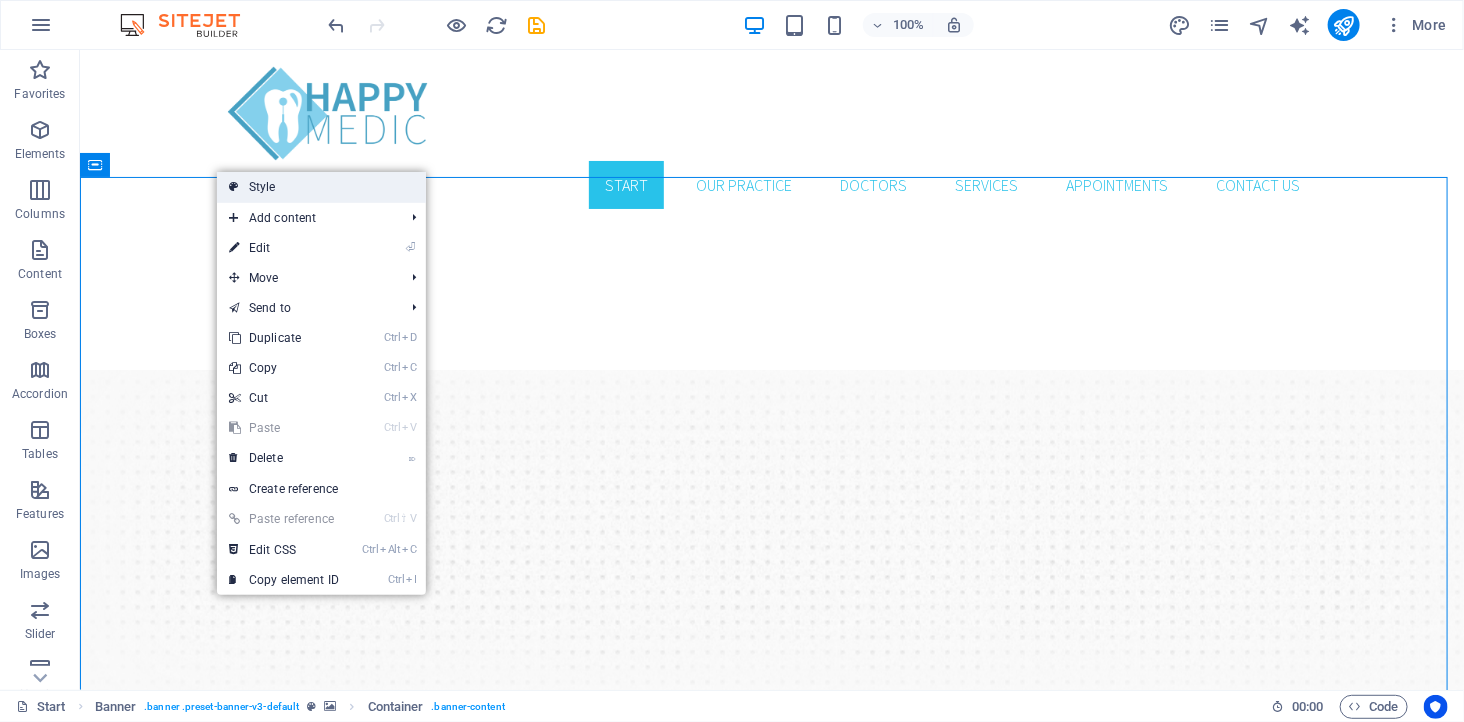 click on "Style" at bounding box center (321, 187) 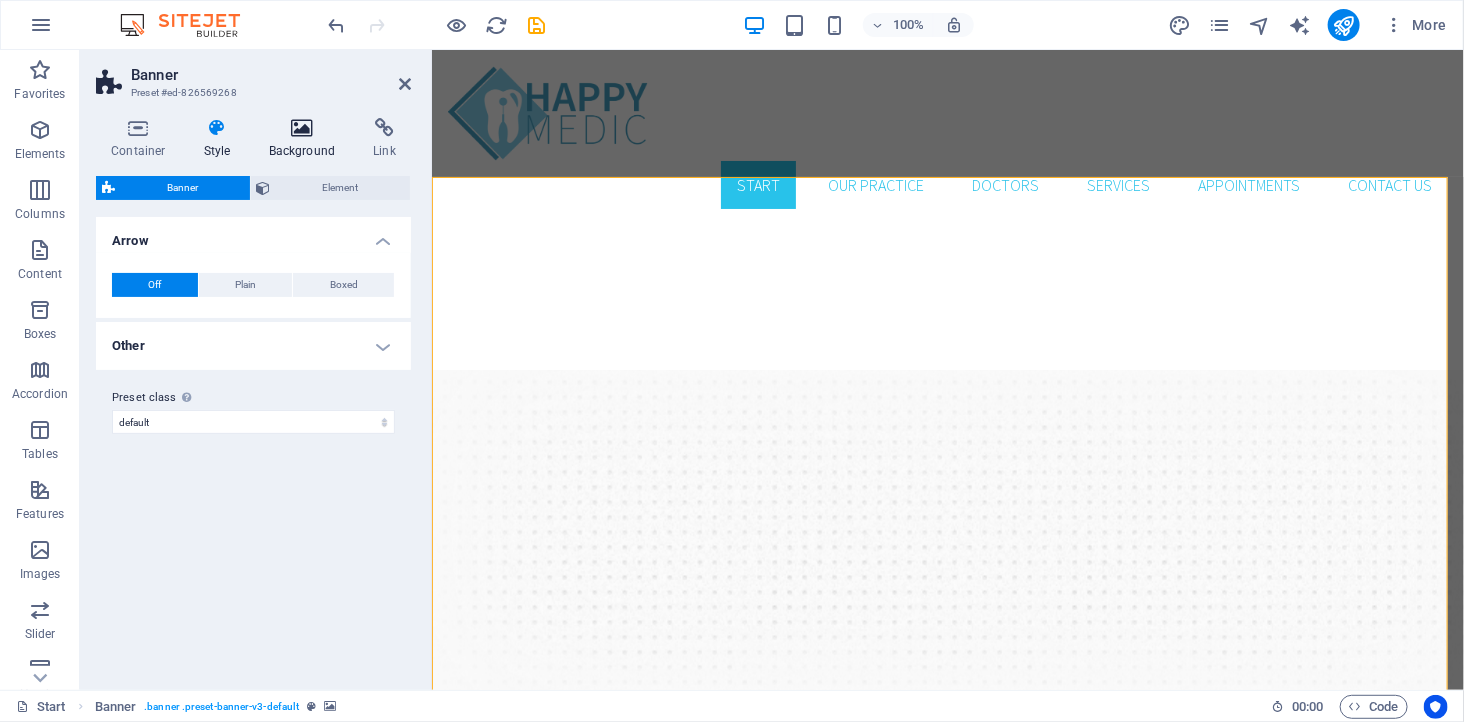 click at bounding box center [302, 128] 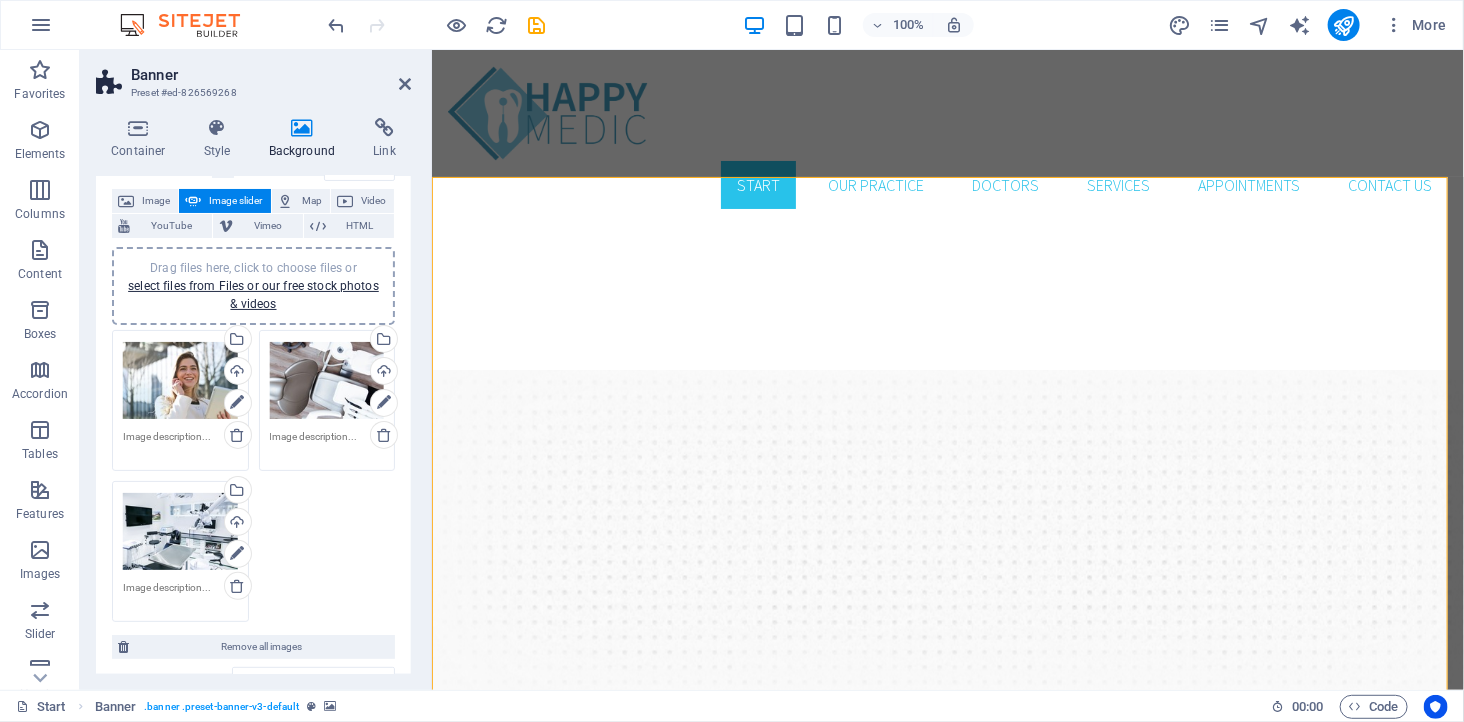 scroll, scrollTop: 0, scrollLeft: 0, axis: both 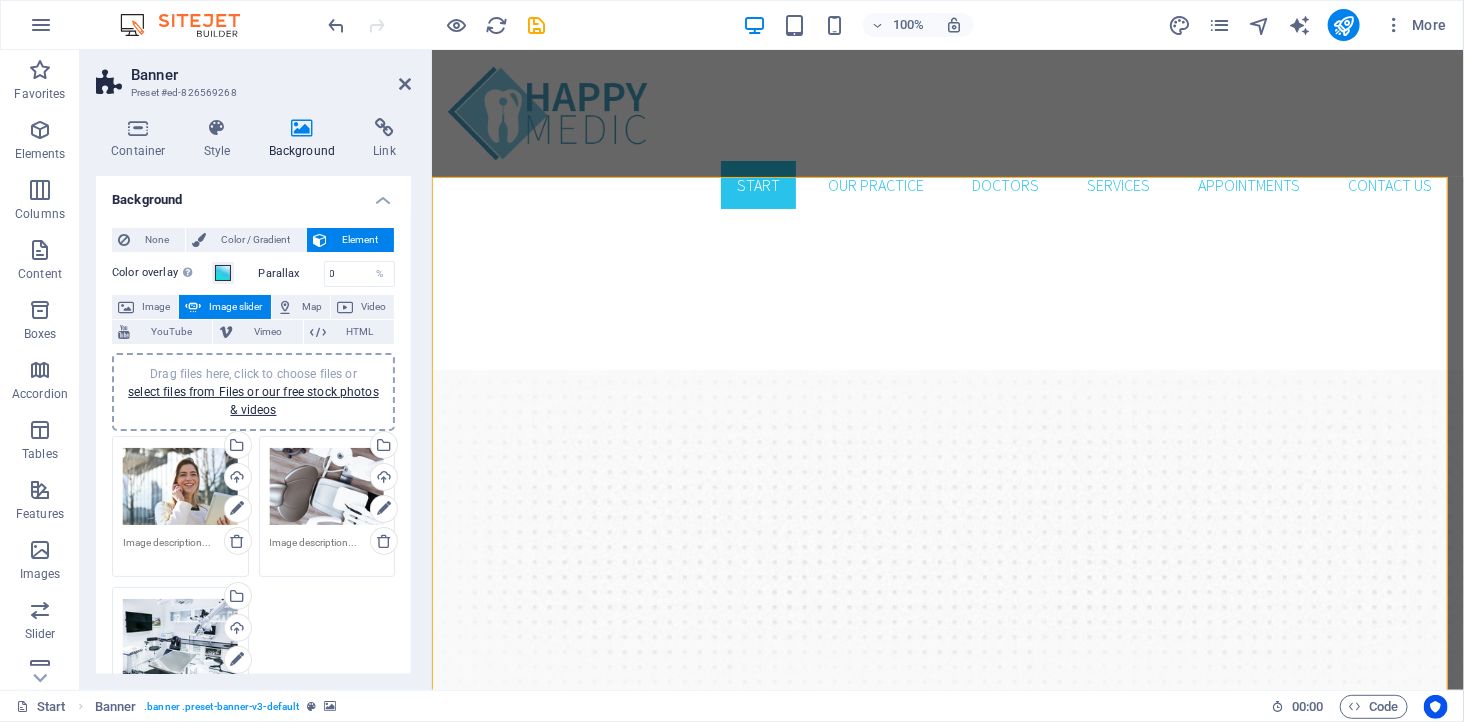 click on "Drag files here, click to choose files or select files from Files or our free stock photos & videos" at bounding box center (253, 392) 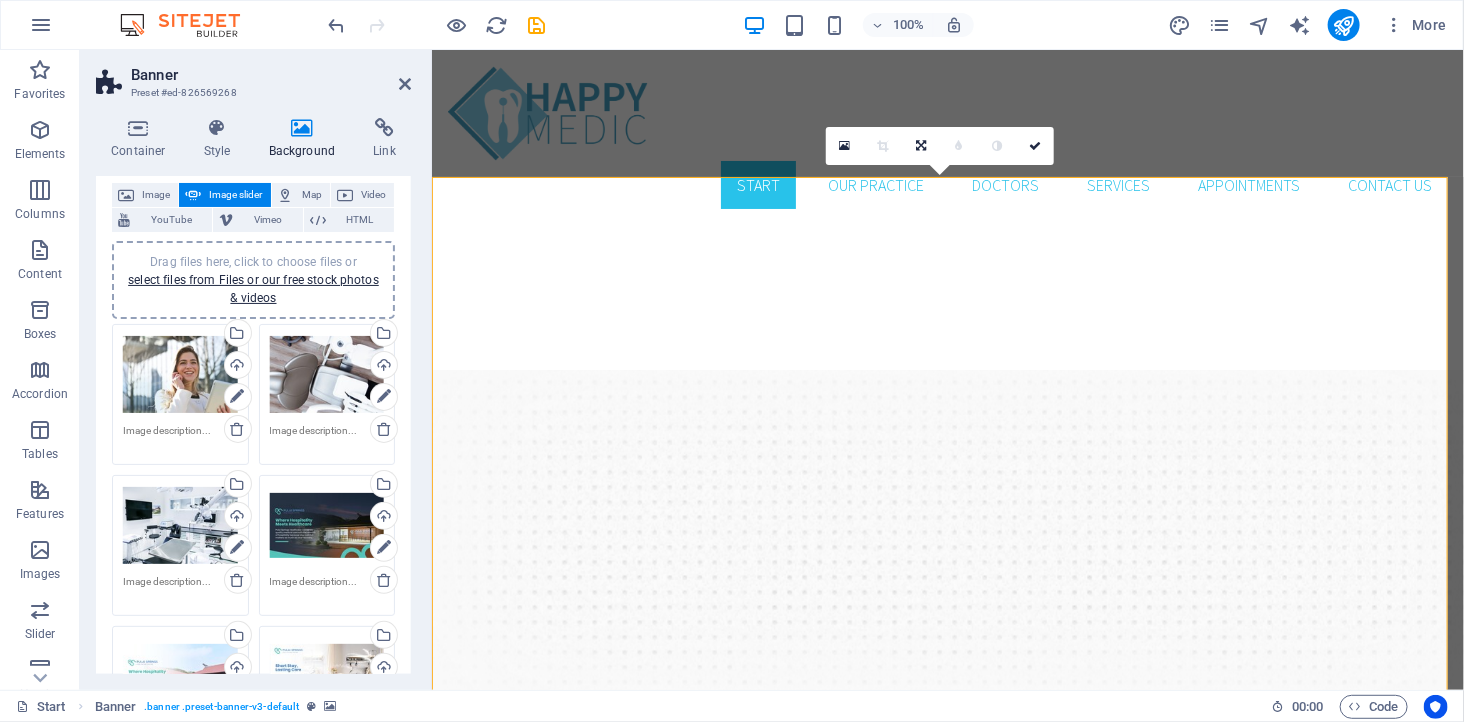 scroll, scrollTop: 111, scrollLeft: 0, axis: vertical 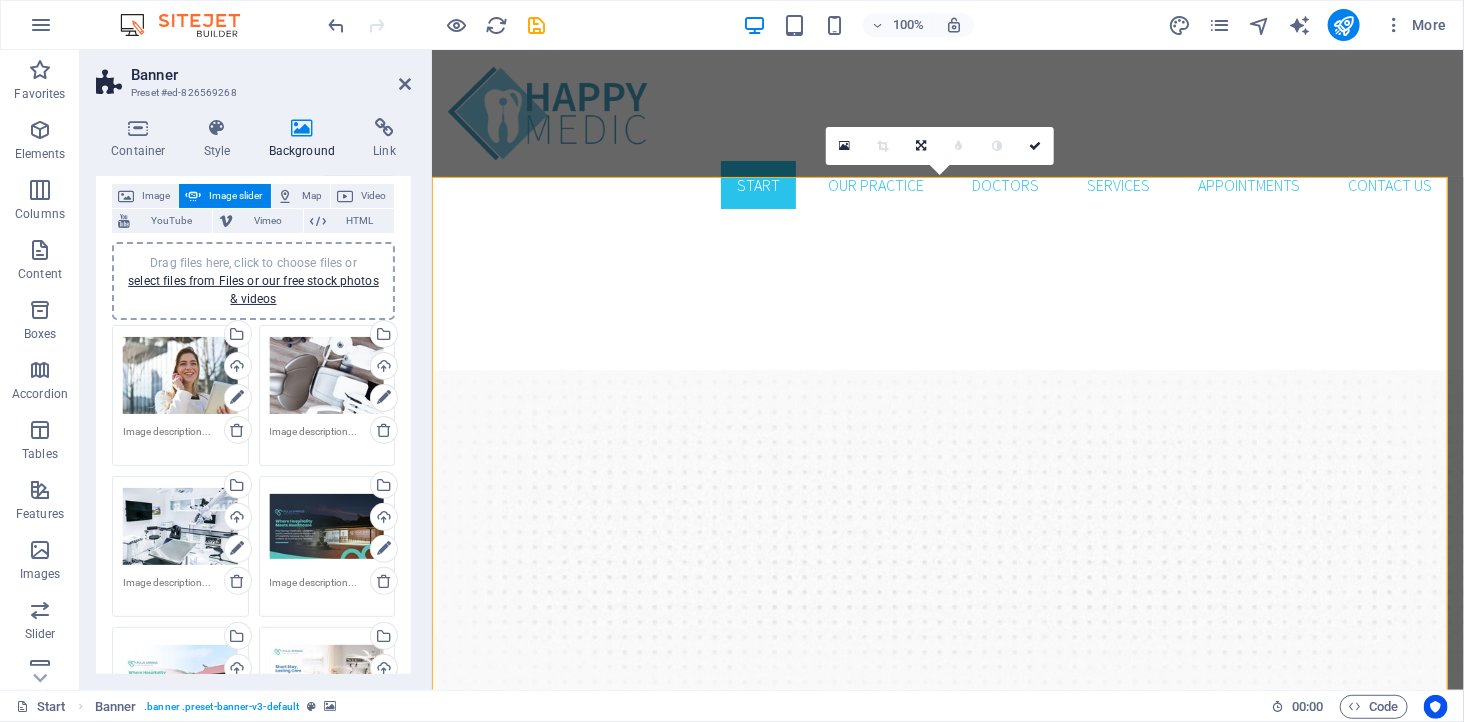 drag, startPoint x: 233, startPoint y: 426, endPoint x: 261, endPoint y: 426, distance: 28 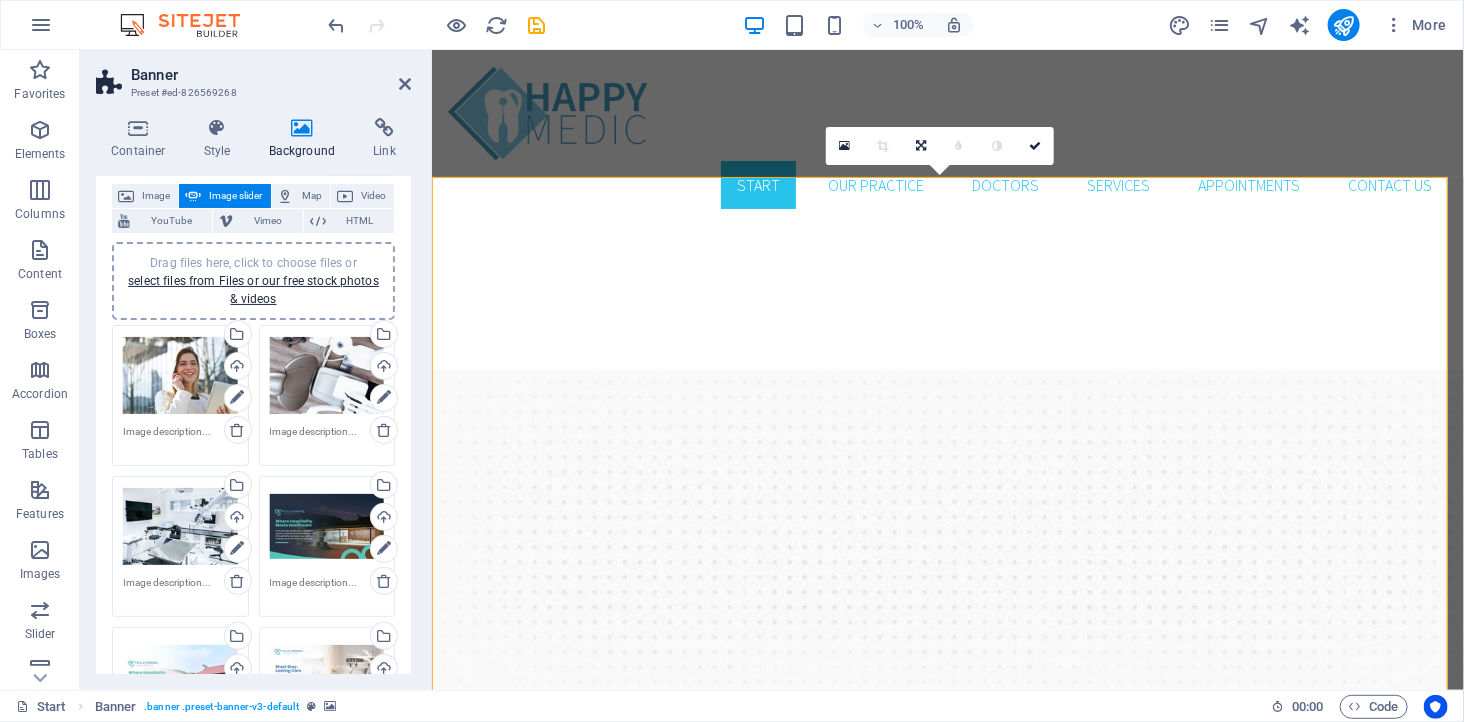 click at bounding box center [237, 430] 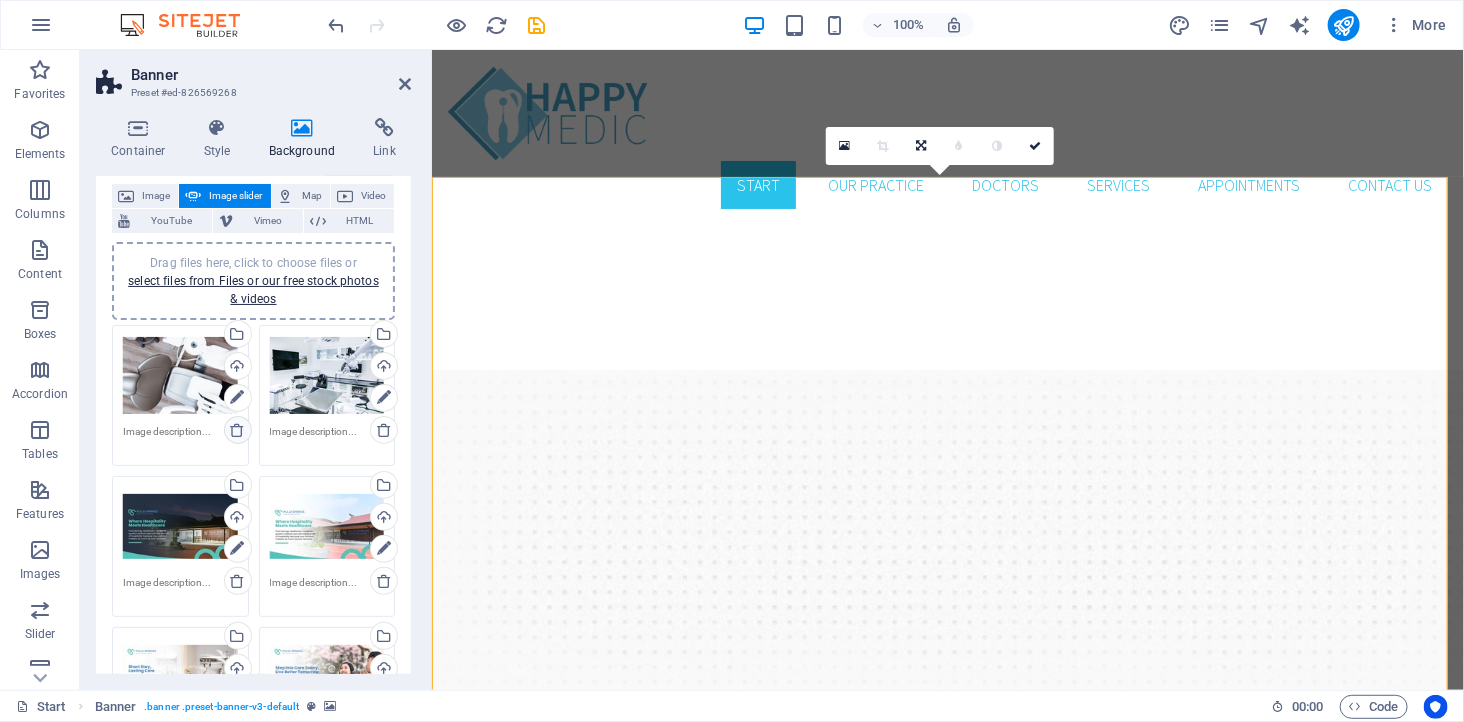 click at bounding box center [237, 430] 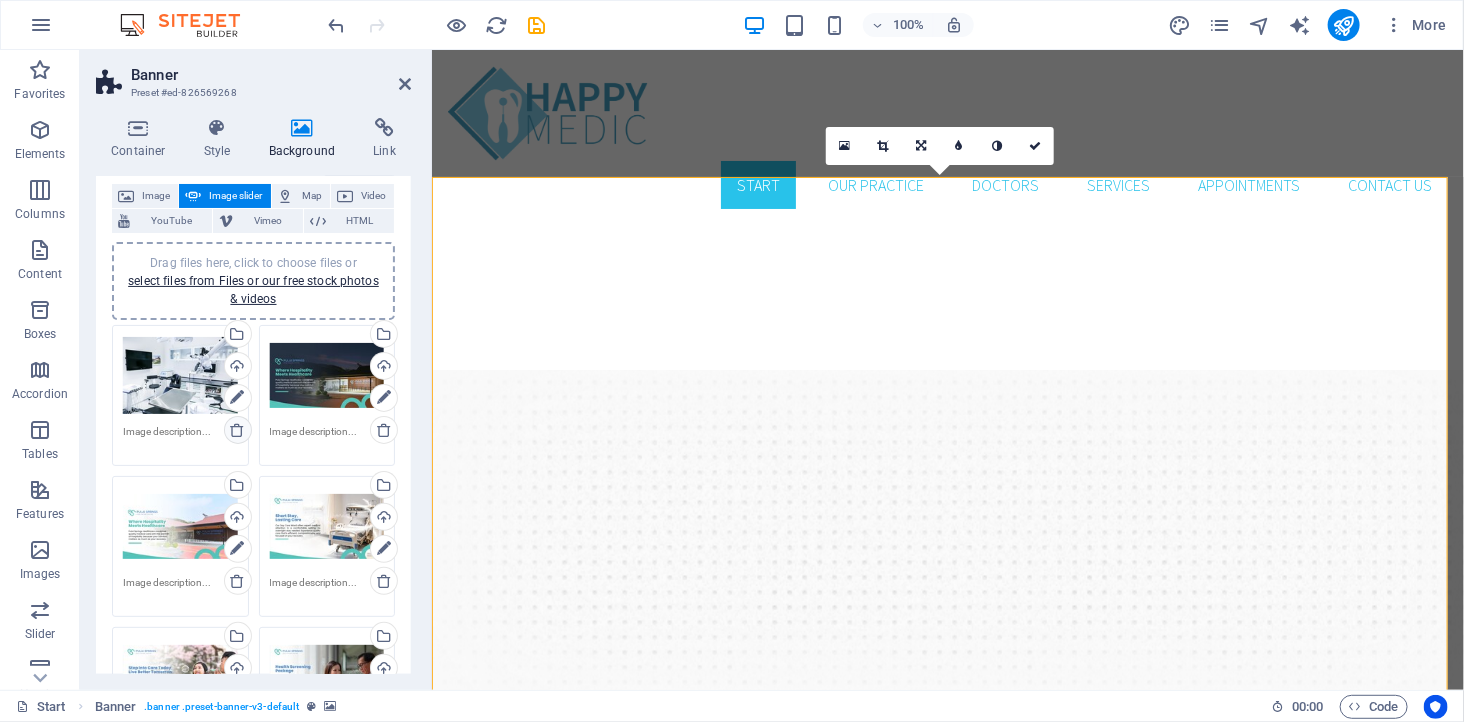 click at bounding box center [237, 430] 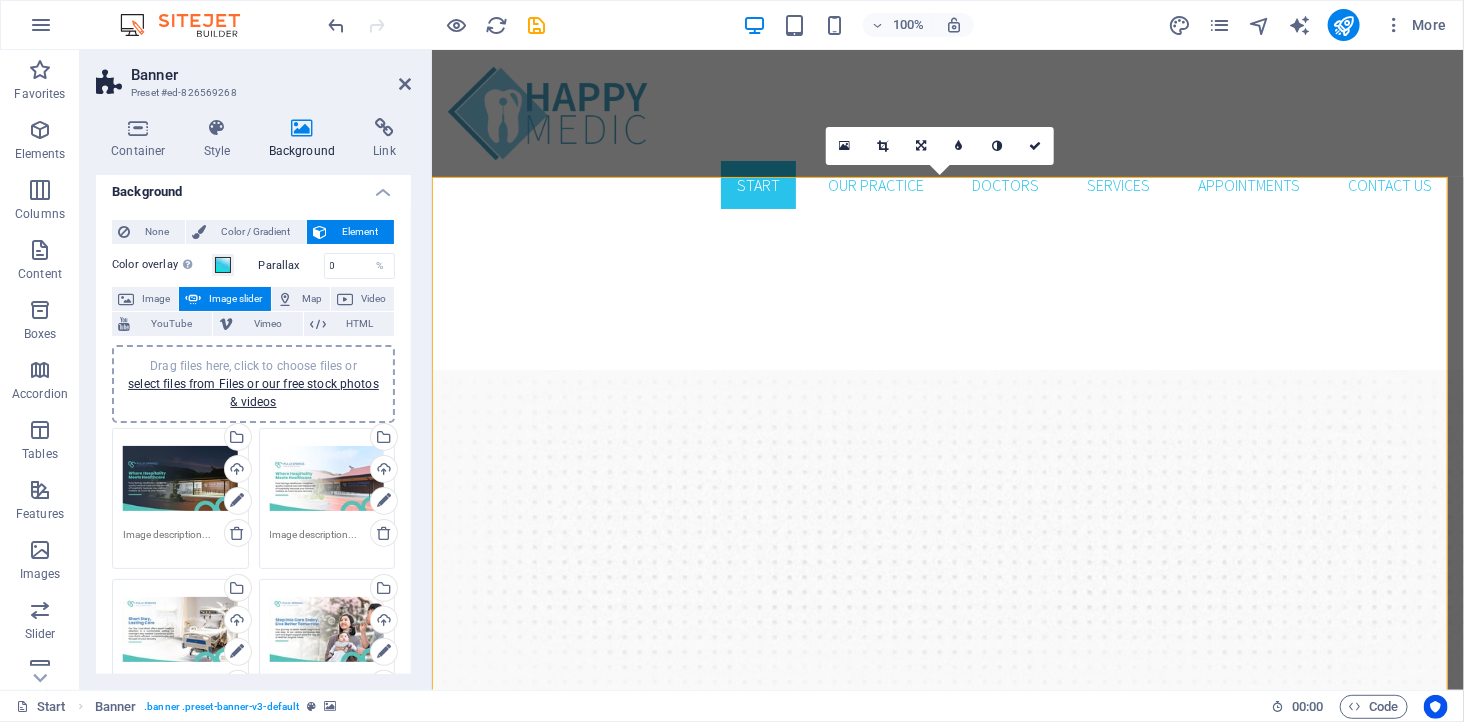 scroll, scrollTop: 0, scrollLeft: 0, axis: both 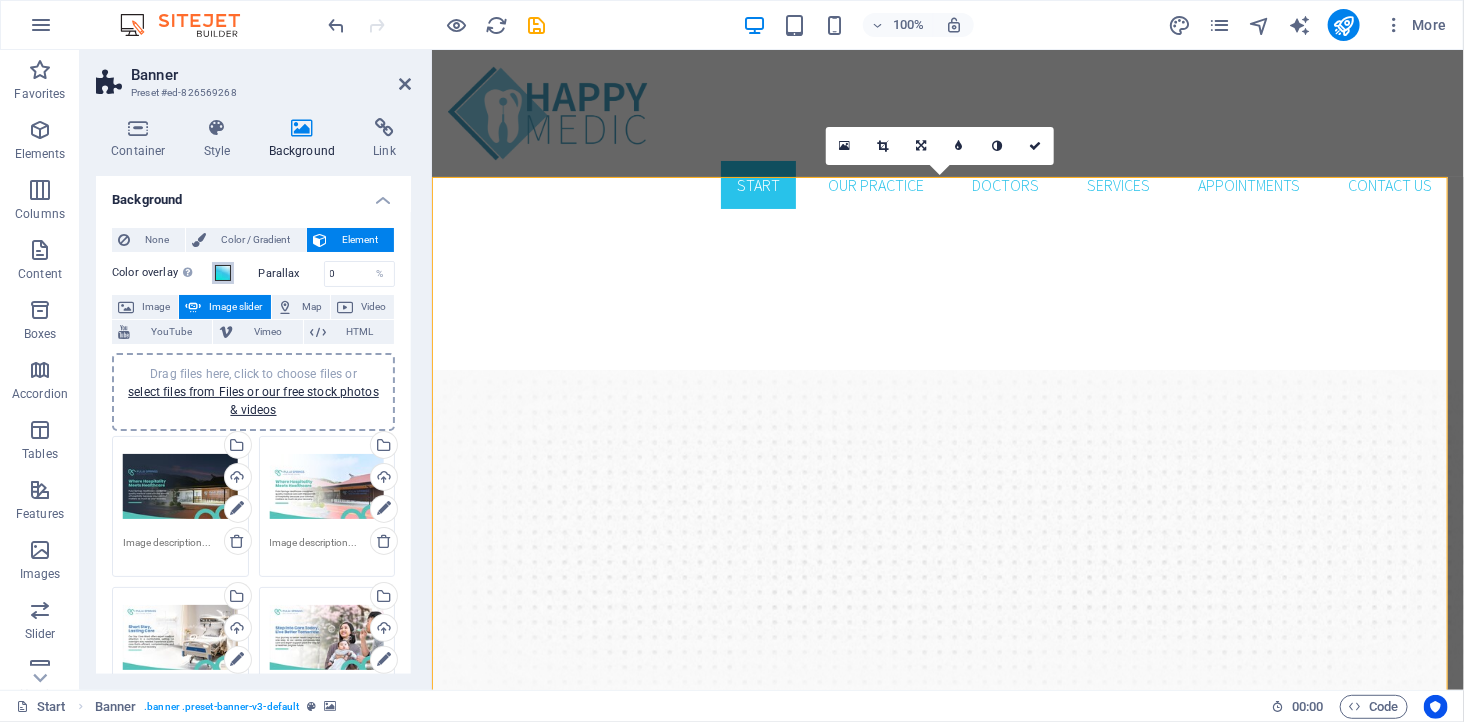 click at bounding box center [223, 273] 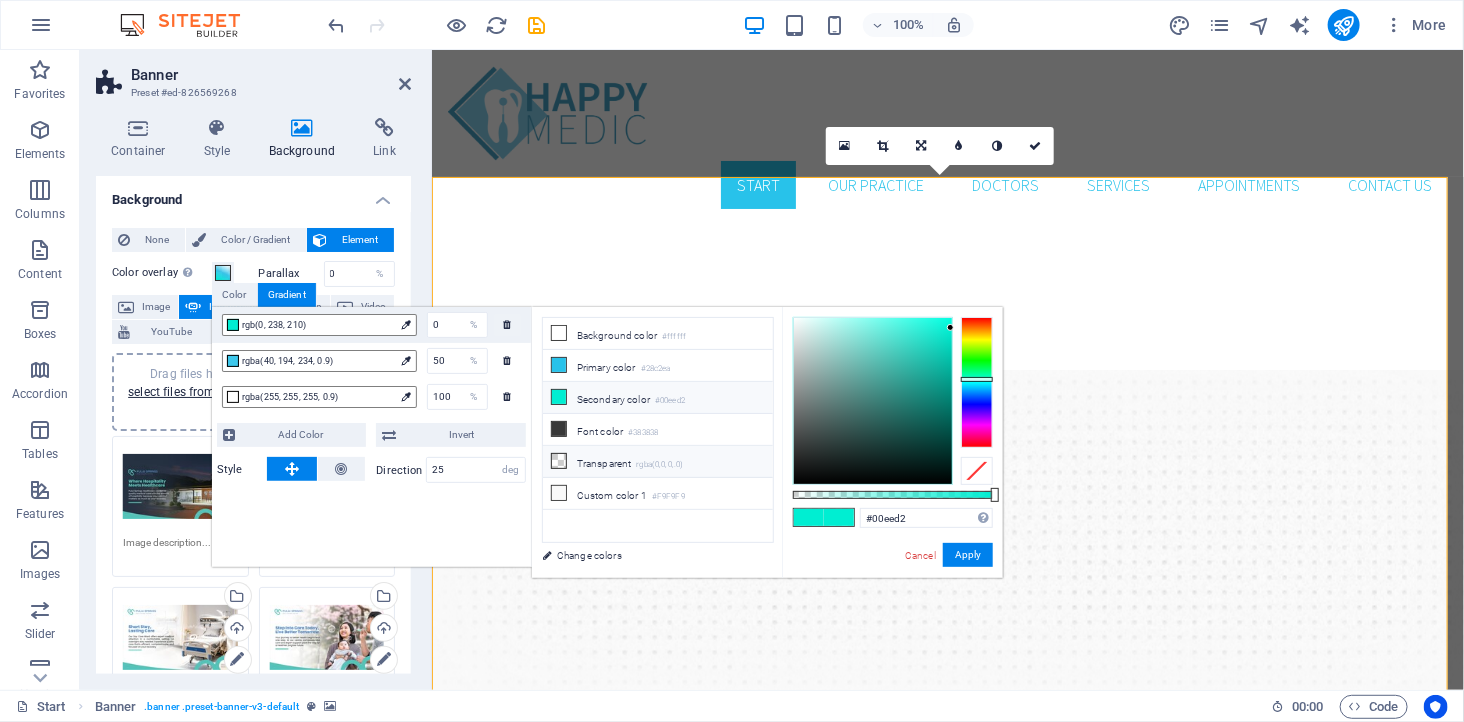 click on "Transparent
rgba(0,0,0,.0)" at bounding box center (658, 462) 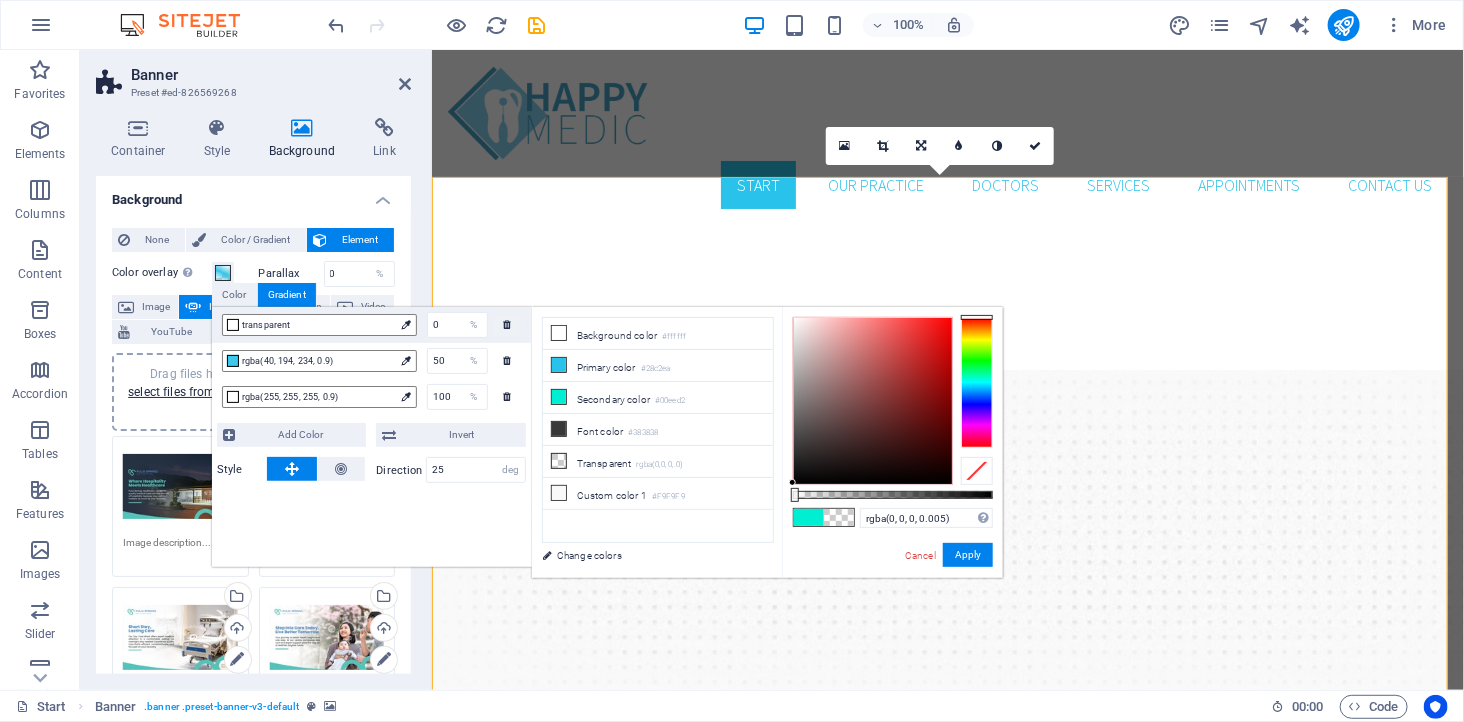 type on "rgba(0, 0, 0, 0)" 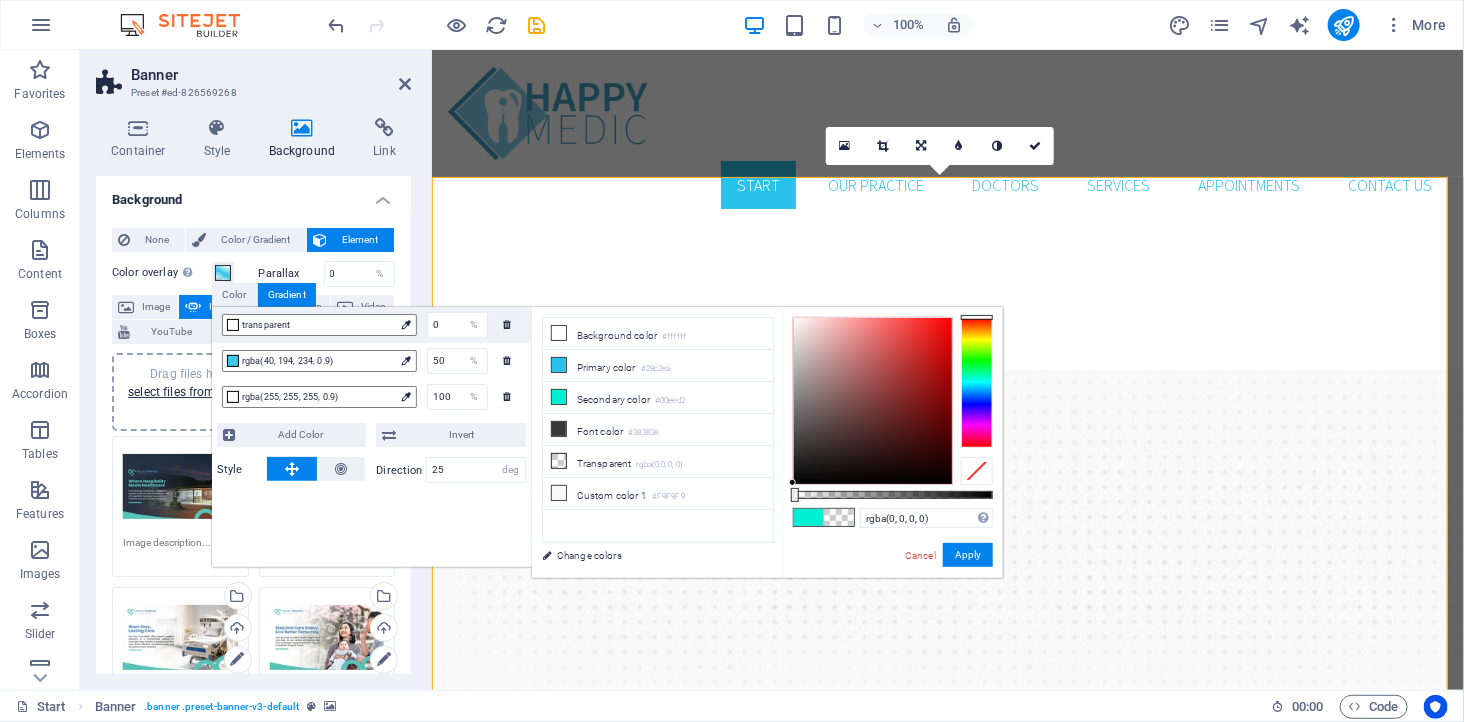 click on "rgba(0, 0, 0, 0) Supported formats #0852ed rgb(8, 82, 237) rgba(8, 82, 237, 90%) hsv(221,97,93) hsl(221, 93%, 48%) Cancel Apply" at bounding box center [892, 587] 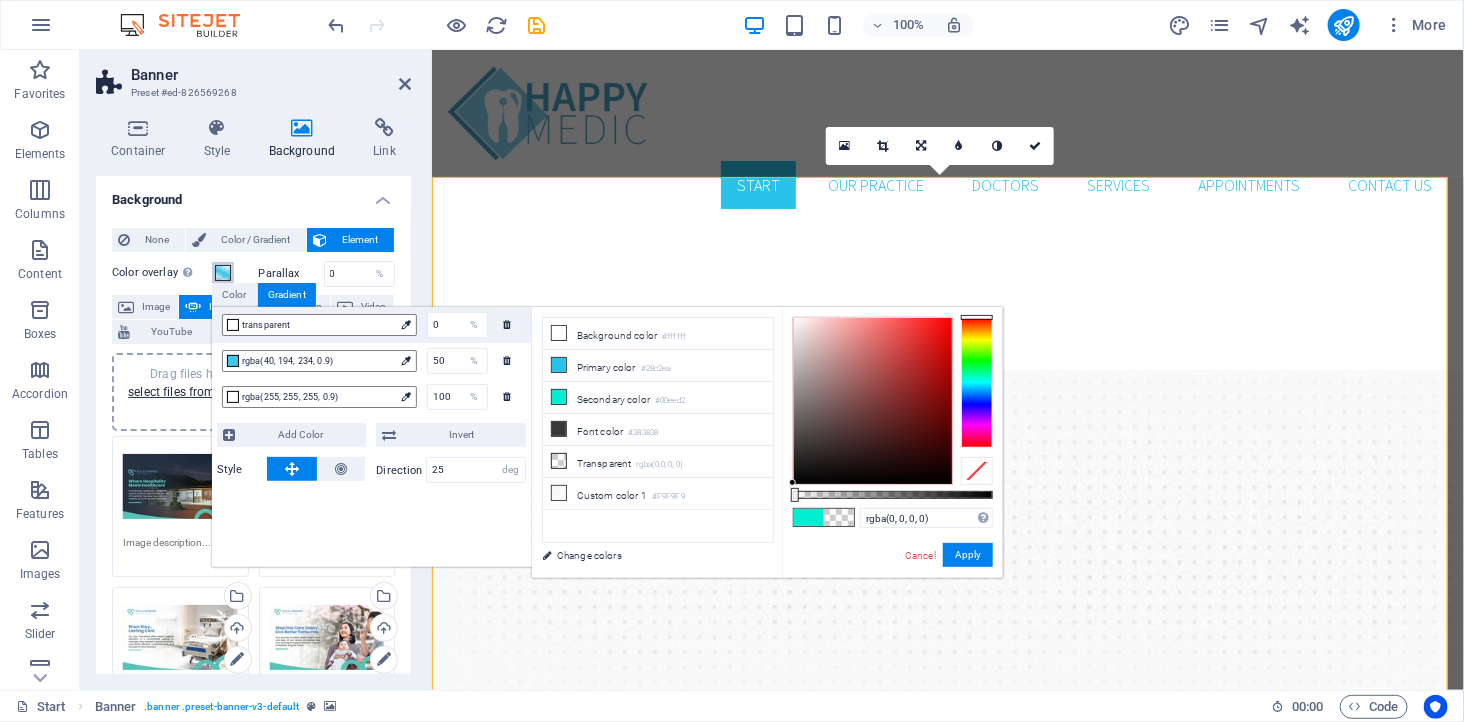 click on "Color overlay Places an overlay over the background to colorize it" at bounding box center (223, 273) 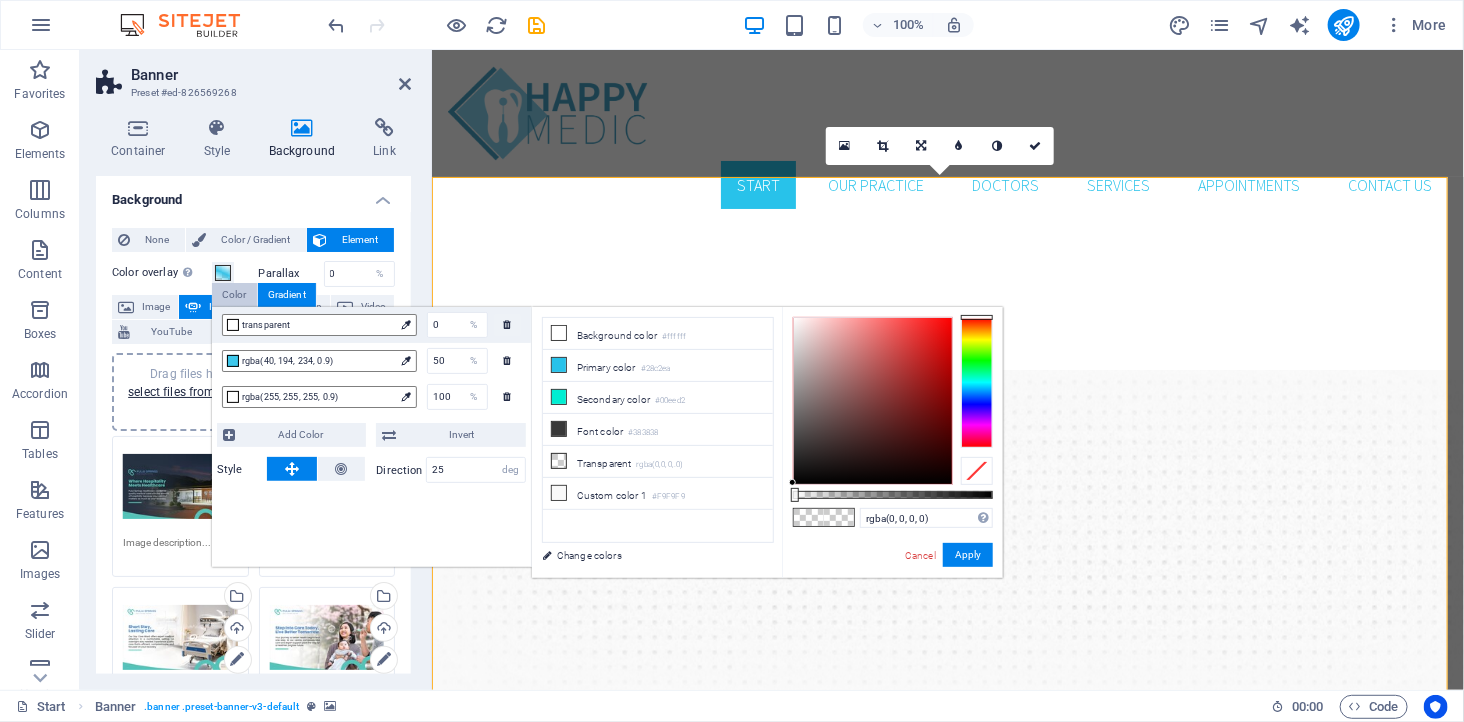 click on "Color" at bounding box center [234, 295] 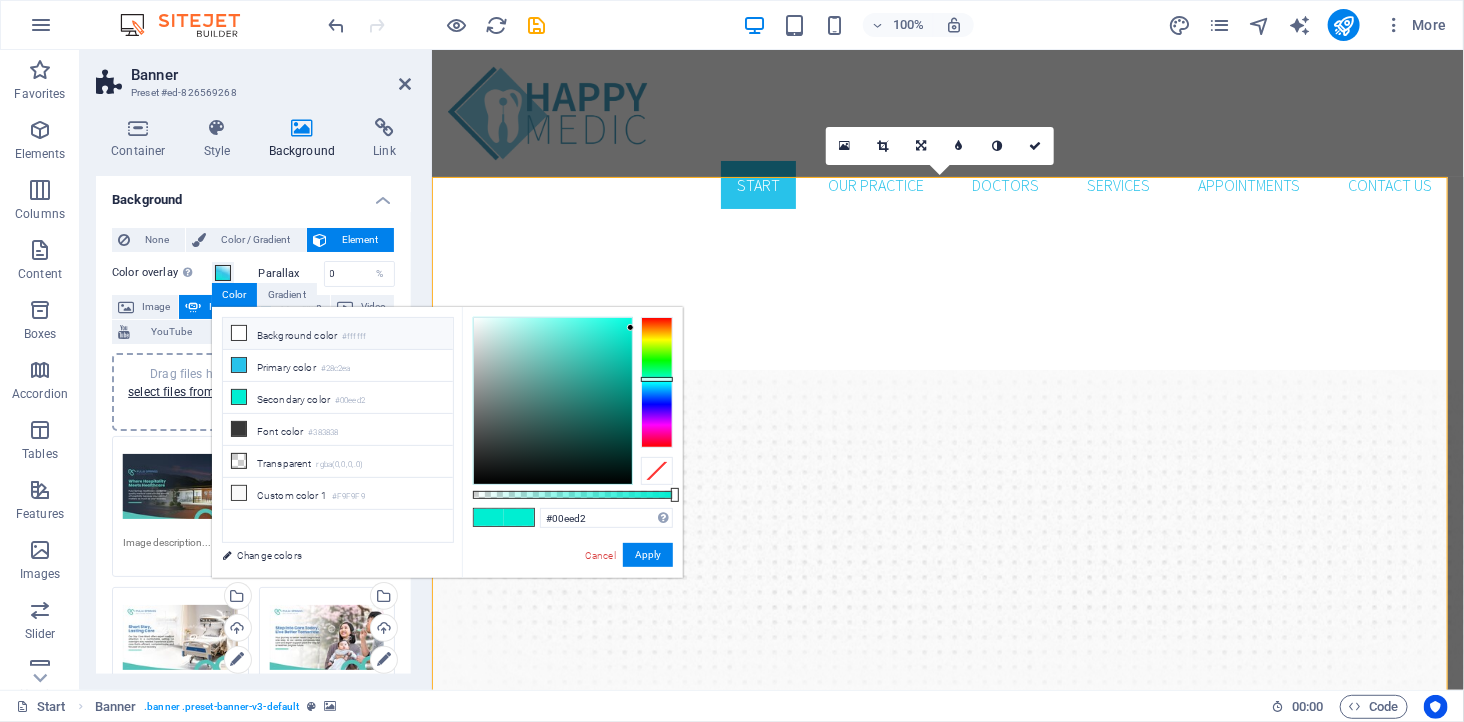 click on "Background color
#ffffff" at bounding box center (338, 334) 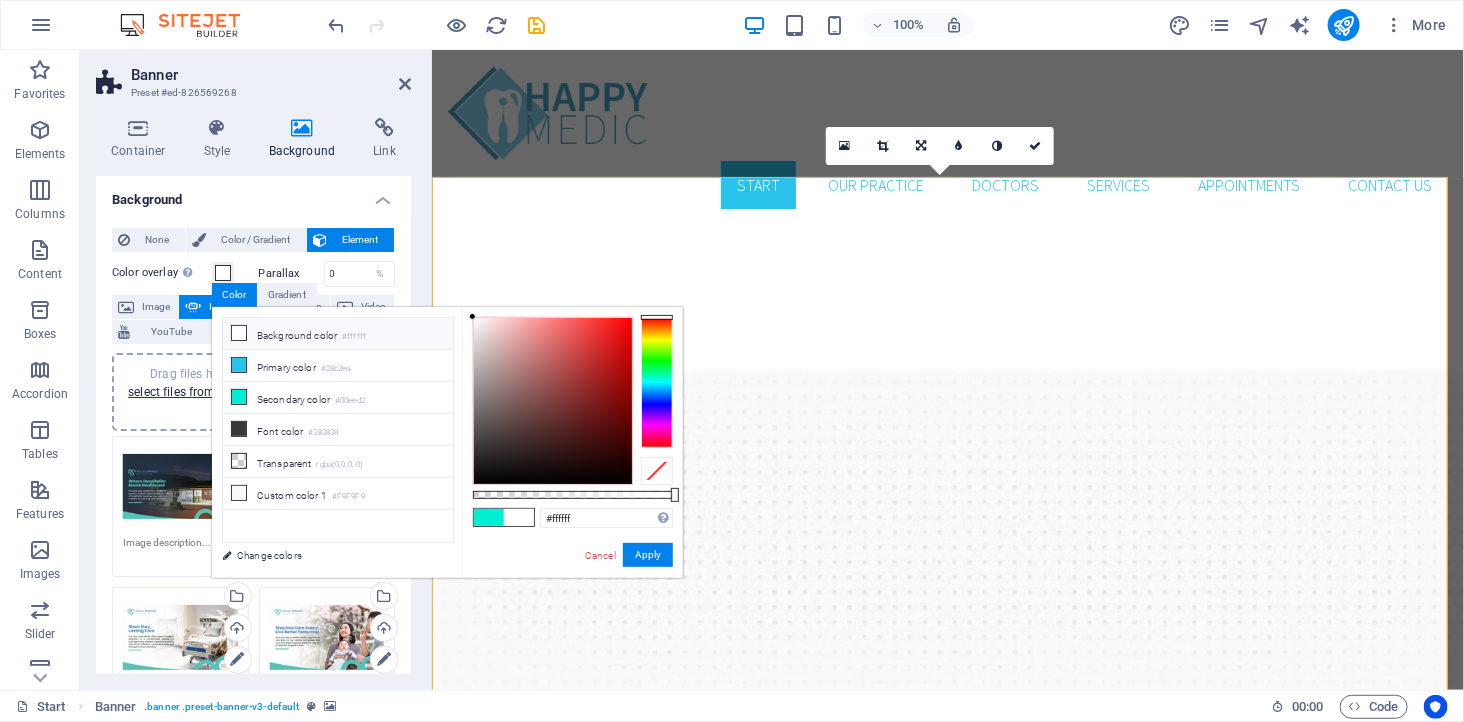 click on "Background color
#ffffff" at bounding box center (338, 334) 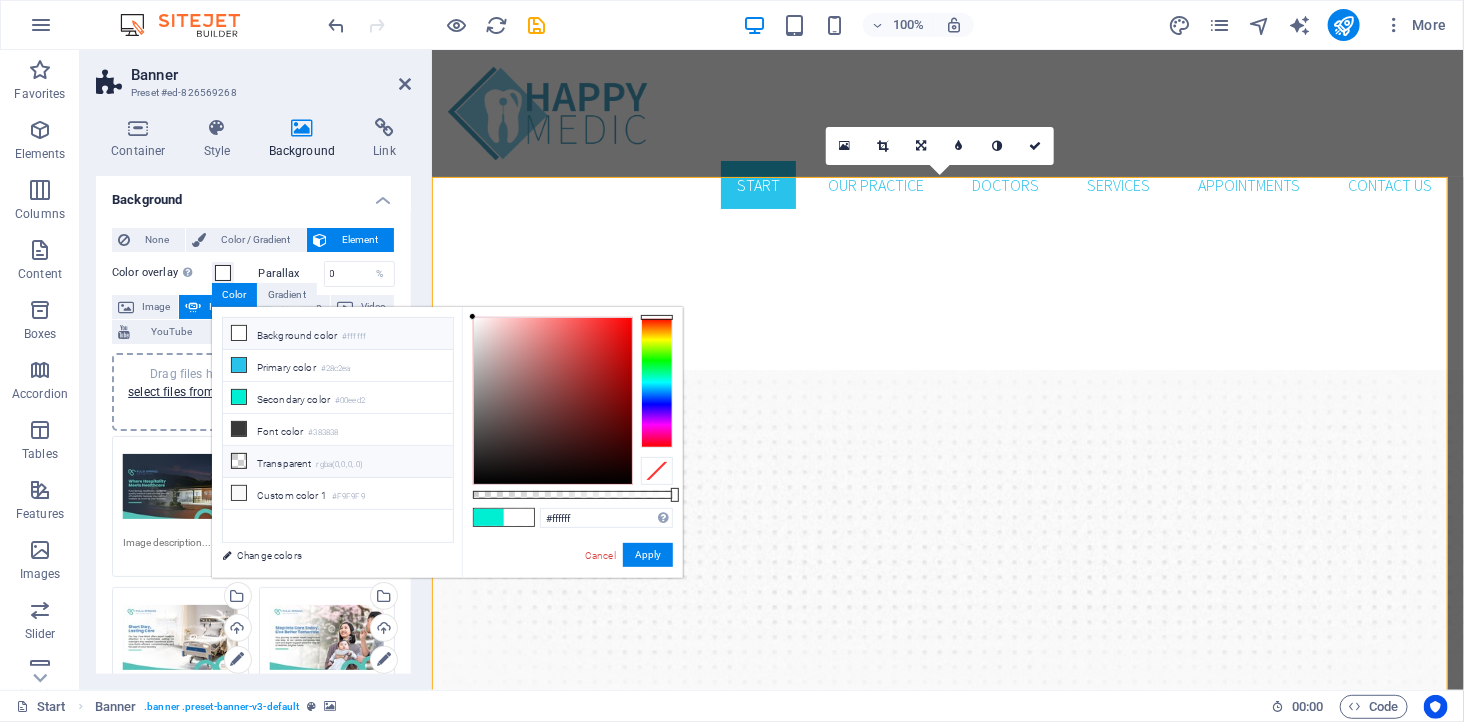 click on "Transparent
rgba(0,0,0,.0)" at bounding box center [338, 462] 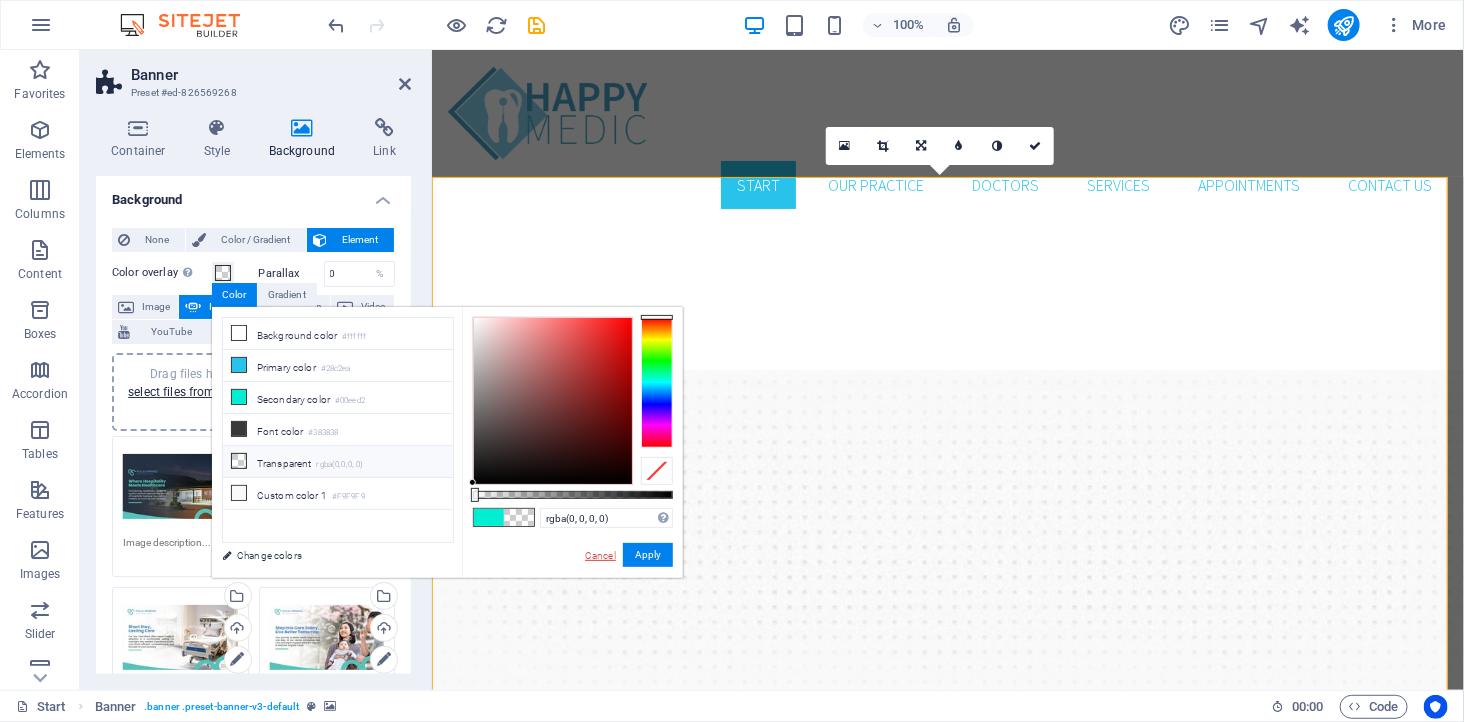 click on "Cancel" at bounding box center [600, 555] 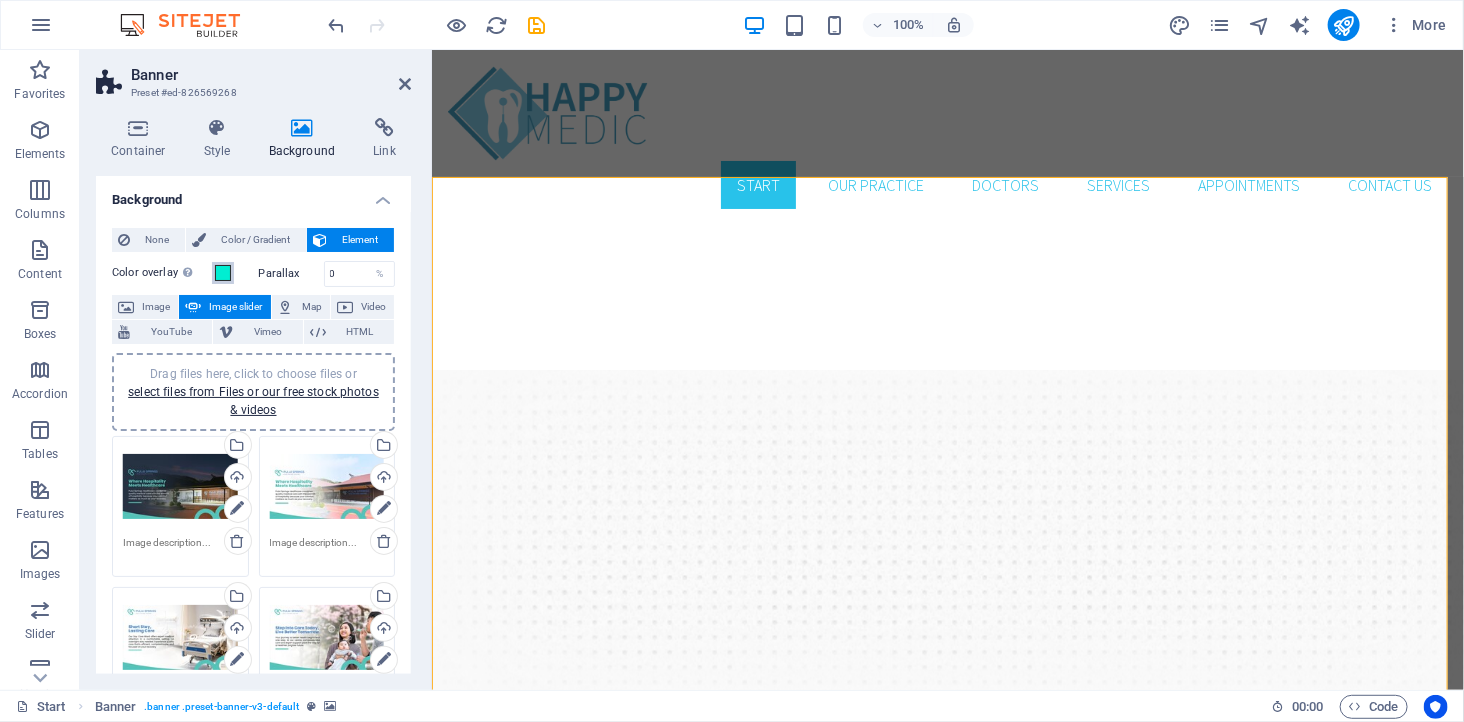 click at bounding box center [223, 273] 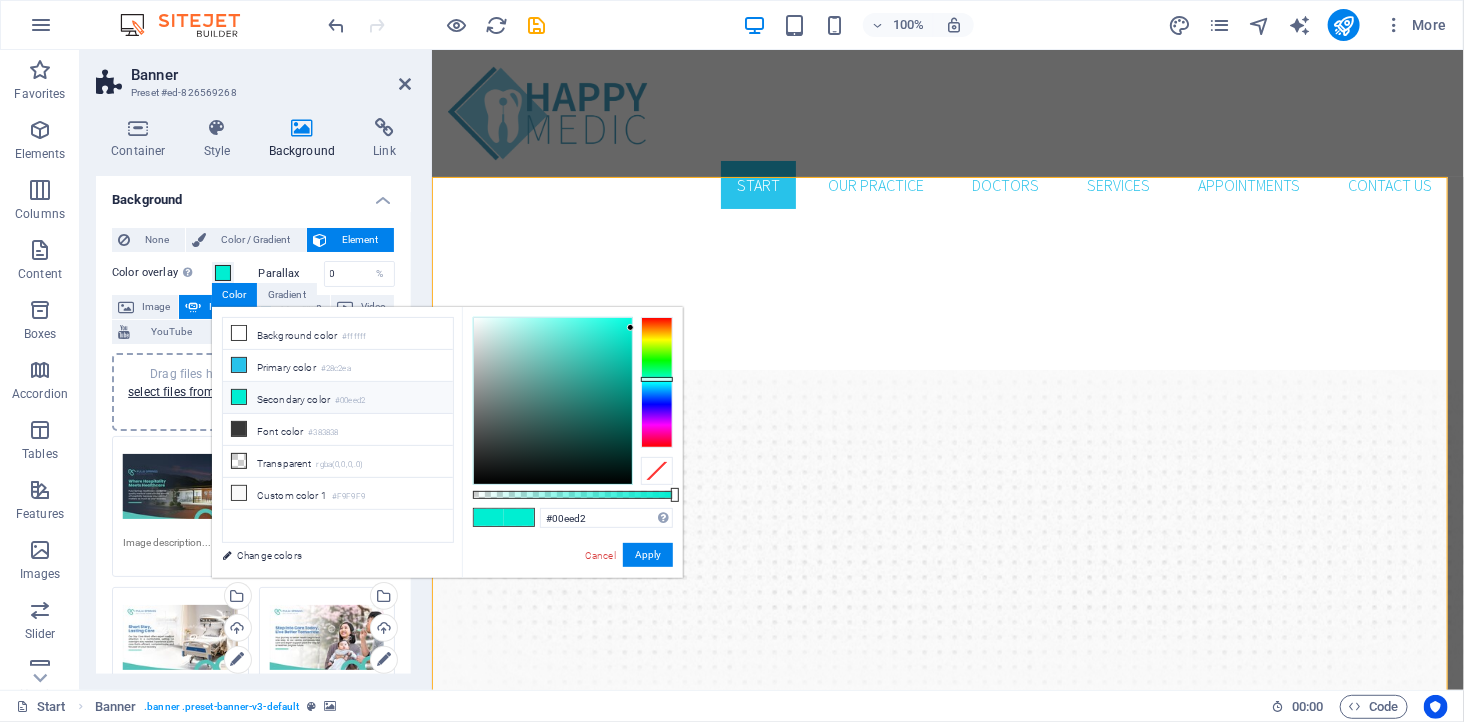 click on "Background color
#ffffff
Primary color
#28c2ea
Secondary color
#00eed2
Font color
#383838" at bounding box center [338, 430] 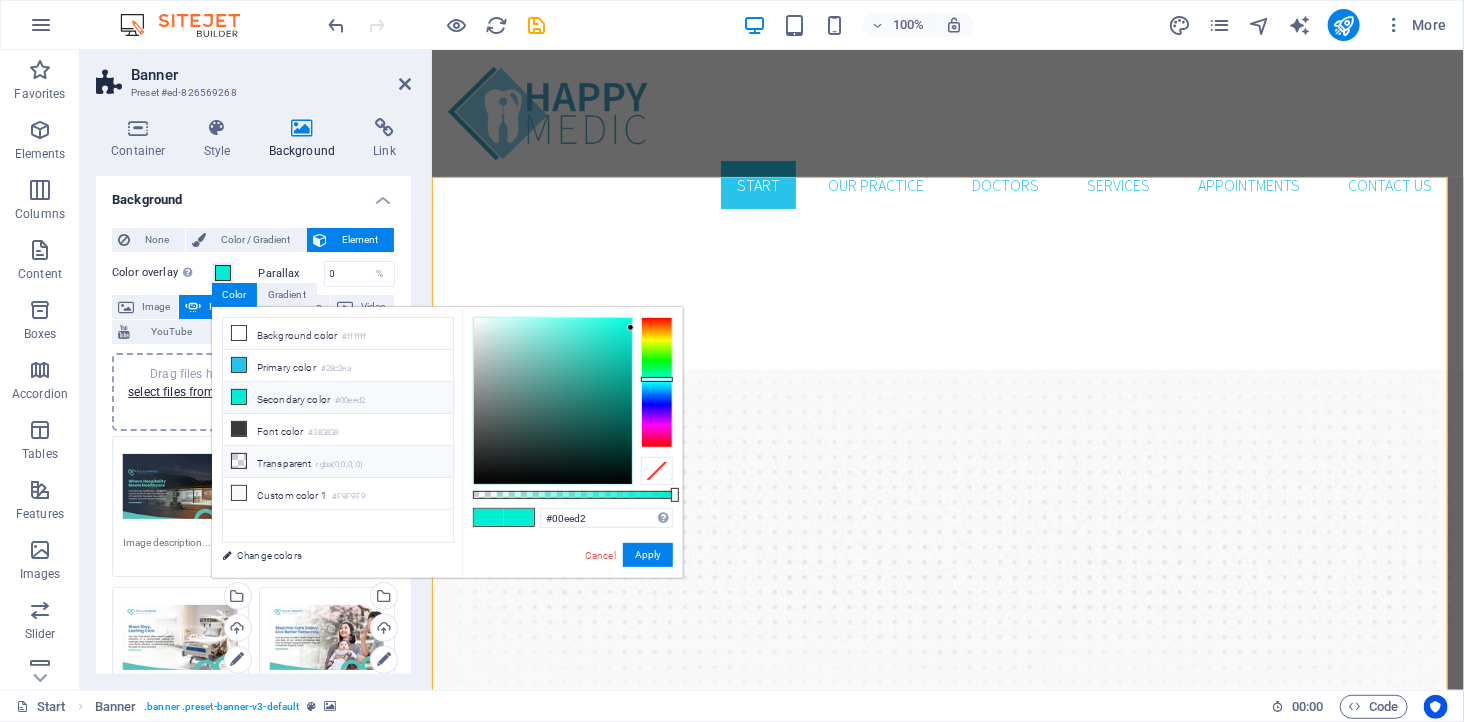 click on "Transparent
rgba(0,0,0,.0)" at bounding box center (338, 462) 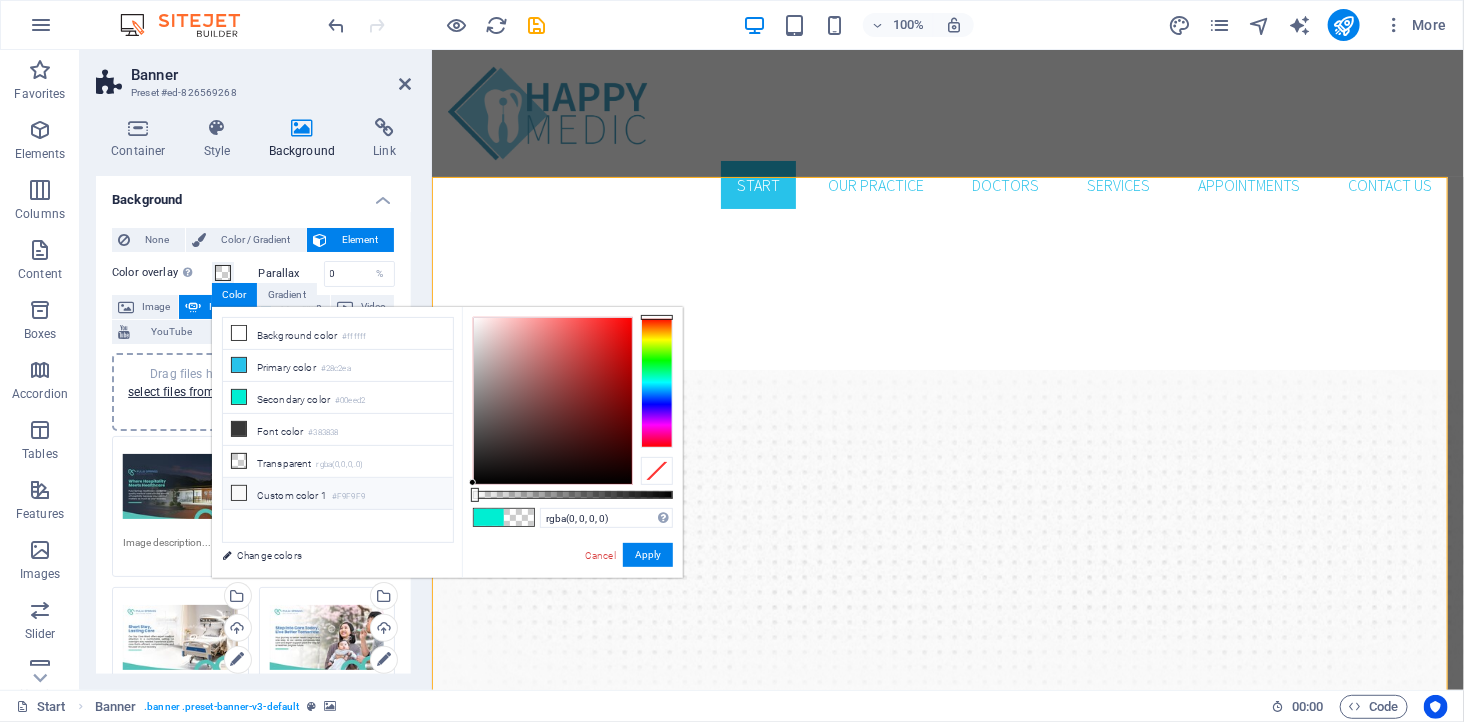 drag, startPoint x: 477, startPoint y: 497, endPoint x: 380, endPoint y: 492, distance: 97.128784 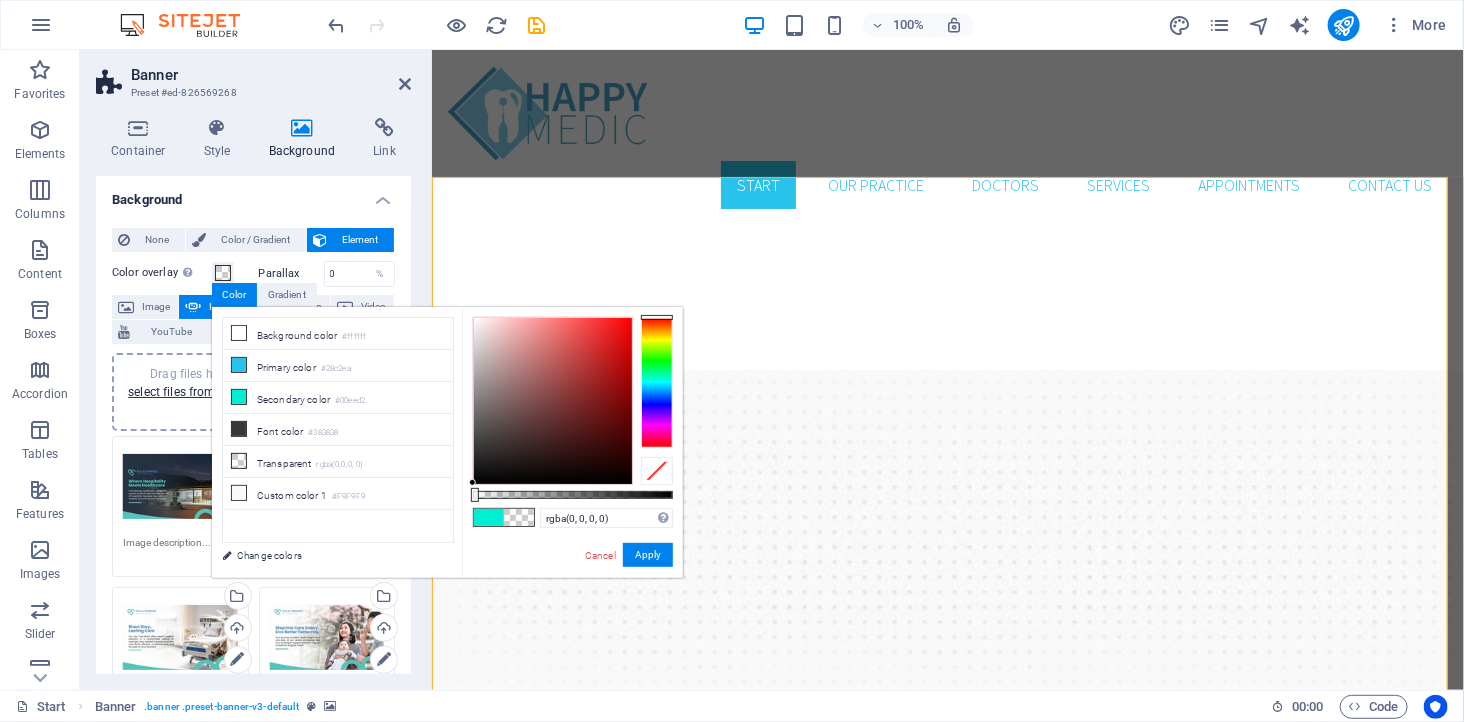 click at bounding box center (489, 517) 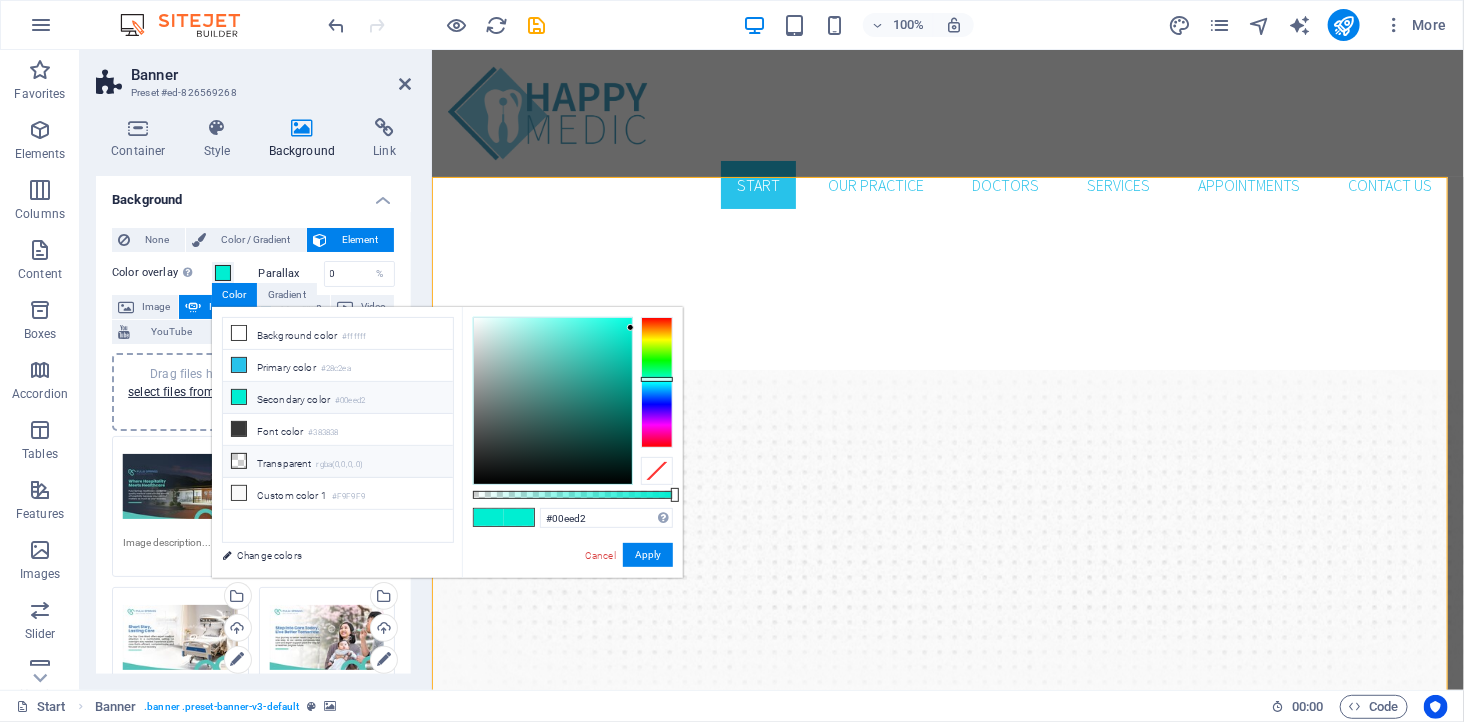 click on "Transparent
rgba(0,0,0,.0)" at bounding box center (338, 462) 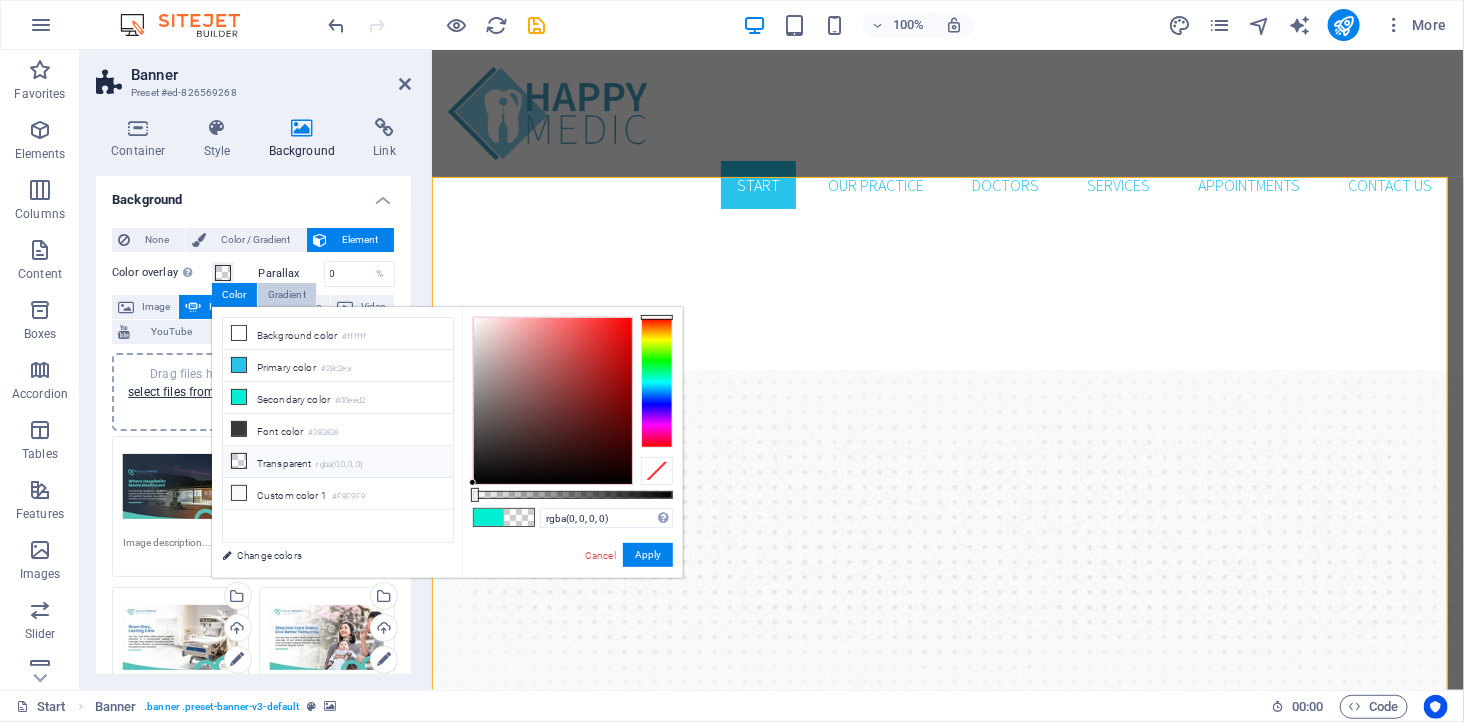click on "Gradient" at bounding box center (287, 295) 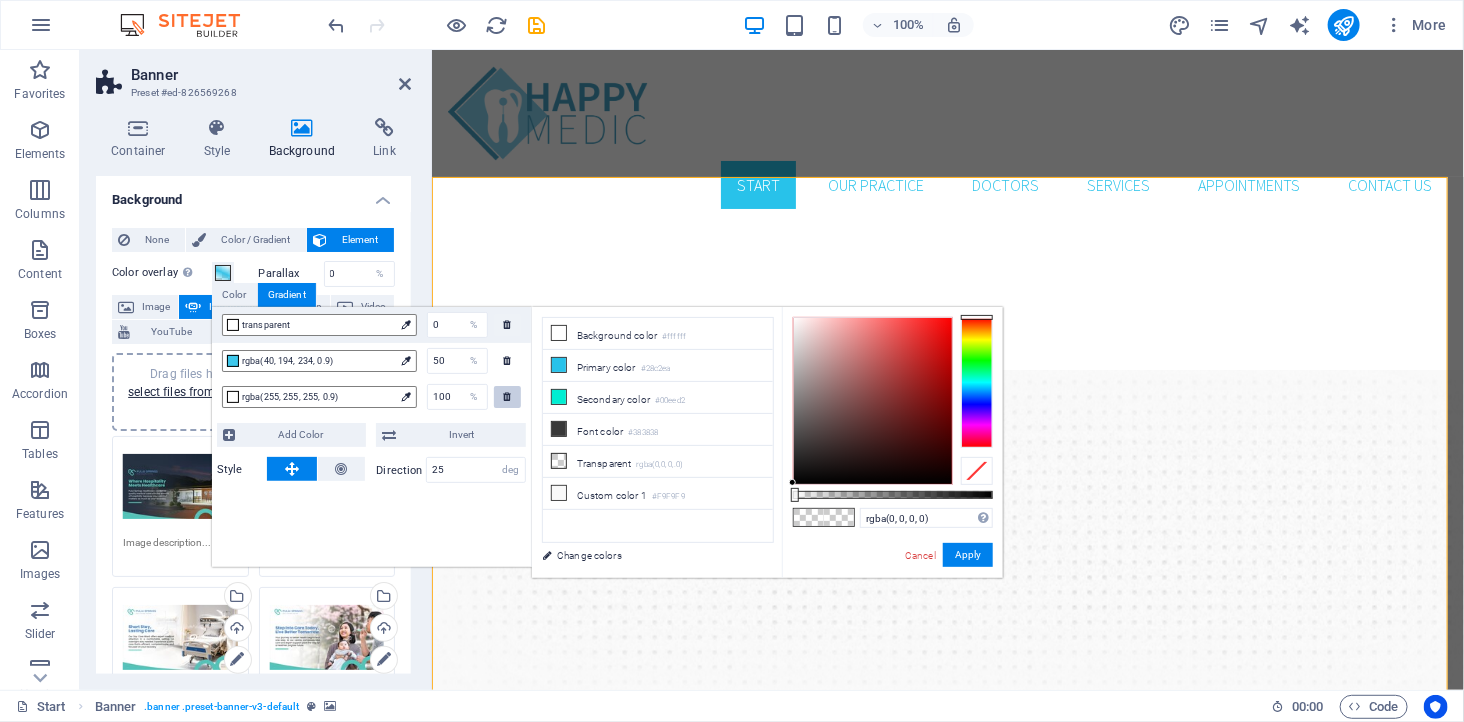 click at bounding box center (508, 396) 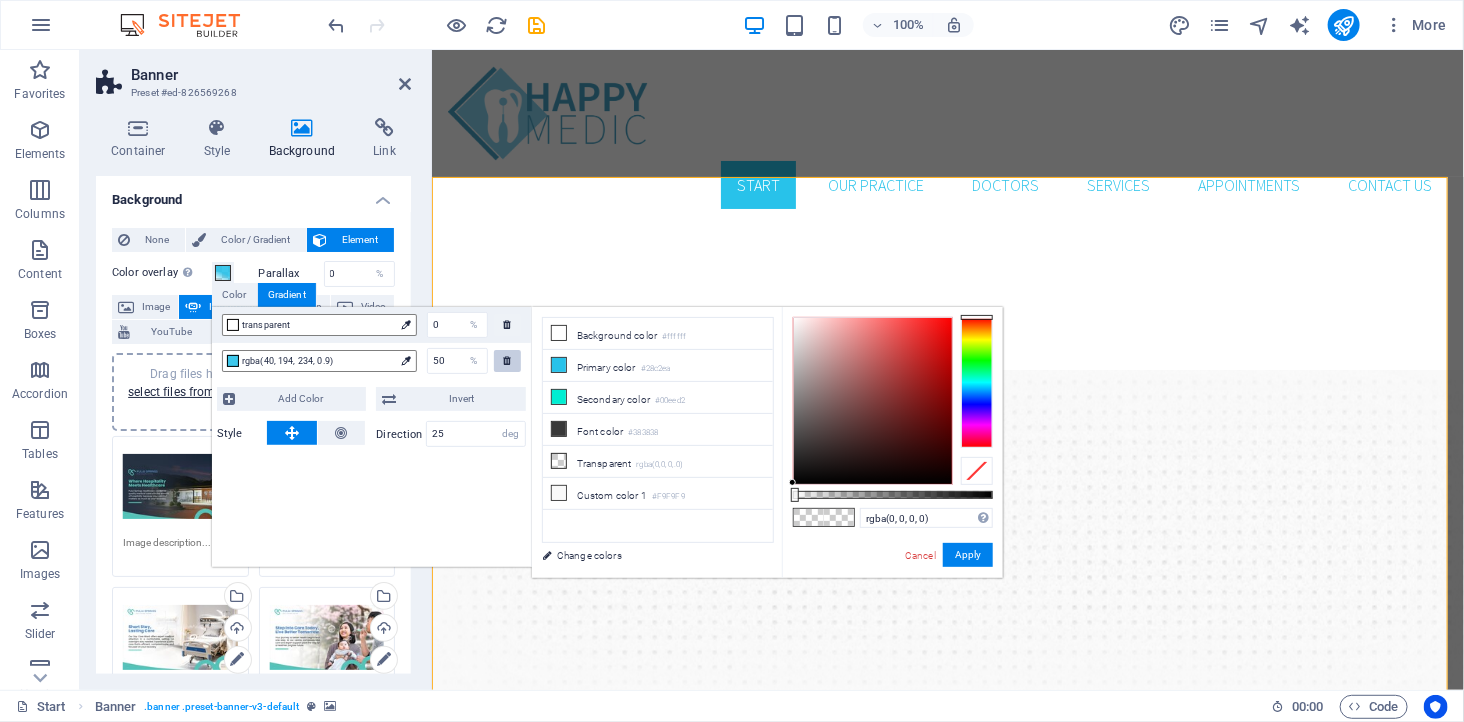 click at bounding box center (508, 360) 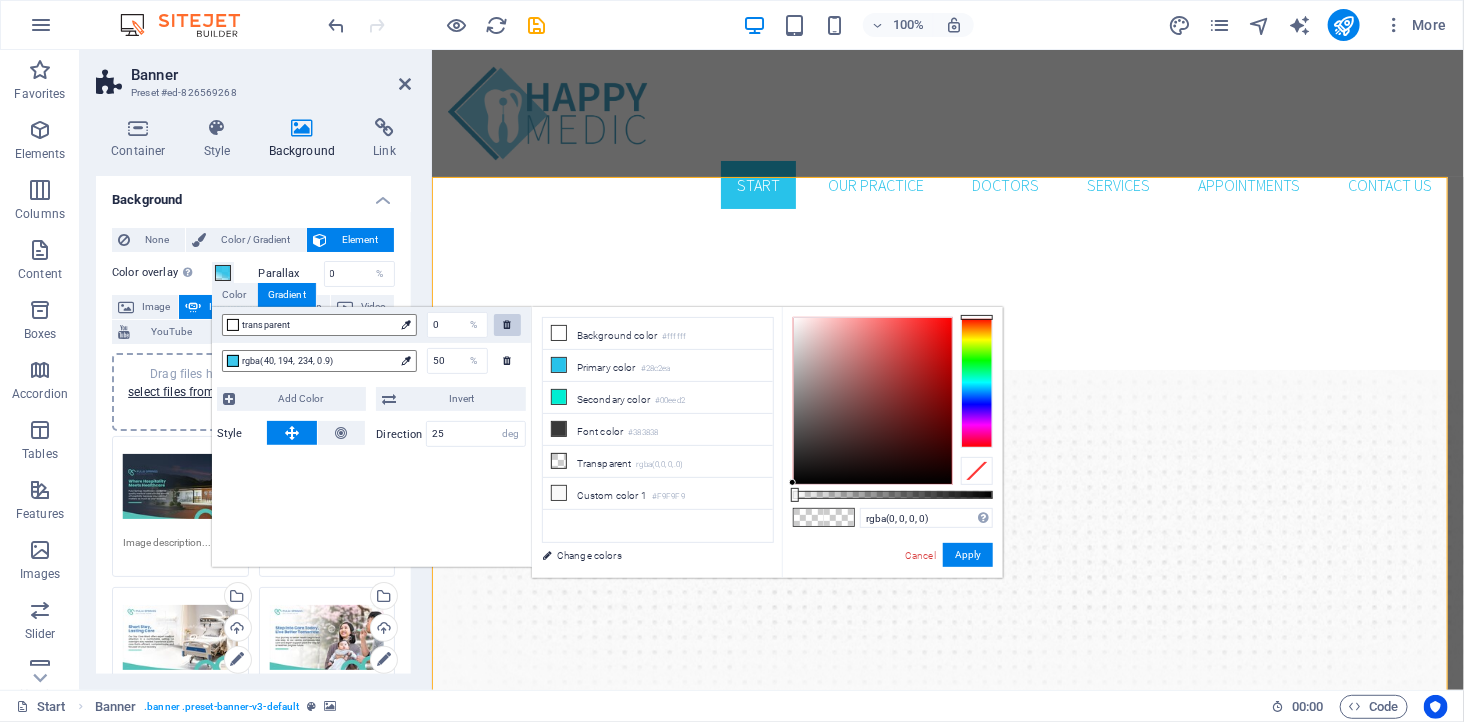 click at bounding box center (507, 325) 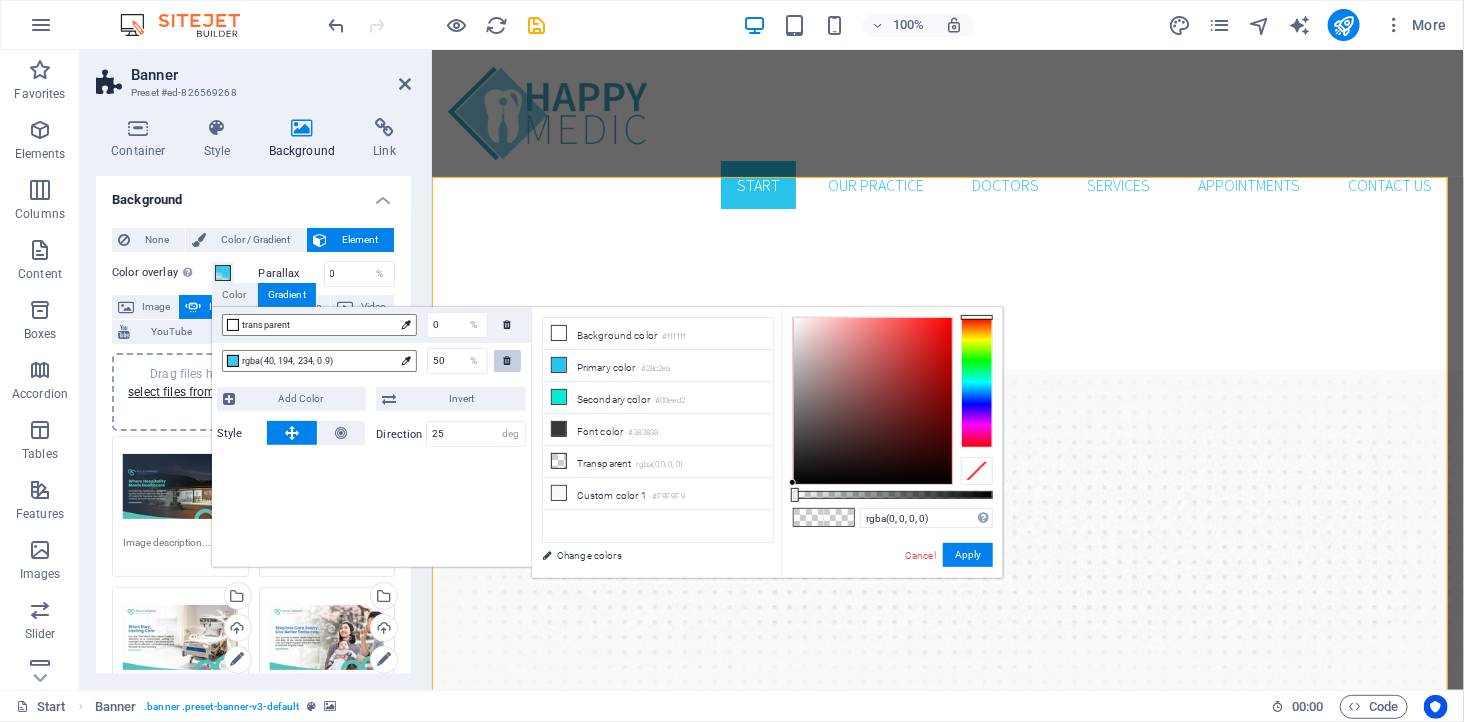 click at bounding box center (507, 361) 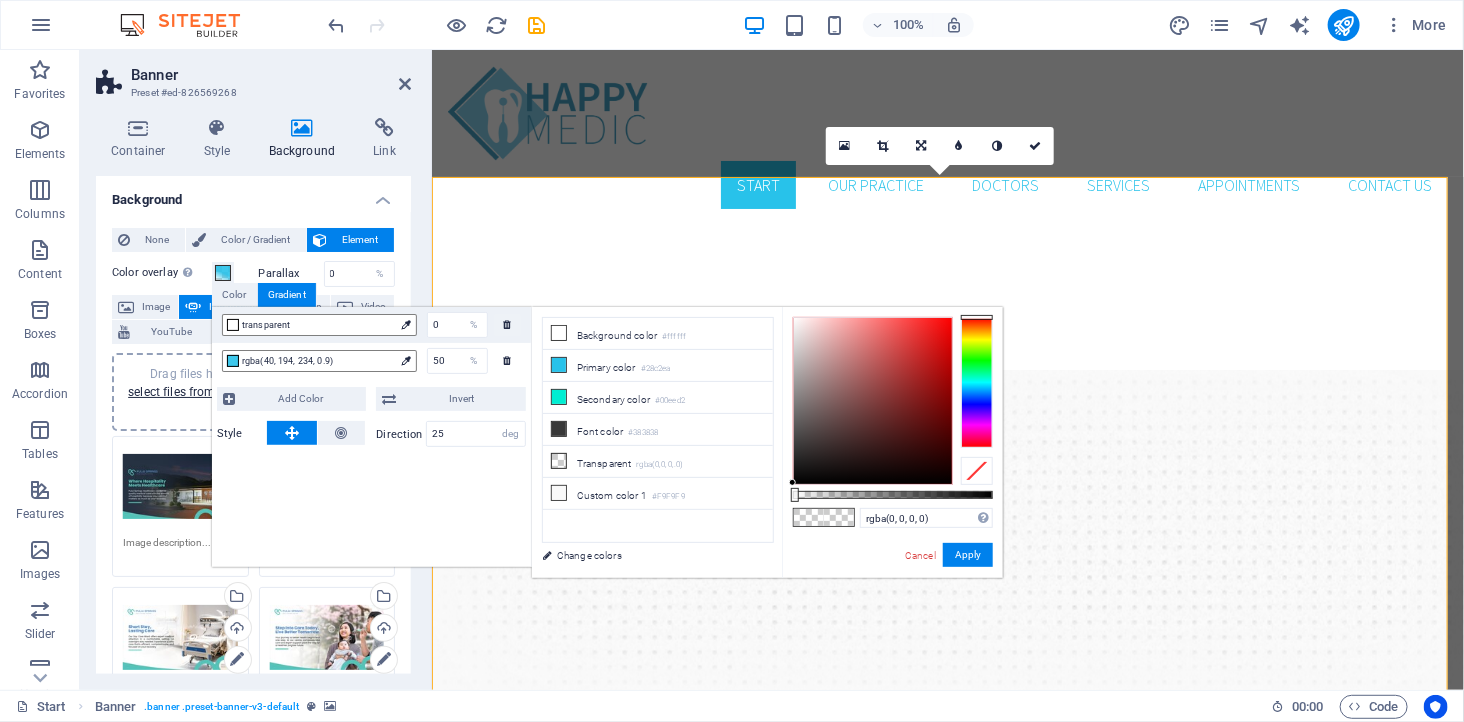 click on "Color overlay Places an overlay over the background to colorize it" at bounding box center (162, 273) 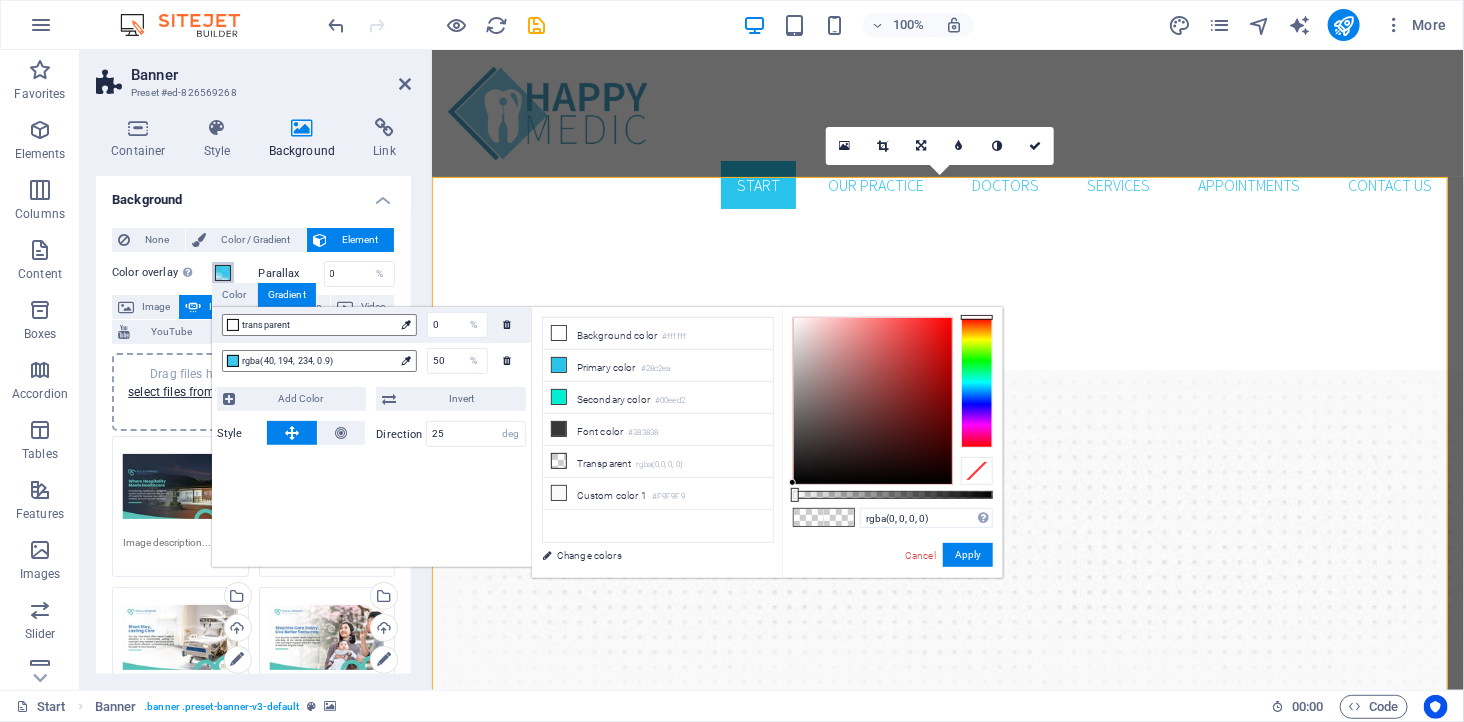 click on "Color overlay Places an overlay over the background to colorize it" at bounding box center [223, 273] 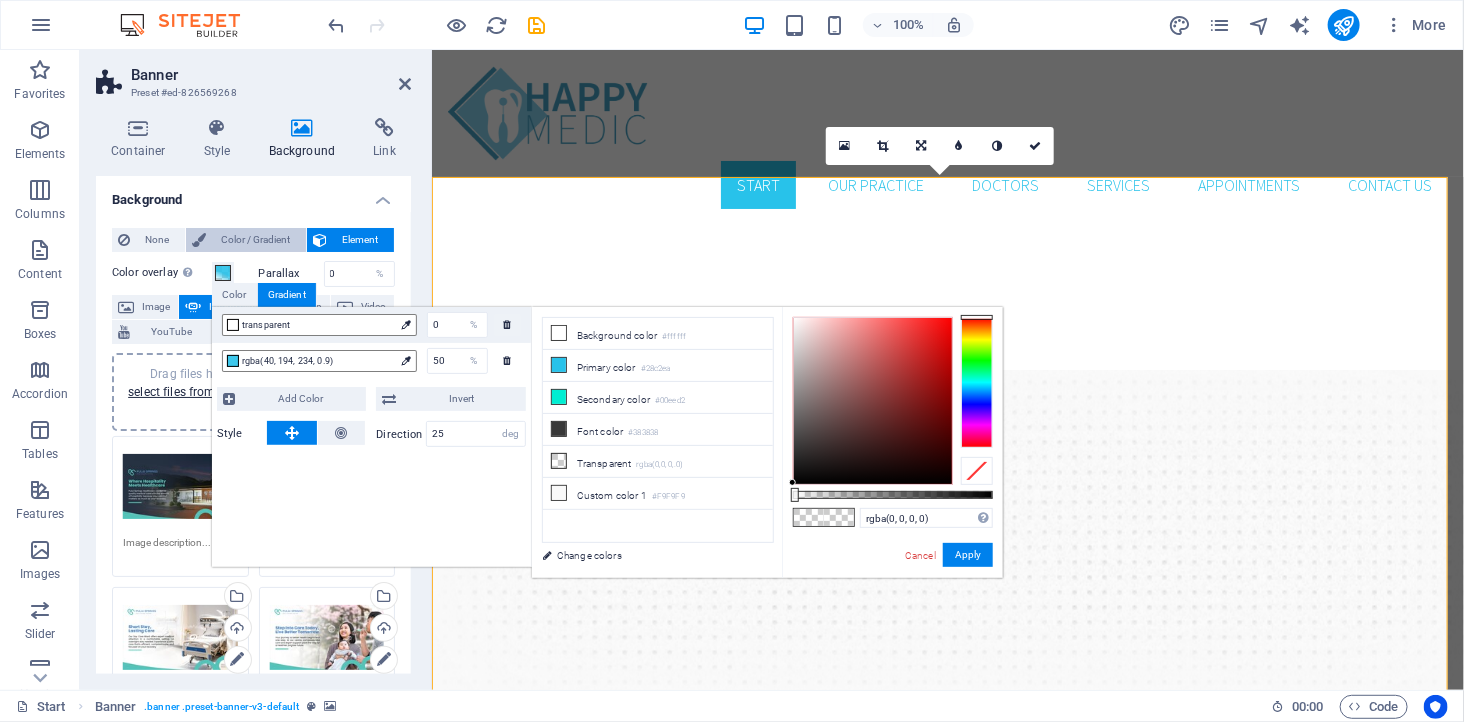 click on "Color / Gradient" at bounding box center (256, 240) 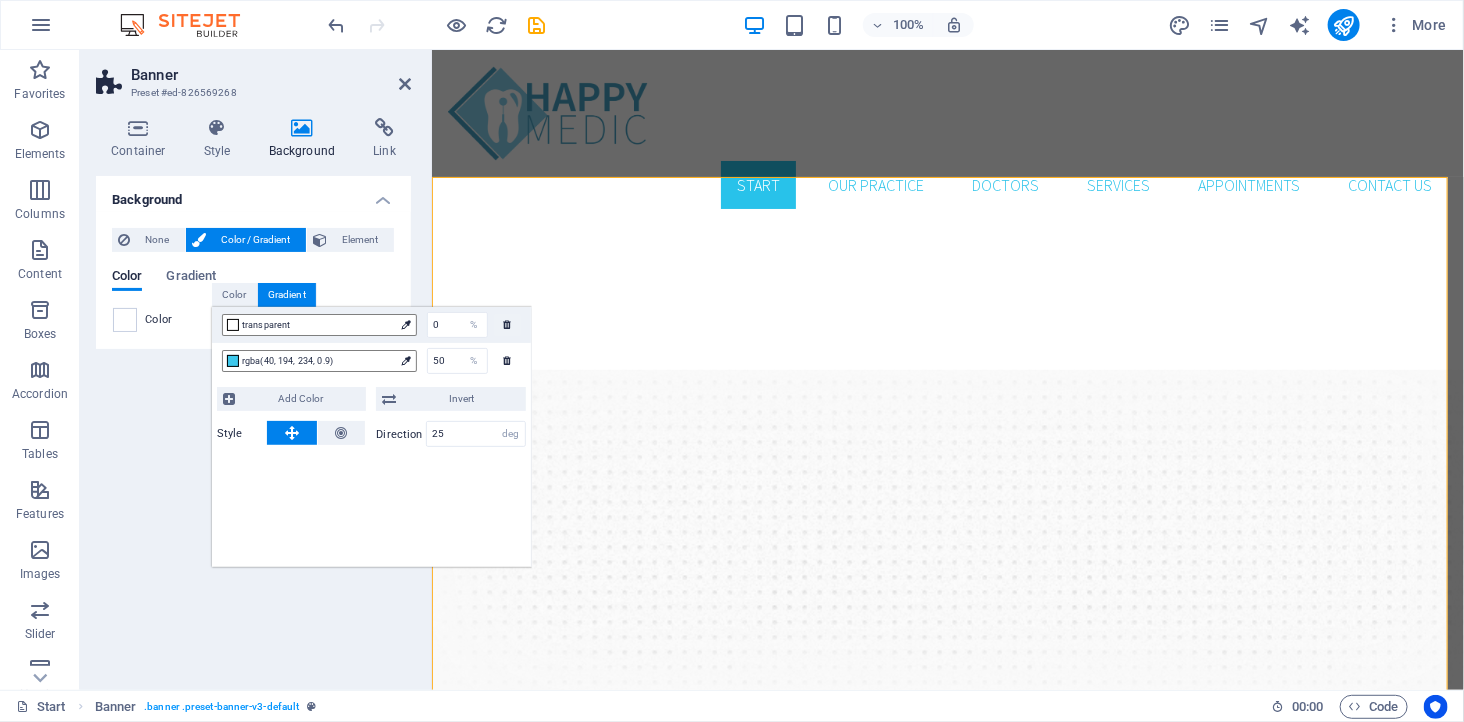 click on "Color Gradient" at bounding box center (253, 288) 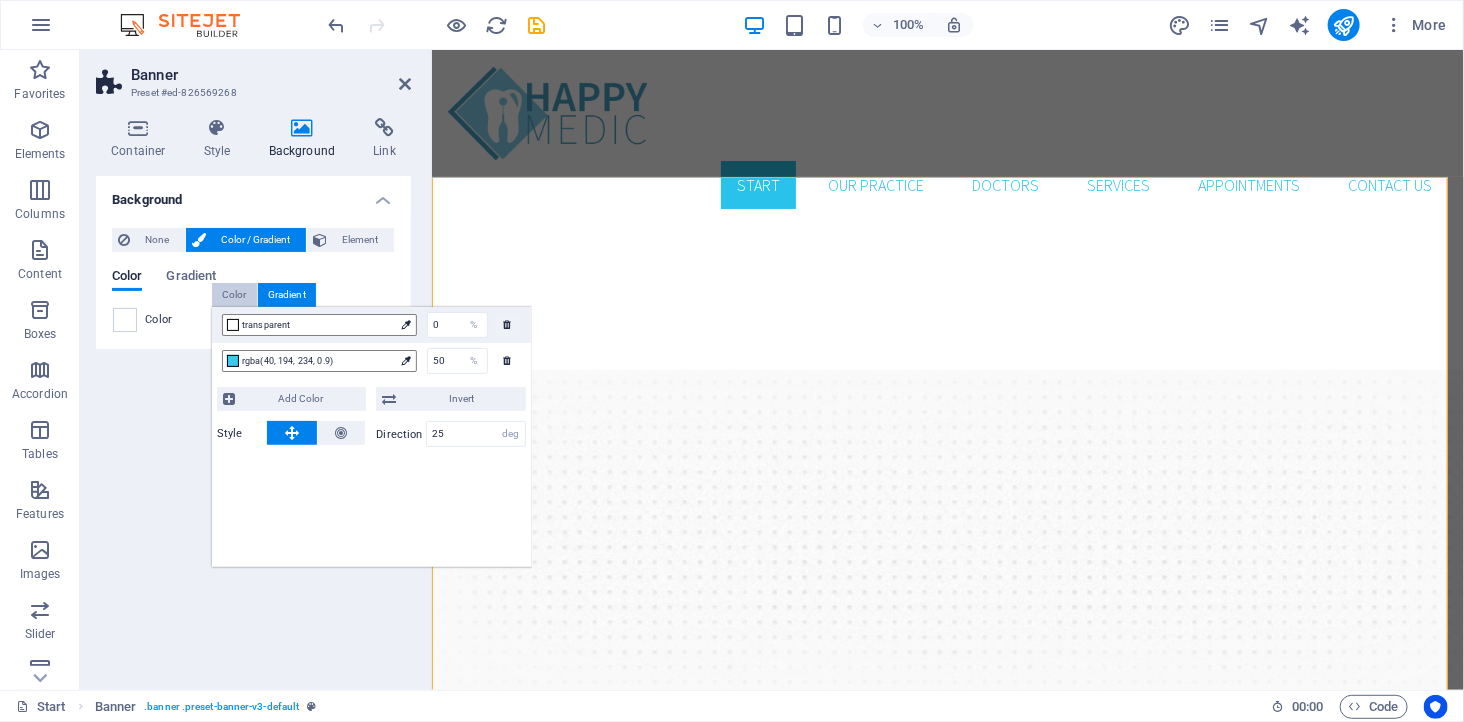 click on "Color" at bounding box center [234, 295] 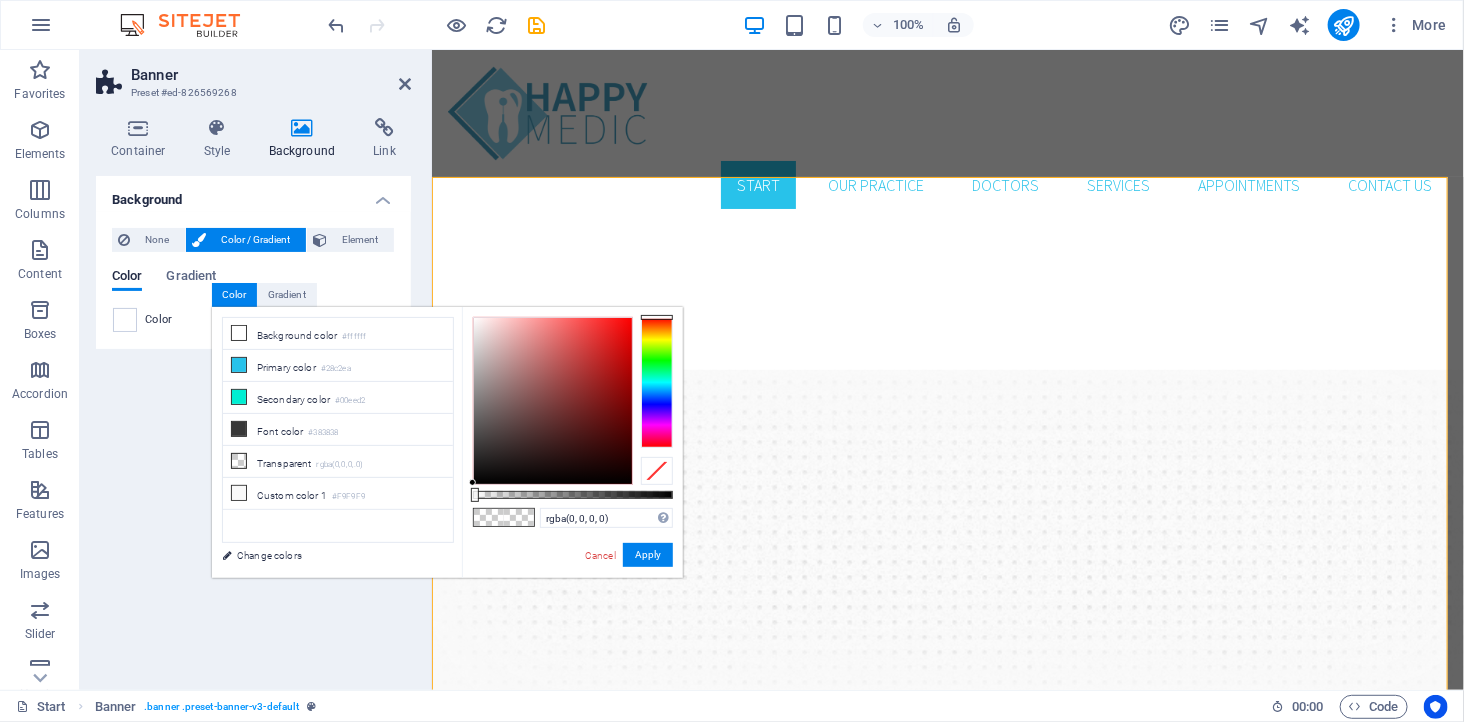 click on "Background None Color / Gradient Element Stretch background to full-width Color overlay Places an overlay over the background to colorize it Parallax 0 % Image Image slider Map Video YouTube Vimeo HTML Drag files here, click to choose files or select files from Files or our free stock photos & videos Drag files here, click to choose files or select files from Files or our free stock photos & videos Select files from the file manager, stock photos, or upload file(s) Upload Drag files here, click to choose files or select files from Files or our free stock photos & videos Select files from the file manager, stock photos, or upload file(s) Upload Drag files here, click to choose files or select files from Files or our free stock photos & videos Select files from the file manager, stock photos, or upload file(s) Upload Drag files here, click to choose files or select files from Files or our free stock photos & videos Select files from the file manager, stock photos, or upload file(s) Upload Upload Upload Upload 1" at bounding box center [253, 425] 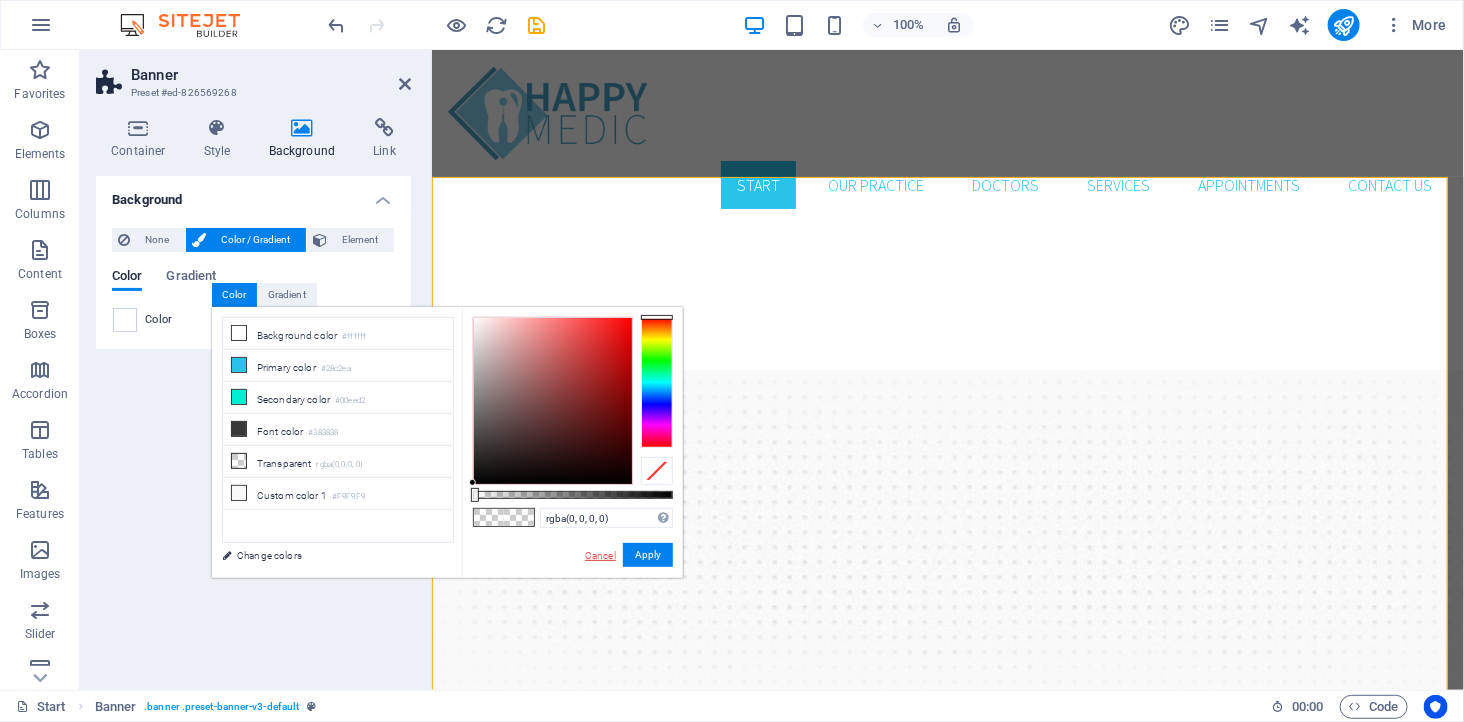 click on "Cancel" at bounding box center (600, 555) 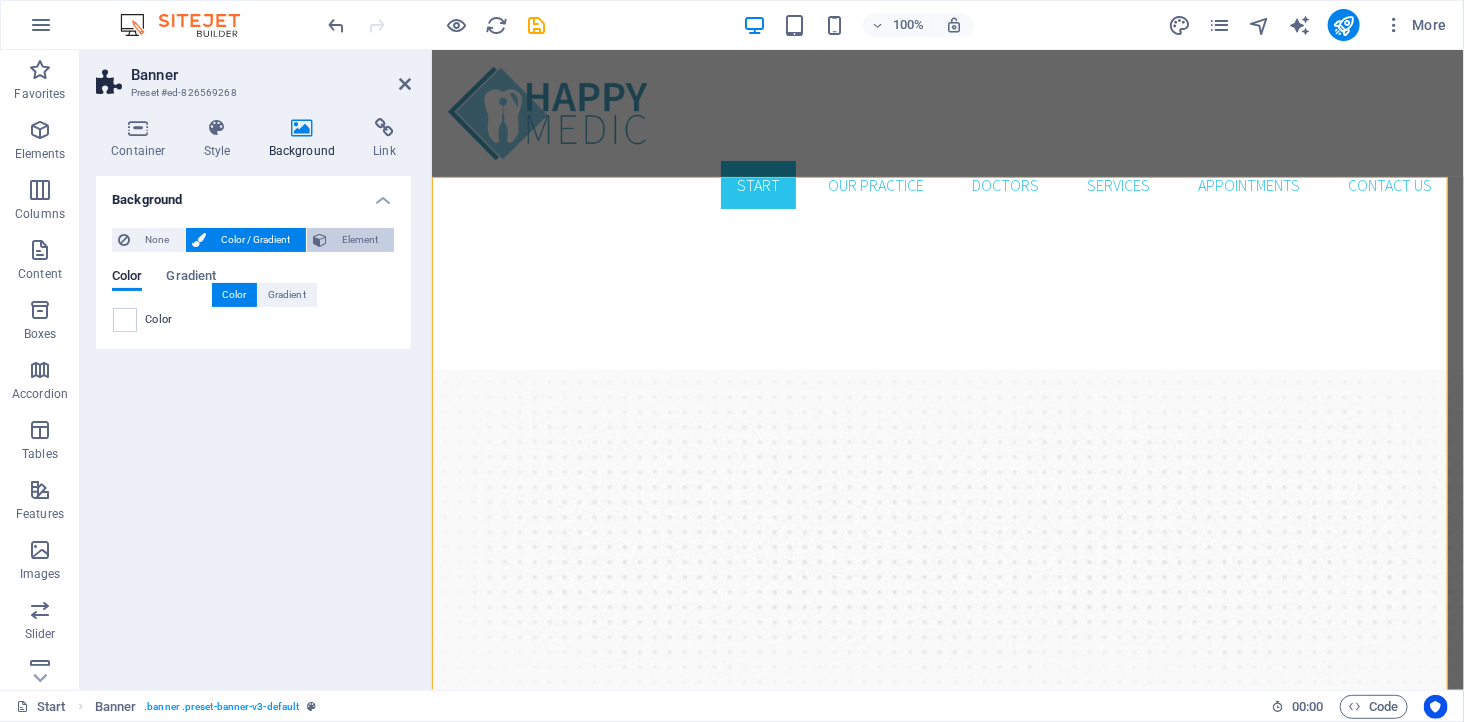 click on "Element" at bounding box center (360, 240) 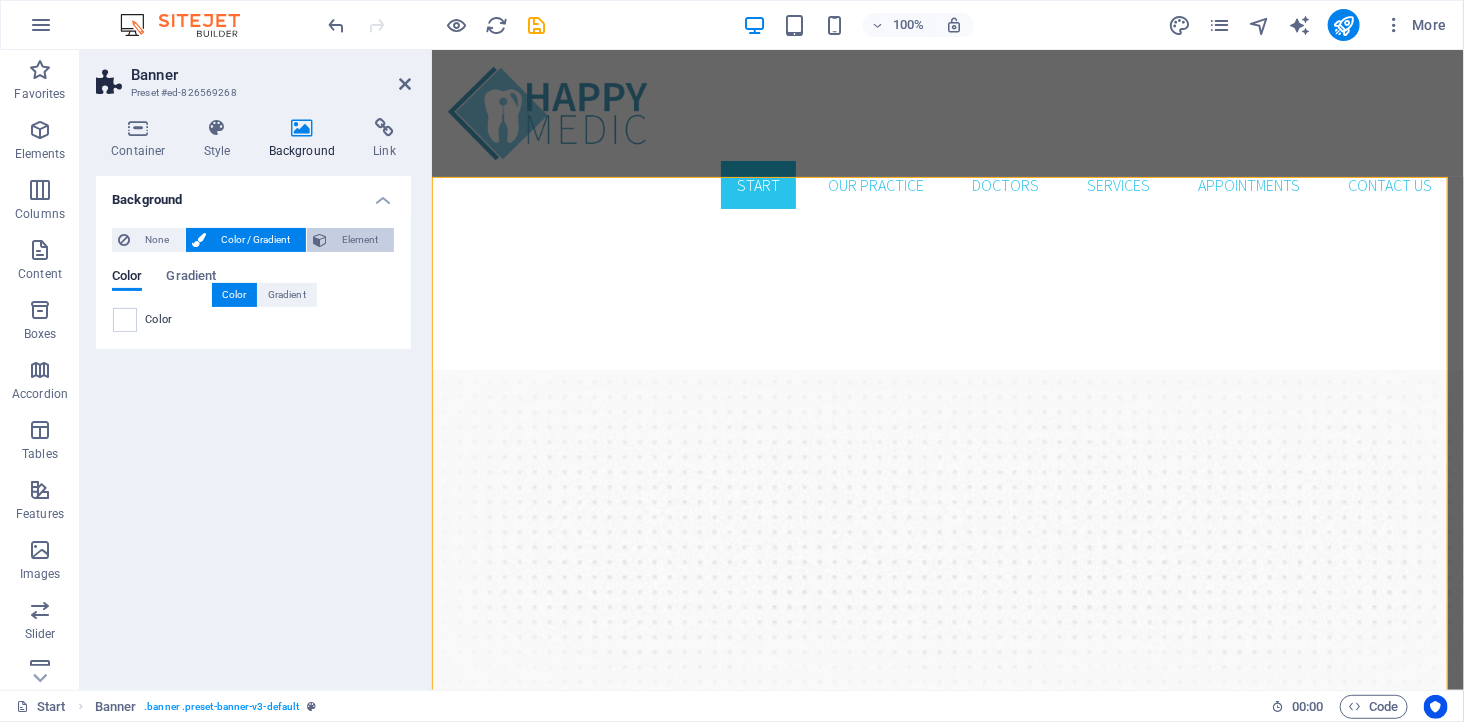 select on "ms" 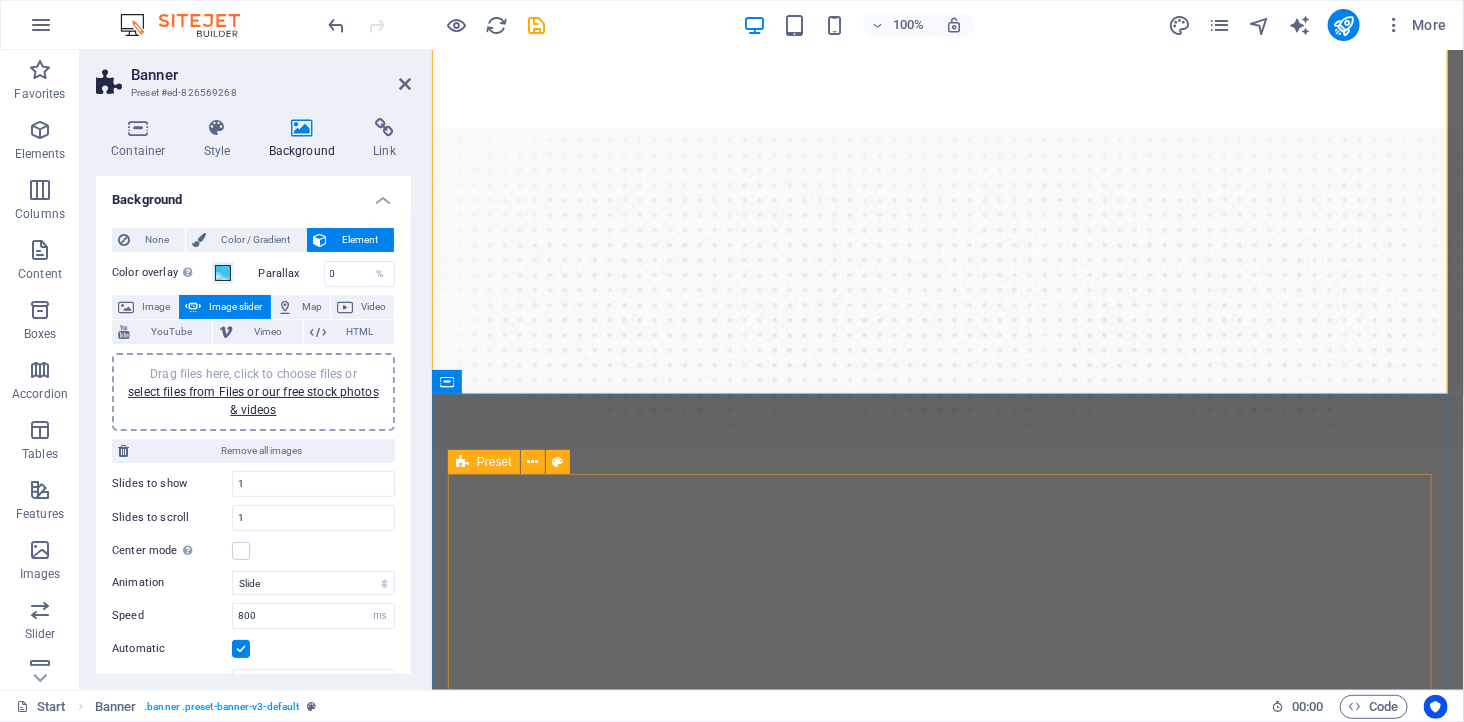 scroll, scrollTop: 111, scrollLeft: 0, axis: vertical 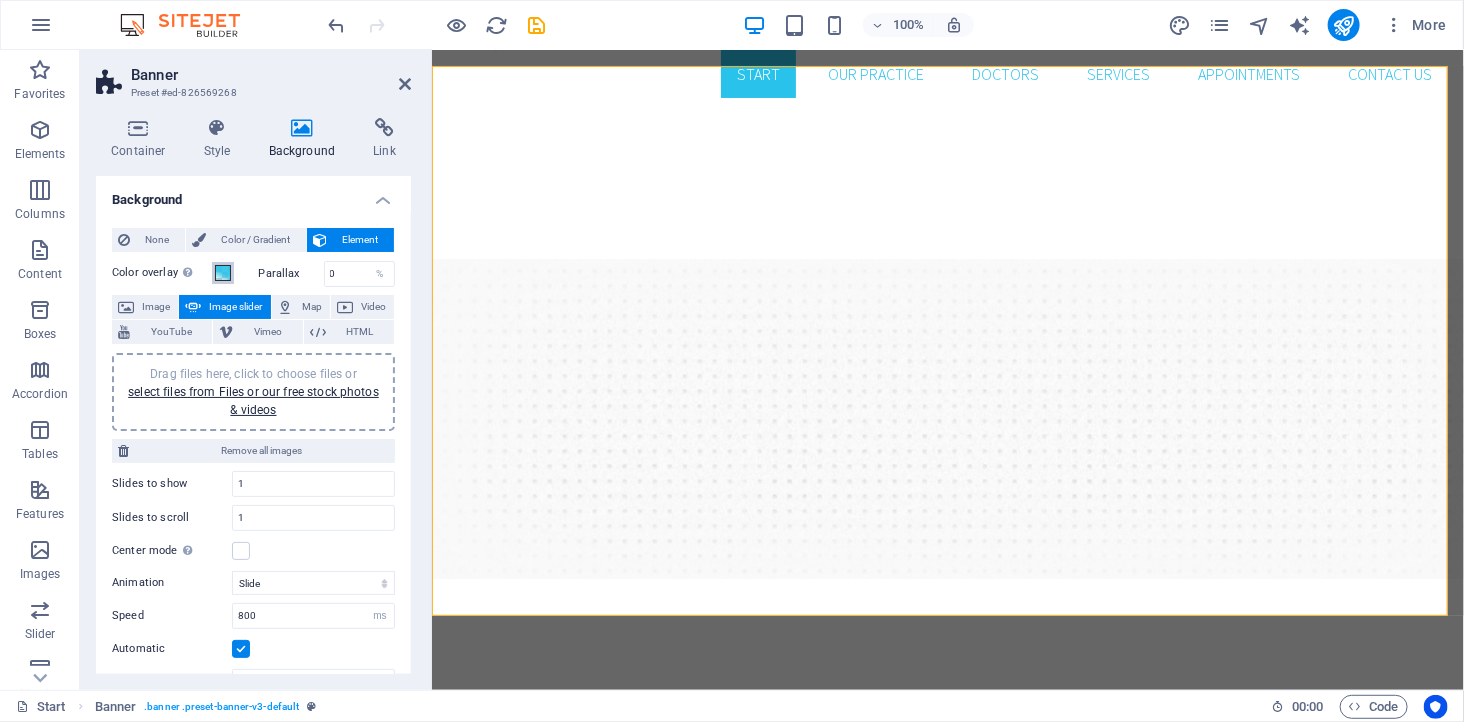click at bounding box center [223, 273] 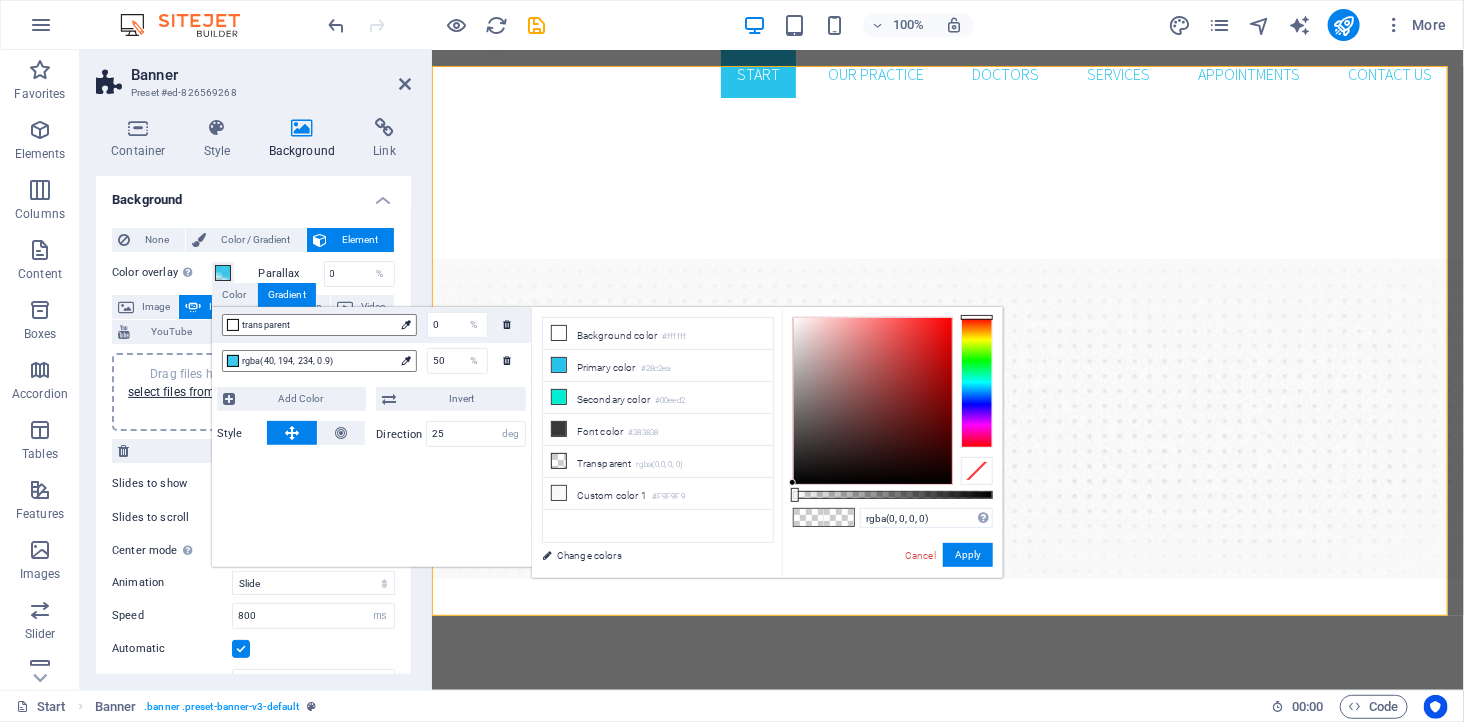 click on "Color overlay Places an overlay over the background to colorize it" at bounding box center (162, 273) 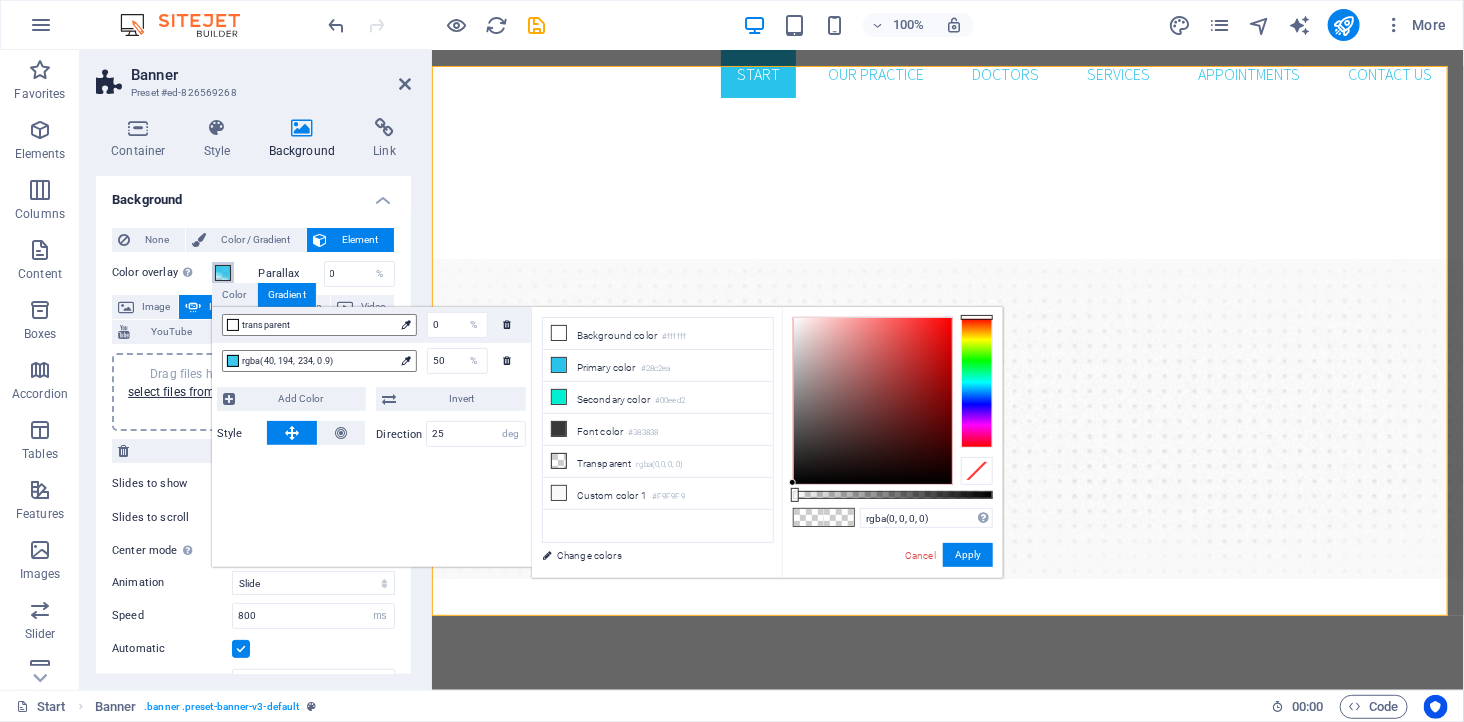 click on "Color overlay Places an overlay over the background to colorize it" at bounding box center (223, 273) 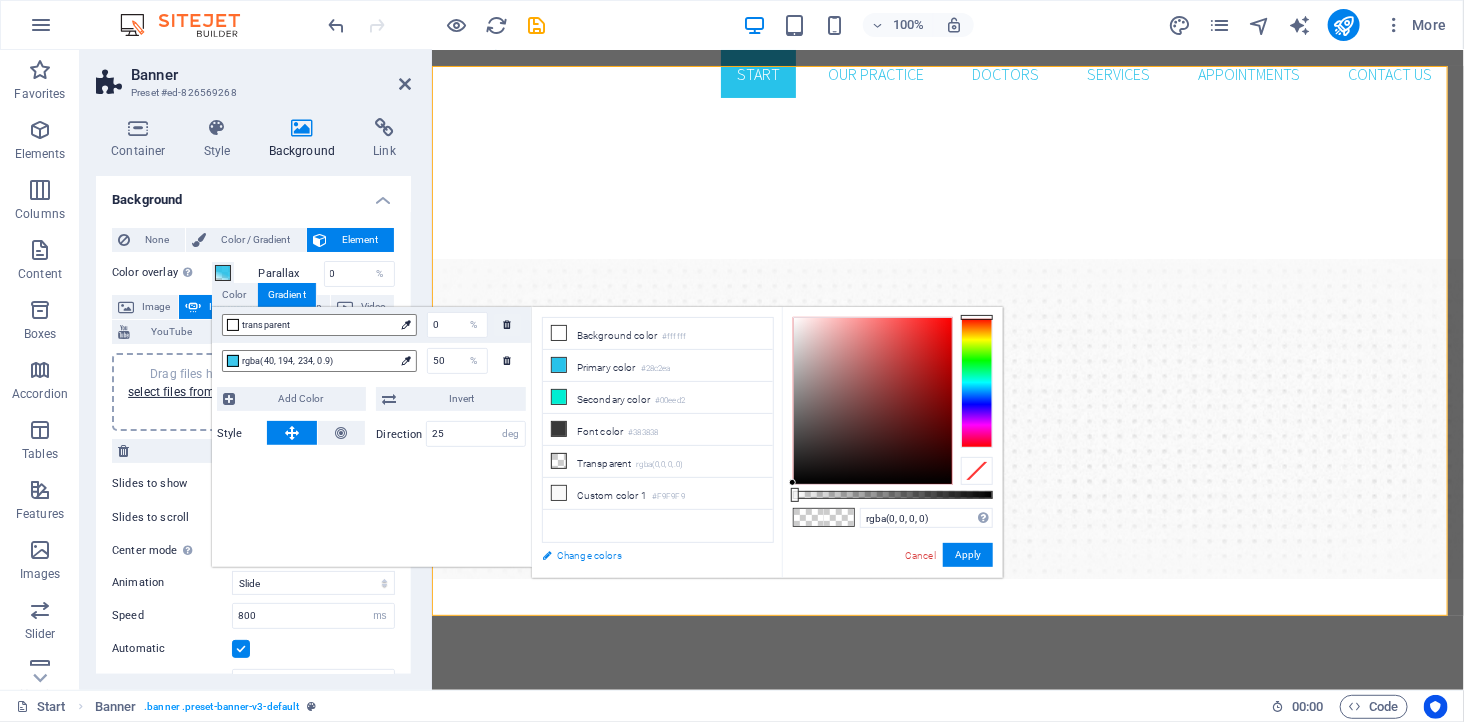click on "Change colors" at bounding box center [648, 555] 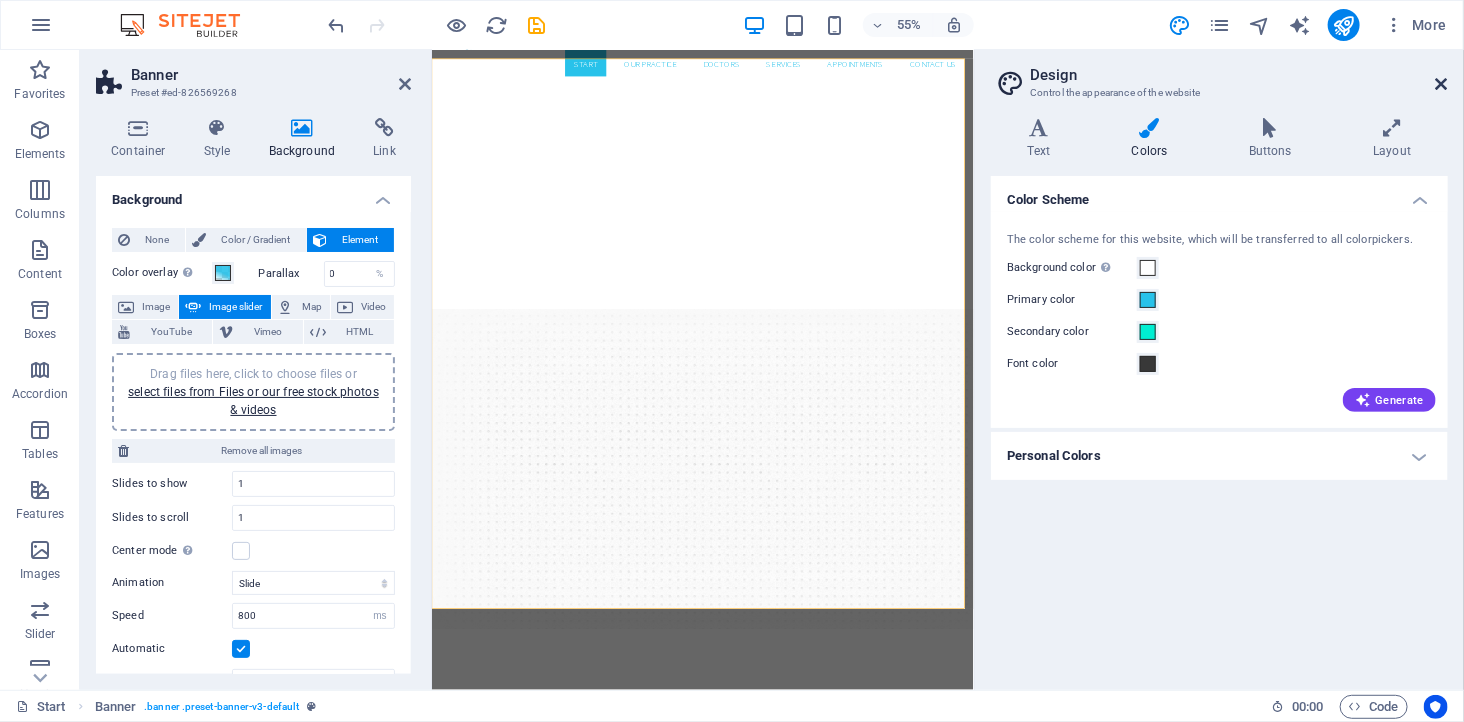 click at bounding box center (1442, 84) 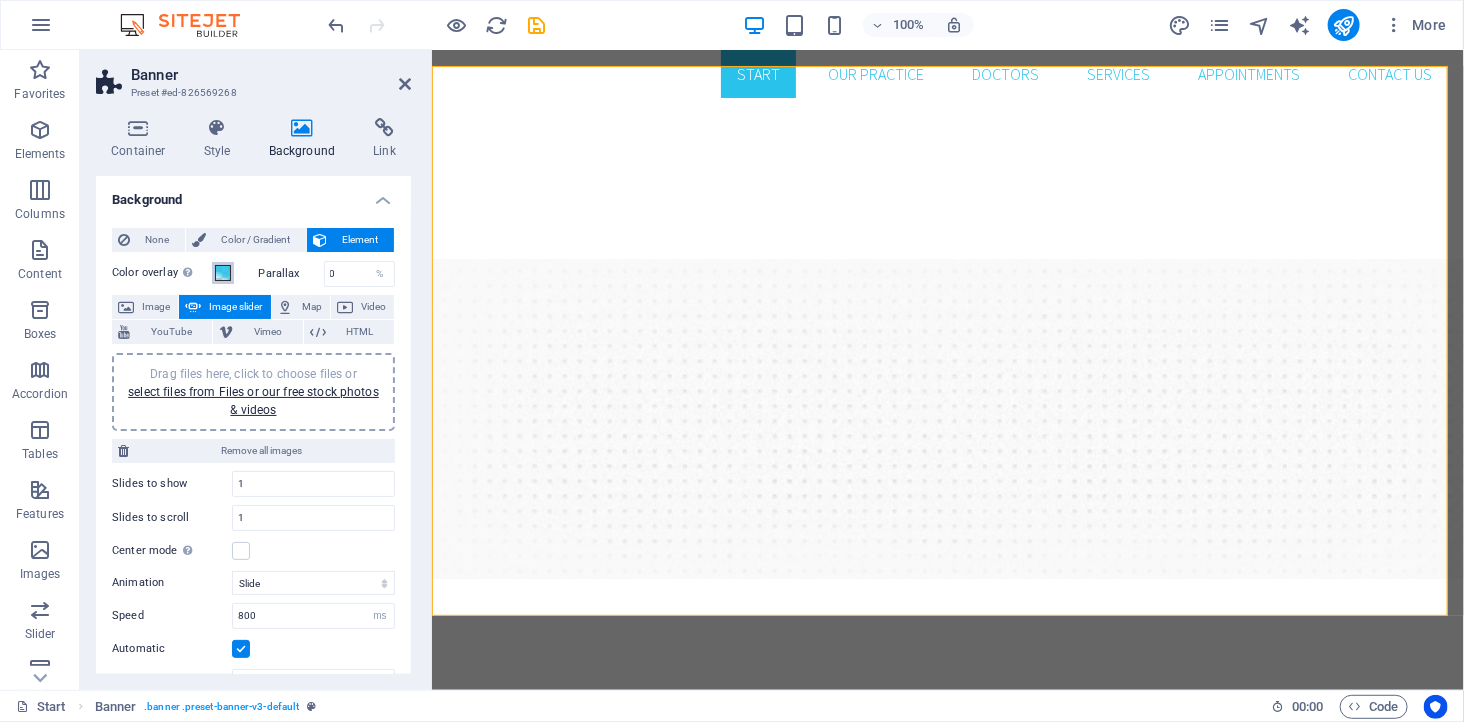 click at bounding box center [223, 273] 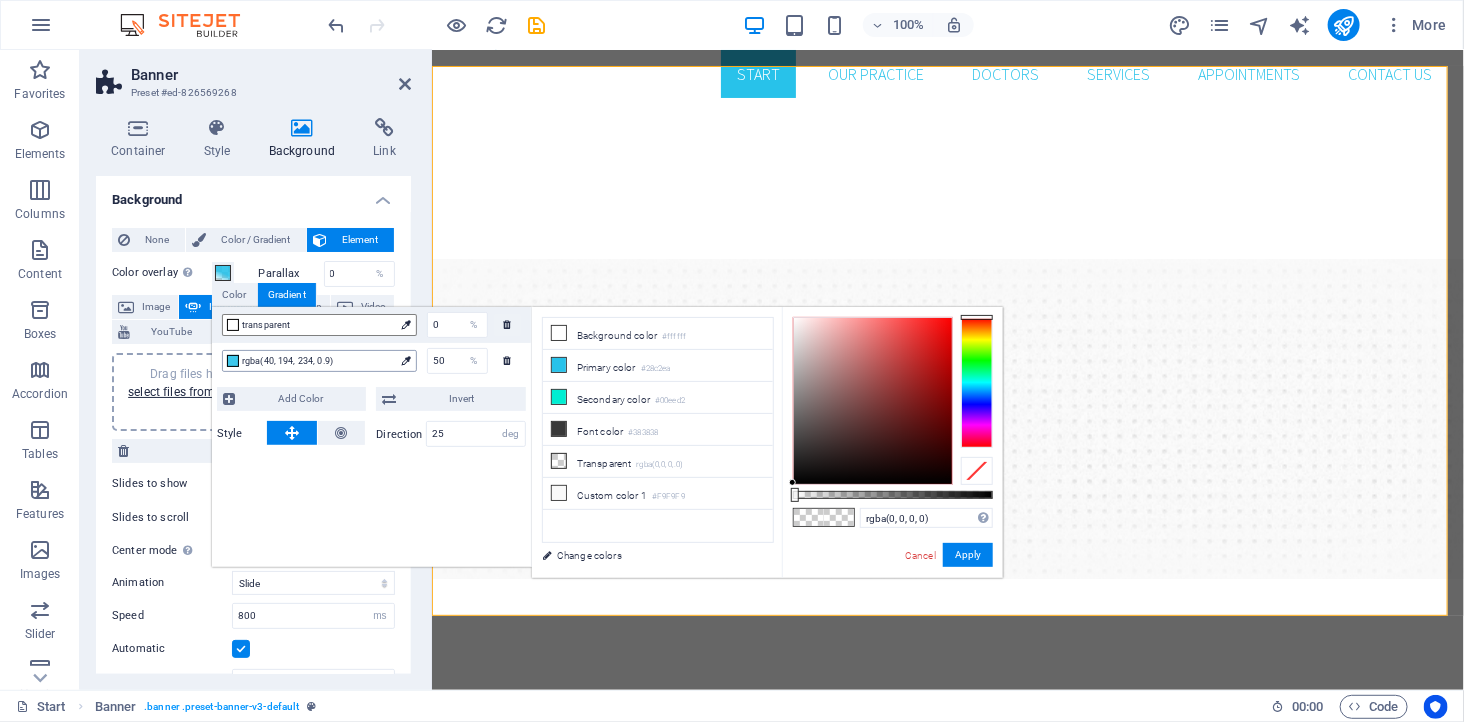 click at bounding box center (405, 360) 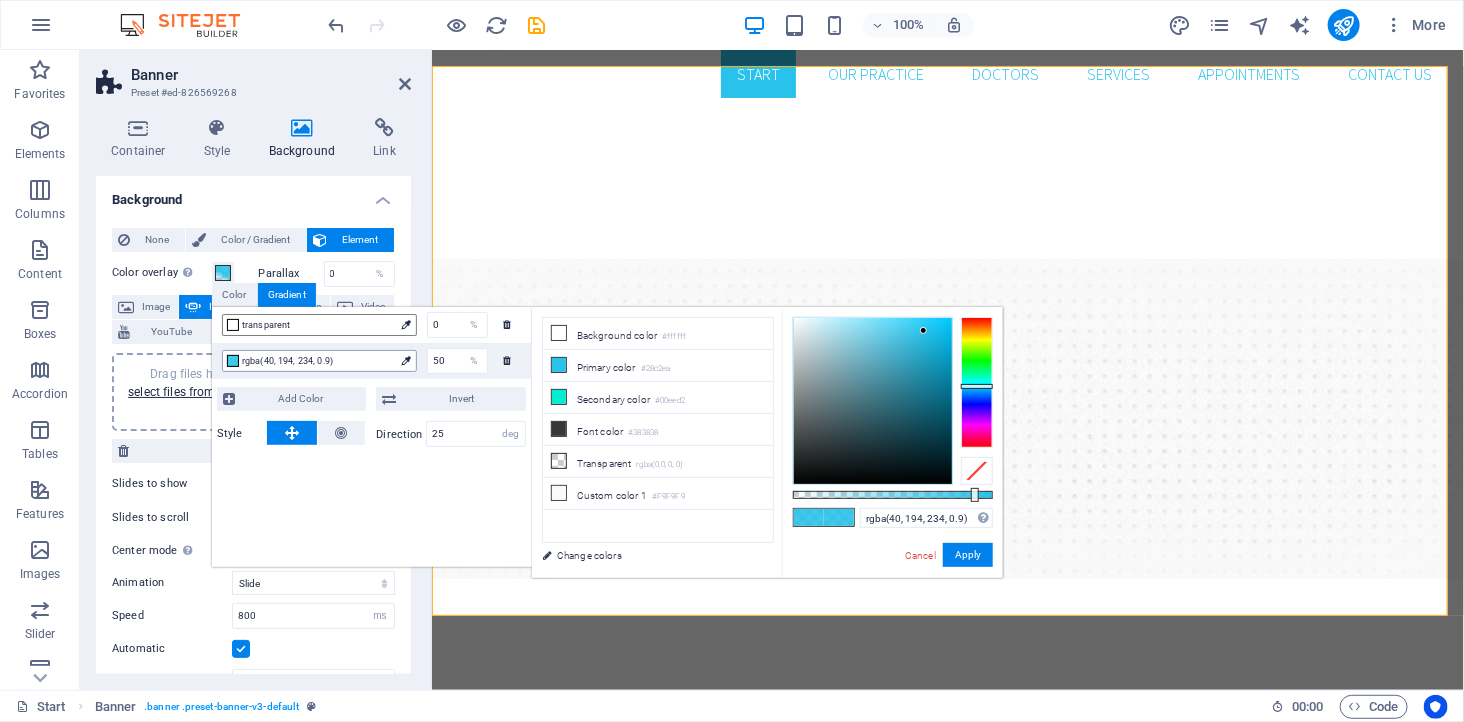 click at bounding box center (405, 360) 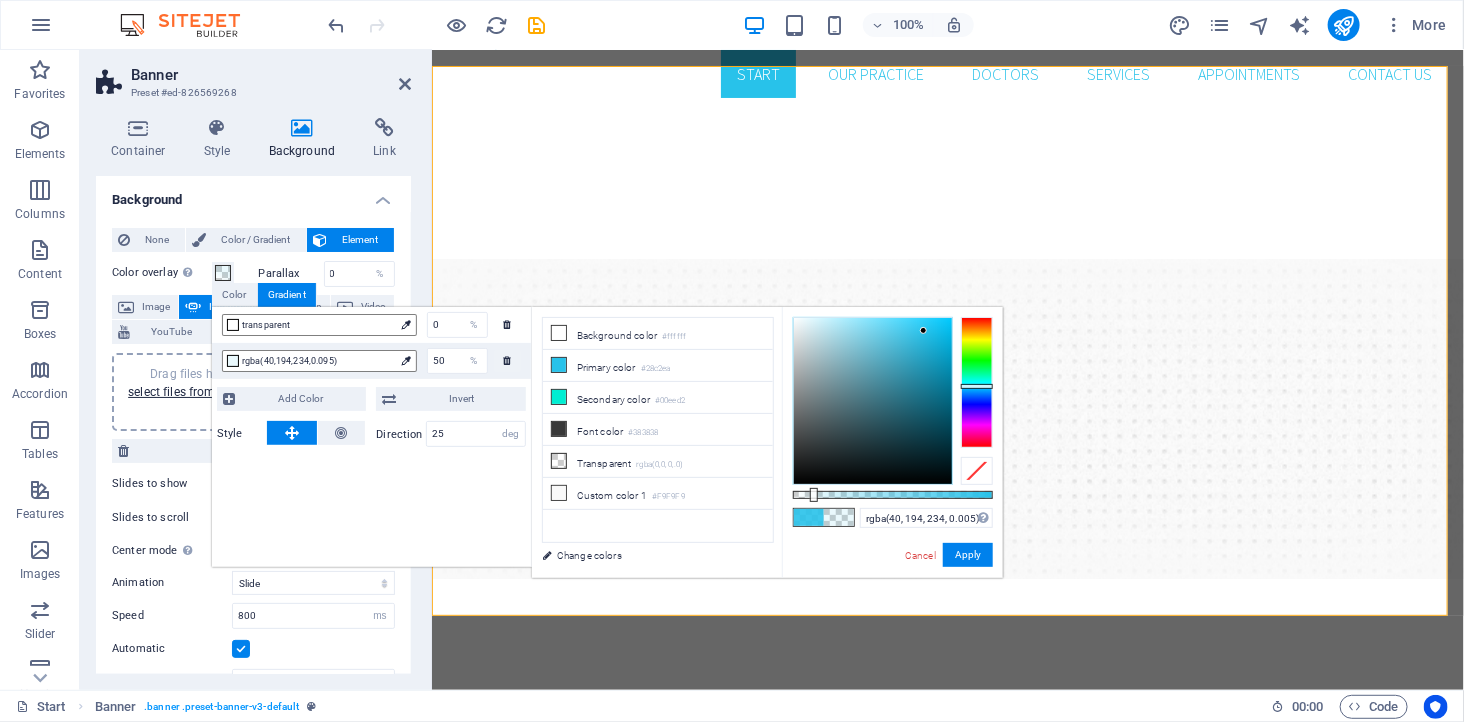 type on "rgba(40, 194, 234, 0)" 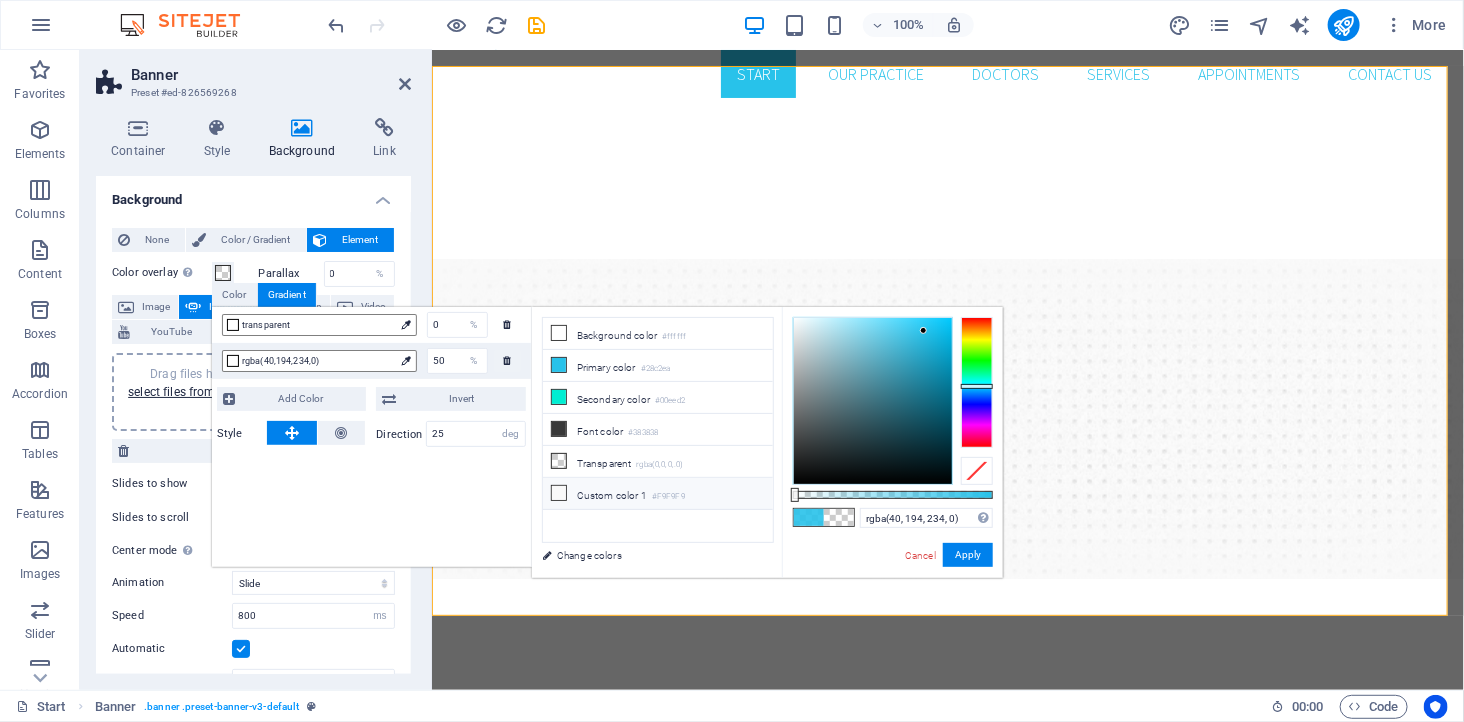drag, startPoint x: 971, startPoint y: 492, endPoint x: 723, endPoint y: 493, distance: 248.00201 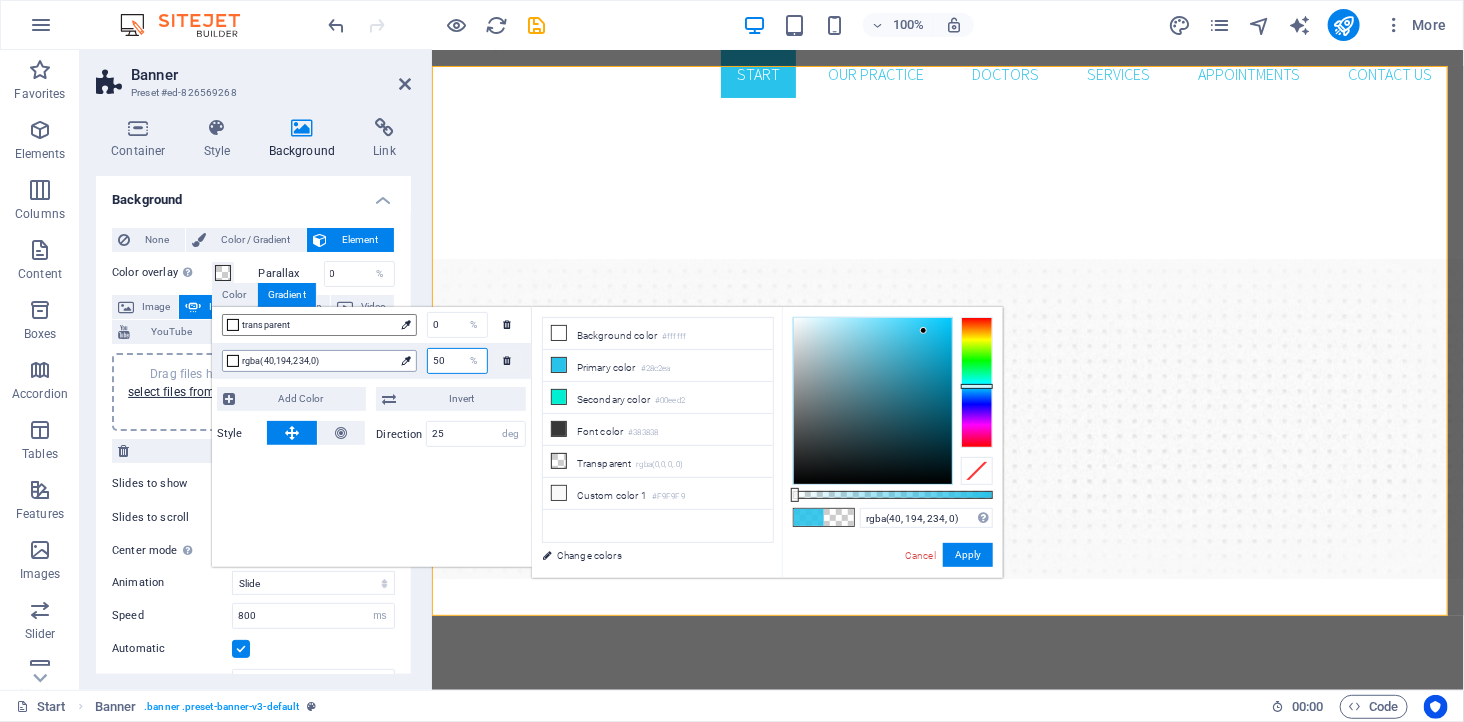 drag, startPoint x: 451, startPoint y: 361, endPoint x: 406, endPoint y: 358, distance: 45.099888 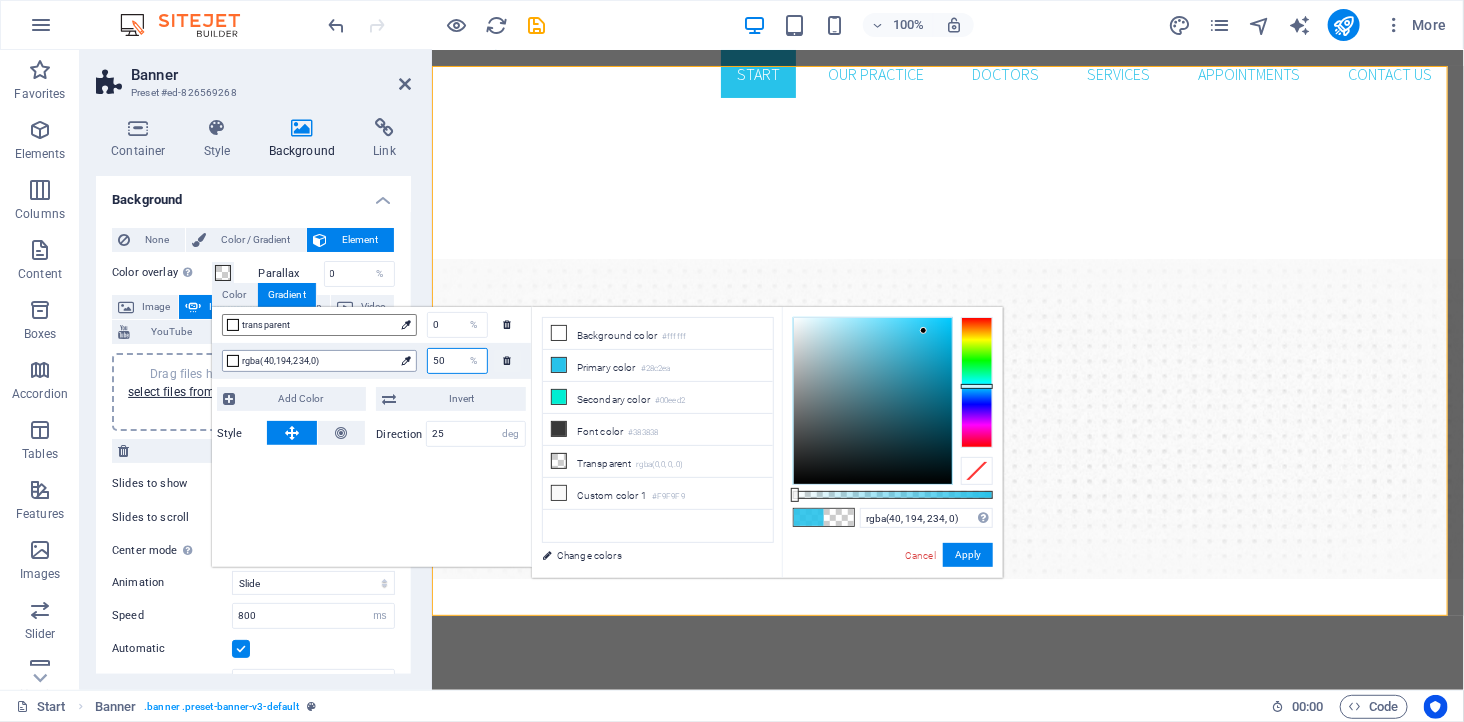 type on "0" 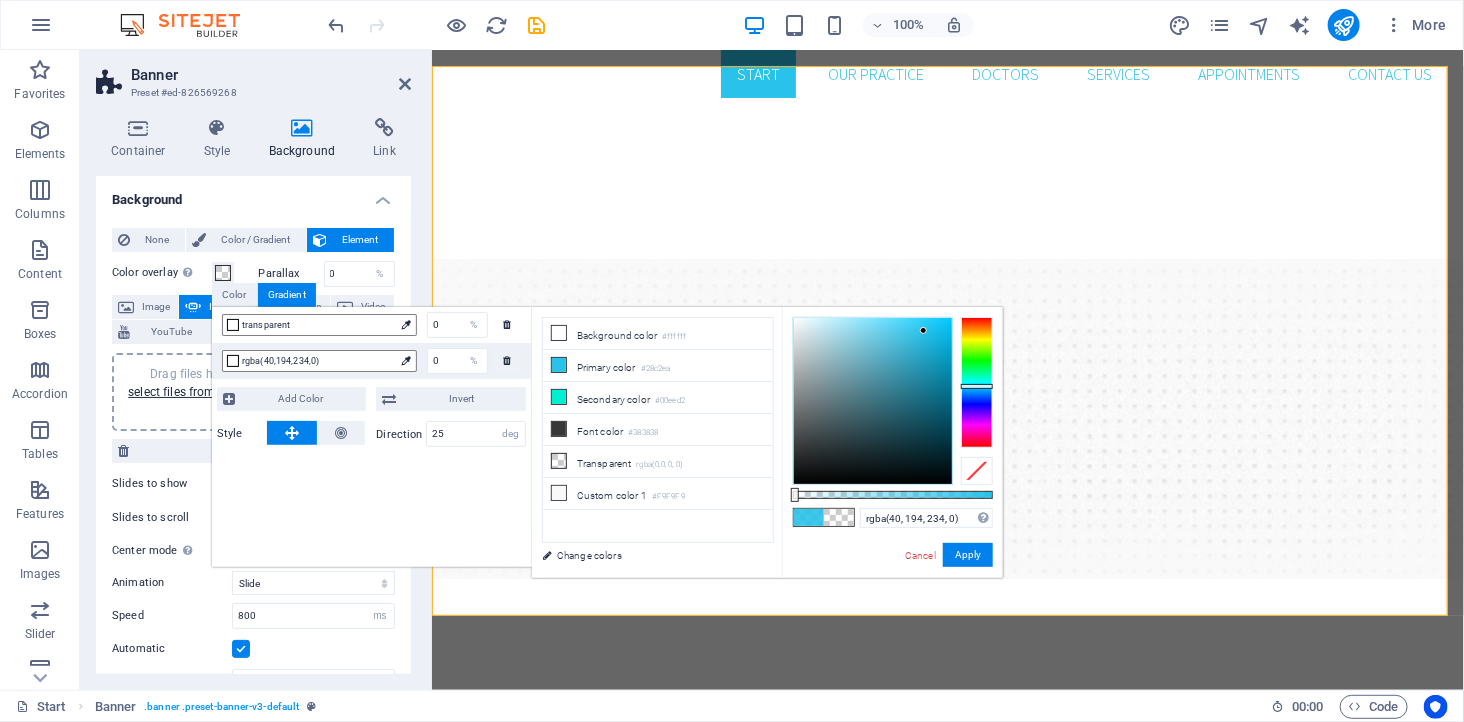 click on "transparent 0 % rgba(40,194,234,0) 0 % Add Color Invert Style Direction 25 deg" at bounding box center (372, 437) 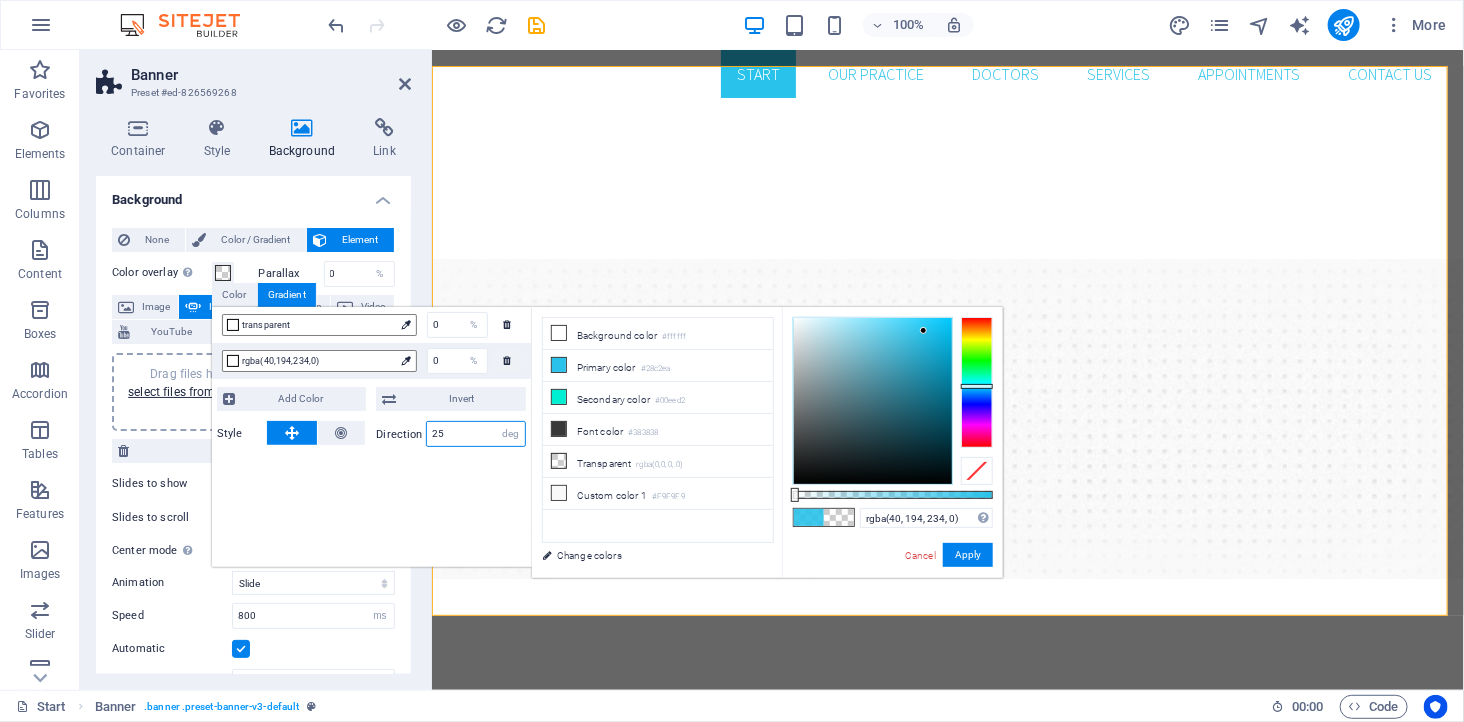 drag, startPoint x: 458, startPoint y: 438, endPoint x: 401, endPoint y: 434, distance: 57.14018 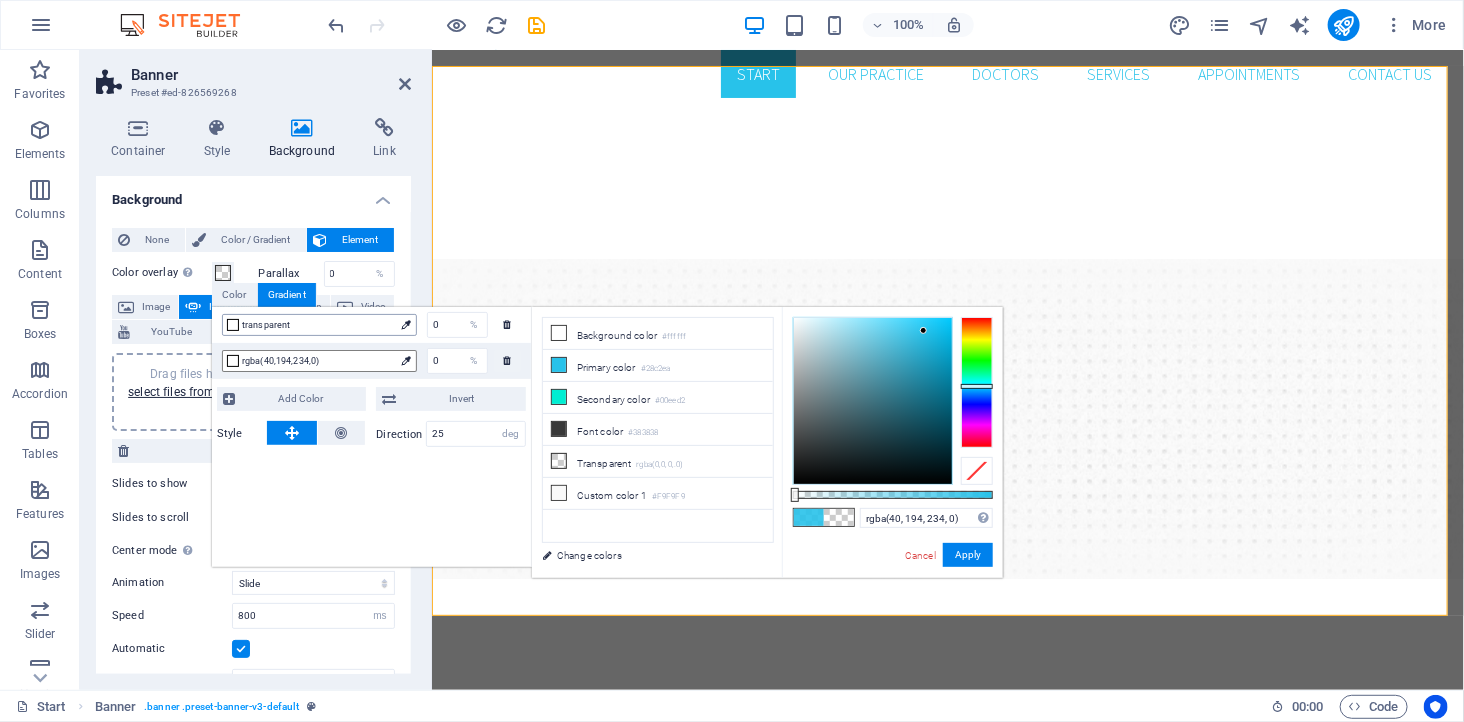 click on "transparent" at bounding box center (318, 325) 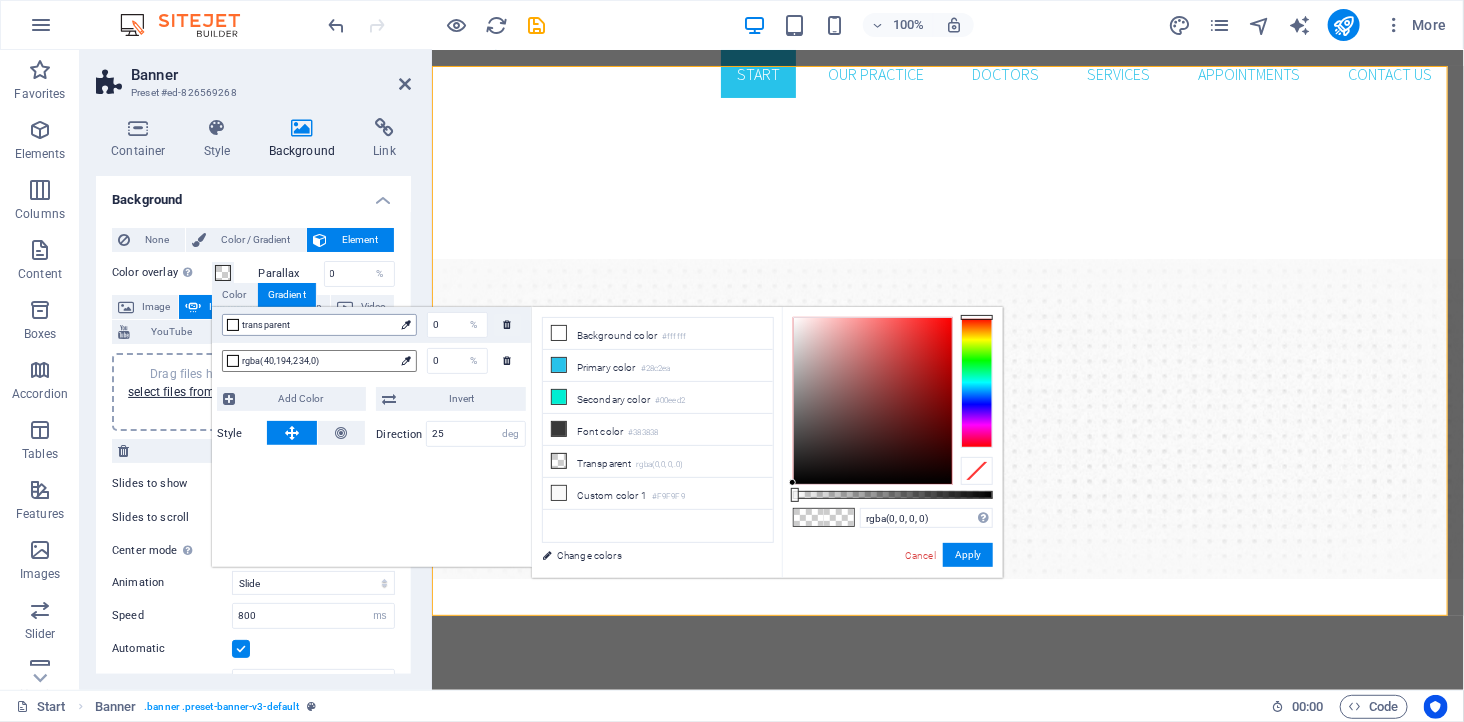 click at bounding box center [405, 324] 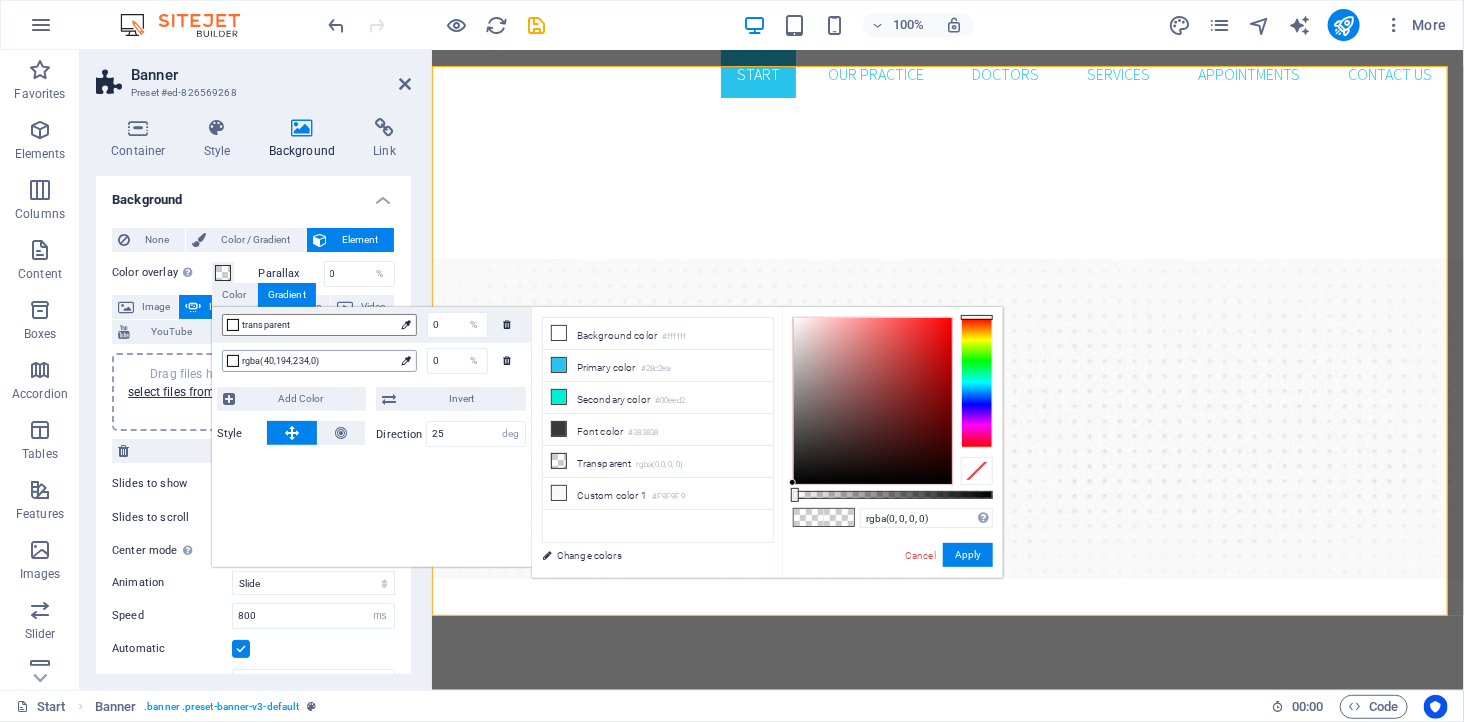 click at bounding box center (405, 360) 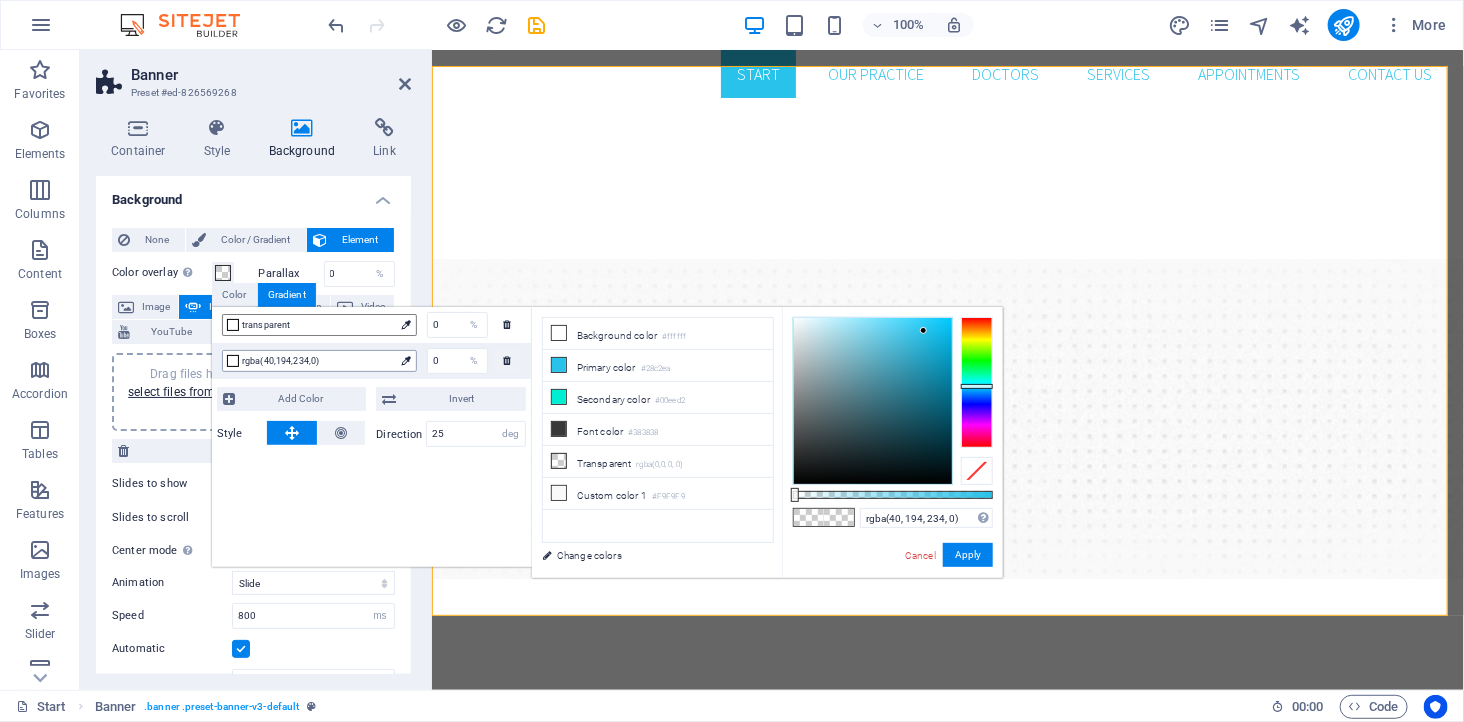 click at bounding box center [405, 360] 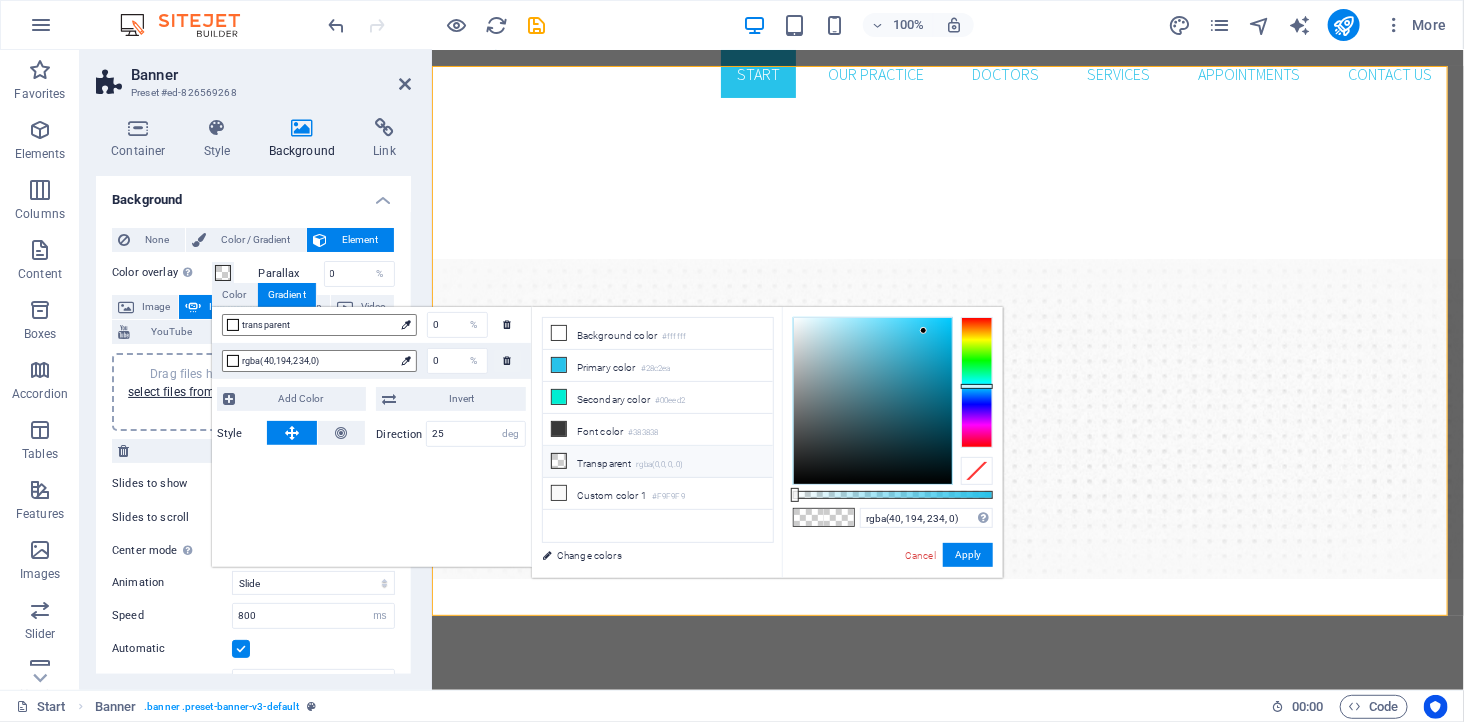 click on "Transparent
rgba(0,0,0,.0)" at bounding box center [658, 462] 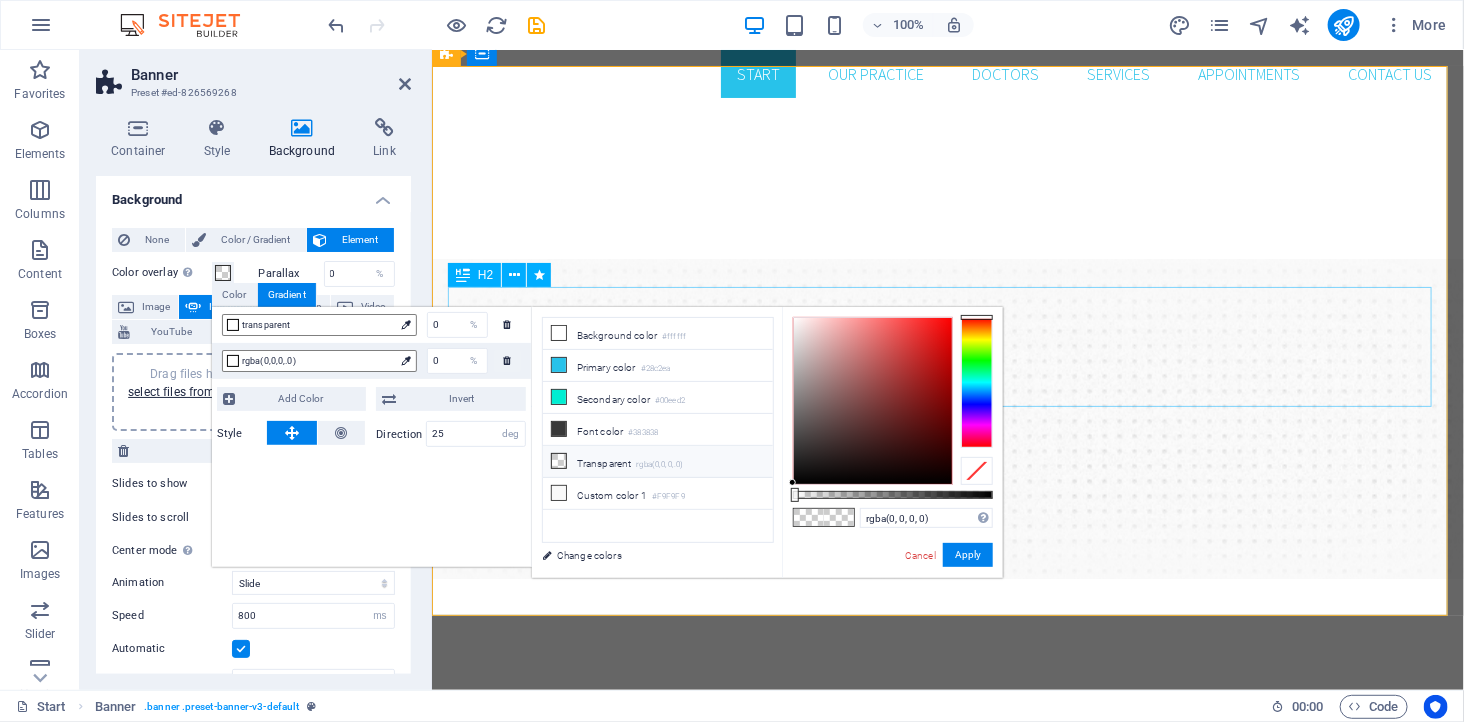 click on "New patients can now book an appointment immediately online!" at bounding box center [947, 875] 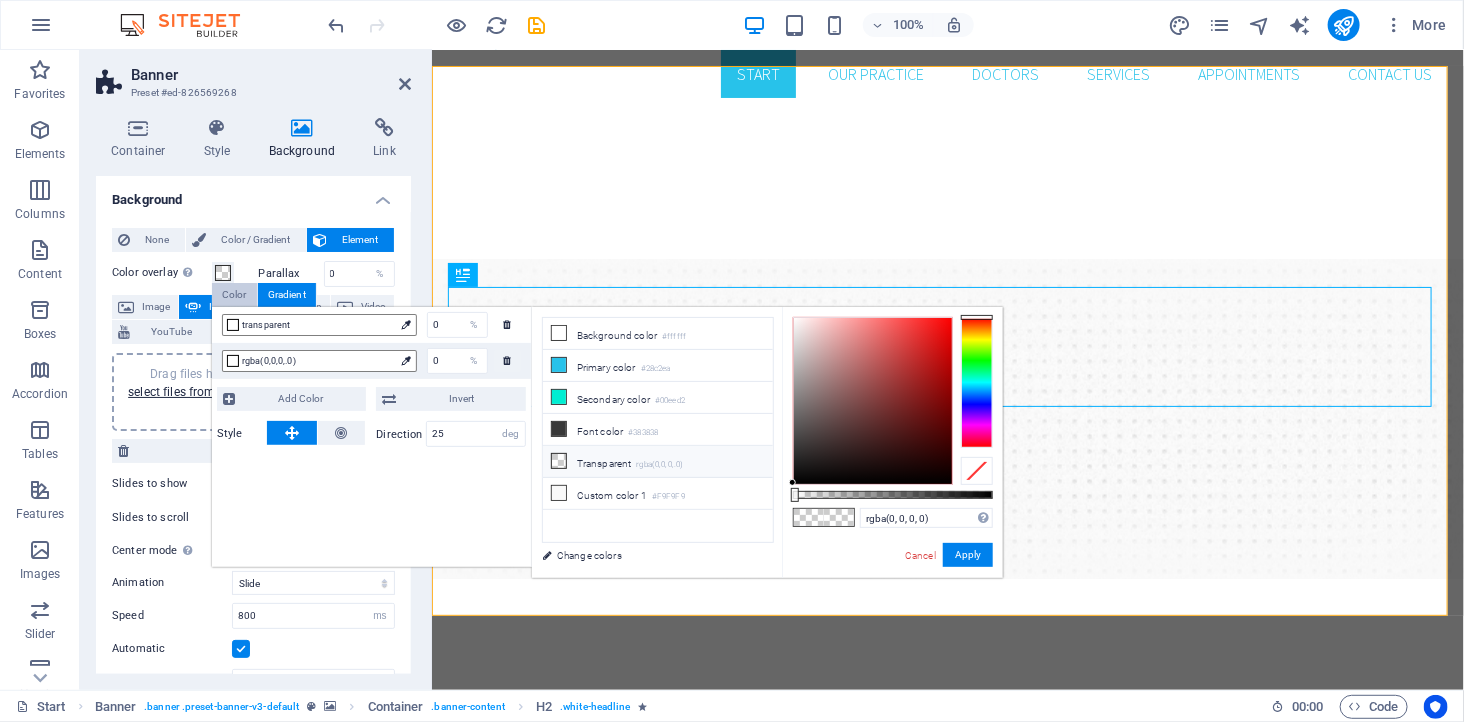 click on "Color" at bounding box center (234, 295) 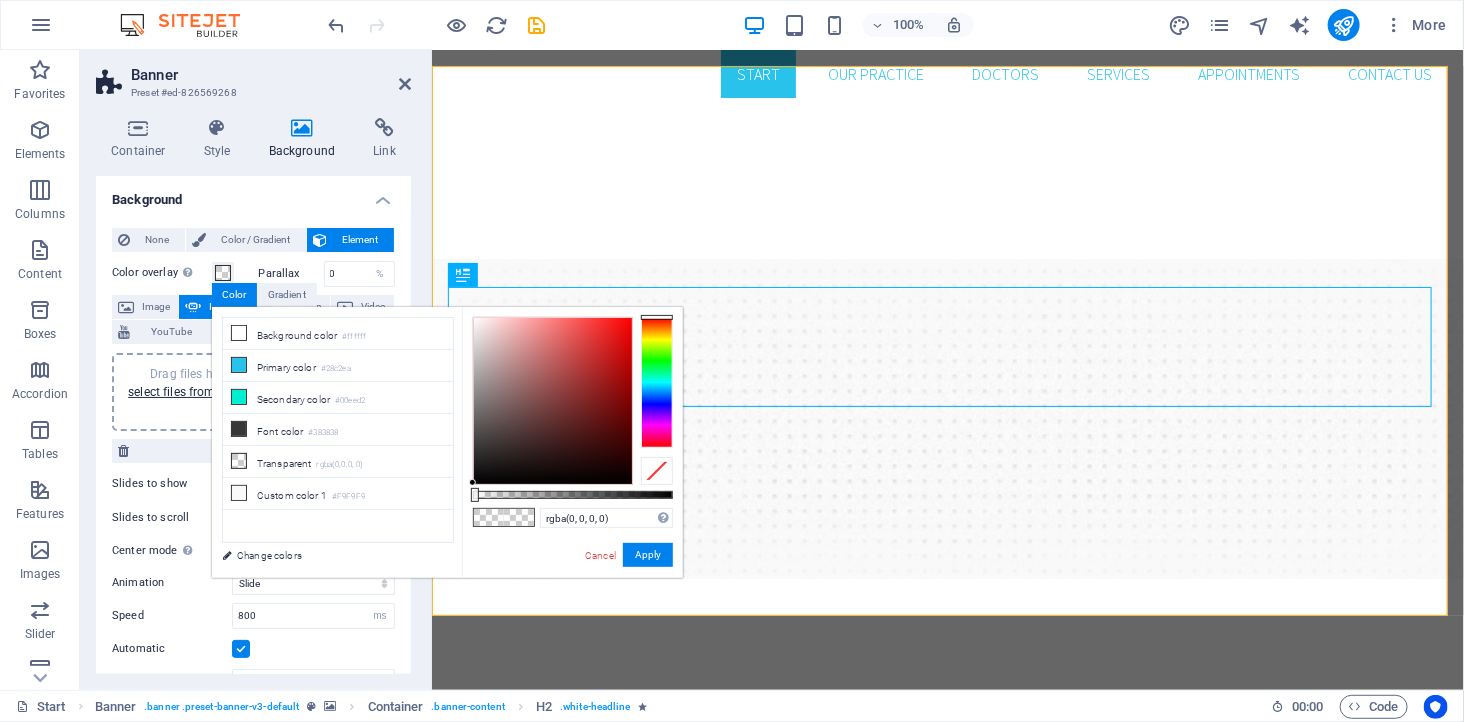 click on "Preset #ed-826569268" at bounding box center (251, 93) 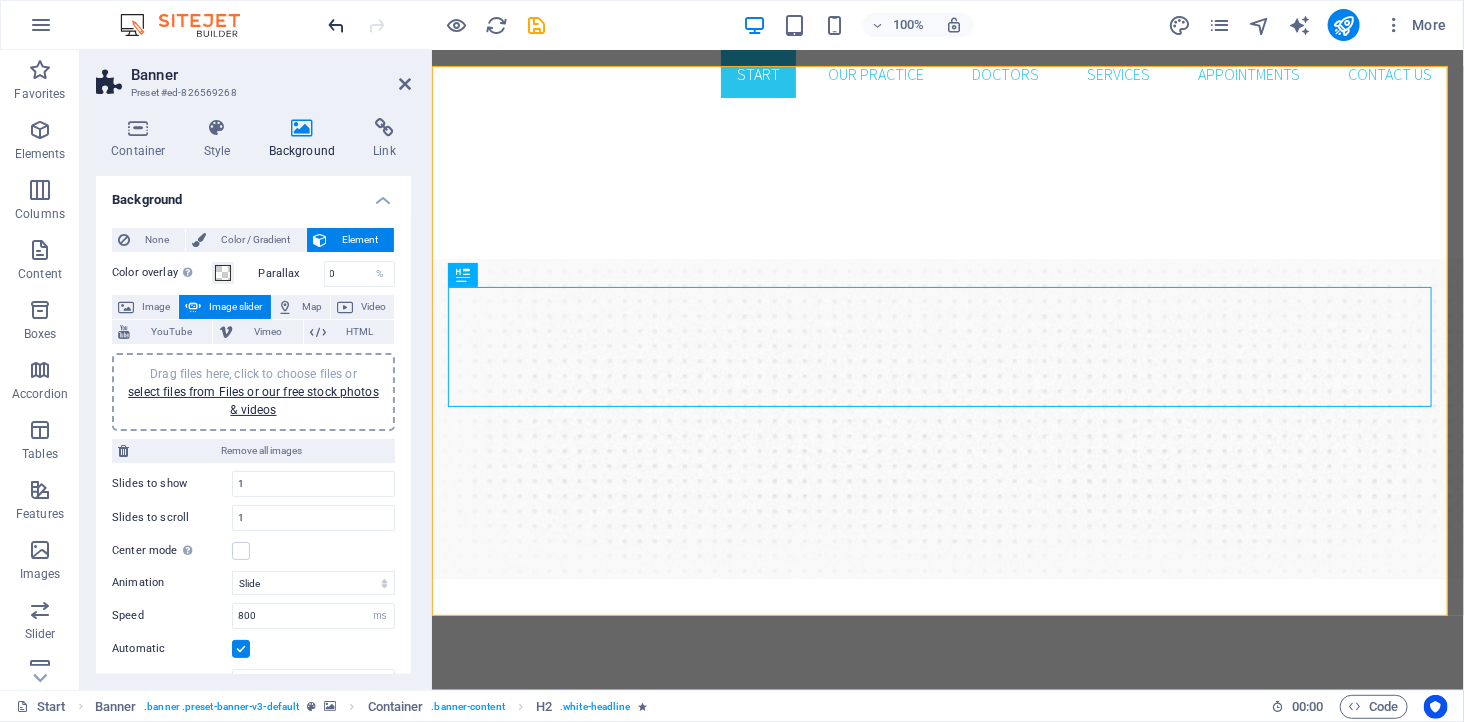 click at bounding box center [337, 25] 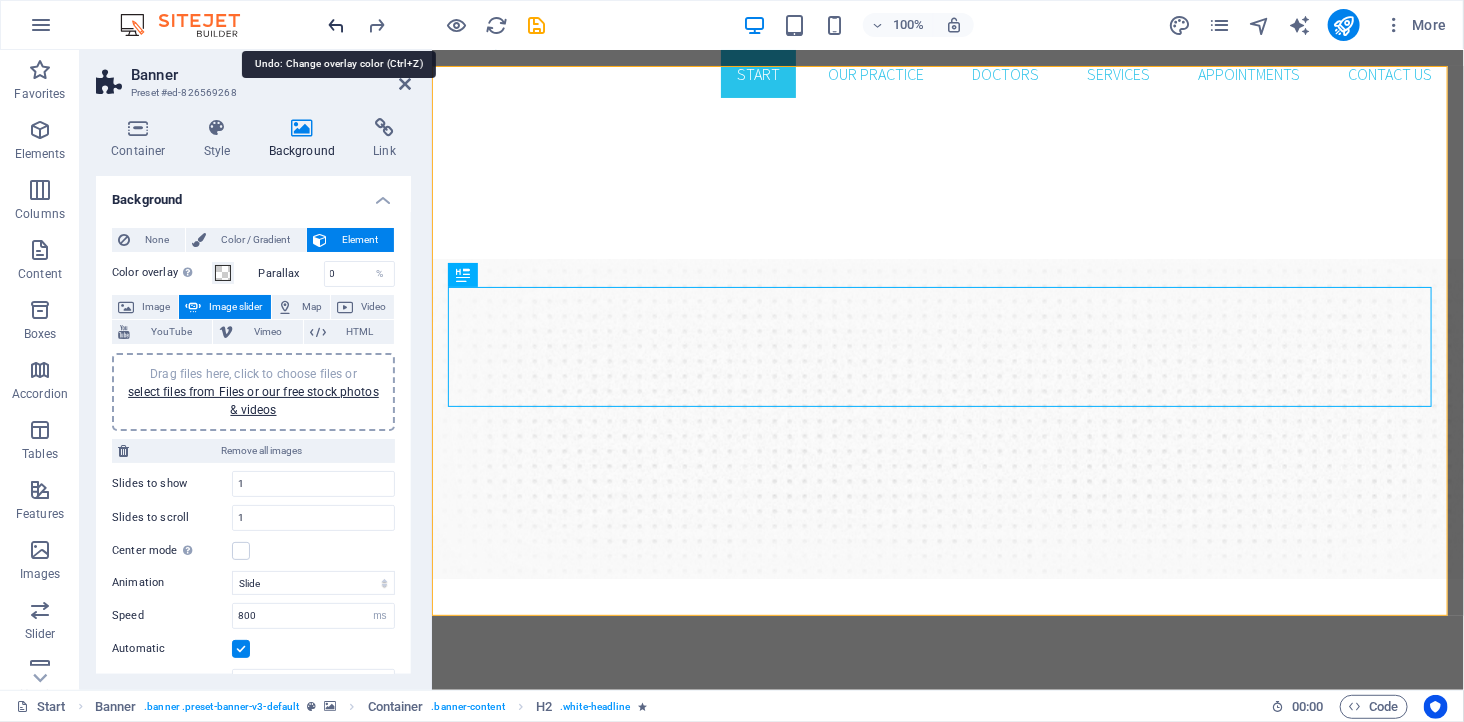 click at bounding box center (337, 25) 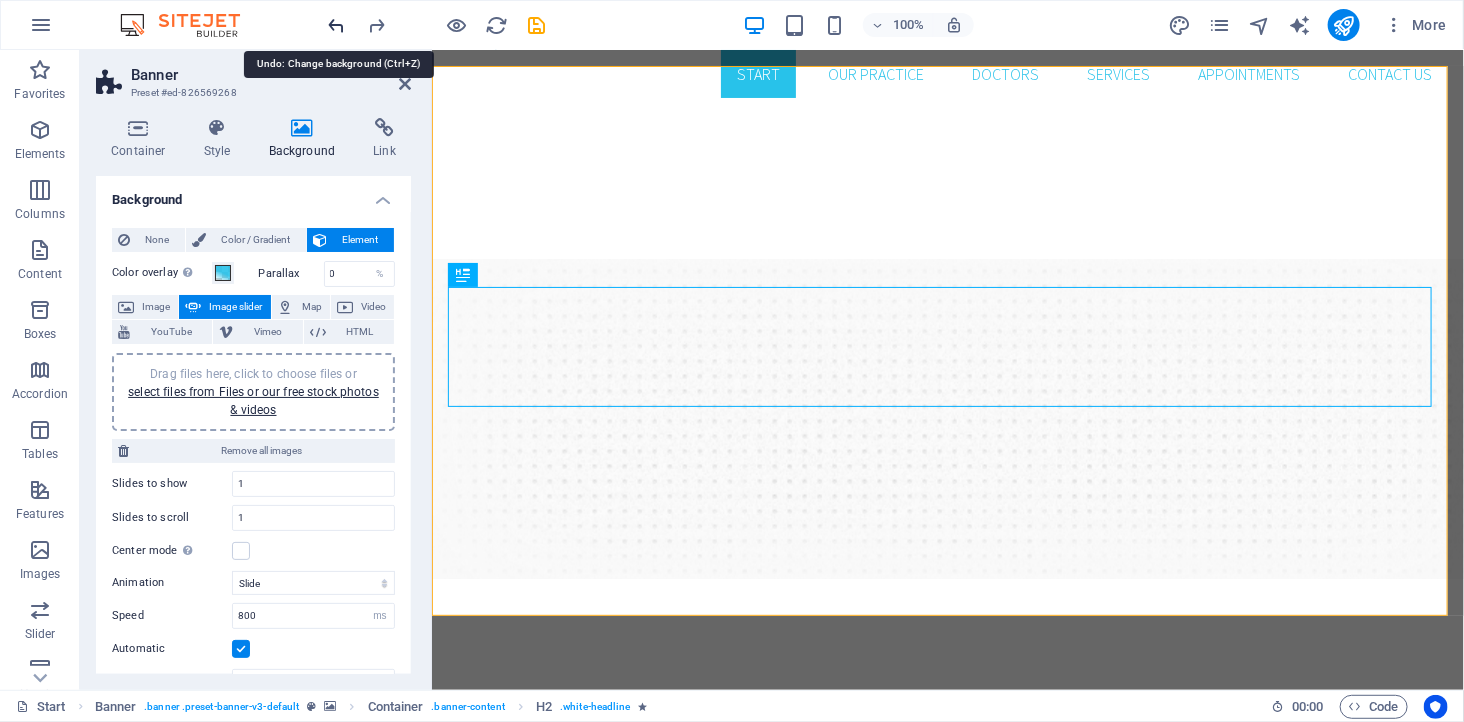 click at bounding box center (337, 25) 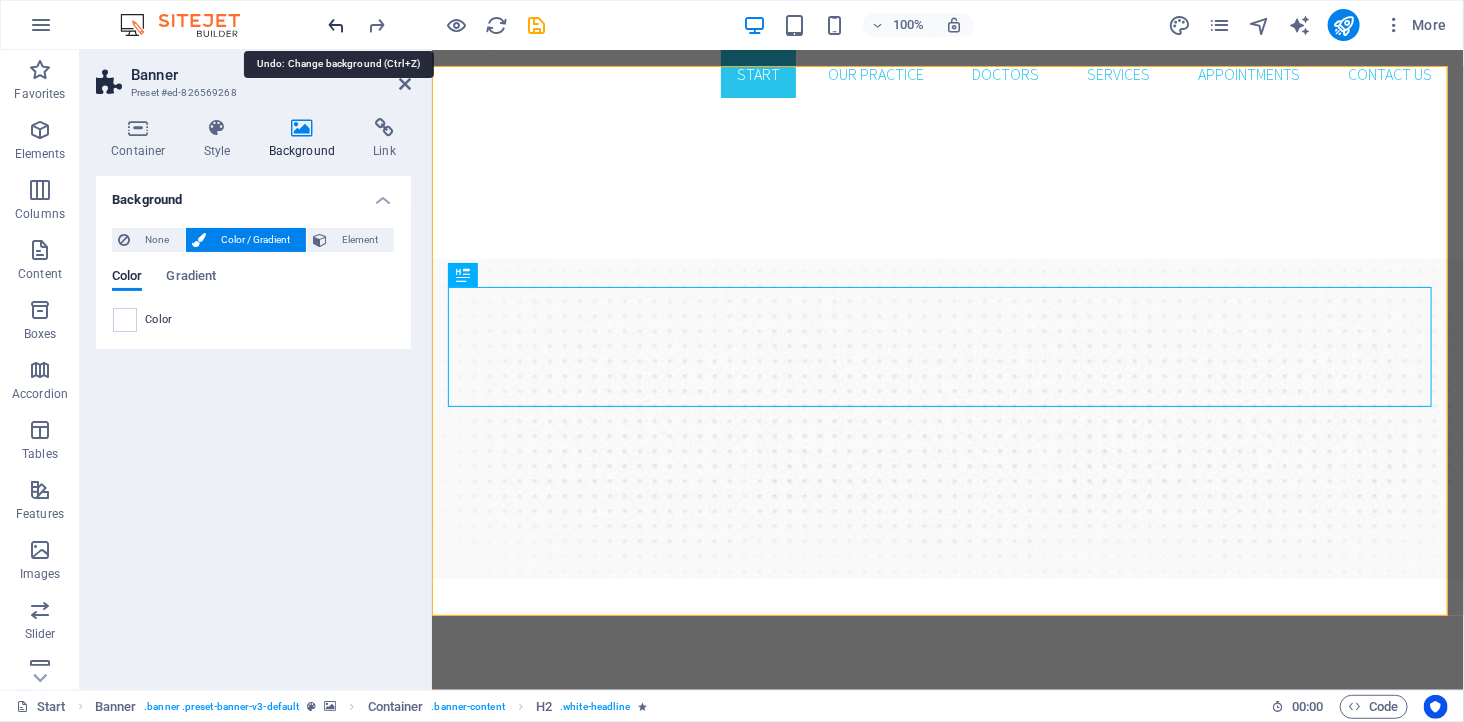 click at bounding box center (337, 25) 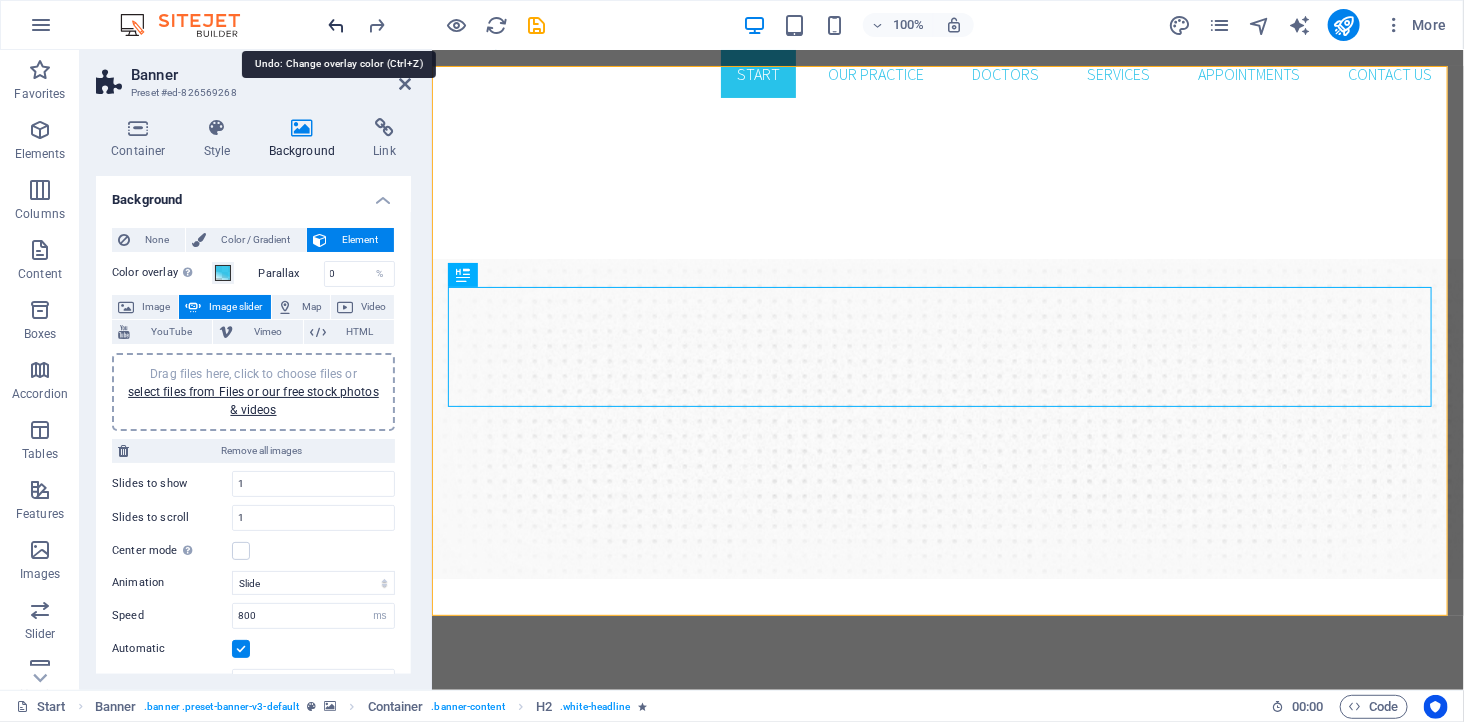 click at bounding box center (337, 25) 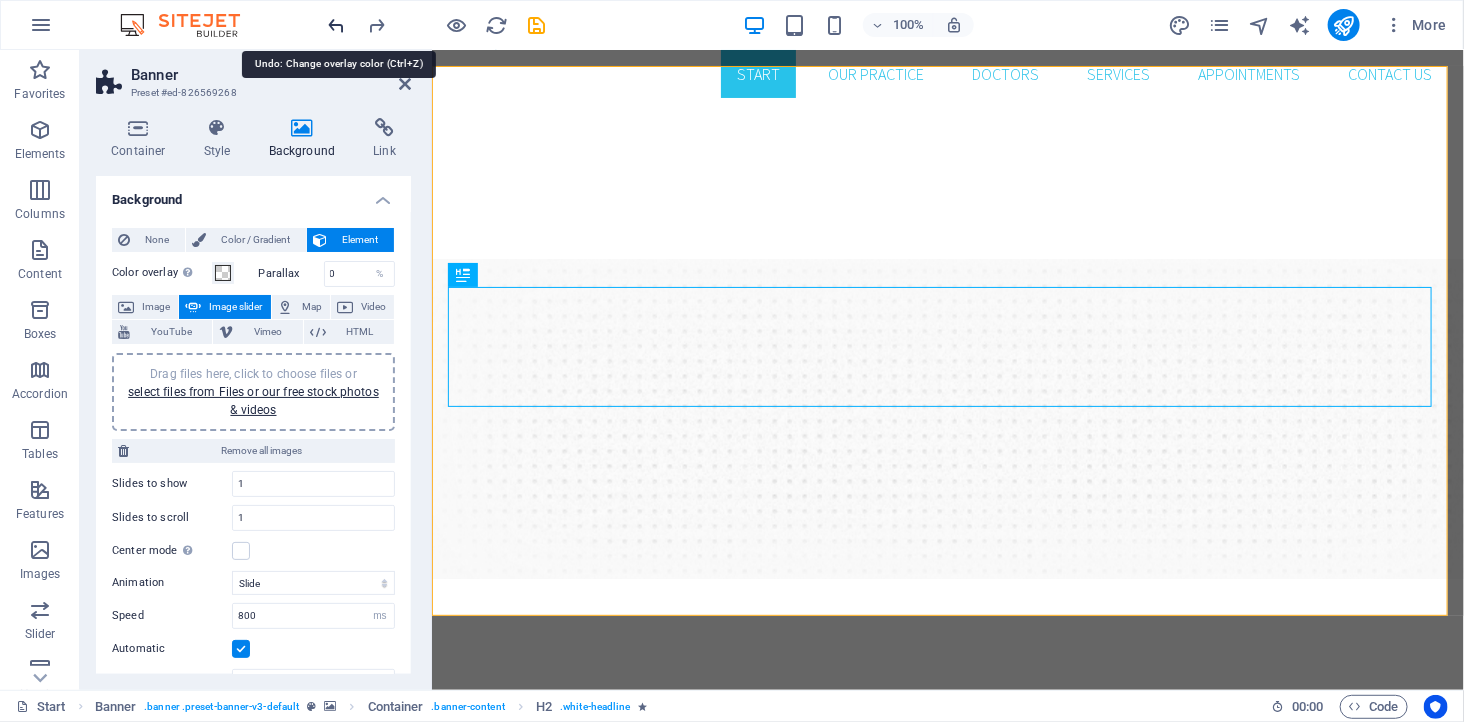 click at bounding box center (337, 25) 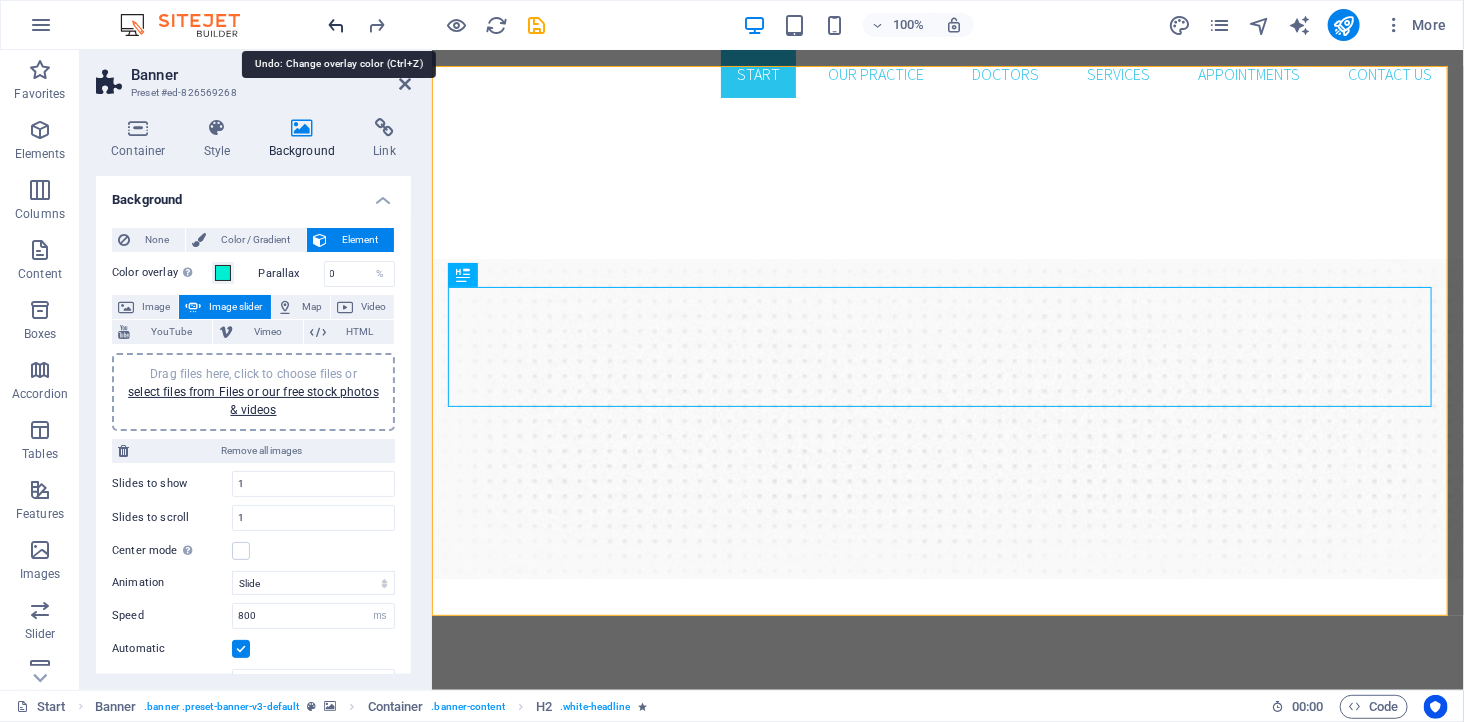 click at bounding box center (337, 25) 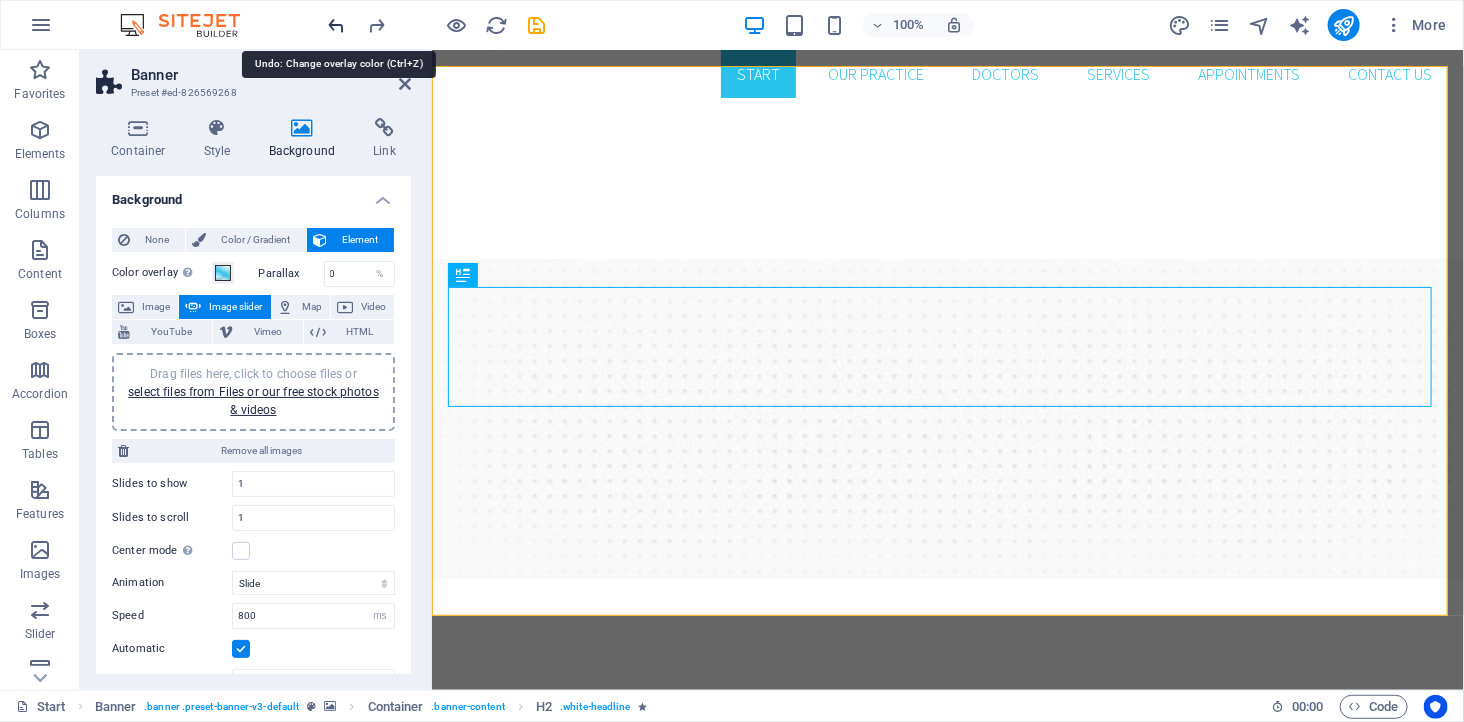 click at bounding box center (337, 25) 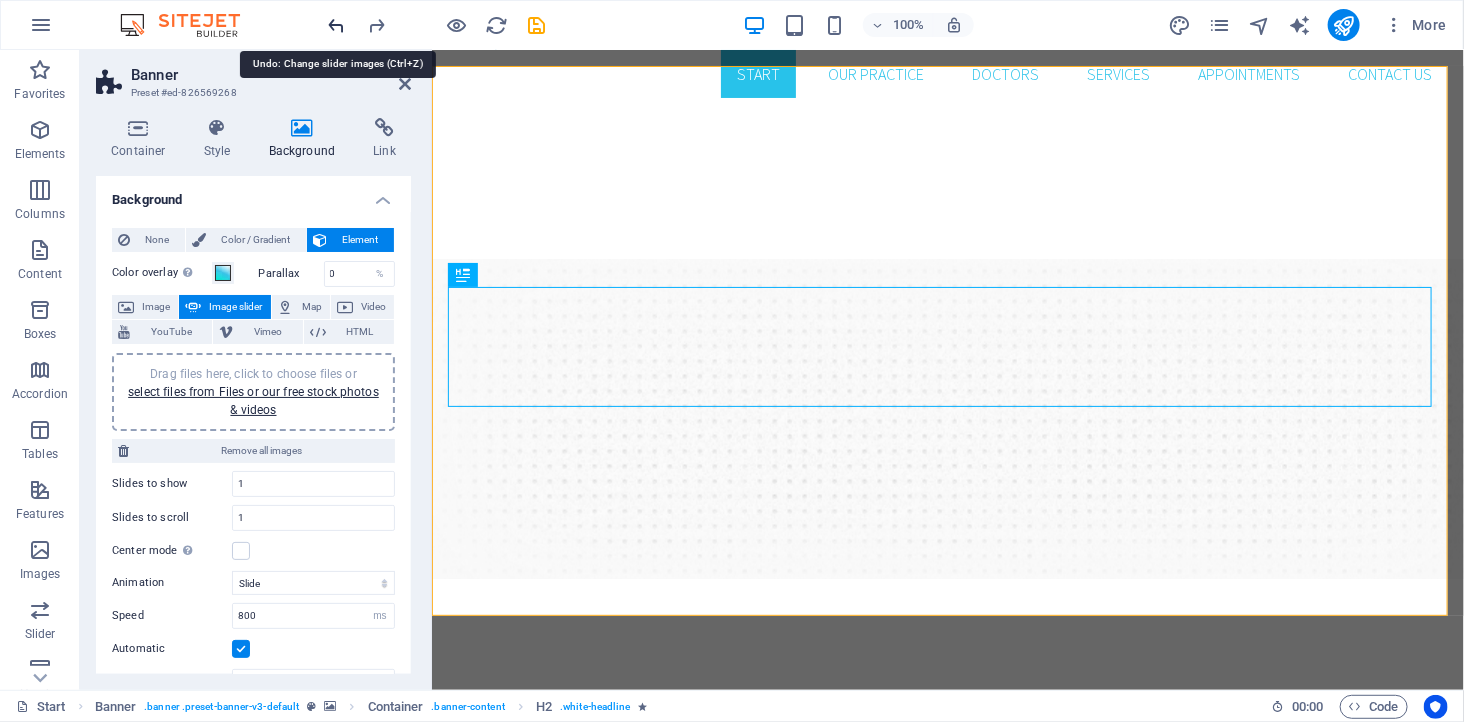 click at bounding box center [337, 25] 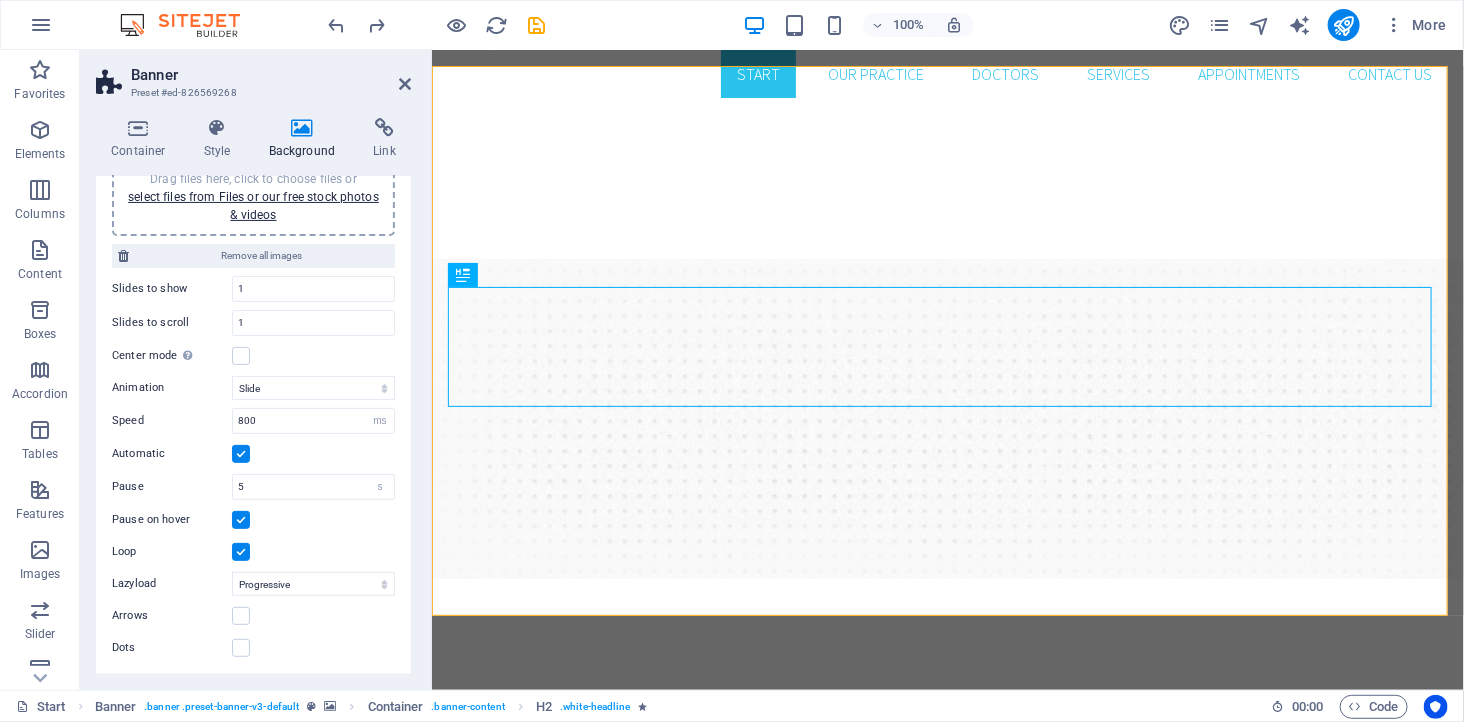 scroll, scrollTop: 0, scrollLeft: 0, axis: both 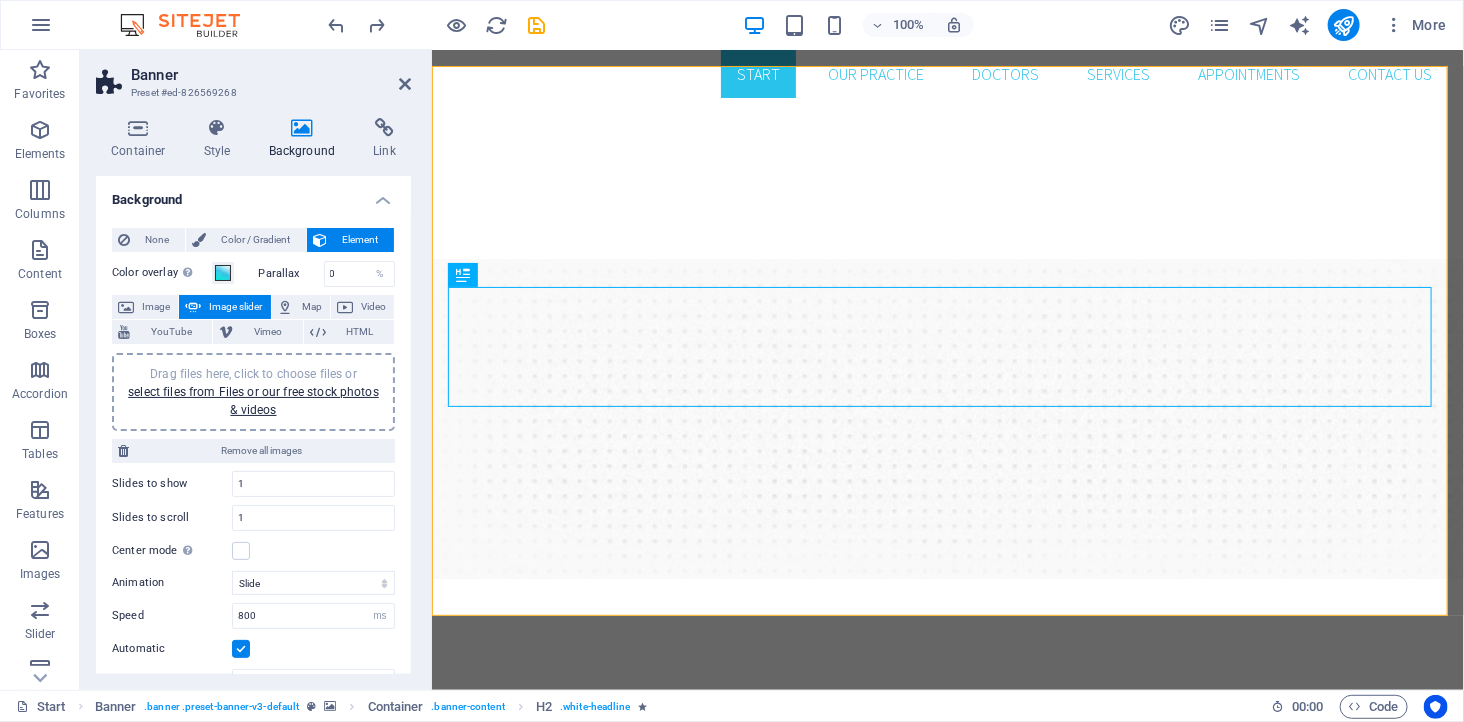 click on "Image slider" at bounding box center (235, 307) 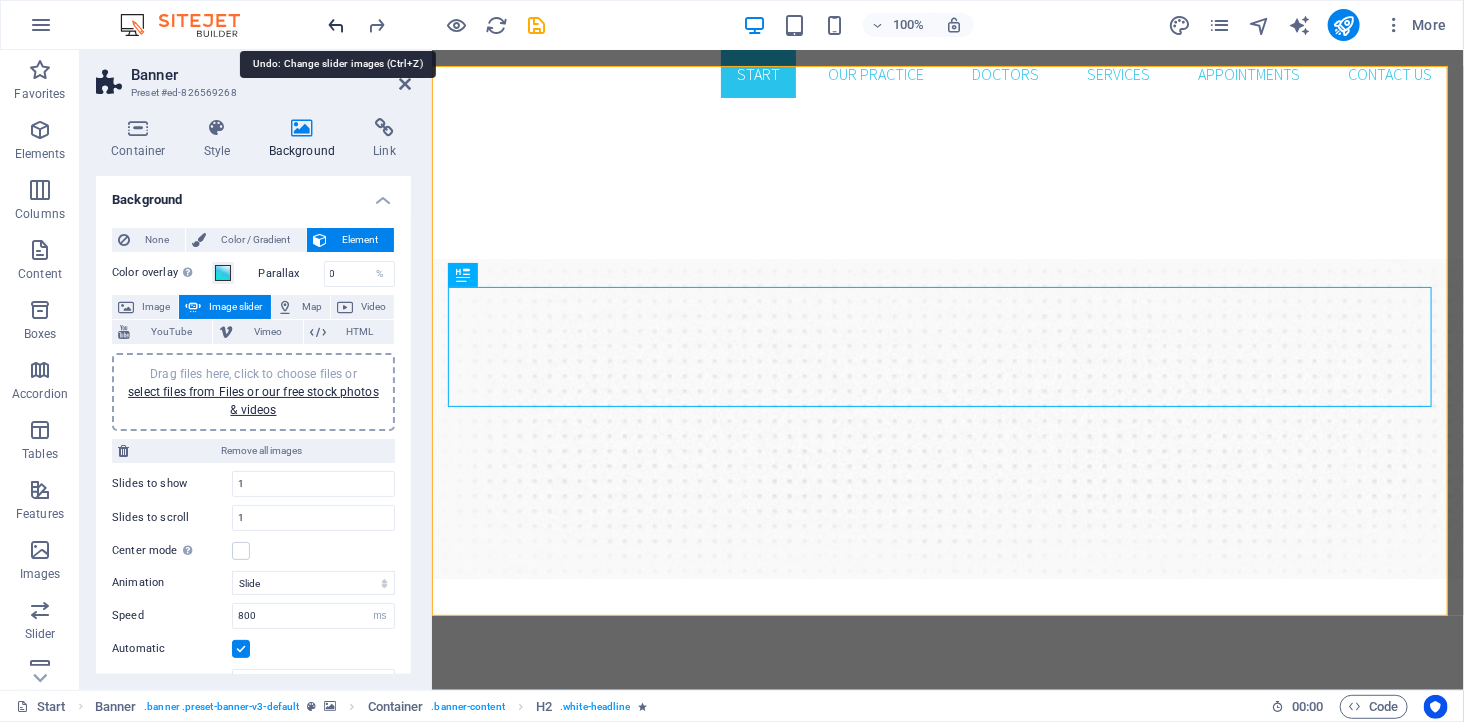 click at bounding box center [337, 25] 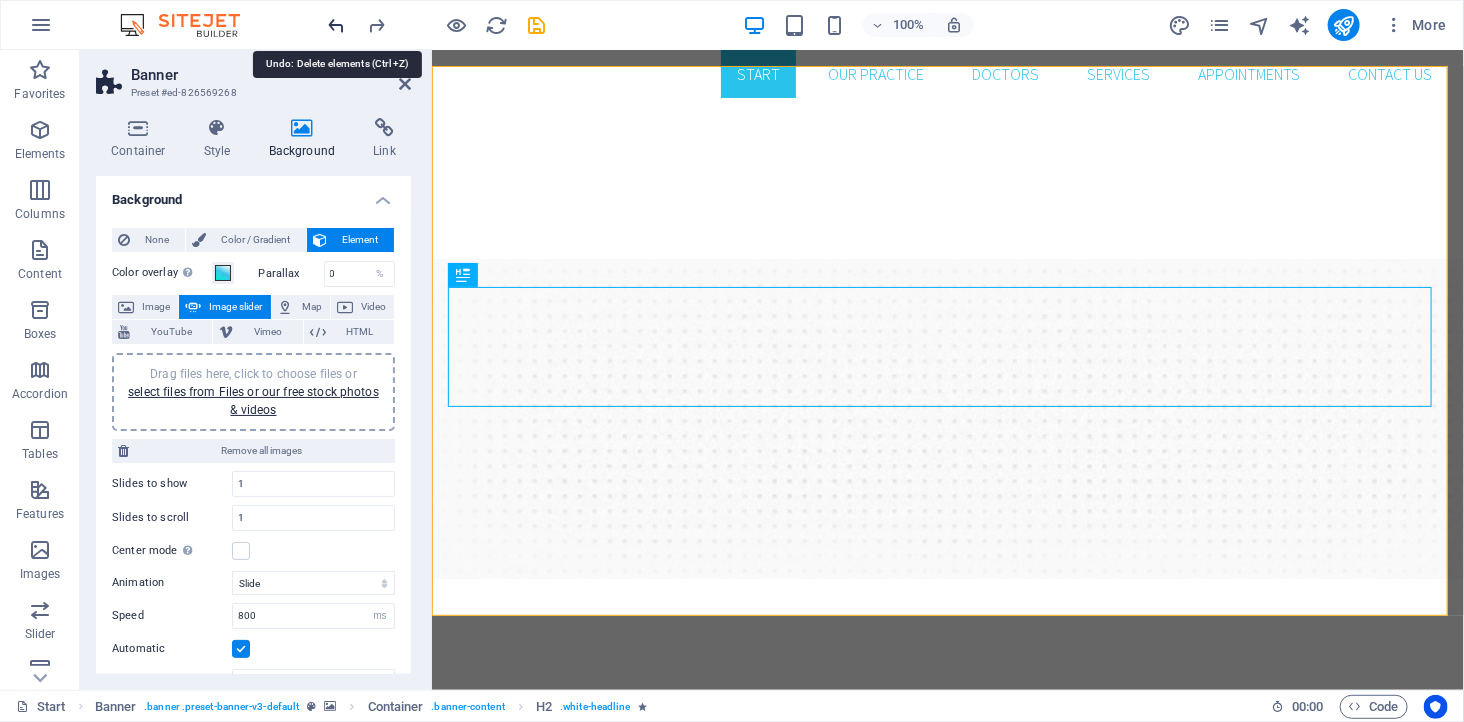 click at bounding box center (337, 25) 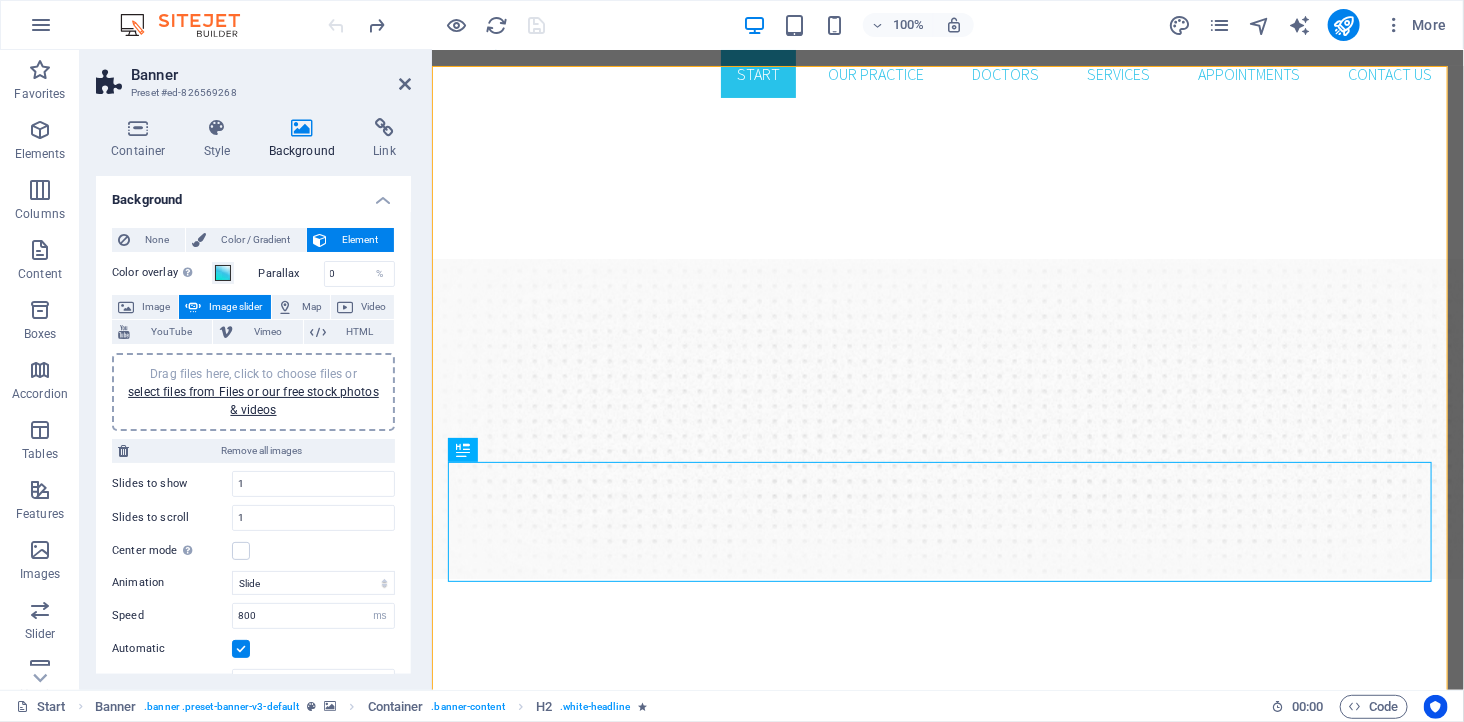 click on "None Color / Gradient Element Stretch background to full-width Color overlay Places an overlay over the background to colorize it Parallax 0 % Image Image slider Map Video YouTube Vimeo HTML Drag files here, click to choose files or select files from Files or our free stock photos & videos Remove all images Slides to show 1 Slides to scroll 1 Center mode Enables centered view with partial previous/next slide. Use with odd numbered "Slides to show" counts. Center padding Not visible while "Variable width" is activated 0 px % Animation Slide Fade Speed 800 s ms Automatic Pause 5 s ms Pause on hover Loop Lazyload Off On demand Progressive Arrows Dots Color Gradient Color A parent element contains a background. Edit background on parent element" at bounding box center (253, 541) 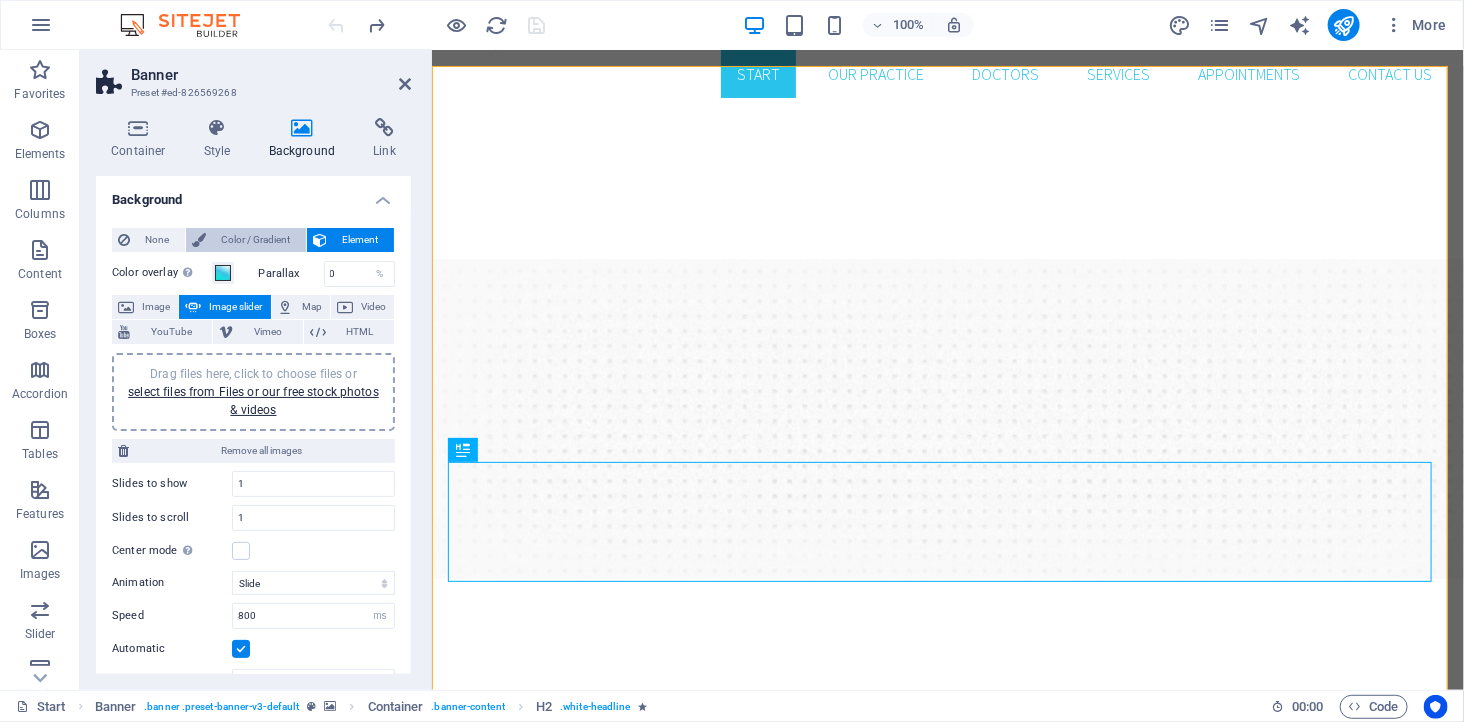click on "Color / Gradient" at bounding box center (256, 240) 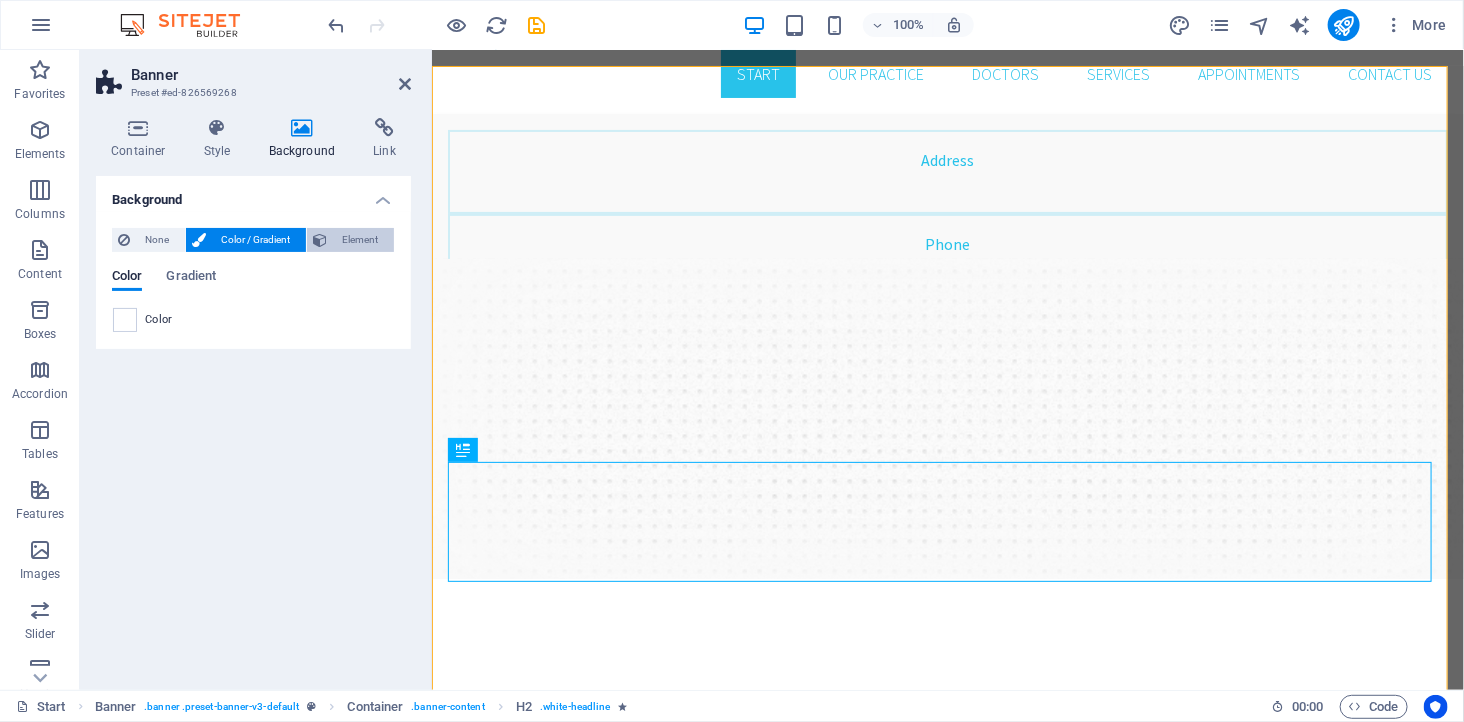 click on "Element" at bounding box center [360, 240] 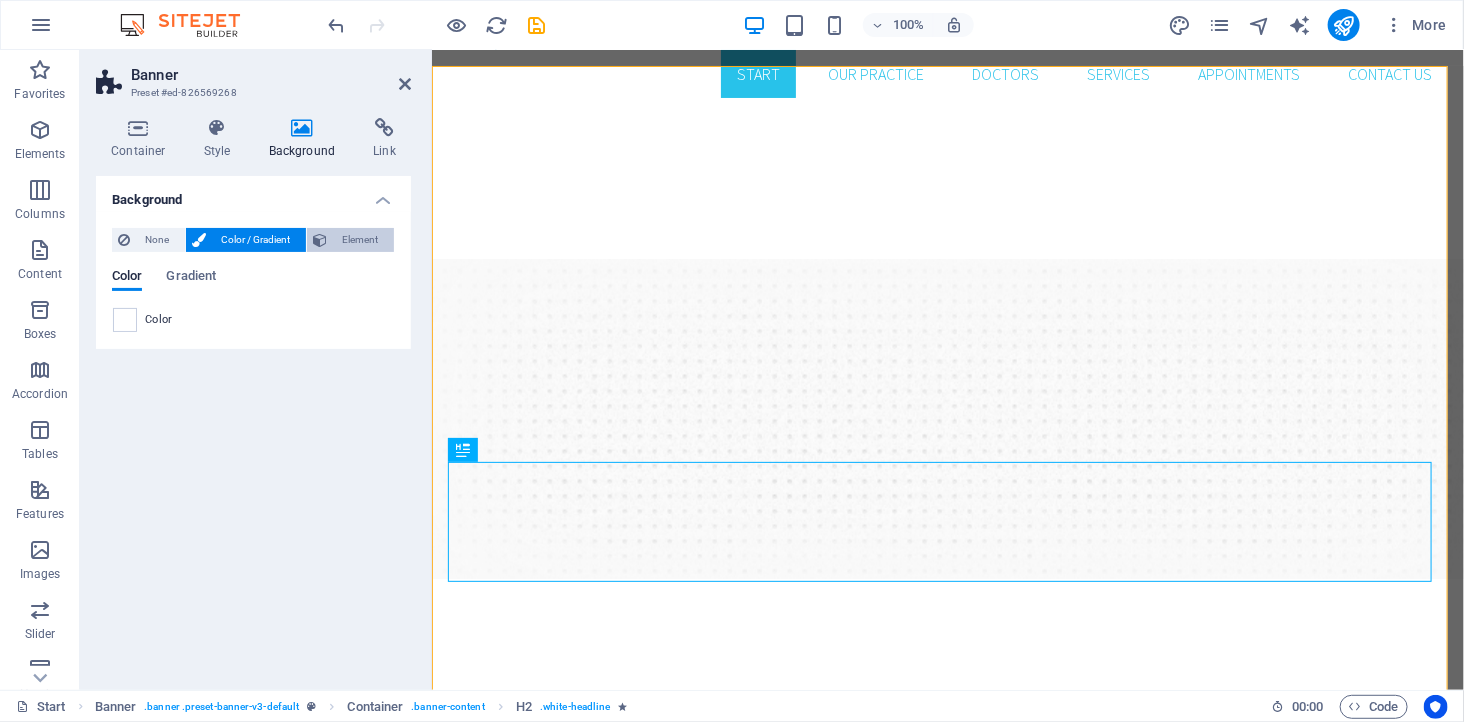 select on "ms" 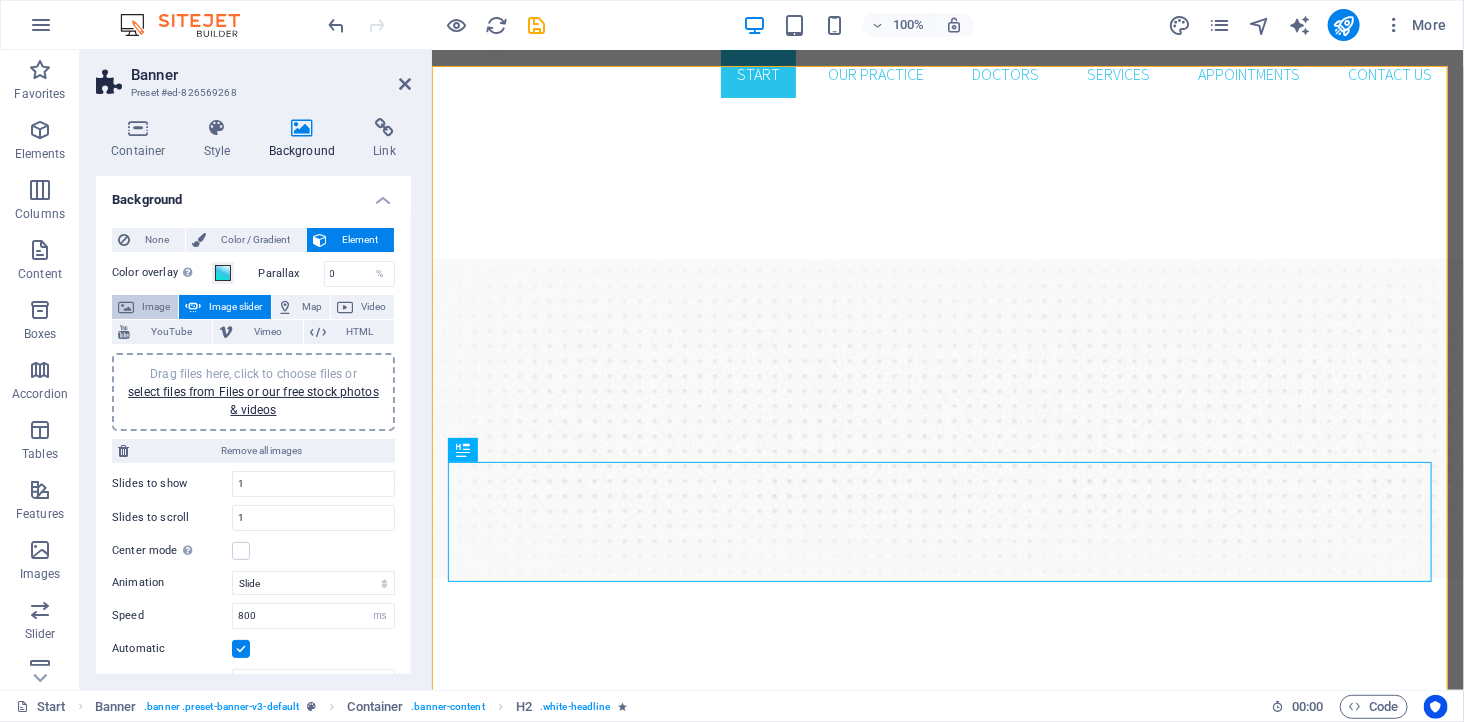 click on "Image" at bounding box center (156, 307) 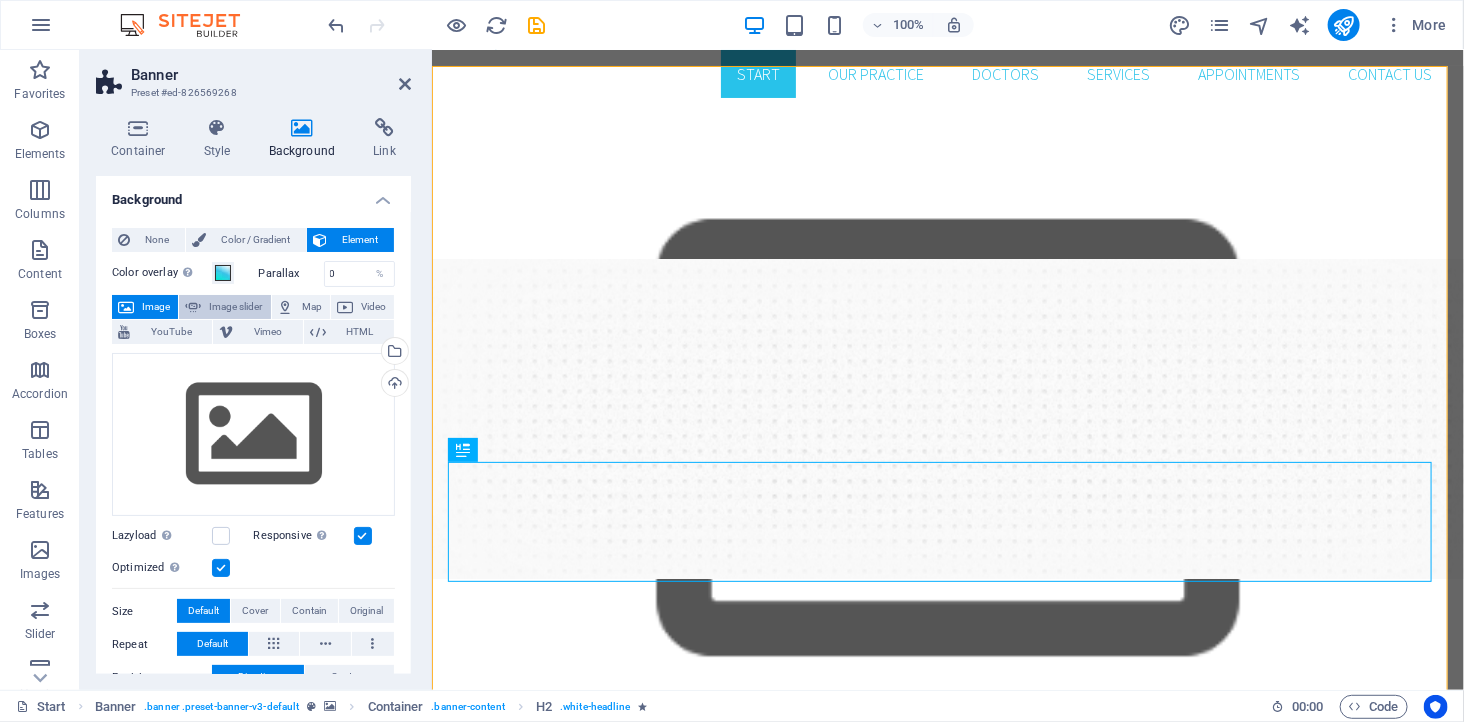 click on "Image slider" at bounding box center (235, 307) 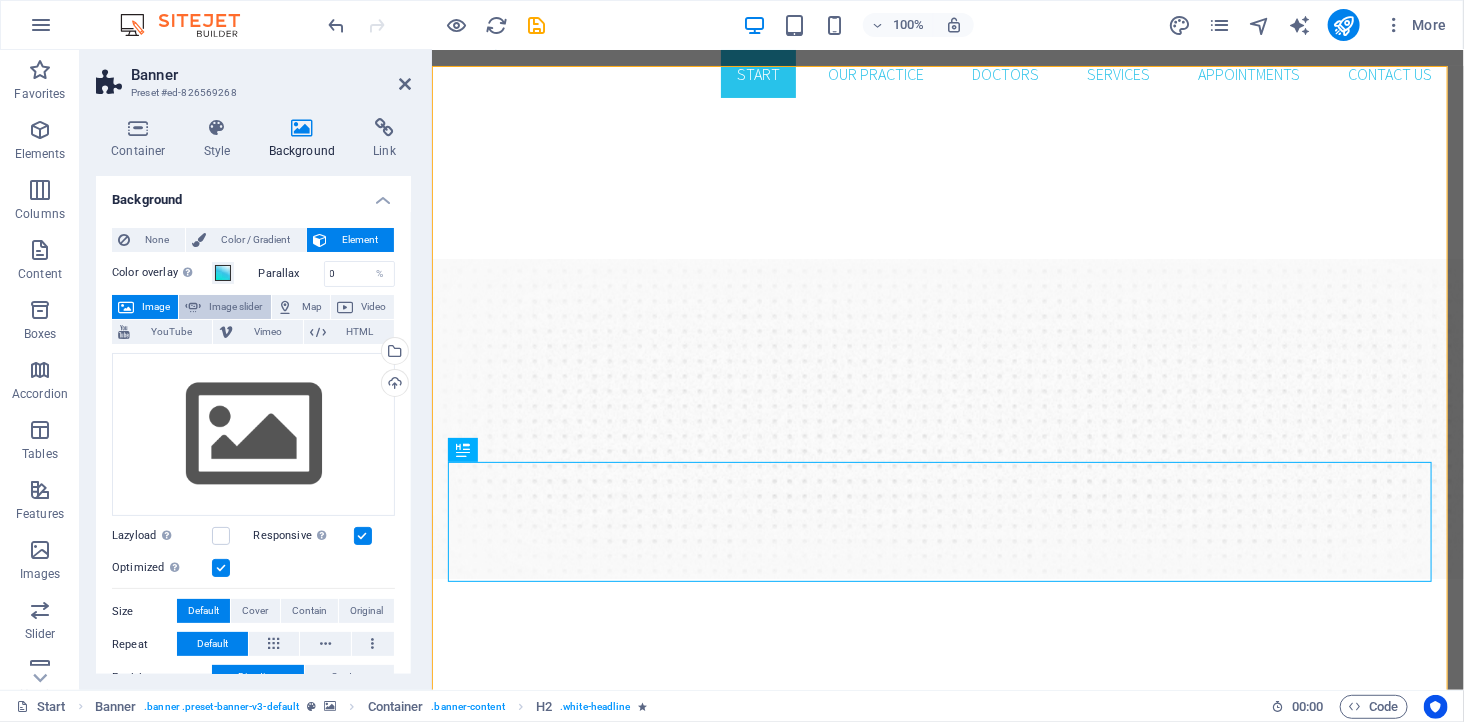select on "ms" 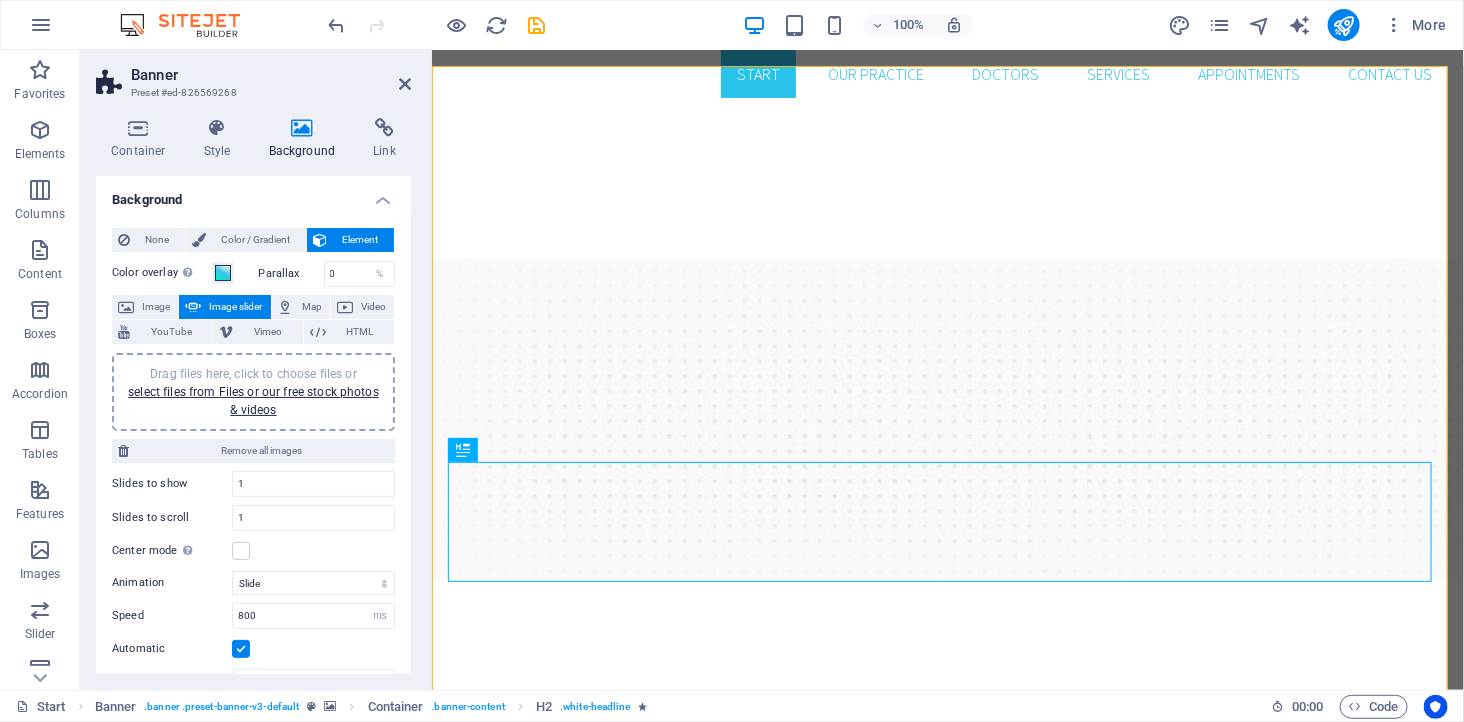 click at bounding box center [437, 25] 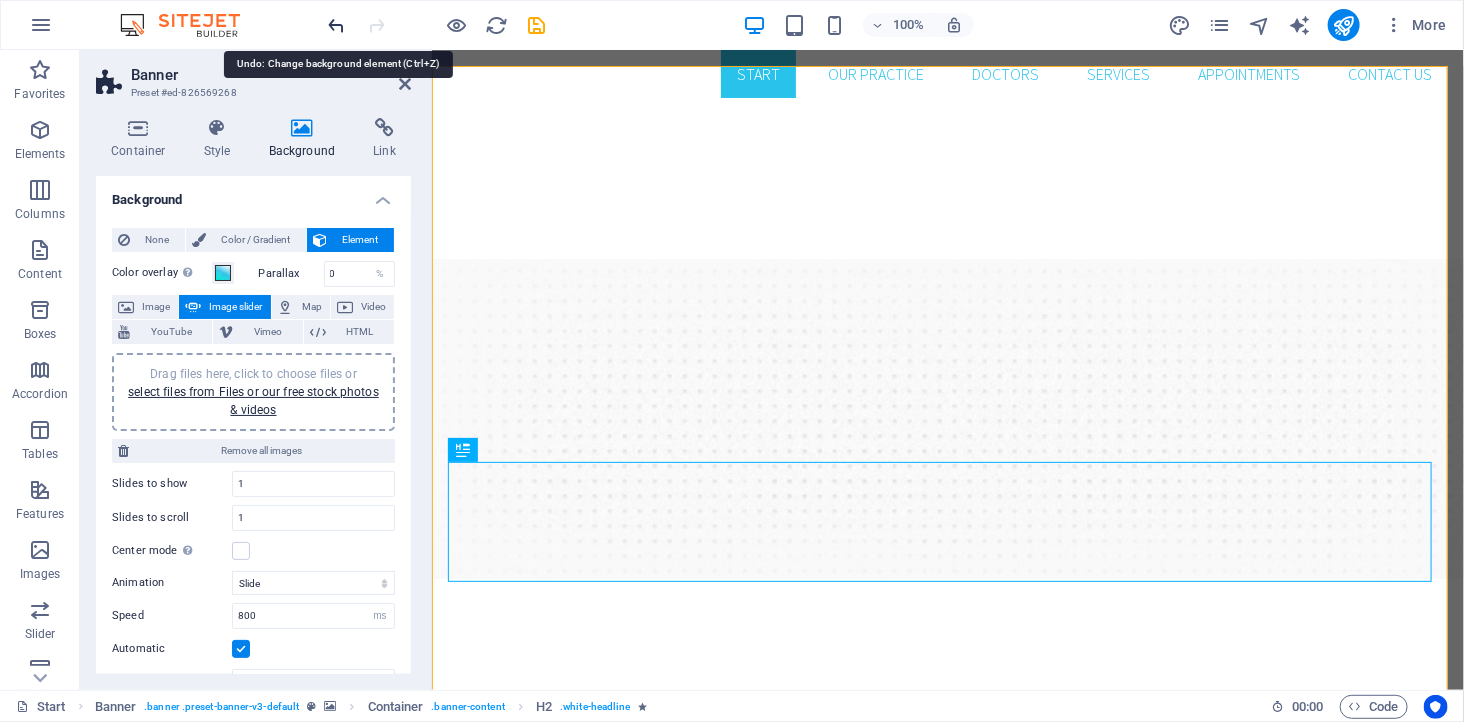 click at bounding box center [337, 25] 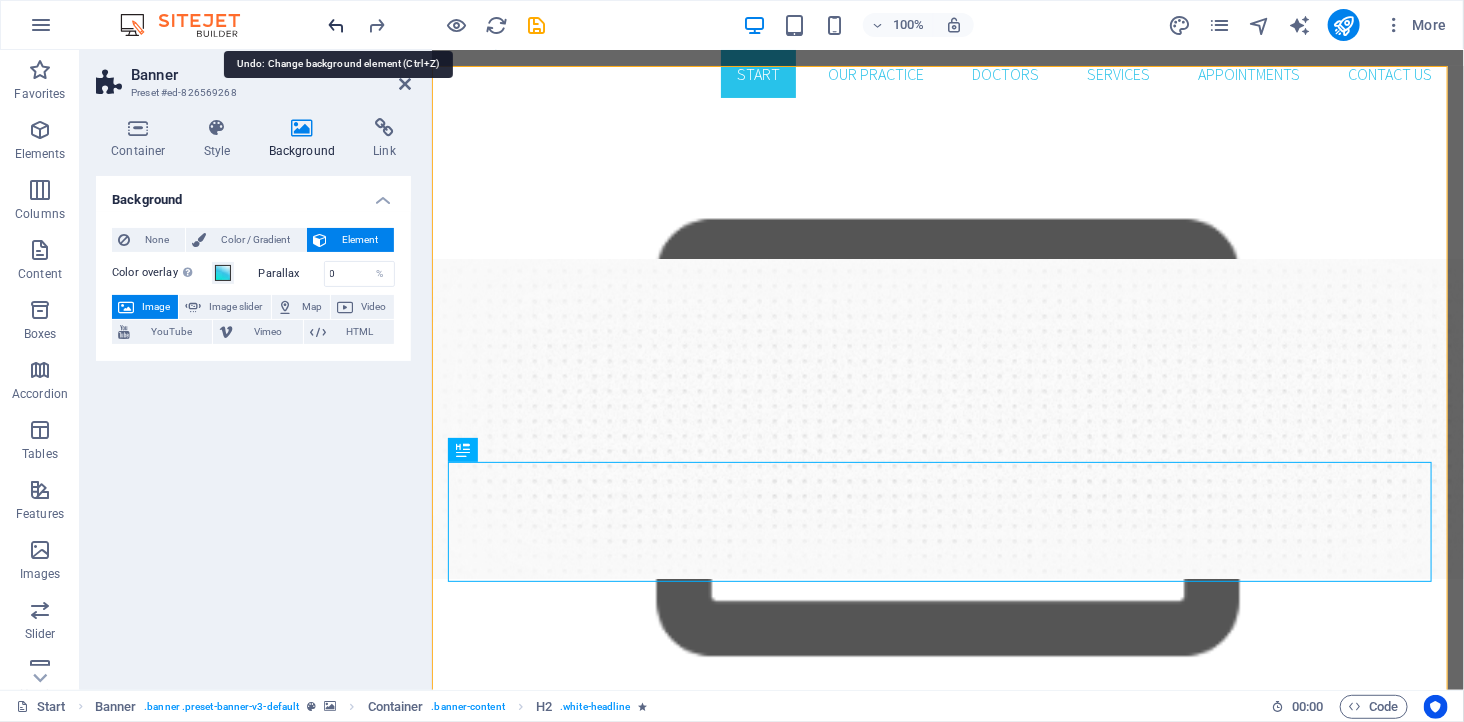 click at bounding box center [337, 25] 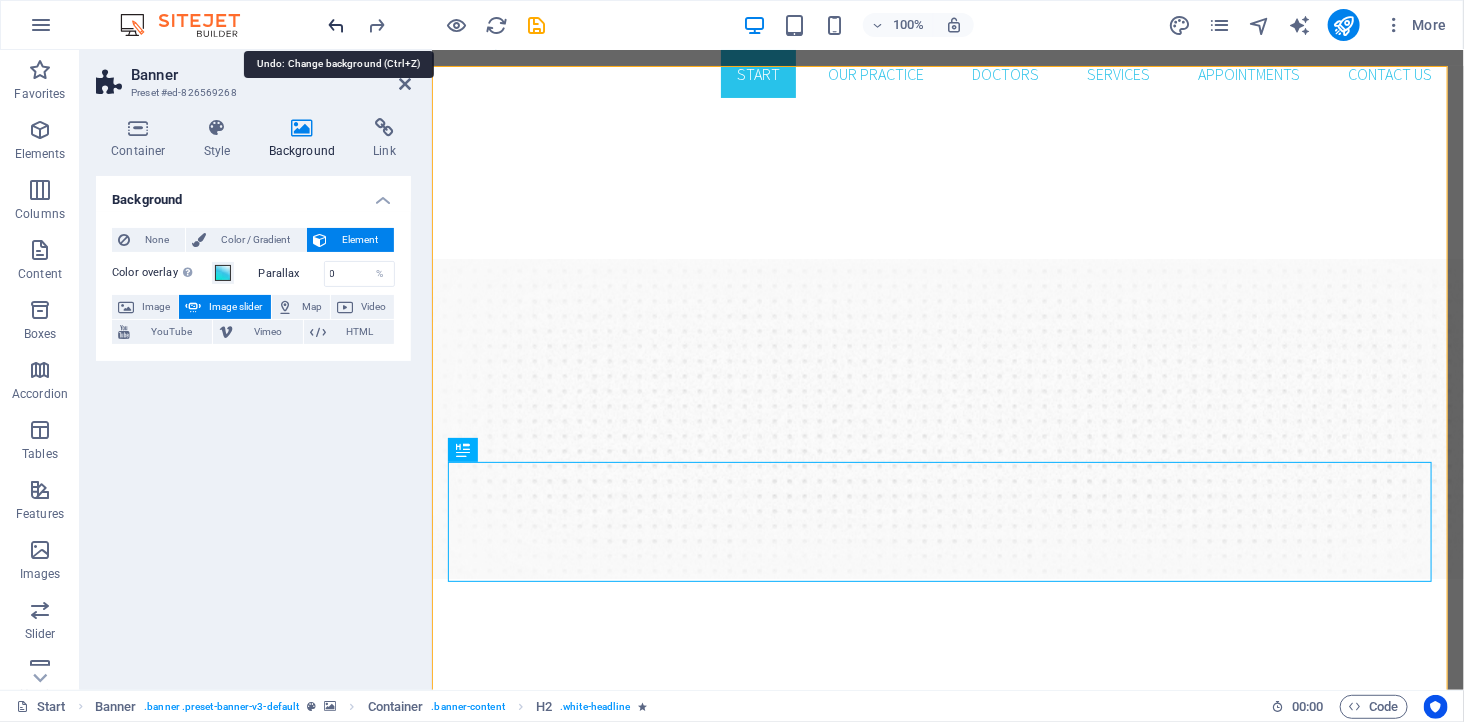 click at bounding box center (337, 25) 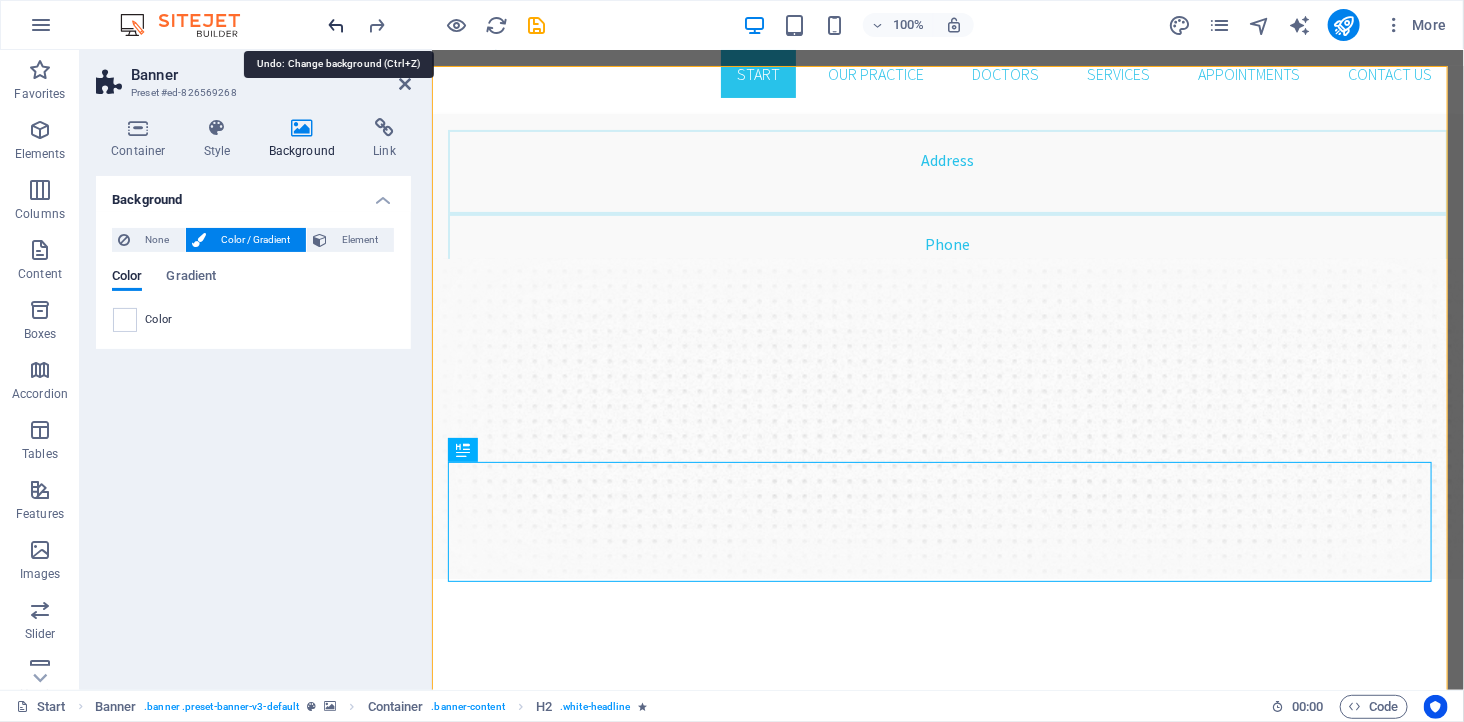click at bounding box center [337, 25] 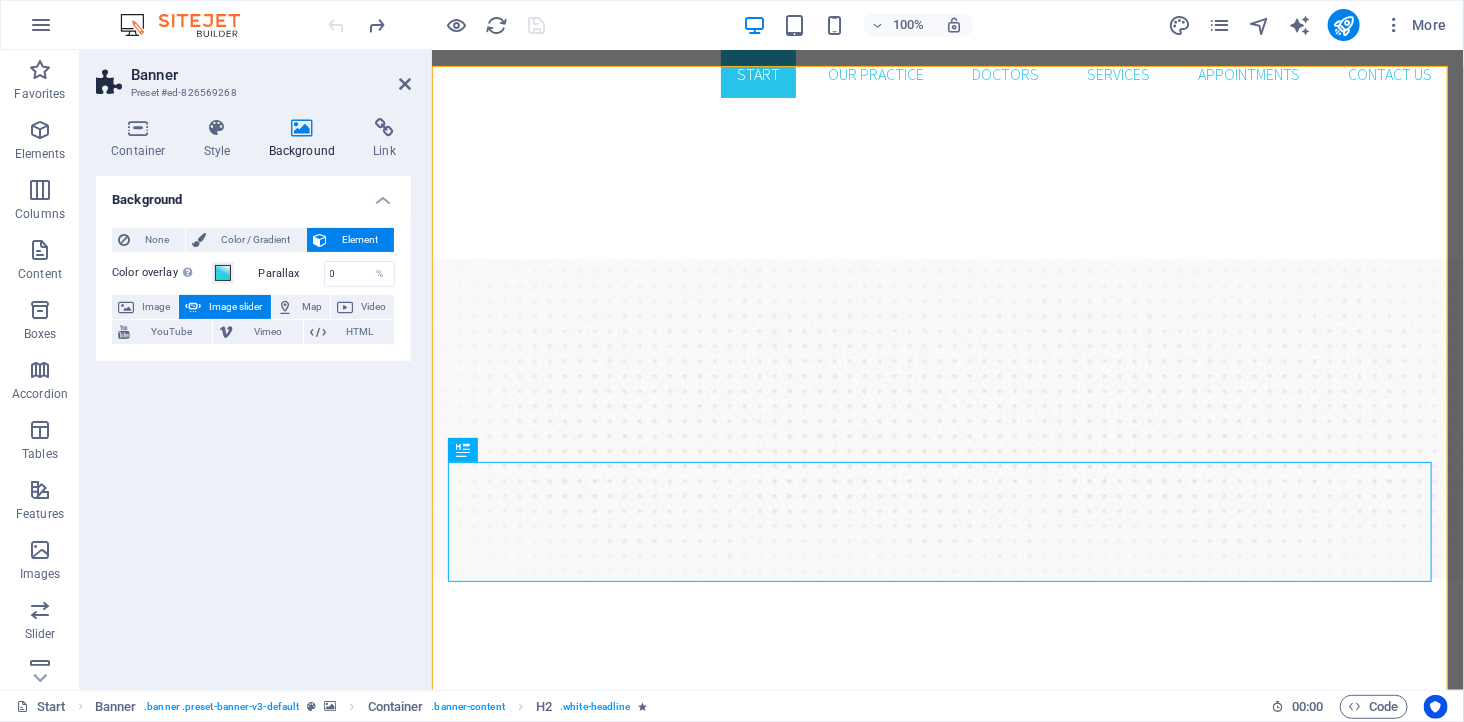 click at bounding box center (437, 25) 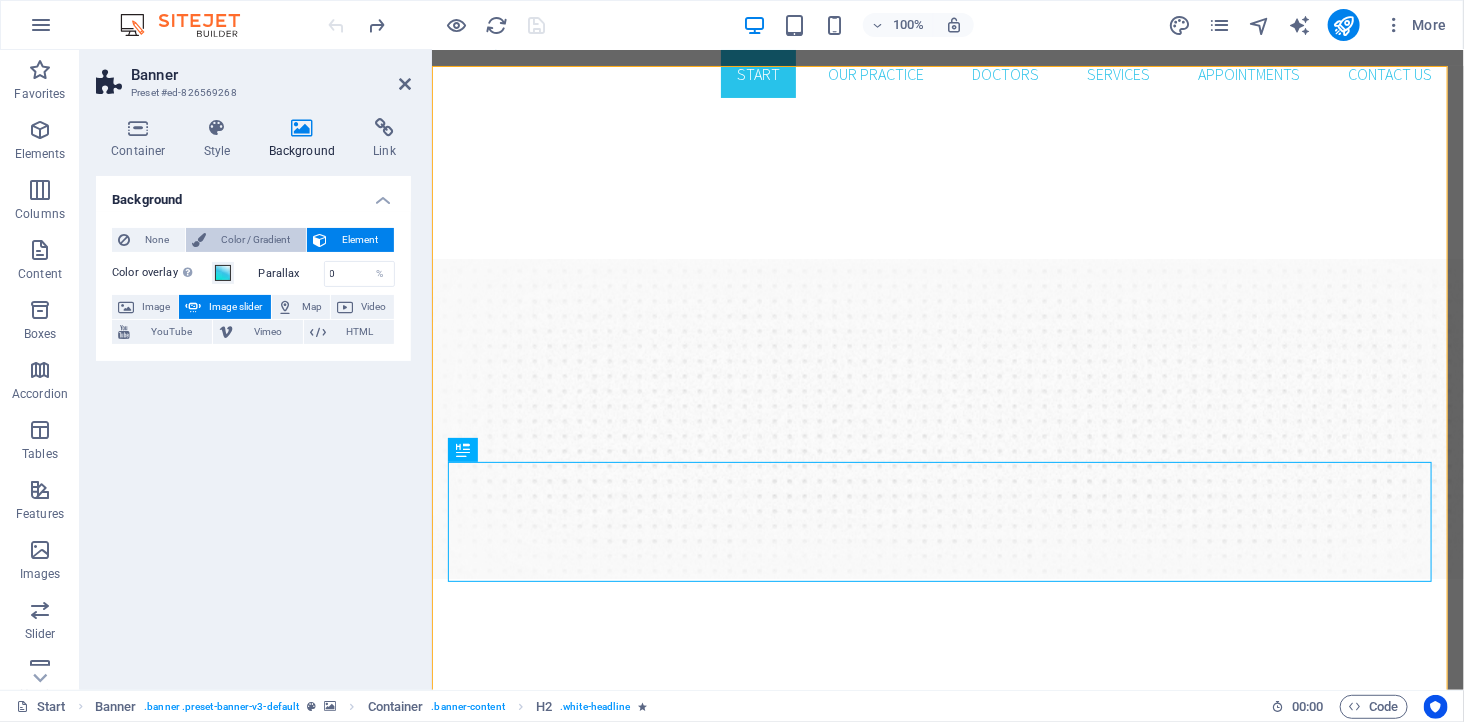 click on "Color / Gradient" at bounding box center (256, 240) 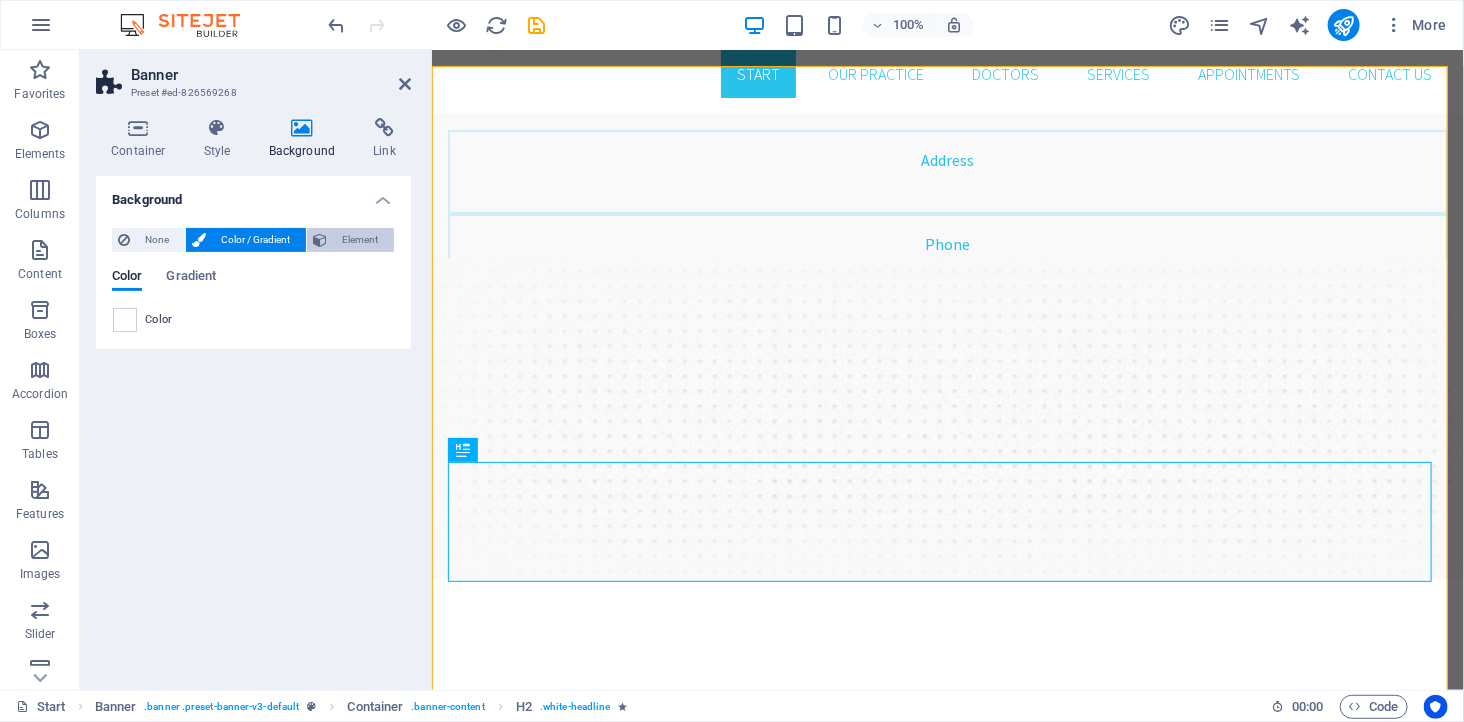 click on "Element" at bounding box center [360, 240] 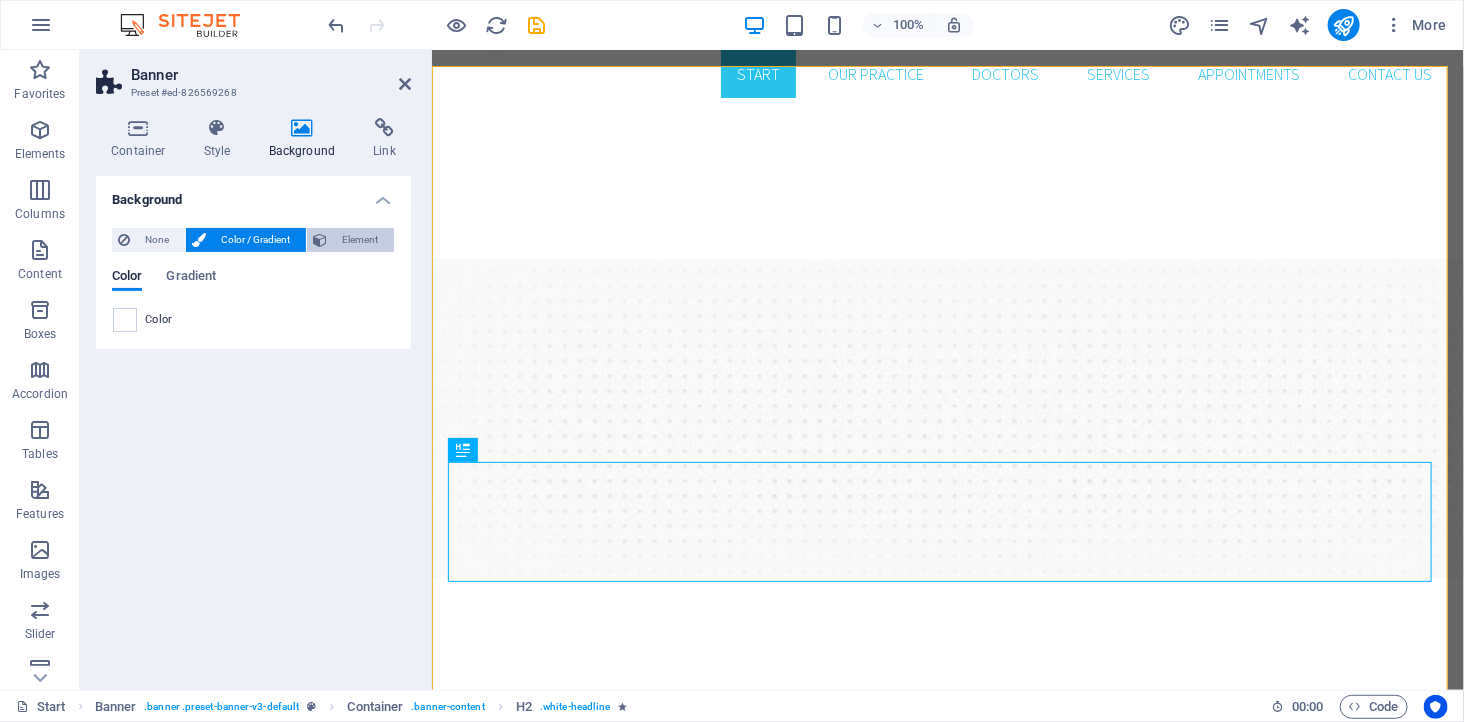 select on "ms" 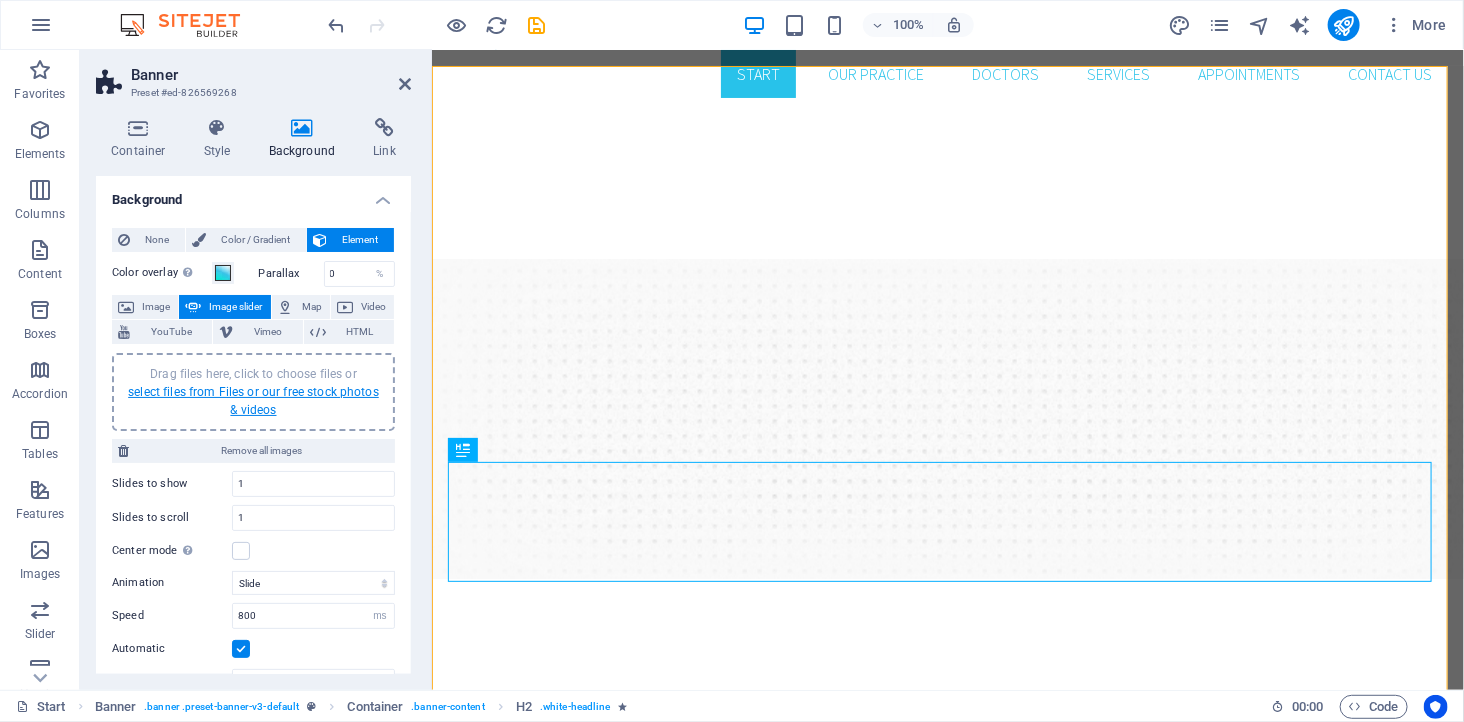 click on "select files from Files or our free stock photos & videos" at bounding box center [253, 401] 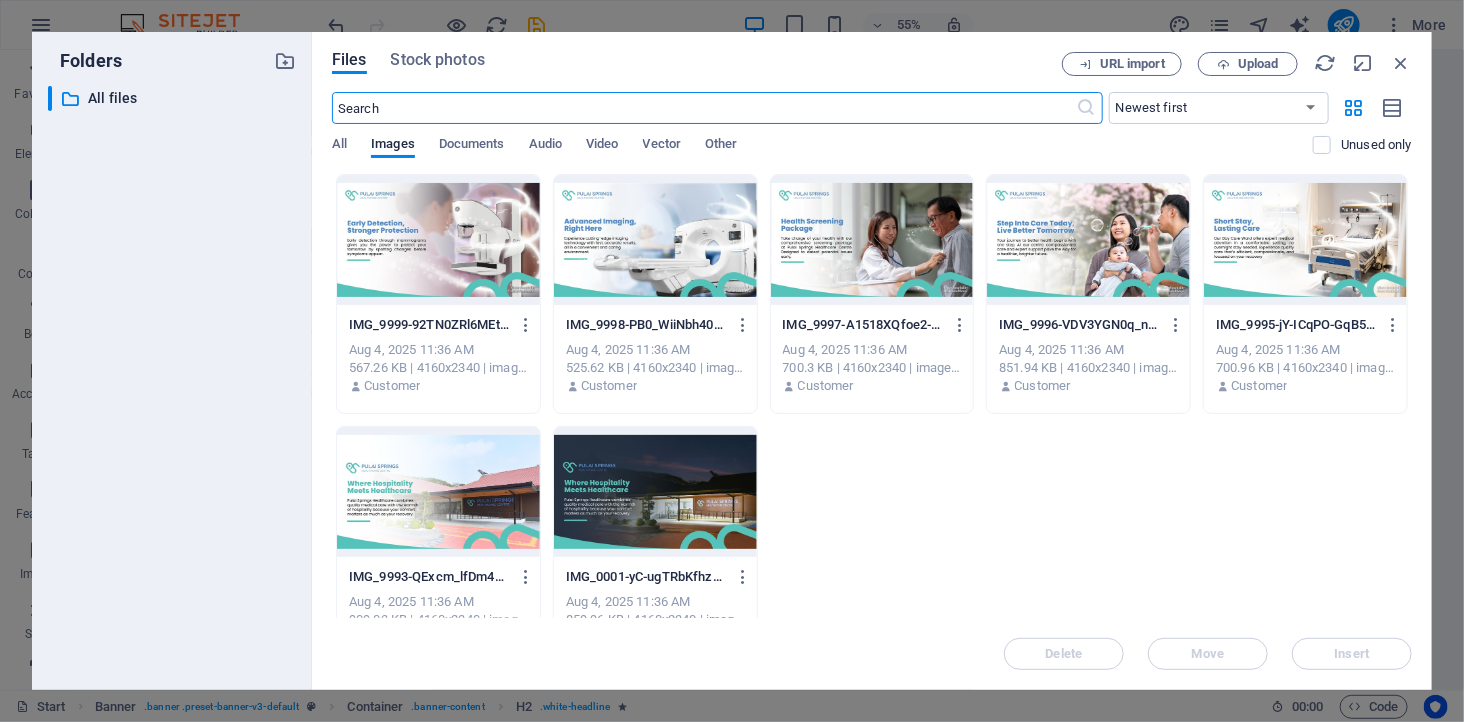 click at bounding box center (655, 492) 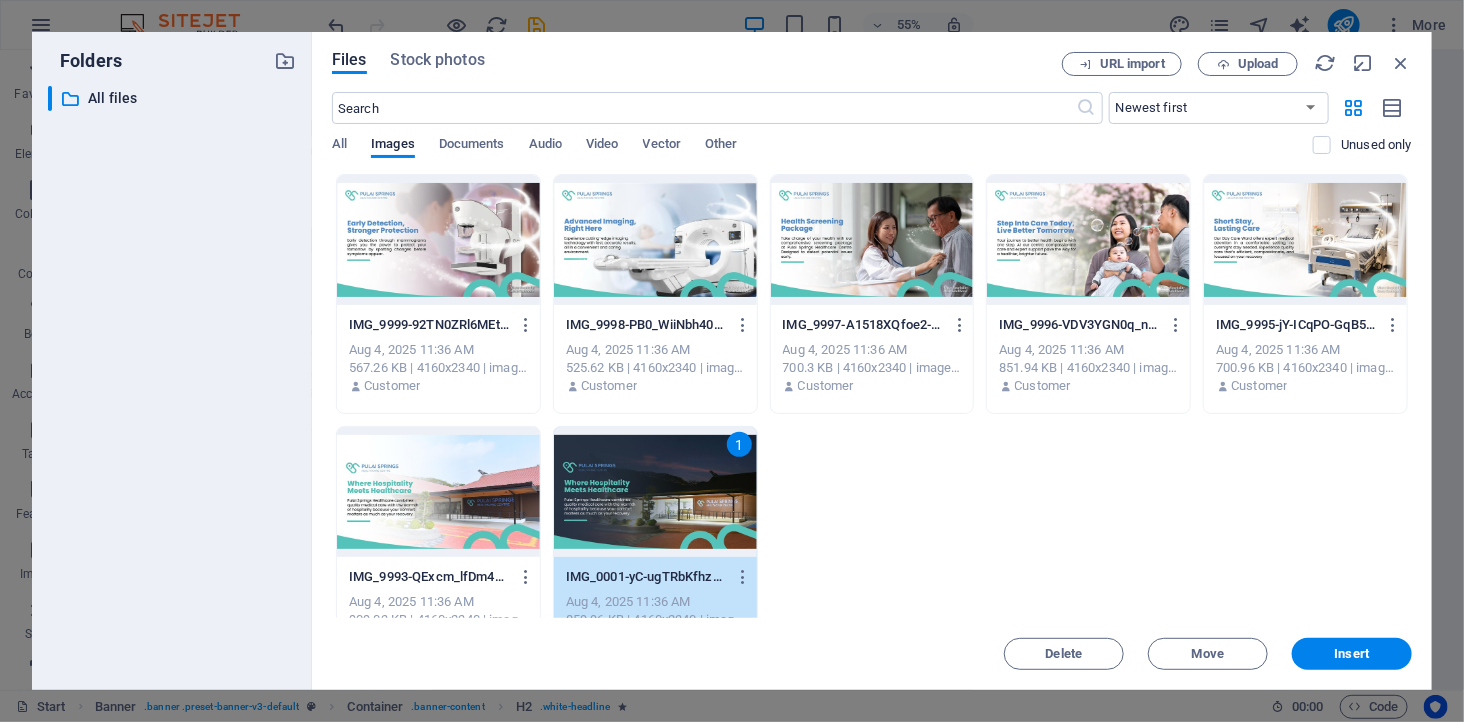 click at bounding box center (438, 240) 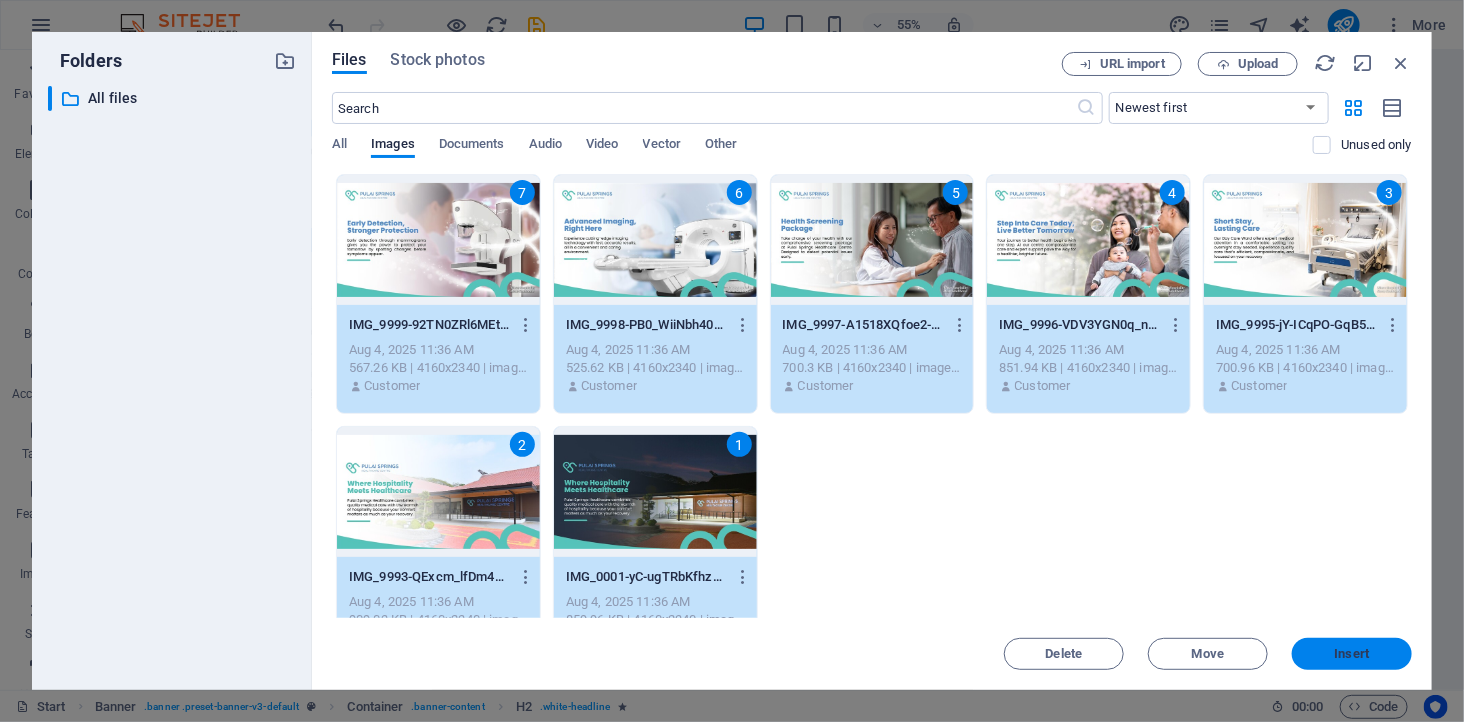 click on "Insert" at bounding box center [1352, 654] 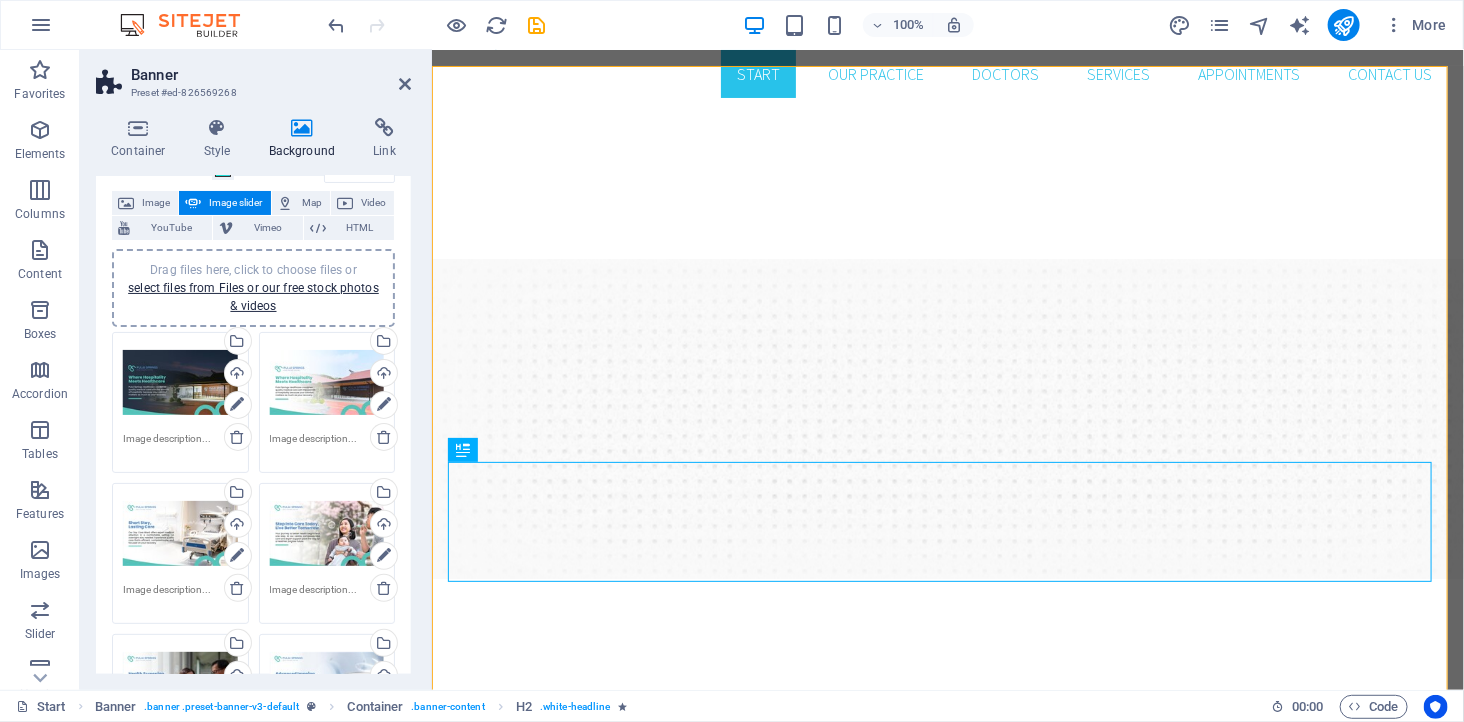 scroll, scrollTop: 0, scrollLeft: 0, axis: both 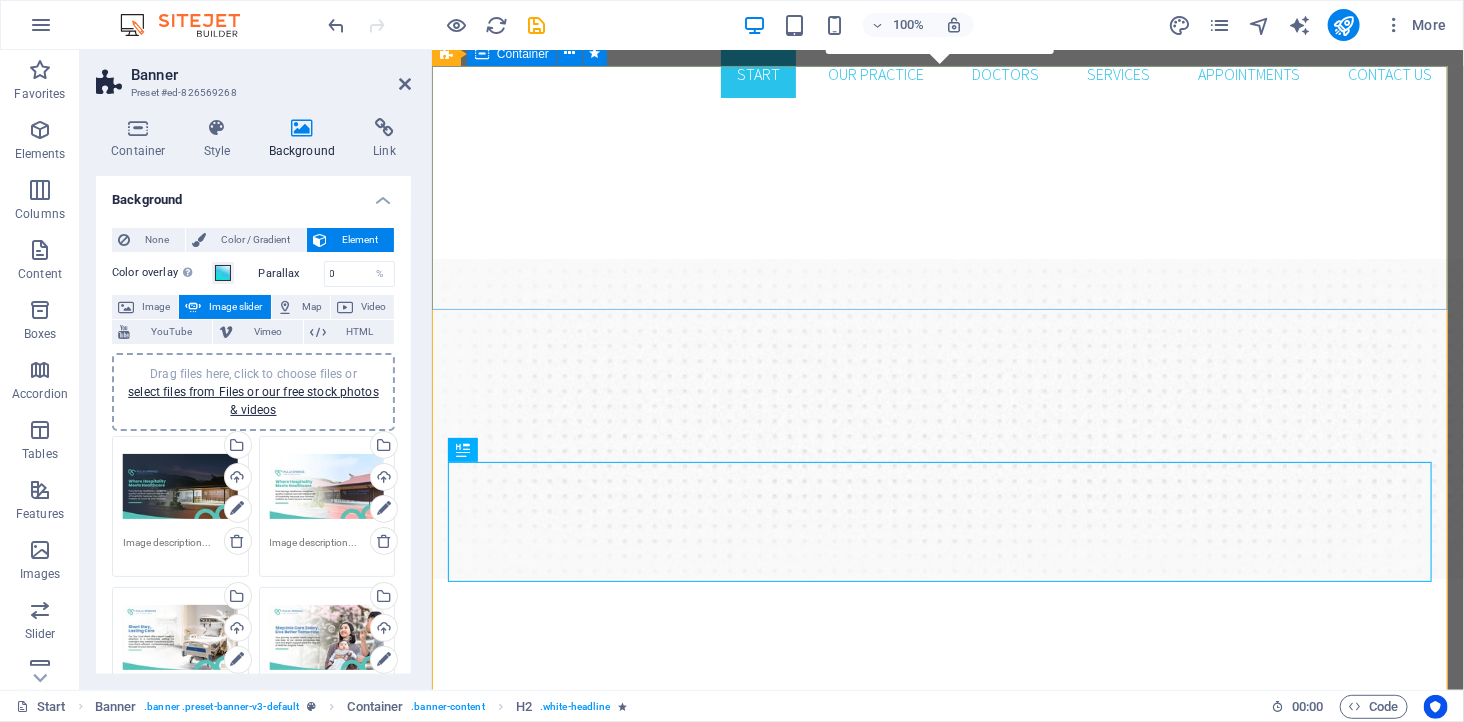 click on "Address   Phone Call us! Open hours Monday - Friday 8am - 5pm Book an appointment 8059102f5868ca3693c39c441520f7@cpanel.local Book now" at bounding box center (947, 977) 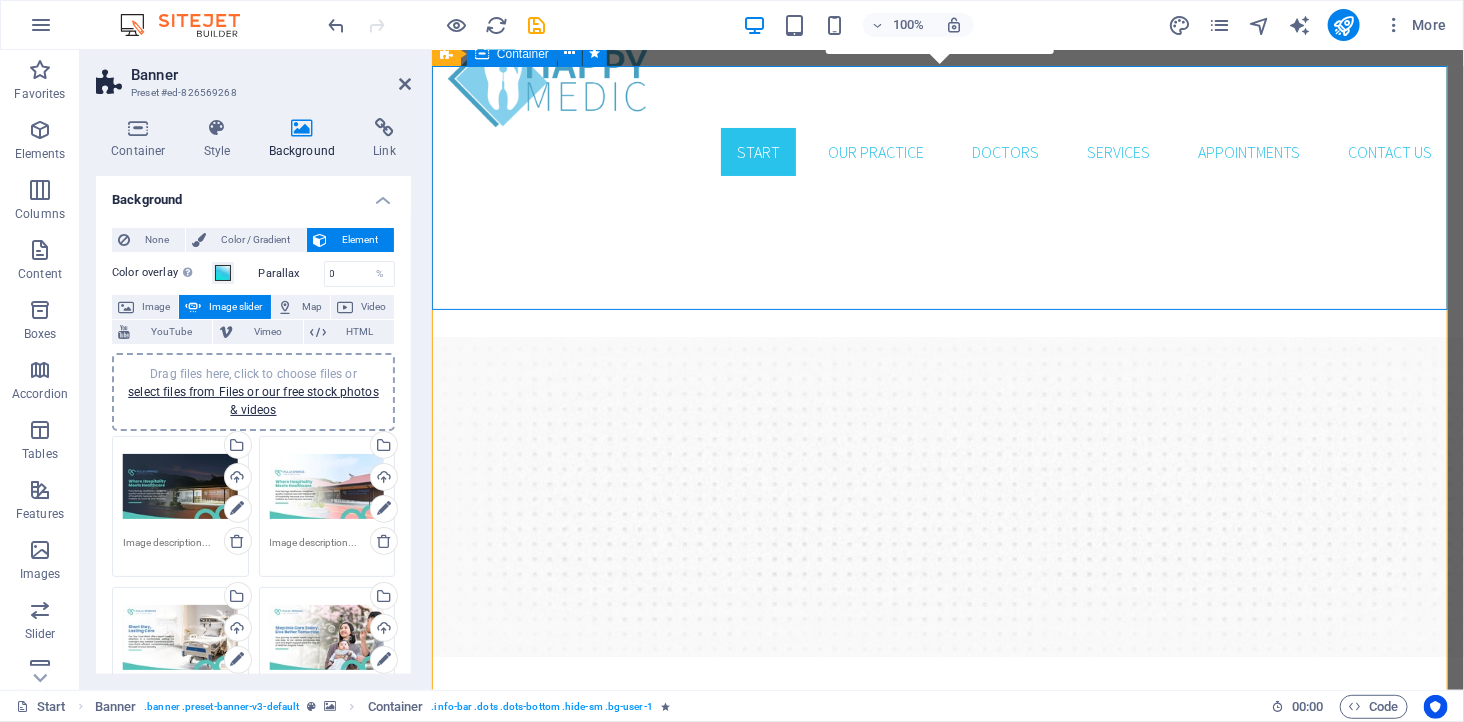 scroll, scrollTop: 0, scrollLeft: 0, axis: both 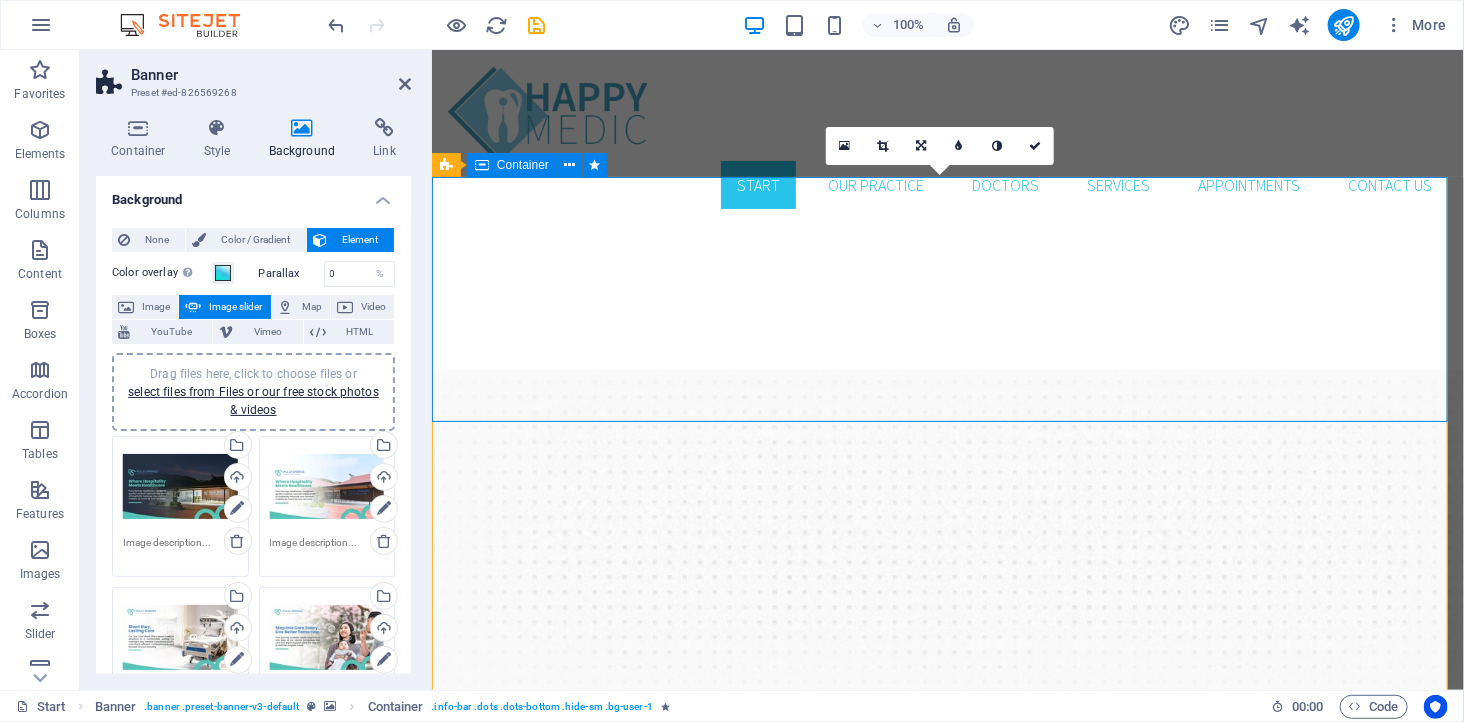 click on "Address   Phone Call us! Open hours Monday - Friday 8am - 5pm Book an appointment 8059102f5868ca3693c39c441520f7@cpanel.local Book now" at bounding box center (947, 1088) 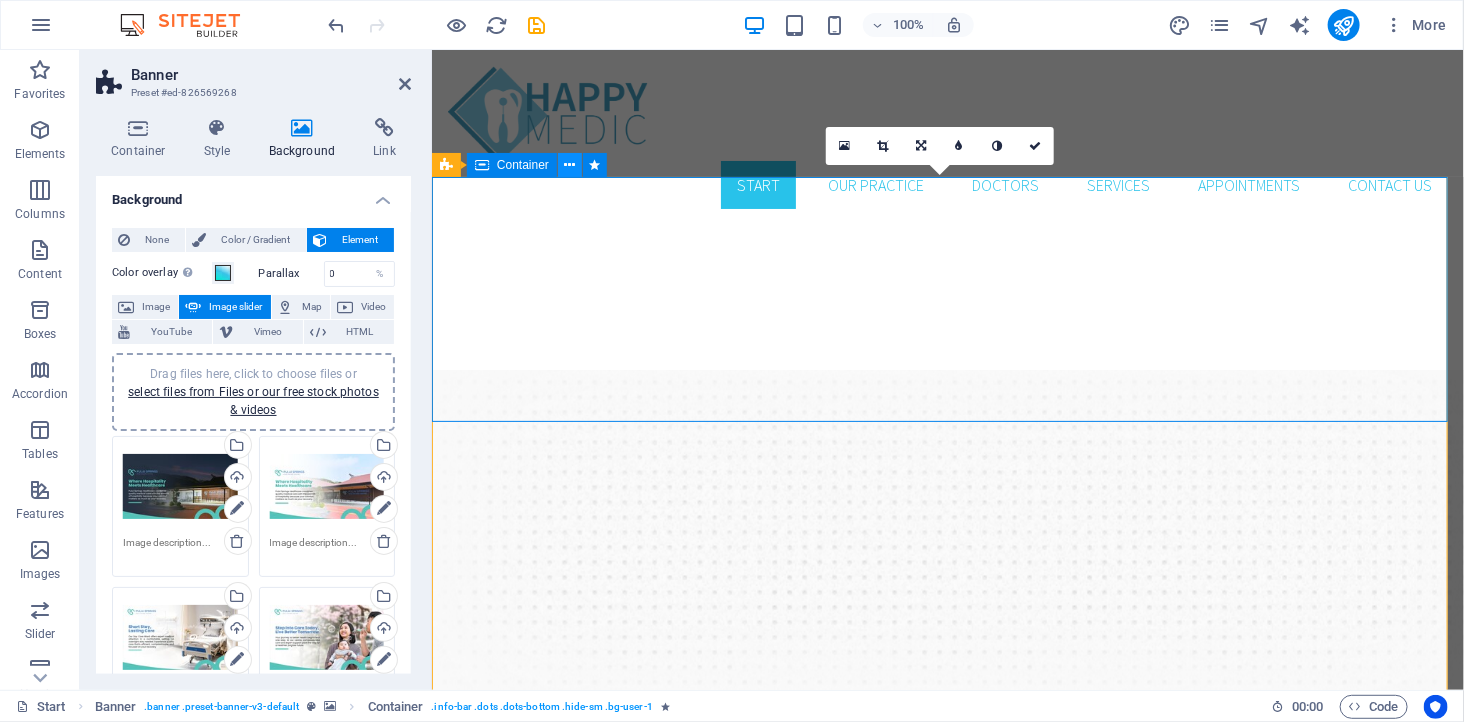 click at bounding box center [570, 165] 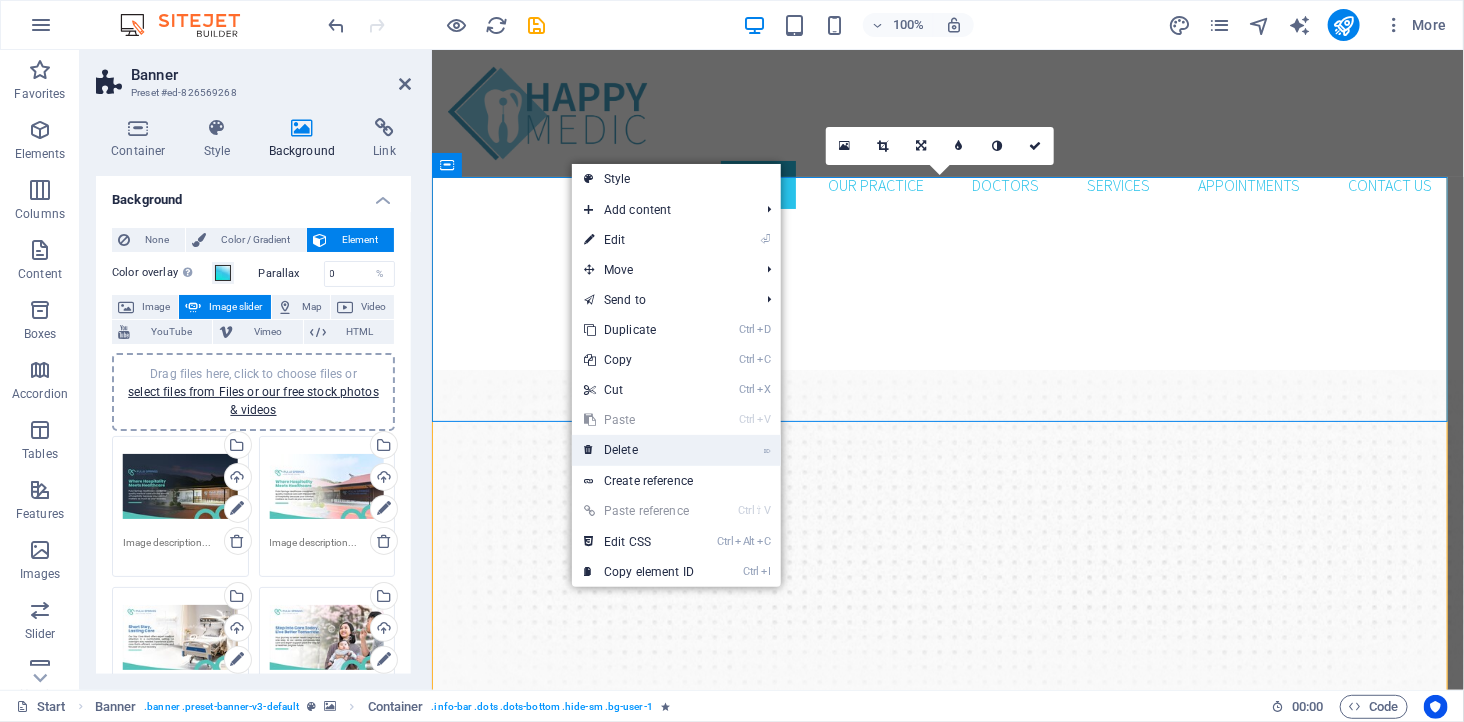 click on "⌦  Delete" at bounding box center (639, 450) 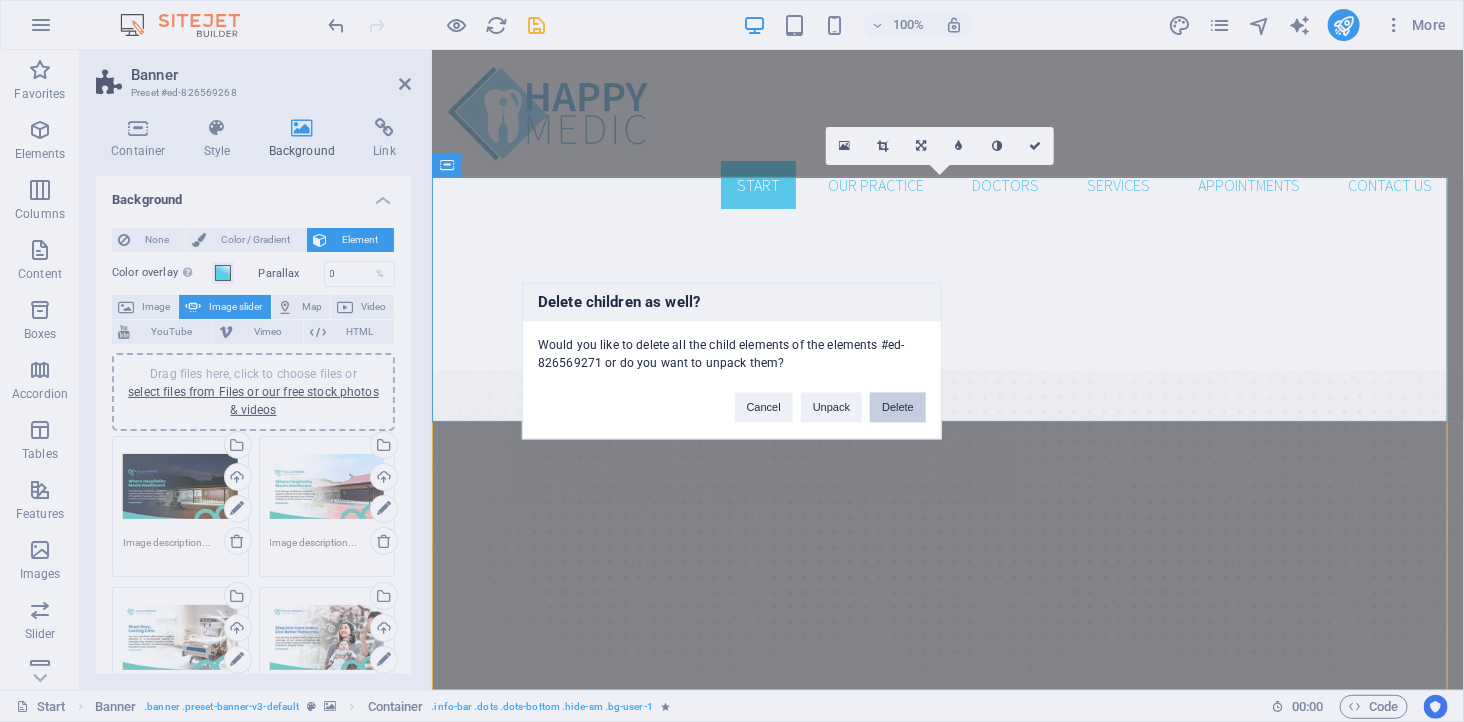 drag, startPoint x: 897, startPoint y: 406, endPoint x: 444, endPoint y: 367, distance: 454.67572 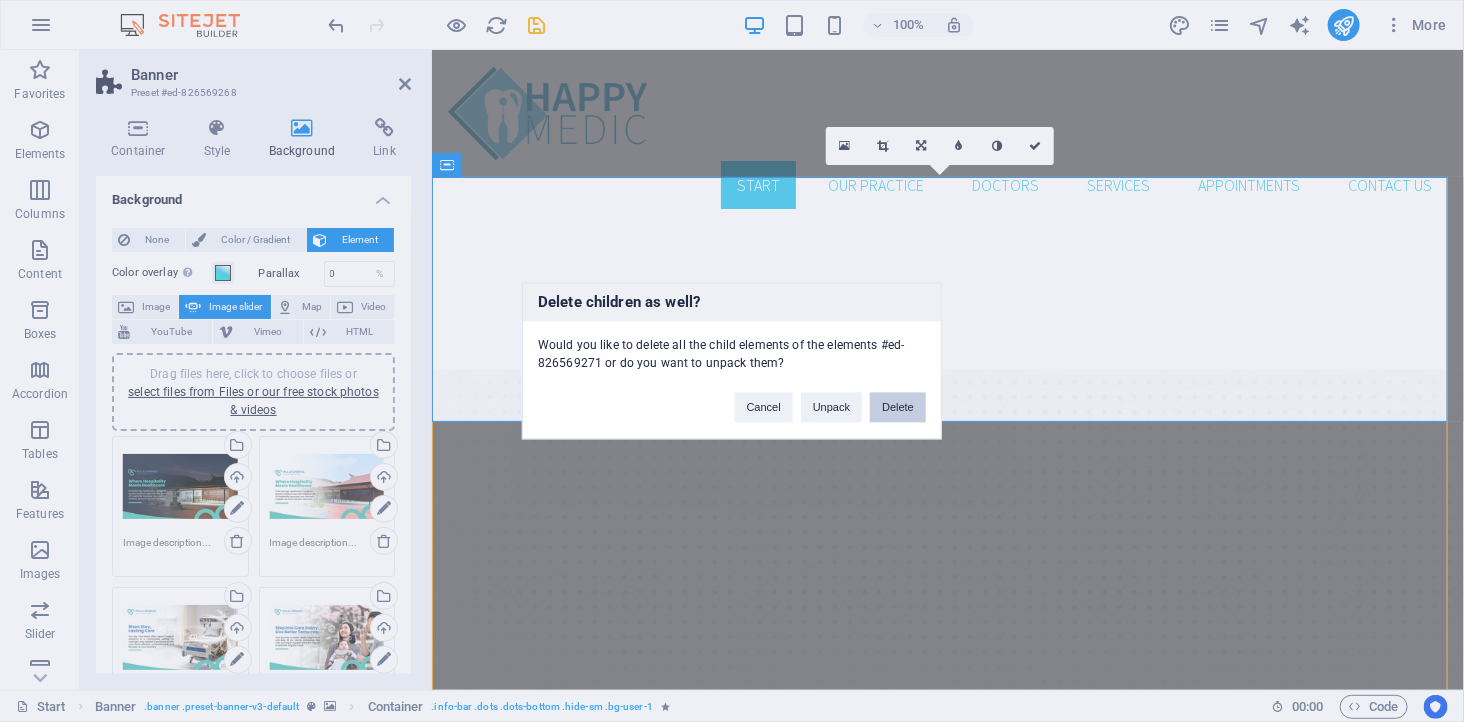 click on "Delete" at bounding box center (898, 408) 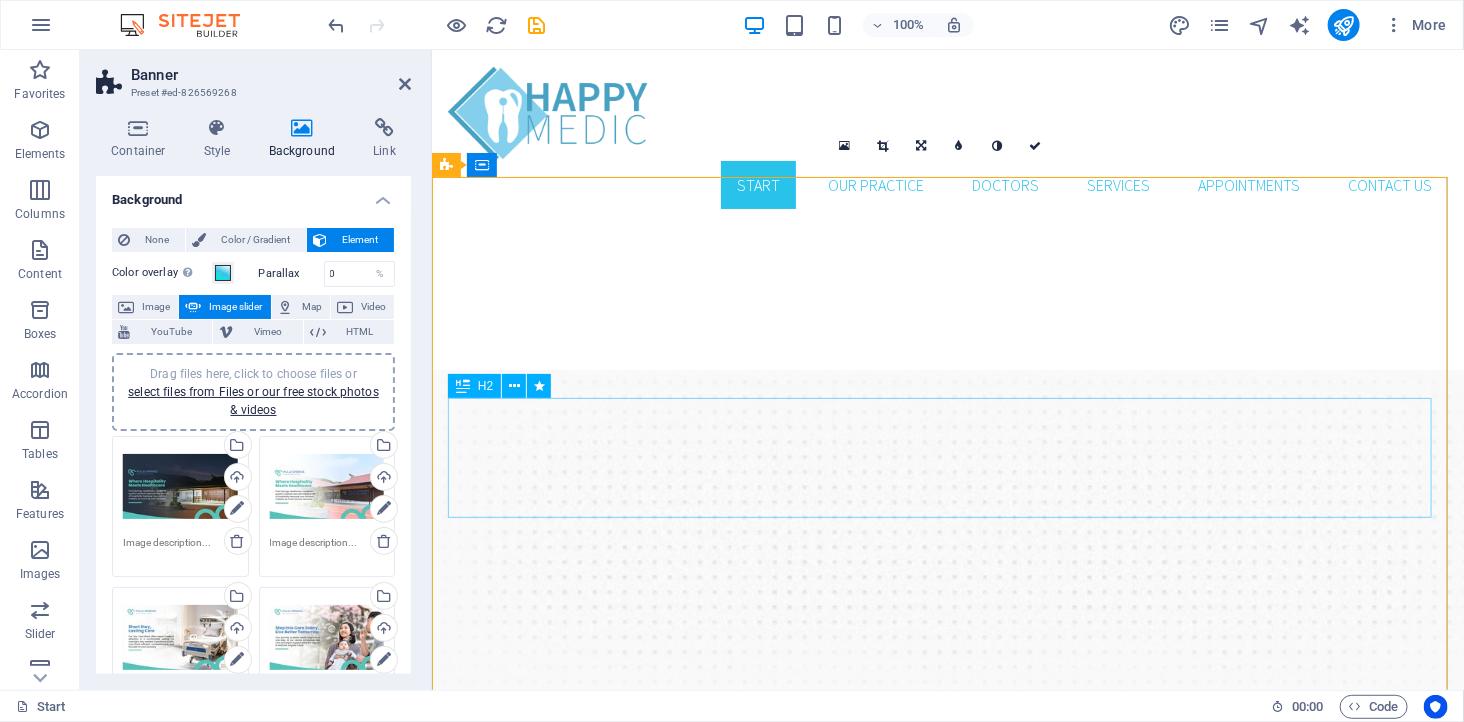 click on "New patients can now book an appointment immediately online!" at bounding box center [947, 986] 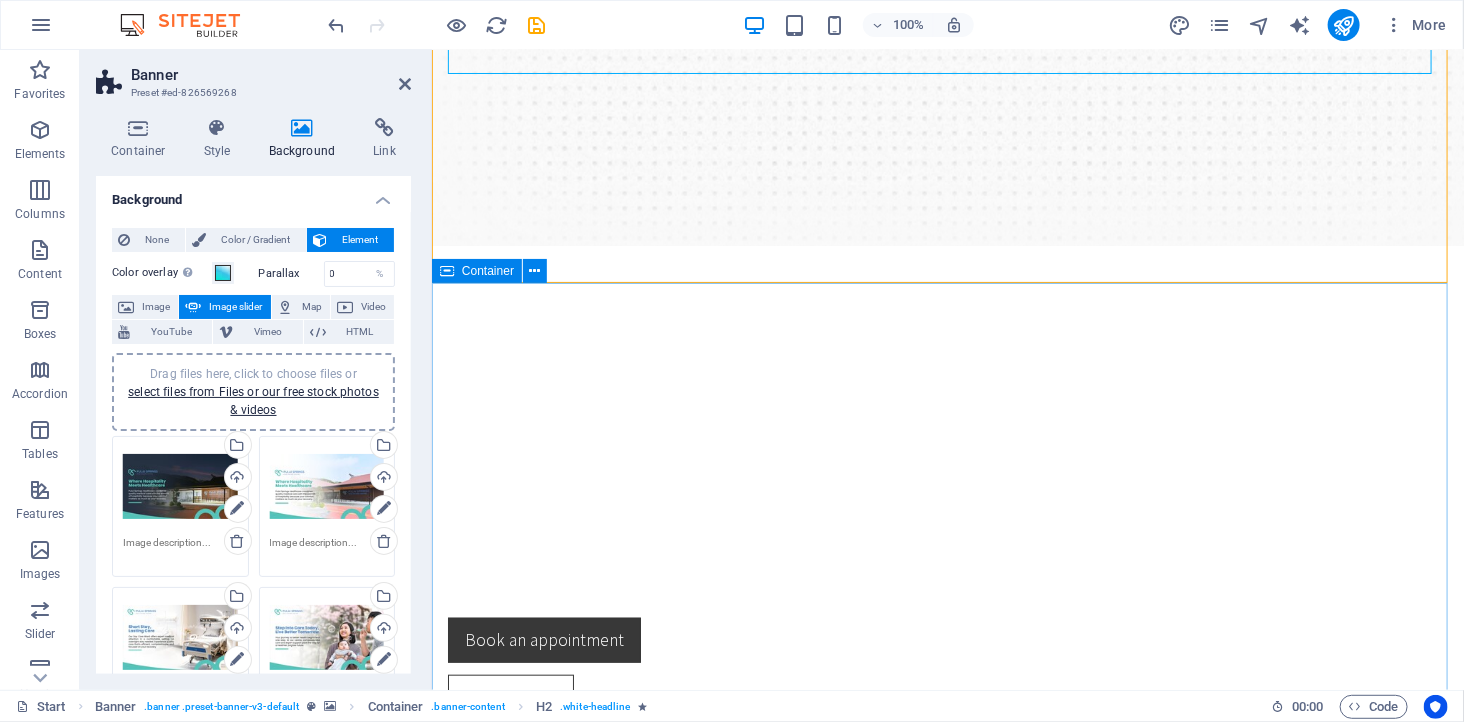 scroll, scrollTop: 111, scrollLeft: 0, axis: vertical 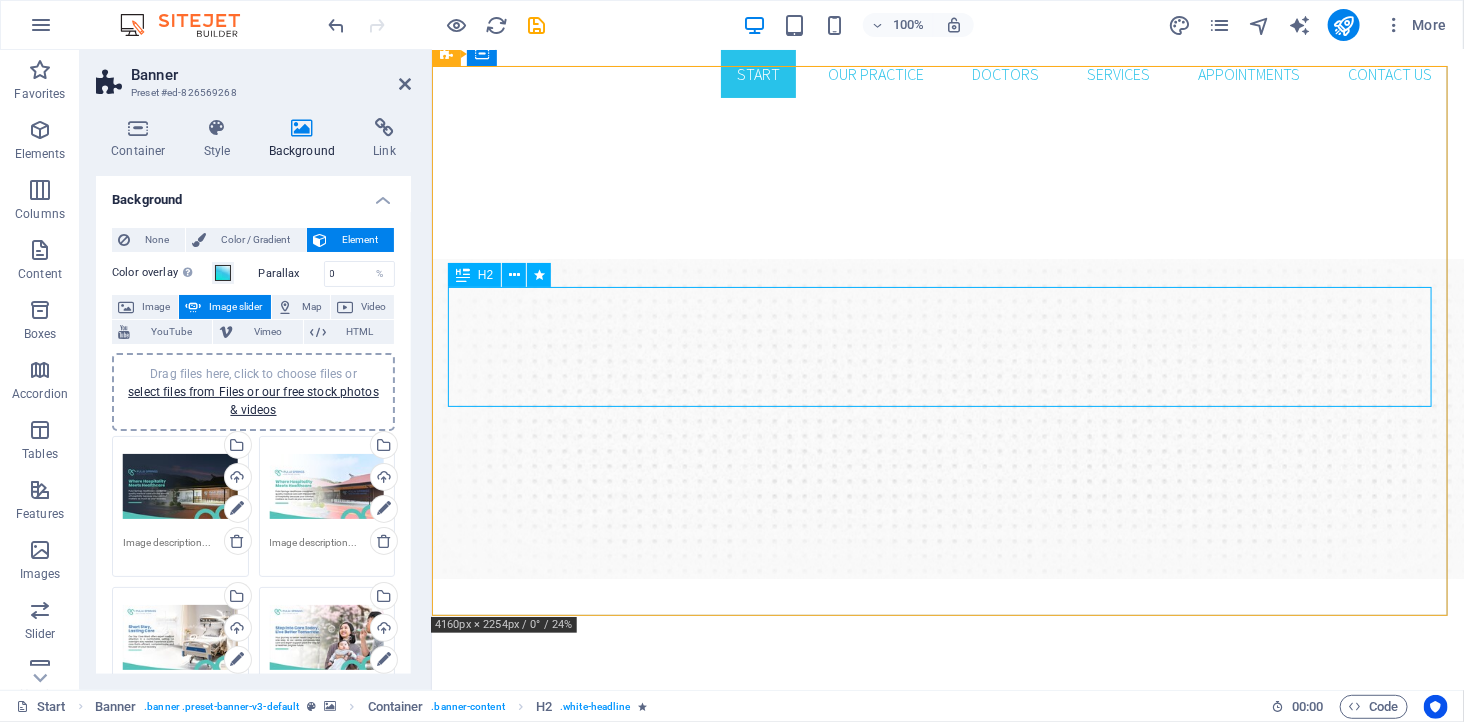 click on "New patients can now book an appointment immediately online!" at bounding box center (947, 875) 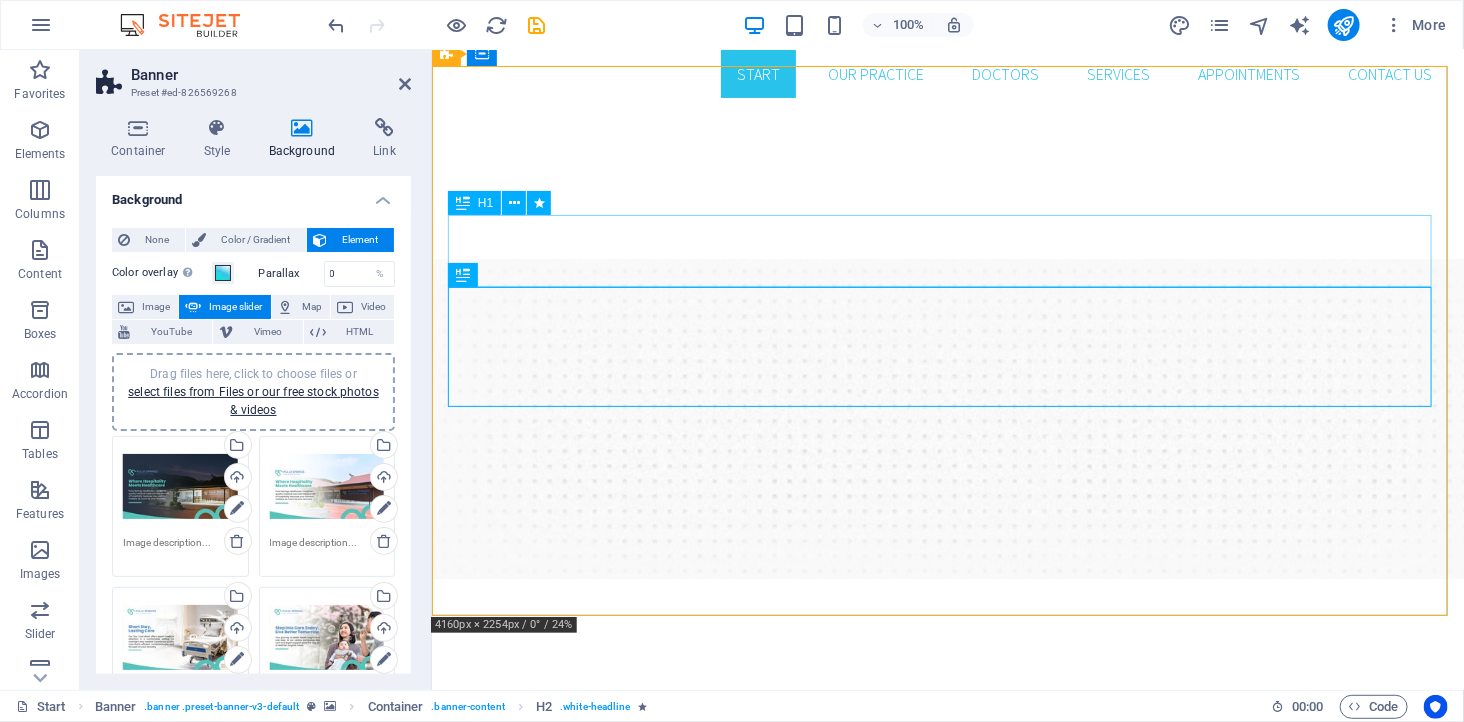 click on "Enhance Your Smile" at bounding box center [947, 779] 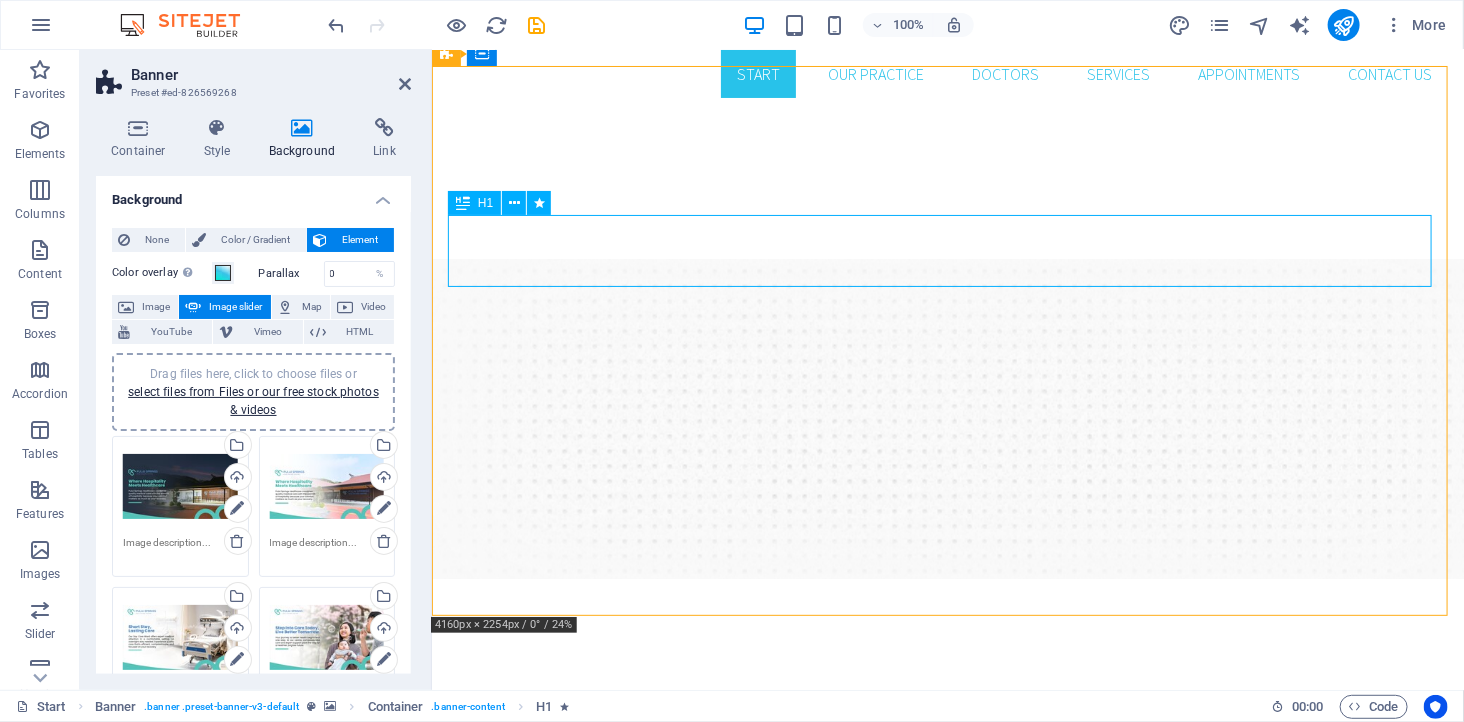 click on "Enhance Your Smile" at bounding box center (947, 779) 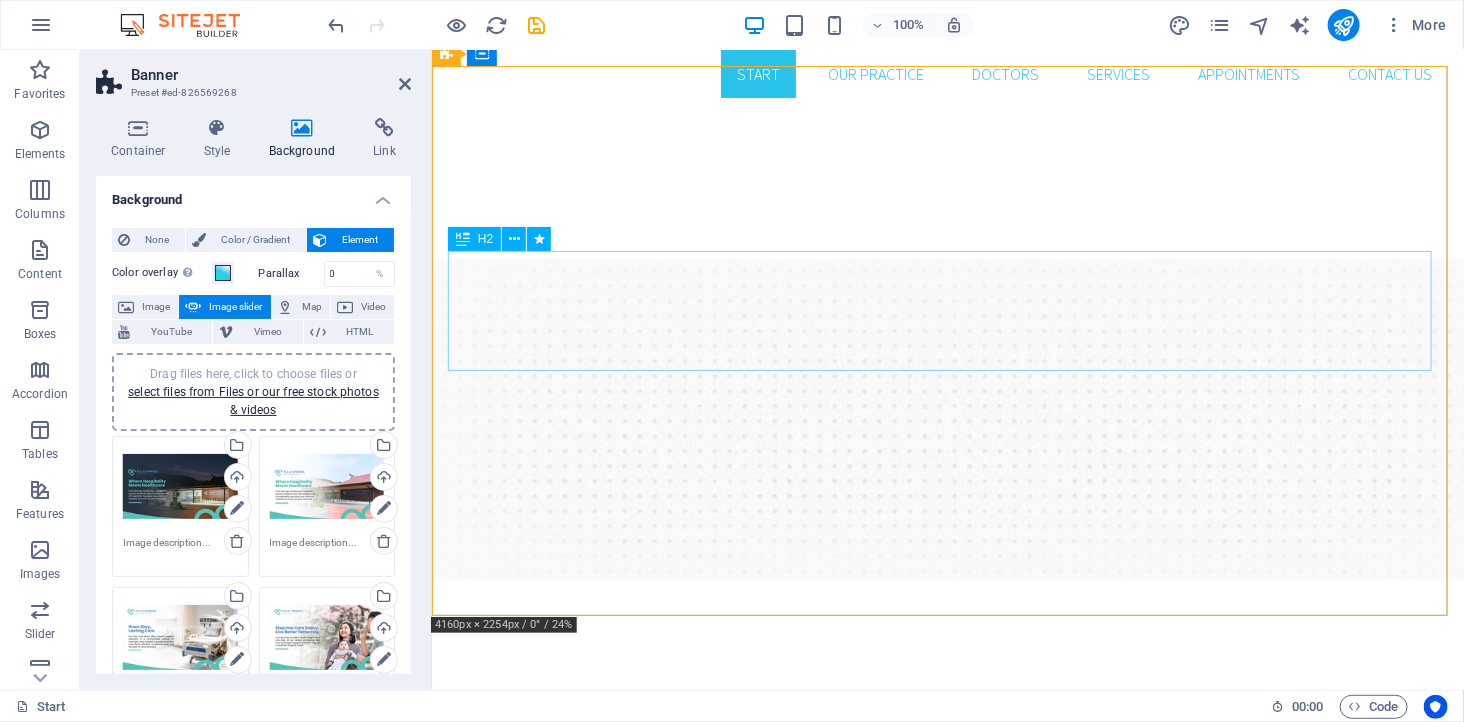 click on "New patients can now book an appointment immediately online!" at bounding box center [947, 803] 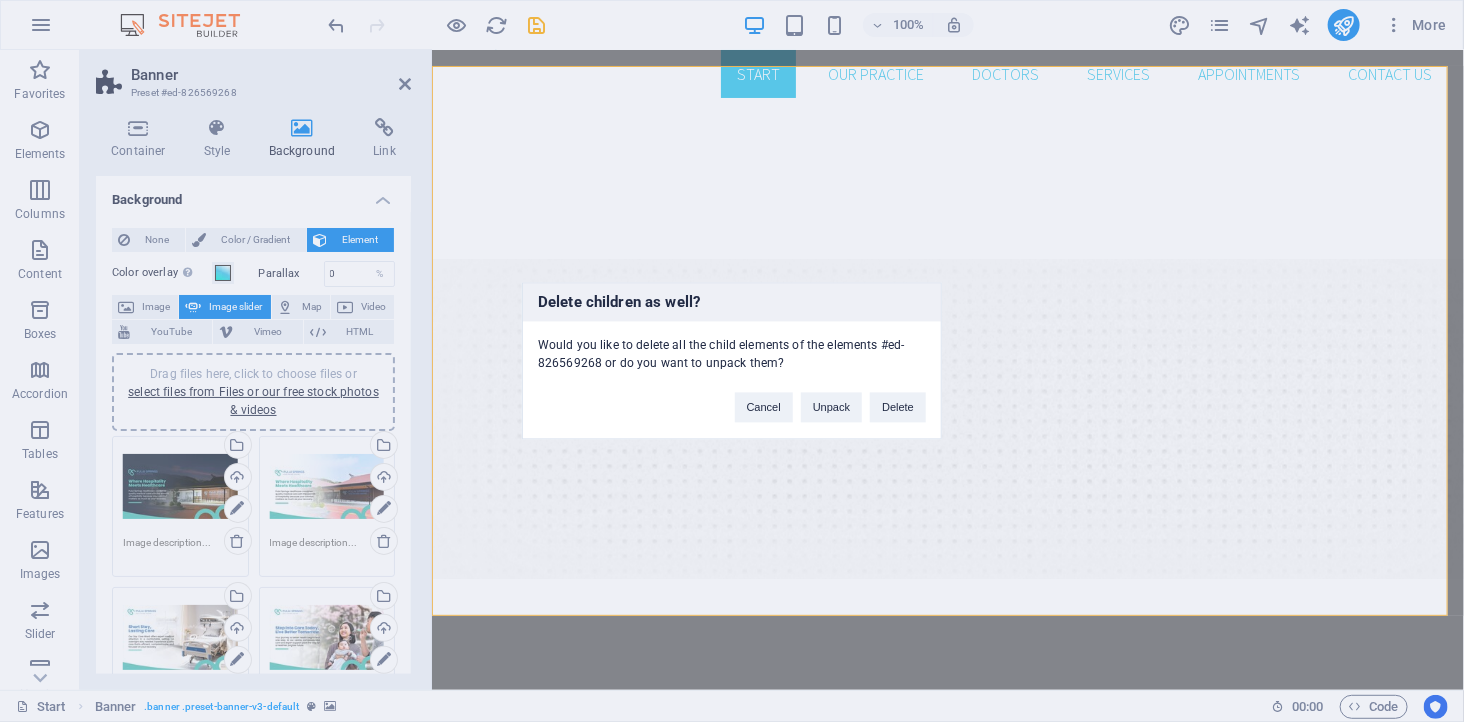 type 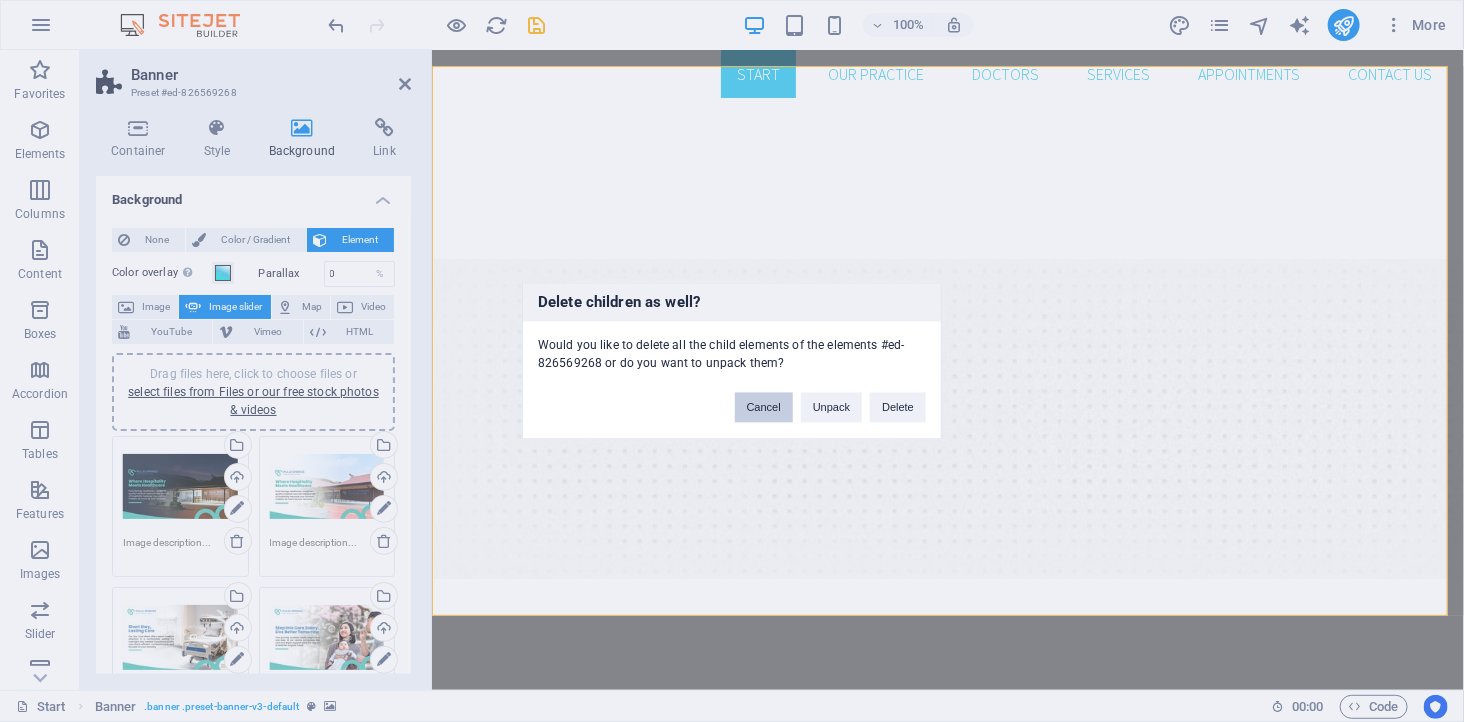 click on "Cancel" at bounding box center (764, 408) 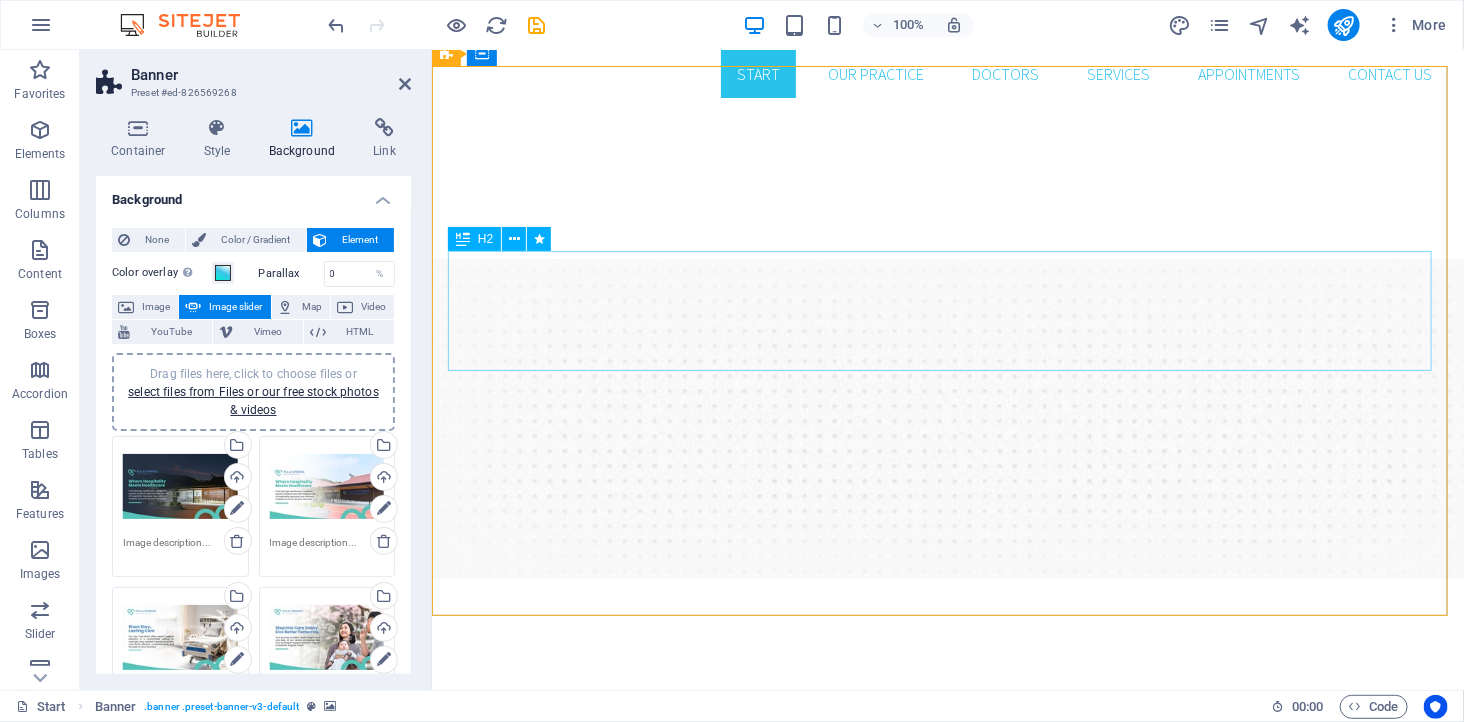 click on "New patients can now book an appointment immediately online!" at bounding box center (947, 803) 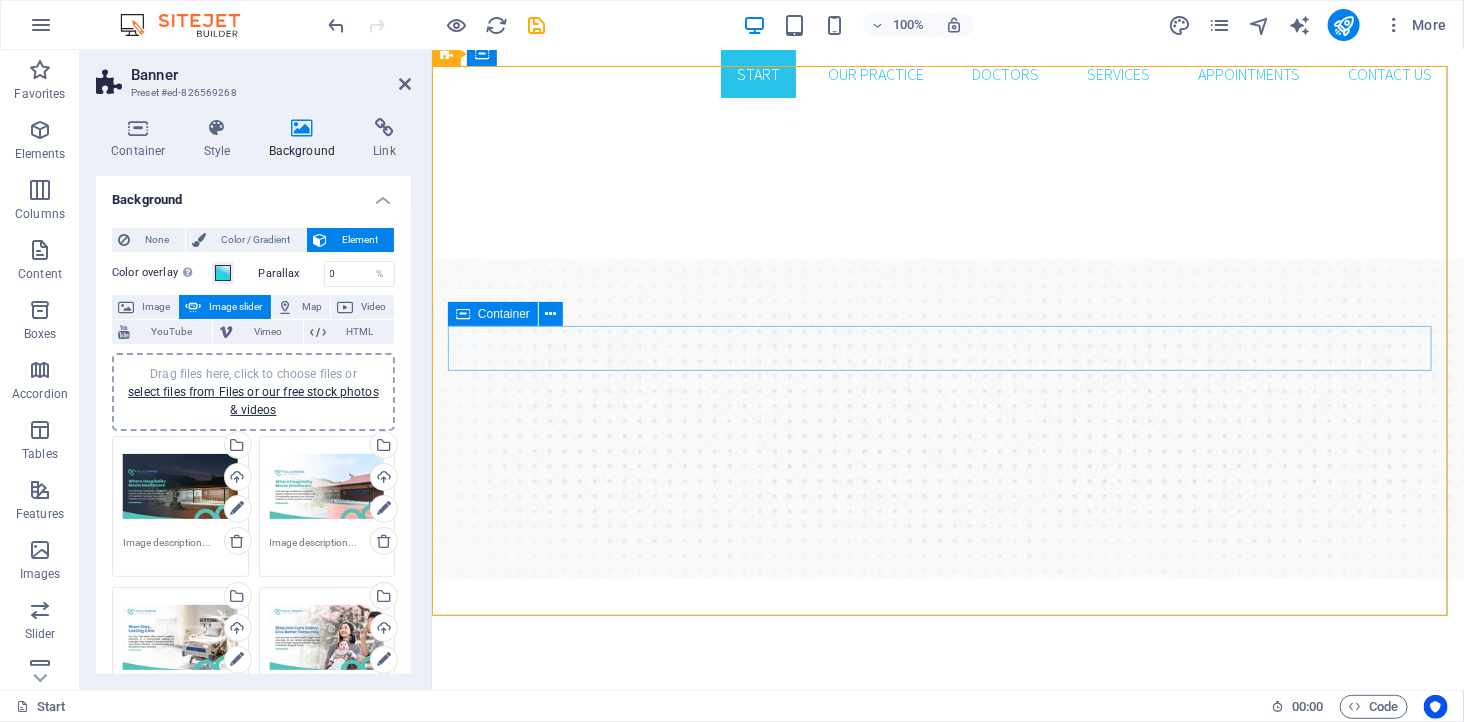 click on "Book an appointment Our Services" at bounding box center [947, 808] 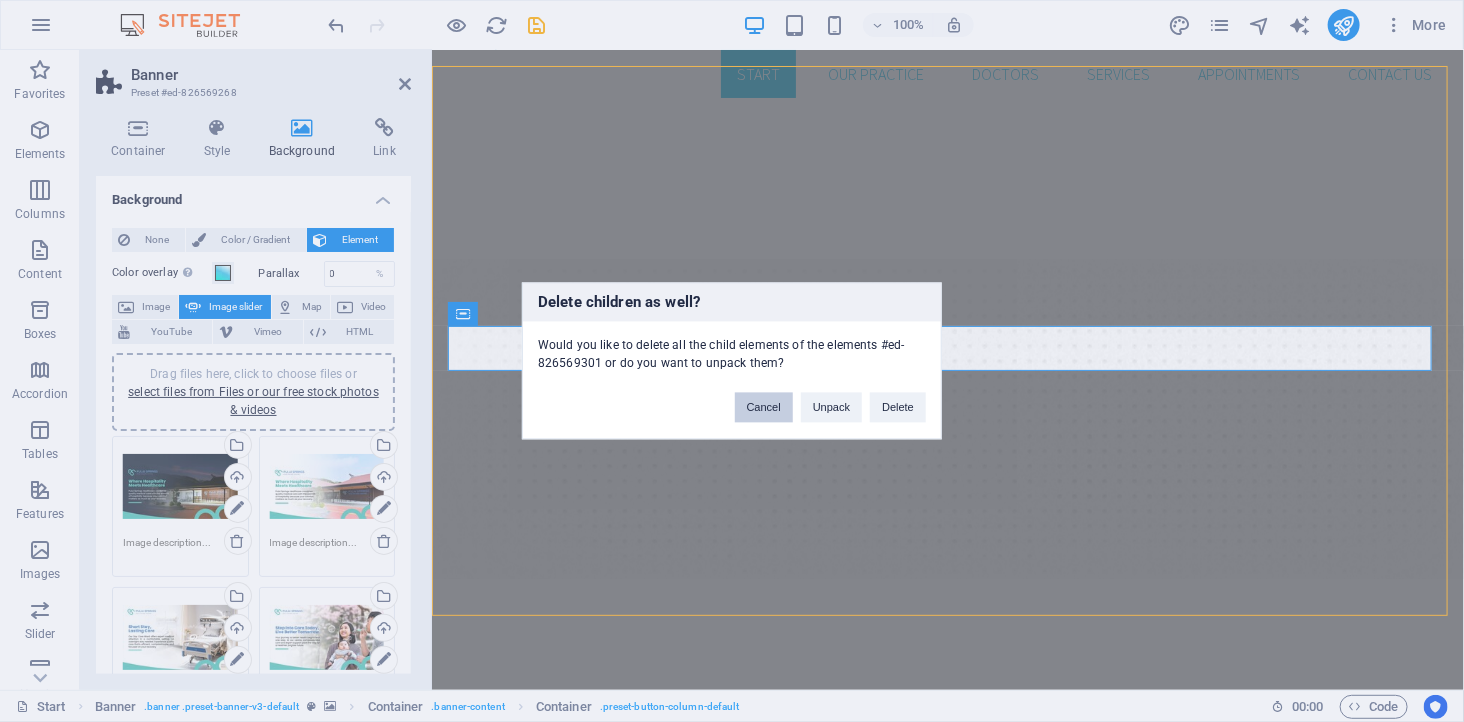 click on "Cancel" at bounding box center [764, 408] 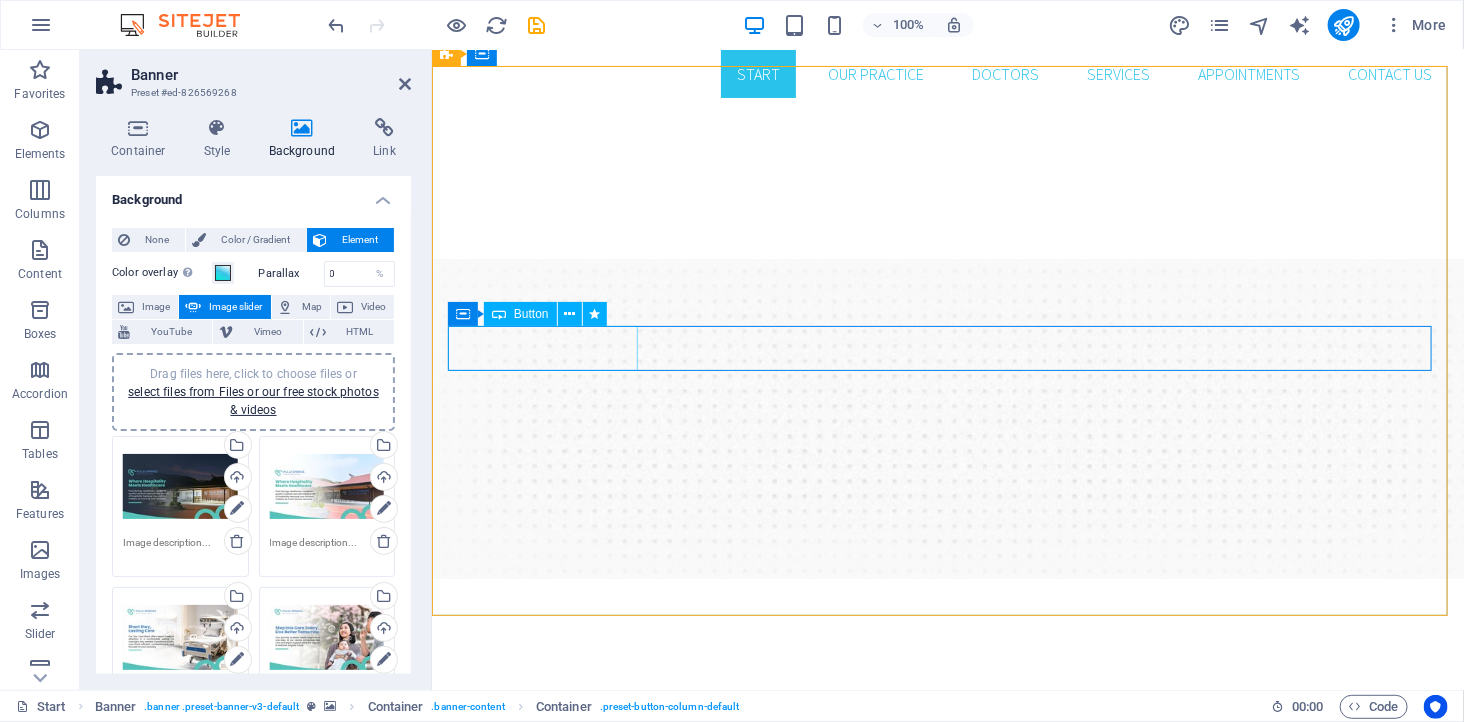 click on "Book an appointment" at bounding box center (947, 780) 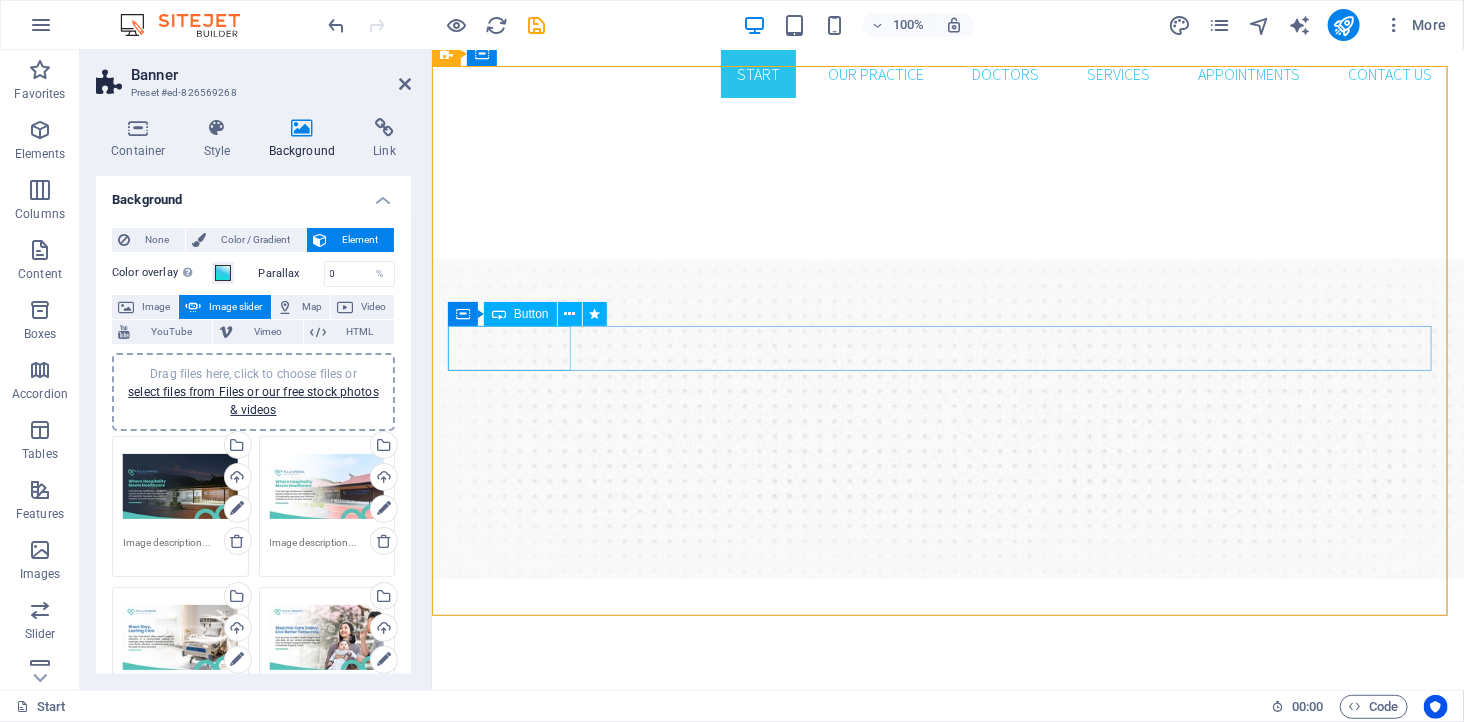 click on "Our Services" at bounding box center [947, 780] 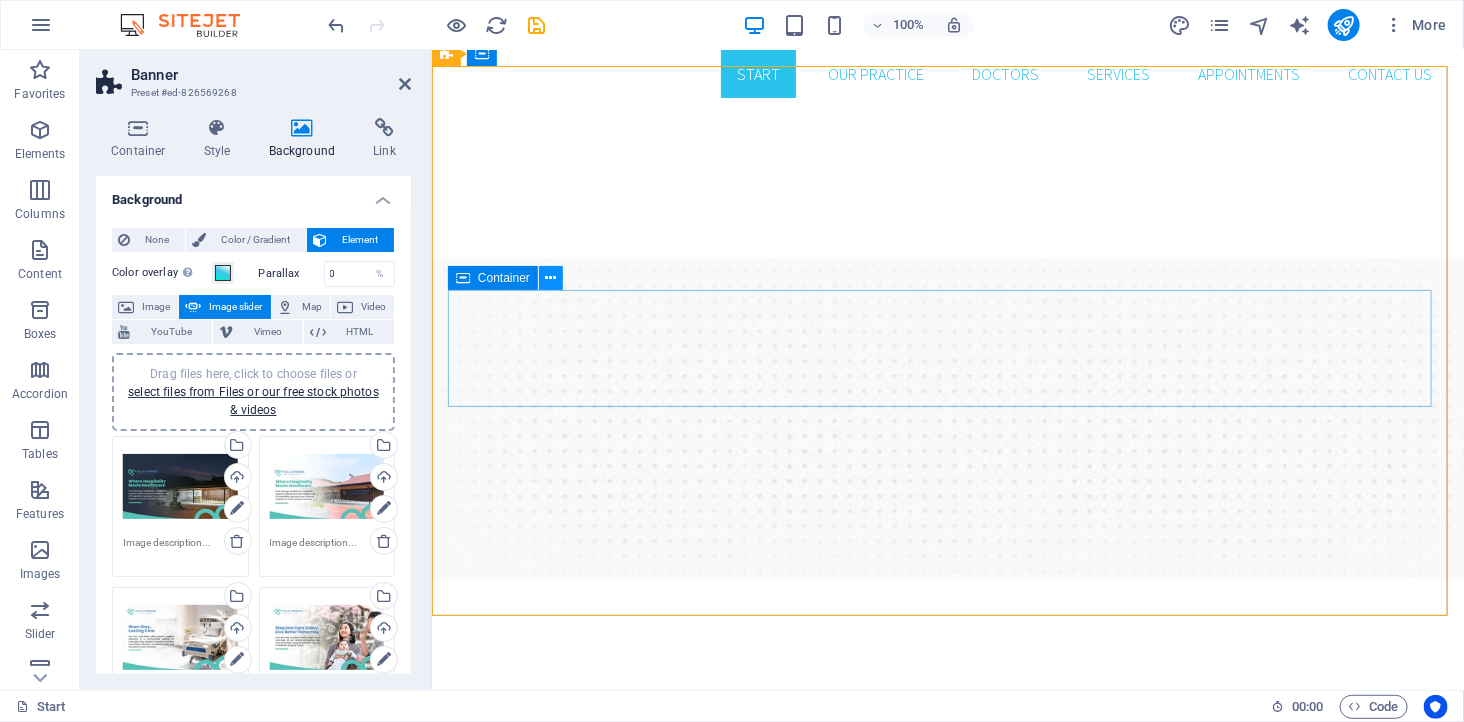click at bounding box center [551, 278] 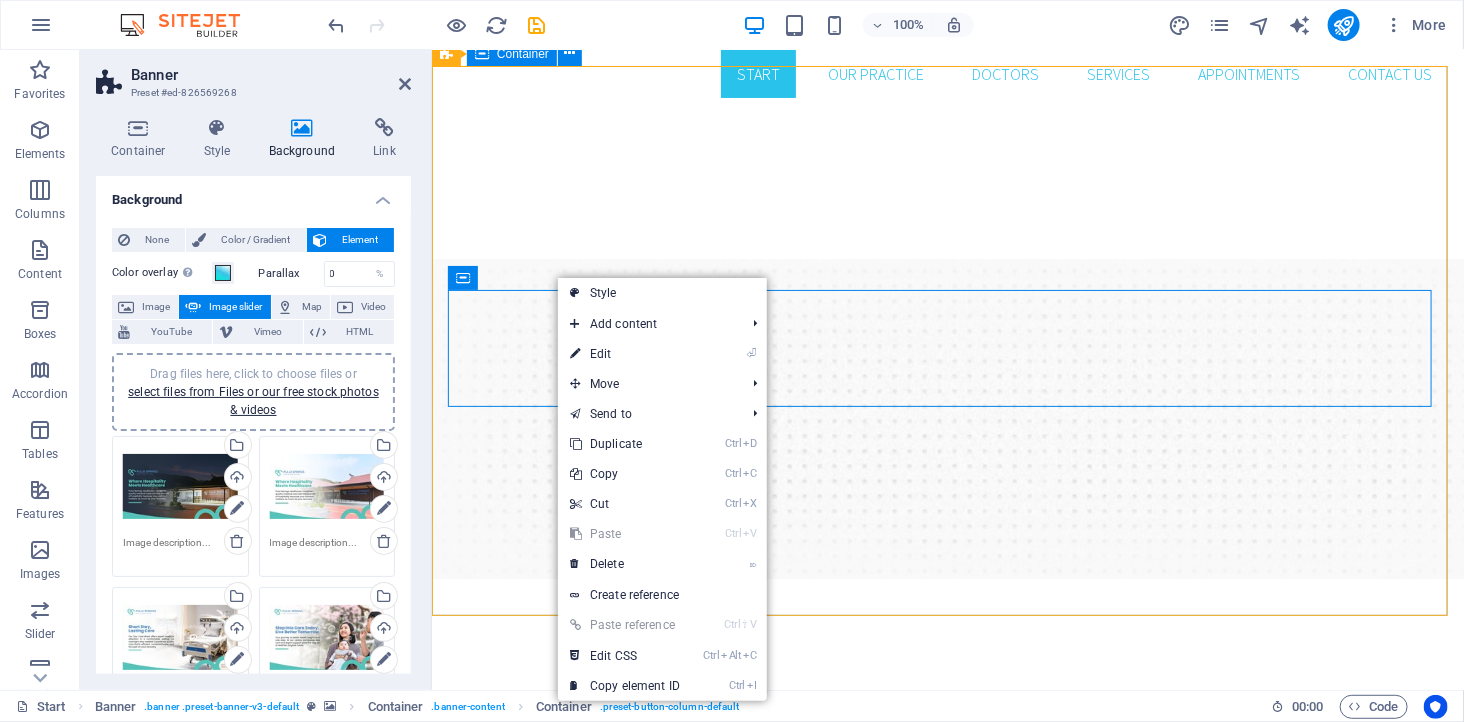 click on "Drop content here or  Add elements  Paste clipboard" at bounding box center [947, 809] 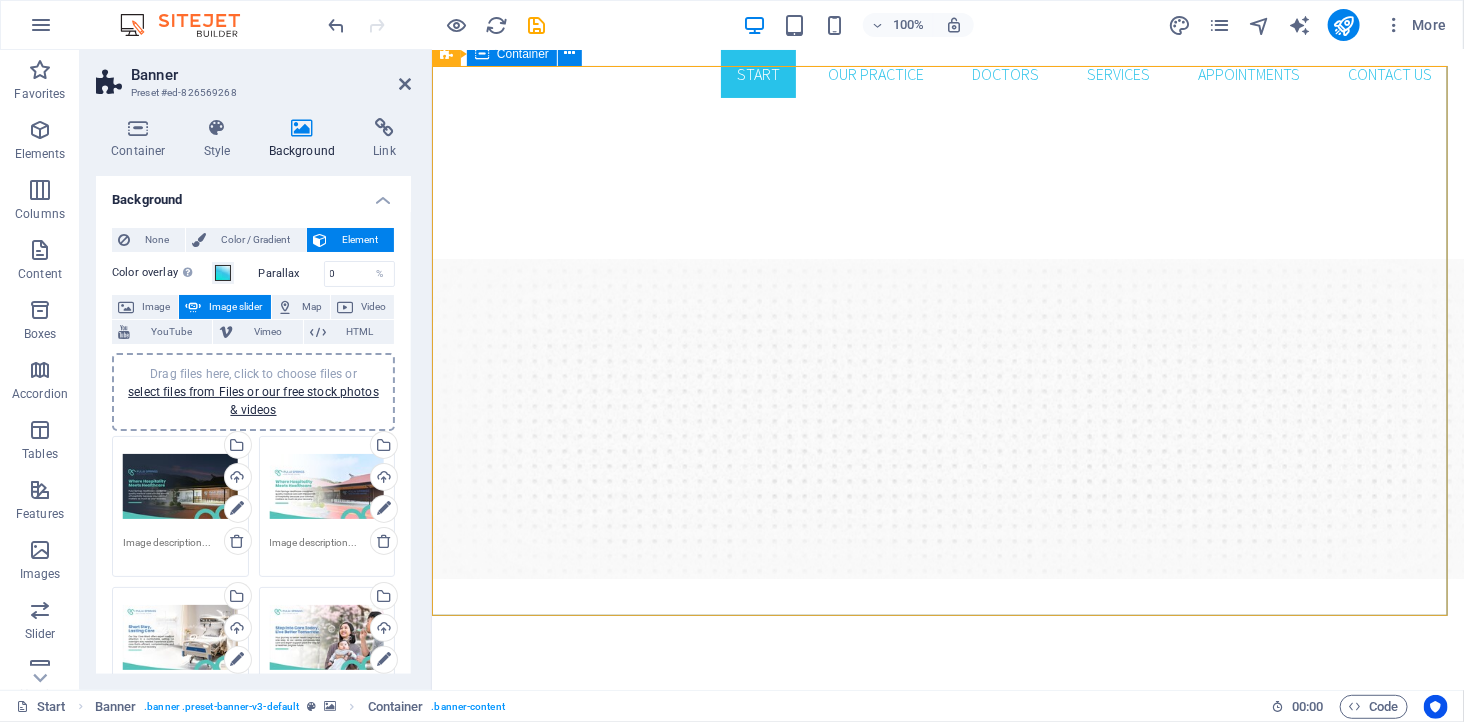 click on "Drop content here or  Add elements  Paste clipboard" at bounding box center [947, 809] 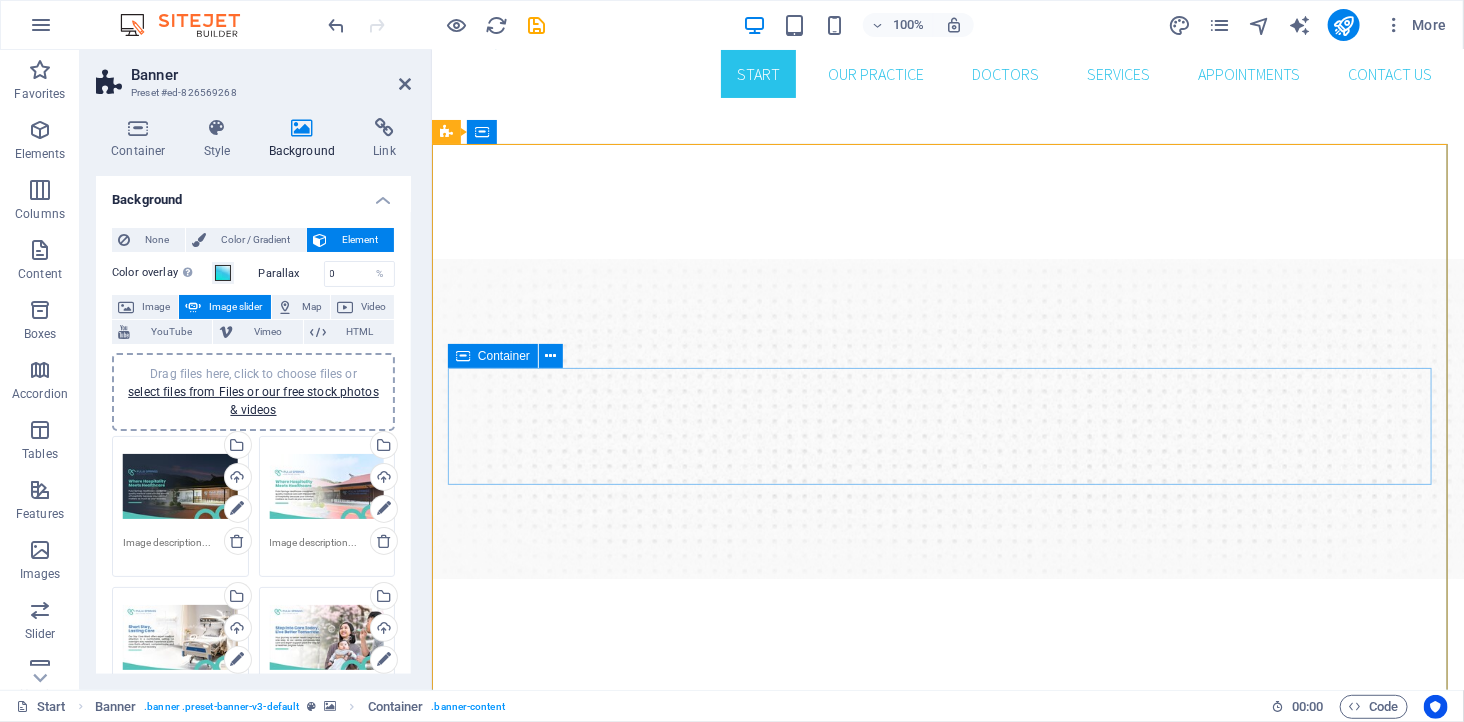 scroll, scrollTop: 0, scrollLeft: 0, axis: both 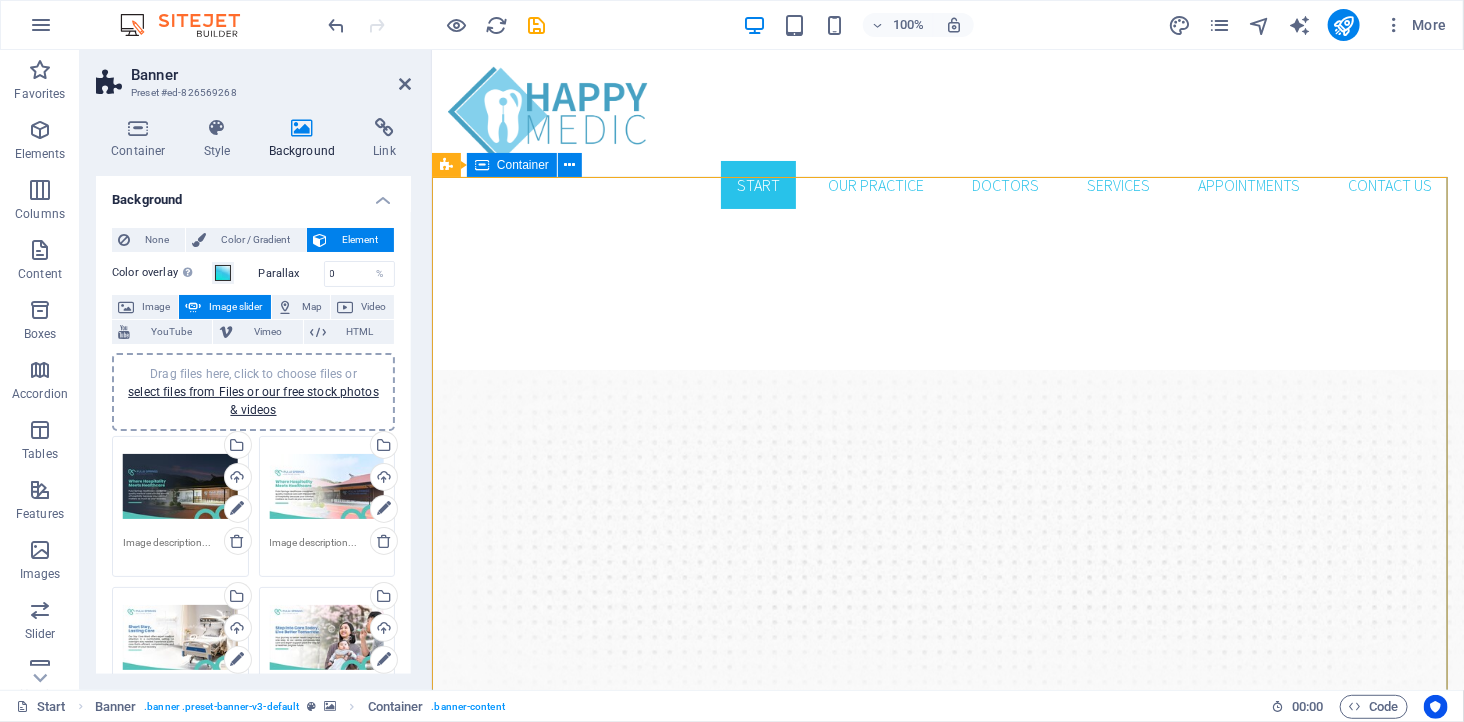 click on "Container" at bounding box center (523, 165) 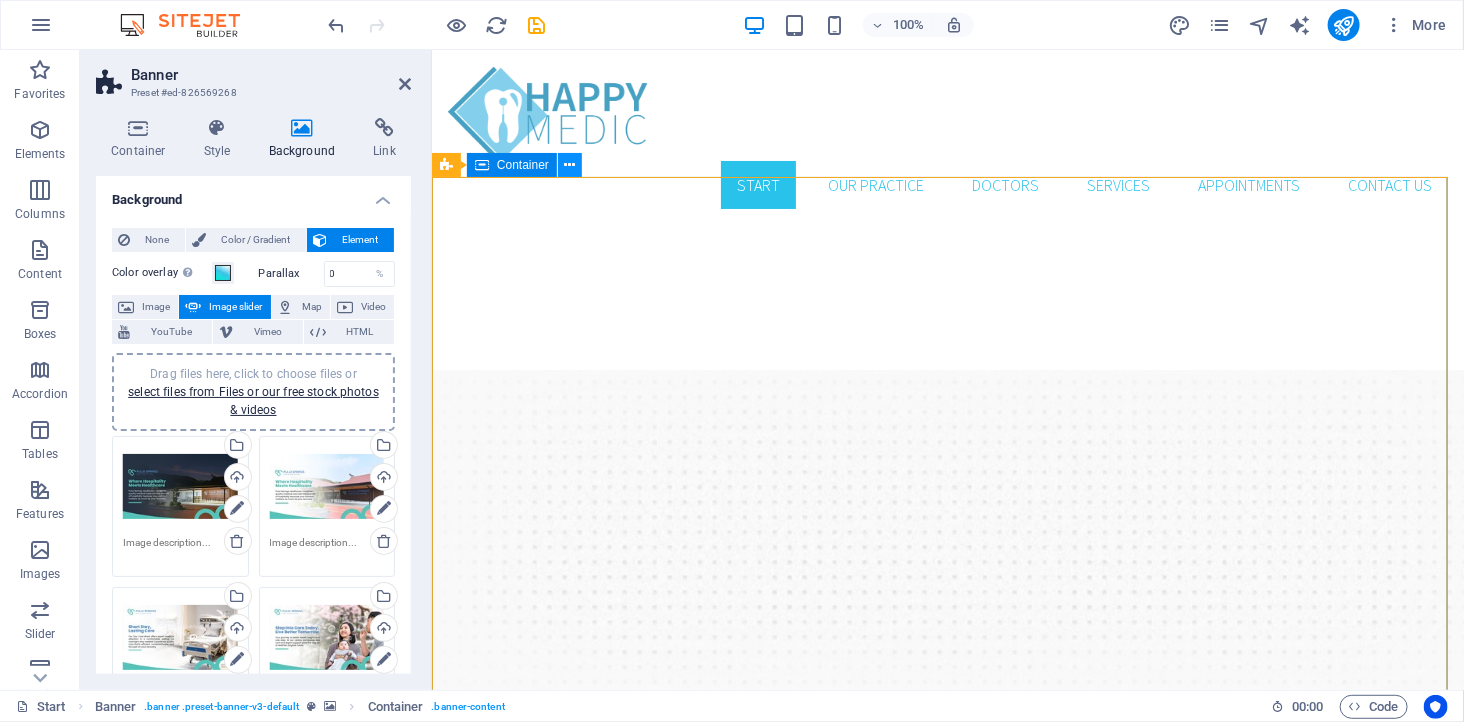 click at bounding box center (570, 165) 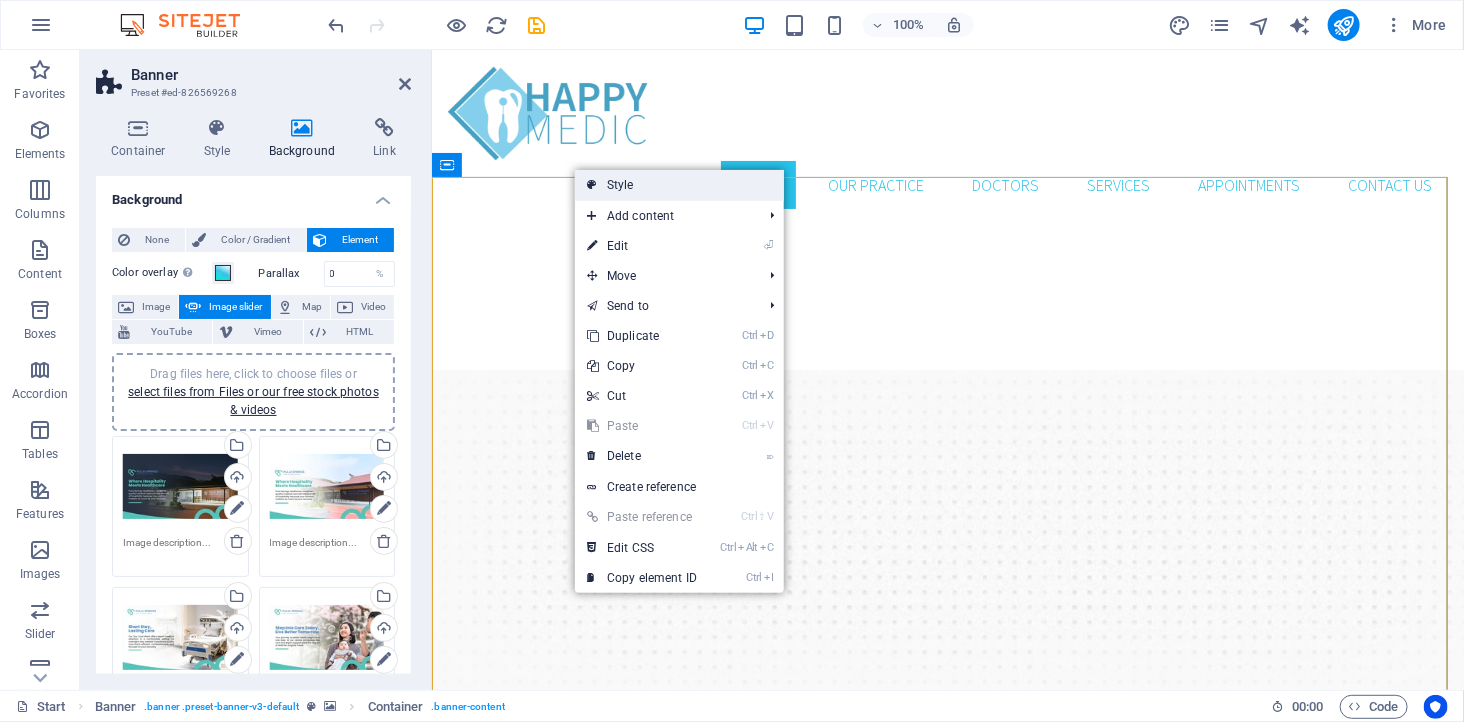 click on "Style" at bounding box center (679, 185) 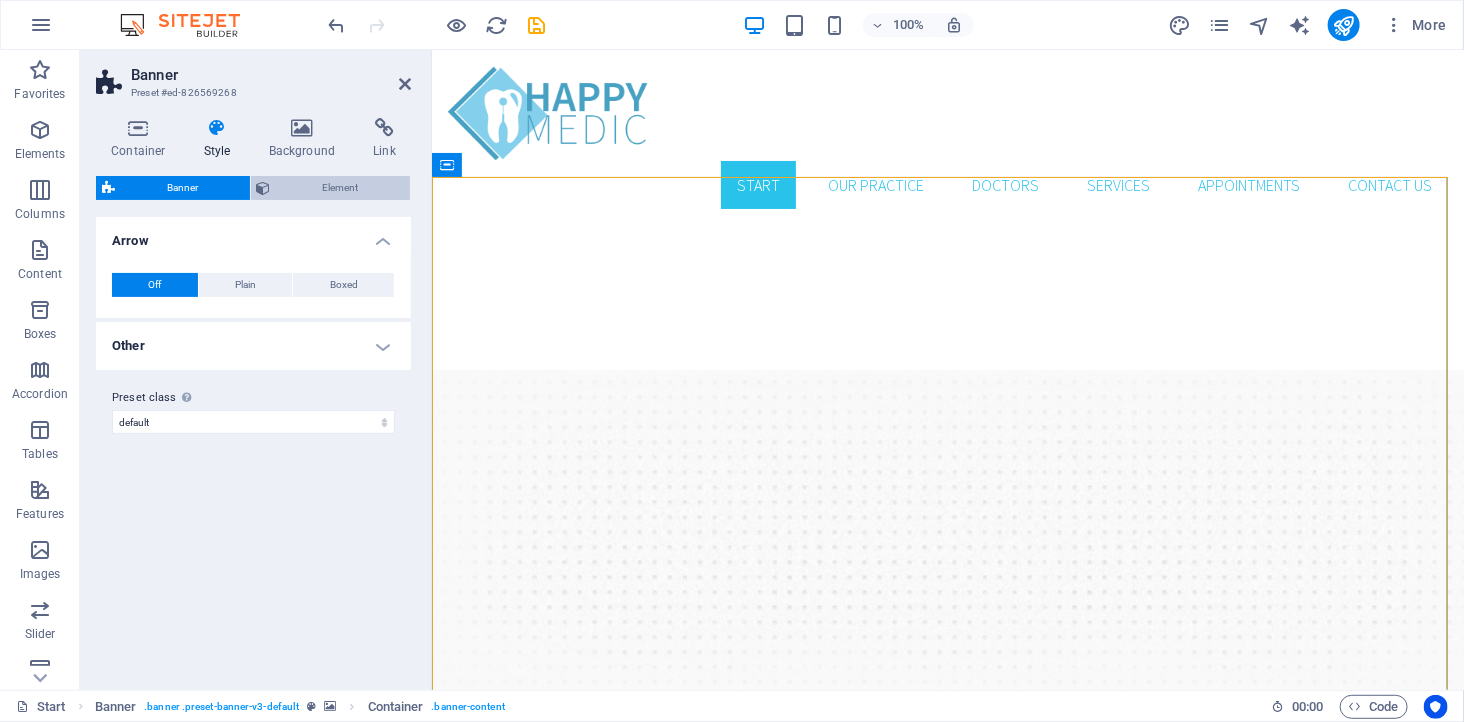 click on "Element" at bounding box center [341, 188] 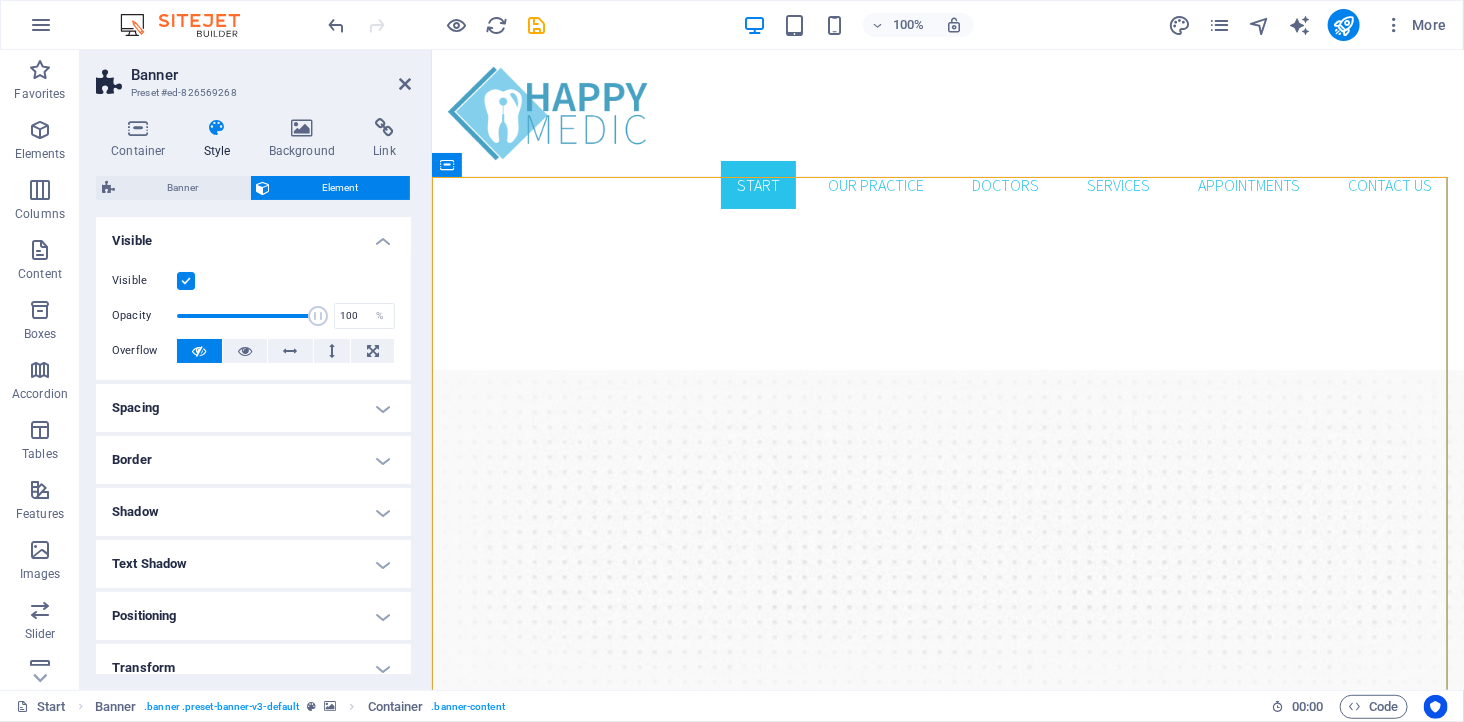 click at bounding box center [186, 281] 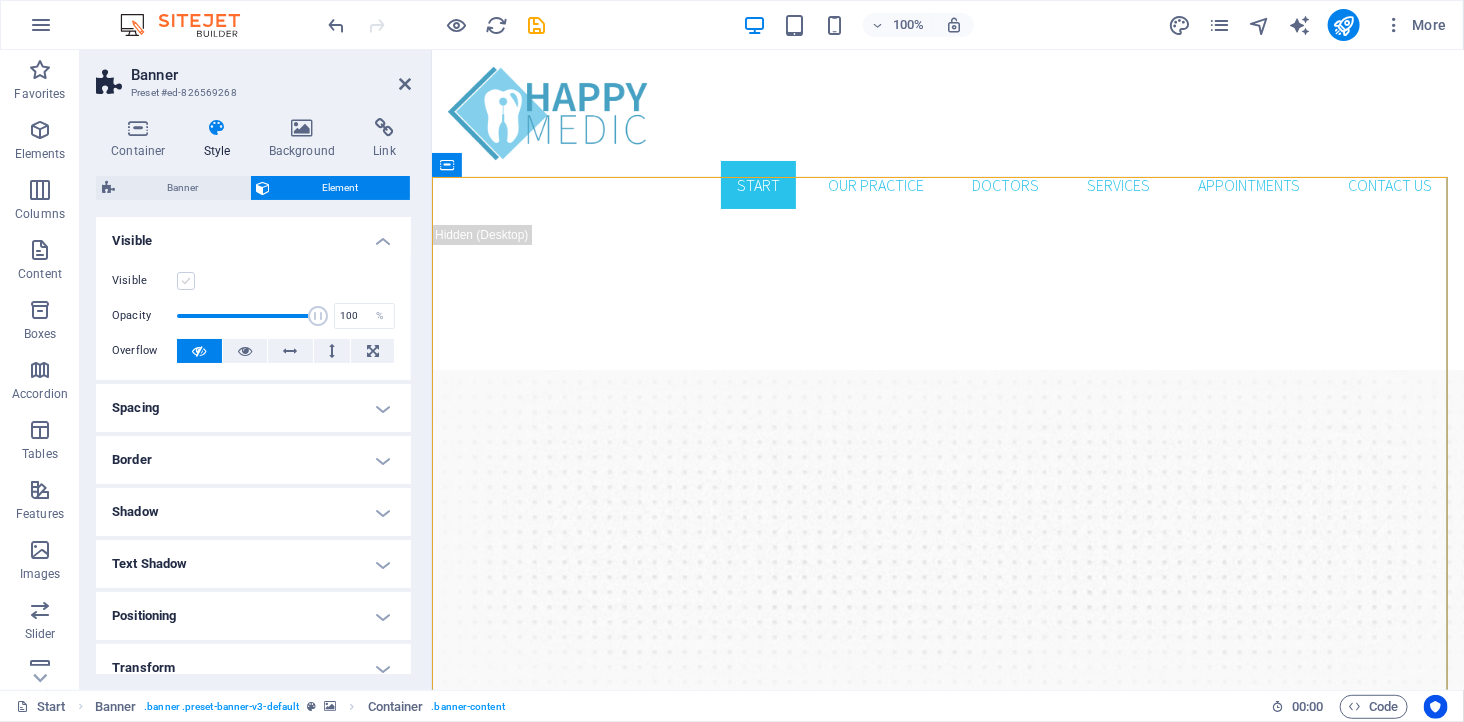 click at bounding box center (186, 281) 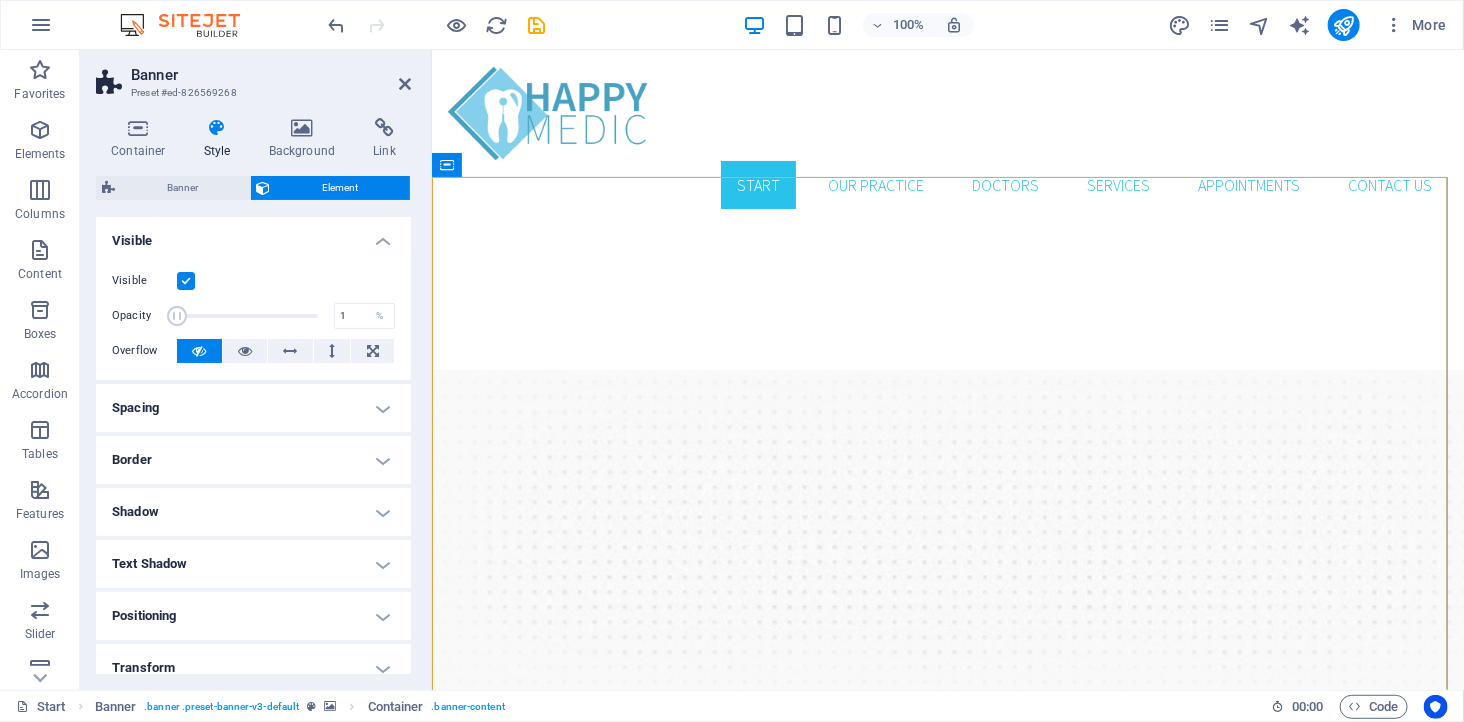 drag, startPoint x: 195, startPoint y: 318, endPoint x: 142, endPoint y: 313, distance: 53.235325 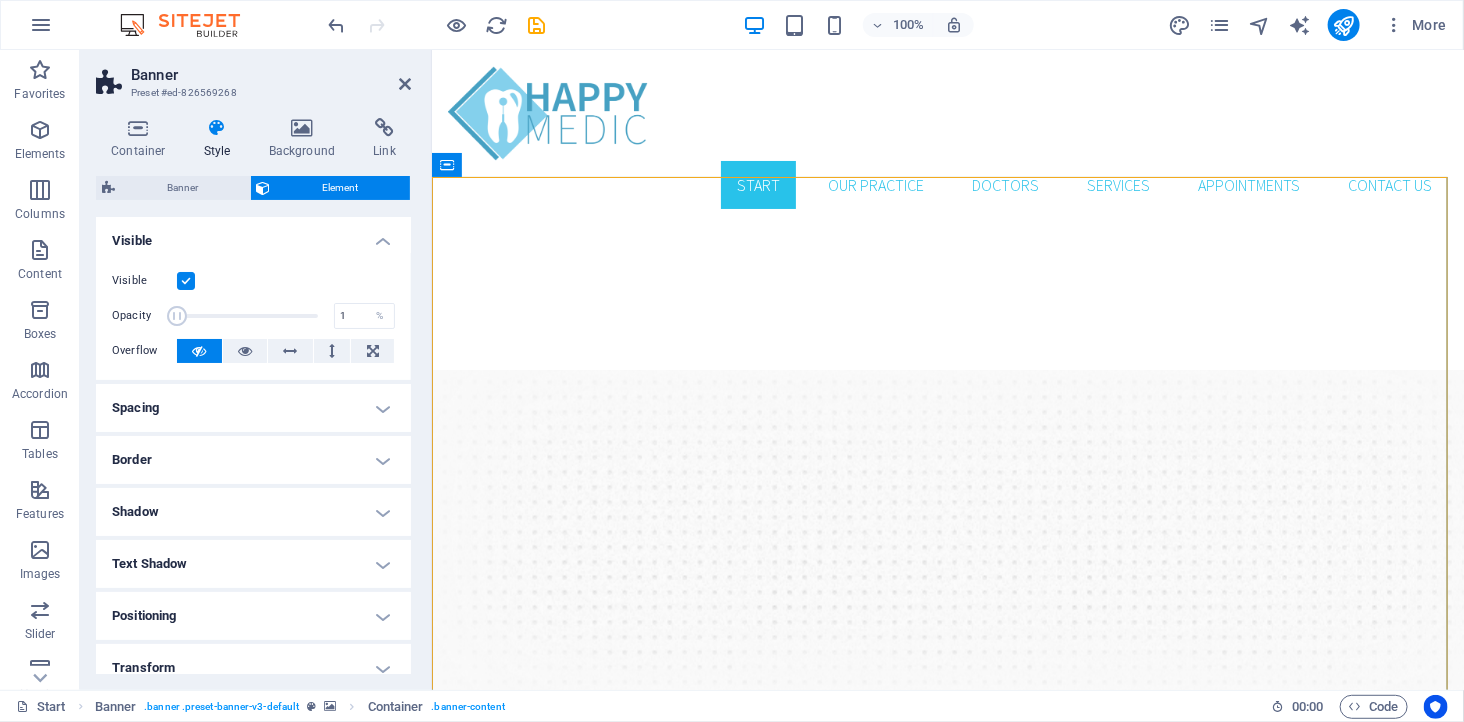 click at bounding box center [186, 281] 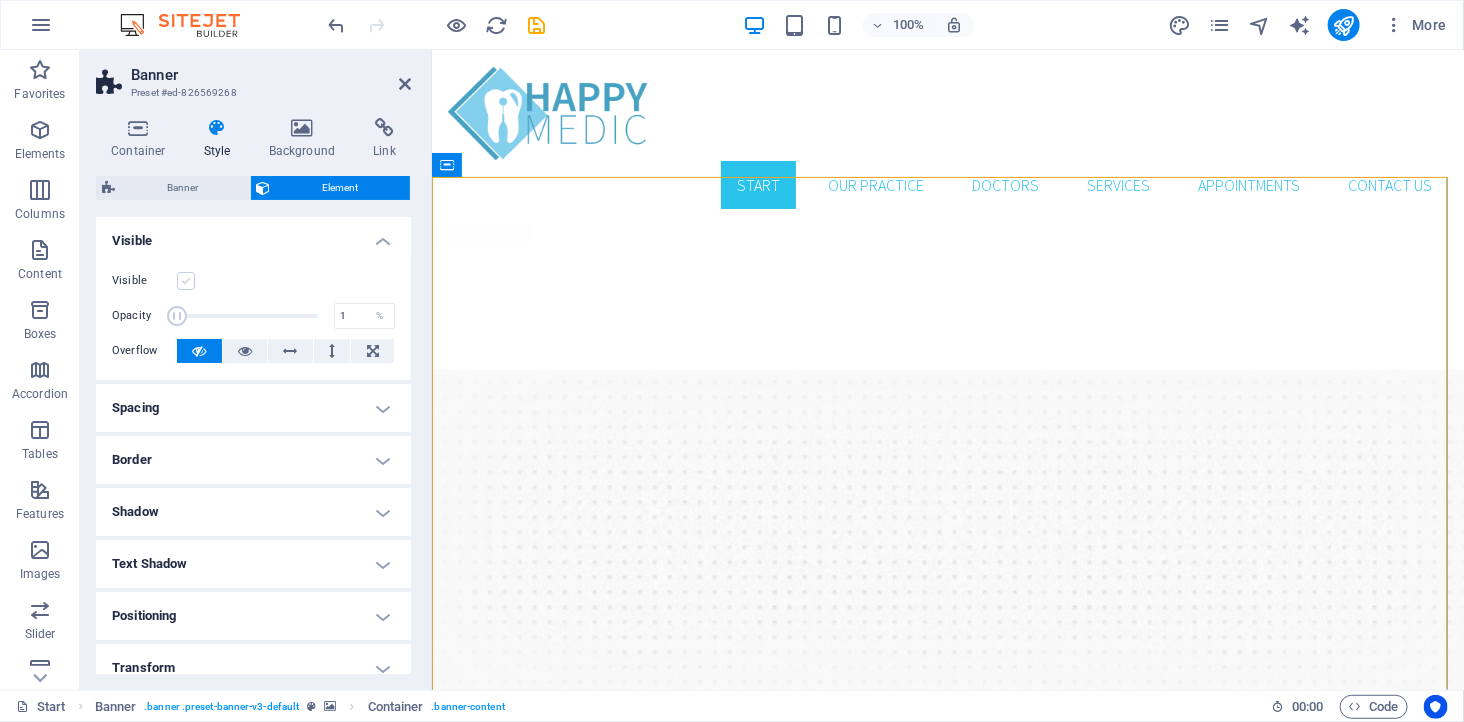 click at bounding box center (186, 281) 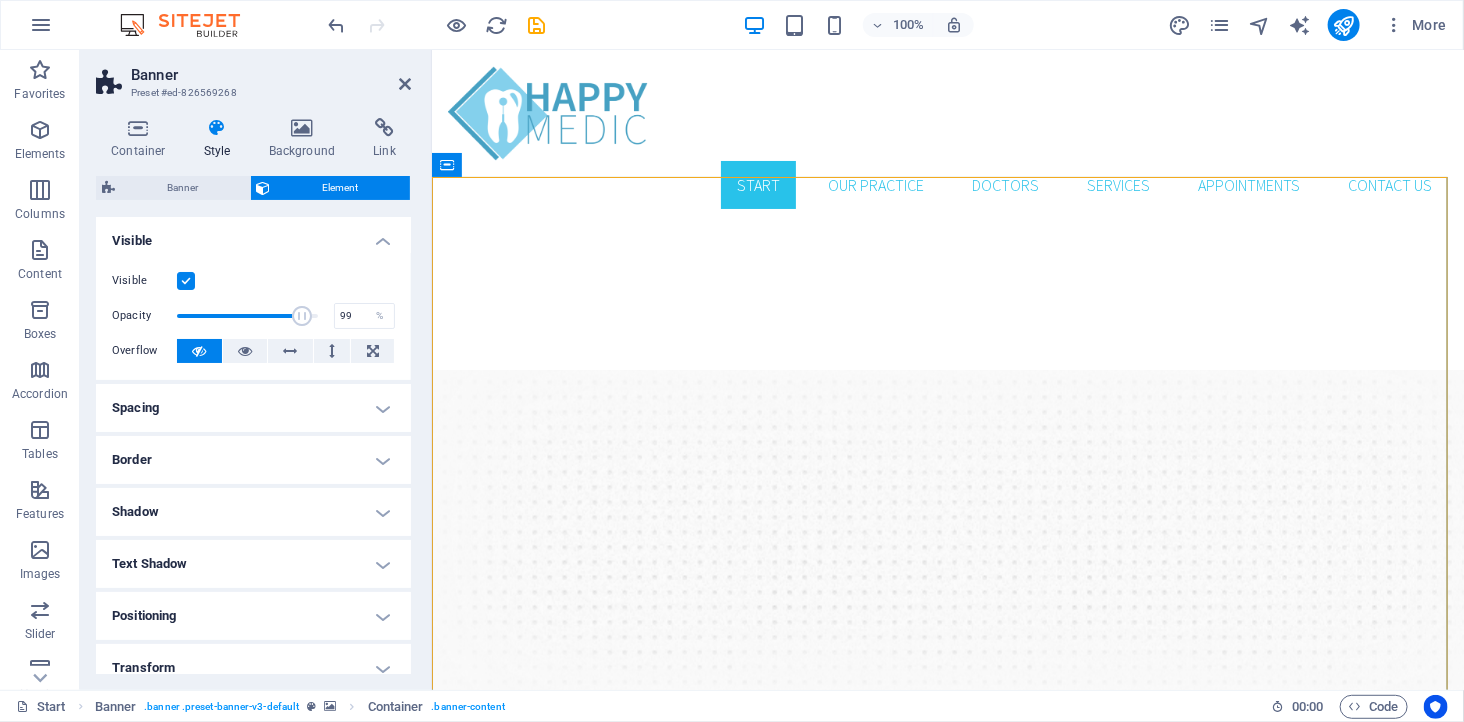type on "100" 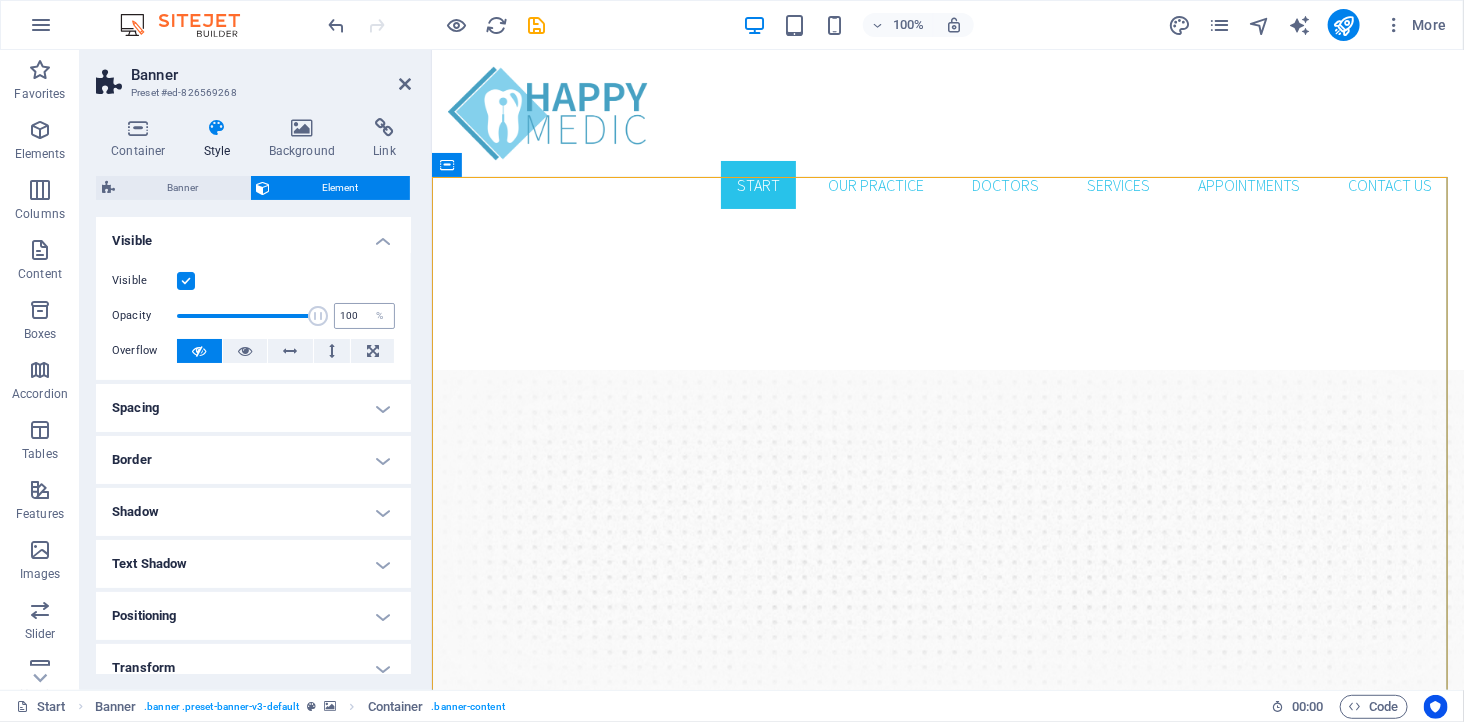 drag, startPoint x: 180, startPoint y: 311, endPoint x: 346, endPoint y: 315, distance: 166.04819 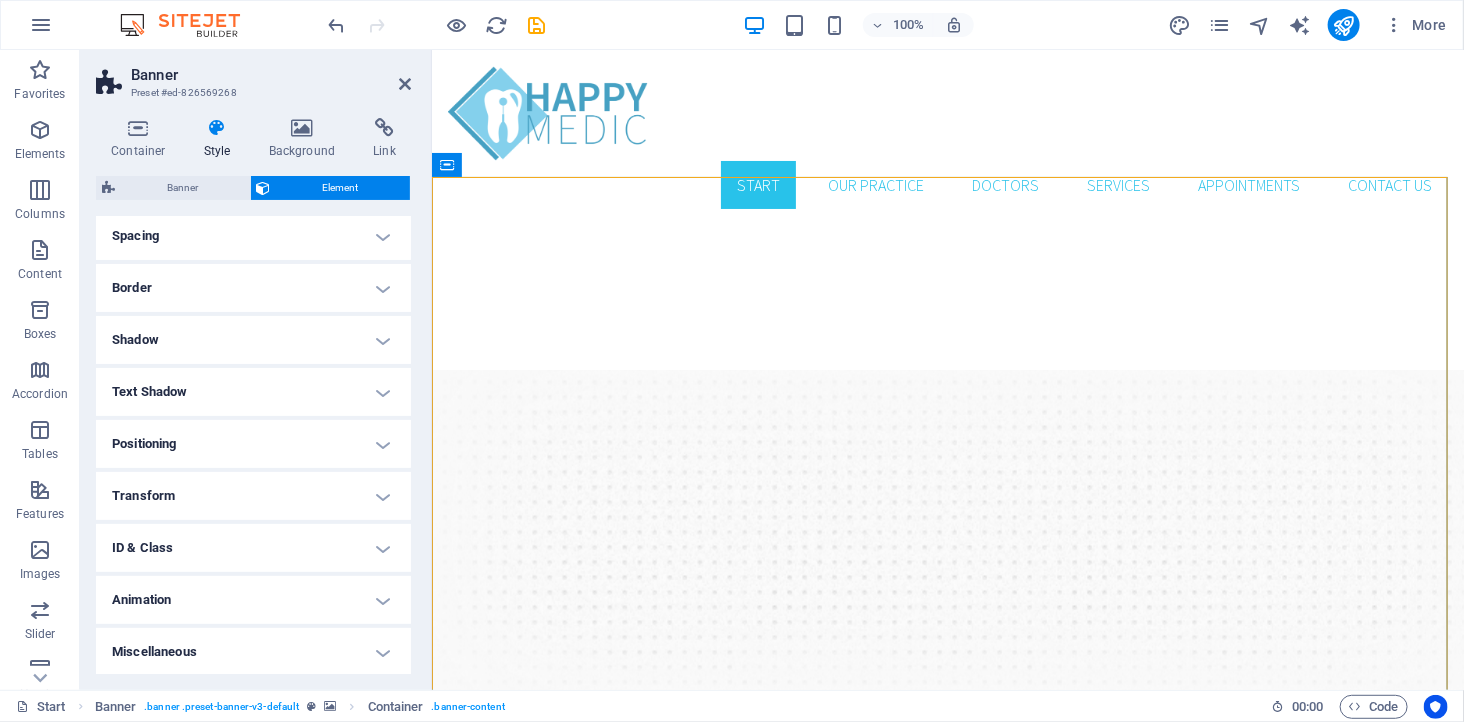 scroll, scrollTop: 0, scrollLeft: 0, axis: both 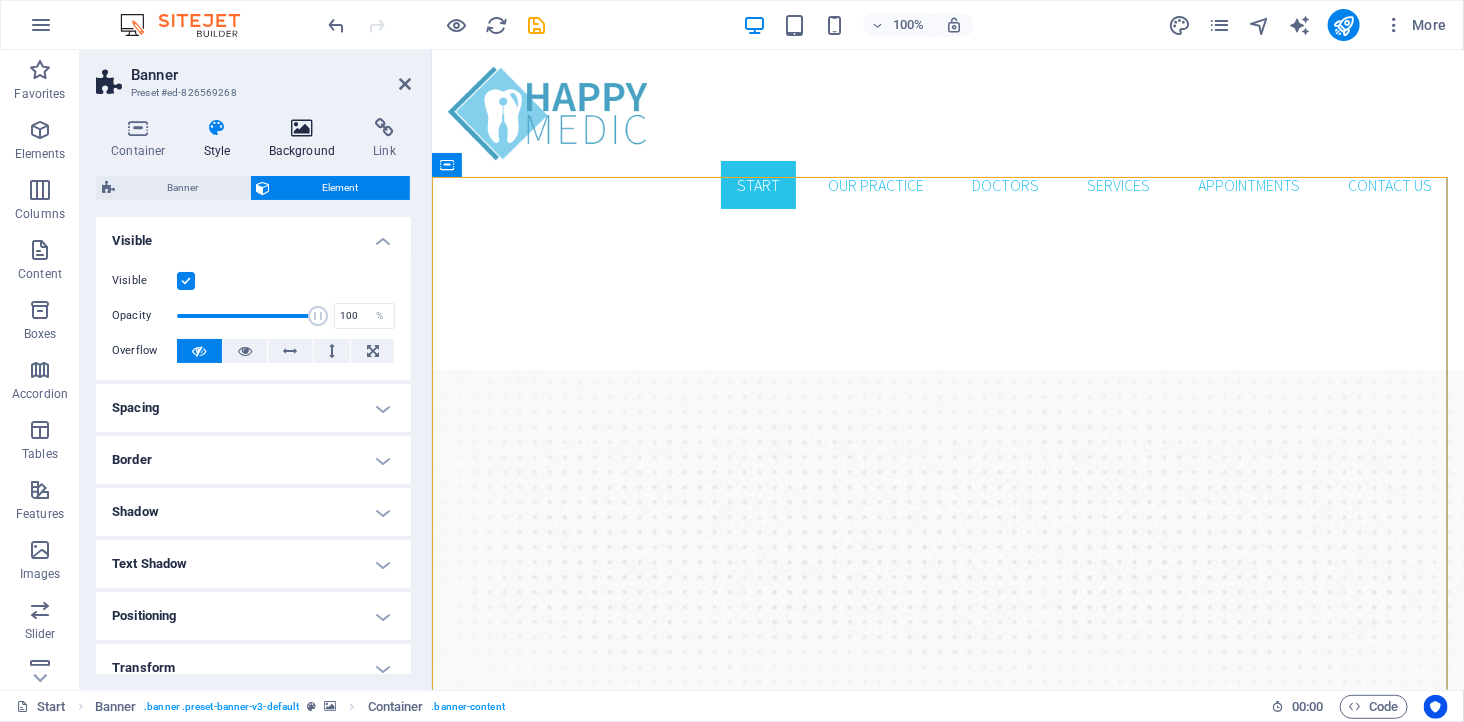 click on "Background" at bounding box center (306, 139) 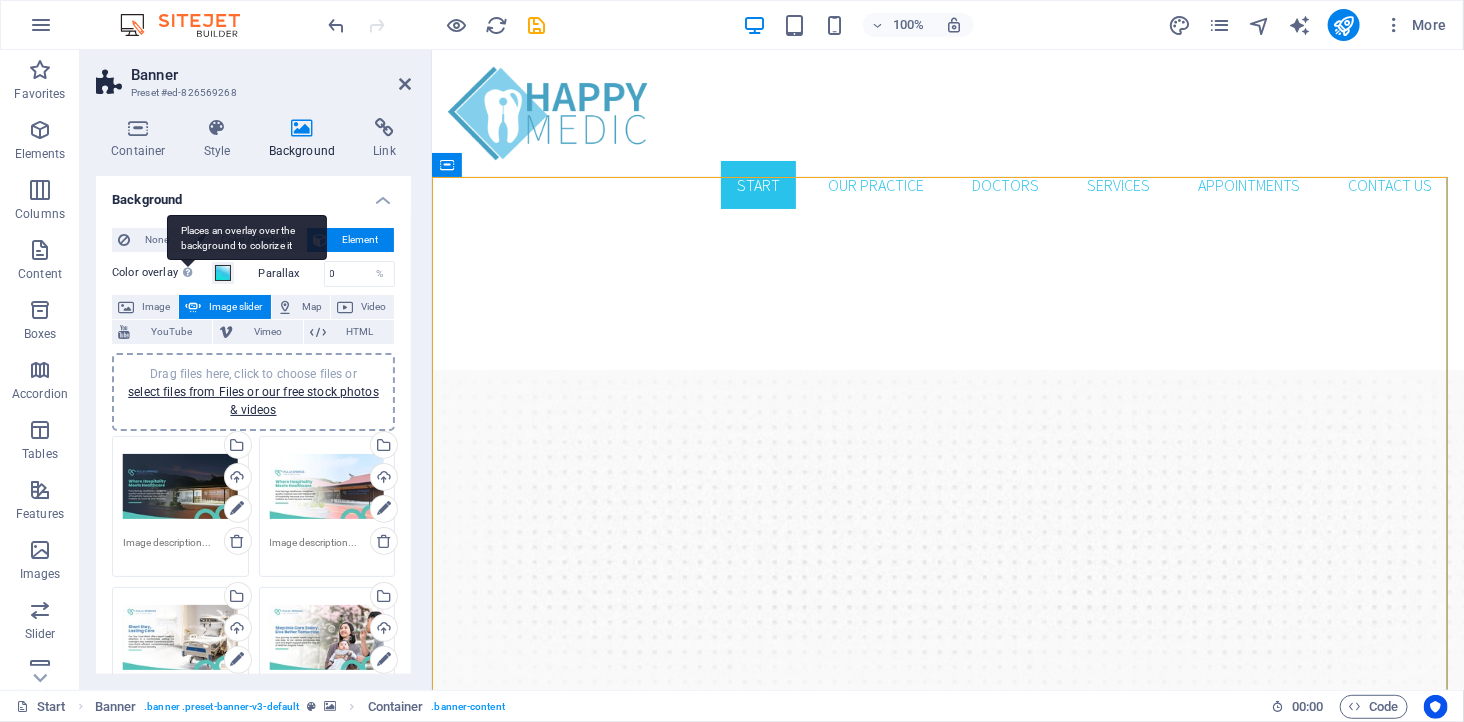 drag, startPoint x: 231, startPoint y: 268, endPoint x: 194, endPoint y: 267, distance: 37.01351 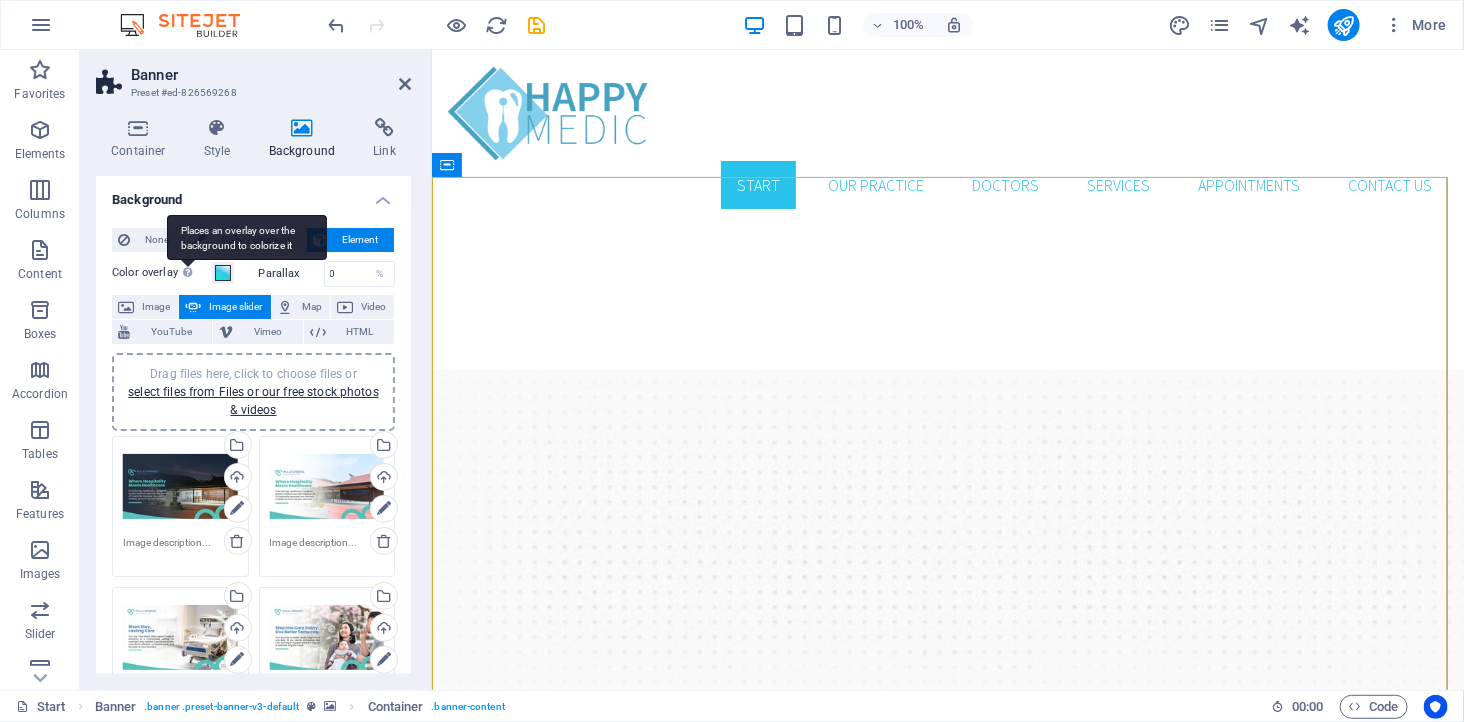 click on "Places an overlay over the background to colorize it" at bounding box center [188, 272] 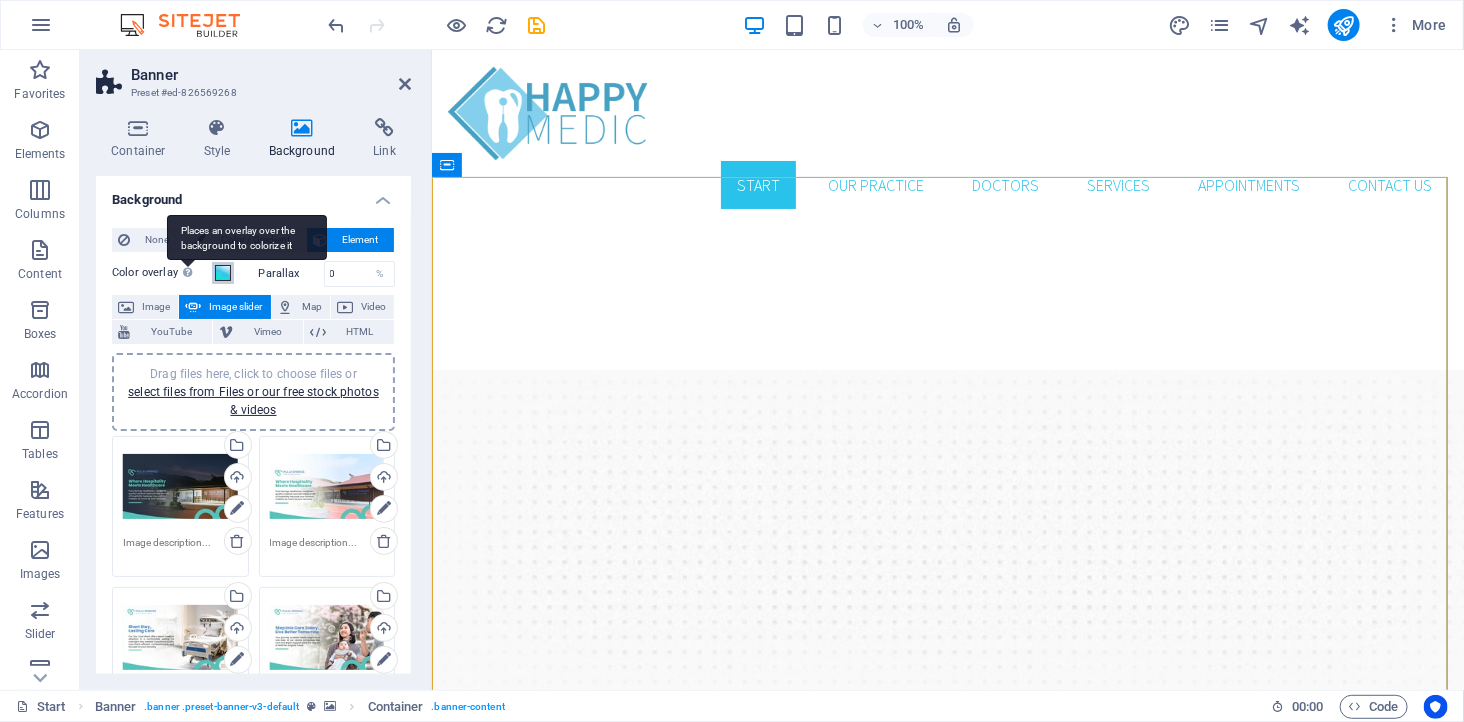 click on "Color overlay Places an overlay over the background to colorize it" at bounding box center (223, 273) 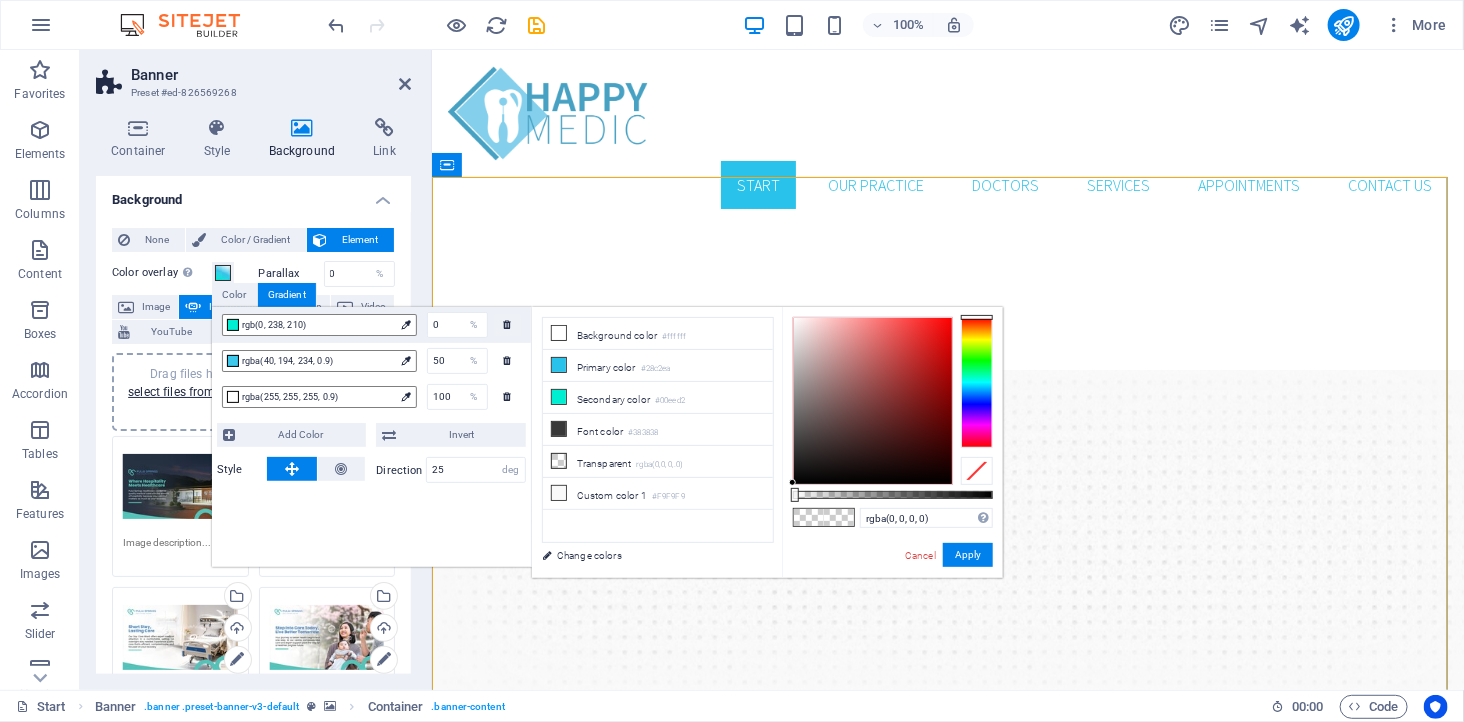 click on "Color overlay Places an overlay over the background to colorize it Parallax 0 % Image Image slider Map Video YouTube Vimeo HTML Drag files here, click to choose files or select files from Files or our free stock photos & videos Drag files here, click to choose files or select files from Files or our free stock photos & videos Select files from the file manager, stock photos, or upload file(s) Upload Drag files here, click to choose files or select files from Files or our free stock photos & videos Select files from the file manager, stock photos, or upload file(s) Upload Drag files here, click to choose files or select files from Files or our free stock photos & videos Select files from the file manager, stock photos, or upload file(s) Upload Drag files here, click to choose files or select files from Files or our free stock photos & videos Select files from the file manager, stock photos, or upload file(s) Upload Drag files here, click to choose files or Upload Drag files here, click to choose files or 1 1 0" at bounding box center (253, 856) 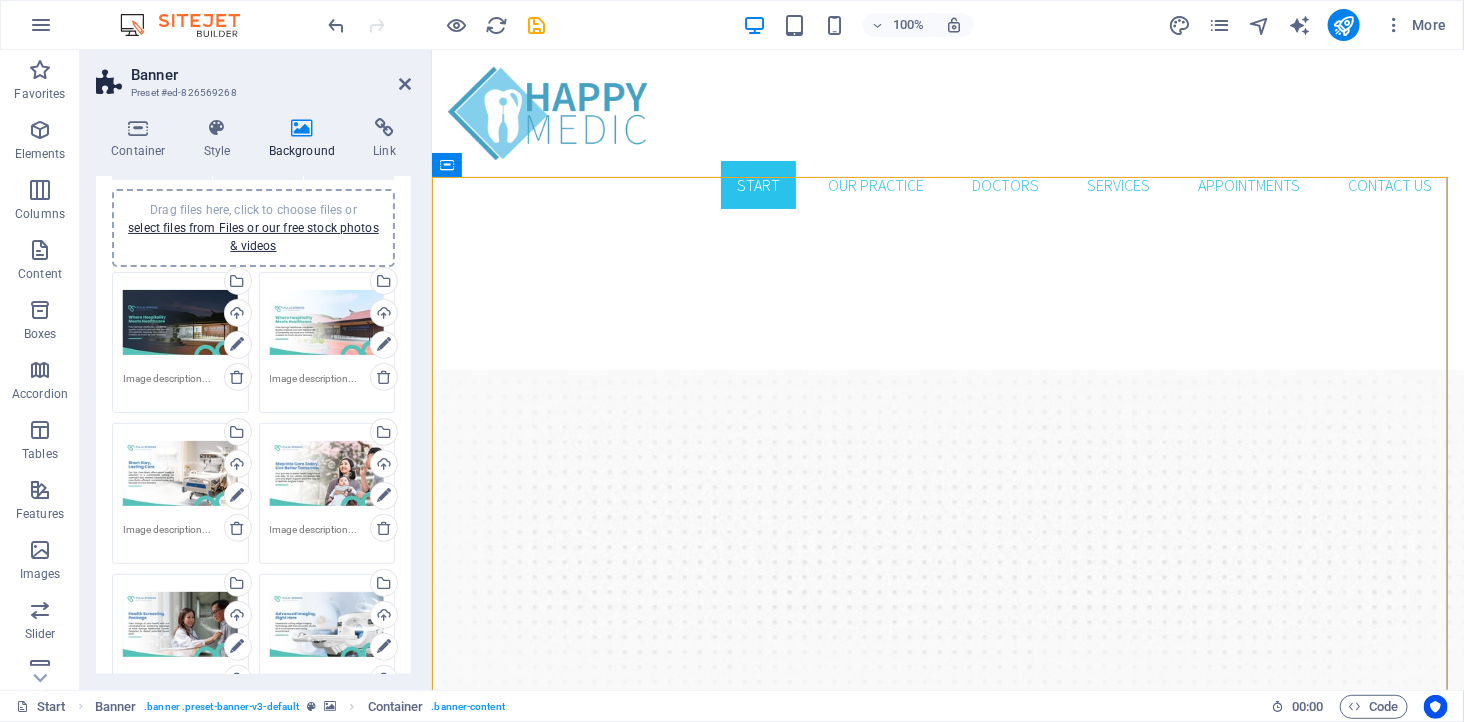 scroll, scrollTop: 0, scrollLeft: 0, axis: both 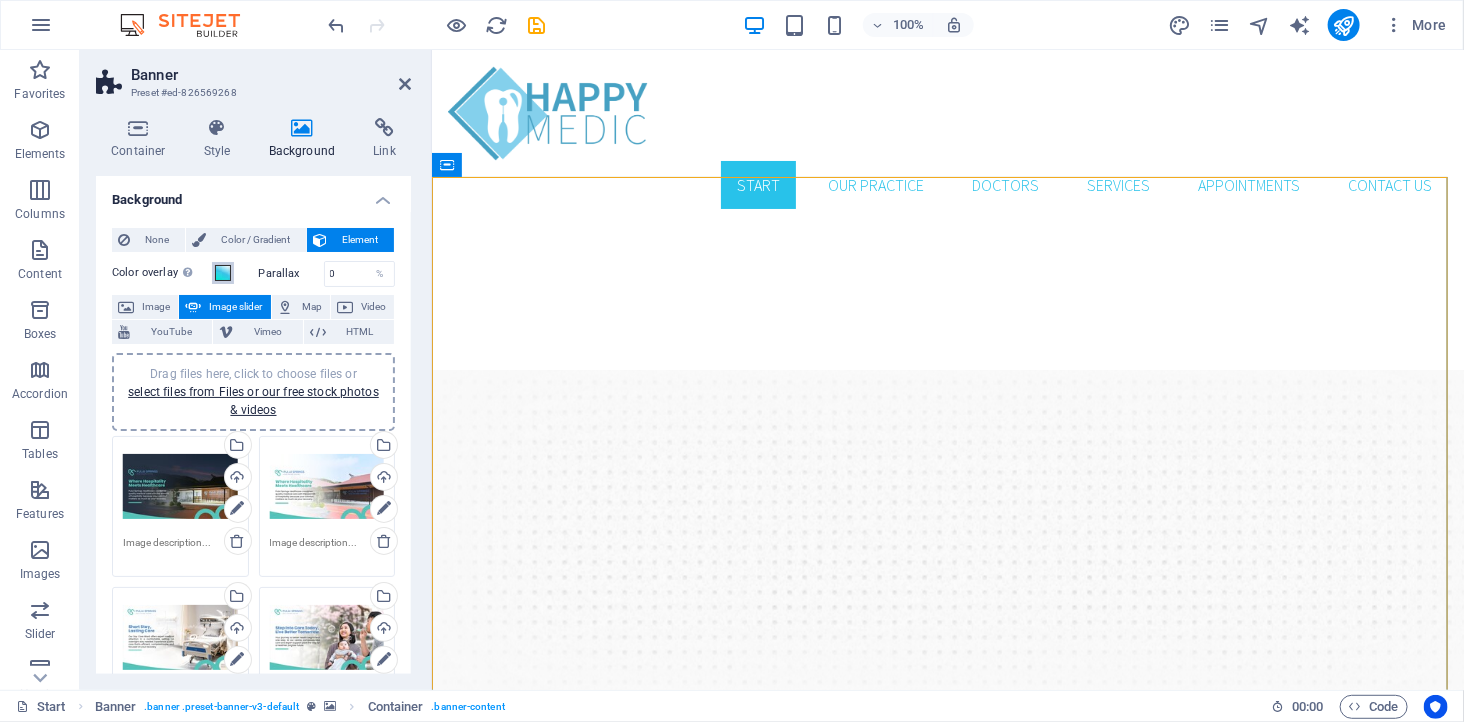 click at bounding box center (223, 273) 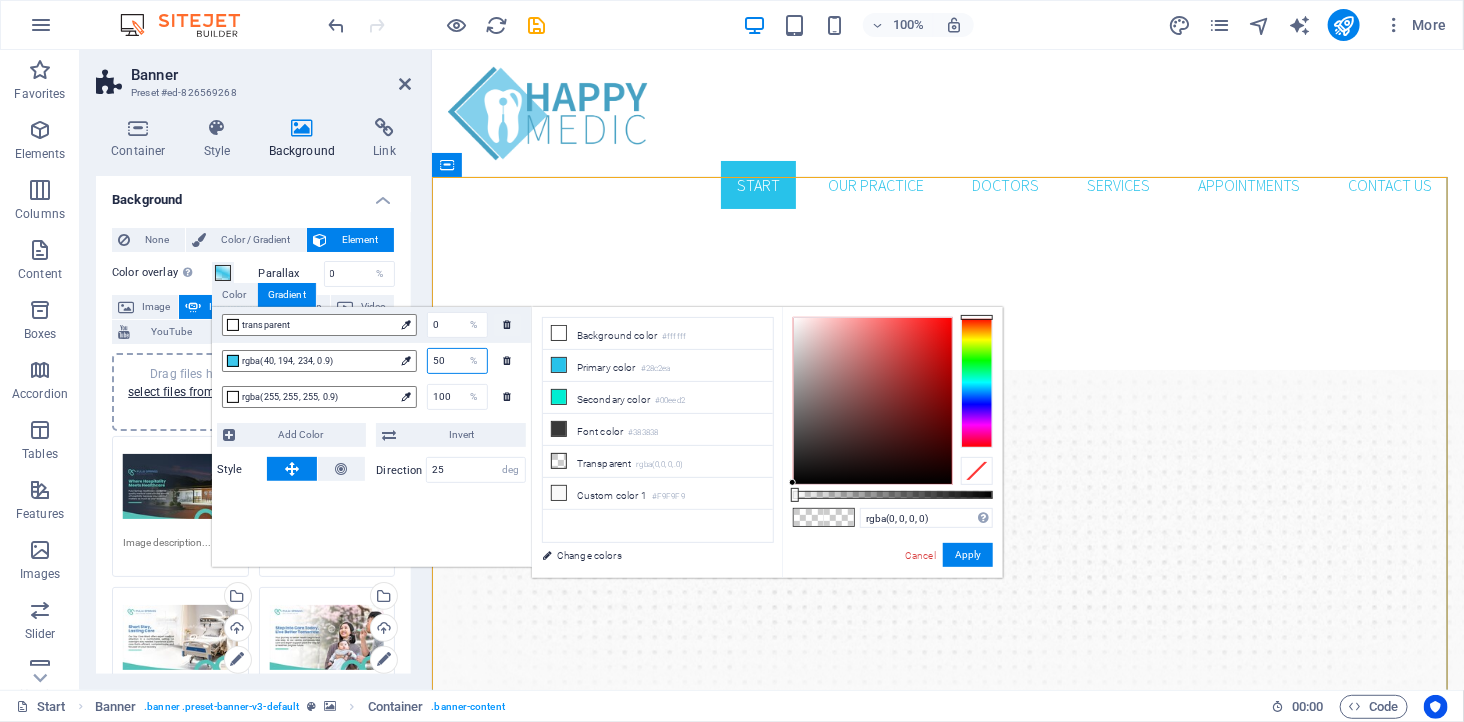 drag, startPoint x: 452, startPoint y: 362, endPoint x: 428, endPoint y: 361, distance: 24.020824 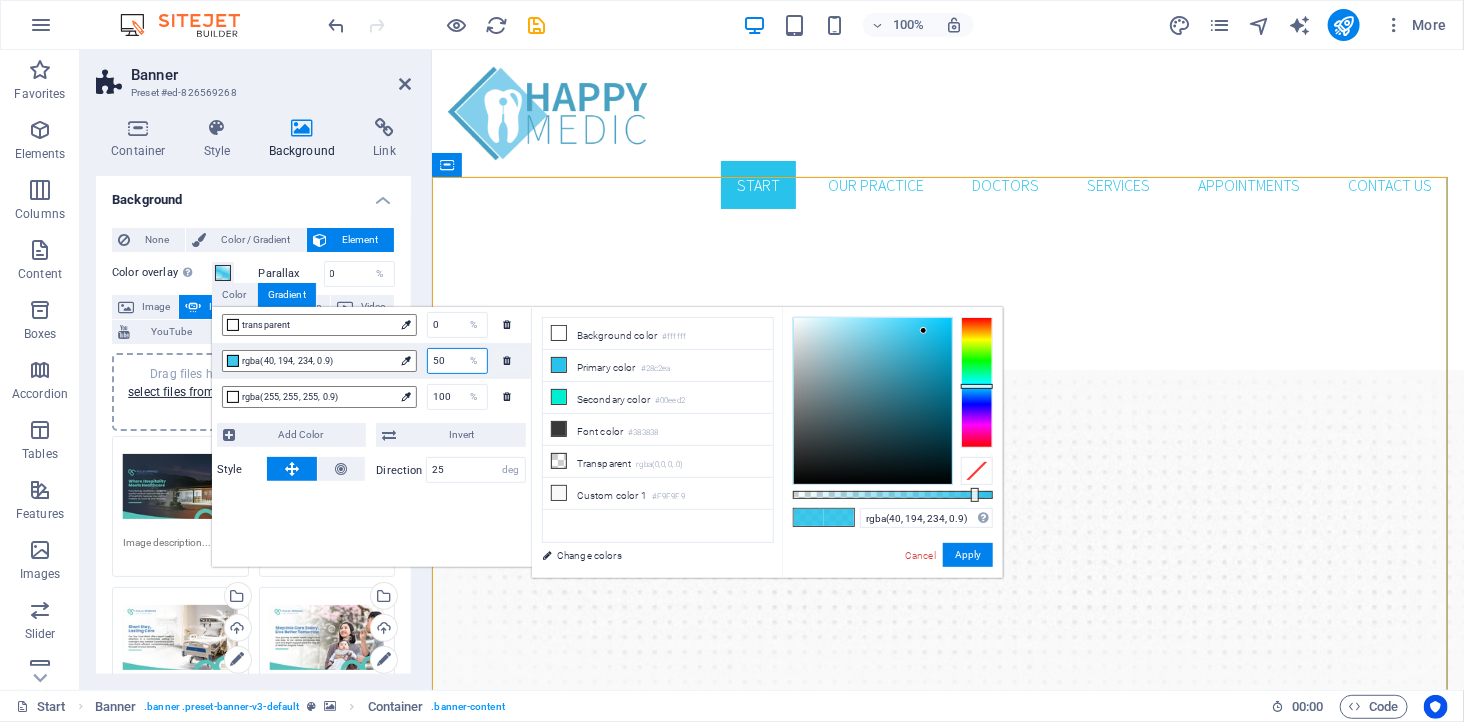 type on "0" 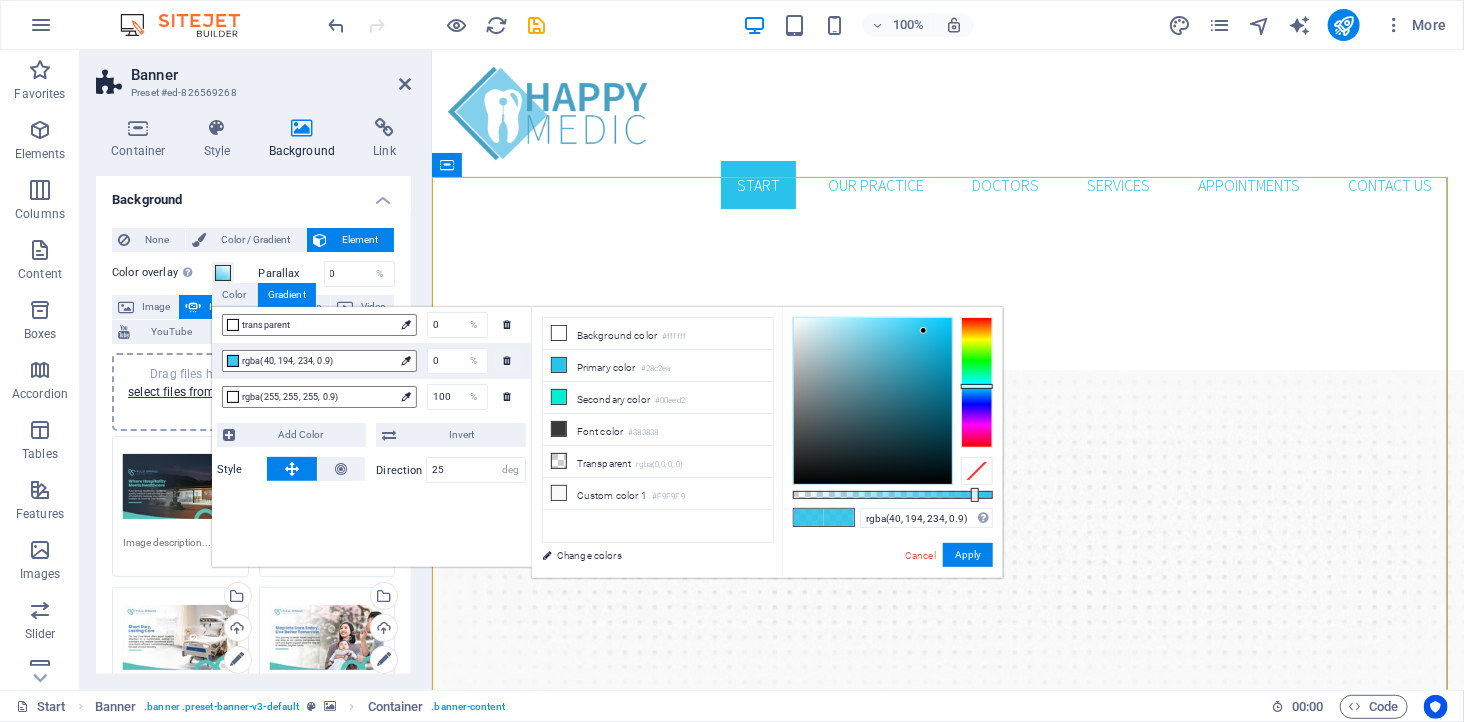 drag, startPoint x: 452, startPoint y: 398, endPoint x: 418, endPoint y: 387, distance: 35.735138 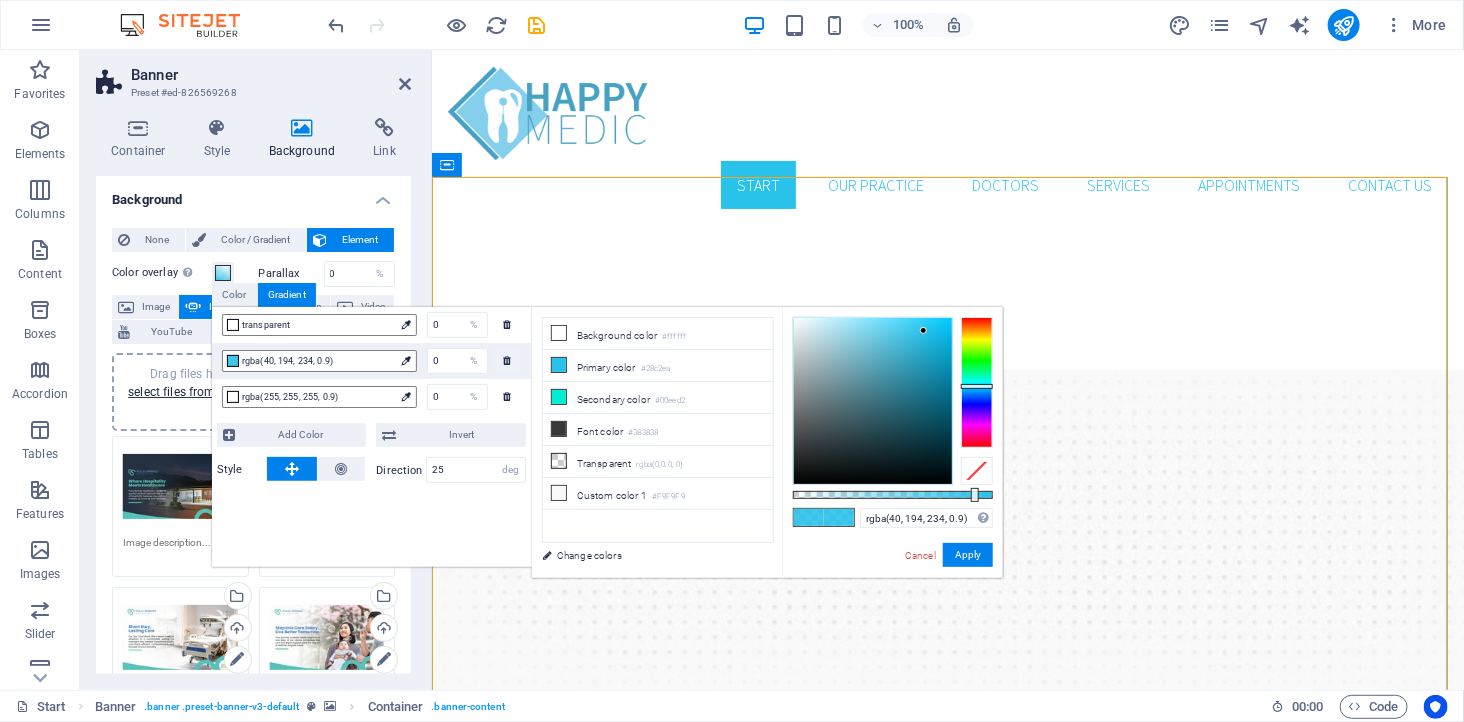 click on "transparent 0 % rgba(40, 194, 234, 0.9) 0 % rgba(255, 255, 255, 0.9) 0 % Add Color Invert Style Direction 25 deg" at bounding box center [372, 437] 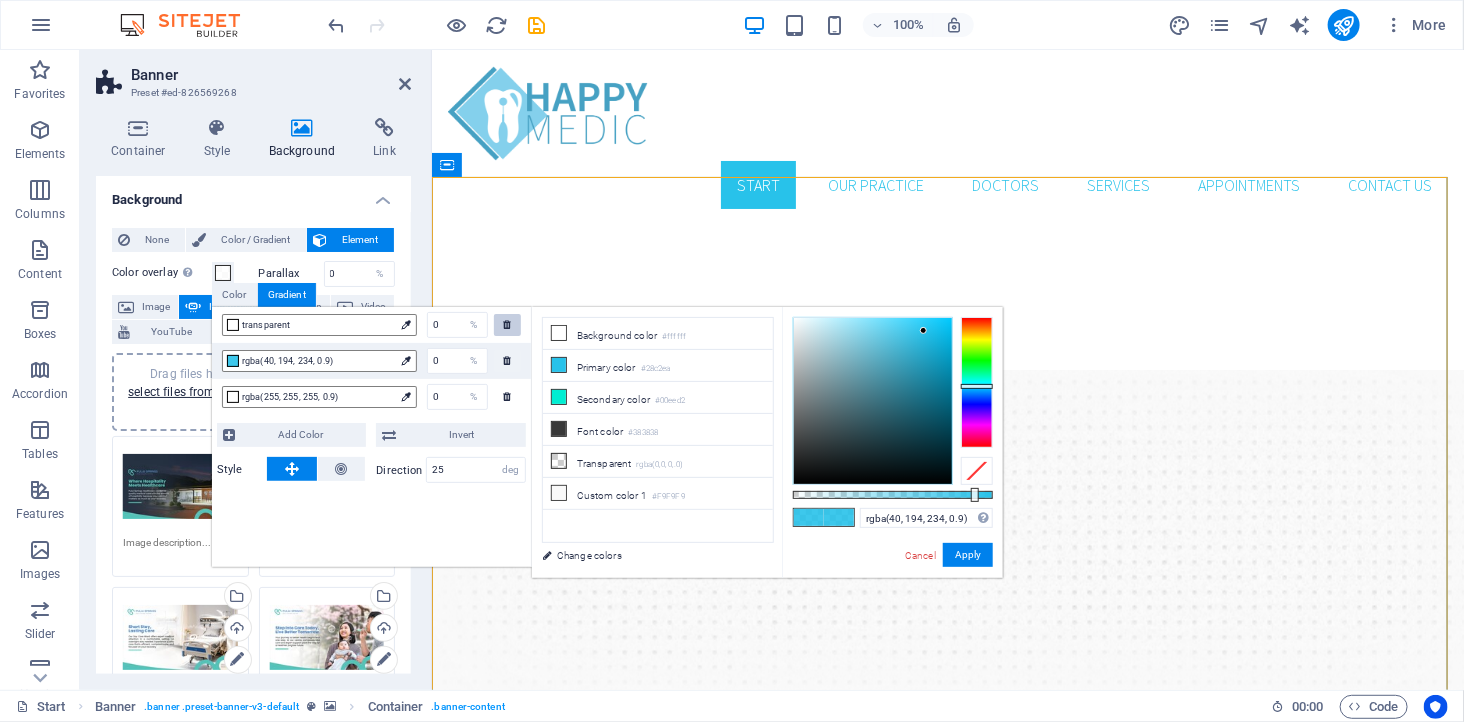 click at bounding box center [507, 325] 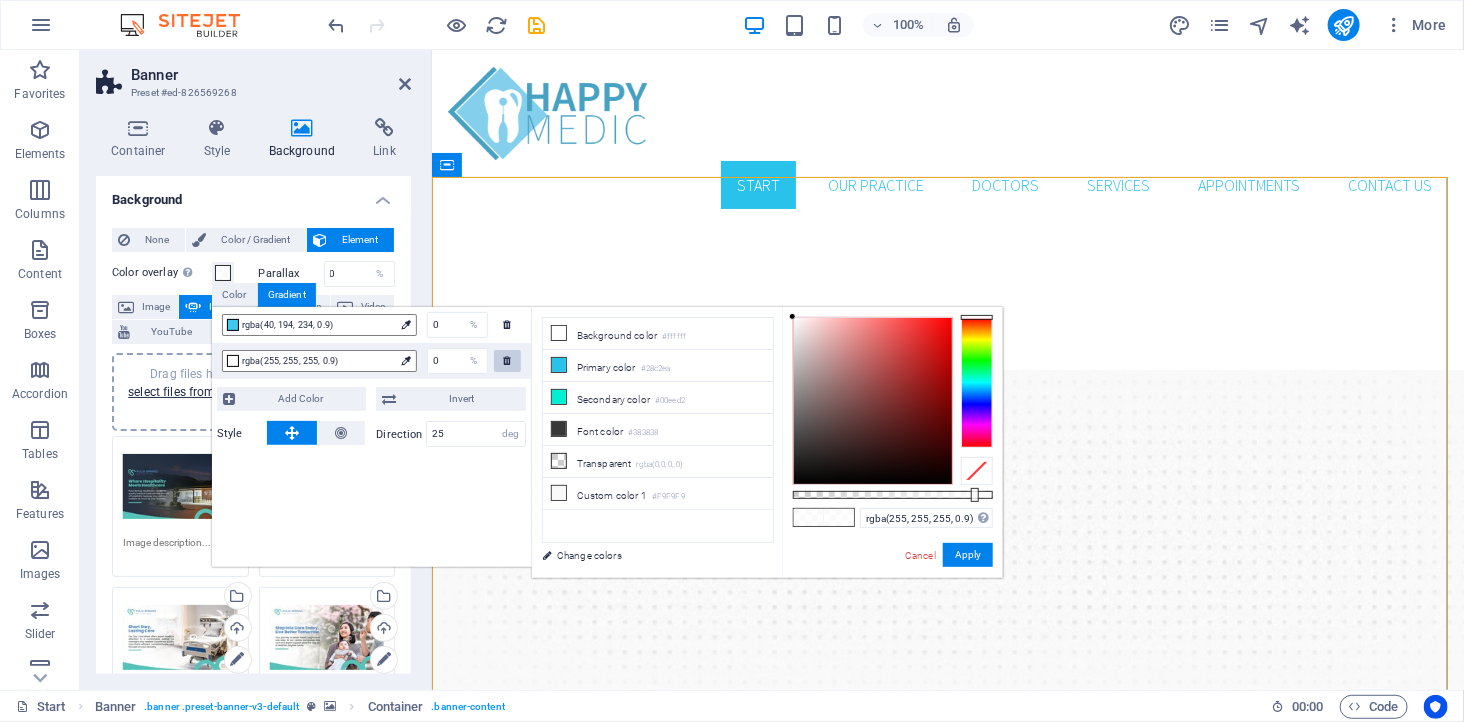 click at bounding box center [508, 360] 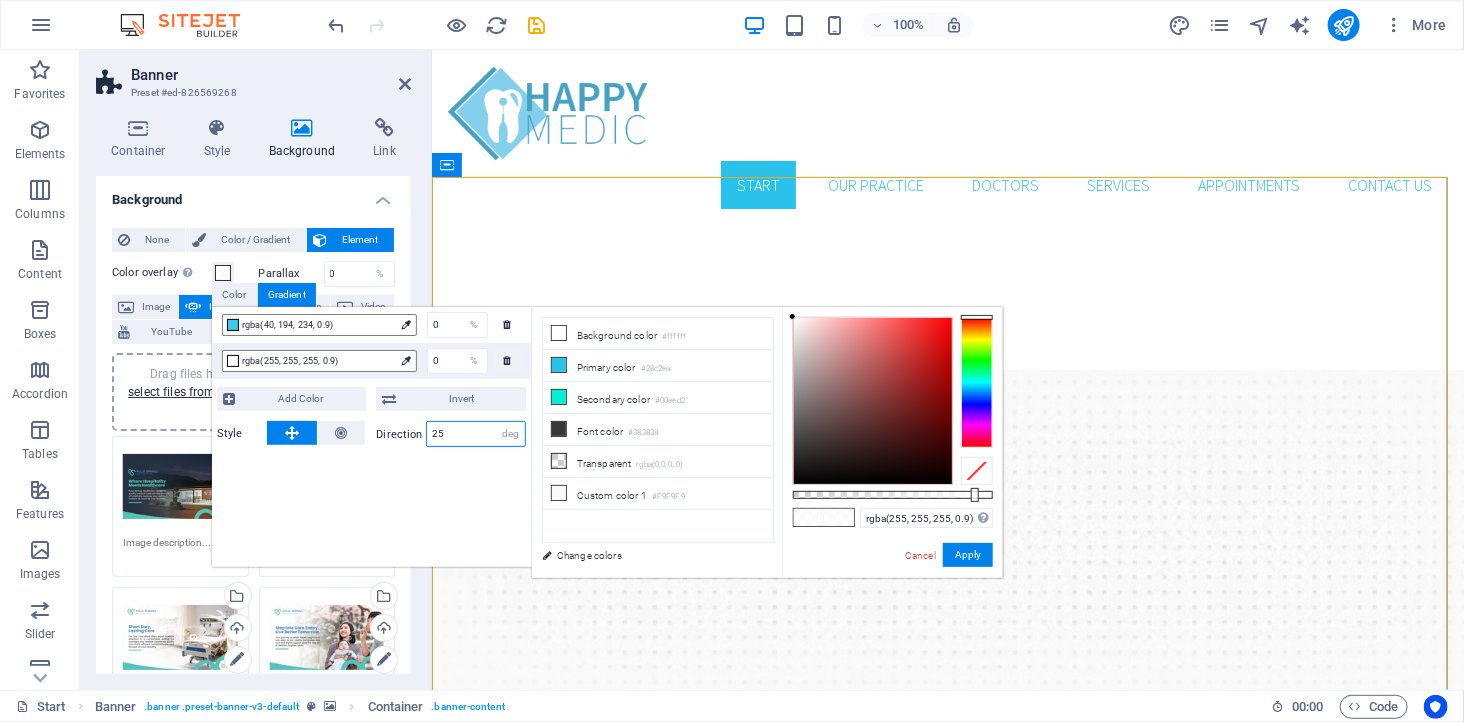 drag, startPoint x: 454, startPoint y: 436, endPoint x: 418, endPoint y: 432, distance: 36.221542 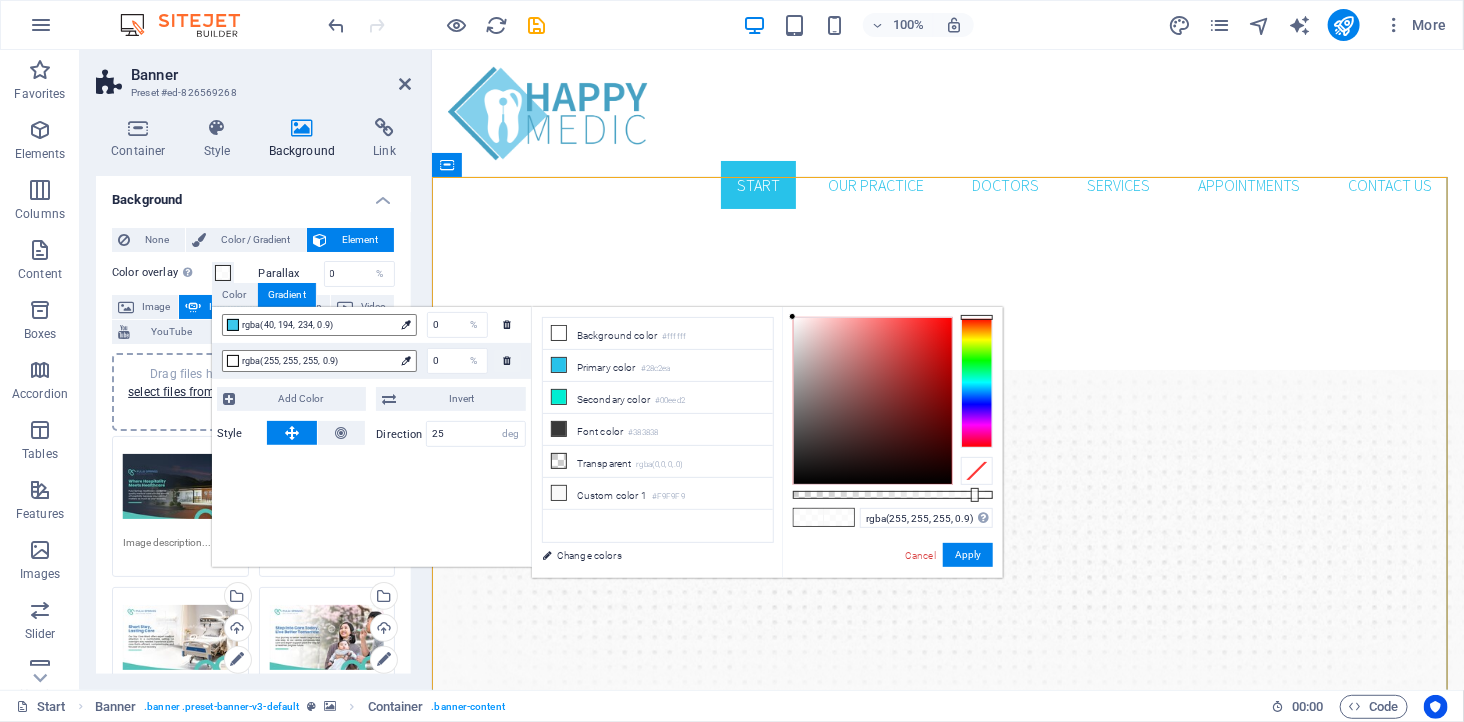click on "rgba(40, 194, 234, 0.9) 0 % rgba(255, 255, 255, 0.9) 0 % Add Color Invert Style Direction 25 deg" at bounding box center [372, 437] 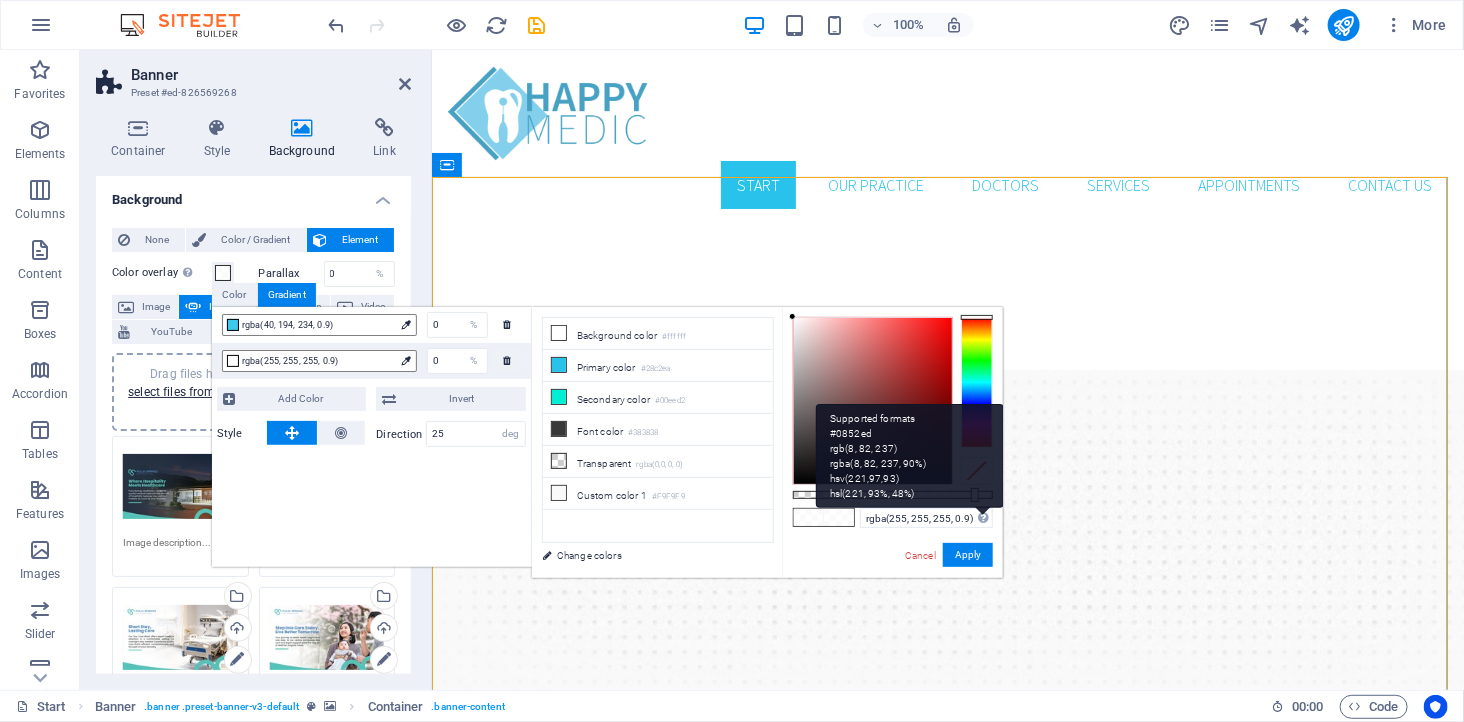 drag, startPoint x: 973, startPoint y: 493, endPoint x: 896, endPoint y: 492, distance: 77.00649 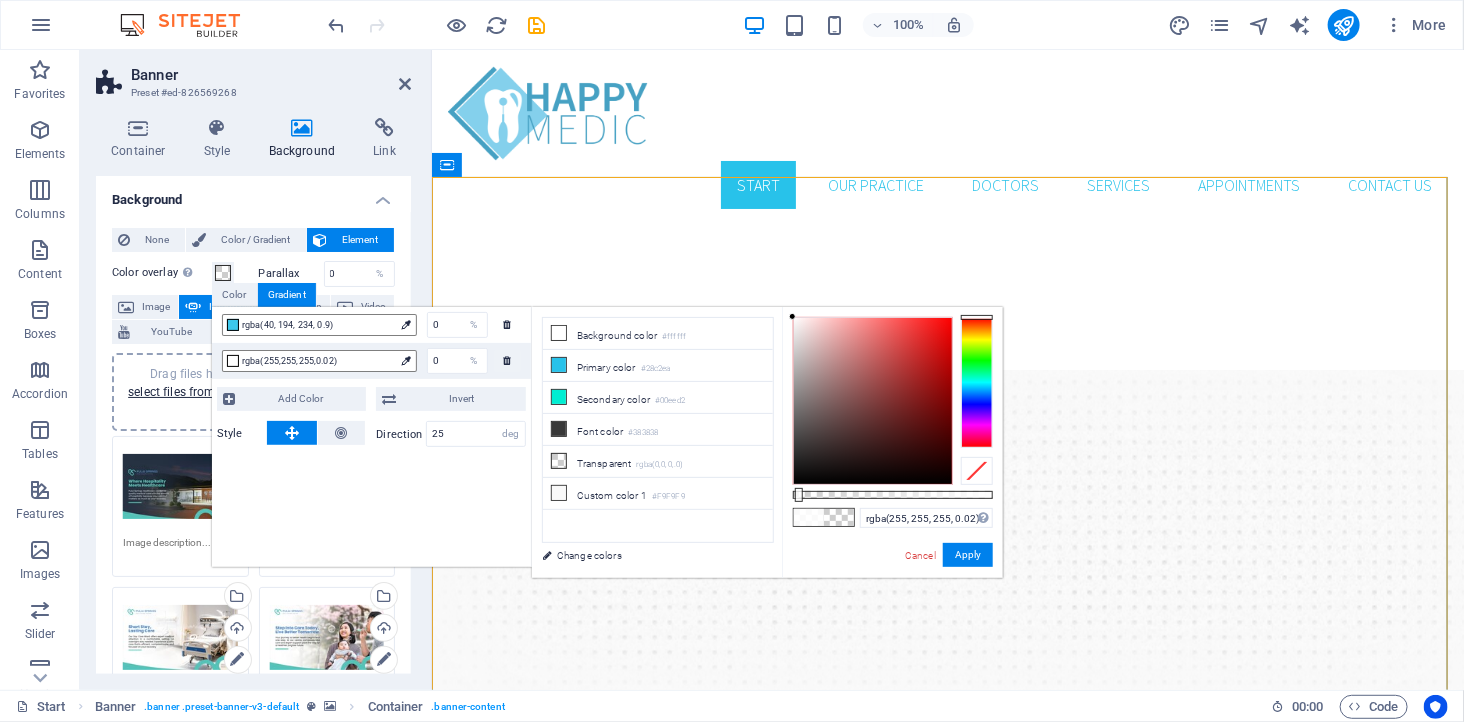 click at bounding box center [893, 495] 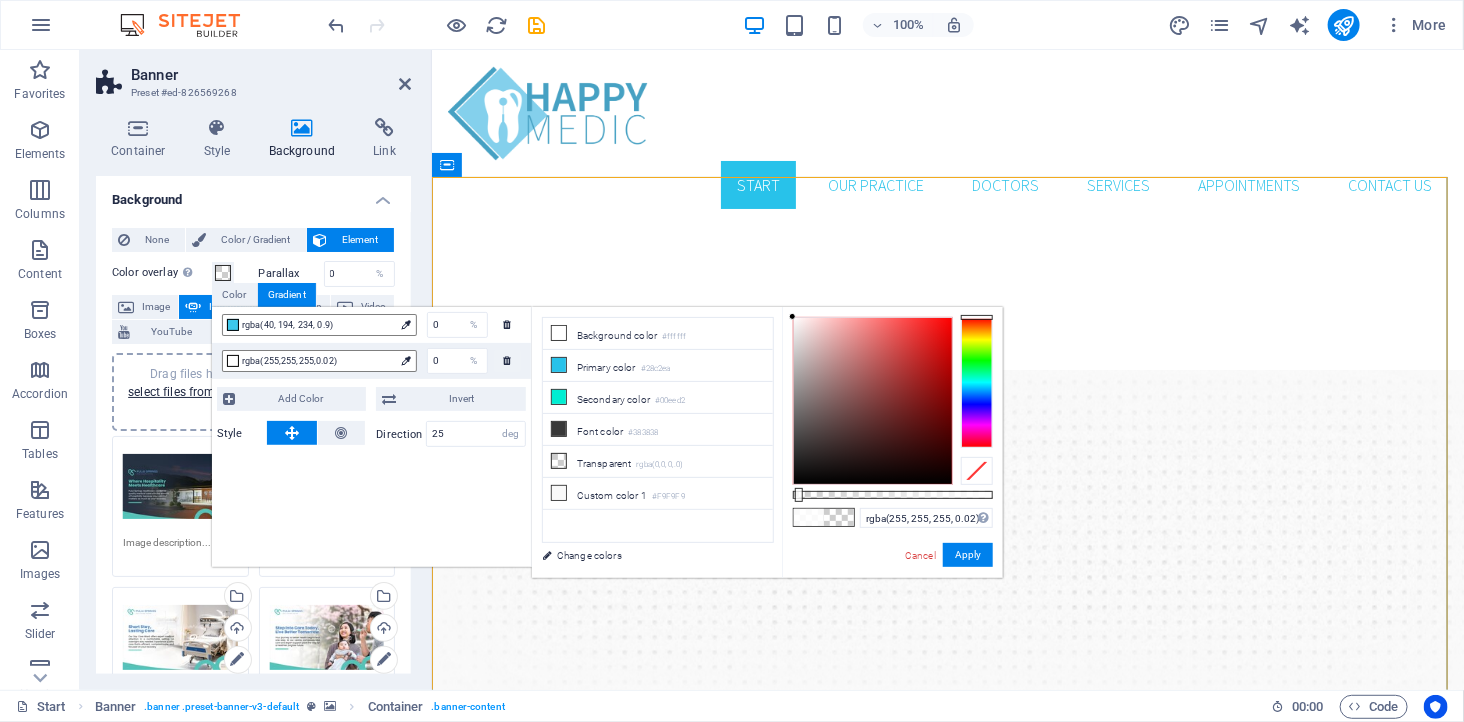 type on "rgba(255, 255, 255, 0)" 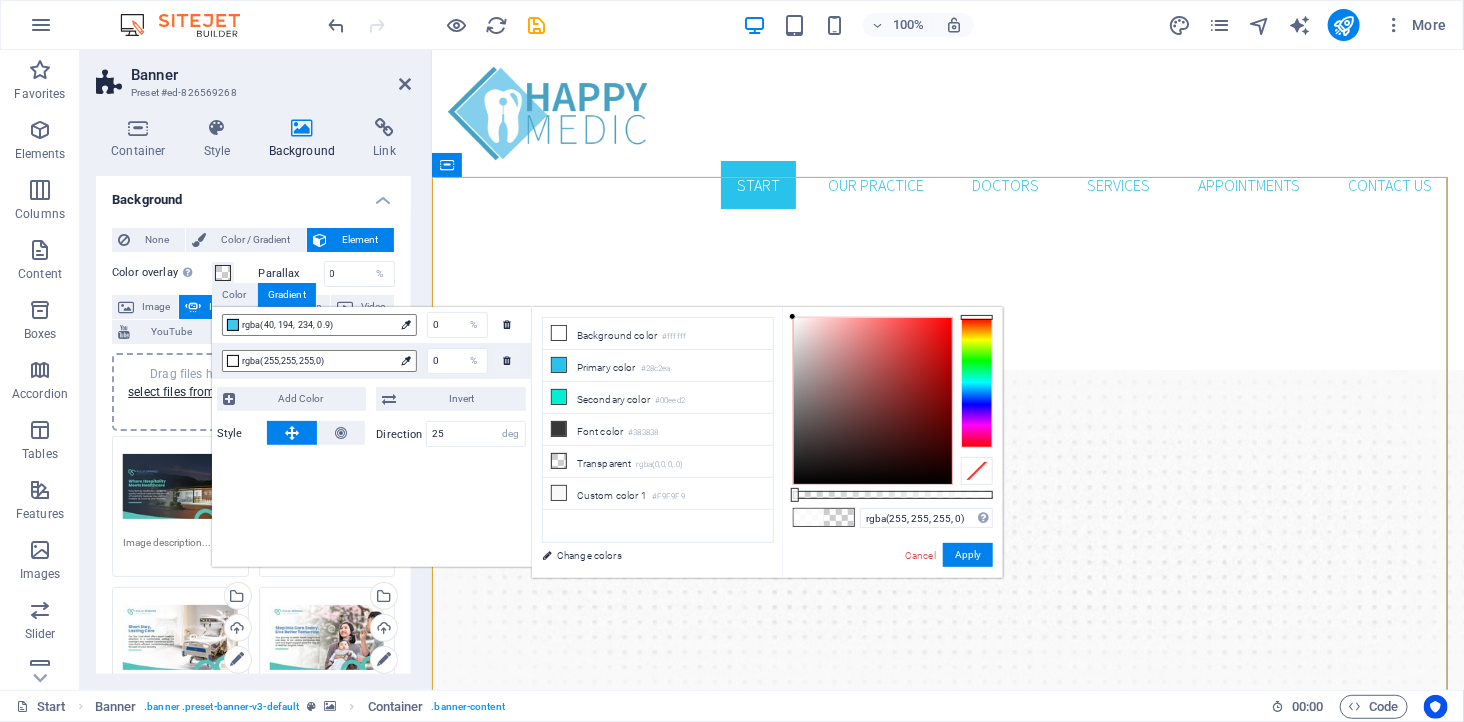 drag, startPoint x: 797, startPoint y: 492, endPoint x: 775, endPoint y: 492, distance: 22 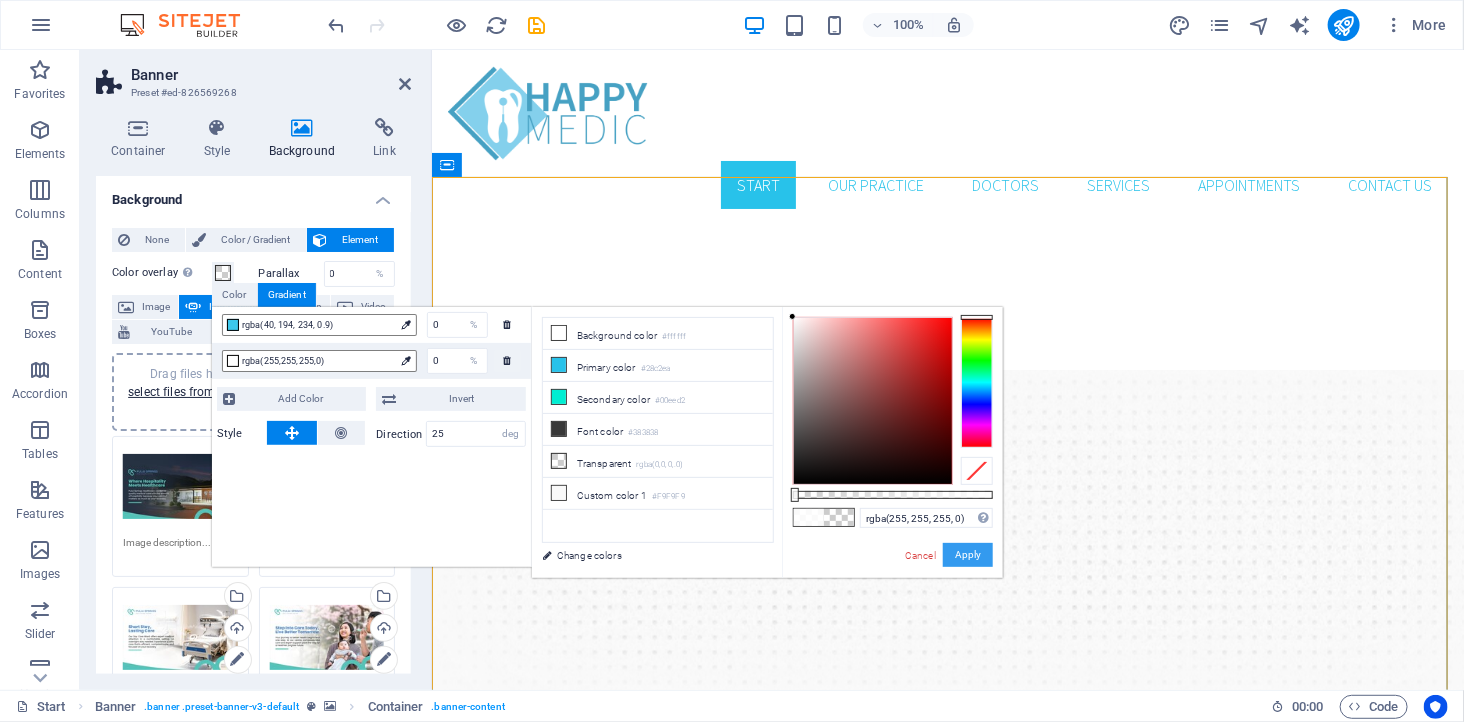 click on "Apply" at bounding box center [968, 555] 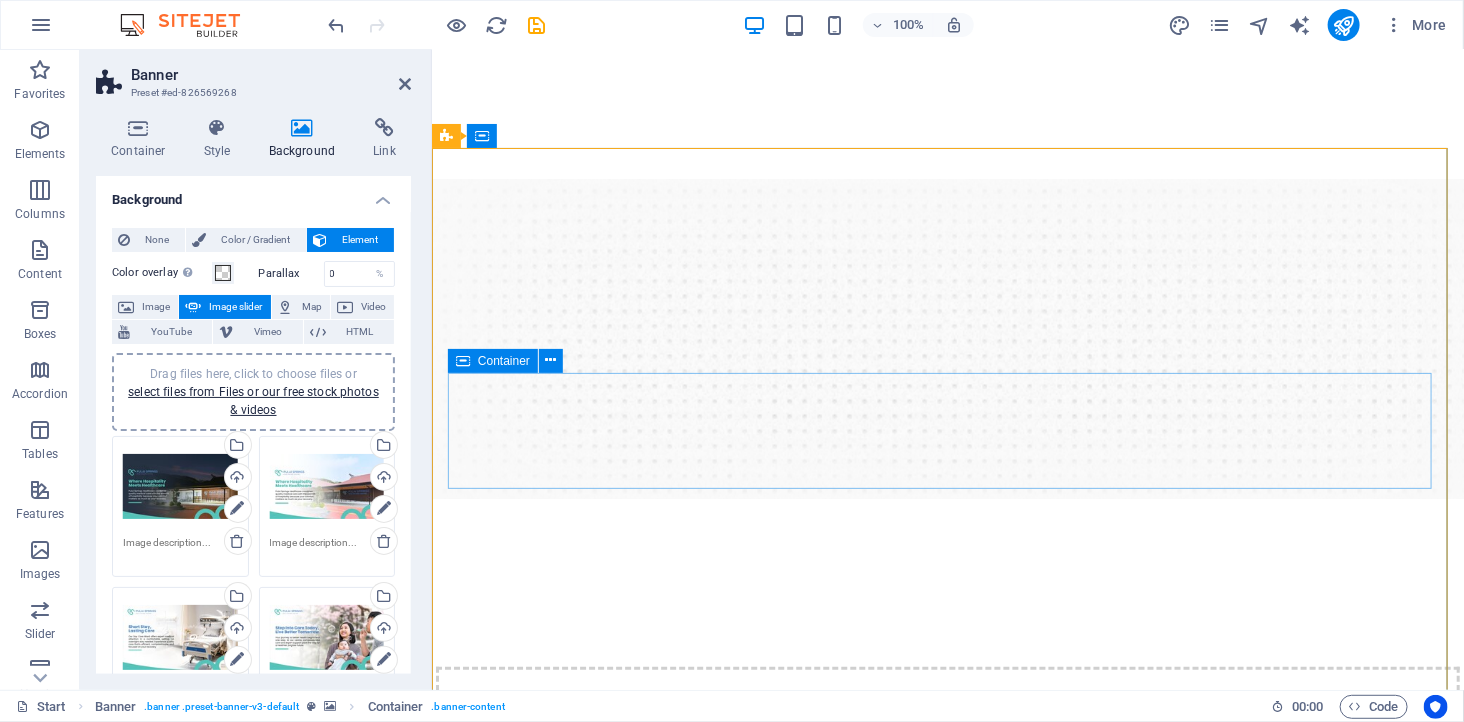 scroll, scrollTop: 0, scrollLeft: 0, axis: both 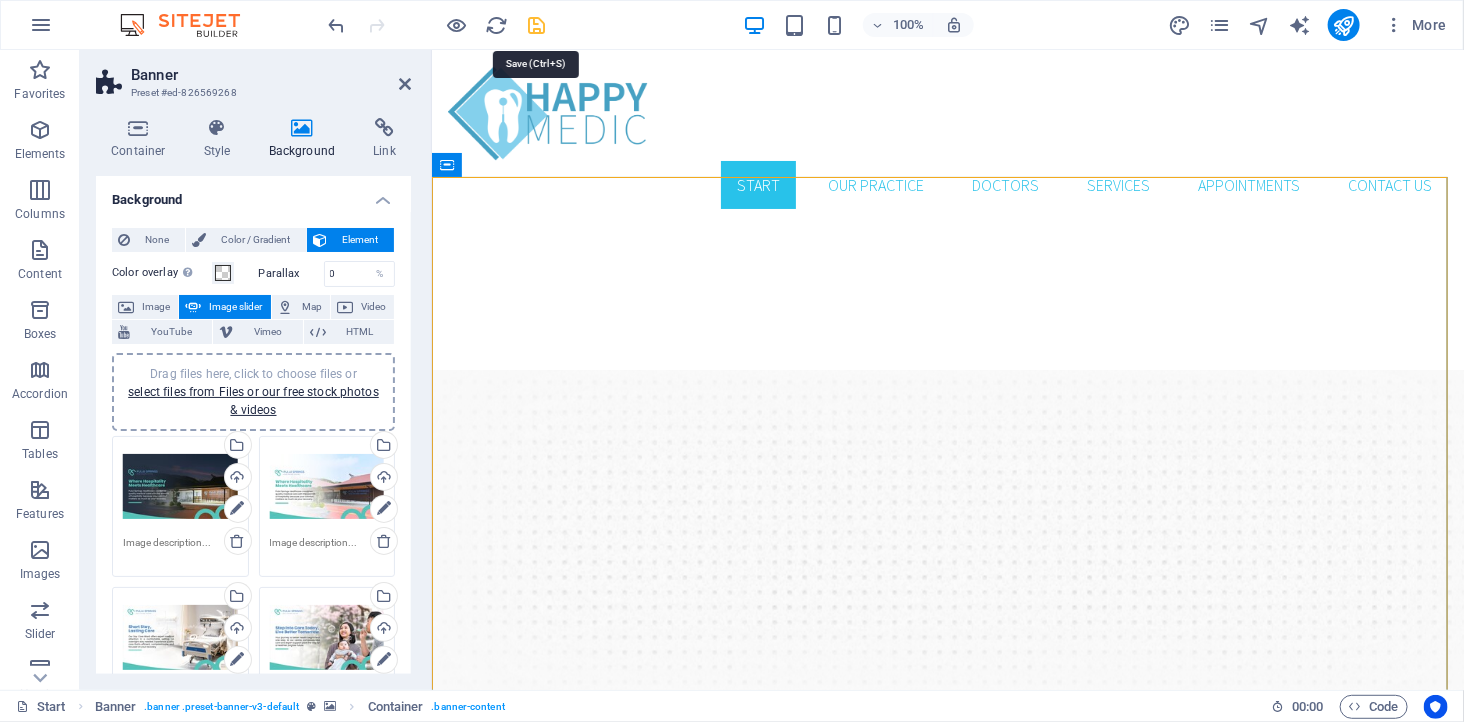 click at bounding box center (537, 25) 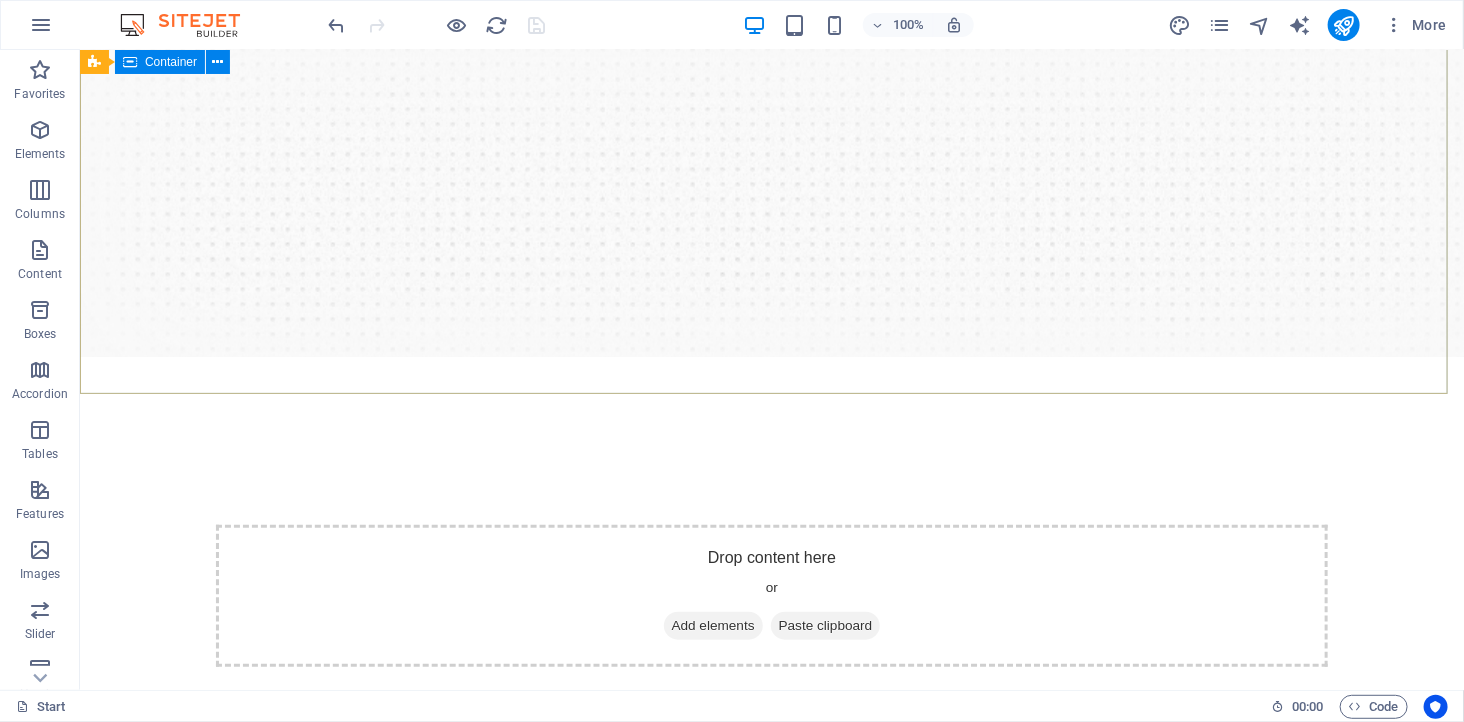 scroll, scrollTop: 0, scrollLeft: 0, axis: both 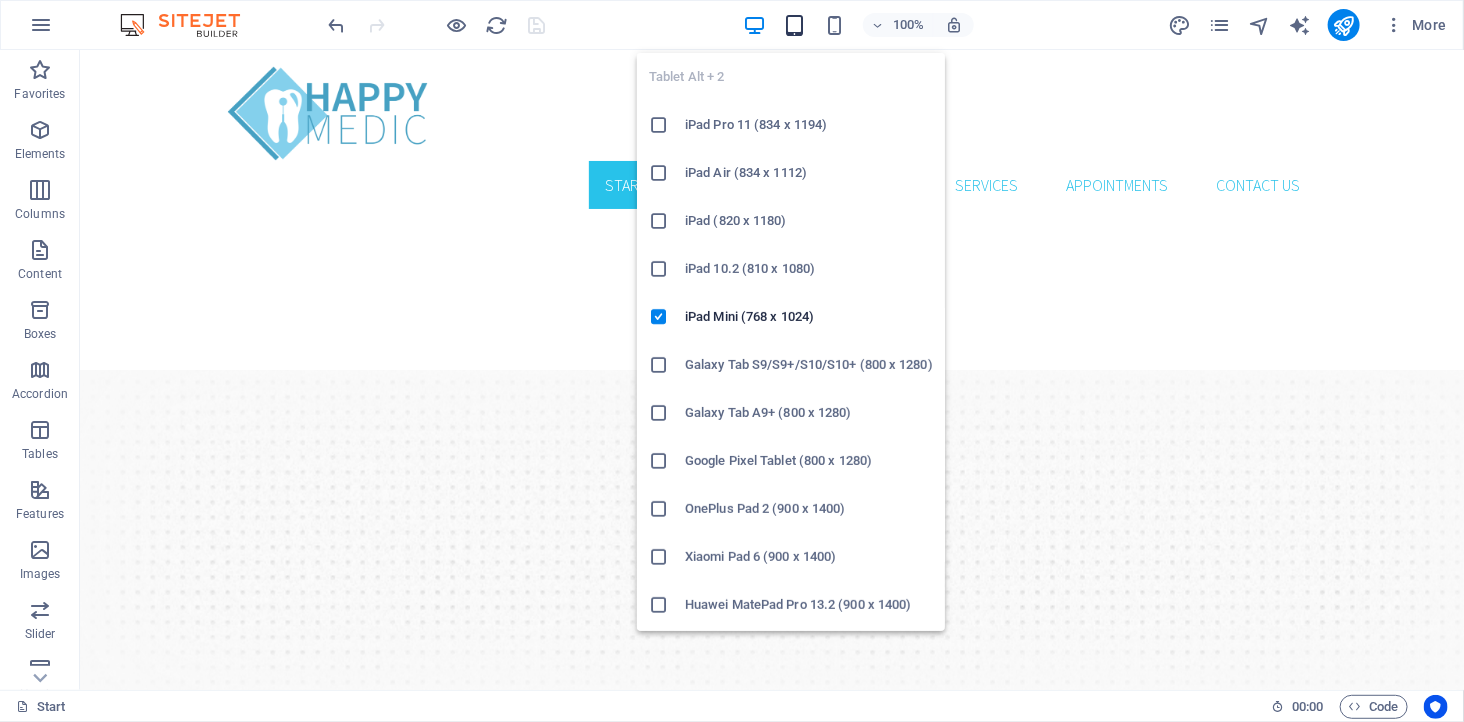 click at bounding box center (794, 25) 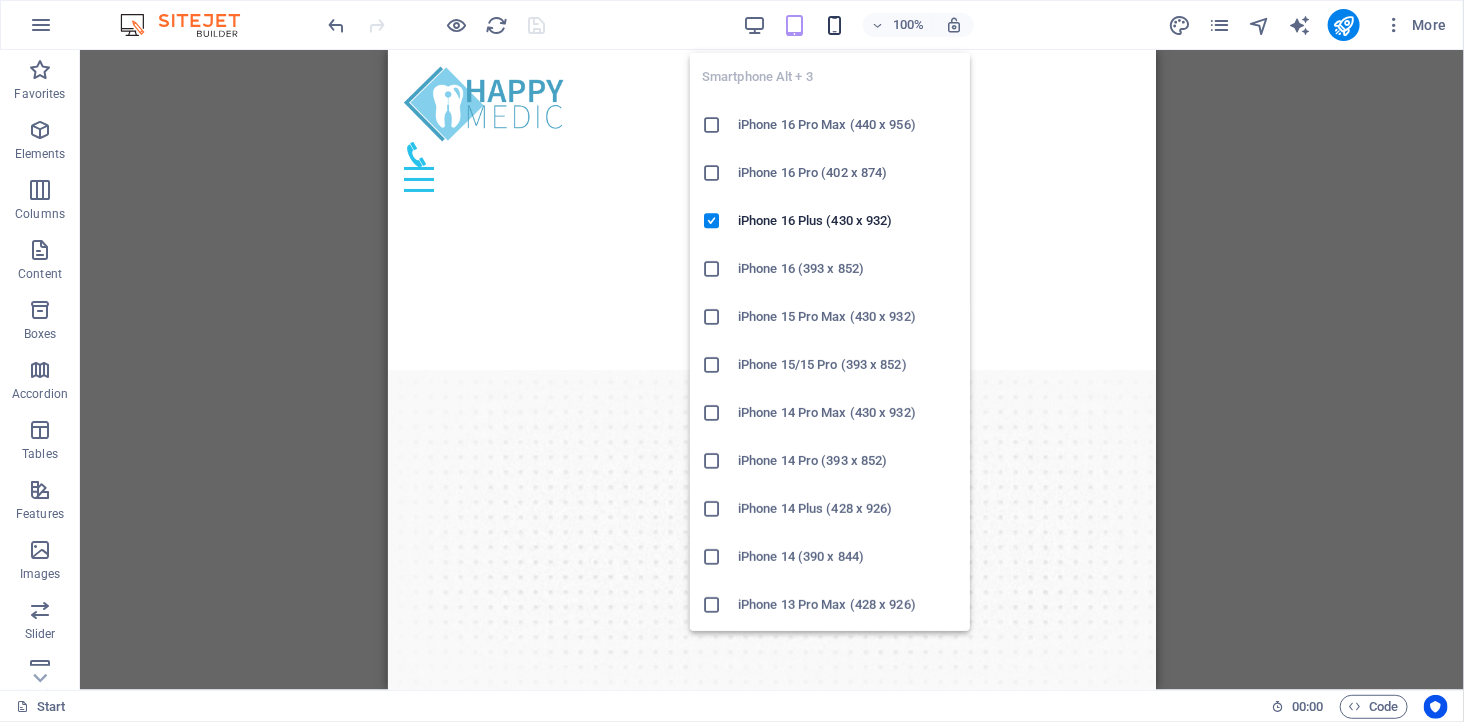 click at bounding box center (834, 25) 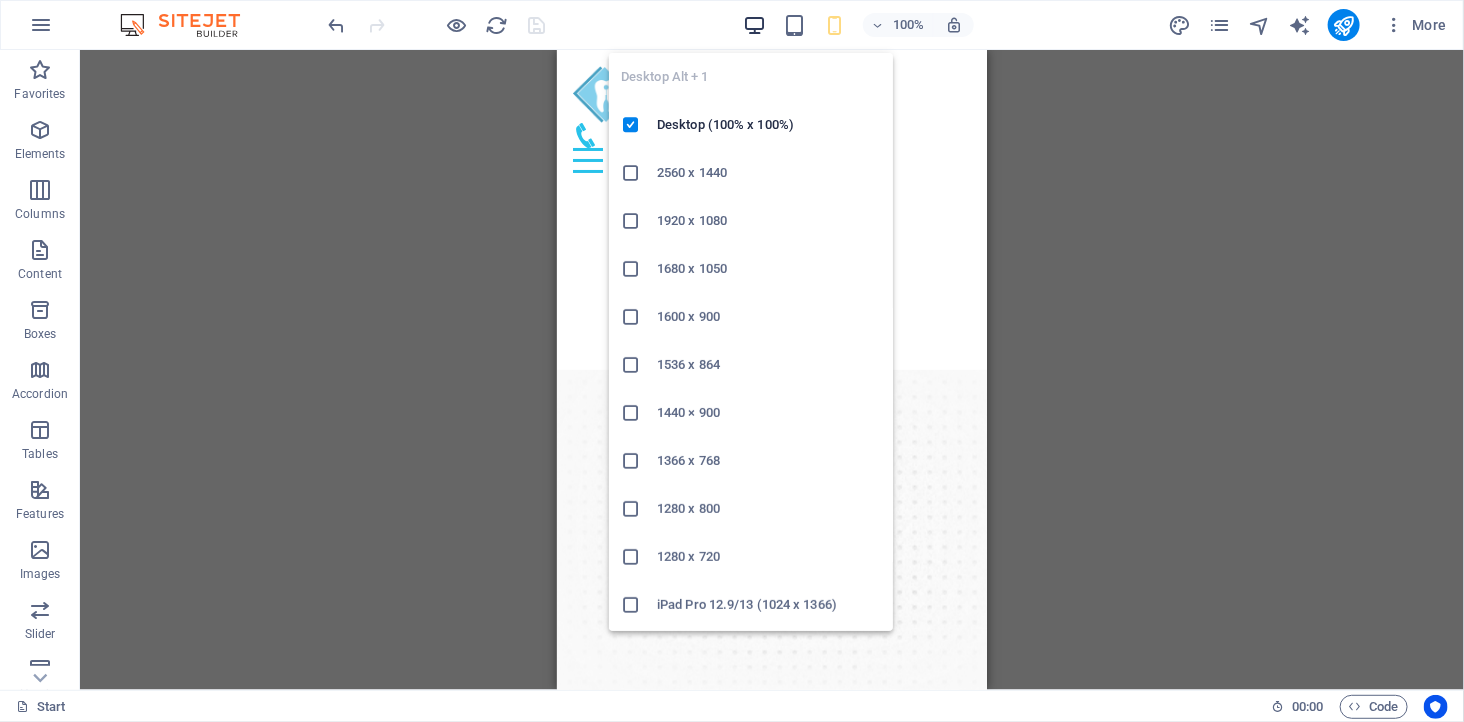 click at bounding box center (754, 25) 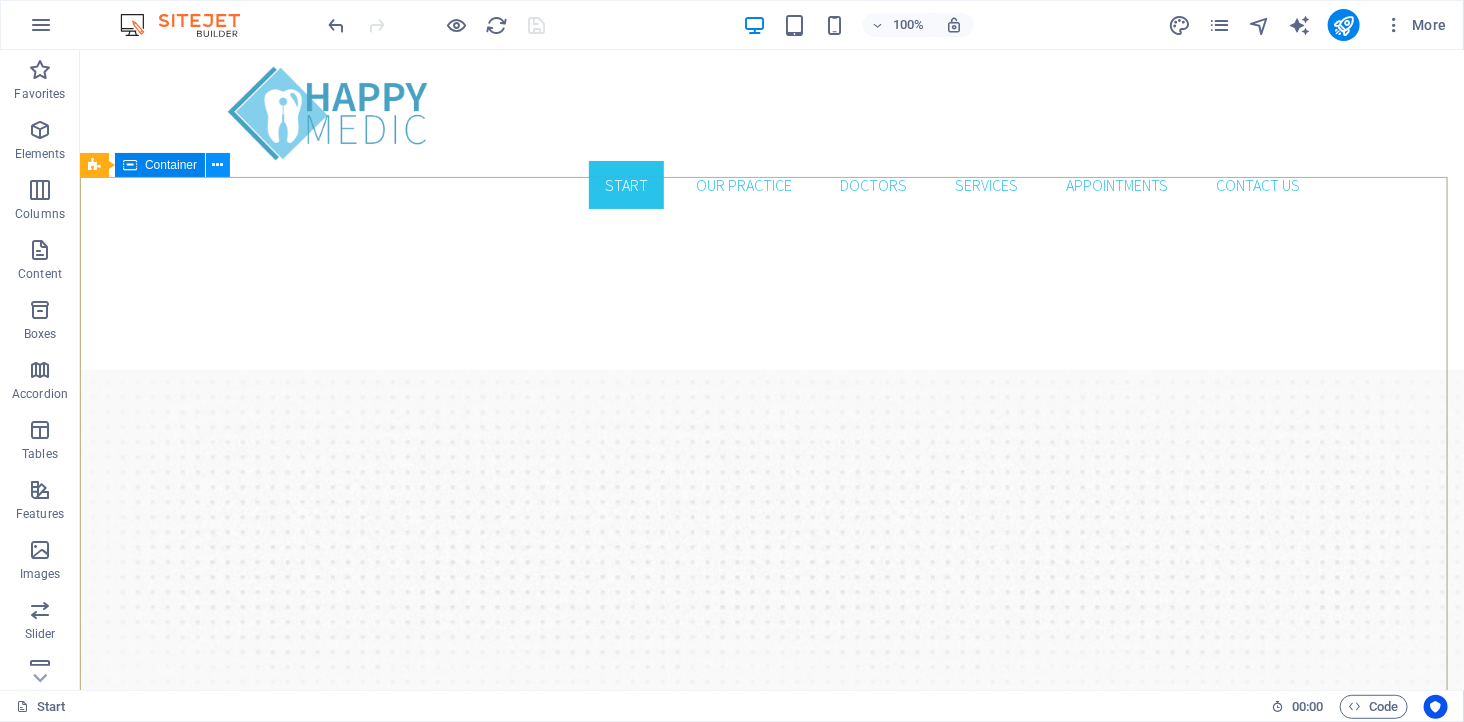 click at bounding box center [218, 165] 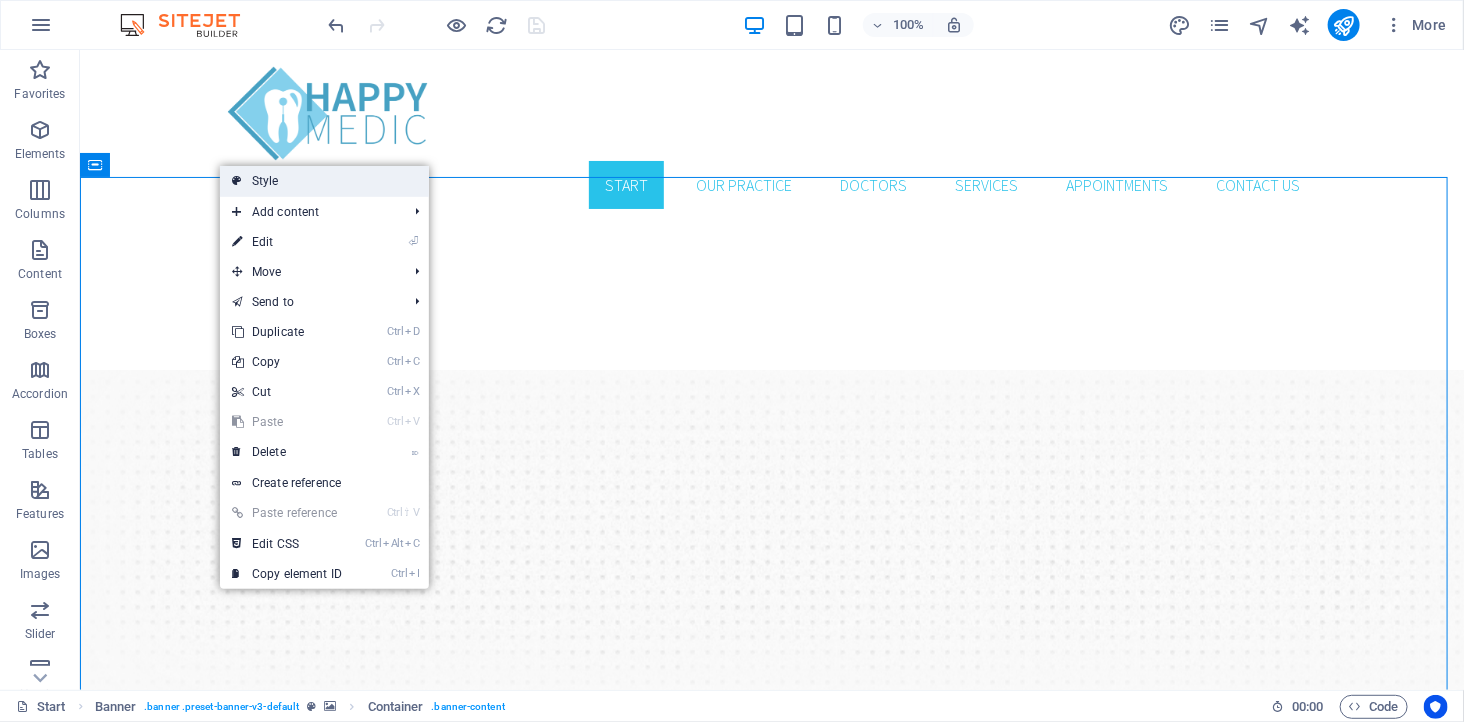 click on "Style" at bounding box center [324, 181] 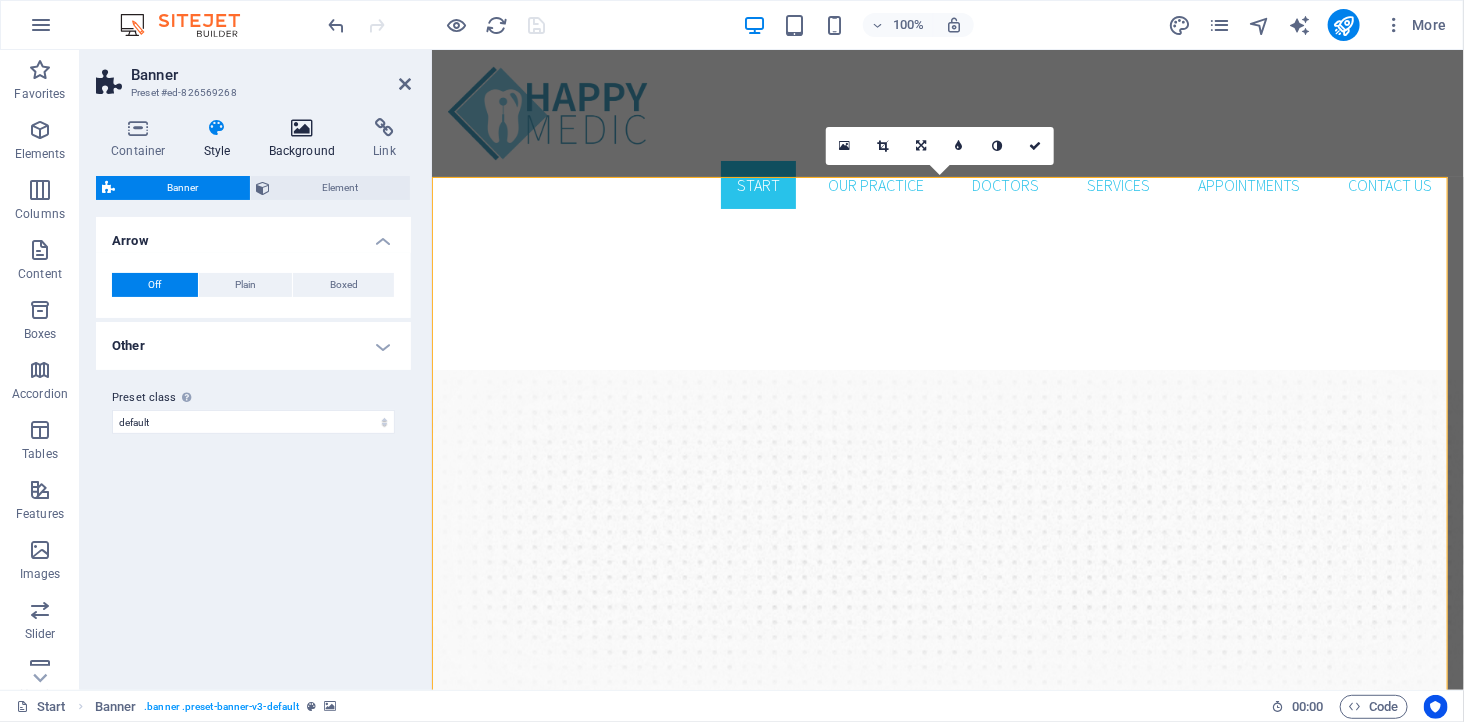 click at bounding box center (302, 128) 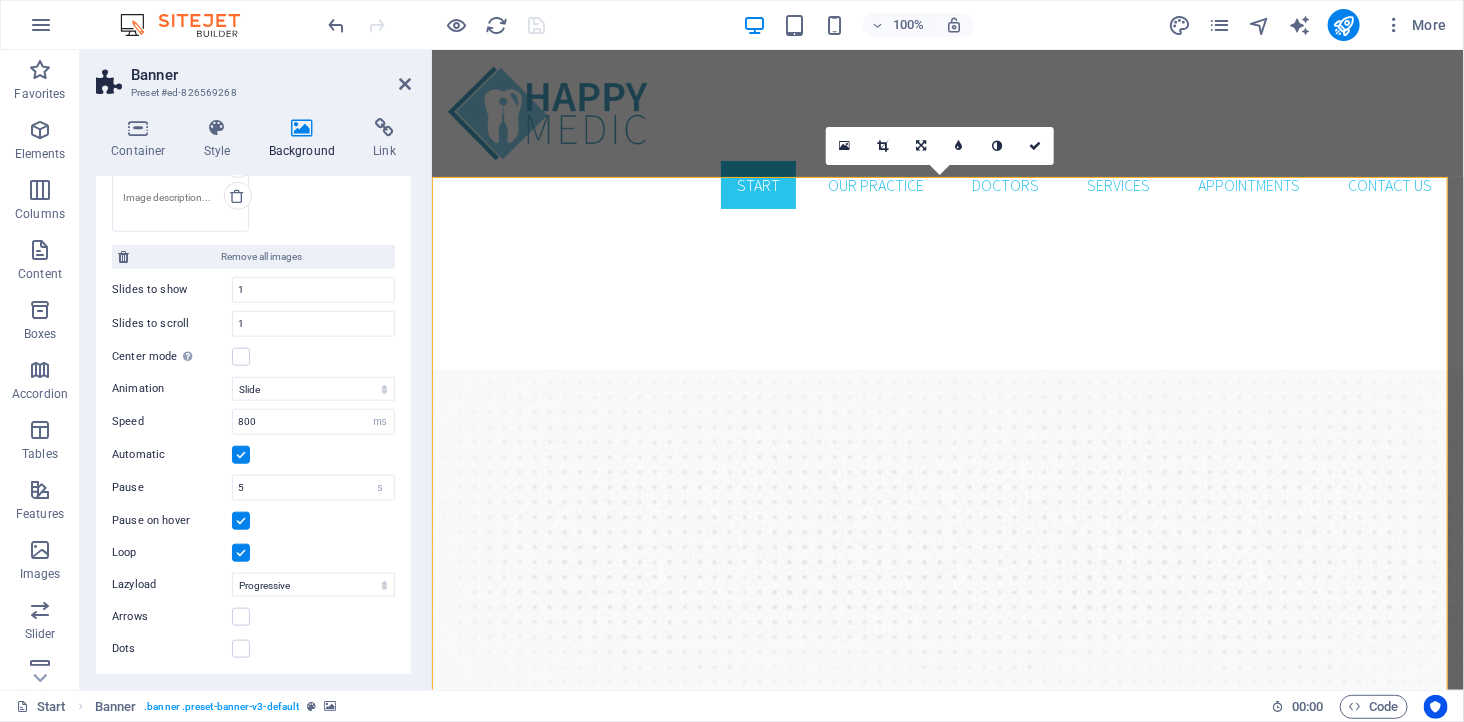 scroll, scrollTop: 465, scrollLeft: 0, axis: vertical 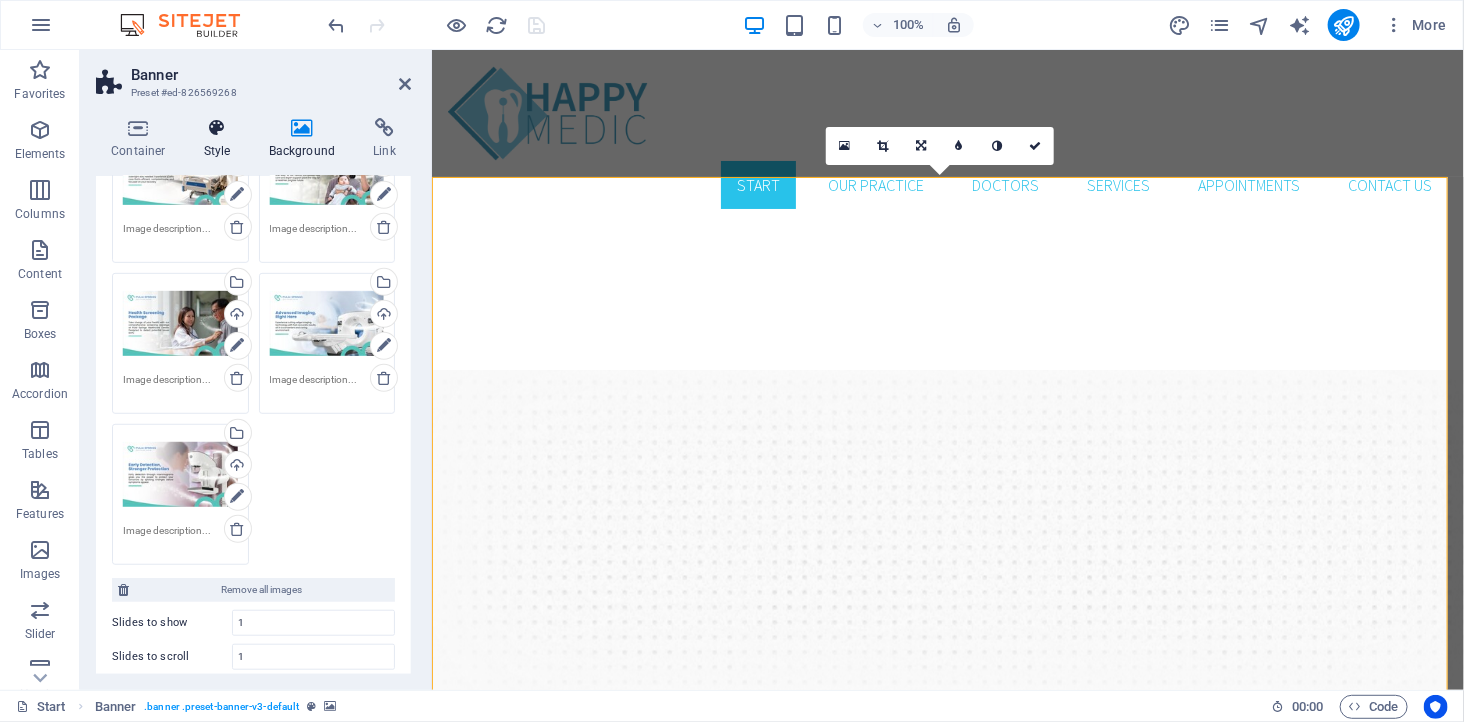 click at bounding box center [217, 128] 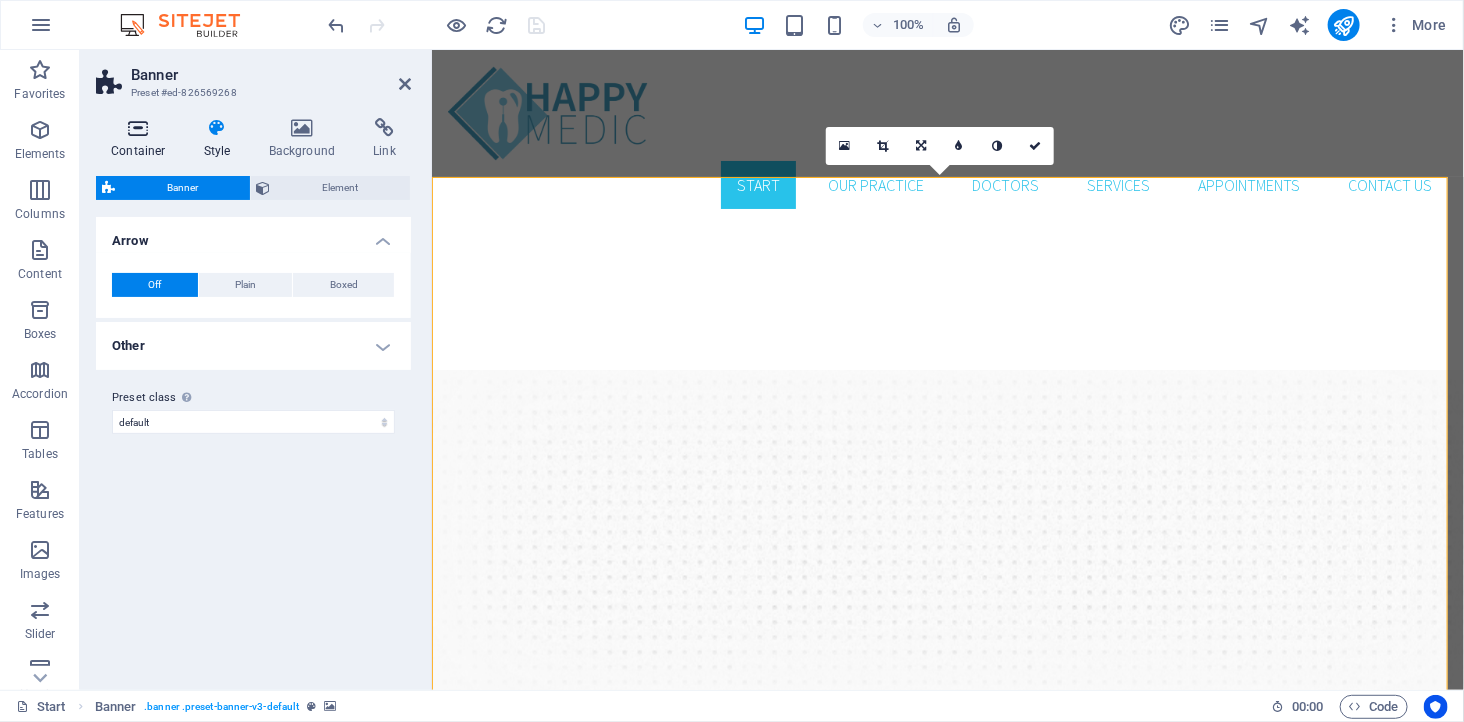 click at bounding box center [138, 128] 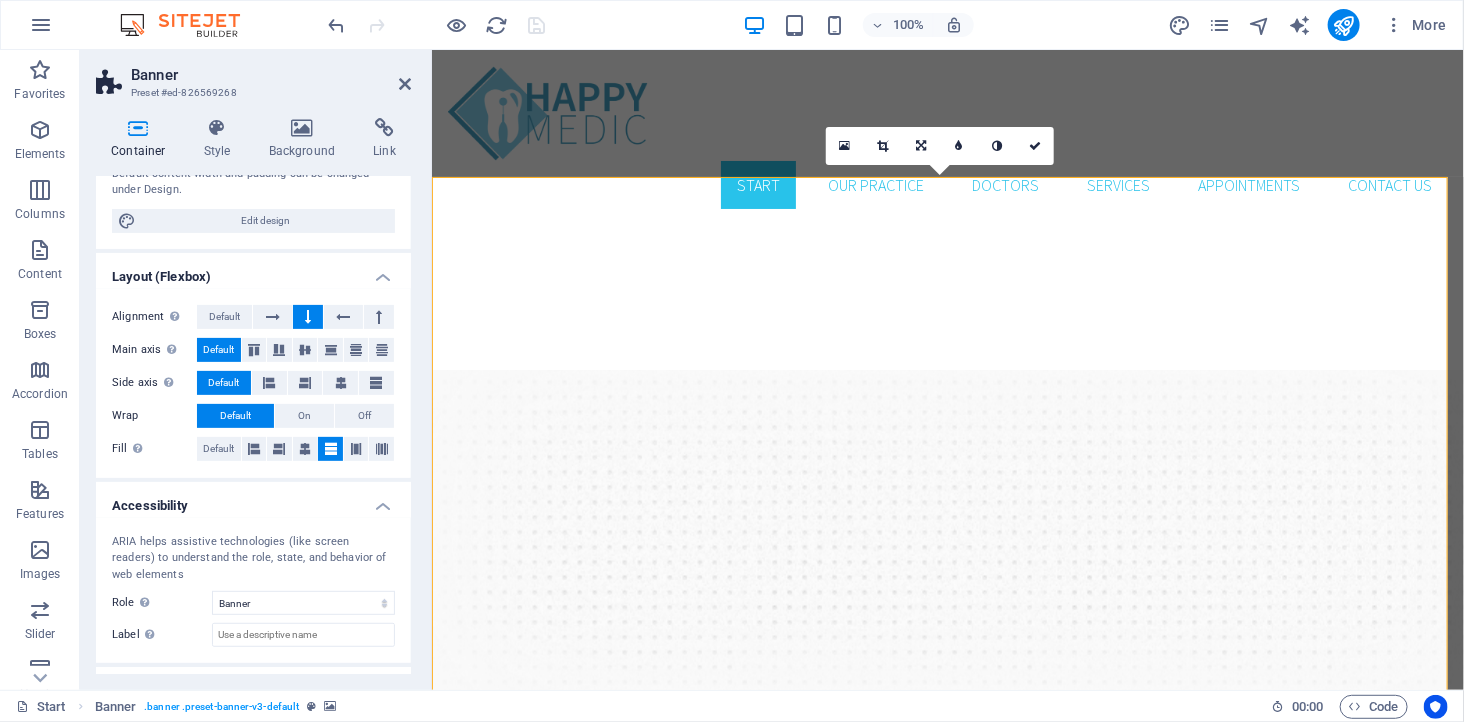scroll, scrollTop: 311, scrollLeft: 0, axis: vertical 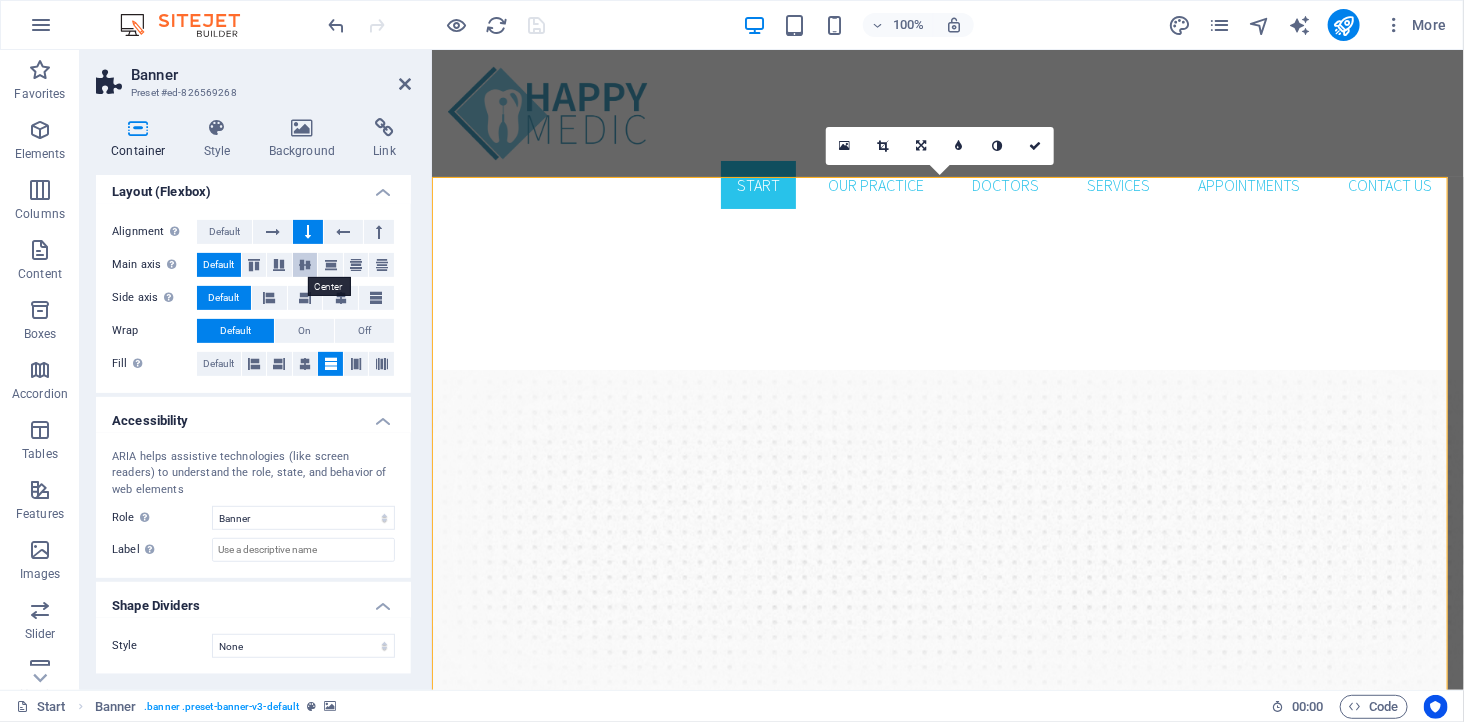 click at bounding box center (305, 265) 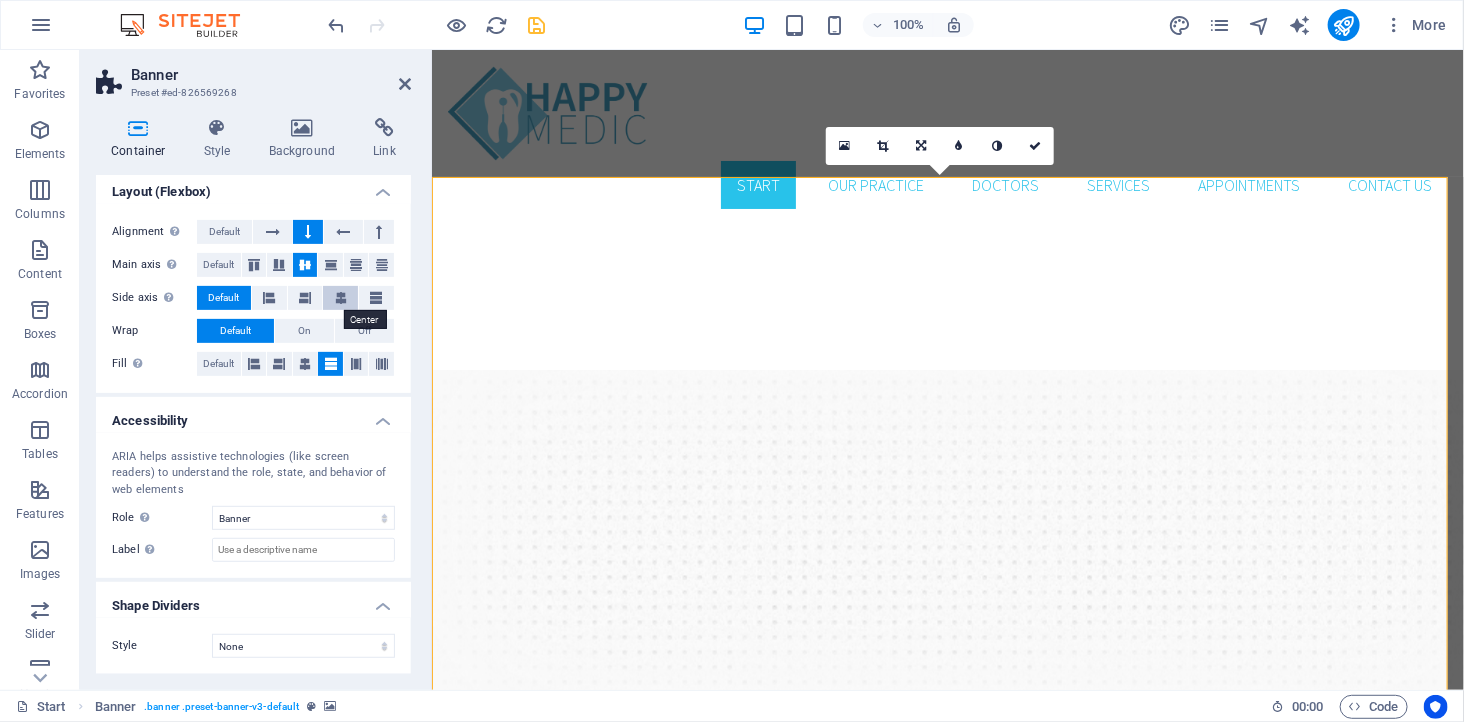 click at bounding box center [340, 298] 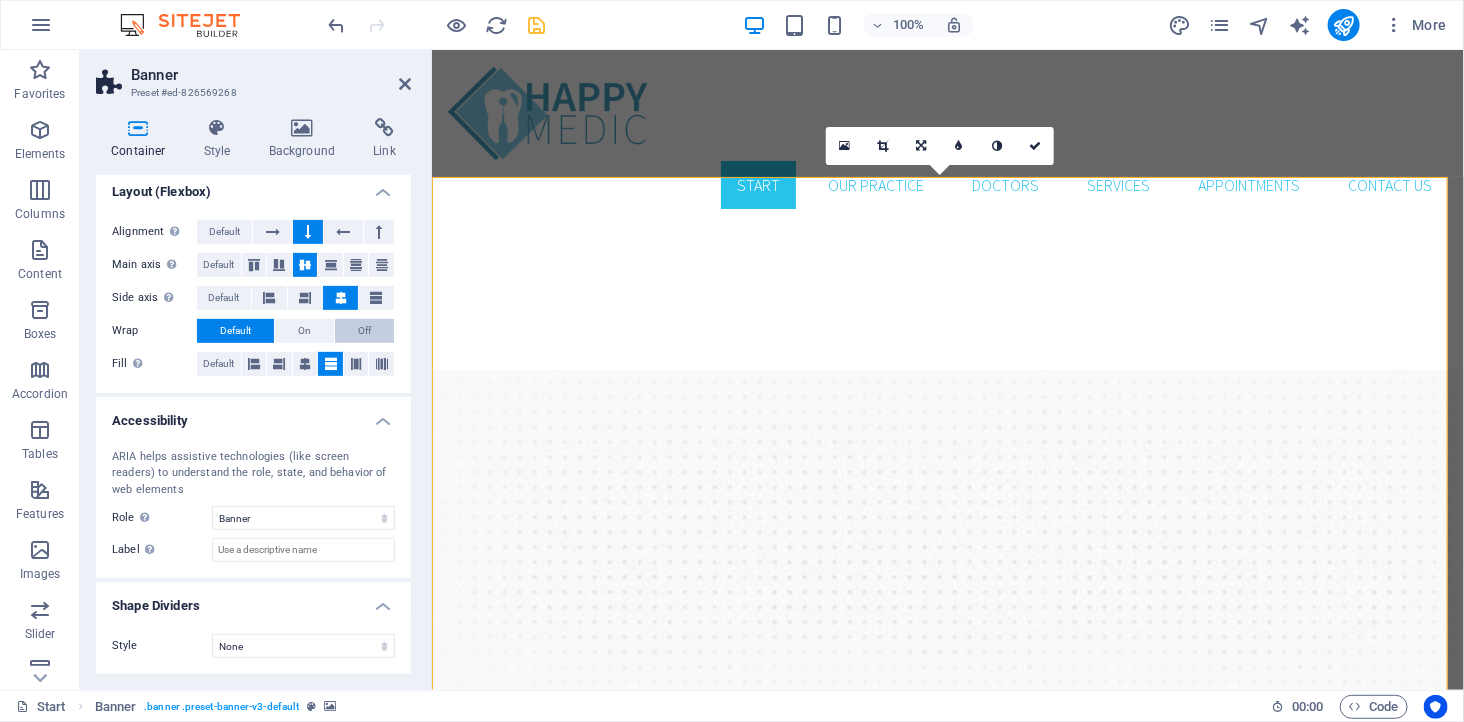 click on "Off" at bounding box center (364, 331) 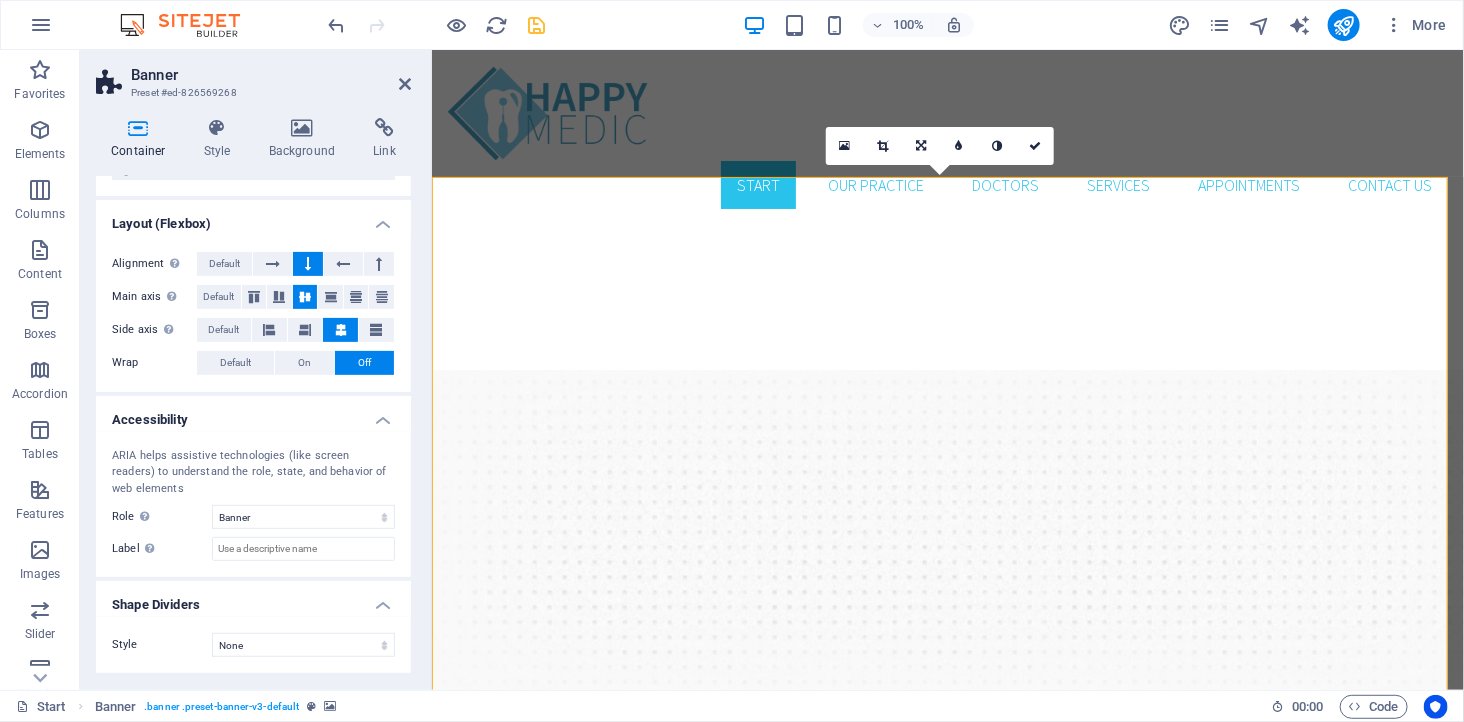 scroll, scrollTop: 277, scrollLeft: 0, axis: vertical 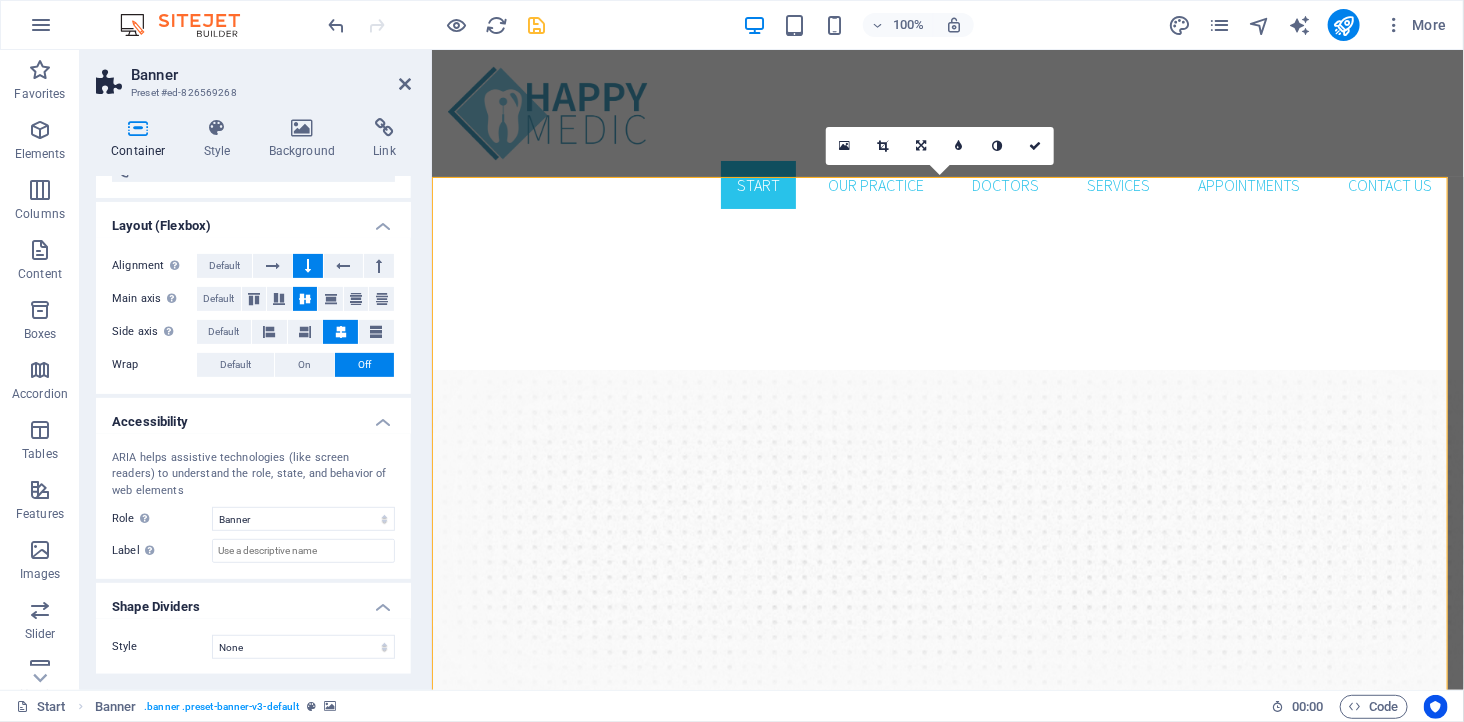 click on "Off" at bounding box center (364, 365) 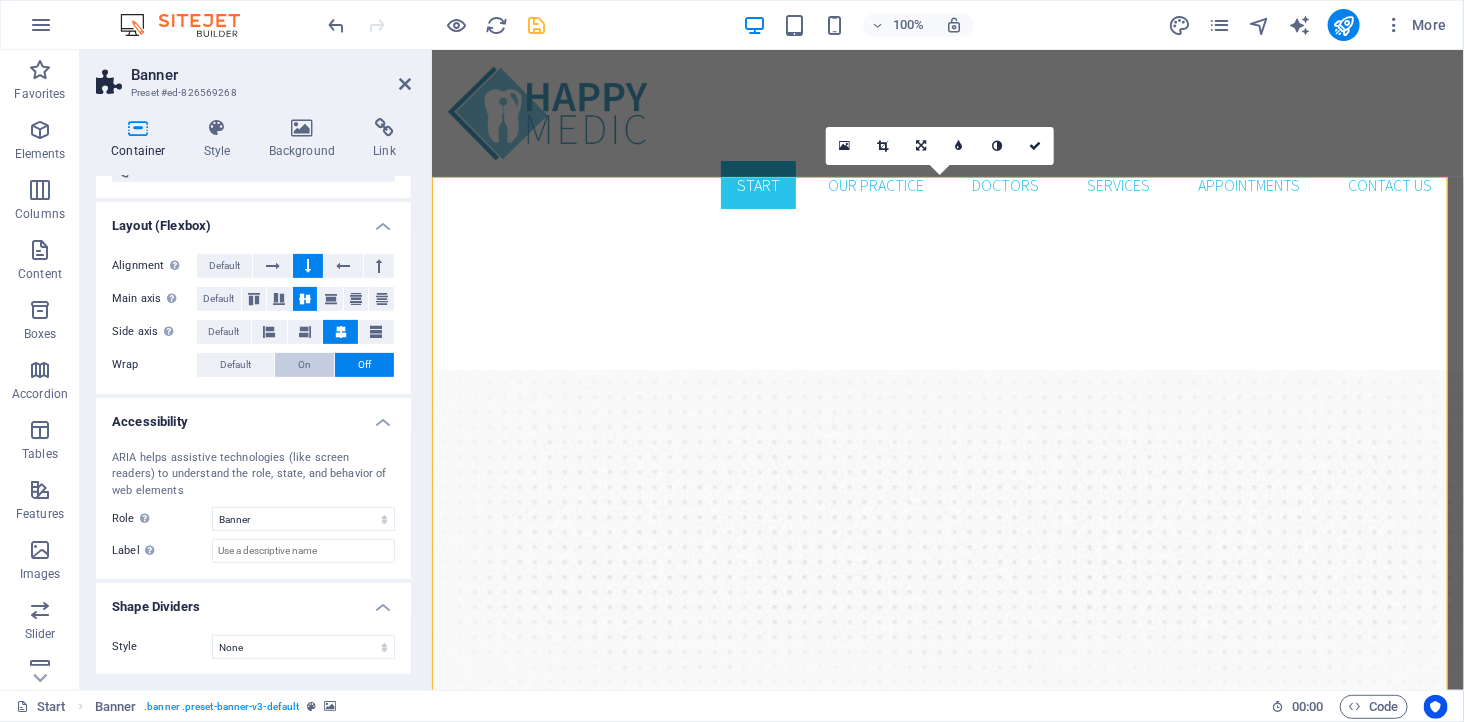 click on "On" at bounding box center (304, 365) 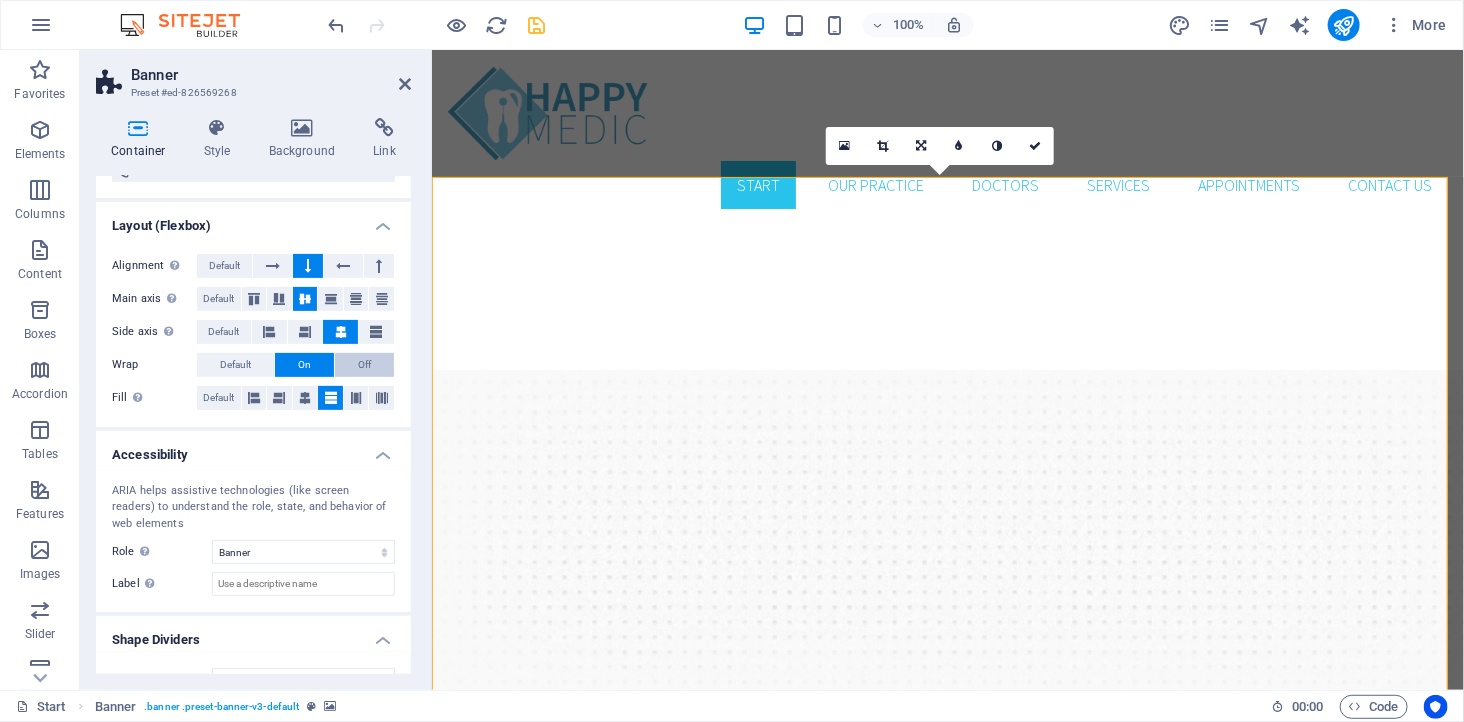 click on "Off" at bounding box center [364, 365] 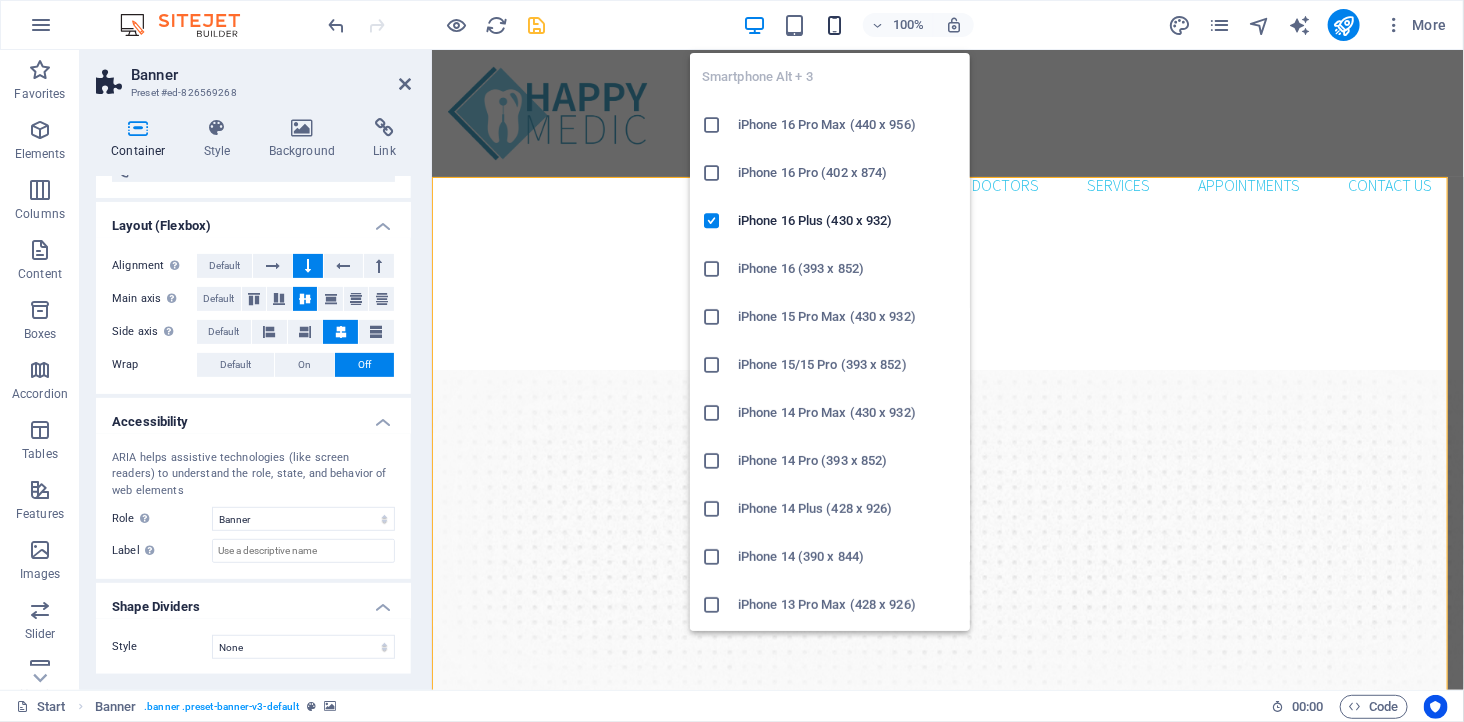 click at bounding box center (834, 25) 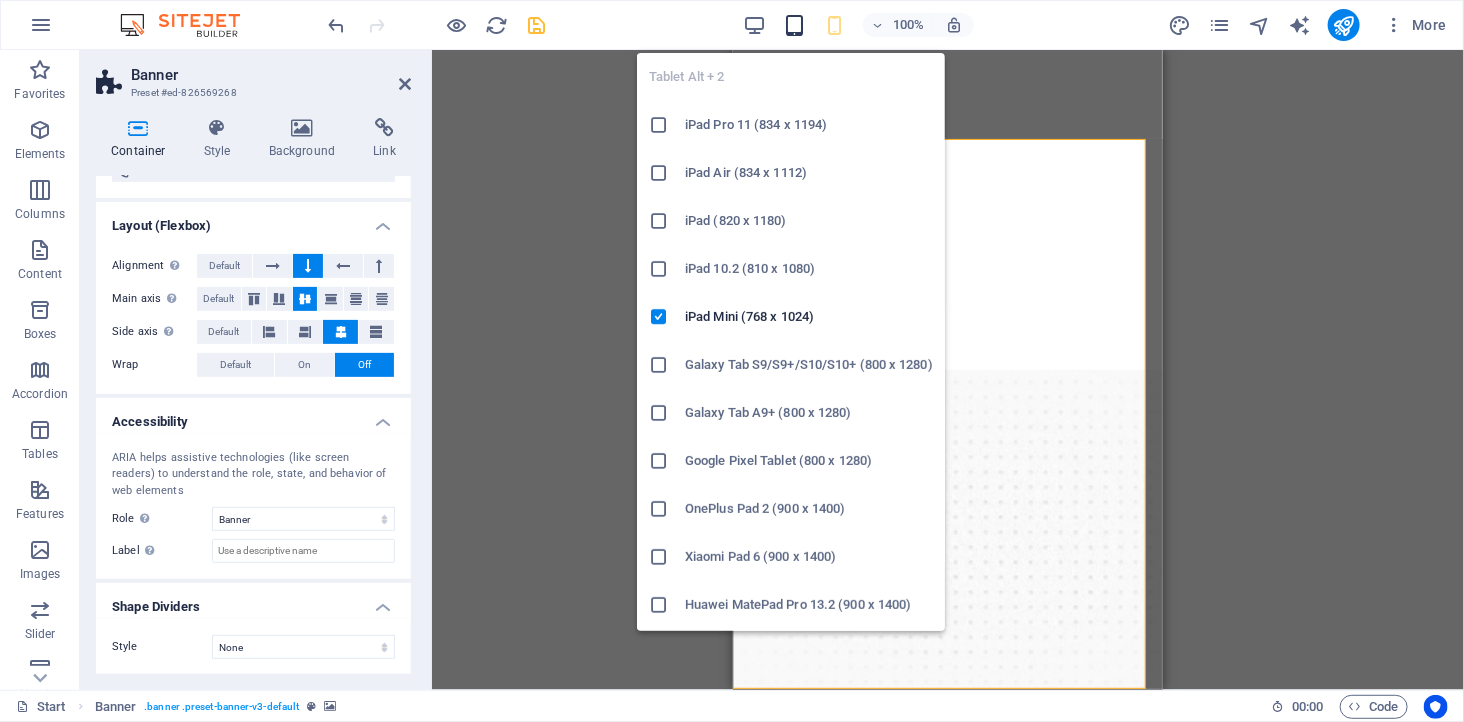 click at bounding box center [794, 25] 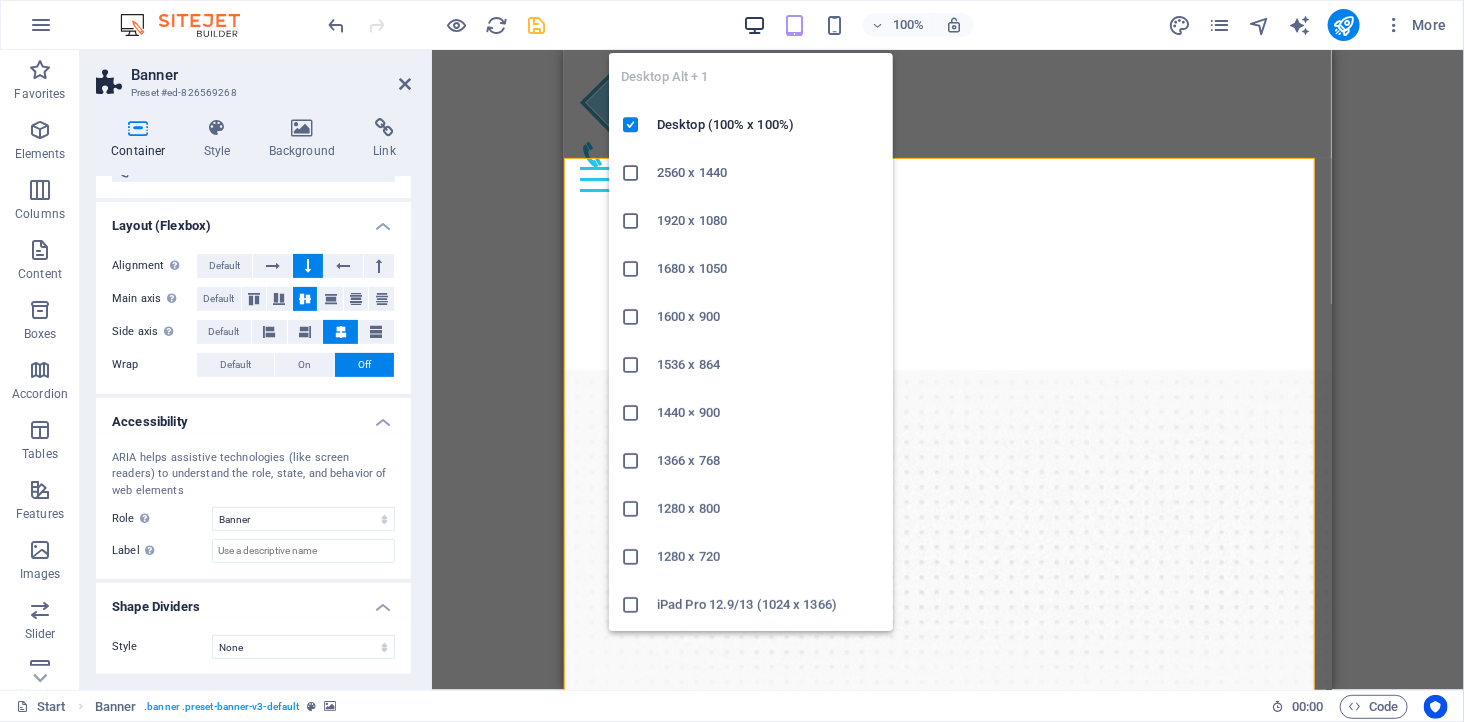 click at bounding box center [754, 25] 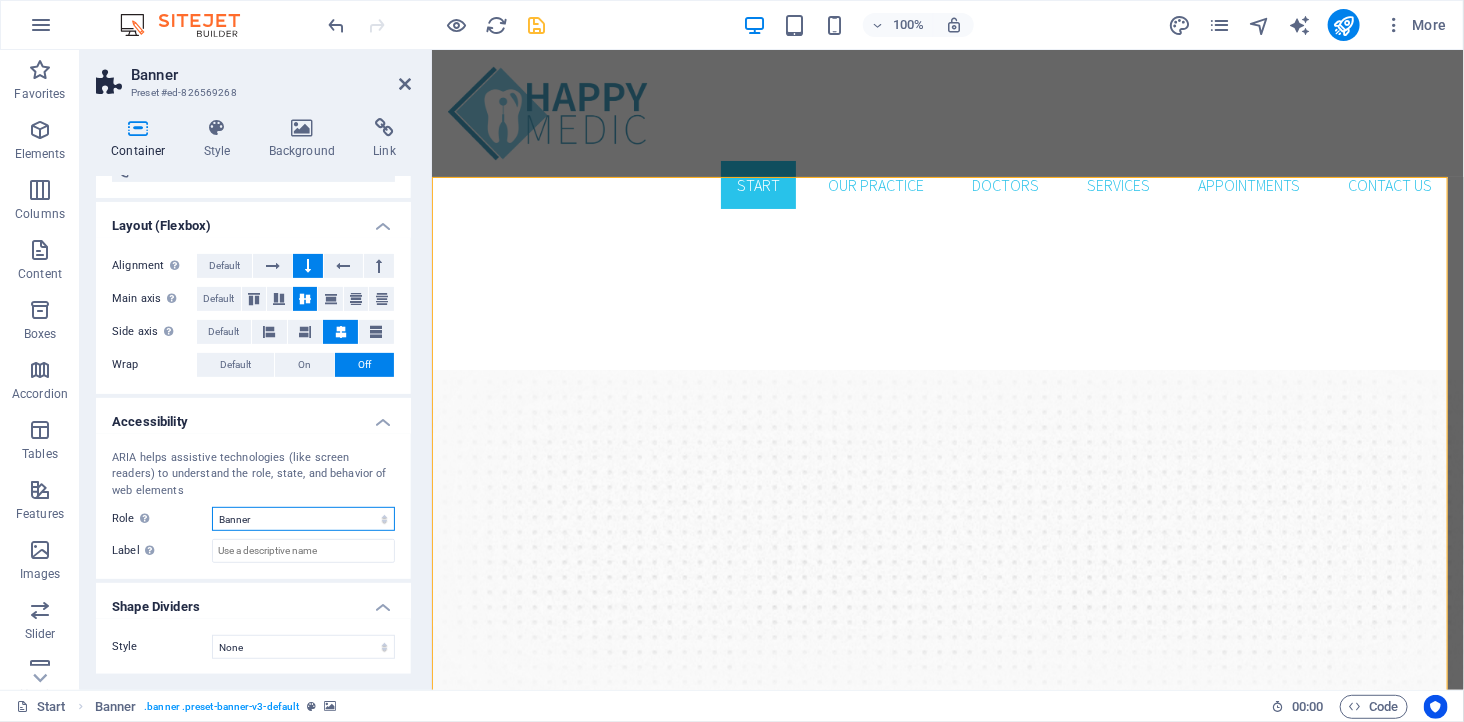 click on "None Alert Article Banner Comment Complementary Dialog Footer Header Marquee Presentation Region Section Separator Status Timer" at bounding box center (303, 519) 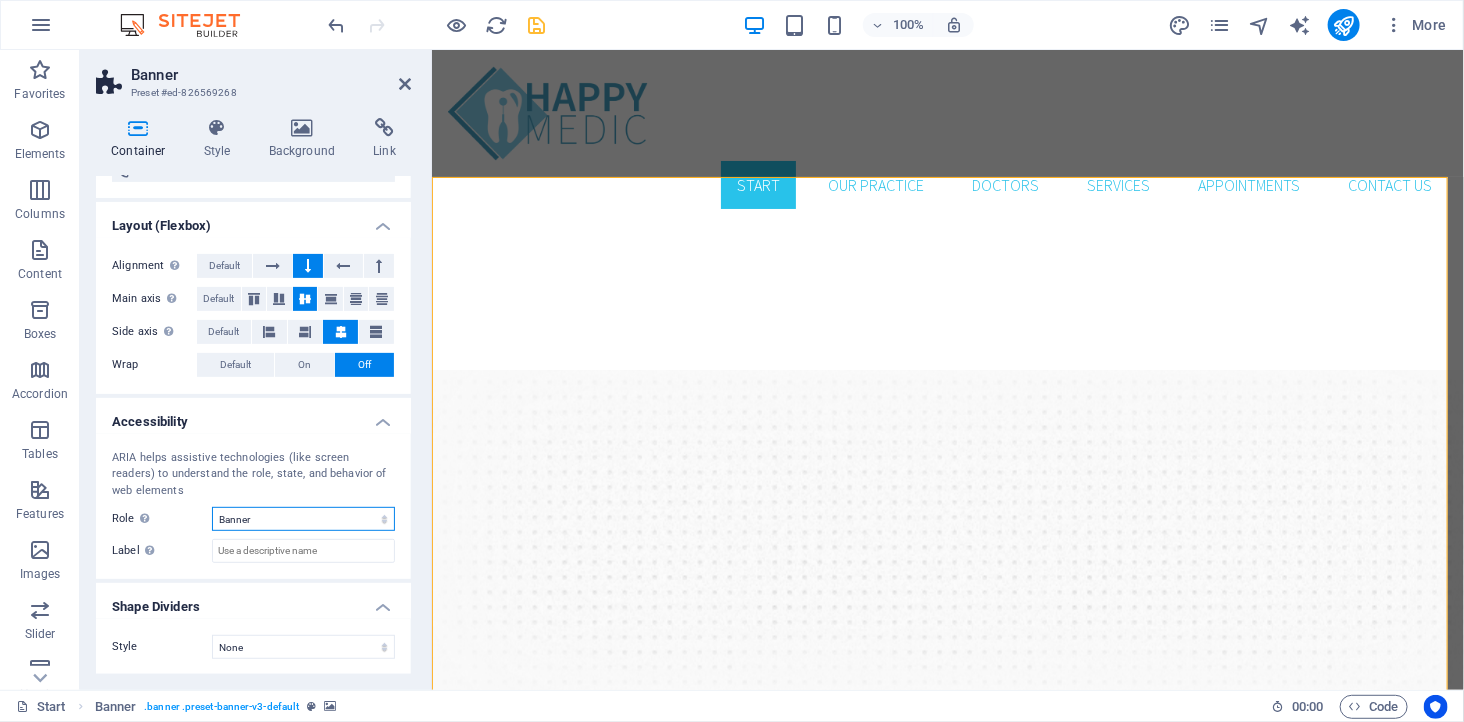 click on "None Alert Article Banner Comment Complementary Dialog Footer Header Marquee Presentation Region Section Separator Status Timer" at bounding box center [303, 519] 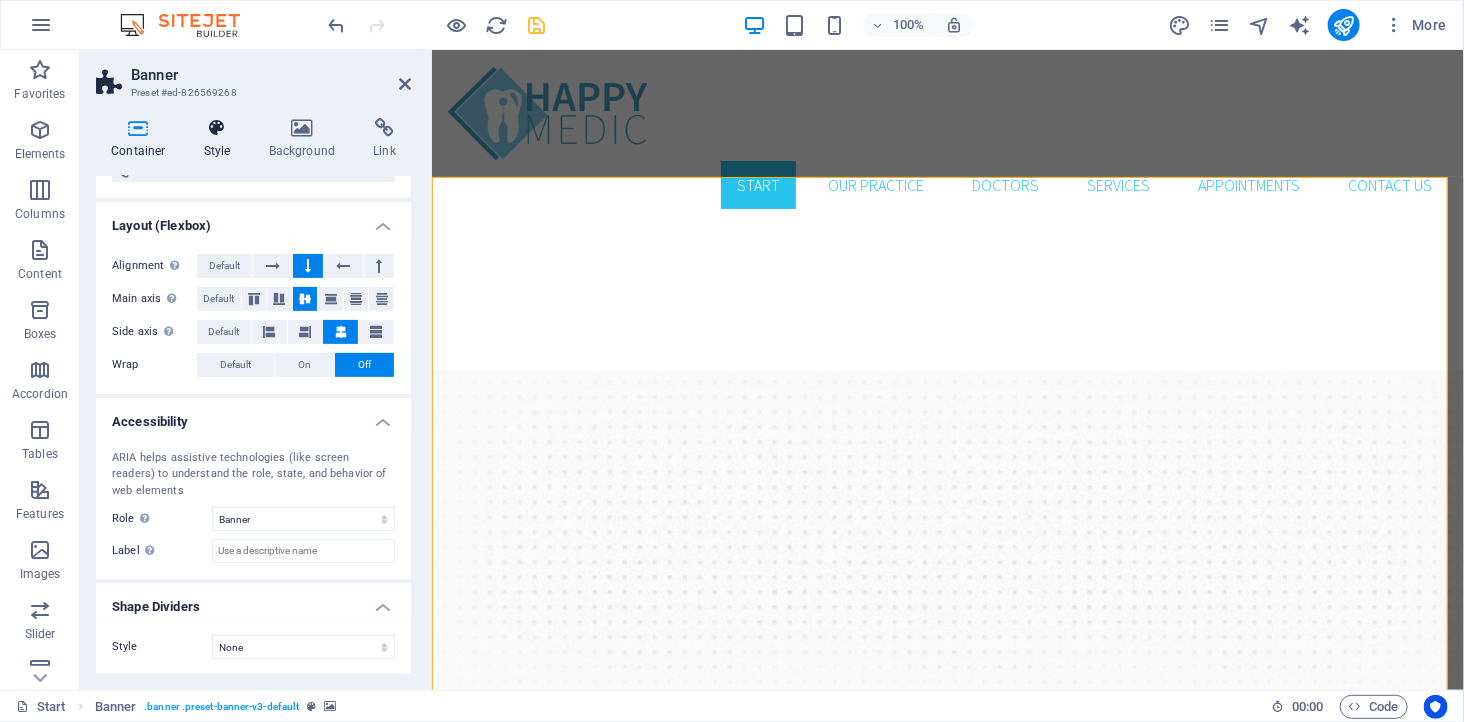 click at bounding box center (217, 128) 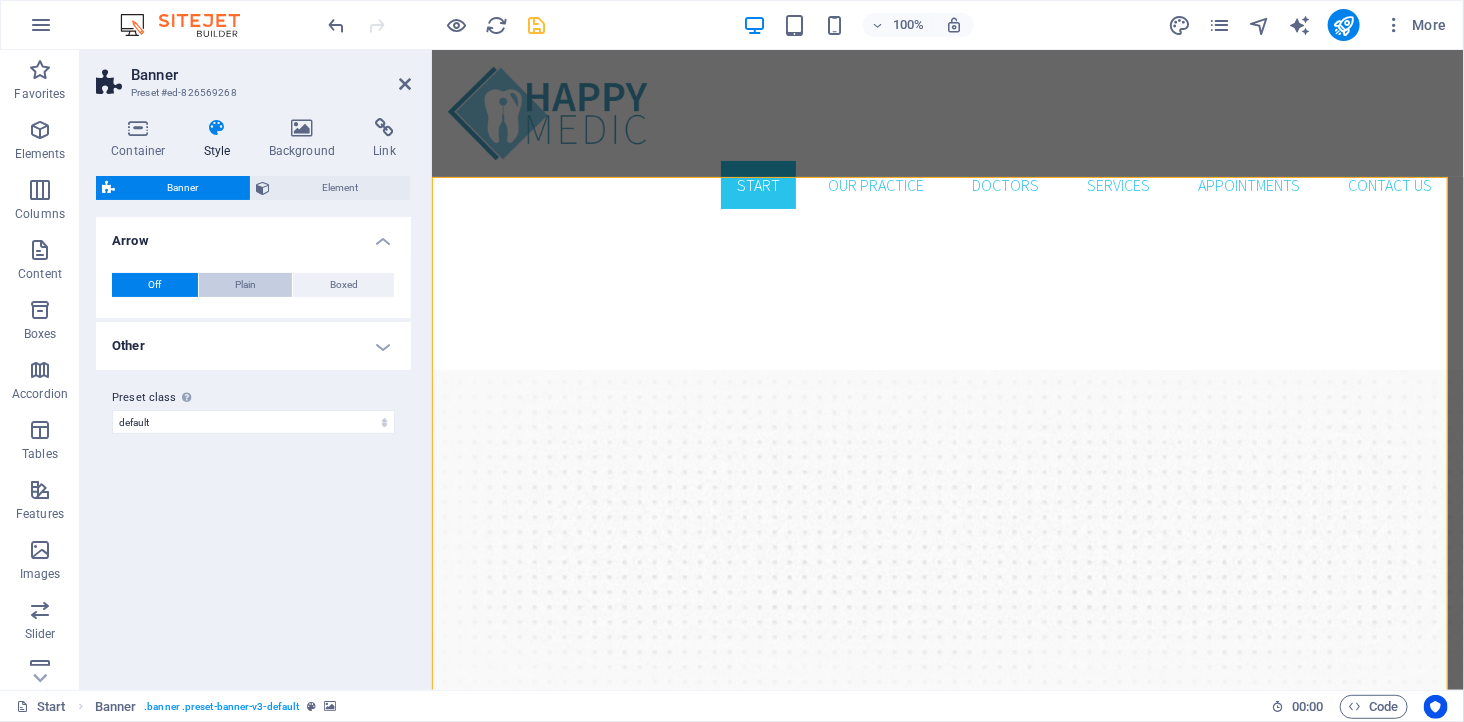 click on "Plain" at bounding box center (245, 285) 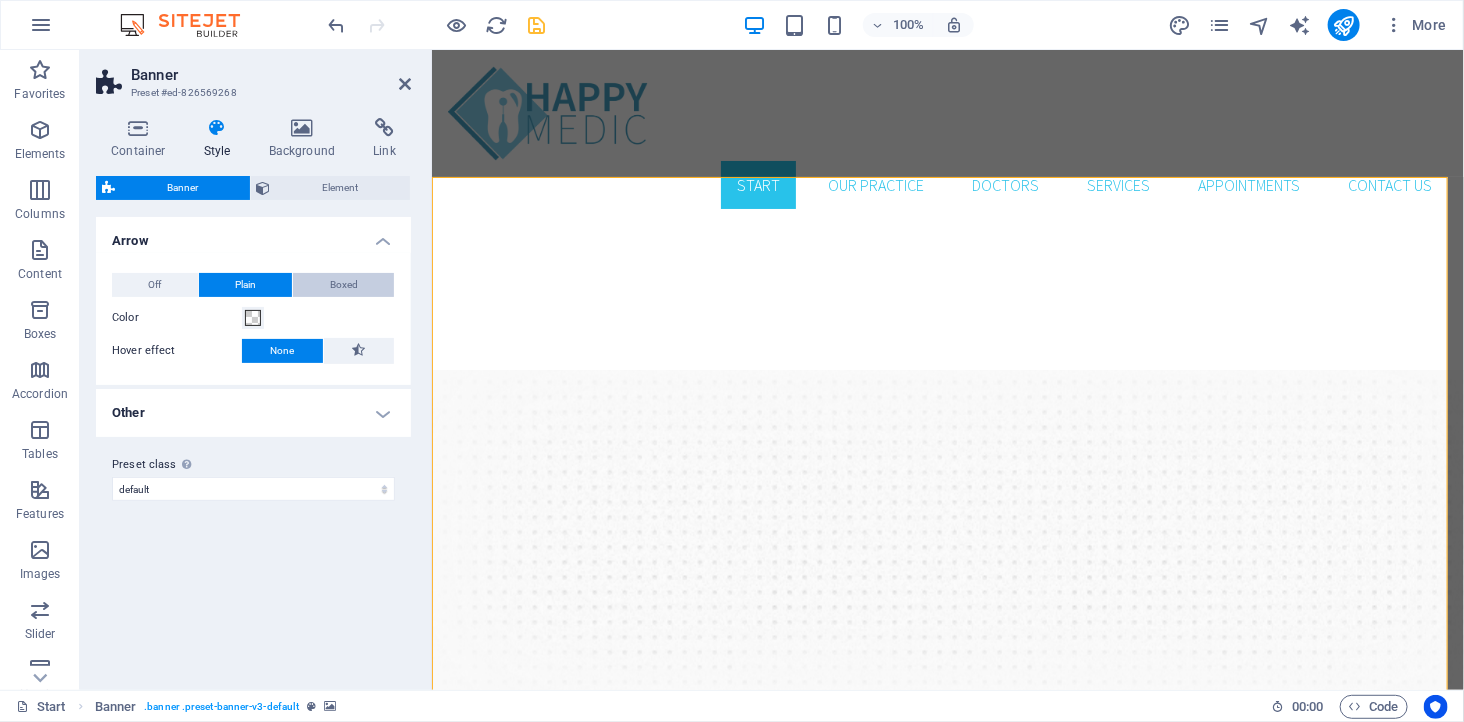 click on "Boxed" at bounding box center (344, 285) 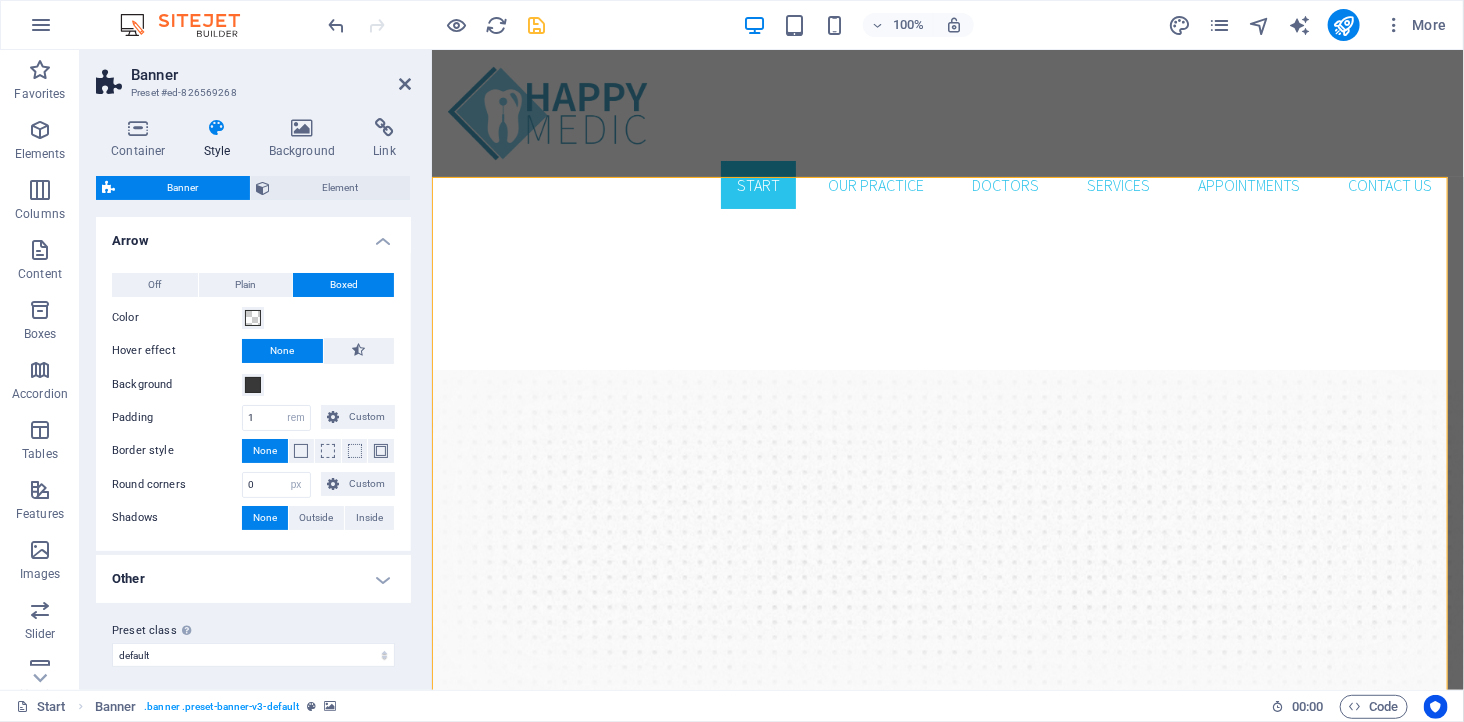 scroll, scrollTop: 7, scrollLeft: 0, axis: vertical 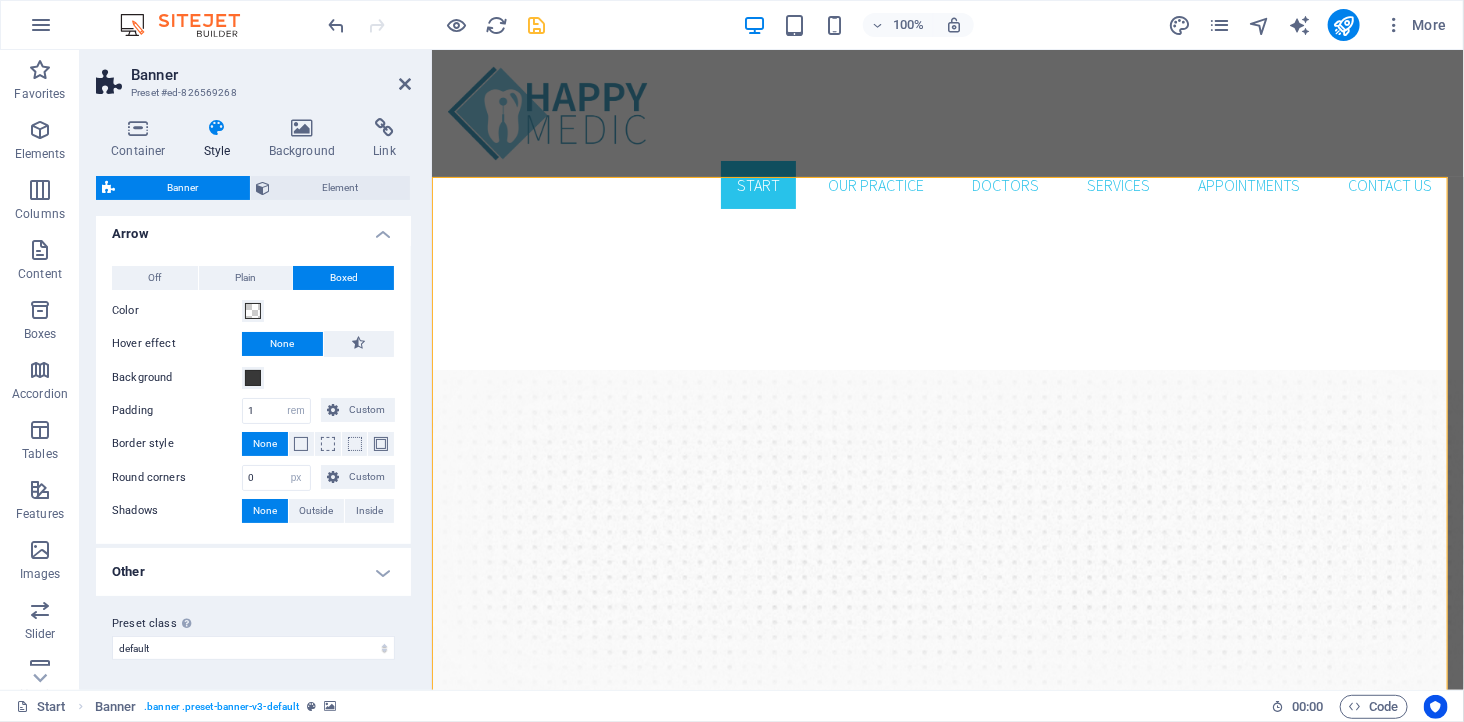 click on "Other" at bounding box center [253, 572] 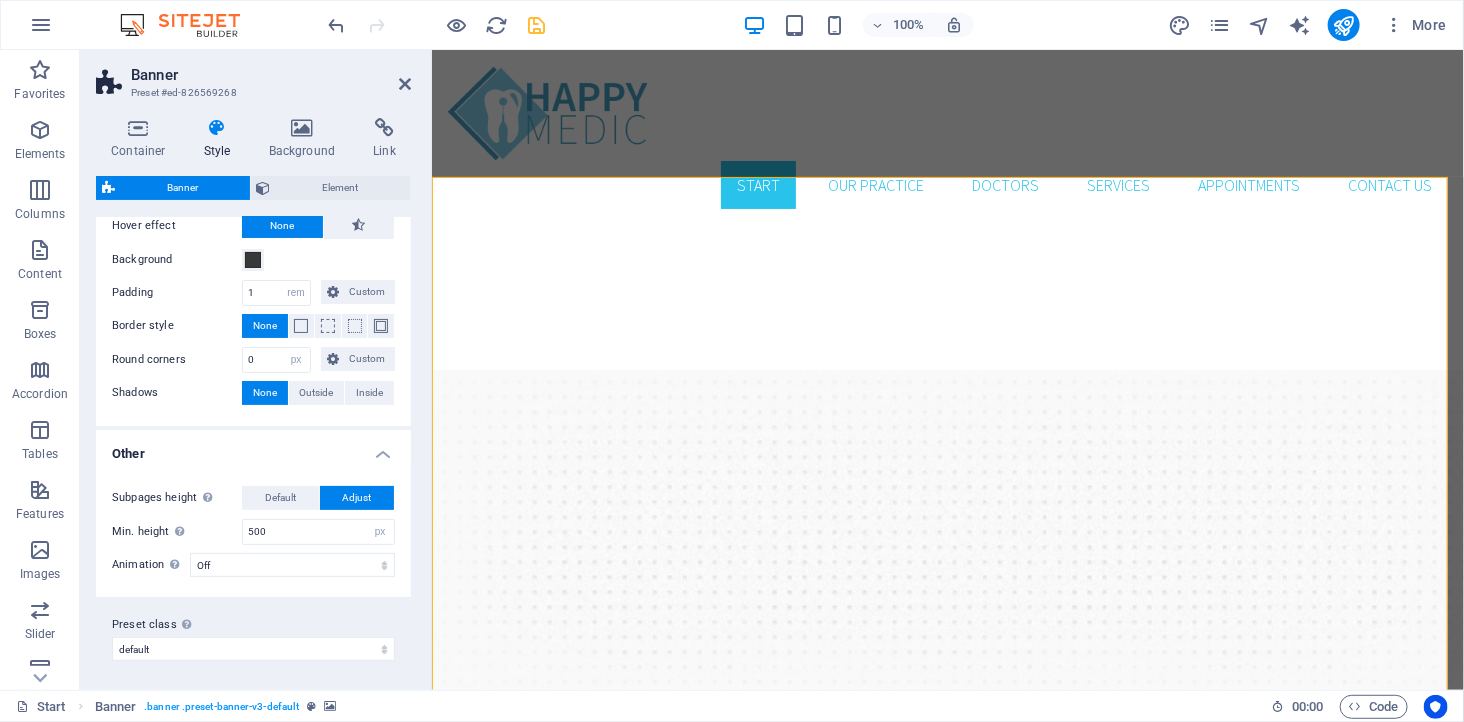 scroll, scrollTop: 126, scrollLeft: 0, axis: vertical 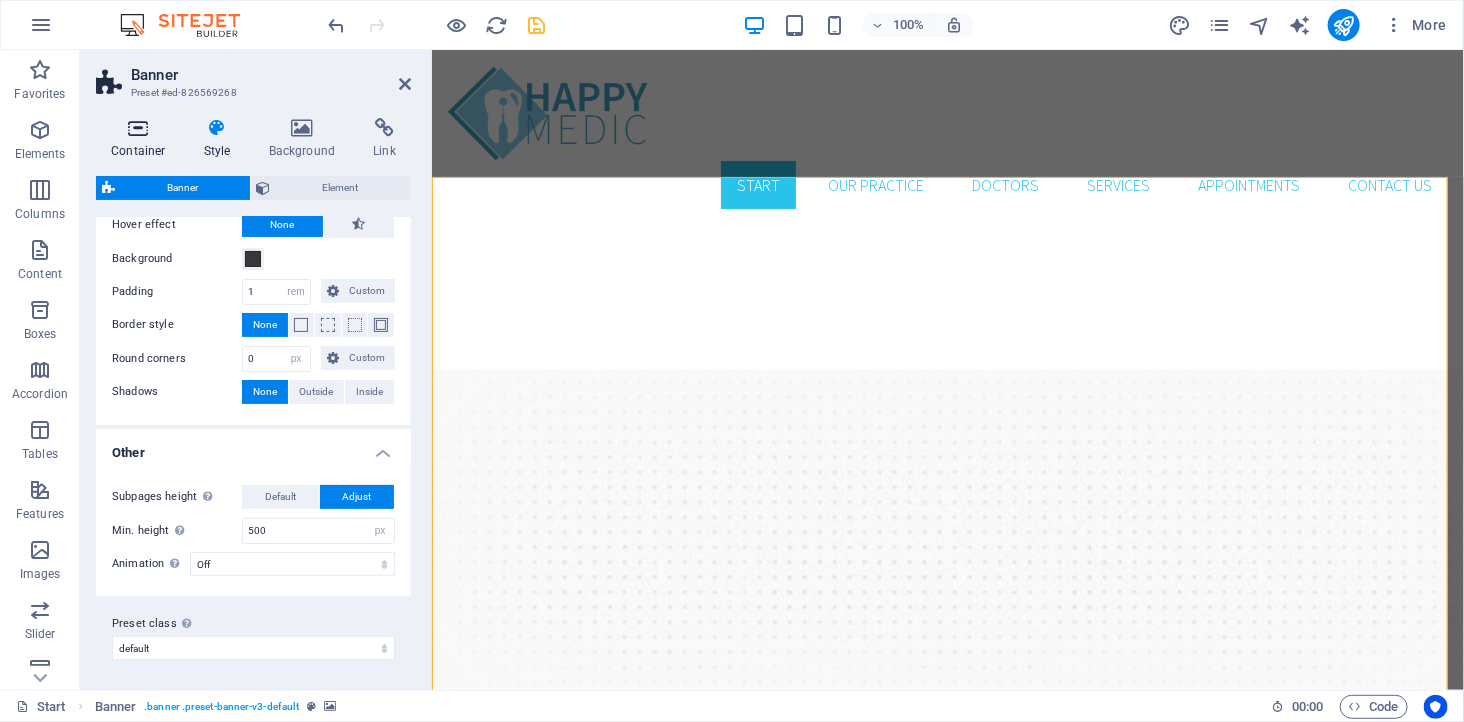 click on "Container" at bounding box center [142, 139] 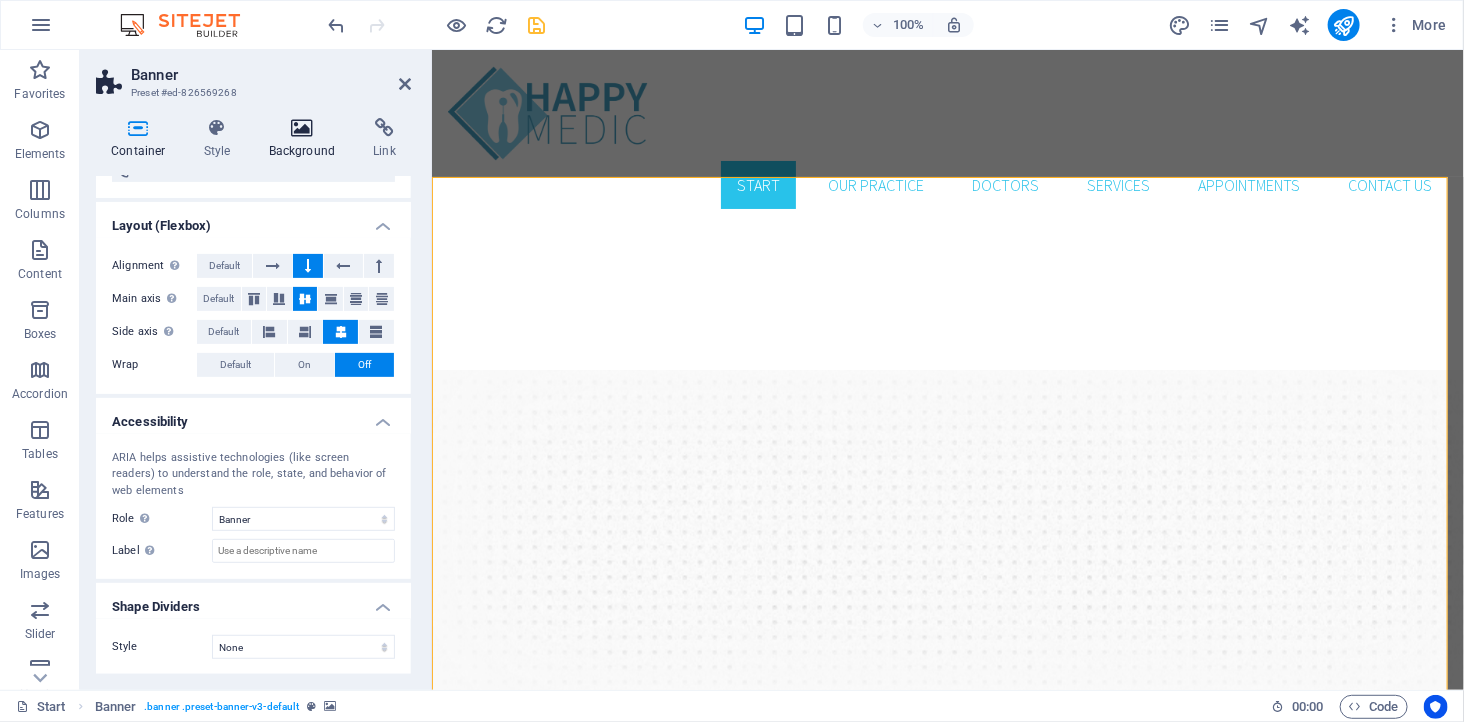 click at bounding box center [302, 128] 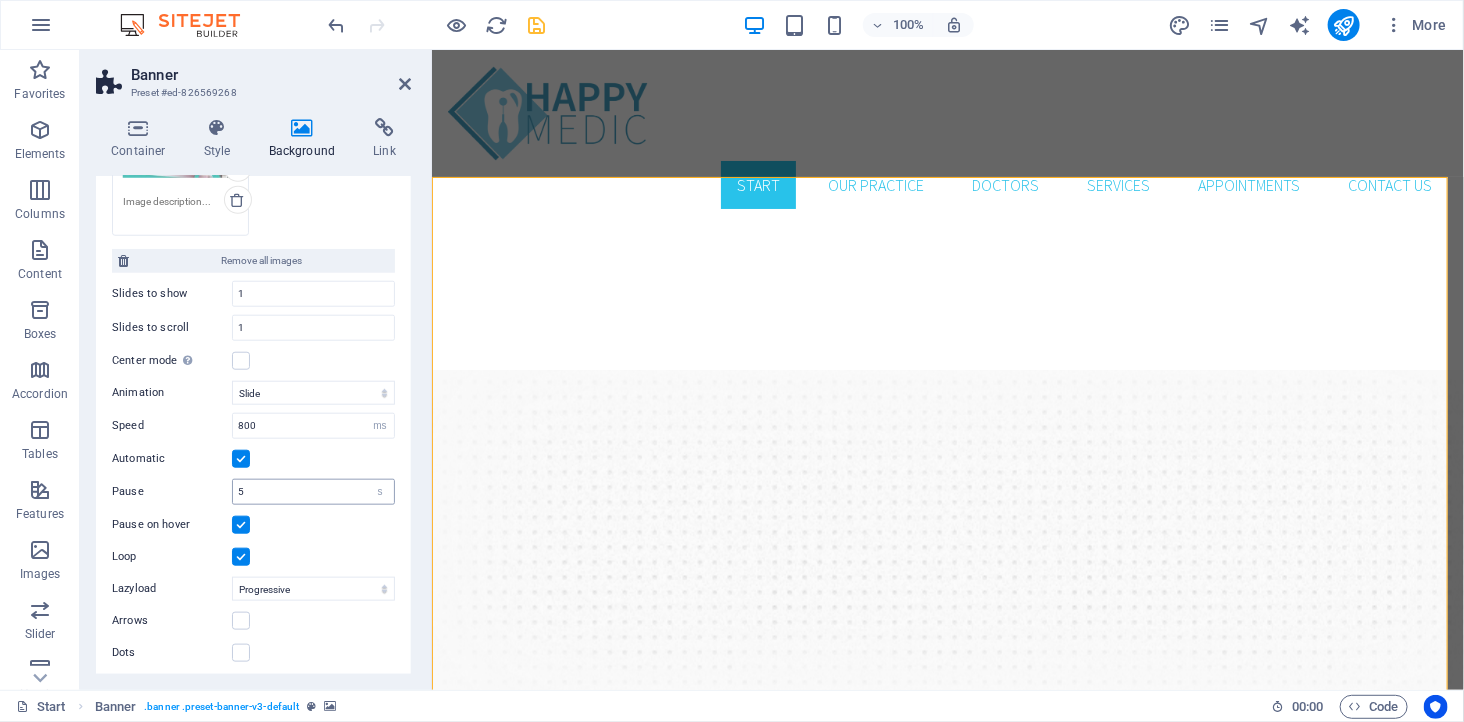 scroll, scrollTop: 798, scrollLeft: 0, axis: vertical 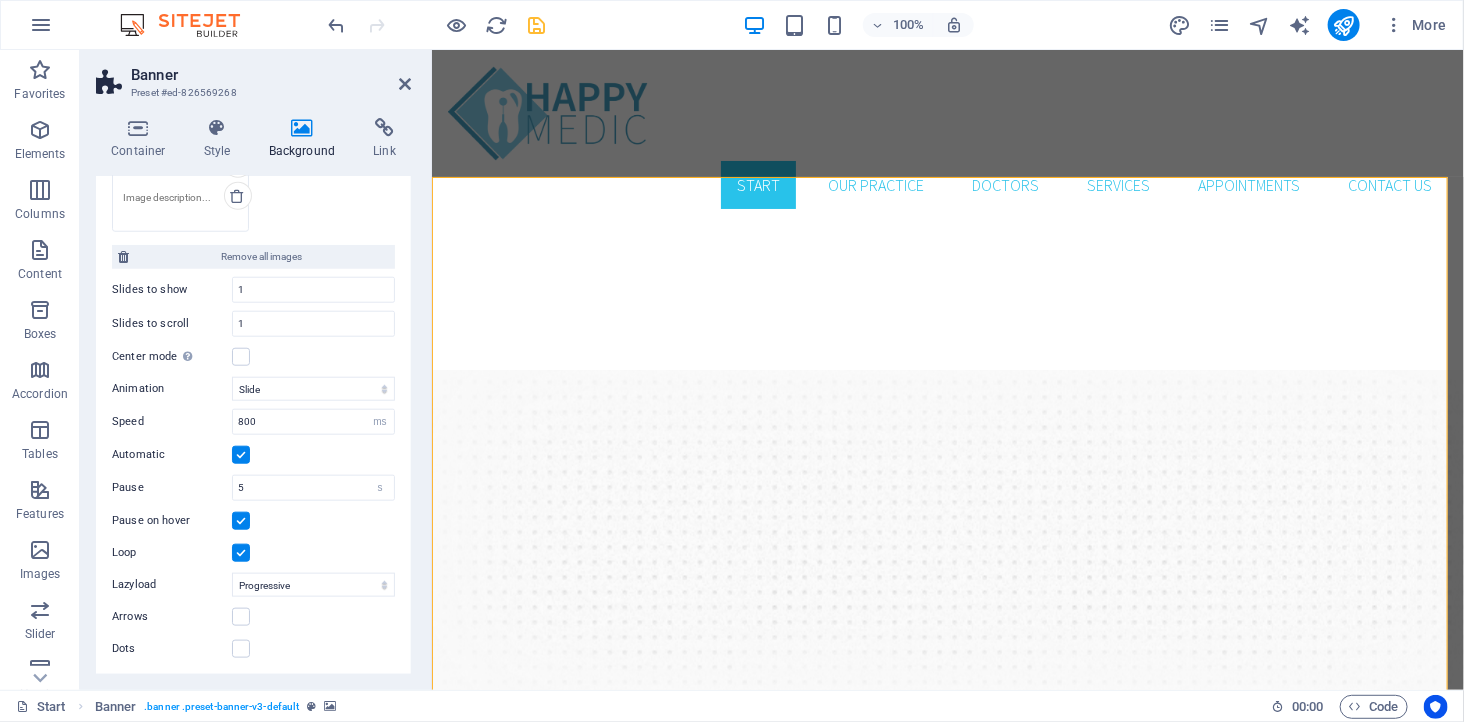 click on "Pause on hover" at bounding box center [253, 521] 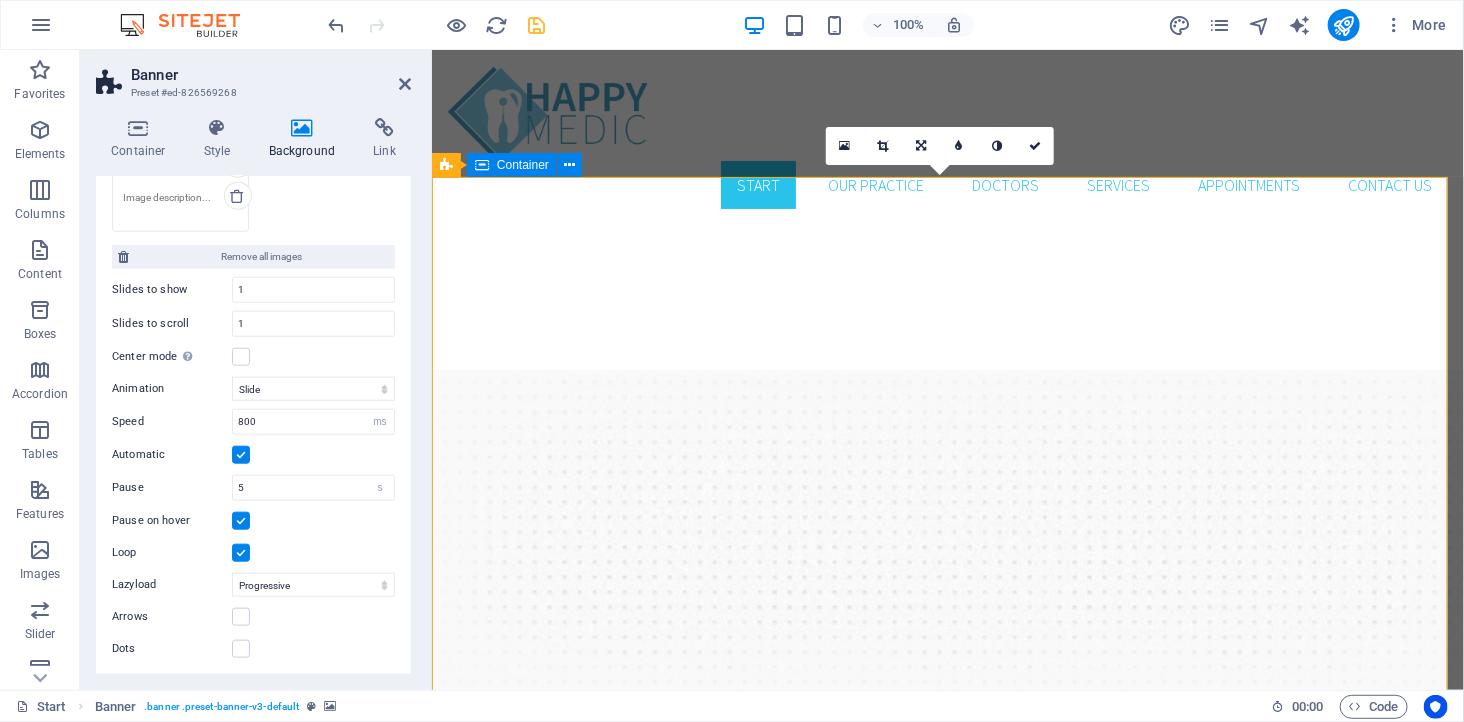 click on "Drop content here or  Add elements  Paste clipboard" at bounding box center [947, 920] 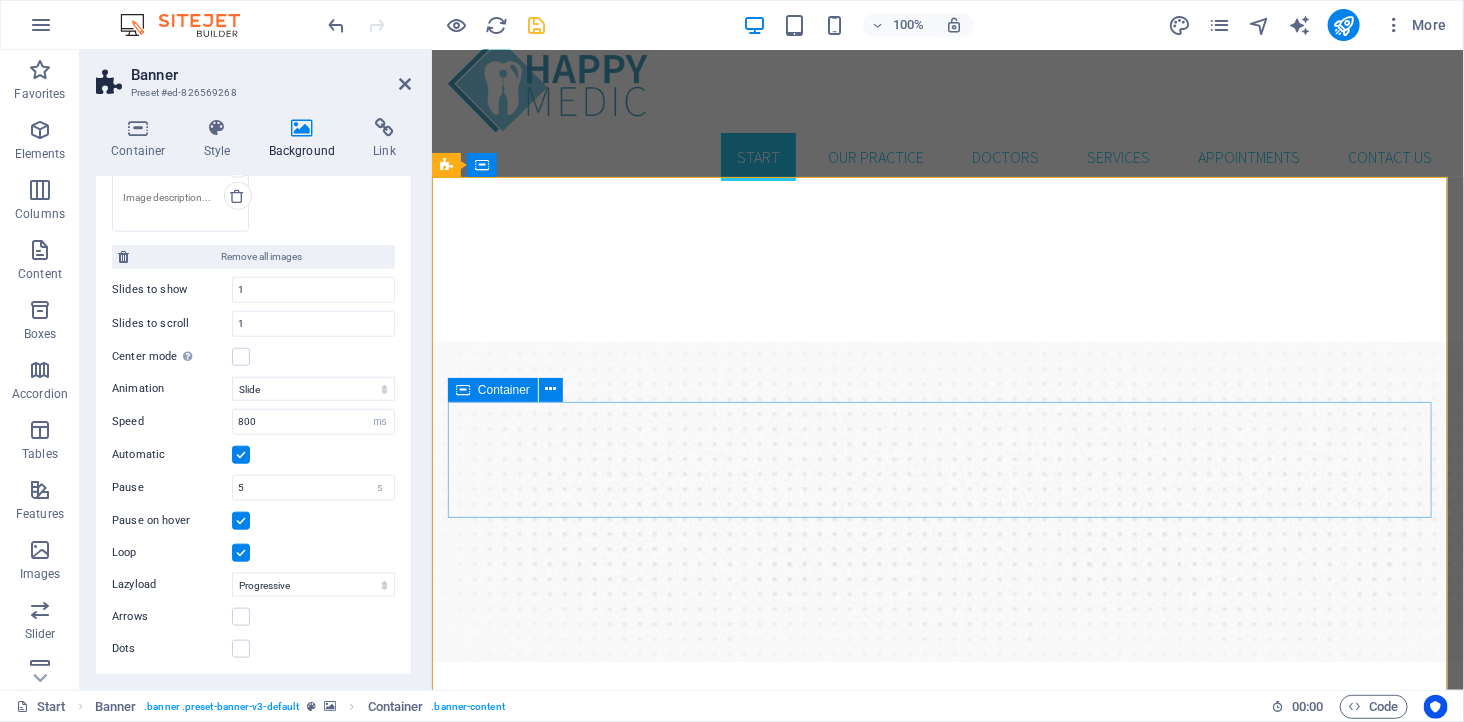scroll, scrollTop: 0, scrollLeft: 0, axis: both 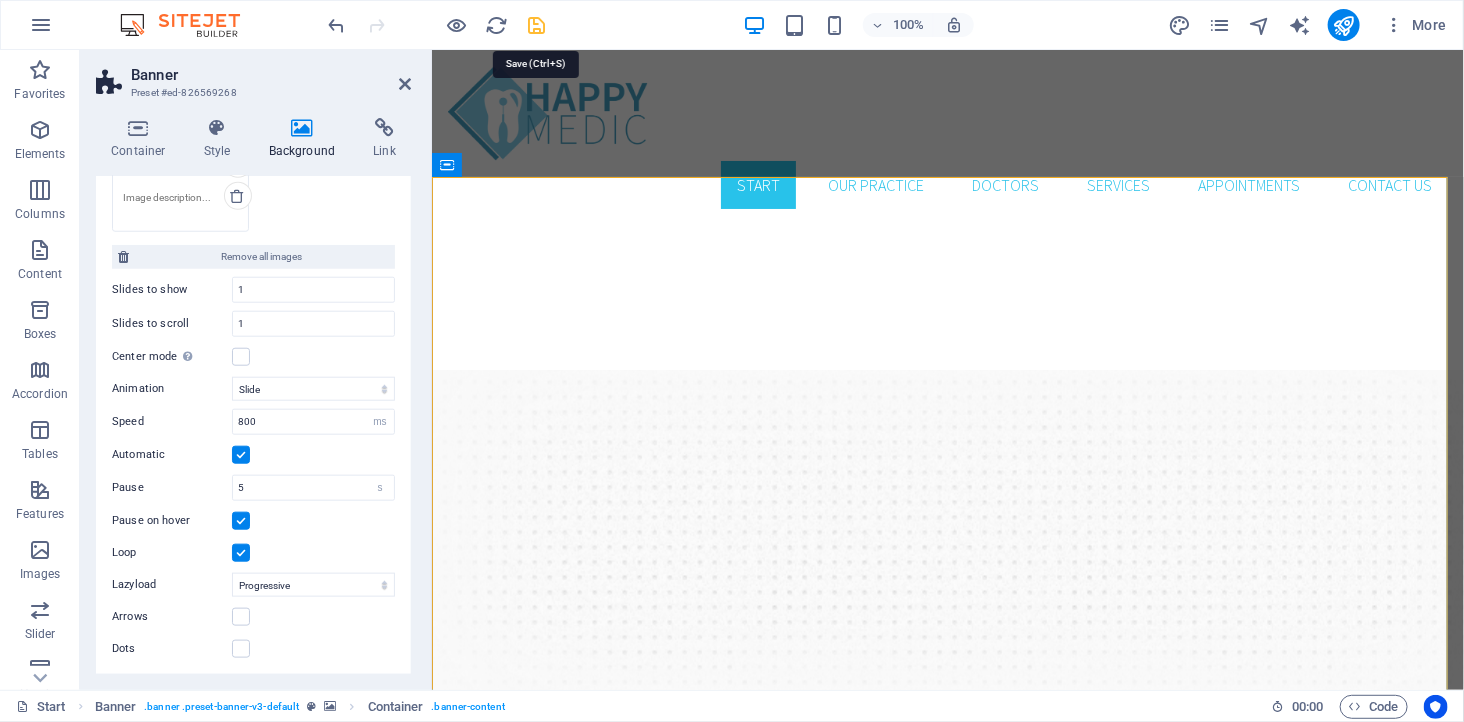 click at bounding box center [537, 25] 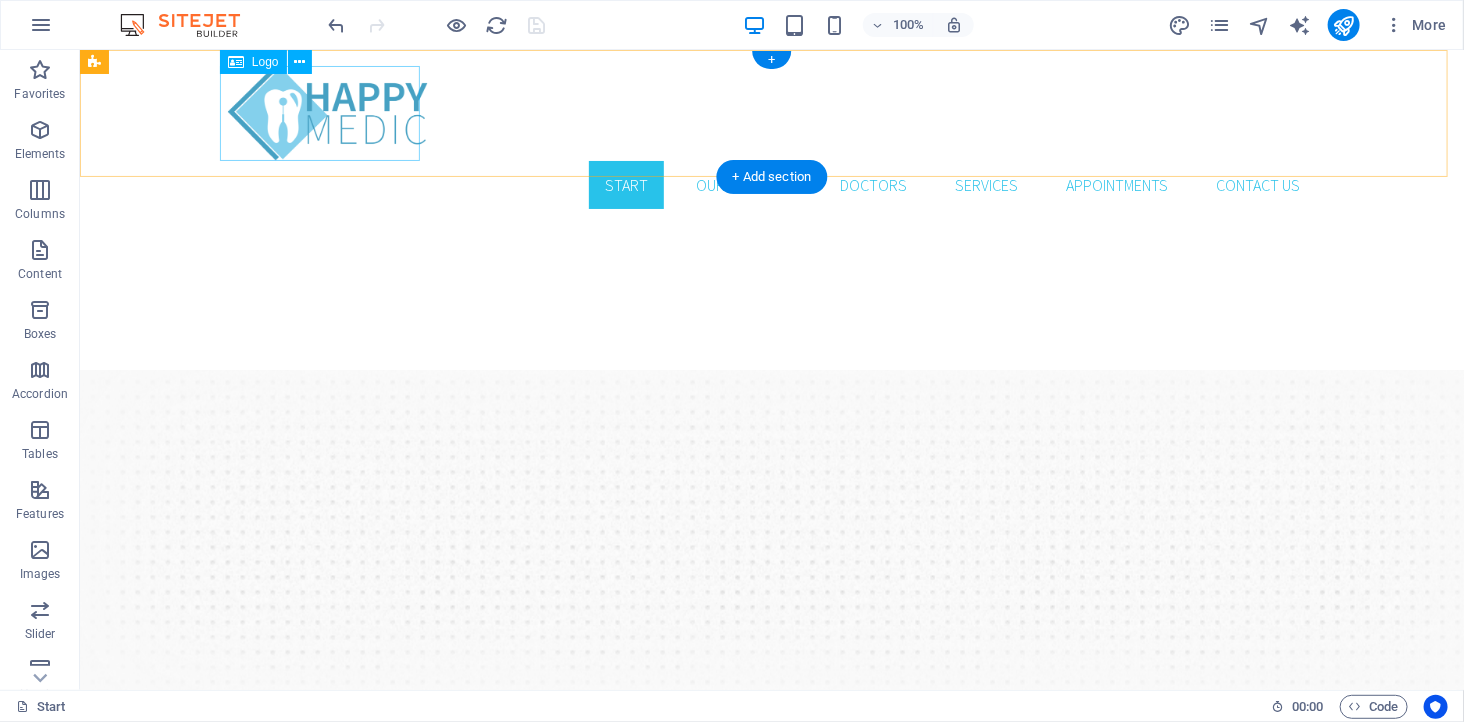 click at bounding box center [771, 112] 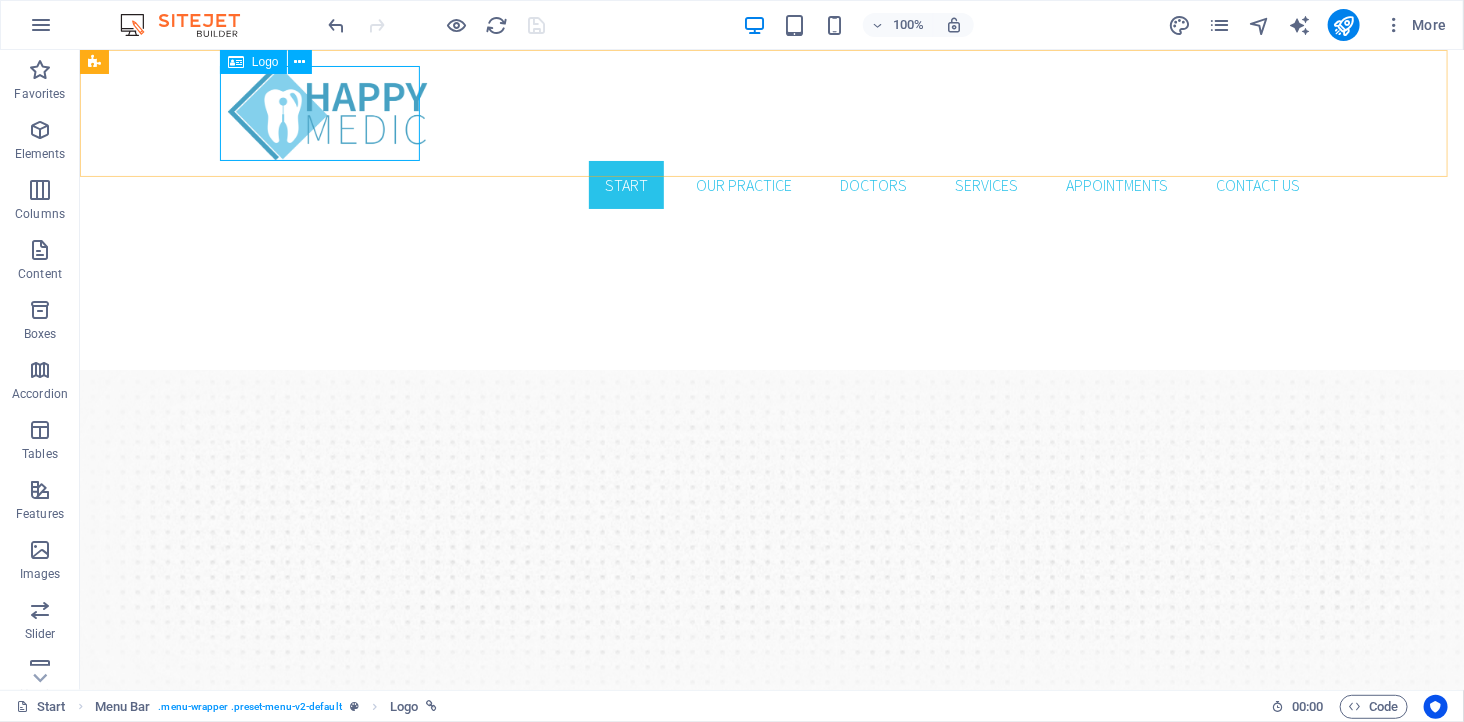 click on "Logo" at bounding box center [253, 62] 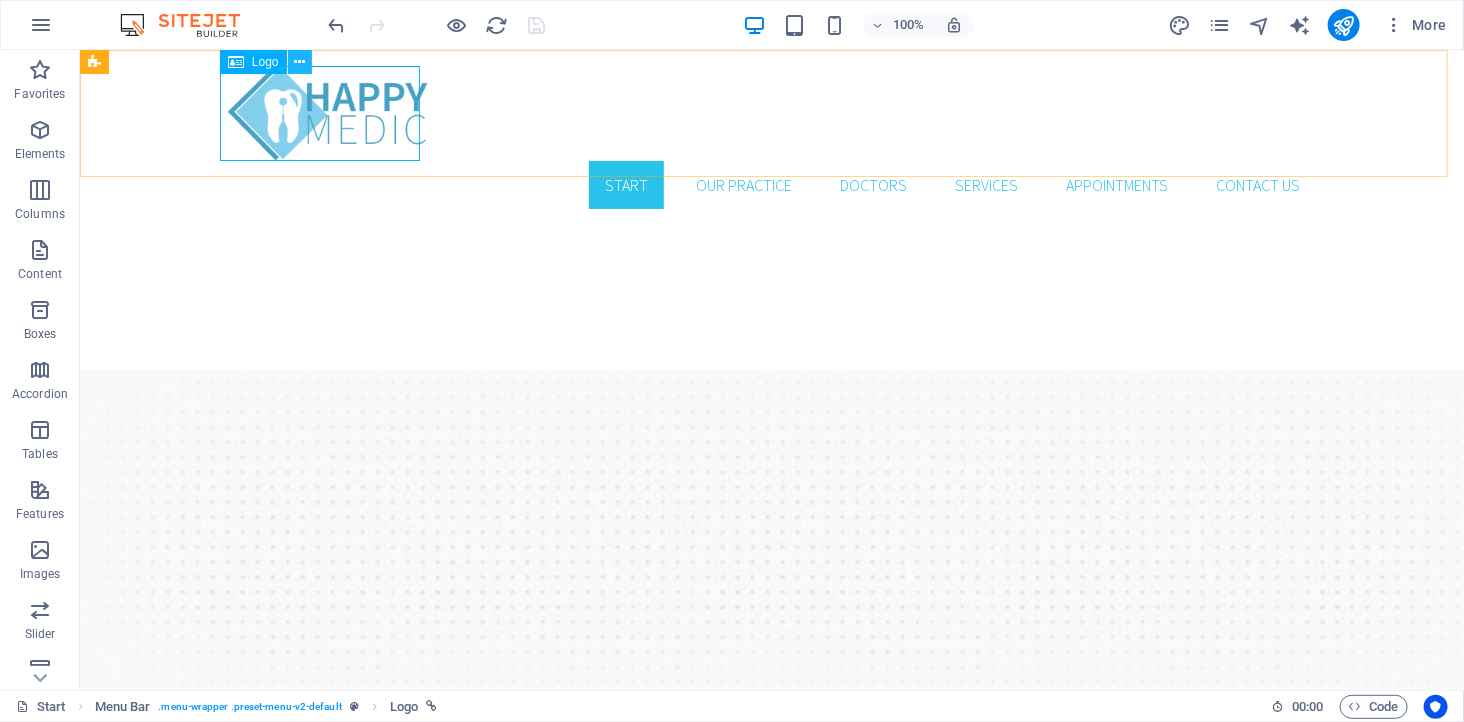 click at bounding box center (300, 62) 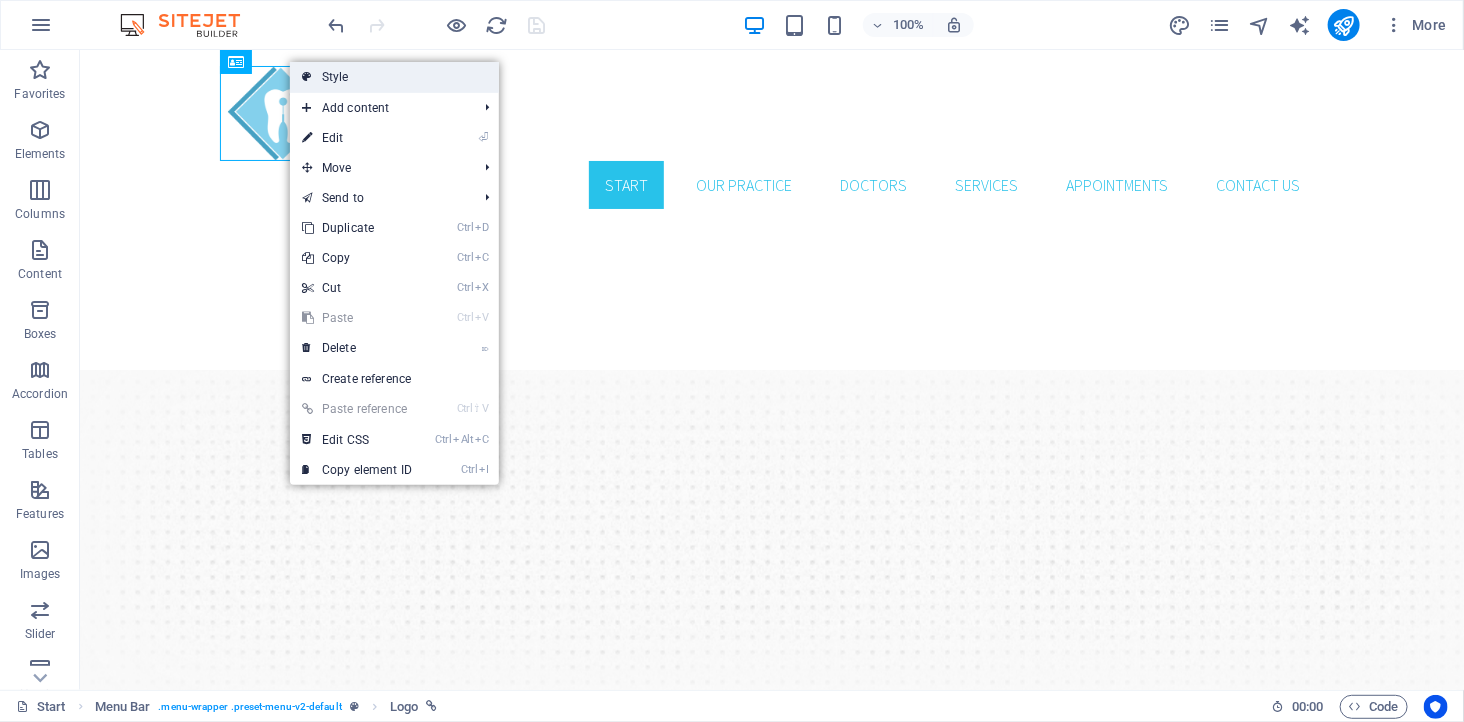 click on "Style" at bounding box center (394, 77) 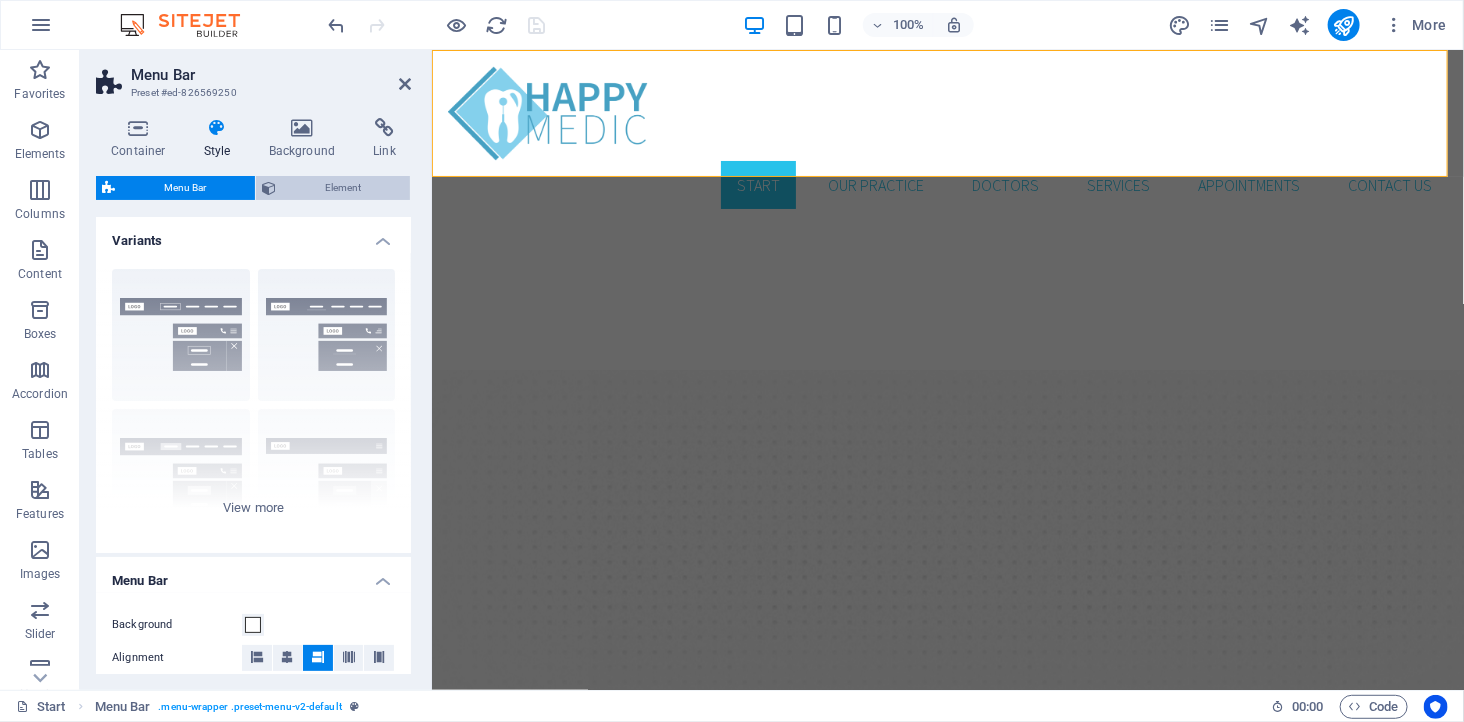 click on "Element" at bounding box center (343, 188) 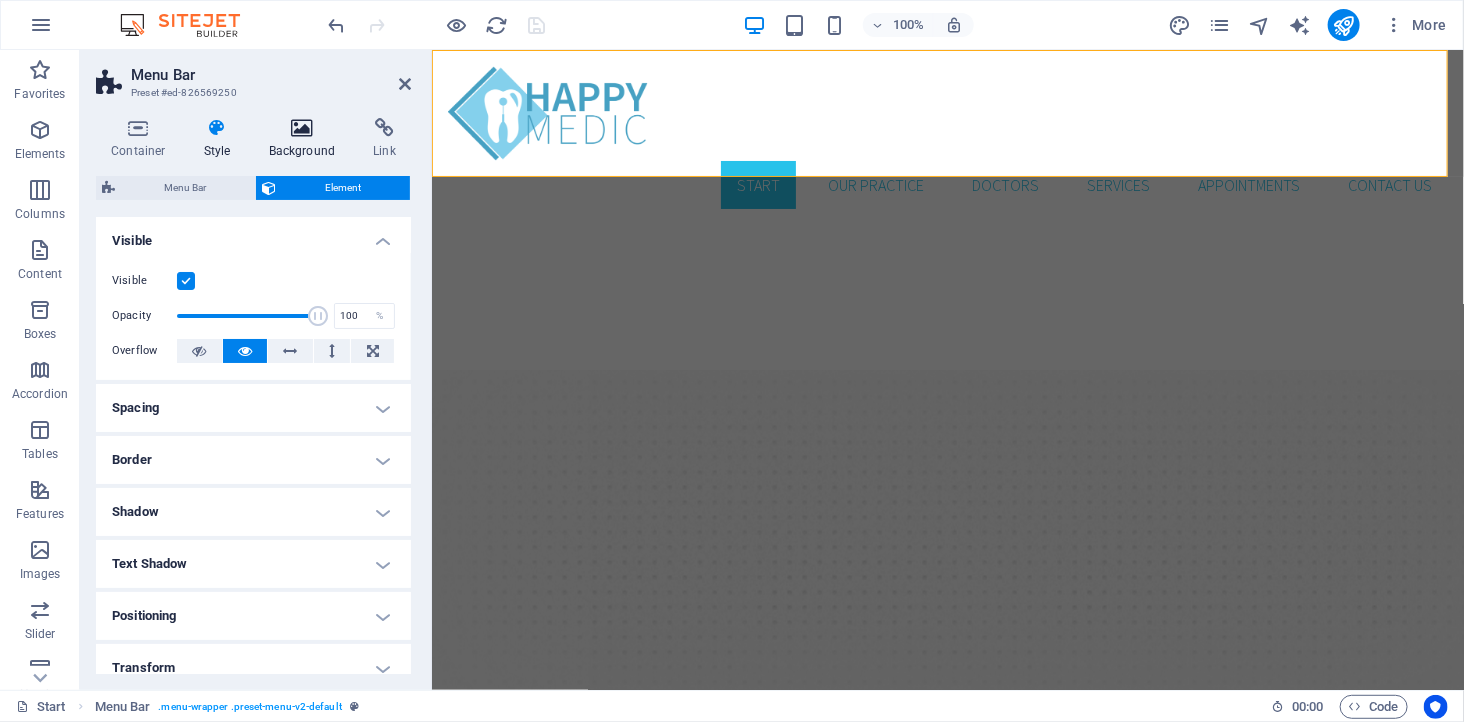 click at bounding box center [302, 128] 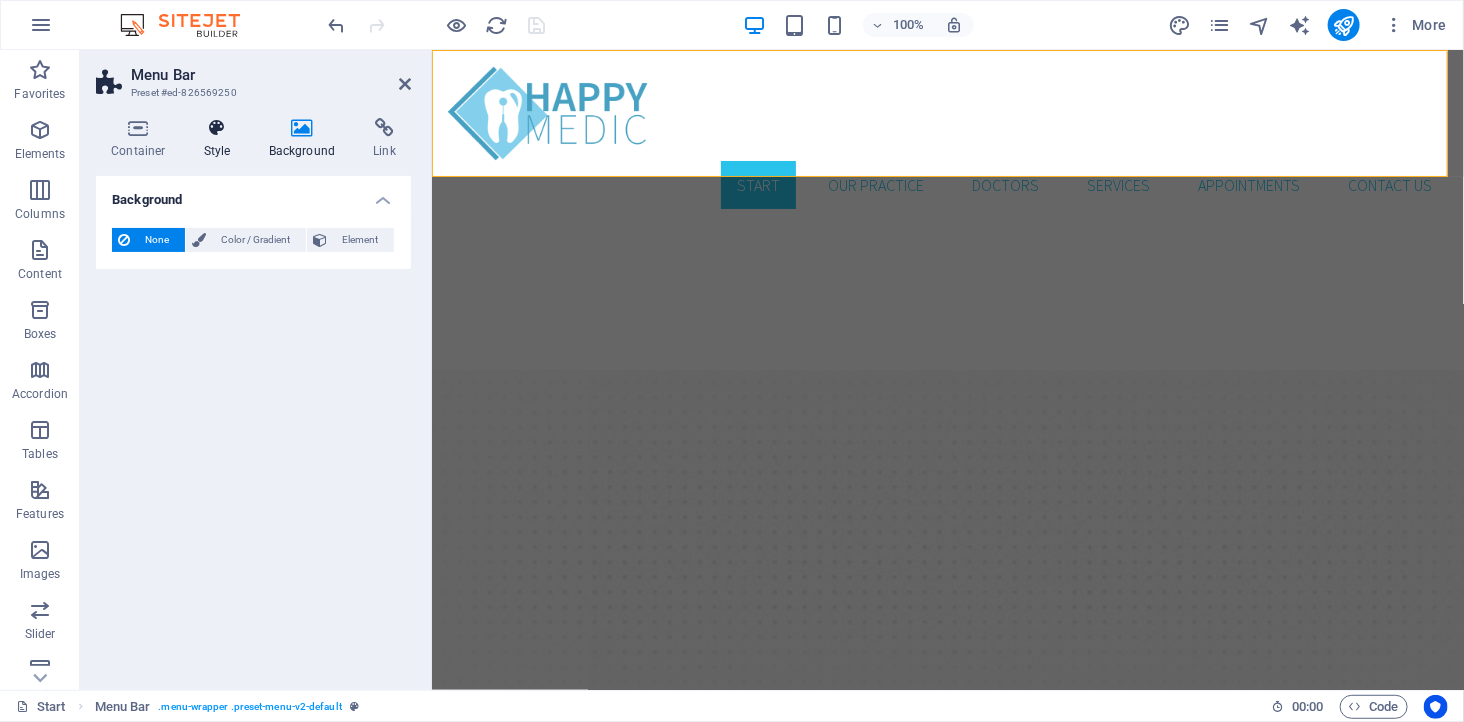 click at bounding box center [217, 128] 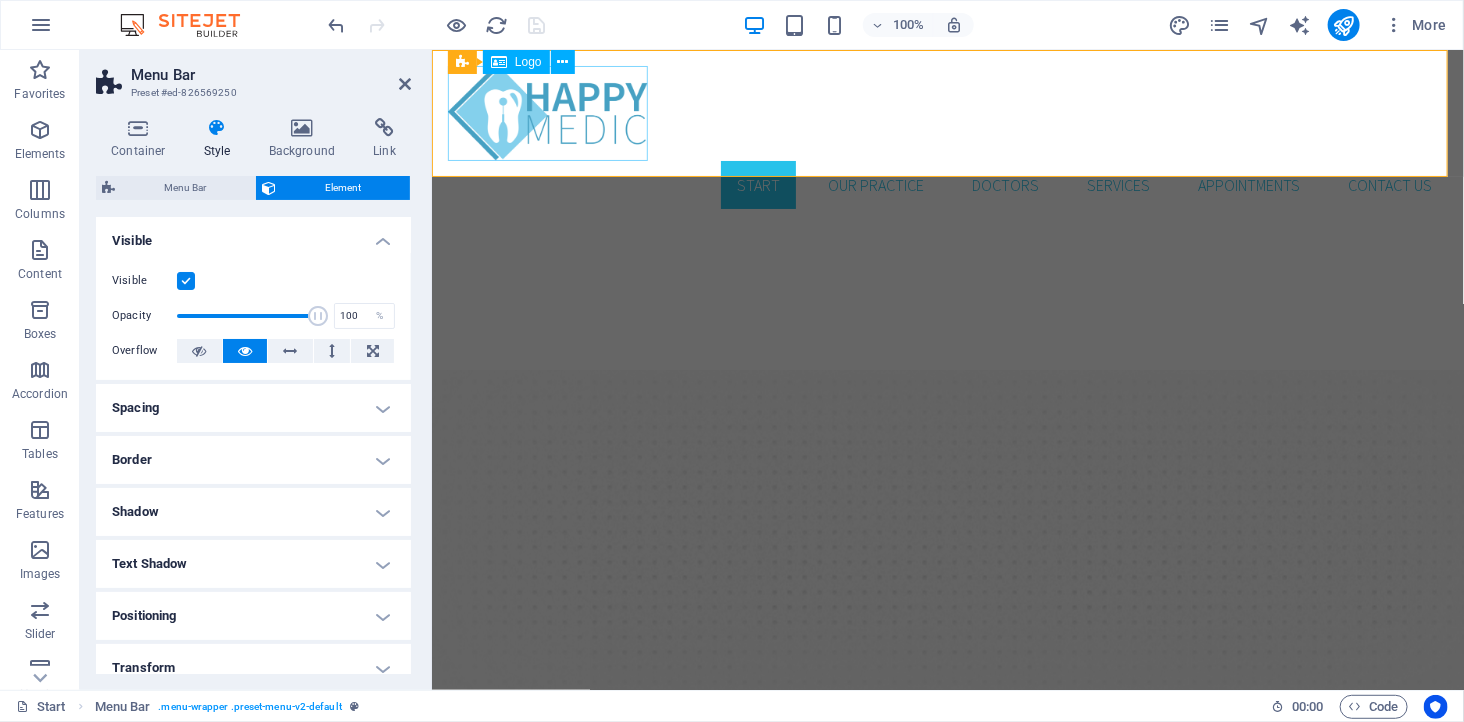 click at bounding box center (947, 112) 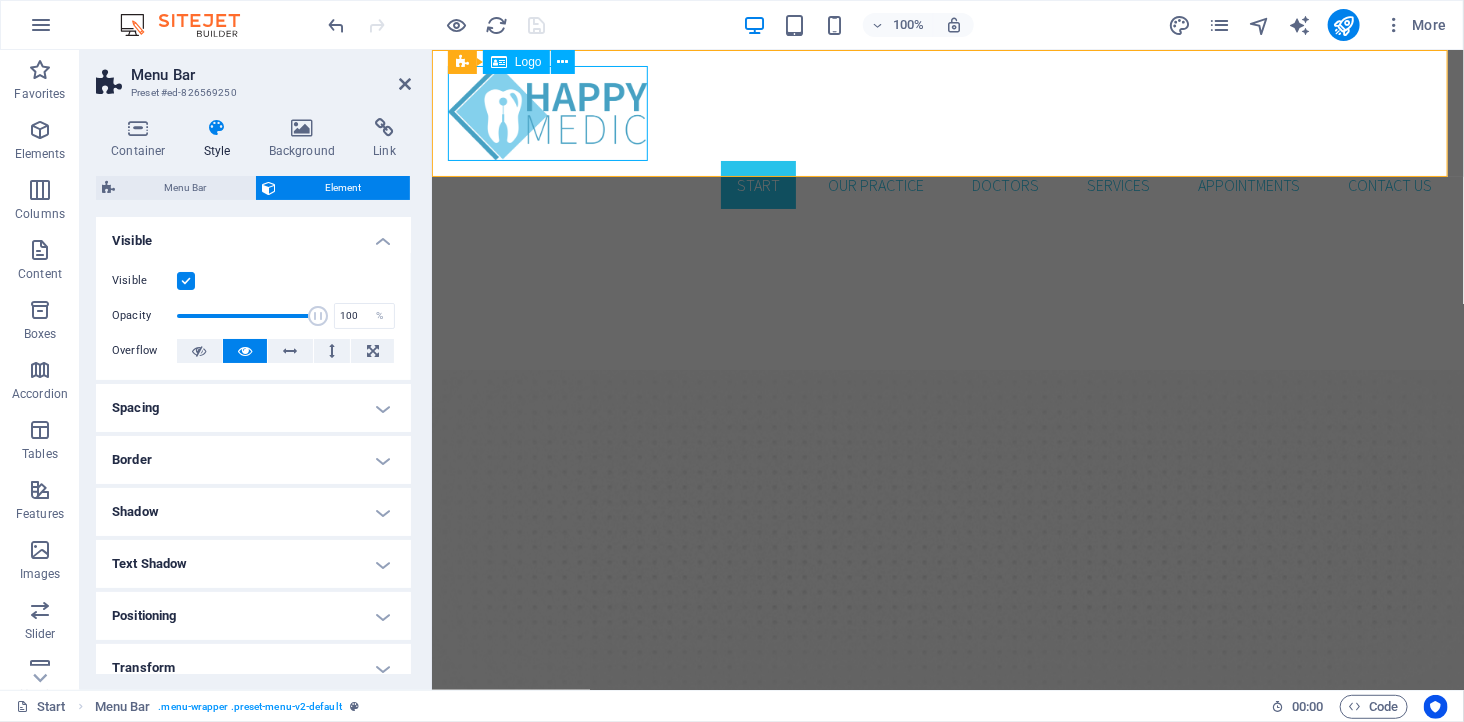 click at bounding box center [947, 112] 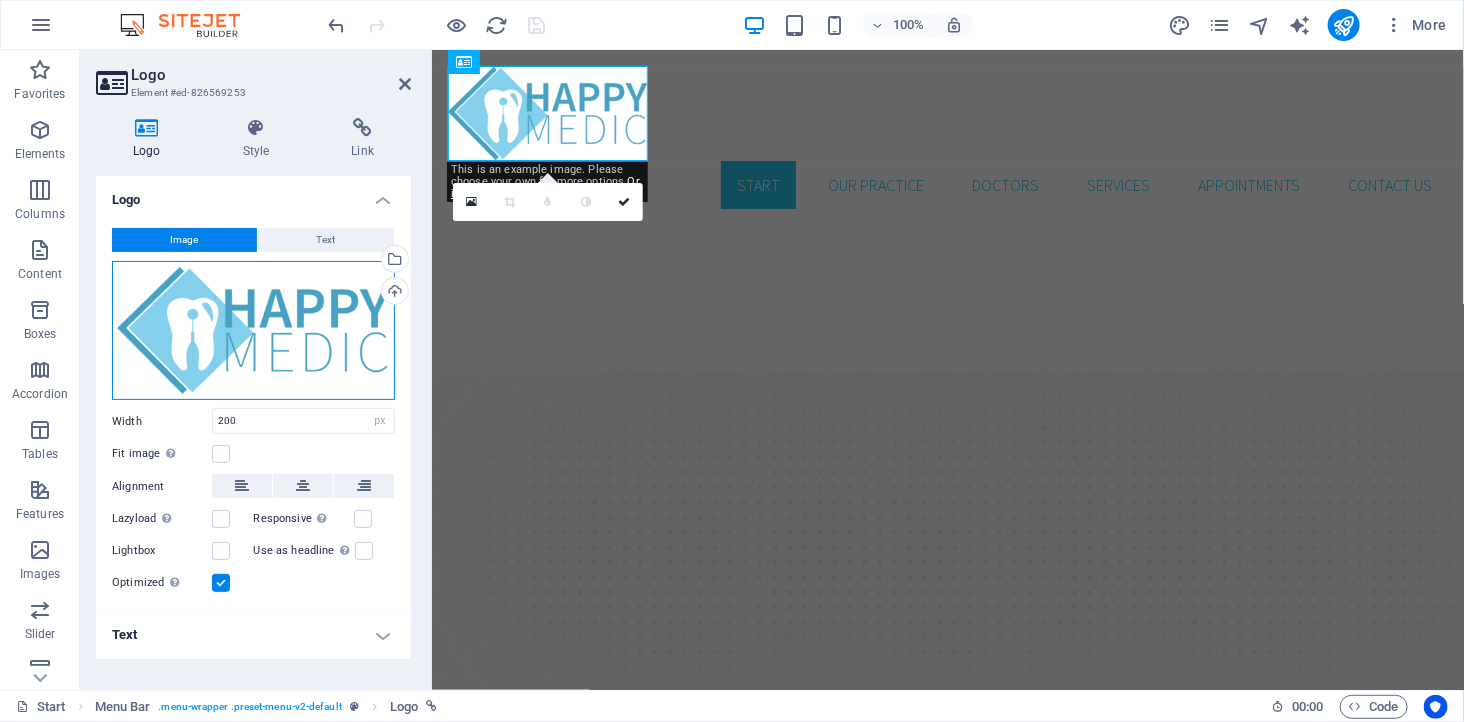 click on "Drag files here, click to choose files or select files from Files or our free stock photos & videos" at bounding box center (253, 331) 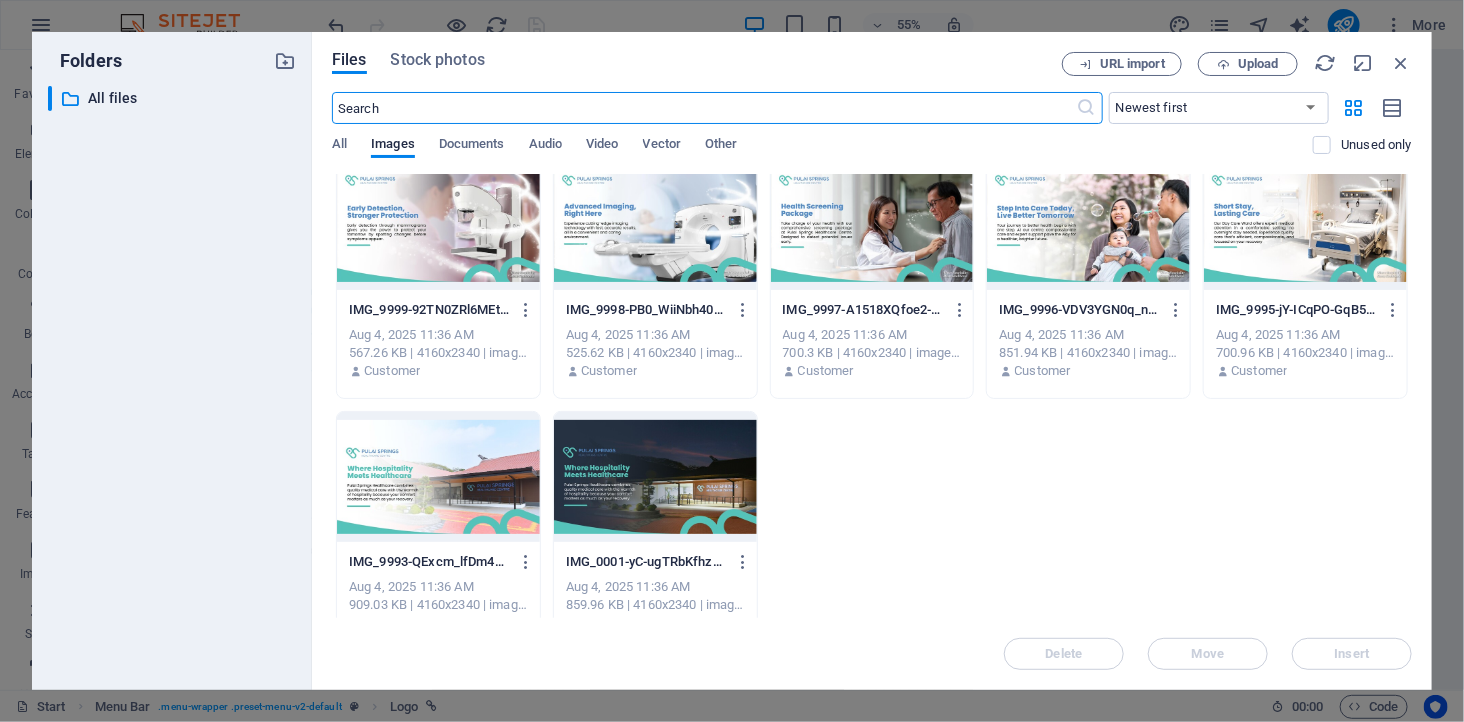 scroll, scrollTop: 0, scrollLeft: 0, axis: both 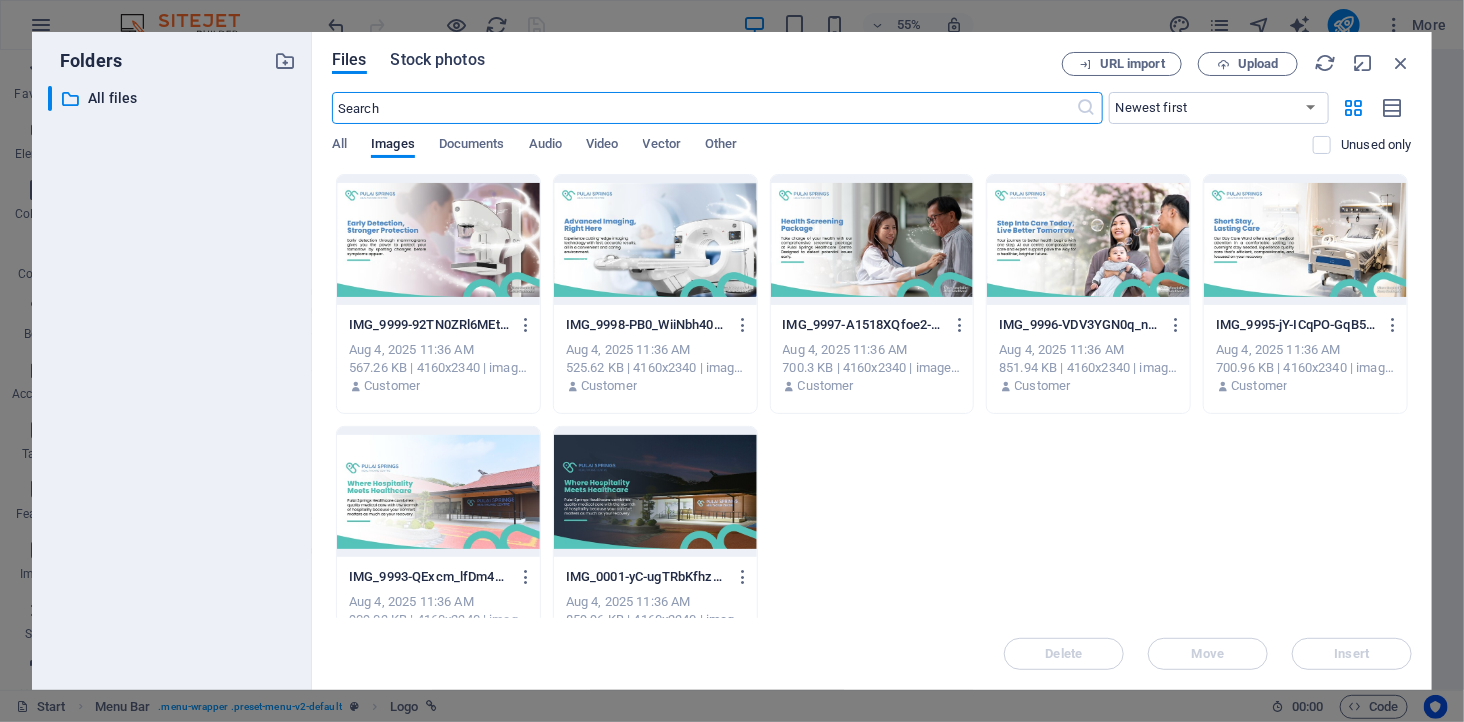 click on "Stock photos" at bounding box center [438, 60] 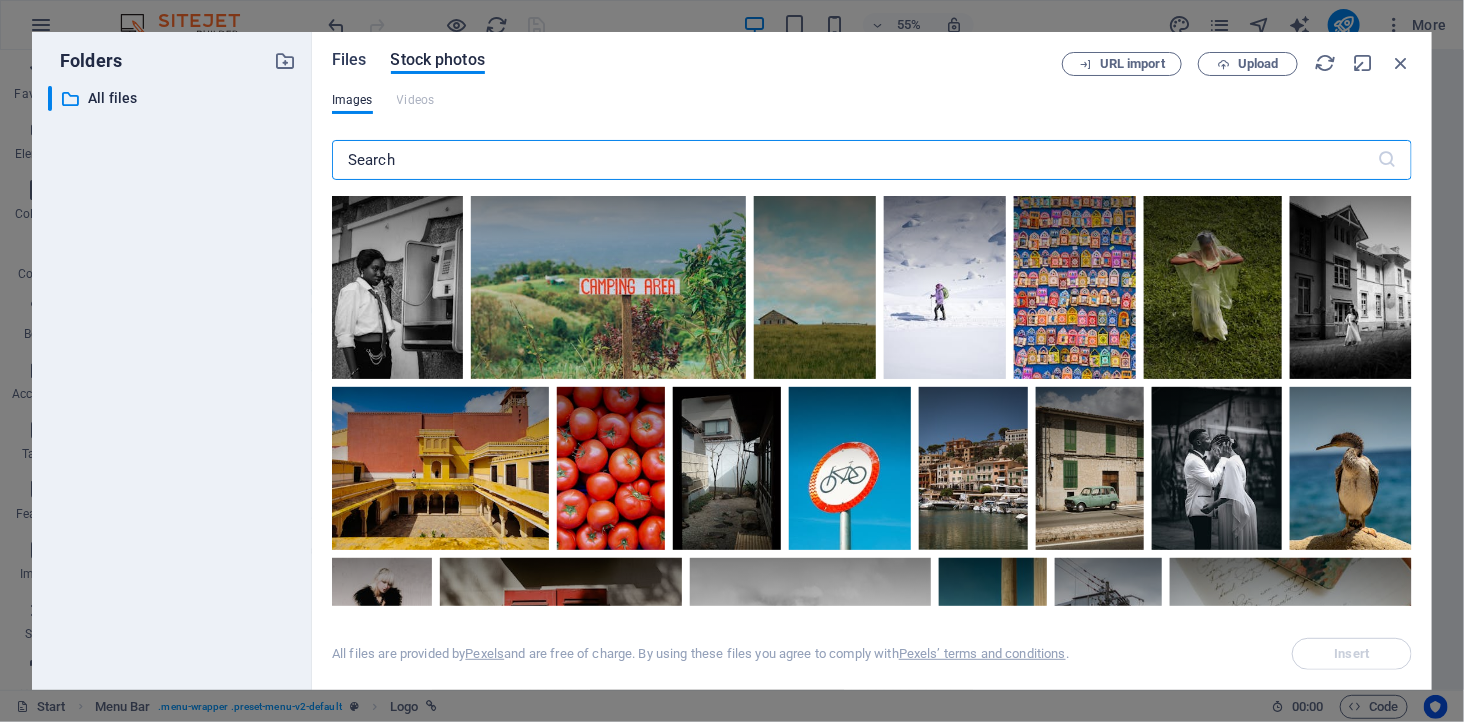 click on "Files" at bounding box center [349, 60] 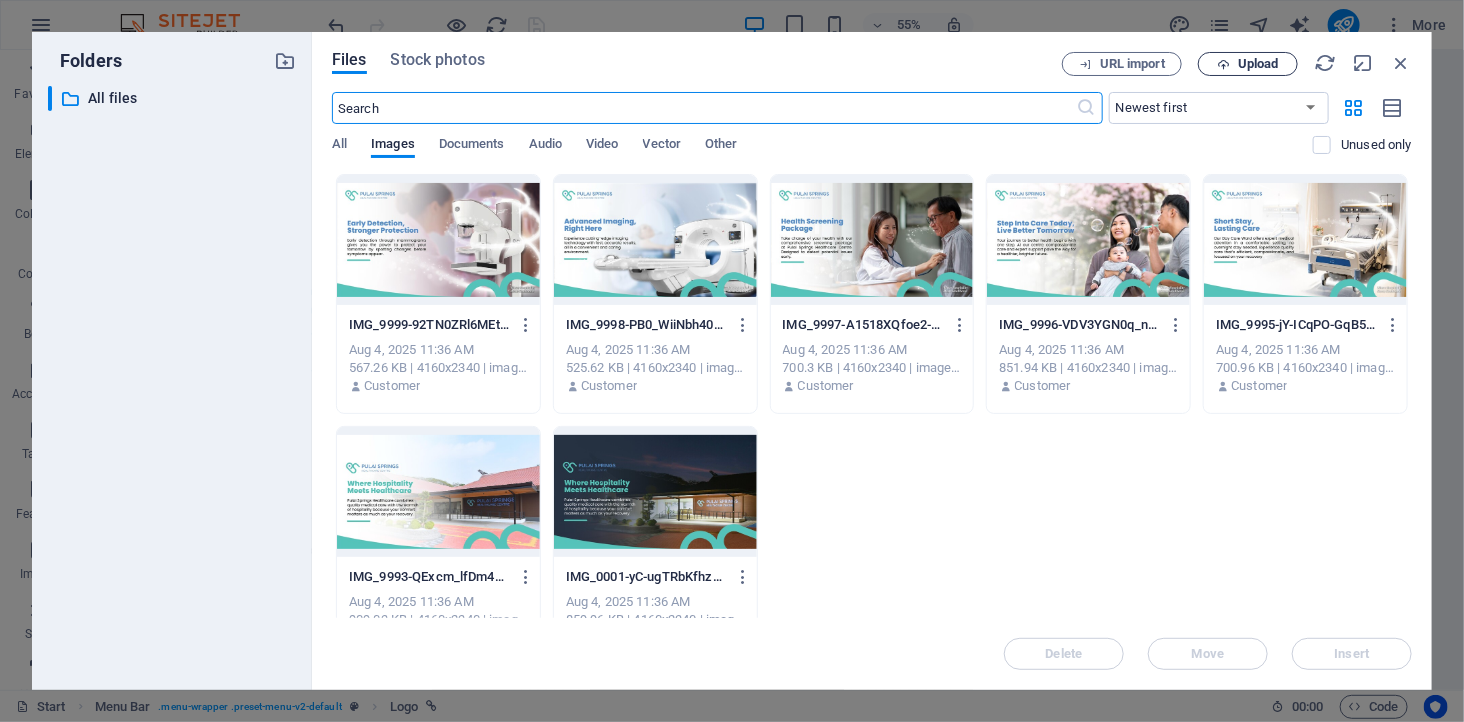 click on "Upload" at bounding box center (1248, 64) 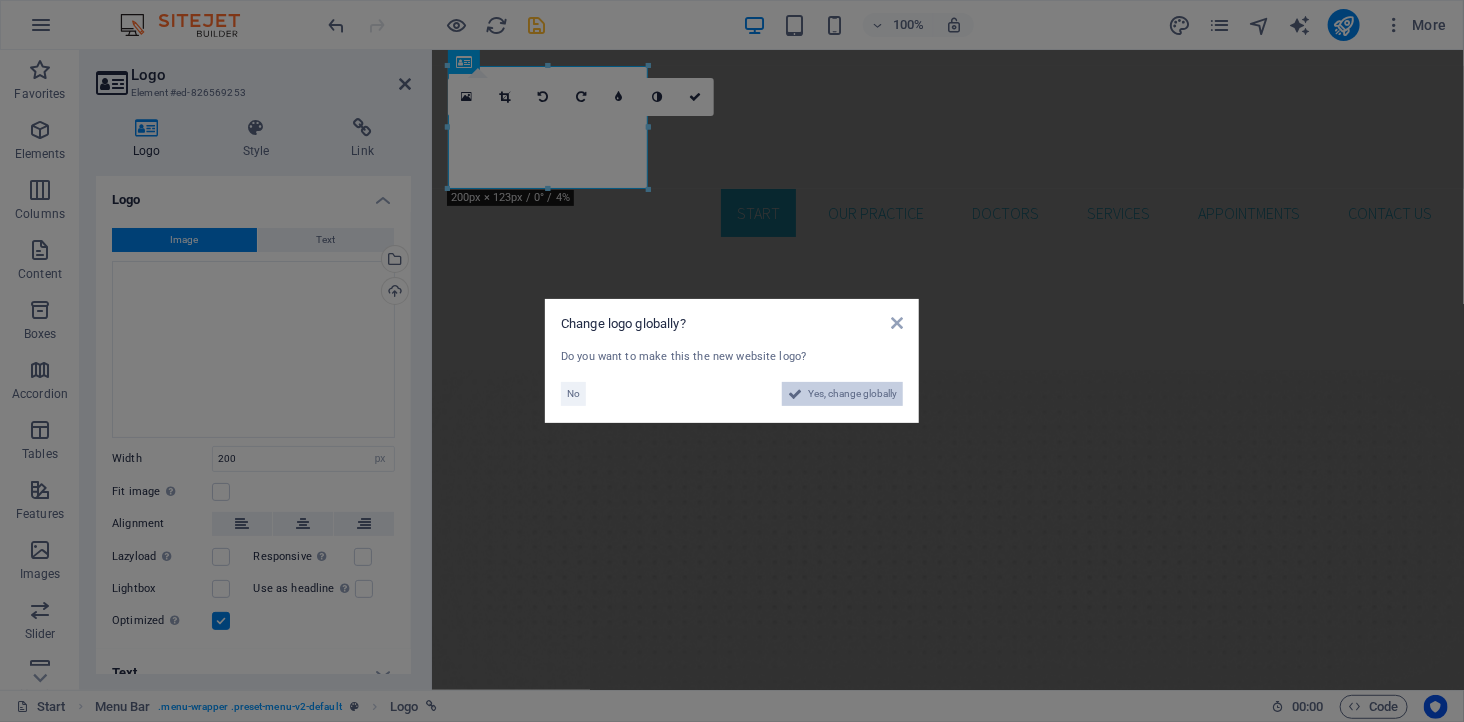 click on "Yes, change globally" at bounding box center (852, 394) 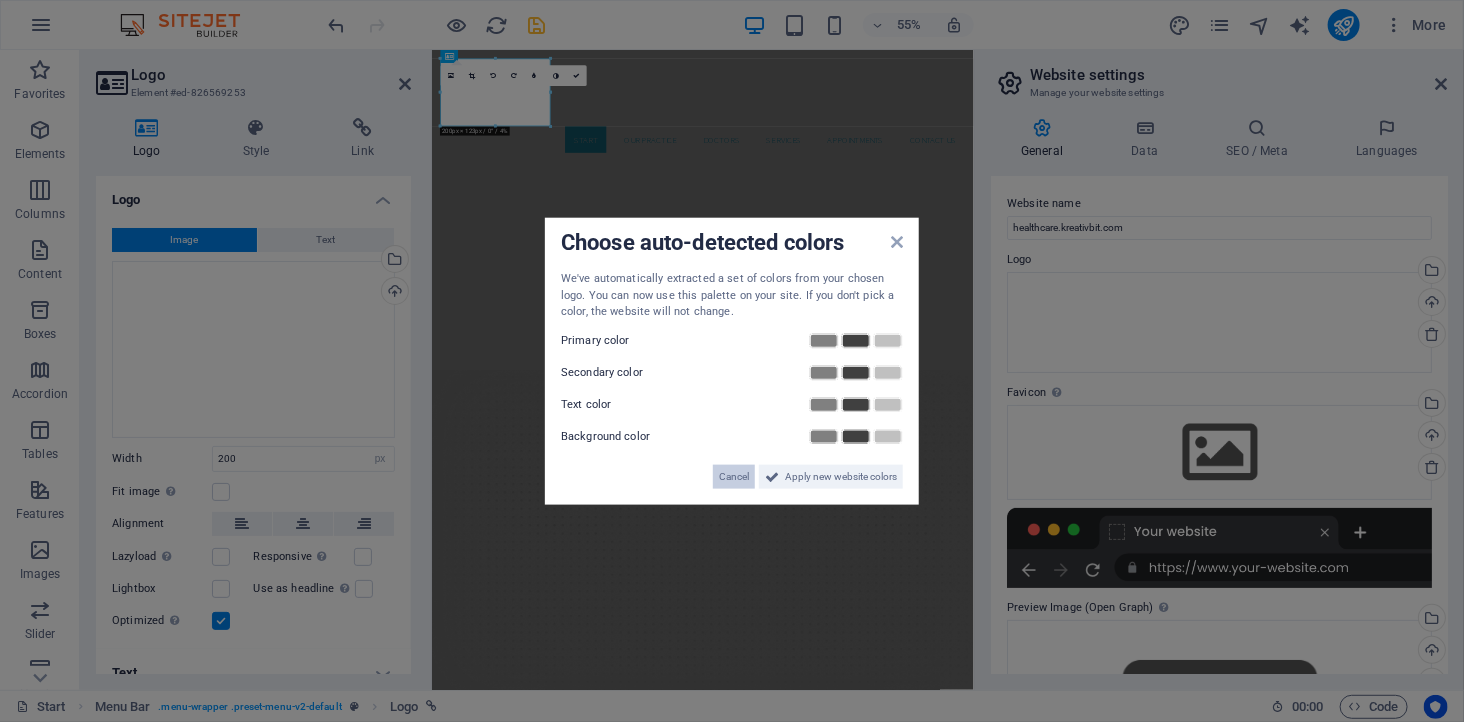 click on "Cancel" at bounding box center (734, 476) 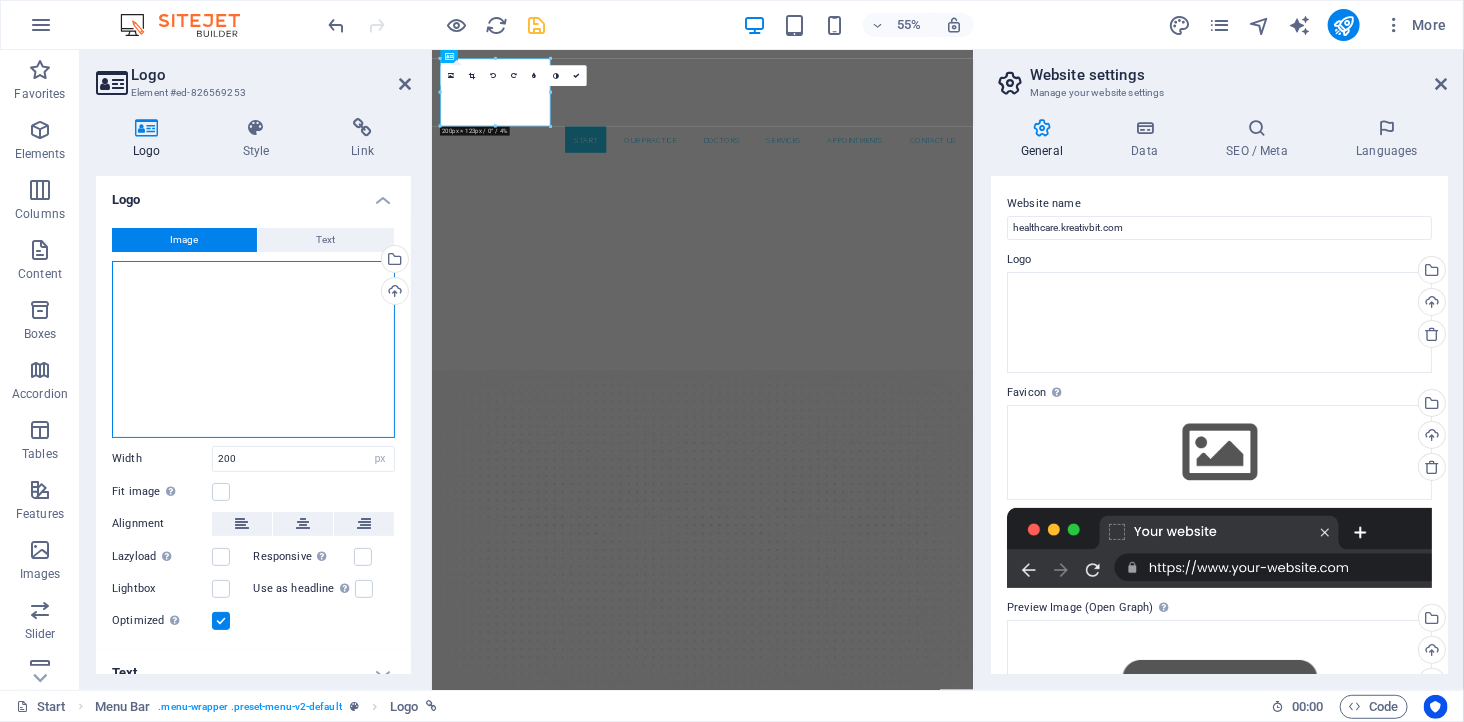 click on "Drag files here, click to choose files or select files from Files or our free stock photos & videos" at bounding box center (253, 349) 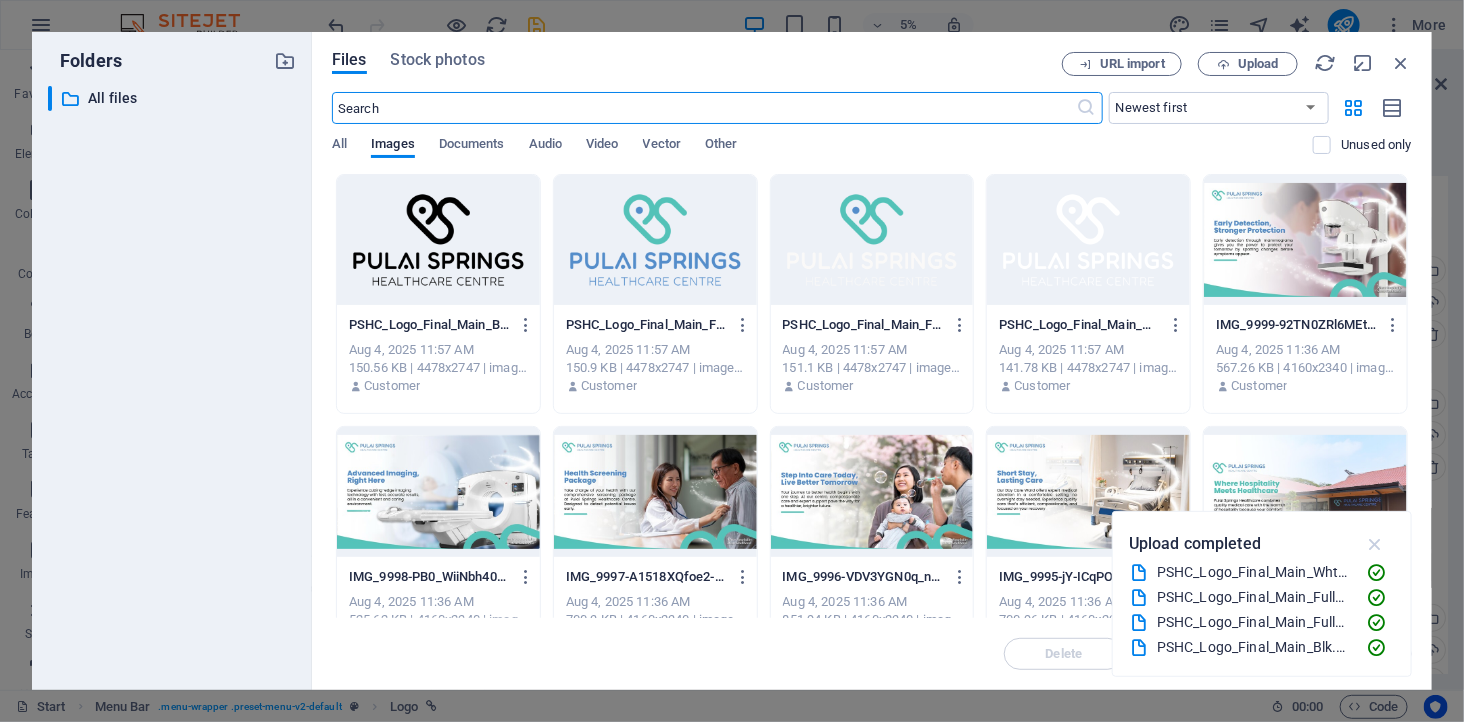 click at bounding box center (1375, 544) 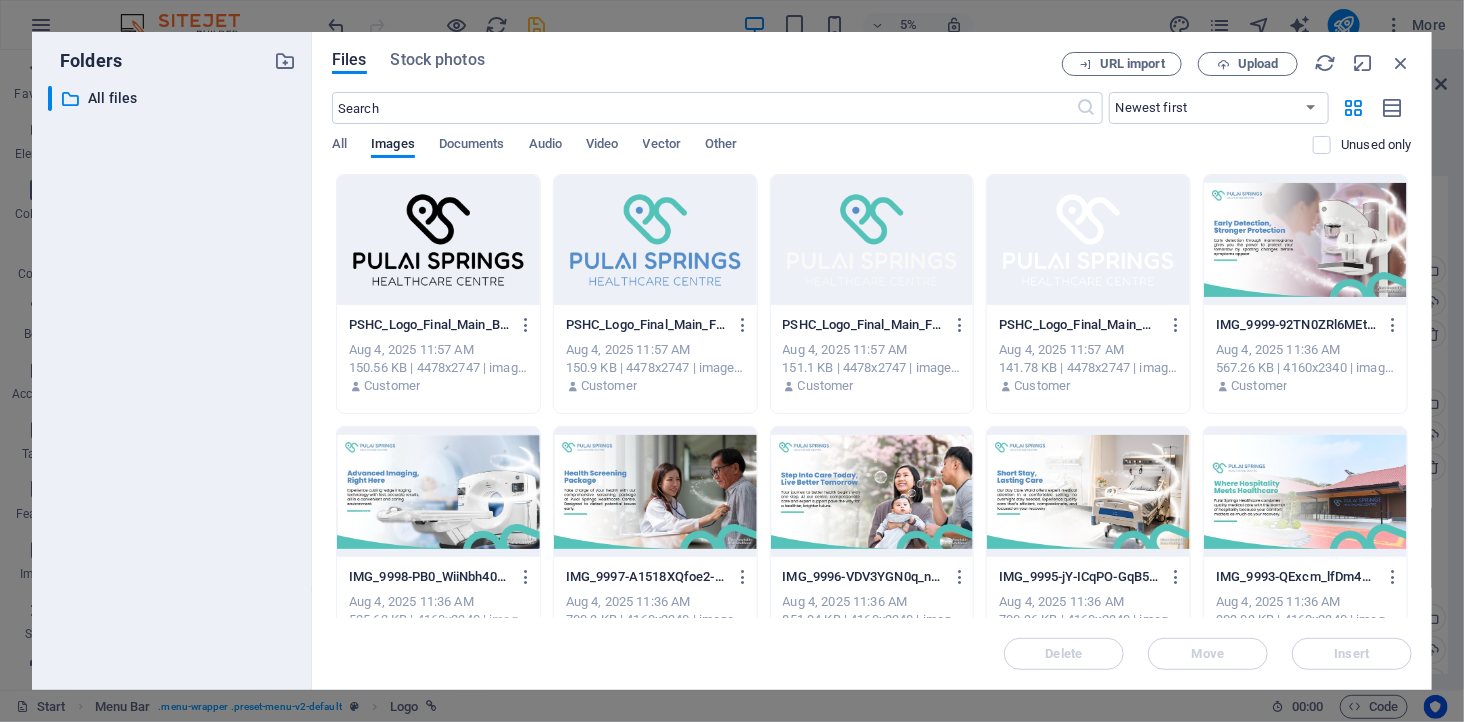 click at bounding box center (655, 240) 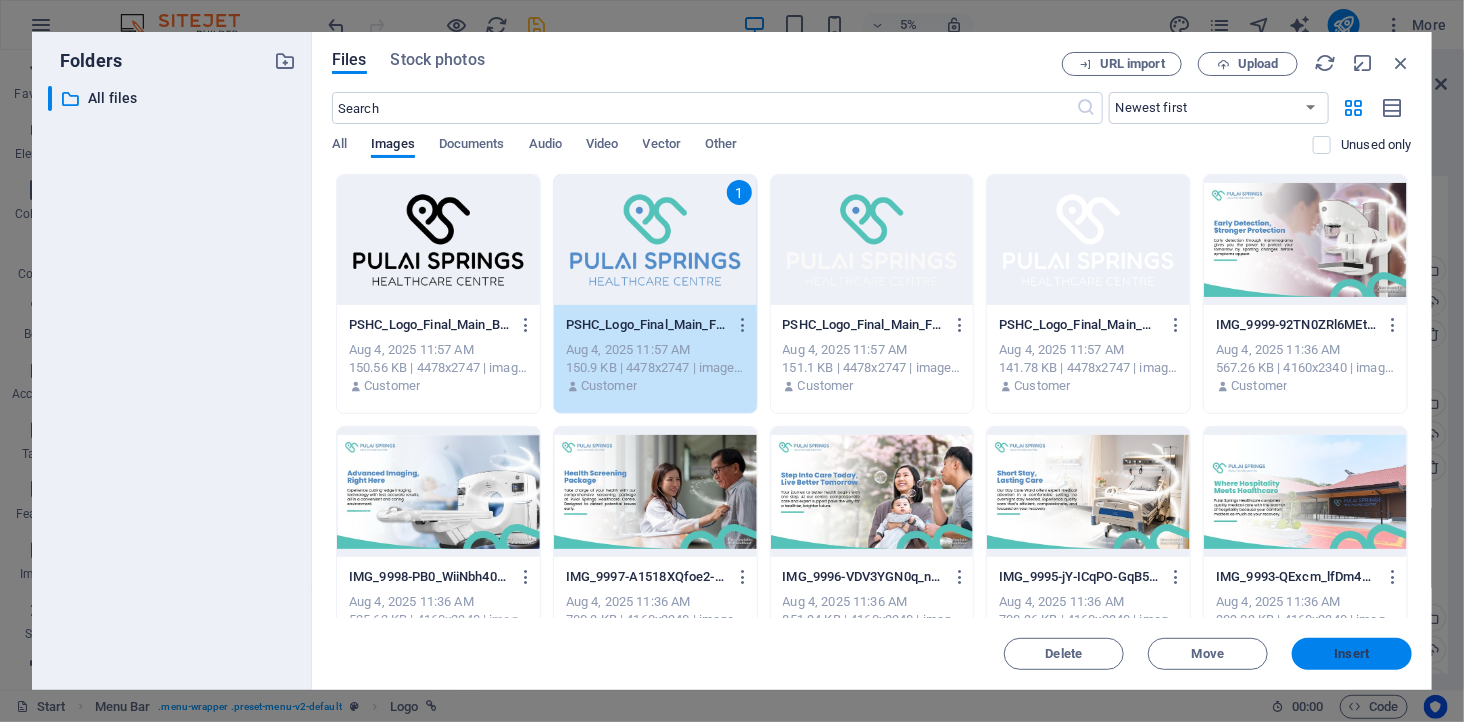 click on "Insert" at bounding box center [1352, 654] 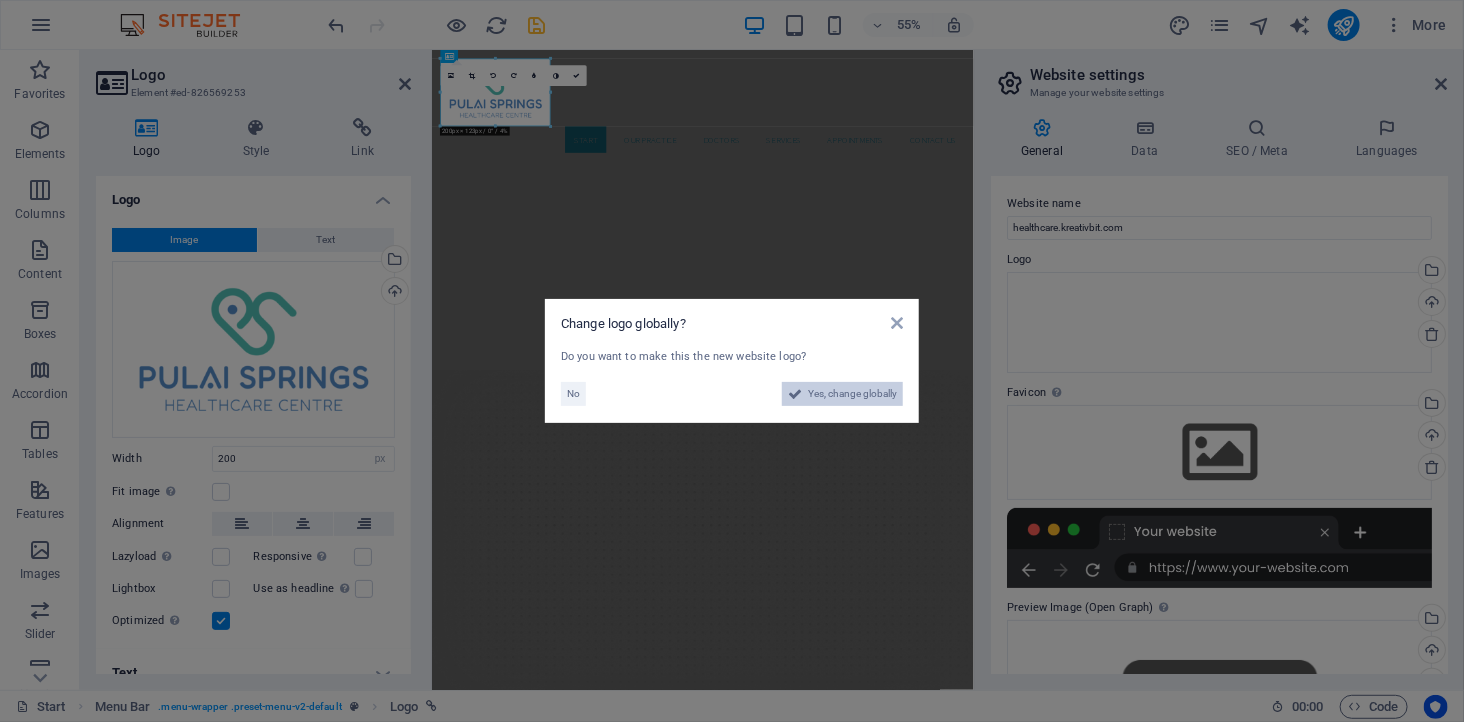 click on "Yes, change globally" at bounding box center (852, 394) 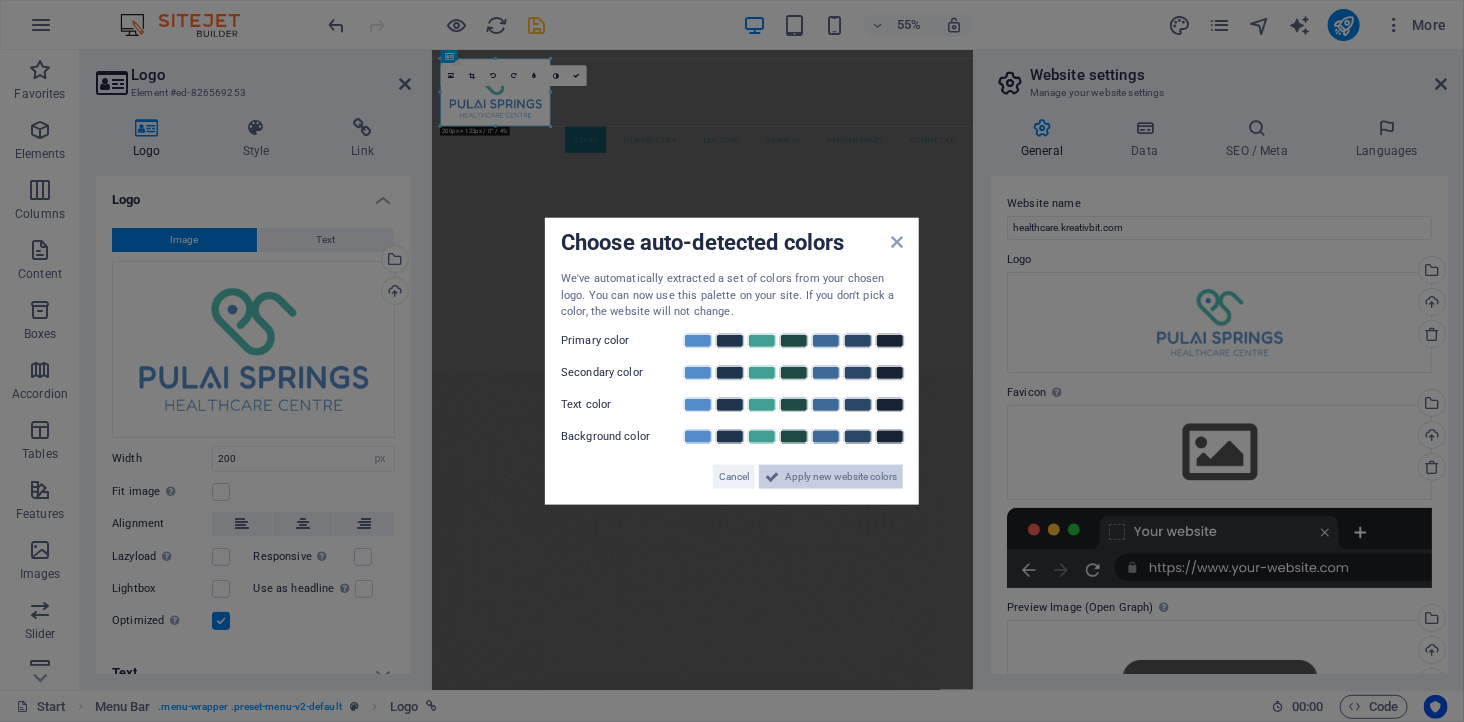 drag, startPoint x: 812, startPoint y: 473, endPoint x: 642, endPoint y: 878, distance: 439.2323 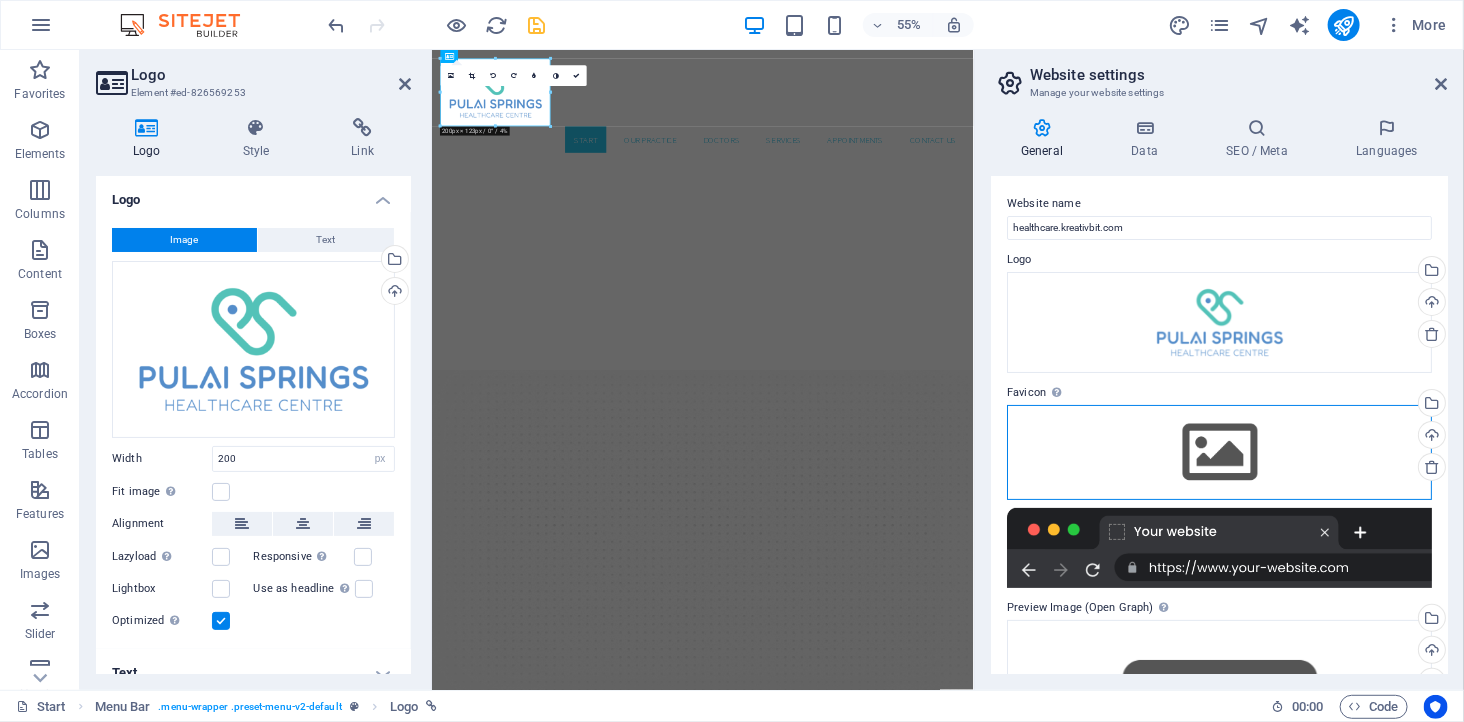 click on "Drag files here, click to choose files or select files from Files or our free stock photos & videos" at bounding box center (1219, 452) 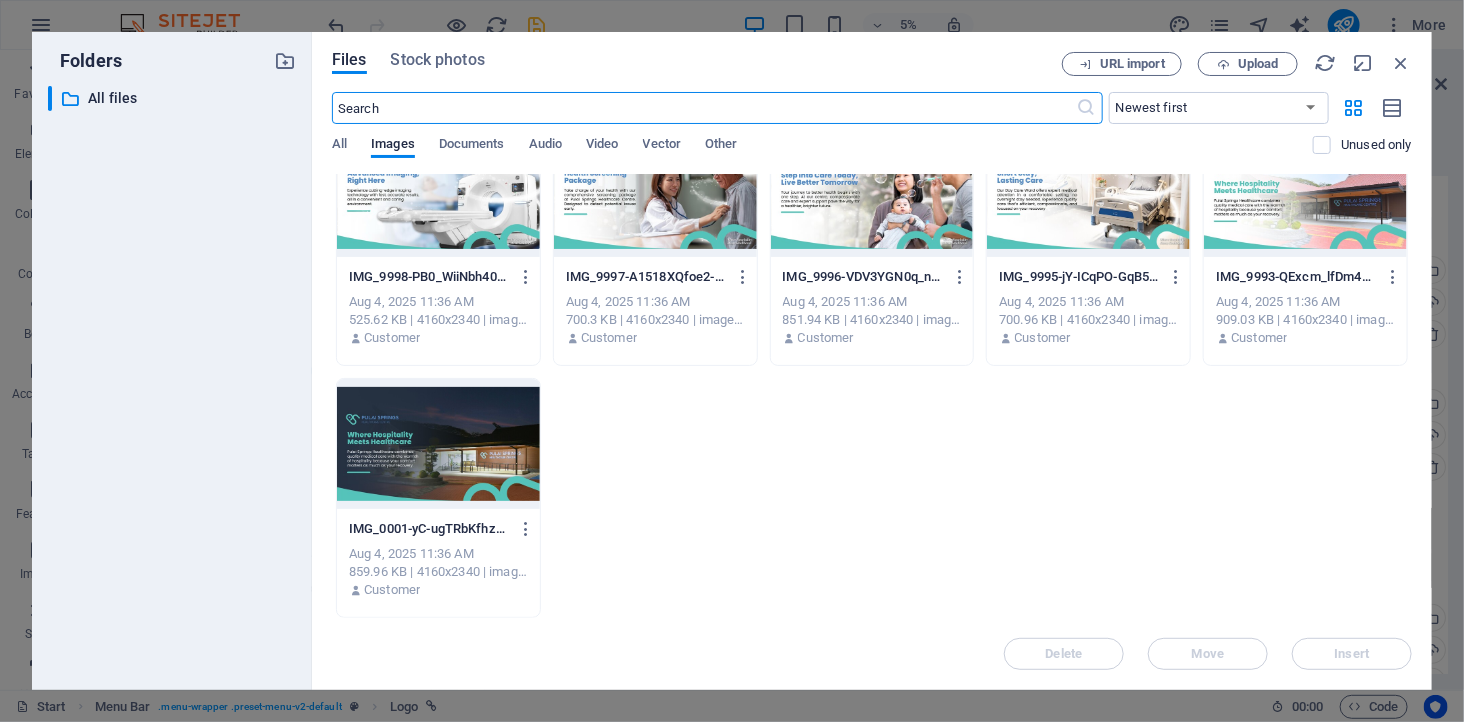 scroll, scrollTop: 0, scrollLeft: 0, axis: both 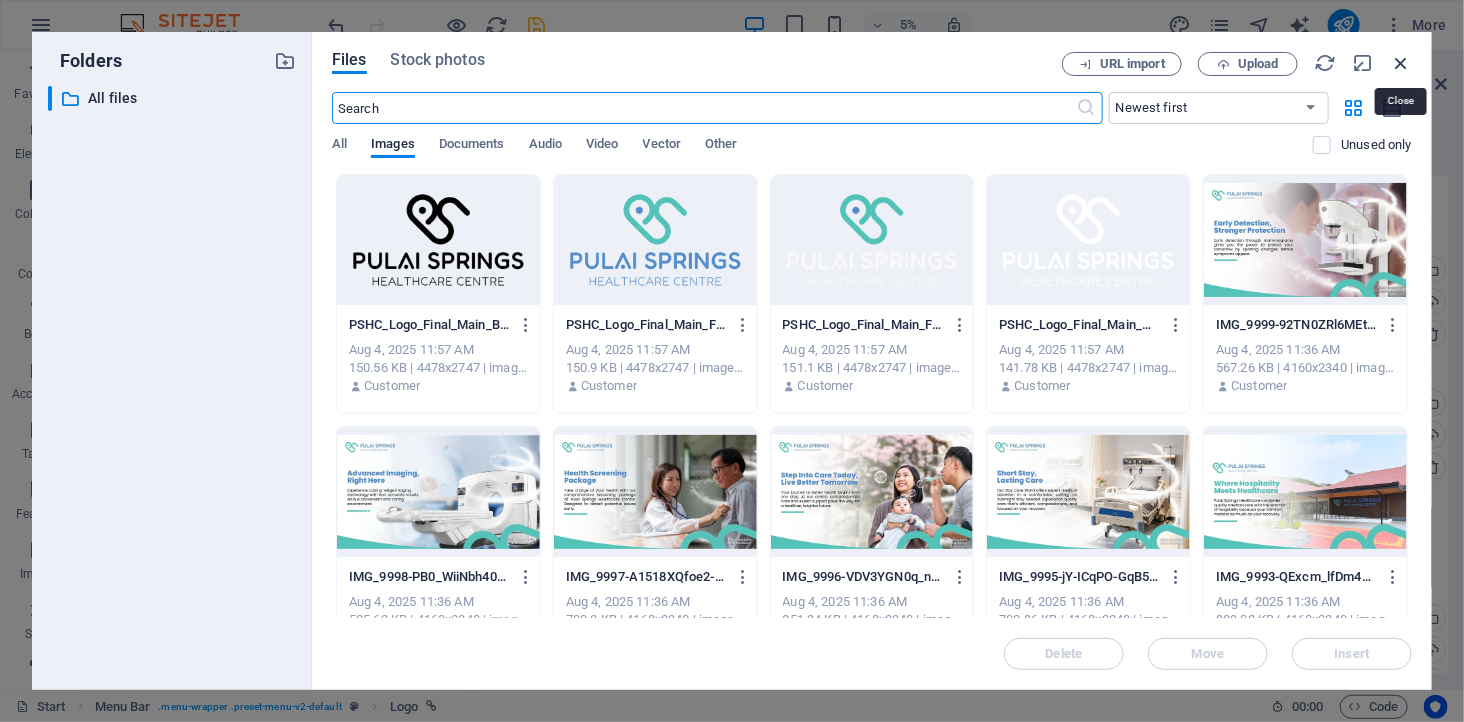 click at bounding box center (1401, 63) 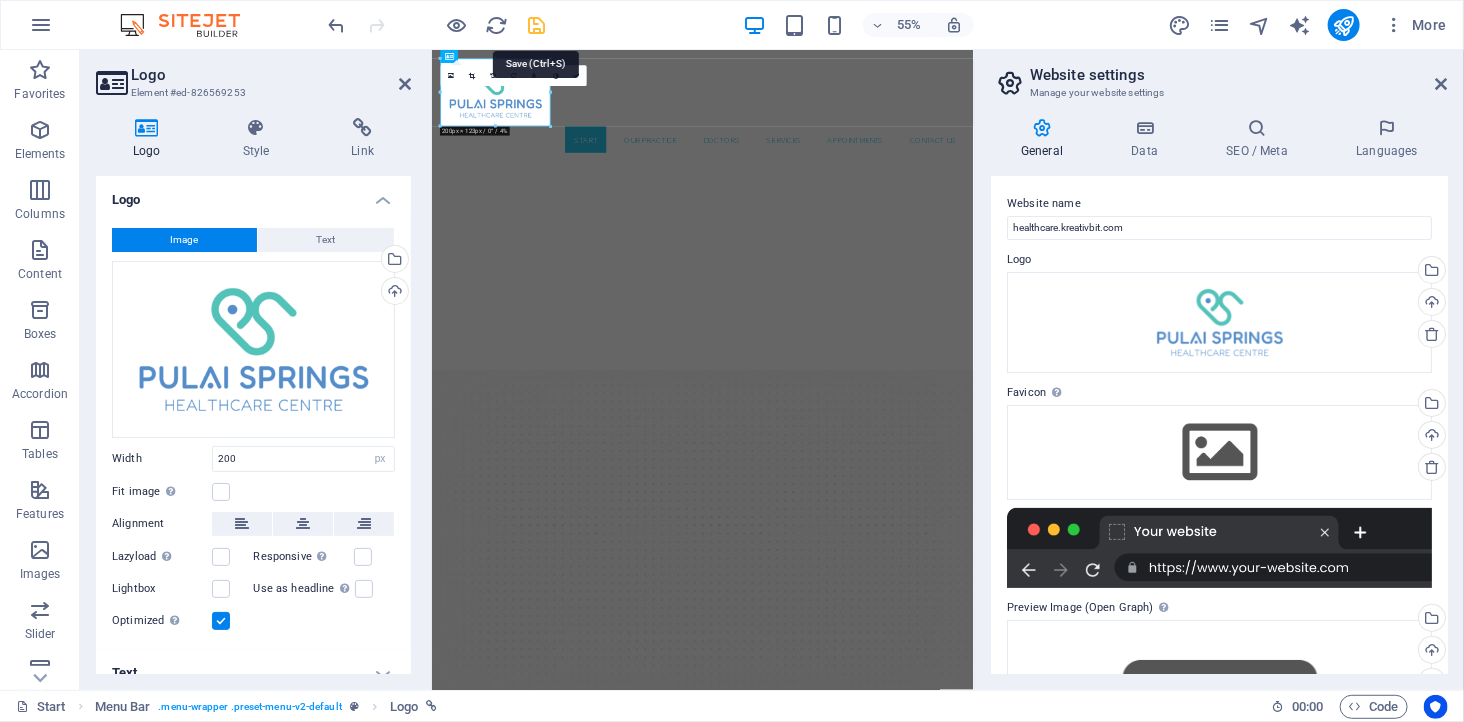 click at bounding box center [537, 25] 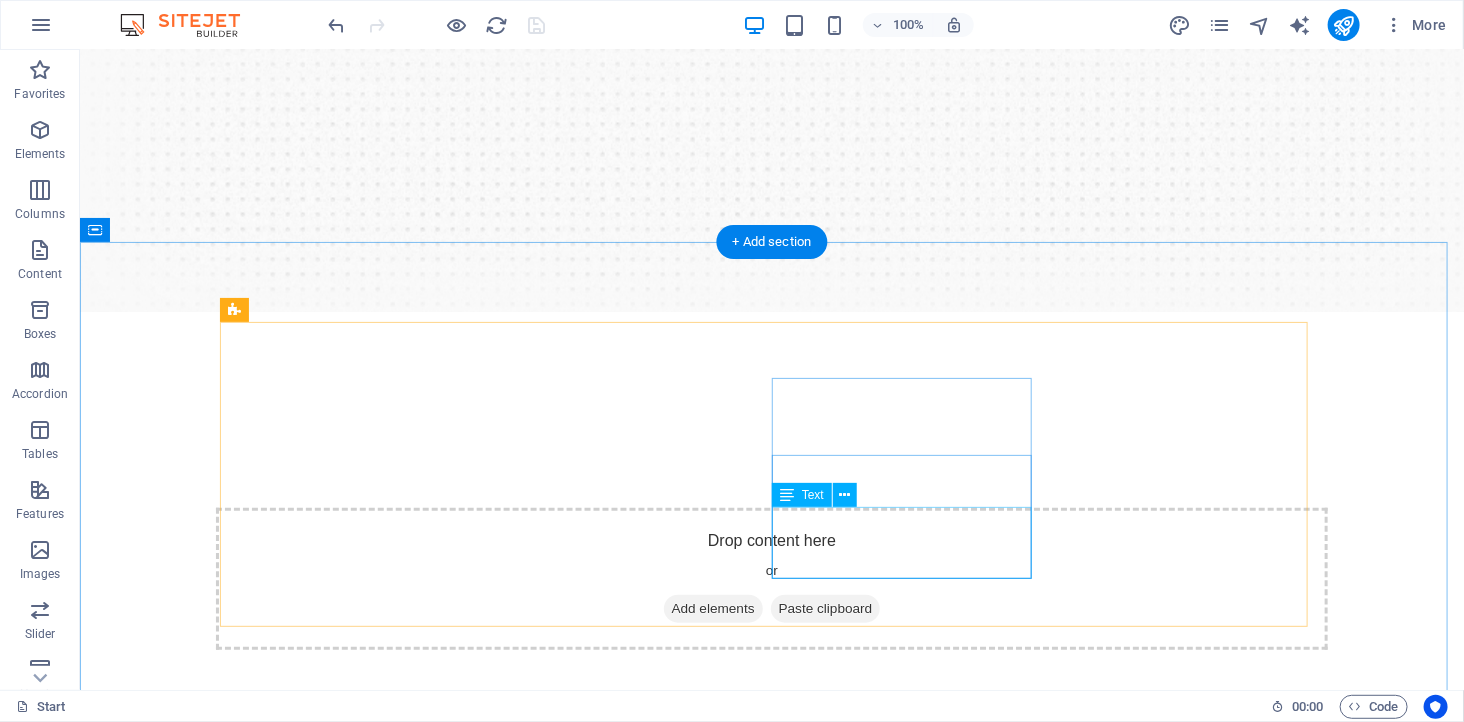 scroll, scrollTop: 555, scrollLeft: 0, axis: vertical 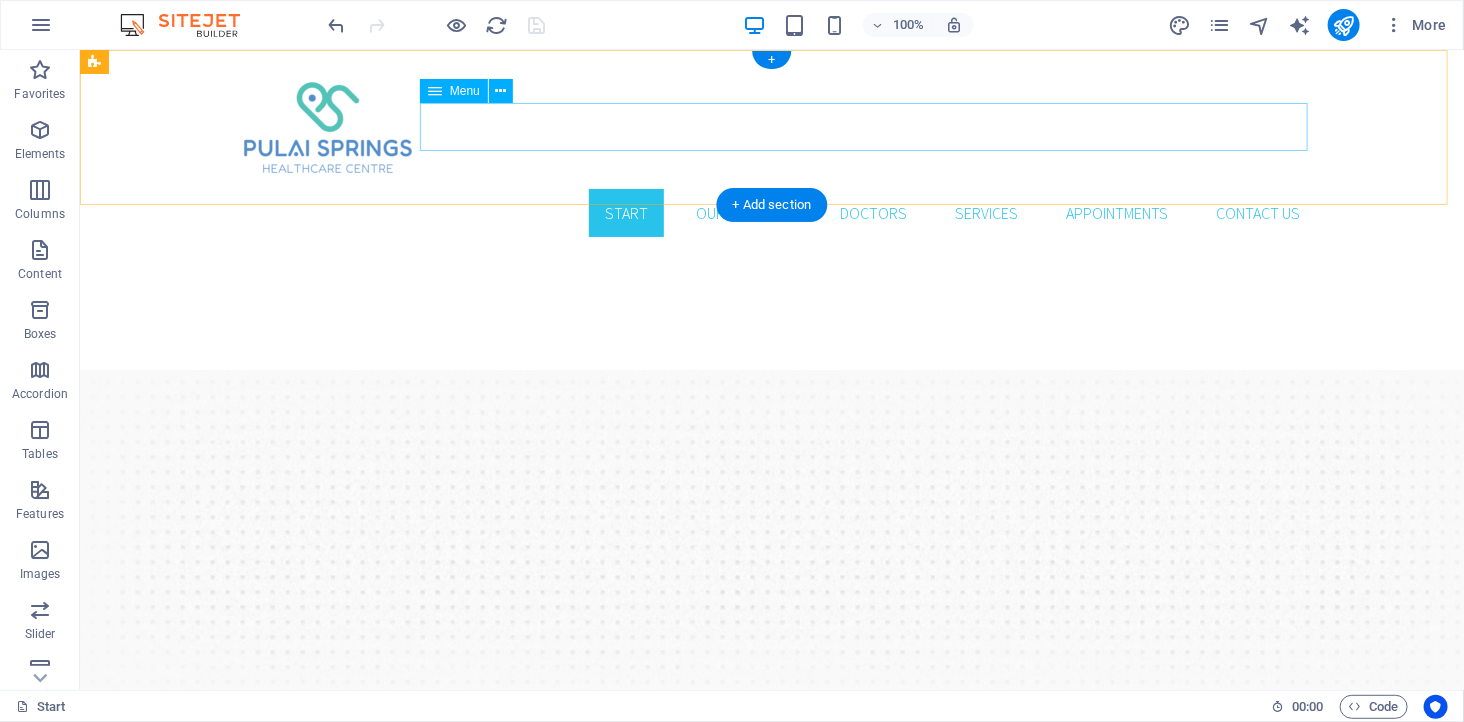 click on "Start Our Practice Doctors Services Appointments Contact us" at bounding box center (771, 212) 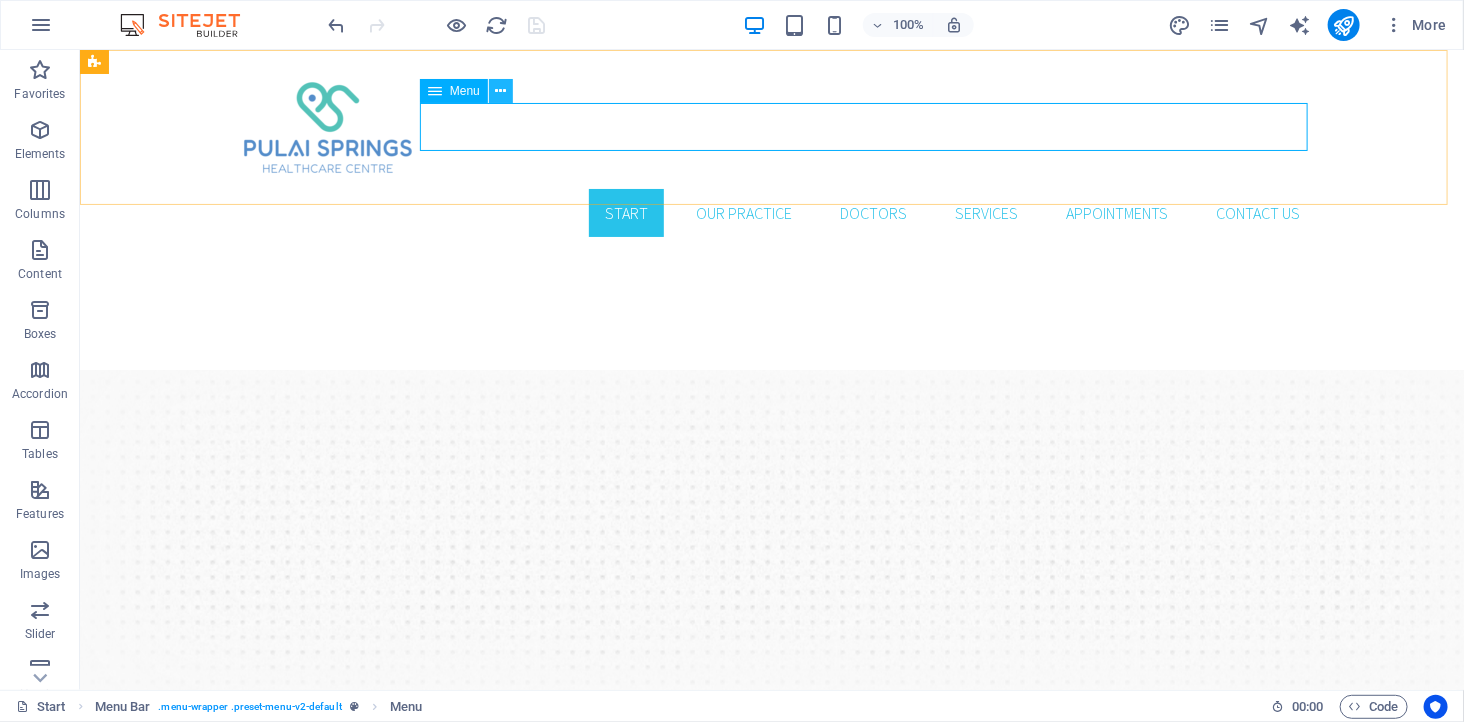 click at bounding box center (500, 91) 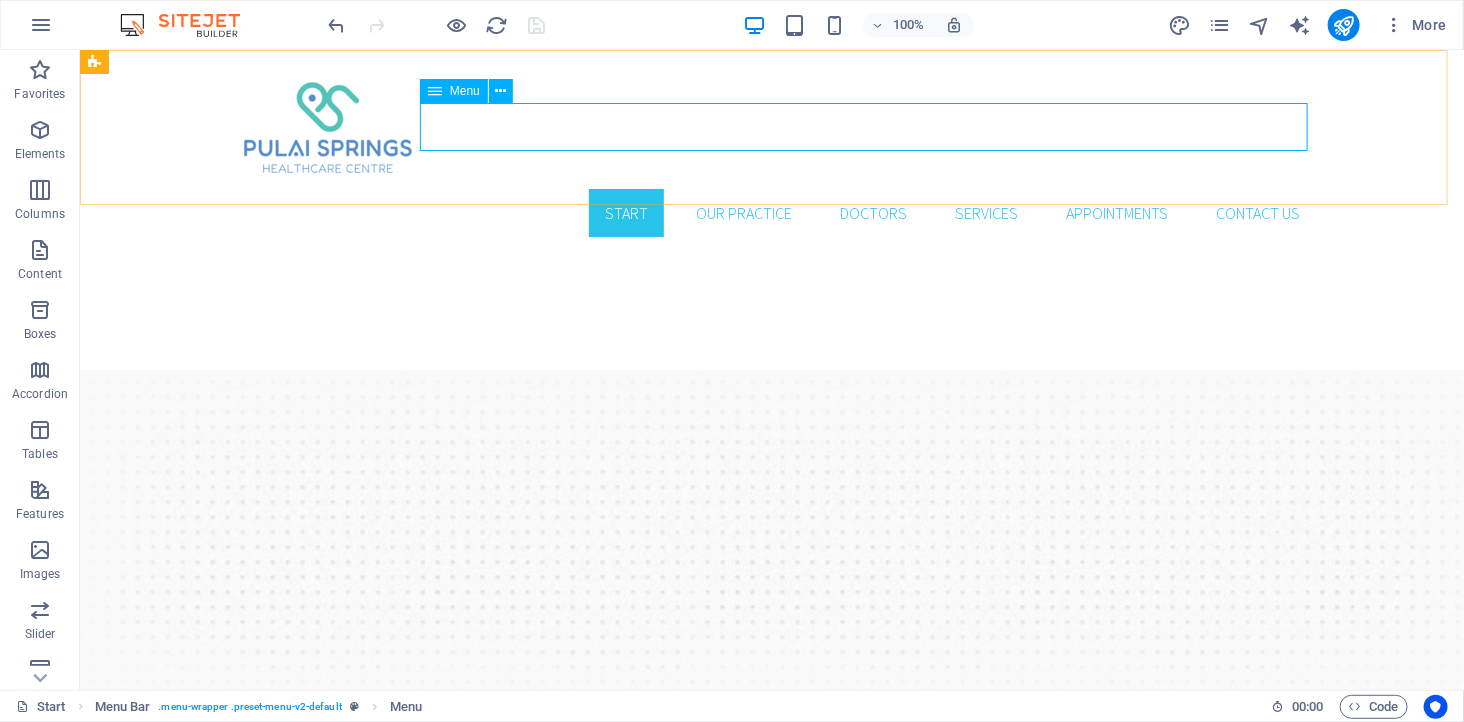 click on "Menu" at bounding box center (465, 91) 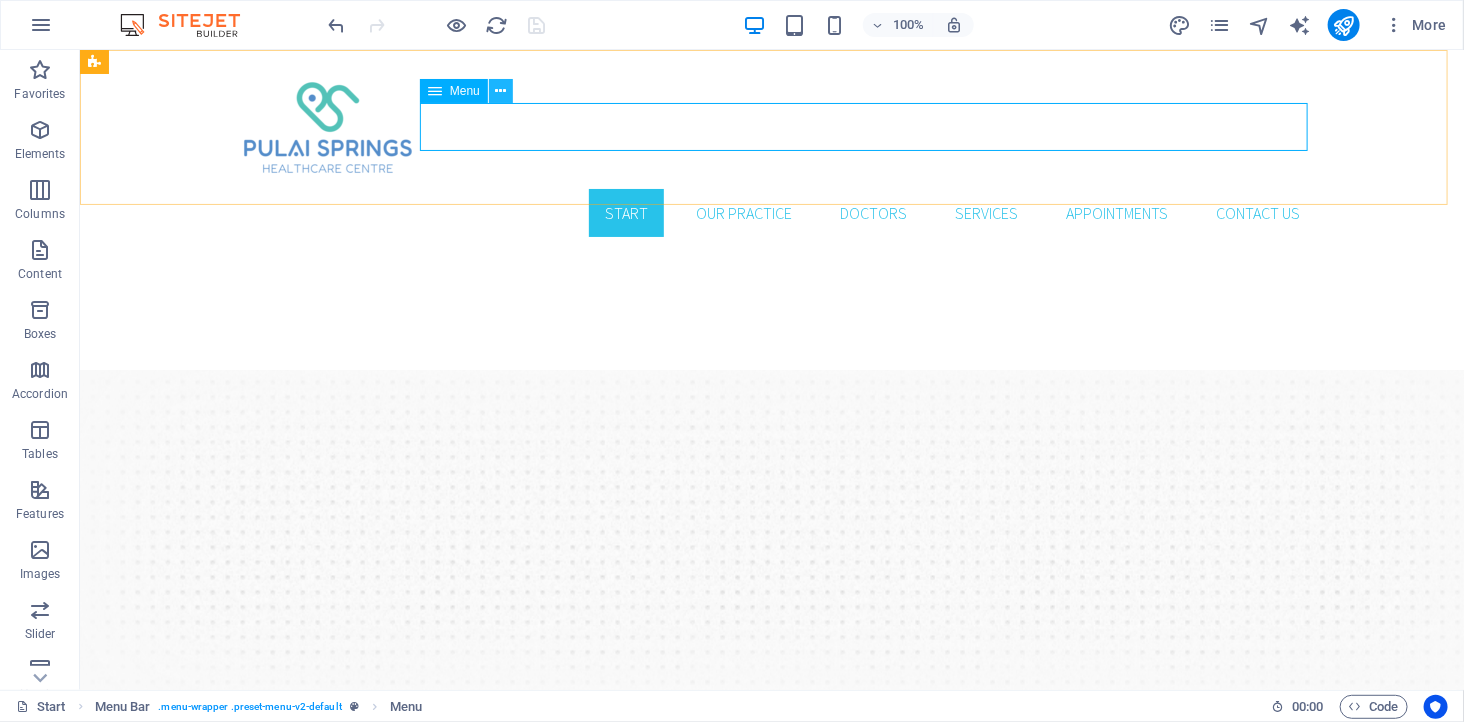 click at bounding box center [500, 91] 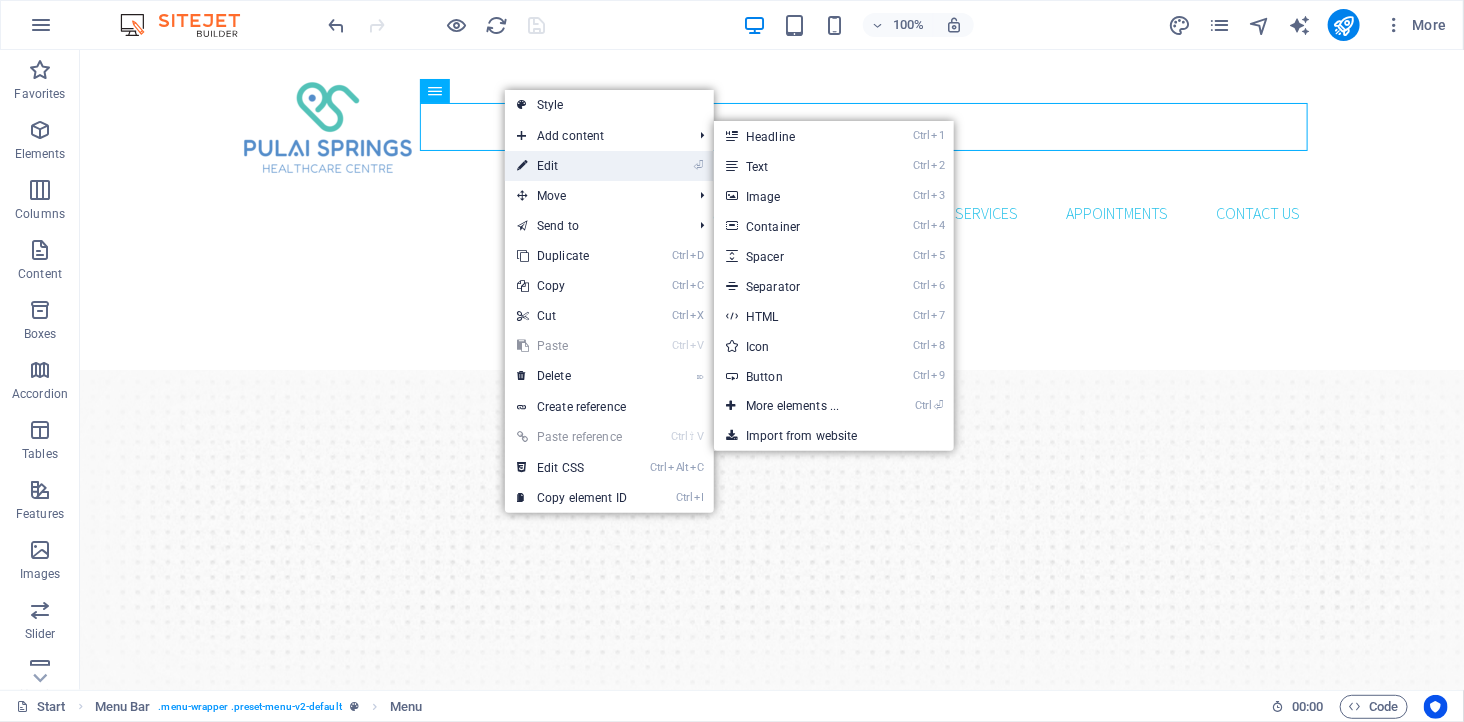 click on "⏎  Edit" at bounding box center (572, 166) 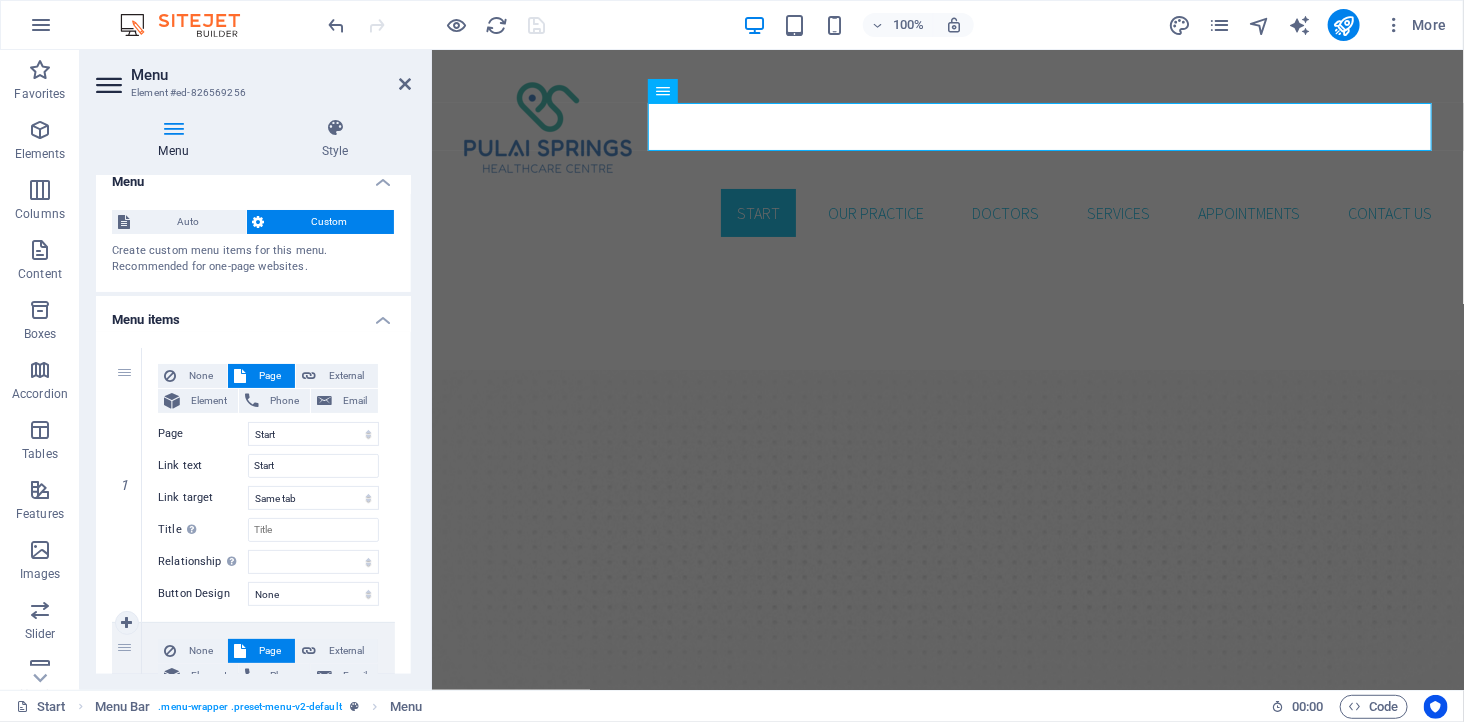 scroll, scrollTop: 0, scrollLeft: 0, axis: both 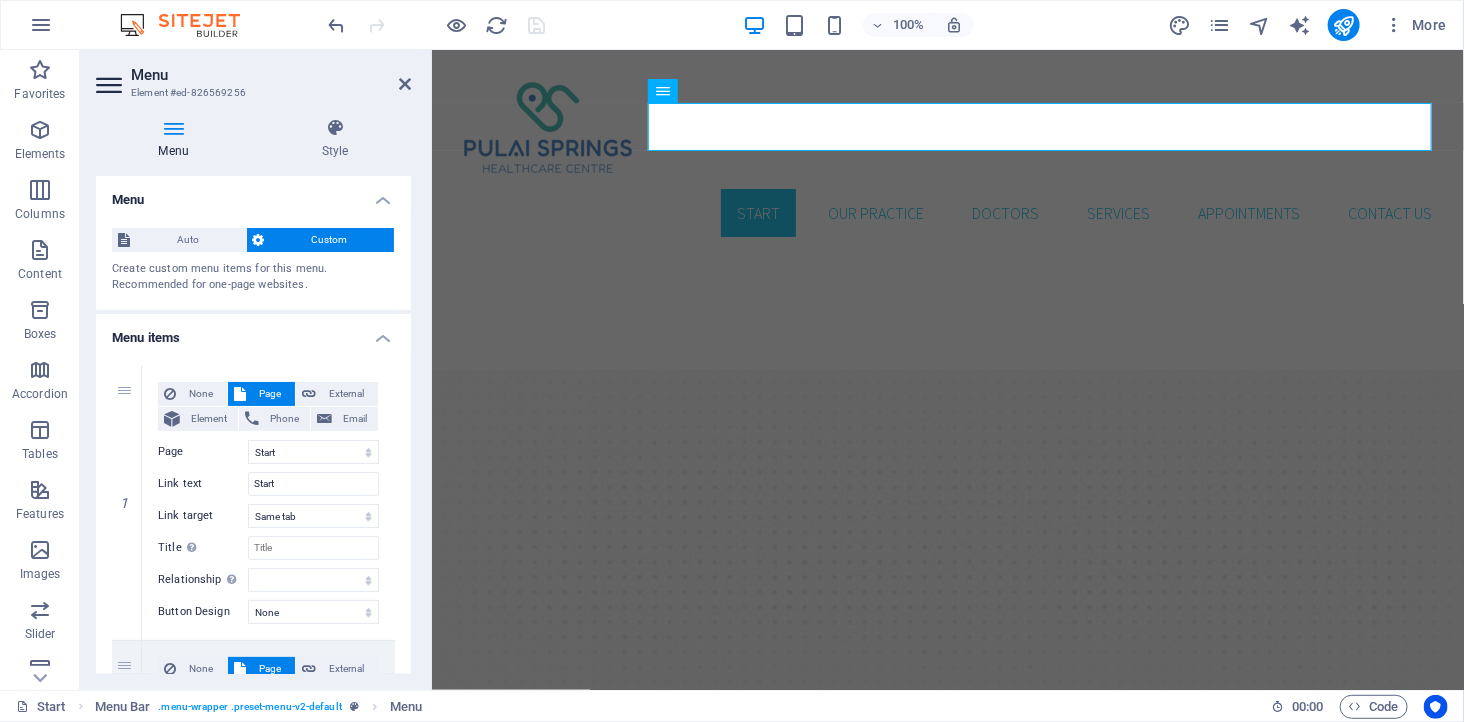 click on "Menu" at bounding box center [253, 194] 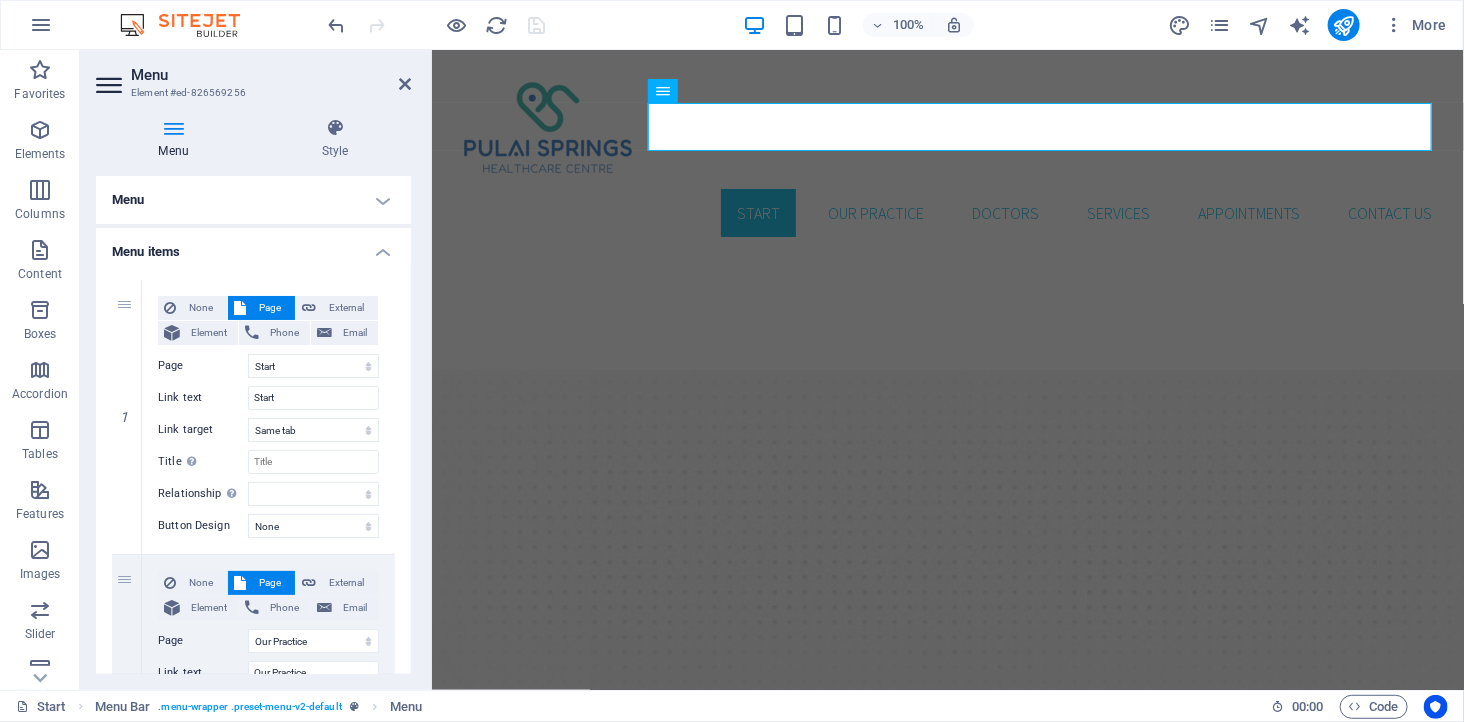 click on "Menu" at bounding box center (253, 200) 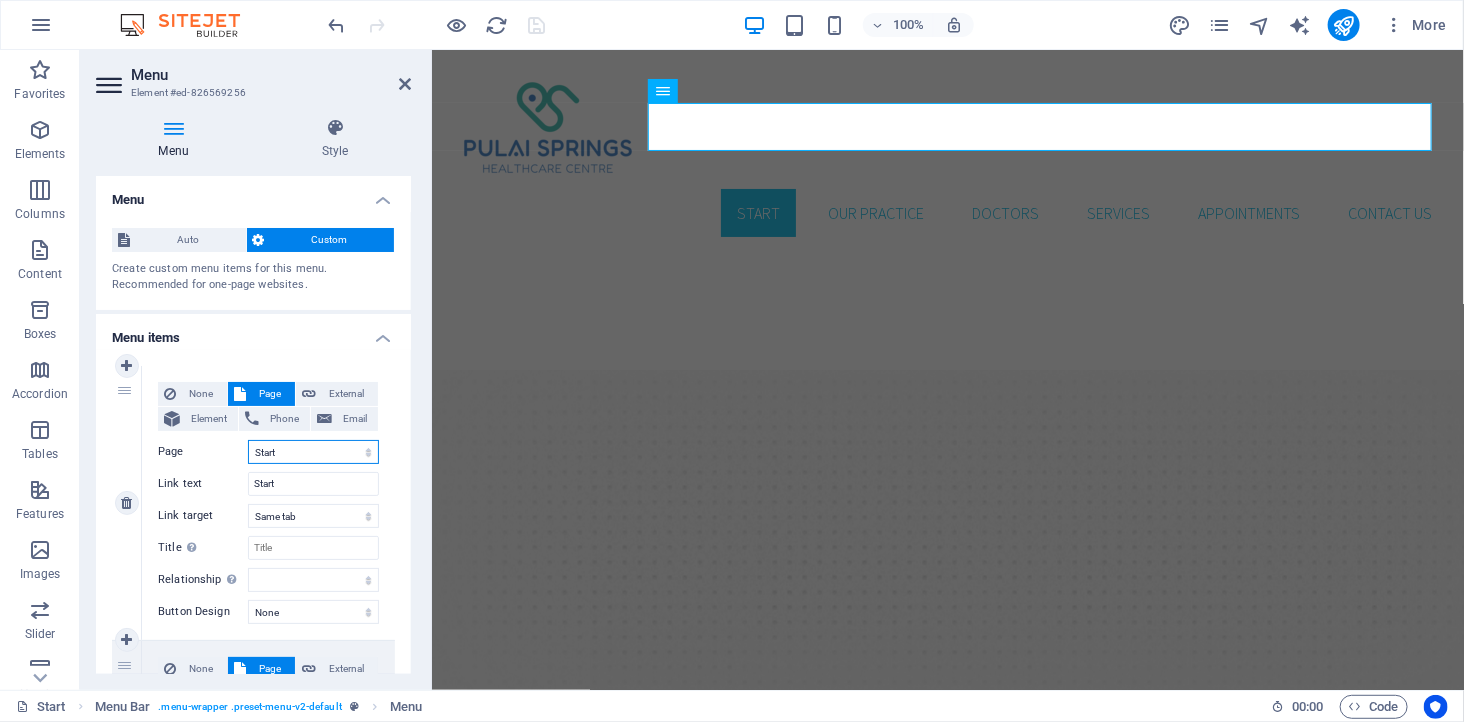 click on "Start Our Practice Doctors Services Appointments Legal Notice Privacy" at bounding box center [313, 452] 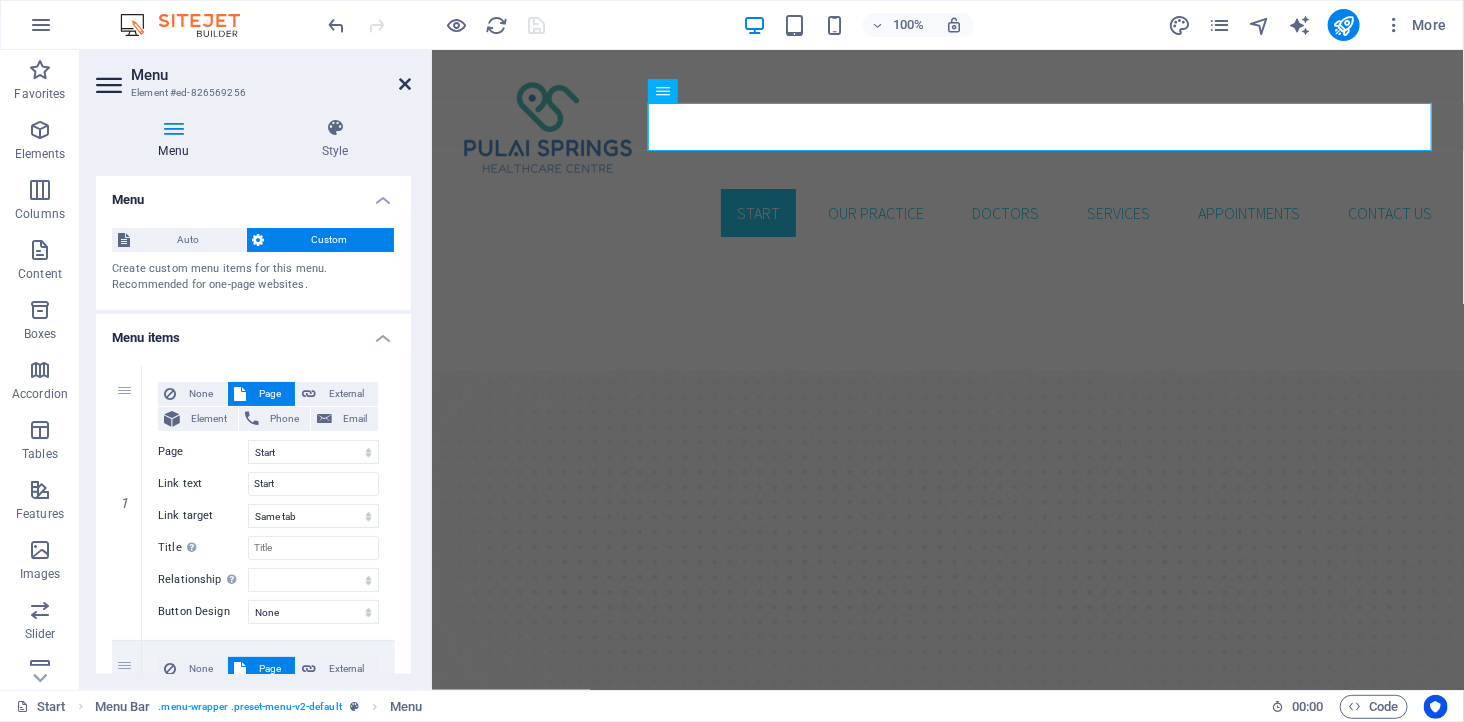 click at bounding box center [405, 84] 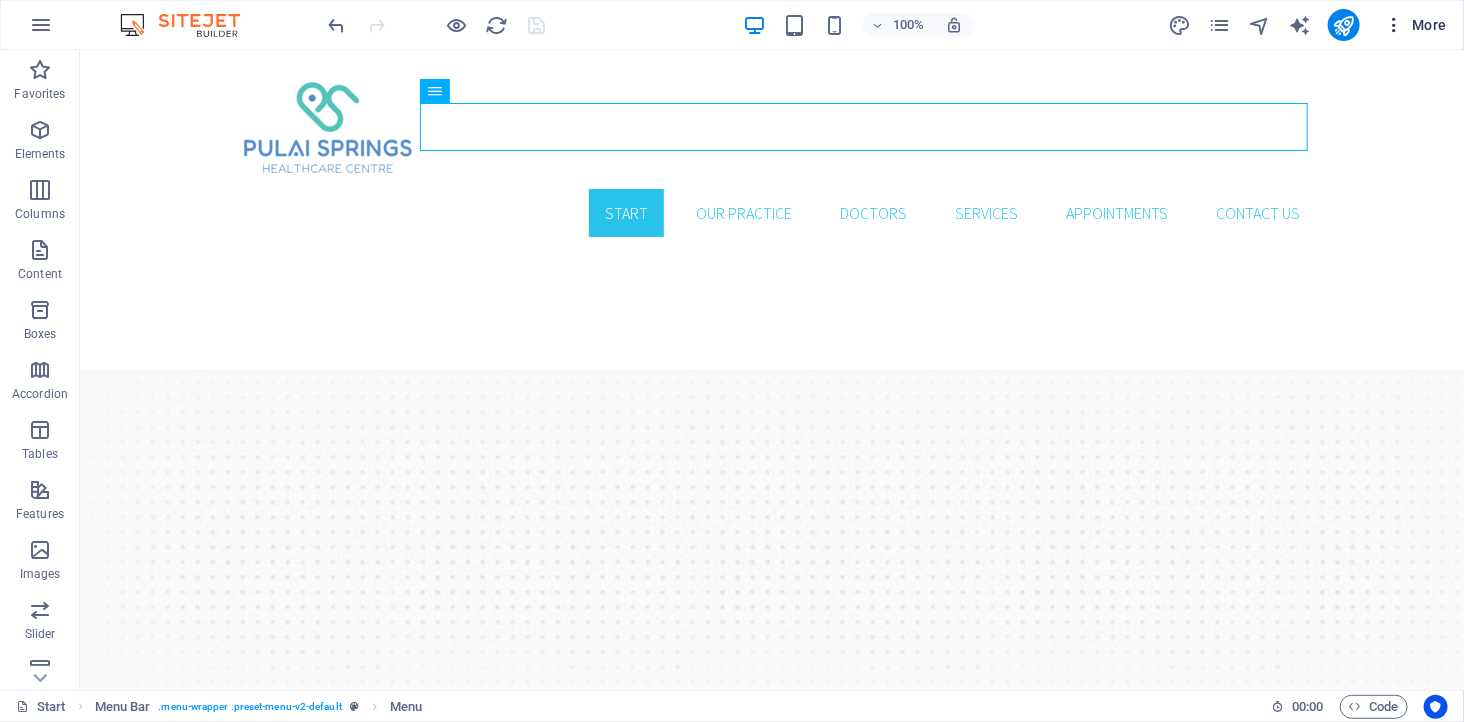 click at bounding box center [1394, 25] 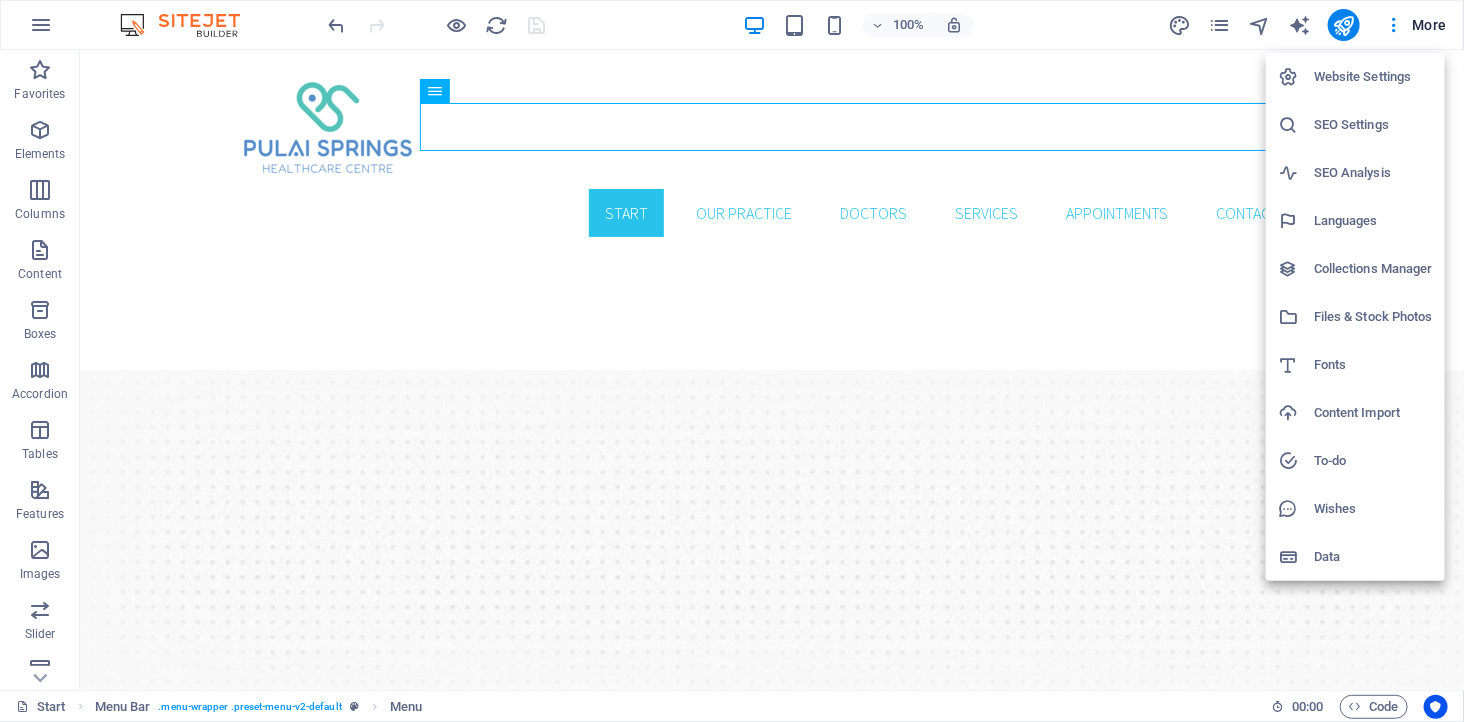 click at bounding box center [732, 361] 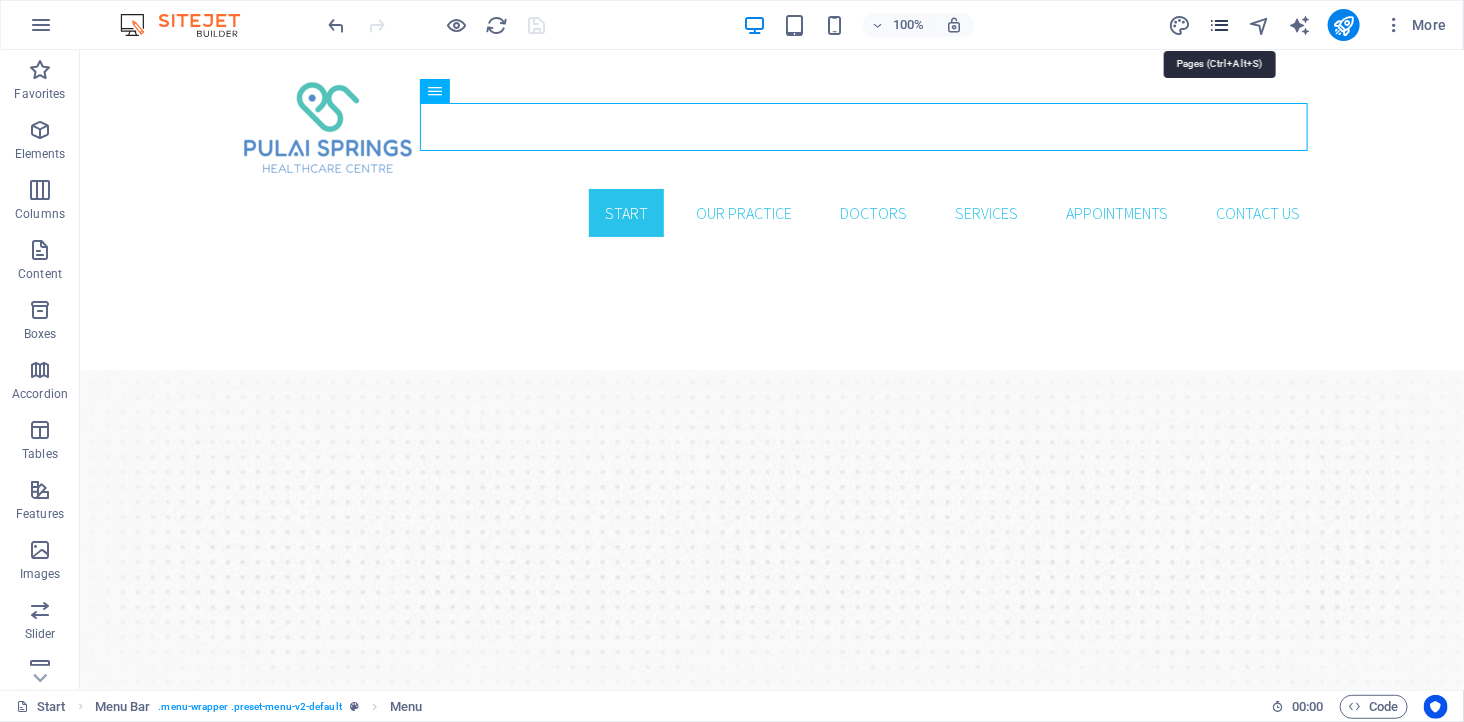 click at bounding box center (1219, 25) 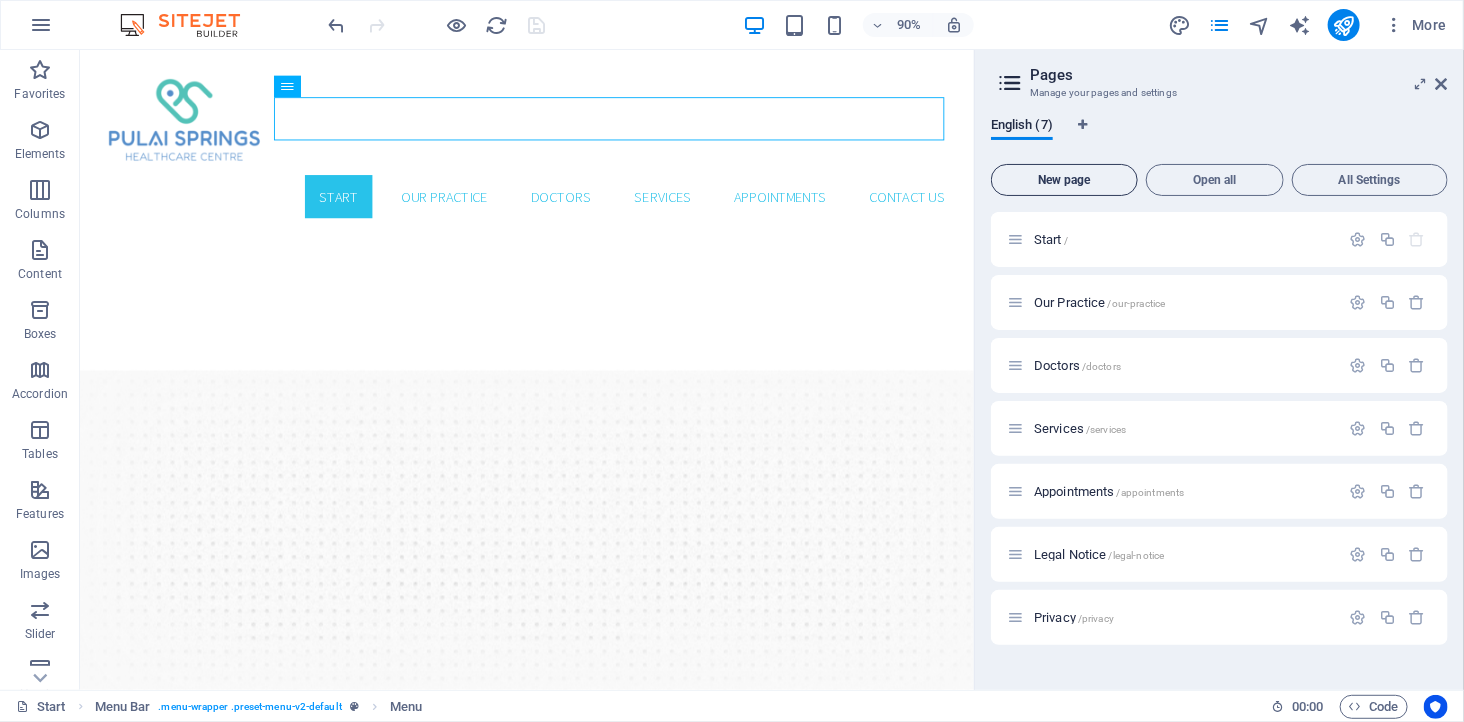 click on "New page" at bounding box center [1064, 180] 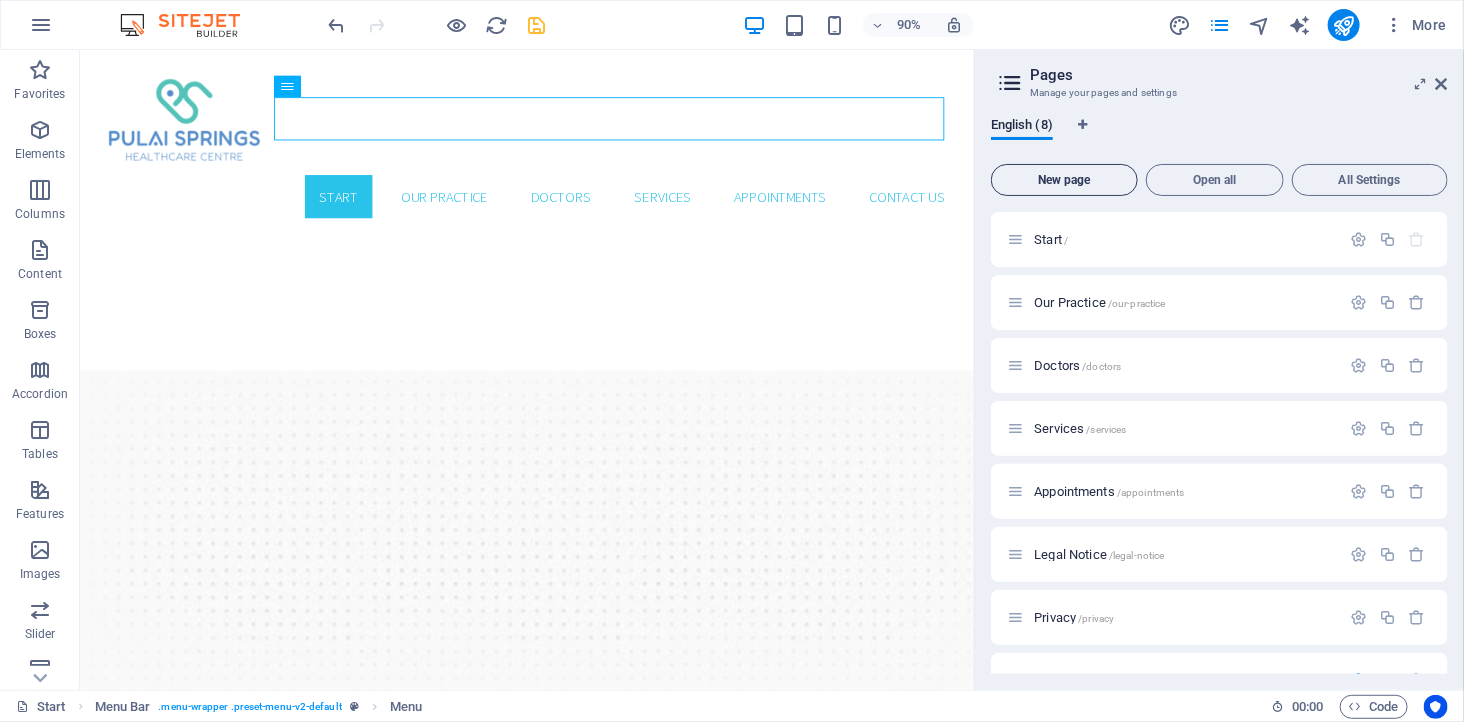 scroll, scrollTop: 312, scrollLeft: 0, axis: vertical 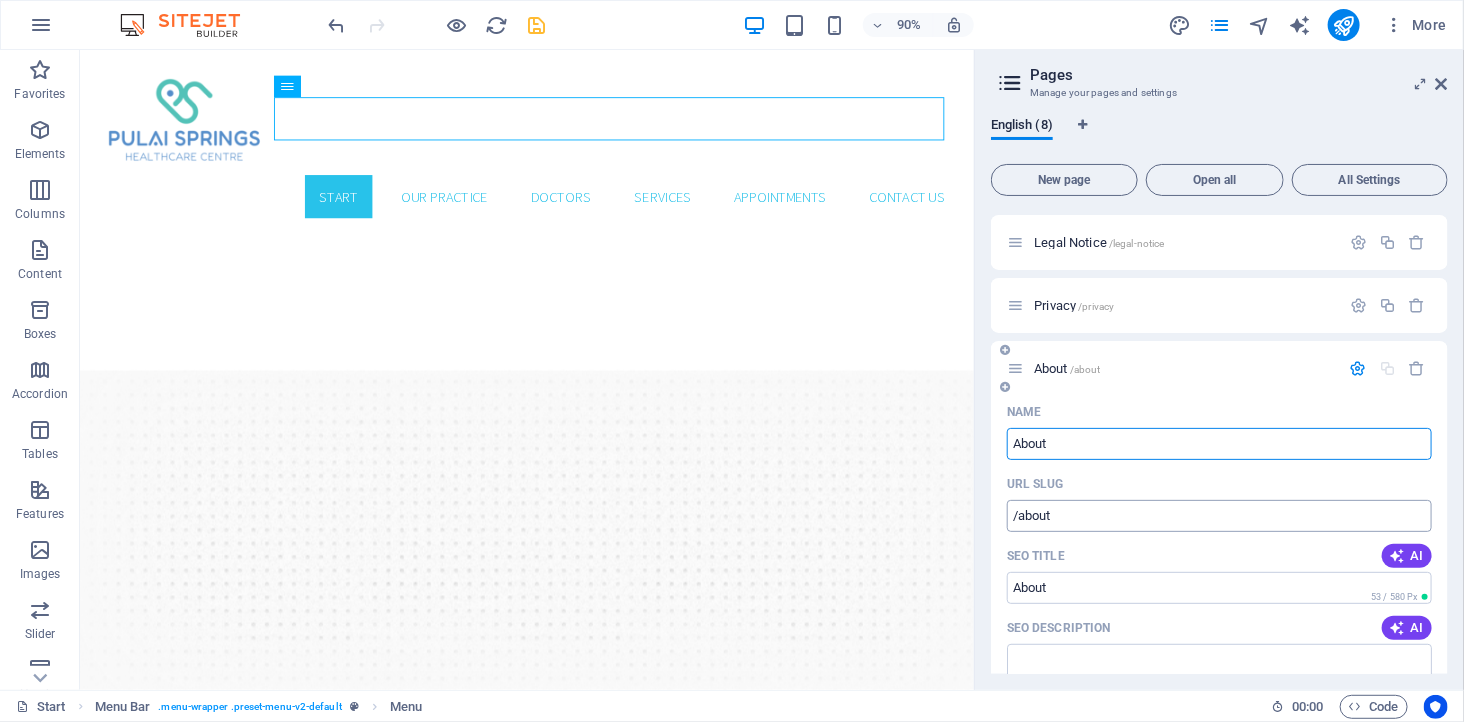 type on "About" 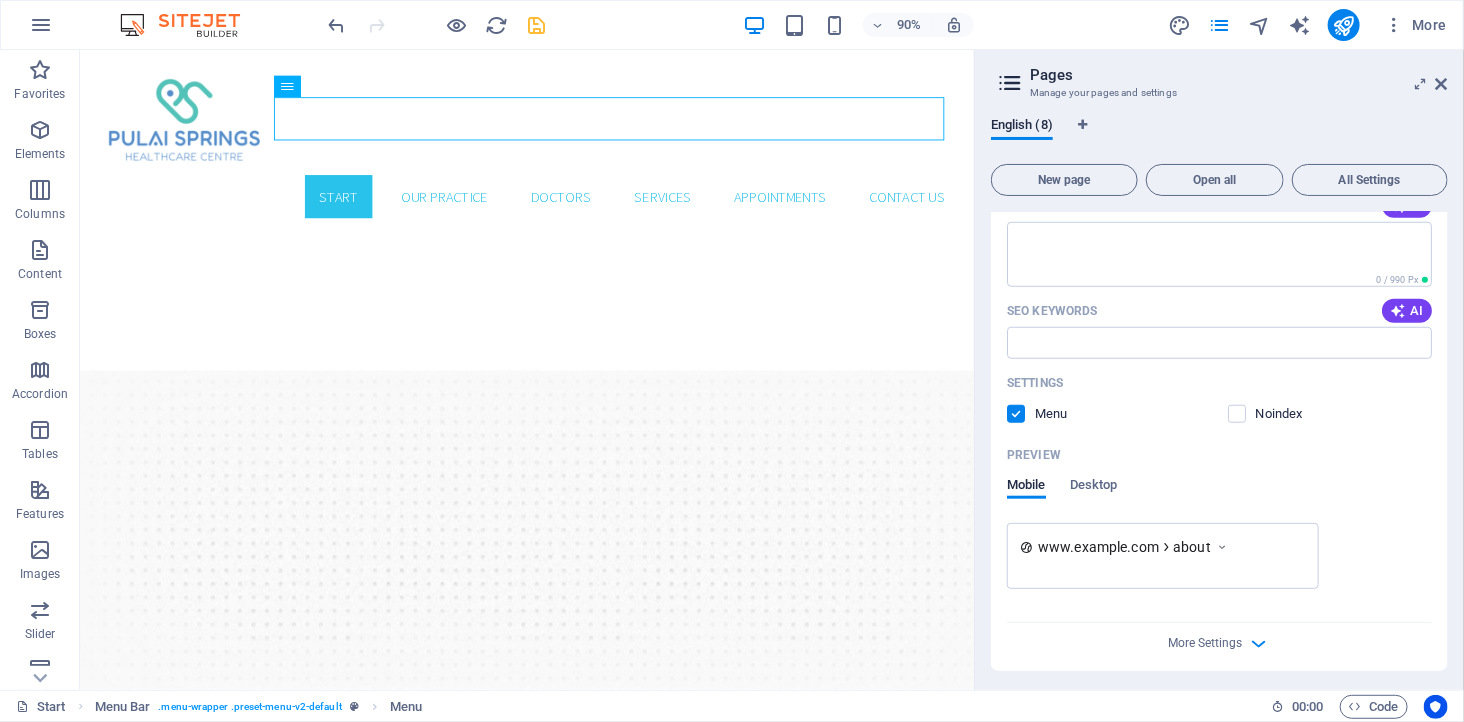 scroll, scrollTop: 738, scrollLeft: 0, axis: vertical 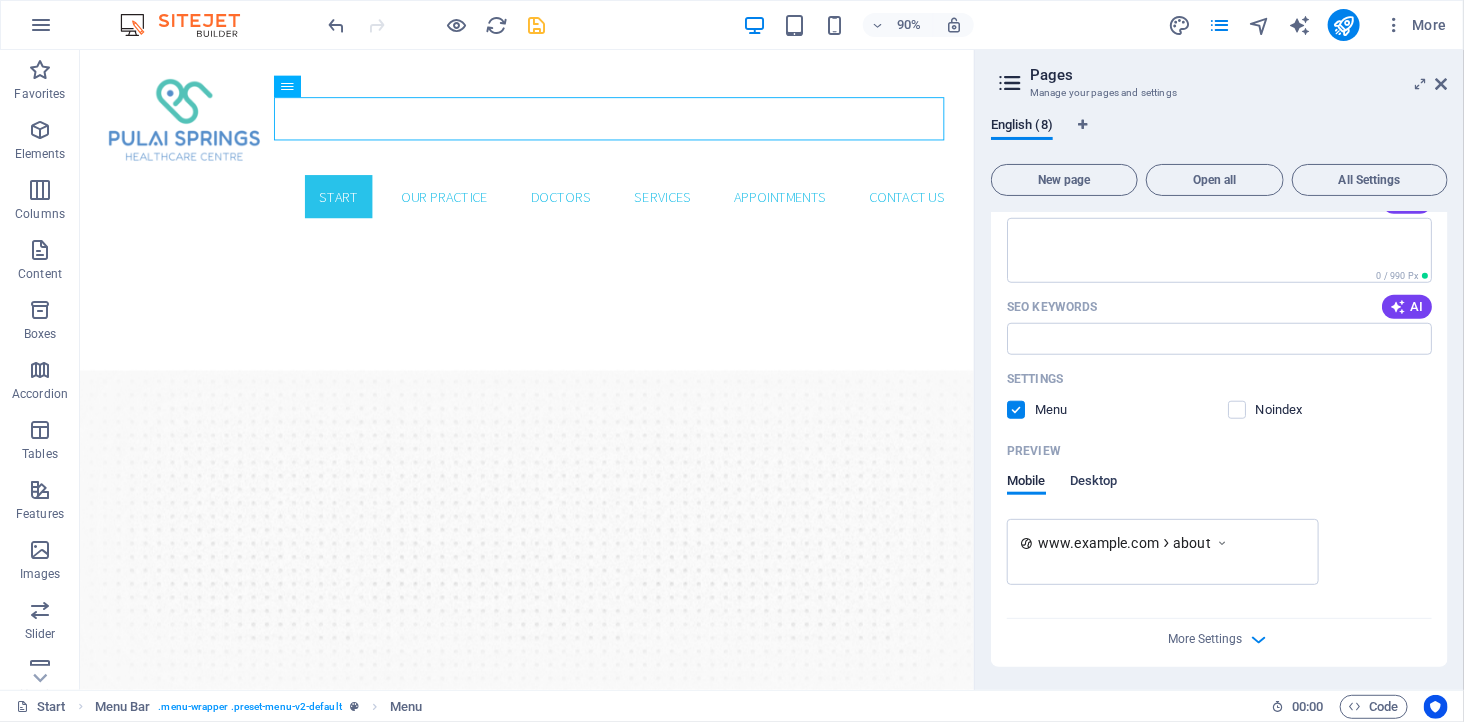 type on "About" 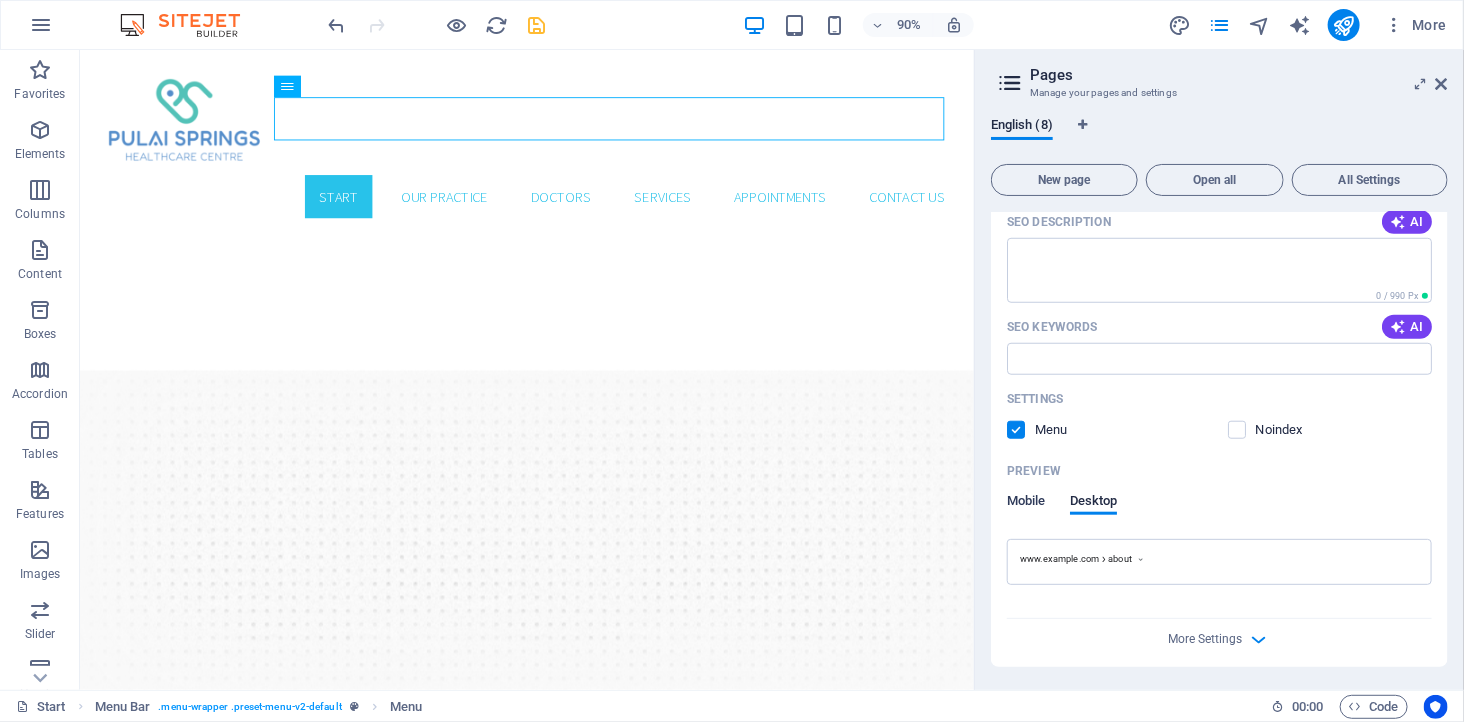 click on "Mobile" at bounding box center (1026, 503) 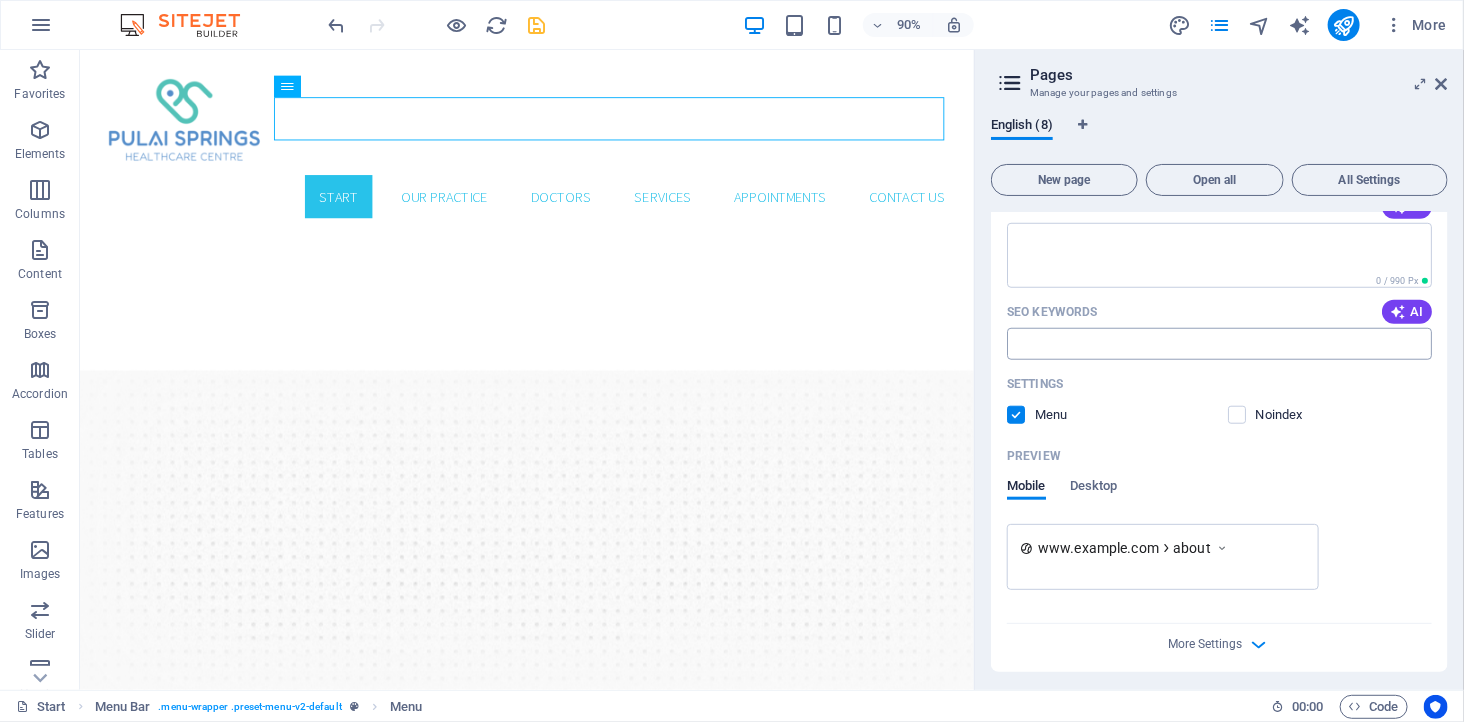 scroll, scrollTop: 738, scrollLeft: 0, axis: vertical 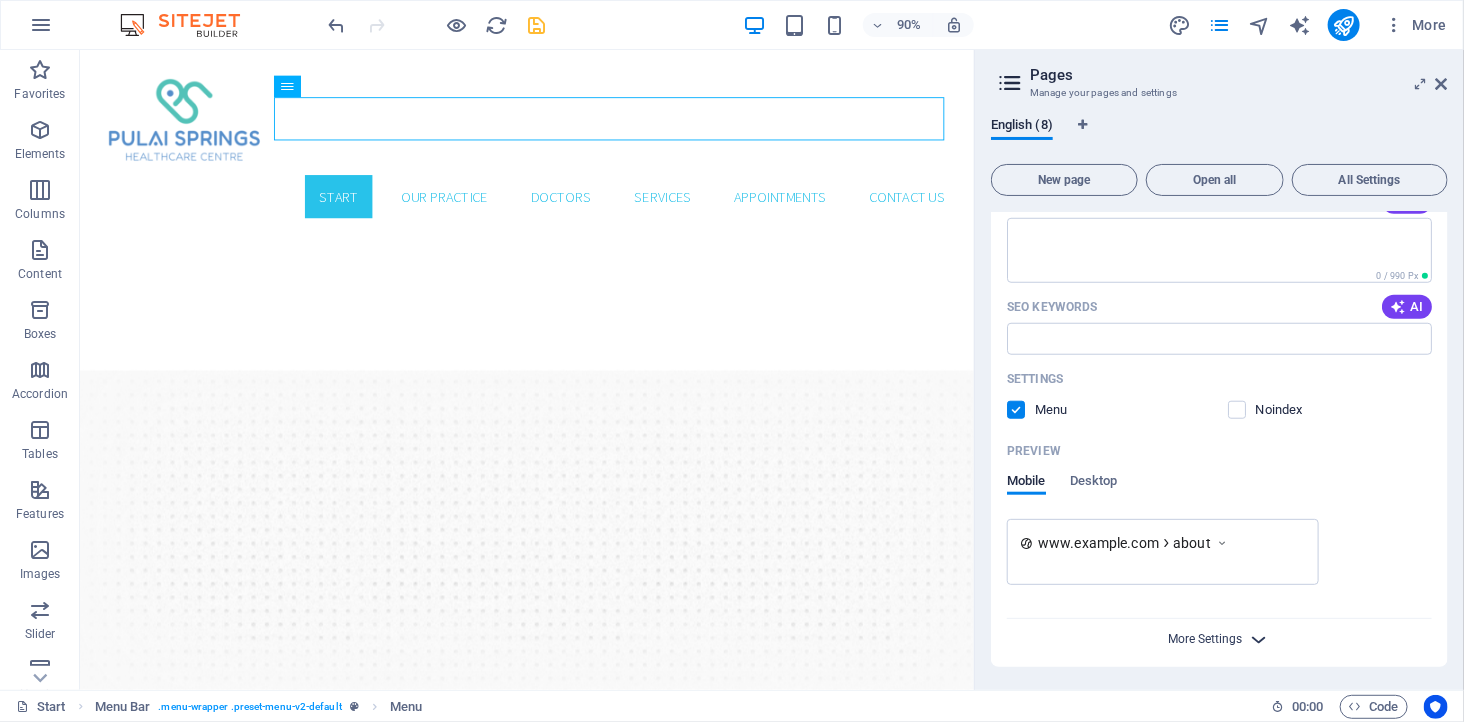 click on "More Settings" at bounding box center [1206, 639] 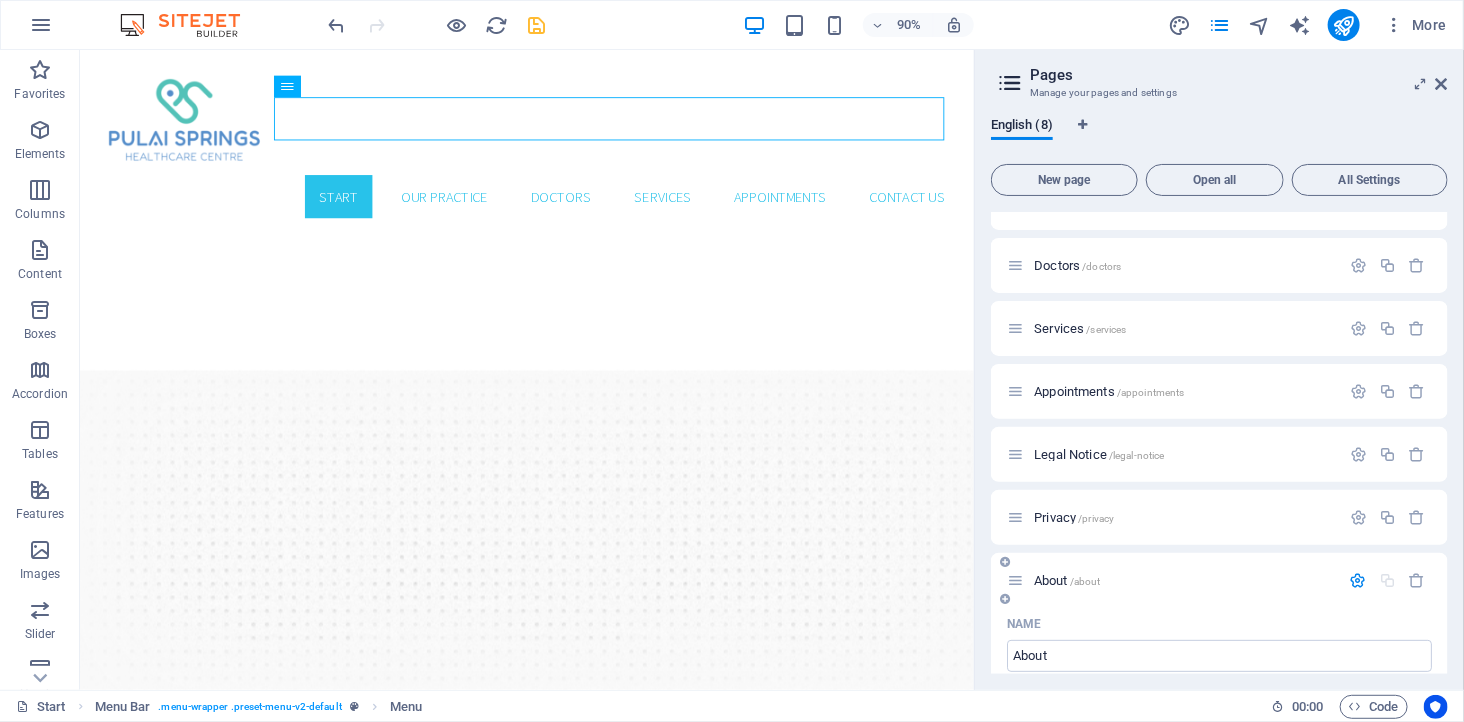 scroll, scrollTop: 333, scrollLeft: 0, axis: vertical 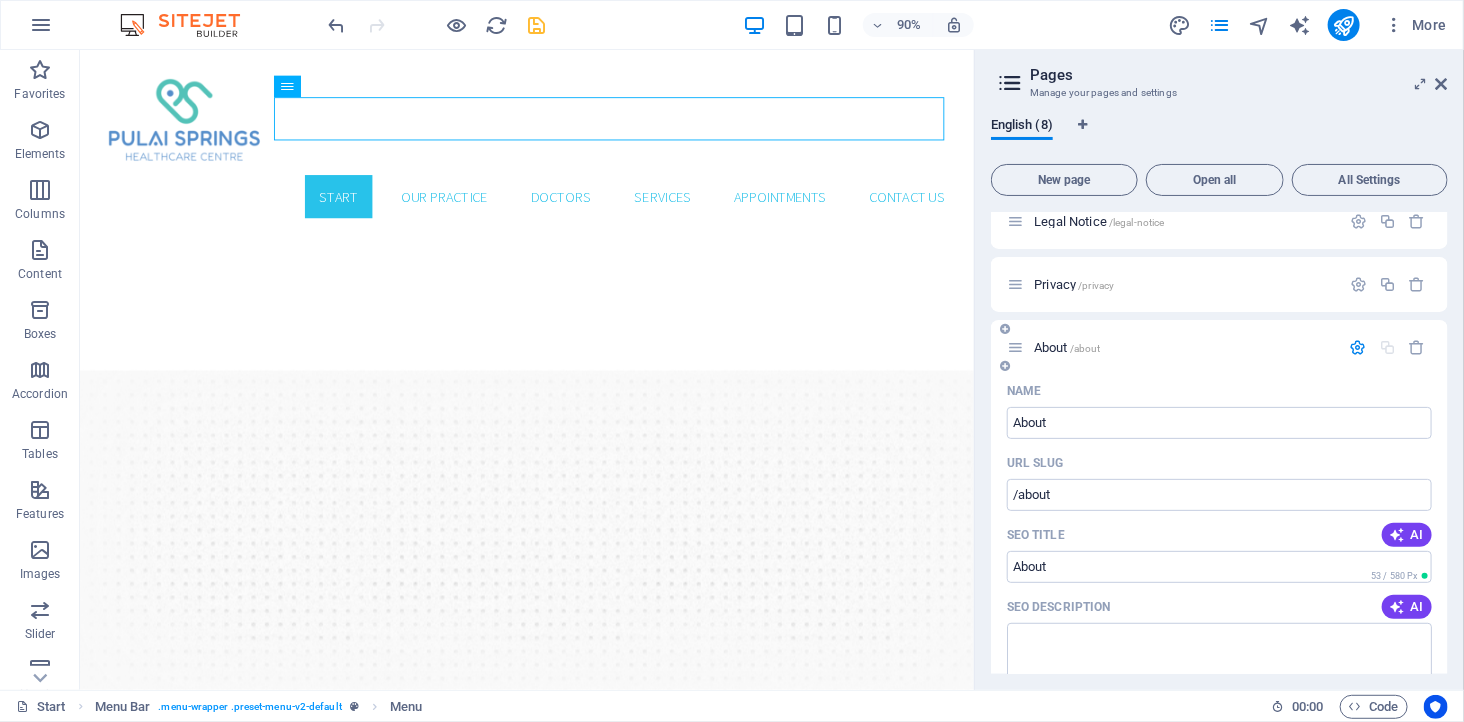 click on "/about" at bounding box center [1085, 348] 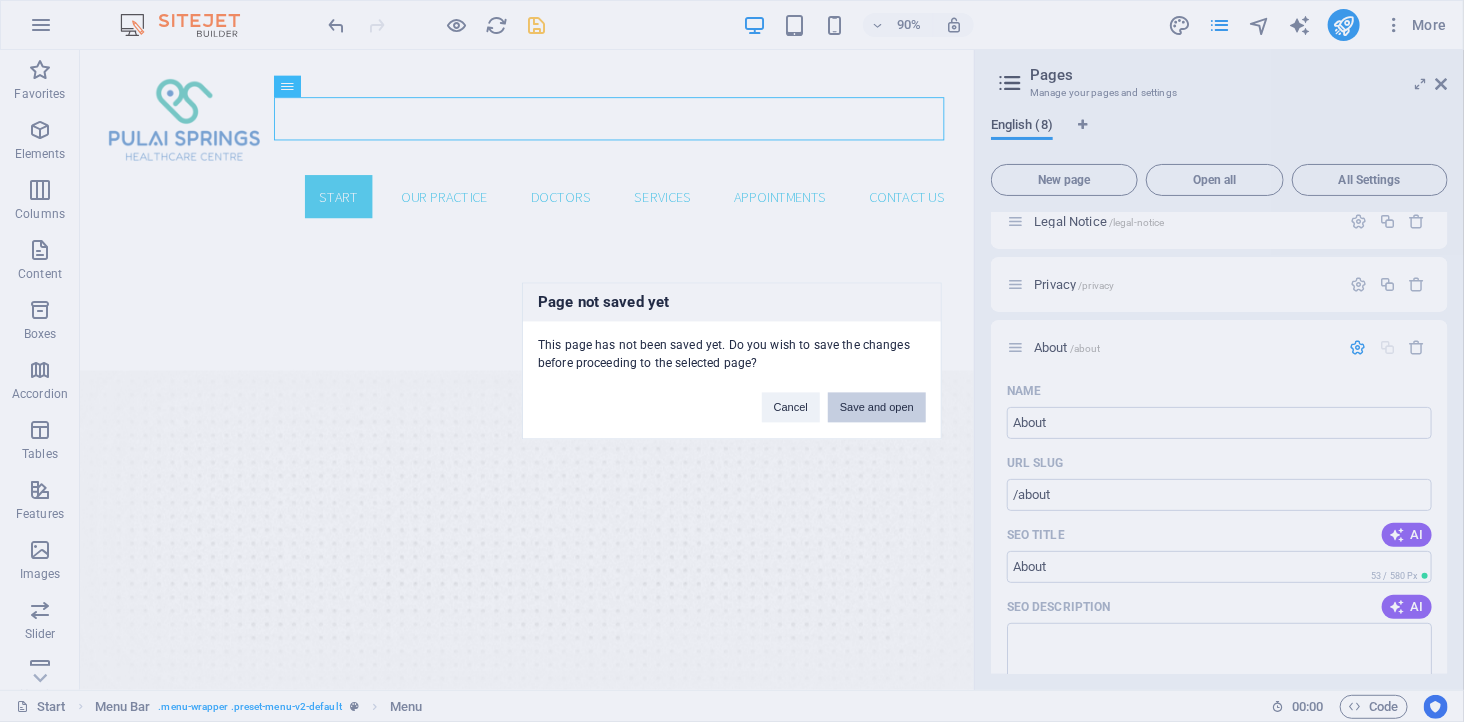 click on "Save and open" at bounding box center [877, 408] 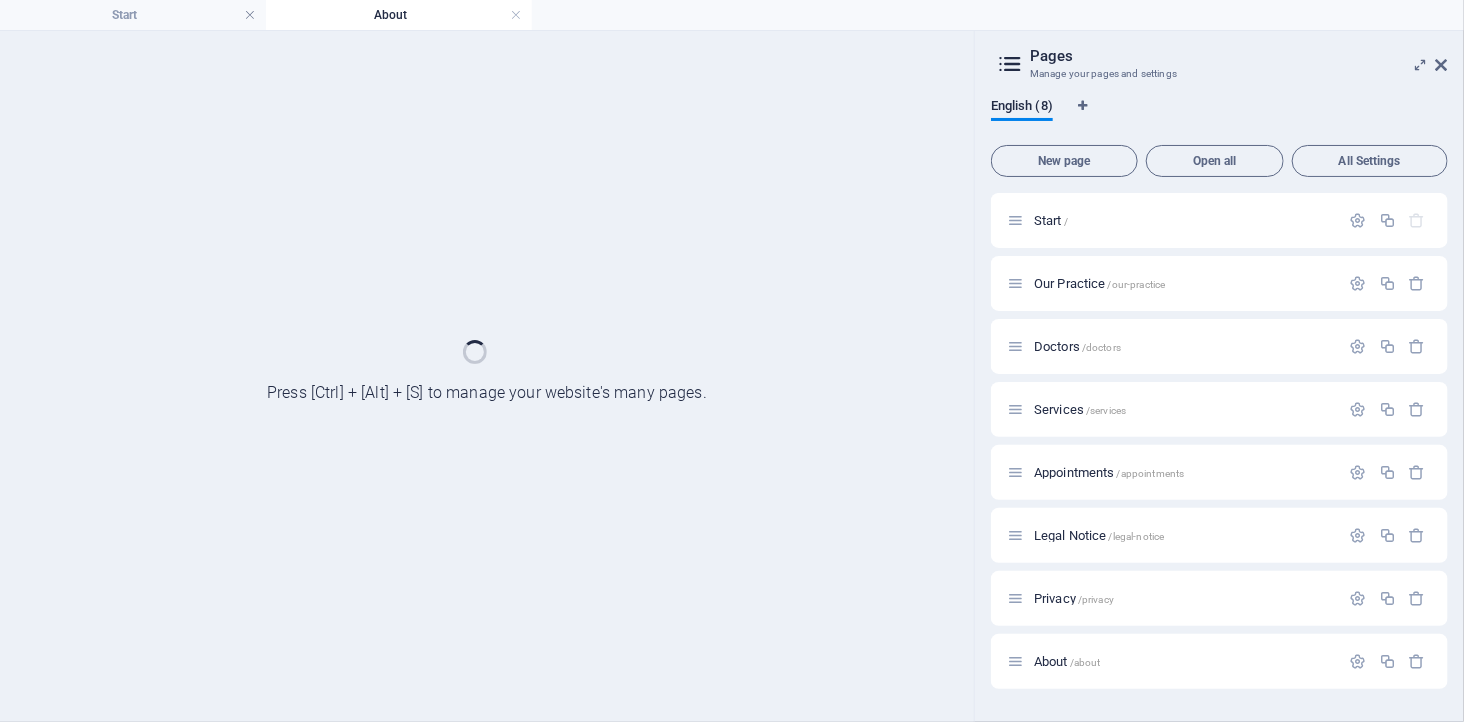 scroll, scrollTop: 0, scrollLeft: 0, axis: both 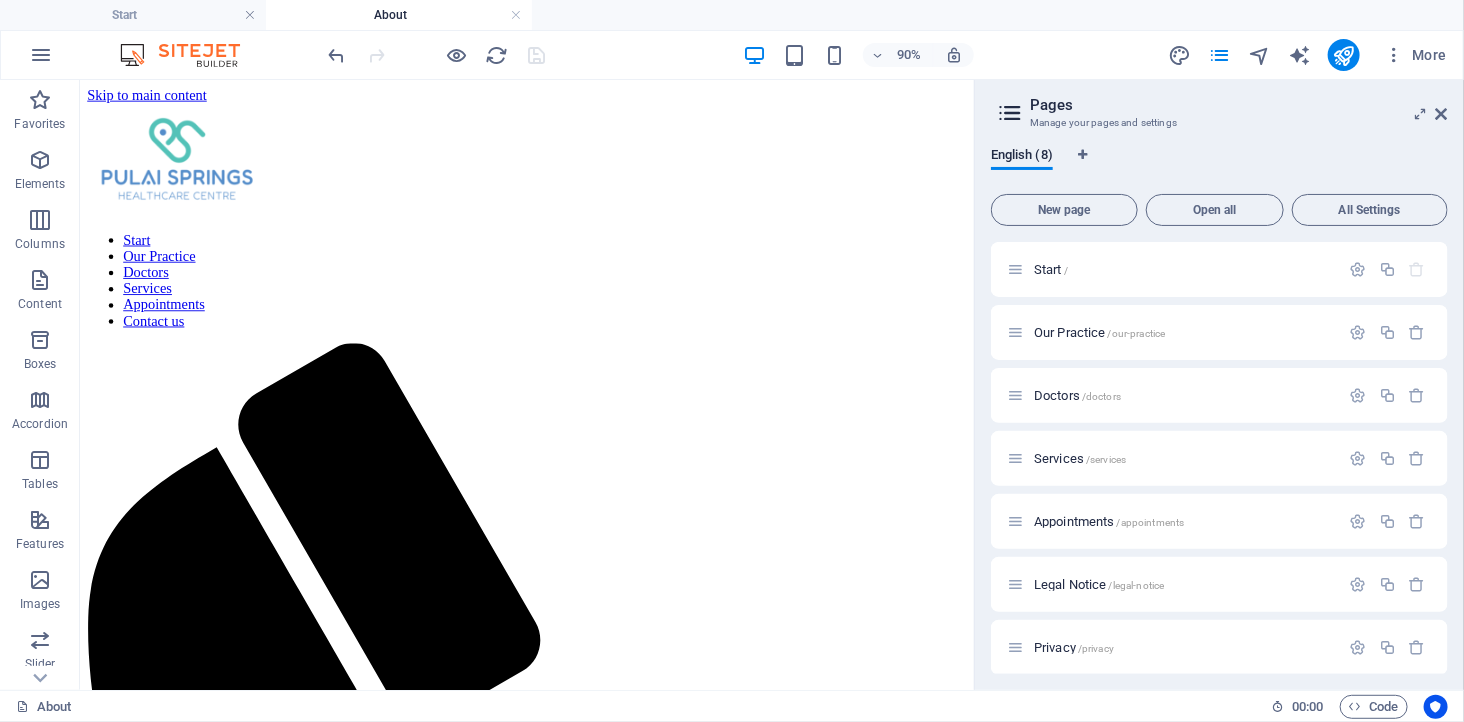 click on "Skip to main content
Start Our Practice Doctors Services Appointments Contact us Drop content here or  Add elements  Paste clipboard" at bounding box center [575, 949] 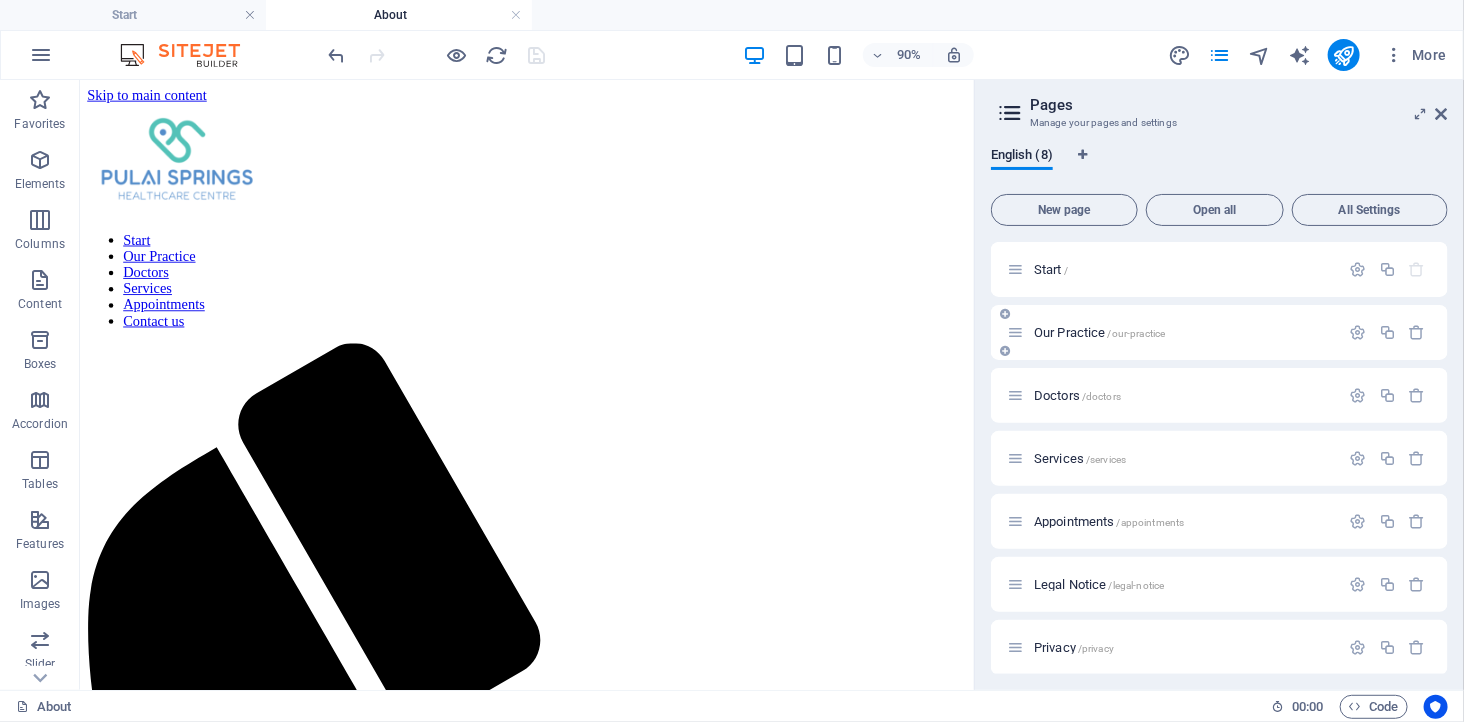 click on "Our Practice /our-practice" at bounding box center [1099, 332] 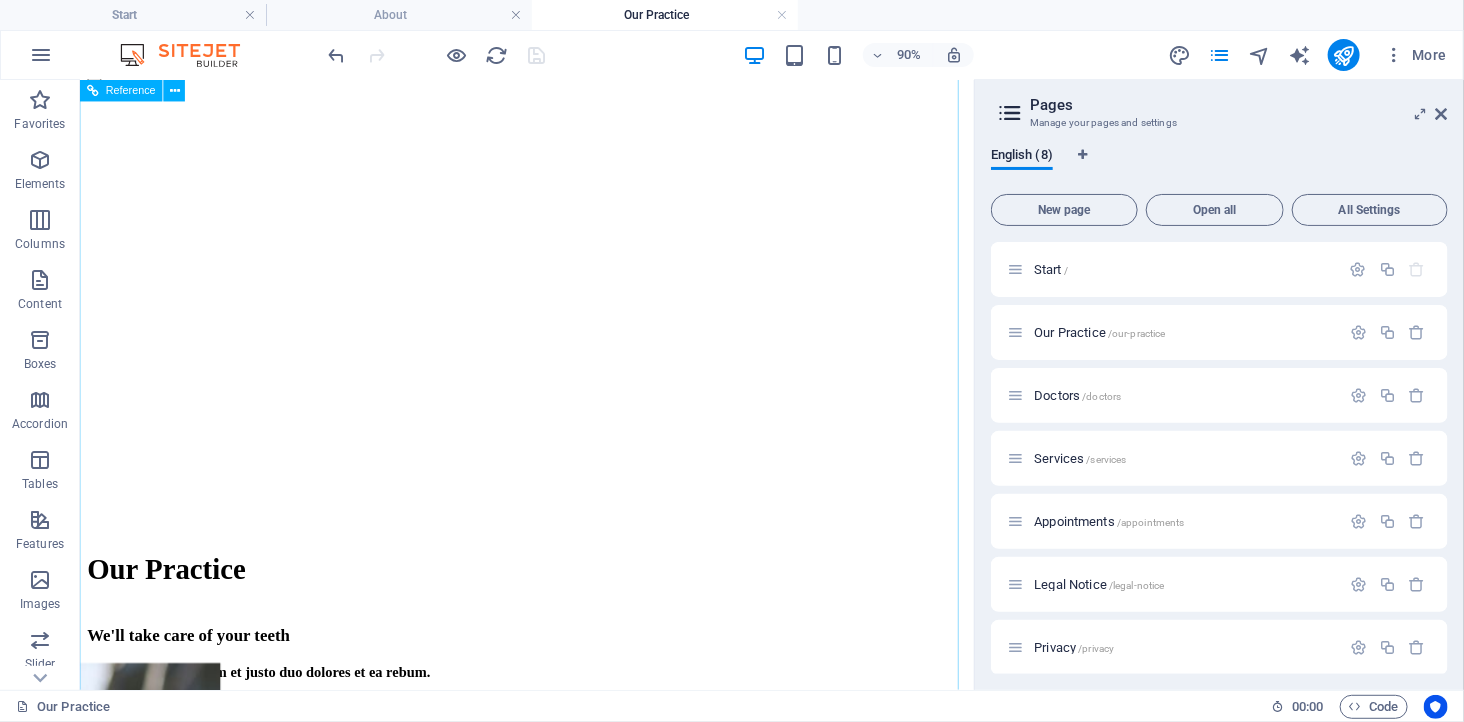 scroll, scrollTop: 1555, scrollLeft: 0, axis: vertical 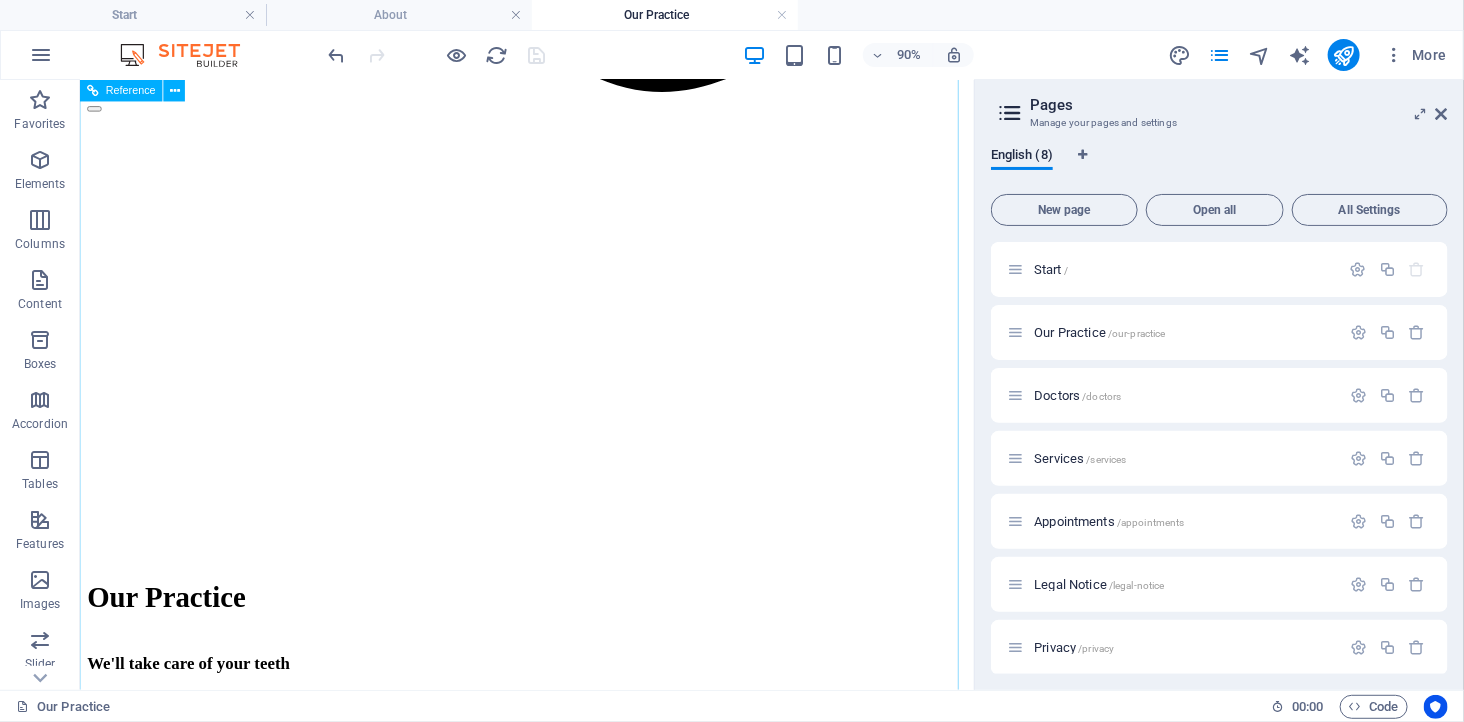 click on "Address healthcare.kreativbit.com FREE PARKING SPOTS AVAILABLE Contact us Phone:  E-Mail:  8059102f5868ca3693c39c441520f7@cpanel.local Open hours:   Monday - Friday: 8am - 8pm Navigation Start Our Practice Doctors Services Appointments Legal Notice   Privacy callback request   I have read and understand the privacy policy. Unreadable? Load new Send" at bounding box center [575, 4221] 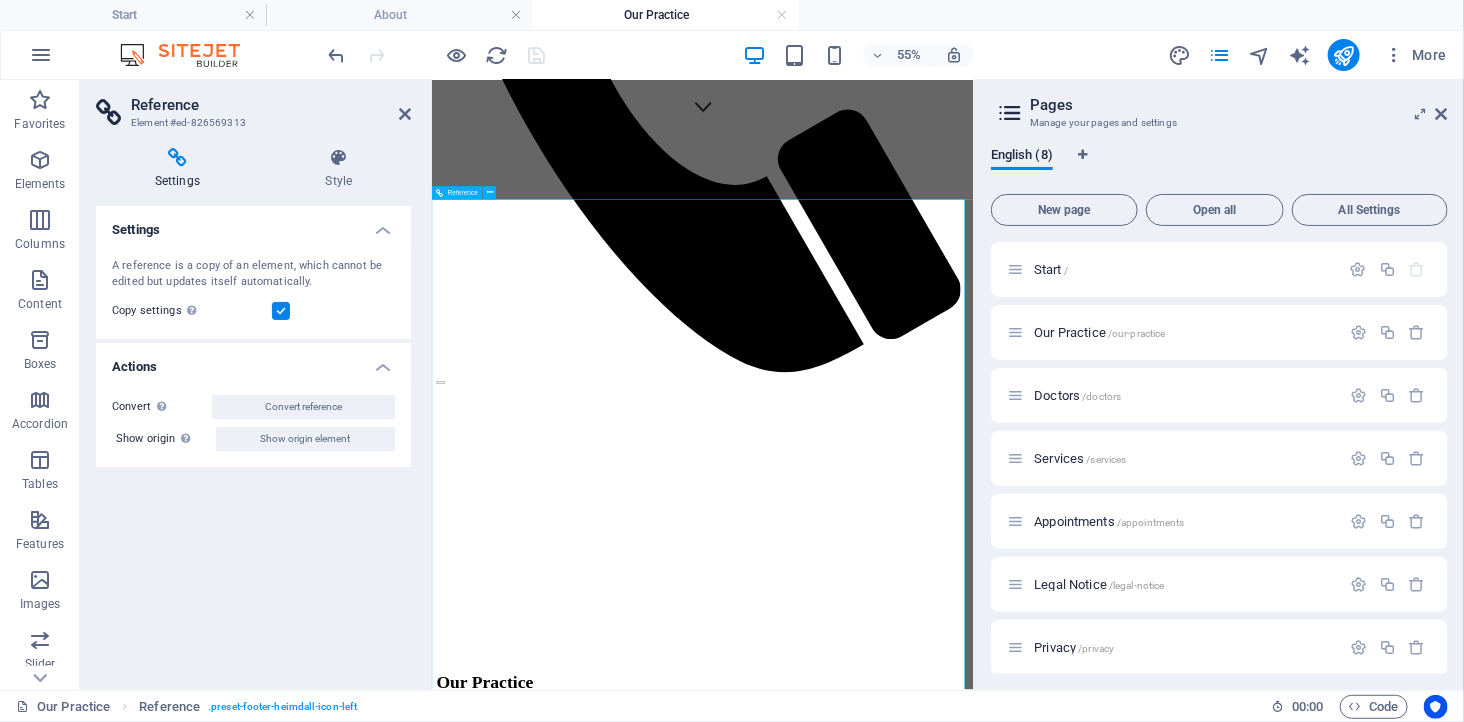 scroll, scrollTop: 1023, scrollLeft: 0, axis: vertical 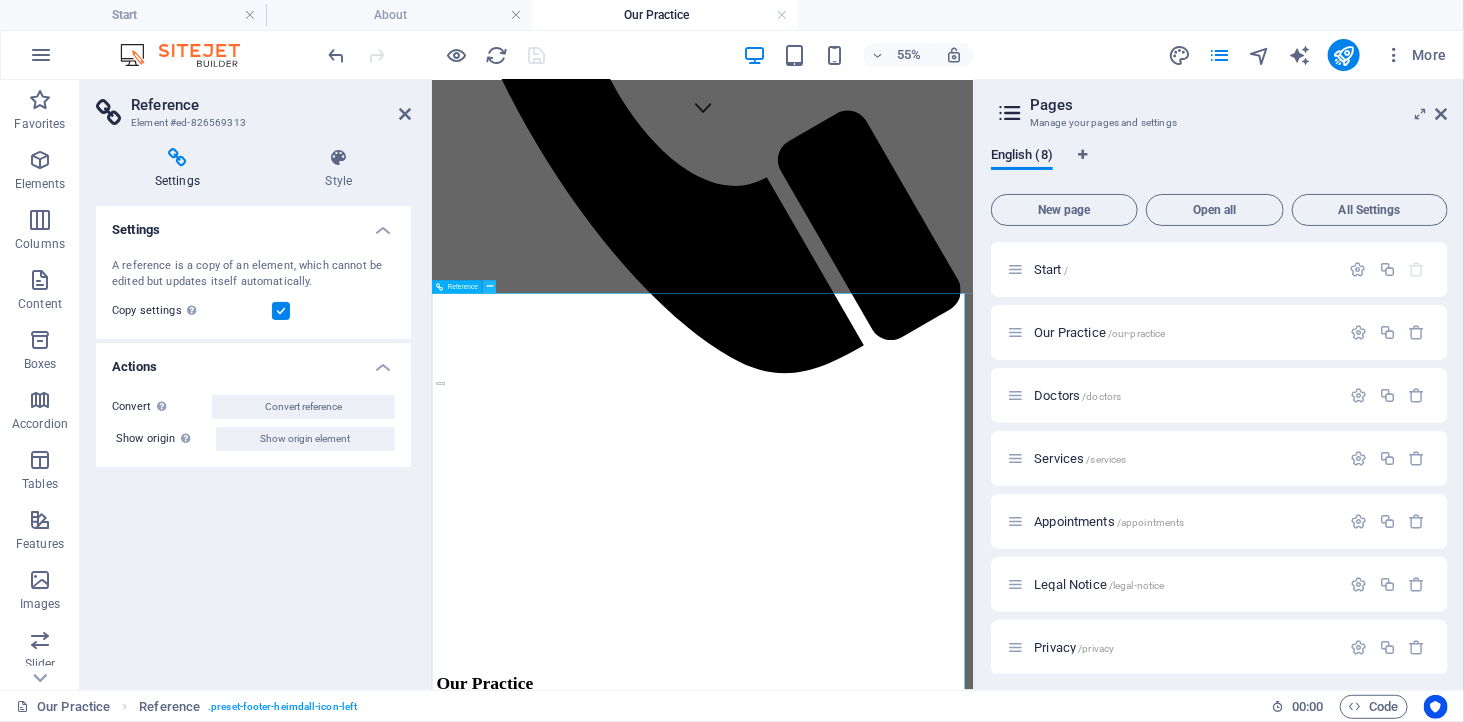 click at bounding box center (490, 288) 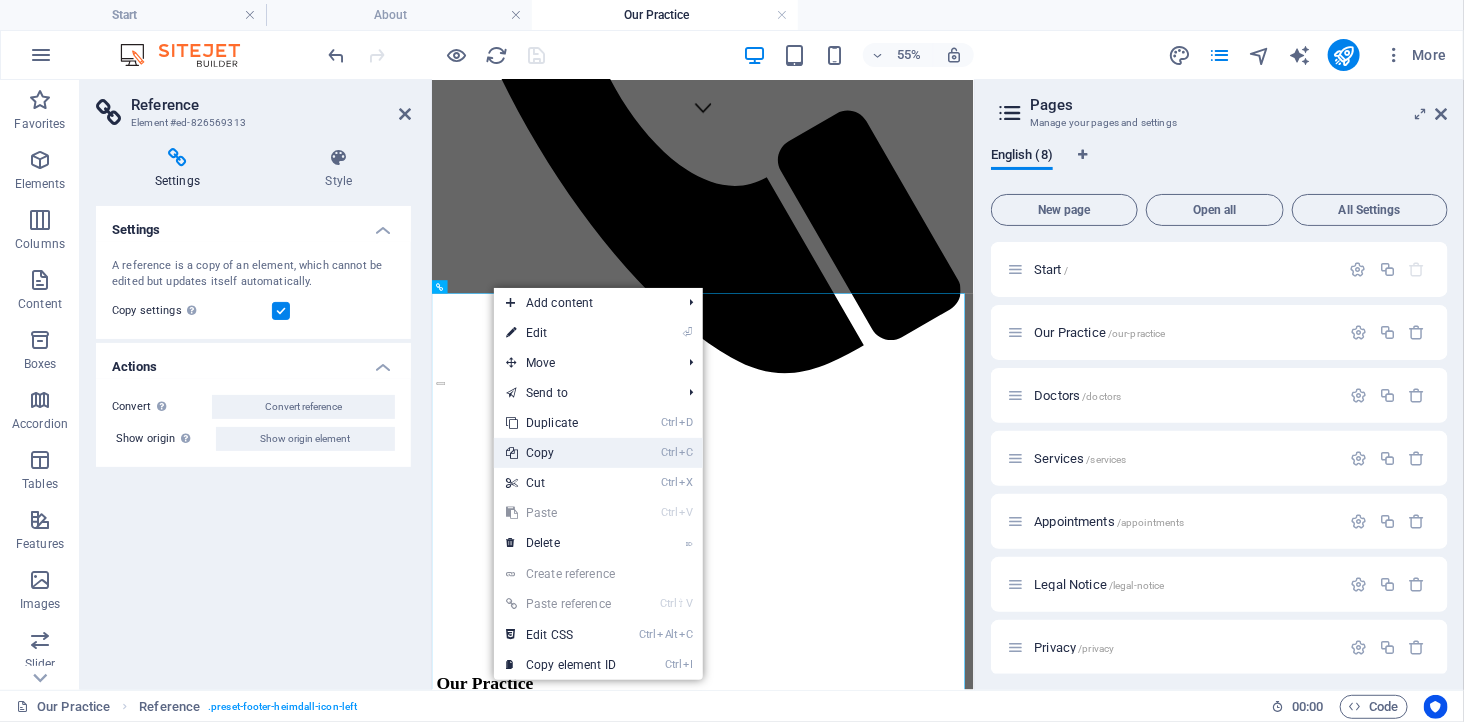 click on "Ctrl C  Copy" at bounding box center [561, 453] 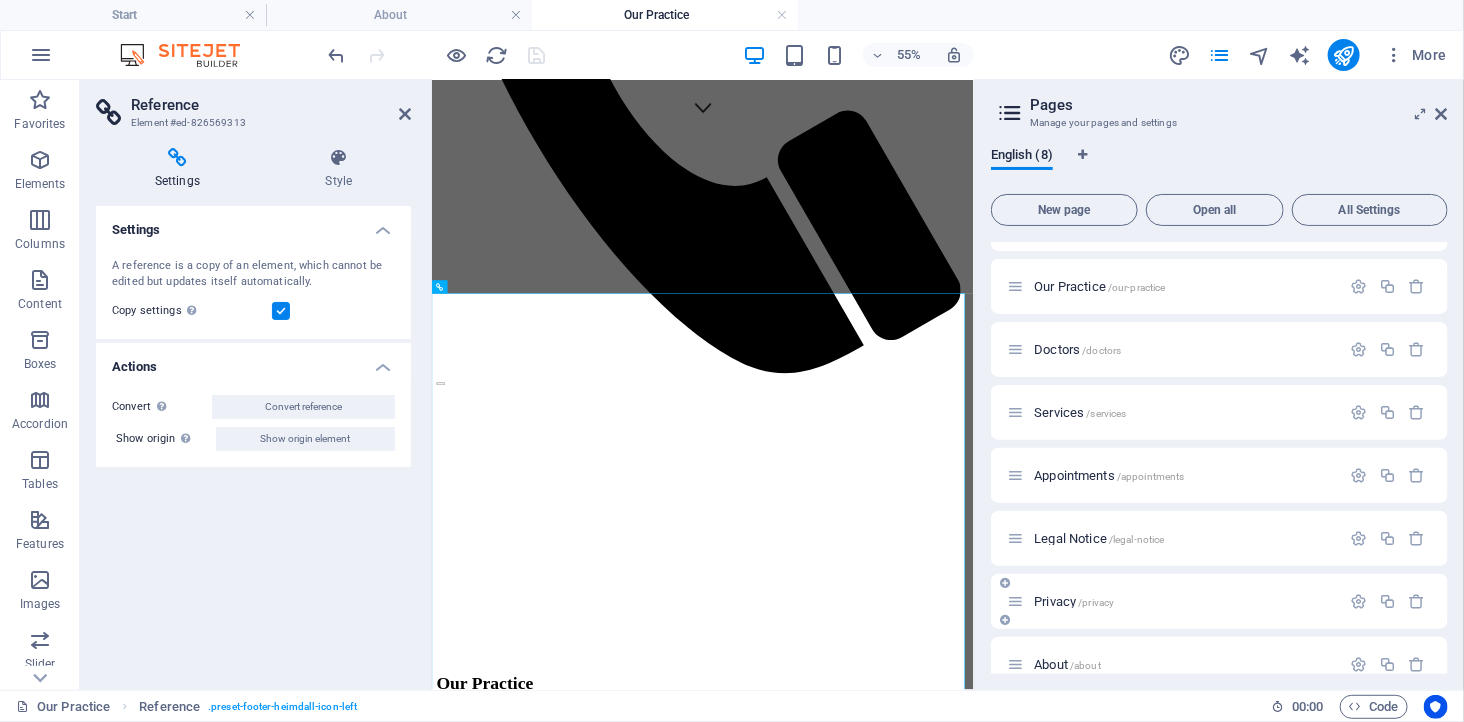 scroll, scrollTop: 71, scrollLeft: 0, axis: vertical 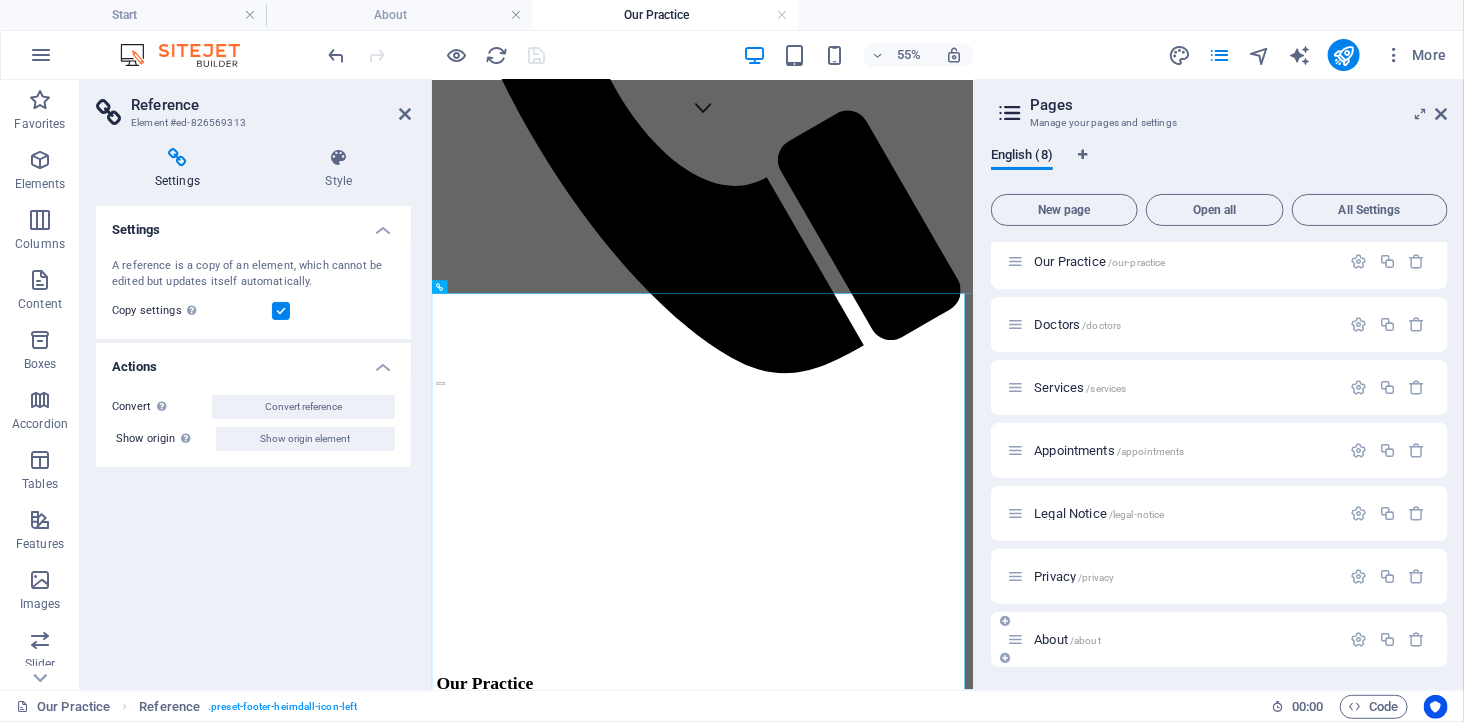 click on "About /about" at bounding box center (1067, 639) 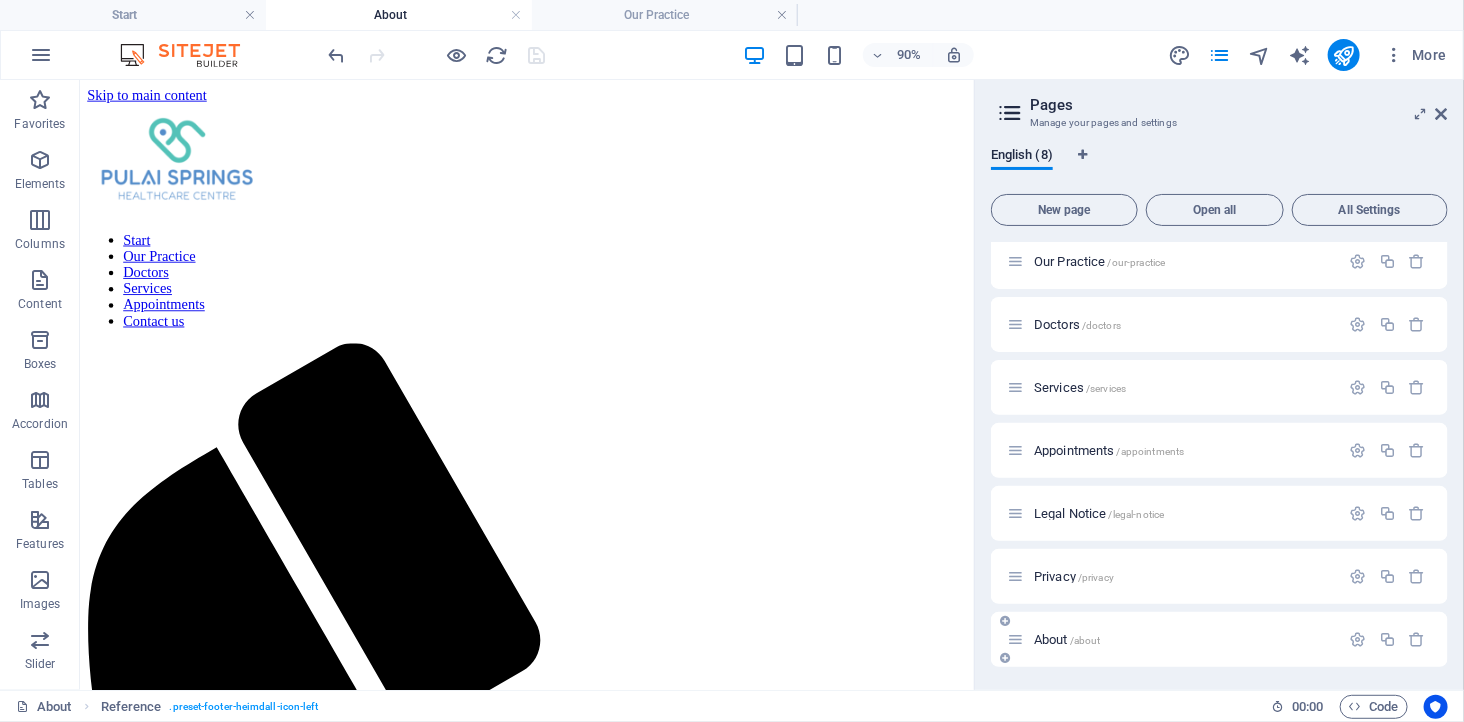 scroll, scrollTop: 0, scrollLeft: 0, axis: both 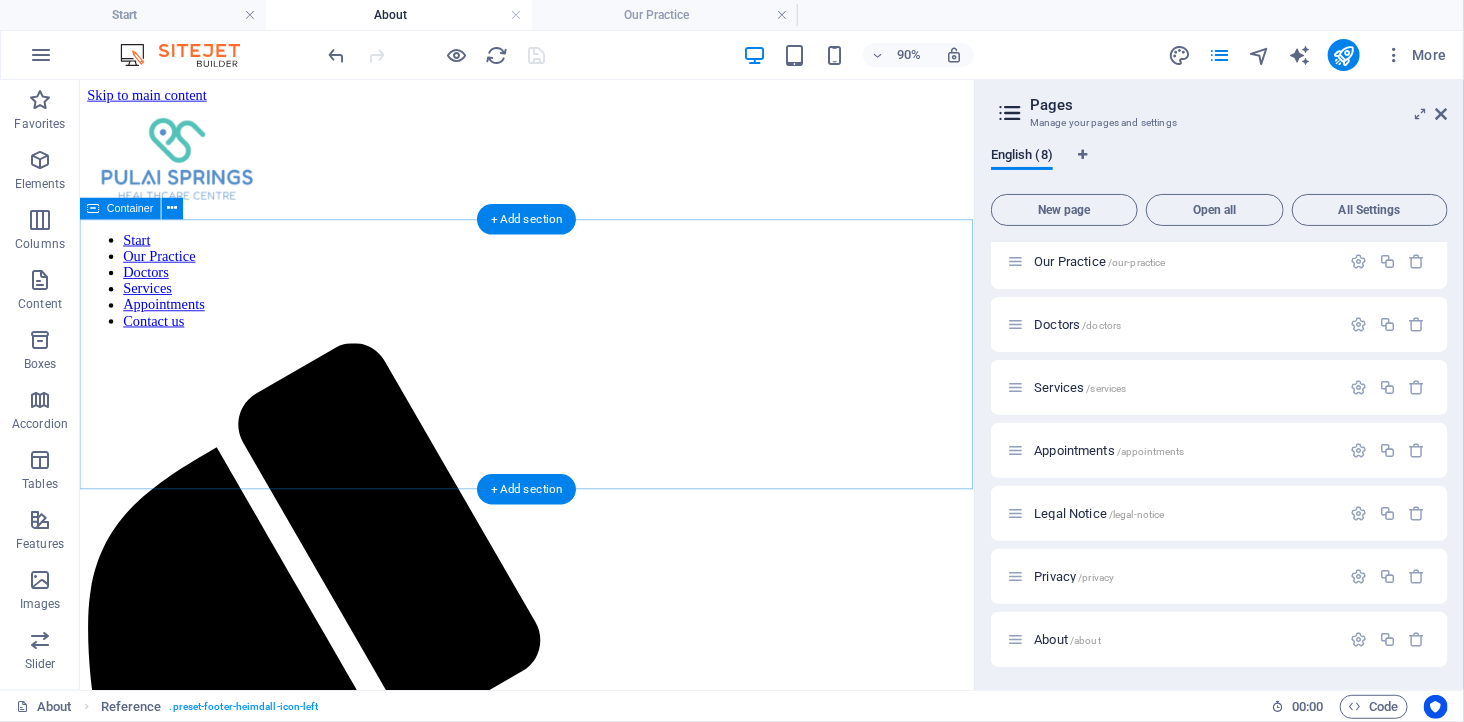 click on "Drop content here or  Add elements  Paste clipboard" at bounding box center (575, 1741) 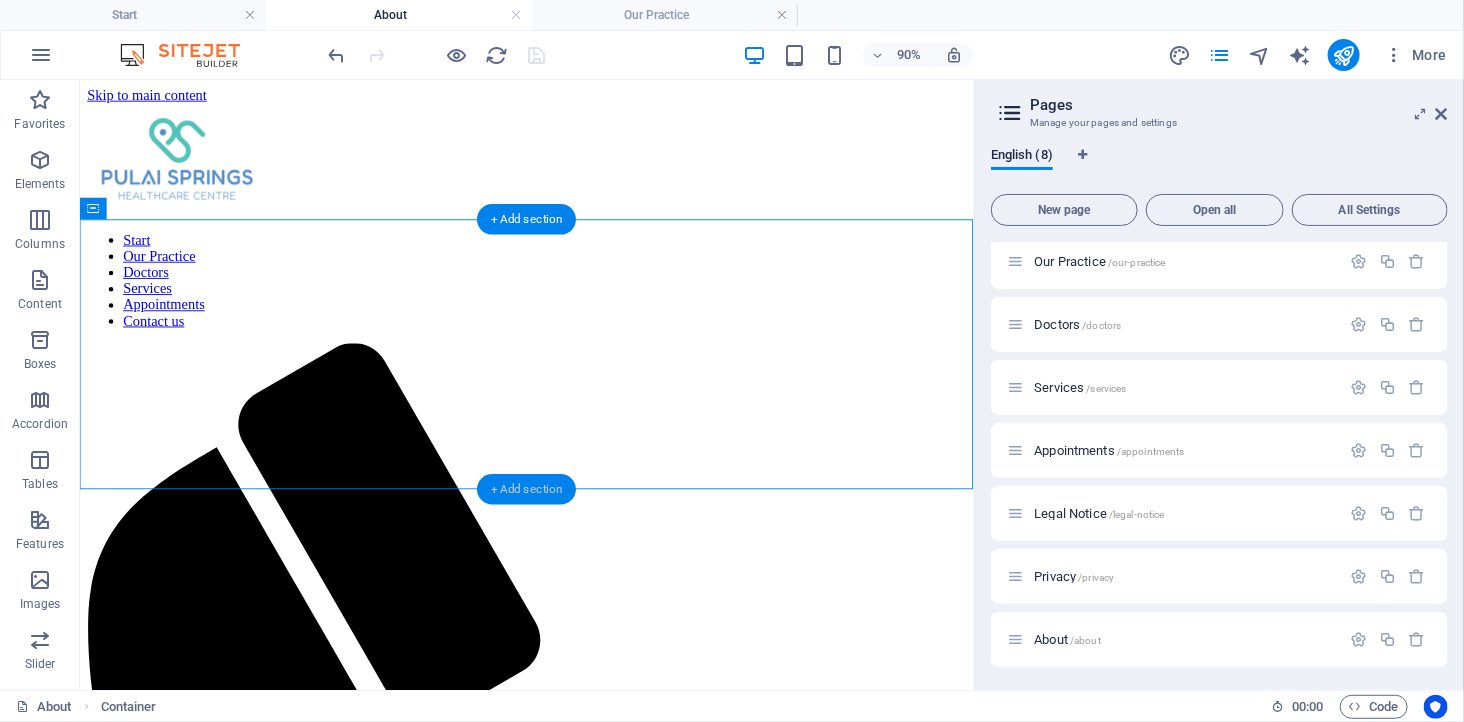 drag, startPoint x: 514, startPoint y: 483, endPoint x: 322, endPoint y: 620, distance: 235.86649 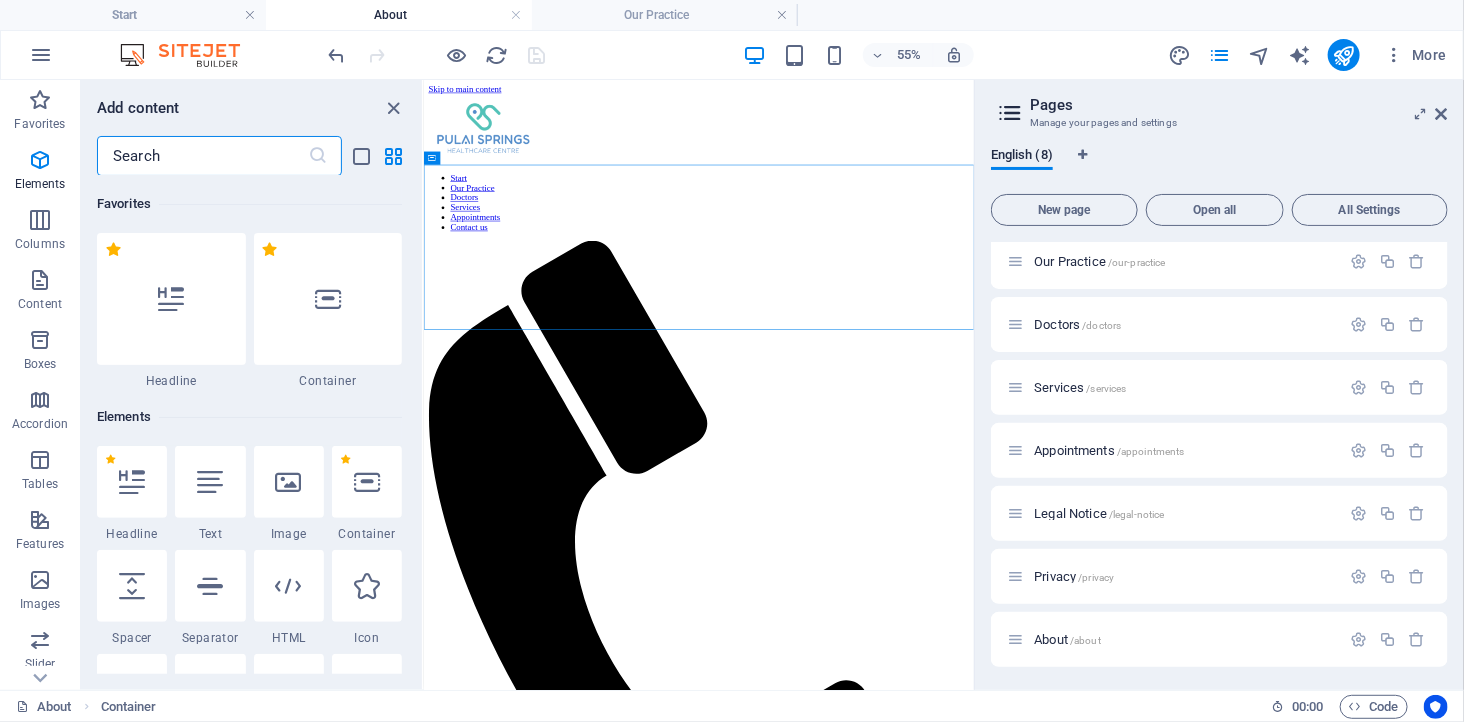 scroll, scrollTop: 3497, scrollLeft: 0, axis: vertical 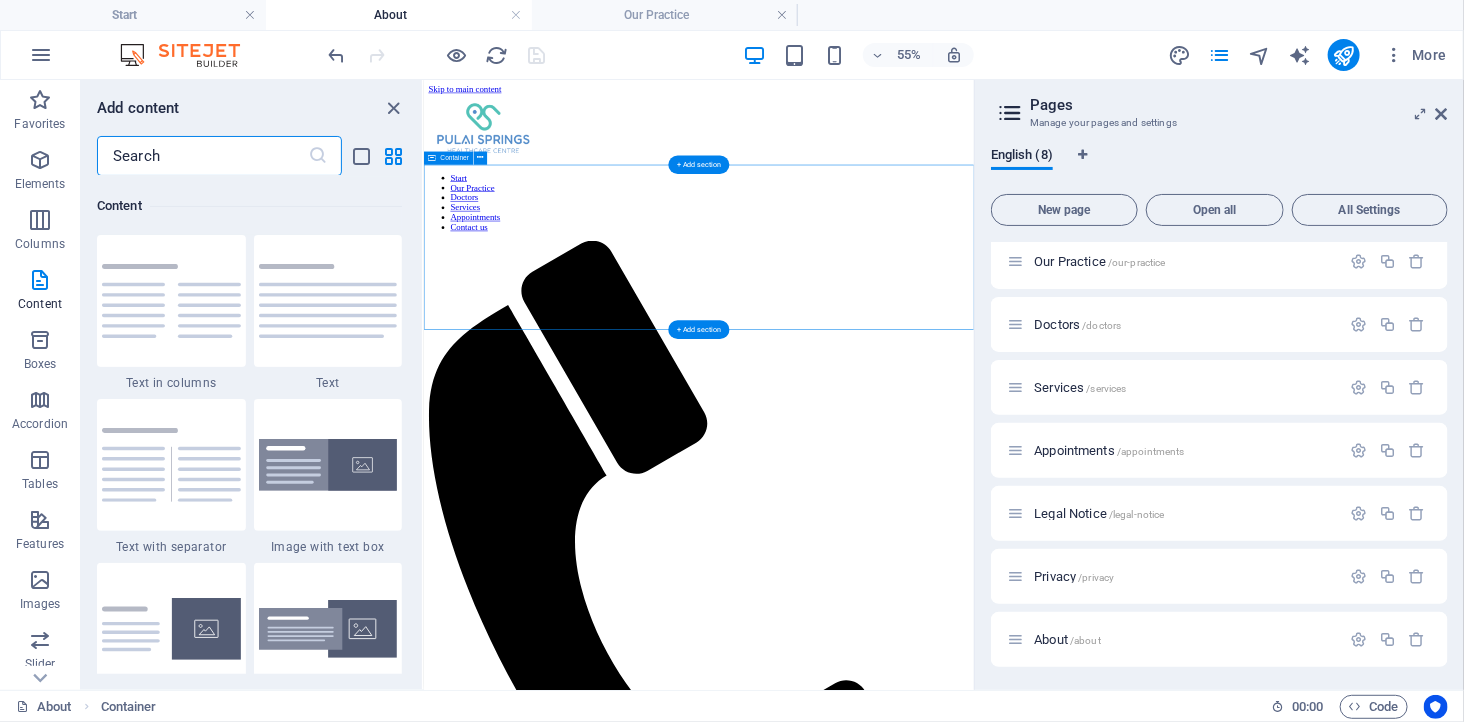 click on "Drop content here or  Add elements  Paste clipboard" at bounding box center (923, 1750) 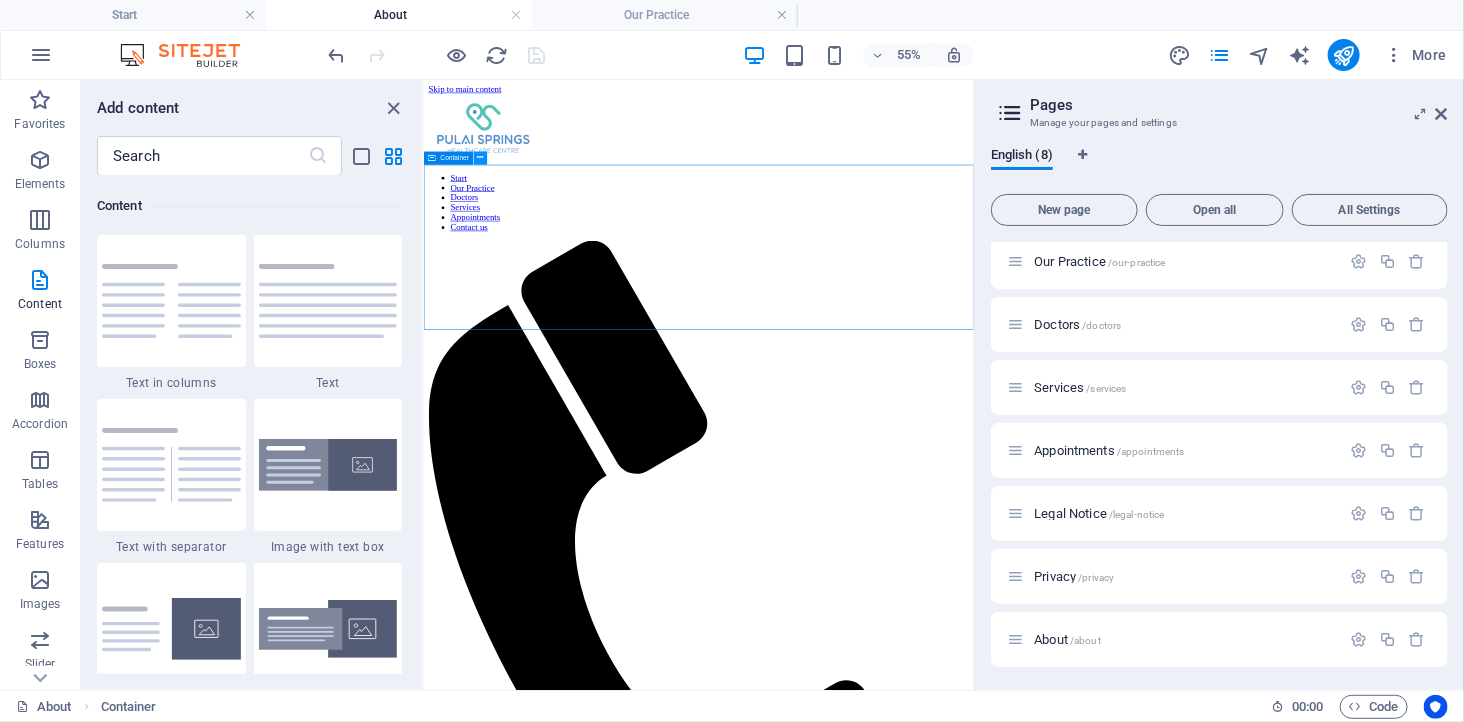 click at bounding box center (480, 158) 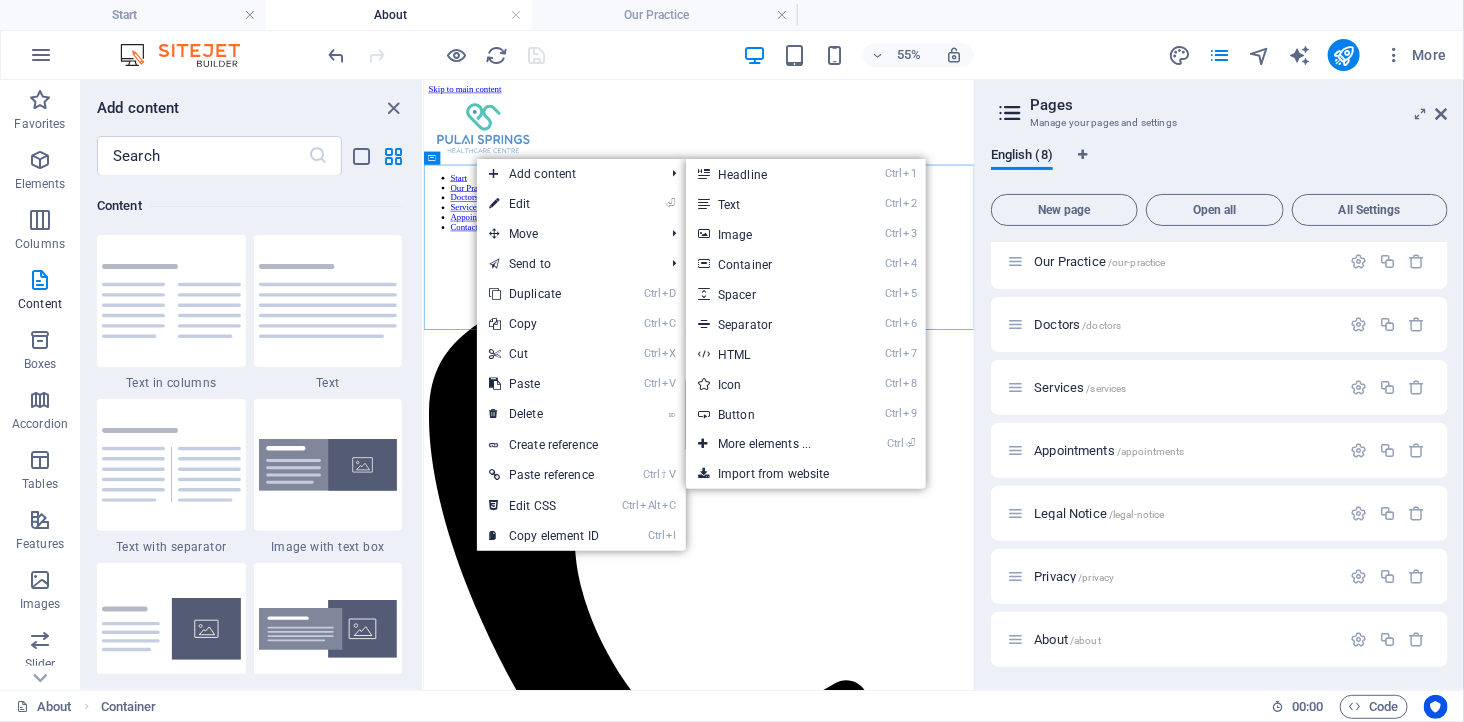 click on "Skip to main content
Start Our Practice Doctors Services Appointments Contact us Drop content here or  Add elements  Paste clipboard" at bounding box center (923, 954) 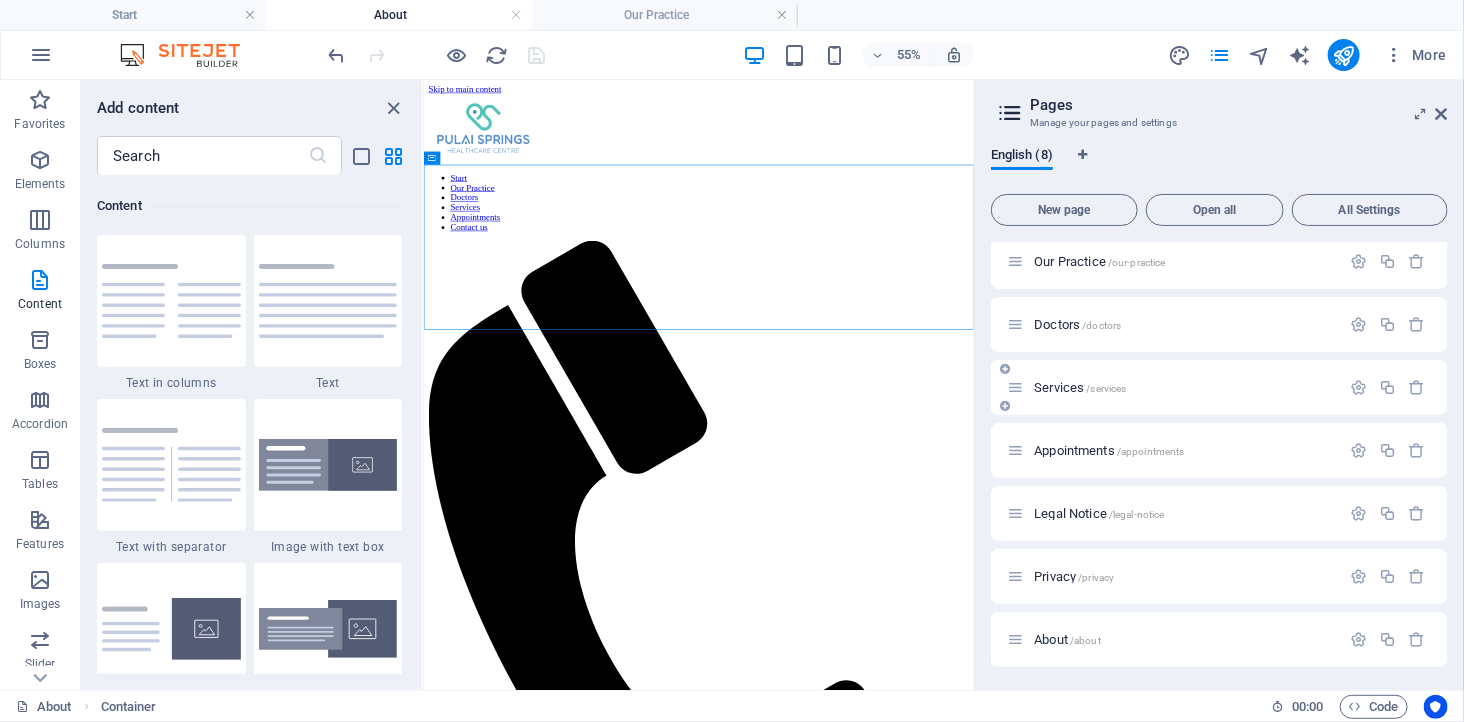 scroll, scrollTop: 0, scrollLeft: 0, axis: both 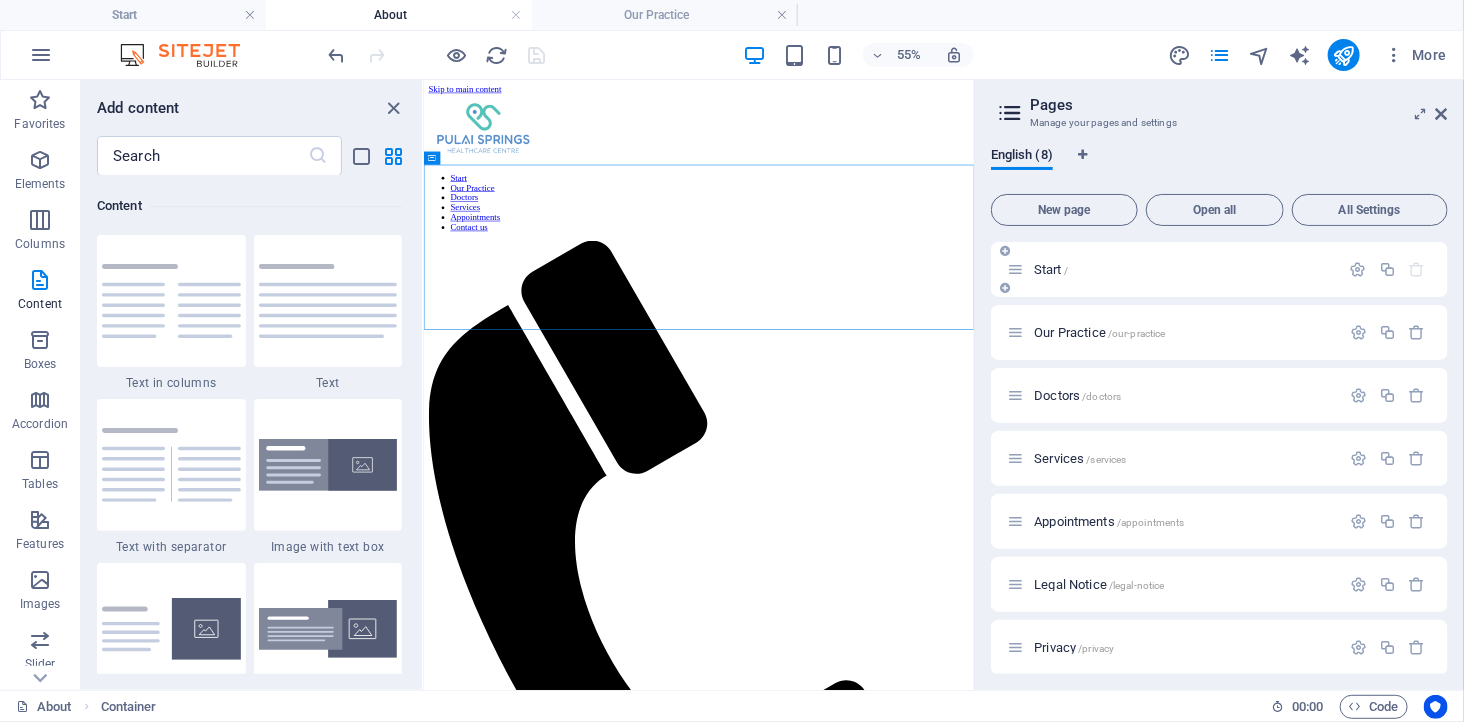 click on "Start /" at bounding box center (1184, 269) 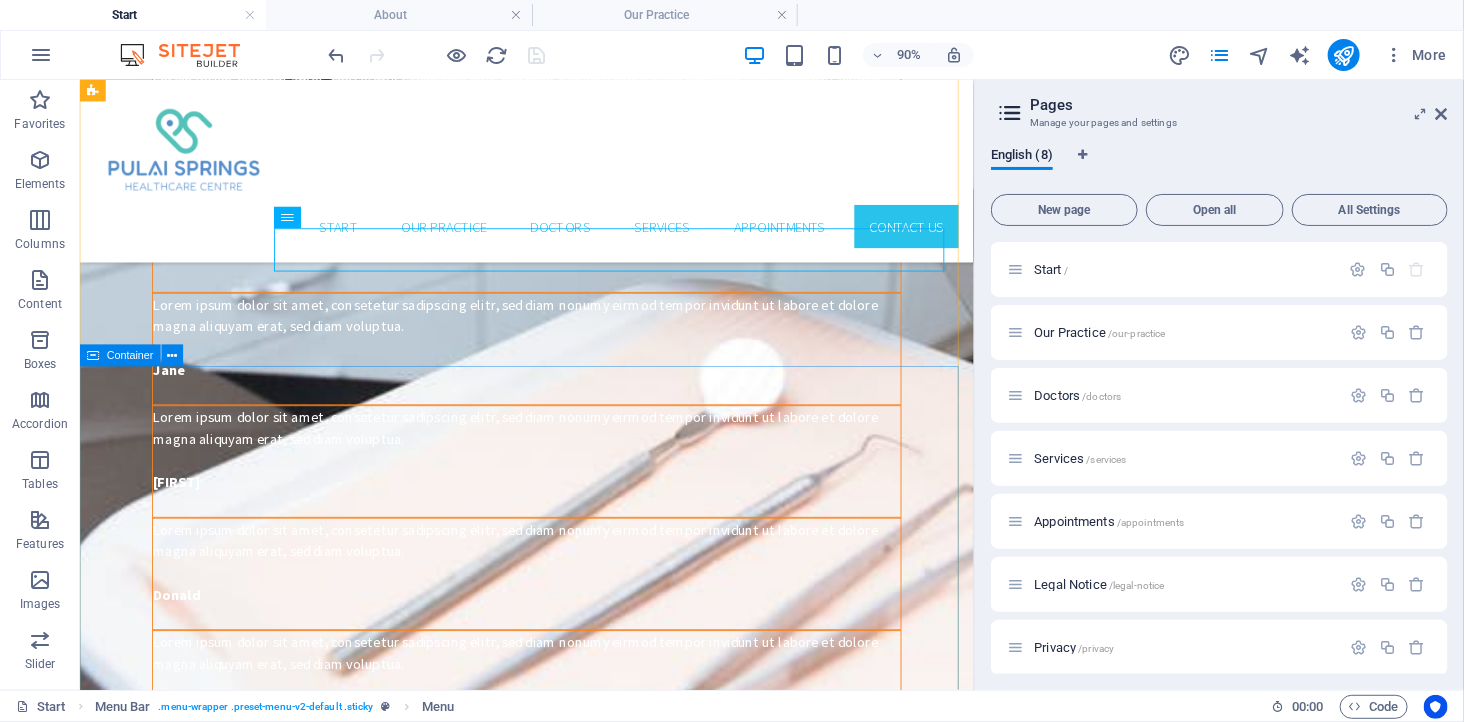 scroll, scrollTop: 4888, scrollLeft: 0, axis: vertical 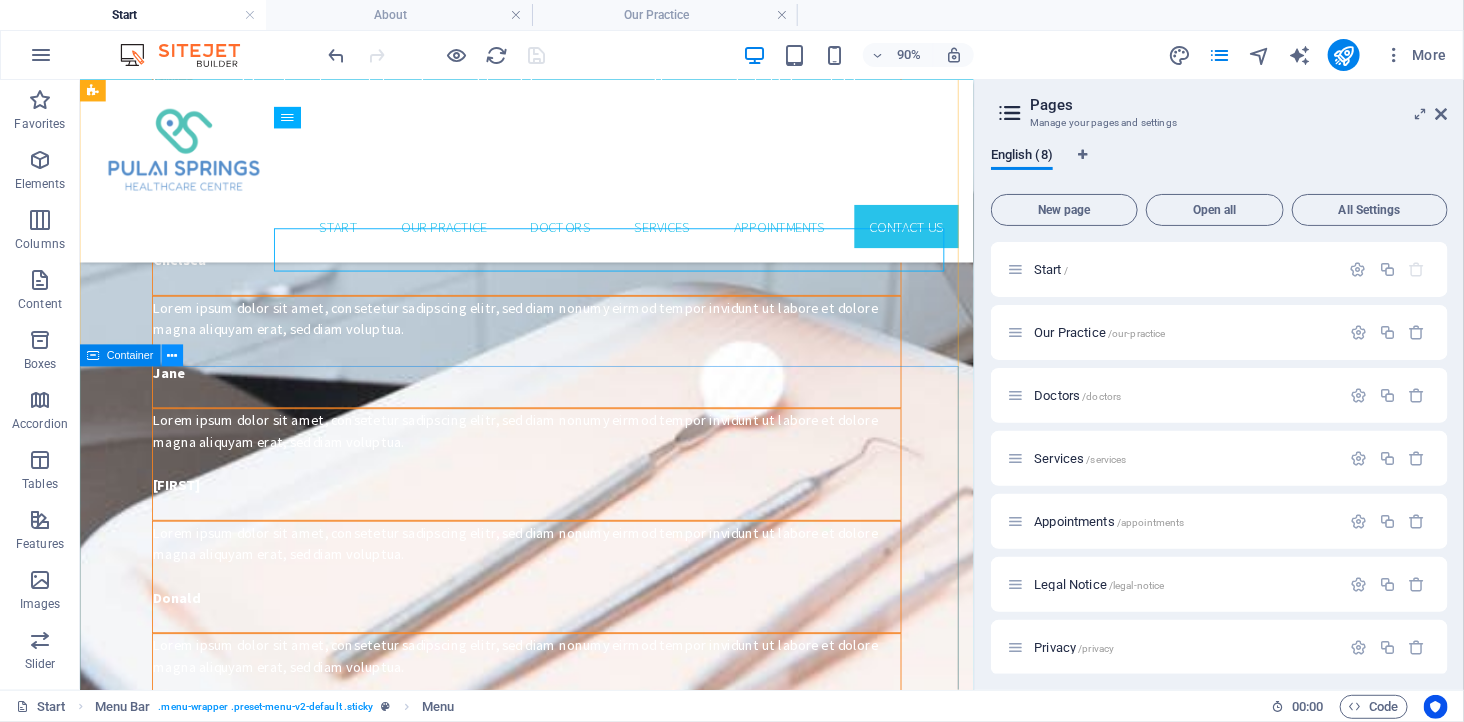 click at bounding box center [173, 355] 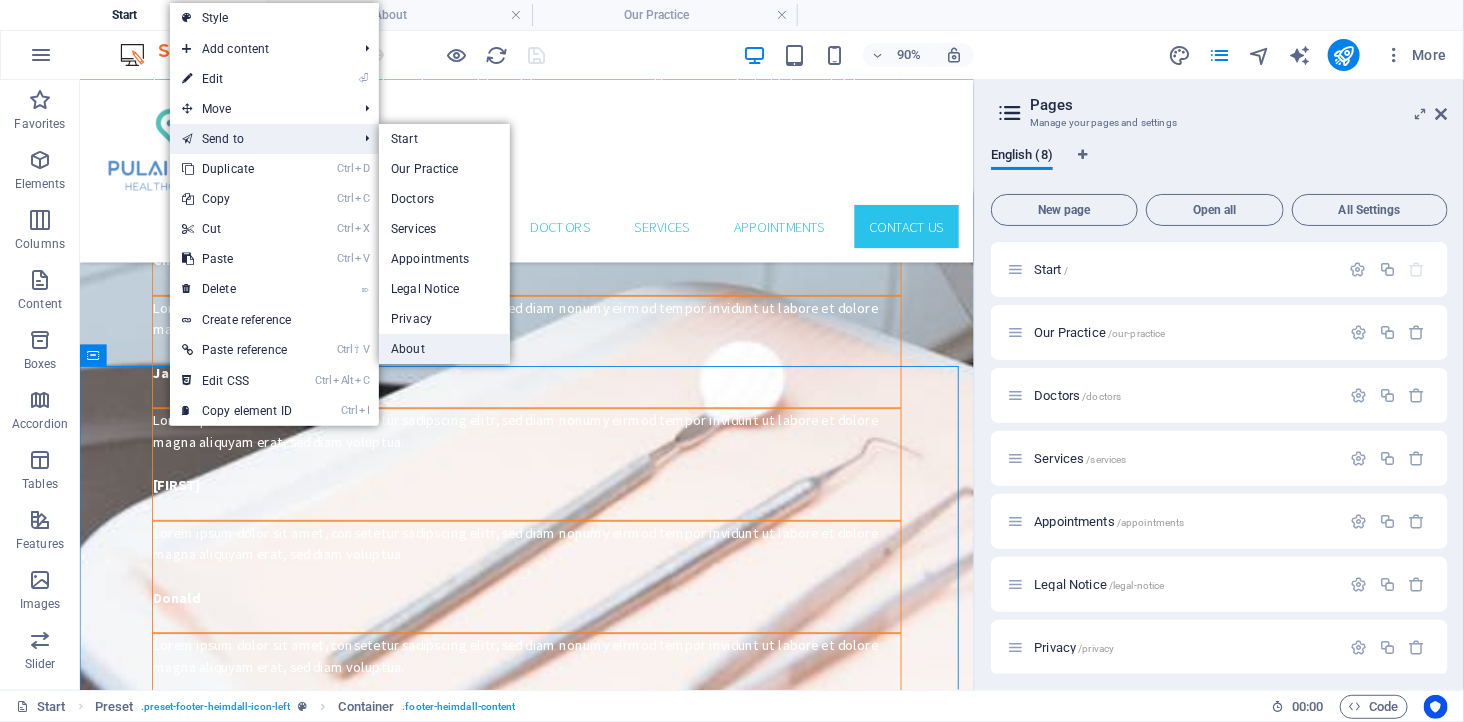 click on "About" at bounding box center (444, 349) 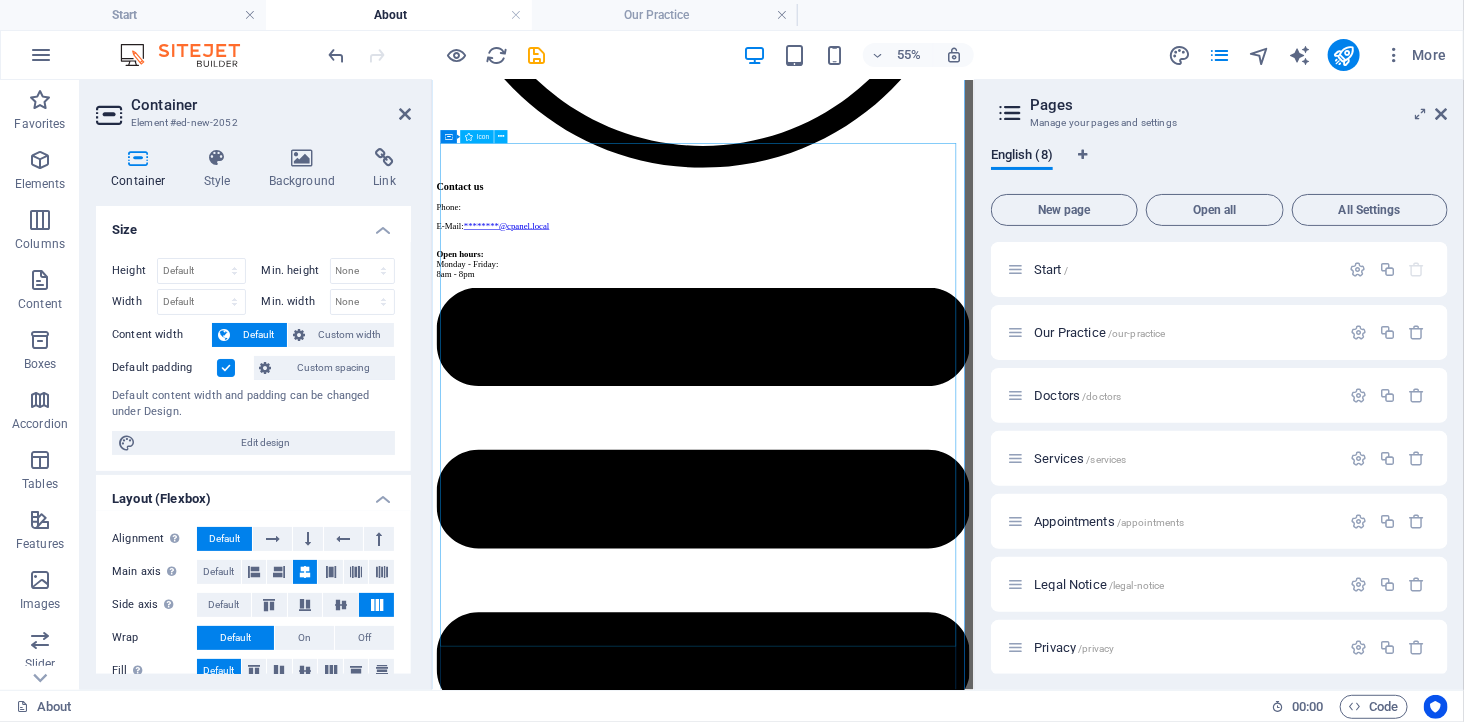 scroll, scrollTop: 3888, scrollLeft: 0, axis: vertical 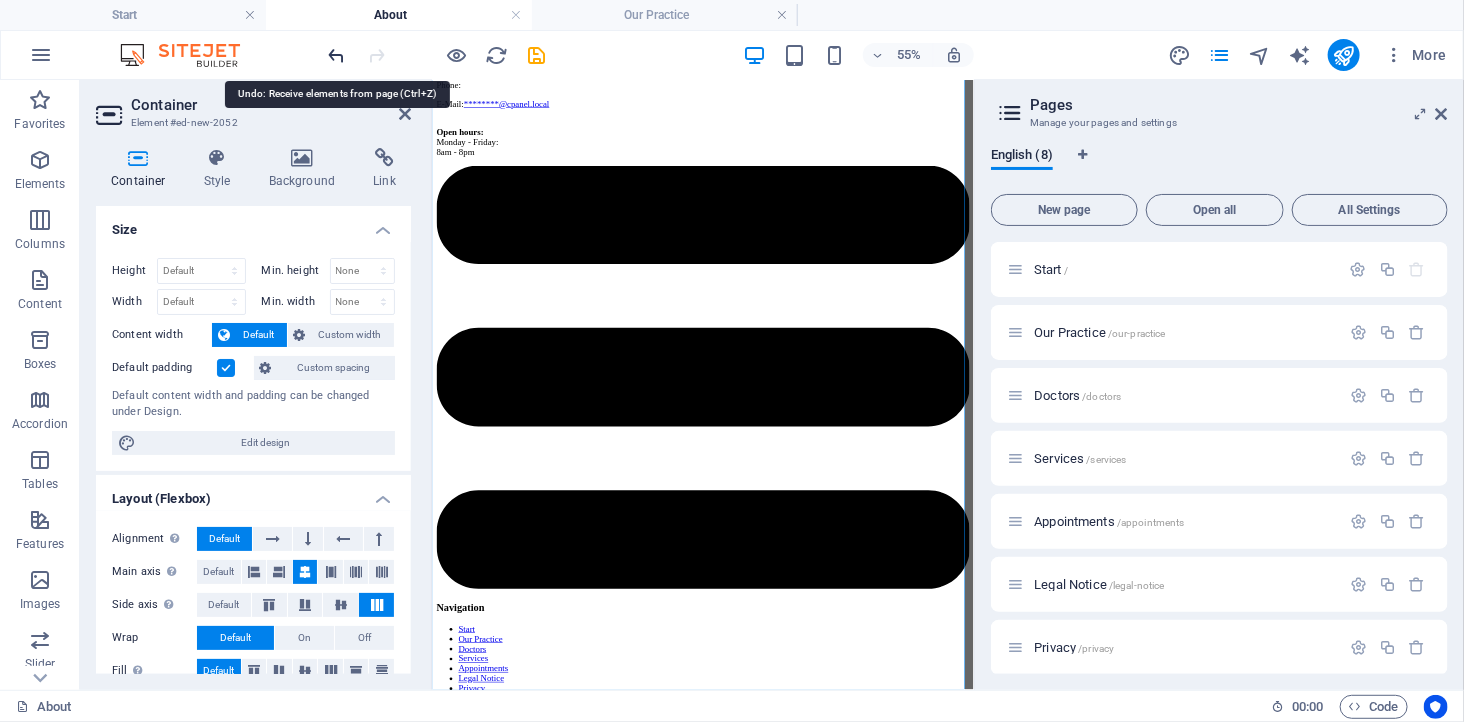 click at bounding box center (337, 55) 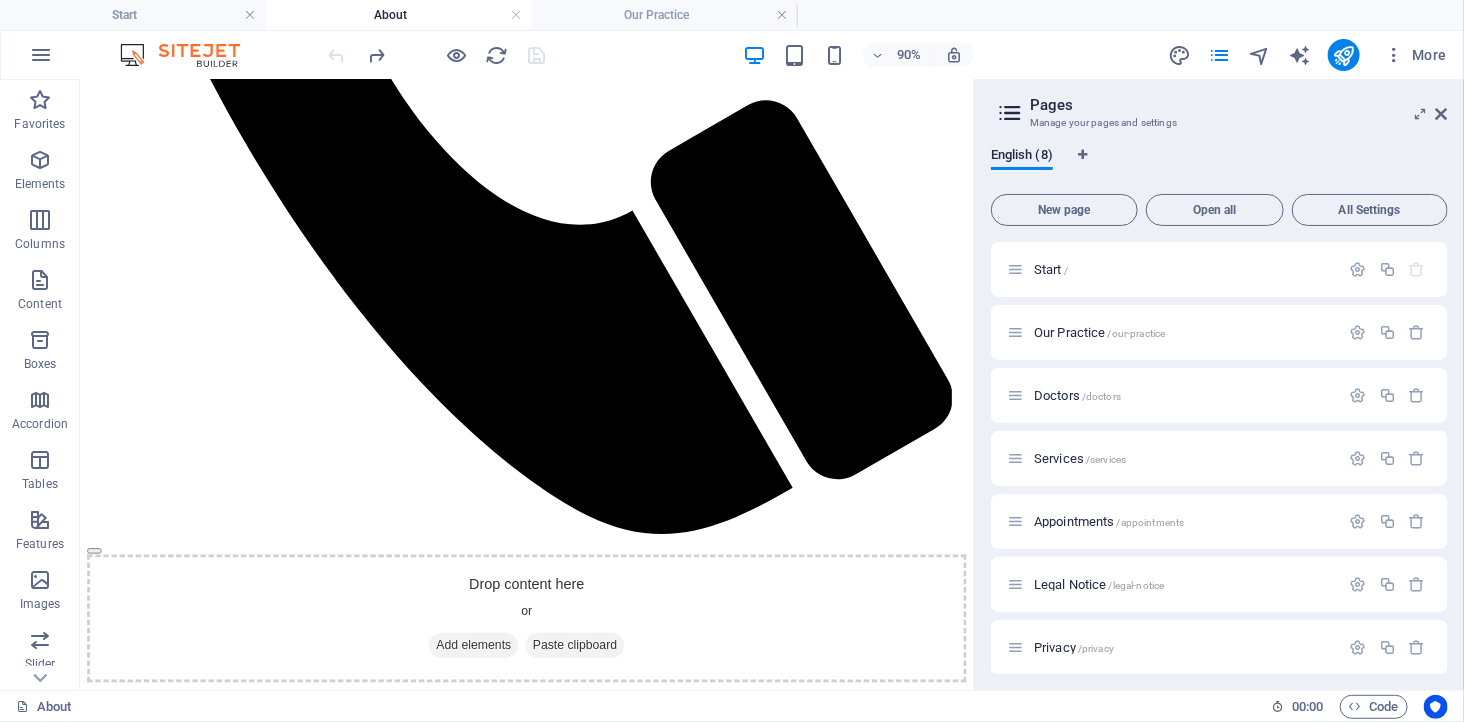 scroll, scrollTop: 0, scrollLeft: 0, axis: both 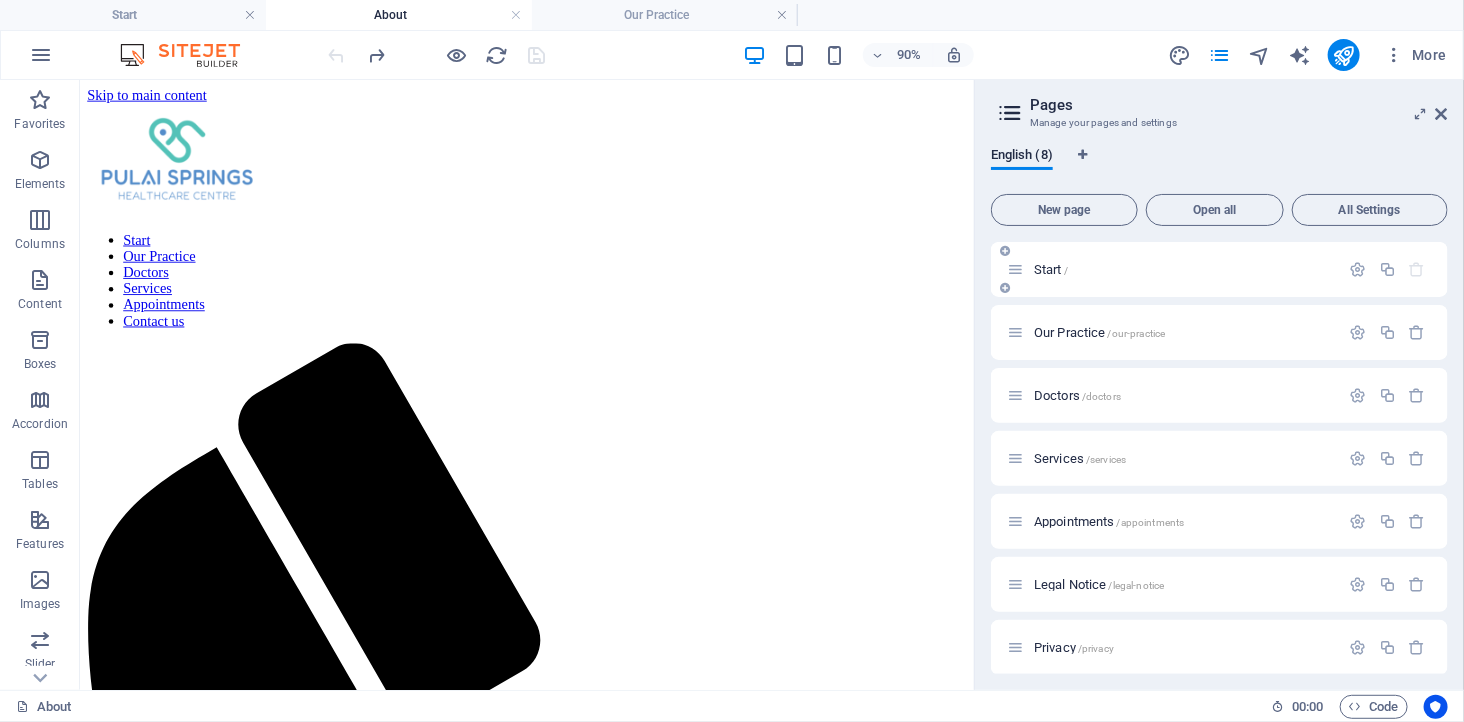 click on "Start /" at bounding box center [1051, 269] 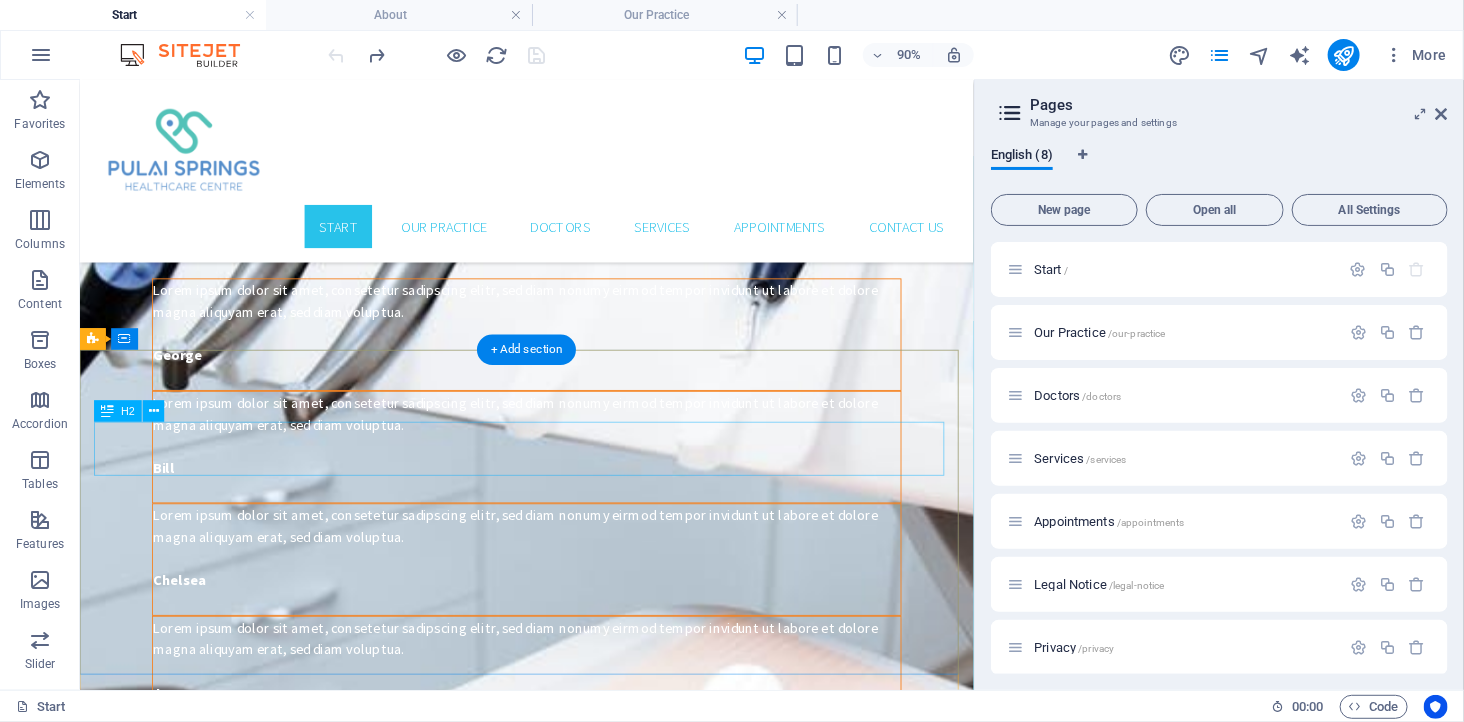 scroll, scrollTop: 4546, scrollLeft: 0, axis: vertical 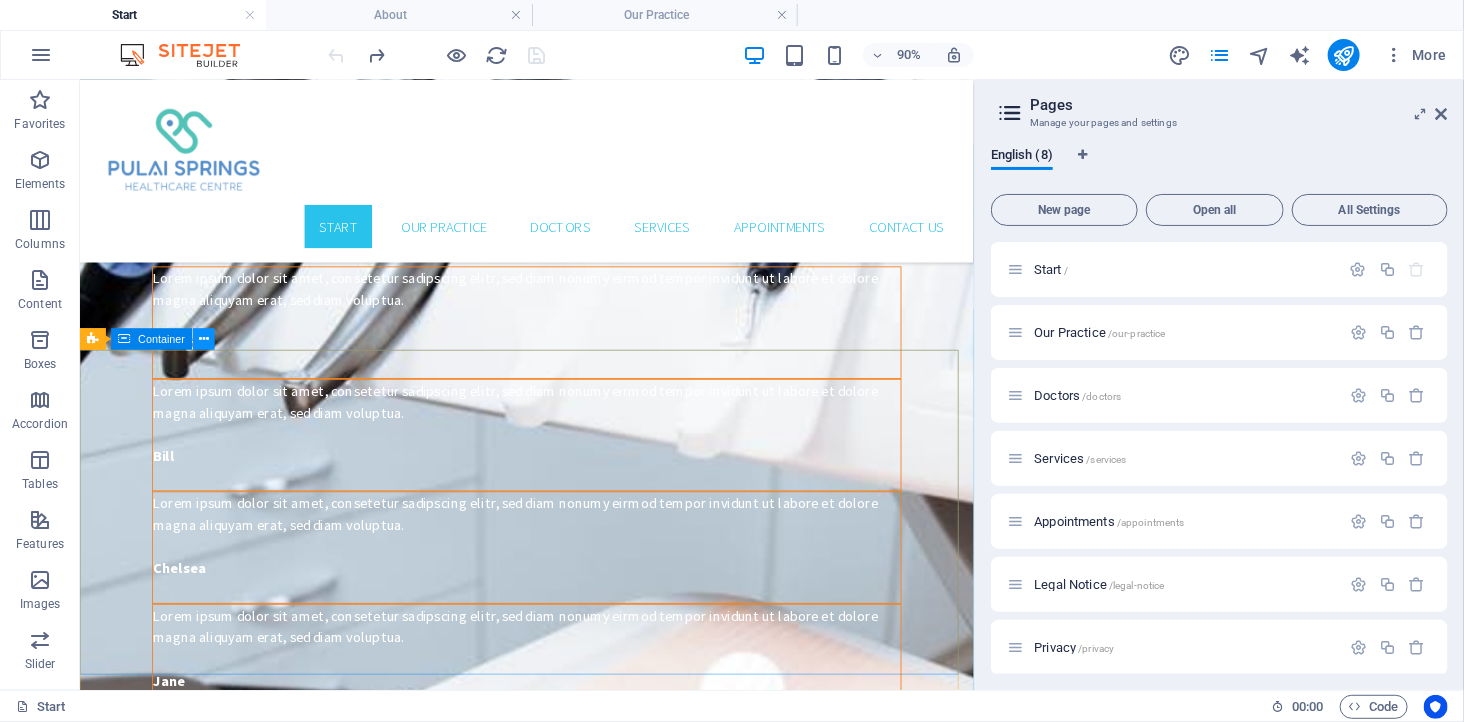click at bounding box center [204, 339] 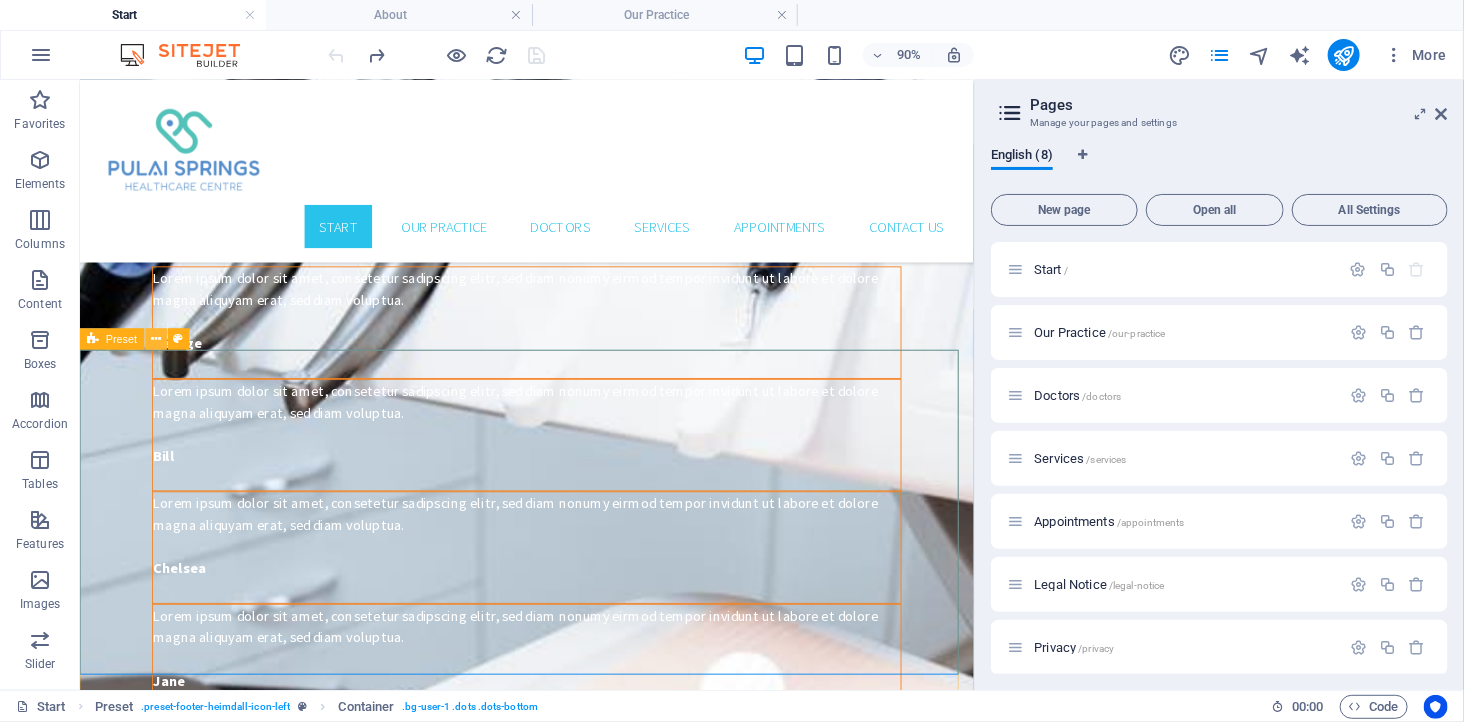 click at bounding box center (156, 339) 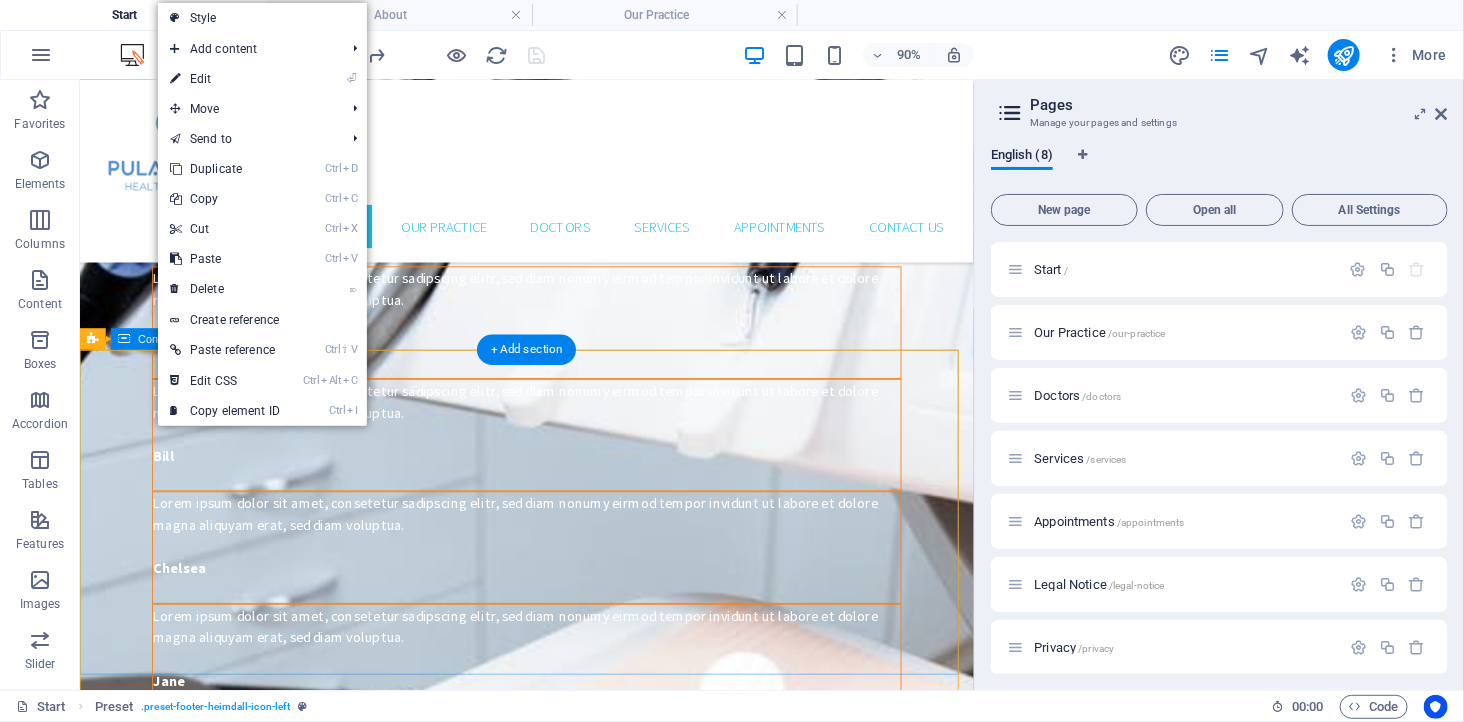 click on "Start smiling now Lorem ipsum dolor sit amet, consetetur sadipscing elitr, sed diam nonumy eirmod tempor invidunt ut labore et dolore magna aliquyam erat. Call and make your appointment     Schedule an Appointment    MAke an Appointment" at bounding box center (575, 2431) 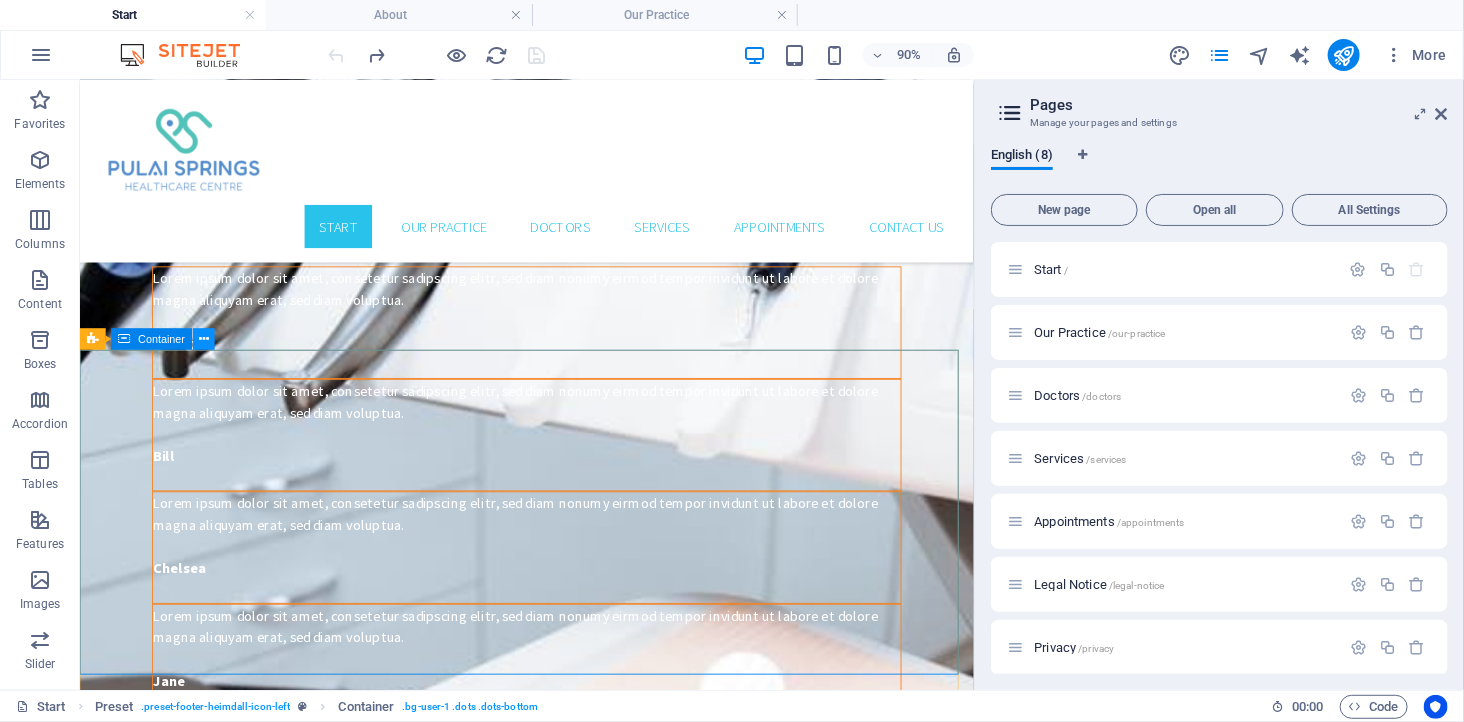click at bounding box center [204, 339] 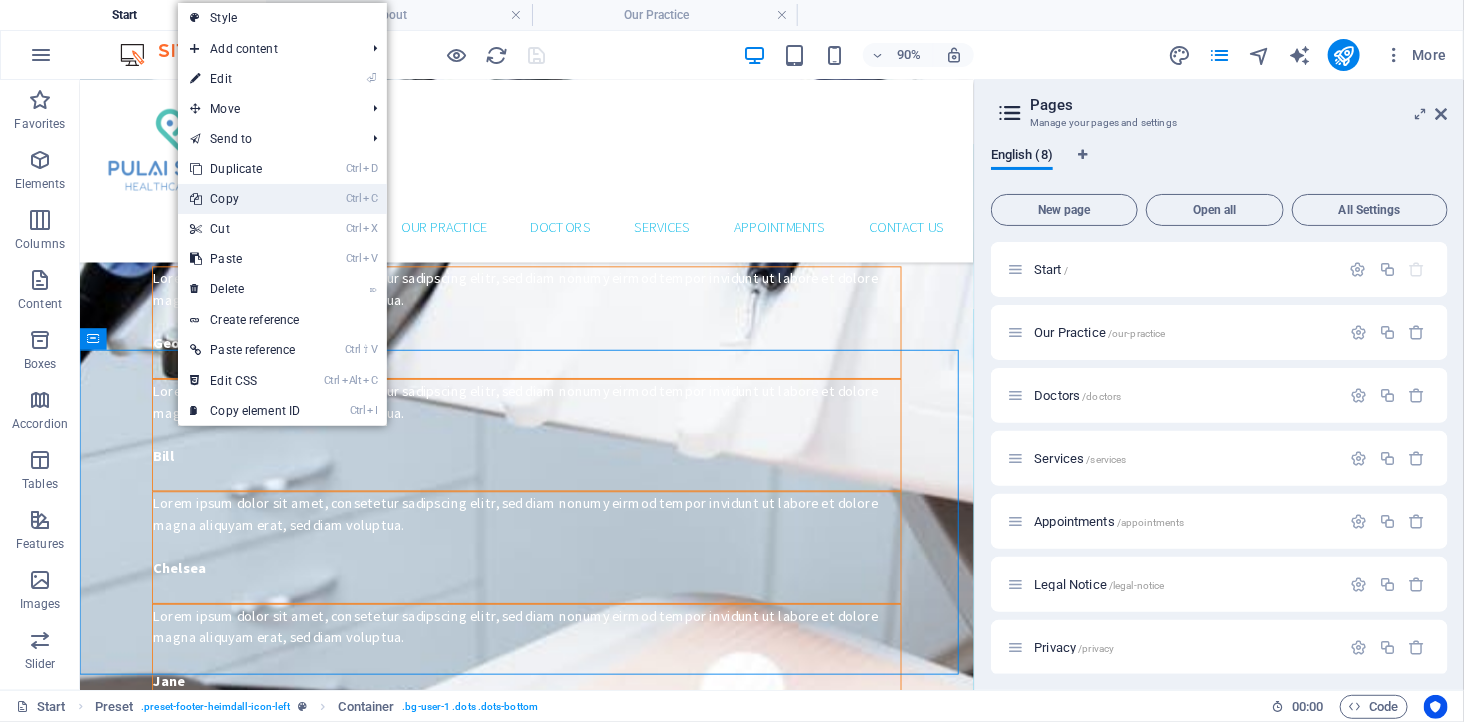 click on "Ctrl C  Copy" at bounding box center [245, 199] 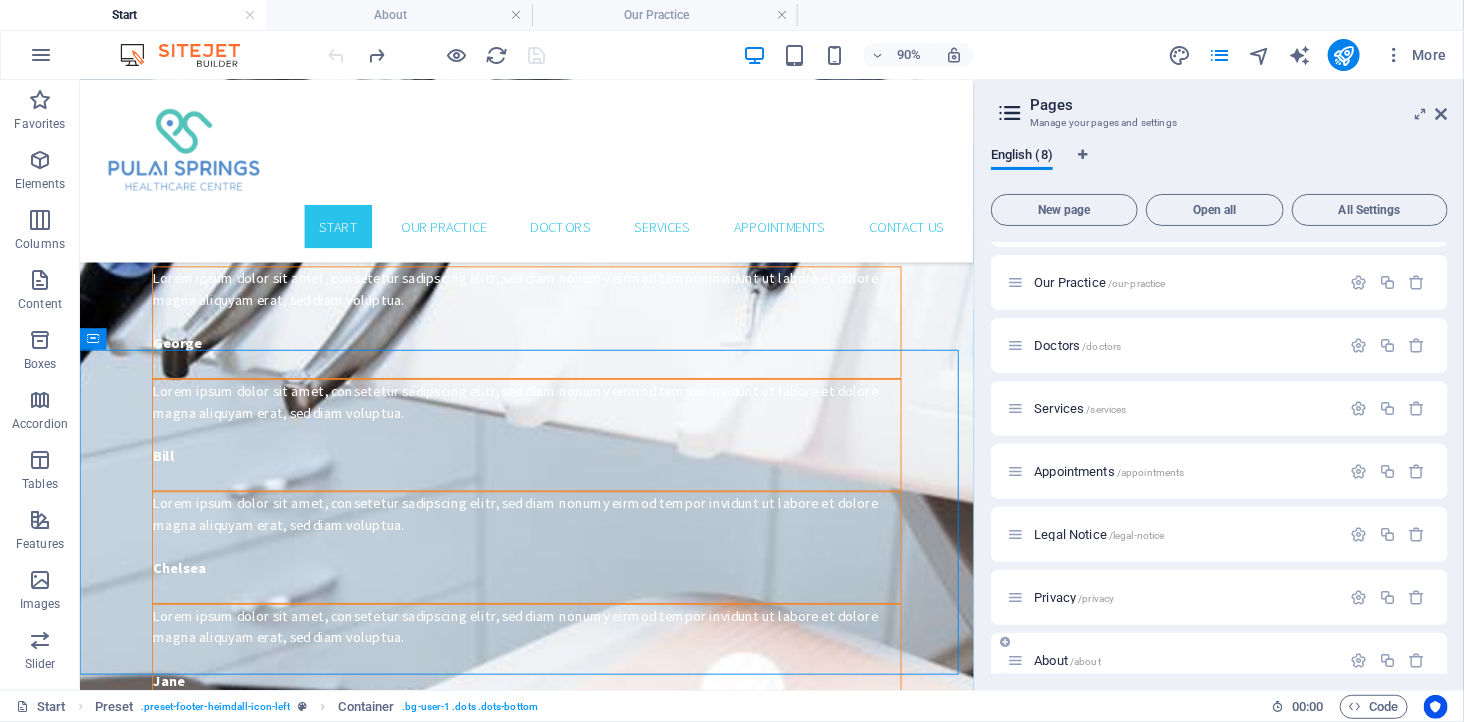 scroll, scrollTop: 71, scrollLeft: 0, axis: vertical 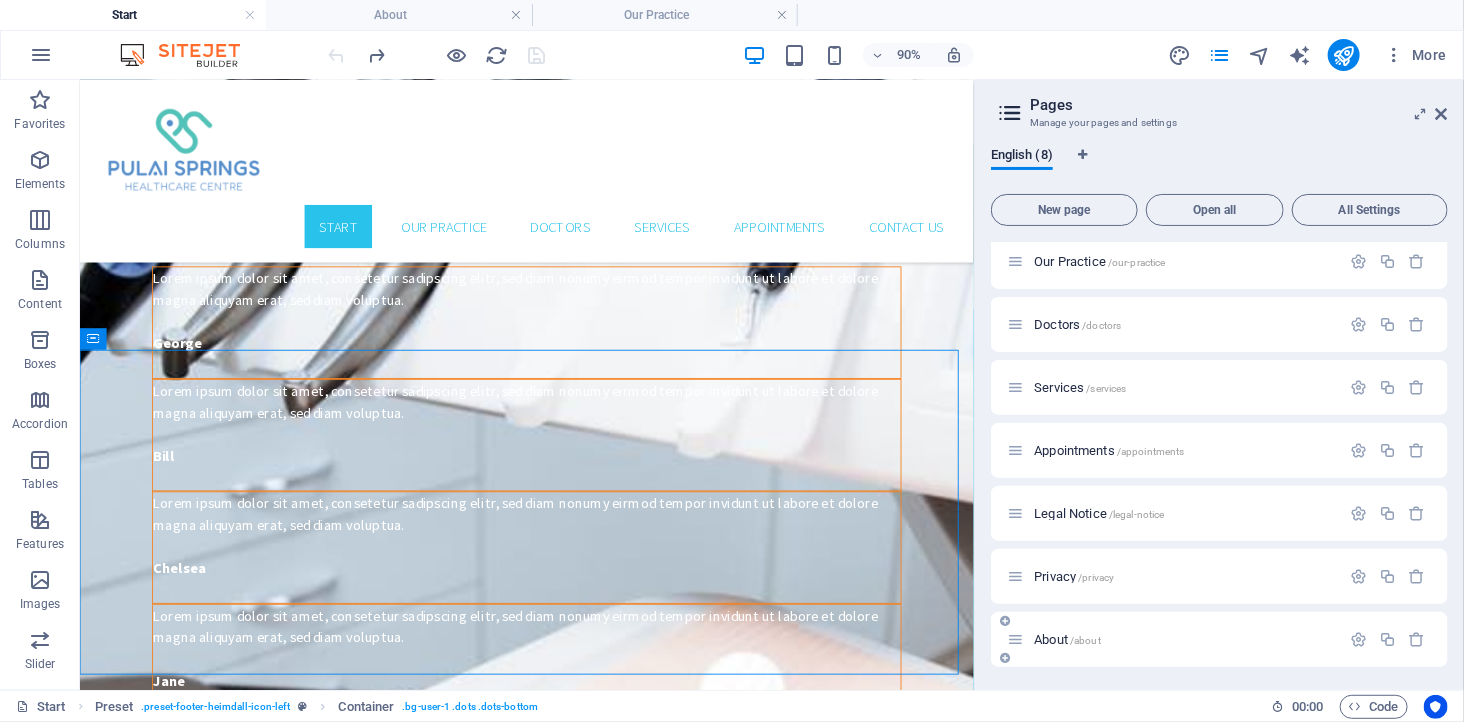 click on "/about" at bounding box center [1085, 640] 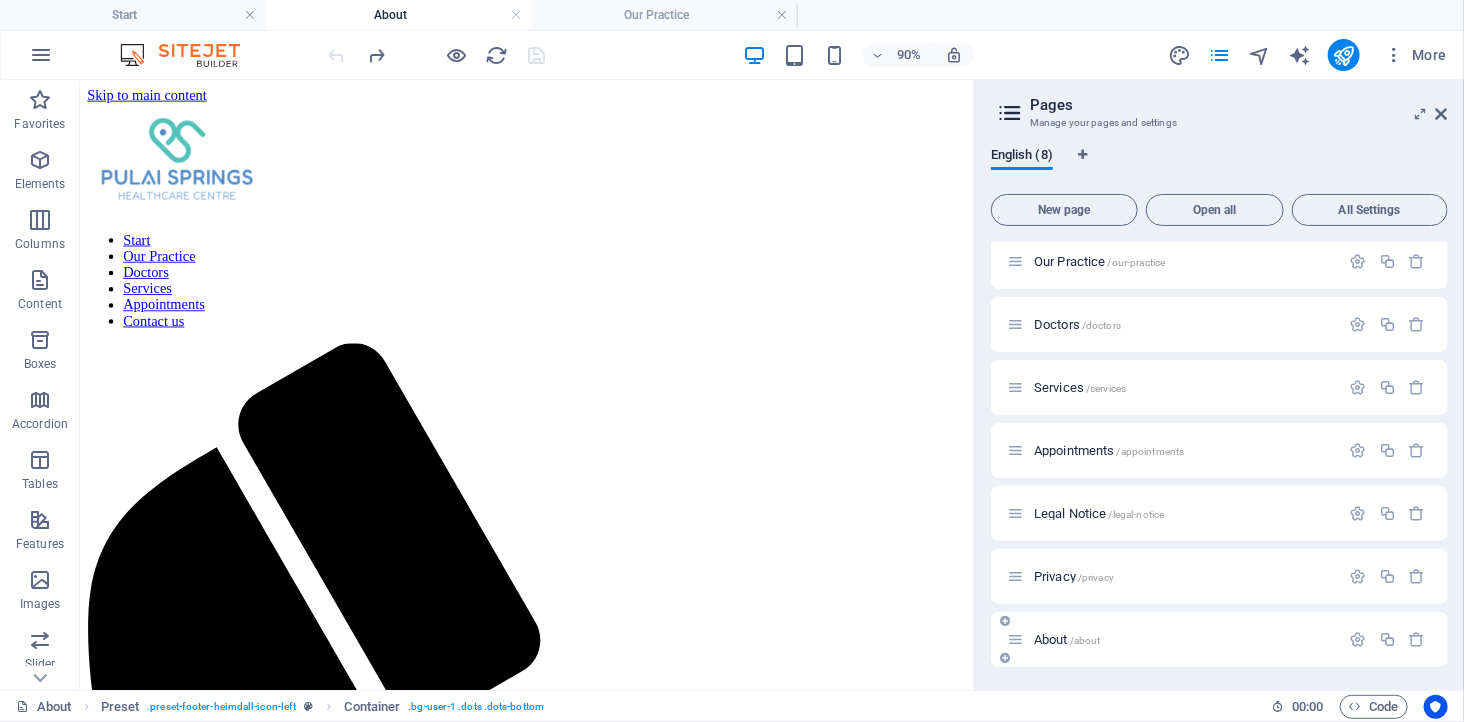 scroll, scrollTop: 0, scrollLeft: 0, axis: both 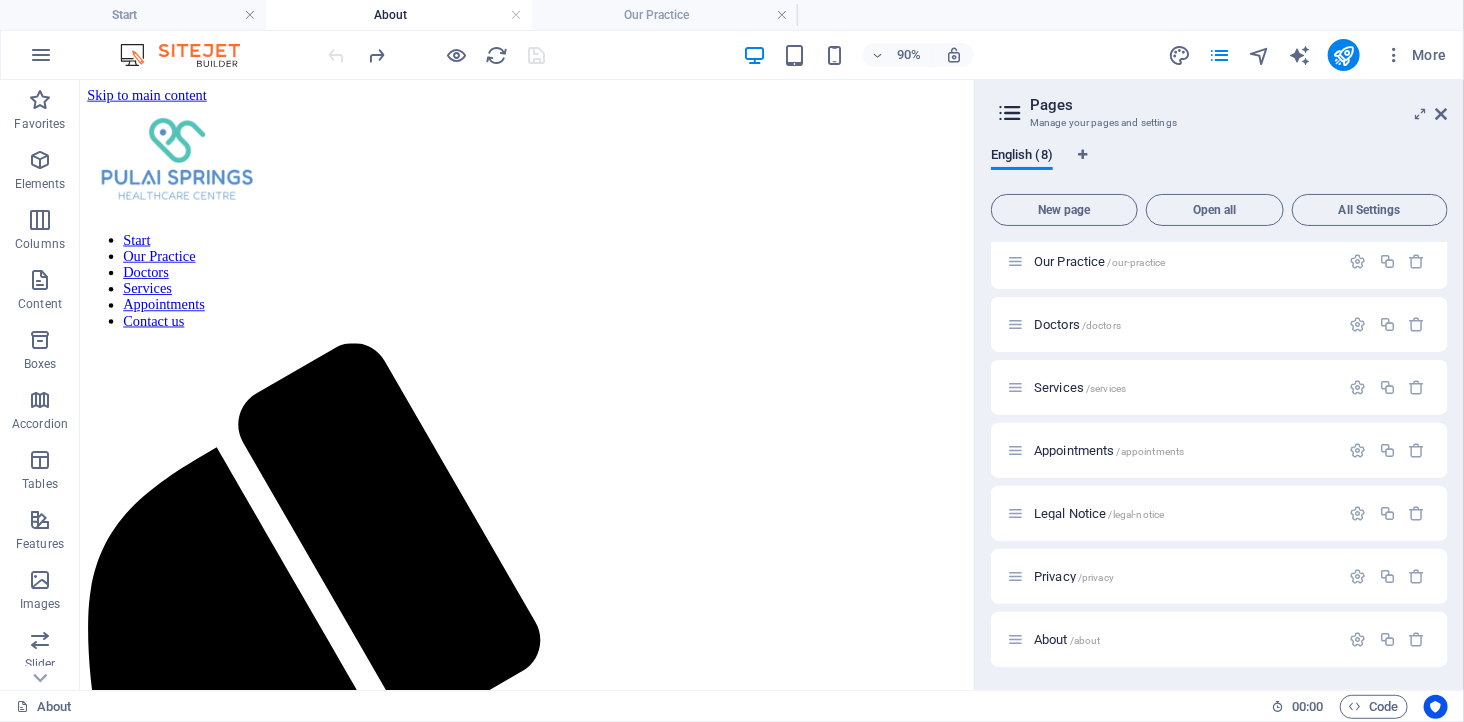 click on "Skip to main content
Start Our Practice Doctors Services Appointments Contact us Drop content here or  Add elements  Paste clipboard" at bounding box center (575, 949) 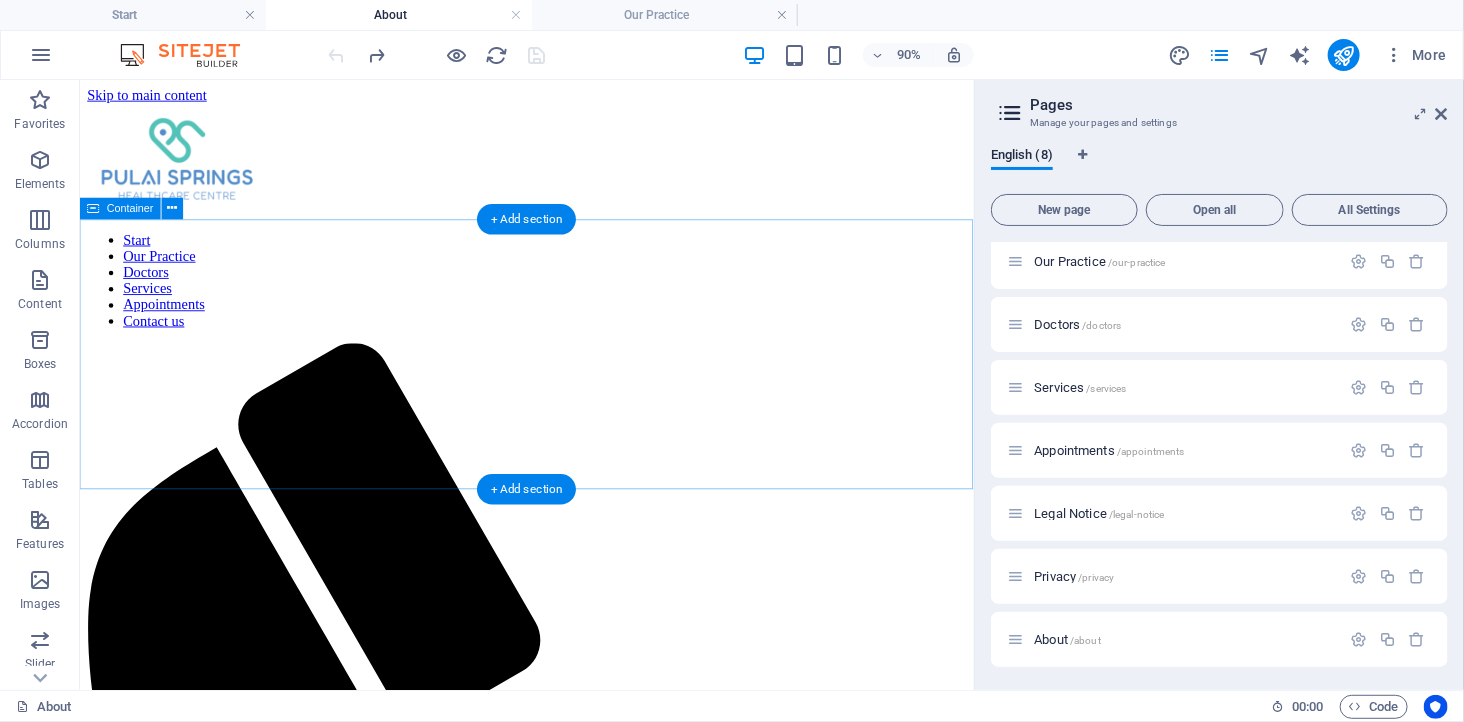click on "Paste clipboard" at bounding box center (629, 1771) 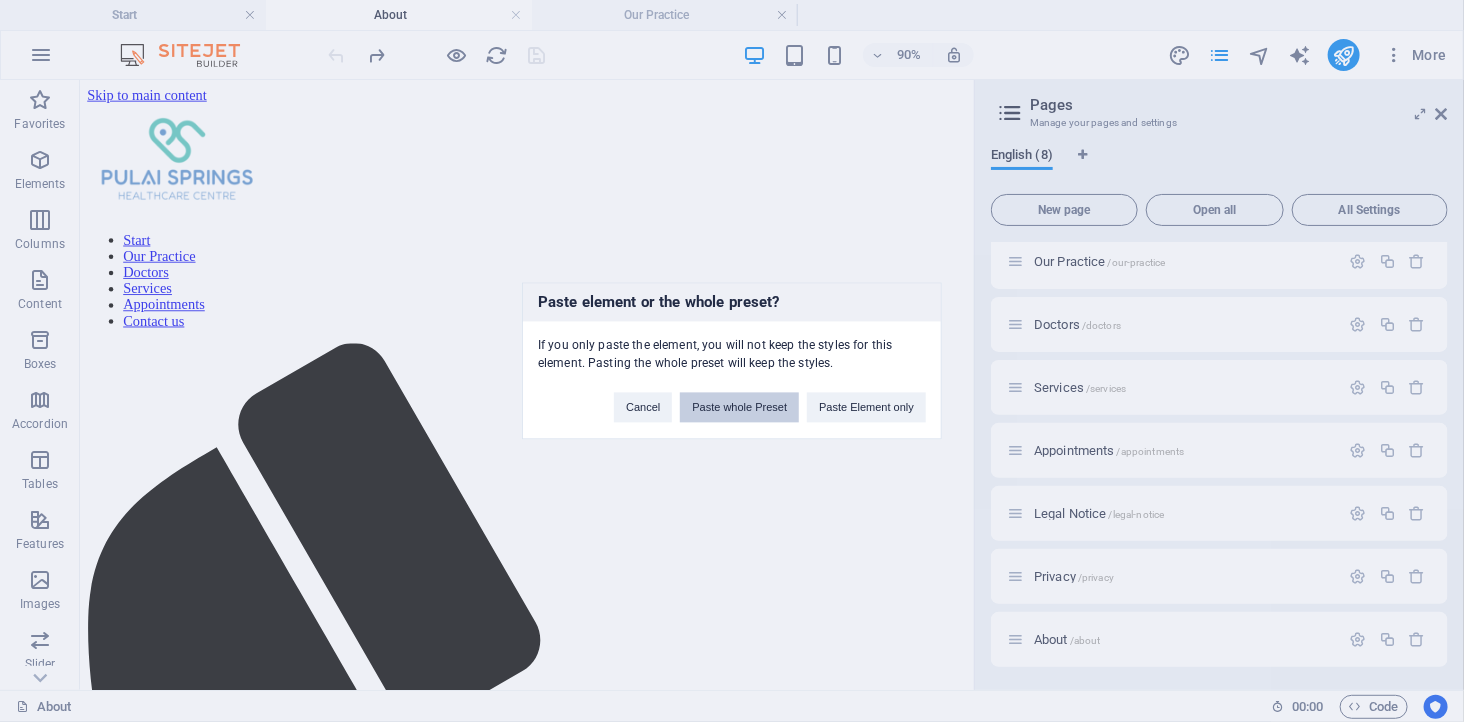 click on "Paste whole Preset" at bounding box center (739, 408) 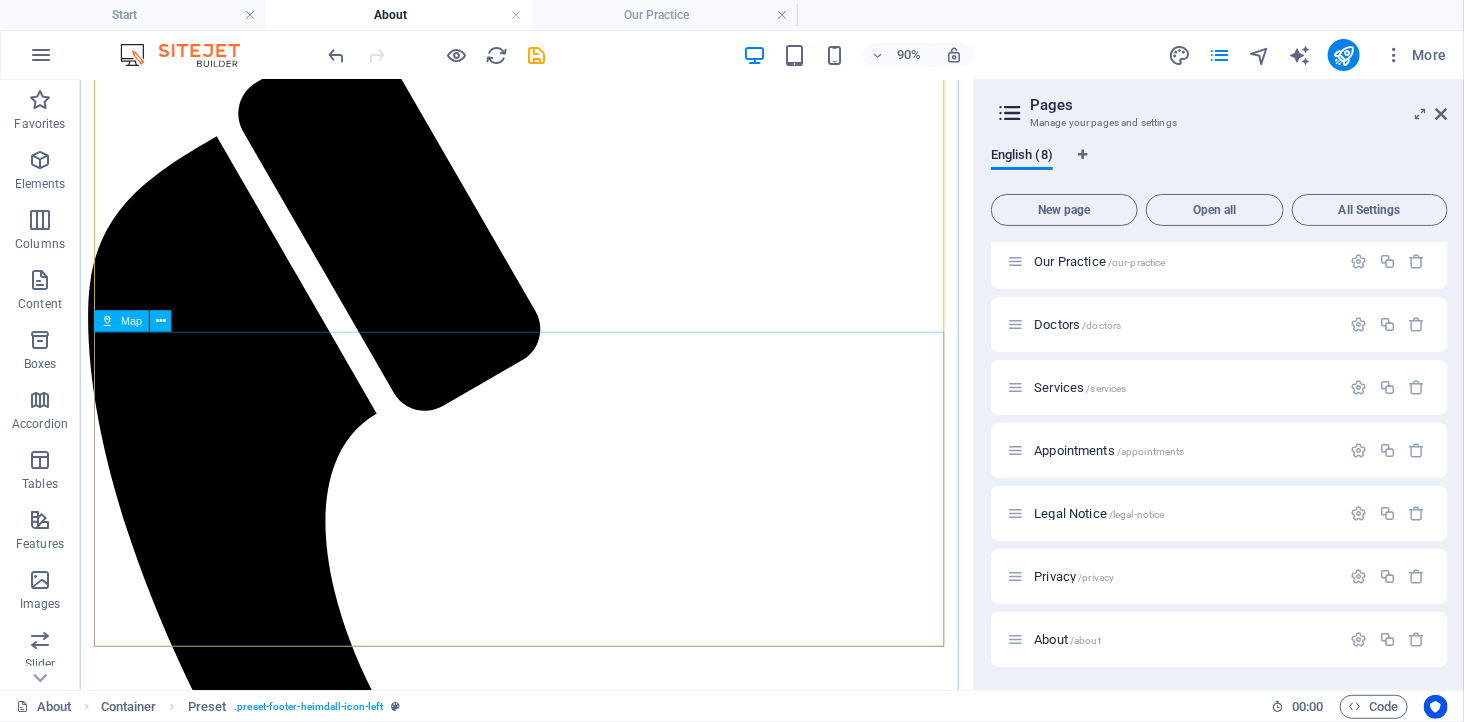 scroll, scrollTop: 347, scrollLeft: 0, axis: vertical 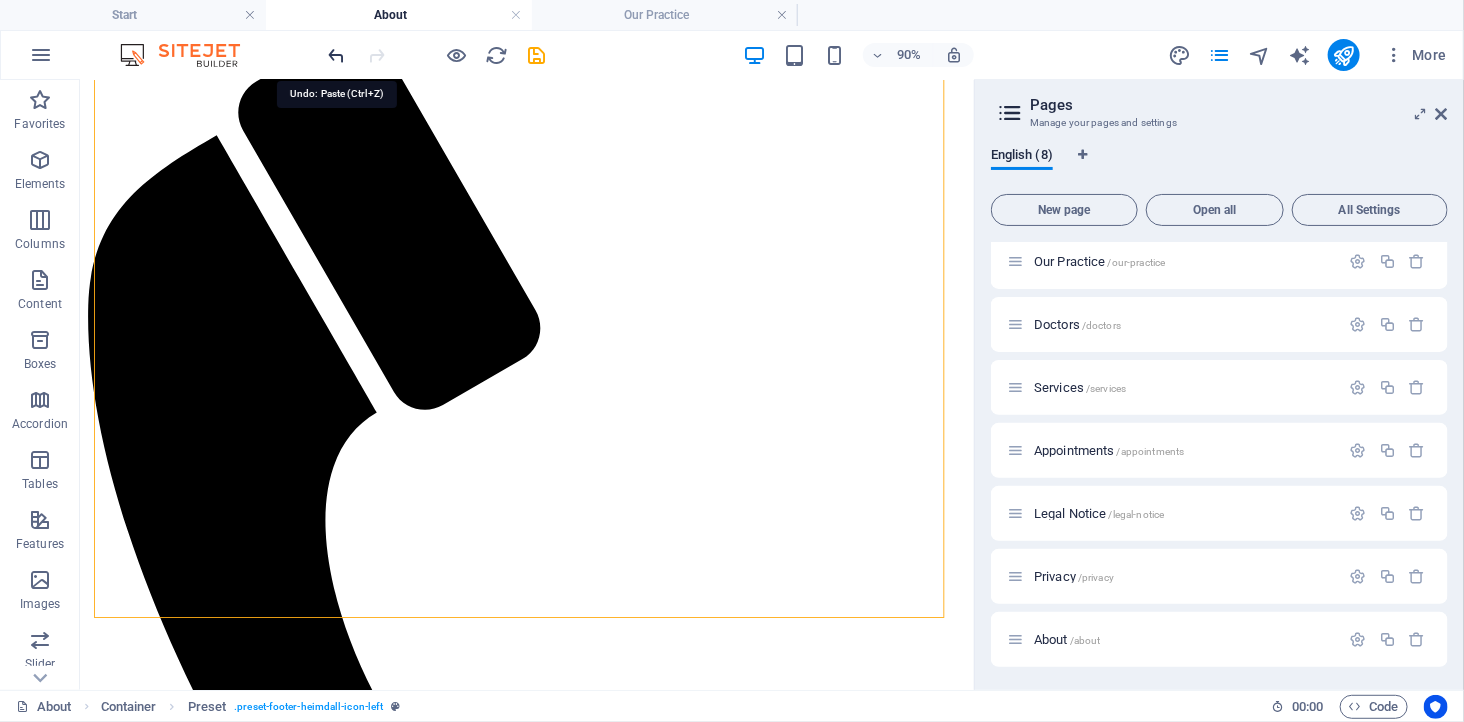 click at bounding box center (337, 55) 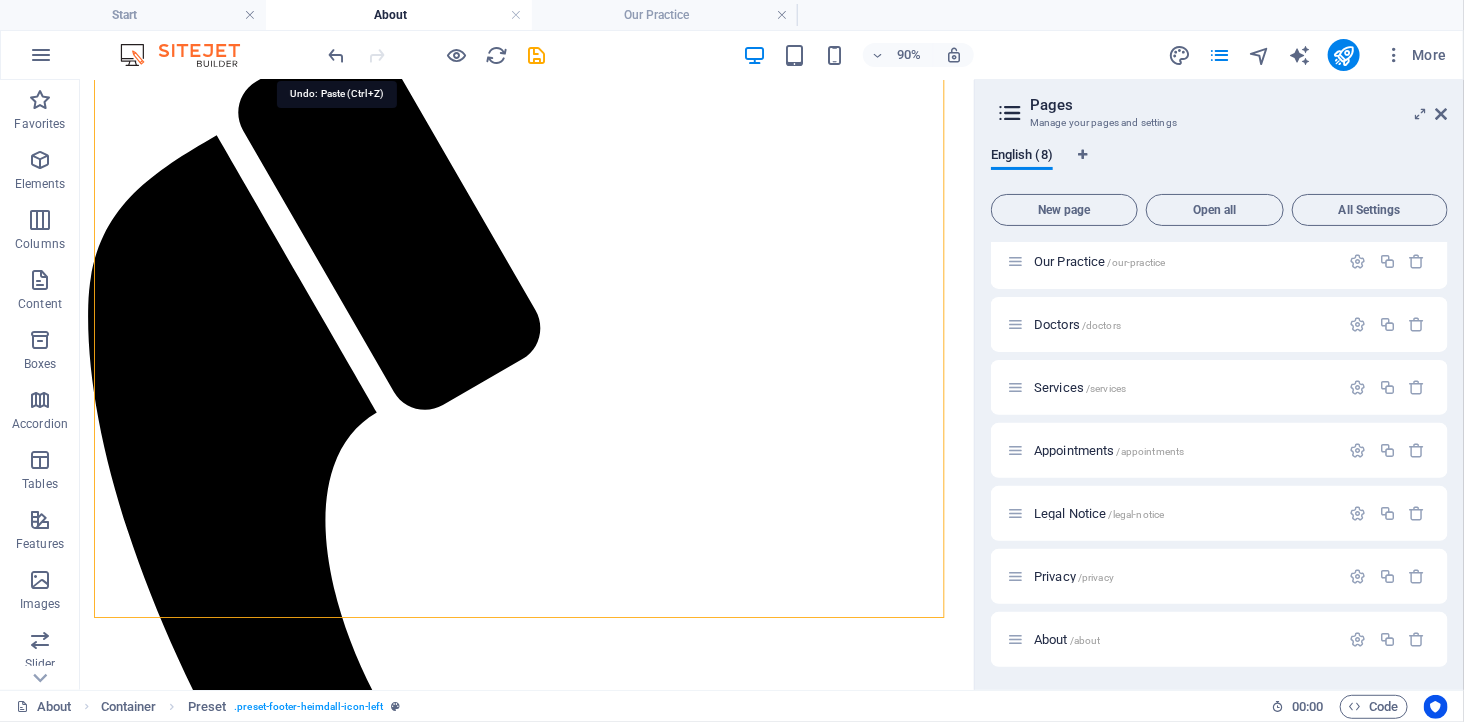 scroll, scrollTop: 0, scrollLeft: 0, axis: both 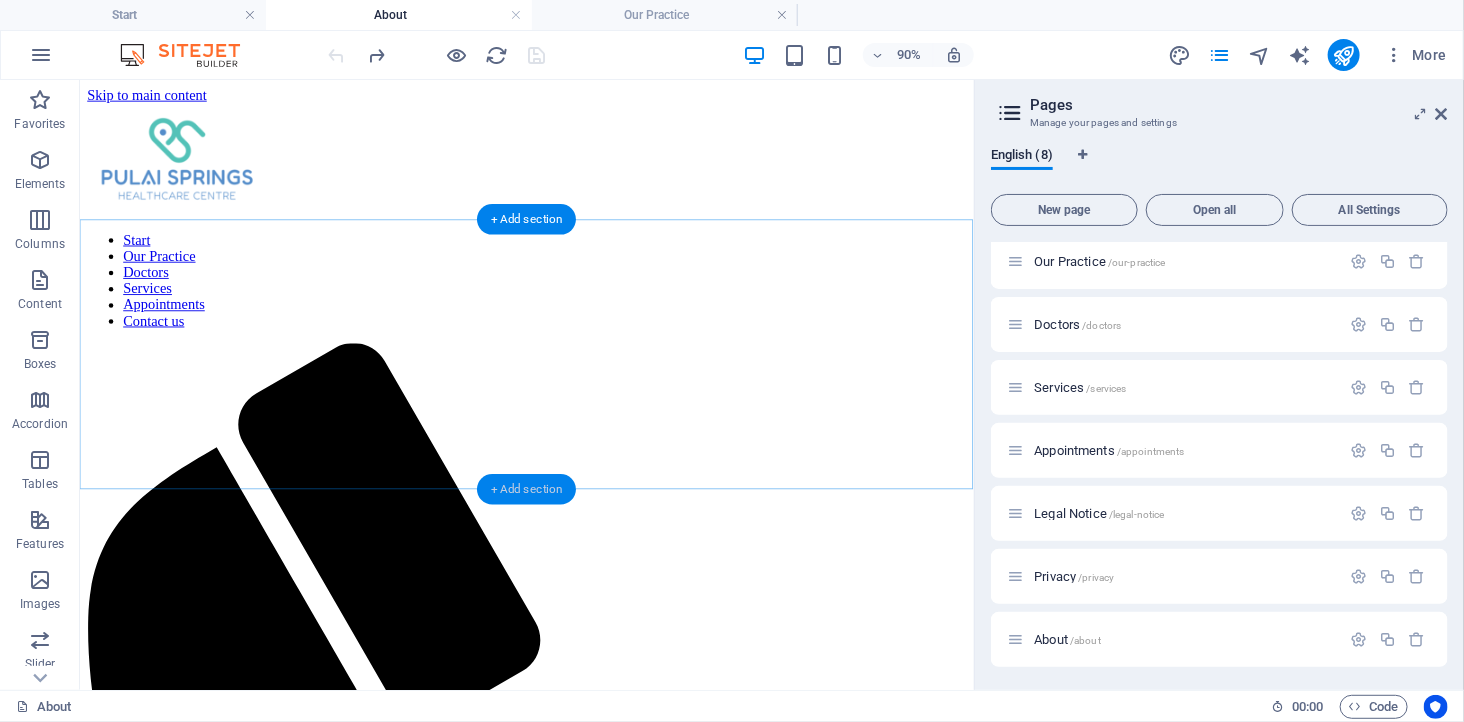 click on "+ Add section" at bounding box center [527, 490] 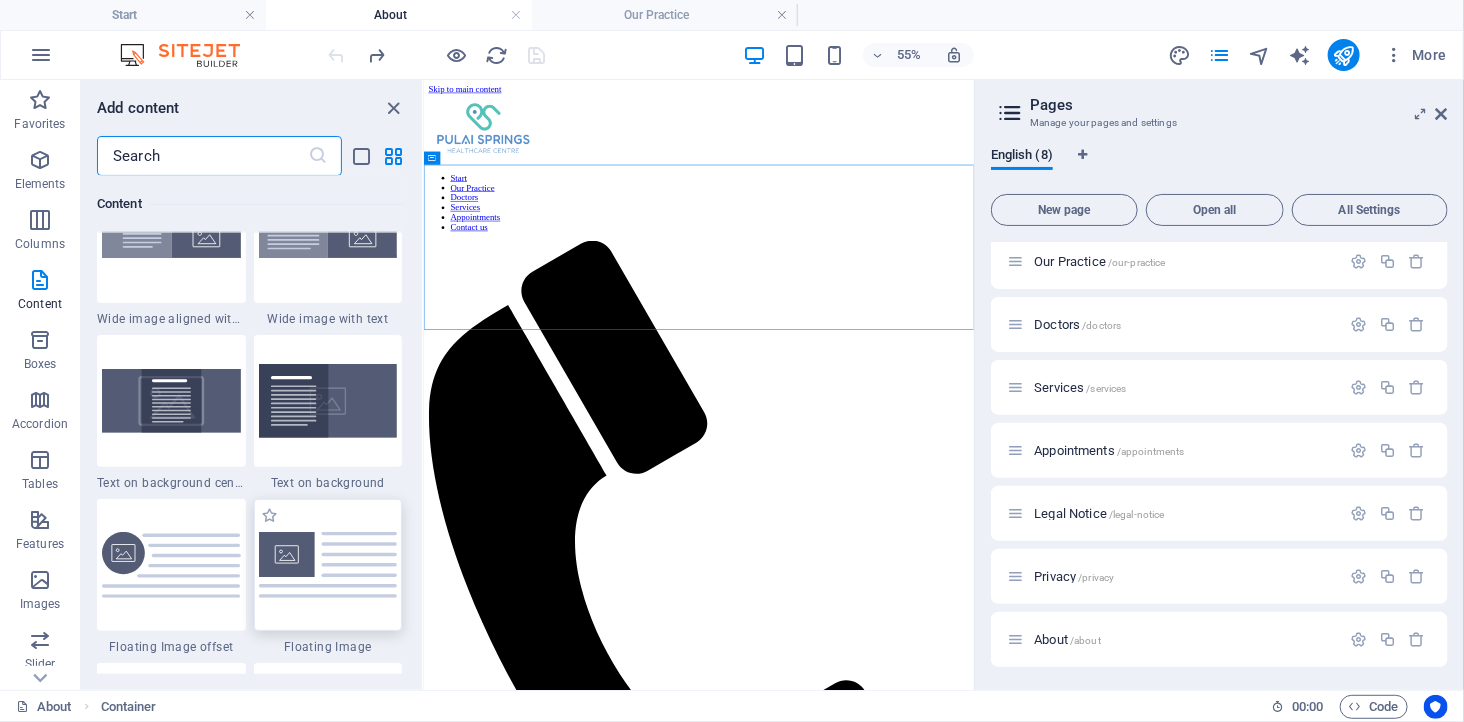 scroll, scrollTop: 4275, scrollLeft: 0, axis: vertical 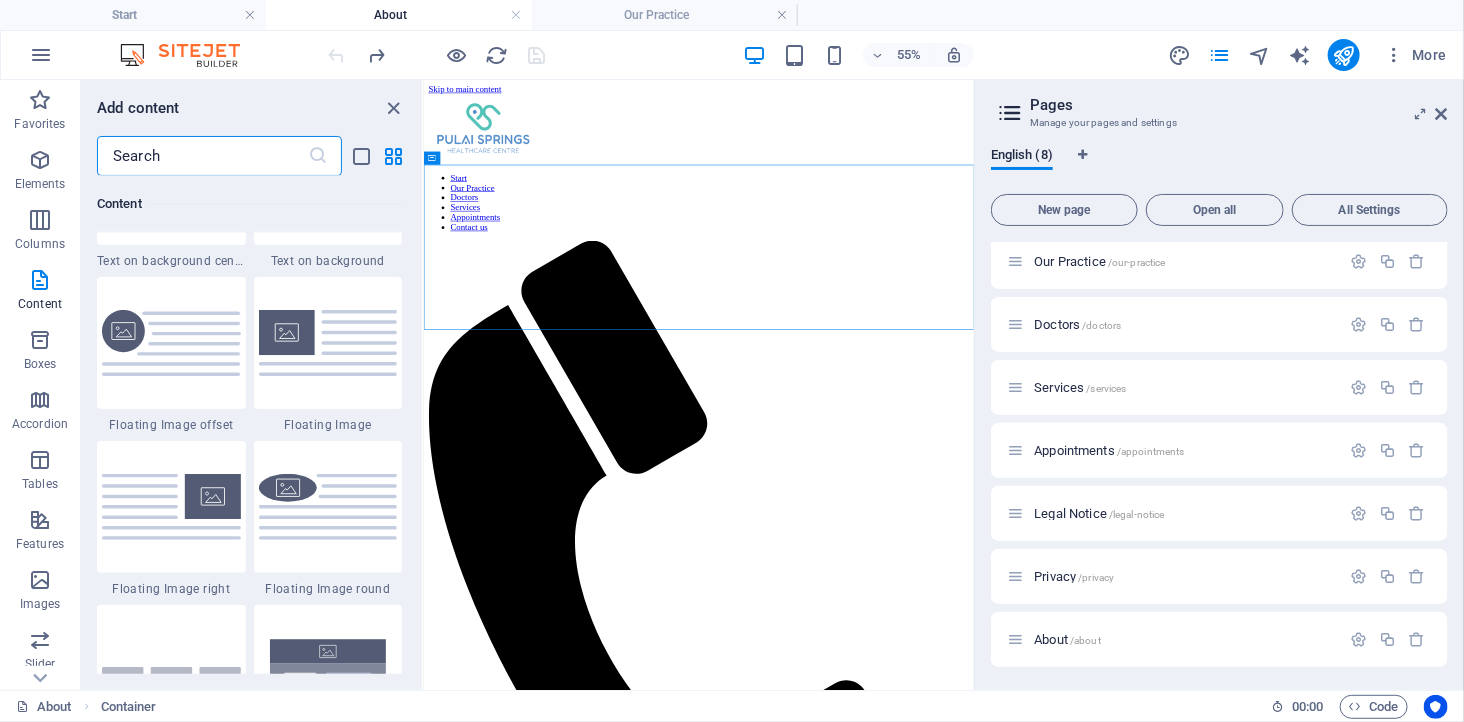 click at bounding box center (202, 156) 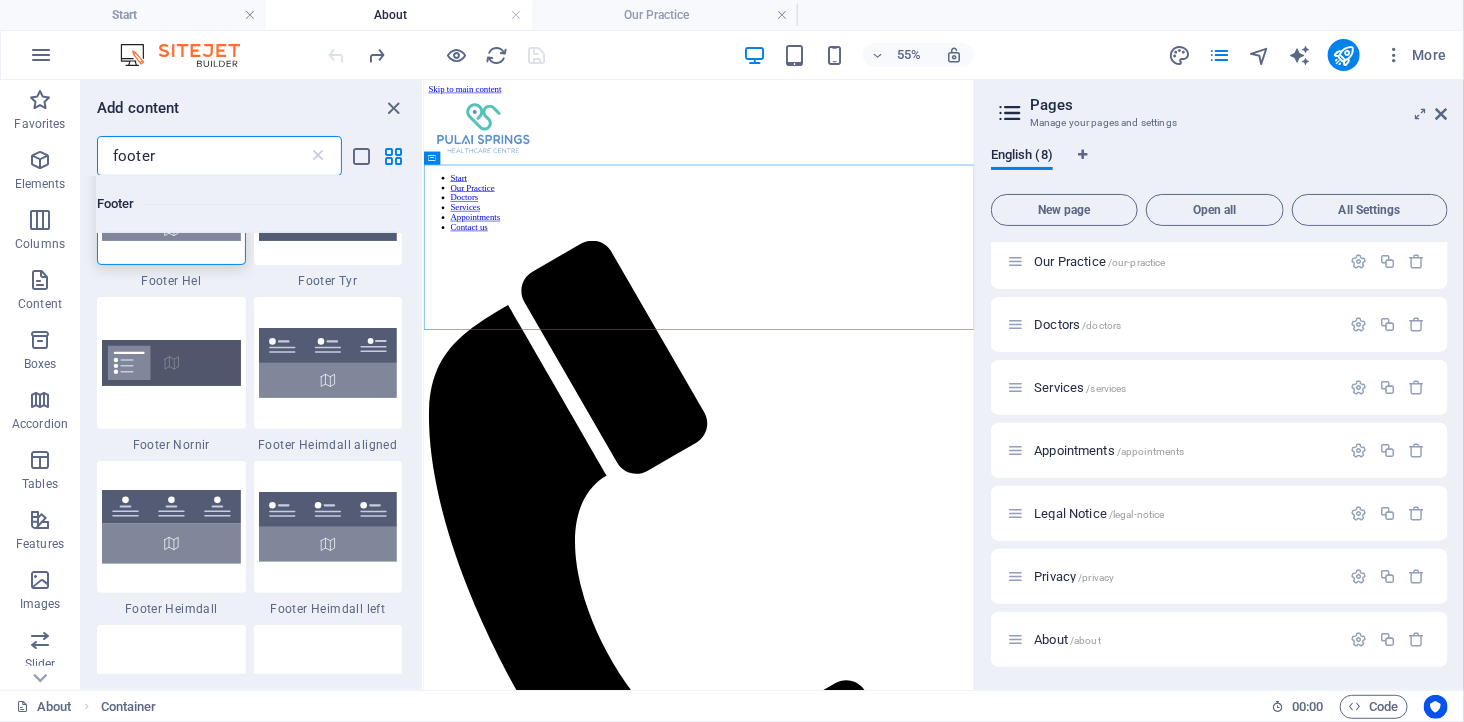 scroll, scrollTop: 0, scrollLeft: 0, axis: both 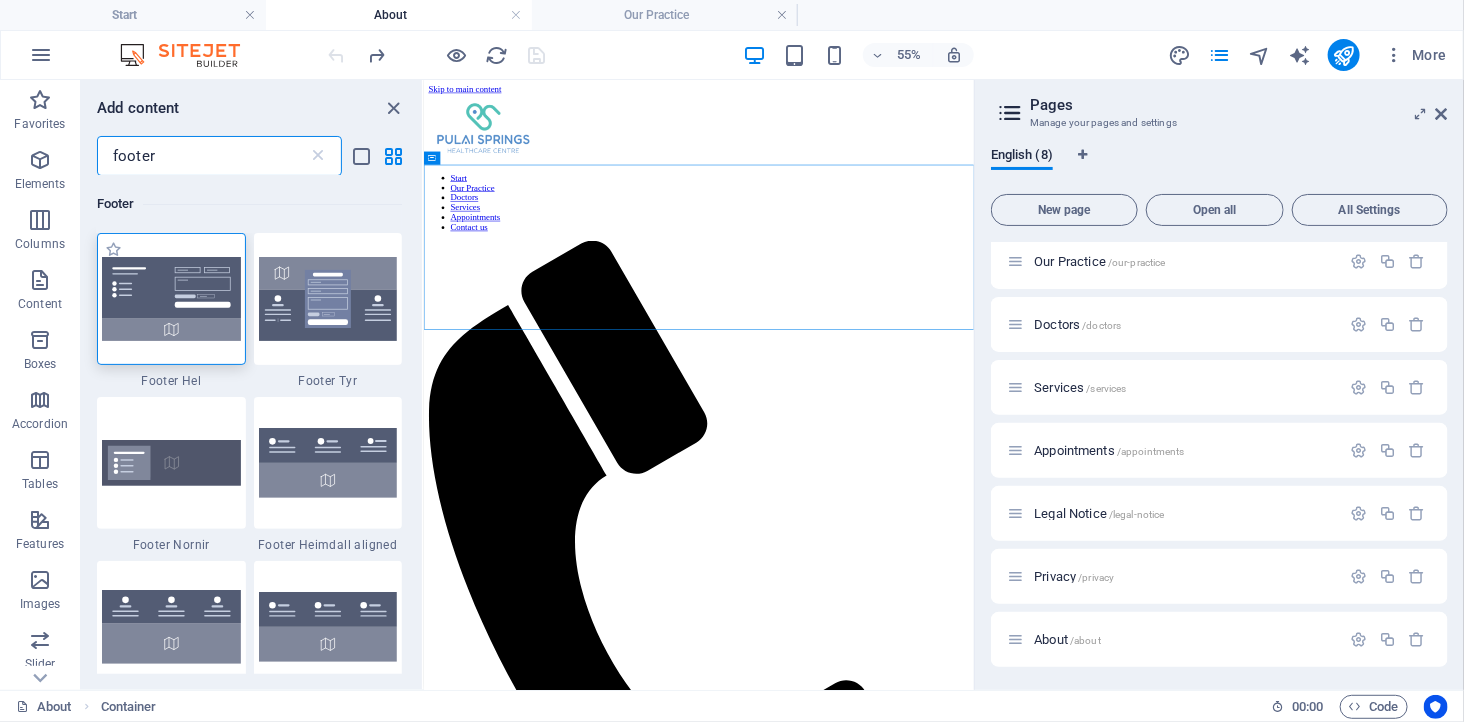 type on "footer" 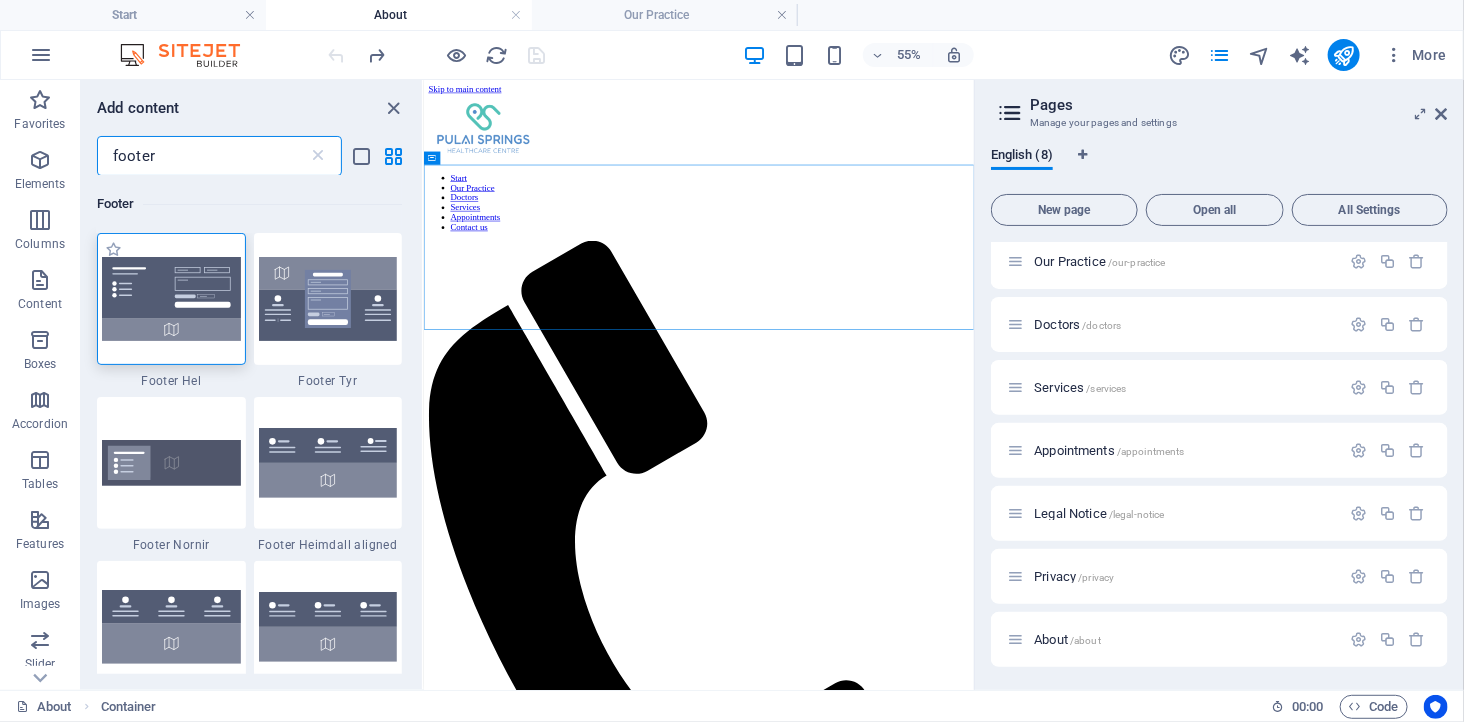 click on "Drag here to replace the existing content. Press “Ctrl” if you want to create a new element.
Container   Placeholder   Reference   Container   Container   Container   Icon   Container   Container   H3   Text   Container   Container   Icon   Container   Container   H3   Text   Container   Icon   Container   Container   H3   Text   Container   Icon   Container   Container   Preset   Form   Preset   Checkbox   Input   Preset   Input   Container   Preset   H2   Preset   Container   Spacer   Preset   Container   H4   Container   Container   Spacer   H3   Map" at bounding box center [699, 385] 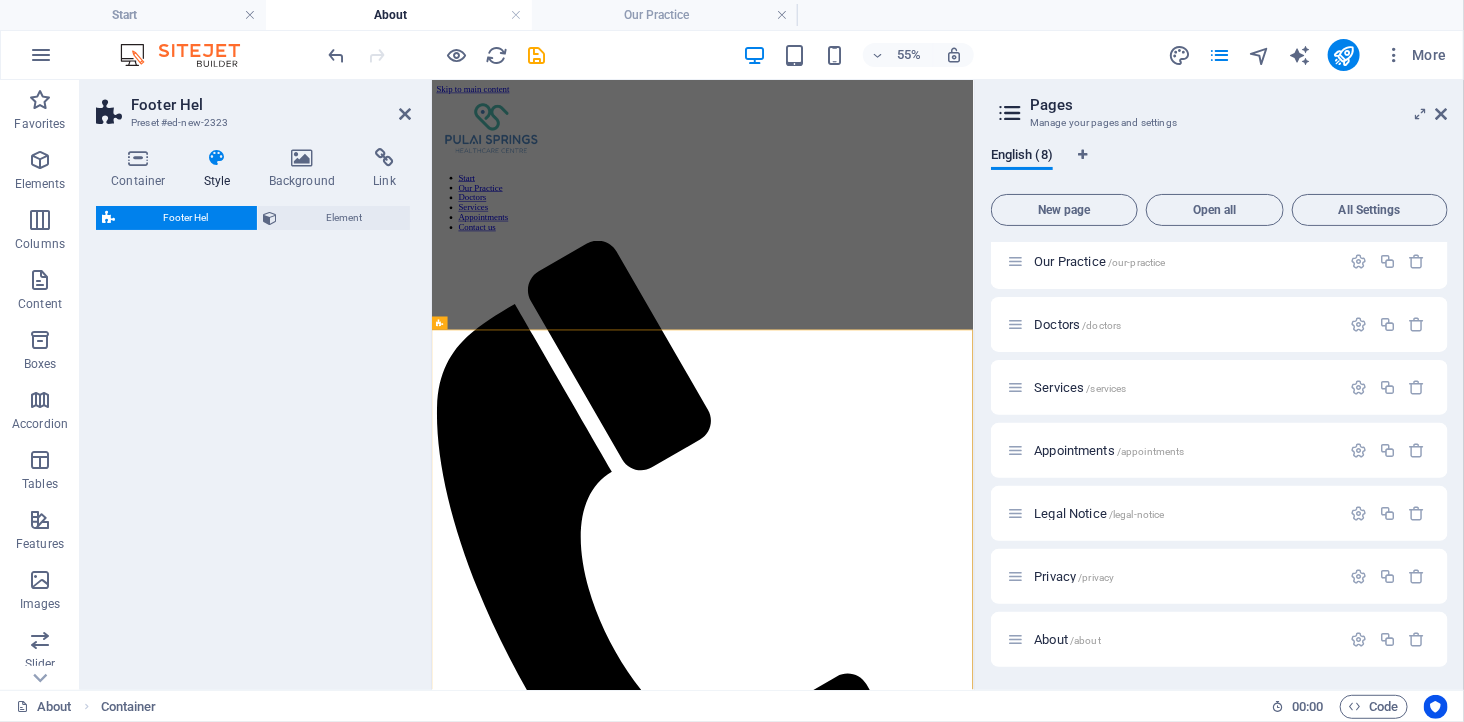 select on "%" 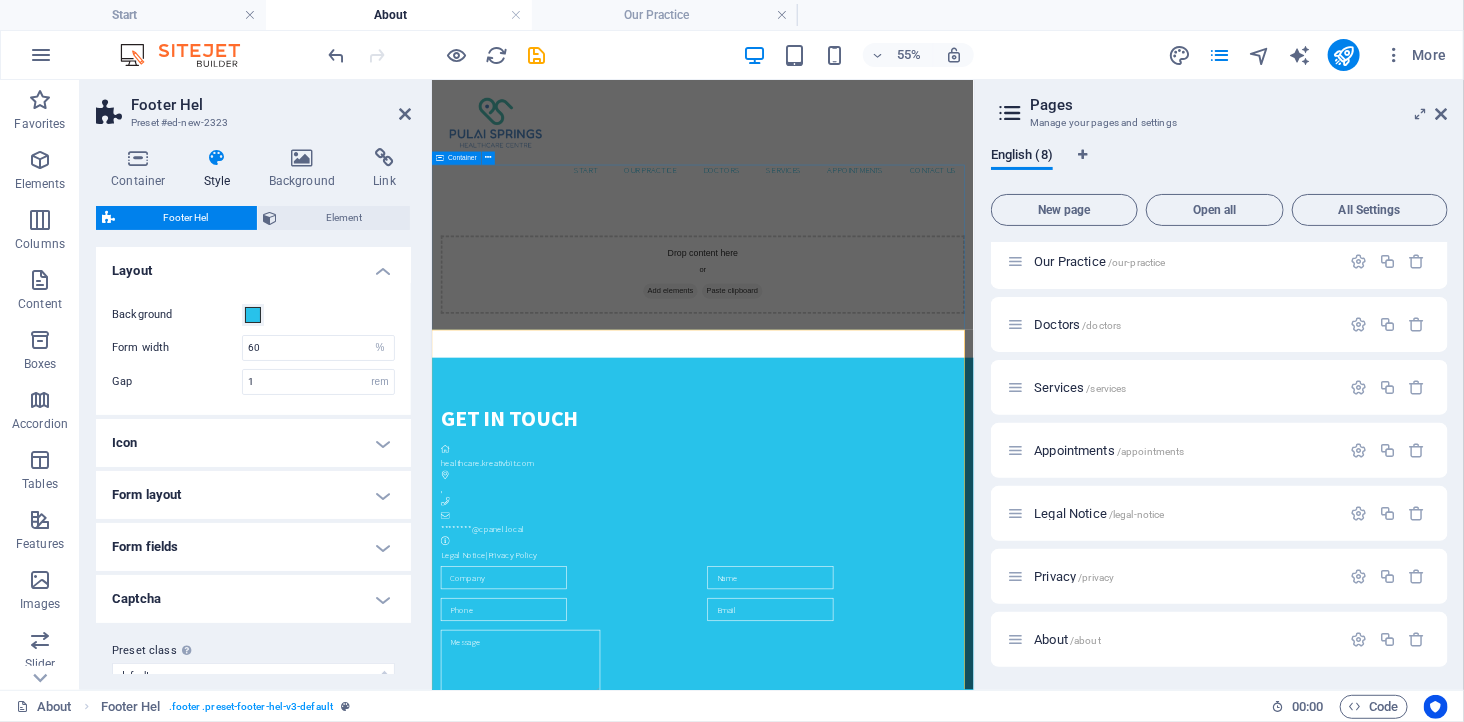 click on "Drop content here or  Add elements  Paste clipboard" at bounding box center [923, 433] 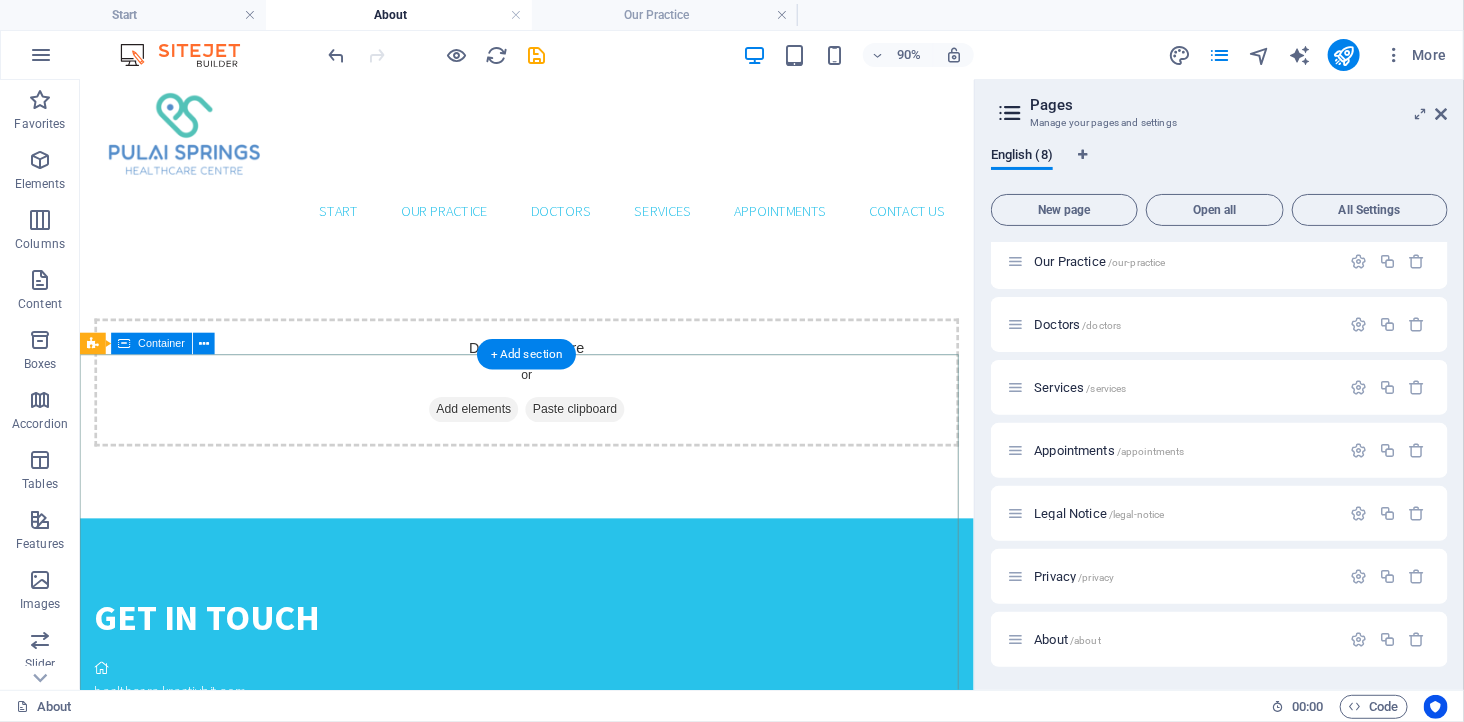 scroll, scrollTop: 0, scrollLeft: 0, axis: both 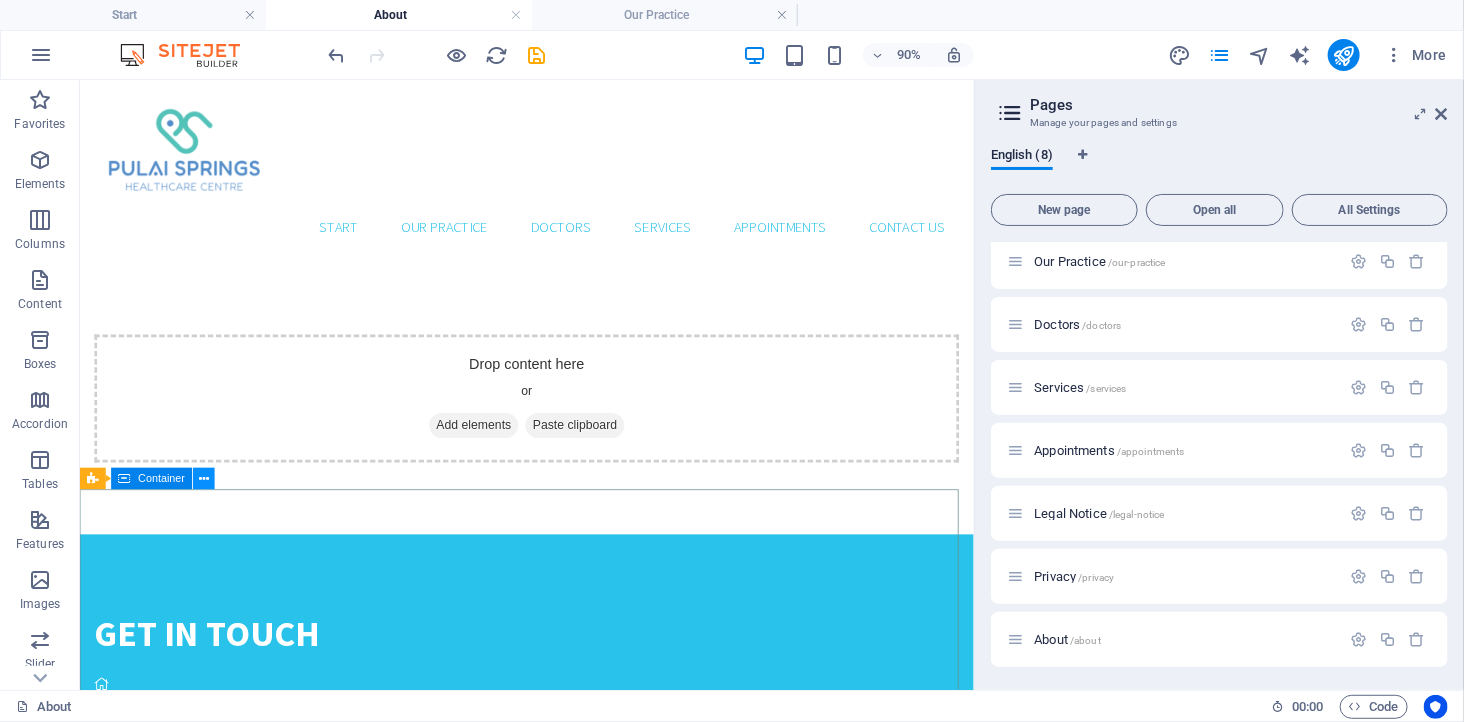 click at bounding box center [204, 479] 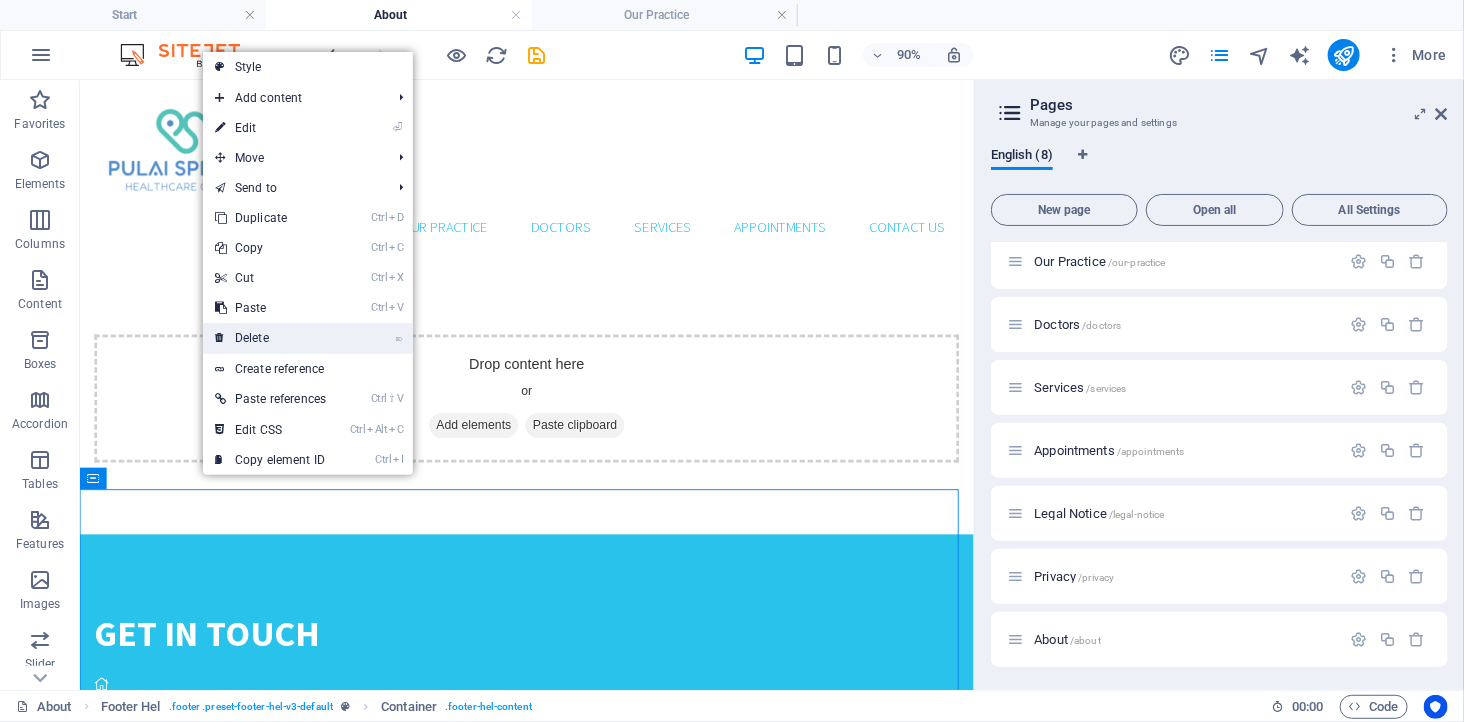click on "⌦  Delete" at bounding box center (270, 338) 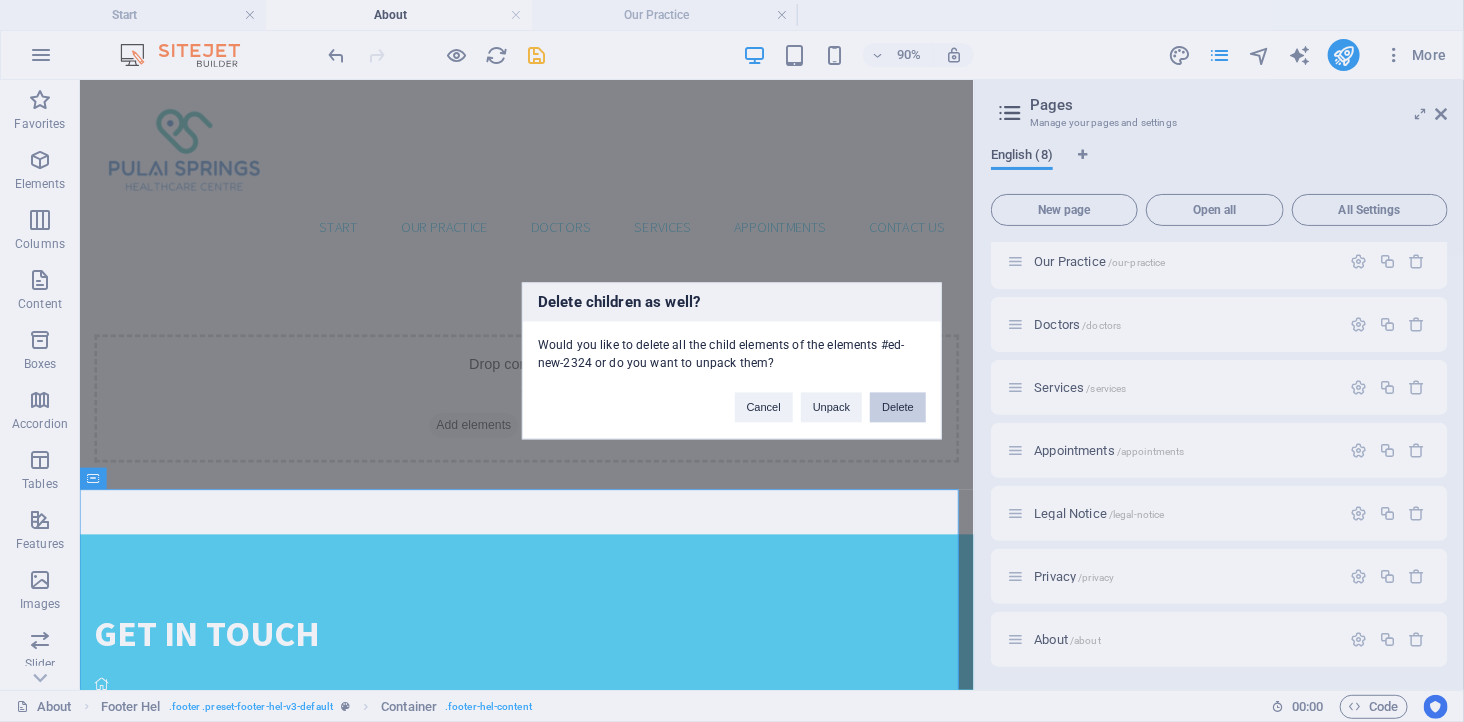 click on "Delete" at bounding box center [898, 408] 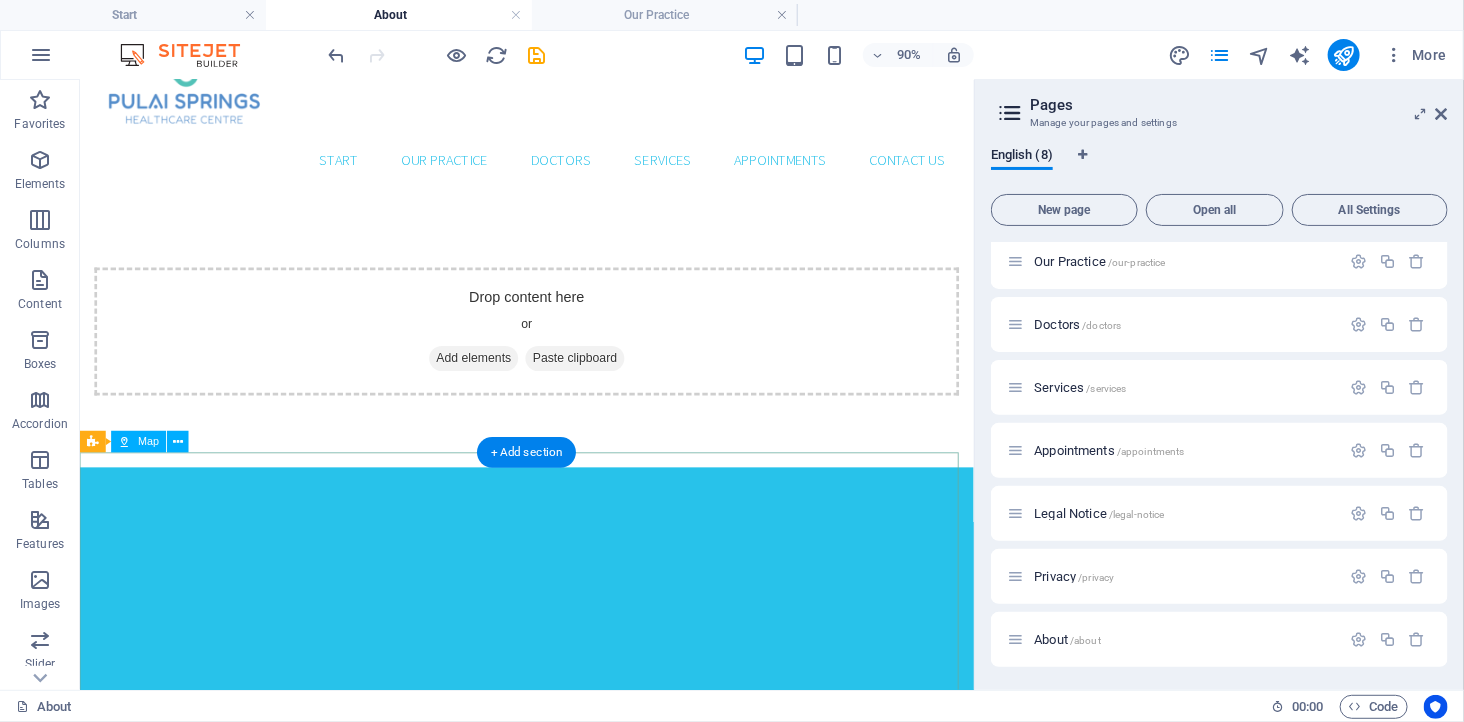 scroll, scrollTop: 137, scrollLeft: 0, axis: vertical 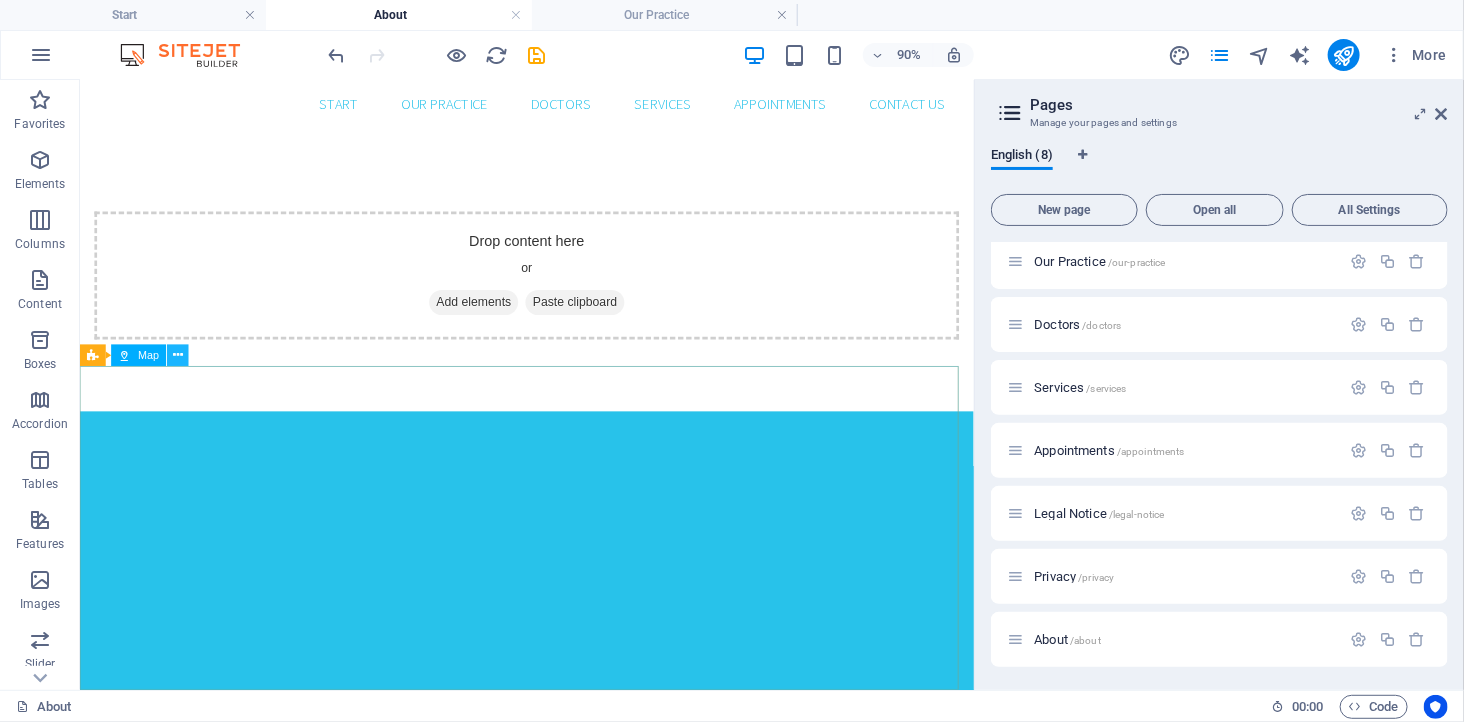 click at bounding box center (178, 355) 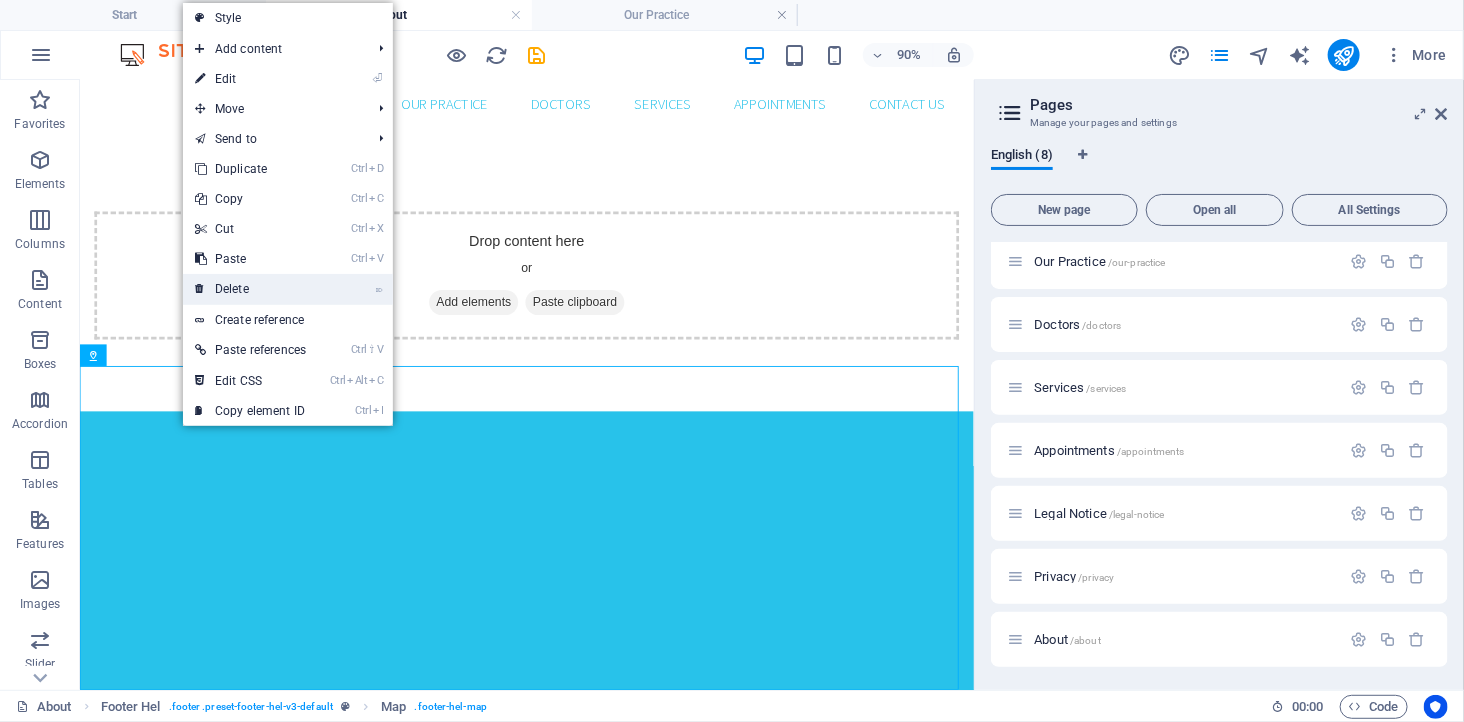 click on "⌦  Delete" at bounding box center (250, 289) 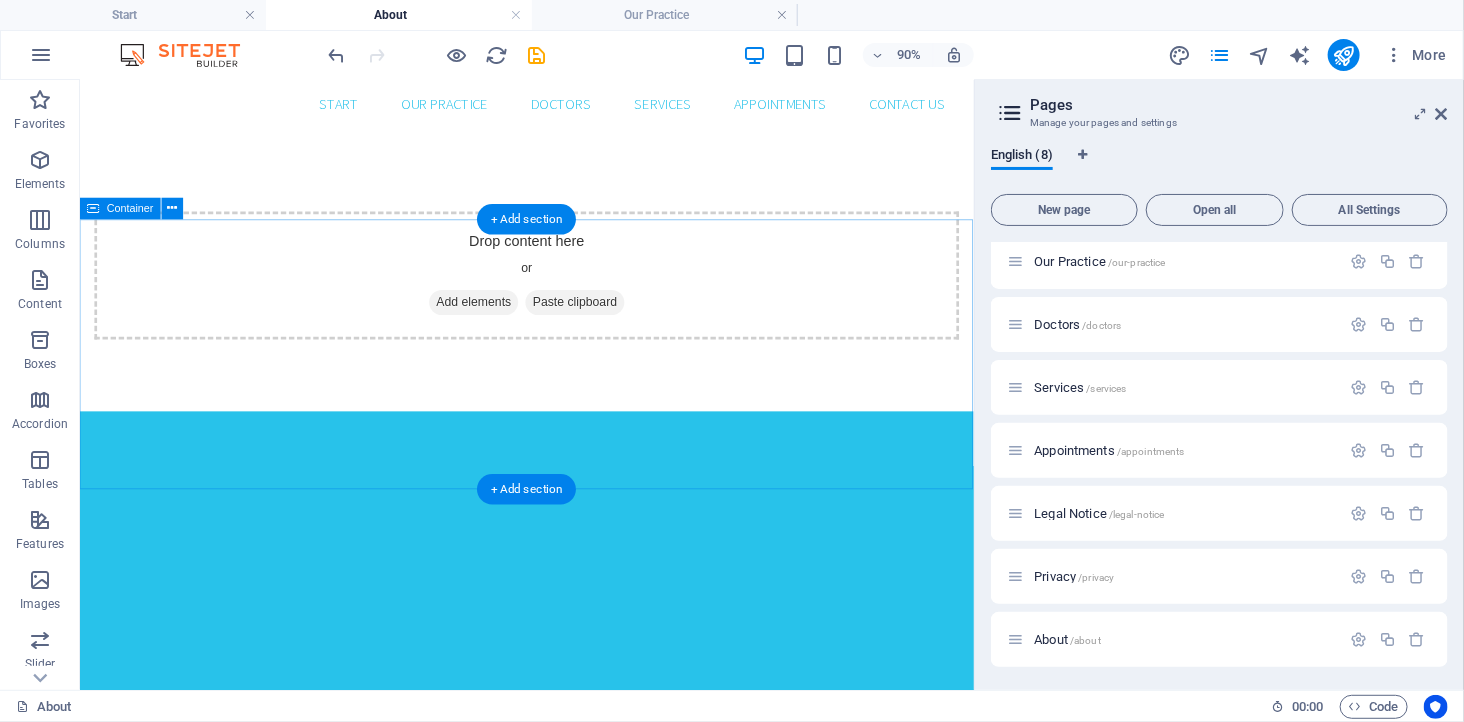 scroll, scrollTop: 0, scrollLeft: 0, axis: both 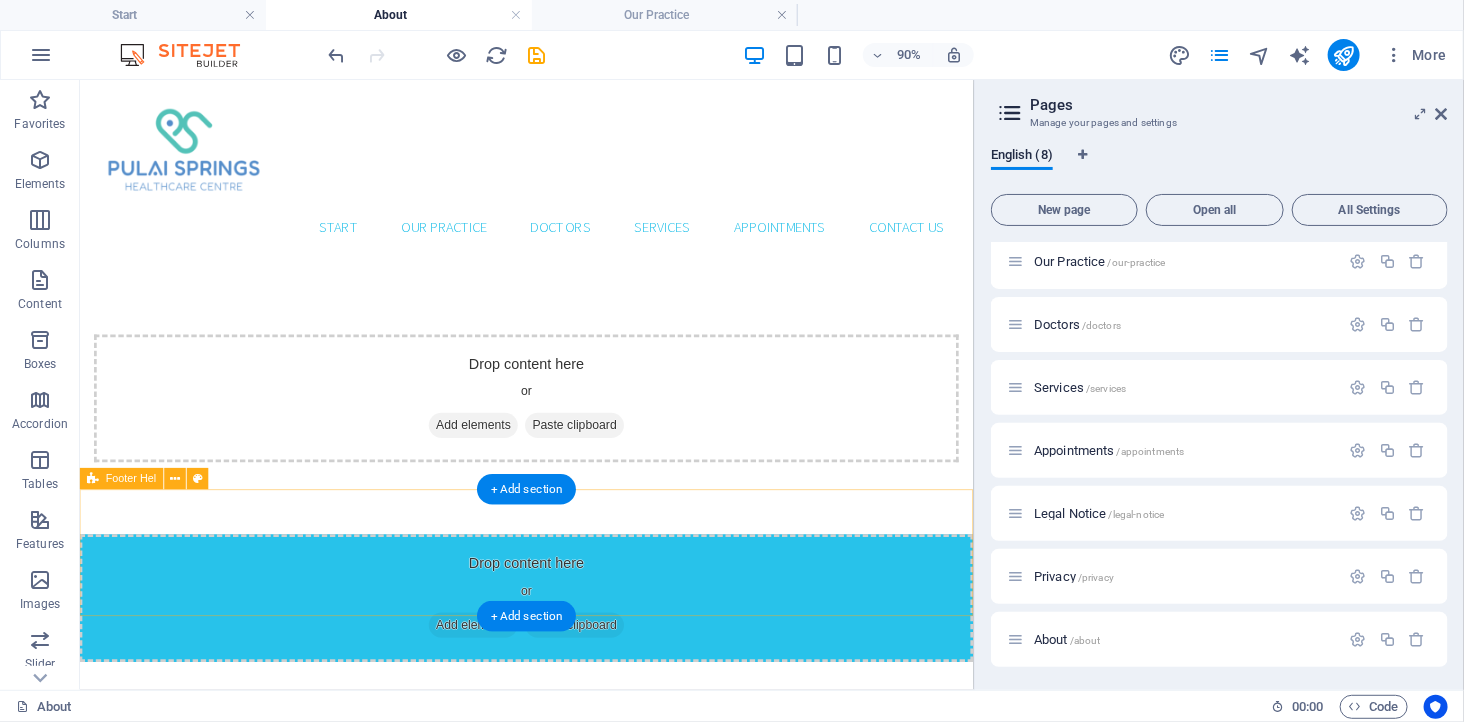 click on "Drop content here or  Add elements  Paste clipboard" at bounding box center [575, 655] 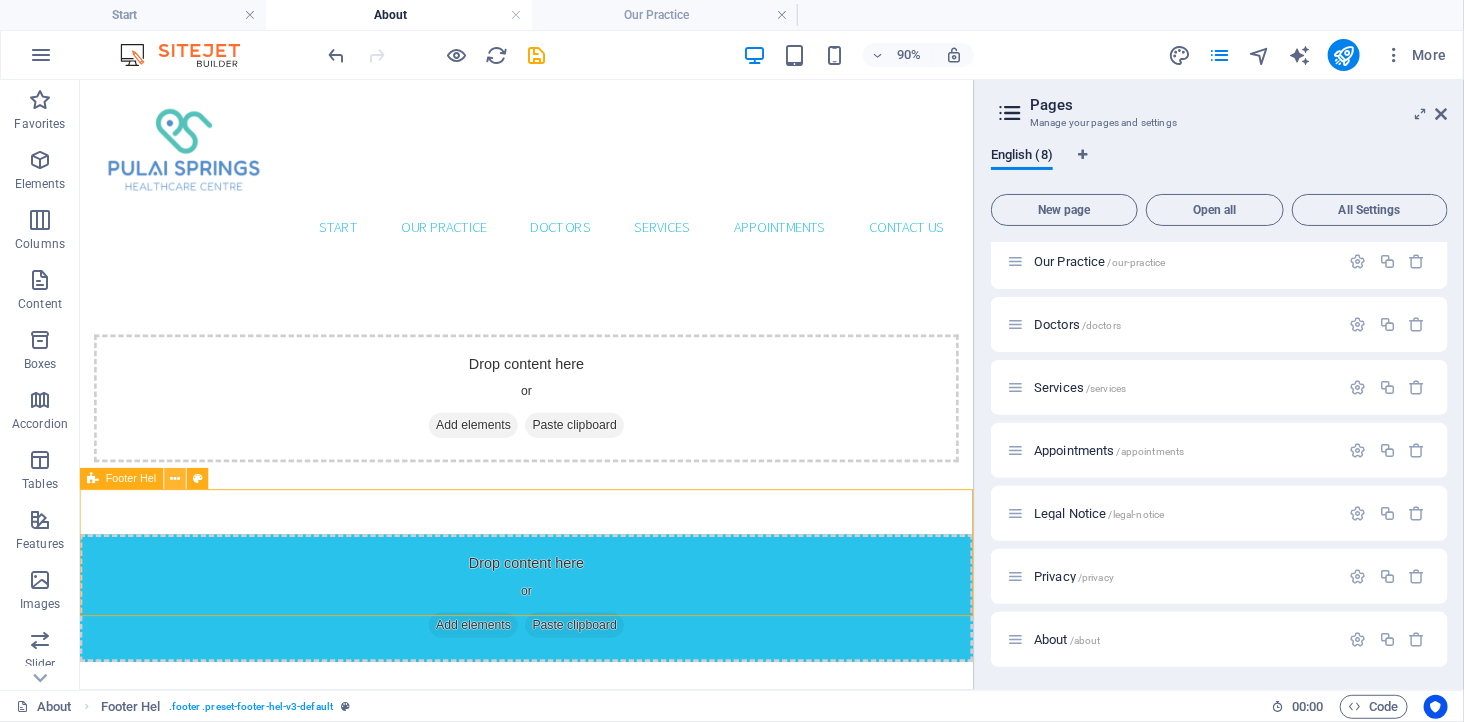 click at bounding box center [175, 479] 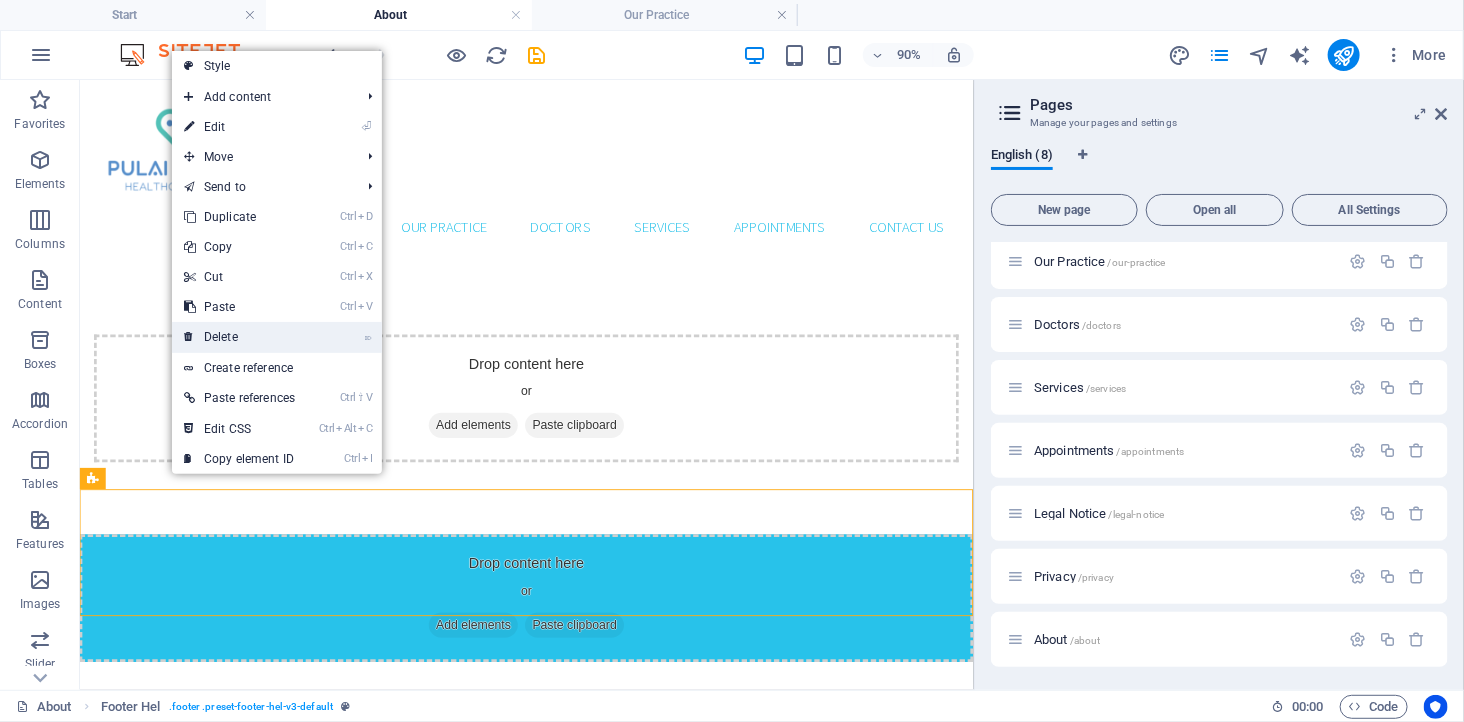 click on "⌦  Delete" at bounding box center (239, 337) 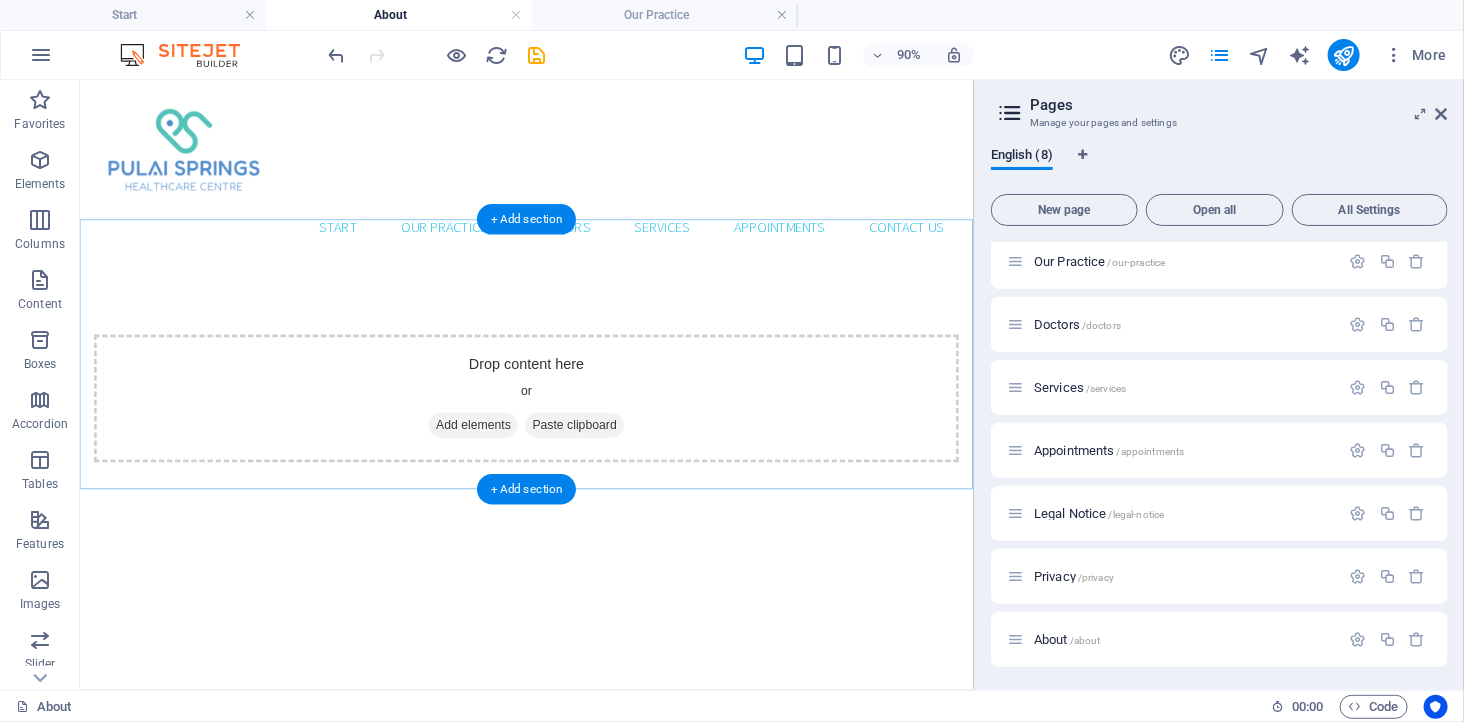 click on "+ Add section" at bounding box center (527, 490) 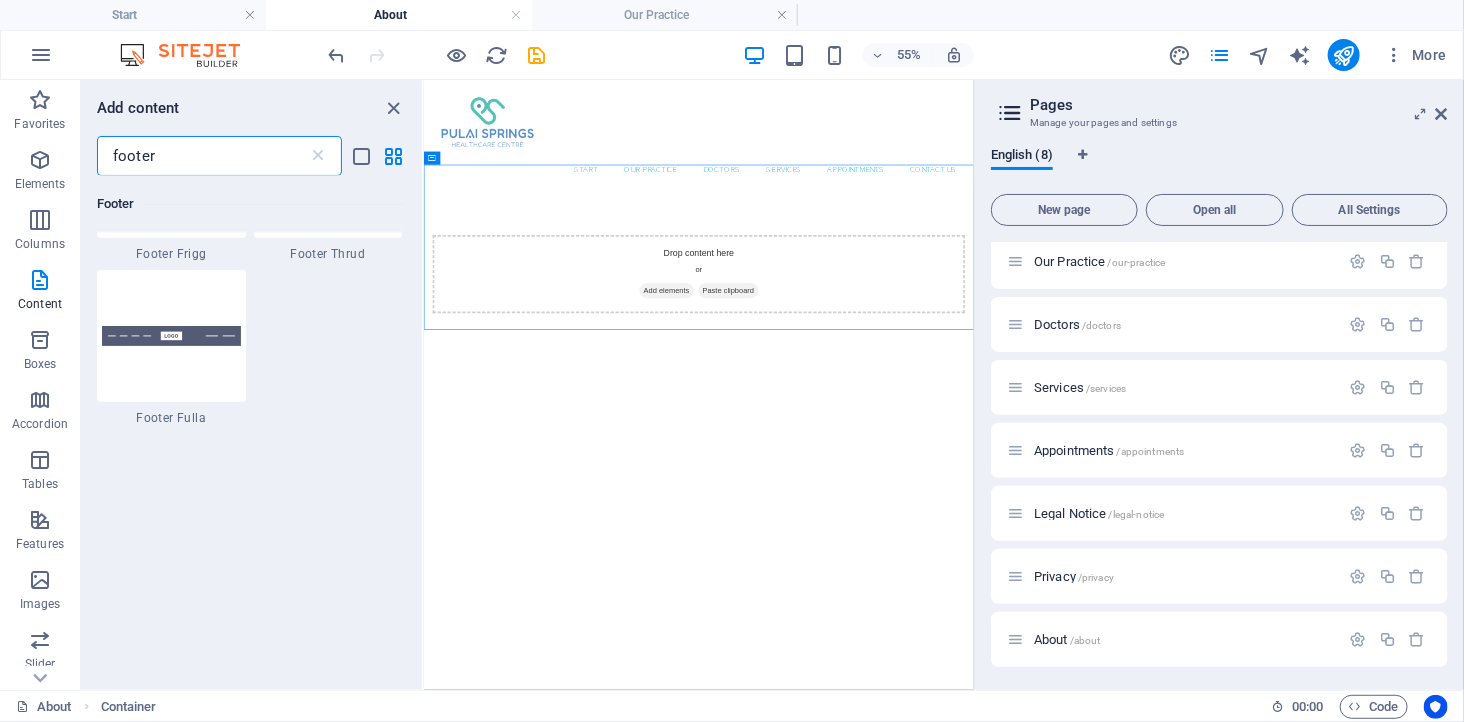scroll, scrollTop: 777, scrollLeft: 0, axis: vertical 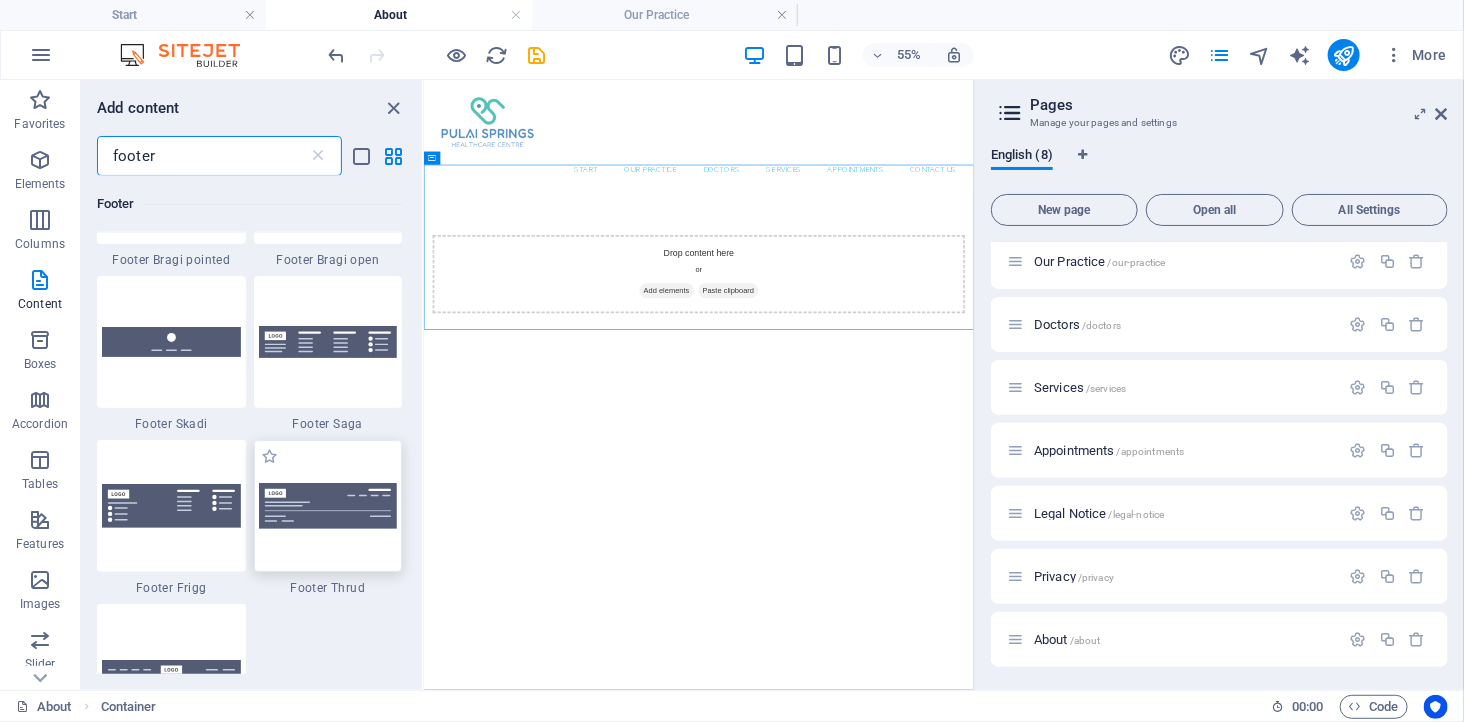 click at bounding box center (328, 506) 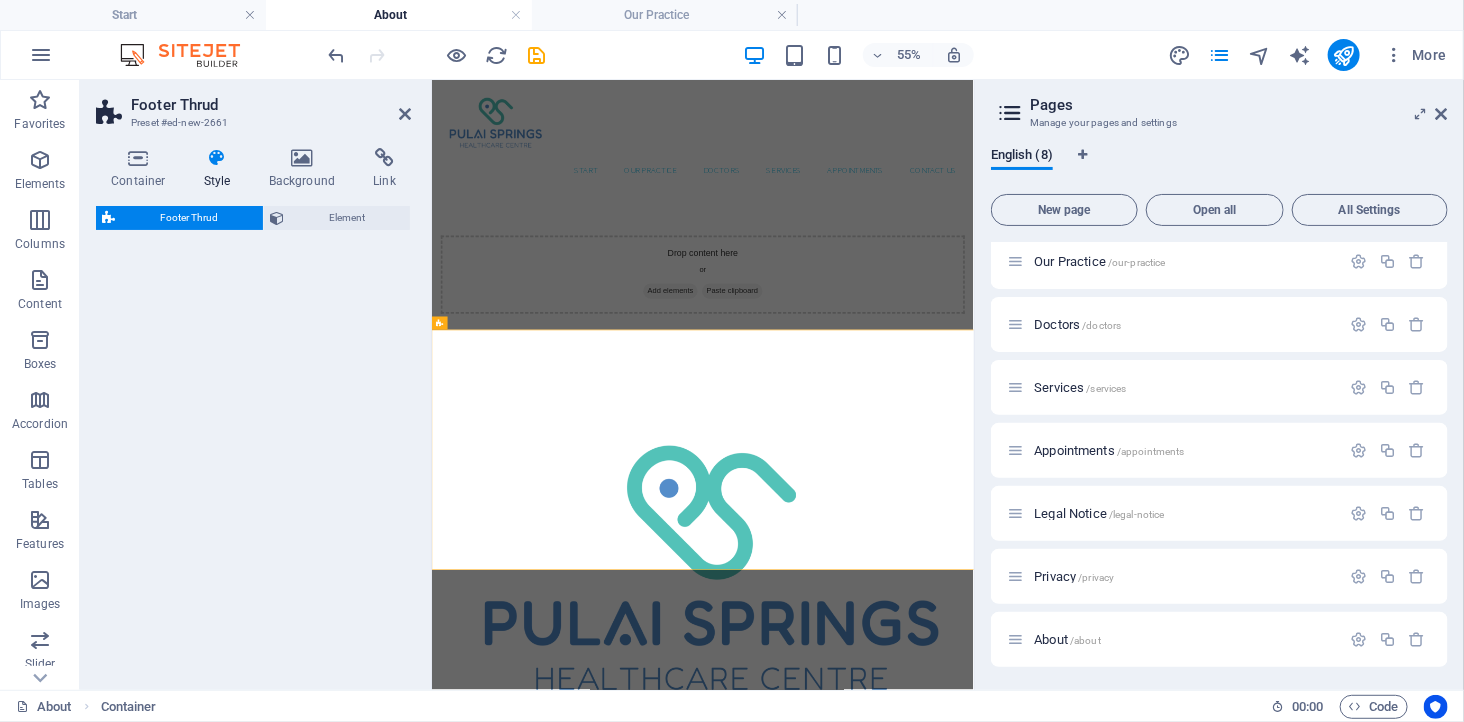 select on "rem" 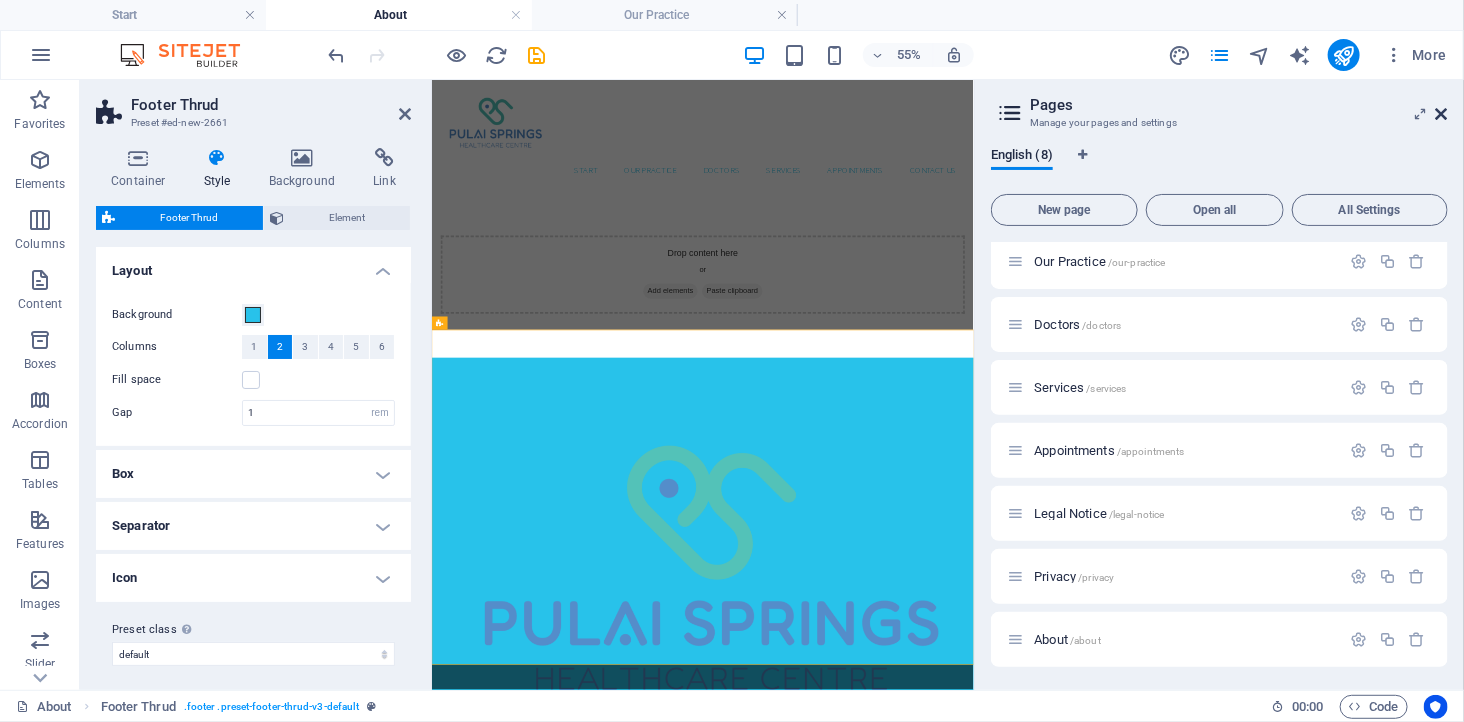 click at bounding box center [1442, 114] 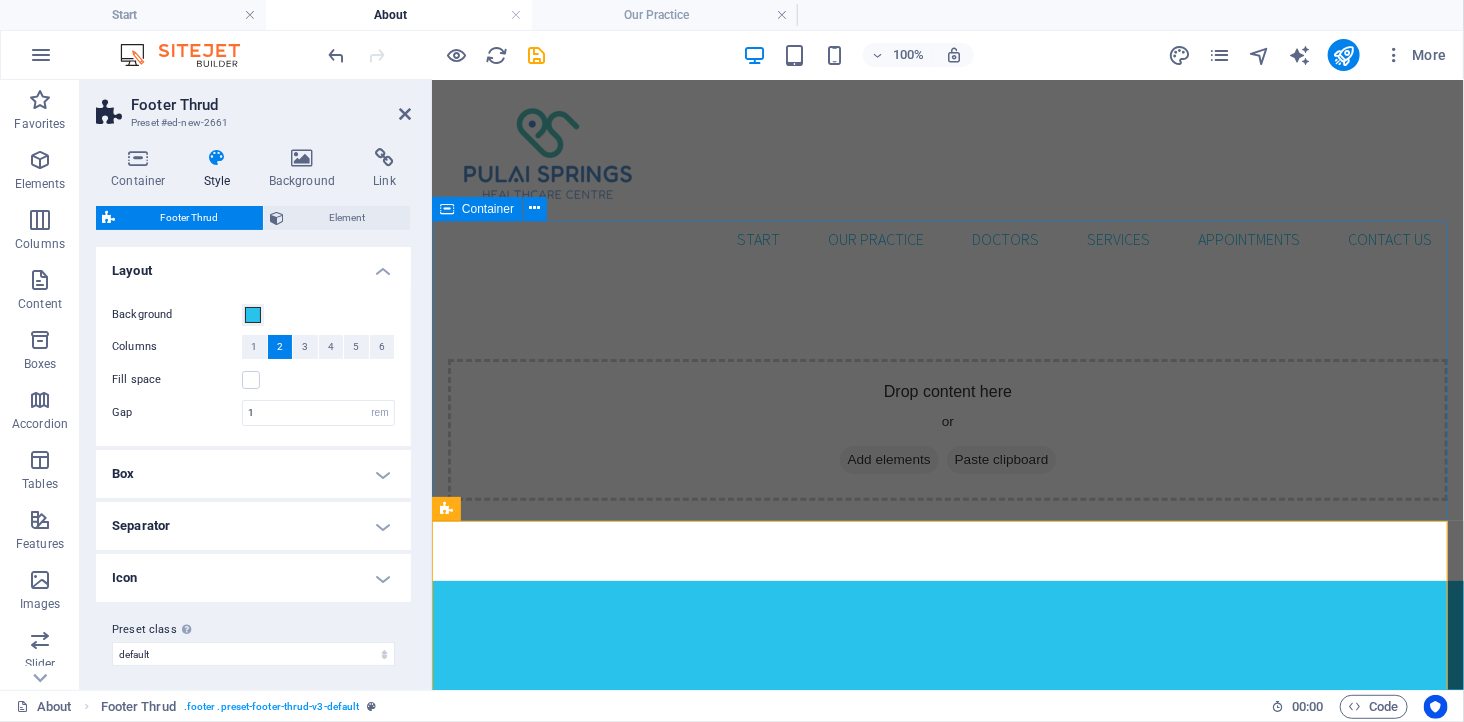 scroll, scrollTop: 0, scrollLeft: 0, axis: both 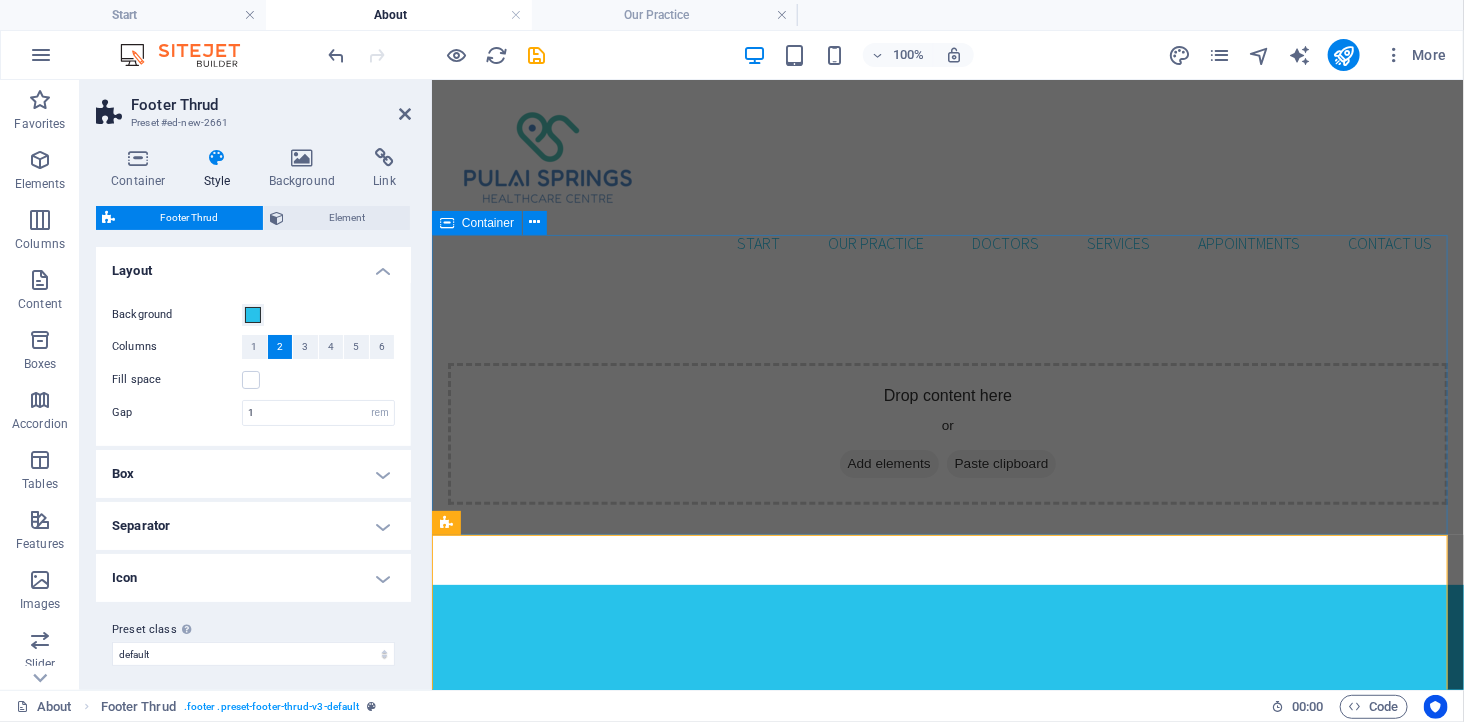 click on "Drop content here or  Add elements  Paste clipboard" at bounding box center [947, 433] 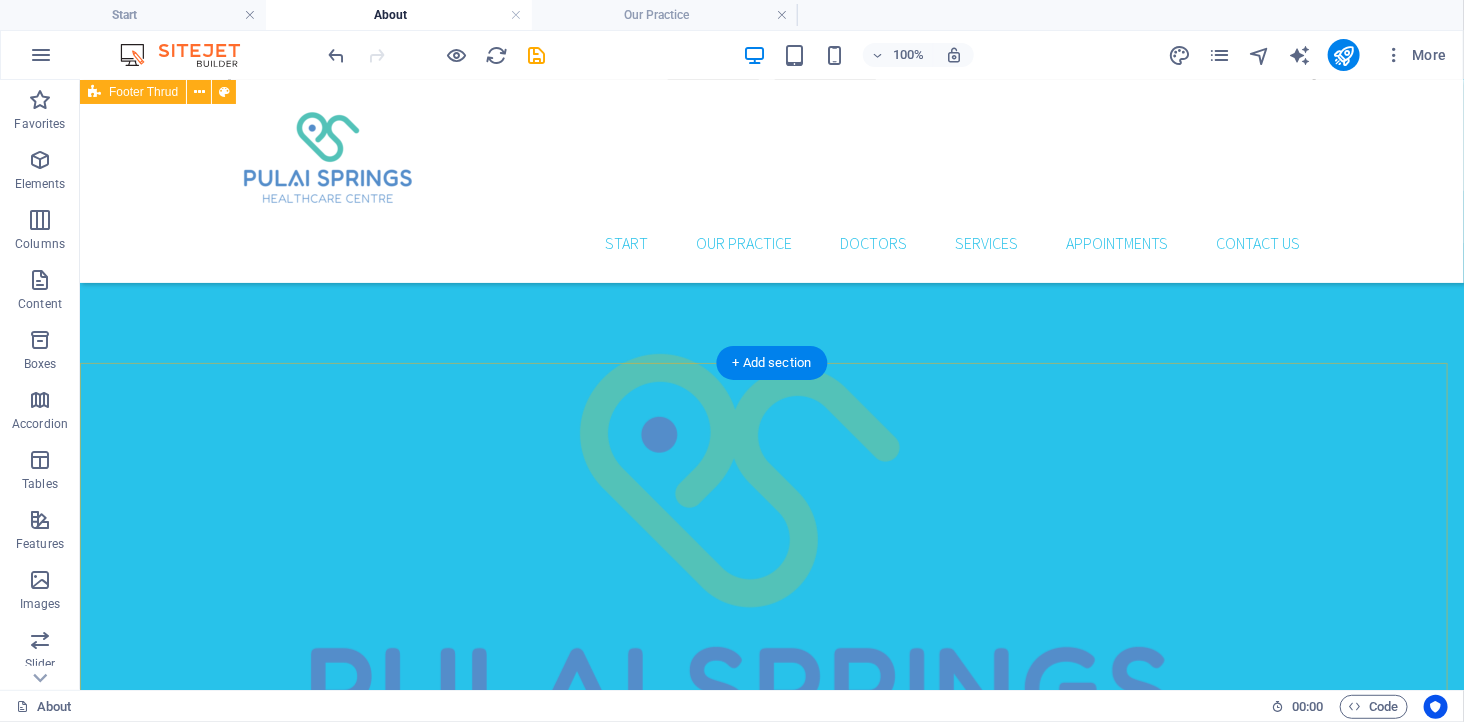scroll, scrollTop: 162, scrollLeft: 0, axis: vertical 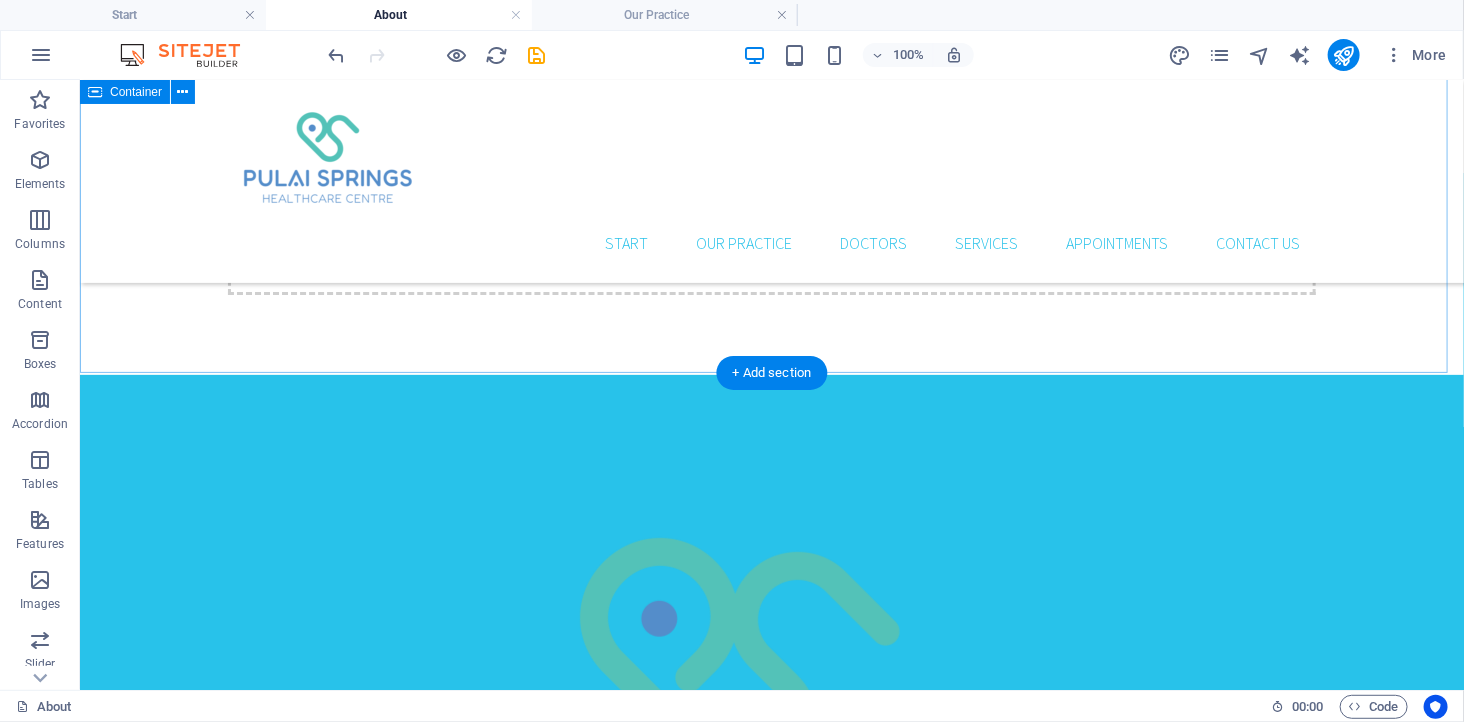 click on "Drop content here or  Add elements  Paste clipboard" at bounding box center (771, 145) 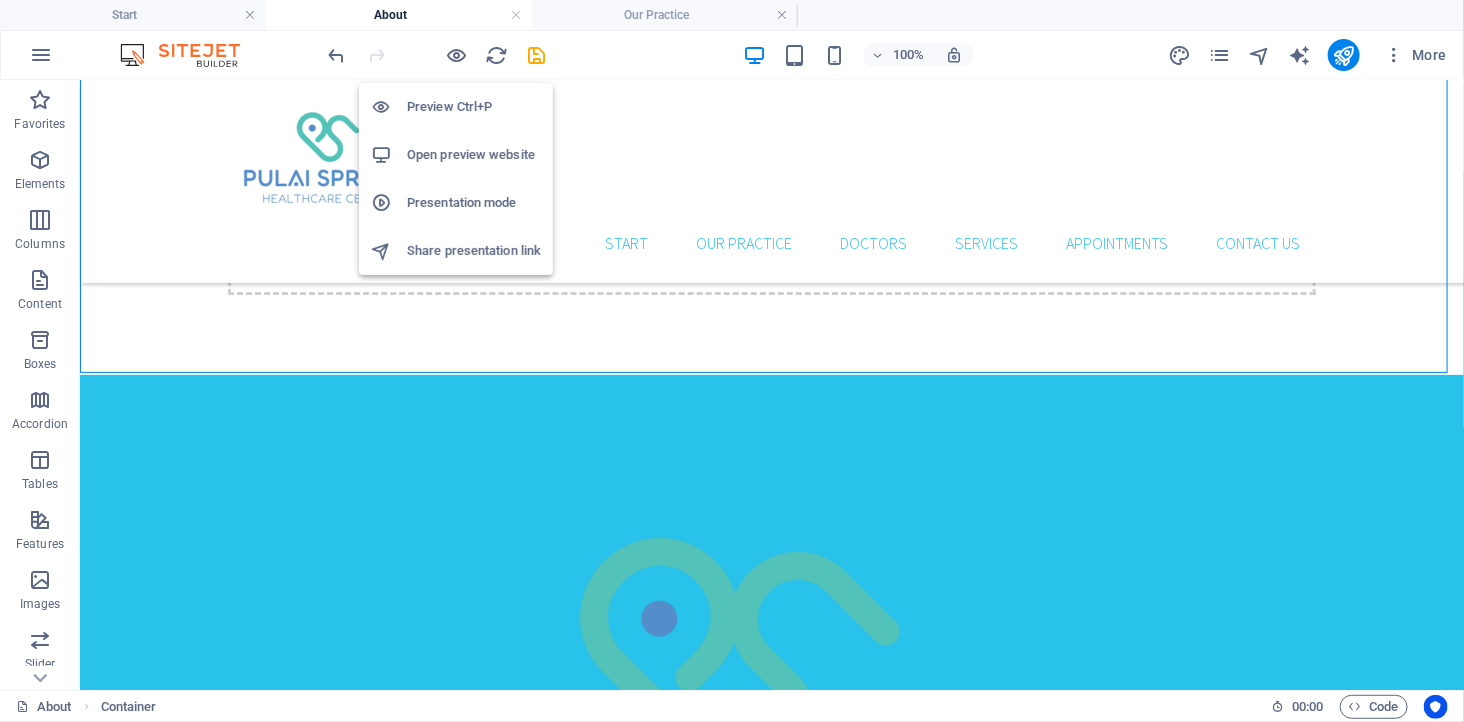 click on "Preview Ctrl+P" at bounding box center (474, 107) 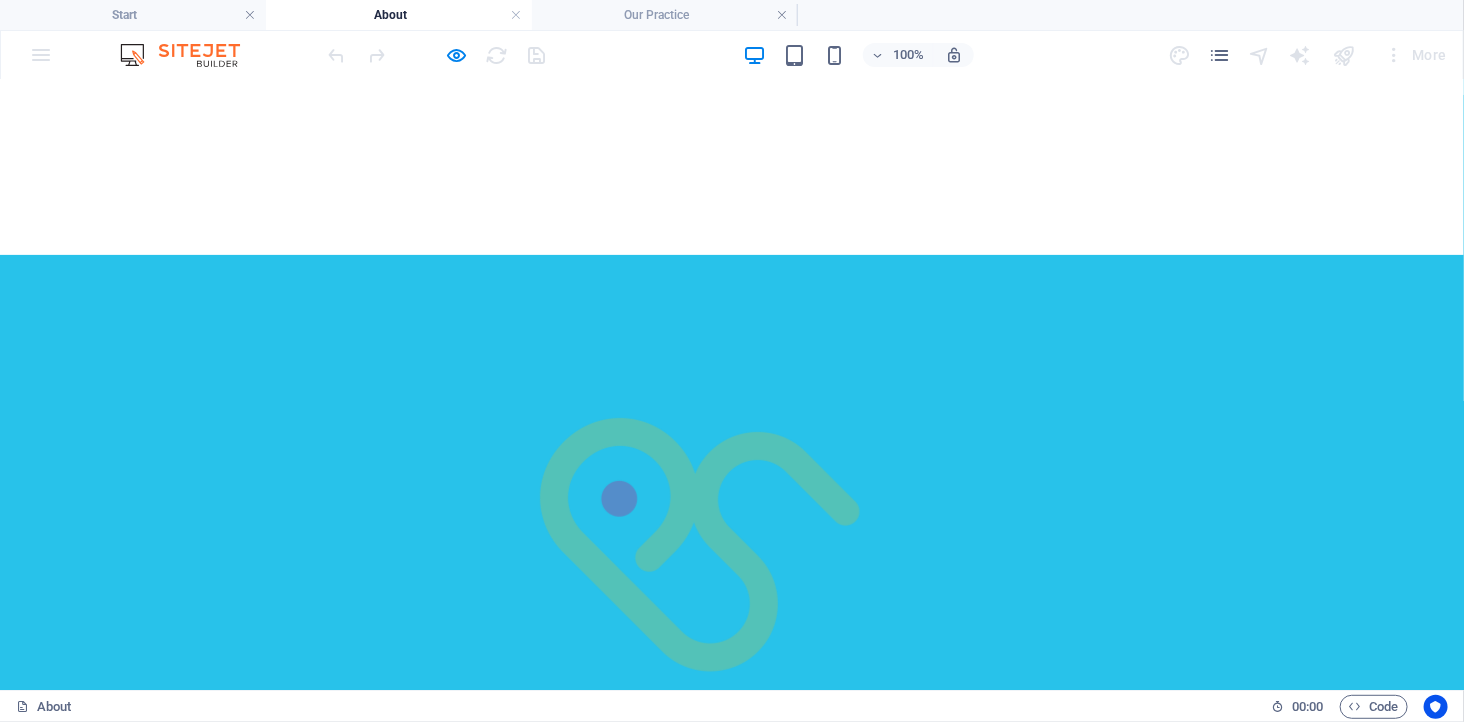 scroll, scrollTop: 0, scrollLeft: 0, axis: both 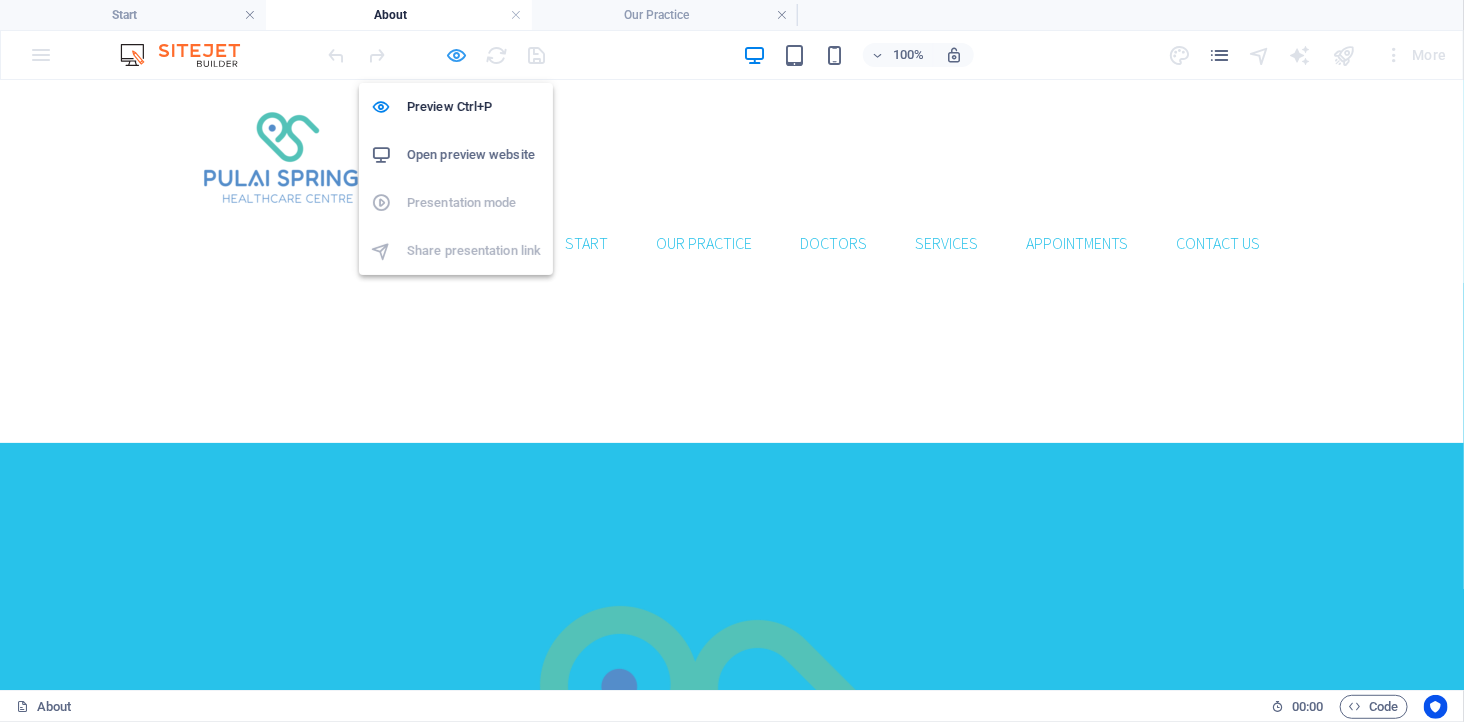 click at bounding box center [457, 55] 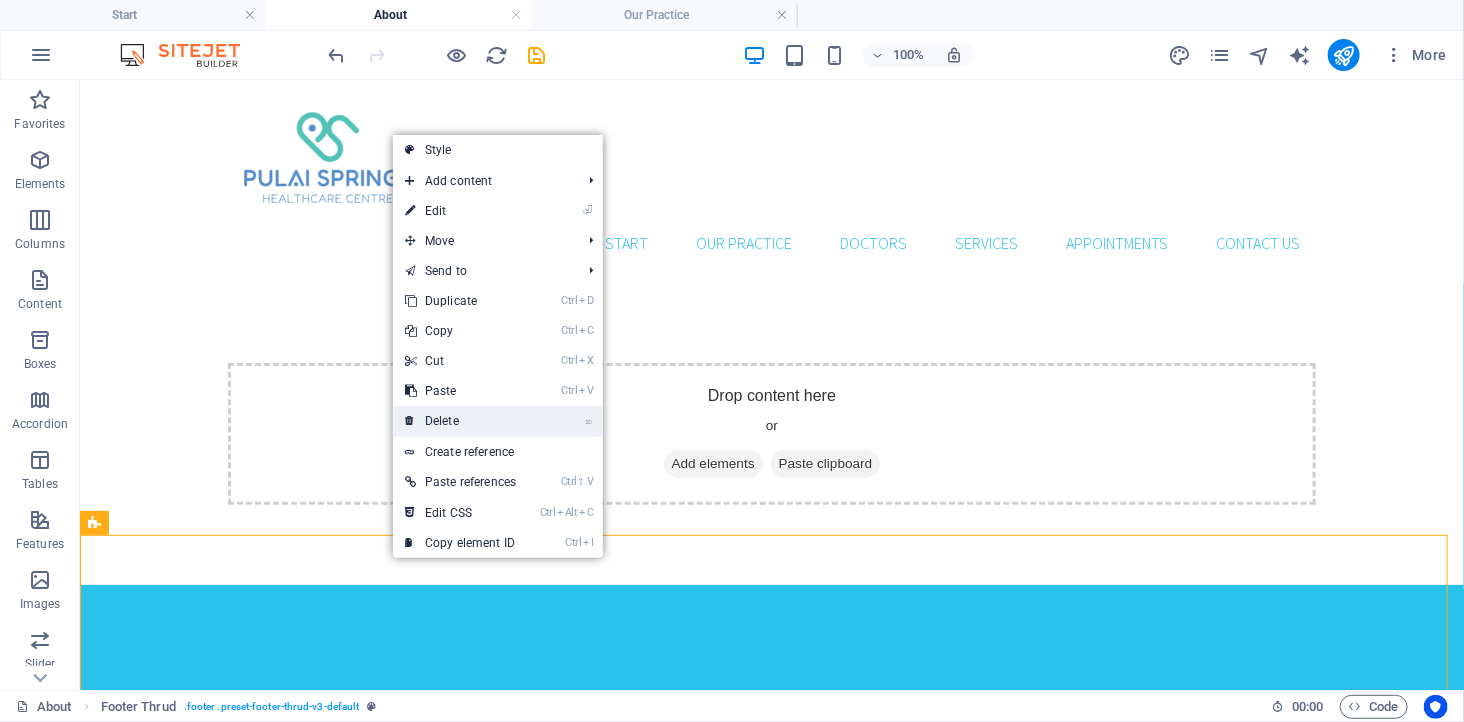 click on "⌦  Delete" at bounding box center [460, 421] 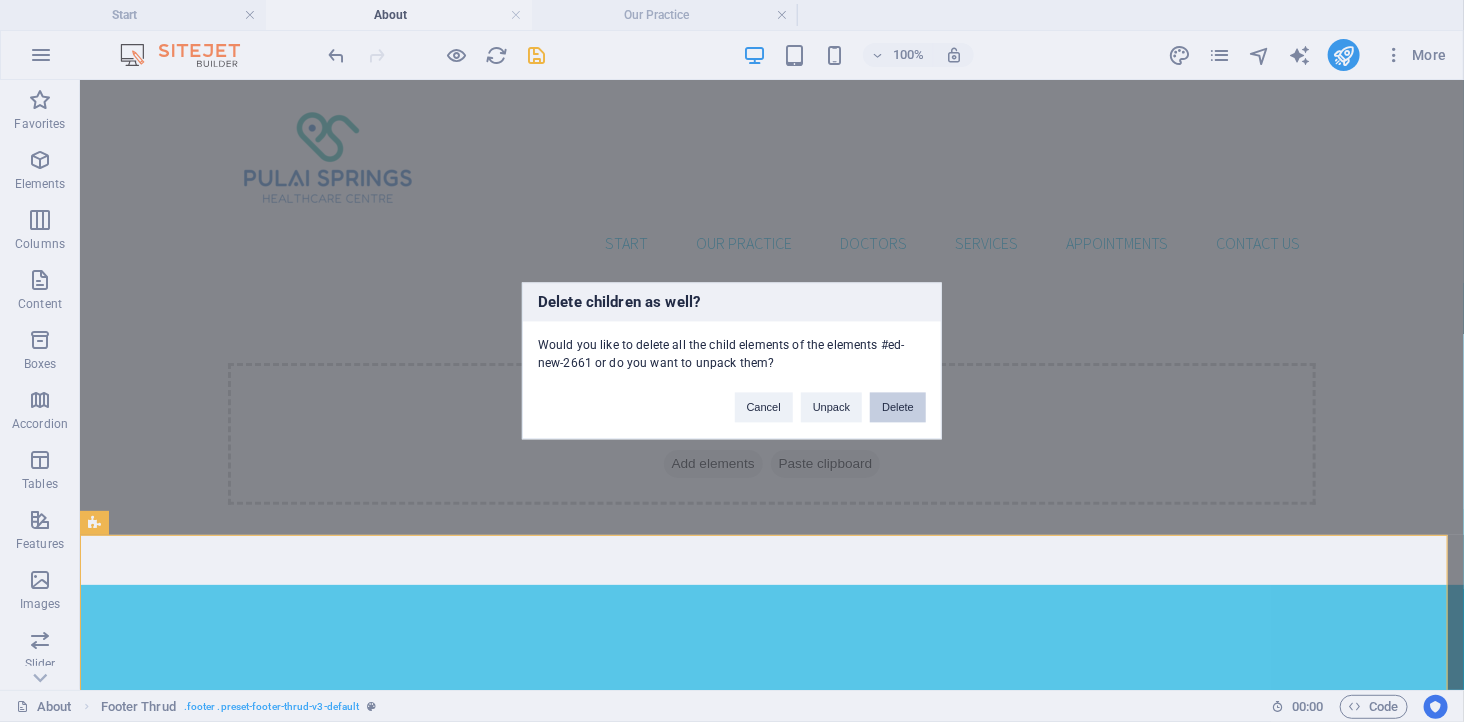click on "Delete" at bounding box center (898, 408) 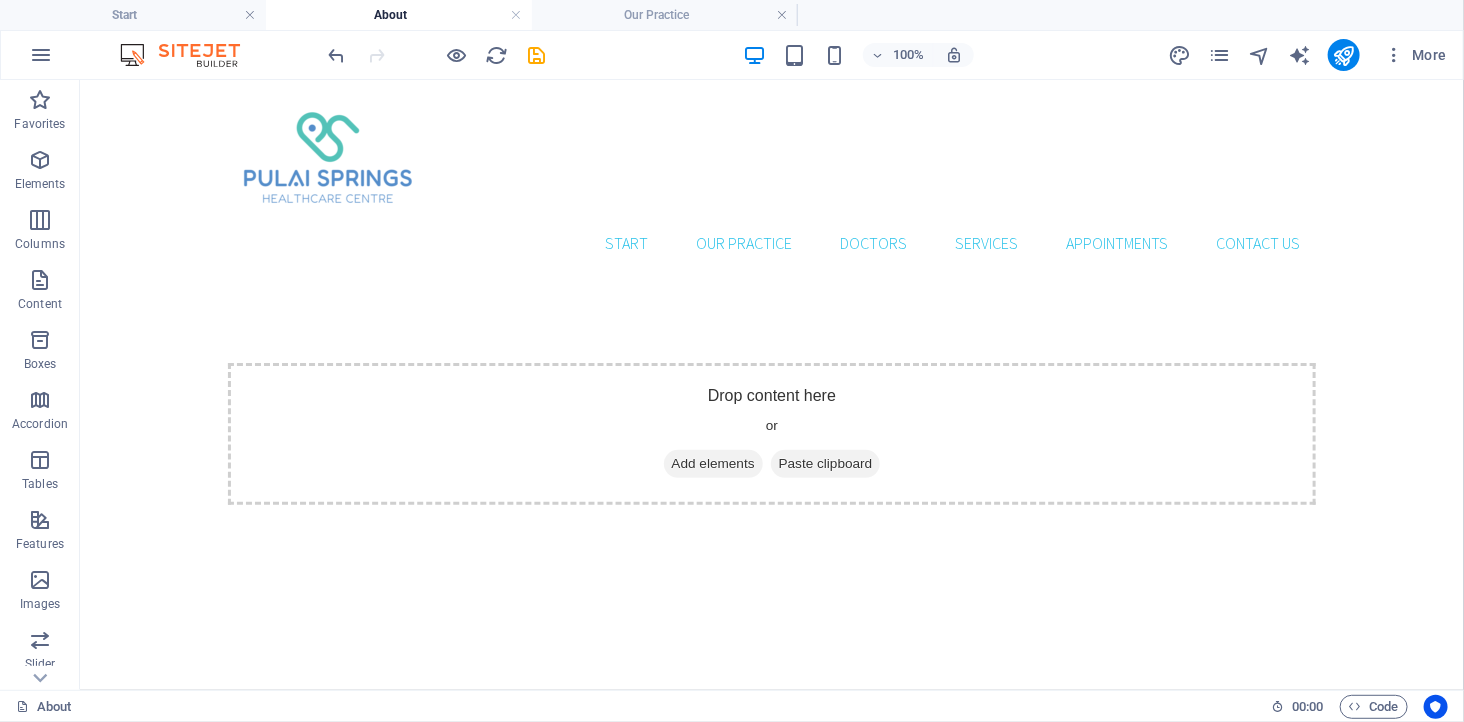 click on "Skip to main content
Start Our Practice Doctors Services Appointments Contact us Drop content here or  Add elements  Paste clipboard" at bounding box center (771, 331) 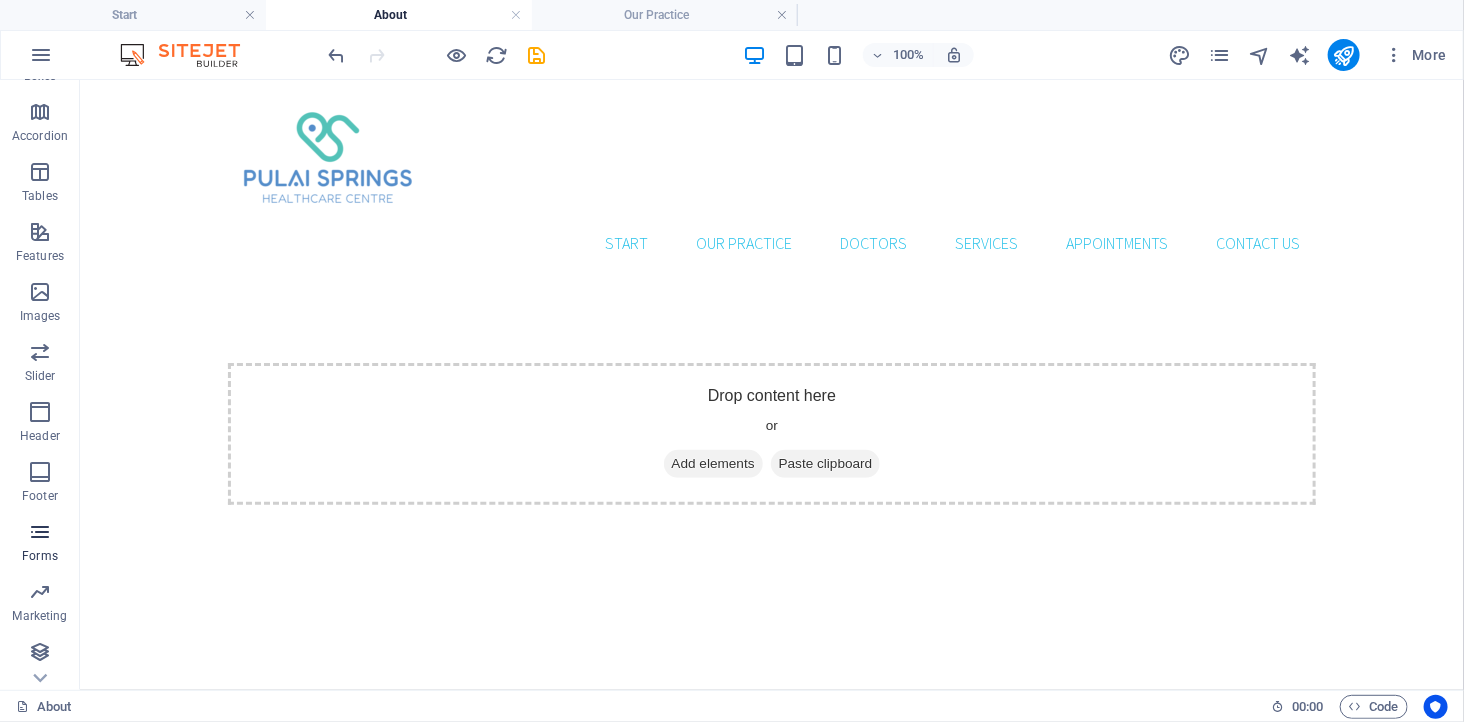 scroll, scrollTop: 290, scrollLeft: 0, axis: vertical 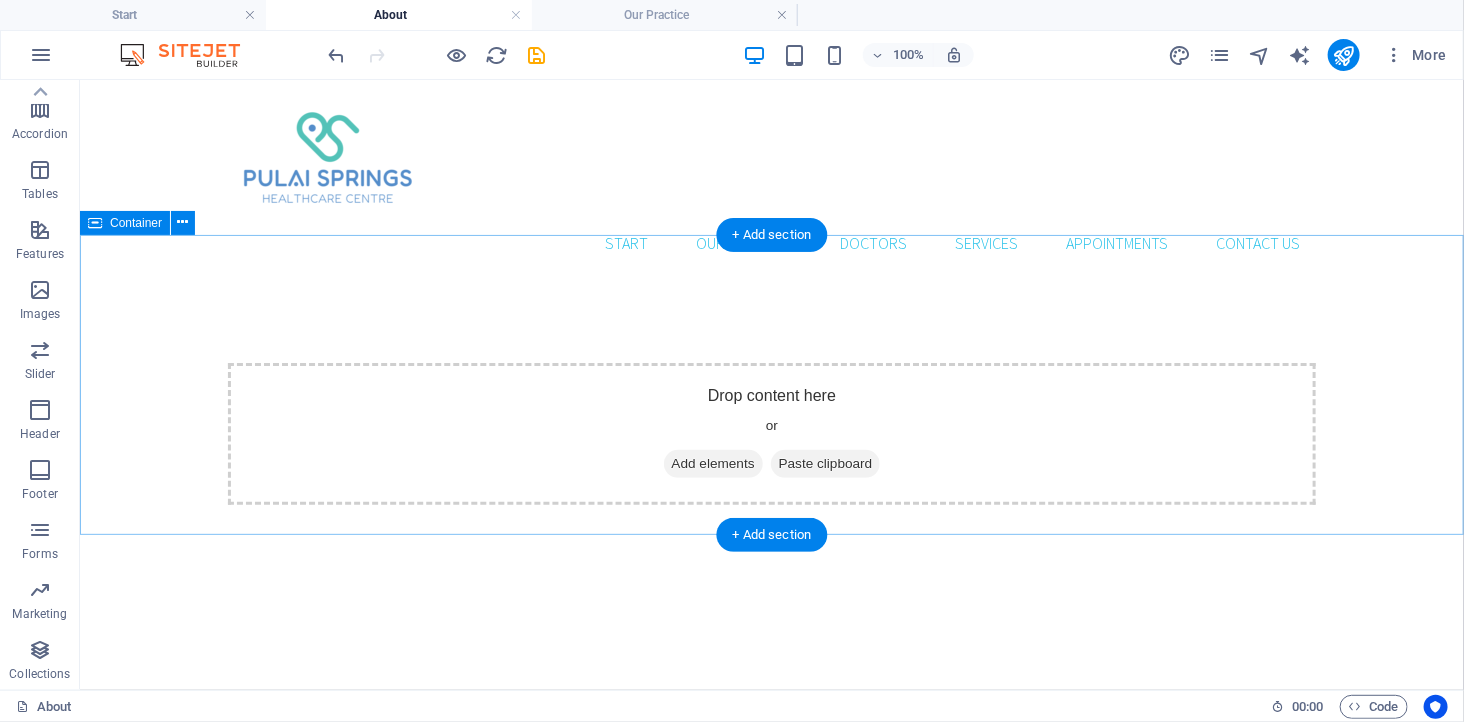 drag, startPoint x: 116, startPoint y: 560, endPoint x: 646, endPoint y: 516, distance: 531.8233 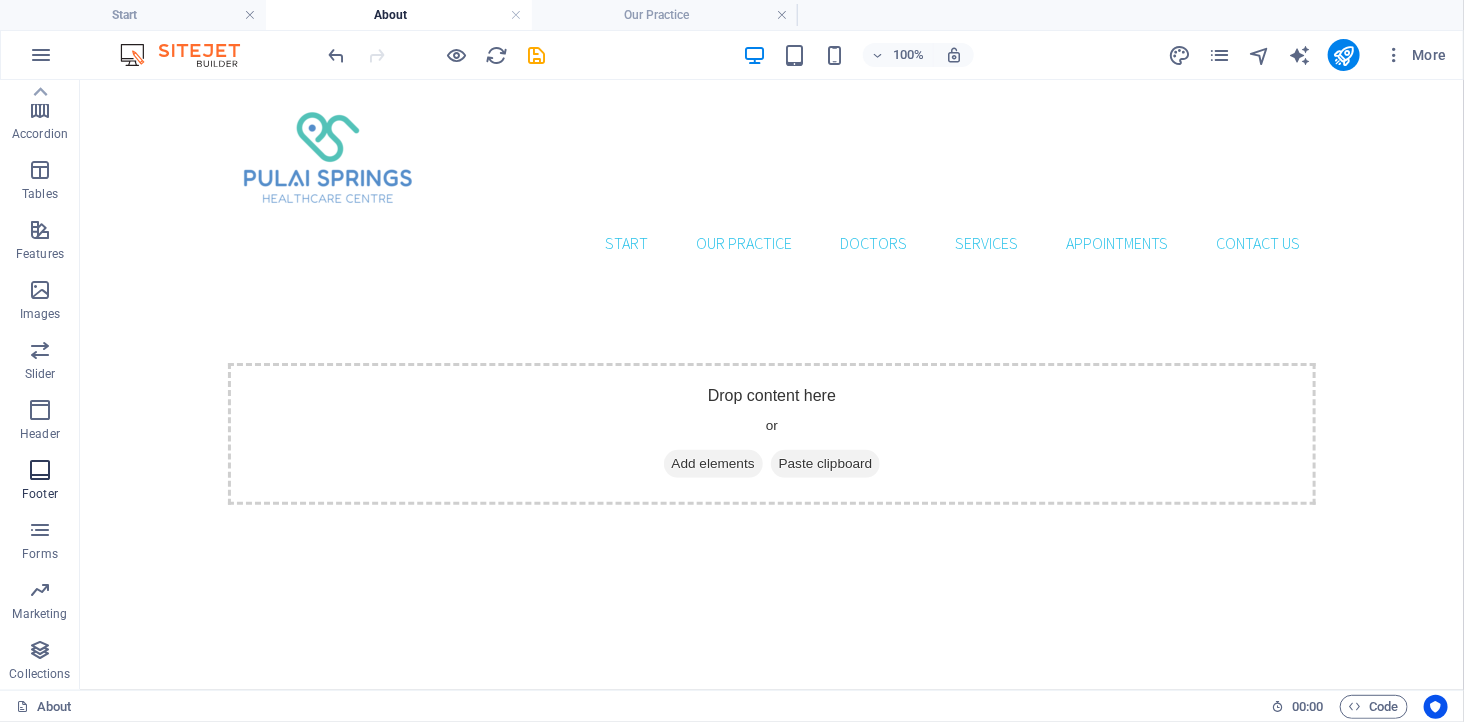 click on "Footer" at bounding box center (40, 482) 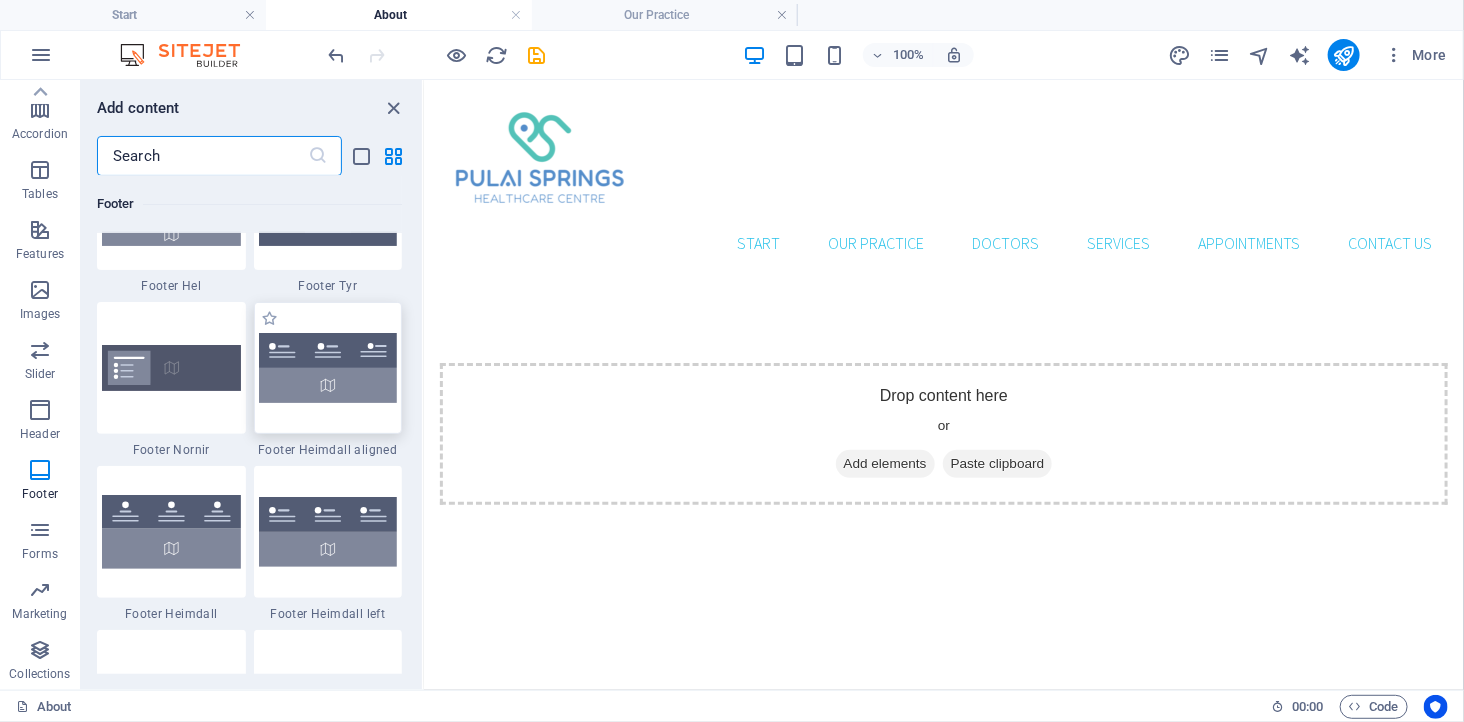 scroll, scrollTop: 13458, scrollLeft: 0, axis: vertical 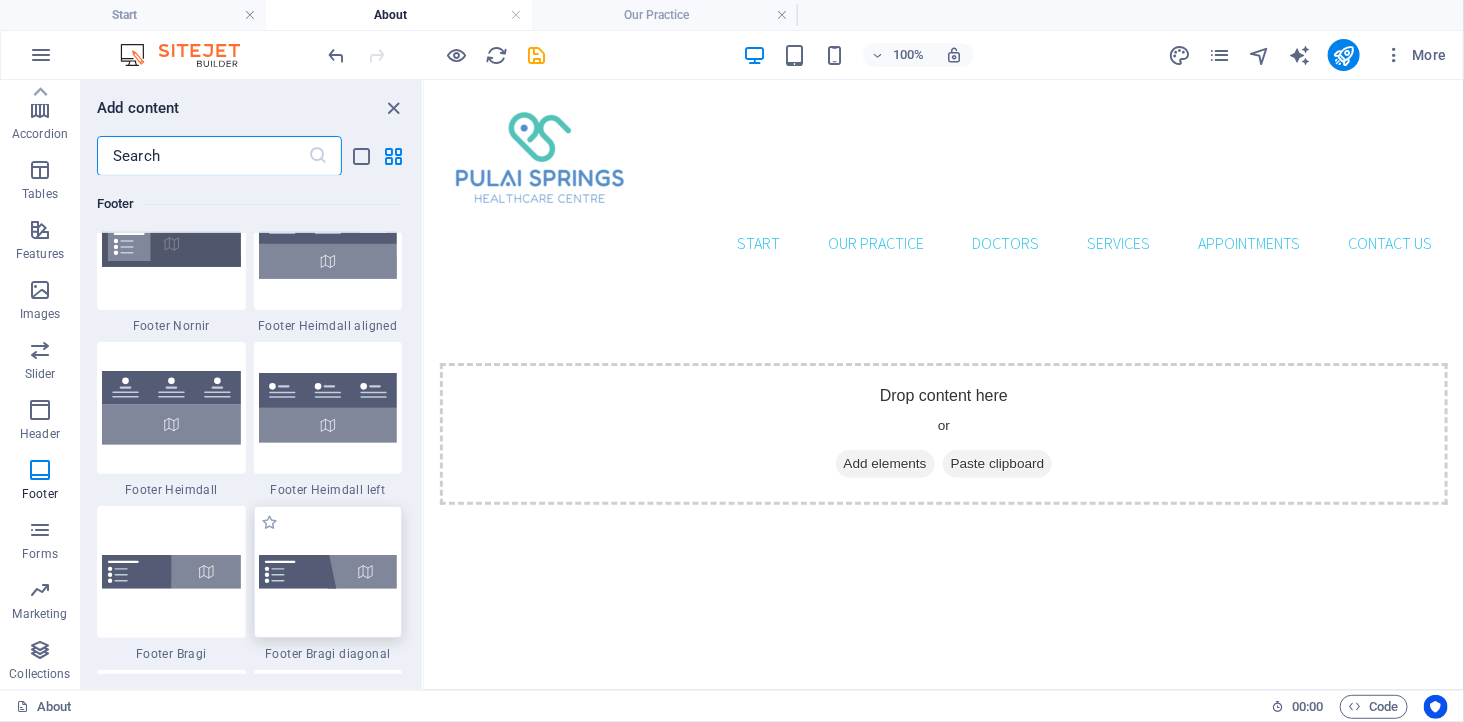 click at bounding box center [328, 572] 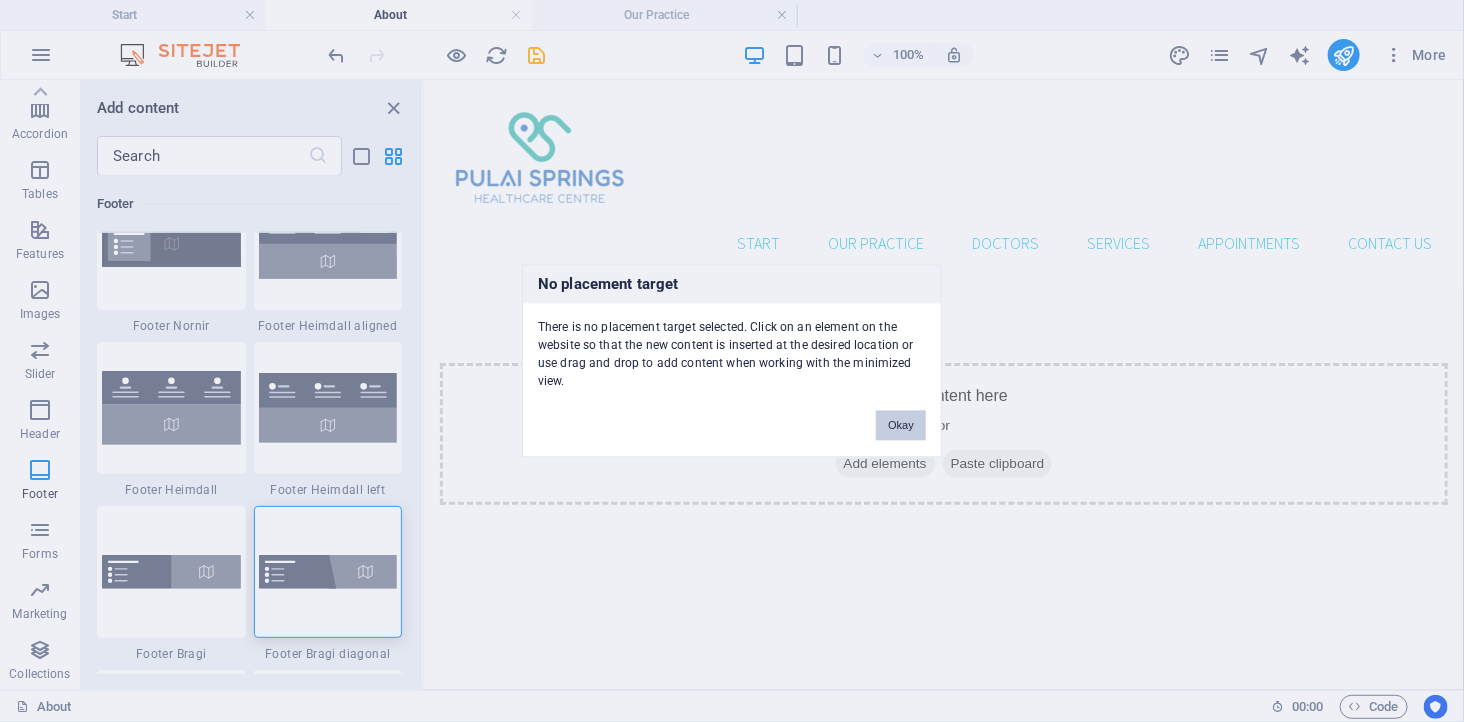 click on "No placement target There is no placement target selected. Click on an element on the website so that the new content is inserted at the desired location or use drag and drop to add content when working with the minimized view. Okay" at bounding box center (732, 361) 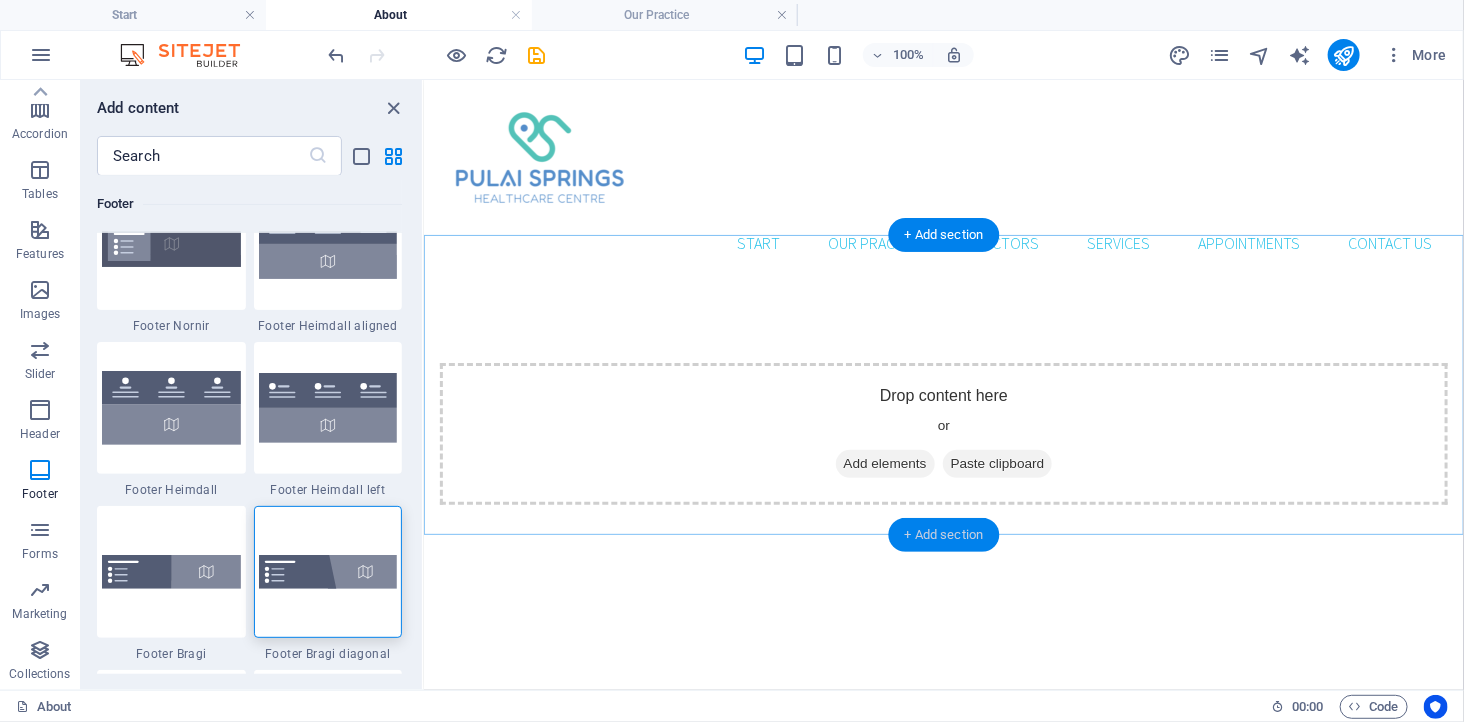 click on "+ Add section" at bounding box center [944, 535] 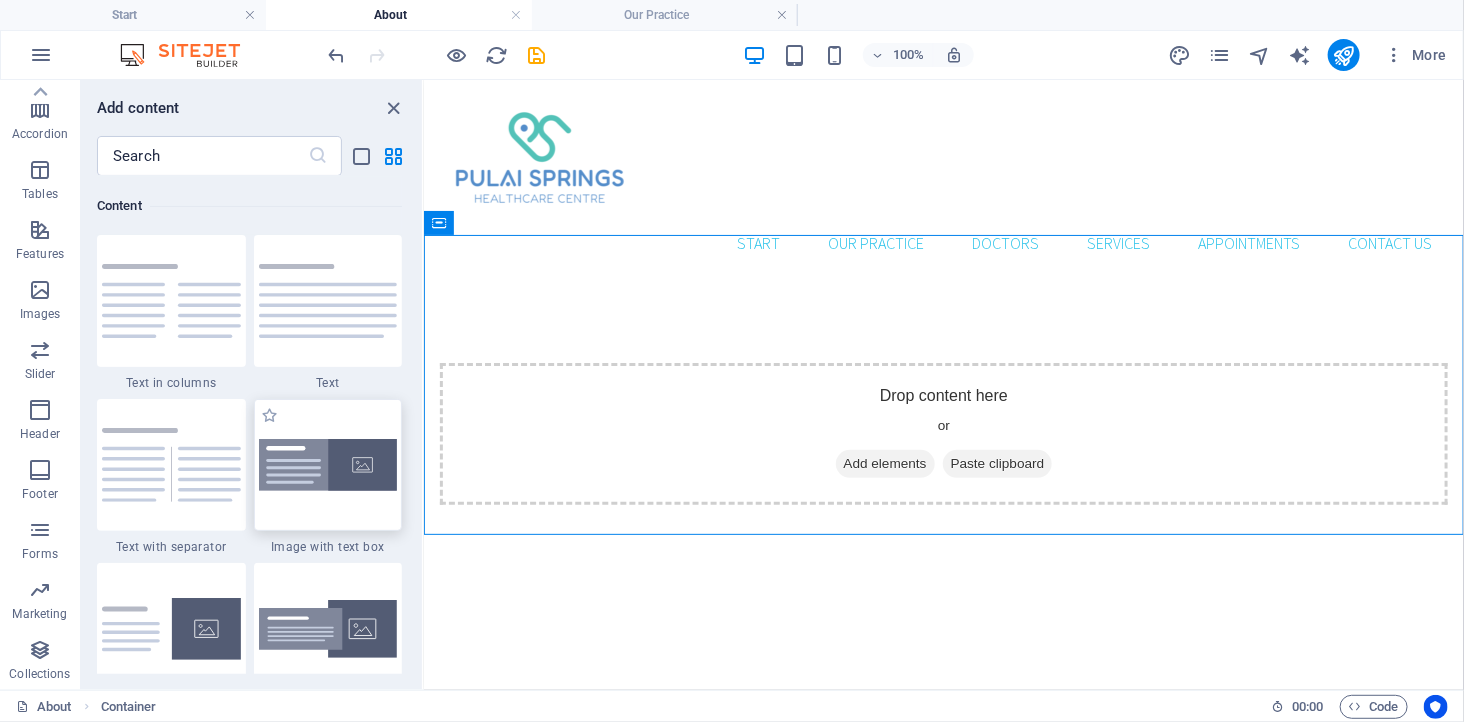 scroll, scrollTop: 4053, scrollLeft: 0, axis: vertical 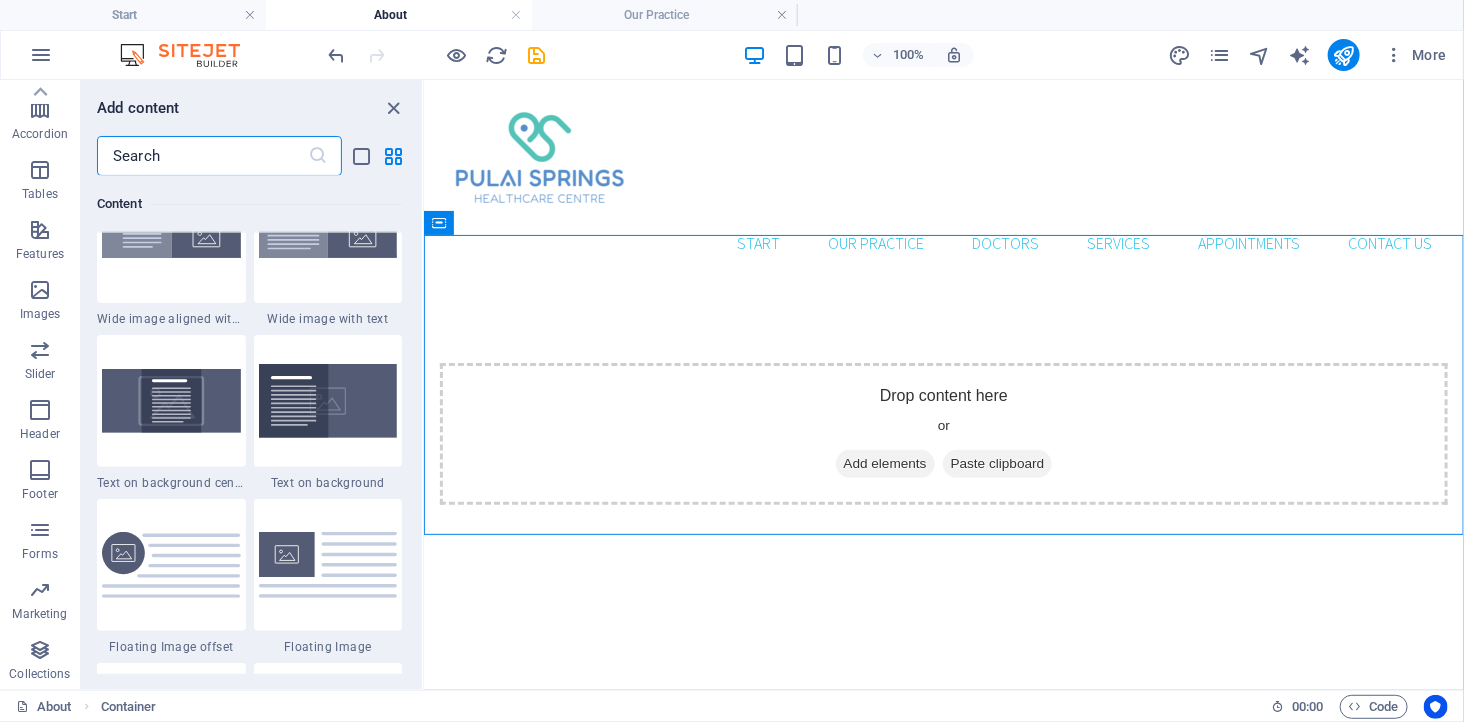 click at bounding box center (202, 156) 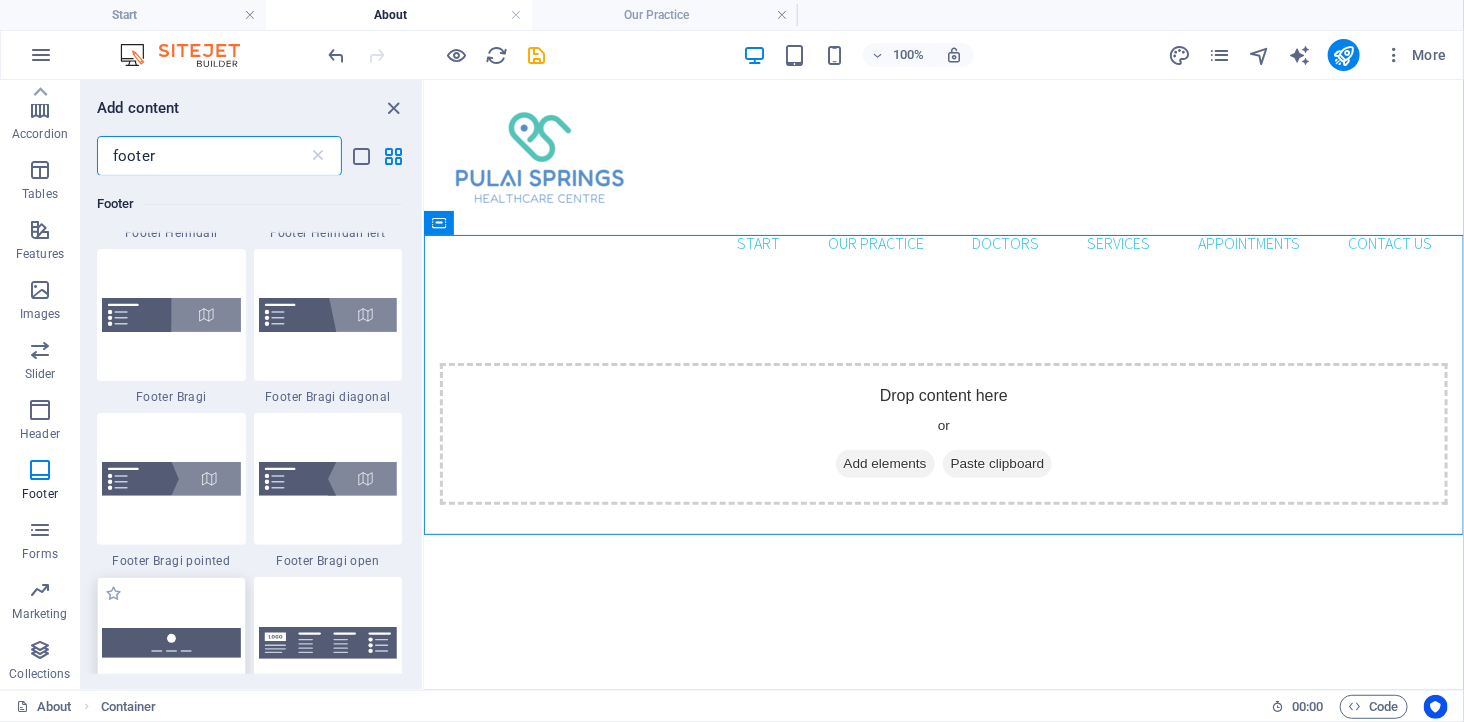 scroll, scrollTop: 444, scrollLeft: 0, axis: vertical 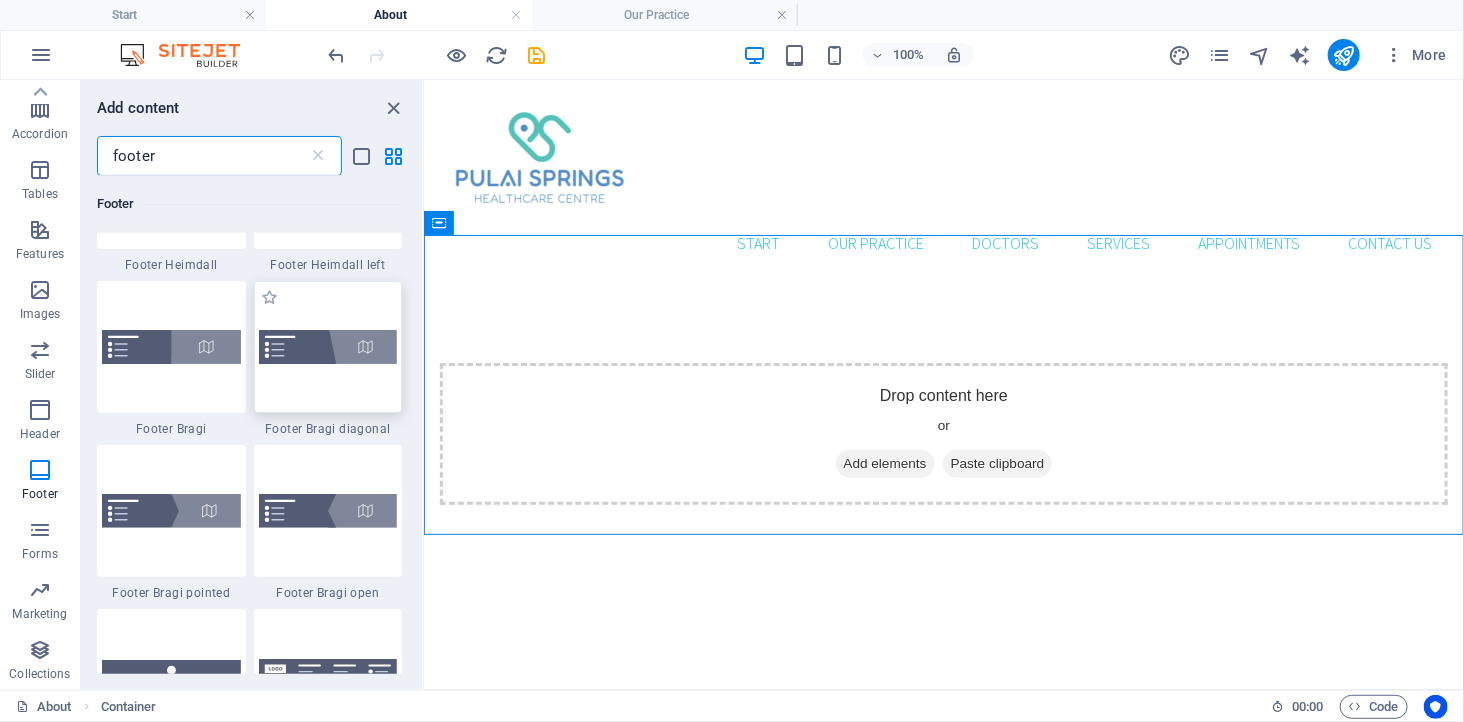 type on "footer" 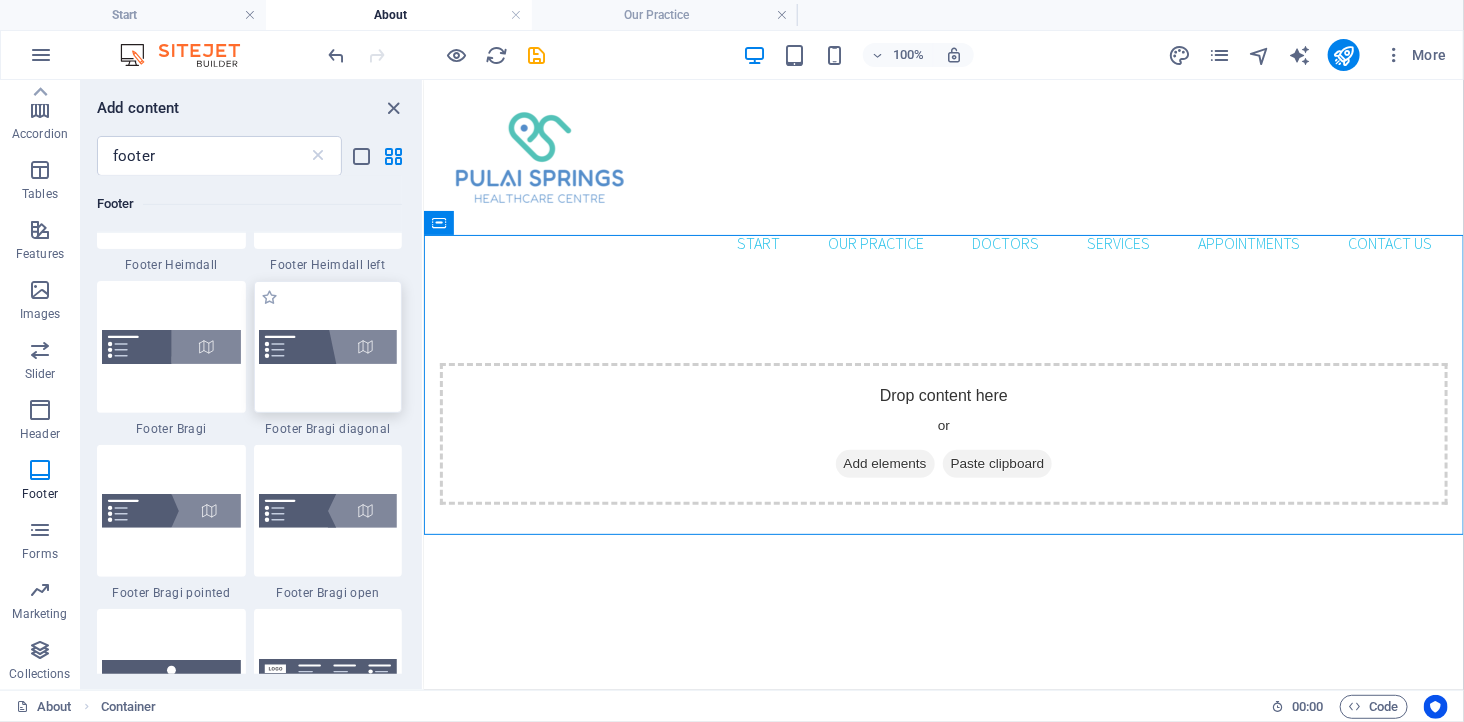click at bounding box center (328, 347) 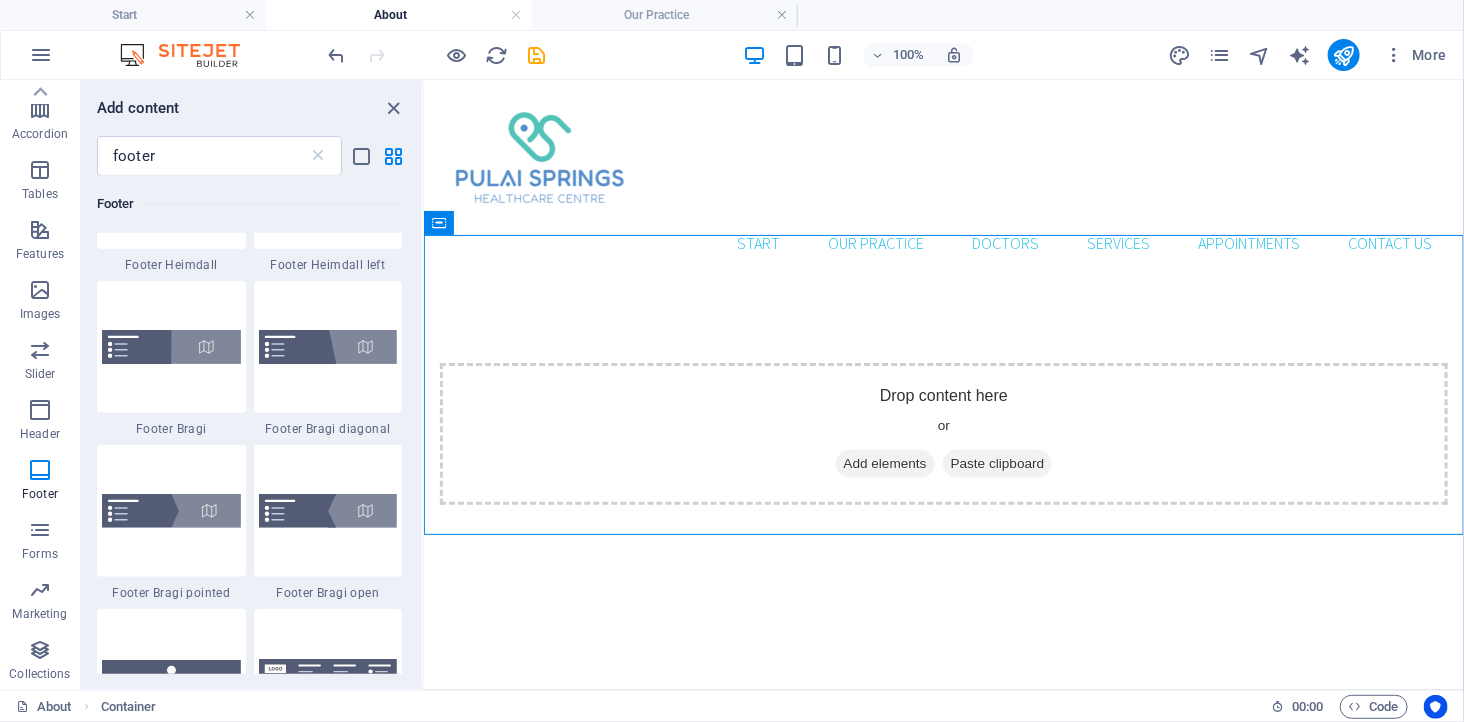 click on "Drag here to replace the existing content. Press “Ctrl” if you want to create a new element.
Container   Placeholder   Reference   Container   Container   Container   Icon   Container   Container   H3   Text   Container   Container   Icon   Container   Container   H3   Text   Container   Icon   Container   Container   H3   Text   Container   Icon   Container   Container   Preset   Form   Preset   Checkbox   Input   Preset   Input   Container   Preset   H2   Preset   Container   Spacer   Preset   Container   H4   Container   Container   Spacer   H3   Map   Footer Hel   Container   H2   Footer Hel   Container   Container   Form   Input   Form   Input   Textarea   Spacer   Text   Map   Form button   Captcha   Text   Text   Placeholder   Footer Thrud   Container   Menu   Container   Spacer   Container   Container   Logo   Container   H3   Spacer   Text   Separator   Container   Container   Container   Text   Container" at bounding box center [944, 385] 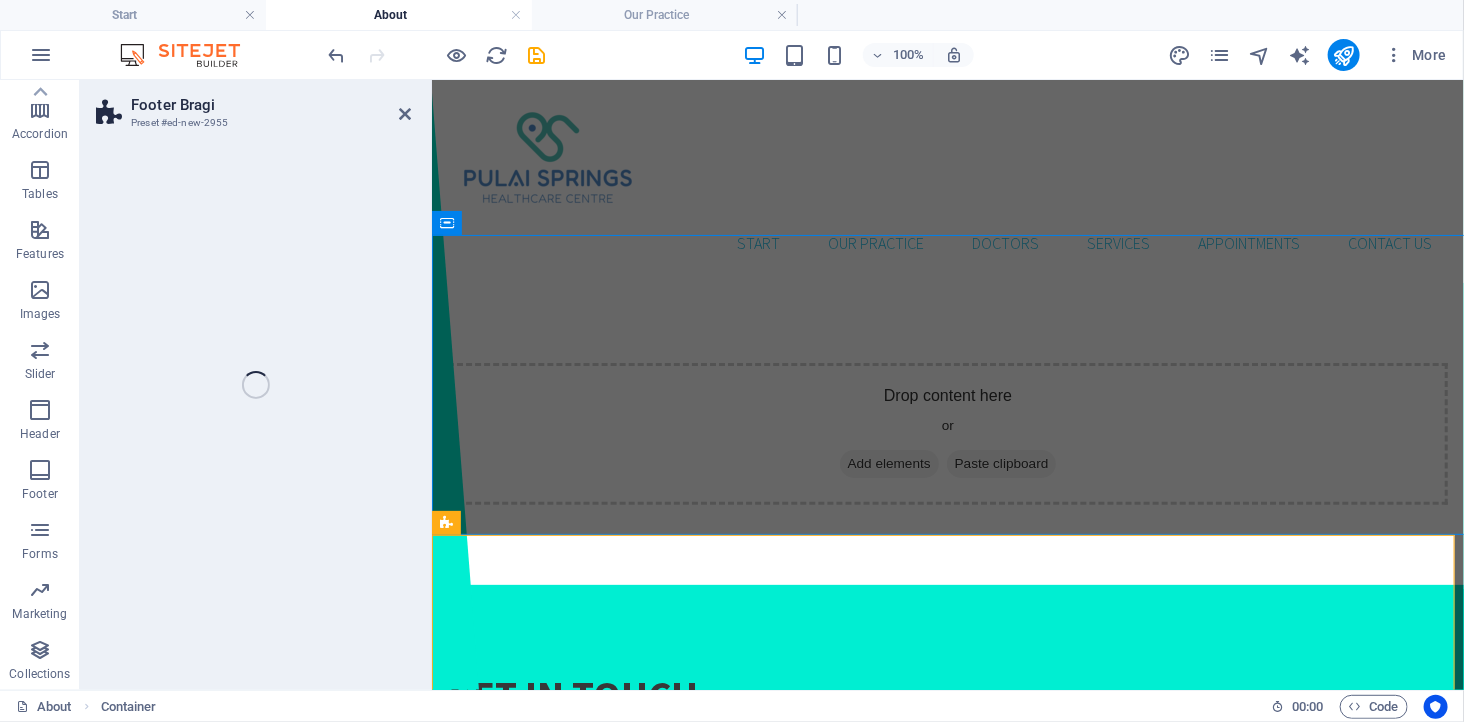 click on "Footer Bragi Preset #ed-new-2955
Drag here to replace the existing content. Press “Ctrl” if you want to create a new element.
Container   Placeholder   Reference   Container   Container   Container   Icon   Container   Container   H3   Text   Container   Container   Icon   Container   Container   H3   Text   Container   Icon   Container   Container   H3   Text   Container   Icon   Container   Container   Preset   Form   Preset   Checkbox   Input   Preset   Input   Container   Preset   H2   Preset   Container   Spacer   Preset   Container   H4   Container   Container   Spacer   H3   Map   Footer Hel   Container   H2   Footer Hel   Container   Container   Form   Input   Form   Input   Textarea   Spacer   Text   Map   Form button   Captcha   Text   Text   Placeholder   Footer Thrud   Container   Menu   Container   Spacer   Container   Container   Logo   Container   H3   Spacer   Text   Separator   Container   Container   Container   Text   Container   Footer Bragi" at bounding box center (772, 385) 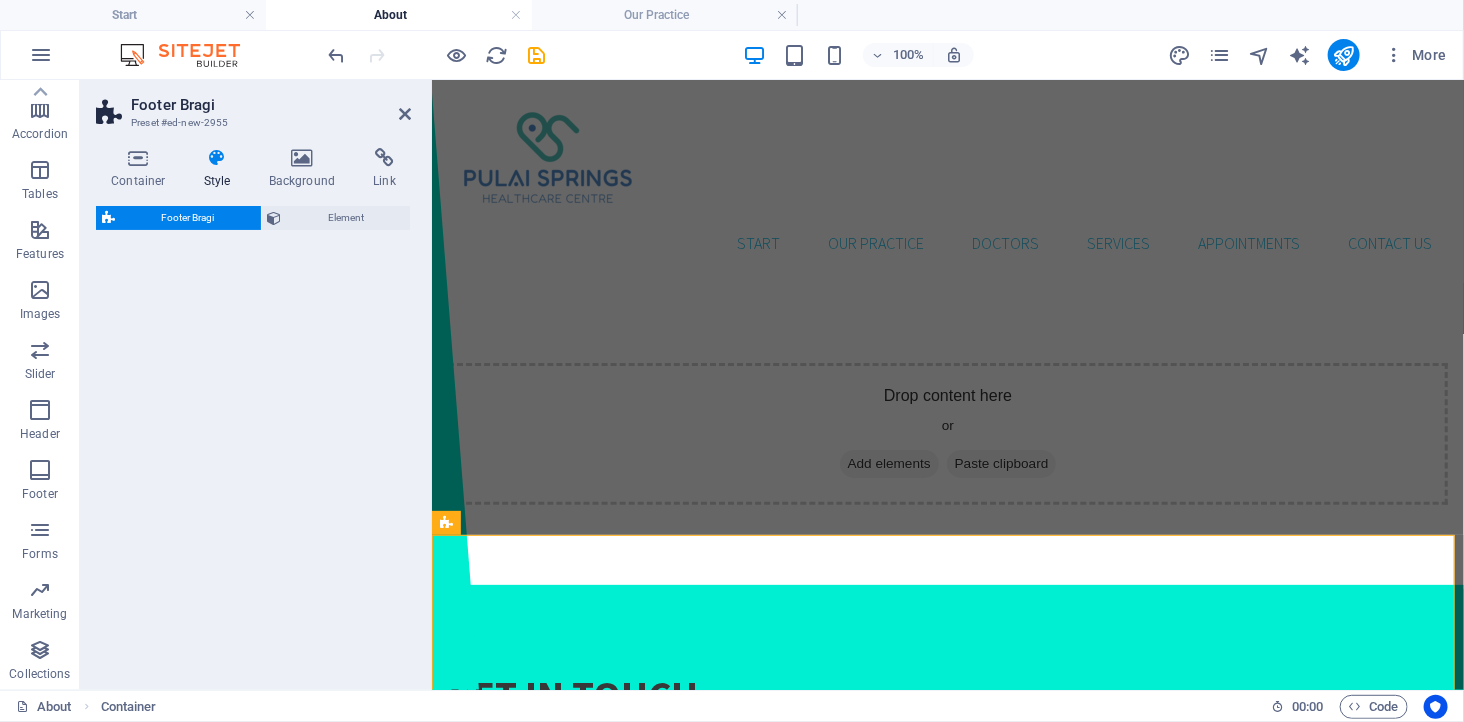 select on "%" 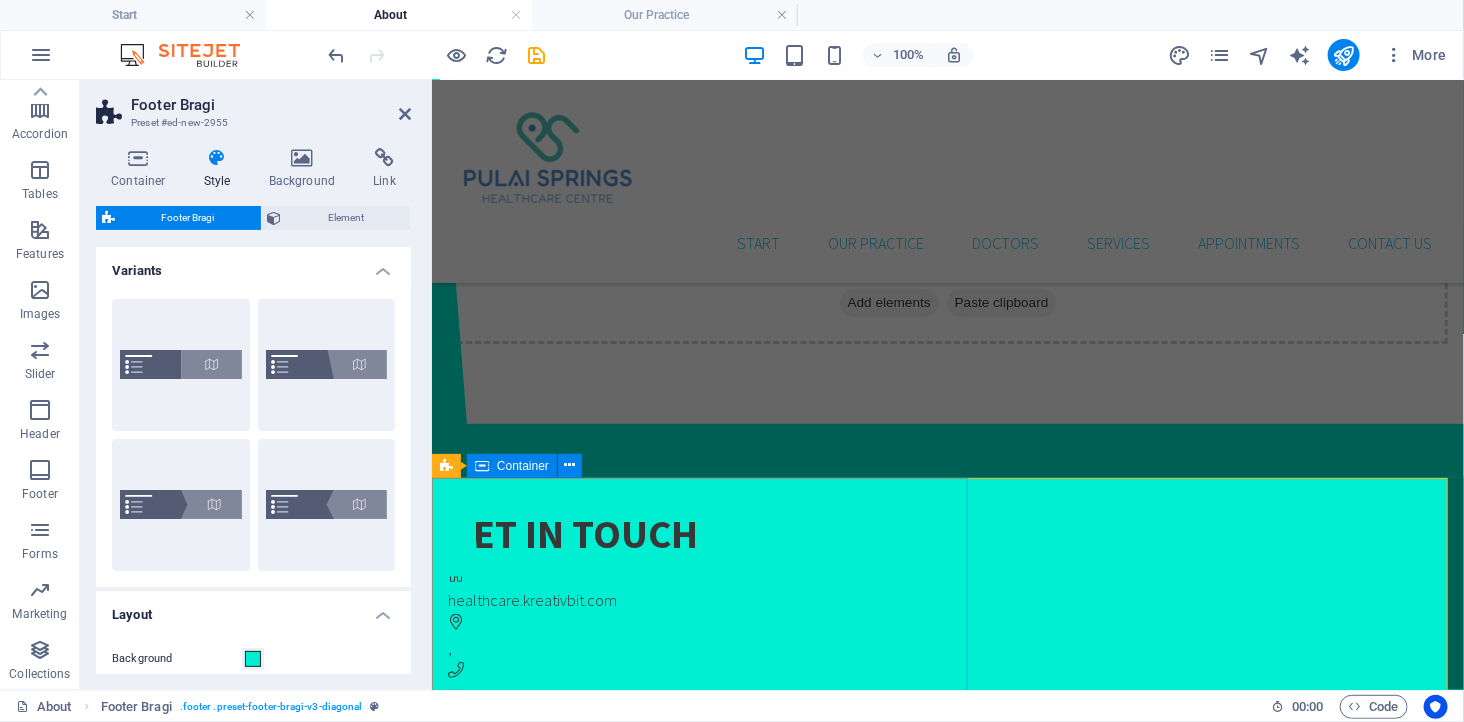 scroll, scrollTop: 185, scrollLeft: 0, axis: vertical 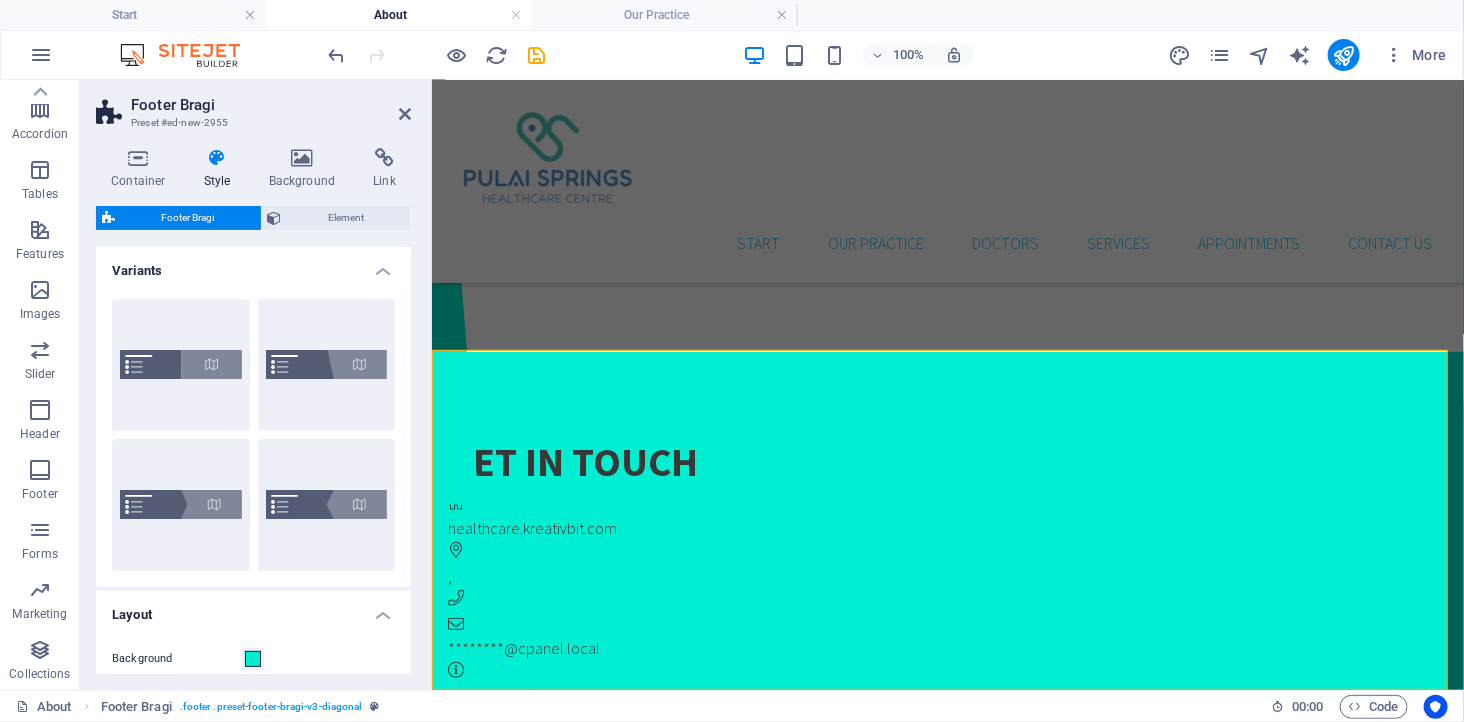 click at bounding box center [947, 957] 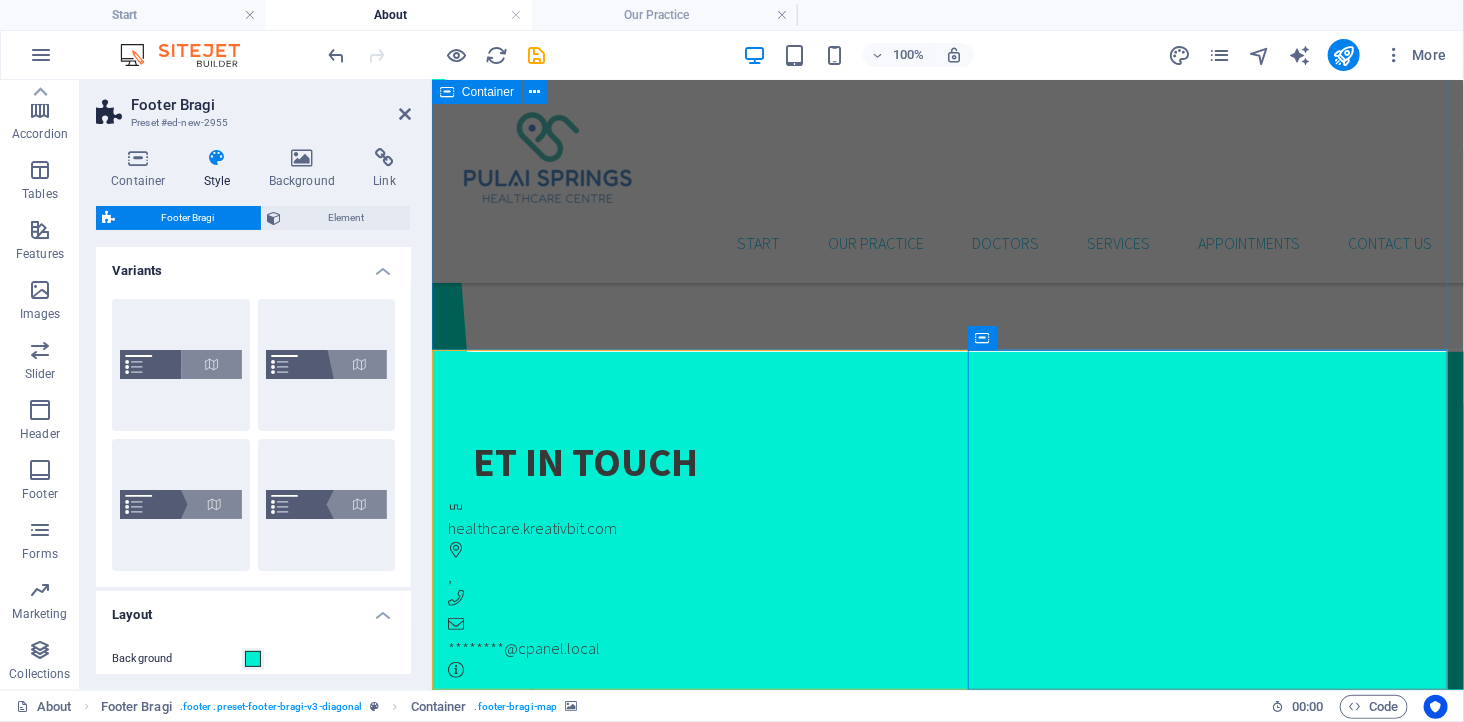 click on "Drop content here or  Add elements  Paste clipboard" at bounding box center (947, 200) 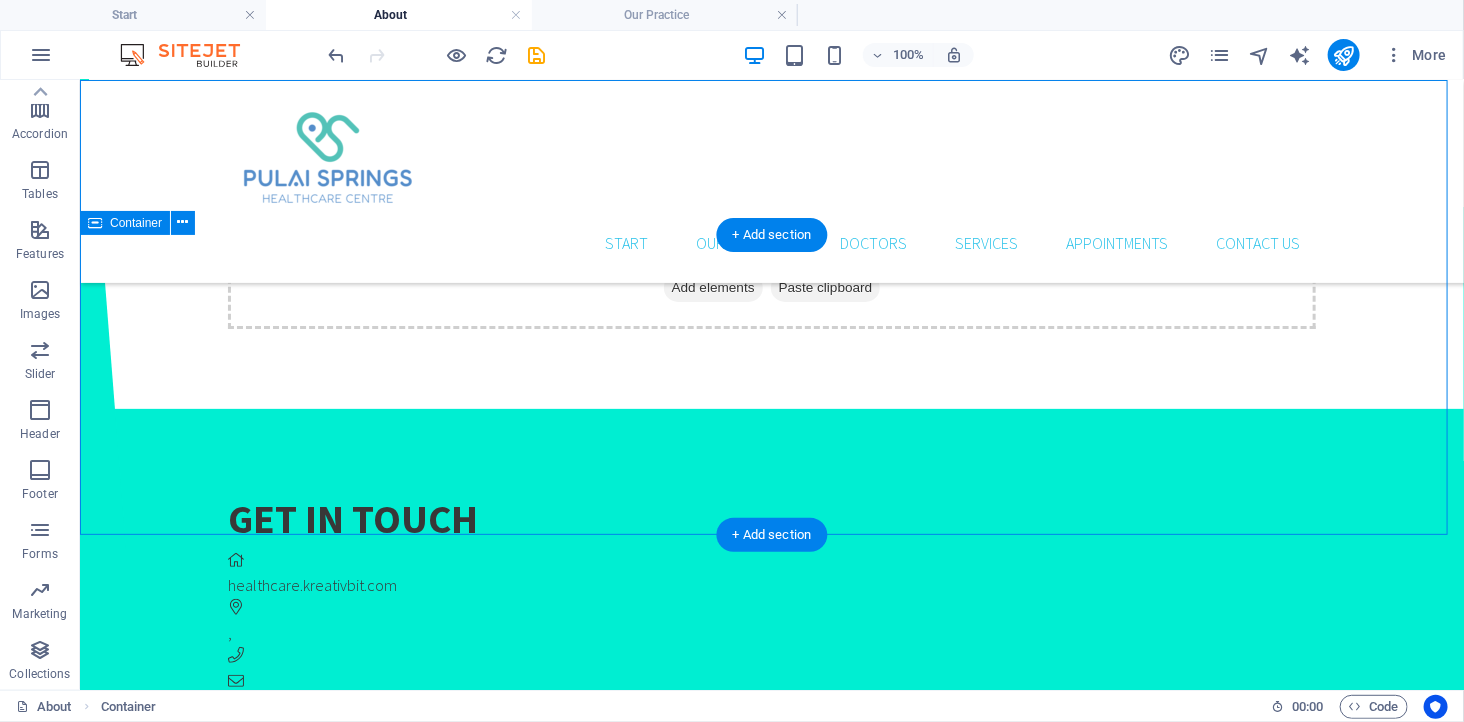 scroll, scrollTop: 185, scrollLeft: 0, axis: vertical 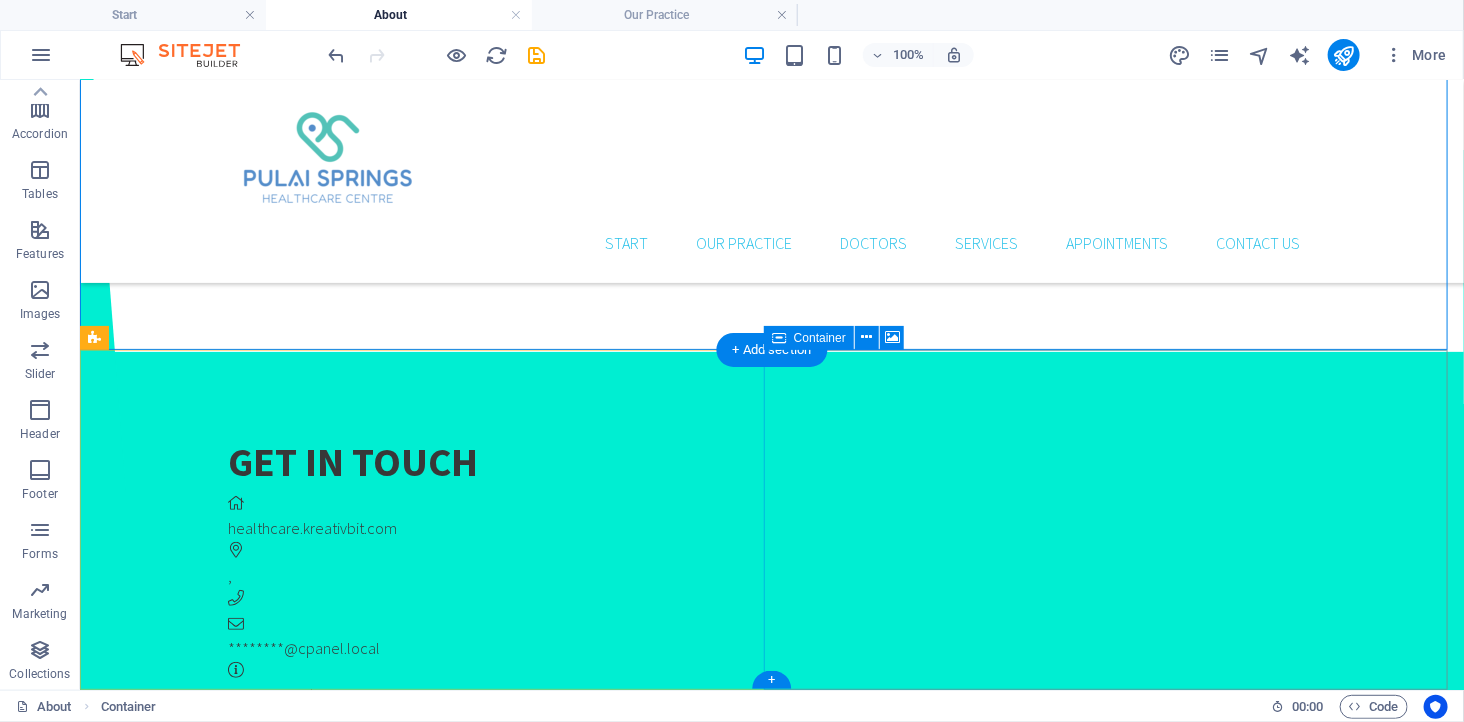 click on "Drop content here or  Add elements  Paste clipboard" at bounding box center [771, 1199] 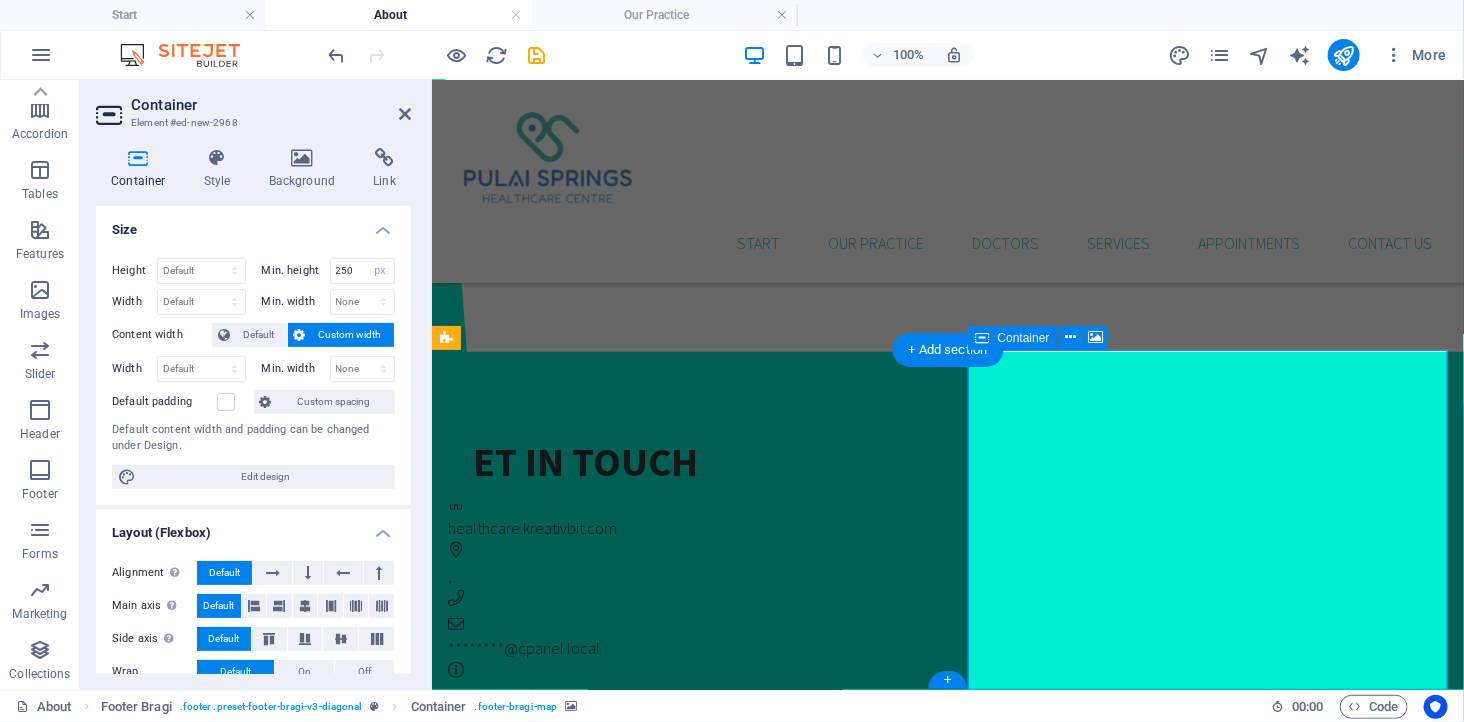 click on "Drop content here or  Add elements  Paste clipboard" at bounding box center [947, 1199] 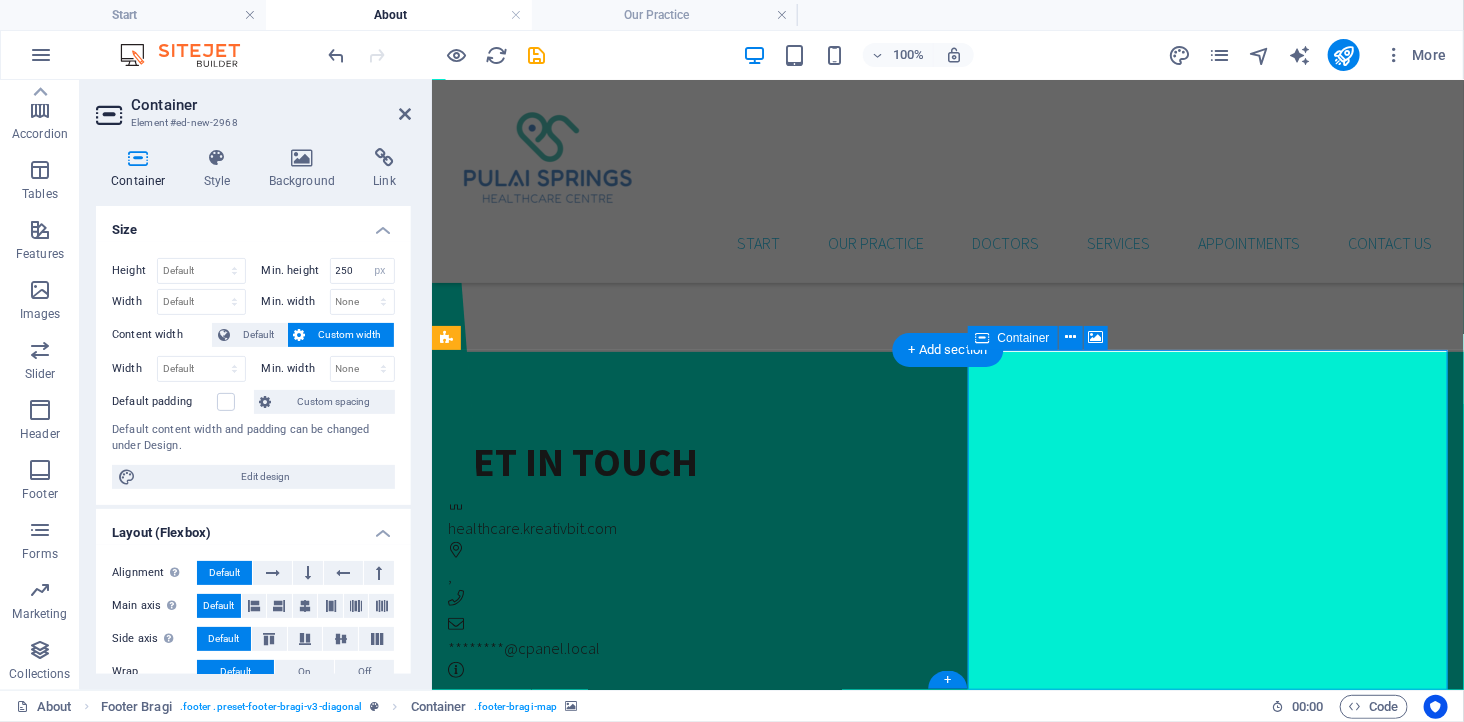 click on "Drop content here or  Add elements  Paste clipboard" at bounding box center [947, 1199] 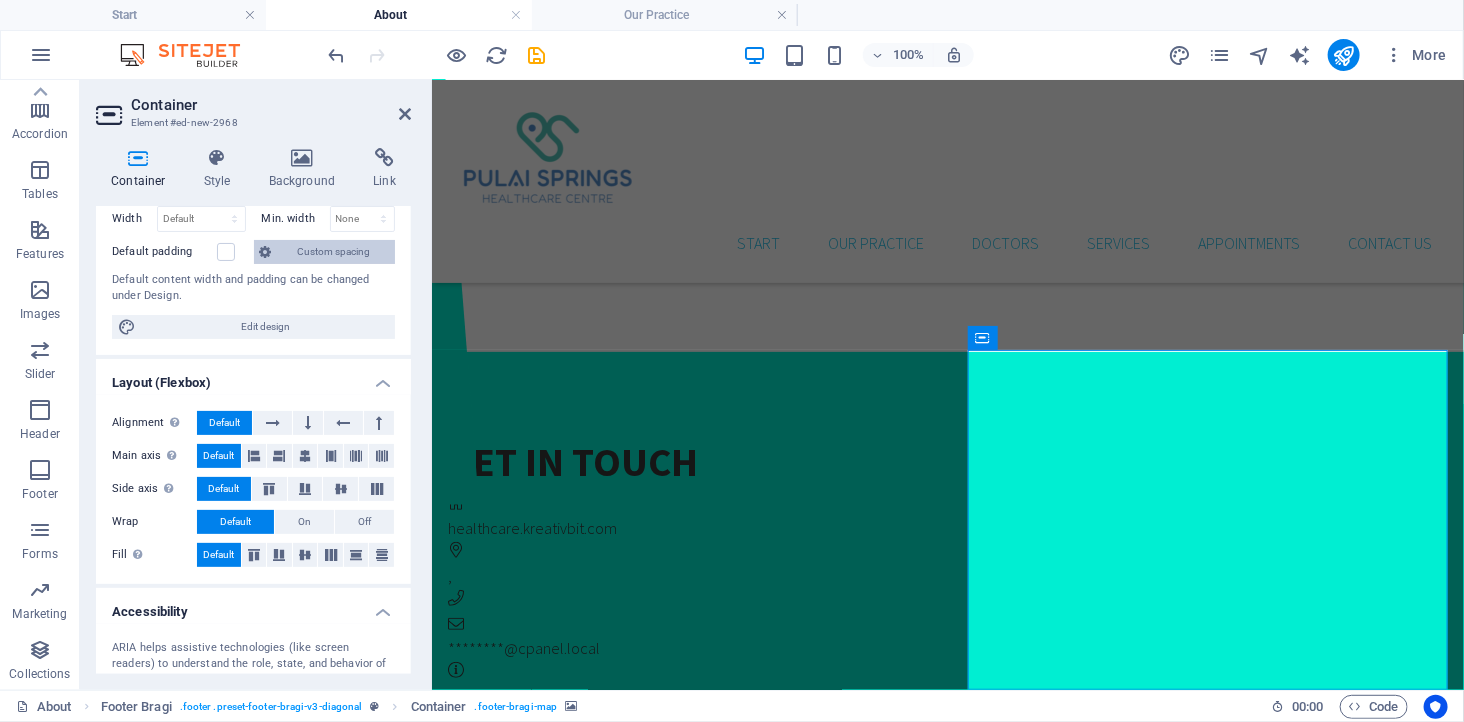 scroll, scrollTop: 341, scrollLeft: 0, axis: vertical 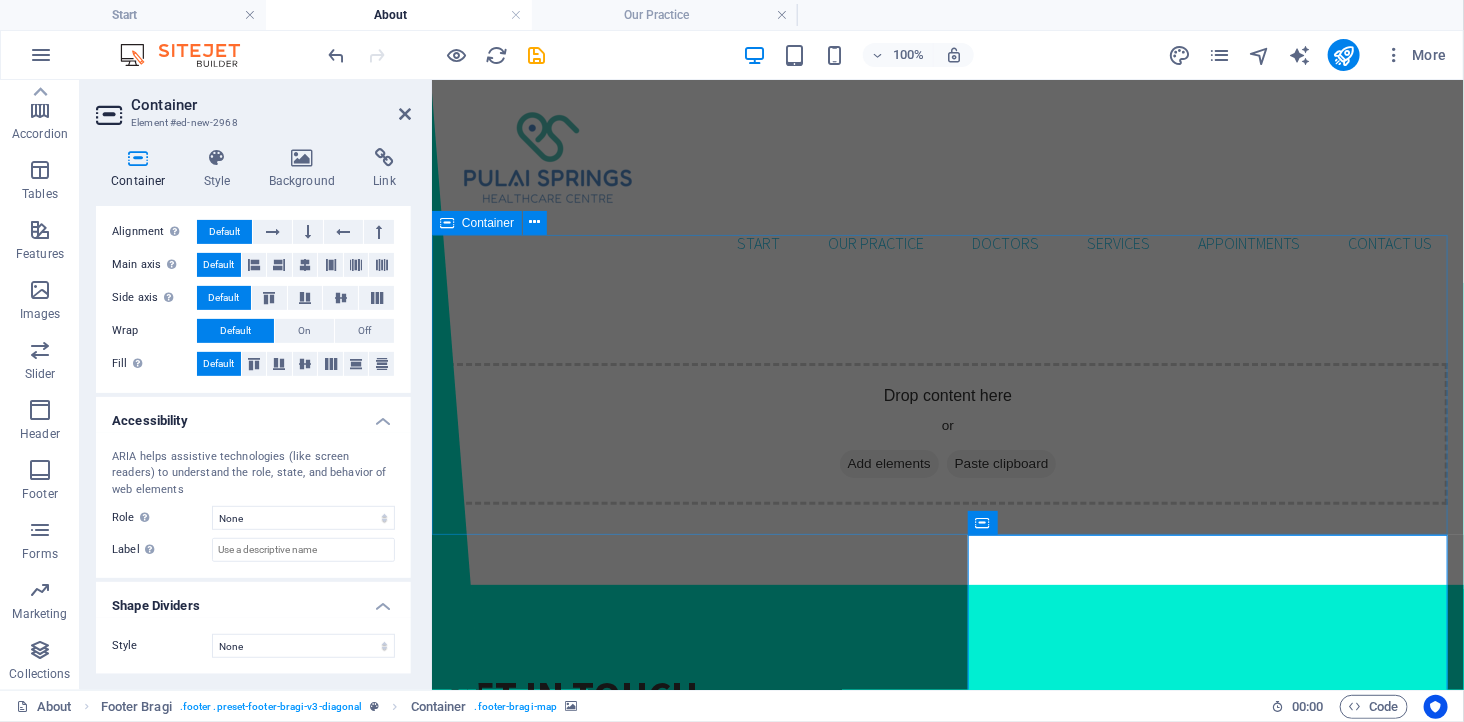click on "Drop content here or  Add elements  Paste clipboard" at bounding box center [947, 433] 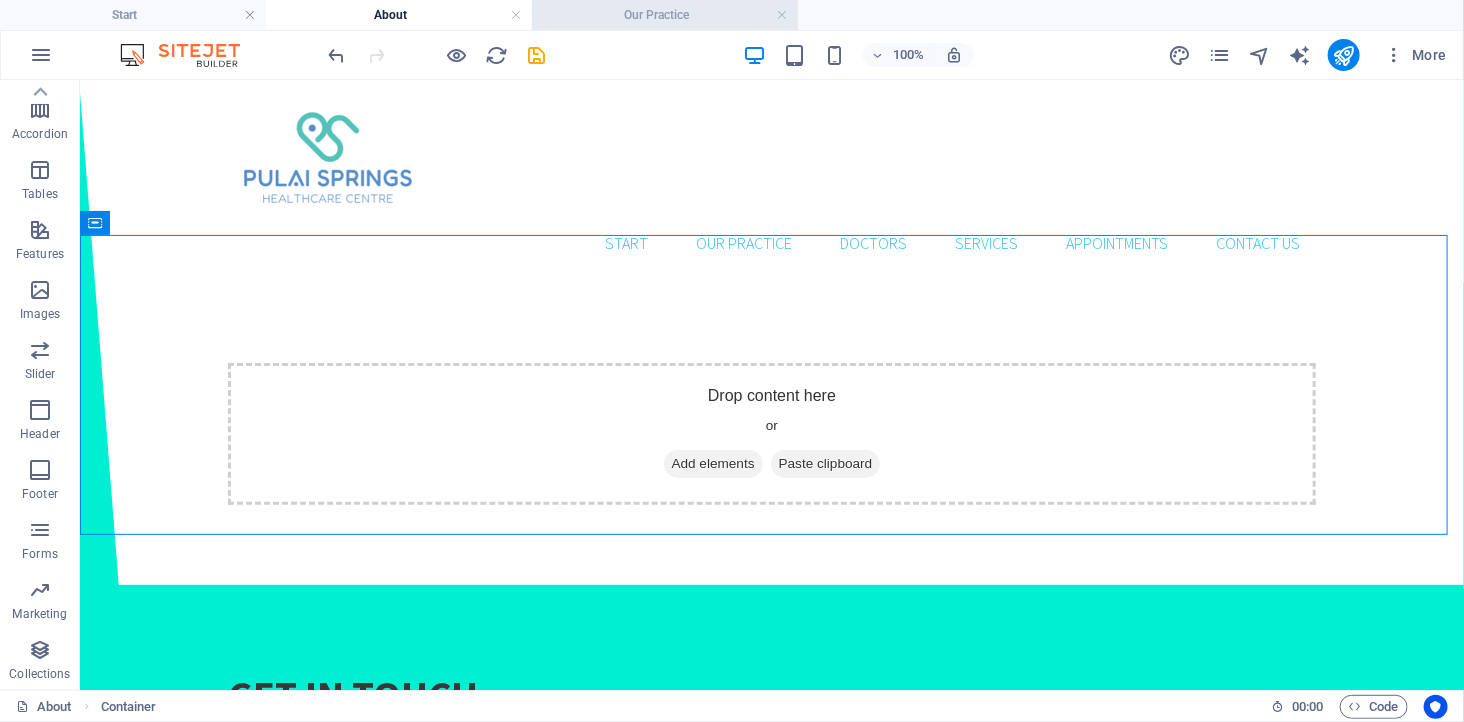 click on "Our Practice" at bounding box center [665, 15] 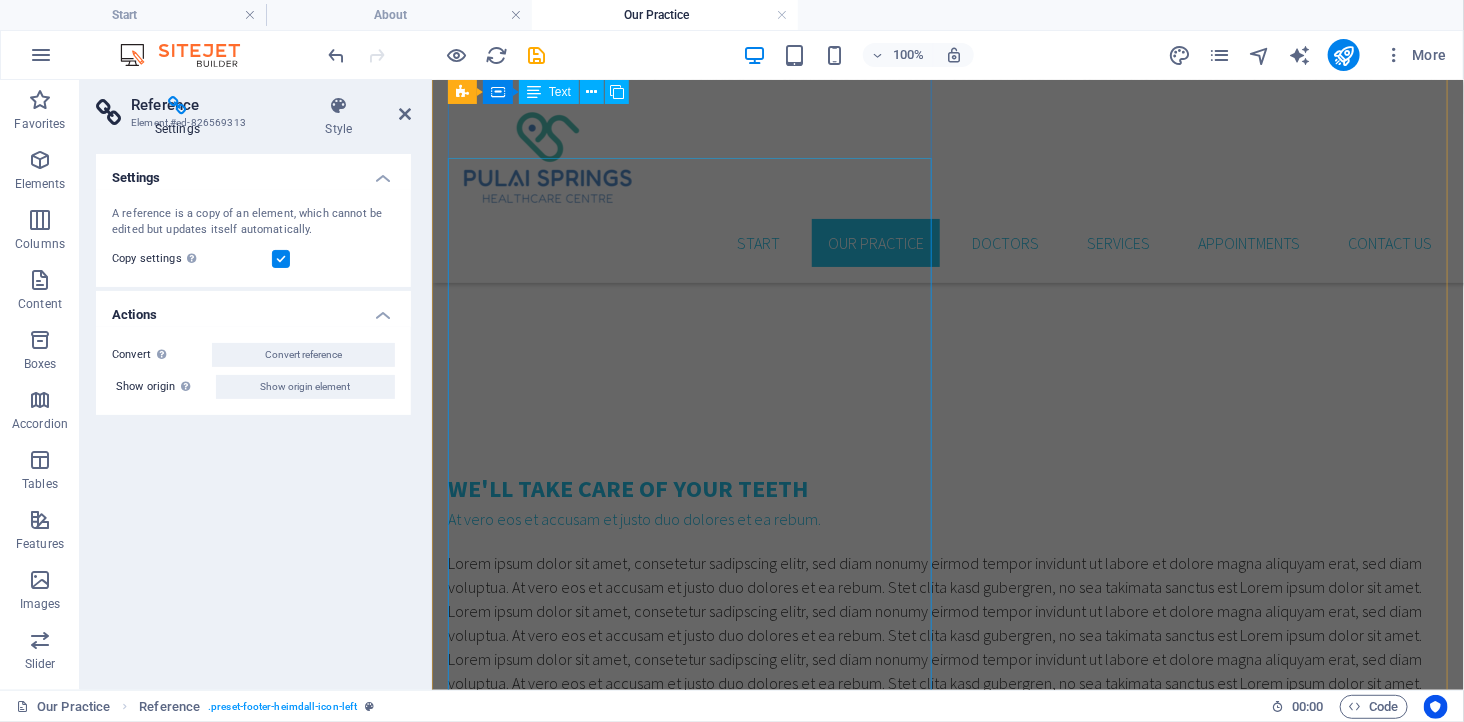 scroll, scrollTop: 575, scrollLeft: 0, axis: vertical 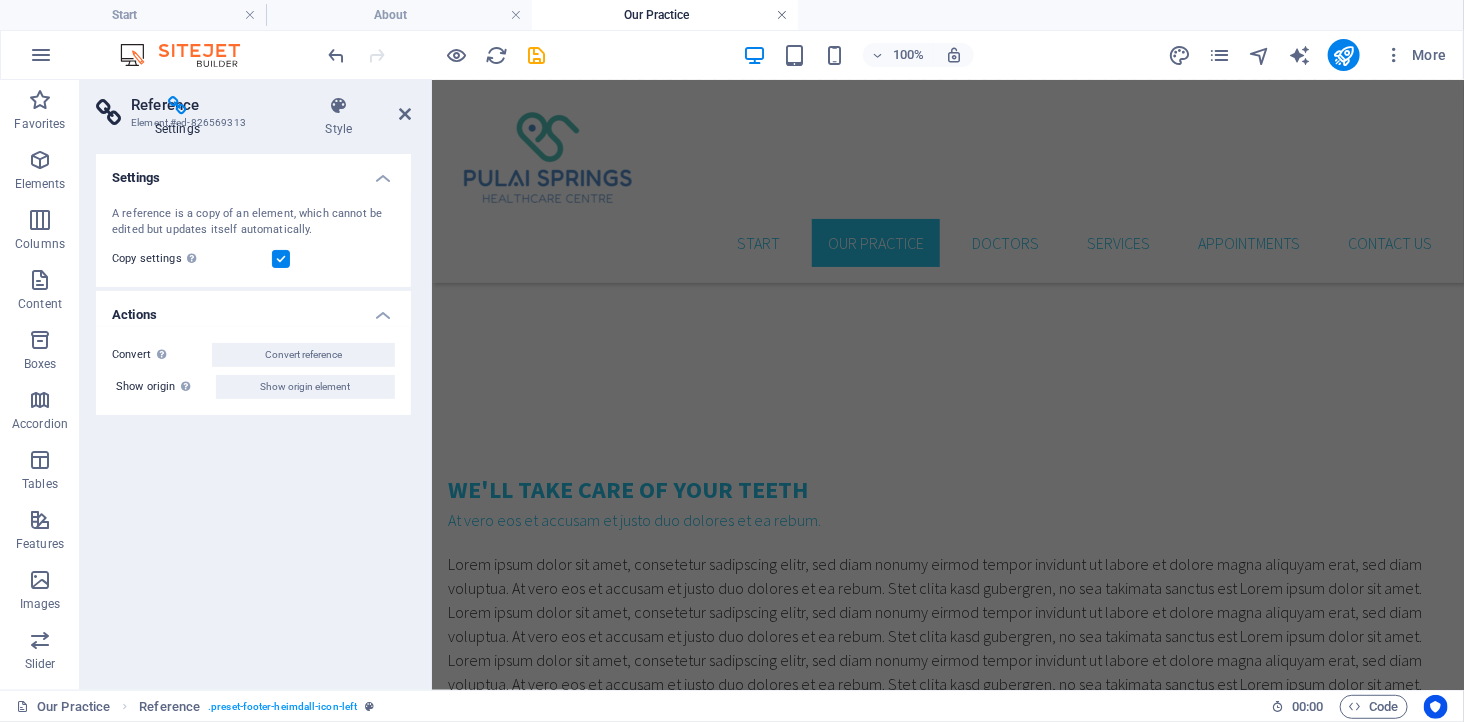 click at bounding box center (782, 15) 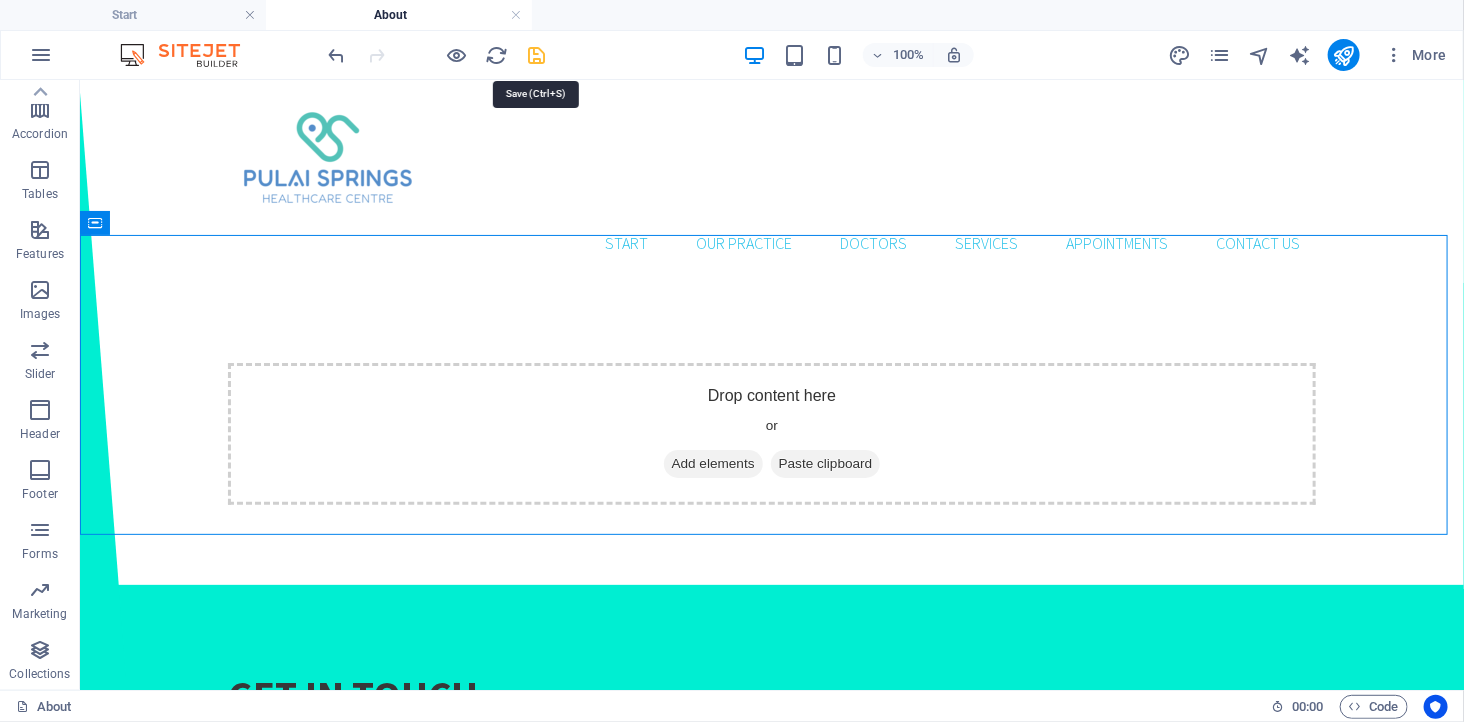 click at bounding box center [537, 55] 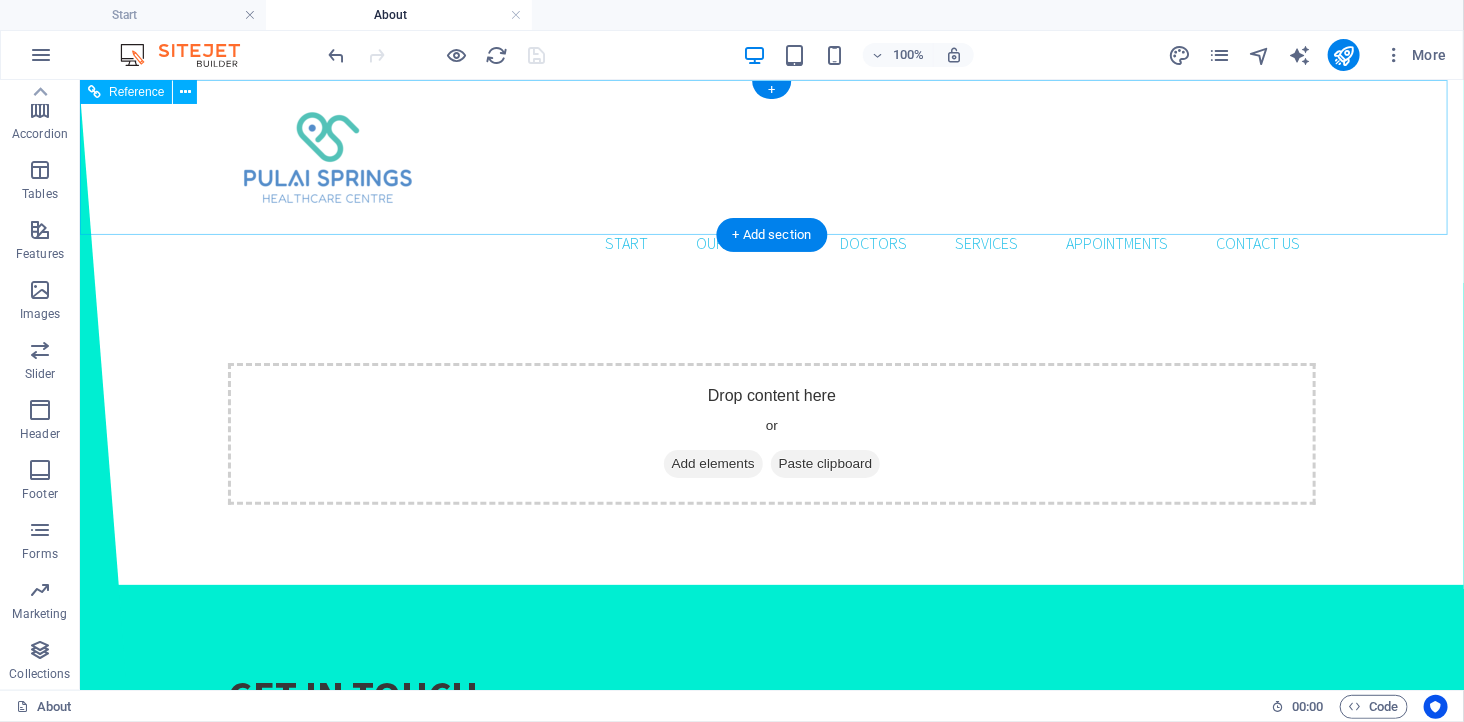 click on "Start Our Practice Doctors Services Appointments Contact us" at bounding box center [771, 242] 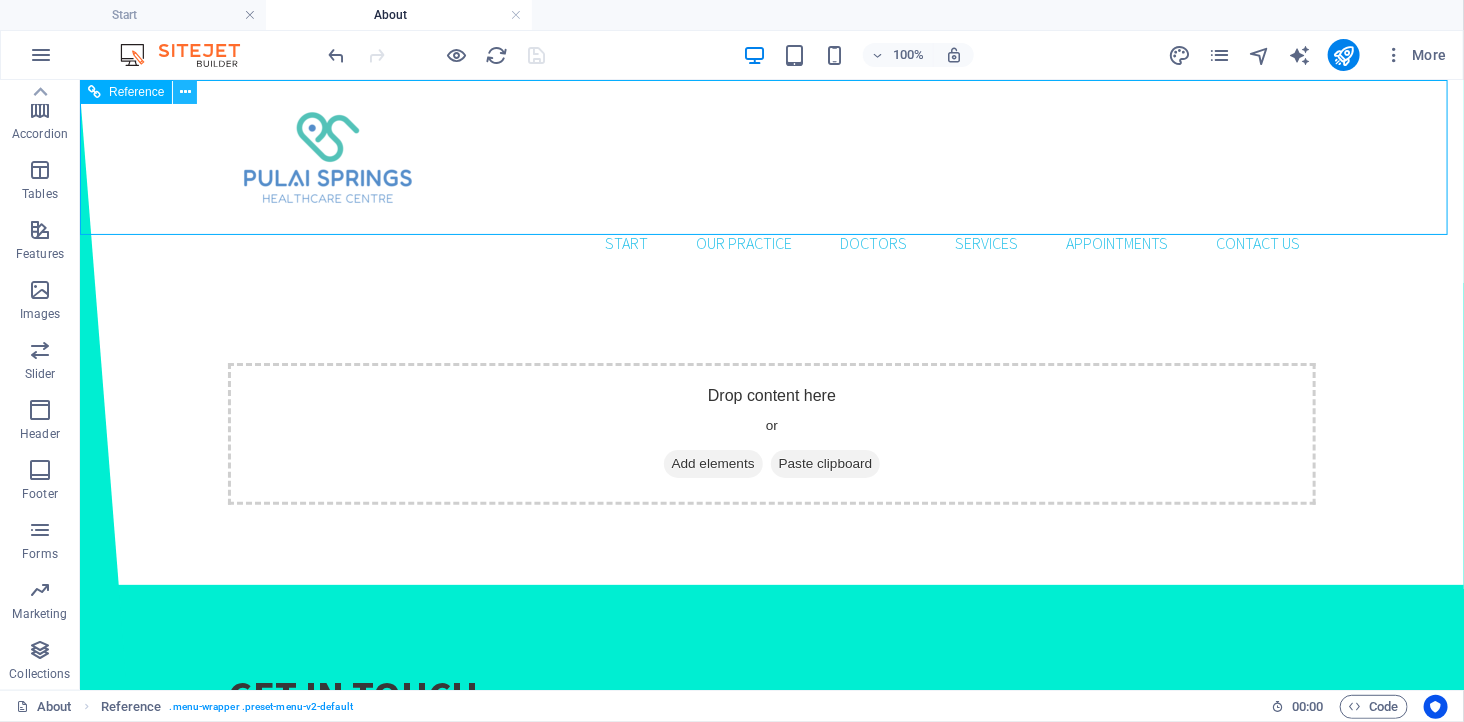 click at bounding box center (185, 92) 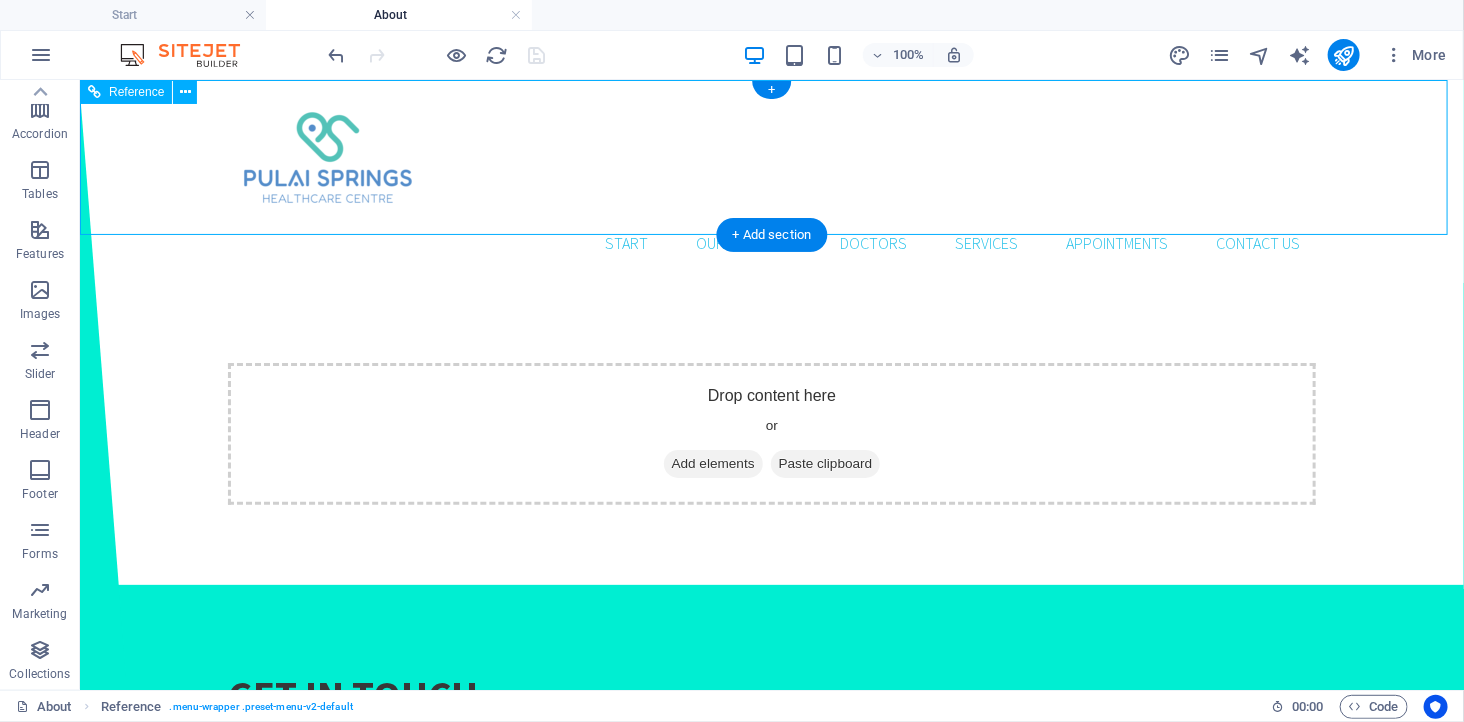click on "Start Our Practice Doctors Services Appointments Contact us" at bounding box center [771, 180] 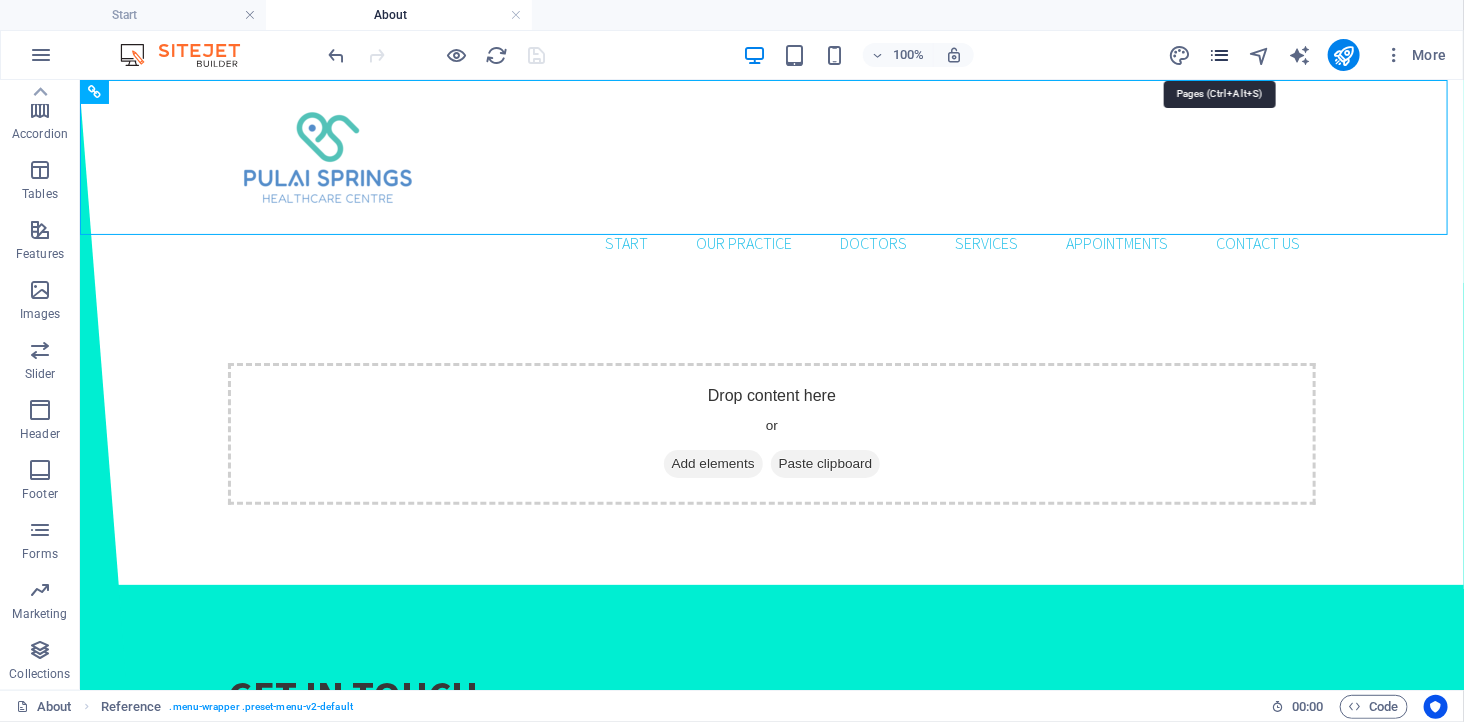 click at bounding box center [1219, 55] 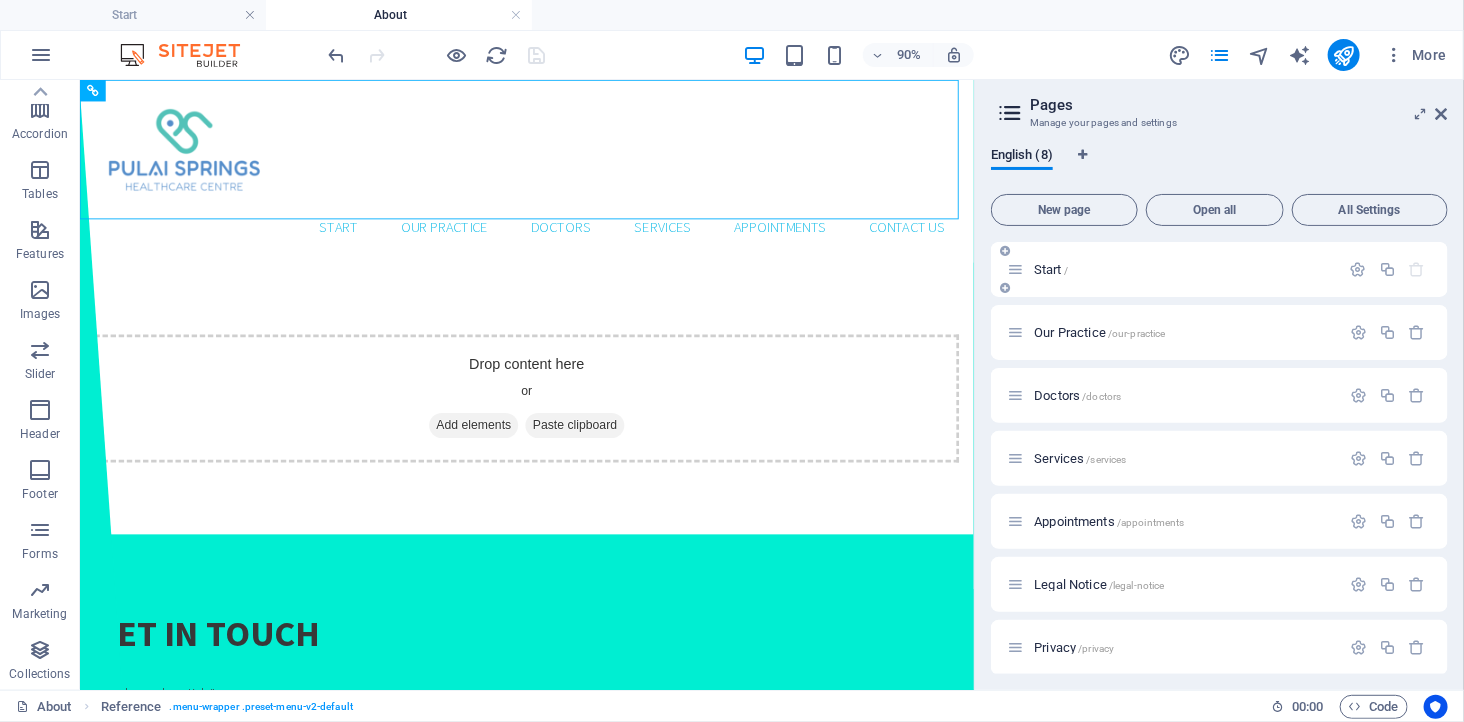 click on "Start /" at bounding box center (1184, 269) 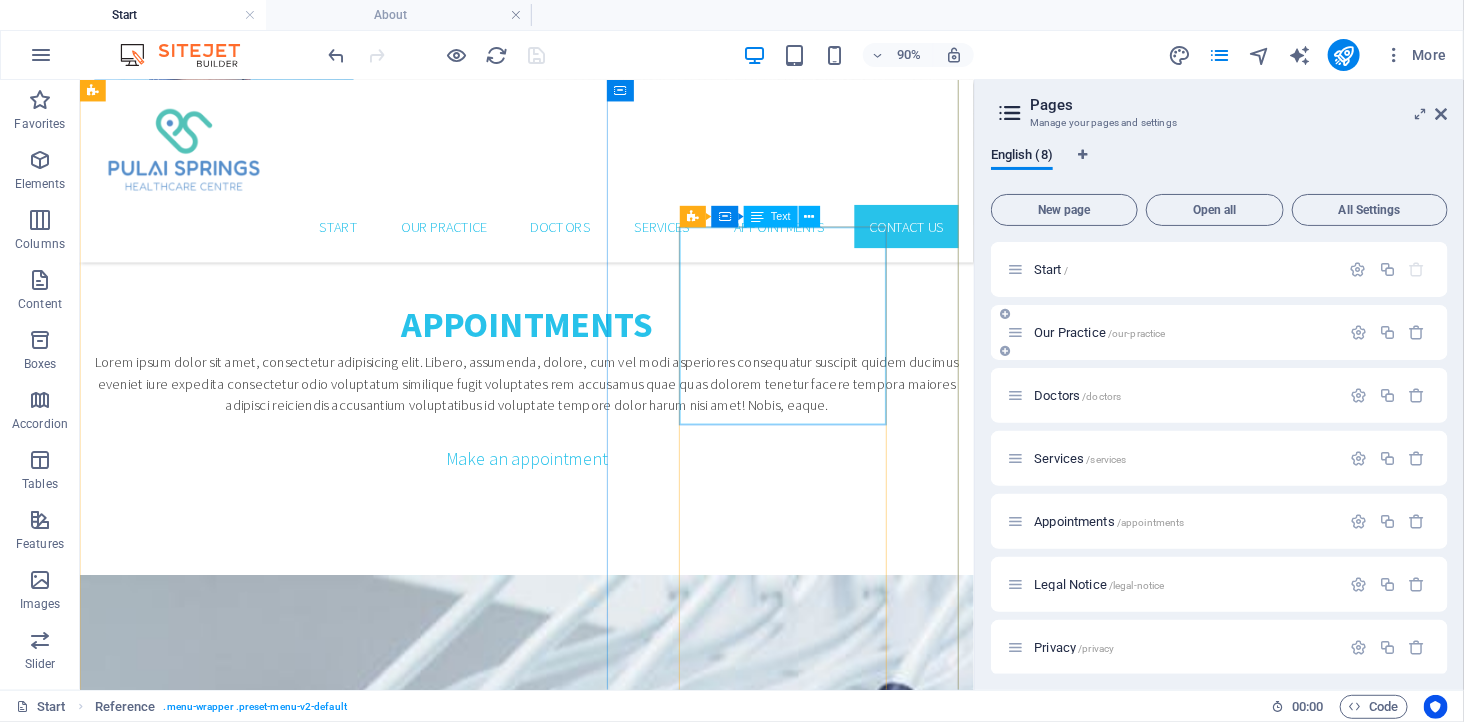 scroll, scrollTop: 2324, scrollLeft: 0, axis: vertical 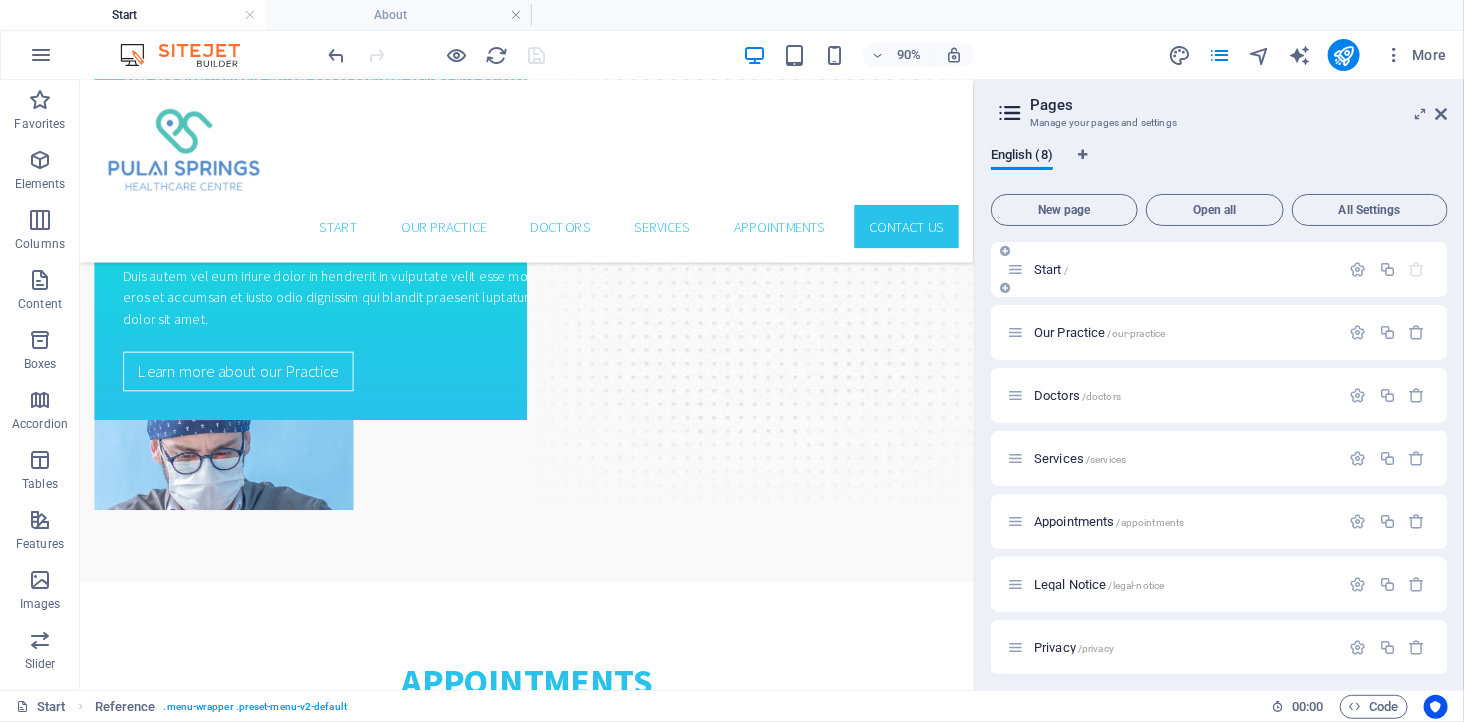 click on "Start /" at bounding box center (1051, 269) 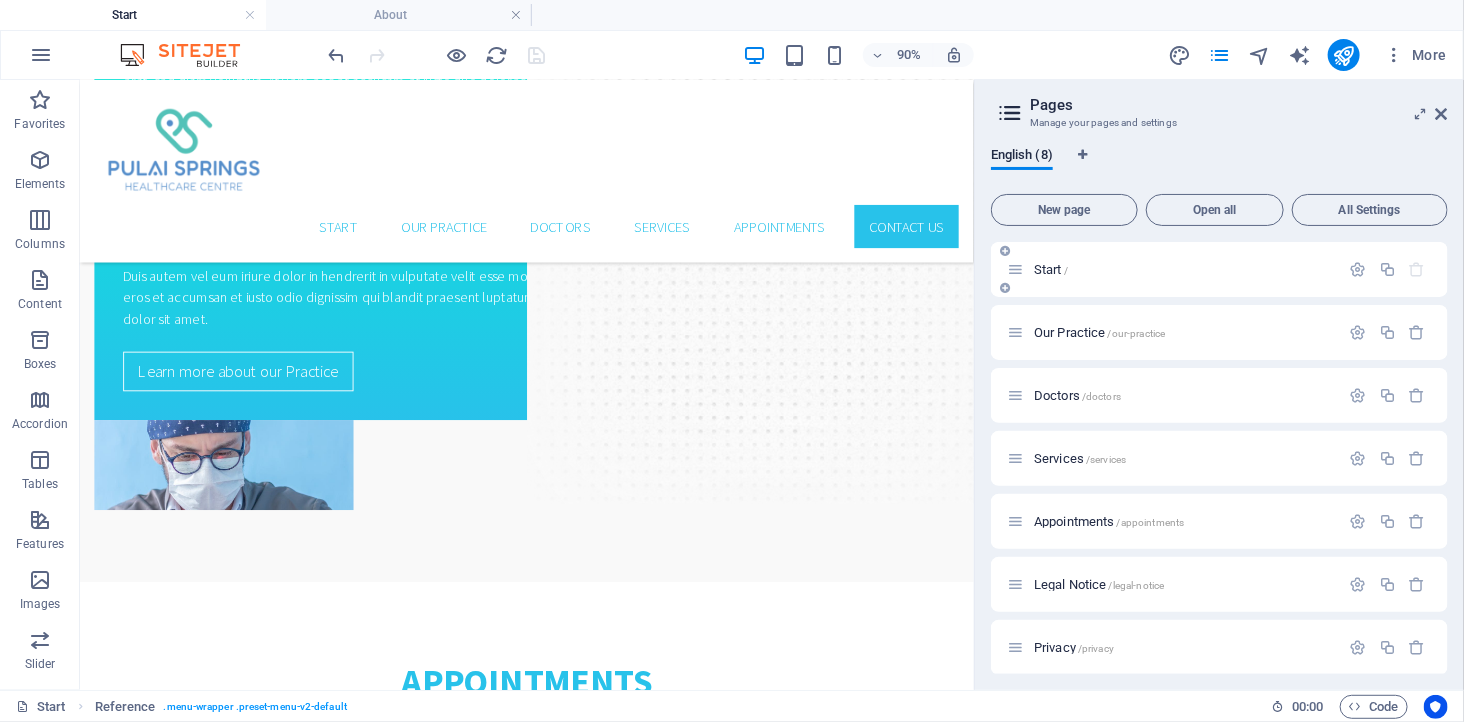 drag, startPoint x: 1053, startPoint y: 273, endPoint x: 1023, endPoint y: 265, distance: 31.04835 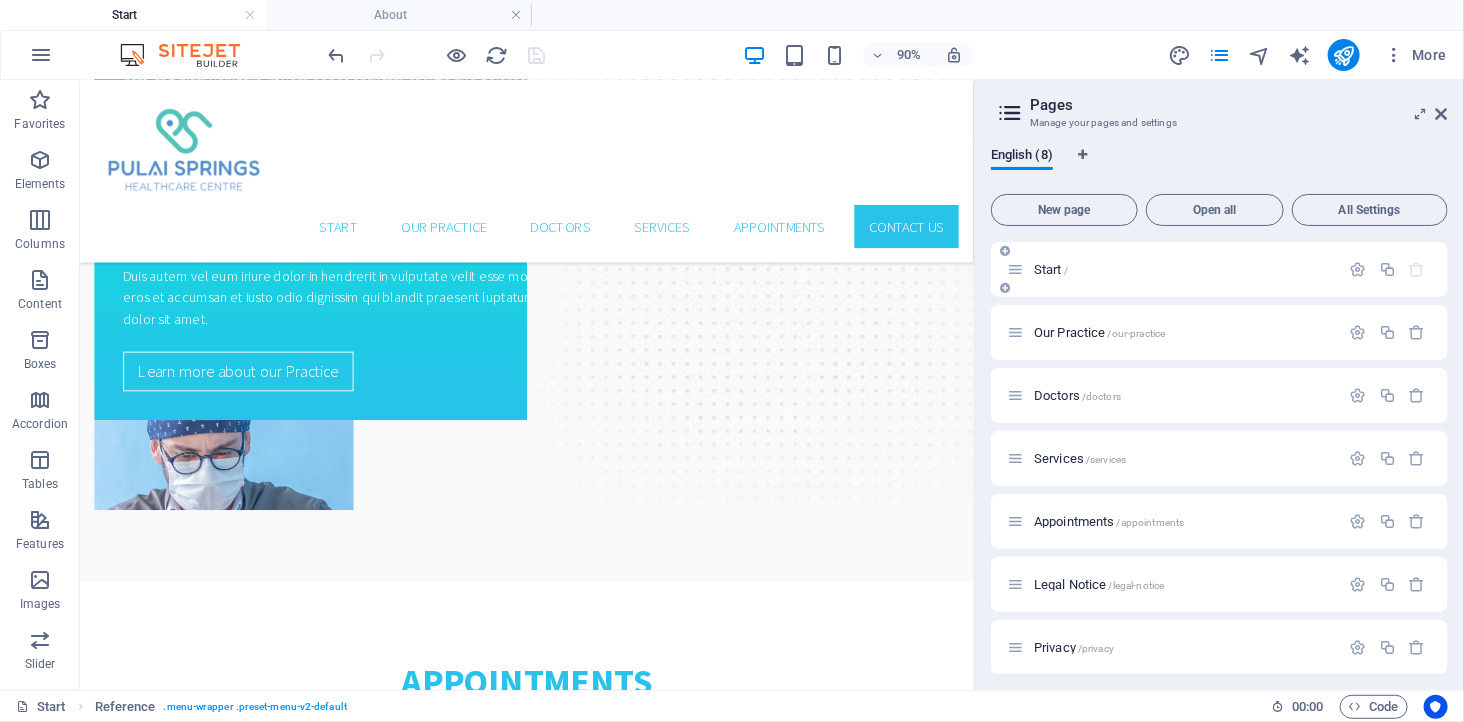 click at bounding box center (1015, 269) 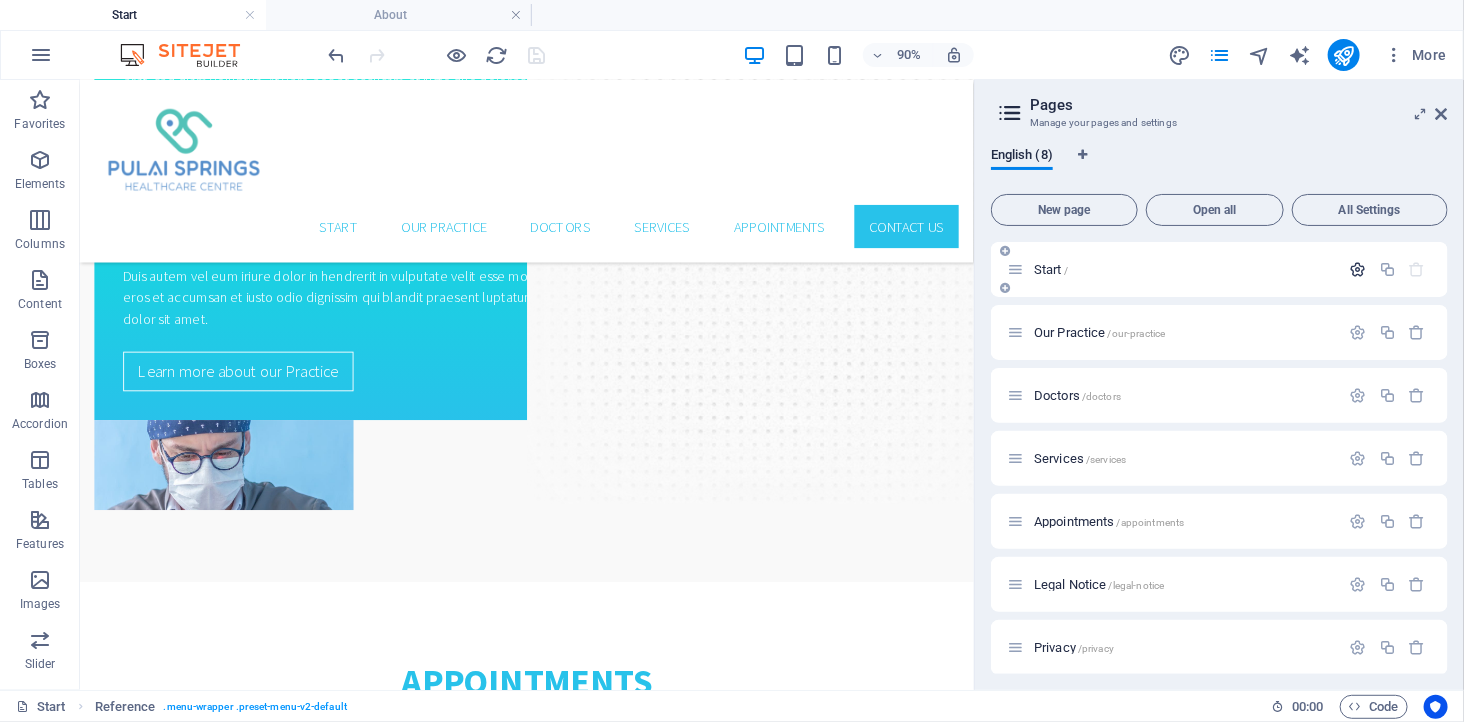 click at bounding box center [1358, 269] 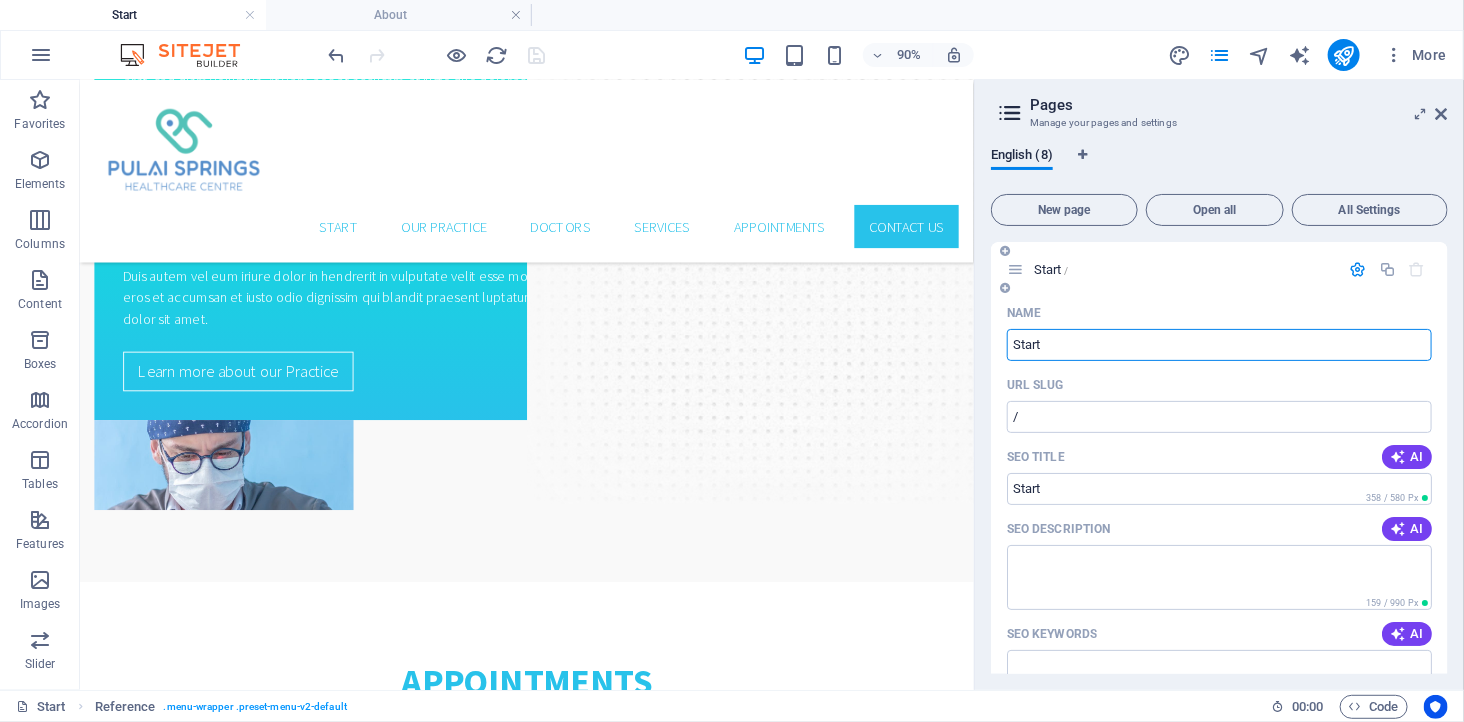 click at bounding box center [1015, 269] 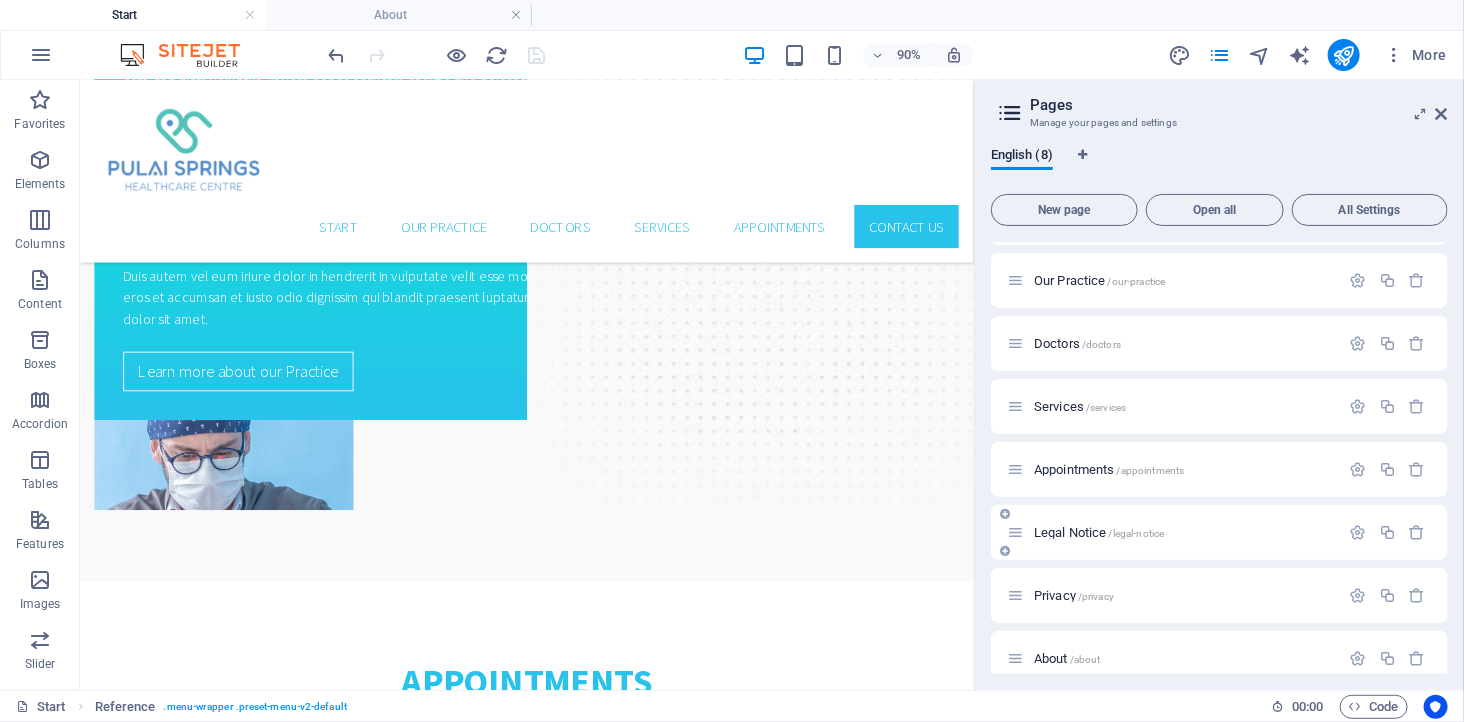 scroll, scrollTop: 71, scrollLeft: 0, axis: vertical 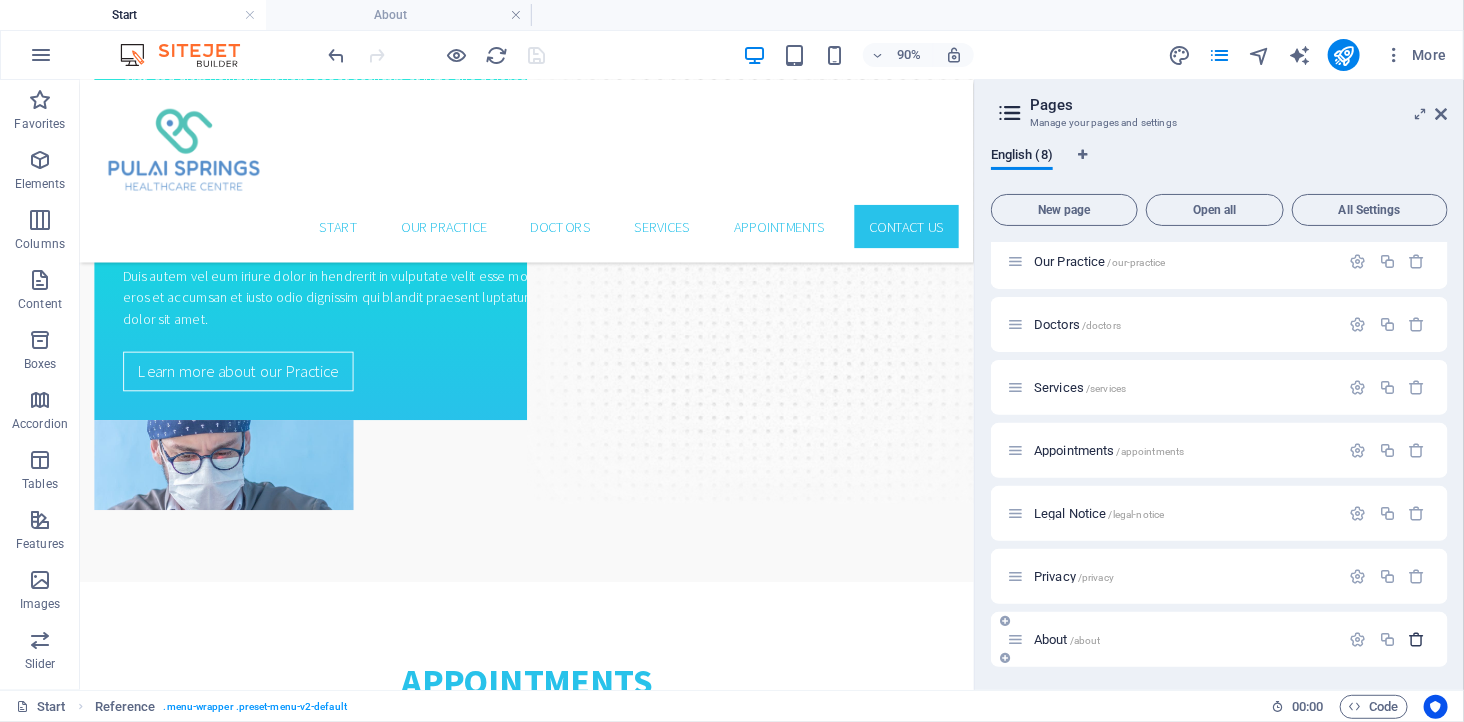 click at bounding box center [1417, 639] 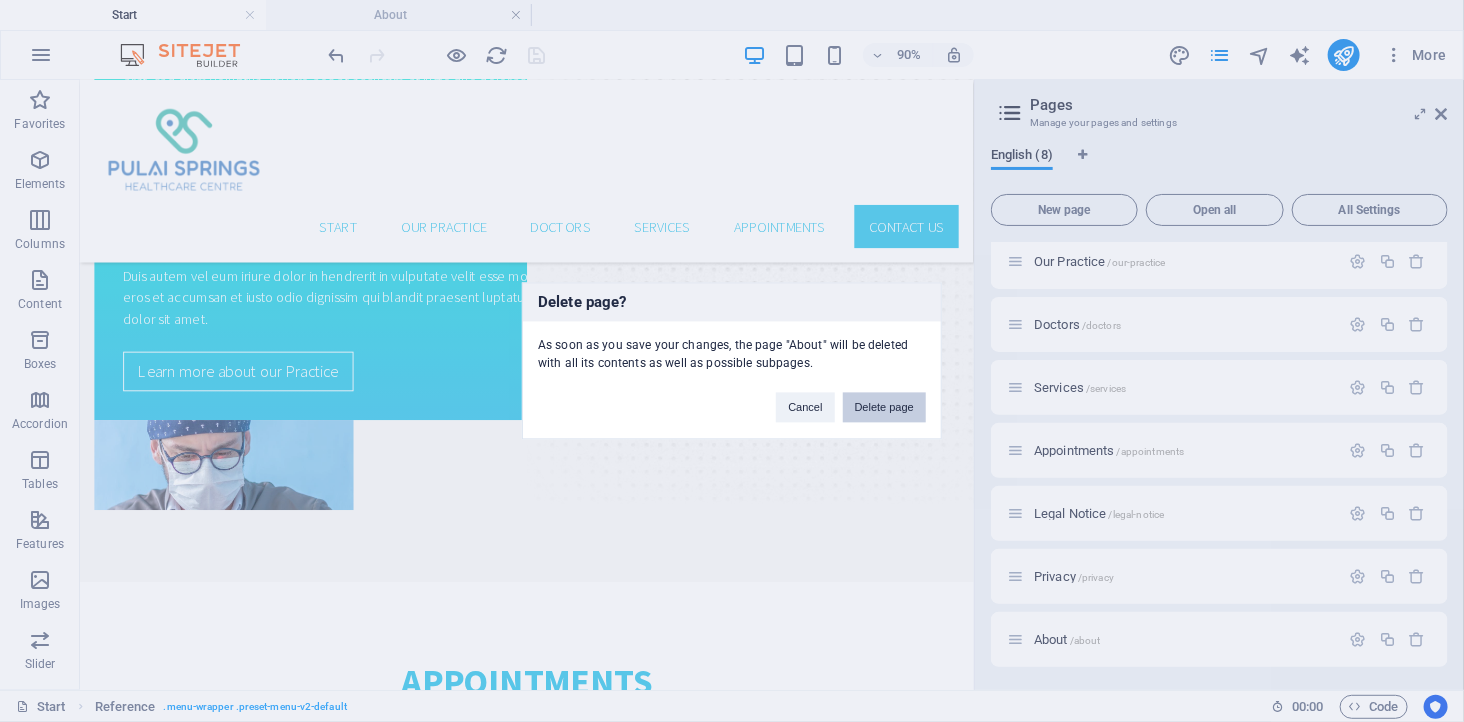 click on "Delete page" at bounding box center [884, 408] 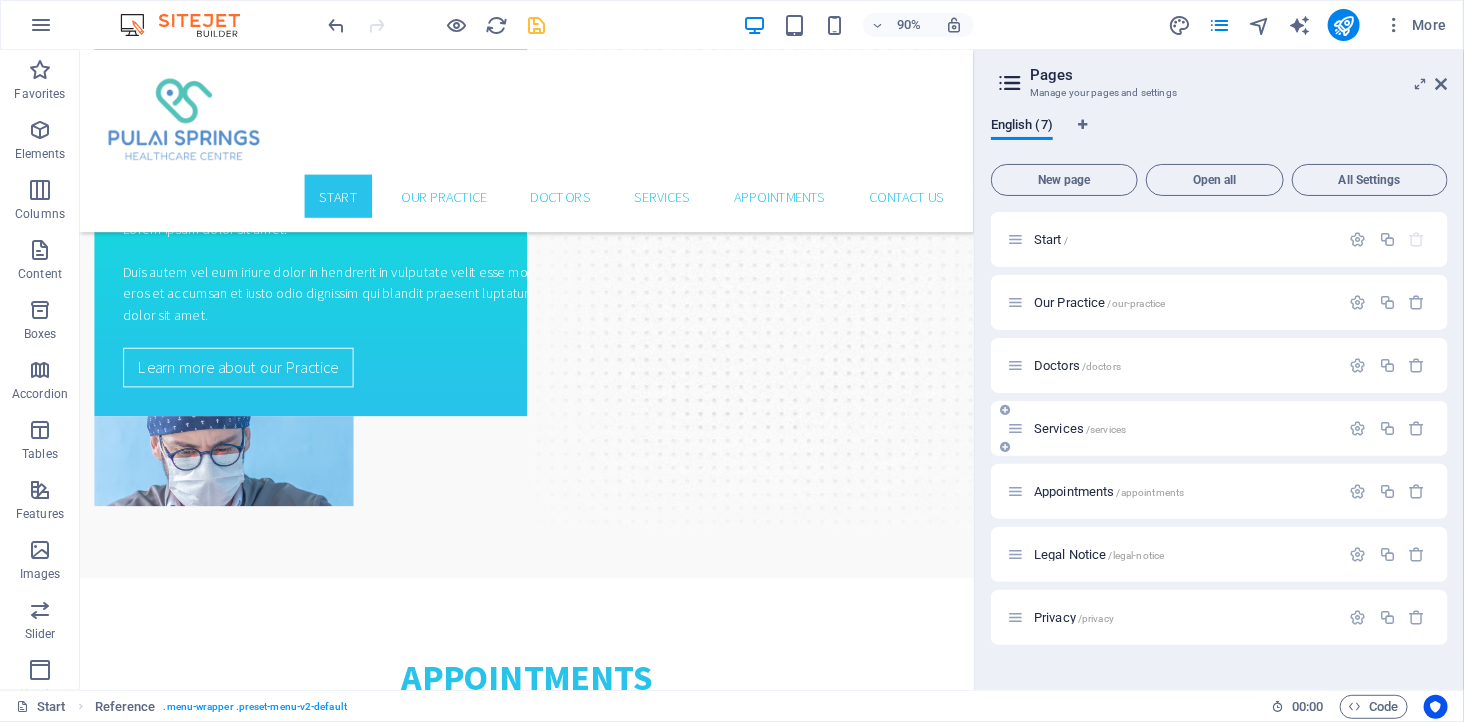 scroll, scrollTop: 2352, scrollLeft: 0, axis: vertical 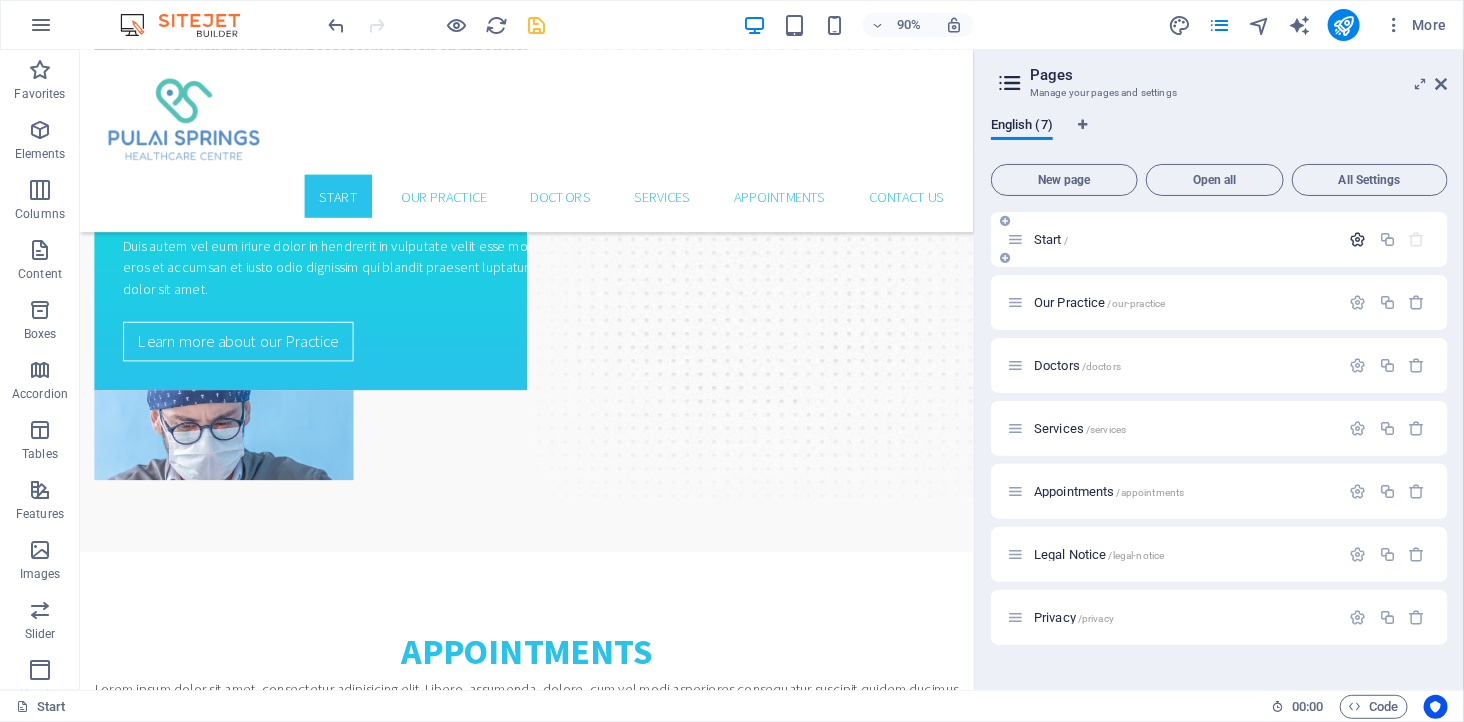 click at bounding box center (1358, 239) 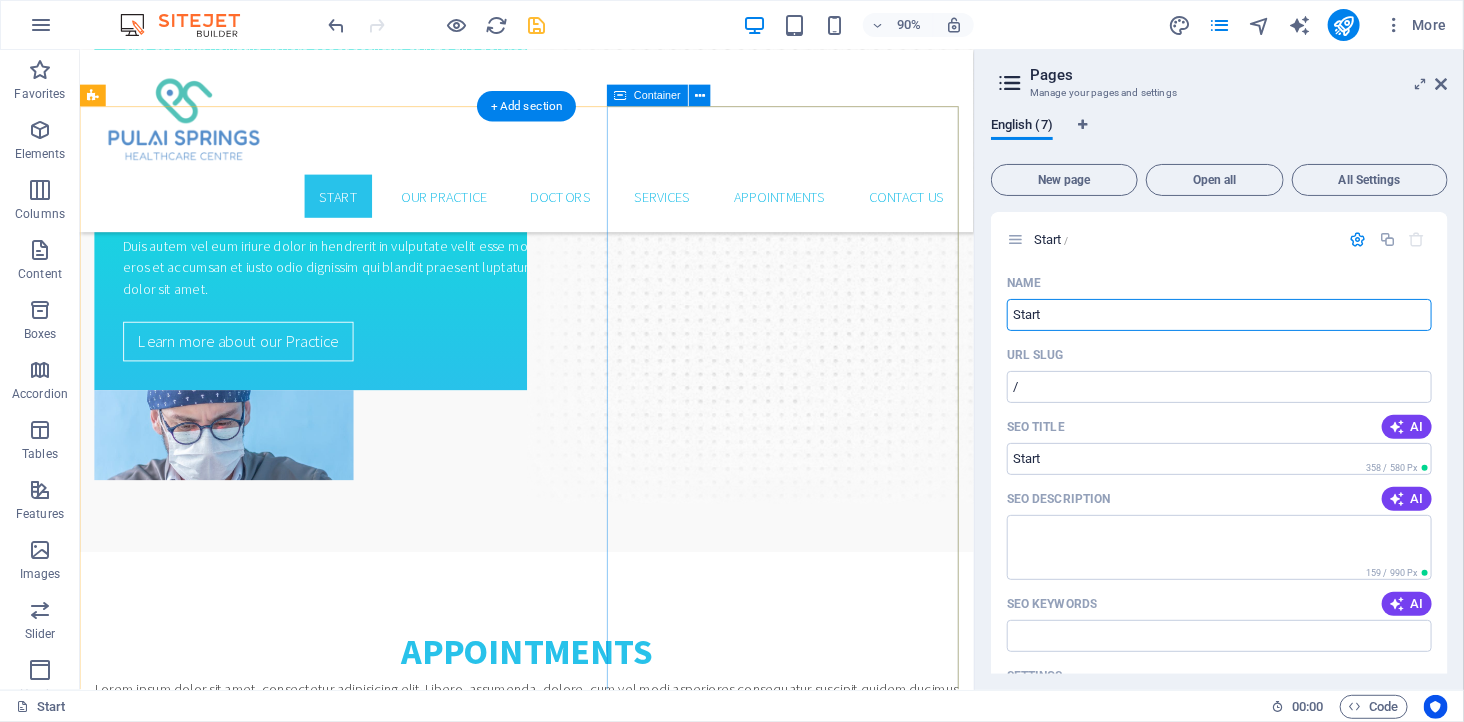 drag, startPoint x: 1222, startPoint y: 364, endPoint x: 1061, endPoint y: 362, distance: 161.01242 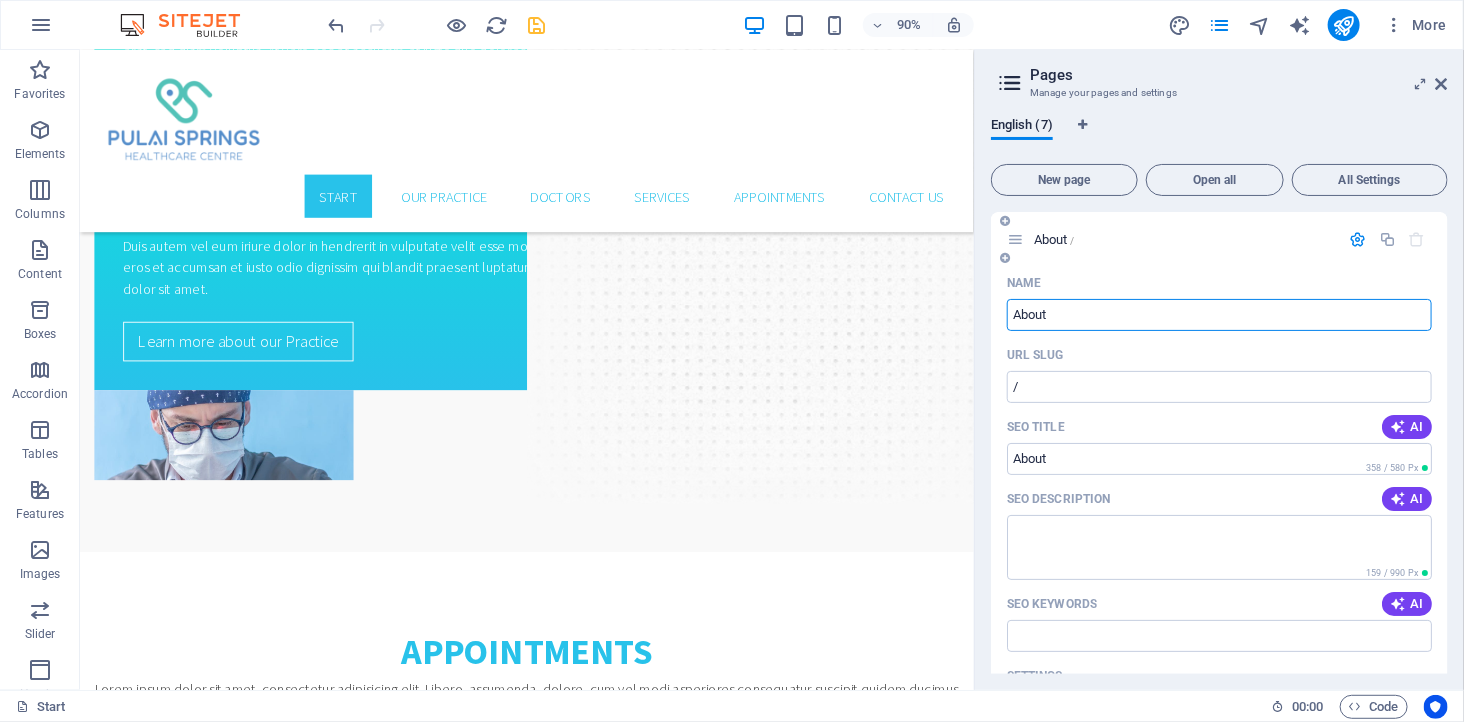 type on "About" 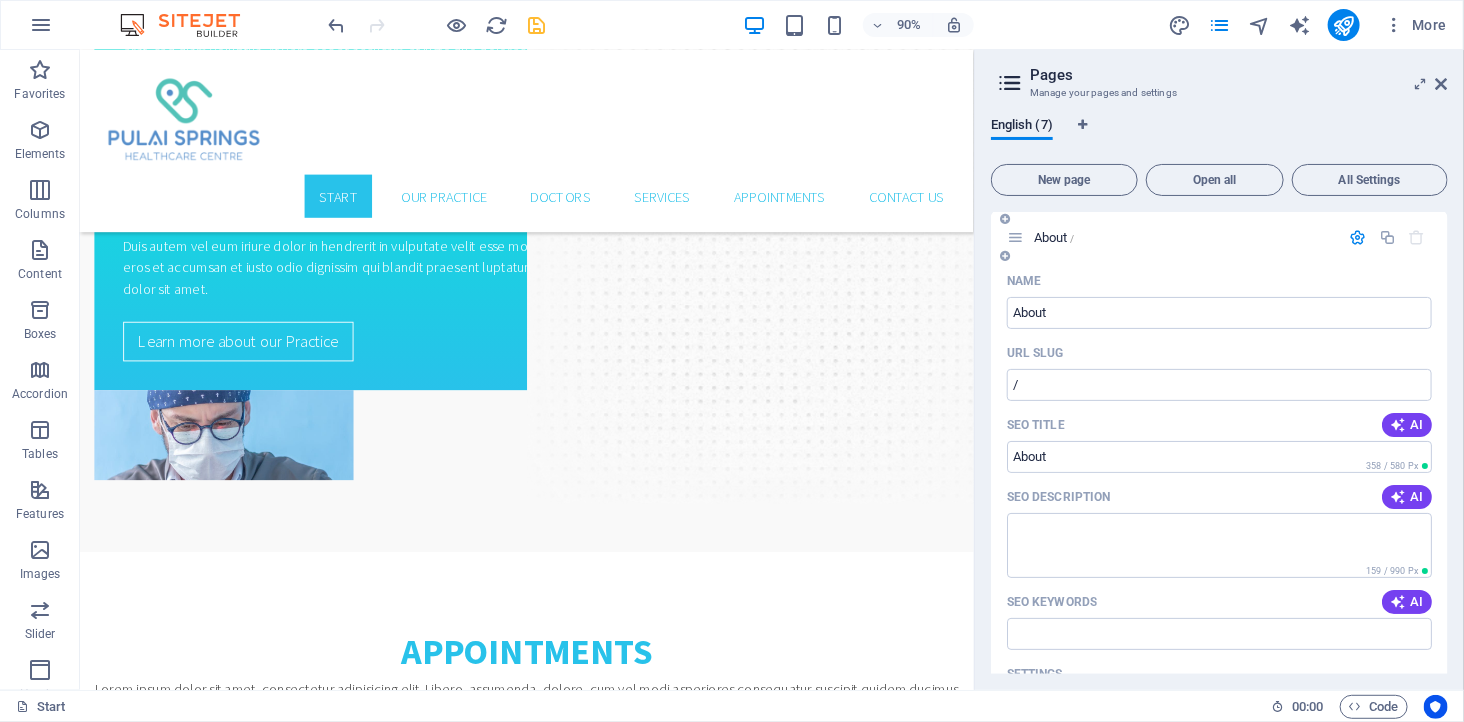 scroll, scrollTop: 0, scrollLeft: 0, axis: both 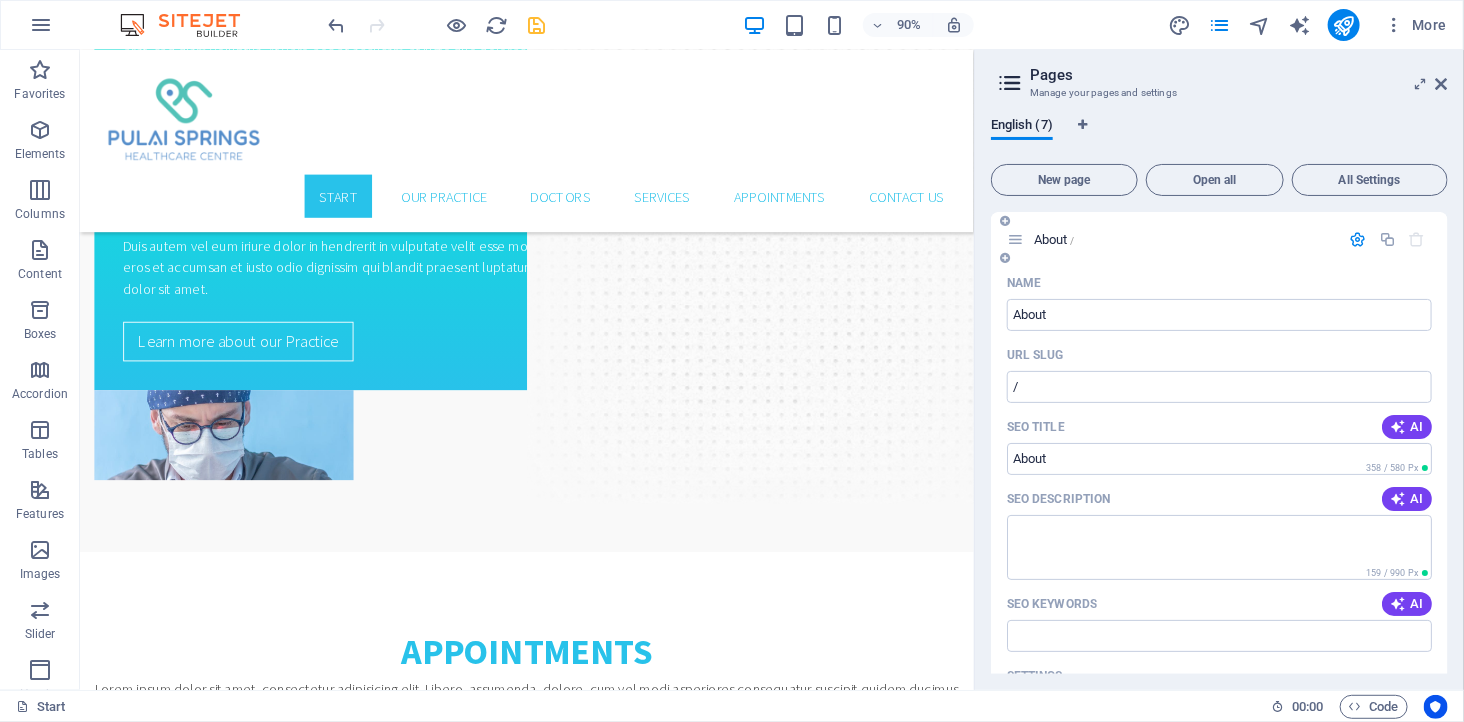 click at bounding box center (1358, 239) 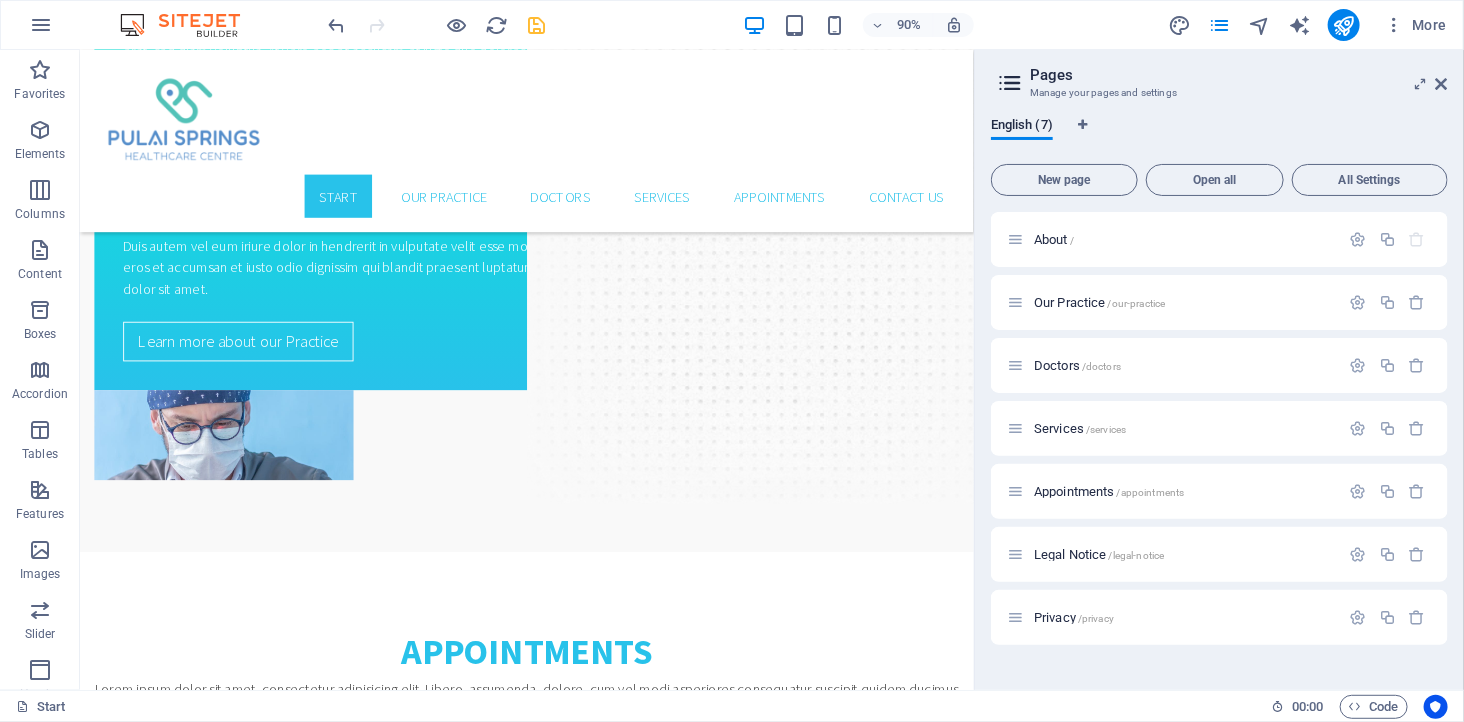 click on "English (7)" at bounding box center [1219, 137] 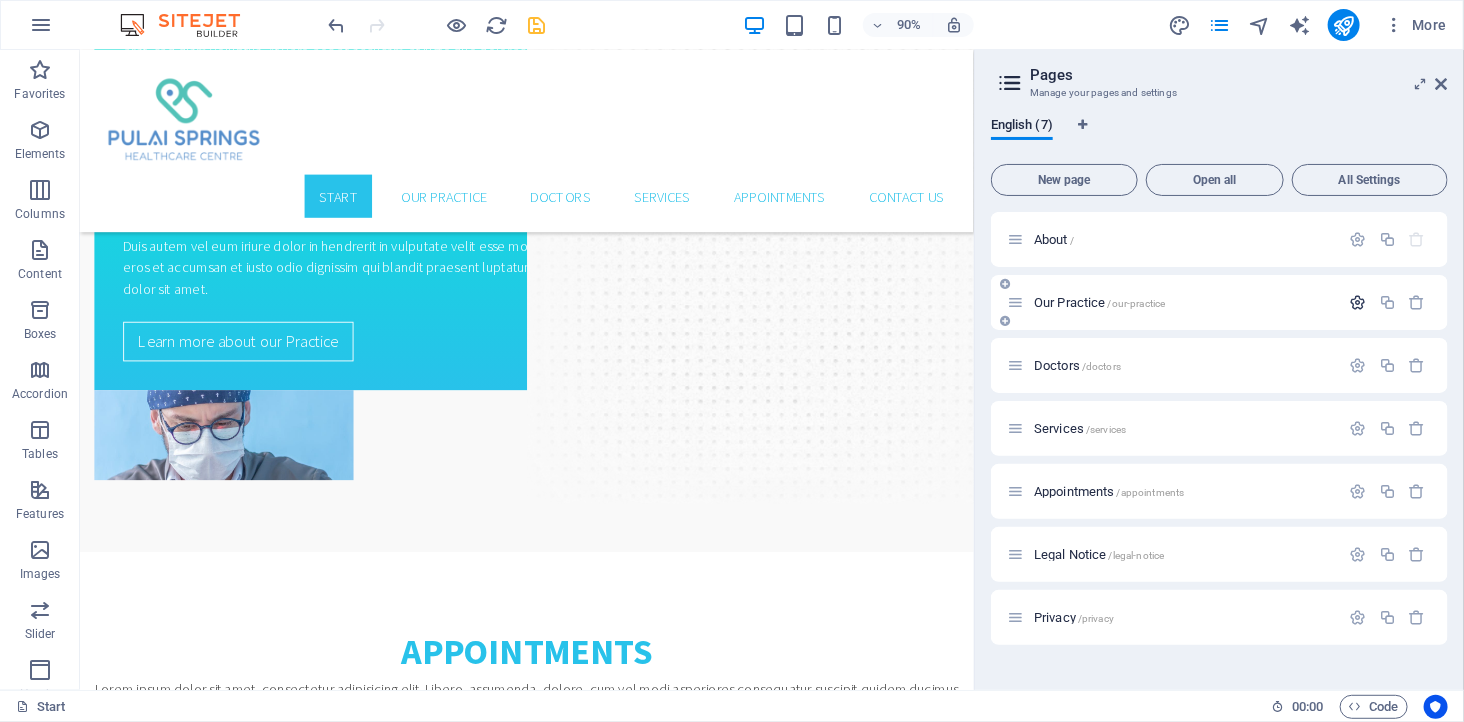 click at bounding box center (1358, 302) 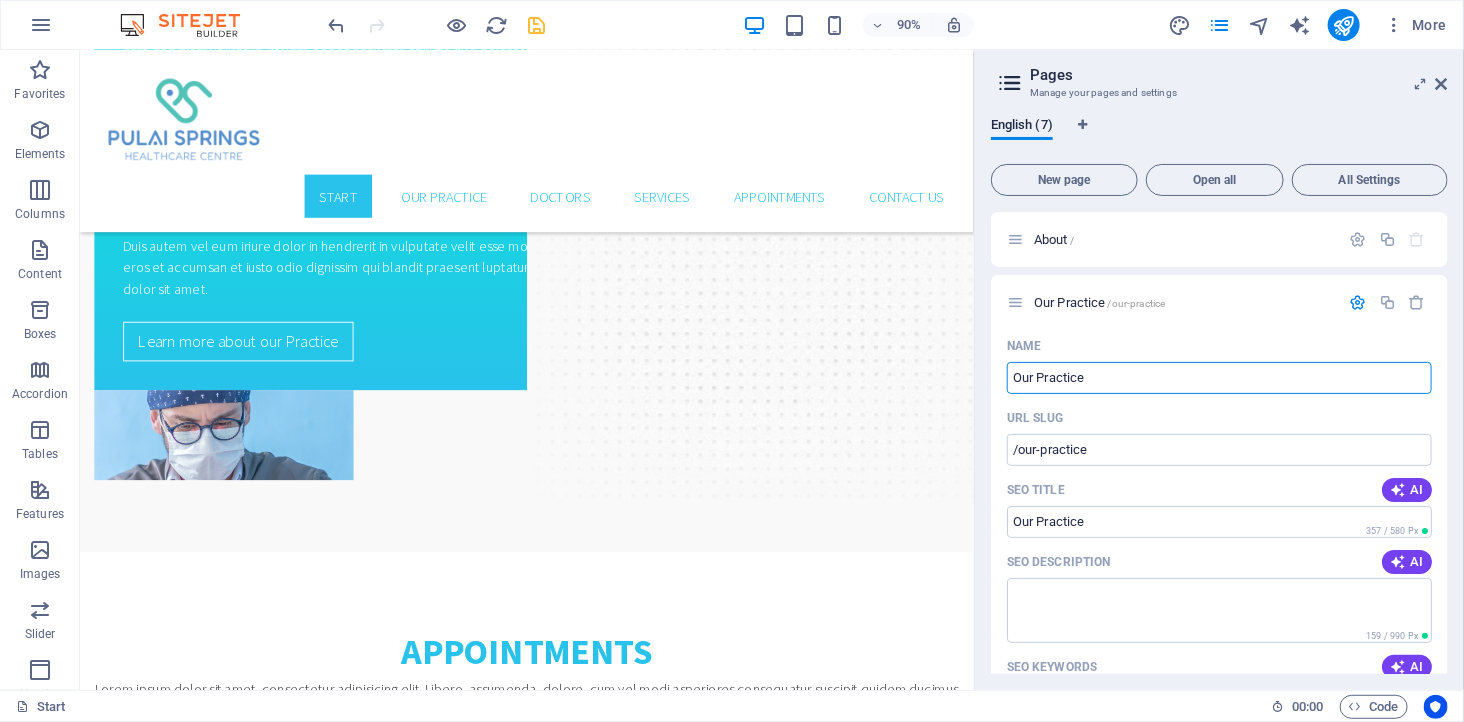 drag, startPoint x: 1069, startPoint y: 423, endPoint x: 1043, endPoint y: 408, distance: 30.016663 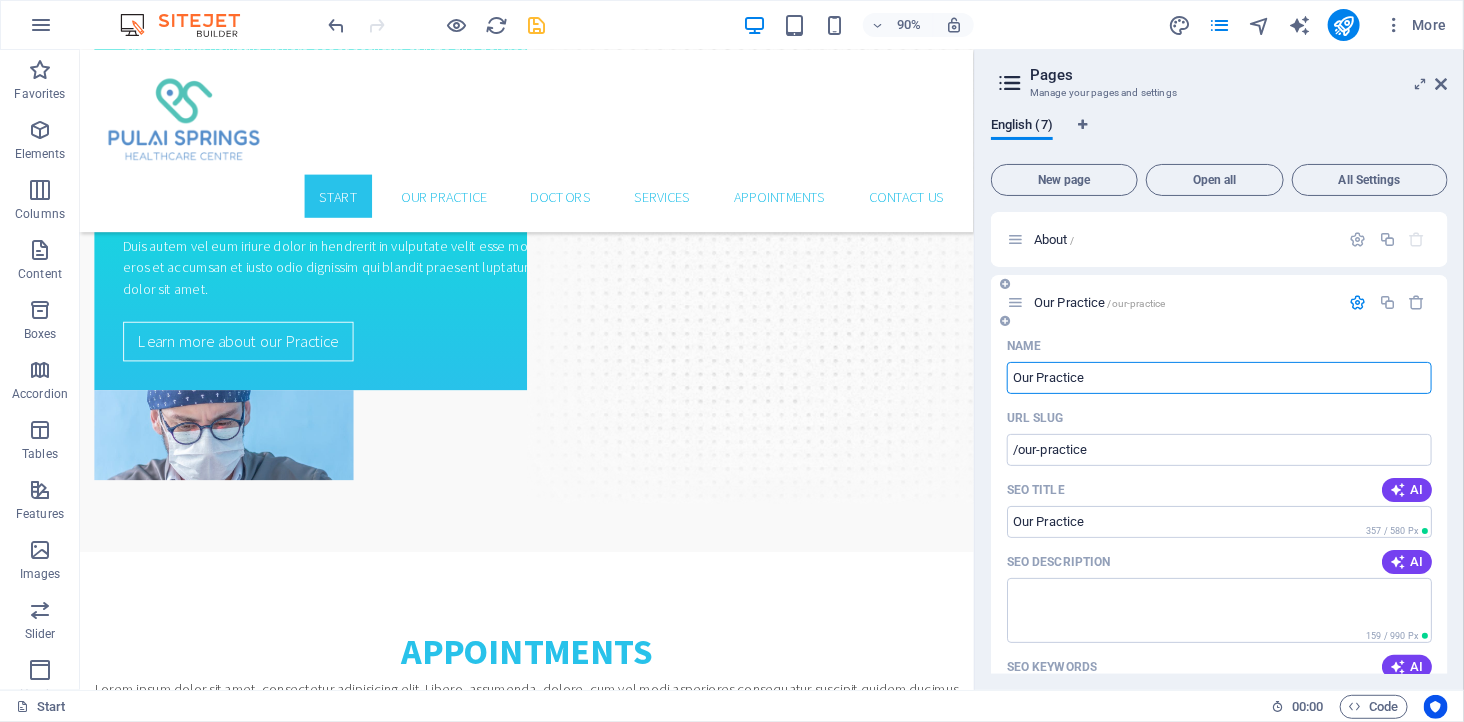 click on "Our Practice" at bounding box center [1219, 378] 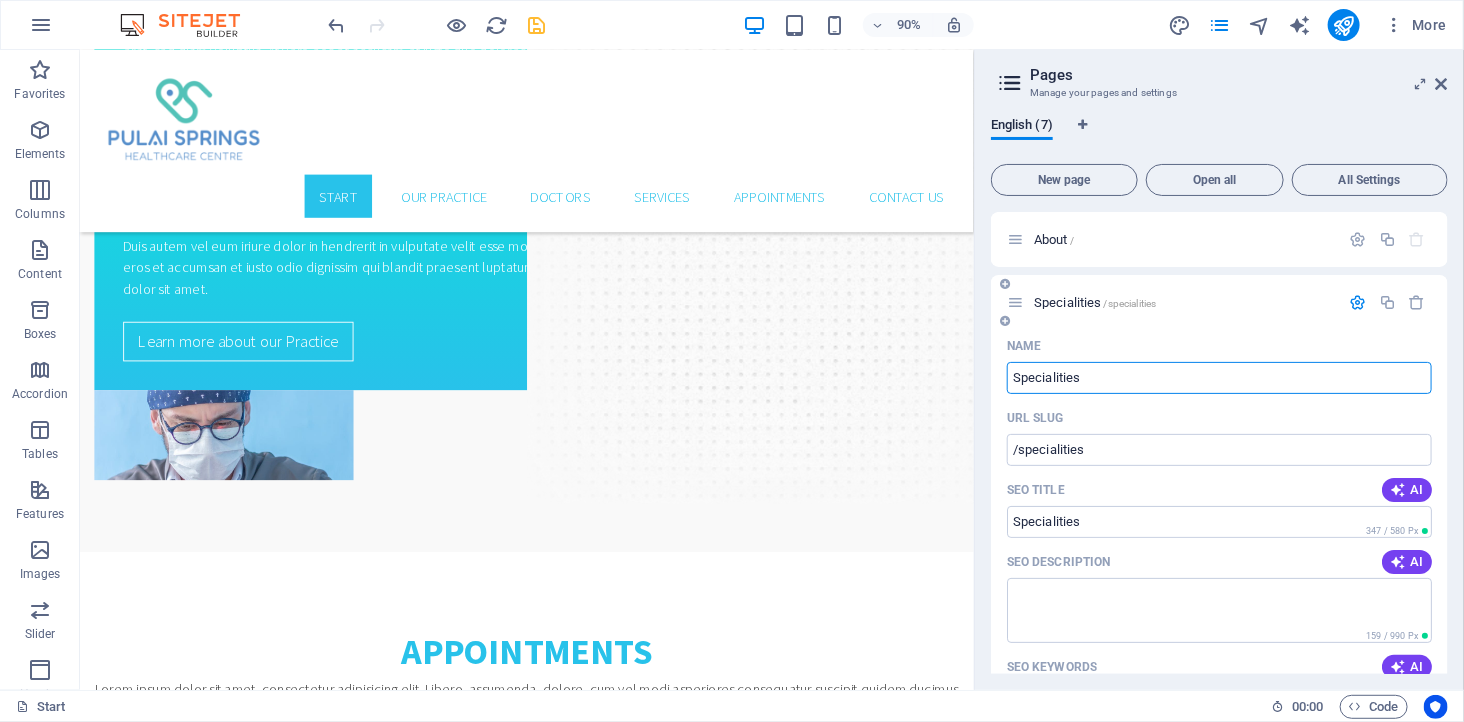 type on "Specialities" 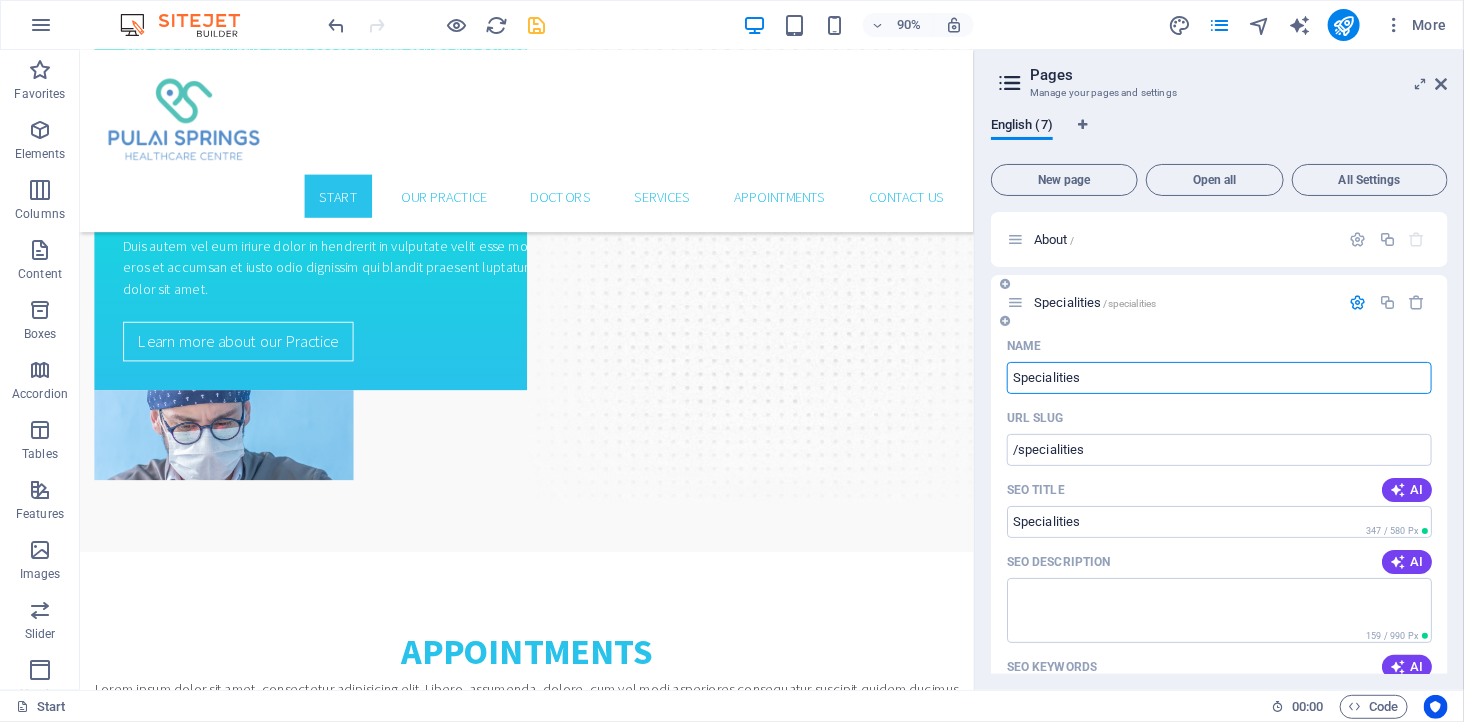 type on "Specialities" 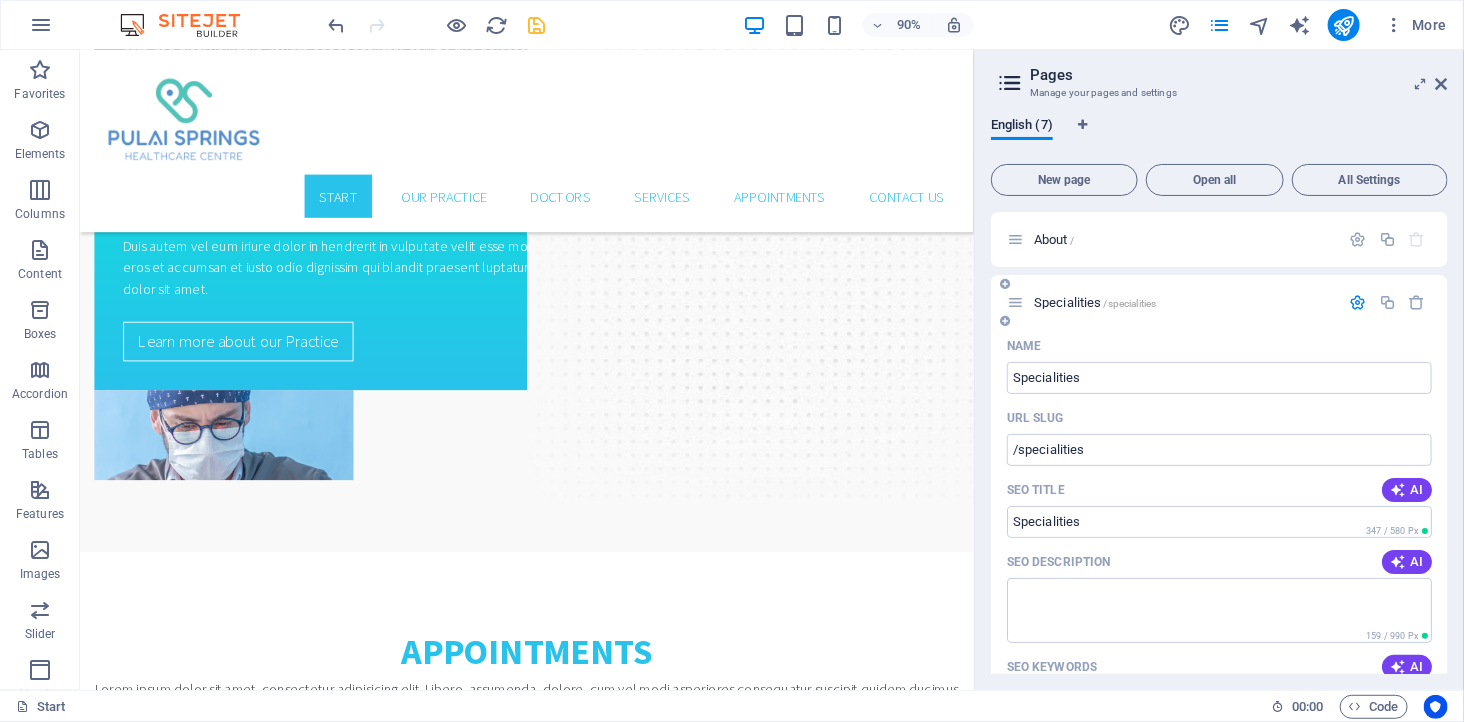 click on "Name" at bounding box center (1219, 346) 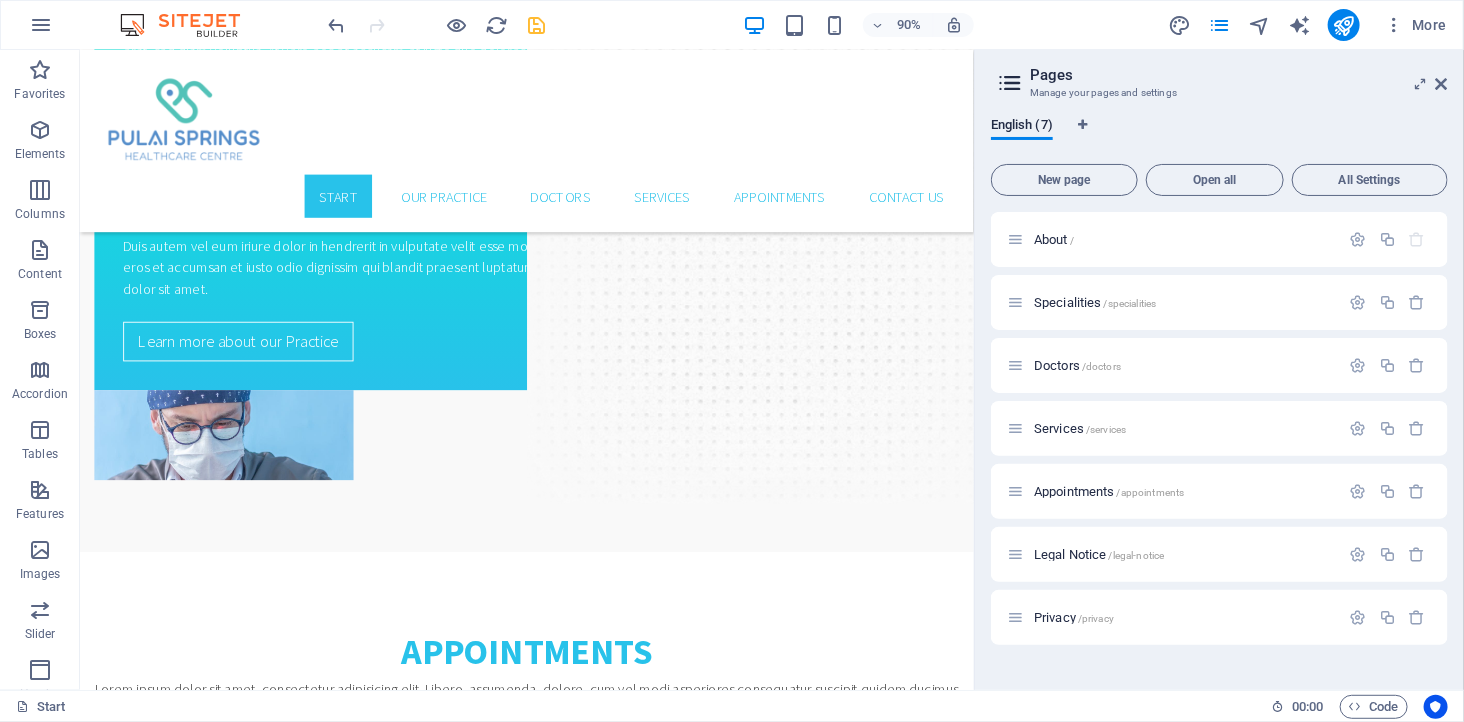 click on "English (7)" at bounding box center [1219, 137] 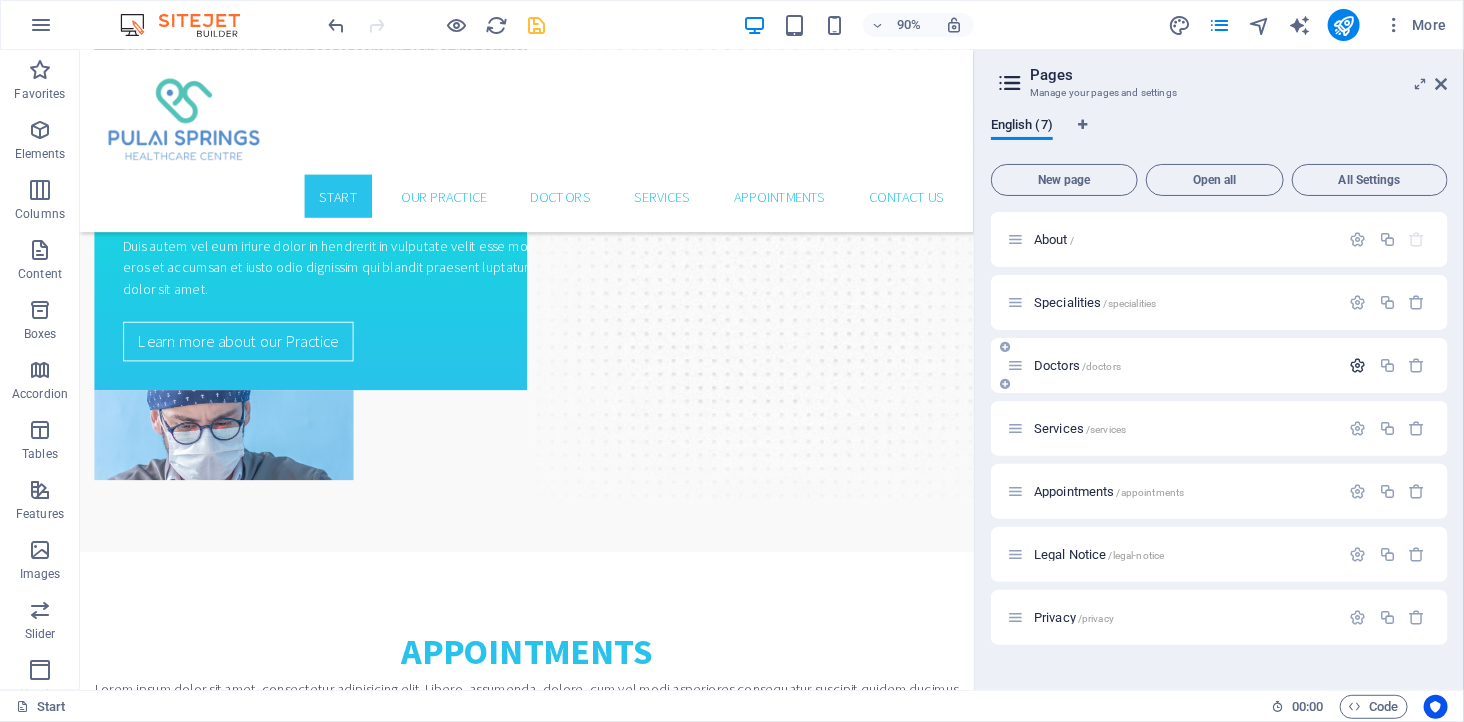 click at bounding box center [1358, 365] 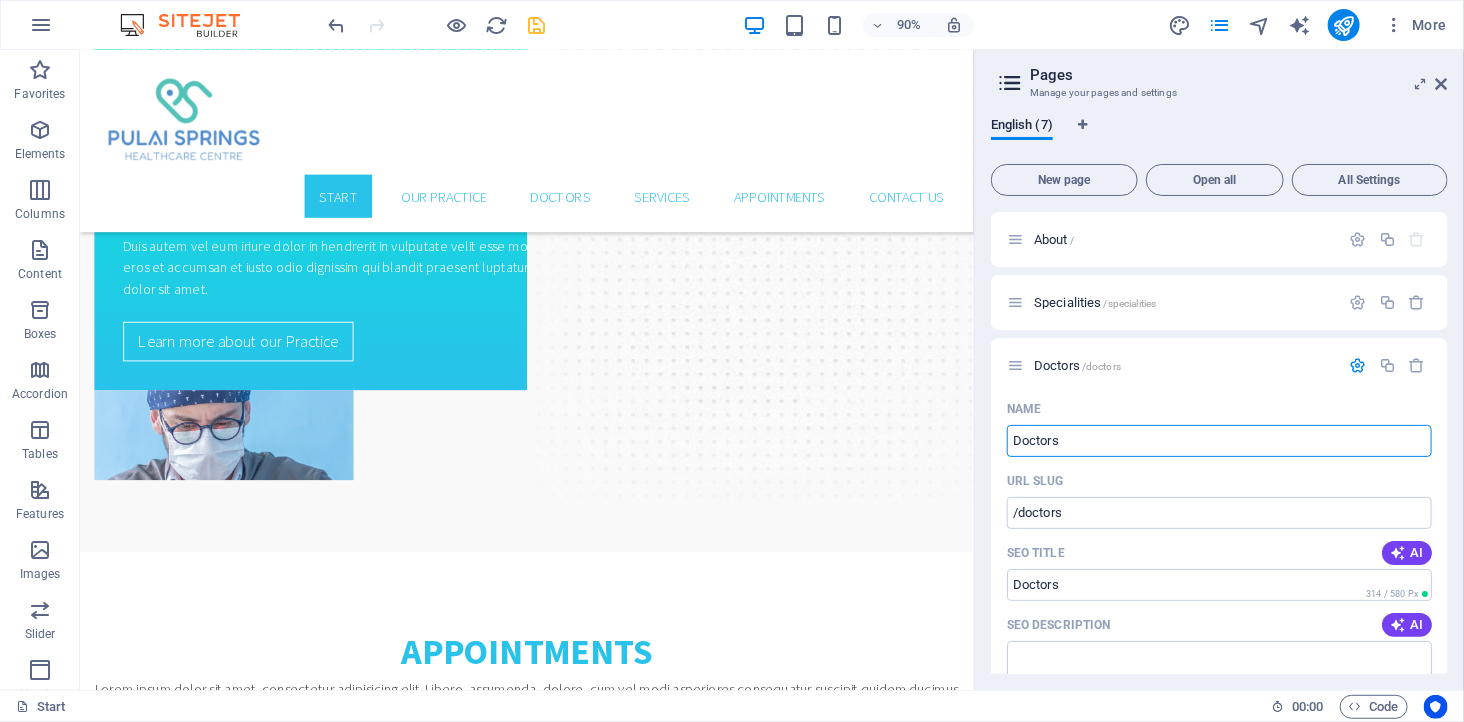 drag, startPoint x: 1014, startPoint y: 423, endPoint x: 984, endPoint y: 420, distance: 30.149628 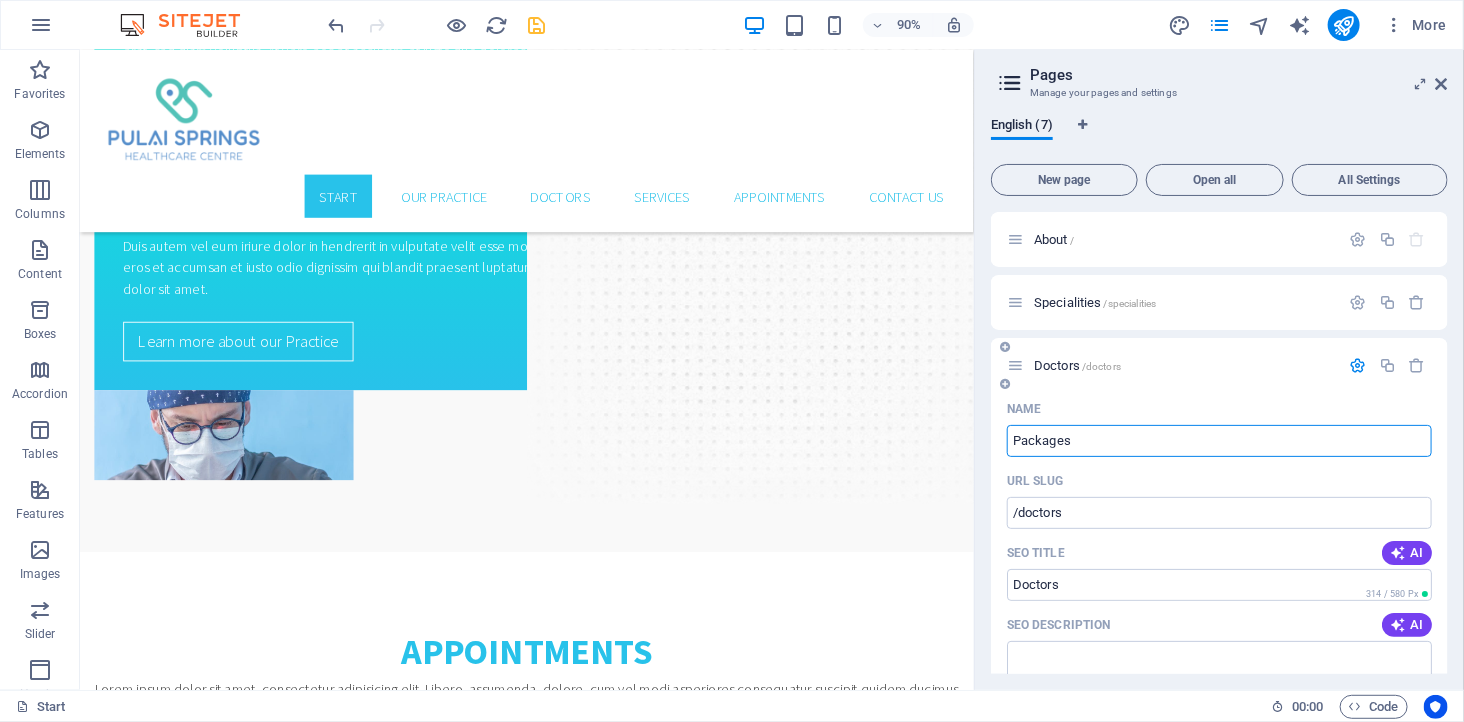 click on "Name" at bounding box center (1219, 409) 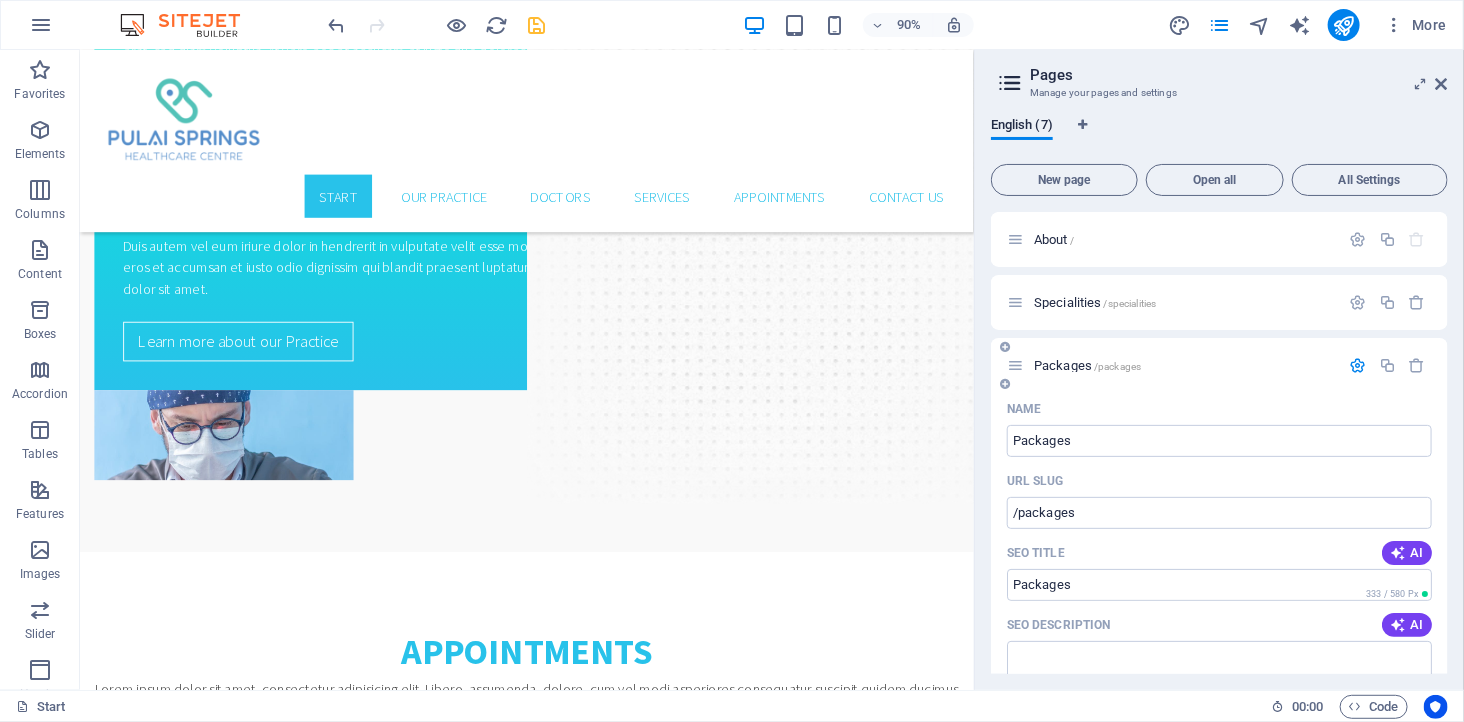type on "Packages" 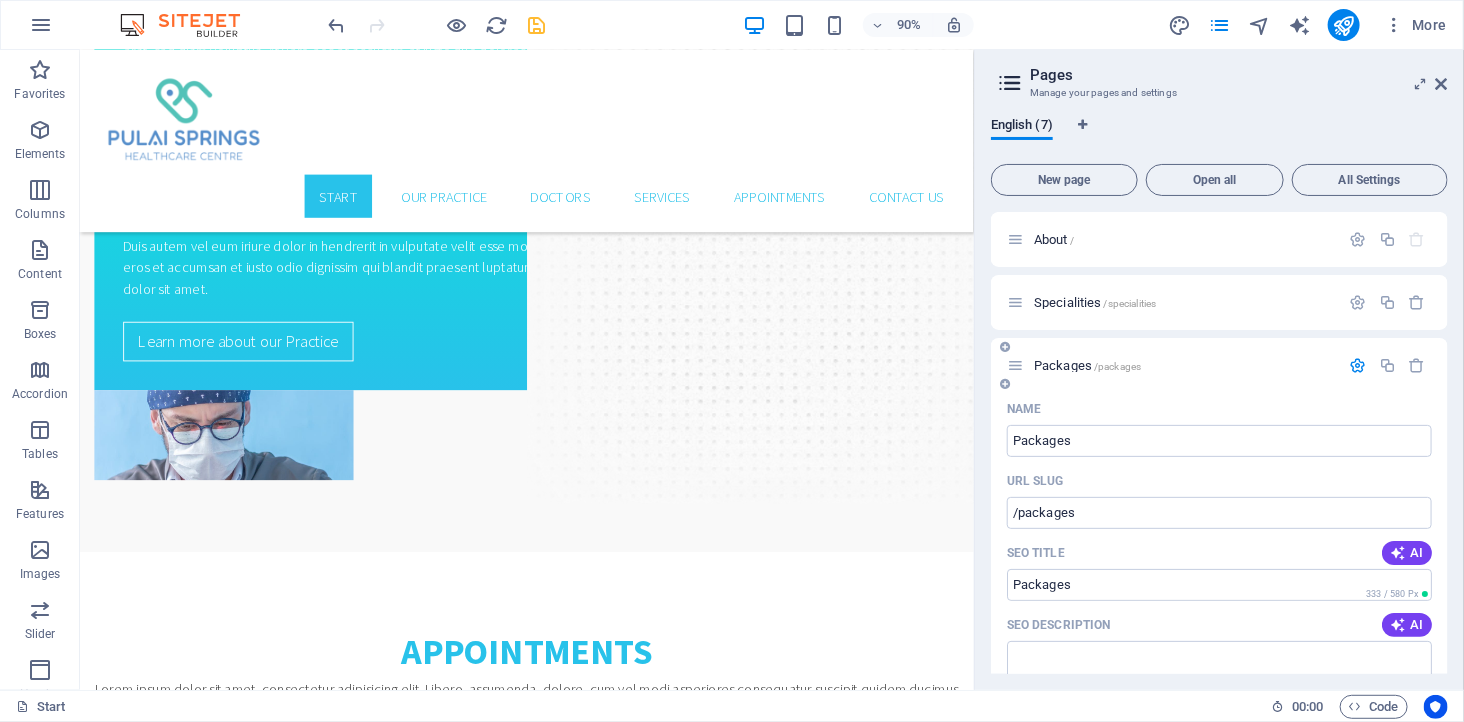 click at bounding box center [1358, 365] 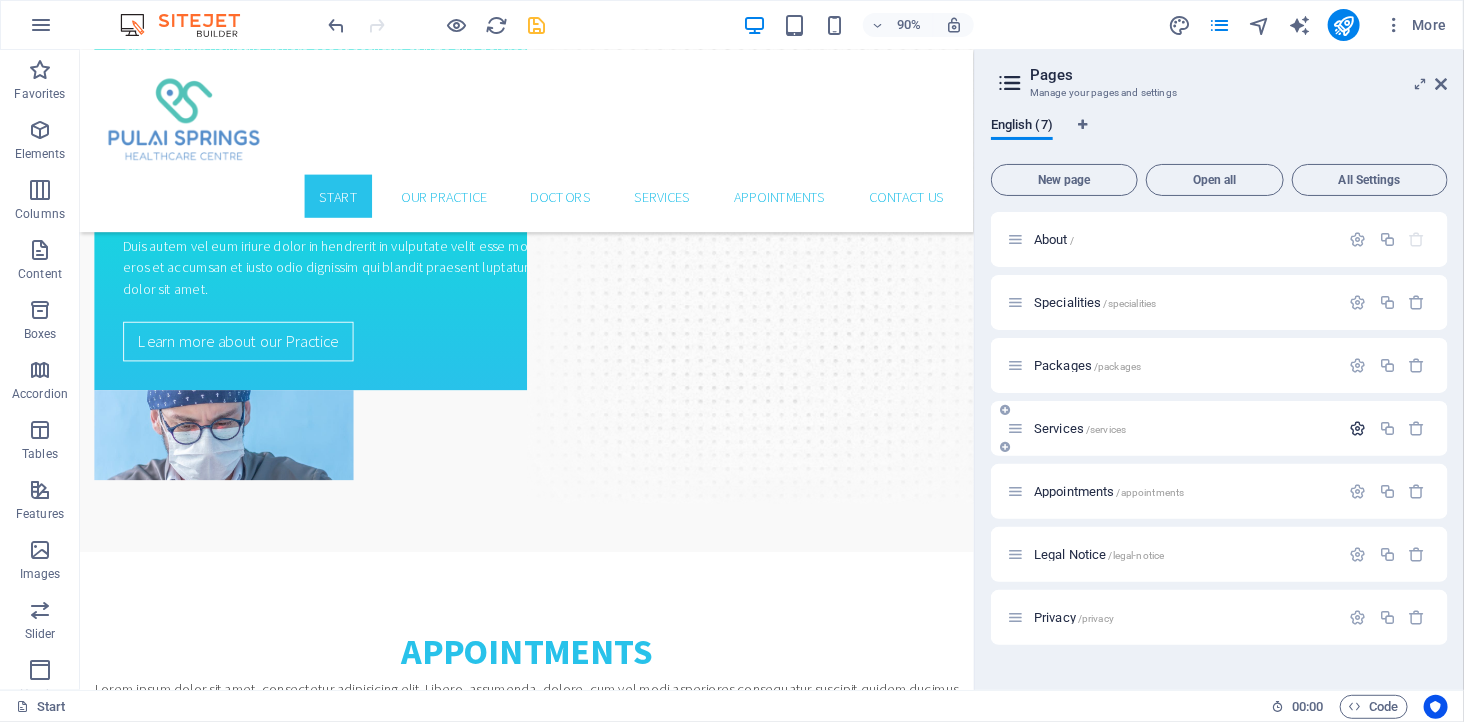click at bounding box center (1358, 428) 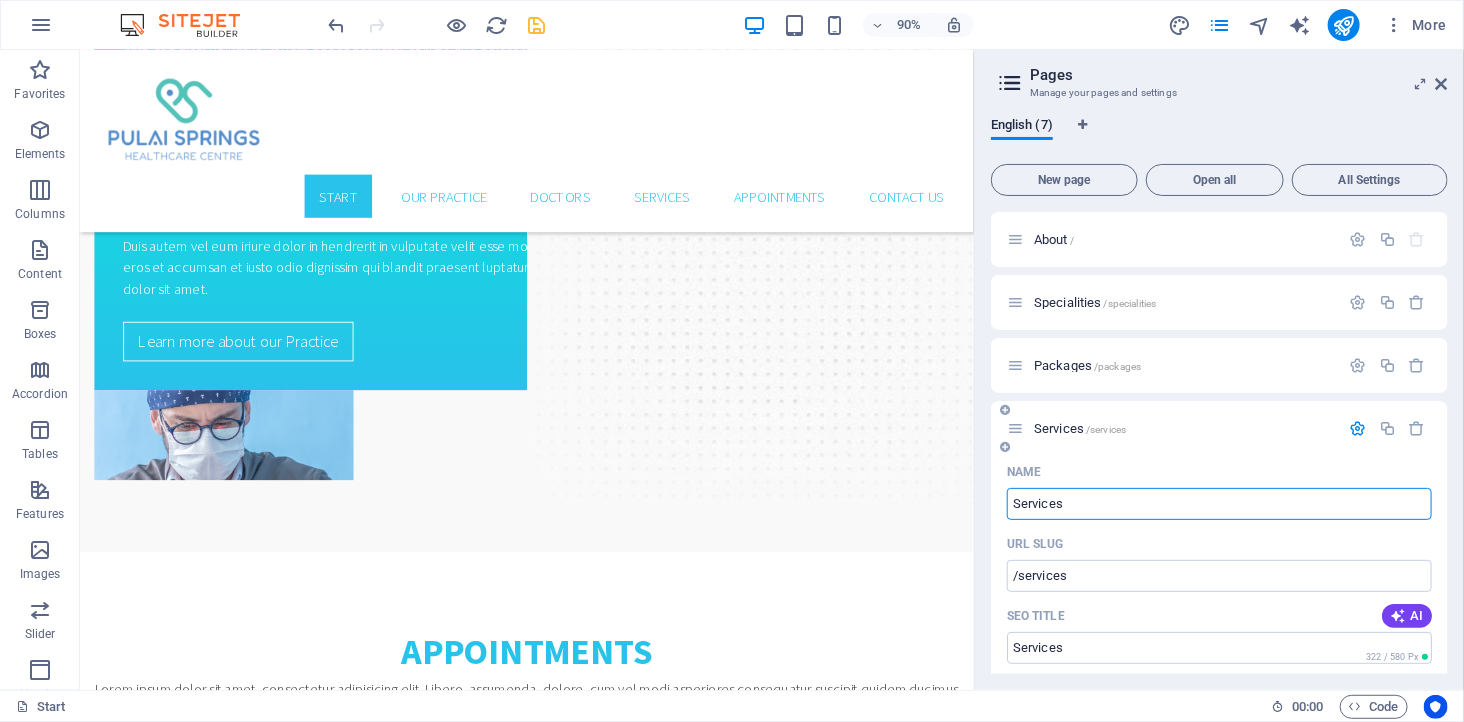 drag, startPoint x: 1163, startPoint y: 504, endPoint x: 1016, endPoint y: 490, distance: 147.66516 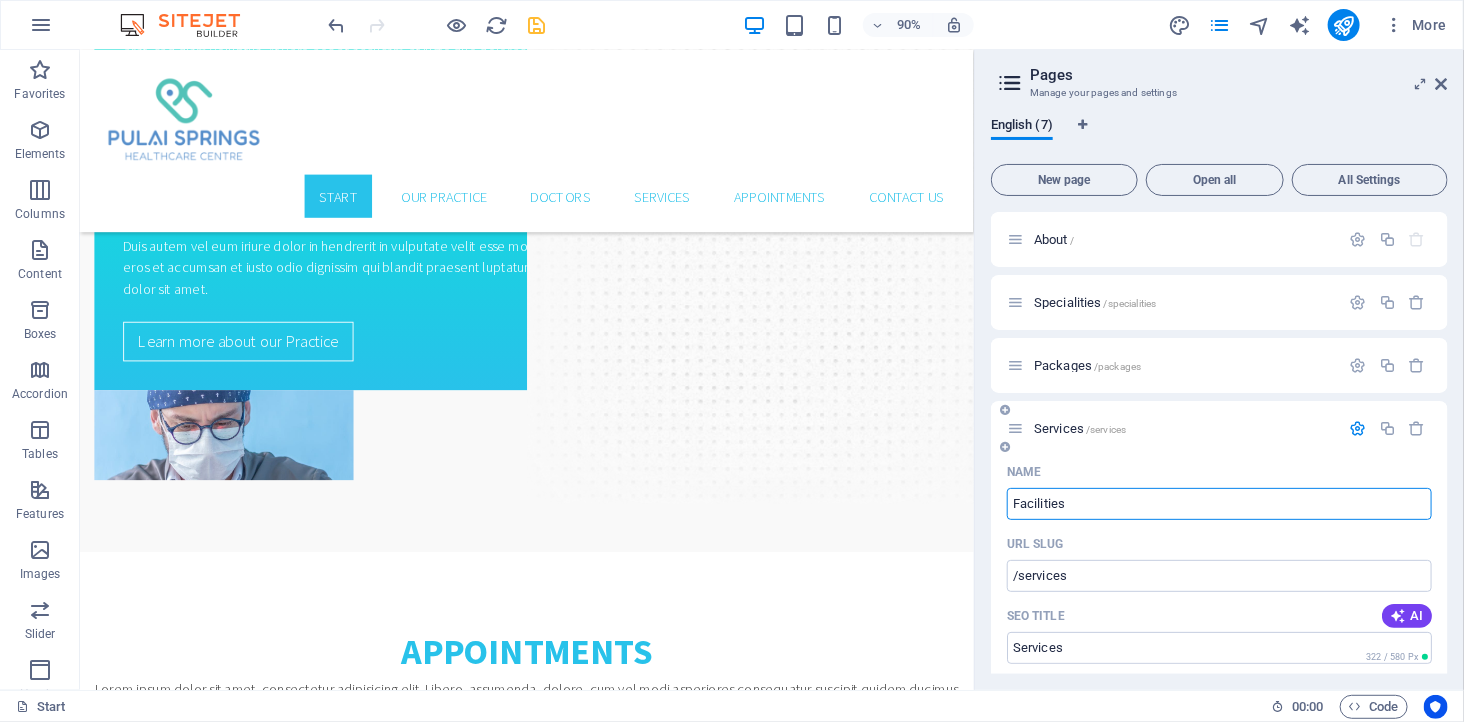 click on "Name" at bounding box center (1219, 472) 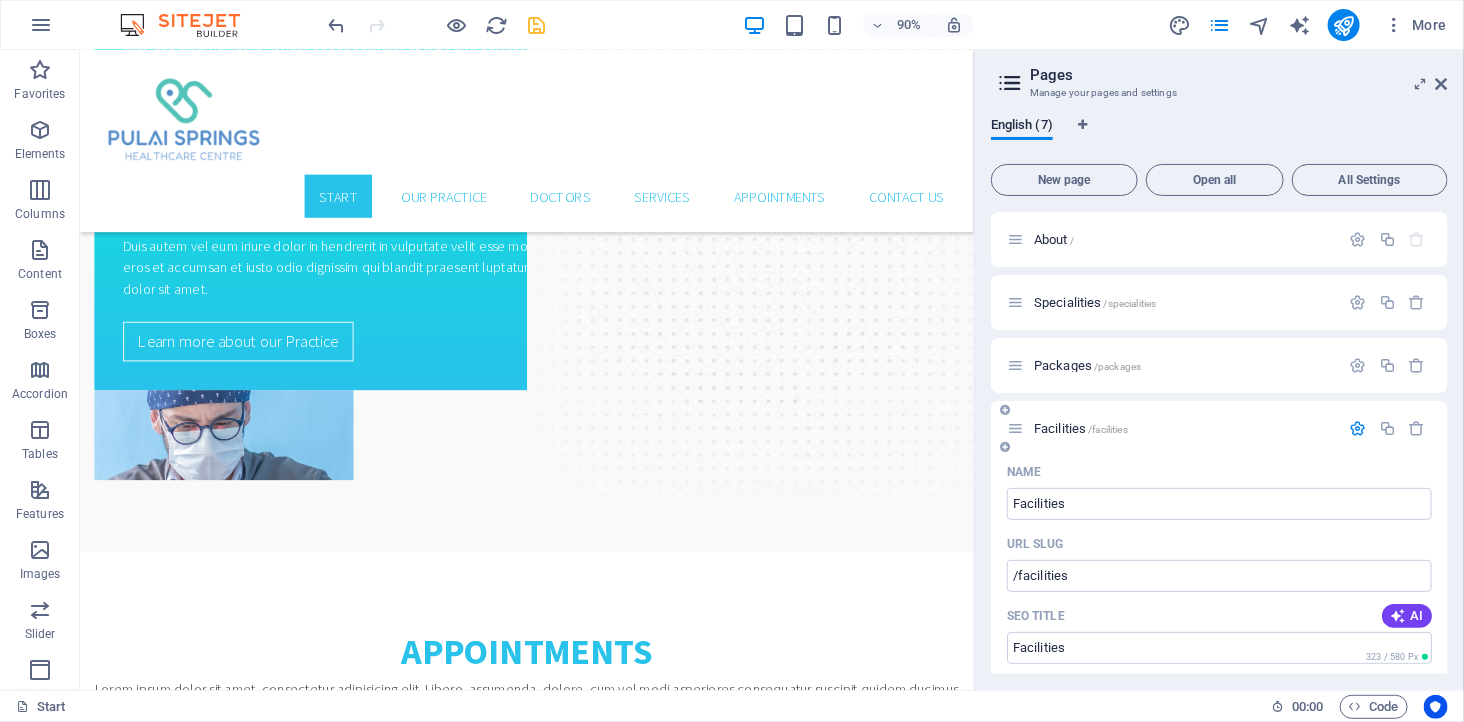 type on "Facilities" 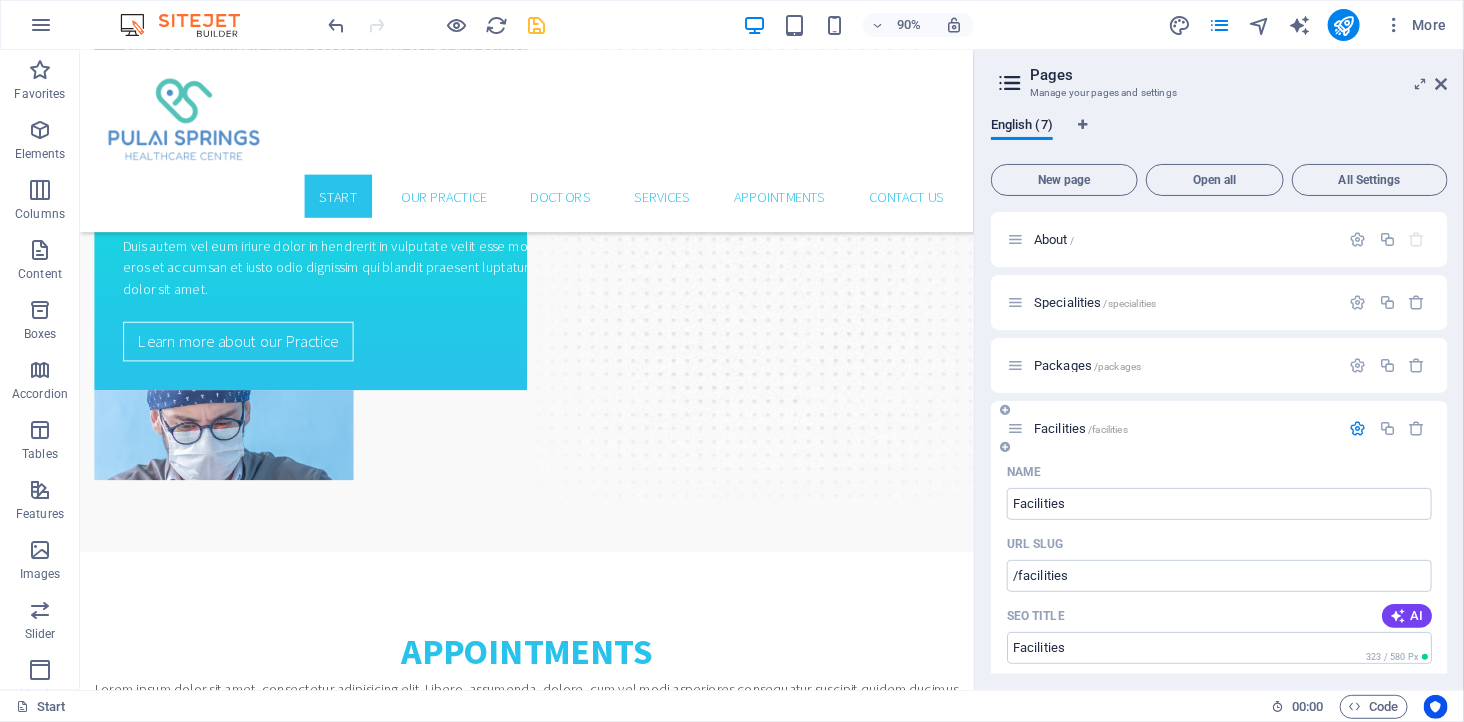 click at bounding box center (1358, 428) 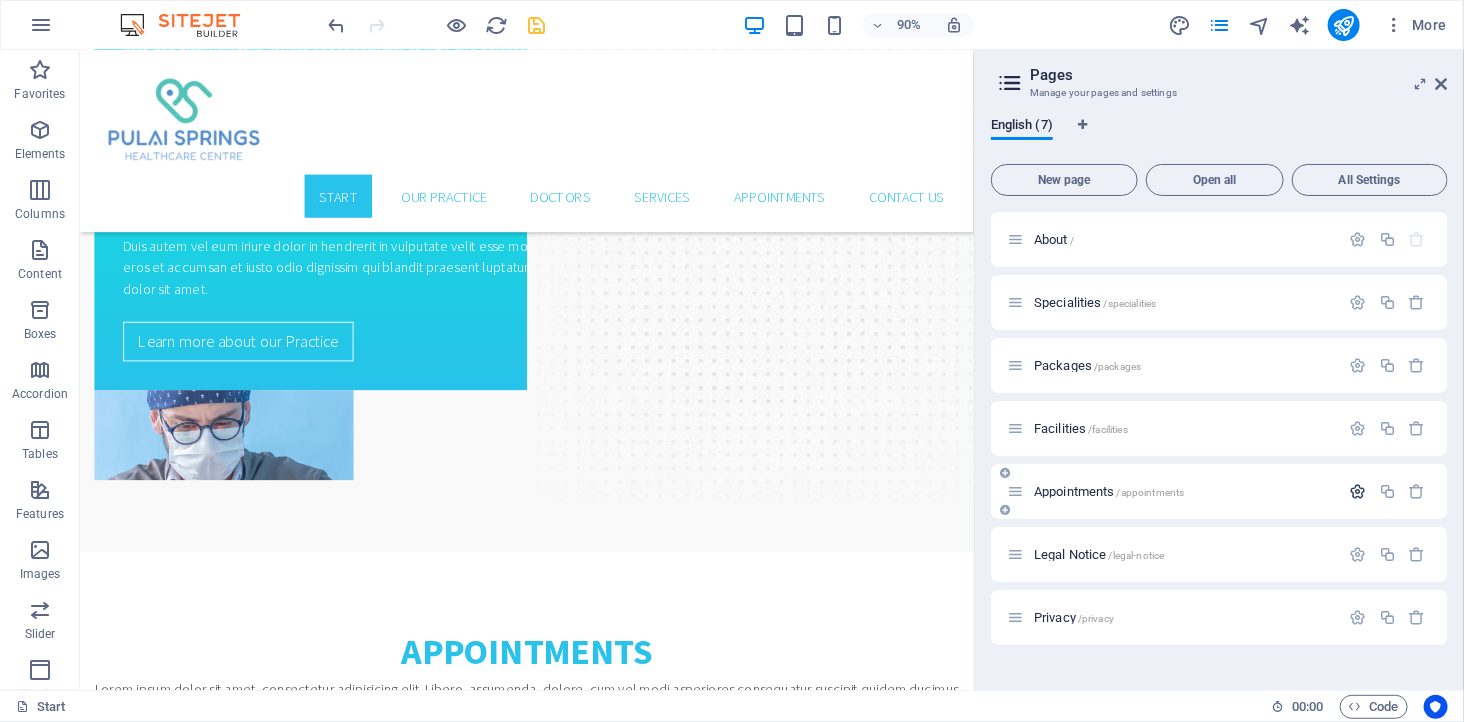 click at bounding box center (1358, 491) 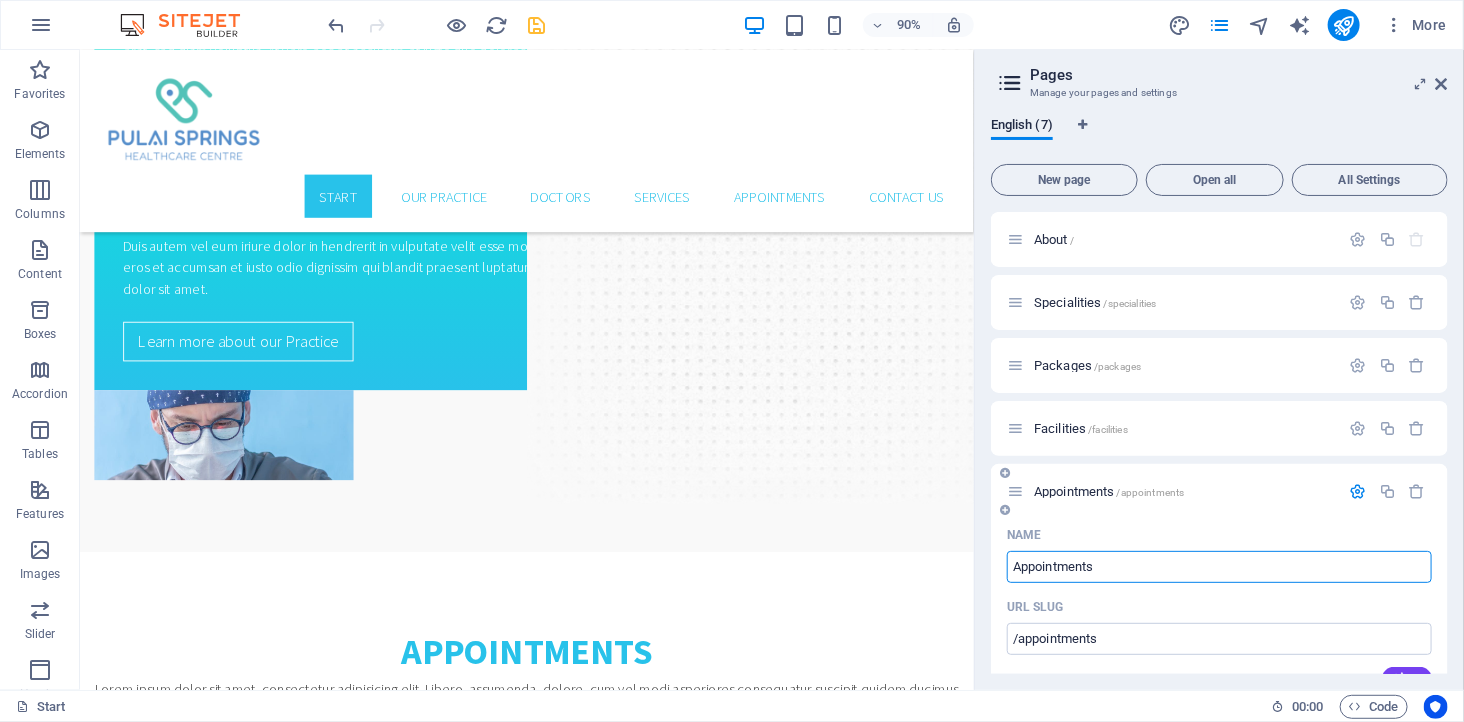 drag, startPoint x: 1070, startPoint y: 567, endPoint x: 1014, endPoint y: 571, distance: 56.142673 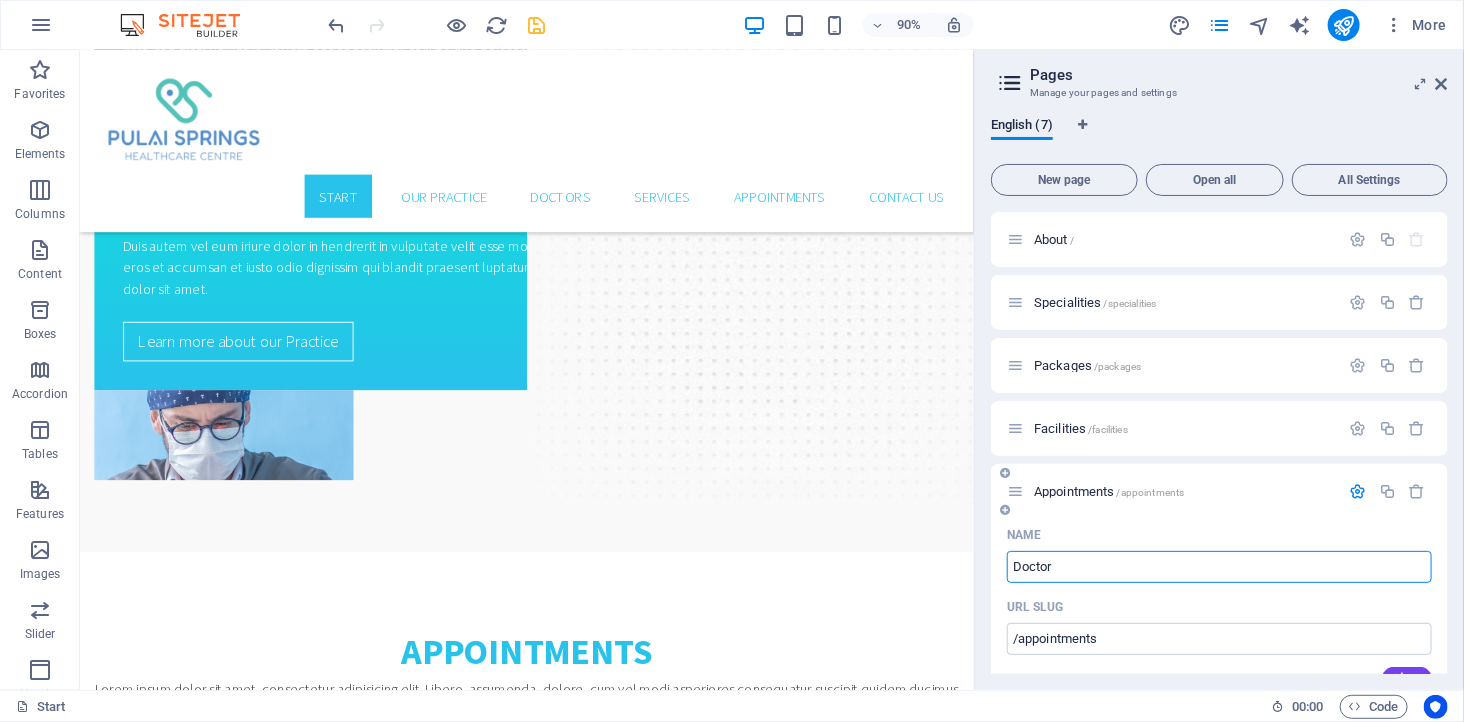 click on "Name" at bounding box center [1219, 535] 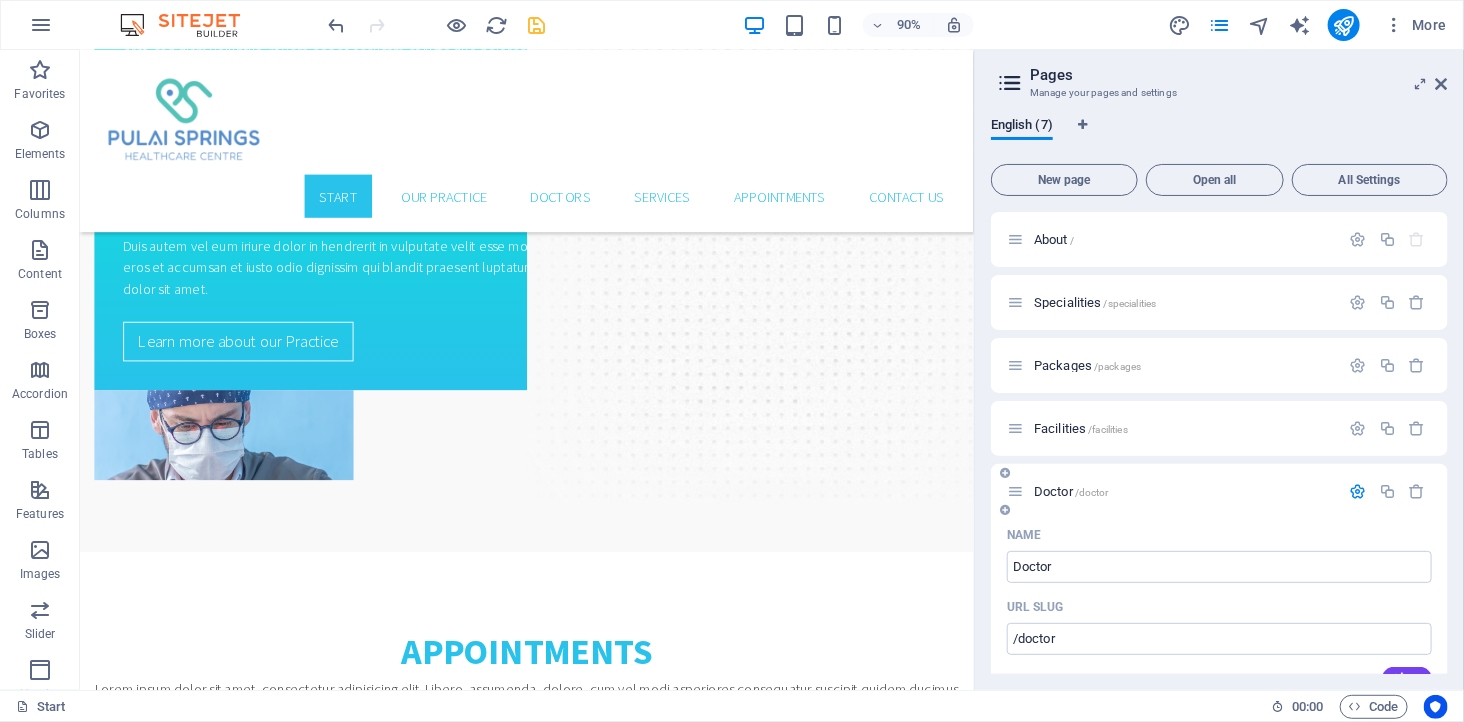 click at bounding box center [1358, 491] 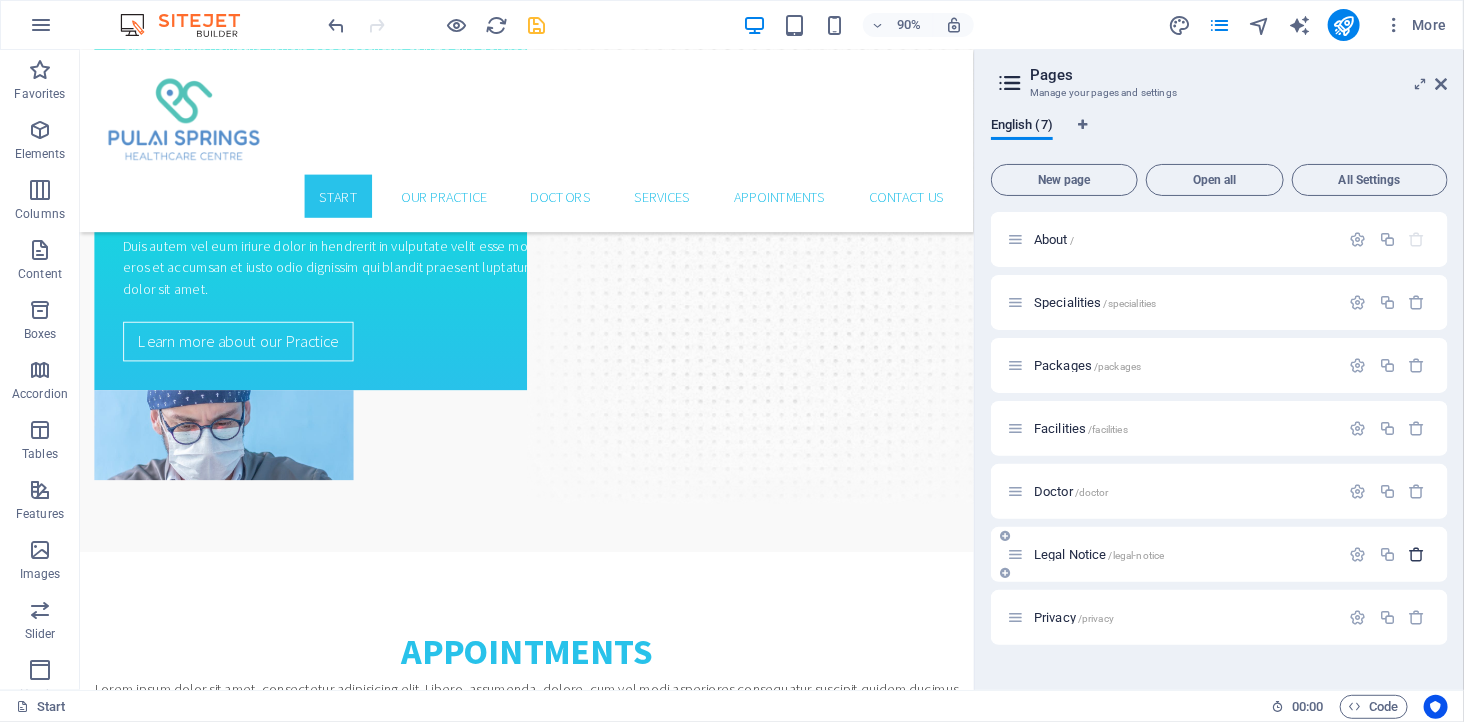 click at bounding box center (1417, 554) 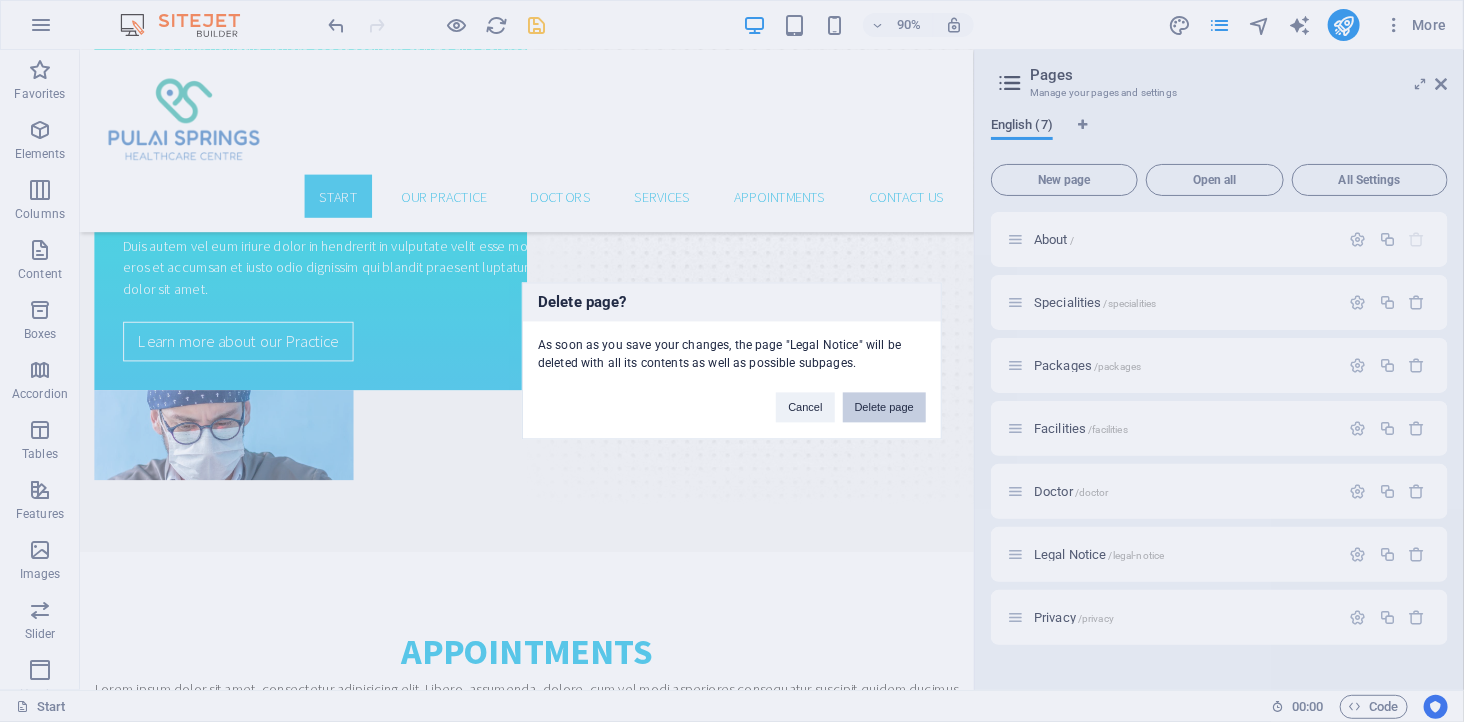 click on "Delete page" at bounding box center (884, 408) 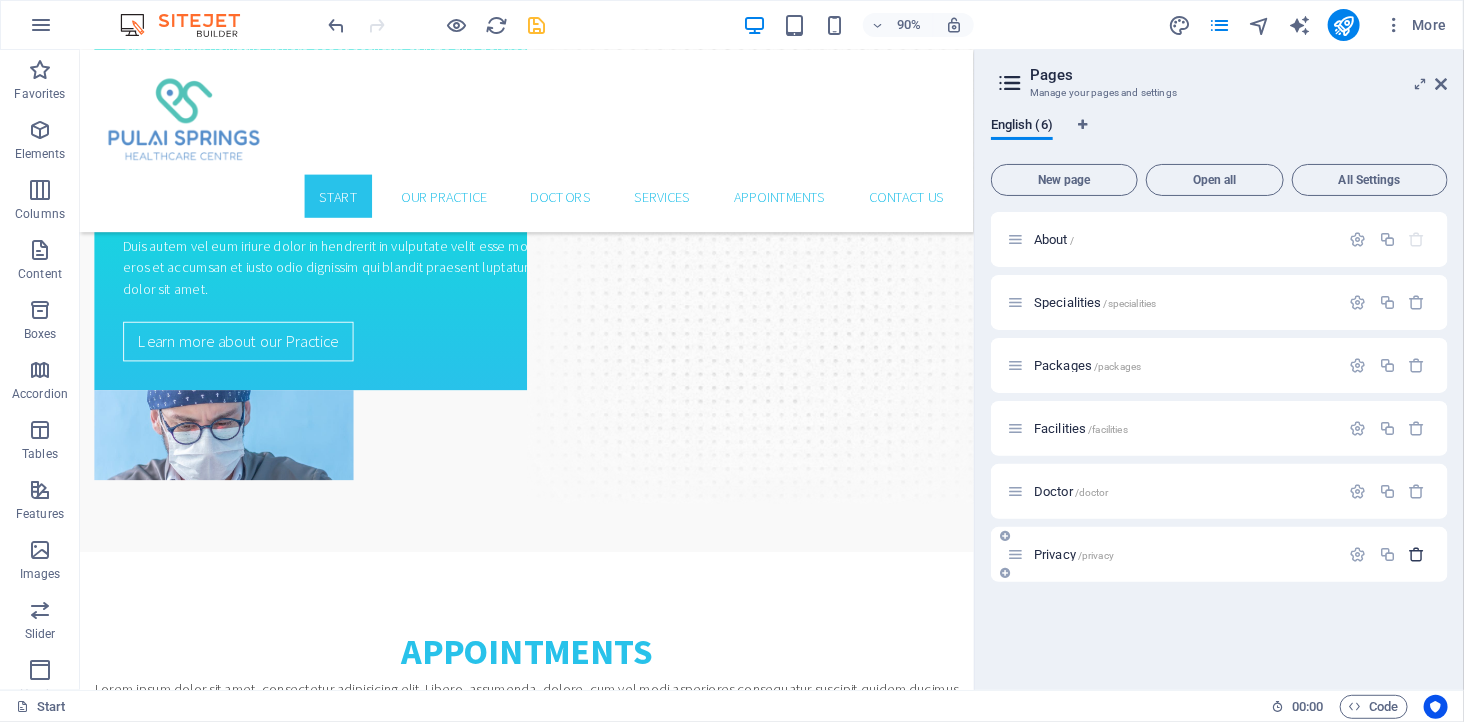 click at bounding box center (1417, 554) 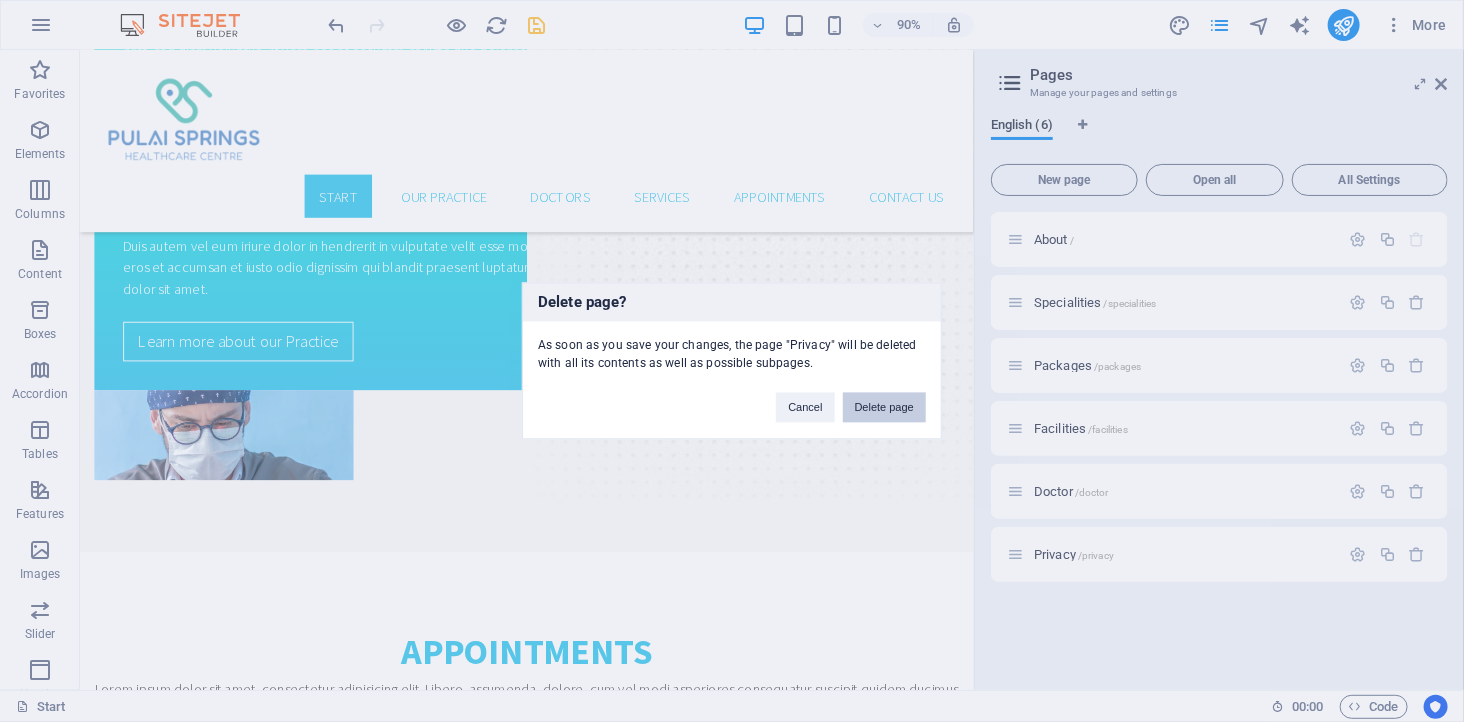click on "Delete page" at bounding box center (884, 408) 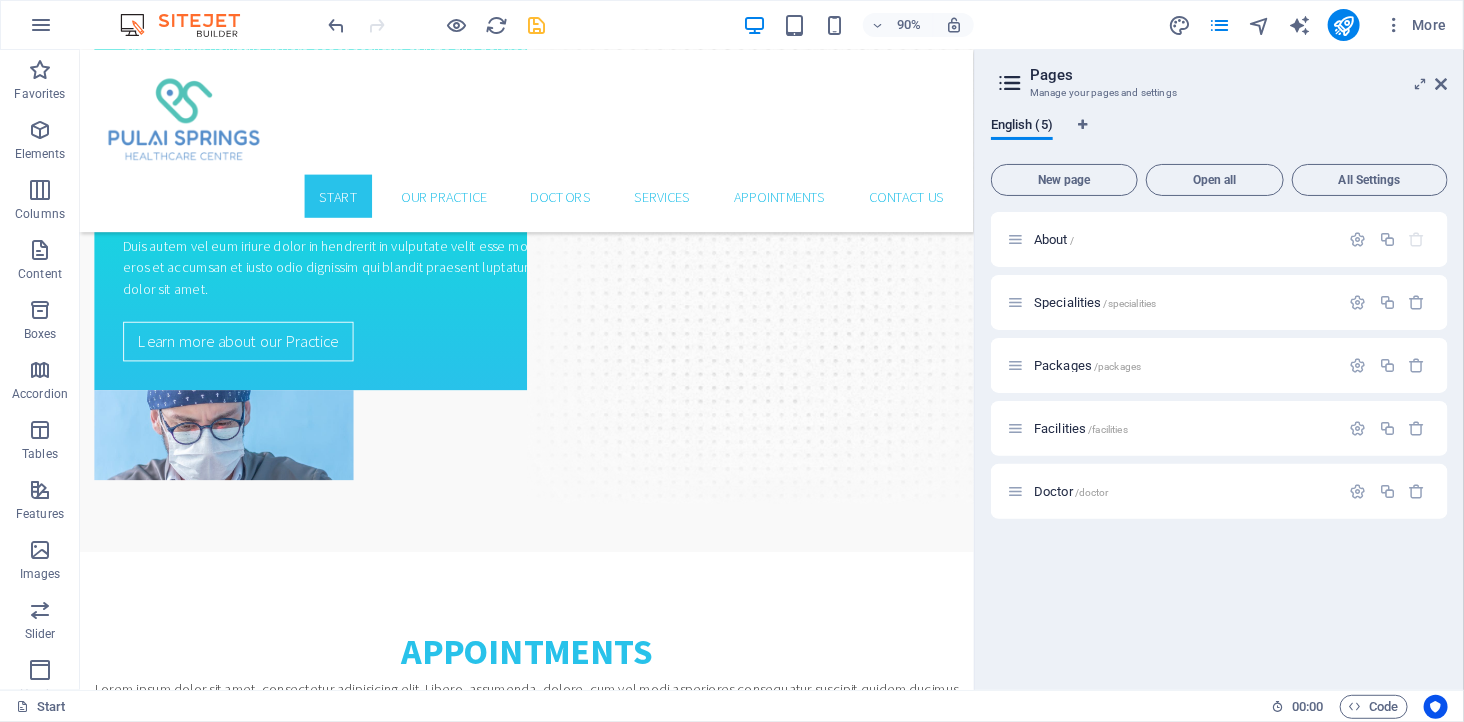 drag, startPoint x: 996, startPoint y: 605, endPoint x: 1008, endPoint y: 618, distance: 17.691807 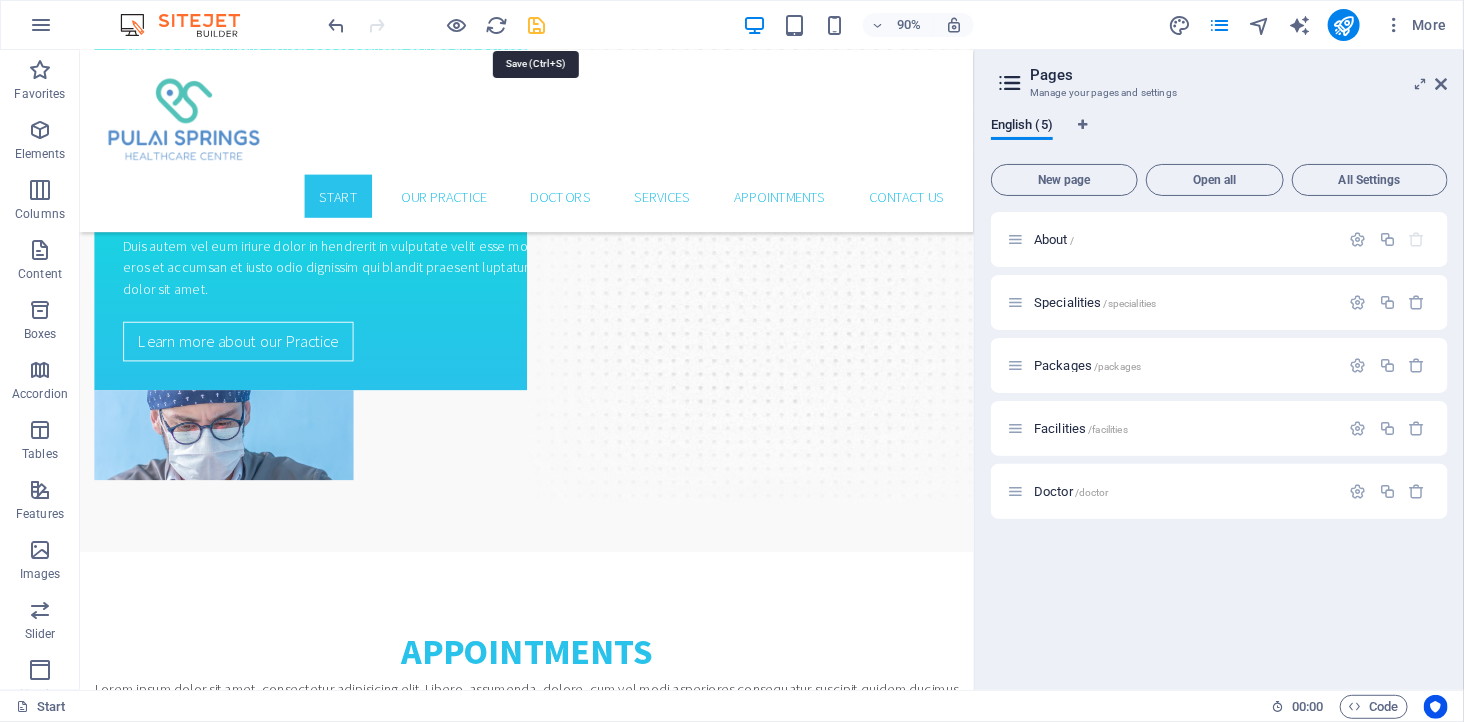 drag, startPoint x: 531, startPoint y: 17, endPoint x: 435, endPoint y: 10, distance: 96.25487 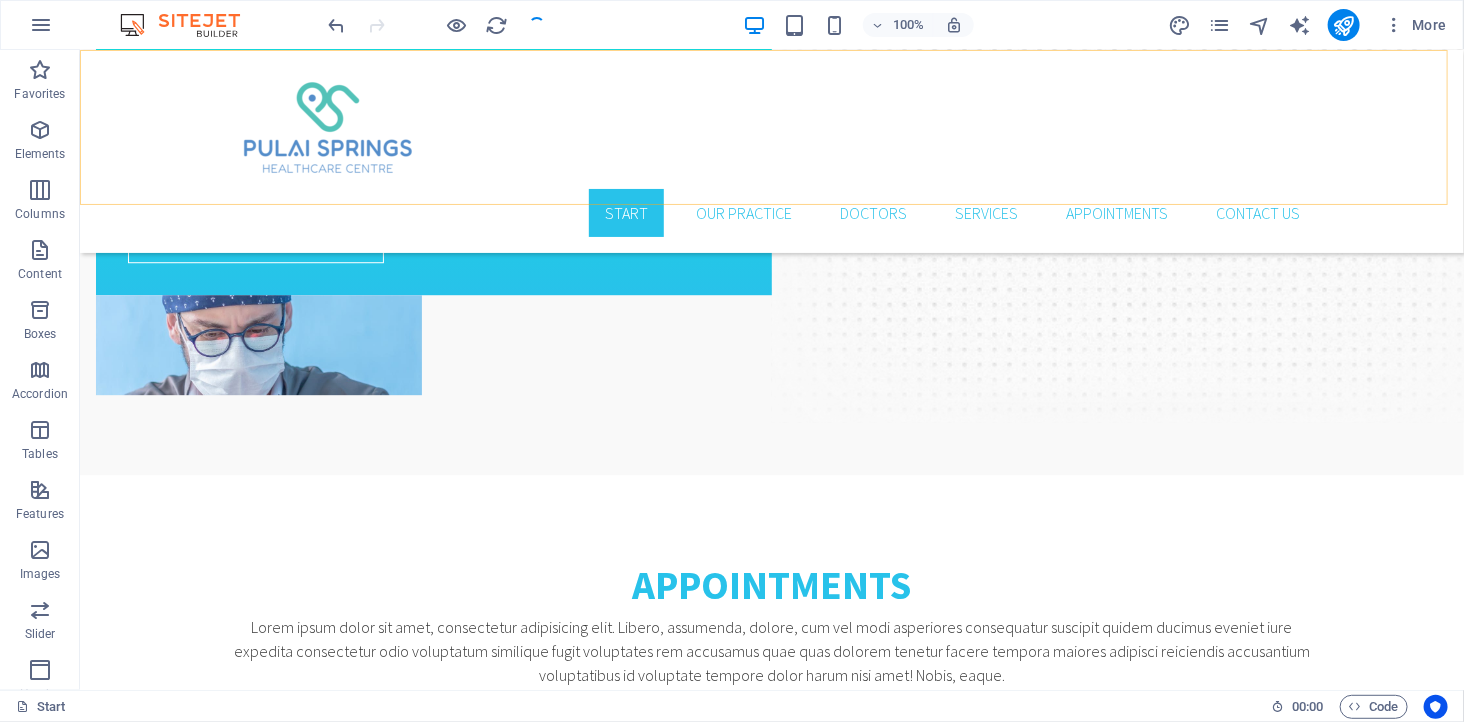 scroll, scrollTop: 2220, scrollLeft: 0, axis: vertical 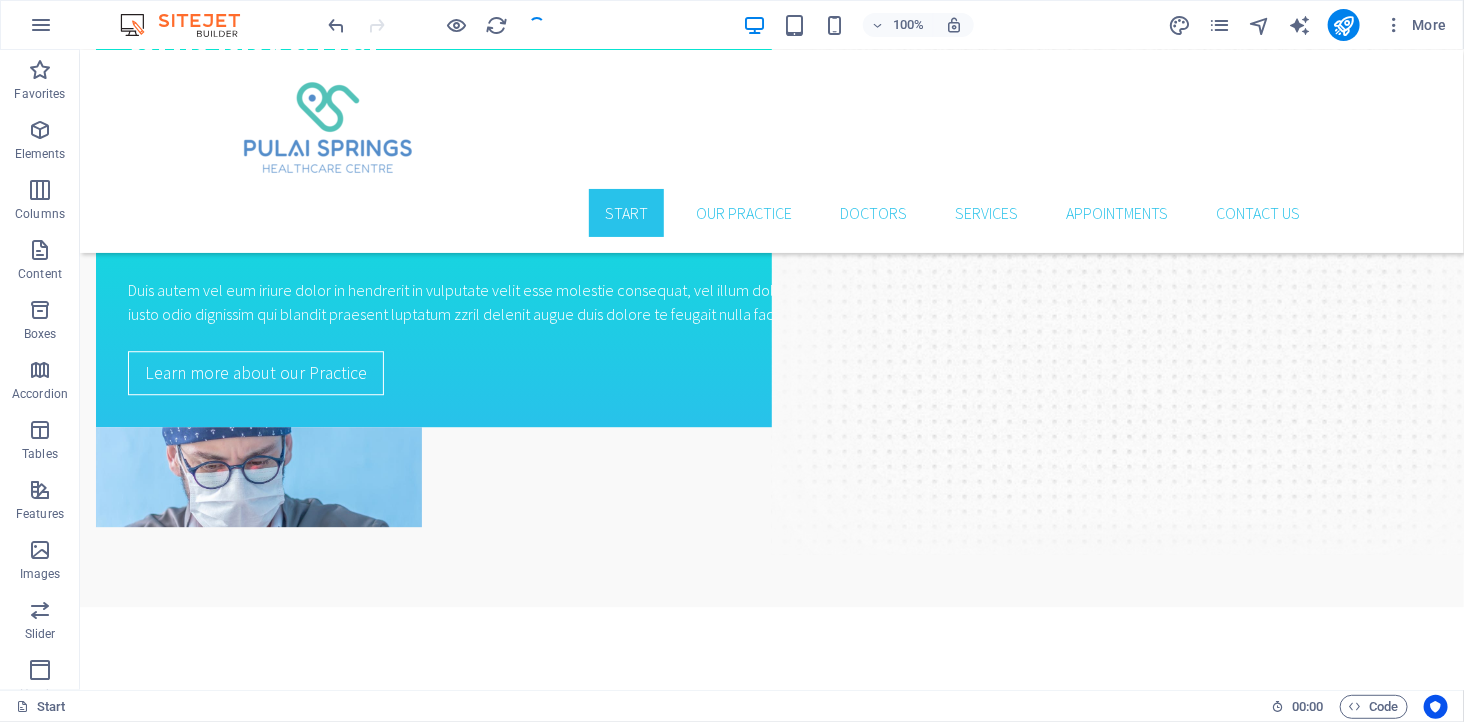 click at bounding box center (437, 25) 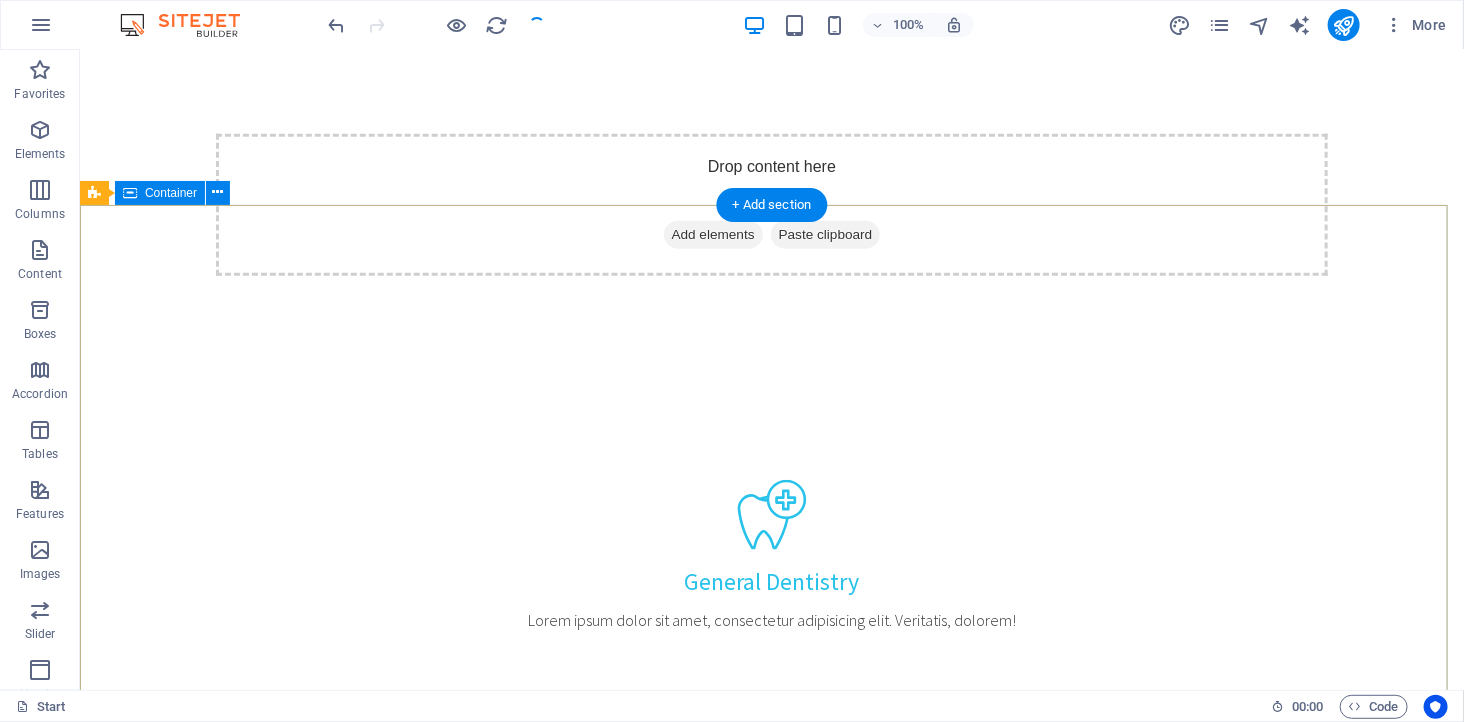 scroll, scrollTop: 0, scrollLeft: 0, axis: both 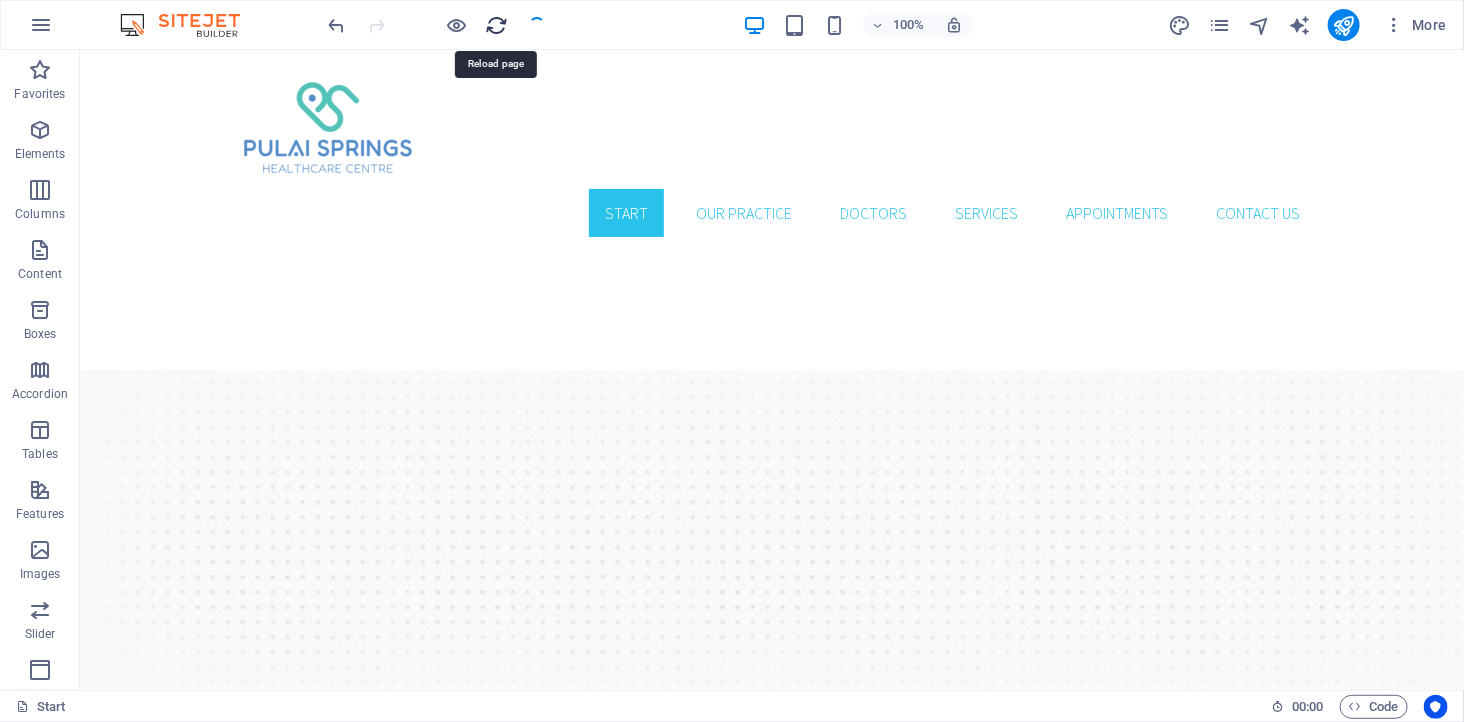 click at bounding box center (497, 25) 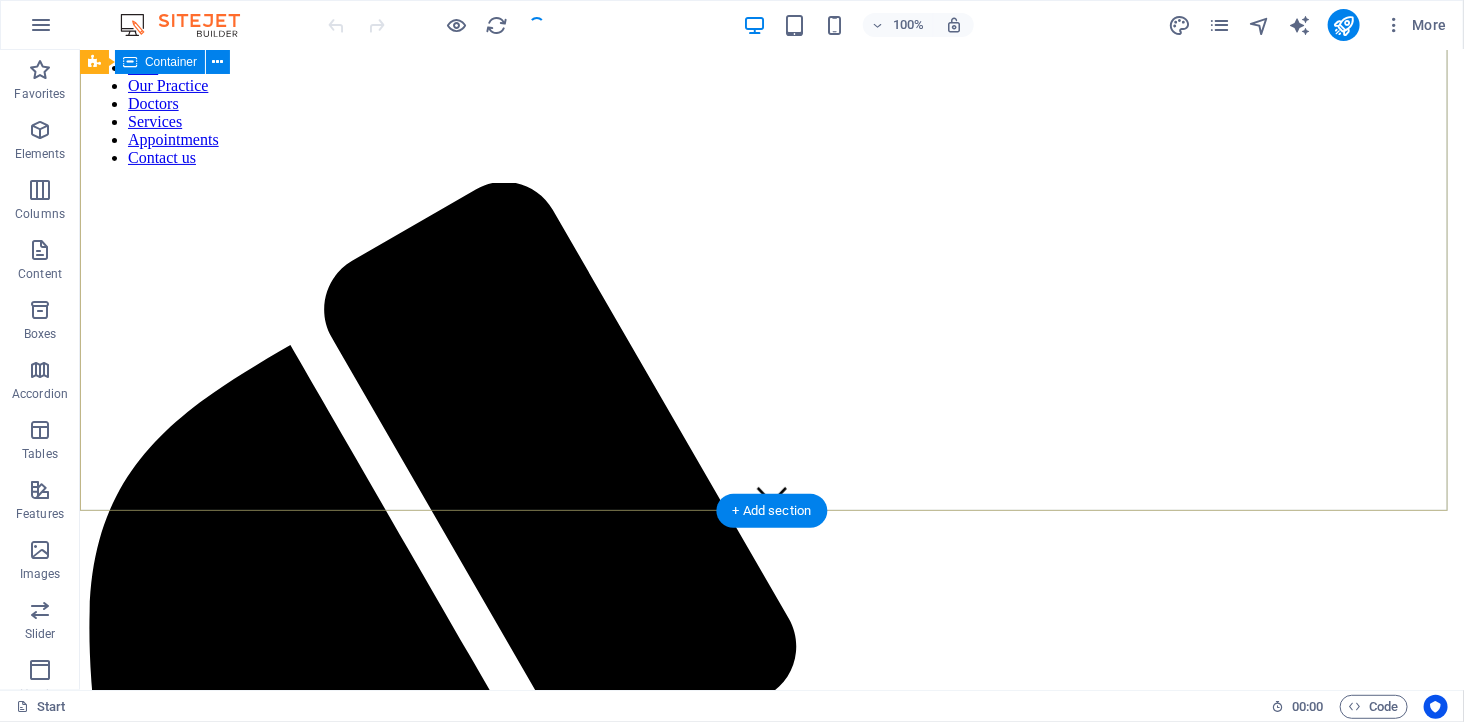 scroll, scrollTop: 0, scrollLeft: 0, axis: both 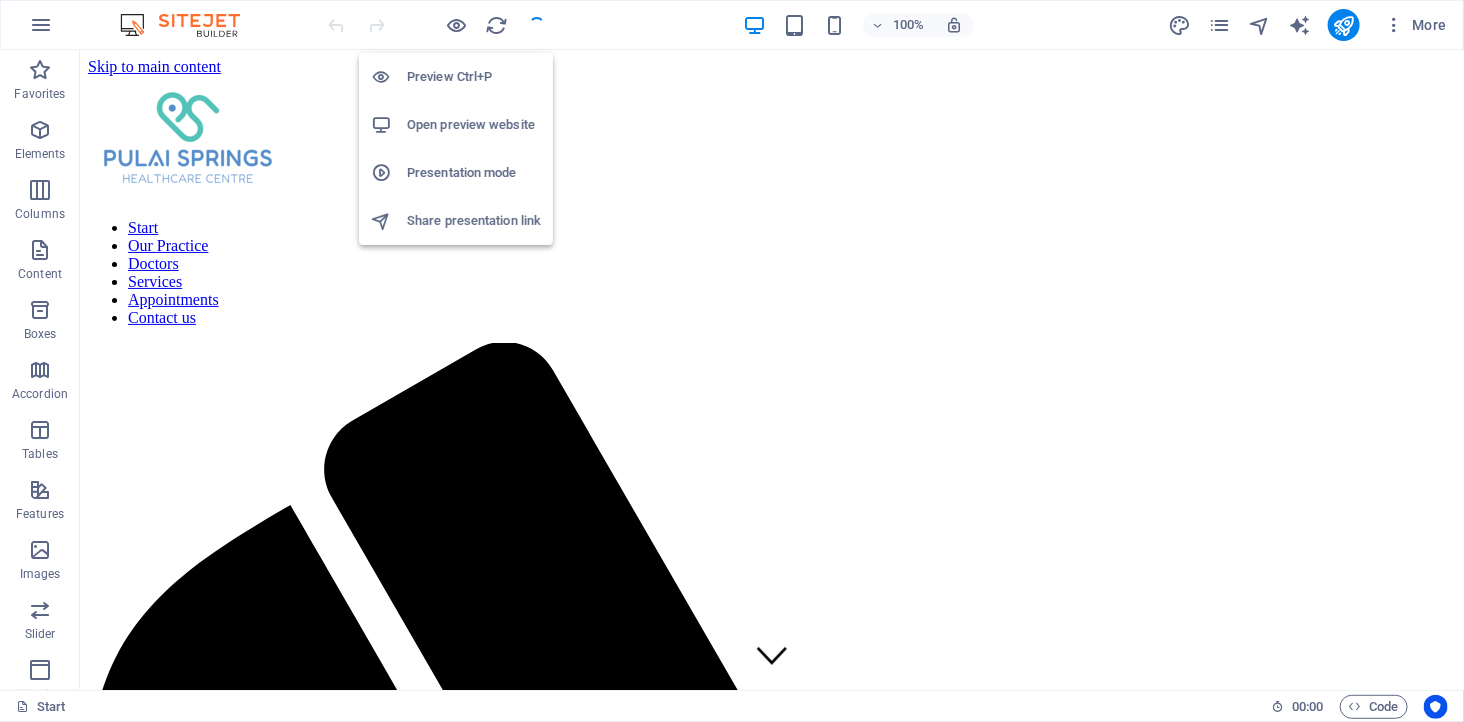 click on "Open preview website" at bounding box center [474, 125] 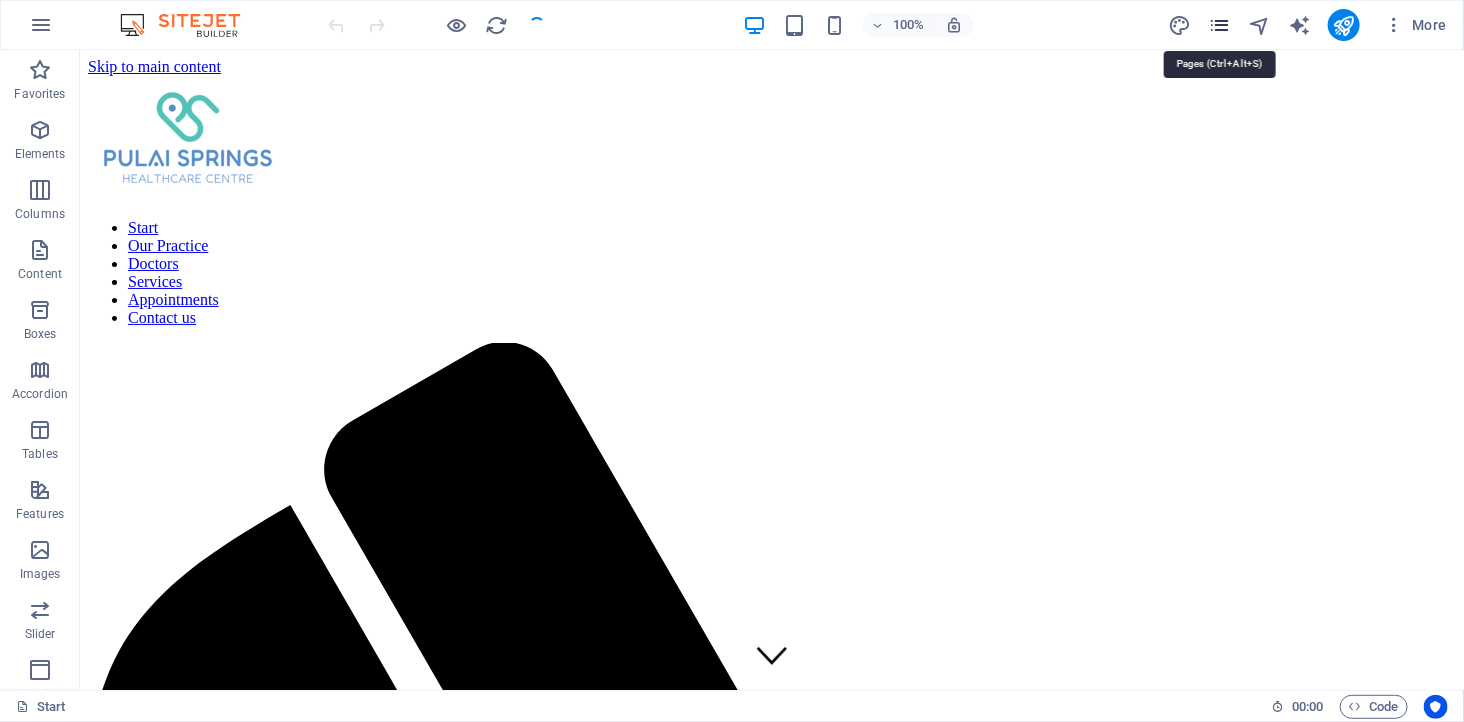 click at bounding box center [1219, 25] 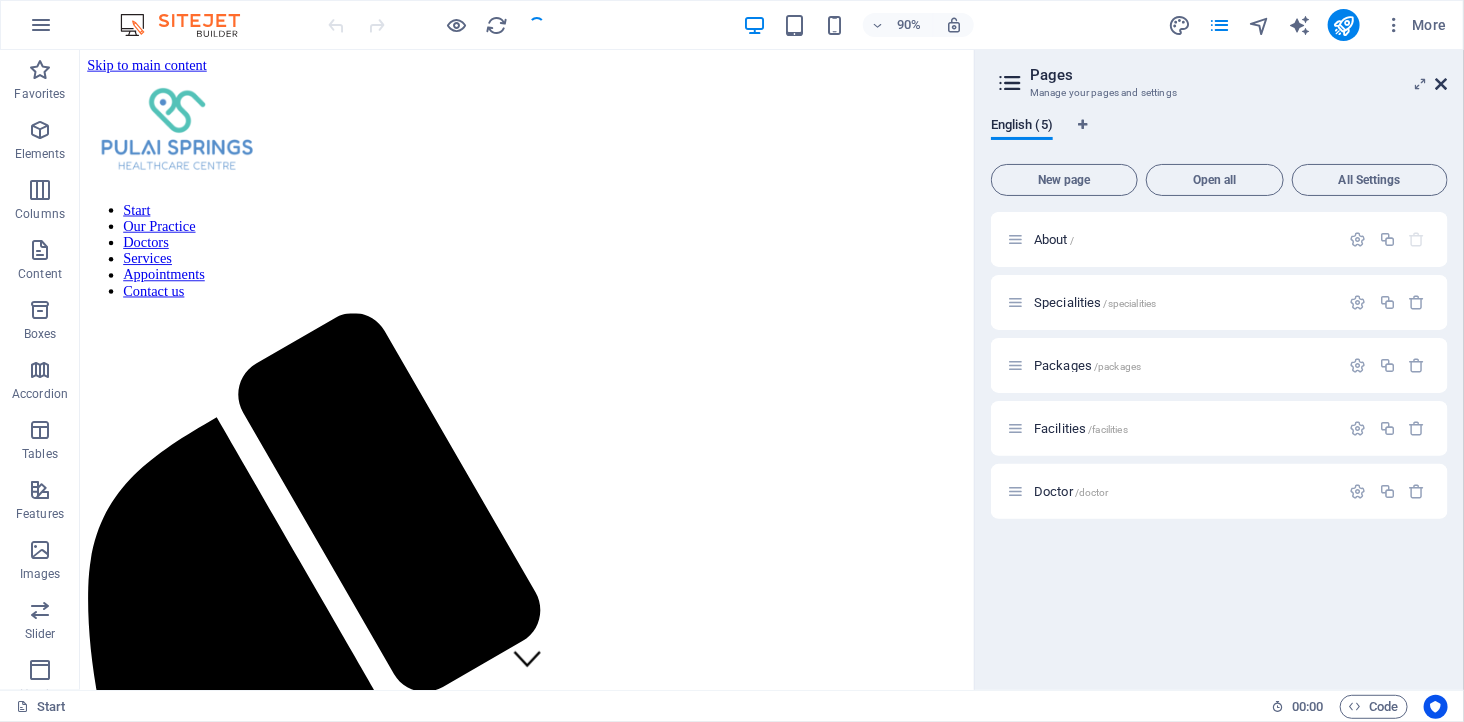 click at bounding box center (1442, 84) 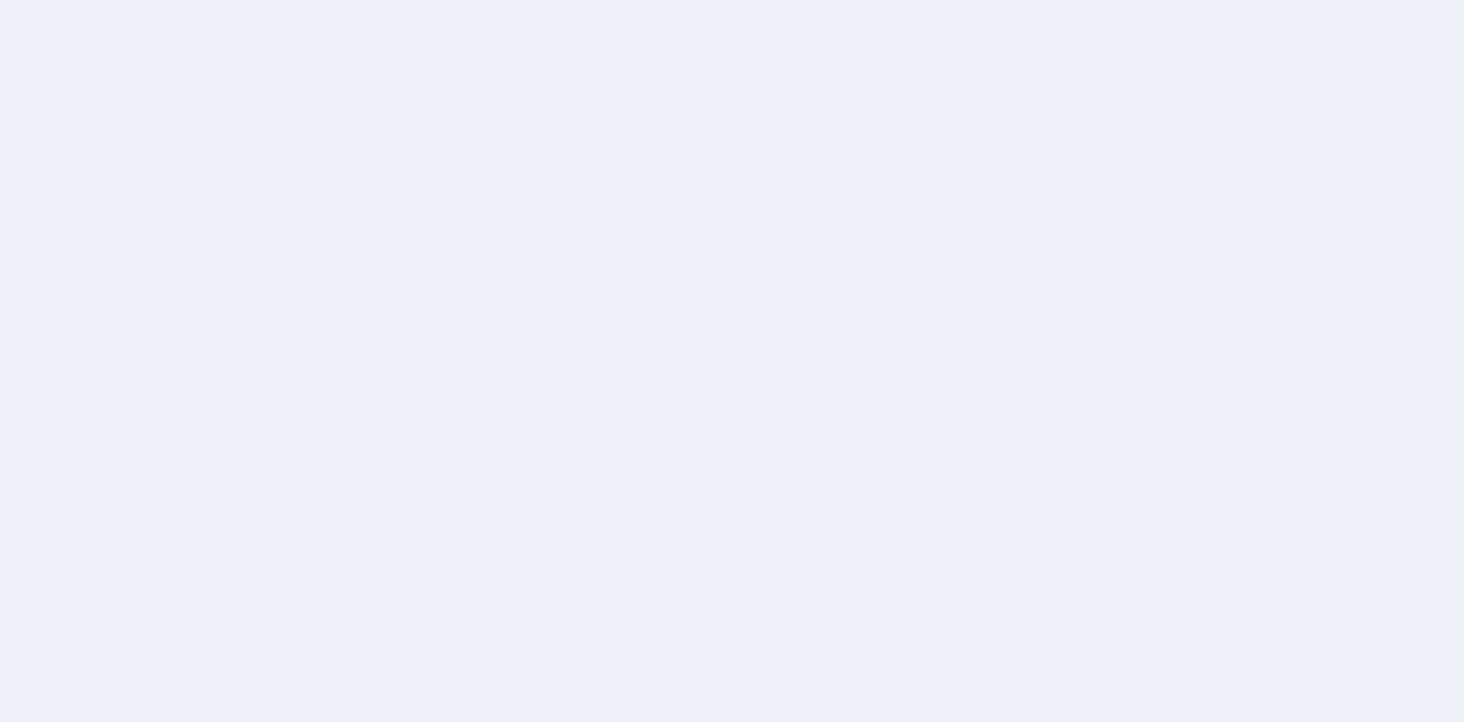 scroll, scrollTop: 0, scrollLeft: 0, axis: both 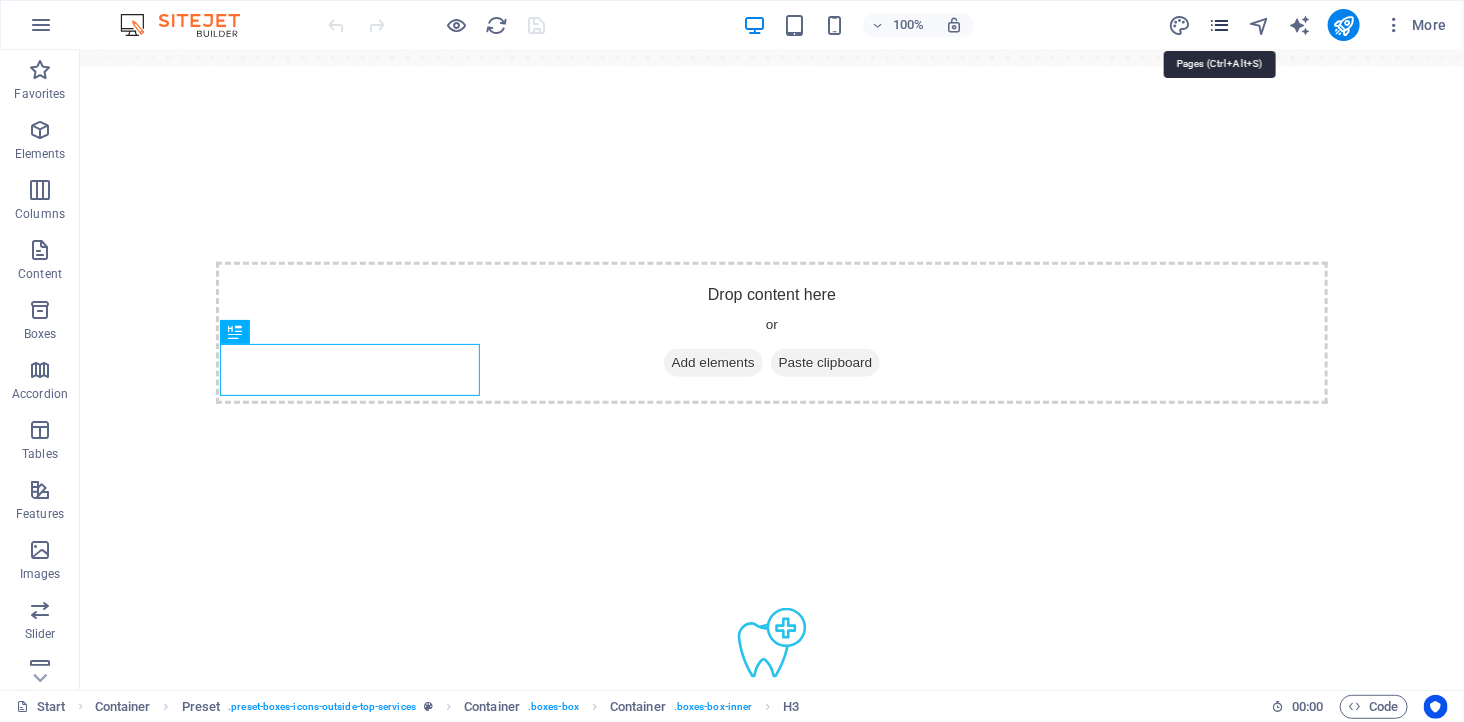 click at bounding box center (1219, 25) 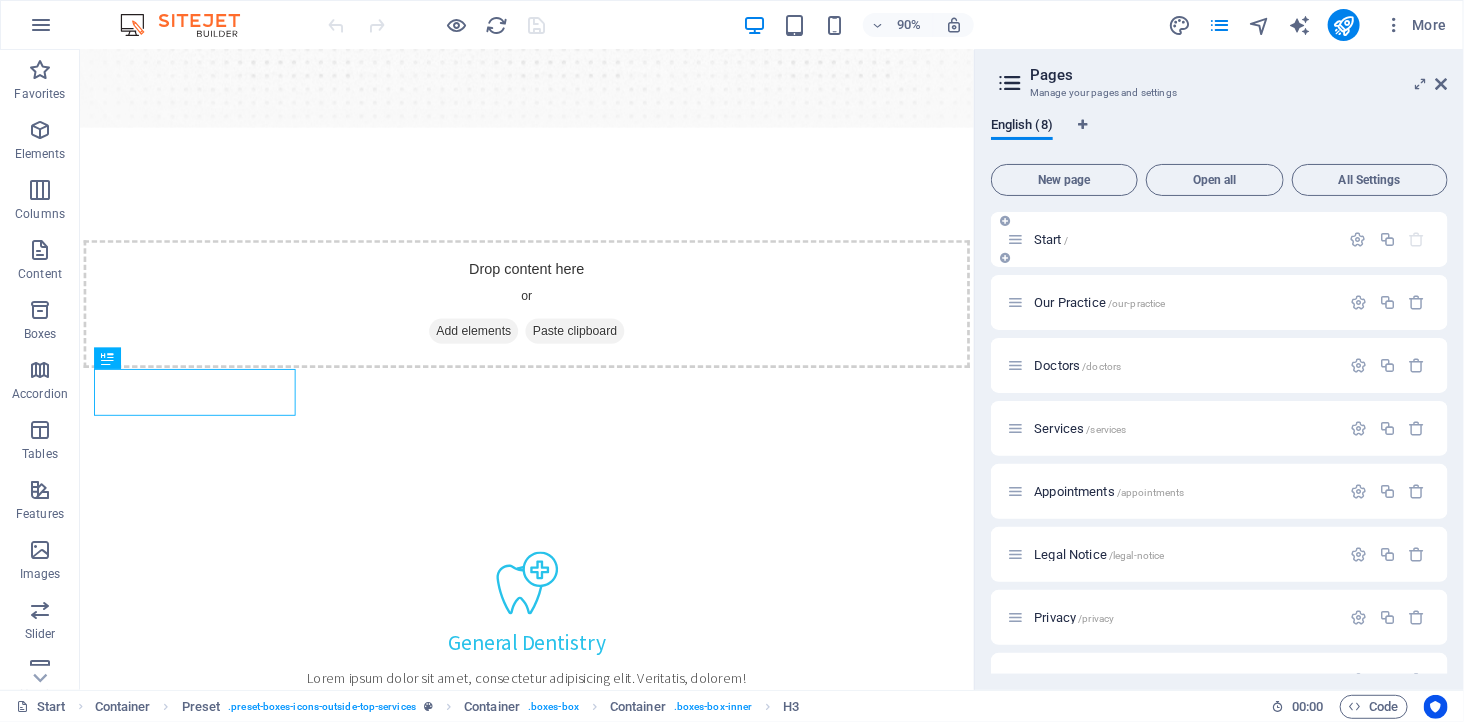 click on "Start /" at bounding box center (1051, 239) 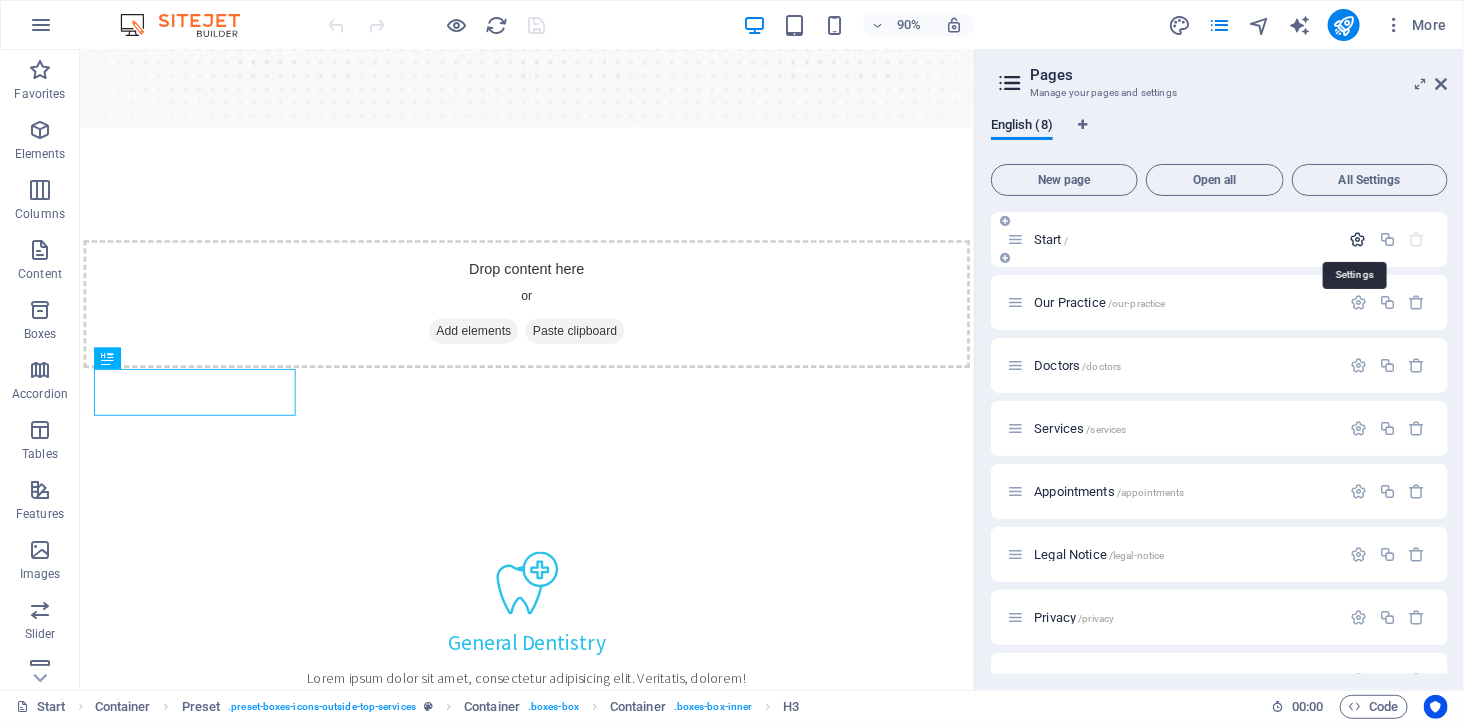 click at bounding box center (1358, 239) 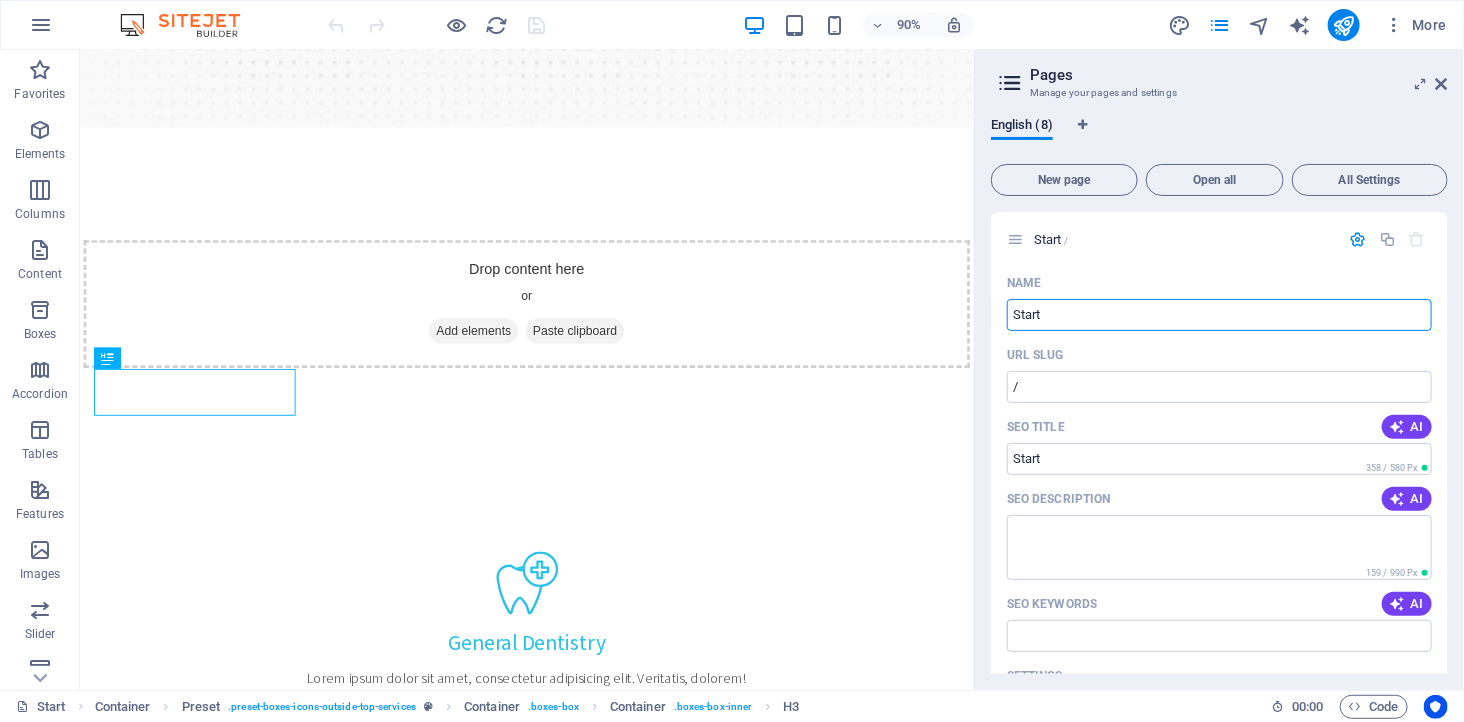 drag, startPoint x: 1214, startPoint y: 360, endPoint x: 998, endPoint y: 338, distance: 217.11748 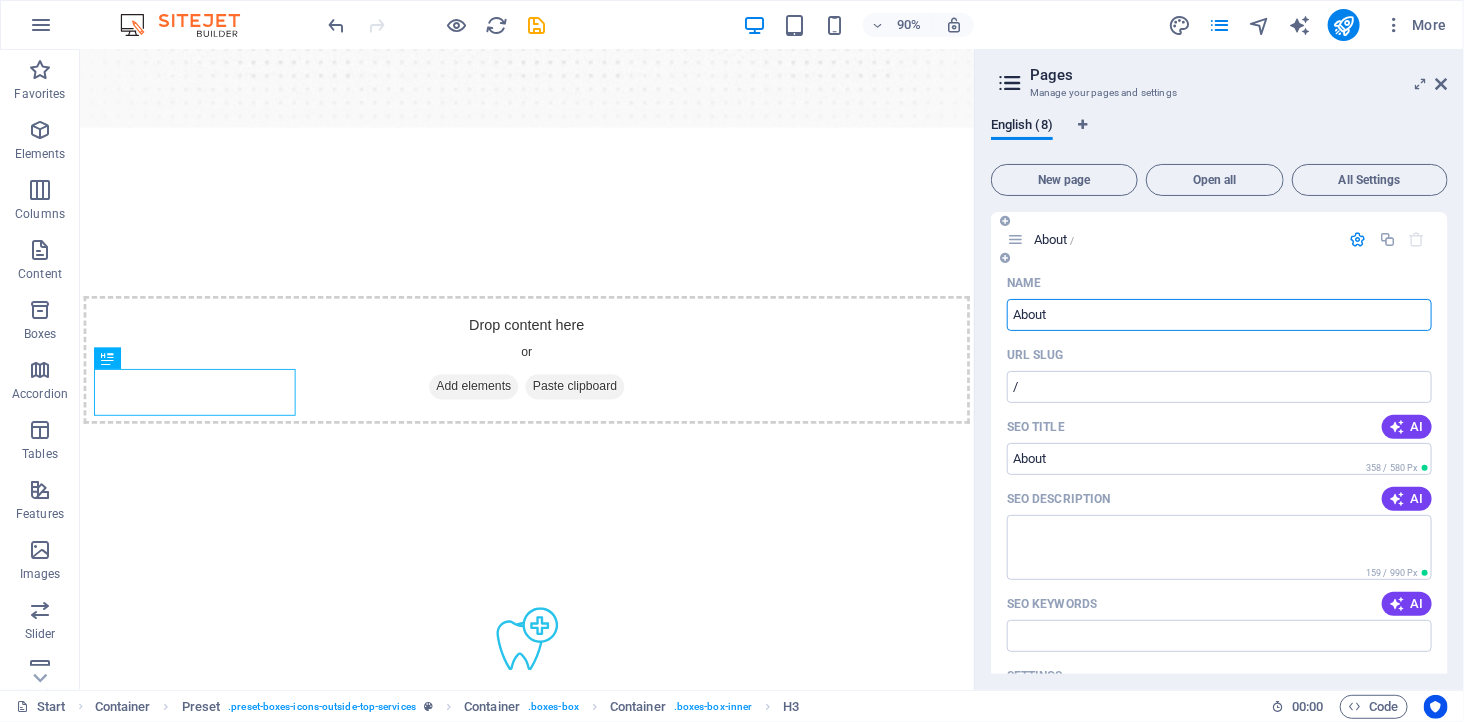 type on "About" 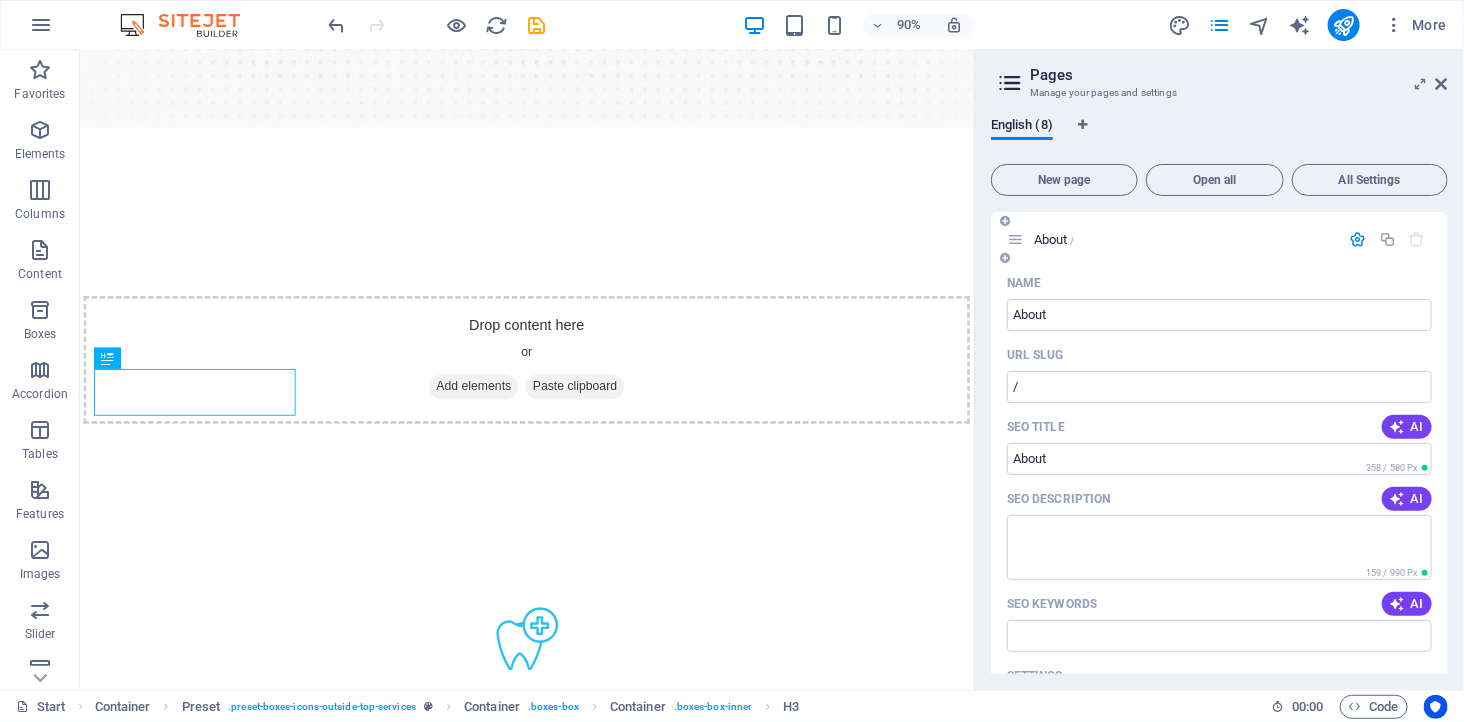 click on "URL SLUG" at bounding box center (1219, 355) 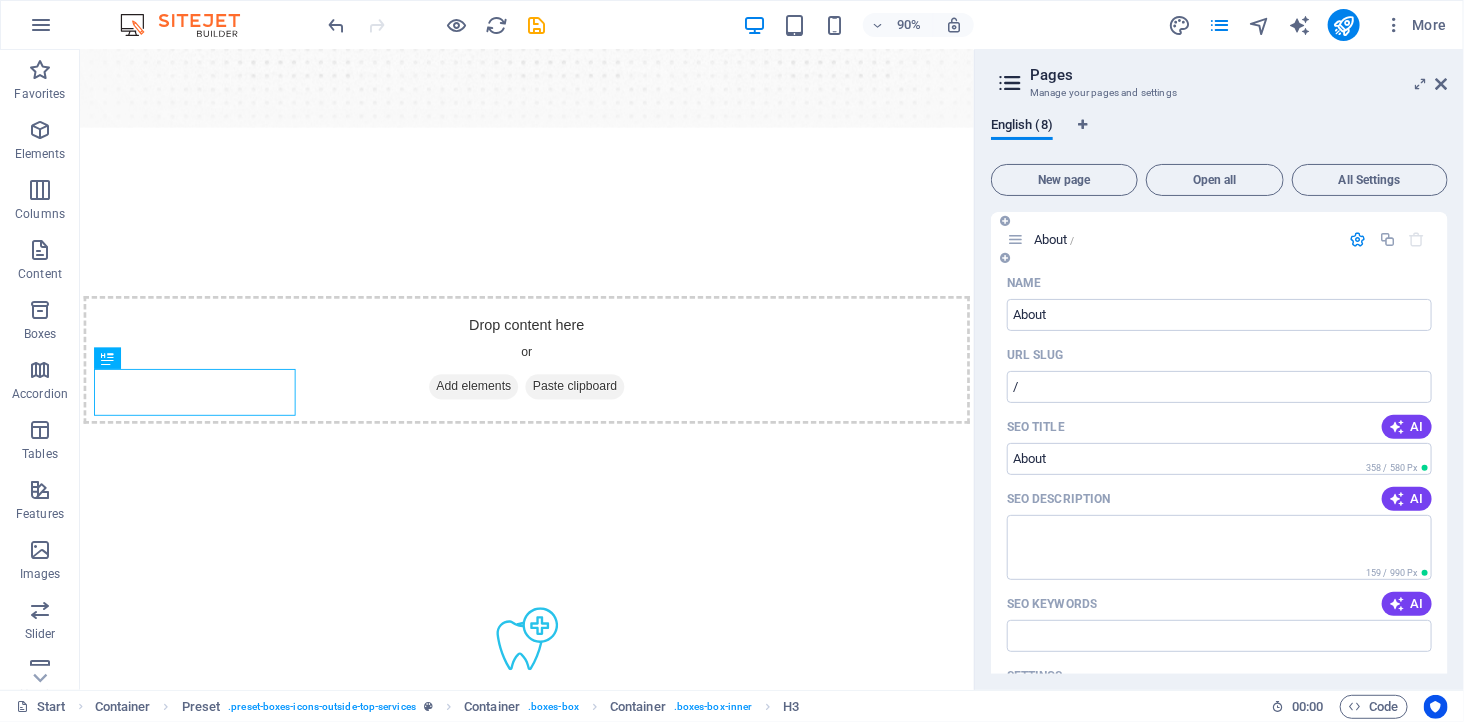 click at bounding box center (1358, 239) 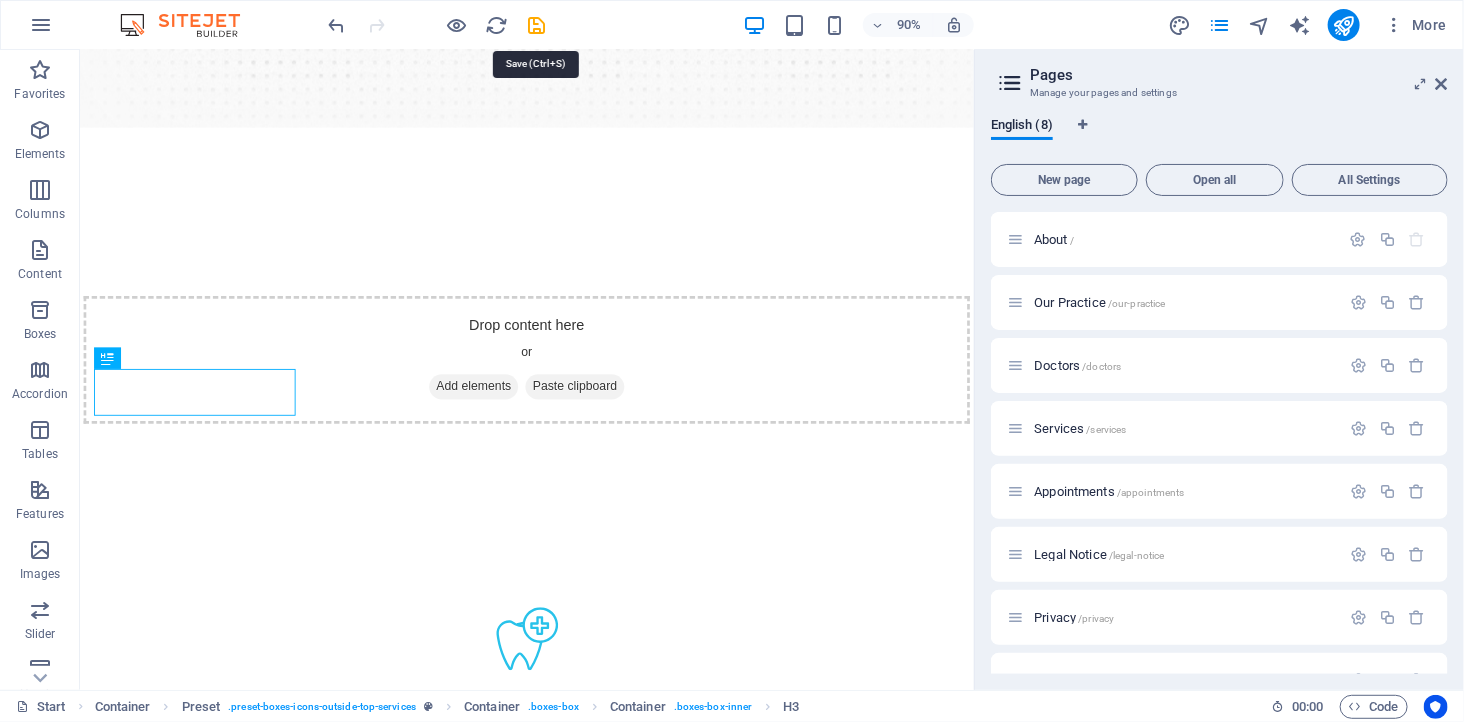 click at bounding box center [537, 25] 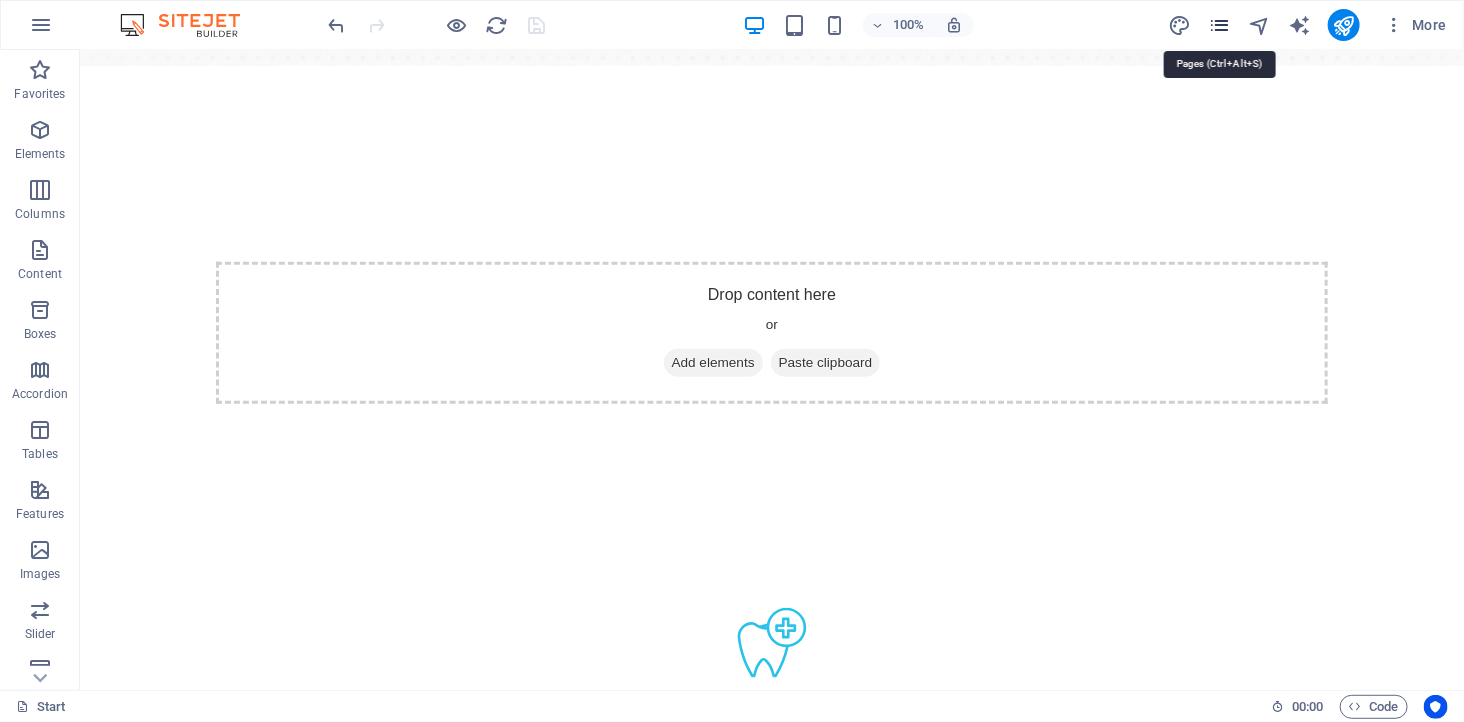 click at bounding box center [1219, 25] 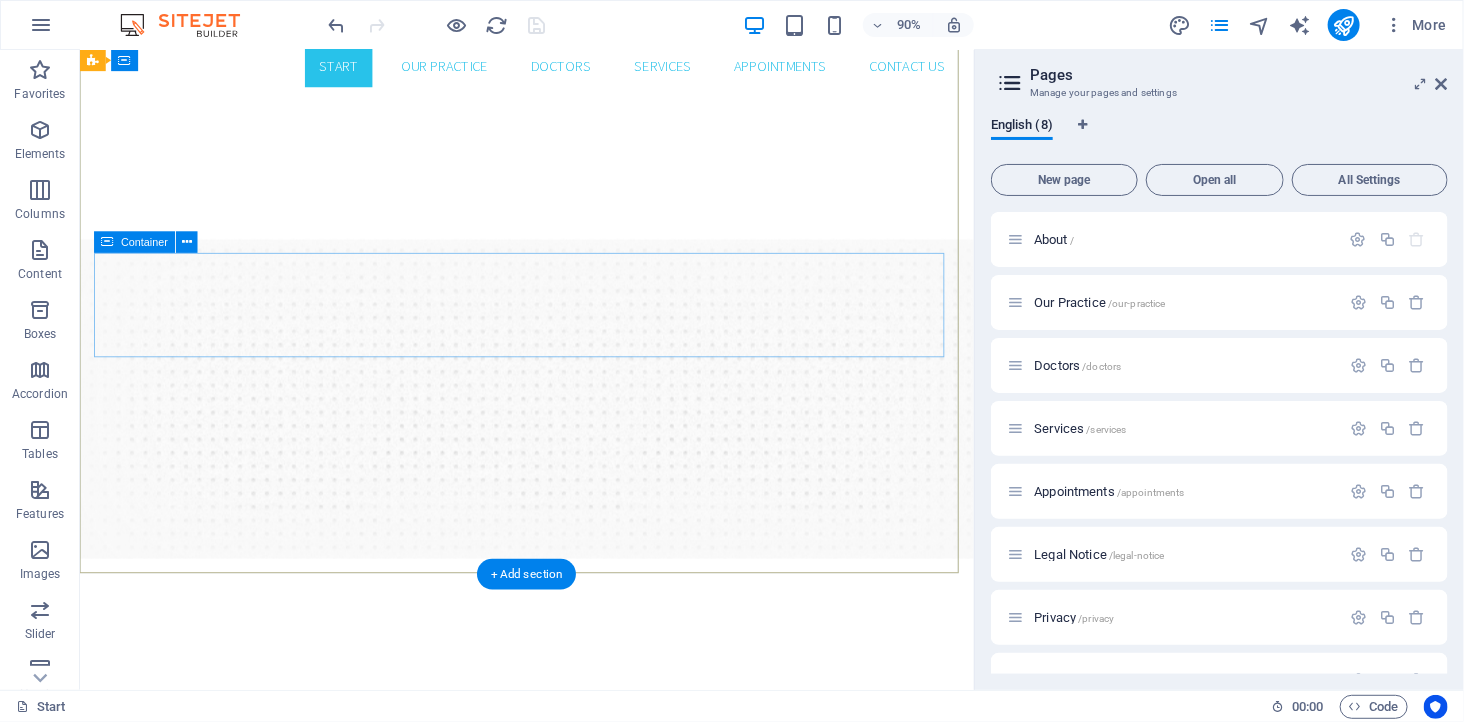 scroll, scrollTop: 0, scrollLeft: 0, axis: both 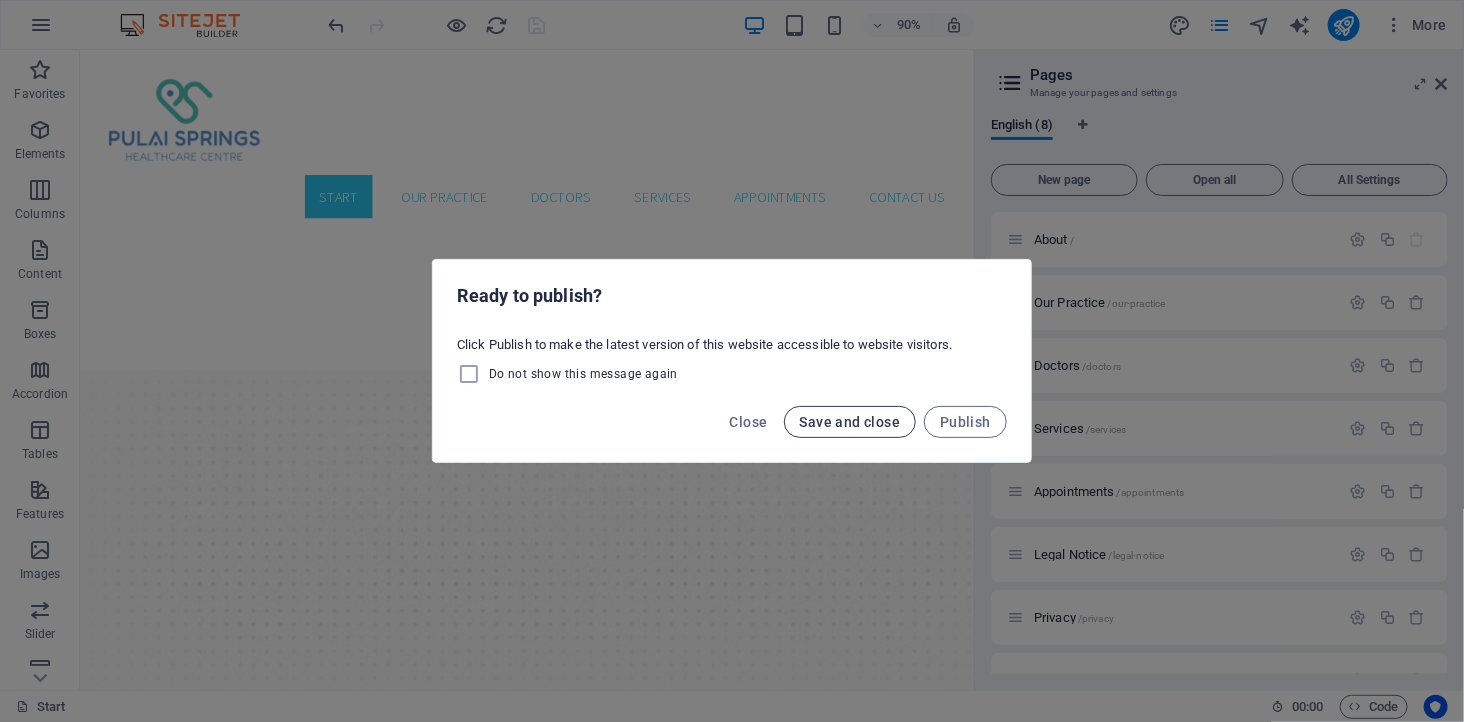 click on "Save and close" at bounding box center [850, 422] 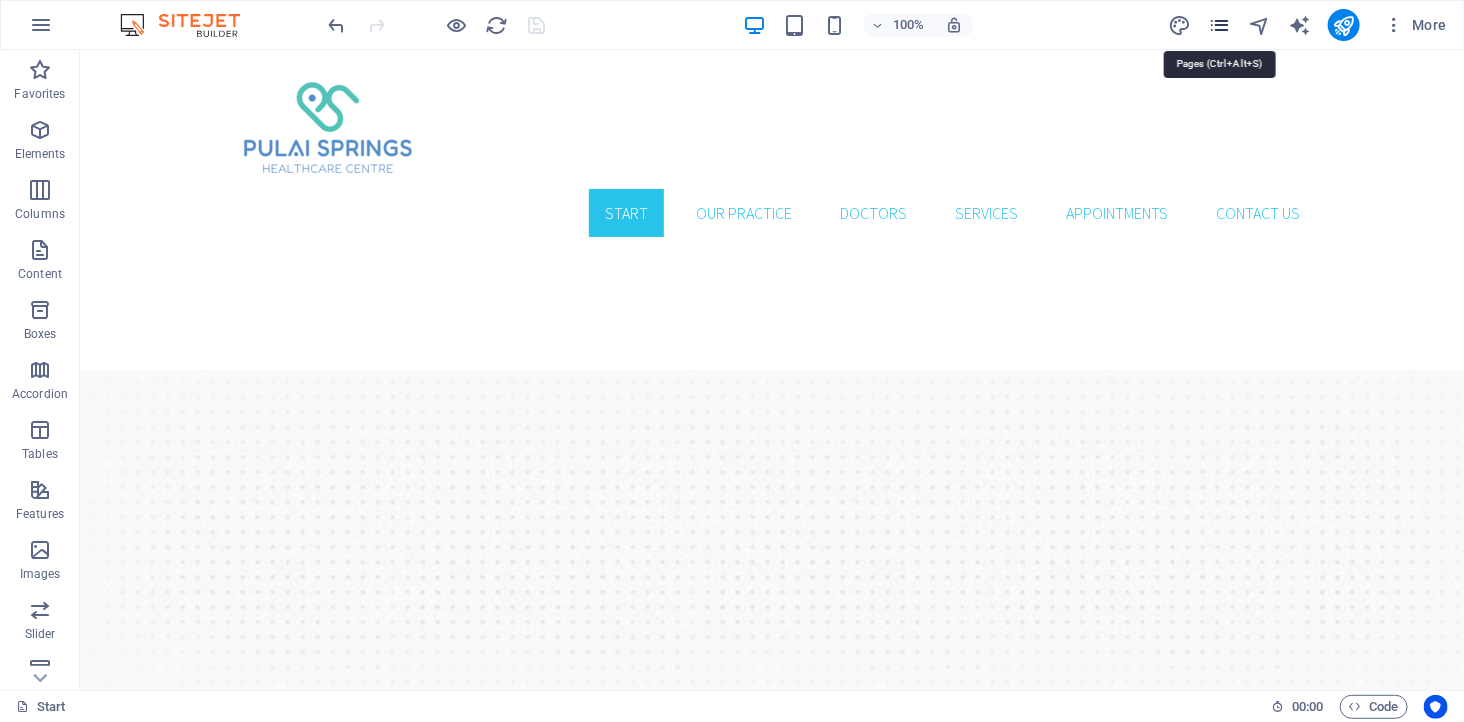 click at bounding box center [1219, 25] 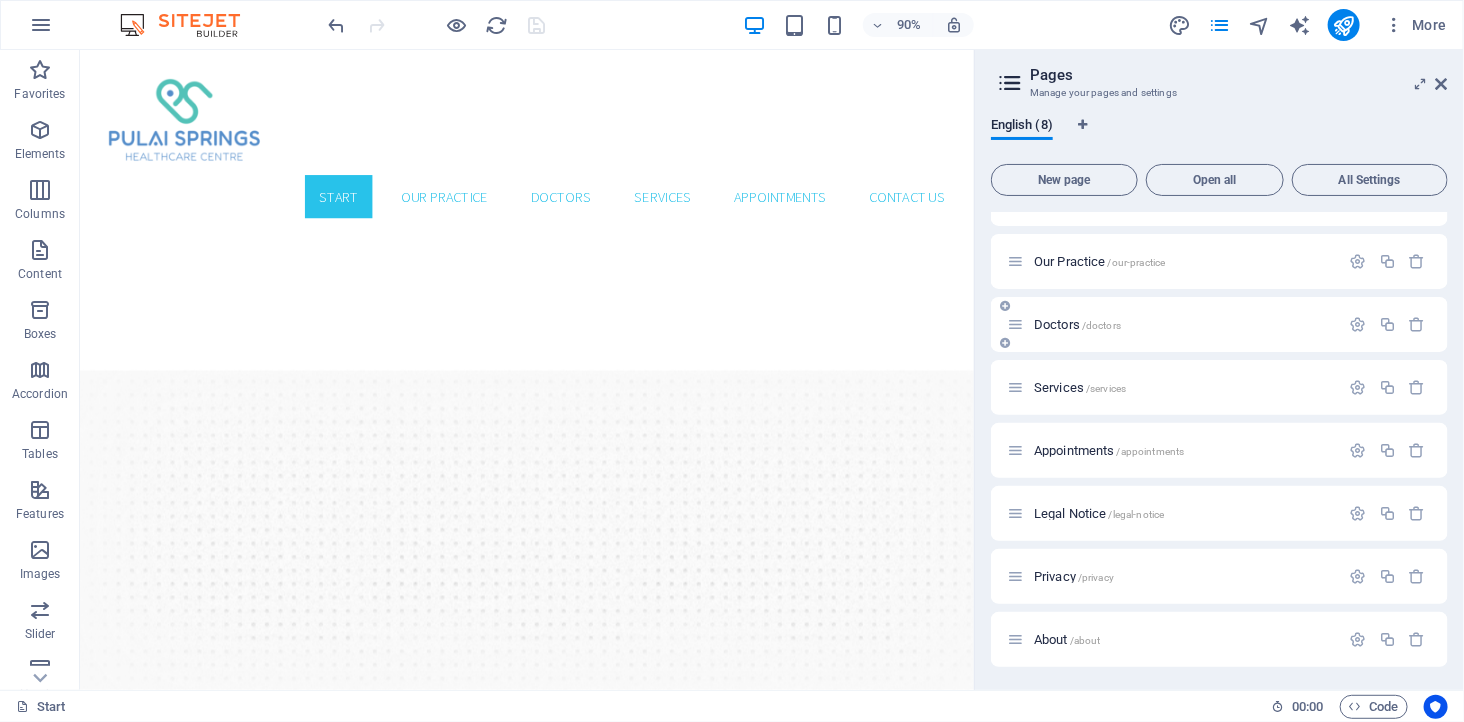 scroll, scrollTop: 0, scrollLeft: 0, axis: both 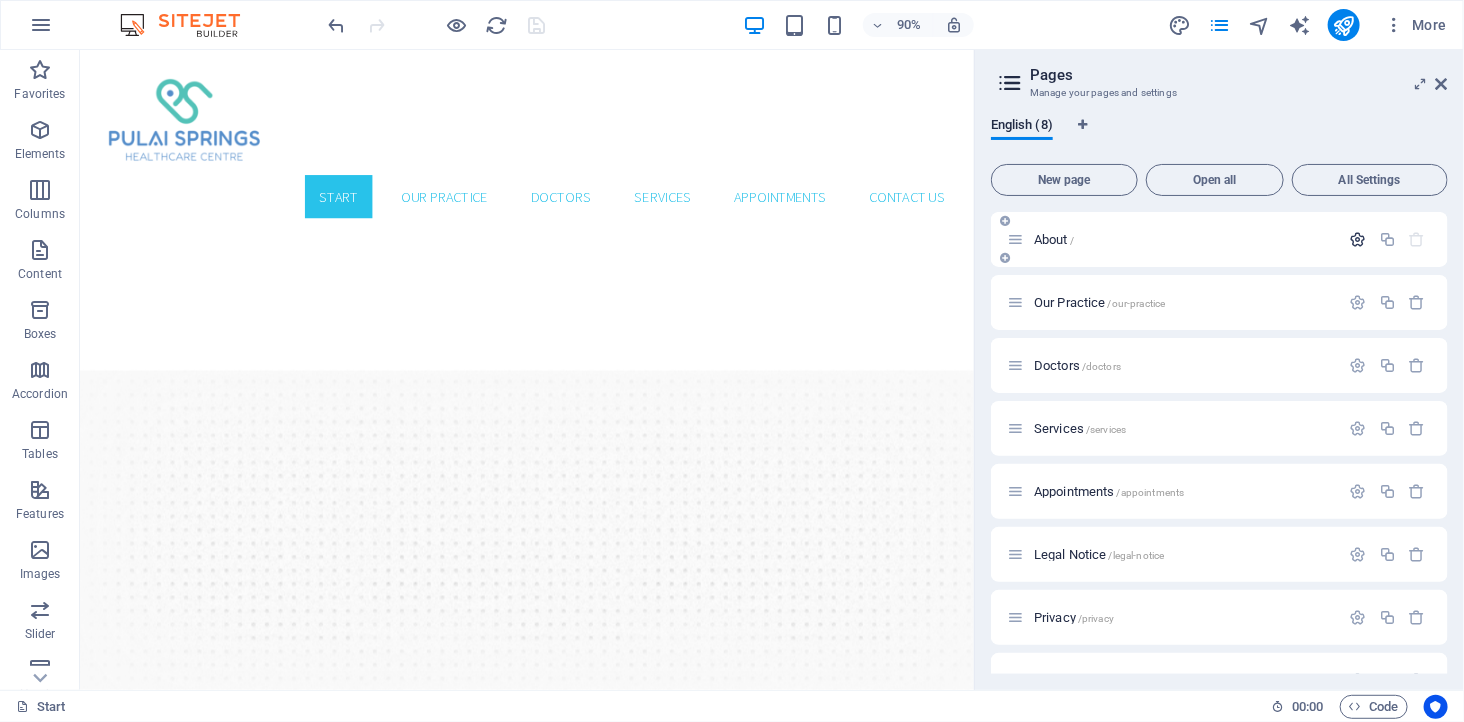 click at bounding box center [1358, 239] 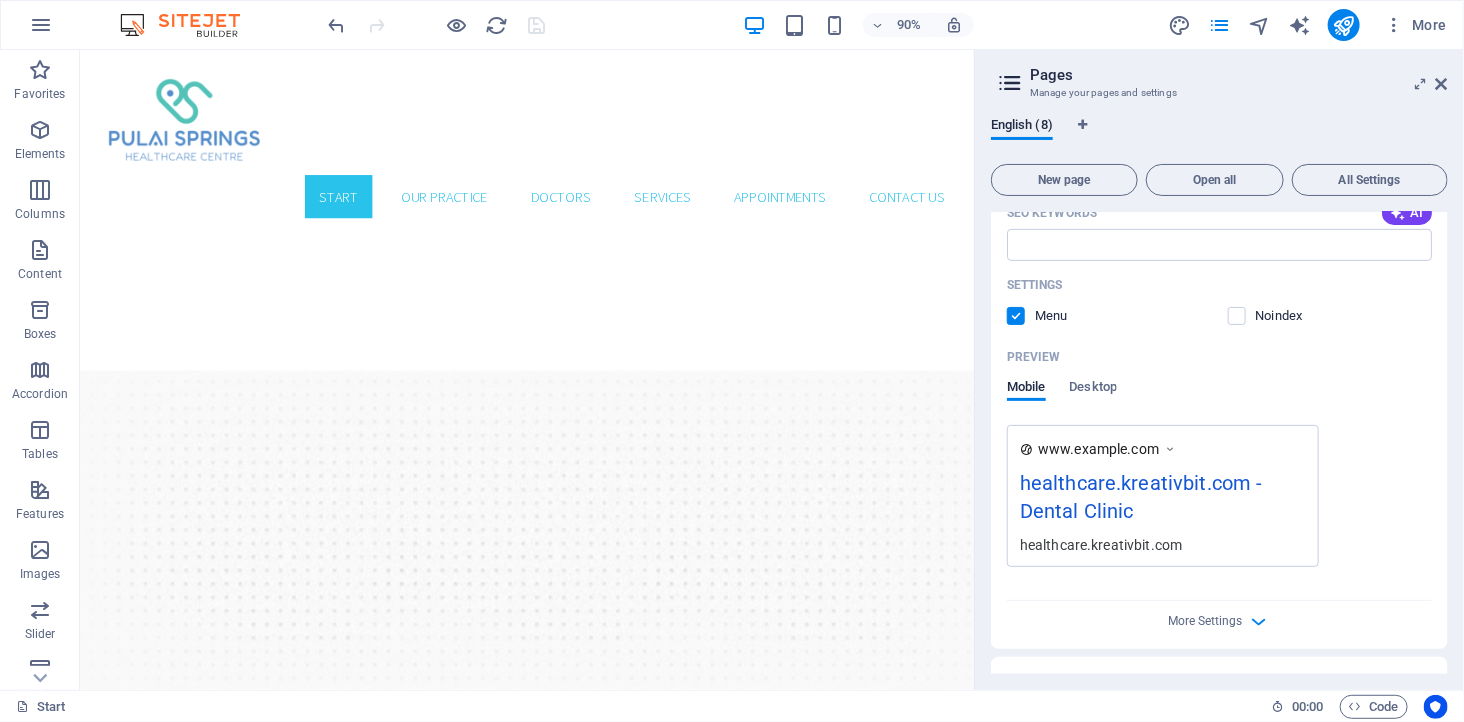 scroll, scrollTop: 444, scrollLeft: 0, axis: vertical 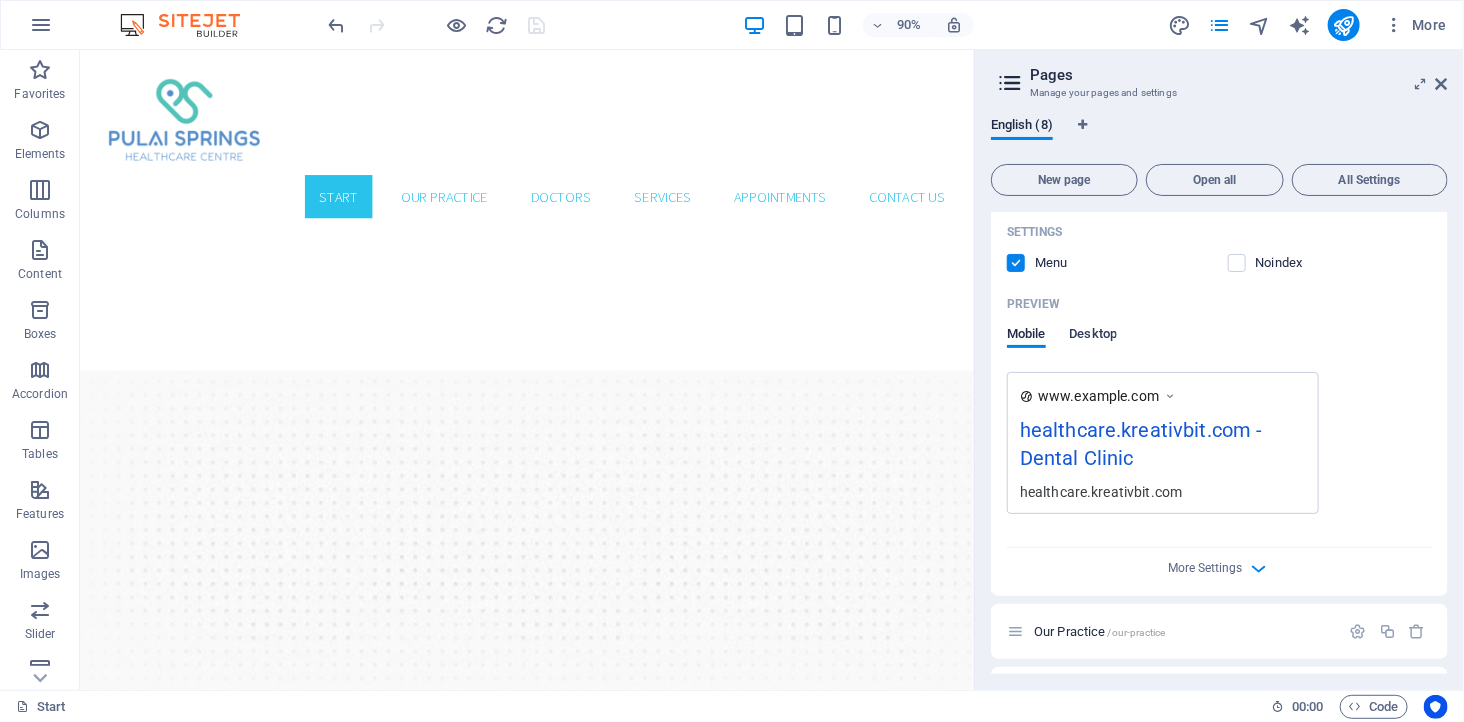 click on "Desktop" at bounding box center (1094, 336) 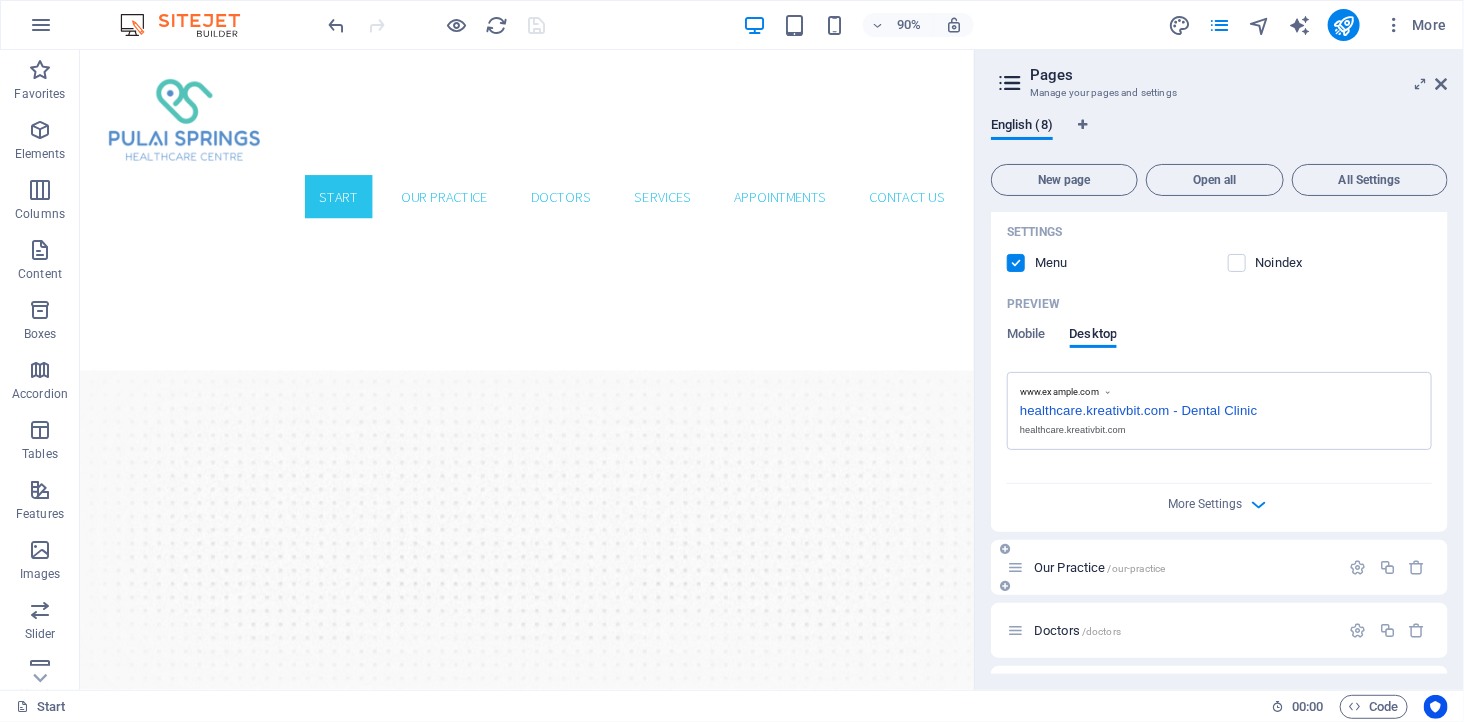 click on "Our Practice /our-practice" at bounding box center [1184, 567] 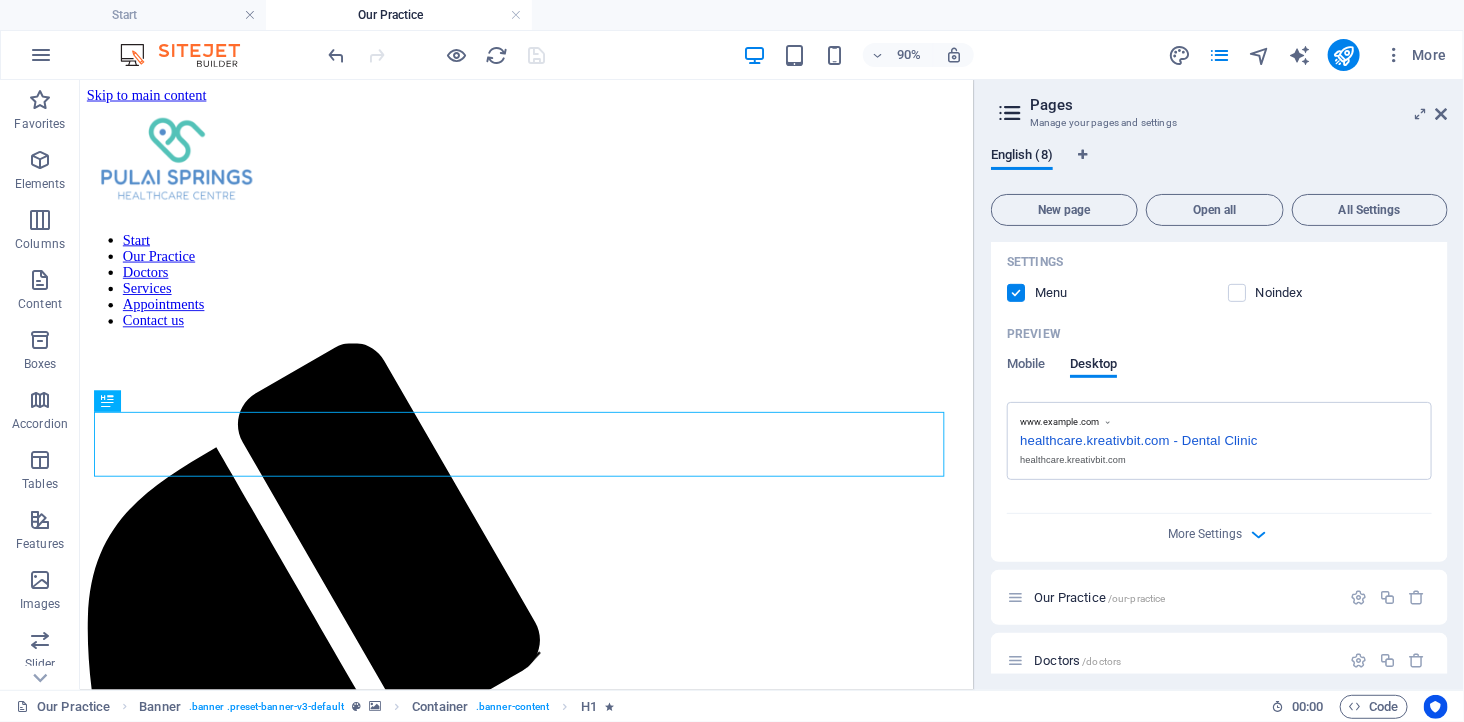 scroll, scrollTop: 0, scrollLeft: 0, axis: both 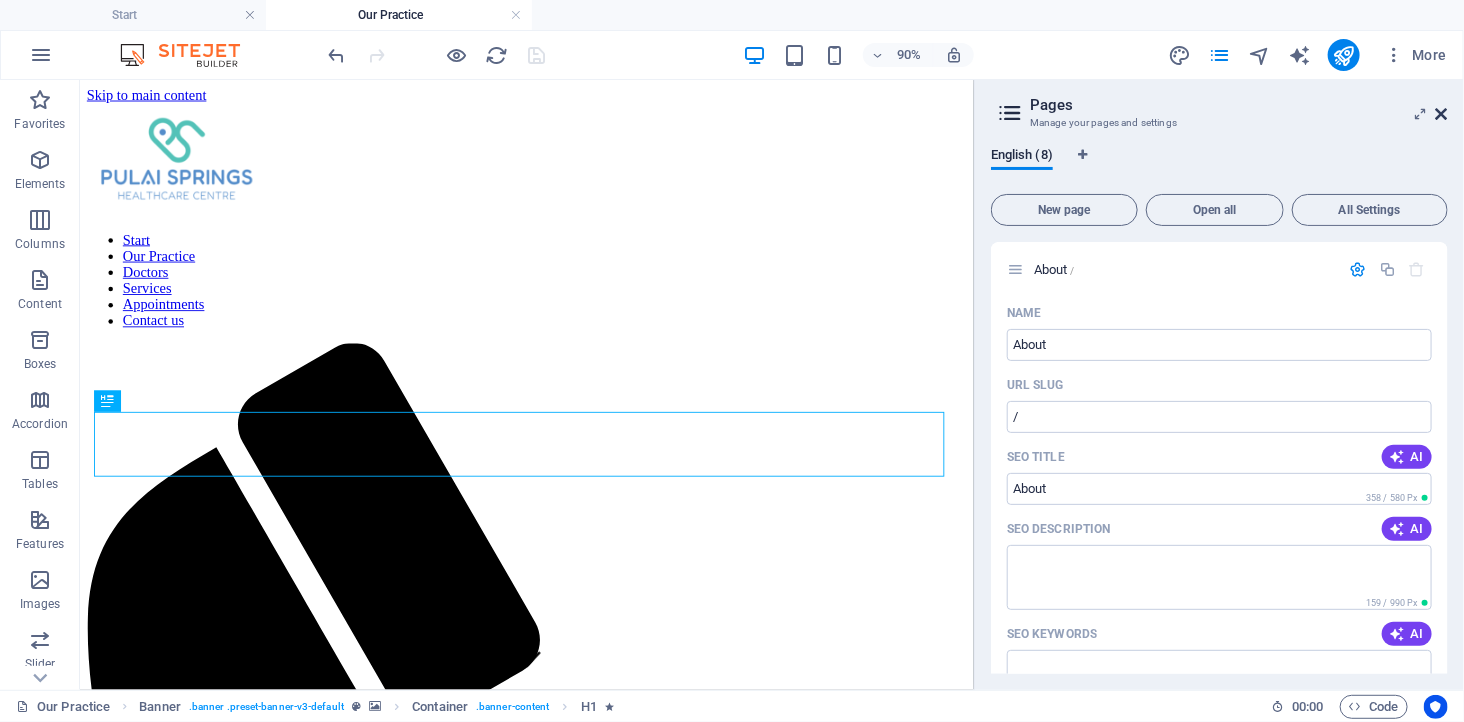click at bounding box center (1442, 114) 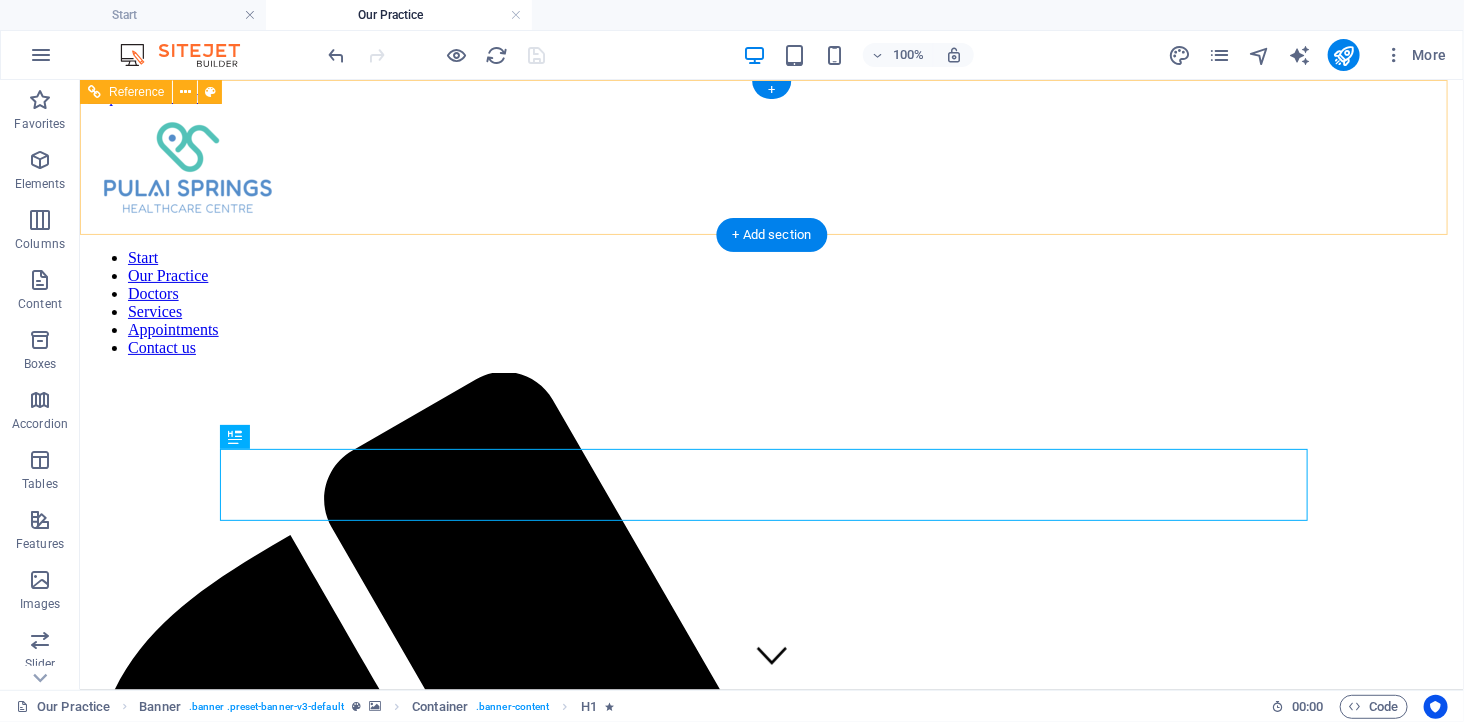 click on "Start Our Practice Doctors Services Appointments Contact us" at bounding box center (771, 302) 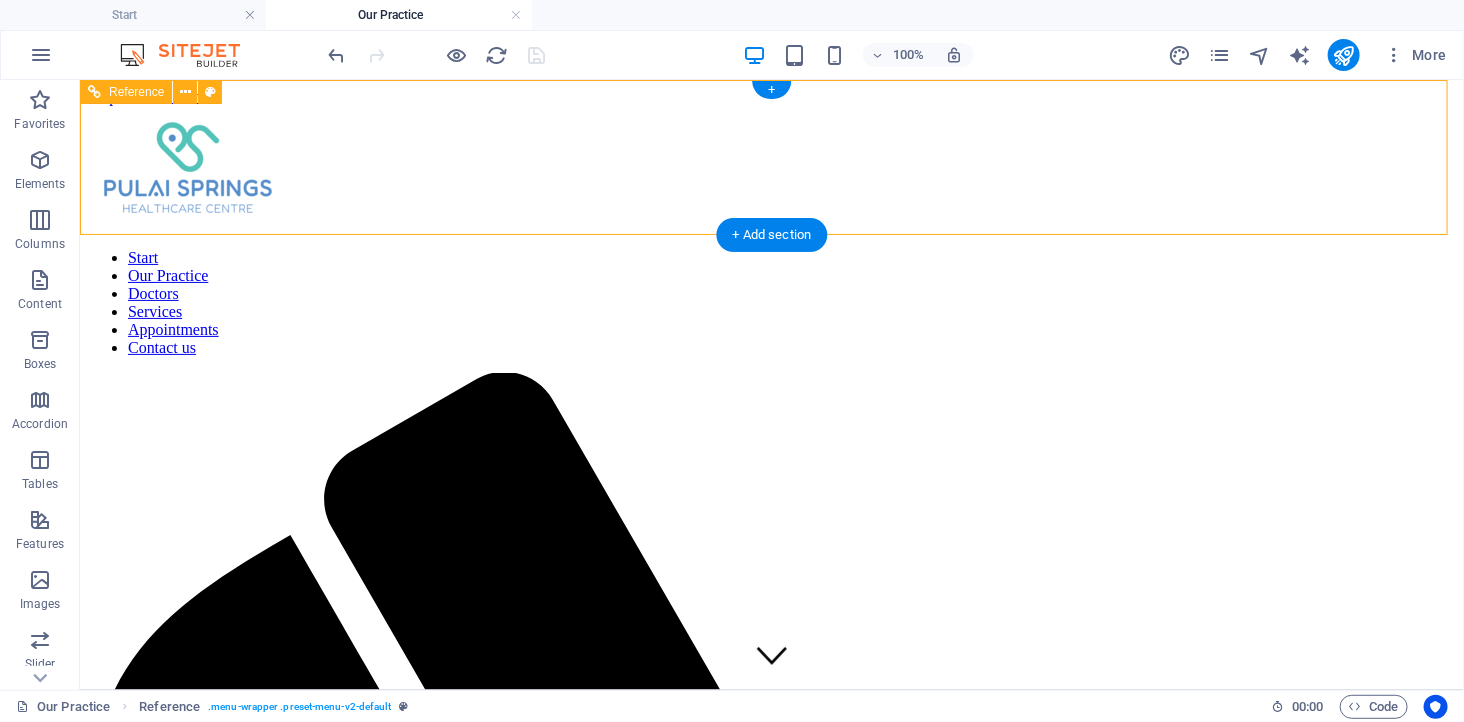click on "Start Our Practice Doctors Services Appointments Contact us" at bounding box center (771, 302) 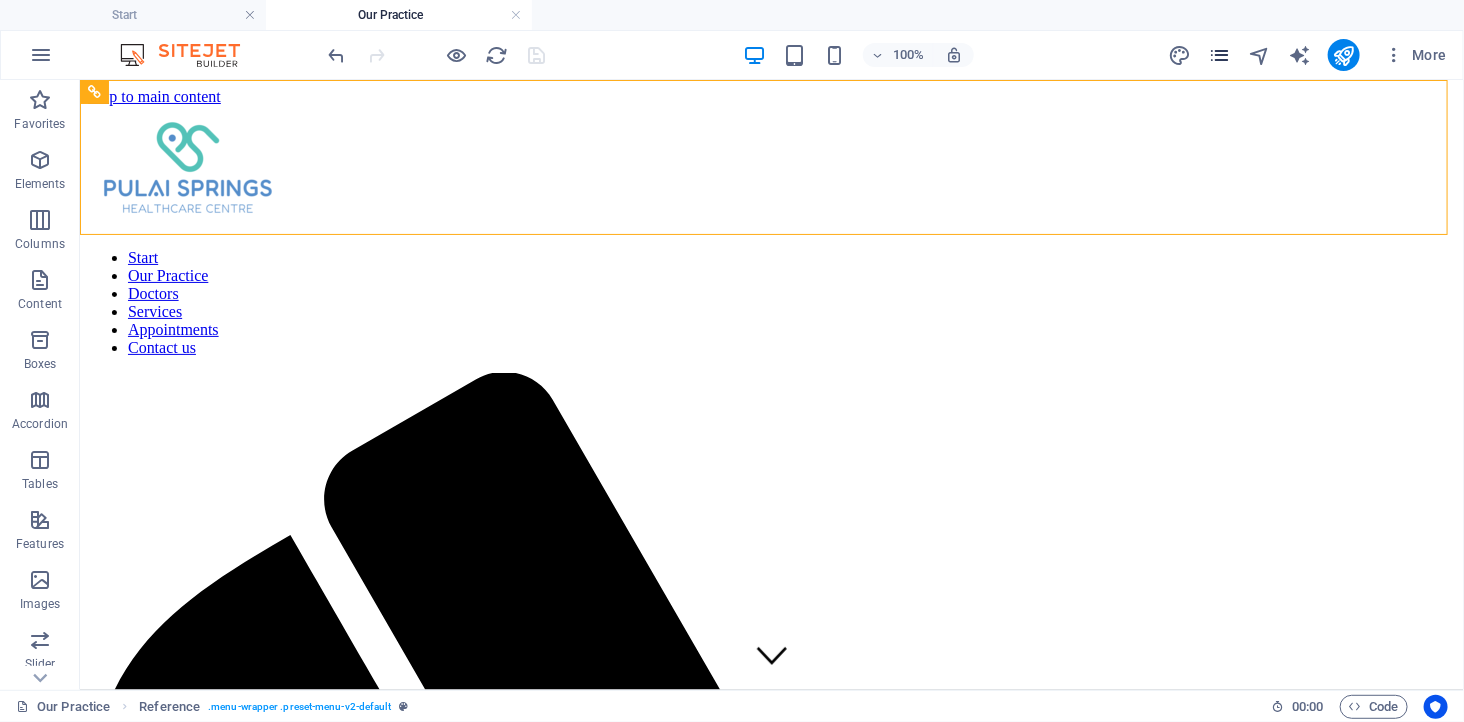 click at bounding box center [1219, 55] 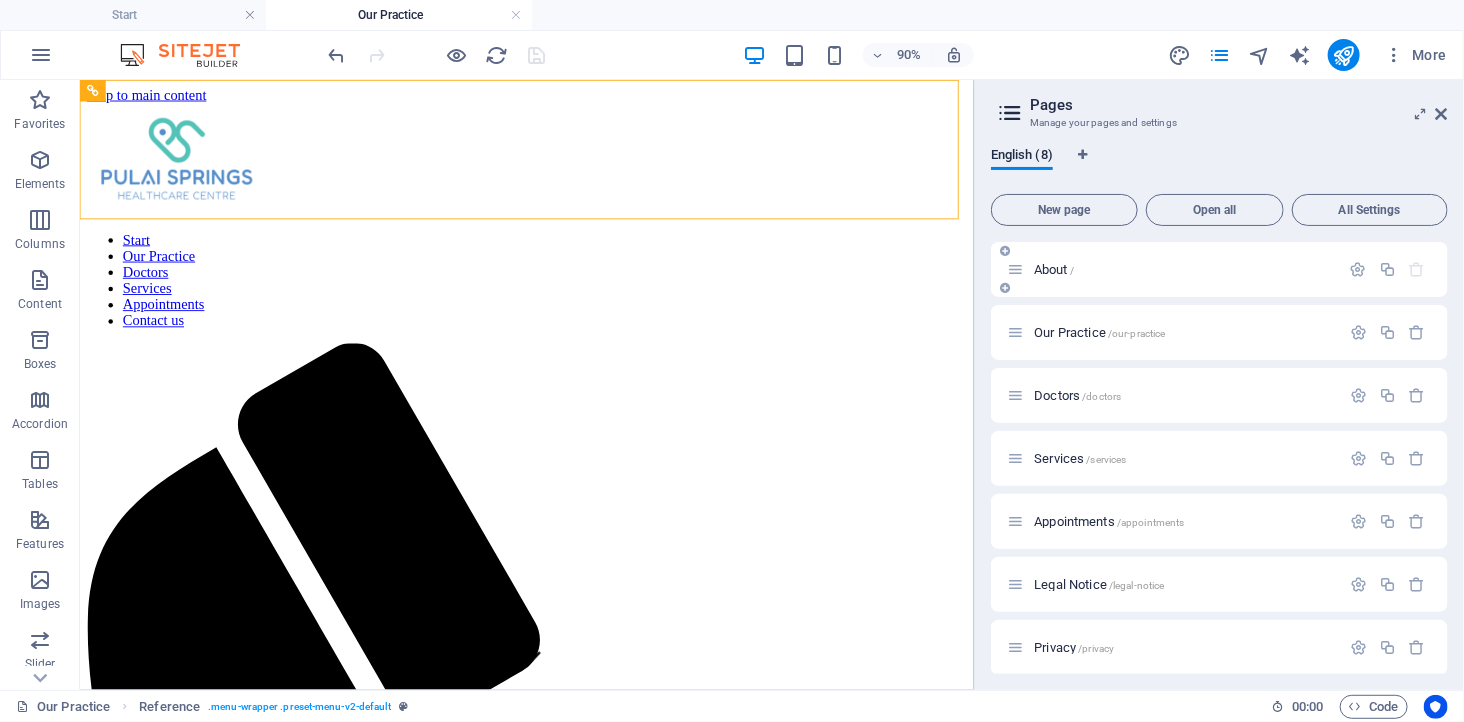 click on "About /" at bounding box center (1184, 269) 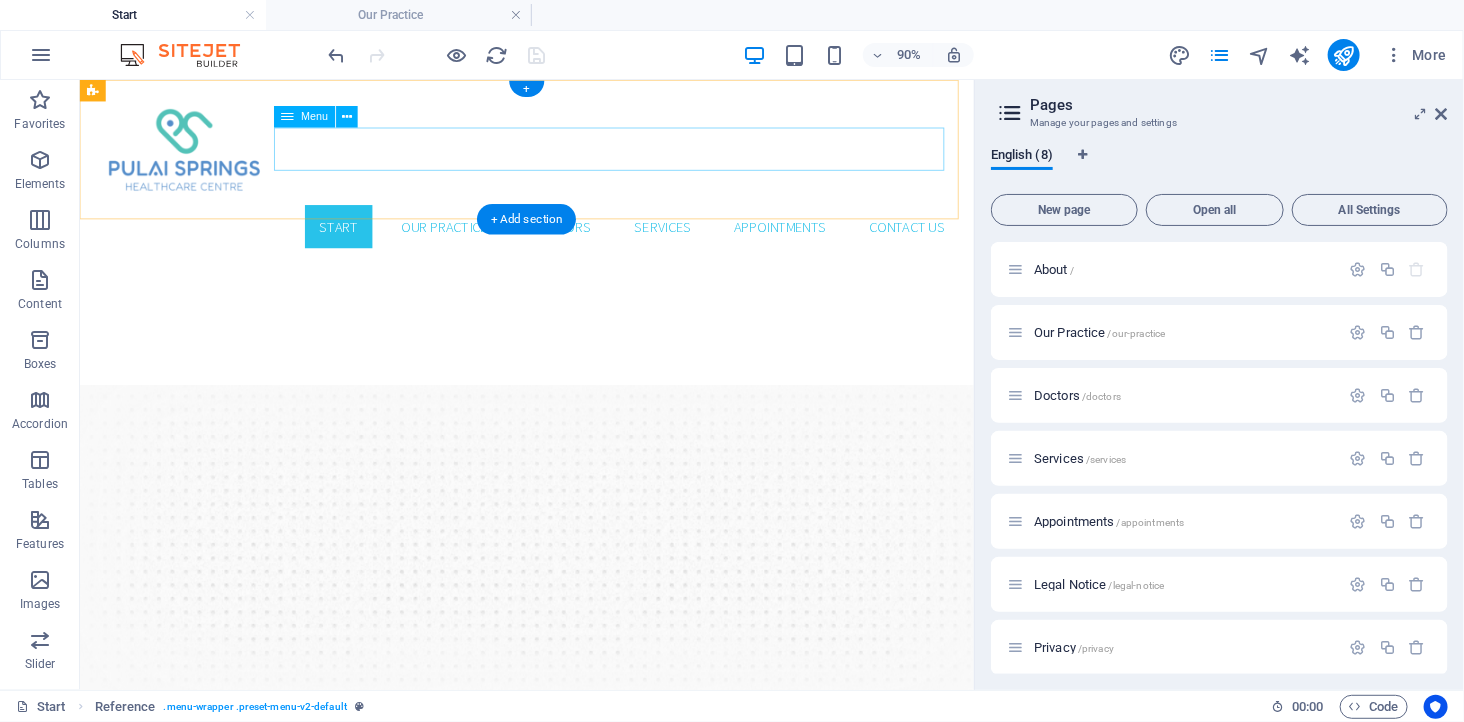 click on "Start Our Practice Doctors Services Appointments Contact us" at bounding box center [575, 242] 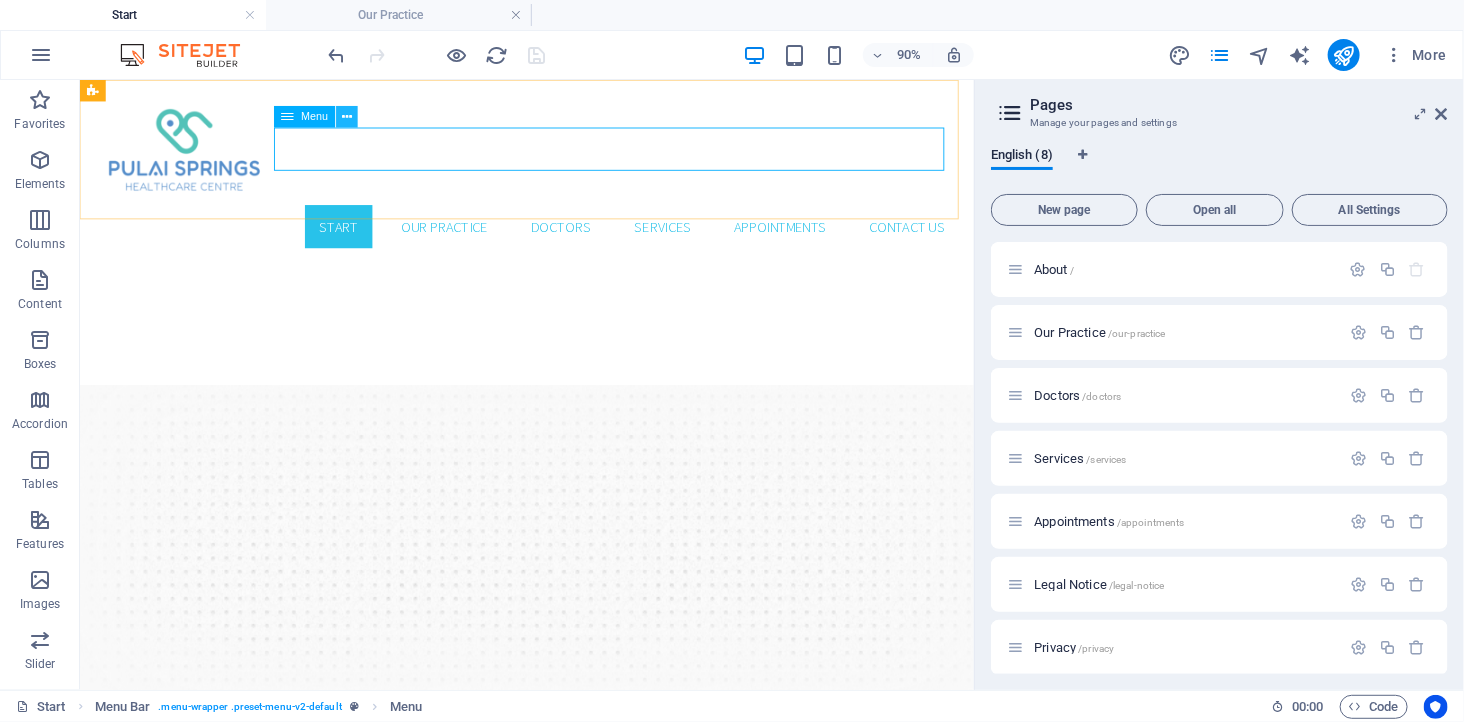click at bounding box center [347, 117] 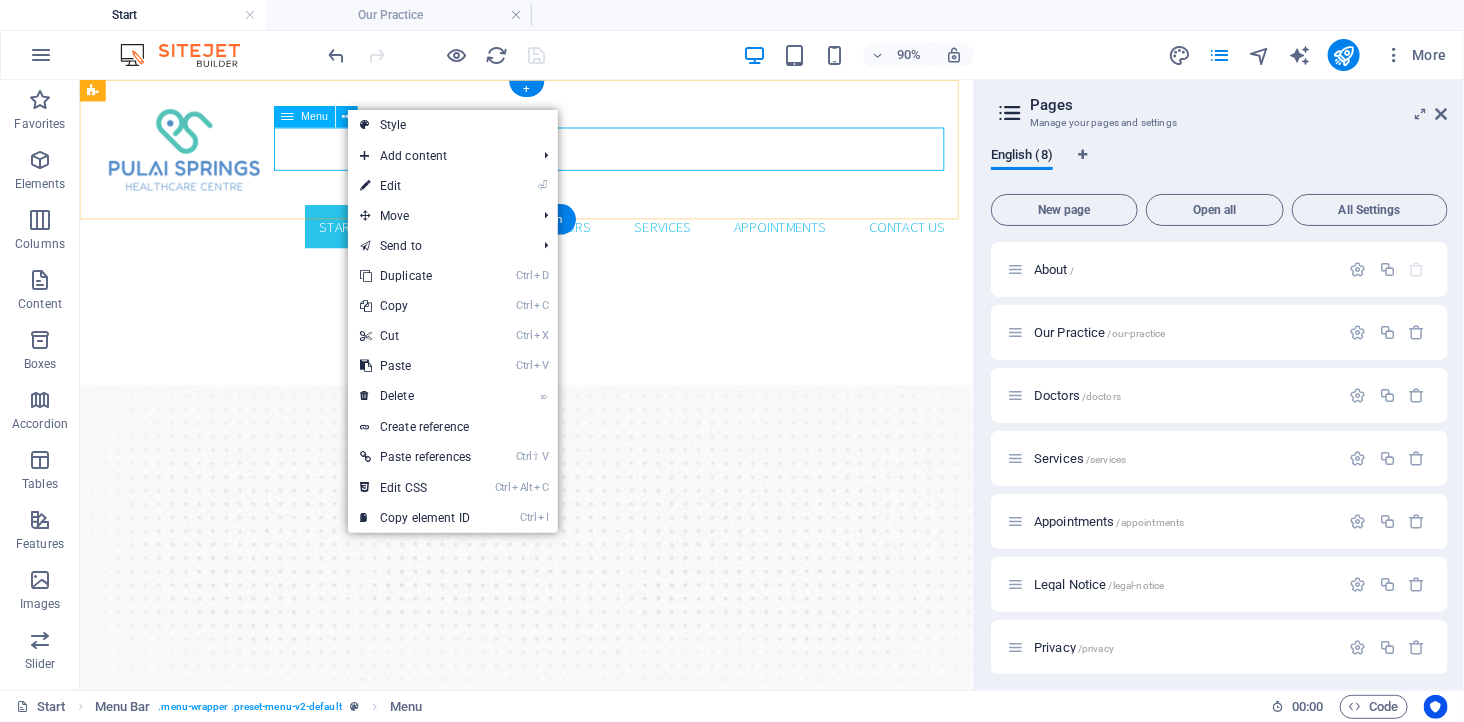 click on "Start Our Practice Doctors Services Appointments Contact us" at bounding box center (575, 242) 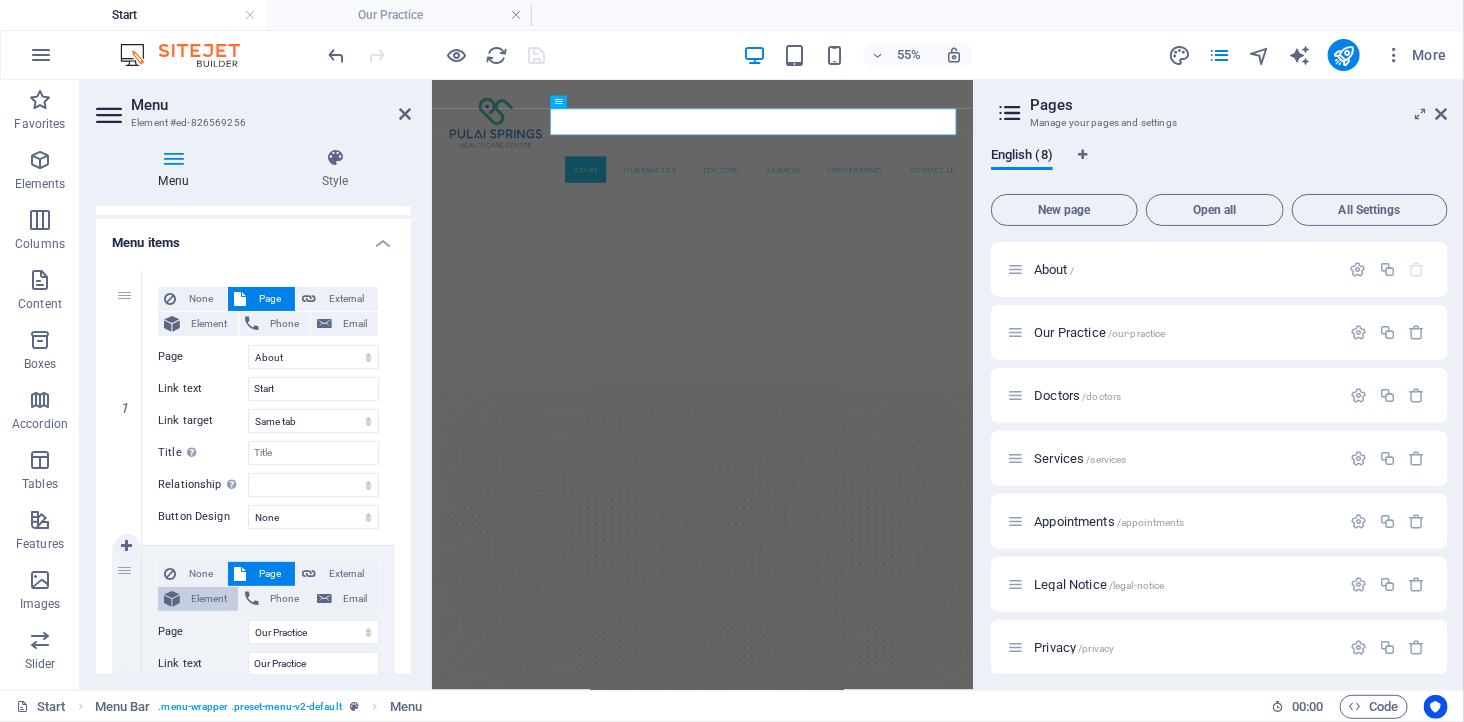 scroll, scrollTop: 111, scrollLeft: 0, axis: vertical 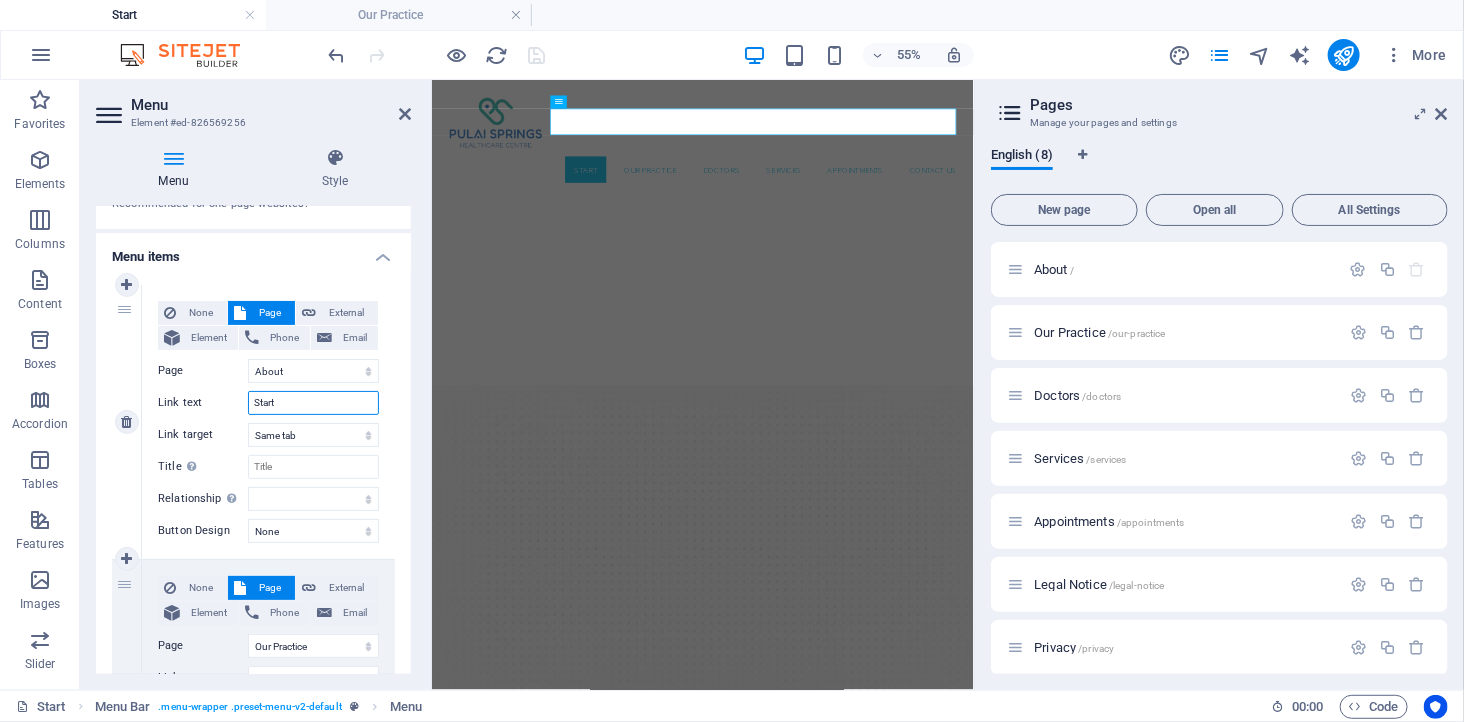 drag, startPoint x: 293, startPoint y: 403, endPoint x: 205, endPoint y: 403, distance: 88 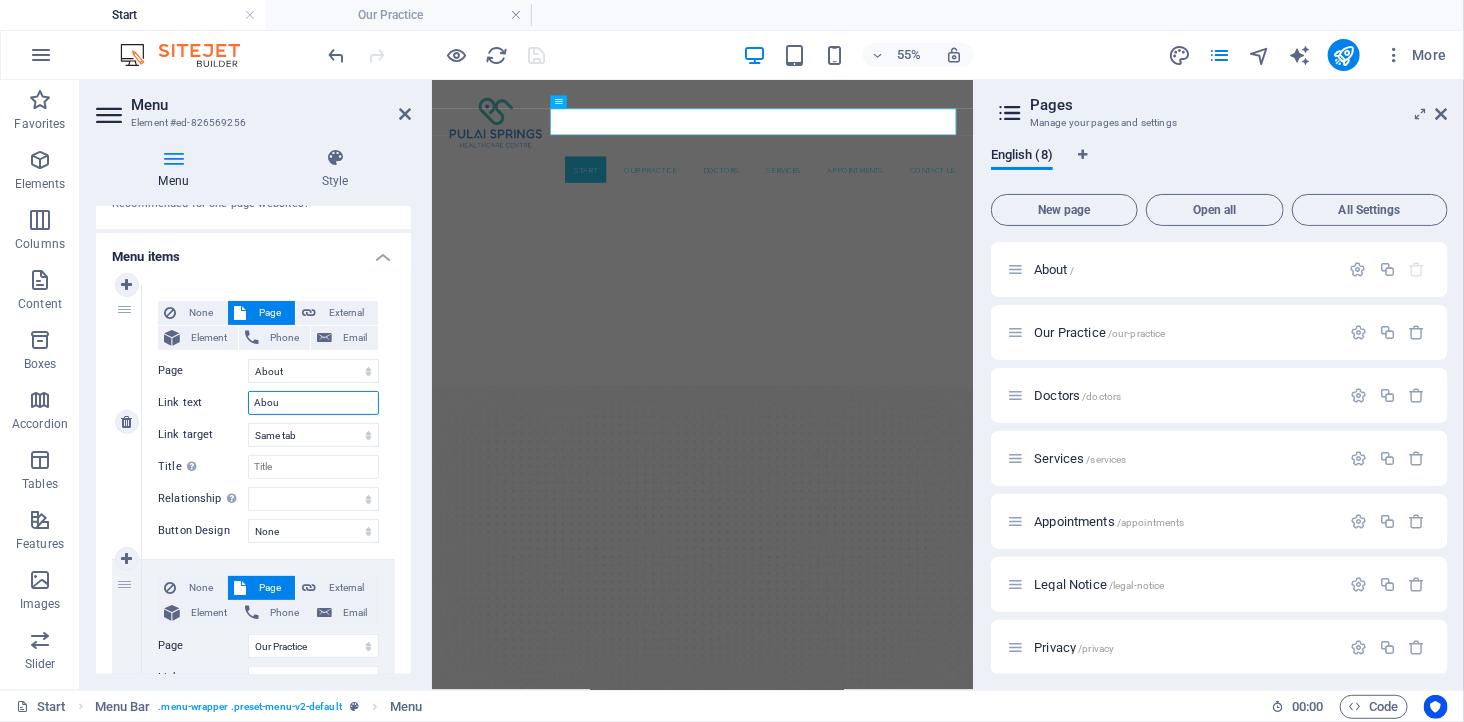 type on "About" 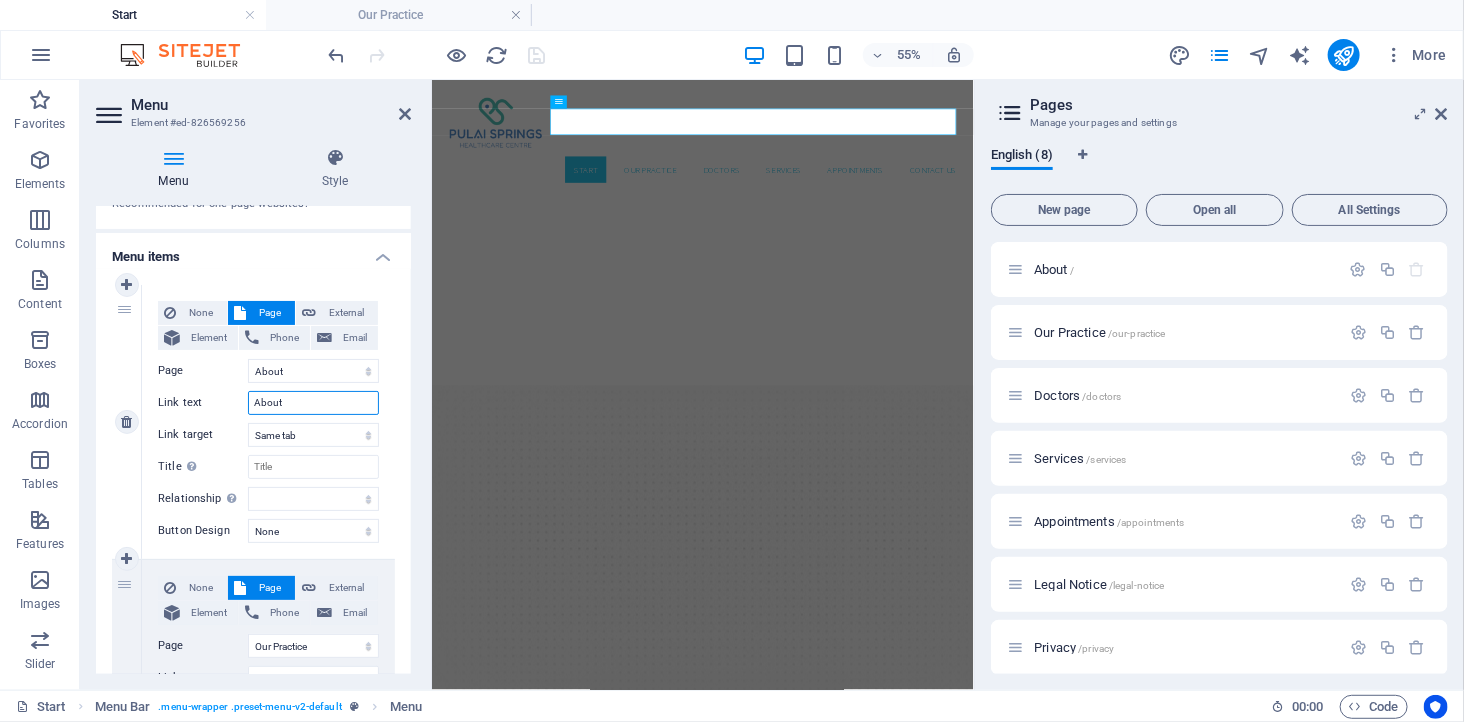 select 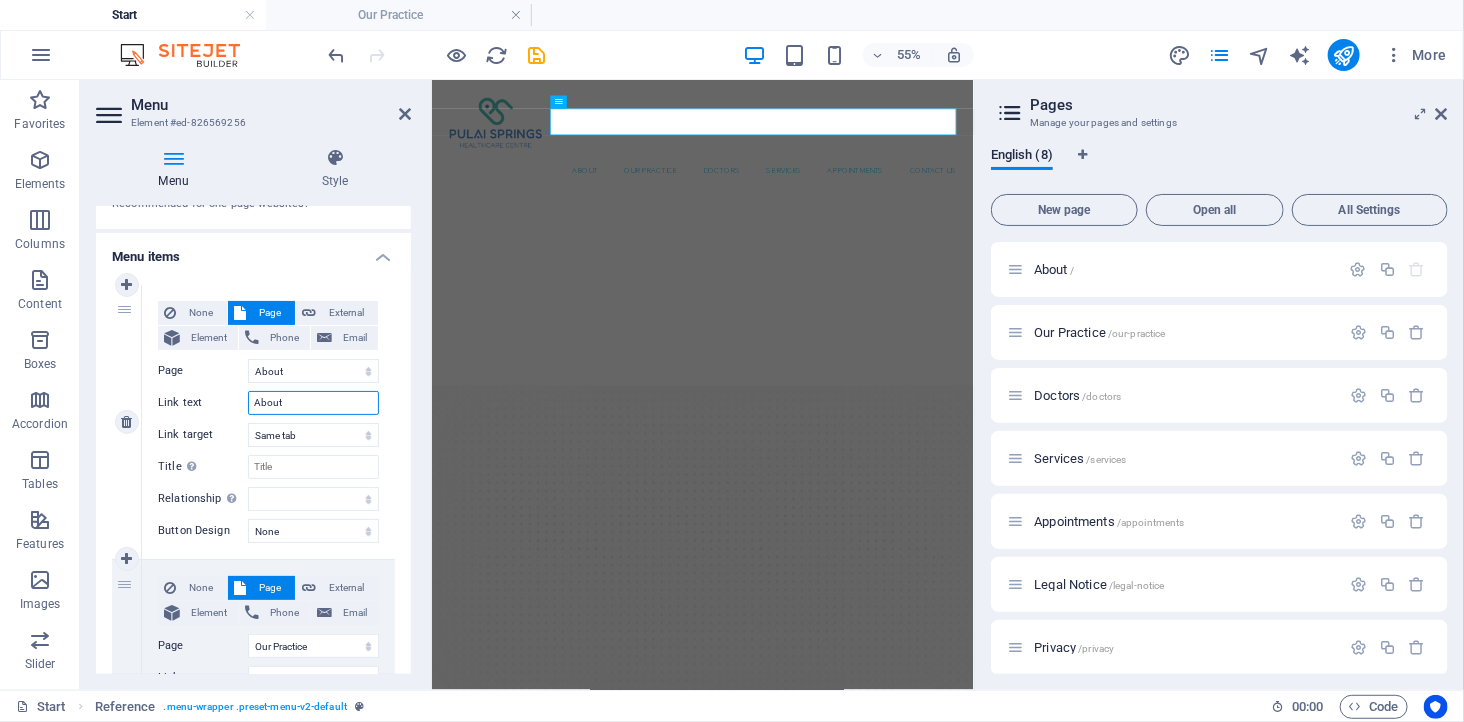 type on "About" 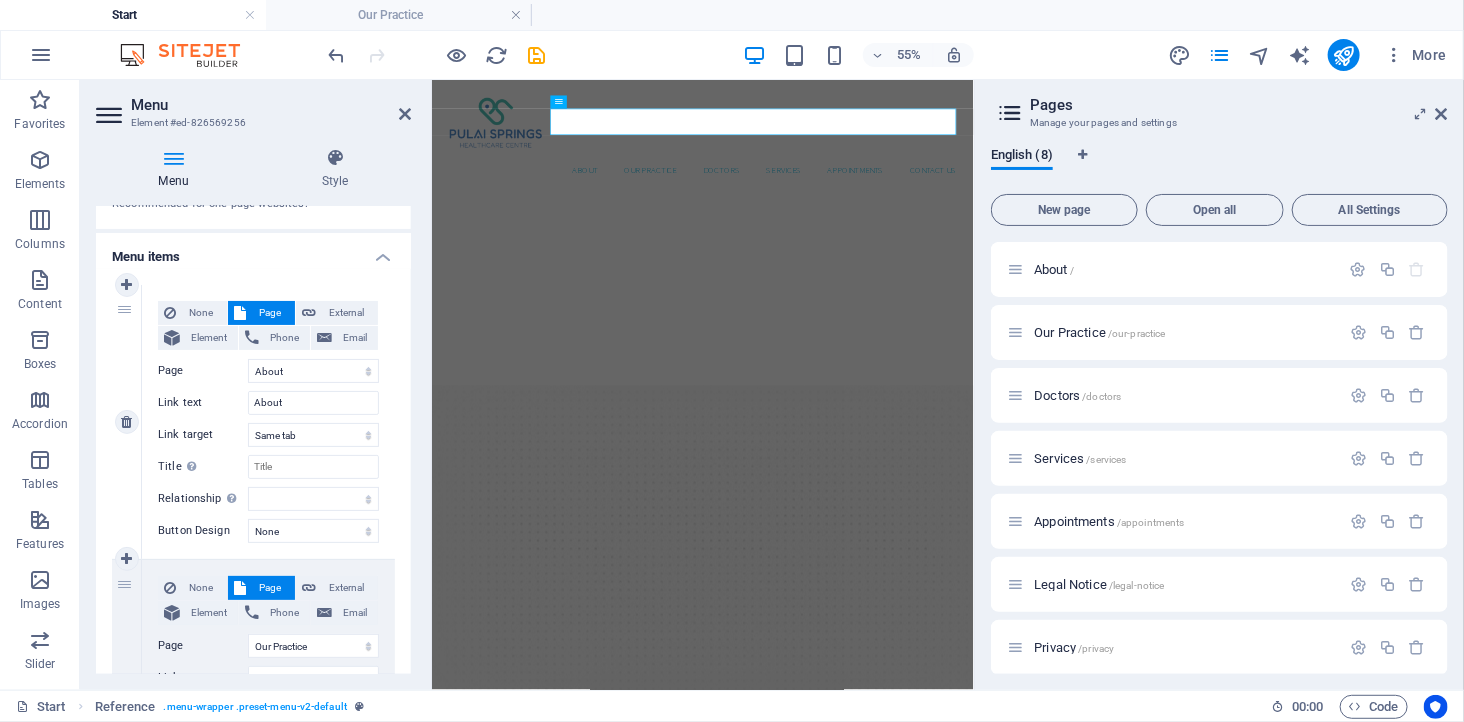 click on "Link target" at bounding box center [203, 435] 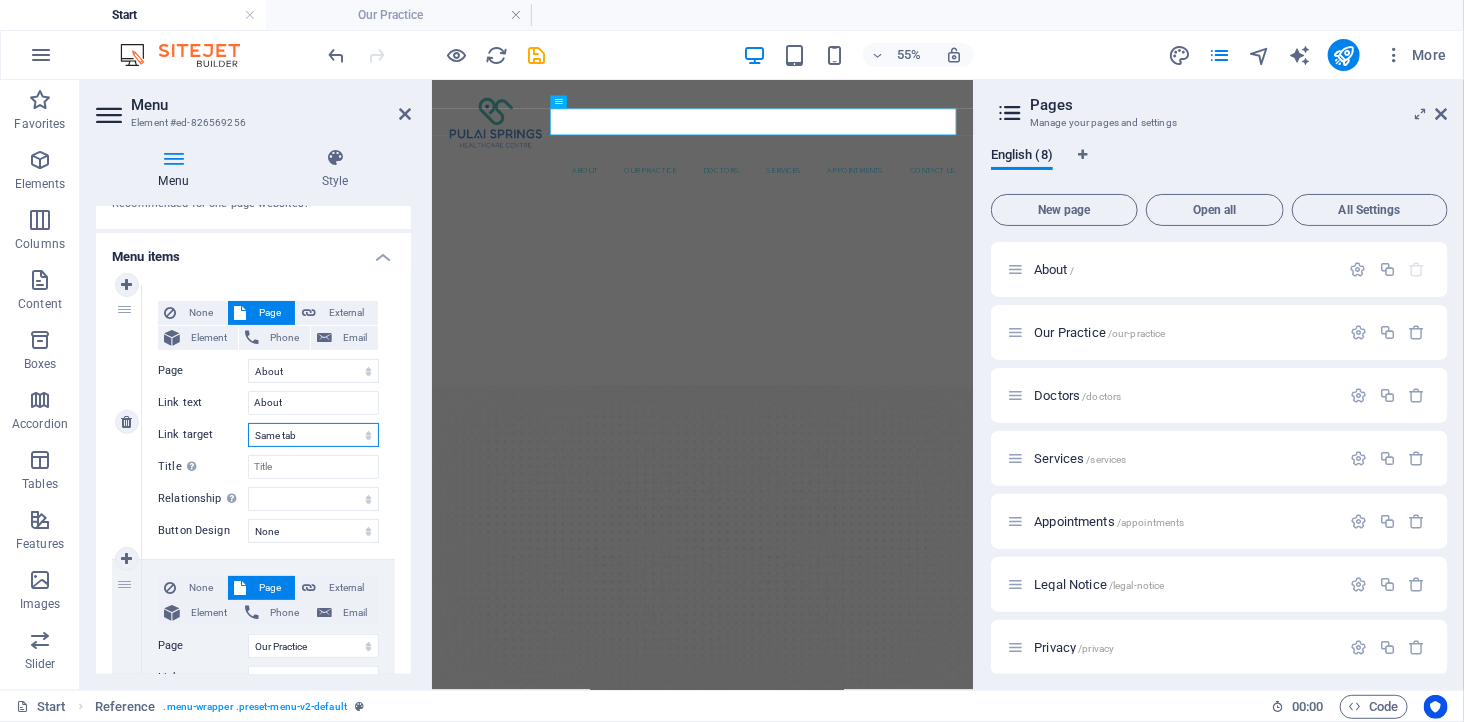 click on "New tab Same tab Overlay" at bounding box center [313, 435] 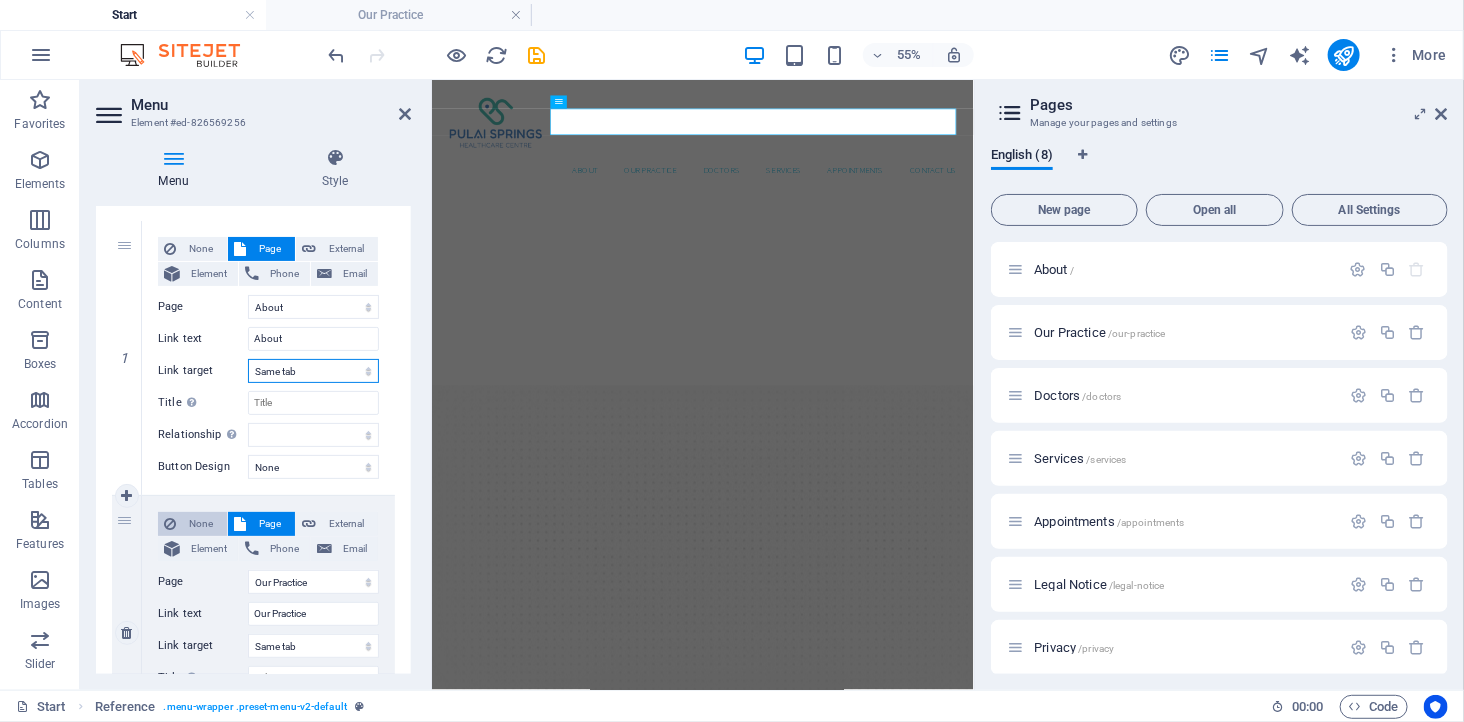 scroll, scrollTop: 222, scrollLeft: 0, axis: vertical 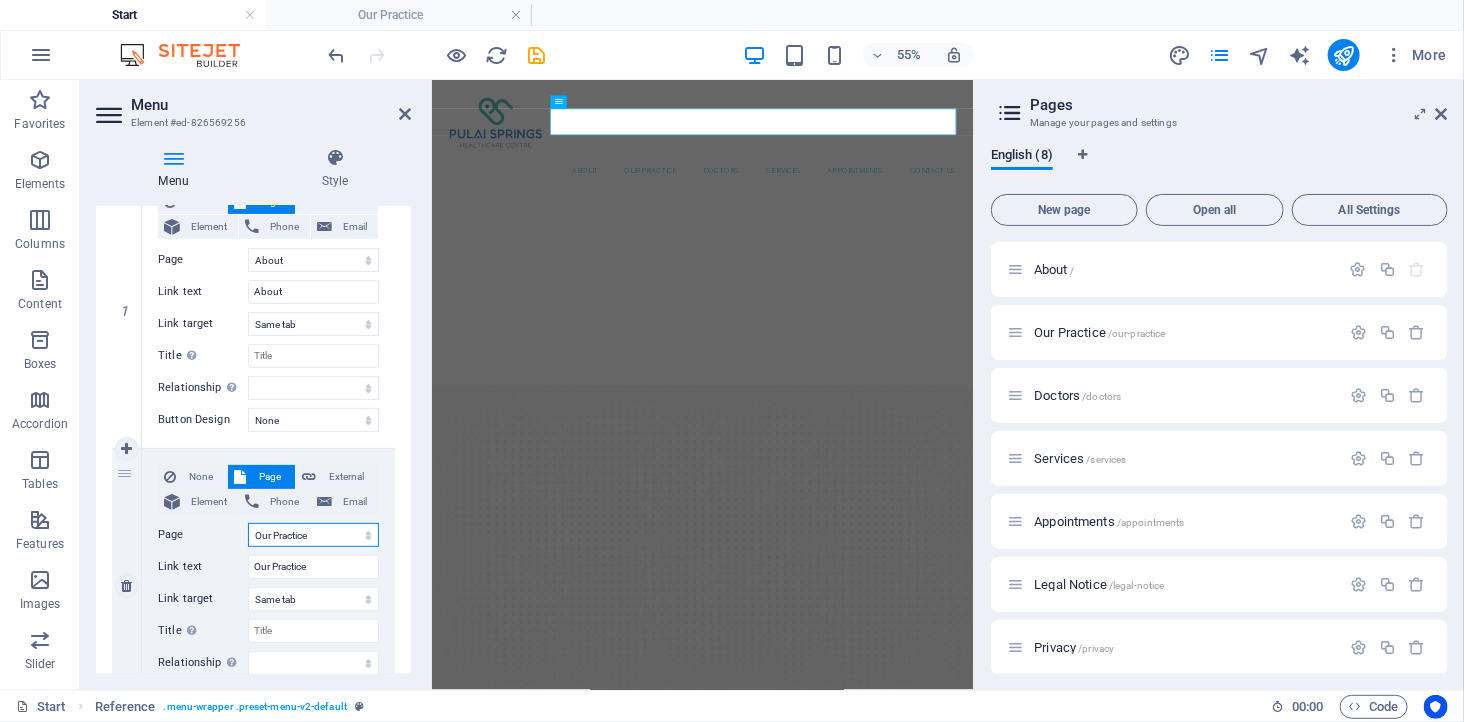 click on "About Our Practice Doctors Services Appointments Legal Notice Privacy About" at bounding box center (313, 535) 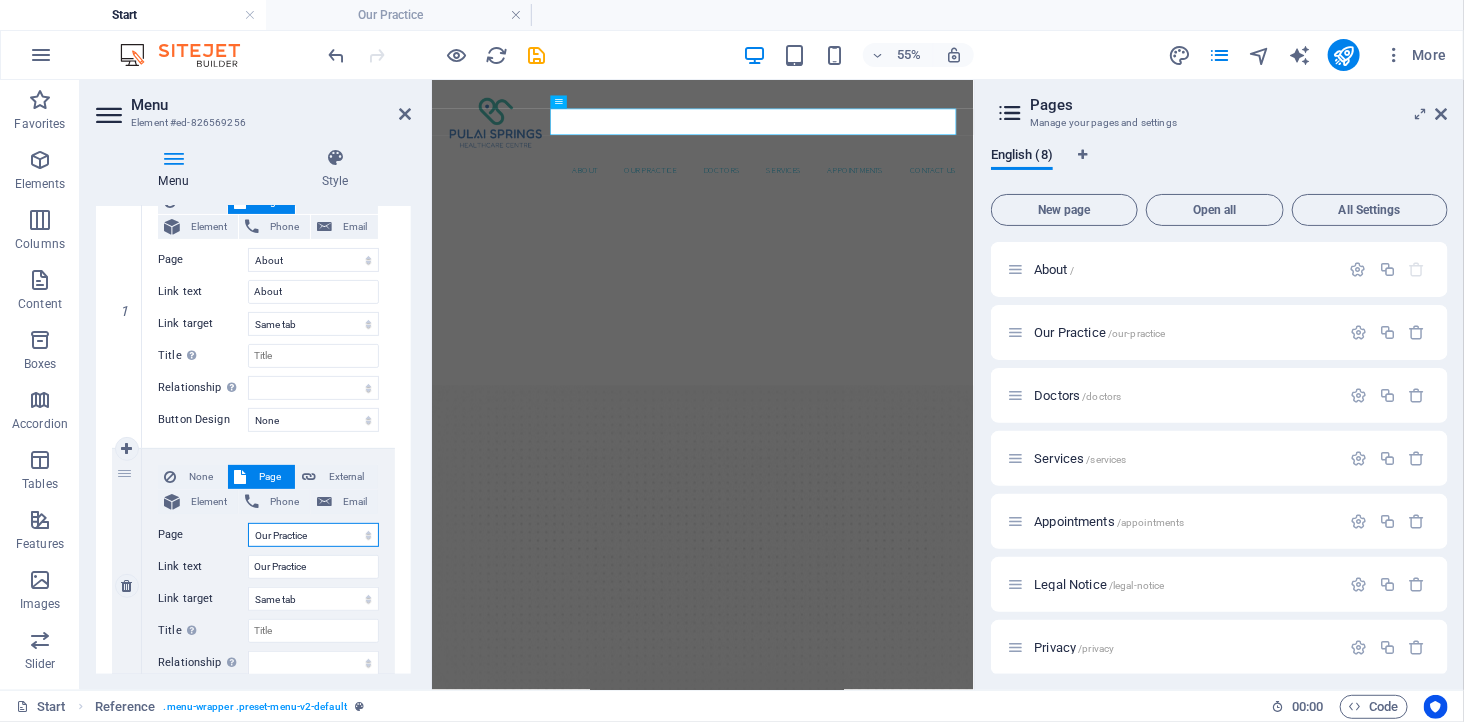 click on "About Our Practice Doctors Services Appointments Legal Notice Privacy About" at bounding box center (313, 535) 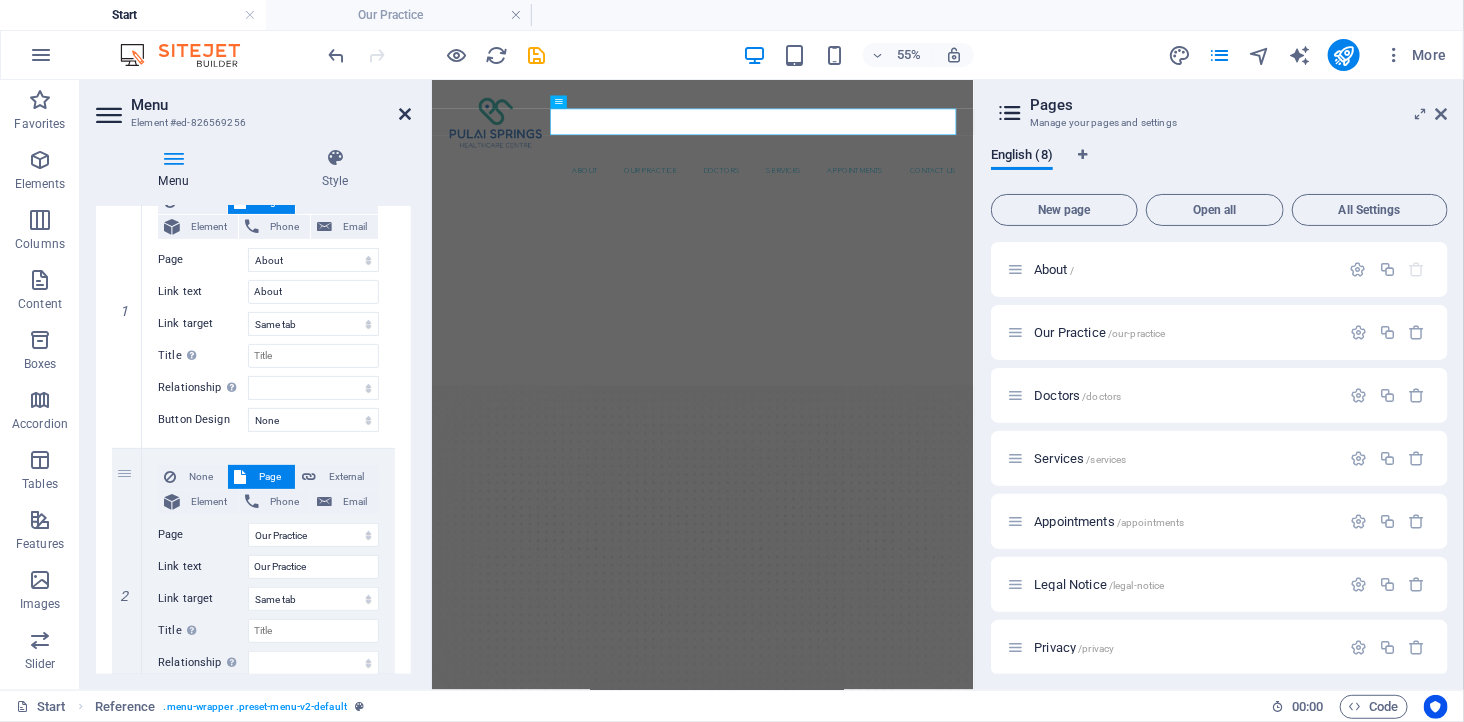click at bounding box center [405, 114] 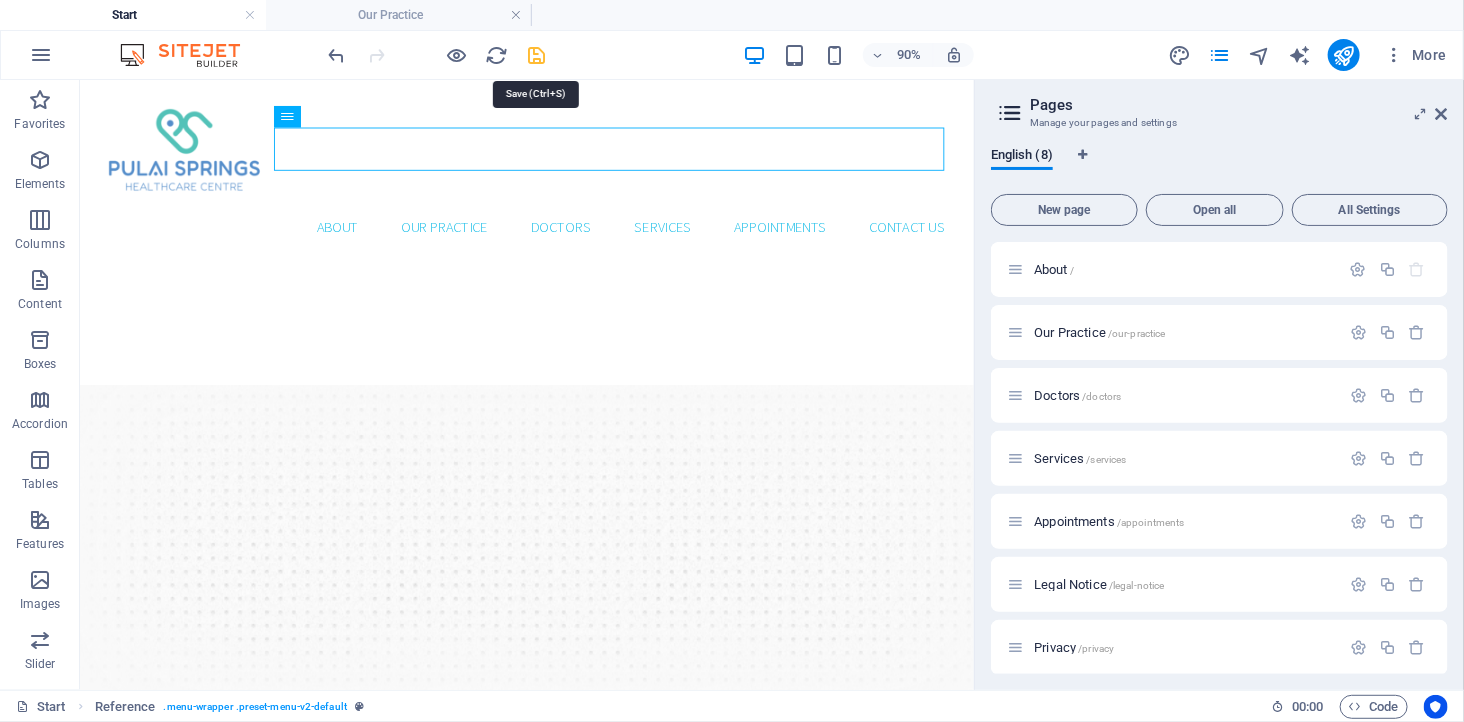 click at bounding box center [537, 55] 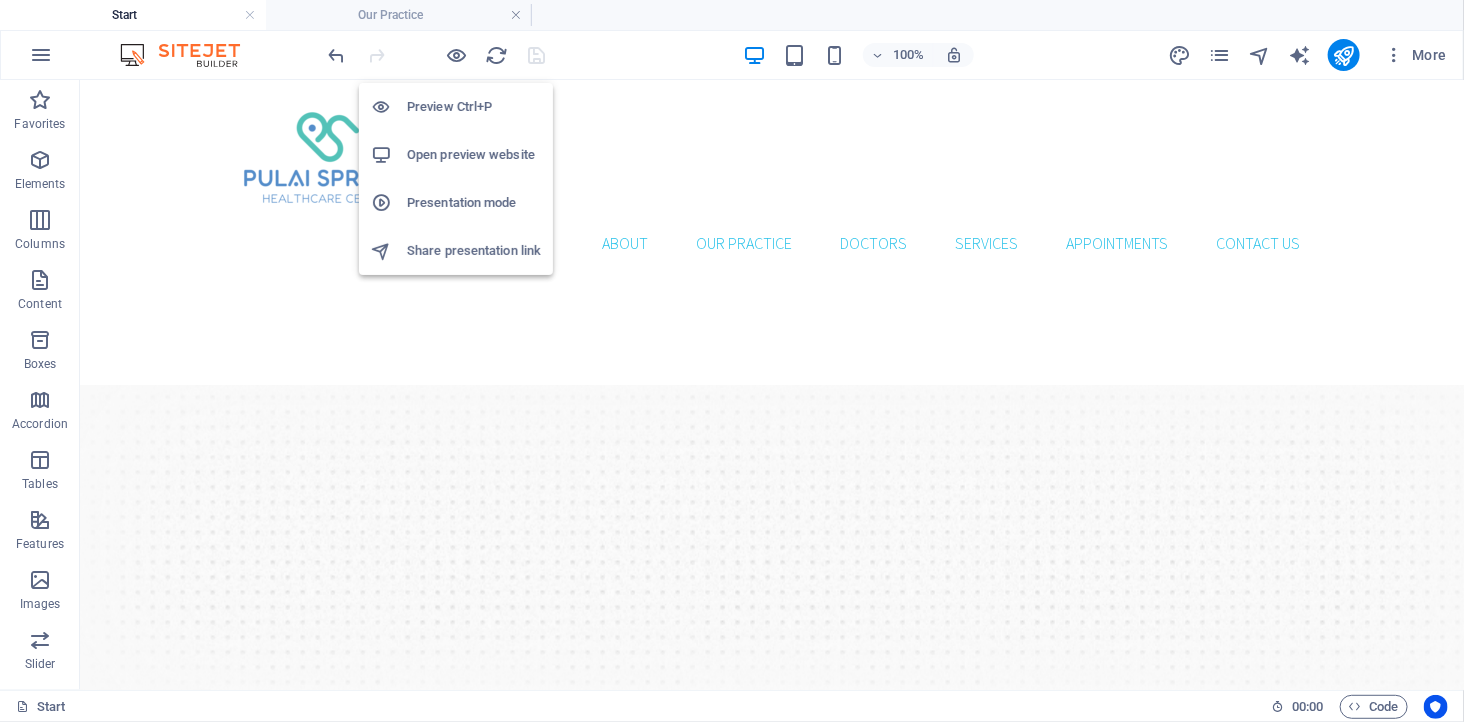 click on "Open preview website" at bounding box center (474, 155) 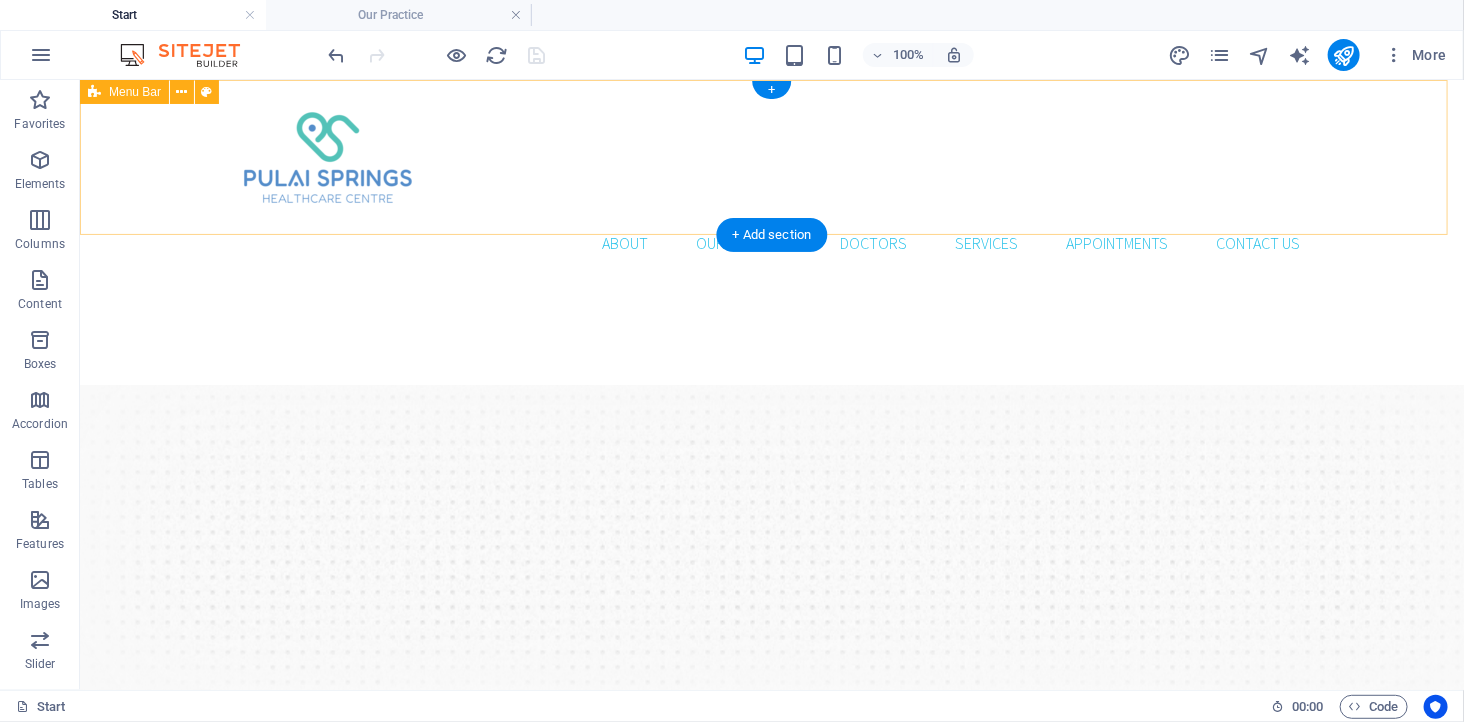 click on "About Our Practice Doctors Services Appointments Contact us" at bounding box center [771, 180] 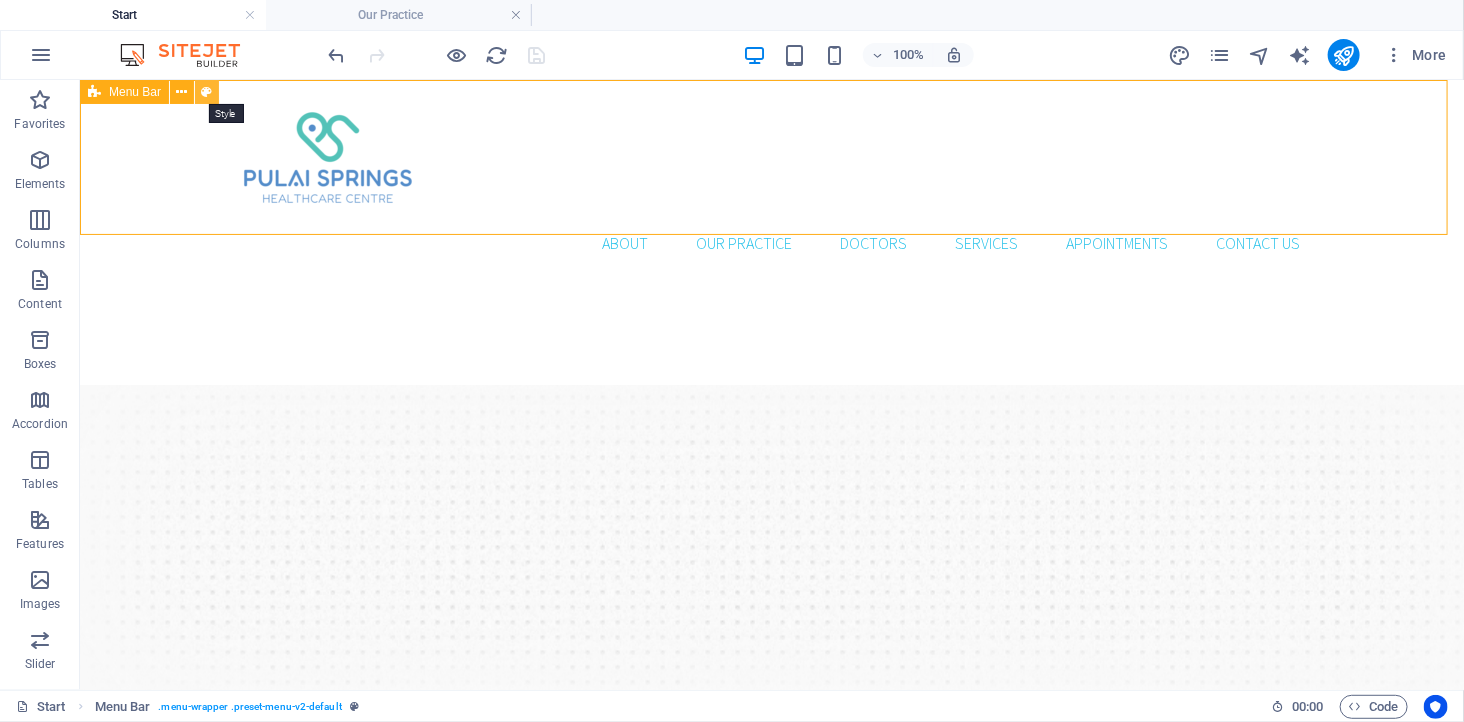 click at bounding box center (207, 92) 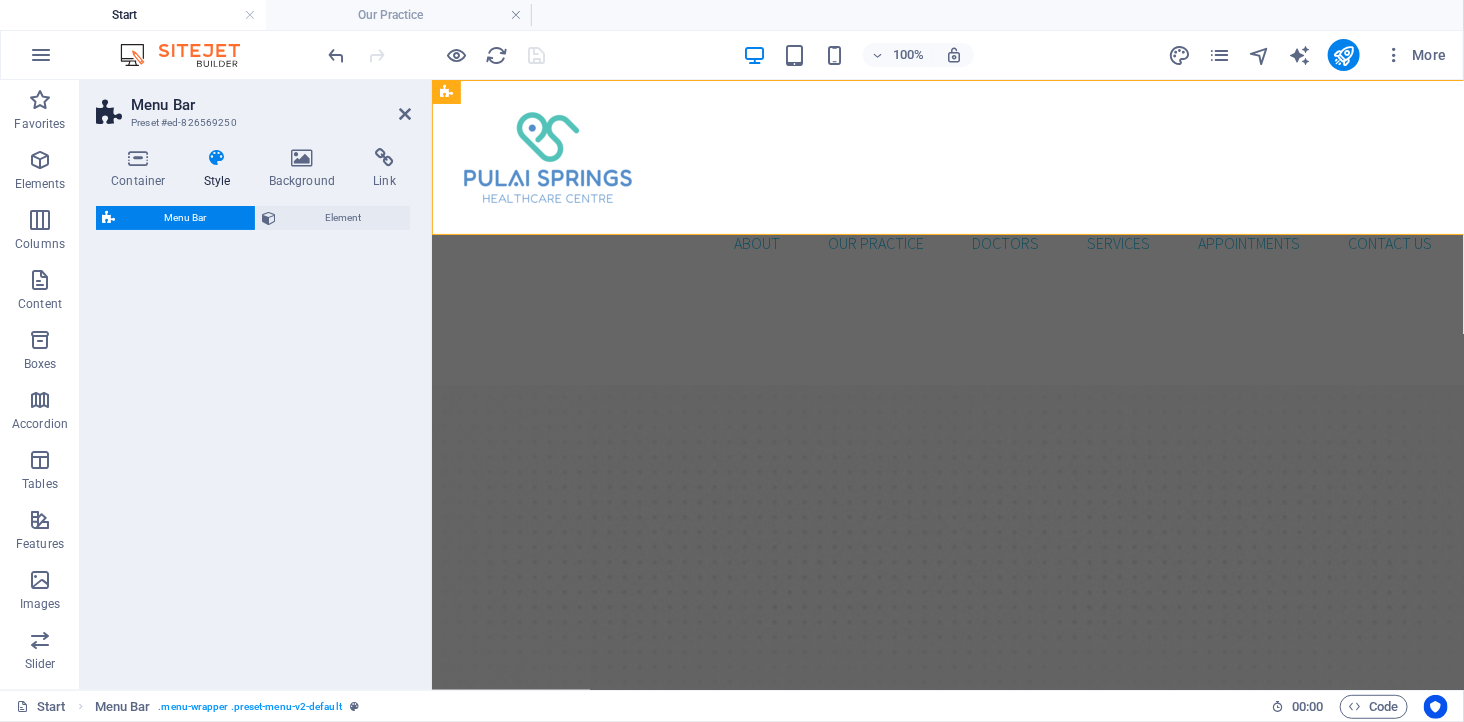 select on "rem" 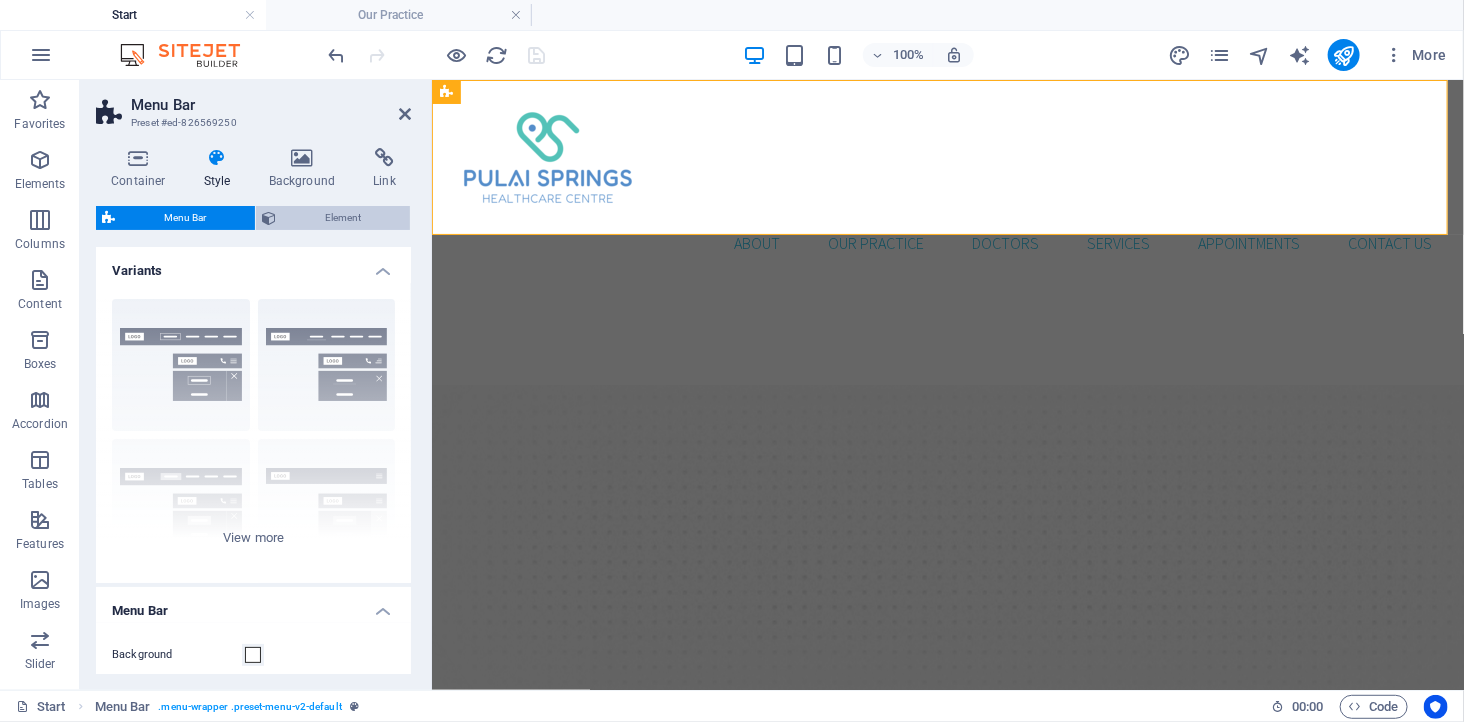 click on "Element" at bounding box center (343, 218) 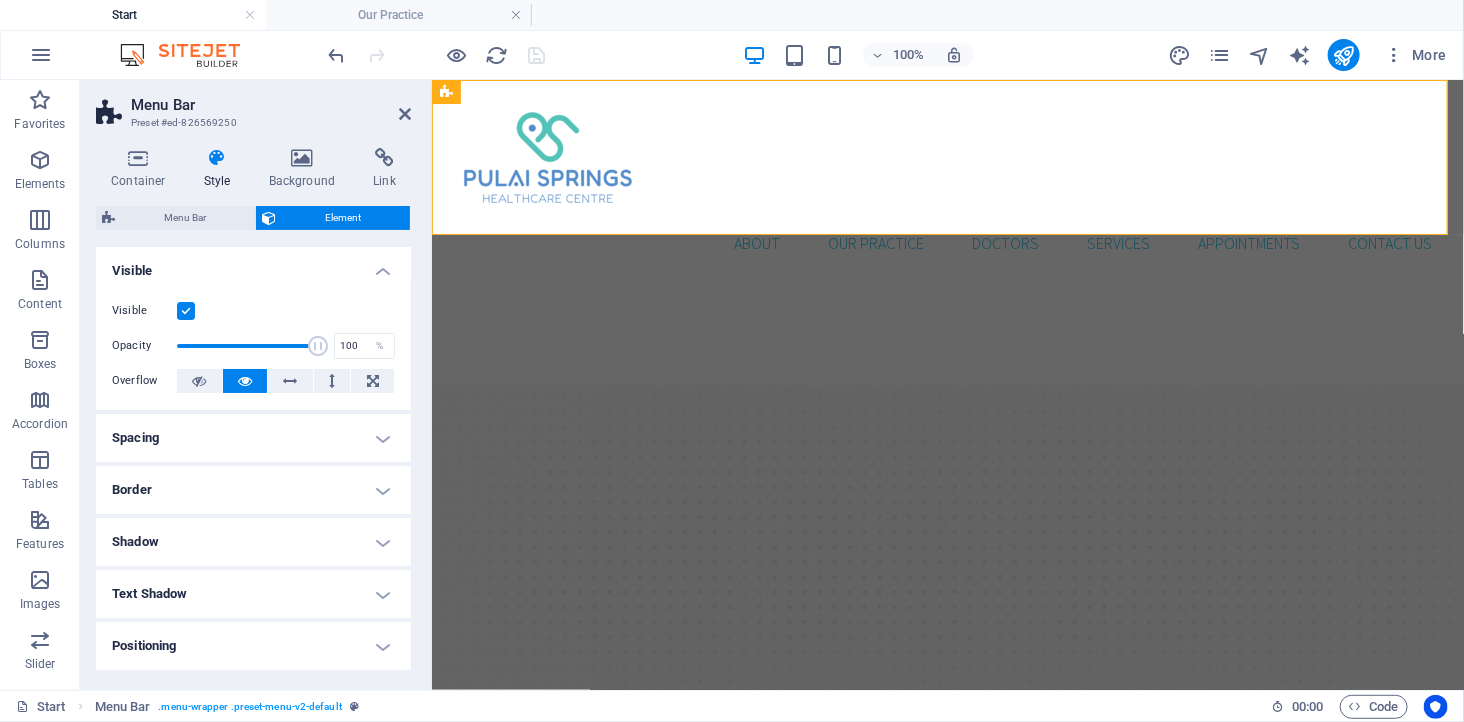 click on "Spacing" at bounding box center [253, 438] 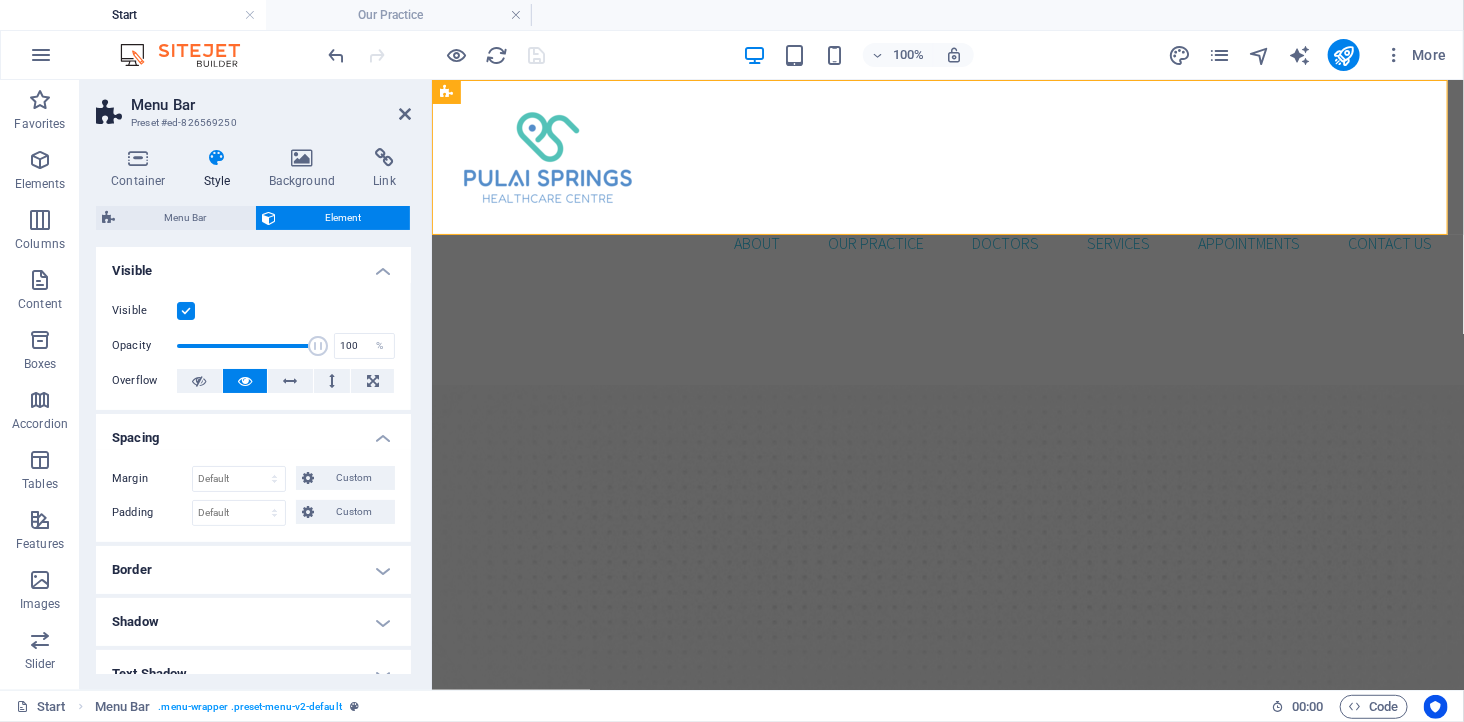 click on "Border" at bounding box center (253, 570) 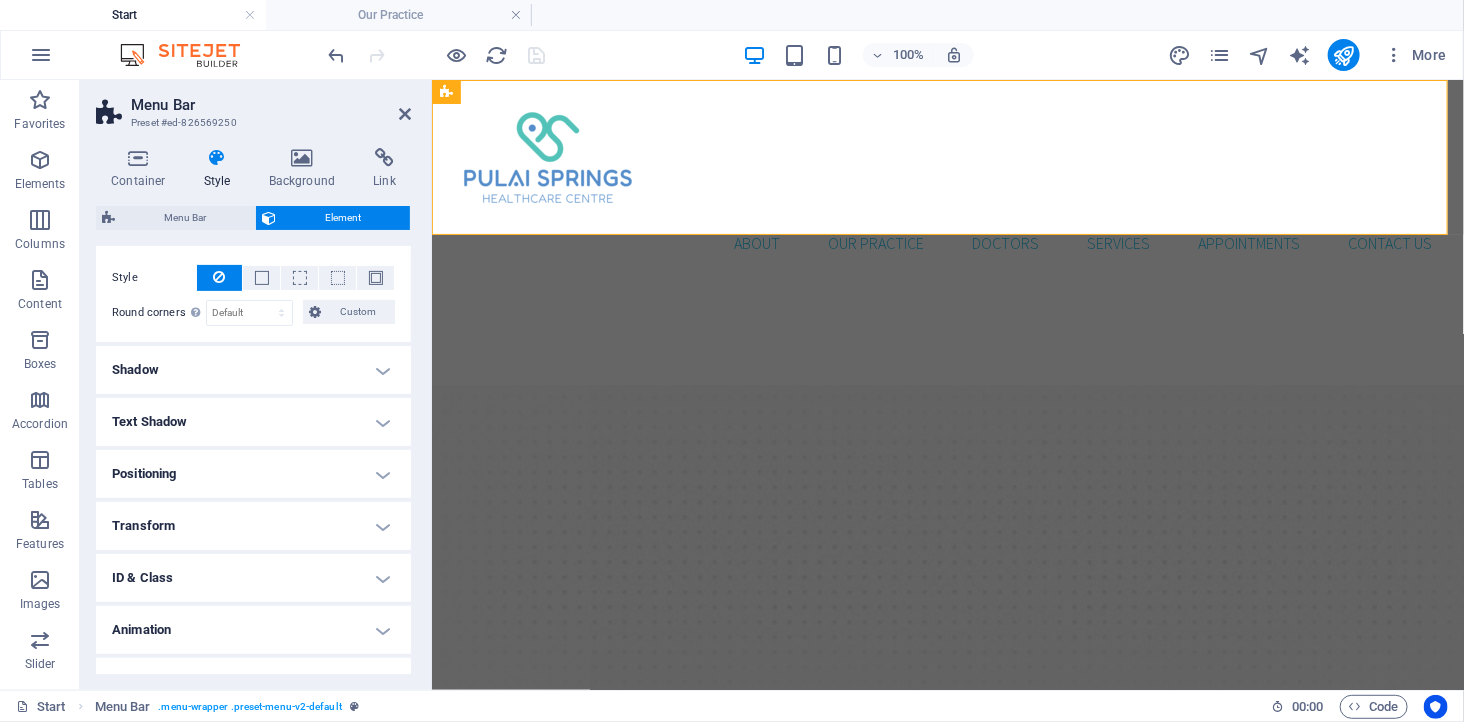 scroll, scrollTop: 0, scrollLeft: 0, axis: both 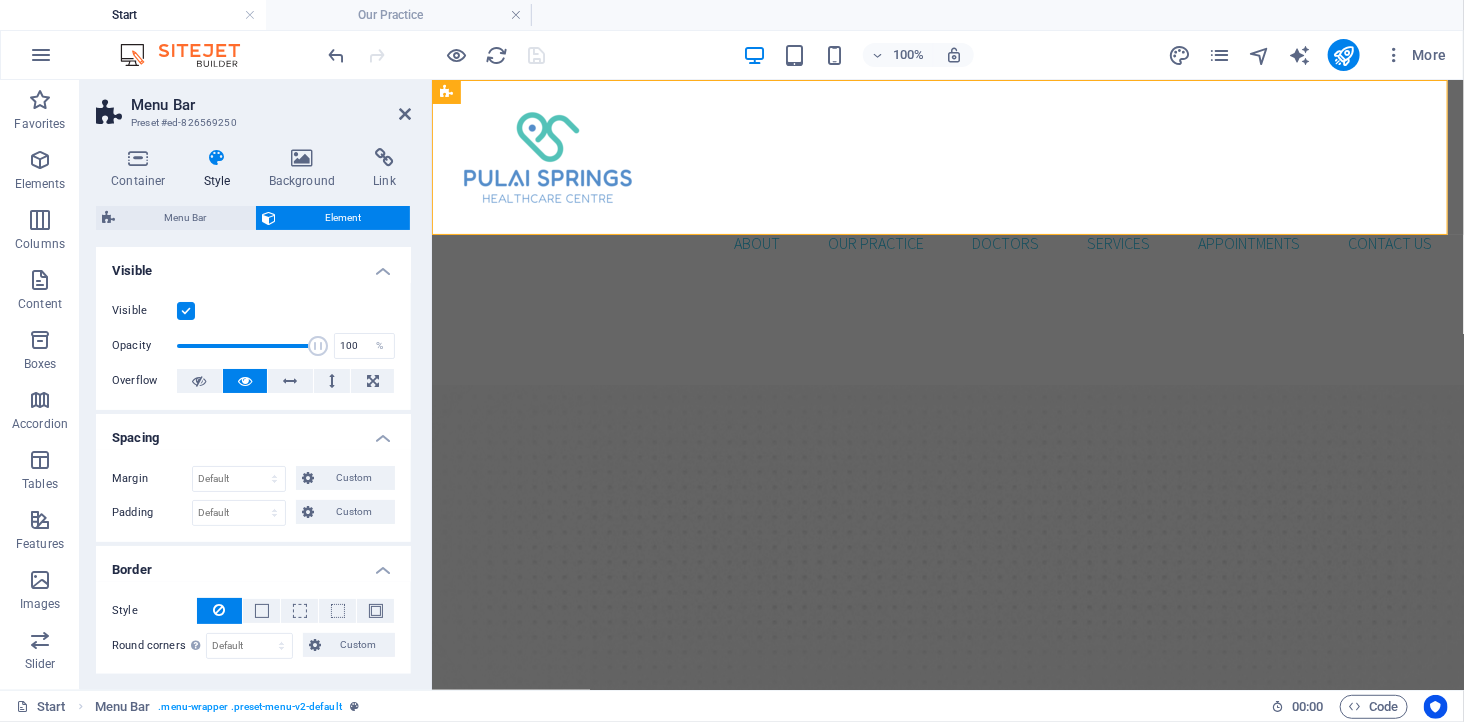 click on "Spacing" at bounding box center [253, 432] 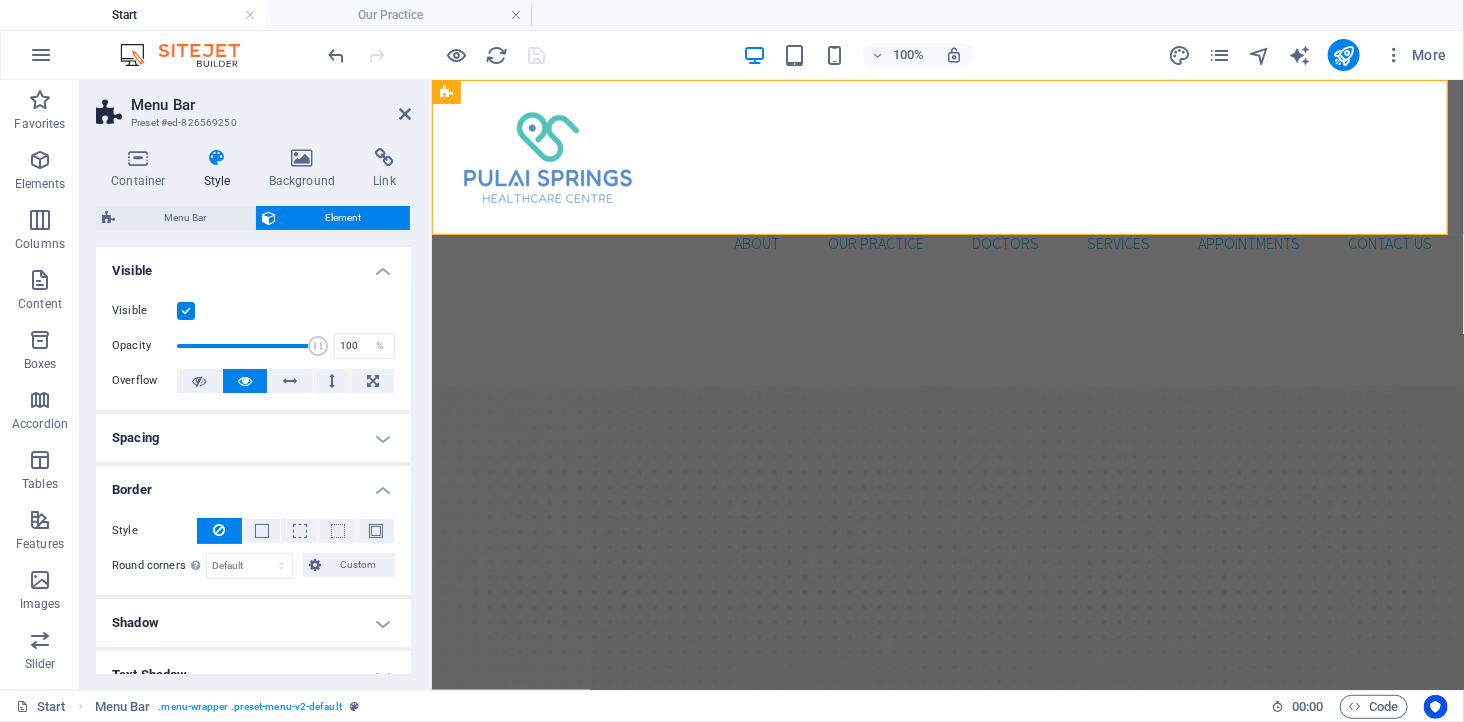 click on "Spacing" at bounding box center [253, 438] 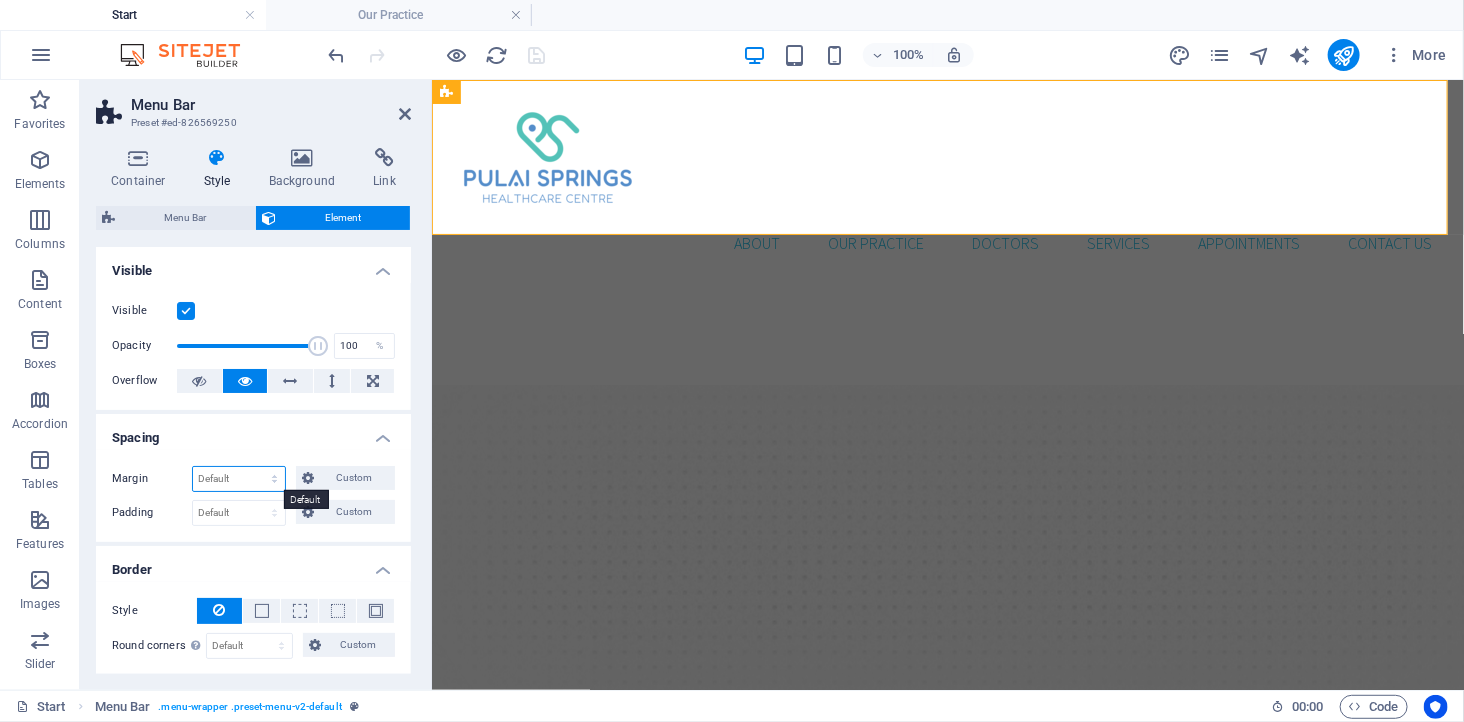 click on "Default auto px % rem vw vh Custom" at bounding box center (239, 479) 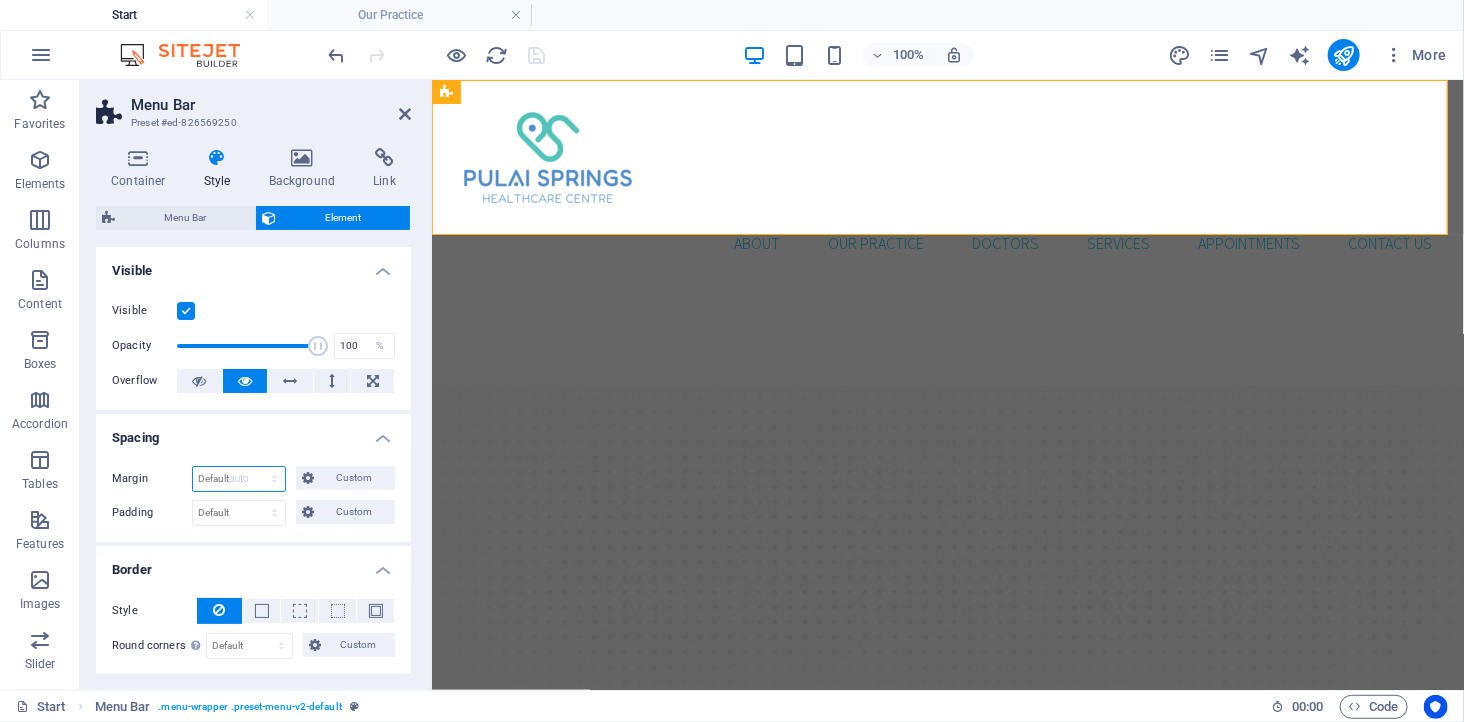 click on "Default auto px % rem vw vh Custom" at bounding box center (239, 479) 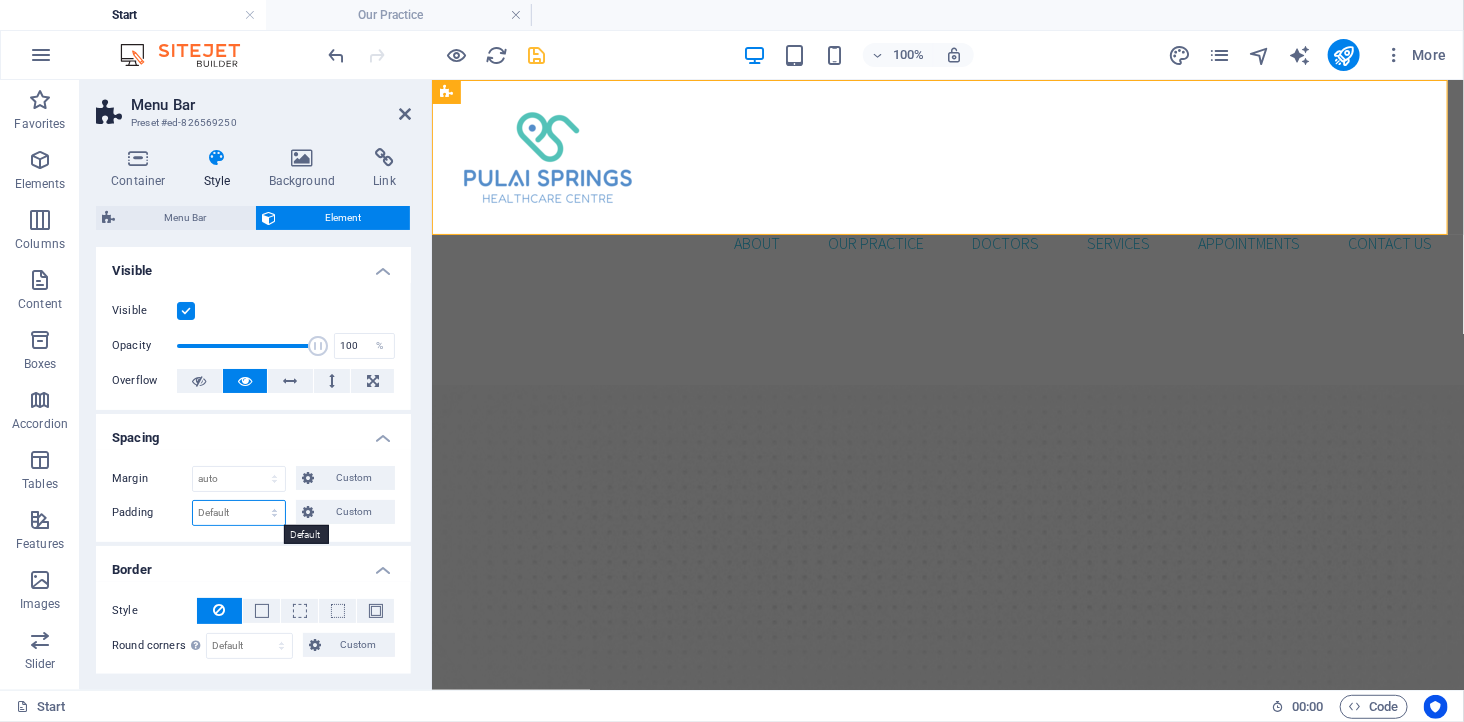 click on "Default px rem % vh vw Custom" at bounding box center (239, 513) 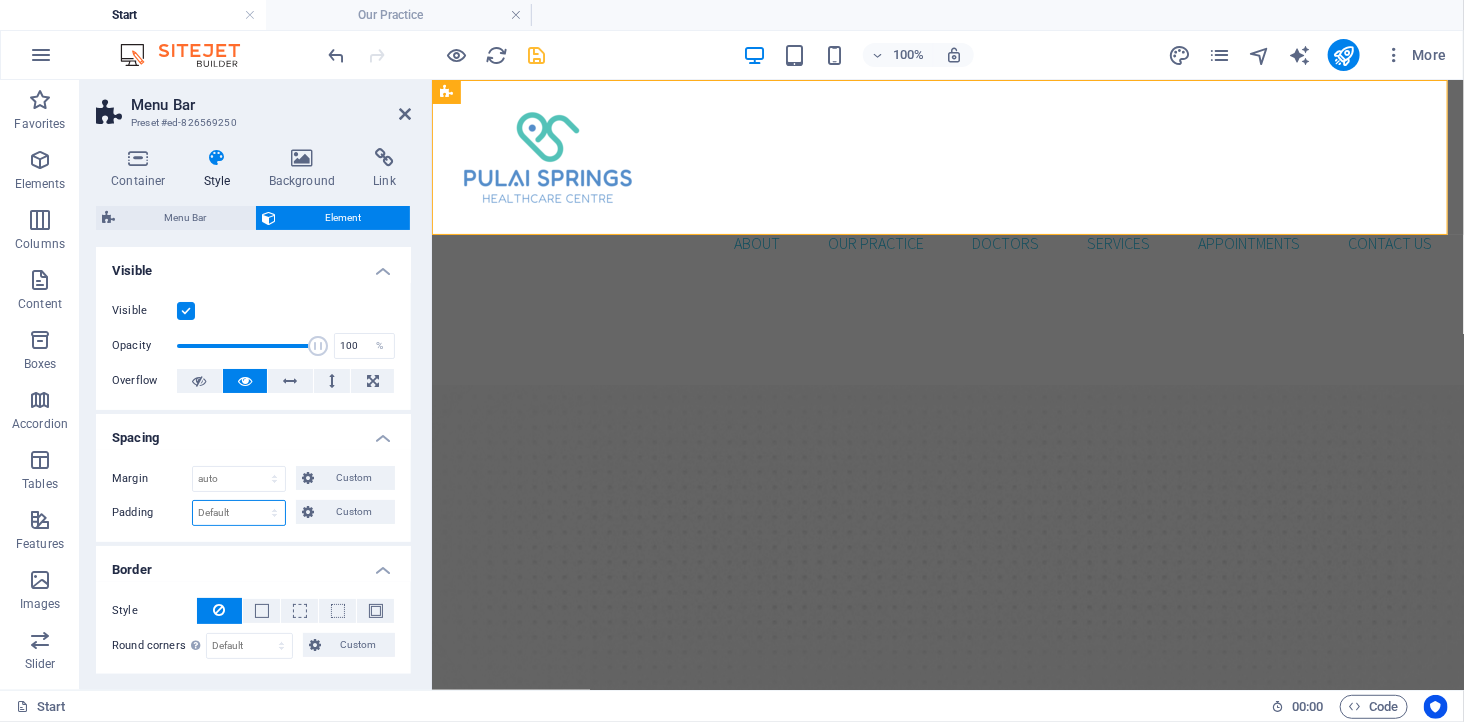 select on "px" 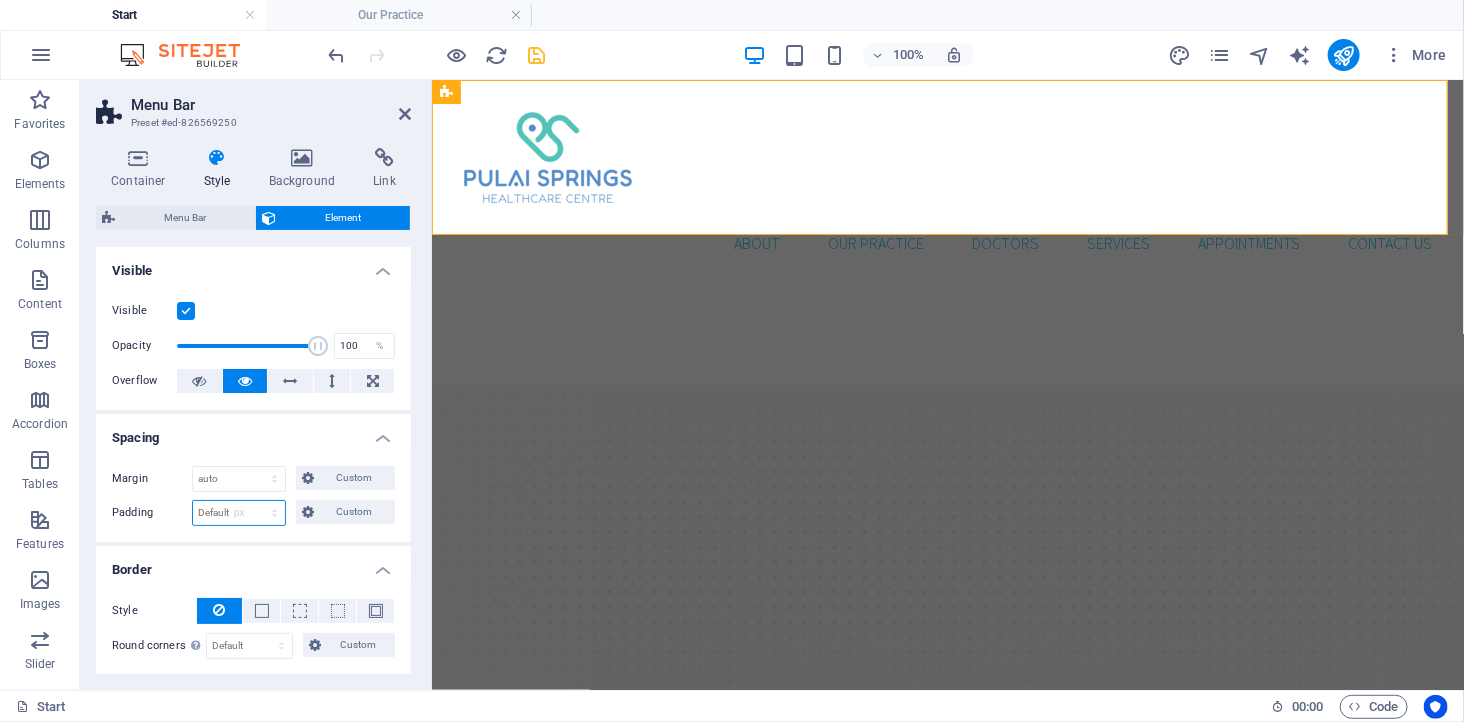 click on "Default px rem % vh vw Custom" at bounding box center [239, 513] 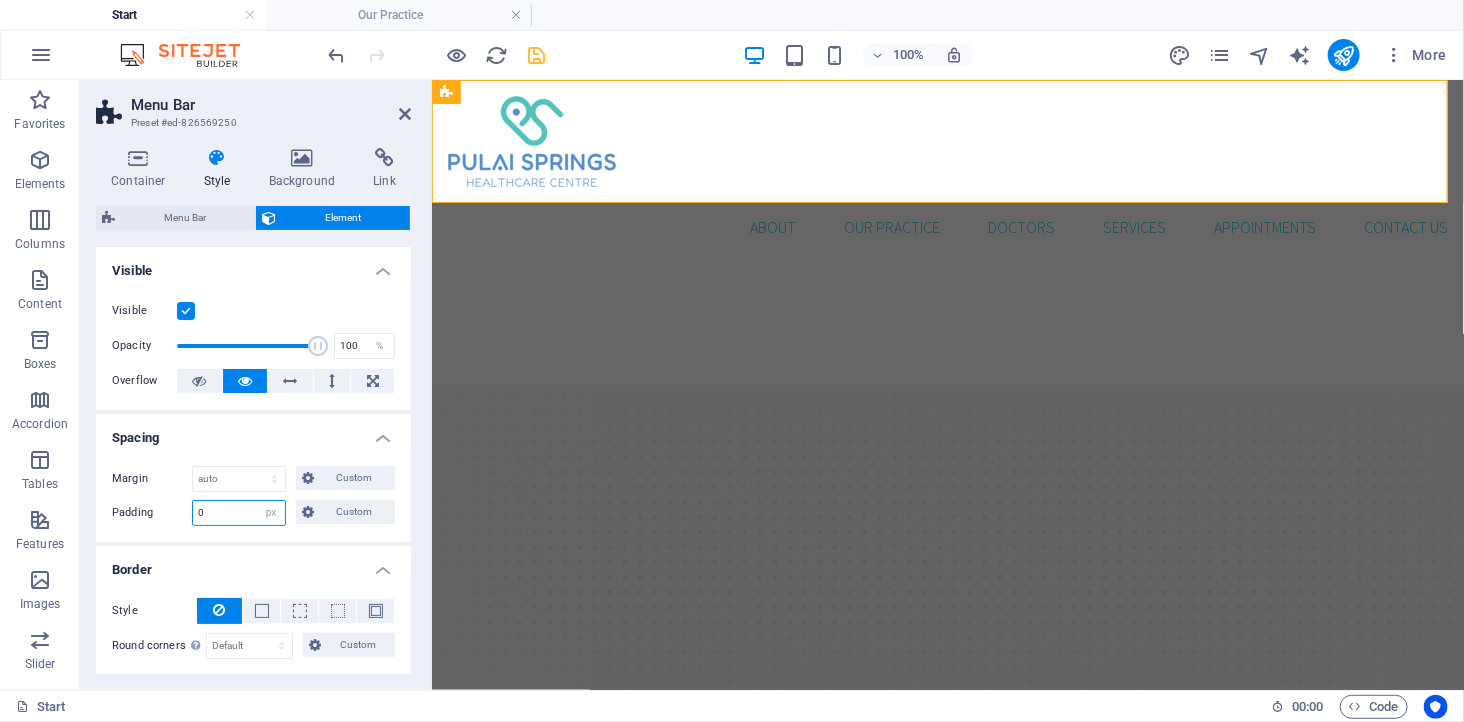 click on "0" at bounding box center [239, 513] 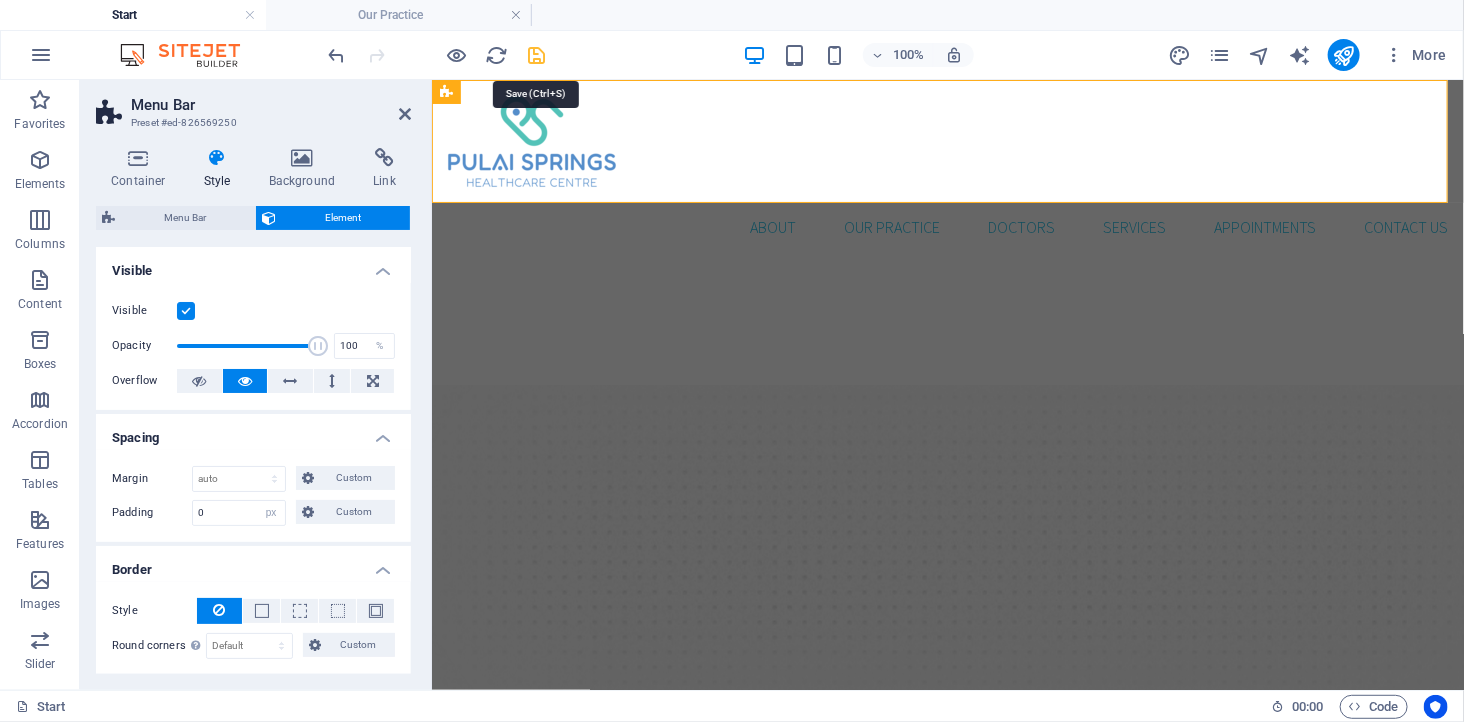 click at bounding box center [537, 55] 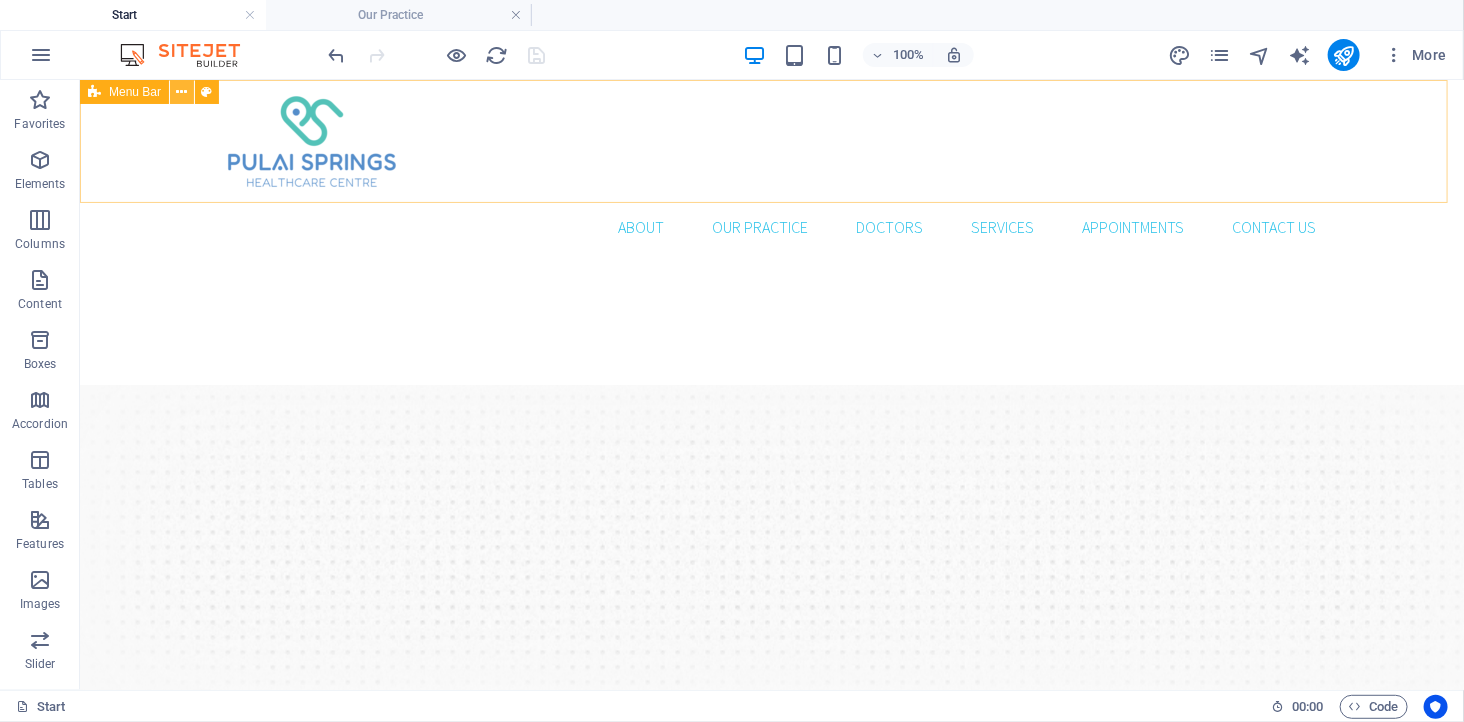 click at bounding box center [182, 92] 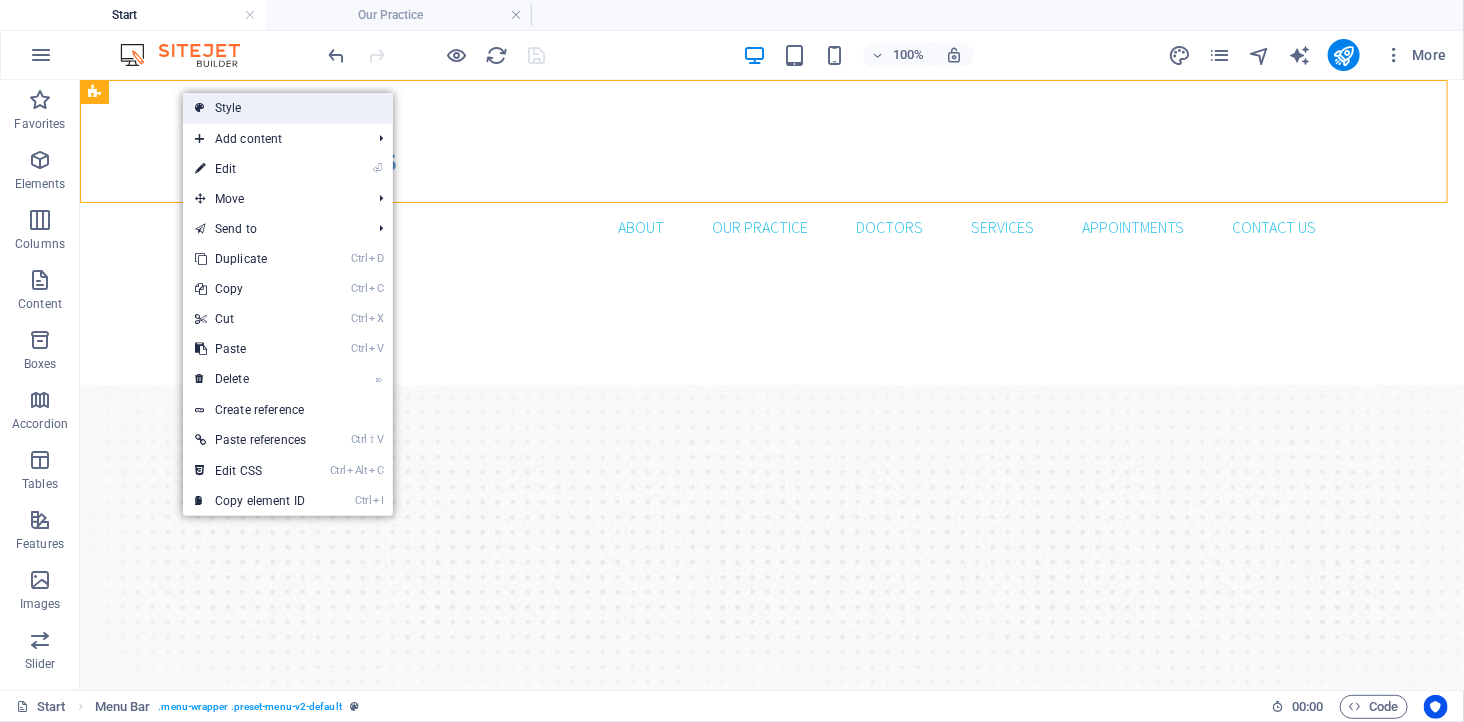 click on "Style" at bounding box center [288, 108] 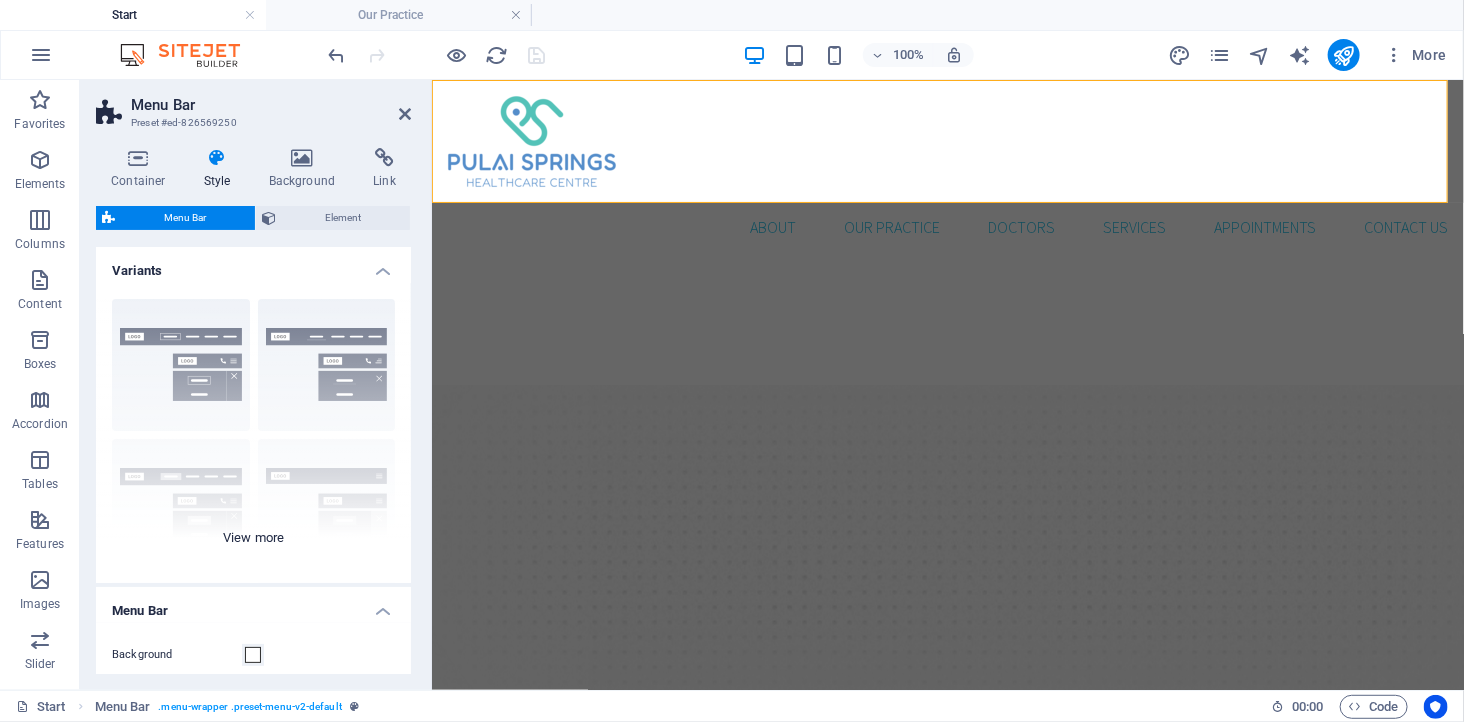 click on "Border Centered Default Fixed Loki Trigger Wide XXL" at bounding box center (253, 433) 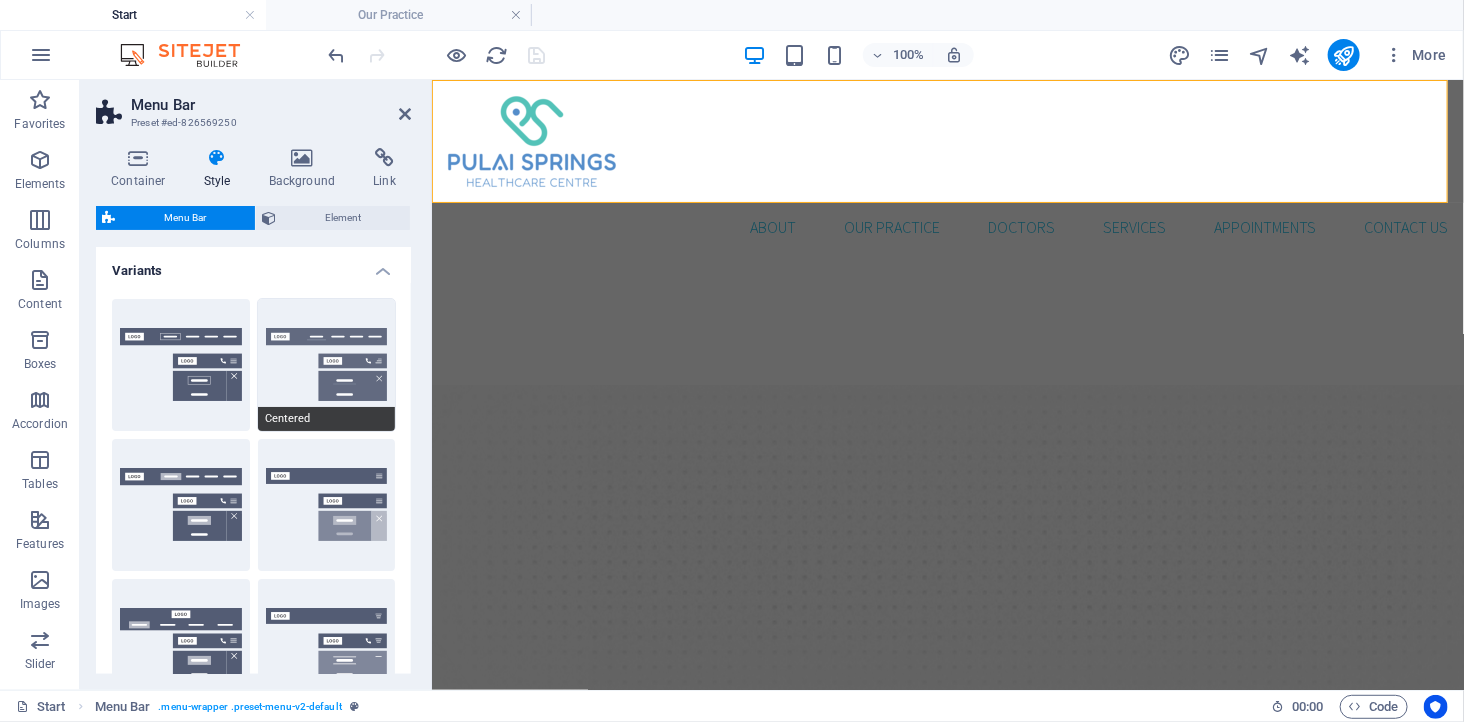 click on "Centered" at bounding box center (327, 365) 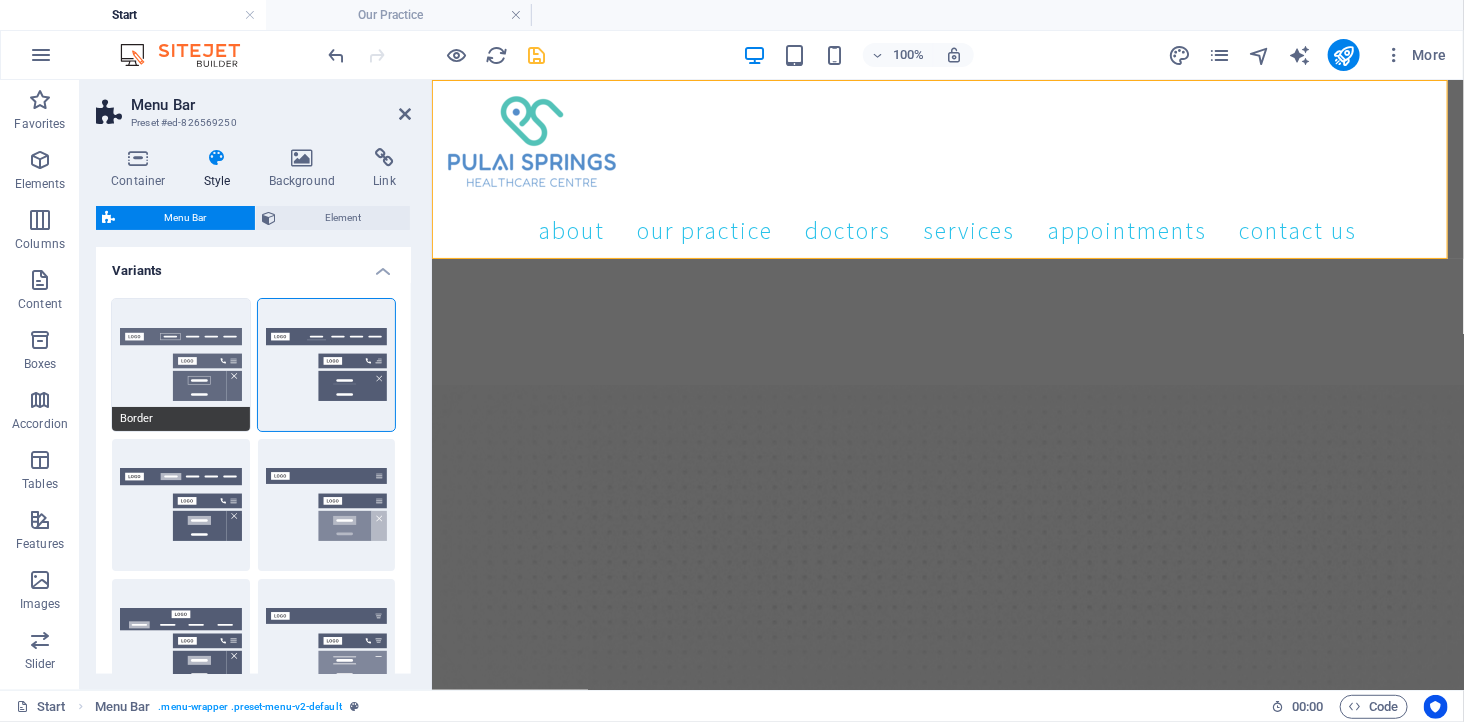 click on "Border" at bounding box center [181, 365] 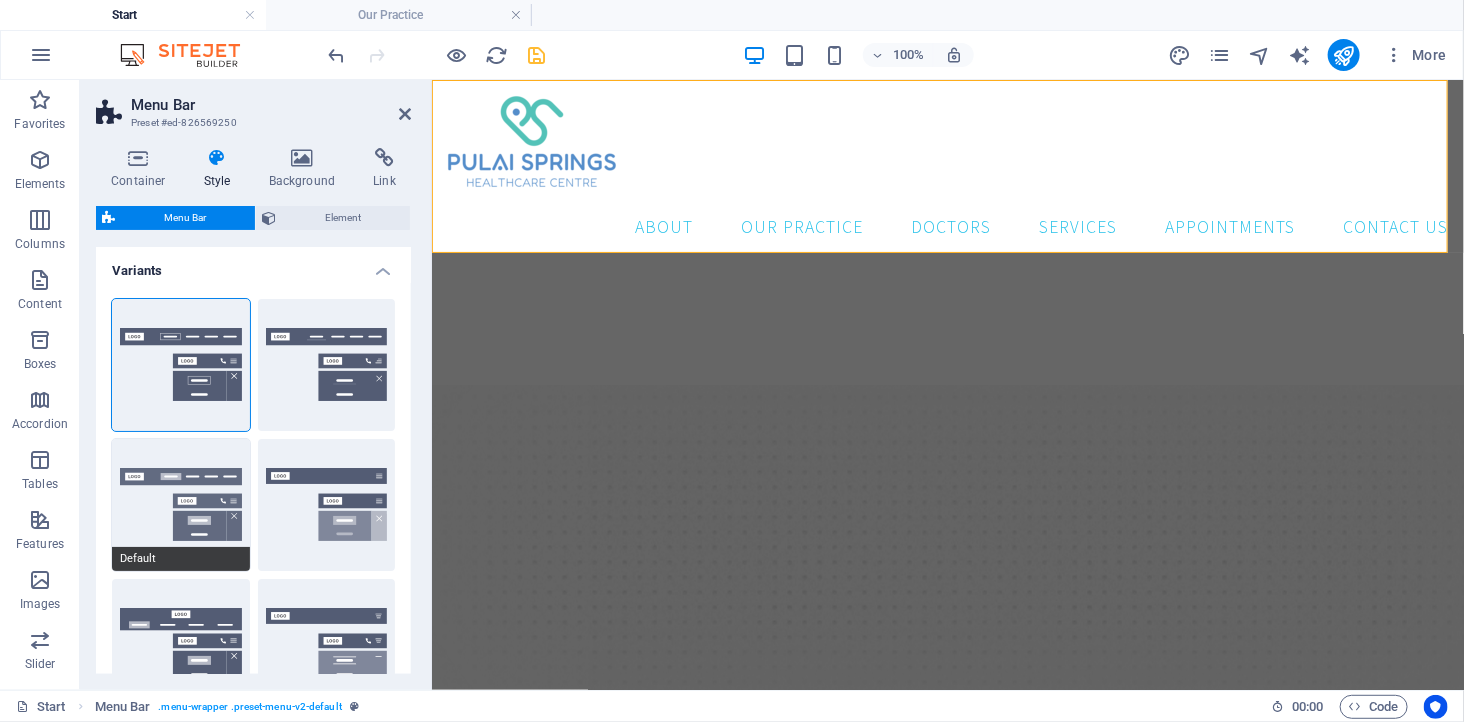 click on "Default" at bounding box center (181, 505) 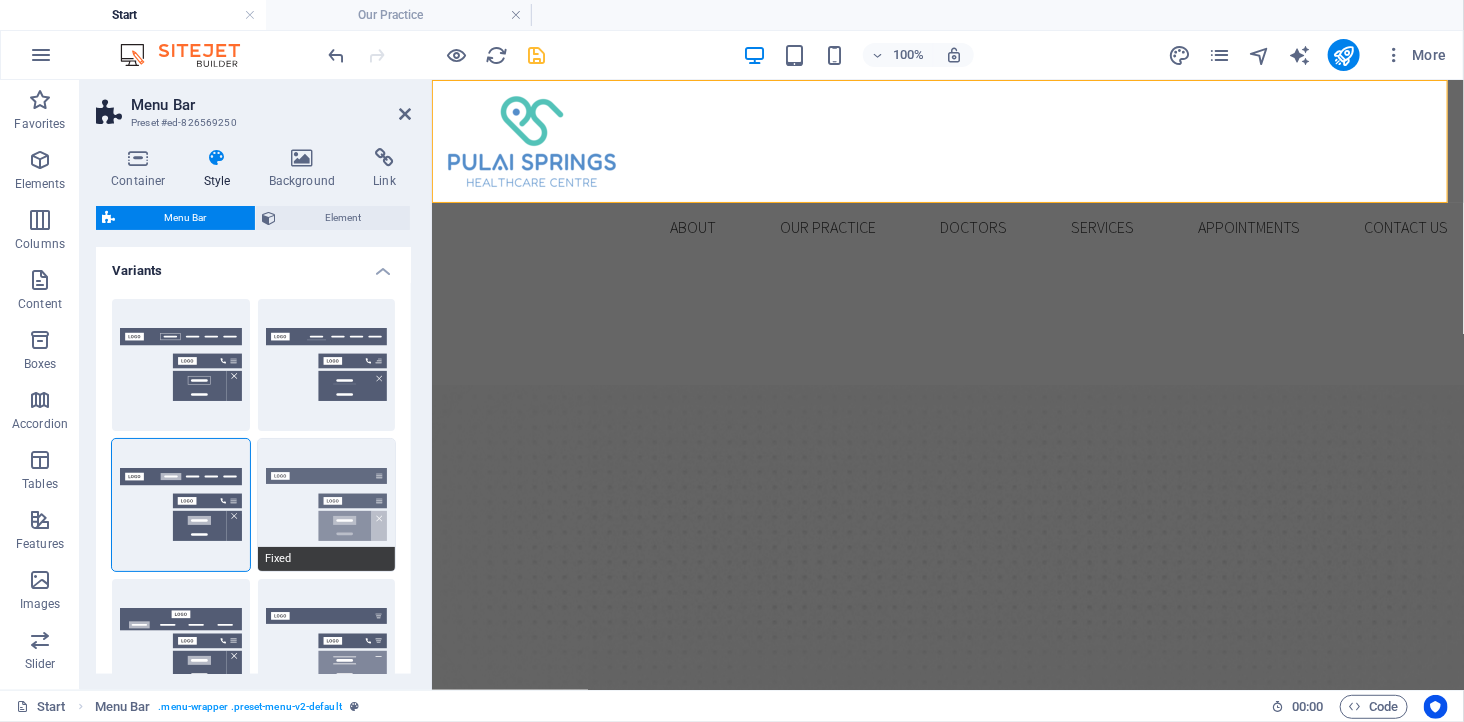 click on "Fixed" at bounding box center [327, 505] 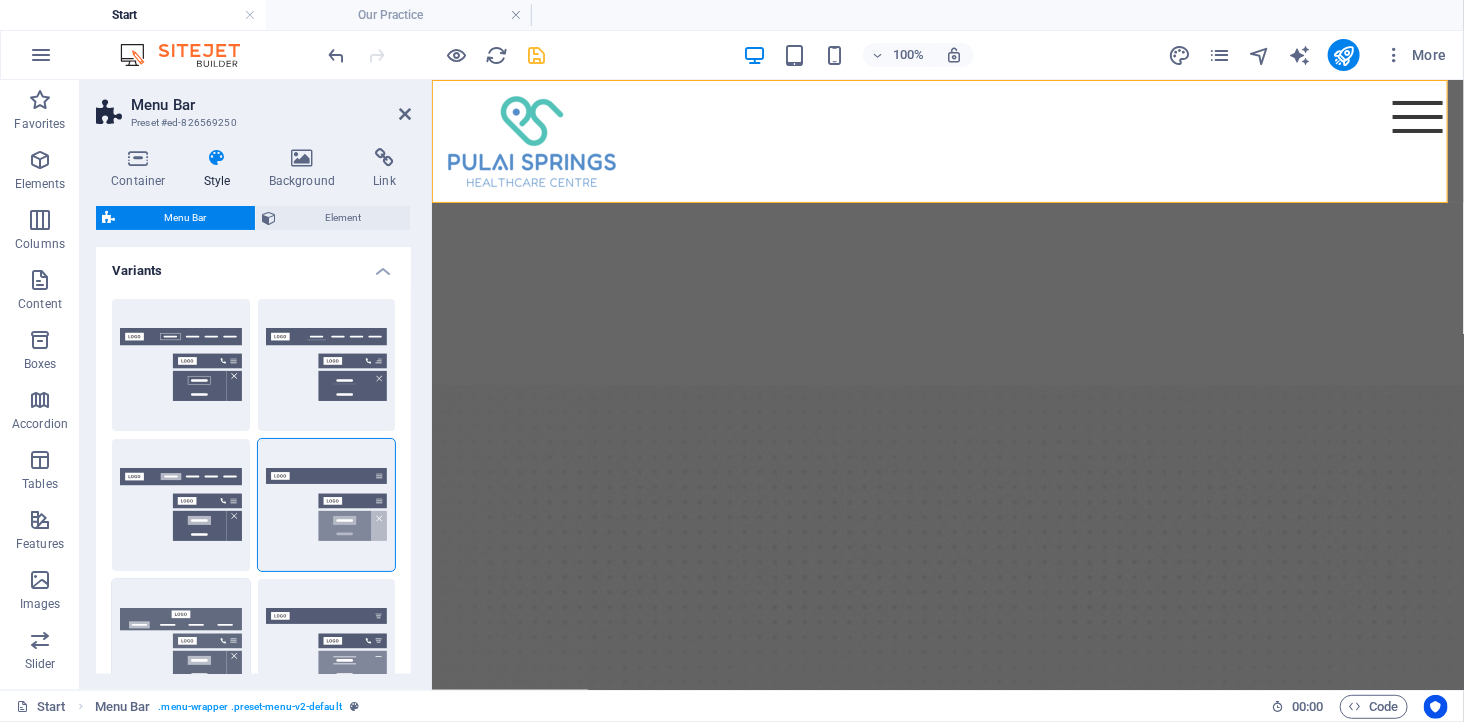 click on "Loki" at bounding box center (181, 645) 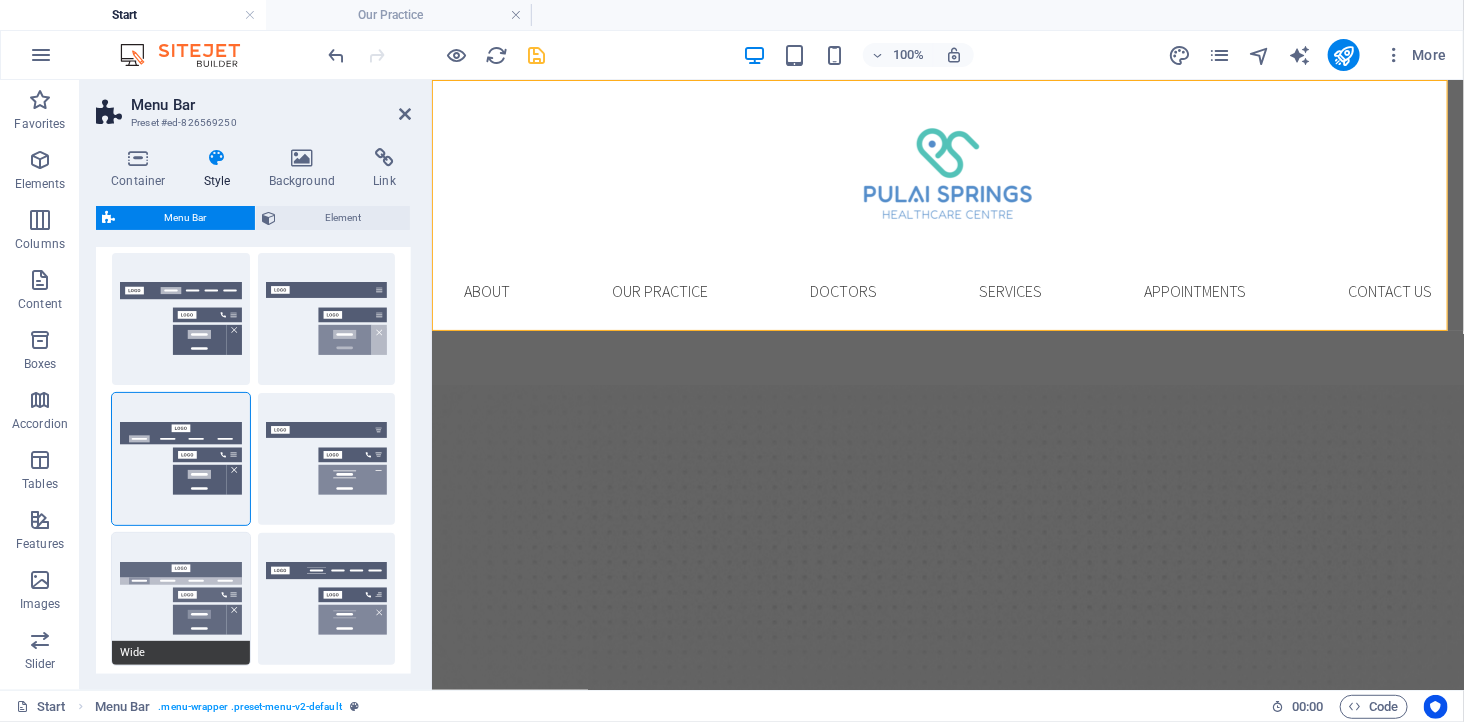scroll, scrollTop: 222, scrollLeft: 0, axis: vertical 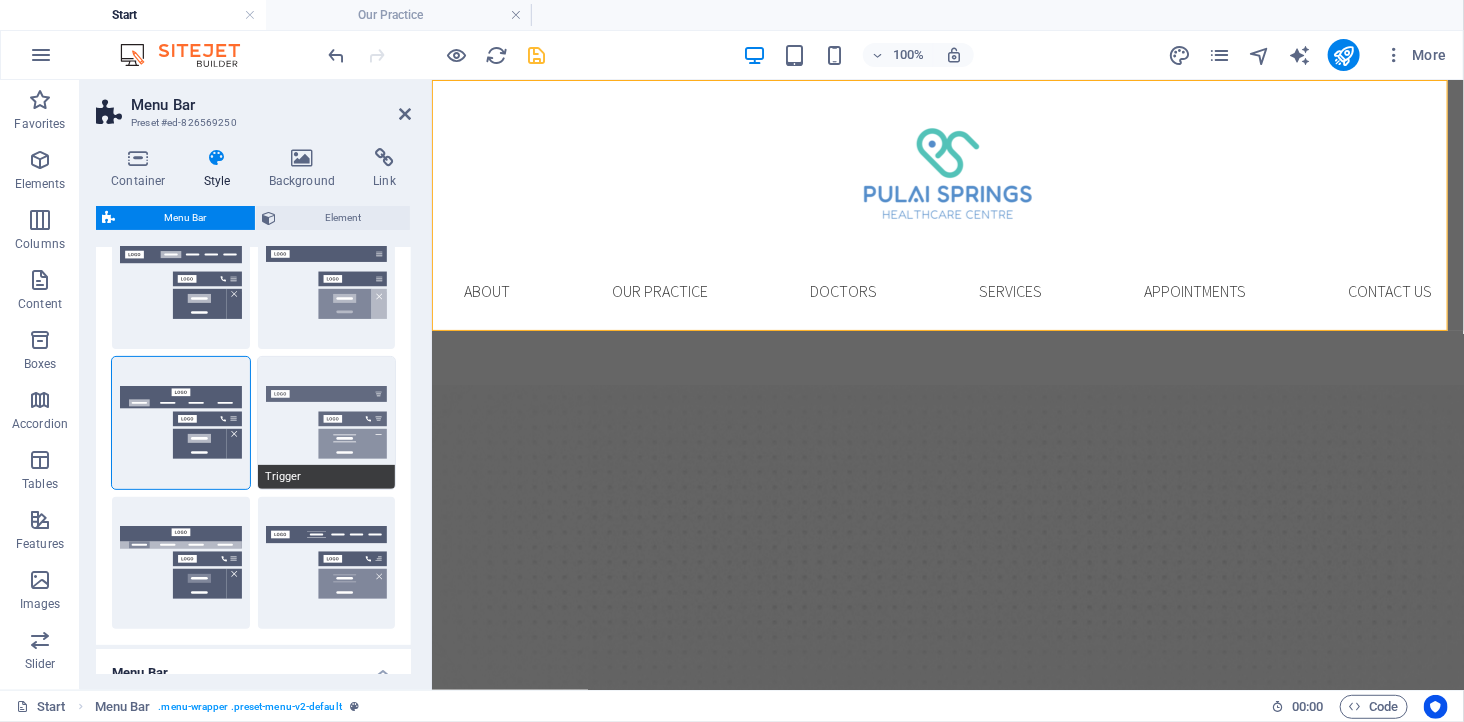click on "Trigger" at bounding box center [327, 423] 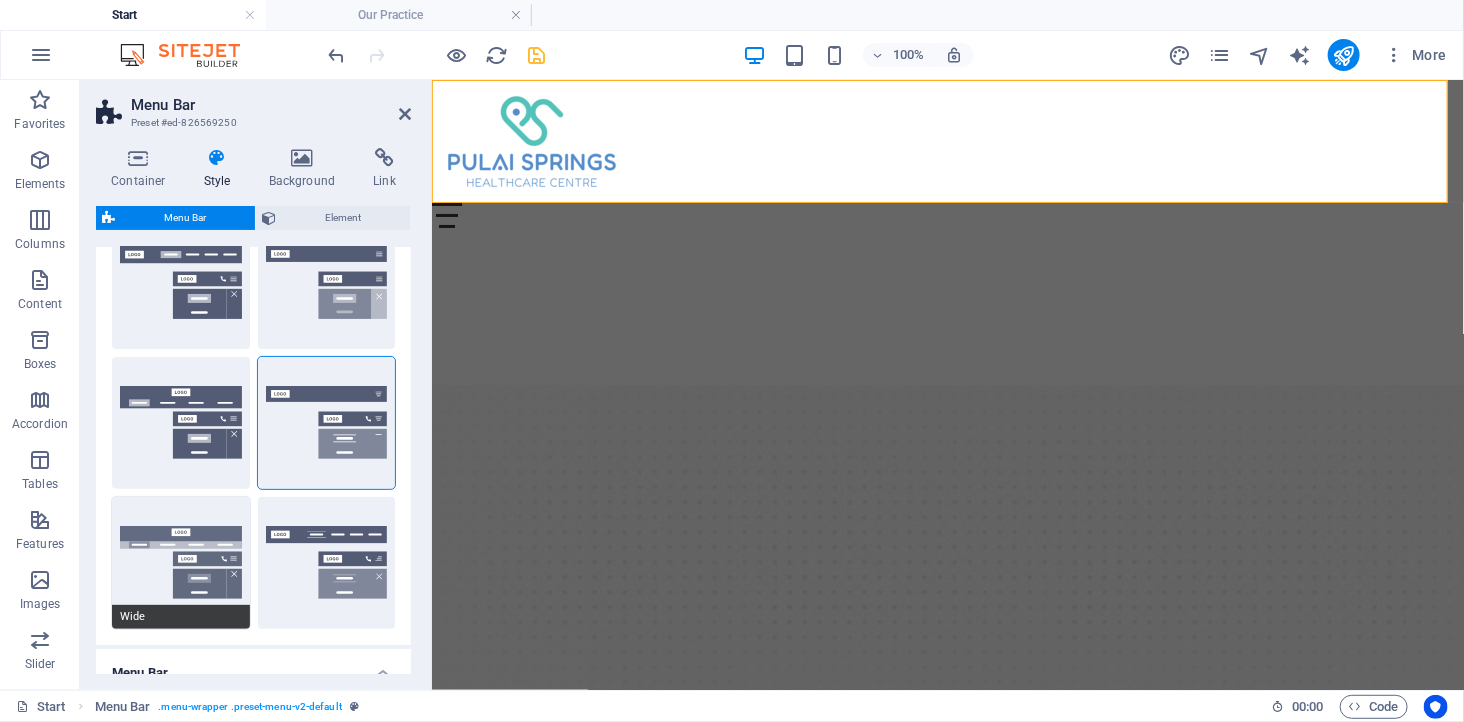 click on "Wide" at bounding box center (181, 563) 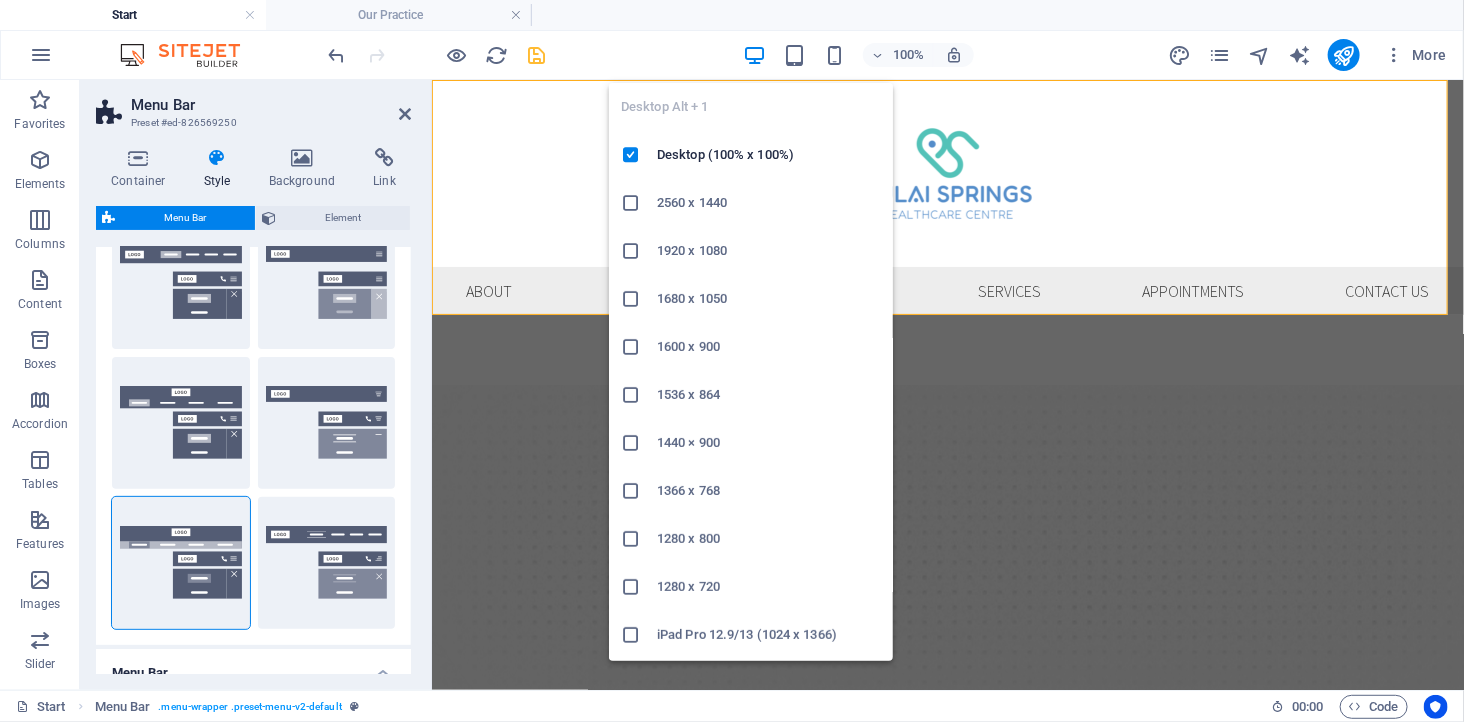 click at bounding box center [754, 55] 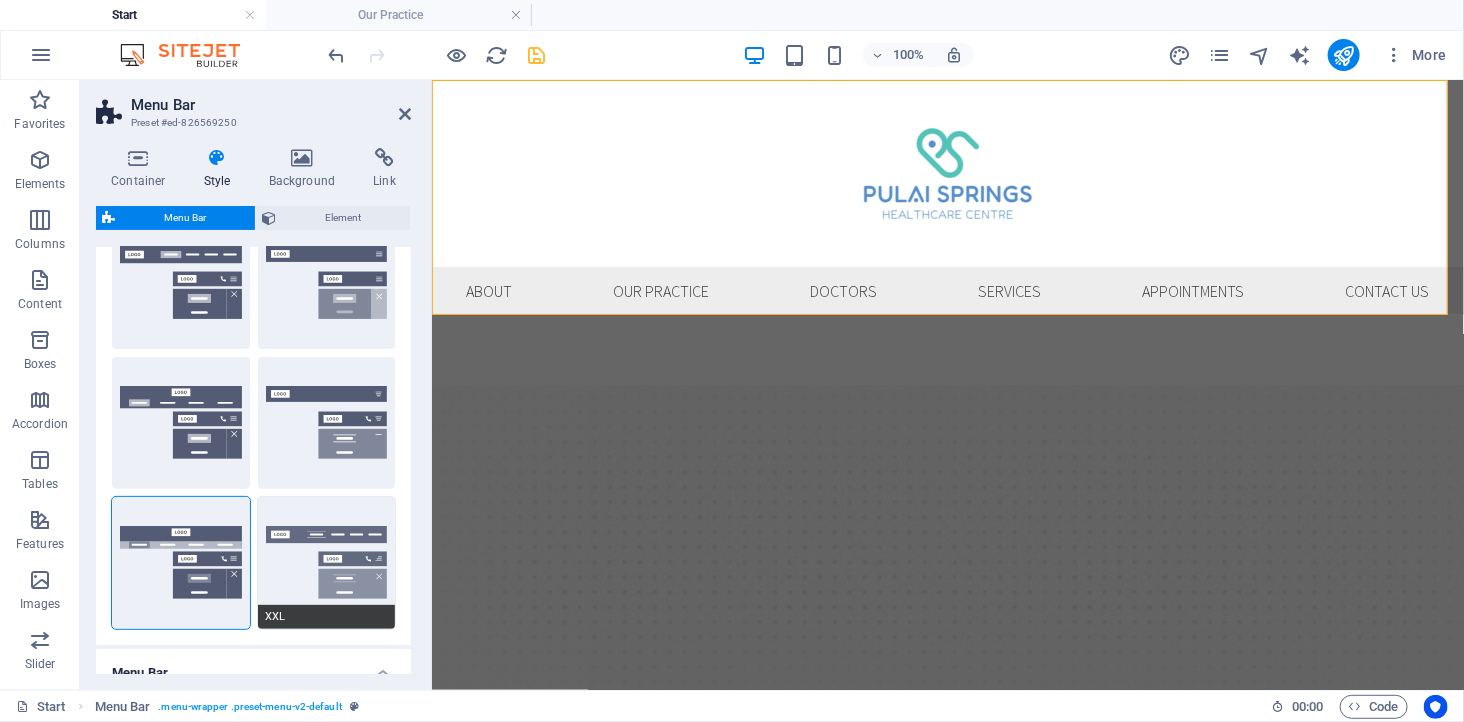 click on "XXL" at bounding box center [327, 563] 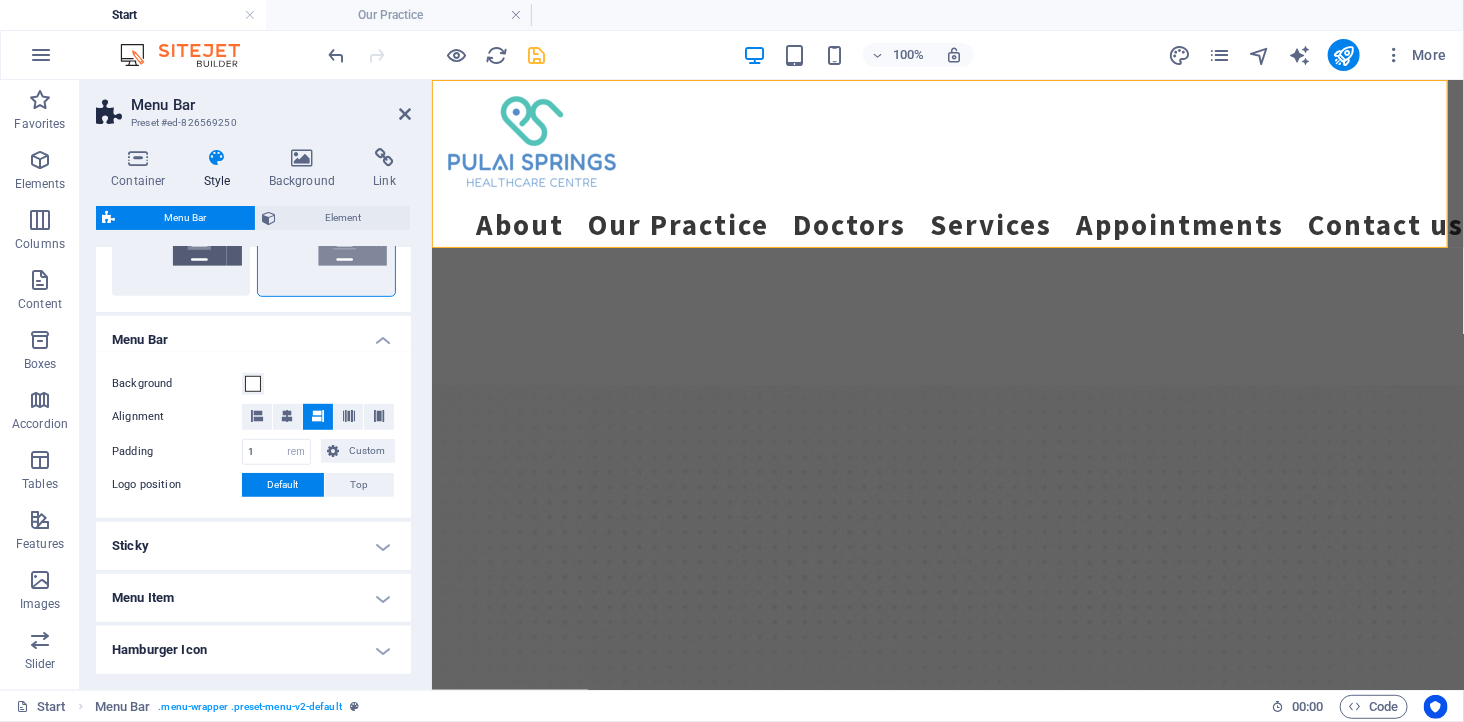 scroll, scrollTop: 0, scrollLeft: 0, axis: both 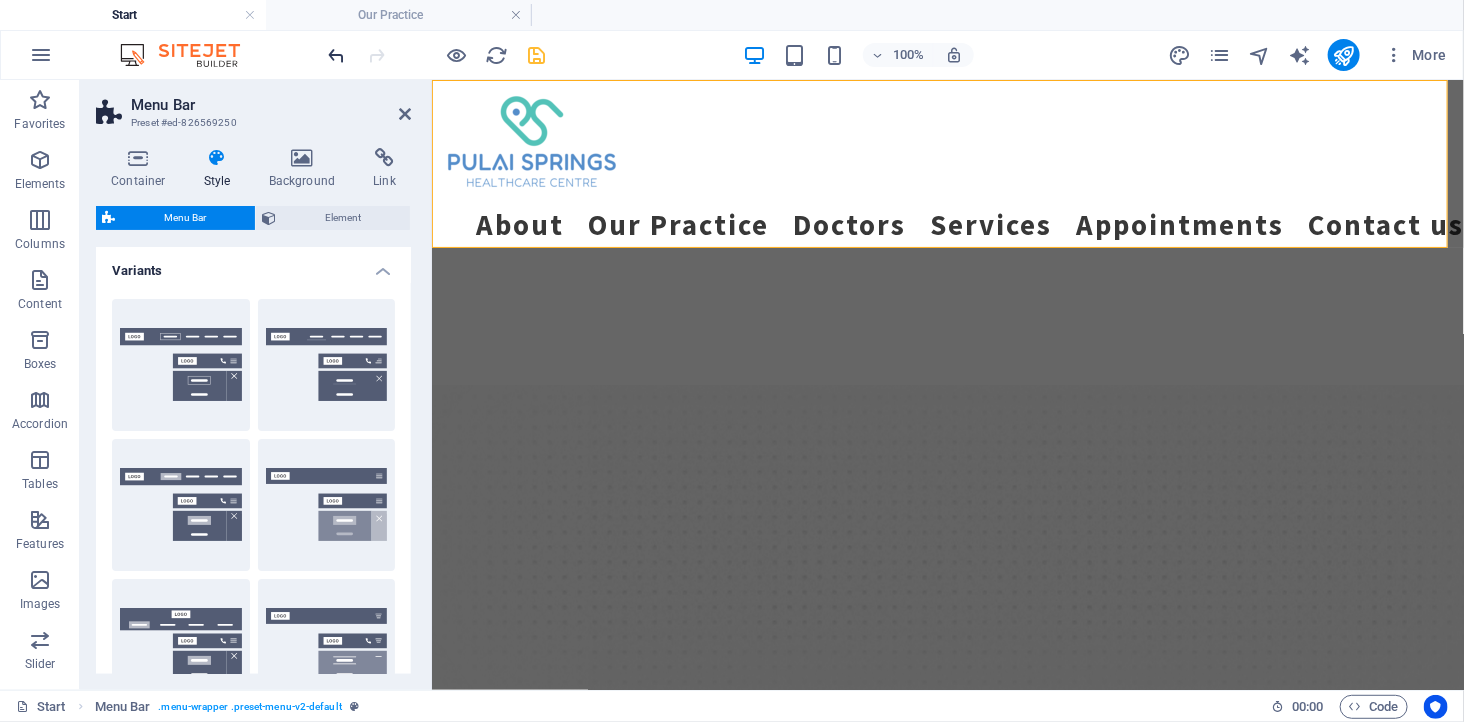 click at bounding box center [337, 55] 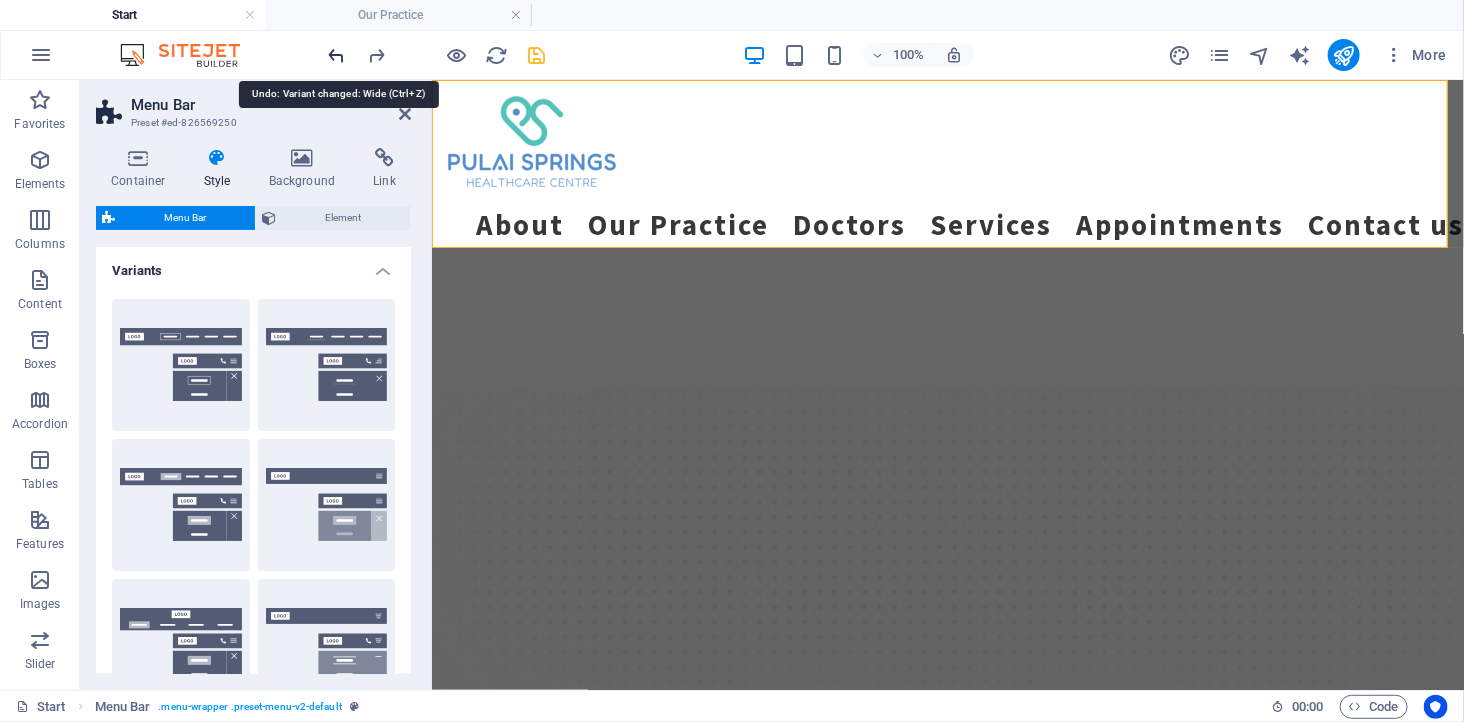 click at bounding box center [337, 55] 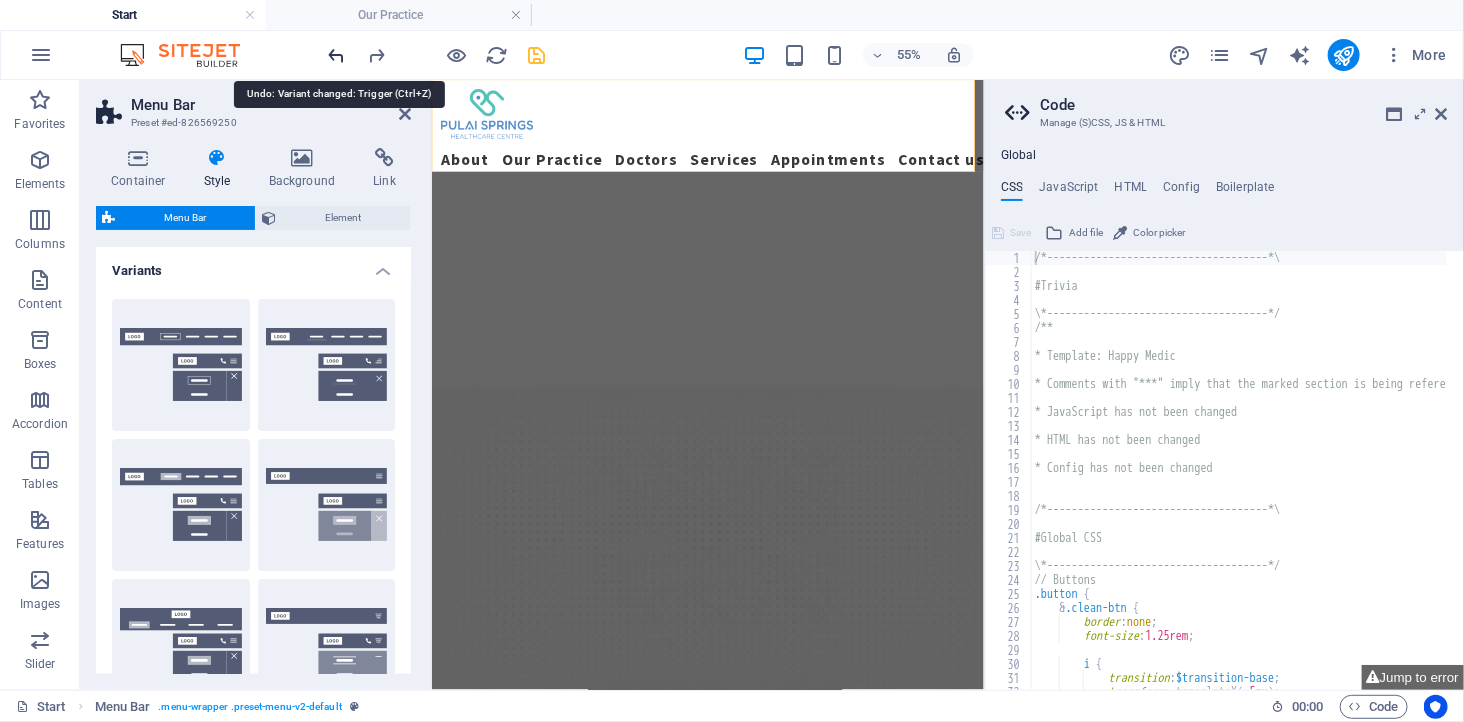 click at bounding box center (337, 55) 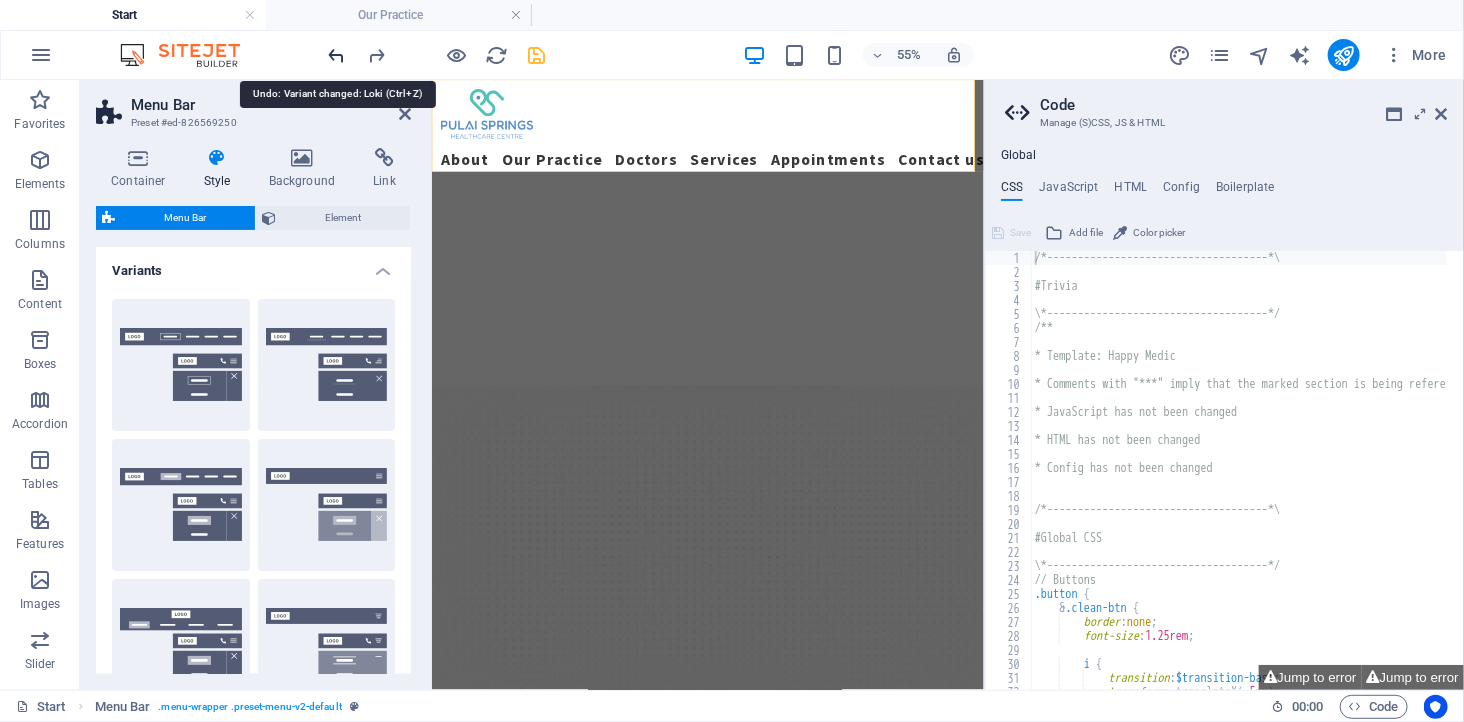 click at bounding box center [337, 55] 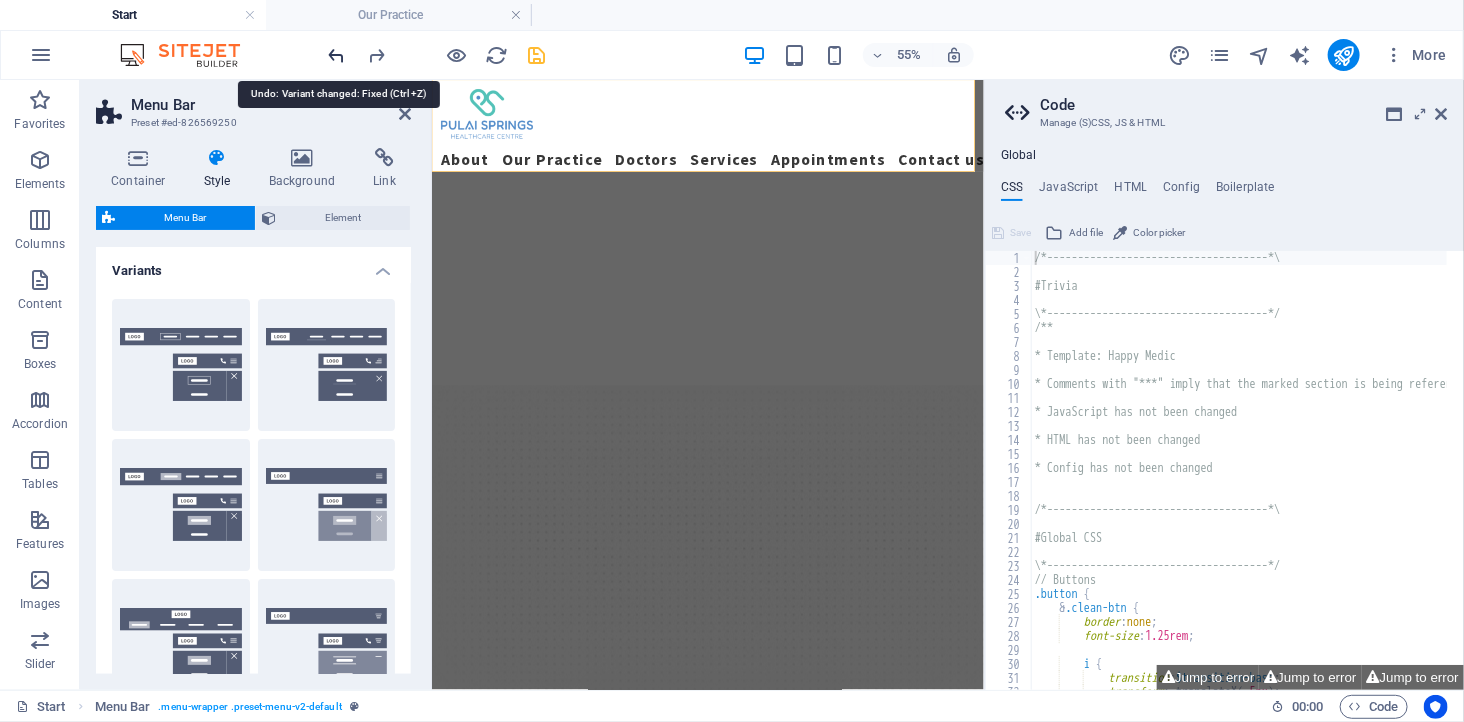 click at bounding box center (337, 55) 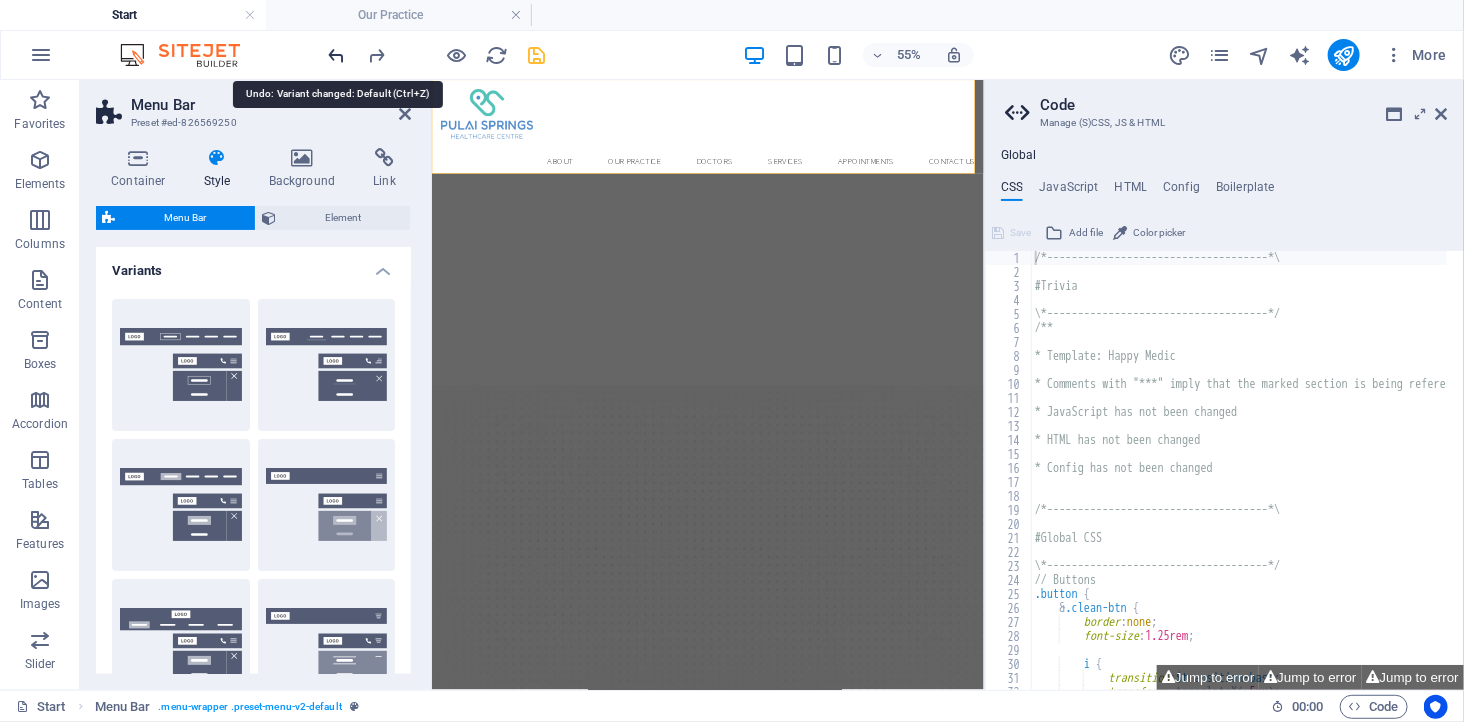click at bounding box center [337, 55] 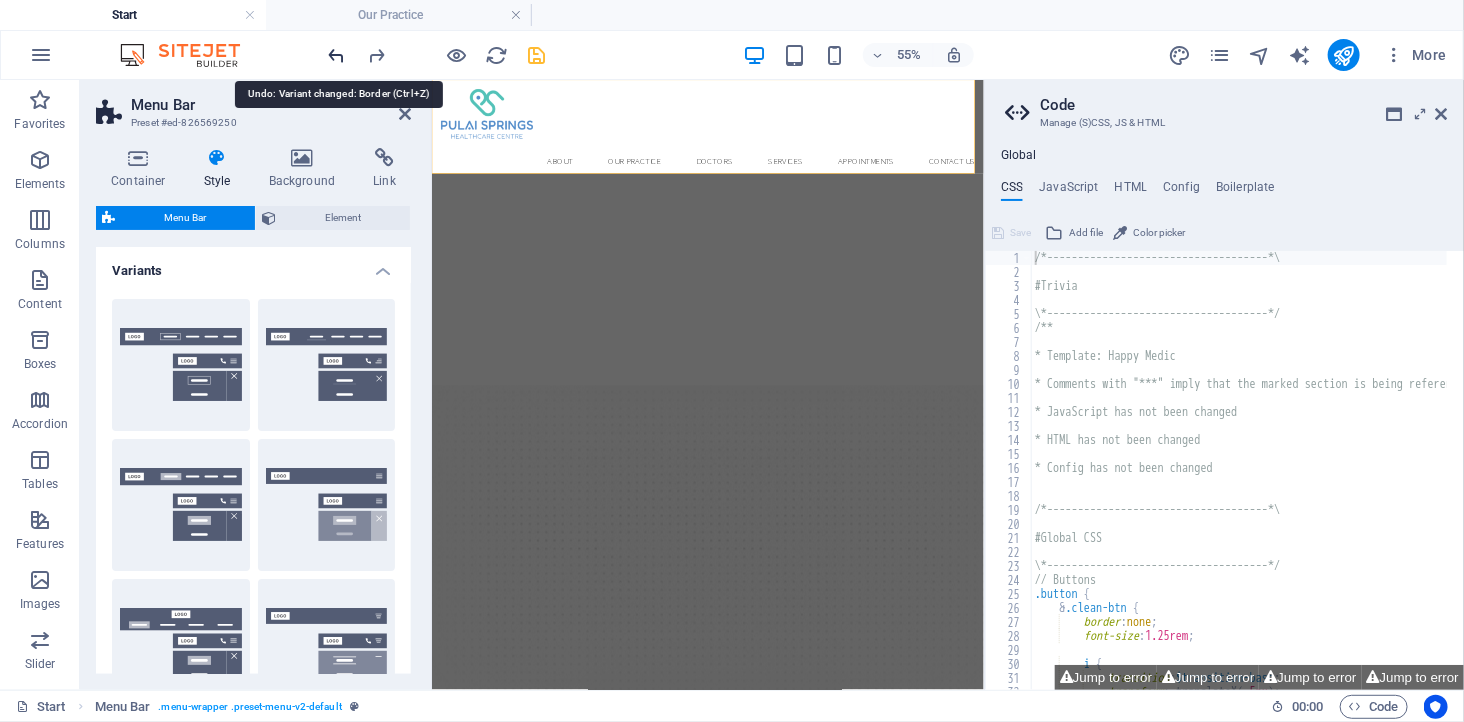click at bounding box center (337, 55) 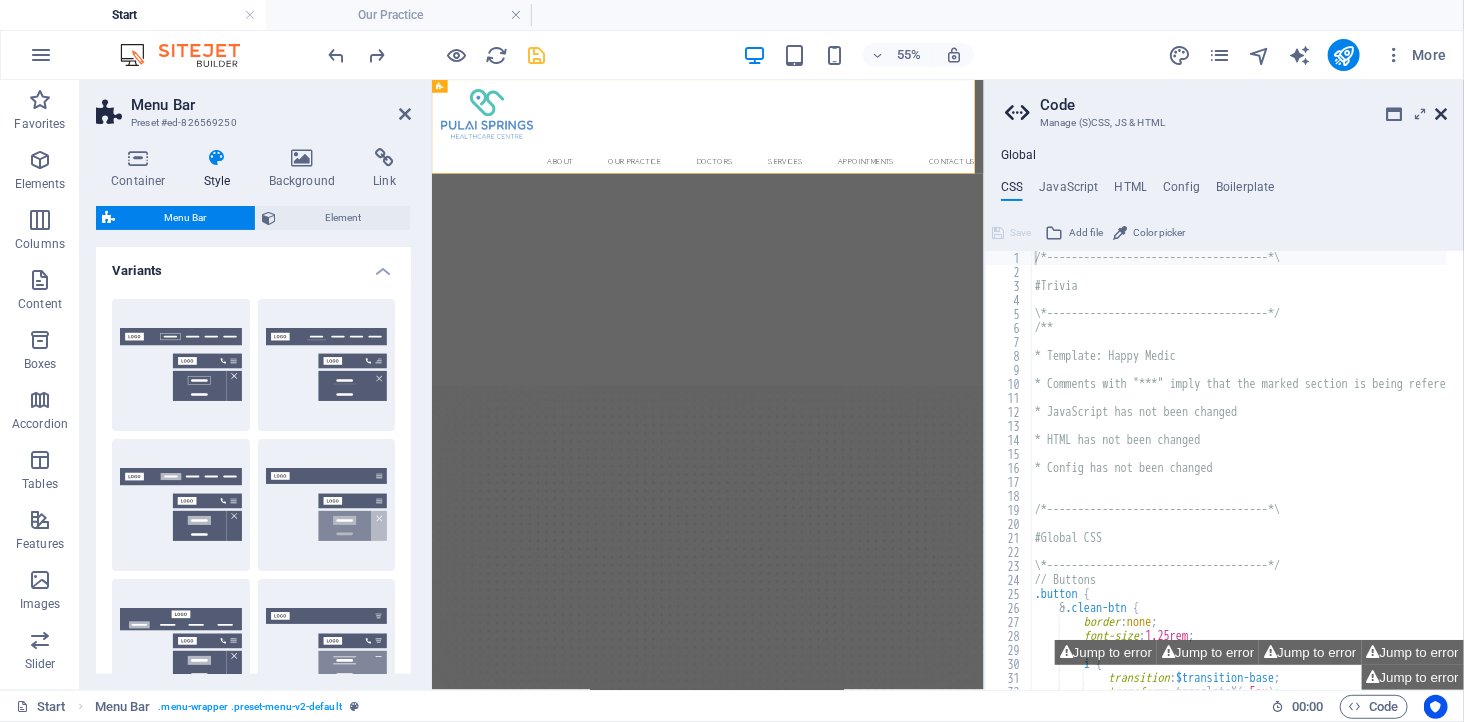 click at bounding box center (1442, 114) 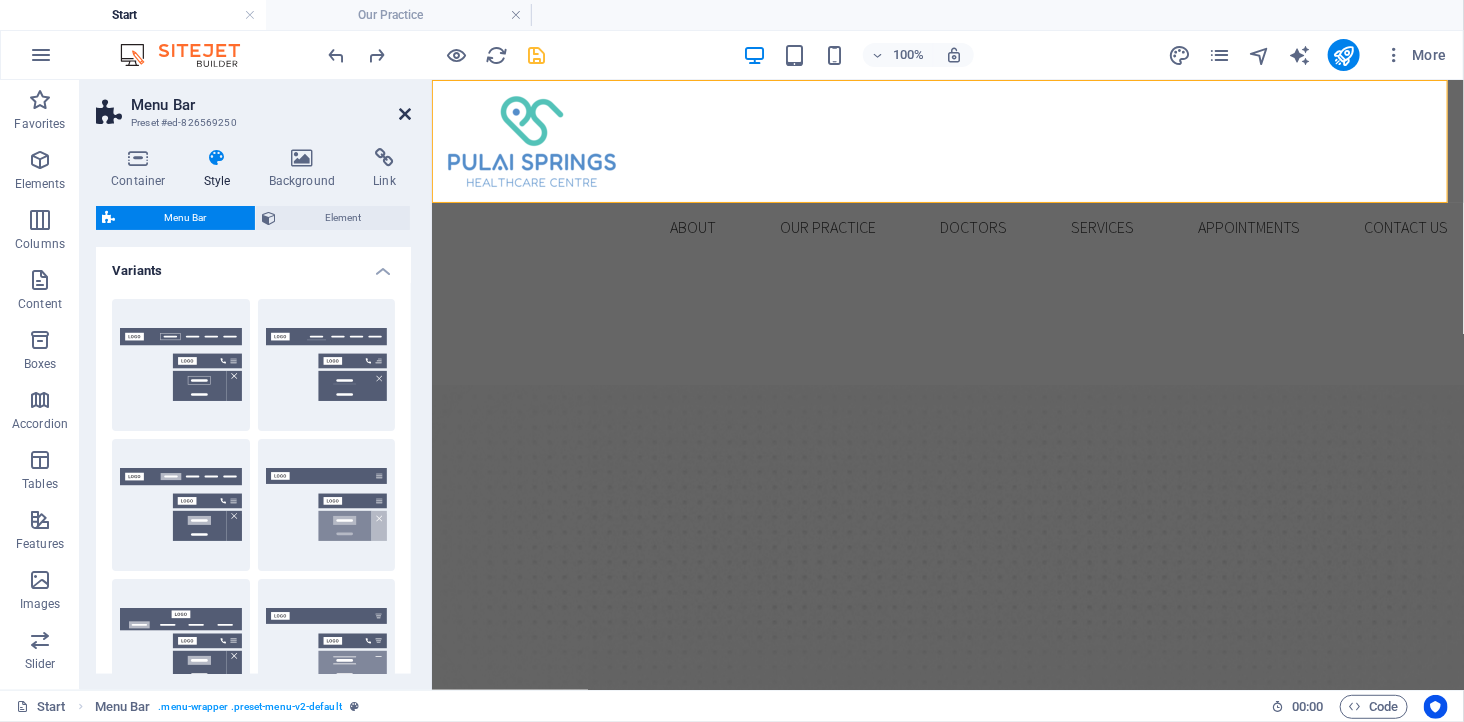 click at bounding box center [405, 114] 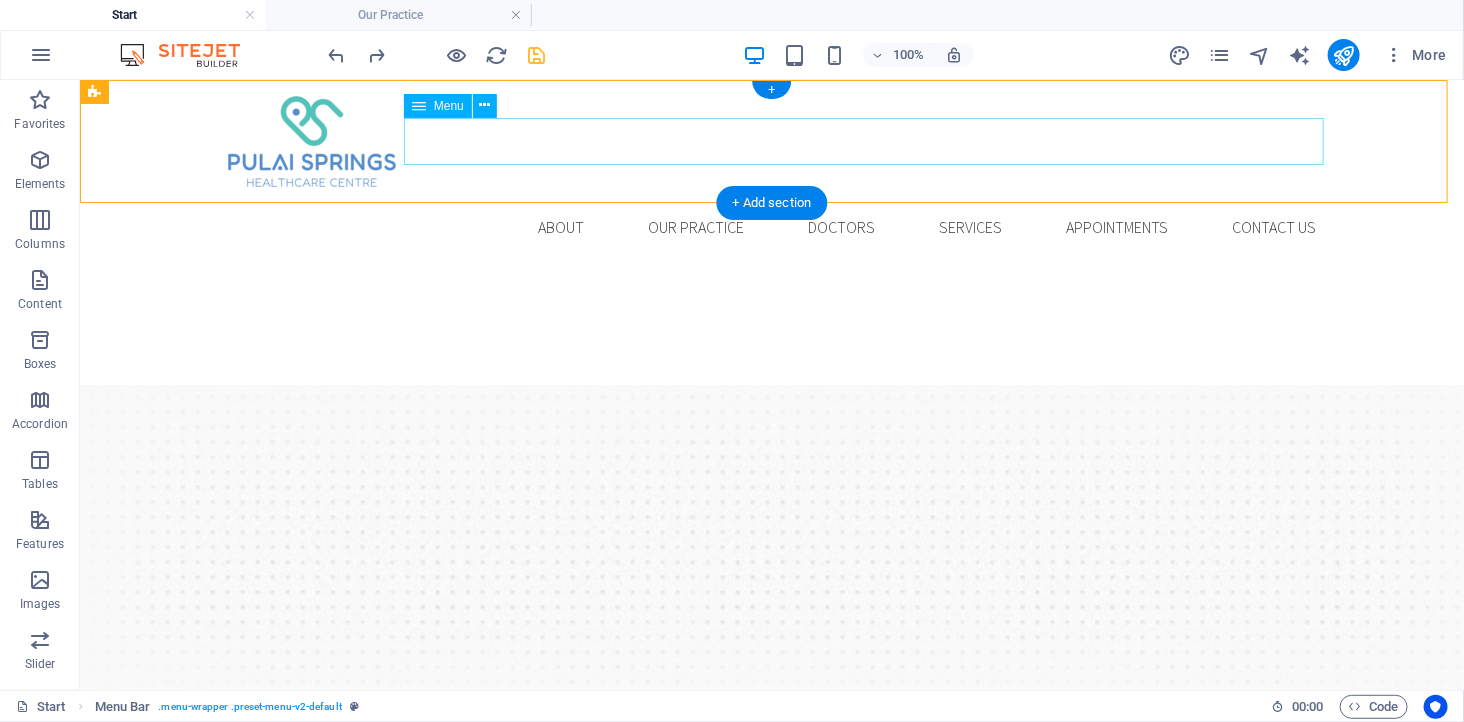 click on "About Our Practice Doctors Services Appointments Contact us" at bounding box center (771, 226) 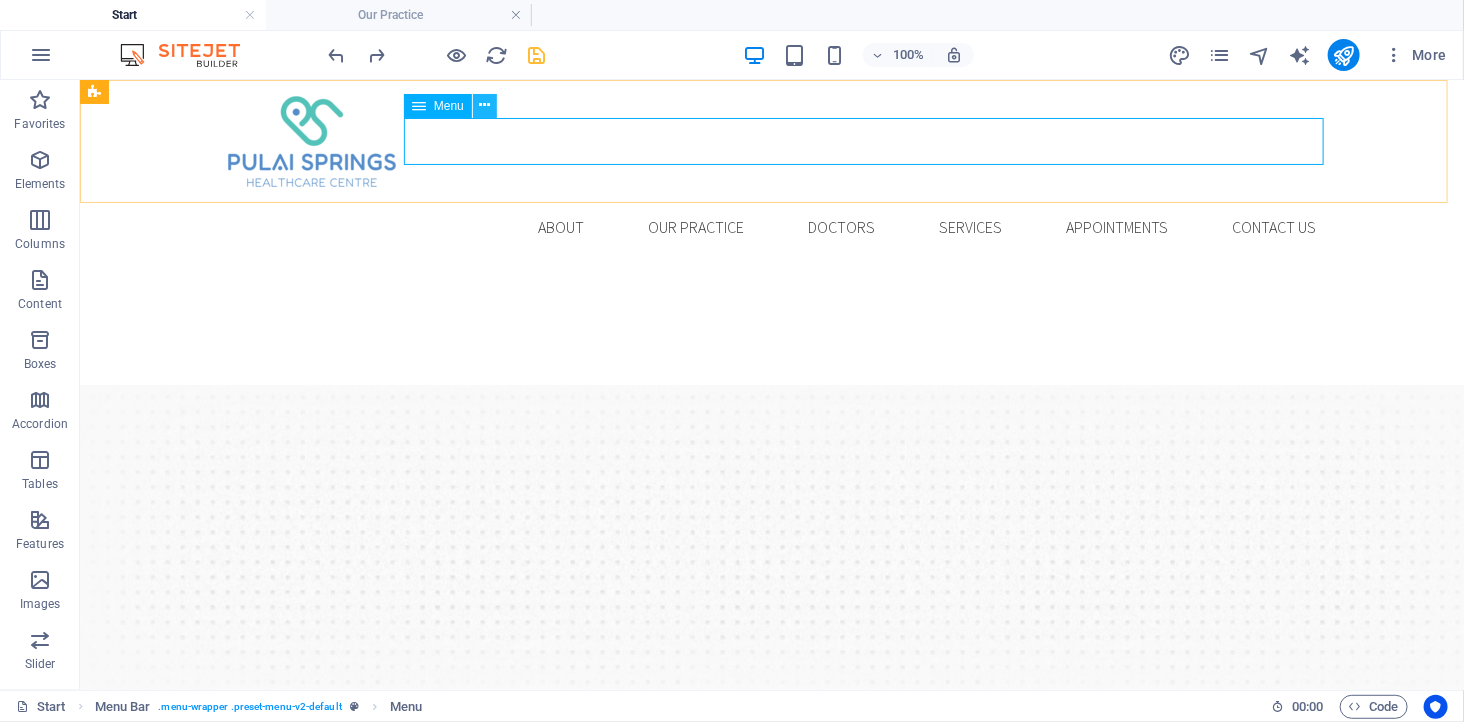 click at bounding box center (484, 105) 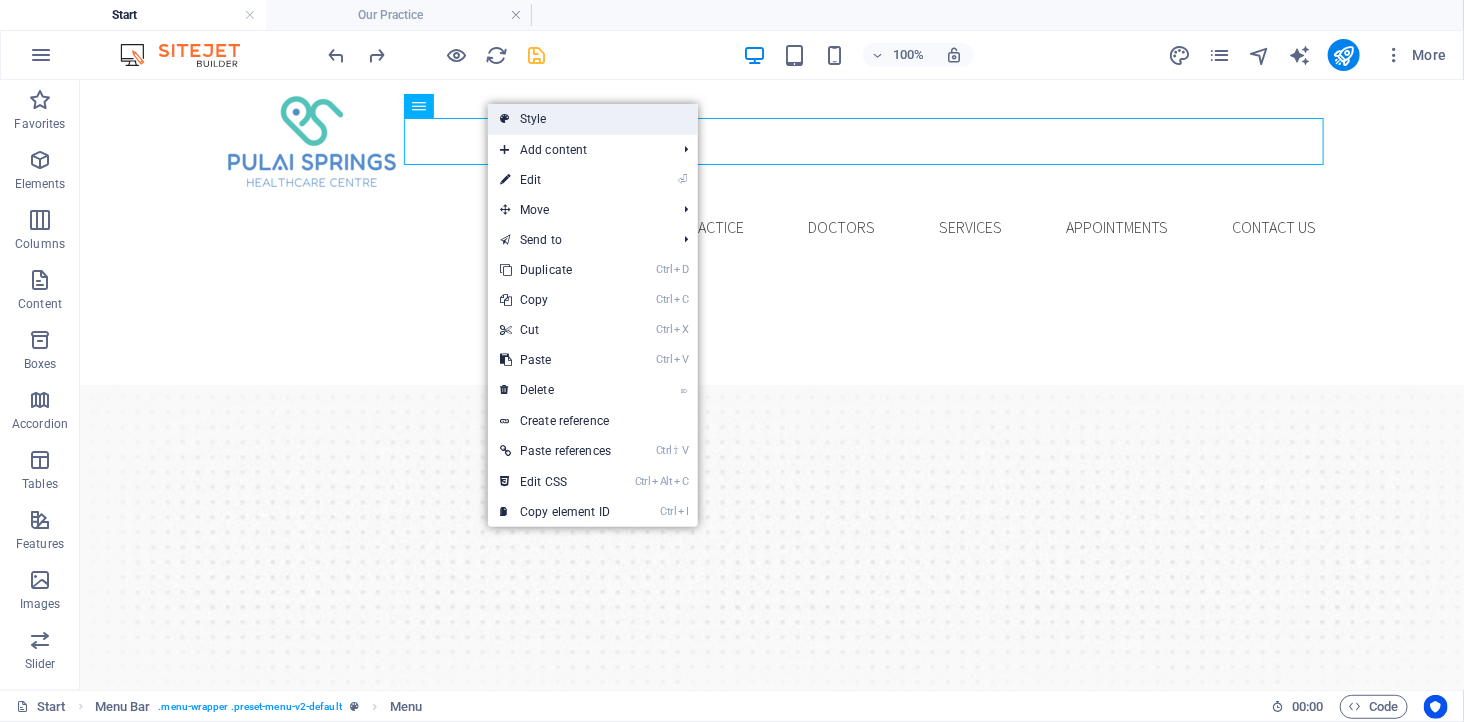 click on "Style" at bounding box center (593, 119) 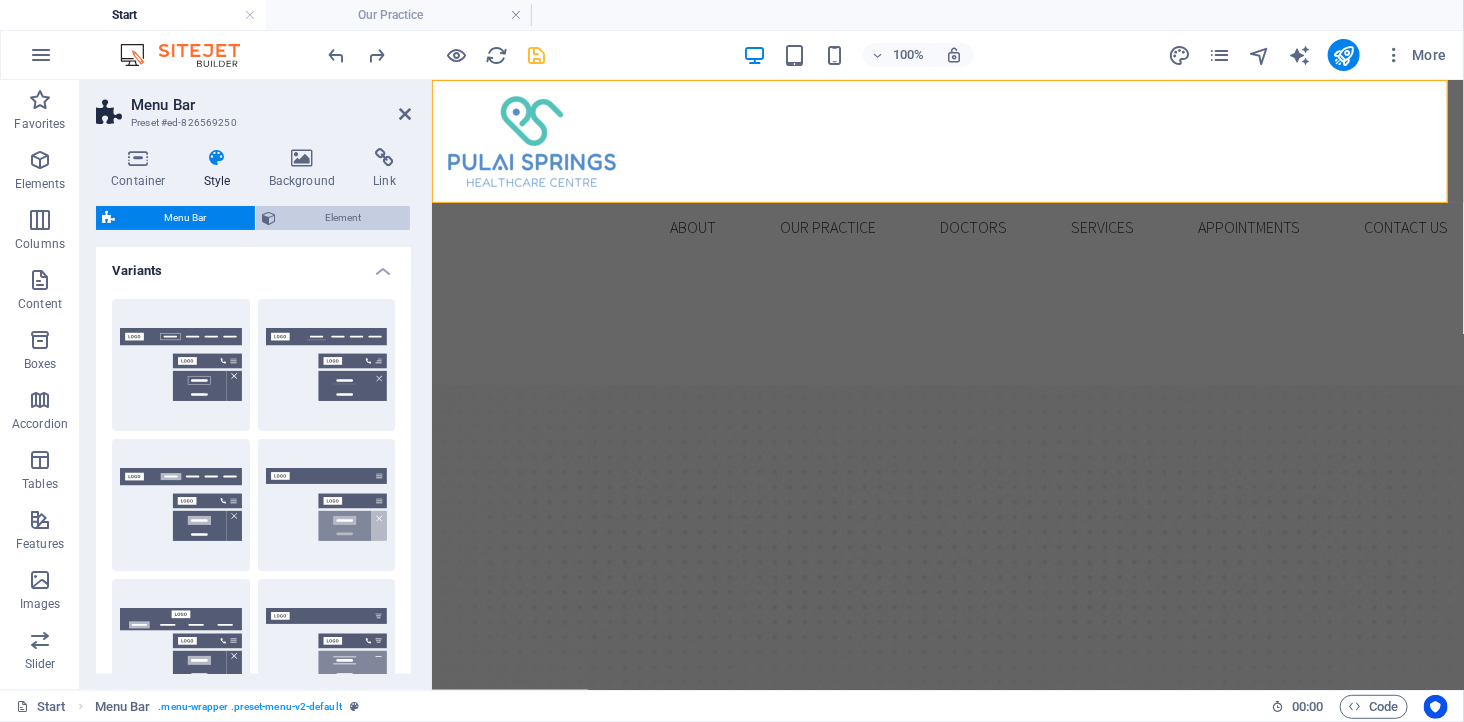 click on "Element" at bounding box center (343, 218) 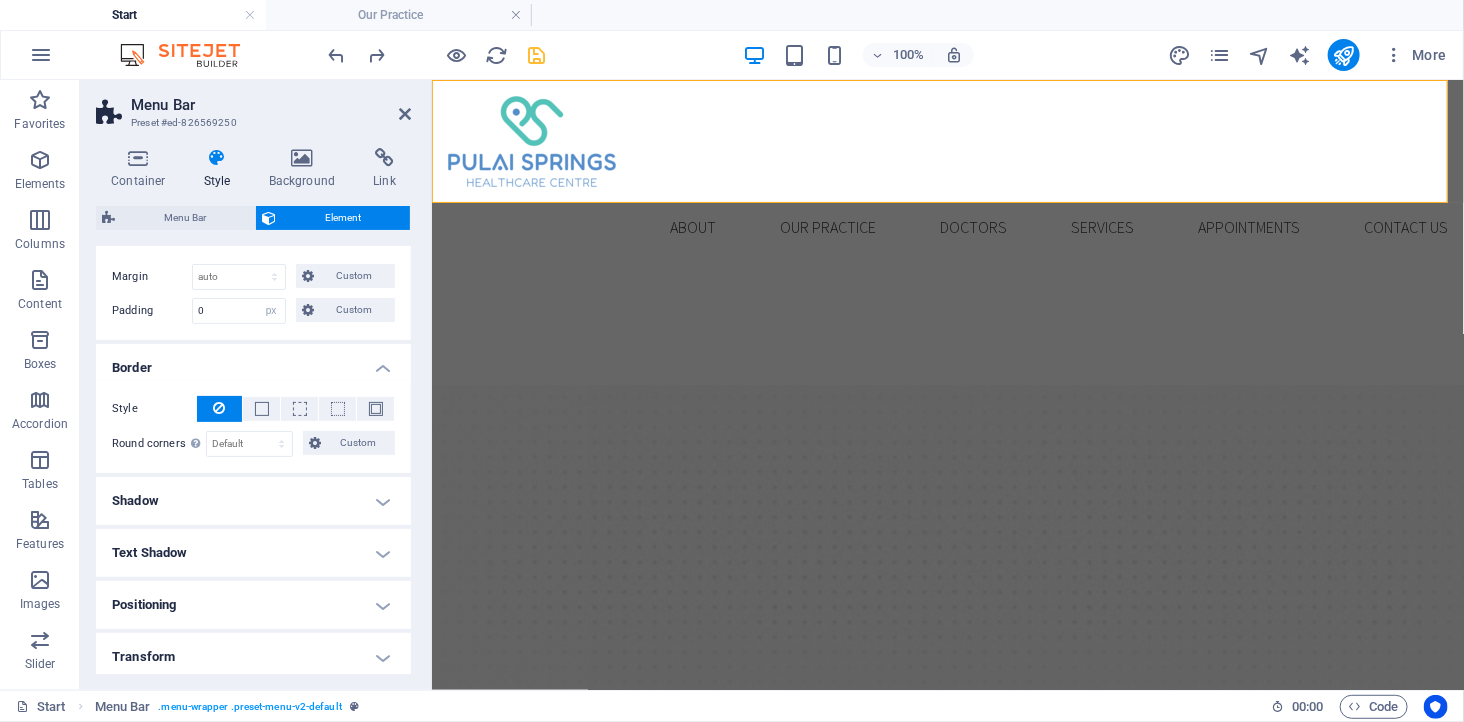 scroll, scrollTop: 0, scrollLeft: 0, axis: both 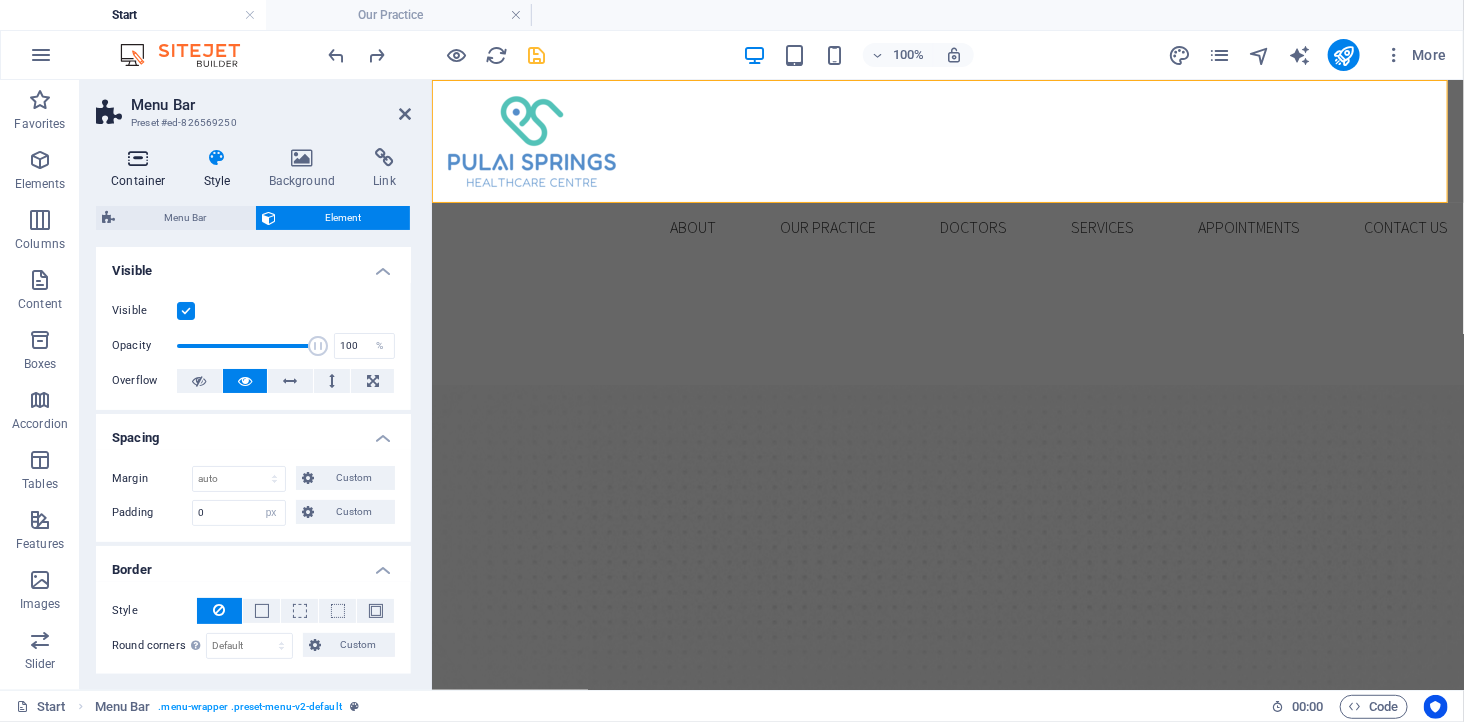 click at bounding box center [138, 158] 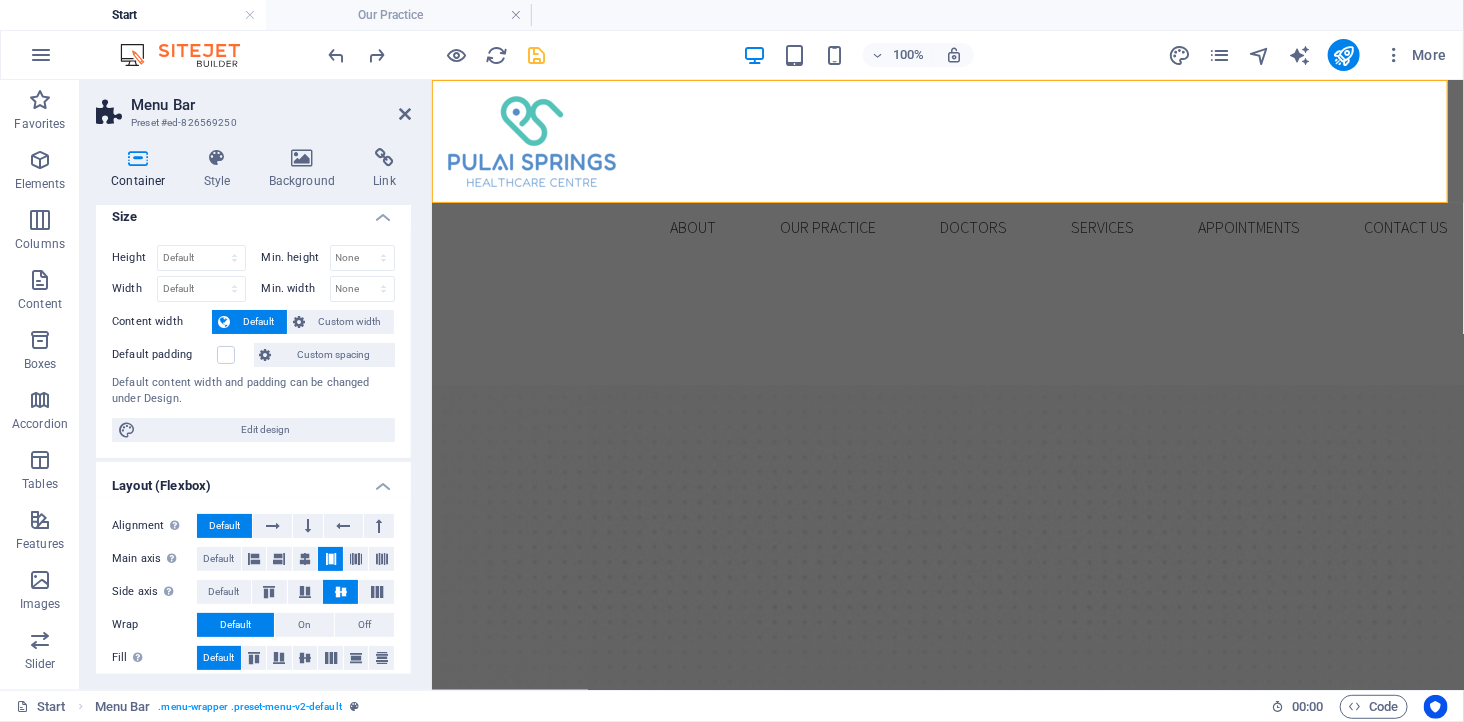 scroll, scrollTop: 0, scrollLeft: 0, axis: both 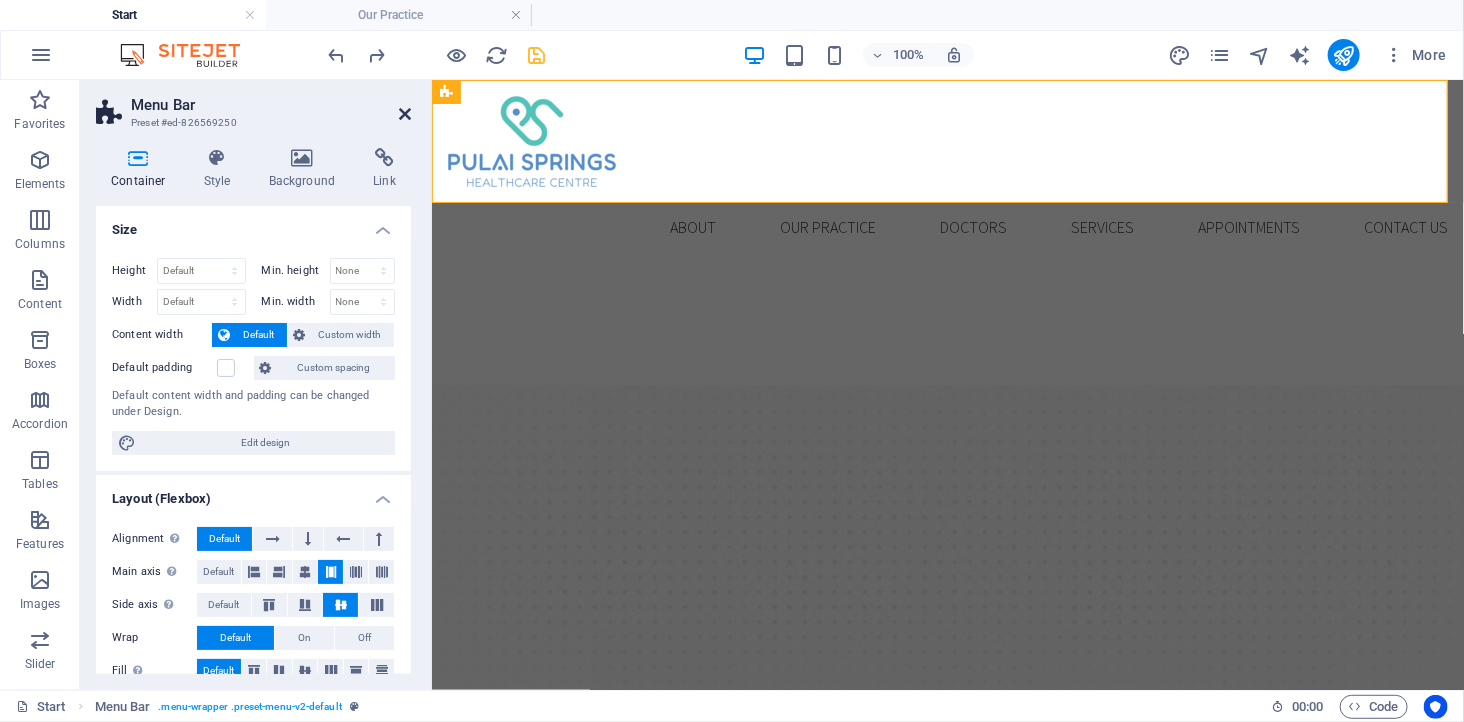 click at bounding box center (405, 114) 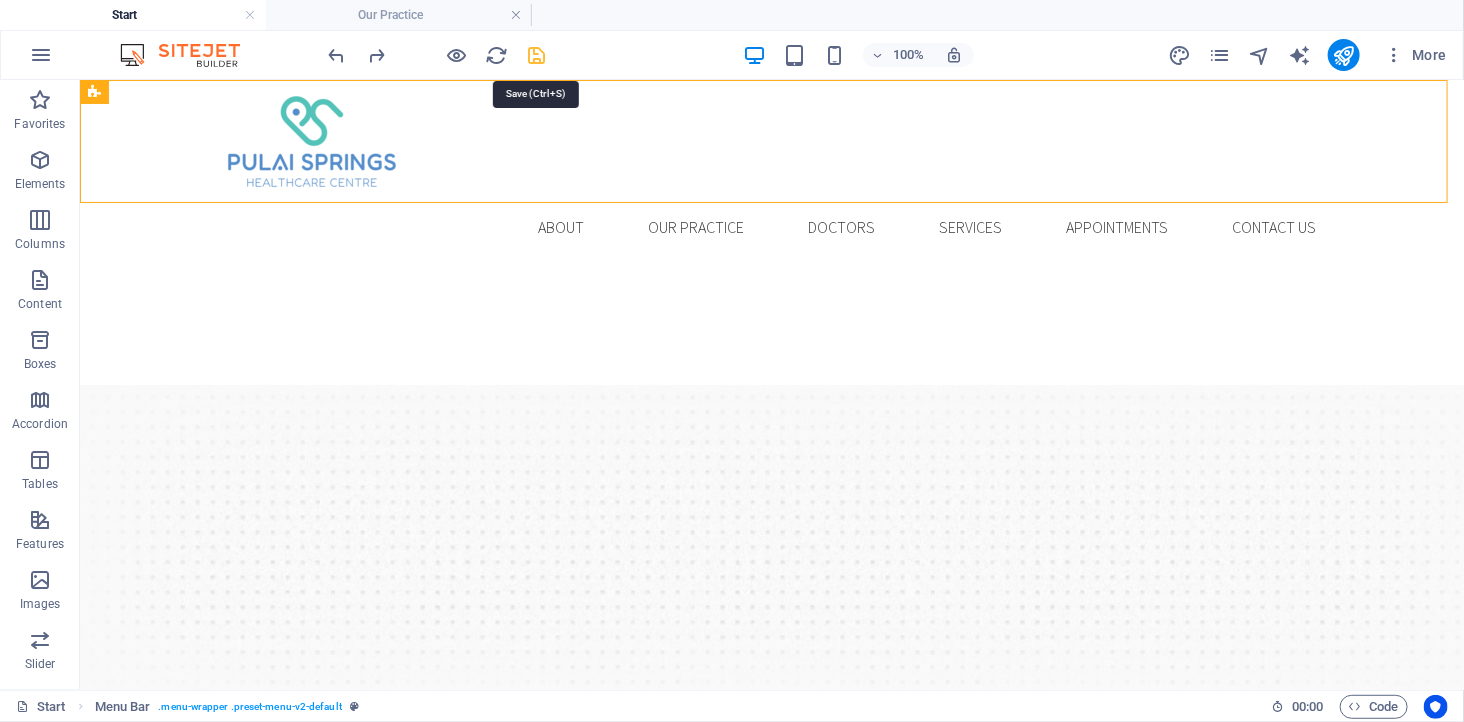 click at bounding box center (537, 55) 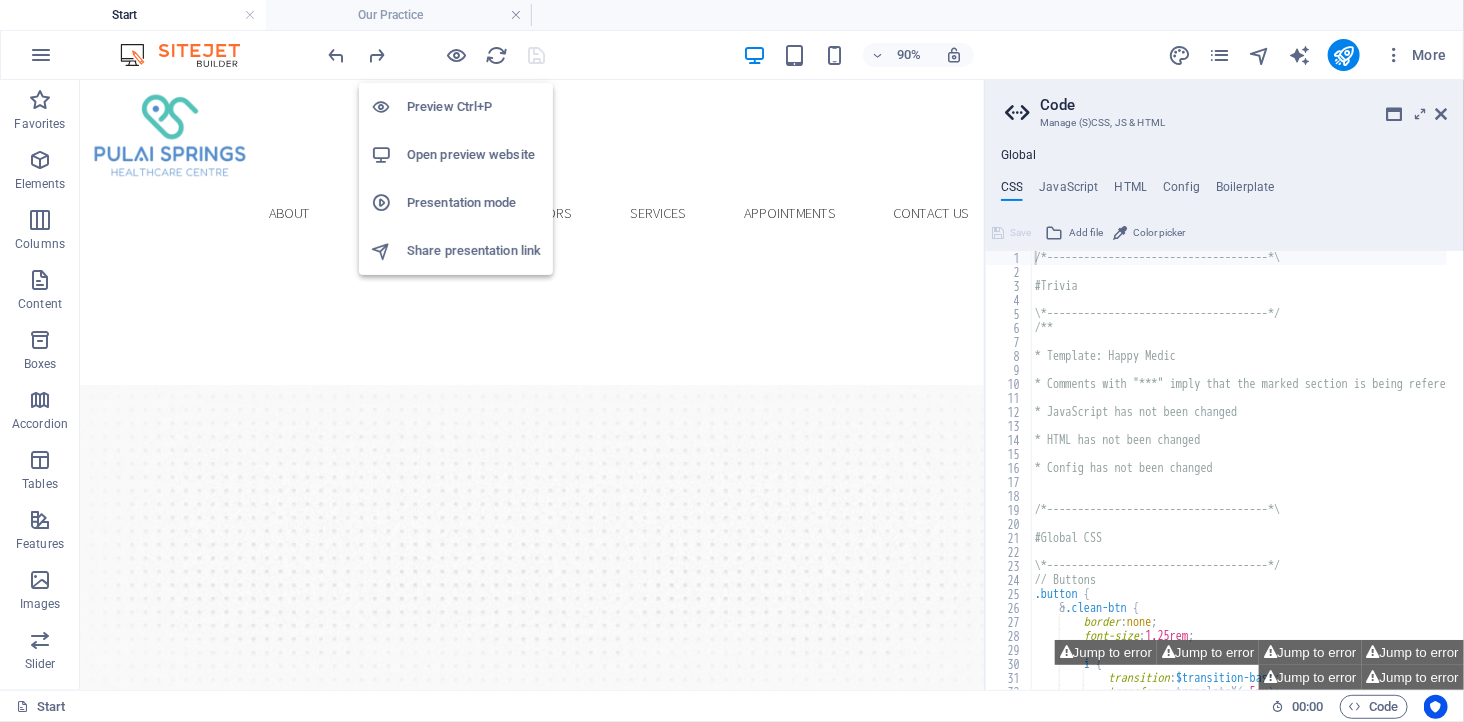 click on "Open preview website" at bounding box center [474, 155] 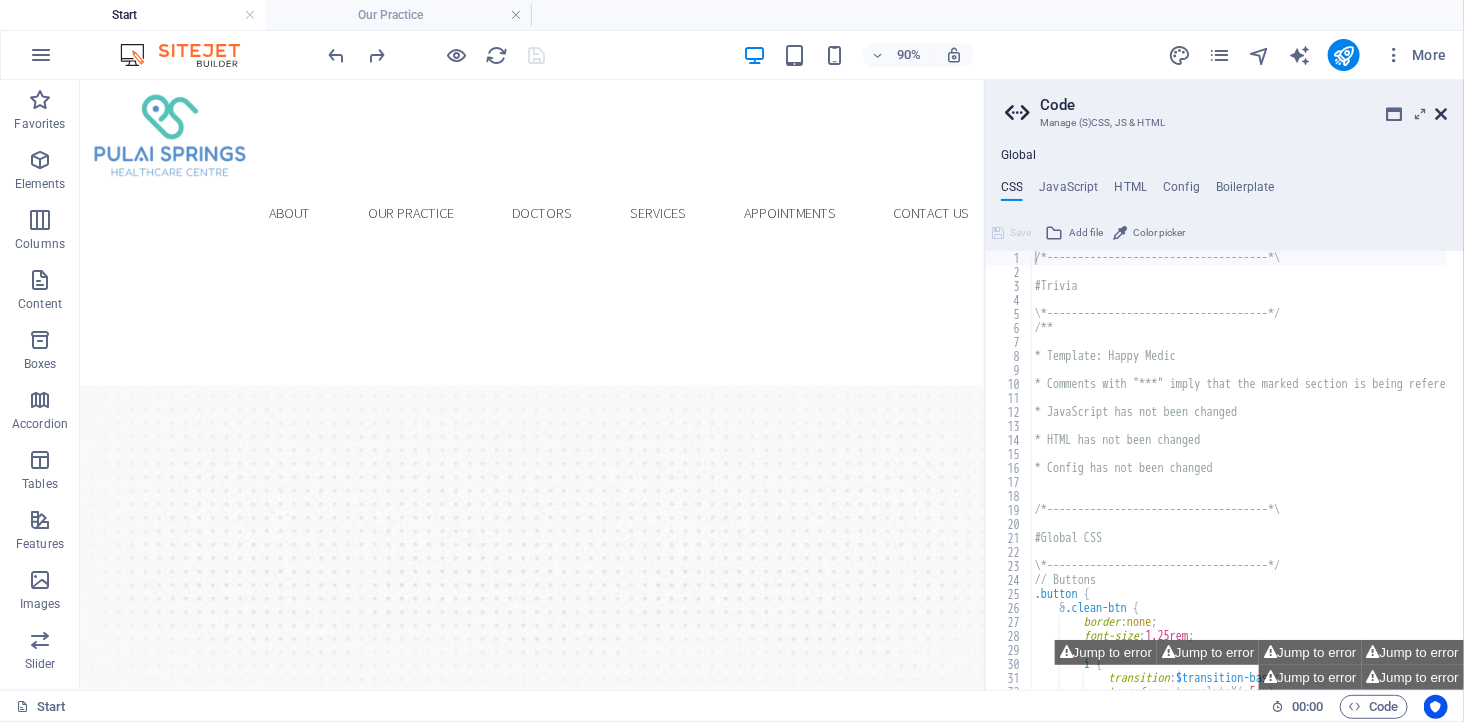 click at bounding box center (1442, 114) 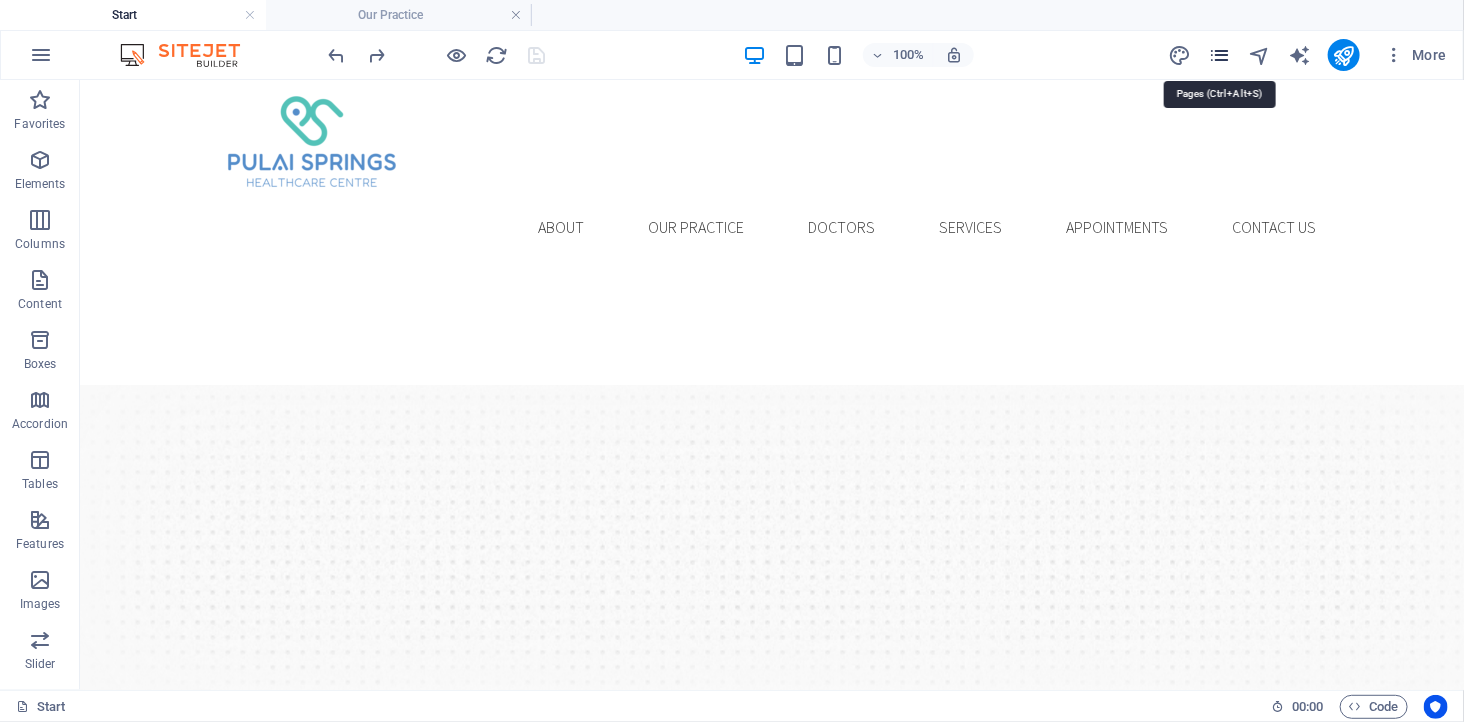 click at bounding box center (1219, 55) 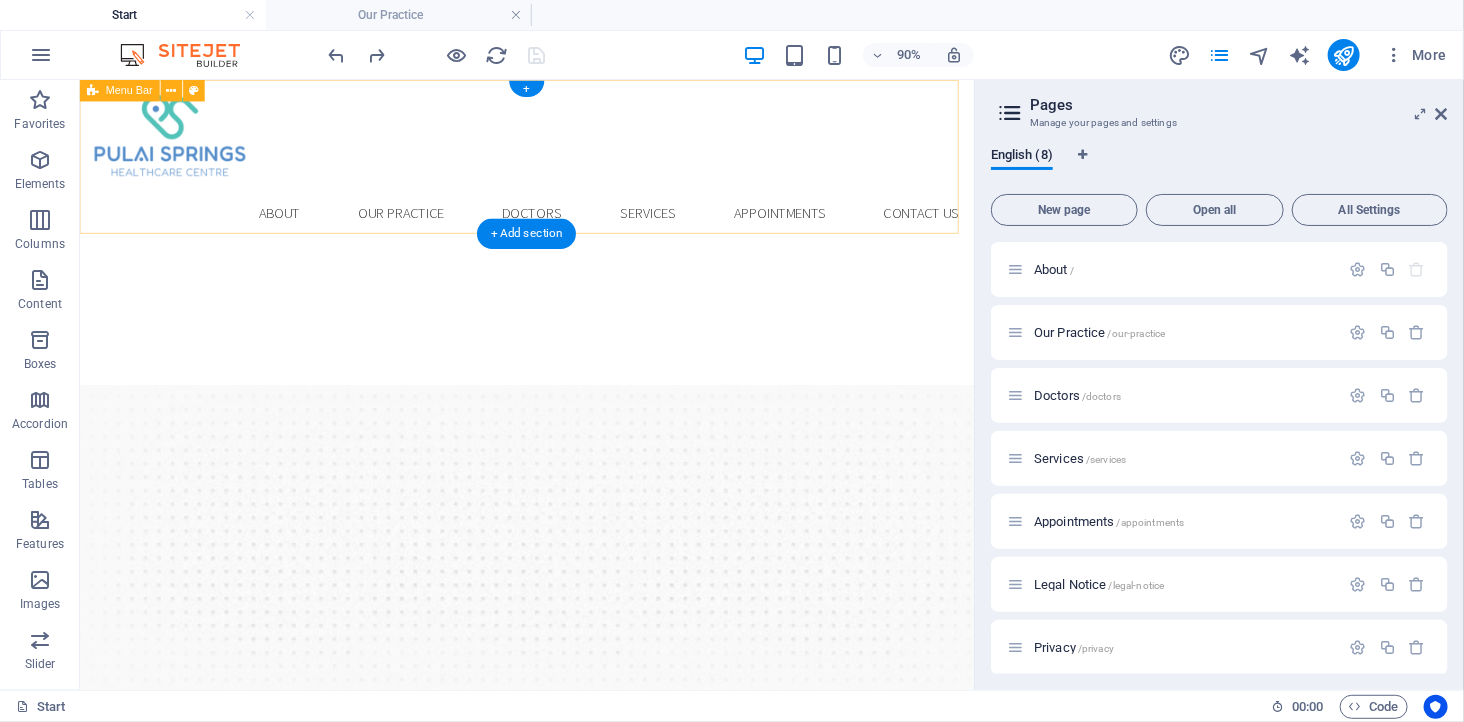click on "About Our Practice Doctors Services Appointments Contact us" at bounding box center [575, 164] 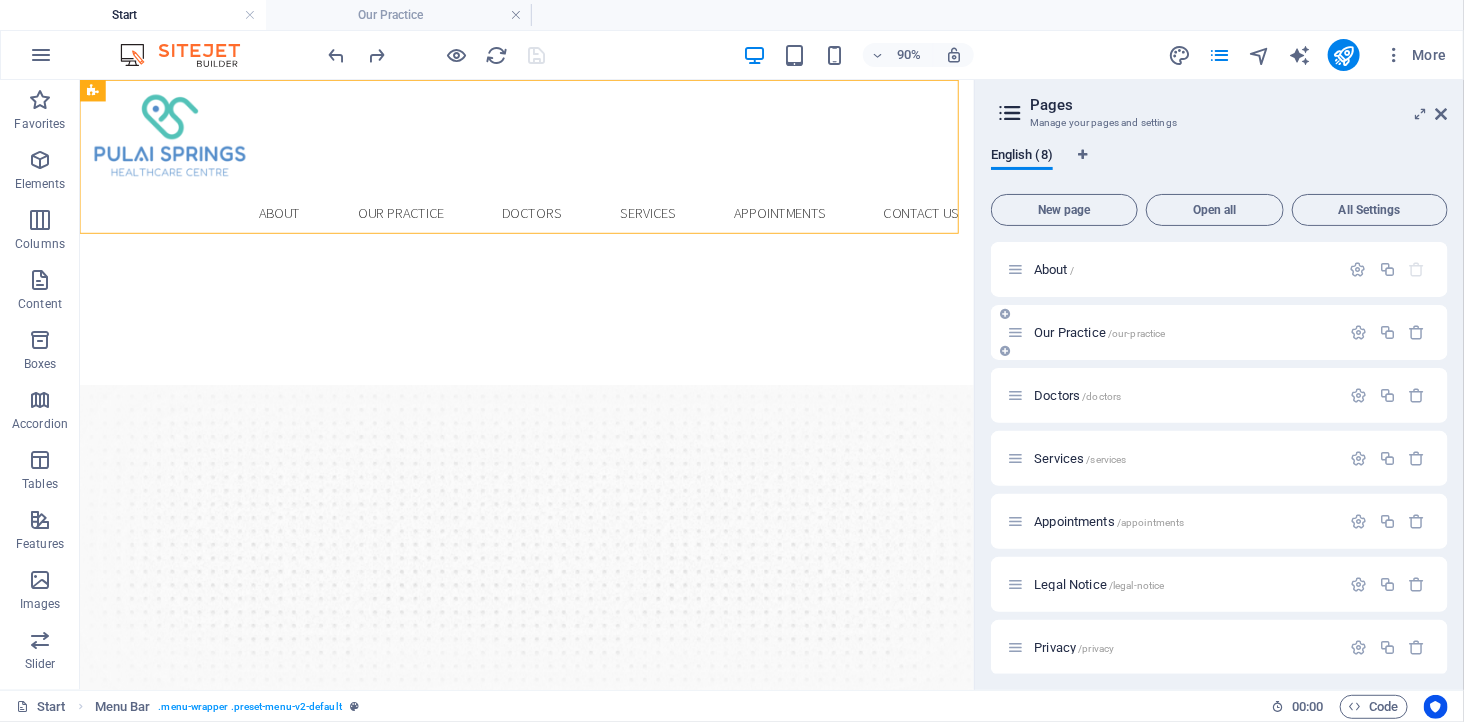 click on "Our Practice /our-practice" at bounding box center (1173, 332) 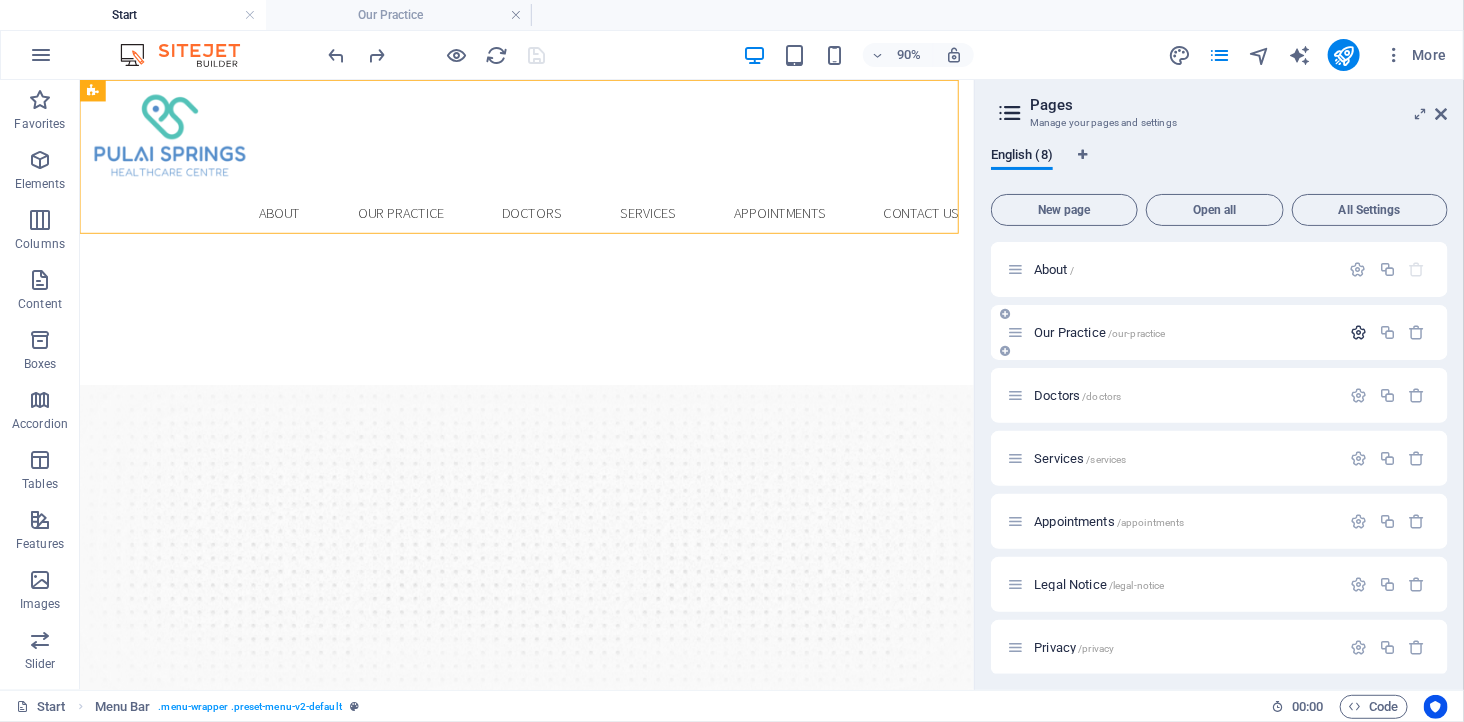 click at bounding box center [1358, 332] 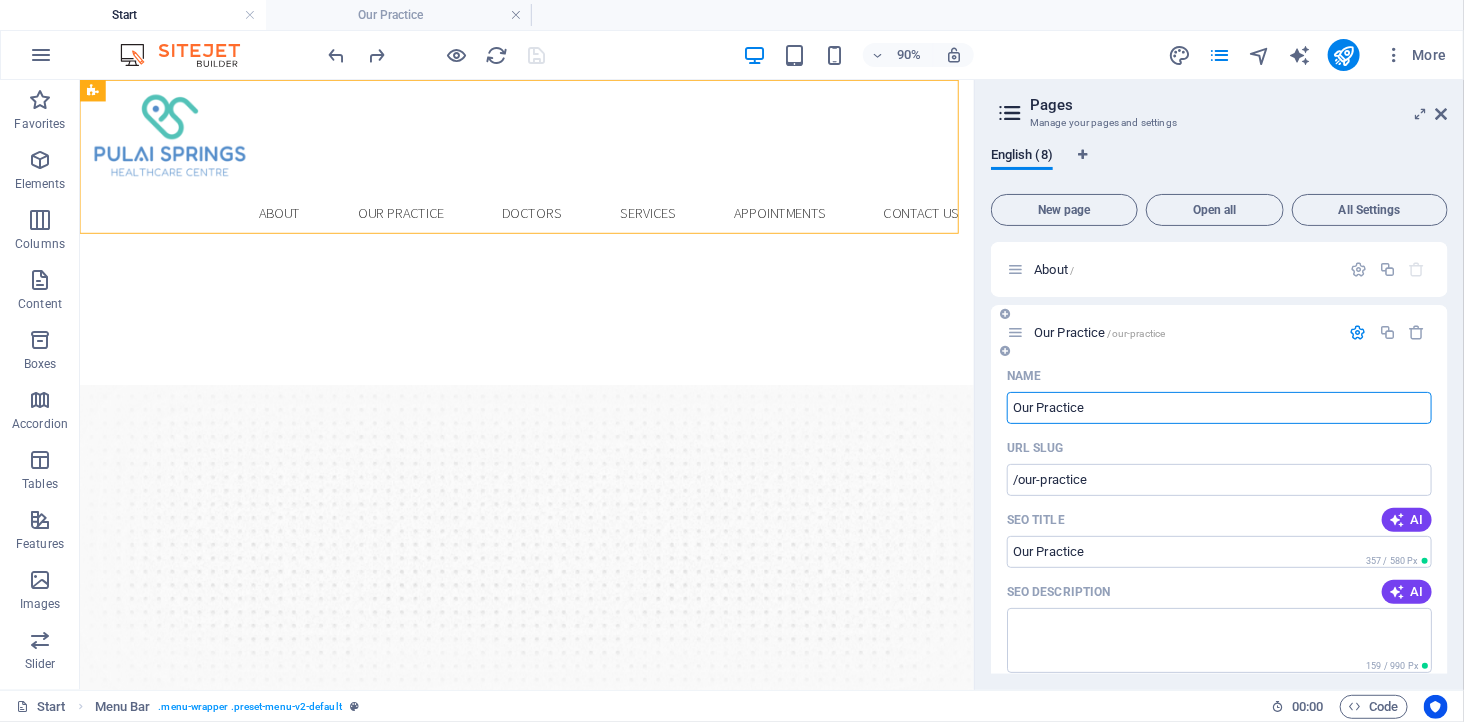 drag, startPoint x: 1168, startPoint y: 403, endPoint x: 1004, endPoint y: 407, distance: 164.04877 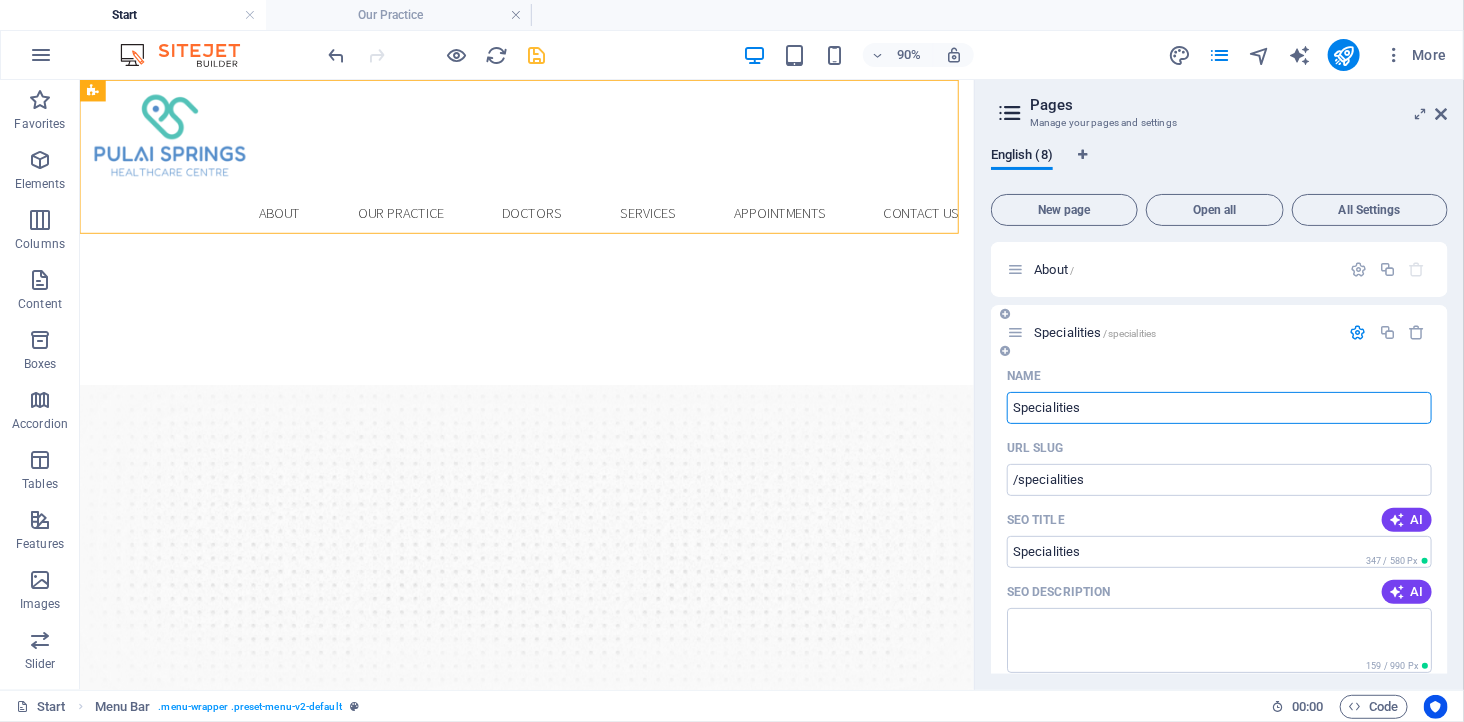 type on "Specialities" 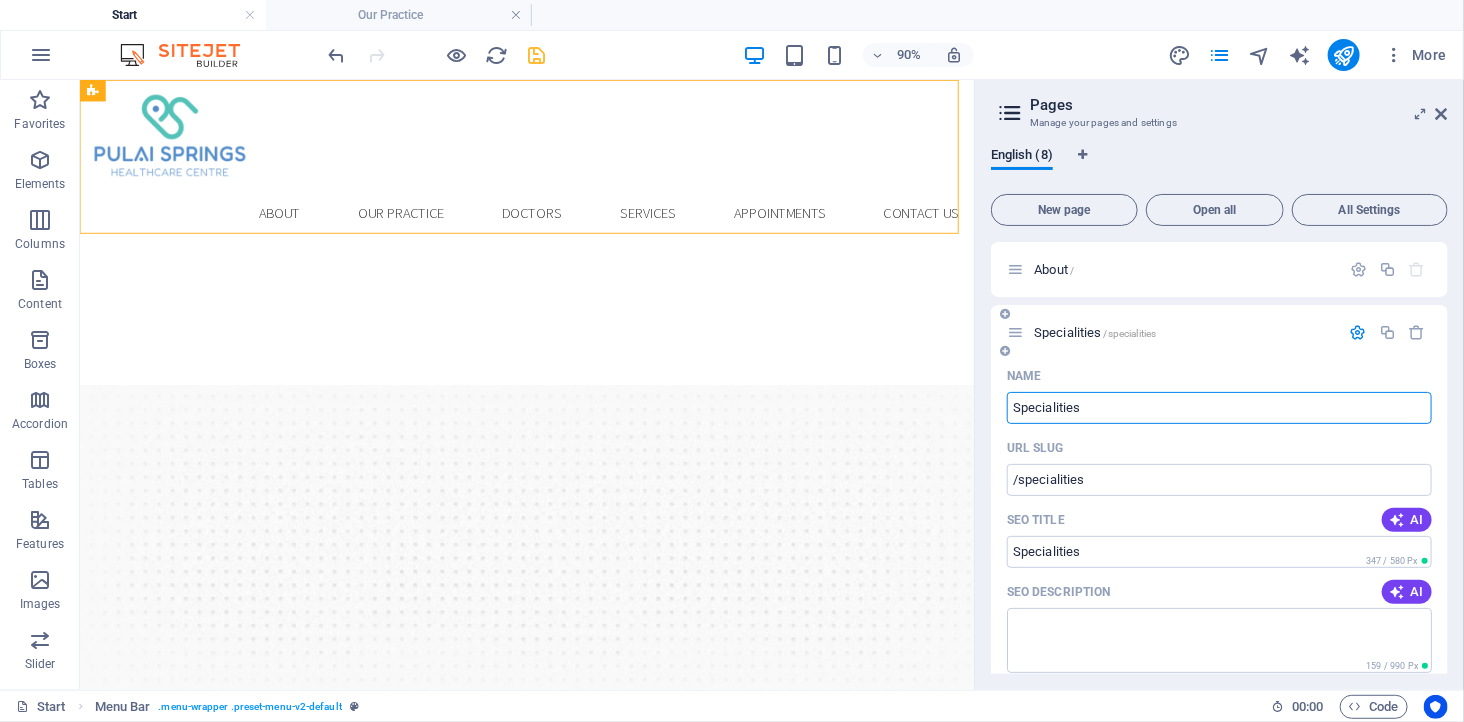 type on "Specialities" 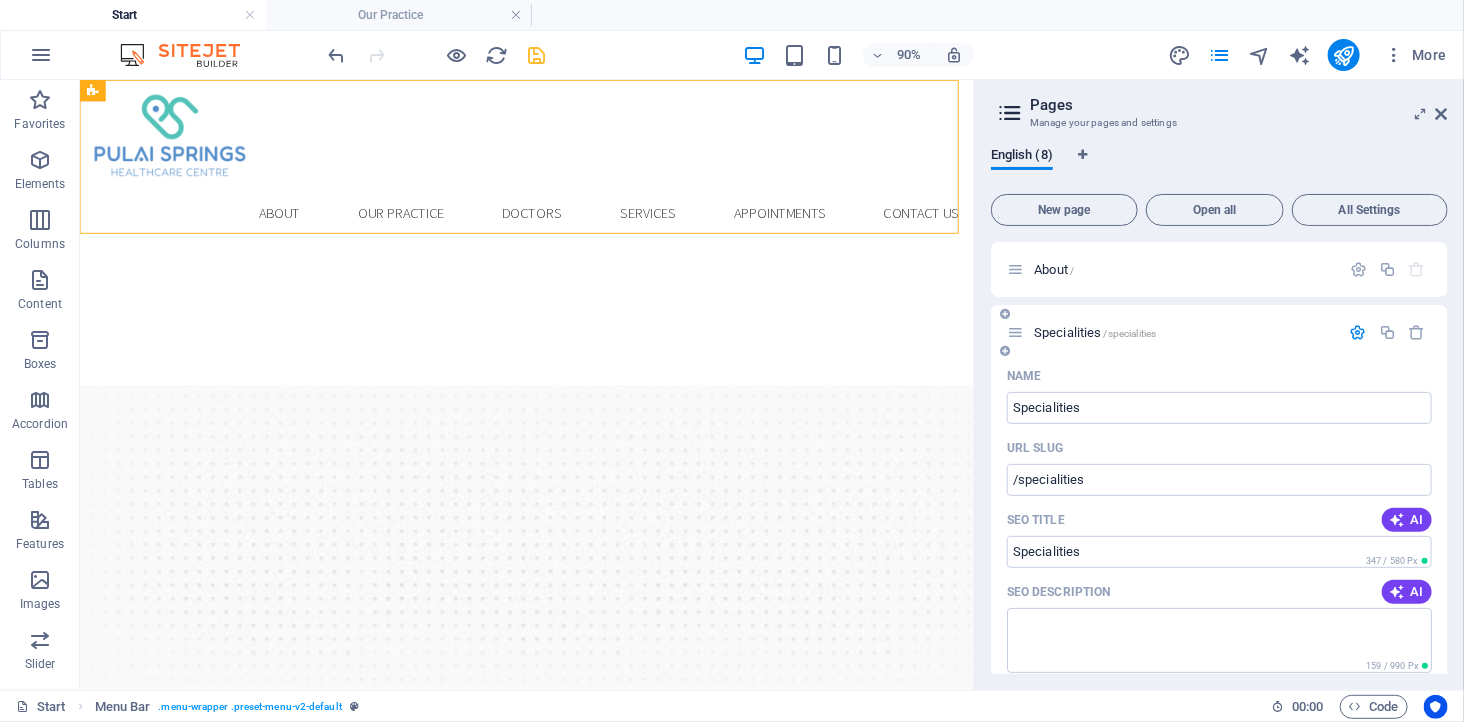 click at bounding box center (1358, 332) 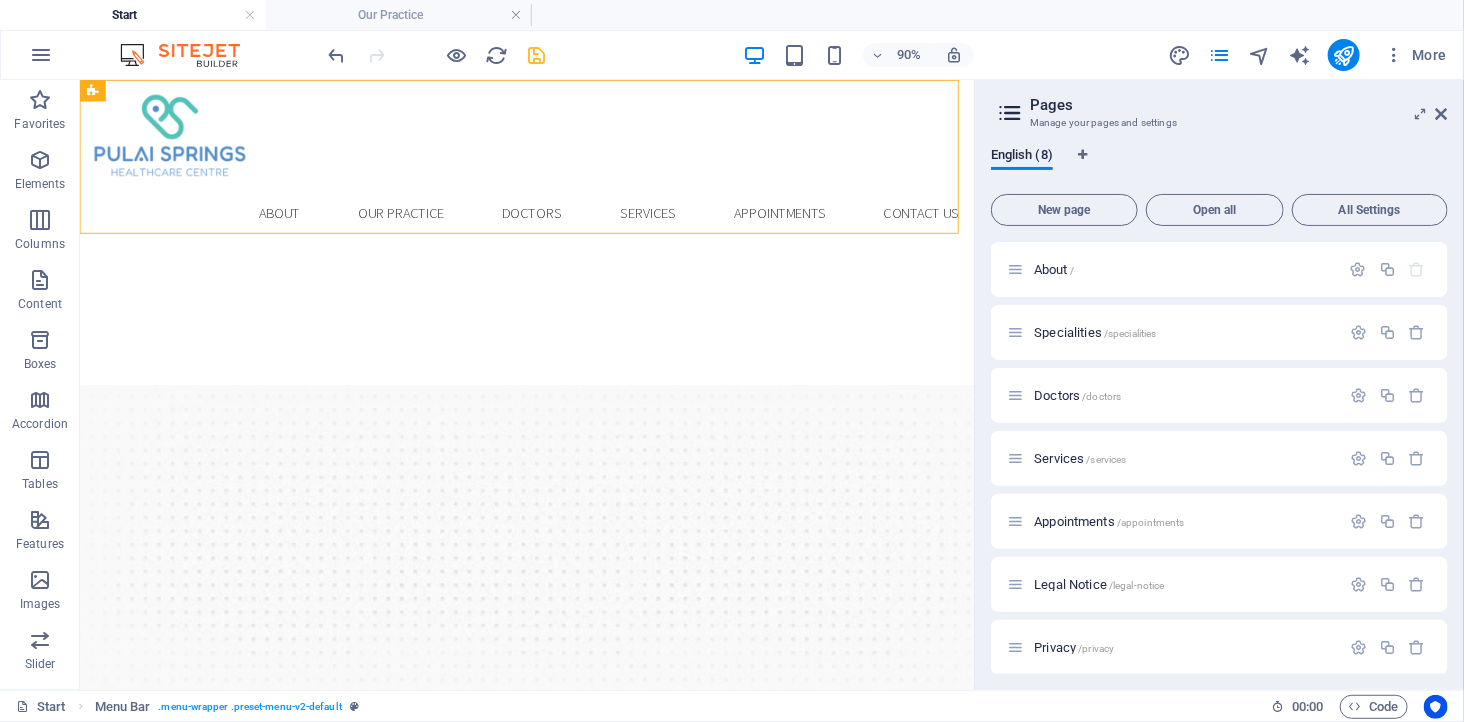 click on "English (8)" at bounding box center [1219, 167] 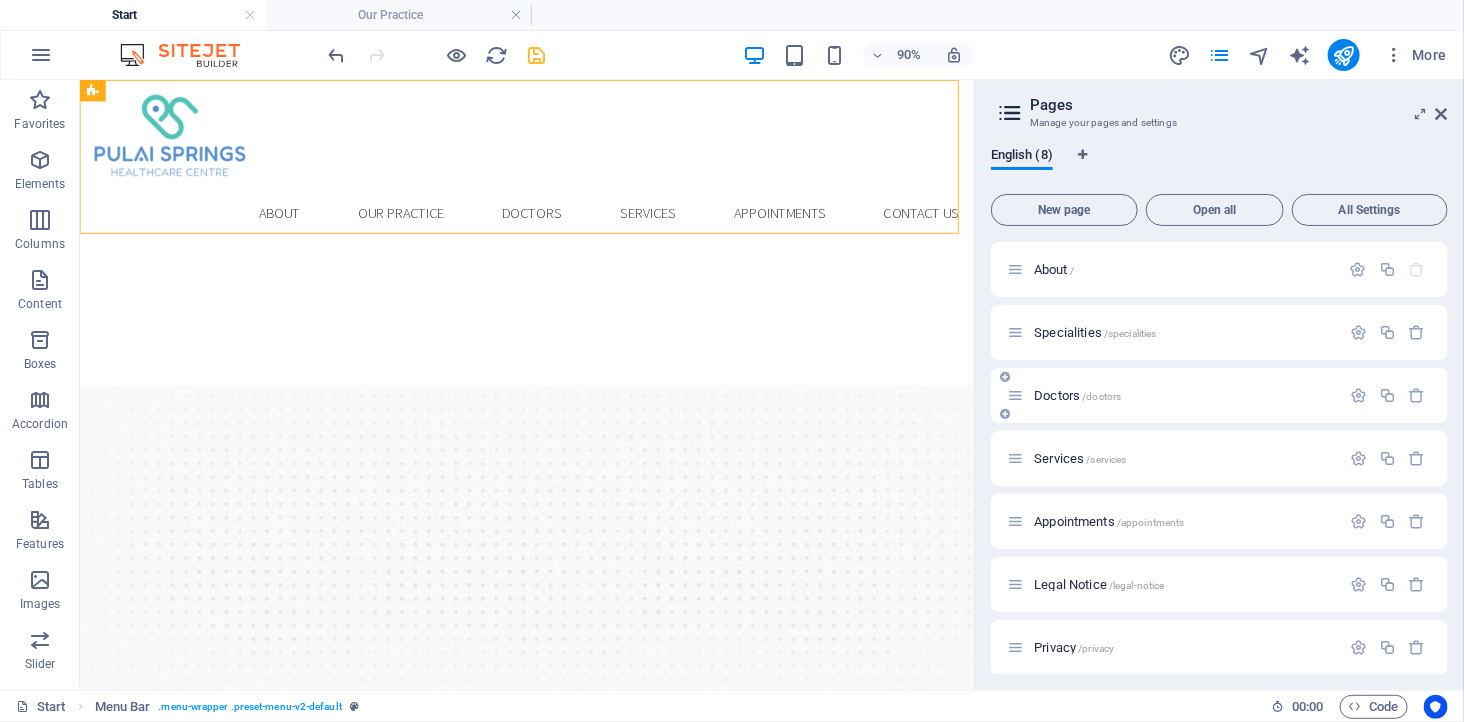 click on "Doctors /doctors" at bounding box center [1077, 395] 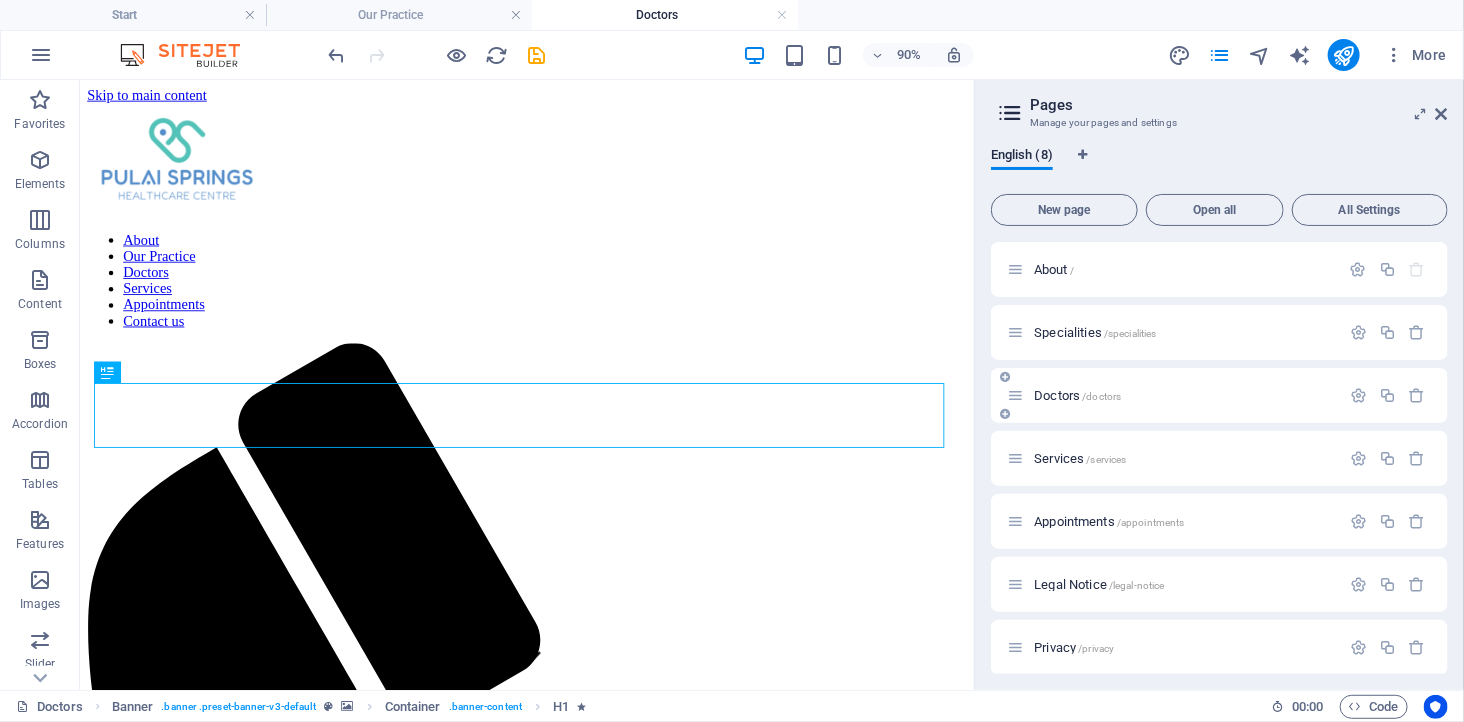 scroll, scrollTop: 0, scrollLeft: 0, axis: both 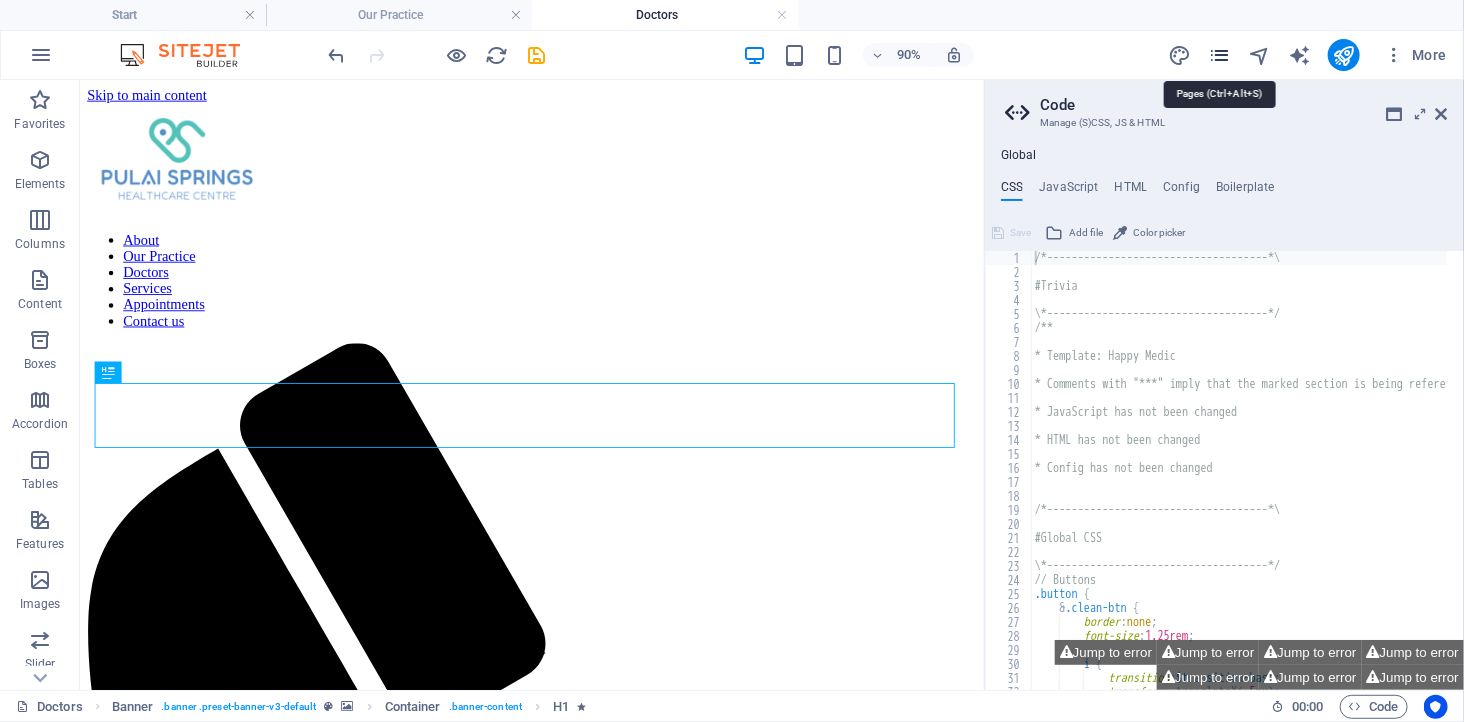 click at bounding box center (1219, 55) 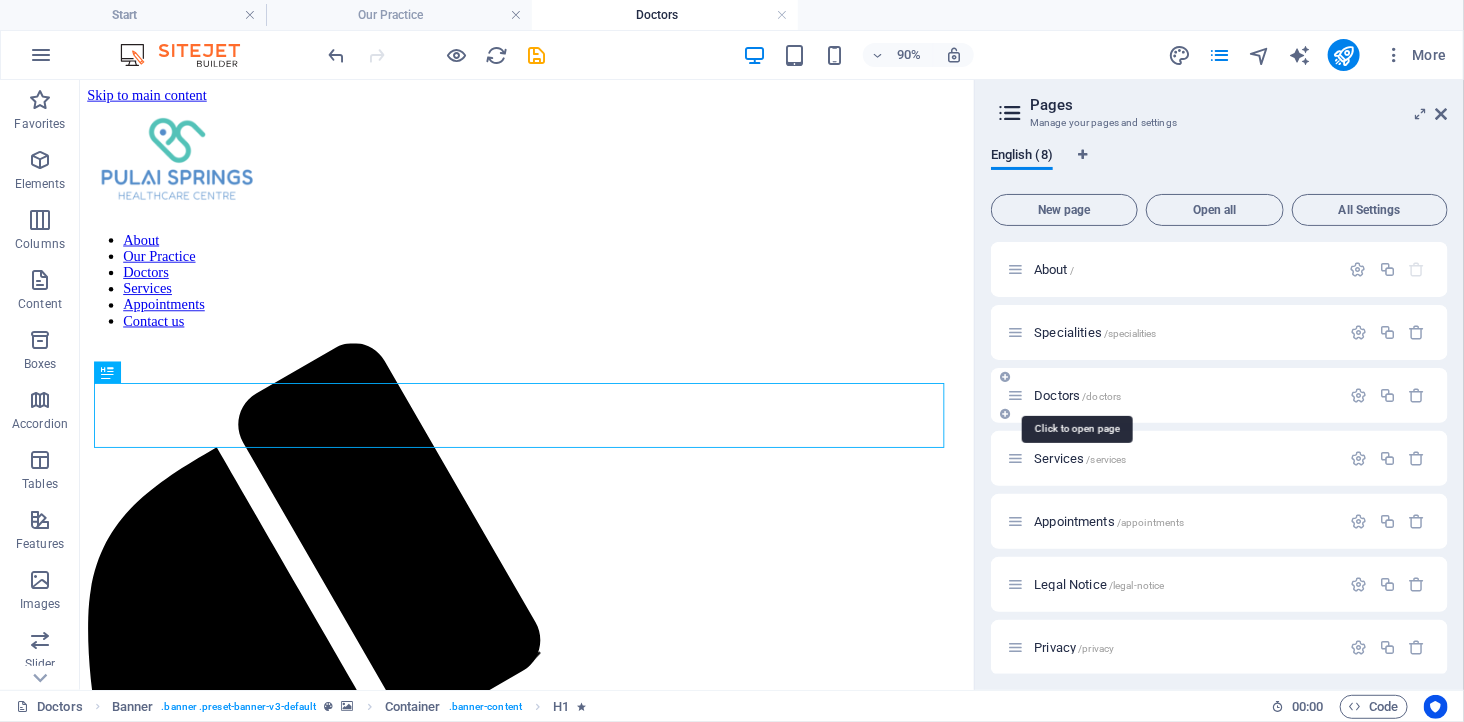 click on "Doctors /doctors" at bounding box center [1077, 395] 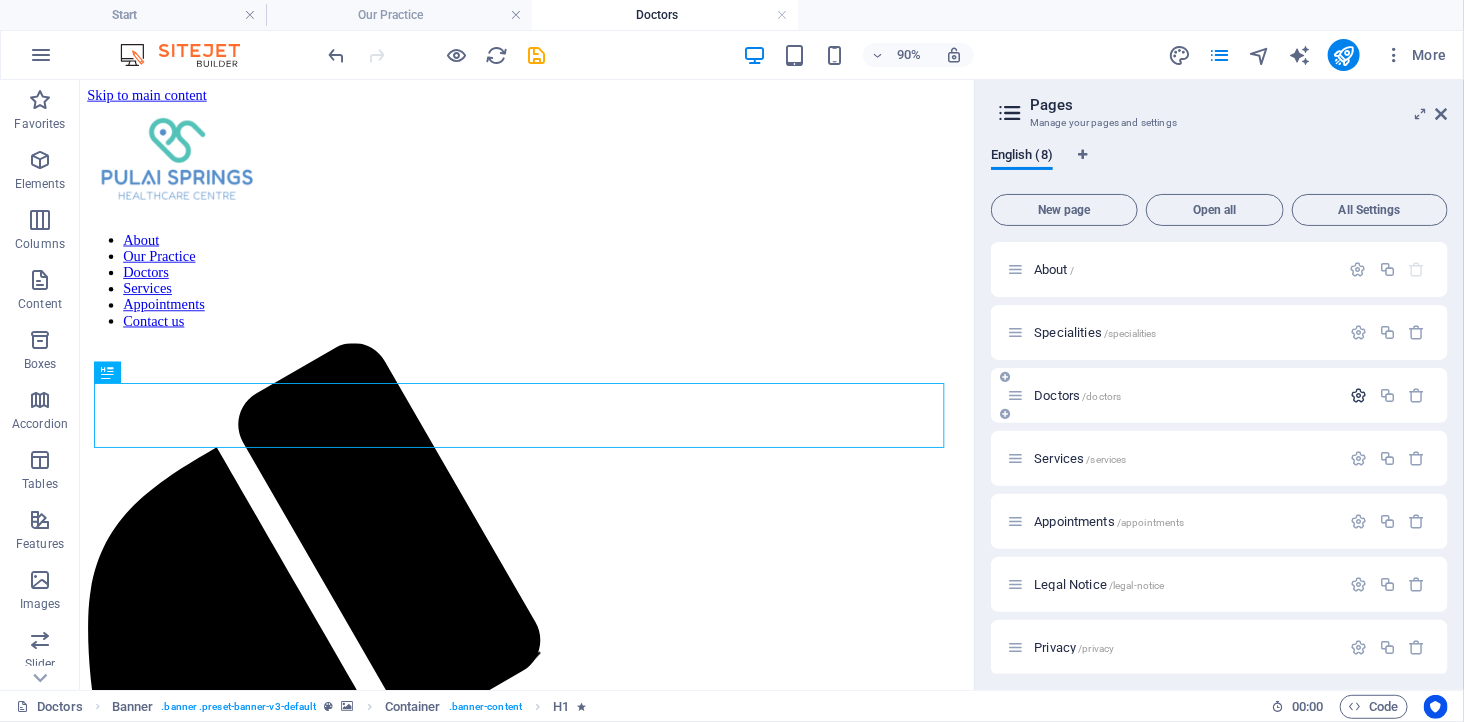 click at bounding box center (1358, 395) 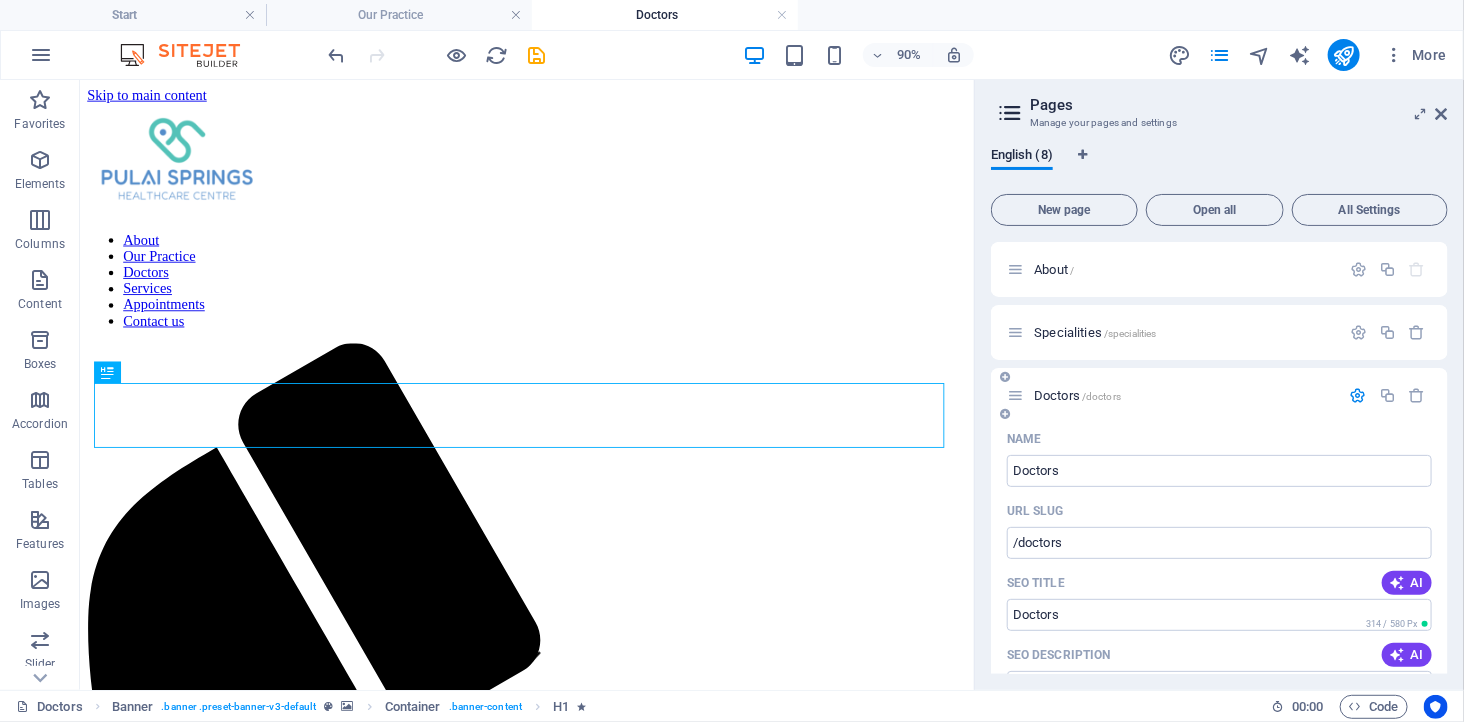 click at bounding box center [1358, 395] 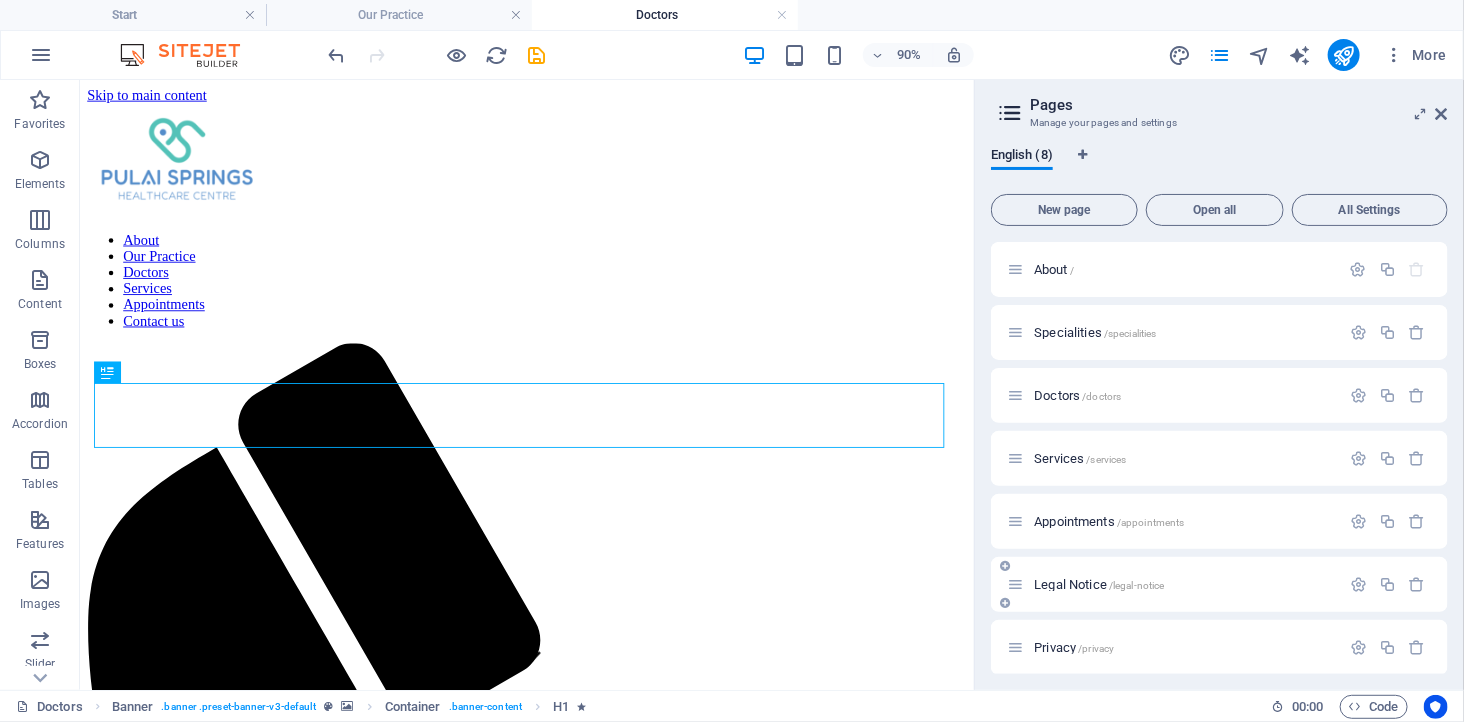 drag, startPoint x: 1143, startPoint y: 384, endPoint x: 1158, endPoint y: 585, distance: 201.55893 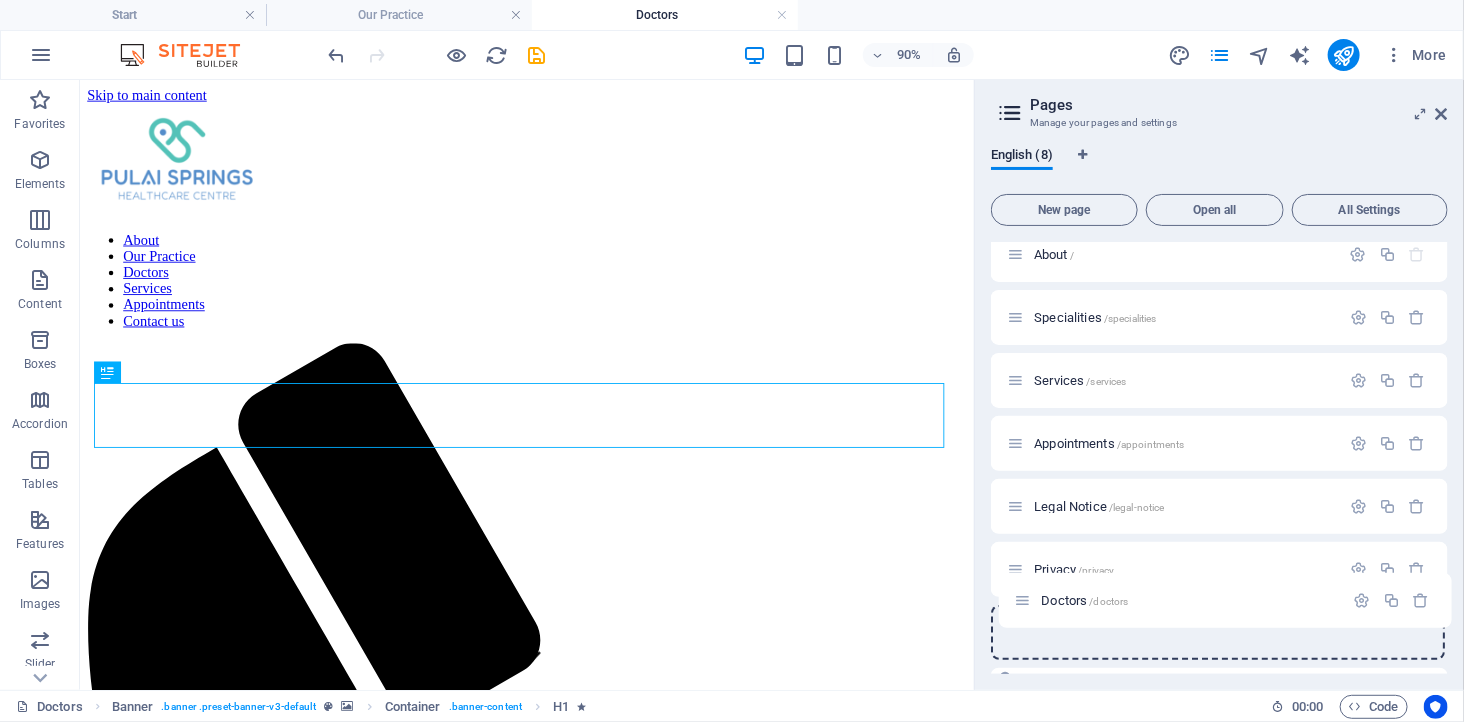 scroll, scrollTop: 80, scrollLeft: 0, axis: vertical 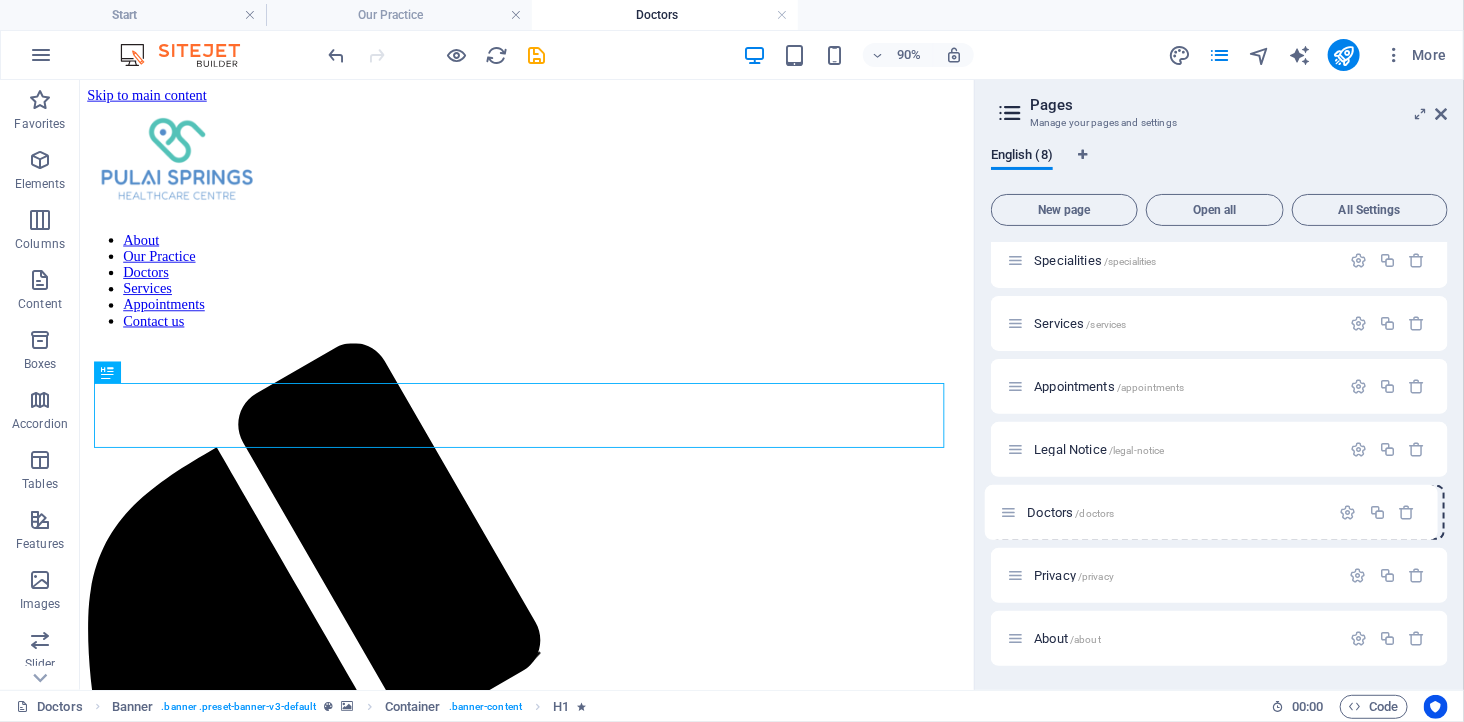 drag, startPoint x: 1015, startPoint y: 392, endPoint x: 1008, endPoint y: 515, distance: 123.19903 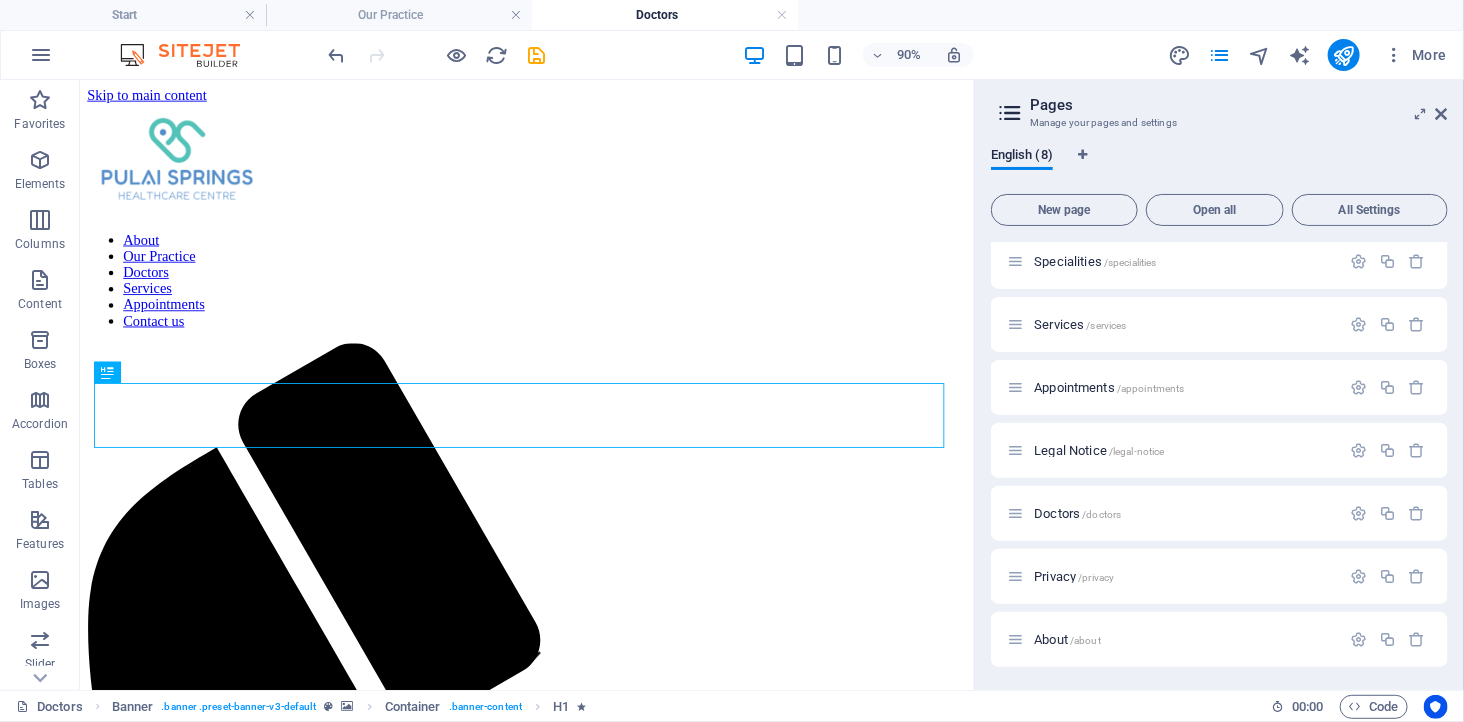 scroll, scrollTop: 0, scrollLeft: 0, axis: both 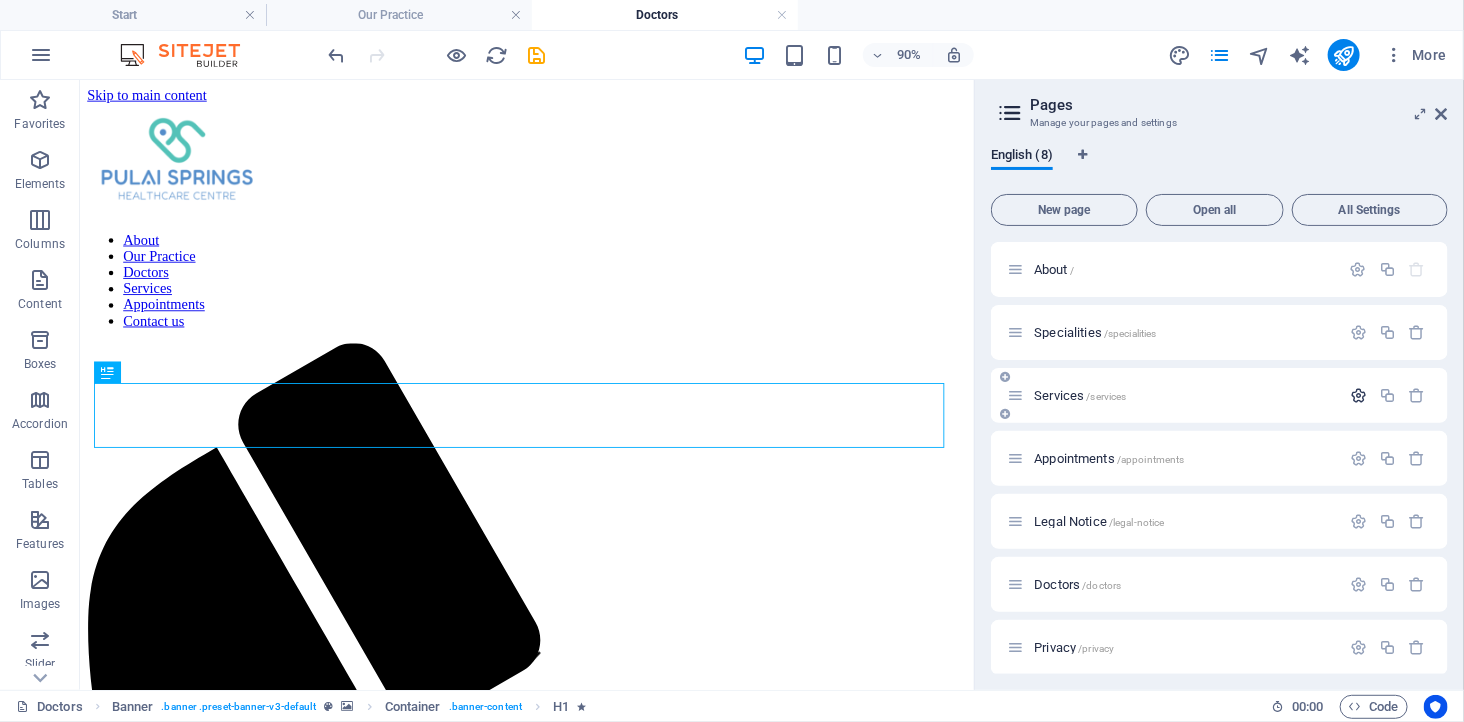 click at bounding box center (1358, 395) 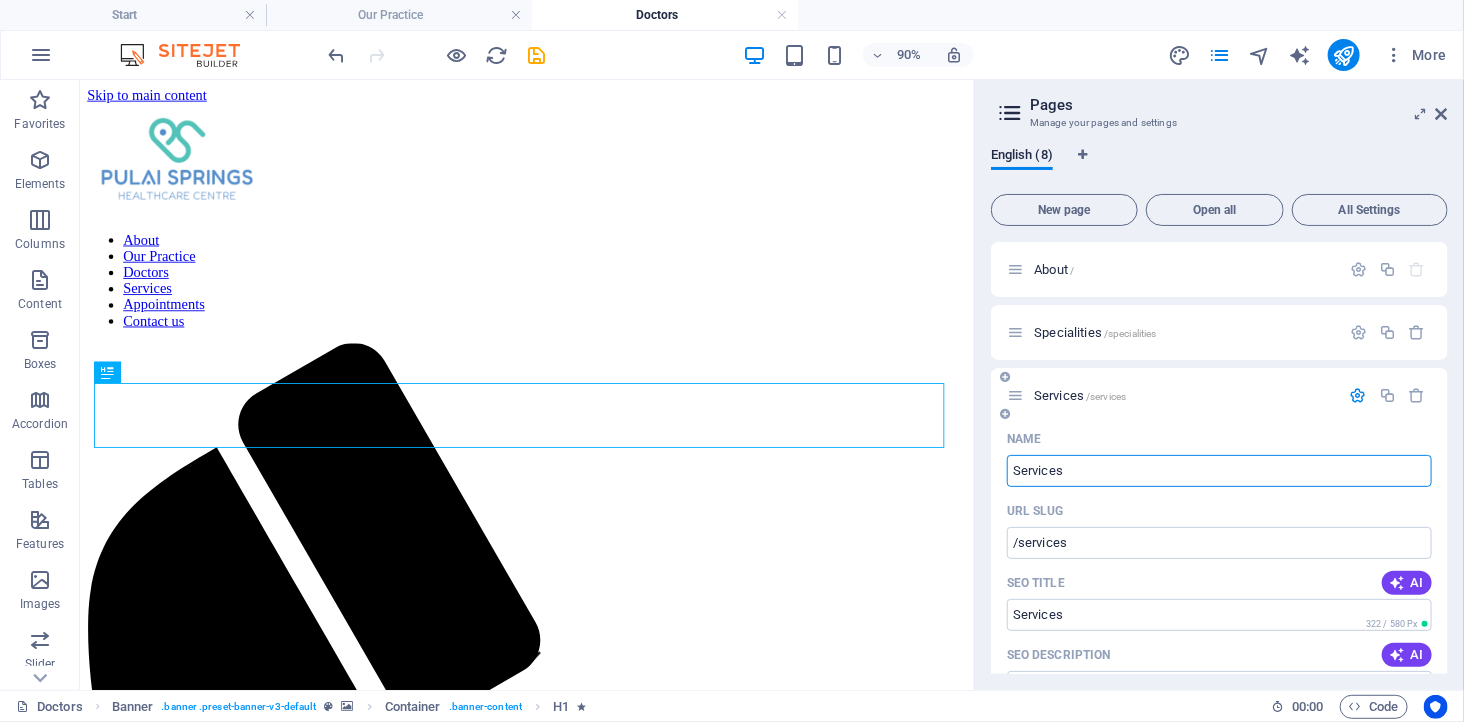 drag, startPoint x: 1096, startPoint y: 466, endPoint x: 1006, endPoint y: 466, distance: 90 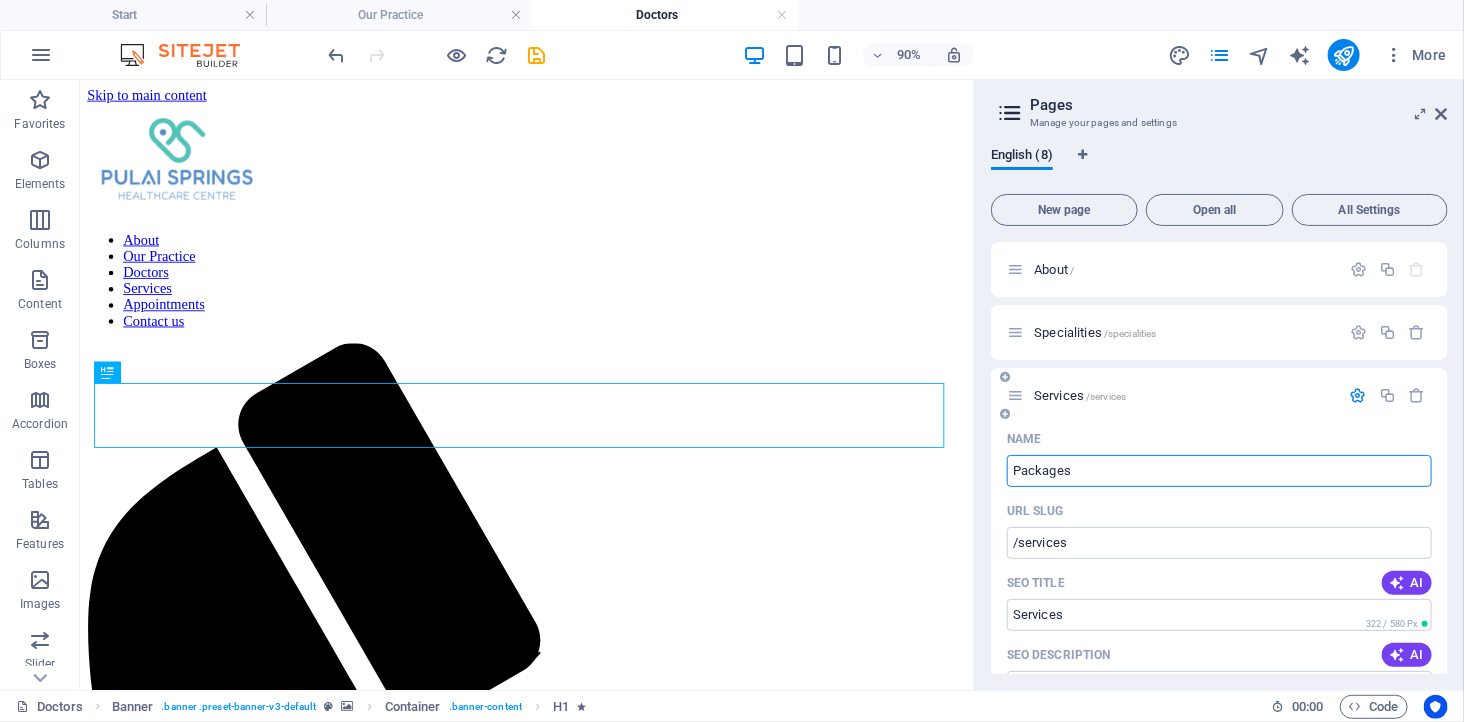 click on "Packages" at bounding box center [1219, 471] 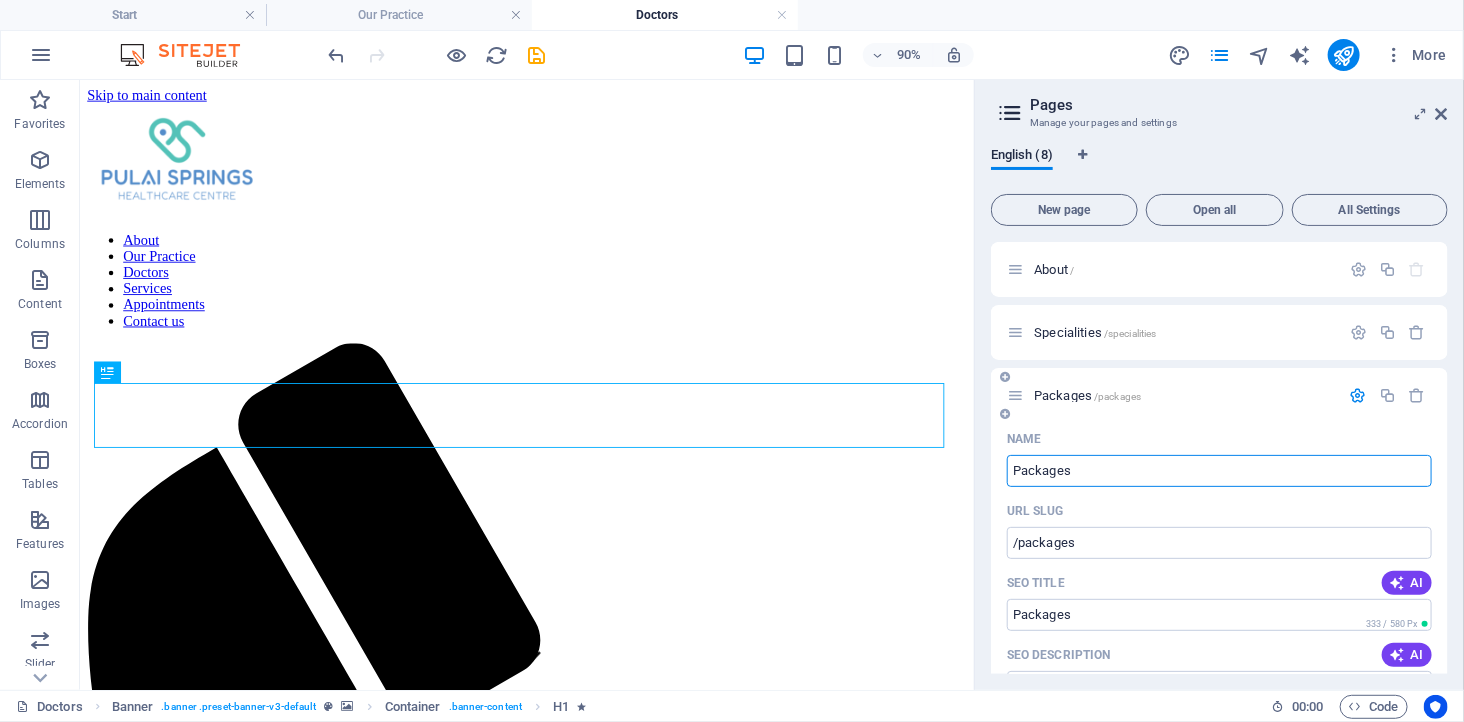 type on "Packages" 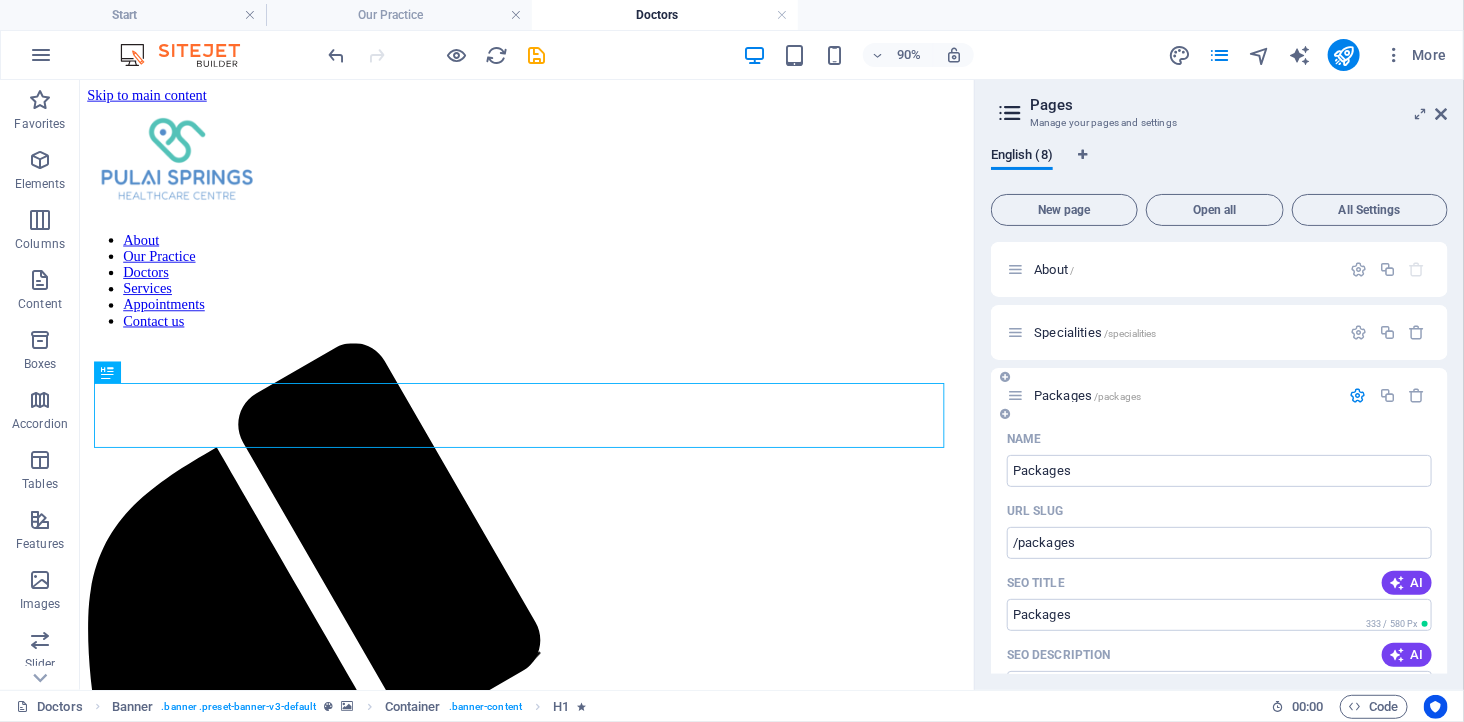 click at bounding box center (1358, 395) 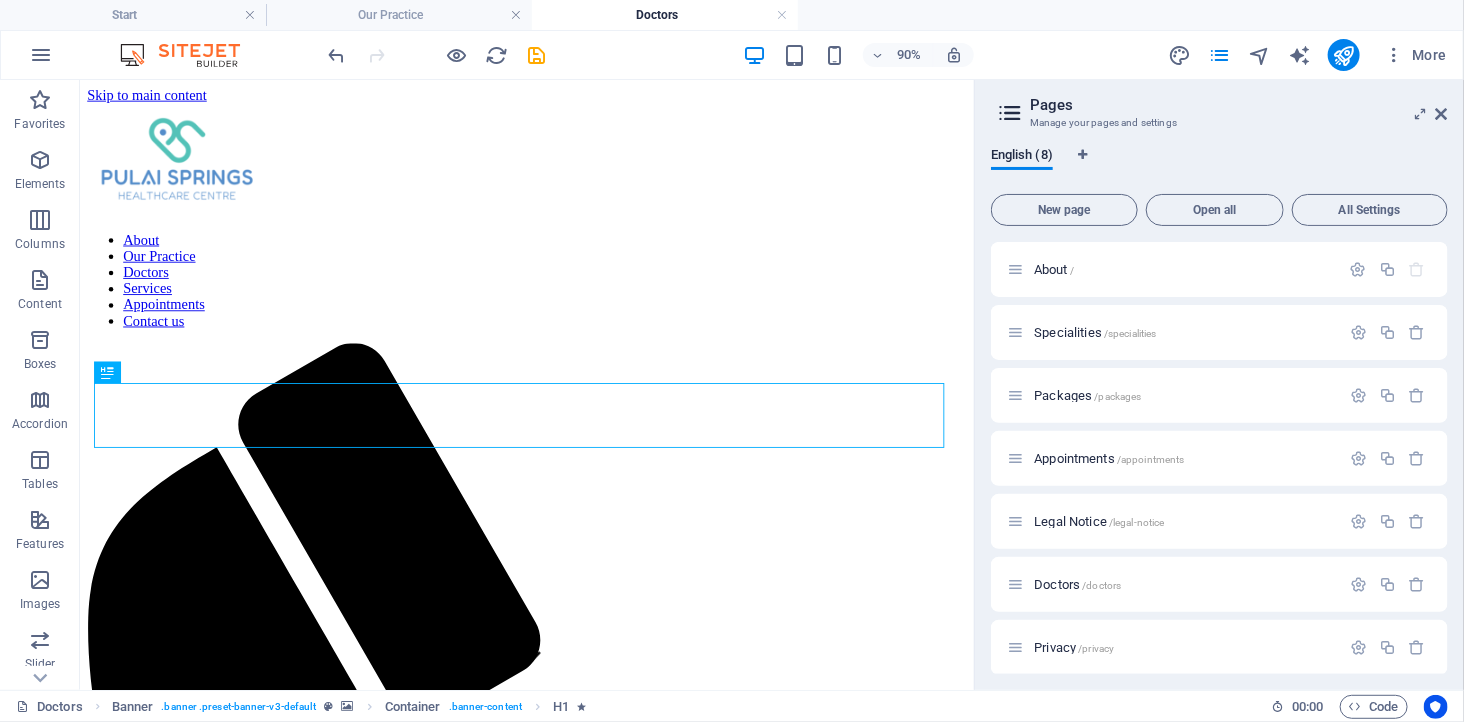 click on "English (8) New page Open all All Settings About / Specialities /specialities Packages /packages Appointments /appointments Legal Notice /legal-notice Privacy /privacy About /about" at bounding box center [1219, 411] 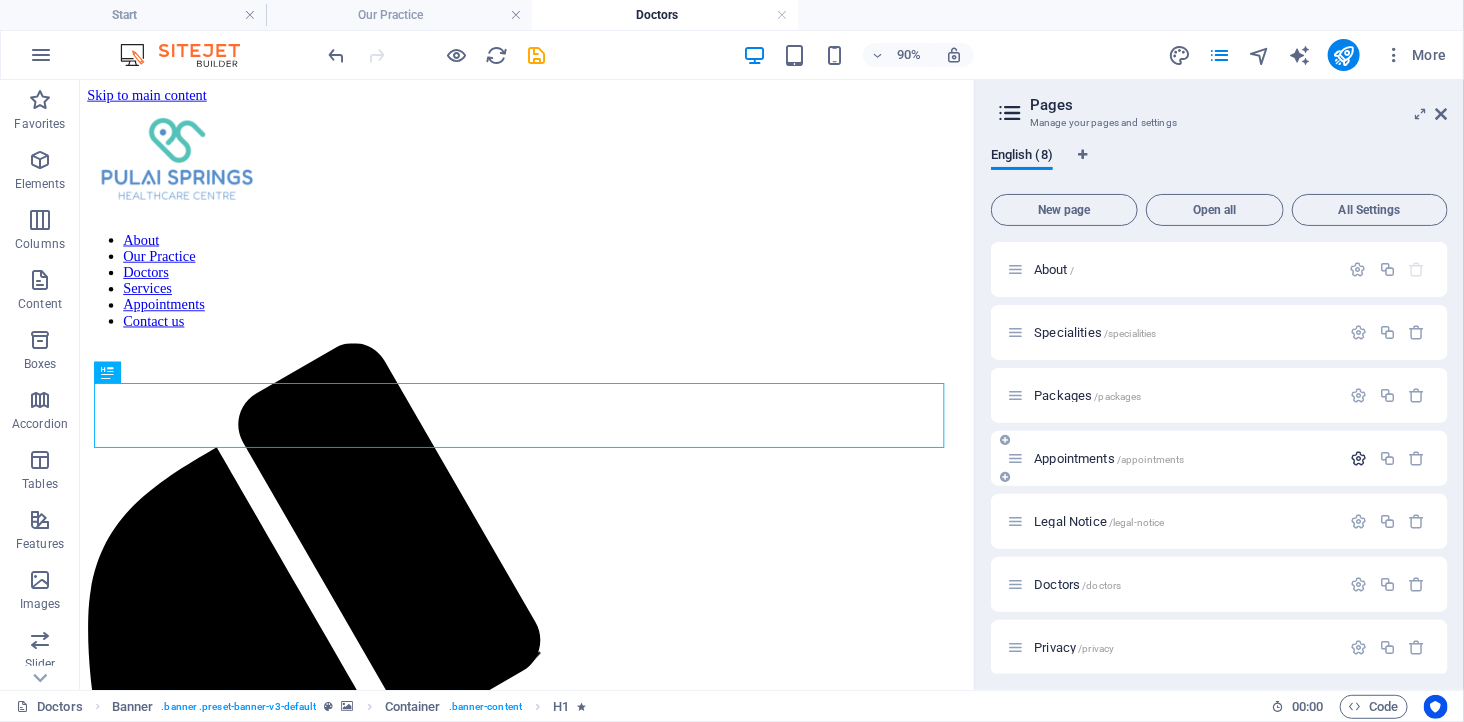 click at bounding box center [1358, 458] 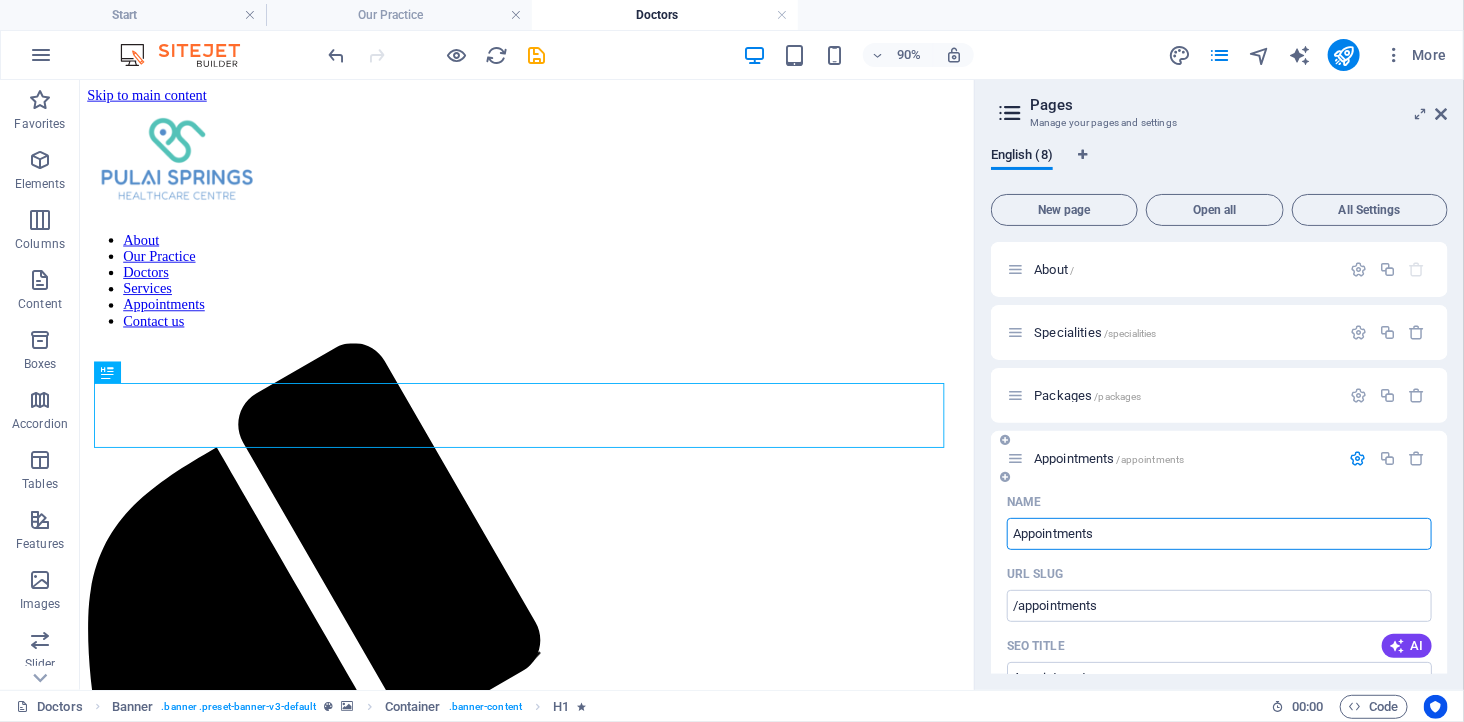 drag, startPoint x: 1130, startPoint y: 532, endPoint x: 991, endPoint y: 531, distance: 139.0036 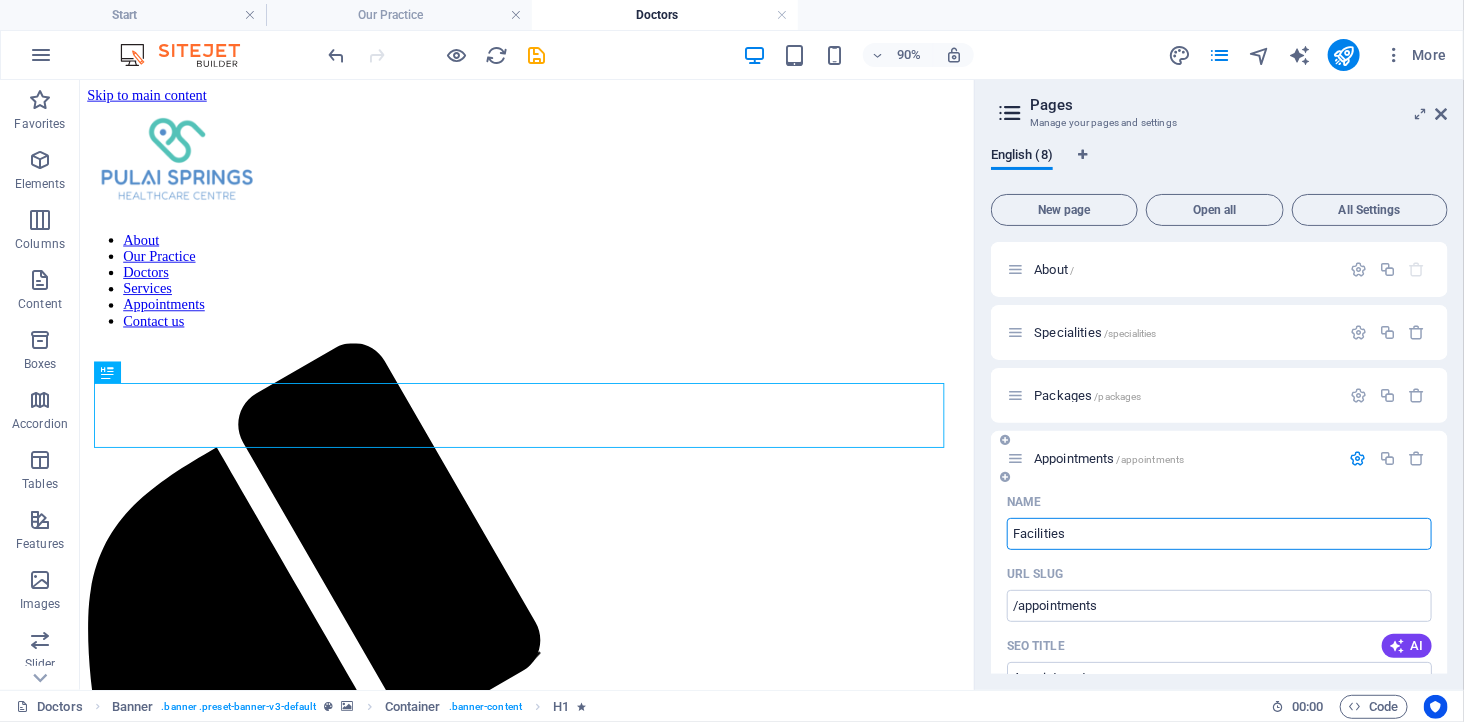 click on "Name" at bounding box center (1219, 502) 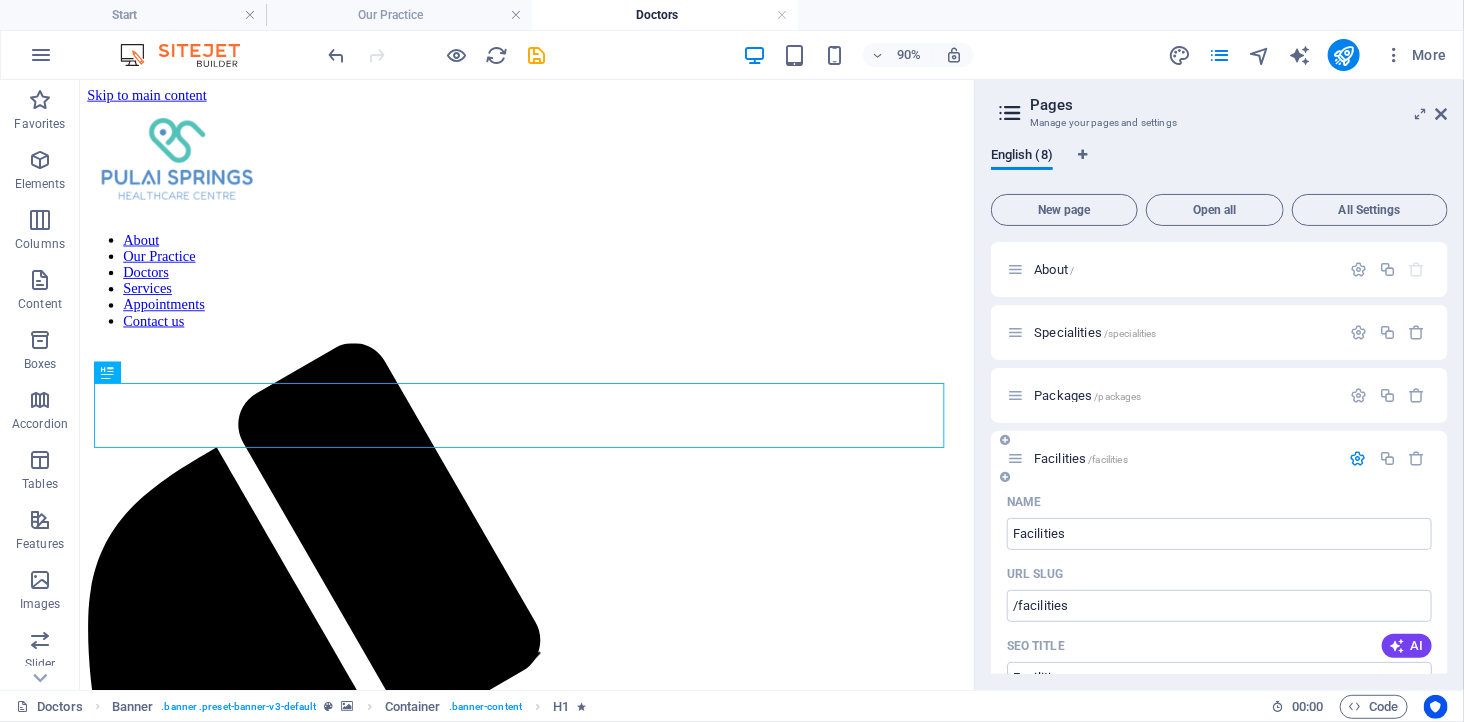 type on "Facilities" 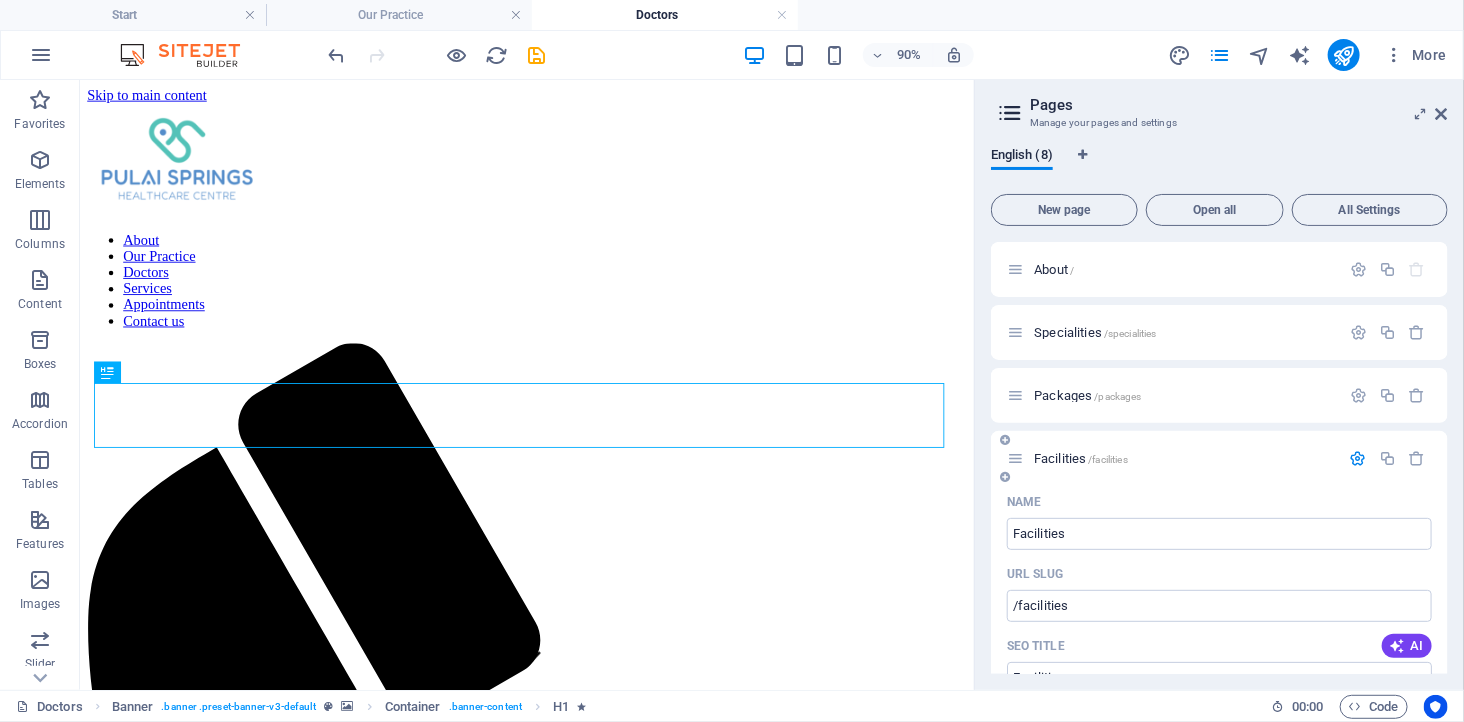 click at bounding box center [1358, 458] 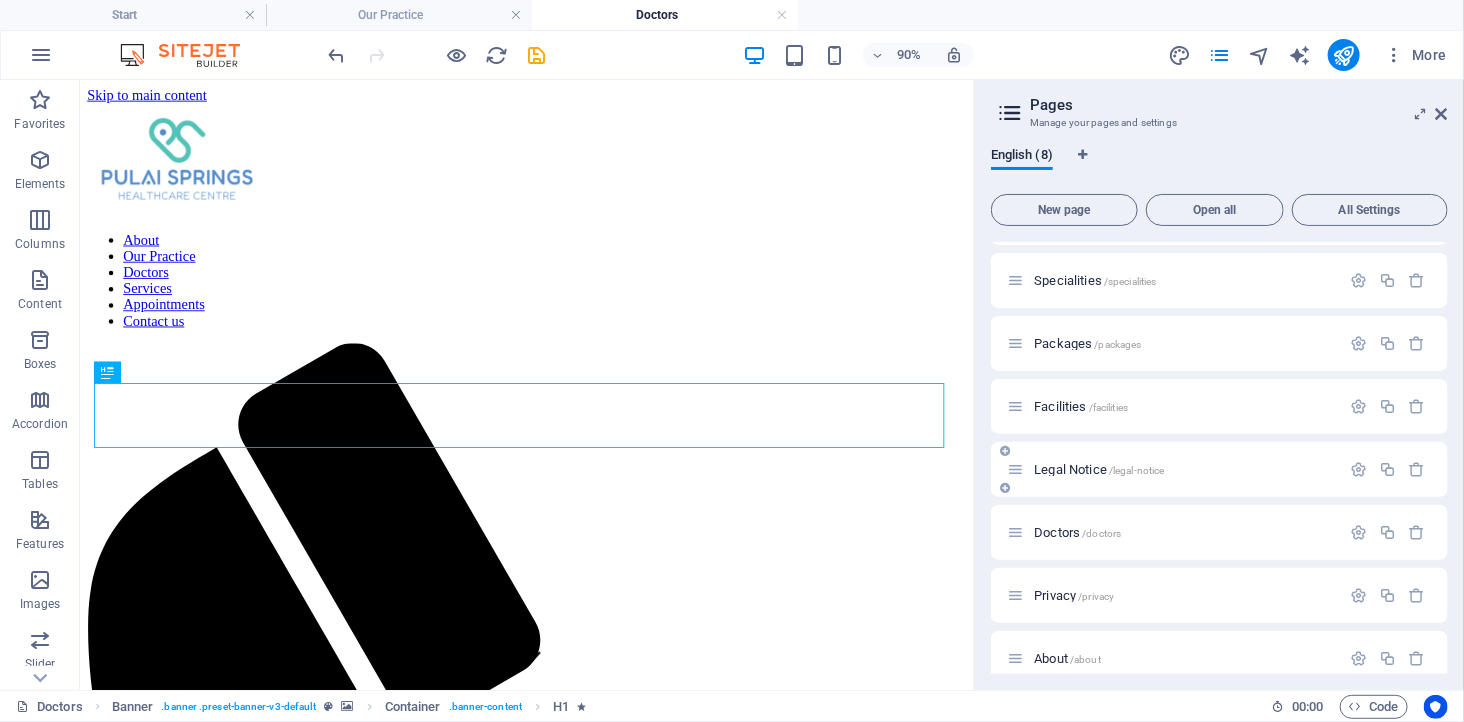 scroll, scrollTop: 71, scrollLeft: 0, axis: vertical 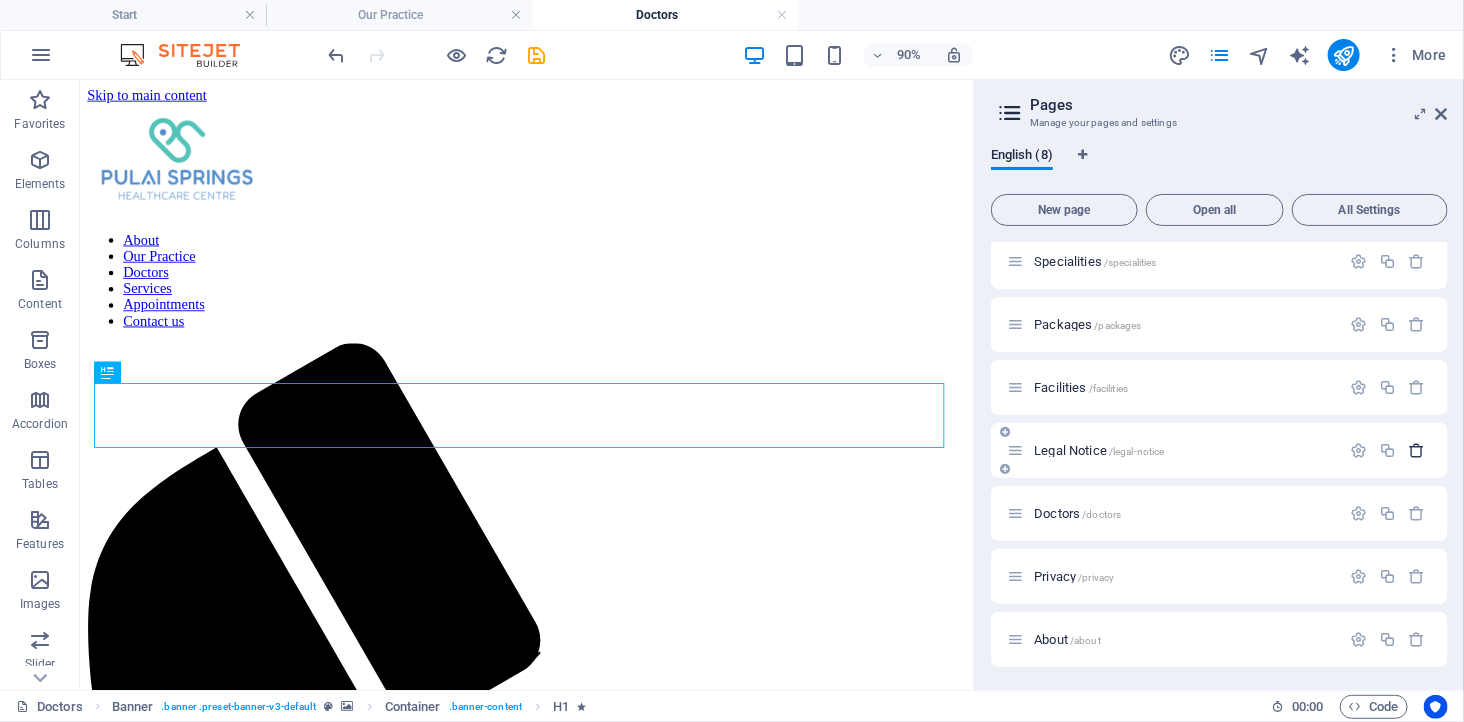 click at bounding box center [1417, 450] 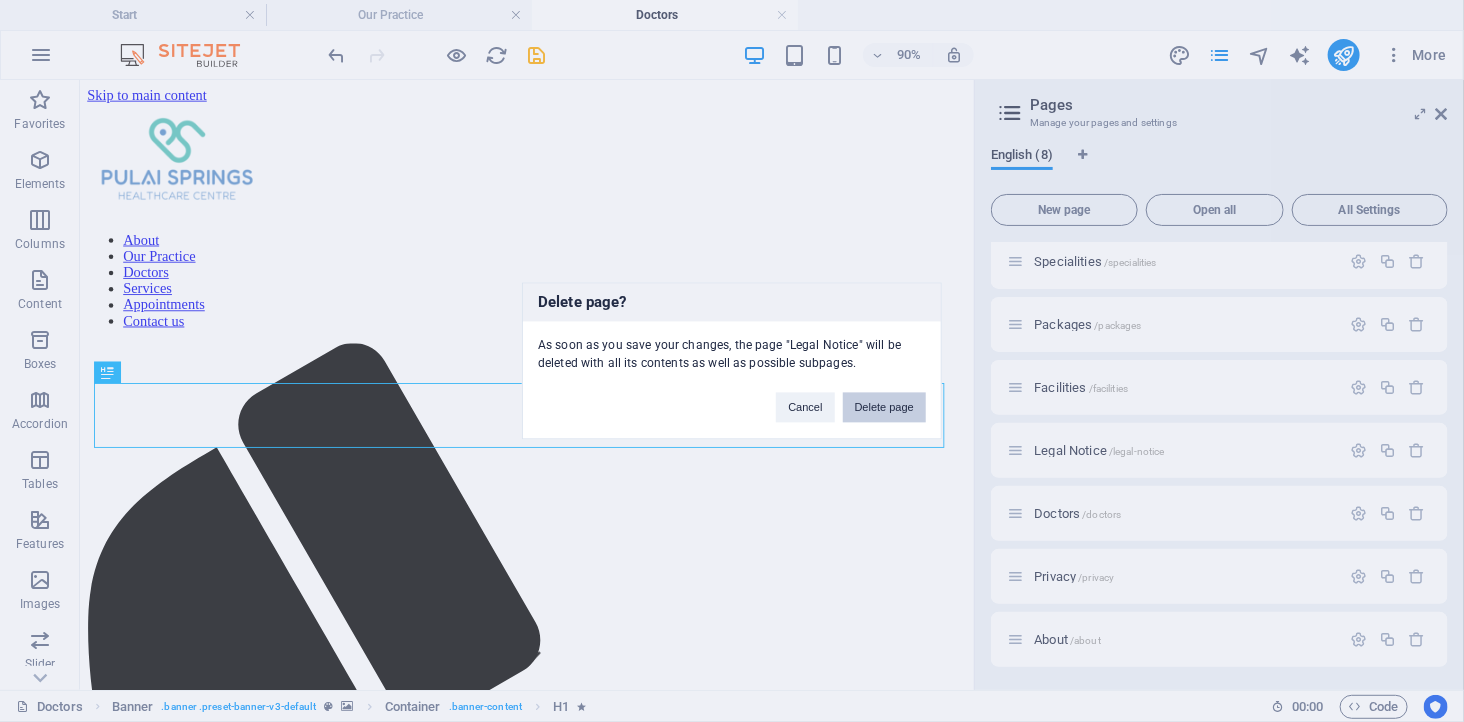 drag, startPoint x: 903, startPoint y: 403, endPoint x: 981, endPoint y: 486, distance: 113.89908 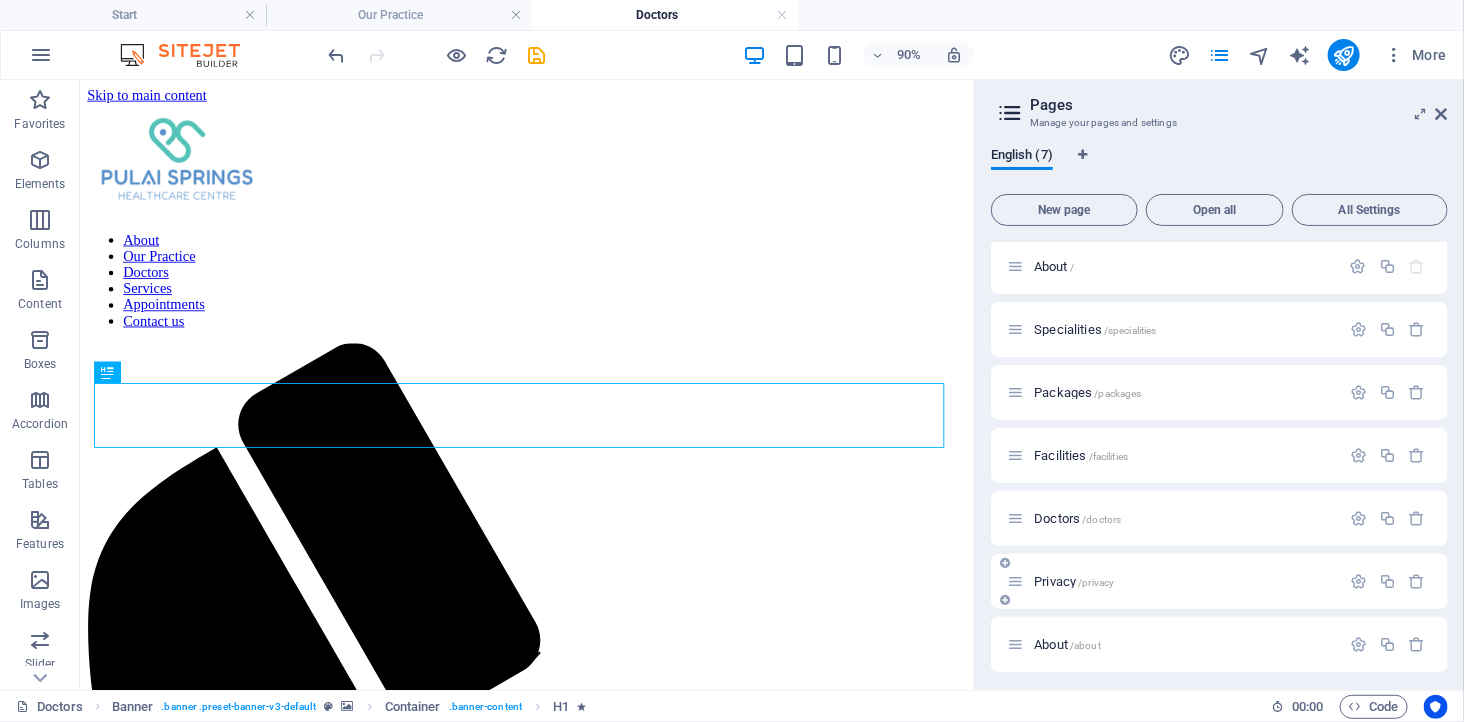 scroll, scrollTop: 0, scrollLeft: 0, axis: both 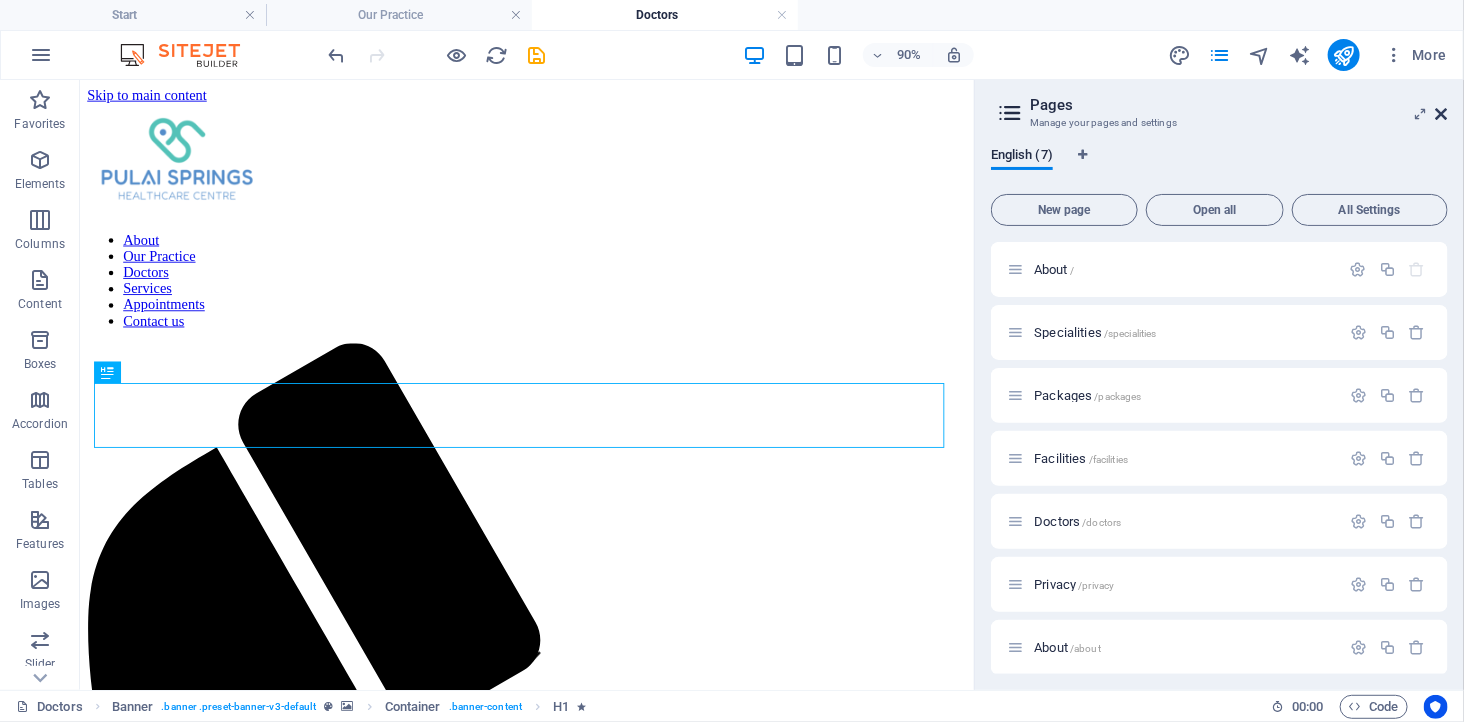 click at bounding box center [1442, 114] 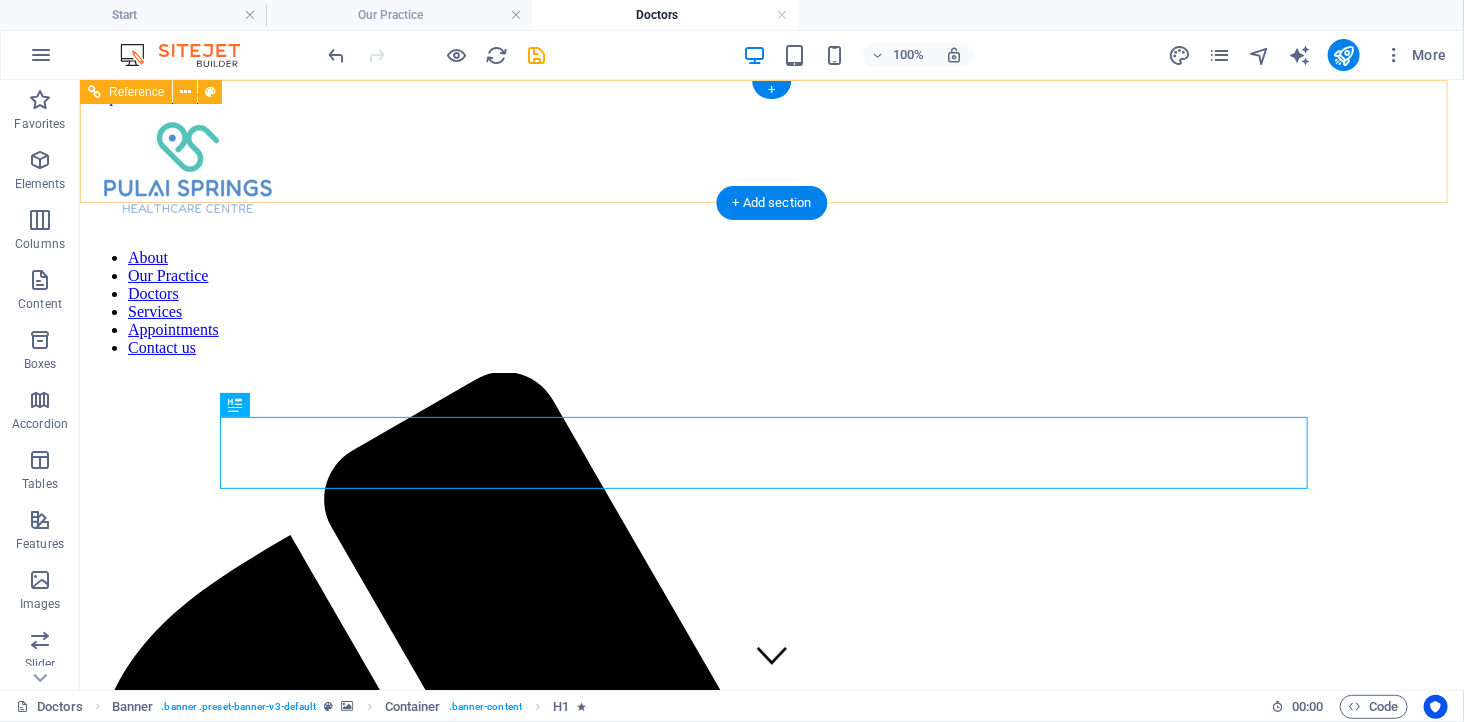 click on "About Our Practice Doctors Services Appointments Contact us" at bounding box center [771, 302] 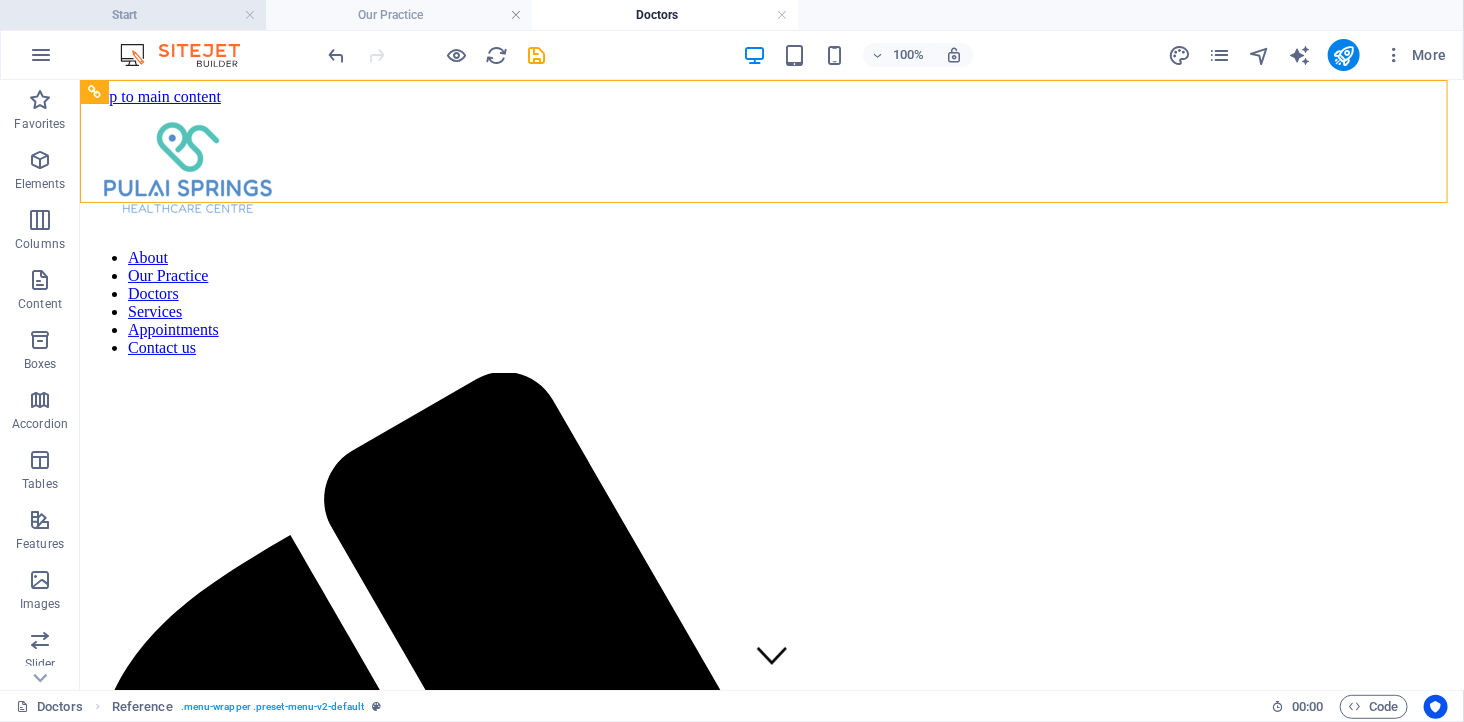 click on "Start" at bounding box center [133, 15] 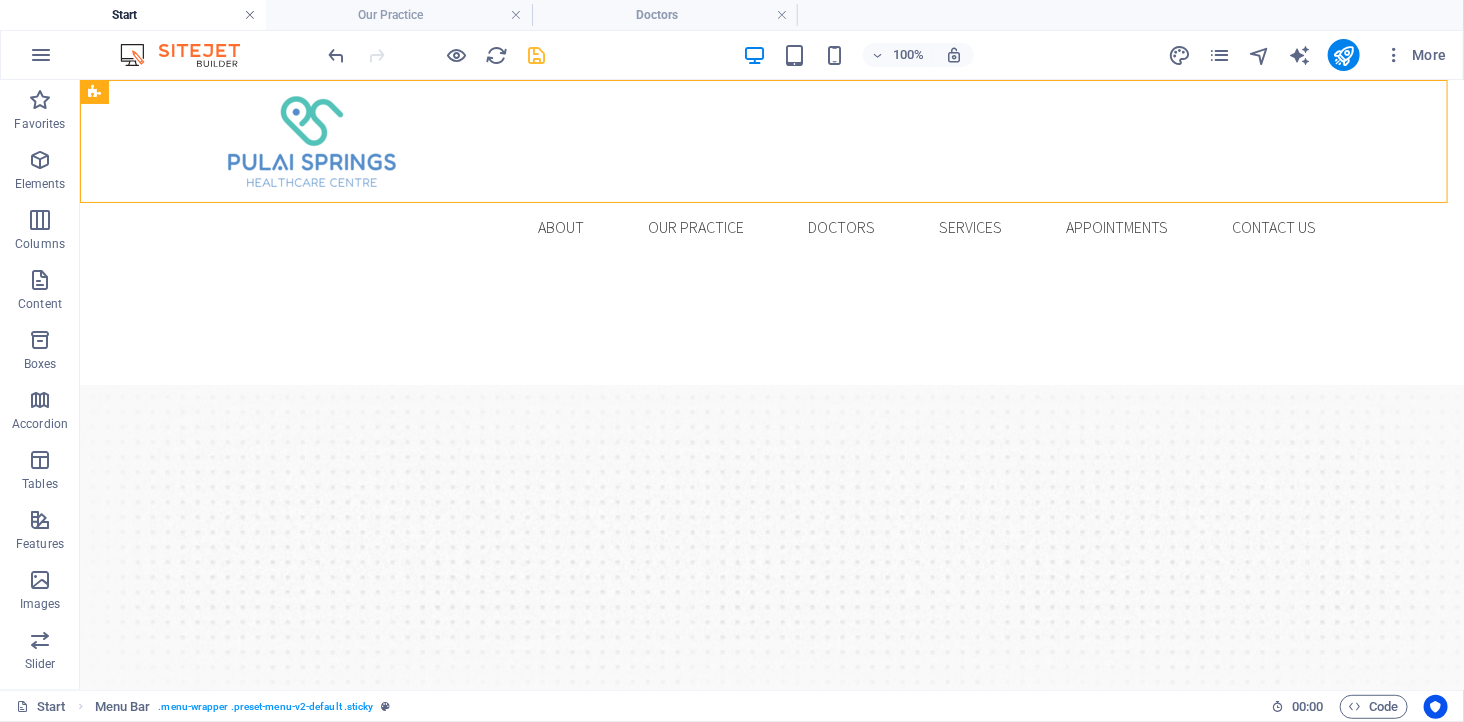click at bounding box center [250, 15] 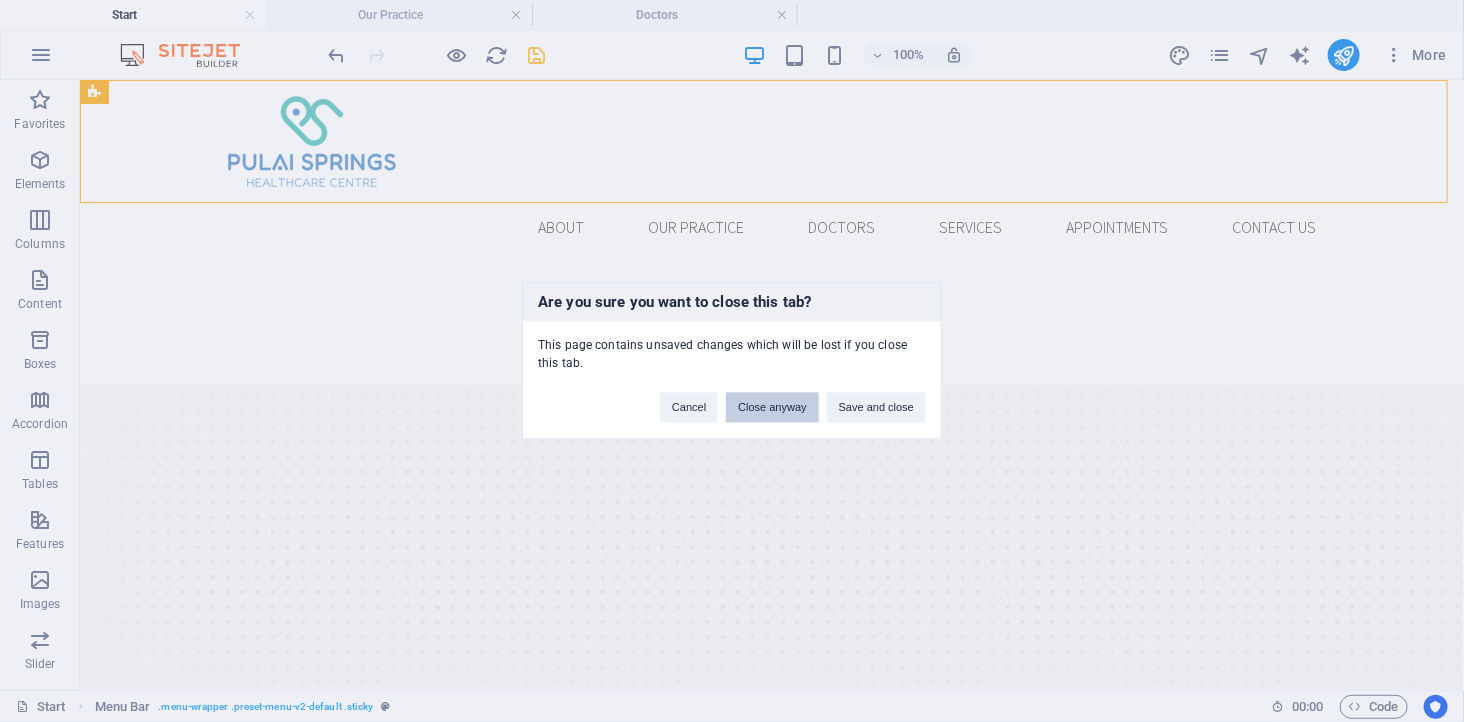 drag, startPoint x: 770, startPoint y: 406, endPoint x: 275, endPoint y: 33, distance: 619.8016 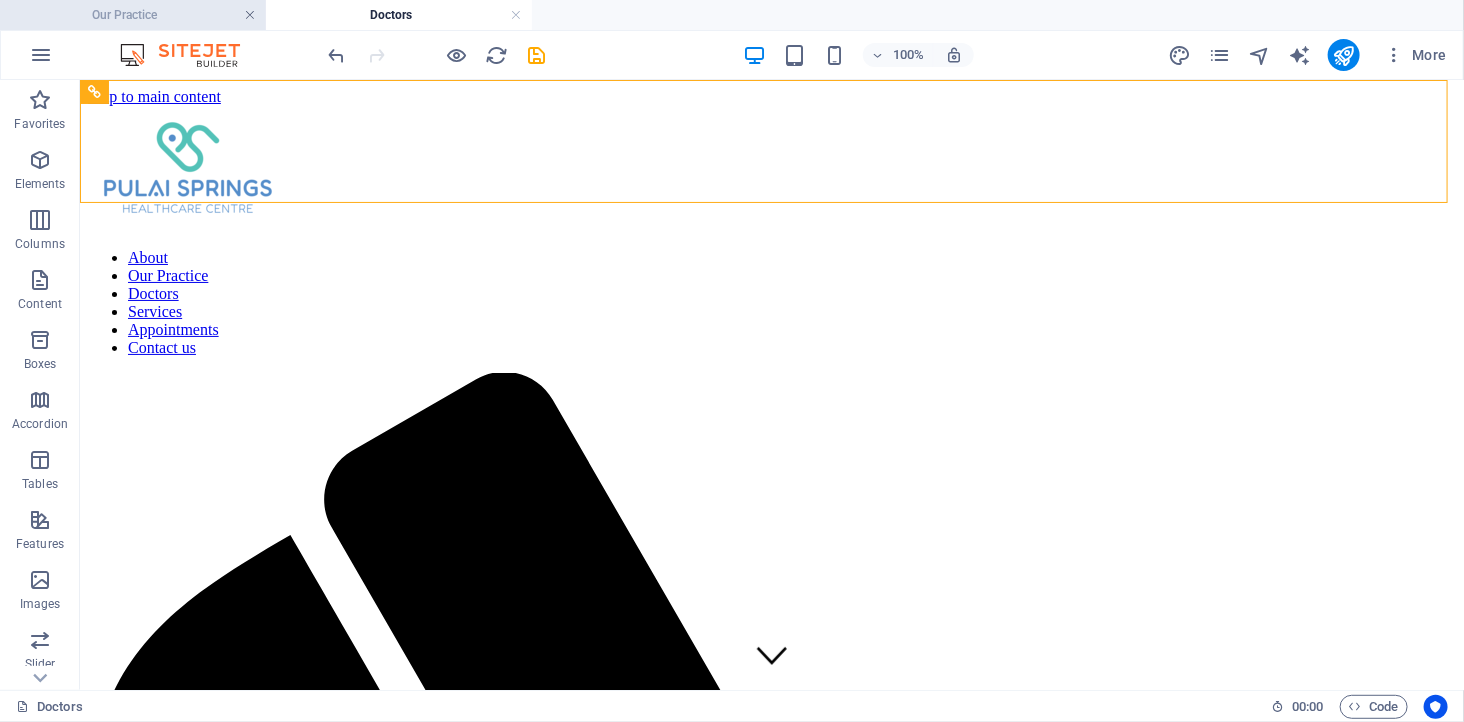 click at bounding box center (250, 15) 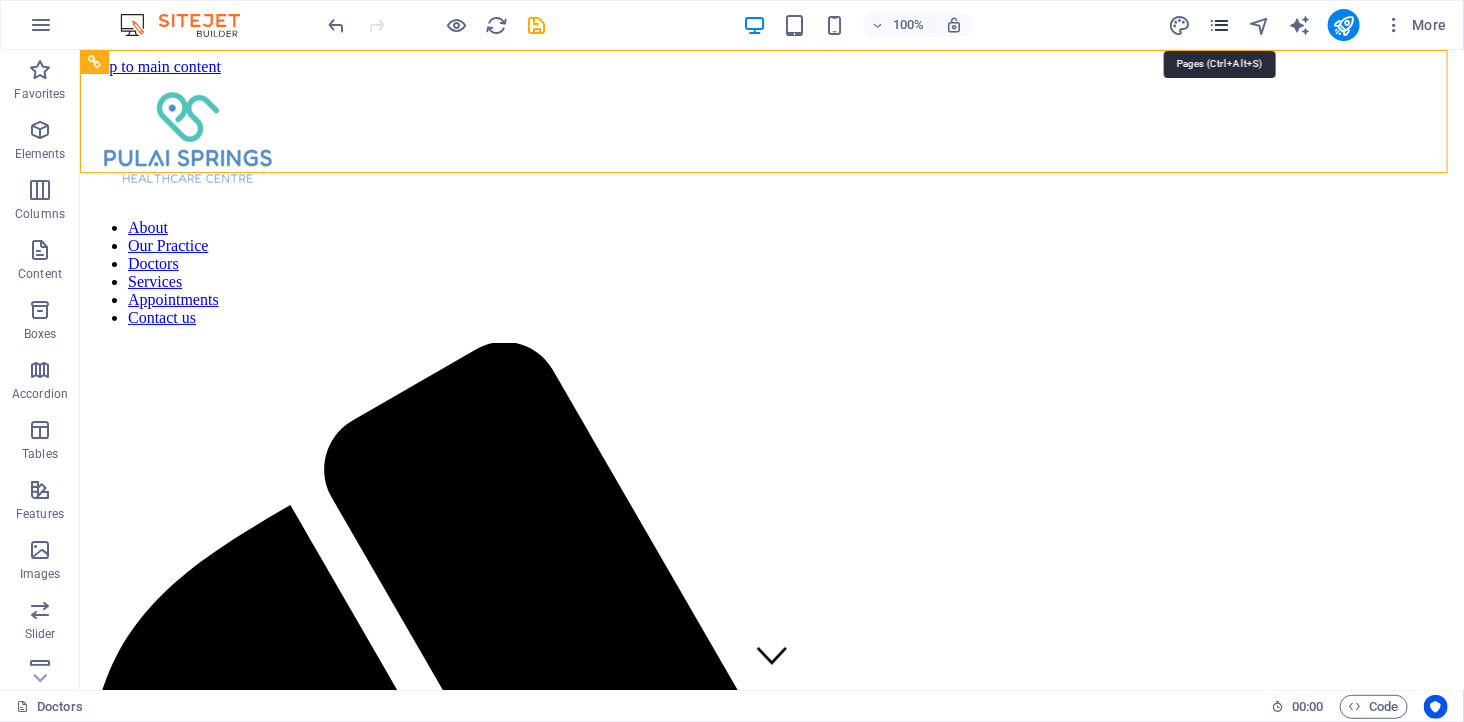 click at bounding box center (1219, 25) 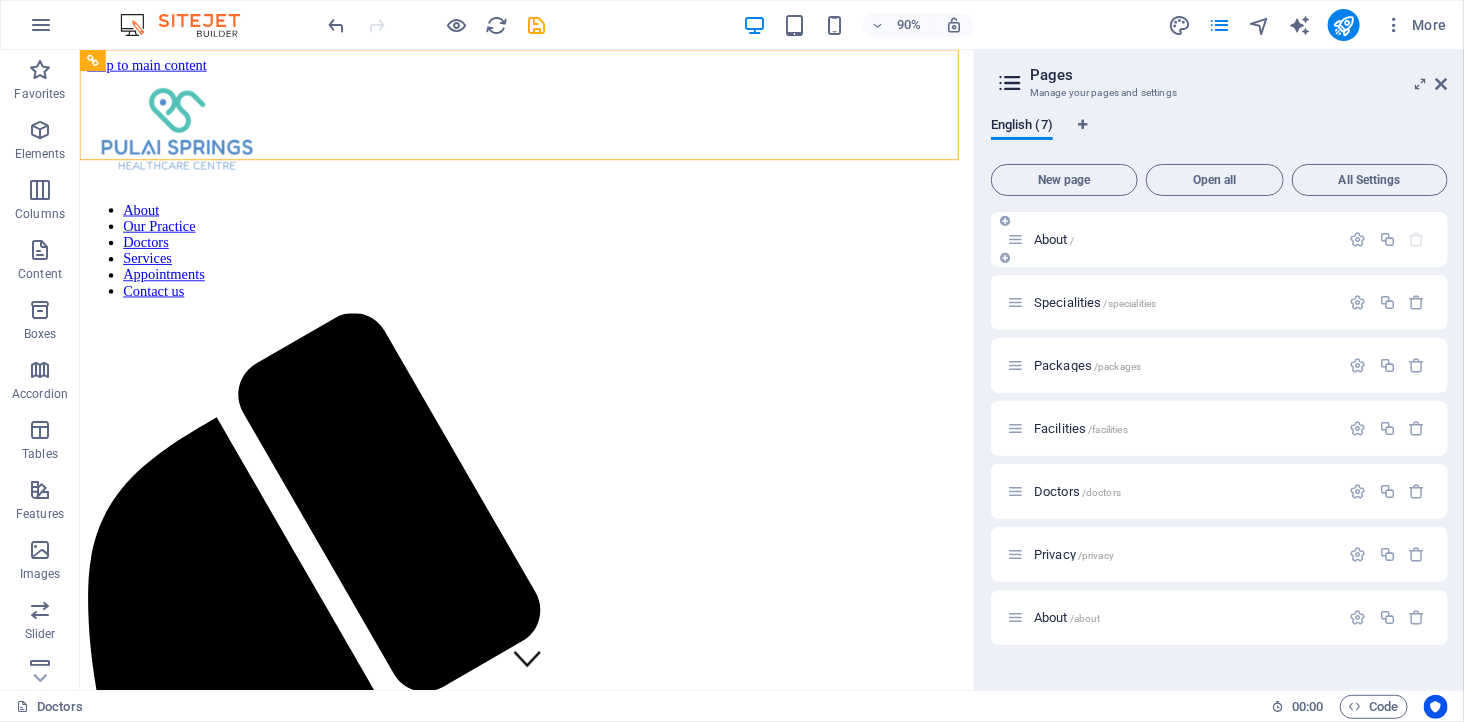 click on "About /" at bounding box center (1184, 239) 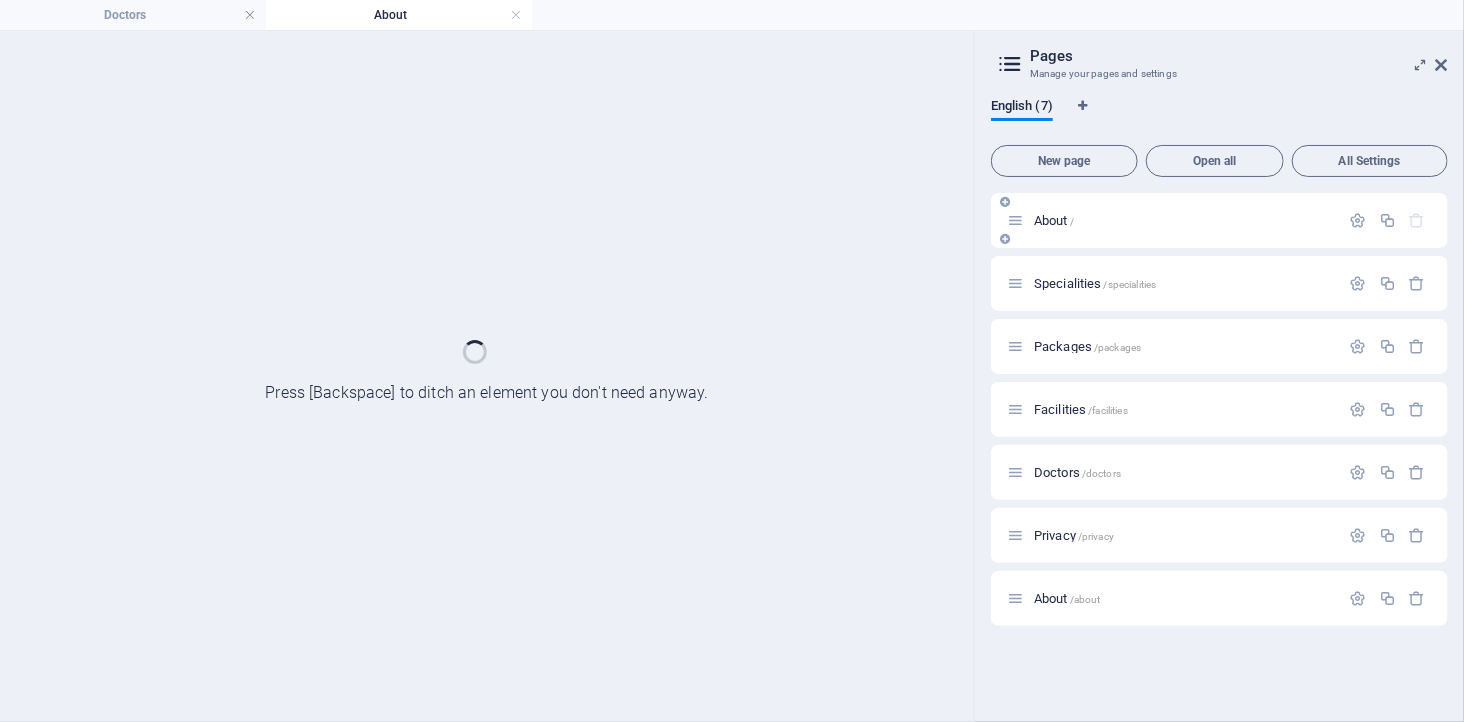 click on "About /" at bounding box center [1219, 220] 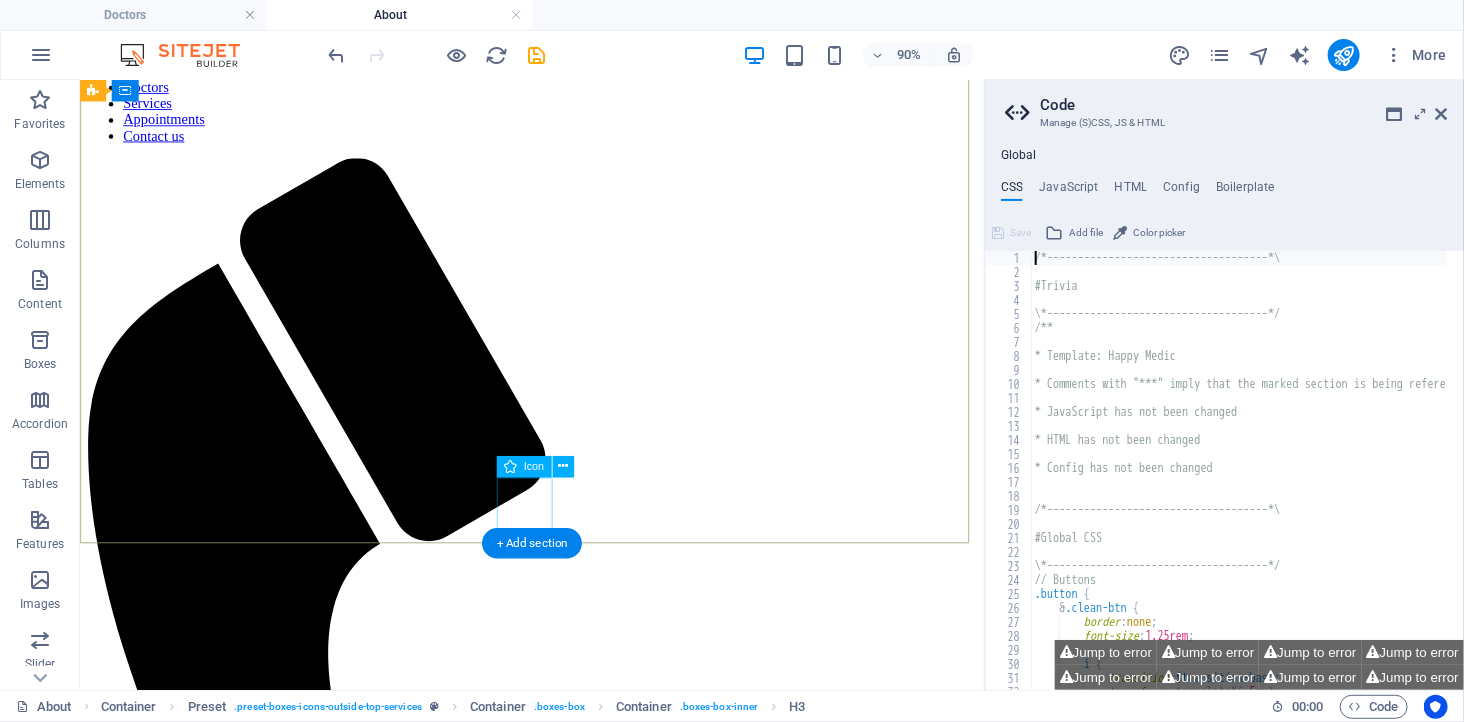 scroll, scrollTop: 0, scrollLeft: 0, axis: both 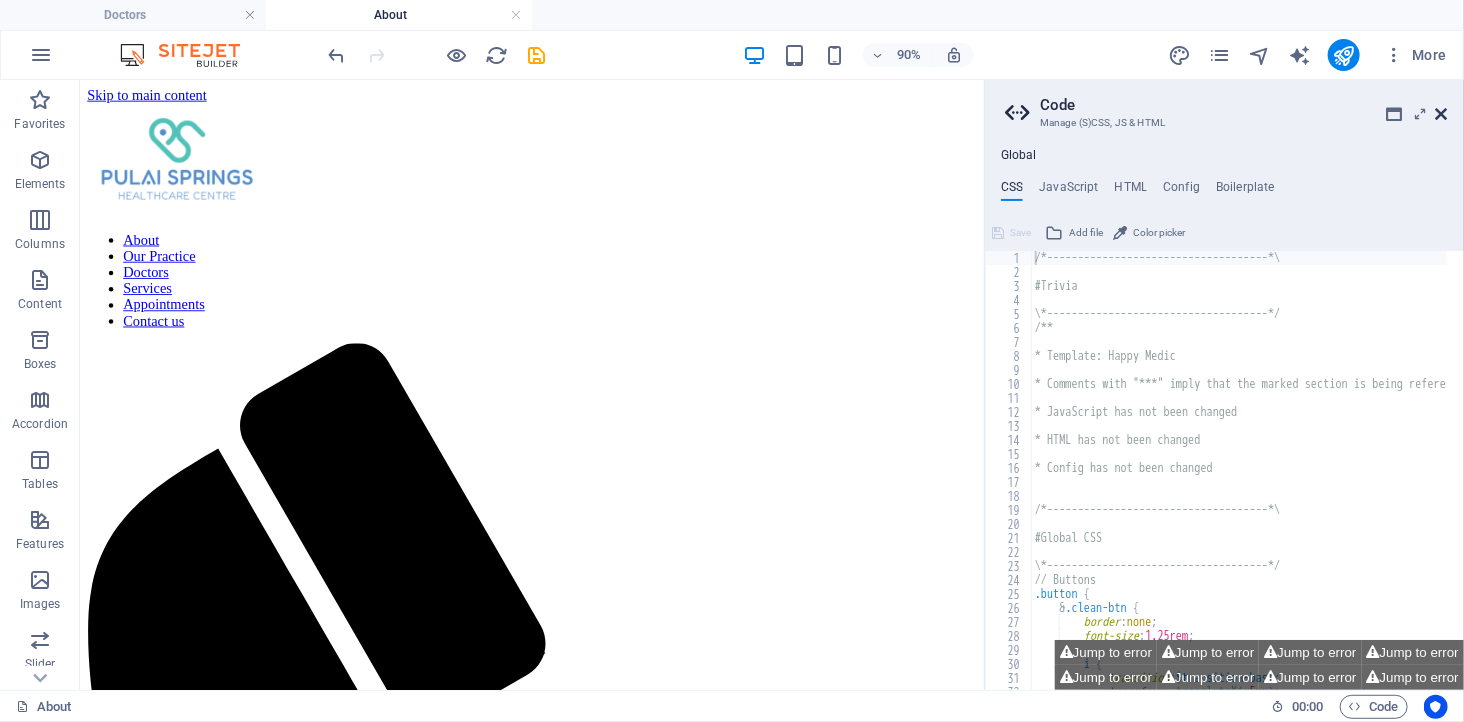 click at bounding box center (1442, 114) 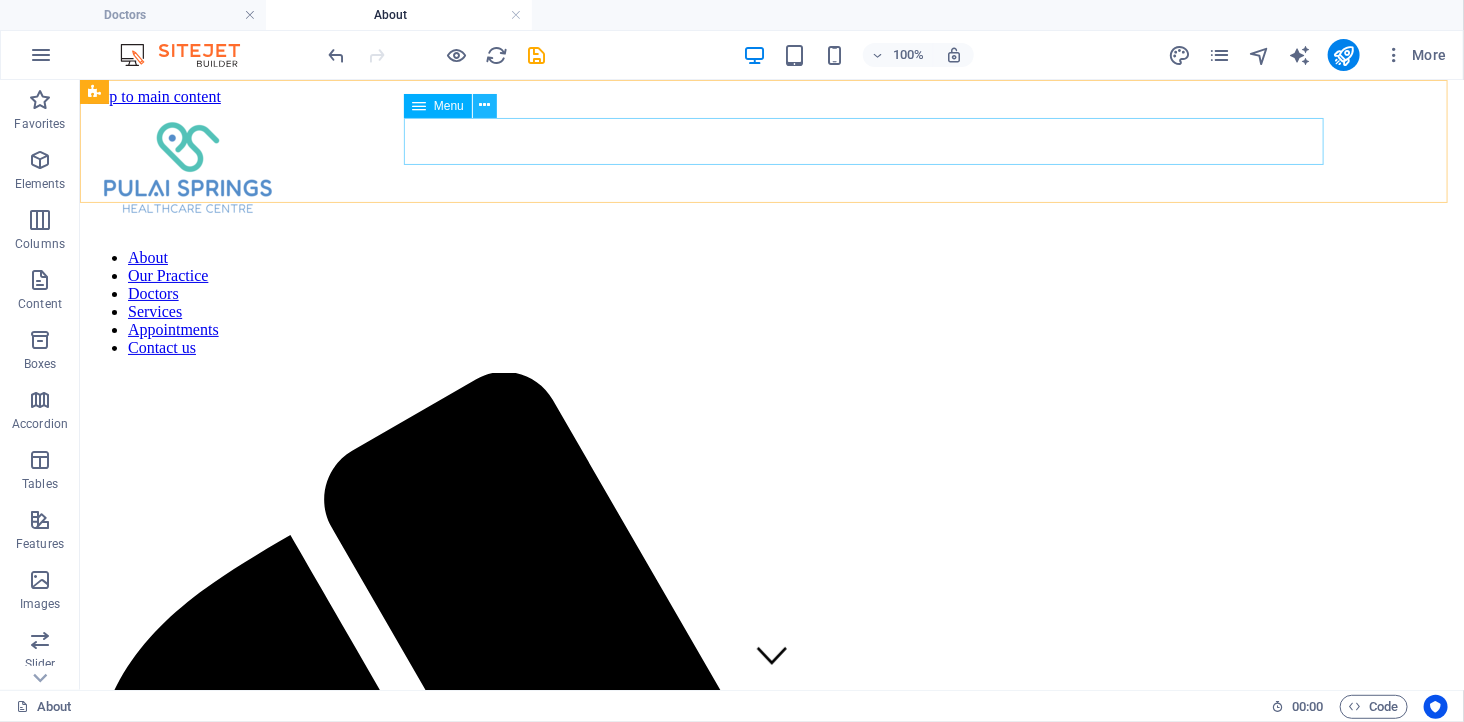 click at bounding box center (484, 105) 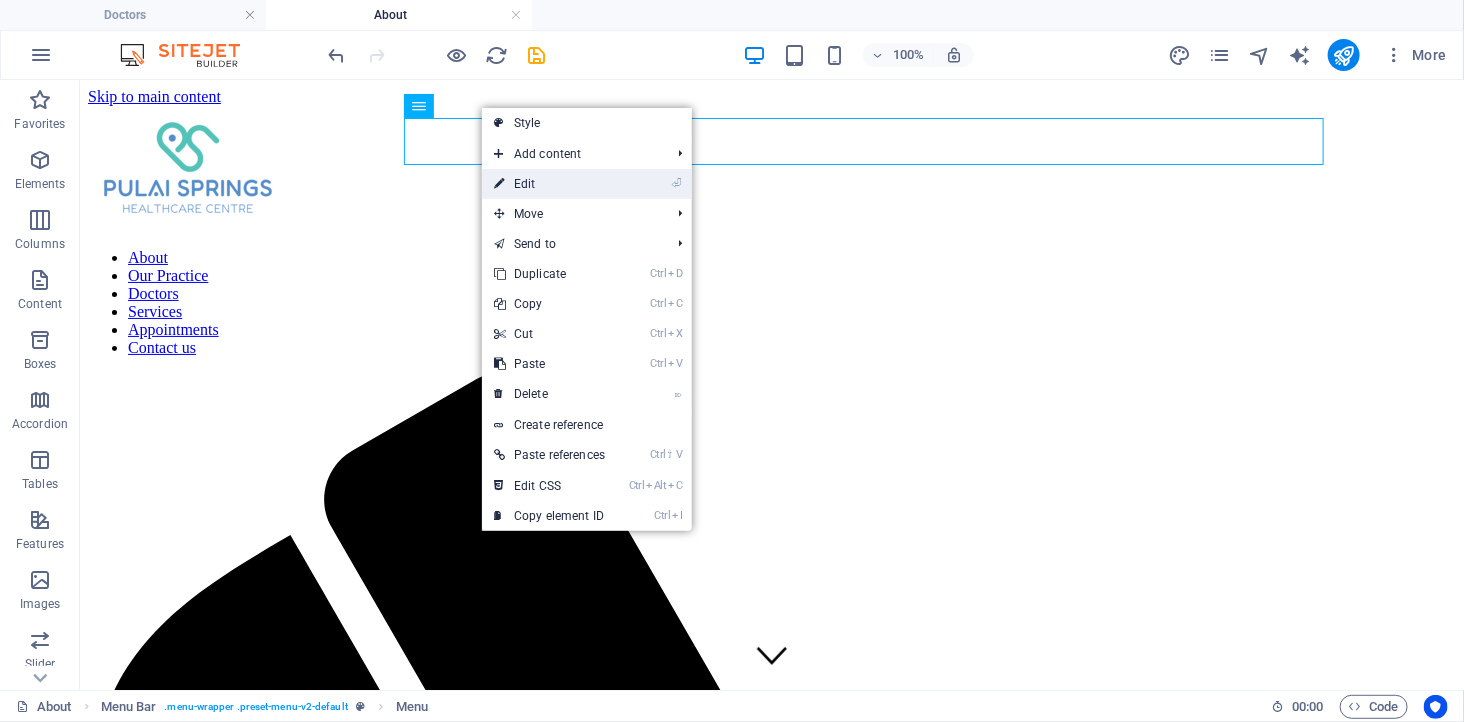 click on "⏎  Edit" at bounding box center (549, 184) 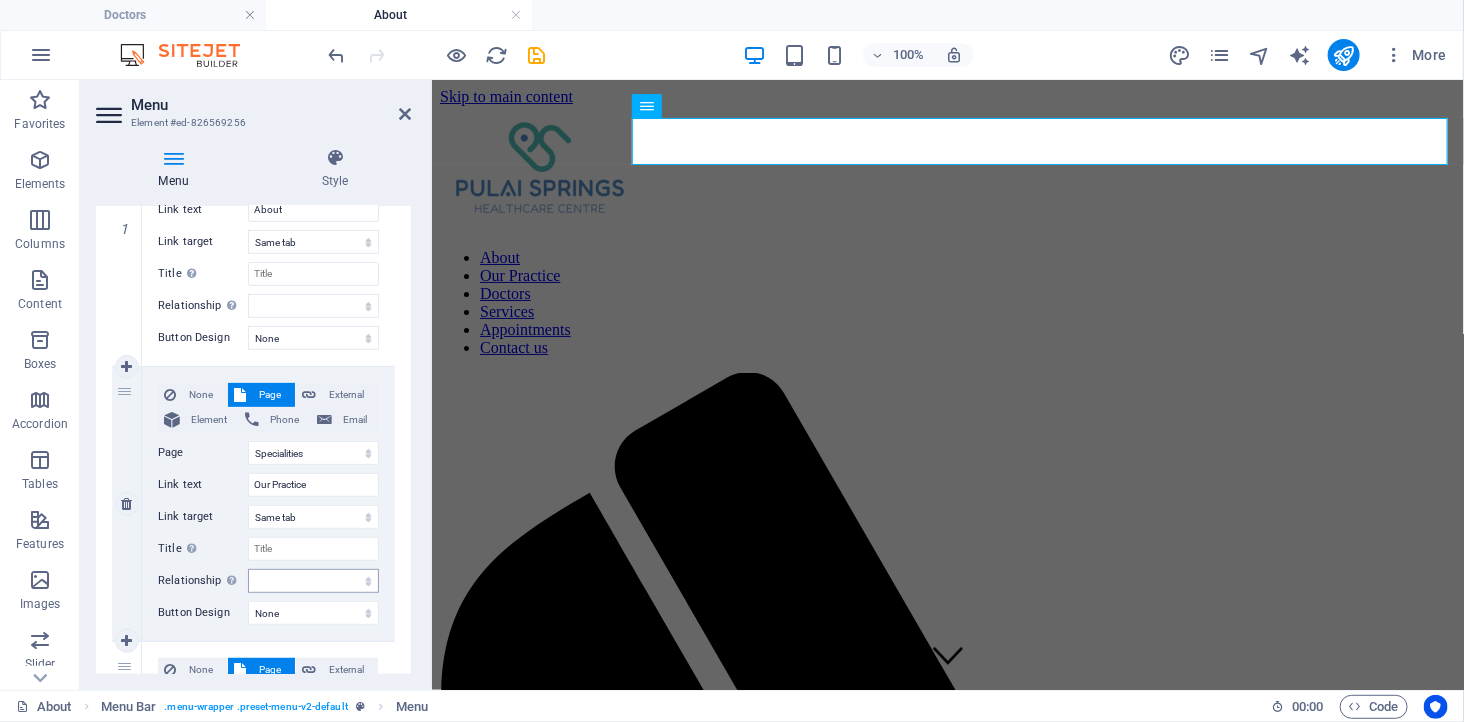 scroll, scrollTop: 333, scrollLeft: 0, axis: vertical 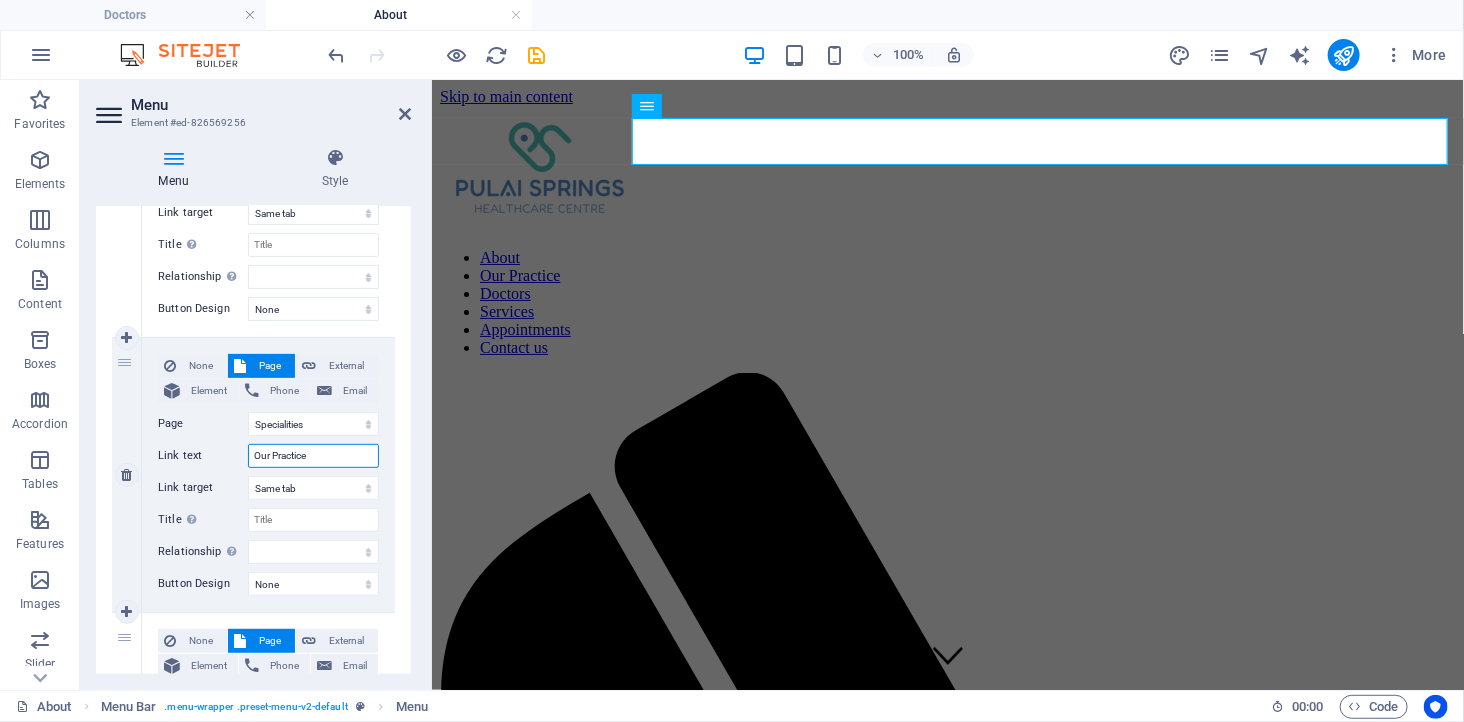 click on "Our Practice" at bounding box center [313, 456] 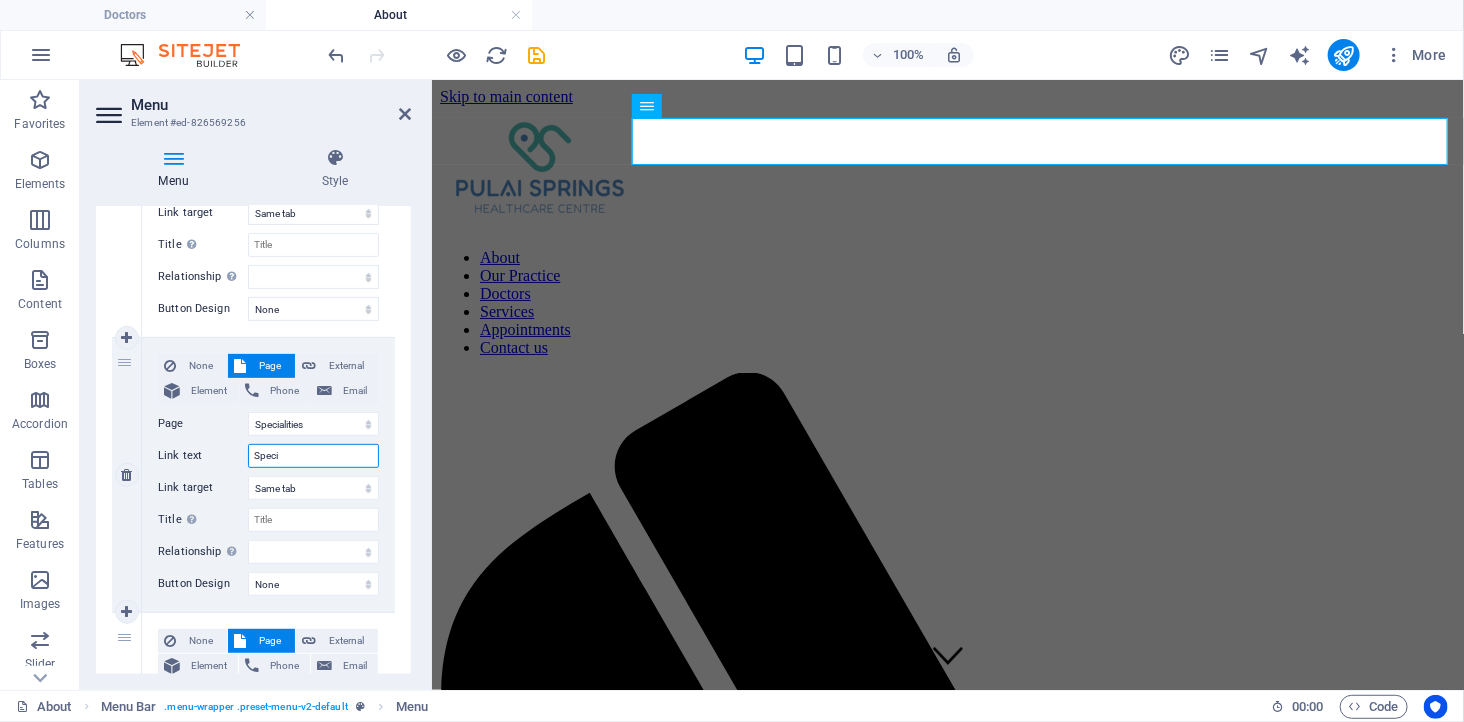 type on "Specia" 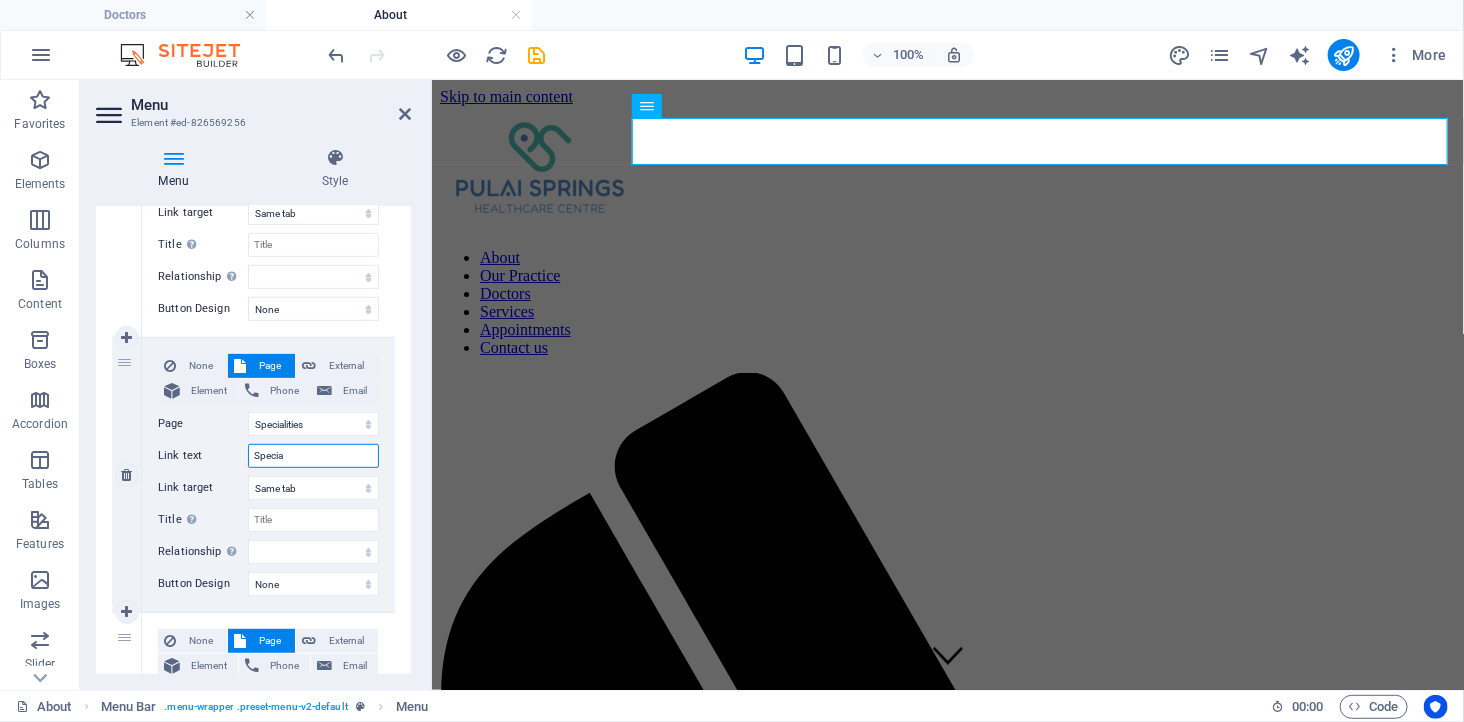 select 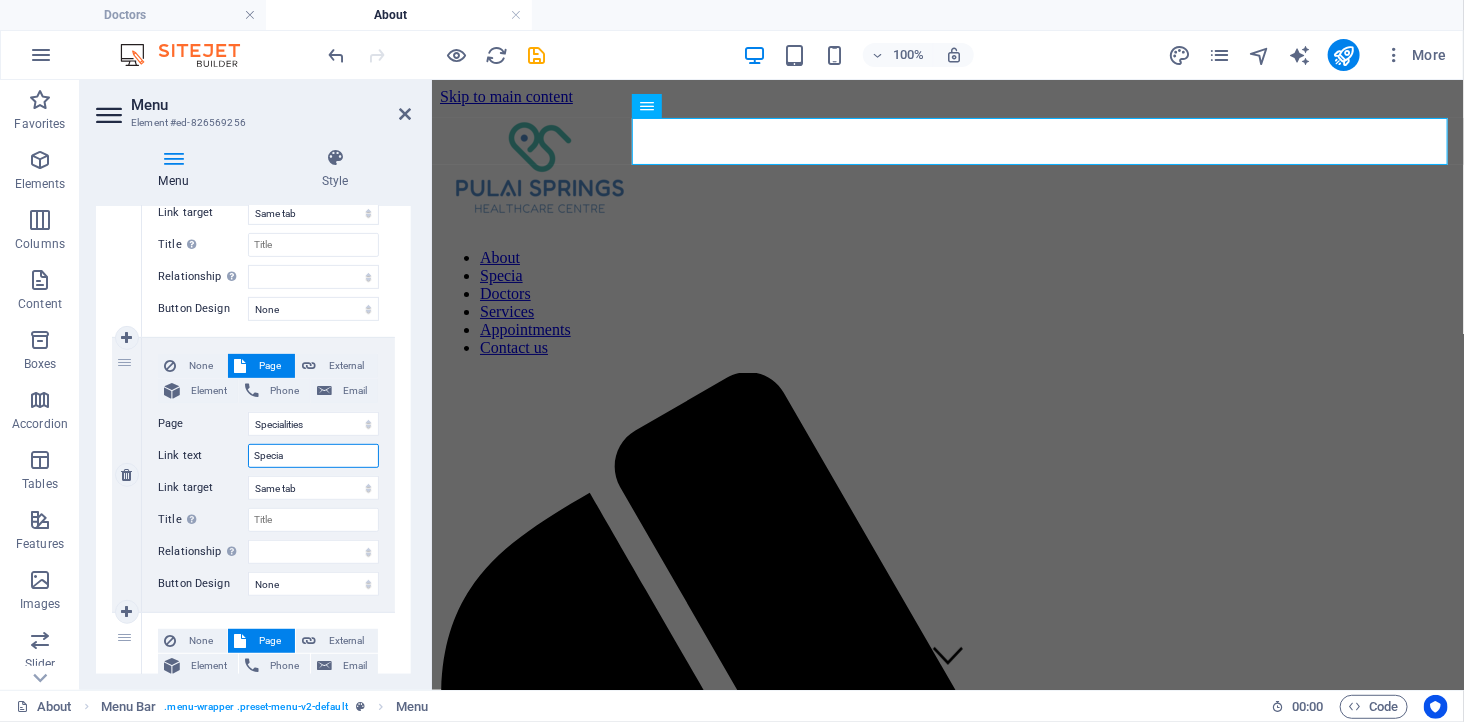 type on "Special" 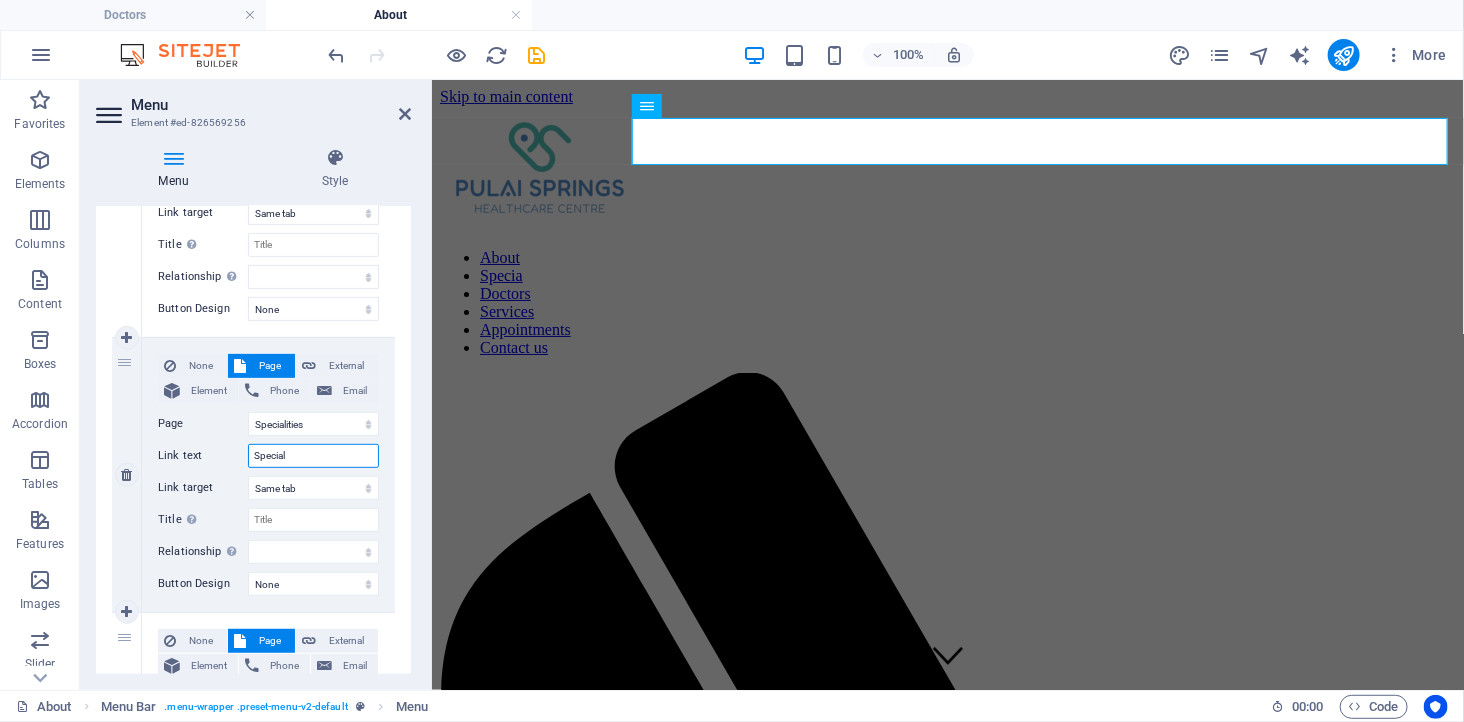 select 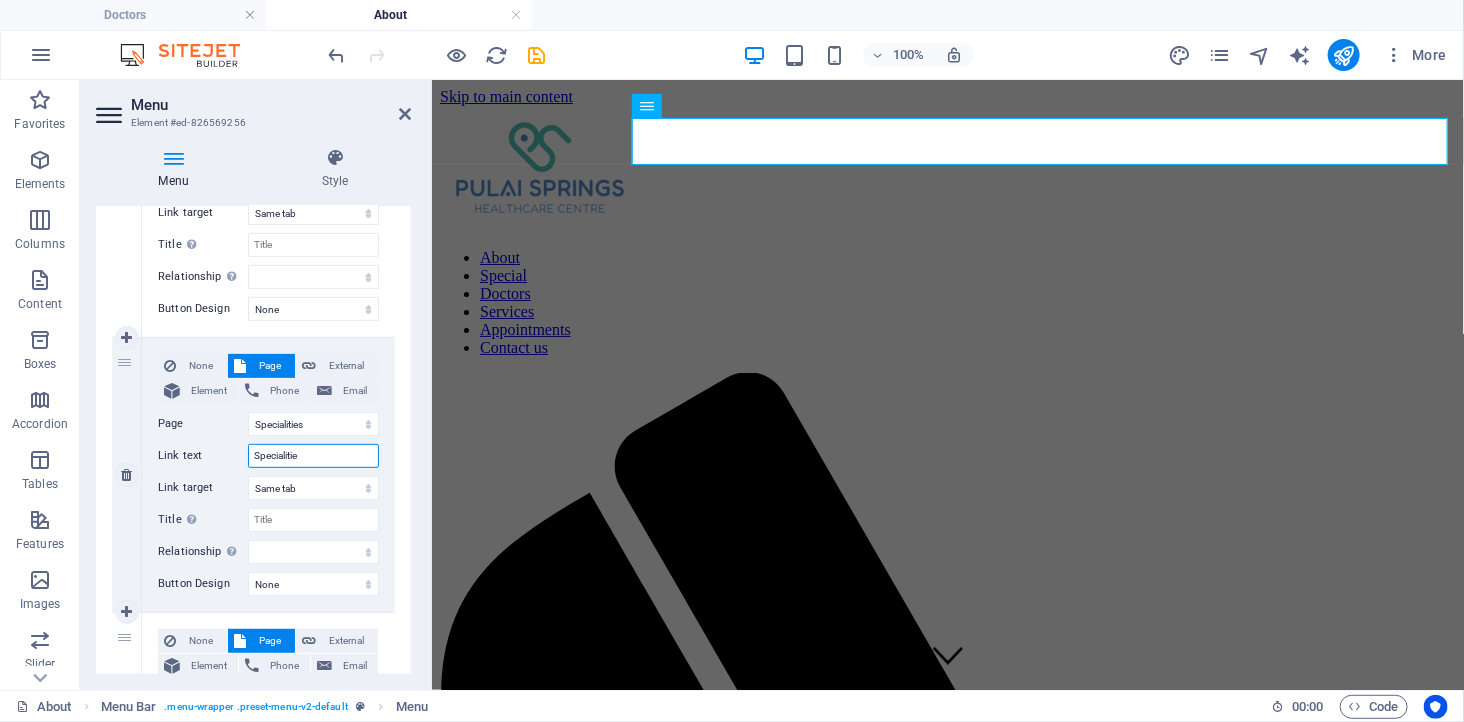 type on "Specialities" 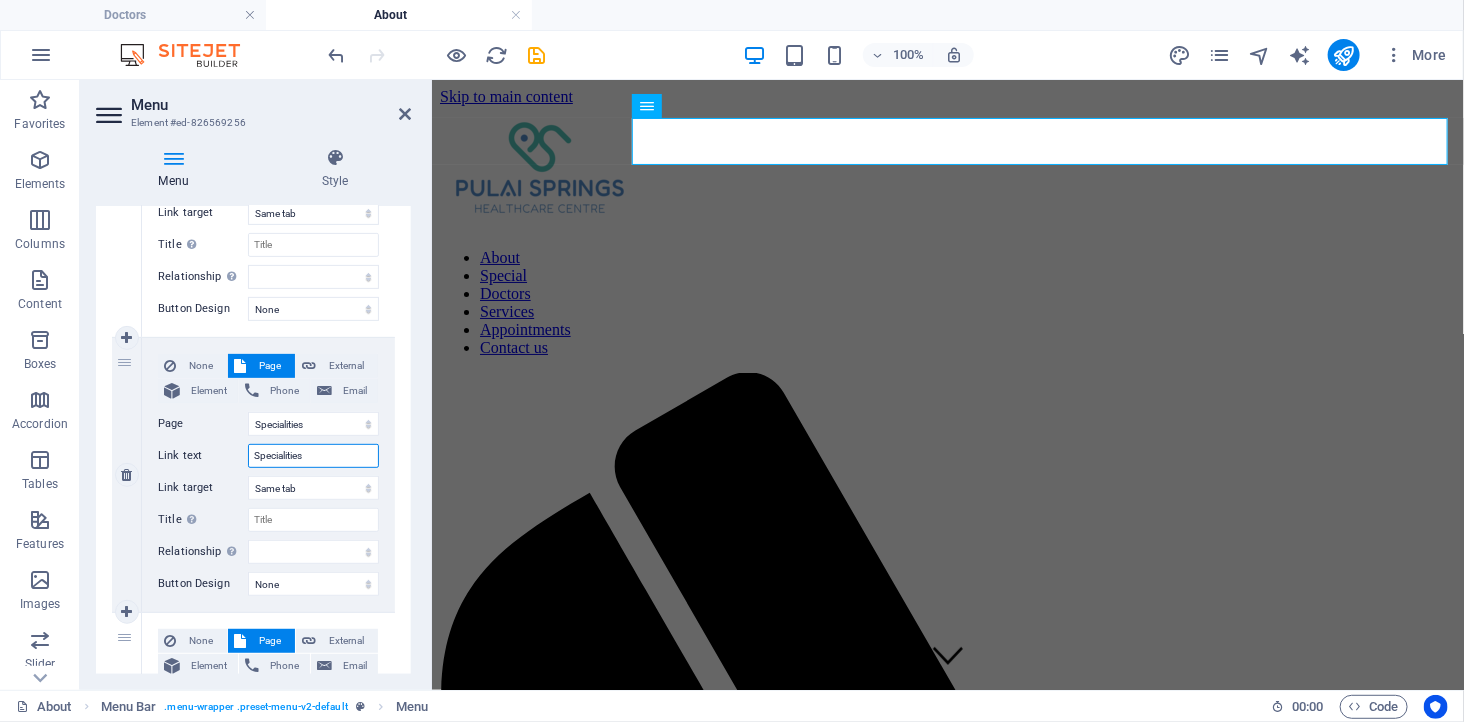 select 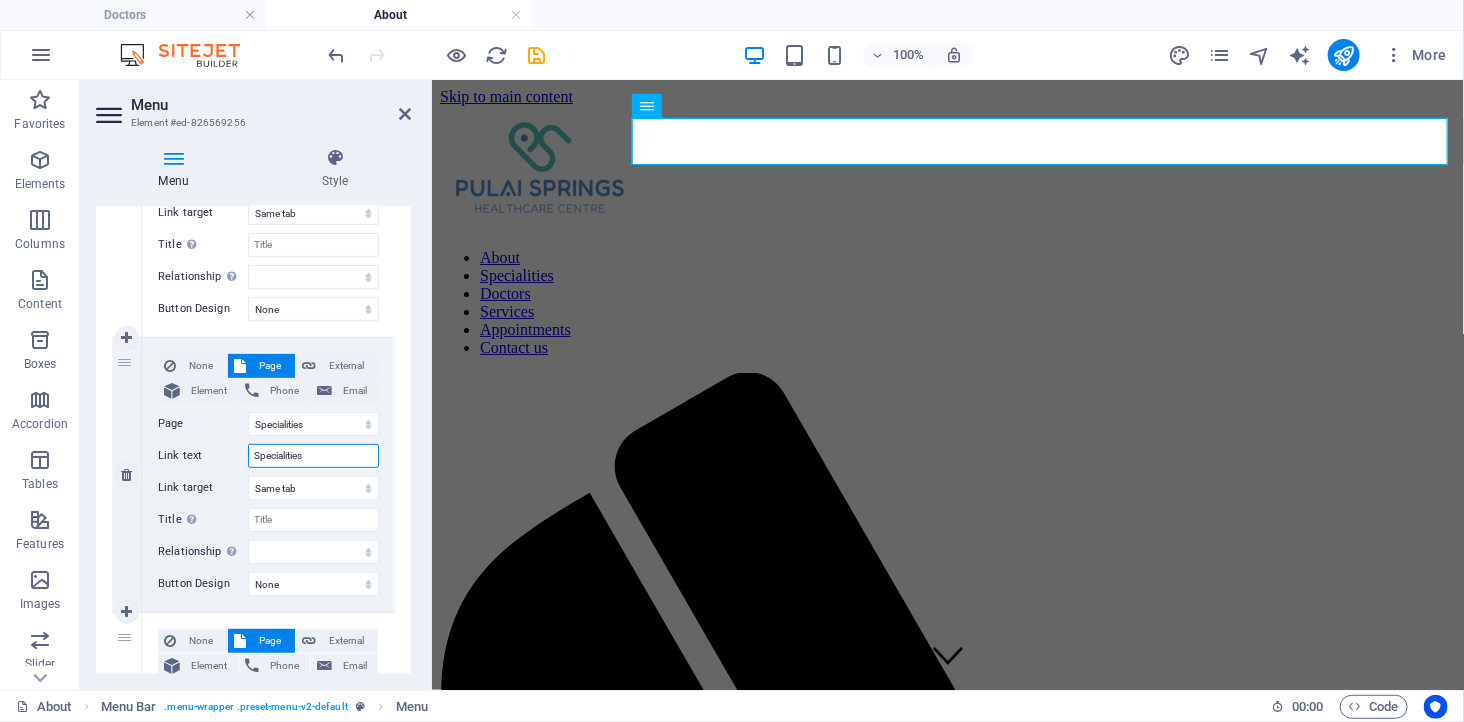 type on "Specialities" 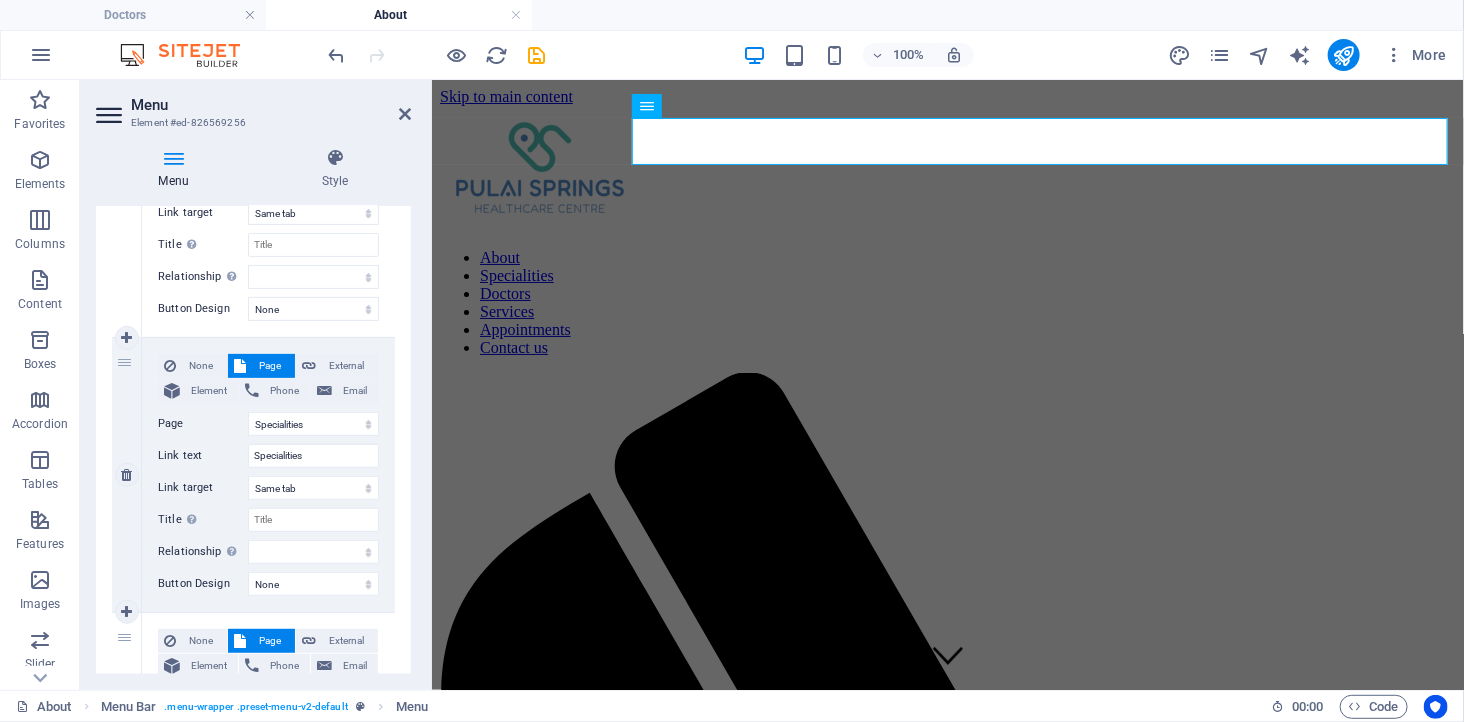 click on "Link target" at bounding box center (203, 488) 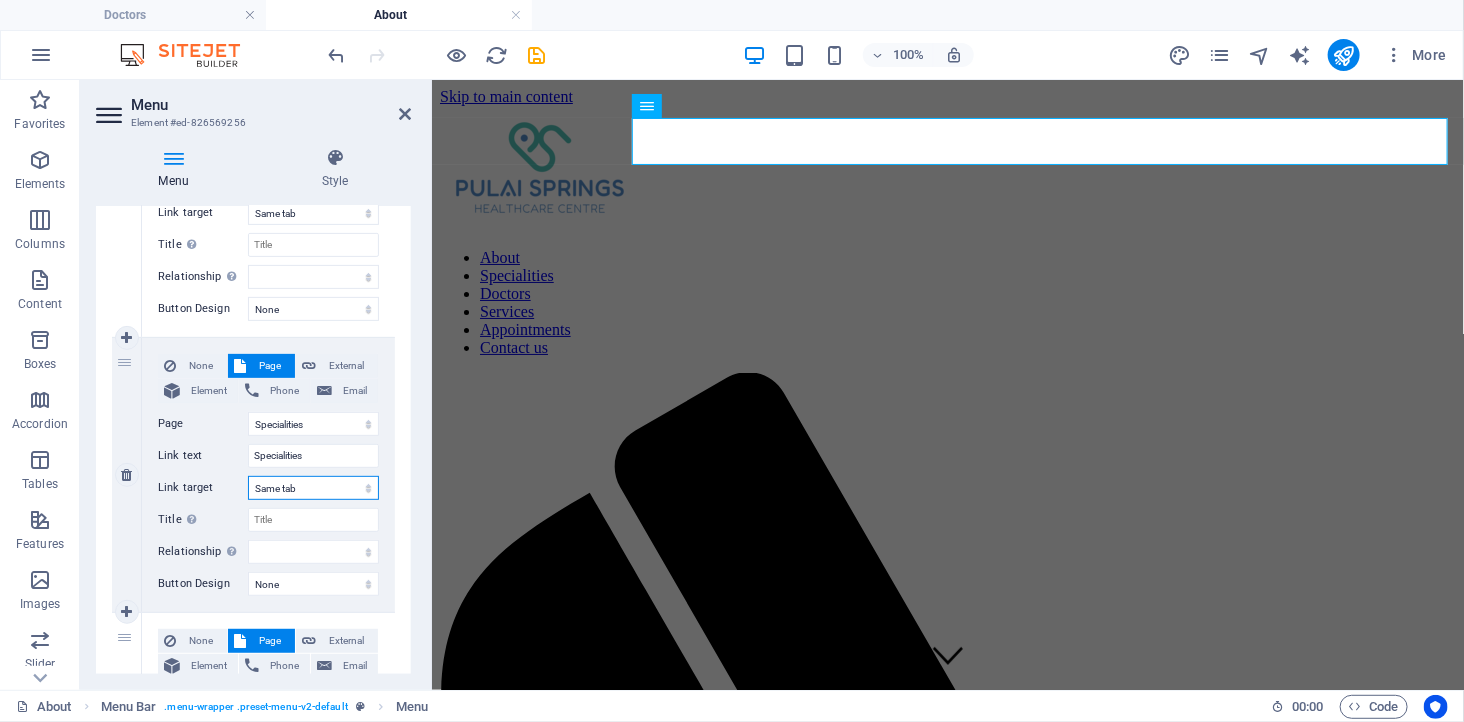 click on "New tab Same tab Overlay" at bounding box center [313, 488] 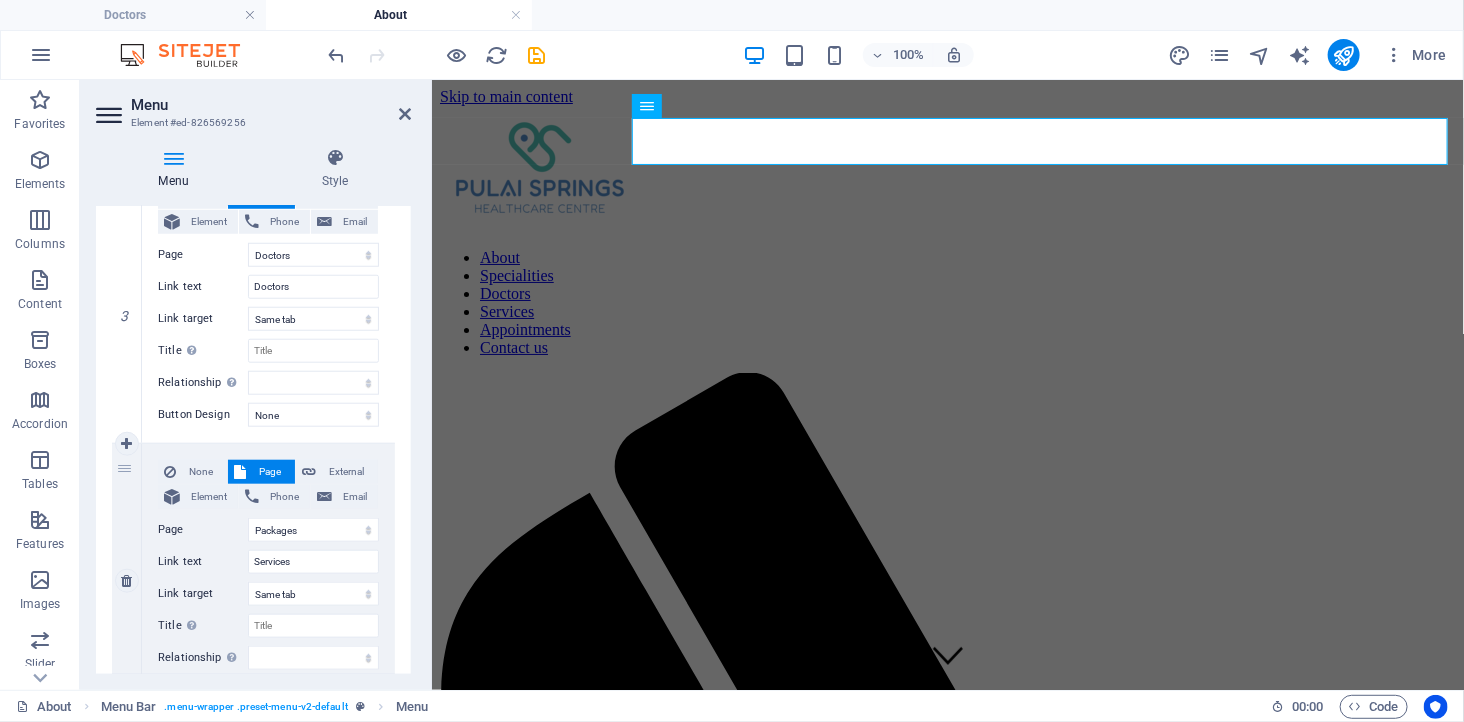 scroll, scrollTop: 888, scrollLeft: 0, axis: vertical 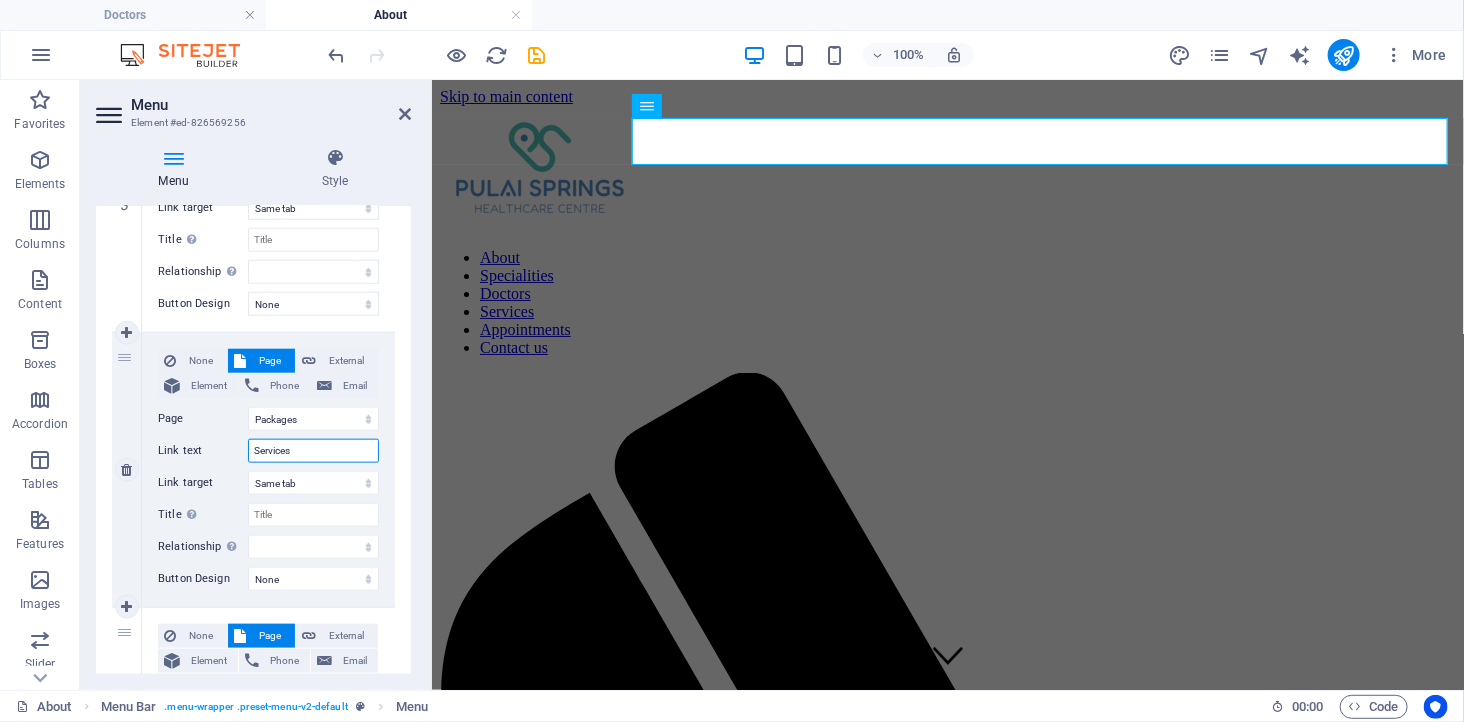 click on "Services" at bounding box center [313, 451] 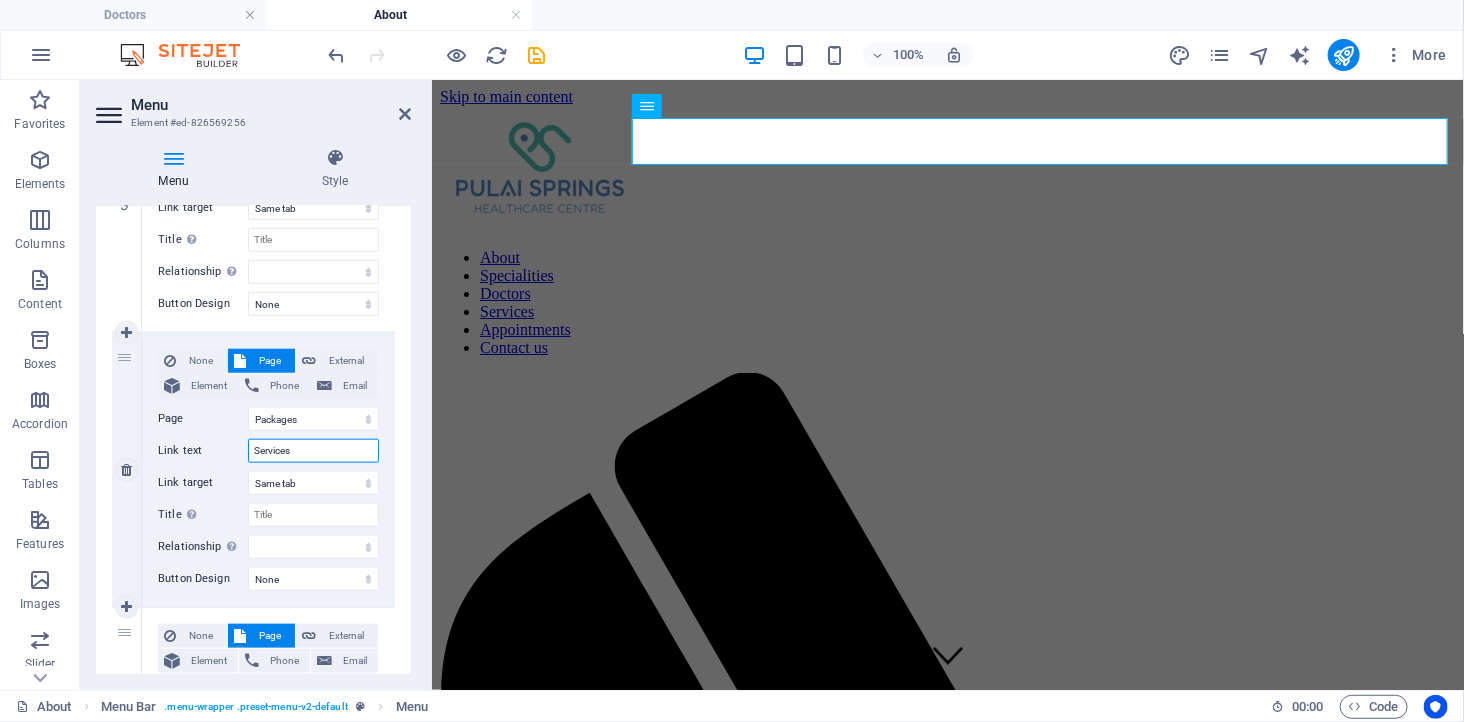 drag, startPoint x: 308, startPoint y: 450, endPoint x: 225, endPoint y: 447, distance: 83.0542 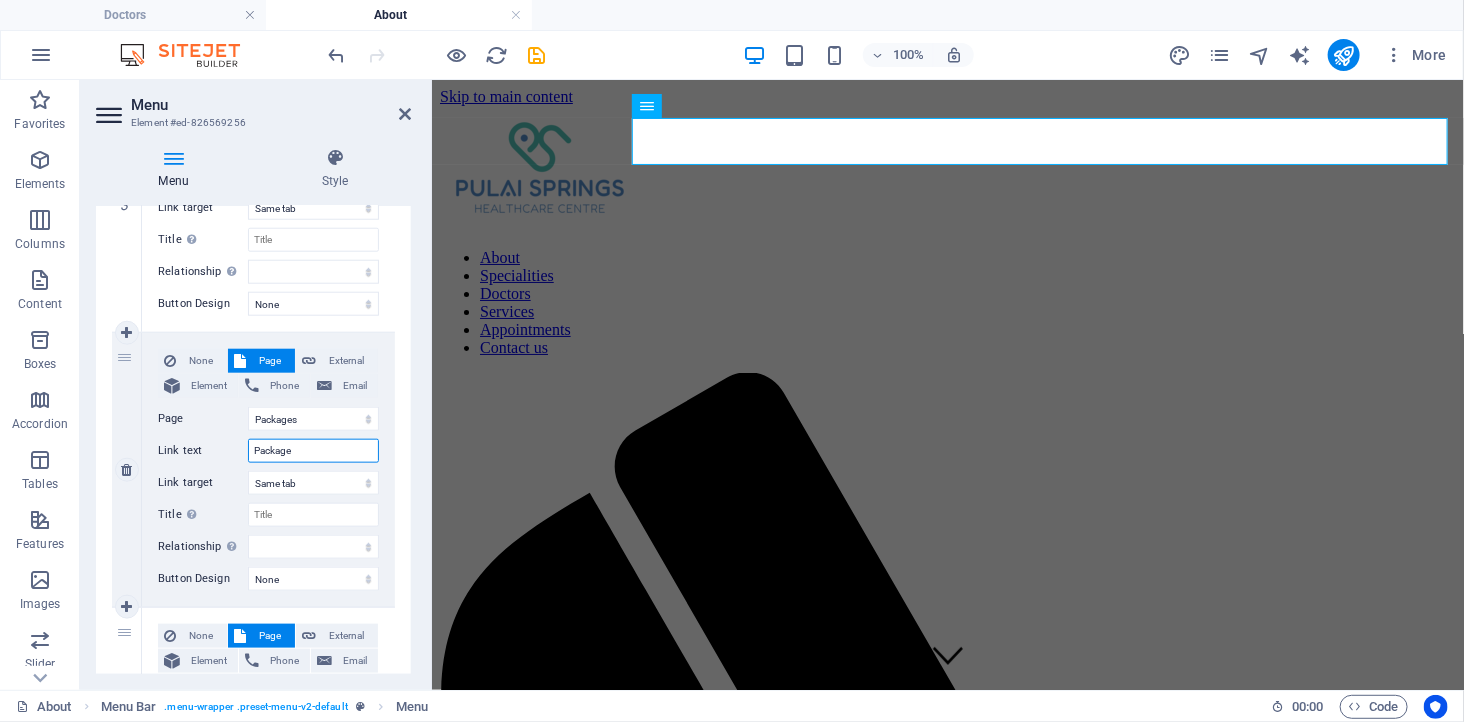 type on "Packages" 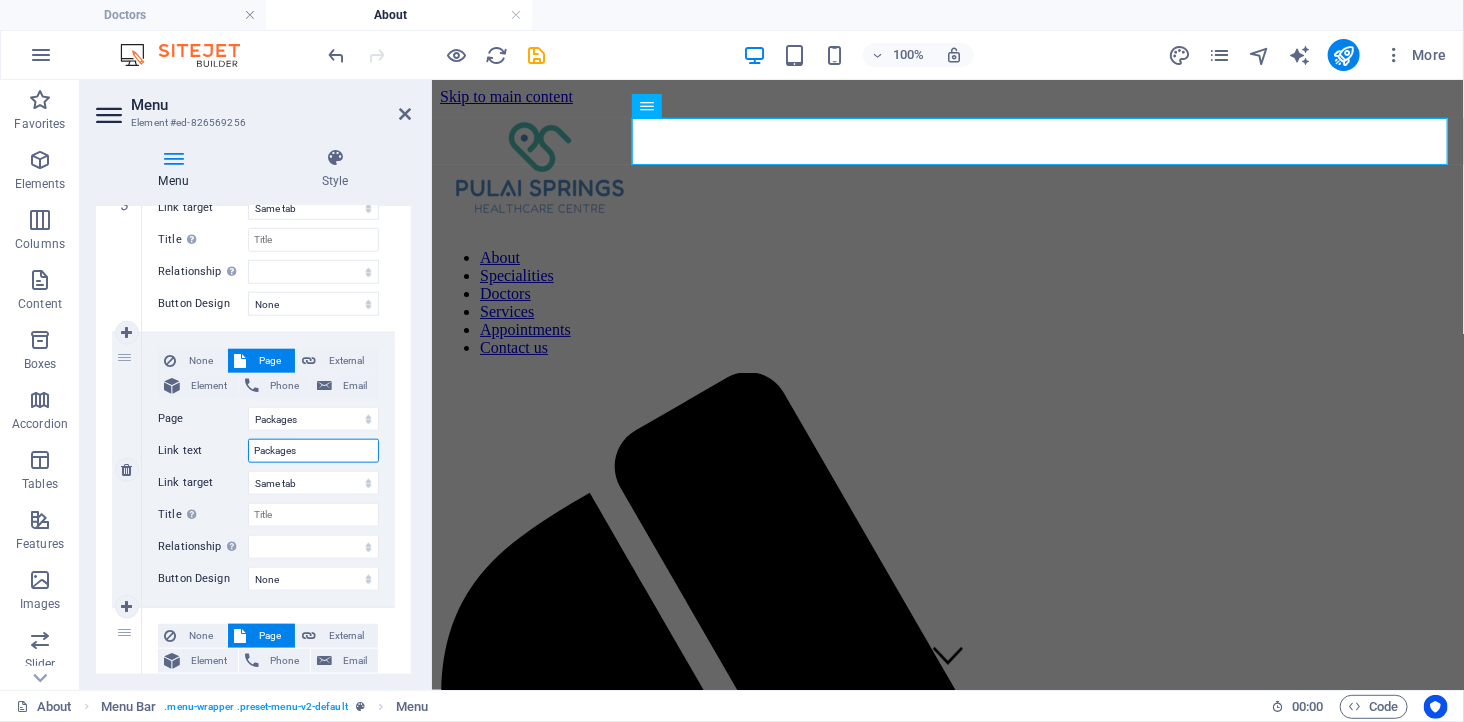 select 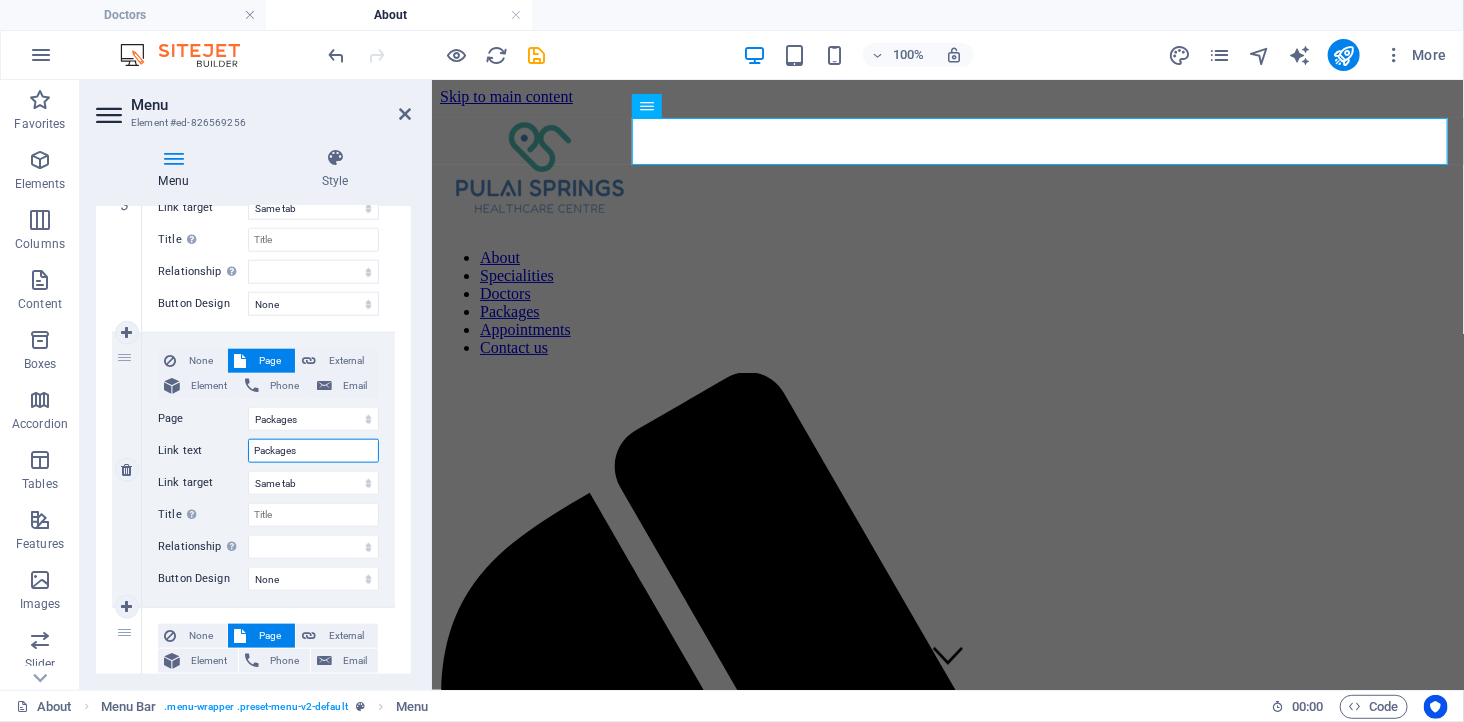 type on "Packages" 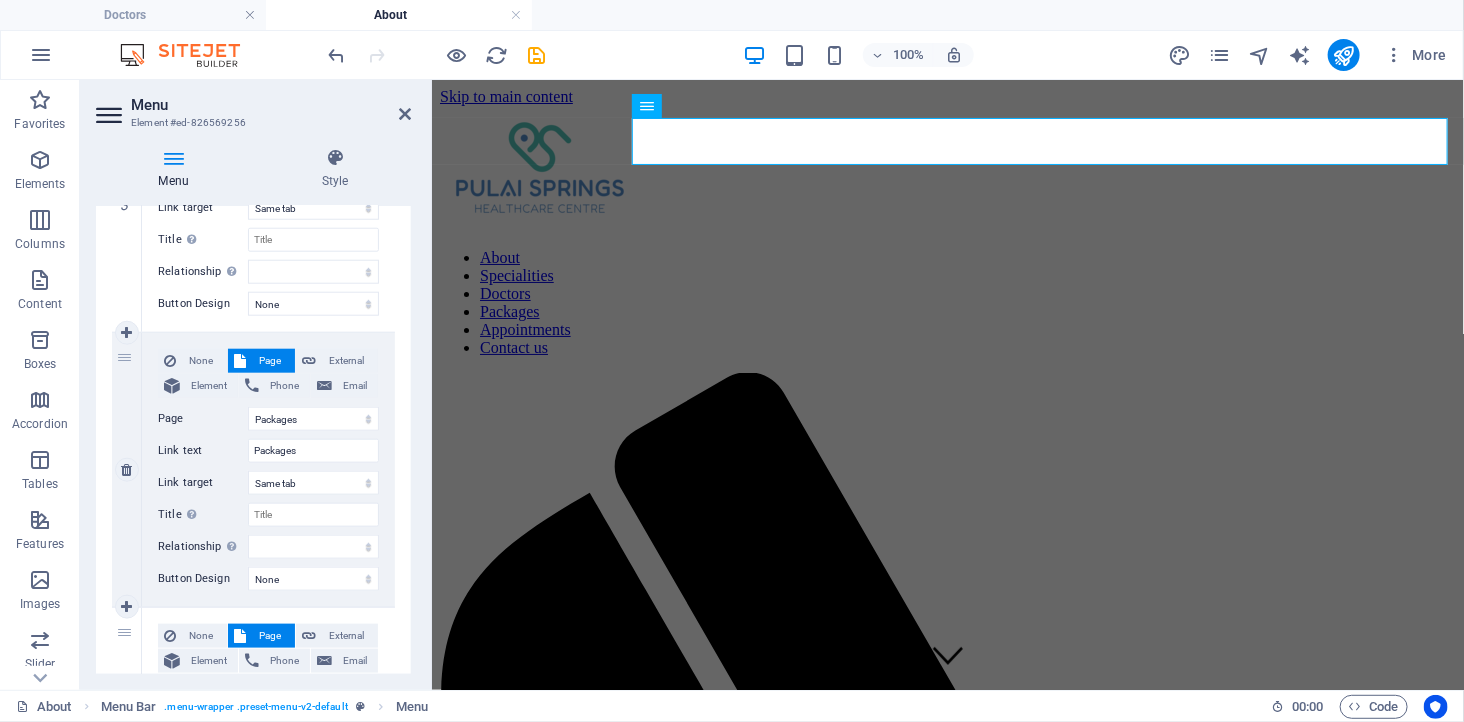 click on "Link text" at bounding box center (203, 451) 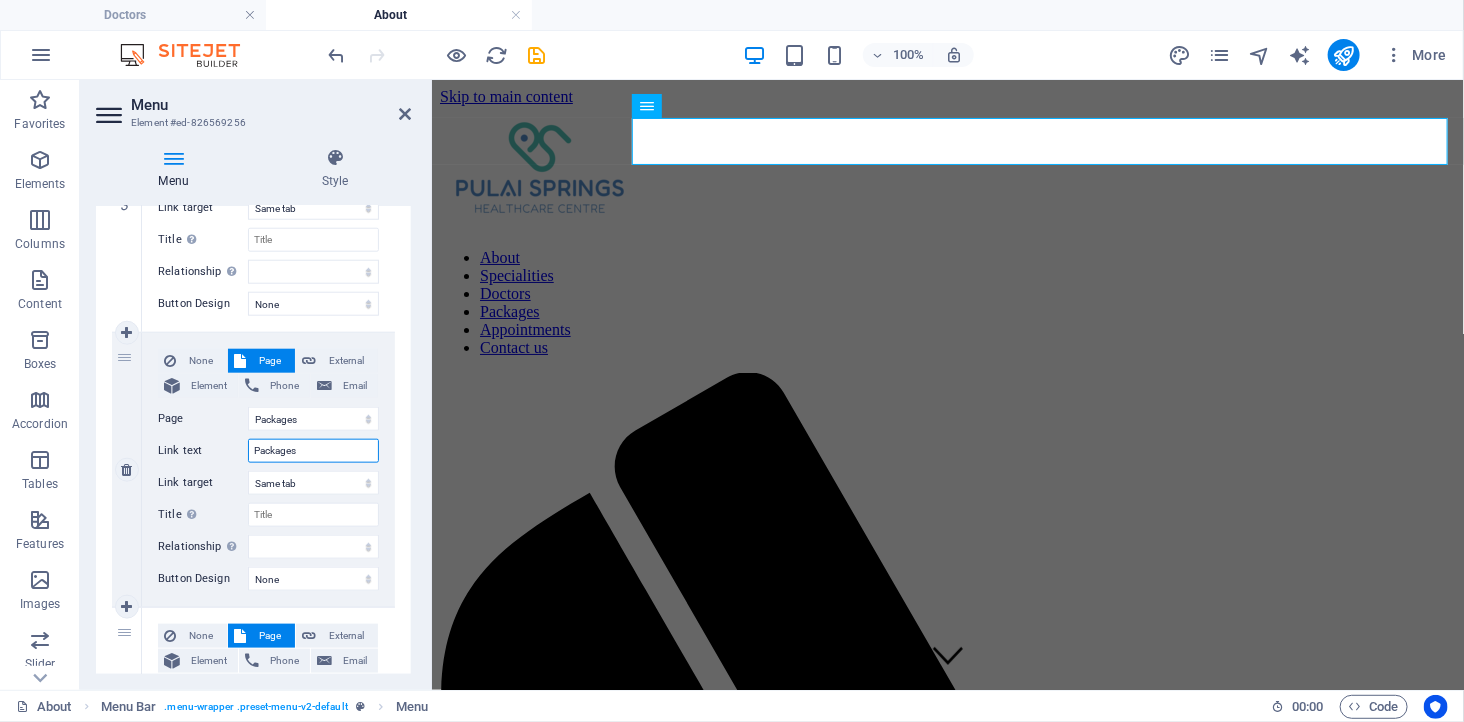 click on "Packages" at bounding box center [313, 451] 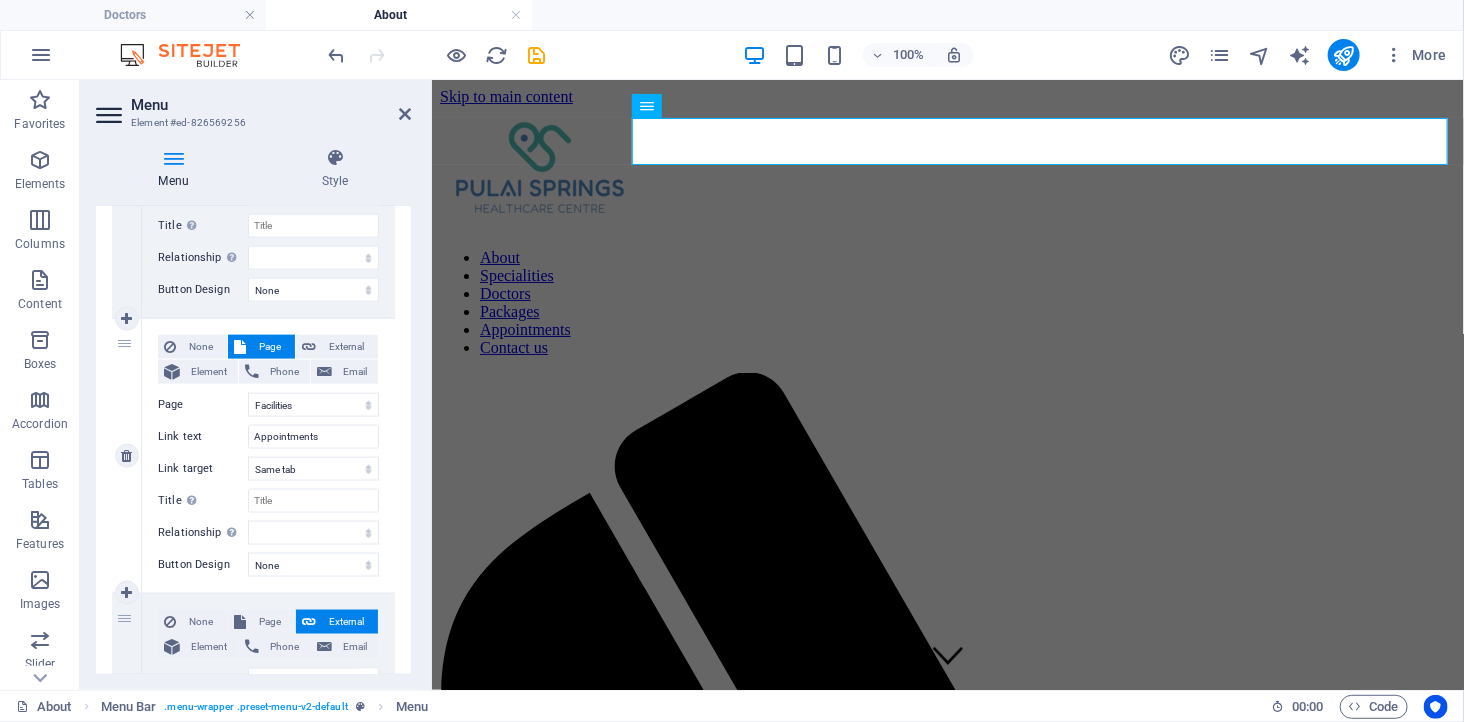 scroll, scrollTop: 1222, scrollLeft: 0, axis: vertical 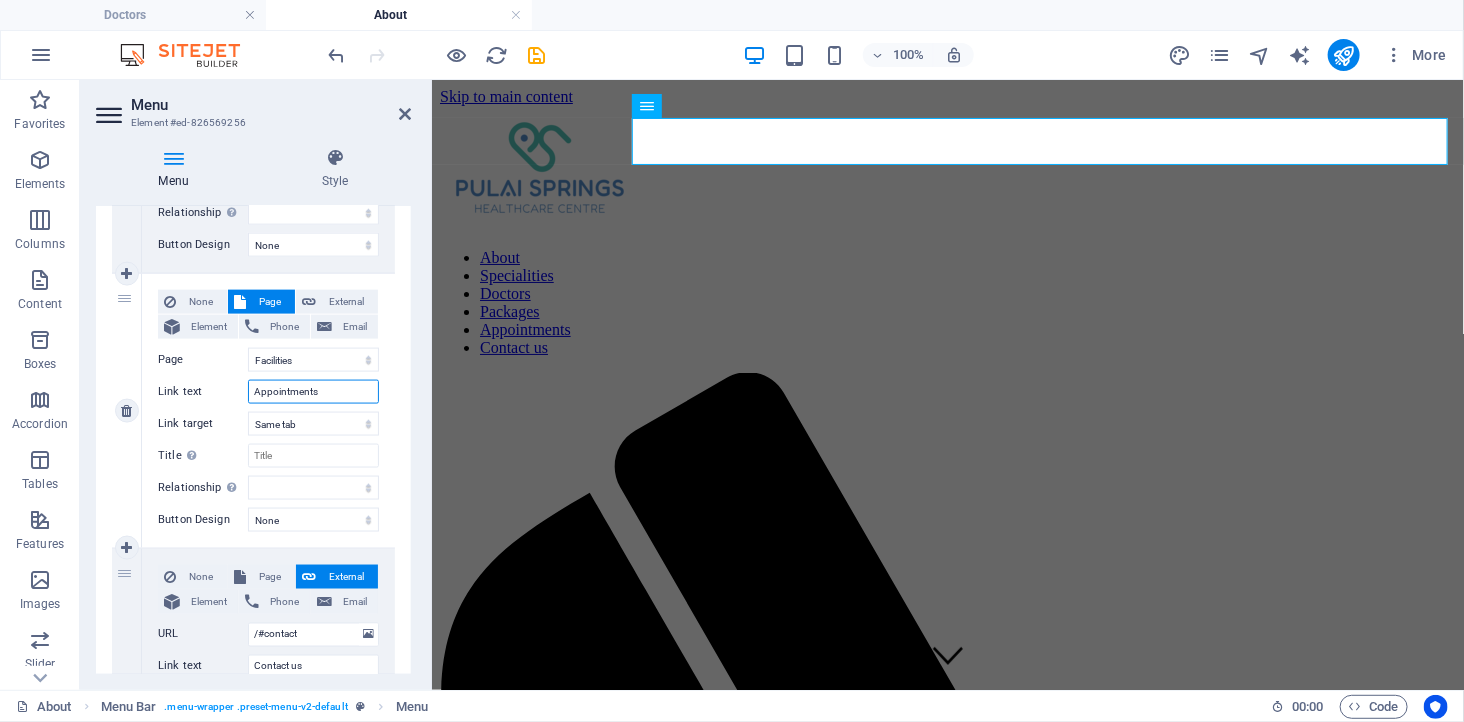 drag, startPoint x: 327, startPoint y: 385, endPoint x: 207, endPoint y: 386, distance: 120.004166 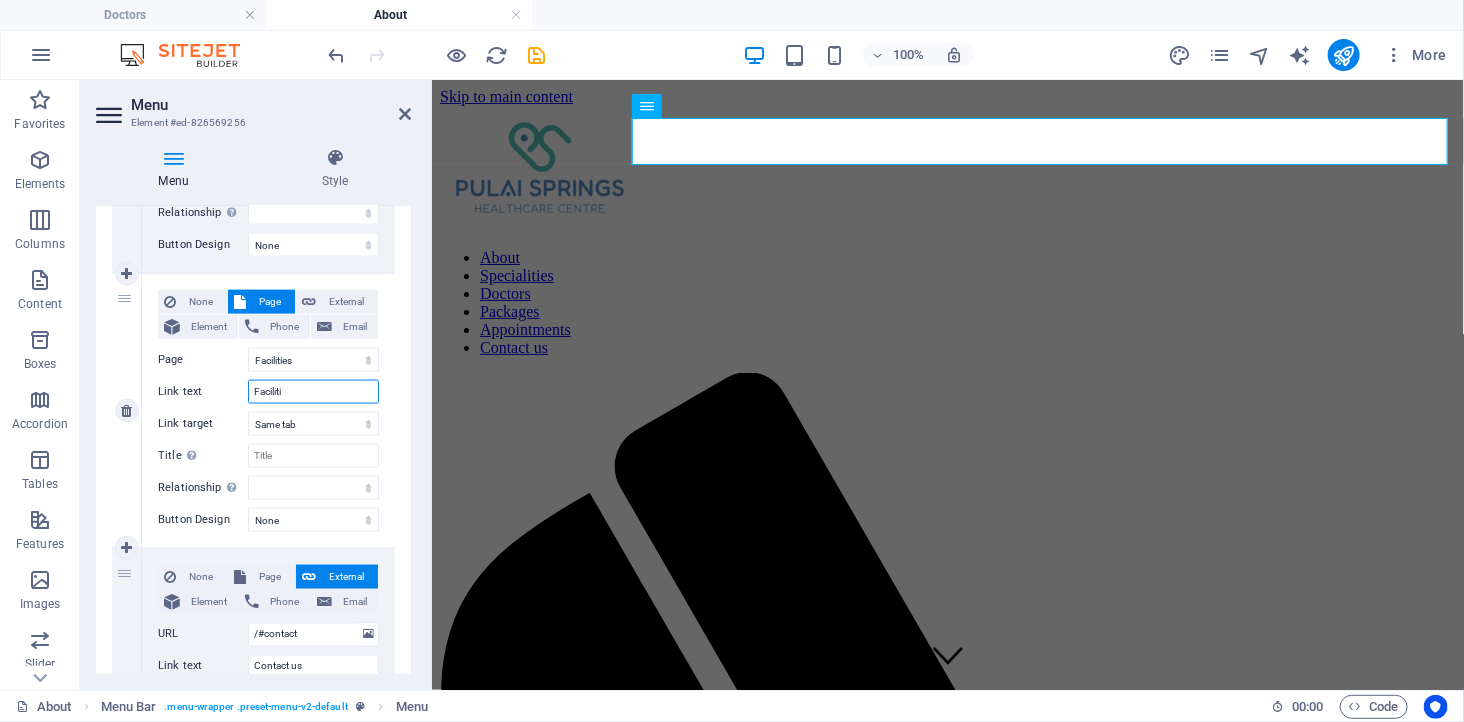 type on "Facilitie" 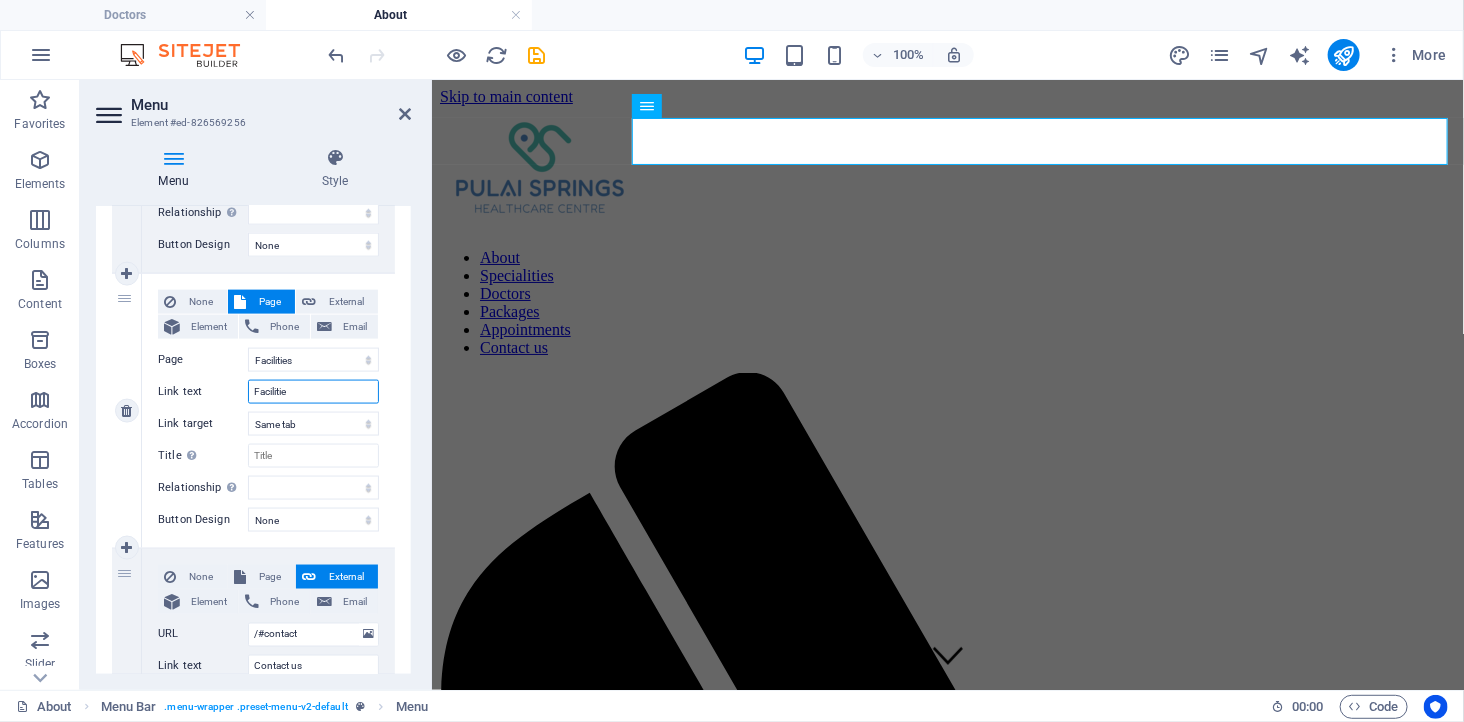 select 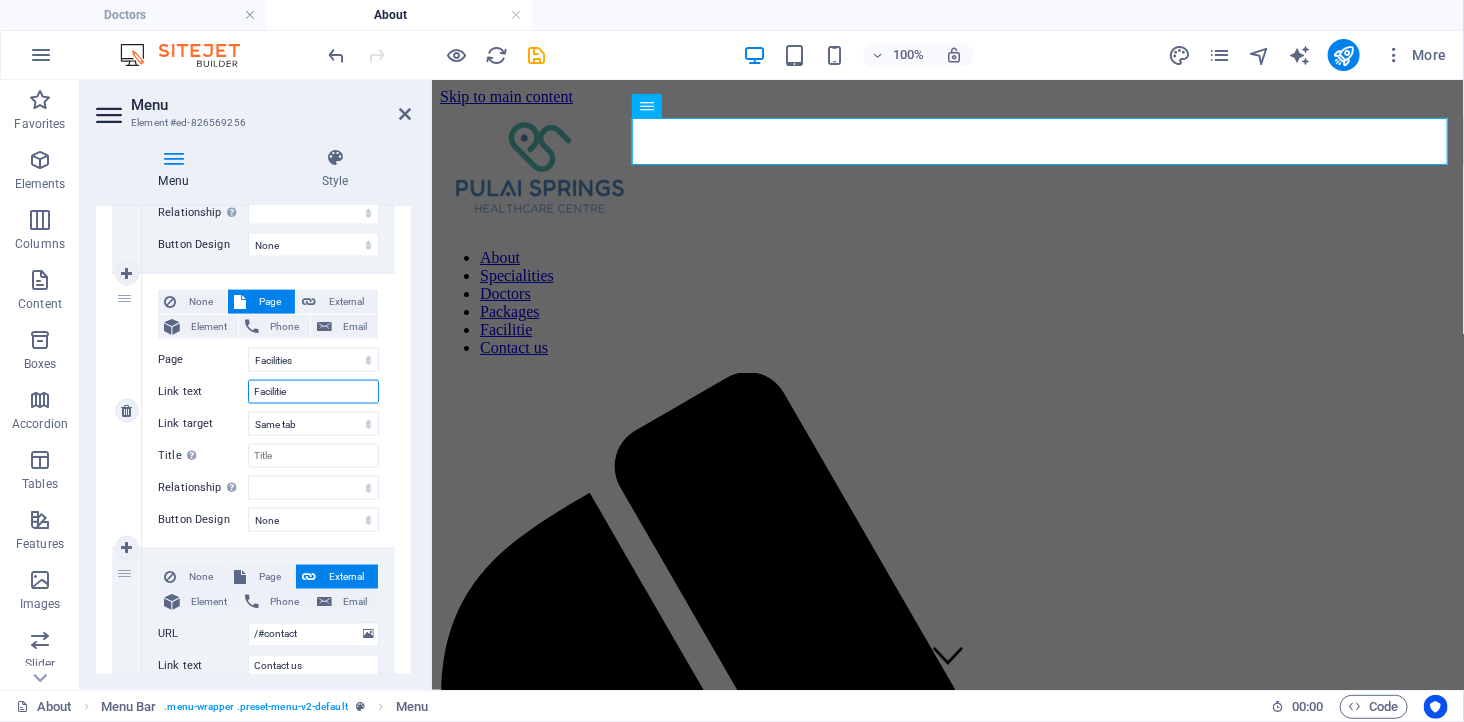 type on "Facilities" 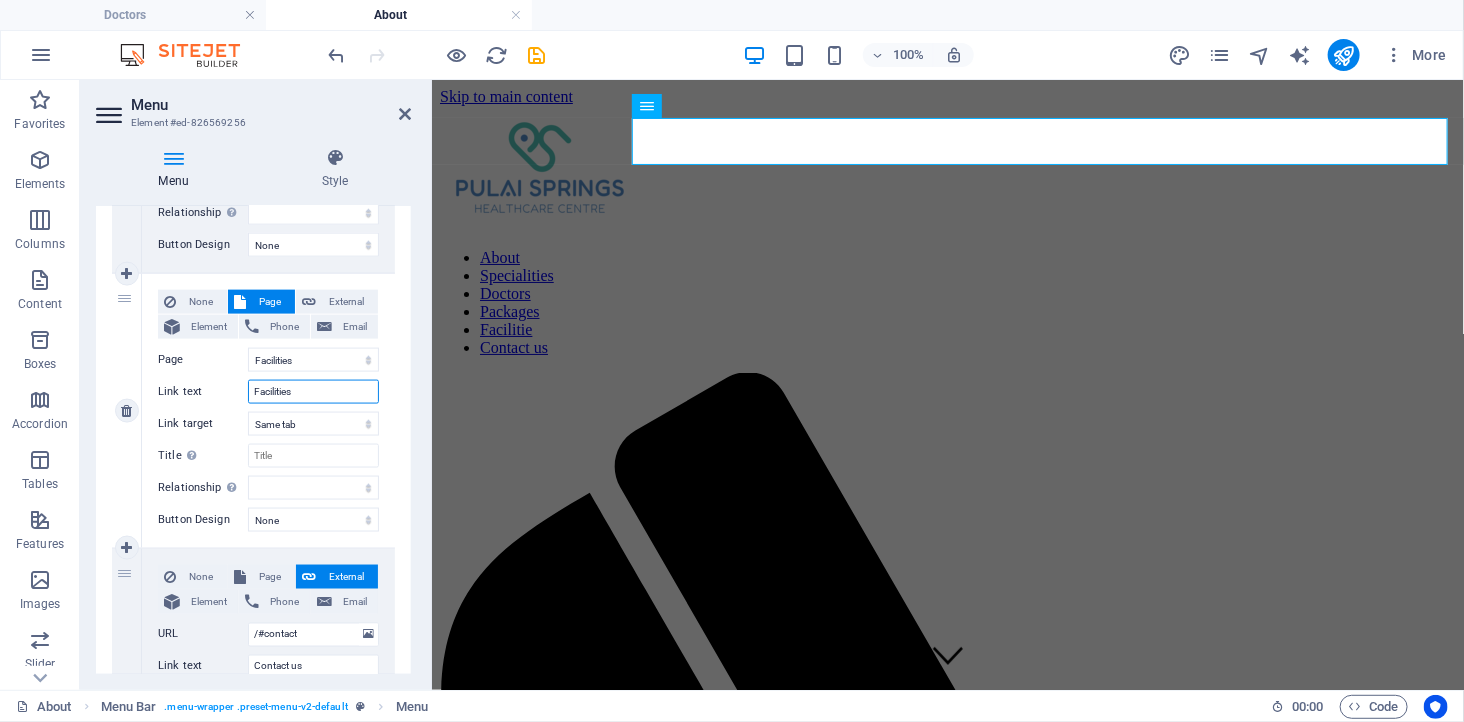 select 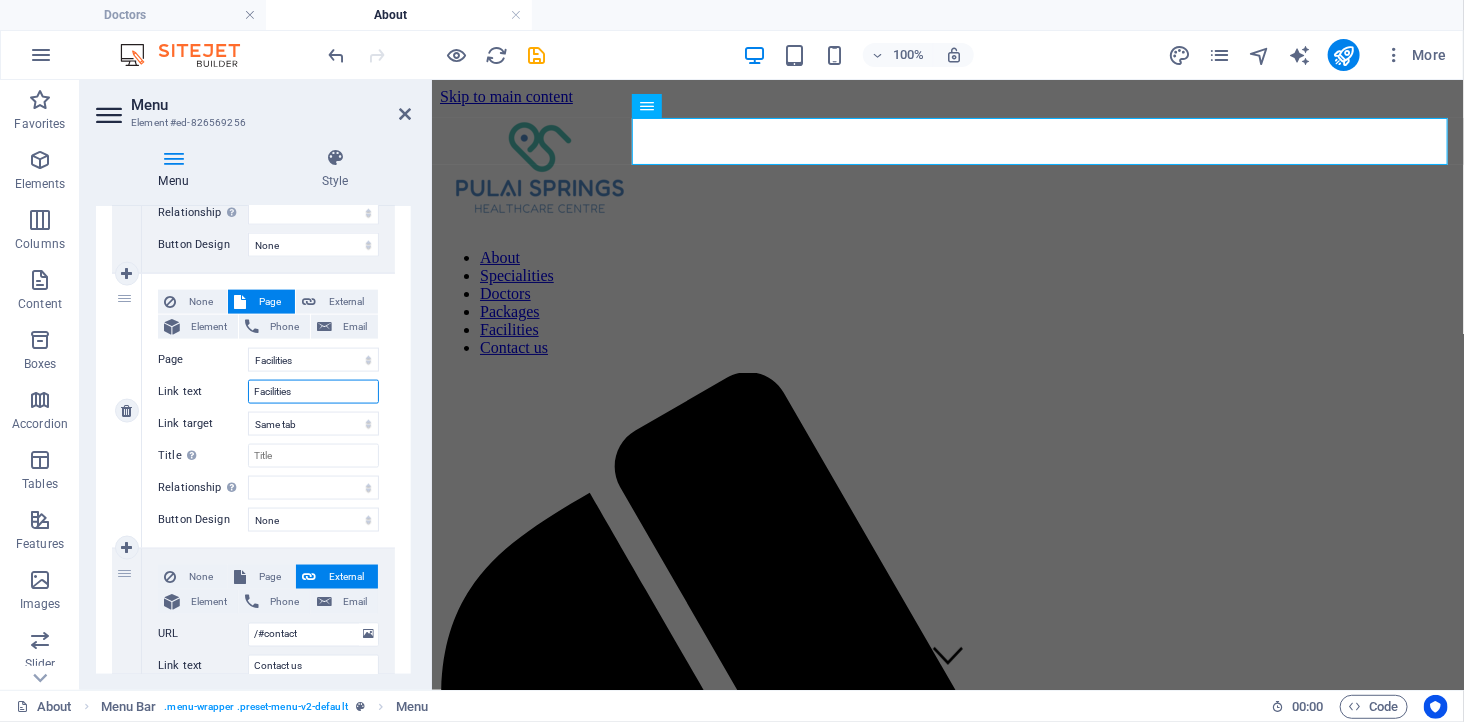 type on "Facilities" 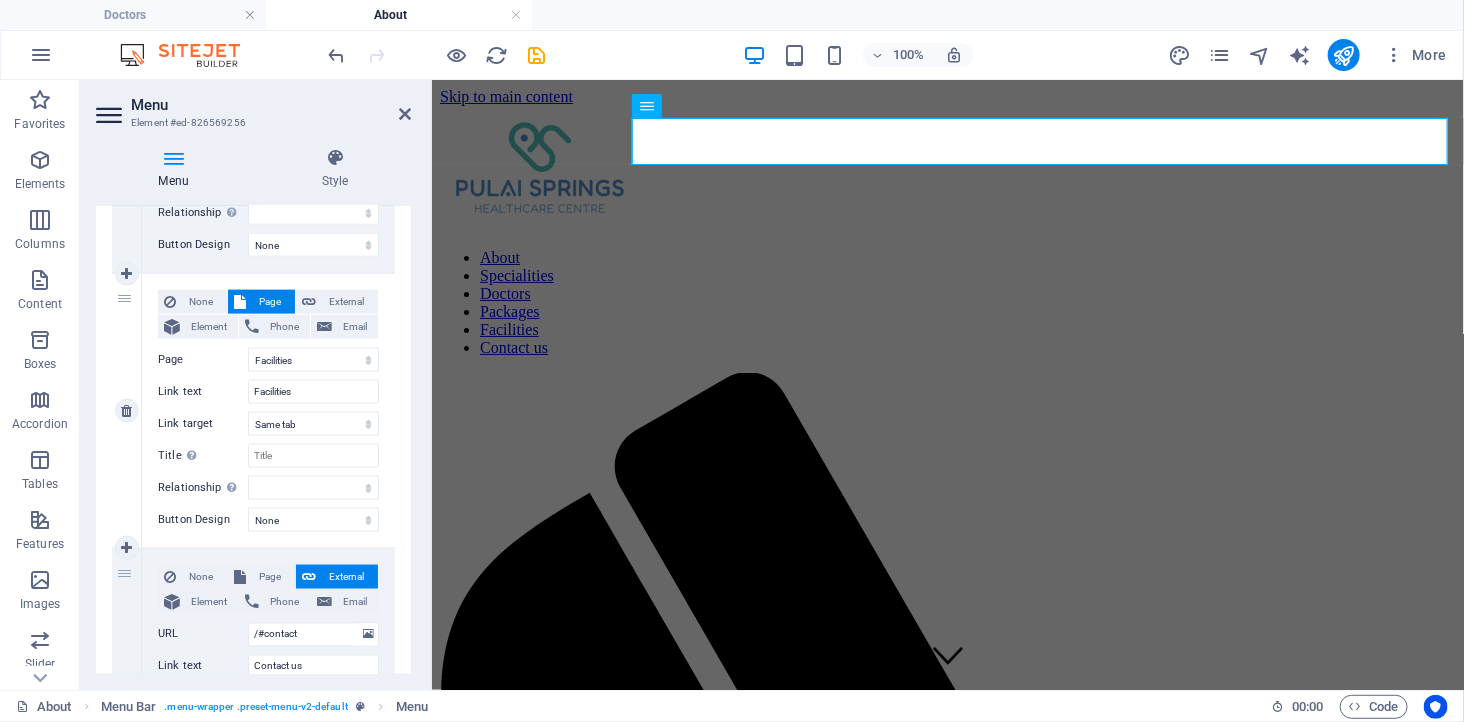 click on "Link target" at bounding box center (203, 424) 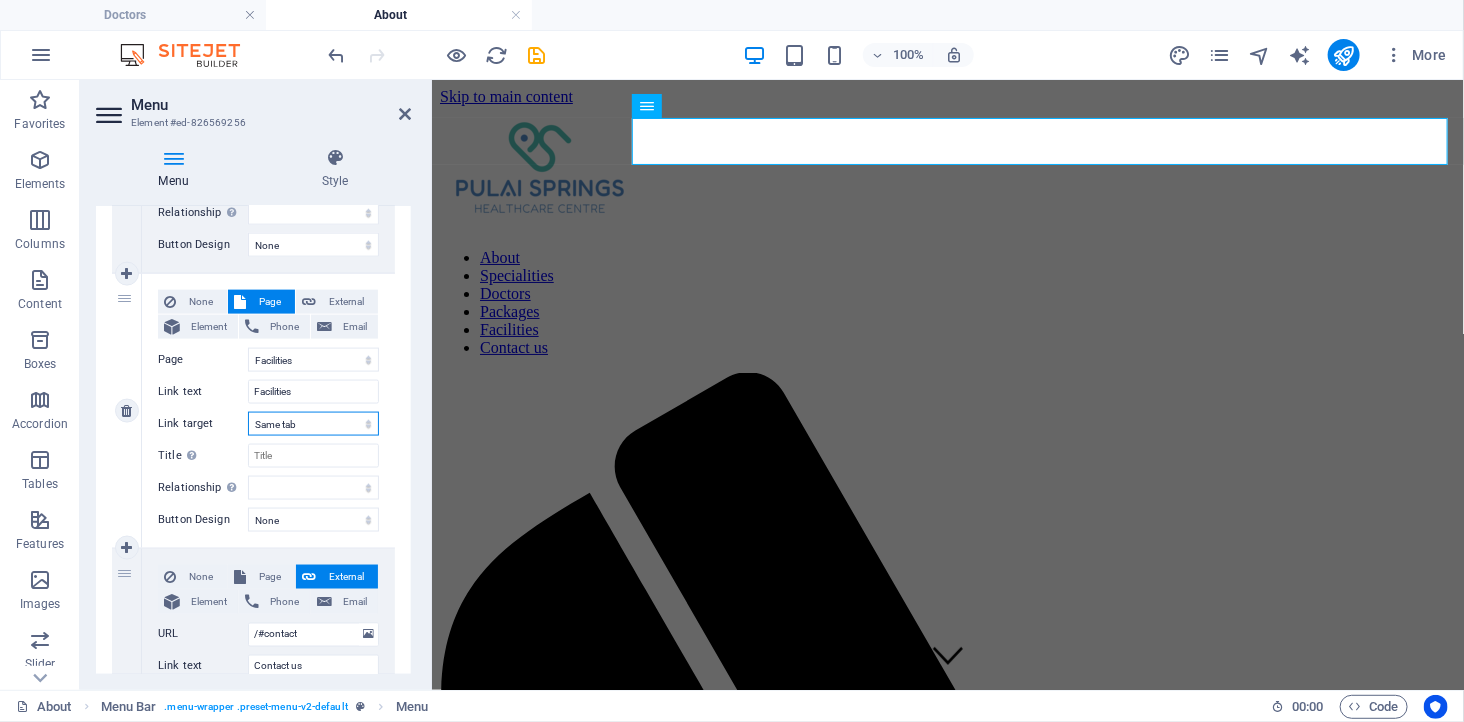 click on "New tab Same tab Overlay" at bounding box center (313, 424) 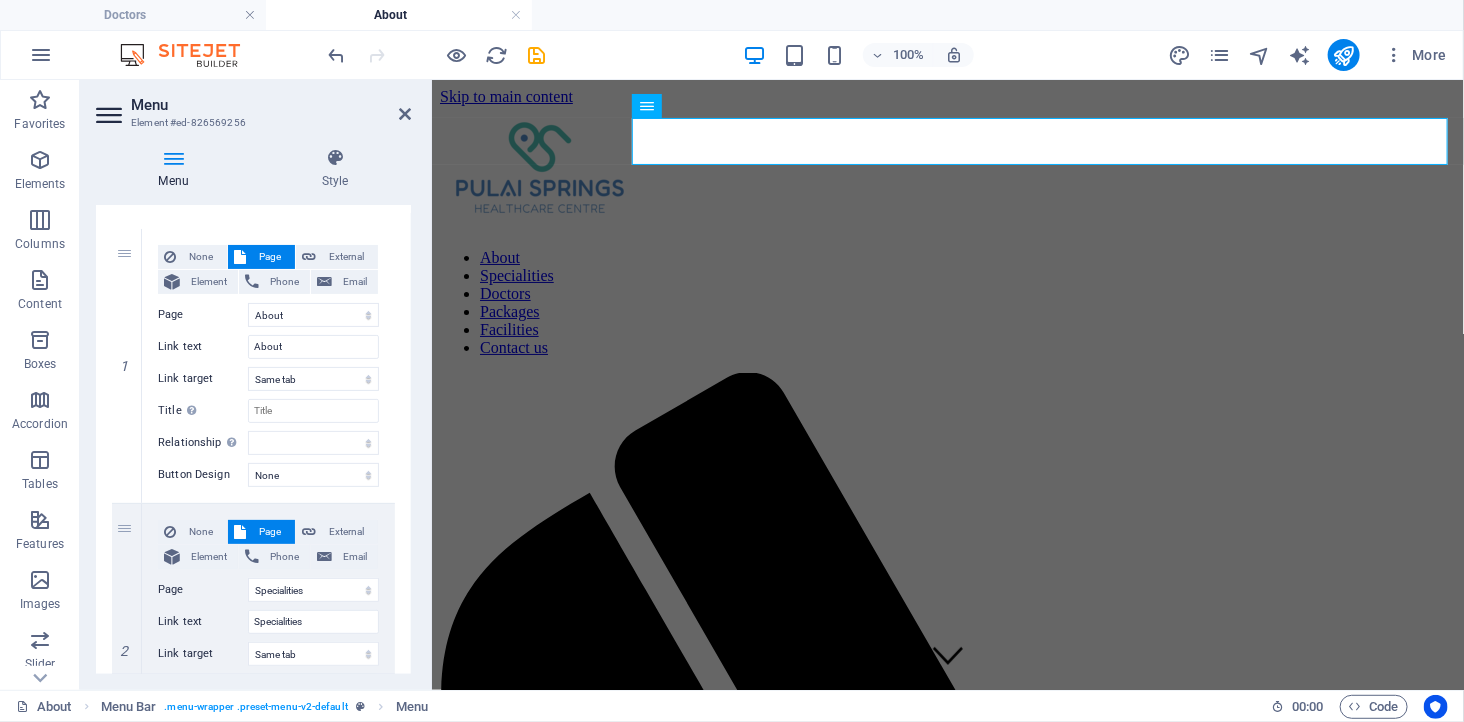 scroll, scrollTop: 0, scrollLeft: 0, axis: both 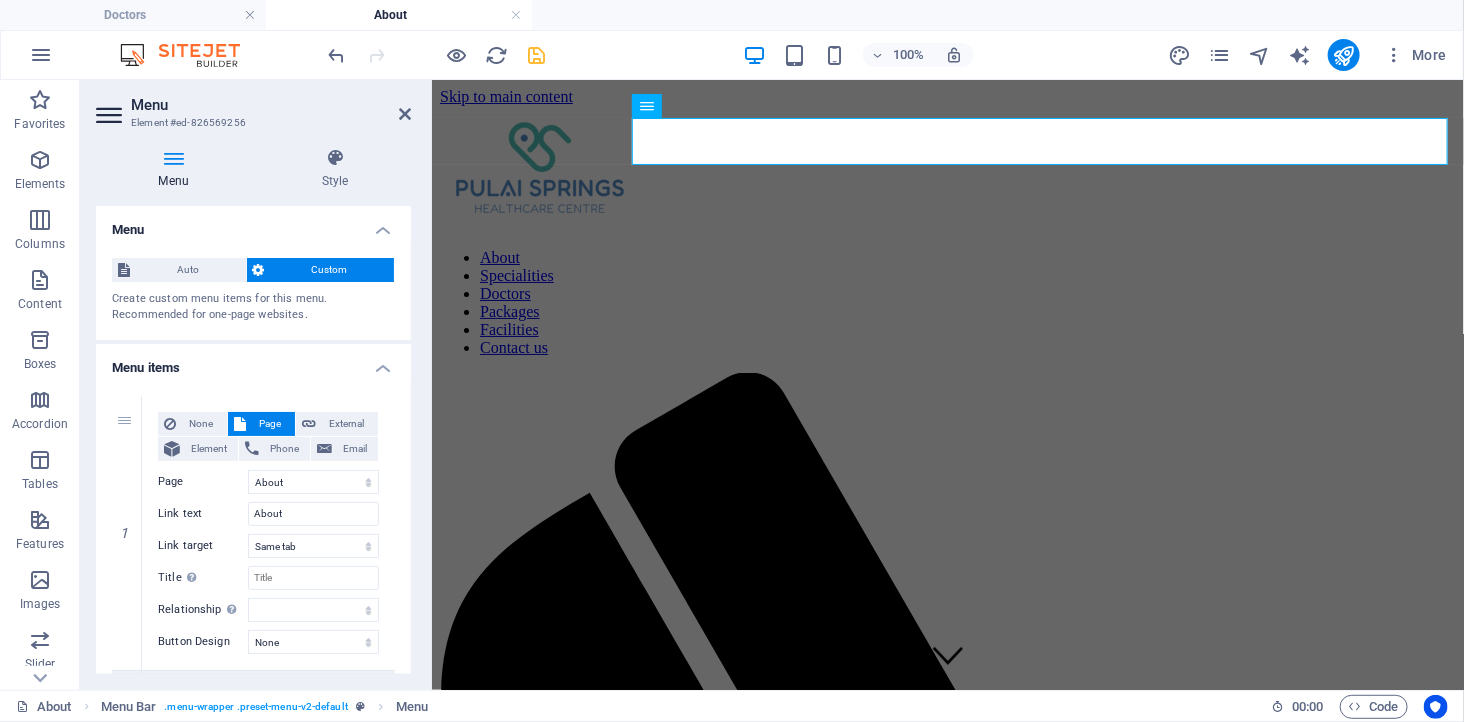 click at bounding box center (537, 55) 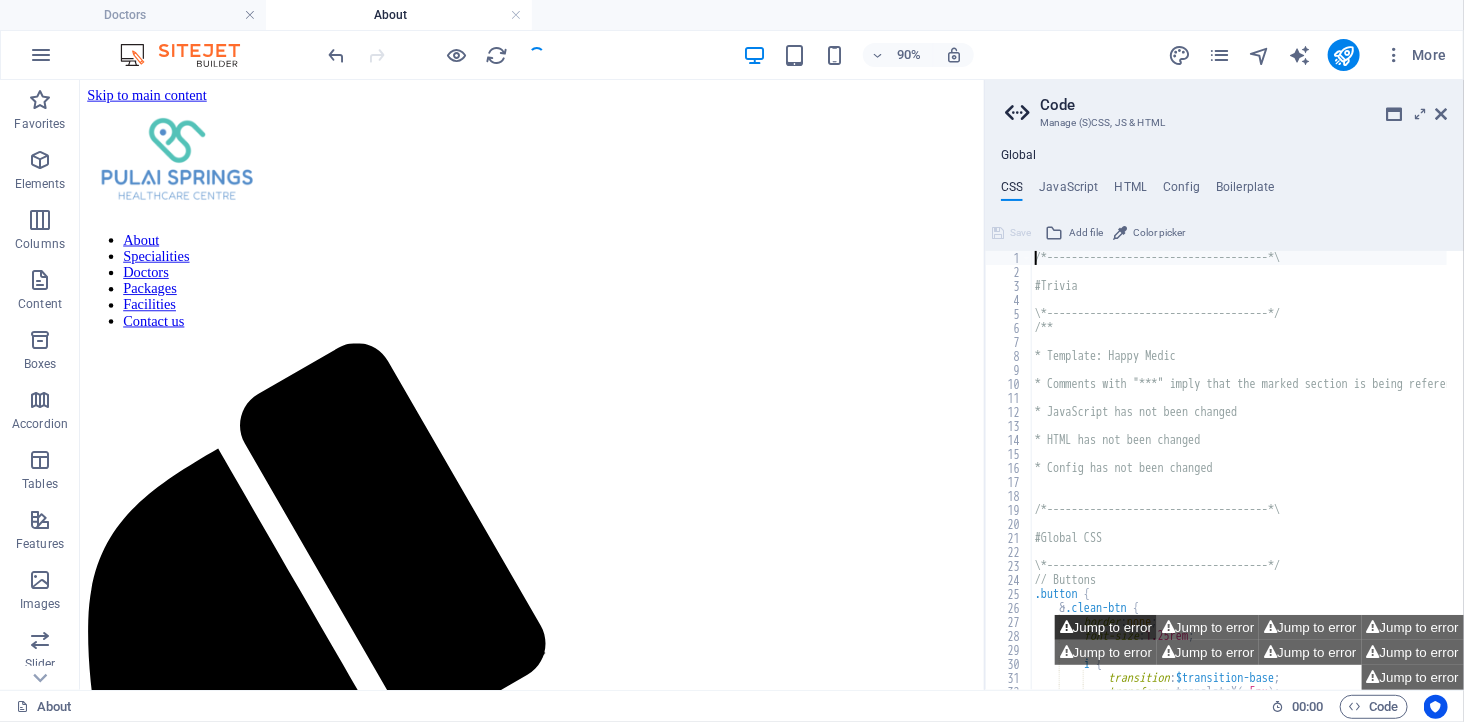 click on "Jump to error" at bounding box center (1106, 627) 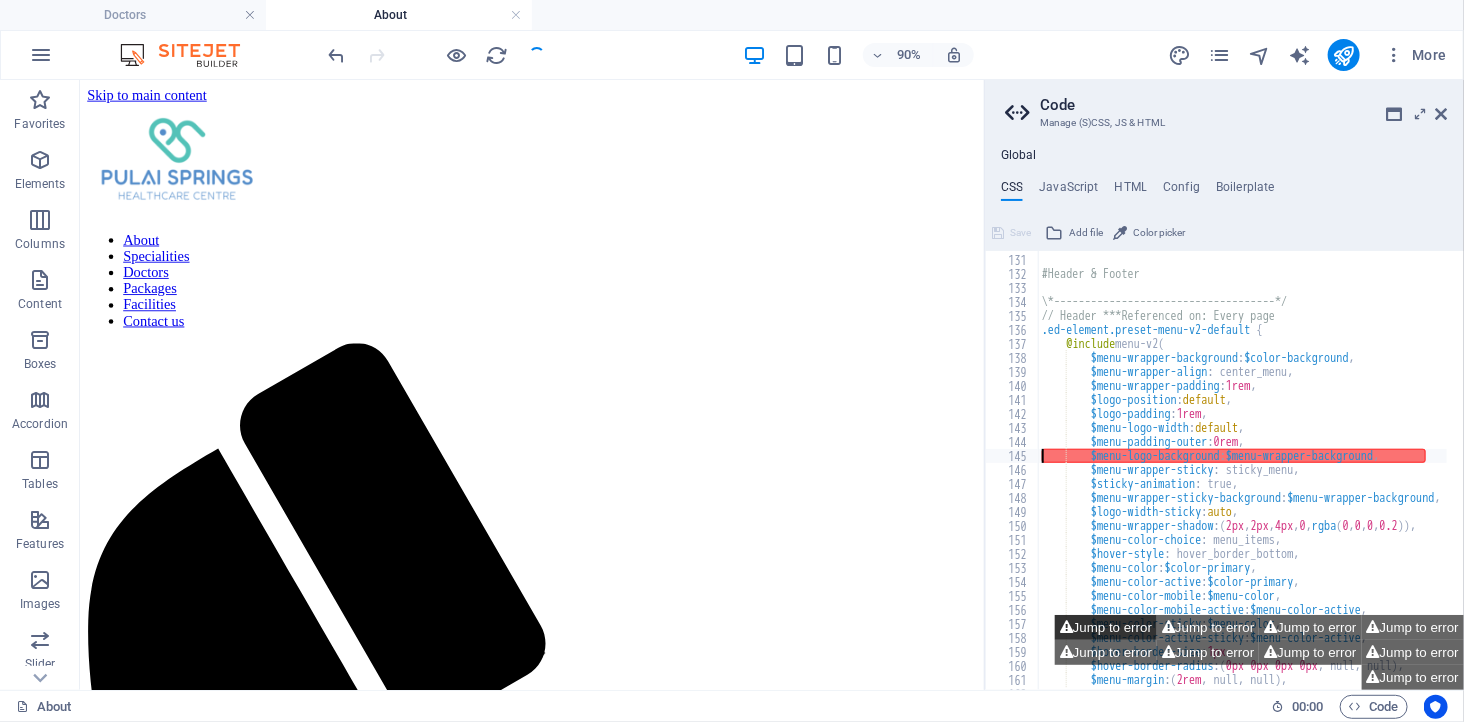 scroll, scrollTop: 1818, scrollLeft: 0, axis: vertical 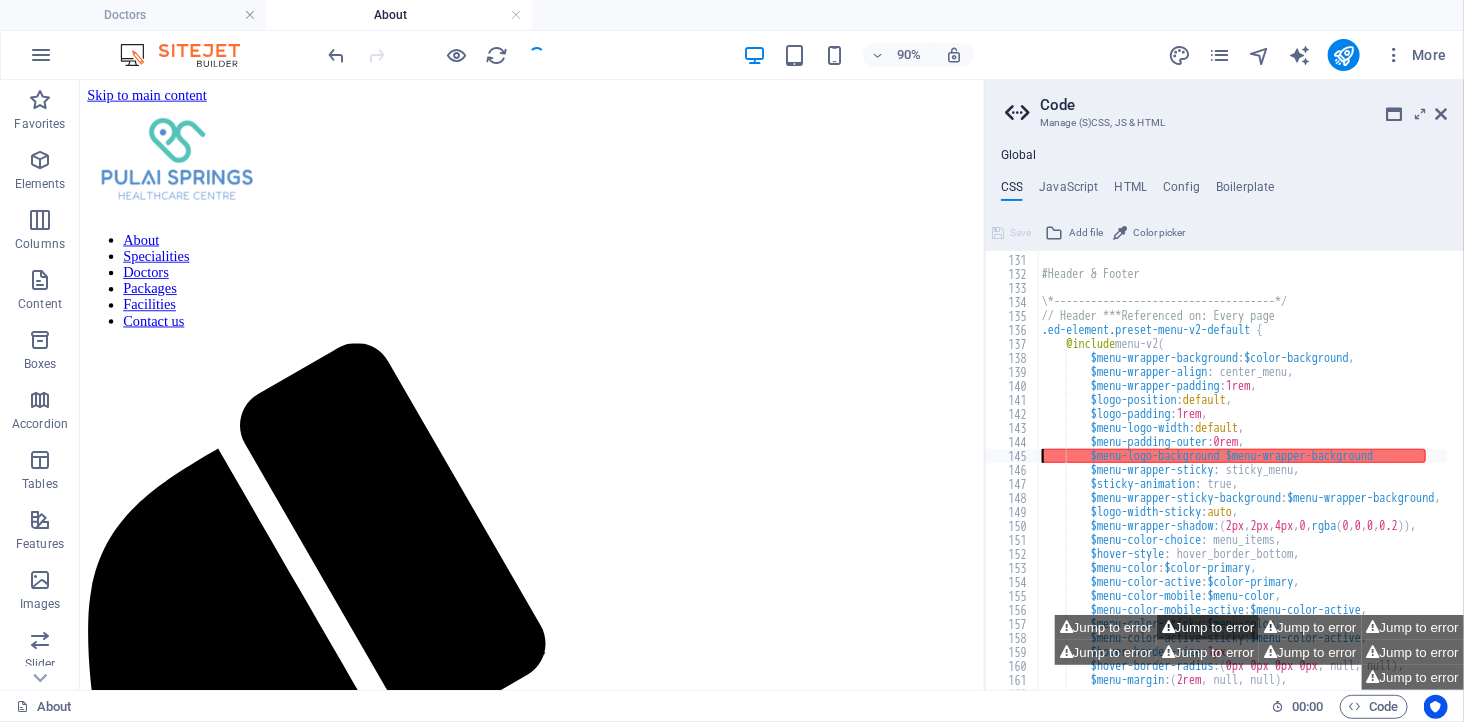 click on "Jump to error" at bounding box center (1208, 627) 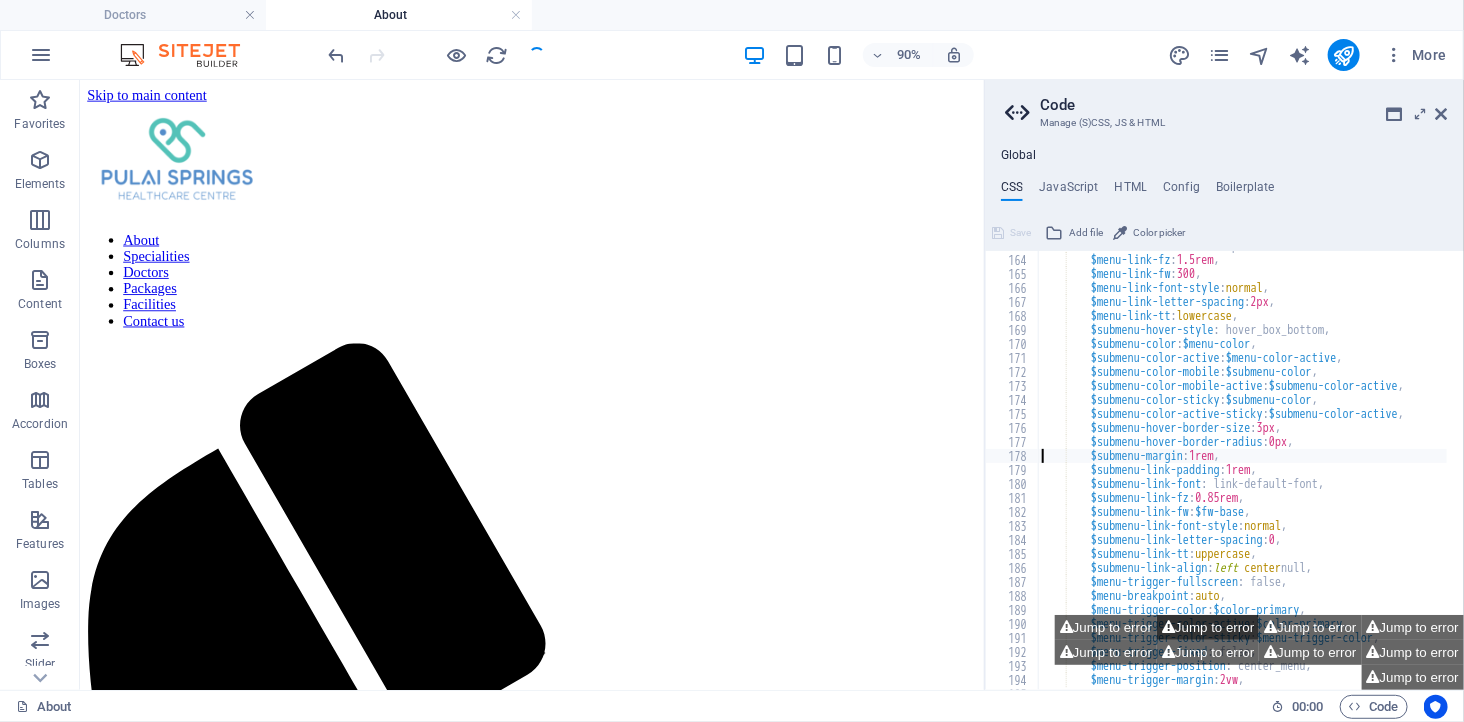 scroll, scrollTop: 2280, scrollLeft: 0, axis: vertical 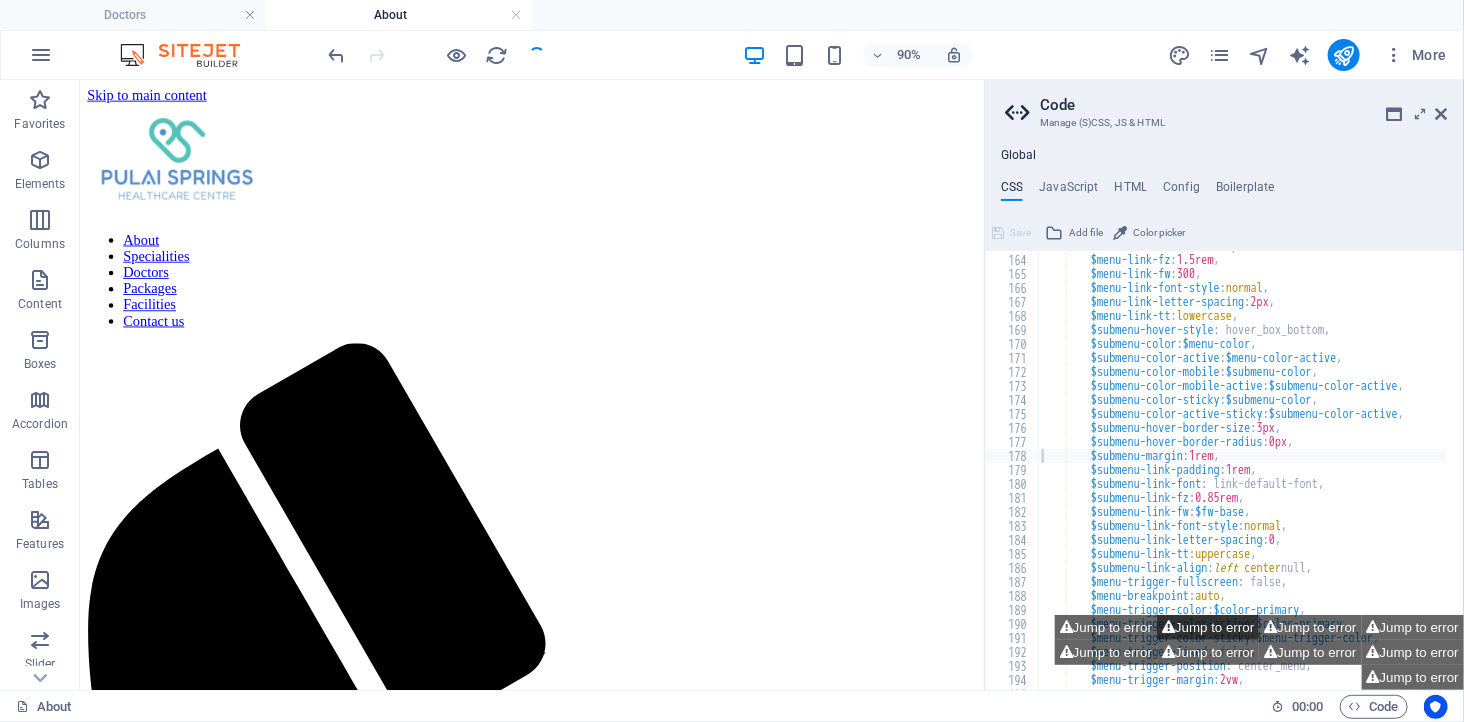 click on "Jump to error" at bounding box center [1208, 627] 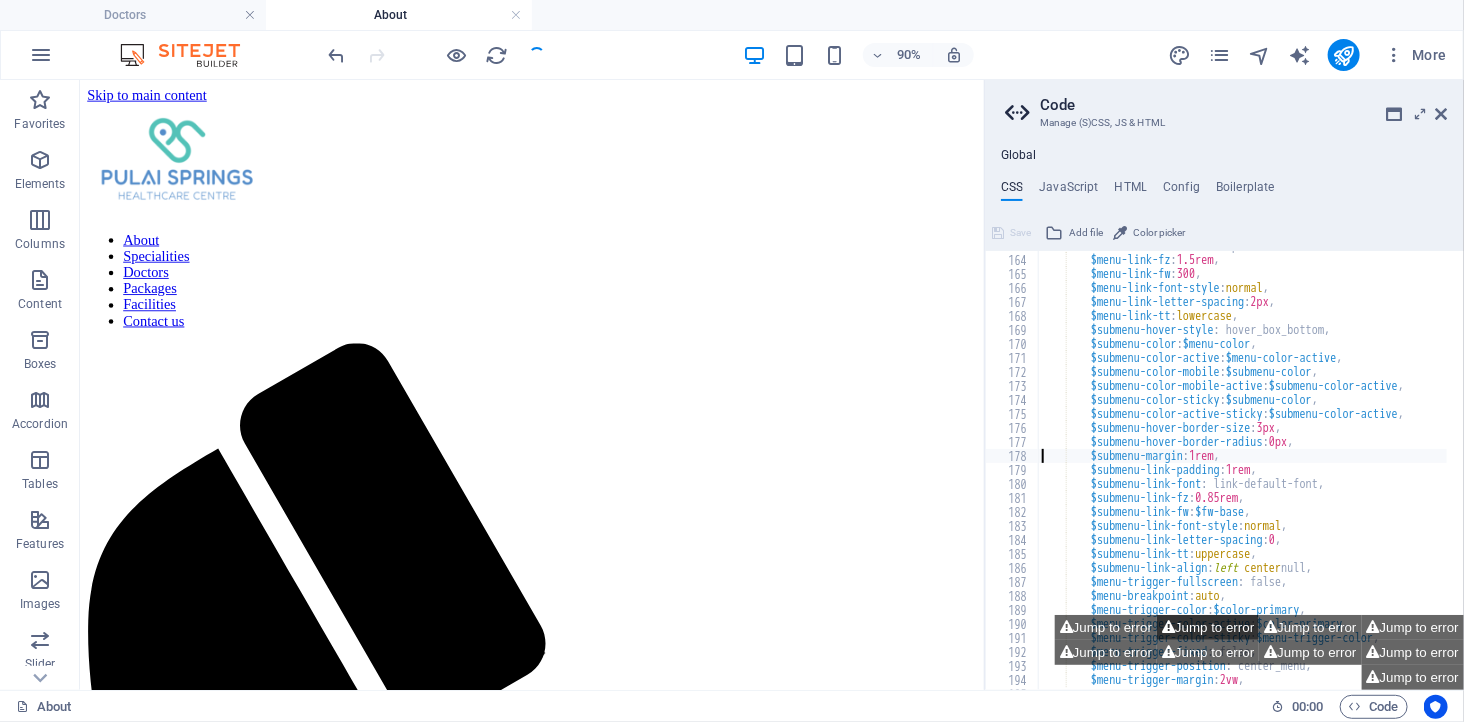 click on "Jump to error" at bounding box center (1208, 627) 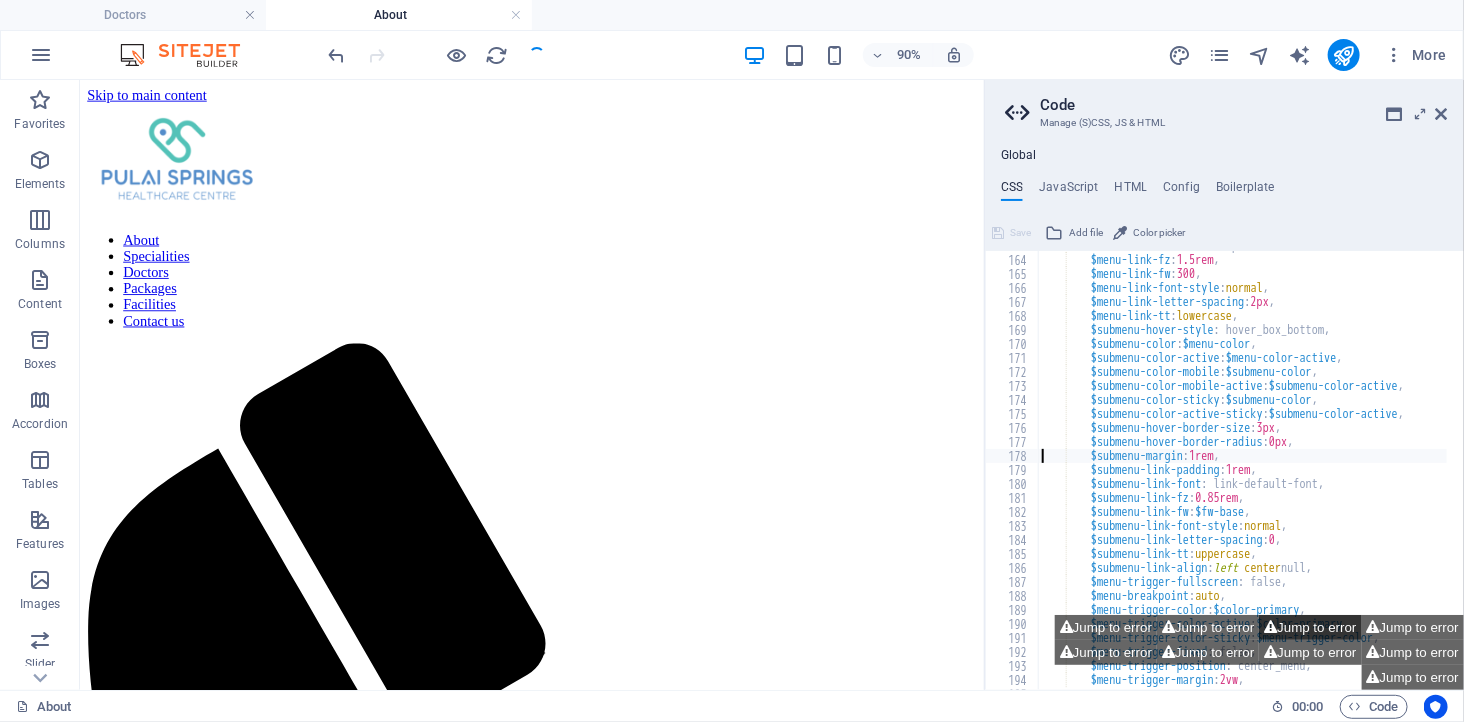 click on "Jump to error" at bounding box center [1310, 627] 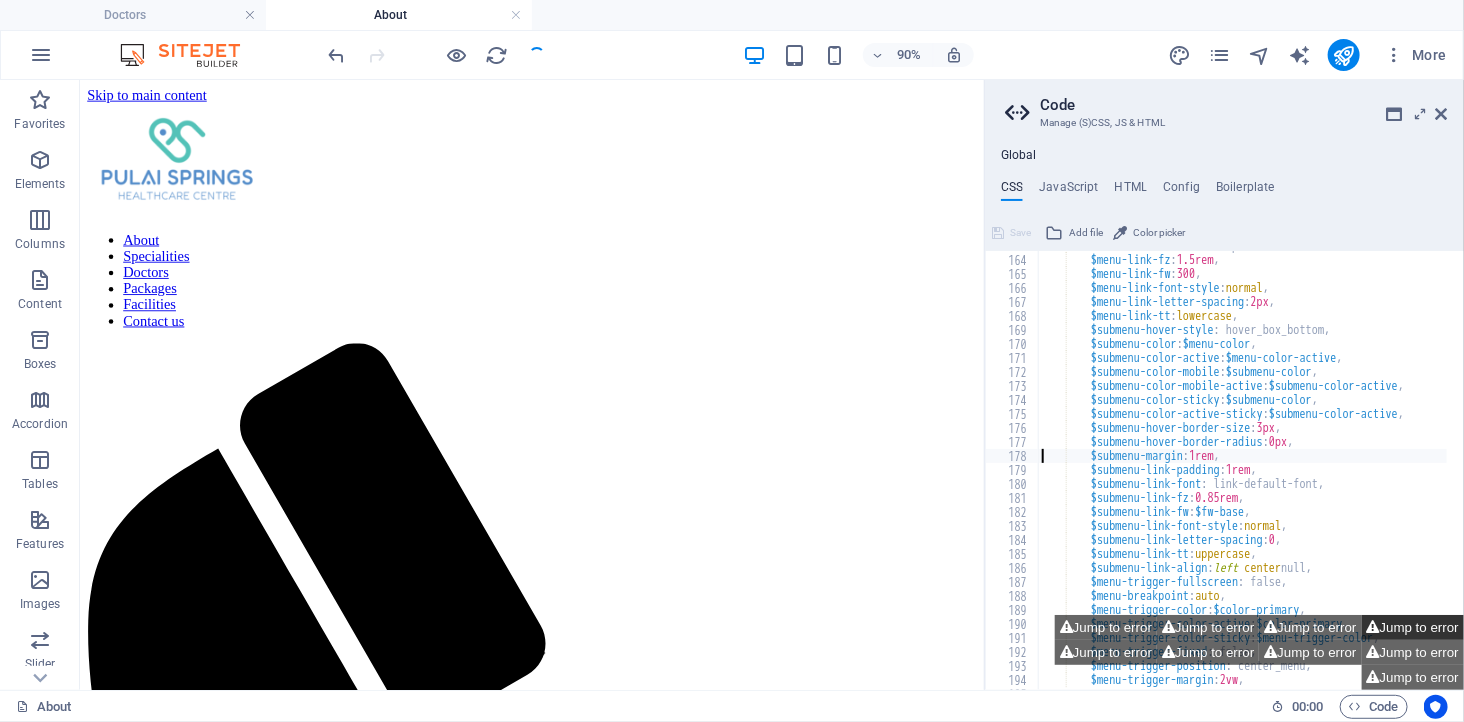 click on "Jump to error" at bounding box center (1413, 627) 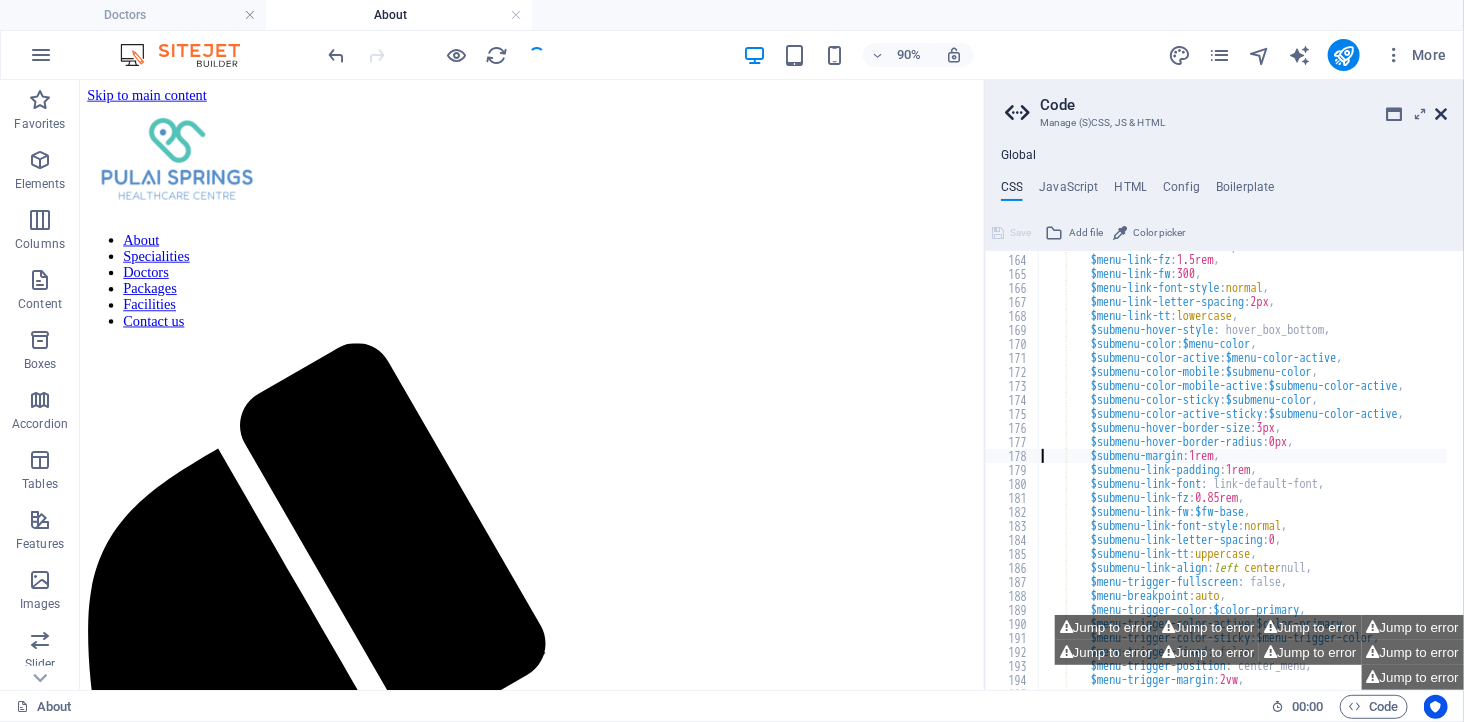 click at bounding box center [1442, 114] 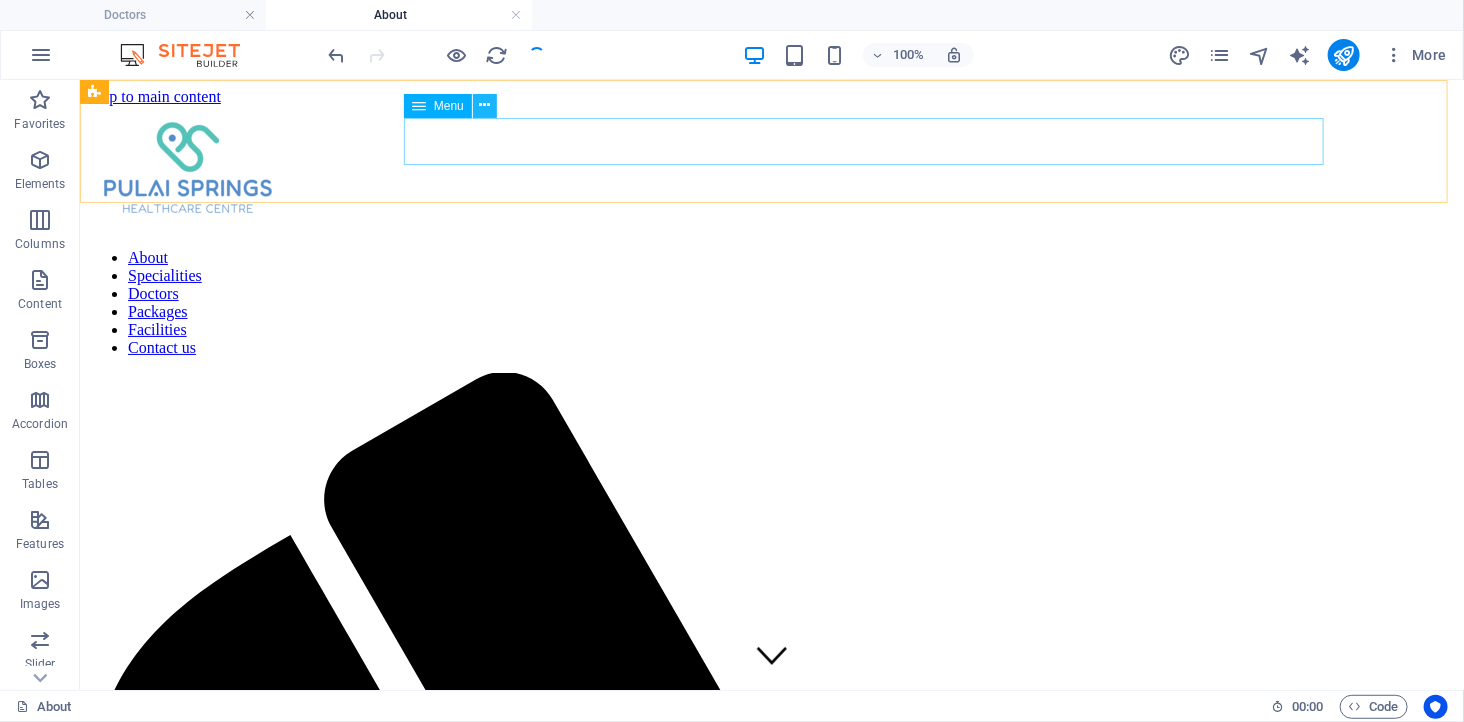 click at bounding box center [484, 105] 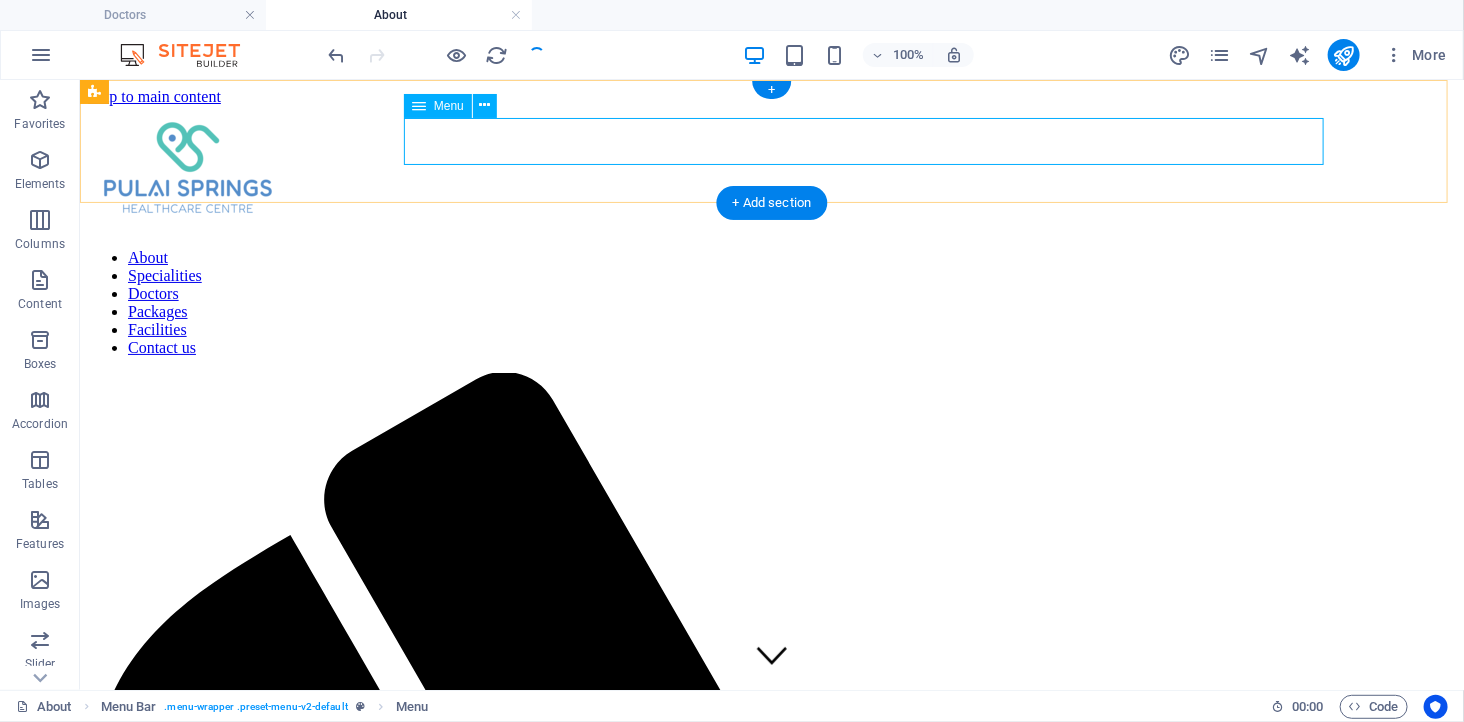 click on "About Specialities Packages Facilities Doctors Privacy About" at bounding box center [771, 302] 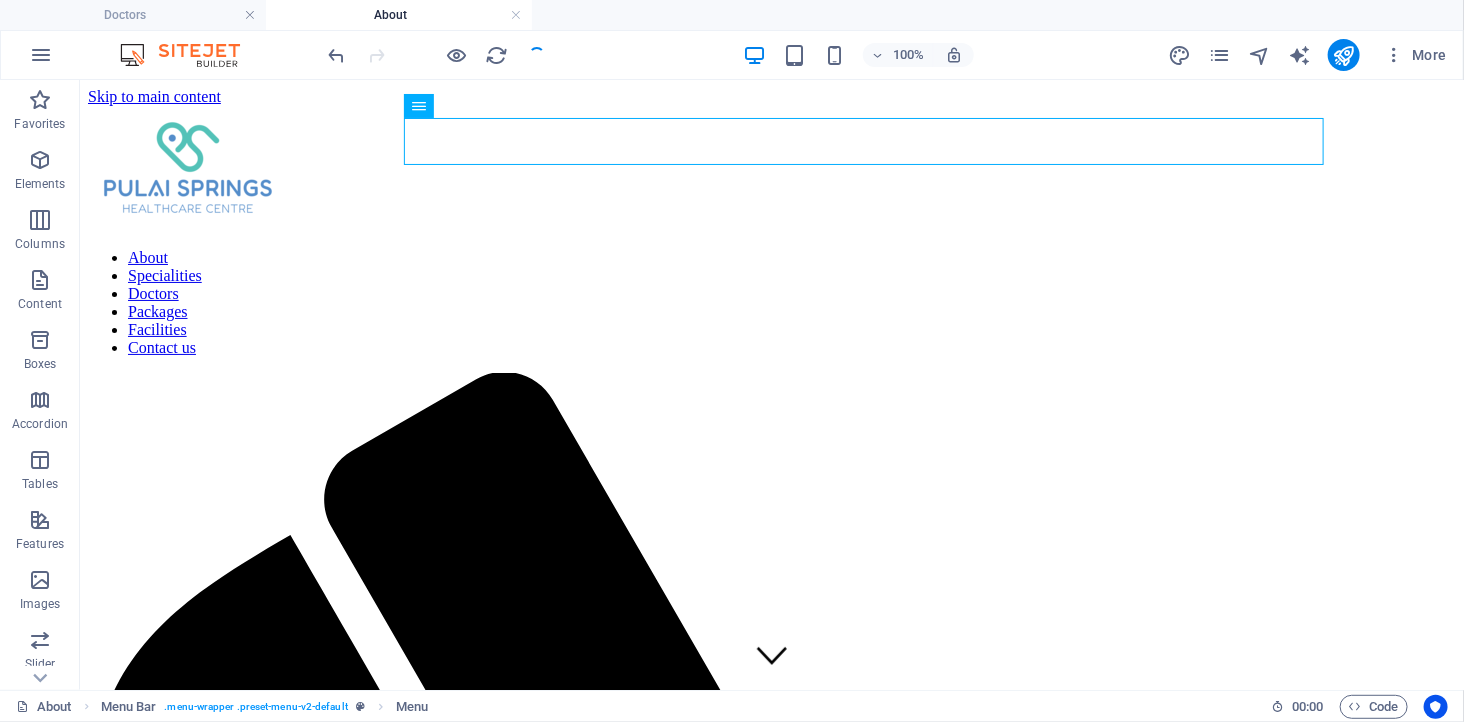 click at bounding box center [437, 55] 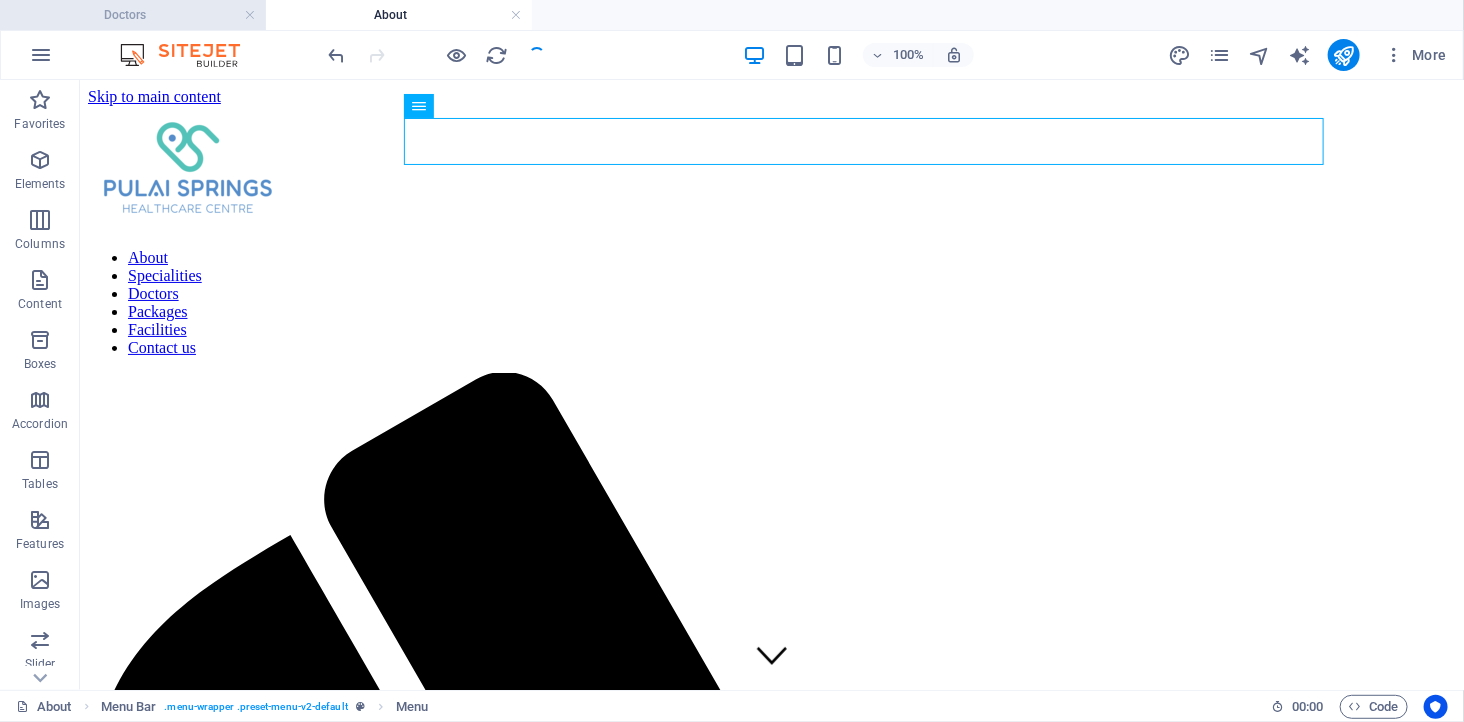 click on "Doctors" at bounding box center [133, 15] 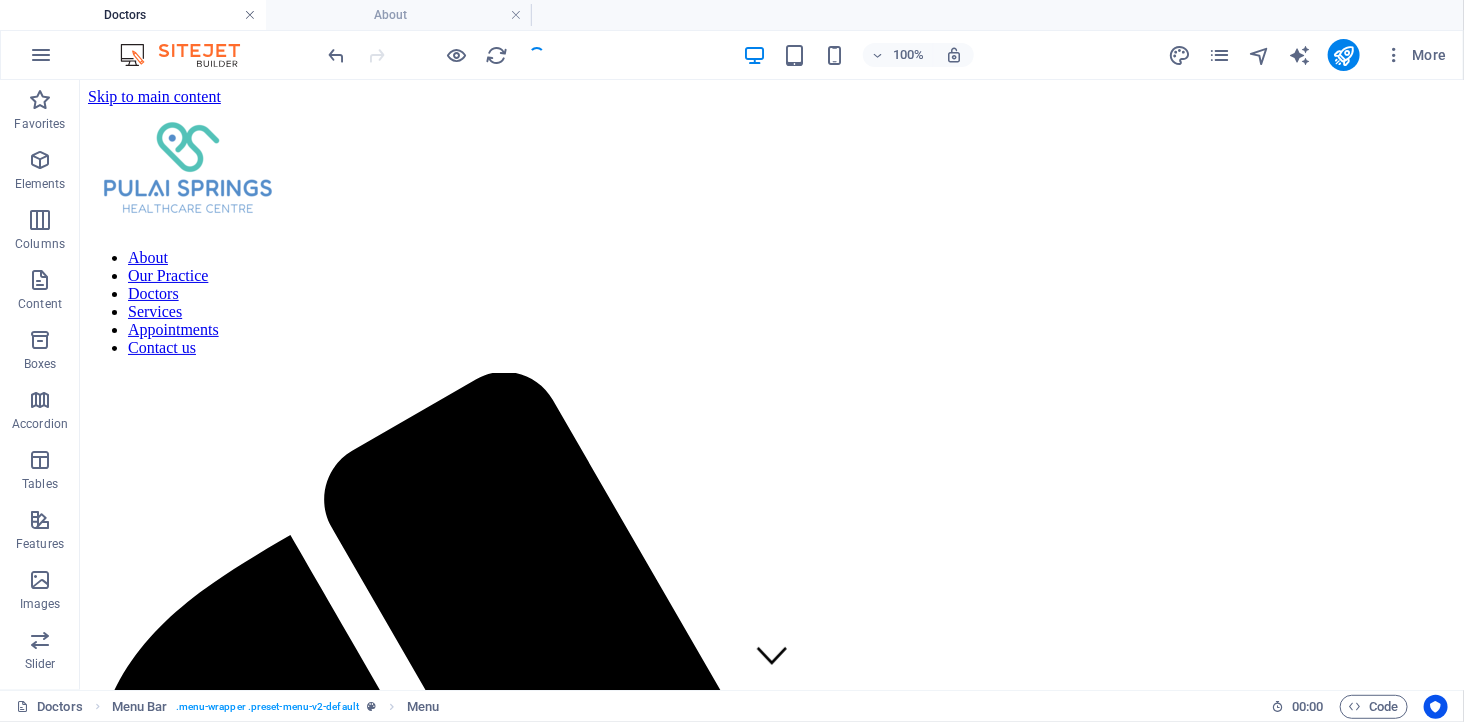 click at bounding box center [250, 15] 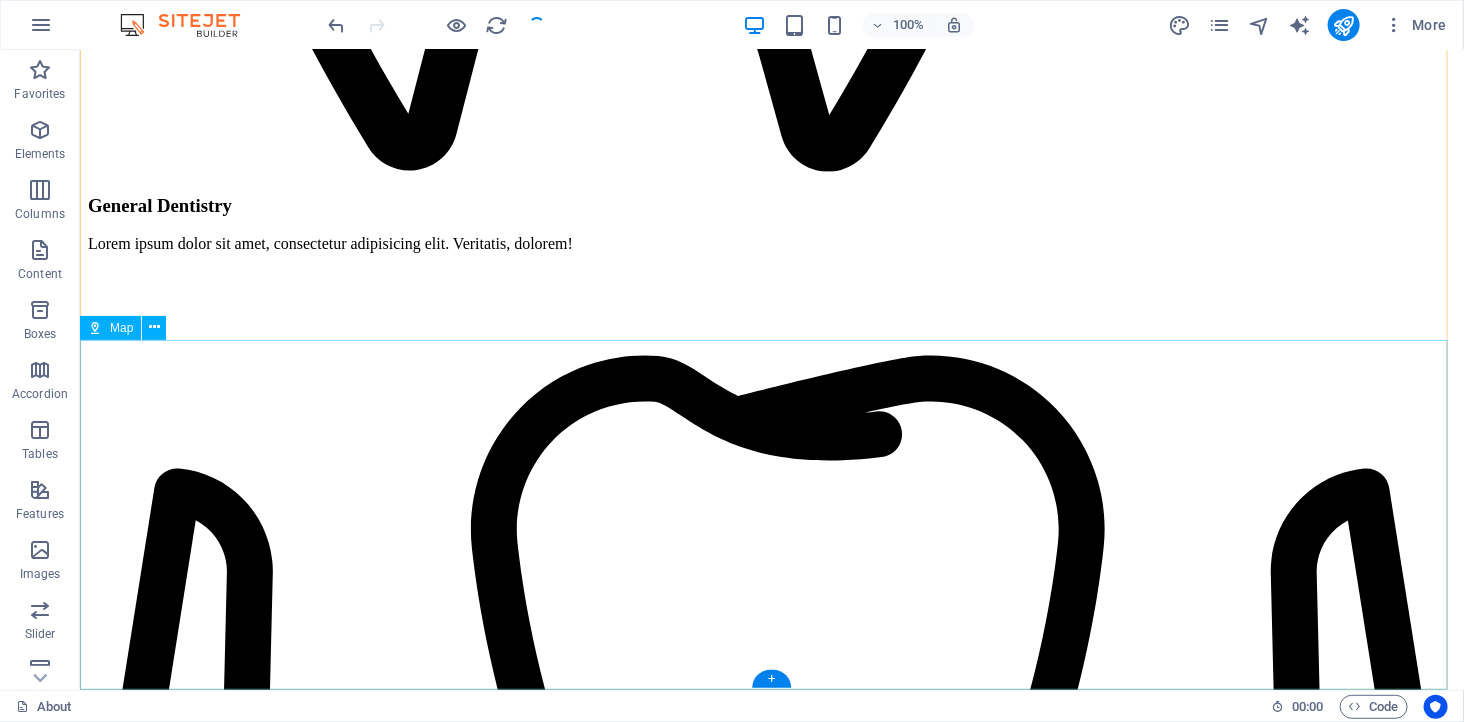 scroll, scrollTop: 4174, scrollLeft: 0, axis: vertical 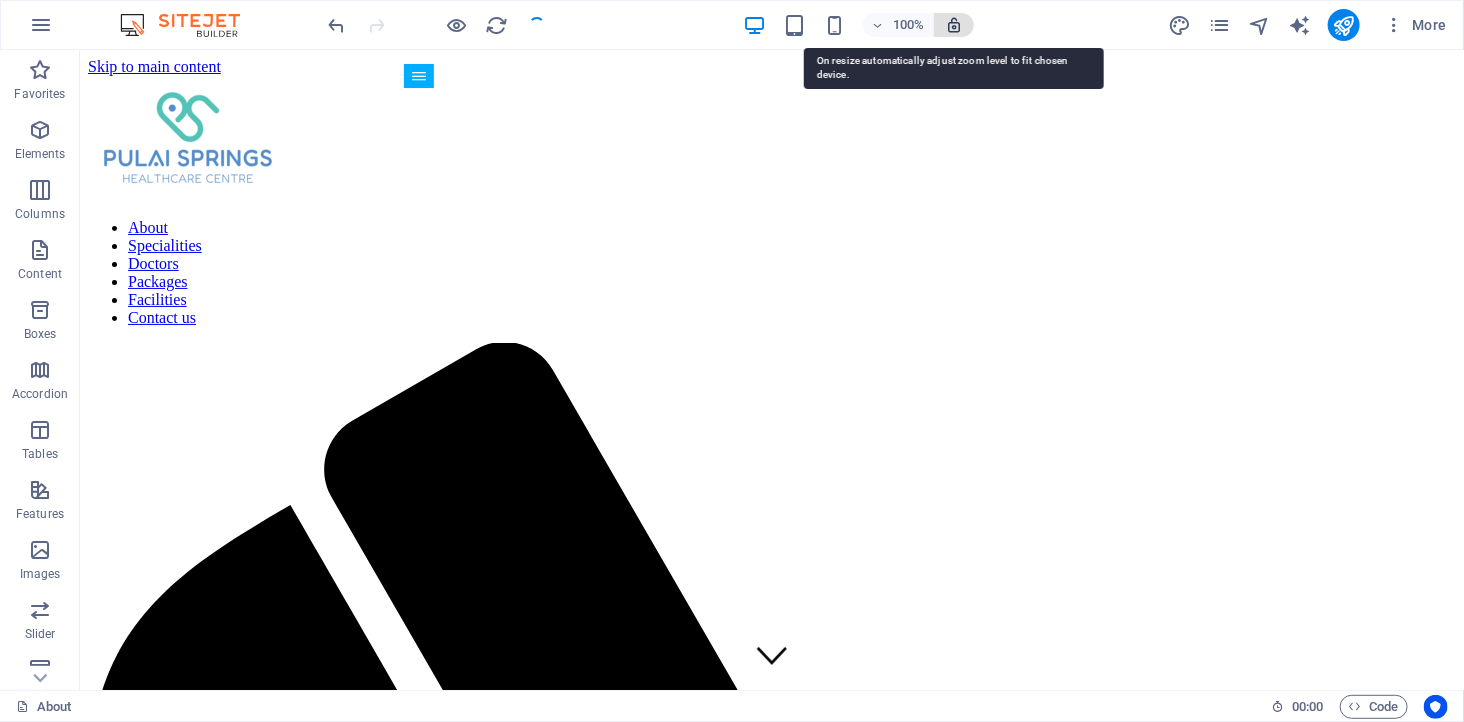 click at bounding box center (954, 25) 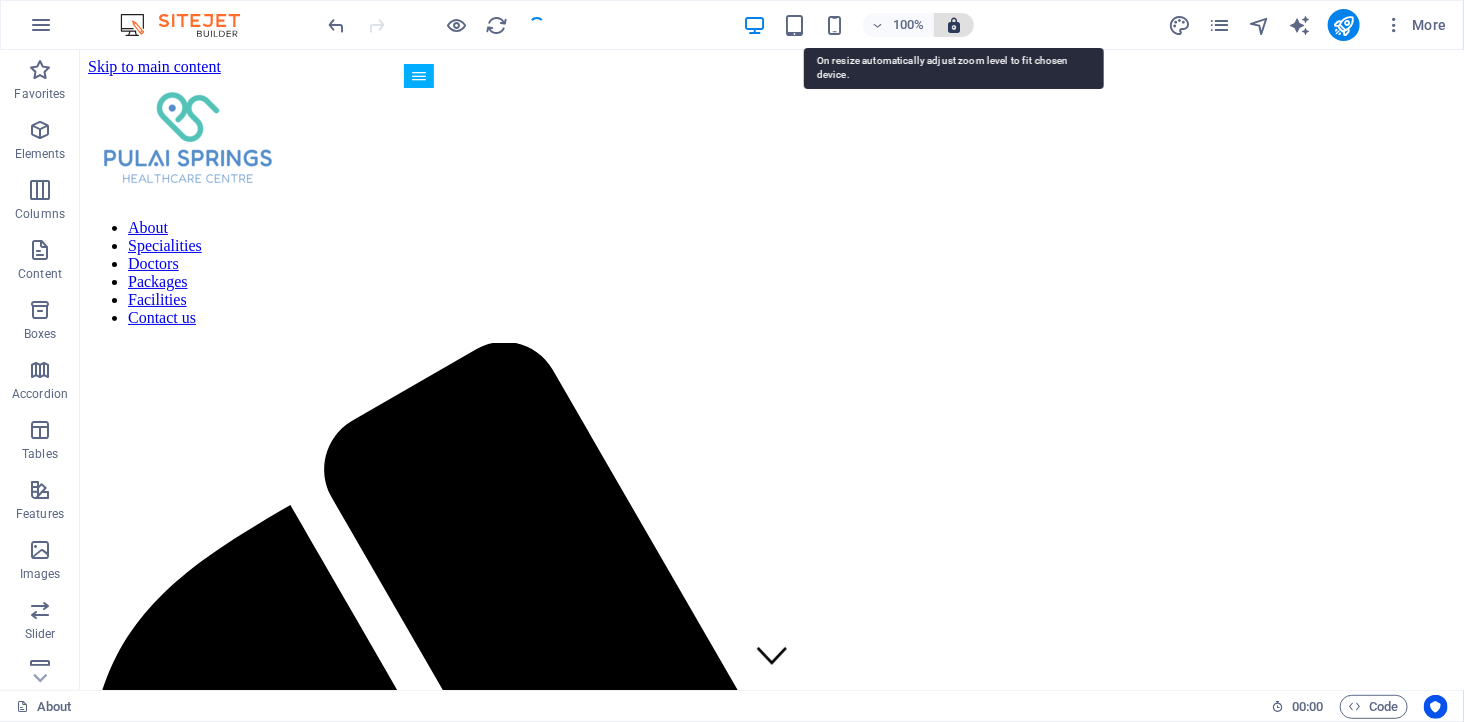 click at bounding box center [954, 25] 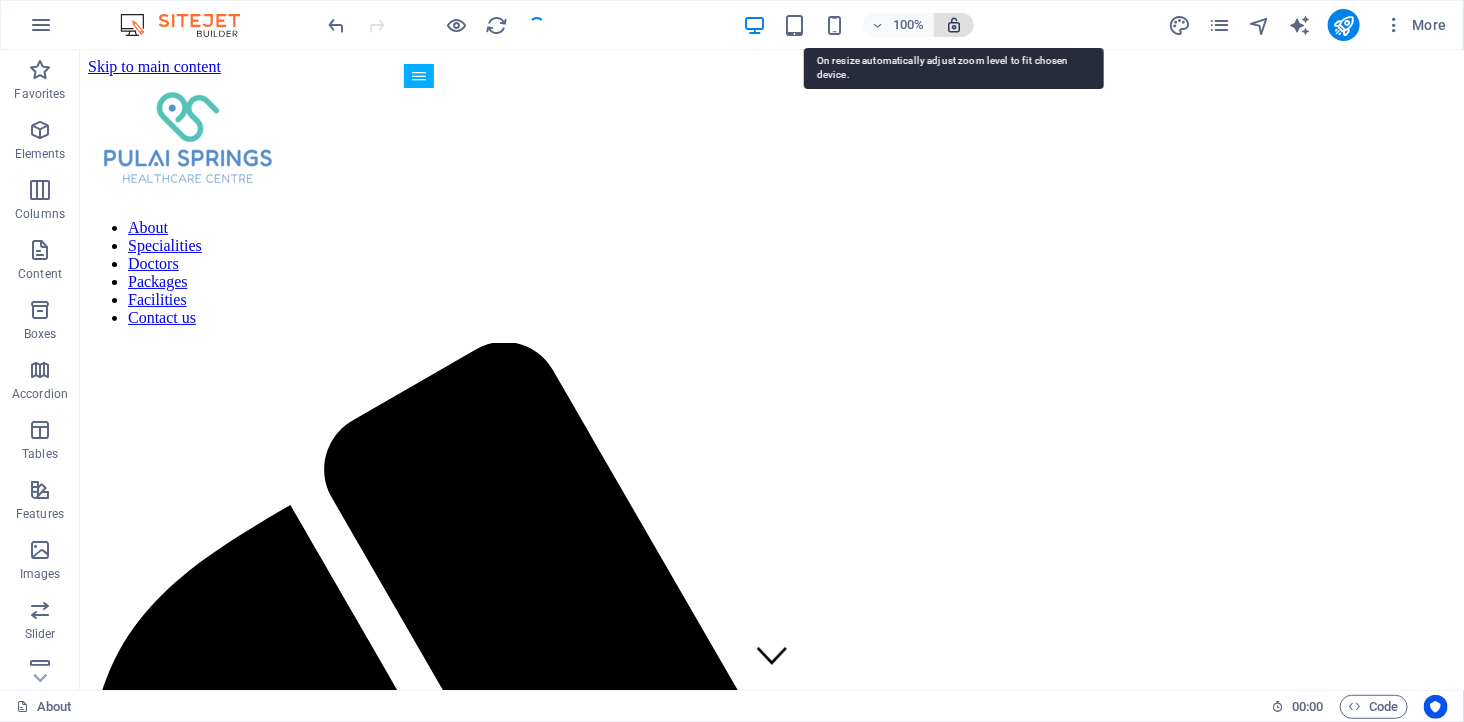 click at bounding box center (954, 25) 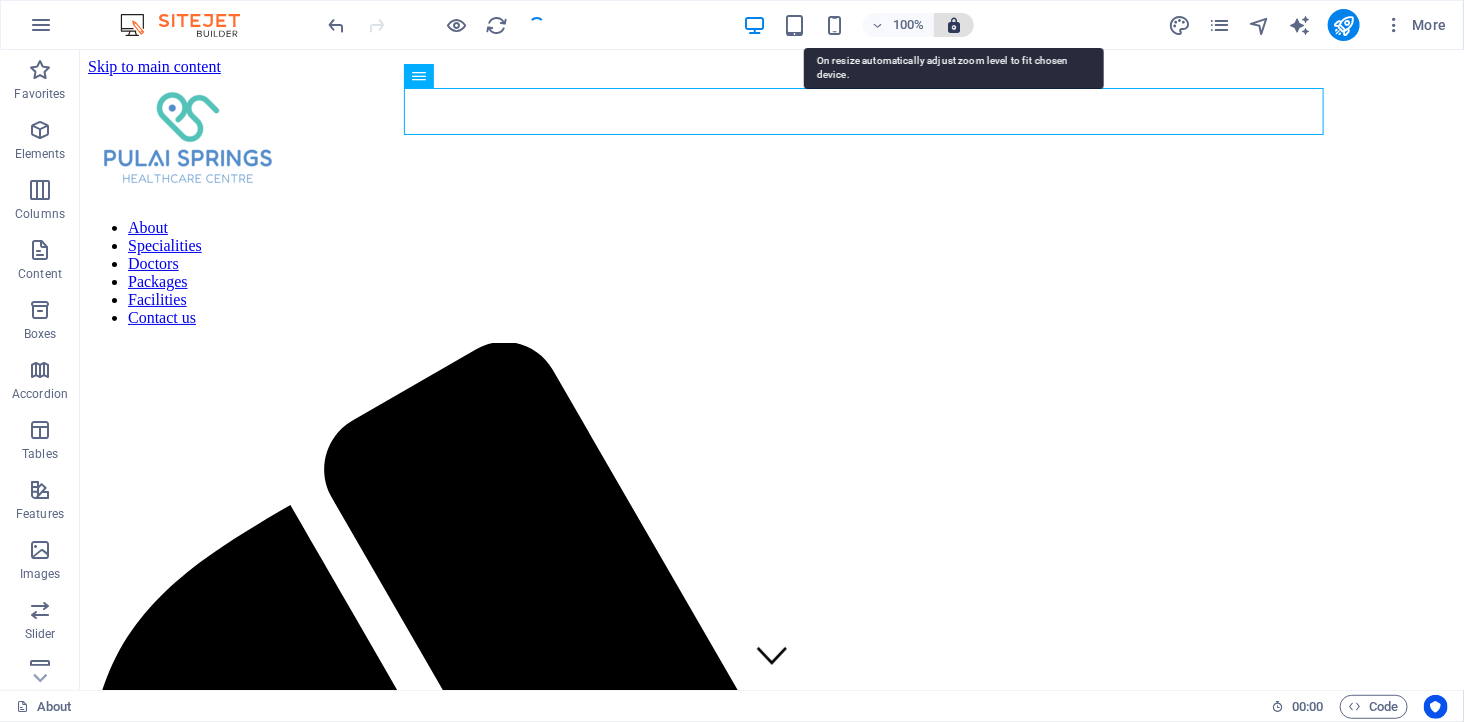 click at bounding box center (954, 25) 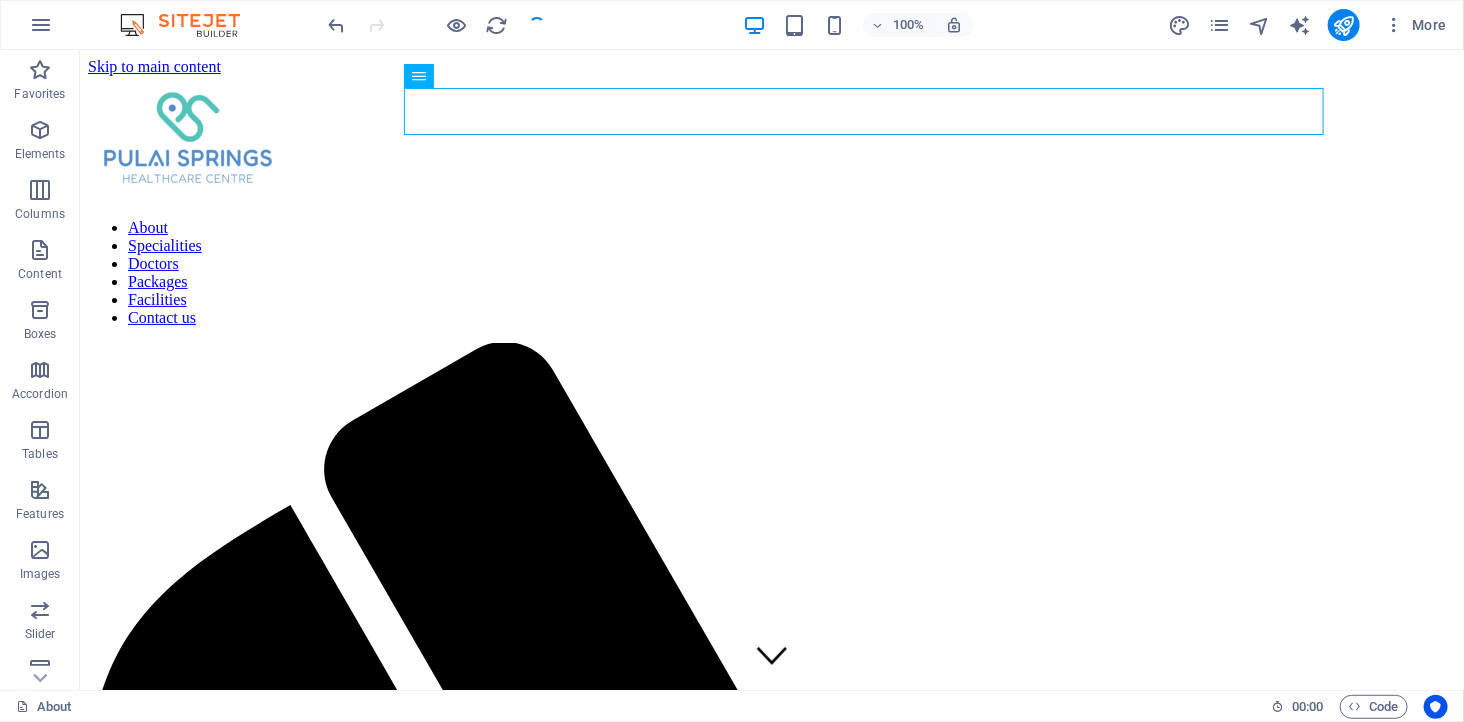 click at bounding box center [437, 25] 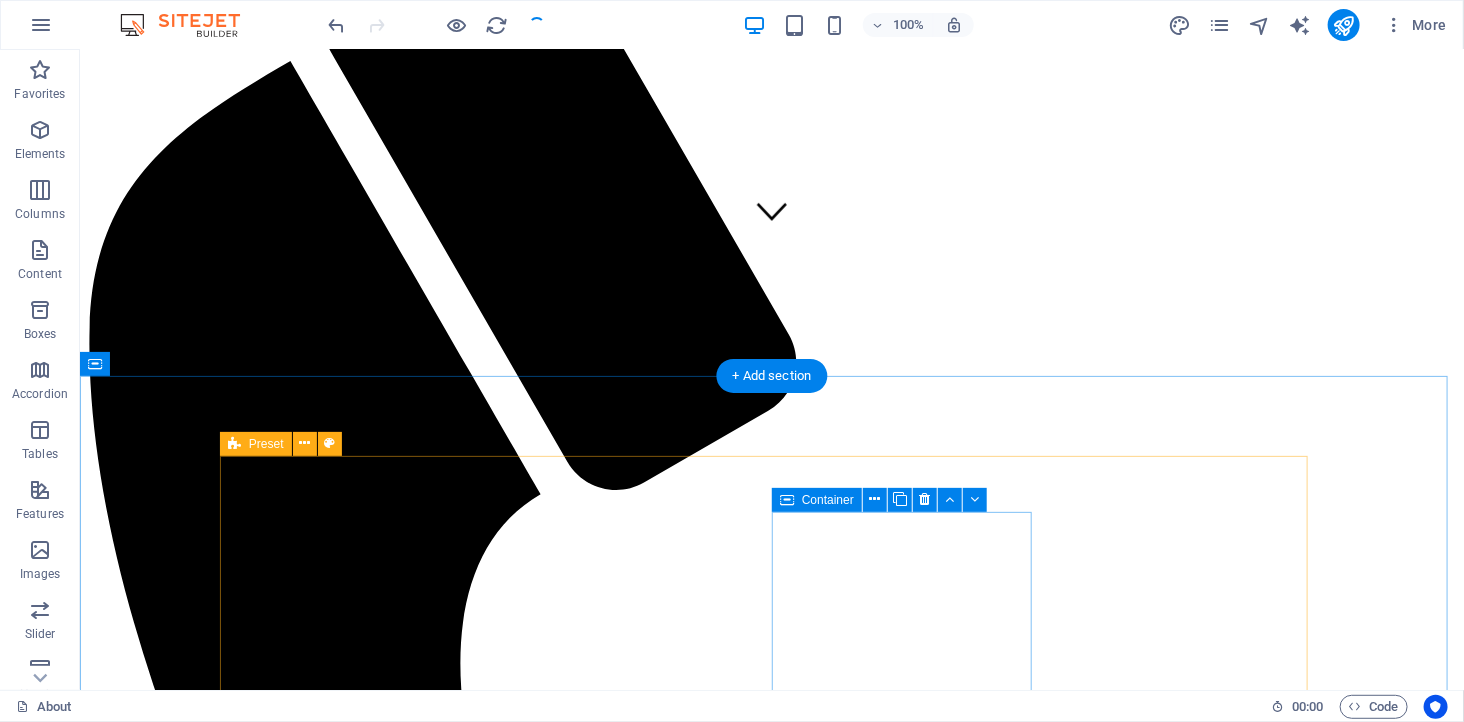 scroll, scrollTop: 0, scrollLeft: 0, axis: both 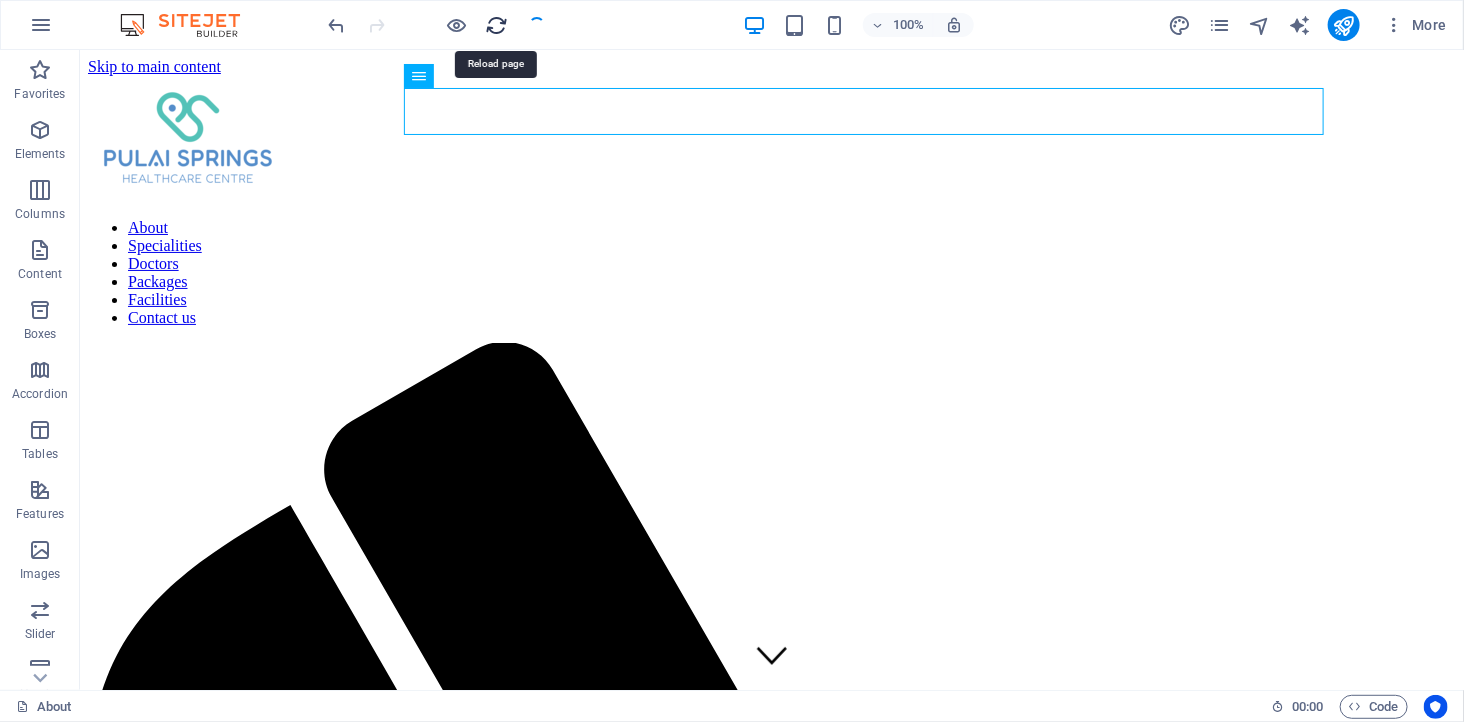 click at bounding box center [497, 25] 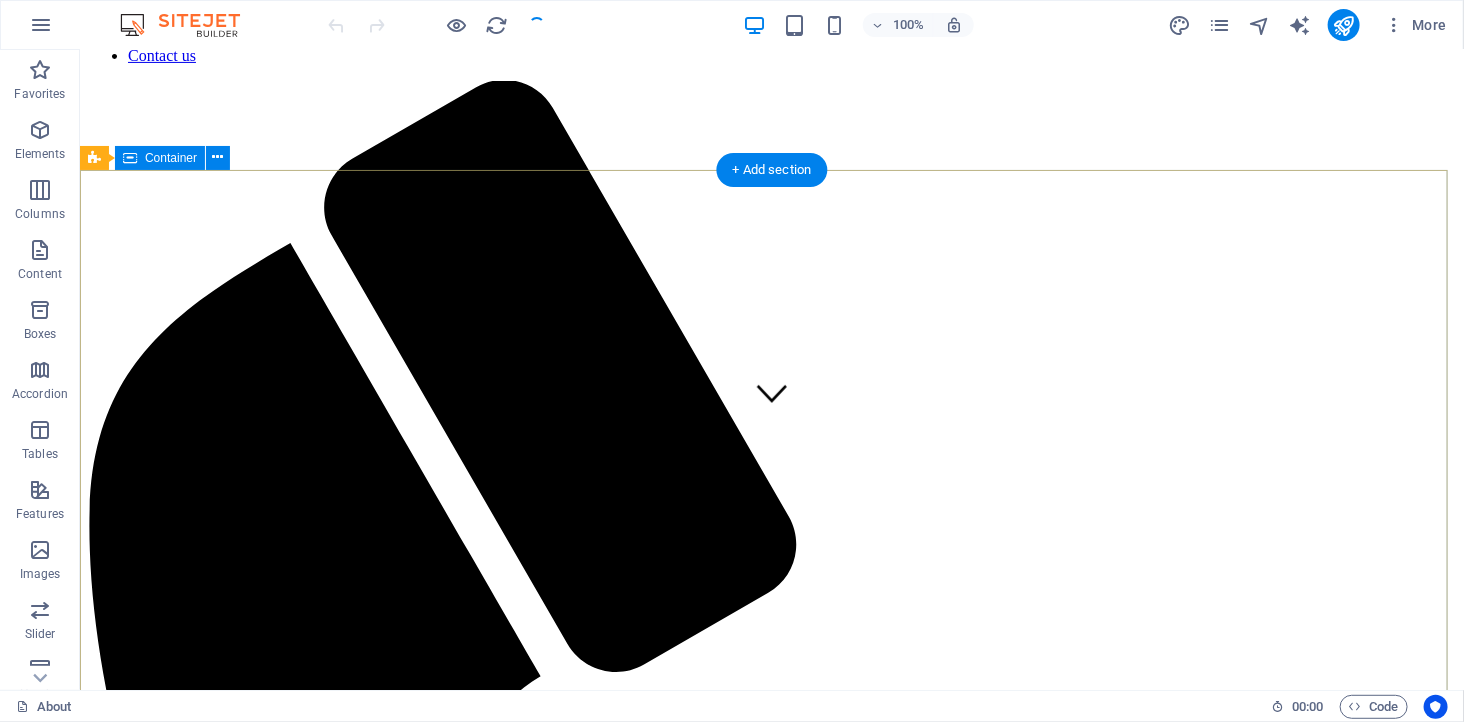 scroll, scrollTop: 0, scrollLeft: 0, axis: both 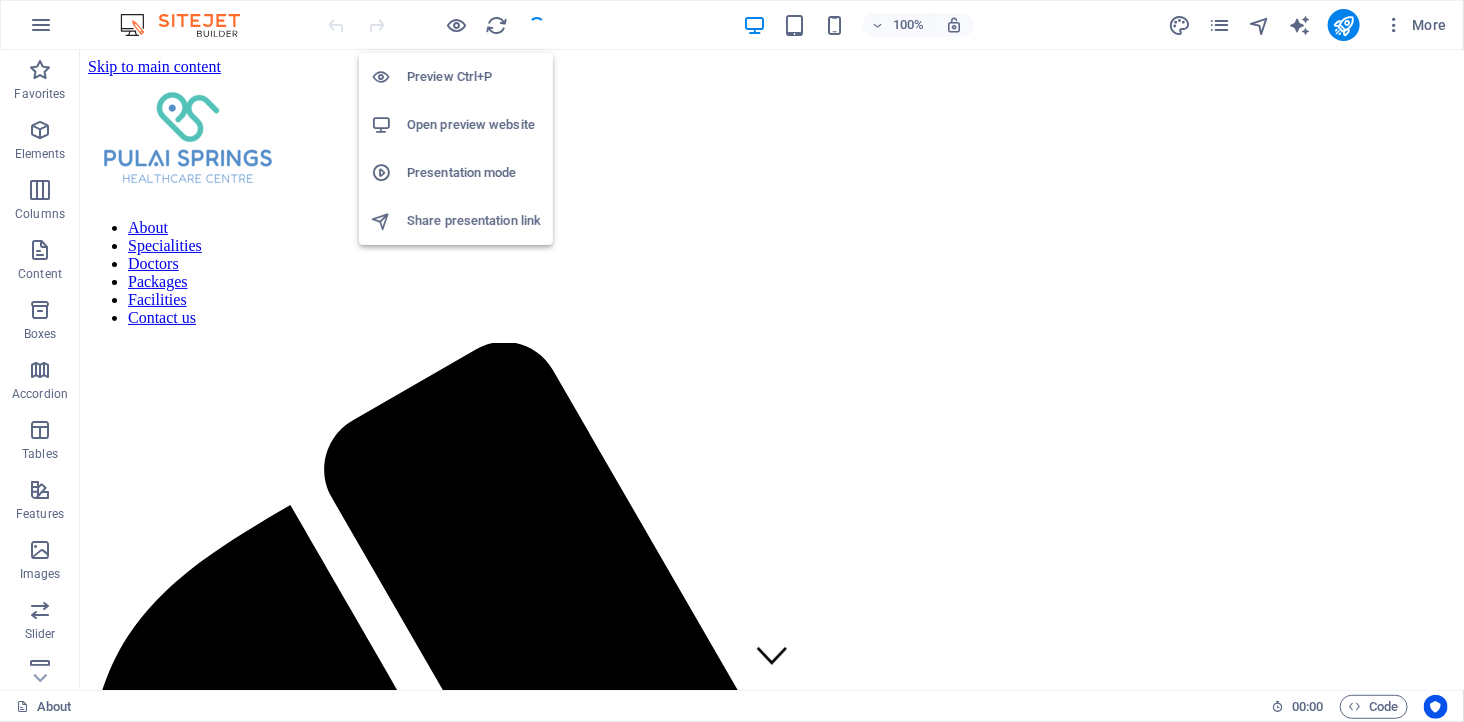 click on "Open preview website" at bounding box center (474, 125) 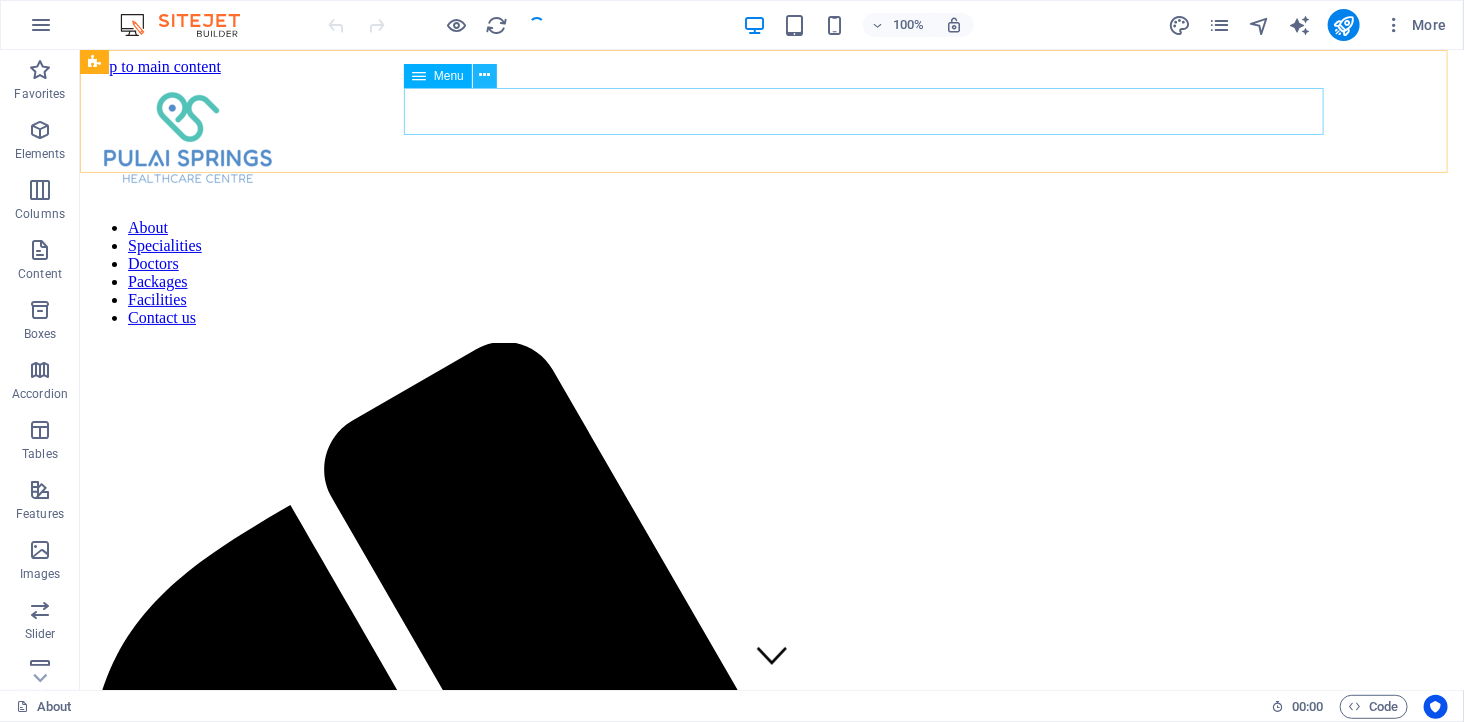 click at bounding box center [484, 75] 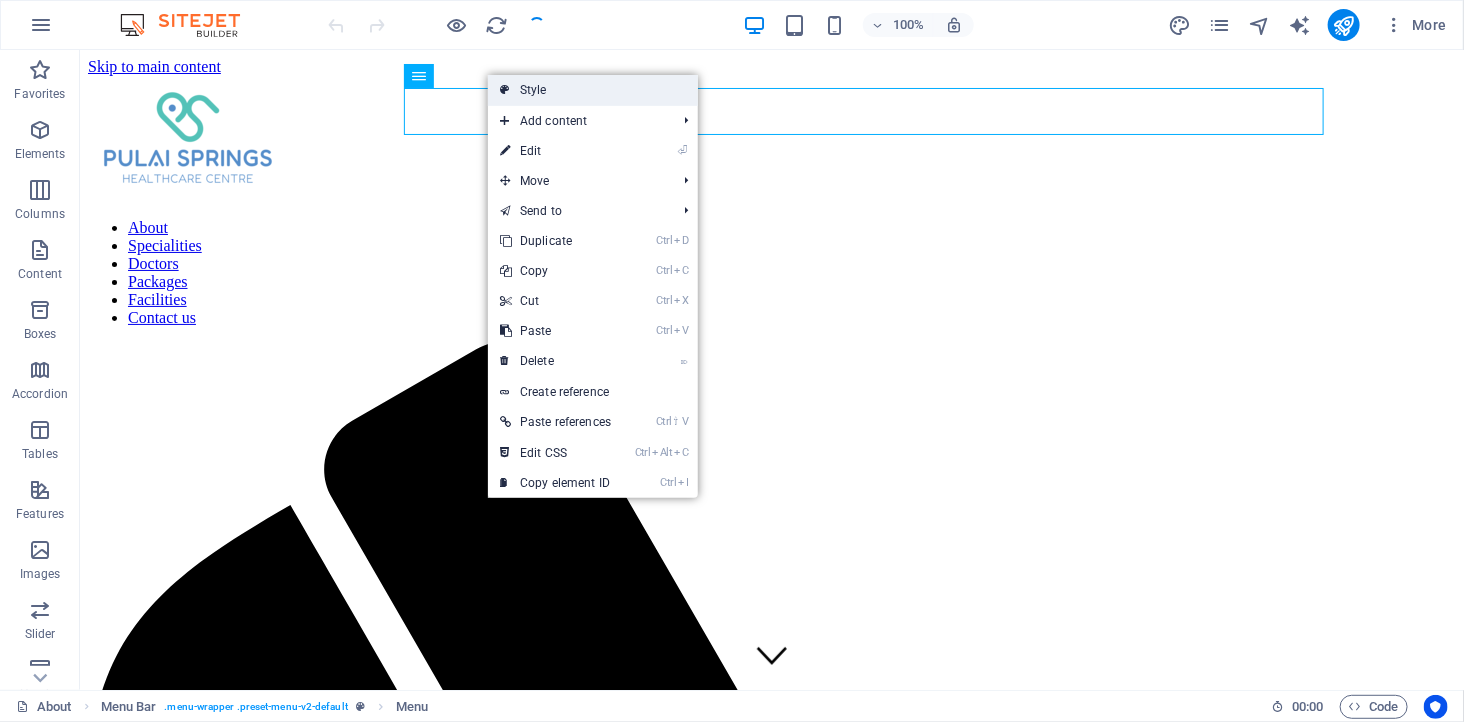 click on "Style" at bounding box center (593, 90) 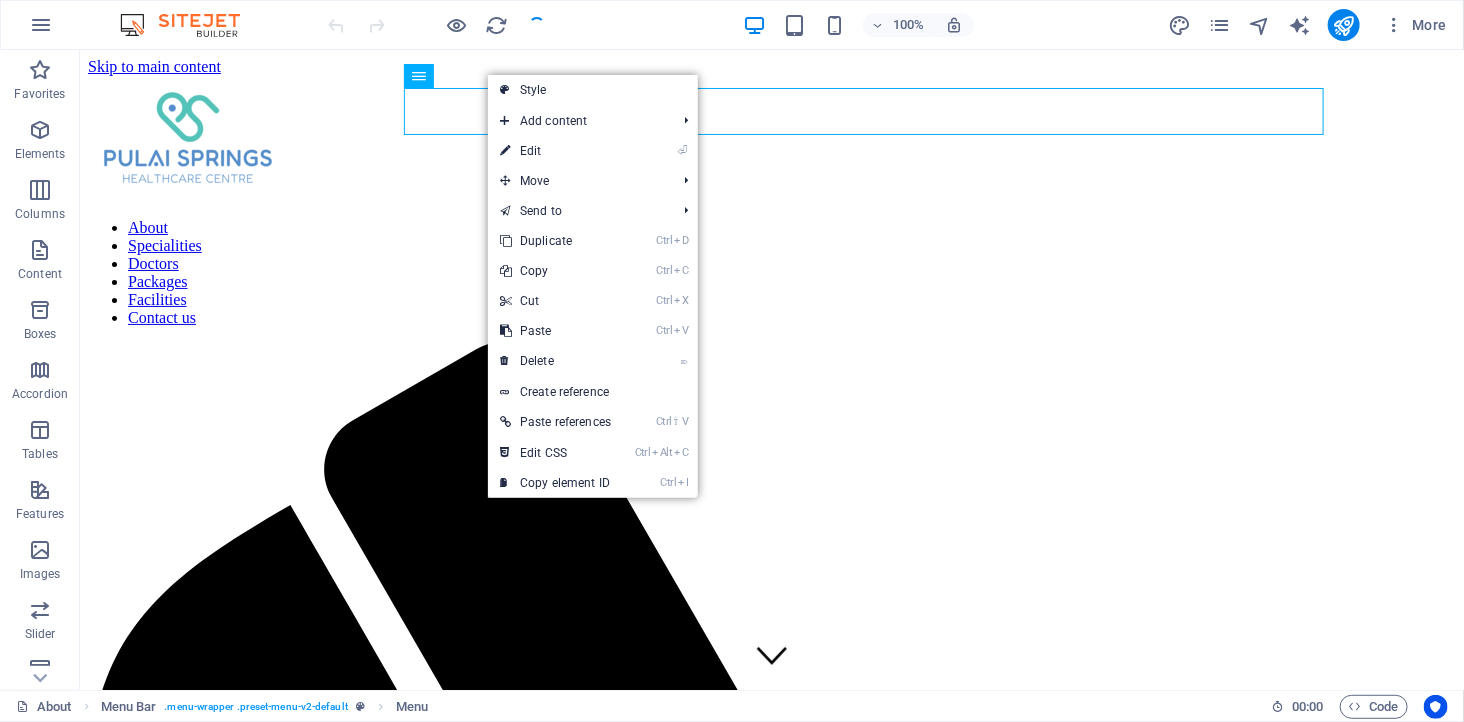 select on "rem" 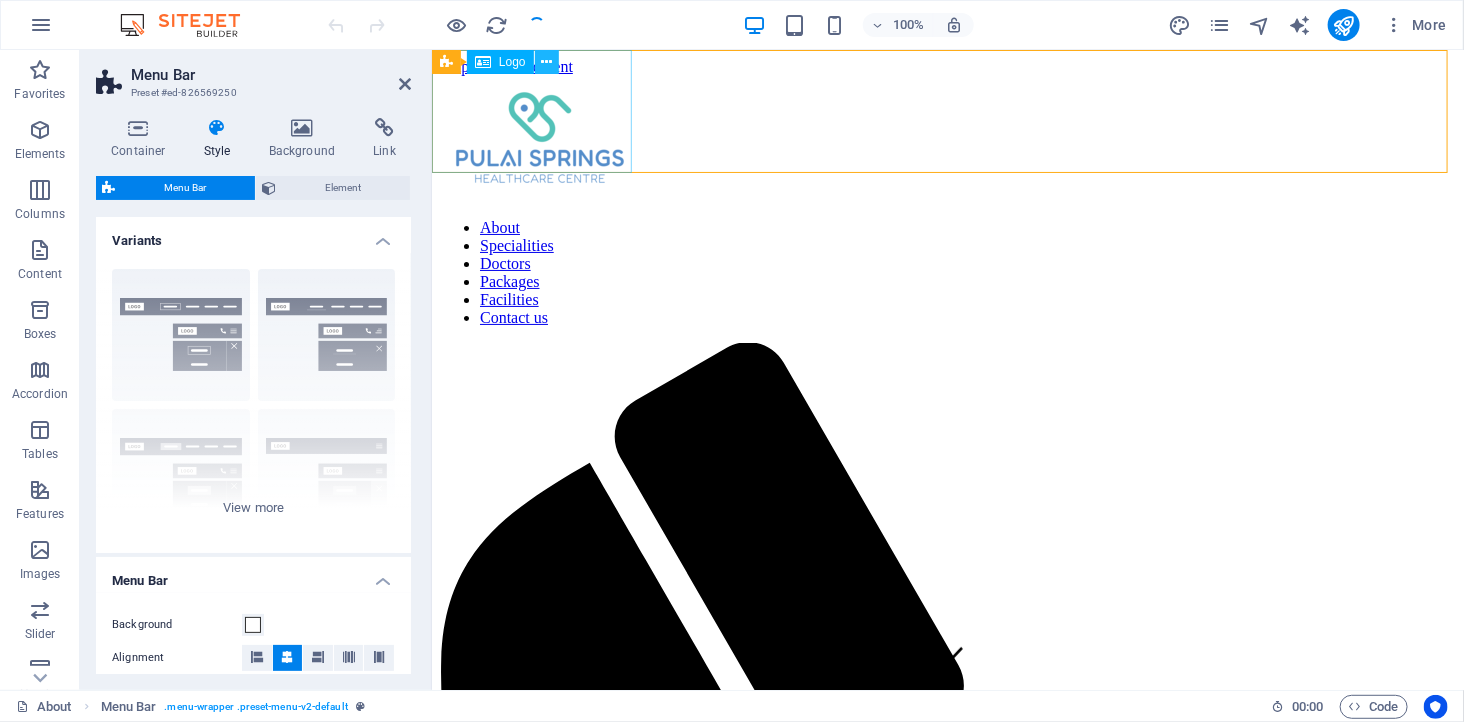 click at bounding box center [546, 62] 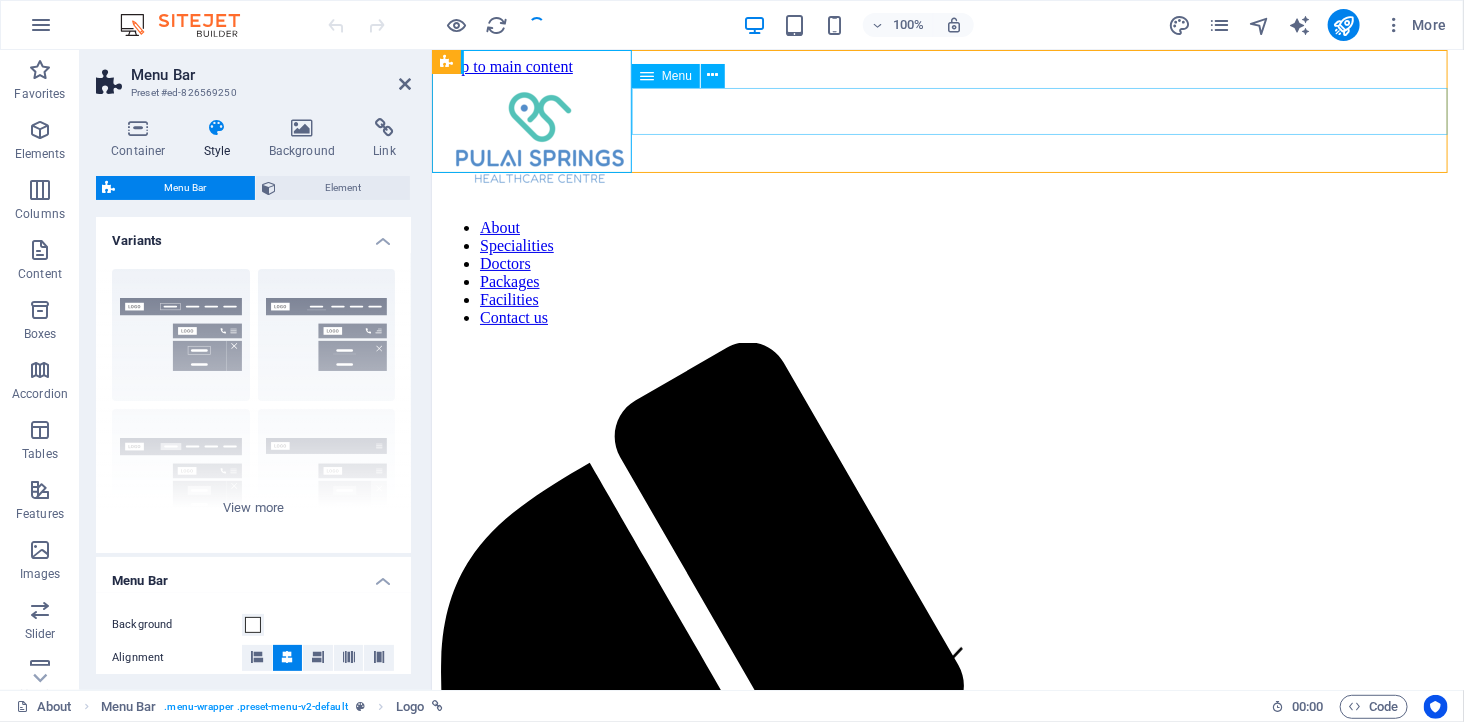click on "About Specialities Packages Facilities Doctors Privacy About" at bounding box center (947, 272) 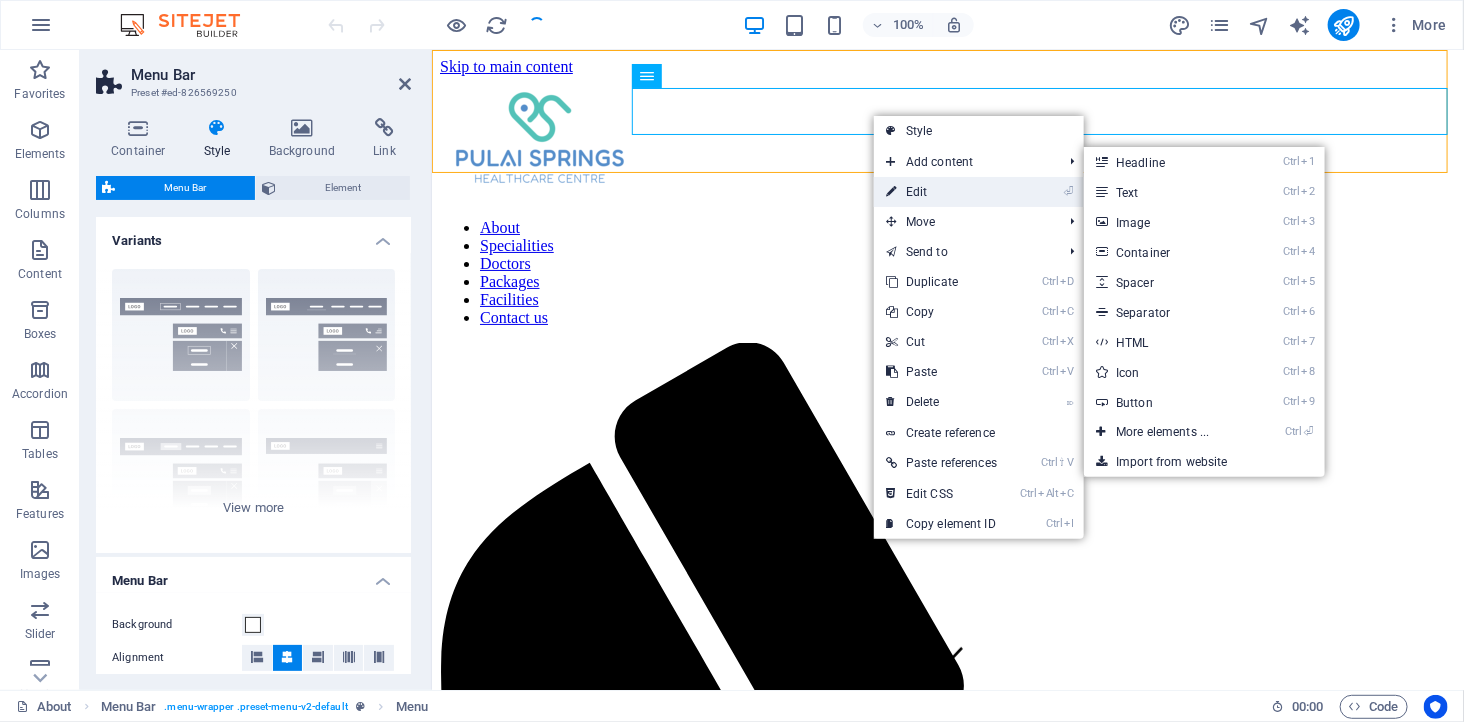 drag, startPoint x: 940, startPoint y: 187, endPoint x: 132, endPoint y: 297, distance: 815.45325 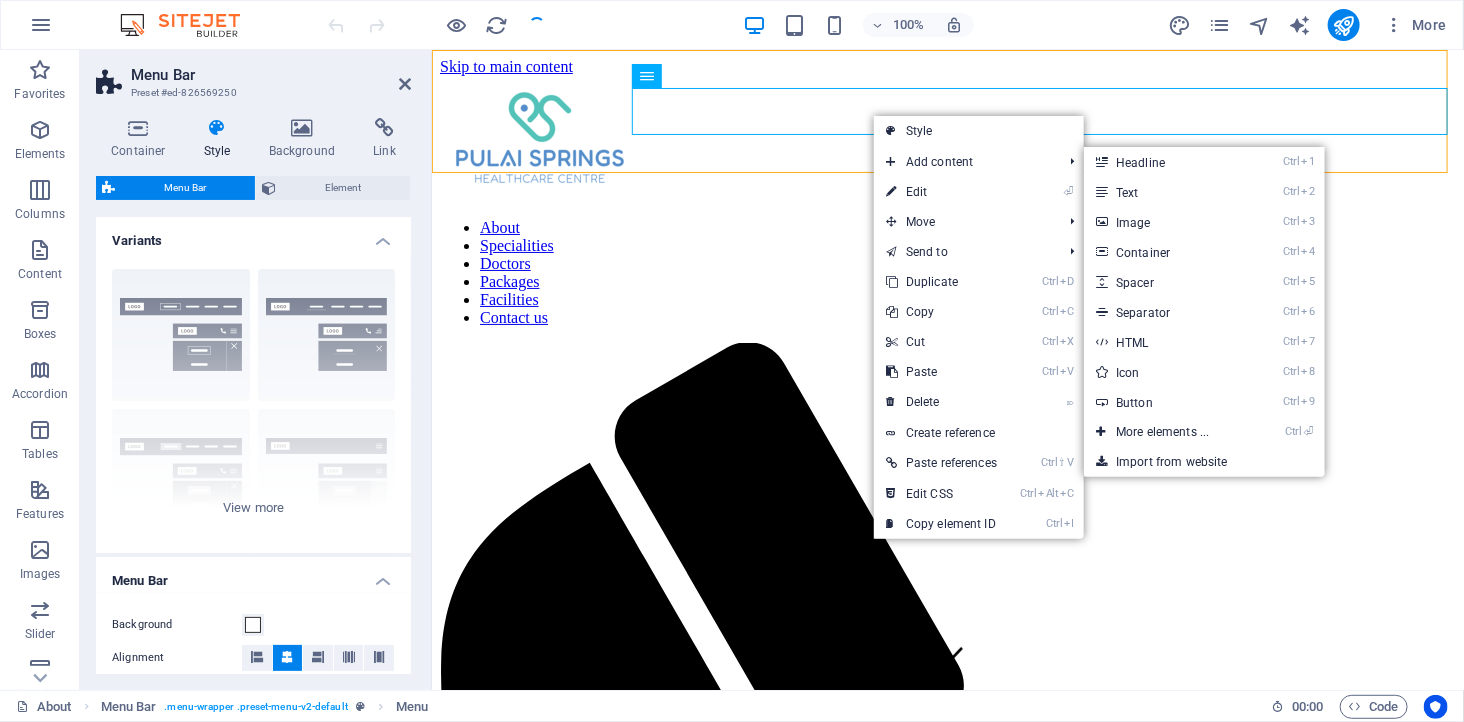select 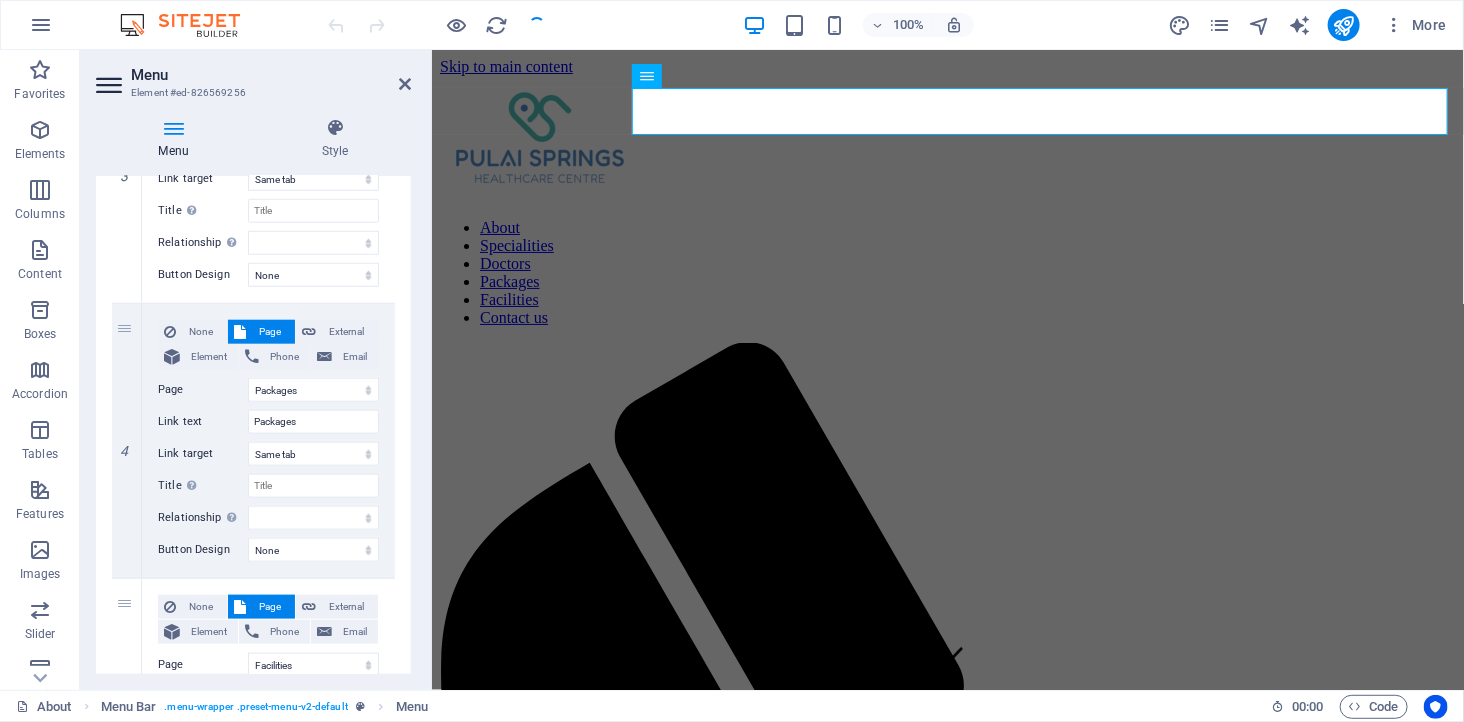 scroll, scrollTop: 888, scrollLeft: 0, axis: vertical 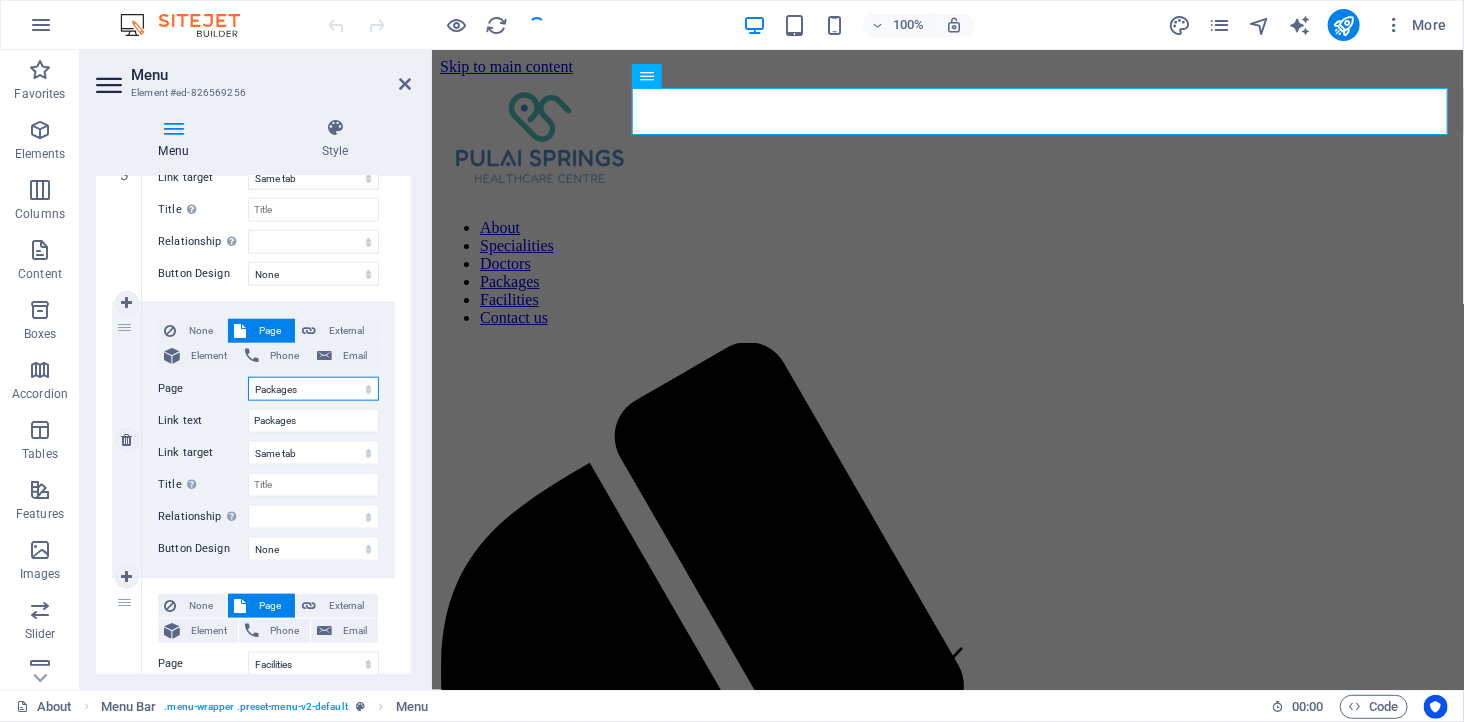 click on "About Specialities Packages Facilities Doctors Privacy About" at bounding box center [313, 389] 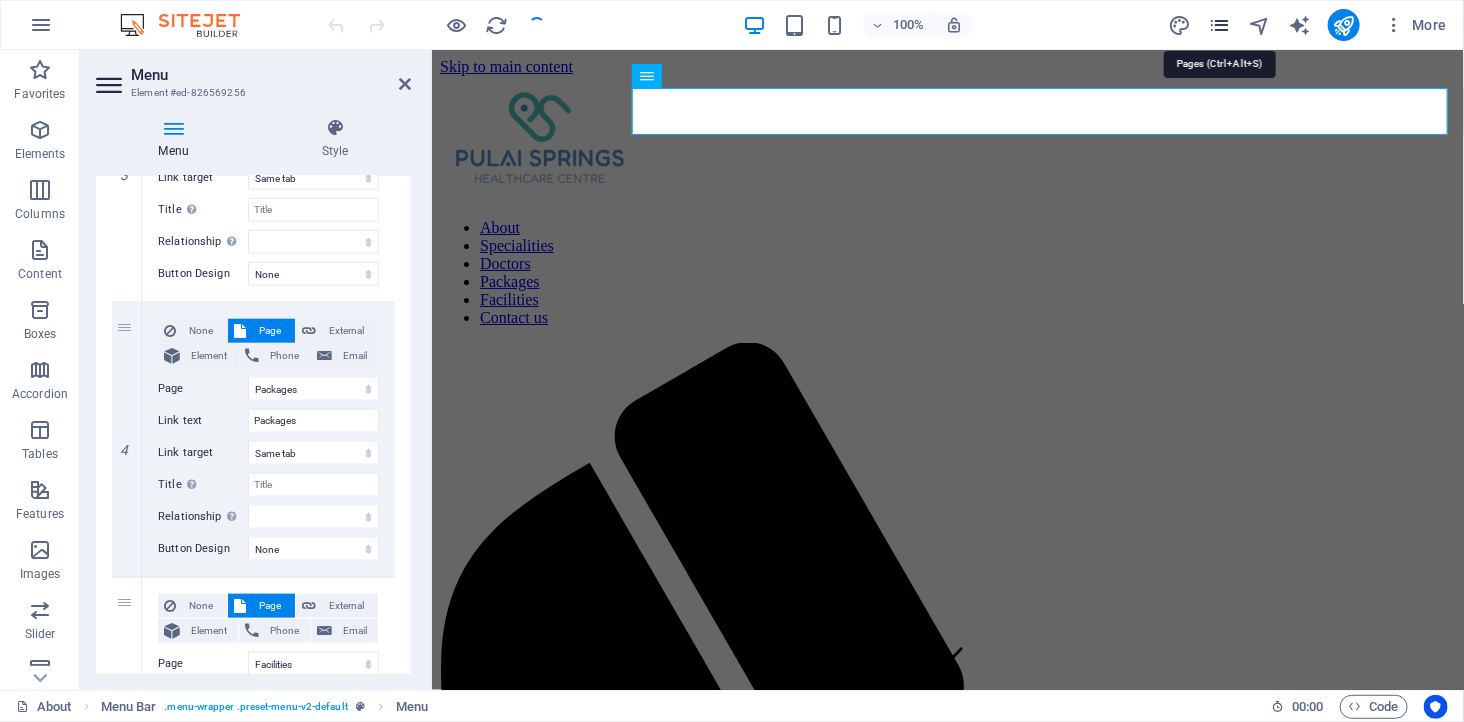 click at bounding box center [1219, 25] 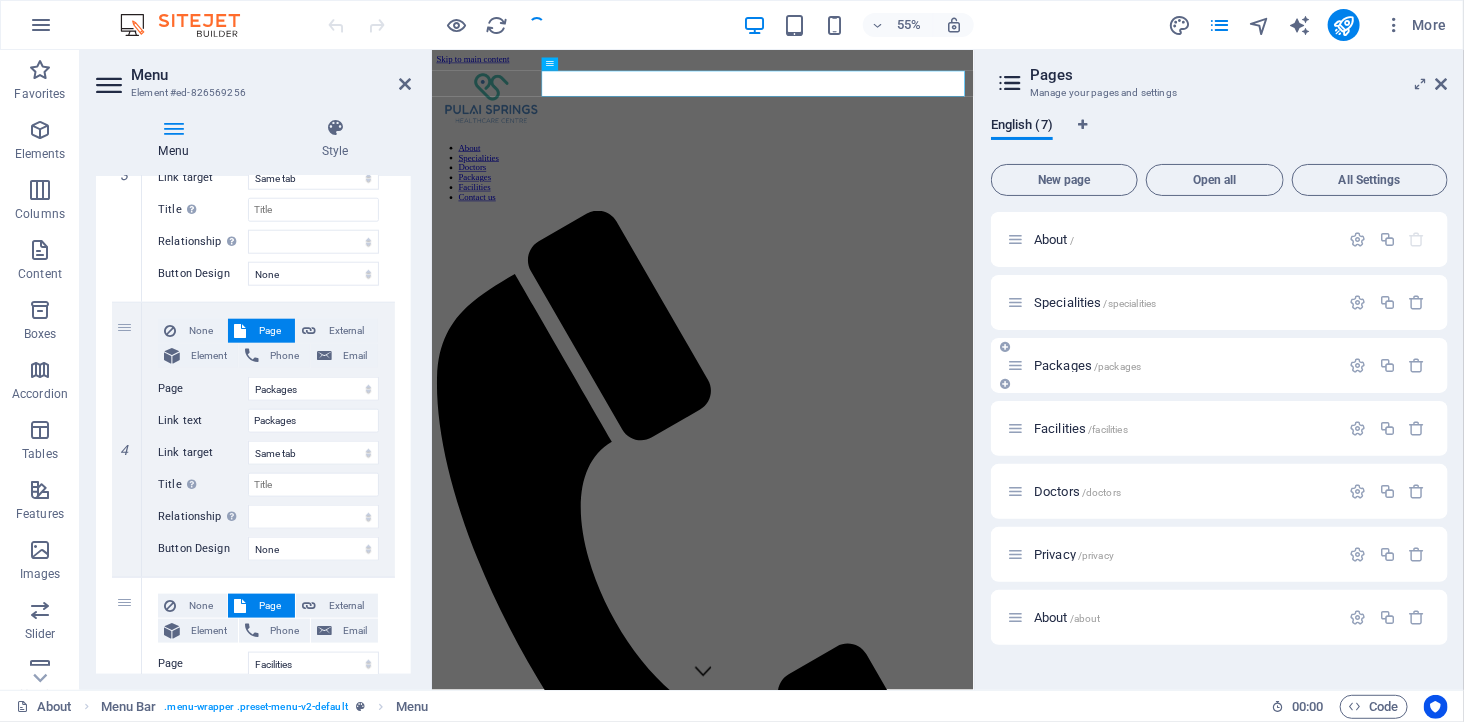 click on "Packages /packages" at bounding box center [1087, 365] 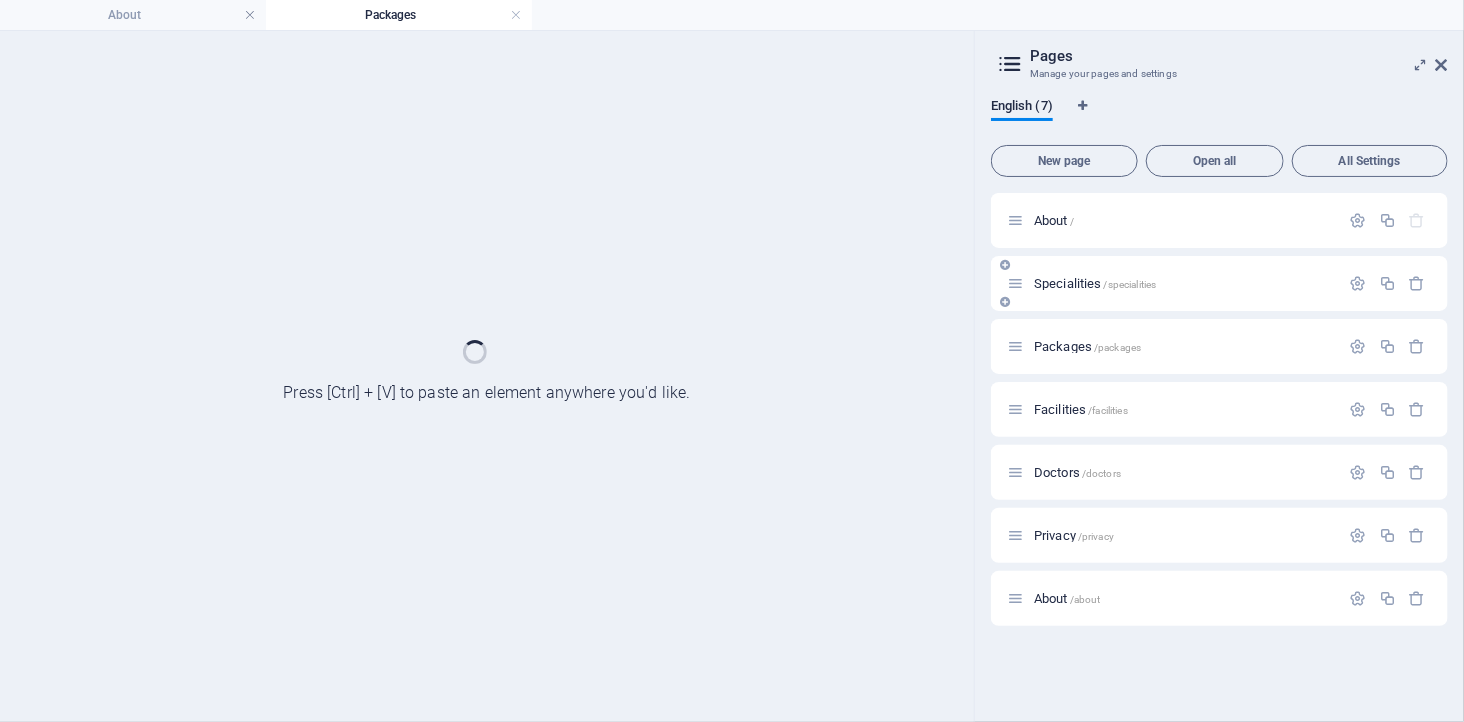 click at bounding box center (1388, 283) 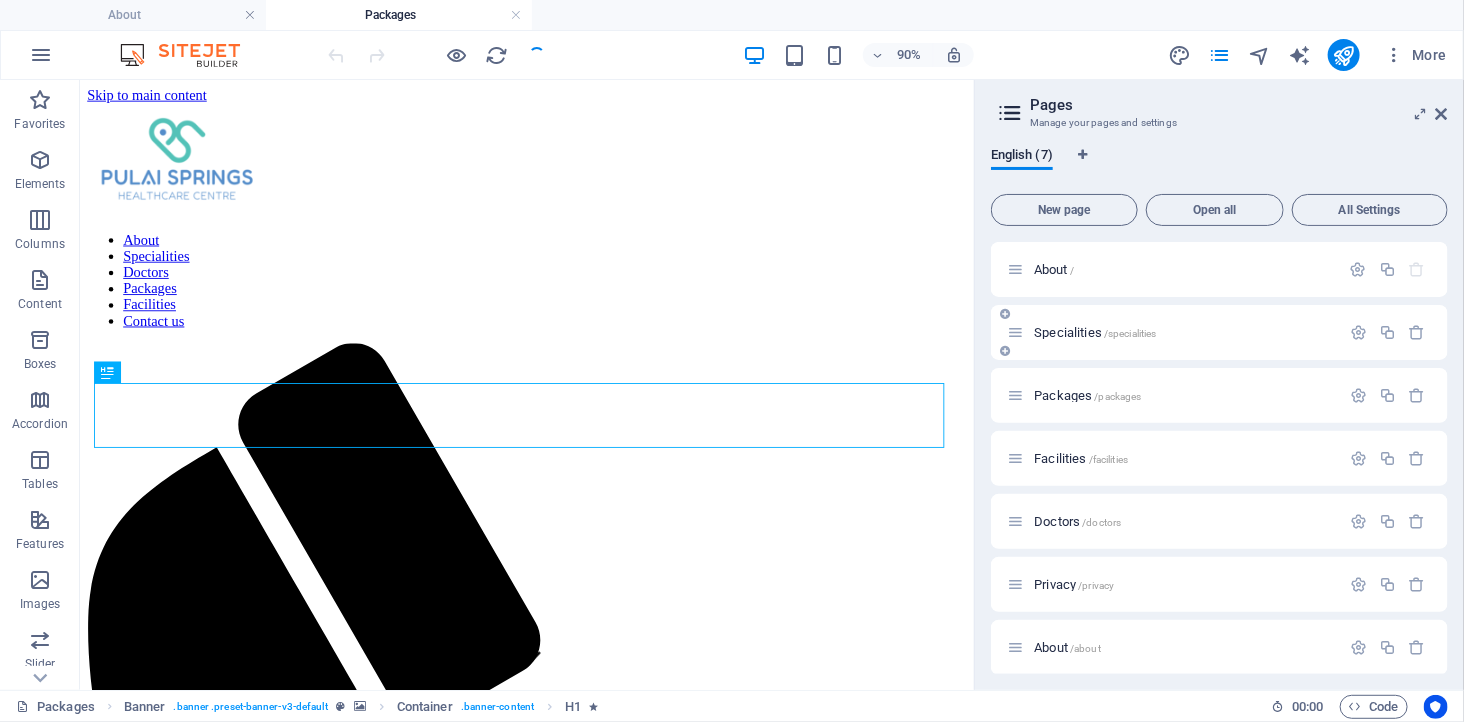 scroll, scrollTop: 0, scrollLeft: 0, axis: both 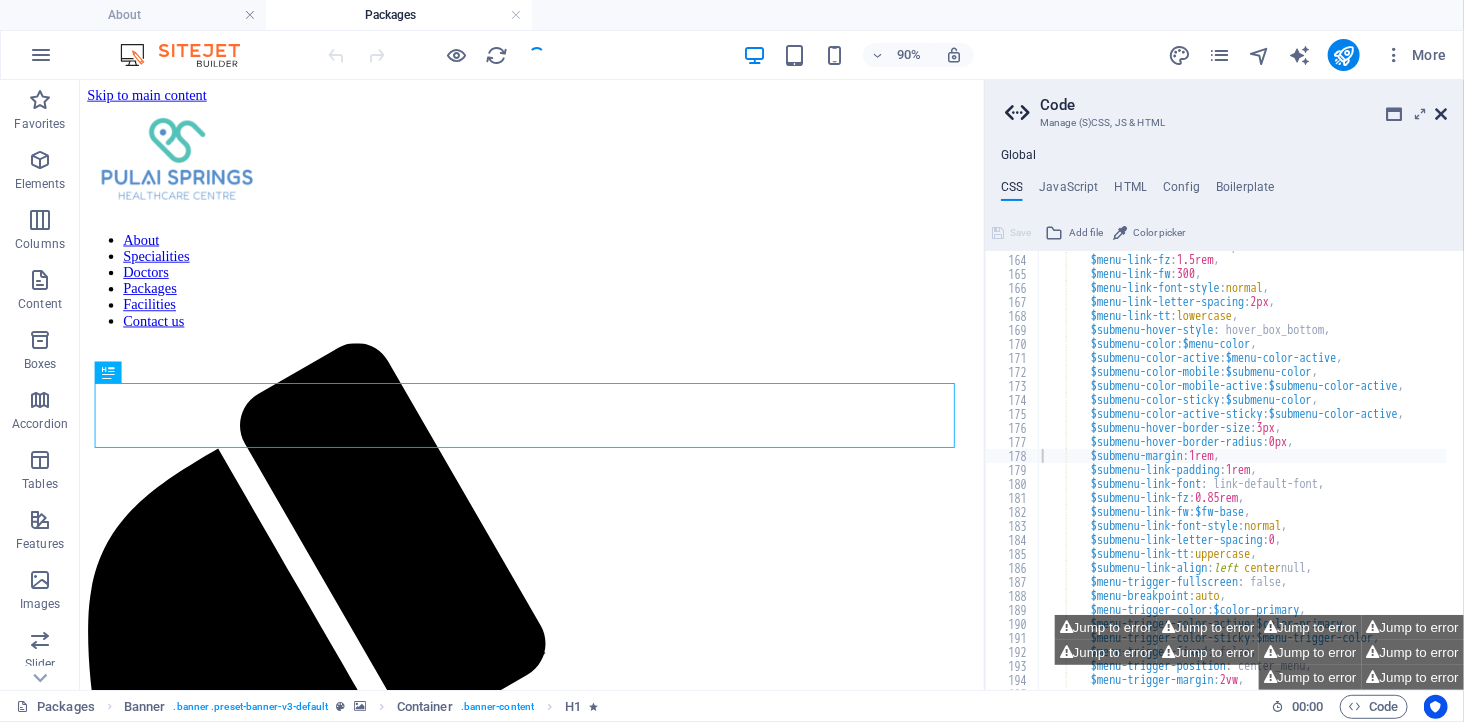 click at bounding box center (1442, 114) 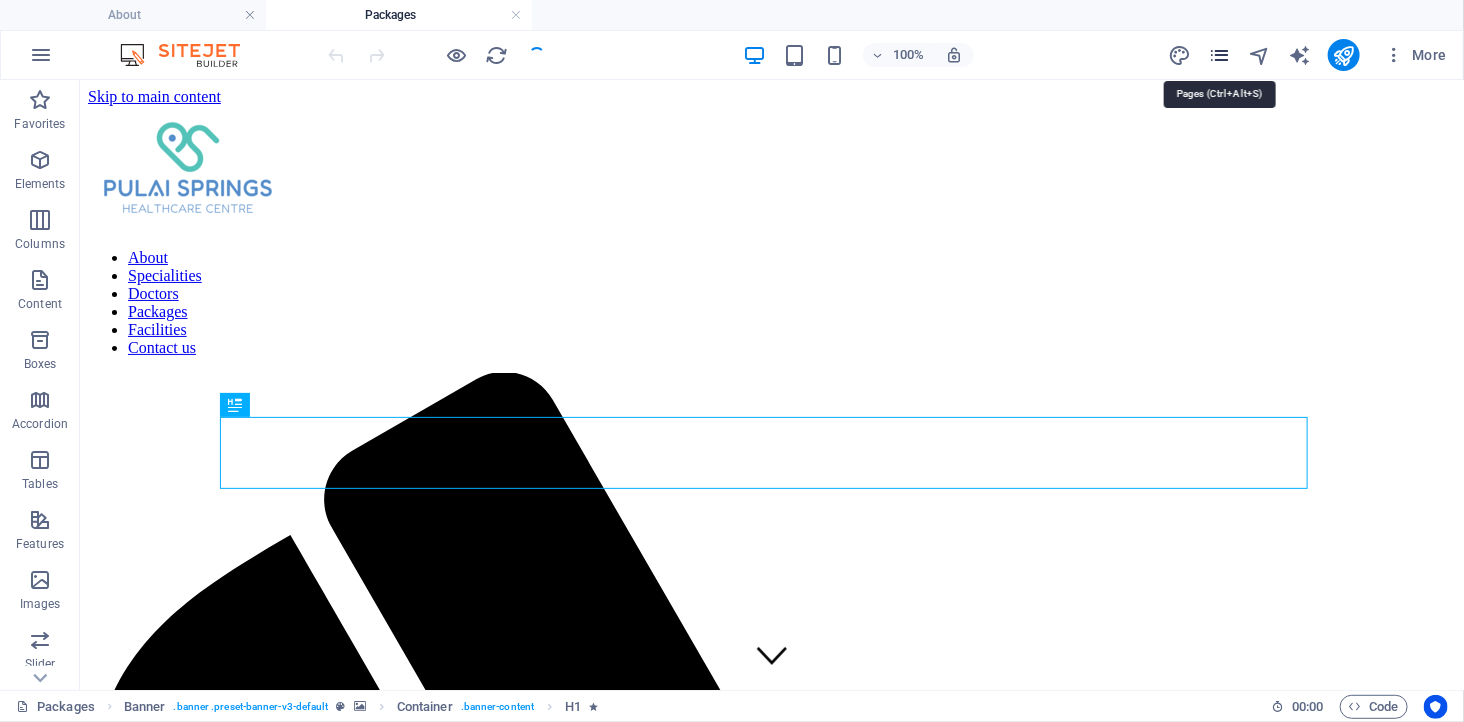 click at bounding box center [1219, 55] 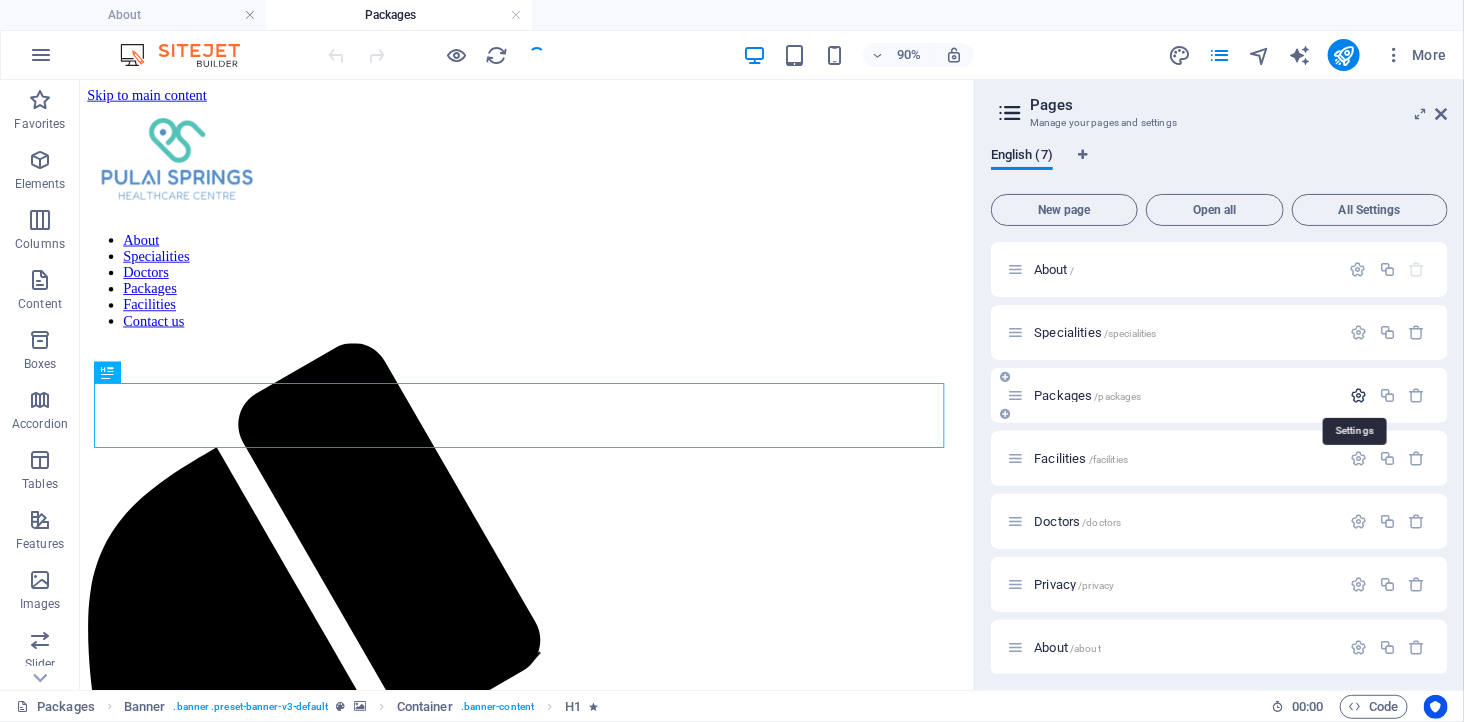 click at bounding box center (1358, 395) 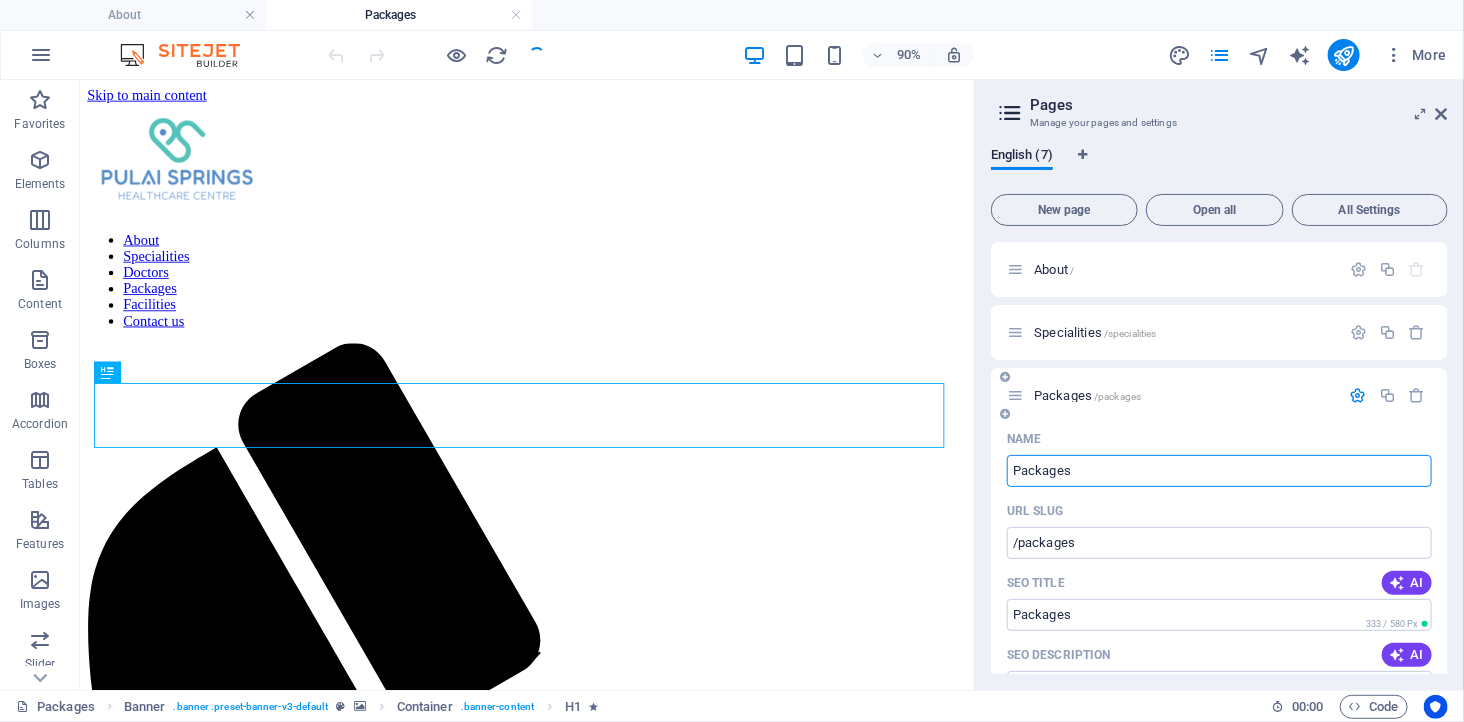 click on "Packages /packages" at bounding box center [1087, 395] 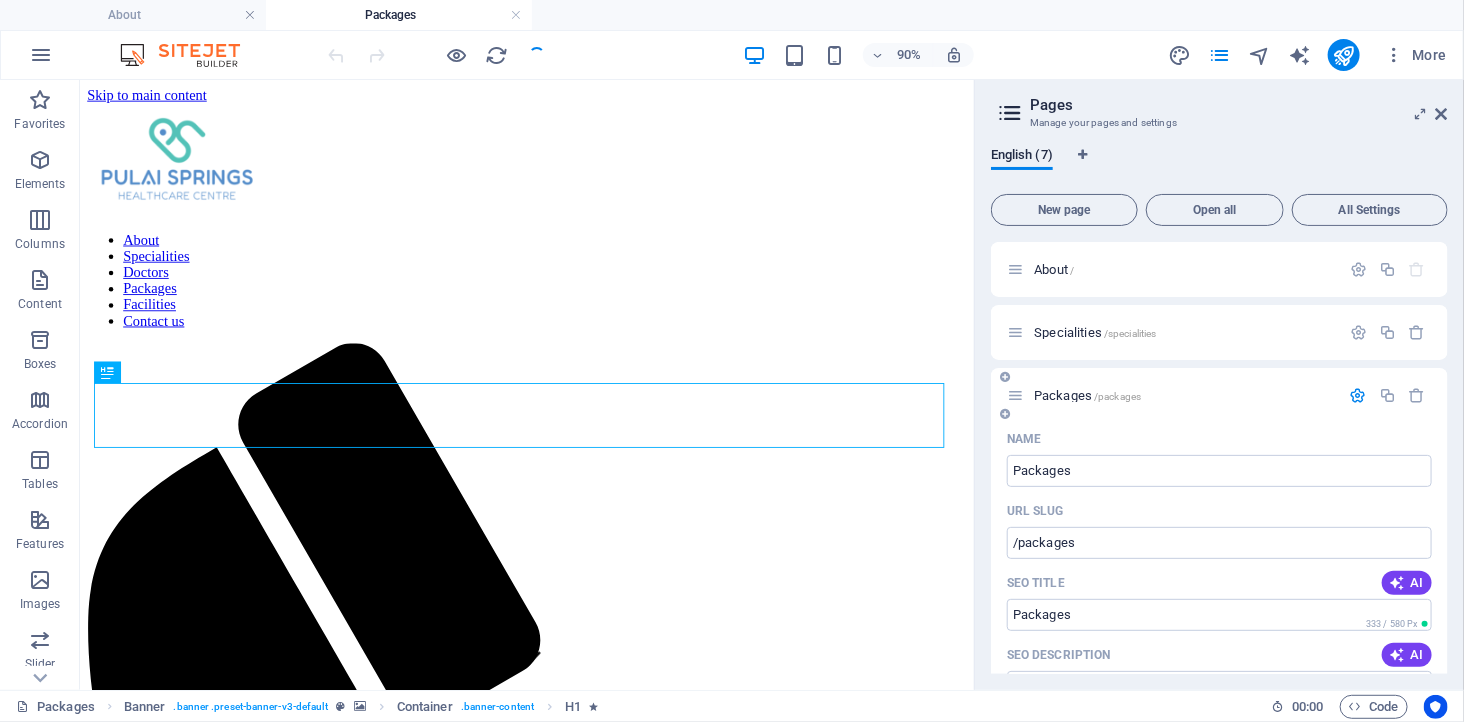 click on "Packages /packages" at bounding box center (1087, 395) 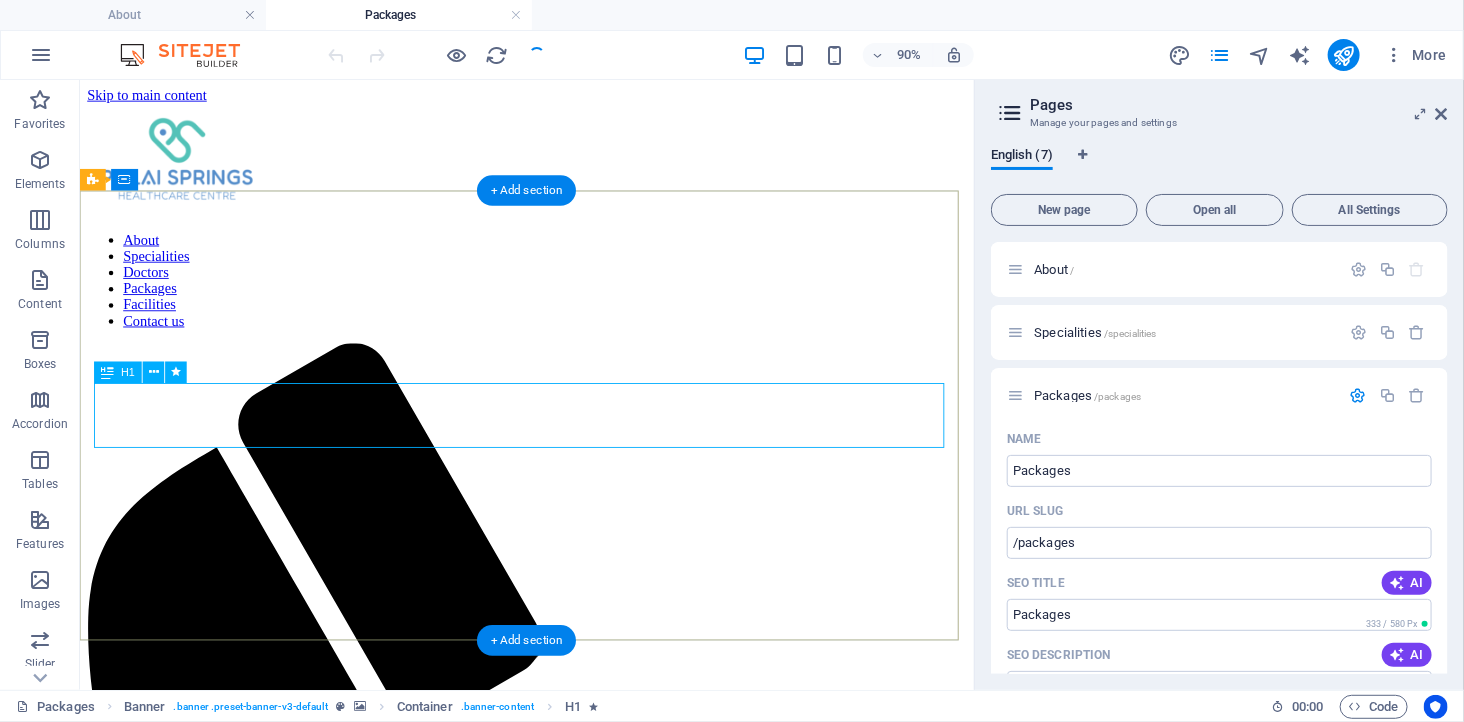 click on "Services" at bounding box center [575, 2209] 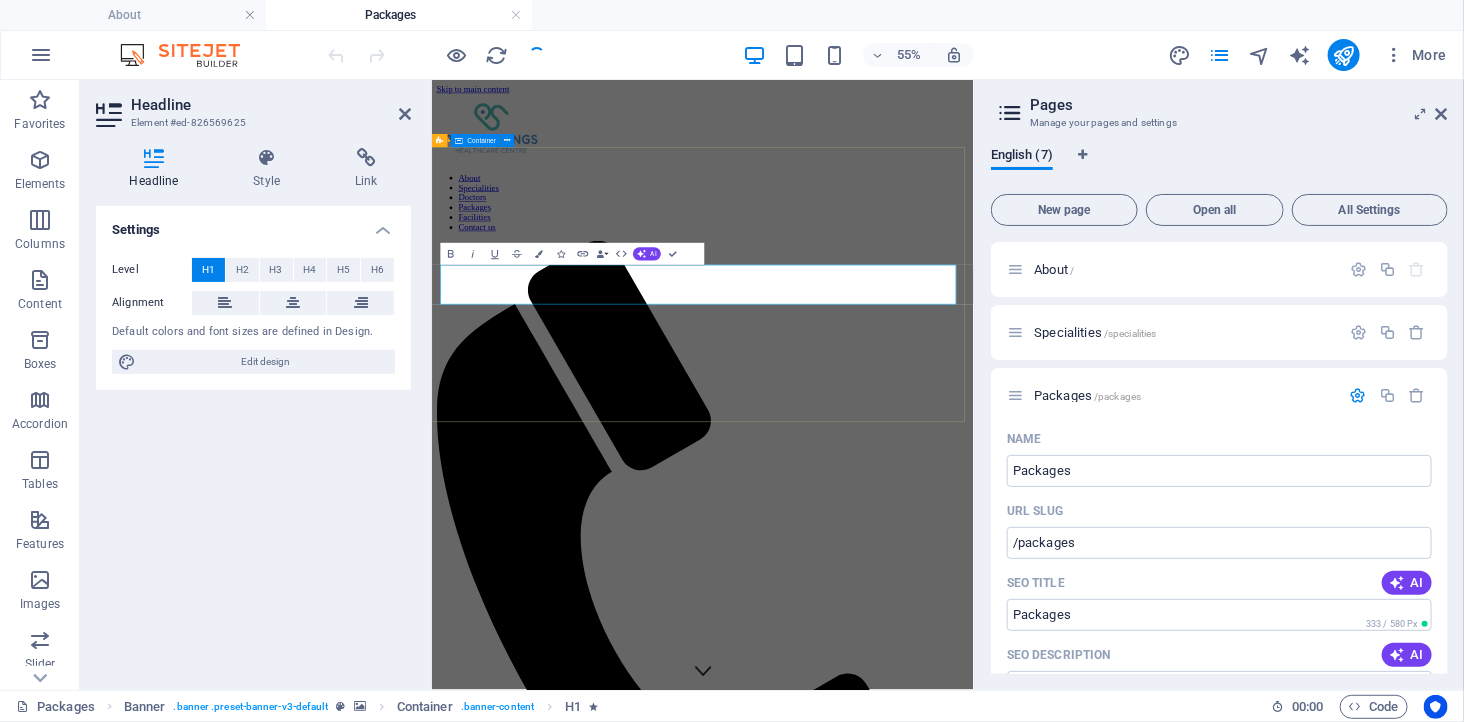 type 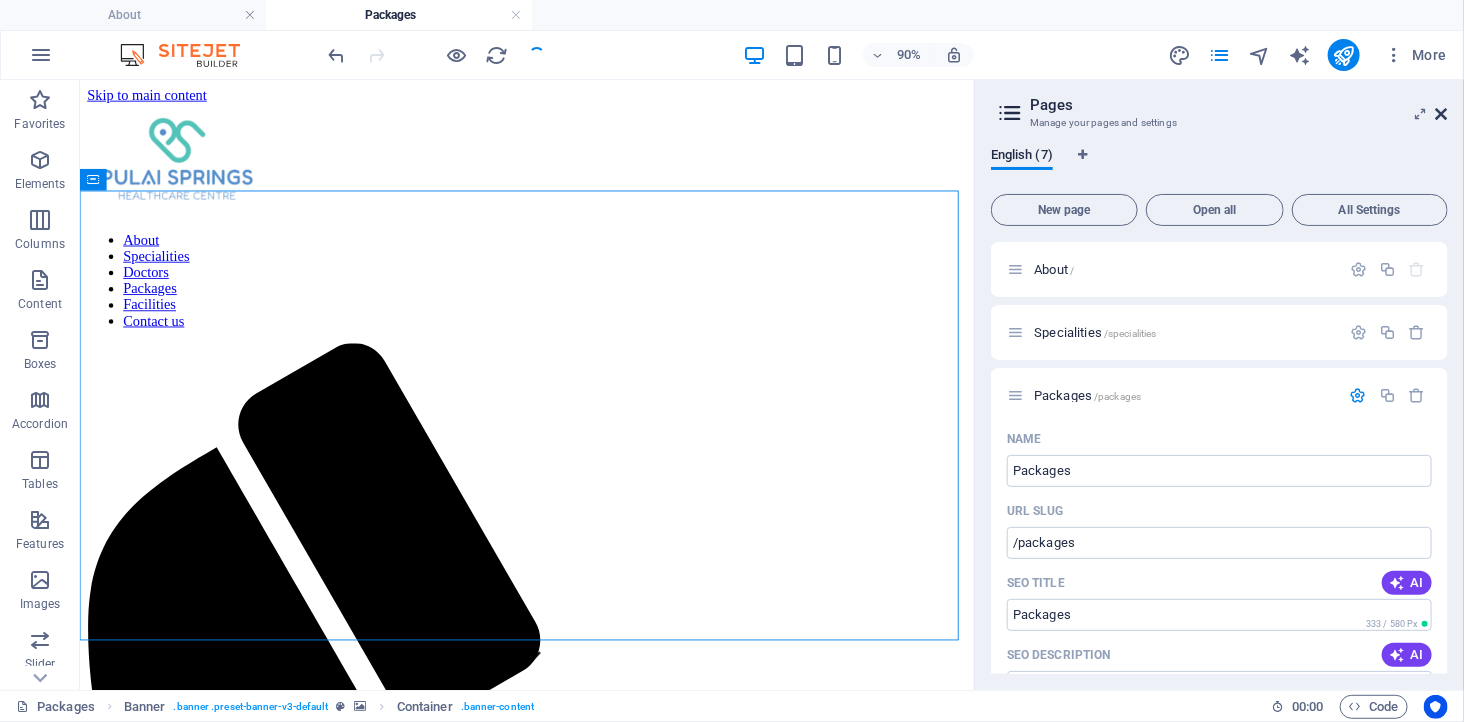 click at bounding box center [1442, 114] 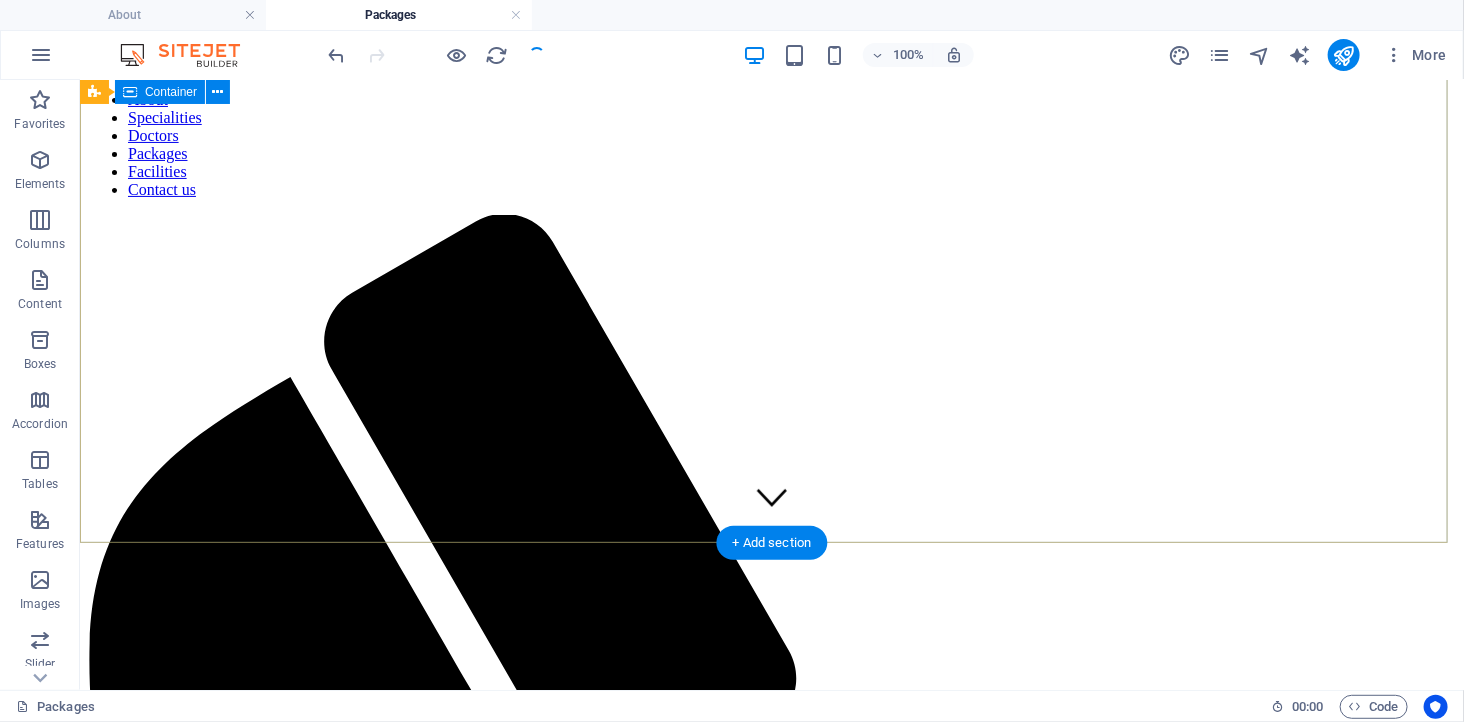 scroll, scrollTop: 0, scrollLeft: 0, axis: both 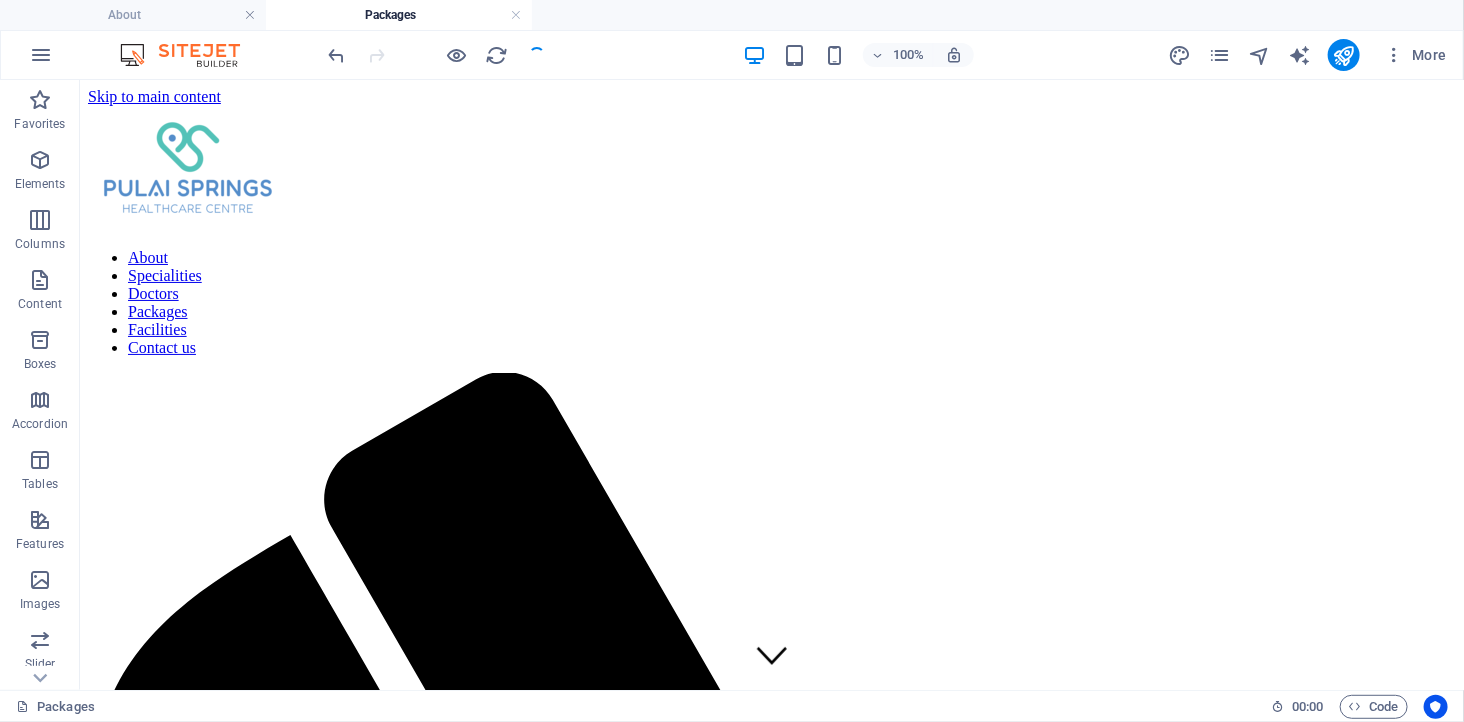click at bounding box center (437, 55) 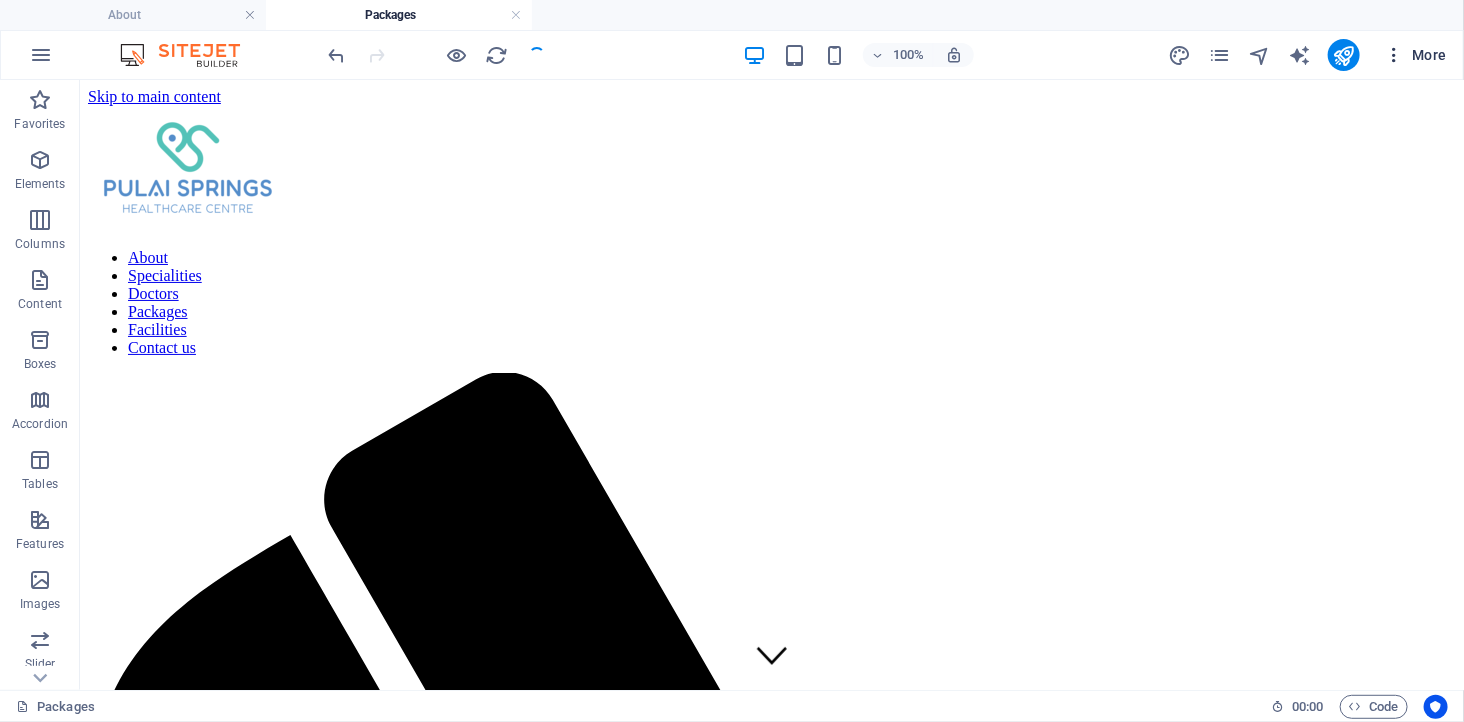 click at bounding box center [1394, 55] 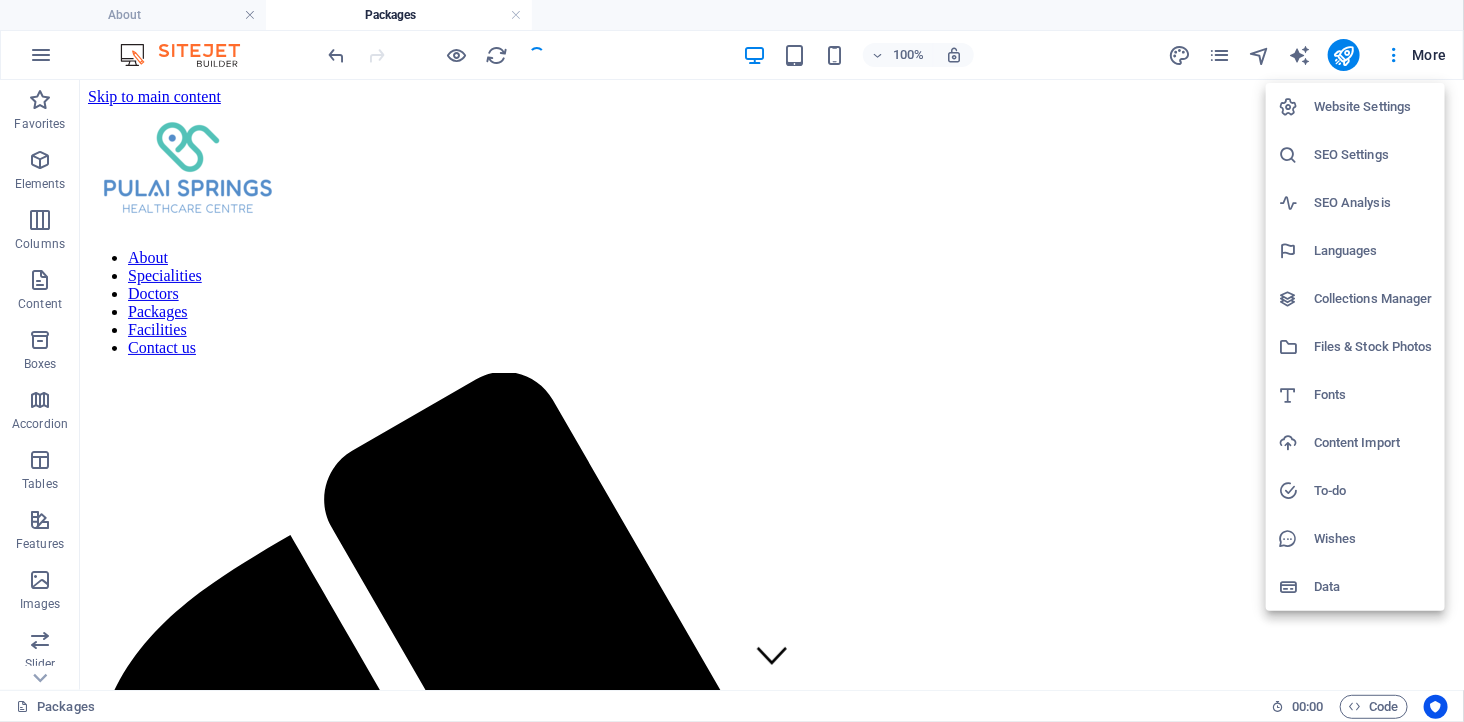 click at bounding box center (732, 361) 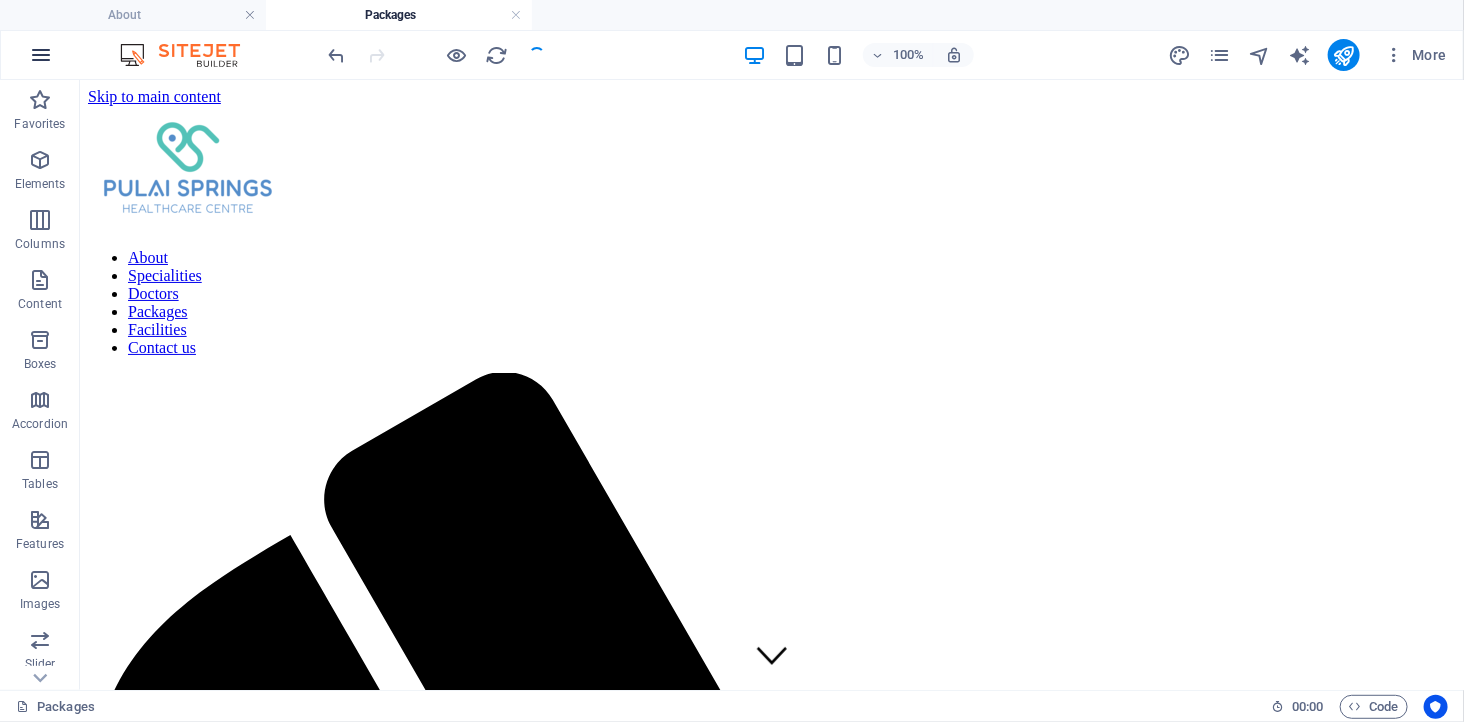 click at bounding box center [41, 55] 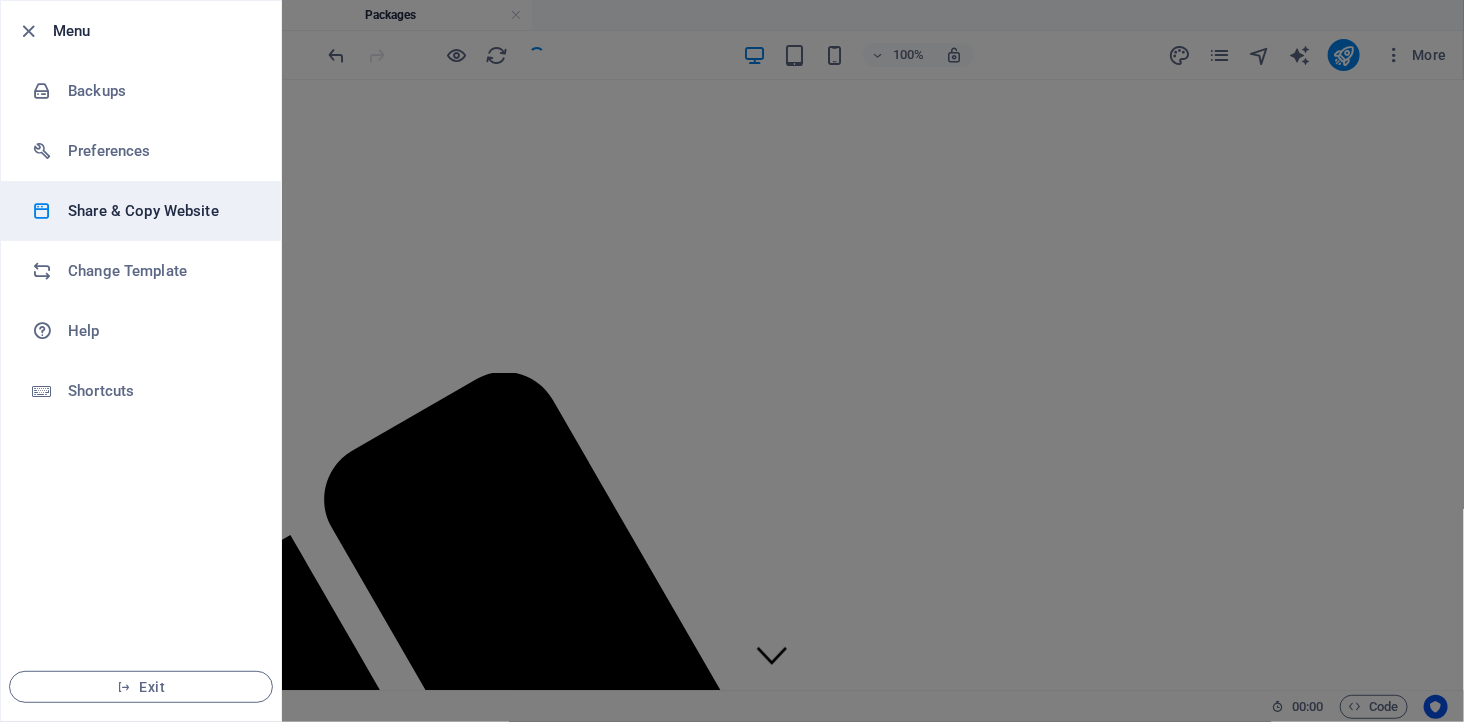 click on "Share & Copy Website" at bounding box center (160, 211) 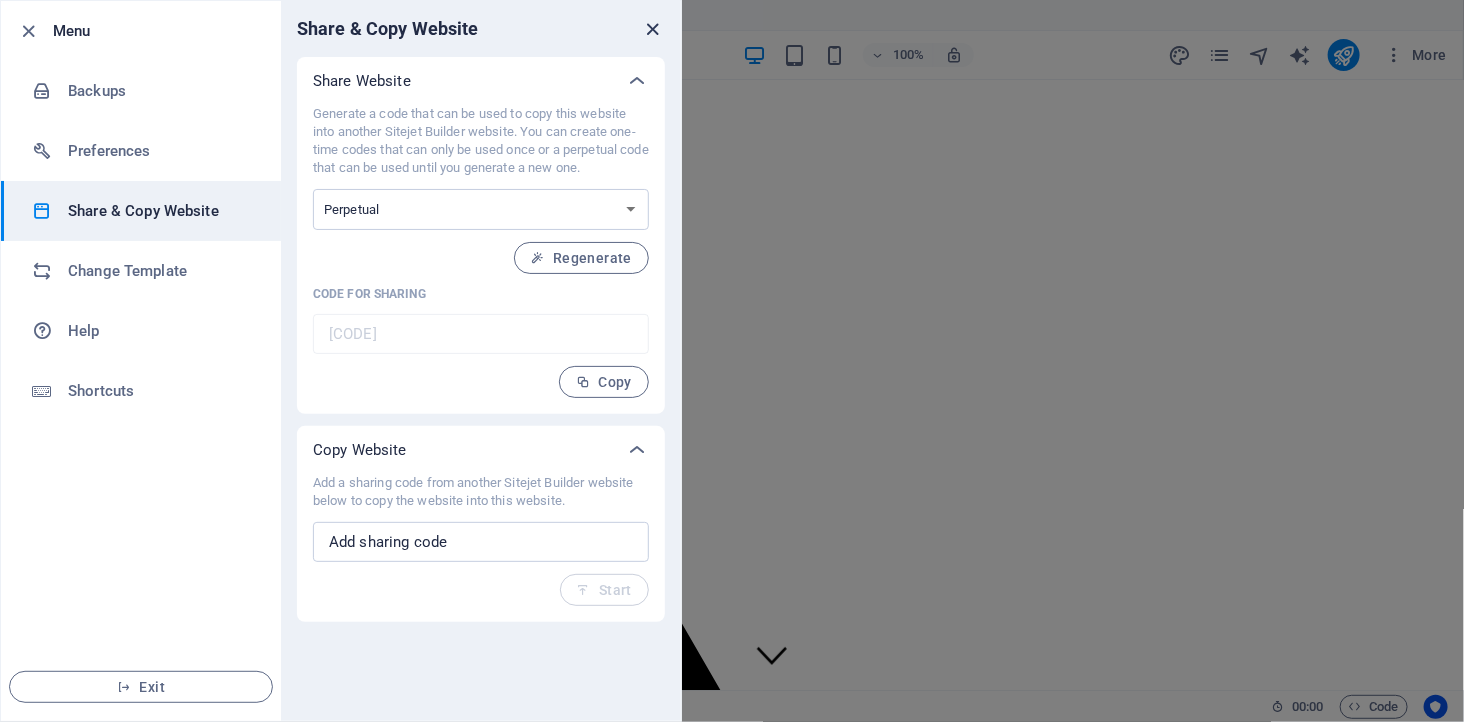 click at bounding box center [653, 29] 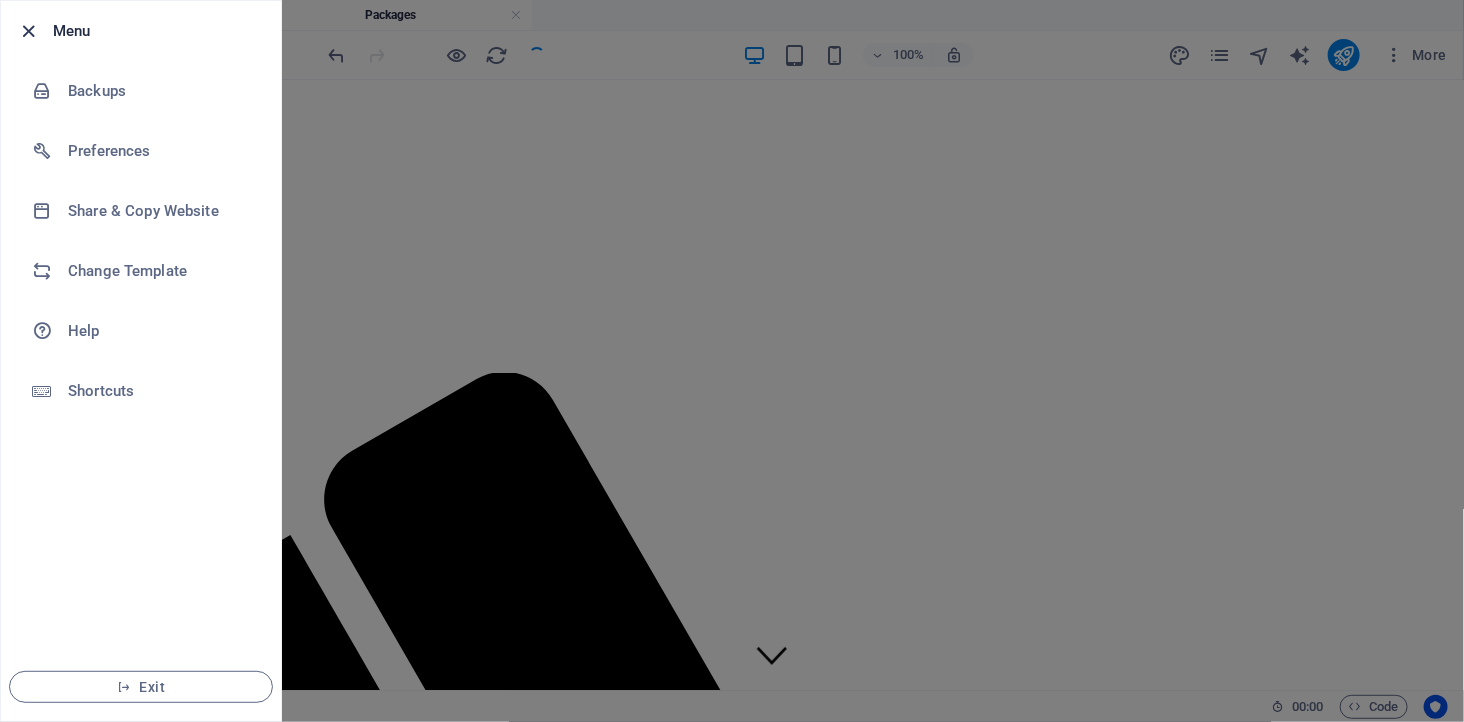 click at bounding box center (29, 31) 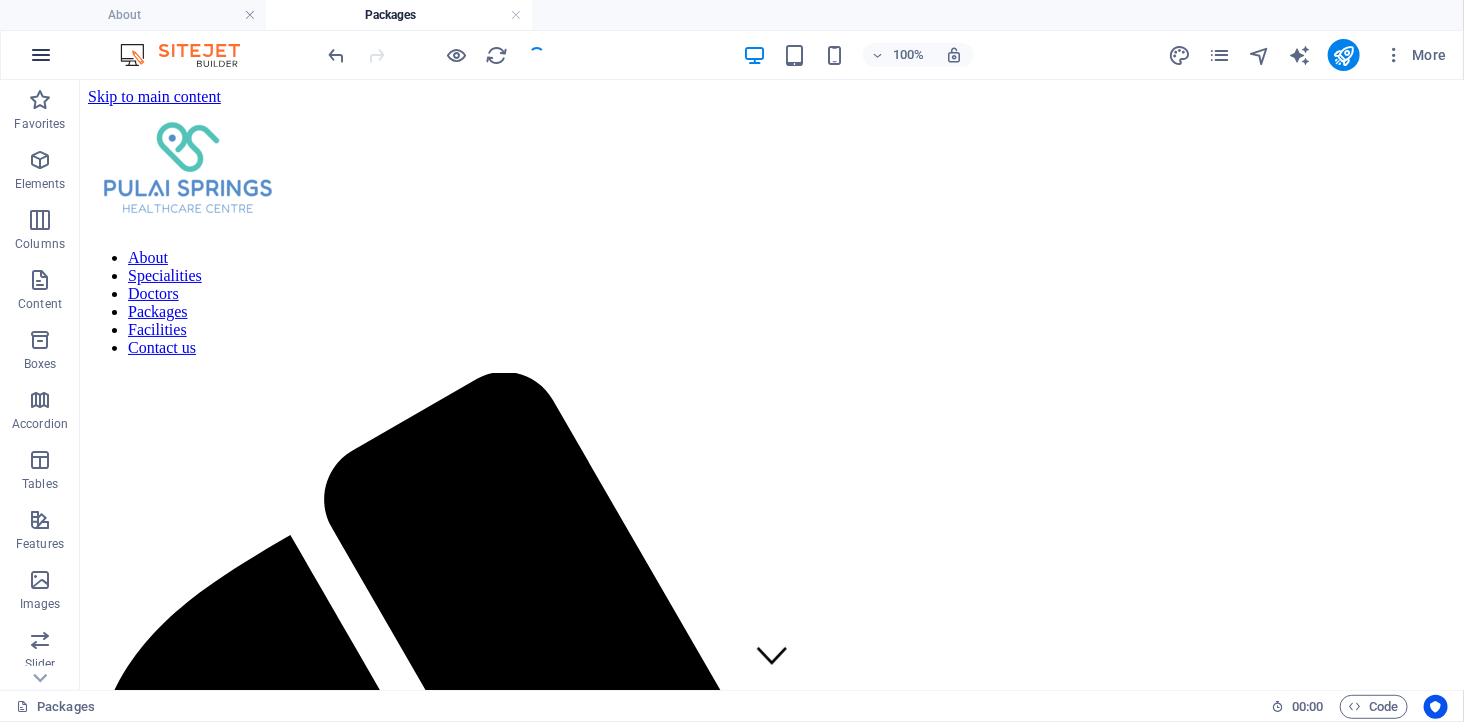 click at bounding box center (41, 55) 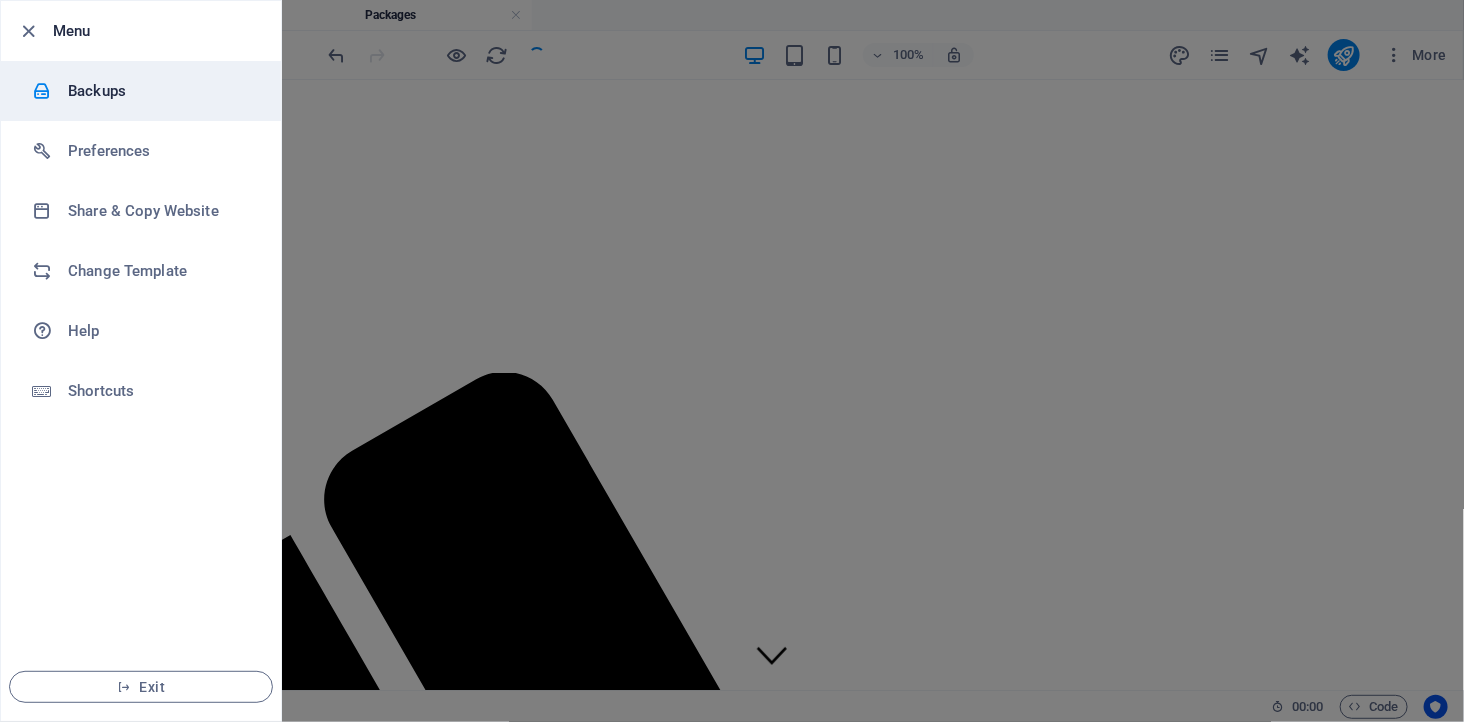 click on "Backups" at bounding box center [160, 91] 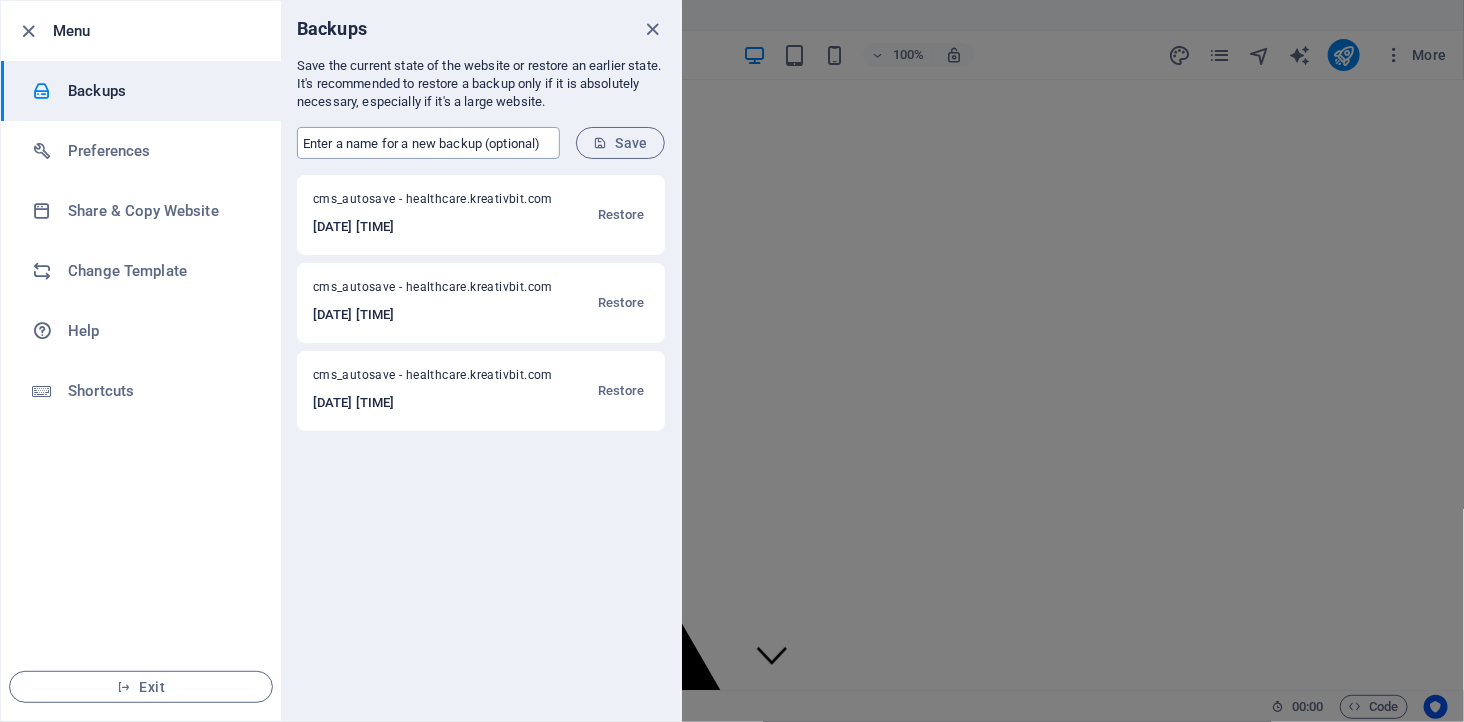 click at bounding box center (428, 143) 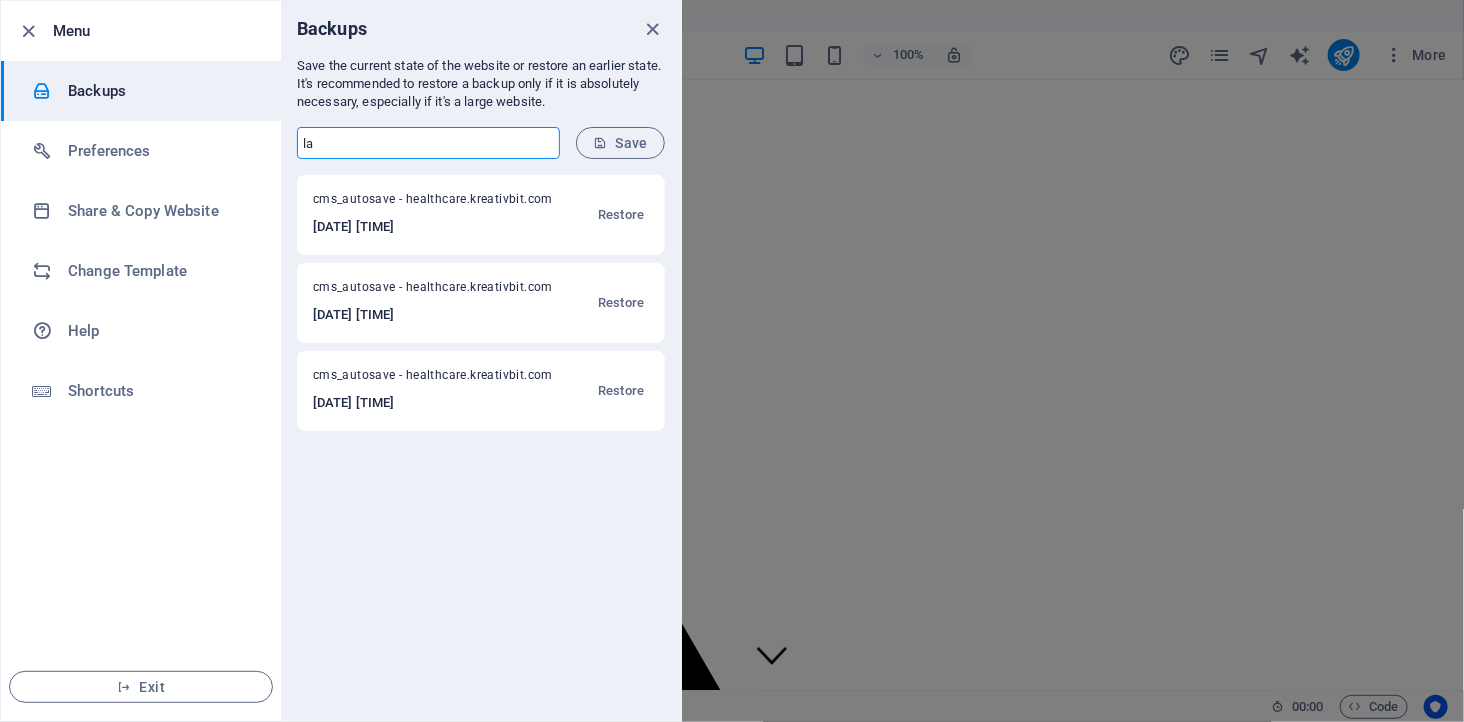 type on "l" 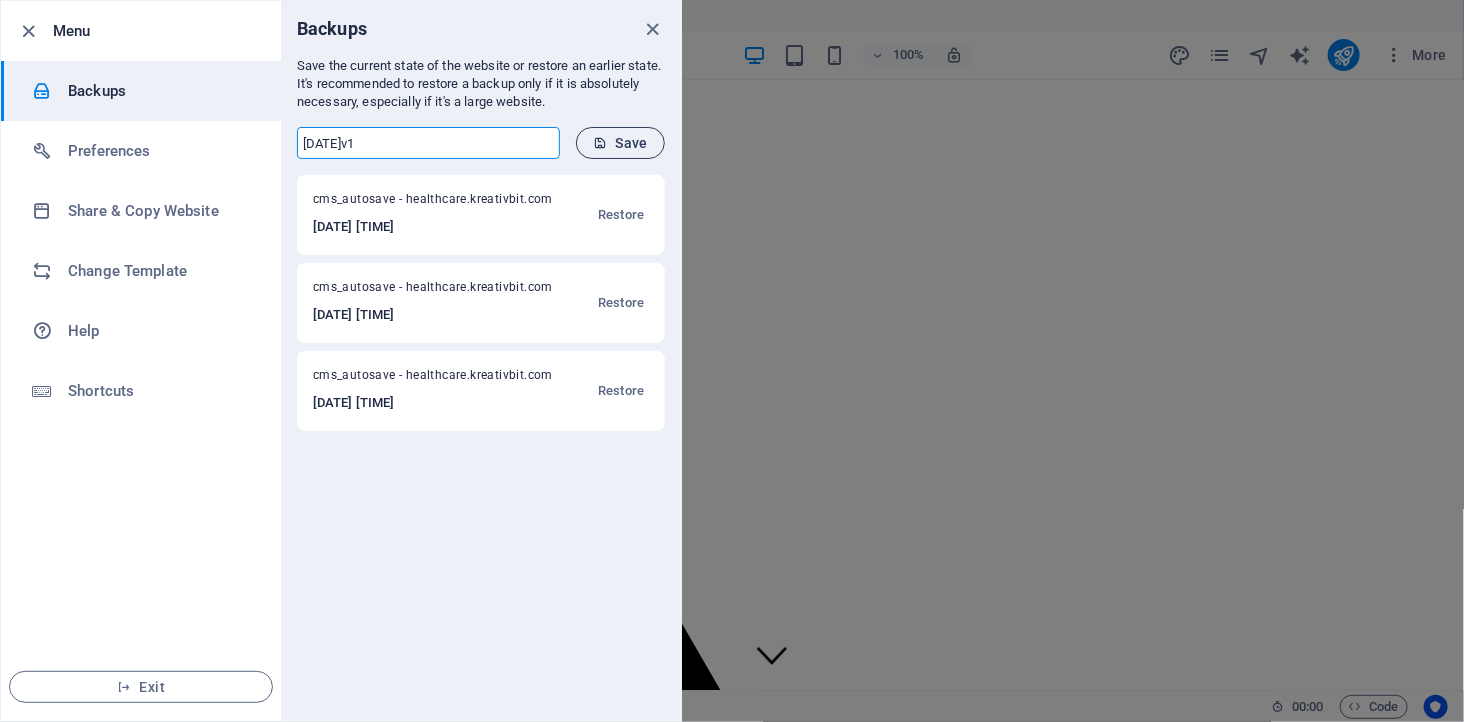 type on "[DATE]v1" 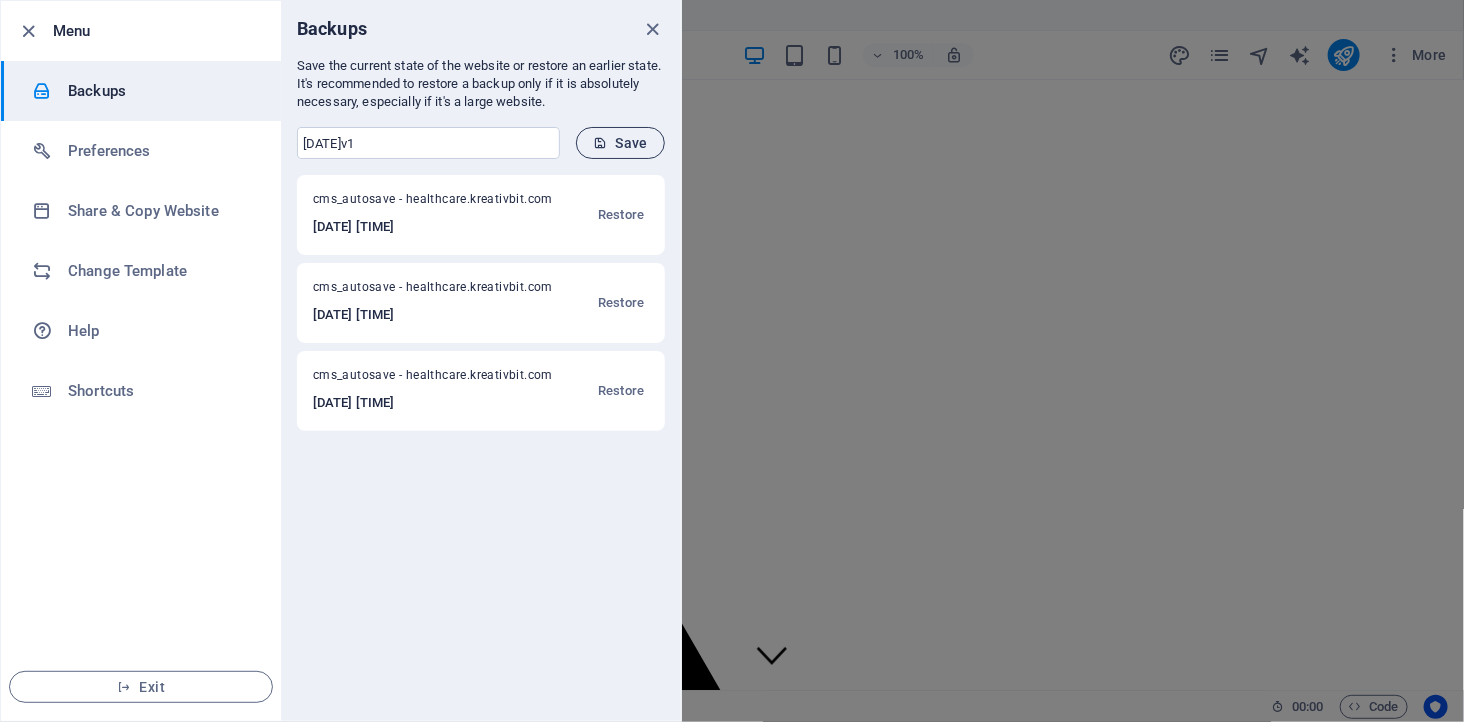 click on "Save" at bounding box center (620, 143) 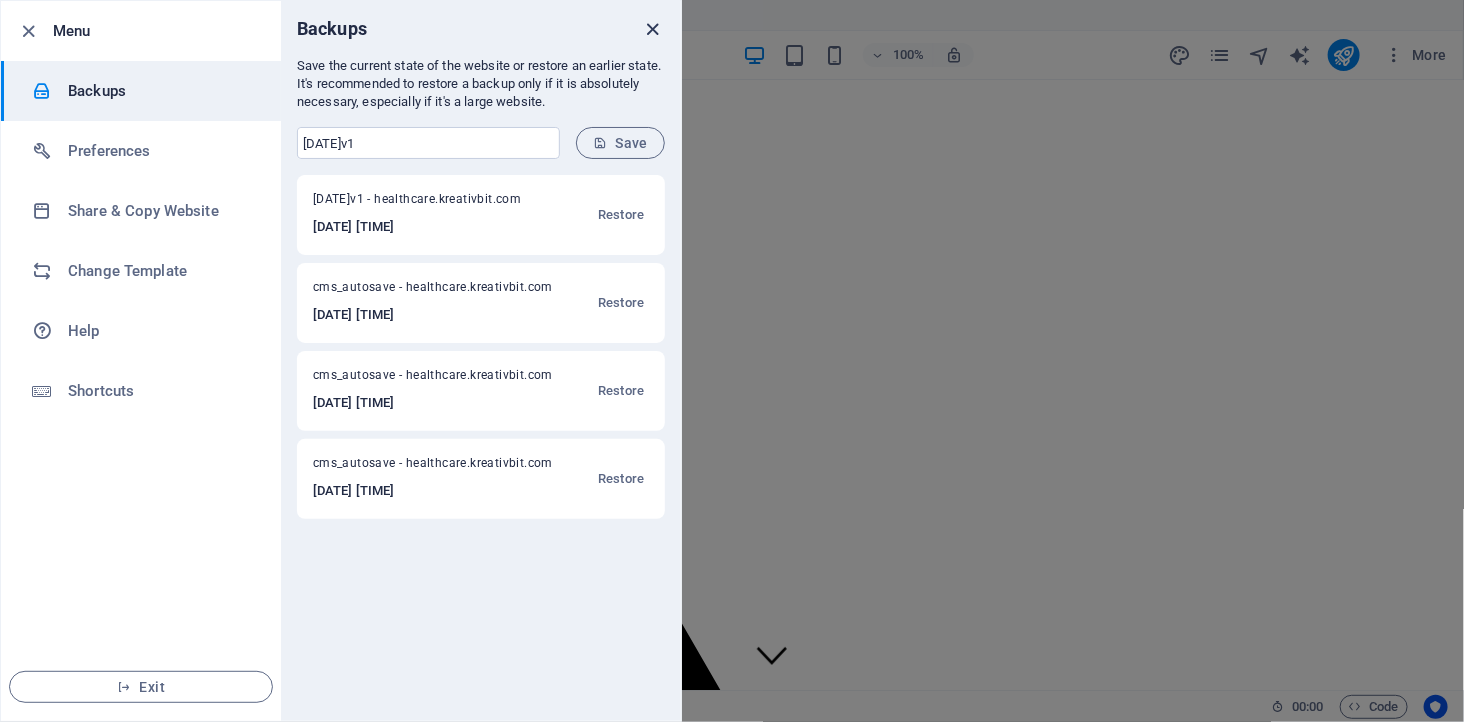 click at bounding box center [653, 29] 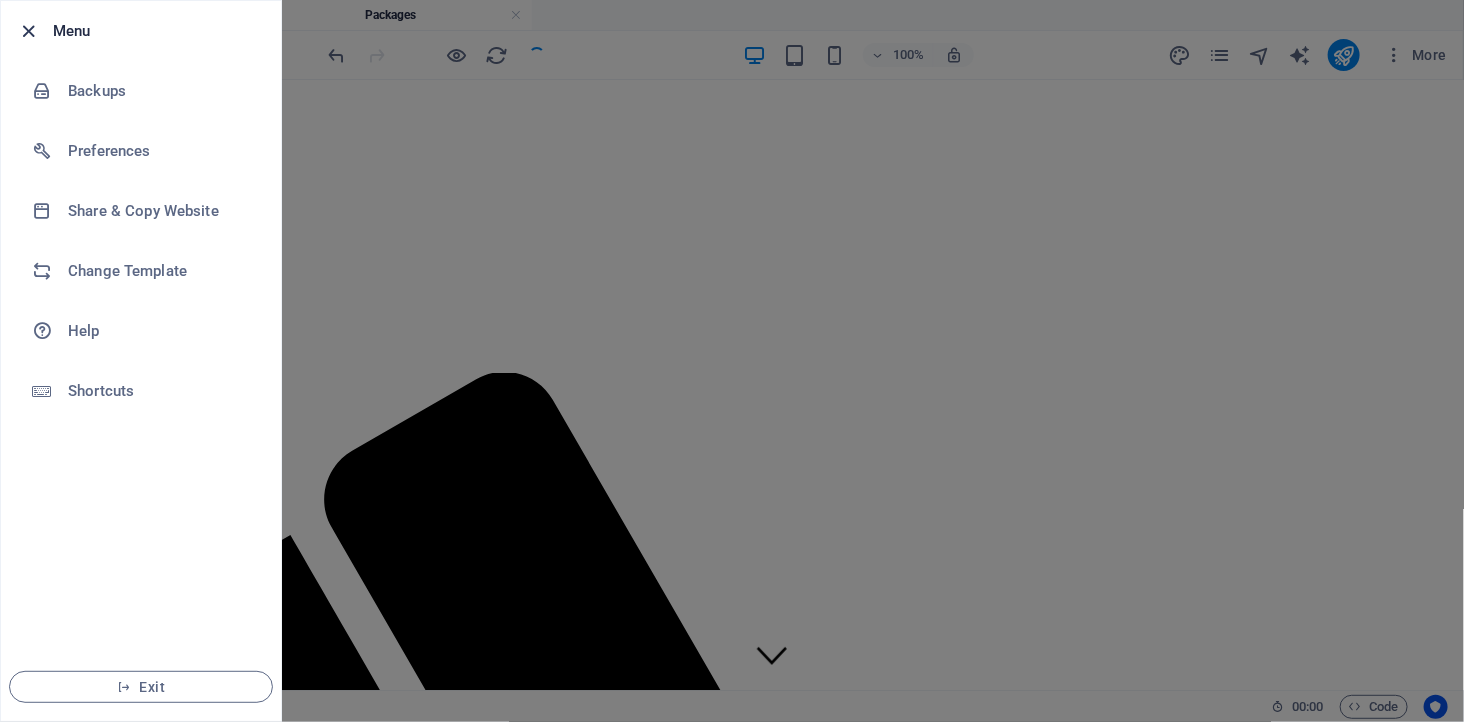 click at bounding box center [29, 31] 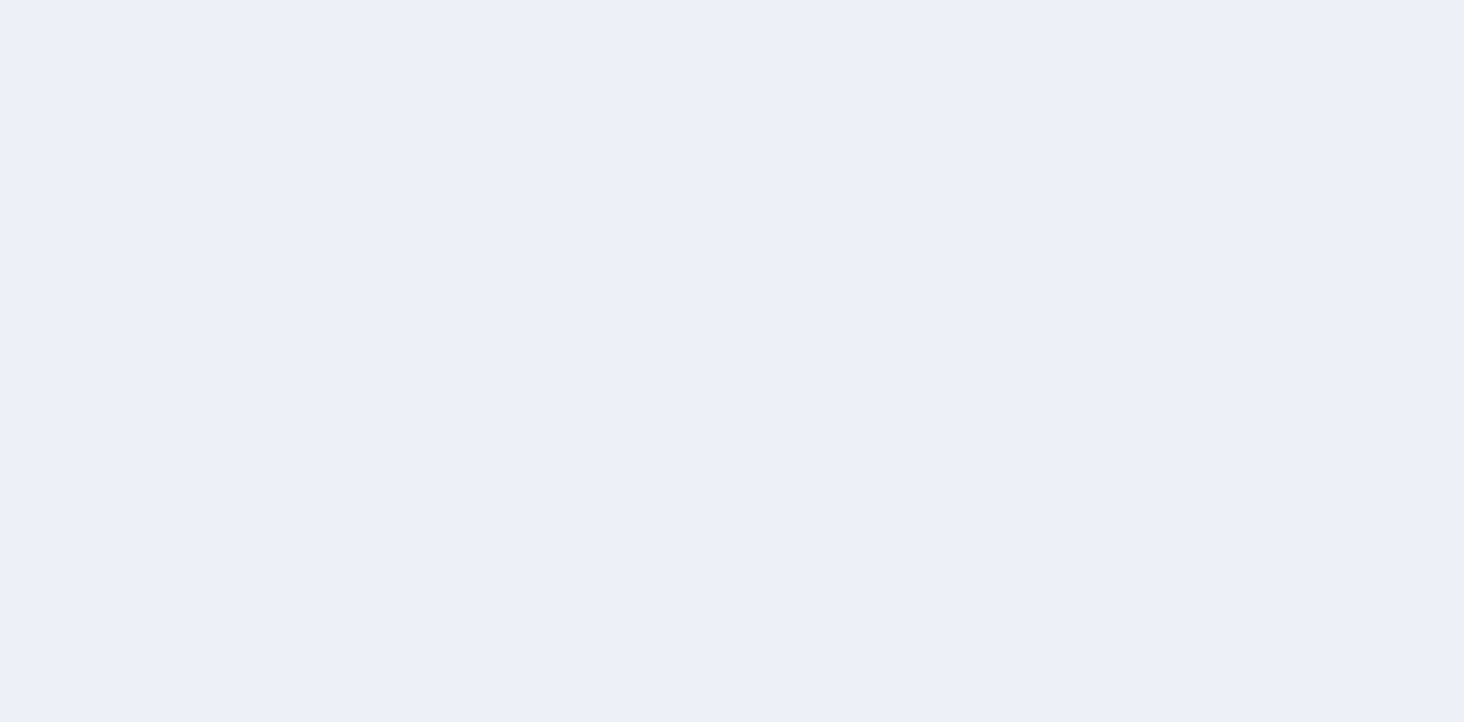 scroll, scrollTop: 0, scrollLeft: 0, axis: both 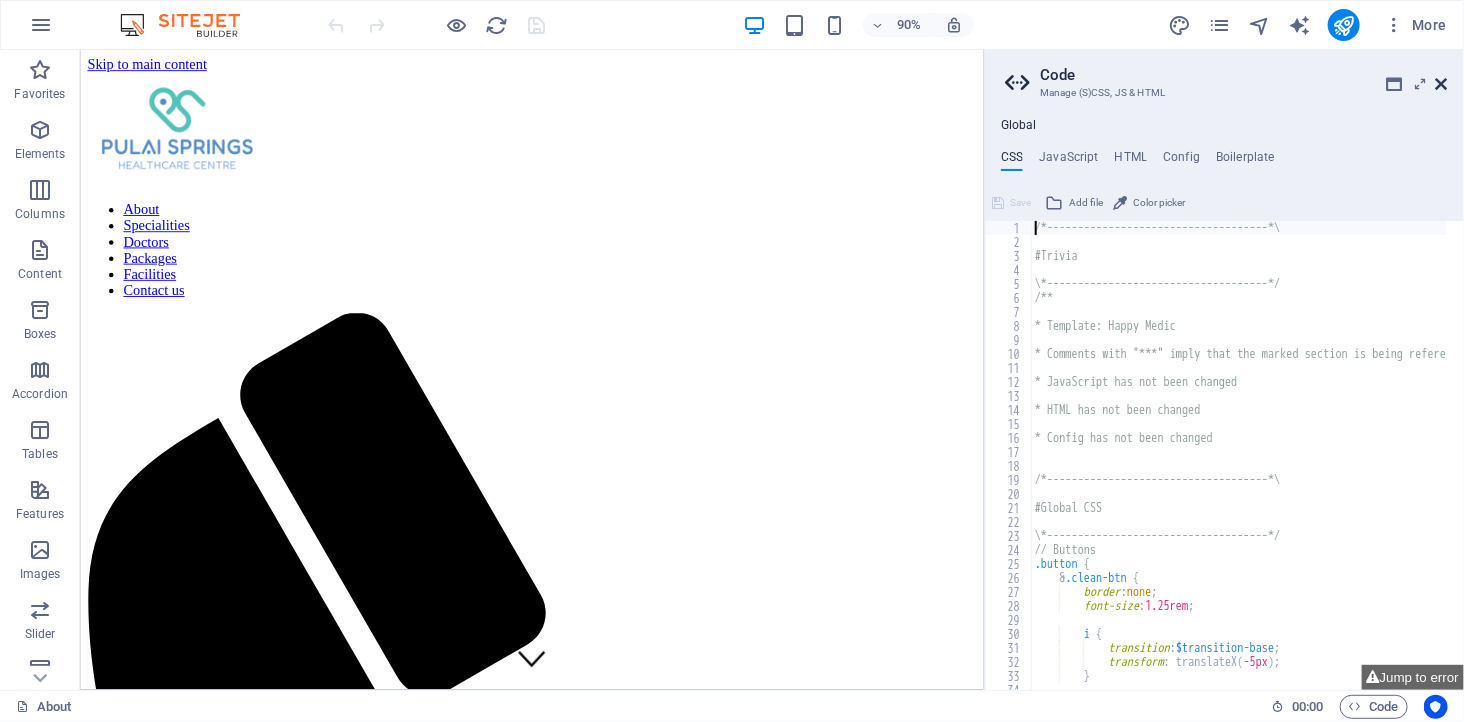 click at bounding box center [1442, 84] 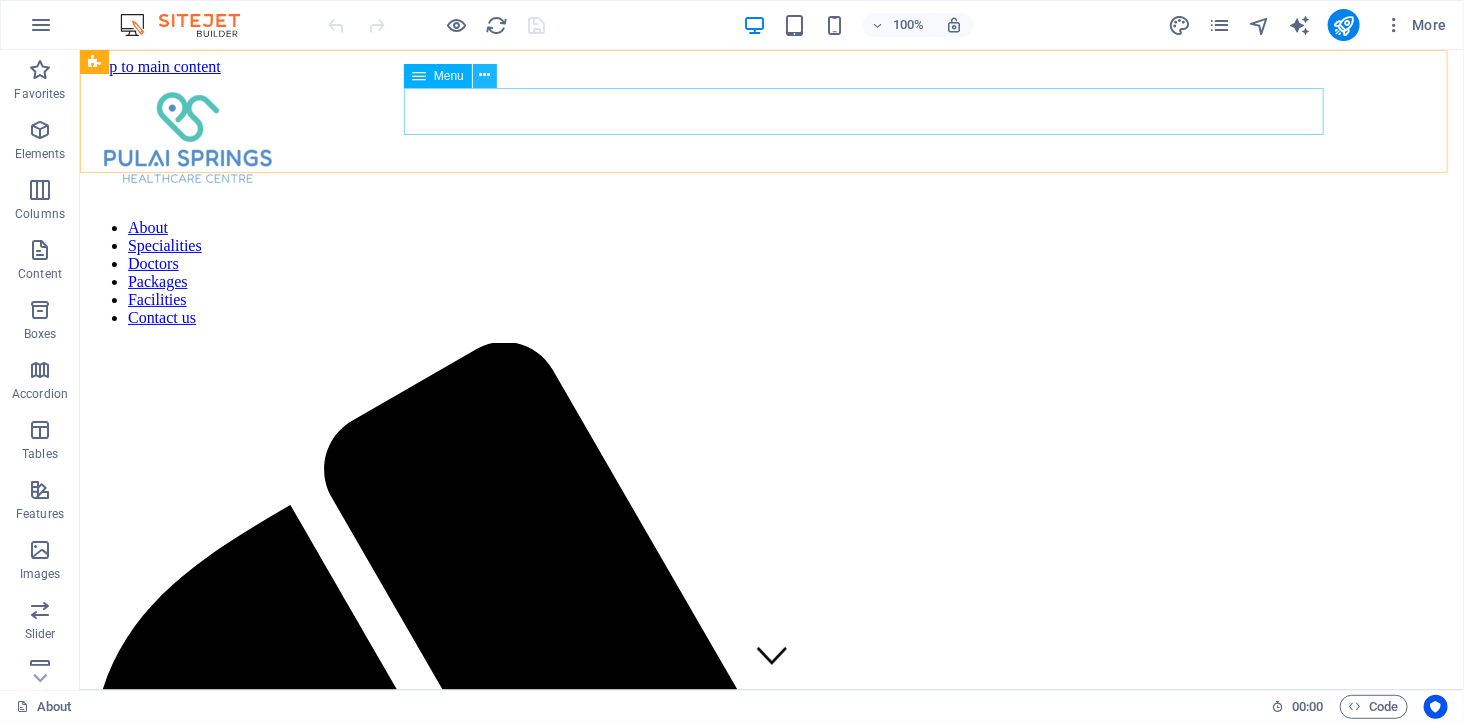click at bounding box center [484, 75] 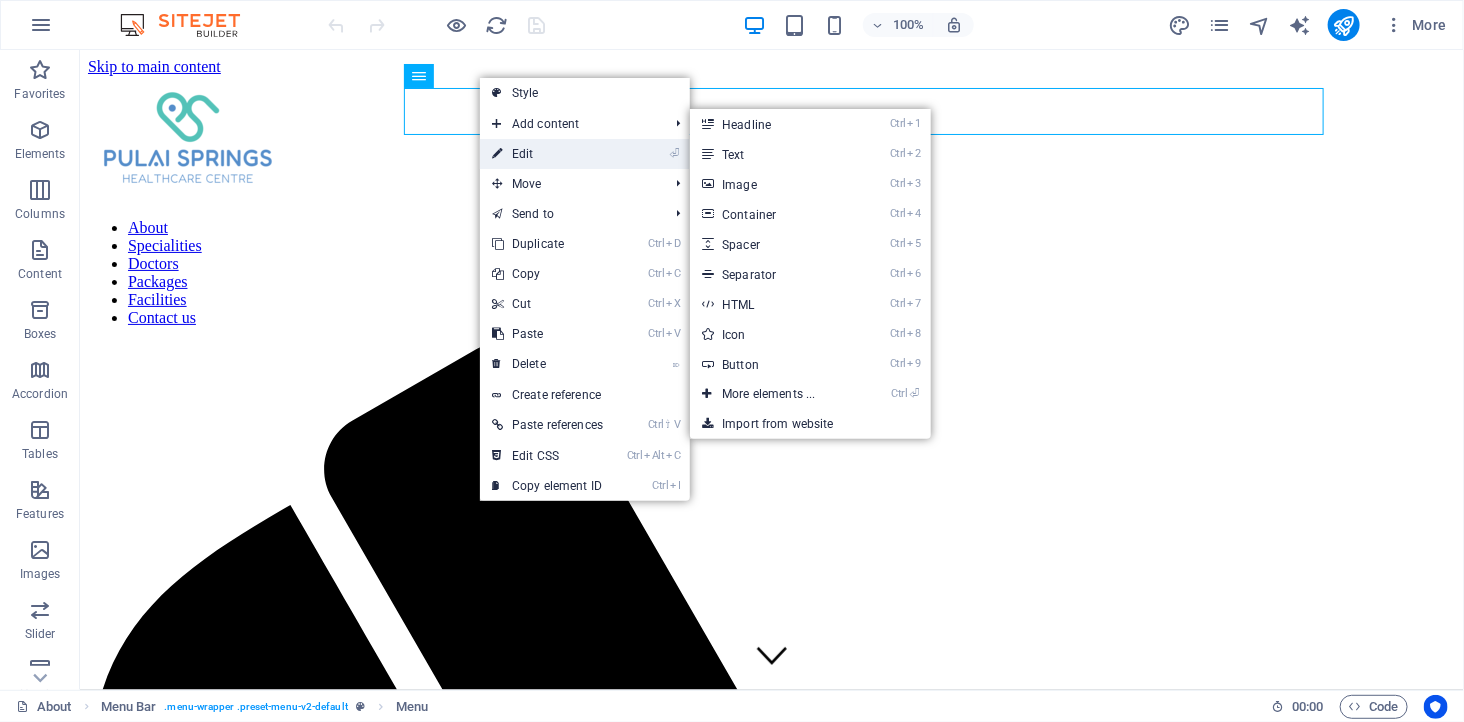 click on "⏎  Edit" at bounding box center (547, 154) 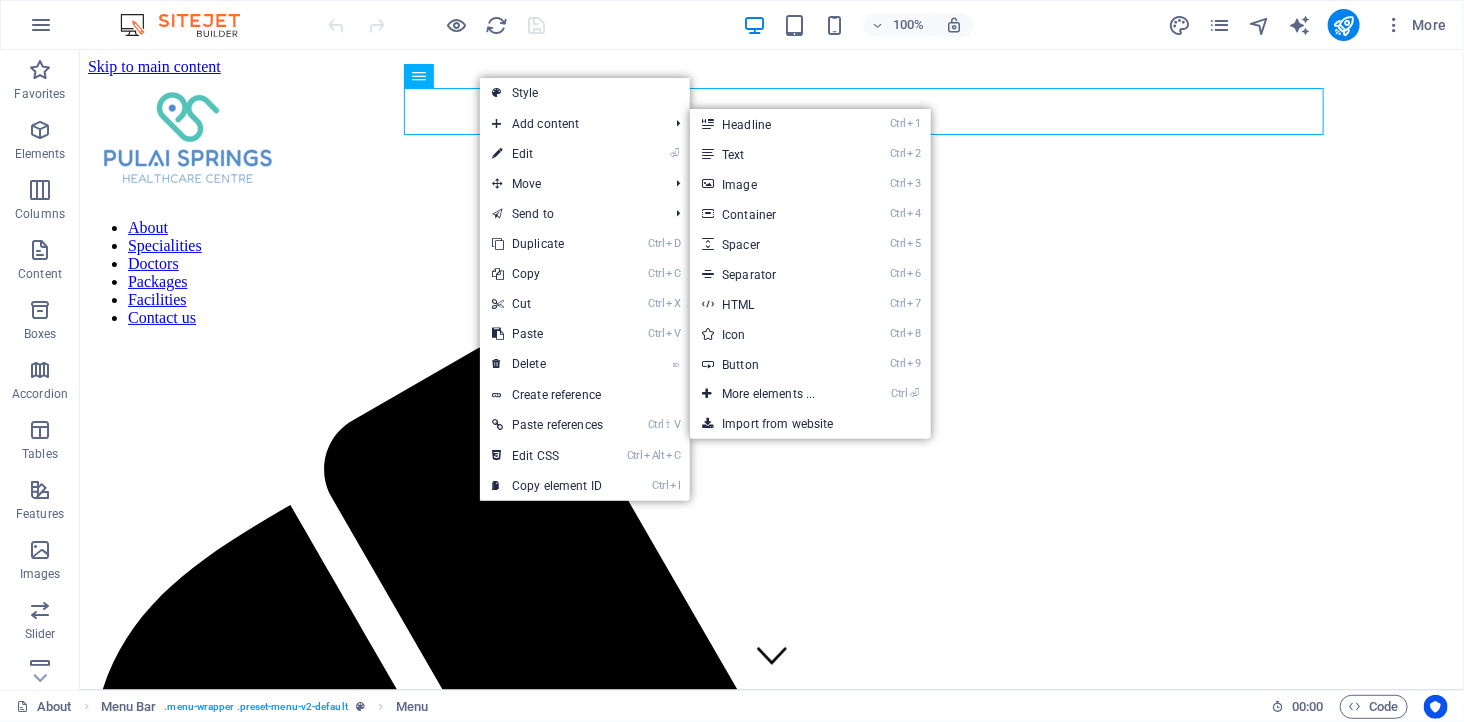 select 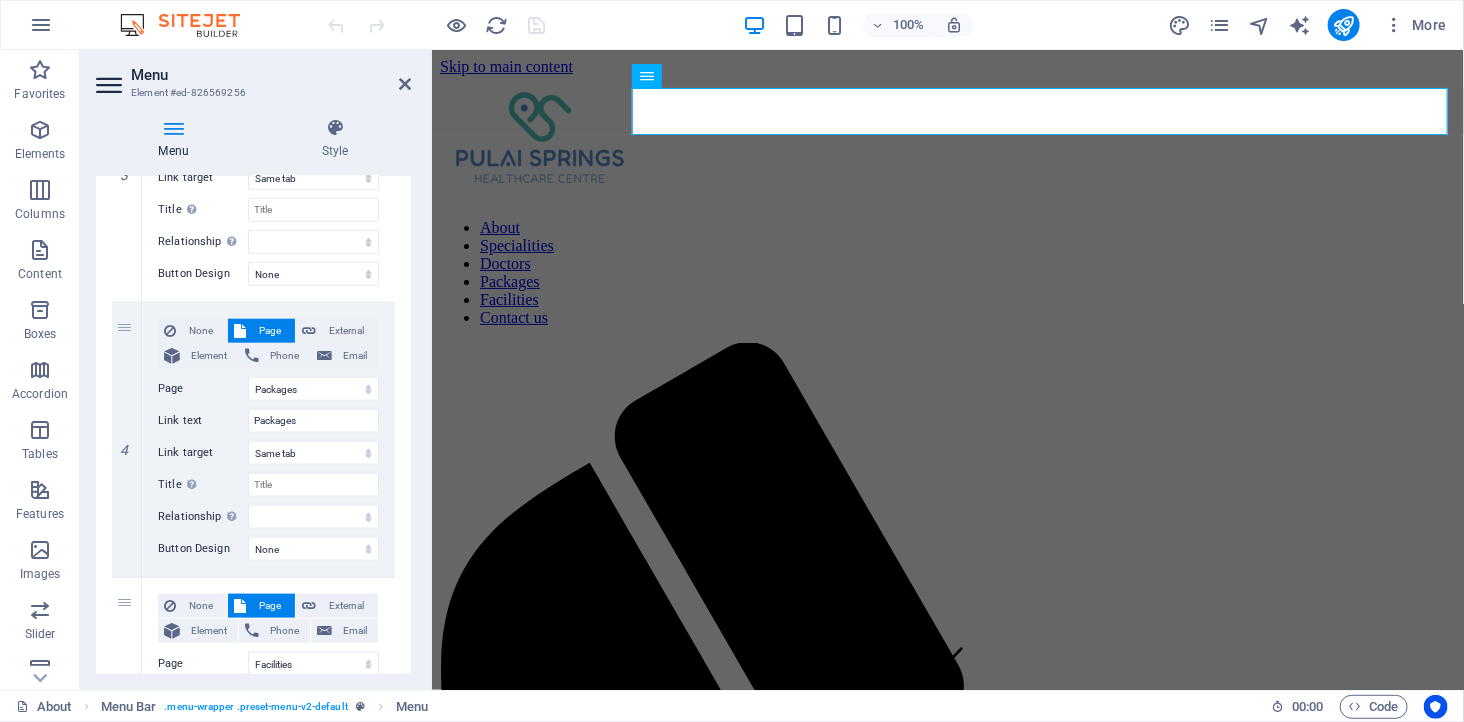 scroll, scrollTop: 666, scrollLeft: 0, axis: vertical 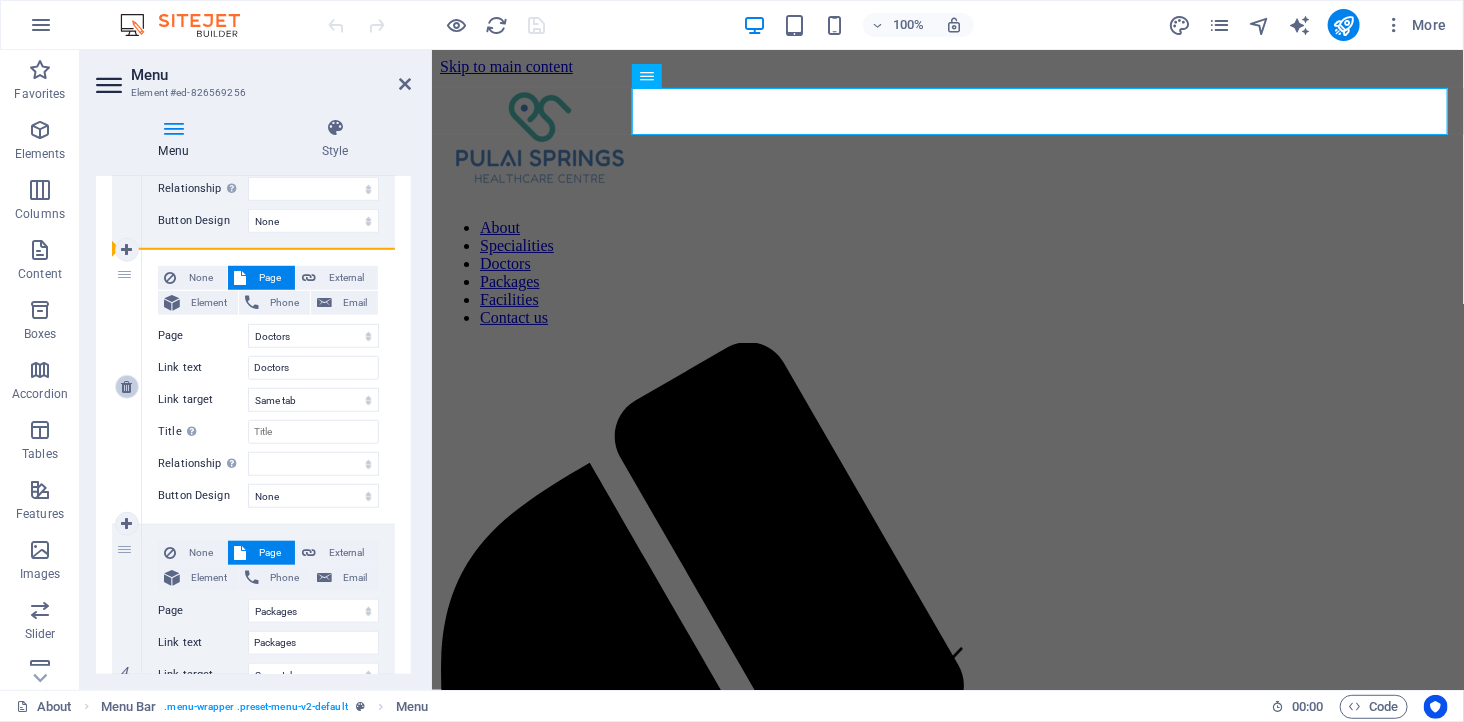 drag, startPoint x: 124, startPoint y: 273, endPoint x: 113, endPoint y: 330, distance: 58.0517 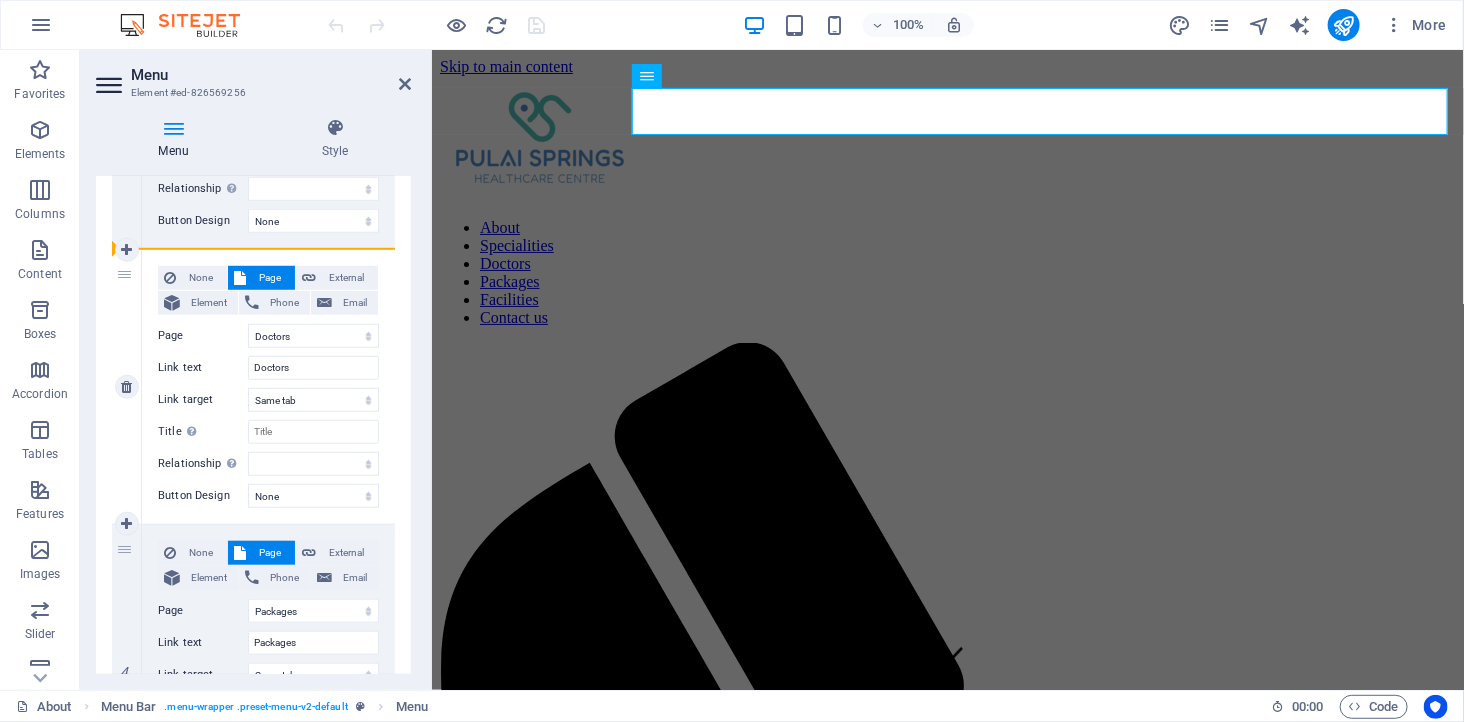 click on "3" at bounding box center [127, 387] 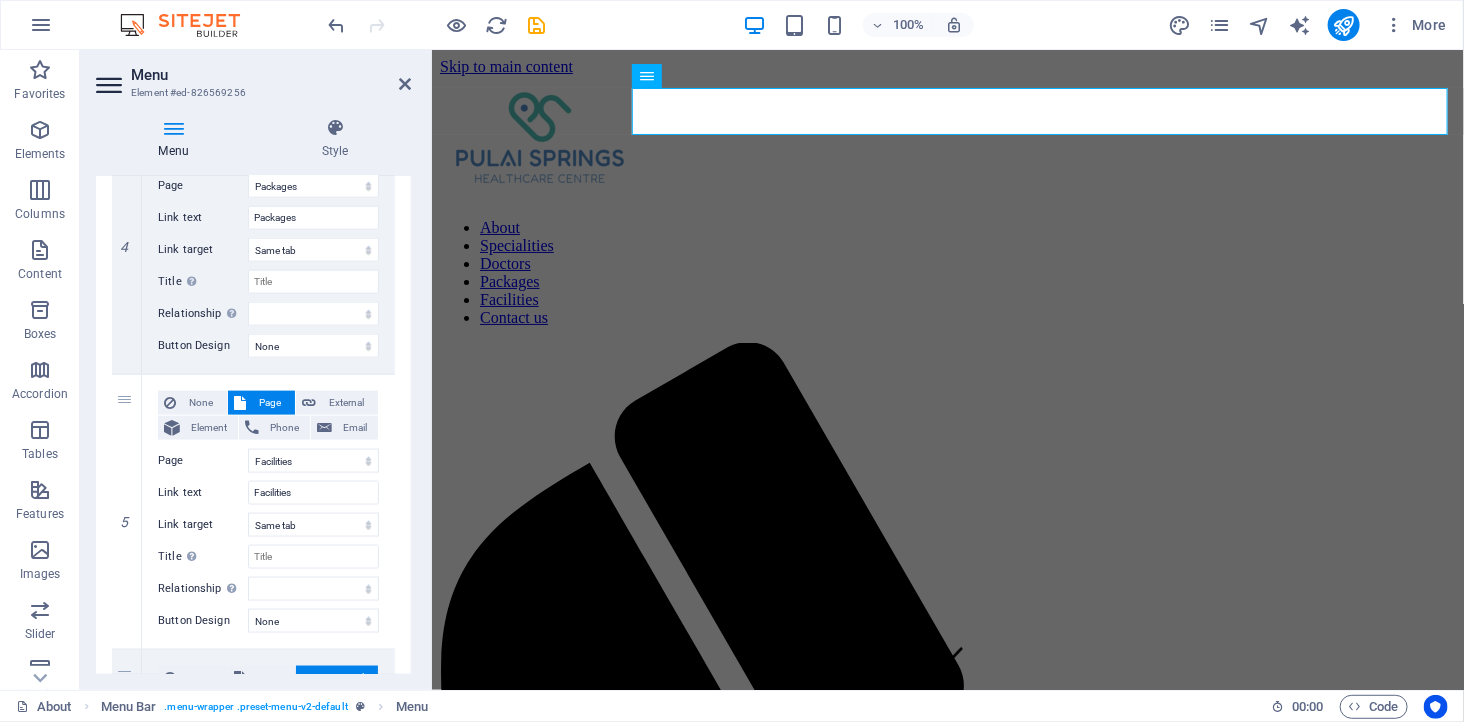 scroll, scrollTop: 1111, scrollLeft: 0, axis: vertical 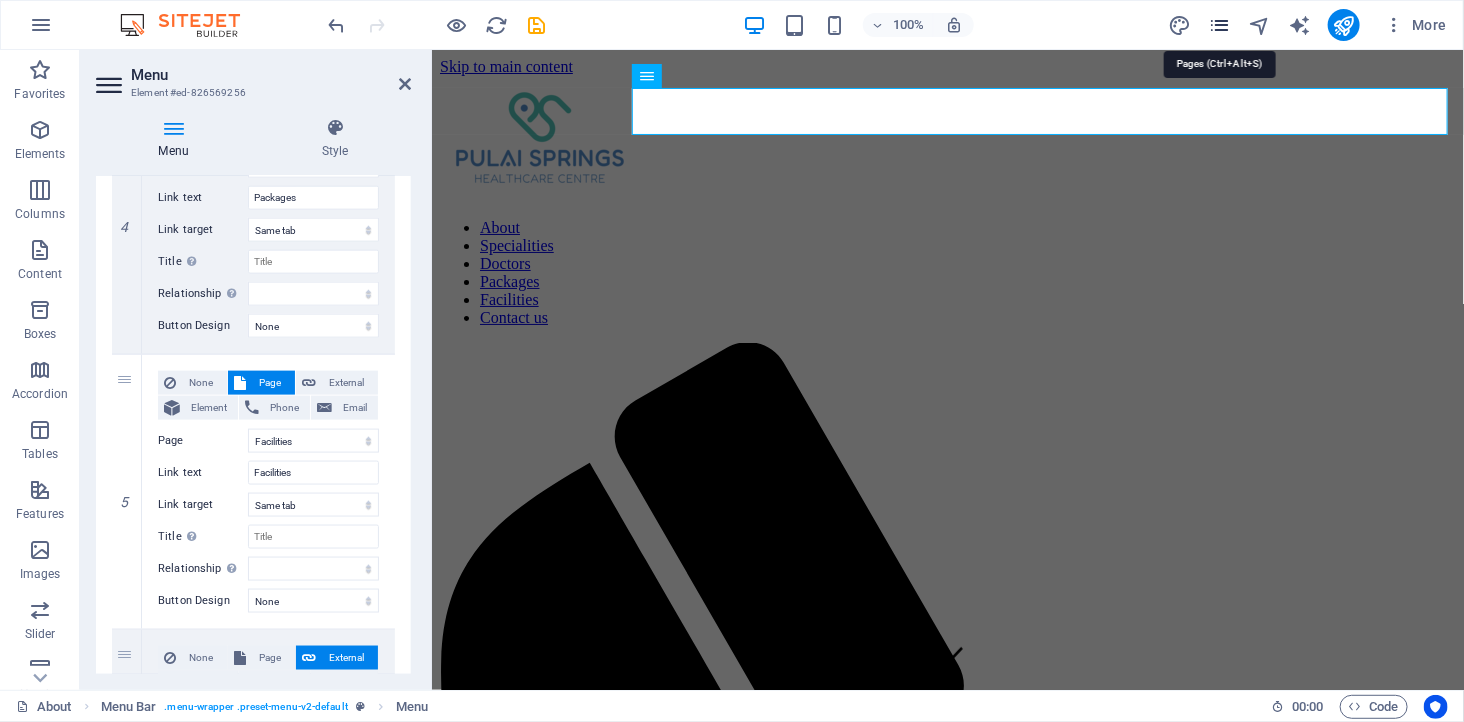 click at bounding box center (1219, 25) 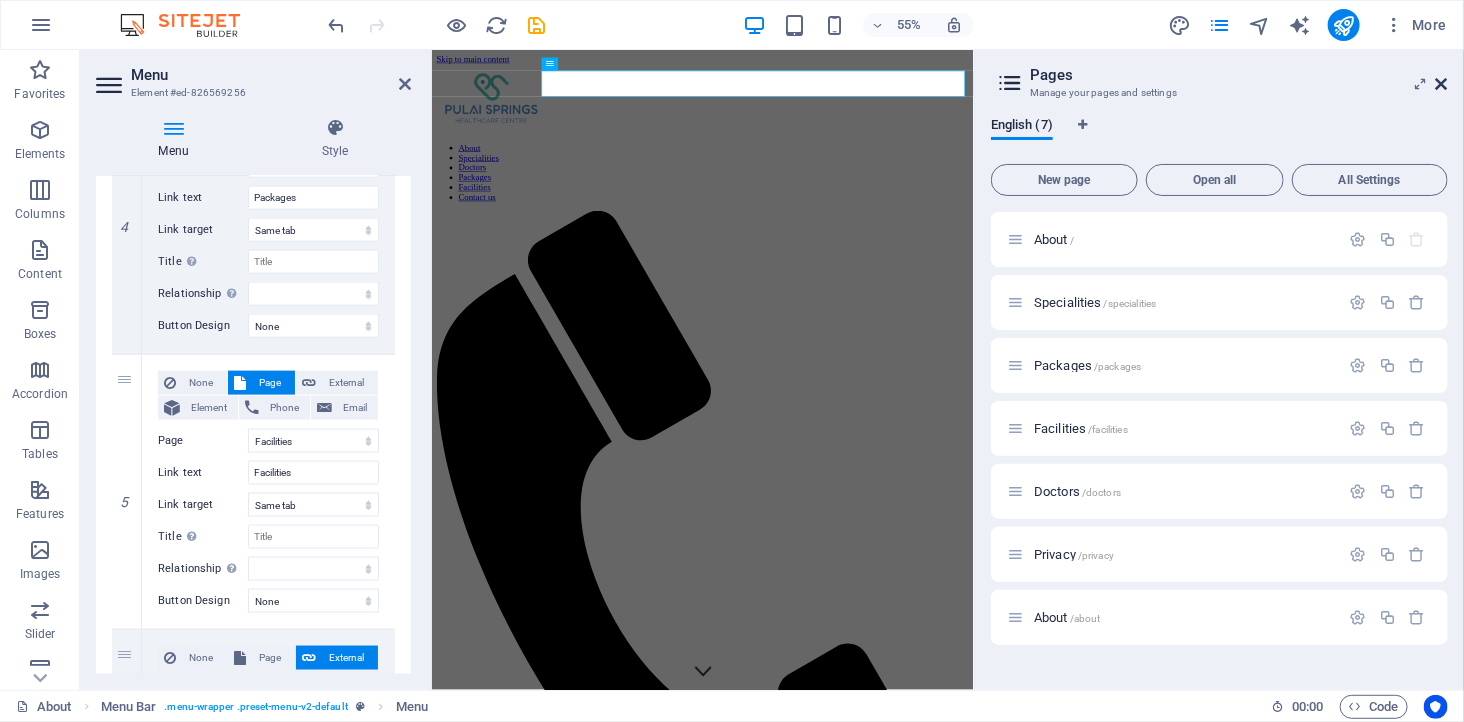 click at bounding box center (1442, 84) 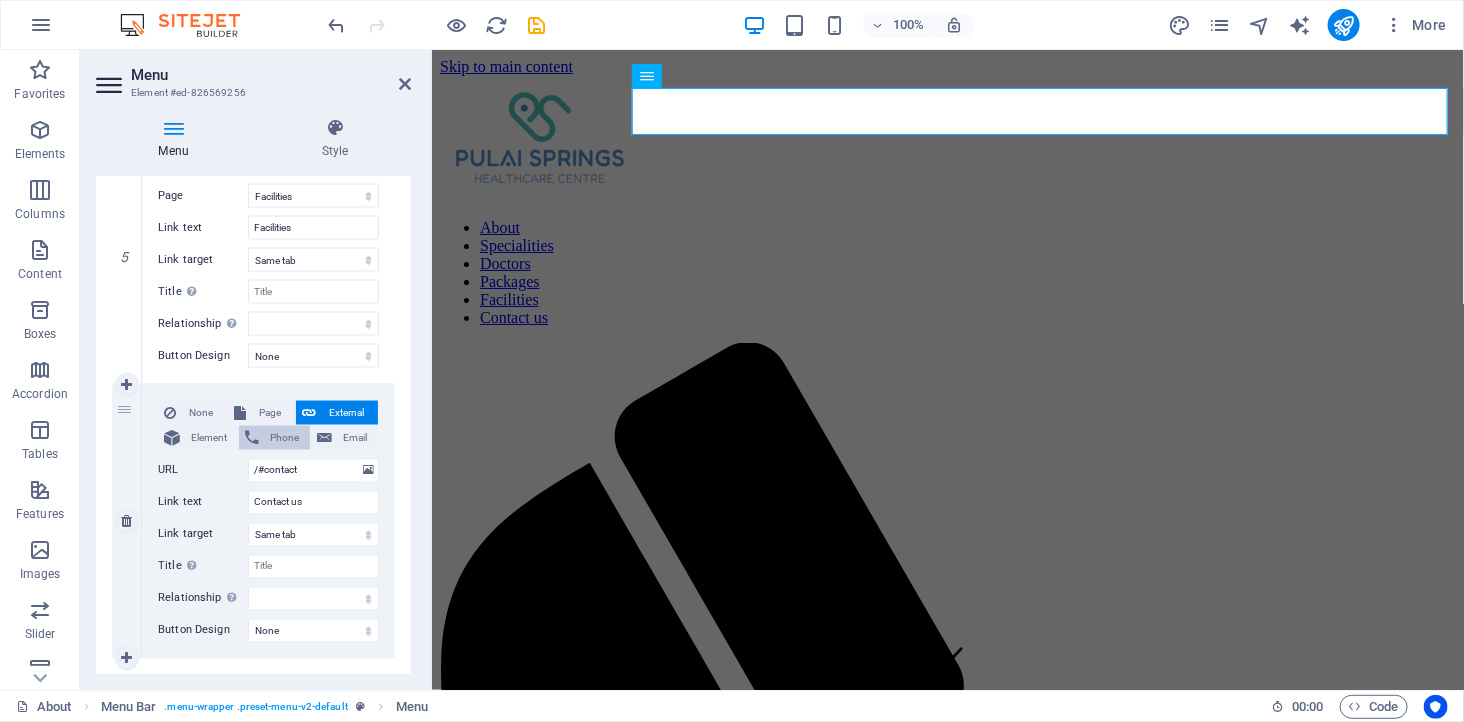 scroll, scrollTop: 1395, scrollLeft: 0, axis: vertical 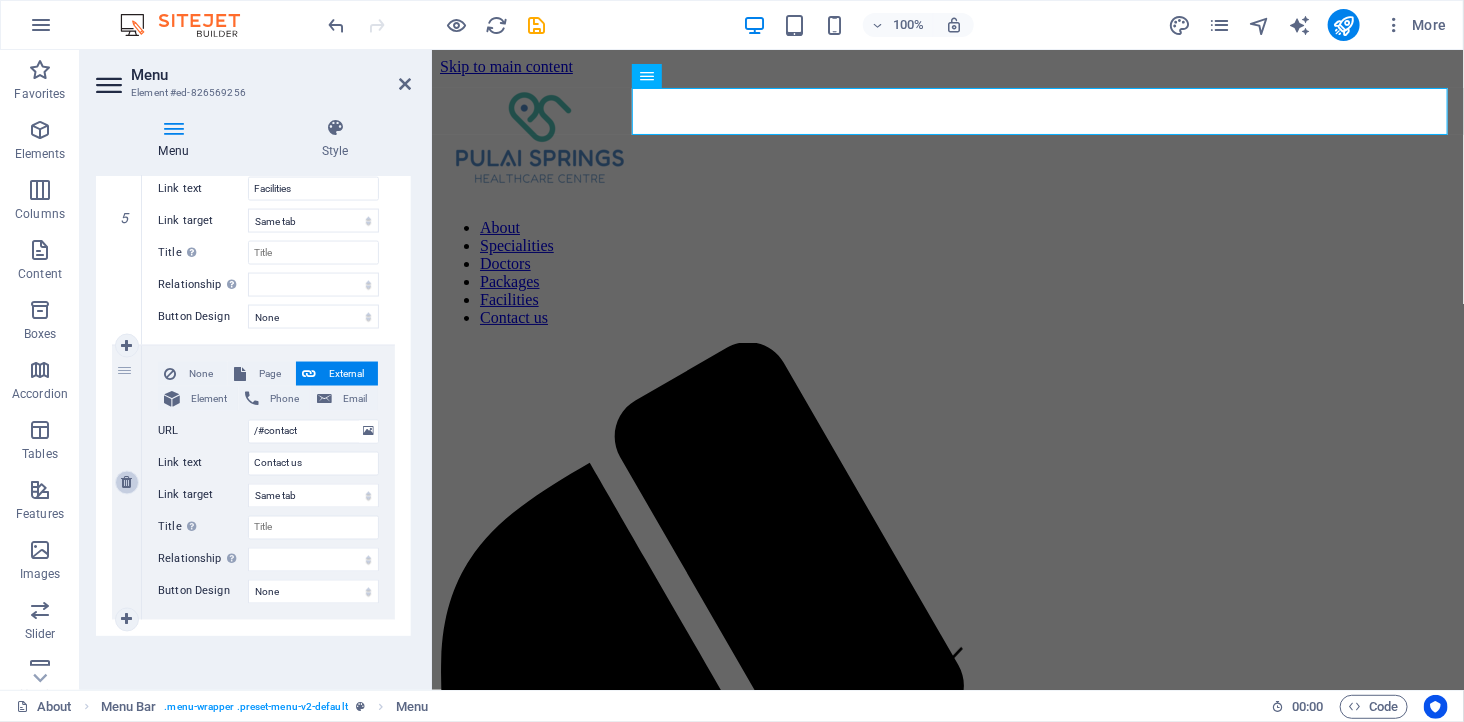 click at bounding box center [127, 483] 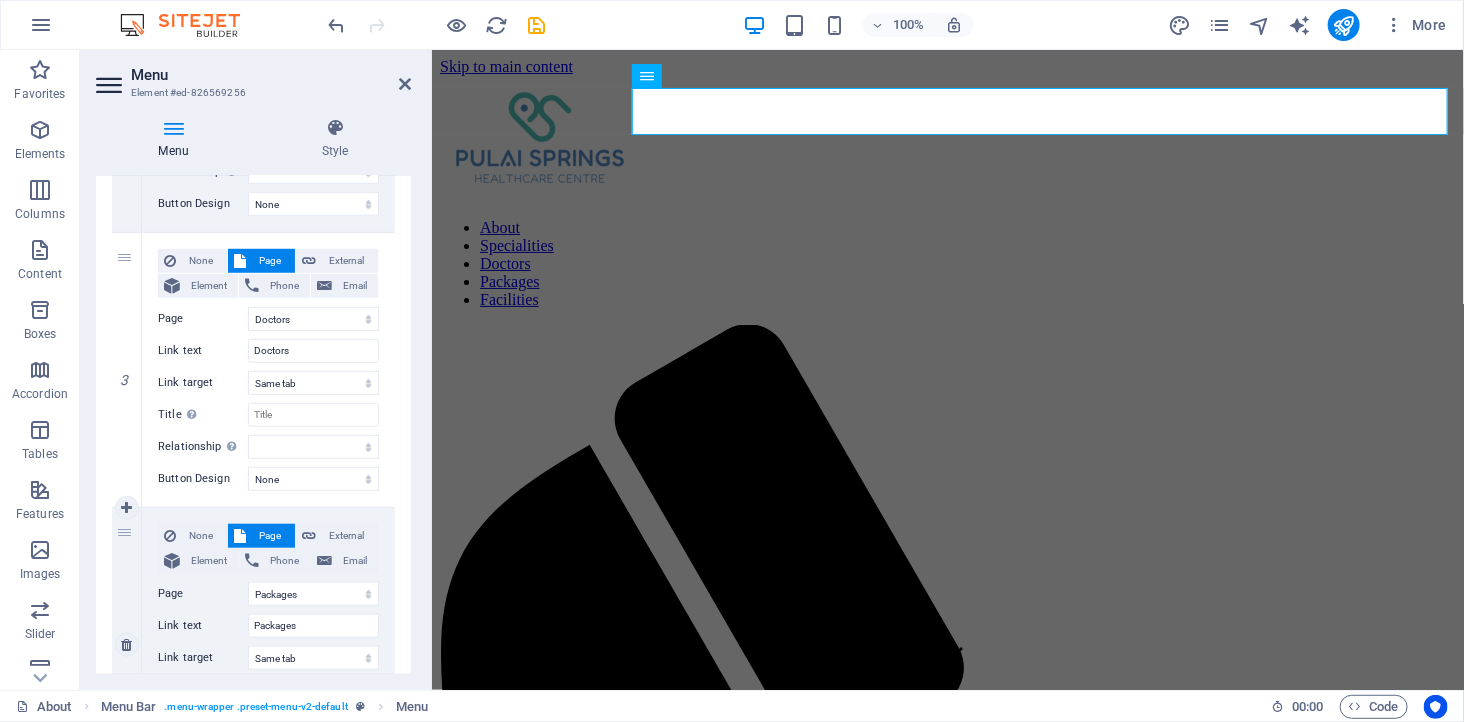 scroll, scrollTop: 565, scrollLeft: 0, axis: vertical 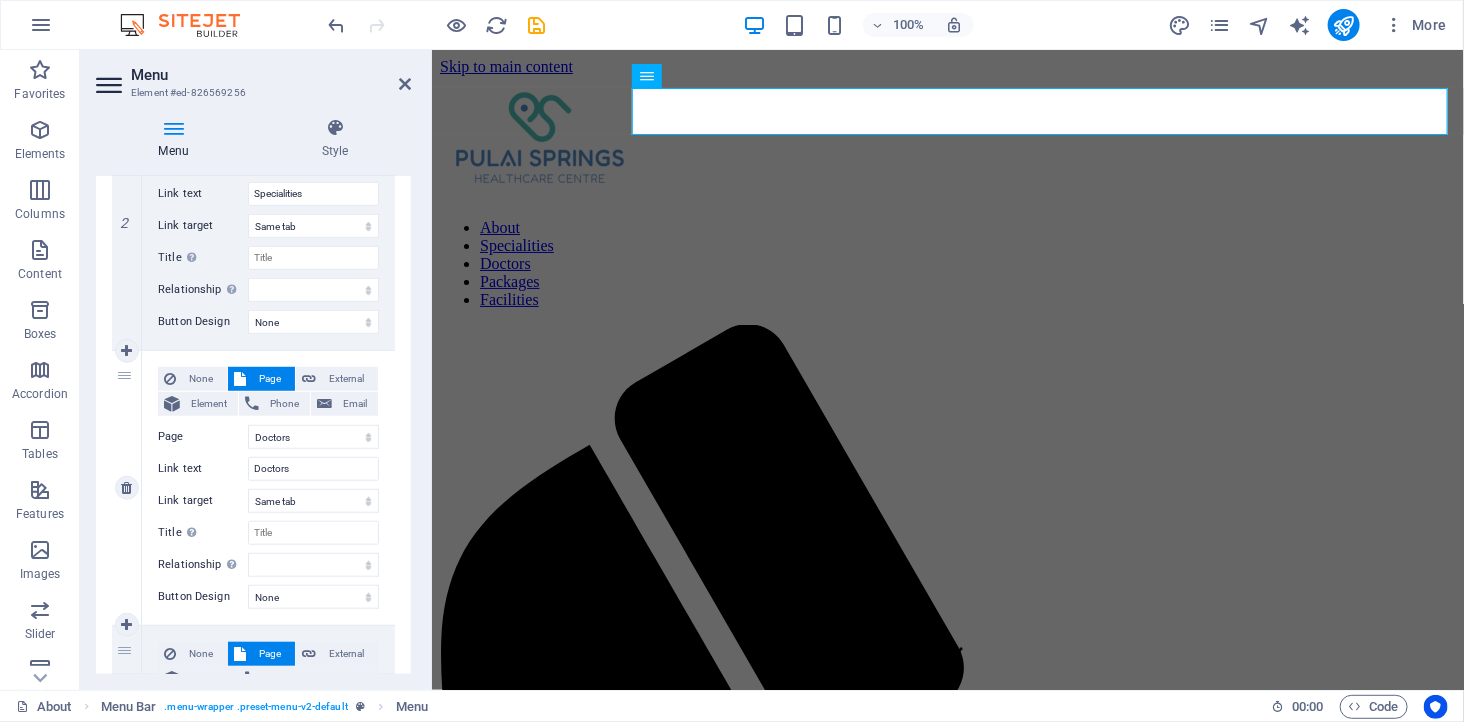 click on "3" at bounding box center (127, 488) 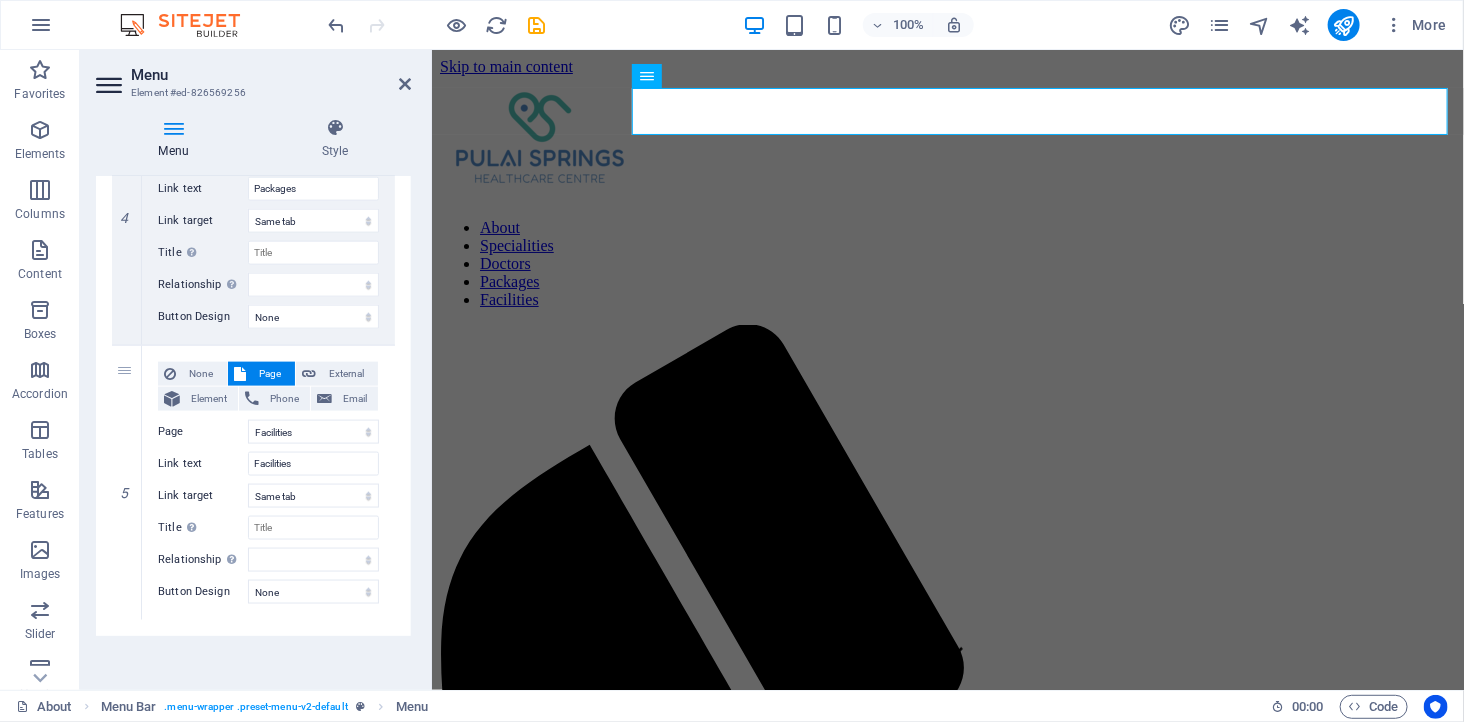 scroll, scrollTop: 1121, scrollLeft: 0, axis: vertical 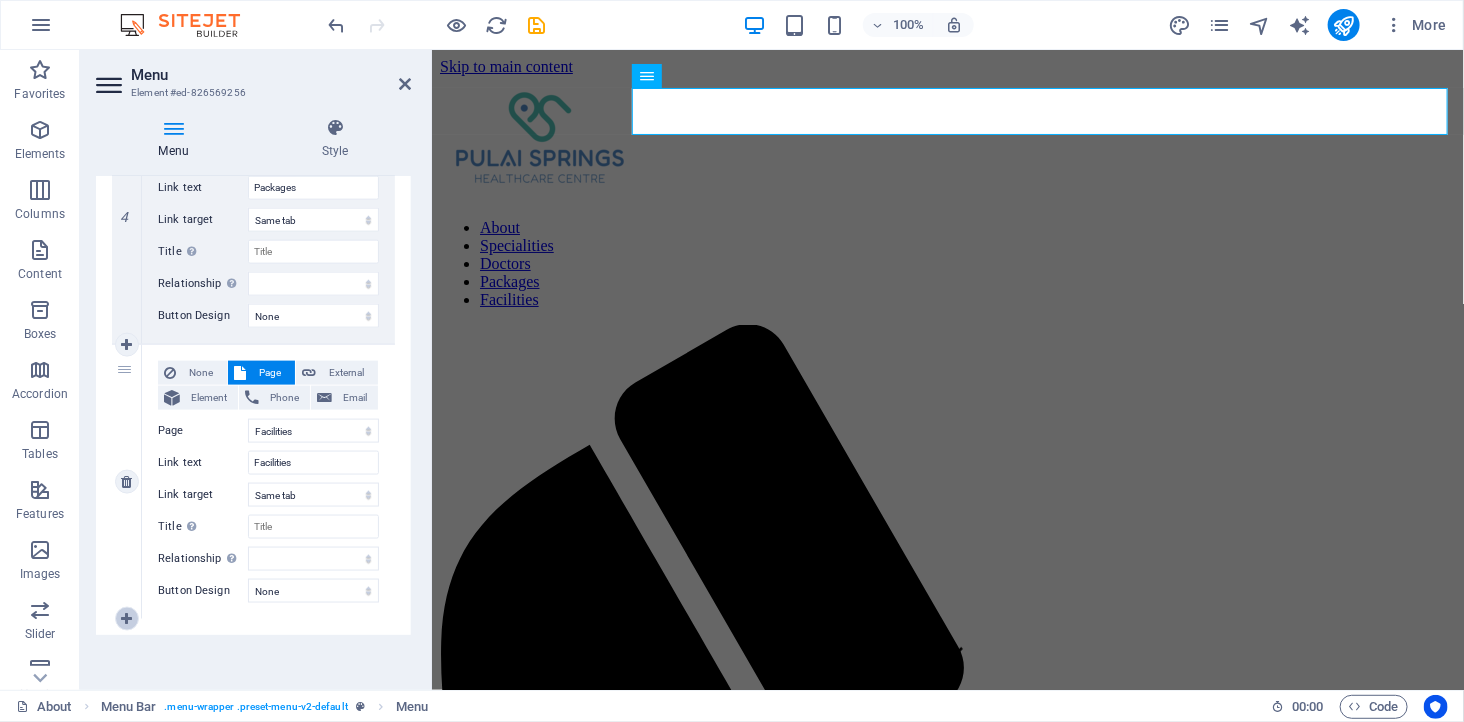 click at bounding box center [126, 619] 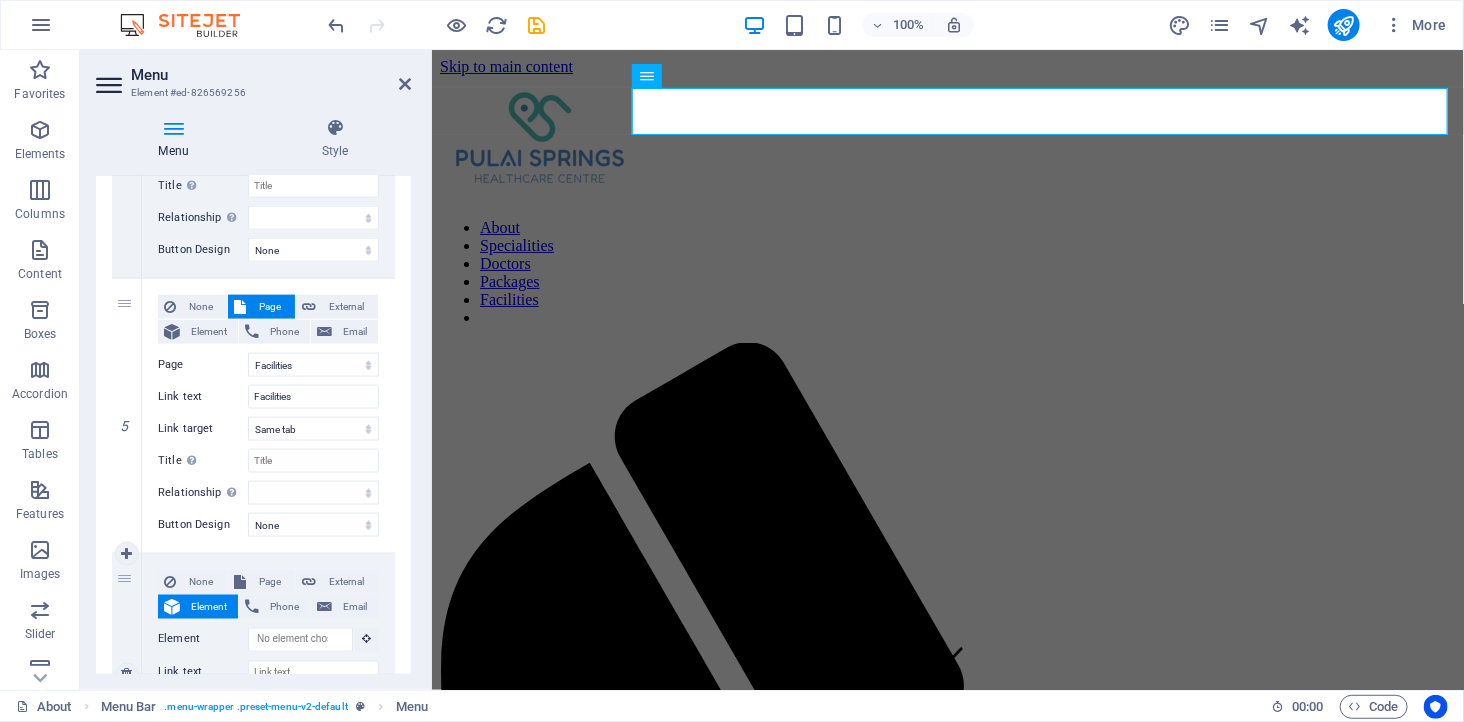scroll, scrollTop: 1343, scrollLeft: 0, axis: vertical 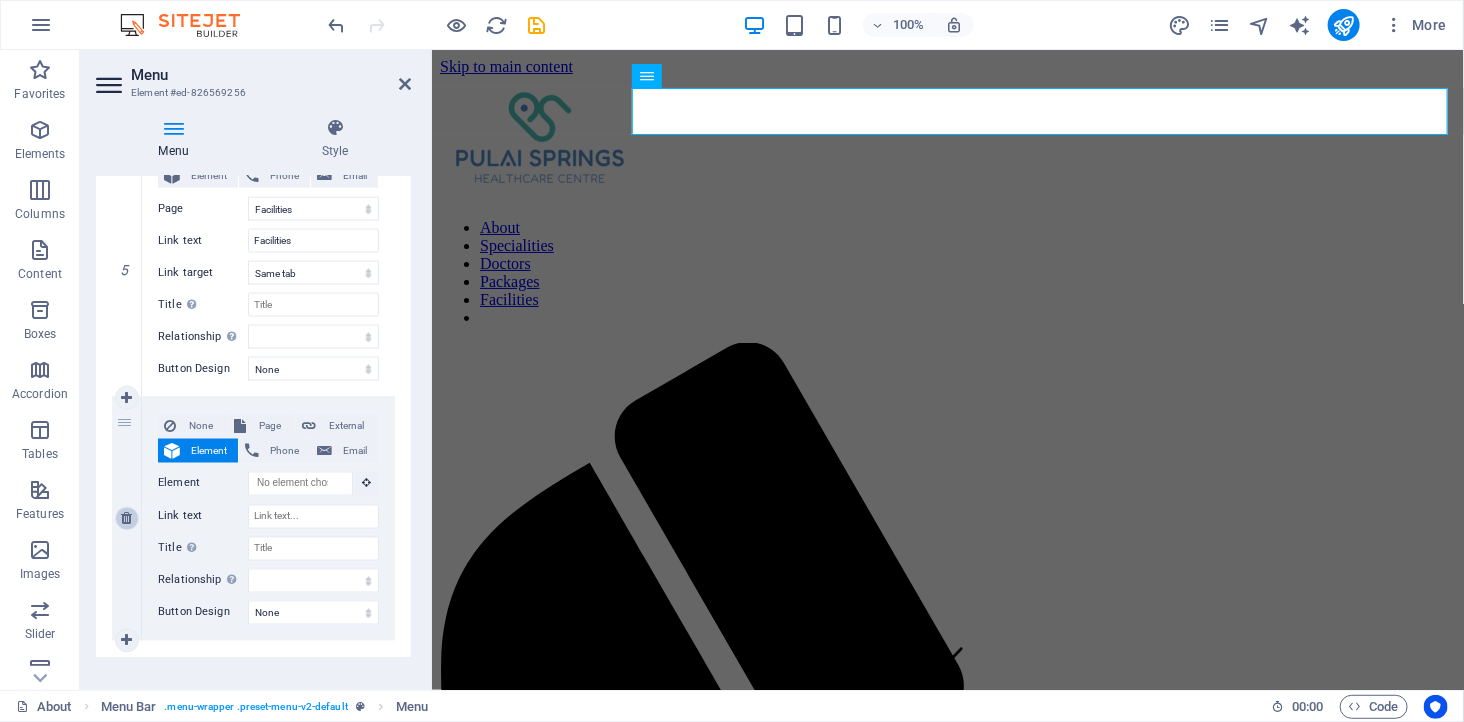click at bounding box center [126, 519] 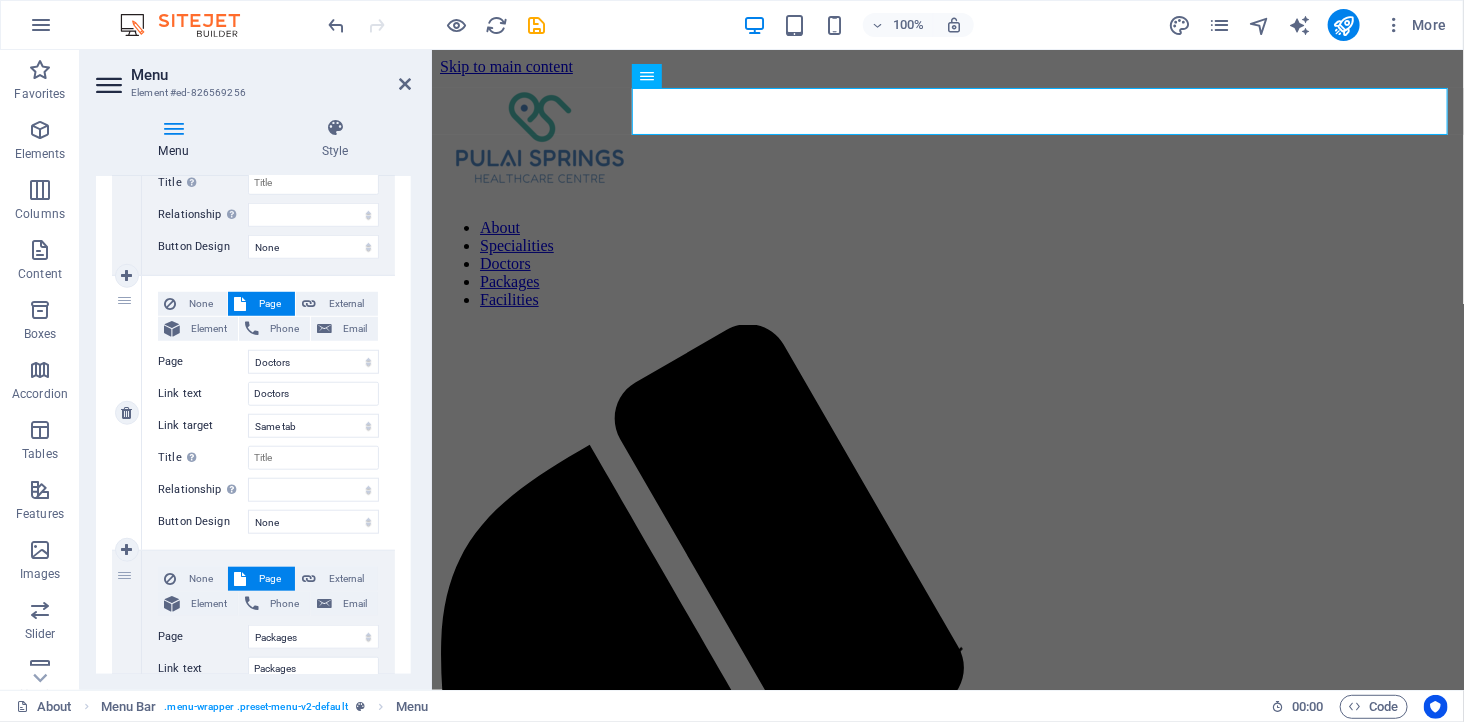 scroll, scrollTop: 676, scrollLeft: 0, axis: vertical 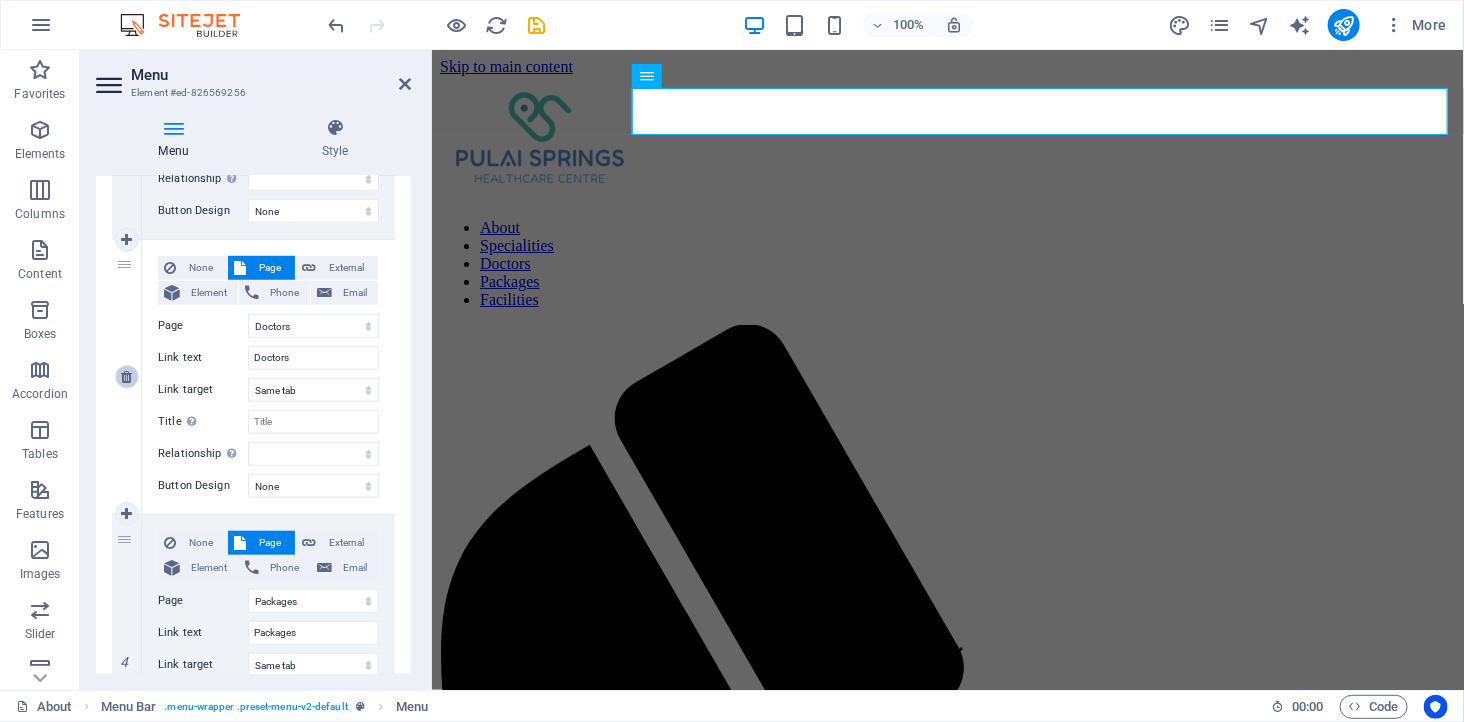 click at bounding box center (126, 377) 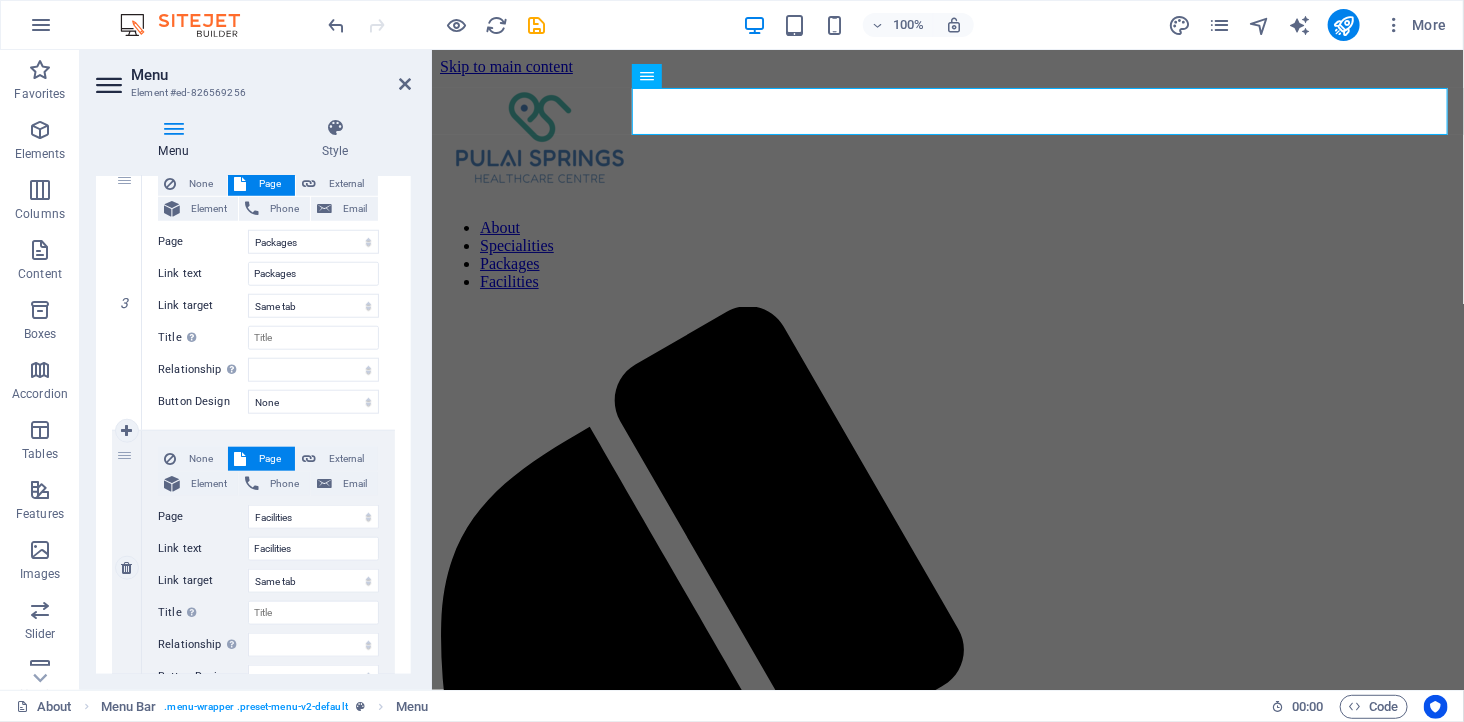 scroll, scrollTop: 845, scrollLeft: 0, axis: vertical 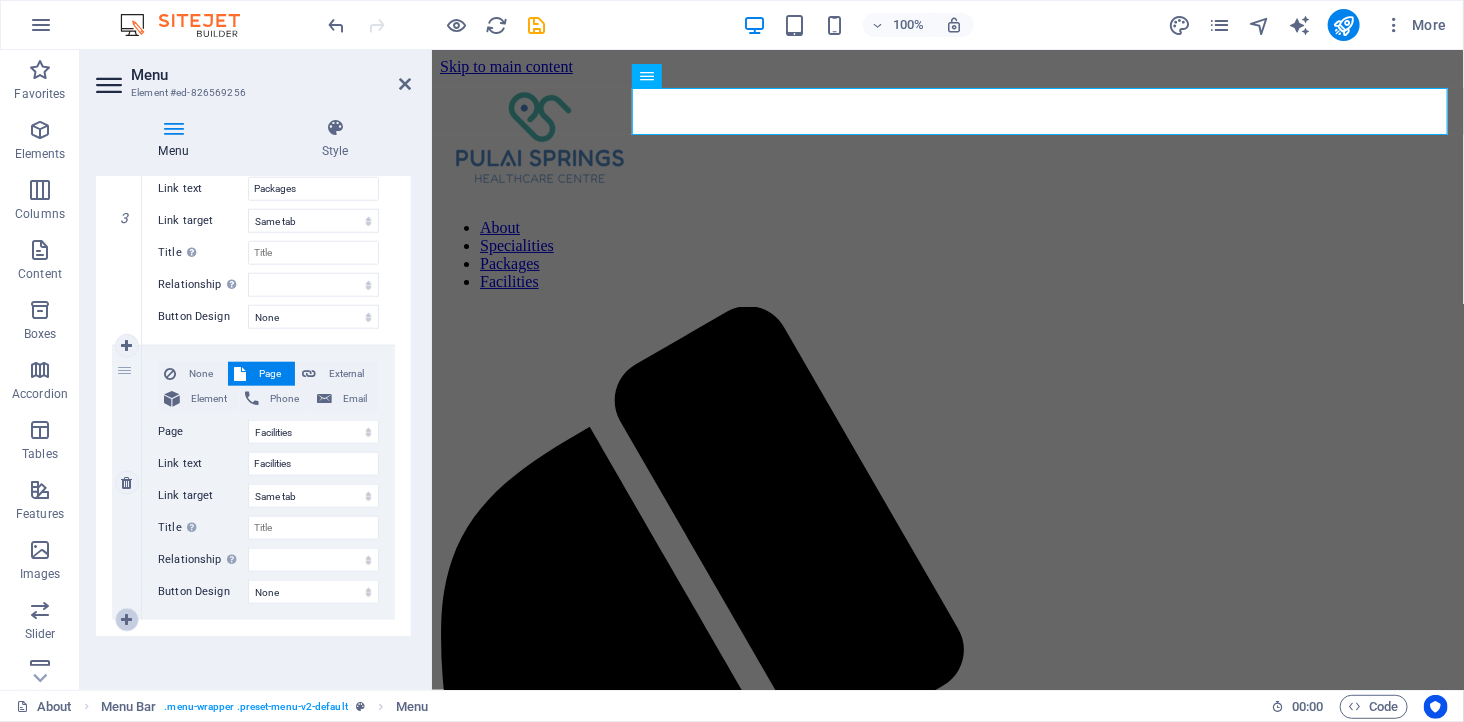 click at bounding box center (127, 620) 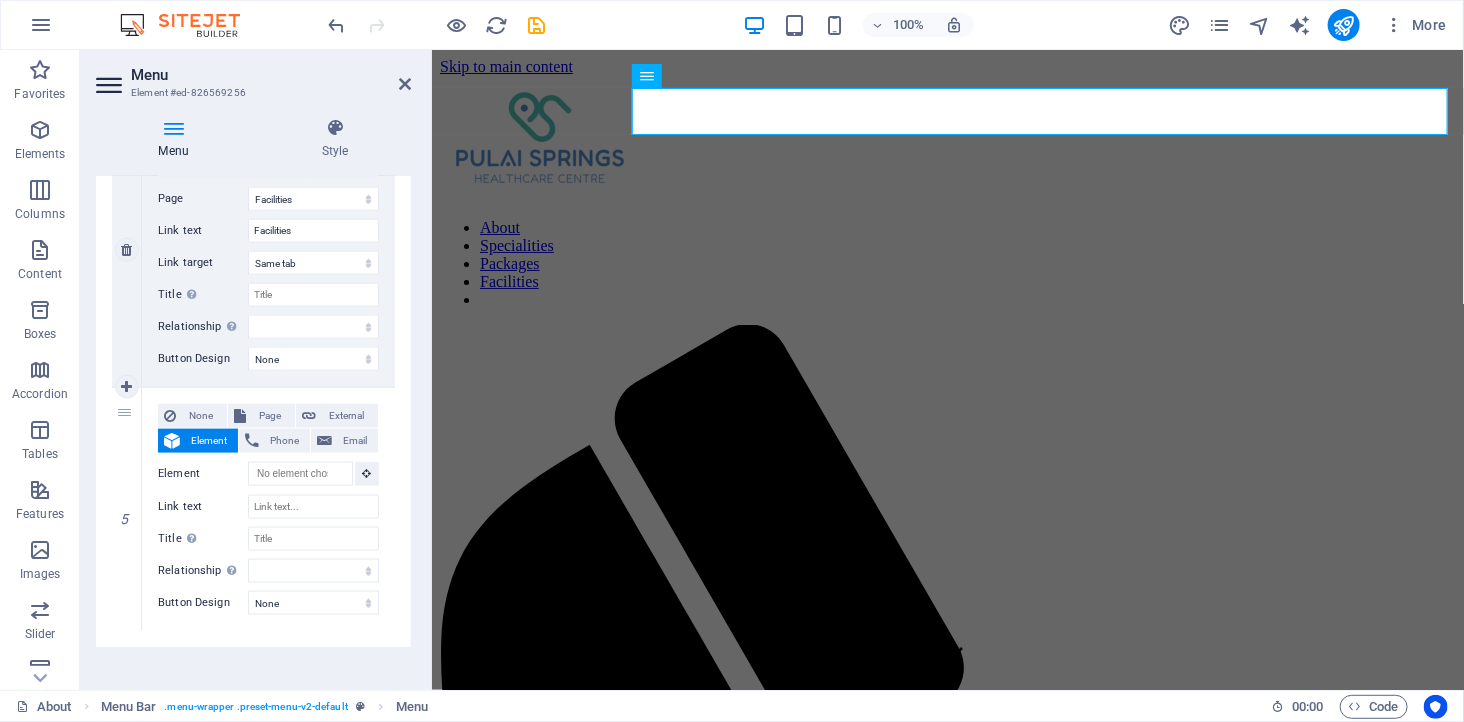 scroll, scrollTop: 1090, scrollLeft: 0, axis: vertical 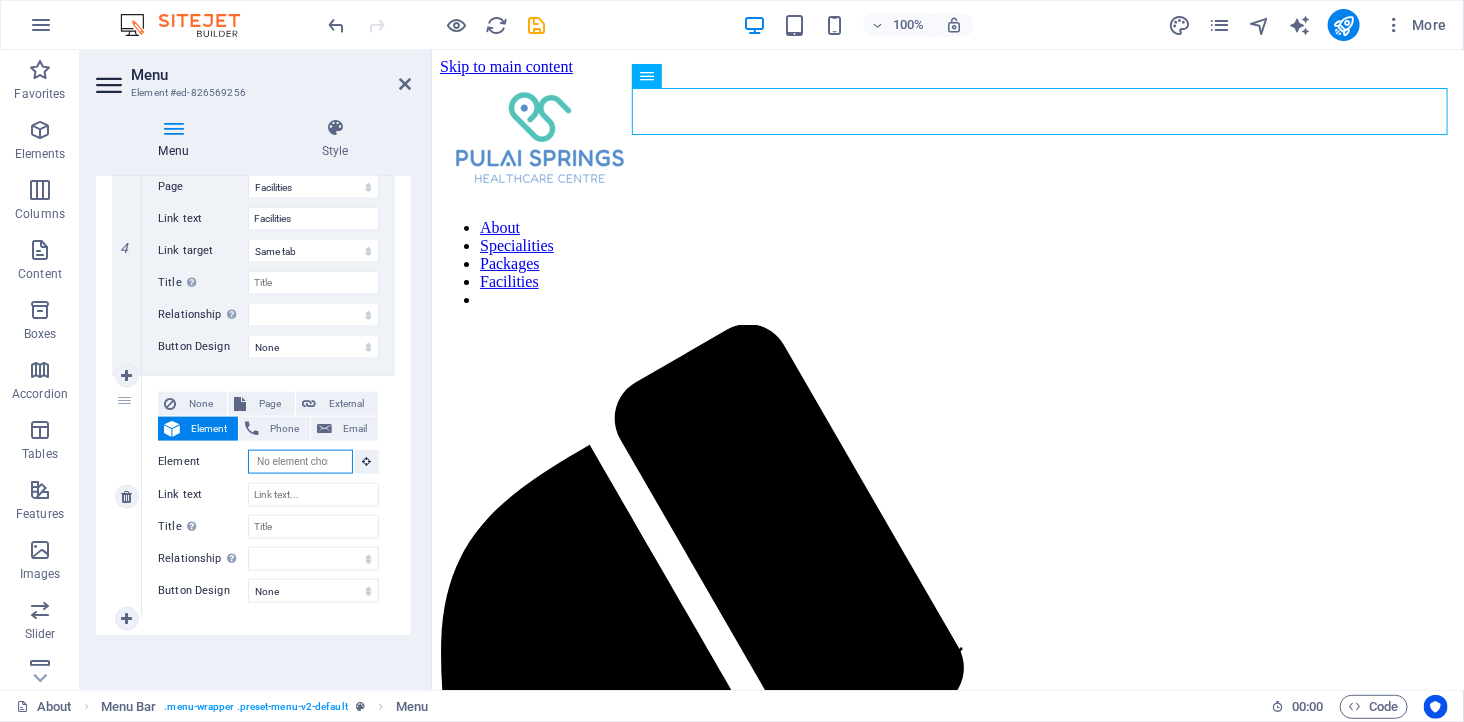click on "Element" at bounding box center [300, 462] 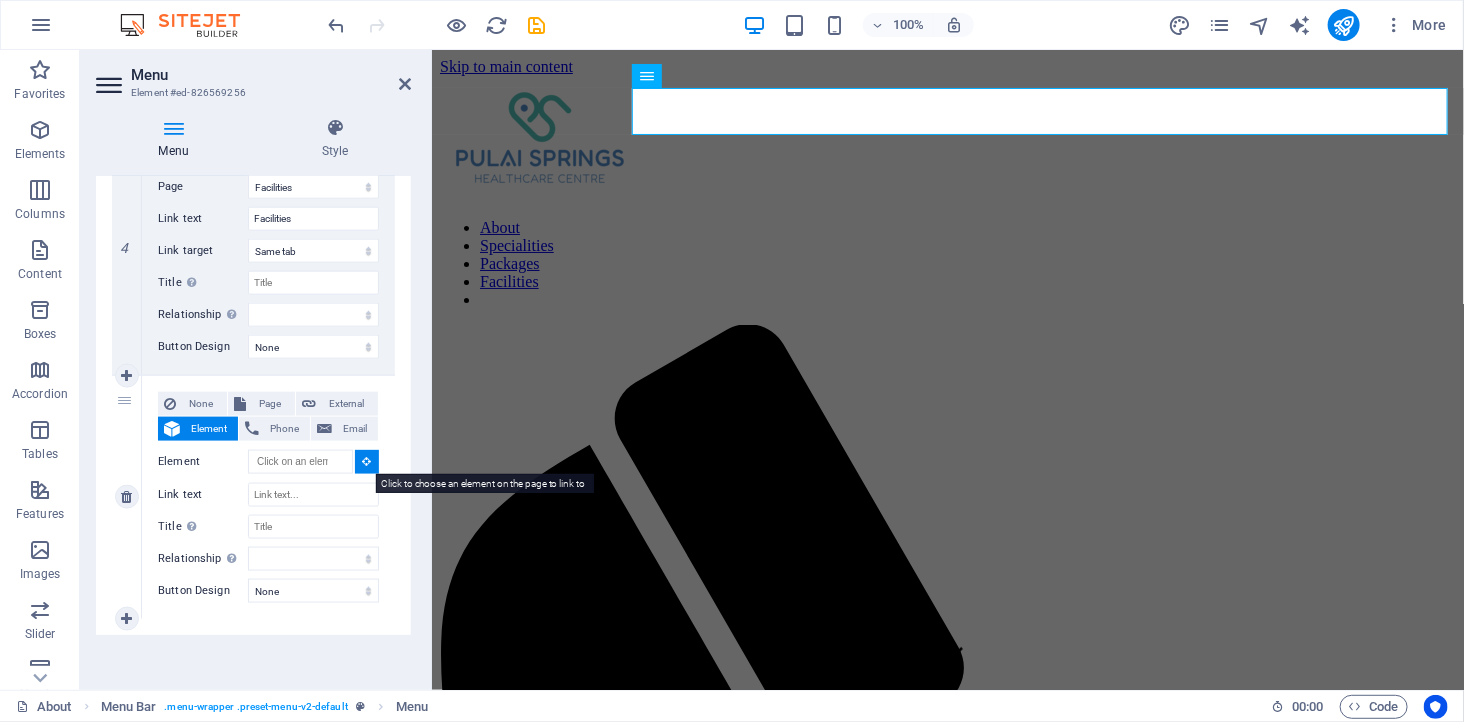 click at bounding box center [367, 461] 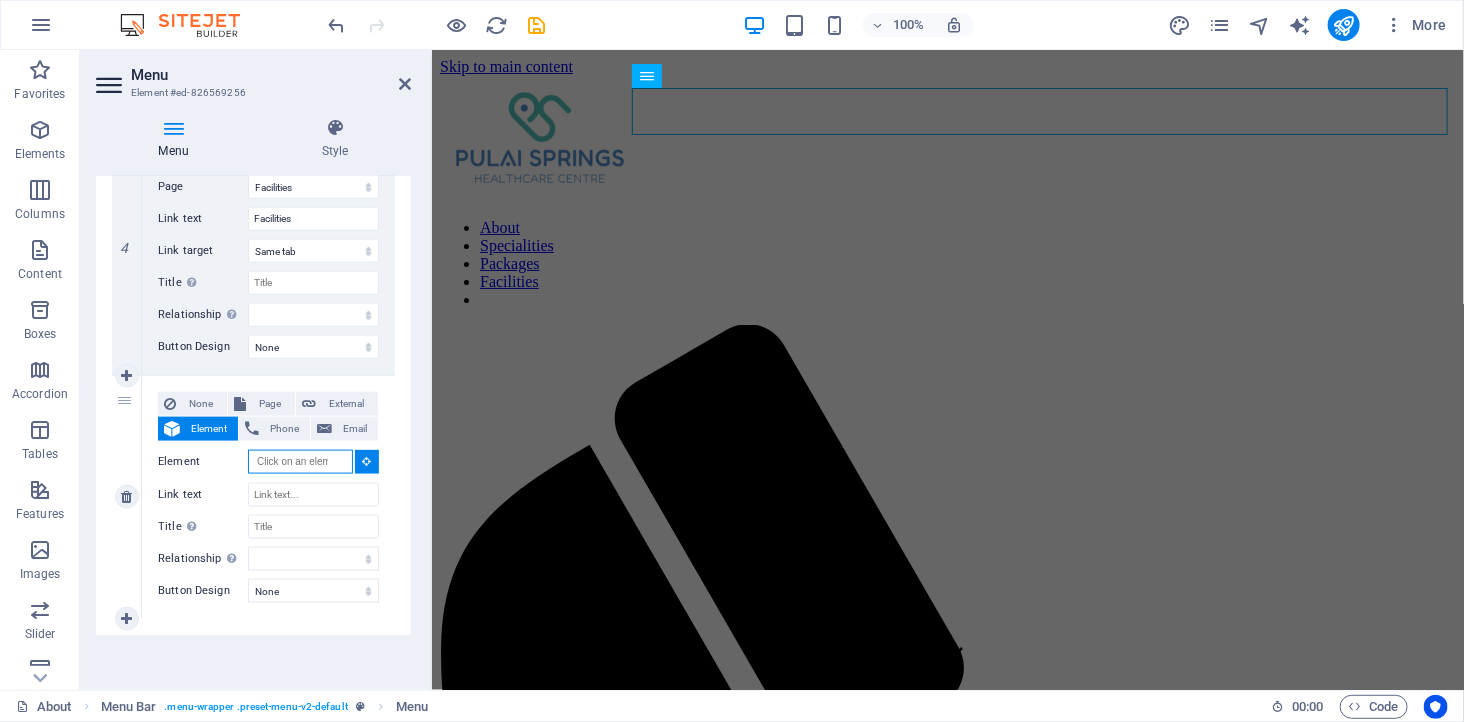 click on "Element" at bounding box center [300, 462] 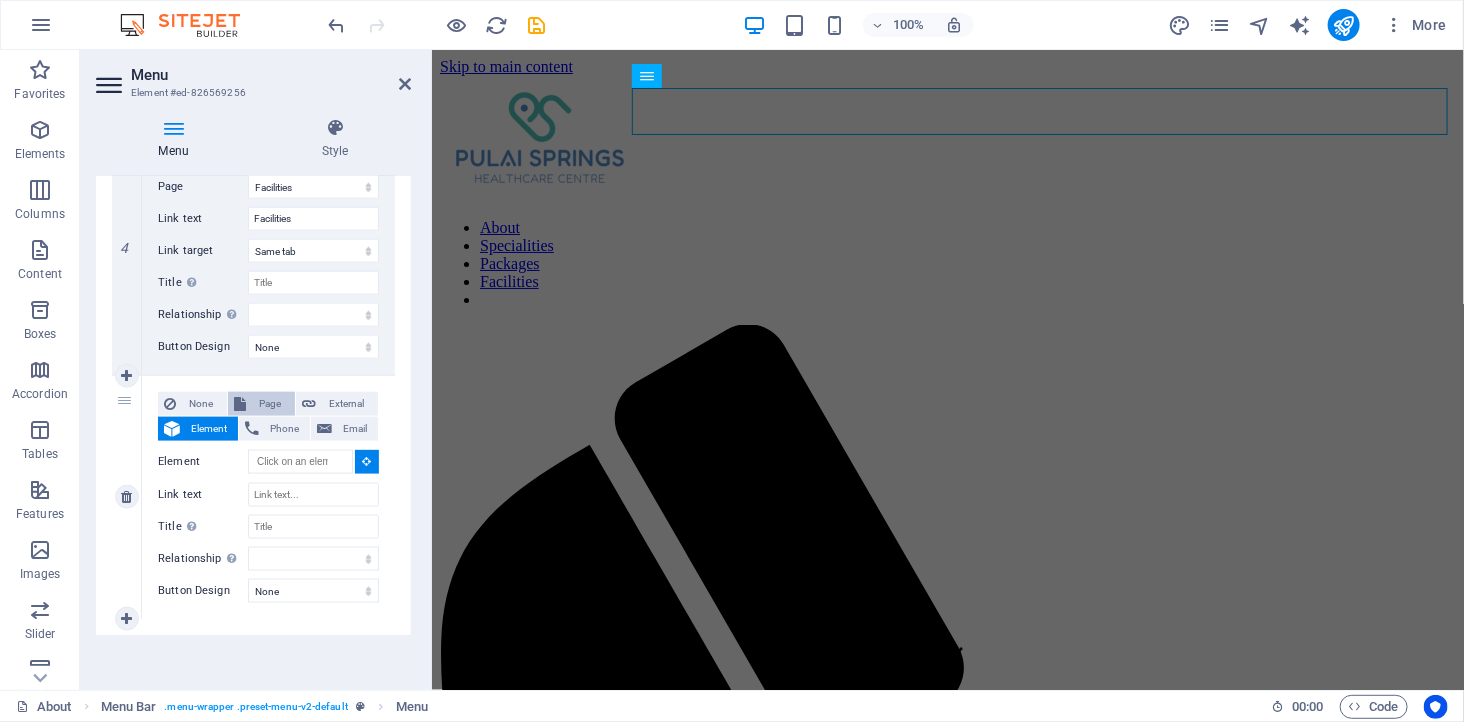click on "Page" at bounding box center [270, 404] 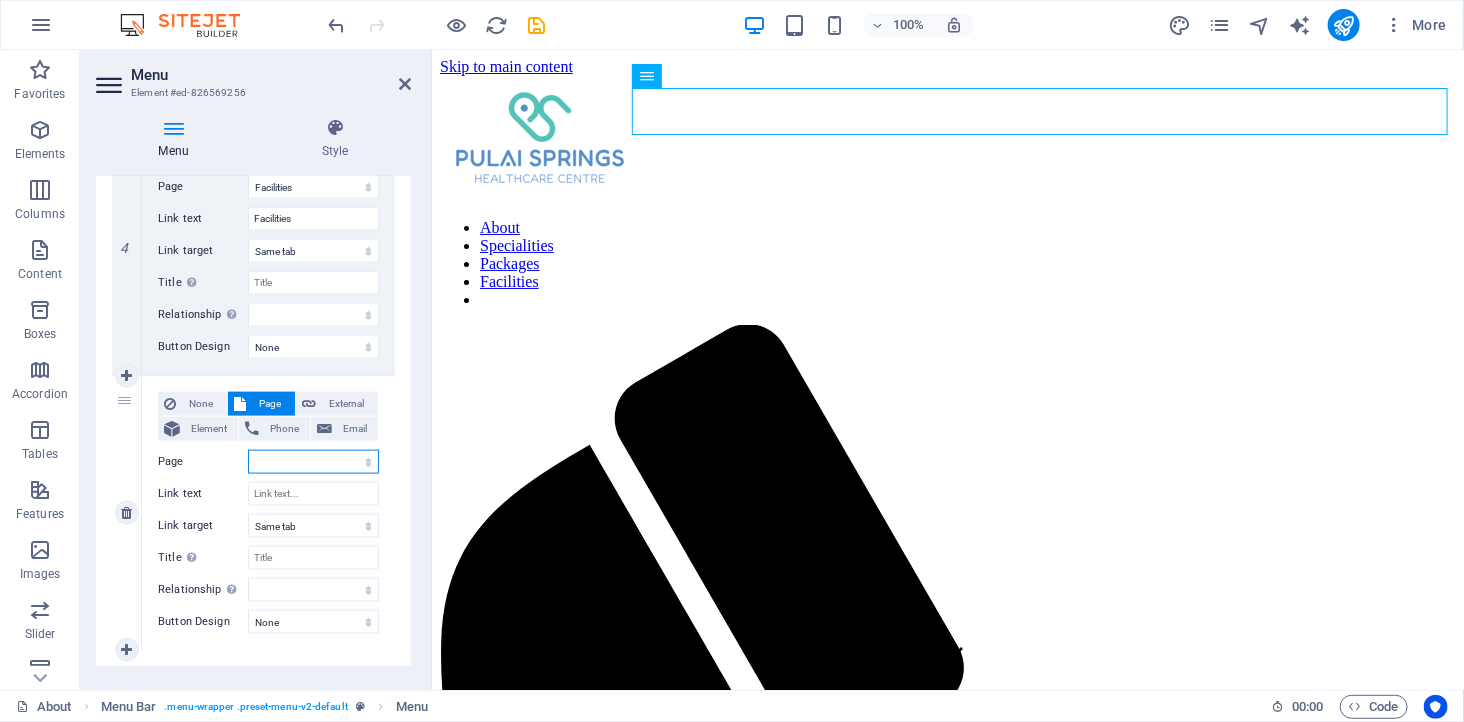 click on "About Specialities Packages Facilities Doctors Privacy About" at bounding box center (313, 462) 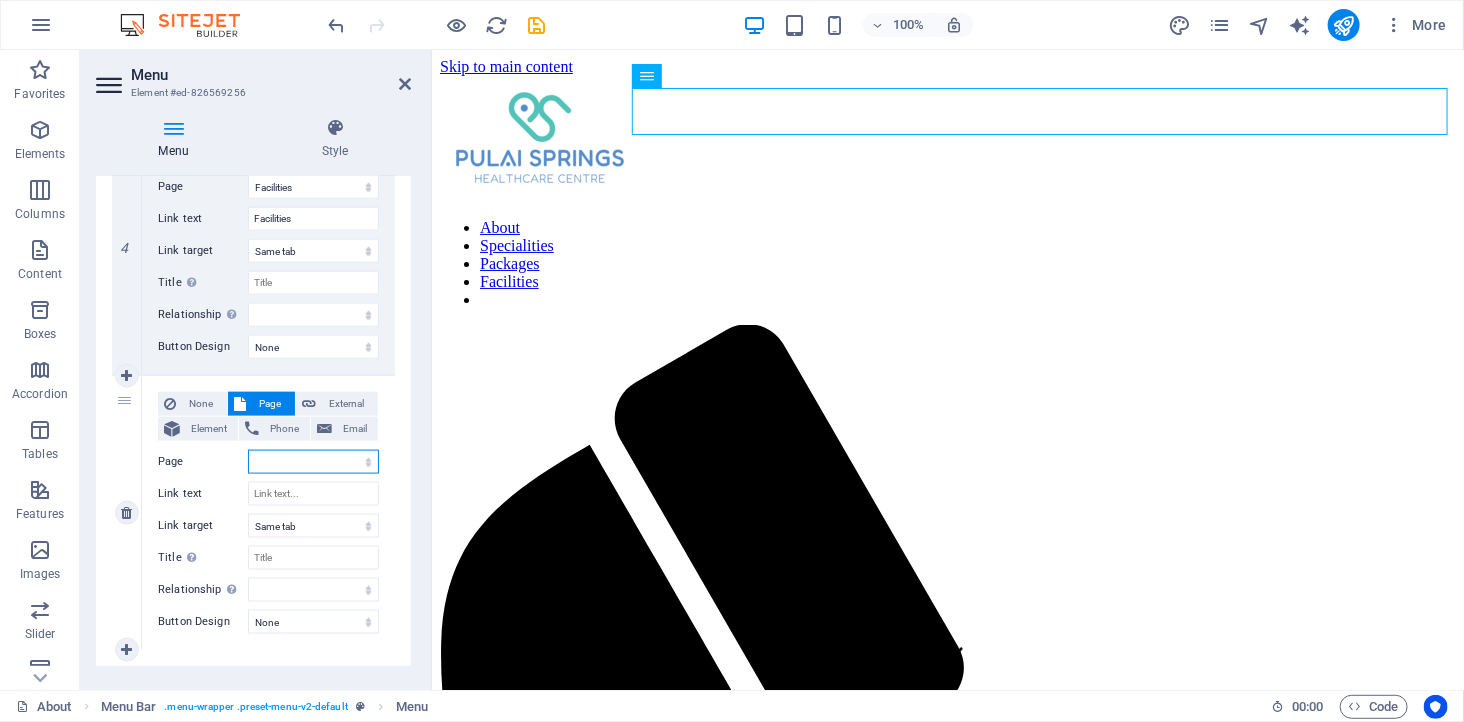 select on "4" 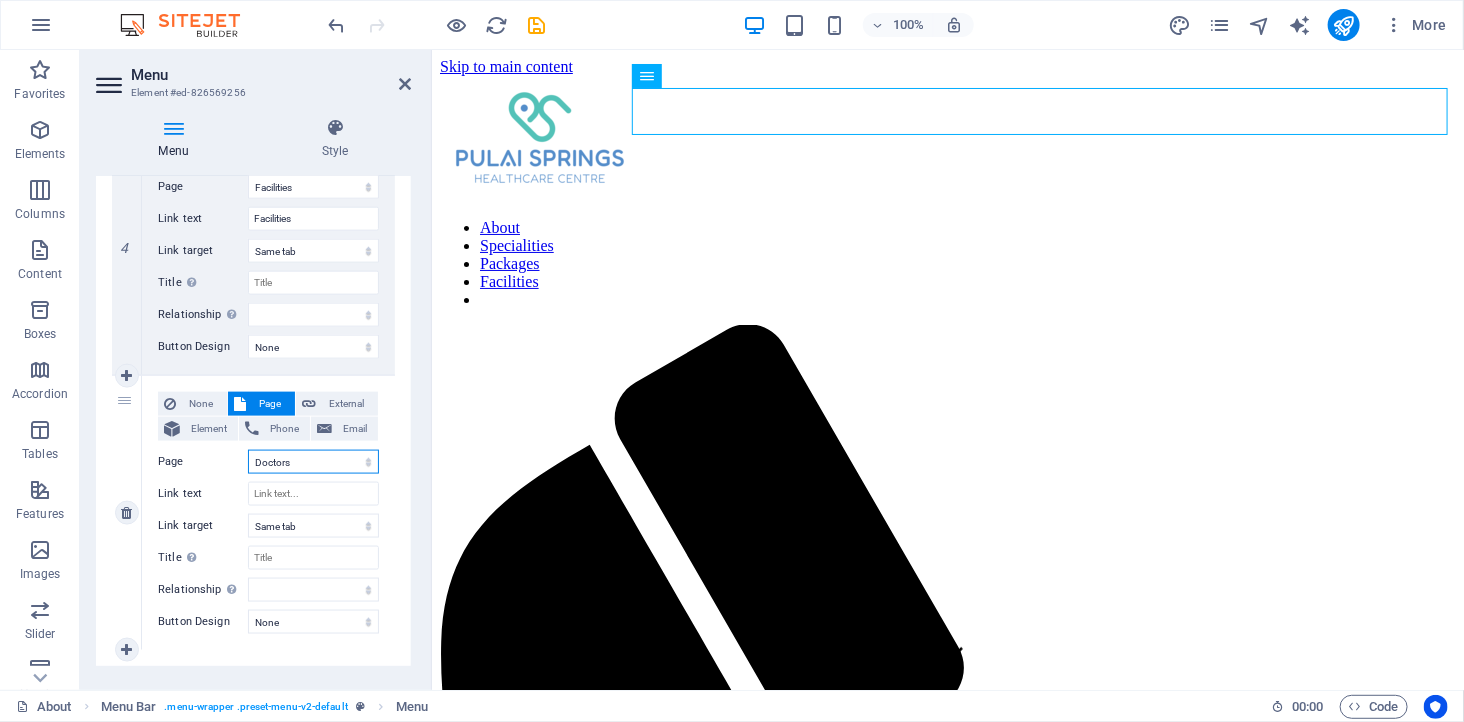 click on "About Specialities Packages Facilities Doctors Privacy About" at bounding box center [313, 462] 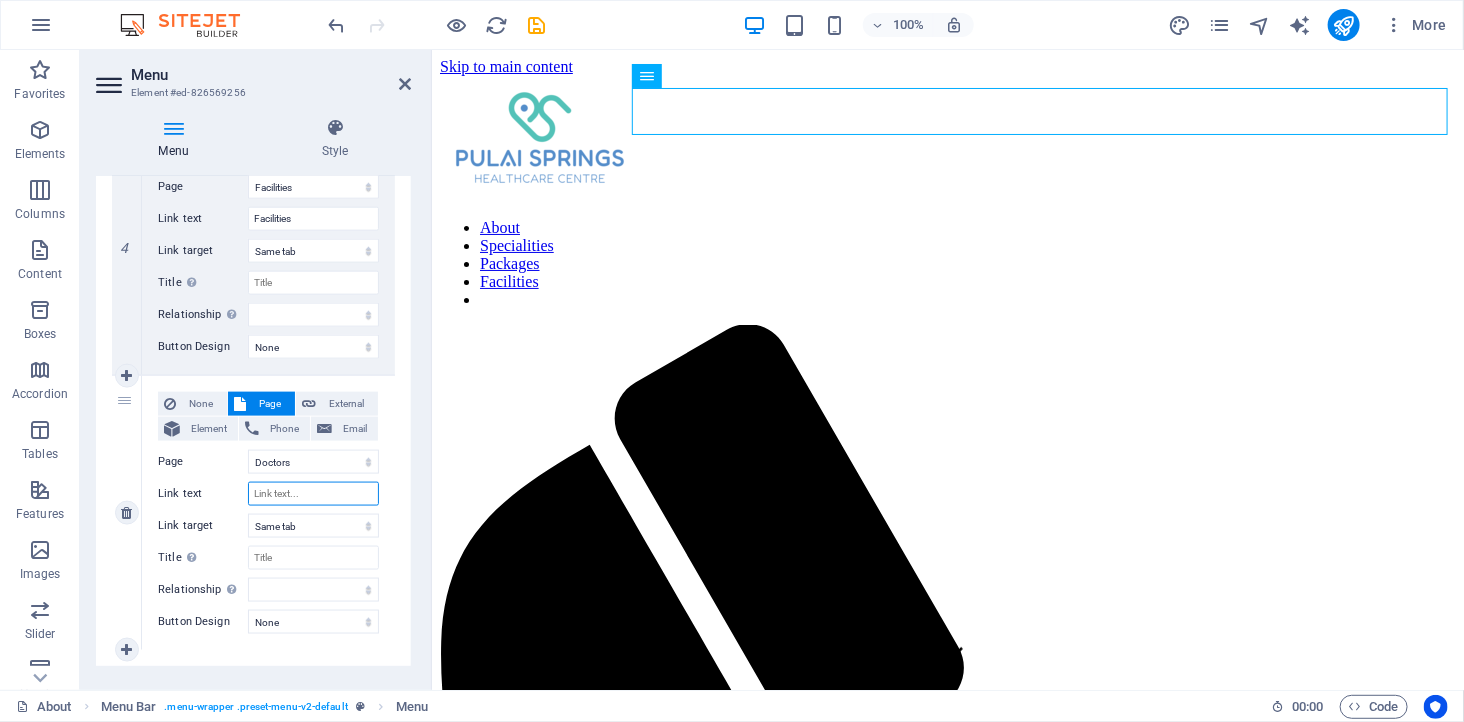 click on "Link text" at bounding box center [313, 494] 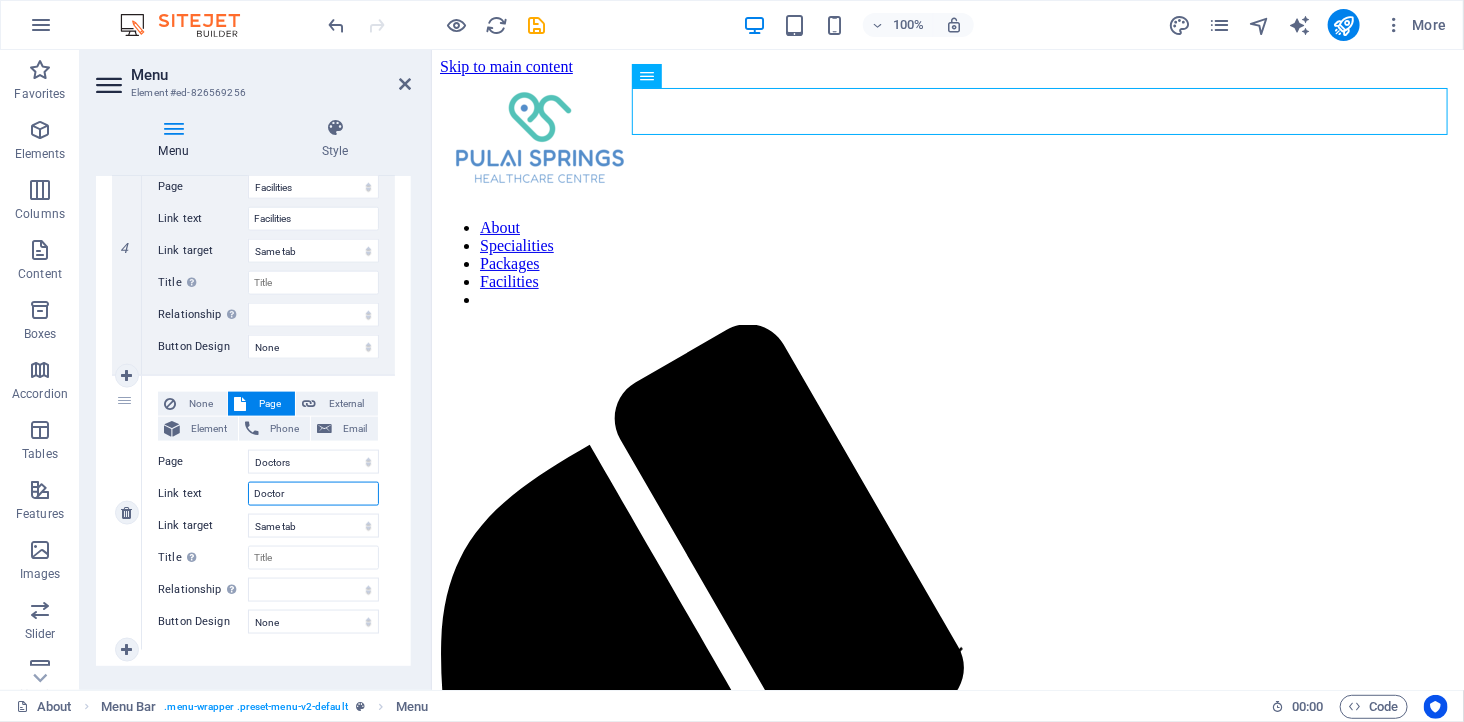 type on "Doctors" 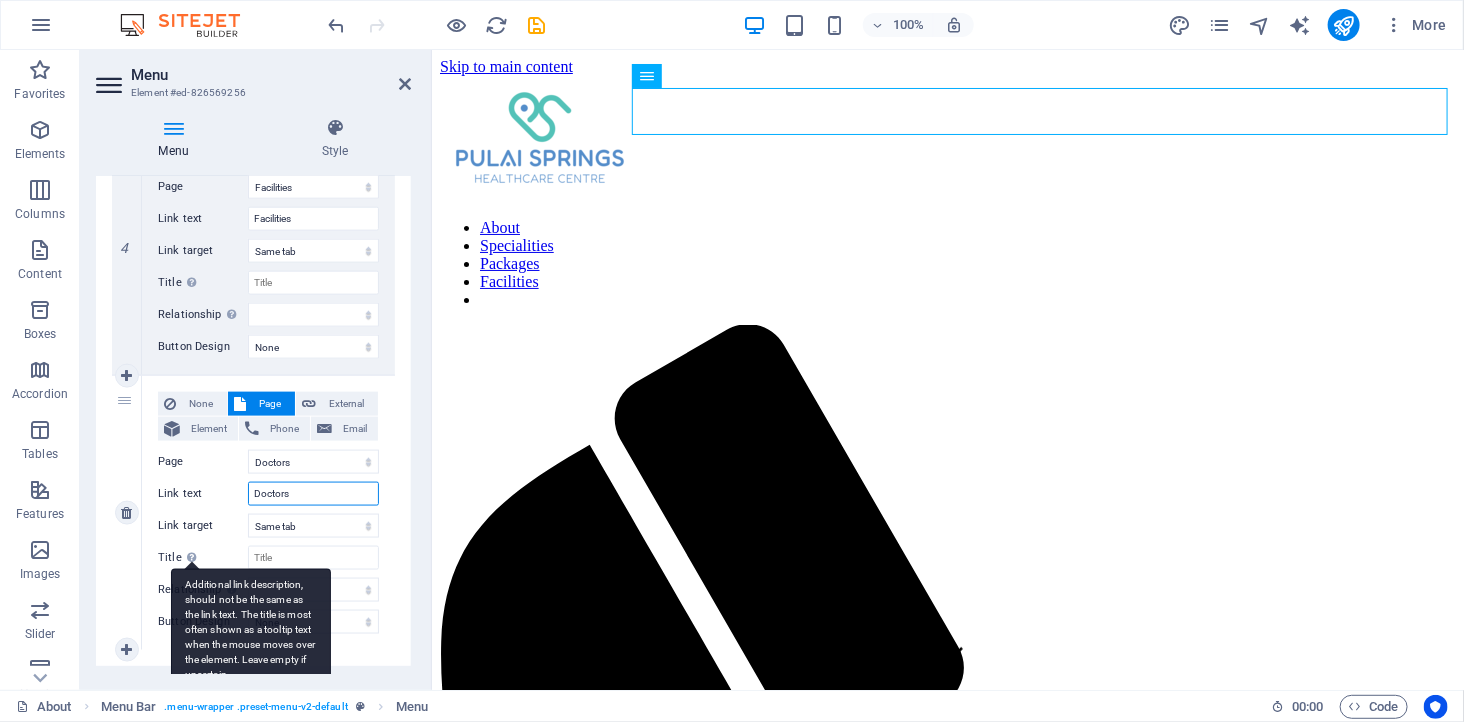 select 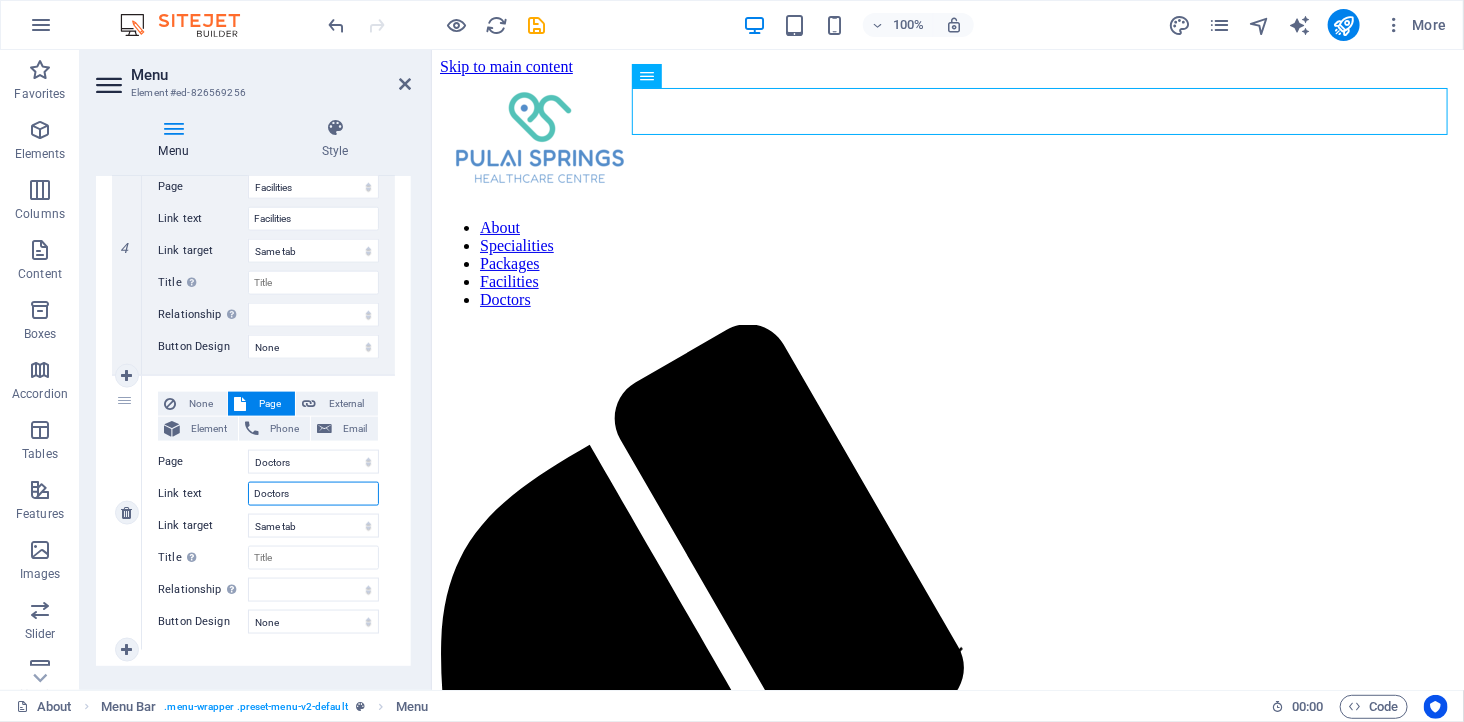 type on "Doctors" 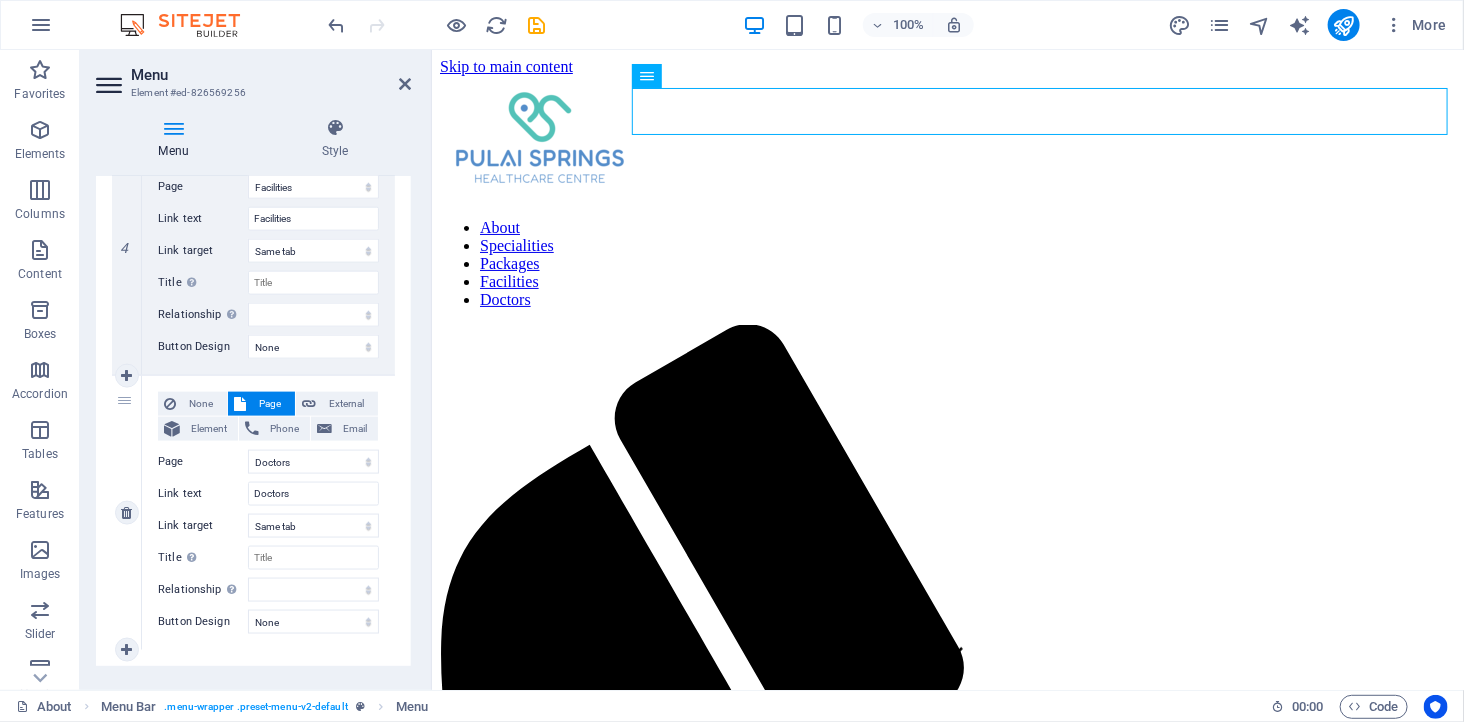 click on "5" at bounding box center (127, 513) 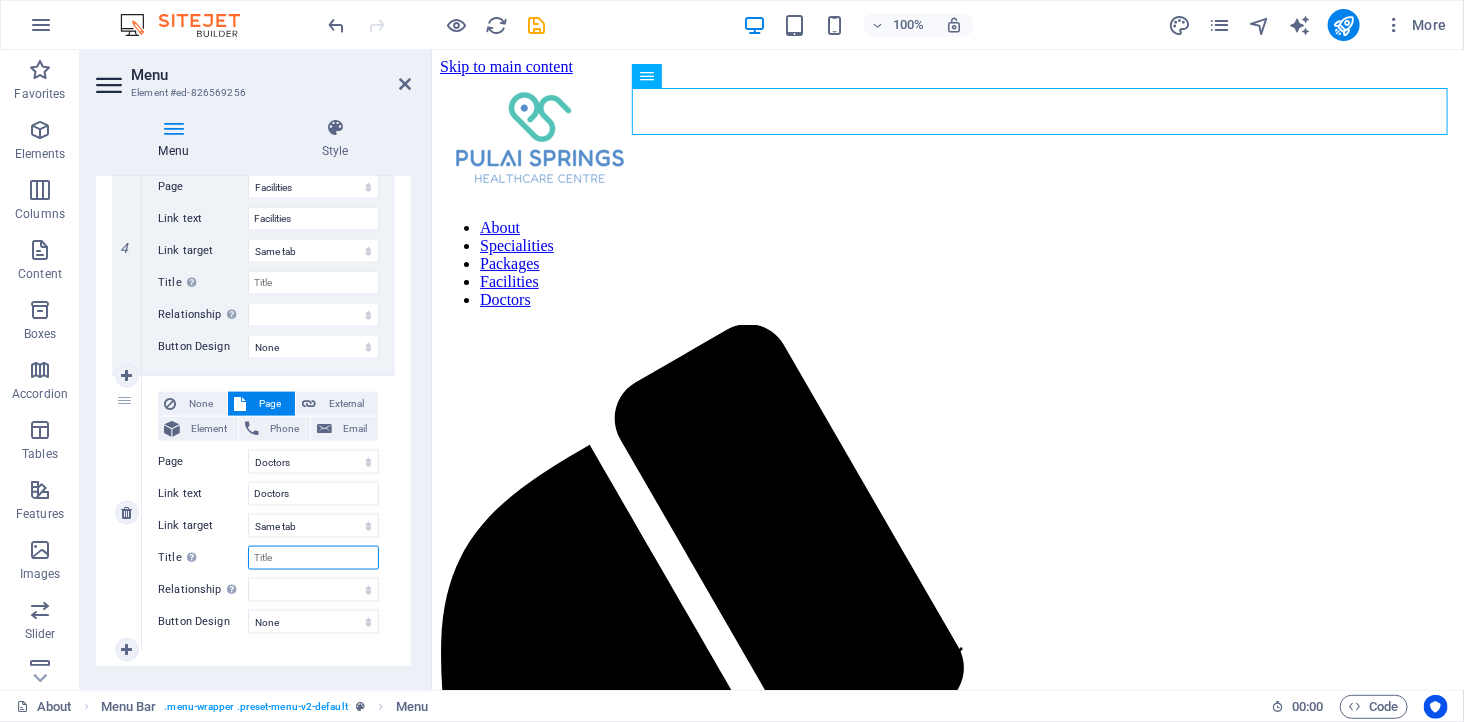 click on "Title Additional link description, should not be the same as the link text. The title is most often shown as a tooltip text when the mouse moves over the element. Leave empty if uncertain." at bounding box center (313, 558) 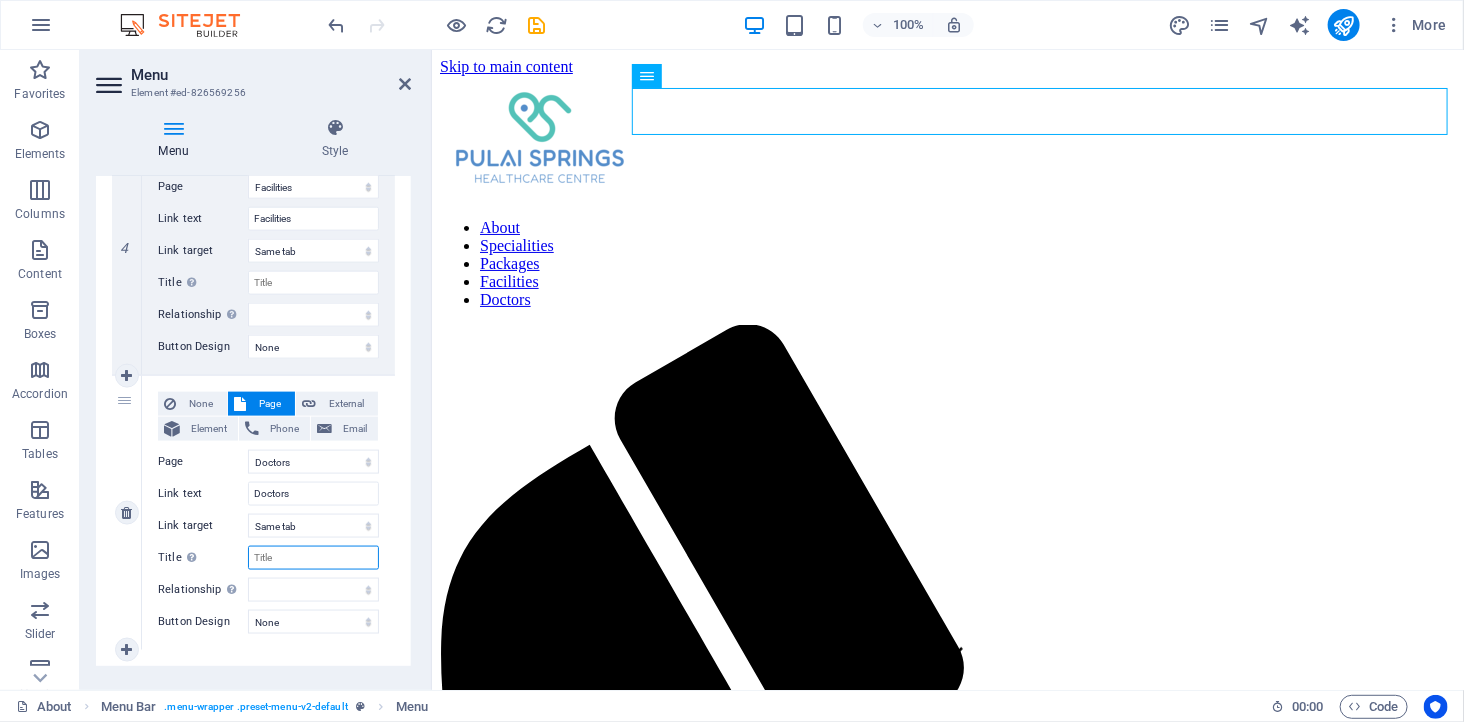 type on "C" 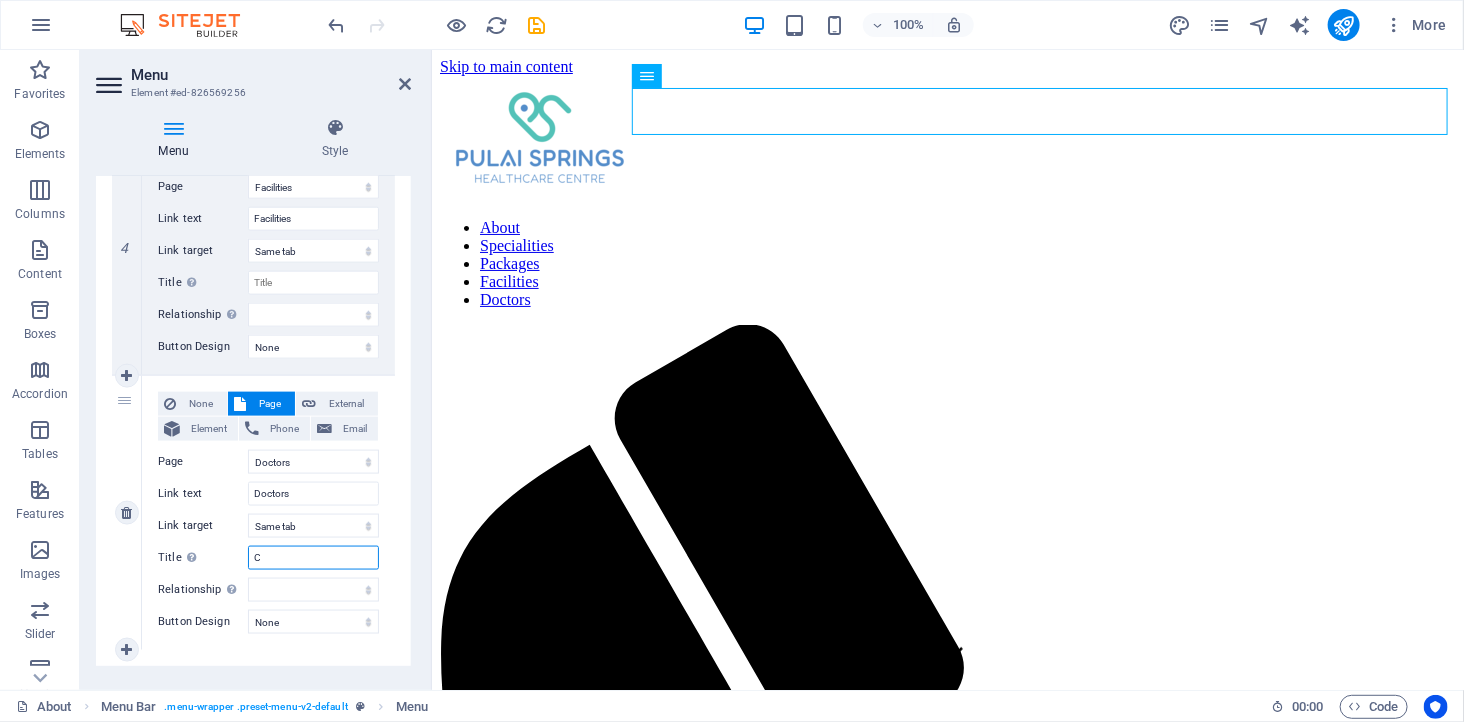 select 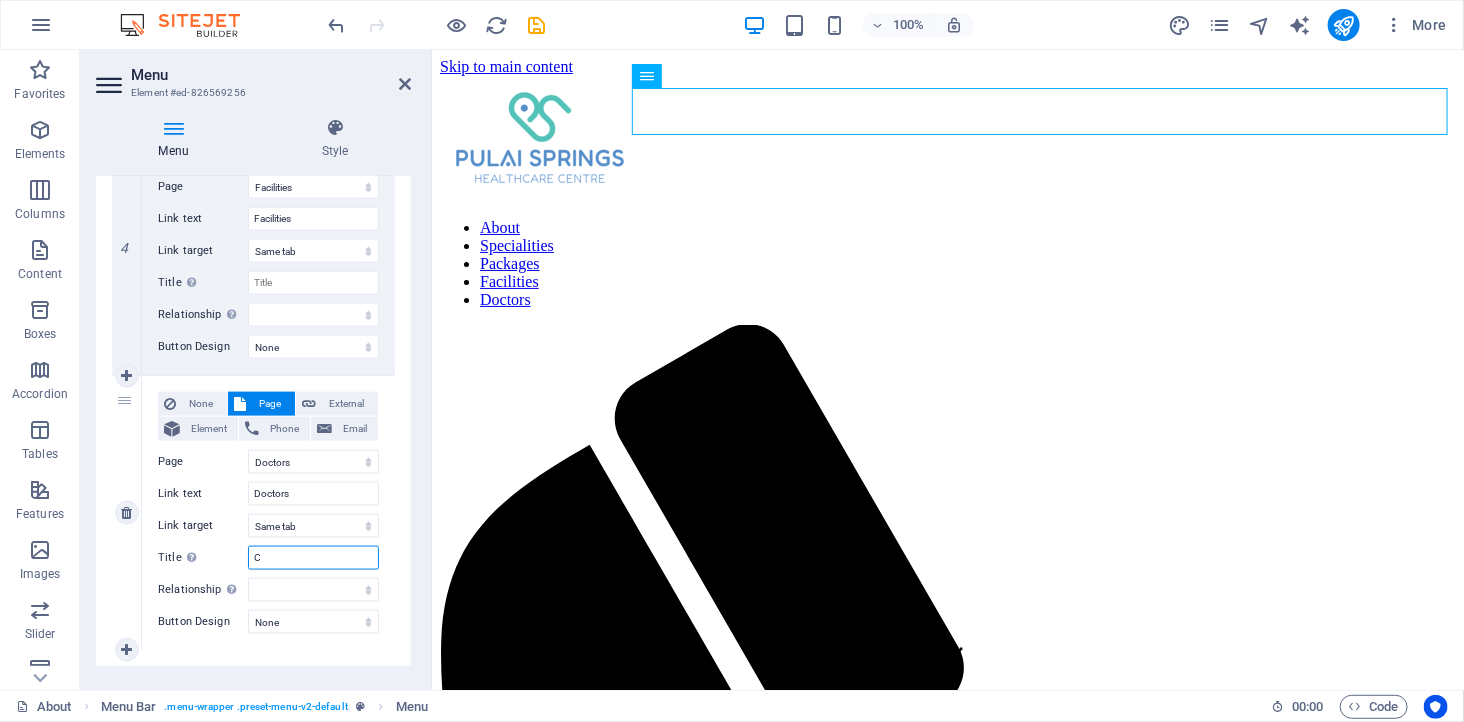 type 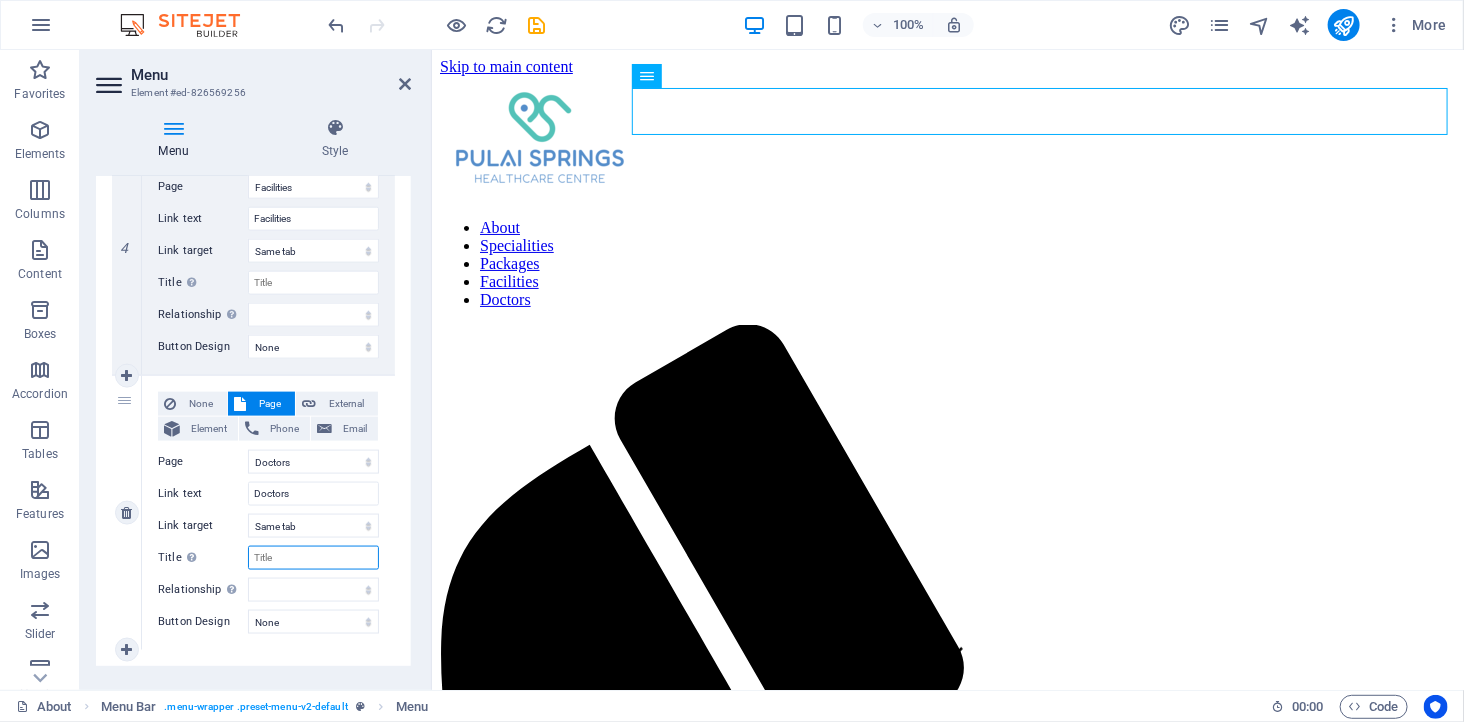 select 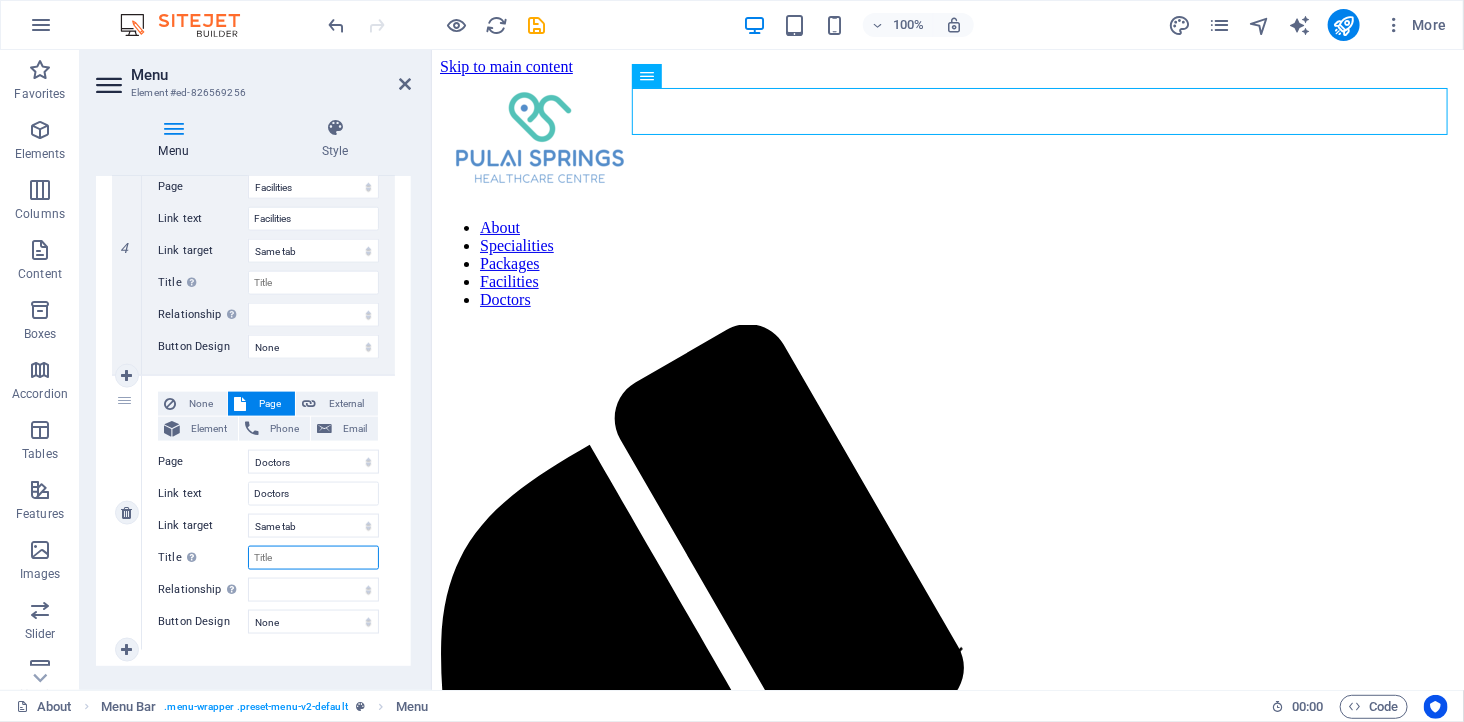 select 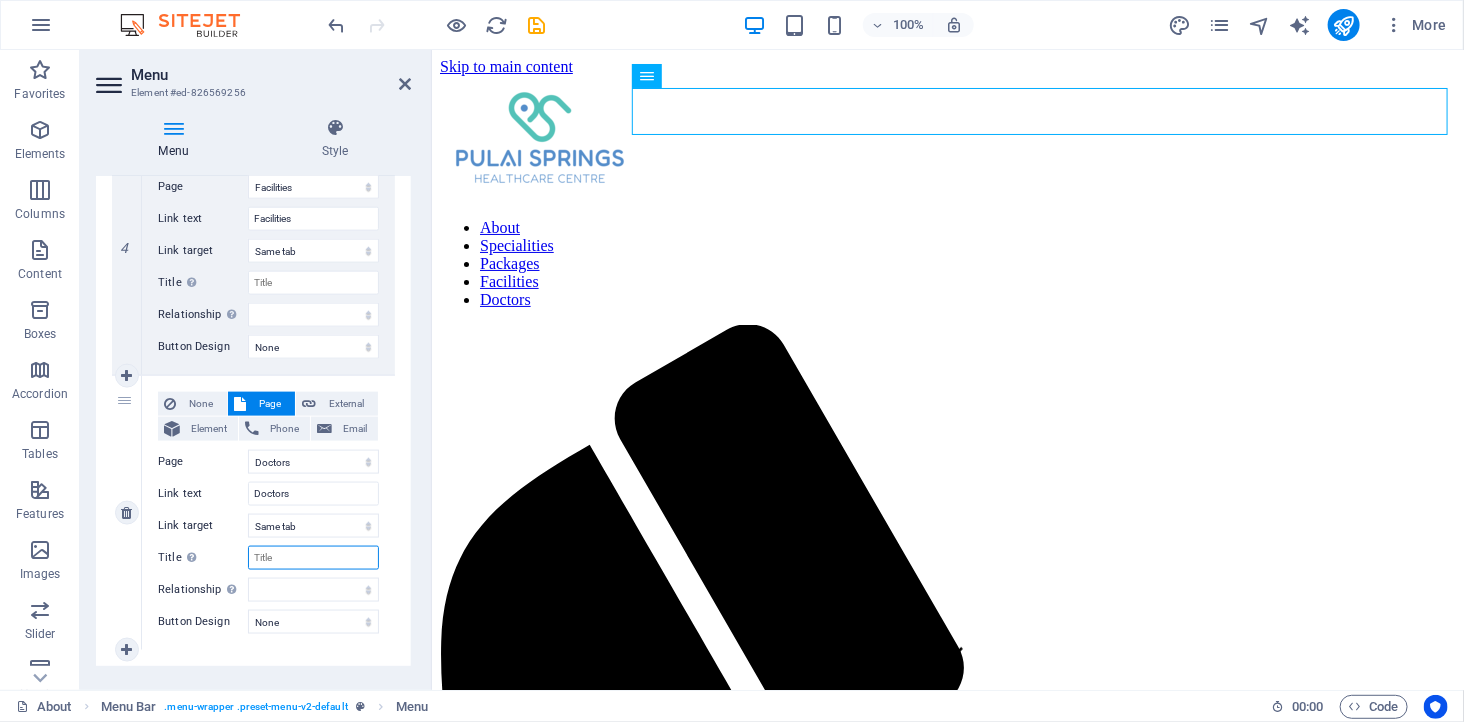 select 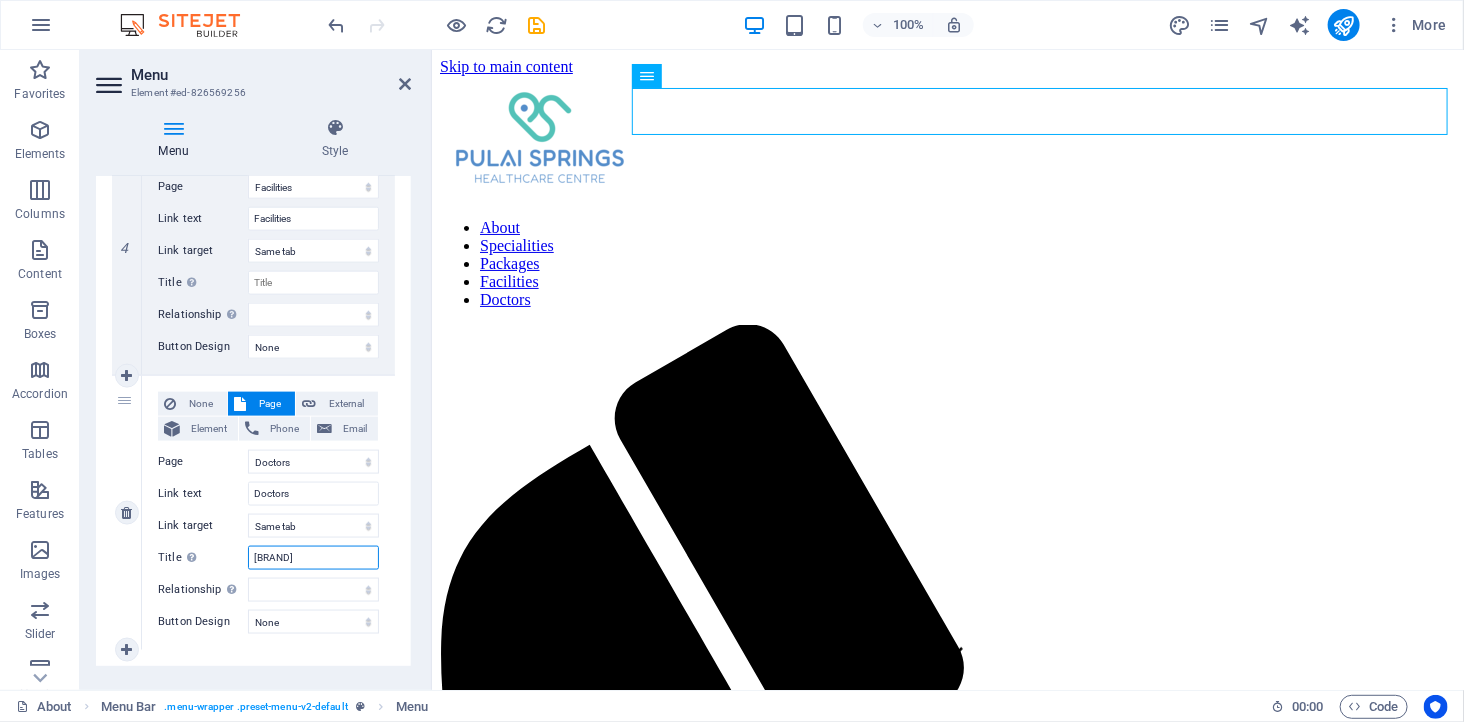 type on "Doctores" 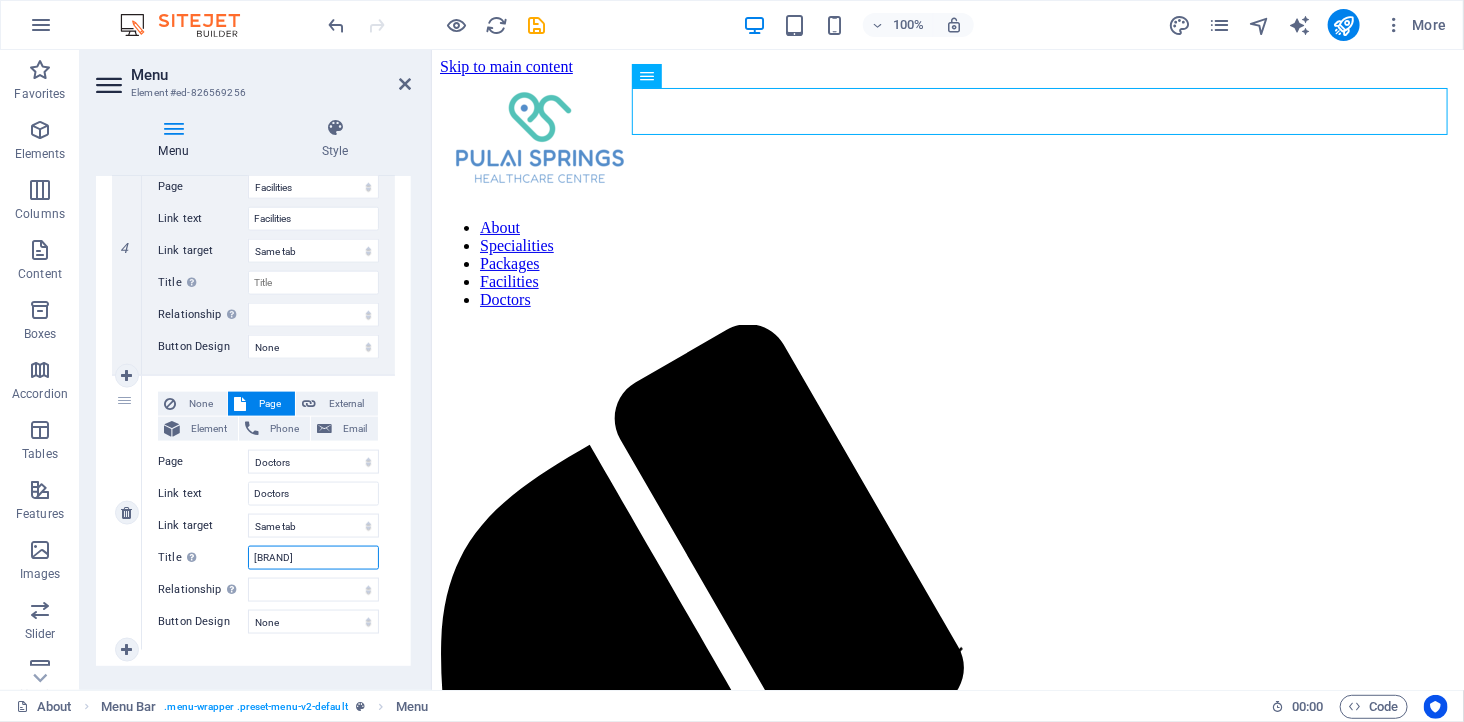 select 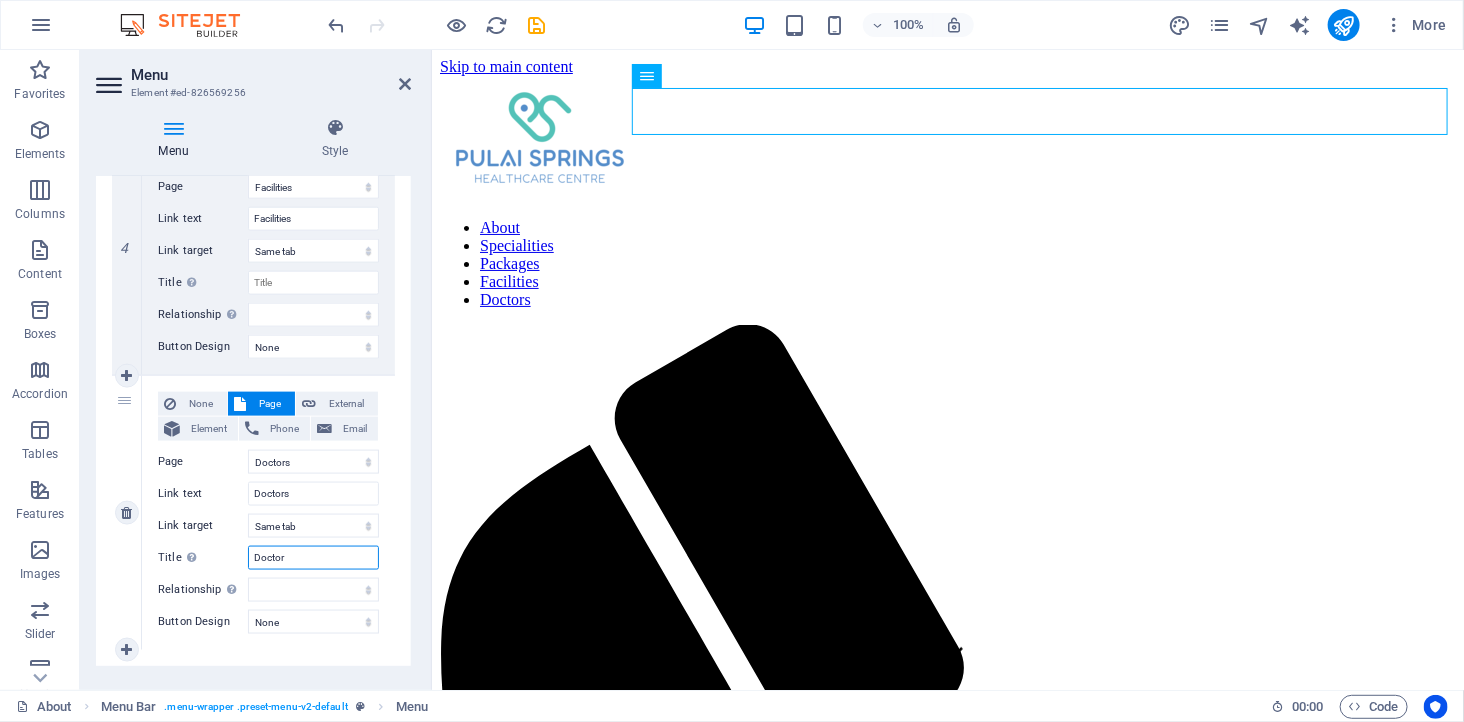 type on "Doctors" 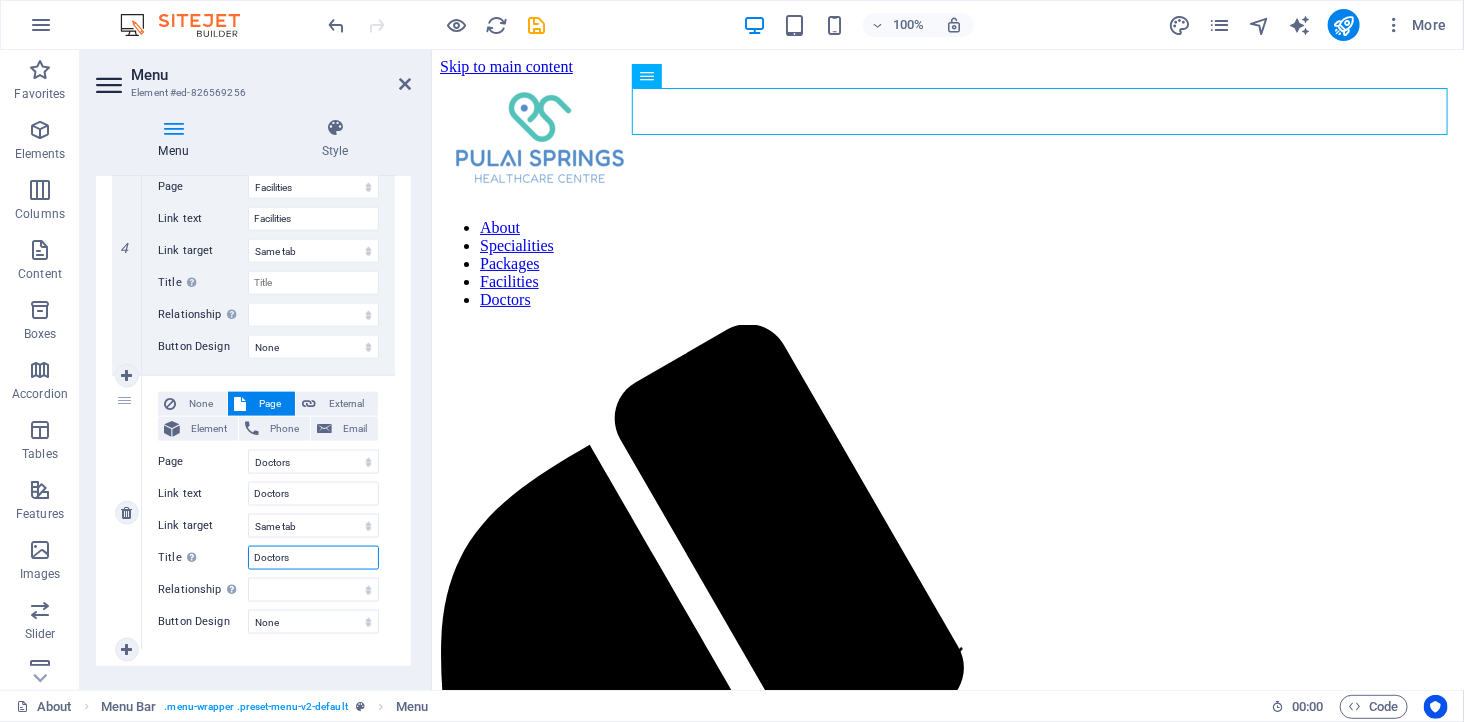 select 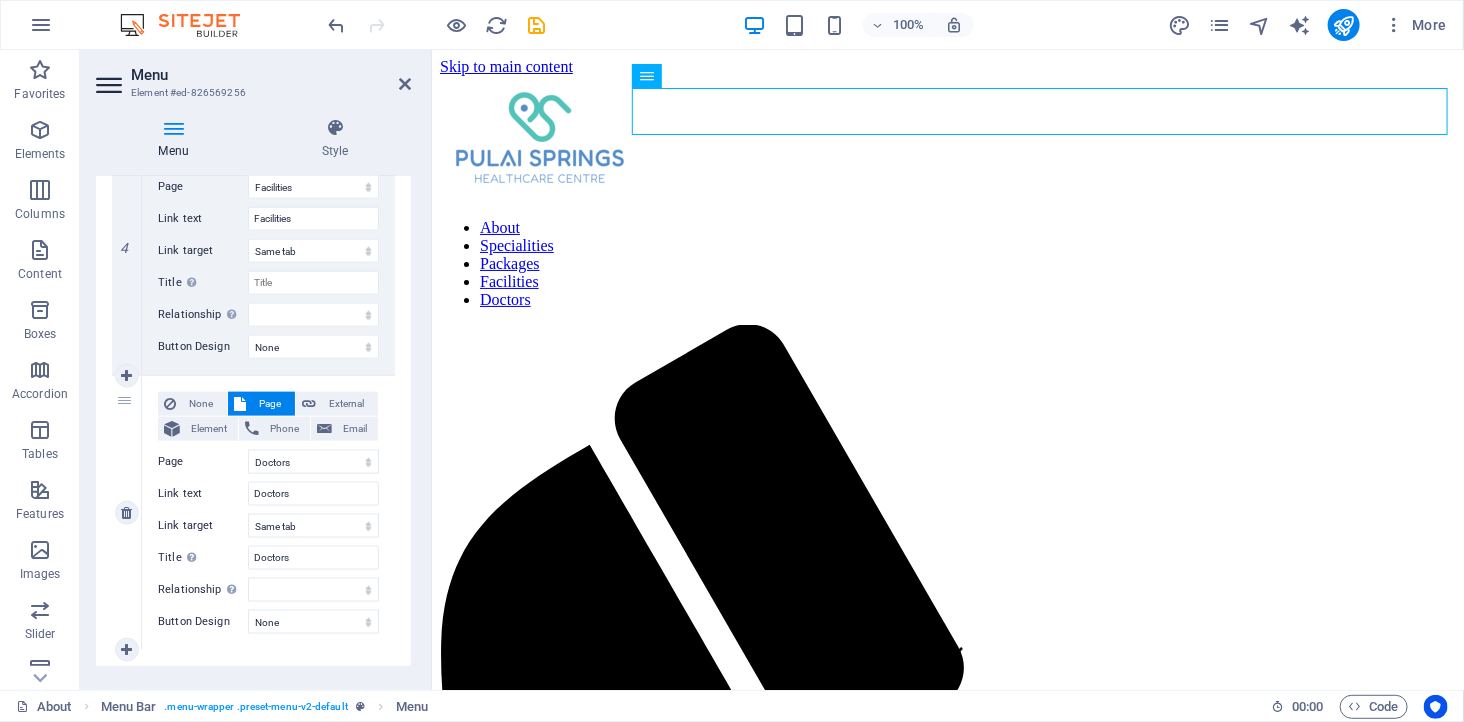 click on "5" at bounding box center (127, 513) 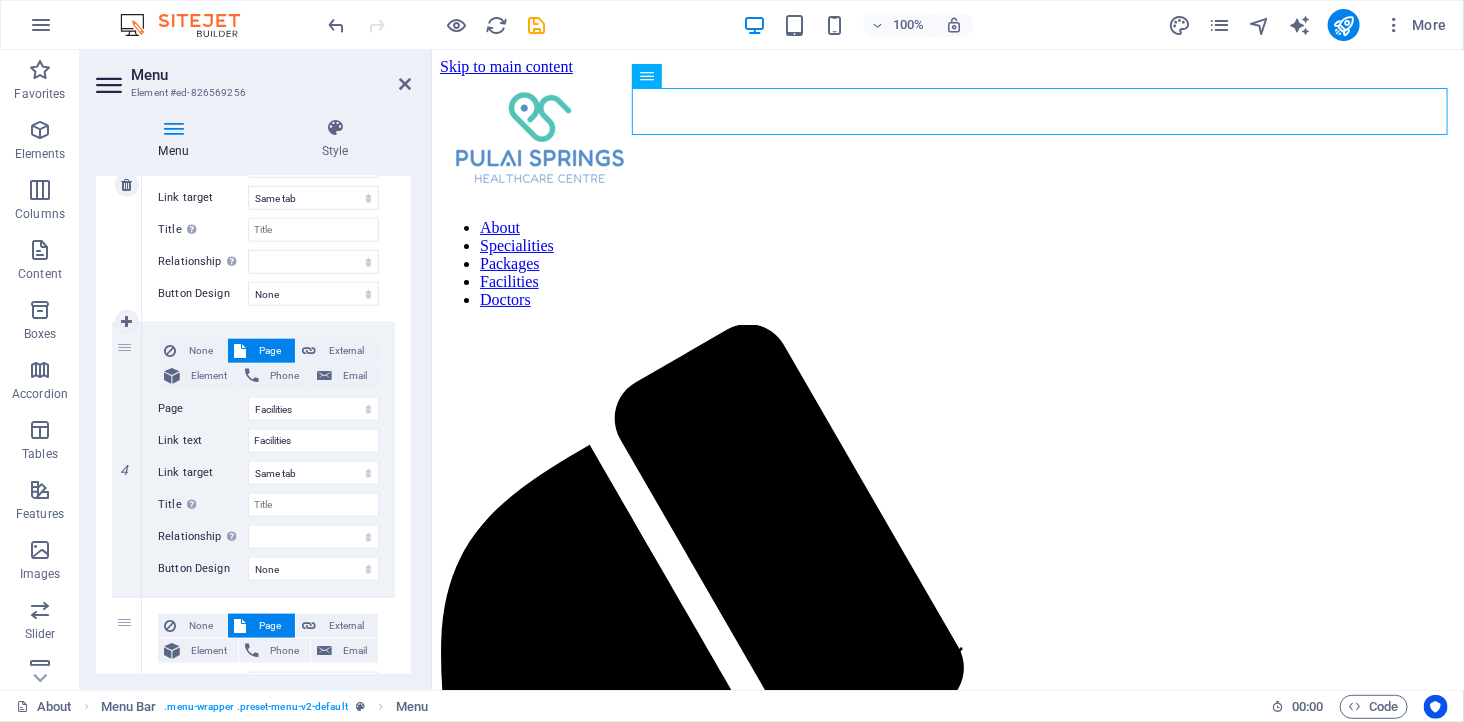 scroll, scrollTop: 676, scrollLeft: 0, axis: vertical 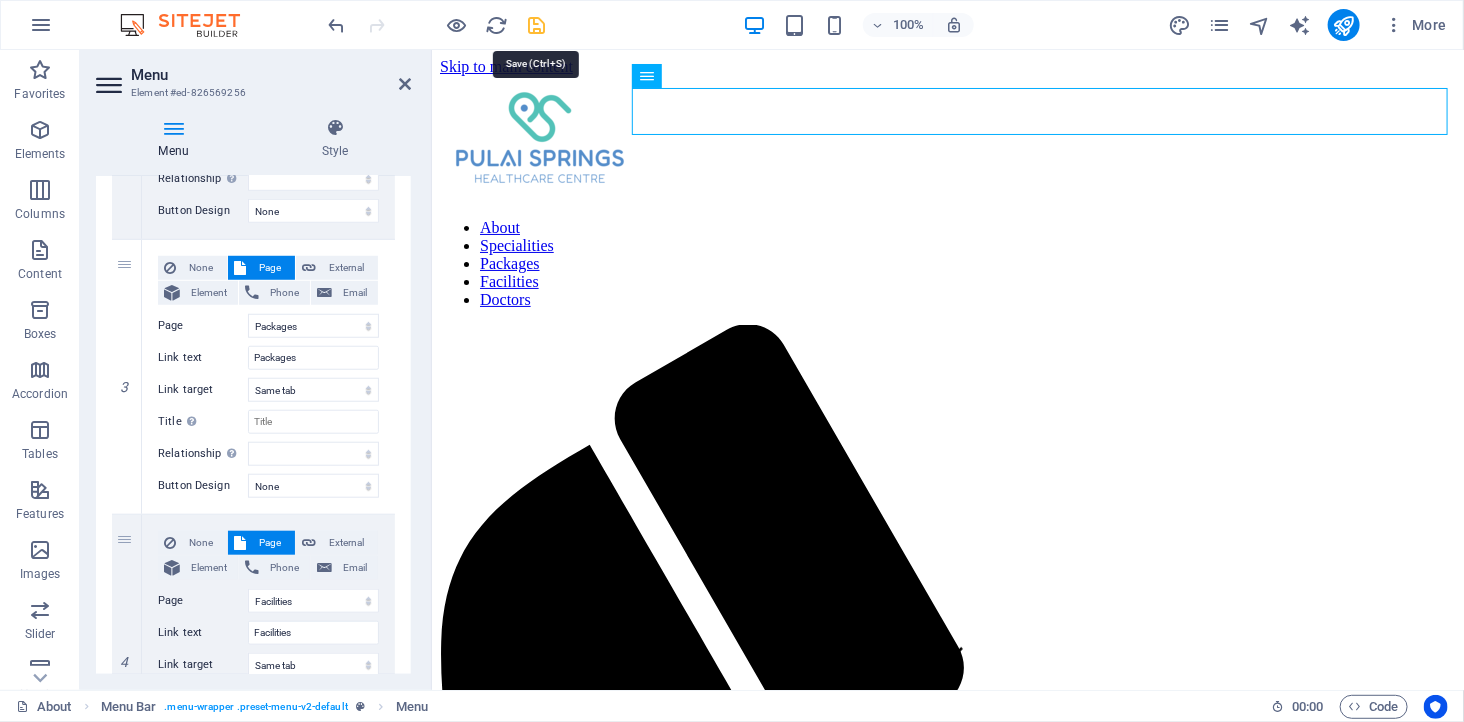 click at bounding box center (537, 25) 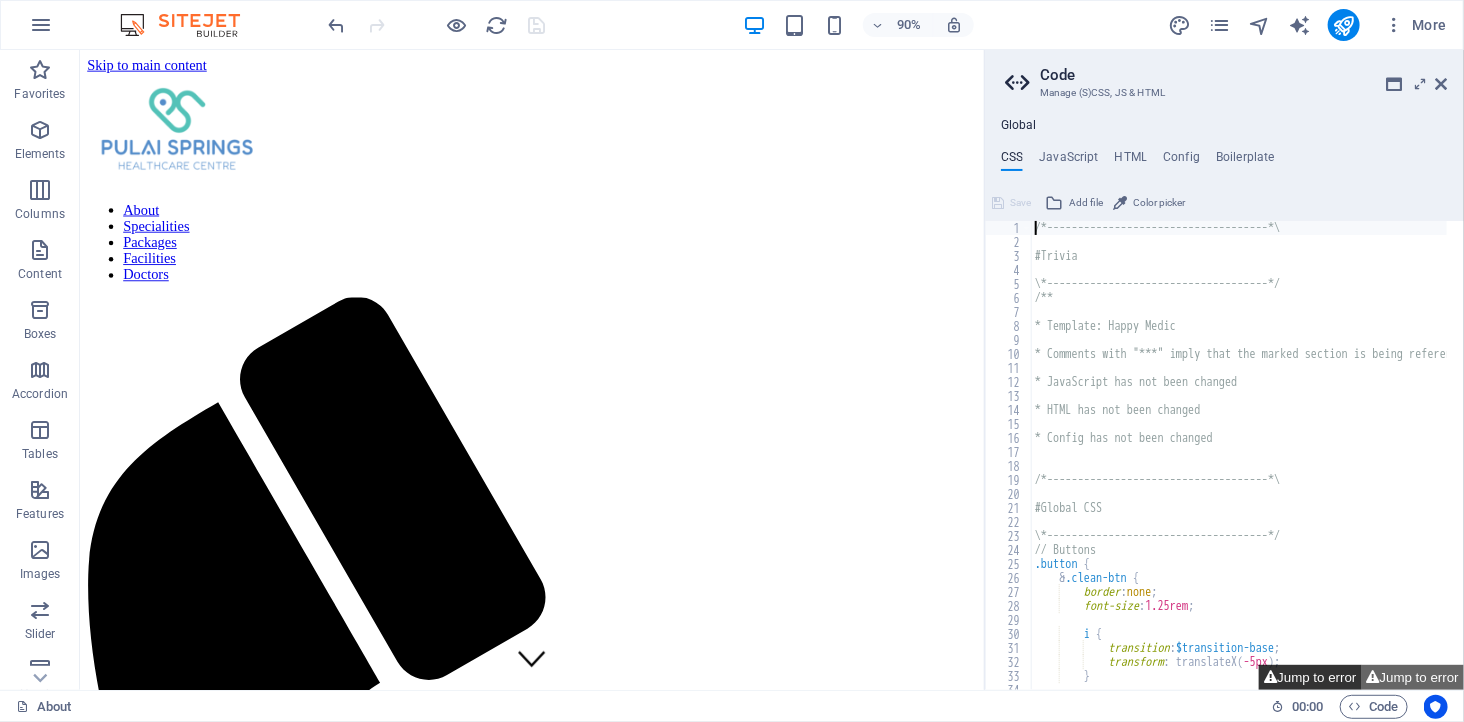 click on "Jump to error" at bounding box center (1310, 677) 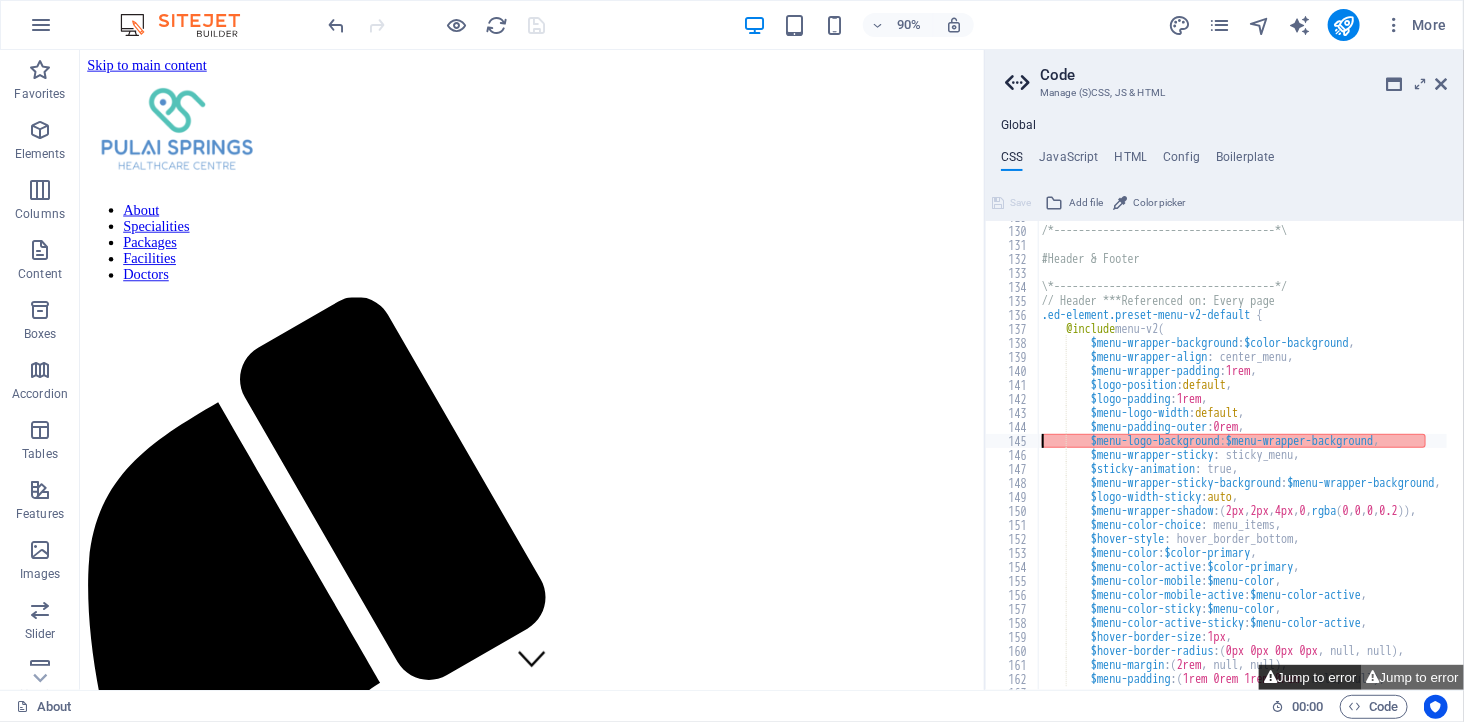 scroll, scrollTop: 1803, scrollLeft: 0, axis: vertical 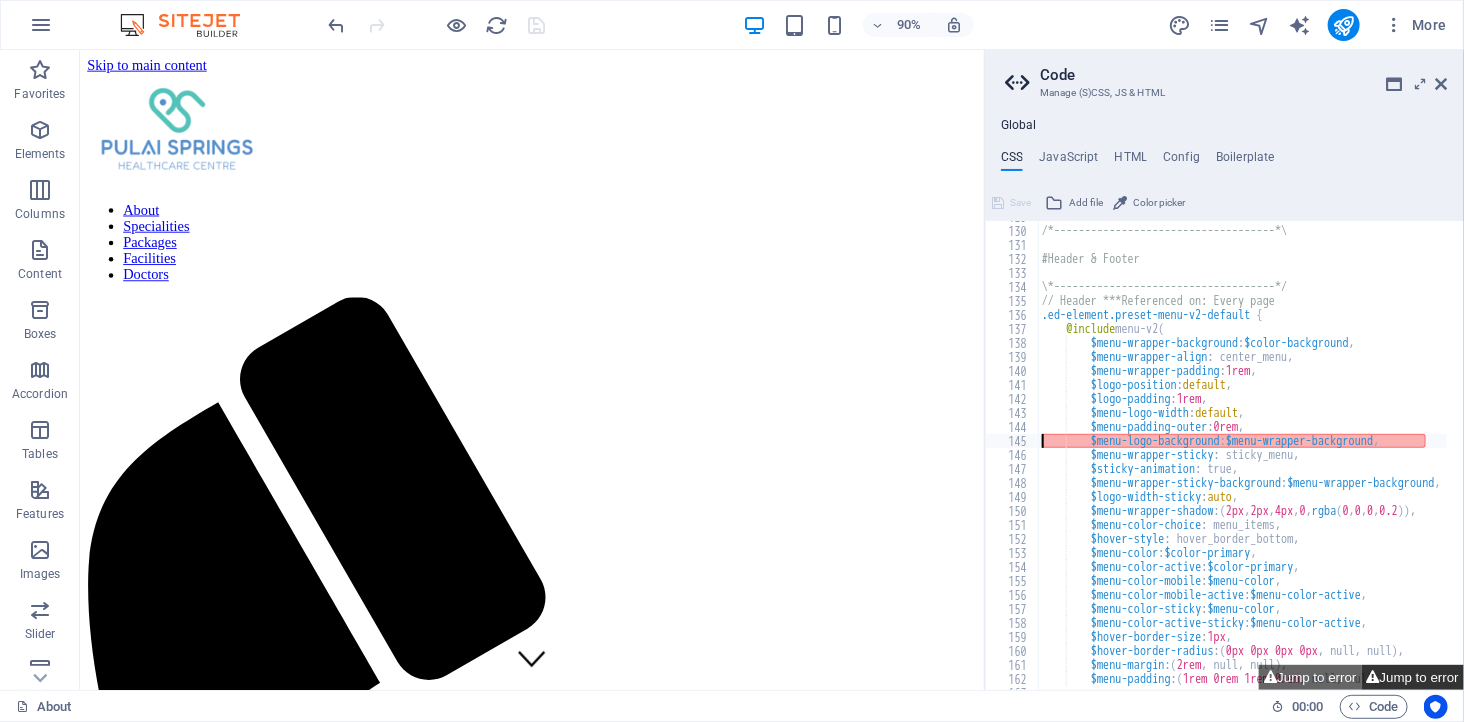 click on "Jump to error" at bounding box center [1413, 677] 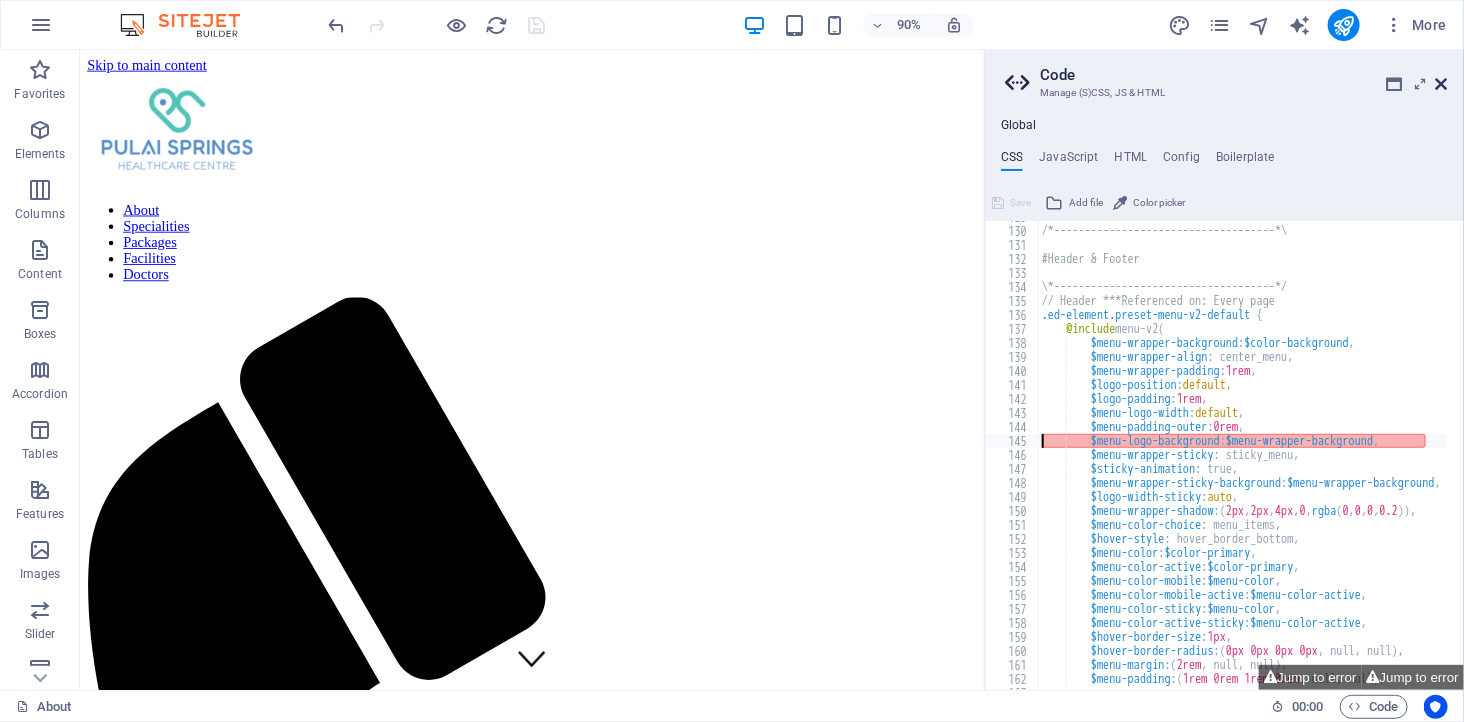 click at bounding box center [1442, 84] 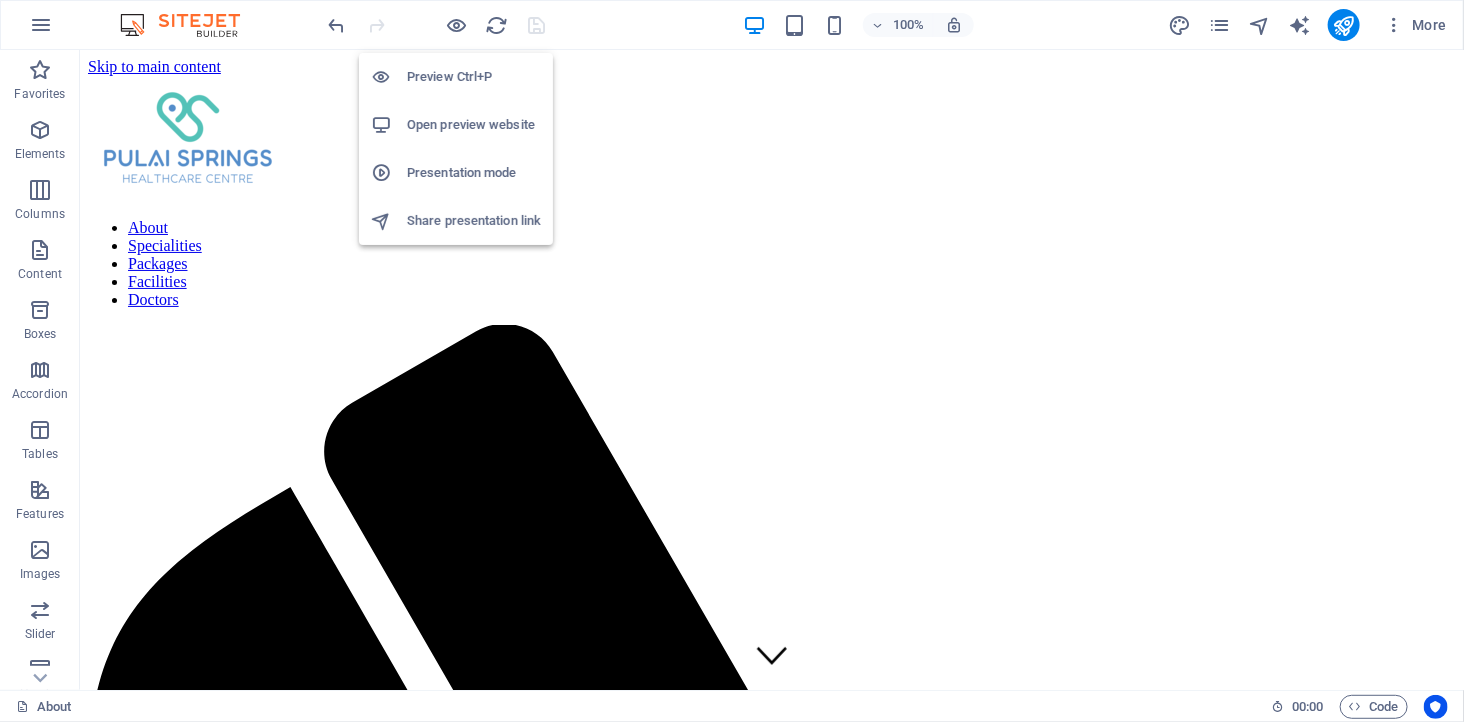 click on "Open preview website" at bounding box center (474, 125) 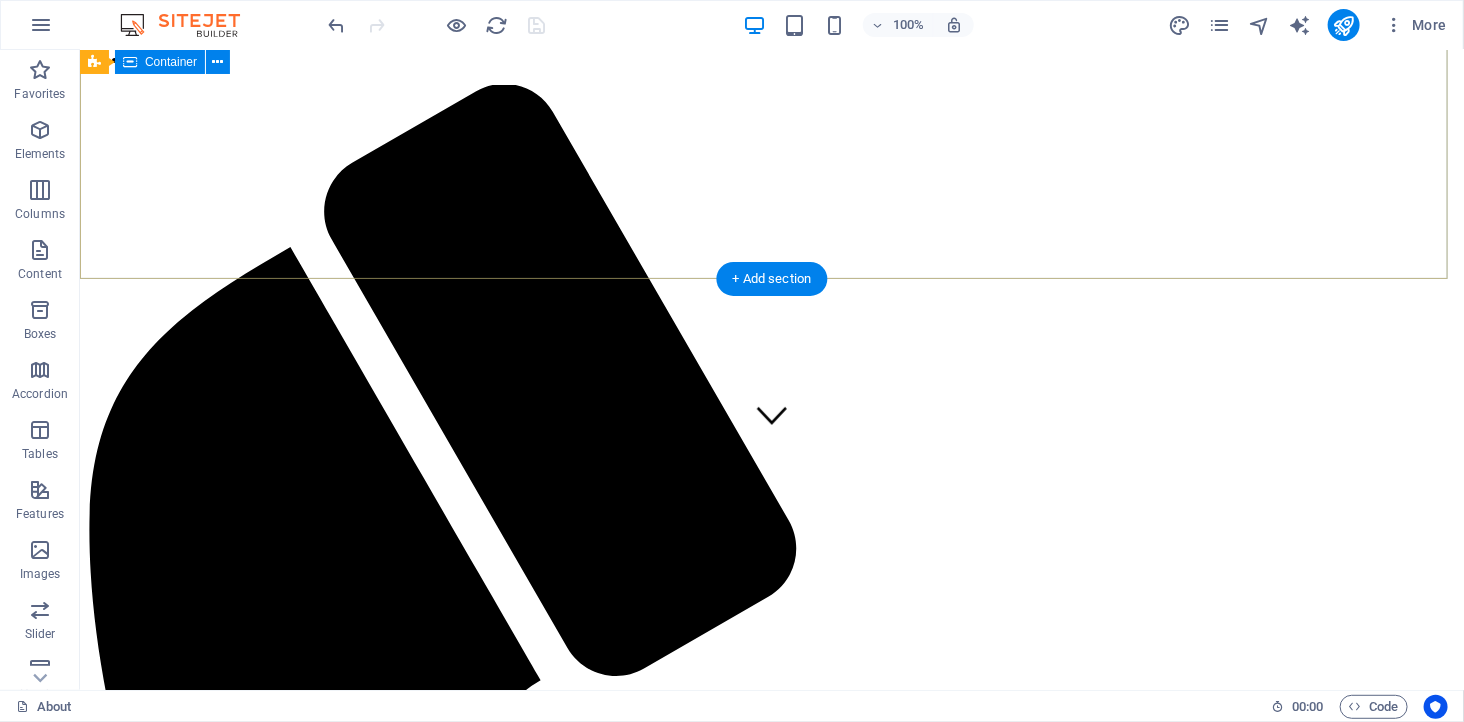 scroll, scrollTop: 0, scrollLeft: 0, axis: both 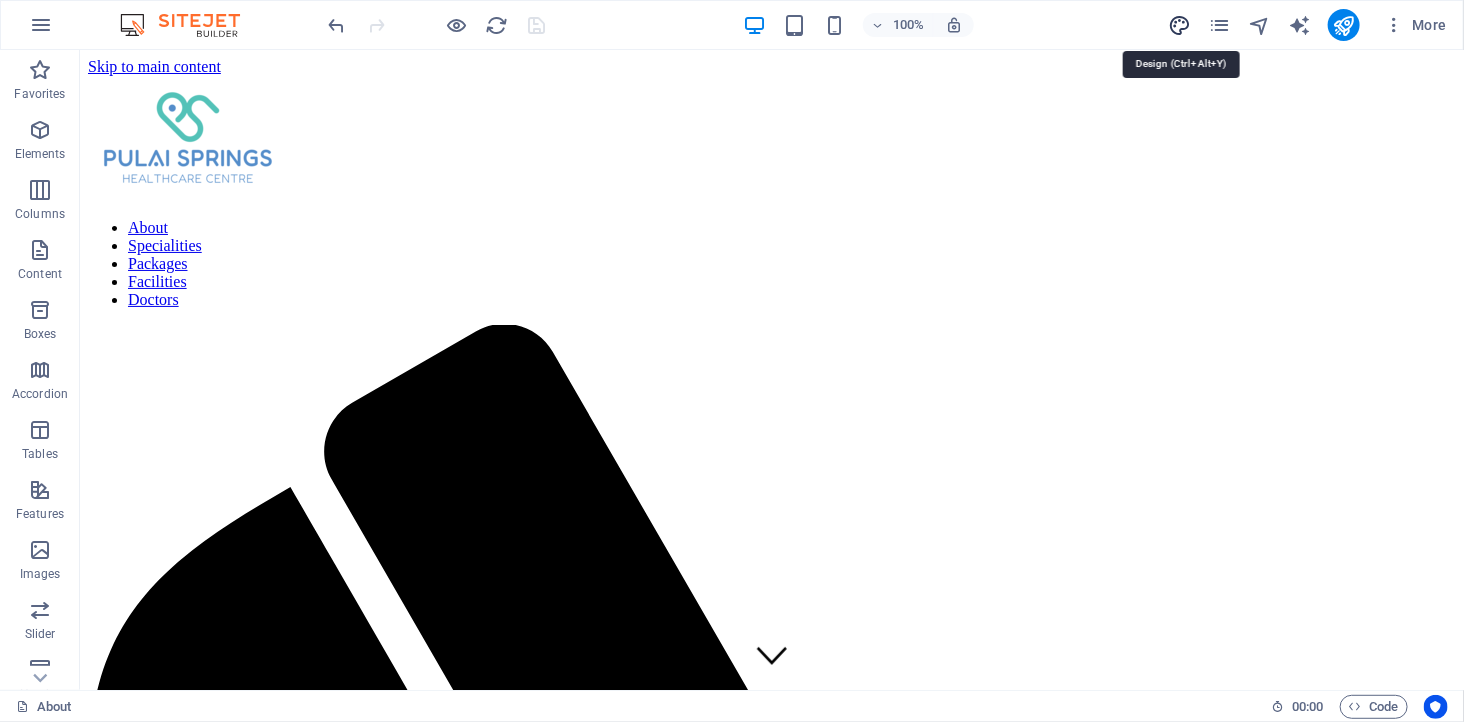 click at bounding box center (1179, 25) 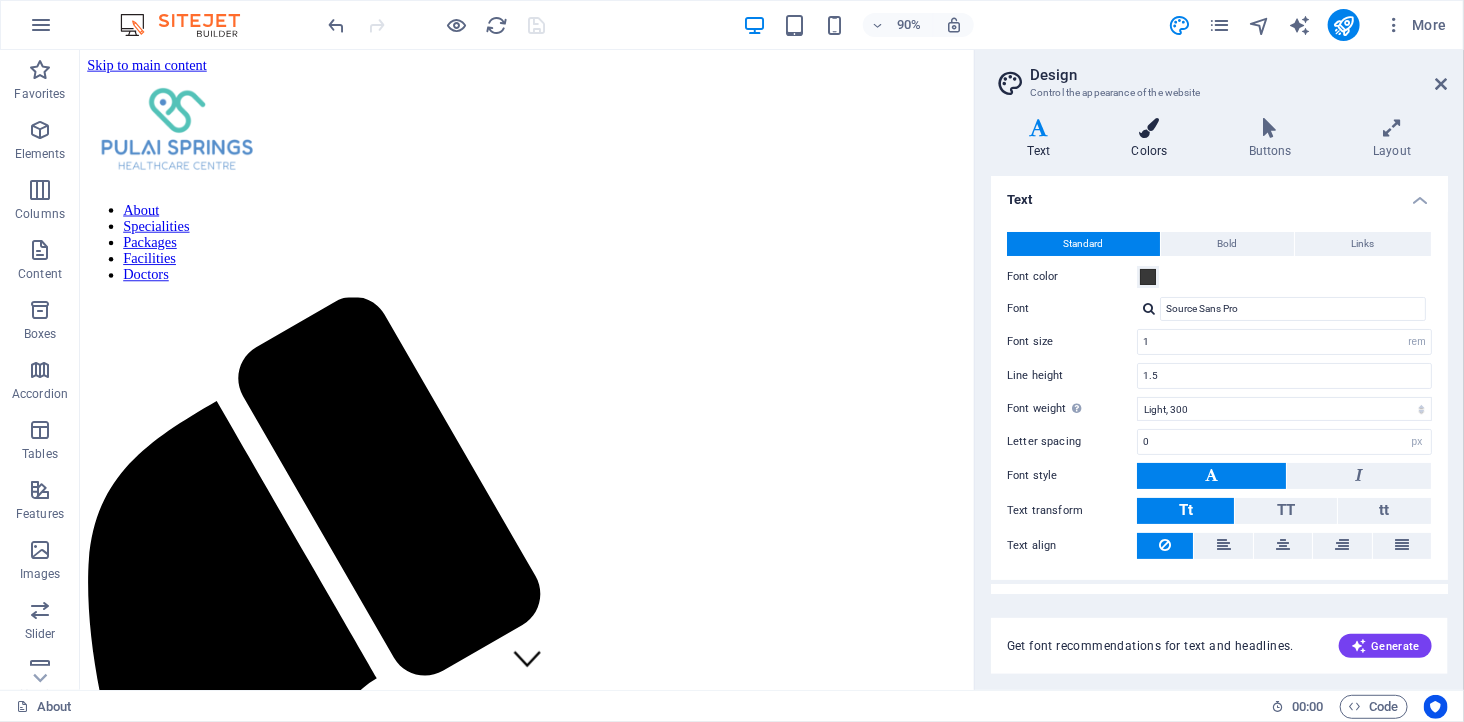 click on "Colors" at bounding box center [1153, 139] 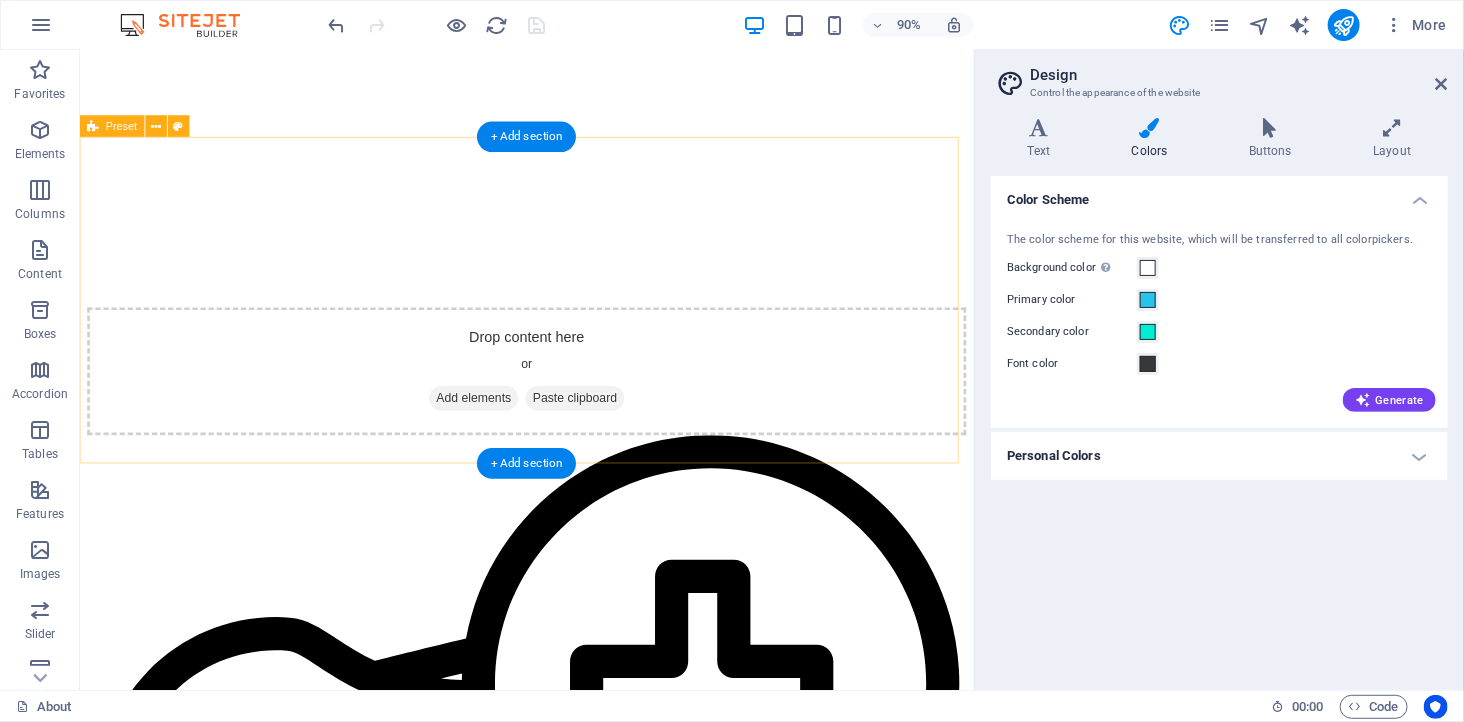 scroll, scrollTop: 1777, scrollLeft: 0, axis: vertical 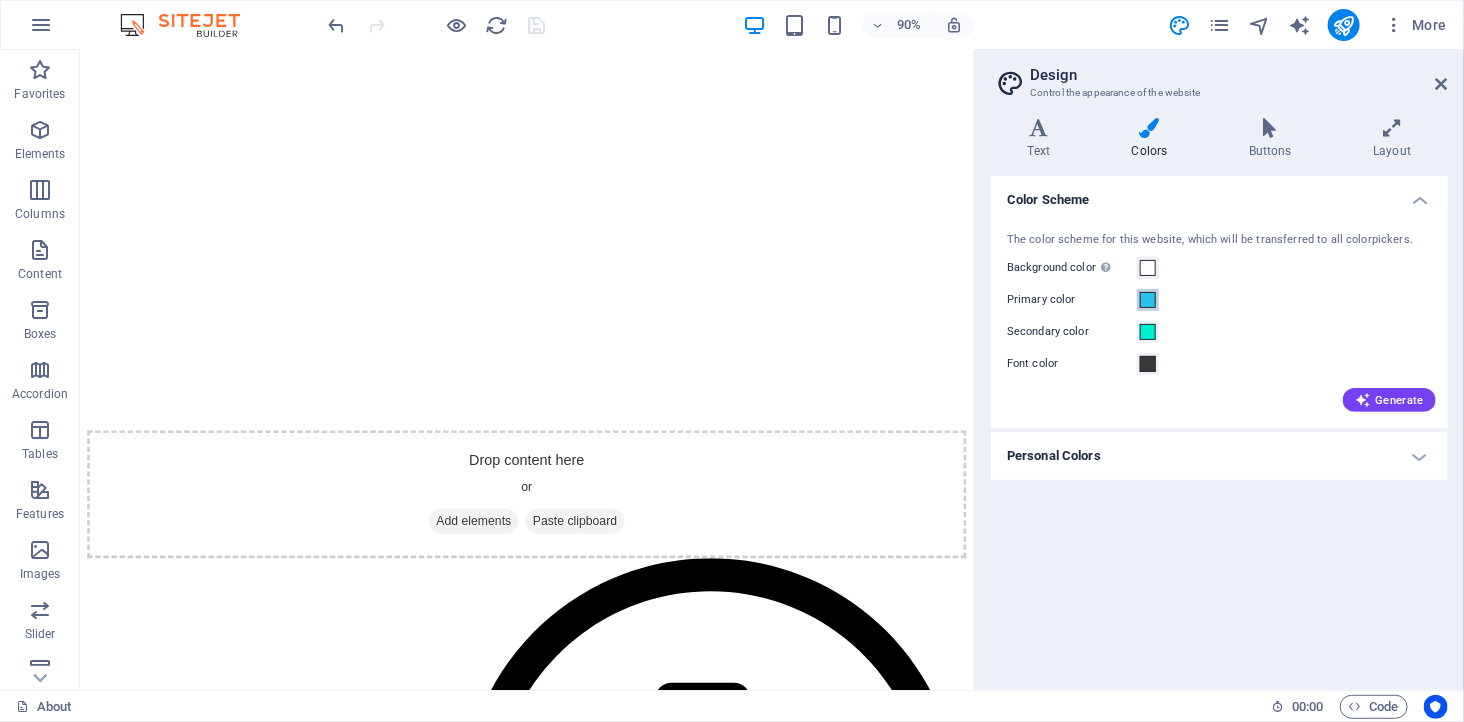 click at bounding box center [1148, 300] 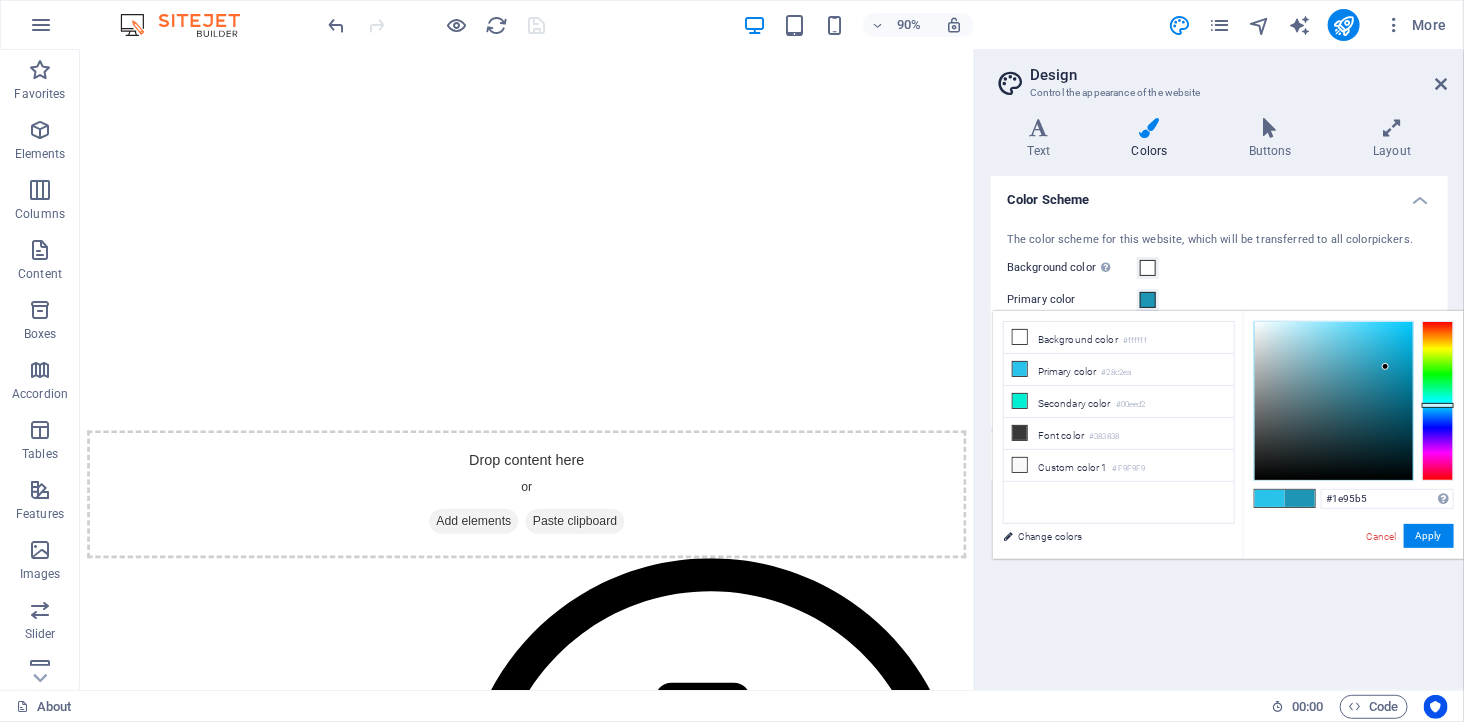 click at bounding box center (1334, 401) 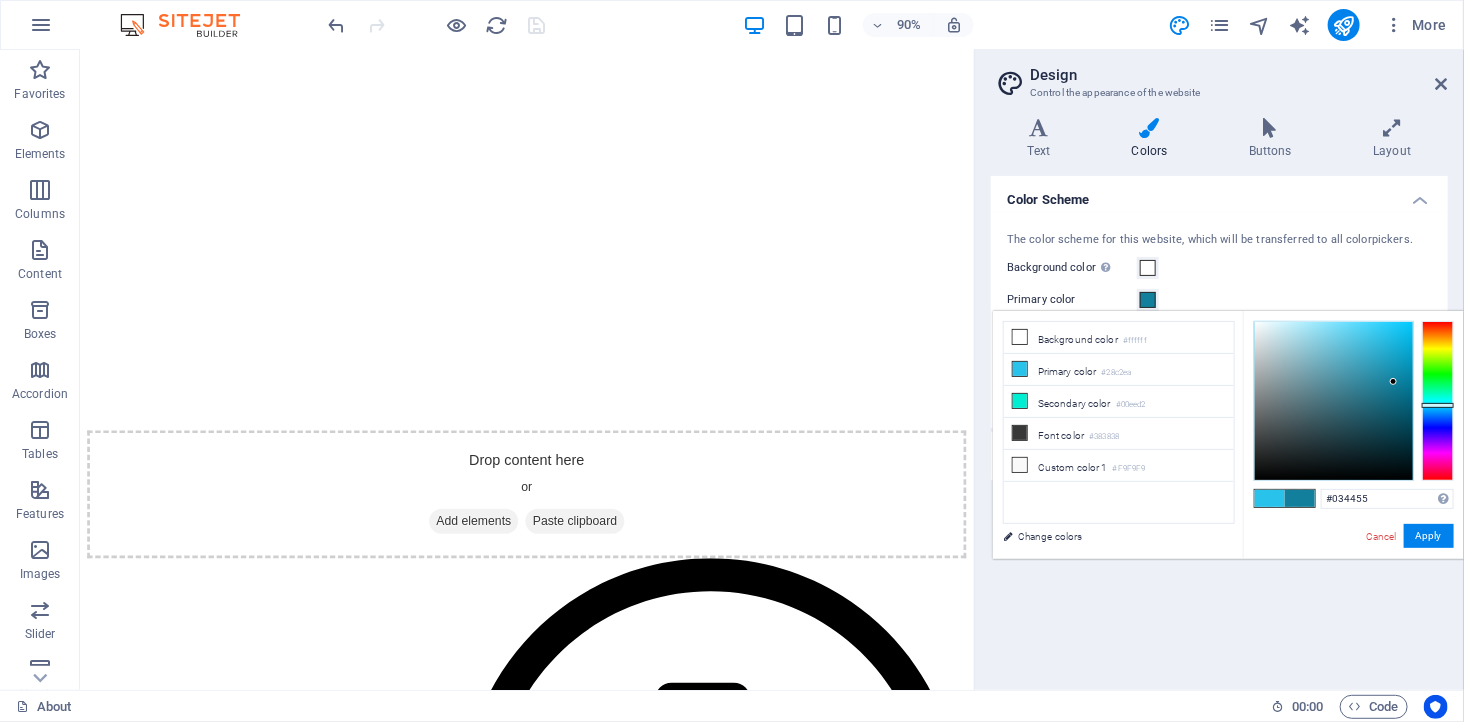 drag, startPoint x: 1391, startPoint y: 367, endPoint x: 1408, endPoint y: 425, distance: 60.440052 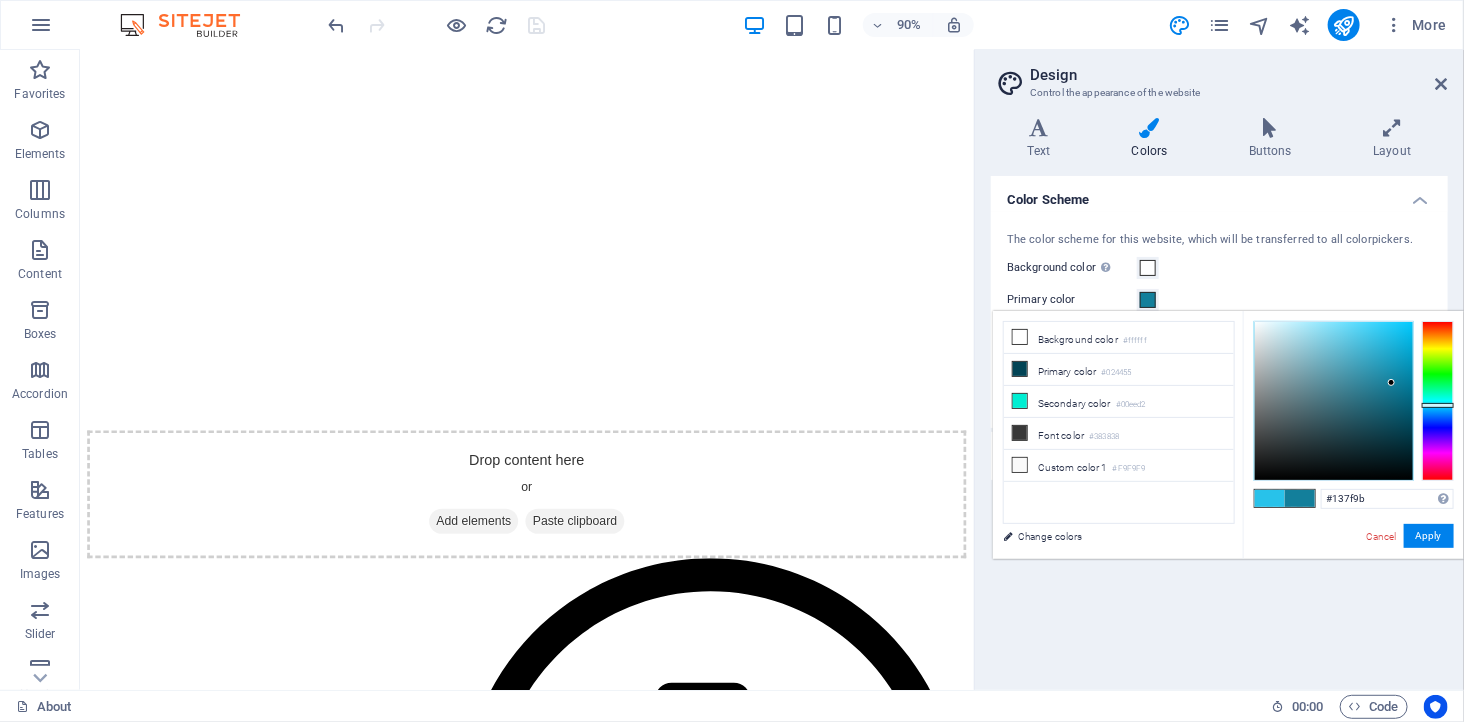 drag, startPoint x: 1403, startPoint y: 397, endPoint x: 1392, endPoint y: 383, distance: 17.804493 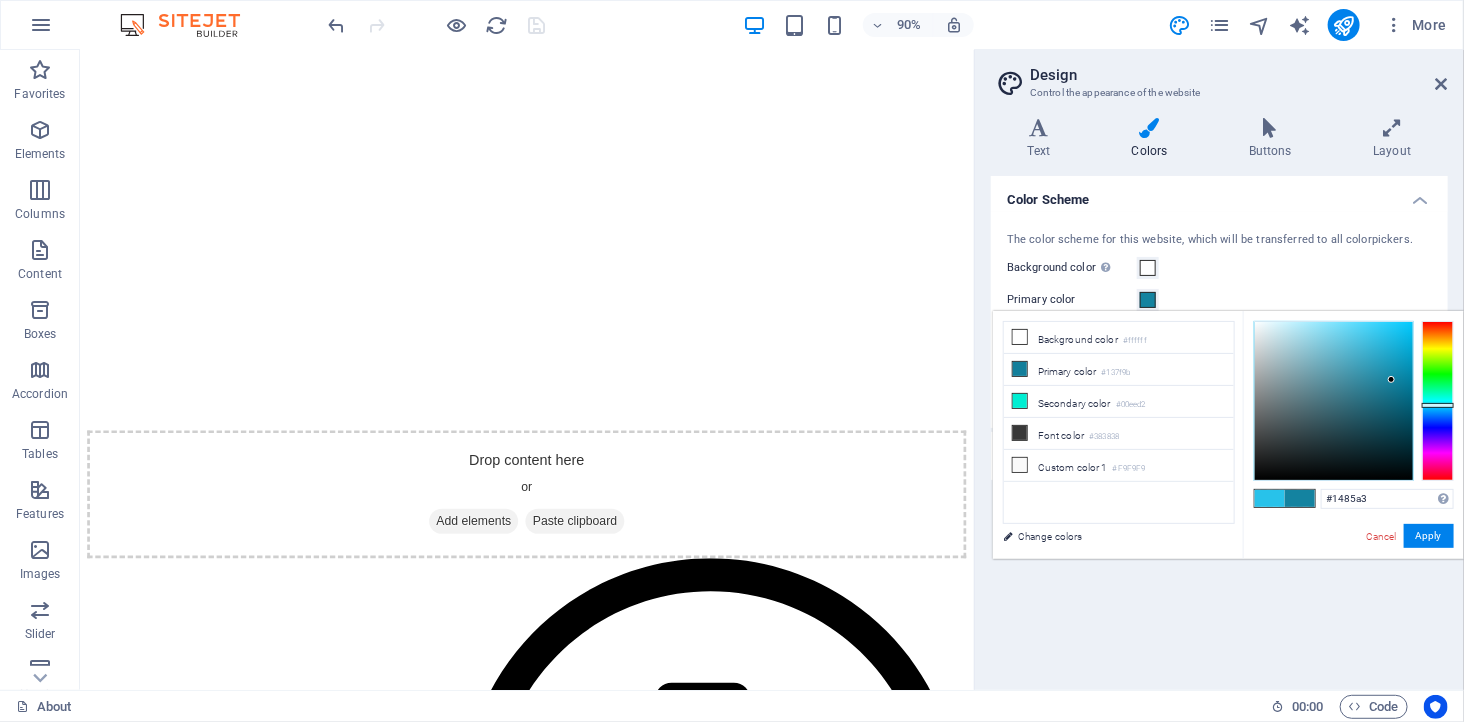 type on "#1587a4" 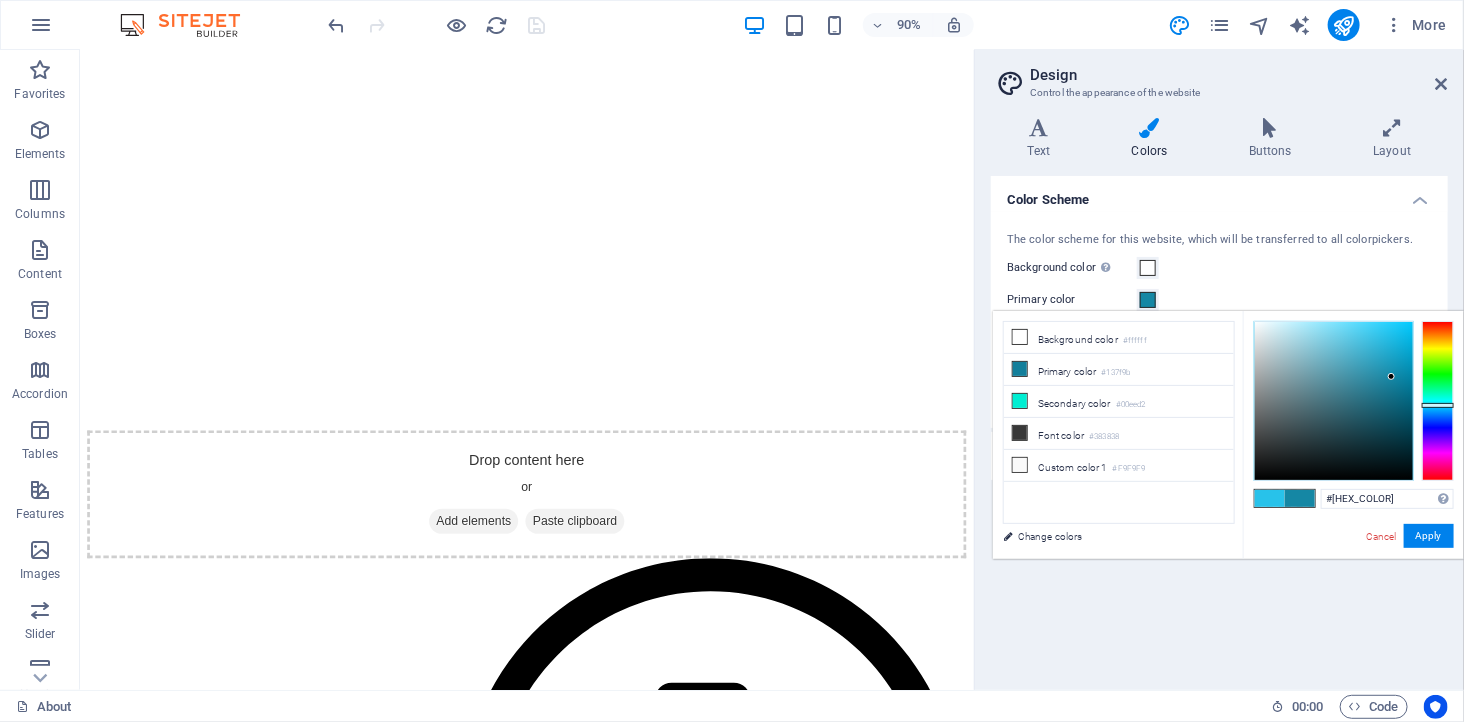 click at bounding box center [1391, 376] 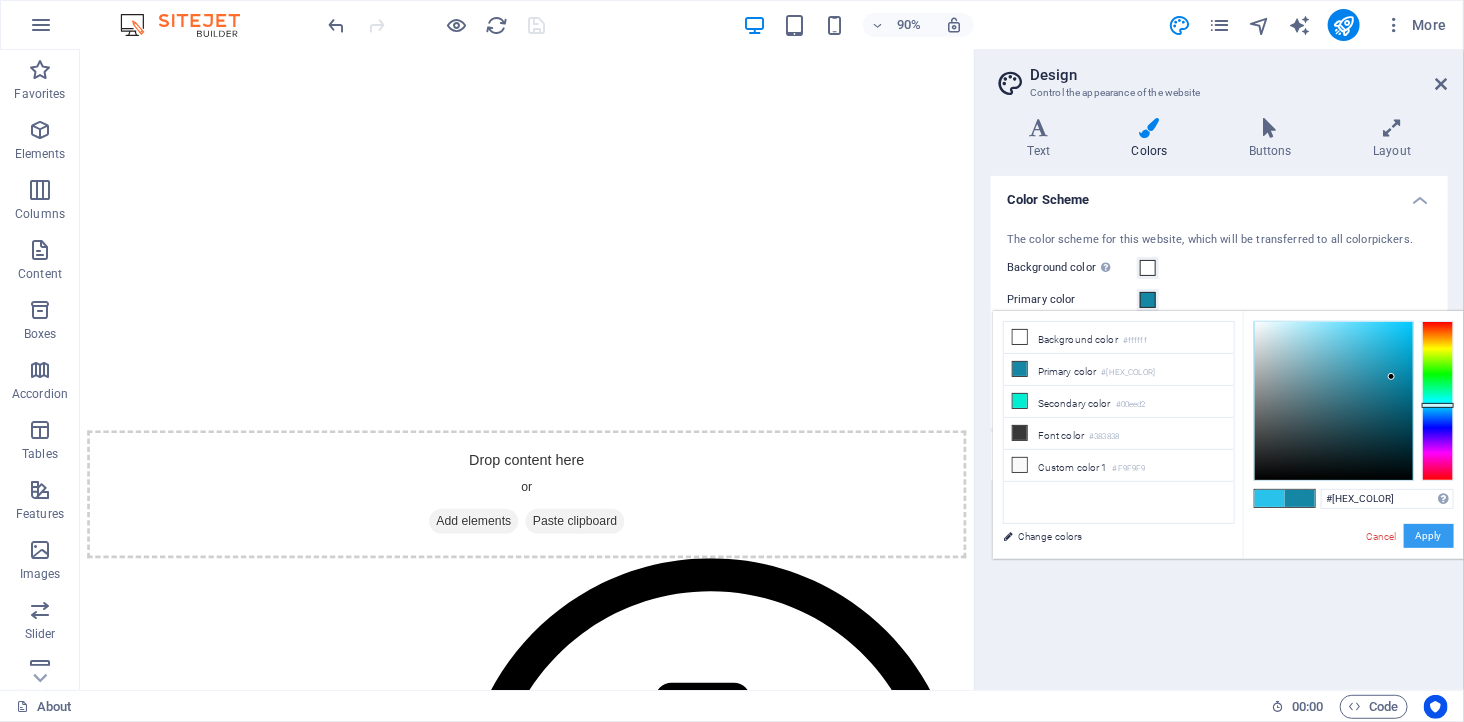 click on "Apply" at bounding box center (1429, 536) 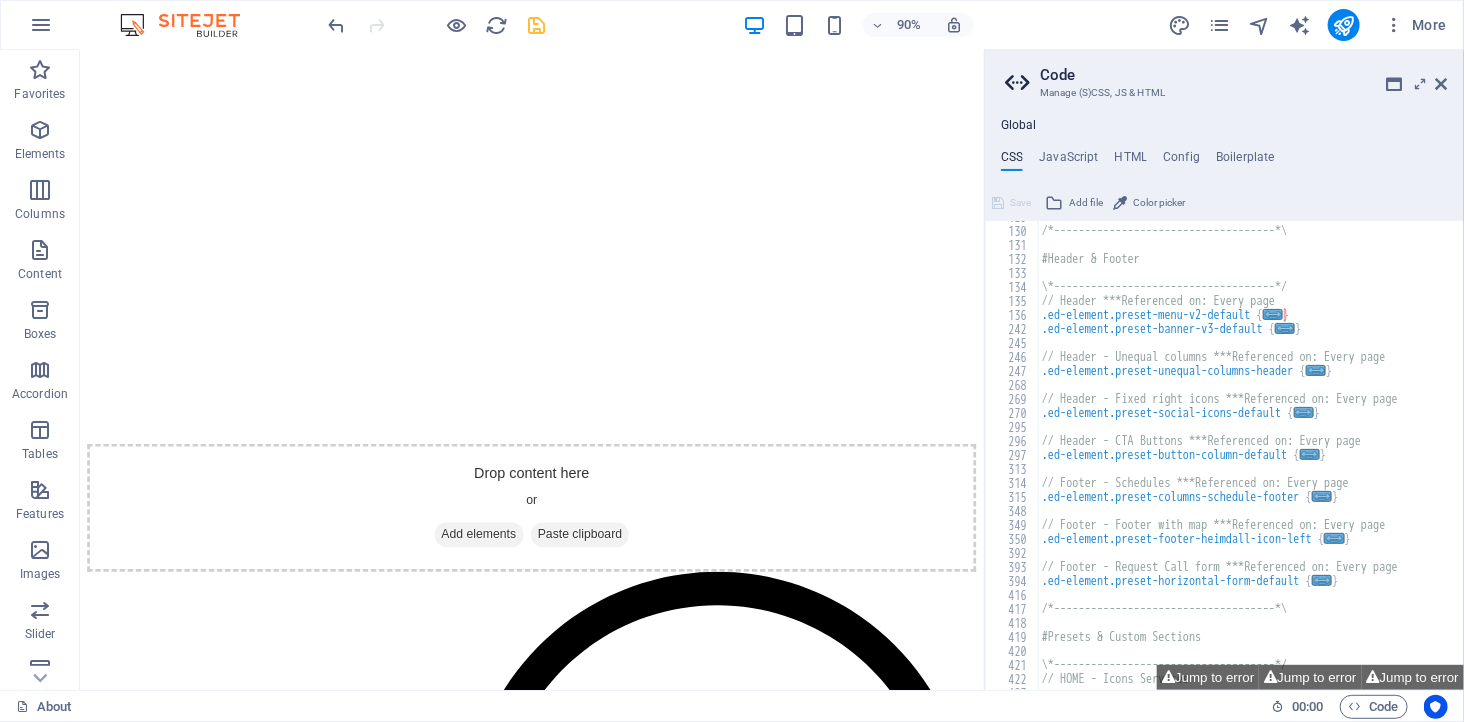 scroll, scrollTop: 1803, scrollLeft: 0, axis: vertical 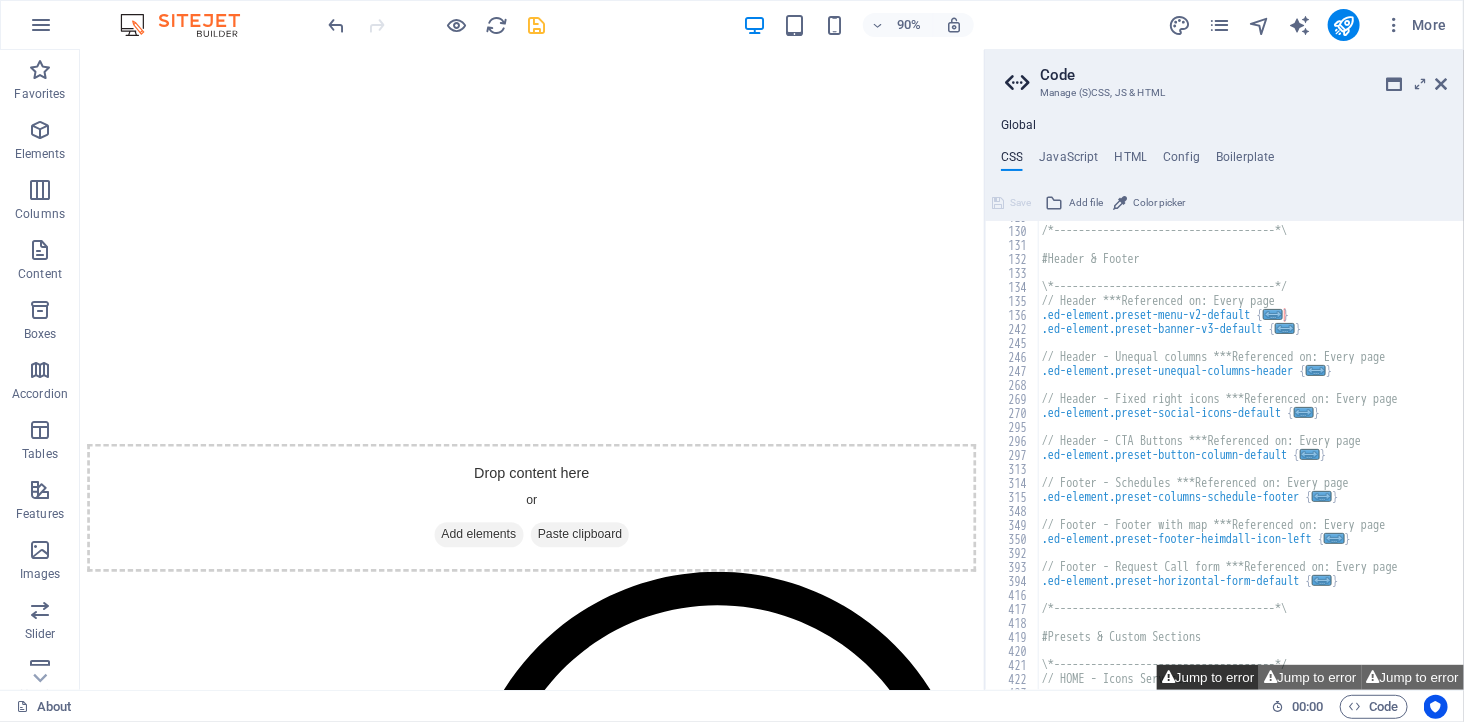 click on "Jump to error" at bounding box center [1208, 677] 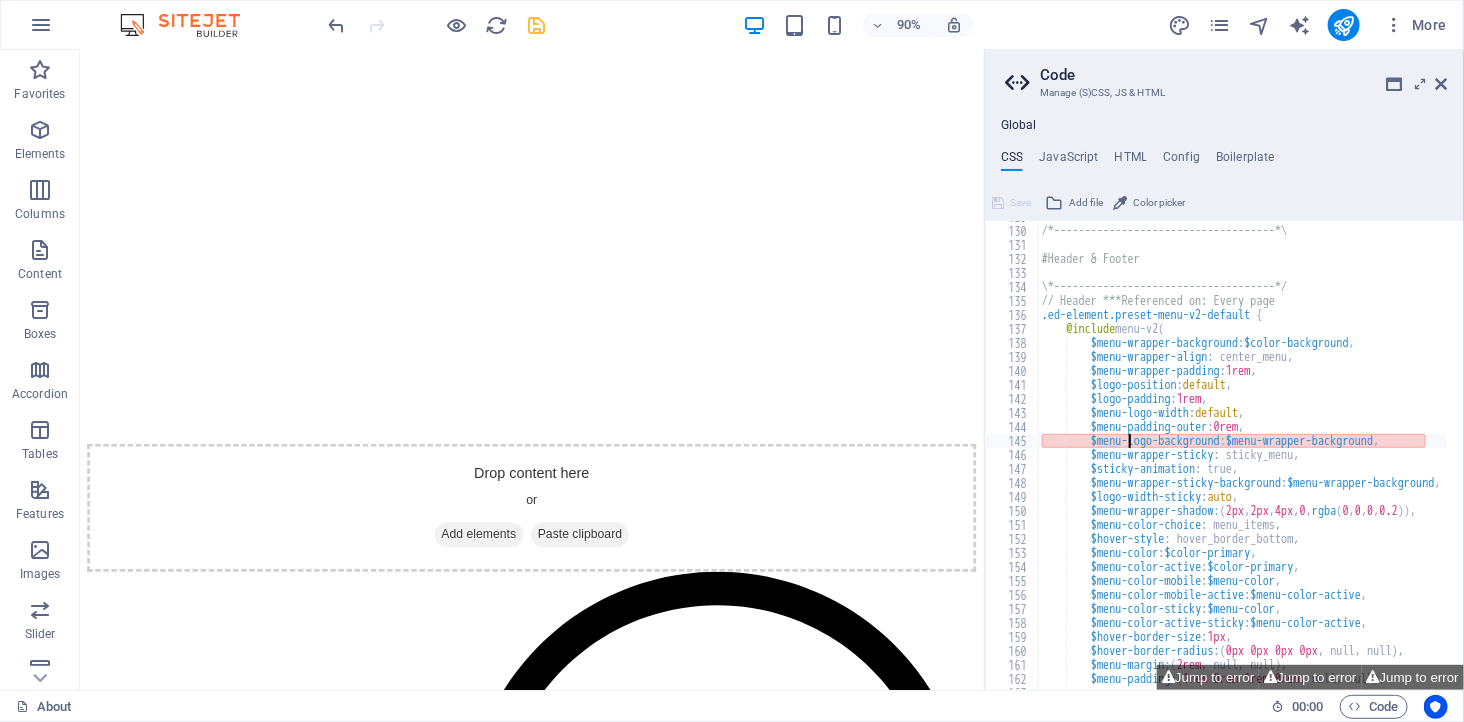 click on "/*------------------------------------*\     #Header & Footer \*------------------------------------*/ // Header ***Referenced on: Every page .ed-element.preset-menu-v2-default   {      @include  menu-v2 (           $menu-wrapper-background :  $color-background ,            $menu-wrapper-align : center_menu,            $menu-wrapper-padding :  1rem ,            $logo-position :  default ,            $logo-padding :  1rem ,            $menu-logo-width :  default ,            $menu-padding-outer :  0rem ,            $menu-logo-background :  $menu-wrapper-background ,            $menu-wrapper-sticky : sticky_menu,            $sticky-animation : true,            $menu-wrapper-sticky-background :  $menu-wrapper-background ,            $logo-width-sticky :  auto ,            $menu-wrapper-shadow :  ( 2px ,  2px ,  4px ,  0 ,  rgba ( 0 ,  0 ,  0 ,  0.2 )) ,            $menu-color-choice : menu_items,            $hover-style : hover_border_bottom,            $menu-color :  $color-primary ,            :  ," at bounding box center (1409, 450) 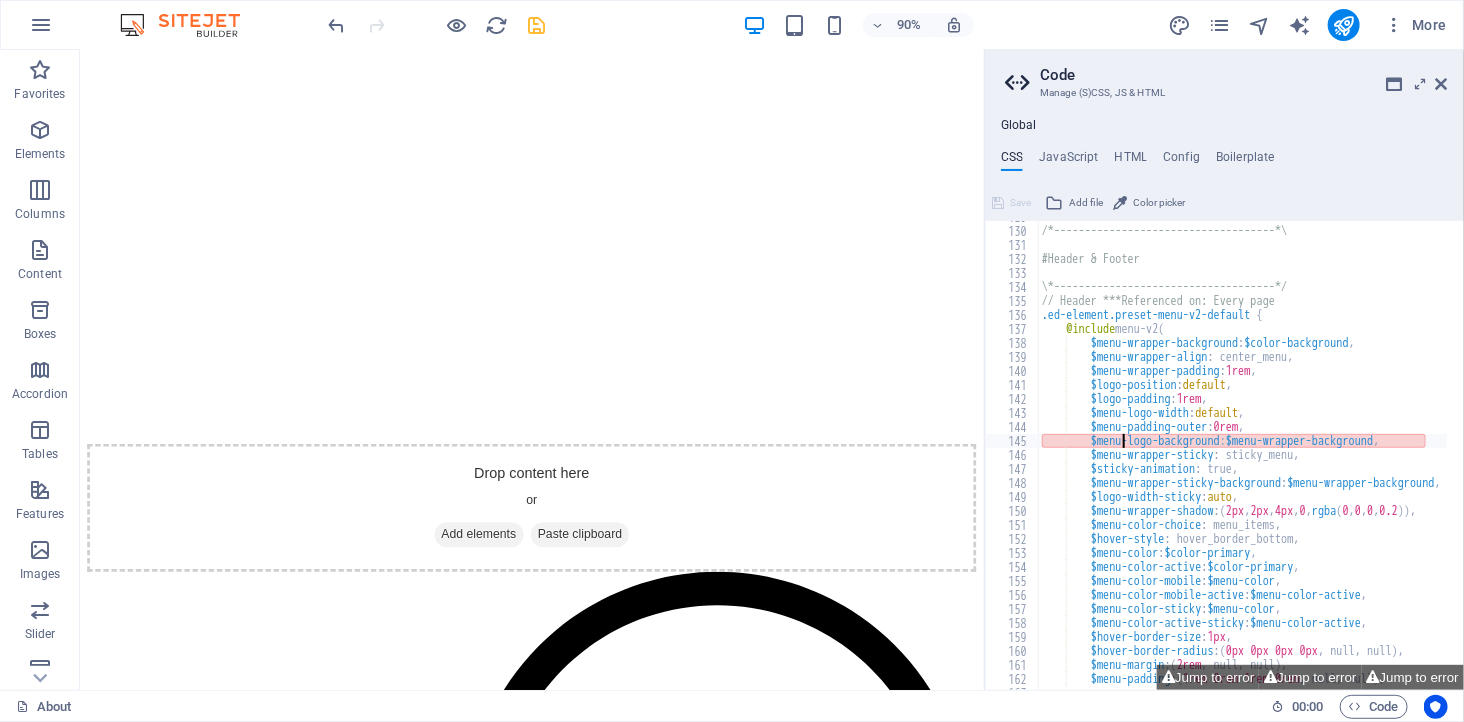 click on "/*------------------------------------*\     #Header & Footer \*------------------------------------*/ // Header ***Referenced on: Every page .ed-element.preset-menu-v2-default   {      @include  menu-v2 (           $menu-wrapper-background :  $color-background ,            $menu-wrapper-align : center_menu,            $menu-wrapper-padding :  1rem ,            $logo-position :  default ,            $logo-padding :  1rem ,            $menu-logo-width :  default ,            $menu-padding-outer :  0rem ,            $menu-logo-background :  $menu-wrapper-background ,            $menu-wrapper-sticky : sticky_menu,            $sticky-animation : true,            $menu-wrapper-sticky-background :  $menu-wrapper-background ,            $logo-width-sticky :  auto ,            $menu-wrapper-shadow :  ( 2px ,  2px ,  4px ,  0 ,  rgba ( 0 ,  0 ,  0 ,  0.2 )) ,            $menu-color-choice : menu_items,            $hover-style : hover_border_bottom,            $menu-color :  $color-primary ,            :  ," at bounding box center [1409, 450] 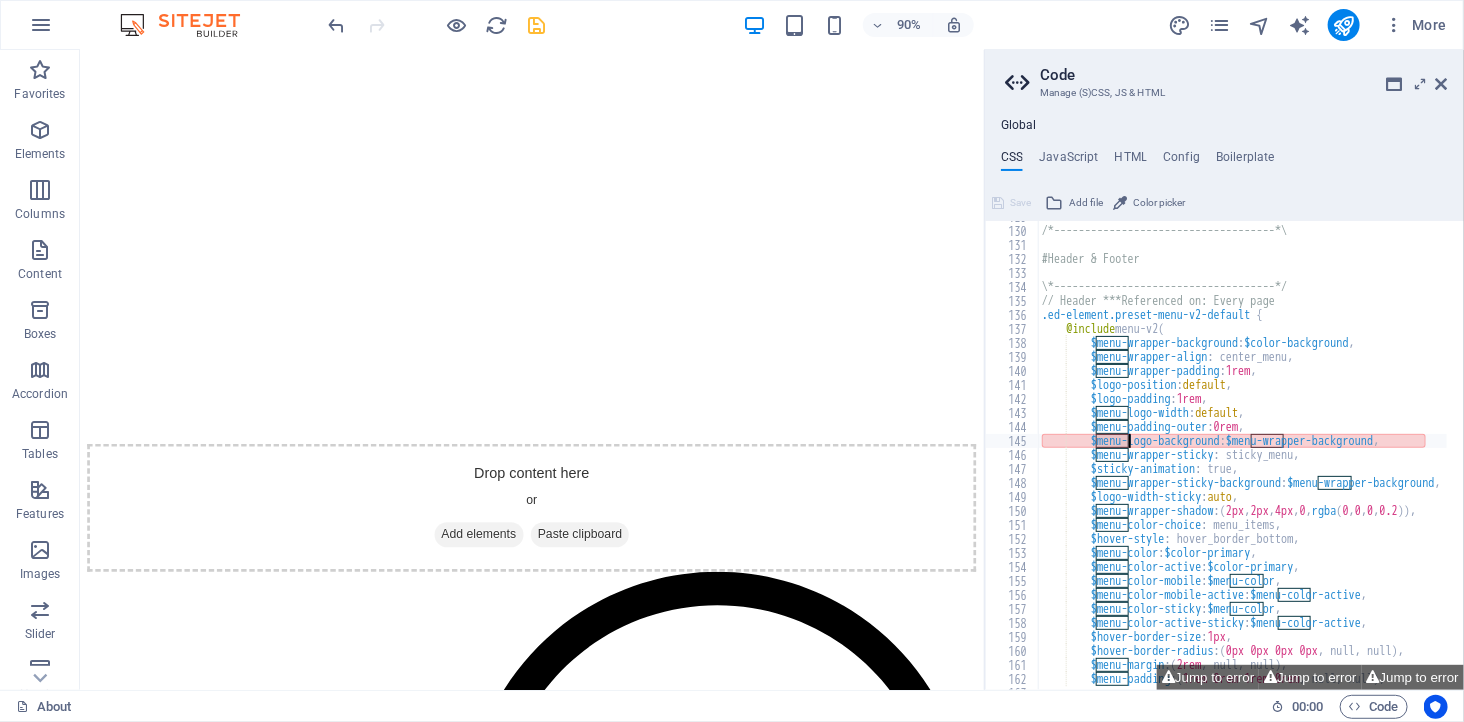 click on "/*------------------------------------*\     #Header & Footer \*------------------------------------*/ // Header ***Referenced on: Every page .ed-element.preset-menu-v2-default   {      @include  menu-v2 (           $menu-wrapper-background :  $color-background ,            $menu-wrapper-align : center_menu,            $menu-wrapper-padding :  1rem ,            $logo-position :  default ,            $logo-padding :  1rem ,            $menu-logo-width :  default ,            $menu-padding-outer :  0rem ,            $menu-logo-background :  $menu-wrapper-background ,            $menu-wrapper-sticky : sticky_menu,            $sticky-animation : true,            $menu-wrapper-sticky-background :  $menu-wrapper-background ,            $logo-width-sticky :  auto ,            $menu-wrapper-shadow :  ( 2px ,  2px ,  4px ,  0 ,  rgba ( 0 ,  0 ,  0 ,  0.2 )) ,            $menu-color-choice : menu_items,            $hover-style : hover_border_bottom,            $menu-color :  $color-primary ,            :  ," at bounding box center [1242, 455] 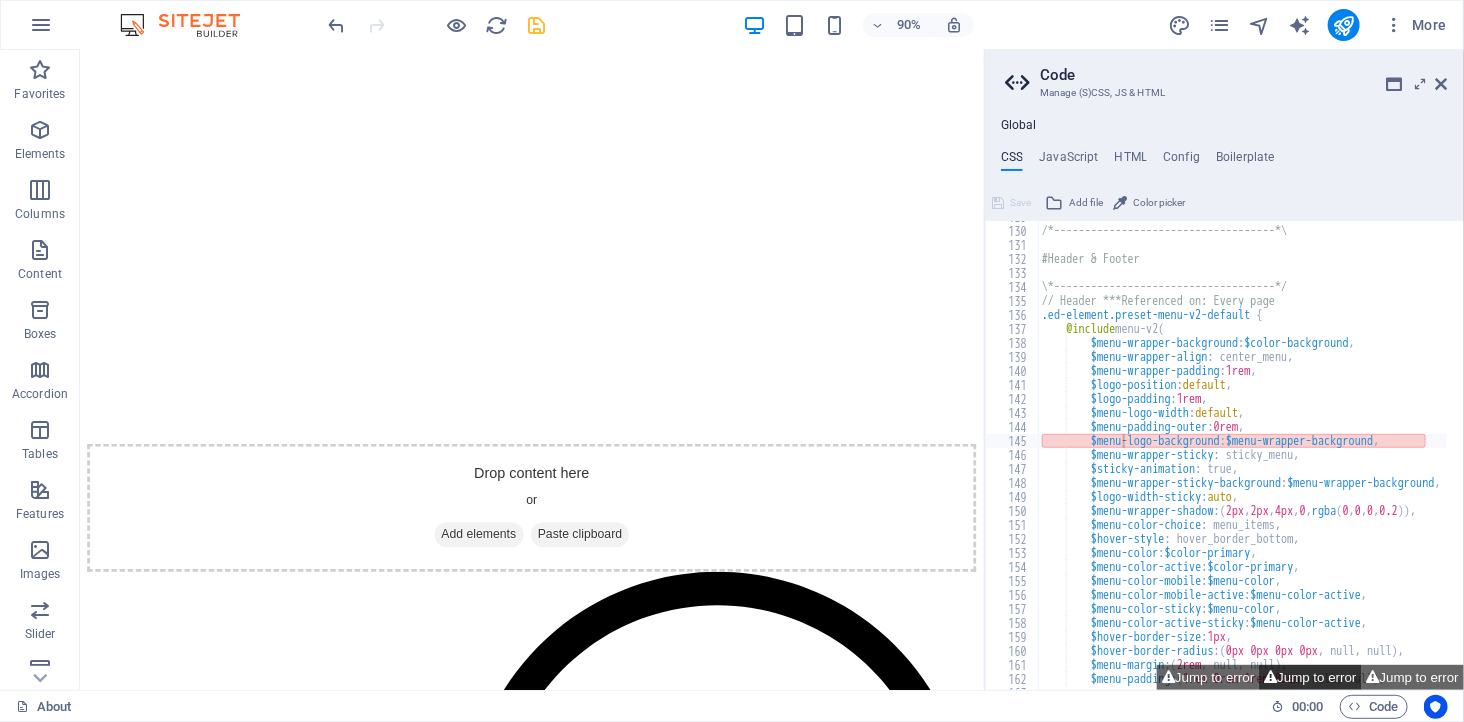 click on "Jump to error" at bounding box center [1310, 677] 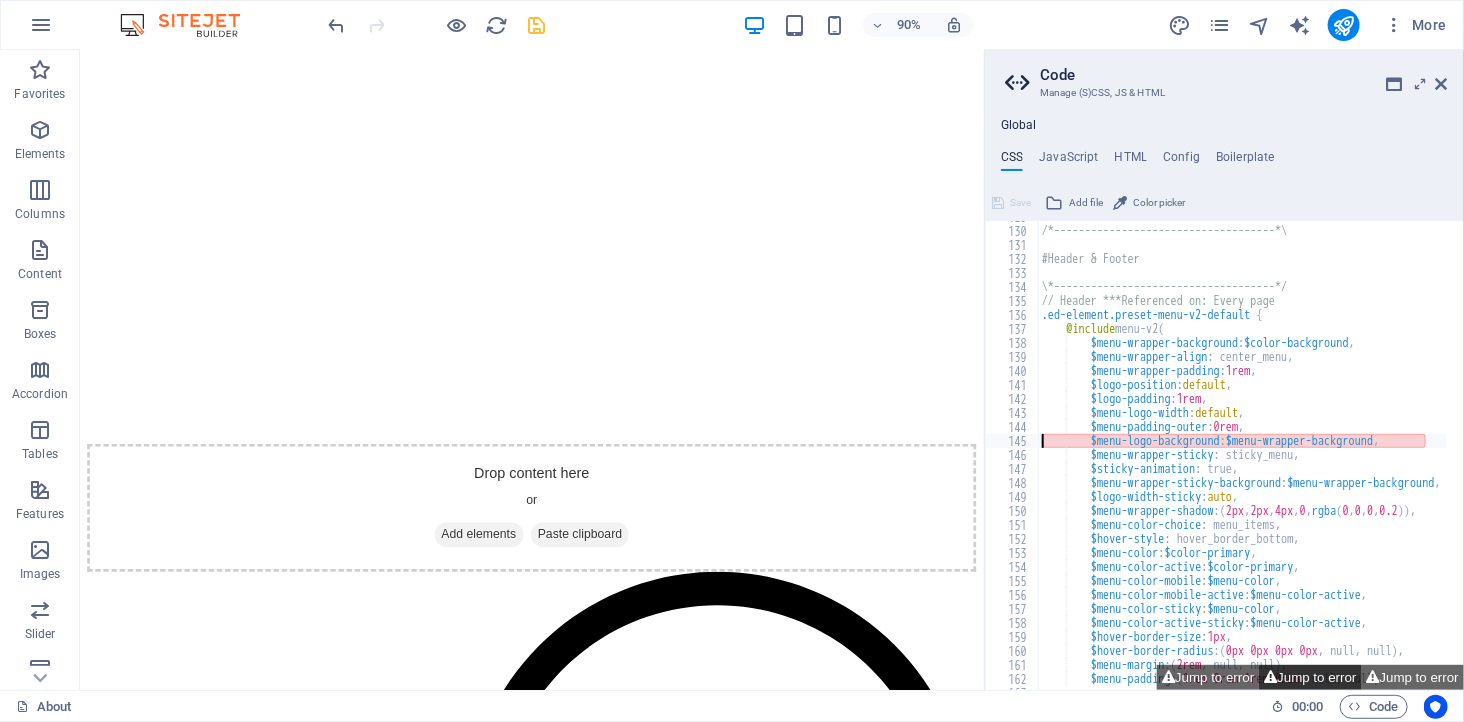 click on "Jump to error" at bounding box center [1310, 677] 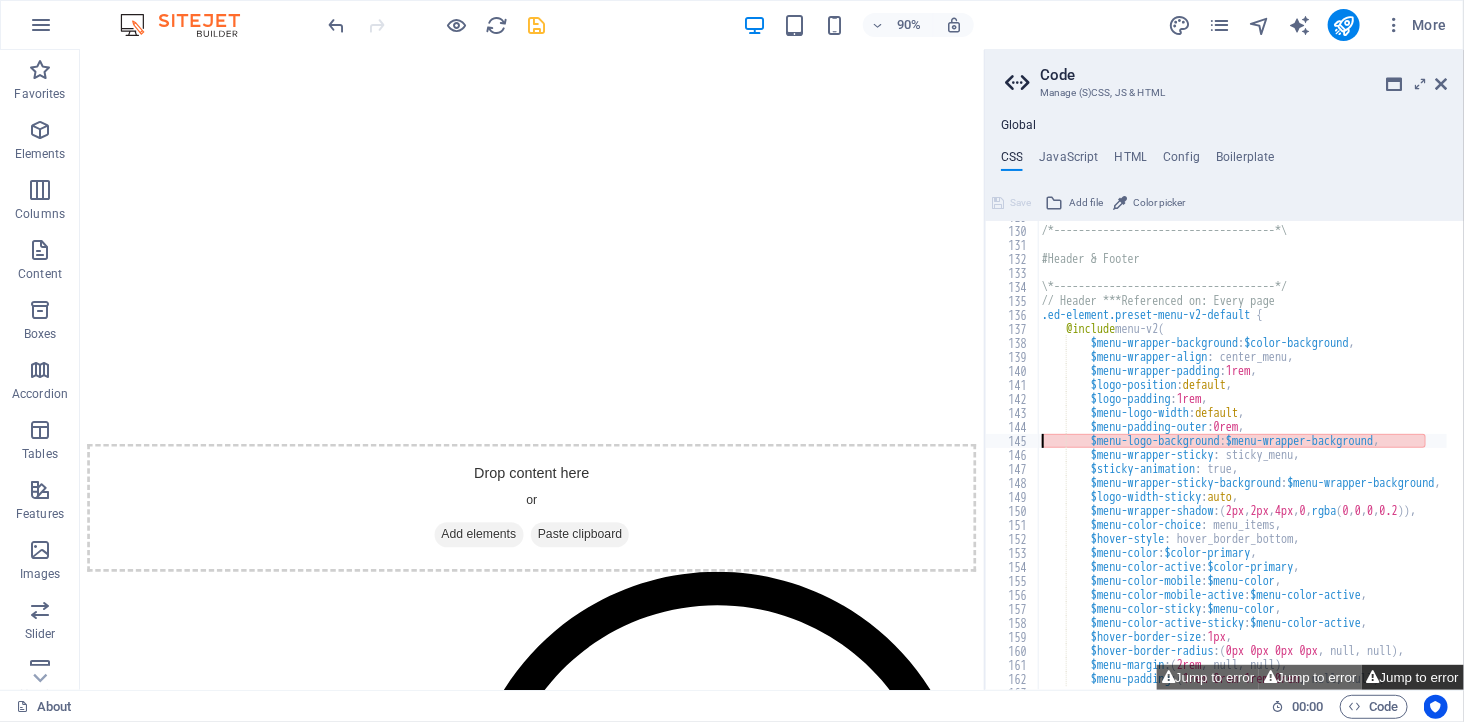 click on "Jump to error" at bounding box center (1413, 677) 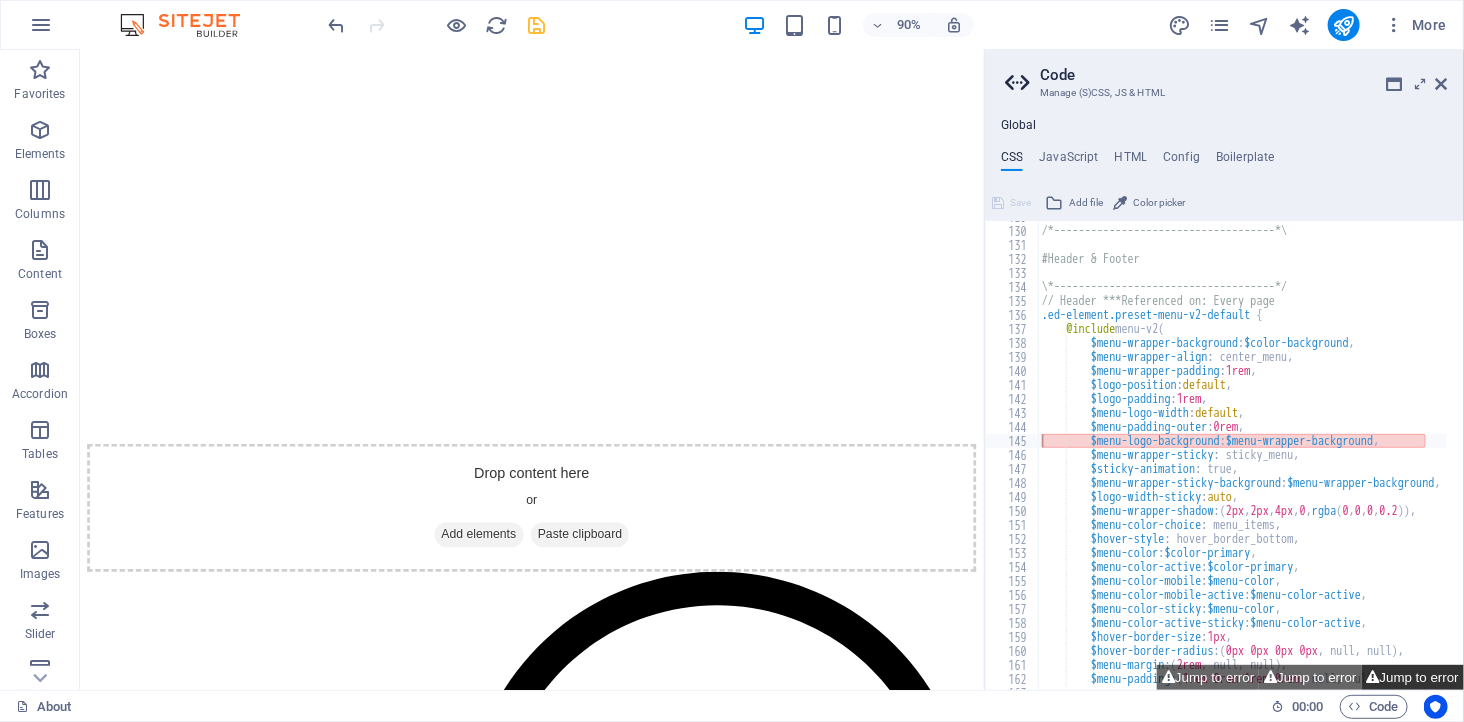 click on "Jump to error" at bounding box center [1413, 677] 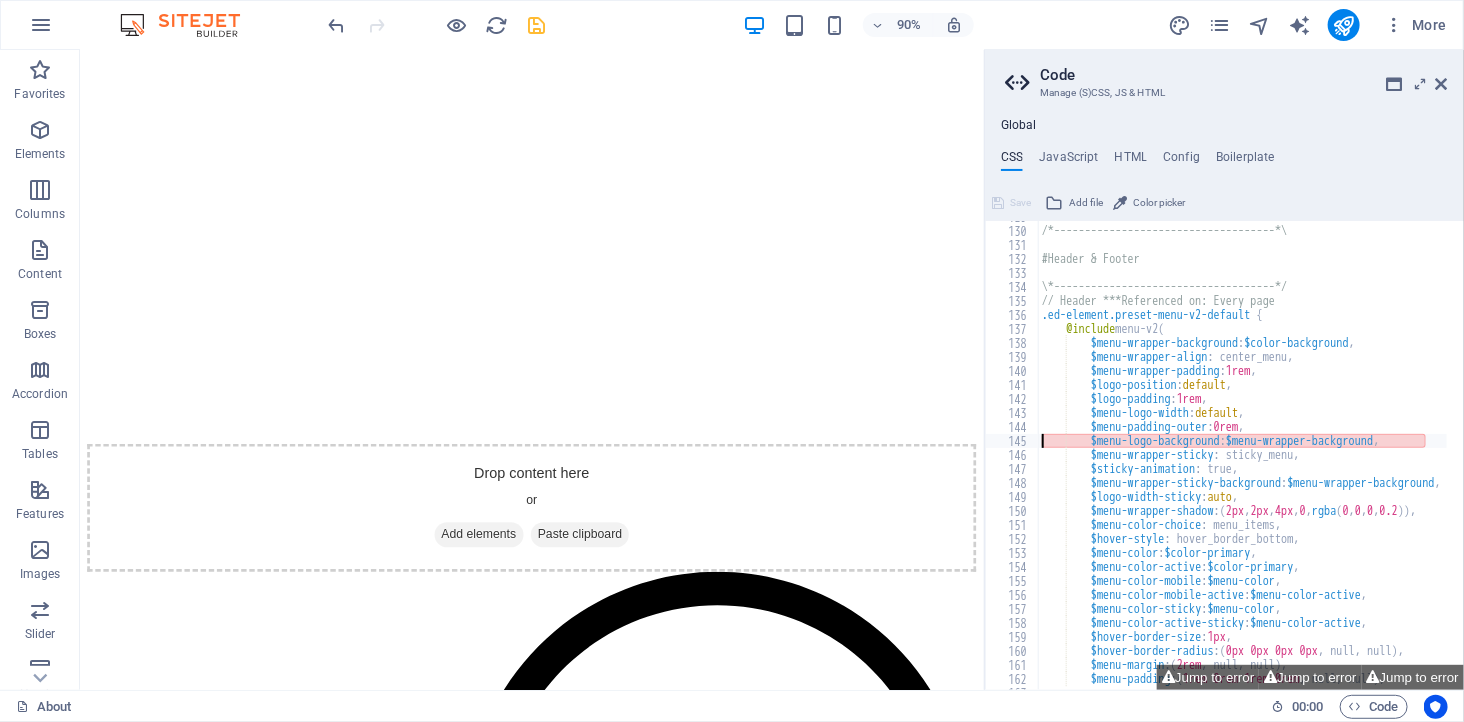 click on "/*------------------------------------*\     #Header & Footer \*------------------------------------*/ // Header ***Referenced on: Every page .ed-element.preset-menu-v2-default   {      @include  menu-v2 (           $menu-wrapper-background :  $color-background ,            $menu-wrapper-align : center_menu,            $menu-wrapper-padding :  1rem ,            $logo-position :  default ,            $logo-padding :  1rem ,            $menu-logo-width :  default ,            $menu-padding-outer :  0rem ,            $menu-logo-background :  $menu-wrapper-background ,            $menu-wrapper-sticky : sticky_menu,            $sticky-animation : true,            $menu-wrapper-sticky-background :  $menu-wrapper-background ,            $logo-width-sticky :  auto ,            $menu-wrapper-shadow :  ( 2px ,  2px ,  4px ,  0 ,  rgba ( 0 ,  0 ,  0 ,  0.2 )) ,            $menu-color-choice : menu_items,            $hover-style : hover_border_bottom,            $menu-color :  $color-primary ,            :  ," at bounding box center (1409, 450) 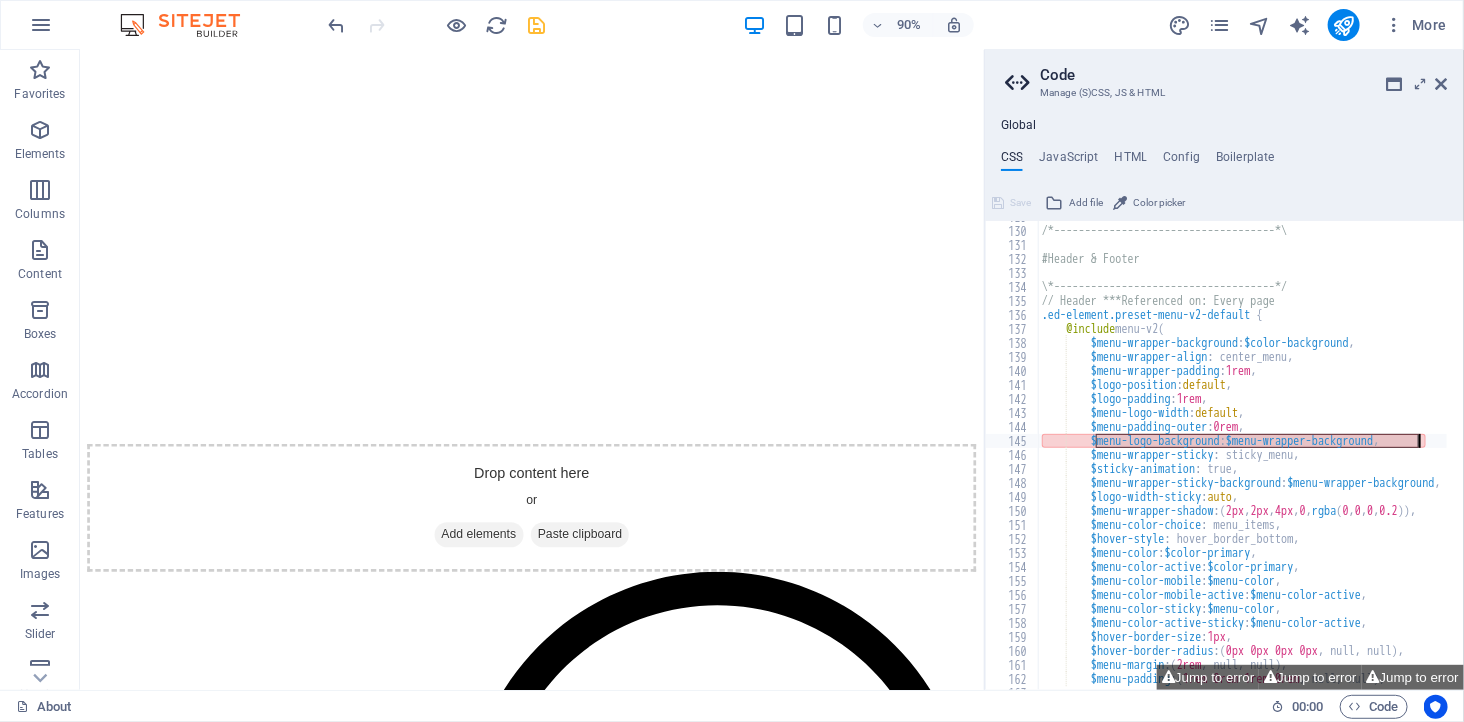 drag, startPoint x: 1096, startPoint y: 440, endPoint x: 1420, endPoint y: 435, distance: 324.03857 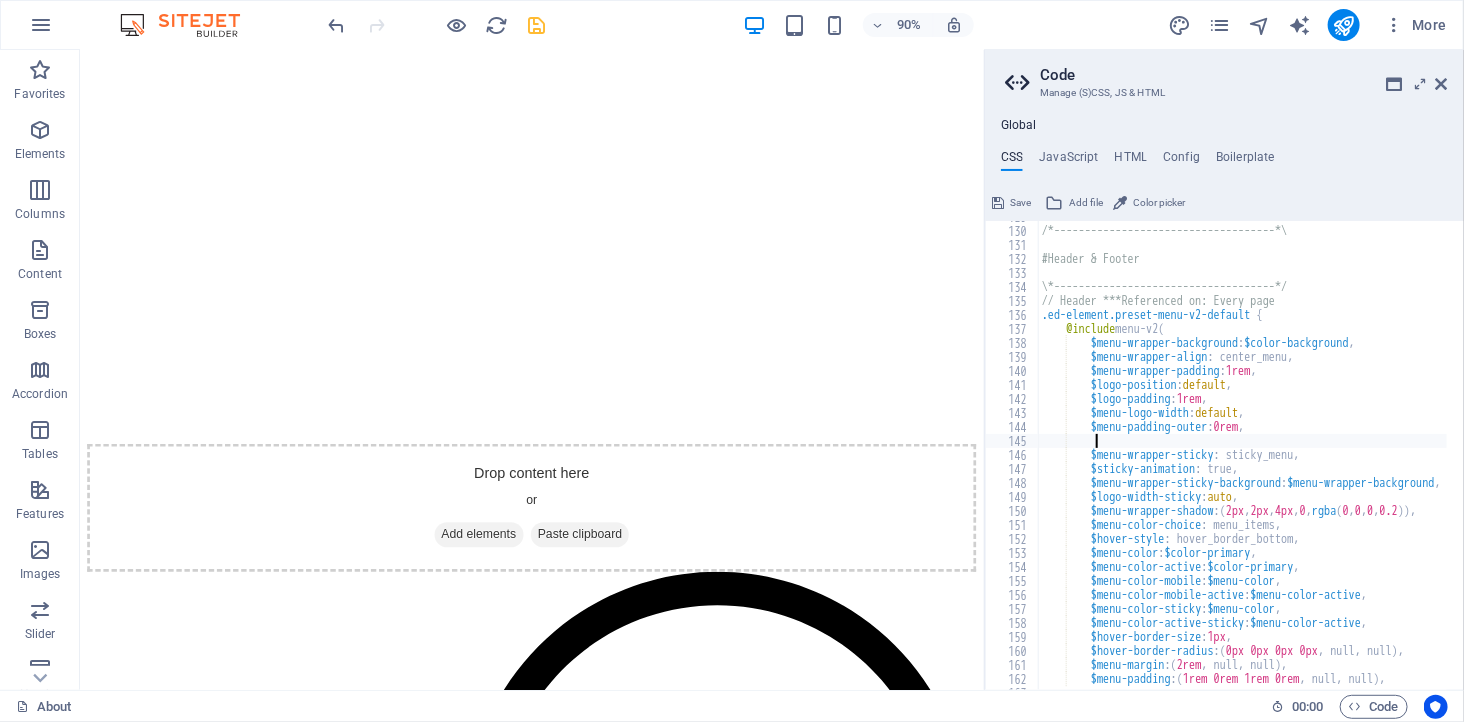 type on "$menu-logo-background: $menu-wrapper-background," 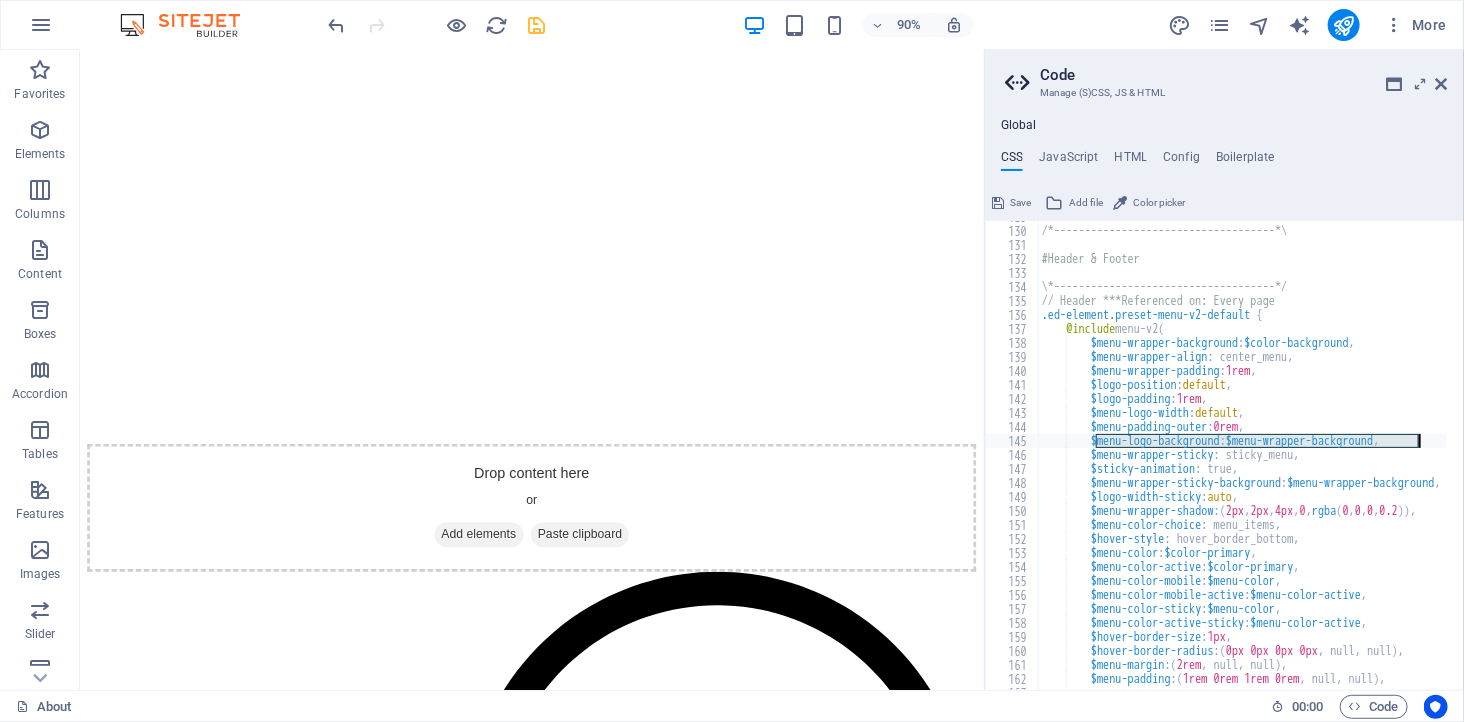 type 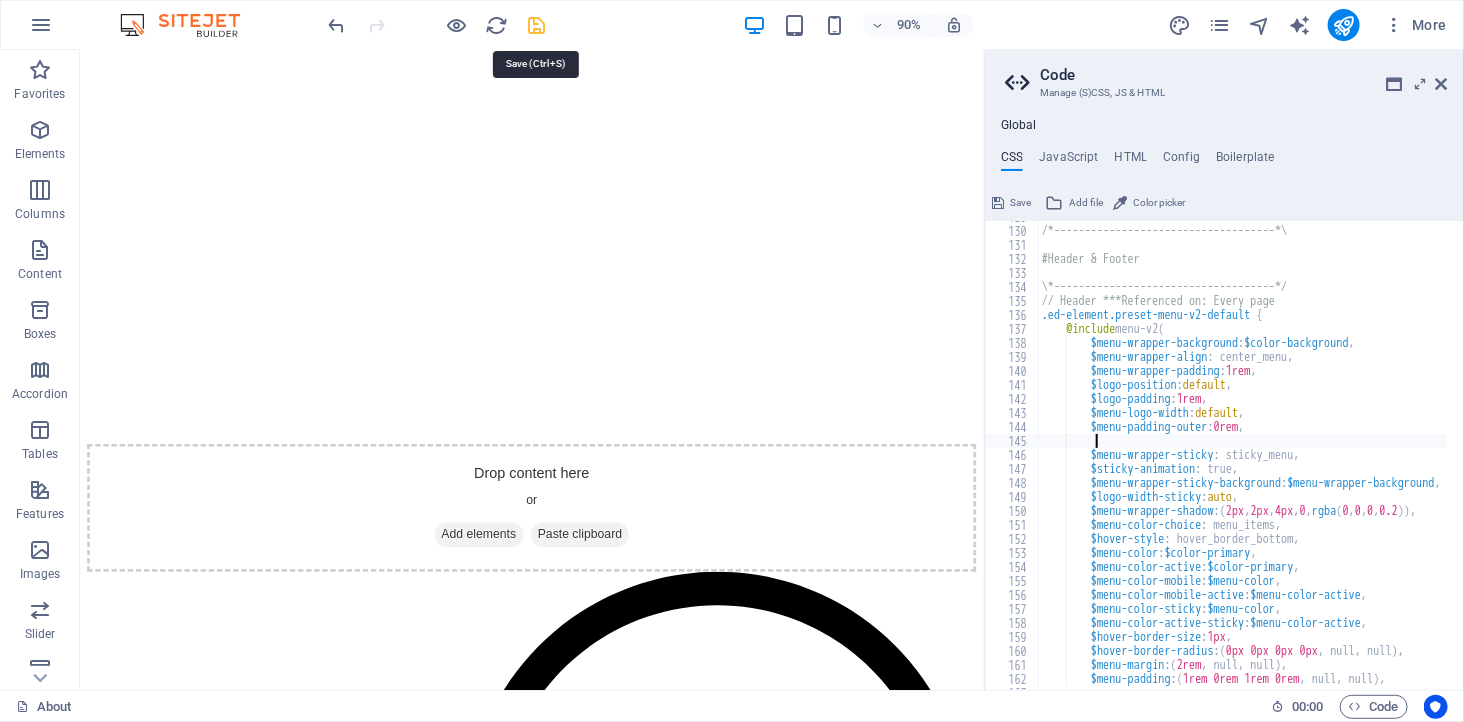 click at bounding box center (537, 25) 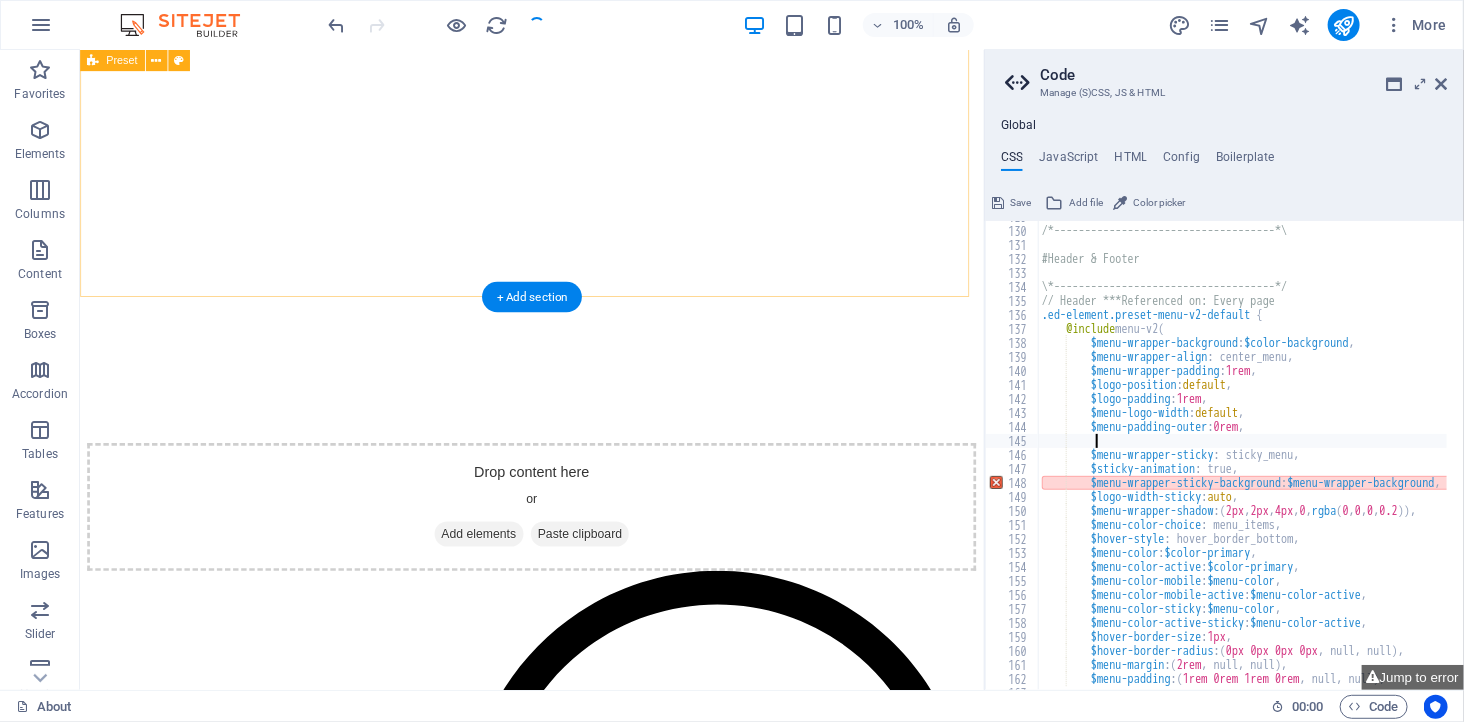 scroll, scrollTop: 1777, scrollLeft: 0, axis: vertical 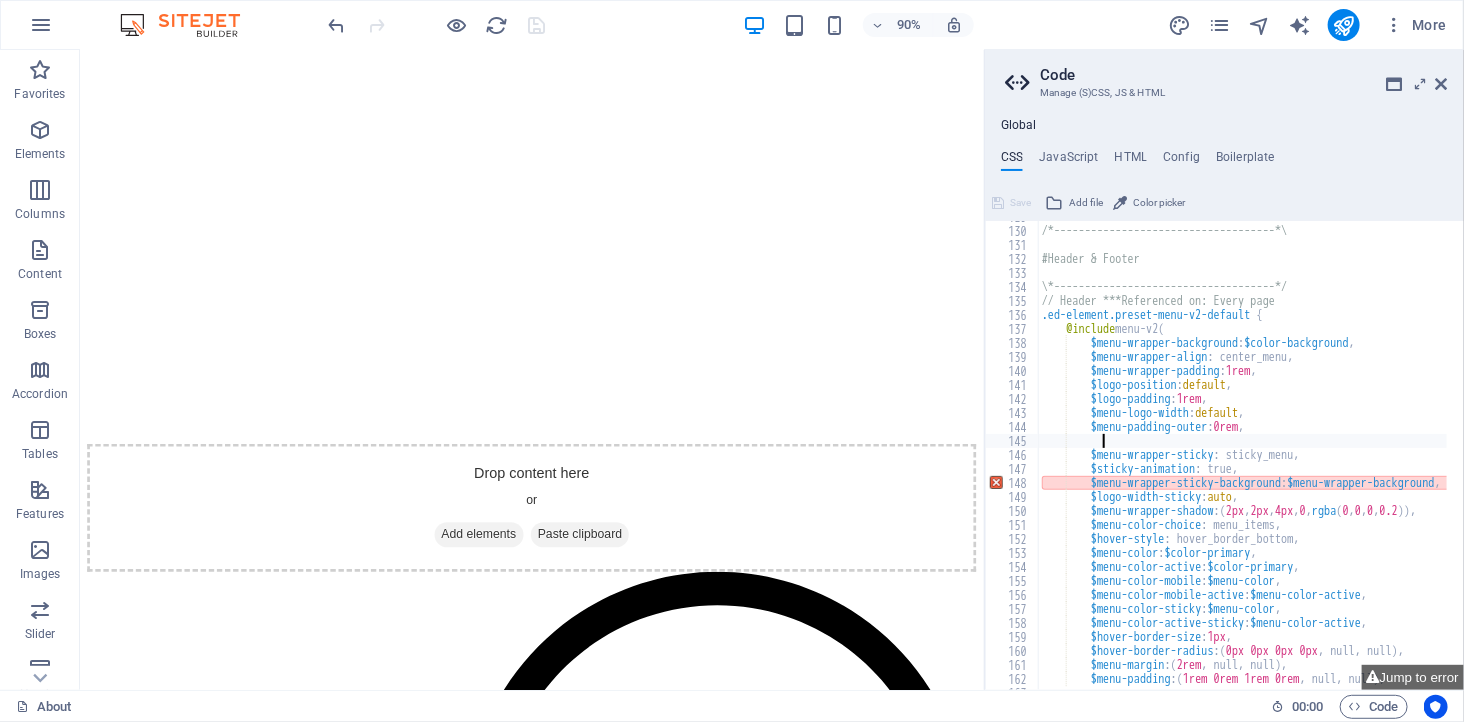 click on "/*------------------------------------*\     #Header & Footer \*------------------------------------*/ // Header ***Referenced on: Every page .ed-element.preset-menu-v2-default   {      @include  menu-v2 (           $menu-wrapper-background :  $color-background ,            $menu-wrapper-align : center_menu,            $menu-wrapper-padding :  1rem ,            $logo-position :  default ,            $logo-padding :  1rem ,            $menu-logo-width :  default ,            $menu-padding-outer :  0rem ,                        $menu-wrapper-sticky : sticky_menu,            $sticky-animation : true,            $menu-wrapper-sticky-background :  $menu-wrapper-background ,            $logo-width-sticky :  auto ,            $menu-wrapper-shadow :  ( 2px ,  2px ,  4px ,  0 ,  rgba ( 0 ,  0 ,  0 ,  0.2 )) ,            $menu-color-choice : menu_items,            $hover-style : hover_border_bottom,            $menu-color :  $color-primary ,            $menu-color-active :  $color-primary ,            :  $menu-color ," at bounding box center [1409, 450] 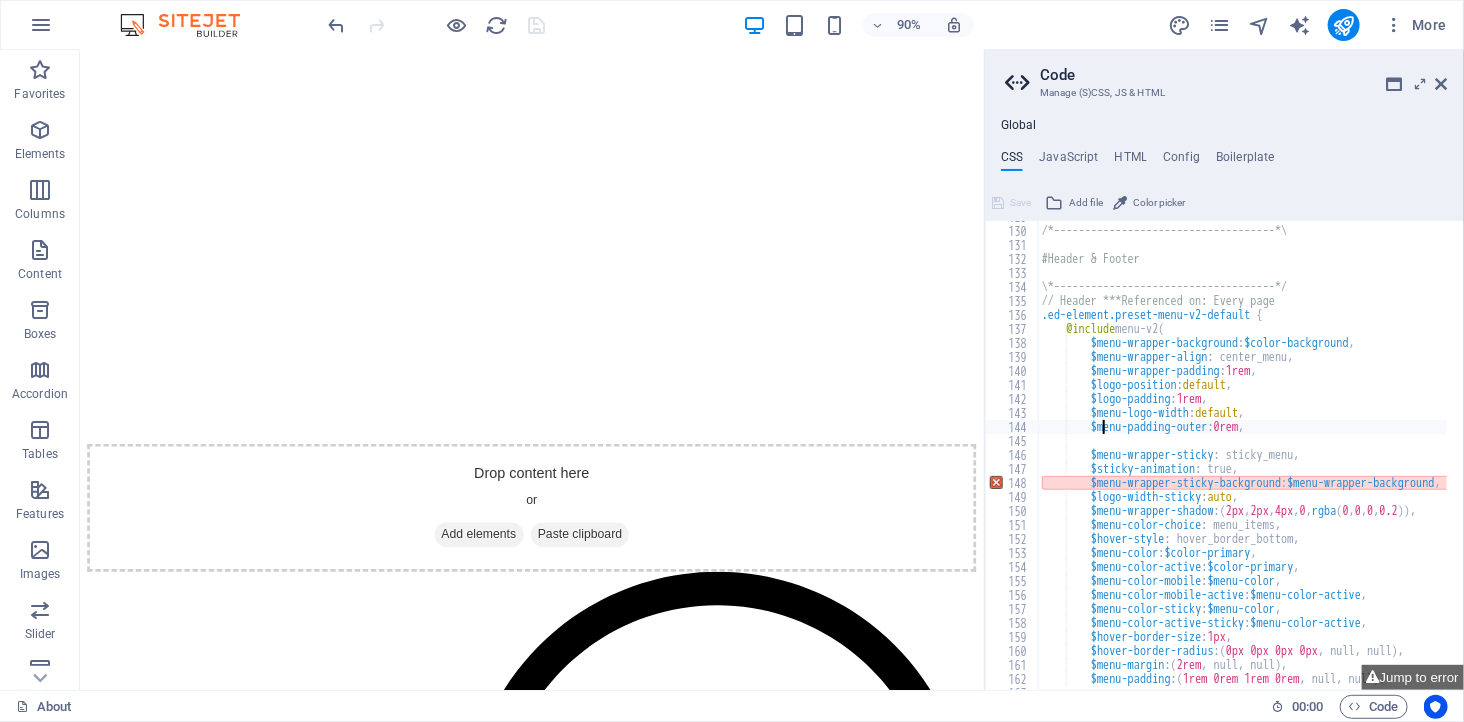 click on "/*------------------------------------*\     #Header & Footer \*------------------------------------*/ // Header ***Referenced on: Every page .ed-element.preset-menu-v2-default   {      @include  menu-v2 (           $menu-wrapper-background :  $color-background ,            $menu-wrapper-align : center_menu,            $menu-wrapper-padding :  1rem ,            $logo-position :  default ,            $logo-padding :  1rem ,            $menu-logo-width :  default ,            $menu-padding-outer :  0rem ,                        $menu-wrapper-sticky : sticky_menu,            $sticky-animation : true,            $menu-wrapper-sticky-background :  $menu-wrapper-background ,            $logo-width-sticky :  auto ,            $menu-wrapper-shadow :  ( 2px ,  2px ,  4px ,  0 ,  rgba ( 0 ,  0 ,  0 ,  0.2 )) ,            $menu-color-choice : menu_items,            $hover-style : hover_border_bottom,            $menu-color :  $color-primary ,            $menu-color-active :  $color-primary ,            :  $menu-color ," at bounding box center [1409, 450] 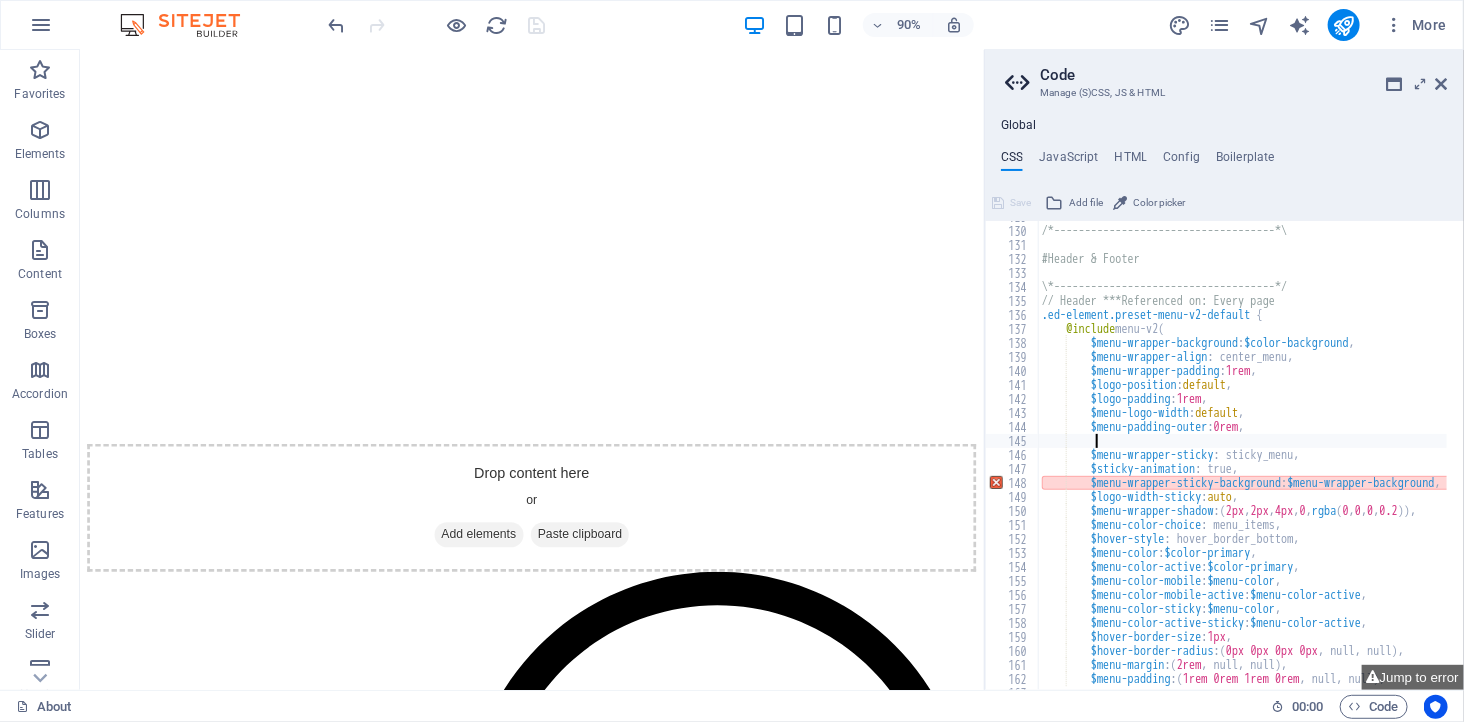 click on "/*------------------------------------*\     #Header & Footer \*------------------------------------*/ // Header ***Referenced on: Every page .ed-element.preset-menu-v2-default   {      @include  menu-v2 (           $menu-wrapper-background :  $color-background ,            $menu-wrapper-align : center_menu,            $menu-wrapper-padding :  1rem ,            $logo-position :  default ,            $logo-padding :  1rem ,            $menu-logo-width :  default ,            $menu-padding-outer :  0rem ,                        $menu-wrapper-sticky : sticky_menu,            $sticky-animation : true,            $menu-wrapper-sticky-background :  $menu-wrapper-background ,            $logo-width-sticky :  auto ,            $menu-wrapper-shadow :  ( 2px ,  2px ,  4px ,  0 ,  rgba ( 0 ,  0 ,  0 ,  0.2 )) ,            $menu-color-choice : menu_items,            $hover-style : hover_border_bottom,            $menu-color :  $color-primary ,            $menu-color-active :  $color-primary ,            :  $menu-color ," at bounding box center [1409, 450] 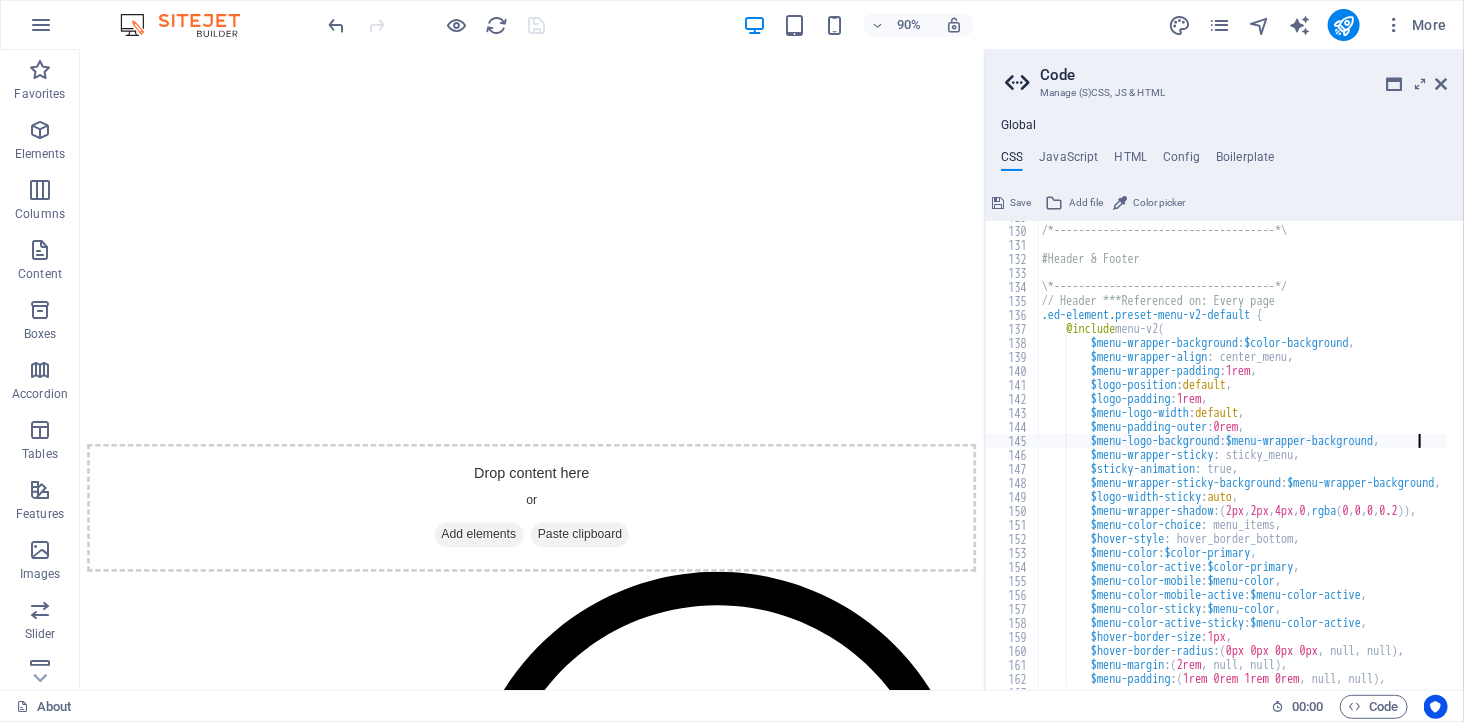 scroll, scrollTop: 1803, scrollLeft: 0, axis: vertical 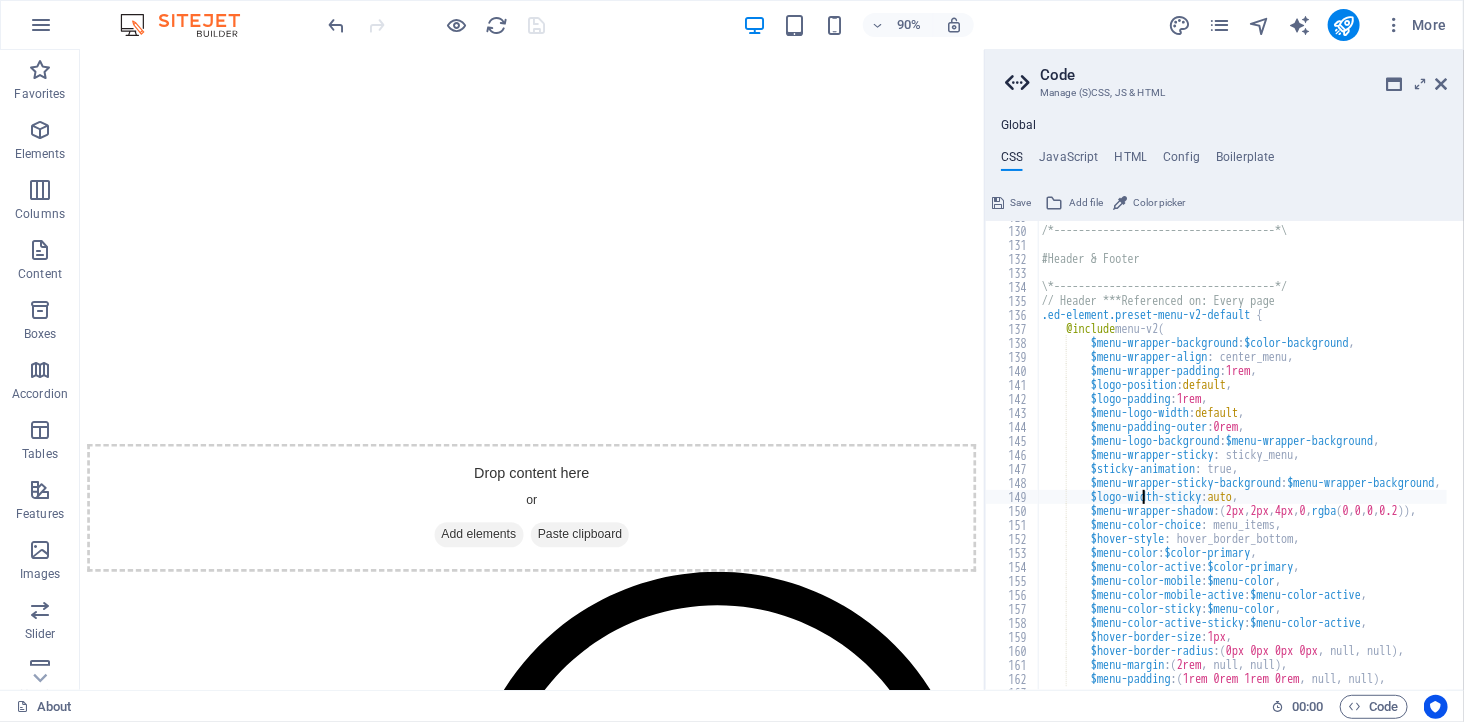 click on "/*------------------------------------*\     #Header & Footer \*------------------------------------*/ // Header ***Referenced on: Every page .ed-element.preset-menu-v2-default   {      @include  menu-v2 (           $menu-wrapper-background :  $color-background ,            $menu-wrapper-align : center_menu,            $menu-wrapper-padding :  1rem ,            $logo-position :  default ,            $logo-padding :  1rem ,            $menu-logo-width :  default ,            $menu-padding-outer :  0rem ,            $menu-logo-background :  $menu-wrapper-background ,            $menu-wrapper-sticky : sticky_menu,            $sticky-animation : true,            $menu-wrapper-sticky-background :  $menu-wrapper-background ,            $logo-width-sticky :  auto ,            $menu-wrapper-shadow :  ( 2px ,  2px ,  4px ,  0 ,  rgba ( 0 ,  0 ,  0 ,  0.2 )) ,            $menu-color-choice : menu_items,            $hover-style : hover_border_bottom,            $menu-color :  $color-primary ,            :  ," at bounding box center [1409, 450] 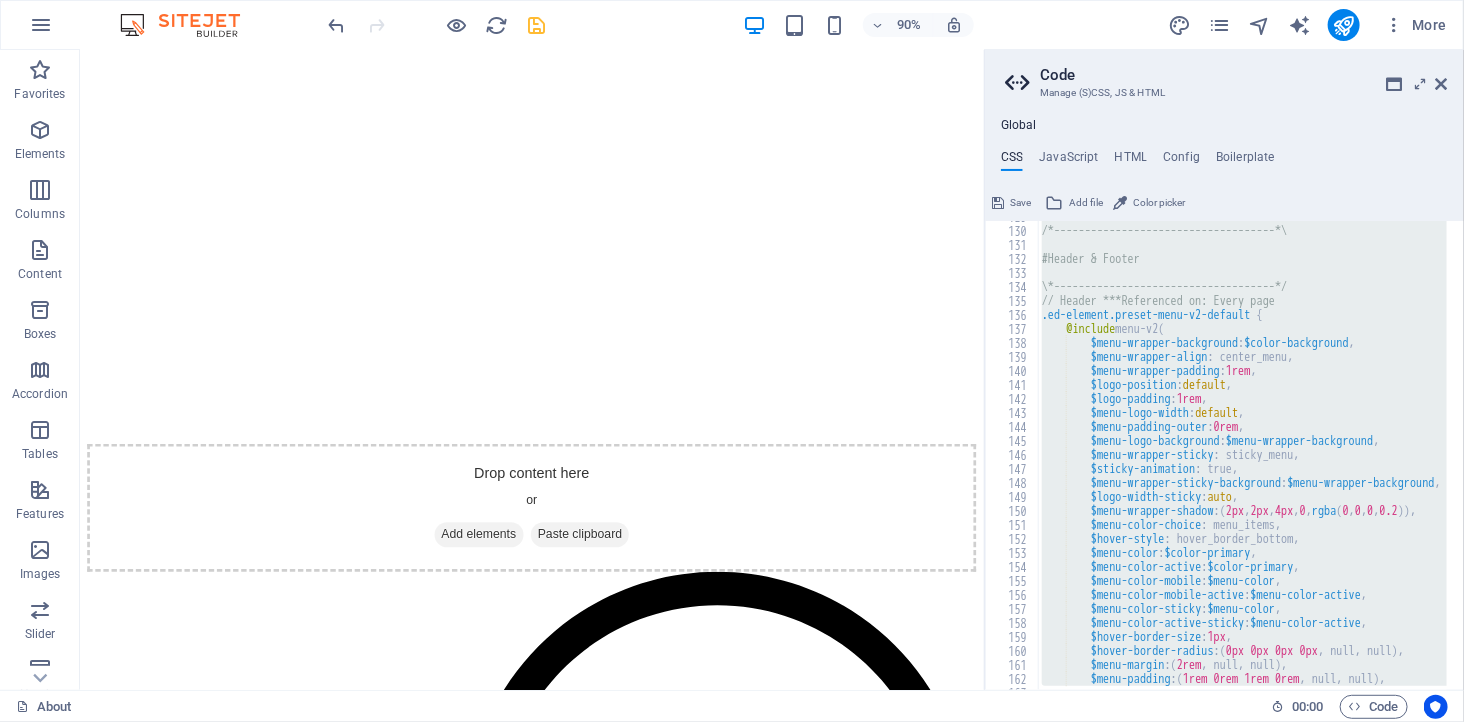 click on "/*------------------------------------*\     #Header & Footer \*------------------------------------*/ // Header ***Referenced on: Every page .ed-element.preset-menu-v2-default   {      @include  menu-v2 (           $menu-wrapper-background :  $color-background ,            $menu-wrapper-align : center_menu,            $menu-wrapper-padding :  1rem ,            $logo-position :  default ,            $logo-padding :  1rem ,            $menu-logo-width :  default ,            $menu-padding-outer :  0rem ,            $menu-logo-background :  $menu-wrapper-background ,            $menu-wrapper-sticky : sticky_menu,            $sticky-animation : true,            $menu-wrapper-sticky-background :  $menu-wrapper-background ,            $logo-width-sticky :  auto ,            $menu-wrapper-shadow :  ( 2px ,  2px ,  4px ,  0 ,  rgba ( 0 ,  0 ,  0 ,  0.2 )) ,            $menu-color-choice : menu_items,            $hover-style : hover_border_bottom,            $menu-color :  $color-primary ,            :  ," at bounding box center (1242, 455) 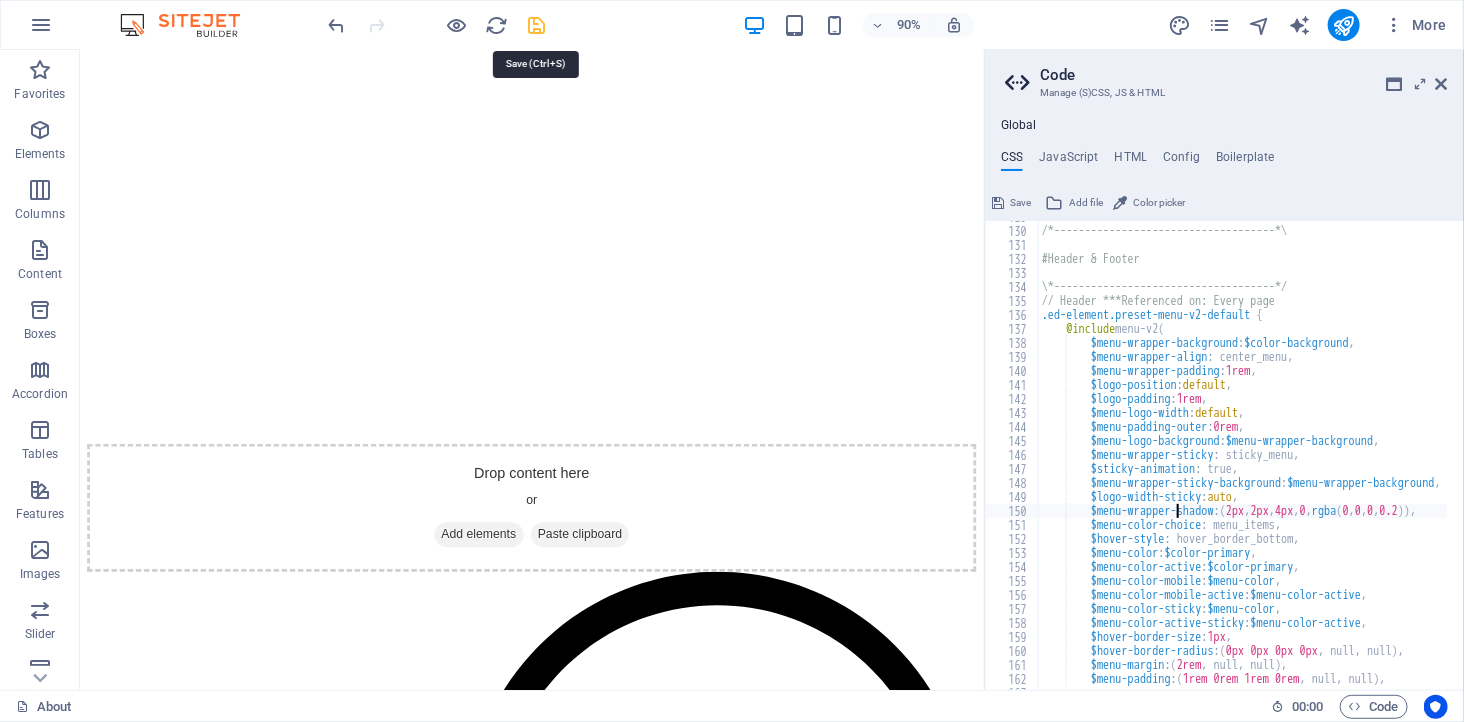 click at bounding box center (537, 25) 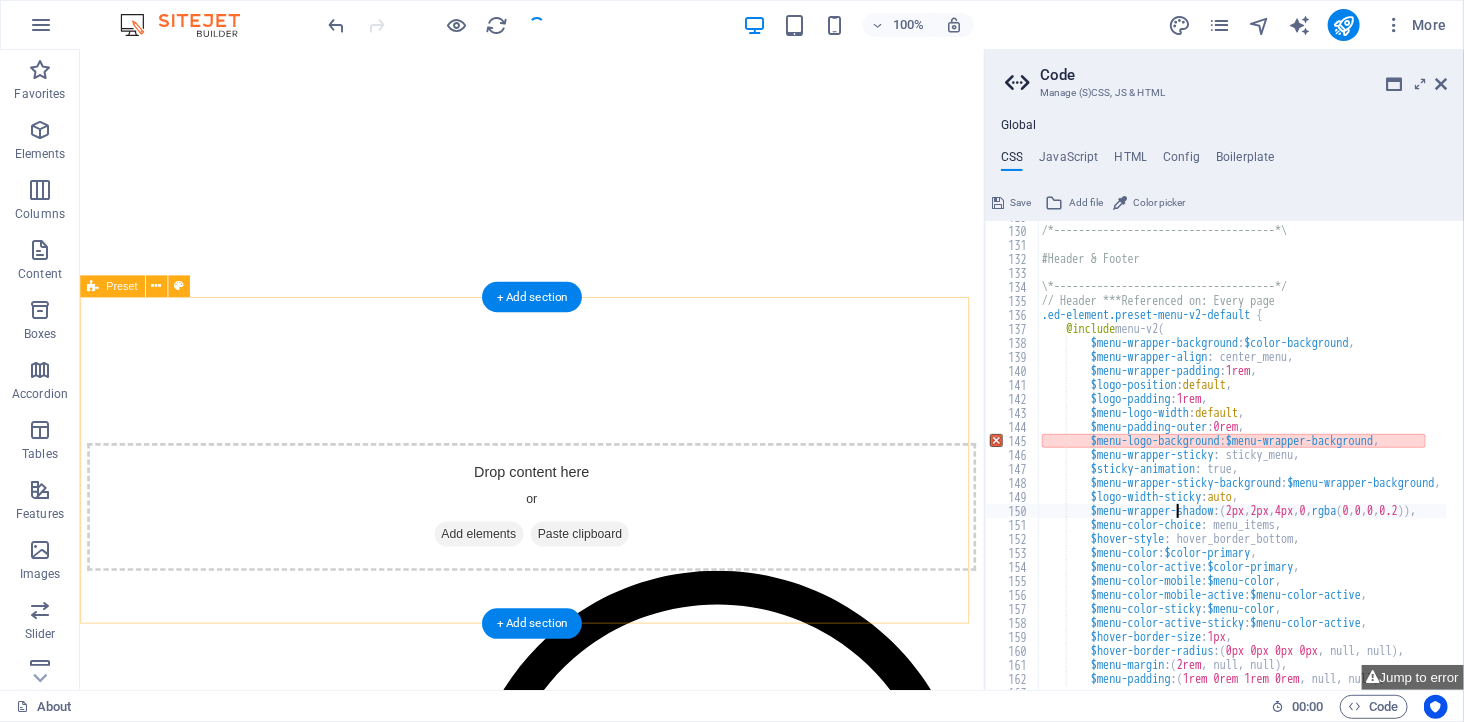 scroll, scrollTop: 1777, scrollLeft: 0, axis: vertical 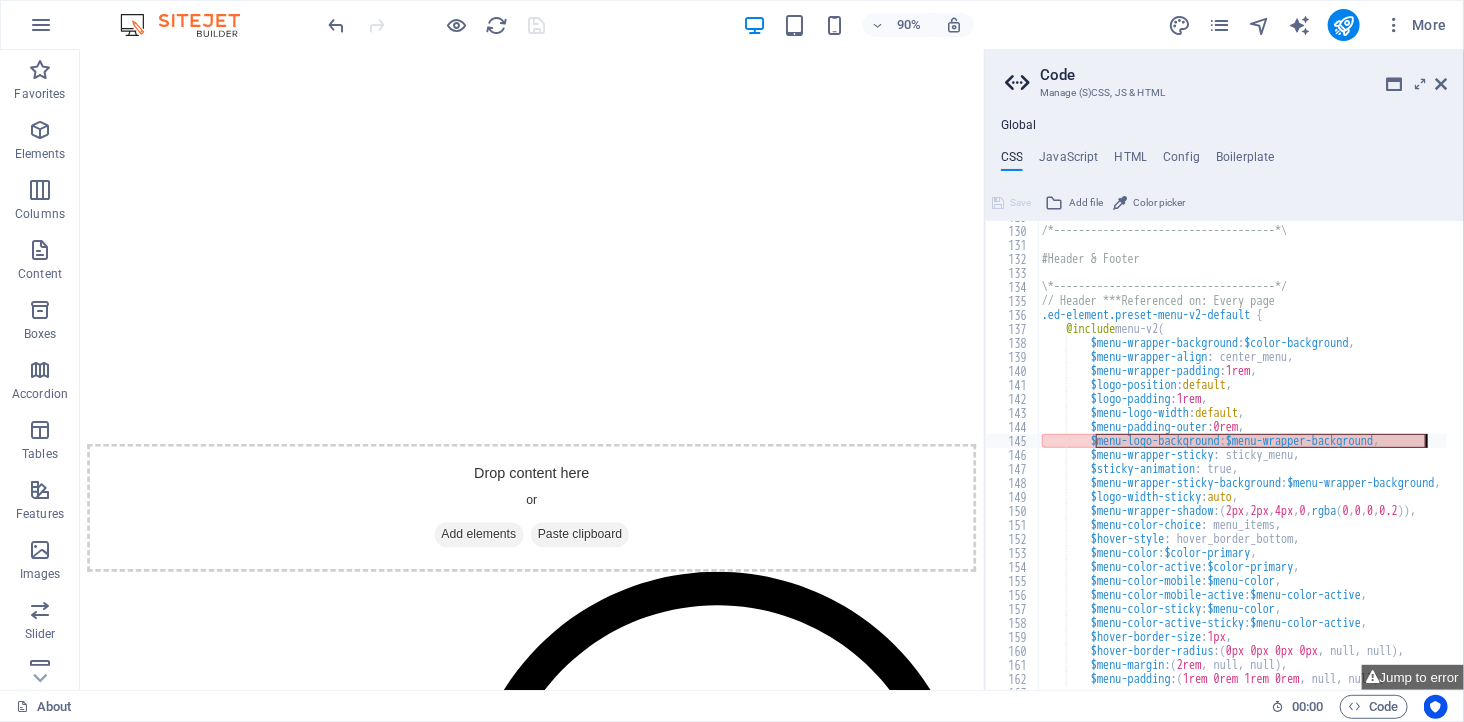 drag, startPoint x: 1094, startPoint y: 434, endPoint x: 1425, endPoint y: 437, distance: 331.01358 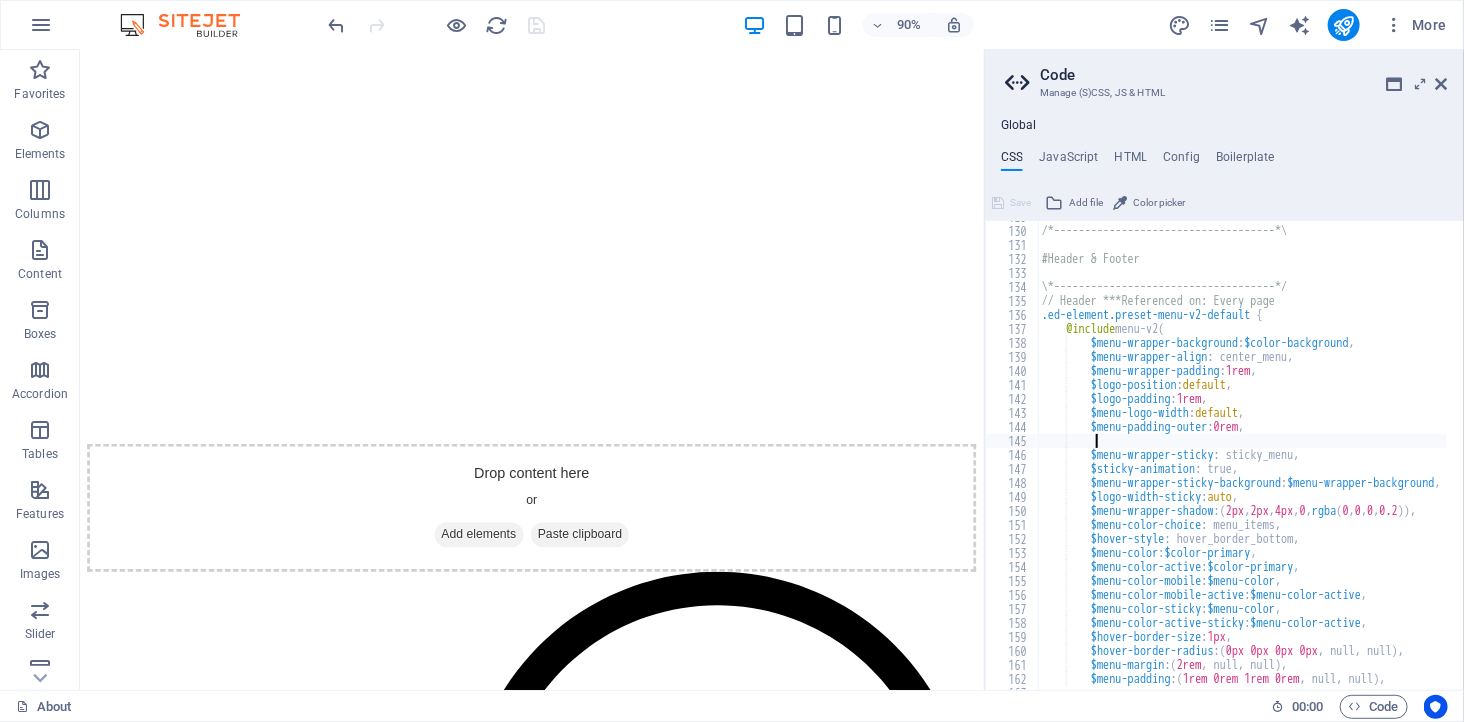 scroll, scrollTop: 1803, scrollLeft: 0, axis: vertical 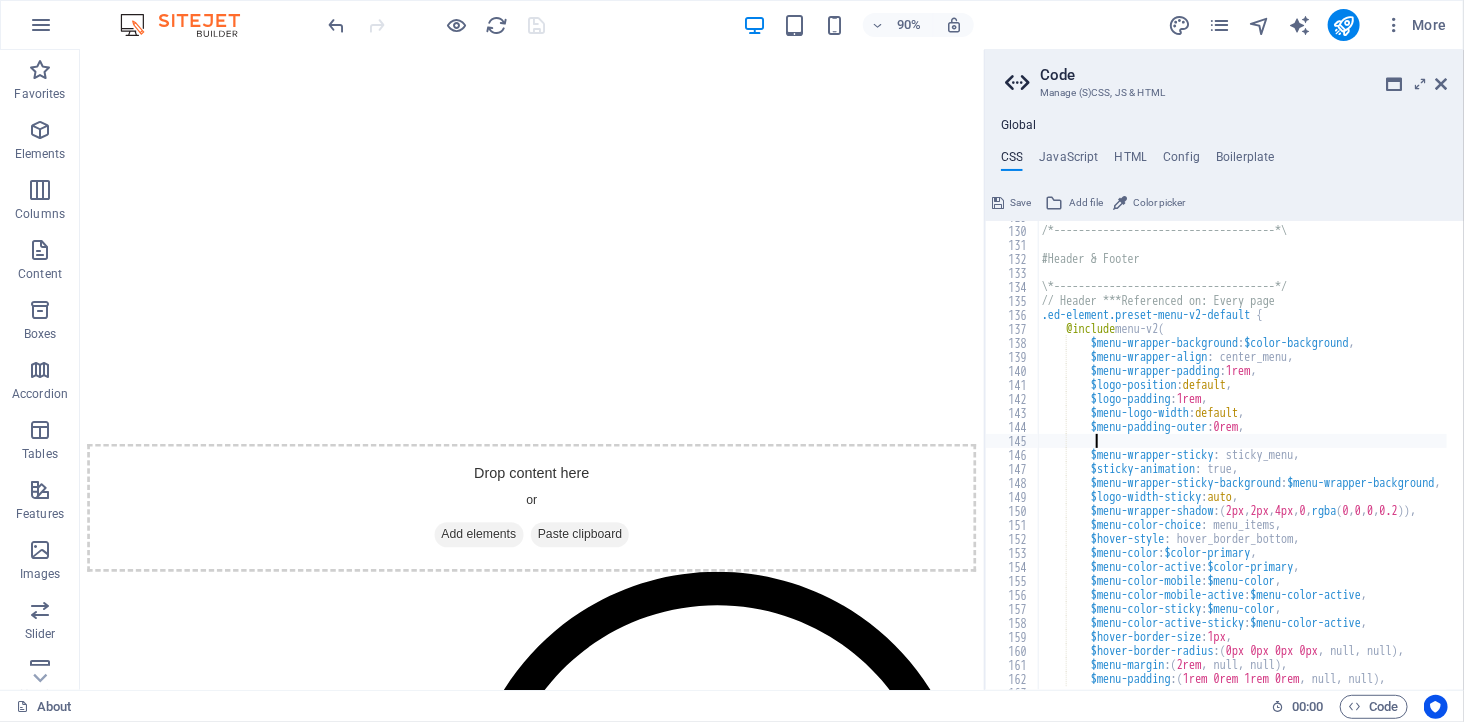 click at bounding box center (437, 25) 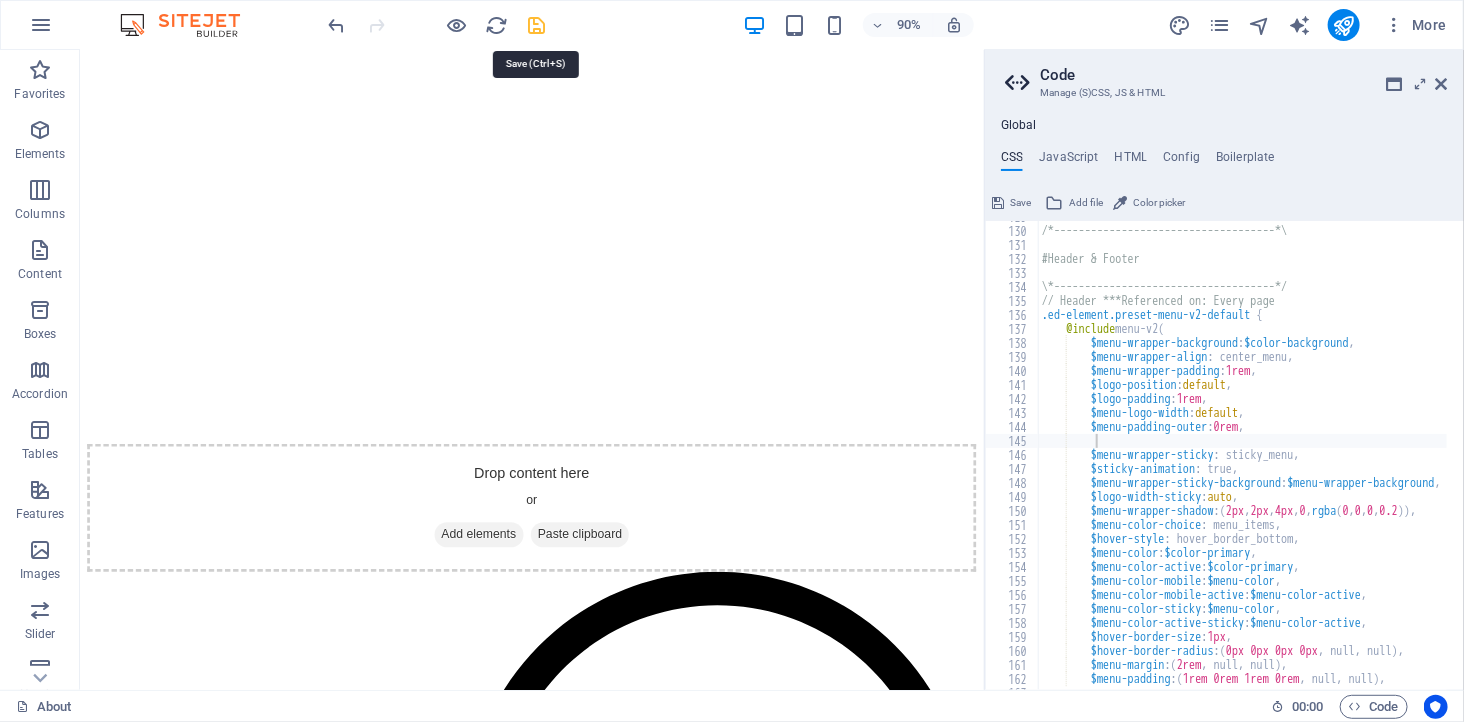 click at bounding box center (537, 25) 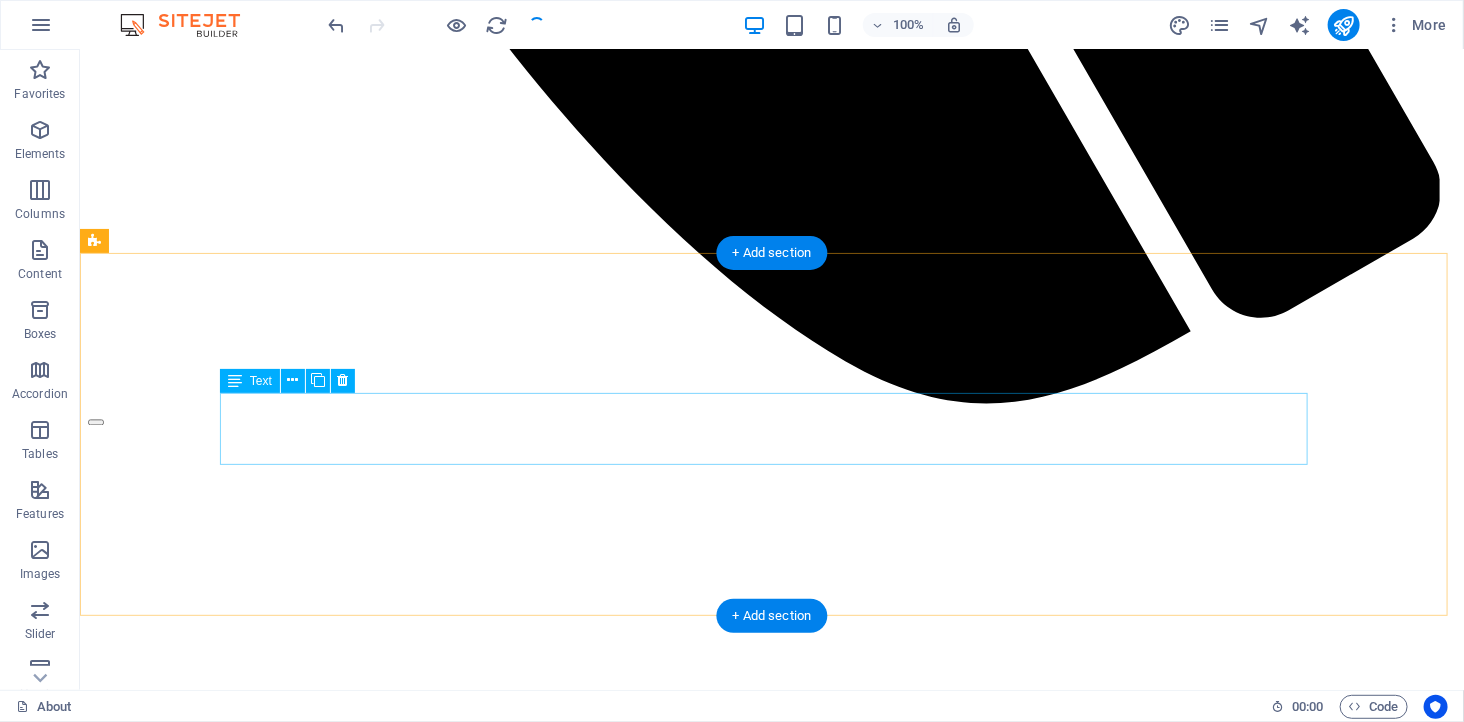 scroll, scrollTop: 1777, scrollLeft: 0, axis: vertical 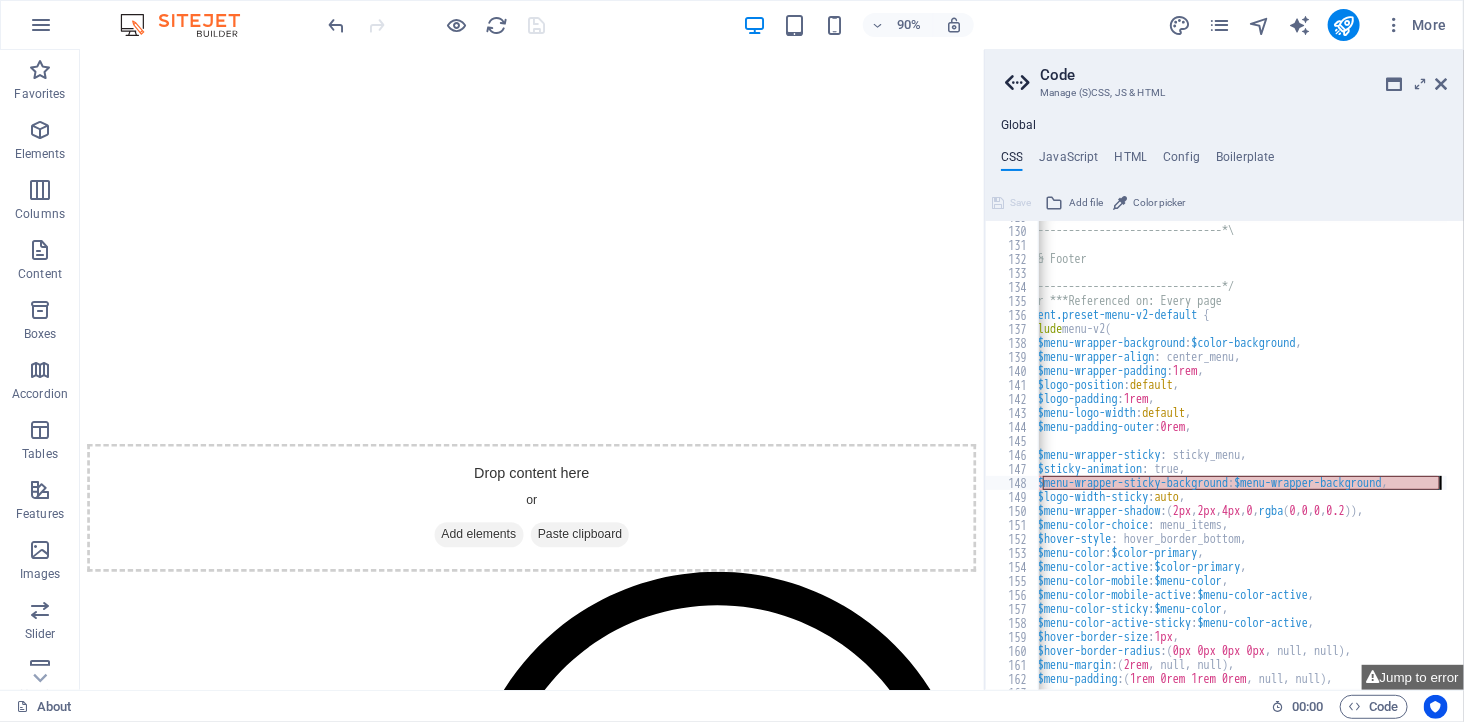drag, startPoint x: 1096, startPoint y: 488, endPoint x: 1446, endPoint y: 477, distance: 350.17282 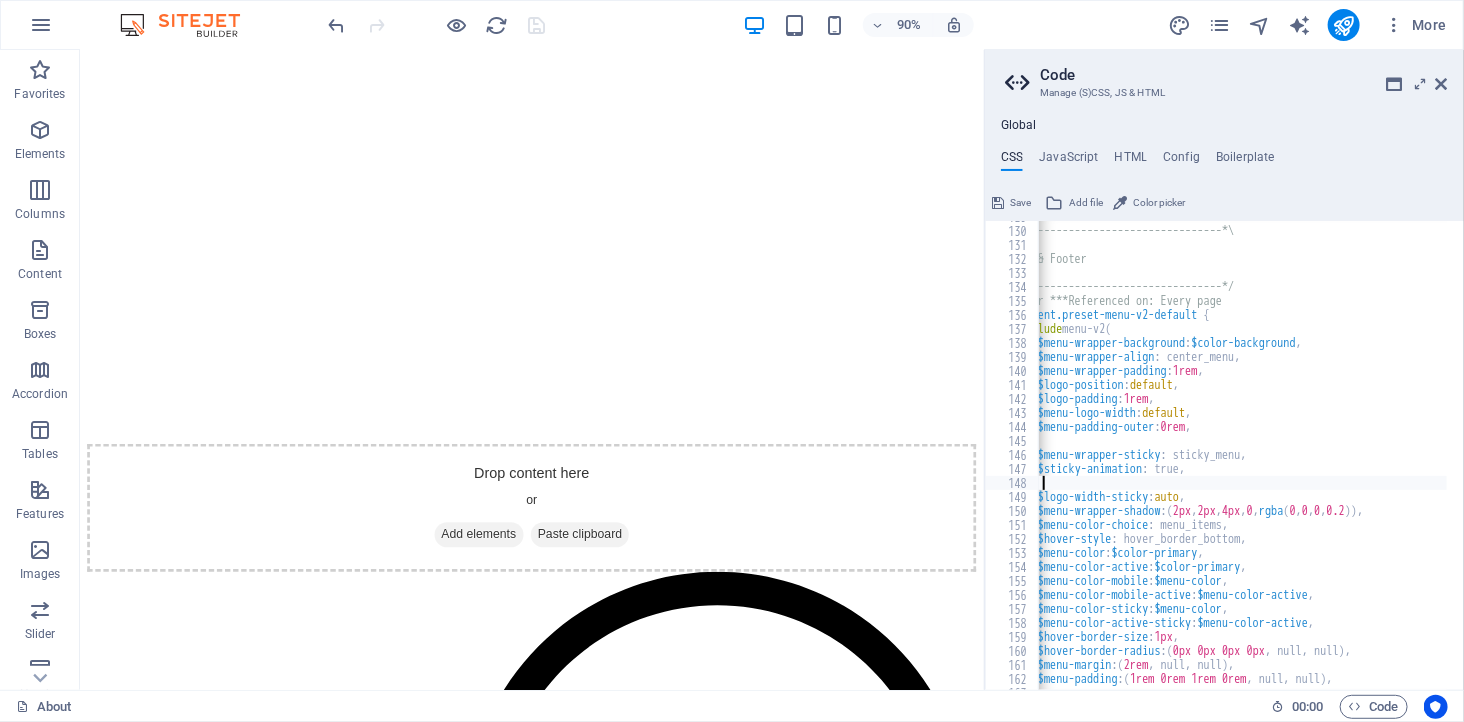 click at bounding box center [437, 25] 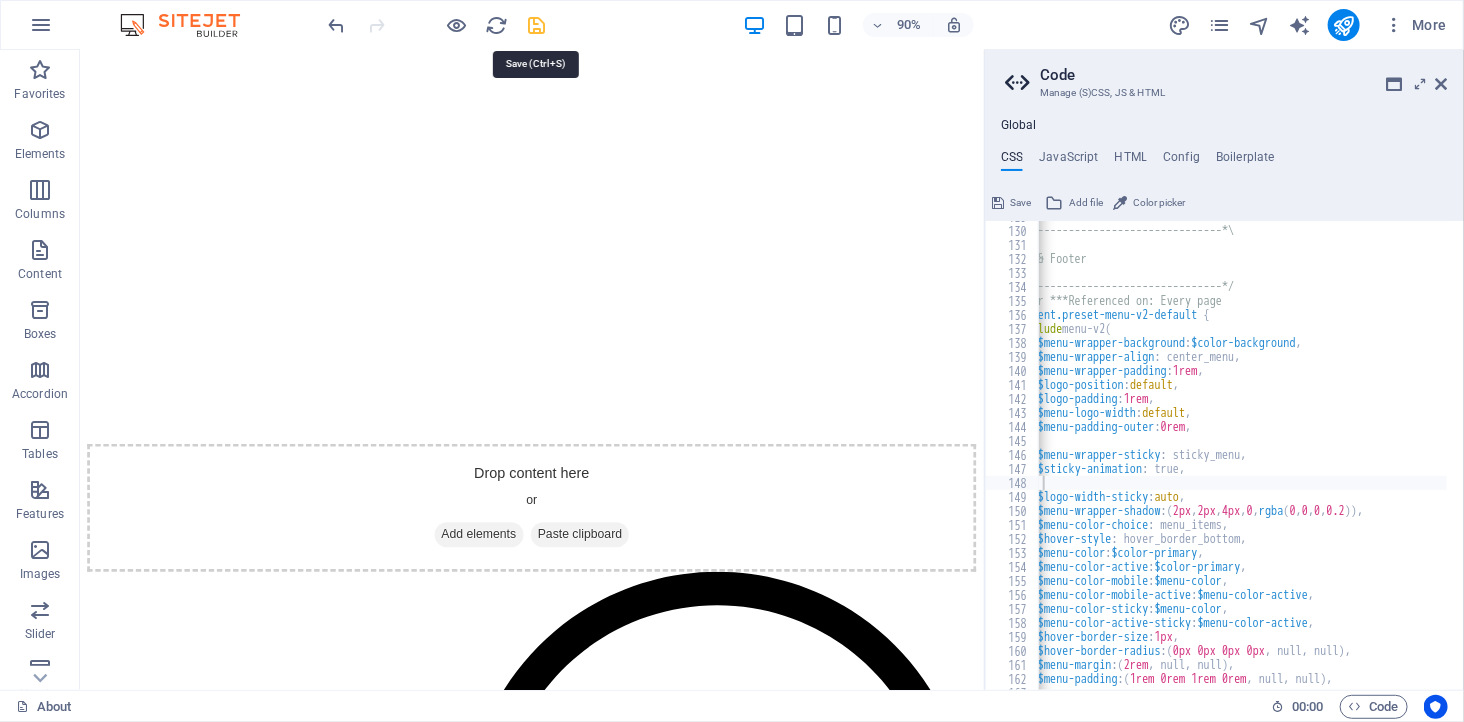 click at bounding box center [537, 25] 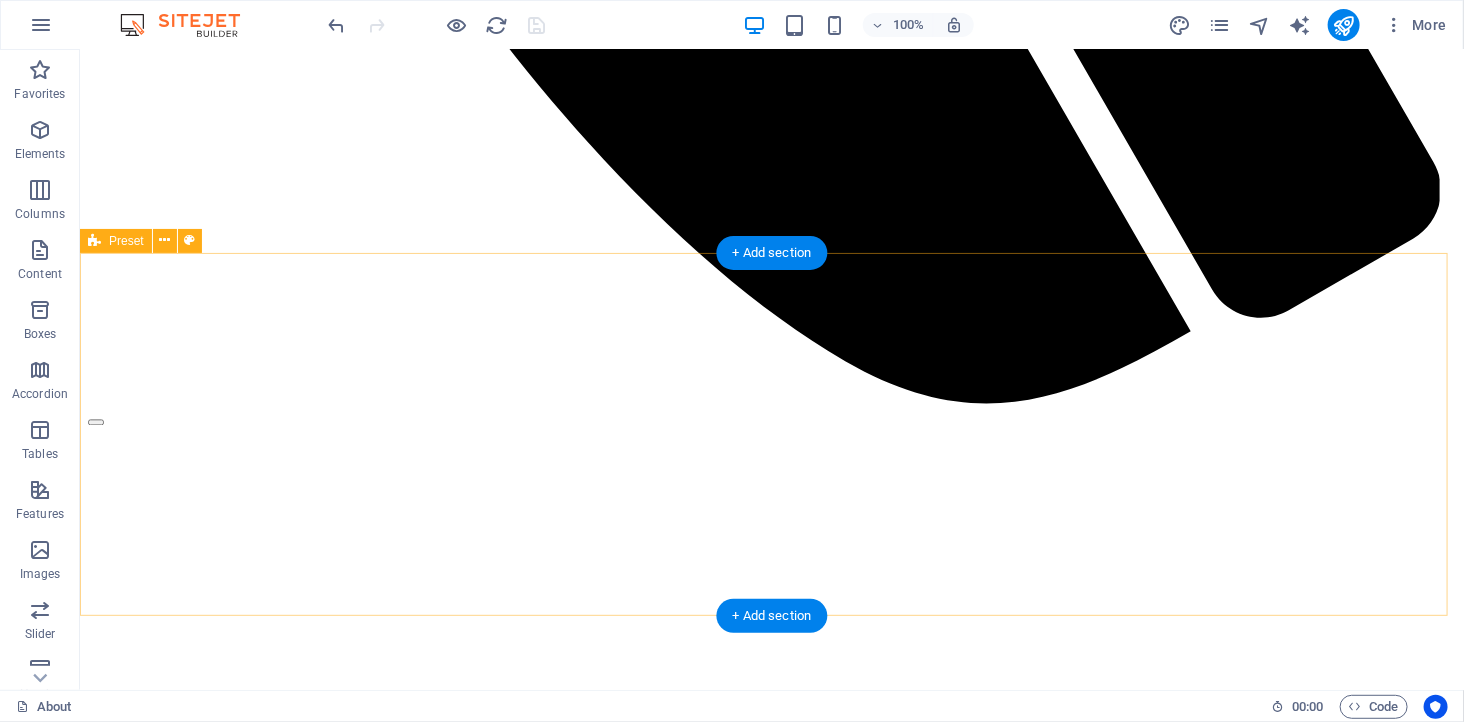 scroll, scrollTop: 1777, scrollLeft: 0, axis: vertical 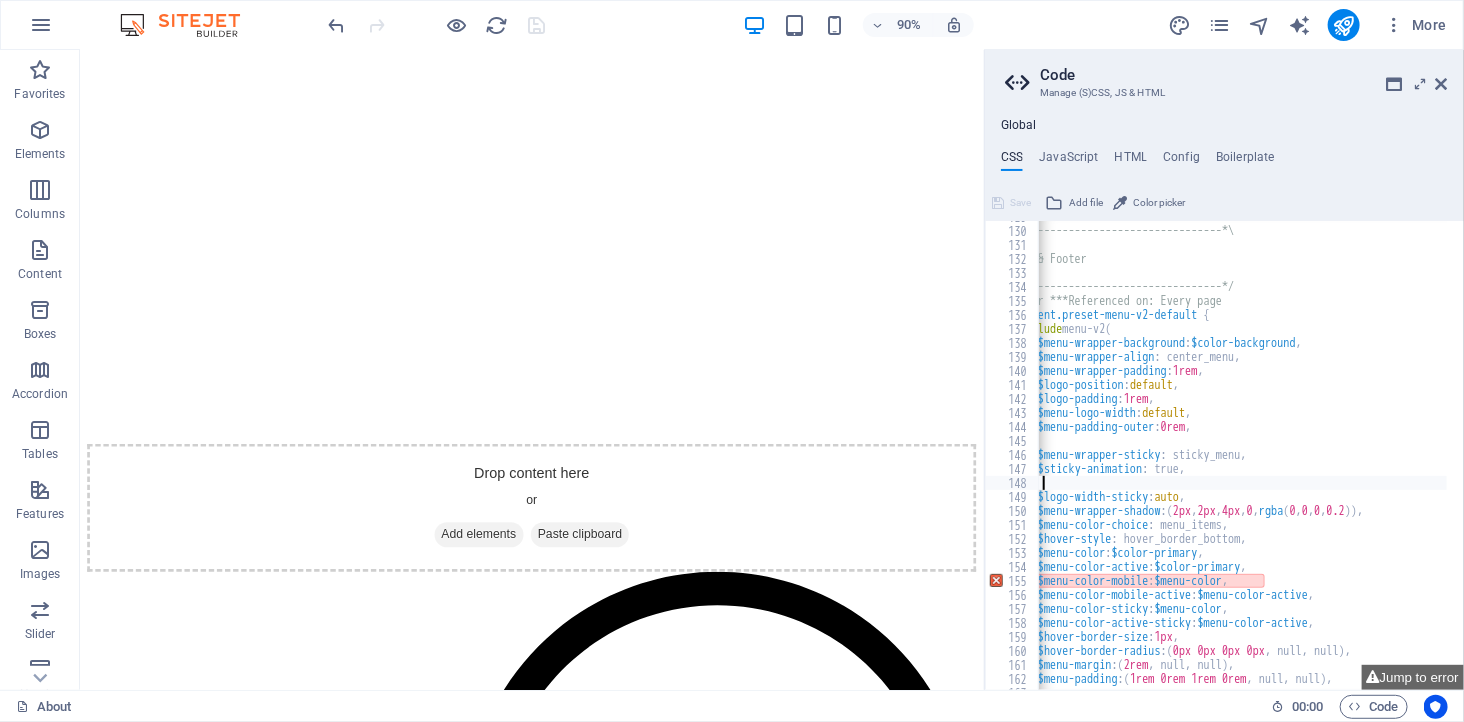 click on "/*------------------------------------*\     #Header & Footer \*------------------------------------*/ // Header ***Referenced on: Every page .ed-element.preset-menu-v2-default   {      @include  menu-v2 (           $menu-wrapper-background :  $color-background ,            $menu-wrapper-align : center_menu,            $menu-wrapper-padding :  1rem ,            $logo-position :  default ,            $logo-padding :  1rem ,            $menu-logo-width :  default ,            $menu-padding-outer :  0rem ,                      $menu-wrapper-sticky : sticky_menu,            $sticky-animation : true,                      $logo-width-sticky :  auto ,            $menu-wrapper-shadow :  ( 2px ,  2px ,  4px ,  0 ,  rgba ( 0 ,  0 ,  0 ,  0.2 )) ,            $menu-color-choice : menu_items,            $hover-style : hover_border_bottom,            $menu-color :  $color-primary ,            $menu-color-active :  $color-primary ,            $menu-color-mobile :  $menu-color ,            $menu-color-mobile-active :  ,  :" at bounding box center [1356, 450] 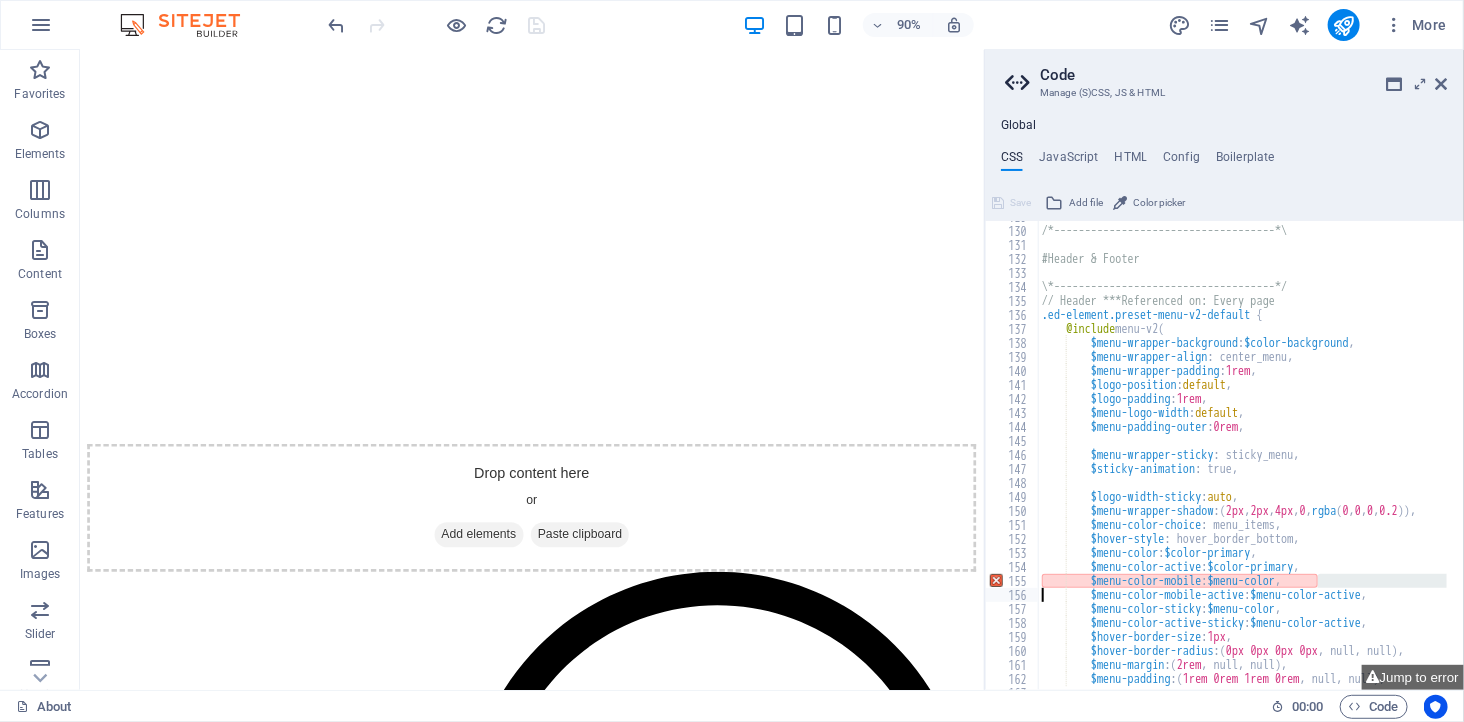 scroll, scrollTop: 1803, scrollLeft: 0, axis: vertical 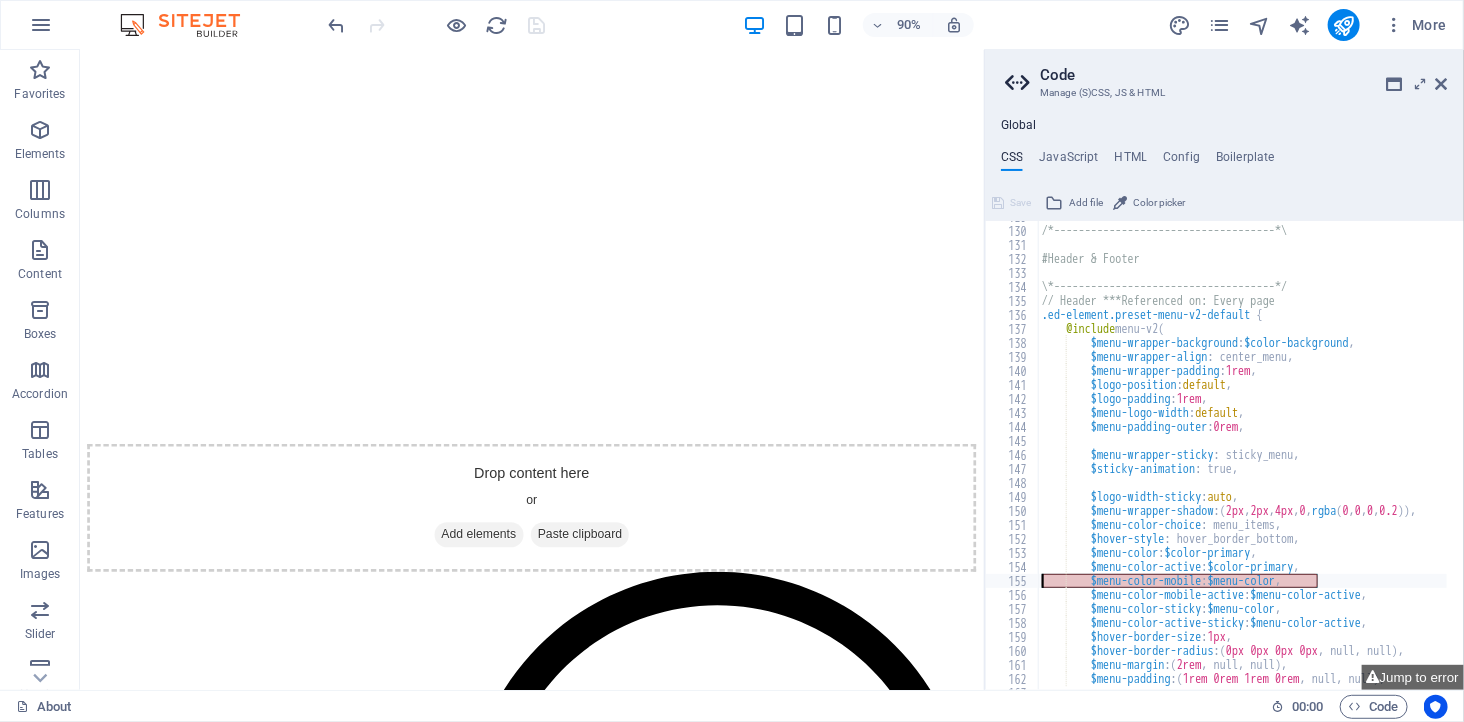 drag, startPoint x: 1263, startPoint y: 578, endPoint x: 1135, endPoint y: 582, distance: 128.06248 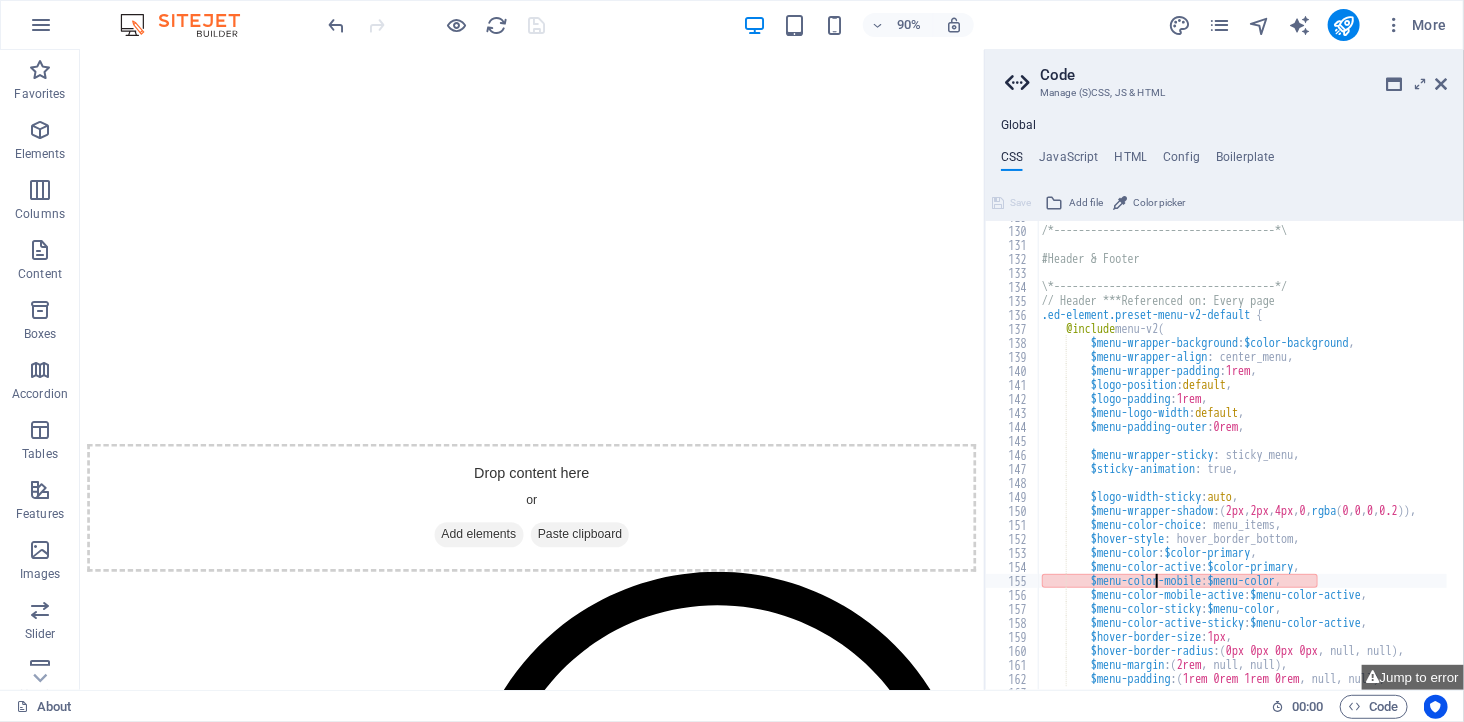 click on "/*------------------------------------*\     #Header & Footer \*------------------------------------*/ // Header ***Referenced on: Every page .ed-element.preset-menu-v2-default   {      @include  menu-v2 (           $menu-wrapper-background :  $color-background ,            $menu-wrapper-align : center_menu,            $menu-wrapper-padding :  1rem ,            $logo-position :  default ,            $logo-padding :  1rem ,            $menu-logo-width :  default ,            $menu-padding-outer :  0rem ,                      $menu-wrapper-sticky : sticky_menu,            $sticky-animation : true,                      $logo-width-sticky :  auto ,            $menu-wrapper-shadow :  ( 2px ,  2px ,  4px ,  0 ,  rgba ( 0 ,  0 ,  0 ,  0.2 )) ,            $menu-color-choice : menu_items,            $hover-style : hover_border_bottom,            $menu-color :  $color-primary ,            $menu-color-active :  $color-primary ,            $menu-color-mobile :  $menu-color ,            $menu-color-mobile-active :  ,  :" at bounding box center [1409, 450] 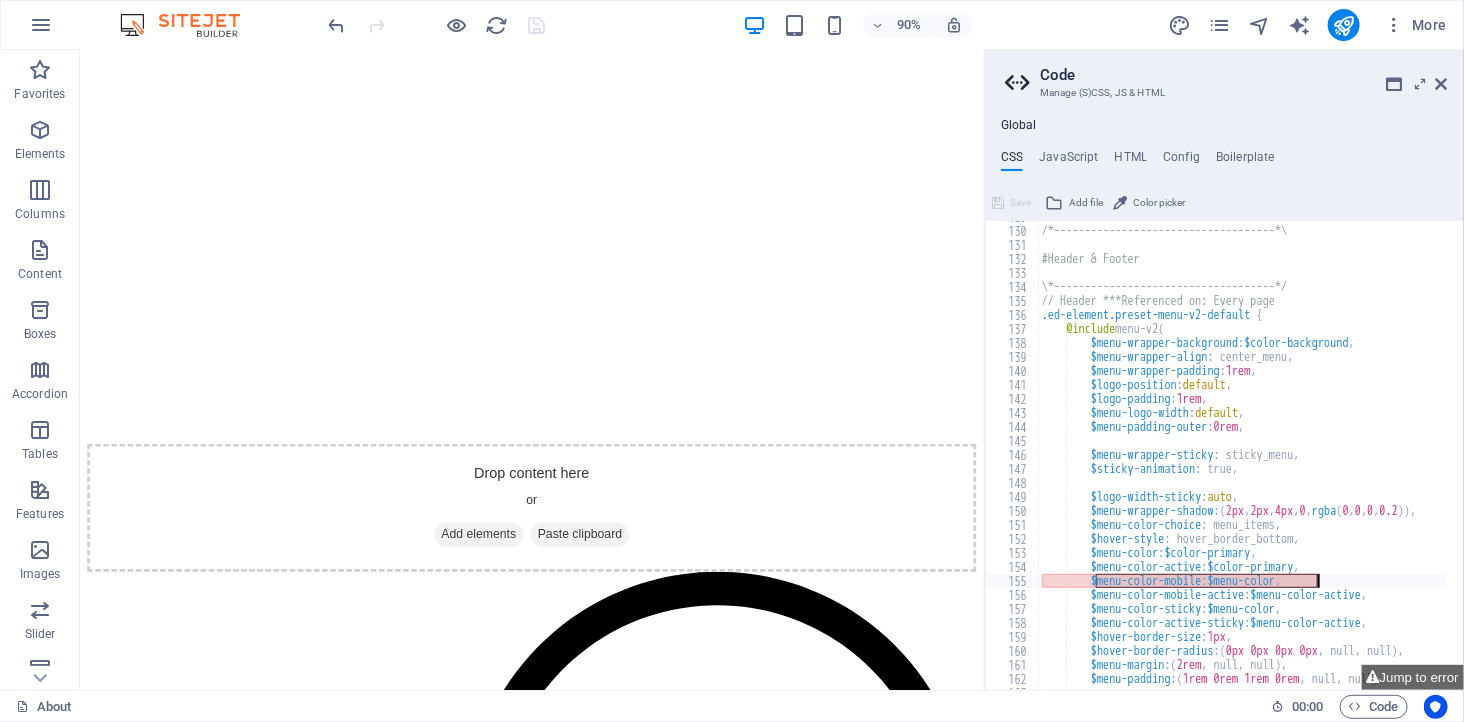 drag, startPoint x: 1098, startPoint y: 577, endPoint x: 1330, endPoint y: 573, distance: 232.03448 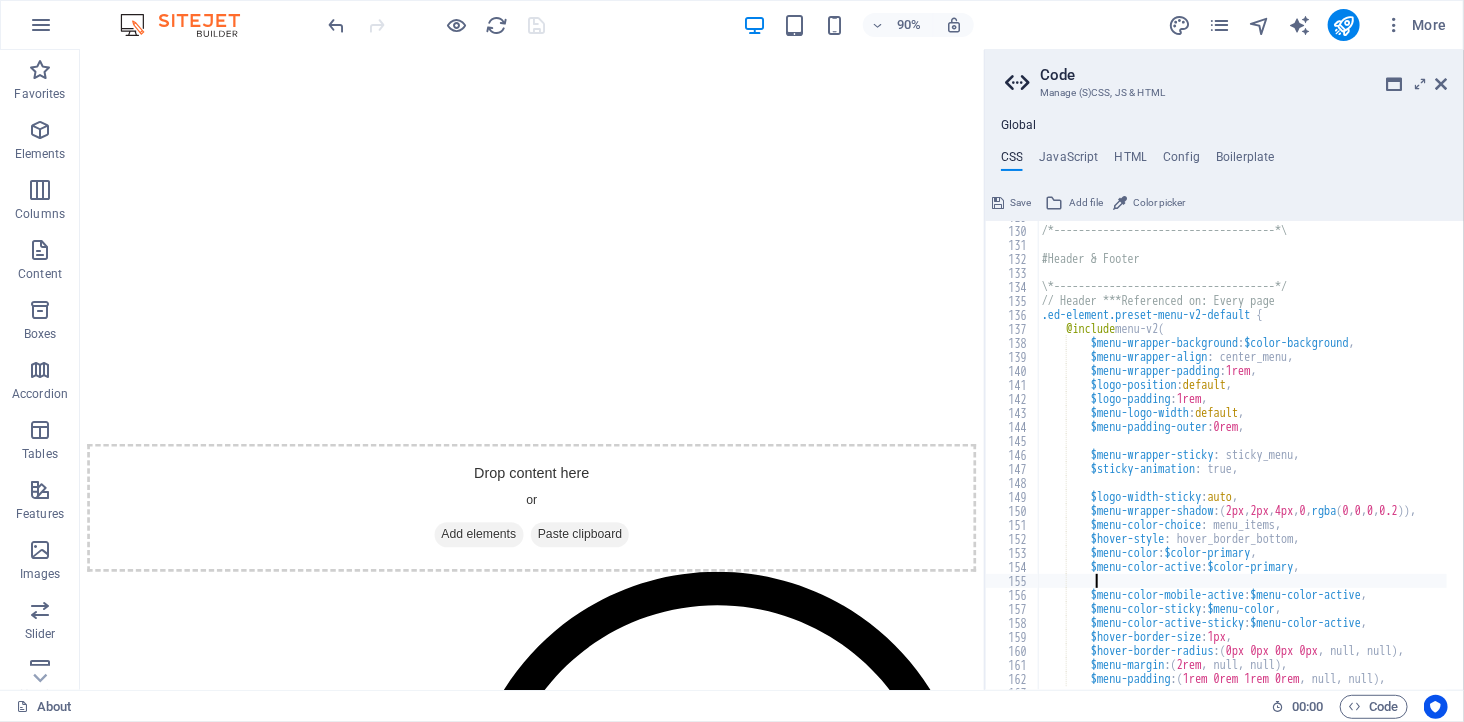 click at bounding box center (437, 25) 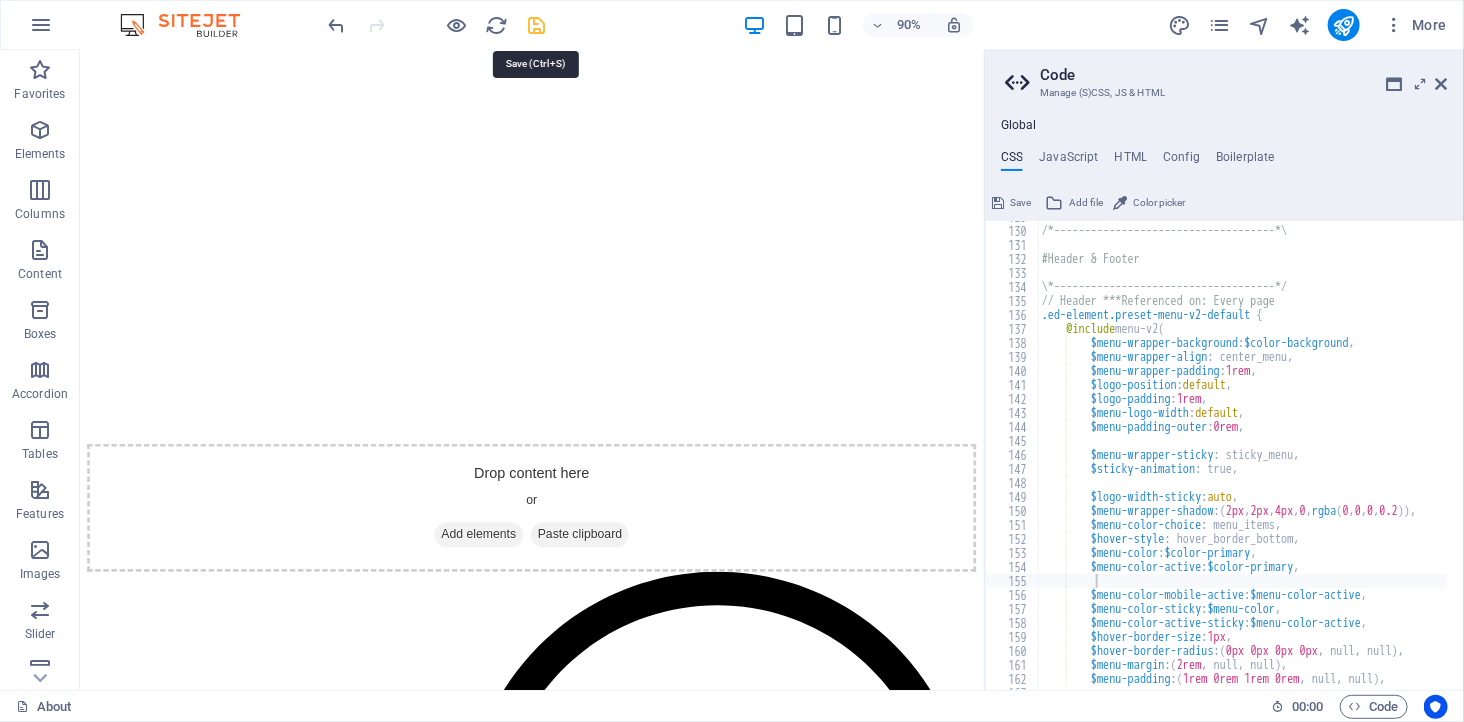 click at bounding box center [537, 25] 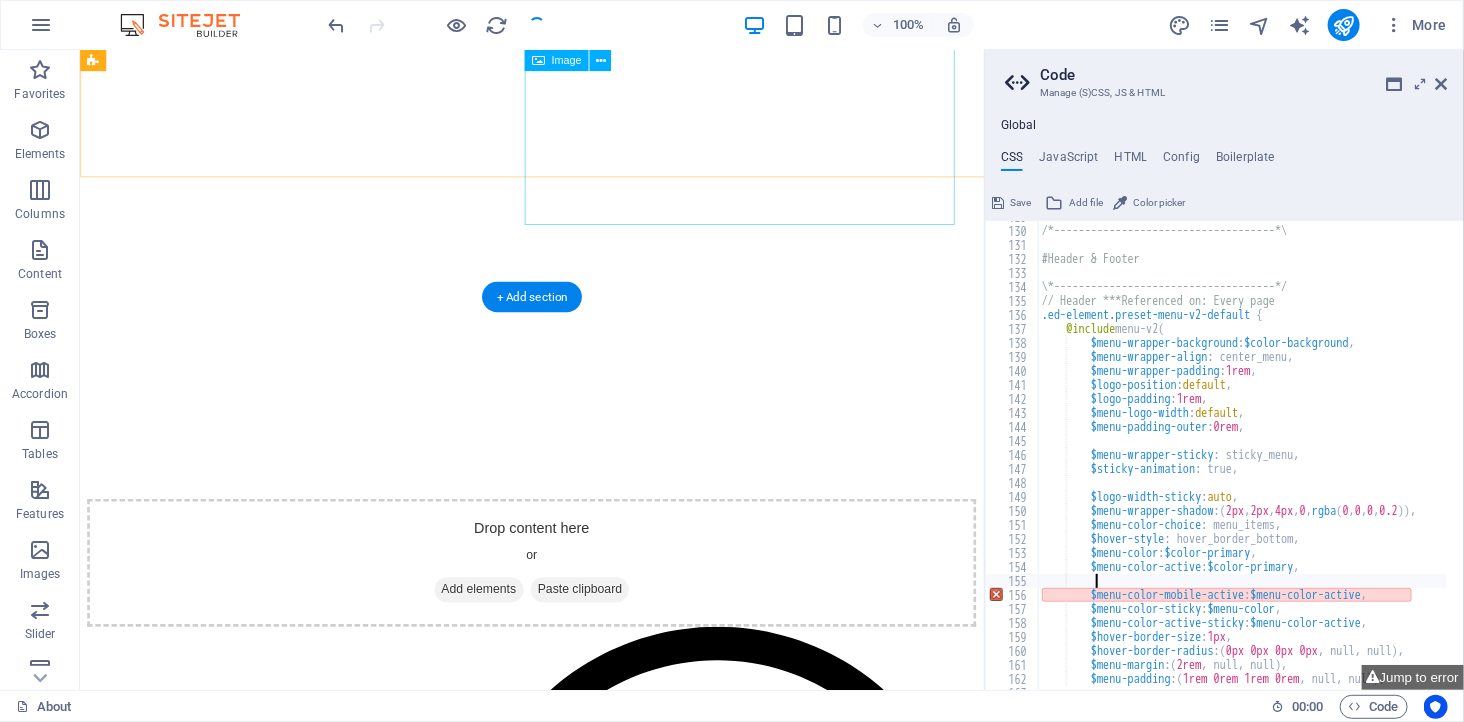 scroll, scrollTop: 1777, scrollLeft: 0, axis: vertical 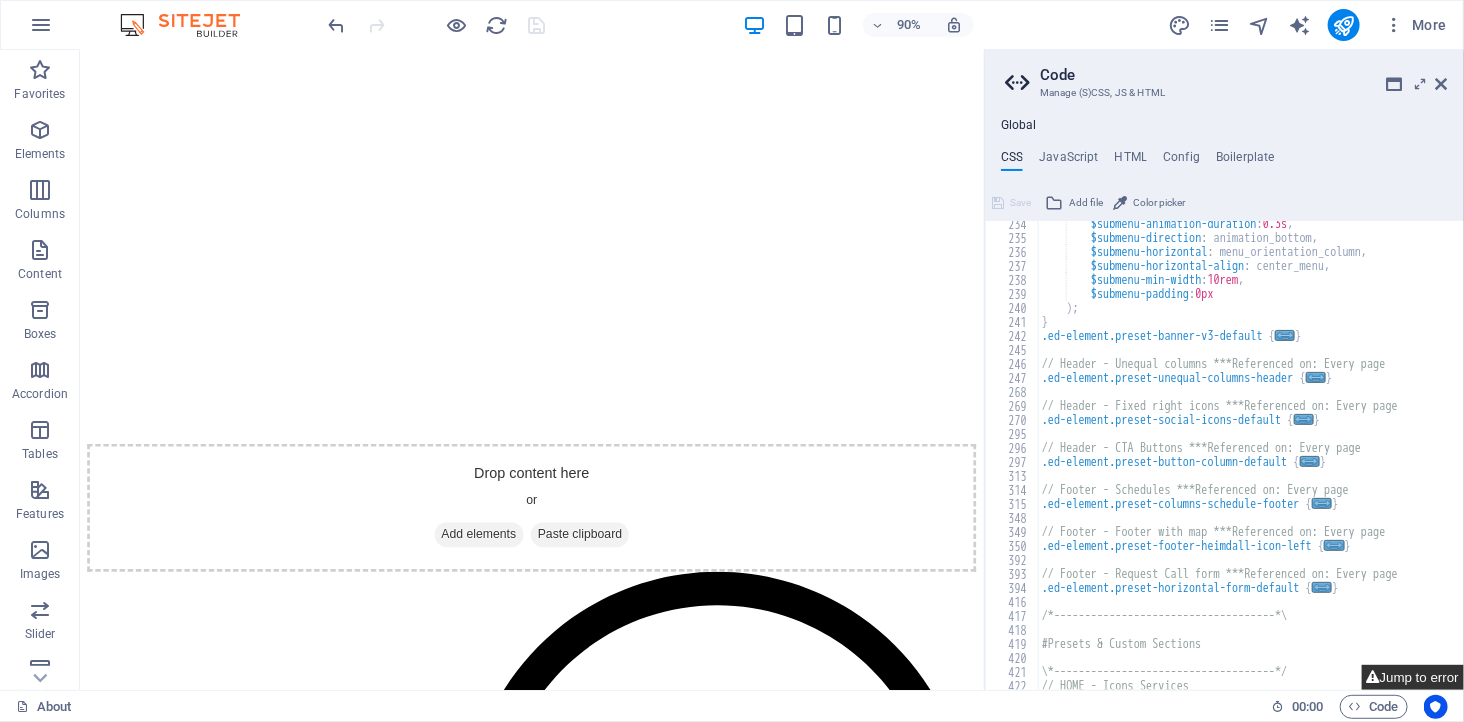 click on "Jump to error" at bounding box center [1413, 677] 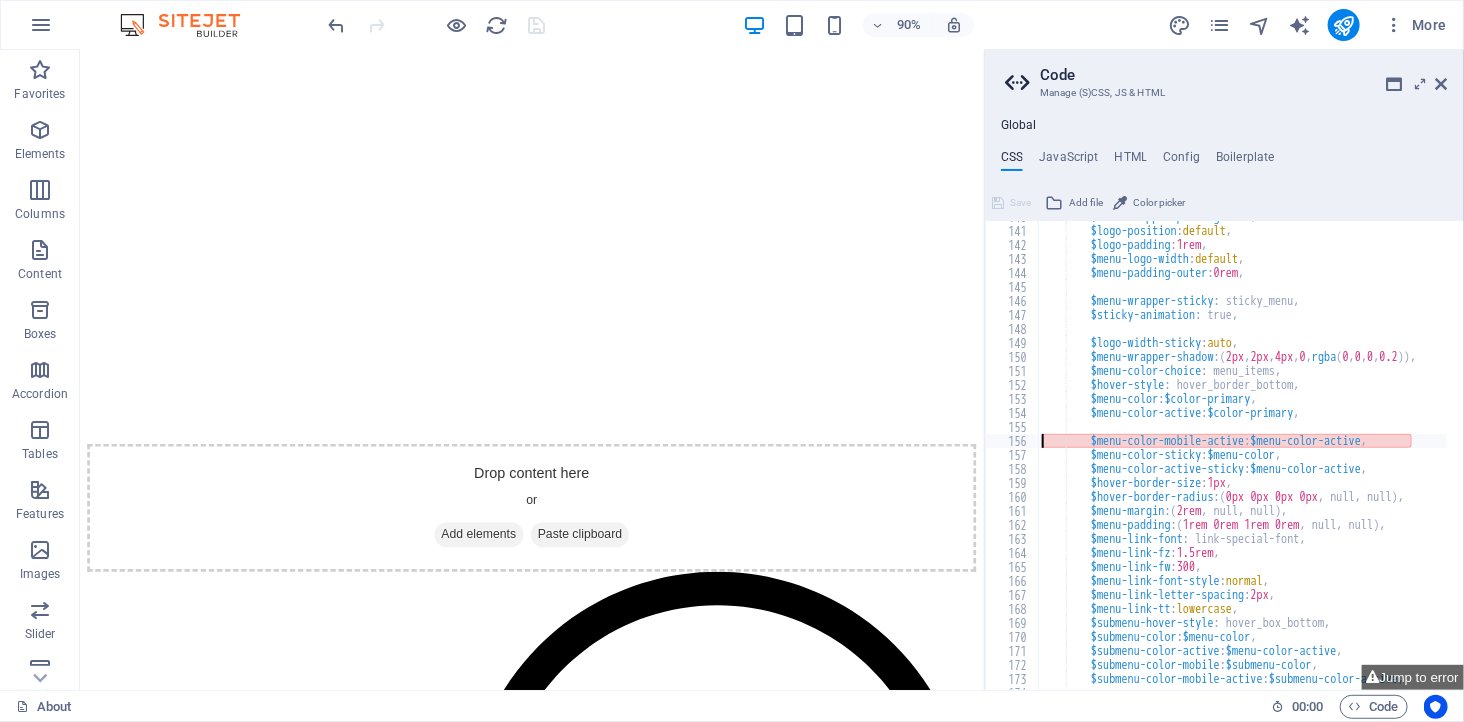 type on "$menu-color-mobile-active: $menu-color-active," 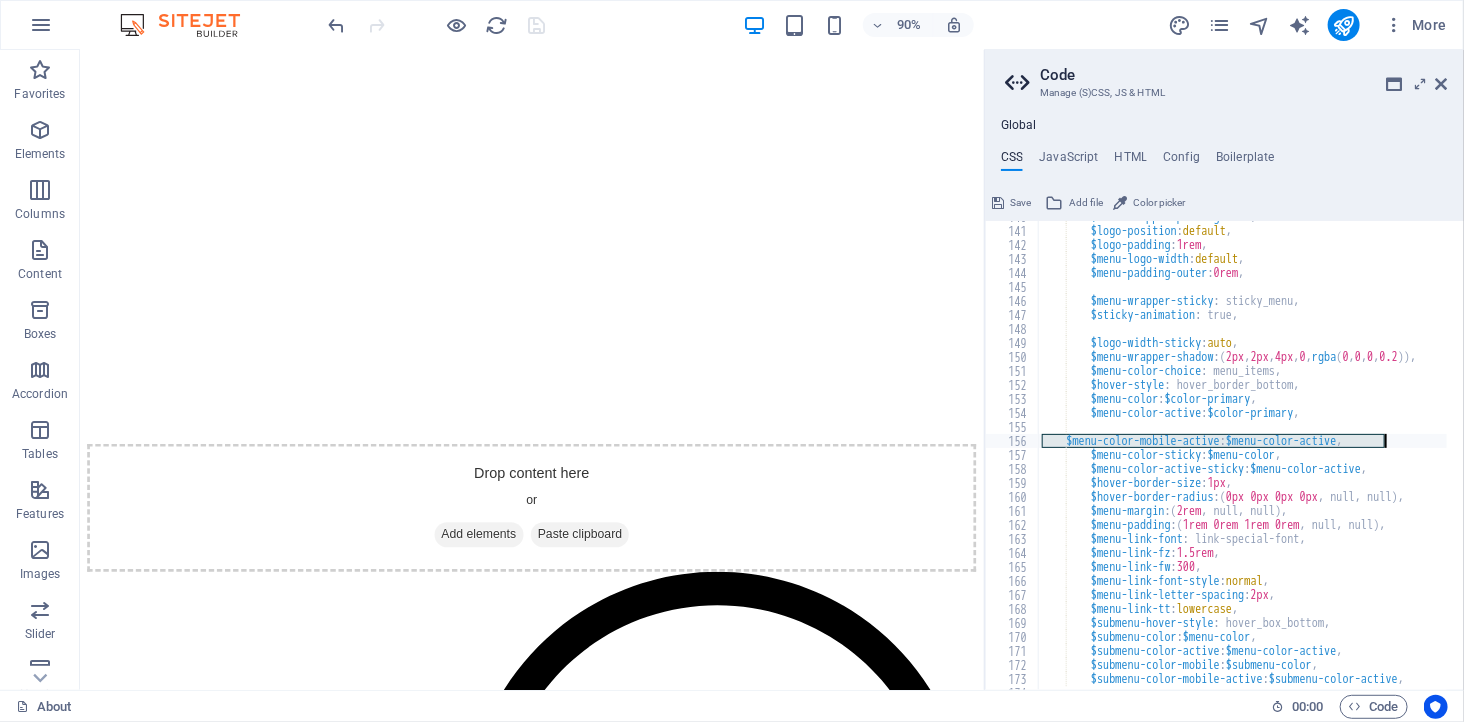 drag, startPoint x: 1063, startPoint y: 437, endPoint x: 1422, endPoint y: 437, distance: 359 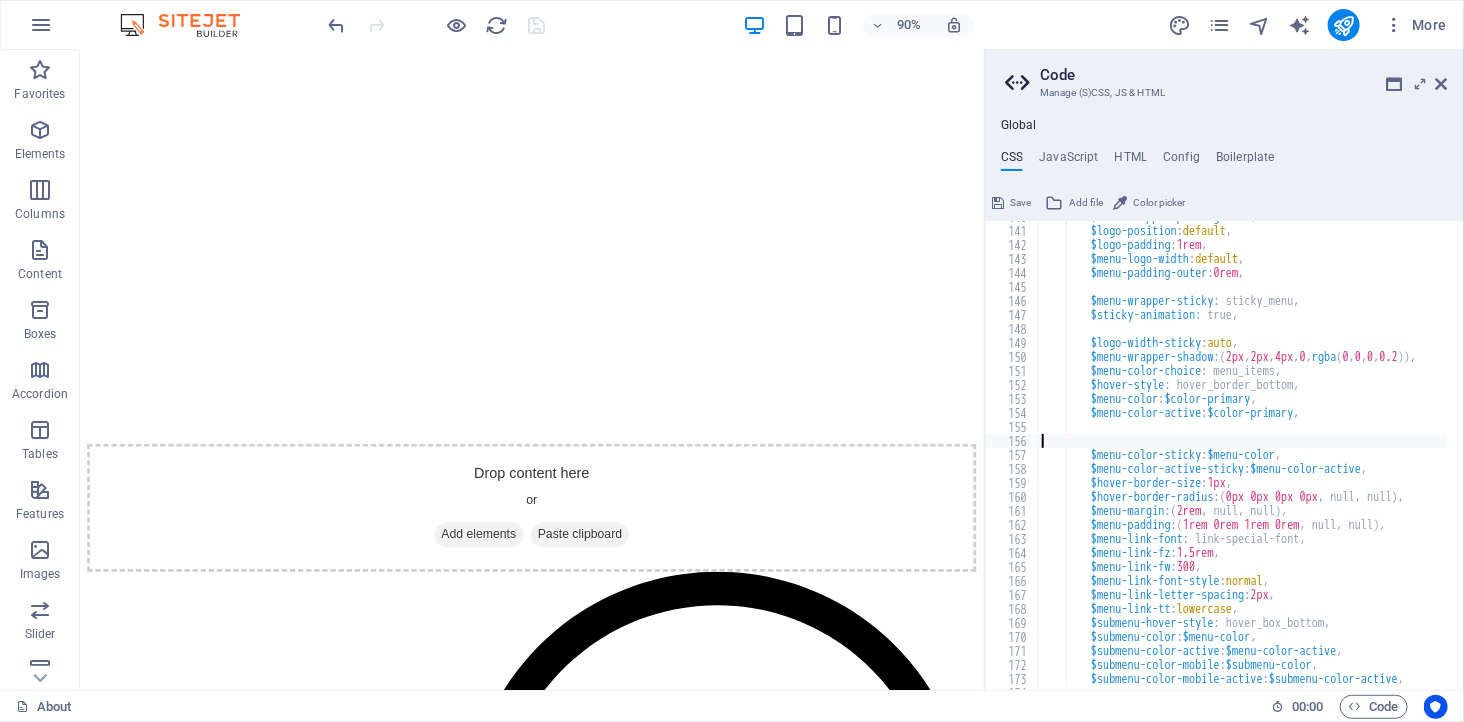 click at bounding box center [437, 25] 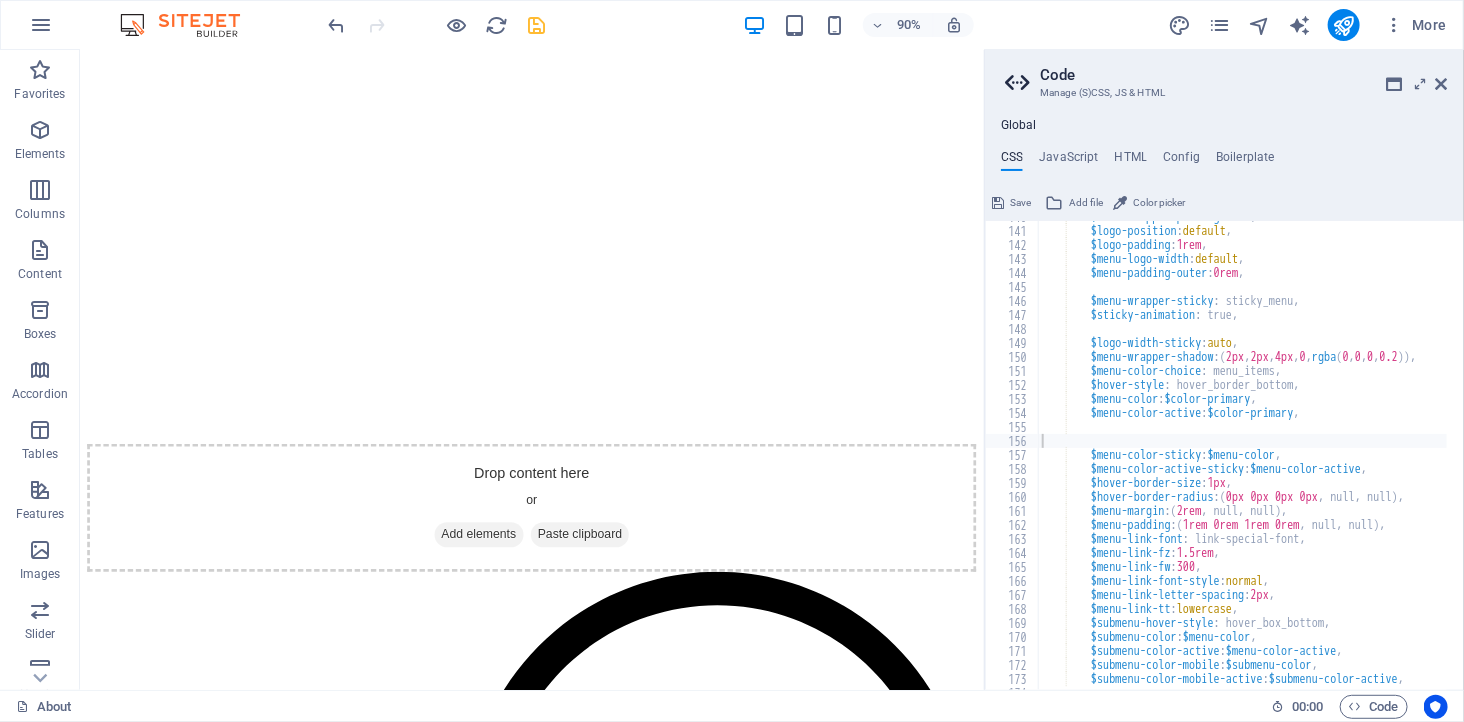 click on "90% More" at bounding box center (732, 25) 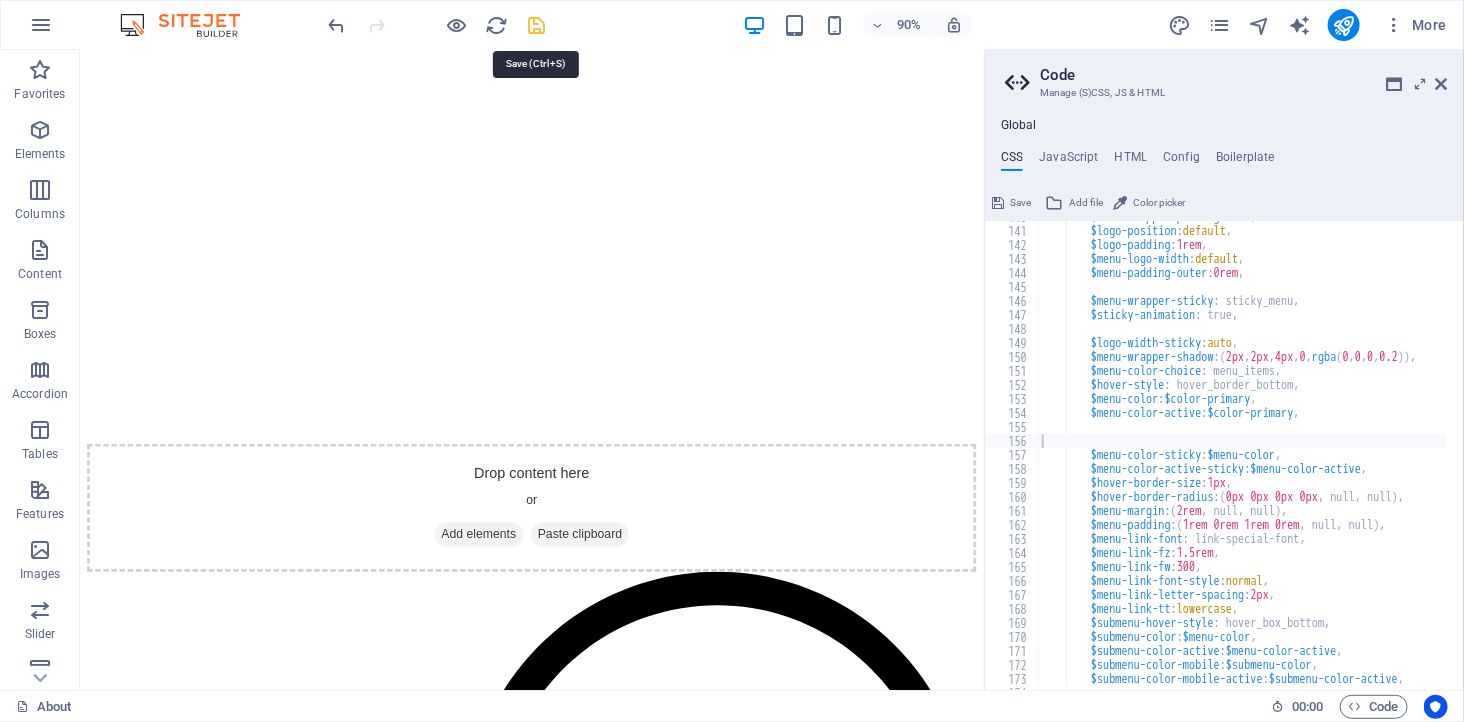 click at bounding box center [537, 25] 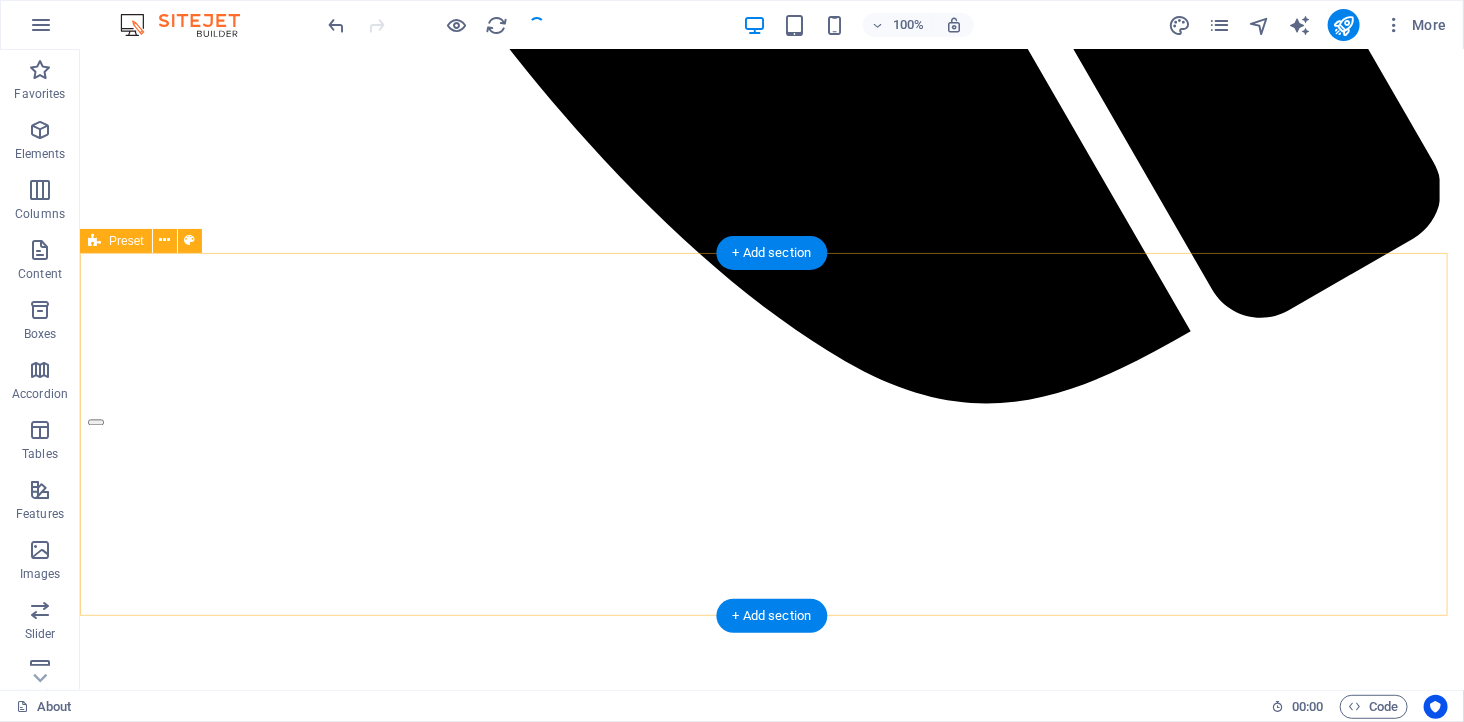 scroll, scrollTop: 1777, scrollLeft: 0, axis: vertical 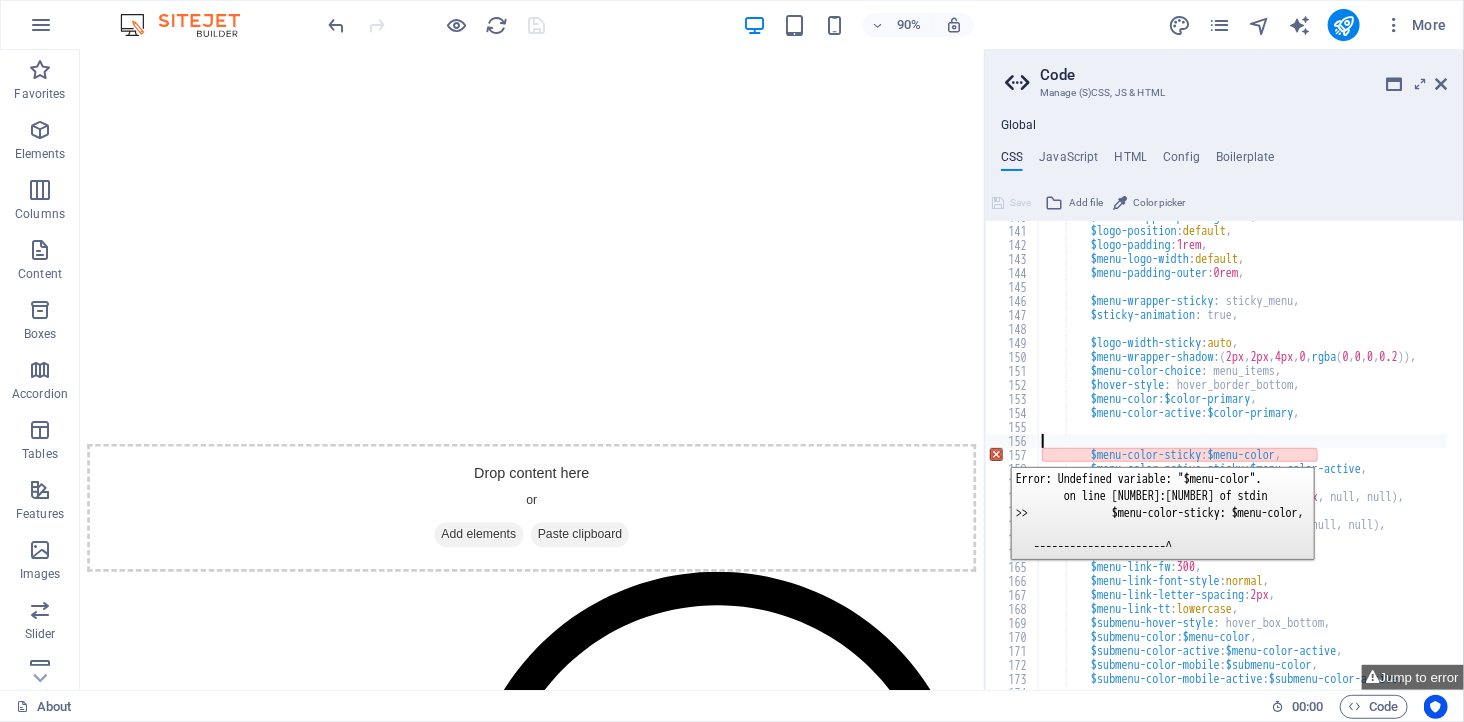 click on "157" at bounding box center (1013, 455) 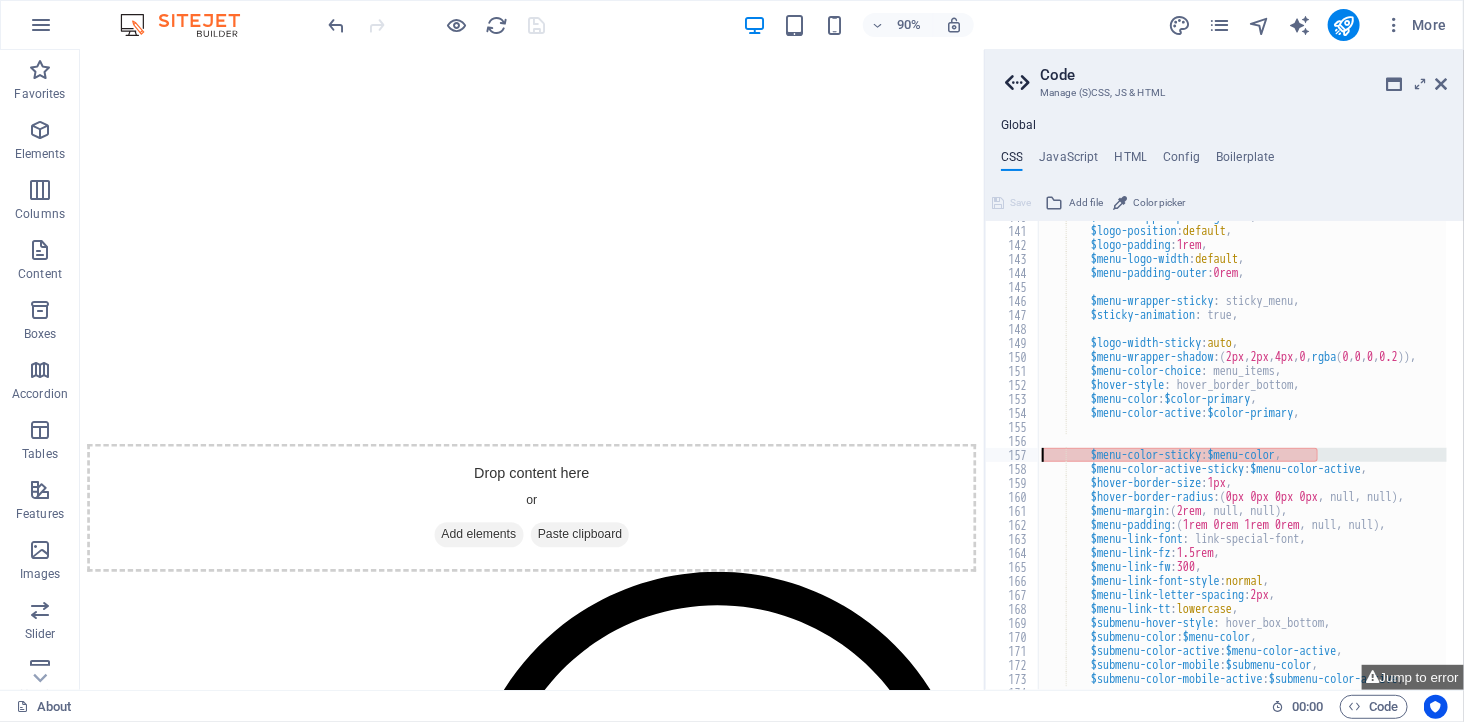 click on "$menu-wrapper-padding :  1rem ,            $logo-position :  default ,            $logo-padding :  1rem ,            $menu-logo-width :  default ,            $menu-padding-outer :  0rem ,                      $menu-wrapper-sticky : sticky_menu,            $sticky-animation : true,                      $logo-width-sticky :  auto ,            $menu-wrapper-shadow :  ( 2px ,  2px ,  4px ,  0 ,  rgba ( 0 ,  0 ,  0 ,  0.2 )) ,            $menu-color-choice : menu_items,            $hover-style : hover_border_bottom,            $menu-color :  $color-primary ,            $menu-color-active :  $color-primary ,                      $menu-color-sticky :  $menu-color ,            $menu-color-active-sticky :  $menu-color-active ,            $hover-border-size :  1px ,            $hover-border-radius :  ( 0px   0px   0px   0px , null, null ) ,            $menu-margin :  ( 2rem , null, null ) ,            $menu-padding :  ( 1rem   0rem   1rem   0rem , null, null ) ,            $menu-link-font           :  1.5rem" at bounding box center [1242, 455] 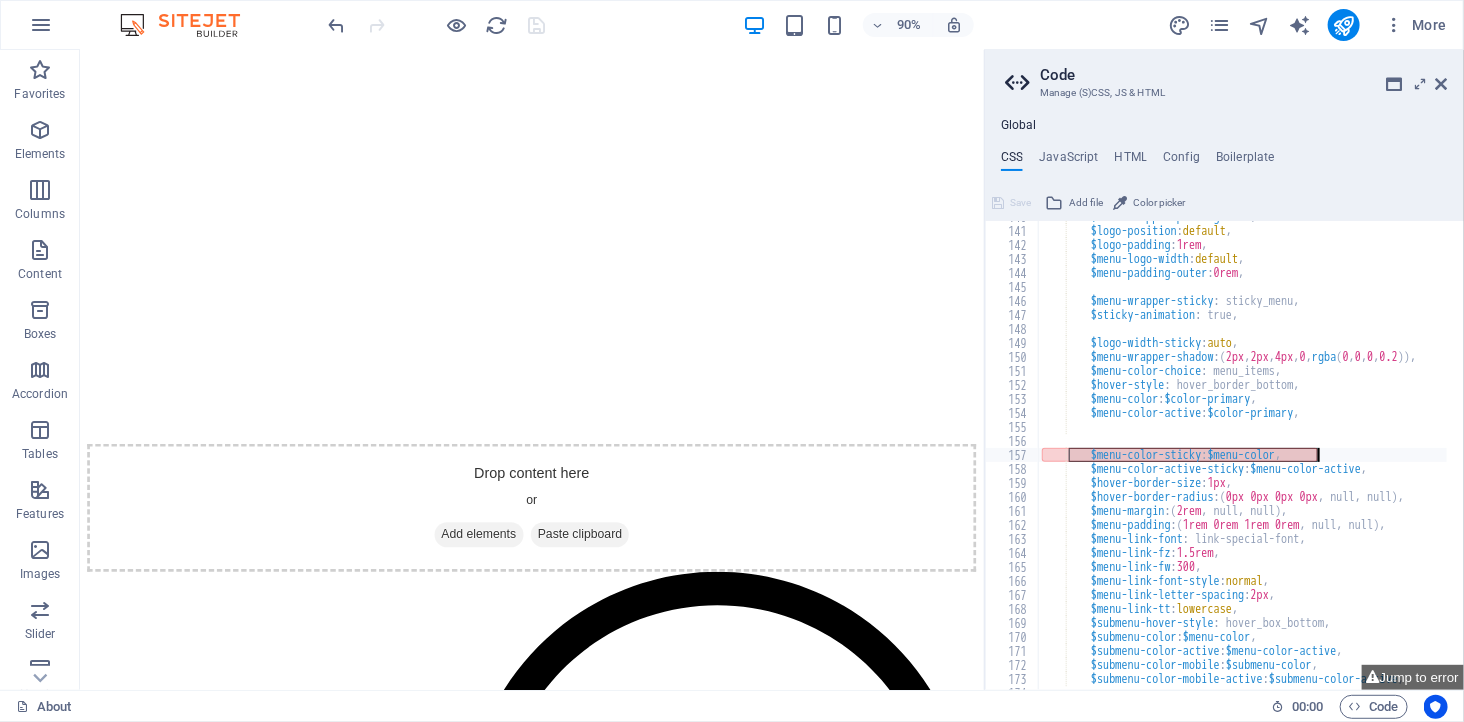 drag, startPoint x: 1093, startPoint y: 451, endPoint x: 1317, endPoint y: 460, distance: 224.18073 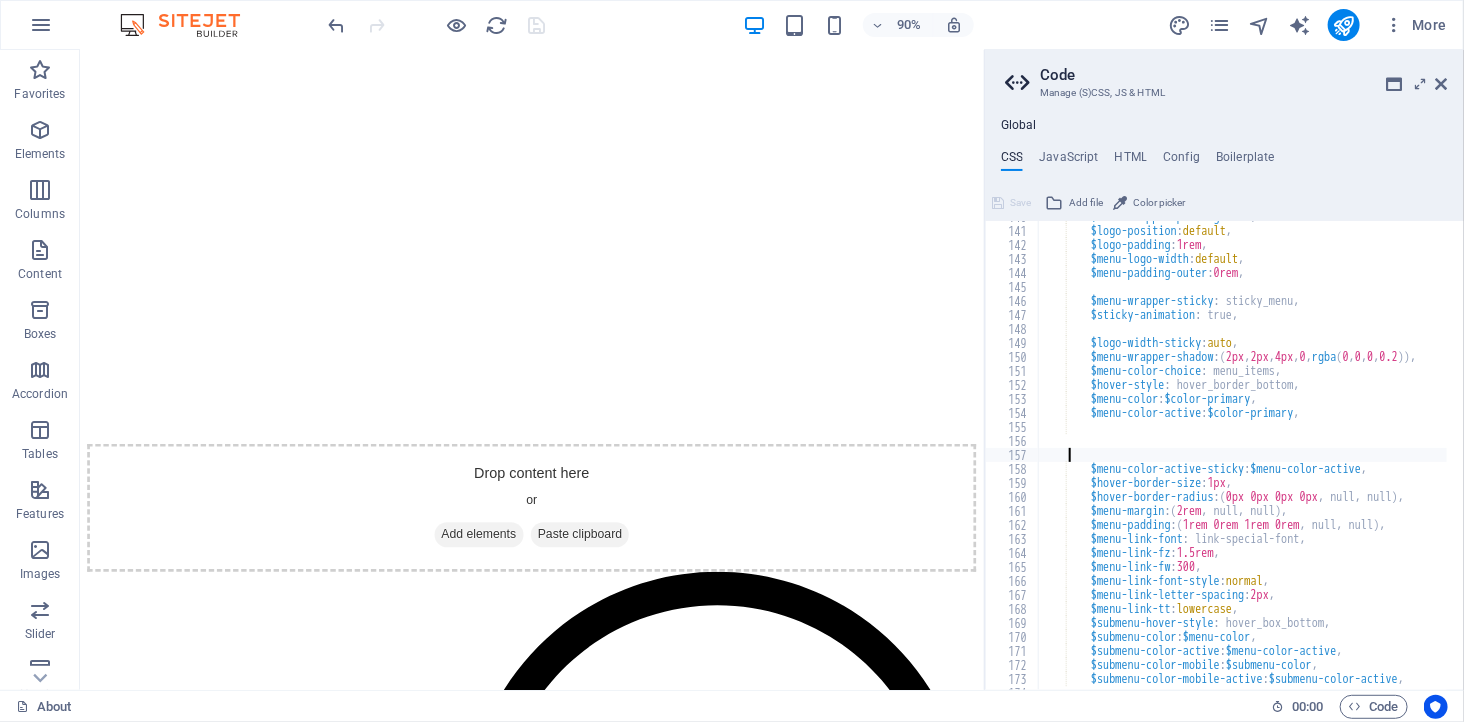 scroll, scrollTop: 1957, scrollLeft: 0, axis: vertical 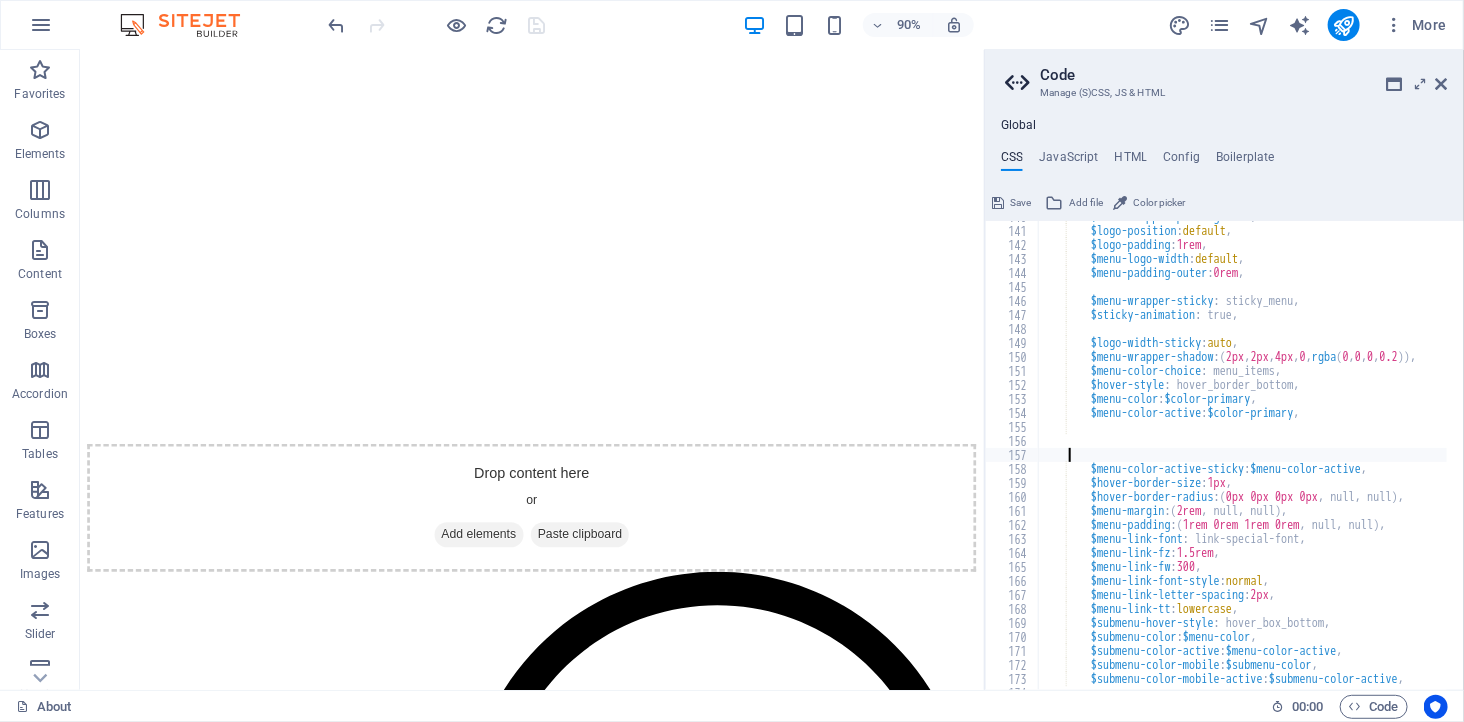 click at bounding box center [437, 25] 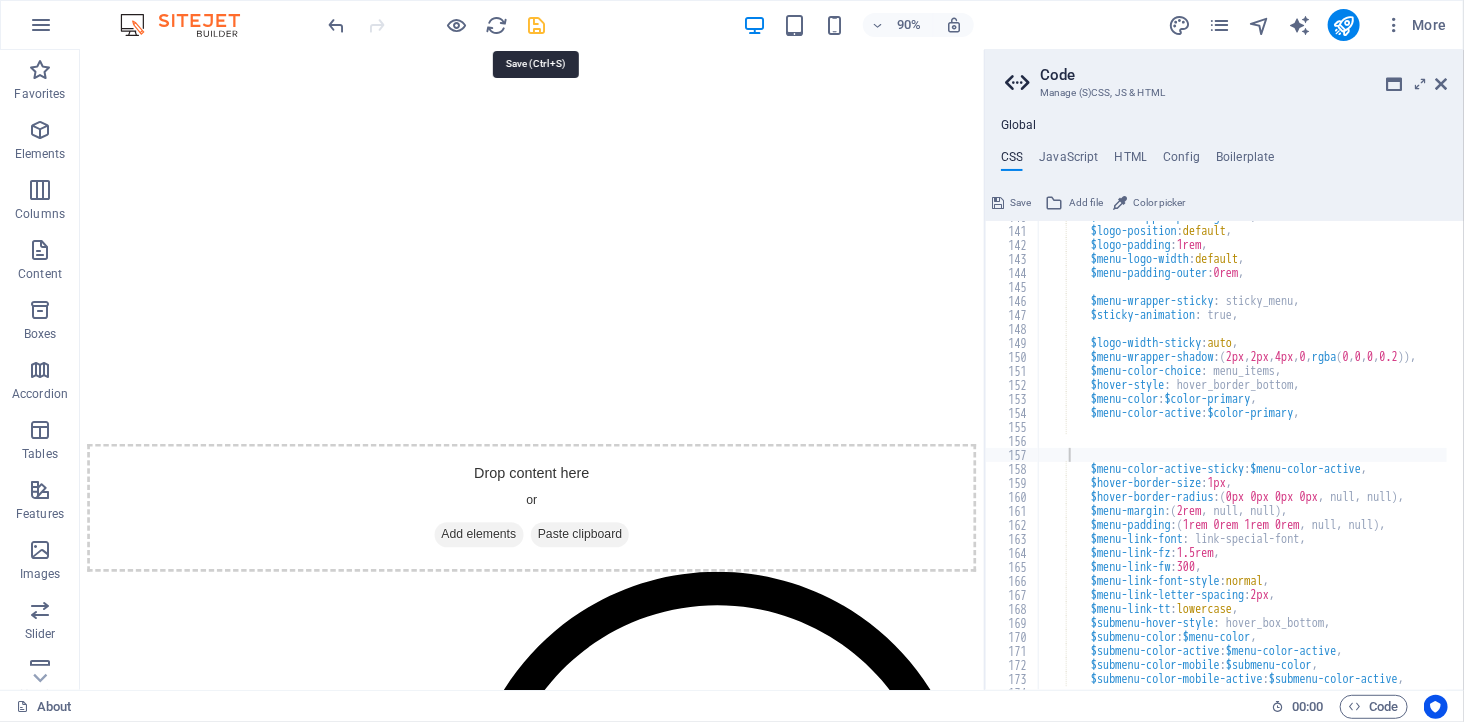 click at bounding box center (537, 25) 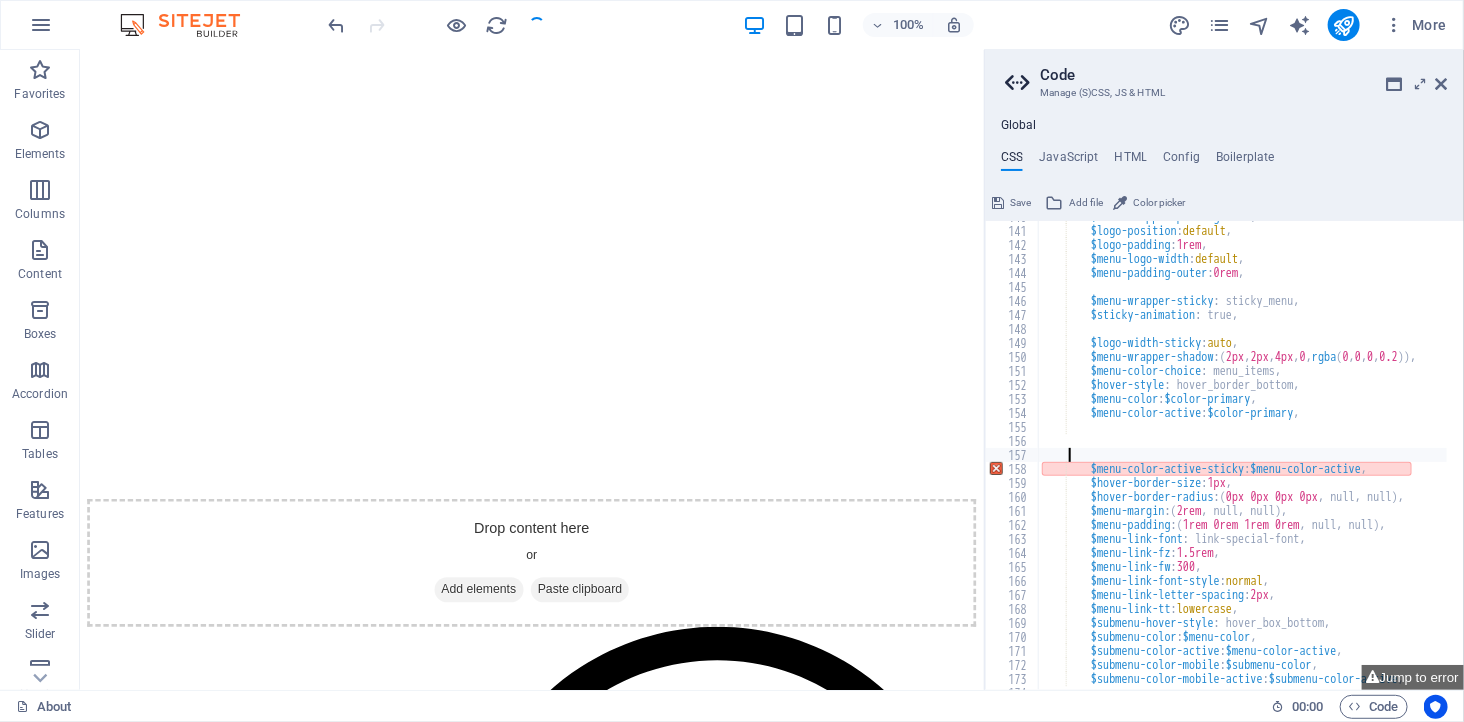 scroll, scrollTop: 1777, scrollLeft: 0, axis: vertical 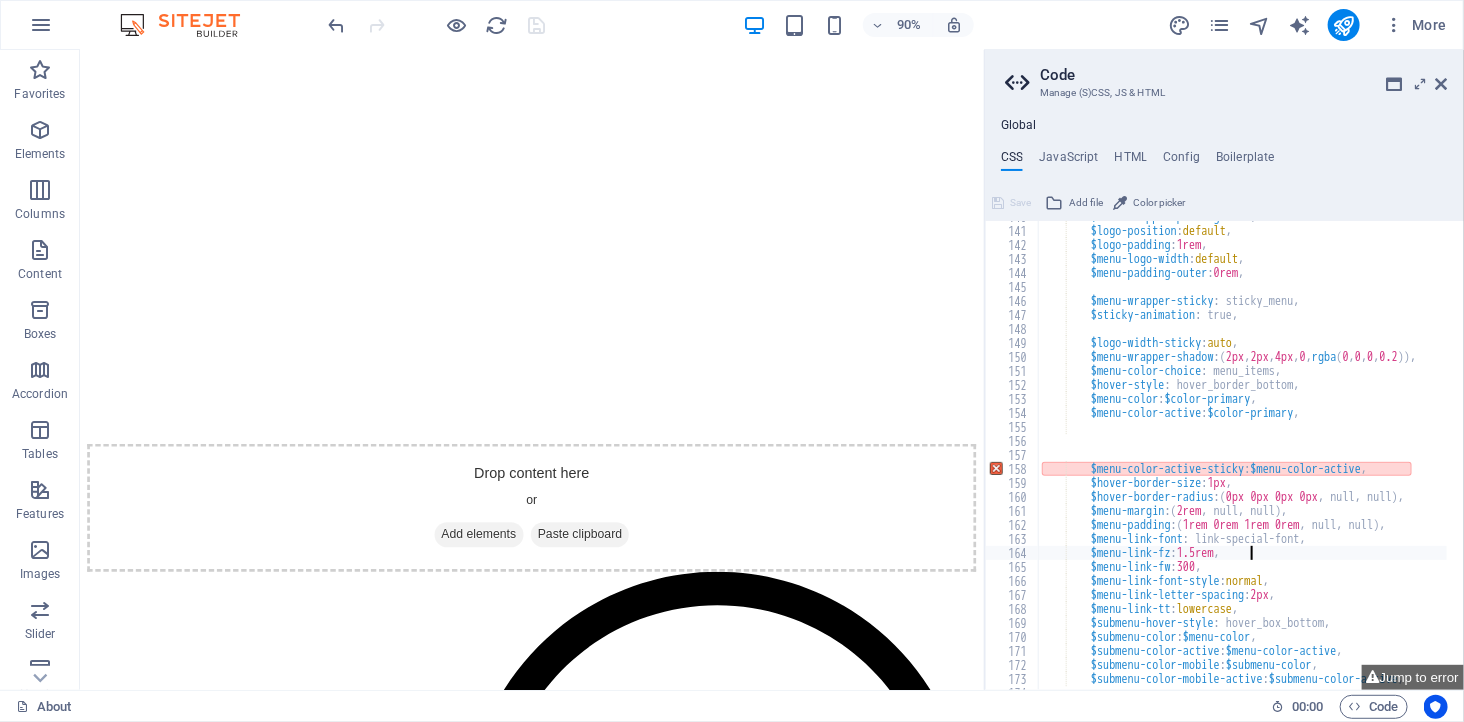 click on "$menu-wrapper-padding :  1rem ,            $logo-position :  default ,            $logo-padding :  1rem ,            $menu-logo-width :  default ,            $menu-padding-outer :  0rem ,                      $menu-wrapper-sticky : sticky_menu,            $sticky-animation : true,                      $logo-width-sticky :  auto ,            $menu-wrapper-shadow :  ( 2px ,  2px ,  4px ,  0 ,  rgba ( 0 ,  0 ,  0 ,  0.2 )) ,            $menu-color-choice : menu_items,            $hover-style : hover_border_bottom,            $menu-color :  $color-primary ,            $menu-color-active :  $color-primary ,                           $menu-color-active-sticky :  $menu-color-active ,            $hover-border-size :  1px ,            $hover-border-radius :  ( 0px   0px   0px   0px , null, null ) ,            $menu-margin :  ( 2rem , null, null ) ,            $menu-padding :  ( 1rem   0rem   1rem   0rem , null, null ) ,            $menu-link-font : link-special-font,            $menu-link-fz :  1.5rem ,  :" at bounding box center [1409, 450] 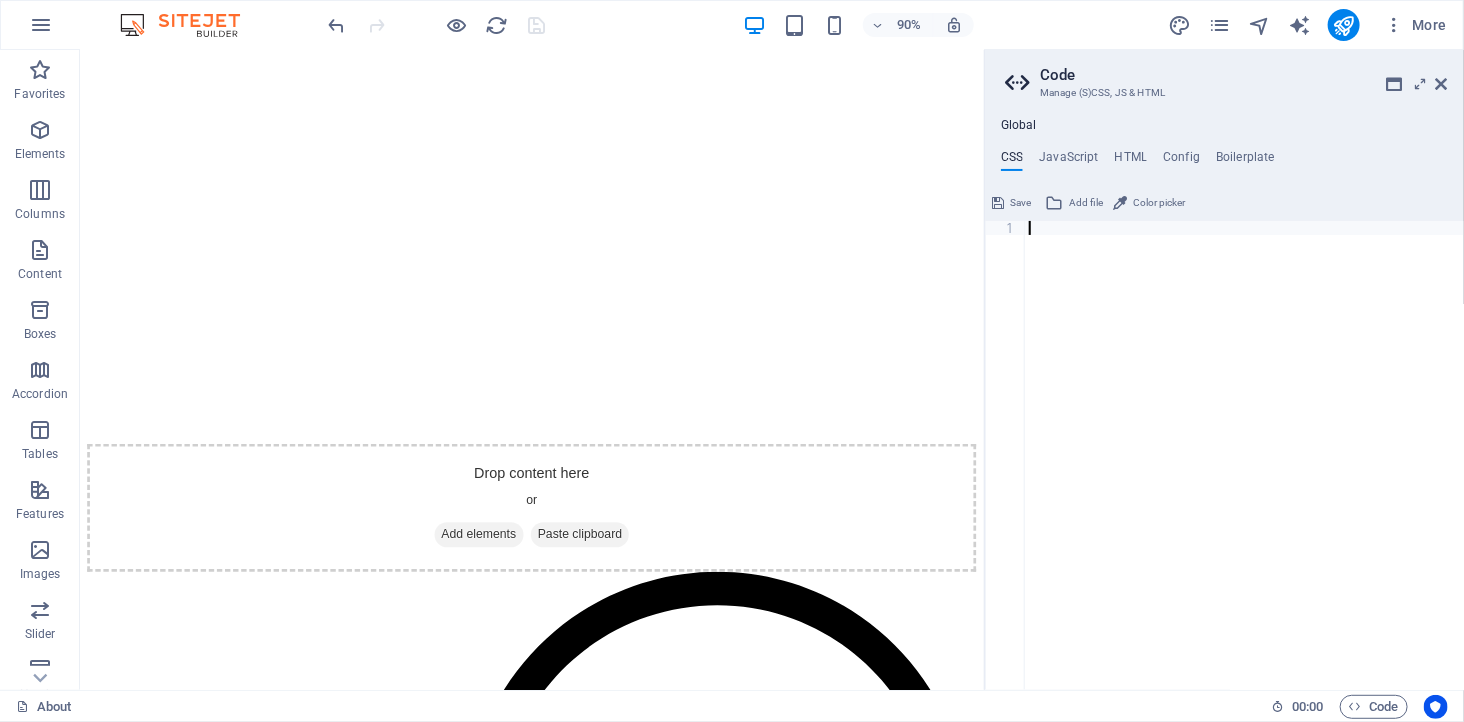 paste on "}" 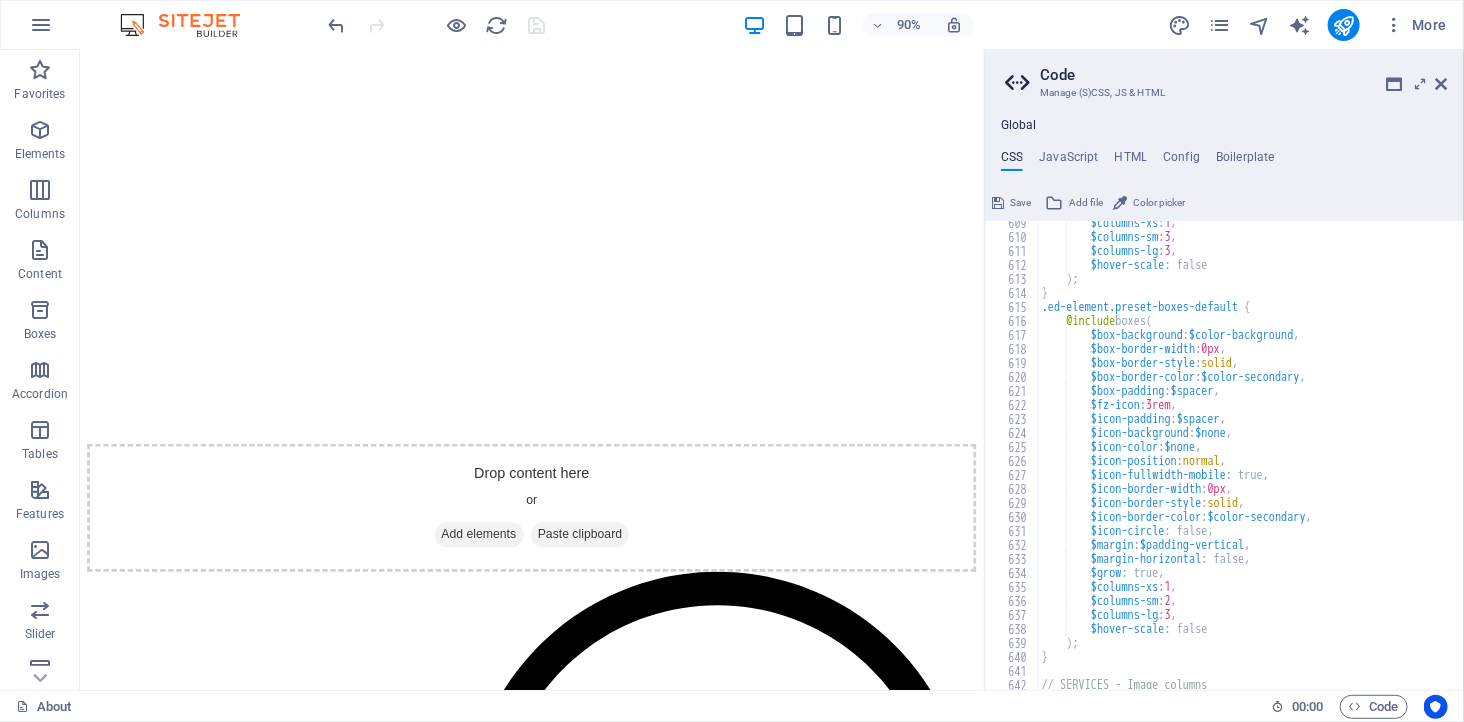 scroll, scrollTop: 8251, scrollLeft: 0, axis: vertical 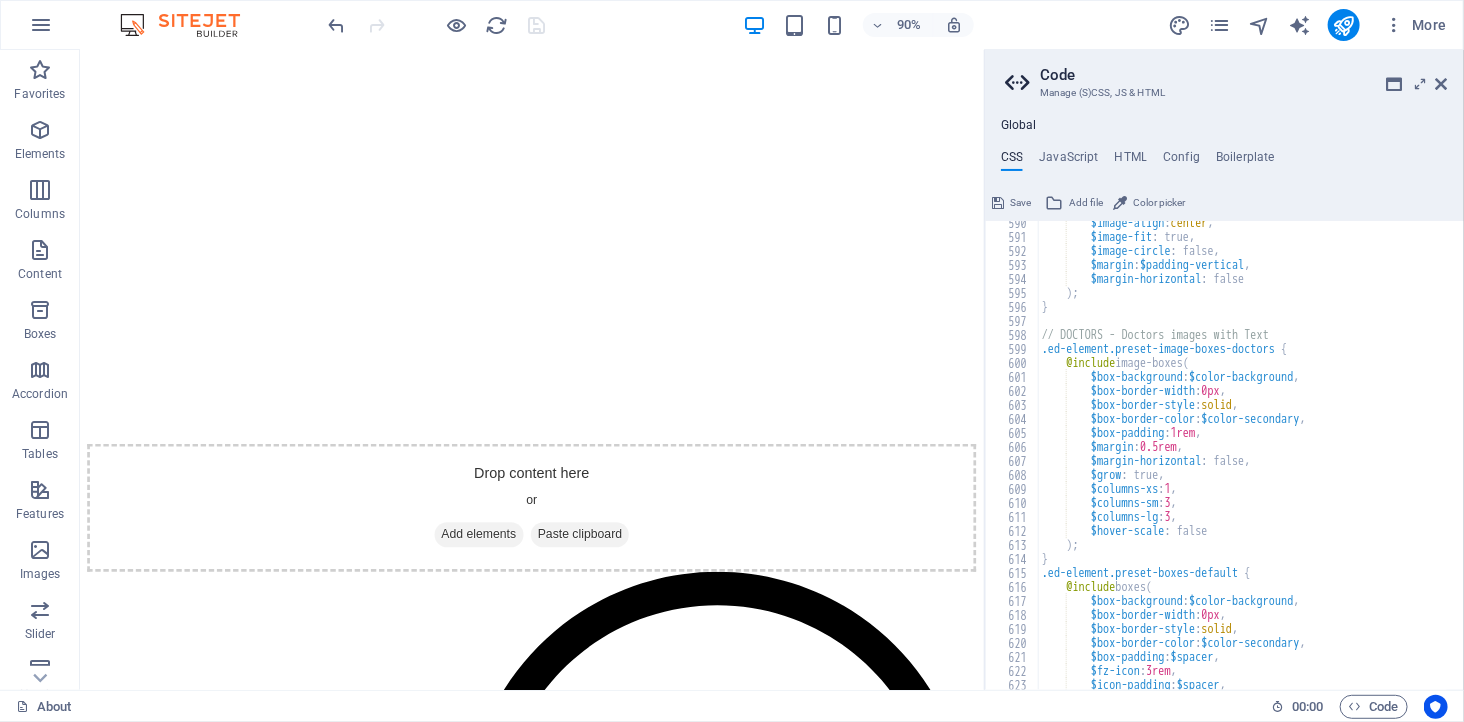 click at bounding box center [437, 25] 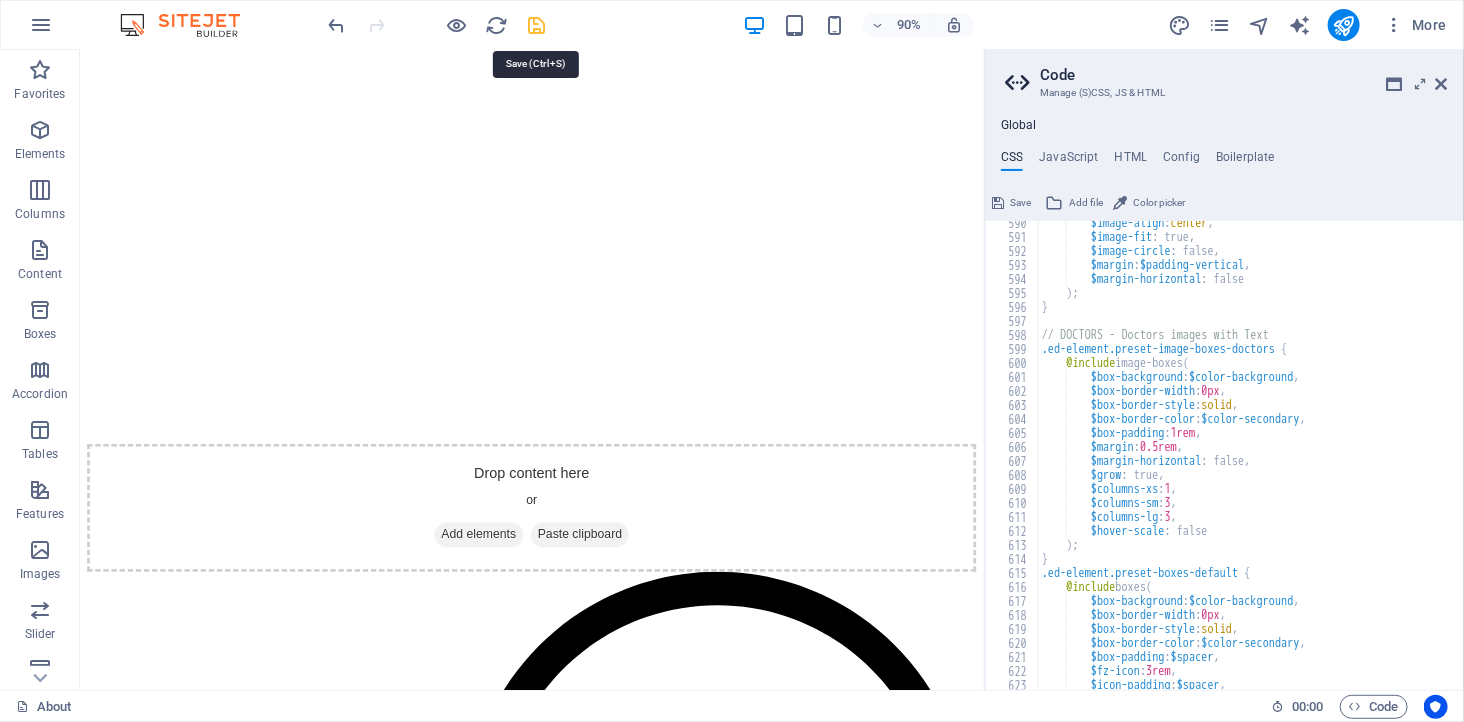 click at bounding box center (537, 25) 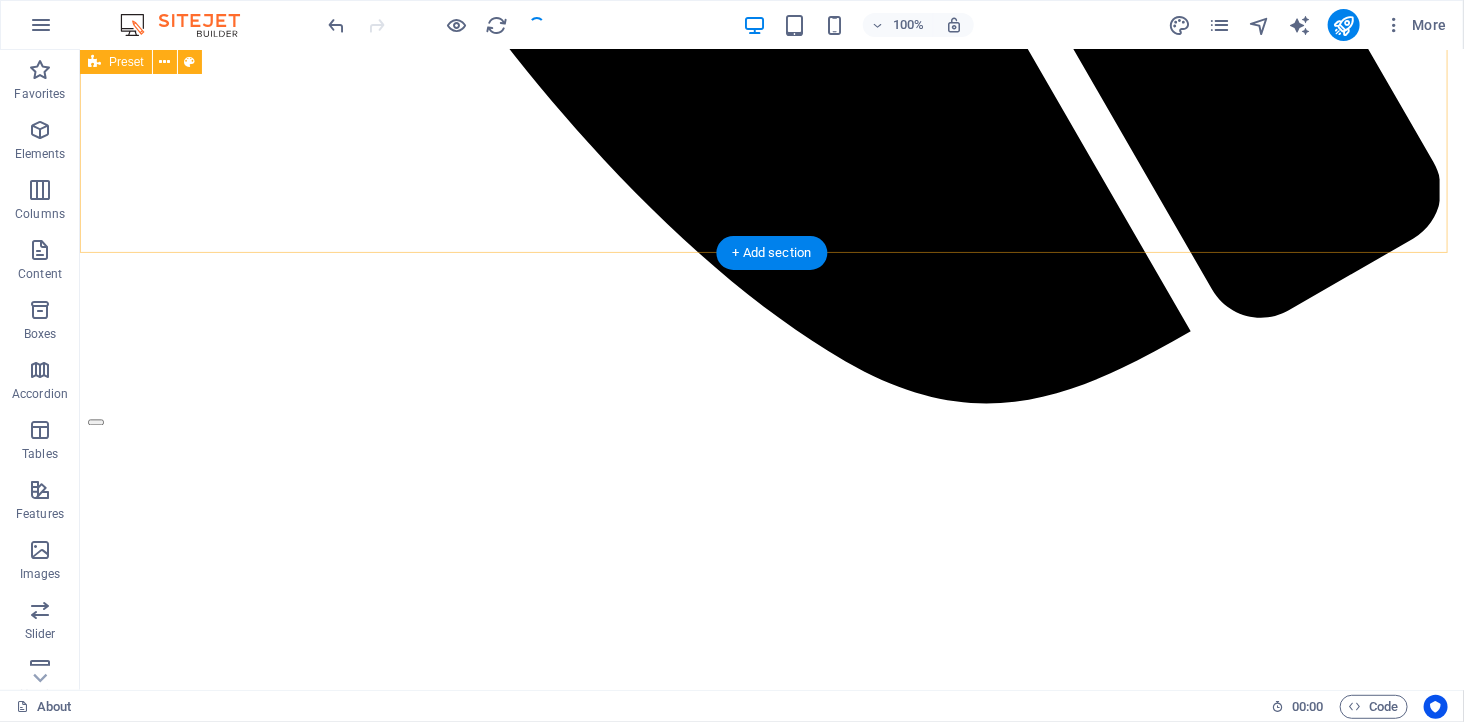 scroll, scrollTop: 1777, scrollLeft: 0, axis: vertical 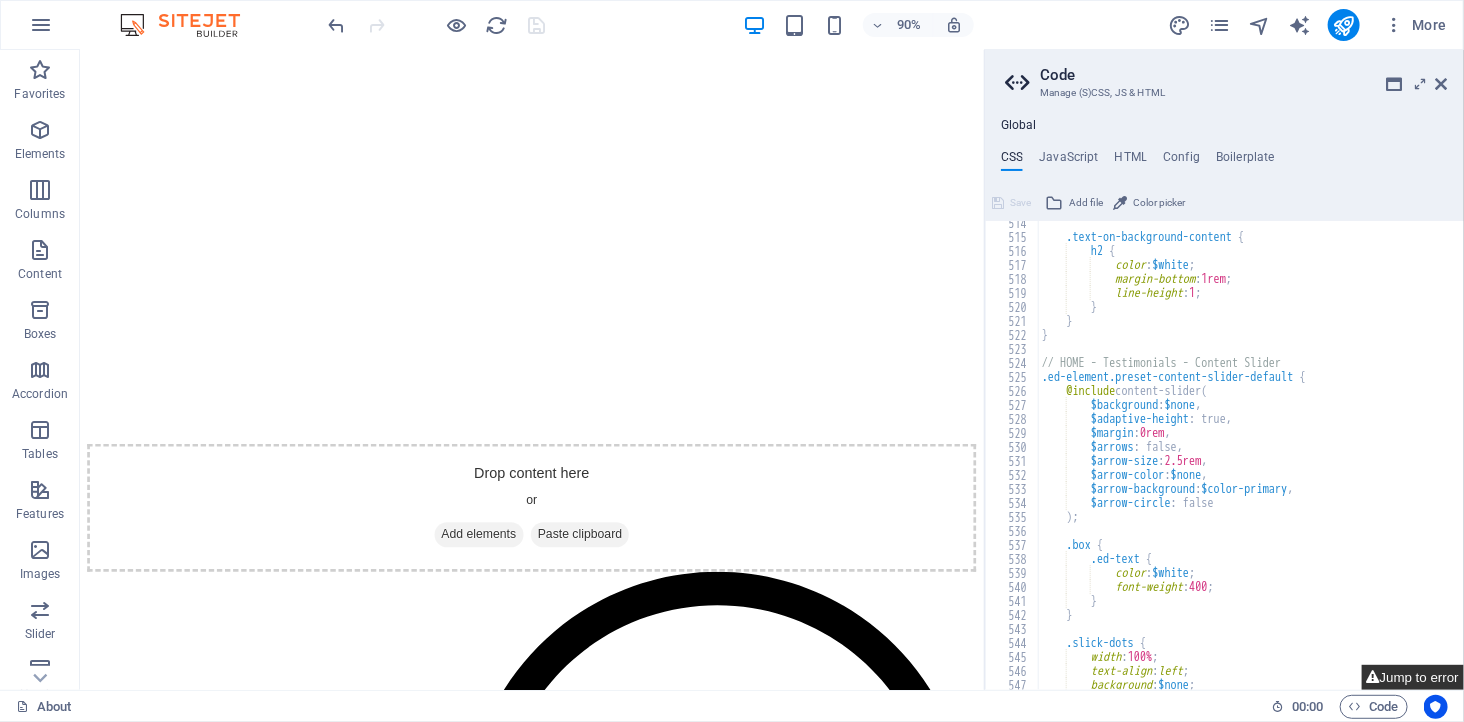 click on "Jump to error" at bounding box center (1413, 677) 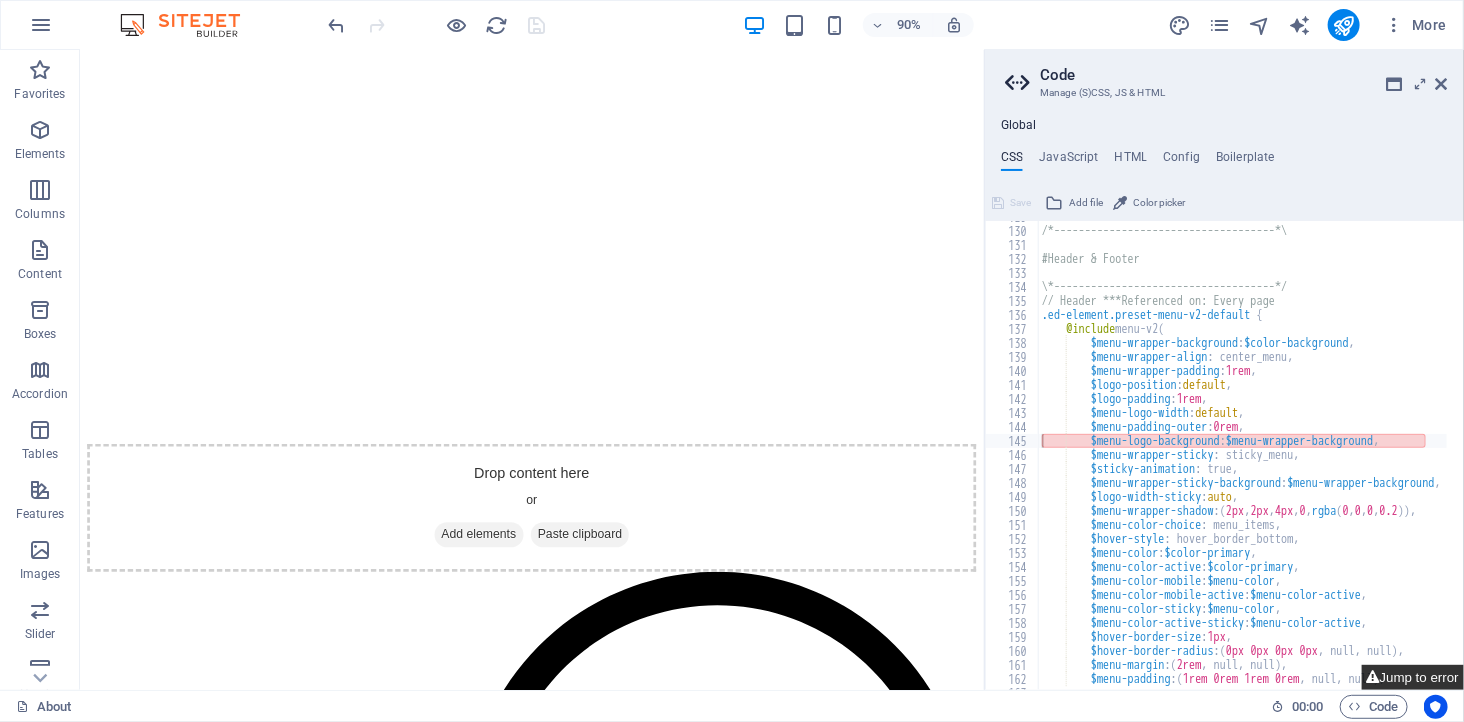 click on "Jump to error" at bounding box center (1413, 677) 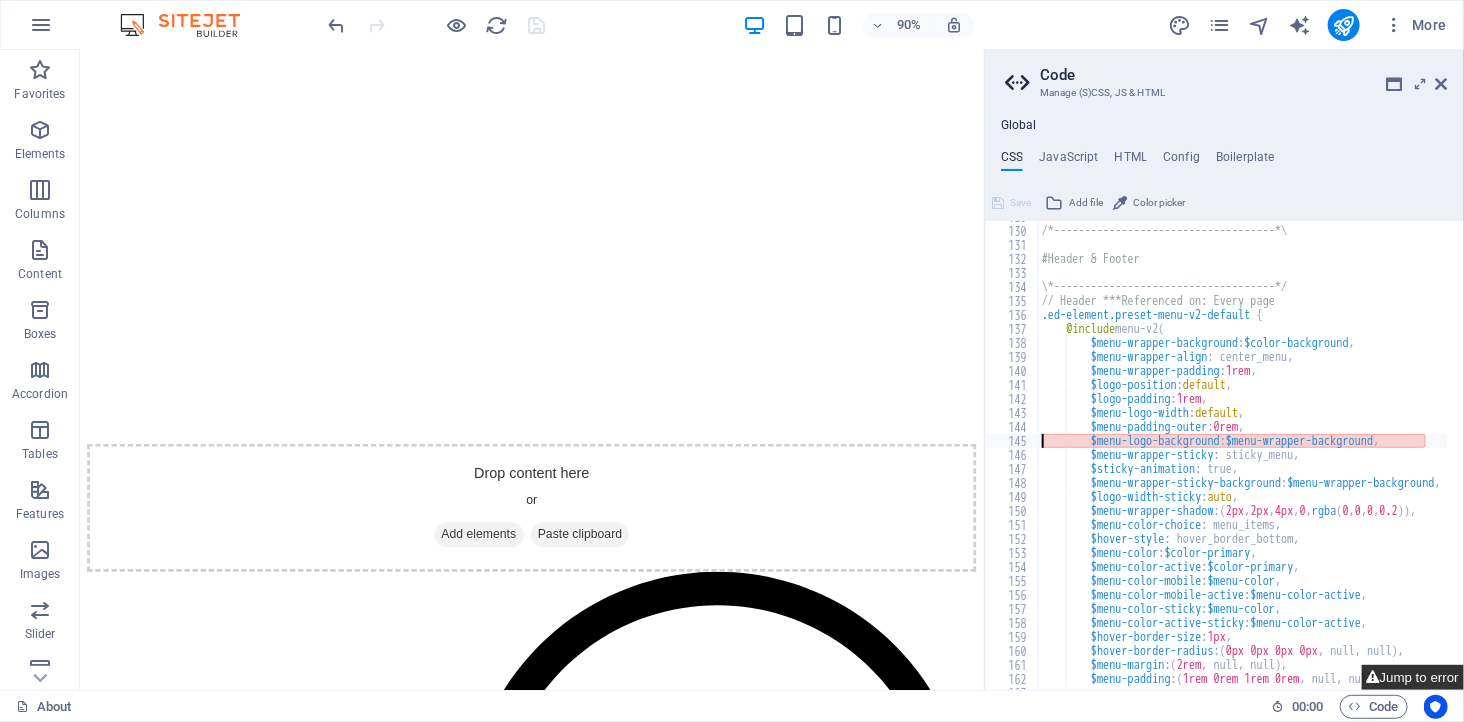 click on "Jump to error" at bounding box center (1413, 677) 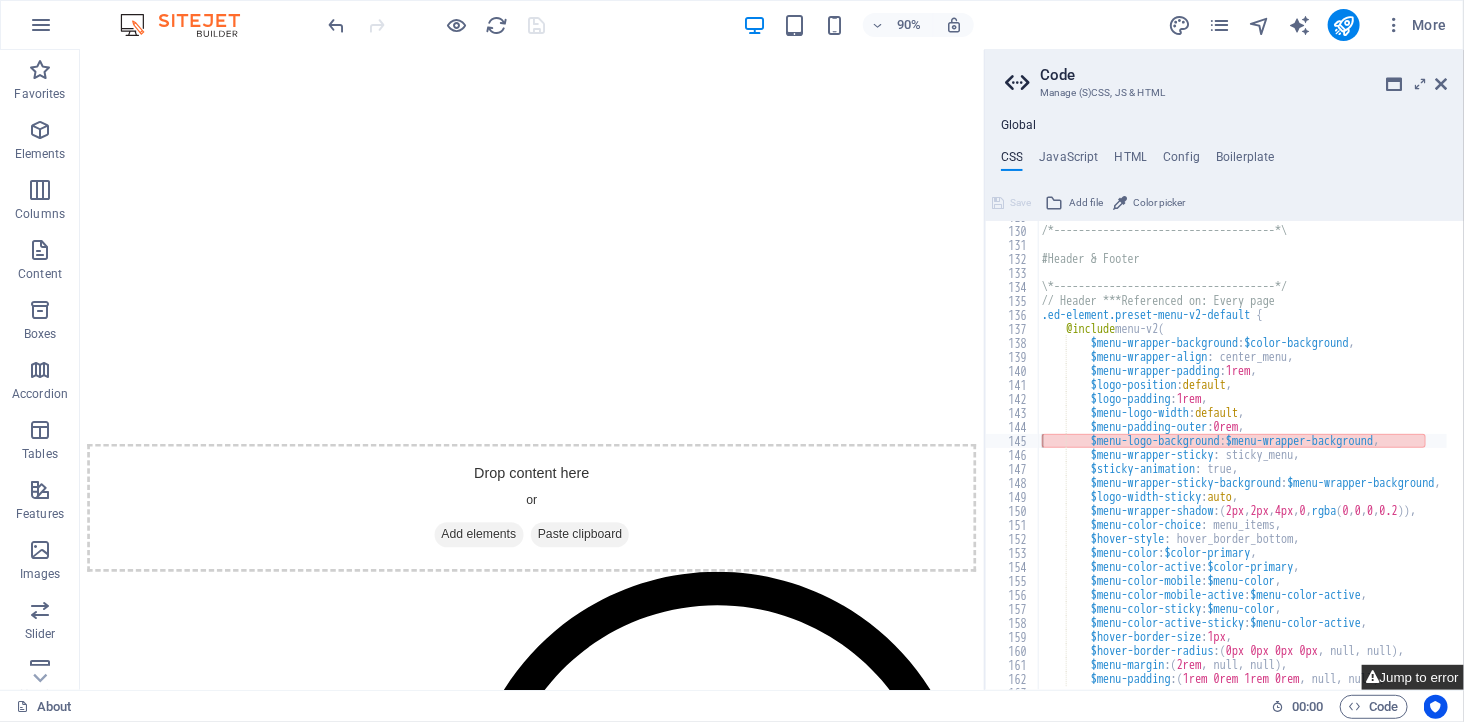 click on "Jump to error" at bounding box center [1413, 677] 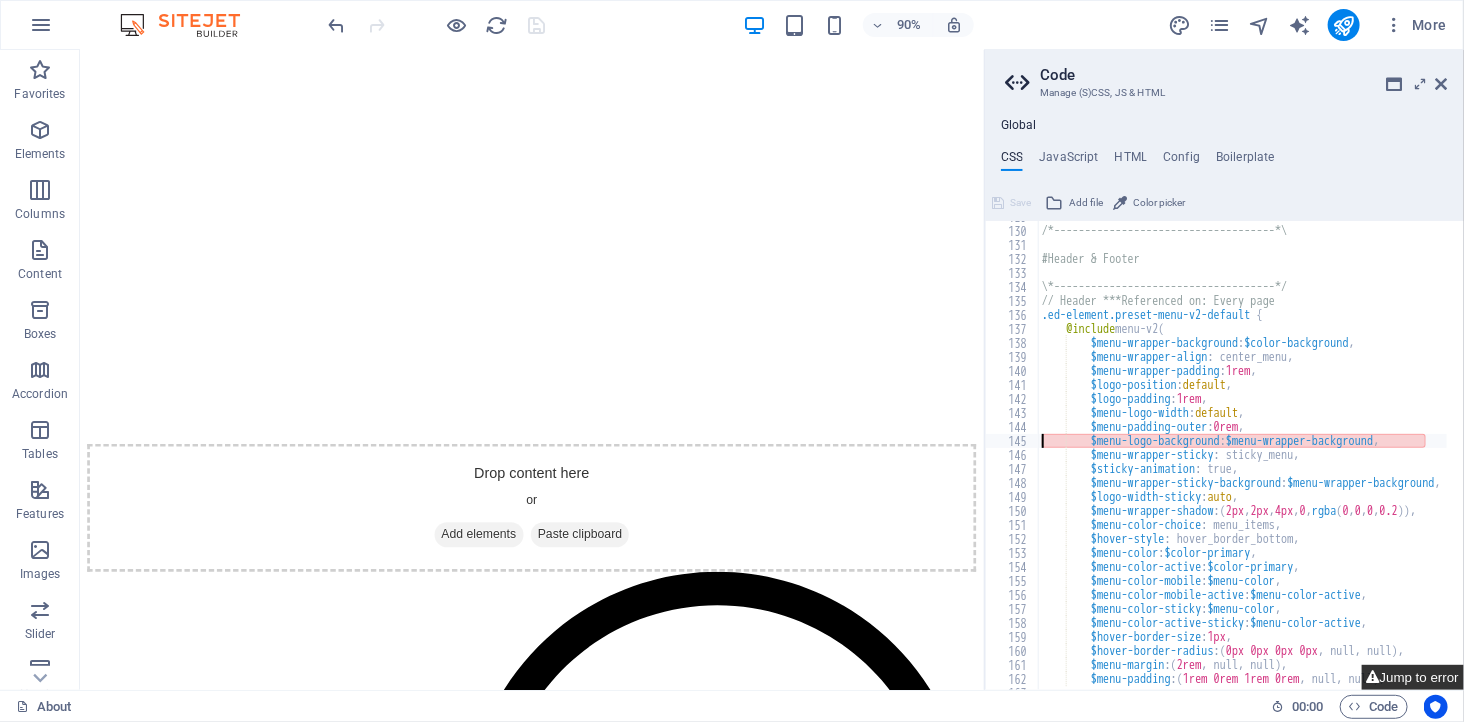 click on "Jump to error" at bounding box center (1413, 677) 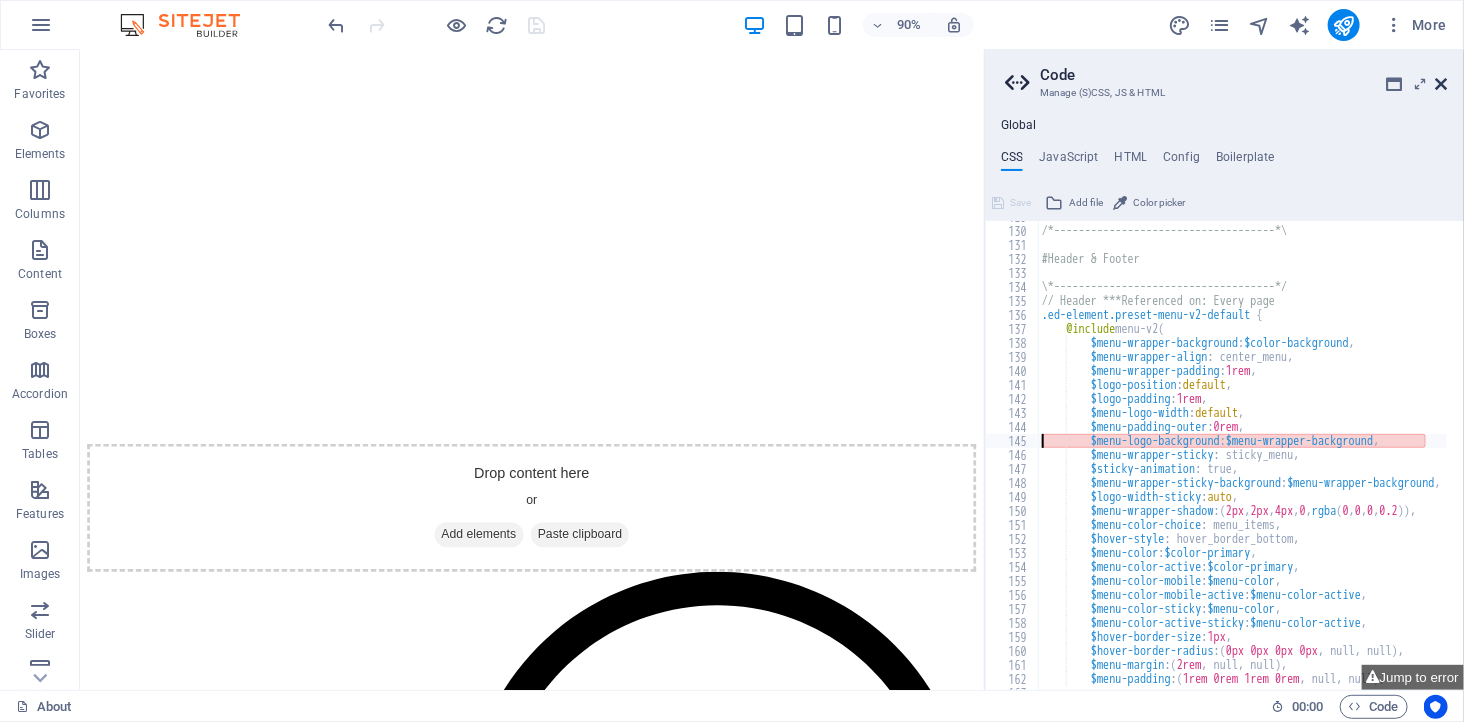 click at bounding box center (1442, 84) 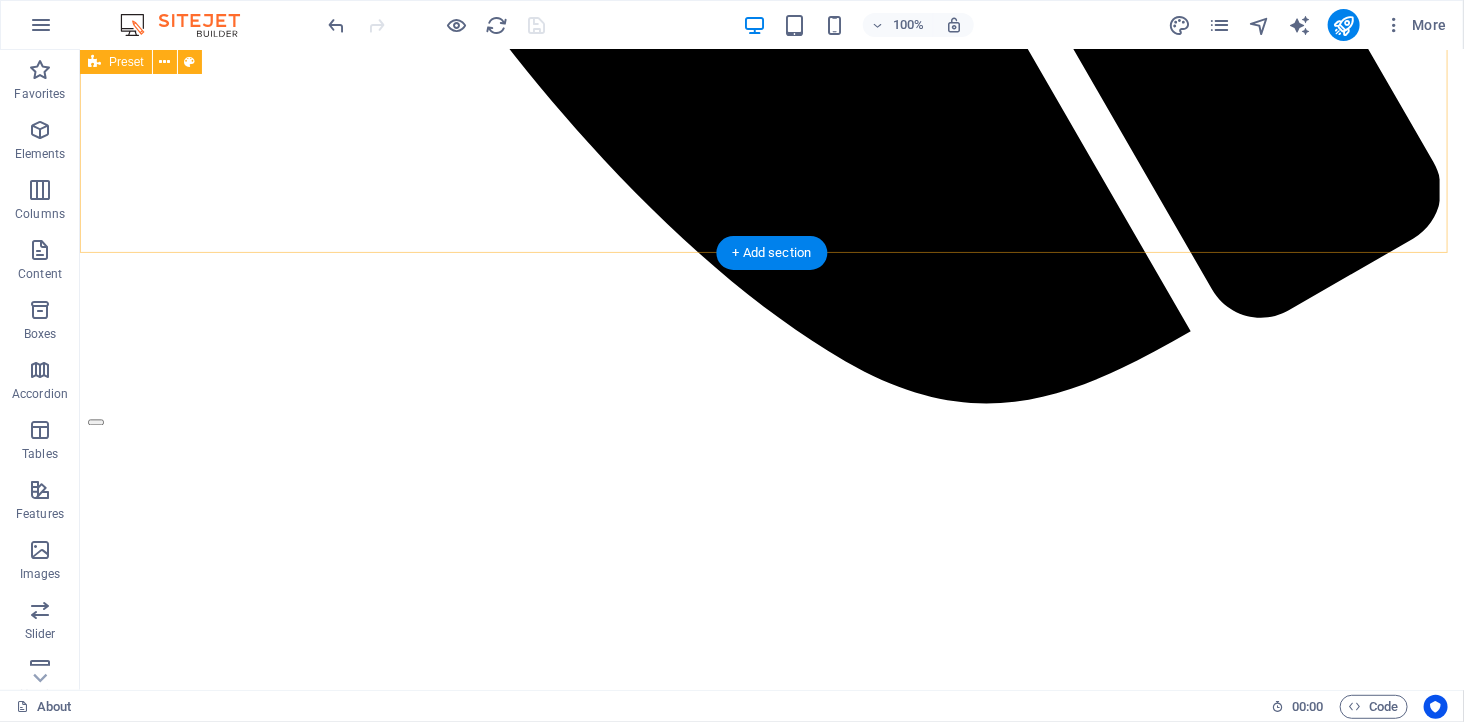 click on "Our Practice Lorem ipsum dolor sit amet, consetetur sadipscing elitr, sed diam nonumy eirmod tempor invidunt ut labore et dolore magna aliquyam erat, sed diam voluptua. At vero eos et accusam et justo duo dolores et ea rebum. Stet clita kasd gubergren, no sea takimata sanctus est Lorem ipsum dolor sit amet. Lorem ipsum dolor sit amet, consetetur sadipscing elitr, sed diam nonumy eirmod tempor invidunt ut labore et dolore magna aliquyam erat, sed diam voluptua. At vero eos et accusam et justo duo dolores et ea rebum. Stet clita kasd gubergren, no sea takimata sanctus est Lorem ipsum dolor sit amet.  Lorem ipsum dolor sit amet, consetetur sadipscing elitr, sed diam nonumy eirmod tempor invidunt ut labore et dolore magna aliquyam erat, sed diam voluptua. At vero eos et accusam et justo duo dolores et ea rebum. Stet clita kasd gubergren, no sea takimata sanctus est Lorem ipsum dolor sit amet.    Learn more about our Practice" at bounding box center (771, 7555) 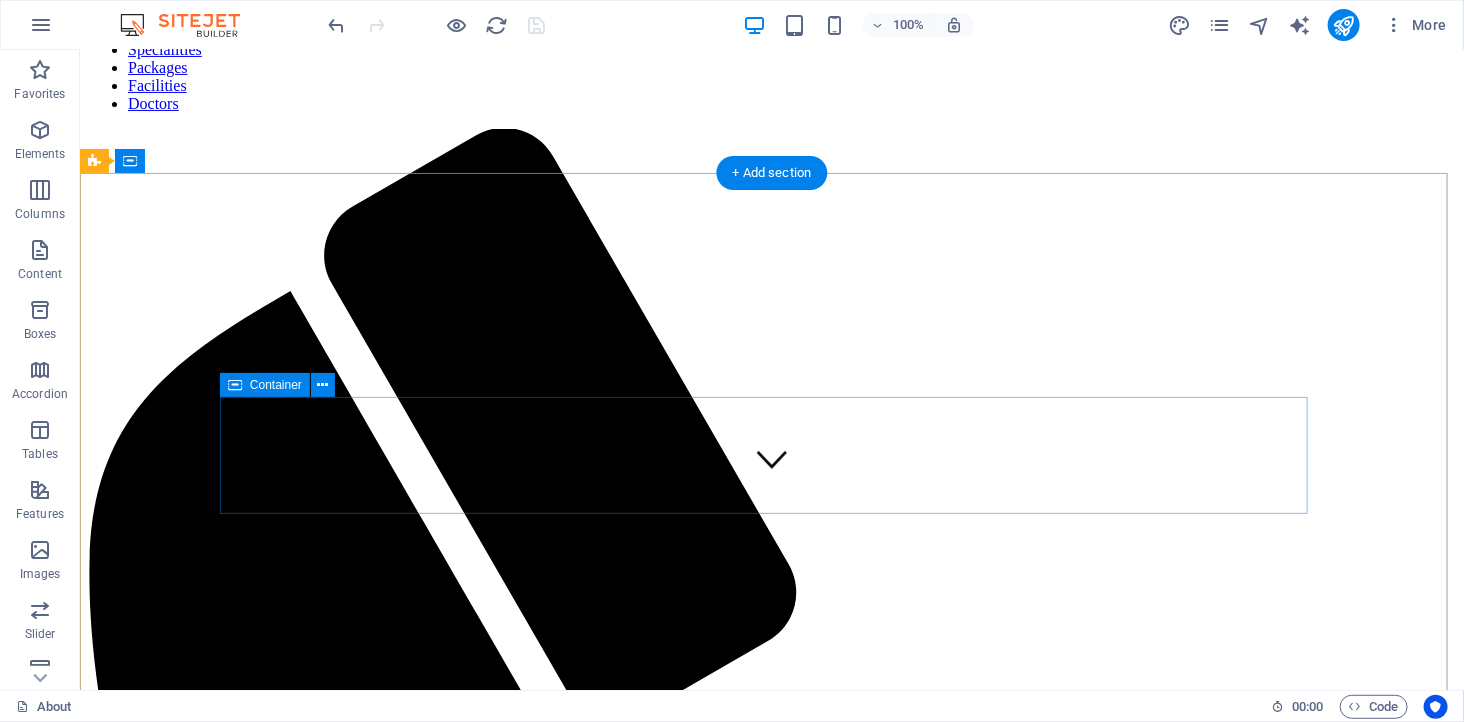 scroll, scrollTop: 444, scrollLeft: 0, axis: vertical 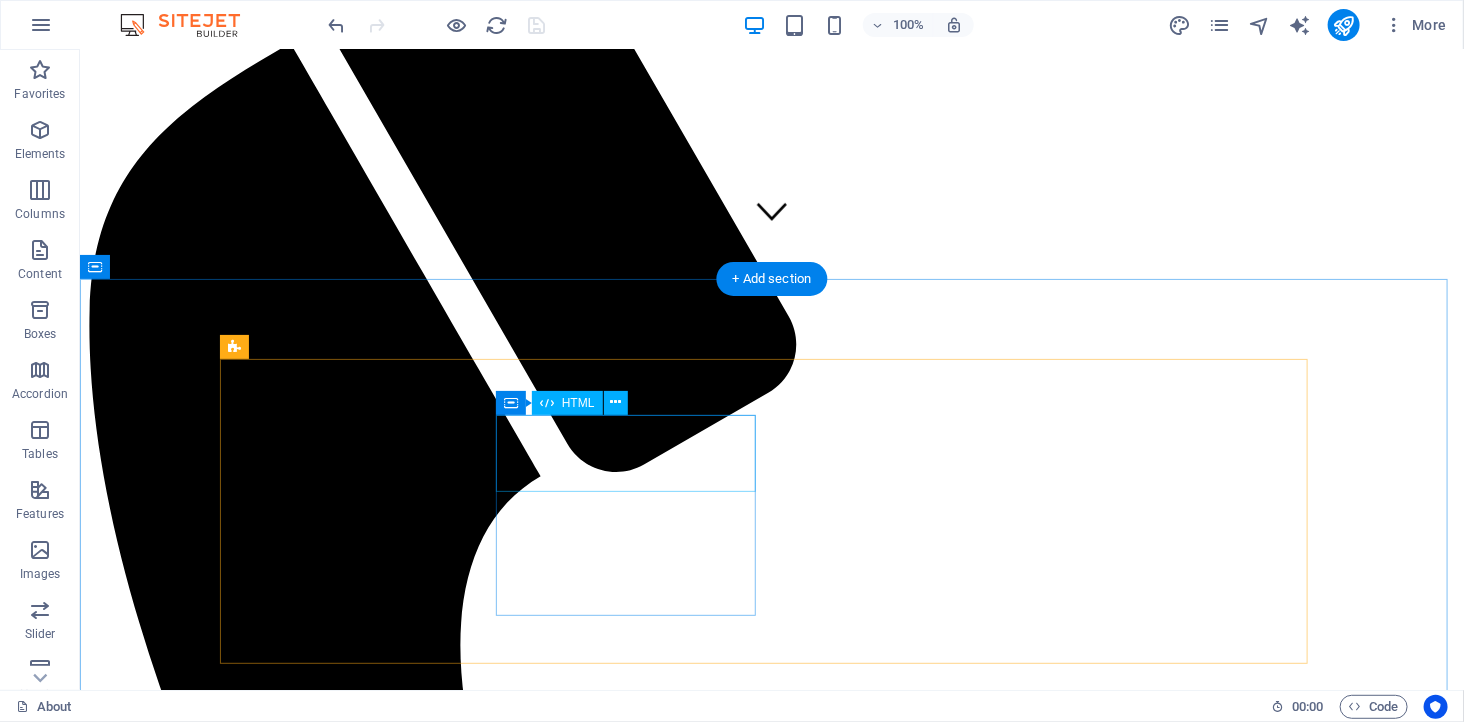 click at bounding box center [771, 4555] 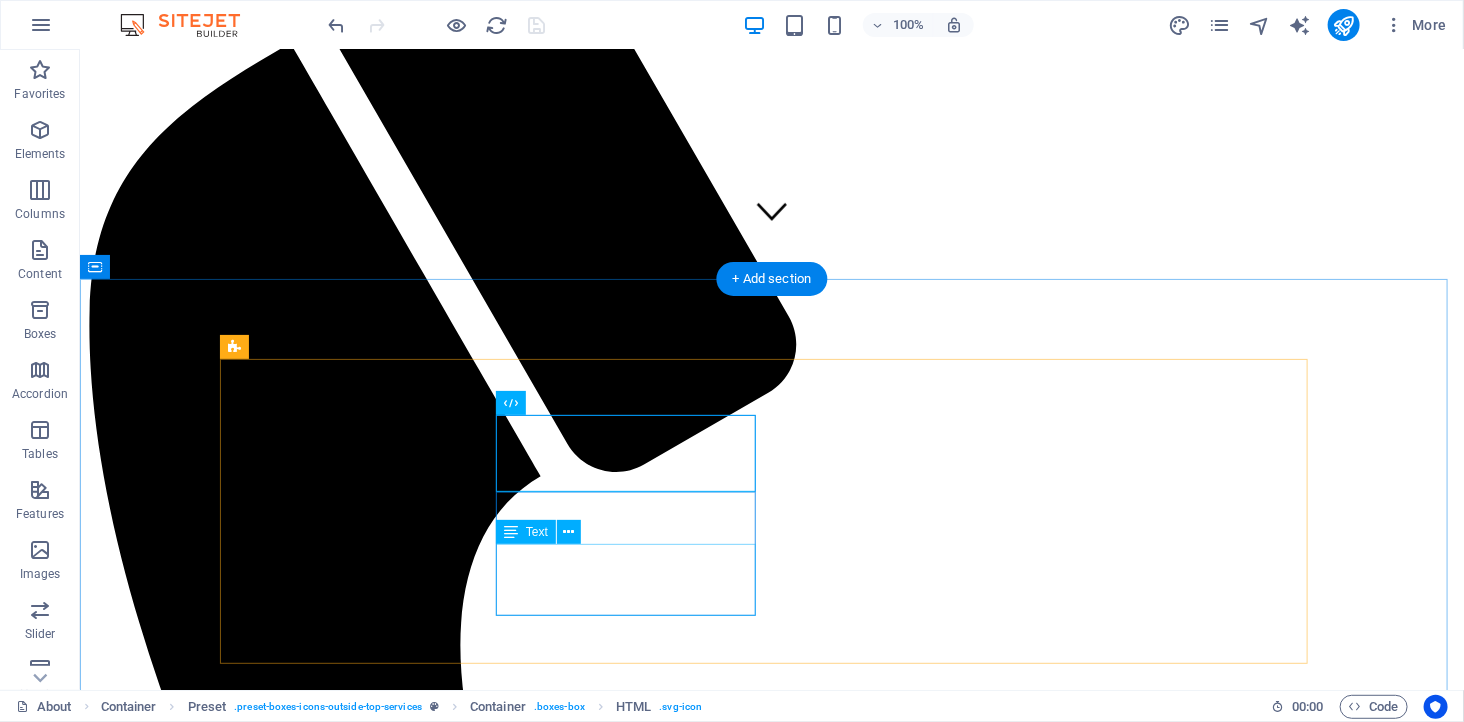 click on "Lorem ipsum dolor sit amet, consectetur adipisicing elit. Veritatis, dolorem!" at bounding box center (771, 5310) 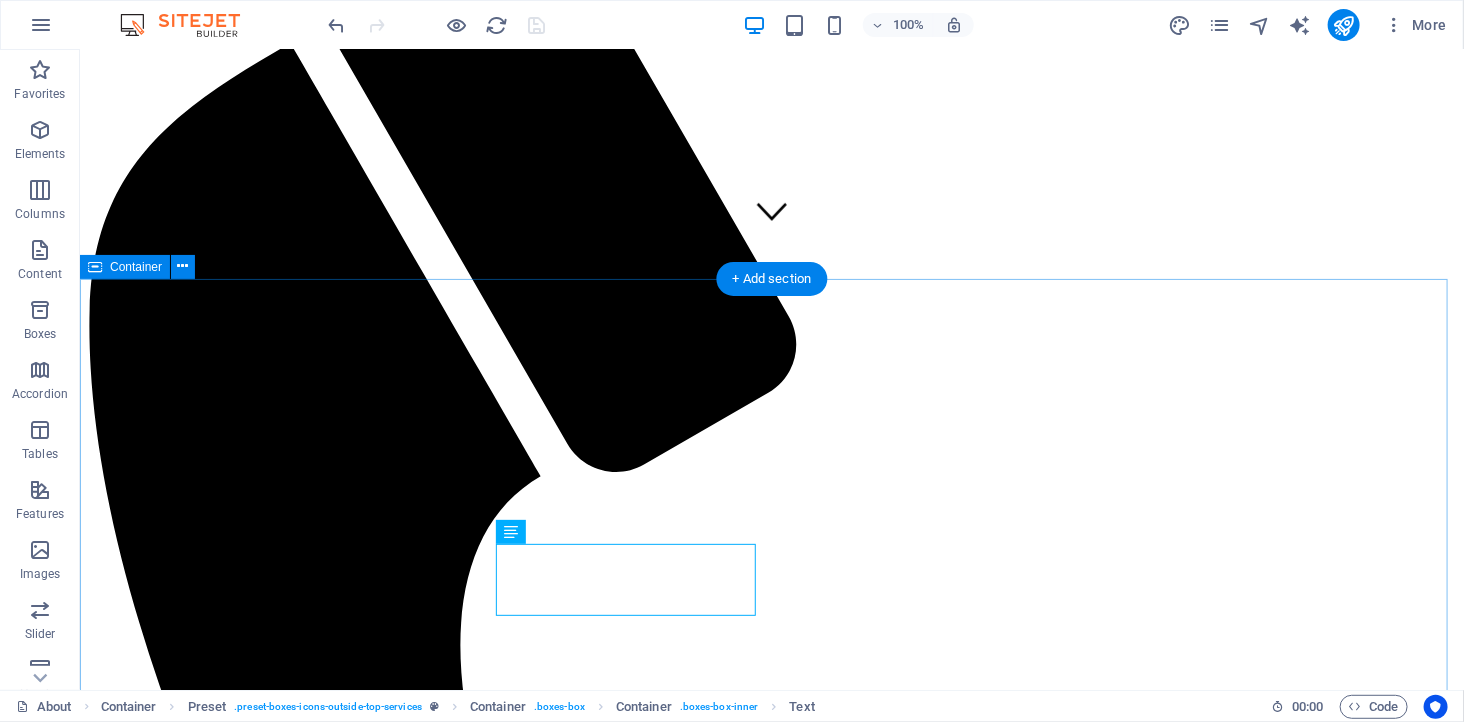 drag, startPoint x: 1400, startPoint y: 371, endPoint x: 1400, endPoint y: 385, distance: 14 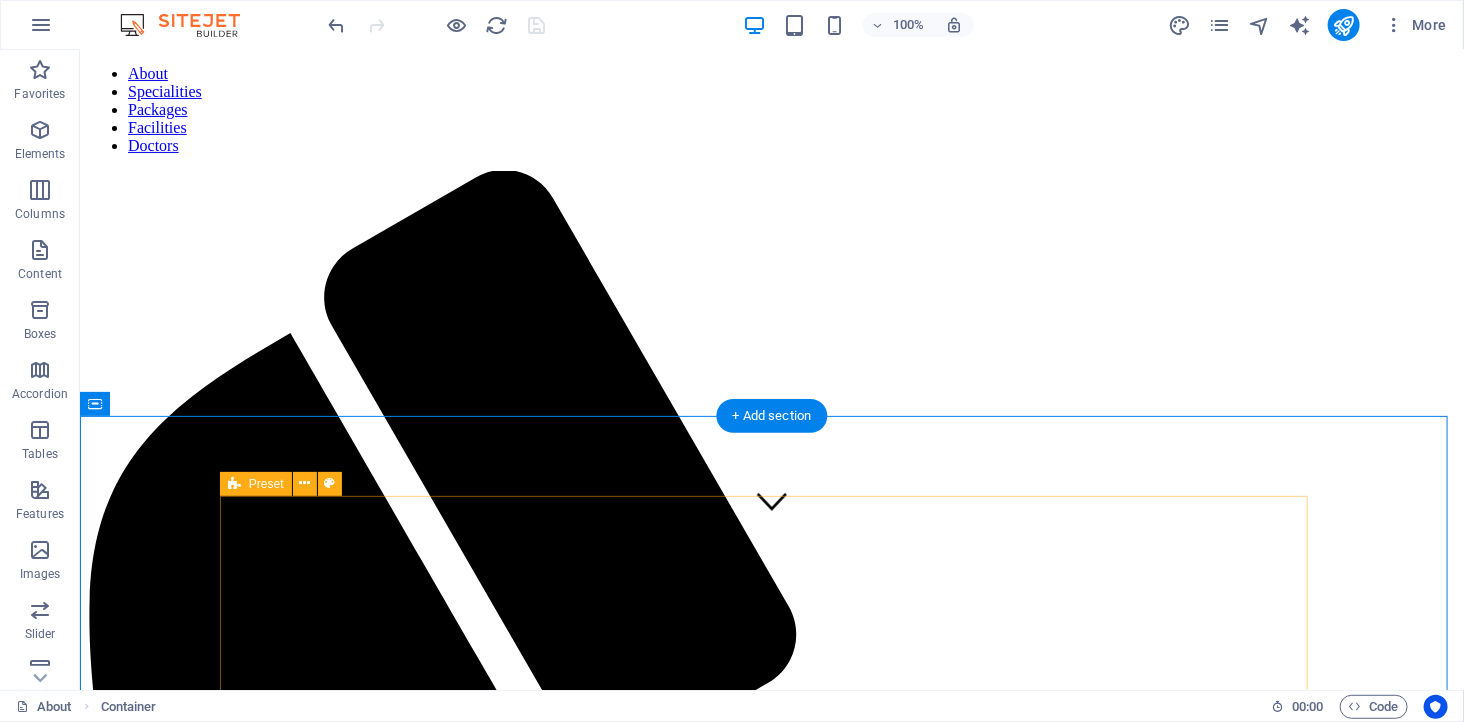 scroll, scrollTop: 0, scrollLeft: 0, axis: both 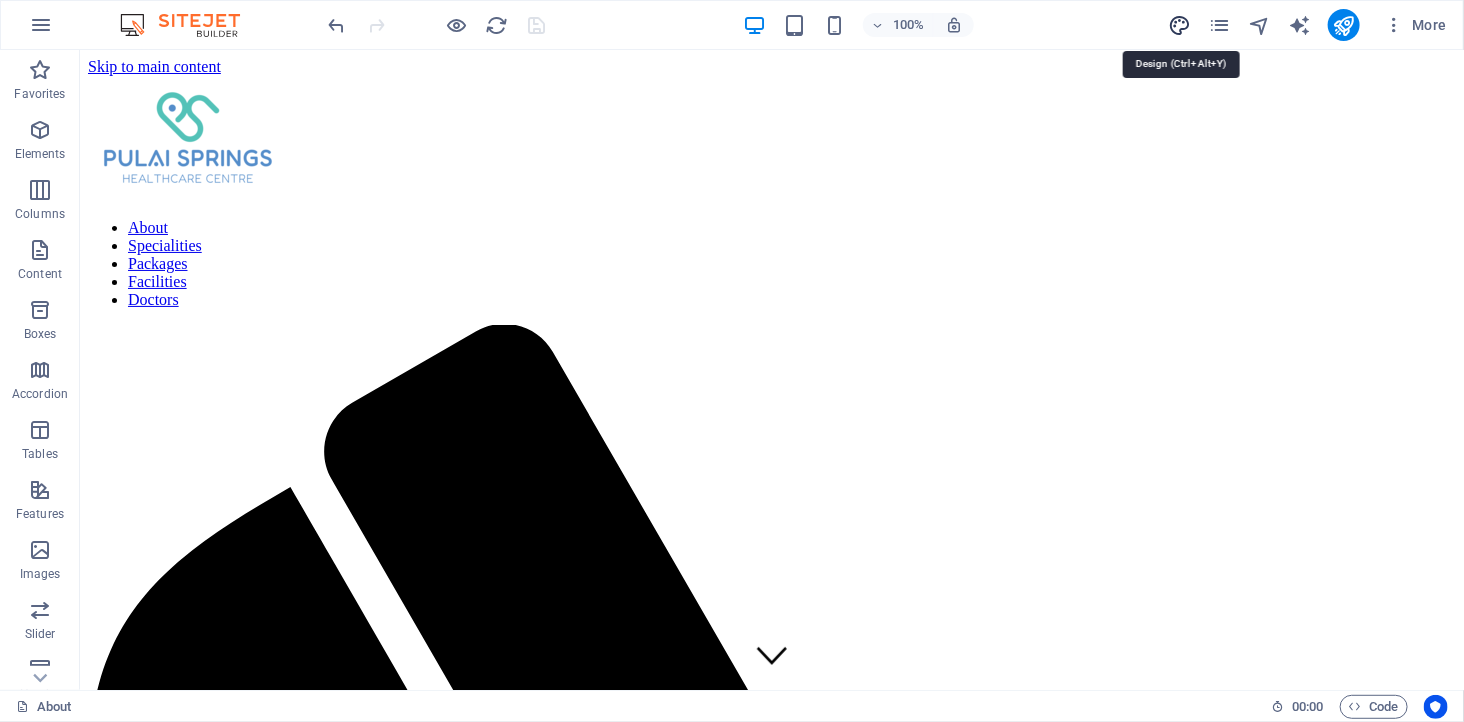 click at bounding box center [1179, 25] 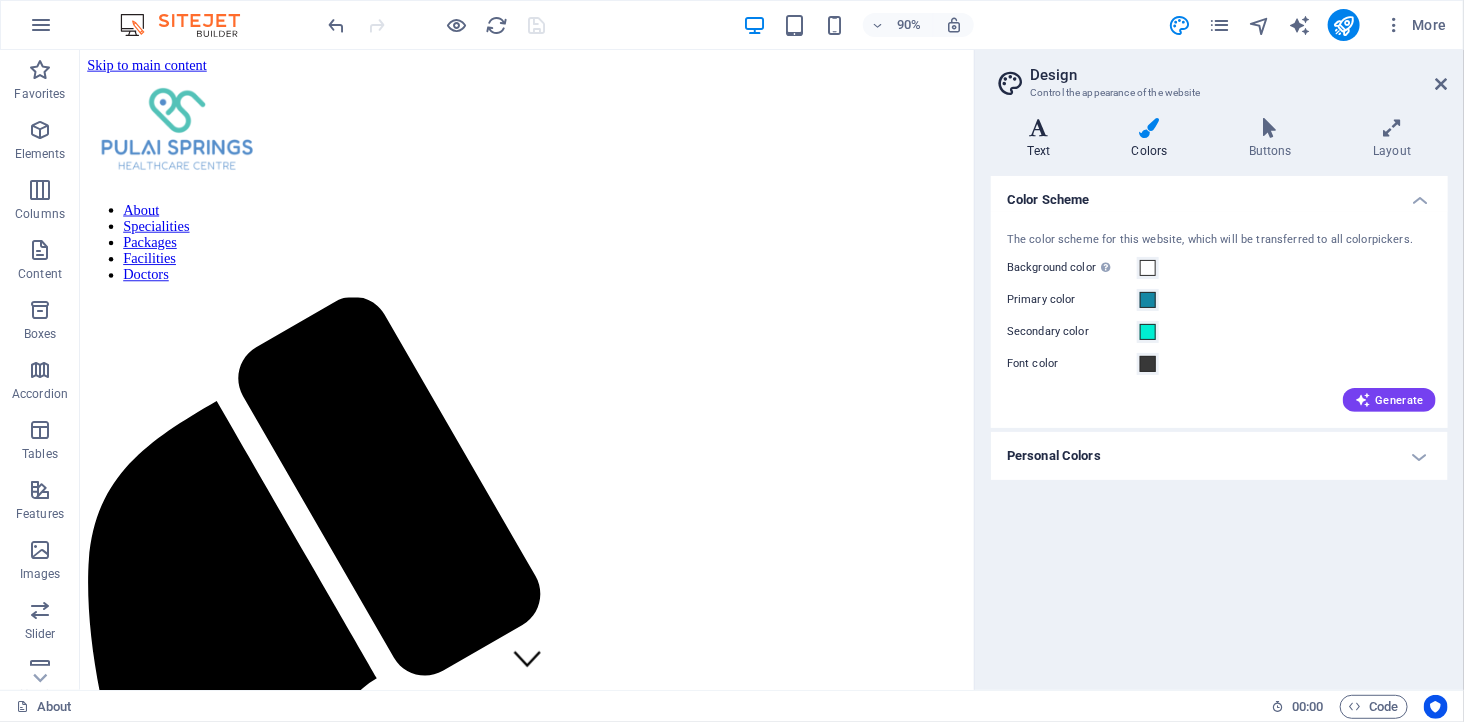 click at bounding box center [1039, 128] 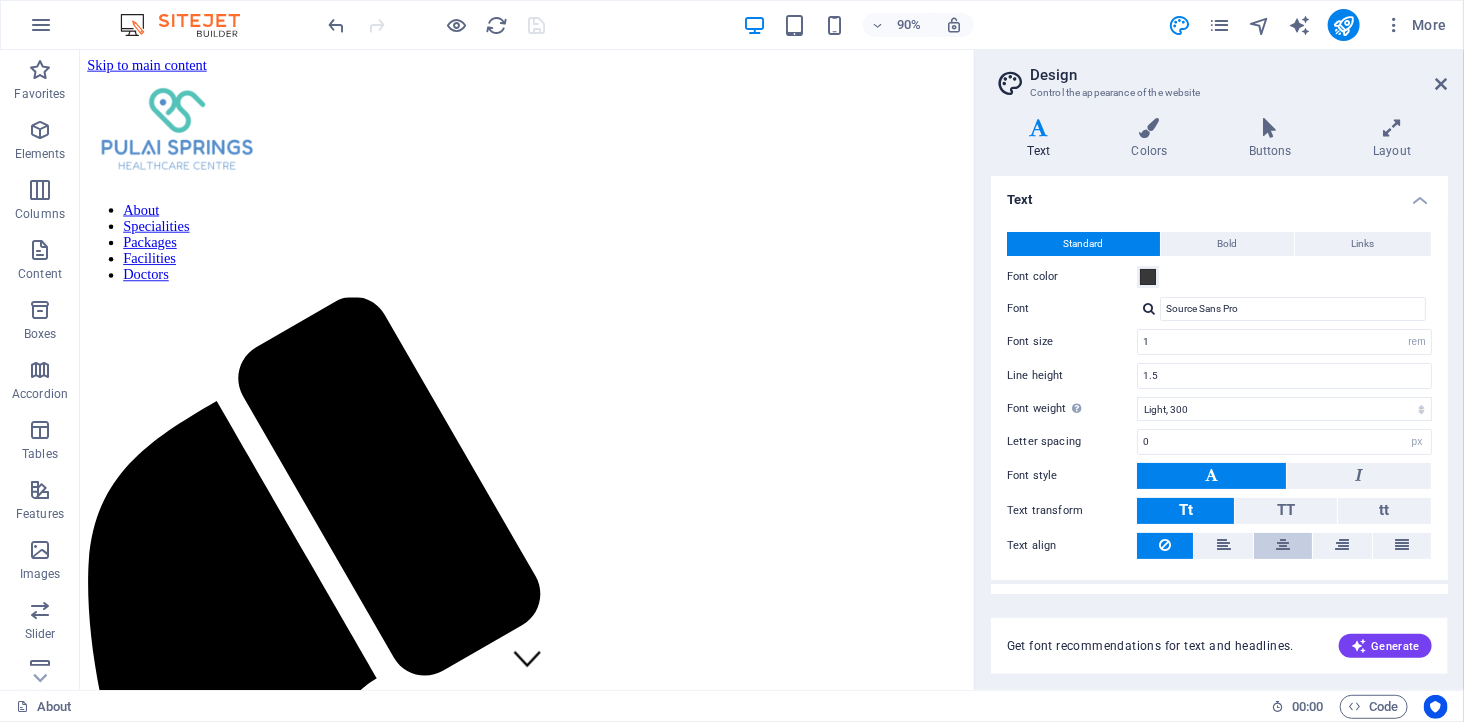 scroll, scrollTop: 34, scrollLeft: 0, axis: vertical 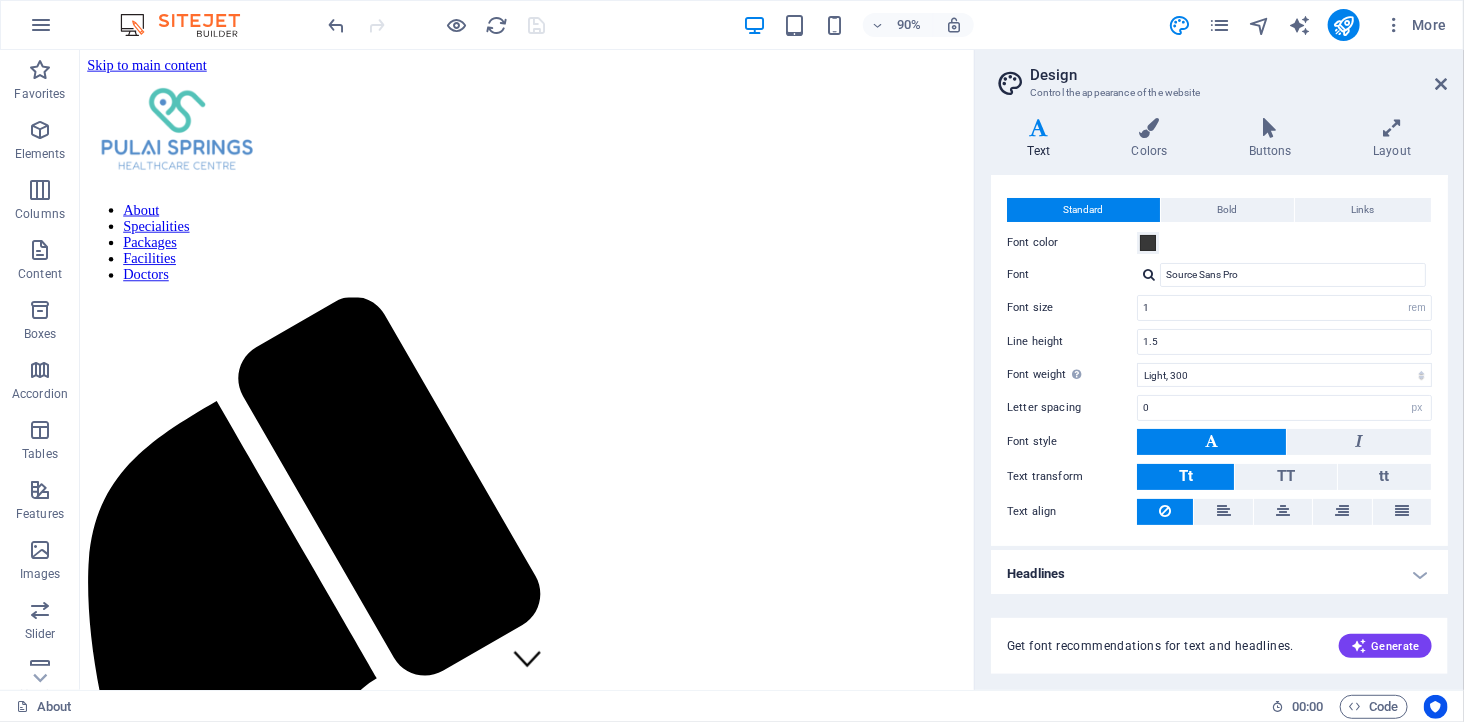 click on "Headlines" at bounding box center (1219, 574) 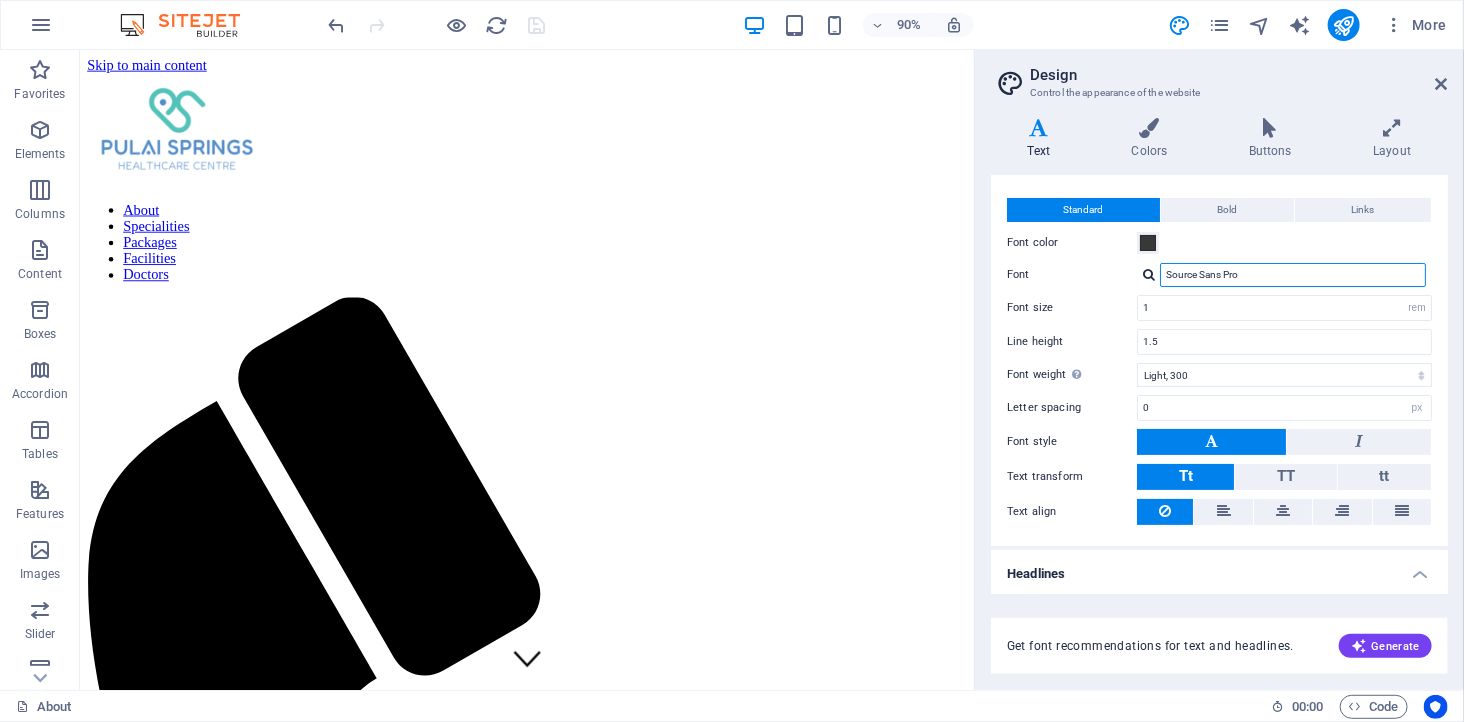 click on "Source Sans Pro" at bounding box center (1293, 275) 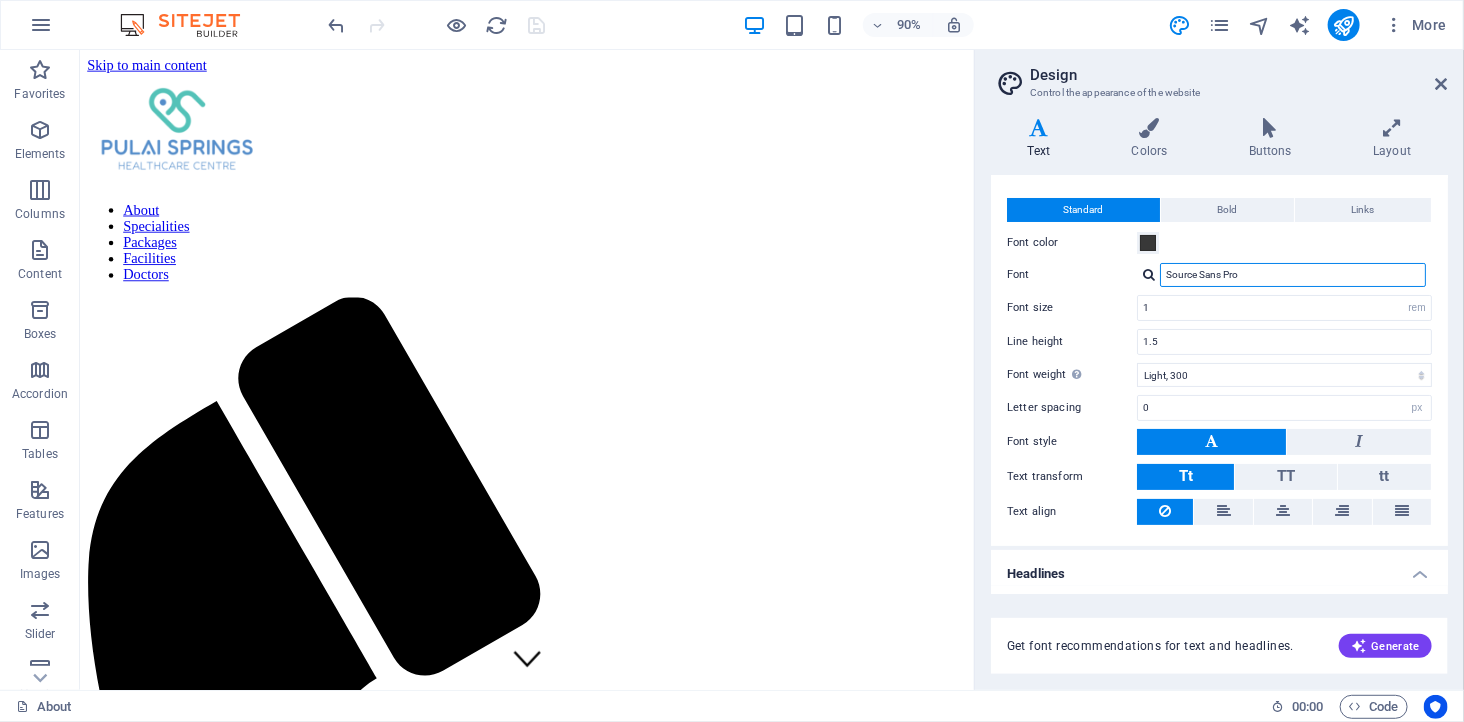 drag, startPoint x: 1243, startPoint y: 278, endPoint x: 1144, endPoint y: 273, distance: 99.12618 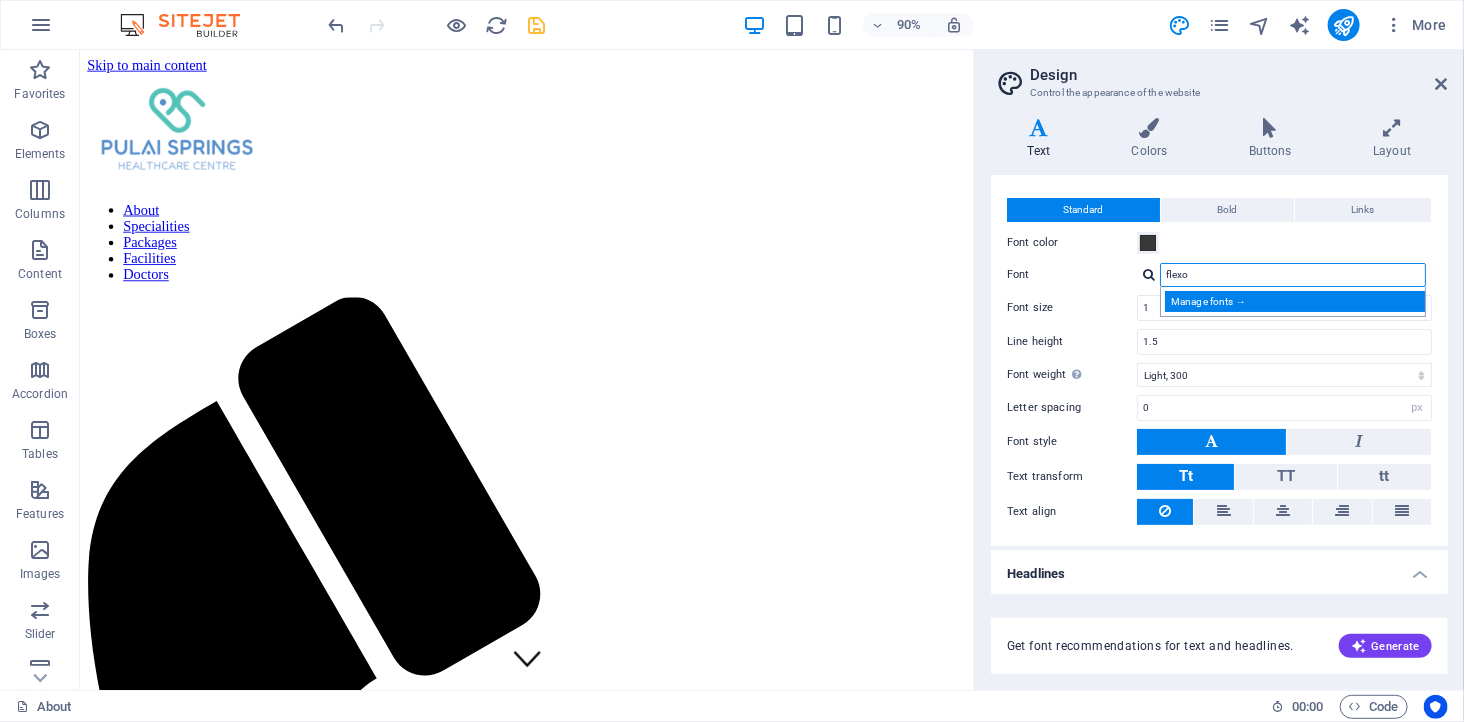 type on "flexo" 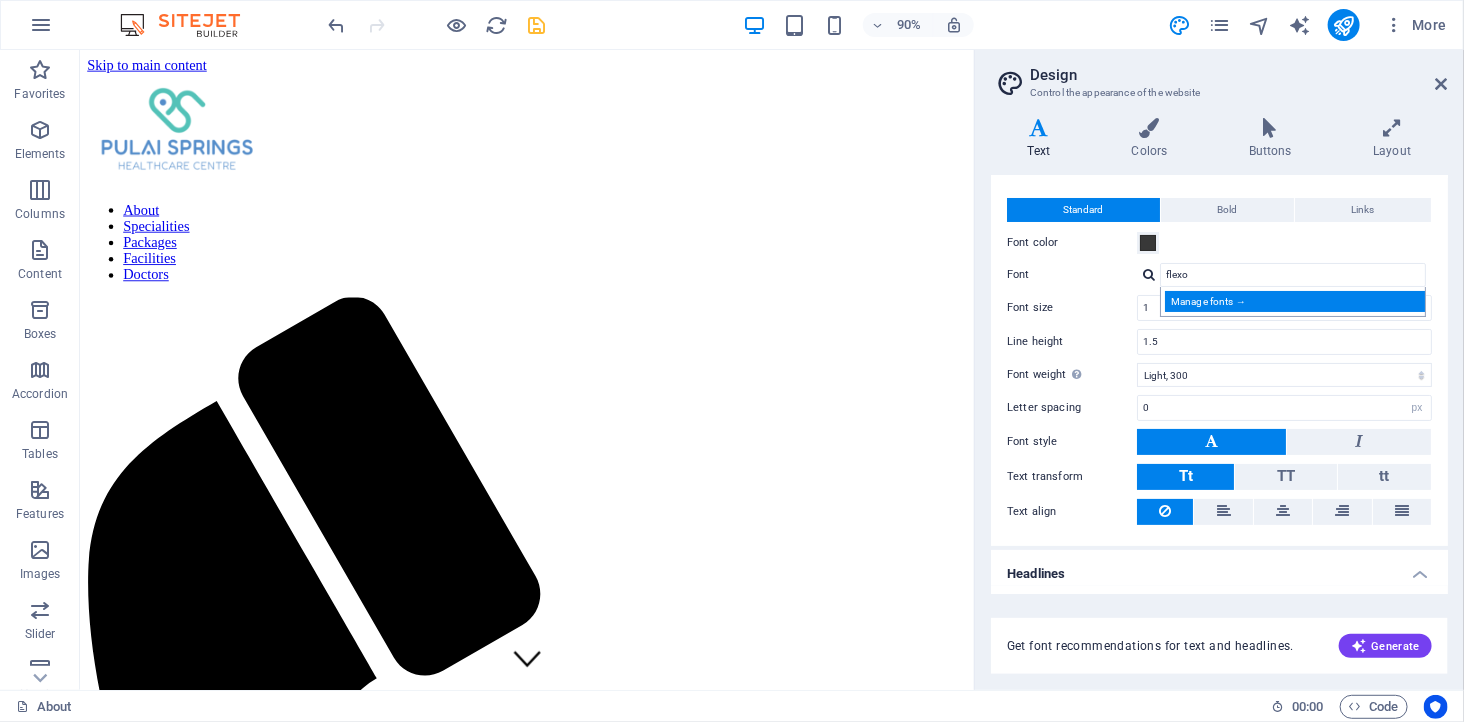 click on "Manage fonts →" at bounding box center [1297, 301] 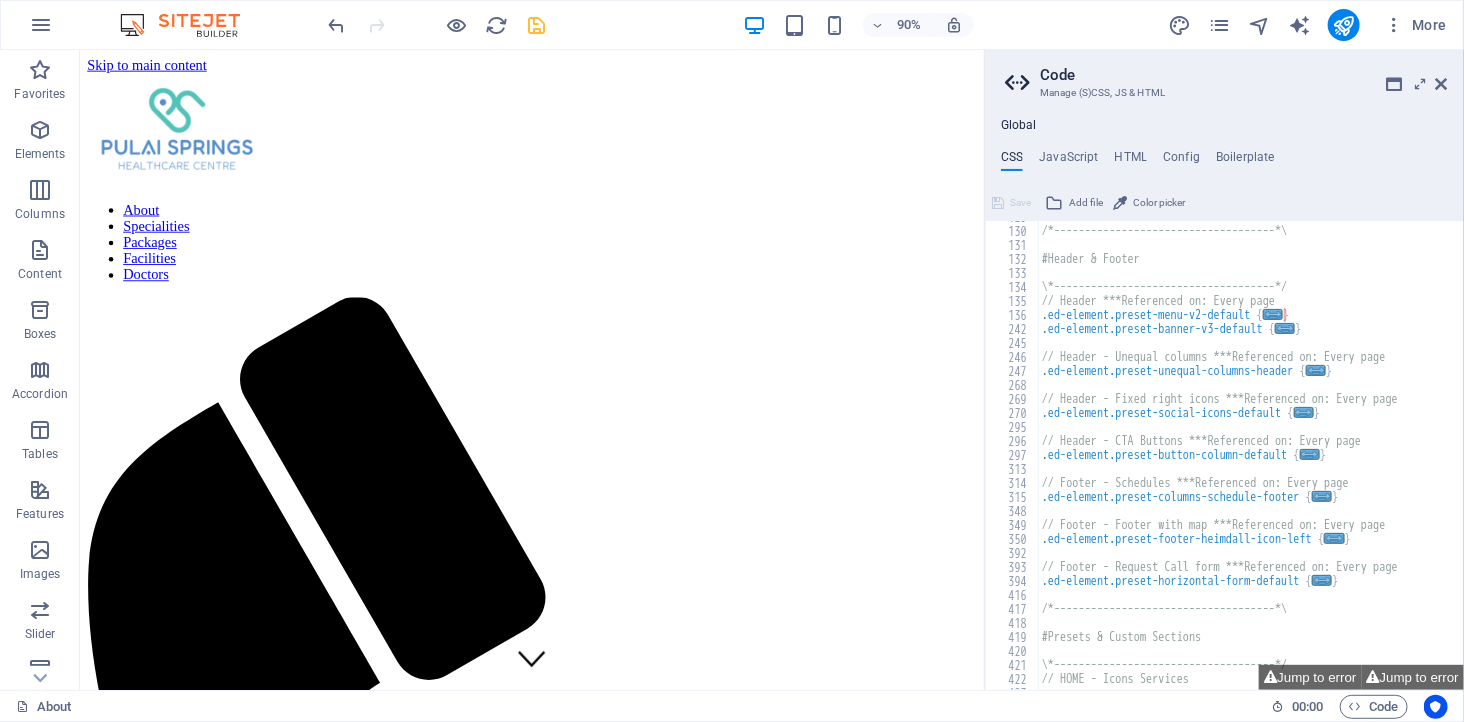 scroll, scrollTop: 1803, scrollLeft: 0, axis: vertical 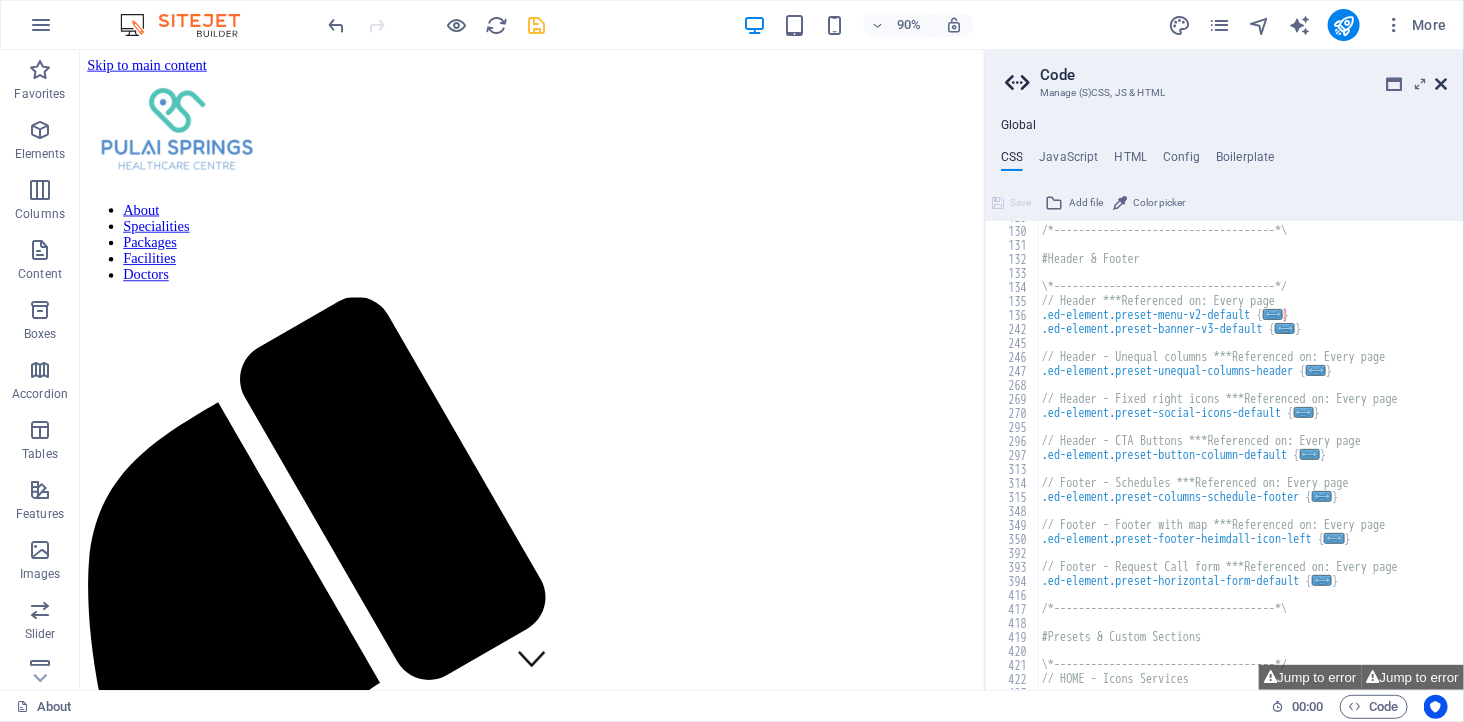 click at bounding box center (1442, 84) 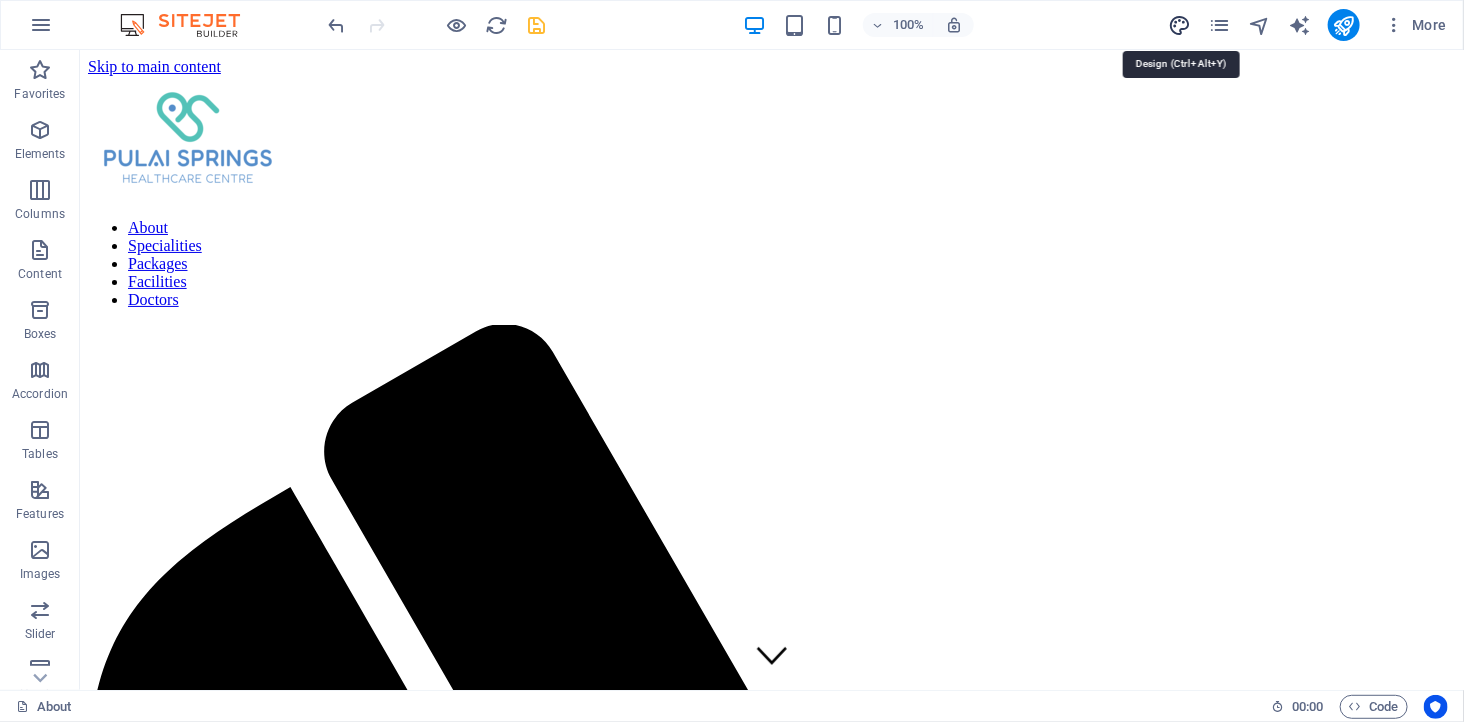 click at bounding box center (1179, 25) 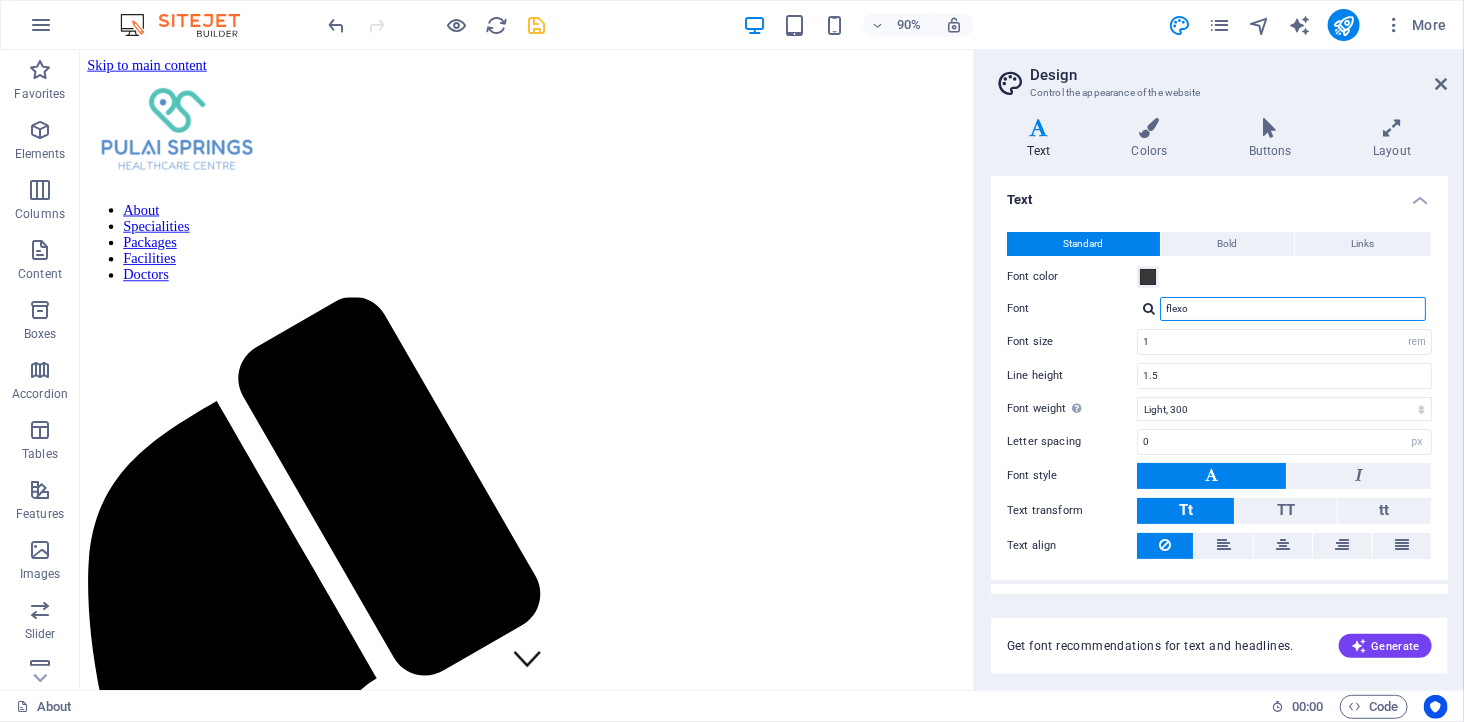 click on "flexo" at bounding box center [1293, 309] 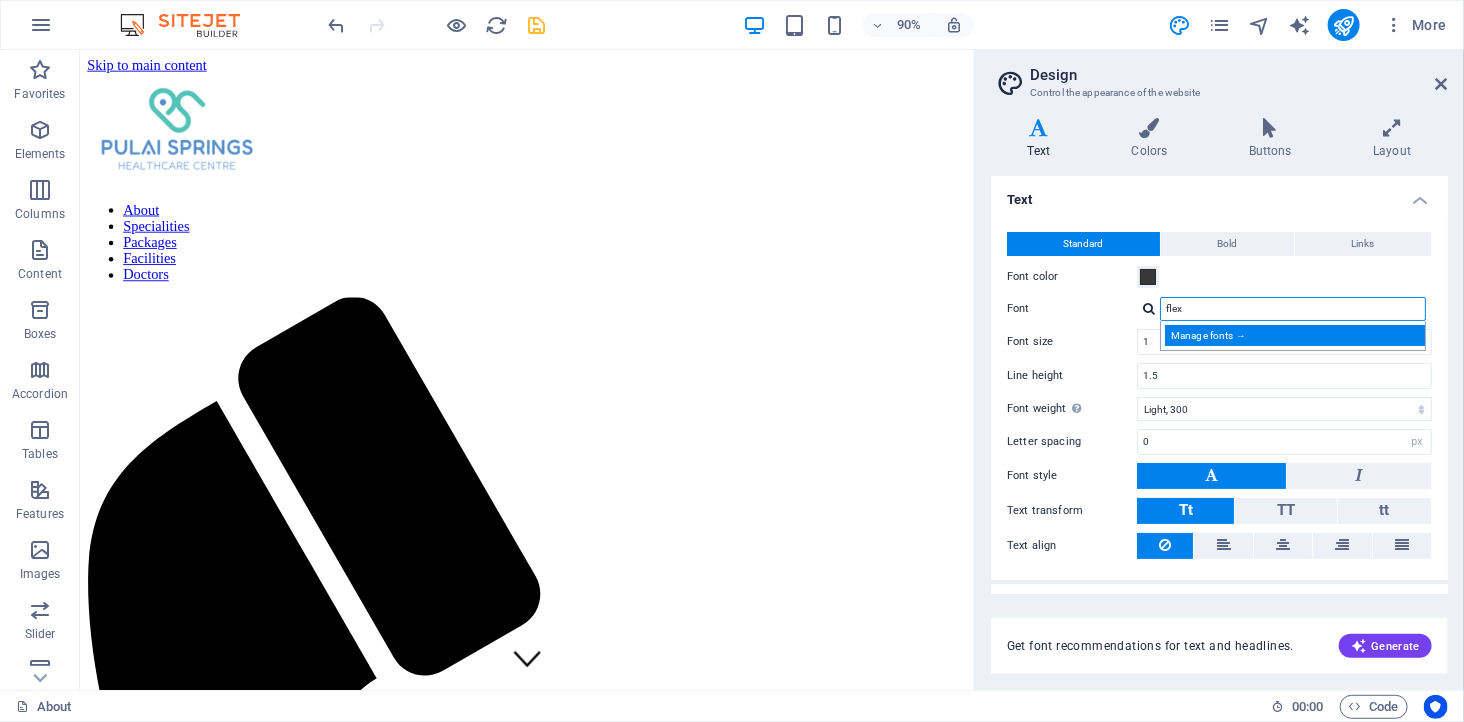 type on "flex" 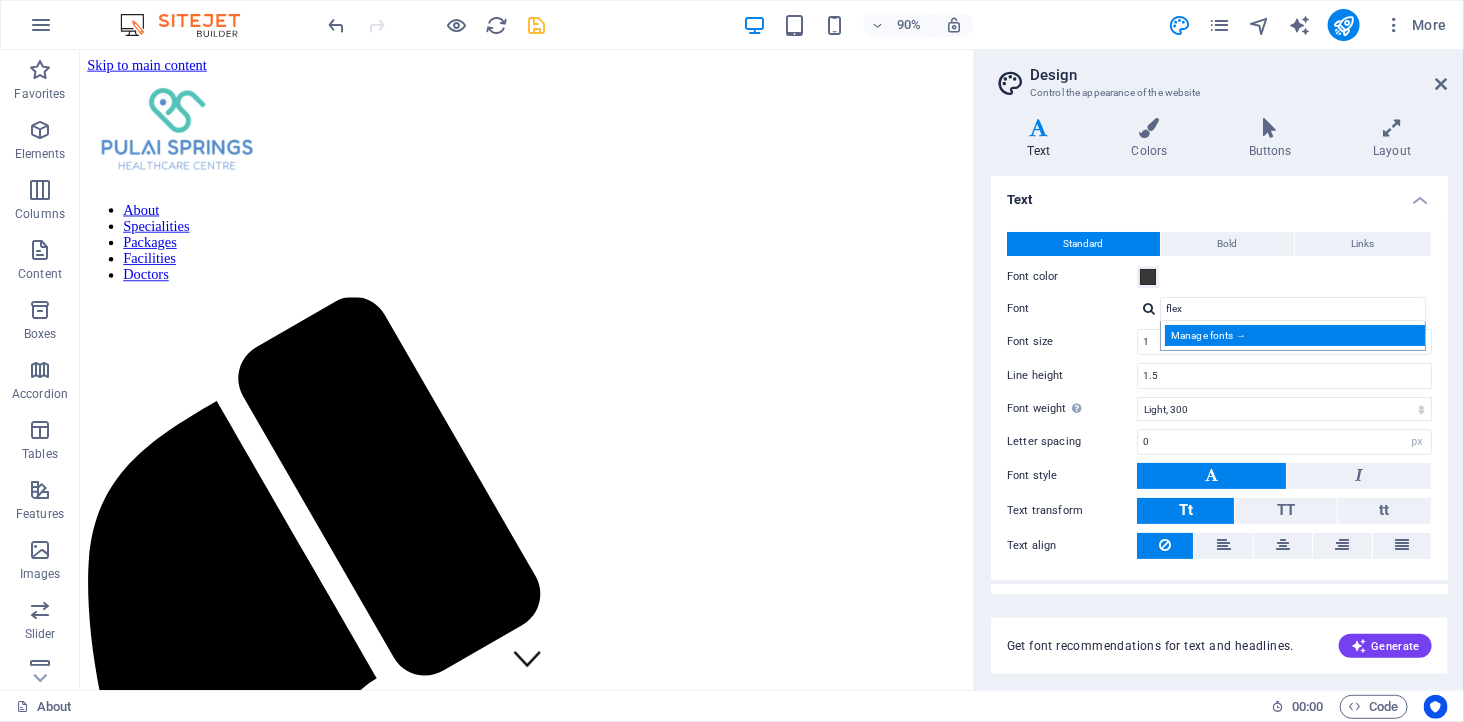 click on "Manage fonts →" at bounding box center [1297, 335] 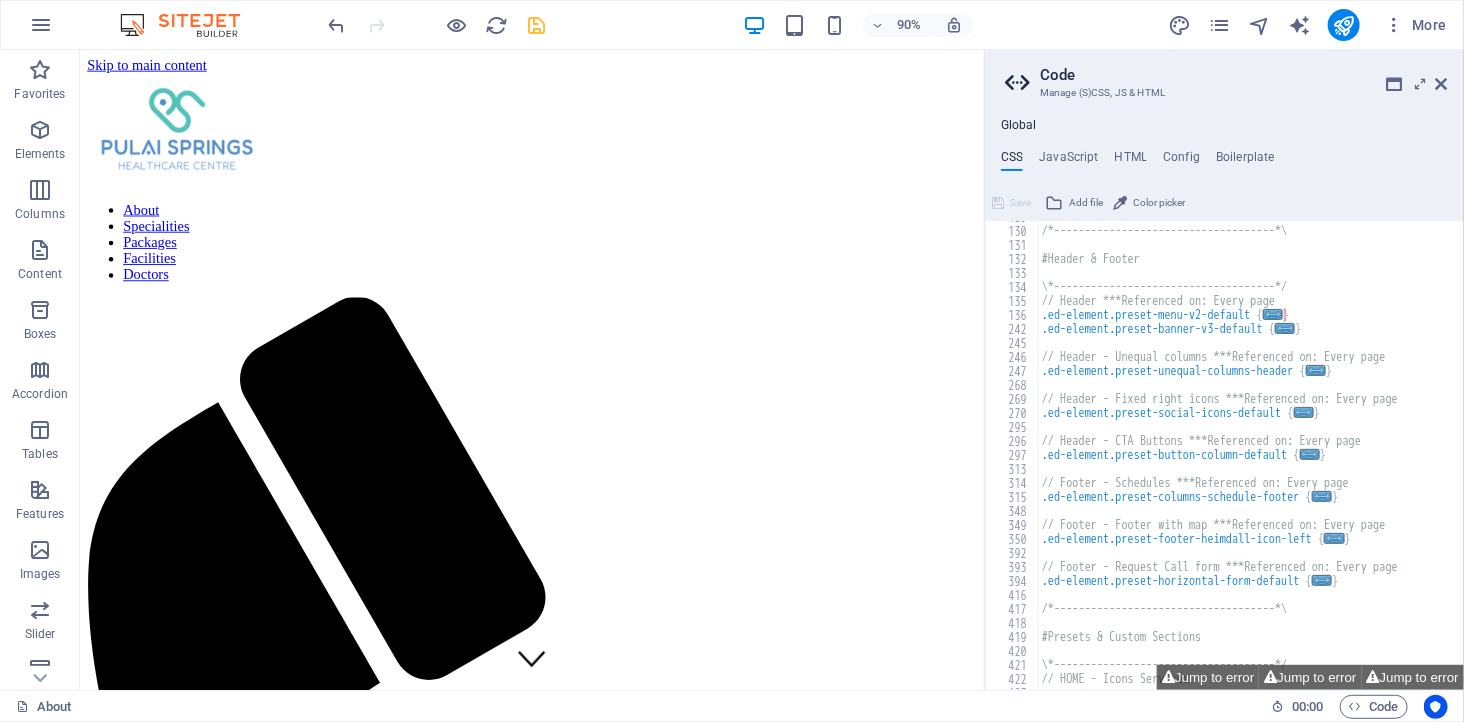 scroll, scrollTop: 1803, scrollLeft: 0, axis: vertical 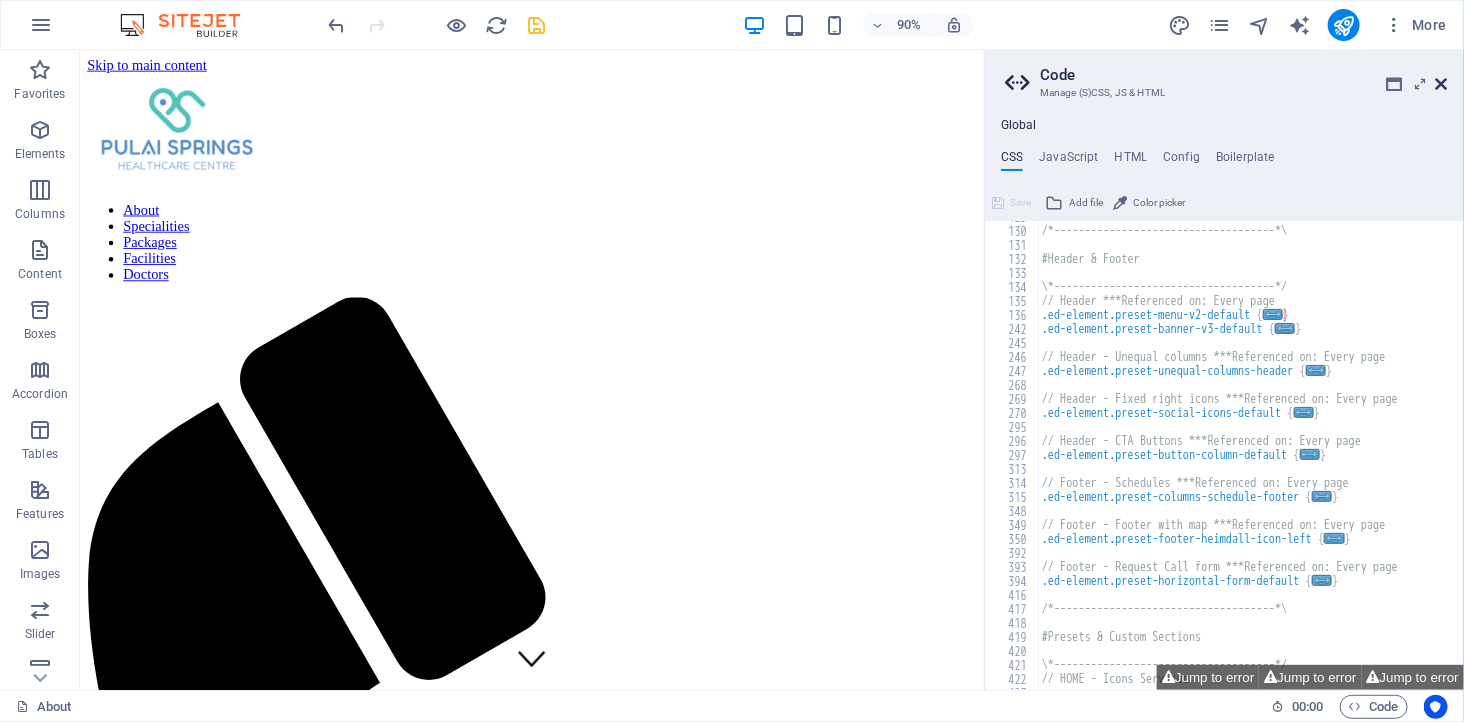 click at bounding box center (1442, 84) 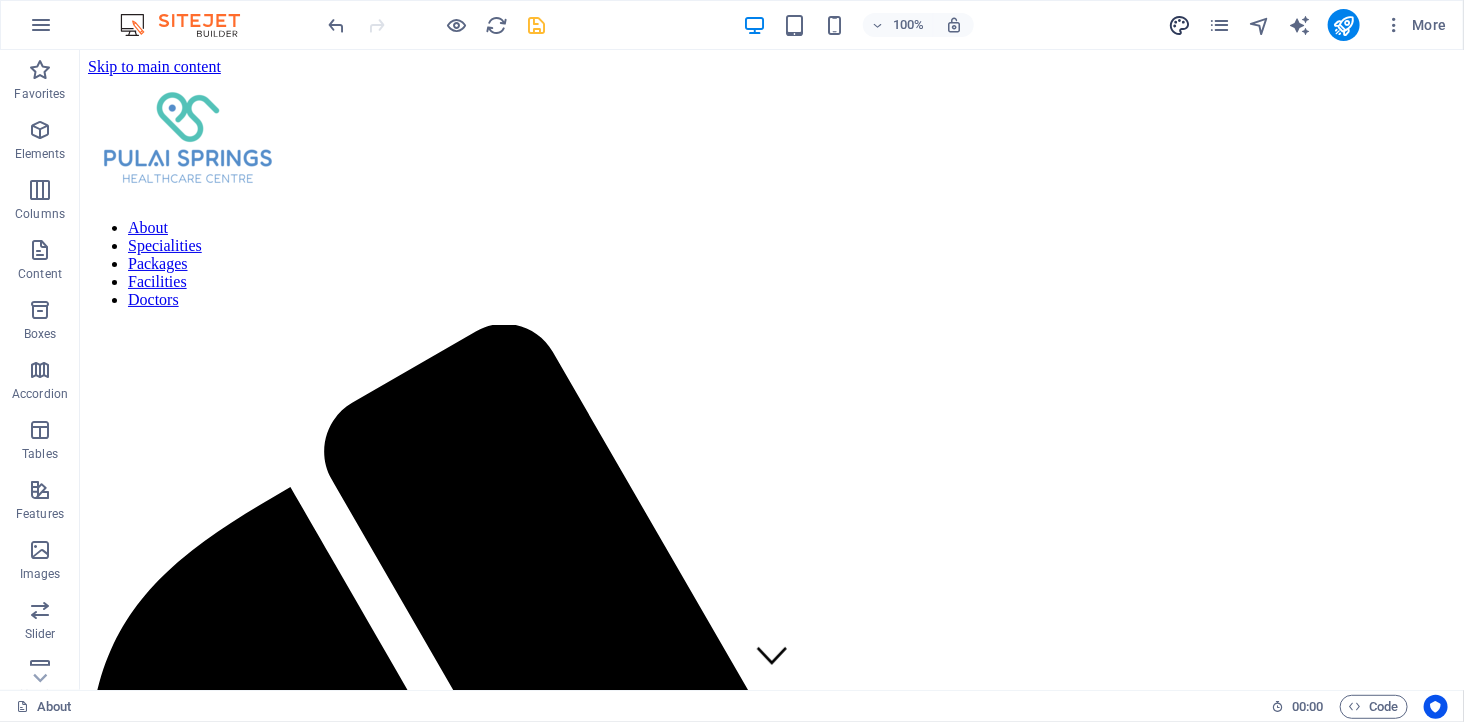 click at bounding box center (1179, 25) 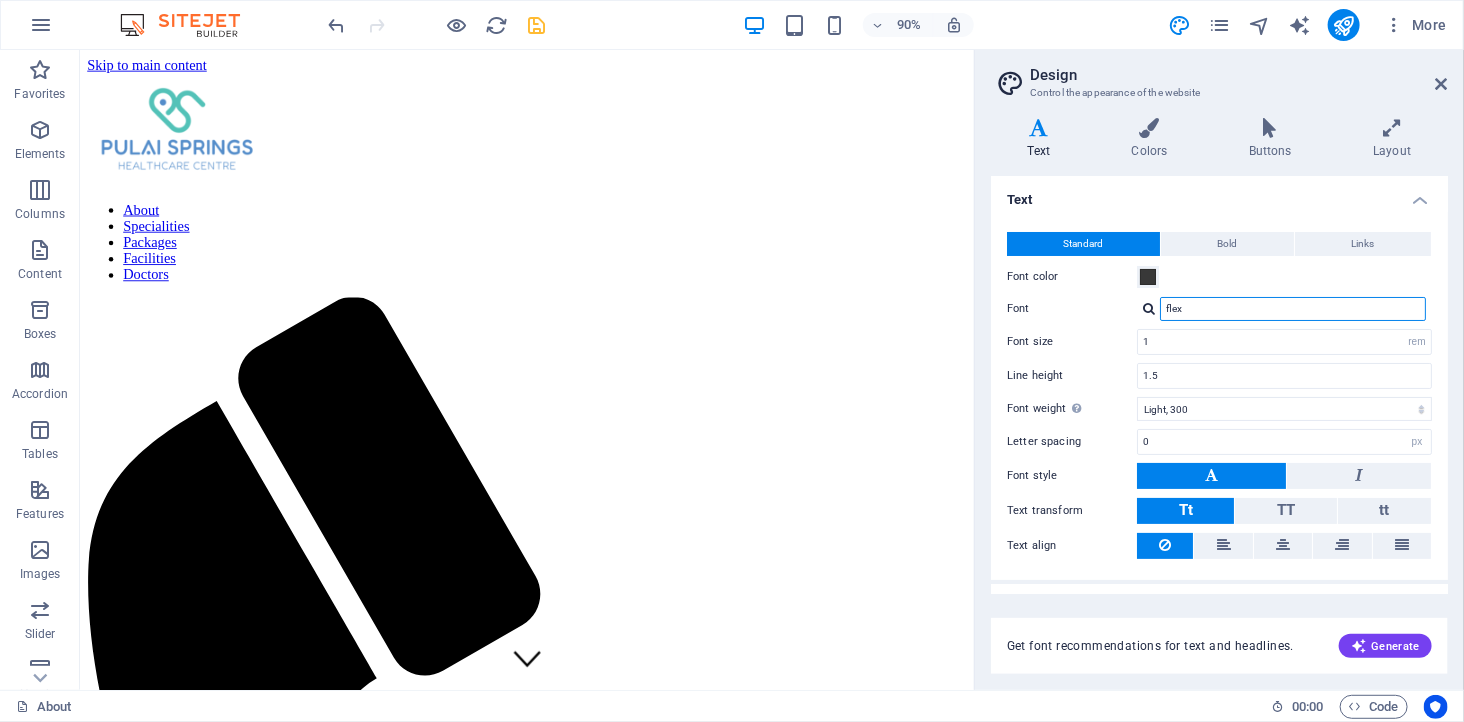 click on "flex" at bounding box center (1293, 309) 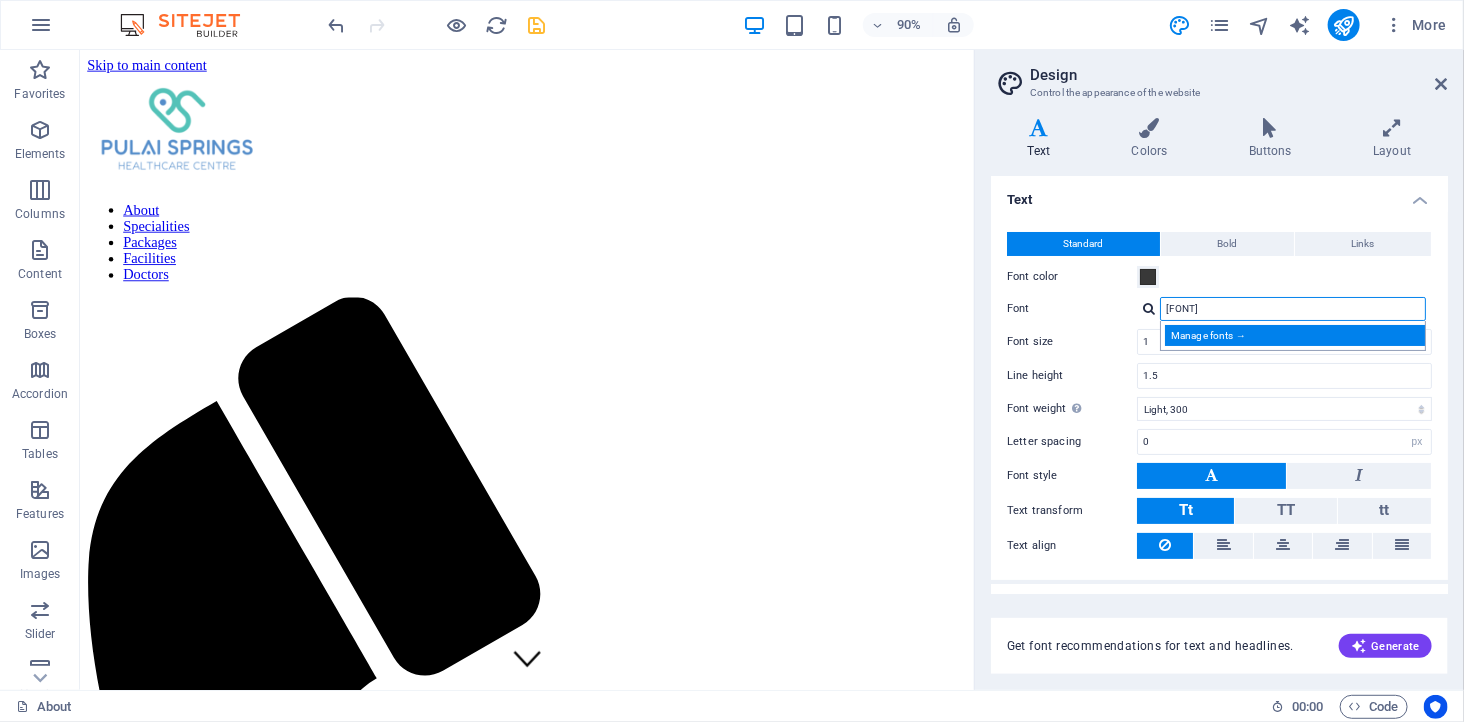 type on "flex0" 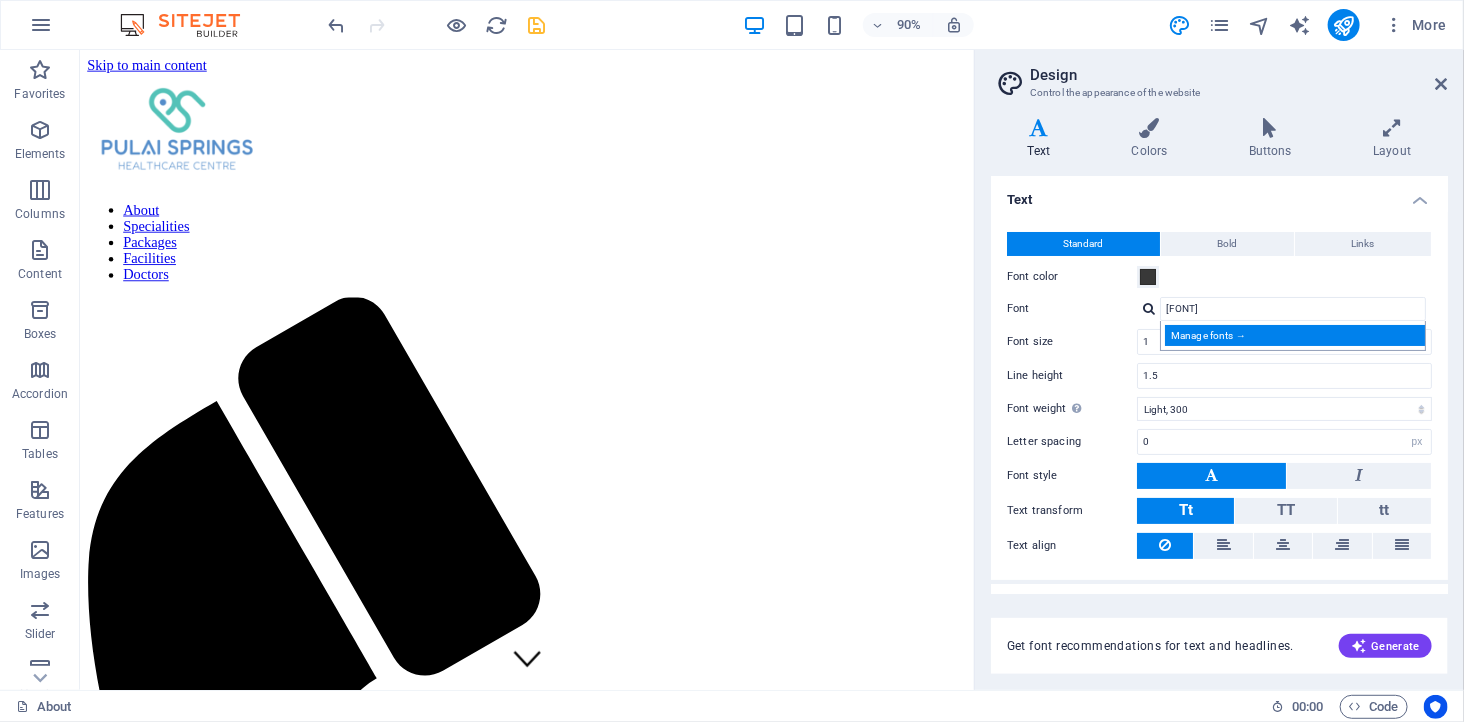 click on "Manage fonts →" at bounding box center (1297, 335) 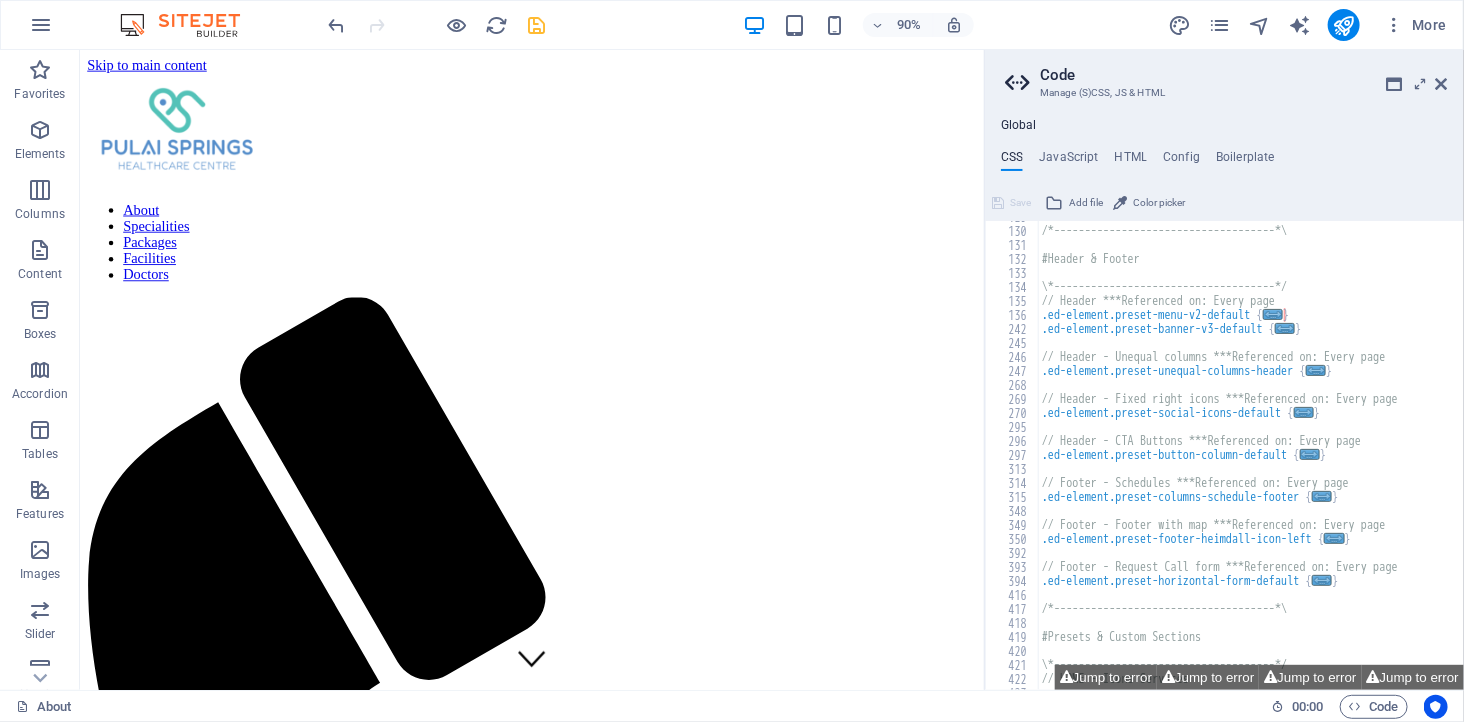 scroll, scrollTop: 1803, scrollLeft: 0, axis: vertical 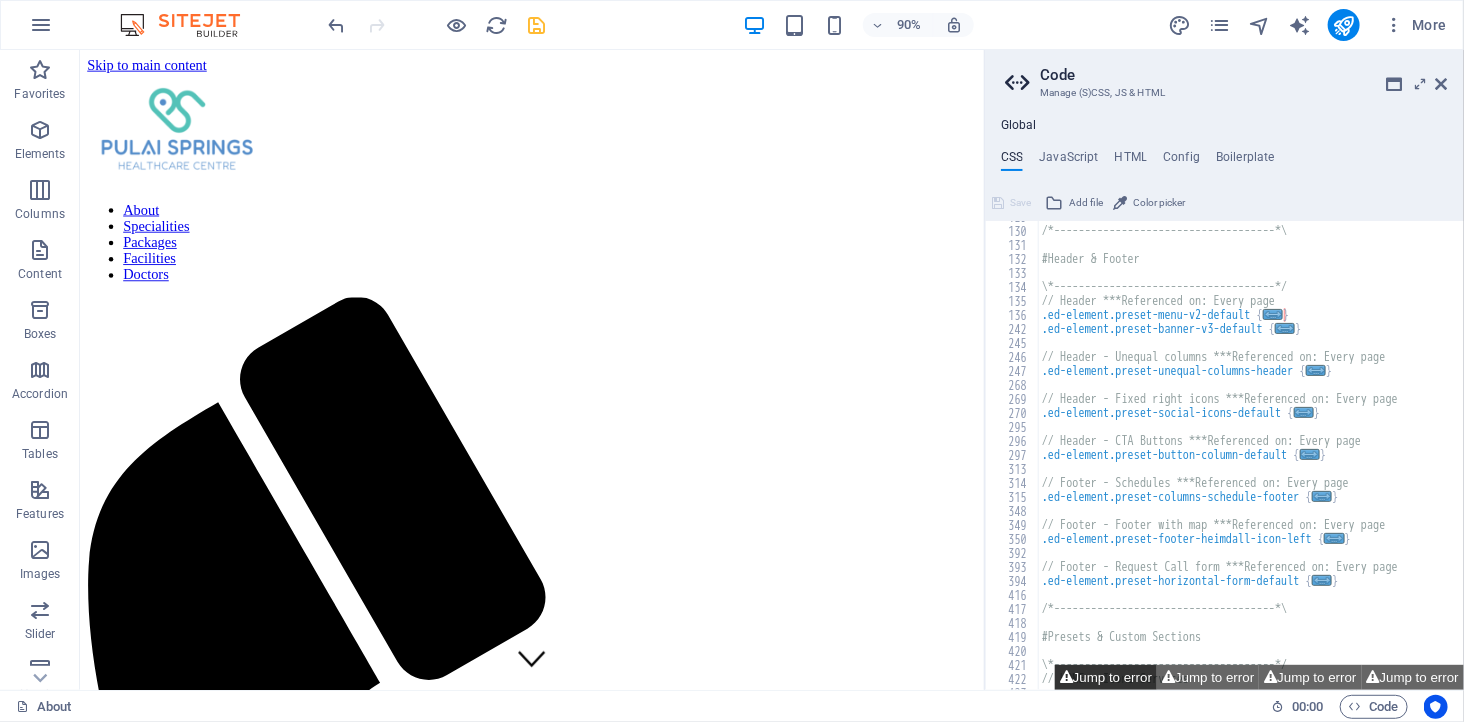 click on "Jump to error" at bounding box center (1106, 677) 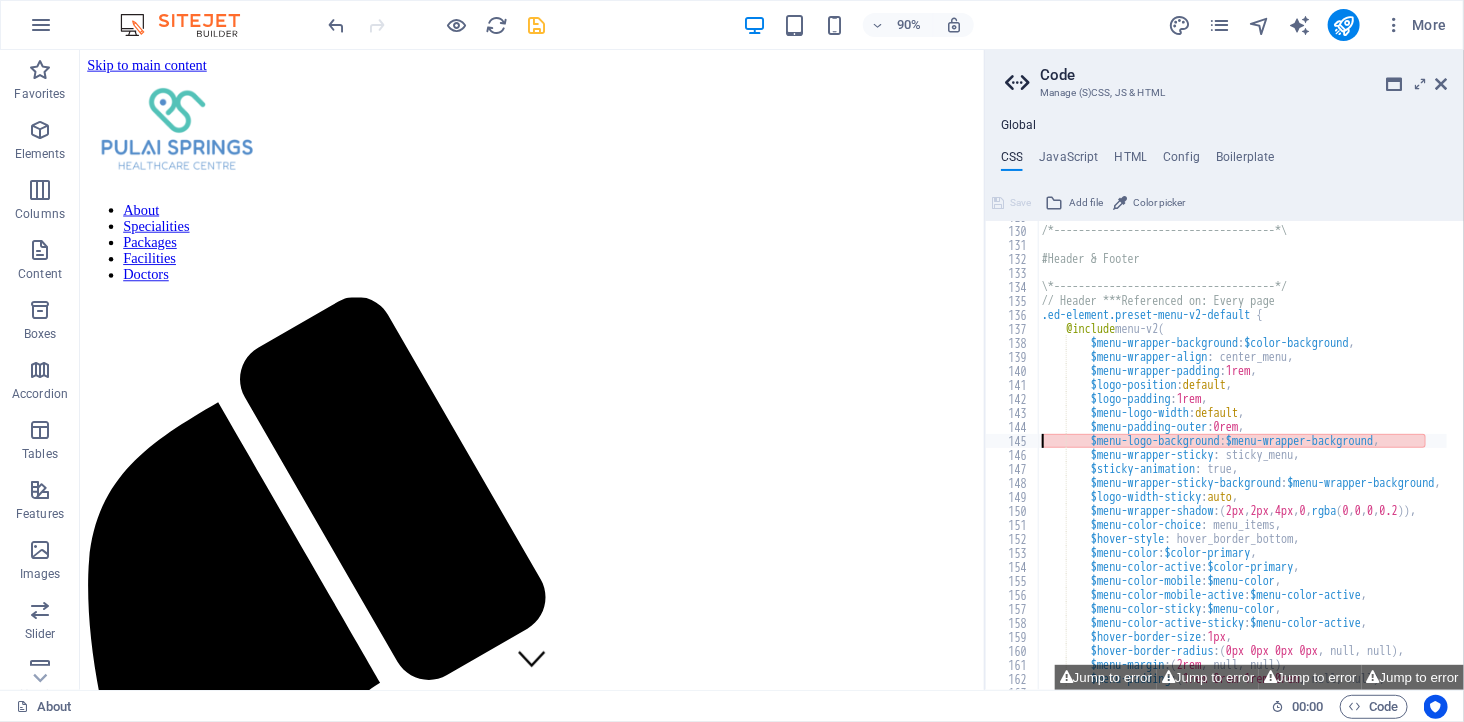 click on "/*------------------------------------*\     #Header & Footer \*------------------------------------*/ // Header ***Referenced on: Every page .ed-element.preset-menu-v2-default   {      @include  menu-v2 (           $menu-wrapper-background :  $color-background ,            $menu-wrapper-align : center_menu,            $menu-wrapper-padding :  1rem ,            $logo-position :  default ,            $logo-padding :  1rem ,            $menu-logo-width :  default ,            $menu-padding-outer :  0rem ,            $menu-logo-background :  $menu-wrapper-background ,            $menu-wrapper-sticky : sticky_menu,            $sticky-animation : true,            $menu-wrapper-sticky-background :  $menu-wrapper-background ,            $logo-width-sticky :  auto ,            $menu-wrapper-shadow :  ( 2px ,  2px ,  4px ,  0 ,  rgba ( 0 ,  0 ,  0 ,  0.2 )) ,            $menu-color-choice : menu_items,            $hover-style : hover_border_bottom,            $menu-color :  $color-primary ,            :  ," at bounding box center (1409, 450) 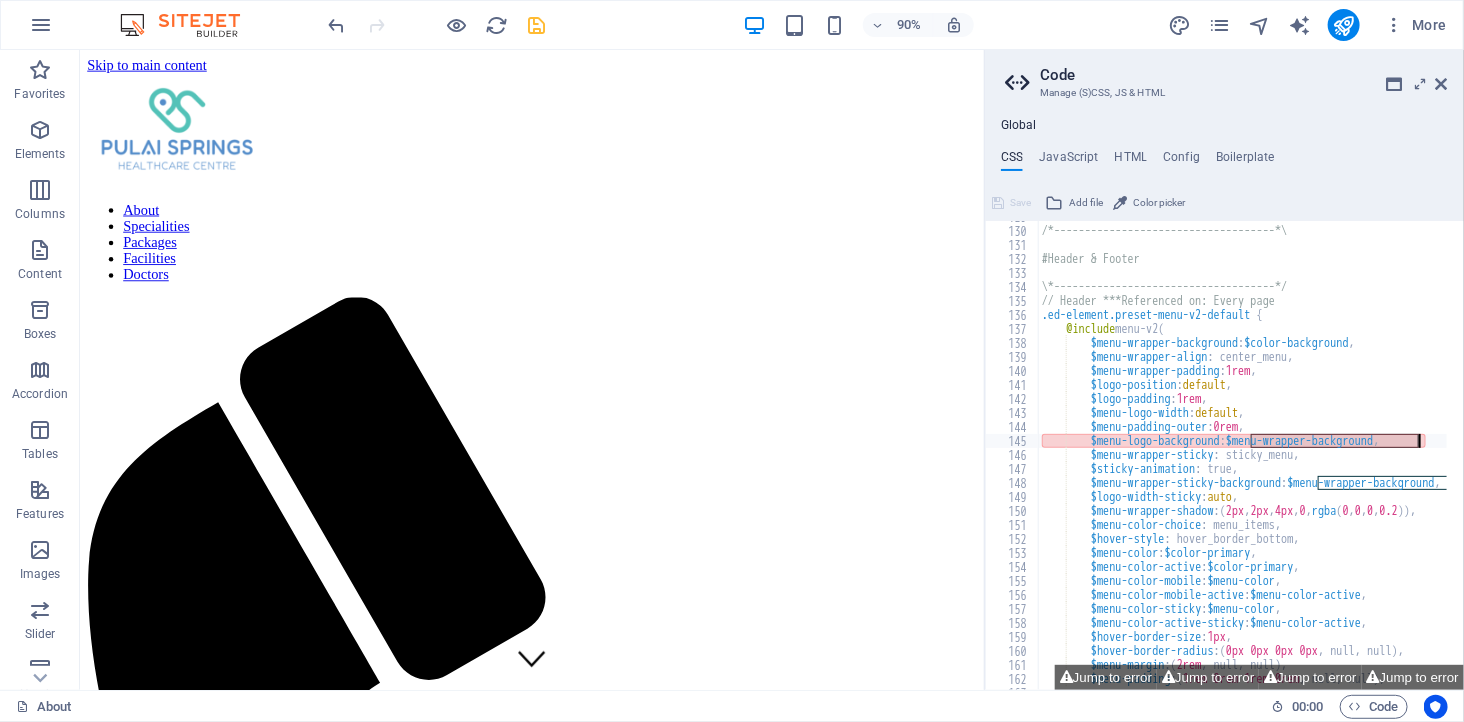 drag, startPoint x: 1253, startPoint y: 438, endPoint x: 1417, endPoint y: 437, distance: 164.00305 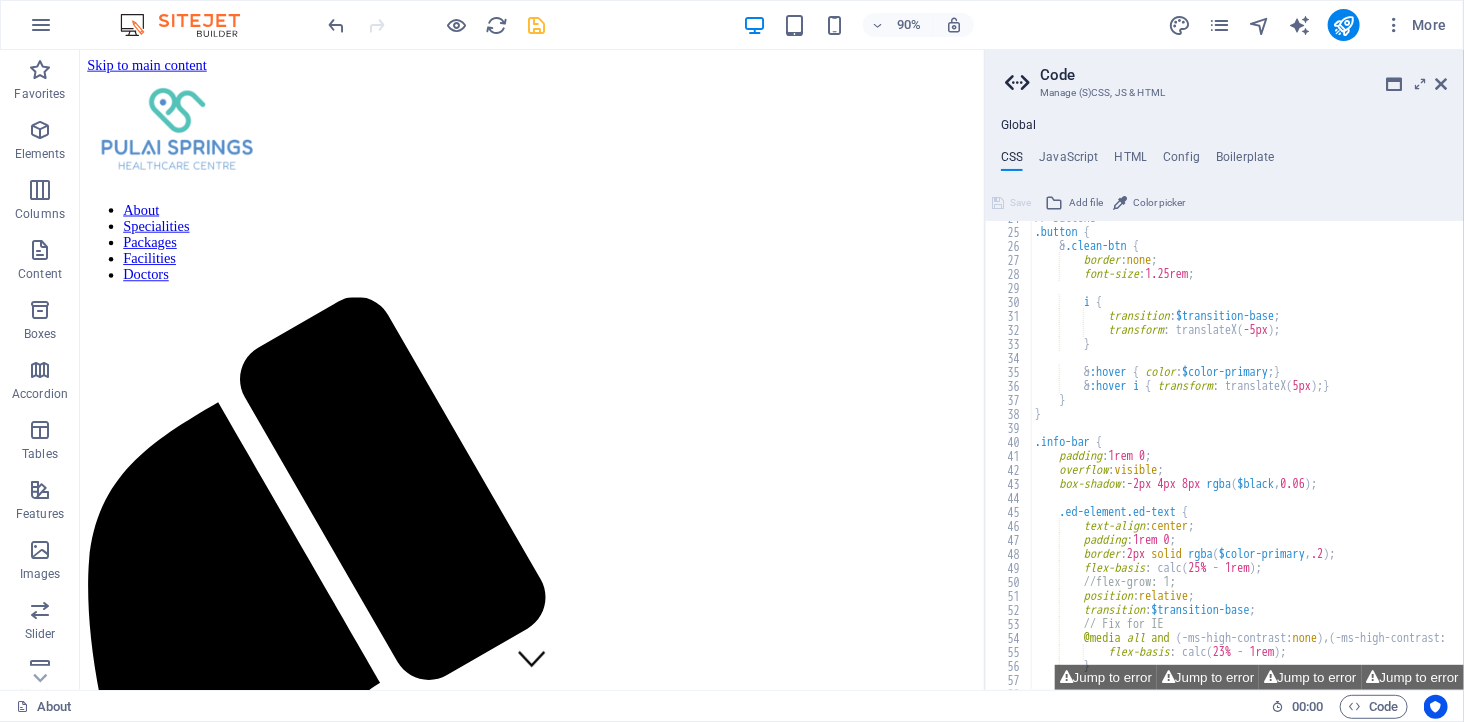 scroll, scrollTop: 66, scrollLeft: 0, axis: vertical 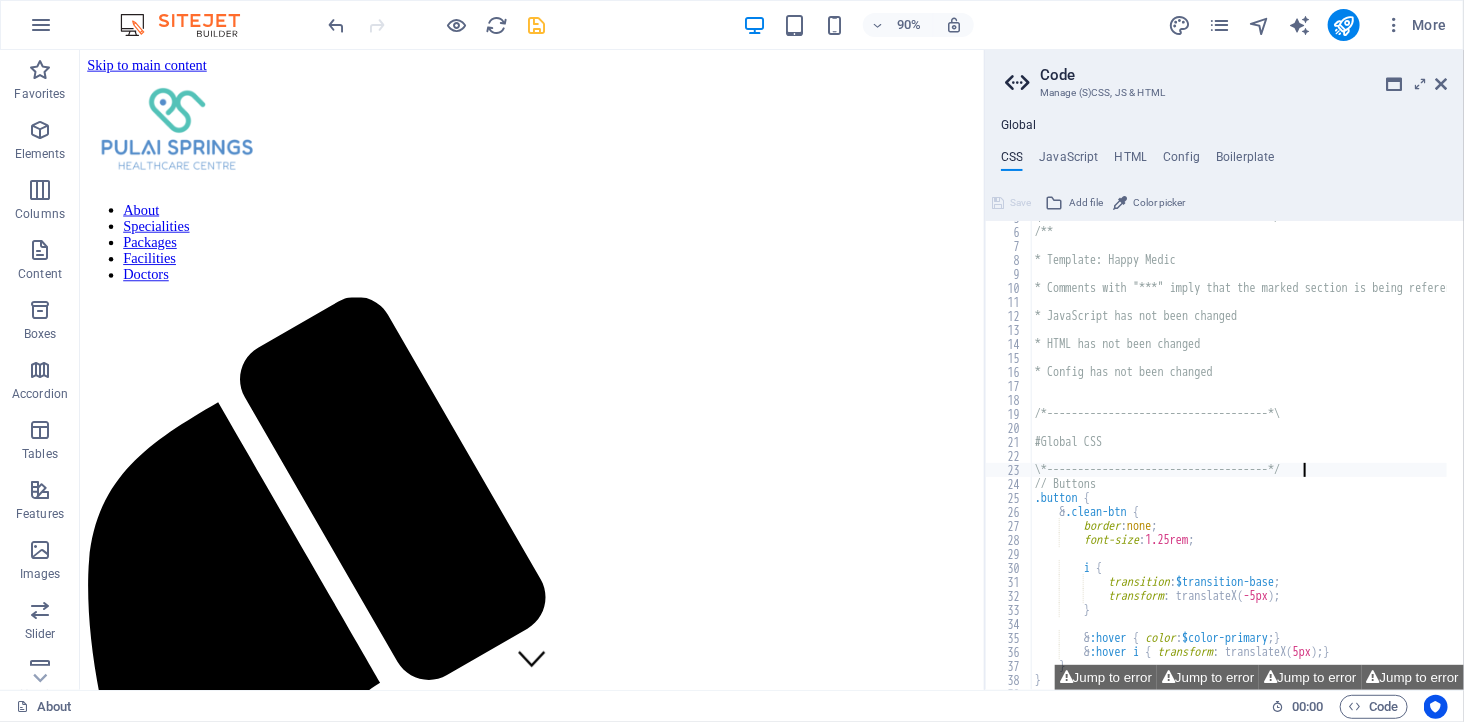 click on "\*------------------------------------*/ /**   * Template: Happy Medic   * Comments with "***" imply that the marked section is being referenced somewhere else   * JavaScript has not been changed   * HTML has not been changed   * Config has not been changed /*------------------------------------*\     #Global CSS \*------------------------------------*/ // Buttons  .button   {      & .clean-btn   {           border :  none ;           font-size :  1.25rem ;                i   {                transition :  $transition-base ;                transform : translateX ( -5px ) ;           }                & :hover   {   color :  $color-primary ;  }           & :hover   i   {   transform : translateX ( 5px ) ;  }      } }" at bounding box center [1402, 451] 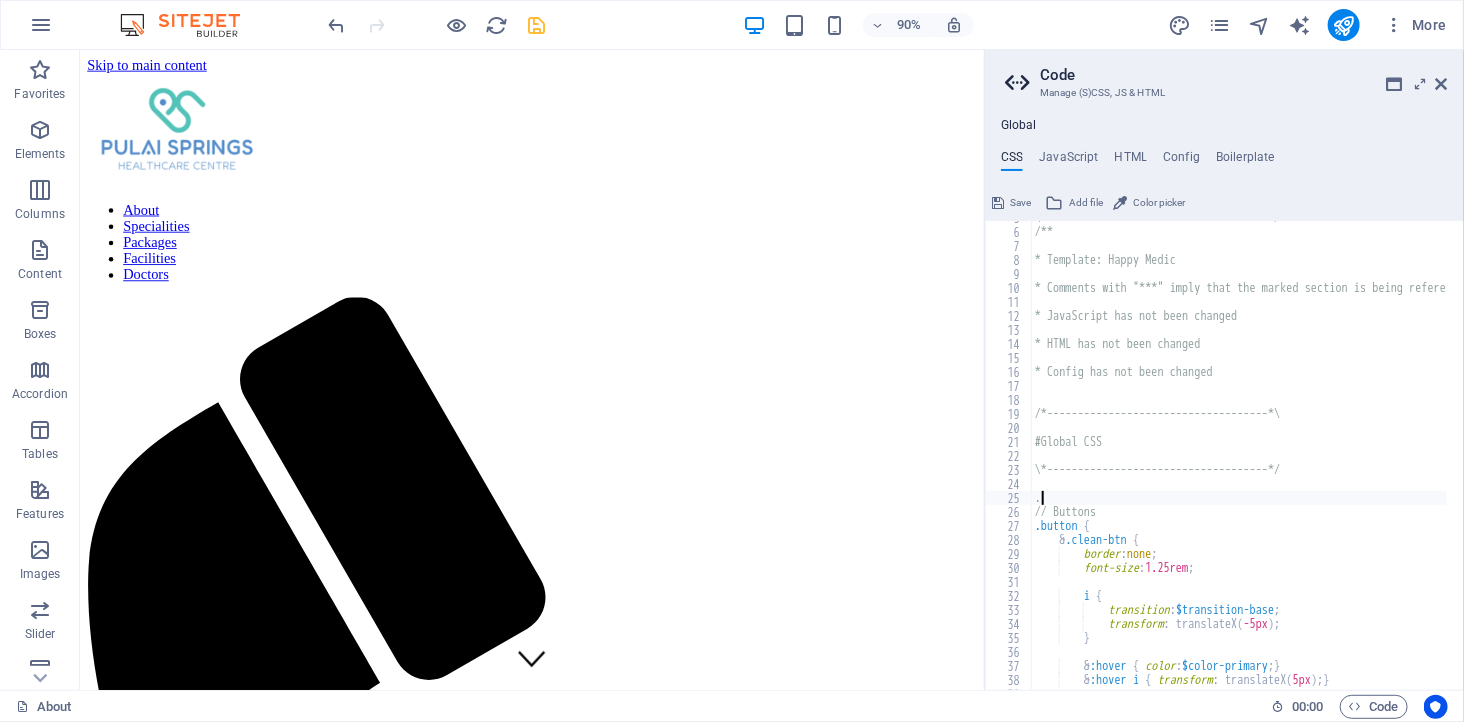paste on "$menu-wrapper-background: #ffffff;" 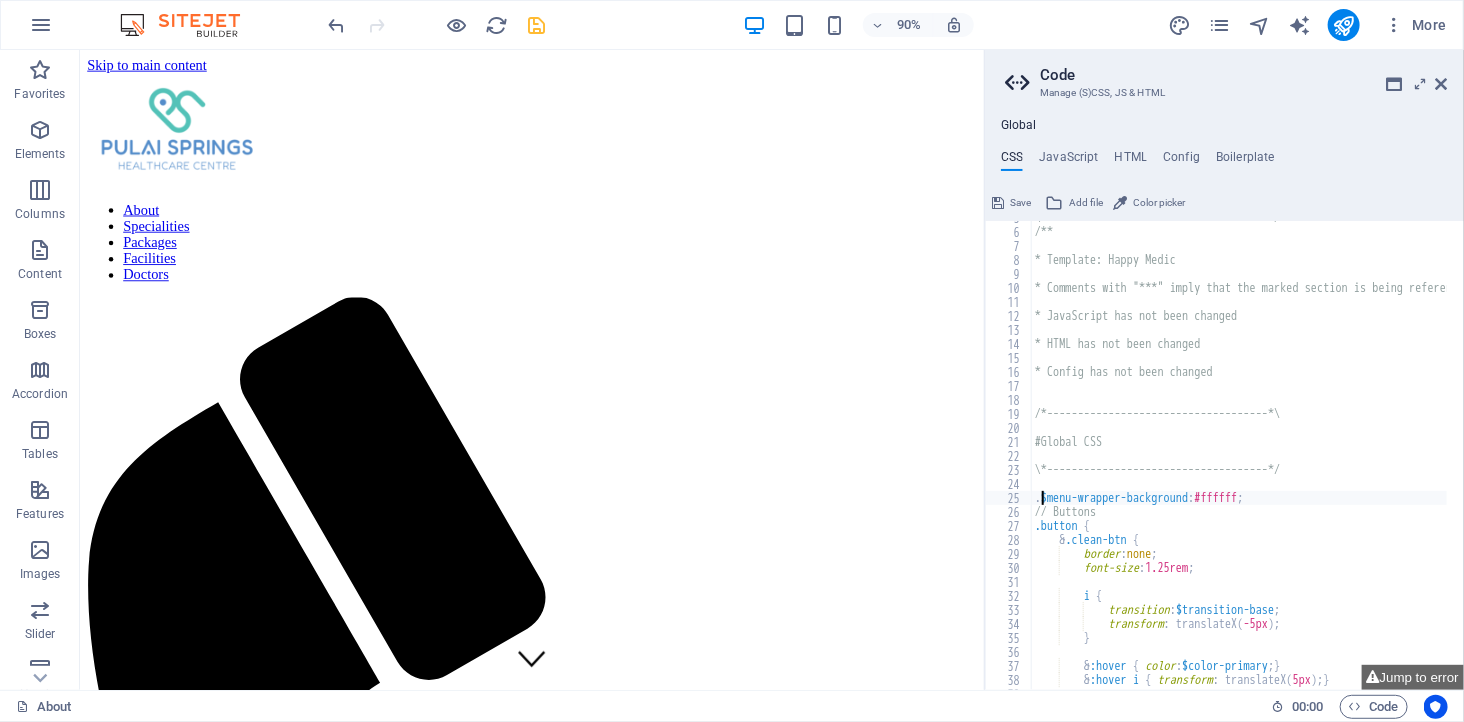 click on "\*------------------------------------*/ /**   * Template: Happy Medic   * Comments with "***" imply that the marked section is being referenced somewhere else   * JavaScript has not been changed   * HTML has not been changed   * Config has not been changed /*------------------------------------*\     #Global CSS \*------------------------------------*/ . $menu-wrapper-background :  #ffffff ; // Buttons  .button   {      & .clean-btn   {           border :  none ;           font-size :  1.25rem ;                i   {                transition :  $transition-base ;                transform : translateX ( -5px ) ;           }                & :hover   {   color :  $color-primary ;  }           & :hover   i   {   transform : translateX ( 5px ) ;  }" at bounding box center (1402, 451) 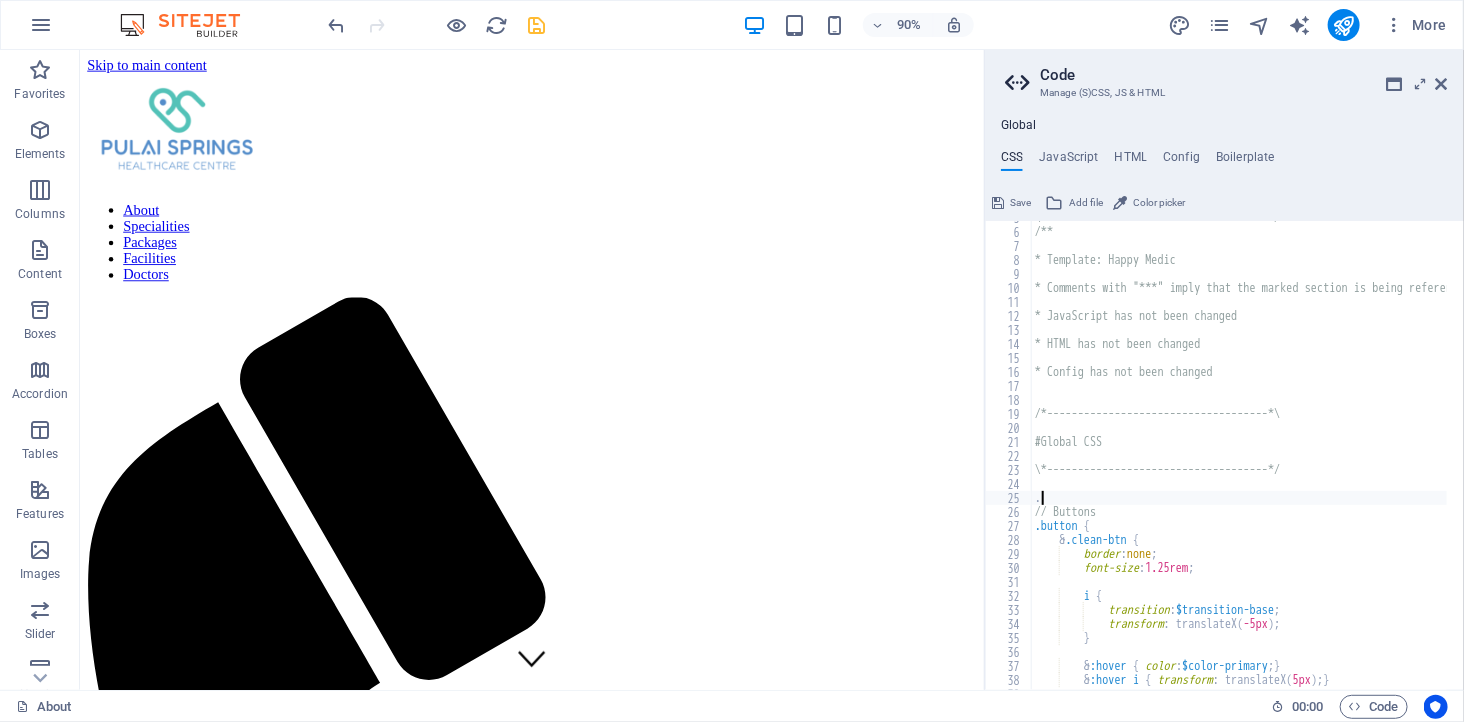 type on "\*------------------------------------*/" 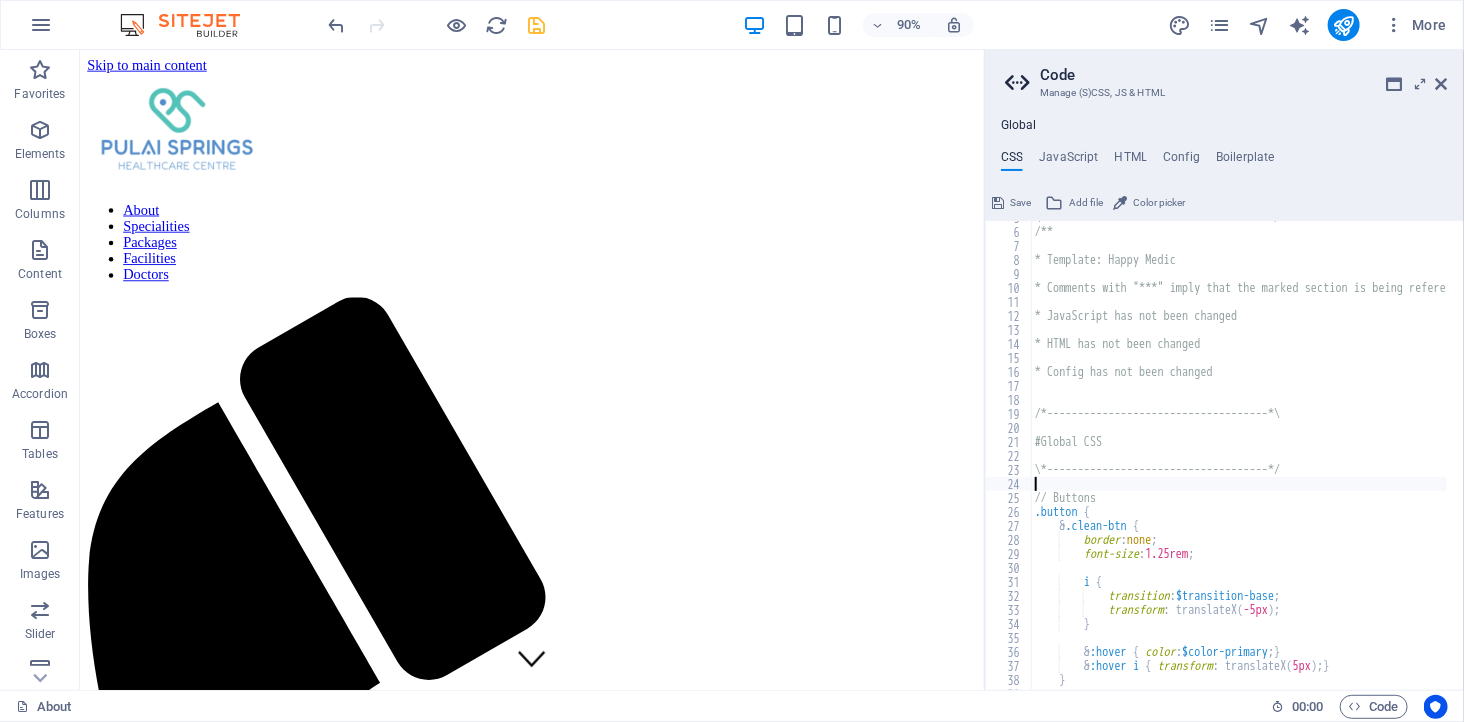 paste on "$menu-wrapper-background: #ffffff;" 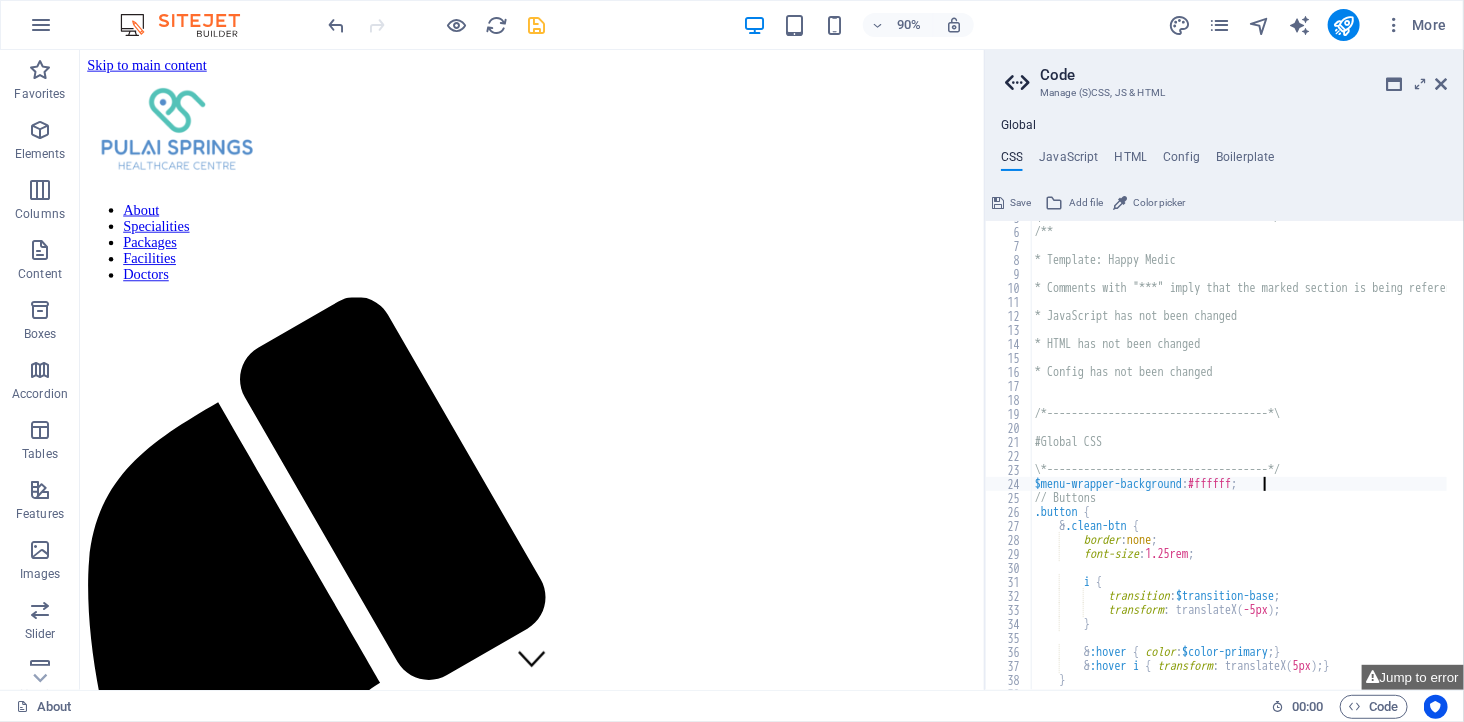 type on "$menu-wrapper-background: #ffffff;" 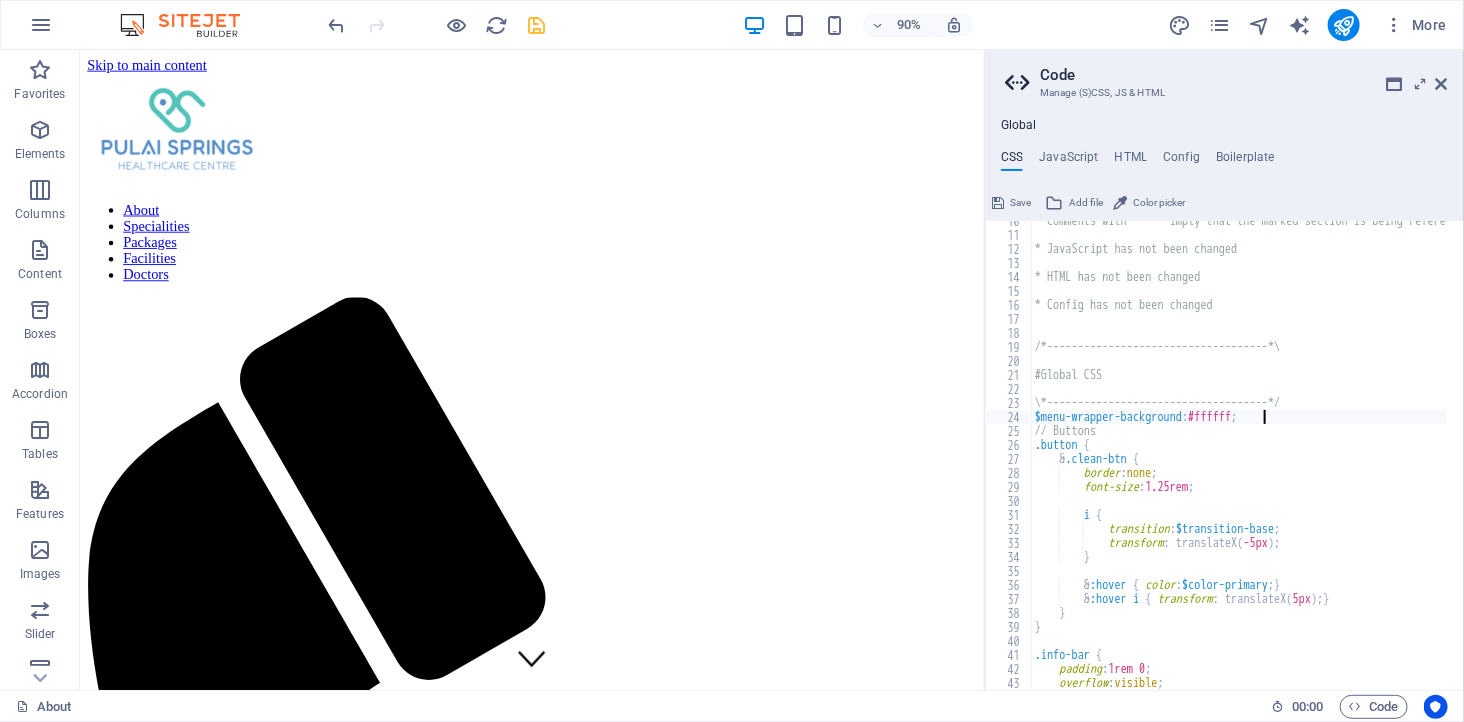 scroll, scrollTop: 66, scrollLeft: 0, axis: vertical 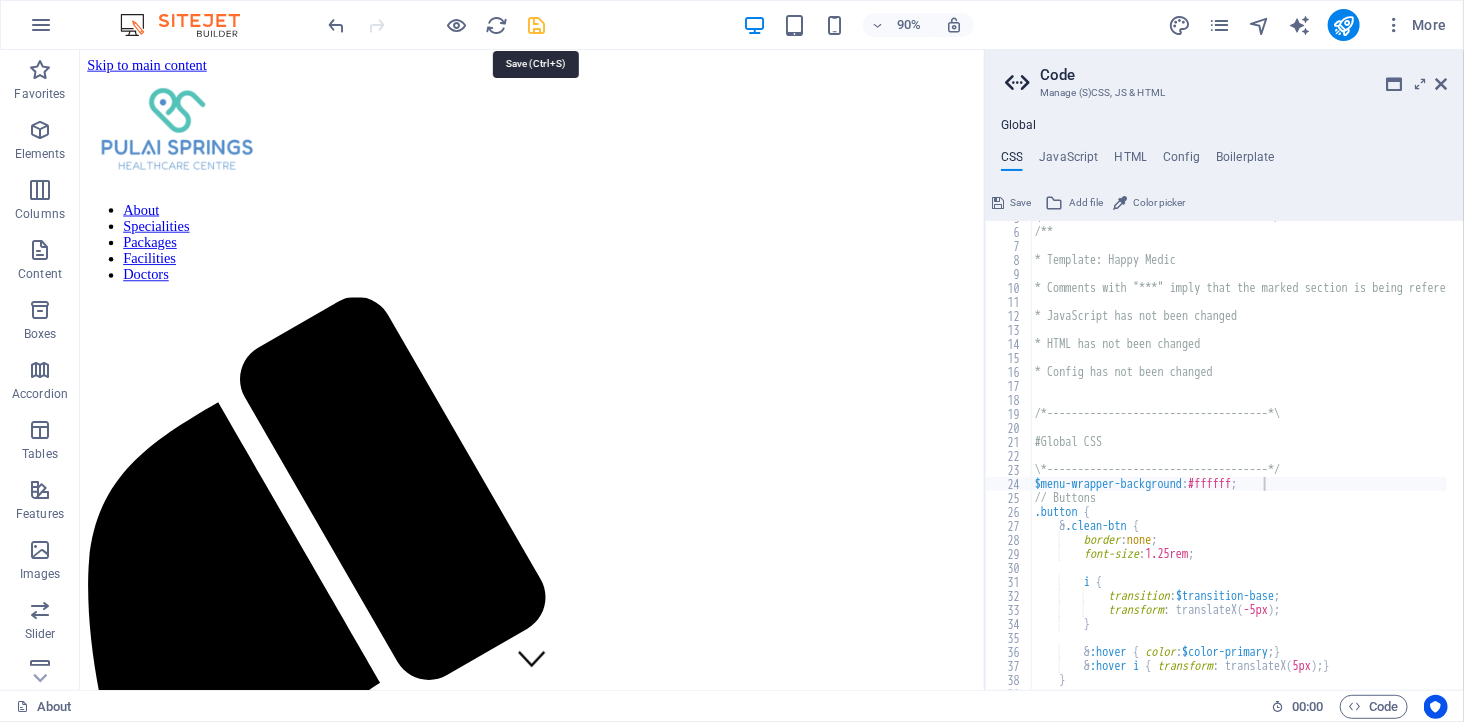 click at bounding box center [537, 25] 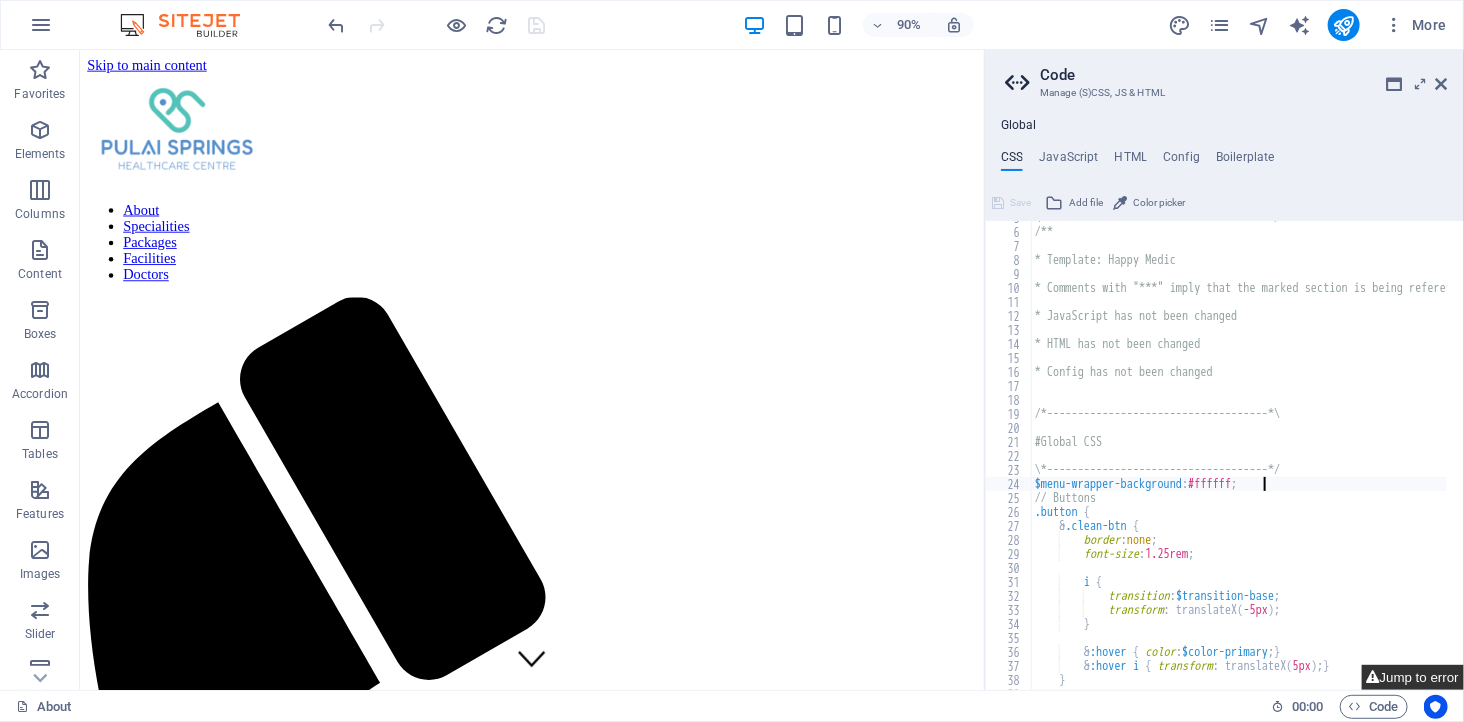 click on "Jump to error" at bounding box center [1413, 677] 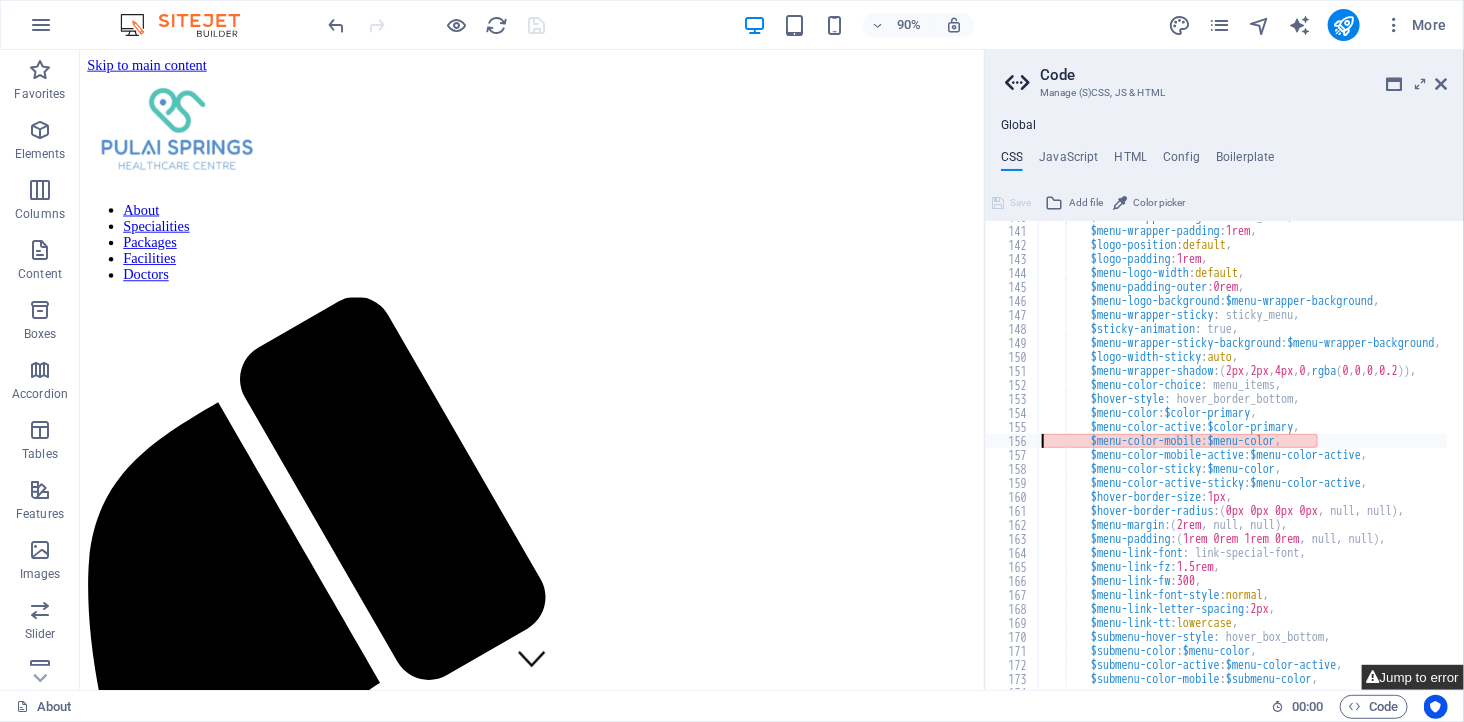 scroll, scrollTop: 1957, scrollLeft: 0, axis: vertical 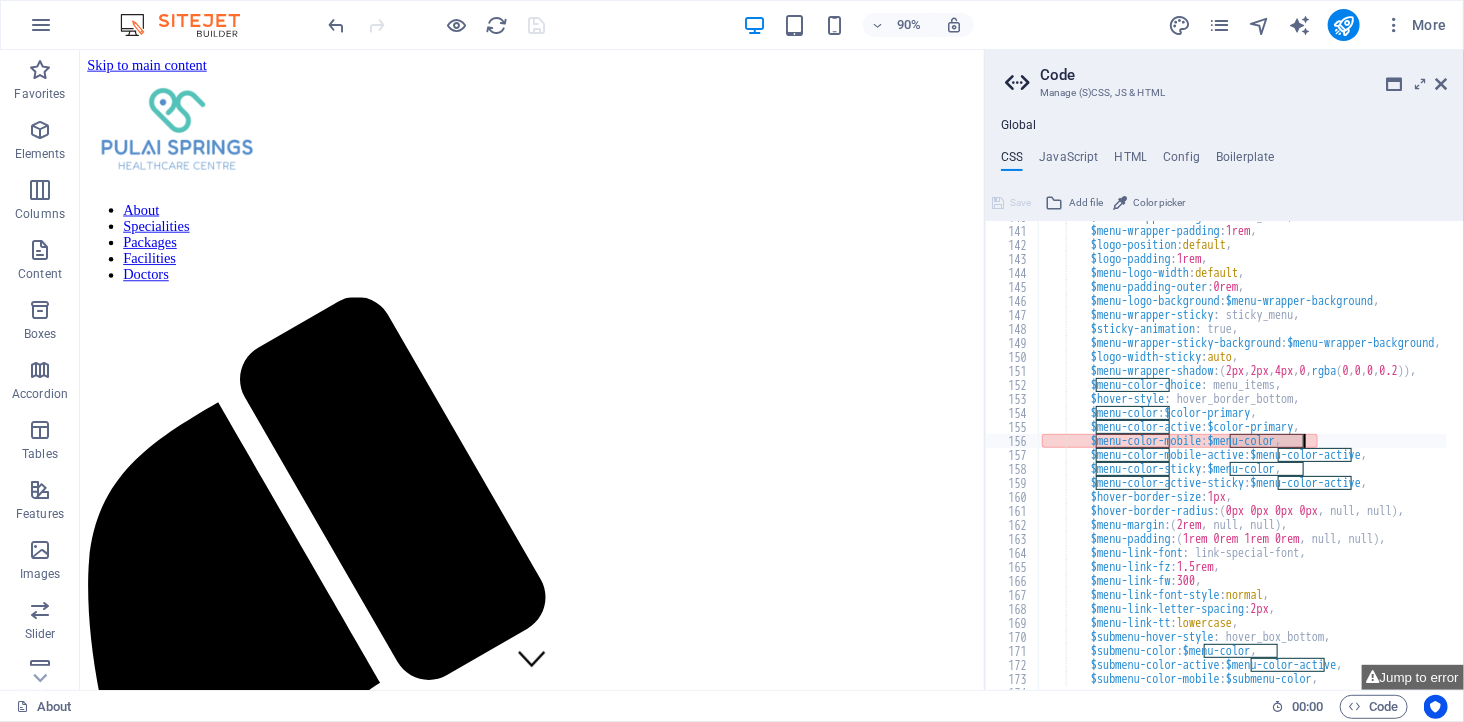 drag, startPoint x: 1230, startPoint y: 437, endPoint x: 1303, endPoint y: 436, distance: 73.00685 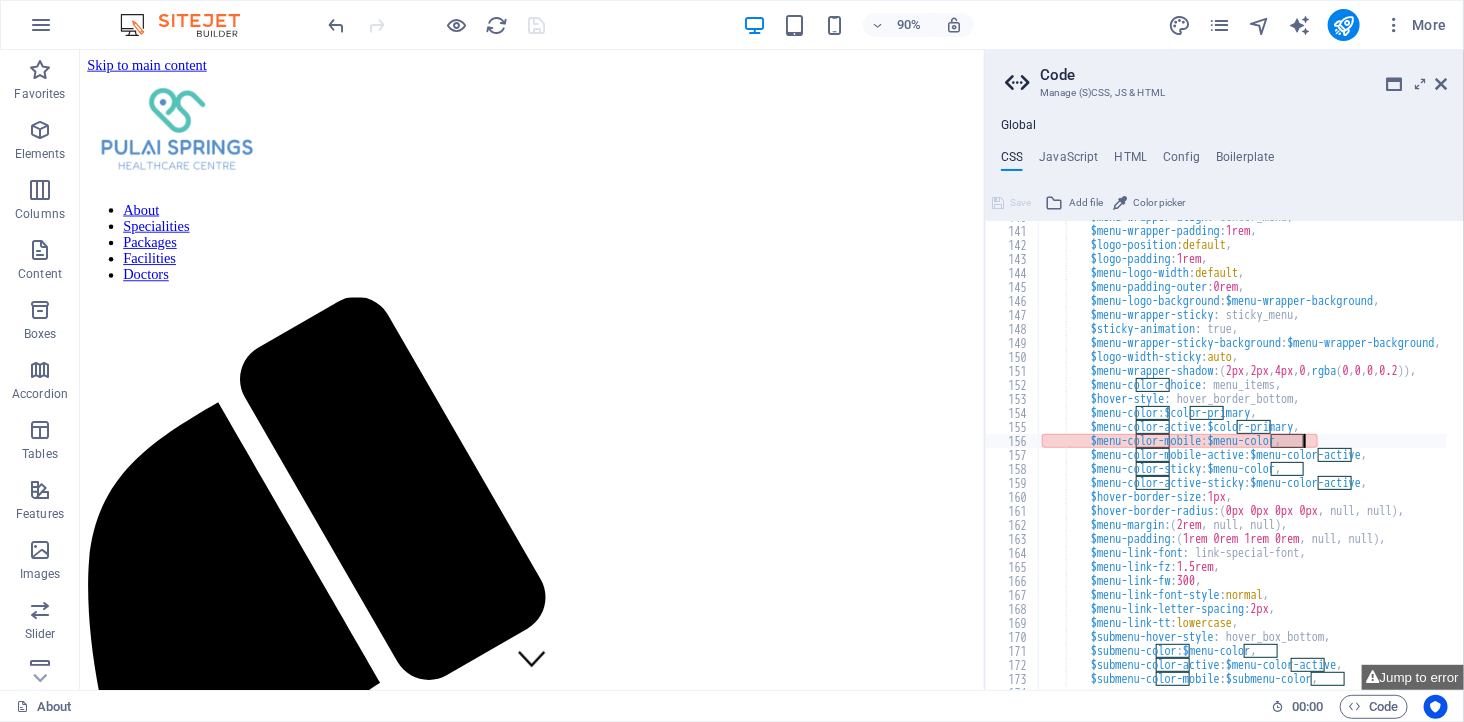 click on "$menu-wrapper-align : center_menu,            $menu-wrapper-padding :  1rem ,            $logo-position :  default ,            $logo-padding :  1rem ,            $menu-logo-width :  default ,            $menu-padding-outer :  0rem ,            $menu-logo-background :  $menu-wrapper-background ,            $menu-wrapper-sticky : sticky_menu,            $sticky-animation : true,            $menu-wrapper-sticky-background :  $menu-wrapper-background ,            $logo-width-sticky :  auto ,            $menu-wrapper-shadow :  ( 2px ,  2px ,  4px ,  0 ,  rgba ( 0 ,  0 ,  0 ,  0.2 )) ,            $menu-color-choice : menu_items,            $hover-style : hover_border_bottom,            $menu-color :  $color-primary ,            $menu-color-active :  $color-primary ,            $menu-color-mobile :  $menu-color ,            $menu-color-mobile-active :  $menu-color-active ,            $menu-color-sticky :  $menu-color ,            $menu-color-active-sticky :  $menu-color-active ,            :  1px ," at bounding box center [1409, 450] 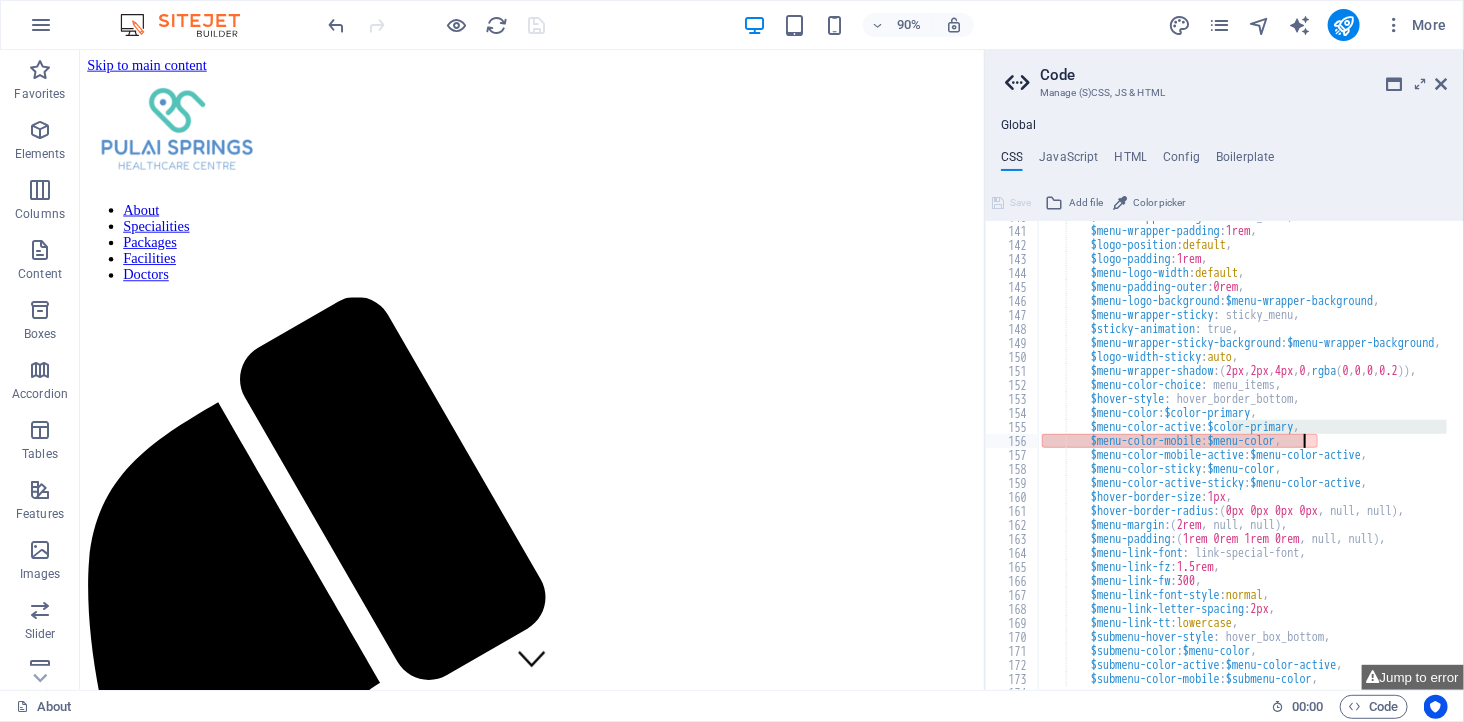 drag, startPoint x: 1233, startPoint y: 432, endPoint x: 1307, endPoint y: 443, distance: 74.8131 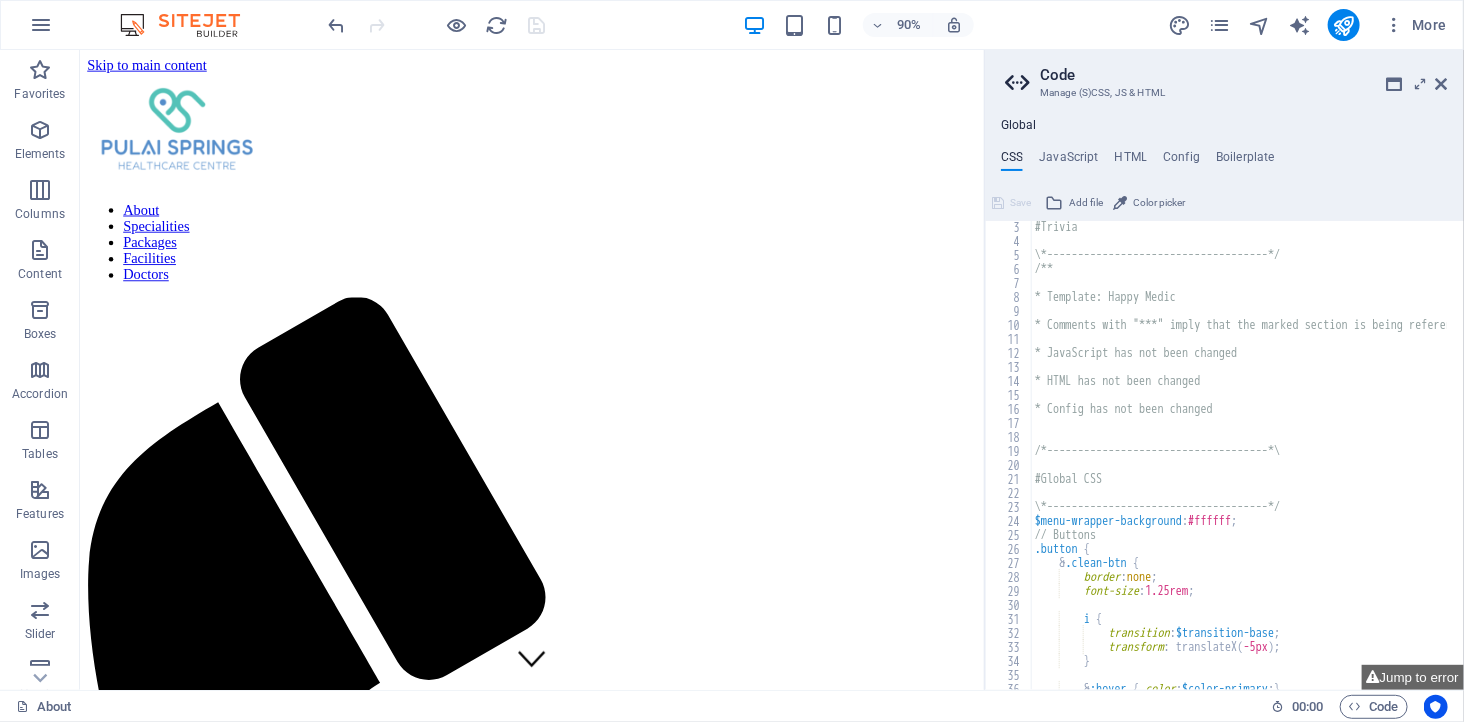 scroll, scrollTop: 0, scrollLeft: 0, axis: both 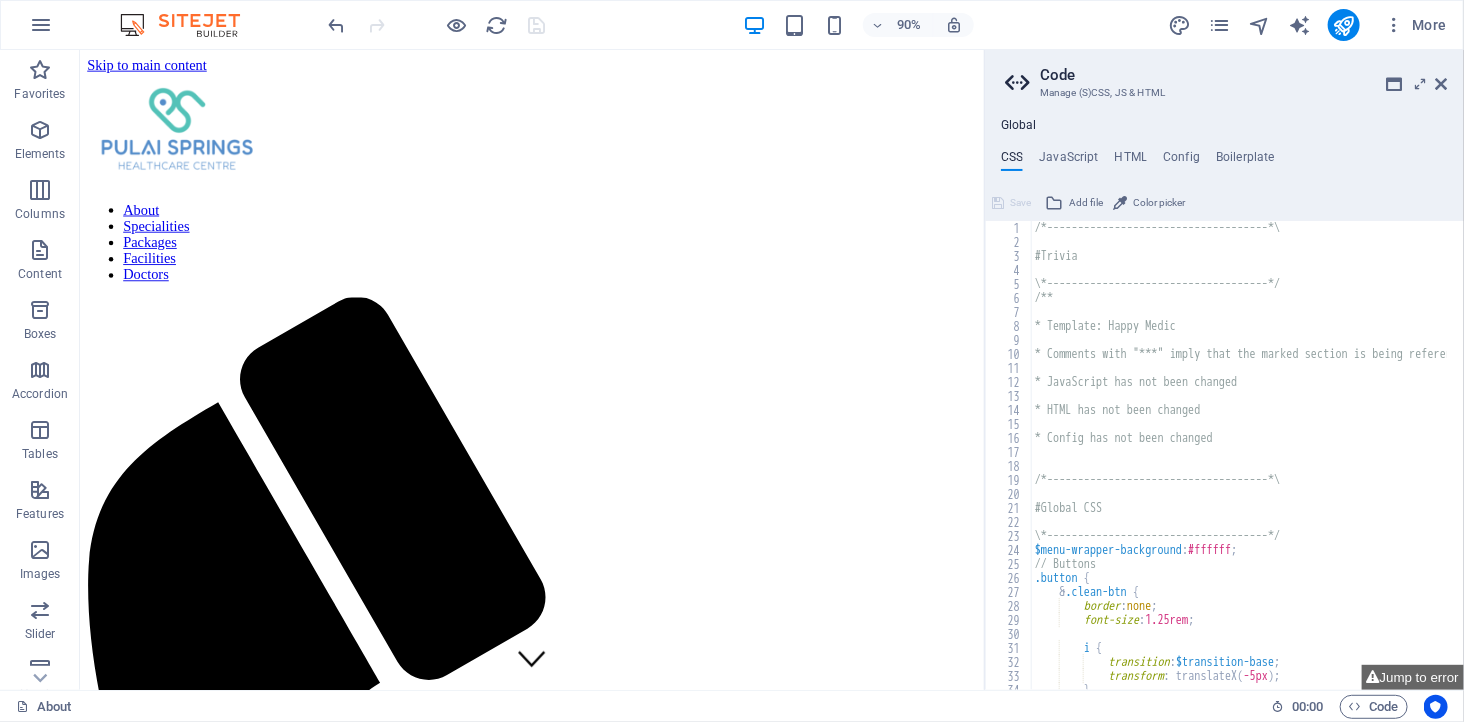click on "/*------------------------------------*\     #Trivia \*------------------------------------*/ /**   * Template: Happy Medic   * Comments with "***" imply that the marked section is being referenced somewhere else   * JavaScript has not been changed   * HTML has not been changed   * Config has not been changed /*------------------------------------*\     #Global CSS \*------------------------------------*/ $menu-wrapper-background :  #ffffff ; // Buttons  .button   {      & .clean-btn   {           border :  none ;           font-size :  1.25rem ;                i   {                transition :  $transition-base ;                transform : translateX ( -5px ) ;           }" at bounding box center [1402, 461] 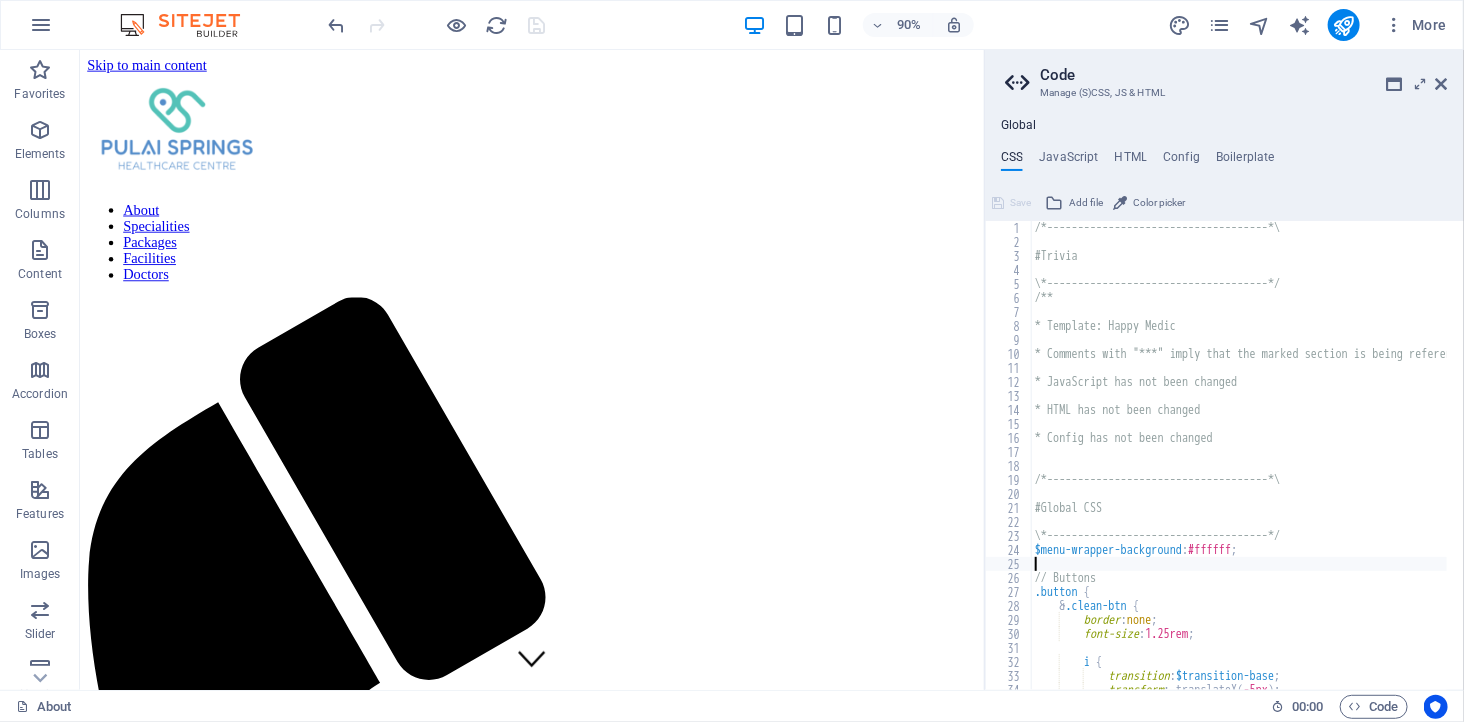 paste on "$menu-color-mobile: $menu-color" 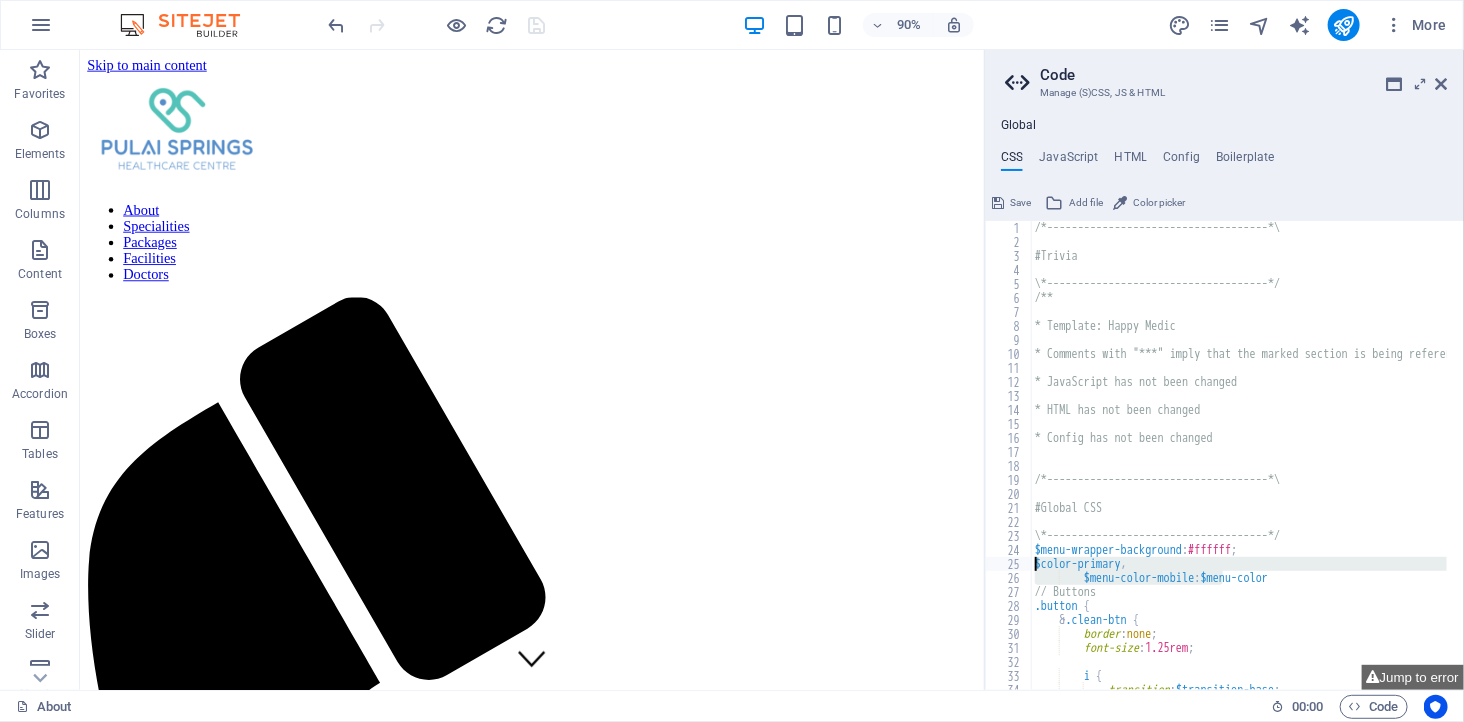 drag, startPoint x: 1224, startPoint y: 575, endPoint x: 1031, endPoint y: 561, distance: 193.50711 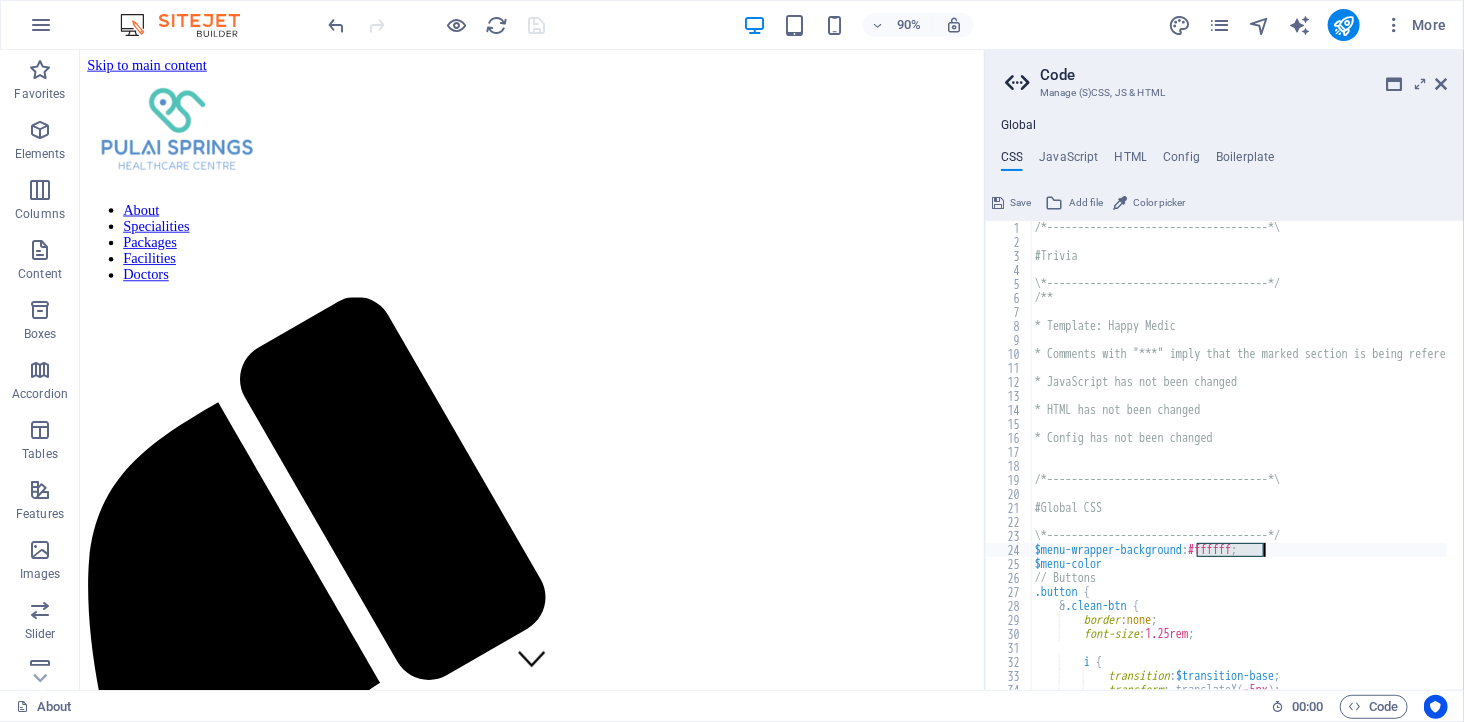 drag, startPoint x: 1200, startPoint y: 550, endPoint x: 1267, endPoint y: 550, distance: 67 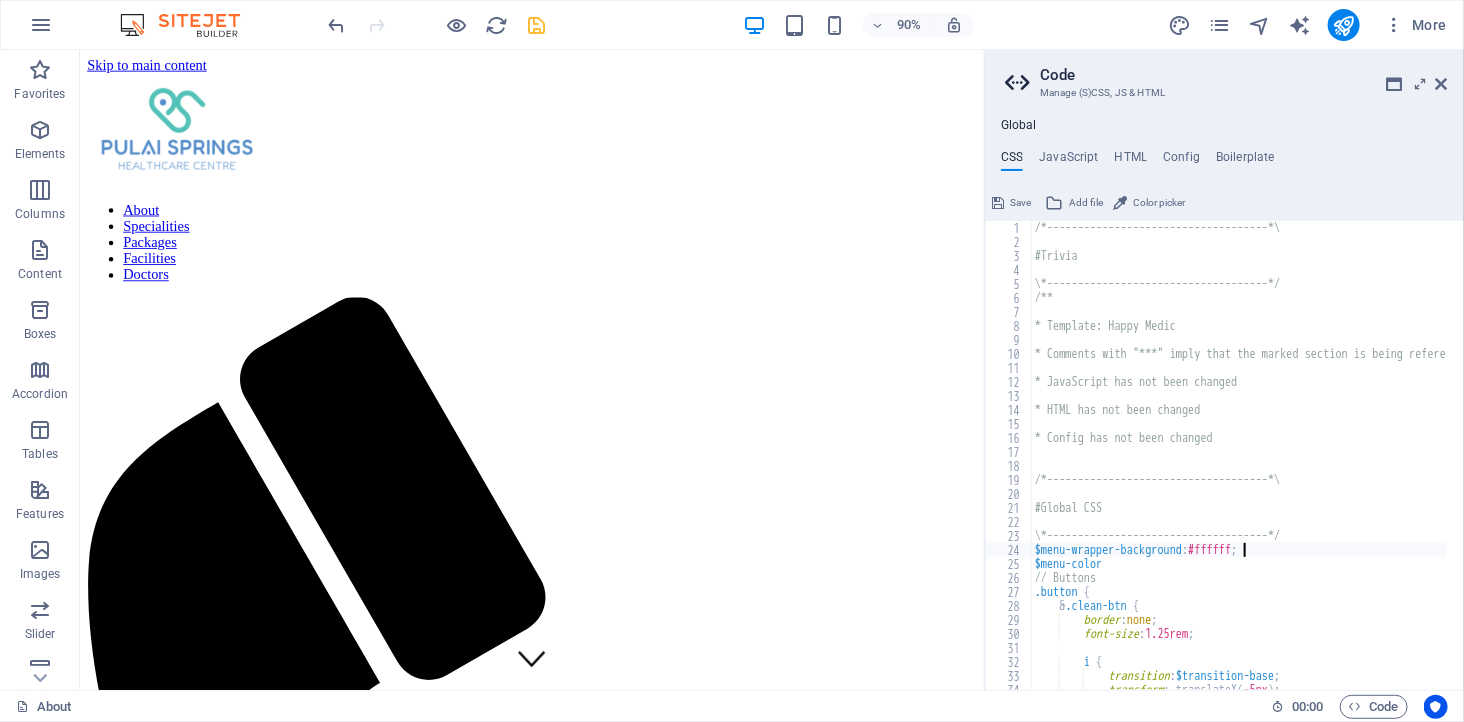 click on "/*------------------------------------*\     #Trivia \*------------------------------------*/ /**   * Template: Happy Medic   * Comments with "***" imply that the marked section is being referenced somewhere else   * JavaScript has not been changed   * HTML has not been changed   * Config has not been changed /*------------------------------------*\     #Global CSS \*------------------------------------*/ $menu-wrapper-background :  #ffffff ; $menu-color // Buttons  .button   {      & .clean-btn   {           border :  none ;           font-size :  1.25rem ;                i   {                transition :  $transition-base ;                transform : translateX ( -5px ) ;" at bounding box center (1402, 461) 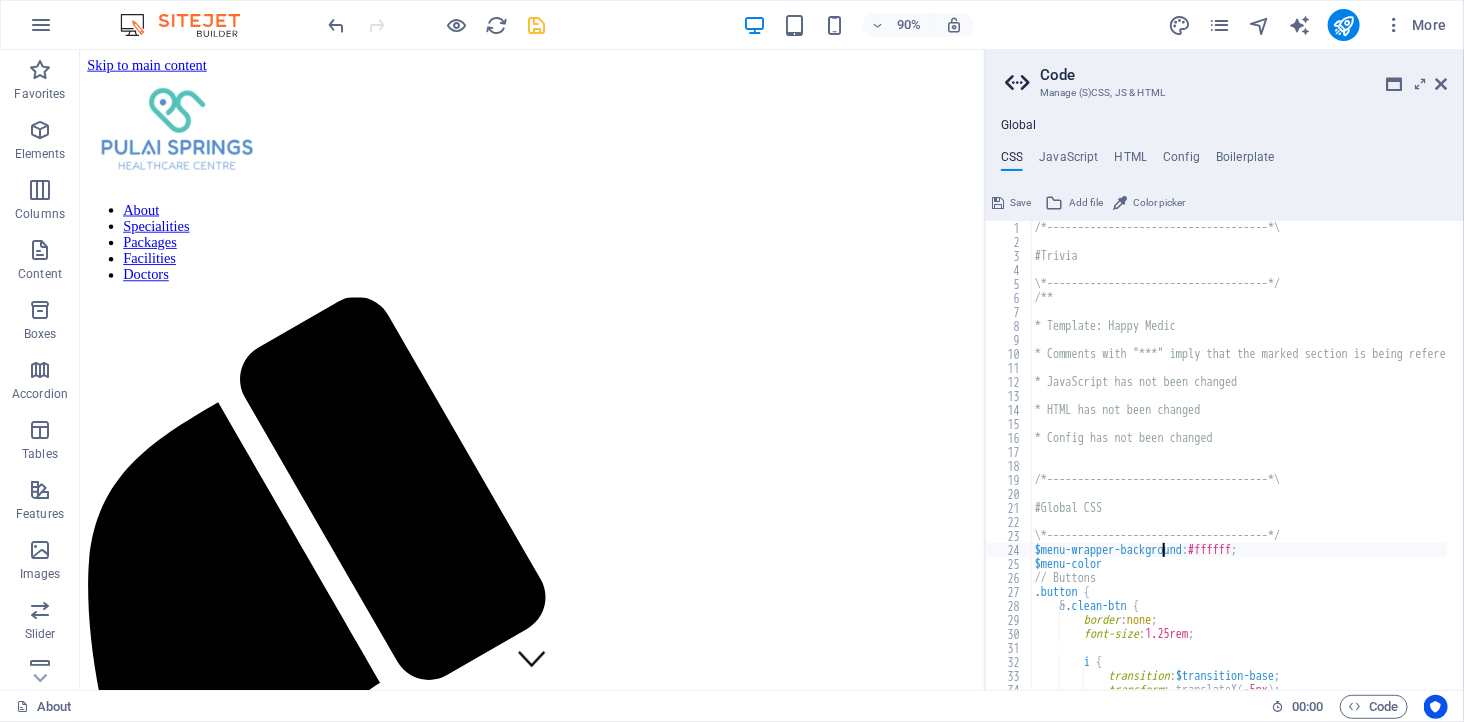 click on "/*------------------------------------*\     #Trivia \*------------------------------------*/ /**   * Template: Happy Medic   * Comments with "***" imply that the marked section is being referenced somewhere else   * JavaScript has not been changed   * HTML has not been changed   * Config has not been changed /*------------------------------------*\     #Global CSS \*------------------------------------*/ $menu-wrapper-background :  #ffffff ; $menu-color // Buttons  .button   {      & .clean-btn   {           border :  none ;           font-size :  1.25rem ;                i   {                transition :  $transition-base ;                transform : translateX ( -5px ) ;" at bounding box center (1402, 461) 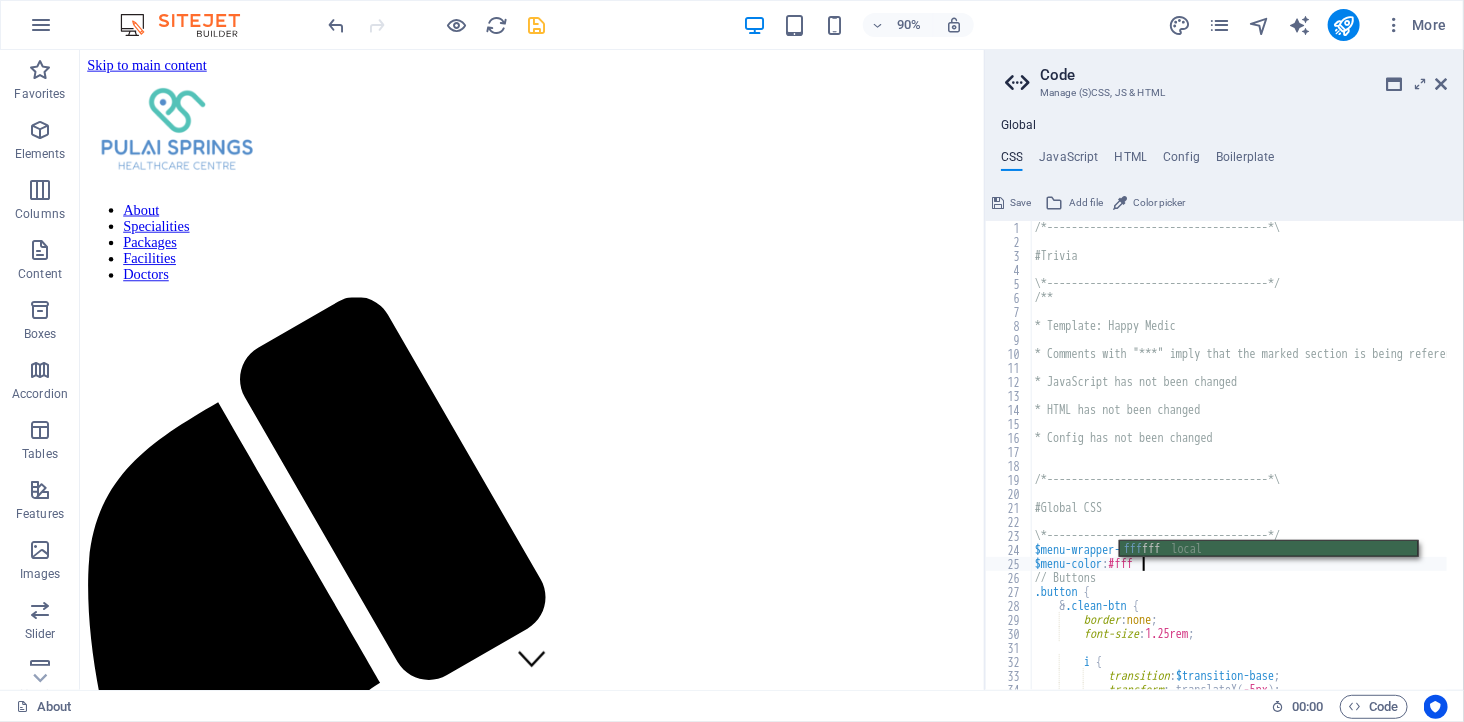 scroll, scrollTop: 0, scrollLeft: 7, axis: horizontal 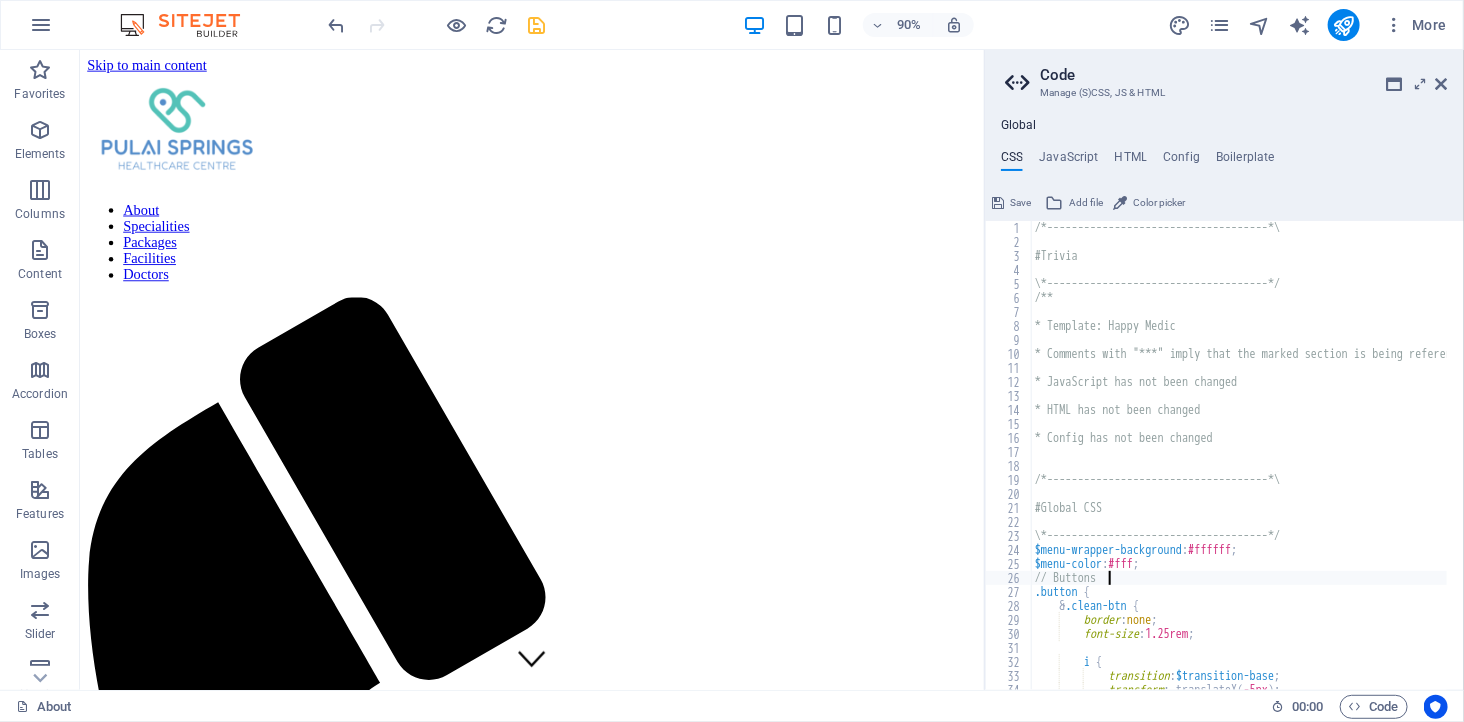 click on "/*------------------------------------*\     #Trivia \*------------------------------------*/ /**   * Template: Happy Medic   * Comments with "***" imply that the marked section is being referenced somewhere else   * JavaScript has not been changed   * HTML has not been changed   * Config has not been changed /*------------------------------------*\     #Global CSS \*------------------------------------*/ $menu-wrapper-background :  #ffffff ; $menu-color : #fff ; // Buttons  .button   {      & .clean-btn   {           border :  none ;           font-size :  1.25rem ;                i   {                transition :  $transition-base ;                transform : translateX ( -5px ) ;" at bounding box center (1402, 461) 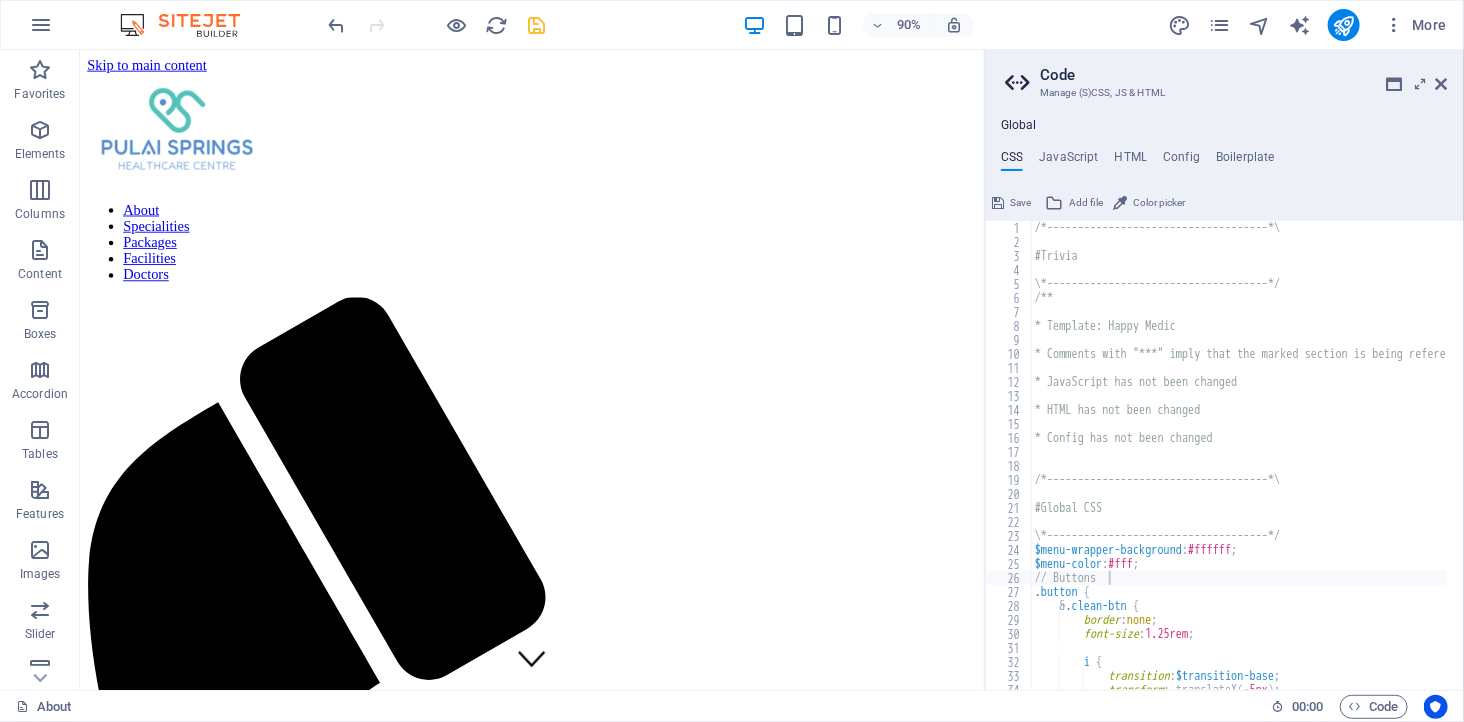 scroll, scrollTop: 200, scrollLeft: 0, axis: vertical 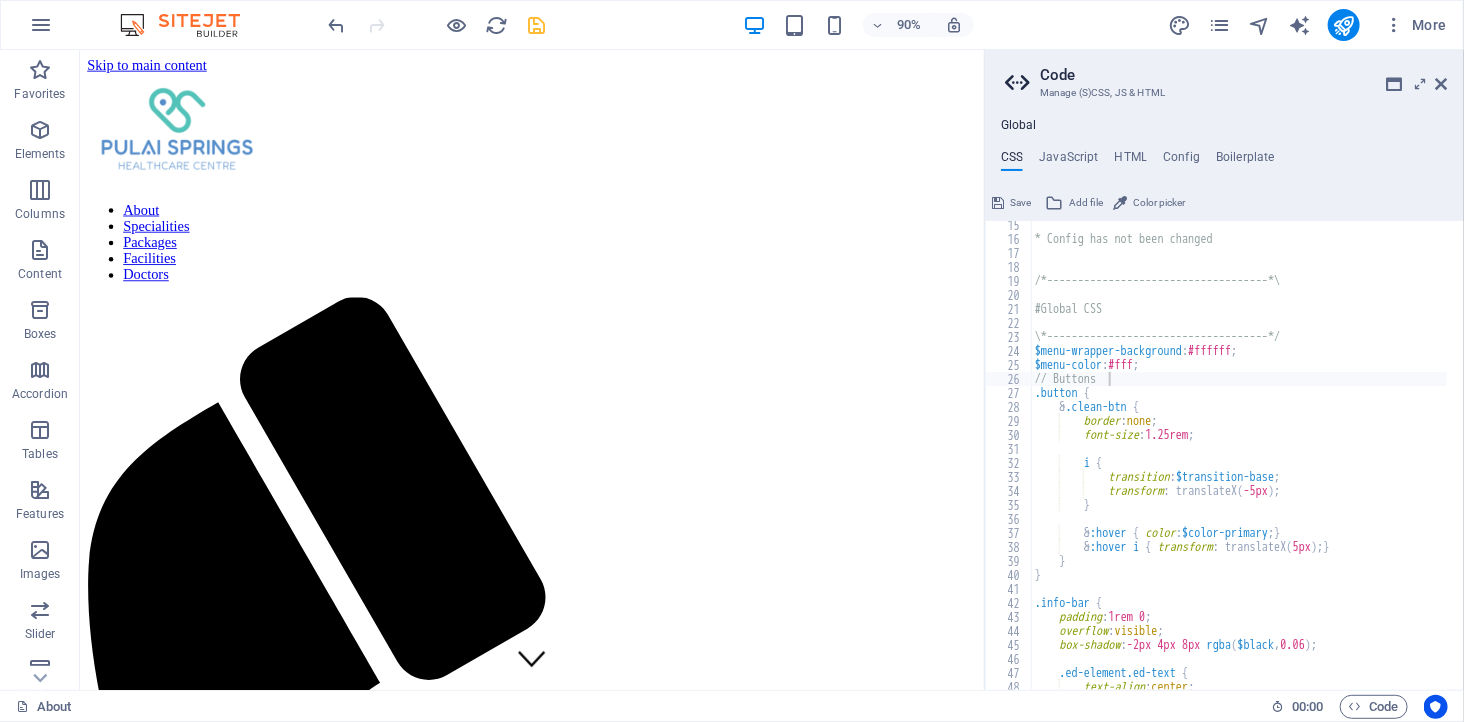 click on "* Config has not been changed /*------------------------------------*\     #Global CSS \*------------------------------------*/ $menu-wrapper-background :  #ffffff ; $menu-color : #fff ; // Buttons  .button   {      & .clean-btn   {           border :  none ;           font-size :  1.25rem ;                i   {                transition :  $transition-base ;                transform : translateX ( -5px ) ;           }                & :hover   {   color :  $color-primary ;  }           & :hover   i   {   transform : translateX ( 5px ) ;  }      } } .info-bar   {      padding :  1rem   0 ;      overflow :  visible ;      box-shadow :  -2px   4px   8px   rgba ( $black ,  0.06 ) ;      .ed-element.ed-text   {           text-align :  center ;" at bounding box center [1402, 458] 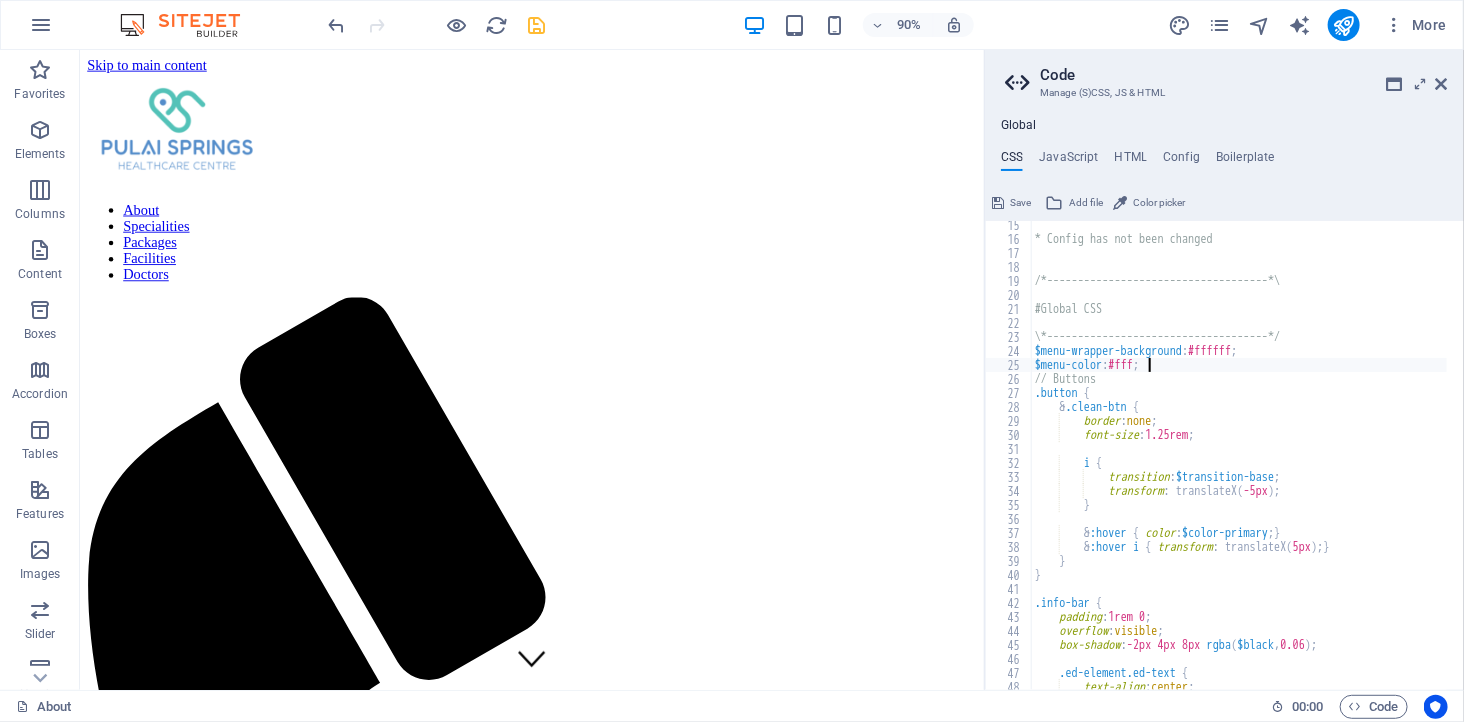click on "* Config has not been changed /*------------------------------------*\     #Global CSS \*------------------------------------*/ $menu-wrapper-background :  #ffffff ; $menu-color : #fff ; // Buttons  .button   {      & .clean-btn   {           border :  none ;           font-size :  1.25rem ;                i   {                transition :  $transition-base ;                transform : translateX ( -5px ) ;           }                & :hover   {   color :  $color-primary ;  }           & :hover   i   {   transform : translateX ( 5px ) ;  }      } } .info-bar   {      padding :  1rem   0 ;      overflow :  visible ;      box-shadow :  -2px   4px   8px   rgba ( $black ,  0.06 ) ;      .ed-element.ed-text   {           text-align :  center ;" at bounding box center [1402, 458] 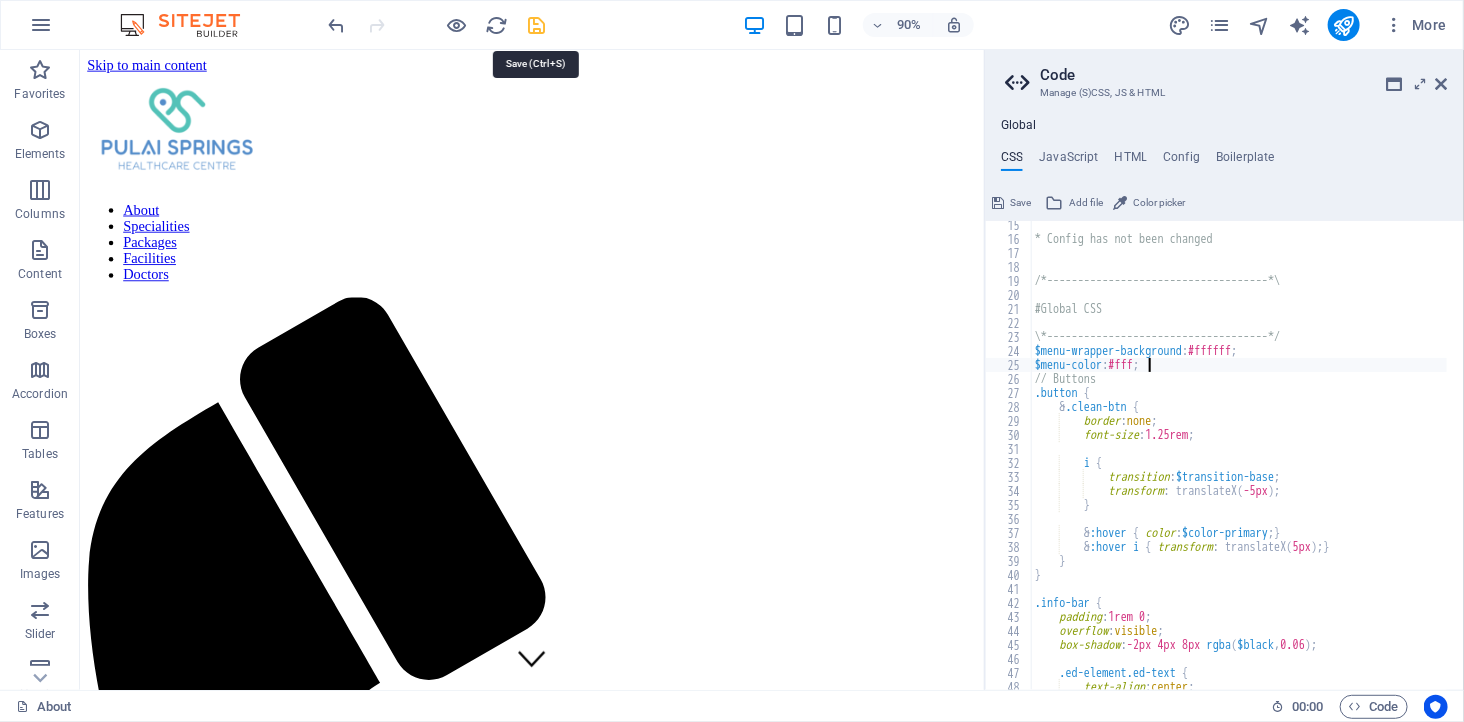 click at bounding box center [537, 25] 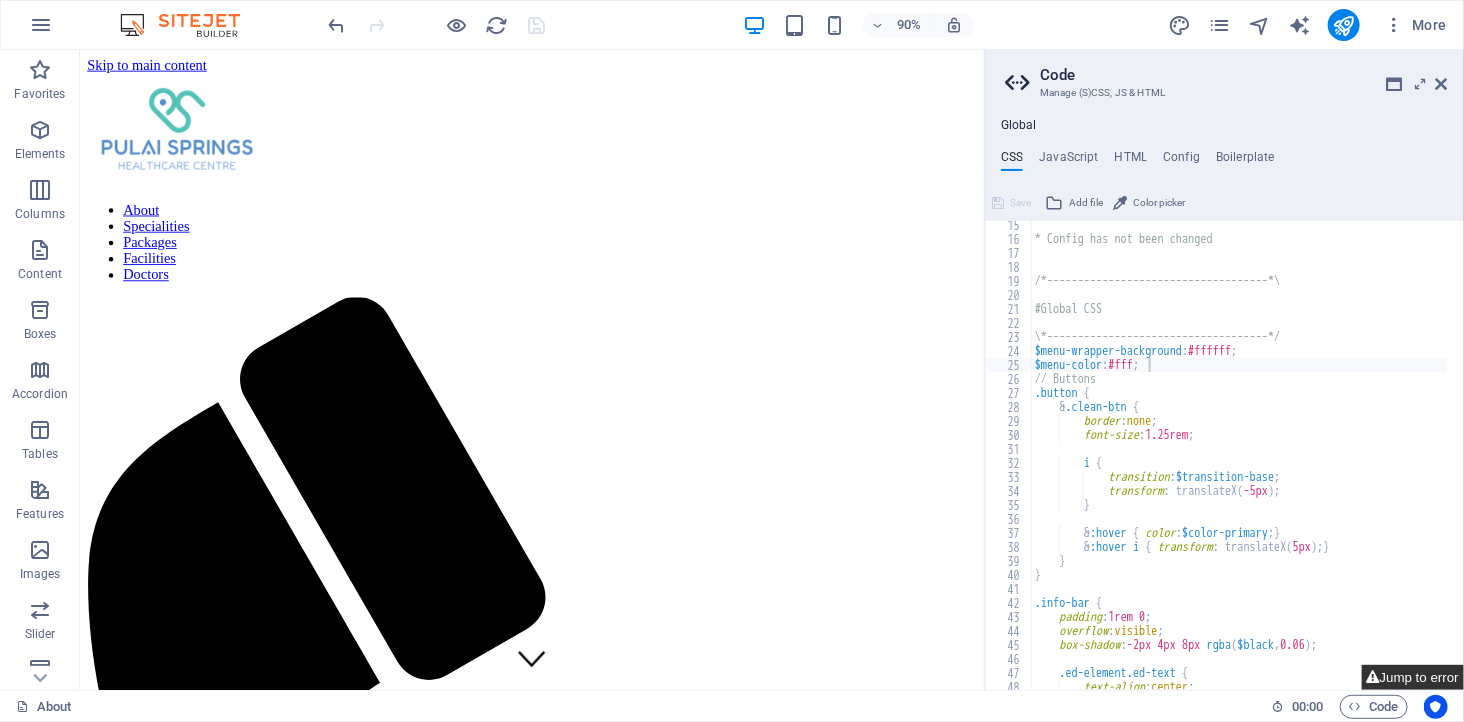 click on "Jump to error" at bounding box center (1413, 677) 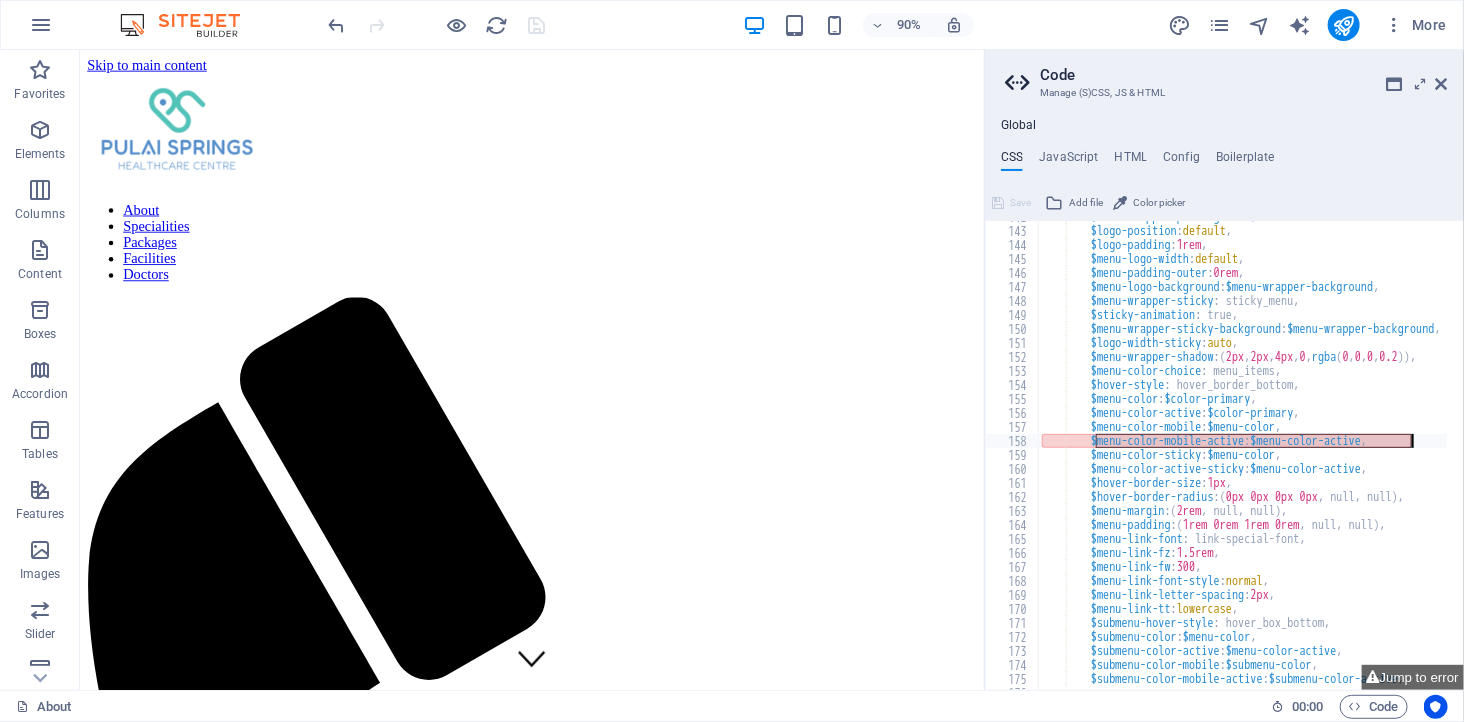 drag, startPoint x: 1097, startPoint y: 441, endPoint x: 1418, endPoint y: 437, distance: 321.02493 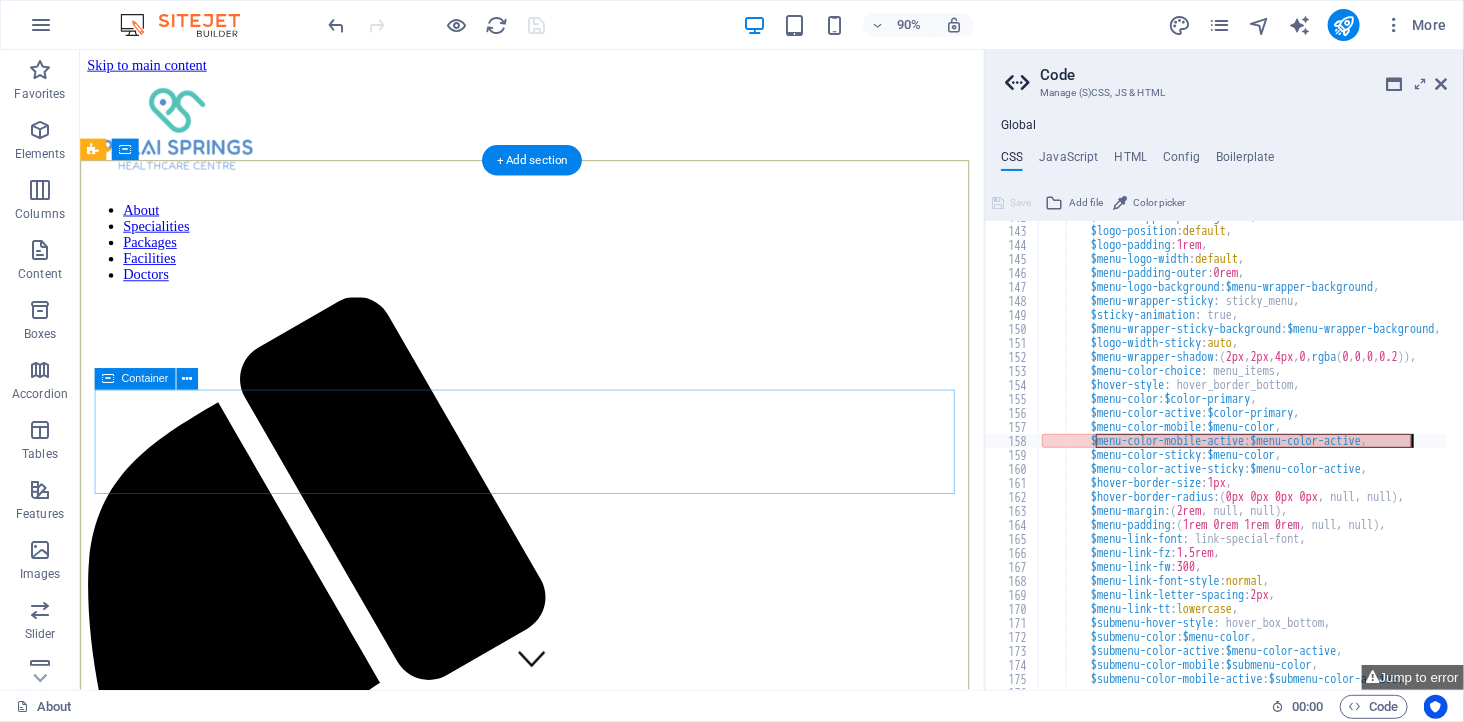 type 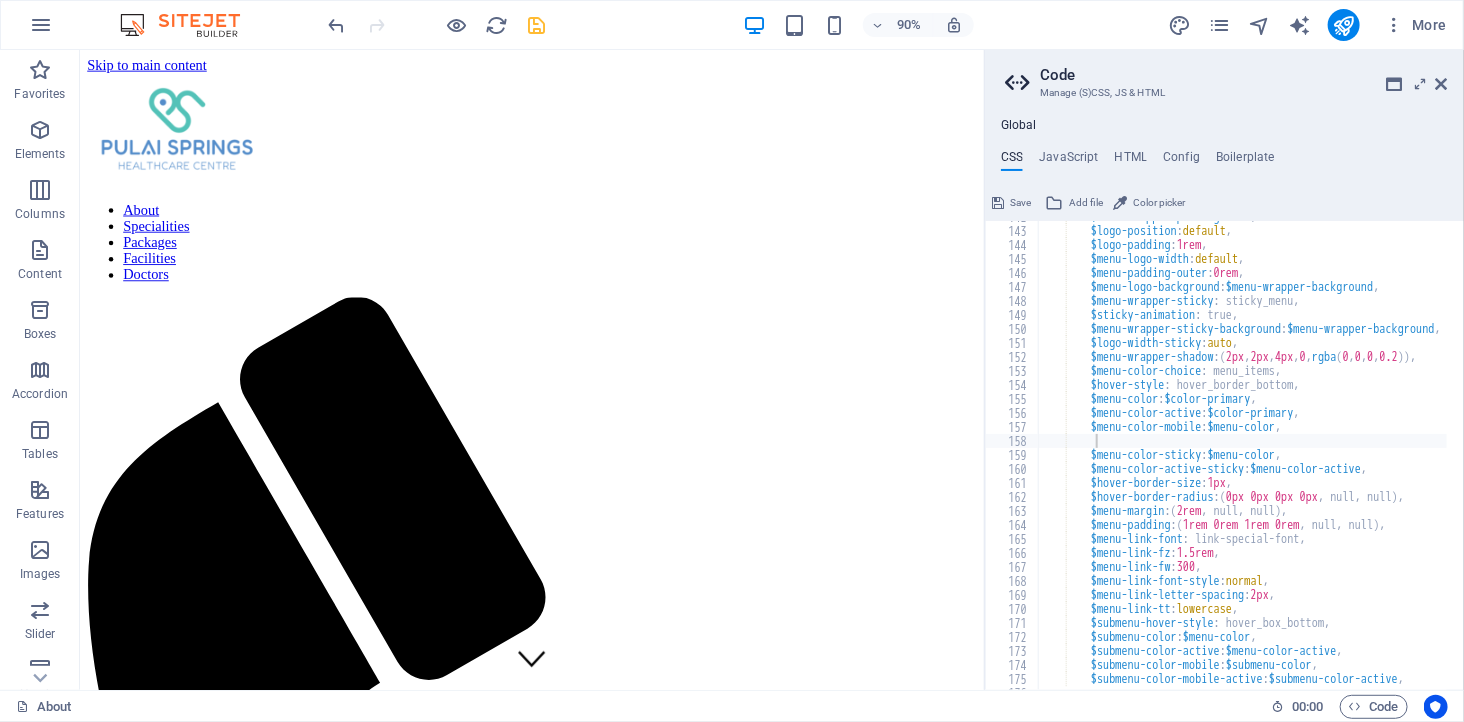 click at bounding box center (437, 25) 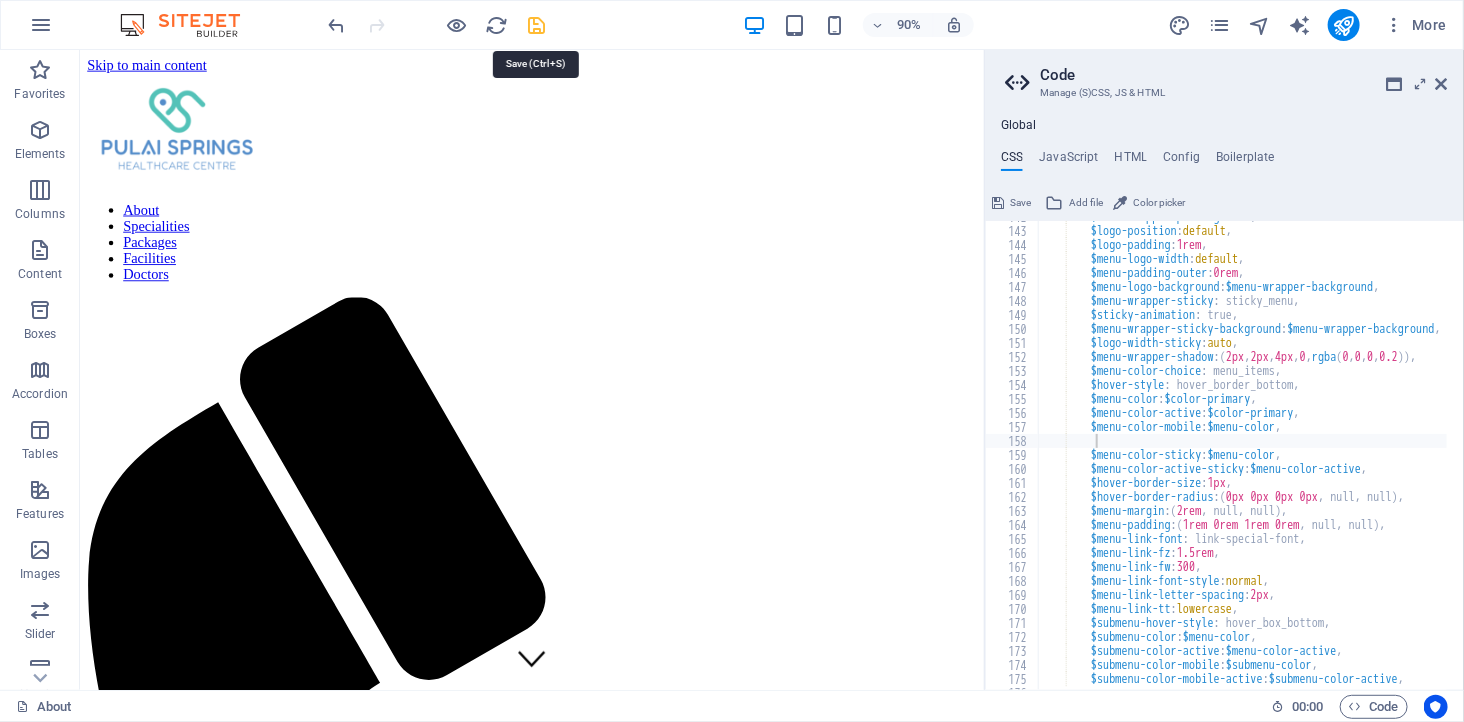 click at bounding box center (537, 25) 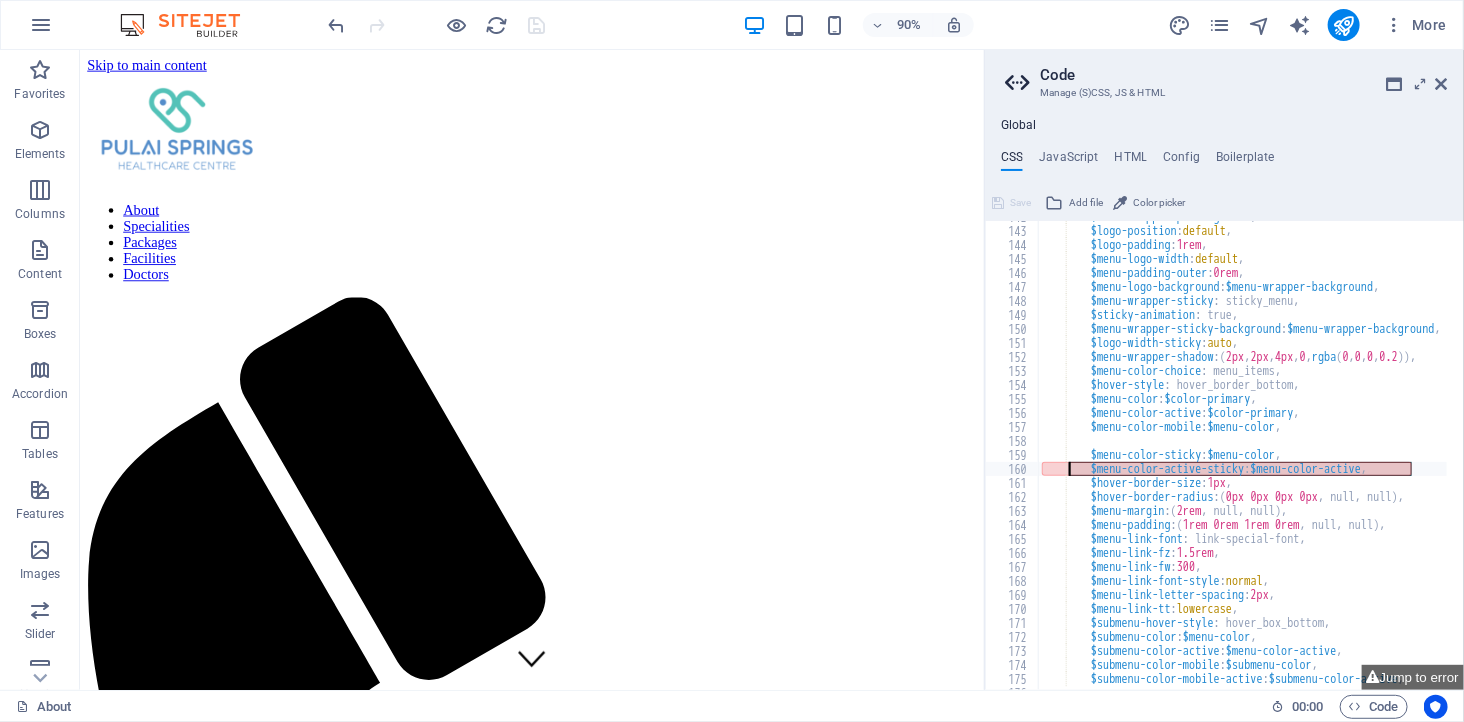 drag, startPoint x: 1414, startPoint y: 467, endPoint x: 1091, endPoint y: 468, distance: 323.00156 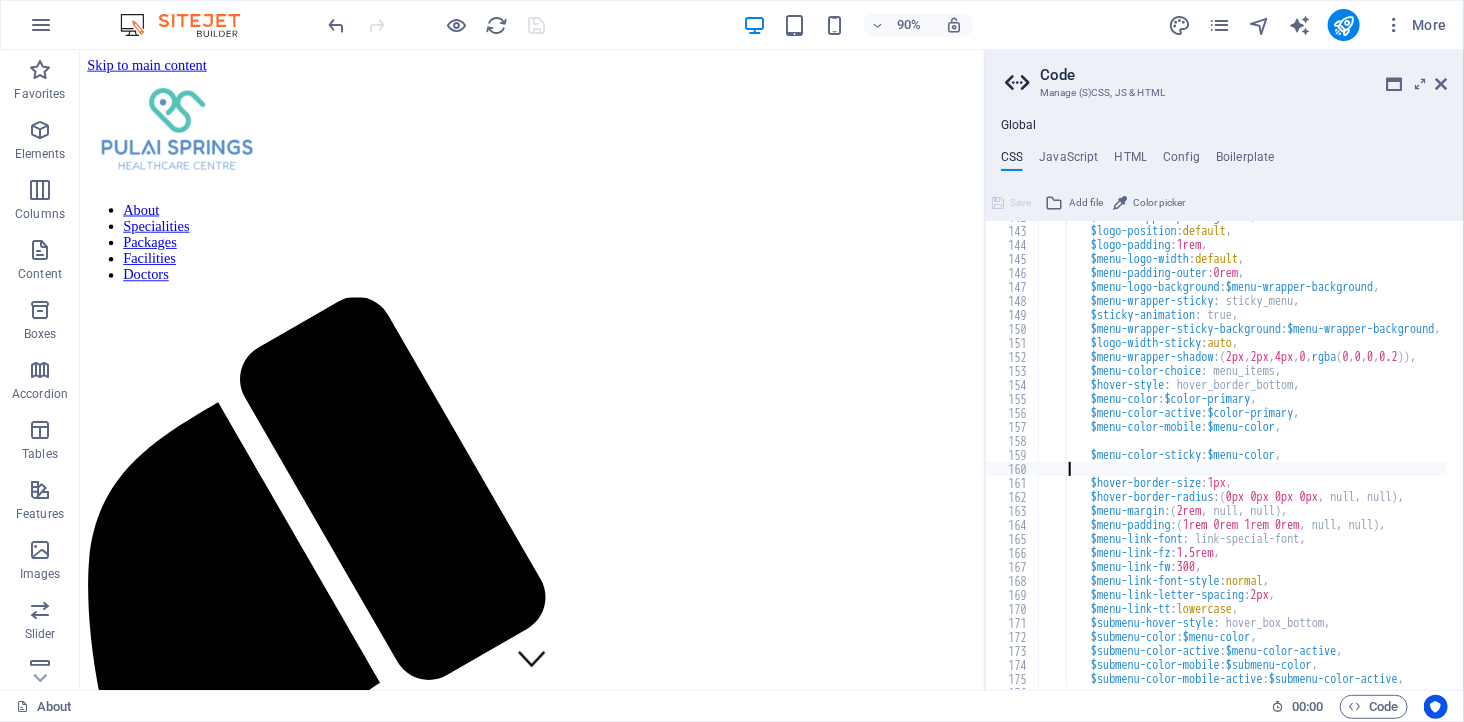 scroll, scrollTop: 1985, scrollLeft: 0, axis: vertical 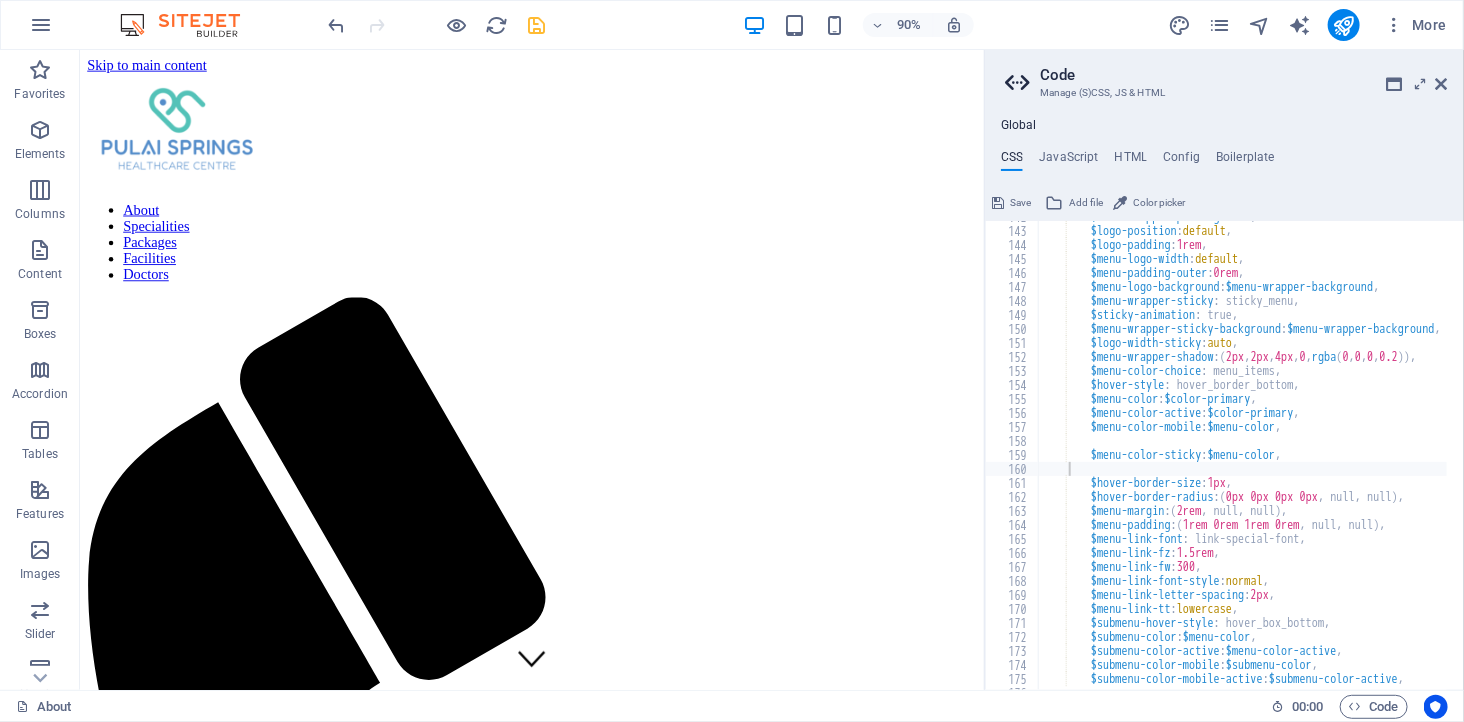click at bounding box center (437, 25) 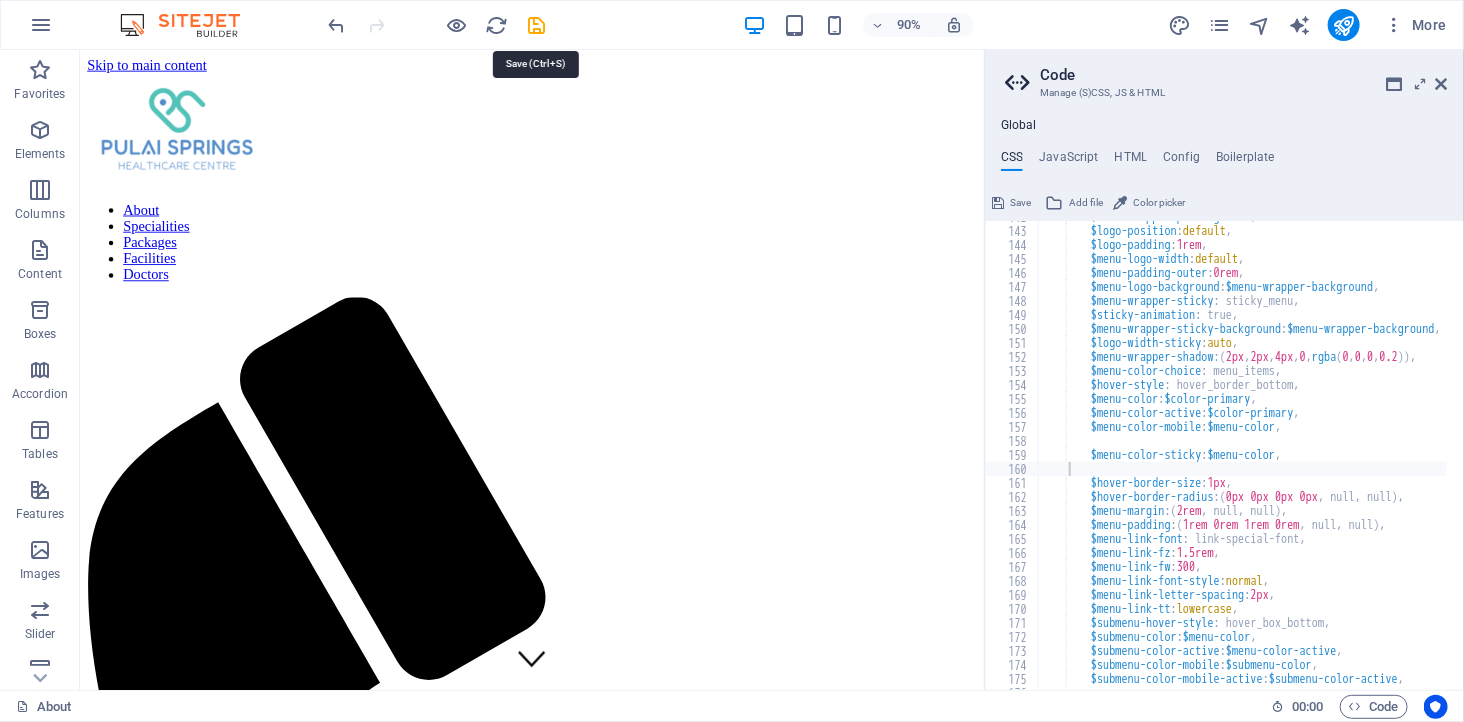 click at bounding box center [537, 25] 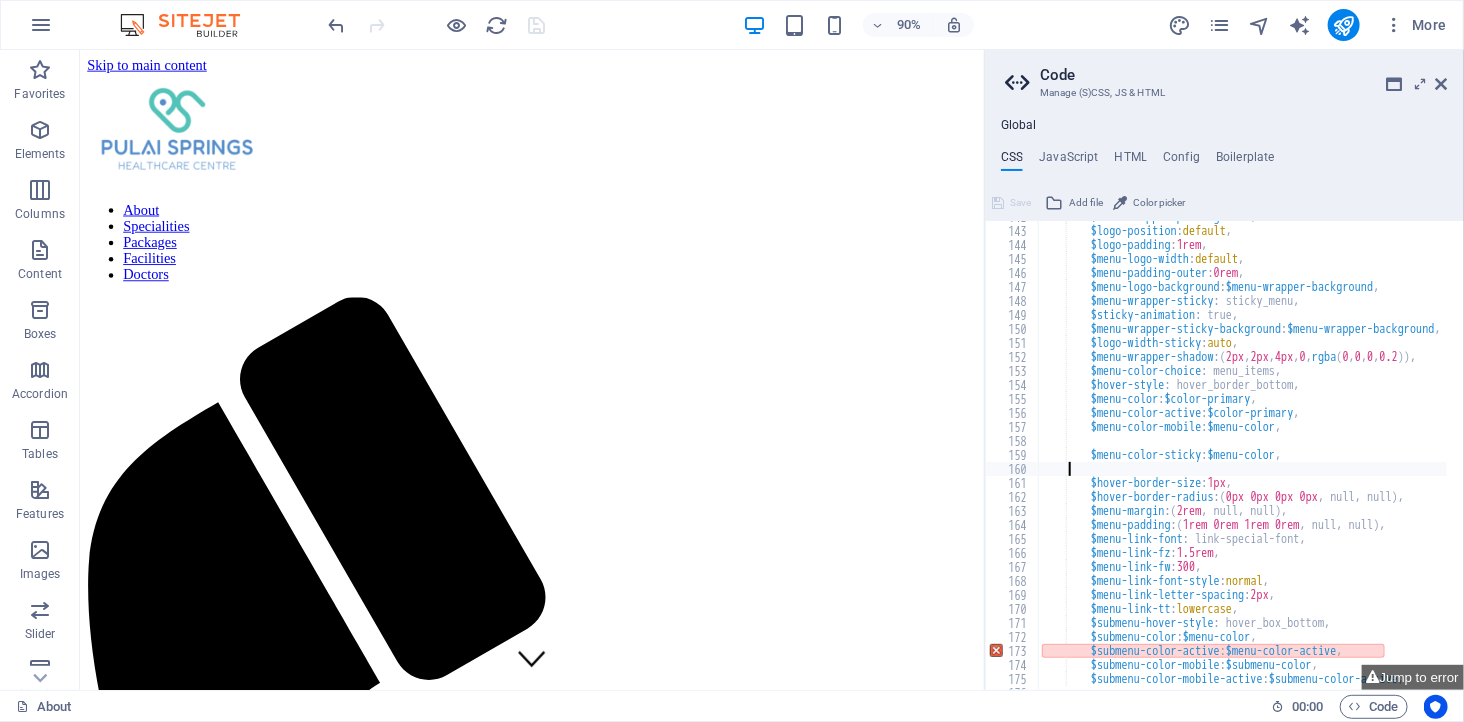scroll, scrollTop: 2118, scrollLeft: 0, axis: vertical 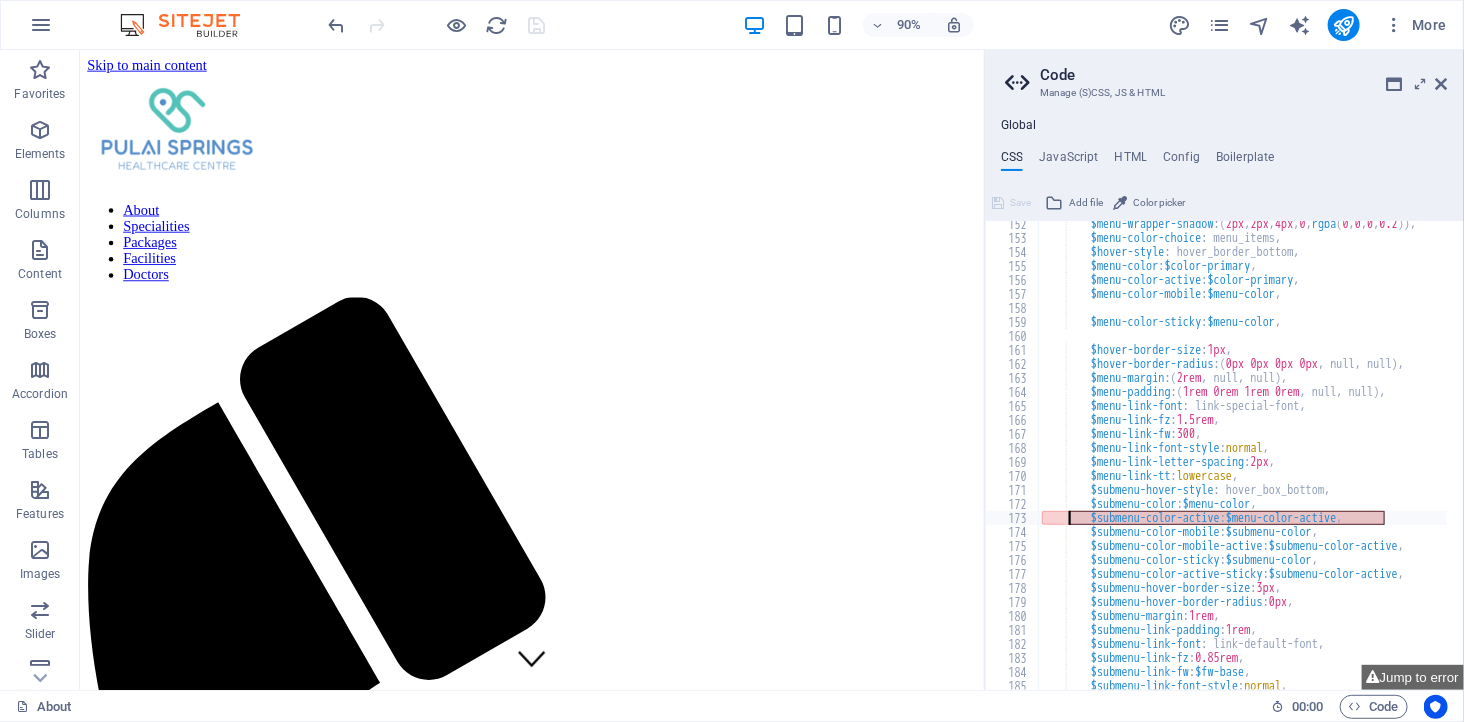 drag, startPoint x: 1394, startPoint y: 515, endPoint x: 1091, endPoint y: 511, distance: 303.0264 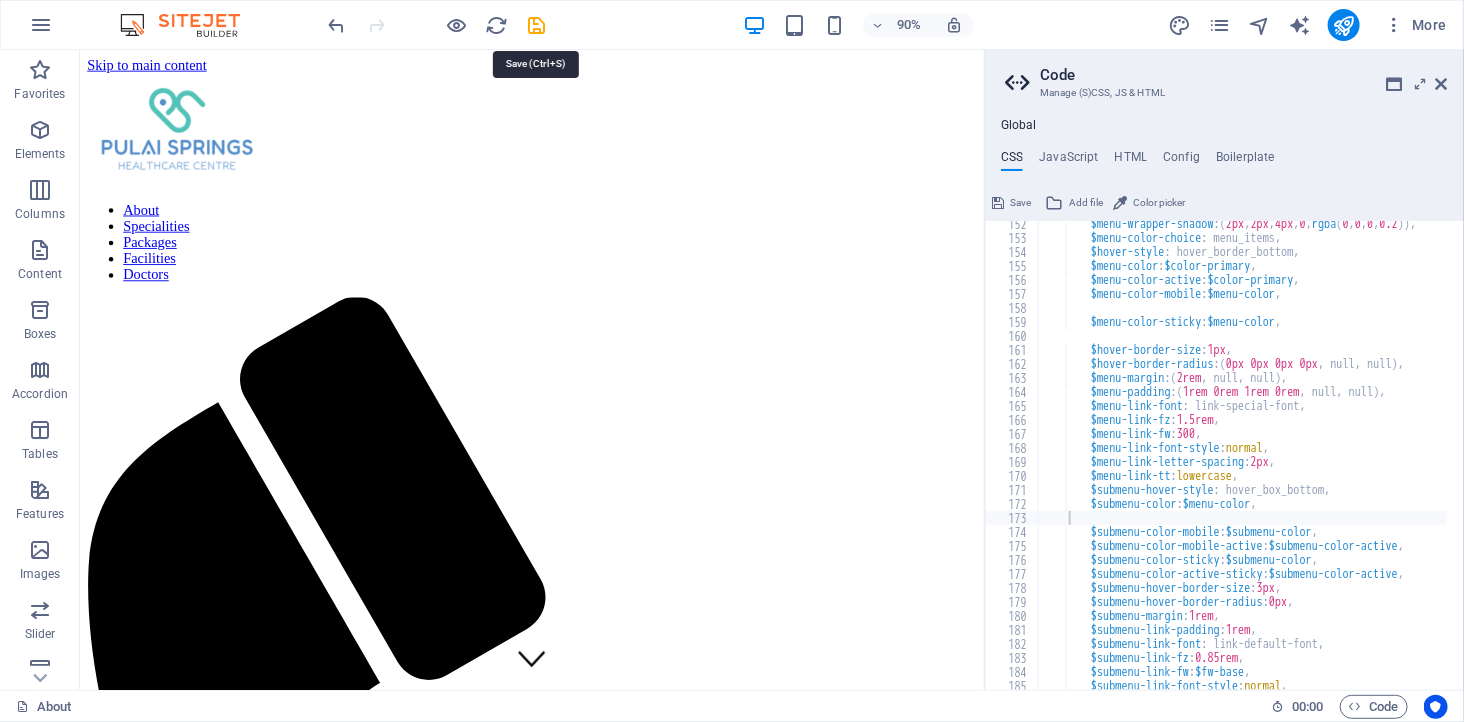 click at bounding box center (437, 25) 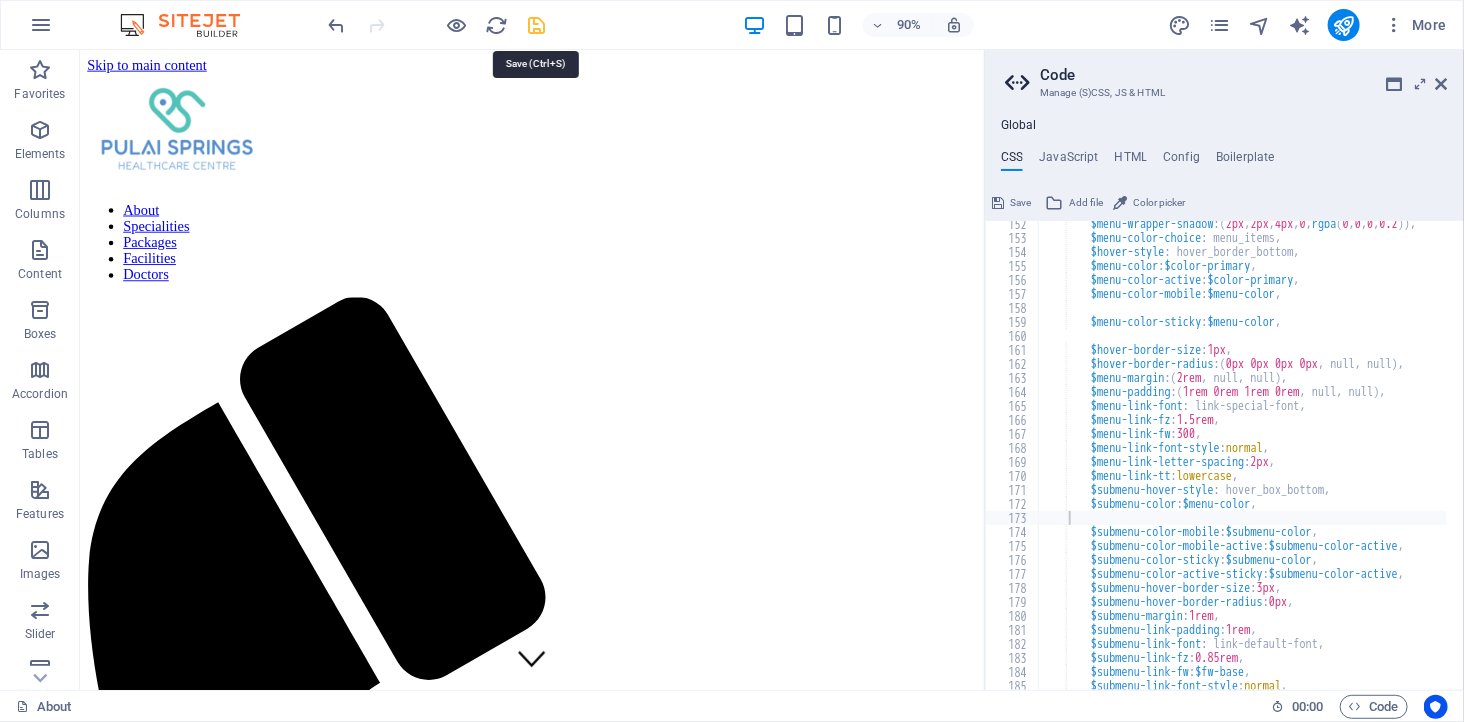 click at bounding box center (537, 25) 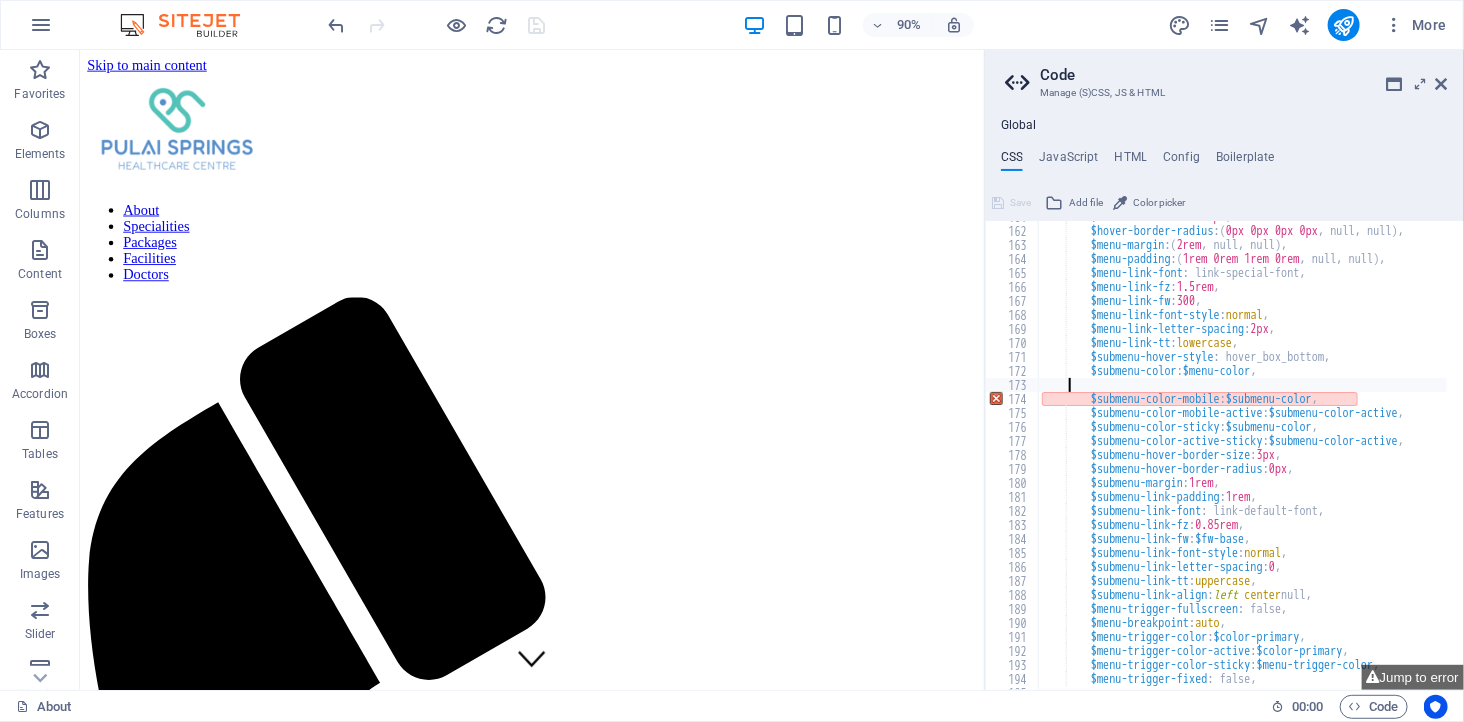 scroll, scrollTop: 2317, scrollLeft: 0, axis: vertical 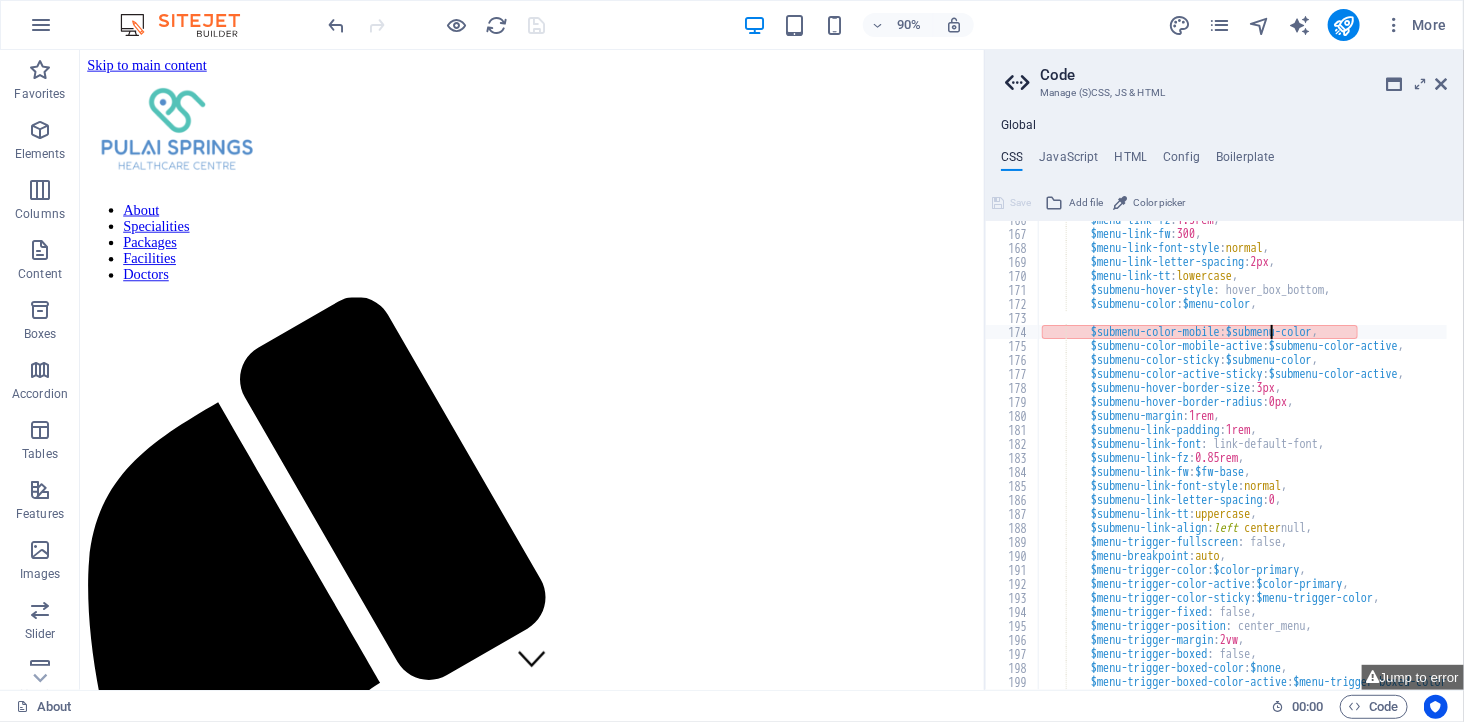 click on "$menu-link-fz :  1.5rem ,            $menu-link-fw :  300 ,            $menu-link-font-style :  normal ,            $menu-link-letter-spacing :  2px ,            $menu-link-tt :  lowercase ,            $submenu-hover-style : hover_box_bottom,            $submenu-color :  $menu-color ,                 $submenu-color-mobile :  $submenu-color ,            $submenu-color-mobile-active :  $submenu-color-active ,            $submenu-color-sticky :  $submenu-color ,            $submenu-color-active-sticky :  $submenu-color-active ,            $submenu-hover-border-size :  3px ,            $submenu-hover-border-radius :  0px ,            $submenu-margin :  1rem ,            $submenu-link-padding :  1rem ,            $submenu-link-font : link-default-font,            $submenu-link-fz :  0.85rem ,            $submenu-link-fw :  $fw-base ,            $submenu-link-font-style :  normal ,            $submenu-link-letter-spacing :  0 ,            $submenu-link-tt :  uppercase ,            $submenu-link-align :" at bounding box center [1409, 453] 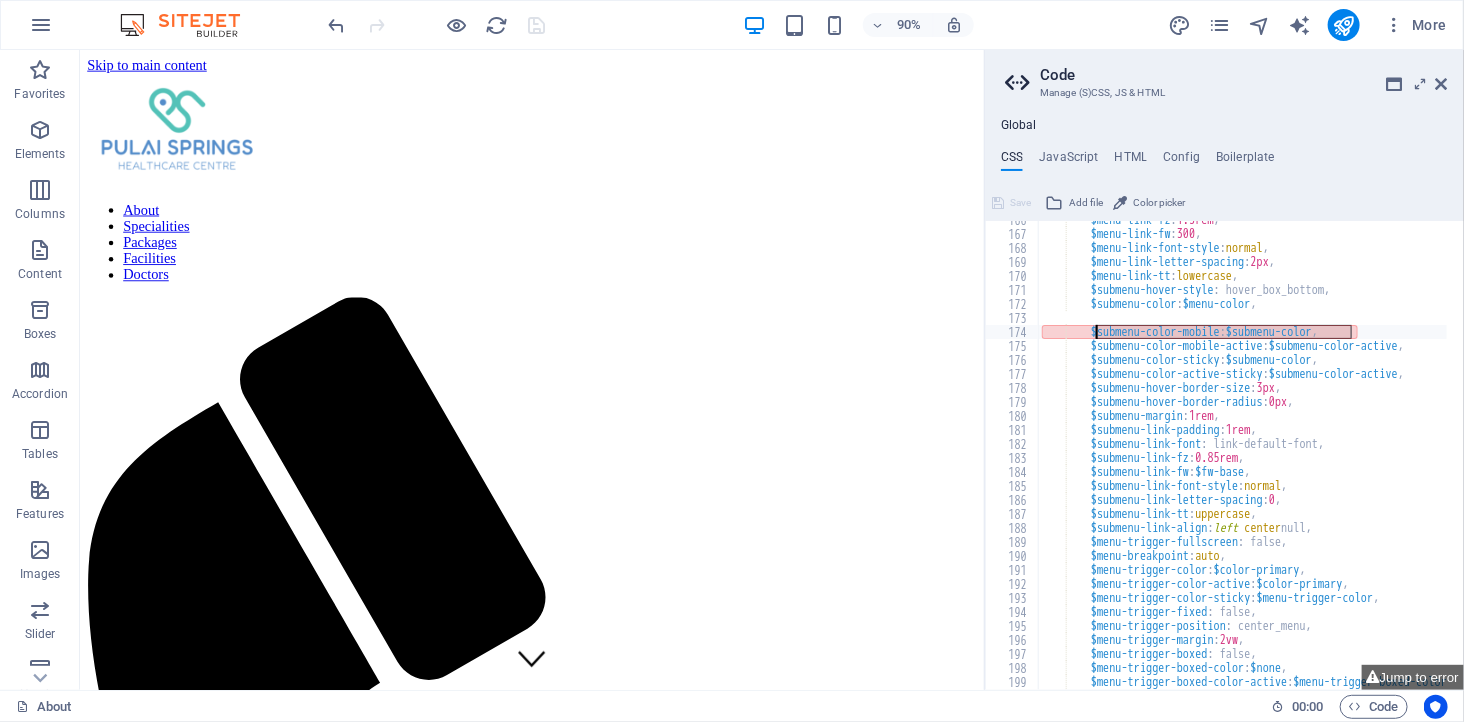 drag, startPoint x: 1353, startPoint y: 333, endPoint x: 1093, endPoint y: 327, distance: 260.0692 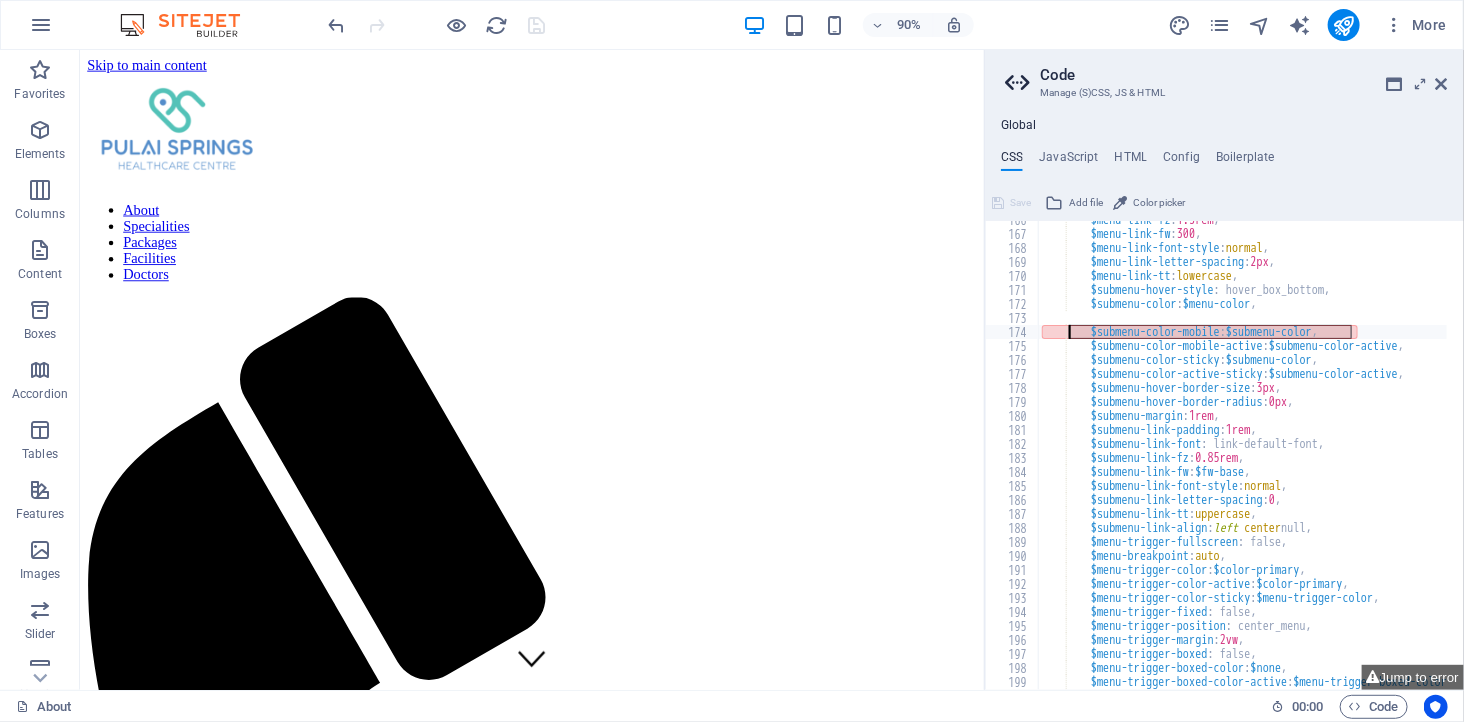 type 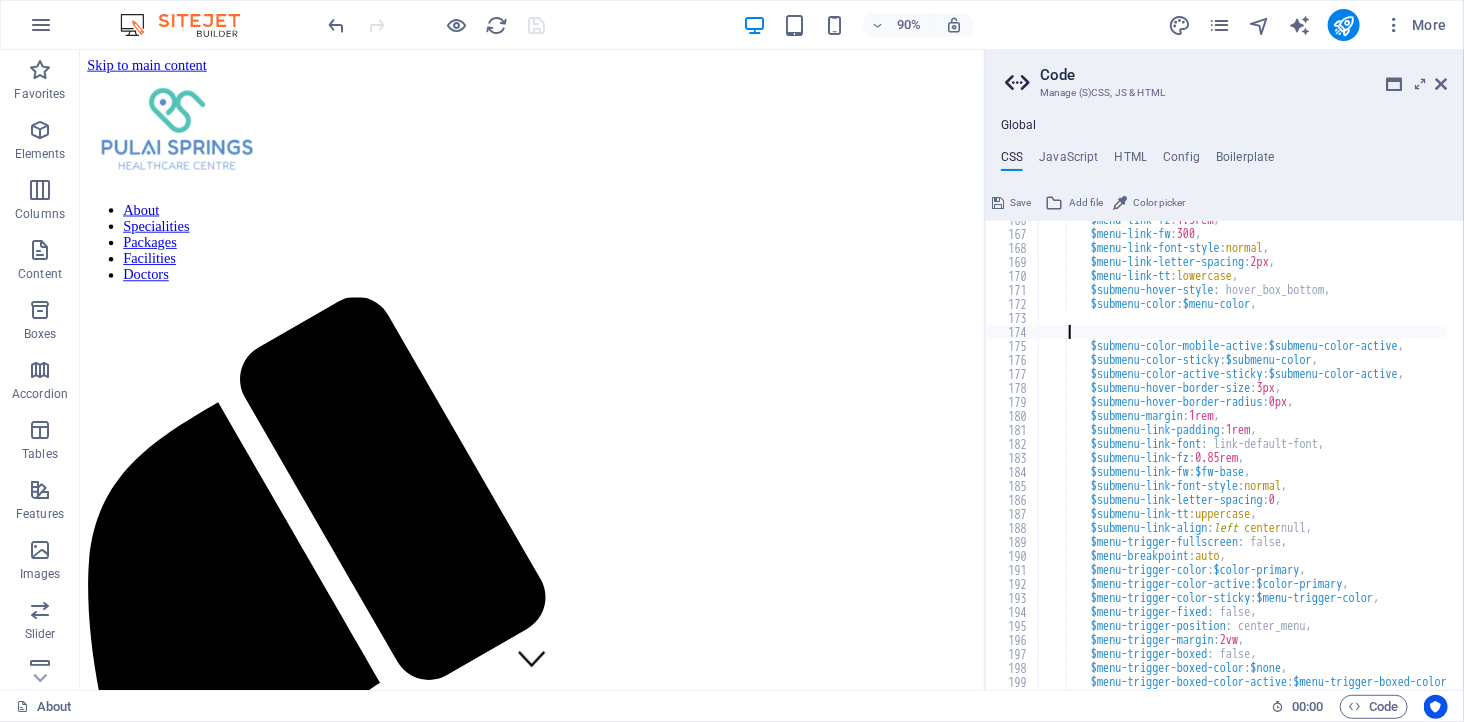 click at bounding box center [437, 25] 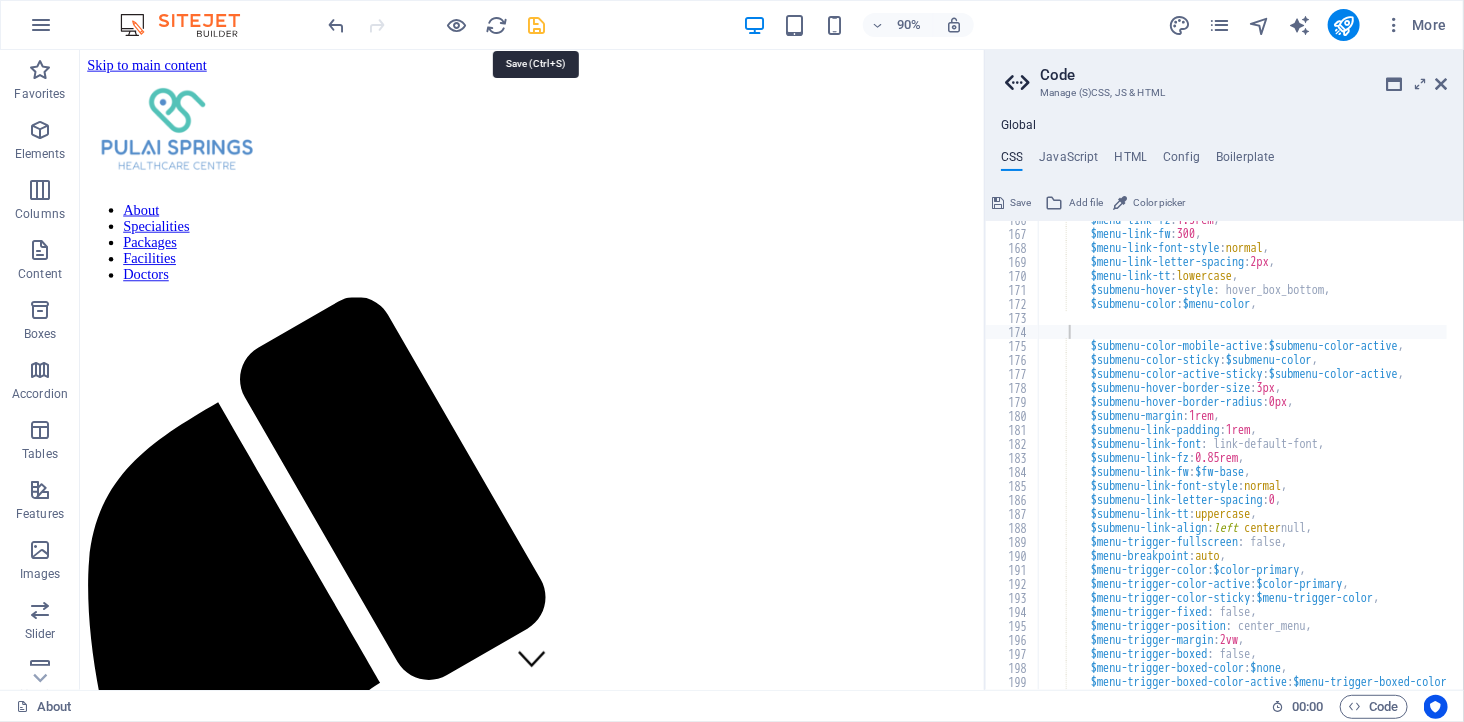 click at bounding box center [537, 25] 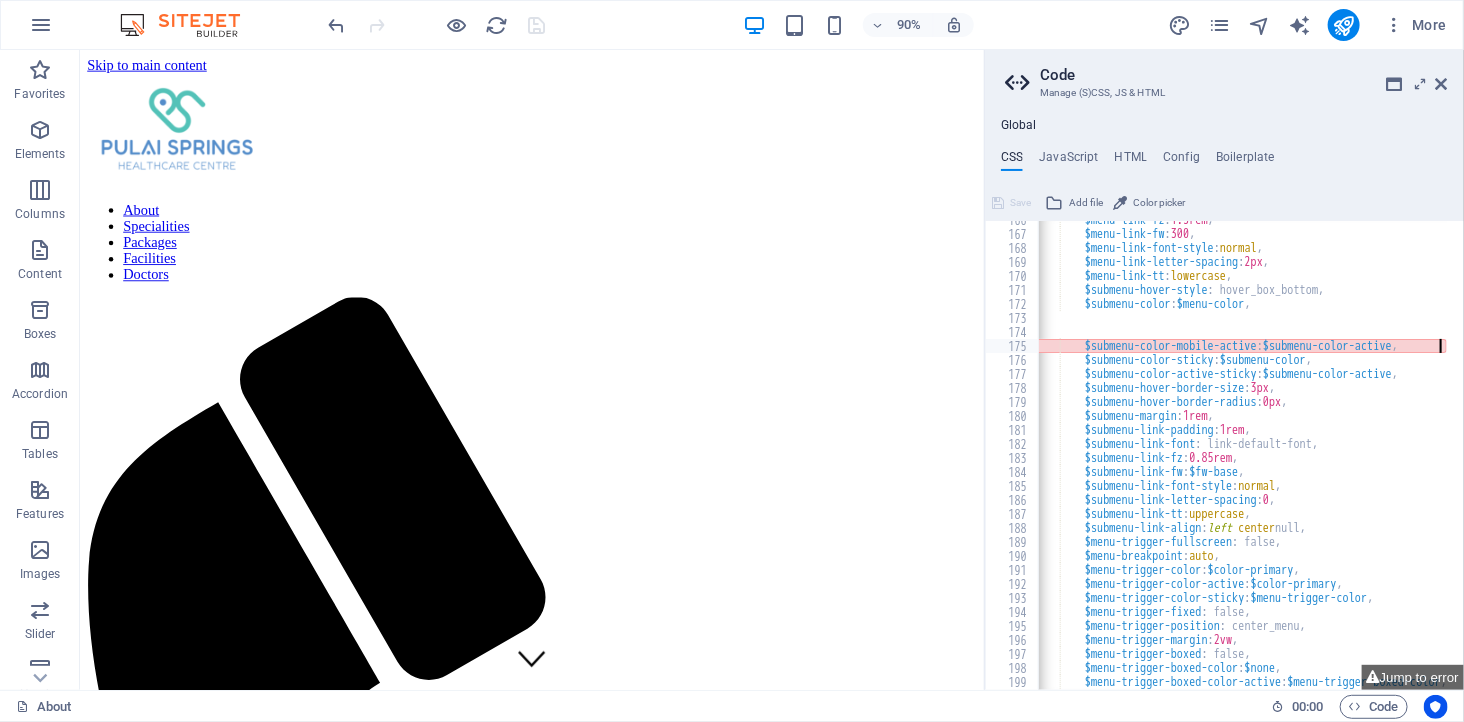 scroll, scrollTop: 2317, scrollLeft: 0, axis: vertical 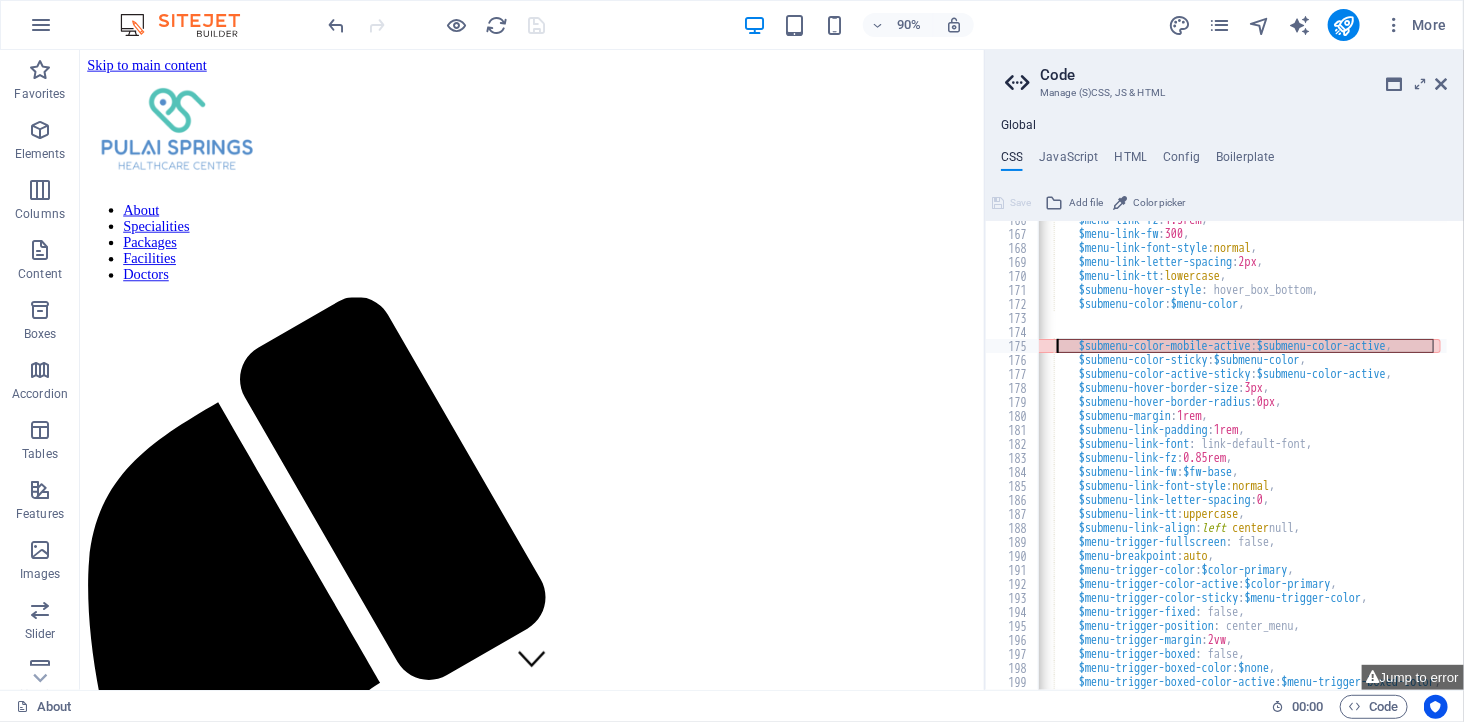 drag, startPoint x: 1448, startPoint y: 343, endPoint x: 1078, endPoint y: 350, distance: 370.06622 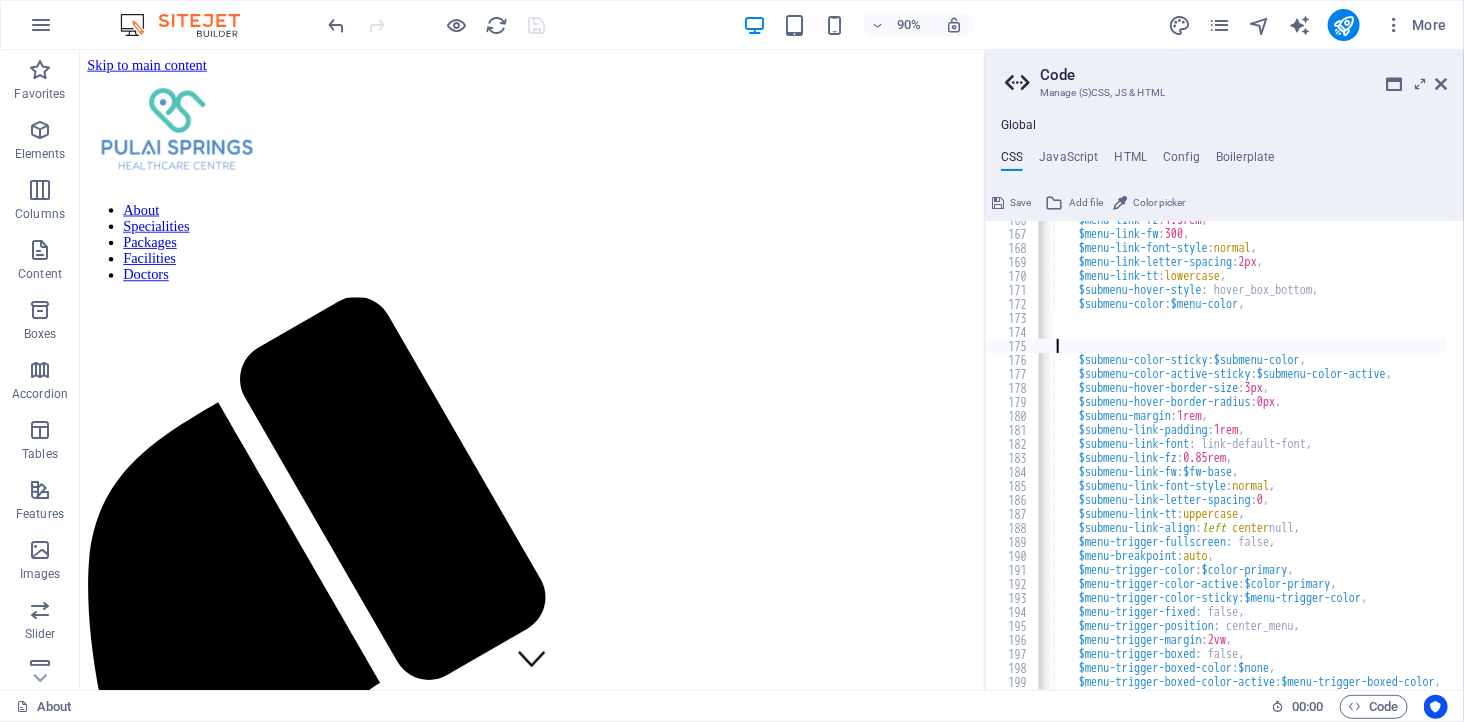 click at bounding box center [437, 25] 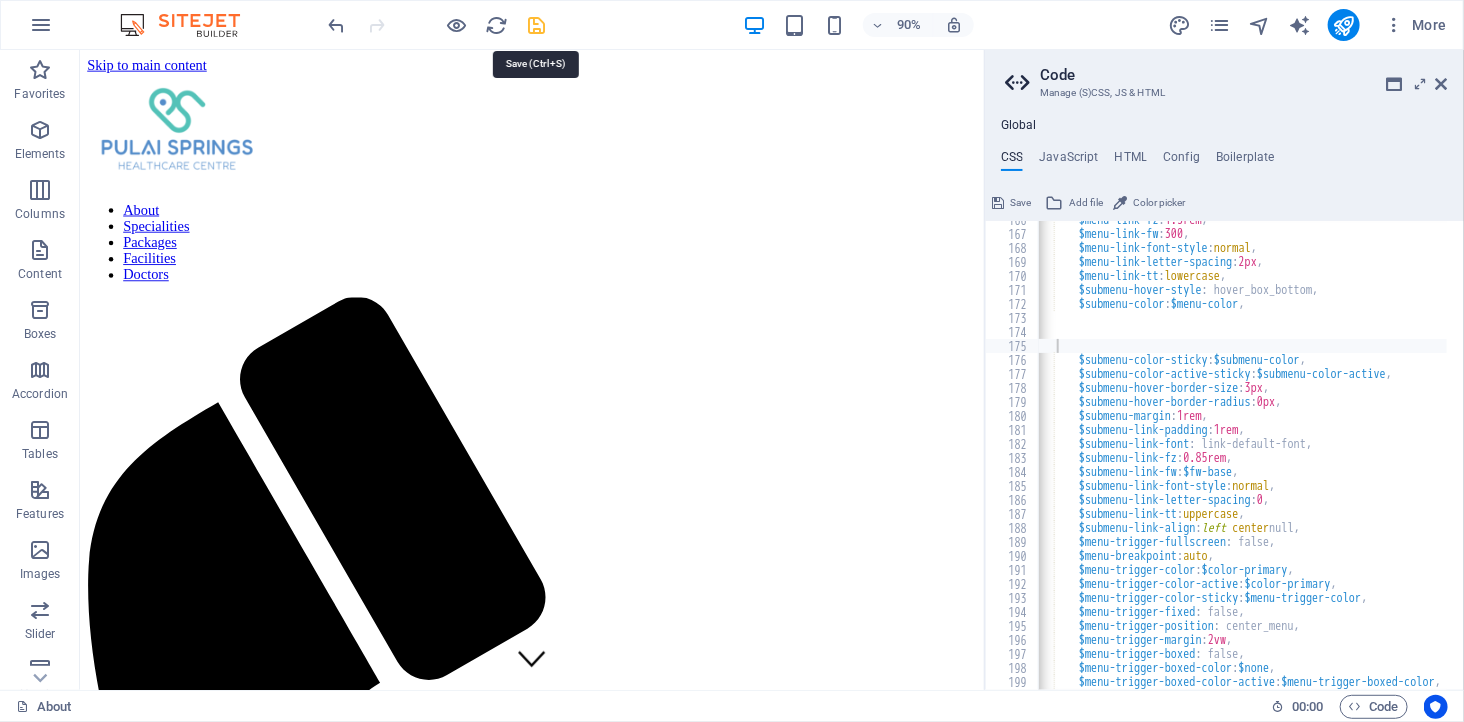 click at bounding box center [537, 25] 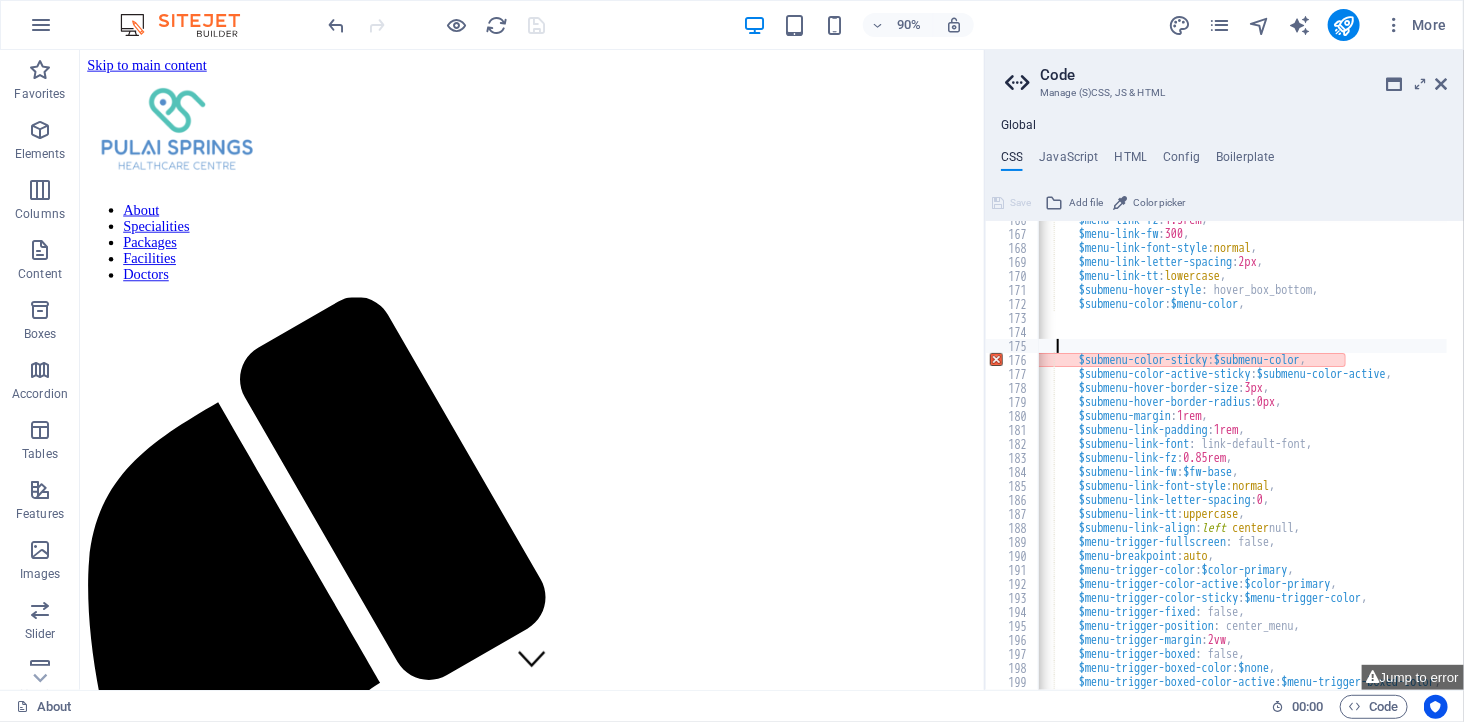 click on "$menu-link-fz :  1.5rem ,            $menu-link-fw :  300 ,            $menu-link-font-style :  normal ,            $menu-link-letter-spacing :  2px ,            $menu-link-tt :  lowercase ,            $submenu-hover-style : hover_box_bottom,            $submenu-color :  $menu-color ,                               $submenu-color-sticky :  $submenu-color ,            $submenu-color-active-sticky :  $submenu-color-active ,            $submenu-hover-border-size :  3px ,            $submenu-hover-border-radius :  0px ,            $submenu-margin :  1rem ,            $submenu-link-padding :  1rem ,            $submenu-link-font : link-default-font,            $submenu-link-fz :  0.85rem ,            $submenu-link-fw :  $fw-base ,            $submenu-link-font-style :  normal ,            $submenu-link-letter-spacing :  0 ,            $submenu-link-tt :  uppercase ,            $submenu-link-align :  left   center  null,            $menu-trigger-fullscreen : false,            $menu-breakpoint :  auto ,  :" at bounding box center (1397, 453) 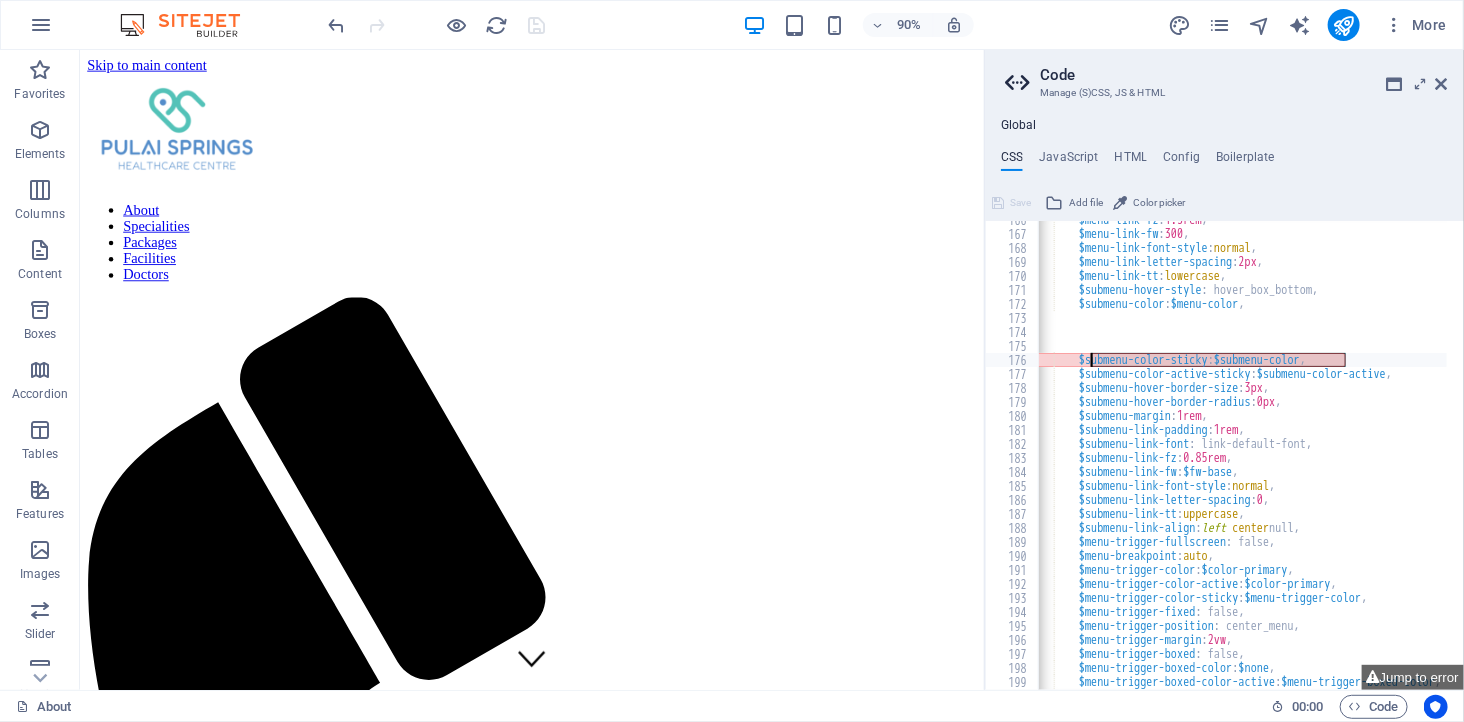 drag, startPoint x: 1355, startPoint y: 360, endPoint x: 1090, endPoint y: 357, distance: 265.01697 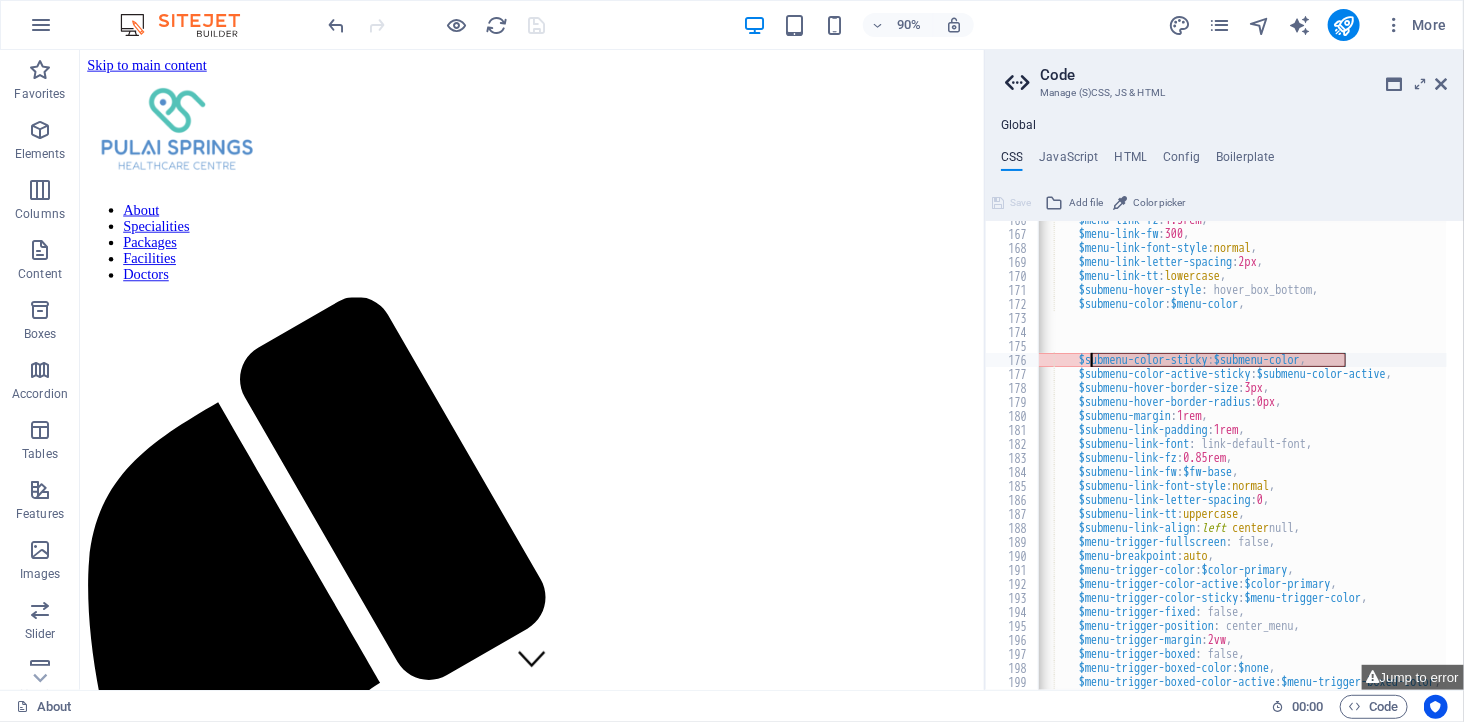 click on "$menu-link-fz :  1.5rem ,            $menu-link-fw :  300 ,            $menu-link-font-style :  normal ,            $menu-link-letter-spacing :  2px ,            $menu-link-tt :  lowercase ,            $submenu-hover-style : hover_box_bottom,            $submenu-color :  $menu-color ,                               $submenu-color-sticky :  $submenu-color ,            $submenu-color-active-sticky :  $submenu-color-active ,            $submenu-hover-border-size :  3px ,            $submenu-hover-border-radius :  0px ,            $submenu-margin :  1rem ,            $submenu-link-padding :  1rem ,            $submenu-link-font : link-default-font,            $submenu-link-fz :  0.85rem ,            $submenu-link-fw :  $fw-base ,            $submenu-link-font-style :  normal ,            $submenu-link-letter-spacing :  0 ,            $submenu-link-tt :  uppercase ,            $submenu-link-align :  left   center  null,            $menu-trigger-fullscreen : false,            $menu-breakpoint :  auto ,  :" at bounding box center [1242, 455] 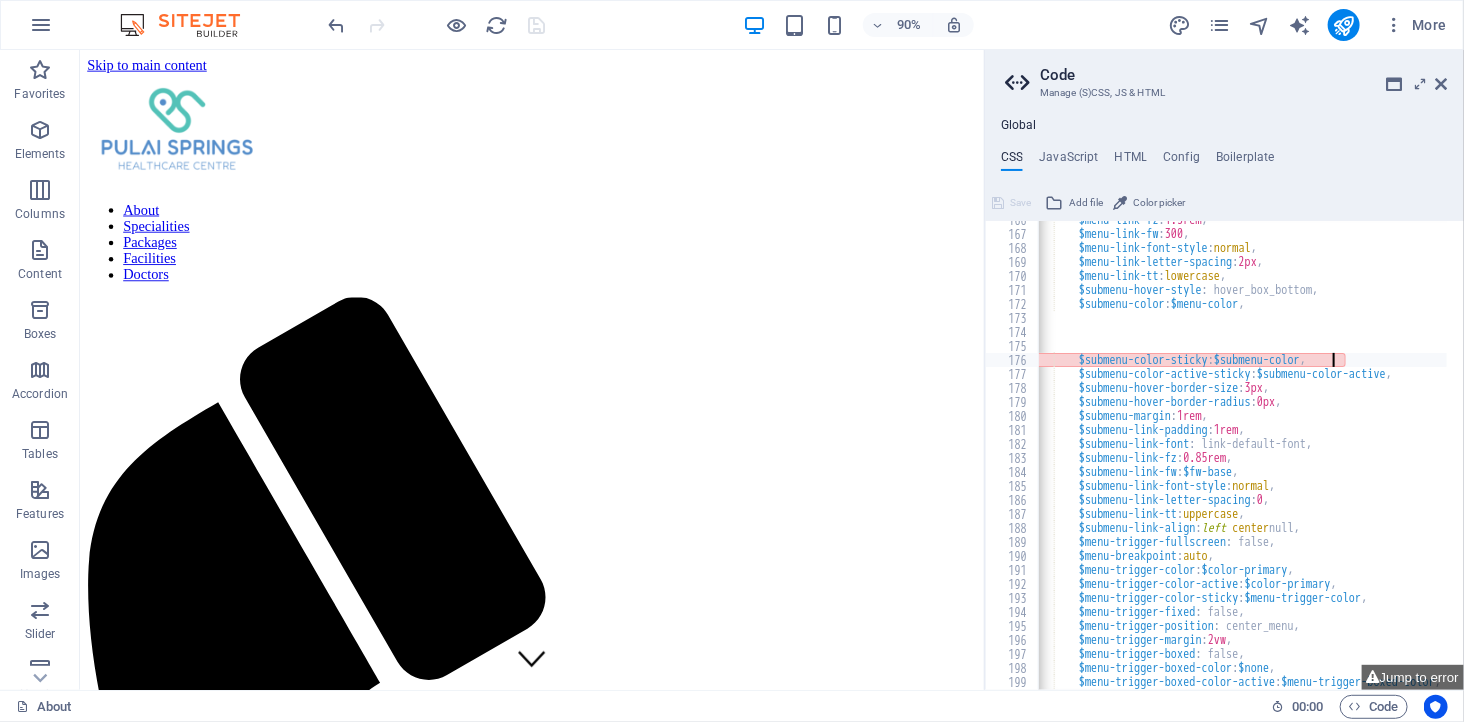 click on "$menu-link-fz :  1.5rem ,            $menu-link-fw :  300 ,            $menu-link-font-style :  normal ,            $menu-link-letter-spacing :  2px ,            $menu-link-tt :  lowercase ,            $submenu-hover-style : hover_box_bottom,            $submenu-color :  $menu-color ,                               $submenu-color-sticky :  $submenu-color ,            $submenu-color-active-sticky :  $submenu-color-active ,            $submenu-hover-border-size :  3px ,            $submenu-hover-border-radius :  0px ,            $submenu-margin :  1rem ,            $submenu-link-padding :  1rem ,            $submenu-link-font : link-default-font,            $submenu-link-fz :  0.85rem ,            $submenu-link-fw :  $fw-base ,            $submenu-link-font-style :  normal ,            $submenu-link-letter-spacing :  0 ,            $submenu-link-tt :  uppercase ,            $submenu-link-align :  left   center  null,            $menu-trigger-fullscreen : false,            $menu-breakpoint :  auto ,  :" at bounding box center (1397, 453) 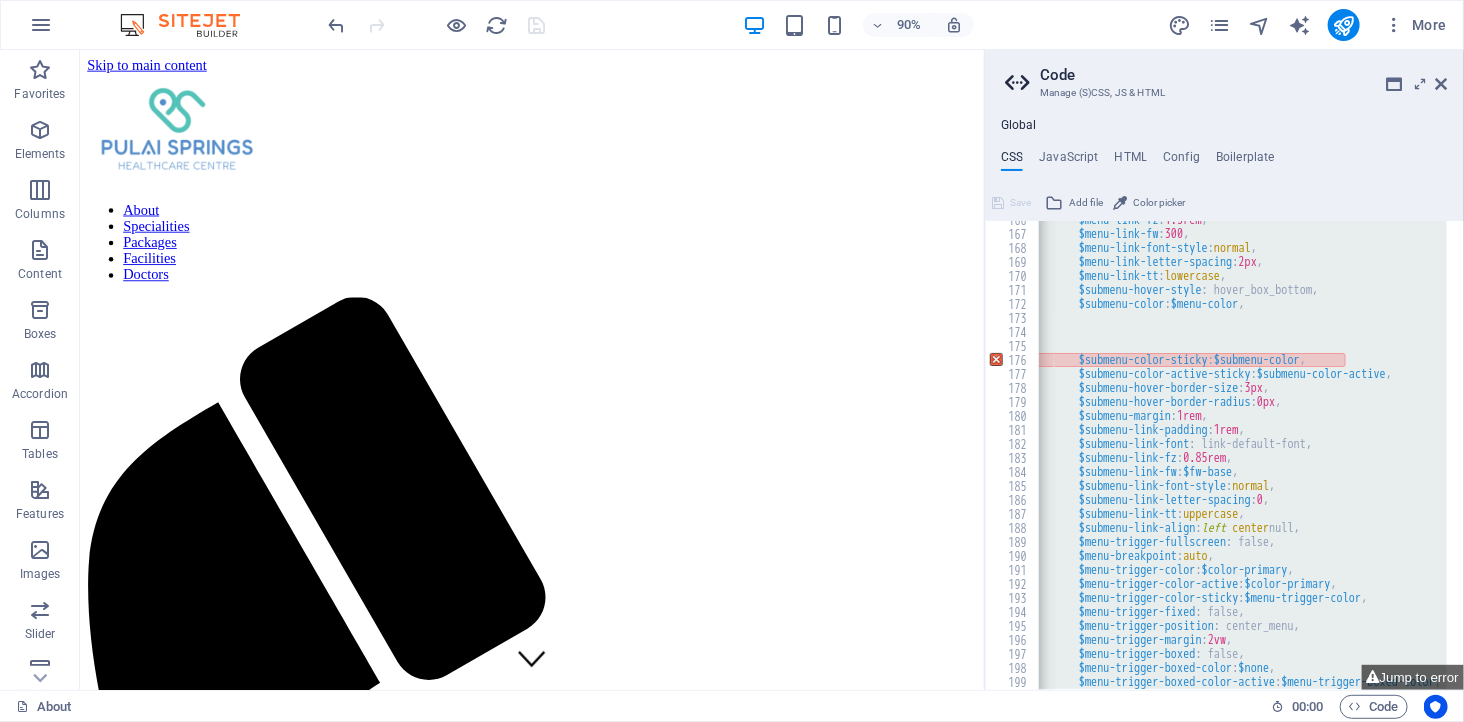 paste 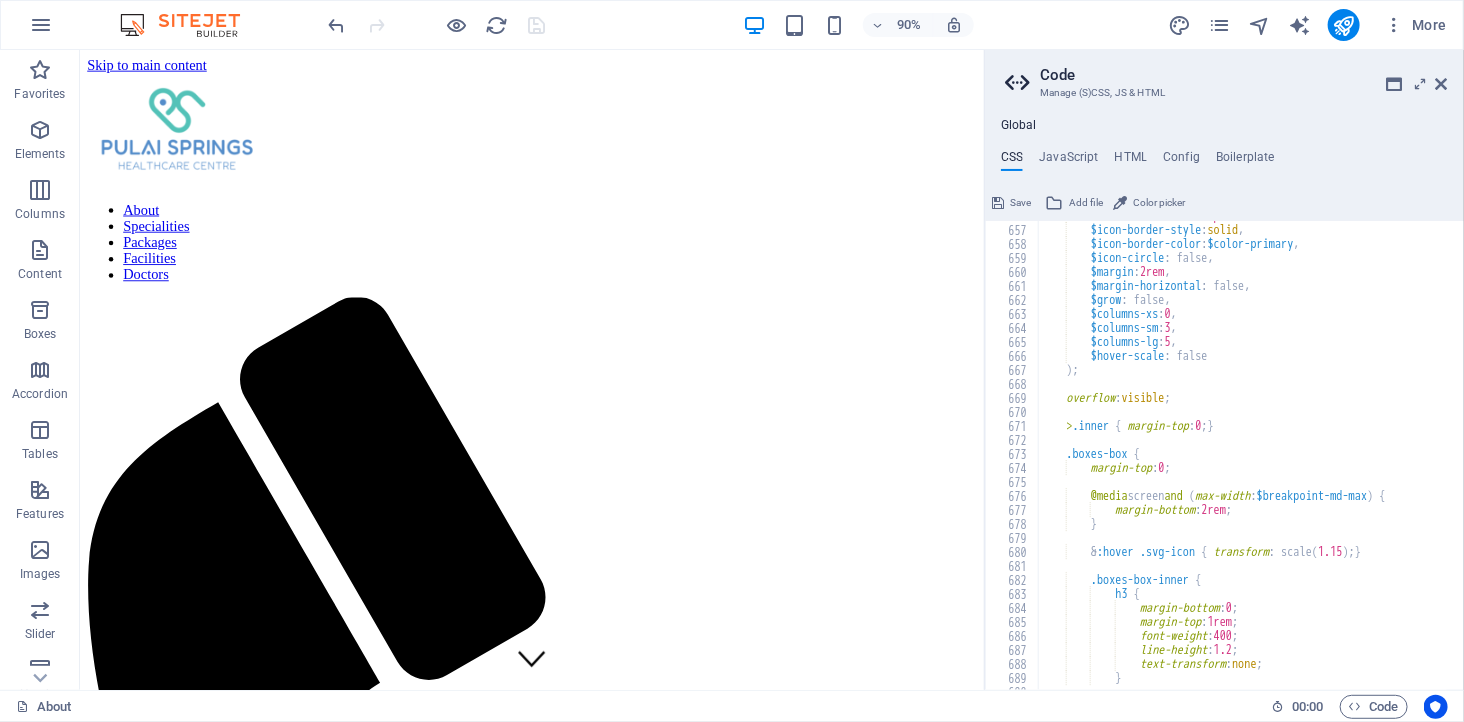 scroll, scrollTop: 8983, scrollLeft: 0, axis: vertical 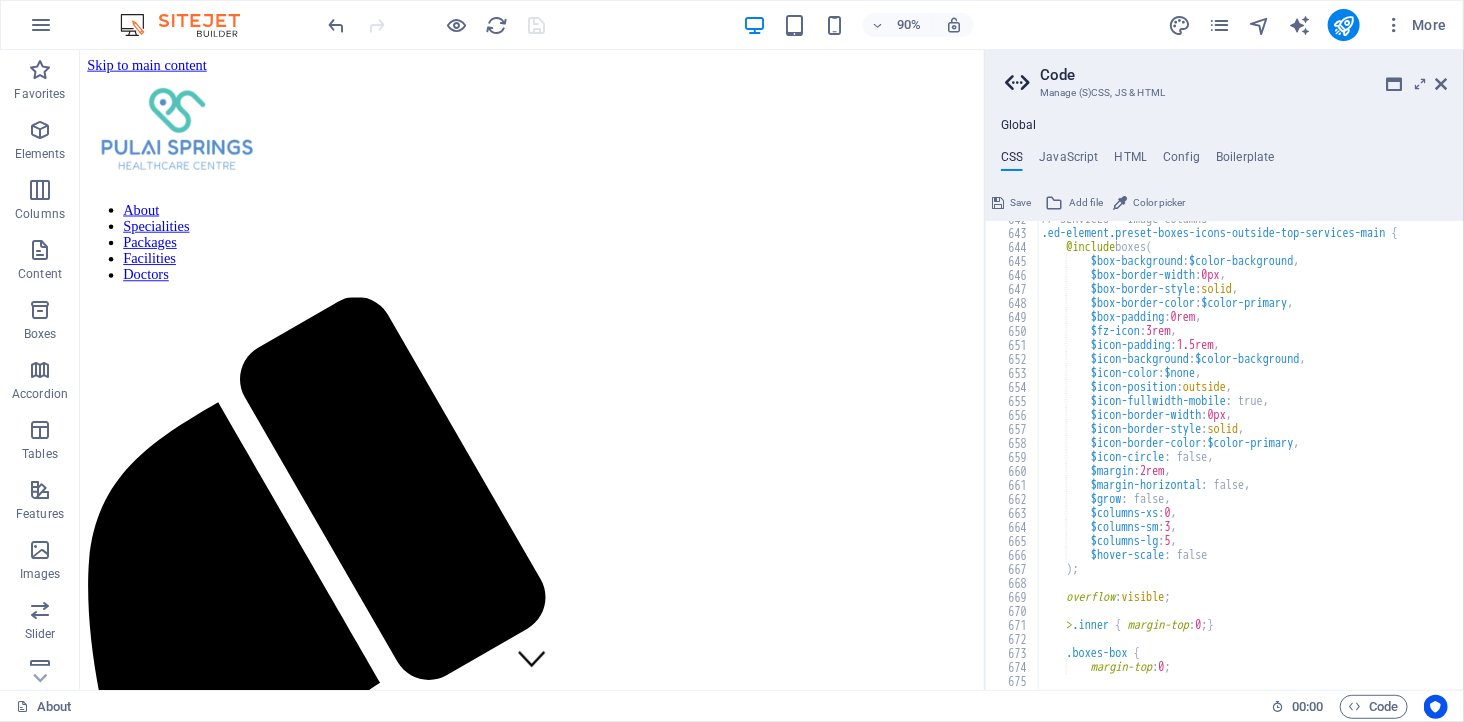 click at bounding box center (437, 25) 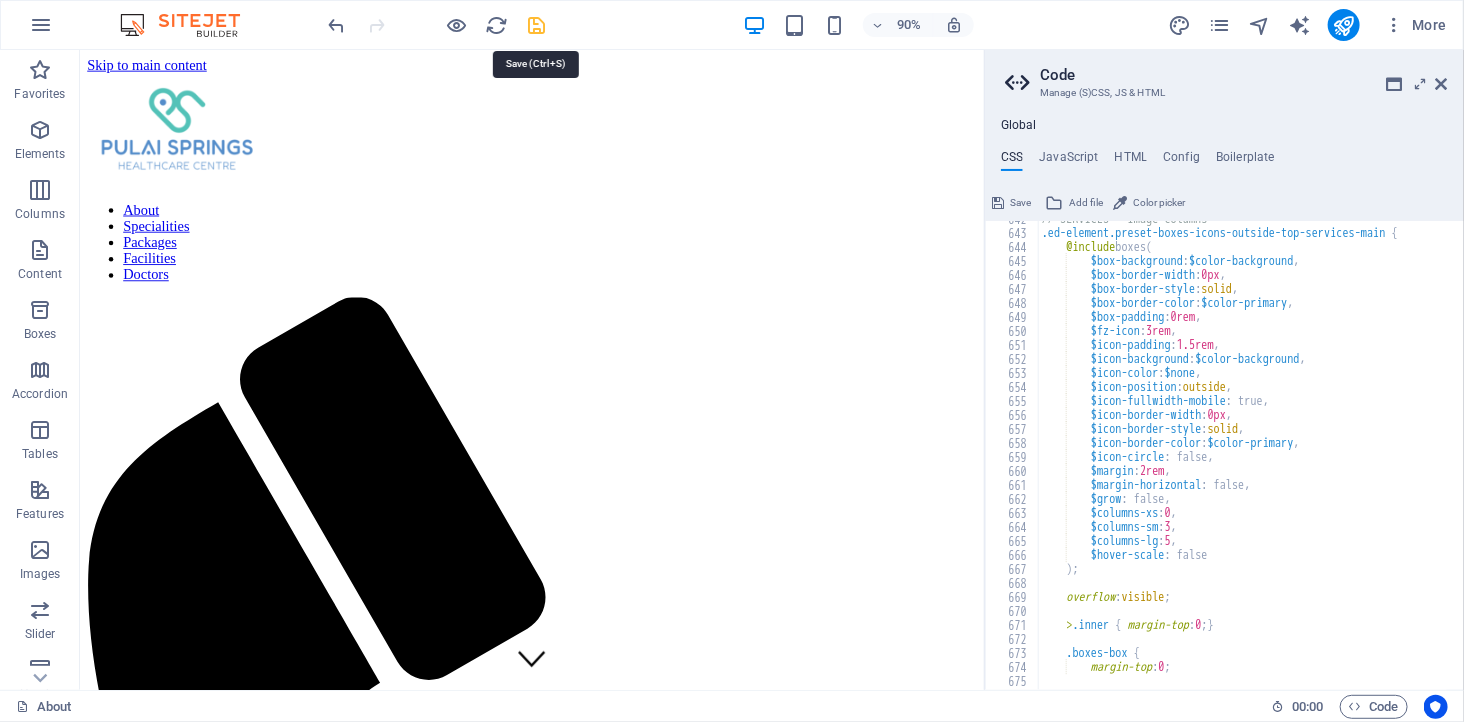 click at bounding box center [537, 25] 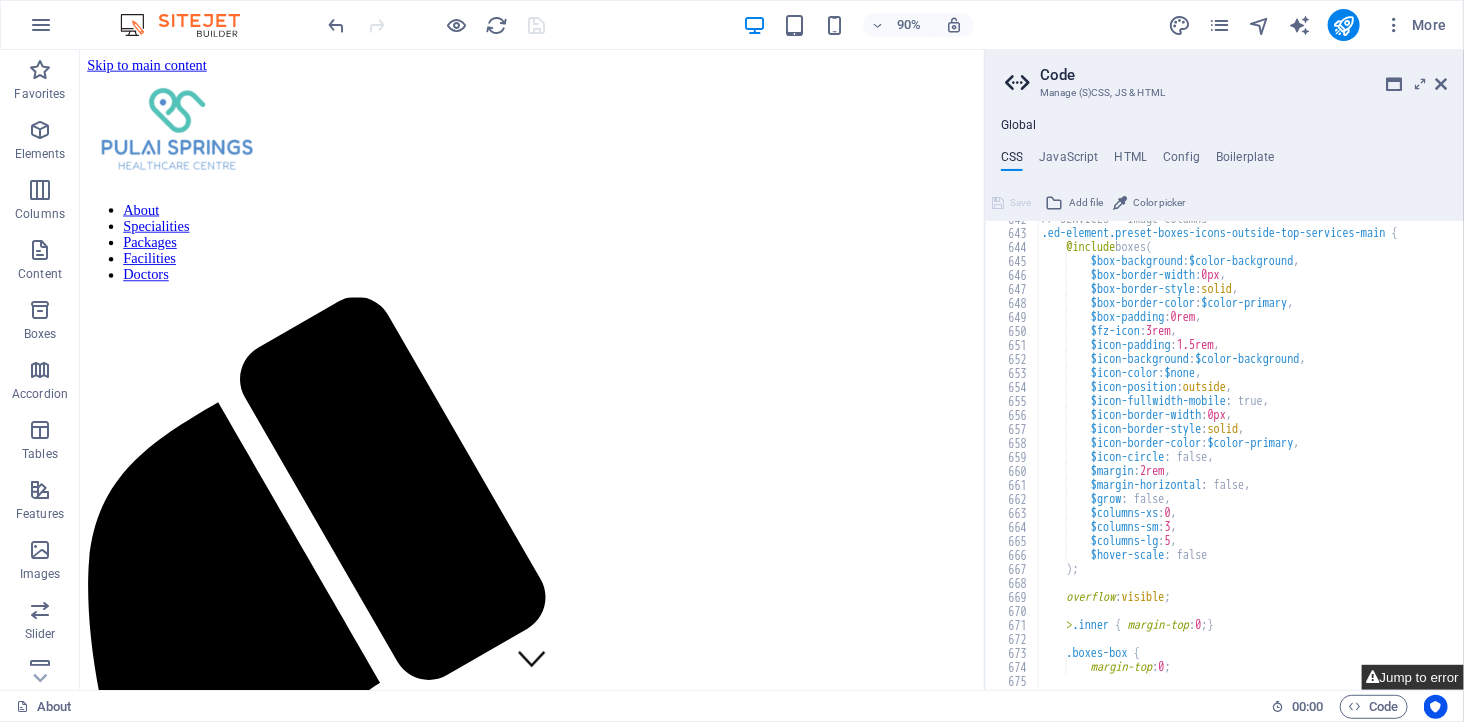 click on "Jump to error" at bounding box center [1413, 677] 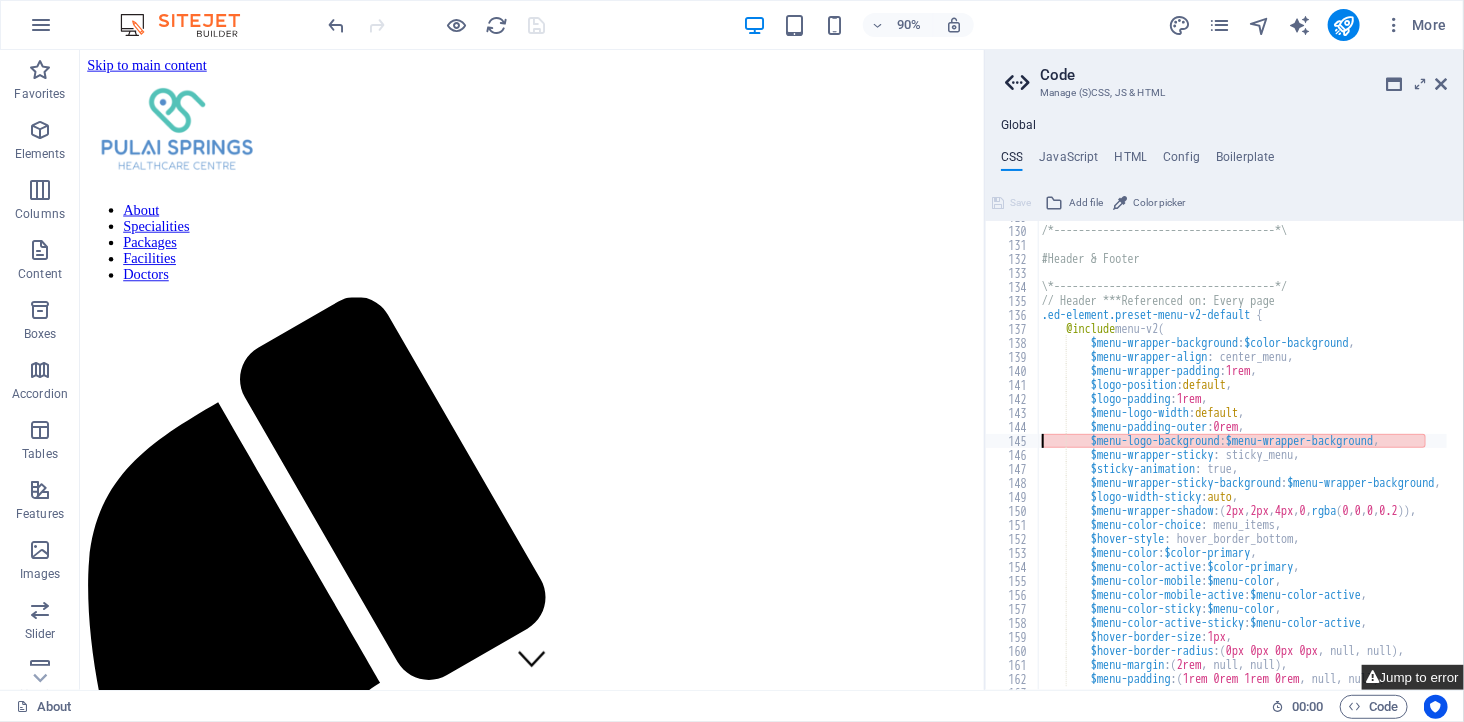 scroll, scrollTop: 1803, scrollLeft: 0, axis: vertical 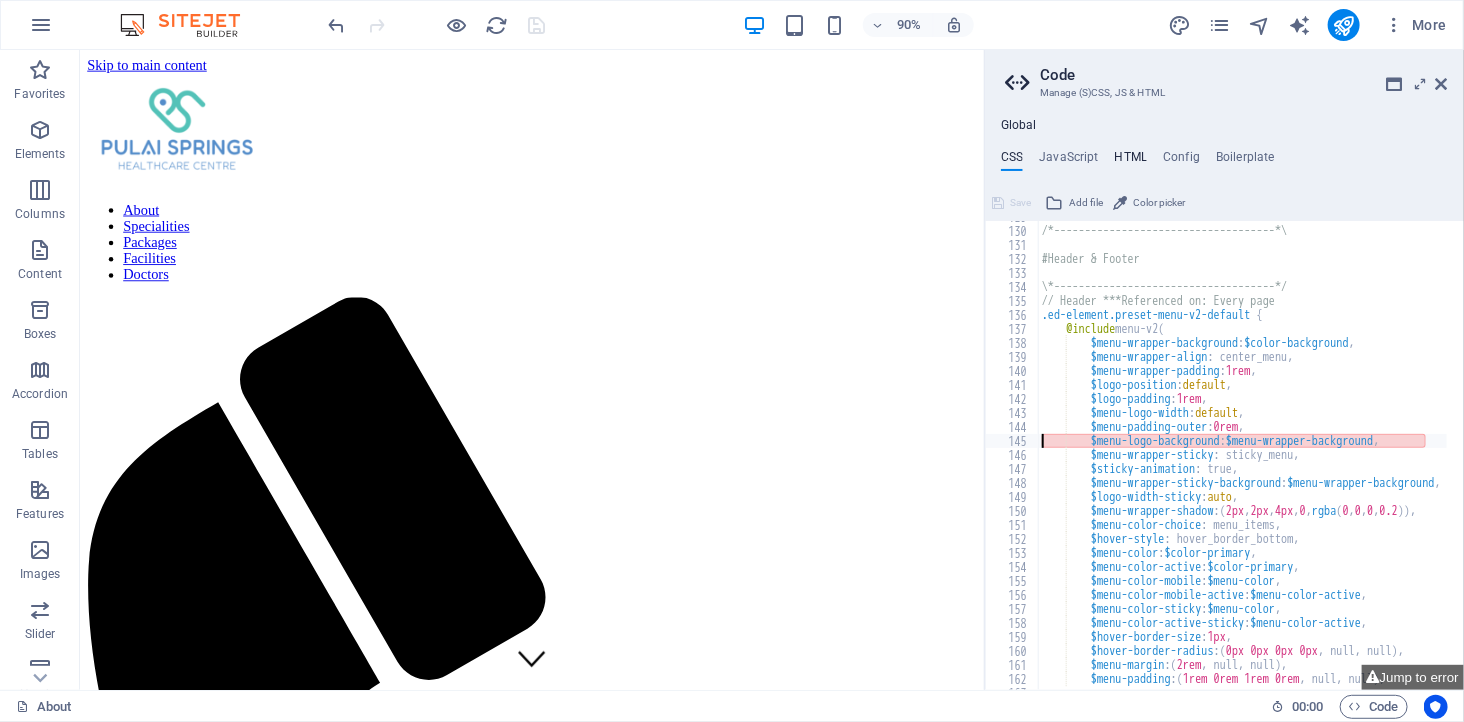 click on "HTML" at bounding box center [1131, 161] 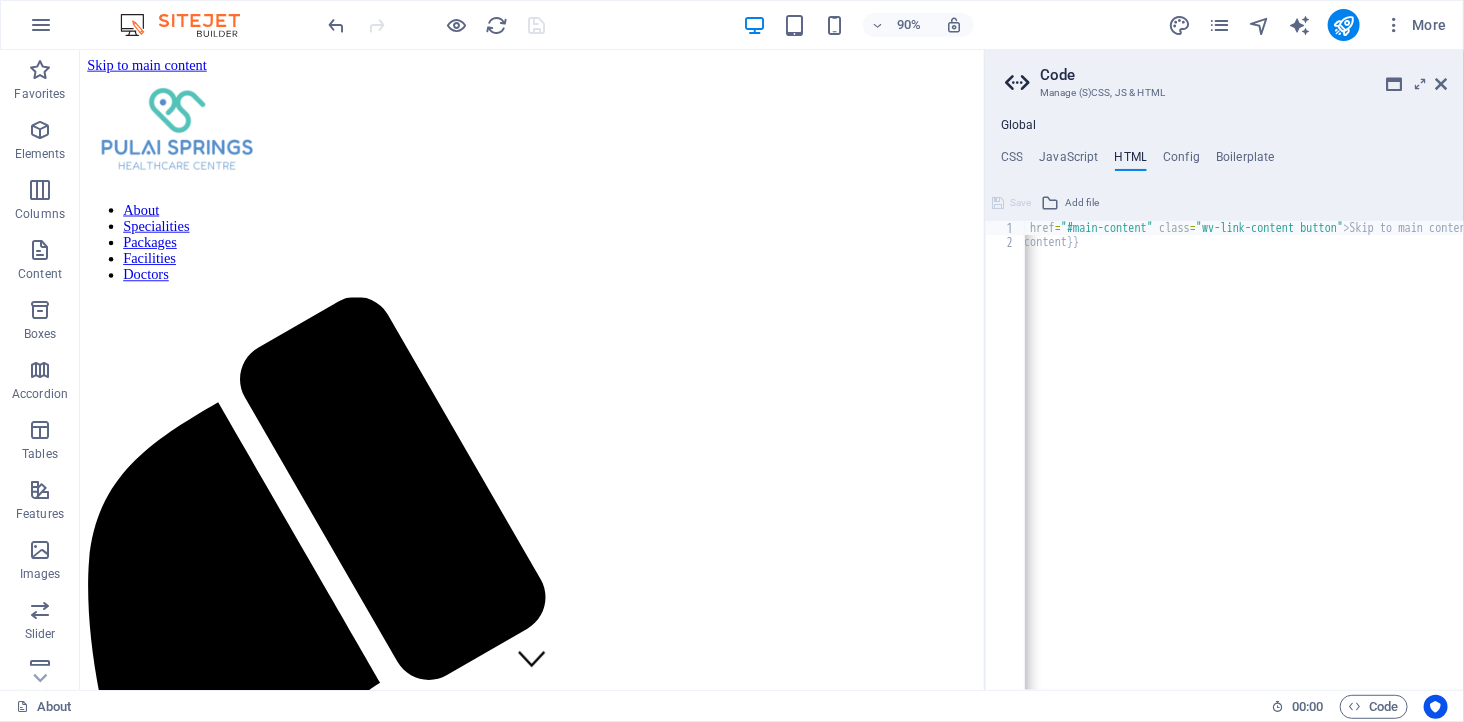 scroll, scrollTop: 0, scrollLeft: 0, axis: both 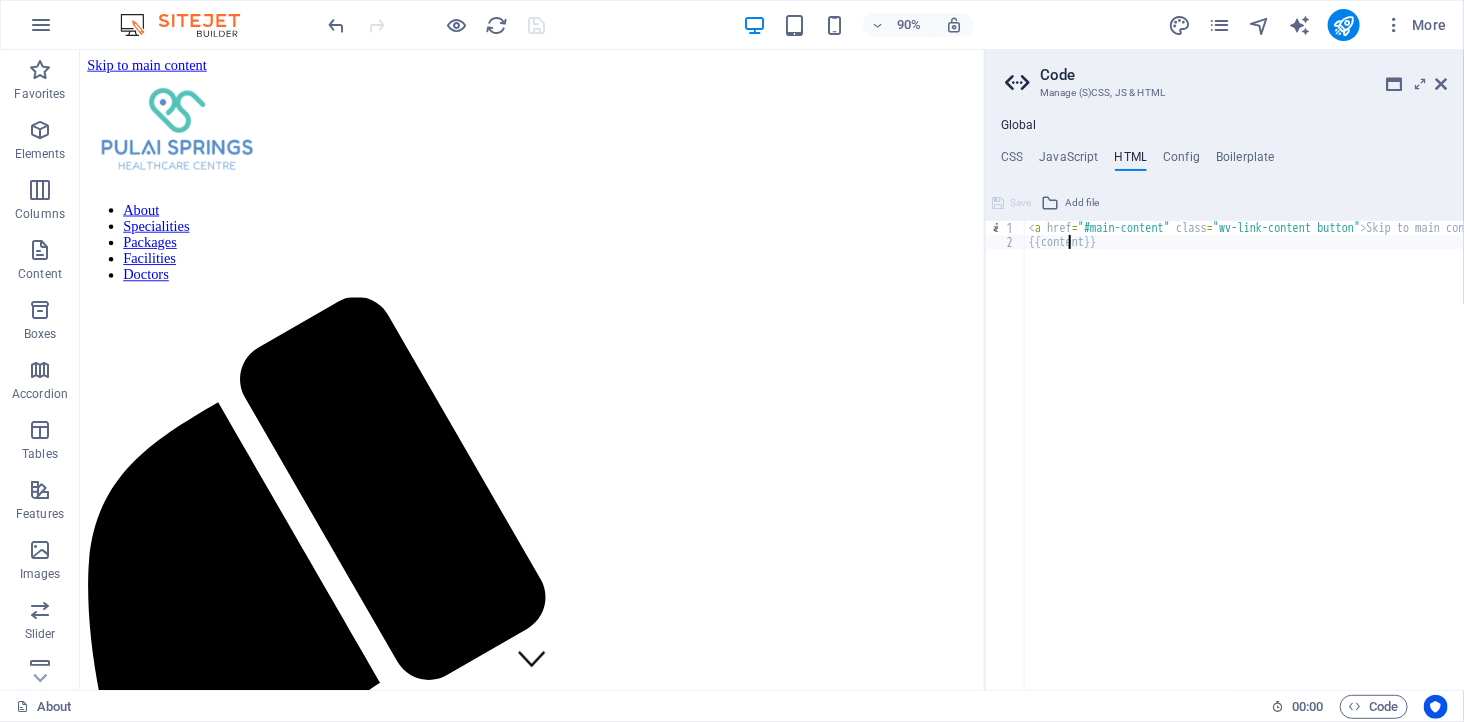 click on "< a   href = "#main-content"   class = "wv-link-content button" > Skip to main content </ a > {{content}}" at bounding box center (1295, 461) 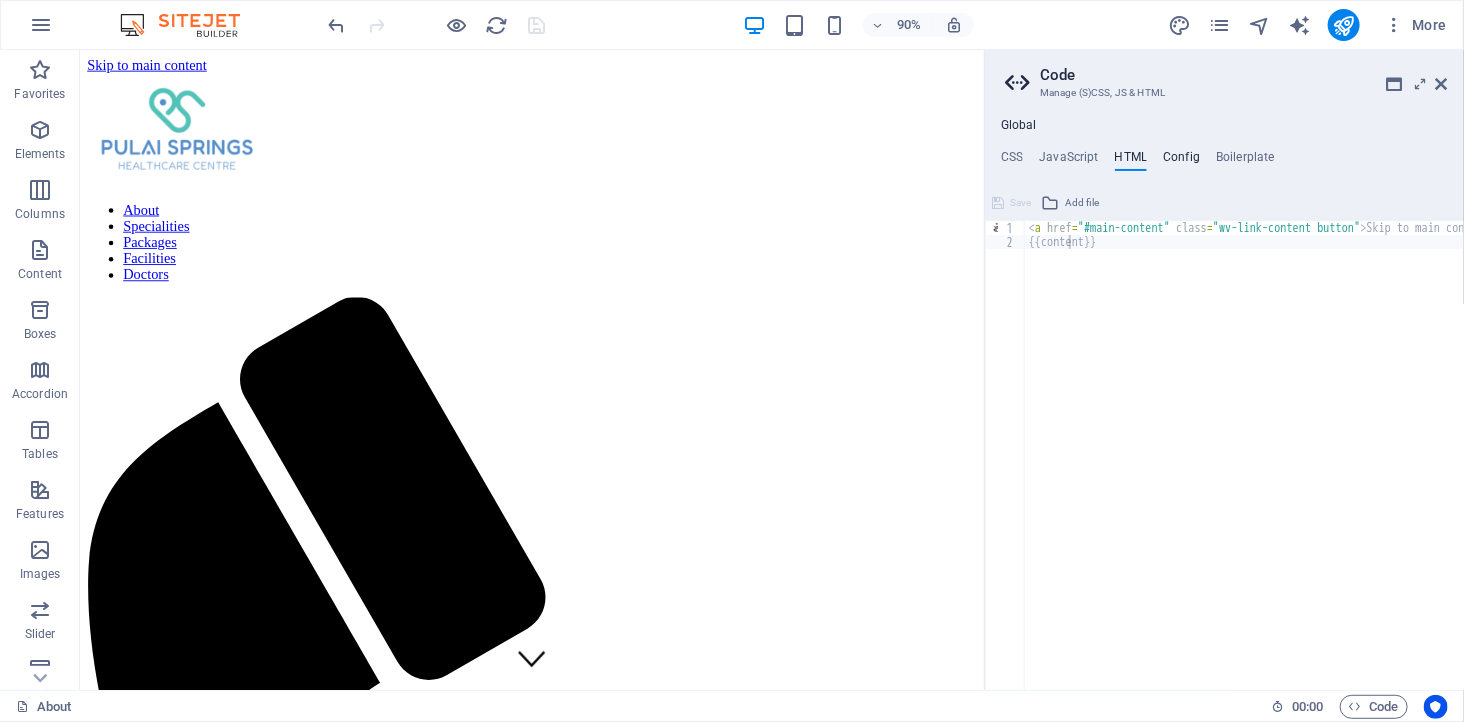 click on "Config" at bounding box center [1181, 161] 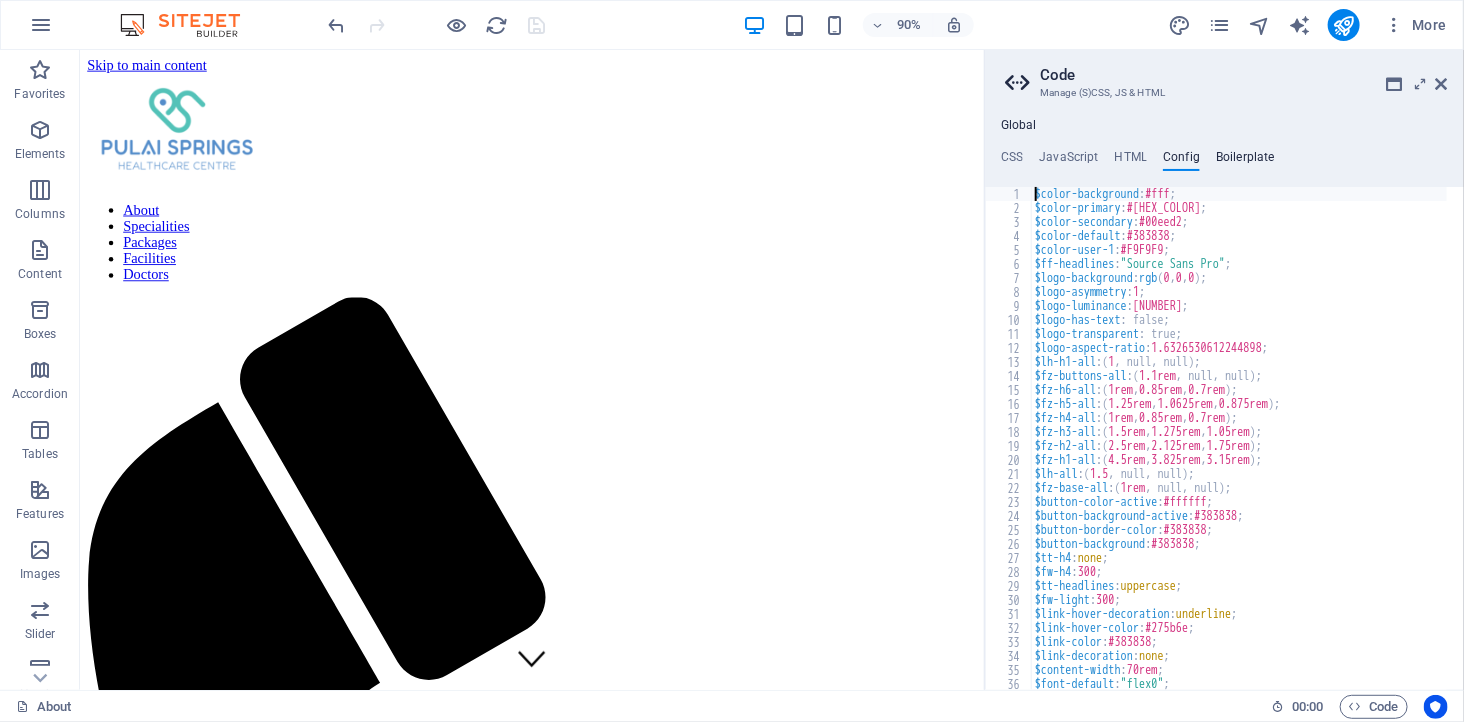 click on "Boilerplate" at bounding box center (1245, 161) 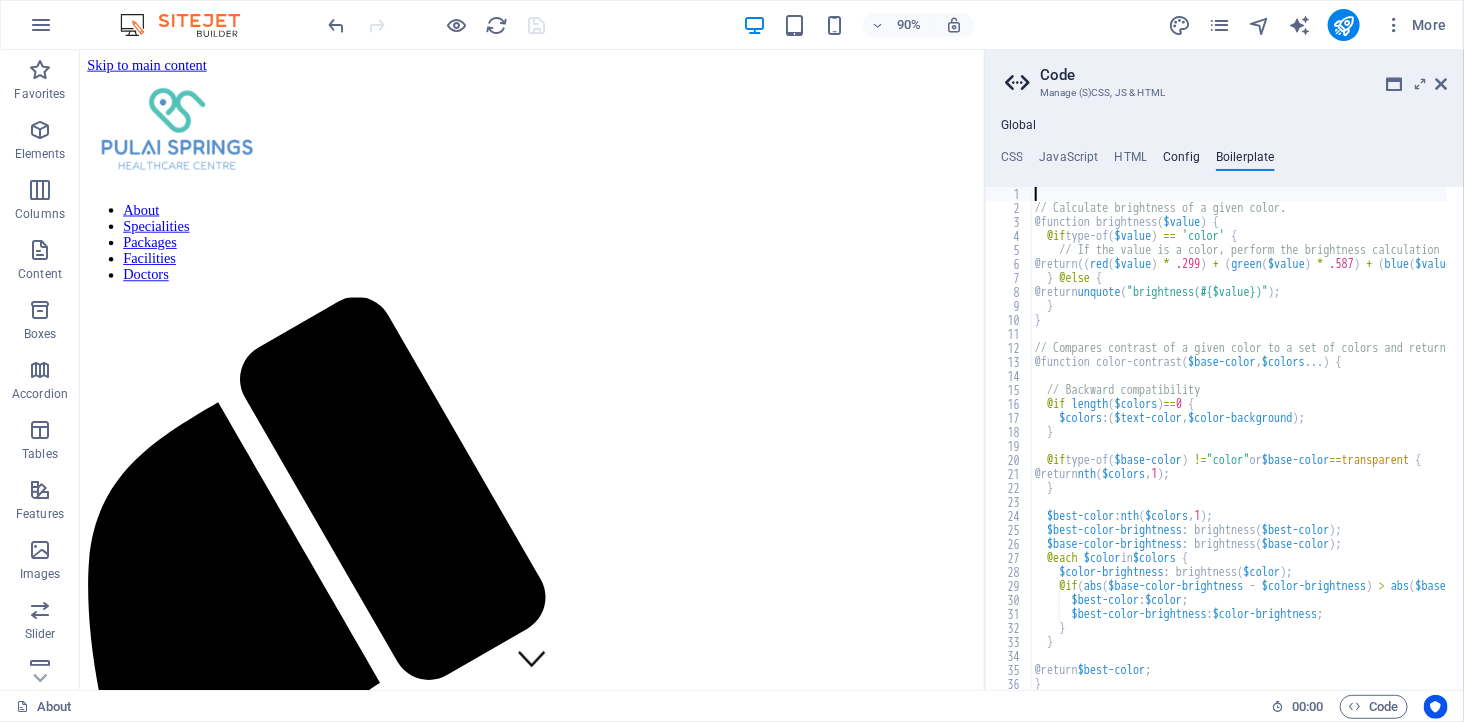 click on "Config" at bounding box center [1181, 161] 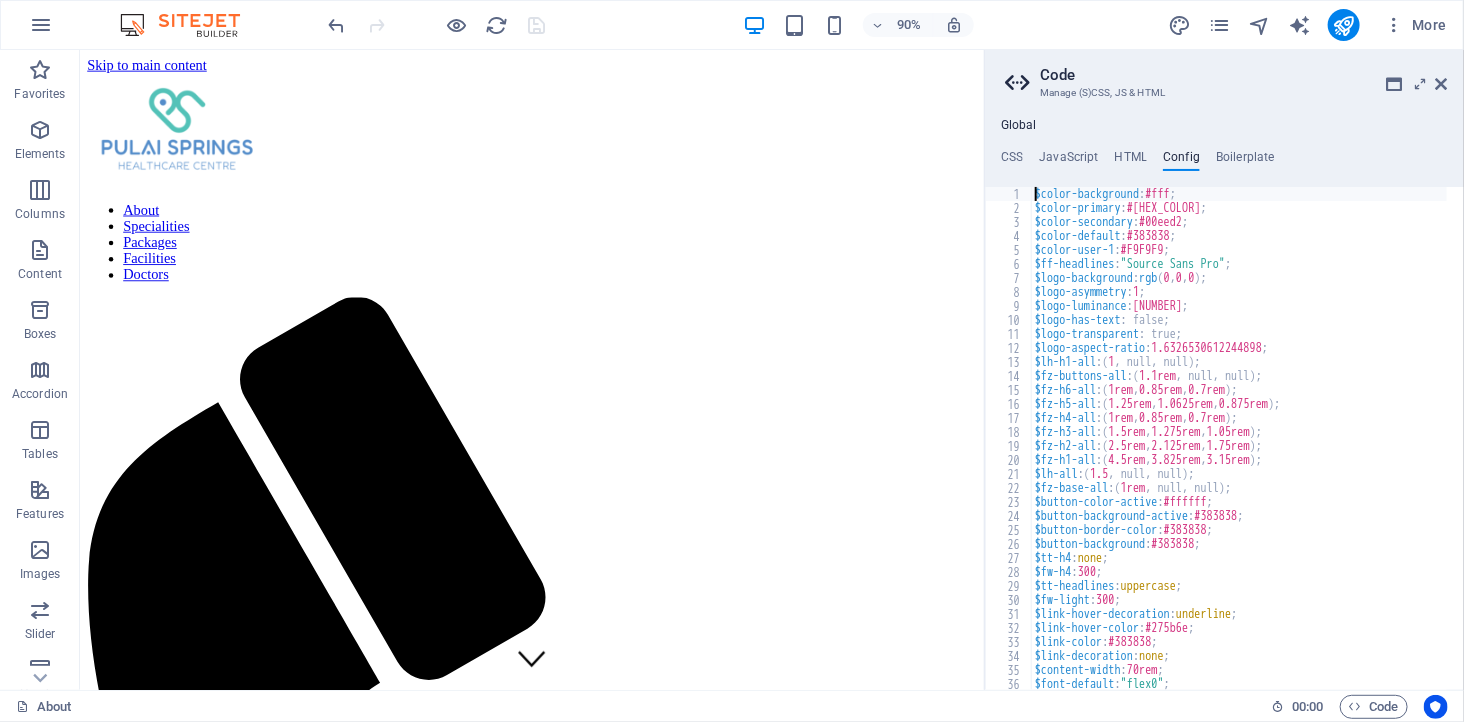 click on "CSS JavaScript HTML Config Boilerplate" at bounding box center [1224, 161] 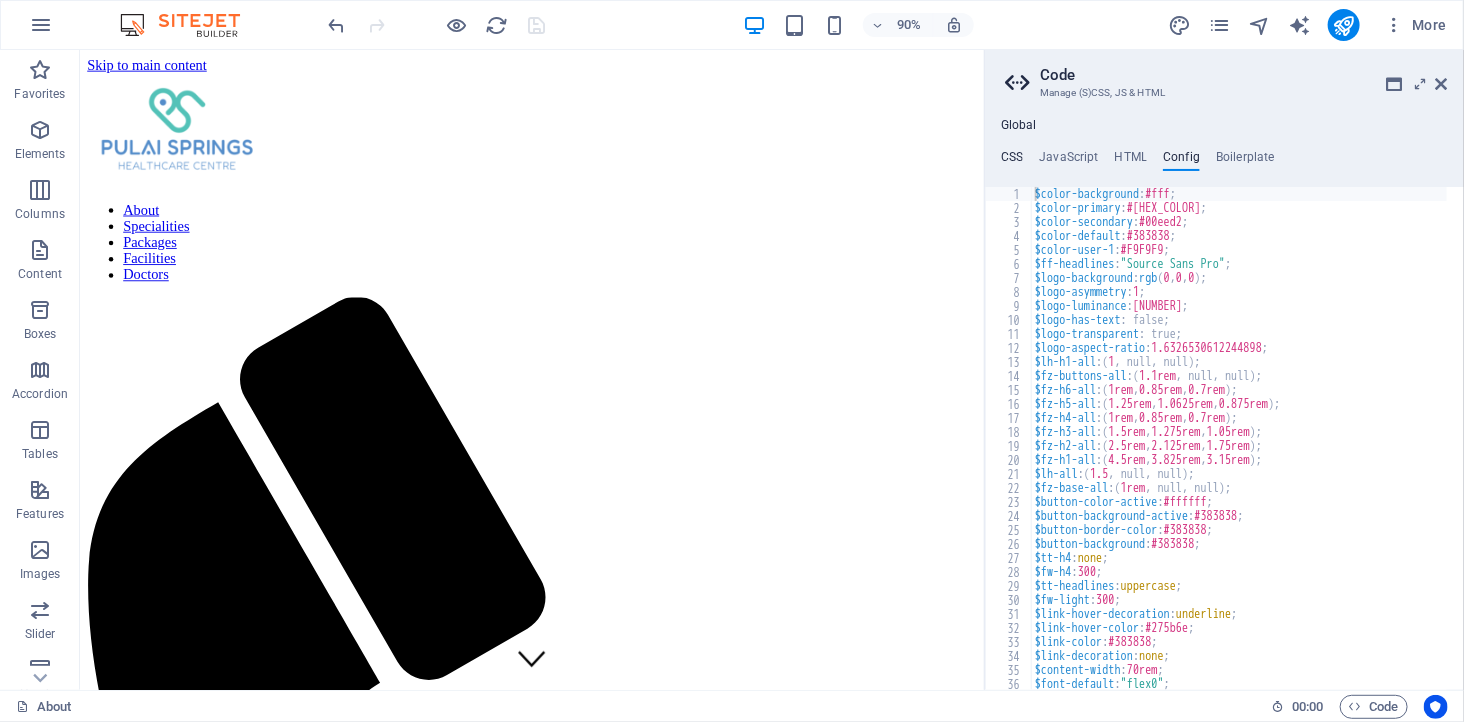 click on "CSS" at bounding box center [1012, 161] 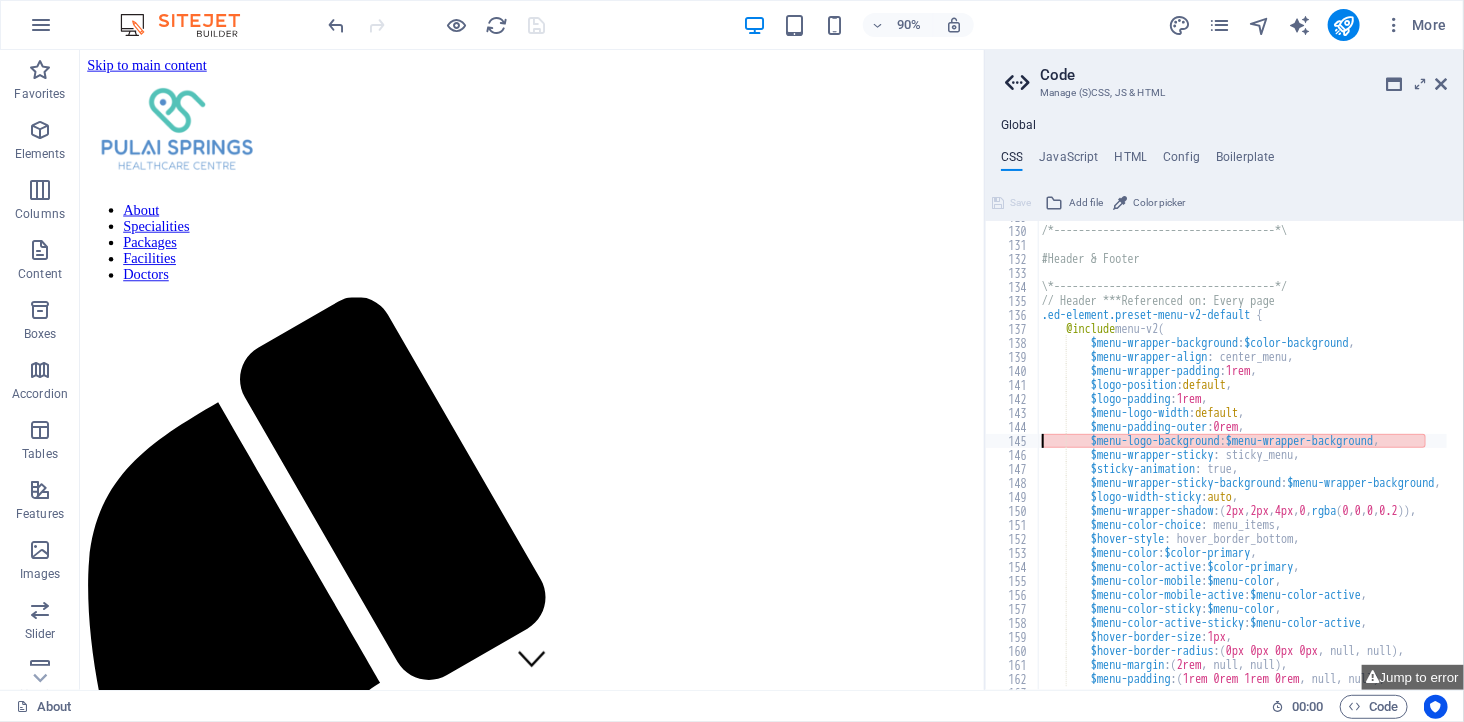click on "/*------------------------------------*\     #Header & Footer \*------------------------------------*/ // Header ***Referenced on: Every page .ed-element.preset-menu-v2-default   {      @include  menu-v2 (           $menu-wrapper-background :  $color-background ,            $menu-wrapper-align : center_menu,            $menu-wrapper-padding :  1rem ,            $logo-position :  default ,            $logo-padding :  1rem ,            $menu-logo-width :  default ,            $menu-padding-outer :  0rem ,            $menu-logo-background :  $menu-wrapper-background ,            $menu-wrapper-sticky : sticky_menu,            $sticky-animation : true,            $menu-wrapper-sticky-background :  $menu-wrapper-background ,            $logo-width-sticky :  auto ,            $menu-wrapper-shadow :  ( 2px ,  2px ,  4px ,  0 ,  rgba ( 0 ,  0 ,  0 ,  0.2 )) ,            $menu-color-choice : menu_items,            $hover-style : hover_border_bottom,            $menu-color :  $color-primary ,            :  ," at bounding box center (1409, 450) 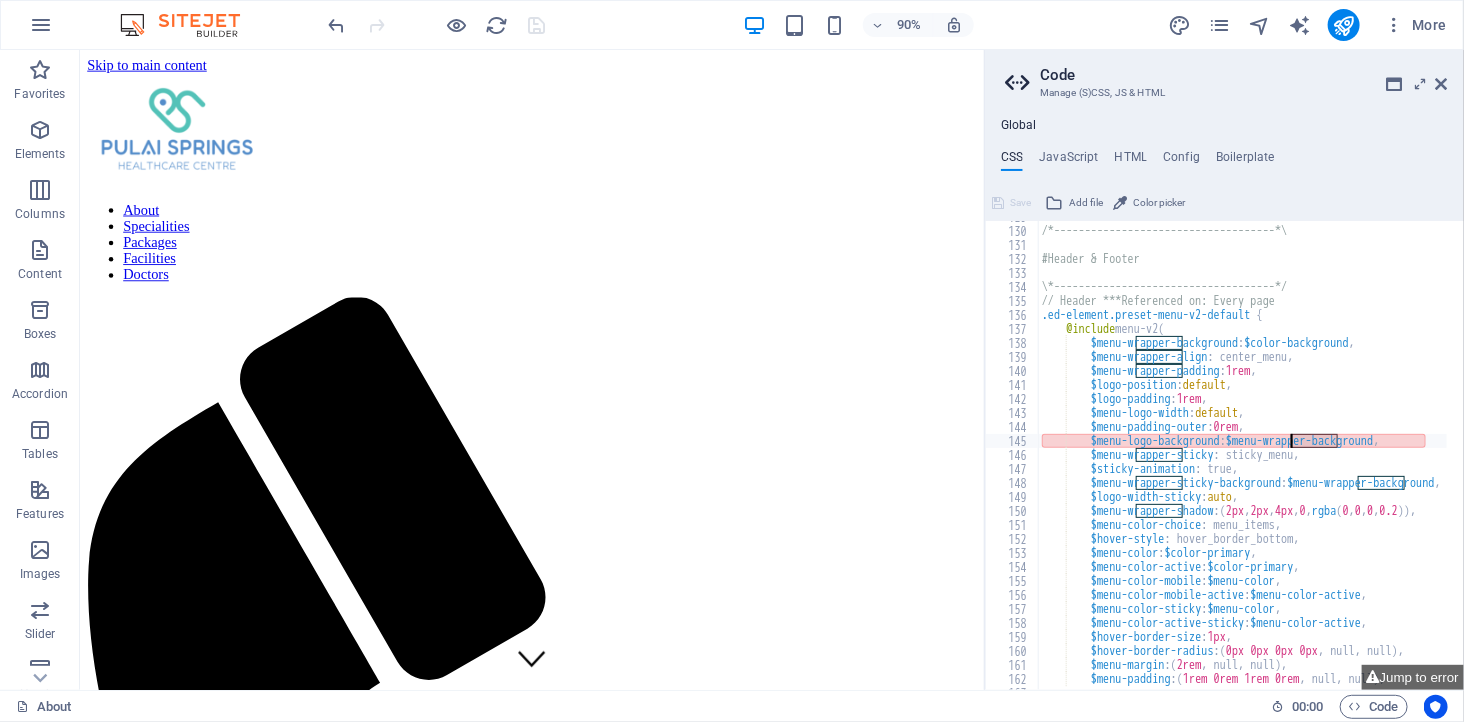 click on "/*------------------------------------*\     #Header & Footer \*------------------------------------*/ // Header ***Referenced on: Every page .ed-element.preset-menu-v2-default   {      @include  menu-v2 (           $menu-wrapper-background :  $color-background ,            $menu-wrapper-align : center_menu,            $menu-wrapper-padding :  1rem ,            $logo-position :  default ,            $logo-padding :  1rem ,            $menu-logo-width :  default ,            $menu-padding-outer :  0rem ,            $menu-logo-background :  $menu-wrapper-background ,            $menu-wrapper-sticky : sticky_menu,            $sticky-animation : true,            $menu-wrapper-sticky-background :  $menu-wrapper-background ,            $logo-width-sticky :  auto ,            $menu-wrapper-shadow :  ( 2px ,  2px ,  4px ,  0 ,  rgba ( 0 ,  0 ,  0 ,  0.2 )) ,            $menu-color-choice : menu_items,            $hover-style : hover_border_bottom,            $menu-color :  $color-primary ,            :  ," at bounding box center (1409, 450) 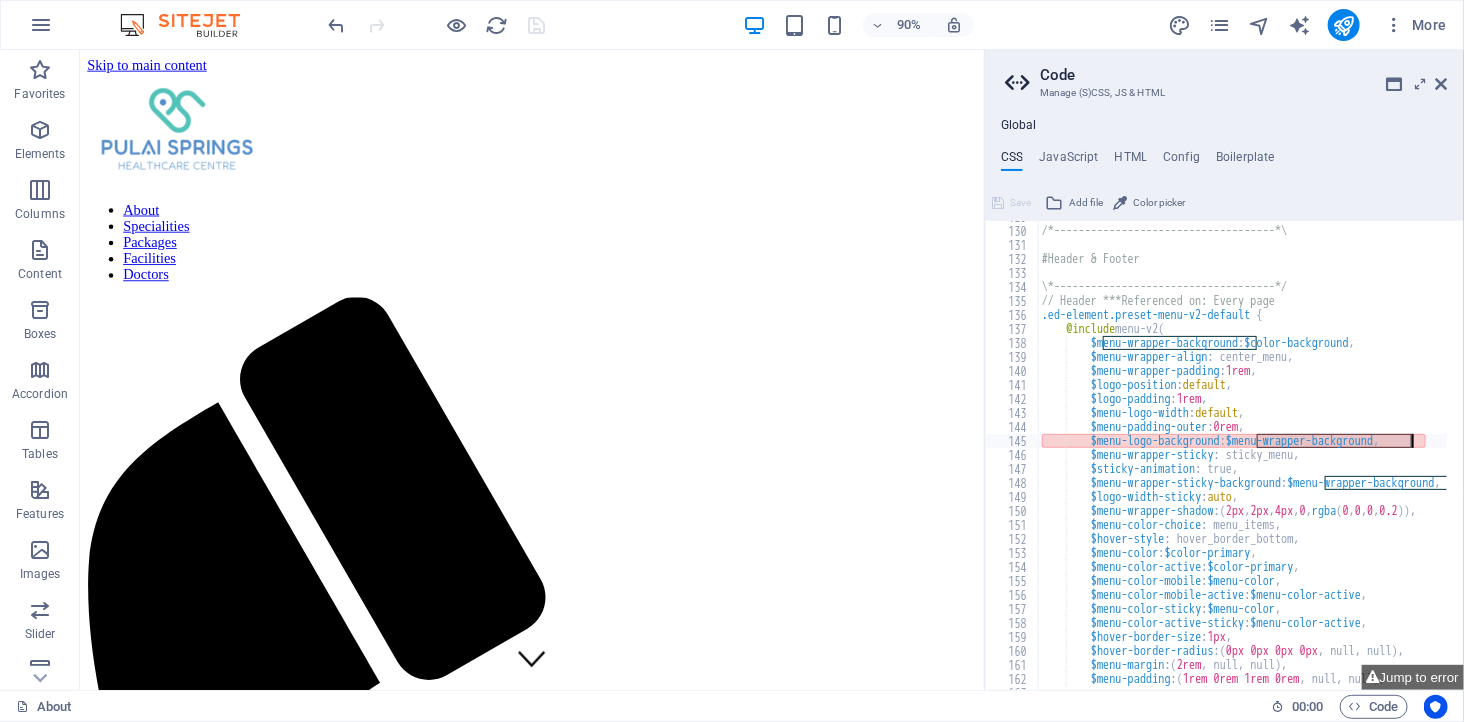 drag, startPoint x: 1257, startPoint y: 438, endPoint x: 1413, endPoint y: 434, distance: 156.05127 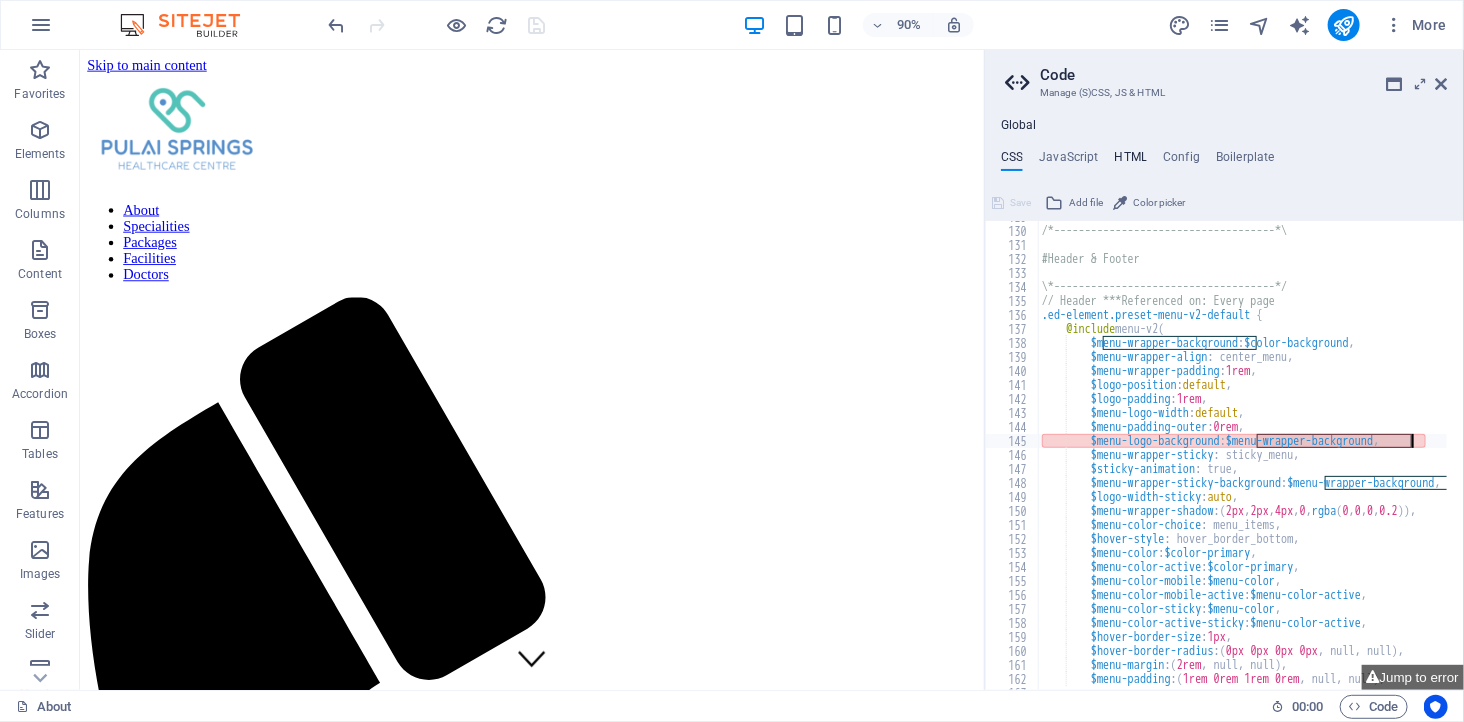 click on "HTML" at bounding box center (1131, 161) 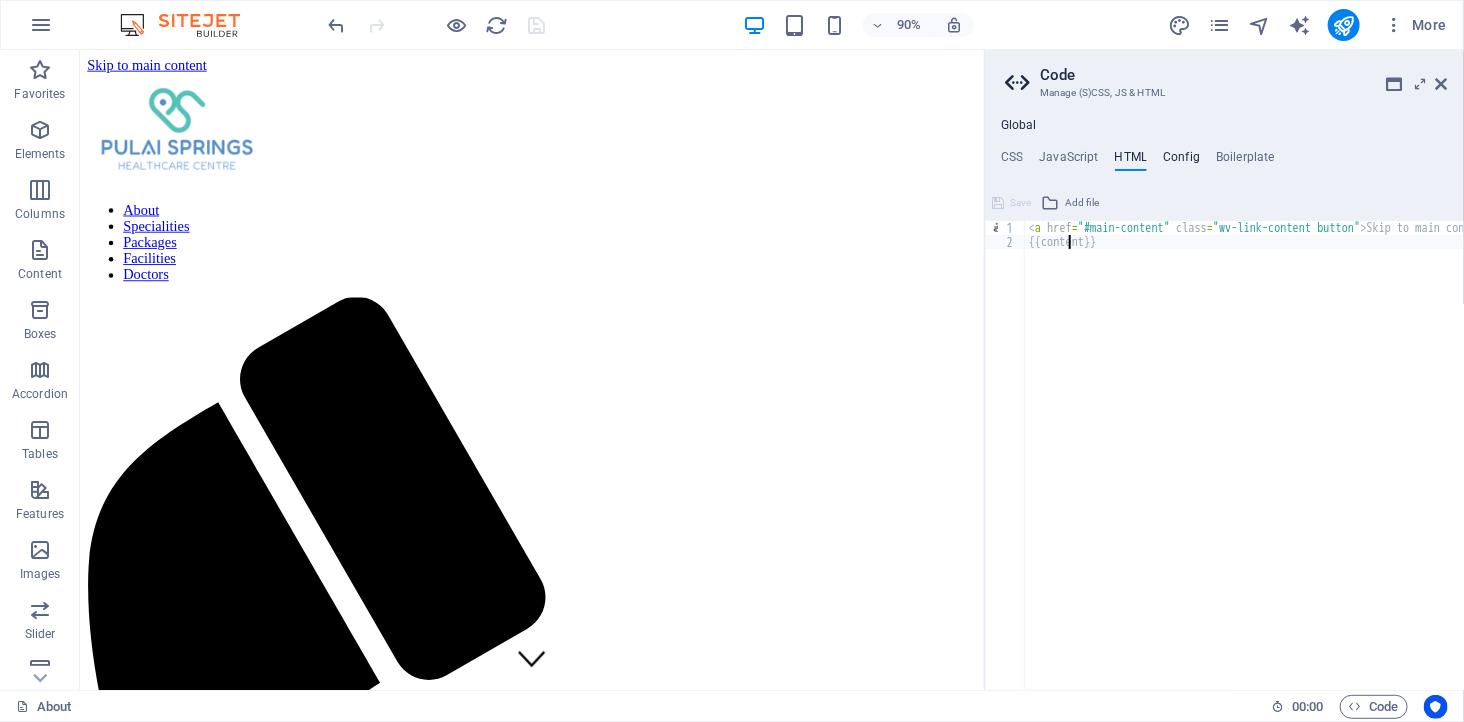 click on "Config" at bounding box center (1181, 161) 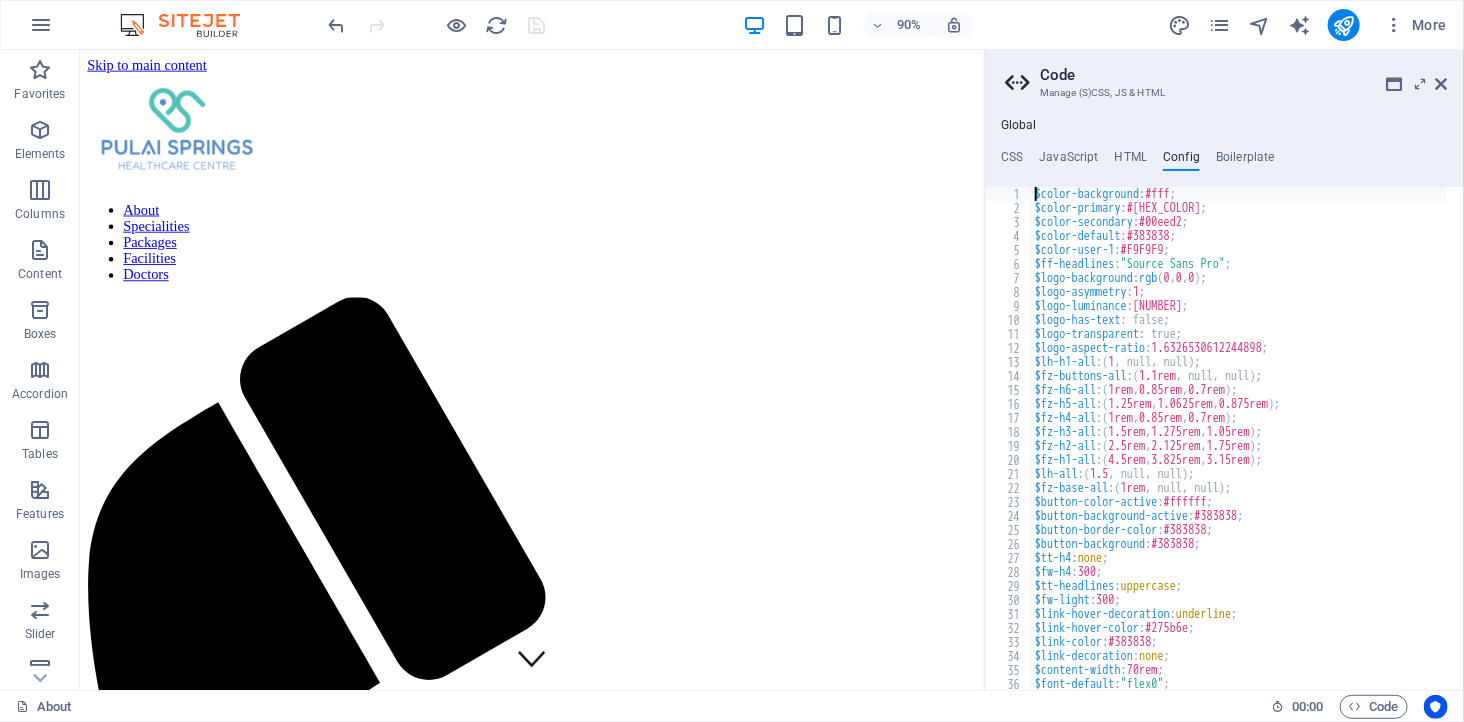 click on "$color-background :  #fff ; $color-primary :  #1587a4 ; $color-secondary :  #00eed2 ; $color-default :  #383838 ; $color-user-1 :  #F9F9F9 ; $ff-headlines :  "Source Sans Pro" ; $logo-background :  rgb ( 0 , 0 , 0 ) ; $logo-asymmetry :  1 ; $logo-luminance :  0.5527788077943058 ; $logo-has-text : false; $logo-transparent : true; $logo-aspect-ratio :  1.6326530612244898 ; $lh-h1-all :  ( 1 , null, null ) ; $fz-buttons-all :  ( 1.1rem , null, null ) ; $fz-h6-all :  ( 1rem ,  0.85rem ,  0.7rem ) ; $fz-h5-all :  ( 1.25rem ,  1.0625rem ,  0.875rem ) ; $fz-h4-all :  ( 1rem ,  0.85rem ,  0.7rem ) ; $fz-h3-all :  ( 1.5rem ,  1.275rem ,  1.05rem ) ; $fz-h2-all :  ( 2.5rem ,  2.125rem ,  1.75rem ) ; $fz-h1-all :  ( 4.5rem ,  3.825rem ,  3.15rem ) ; $lh-all :  ( 1.5 , null, null ) ; $fz-base-all :  ( 1rem , null, null ) ; $button-color-active :  #ffffff ; $button-background-active :  #383838 ; $button-border-color :  #383838 ; $button-background :  #383838 ; $tt-h4 :  none ; $fw-h4 :  300 ; $tt-headlines :  uppercase ;" at bounding box center [1846, 444] 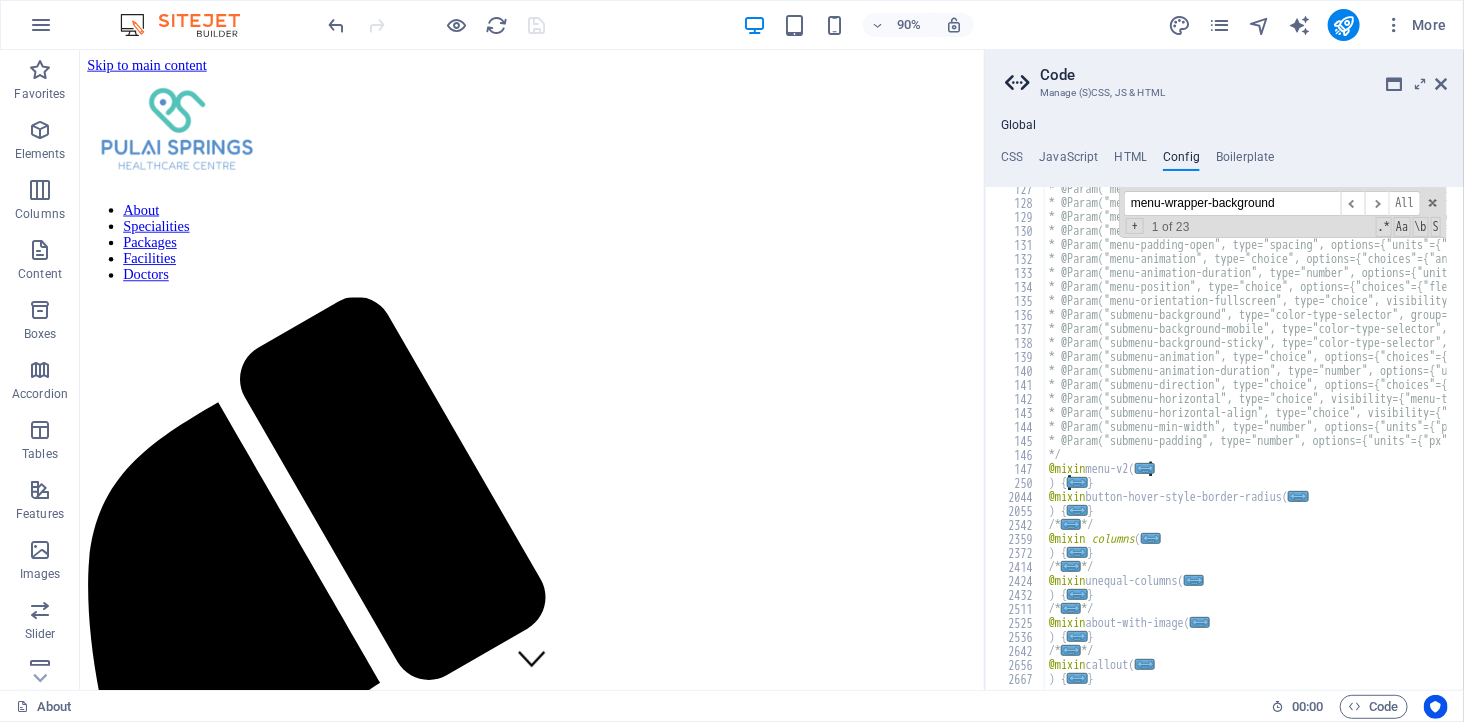 scroll, scrollTop: 1835, scrollLeft: 0, axis: vertical 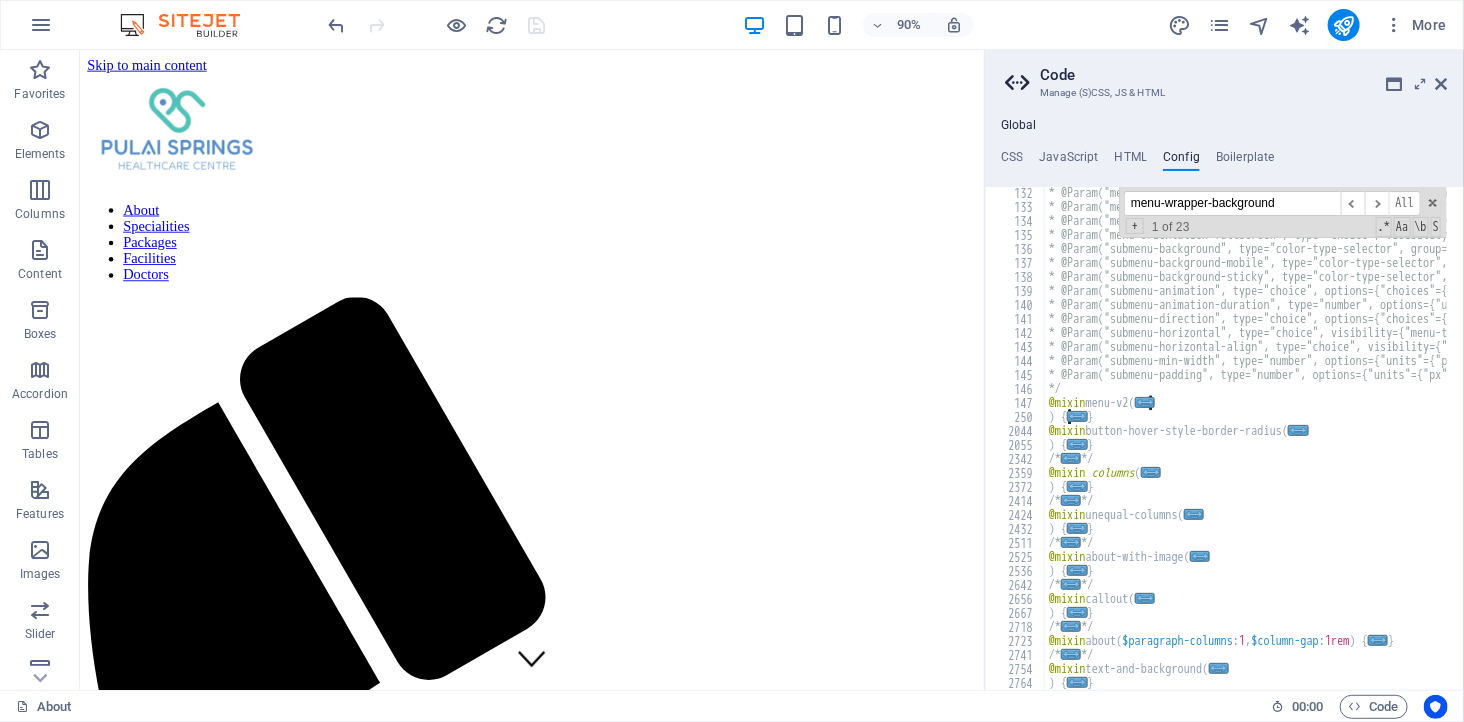 type on "menu-wrapper-background" 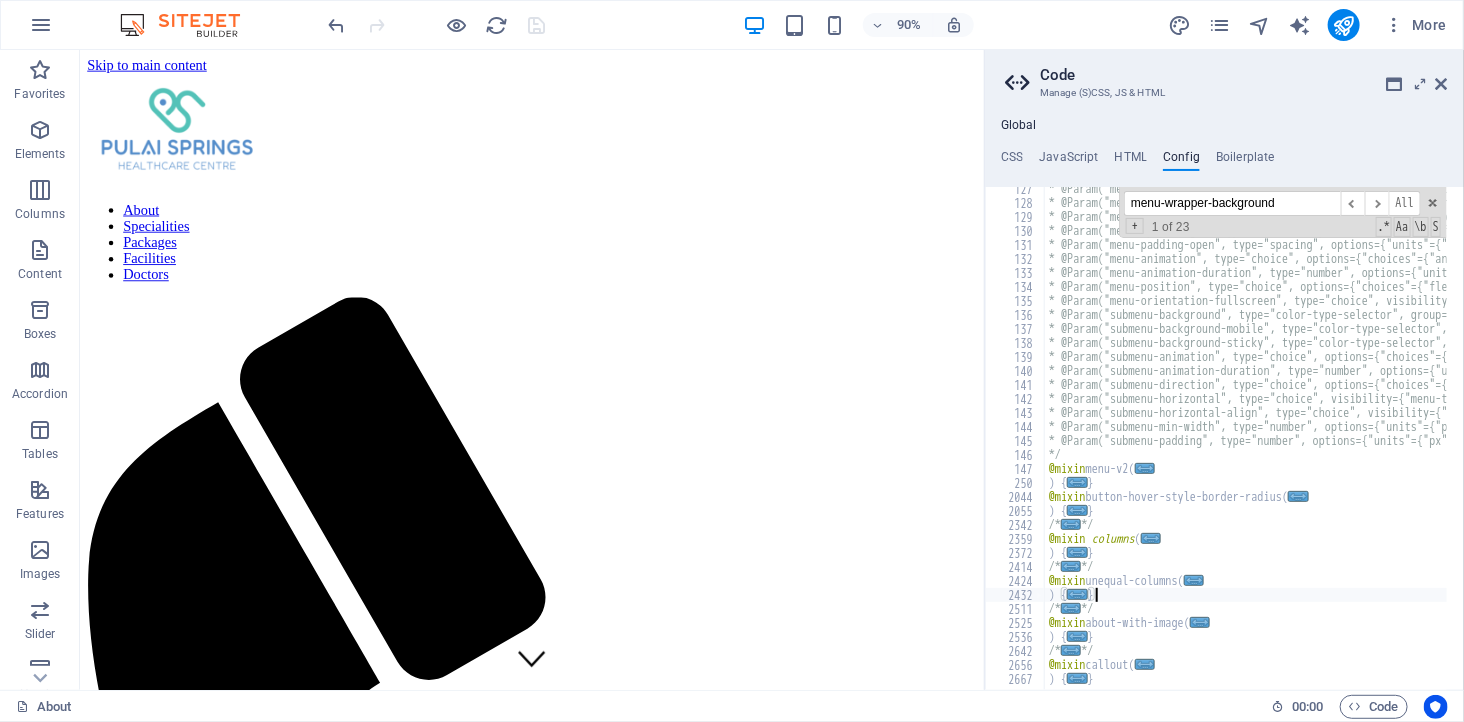 scroll, scrollTop: 1635, scrollLeft: 0, axis: vertical 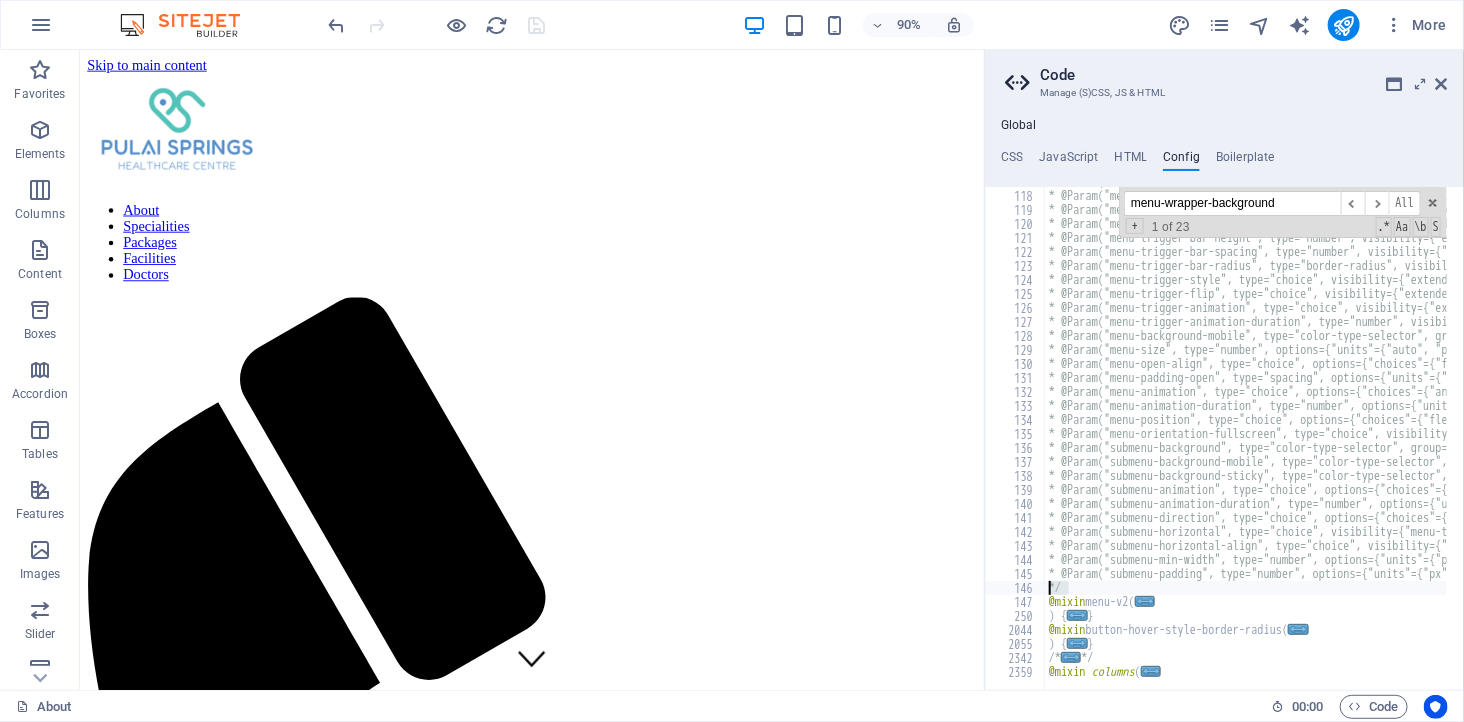 drag, startPoint x: 1073, startPoint y: 587, endPoint x: 1043, endPoint y: 588, distance: 30.016663 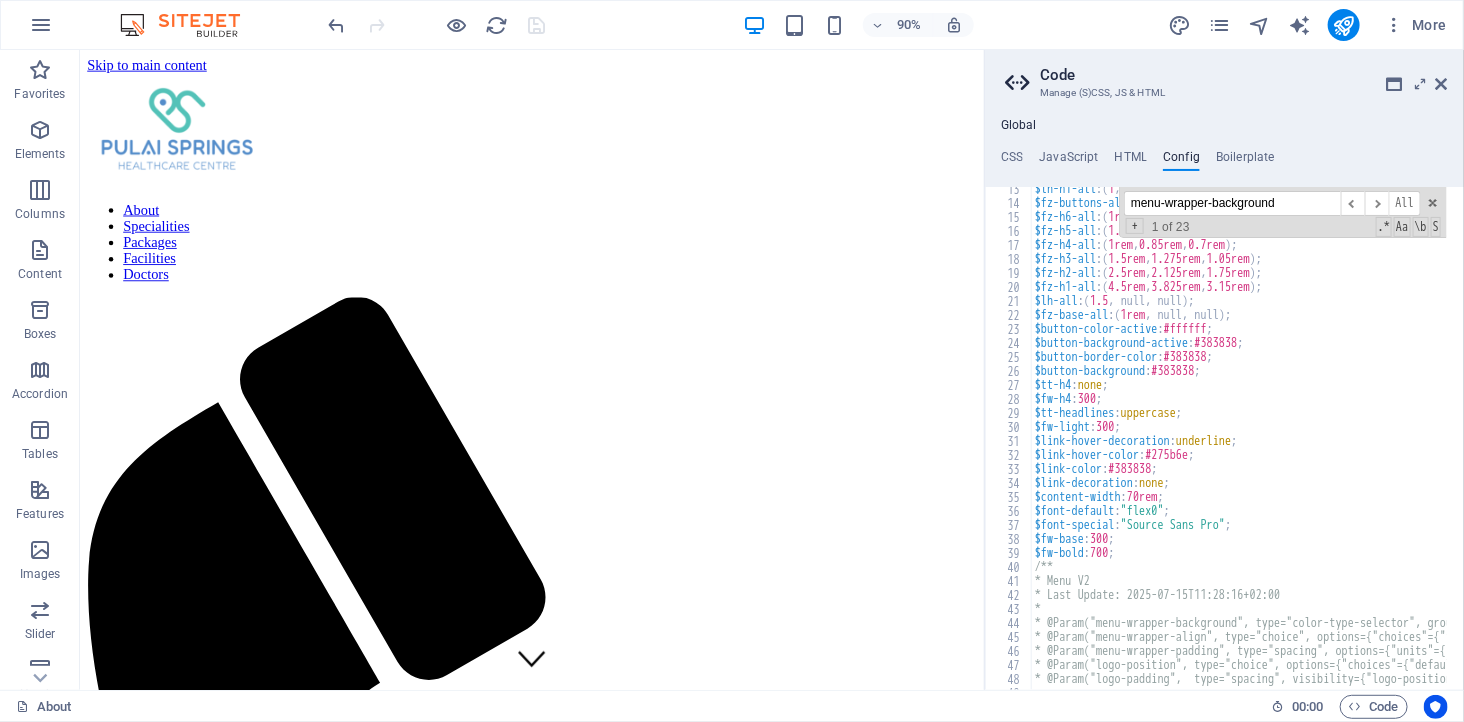 scroll, scrollTop: 240, scrollLeft: 0, axis: vertical 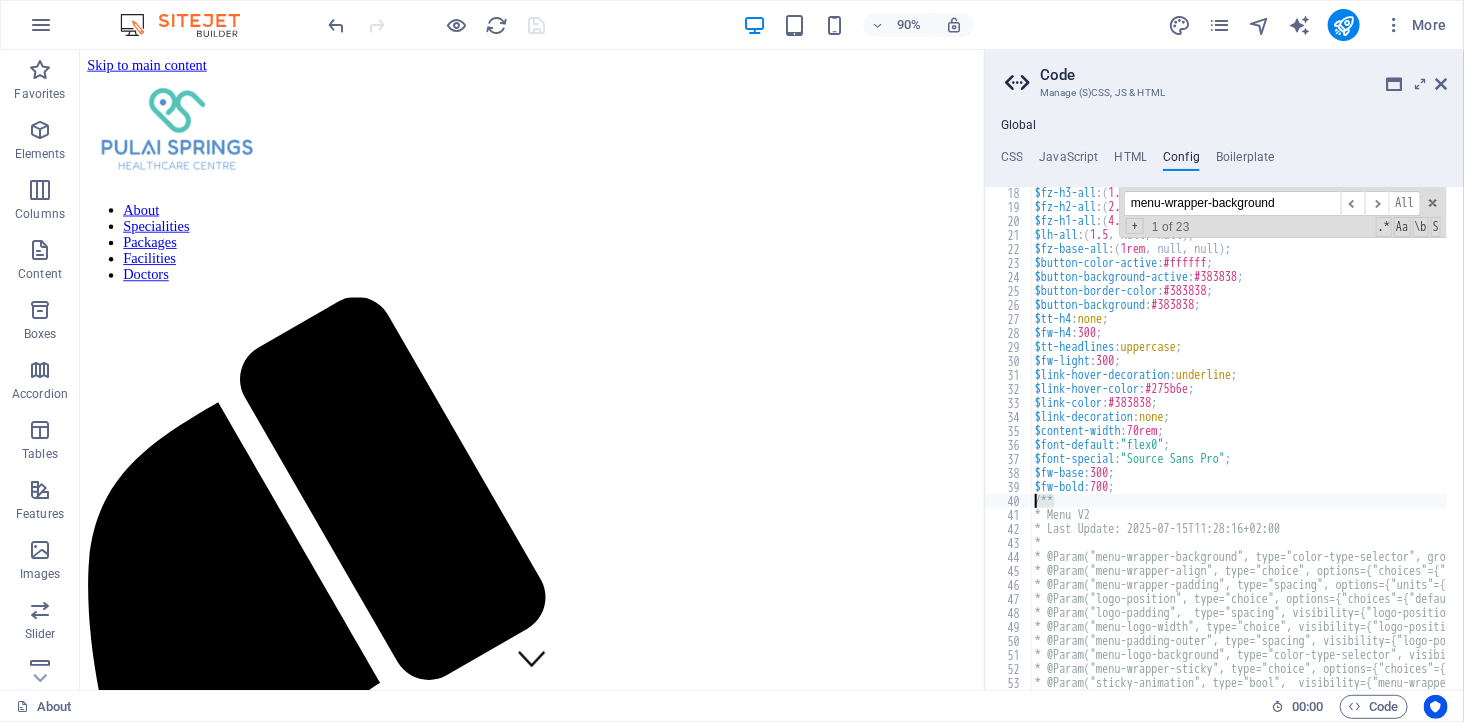 drag, startPoint x: 1058, startPoint y: 501, endPoint x: 1034, endPoint y: 500, distance: 24.020824 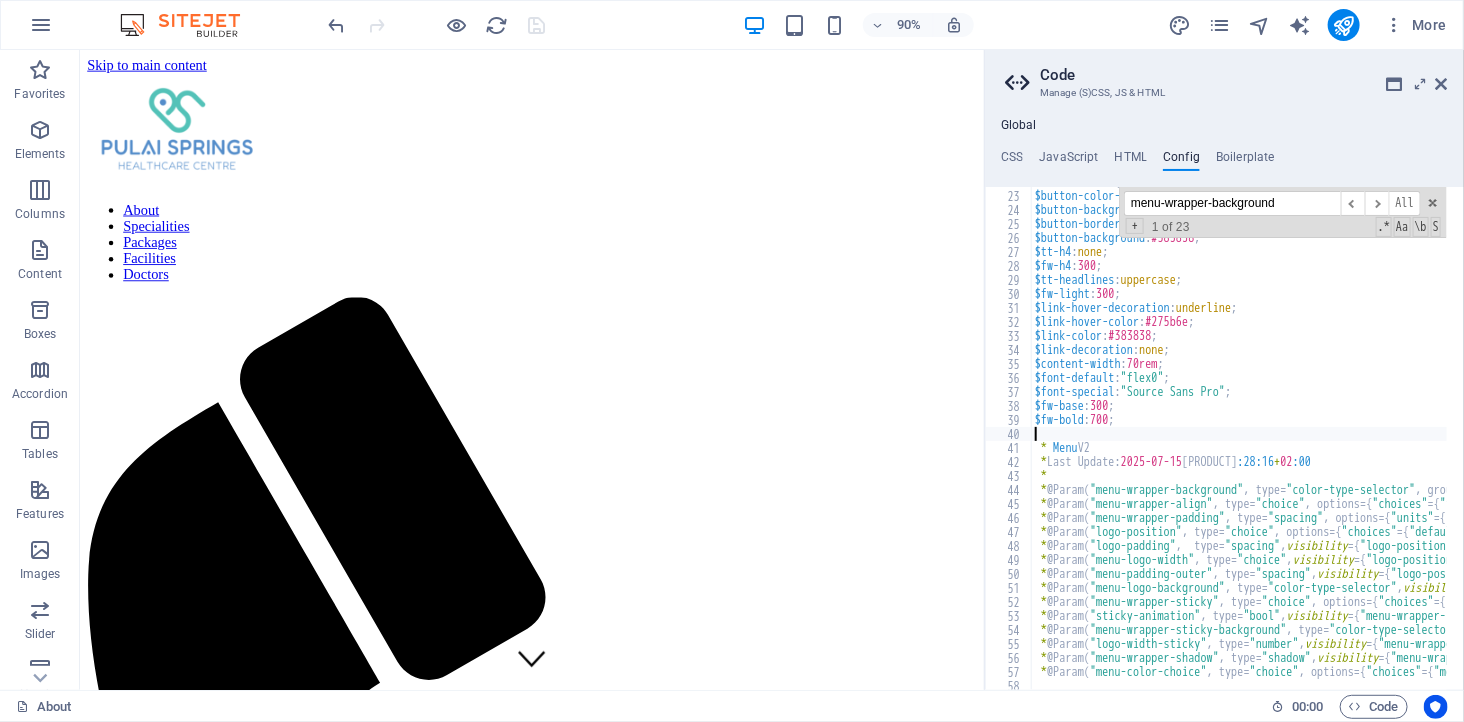 scroll, scrollTop: 305, scrollLeft: 0, axis: vertical 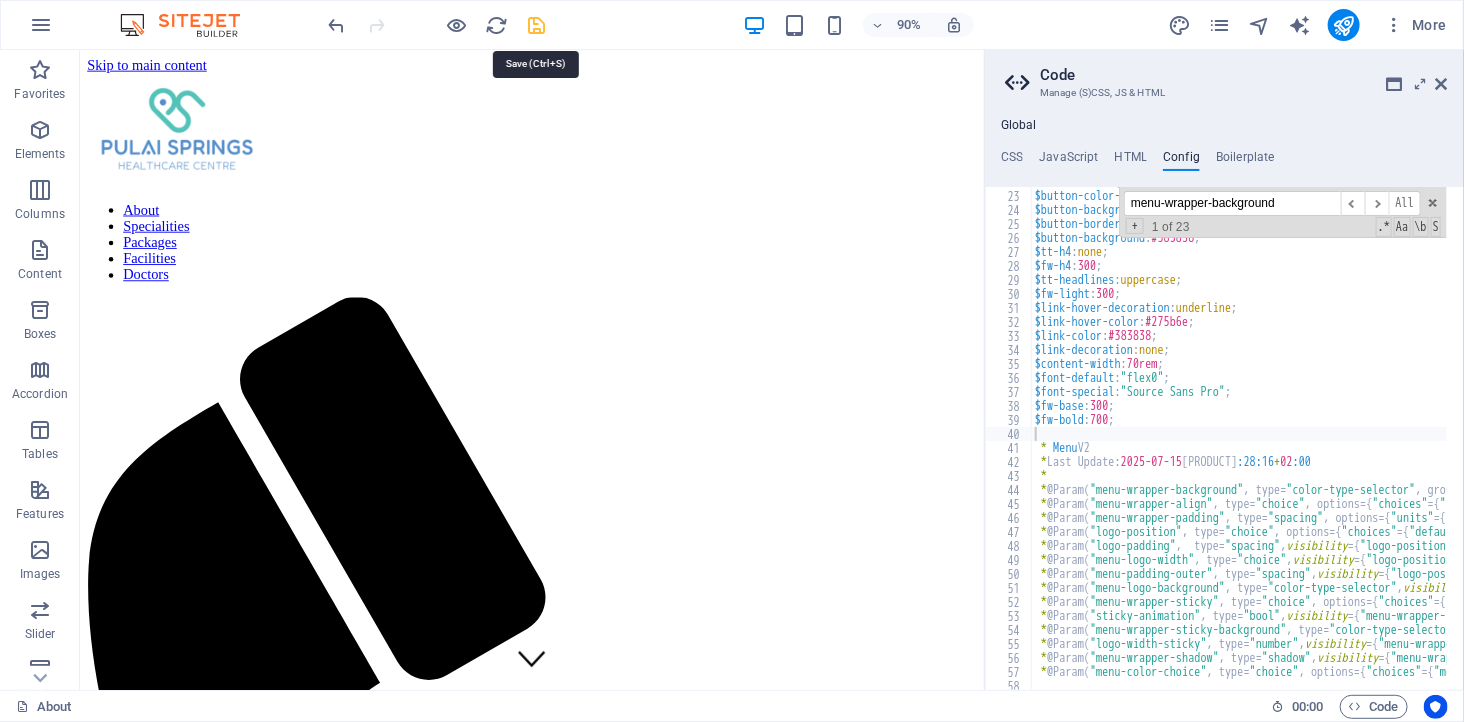 click at bounding box center [537, 25] 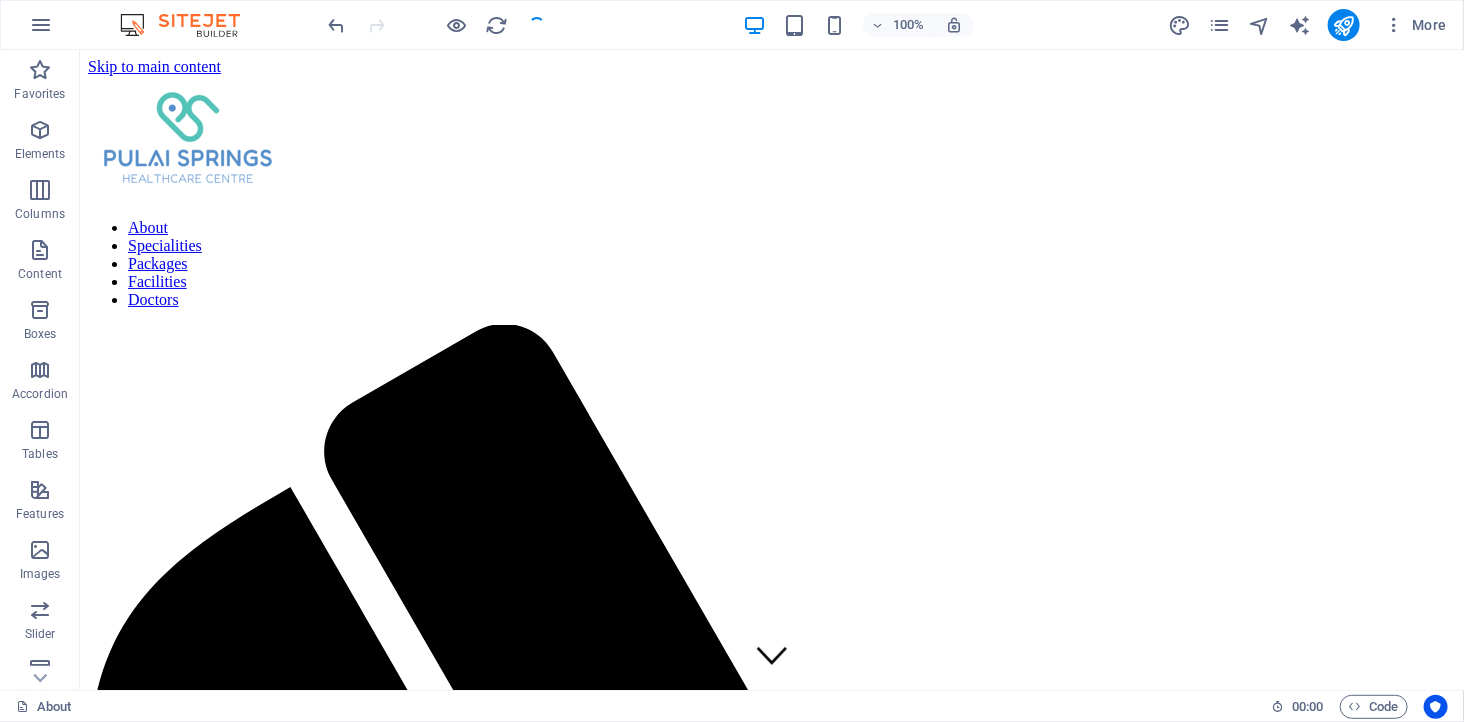 click at bounding box center (437, 25) 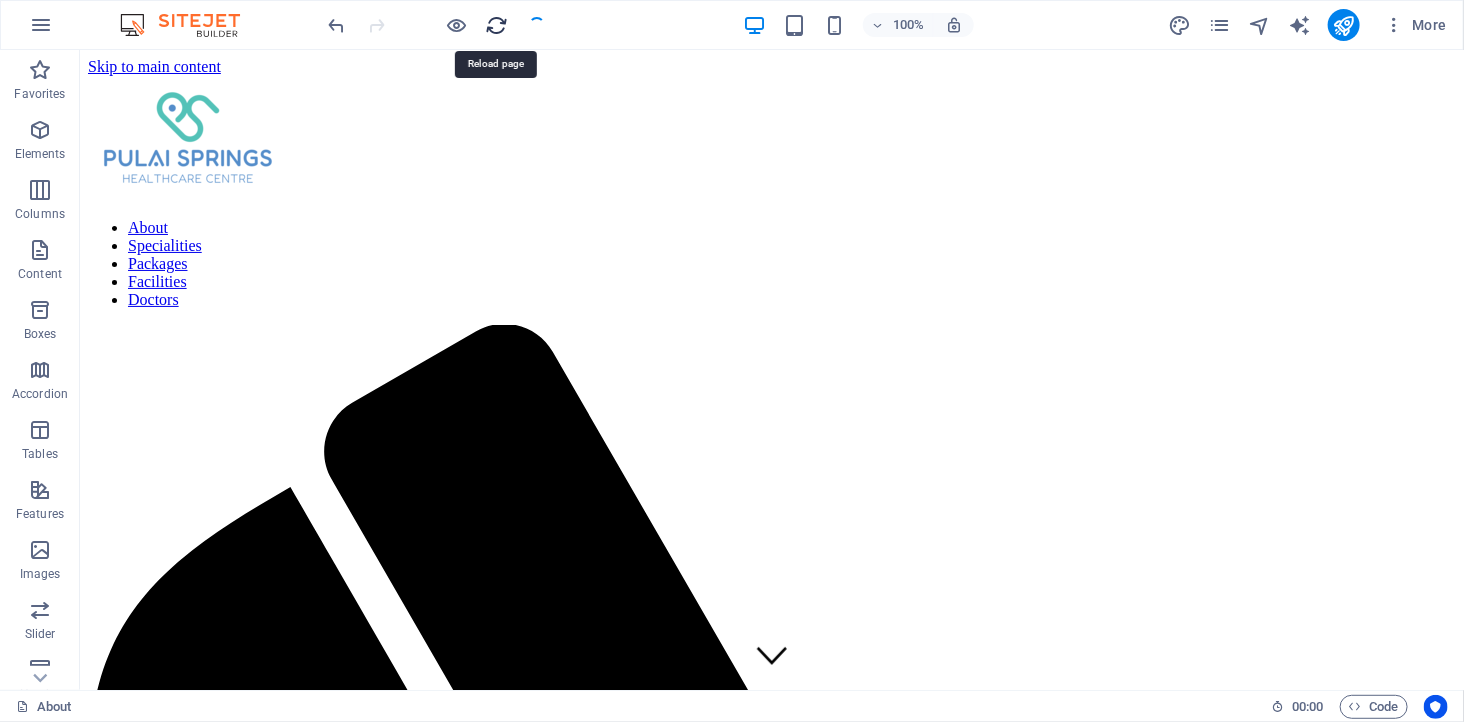 click at bounding box center (497, 25) 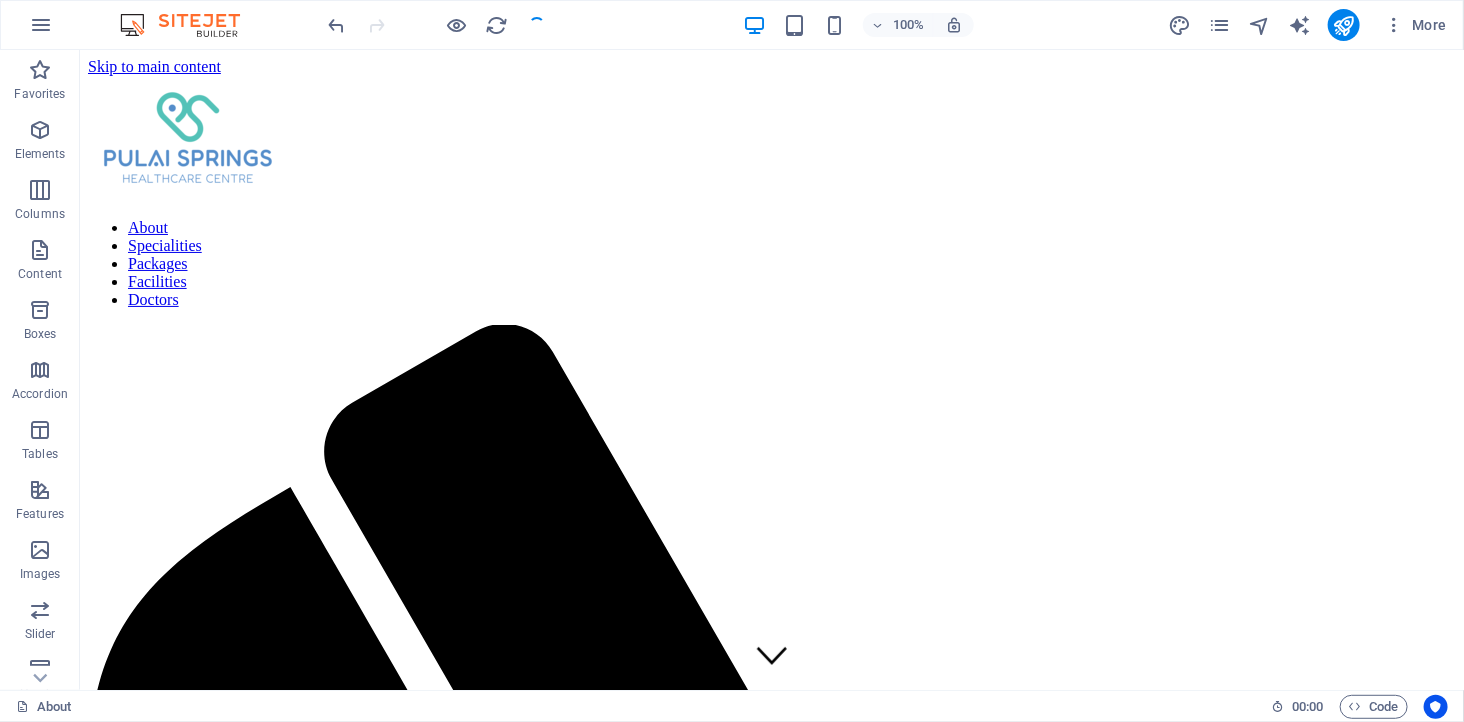 click at bounding box center [437, 25] 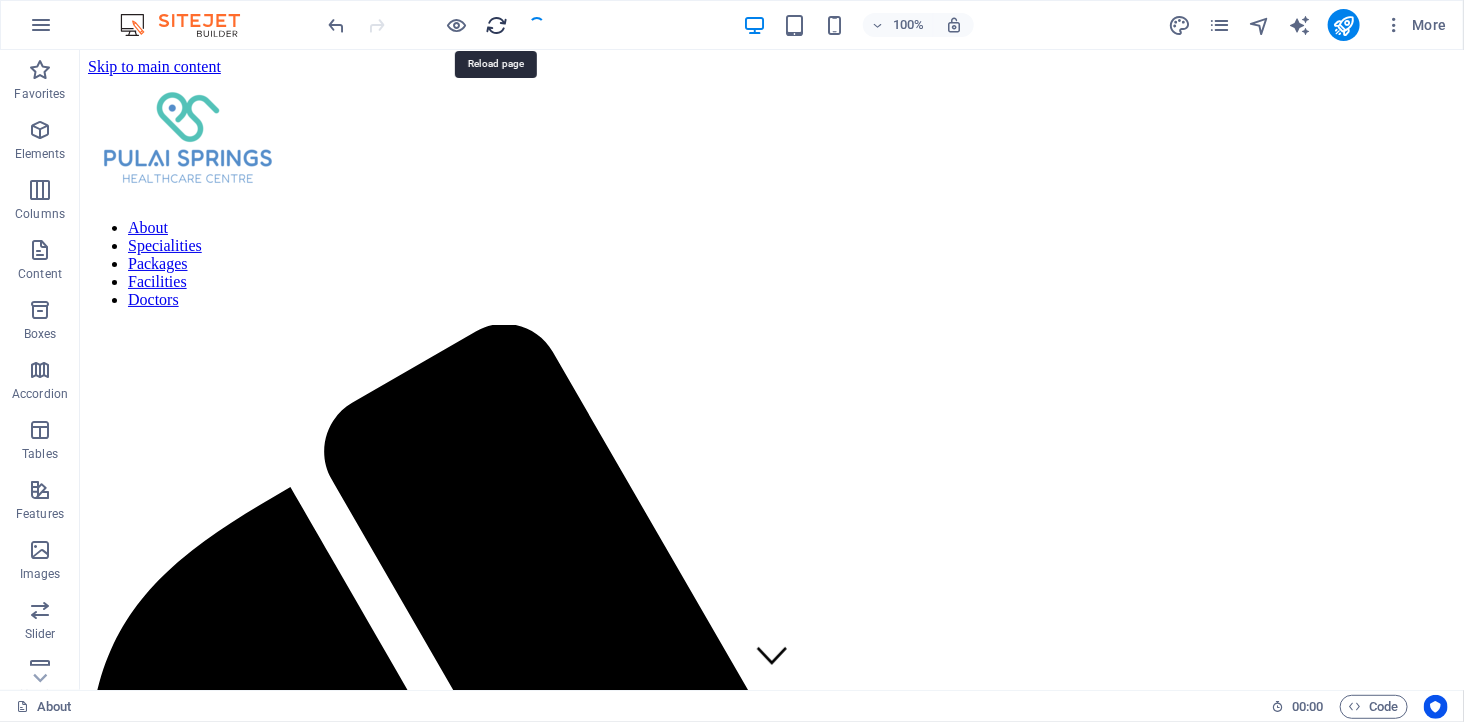 click at bounding box center (497, 25) 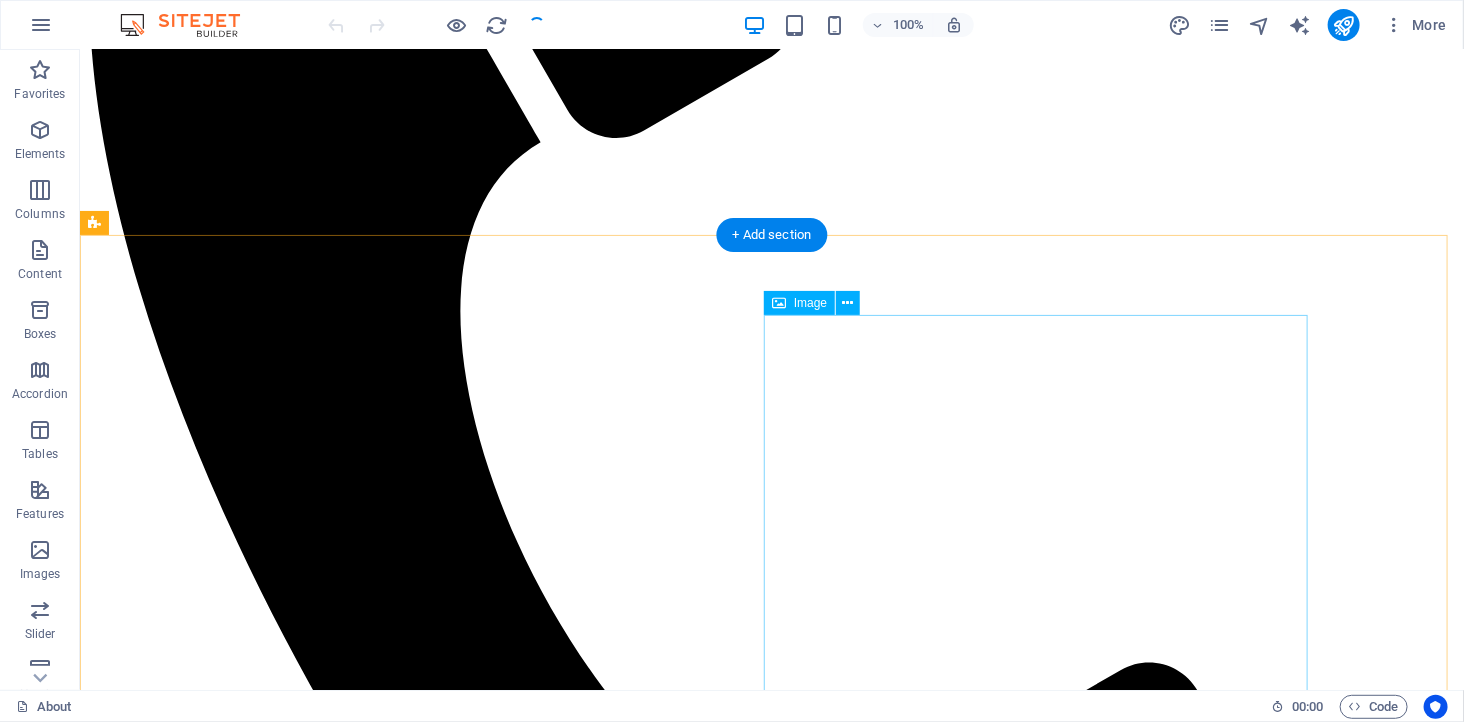 scroll, scrollTop: 507, scrollLeft: 0, axis: vertical 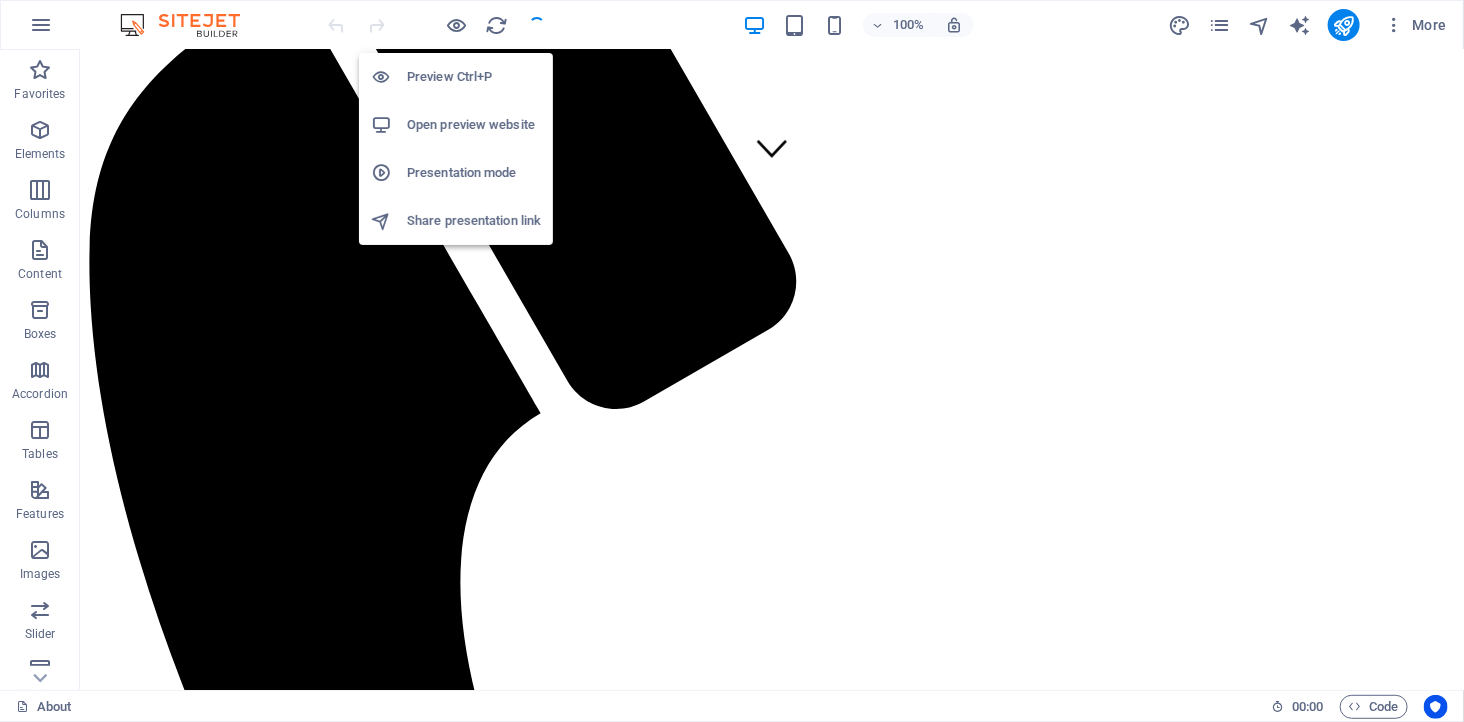 click on "Open preview website" at bounding box center [474, 125] 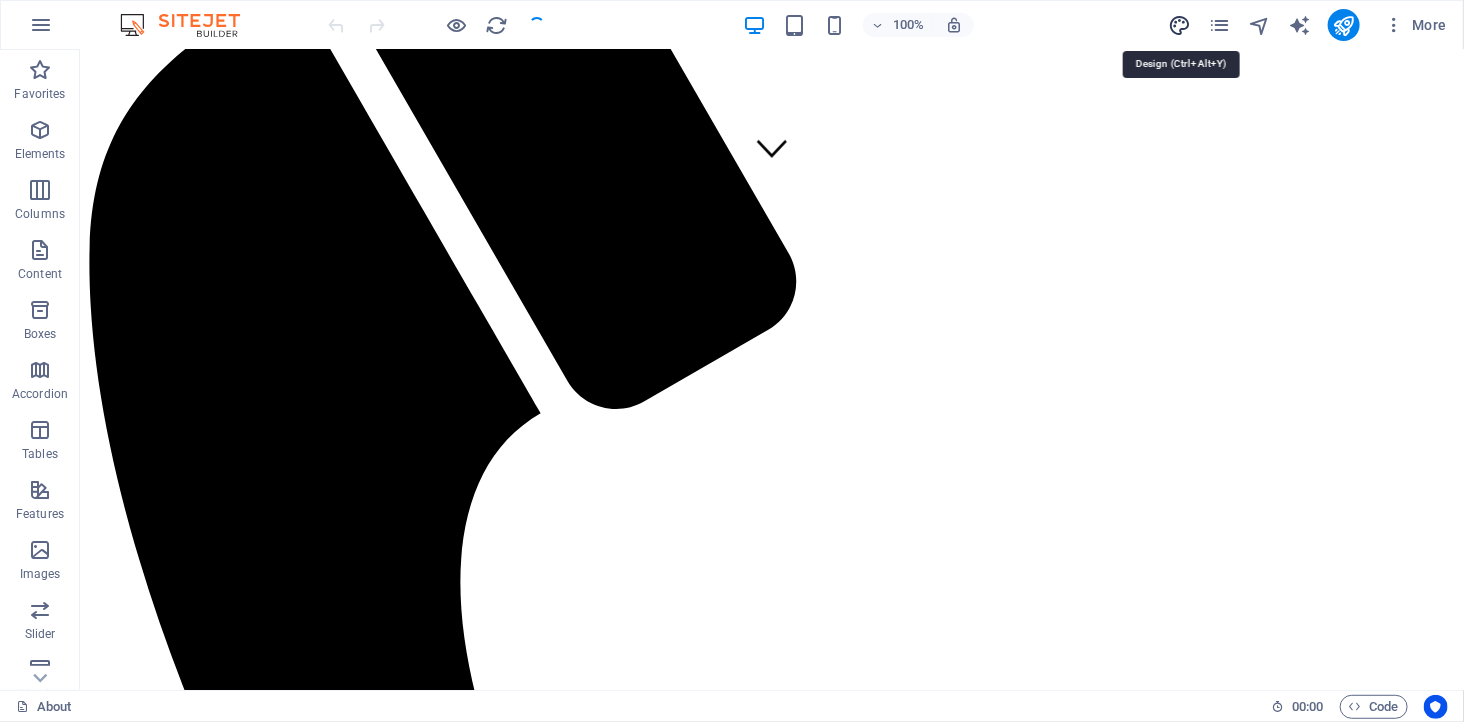 click at bounding box center [1179, 25] 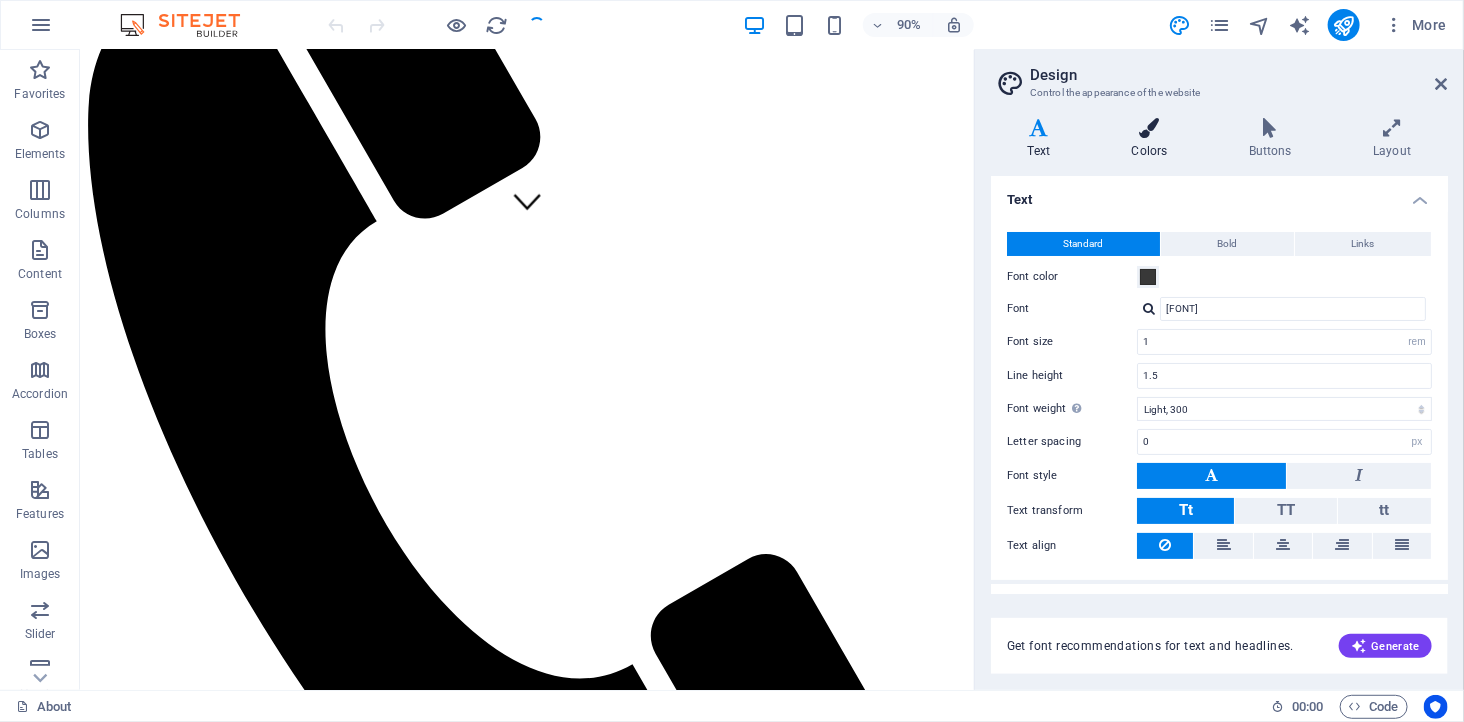 click on "Colors" at bounding box center [1153, 139] 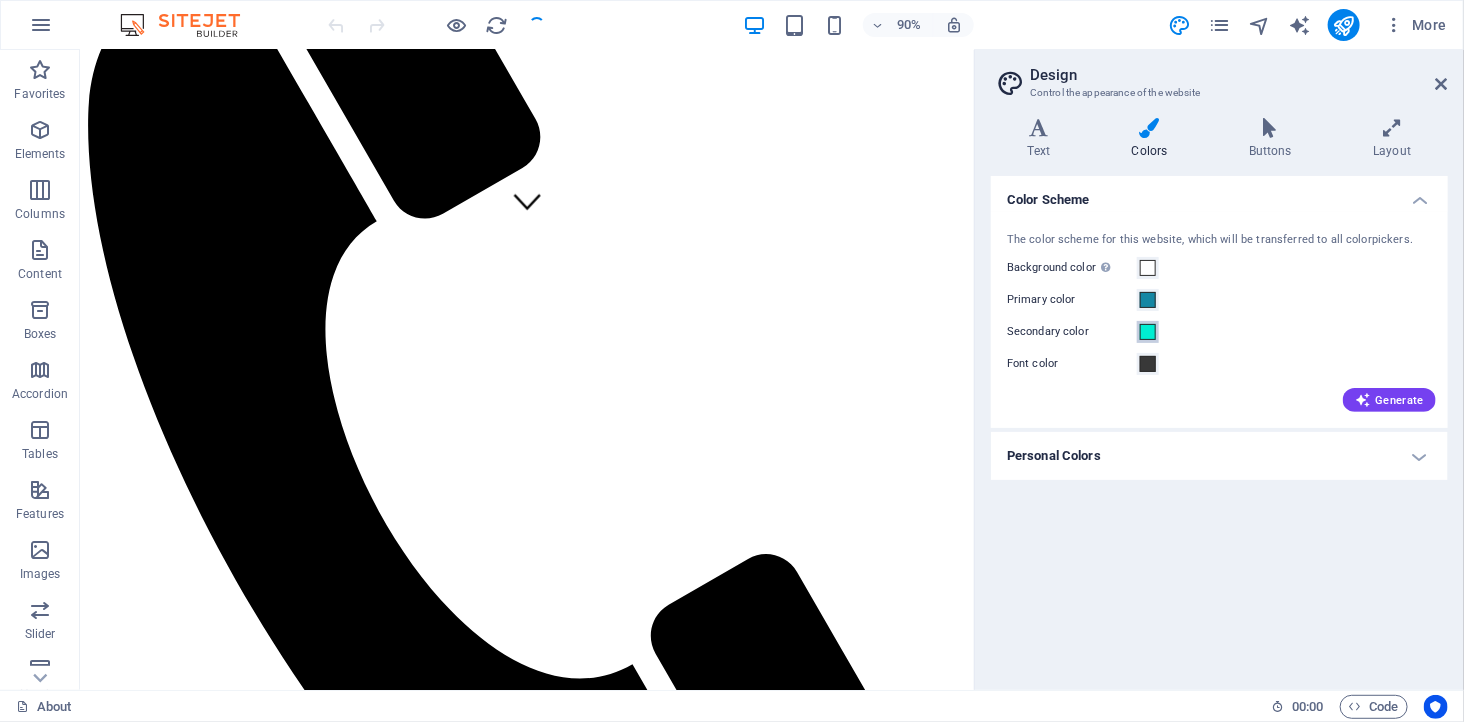 click at bounding box center (1148, 332) 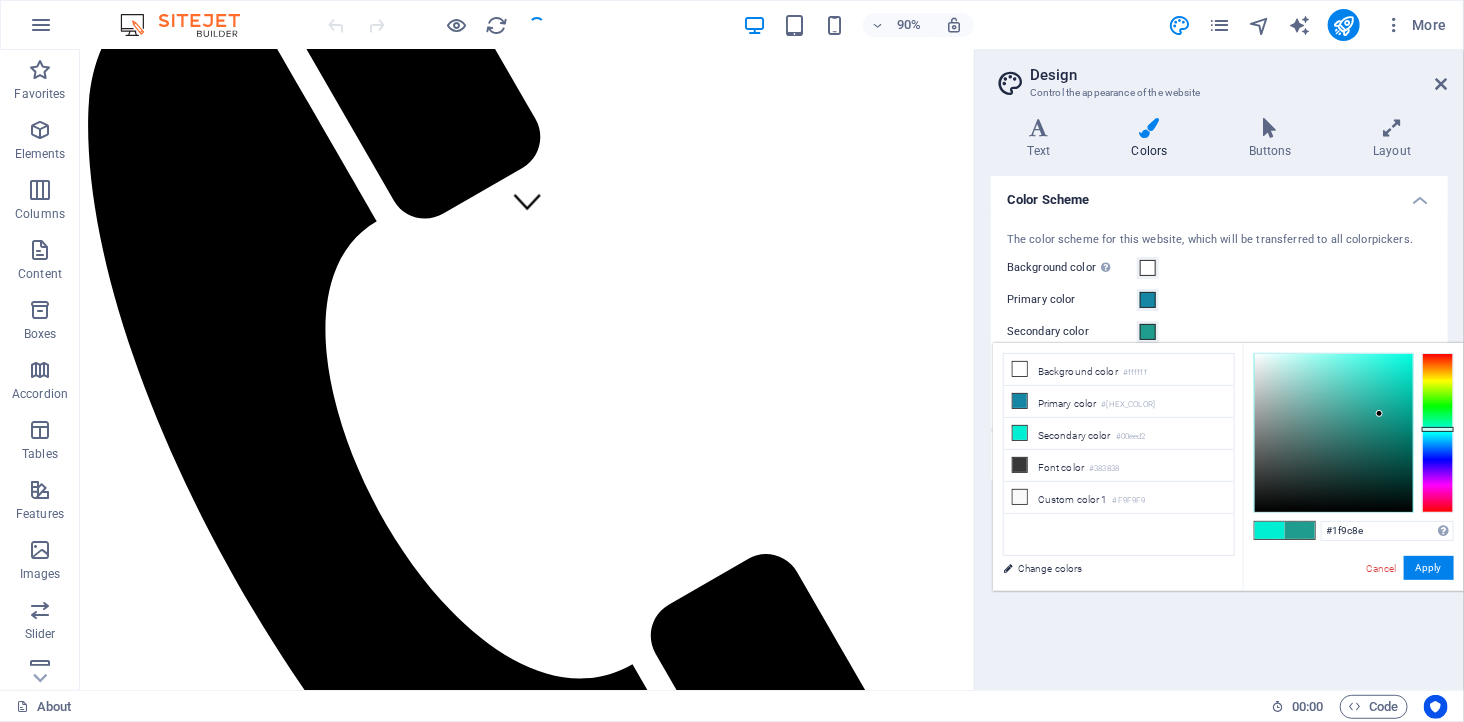 type on "#20a091" 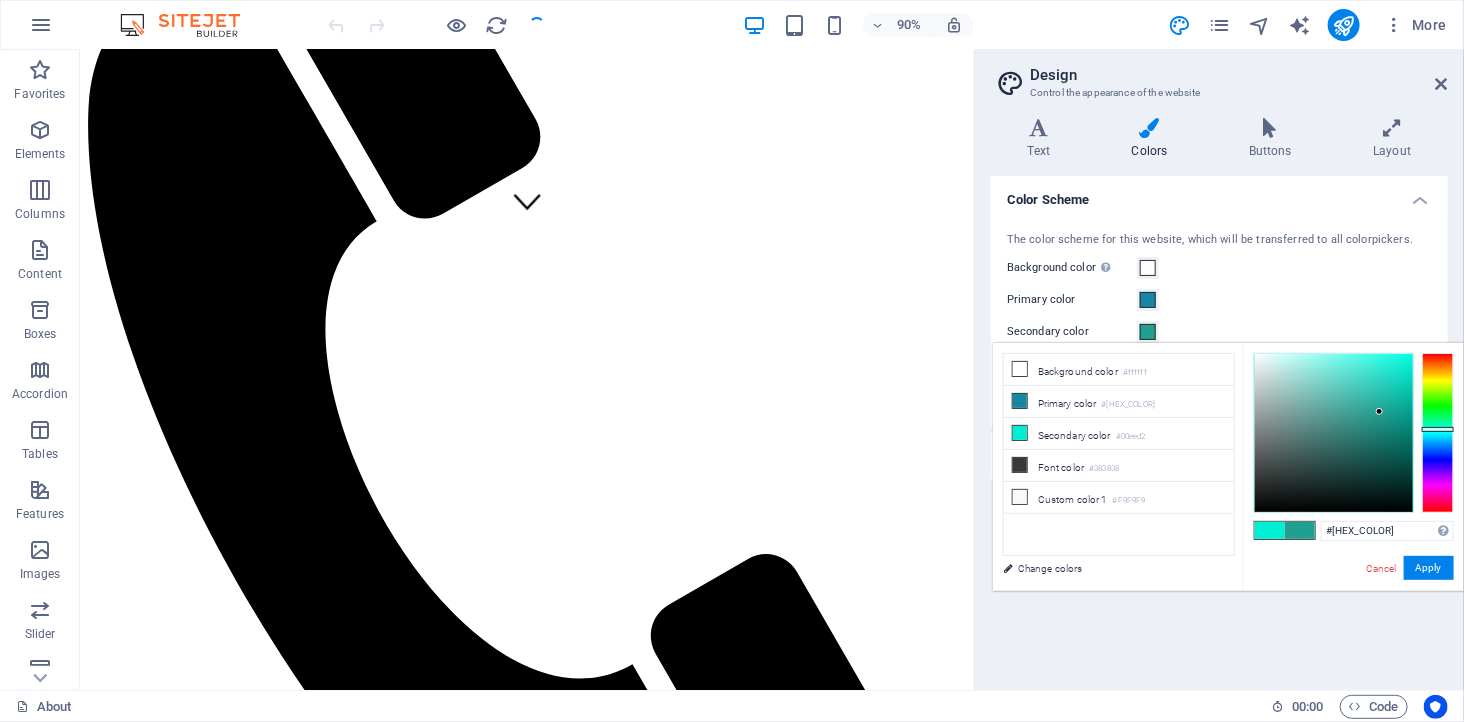 drag, startPoint x: 1370, startPoint y: 416, endPoint x: 1380, endPoint y: 412, distance: 10.770329 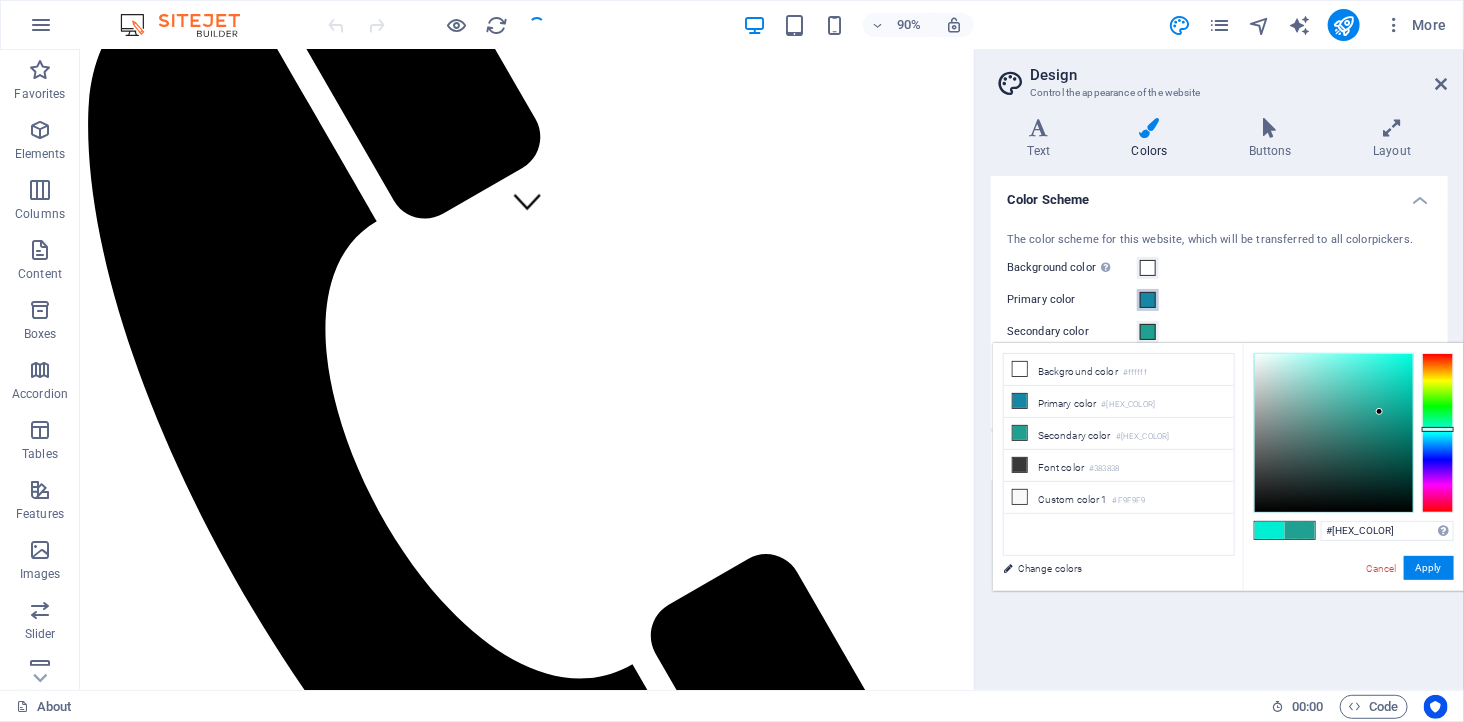 click at bounding box center [1148, 300] 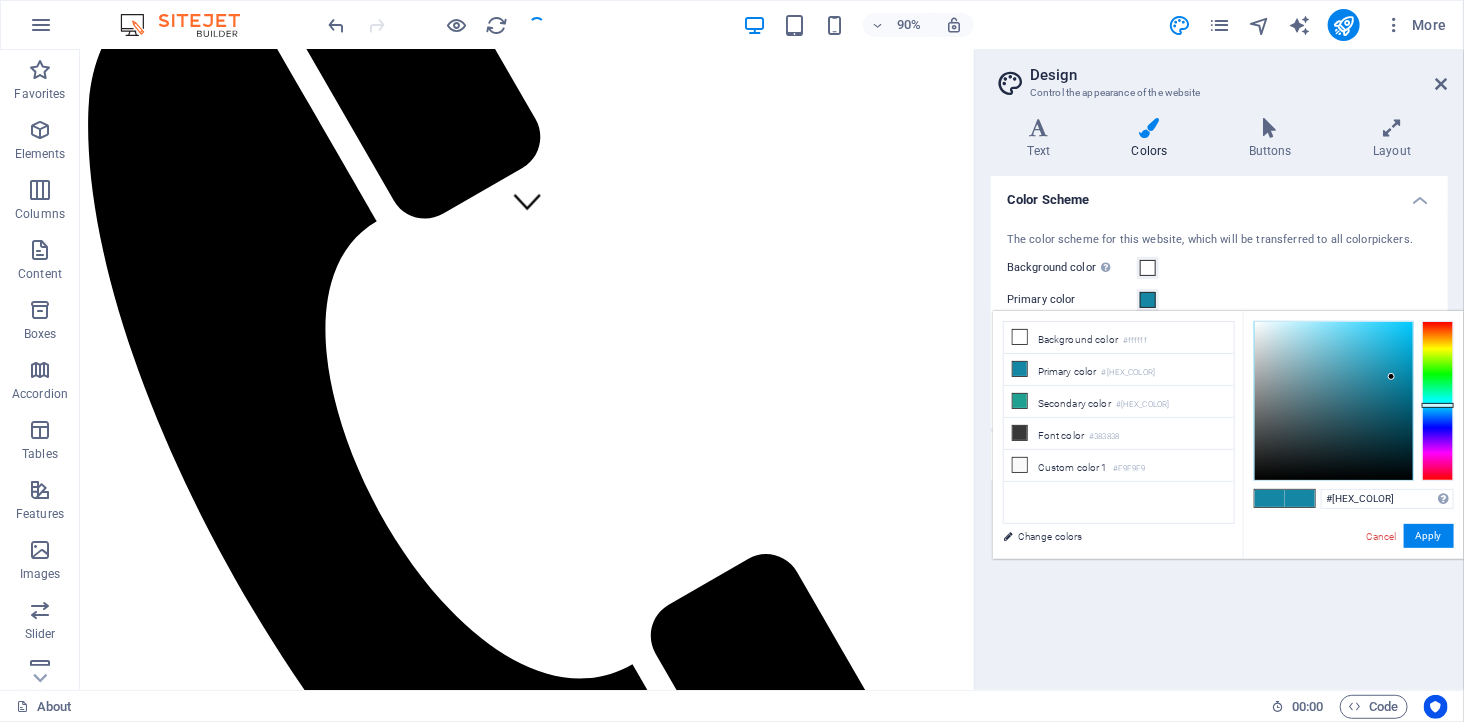 click at bounding box center [1148, 300] 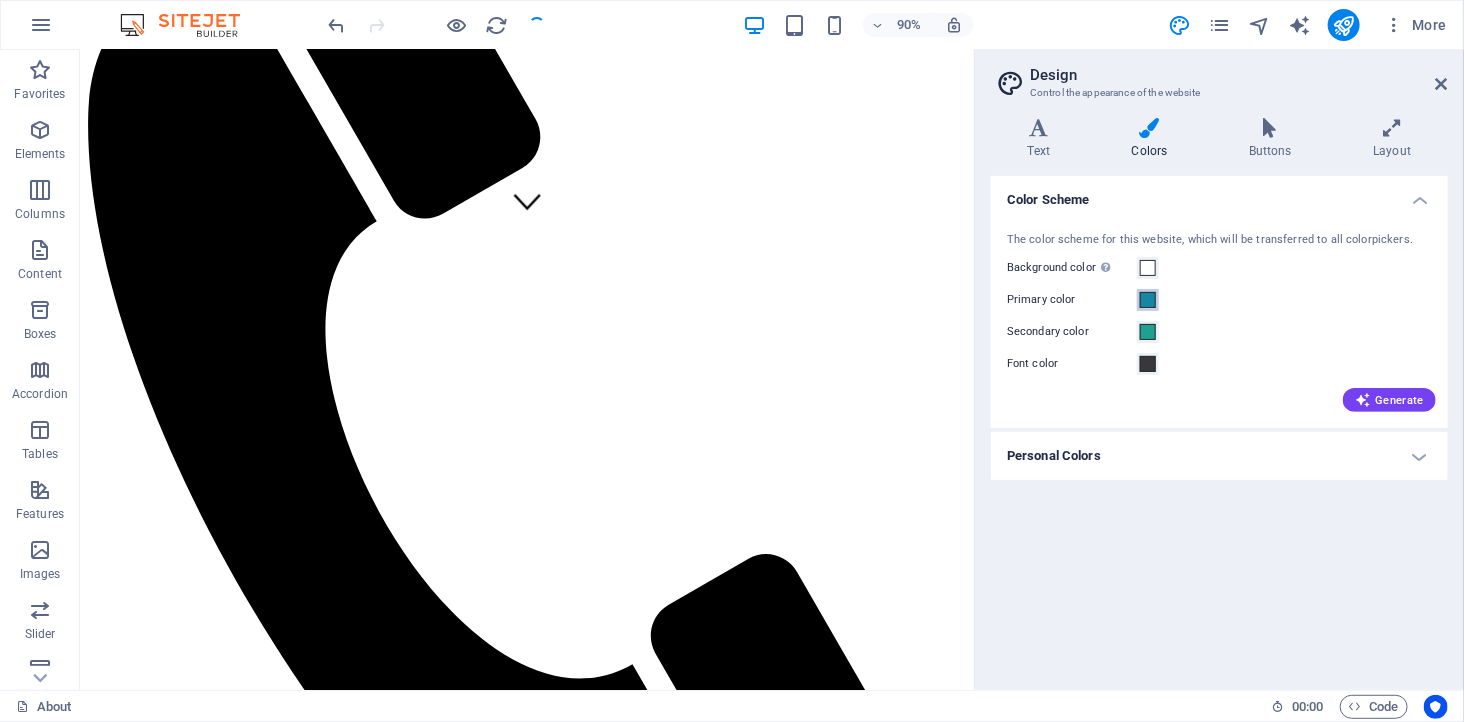 click at bounding box center (1148, 300) 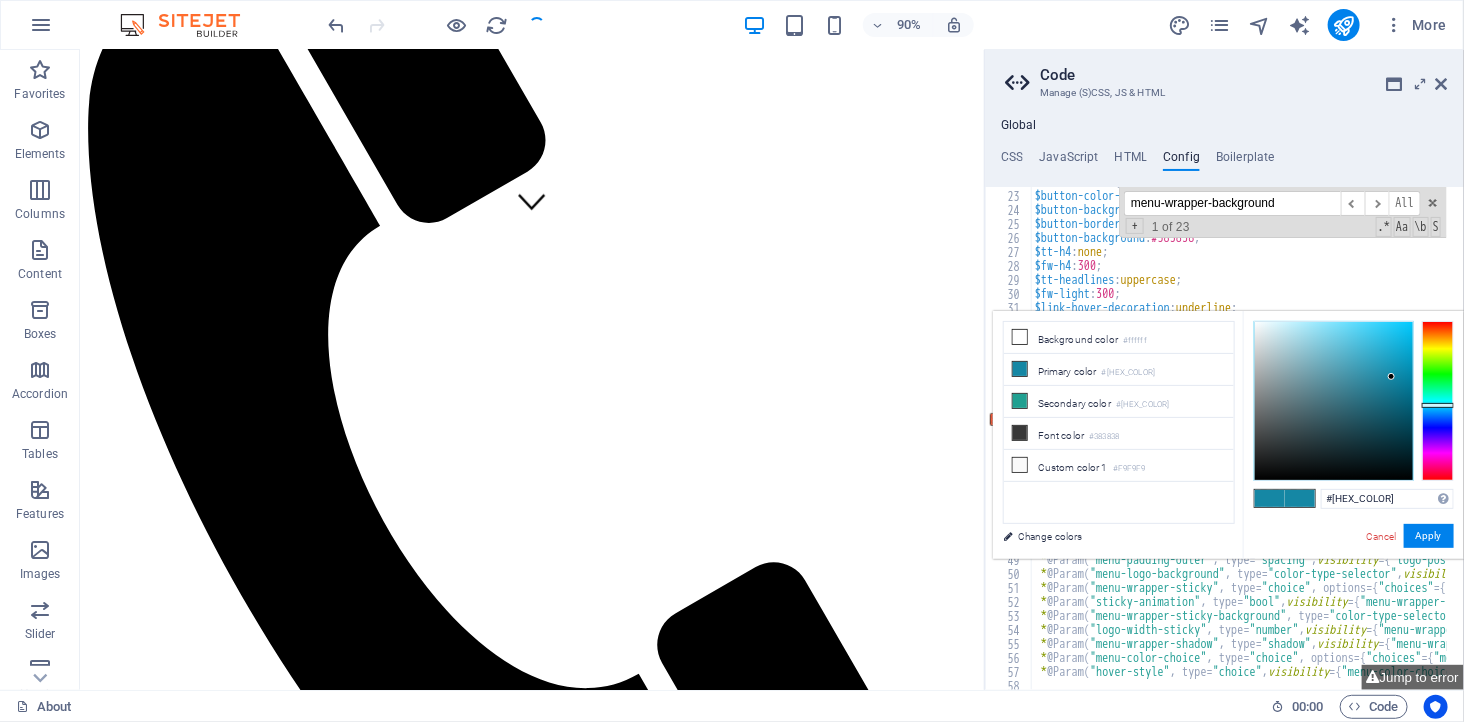 scroll, scrollTop: 305, scrollLeft: 0, axis: vertical 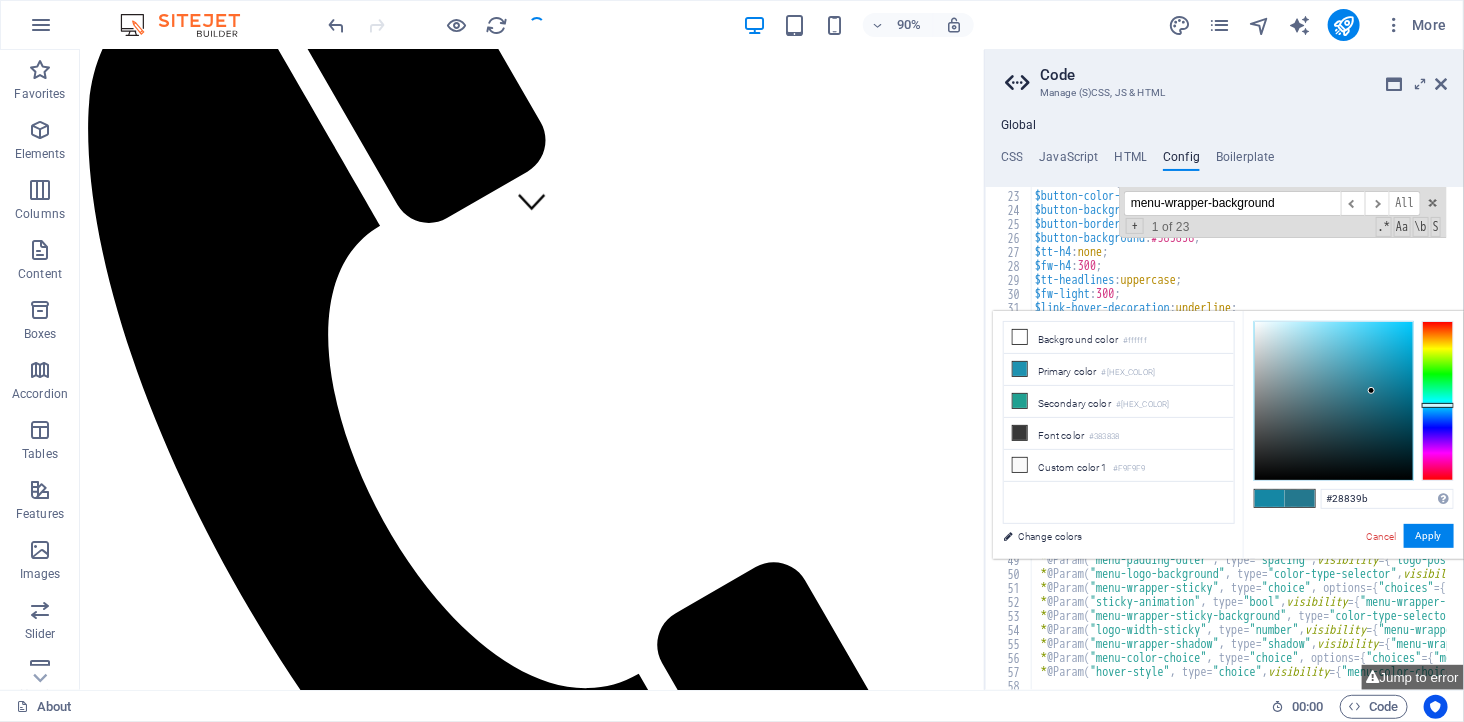 type on "#28849c" 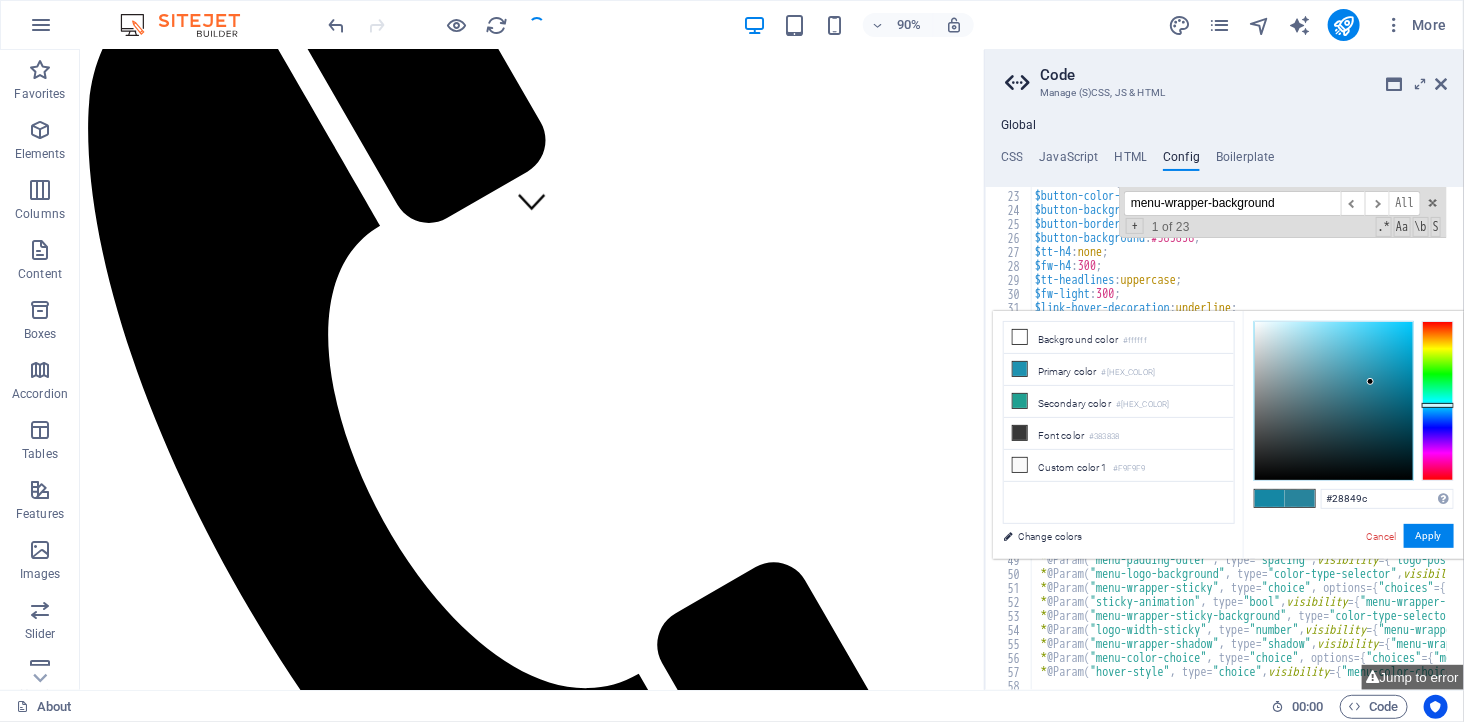 drag, startPoint x: 1382, startPoint y: 375, endPoint x: 1371, endPoint y: 382, distance: 13.038404 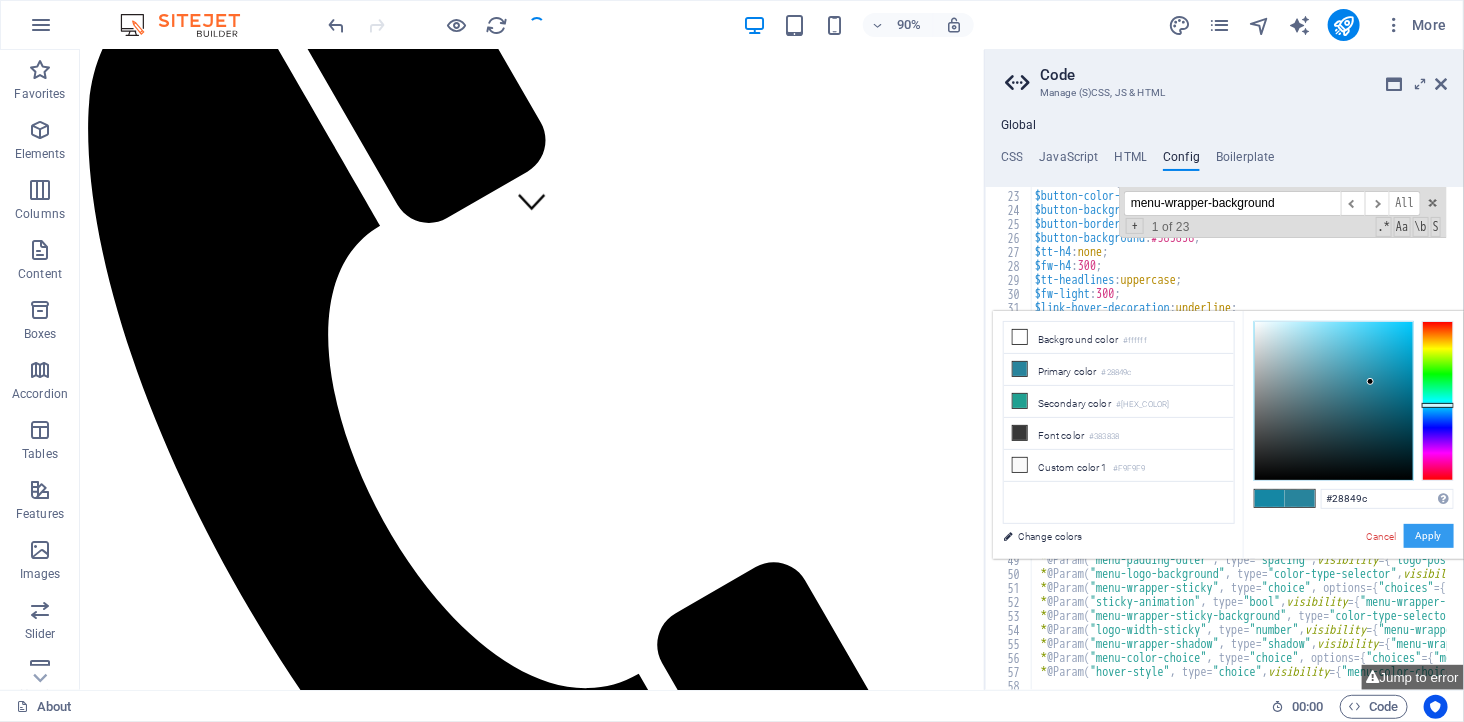 click on "Apply" at bounding box center [1429, 536] 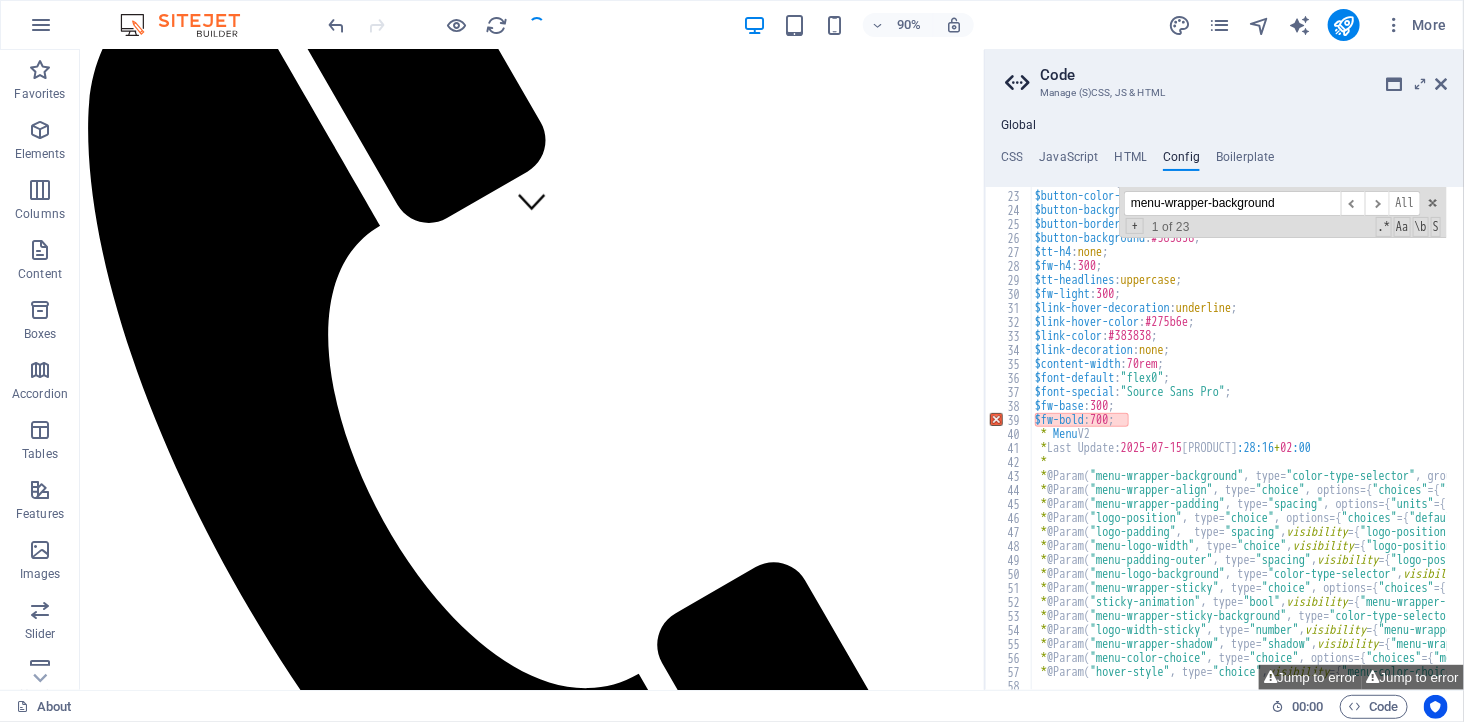 click at bounding box center [437, 25] 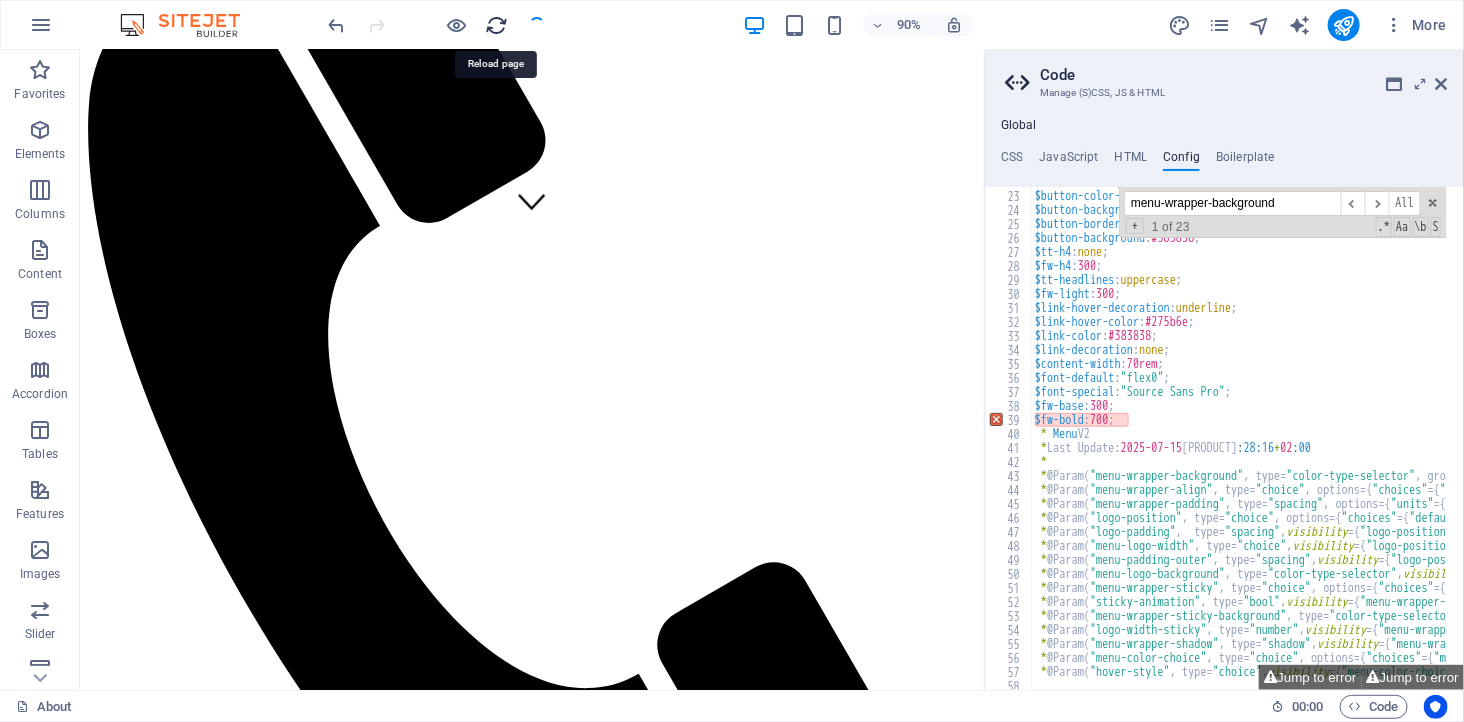 click at bounding box center (497, 25) 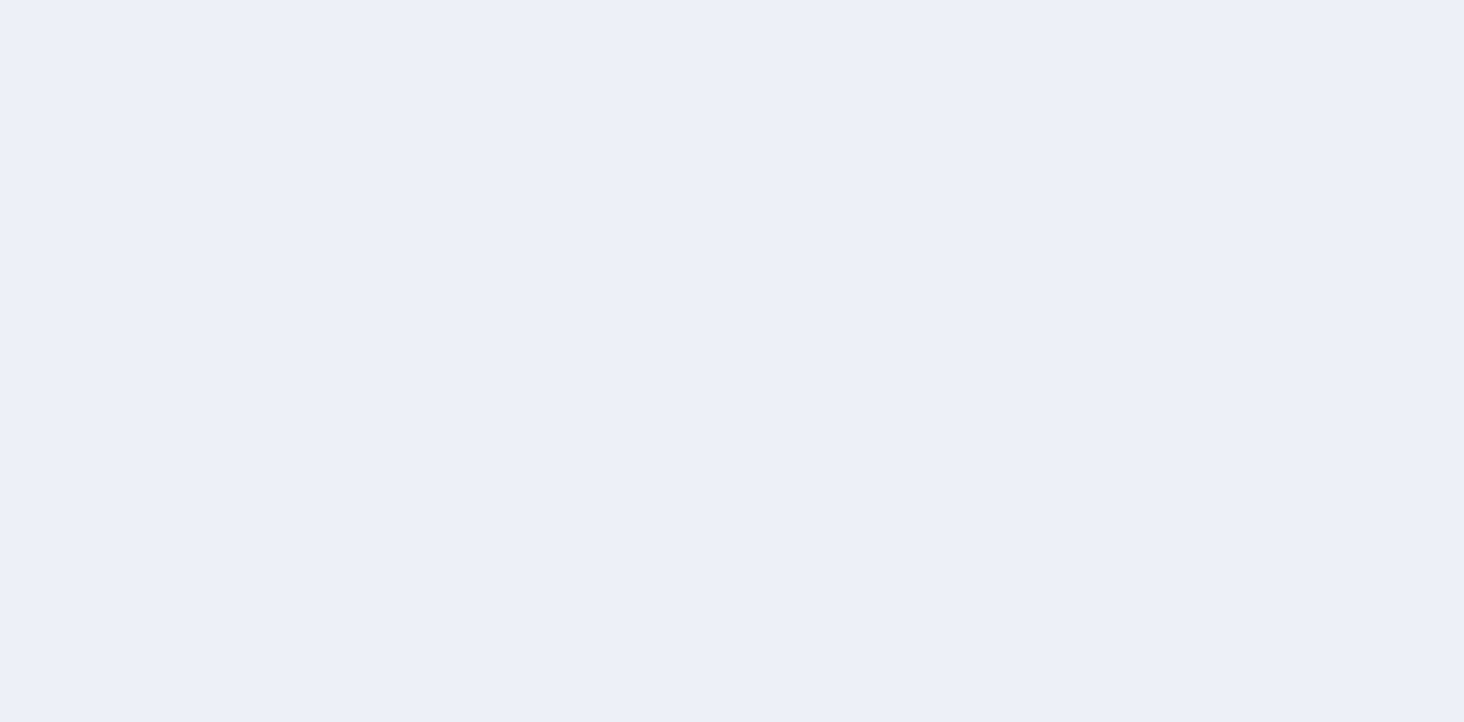 scroll, scrollTop: 0, scrollLeft: 0, axis: both 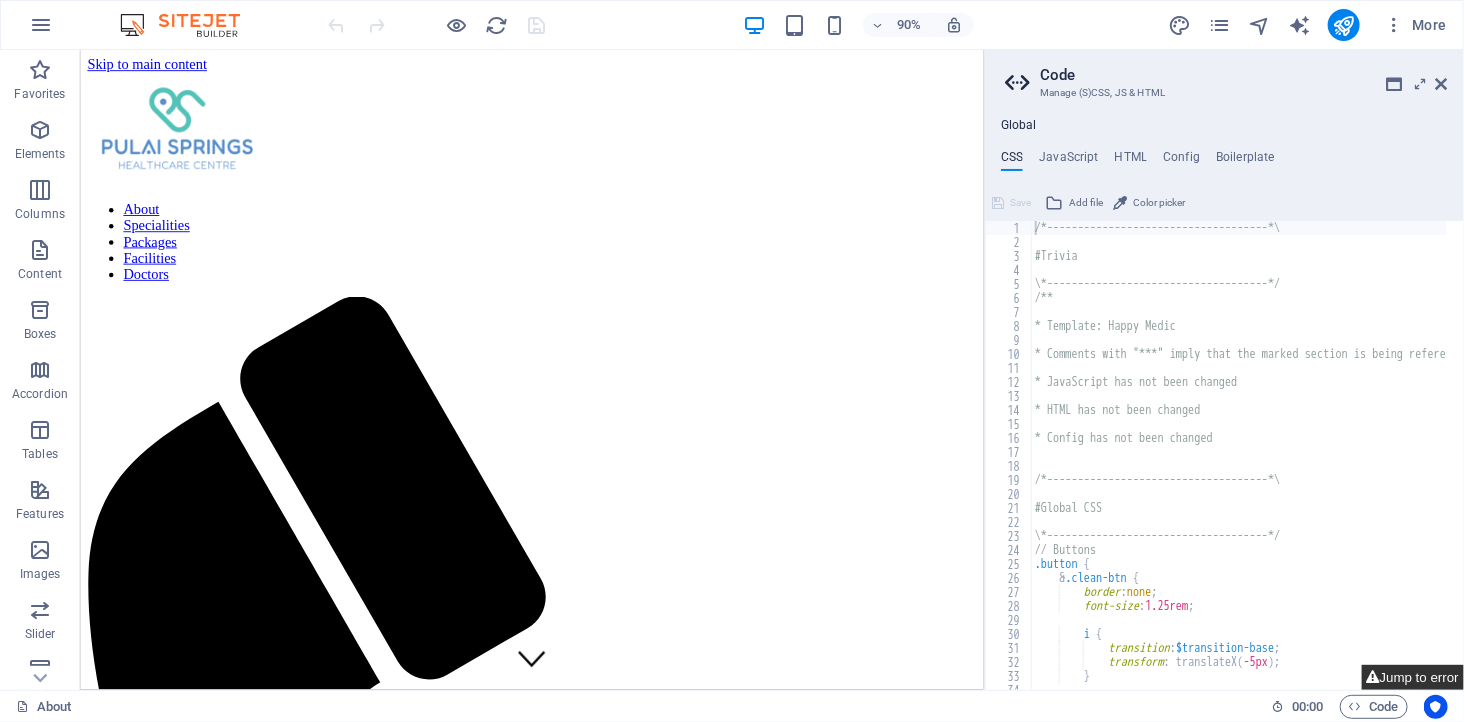 click on "Jump to error" at bounding box center [1413, 677] 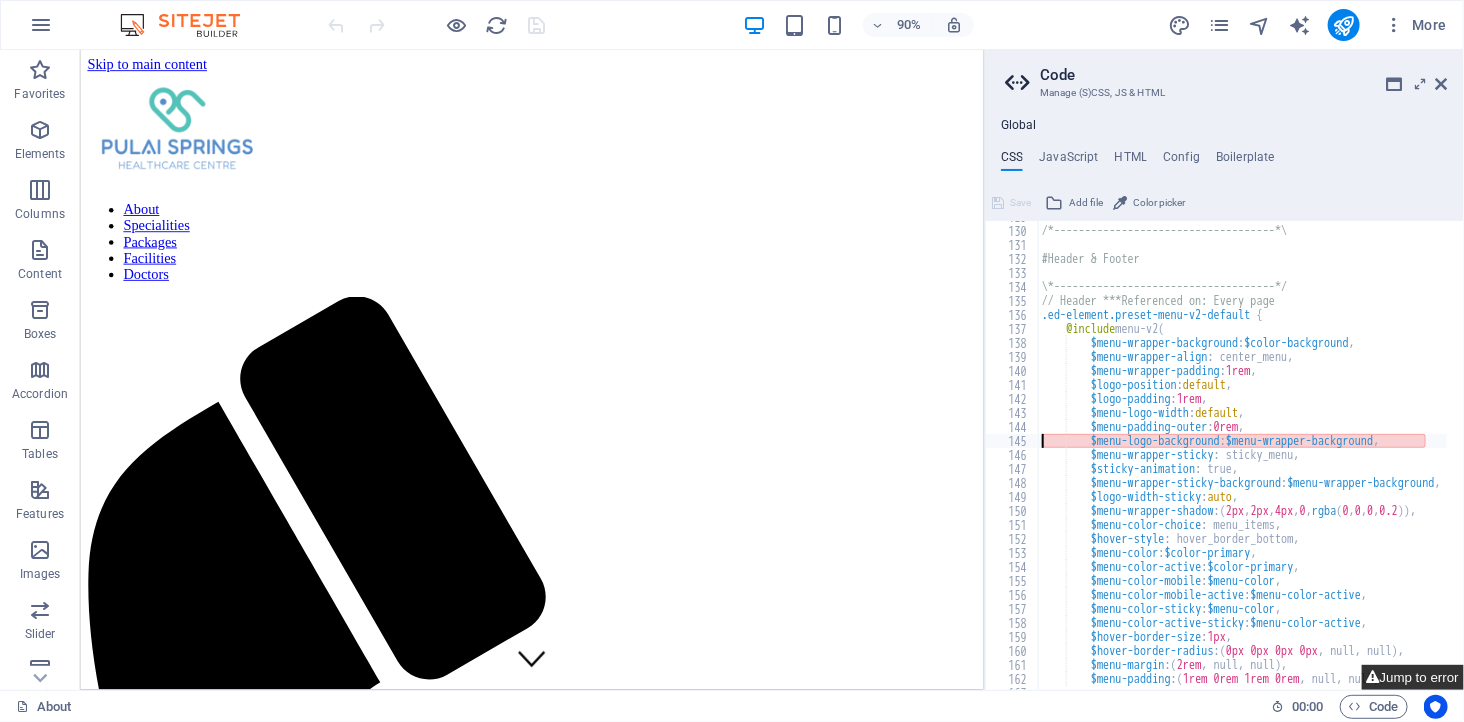 click on "Jump to error" at bounding box center (1413, 677) 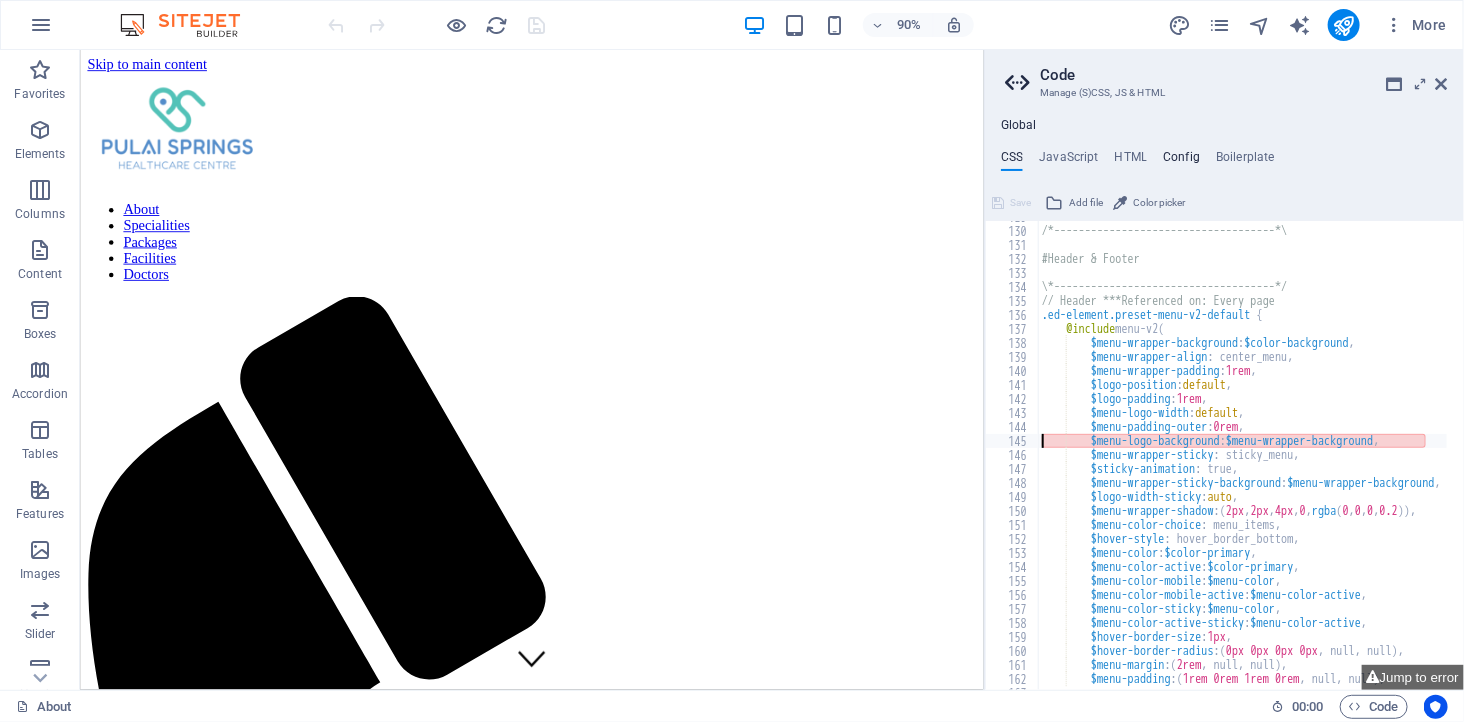 click on "Config" at bounding box center (1181, 161) 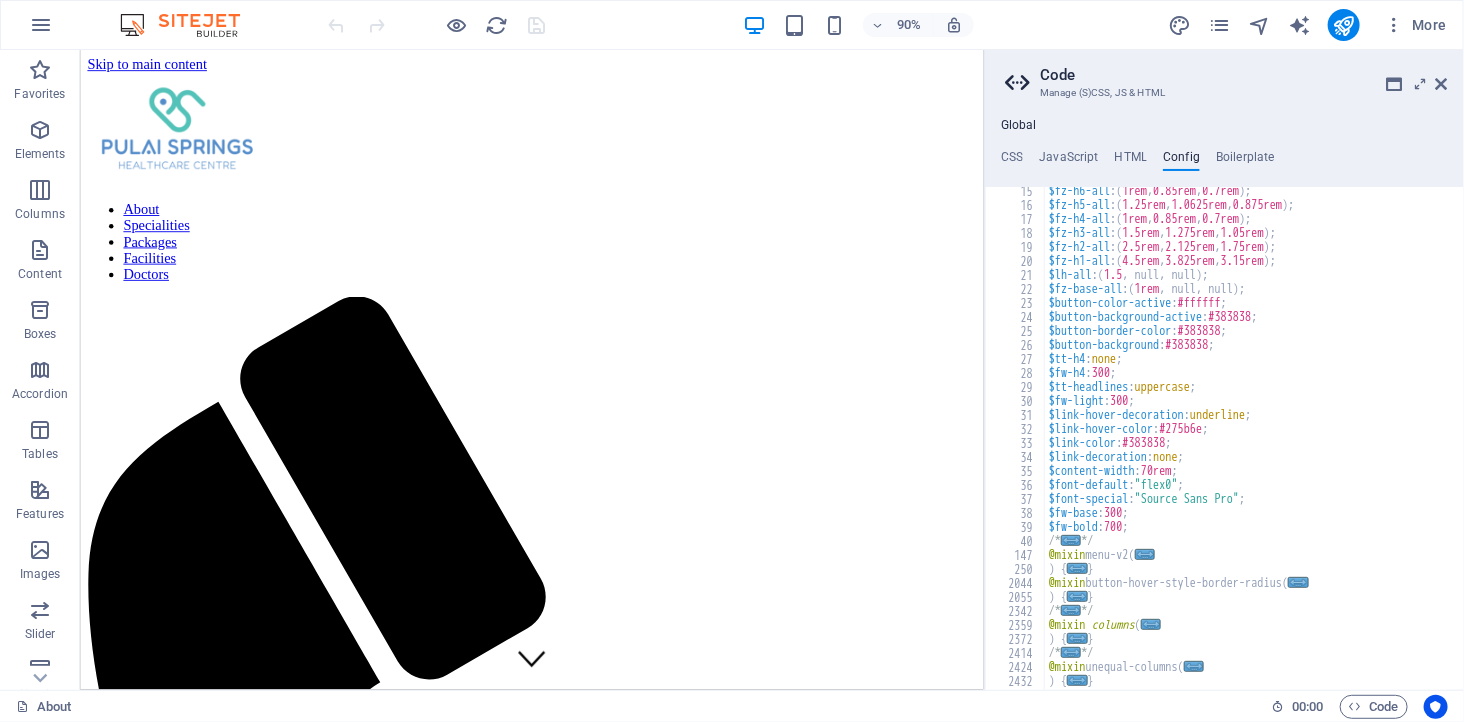 scroll, scrollTop: 0, scrollLeft: 0, axis: both 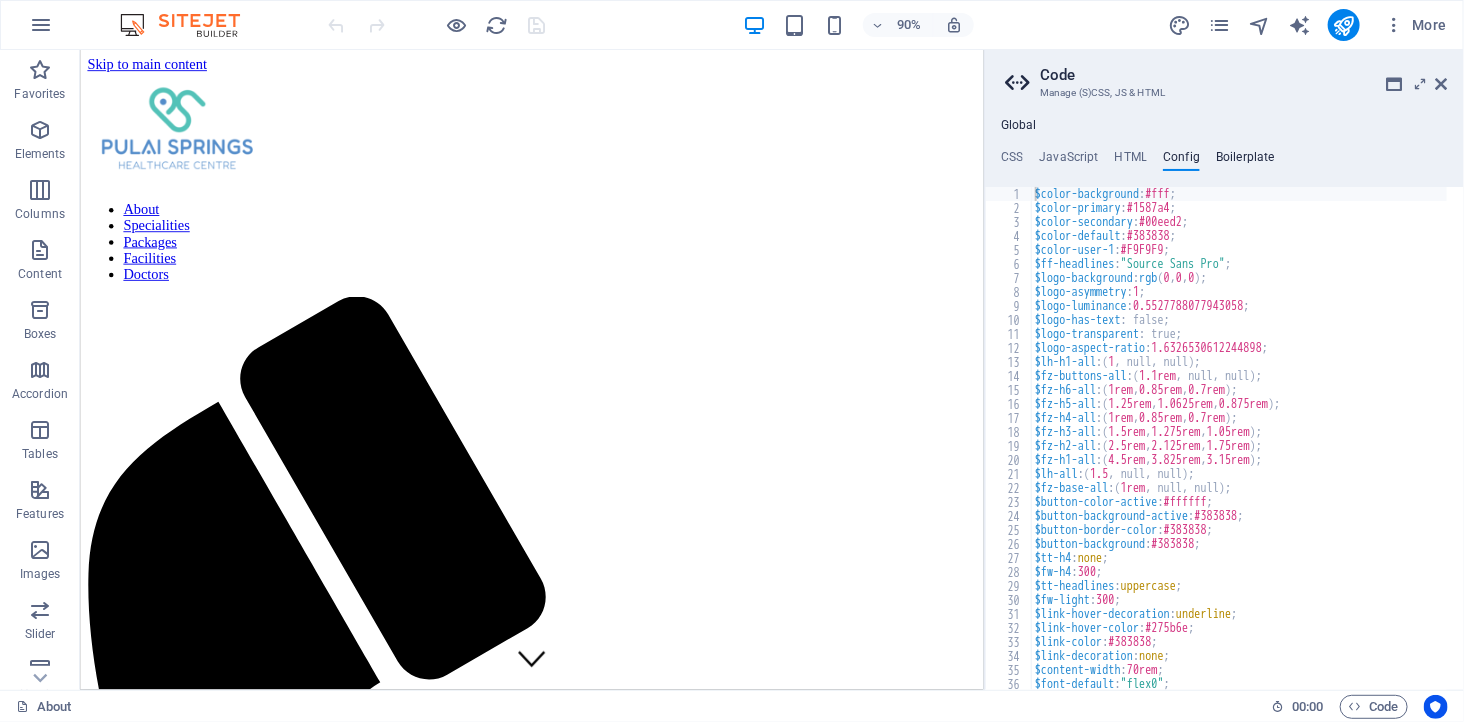 click on "Boilerplate" at bounding box center [1245, 161] 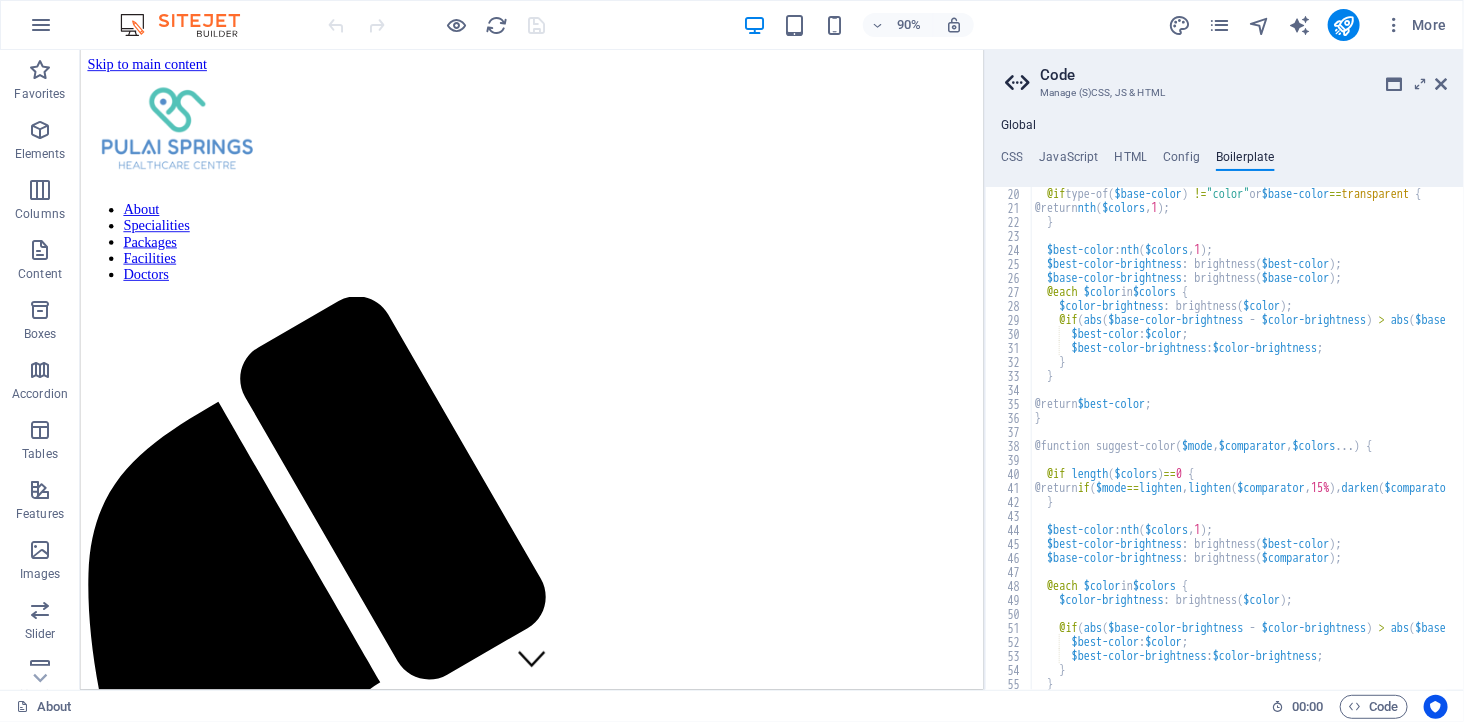 scroll, scrollTop: 302, scrollLeft: 0, axis: vertical 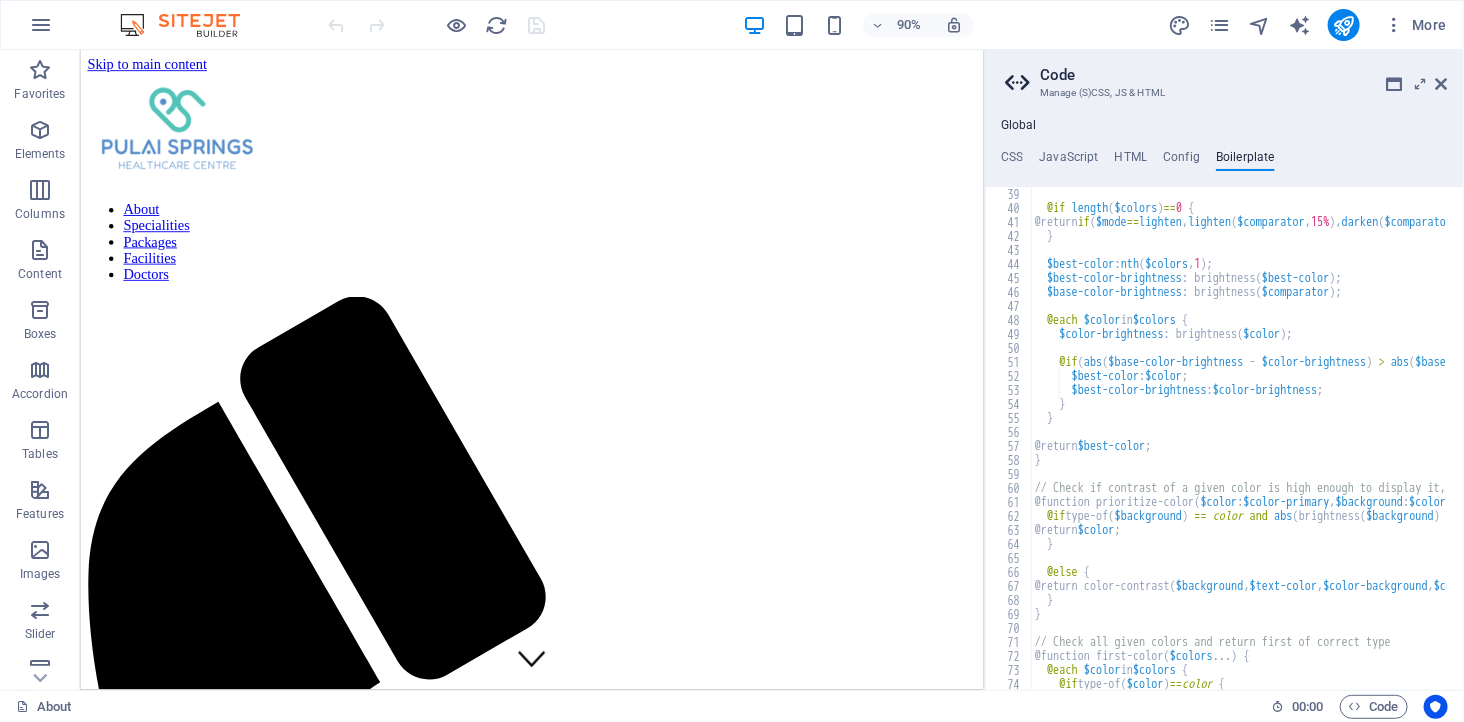 click on "Global CSS JavaScript HTML Config Boilerplate $menu-logo-background: $menu-wrapper-background, 129 130 131 132 133 134 135 136 137 138 139 140 141 142 143 144 145 146 147 148 149 150 151 152 153 154 155 156 157 158 159 160 161 162 163 164 165 /*------------------------------------*\     #Header & Footer \*------------------------------------*/ // Header ***Referenced on: Every page .ed-element.preset-menu-v2-default   {      @include  menu-v2 (           $menu-wrapper-background :  $color-background ,            $menu-wrapper-align : center_menu,            $menu-wrapper-padding :  1rem ,            $logo-position :  default ,            $logo-padding :  1rem ,            $menu-logo-width :  default ,            $menu-padding-outer :  0rem ,            $menu-logo-background :  $menu-wrapper-background ,            $menu-wrapper-sticky : sticky_menu,            $sticky-animation : true,            $menu-wrapper-sticky-background :  $menu-wrapper-background ,            $logo-width-sticky :  auto ,            (<!--  -->/**" at bounding box center [1224, 404] 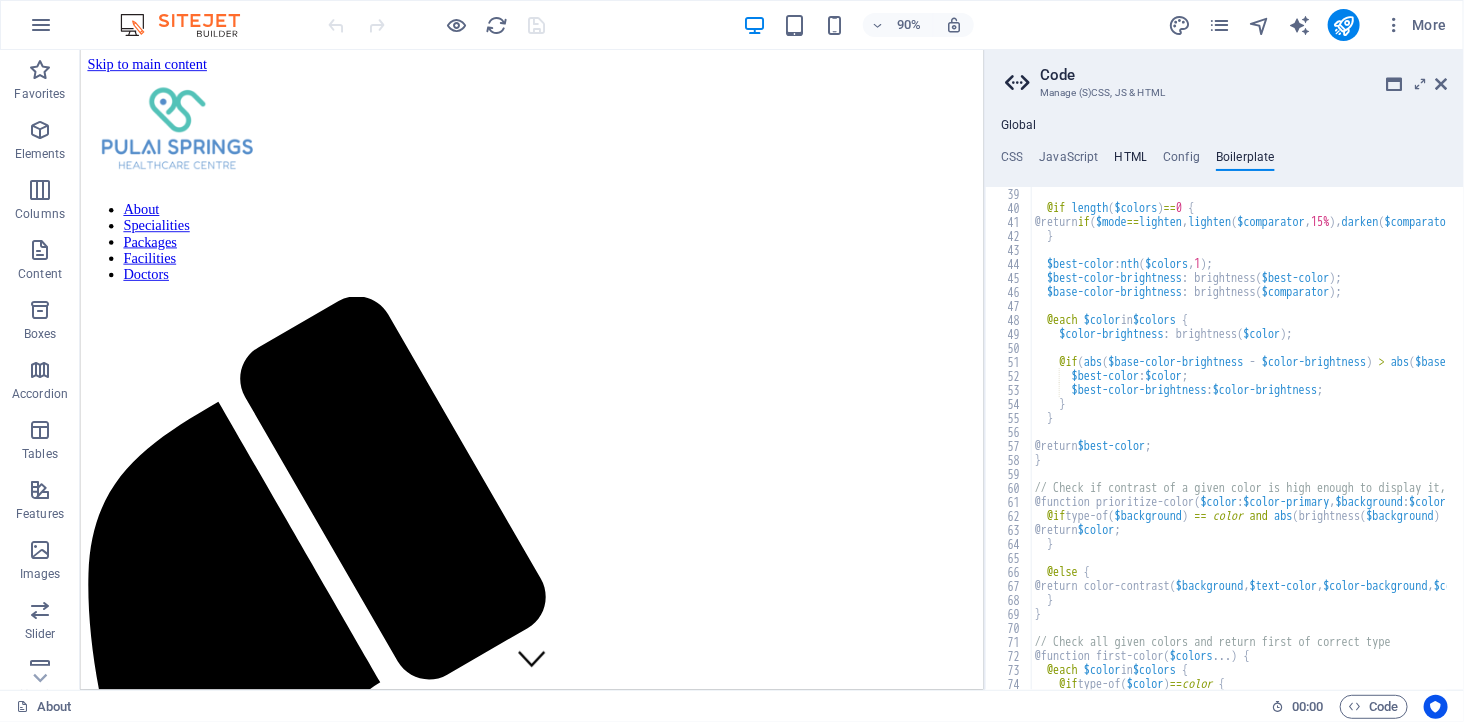 click on "HTML" at bounding box center [1131, 161] 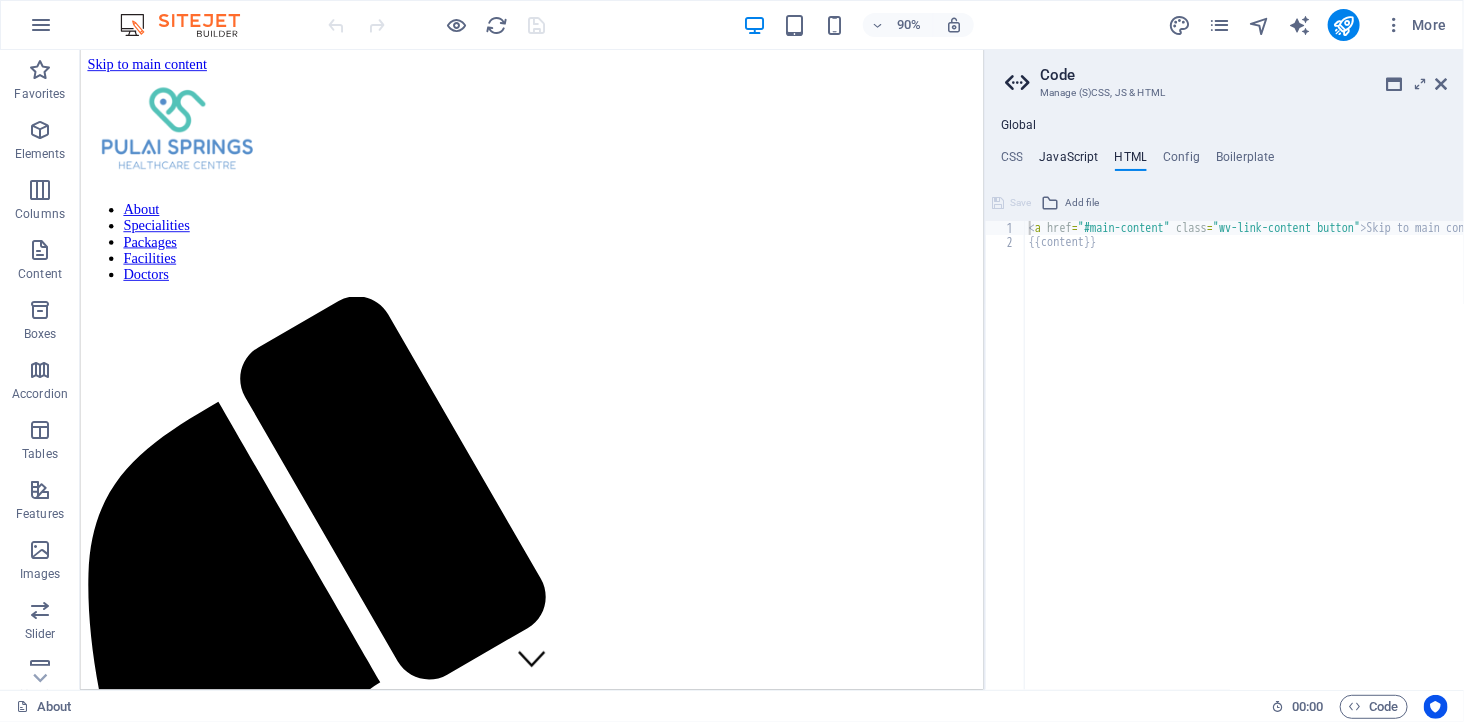 click on "JavaScript" at bounding box center [1068, 161] 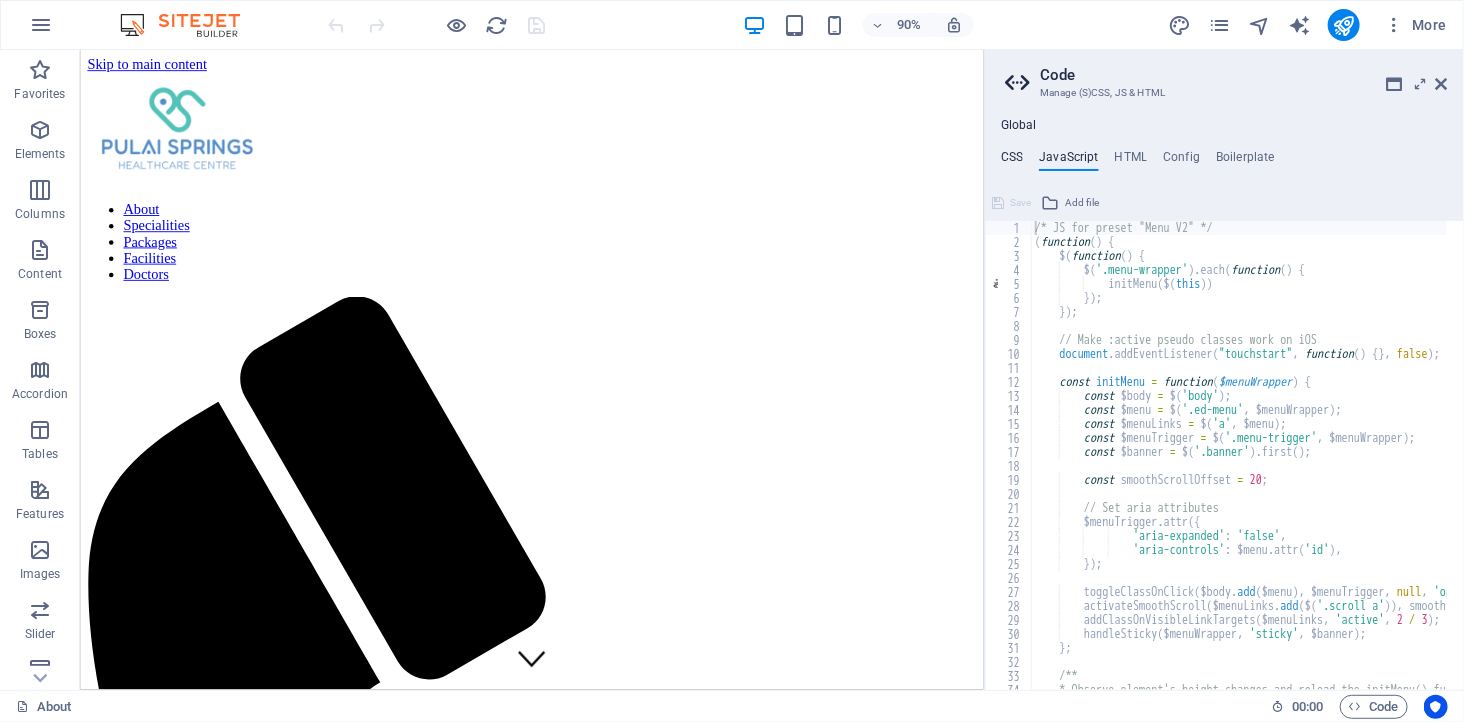 click on "CSS" at bounding box center [1012, 161] 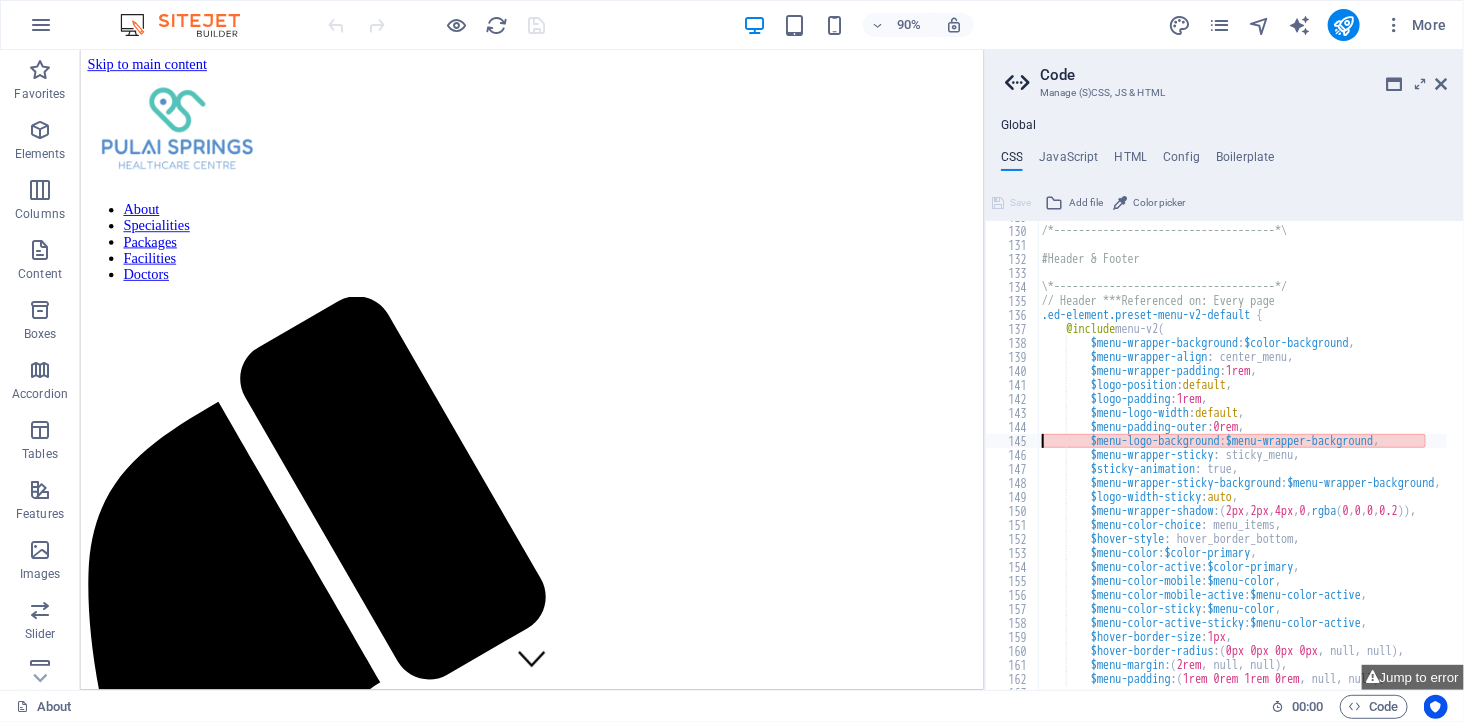 click on "/*------------------------------------*\     #Header & Footer \*------------------------------------*/ // Header ***Referenced on: Every page .ed-element.preset-menu-v2-default   {      @include  menu-v2 (           $menu-wrapper-background :  $color-background ,            $menu-wrapper-align : center_menu,            $menu-wrapper-padding :  1rem ,            $logo-position :  default ,            $logo-padding :  1rem ,            $menu-logo-width :  default ,            $menu-padding-outer :  0rem ,            $menu-logo-background :  $menu-wrapper-background ,            $menu-wrapper-sticky : sticky_menu,            $sticky-animation : true,            $menu-wrapper-sticky-background :  $menu-wrapper-background ,            $logo-width-sticky :  auto ,            $menu-wrapper-shadow :  ( 2px ,  2px ,  4px ,  0 ,  rgba ( 0 ,  0 ,  0 ,  0.2 )) ,            $menu-color-choice : menu_items,            $hover-style : hover_border_bottom,            $menu-color :  $color-primary ,            :  ," at bounding box center [1409, 450] 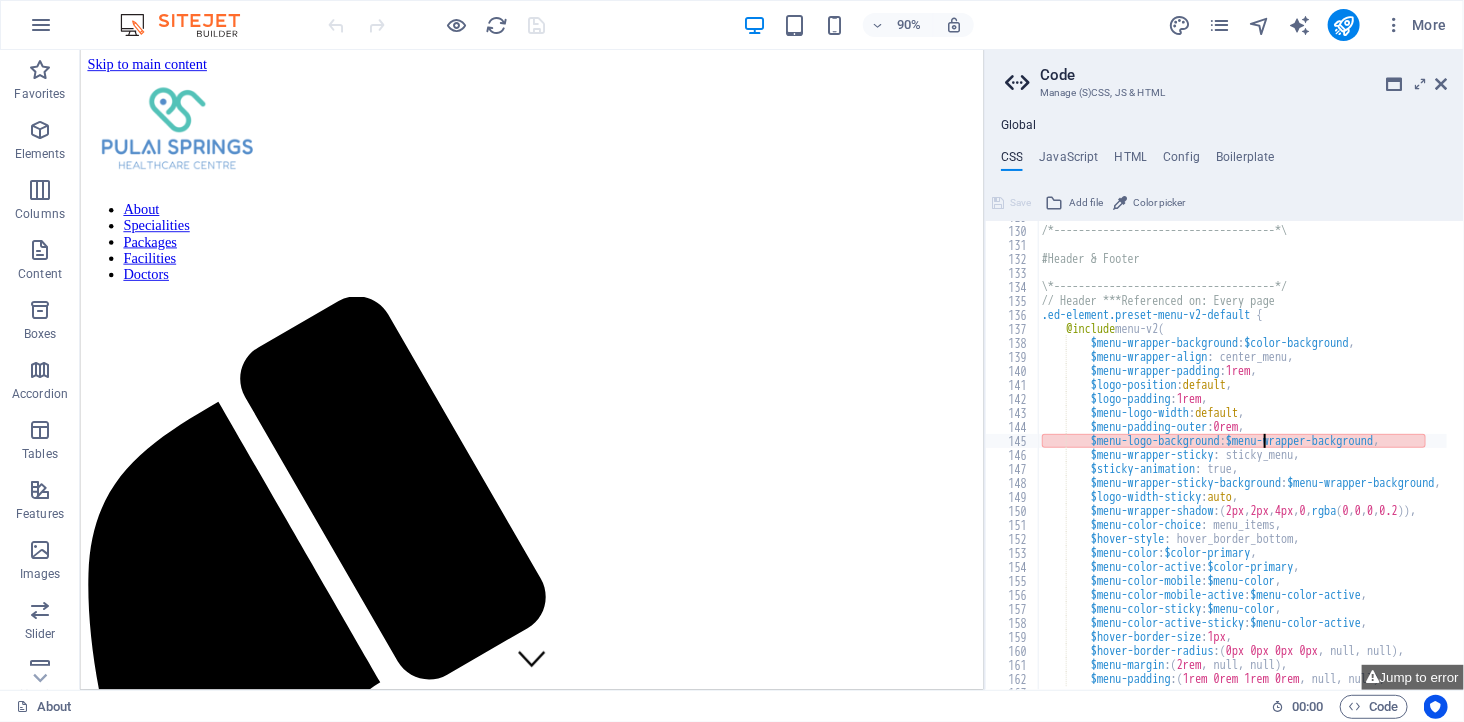 click on "/*------------------------------------*\     #Header & Footer \*------------------------------------*/ // Header ***Referenced on: Every page .ed-element.preset-menu-v2-default   {      @include  menu-v2 (           $menu-wrapper-background :  $color-background ,            $menu-wrapper-align : center_menu,            $menu-wrapper-padding :  1rem ,            $logo-position :  default ,            $logo-padding :  1rem ,            $menu-logo-width :  default ,            $menu-padding-outer :  0rem ,            $menu-logo-background :  $menu-wrapper-background ,            $menu-wrapper-sticky : sticky_menu,            $sticky-animation : true,            $menu-wrapper-sticky-background :  $menu-wrapper-background ,            $logo-width-sticky :  auto ,            $menu-wrapper-shadow :  ( 2px ,  2px ,  4px ,  0 ,  rgba ( 0 ,  0 ,  0 ,  0.2 )) ,            $menu-color-choice : menu_items,            $hover-style : hover_border_bottom,            $menu-color :  $color-primary ,            :  ," at bounding box center [1409, 450] 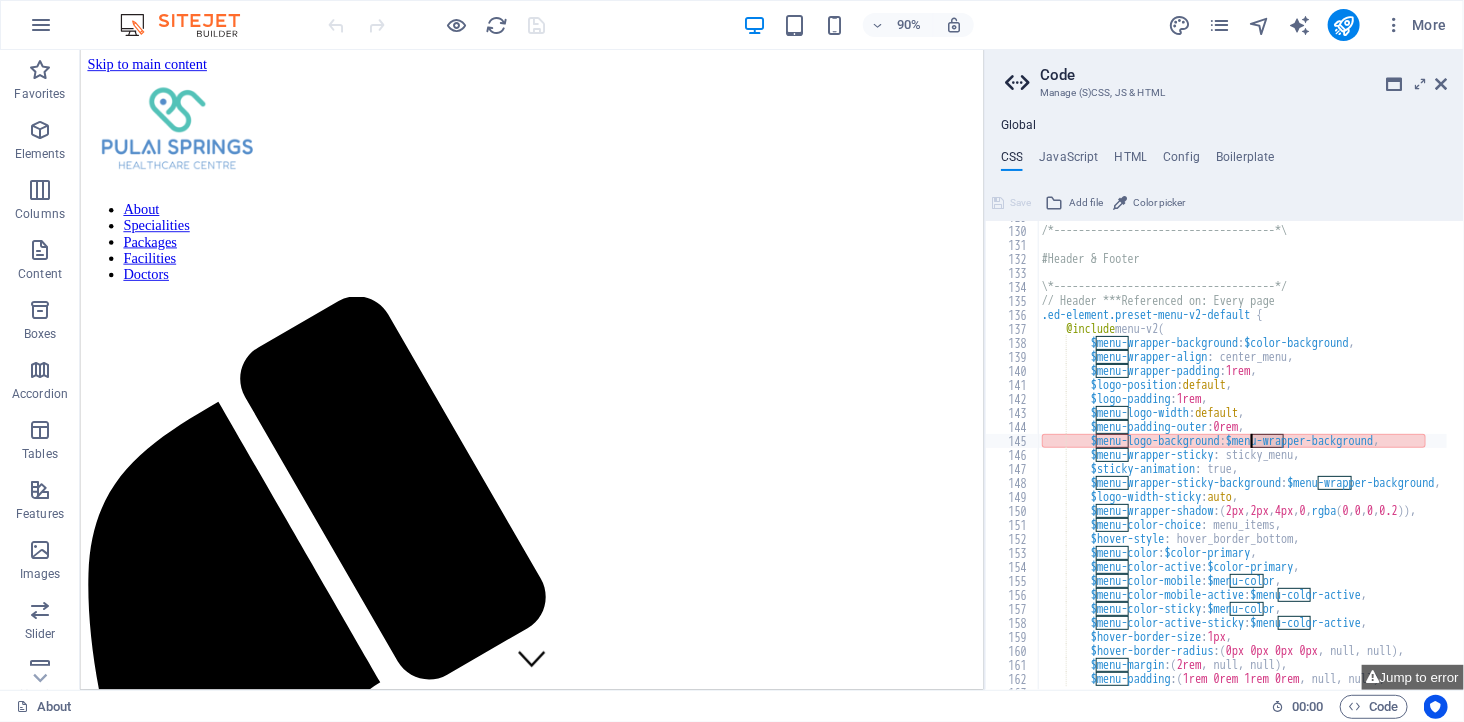 click on "/*------------------------------------*\     #Header & Footer \*------------------------------------*/ // Header ***Referenced on: Every page .ed-element.preset-menu-v2-default   {      @include  menu-v2 (           $menu-wrapper-background :  $color-background ,            $menu-wrapper-align : center_menu,            $menu-wrapper-padding :  1rem ,            $logo-position :  default ,            $logo-padding :  1rem ,            $menu-logo-width :  default ,            $menu-padding-outer :  0rem ,            $menu-logo-background :  $menu-wrapper-background ,            $menu-wrapper-sticky : sticky_menu,            $sticky-animation : true,            $menu-wrapper-sticky-background :  $menu-wrapper-background ,            $logo-width-sticky :  auto ,            $menu-wrapper-shadow :  ( 2px ,  2px ,  4px ,  0 ,  rgba ( 0 ,  0 ,  0 ,  0.2 )) ,            $menu-color-choice : menu_items,            $hover-style : hover_border_bottom,            $menu-color :  $color-primary ,            :  ," at bounding box center (1242, 455) 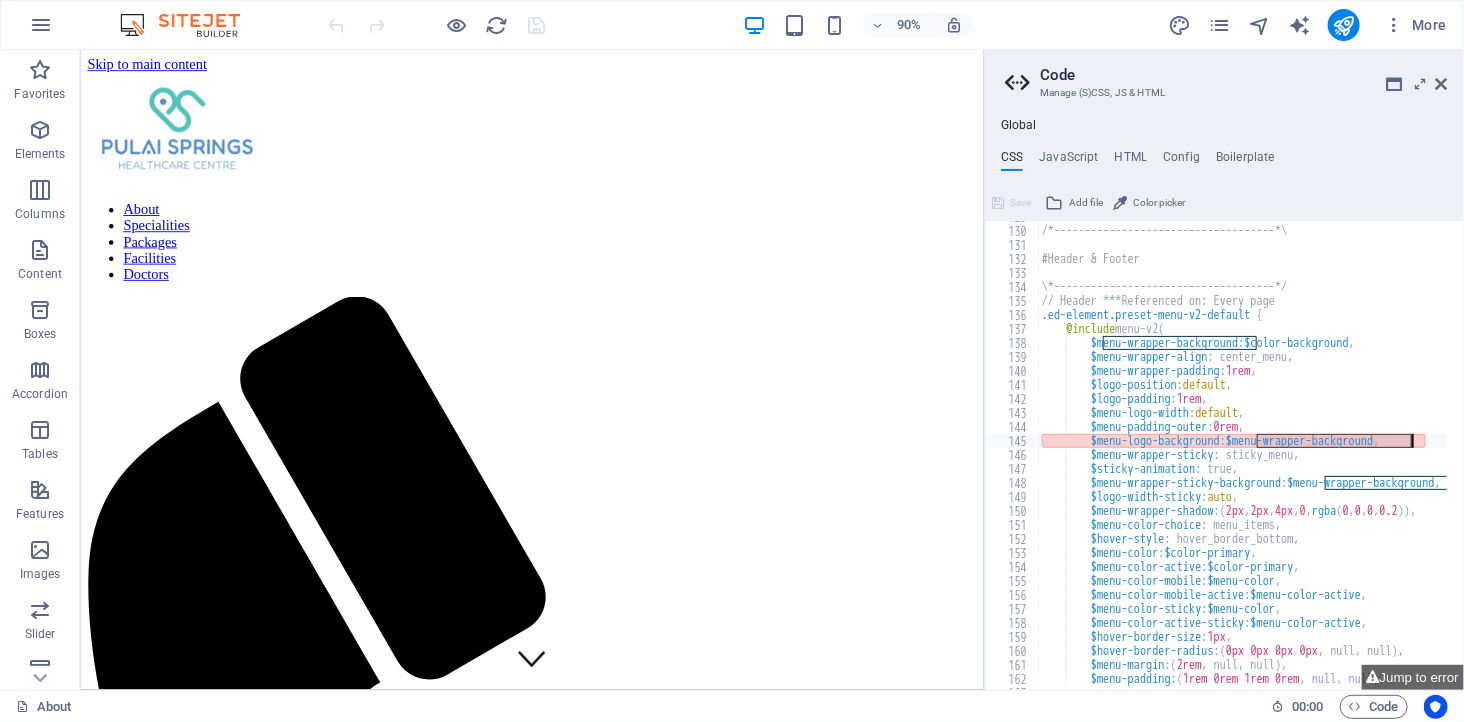 drag, startPoint x: 1256, startPoint y: 435, endPoint x: 1412, endPoint y: 435, distance: 156 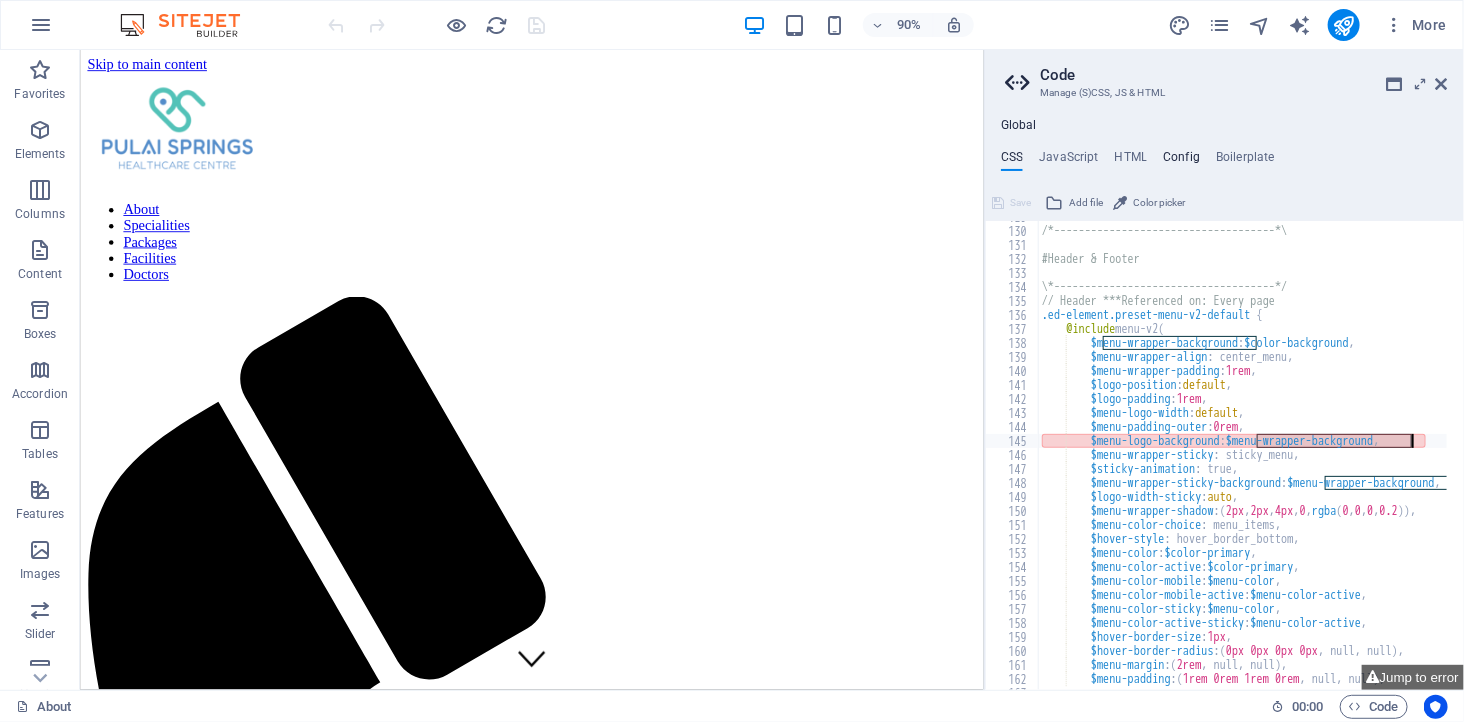 click on "Config" at bounding box center (1181, 161) 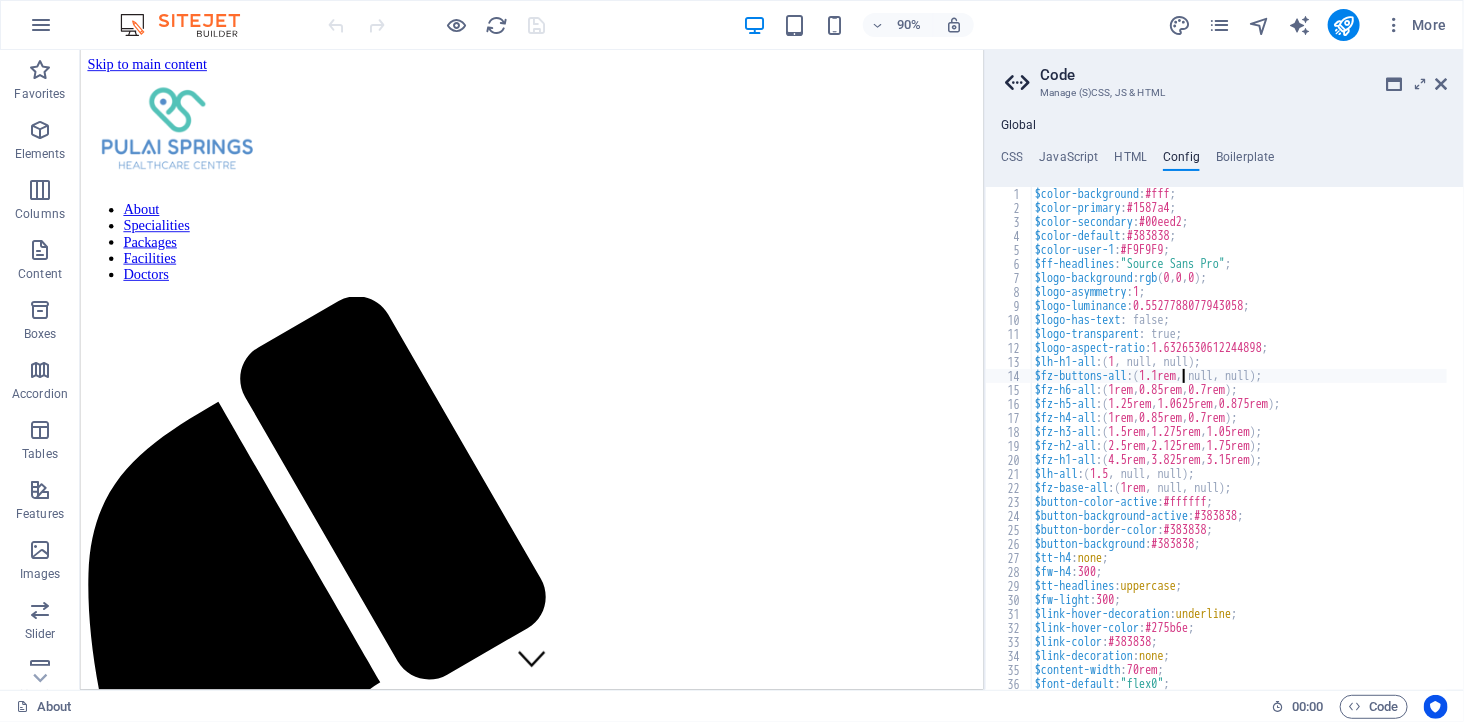 click on "$color-background :  #fff ; $color-primary :  #1587a4 ; $color-secondary :  #00eed2 ; $color-default :  #383838 ; $color-user-1 :  #F9F9F9 ; $ff-headlines :  "Source Sans Pro" ; $logo-background :  rgb ( 0 , 0 , 0 ) ; $logo-asymmetry :  1 ; $logo-luminance :  0.5527788077943058 ; $logo-has-text : false; $logo-transparent : true; $logo-aspect-ratio :  1.6326530612244898 ; $lh-h1-all :  ( 1 , null, null ) ; $fz-buttons-all :  ( 1.1rem , null, null ) ; $fz-h6-all :  ( 1rem ,  0.85rem ,  0.7rem ) ; $fz-h5-all :  ( 1.25rem ,  1.0625rem ,  0.875rem ) ; $fz-h4-all :  ( 1rem ,  0.85rem ,  0.7rem ) ; $fz-h3-all :  ( 1.5rem ,  1.275rem ,  1.05rem ) ; $fz-h2-all :  ( 2.5rem ,  2.125rem ,  1.75rem ) ; $fz-h1-all :  ( 4.5rem ,  3.825rem ,  3.15rem ) ; $lh-all :  ( 1.5 , null, null ) ; $fz-base-all :  ( 1rem , null, null ) ; $button-color-active :  #ffffff ; $button-background-active :  #383838 ; $button-border-color :  #383838 ; $button-background :  #383838 ; $tt-h4 :  none ; $fw-h4 :  300 ; $tt-headlines :  uppercase ;" at bounding box center (1846, 444) 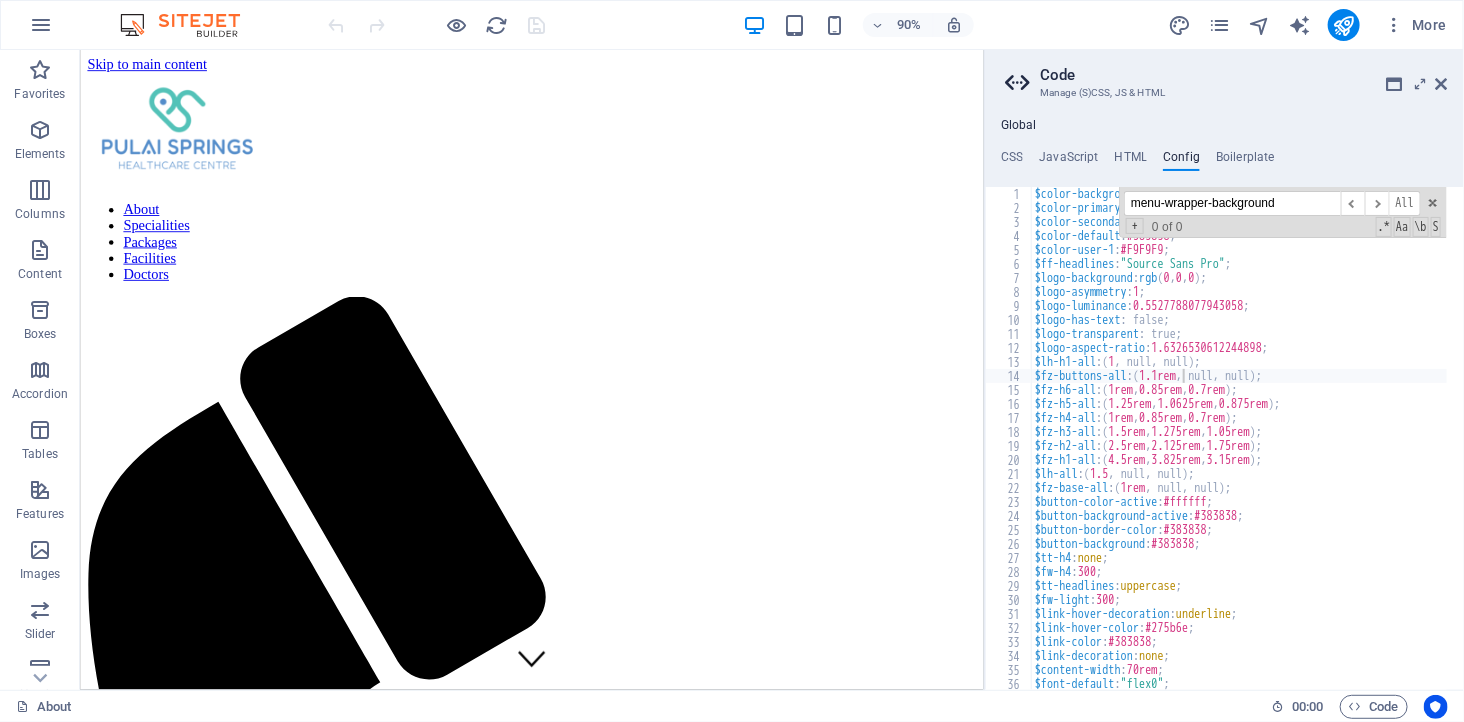 scroll, scrollTop: 372, scrollLeft: 0, axis: vertical 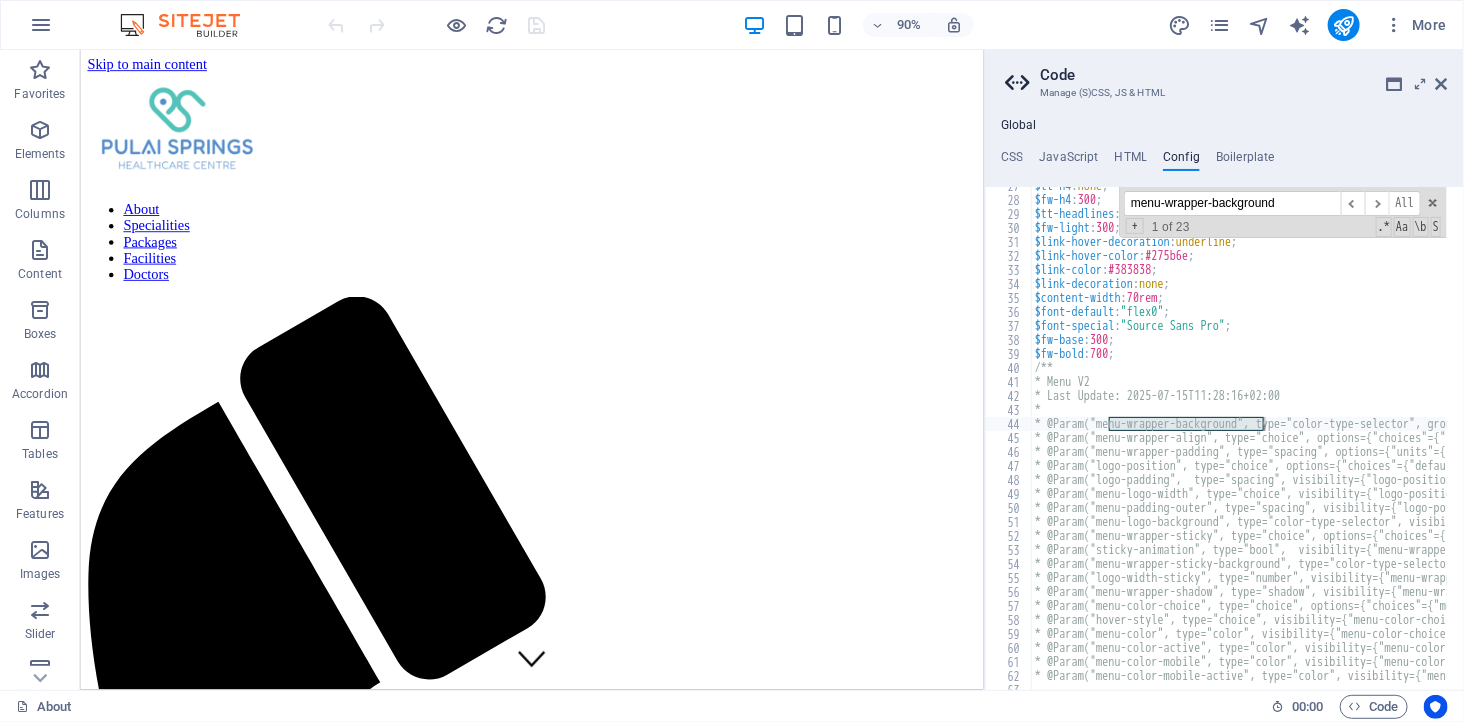 type on "menu-wrapper-background" 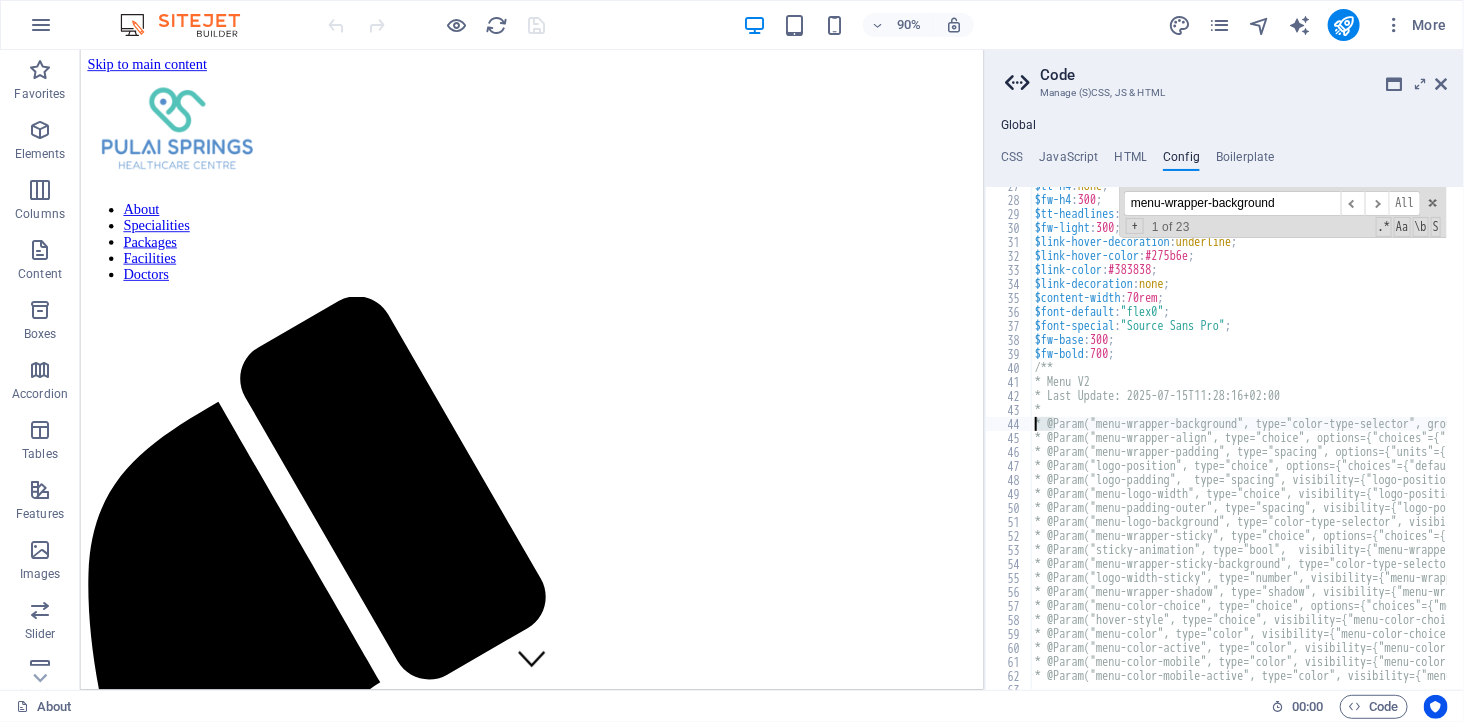drag, startPoint x: 1053, startPoint y: 420, endPoint x: 1037, endPoint y: 420, distance: 16 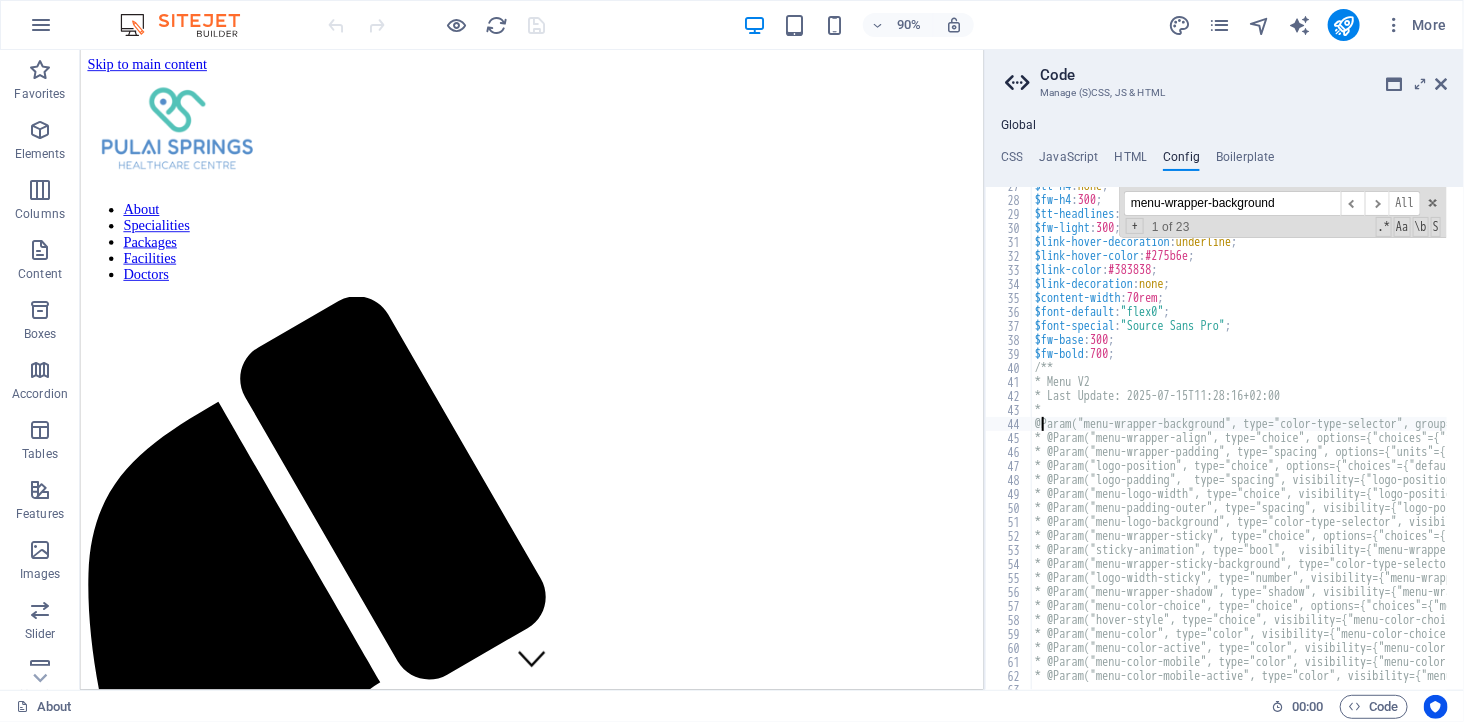 scroll, scrollTop: 0, scrollLeft: 1, axis: horizontal 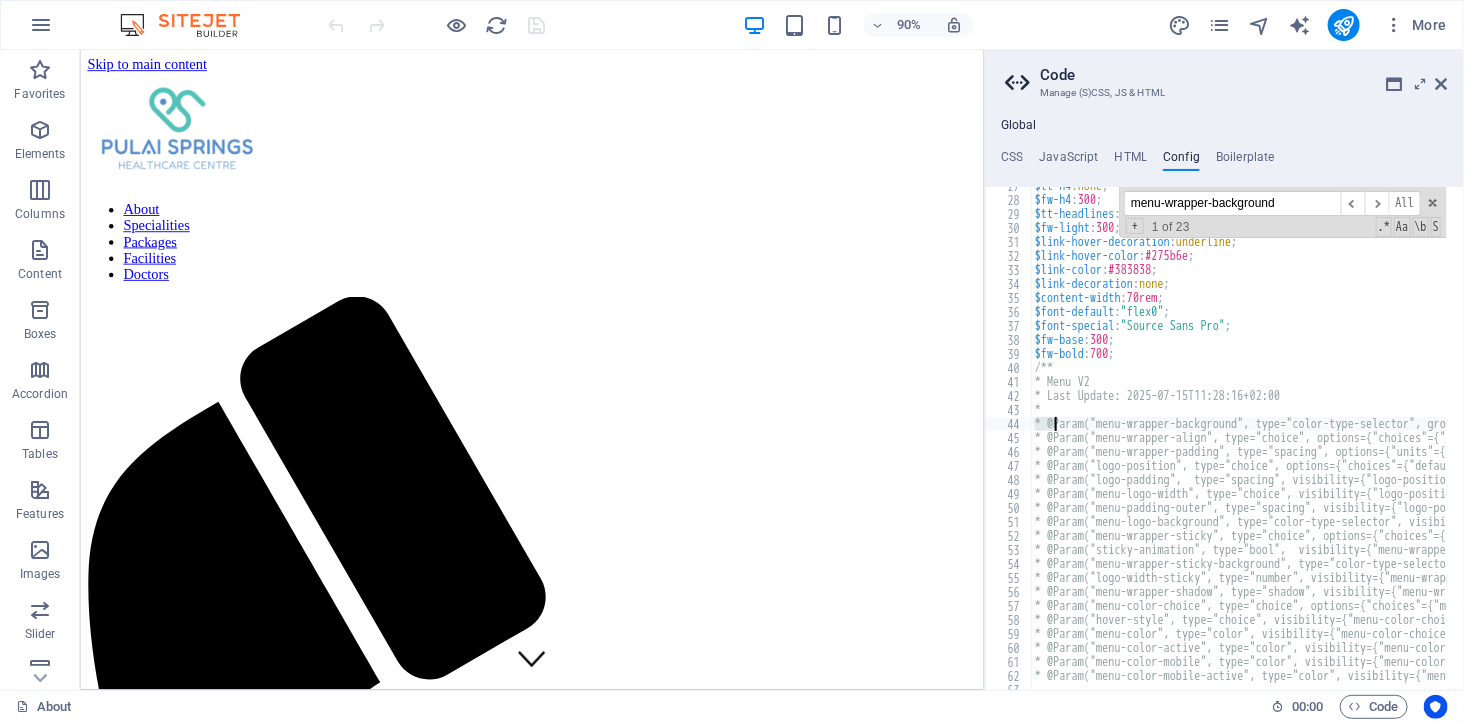 click on "$tt-h4 :  none ; $fw-h4 :  300 ; $tt-headlines :  uppercase ; $fw-light :  300 ; $link-hover-decoration :  underline ; $link-hover-color :  #275b6e ; $link-color :  #383838 ; $link-decoration :  none ; $content-width :  70rem ; $font-default :  "flex0" ; $font-special :  "Source Sans Pro" ; $fw-base :  300 ; $fw-bold :  700 ; /**  * Menu V2  * Last Update: 2025-07-15T11:28:16+02:00  *   * @Param("menu-wrapper-background", type="color-type-selector", group="menu-wrapper")  * @Param("menu-wrapper-align", type="choice", options={"choices"={"flex_start_menu", "center_menu", "flex_end_menu", "space_around_menu", "space_between_menu"}, "expanded"=1}, group="menu-wrapper")  * @Param("menu-wrapper-padding", type="spacing", options={"units"={"px", "rem", "%", "vh", "vw"}, "responsive"=1}, group="menu-wrapper")  * @Param("logo-position", type="choice", options={"choices"={"default", "top"}, "expanded"=1}, group="menu-wrapper")" at bounding box center (2690, 436) 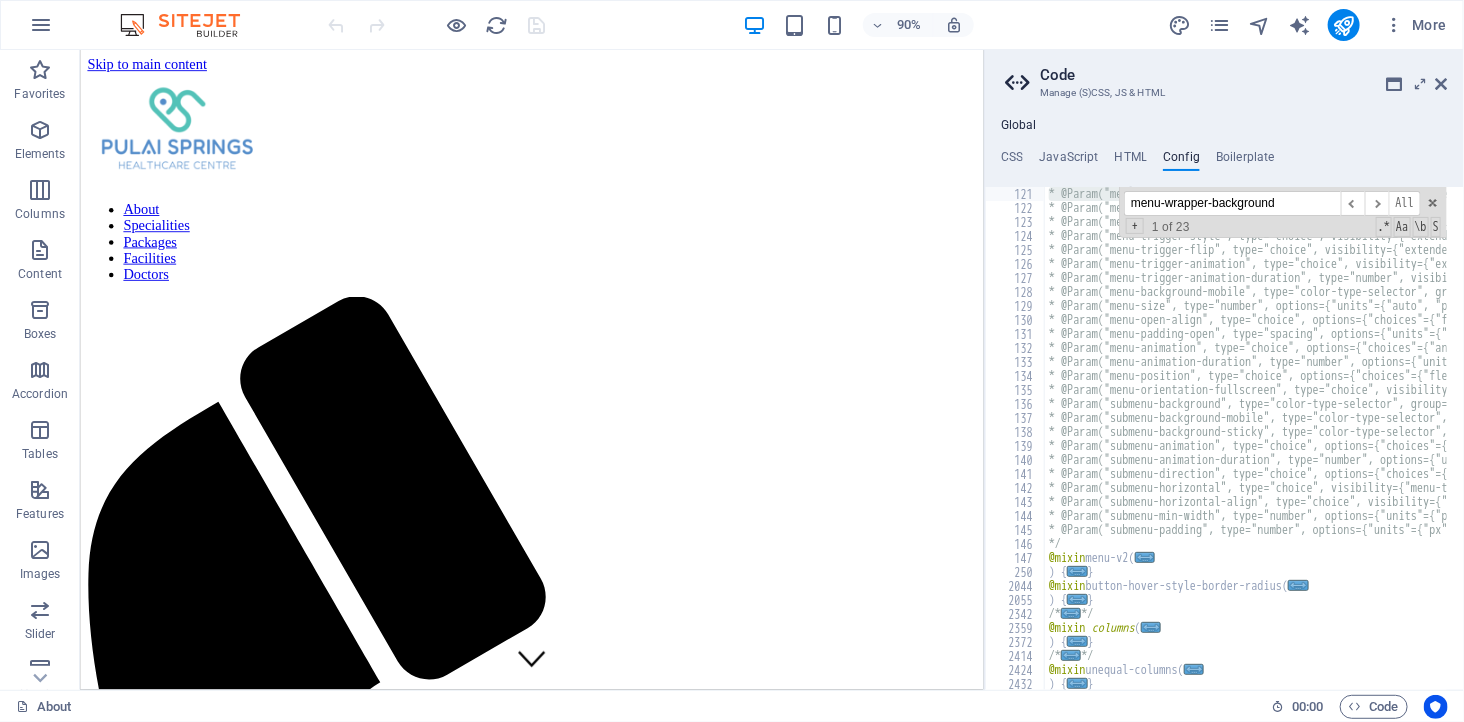 scroll, scrollTop: 1595, scrollLeft: 0, axis: vertical 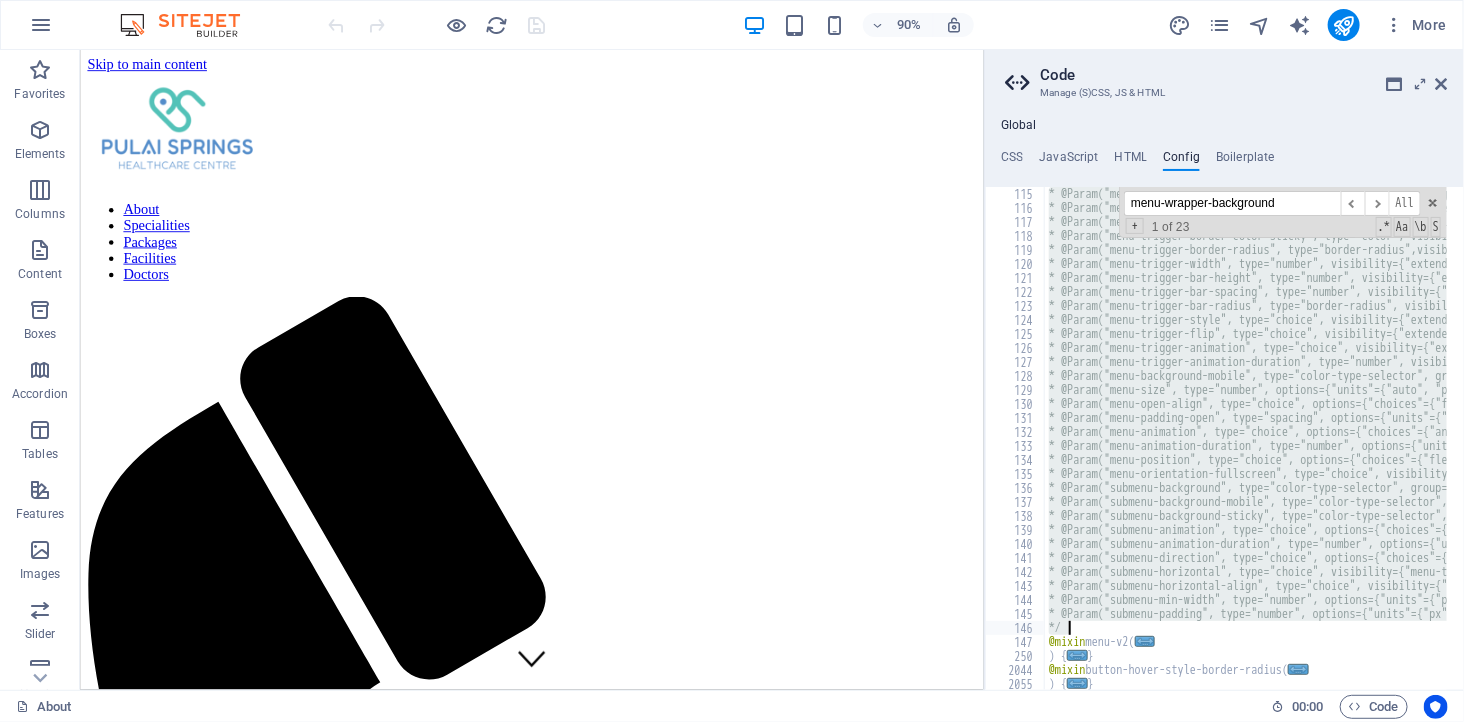 drag, startPoint x: 1035, startPoint y: 368, endPoint x: 1142, endPoint y: 625, distance: 278.3846 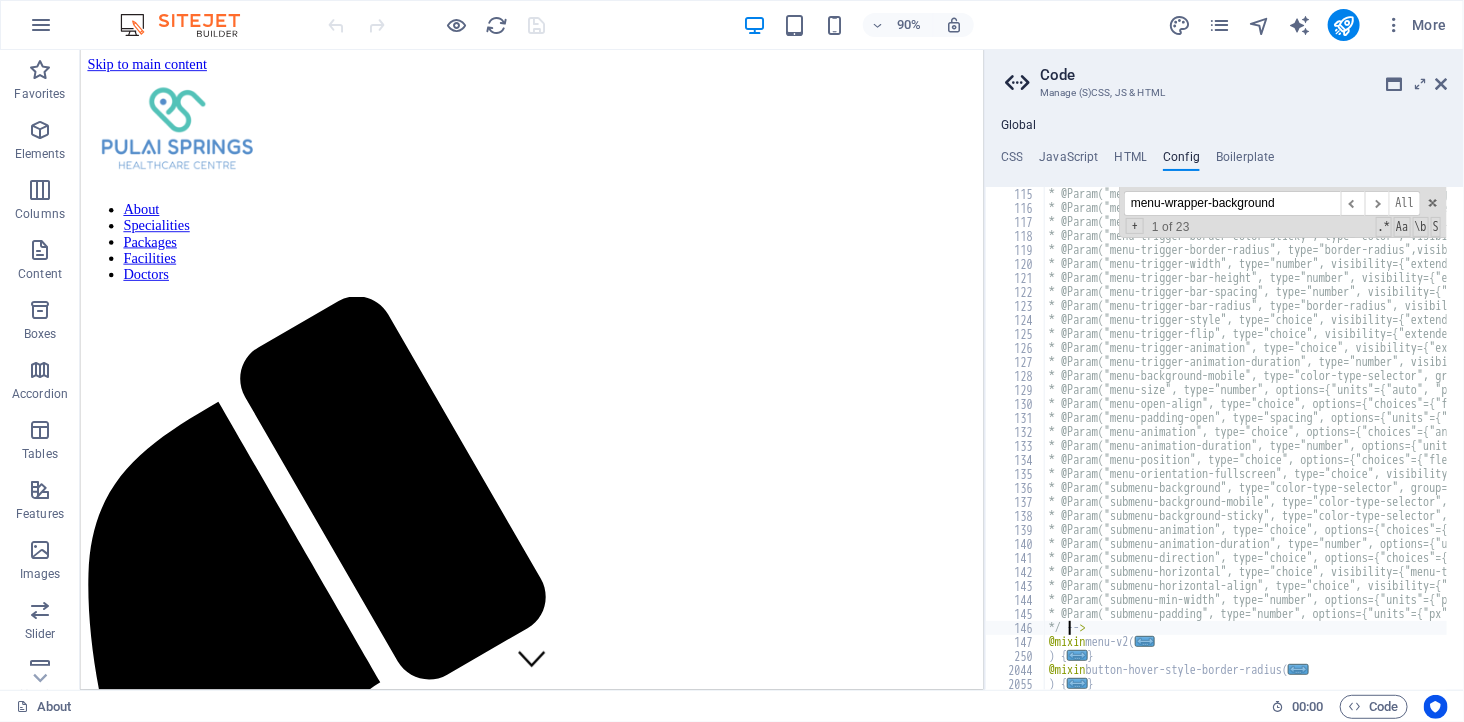 click on "* @Param("menu-trigger-border-width", visibility={"extended-trigger-settings" : true, "menu-trigger-border-style"={"solid", "dashed", "dotted", "double"}}, type="number", options={"units"={"px", "rem", "vh", "vw"}, "responsive"=1}, group="mobile-trigger")   * @Param("menu-trigger-border-color",type="color", visibility={"extended-trigger-settings" : true, "menu-trigger-border-style"={"solid", "dashed", "dotted", "double"}}, options={"width"=70}, group="mobile-trigger")  * @Param("menu-trigger-border-color-active", type="color", visibility={"extended-trigger-settings" : true, "menu-trigger-border-style"={"solid", "dashed", "dotted", "double"}}, options={"width"=30}, group="mobile-trigger")  * @Param("menu-trigger-border-color-sticky", type="color", visibility={"extended-trigger-settings" : true, "menu-trigger-border-style"={"solid", "dashed", "dotted", "double"}, "menu-wrapper-sticky"={"sticky_menu", "sticky_banner", "sticky_reverse"}}, options={"width"=70}, group="mobile-trigger")  */   -- > @mixin  menu-v2 (" at bounding box center (2704, 444) 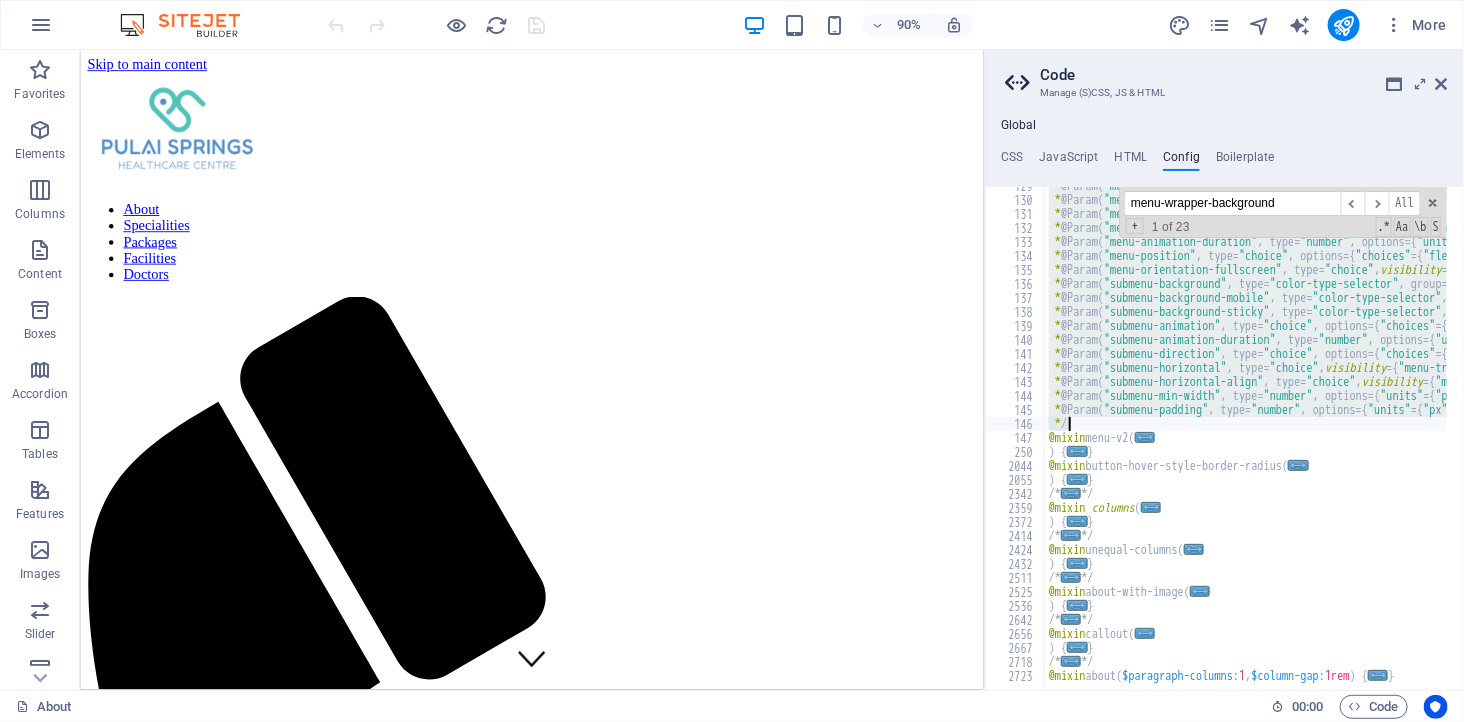 scroll, scrollTop: 1800, scrollLeft: 0, axis: vertical 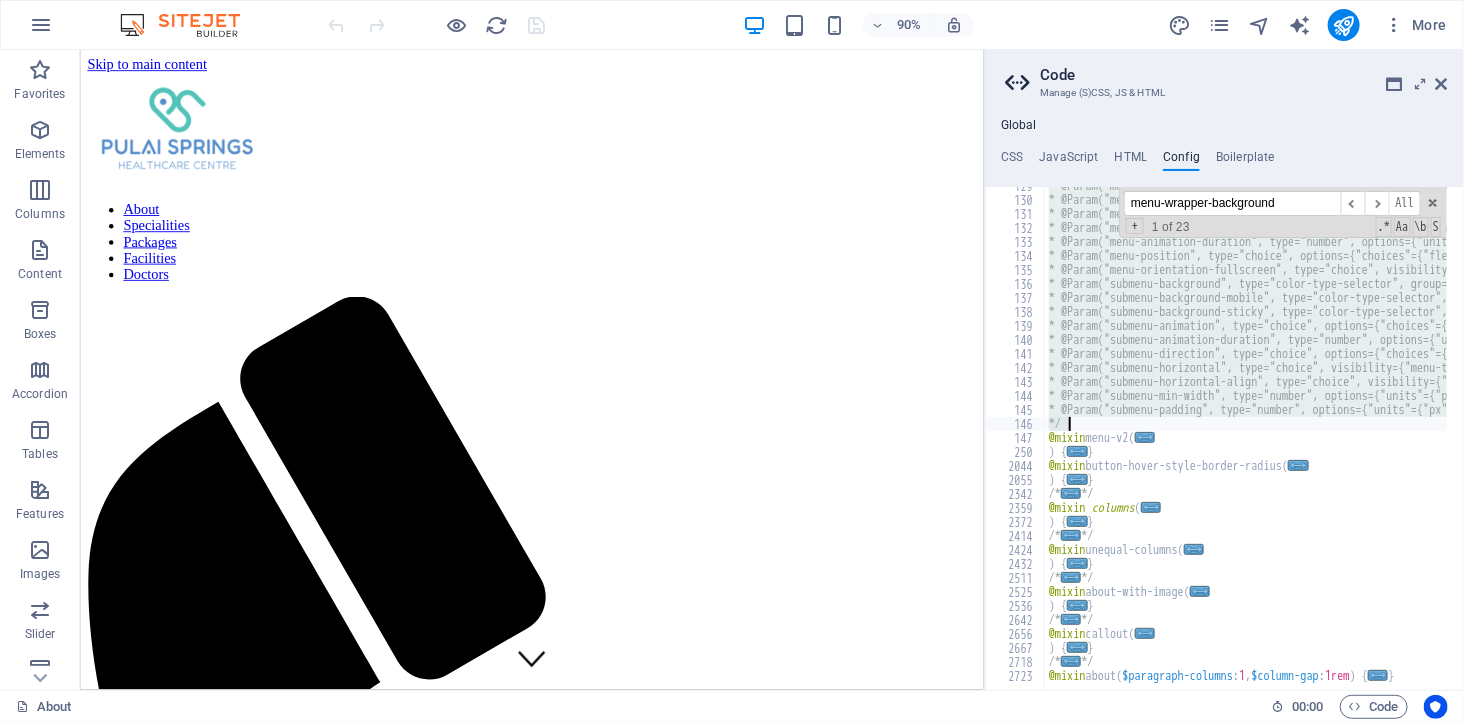 click on "* @Param("menu-size", type="number", options={"units"={"auto", "px", "rem", "%", "vh", "vw"}, "responsive"=1}, group="mobile-menu")  * @Param("menu-open-align", type="choice", options={"choices"={"flex_start_menu", "flex_end_menu", "center_menu"}, "expanded"=1}, group="mobile-menu")  * @Param("menu-padding-open", type="spacing", options={"units"={"px", "rem", "%", "vh", "vw"}, "responsive"=1}, group="mobile-menu")  * @Param("menu-animation", type="choice", options={"choices"={"animation_right", "animation_bottom", "animation_left", "animation_top", "animation_fade"}, "expanded"=1}, group="mobile-menu")  * @Param("menu-animation-duration", type="number", options={"units"={"s"}}, group="mobile-menu")  * @Param("menu-position", type="choice", options={"choices"={"flex_start_menu", "flex_end_menu", "vertical_top"}, "expanded"=1}, group="mobile-menu")  * @Param("submenu-background", type="color-type-selector", group="submenu-box")   */ @mixin  menu-v2 ( ... )   { ... } @mixin  button-hover-style-border-radius ( )" at bounding box center (2704, 436) 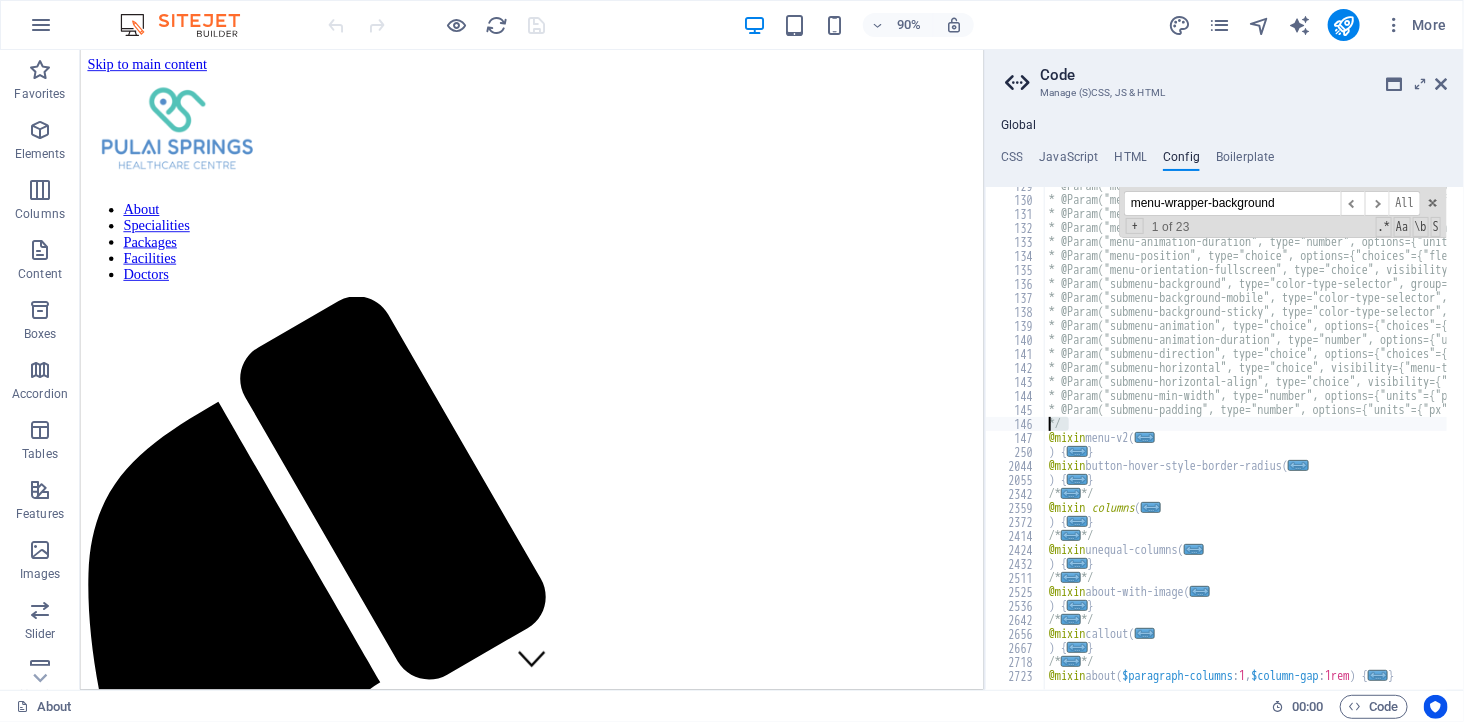 drag, startPoint x: 1076, startPoint y: 424, endPoint x: 1047, endPoint y: 420, distance: 29.274563 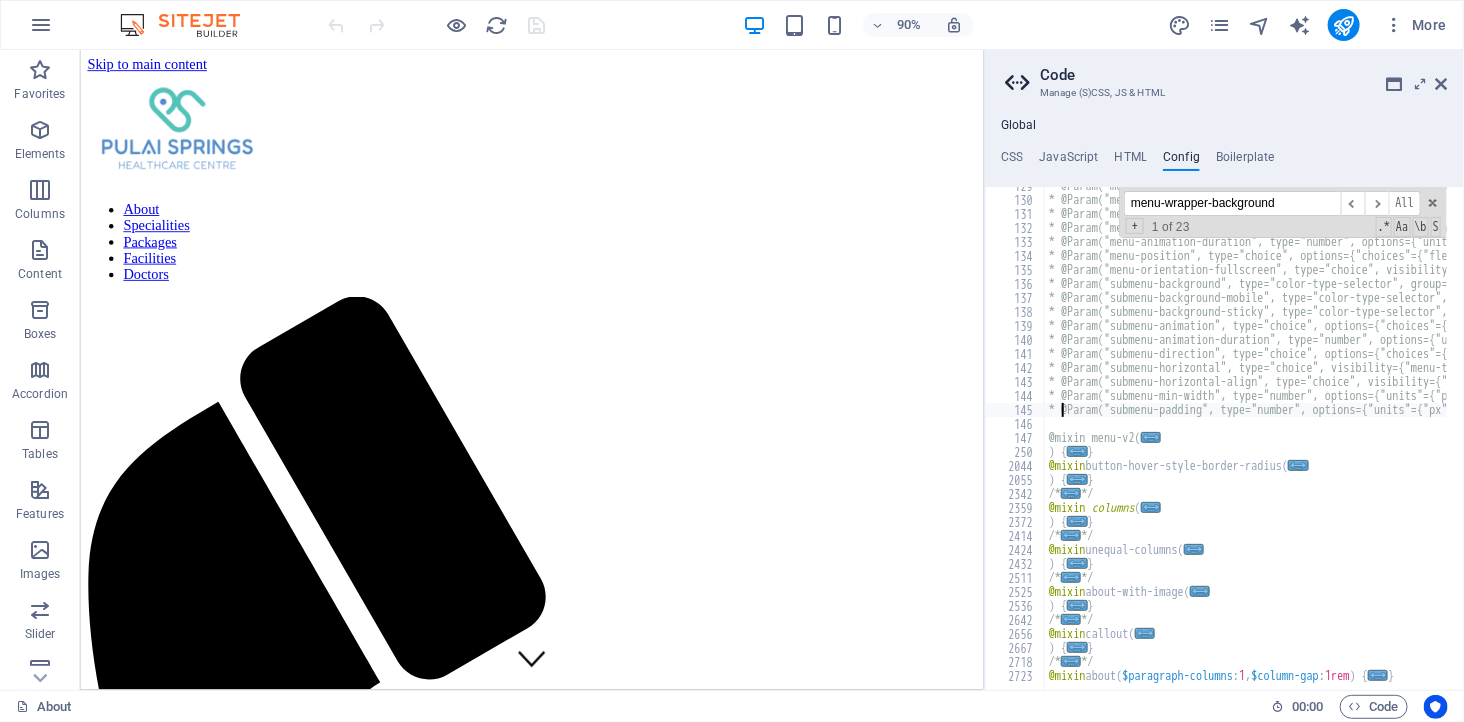 click on "* @Param("menu-size", type="number", options={"units"={"auto", "px", "rem", "%", "vh", "vw"}, "responsive"=1}, group="mobile-menu")  * @Param("menu-open-align", type="choice", options={"choices"={"flex_start_menu", "flex_end_menu", "center_menu"}, "expanded"=1}, group="mobile-menu")  * @Param("menu-padding-open", type="spacing", options={"units"={"px", "rem", "%", "vh", "vw"}, "responsive"=1}, group="mobile-menu")  * @Param("menu-animation", type="choice", options={"choices"={"animation_right", "animation_bottom", "animation_left", "animation_top", "animation_fade"}, "expanded"=1}, group="mobile-menu")  * @Param("menu-animation-duration", type="number", options={"units"={"s"}}, group="mobile-menu")  * @Param("menu-position", type="choice", options={"choices"={"flex_start_menu", "flex_end_menu", "vertical_top"}, "expanded"=1}, group="mobile-menu")  * @Param("submenu-background", type="color-type-selector", group="submenu-box")  @mixin menu-v2( ... ) { ... } @mixin  button-hover-style-border-radius ( ... )" at bounding box center [2704, 436] 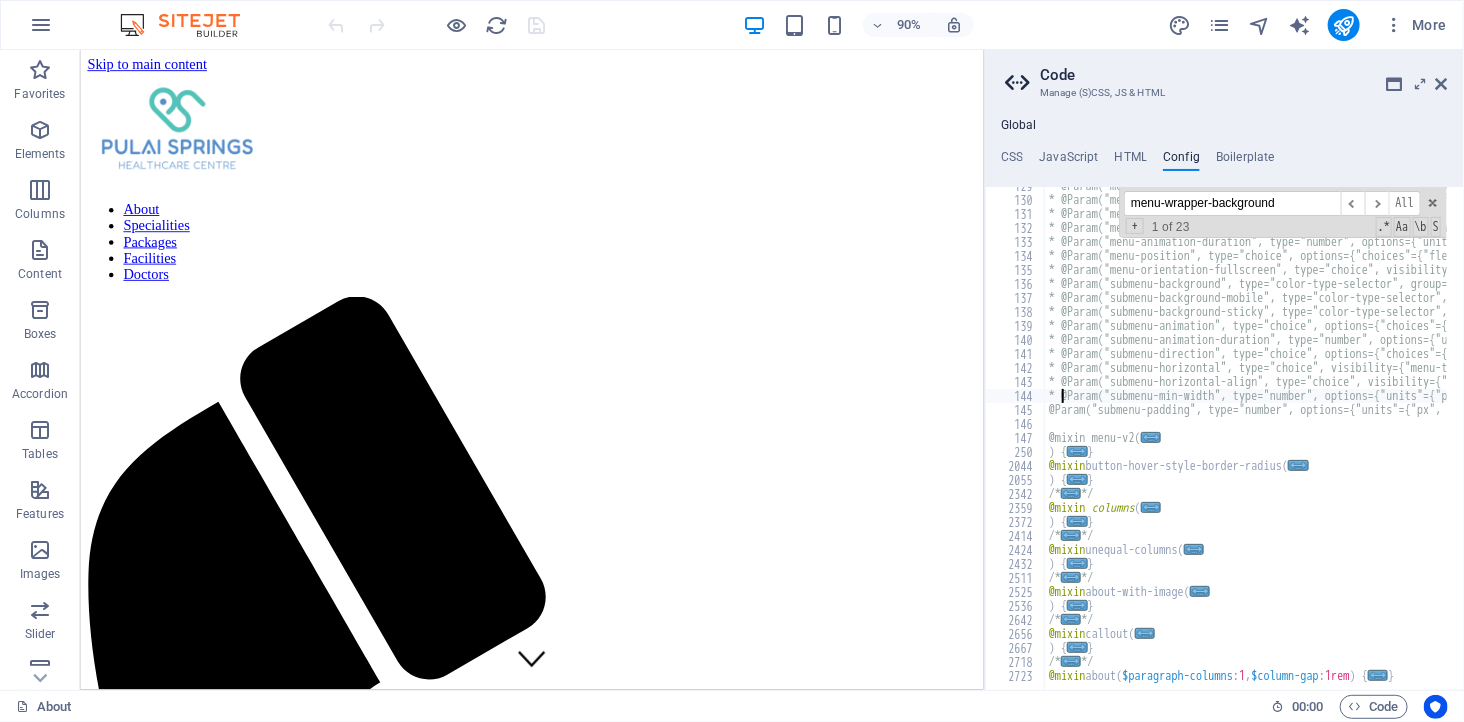 click on "* @Param("menu-size", type="number", options={"units"={"auto", "px", "rem", "%", "vh", "vw"}, "responsive"=1}, group="mobile-menu")  * @Param("menu-open-align", type="choice", options={"choices"={"flex_start_menu", "flex_end_menu", "center_menu"}, "expanded"=1}, group="mobile-menu")  * @Param("menu-padding-open", type="spacing", options={"units"={"px", "rem", "%", "vh", "vw"}, "responsive"=1}, group="mobile-menu")  * @Param("menu-animation", type="choice", options={"choices"={"animation_right", "animation_bottom", "animation_left", "animation_top", "animation_fade"}, "expanded"=1}, group="mobile-menu")  * @Param("menu-animation-duration", type="number", options={"units"={"s"}}, group="mobile-menu")  * @Param("menu-position", type="choice", options={"choices"={"flex_start_menu", "flex_end_menu", "vertical_top"}, "expanded"=1}, group="mobile-menu")  * @Param("submenu-background", type="color-type-selector", group="submenu-box")  @mixin menu-v2( ... ) { ... } @mixin  button-hover-style-border-radius ( ... )" at bounding box center [2704, 436] 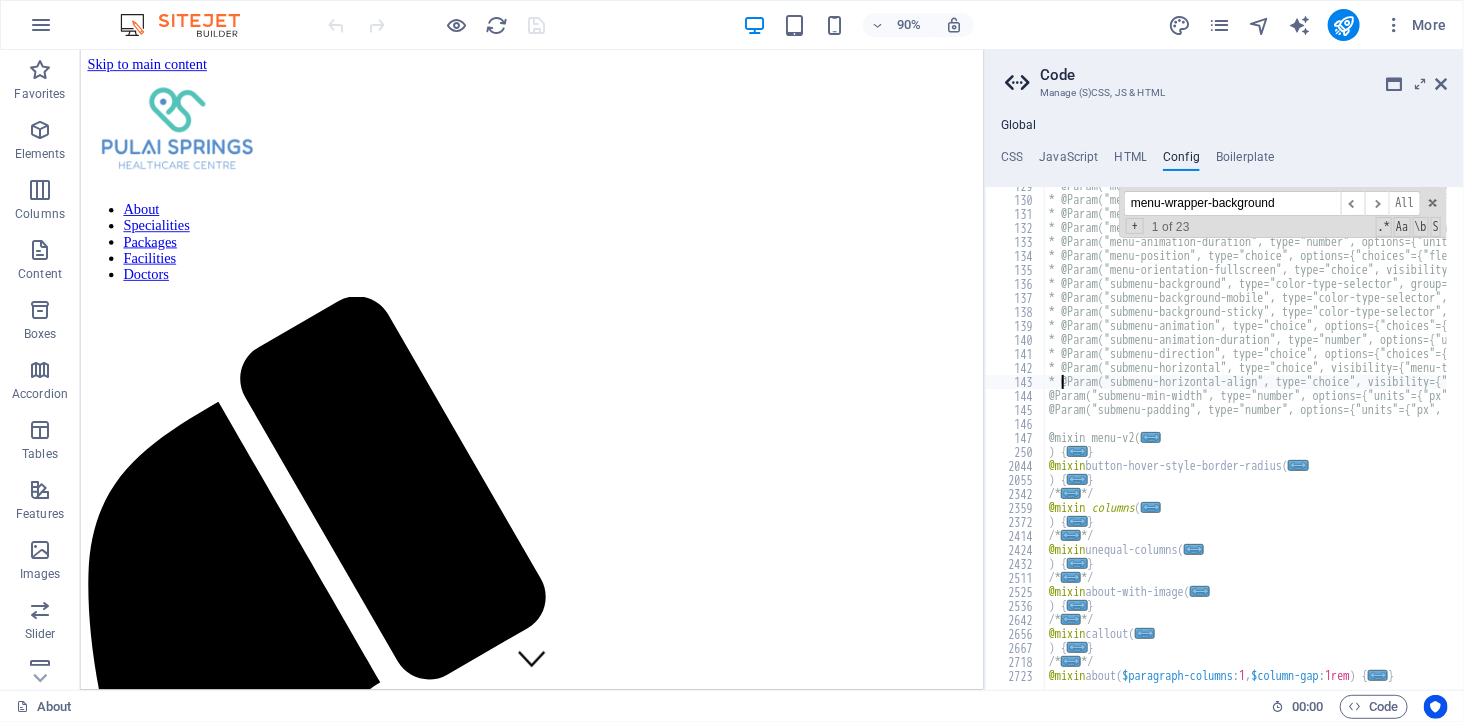 click on "* @Param("menu-size", type="number", options={"units"={"auto", "px", "rem", "%", "vh", "vw"}, "responsive"=1}, group="mobile-menu")  * @Param("menu-open-align", type="choice", options={"choices"={"flex_start_menu", "flex_end_menu", "center_menu"}, "expanded"=1}, group="mobile-menu")  * @Param("menu-padding-open", type="spacing", options={"units"={"px", "rem", "%", "vh", "vw"}, "responsive"=1}, group="mobile-menu")  * @Param("menu-animation", type="choice", options={"choices"={"animation_right", "animation_bottom", "animation_left", "animation_top", "animation_fade"}, "expanded"=1}, group="mobile-menu")  * @Param("menu-animation-duration", type="number", options={"units"={"s"}}, group="mobile-menu")  * @Param("menu-position", type="choice", options={"choices"={"flex_start_menu", "flex_end_menu", "vertical_top"}, "expanded"=1}, group="mobile-menu")  * @Param("submenu-background", type="color-type-selector", group="submenu-box")  @mixin menu-v2( ... ) { ... } @mixin  button-hover-style-border-radius ( ... )" at bounding box center (2704, 436) 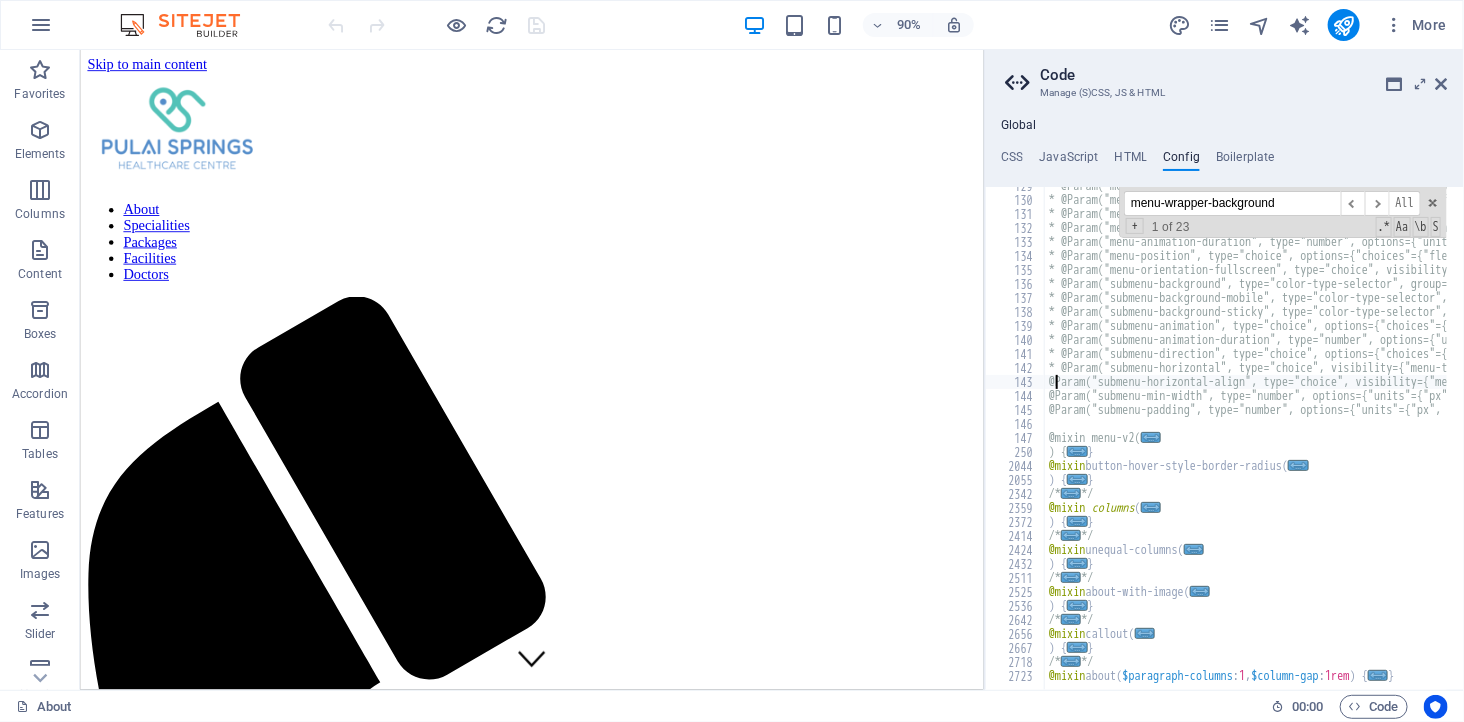 click on "* @Param("menu-size", type="number", options={"units"={"auto", "px", "rem", "%", "vh", "vw"}, "responsive"=1}, group="mobile-menu")  * @Param("menu-open-align", type="choice", options={"choices"={"flex_start_menu", "flex_end_menu", "center_menu"}, "expanded"=1}, group="mobile-menu")  * @Param("menu-padding-open", type="spacing", options={"units"={"px", "rem", "%", "vh", "vw"}, "responsive"=1}, group="mobile-menu")  * @Param("menu-animation", type="choice", options={"choices"={"animation_right", "animation_bottom", "animation_left", "animation_top", "animation_fade"}, "expanded"=1}, group="mobile-menu")  * @Param("menu-animation-duration", type="number", options={"units"={"s"}}, group="mobile-menu")  * @Param("menu-position", type="choice", options={"choices"={"flex_start_menu", "flex_end_menu", "vertical_top"}, "expanded"=1}, group="mobile-menu")  * @Param("submenu-background", type="color-type-selector", group="submenu-box")  @mixin menu-v2( ... ) { ... } @mixin  button-hover-style-border-radius ( ... )" at bounding box center (2704, 436) 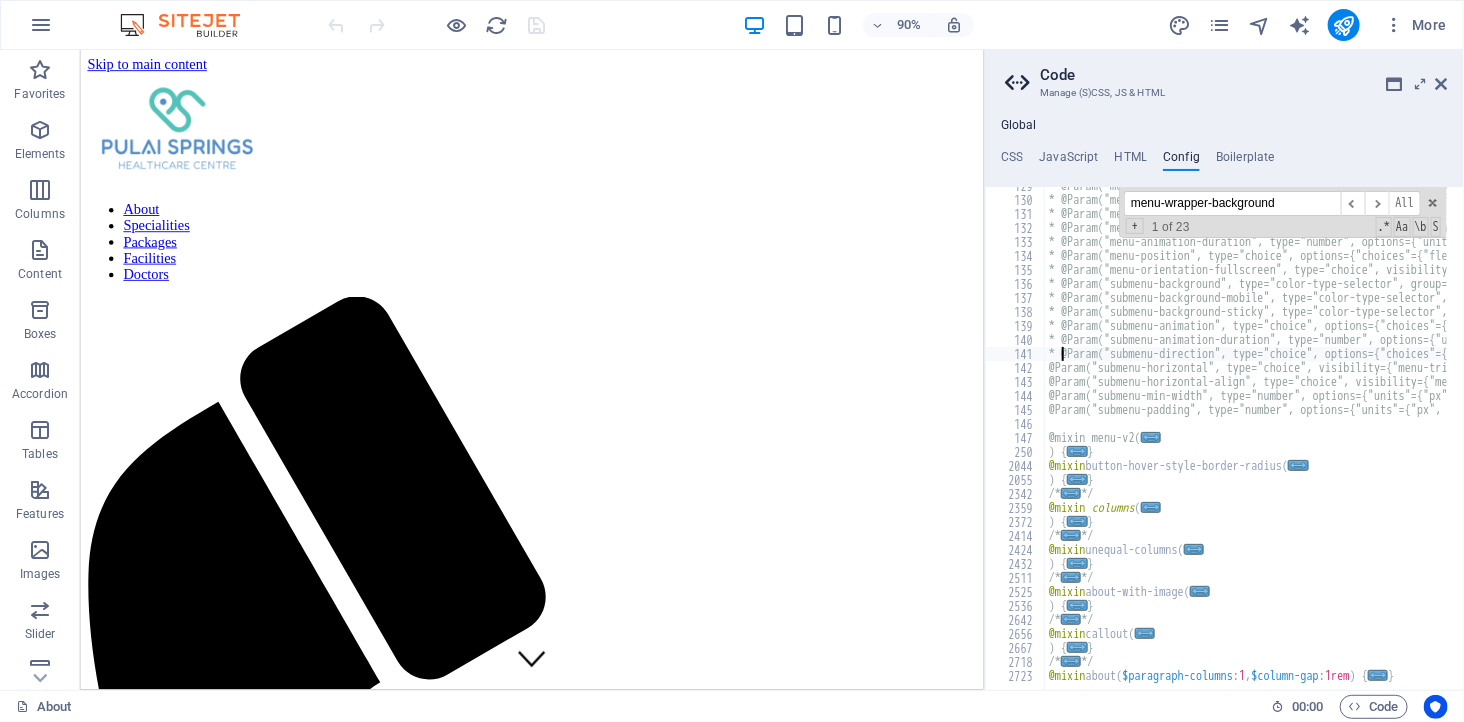 click on "* @Param("menu-size", type="number", options={"units"={"auto", "px", "rem", "%", "vh", "vw"}, "responsive"=1}, group="mobile-menu")  * @Param("menu-open-align", type="choice", options={"choices"={"flex_start_menu", "flex_end_menu", "center_menu"}, "expanded"=1}, group="mobile-menu")  * @Param("menu-padding-open", type="spacing", options={"units"={"px", "rem", "%", "vh", "vw"}, "responsive"=1}, group="mobile-menu")  * @Param("menu-animation", type="choice", options={"choices"={"animation_right", "animation_bottom", "animation_left", "animation_top", "animation_fade"}, "expanded"=1}, group="mobile-menu")  * @Param("menu-animation-duration", type="number", options={"units"={"s"}}, group="mobile-menu")  * @Param("menu-position", type="choice", options={"choices"={"flex_start_menu", "flex_end_menu", "vertical_top"}, "expanded"=1}, group="mobile-menu")  * @Param("submenu-background", type="color-type-selector", group="submenu-box")  @mixin menu-v2( ... ) { ... } @mixin  button-hover-style-border-radius ( ... )" at bounding box center (2704, 436) 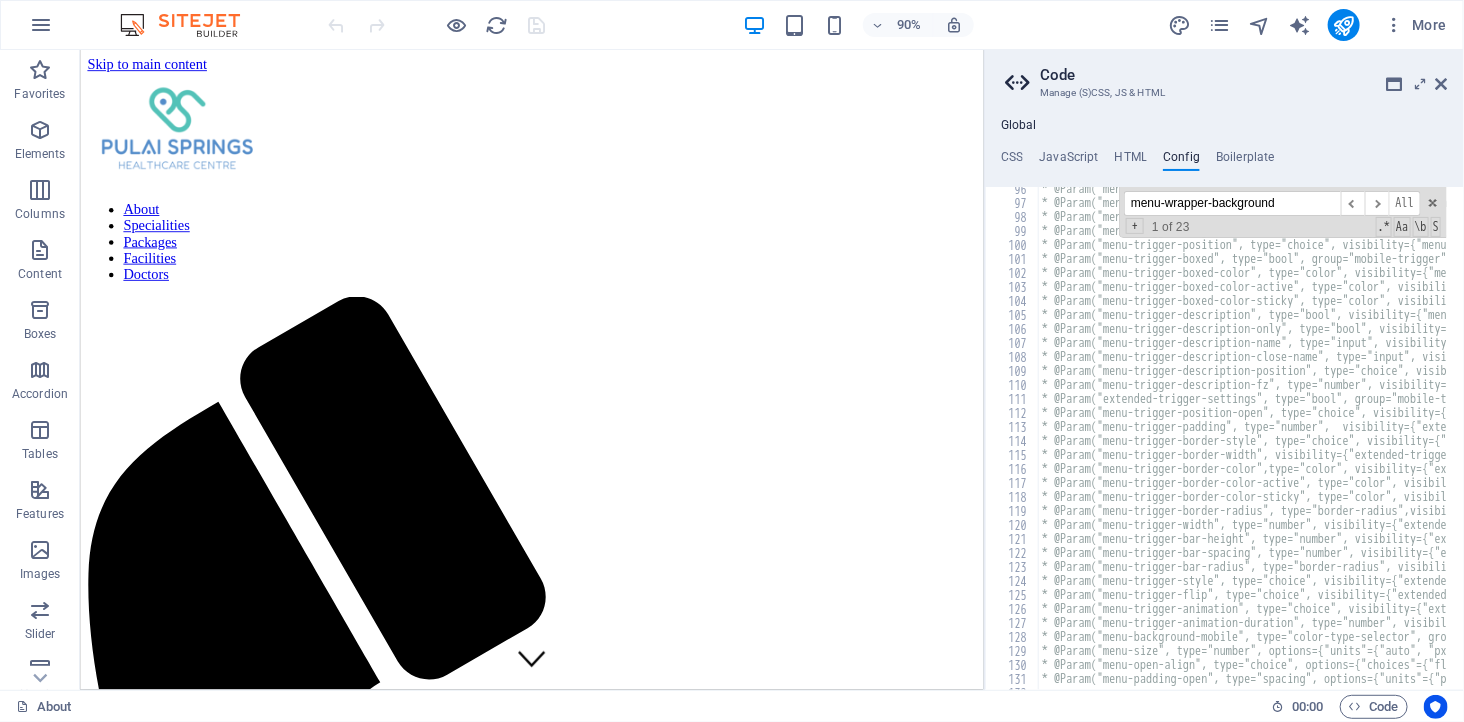 scroll, scrollTop: 1667, scrollLeft: 0, axis: vertical 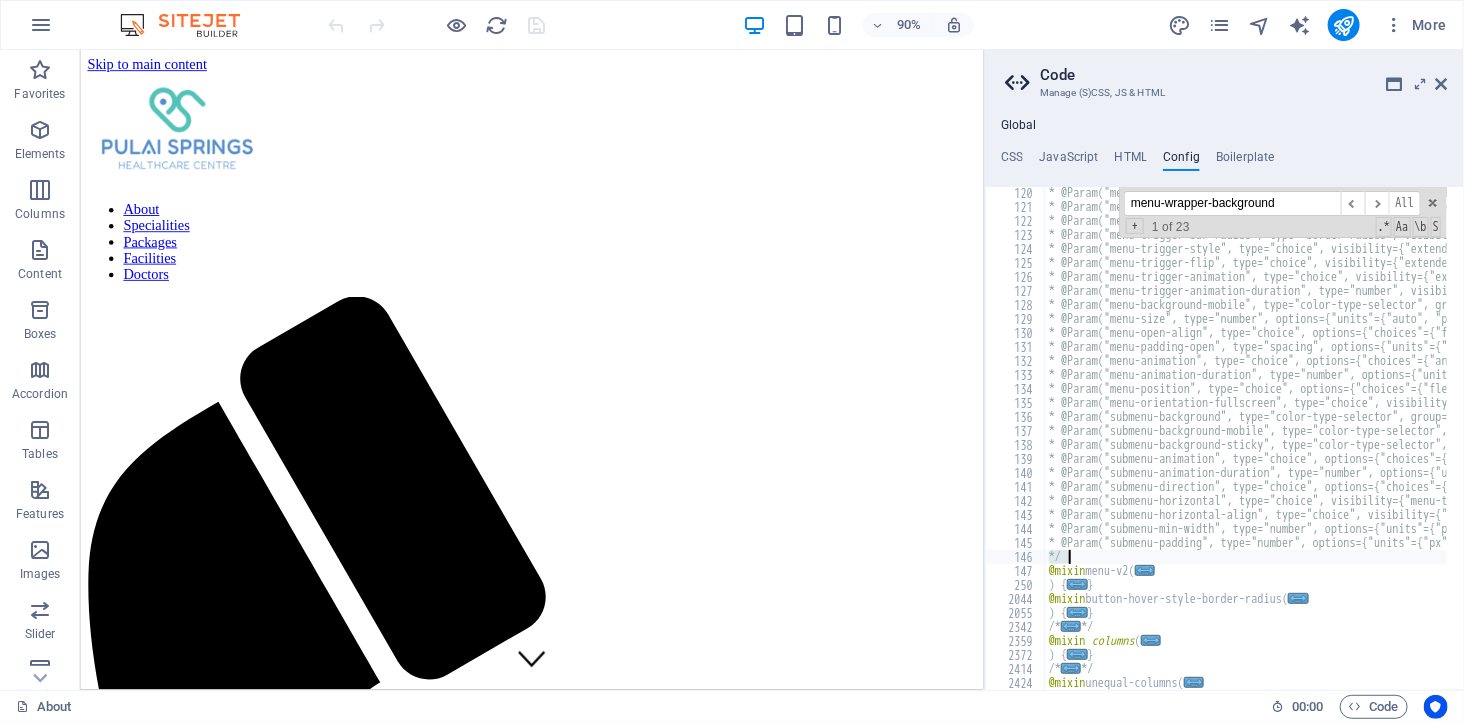 click on "* @Param("menu-trigger-width", type="number", visibility={"extended-trigger-settings" : true}, options={"units"={"px", "rem", "vh", "vw"}, "responsive"=1}, group="mobile-trigger")  * @Param("menu-trigger-bar-height", type="number", visibility={"extended-trigger-settings" : true}, options={"units"={"px", "rem", "vh", "vw"}, "width"=50, "responsive"=1}, group="mobile-trigger")  * @Param("menu-trigger-bar-spacing", type="number", visibility={"extended-trigger-settings" : true}, options={"units"={"px", "rem", "vh", "vw"}, "width"=50, "responsive"=1}, group="mobile-trigger")  * @Param("menu-trigger-bar-radius", type="border-radius", visibility={"extended-trigger-settings" : true}, options={"units"={"px", "rem", "%", "vh", "vw"}, "responsive"=1}, group="mobile-trigger")  * @Param("menu-trigger-flip", type="choice", visibility={"extended-trigger-settings" : true}, options={"choices"={"default", "flip_horizontal", "flip_vertical", "flip_horizontal-vertical"}, "width"=50}, group="mobile-trigger")  */ @mixin  menu-v2" at bounding box center [1246, 438] 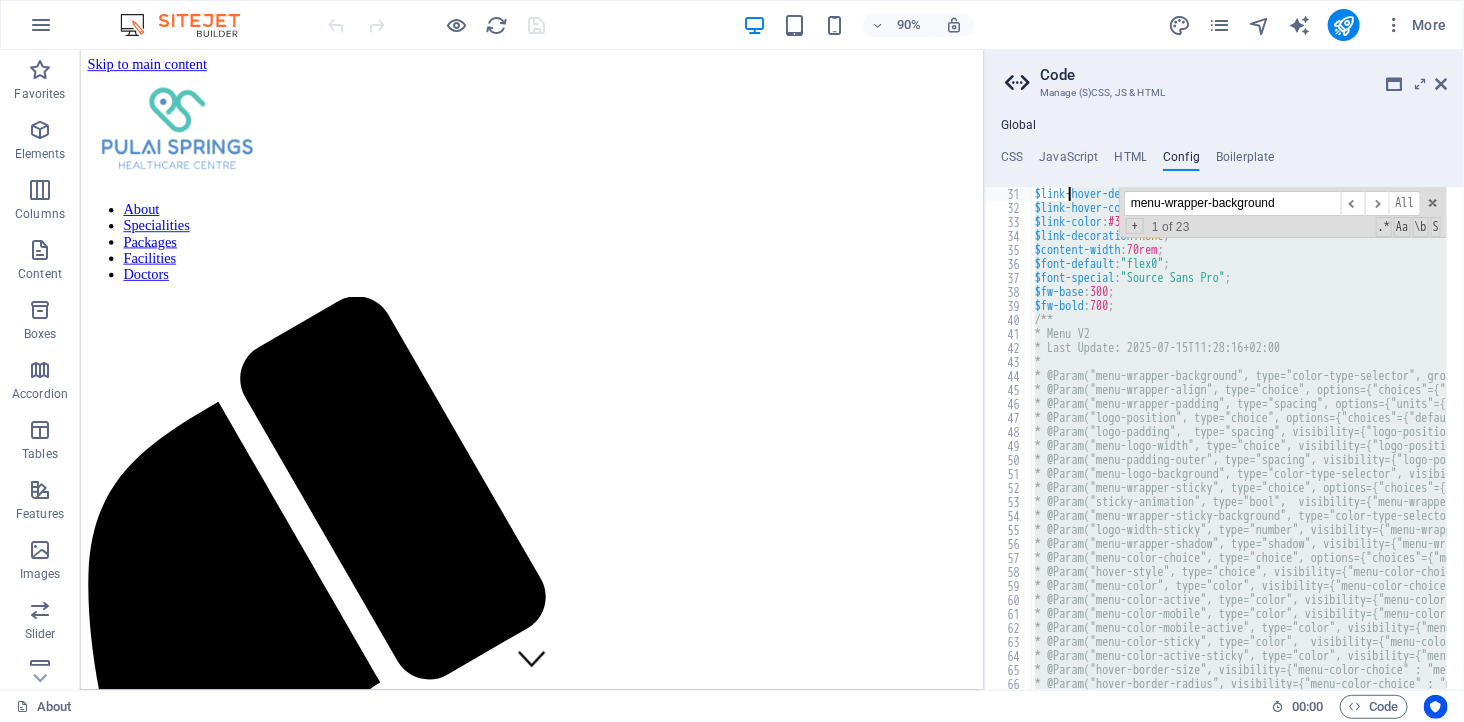 scroll, scrollTop: 364, scrollLeft: 0, axis: vertical 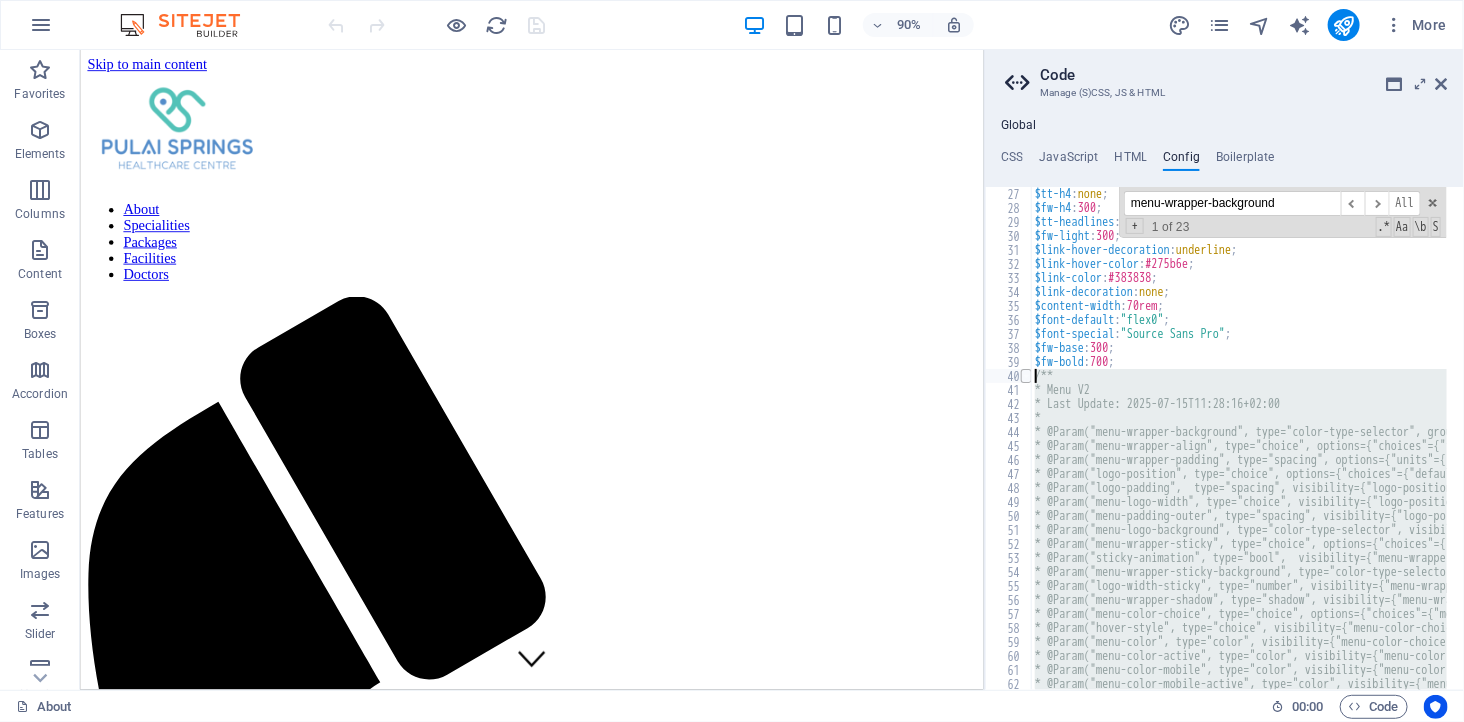 drag, startPoint x: 1088, startPoint y: 556, endPoint x: 1028, endPoint y: 381, distance: 185 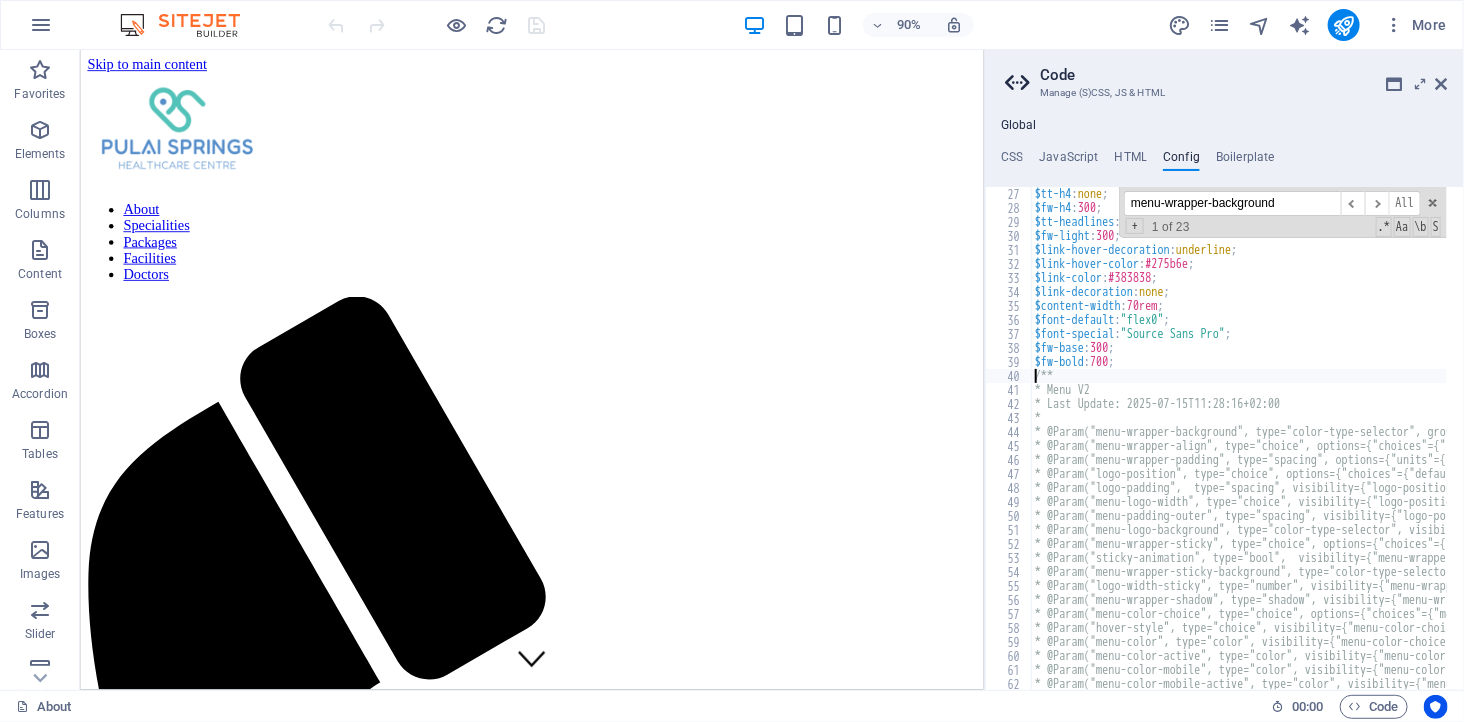 scroll, scrollTop: 1800, scrollLeft: 0, axis: vertical 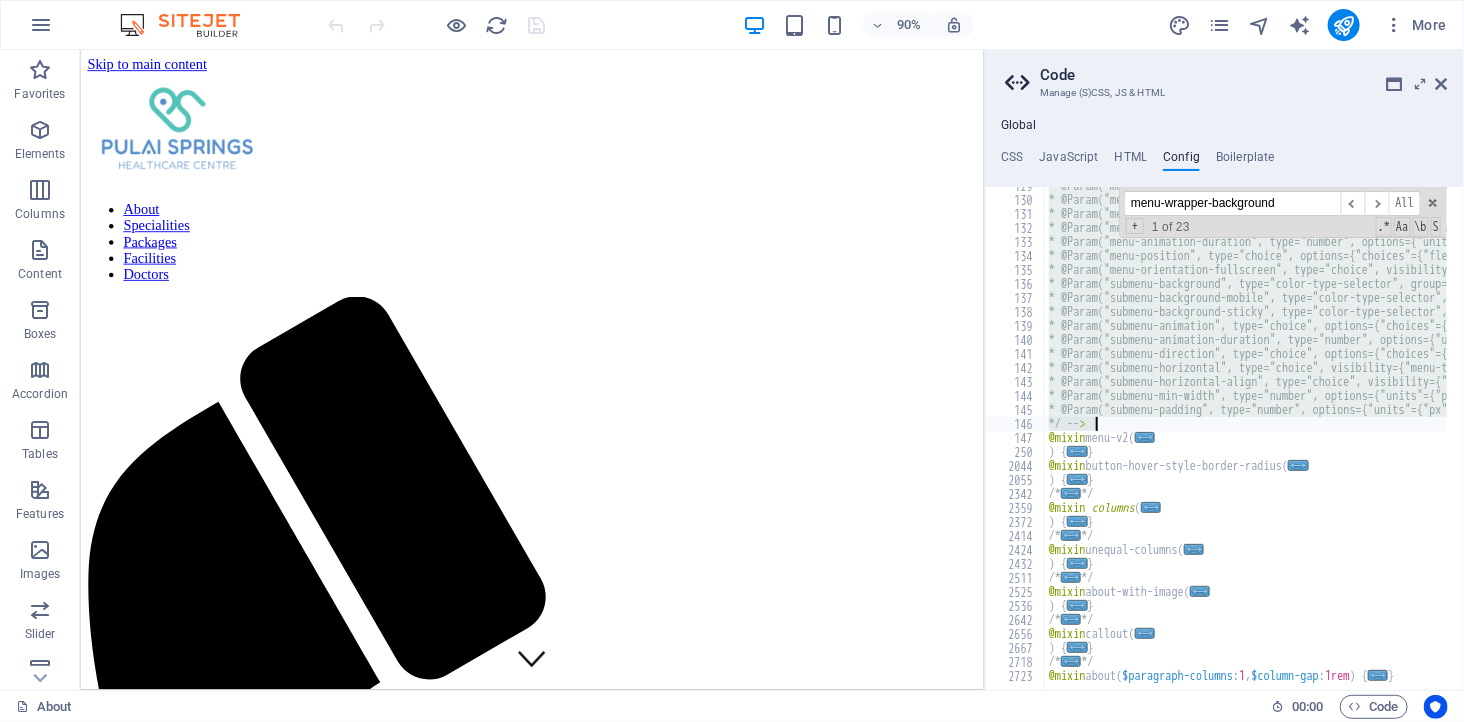 click on "* @Param("menu-size", type="number", options={"units"={"auto", "px", "rem", "%", "vh", "vw"}, "responsive"=1}, group="mobile-menu")  * @Param("menu-open-align", type="choice", options={"choices"={"flex_start_menu", "flex_end_menu", "center_menu"}, "expanded"=1}, group="mobile-menu")  * @Param("menu-padding-open", type="spacing", options={"units"={"px", "rem", "%", "vh", "vw"}, "responsive"=1}, group="mobile-menu")  * @Param("menu-animation", type="choice", options={"choices"={"animation_right", "animation_bottom", "animation_left", "animation_top", "animation_fade"}, "expanded"=1}, group="mobile-menu")  * @Param("menu-animation-duration", type="number", options={"units"={"s"}}, group="mobile-menu")  * @Param("menu-position", type="choice", options={"choices"={"flex_start_menu", "flex_end_menu", "vertical_top"}, "expanded"=1}, group="mobile-menu")  * @Param("submenu-background", type="color-type-selector", group="submenu-box")   */   -- > @mixin  menu-v2 ( ... )   { ... } @mixin ( ... )   { ... } /* ... */" at bounding box center [1246, 438] 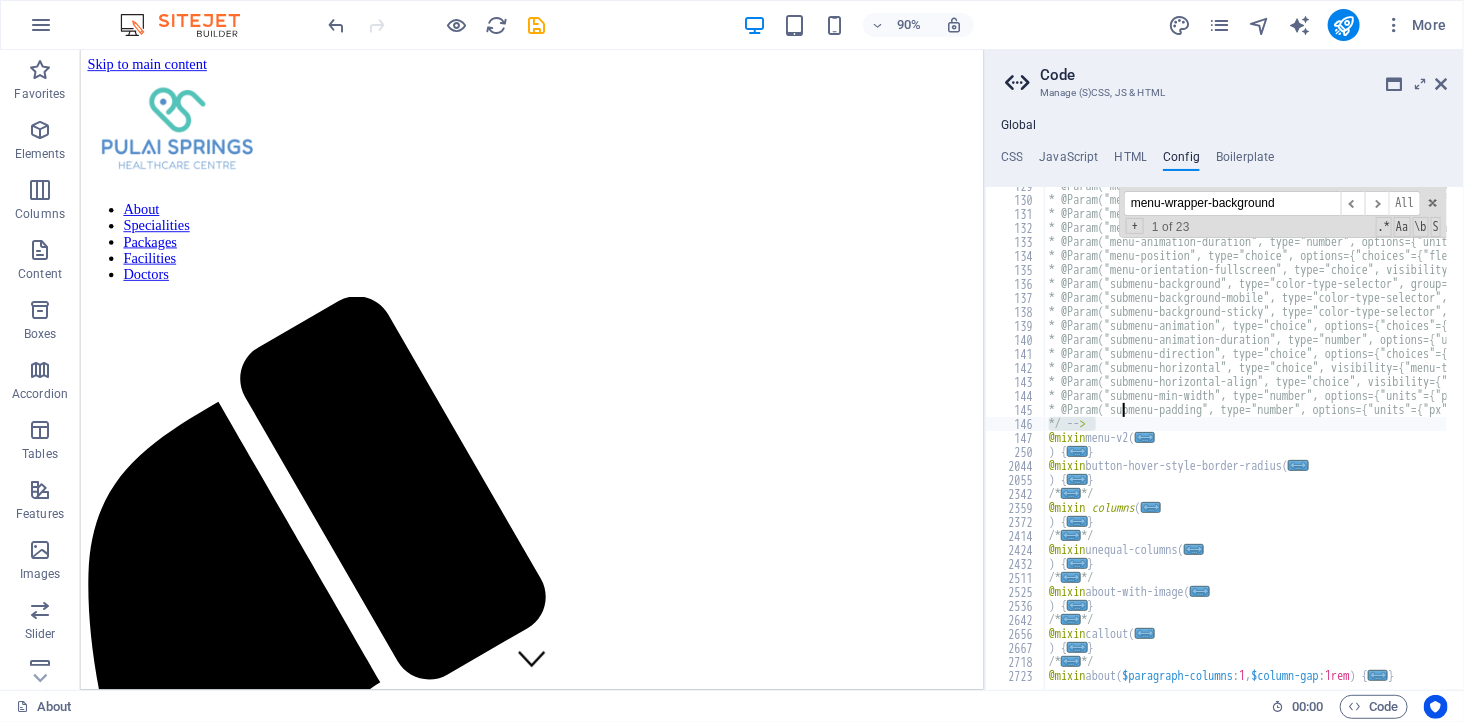 drag, startPoint x: 1107, startPoint y: 425, endPoint x: 1052, endPoint y: 424, distance: 55.00909 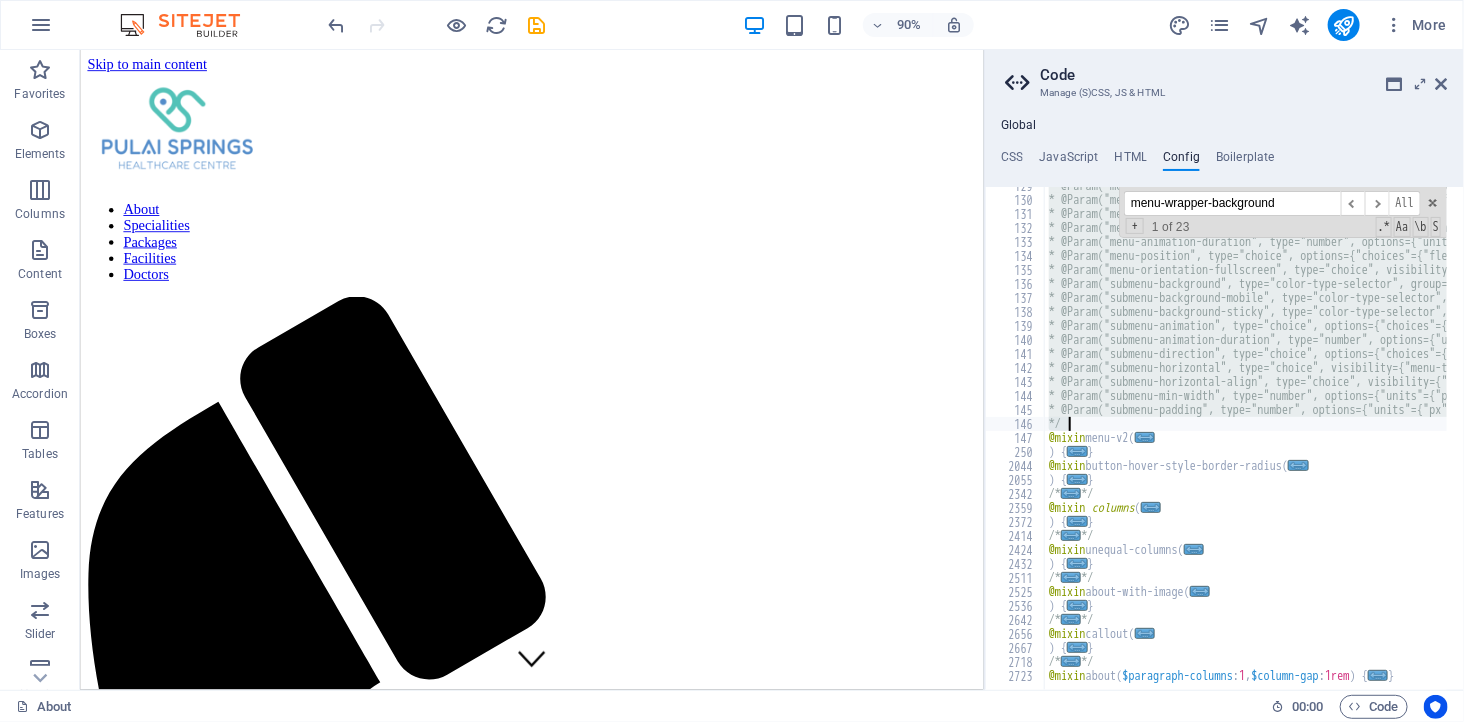 click on "* @Param("menu-size", type="number", options={"units"={"auto", "px", "rem", "%", "vh", "vw"}, "responsive"=1}, group="mobile-menu")  * @Param("menu-open-align", type="choice", options={"choices"={"flex_start_menu", "flex_end_menu", "center_menu"}, "expanded"=1}, group="mobile-menu")  * @Param("menu-padding-open", type="spacing", options={"units"={"px", "rem", "%", "vh", "vw"}, "responsive"=1}, group="mobile-menu")  * @Param("menu-animation", type="choice", options={"choices"={"animation_right", "animation_bottom", "animation_left", "animation_top", "animation_fade"}, "expanded"=1}, group="mobile-menu")  * @Param("menu-animation-duration", type="number", options={"units"={"s"}}, group="mobile-menu")  * @Param("menu-position", type="choice", options={"choices"={"flex_start_menu", "flex_end_menu", "vertical_top"}, "expanded"=1}, group="mobile-menu")  * @Param("submenu-background", type="color-type-selector", group="submenu-box")   */ @mixin  menu-v2 ( ... )   { ... } @mixin  button-hover-style-border-radius ( )" at bounding box center [2704, 436] 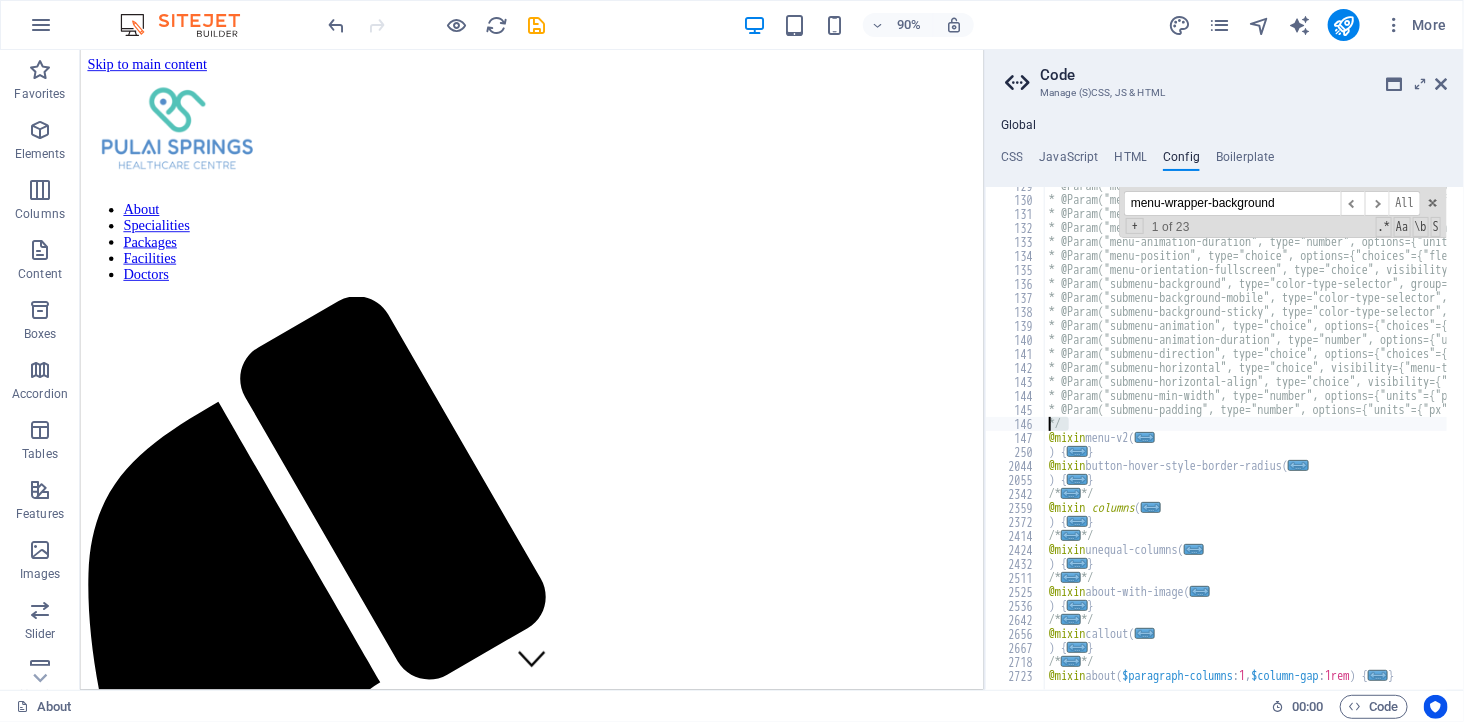 drag, startPoint x: 1074, startPoint y: 420, endPoint x: 1051, endPoint y: 420, distance: 23 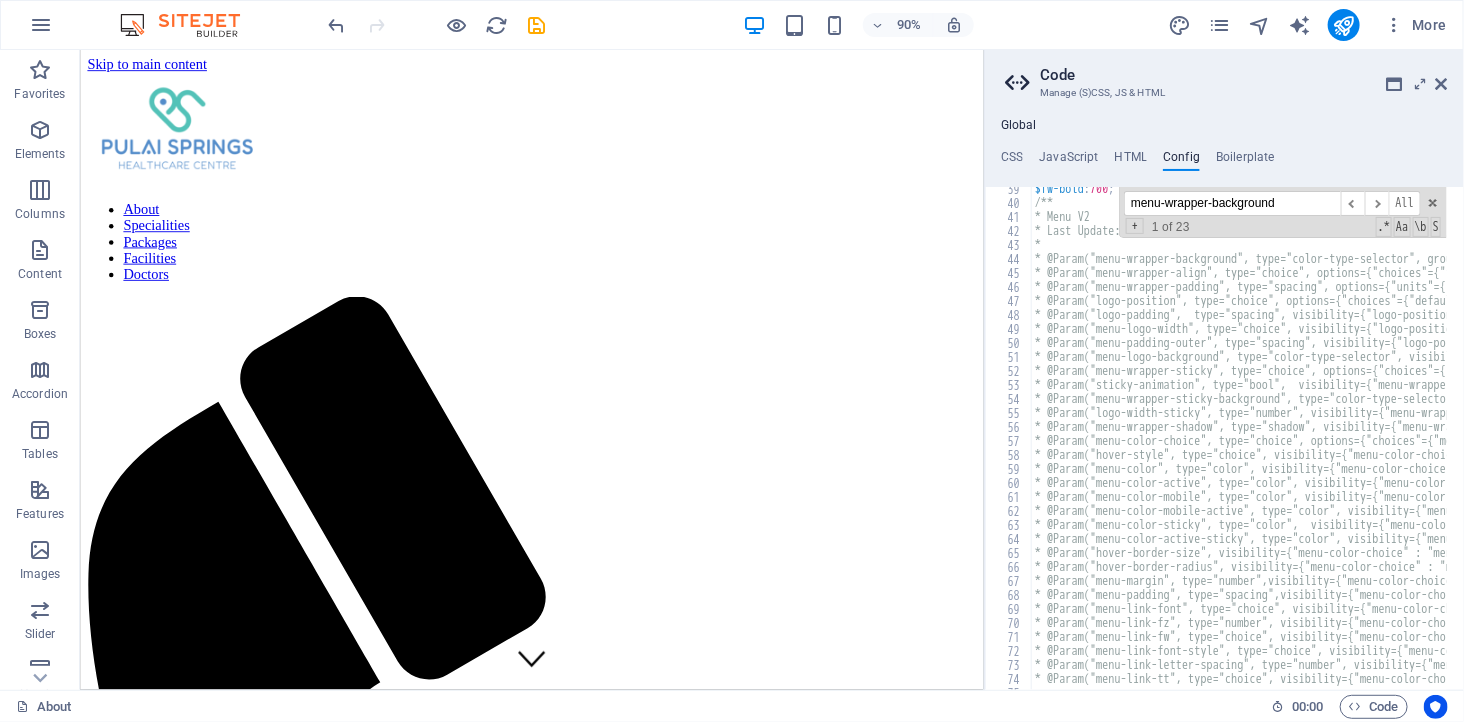 scroll, scrollTop: 271, scrollLeft: 0, axis: vertical 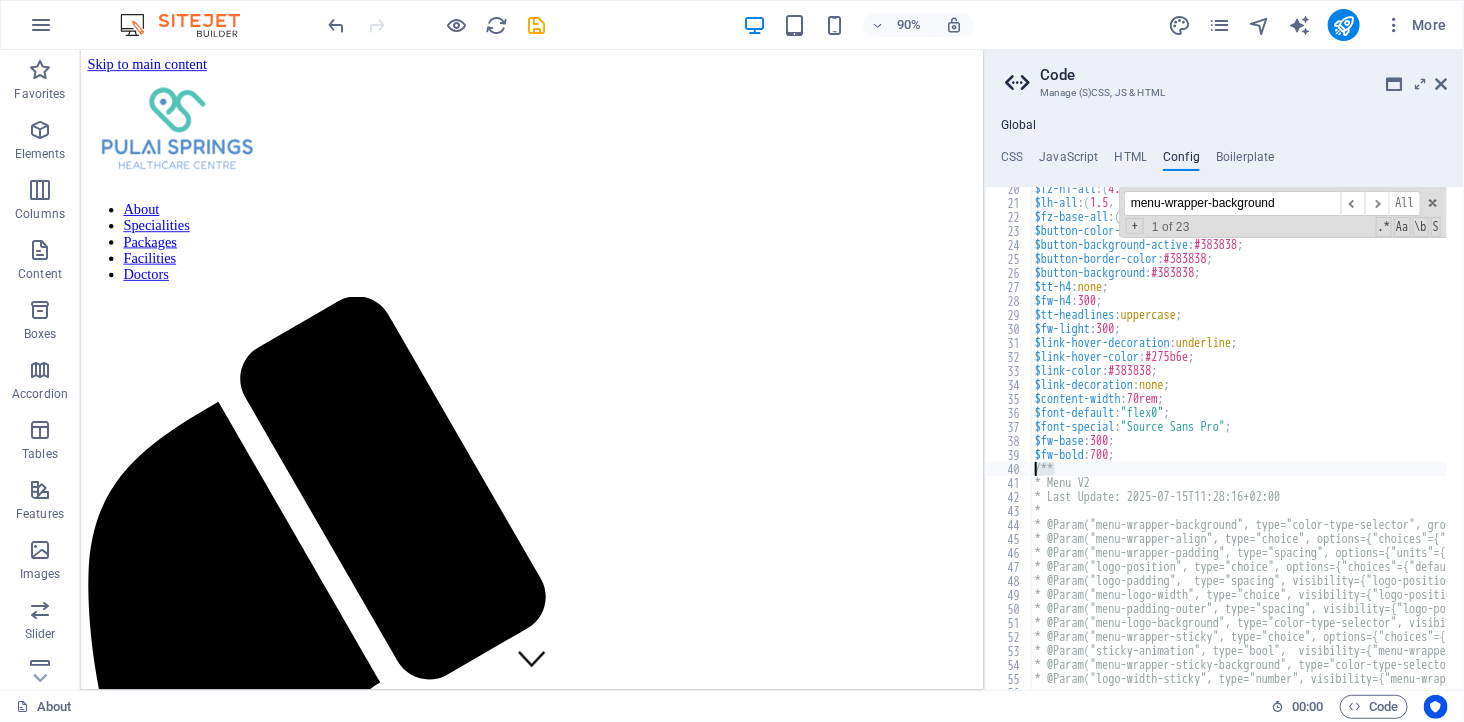 drag, startPoint x: 1068, startPoint y: 467, endPoint x: 1032, endPoint y: 464, distance: 36.124783 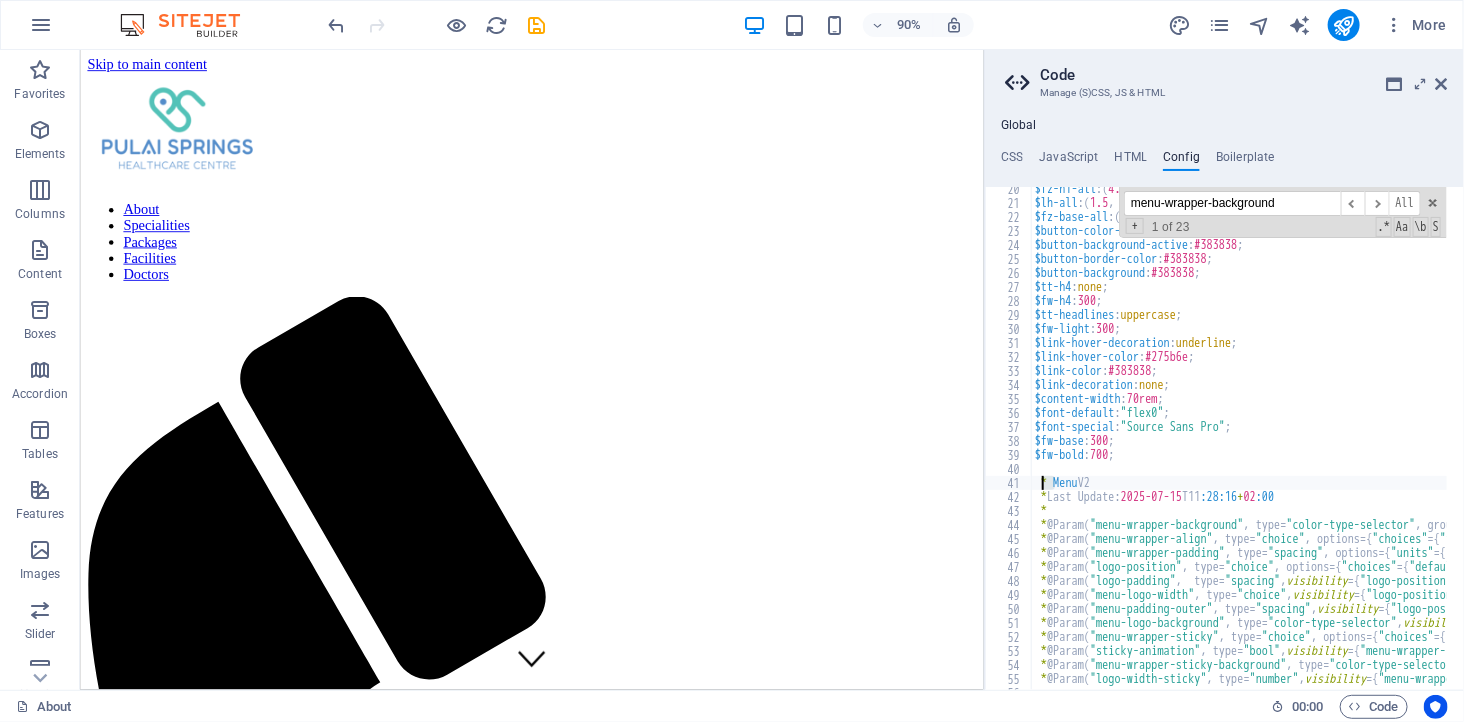 drag, startPoint x: 1056, startPoint y: 478, endPoint x: 1038, endPoint y: 478, distance: 18 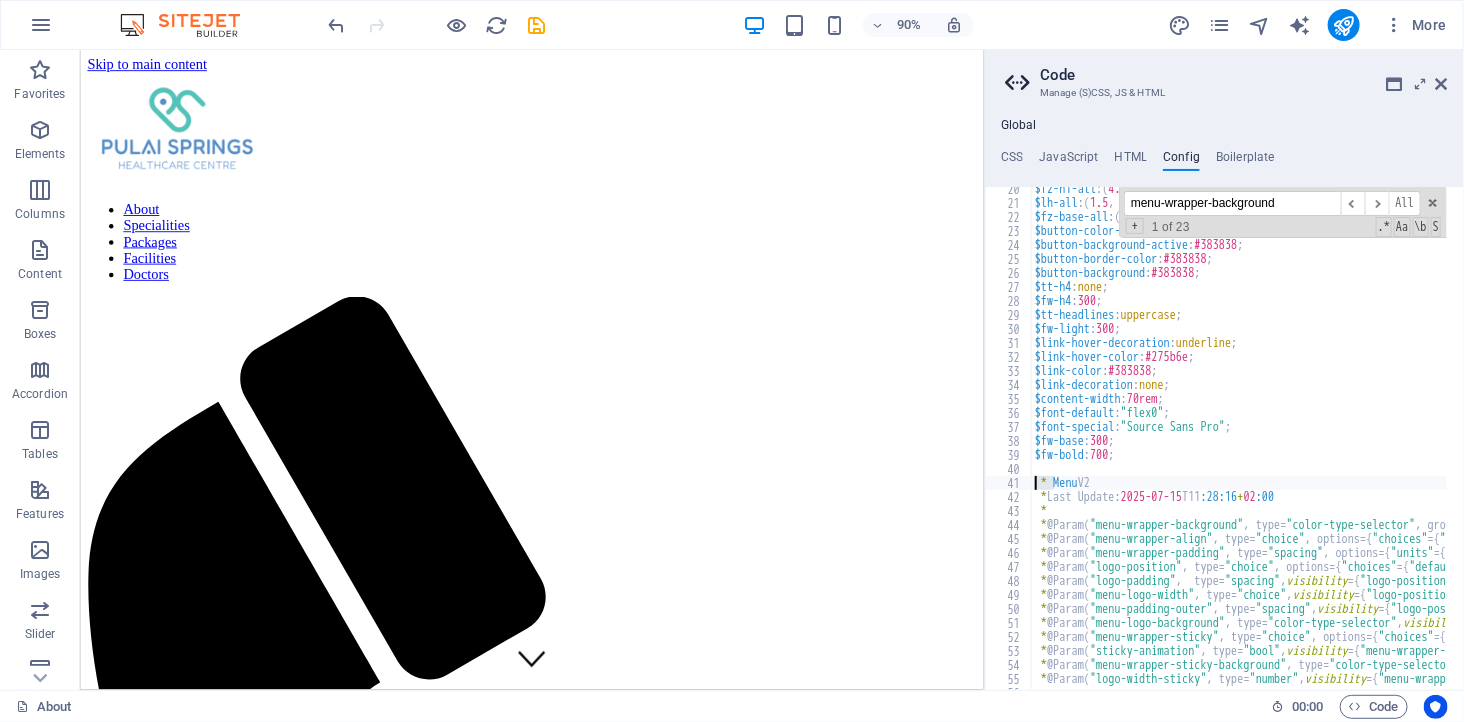 click on "$fz-h1-all :  ( 4.5rem ,  3.825rem ,  3.15rem ) ; $lh-all :  ( 1.5 , null, null ) ; $fz-base-all :  ( 1rem , null, null ) ; $button-color-active :  #ffffff ; $button-background-active :  #383838 ; $button-border-color :  #383838 ; $button-background :  #383838 ; $tt-h4 :  none ; $fw-h4 :  300 ; $tt-headlines :  uppercase ; $fw-light :  300 ; $link-hover-decoration :  underline ; $link-hover-color :  #275b6e ; $link-color :  #383838 ; $link-decoration :  none ; $content-width :  70rem ; $font-default :  "flex0" ; $font-special :  "Source Sans Pro" ; $fw-base :  300 ; $fw-bold :  700 ;   *   Menu  V2   *  Last Update:  2025-07-15 T11 :28:16 + 02 :00   *     *  @Param ( "menu-wrapper-background" , type= "color-type-selector" , group= "menu-wrapper" )   *  @Param ( "menu-wrapper-align" , type= "choice" , options= { "choices" = { "flex_start_menu" ,  "center_menu" ,  "flex_end_menu" ,  "space_around_menu" ,  "space_between_menu" } ,  "expanded" = 1 } , group= "menu-wrapper" )   *  @Param ( "menu-wrapper-padding"" at bounding box center [2690, 439] 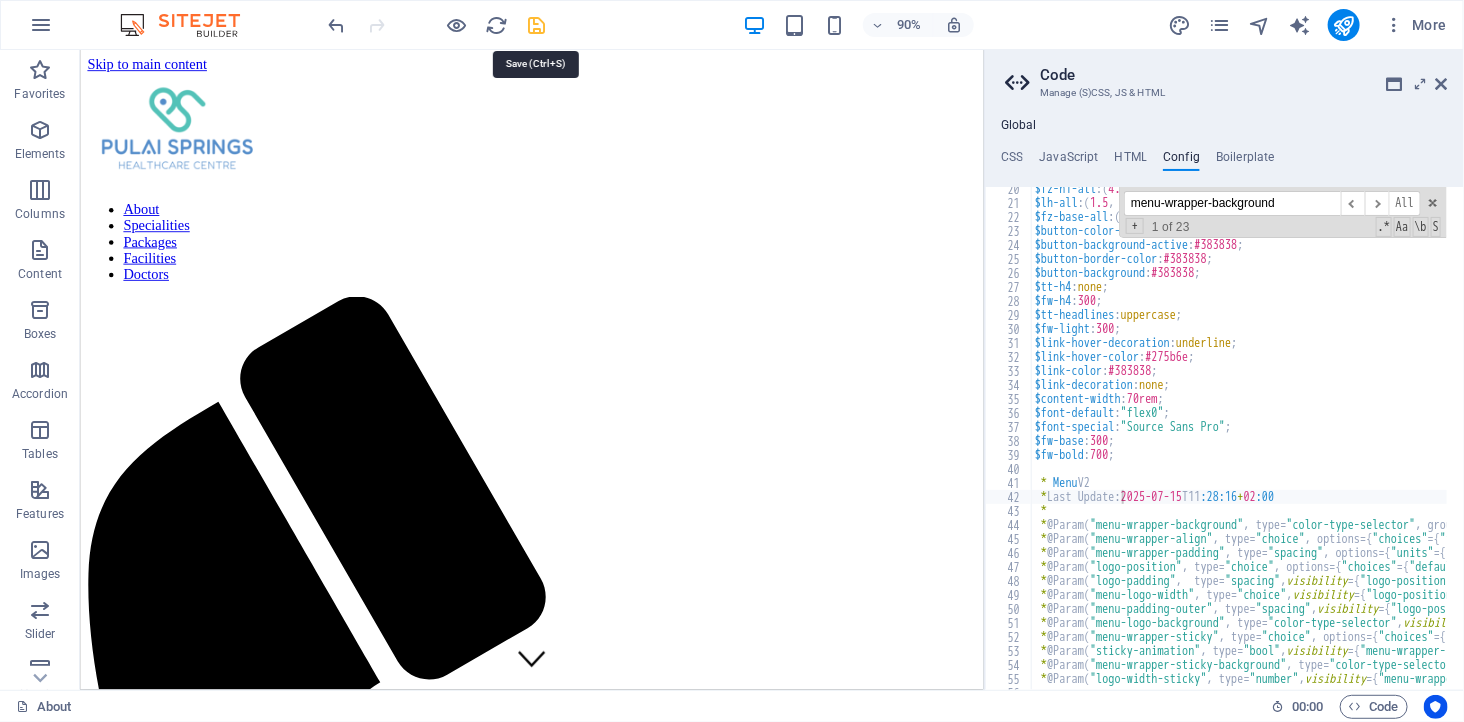 click at bounding box center [537, 25] 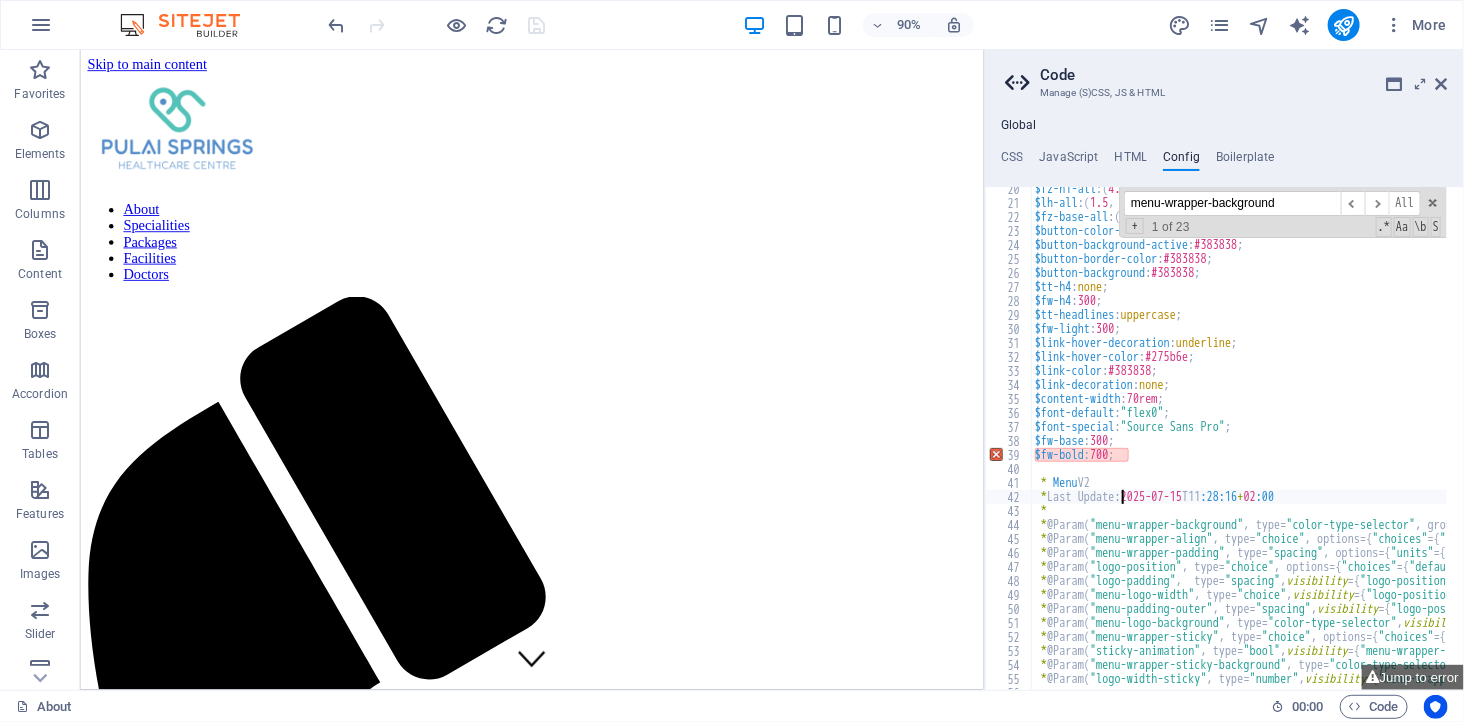 click on "$fz-h1-all :  ( 4.5rem ,  3.825rem ,  3.15rem ) ; $lh-all :  ( 1.5 , null, null ) ; $fz-base-all :  ( 1rem , null, null ) ; $button-color-active :  #ffffff ; $button-background-active :  #383838 ; $button-border-color :  #383838 ; $button-background :  #383838 ; $tt-h4 :  none ; $fw-h4 :  300 ; $tt-headlines :  uppercase ; $fw-light :  300 ; $link-hover-decoration :  underline ; $link-hover-color :  #275b6e ; $link-color :  #383838 ; $link-decoration :  none ; $content-width :  70rem ; $font-default :  "flex0" ; $font-special :  "Source Sans Pro" ; $fw-base :  300 ; $fw-bold :  700 ;   *   Menu  V2   *  Last Update:  2025-07-15 T11 :28:16 + 02 :00   *     *  @Param ( "menu-wrapper-background" , type= "color-type-selector" , group= "menu-wrapper" )   *  @Param ( "menu-wrapper-align" , type= "choice" , options= { "choices" = { "flex_start_menu" ,  "center_menu" ,  "flex_end_menu" ,  "space_around_menu" ,  "space_between_menu" } ,  "expanded" = 1 } , group= "menu-wrapper" )   *  @Param ( "menu-wrapper-padding"" at bounding box center [2690, 439] 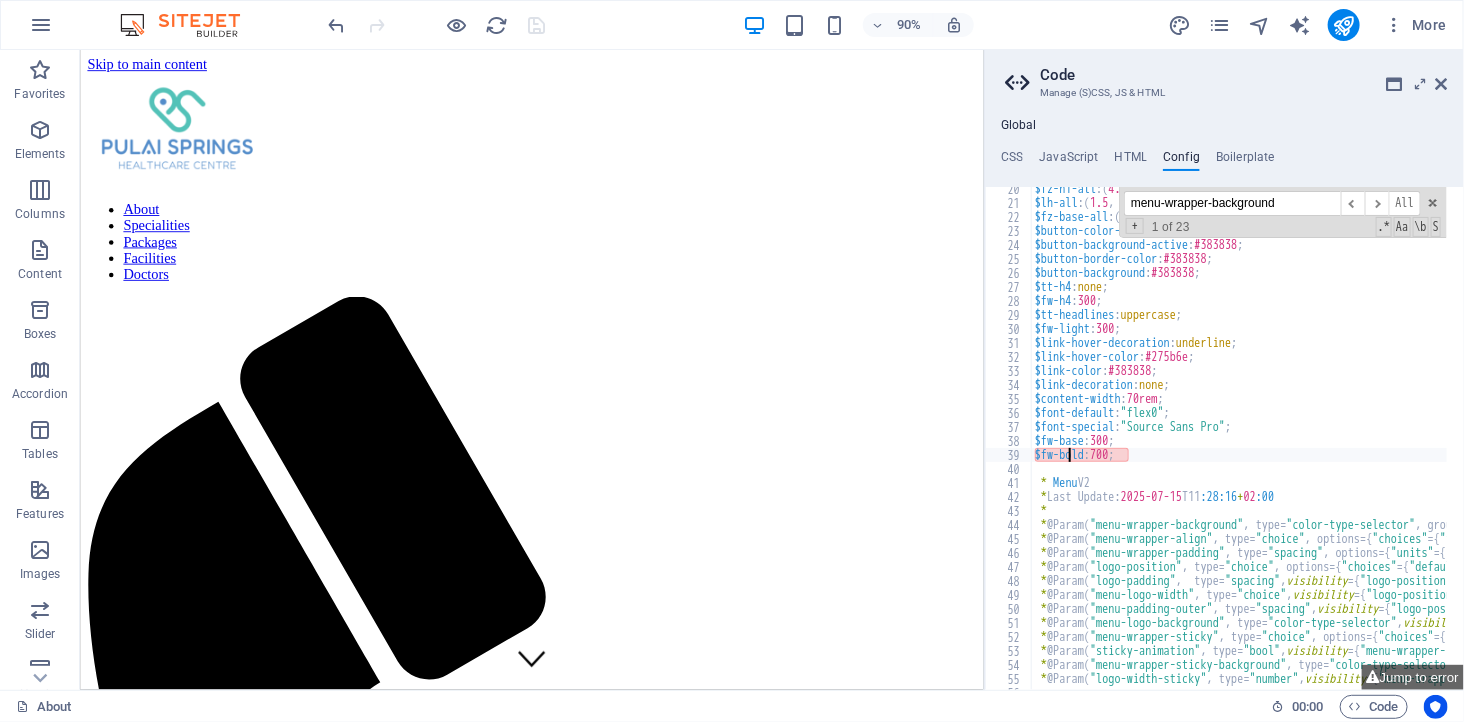 click on "$fz-h1-all :  ( 4.5rem ,  3.825rem ,  3.15rem ) ; $lh-all :  ( 1.5 , null, null ) ; $fz-base-all :  ( 1rem , null, null ) ; $button-color-active :  #ffffff ; $button-background-active :  #383838 ; $button-border-color :  #383838 ; $button-background :  #383838 ; $tt-h4 :  none ; $fw-h4 :  300 ; $tt-headlines :  uppercase ; $fw-light :  300 ; $link-hover-decoration :  underline ; $link-hover-color :  #275b6e ; $link-color :  #383838 ; $link-decoration :  none ; $content-width :  70rem ; $font-default :  "flex0" ; $font-special :  "Source Sans Pro" ; $fw-base :  300 ; $fw-bold :  700 ;   *   Menu  V2   *  Last Update:  2025-07-15 T11 :28:16 + 02 :00   *     *  @Param ( "menu-wrapper-background" , type= "color-type-selector" , group= "menu-wrapper" )   *  @Param ( "menu-wrapper-align" , type= "choice" , options= { "choices" = { "flex_start_menu" ,  "center_menu" ,  "flex_end_menu" ,  "space_around_menu" ,  "space_between_menu" } ,  "expanded" = 1 } , group= "menu-wrapper" )   *  @Param ( "menu-wrapper-padding"" at bounding box center [2690, 439] 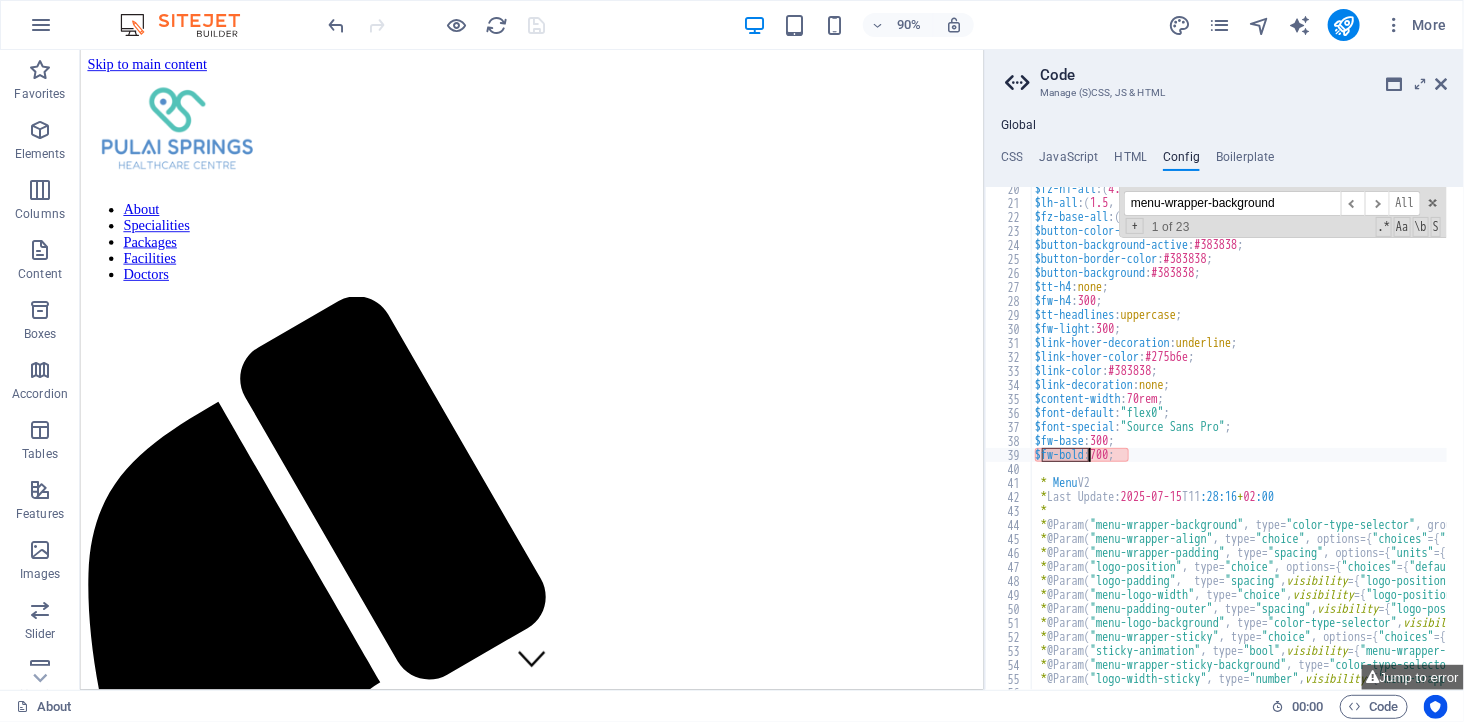 drag, startPoint x: 1043, startPoint y: 453, endPoint x: 1087, endPoint y: 453, distance: 44 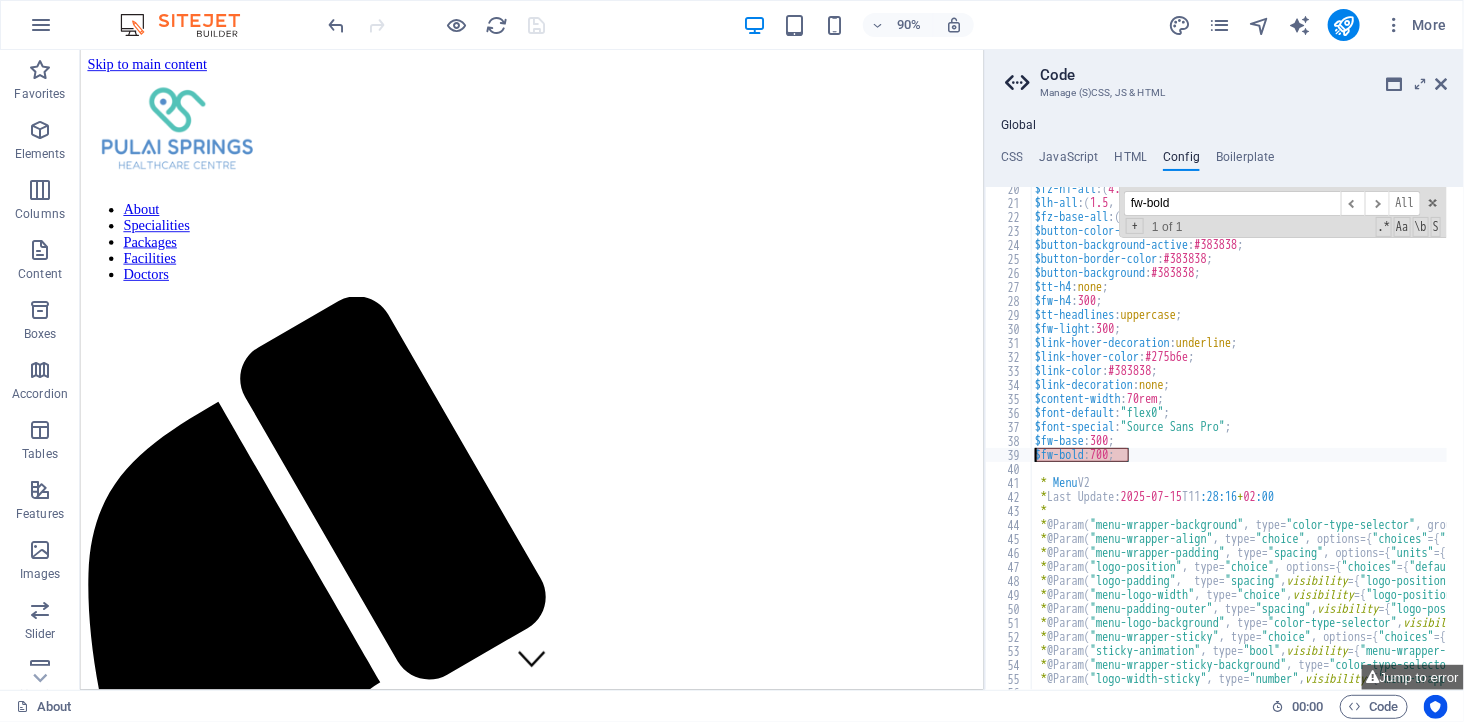 drag, startPoint x: 1131, startPoint y: 456, endPoint x: 1033, endPoint y: 453, distance: 98.045906 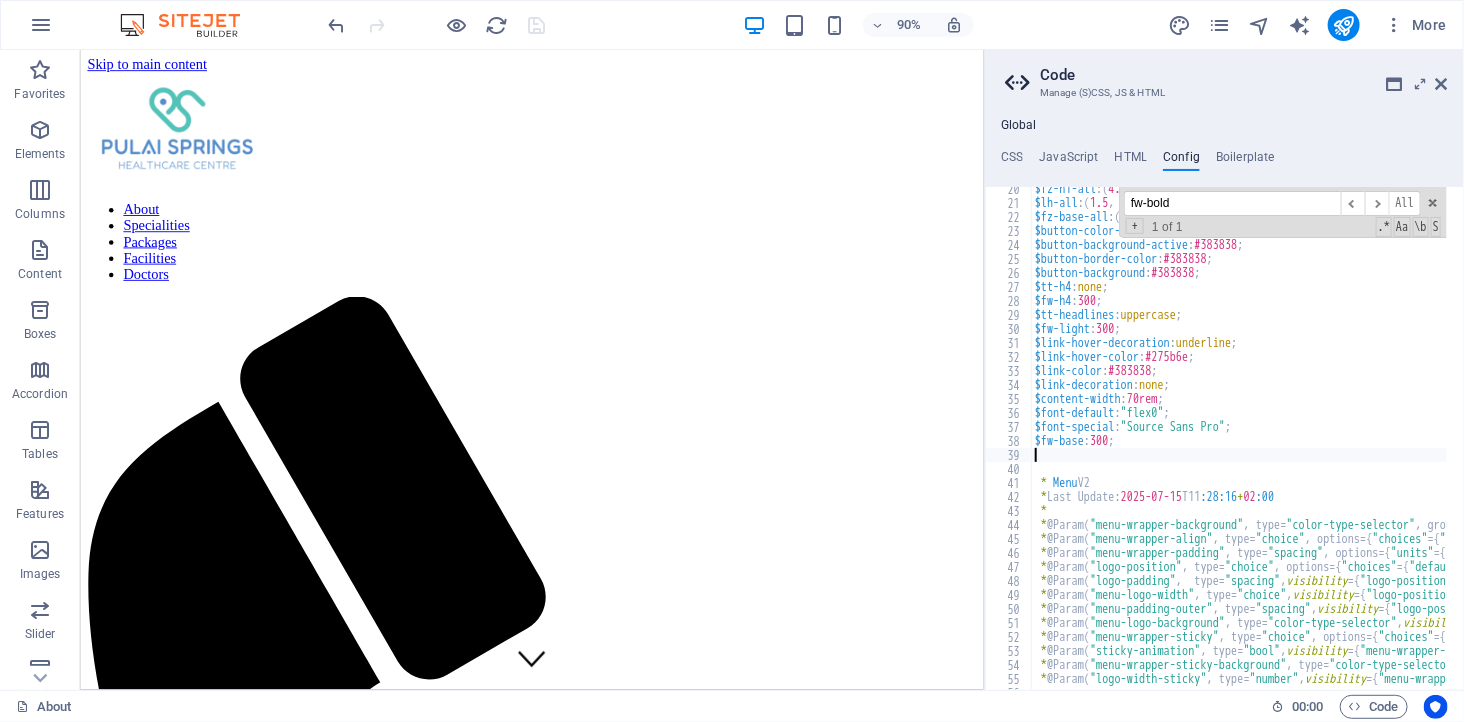 scroll, scrollTop: 271, scrollLeft: 0, axis: vertical 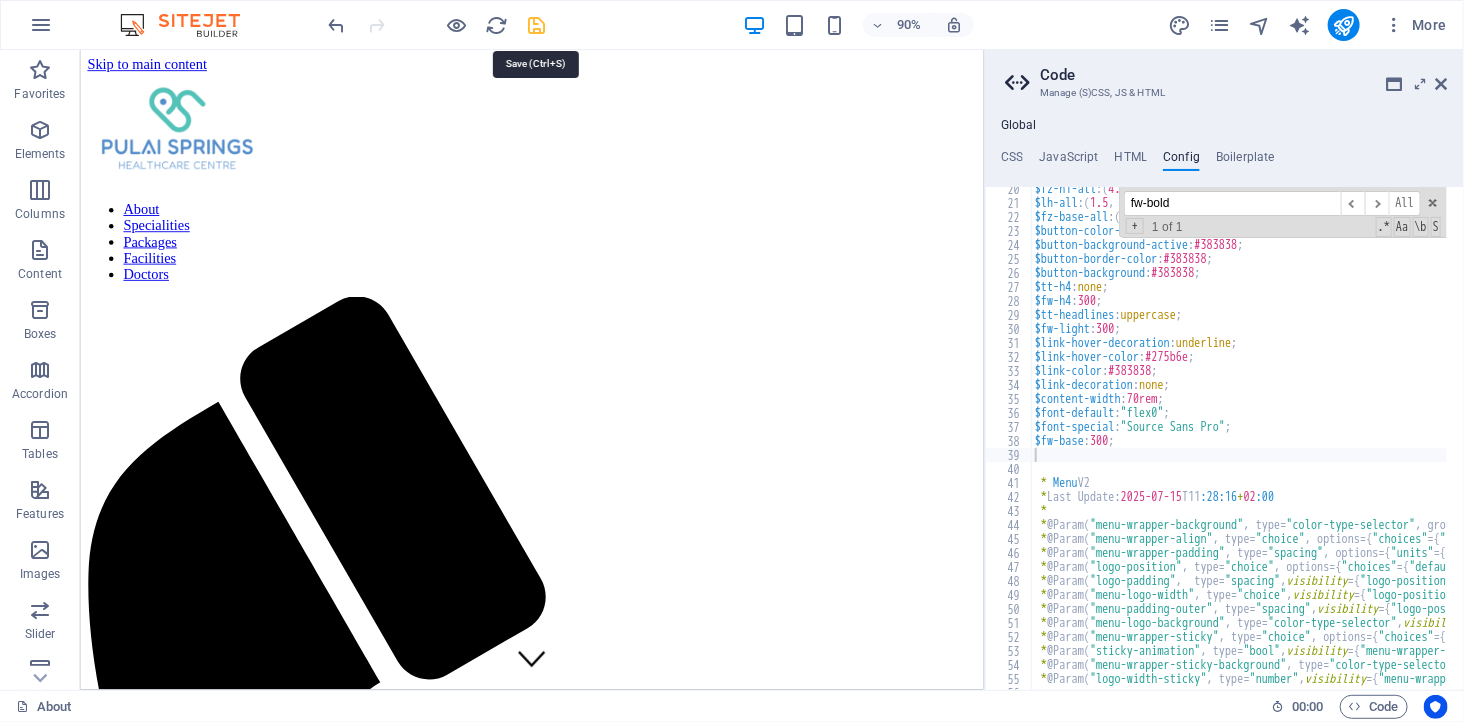 click at bounding box center [537, 25] 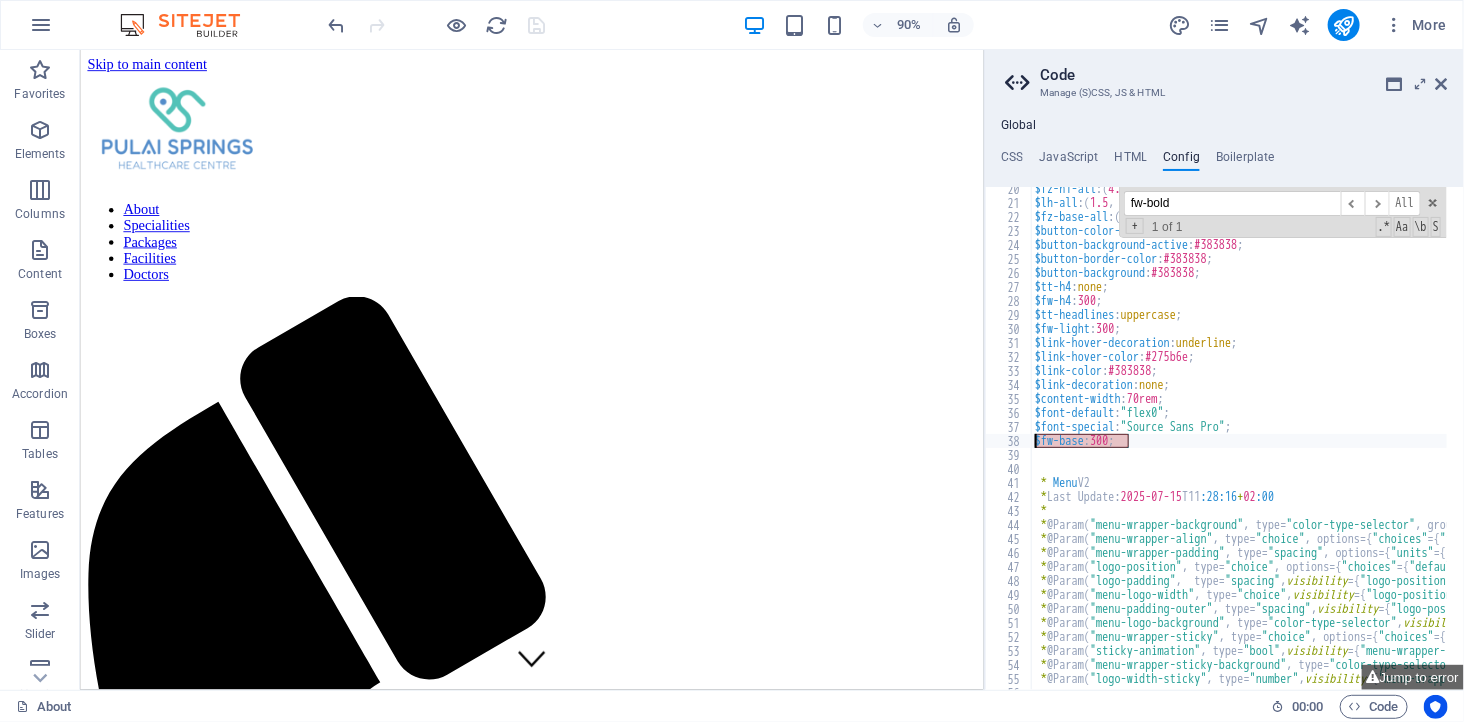 drag, startPoint x: 1131, startPoint y: 442, endPoint x: 1030, endPoint y: 442, distance: 101 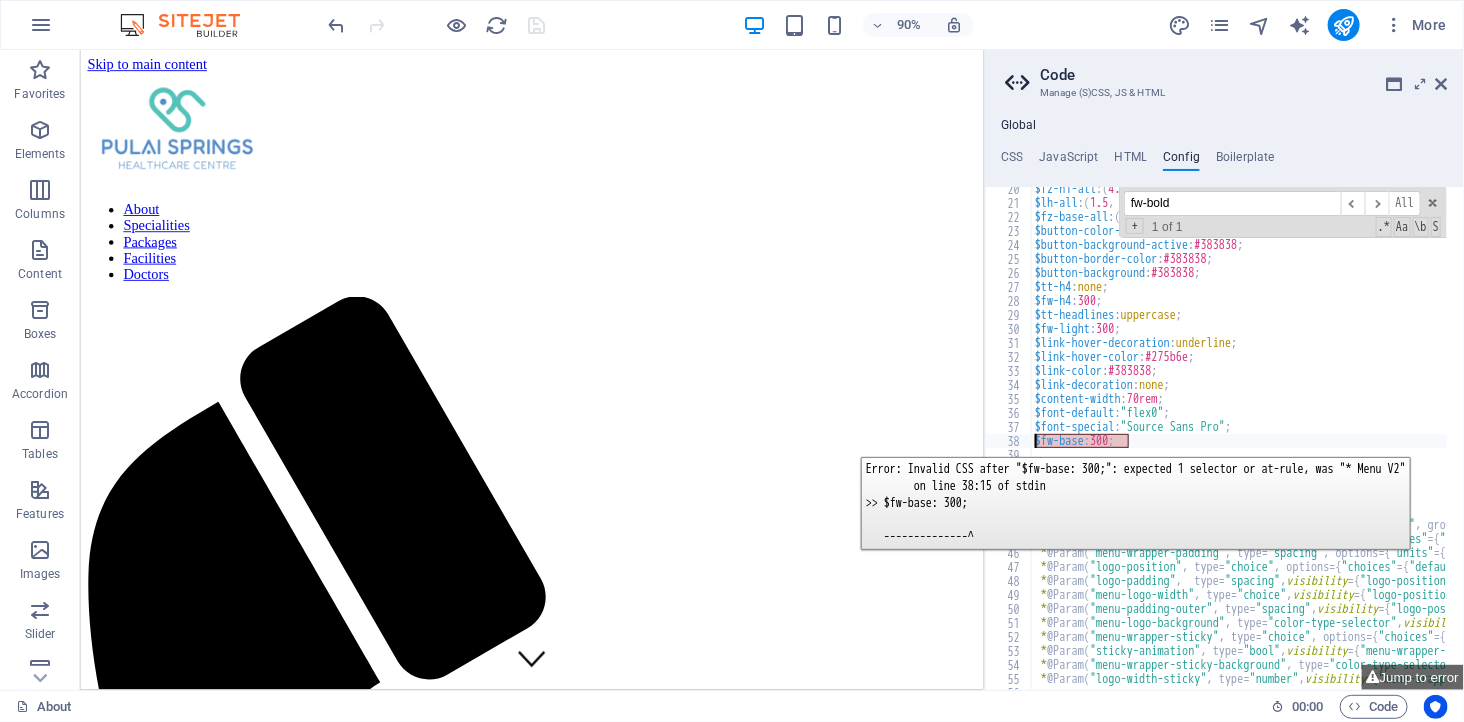 type 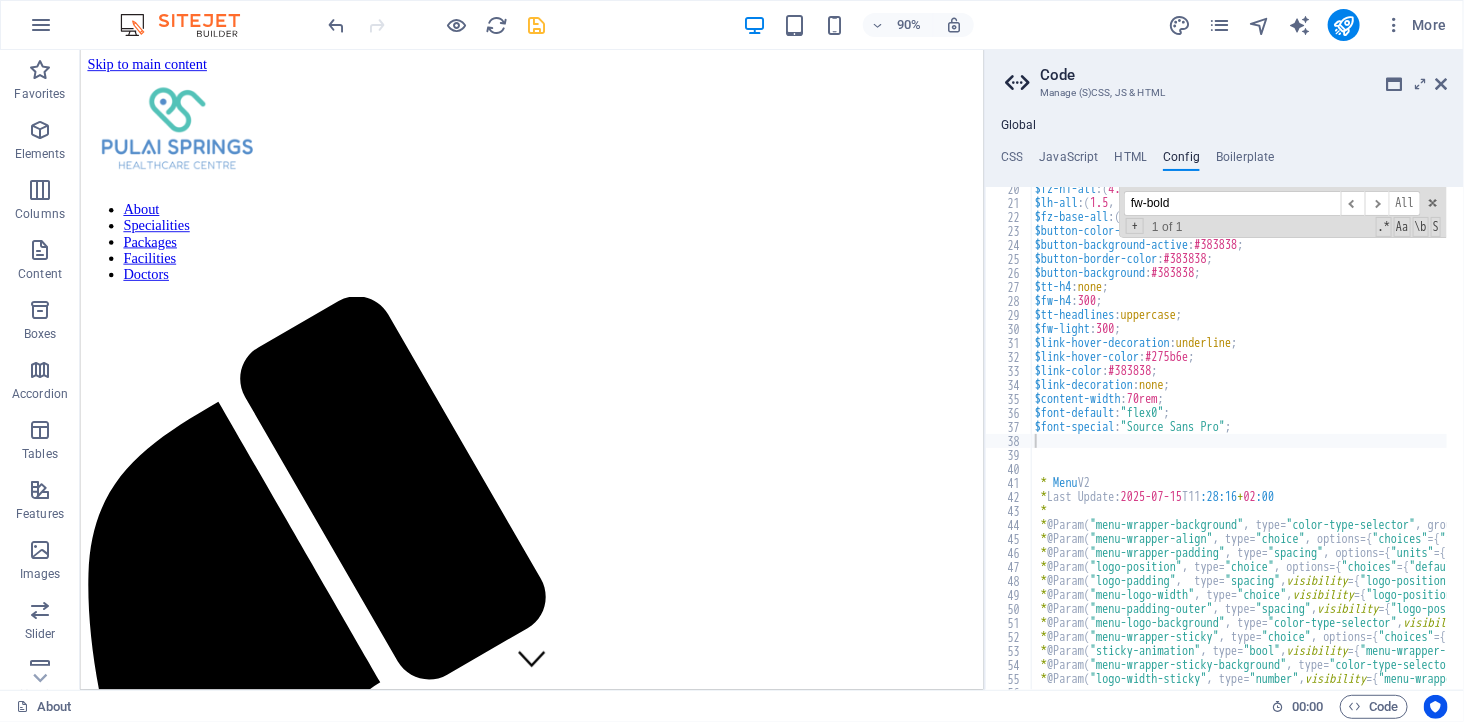 click at bounding box center [437, 25] 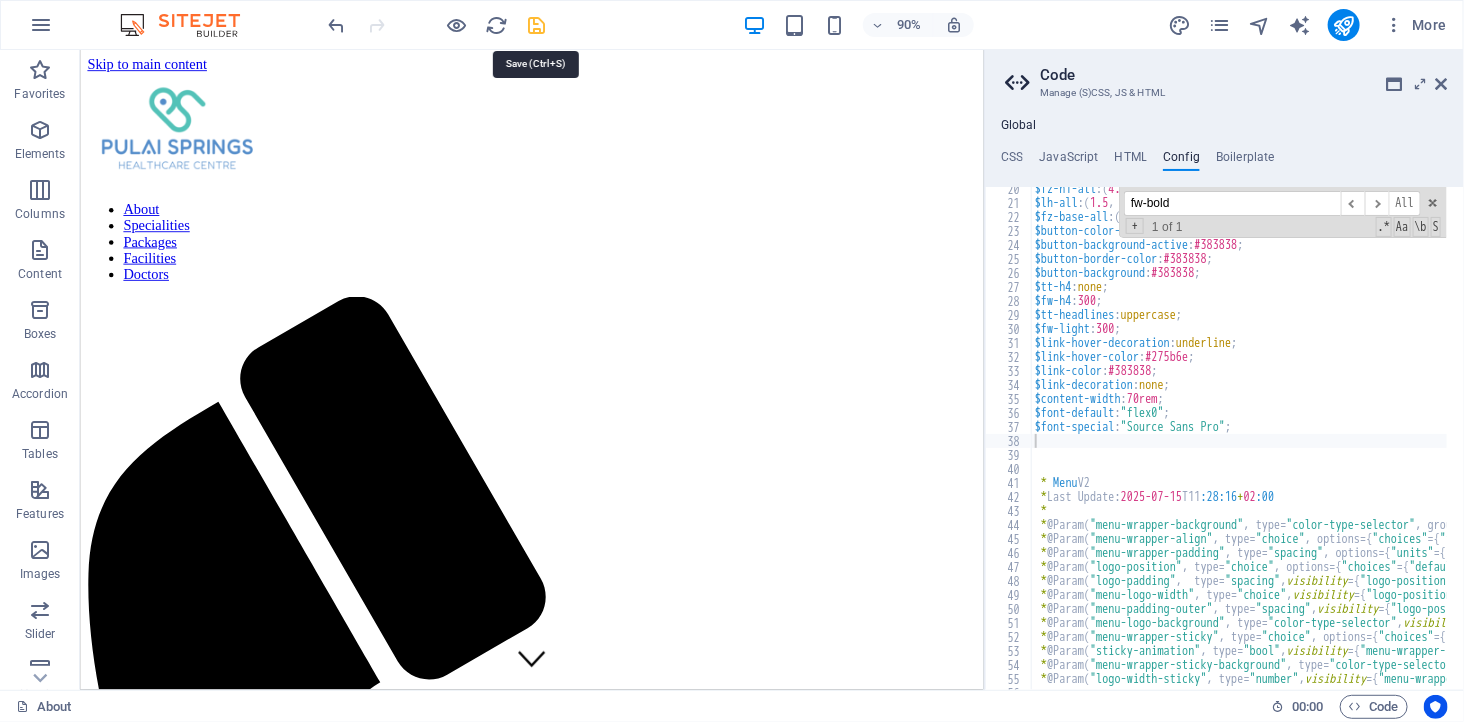 click at bounding box center [537, 25] 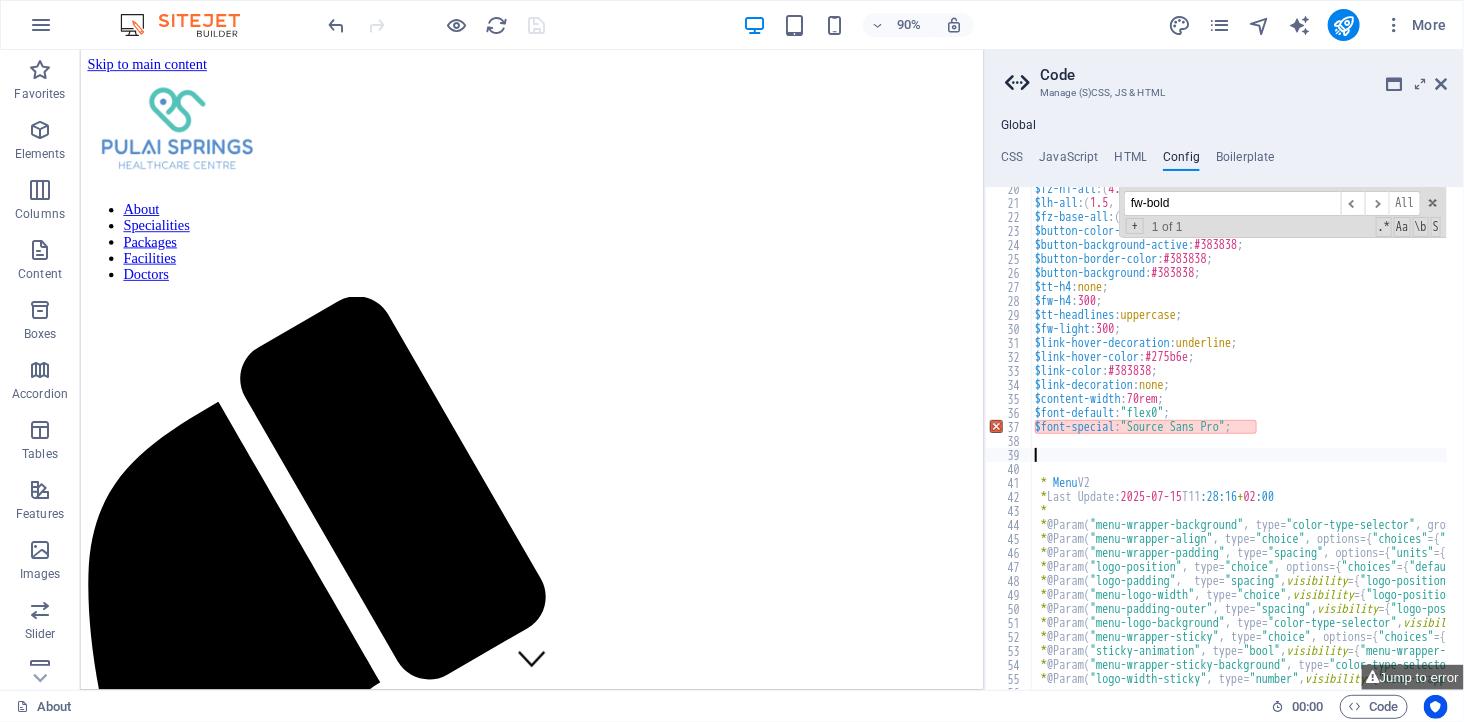 click on "$fz-h1-all :  ( 4.5rem ,  3.825rem ,  3.15rem ) ; $lh-all :  ( 1.5 , null, null ) ; $fz-base-all :  ( 1rem , null, null ) ; $button-color-active :  #ffffff ; $button-background-active :  #383838 ; $button-border-color :  #383838 ; $button-background :  #383838 ; $tt-h4 :  none ; $fw-h4 :  300 ; $tt-headlines :  uppercase ; $fw-light :  300 ; $link-hover-decoration :  underline ; $link-hover-color :  #275b6e ; $link-color :  #383838 ; $link-decoration :  none ; $content-width :  70rem ; $font-default :  "flex0" ; $font-special :  "Source Sans Pro" ;   *   Menu  V2   *  Last Update:  2025-07-15 T11 :28:16 + 02 :00   *     *  @Param ( "menu-wrapper-background" , type= "color-type-selector" , group= "menu-wrapper" )   *  @Param ( "menu-wrapper-align" , type= "choice" , options= { "choices" = { "flex_start_menu" ,  "center_menu" ,  "flex_end_menu" ,  "space_around_menu" ,  "space_between_menu" } ,  "expanded" = 1 } , group= "menu-wrapper" )   *  @Param ( "menu-wrapper-padding" , type= "spacing" , options= { = { ,"" at bounding box center [2690, 439] 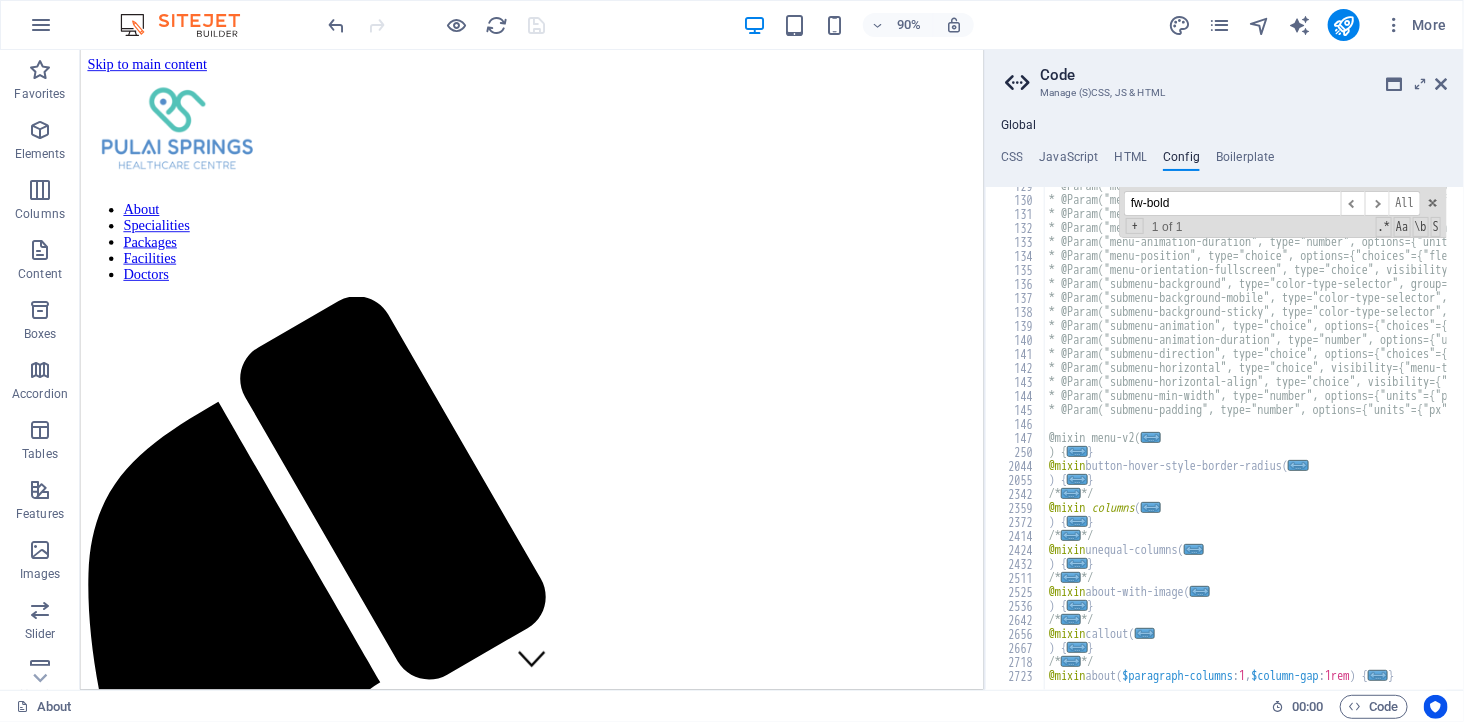 scroll, scrollTop: 1800, scrollLeft: 0, axis: vertical 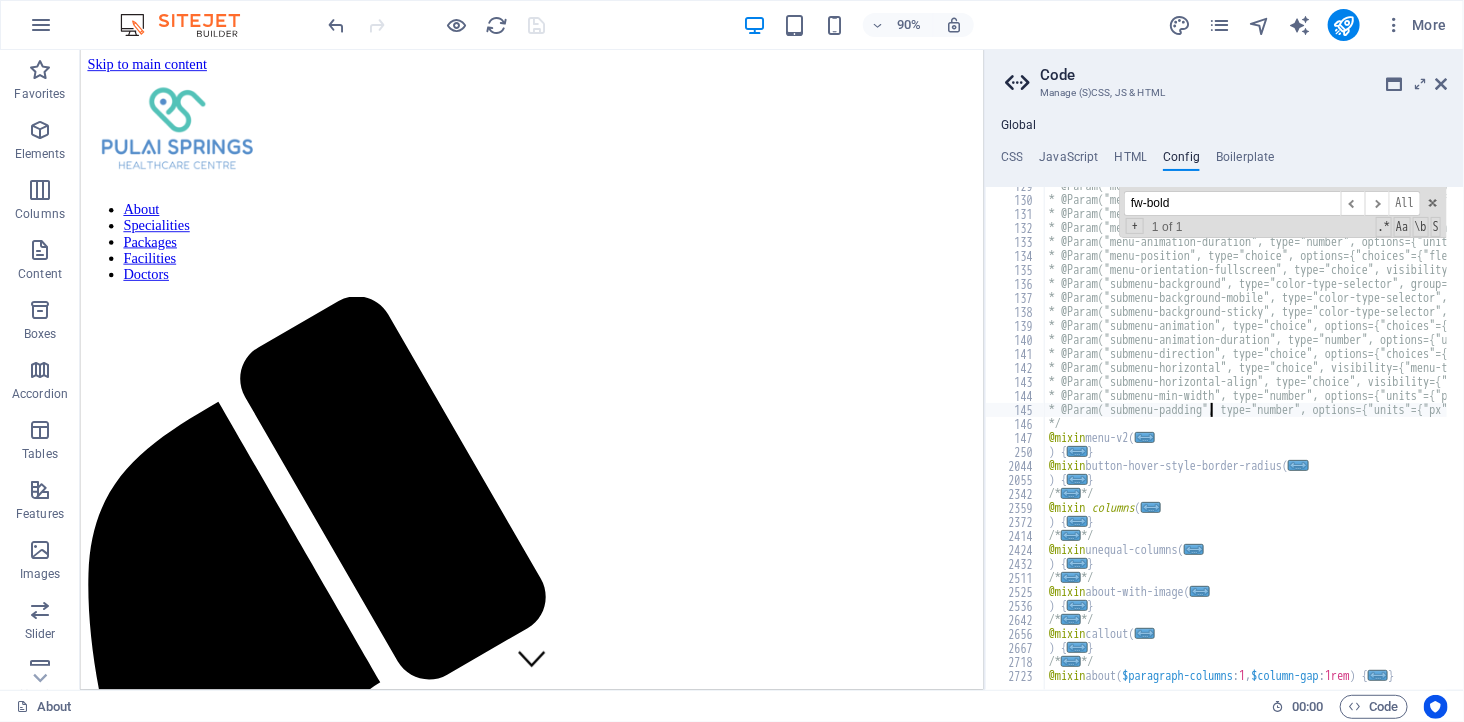 click on "* @Param("menu-size", type="number", options={"units"={"auto", "px", "rem", "%", "vh", "vw"}, "responsive"=1}, group="mobile-menu")  * @Param("menu-open-align", type="choice", options={"choices"={"flex_start_menu", "flex_end_menu", "center_menu"}, "expanded"=1}, group="mobile-menu")  * @Param("menu-padding-open", type="spacing", options={"units"={"px", "rem", "%", "vh", "vw"}, "responsive"=1}, group="mobile-menu")  * @Param("menu-animation", type="choice", options={"choices"={"animation_right", "animation_bottom", "animation_left", "animation_top", "animation_fade"}, "expanded"=1}, group="mobile-menu")  * @Param("menu-animation-duration", type="number", options={"units"={"s"}}, group="mobile-menu")  * @Param("menu-position", type="choice", options={"choices"={"flex_start_menu", "flex_end_menu", "vertical_top"}, "expanded"=1}, group="mobile-menu")  * @Param("submenu-background", type="color-type-selector", group="submenu-box")   */ @mixin  menu-v2 ( ... )   { ... } @mixin  button-hover-style-border-radius ( )" at bounding box center [2704, 436] 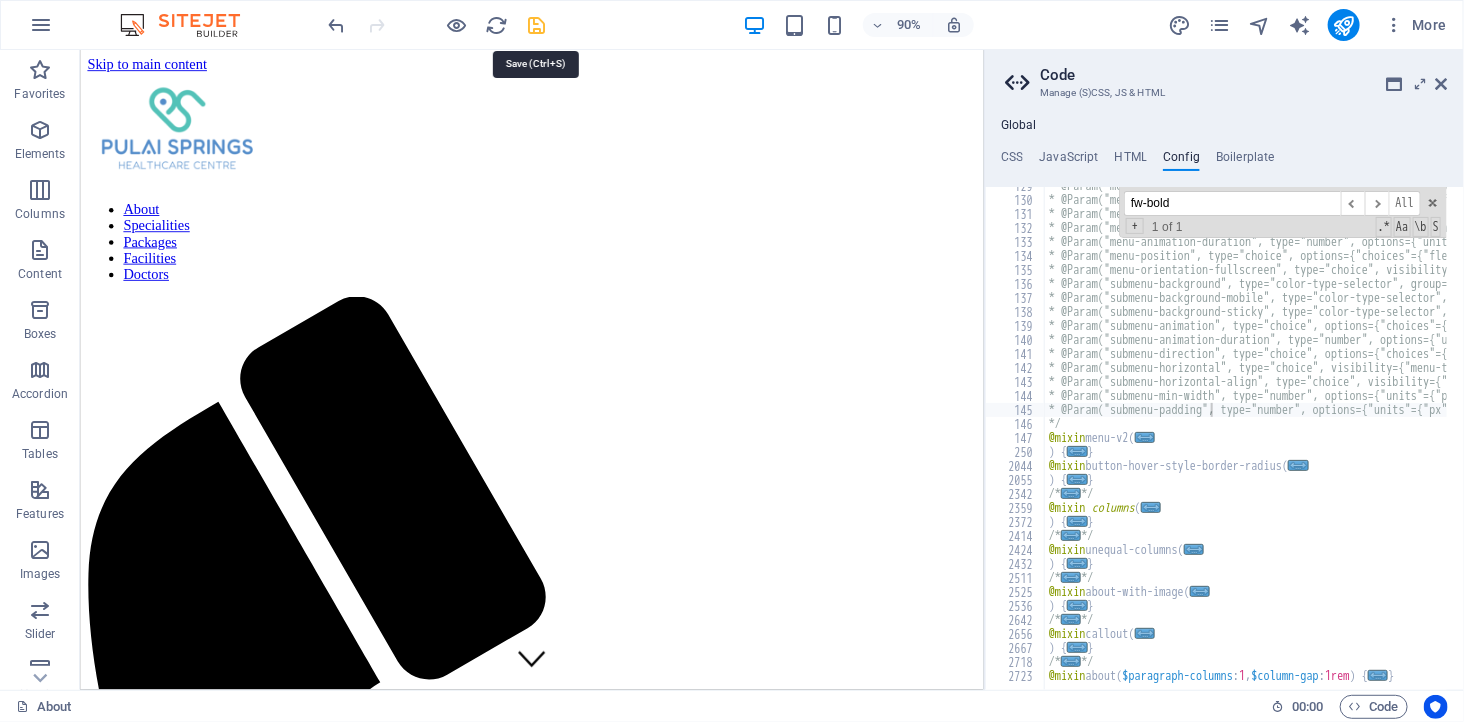 click at bounding box center [537, 25] 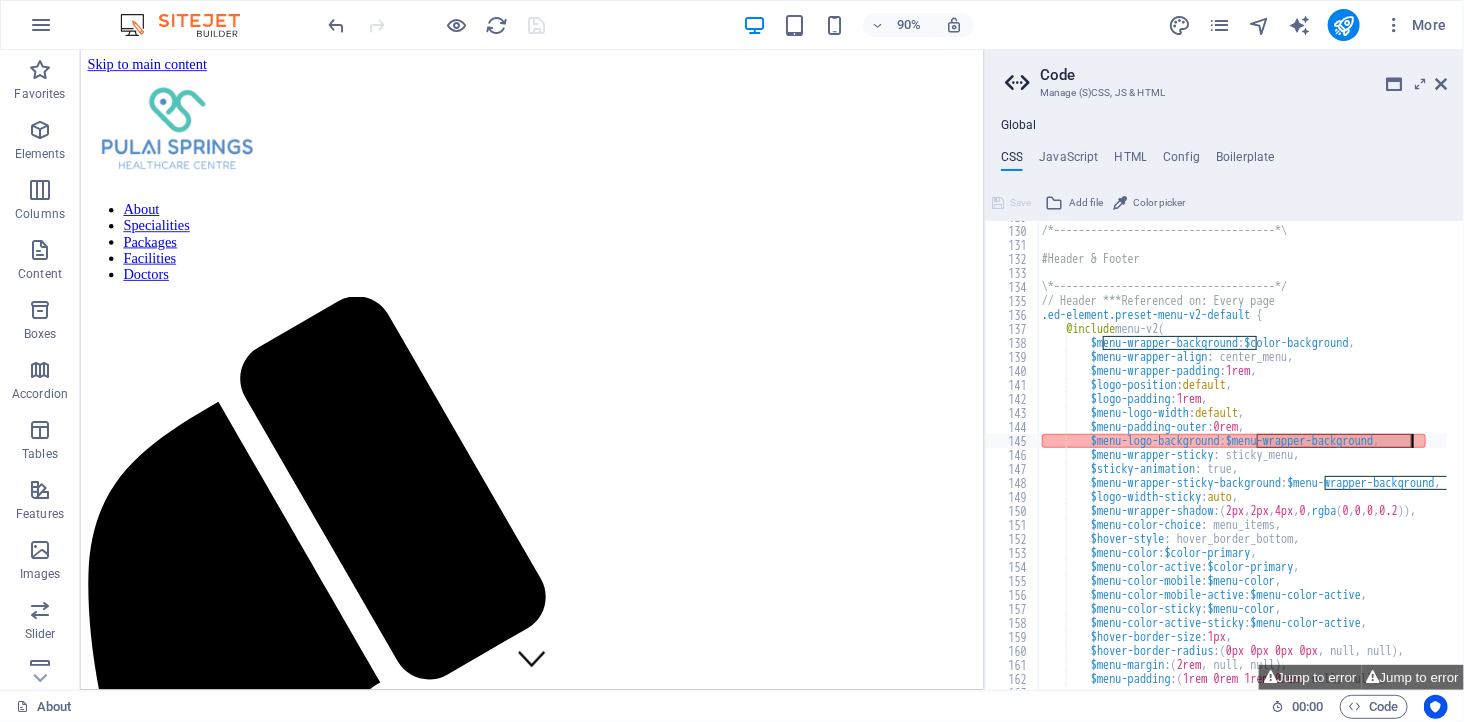 click on "/*------------------------------------*\     #Header & Footer \*------------------------------------*/ // Header ***Referenced on: Every page .ed-element.preset-menu-v2-default   {      @include  menu-v2 (           $menu-wrapper-background :  $color-background ,            $menu-wrapper-align : center_menu,            $menu-wrapper-padding :  1rem ,            $logo-position :  default ,            $logo-padding :  1rem ,            $menu-logo-width :  default ,            $menu-padding-outer :  0rem ,            $menu-logo-background :  $menu-wrapper-background ,            $menu-wrapper-sticky : sticky_menu,            $sticky-animation : true,            $menu-wrapper-sticky-background :  $menu-wrapper-background ,            $logo-width-sticky :  auto ,            $menu-wrapper-shadow :  ( 2px ,  2px ,  4px ,  0 ,  rgba ( 0 ,  0 ,  0 ,  0.2 )) ,            $menu-color-choice : menu_items,            $hover-style : hover_border_bottom,            $menu-color :  $color-primary ,            :  ," at bounding box center [1409, 450] 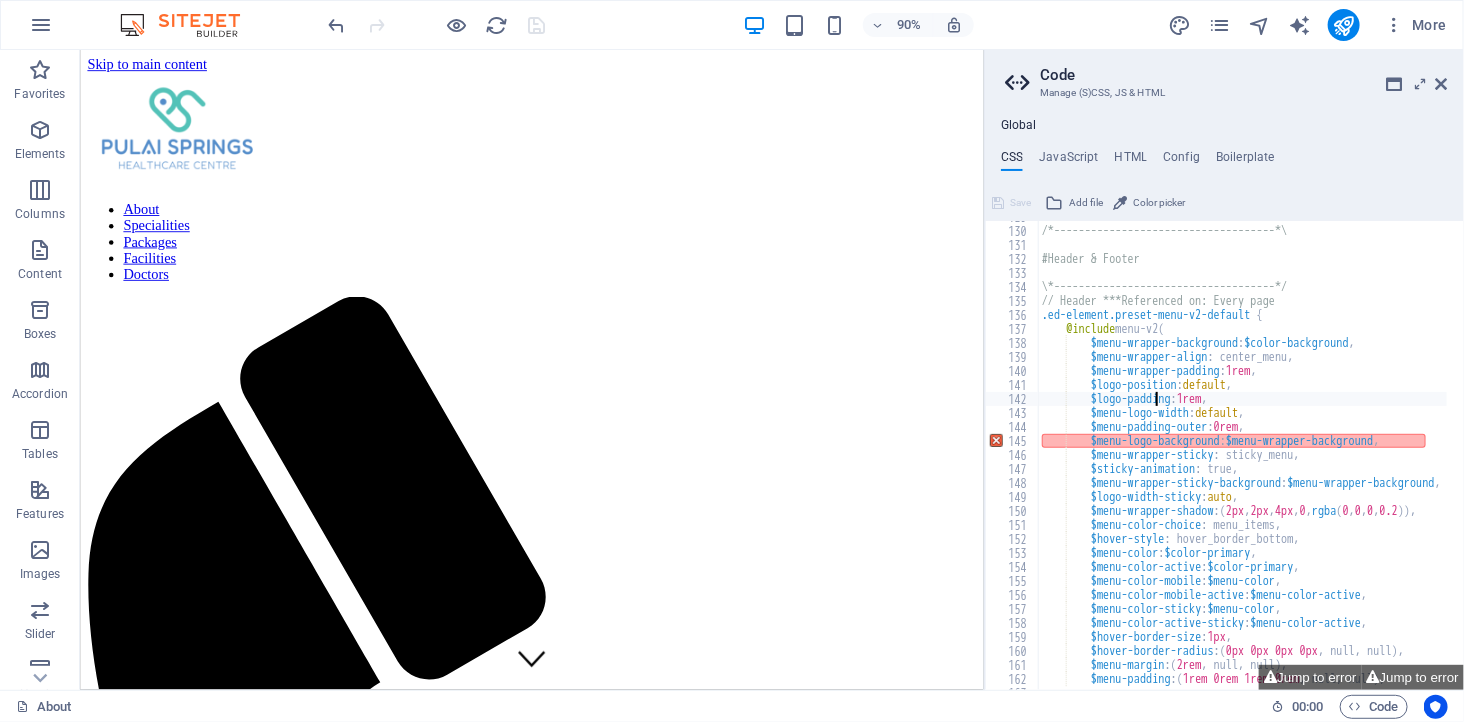 type on ");
}" 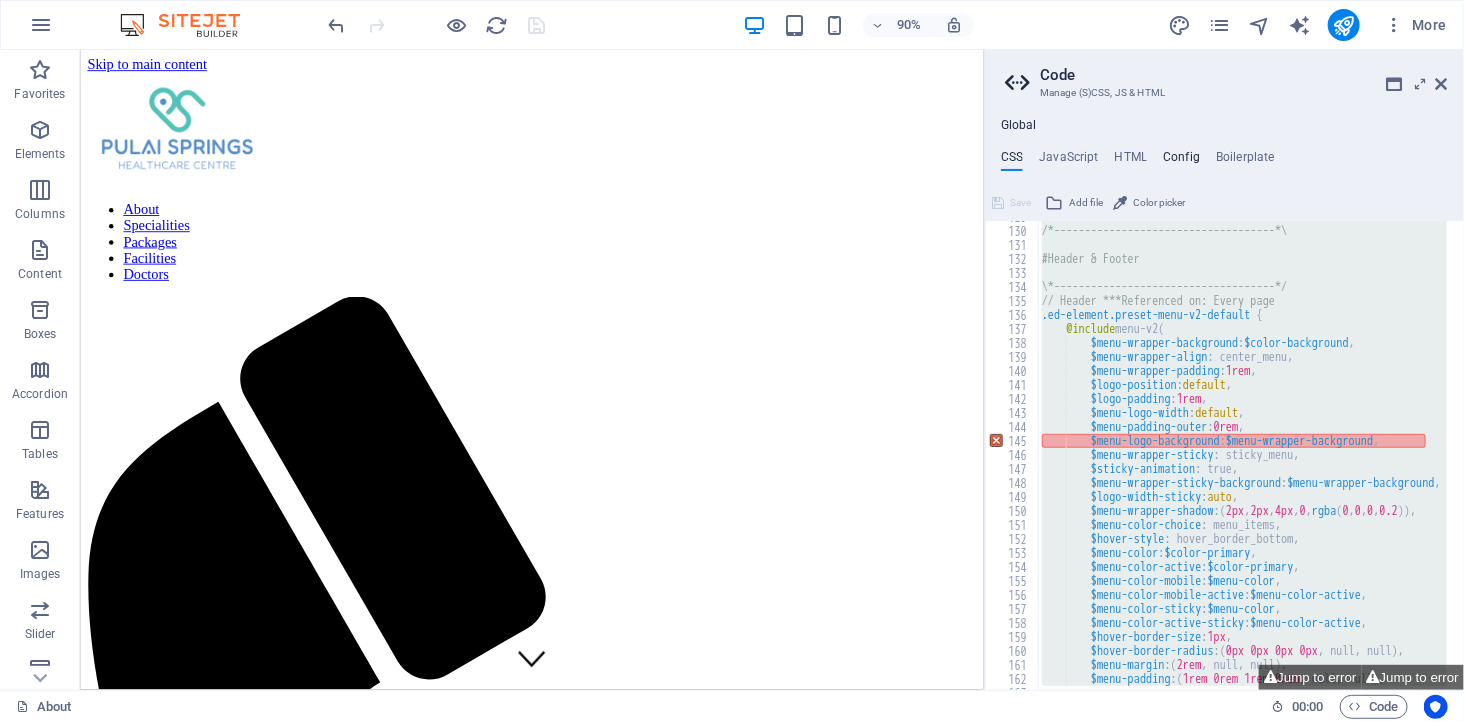 click on "Config" at bounding box center (1181, 161) 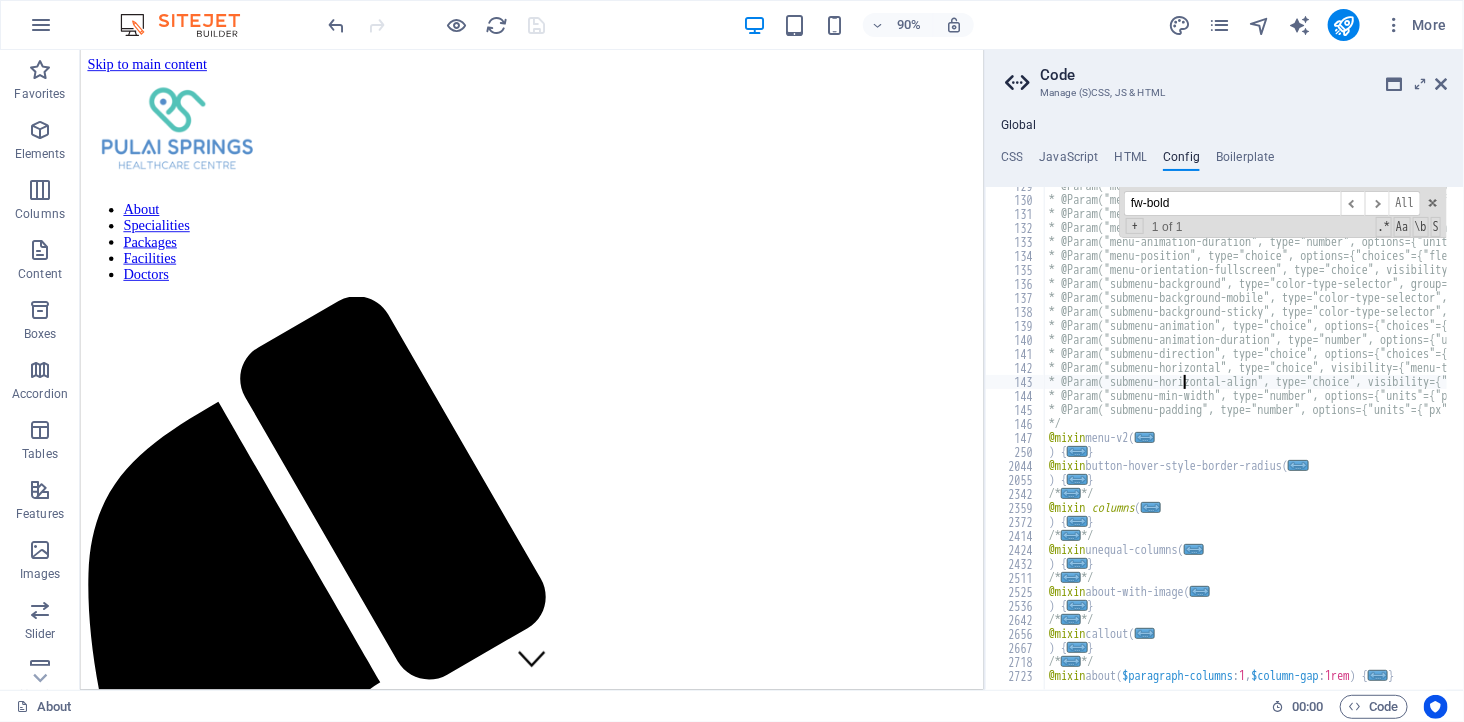 click on "* @Param("menu-size", type="number", options={"units"={"auto", "px", "rem", "%", "vh", "vw"}, "responsive"=1}, group="mobile-menu")  * @Param("menu-open-align", type="choice", options={"choices"={"flex_start_menu", "flex_end_menu", "center_menu"}, "expanded"=1}, group="mobile-menu")  * @Param("menu-padding-open", type="spacing", options={"units"={"px", "rem", "%", "vh", "vw"}, "responsive"=1}, group="mobile-menu")  * @Param("menu-animation", type="choice", options={"choices"={"animation_right", "animation_bottom", "animation_left", "animation_top", "animation_fade"}, "expanded"=1}, group="mobile-menu")  * @Param("menu-animation-duration", type="number", options={"units"={"s"}}, group="mobile-menu")  * @Param("menu-position", type="choice", options={"choices"={"flex_start_menu", "flex_end_menu", "vertical_top"}, "expanded"=1}, group="mobile-menu")  * @Param("submenu-background", type="color-type-selector", group="submenu-box")   */ @mixin  menu-v2 ( ... )   { ... } @mixin  button-hover-style-border-radius ( )" at bounding box center [2704, 436] 